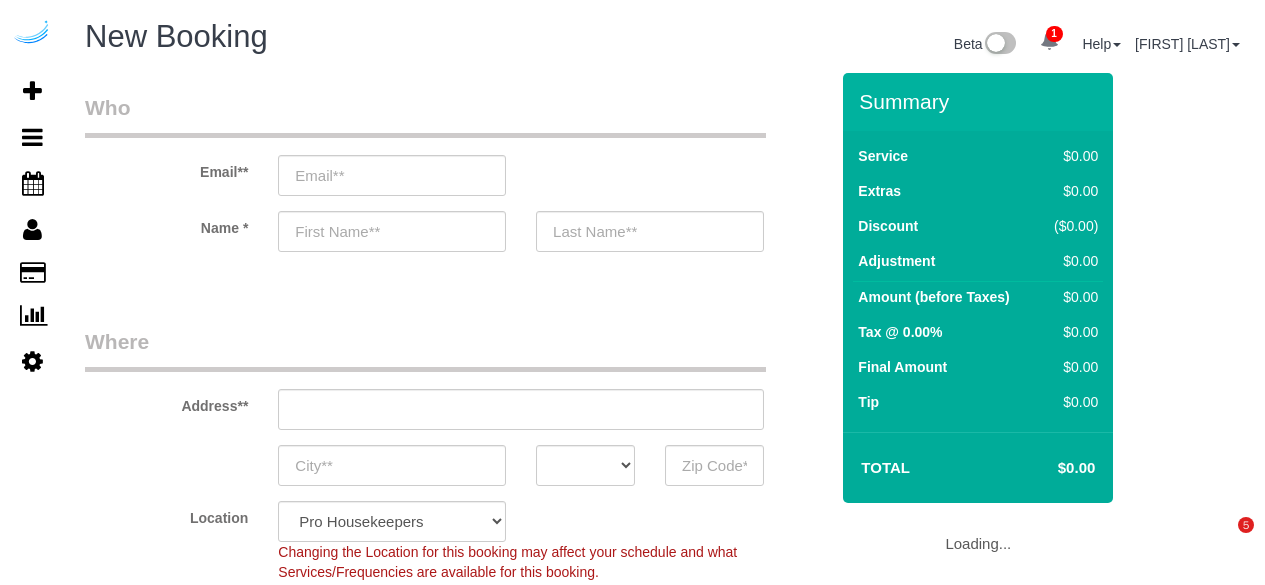 select on "4" 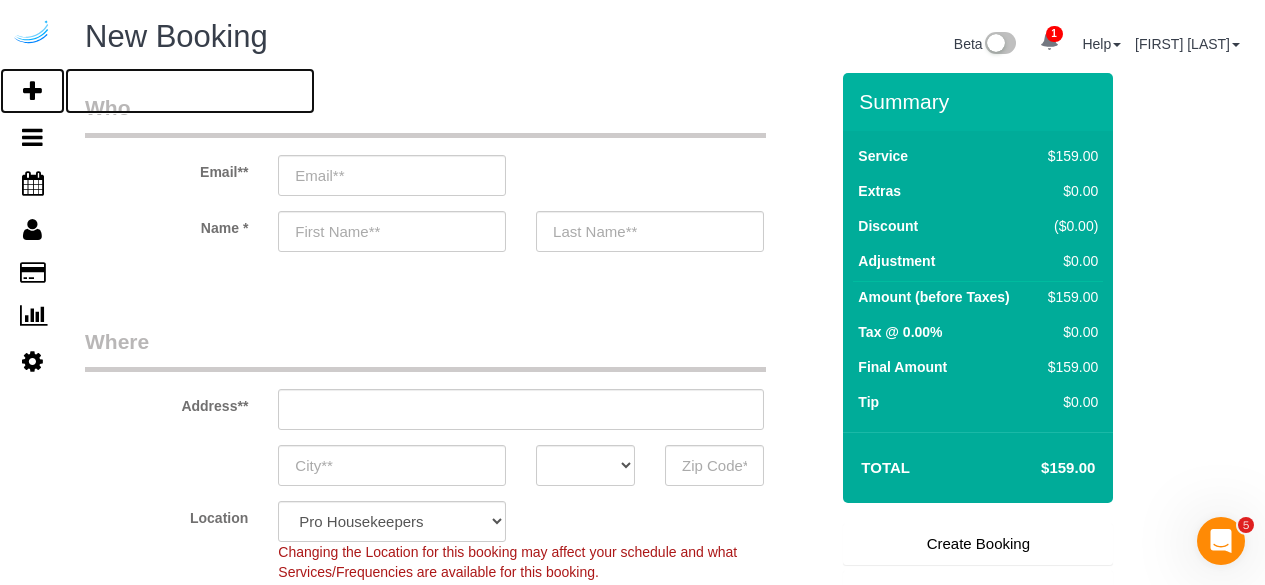 scroll, scrollTop: 0, scrollLeft: 0, axis: both 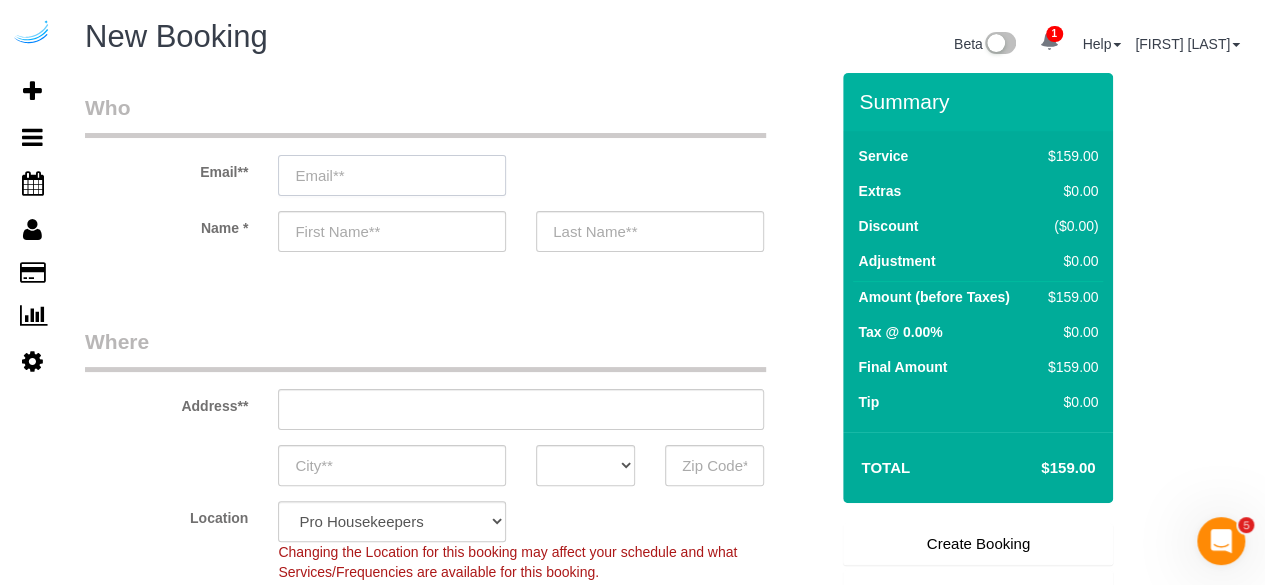 click at bounding box center (392, 175) 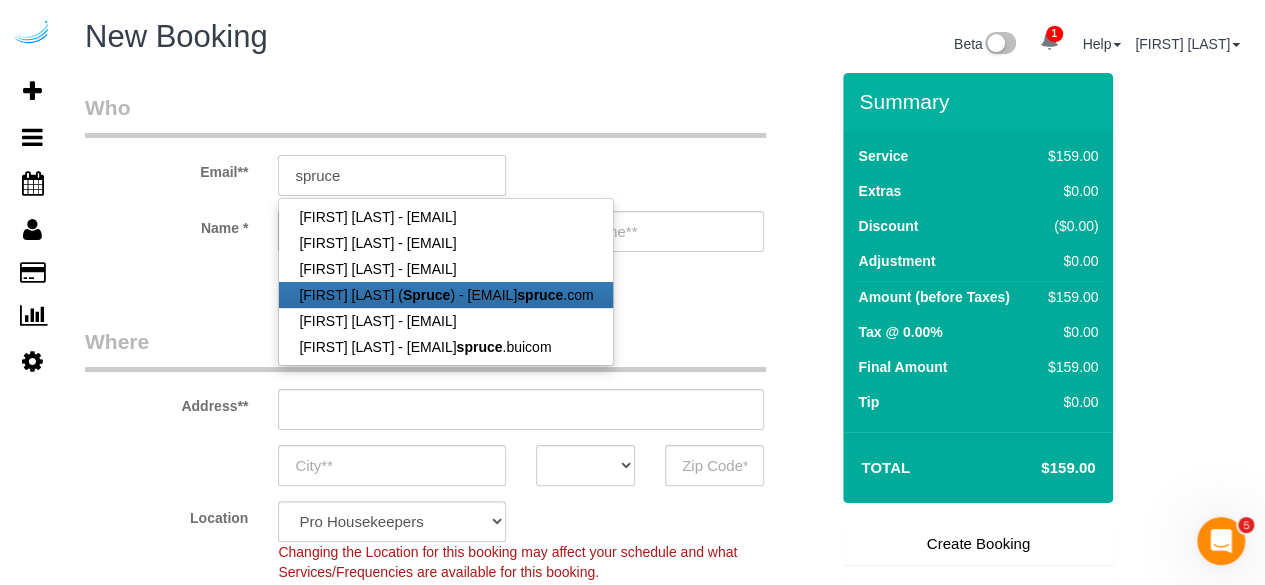 type on "brandie@getspruce.com" 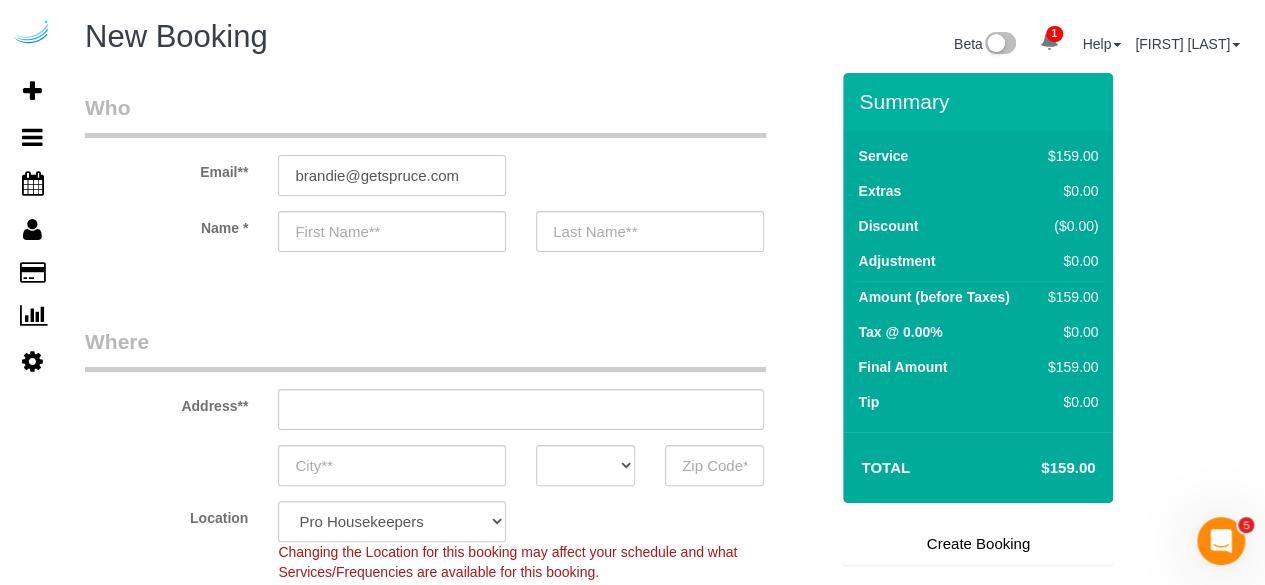 type on "Brandie" 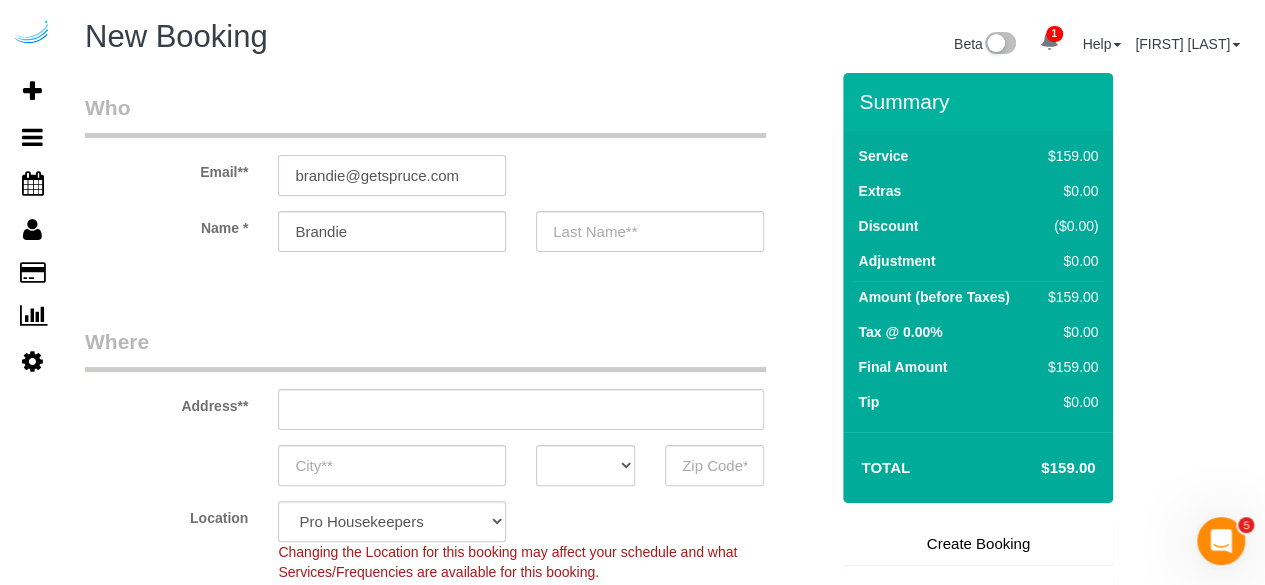 type on "Louck" 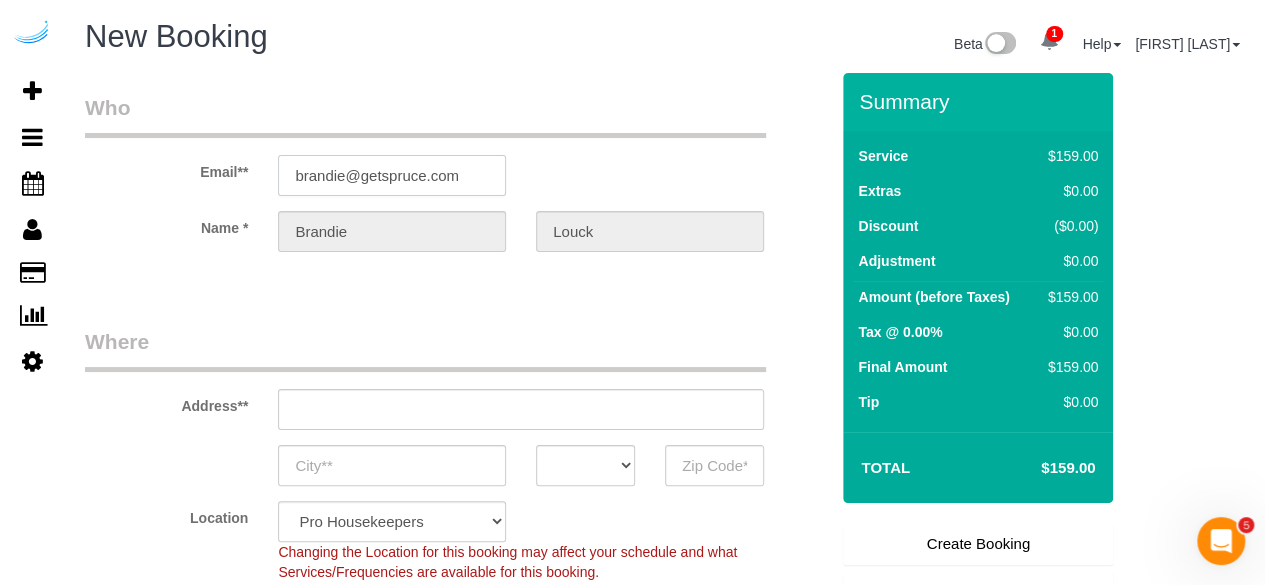 type on "3816 S Lamar Blvd" 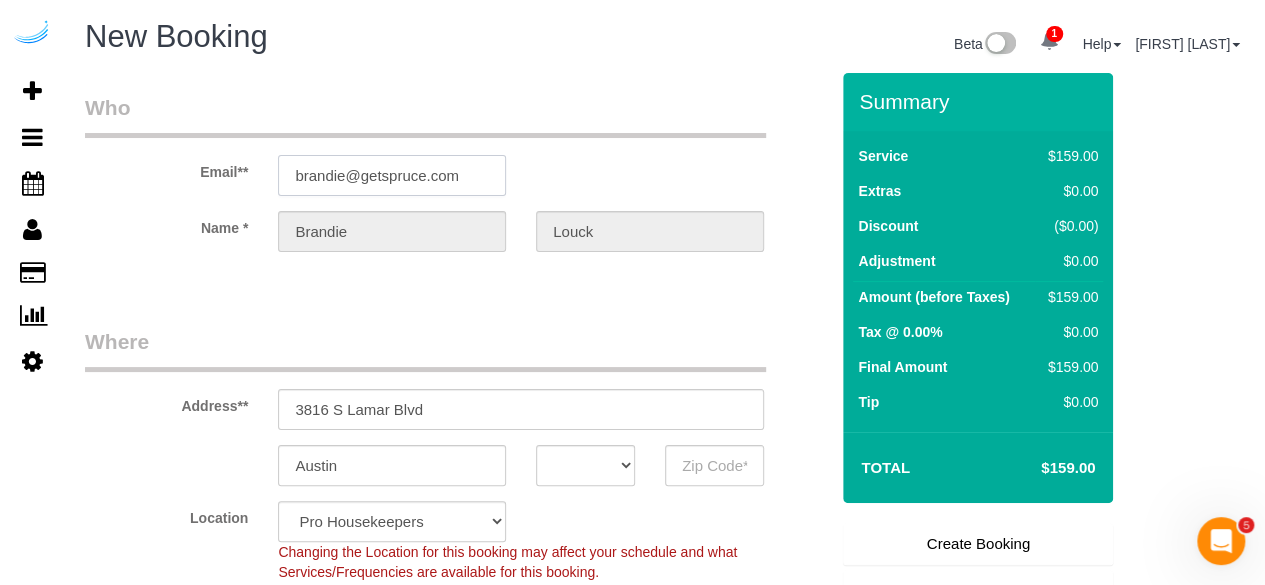 select on "TX" 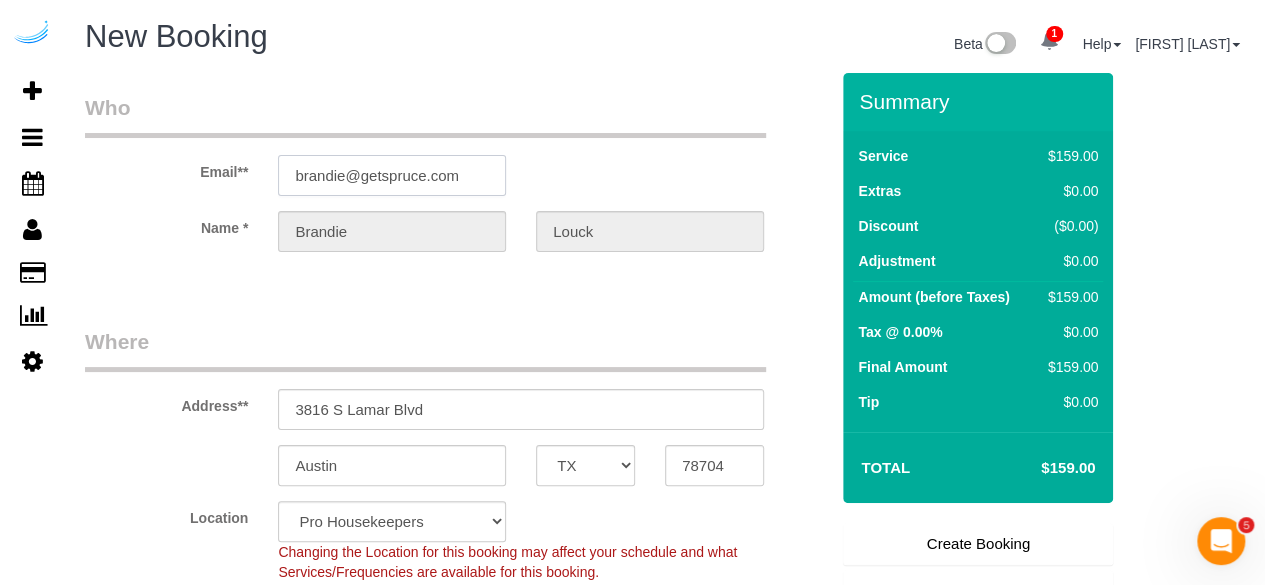 type on "brandie@getspruce.com" 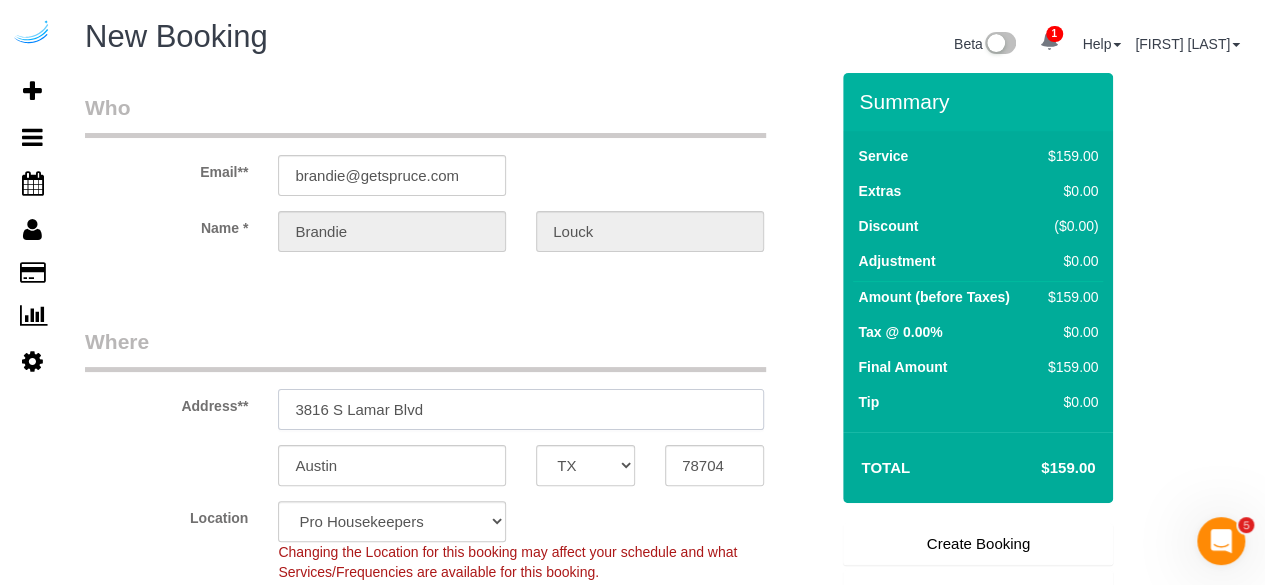 click on "3816 S Lamar Blvd" at bounding box center (521, 409) 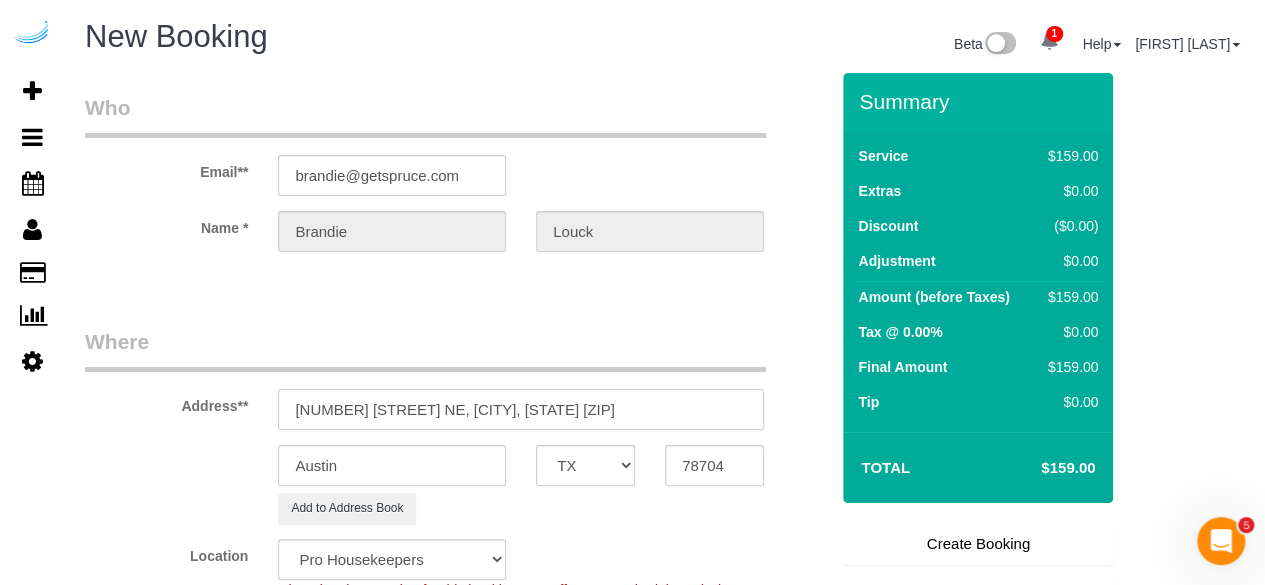select on "9" 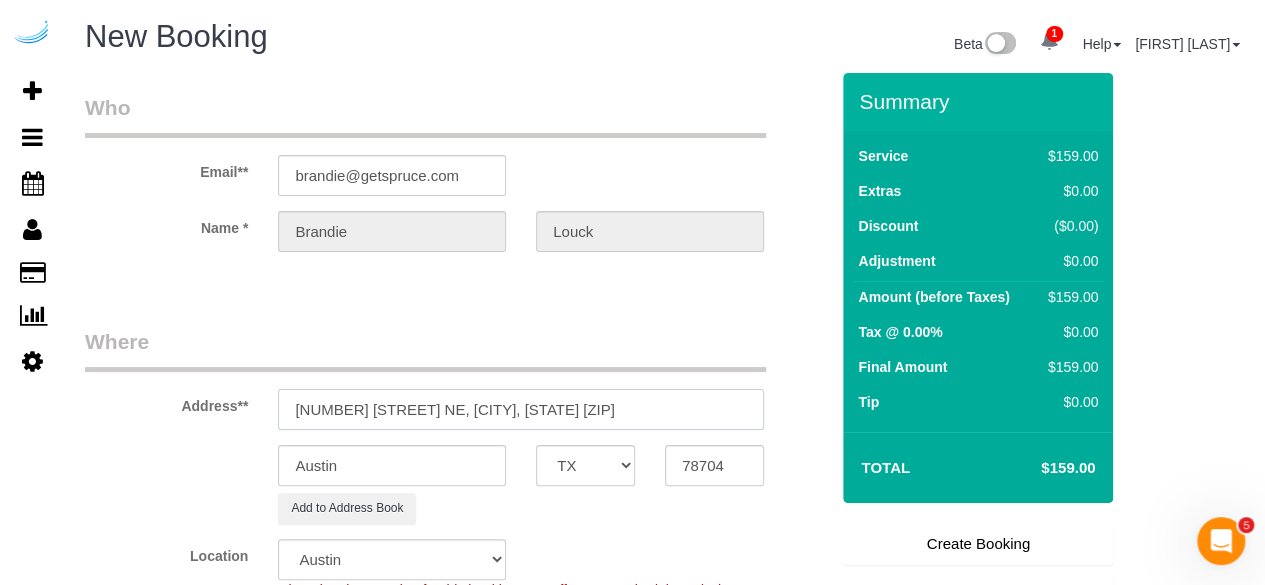 select on "object:9147" 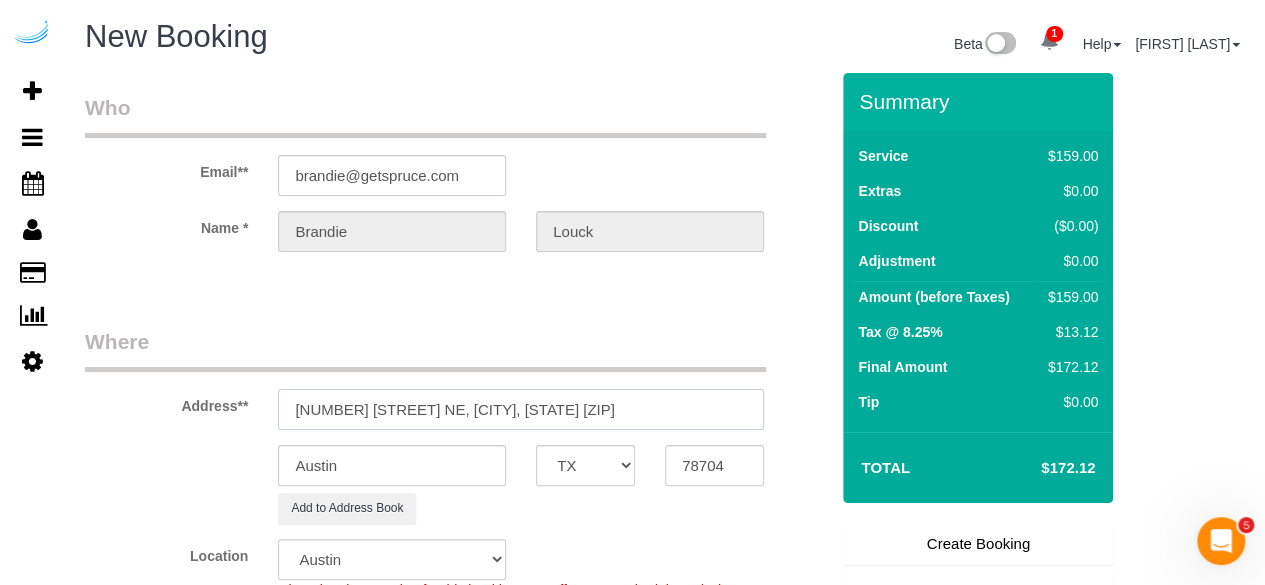drag, startPoint x: 507, startPoint y: 406, endPoint x: 564, endPoint y: 411, distance: 57.21888 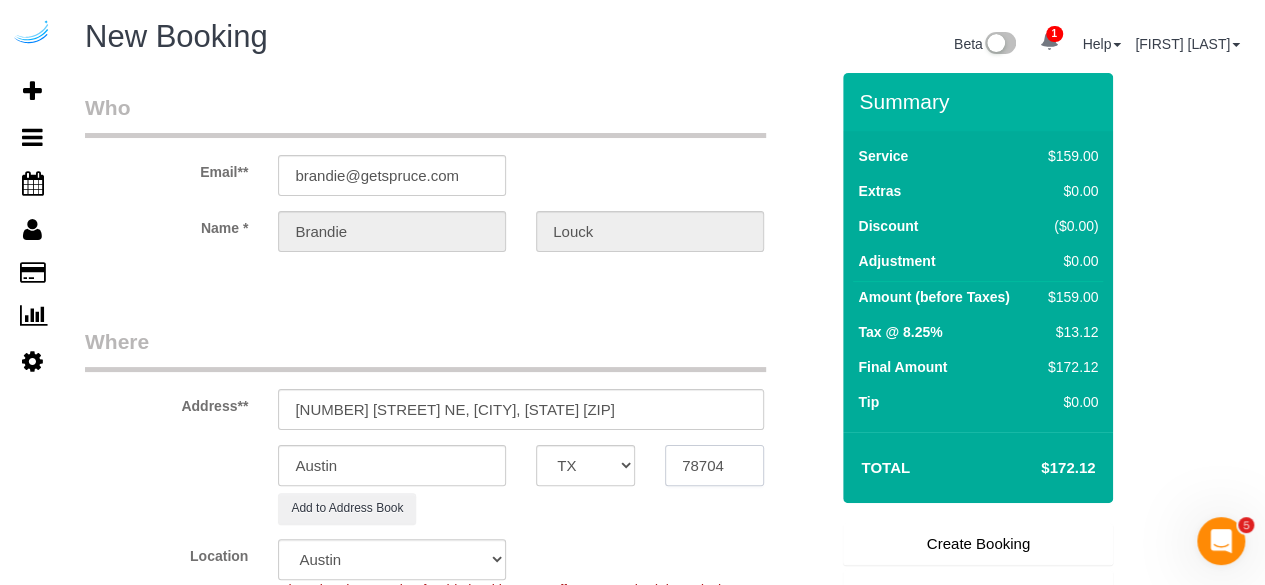 click on "78704" at bounding box center [714, 465] 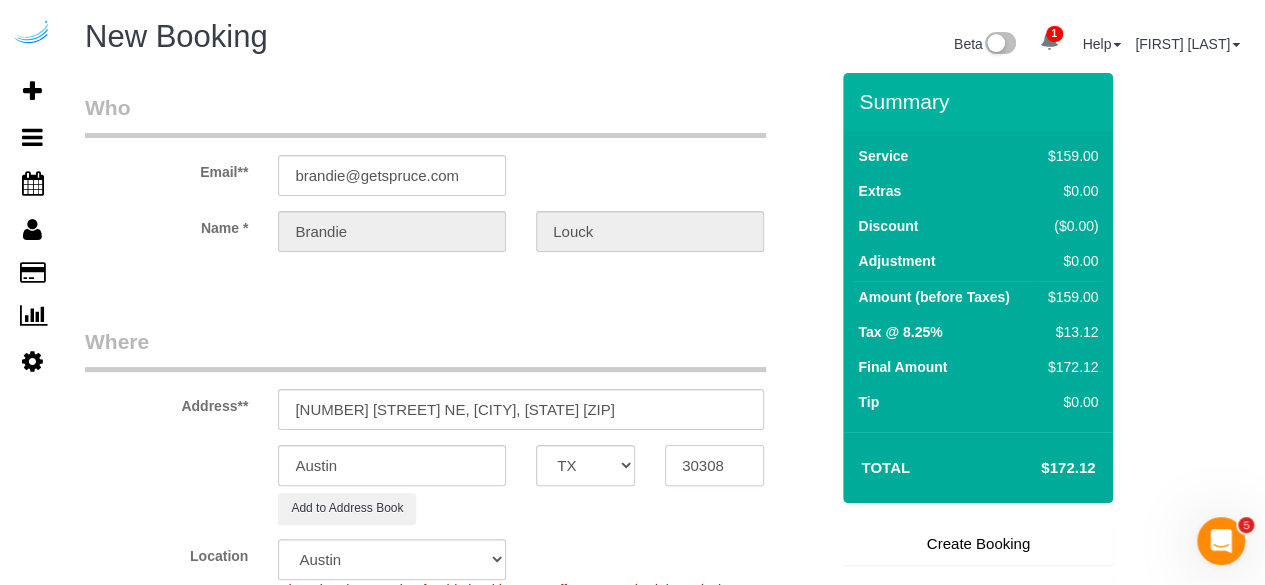 type on "30308" 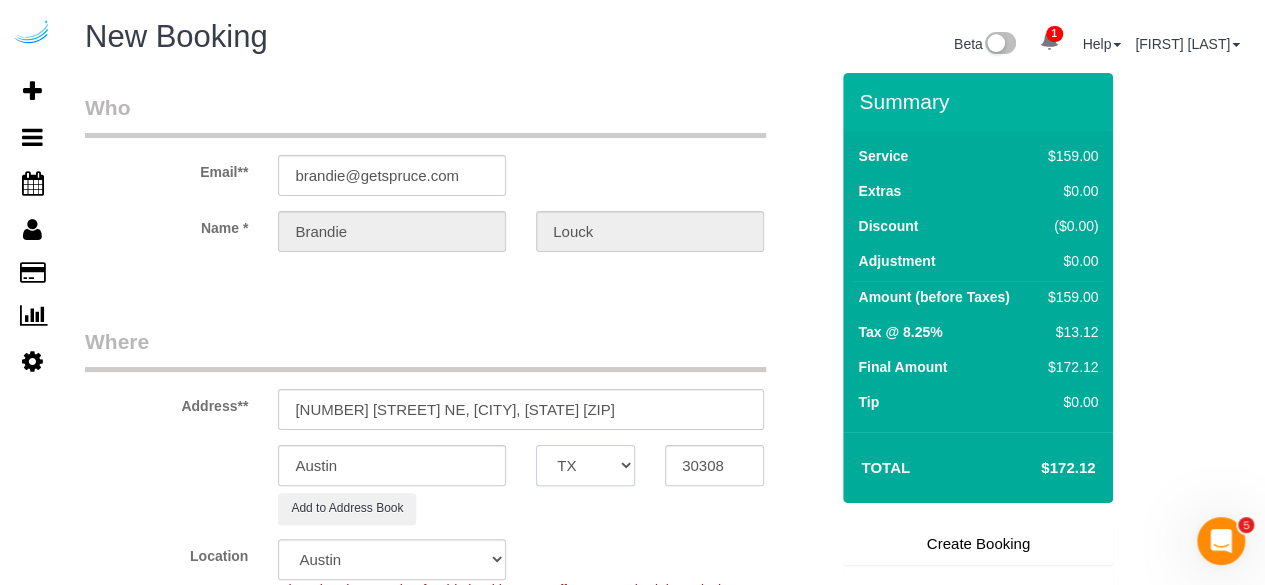 click on "AK
AL
AR
AZ
CA
CO
CT
DC
DE
FL
GA
HI
IA
ID
IL
IN
KS
KY
LA
MA
MD
ME
MI
MN
MO
MS
MT
NC
ND
NE
NH
NJ
NM
NV
NY
OH
OK
OR
PA
RI
SC
SD
TN
TX
UT
VA
VT
WA
WI
WV
WY" at bounding box center (585, 465) 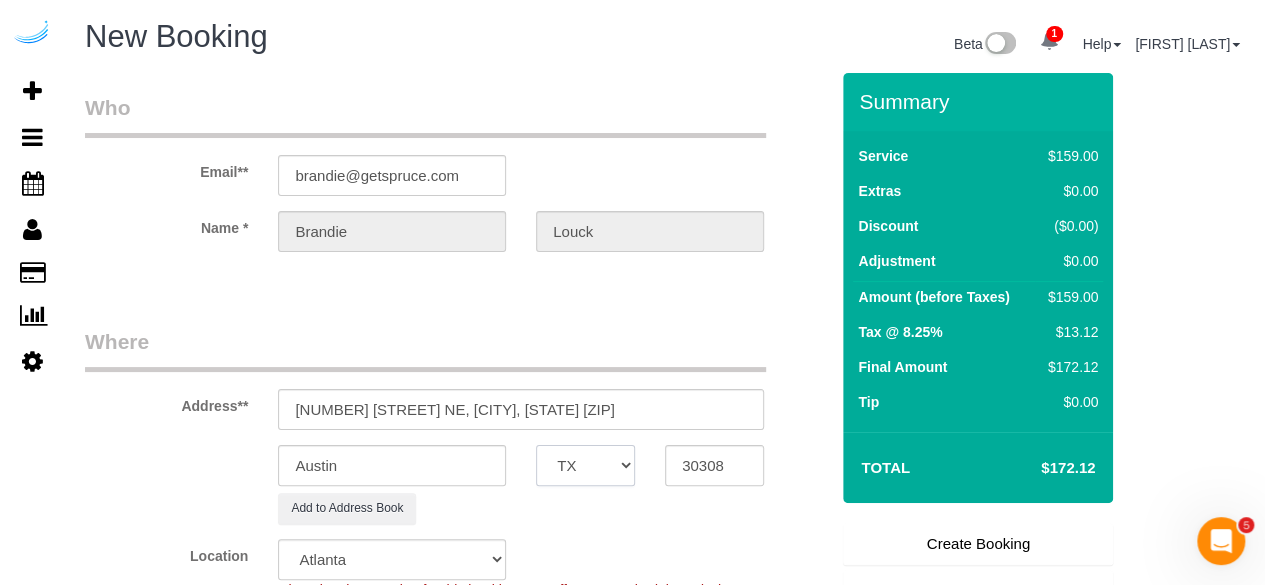 select on "GA" 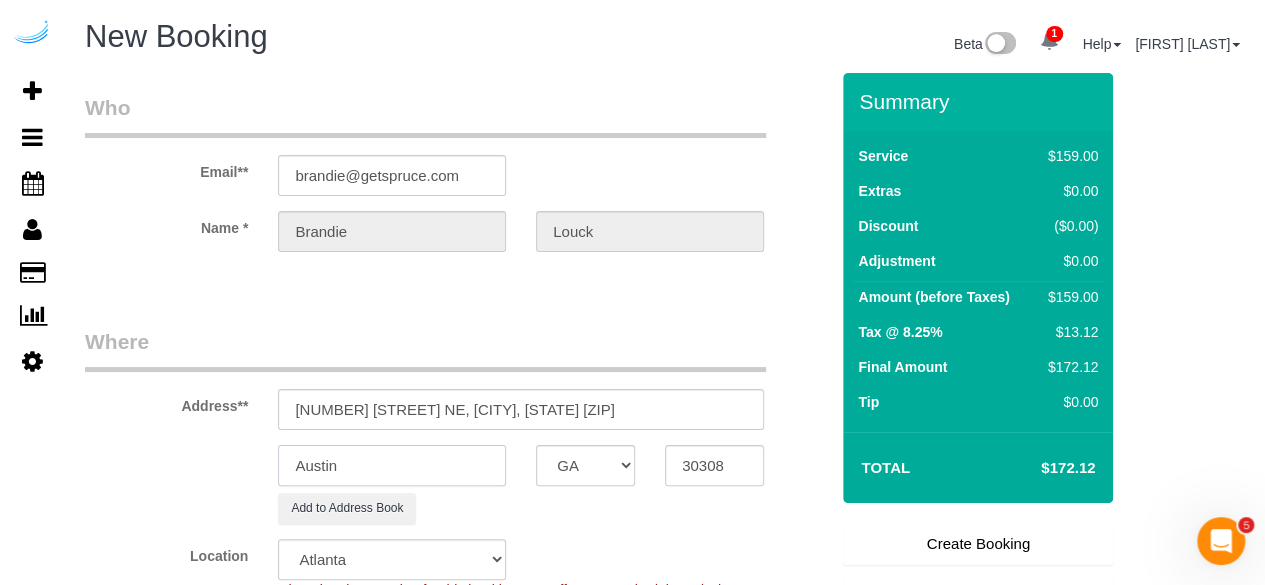 click on "Austin" at bounding box center (392, 465) 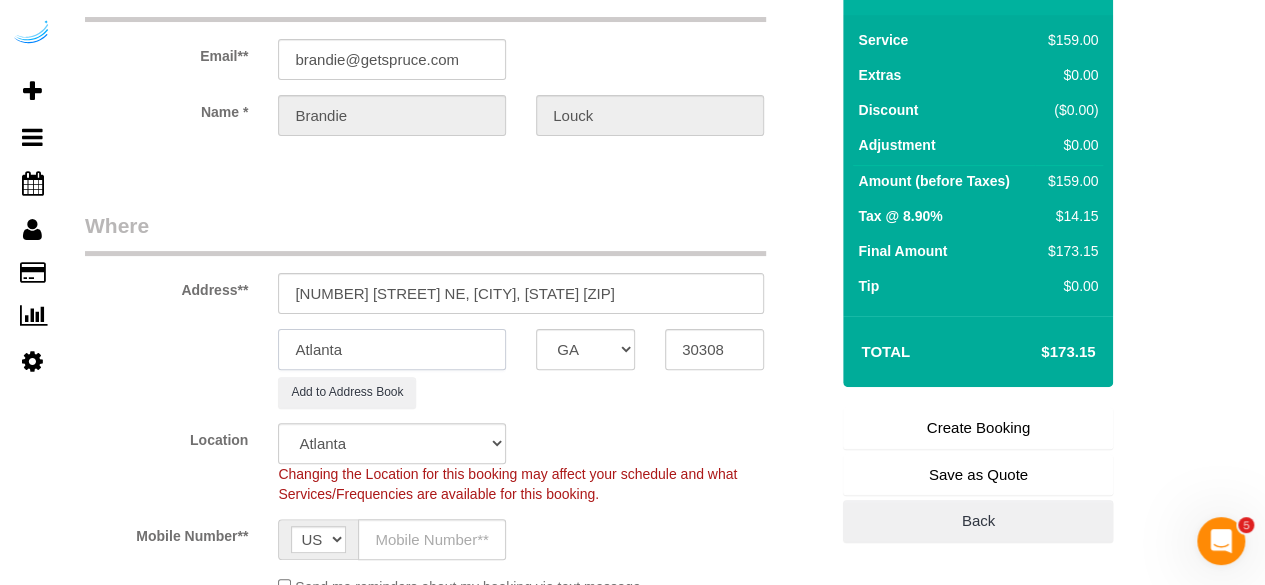 scroll, scrollTop: 200, scrollLeft: 0, axis: vertical 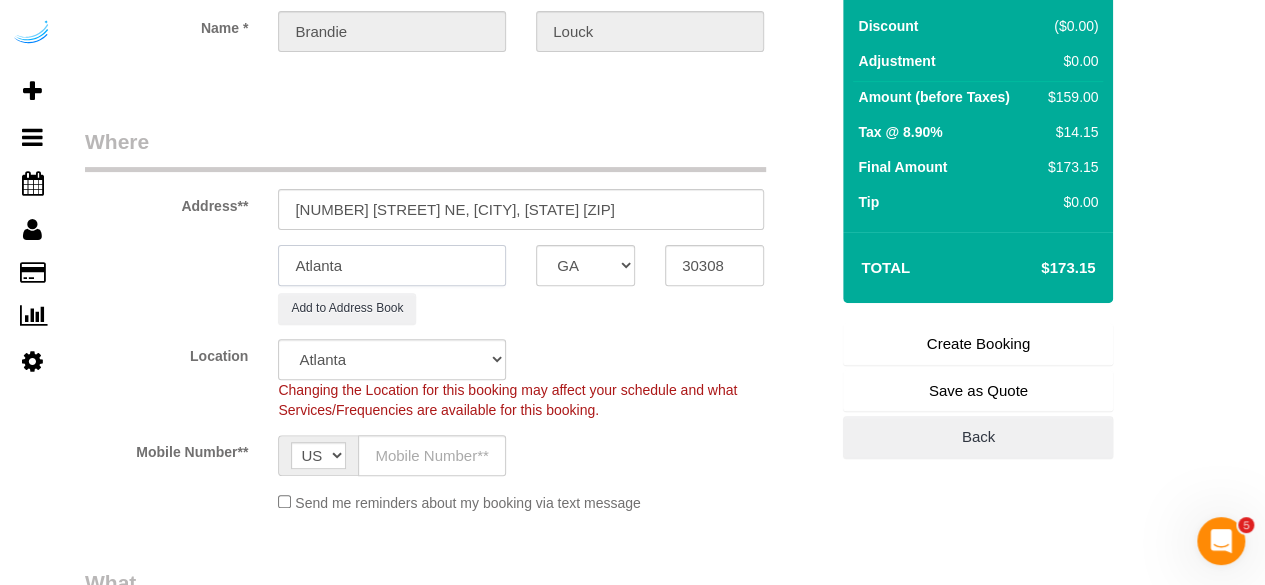 type on "Atlanta" 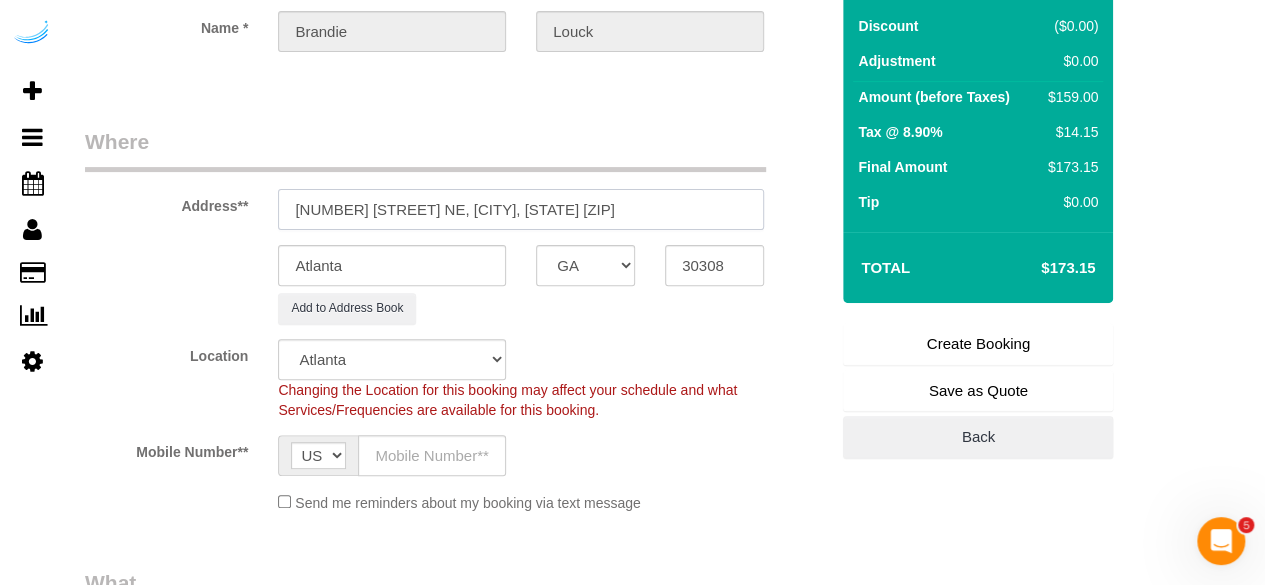 drag, startPoint x: 425, startPoint y: 204, endPoint x: 634, endPoint y: 202, distance: 209.00957 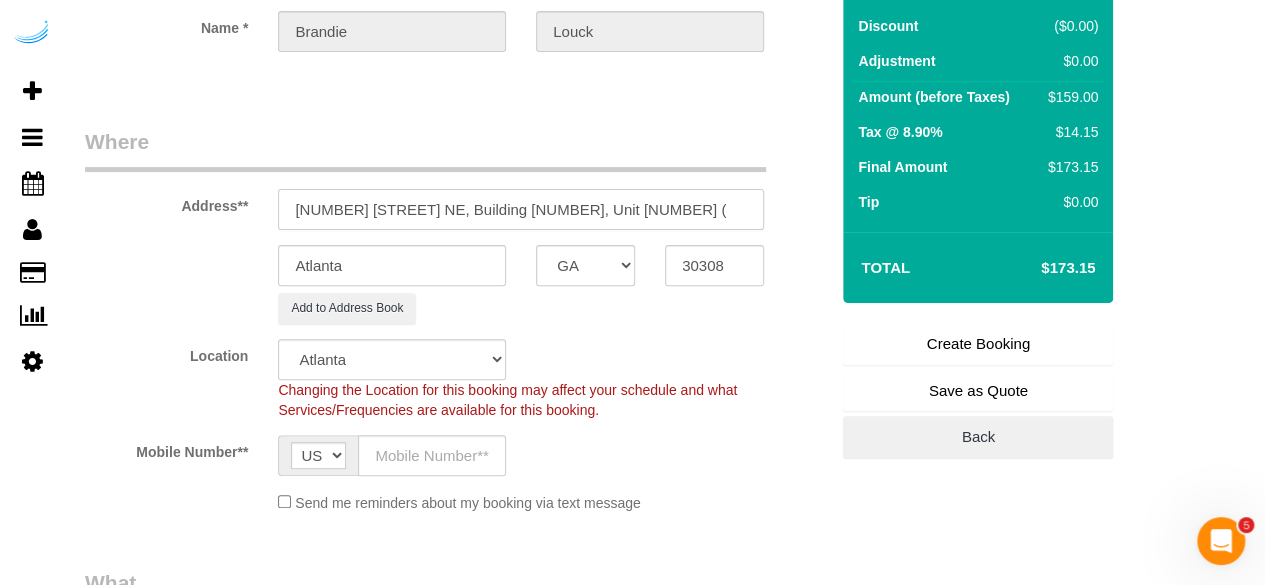 paste on "Zahra Mobini" 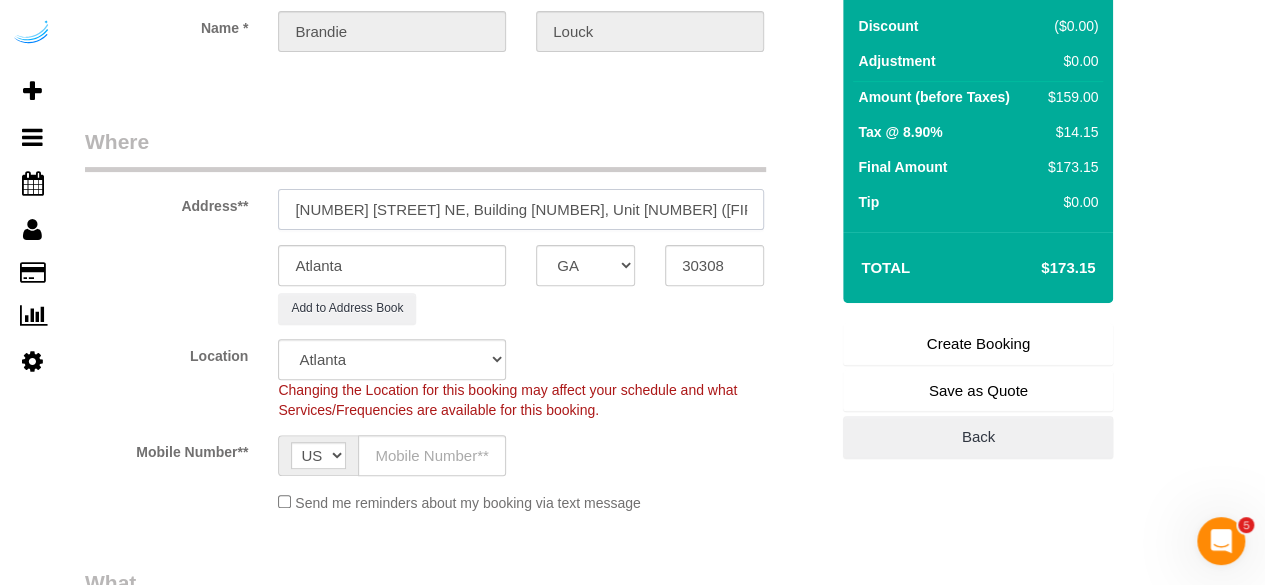 paste on "View Checklists The Hadley" 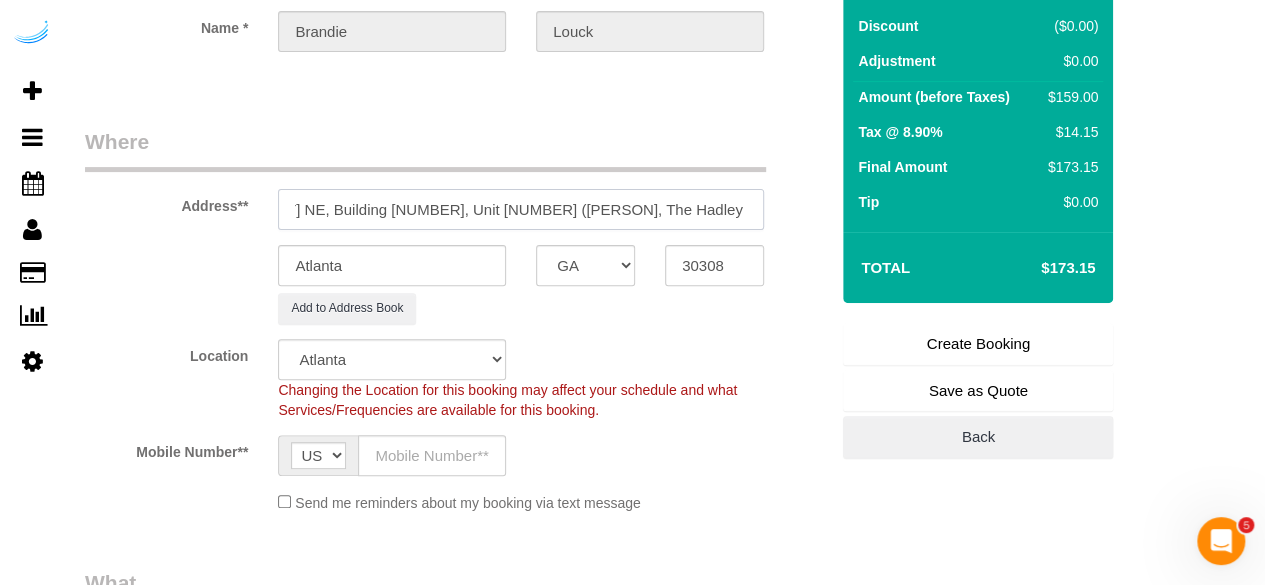 scroll, scrollTop: 0, scrollLeft: 144, axis: horizontal 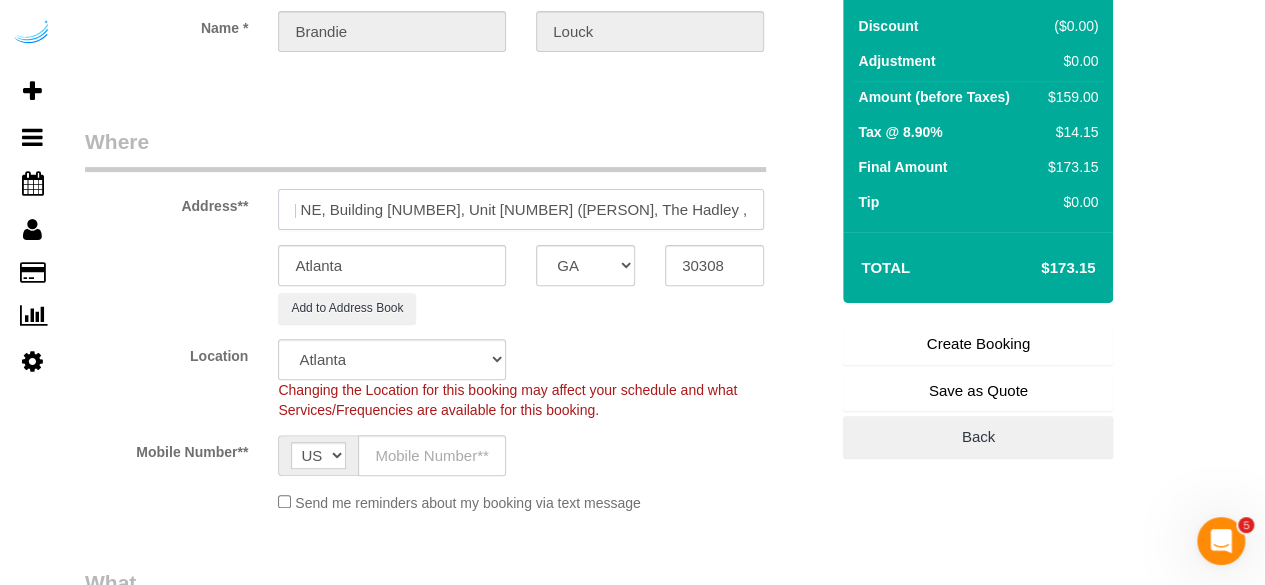 drag, startPoint x: 656, startPoint y: 217, endPoint x: 549, endPoint y: 224, distance: 107.22873 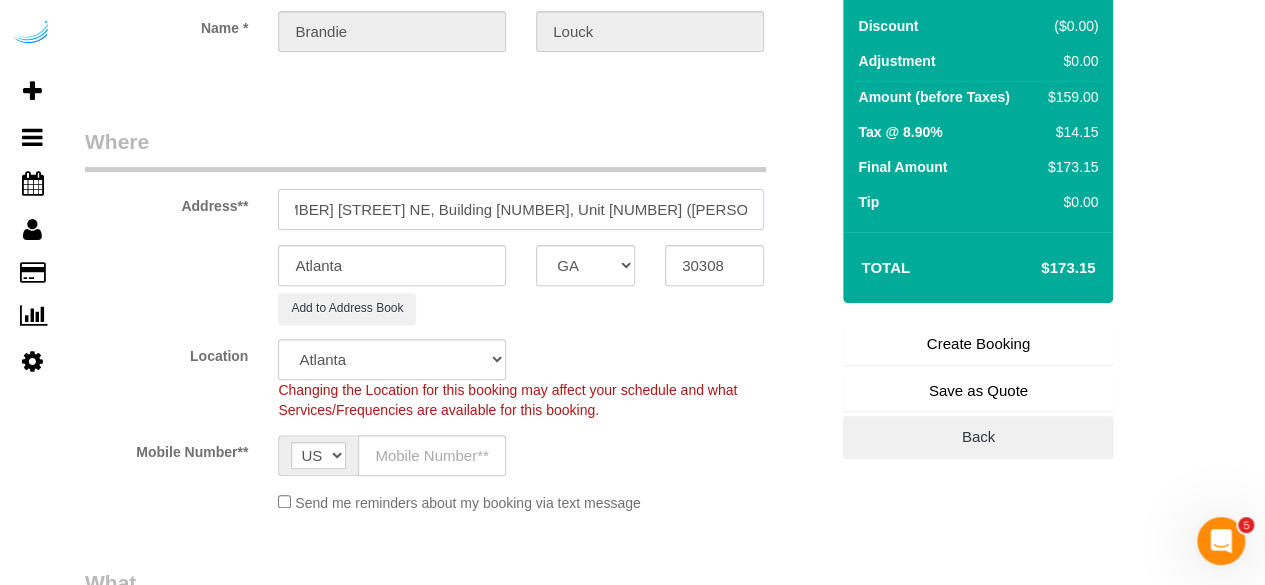 scroll, scrollTop: 0, scrollLeft: 0, axis: both 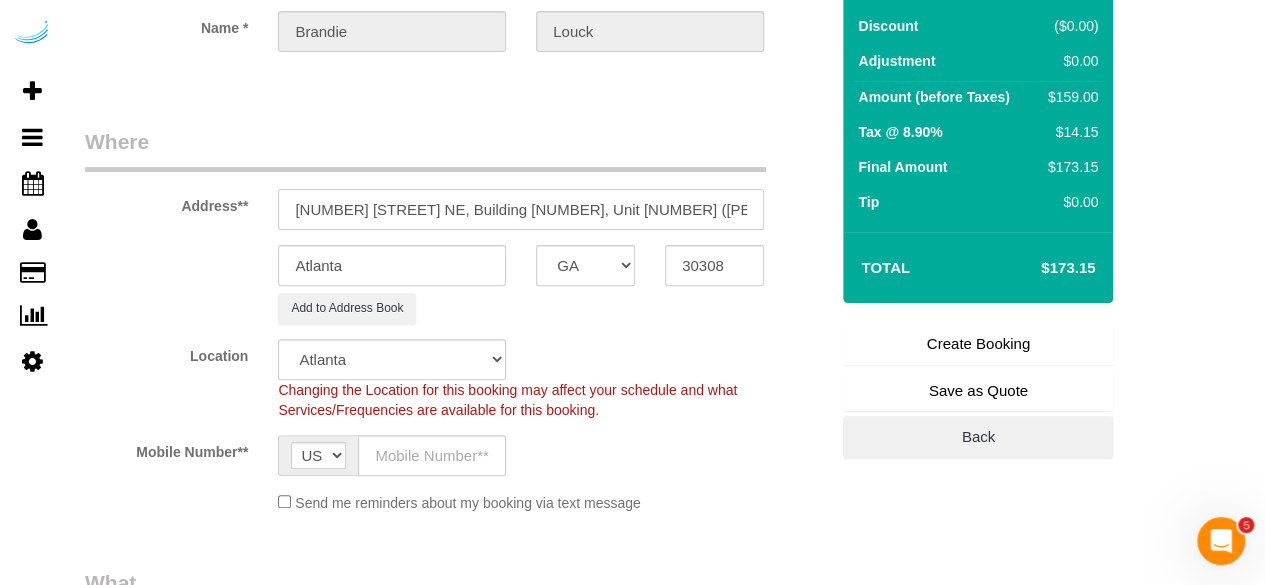 click on "770 Juniper St NE, Building 2212, Unit 2212 (Zahra Mobini, The Hadley ," at bounding box center [521, 209] 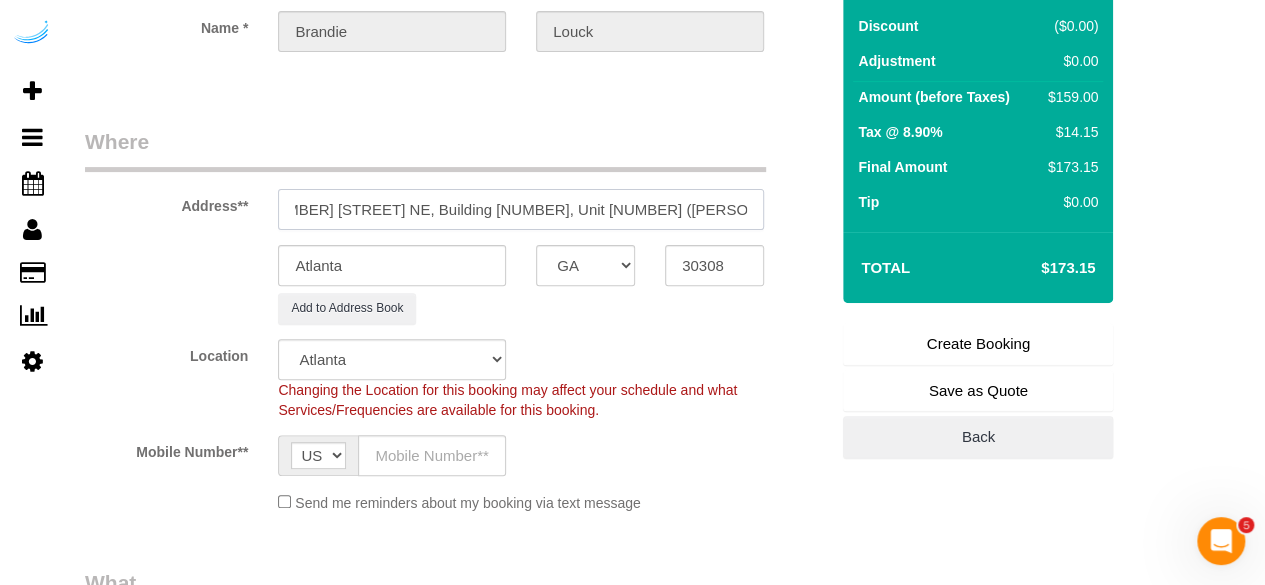 paste on "1429271" 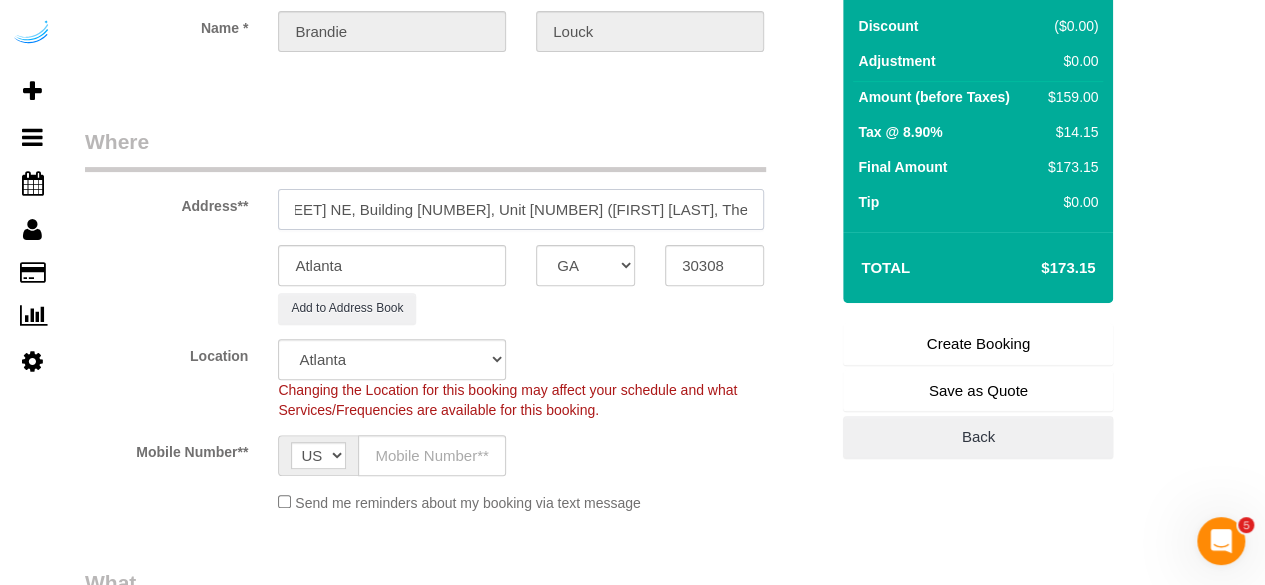 scroll, scrollTop: 0, scrollLeft: 120, axis: horizontal 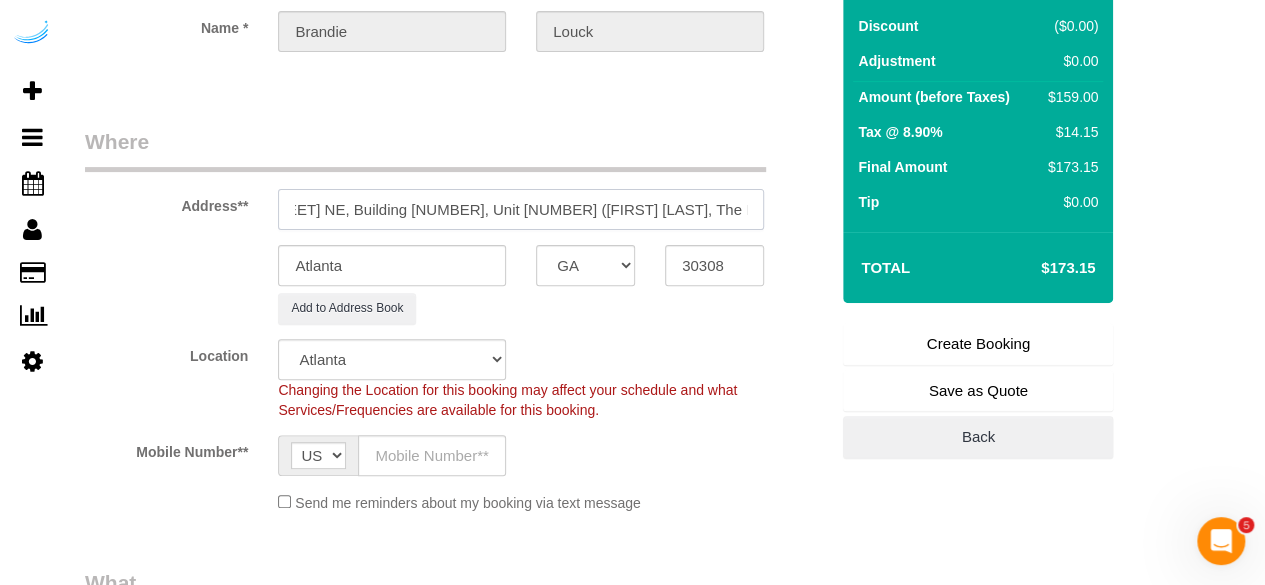 type on "770 Juniper St NE, Building 2212, Unit 2212 (Zahra Mobini, The Hadley , 1429271	)" 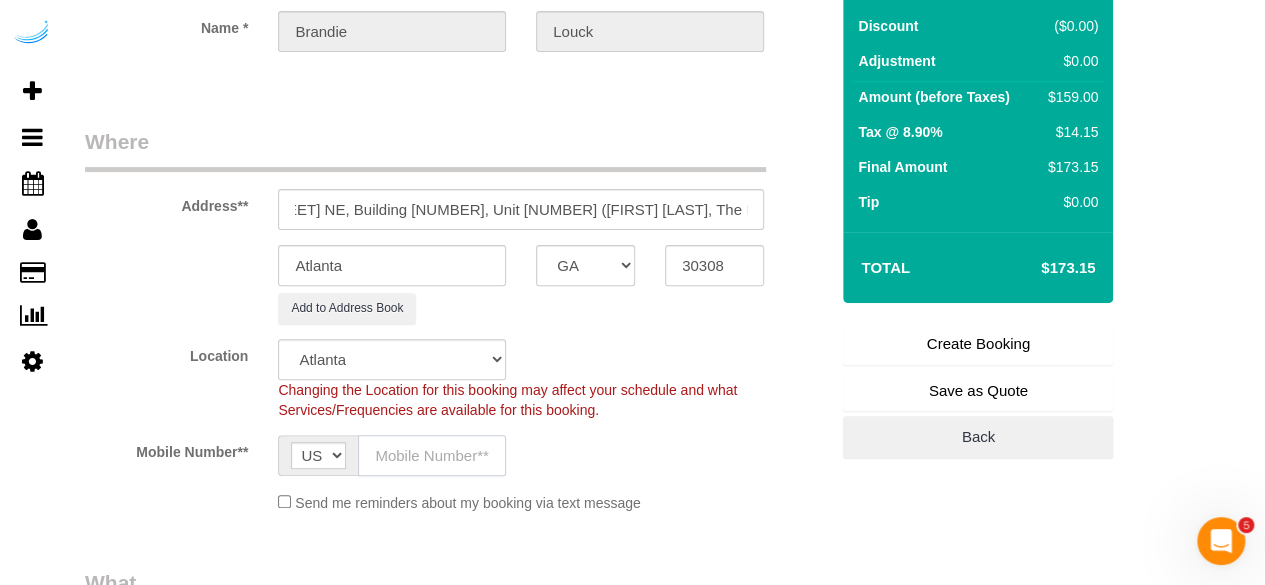 click 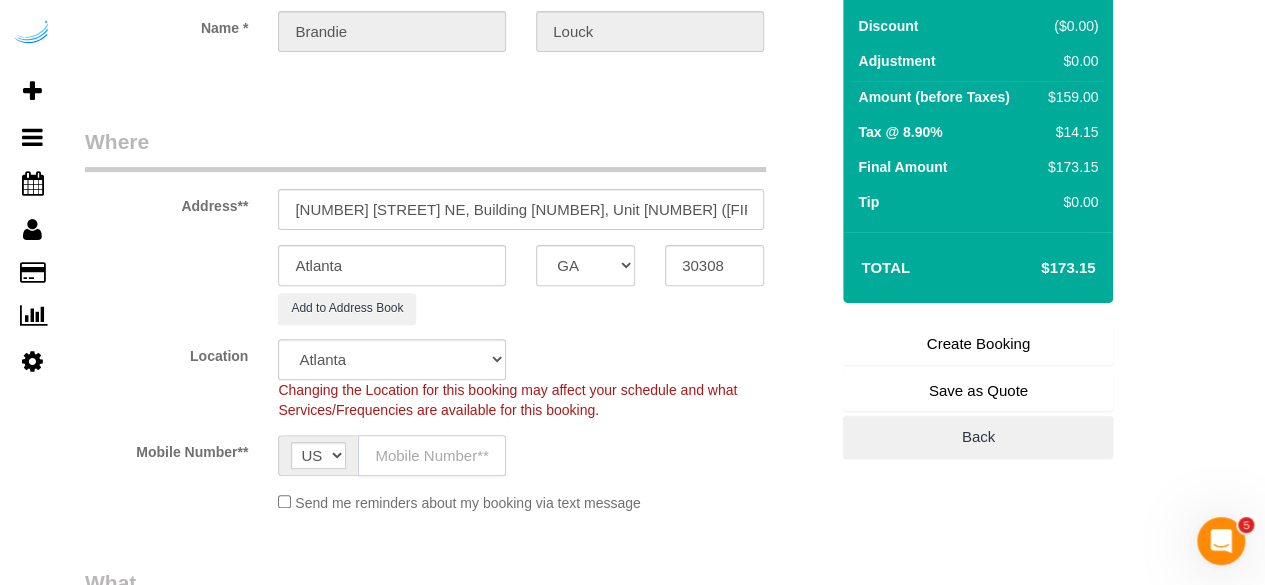 type on "([PHONE])" 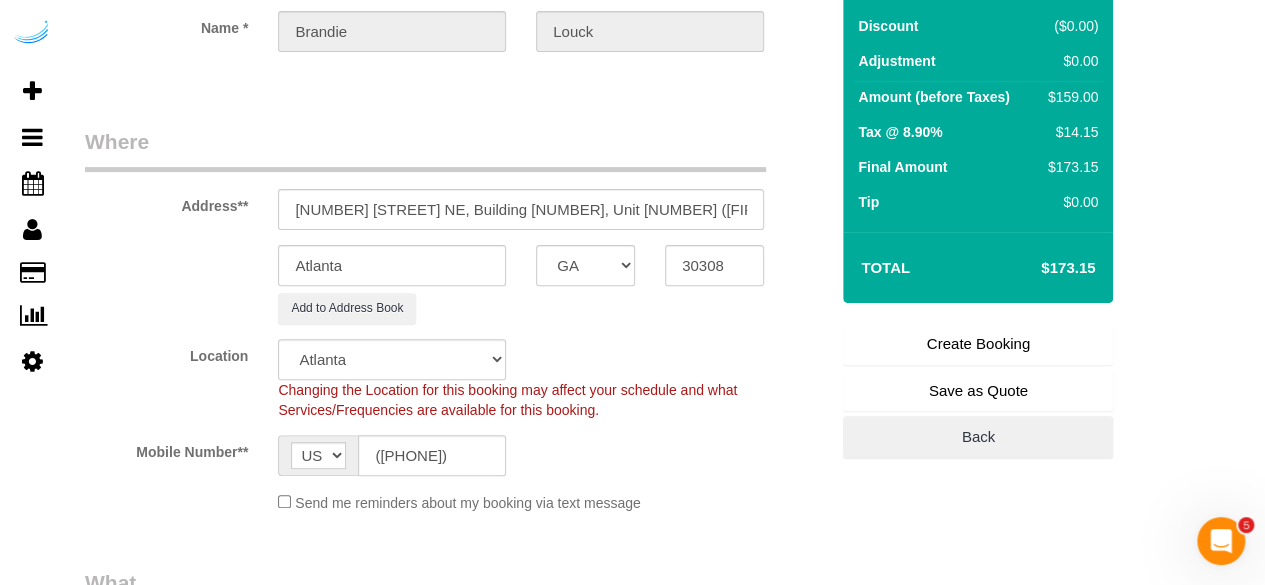 type on "Brandie Louck" 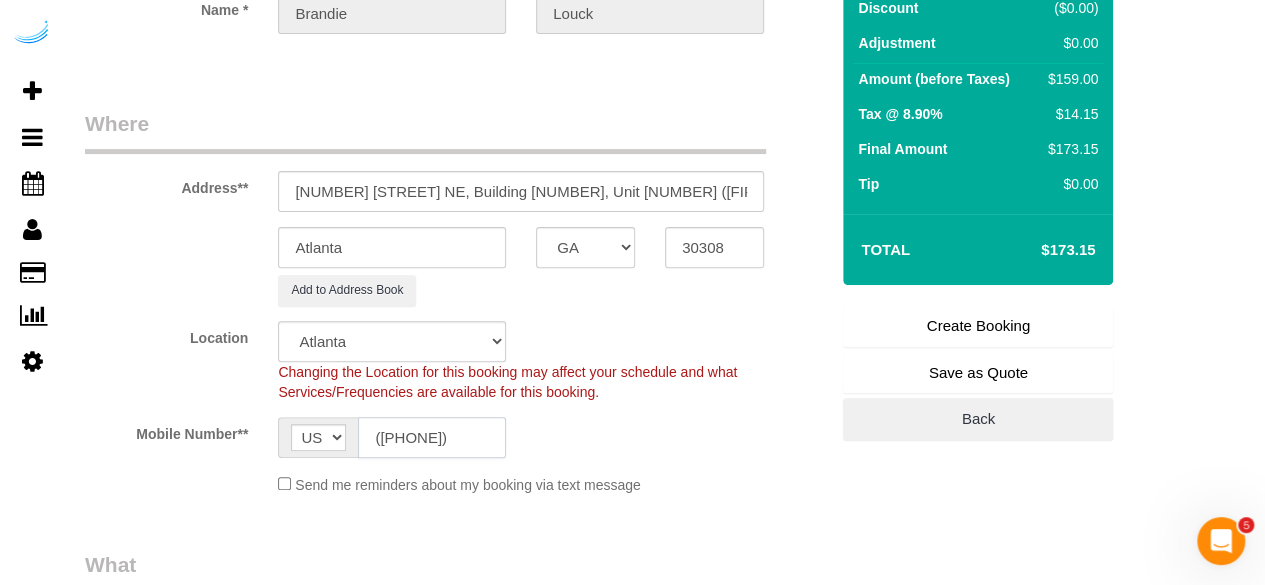 type on "([PHONE])" 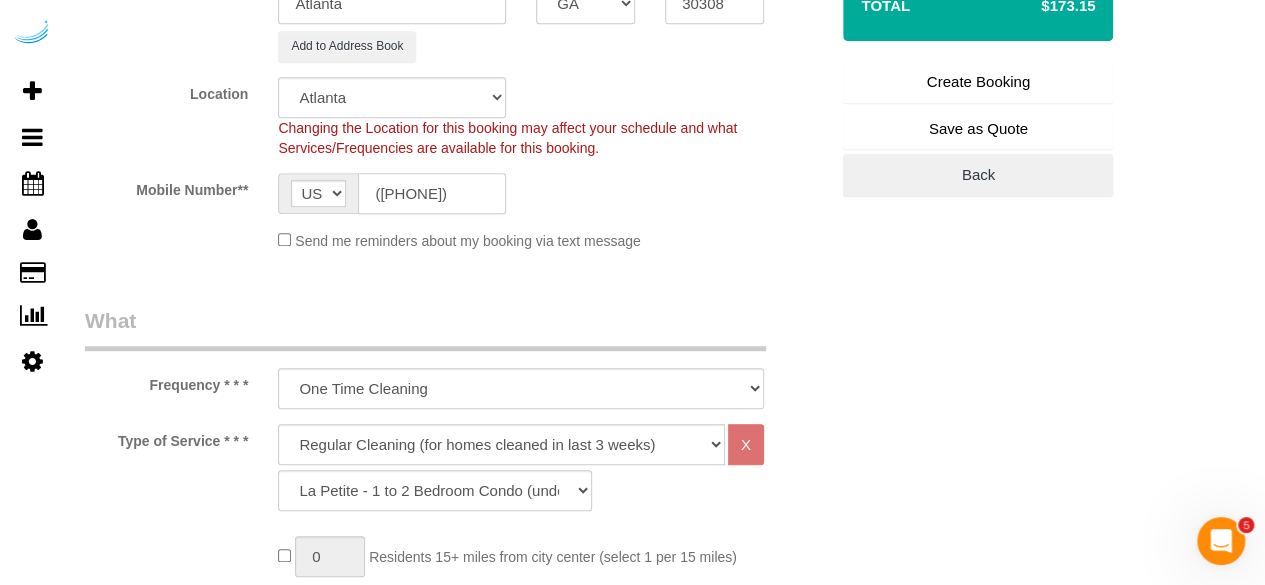 scroll, scrollTop: 600, scrollLeft: 0, axis: vertical 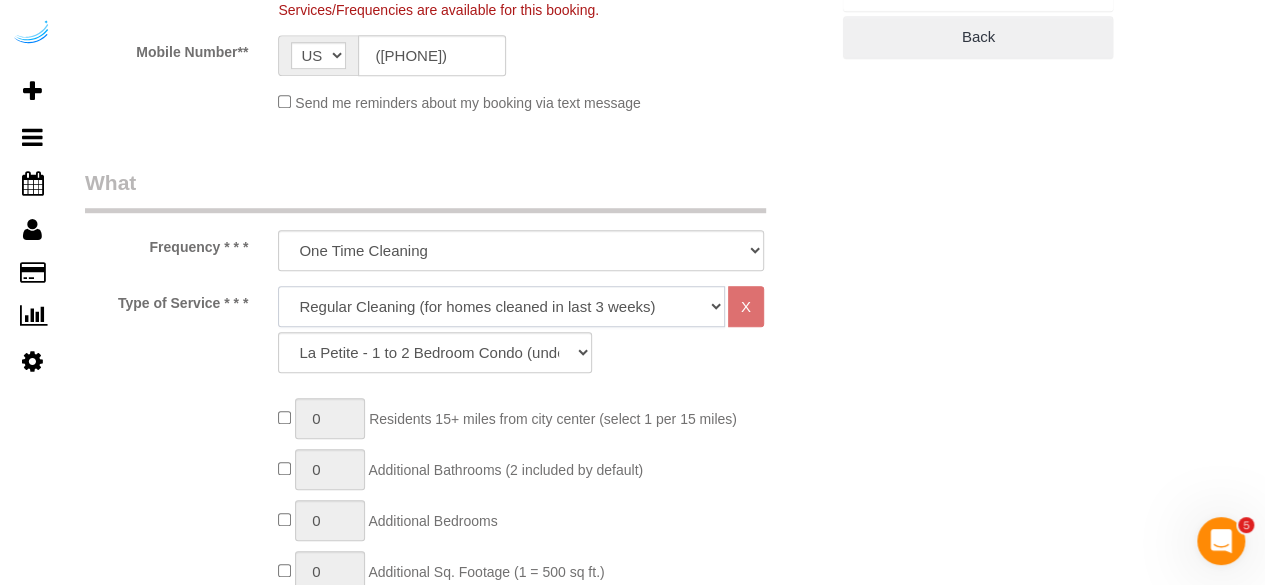 drag, startPoint x: 462, startPoint y: 299, endPoint x: 480, endPoint y: 257, distance: 45.694637 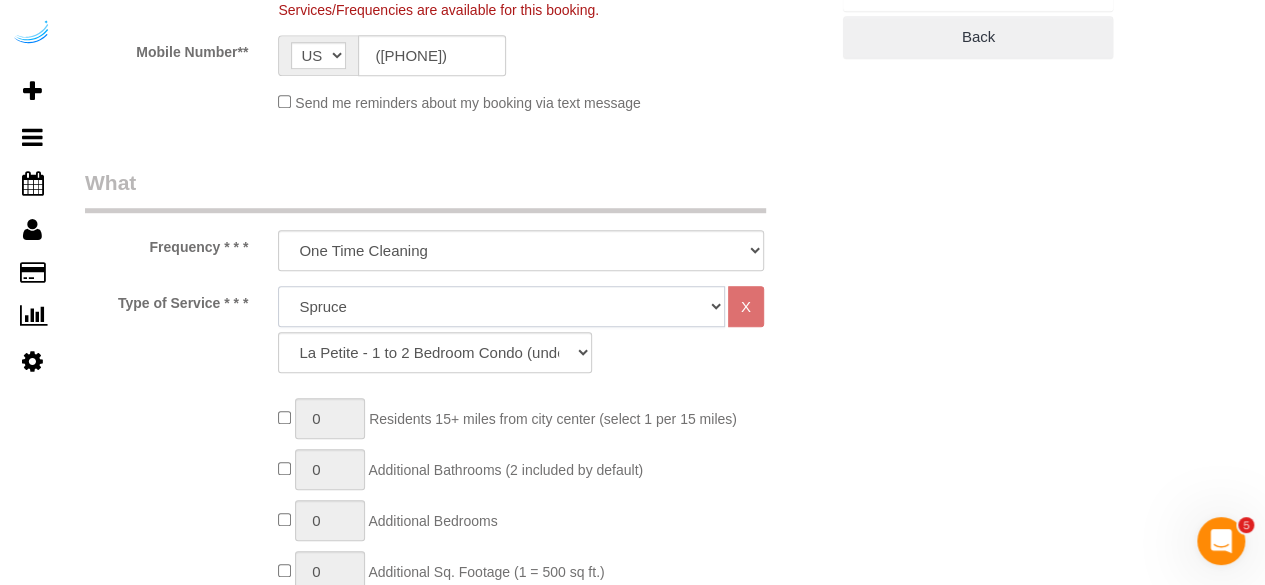 click on "Deep Cleaning (for homes that have not been cleaned in 3+ weeks) Spruce Regular Cleaning (for homes cleaned in last 3 weeks) Moving Cleanup (to clean home for new tenants) Post Construction Cleaning Vacation Rental Cleaning Hourly" 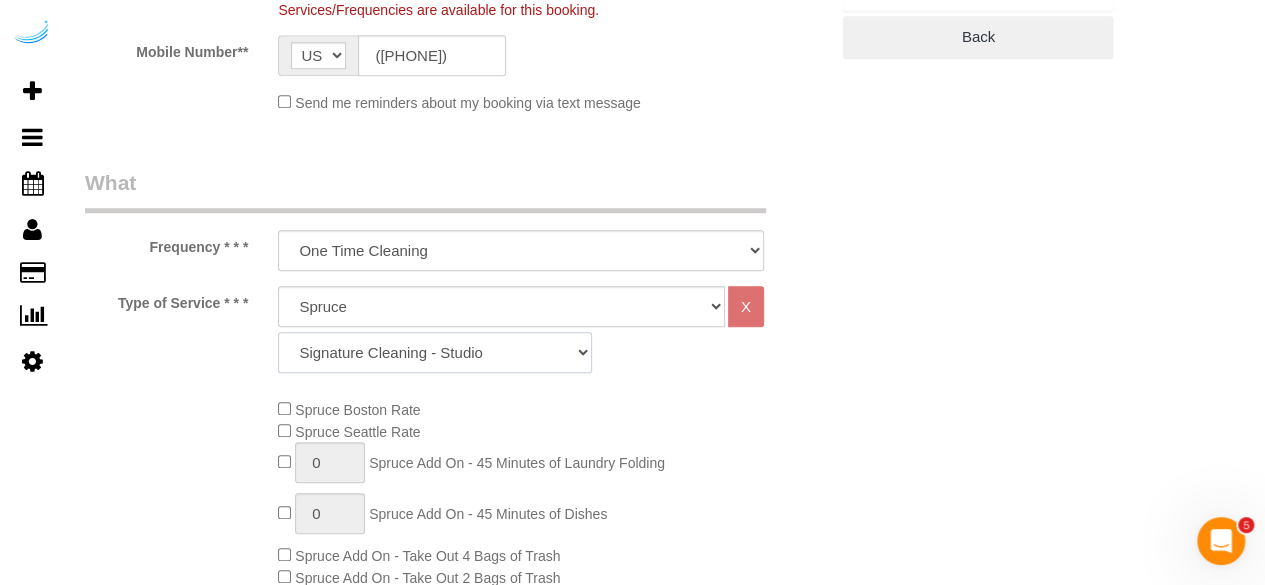 click on "Signature Cleaning - Studio Signature Cleaning - 1 Bed 1 Bath Signature Cleaning - 1 Bed 1.5 Bath Signature Cleaning - 1 Bed 1 Bath + Study Signature Cleaning - 1 Bed 2 Bath Signature Cleaning - 2 Bed 1 Bath Signature Cleaning - 2 Bed 2 Bath Signature Cleaning - 2 Bed 2.5 Bath Signature Cleaning - 2 Bed 2 Bath + Study Signature Cleaning - 3 Bed 2 Bath Signature Cleaning - 3 Bed 3 Bath Signature Cleaning - 4 Bed 2 Bath Signature Cleaning - 4 Bed 4 Bath Signature Cleaning - 5 Bed 4 Bath Signature Cleaning - 5 Bed 5 Bath Signature Cleaning - 6 Bed 6 Bath Premium Cleaning - Studio Premium Cleaning - 1 Bed 1 Bath Premium Cleaning - 1 Bed 1.5 Bath Premium Cleaning - 1 Bed 1 Bath + Study Premium Cleaning - 1 Bed 2 Bath Premium Cleaning - 2 Bed 1 Bath Premium Cleaning - 2 Bed 2 Bath Premium Cleaning - 2 Bed 2.5 Bath Premium Cleaning - 2 Bed 2 Bath + Study Premium Cleaning - 3 Bed 2 Bath Premium Cleaning - 3 Bed 3 Bath Premium Cleaning - 4 Bed 2 Bath Premium Cleaning - 4 Bed 4 Bath Premium Cleaning - 5 Bed 4 Bath" 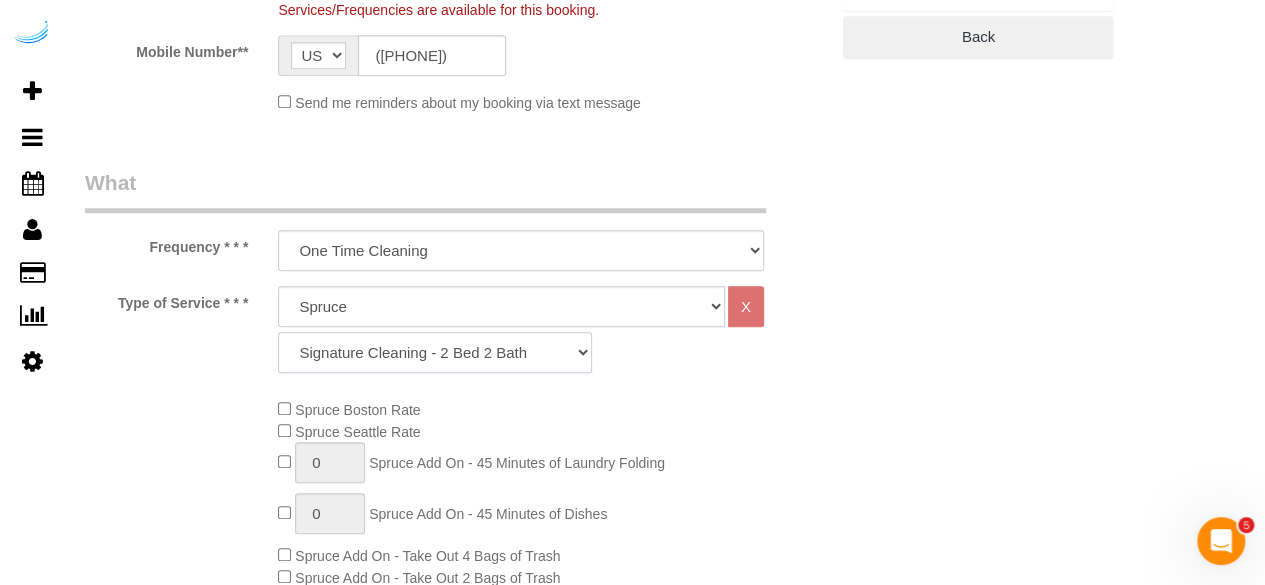 click on "Signature Cleaning - Studio Signature Cleaning - 1 Bed 1 Bath Signature Cleaning - 1 Bed 1.5 Bath Signature Cleaning - 1 Bed 1 Bath + Study Signature Cleaning - 1 Bed 2 Bath Signature Cleaning - 2 Bed 1 Bath Signature Cleaning - 2 Bed 2 Bath Signature Cleaning - 2 Bed 2.5 Bath Signature Cleaning - 2 Bed 2 Bath + Study Signature Cleaning - 3 Bed 2 Bath Signature Cleaning - 3 Bed 3 Bath Signature Cleaning - 4 Bed 2 Bath Signature Cleaning - 4 Bed 4 Bath Signature Cleaning - 5 Bed 4 Bath Signature Cleaning - 5 Bed 5 Bath Signature Cleaning - 6 Bed 6 Bath Premium Cleaning - Studio Premium Cleaning - 1 Bed 1 Bath Premium Cleaning - 1 Bed 1.5 Bath Premium Cleaning - 1 Bed 1 Bath + Study Premium Cleaning - 1 Bed 2 Bath Premium Cleaning - 2 Bed 1 Bath Premium Cleaning - 2 Bed 2 Bath Premium Cleaning - 2 Bed 2.5 Bath Premium Cleaning - 2 Bed 2 Bath + Study Premium Cleaning - 3 Bed 2 Bath Premium Cleaning - 3 Bed 3 Bath Premium Cleaning - 4 Bed 2 Bath Premium Cleaning - 4 Bed 4 Bath Premium Cleaning - 5 Bed 4 Bath" 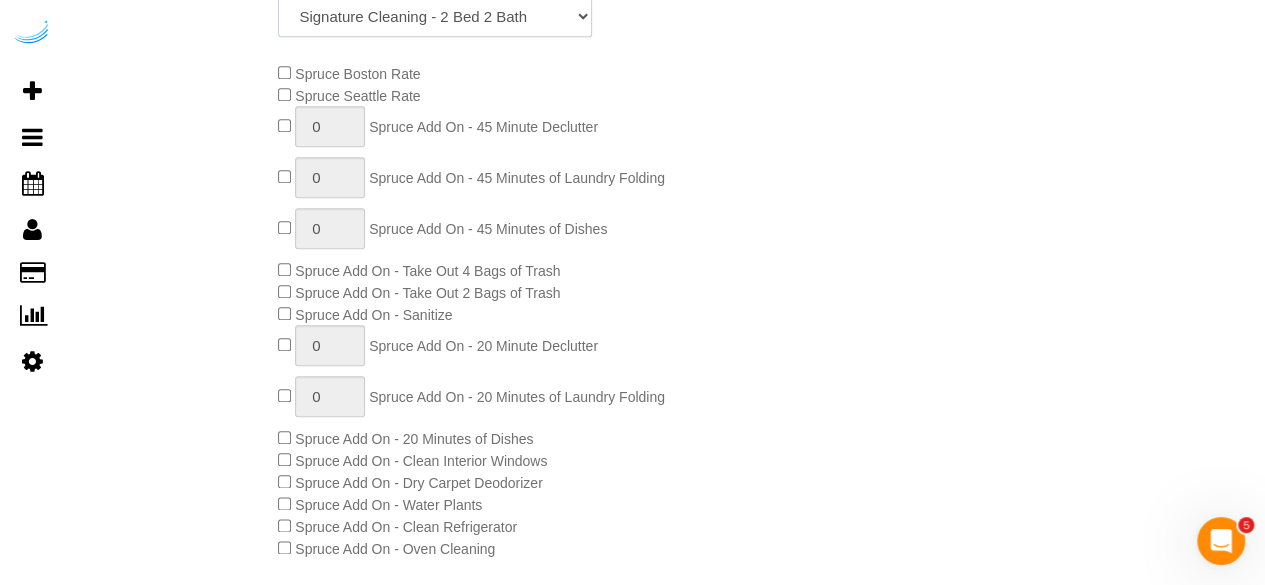 scroll, scrollTop: 1000, scrollLeft: 0, axis: vertical 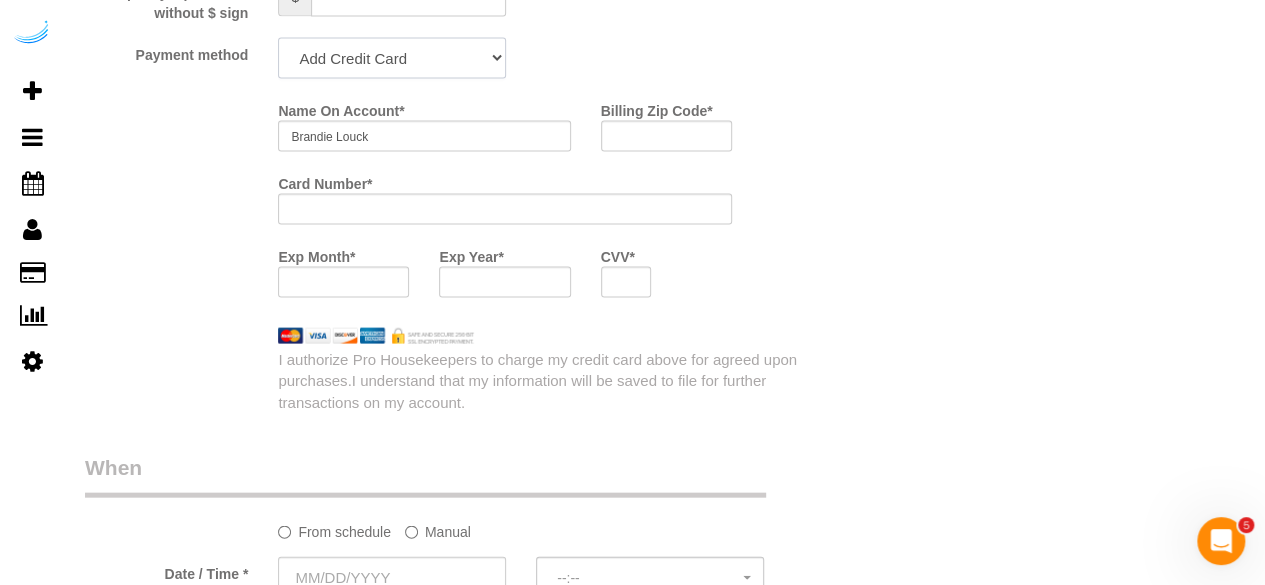 click on "Add Credit Card Cash Check Paypal" 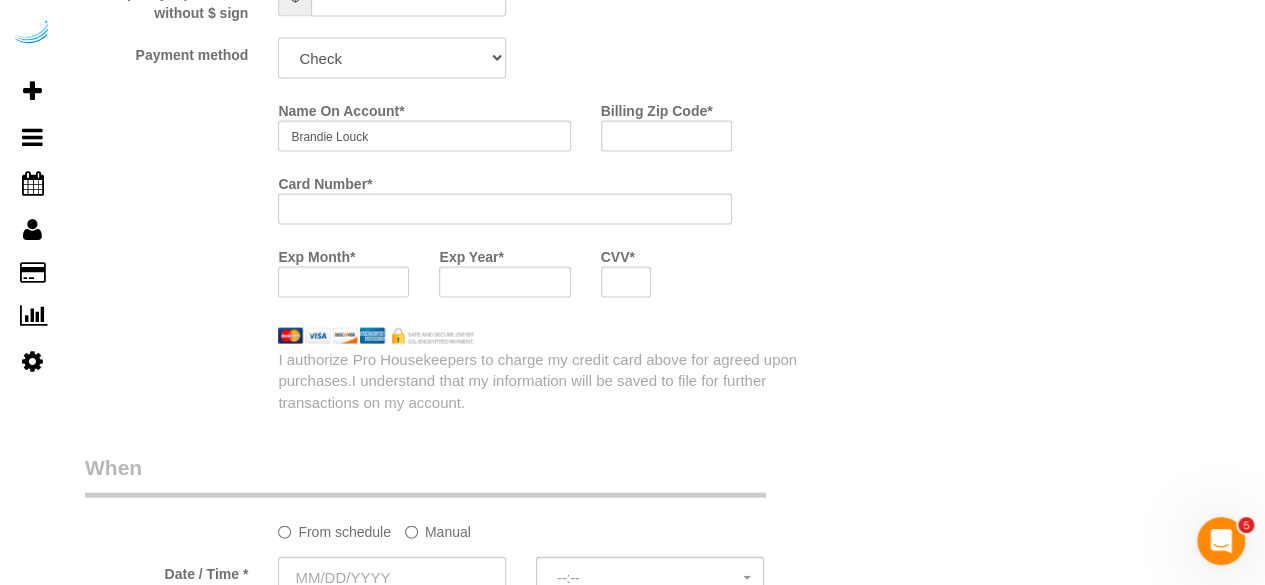 click on "Add Credit Card Cash Check Paypal" 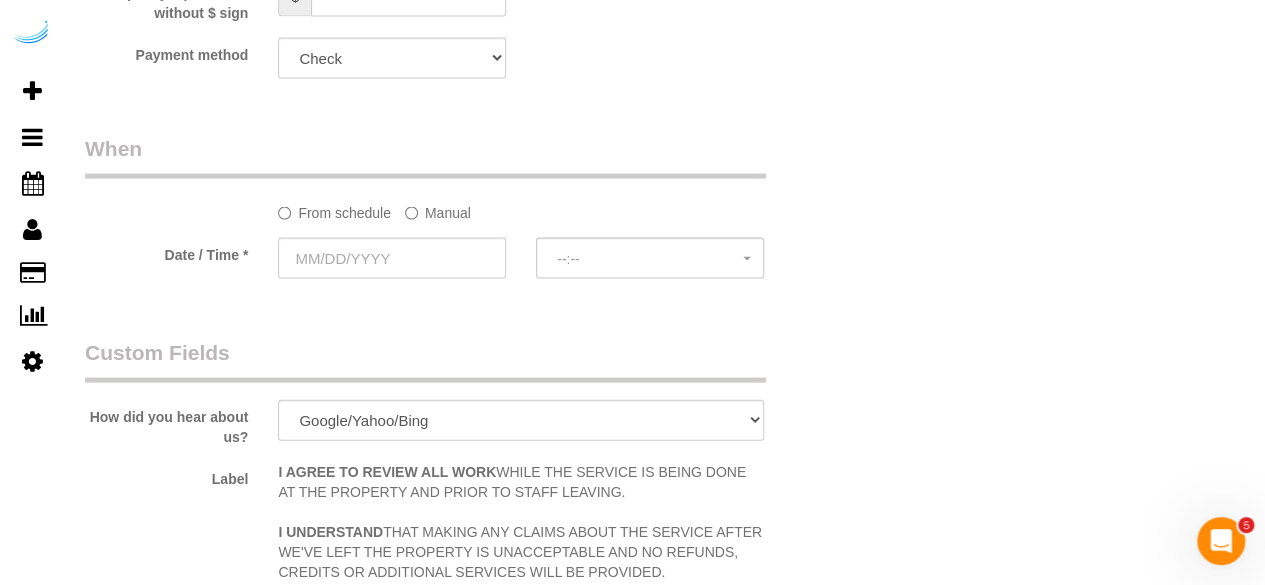 click on "Manual" 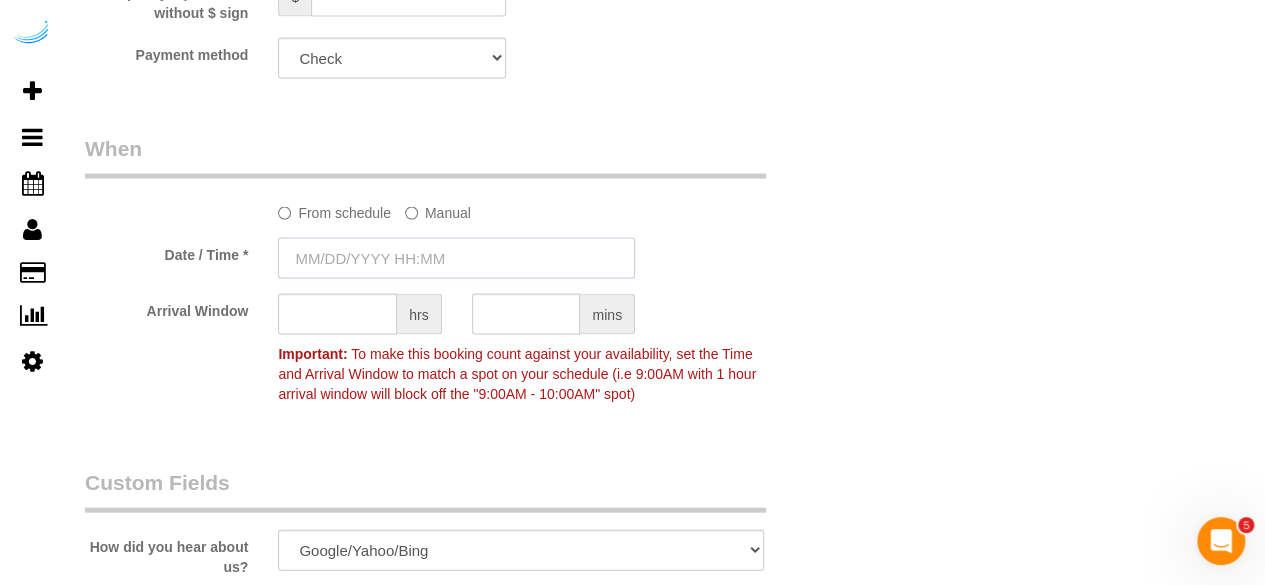 click at bounding box center [456, 258] 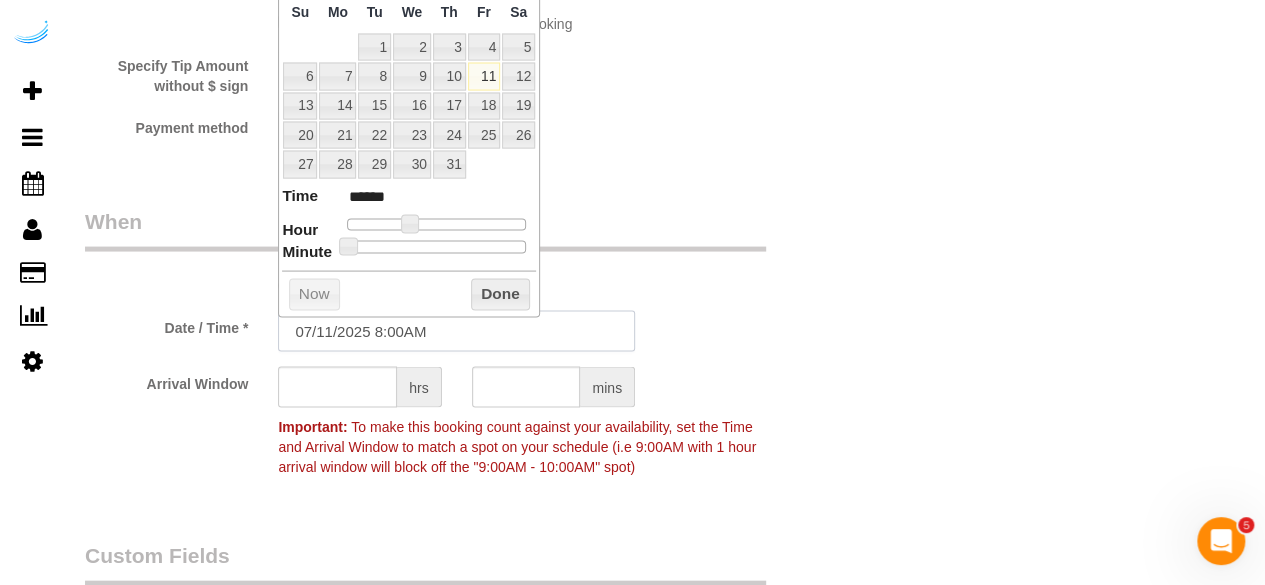 scroll, scrollTop: 1800, scrollLeft: 0, axis: vertical 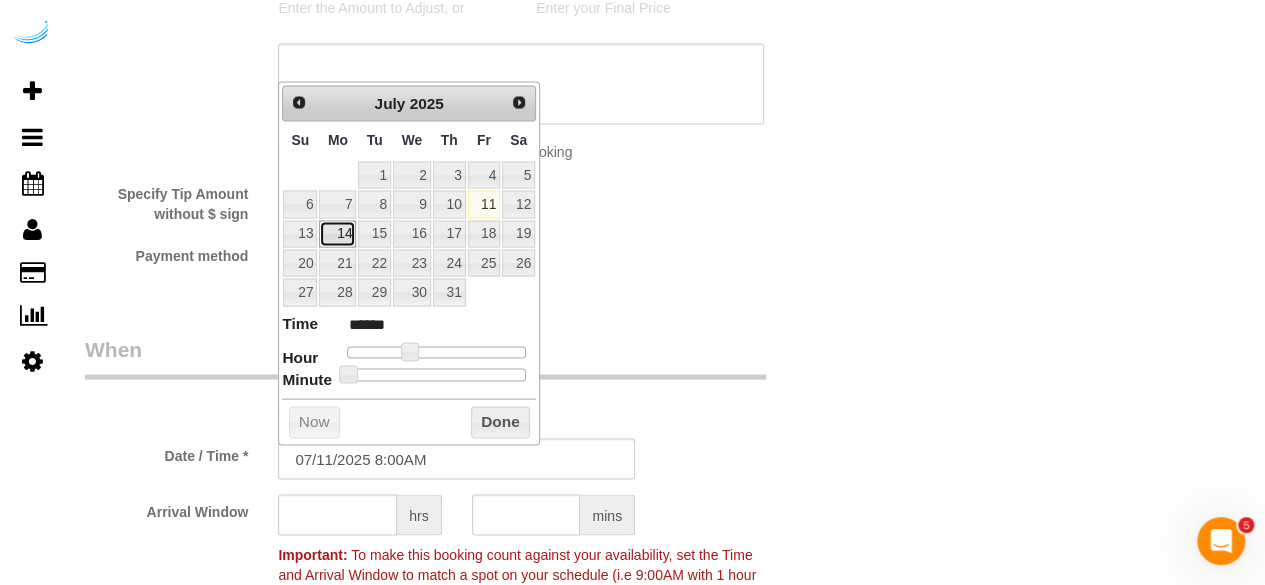 click on "14" at bounding box center (337, 233) 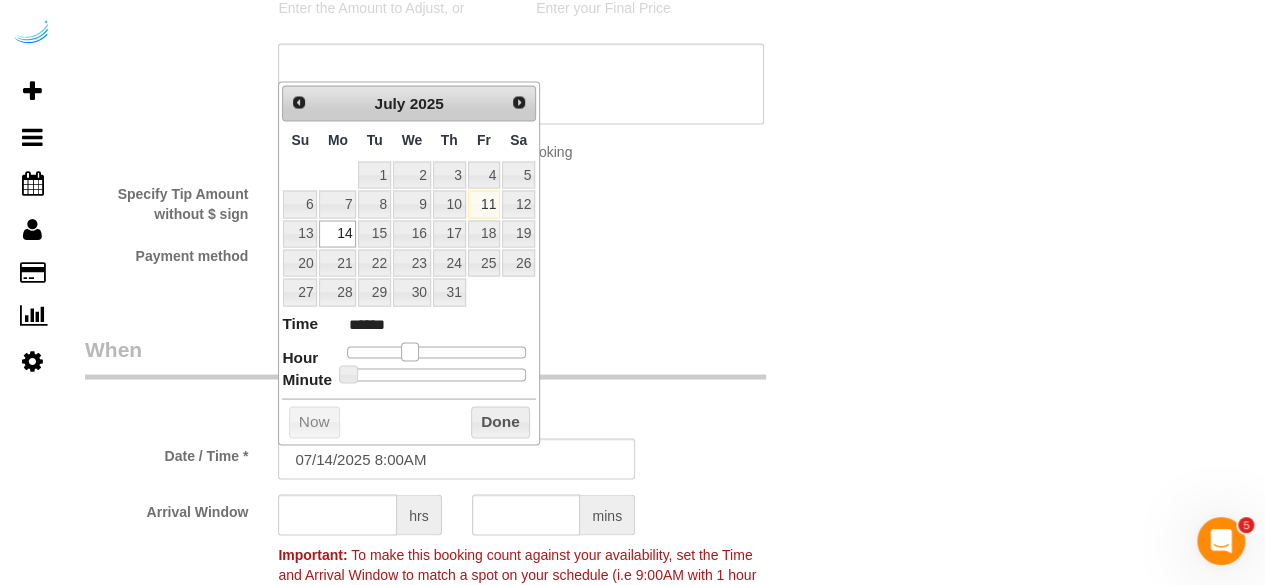 type on "07/14/2025 9:00AM" 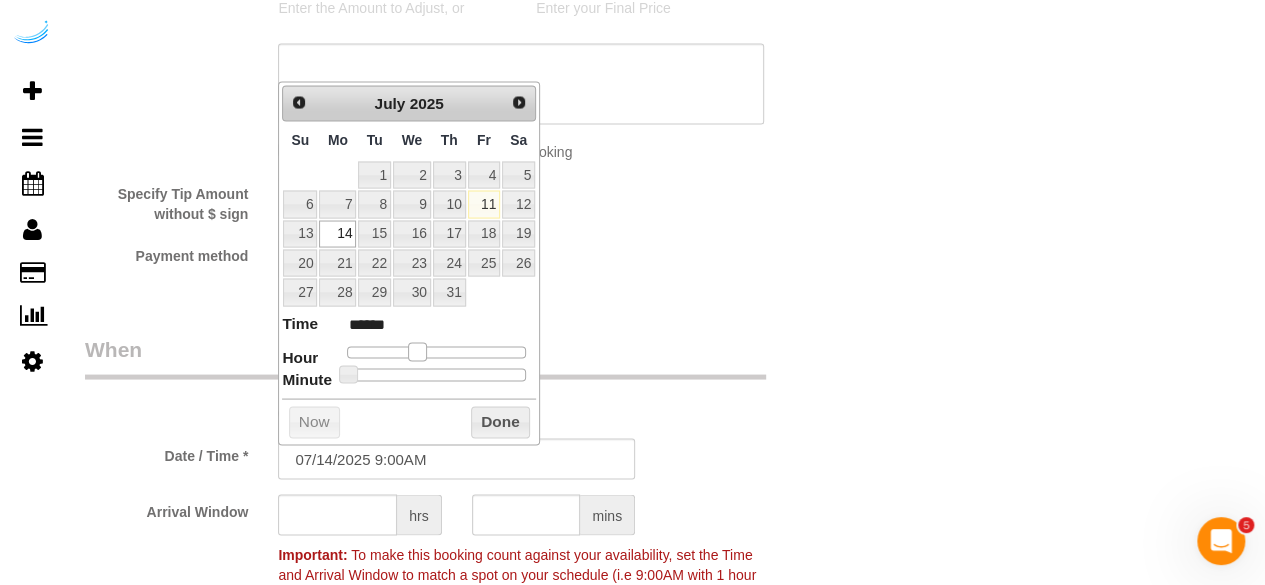 click at bounding box center [417, 351] 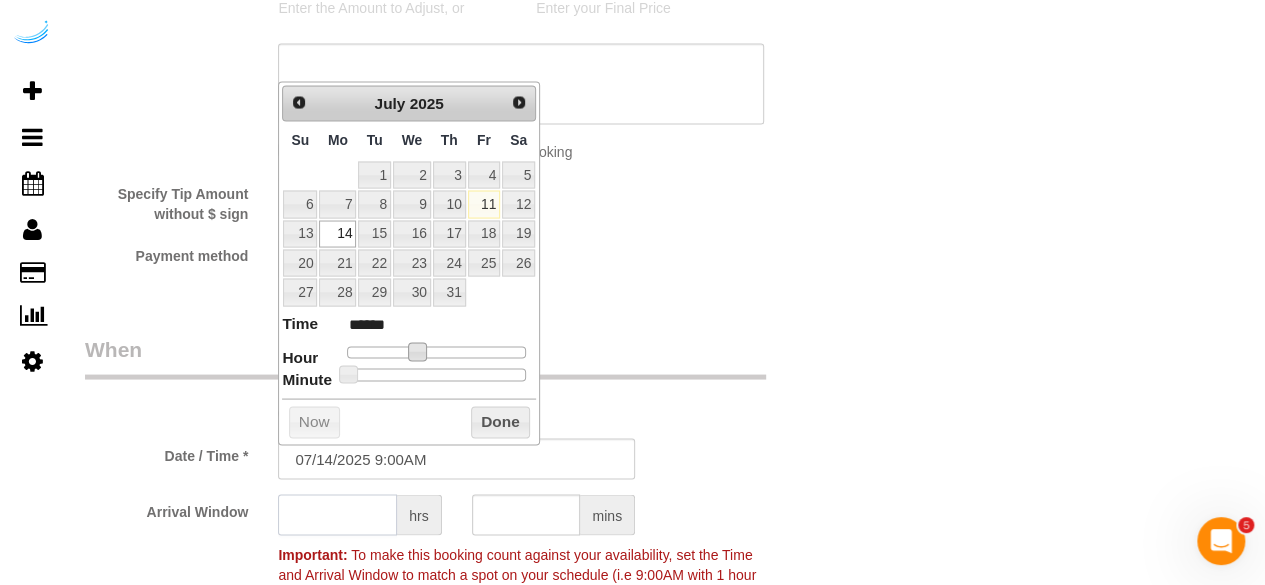 click 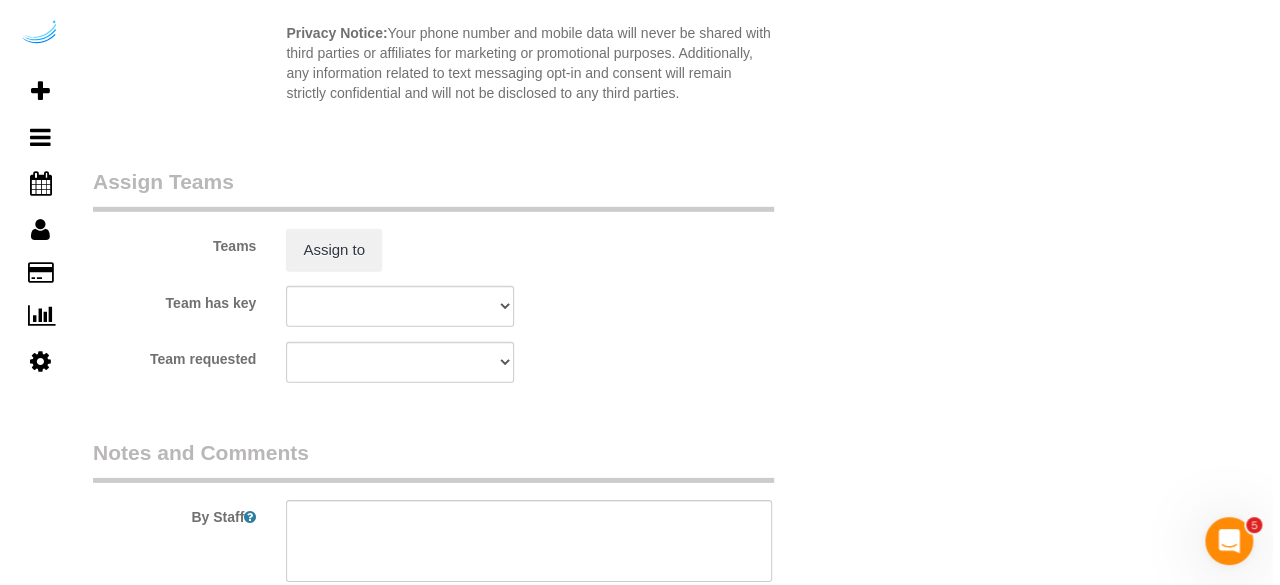 scroll, scrollTop: 3000, scrollLeft: 0, axis: vertical 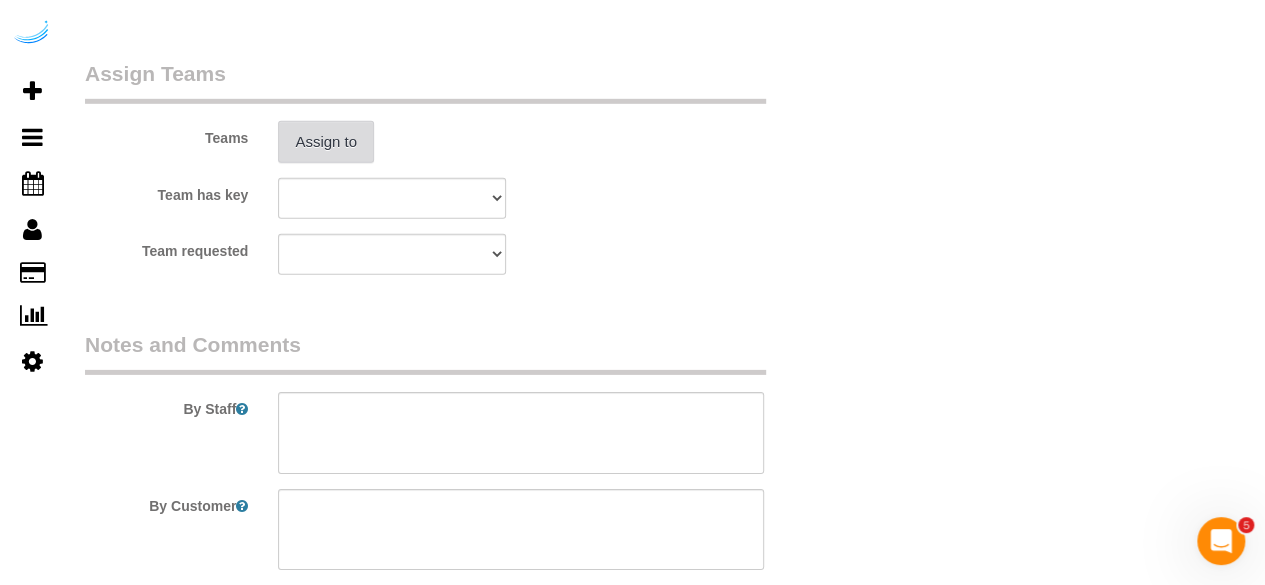 type on "4" 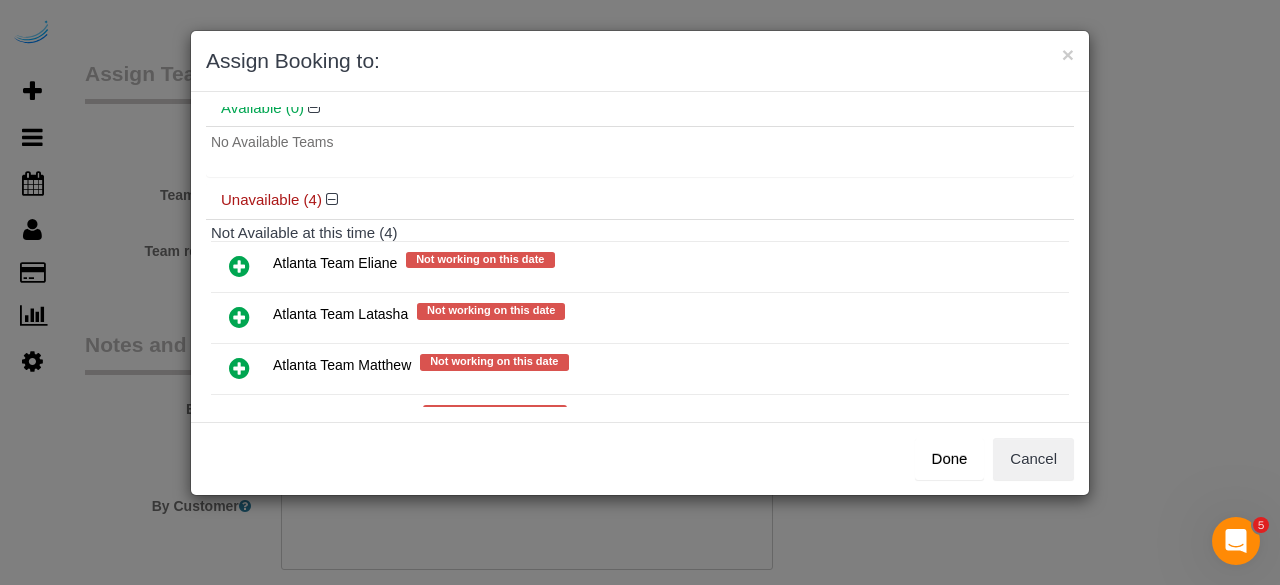 scroll, scrollTop: 0, scrollLeft: 0, axis: both 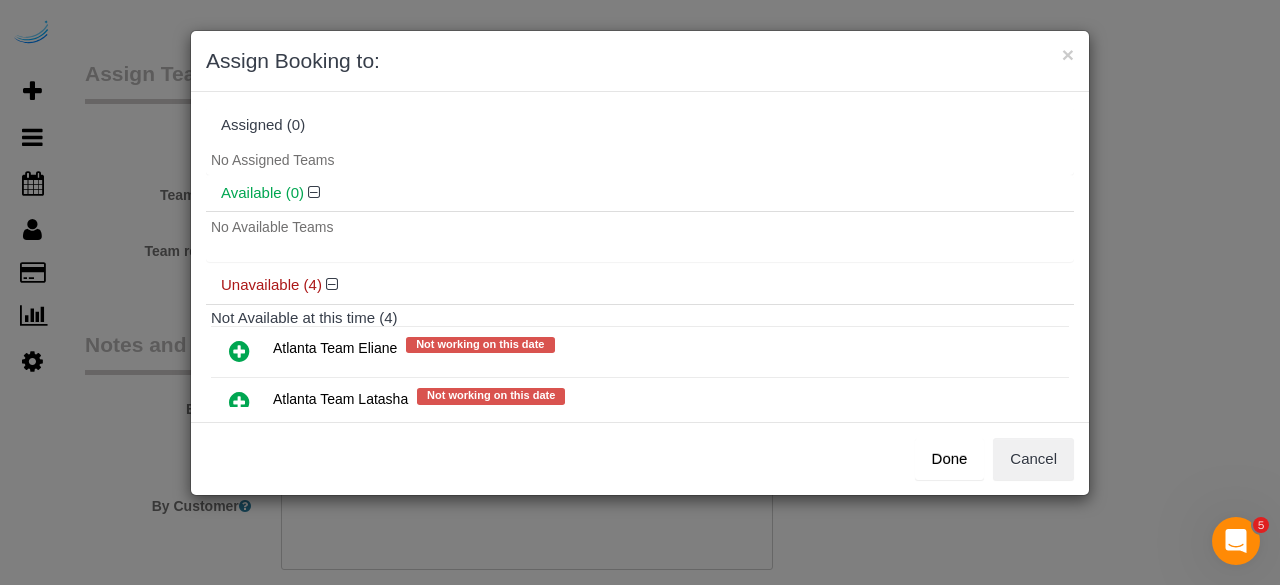 click at bounding box center (239, 351) 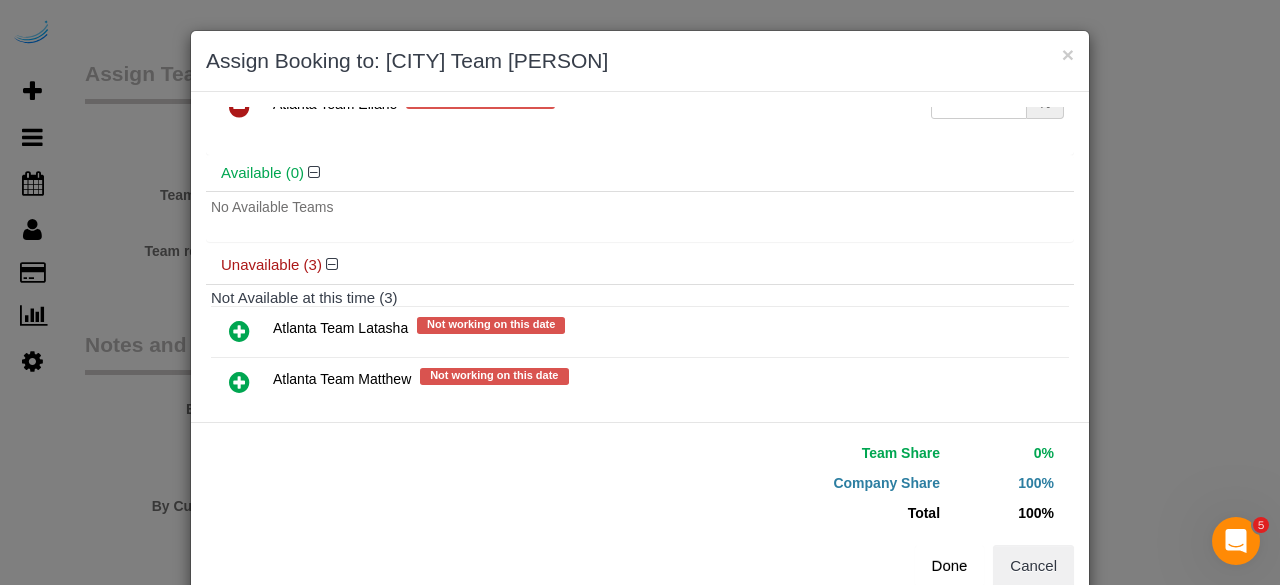 scroll, scrollTop: 156, scrollLeft: 0, axis: vertical 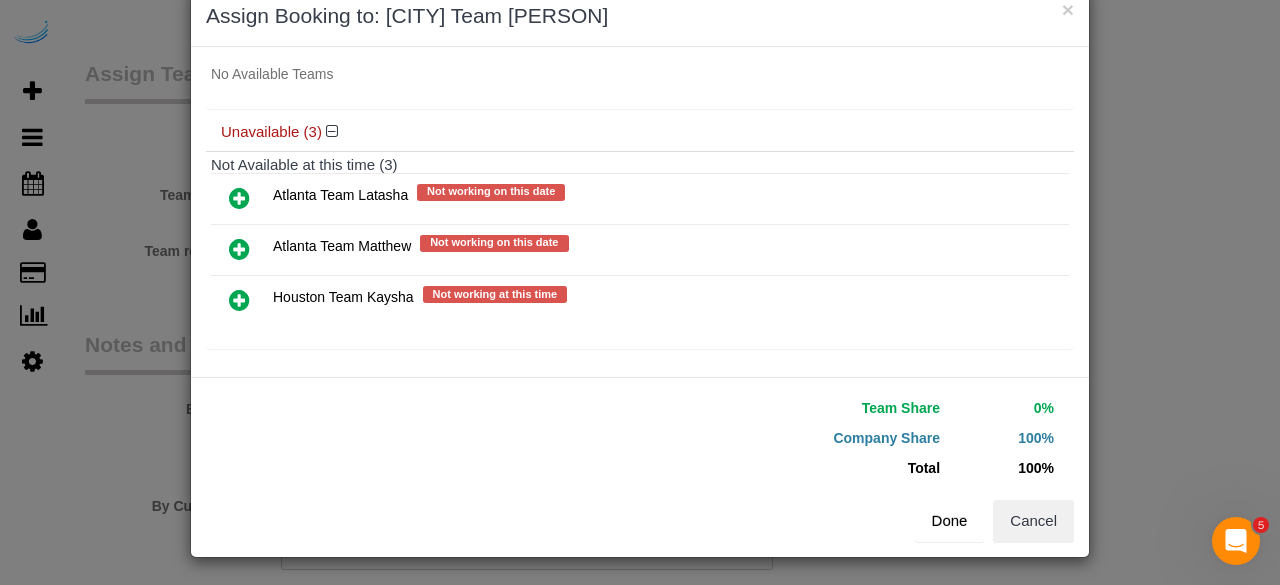 click on "Done" at bounding box center [950, 521] 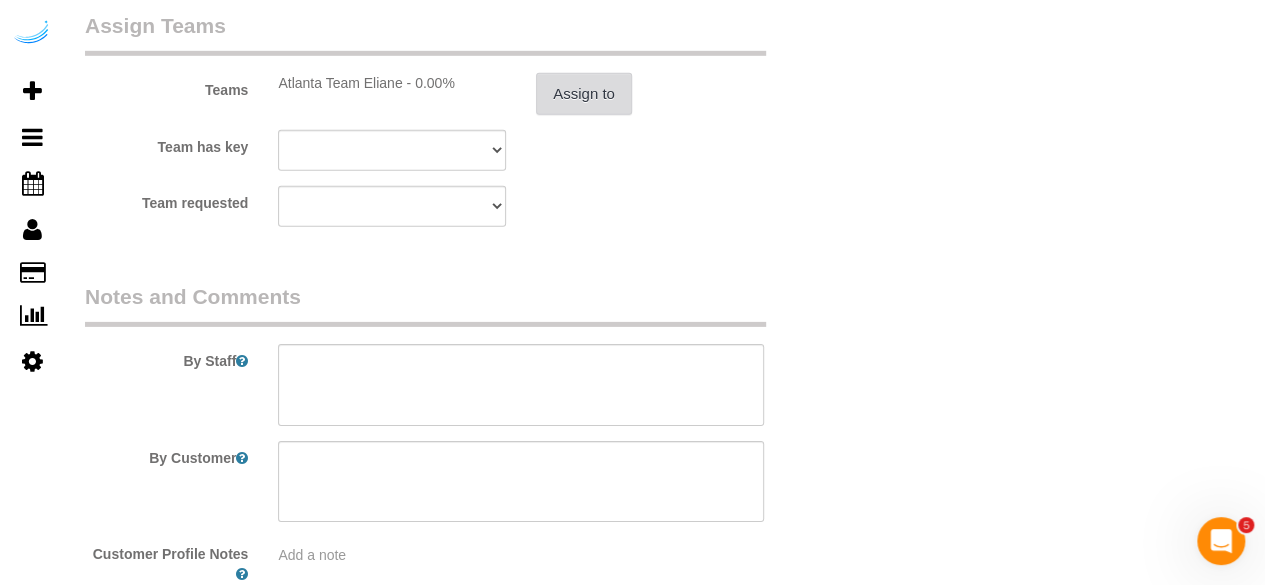 scroll, scrollTop: 3170, scrollLeft: 0, axis: vertical 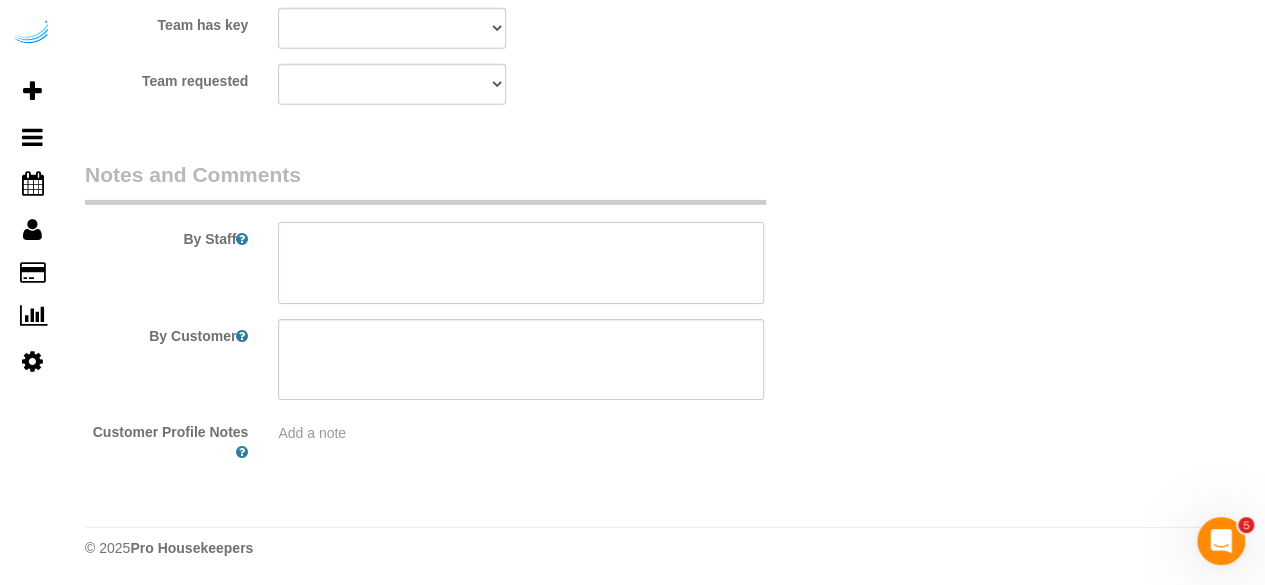 click at bounding box center (521, 263) 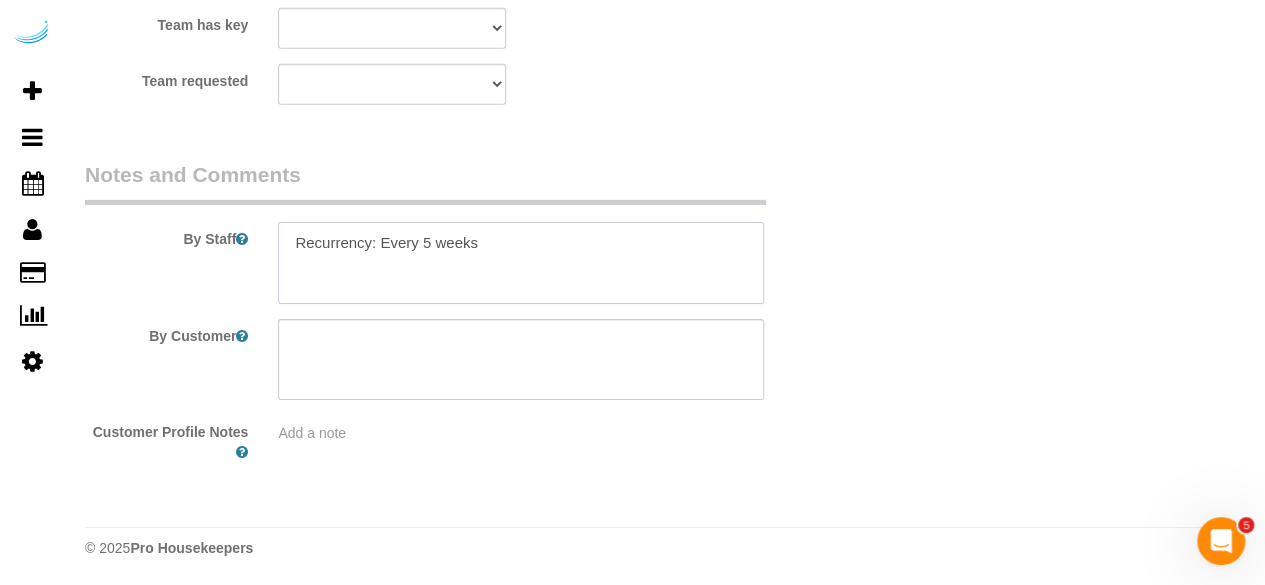 paste on "Permanent Notes:No notes from this customer.Today's Notes:No notes from this service.
Entry Method: Someone will be home
Details:
Additional Notes:
Housekeeping Notes:" 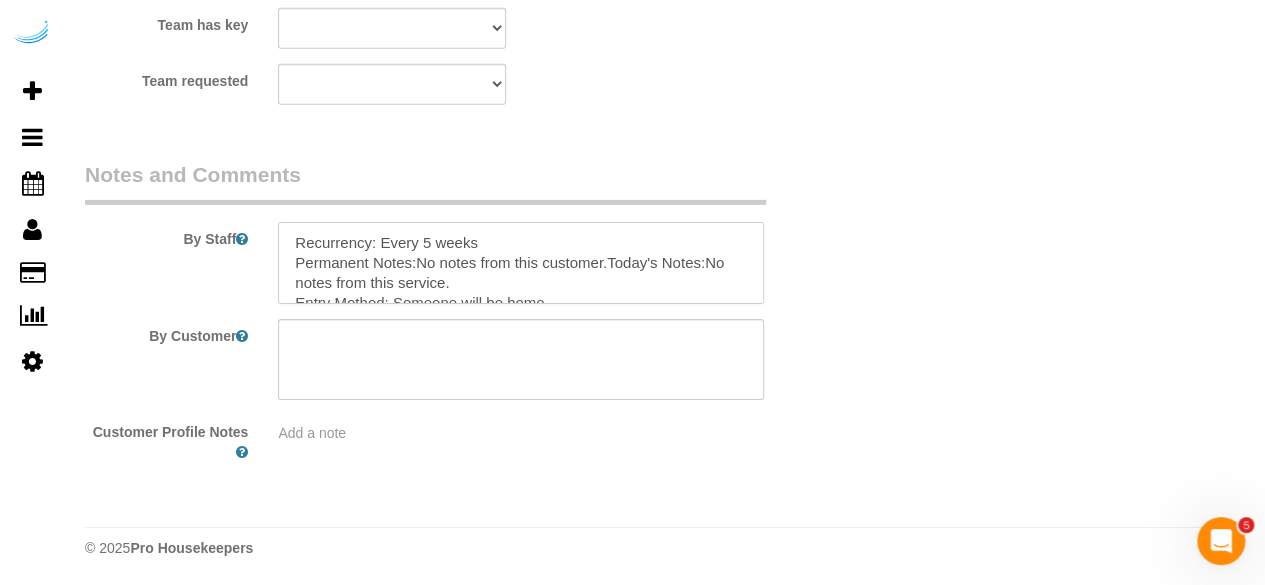 scroll, scrollTop: 108, scrollLeft: 0, axis: vertical 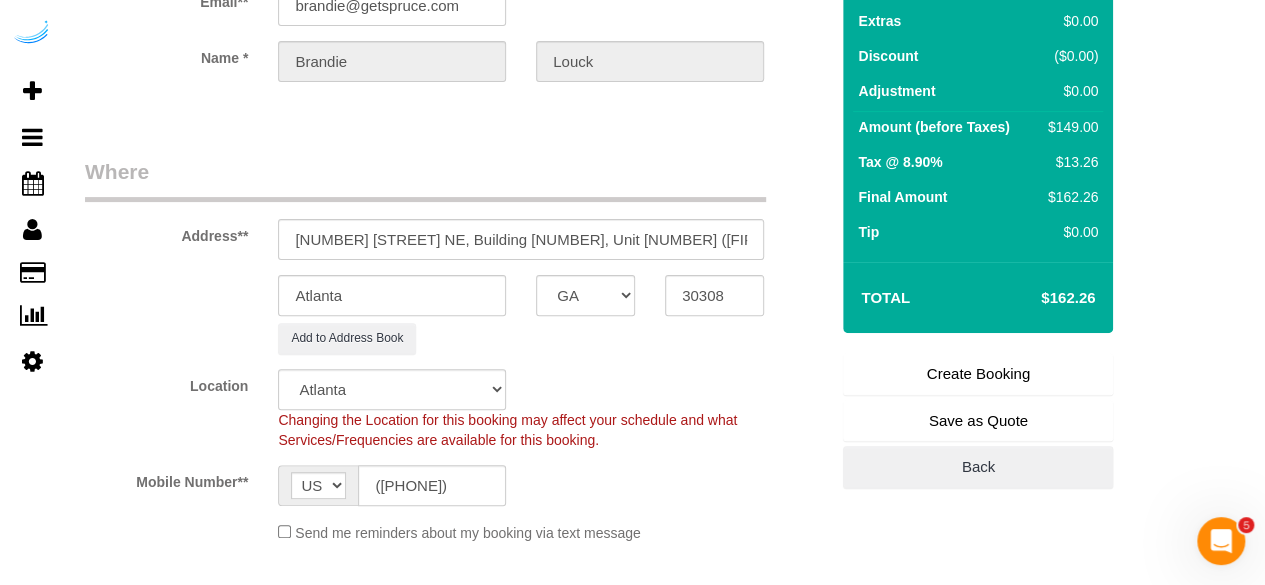 type on "Recurrency: Every 5 weeks
Permanent Notes:No notes from this customer.Today's Notes:No notes from this service.
Entry Method: Someone will be home
Details:
Additional Notes:
Housekeeping Notes:" 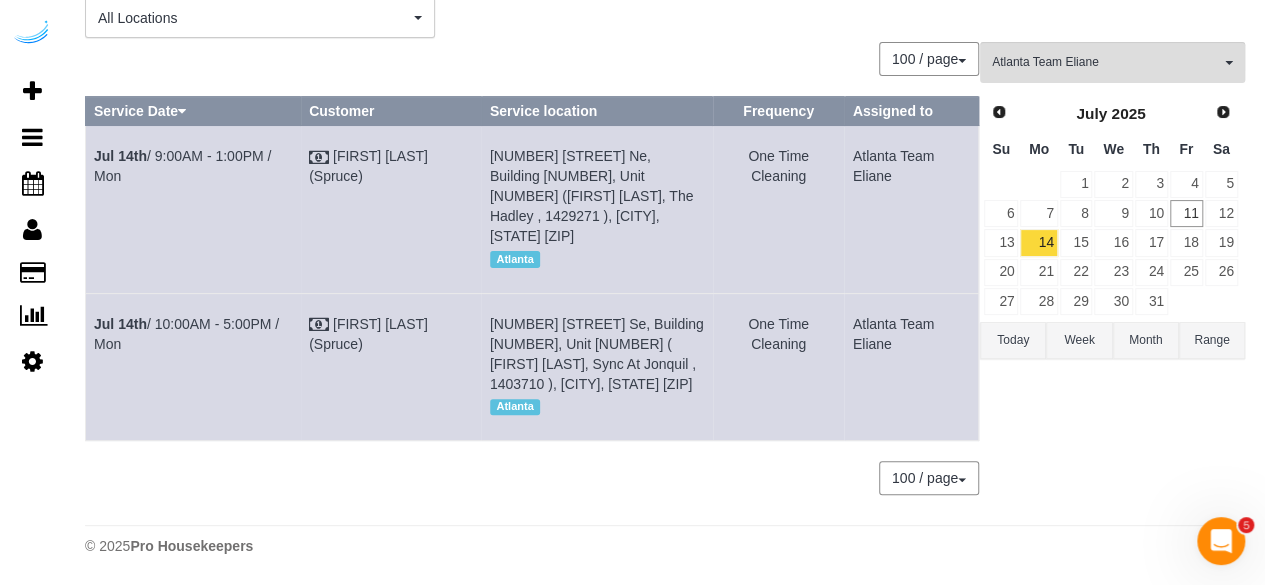 scroll, scrollTop: 0, scrollLeft: 0, axis: both 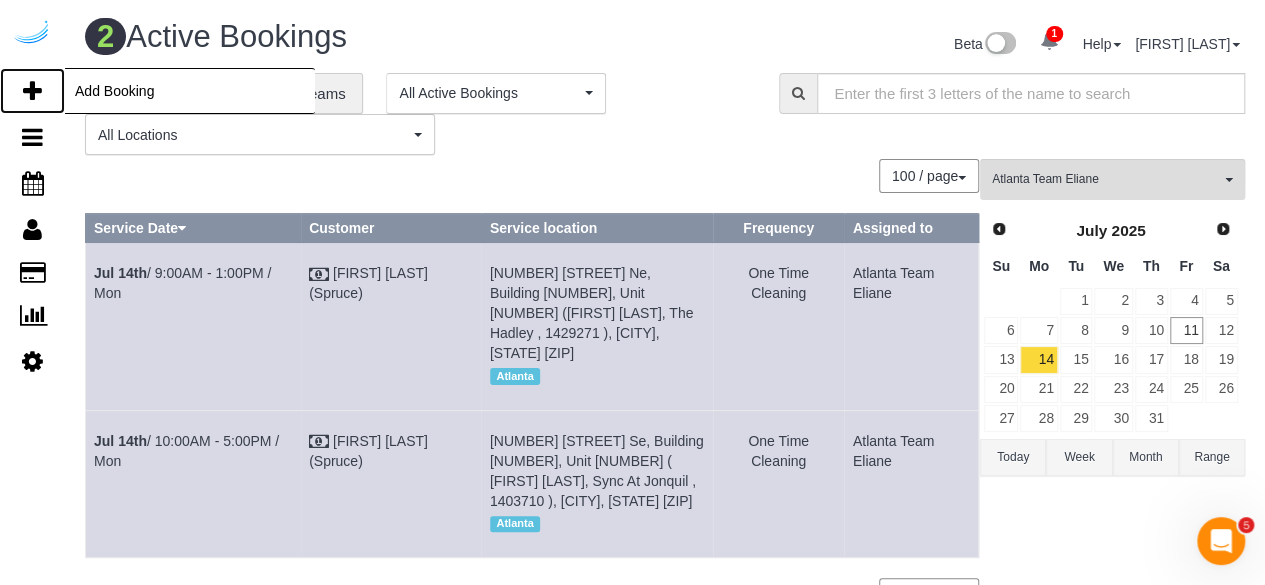 click at bounding box center [32, 91] 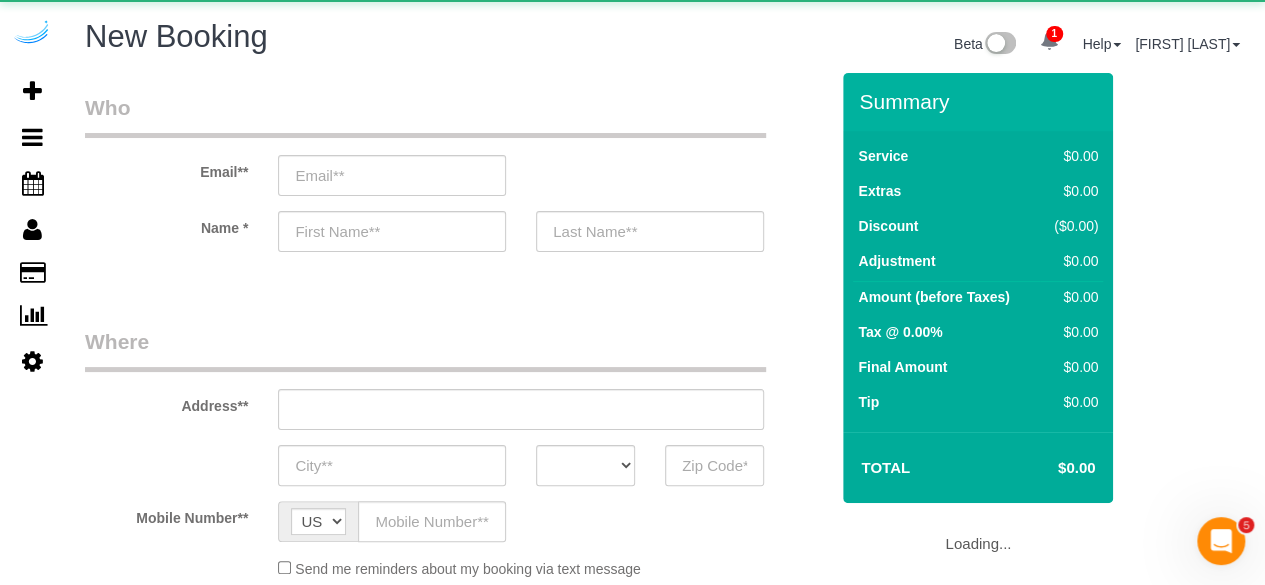 select on "object:10717" 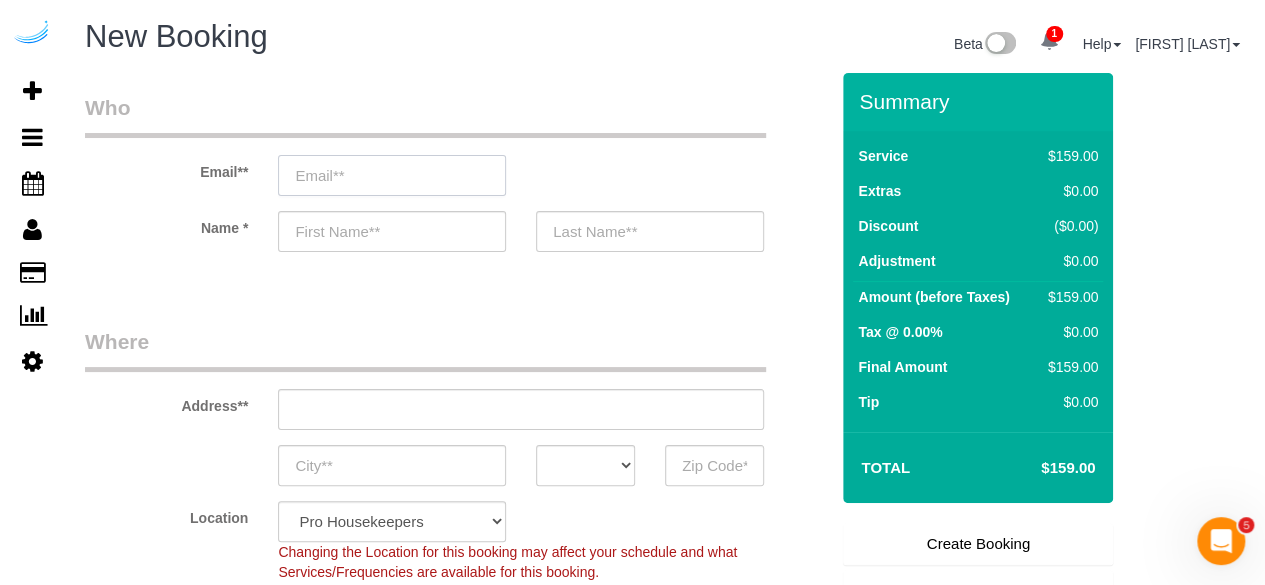 click at bounding box center [392, 175] 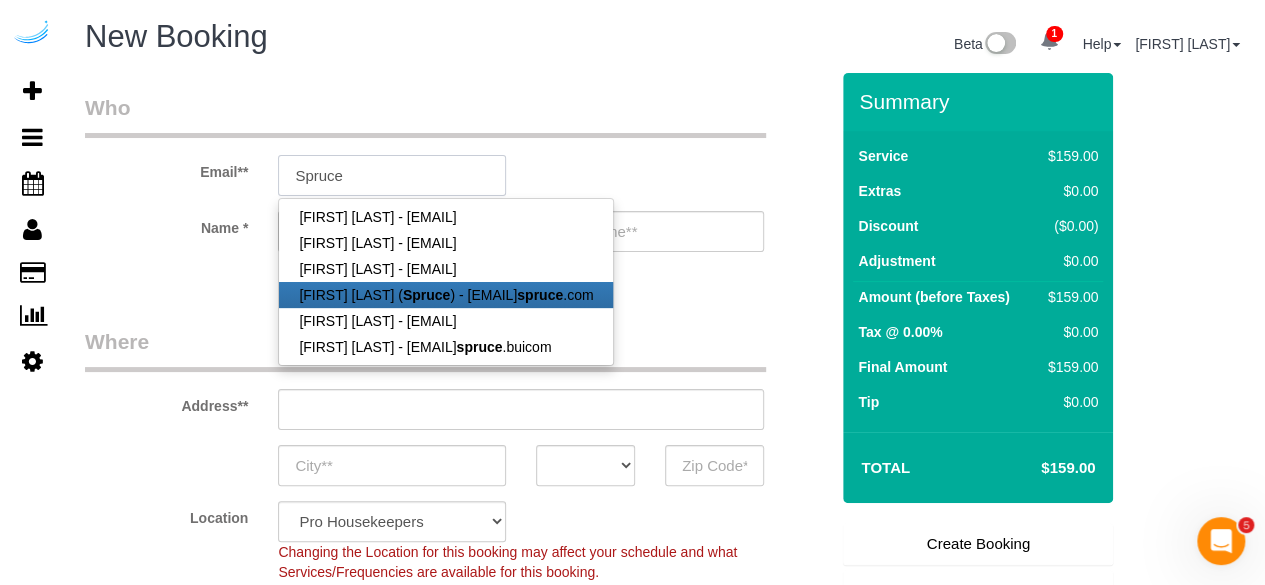 type on "brandie@getspruce.com" 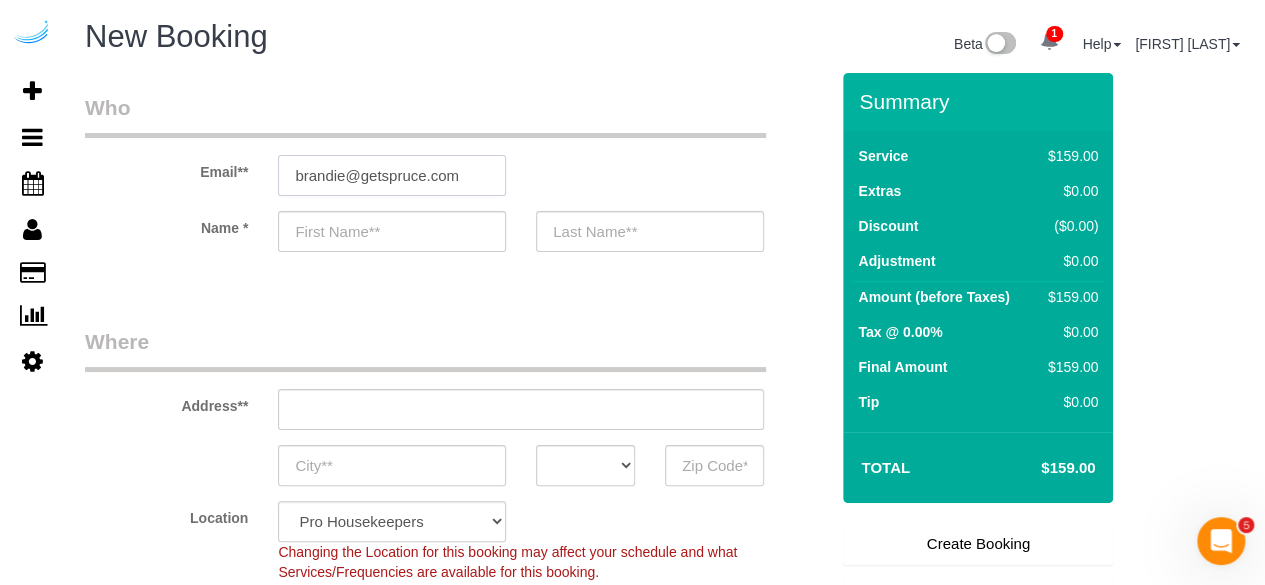 type on "Brandie" 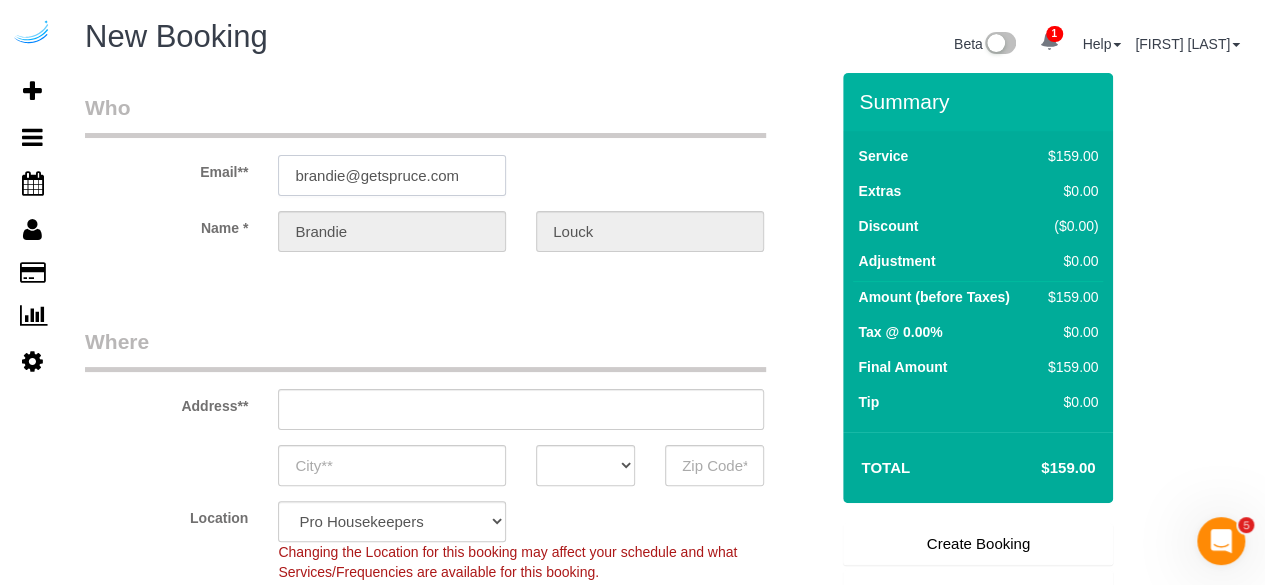 type on "3816 S Lamar Blvd" 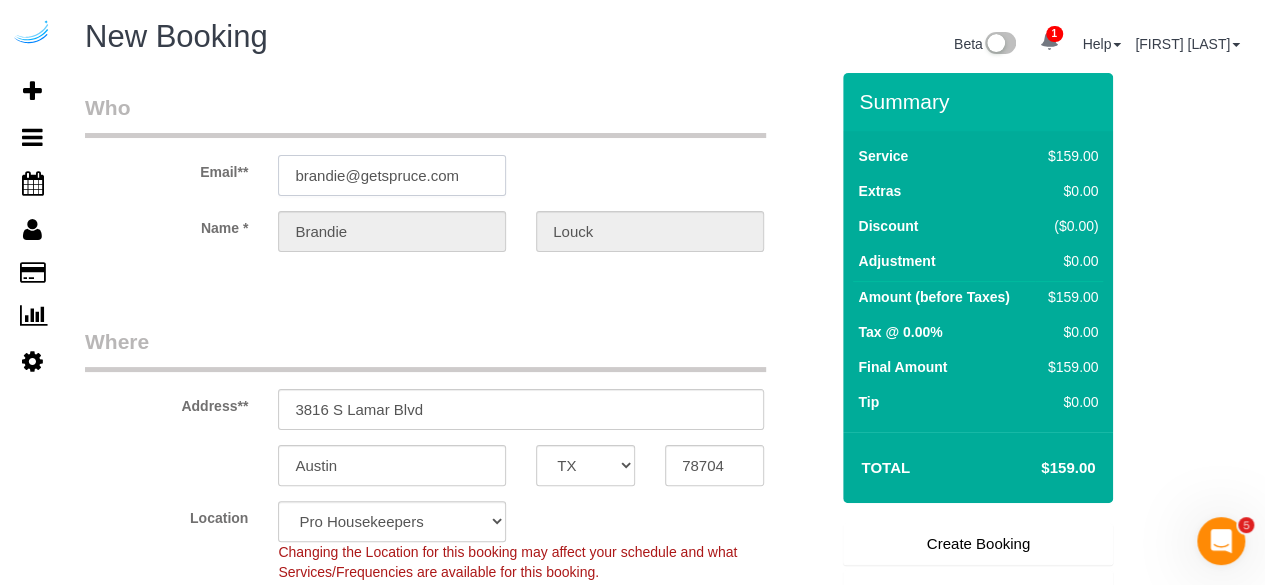 type on "brandie@getspruce.com" 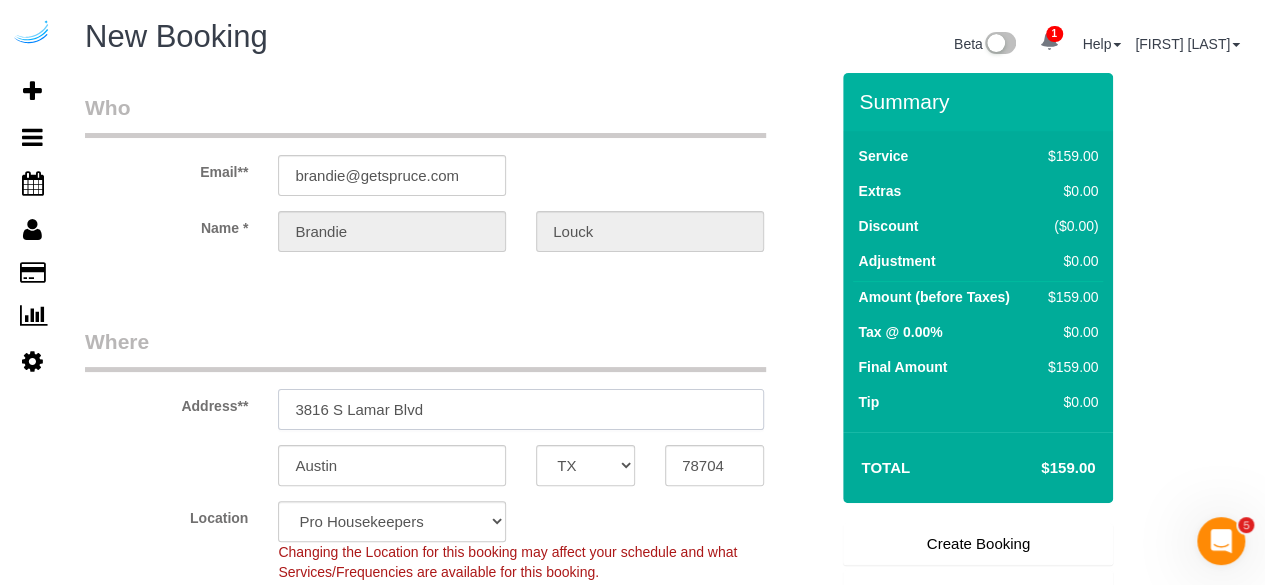 click on "3816 S Lamar Blvd" at bounding box center [521, 409] 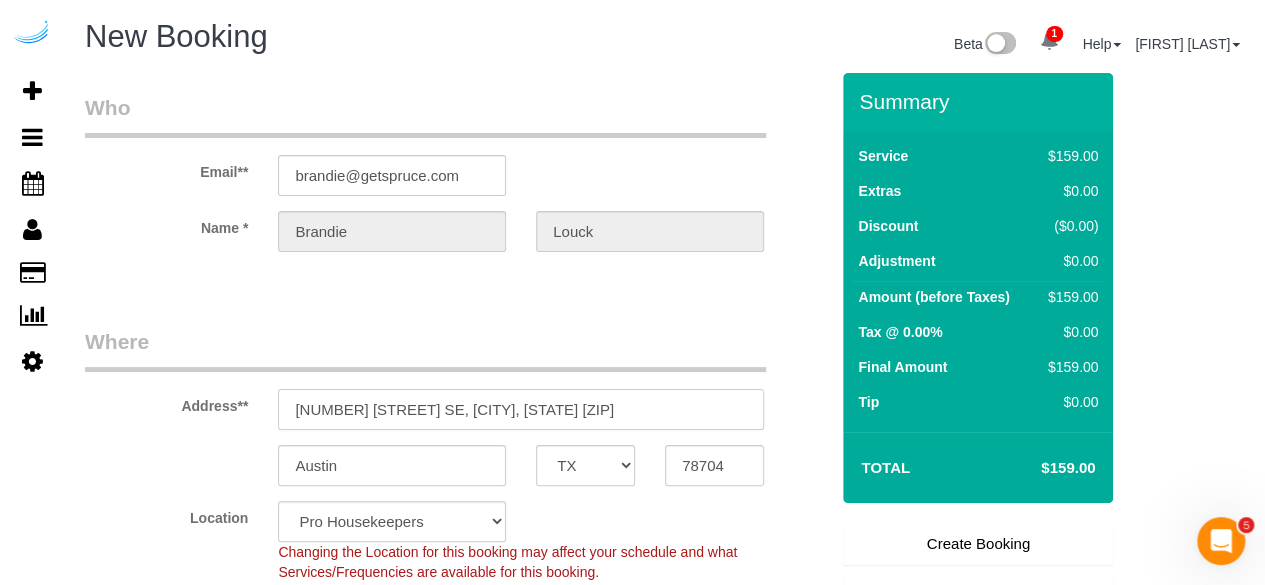 select on "9" 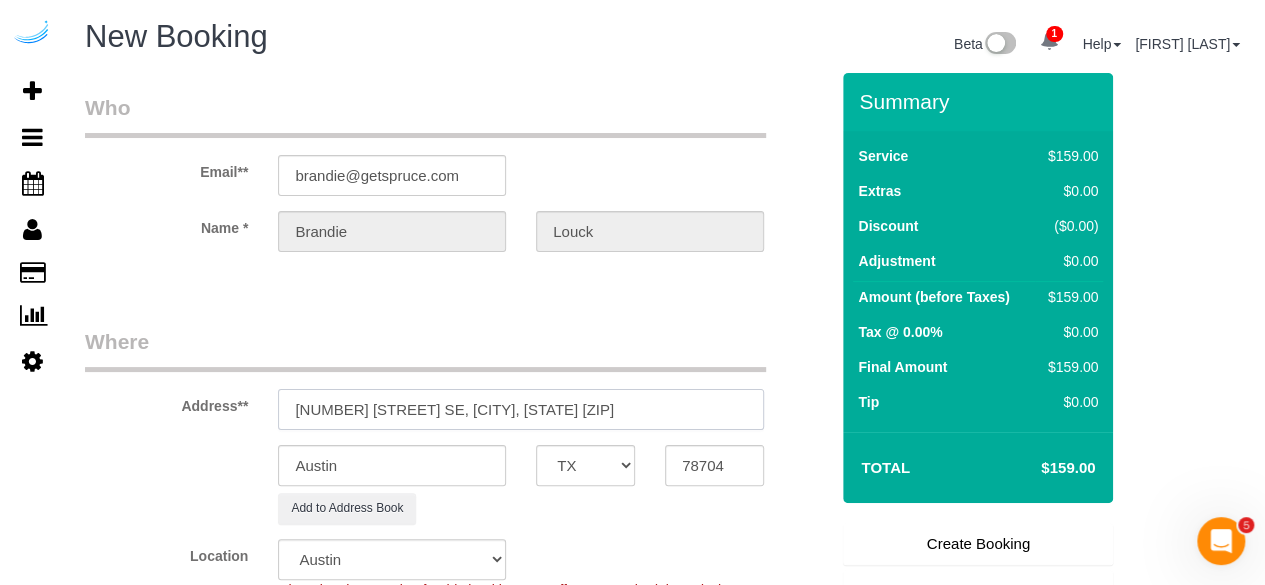 select on "object:10759" 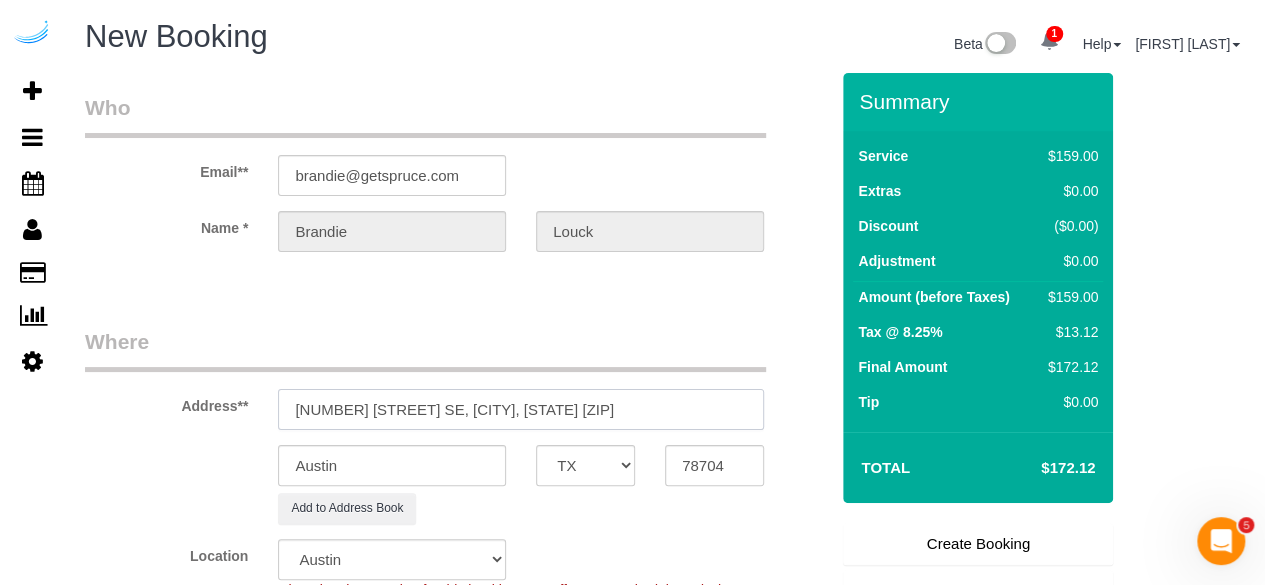 type on "[NUMBER] [STREET] [STREET], [CITY], [STATE] [POSTAL_CODE]" 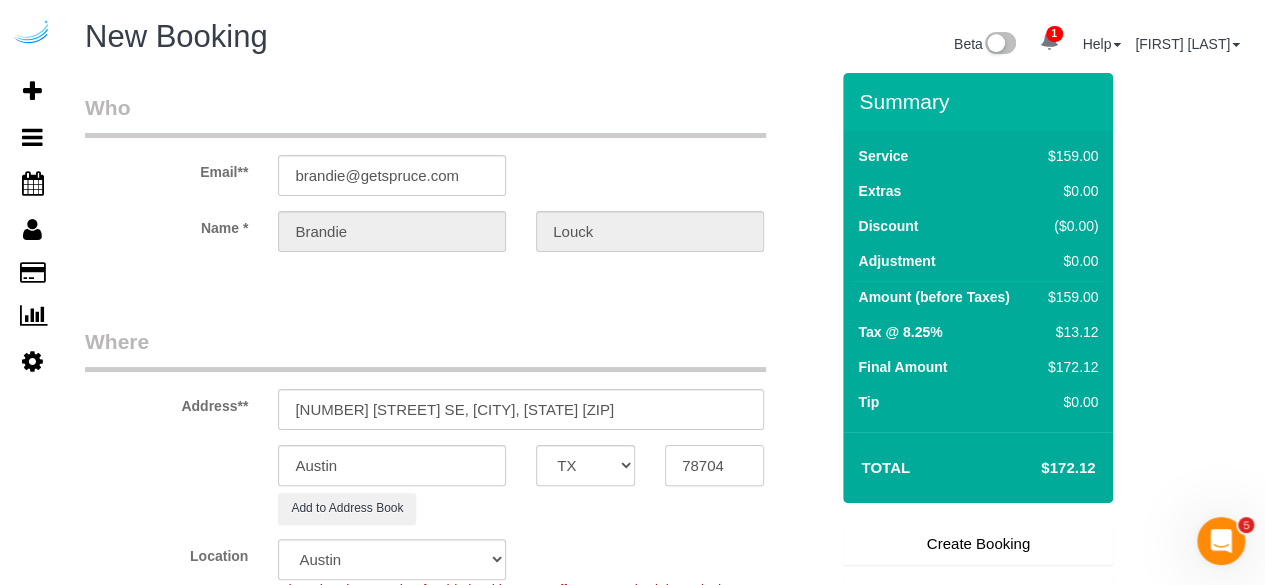 click on "78704" at bounding box center (714, 465) 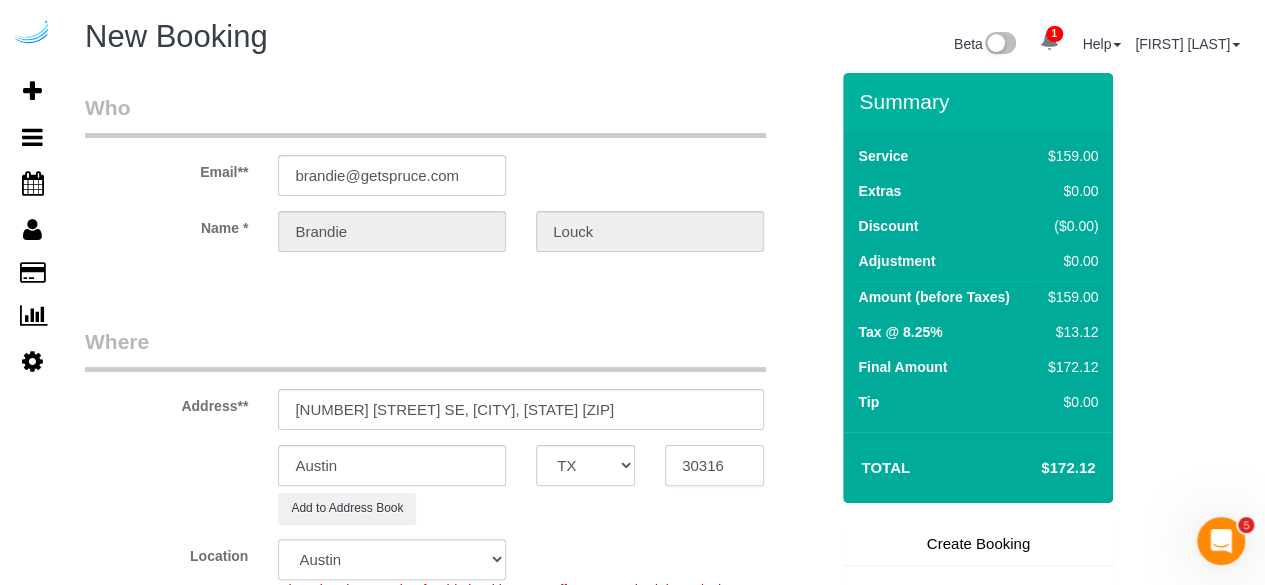 type on "30316" 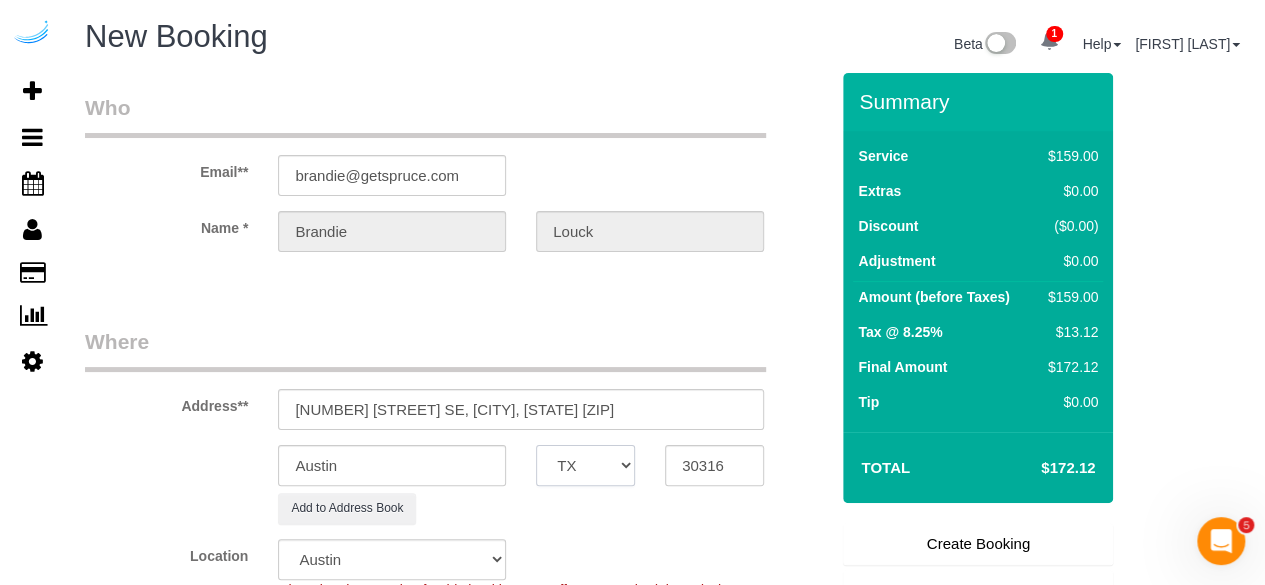click on "AK
AL
AR
AZ
CA
CO
CT
DC
DE
FL
GA
HI
IA
ID
IL
IN
KS
KY
LA
MA
MD
ME
MI
MN
MO
MS
MT
NC
ND
NE
NH
NJ
NM
NV
NY
OH
OK
OR
PA
RI
SC
SD
TN
TX
UT
VA
VT
WA
WI
WV
WY" at bounding box center [585, 465] 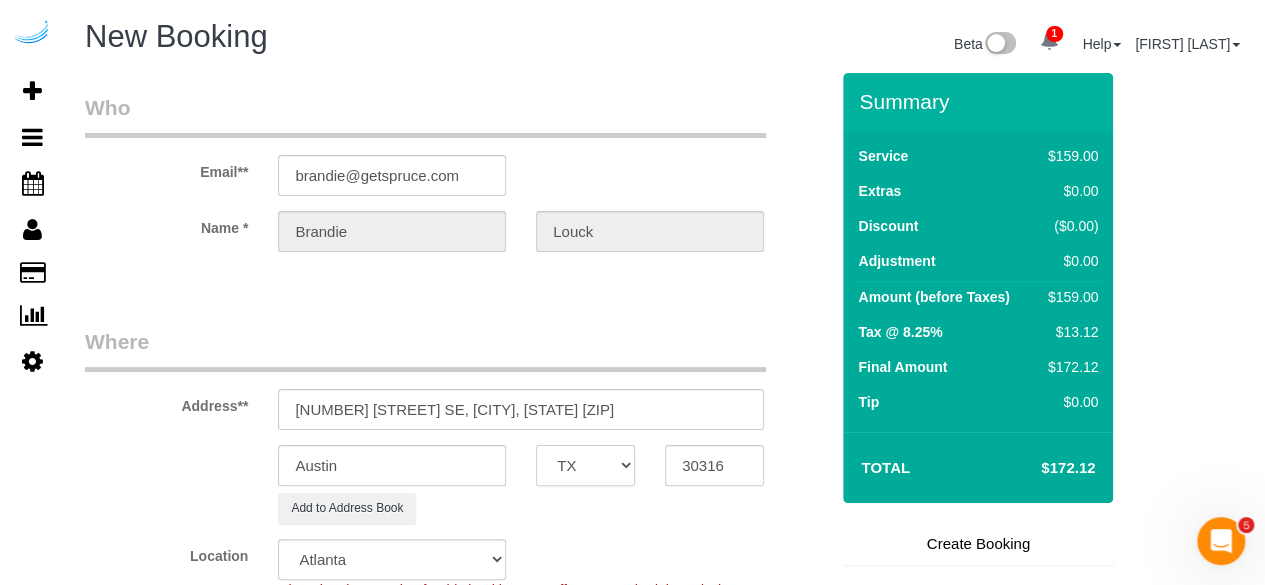 select on "object:10806" 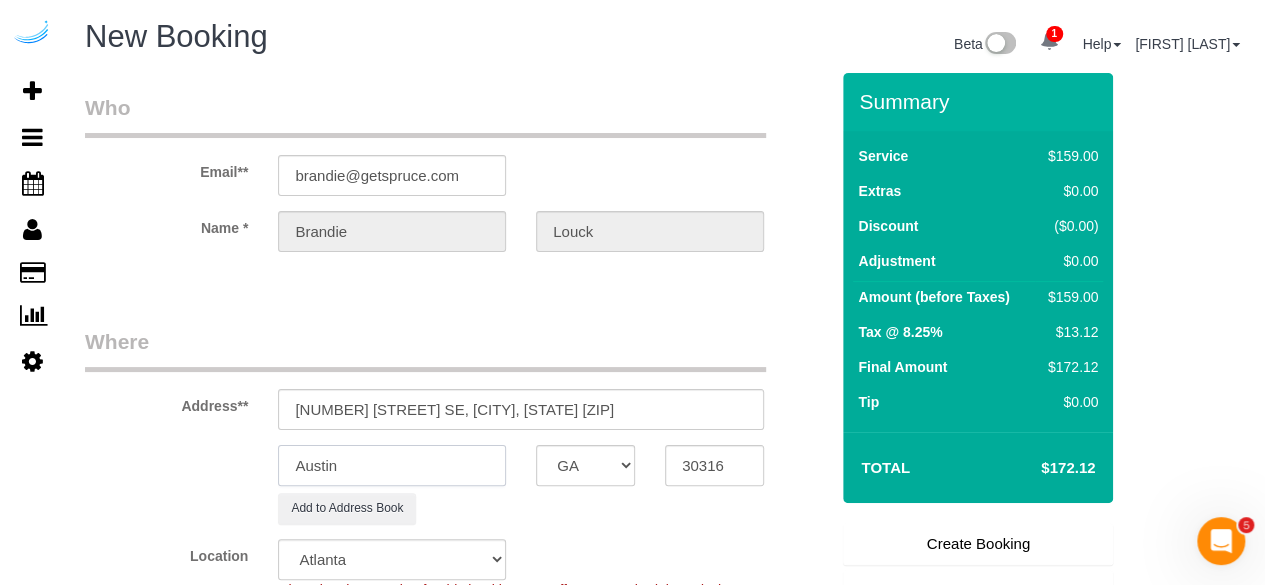click on "Austin" at bounding box center (392, 465) 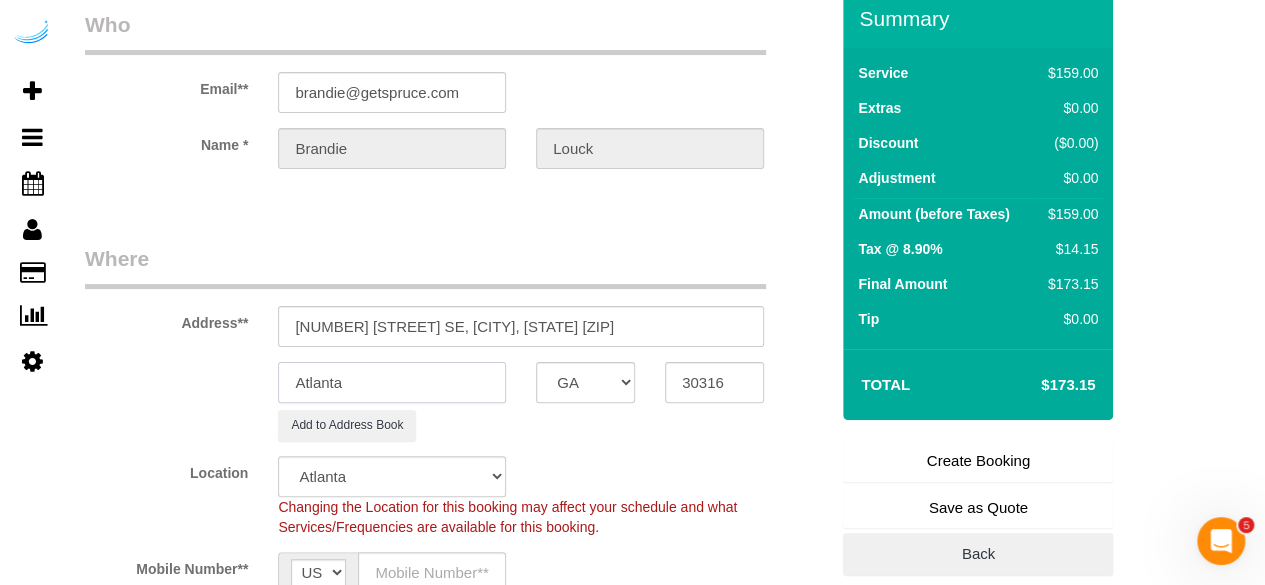 scroll, scrollTop: 200, scrollLeft: 0, axis: vertical 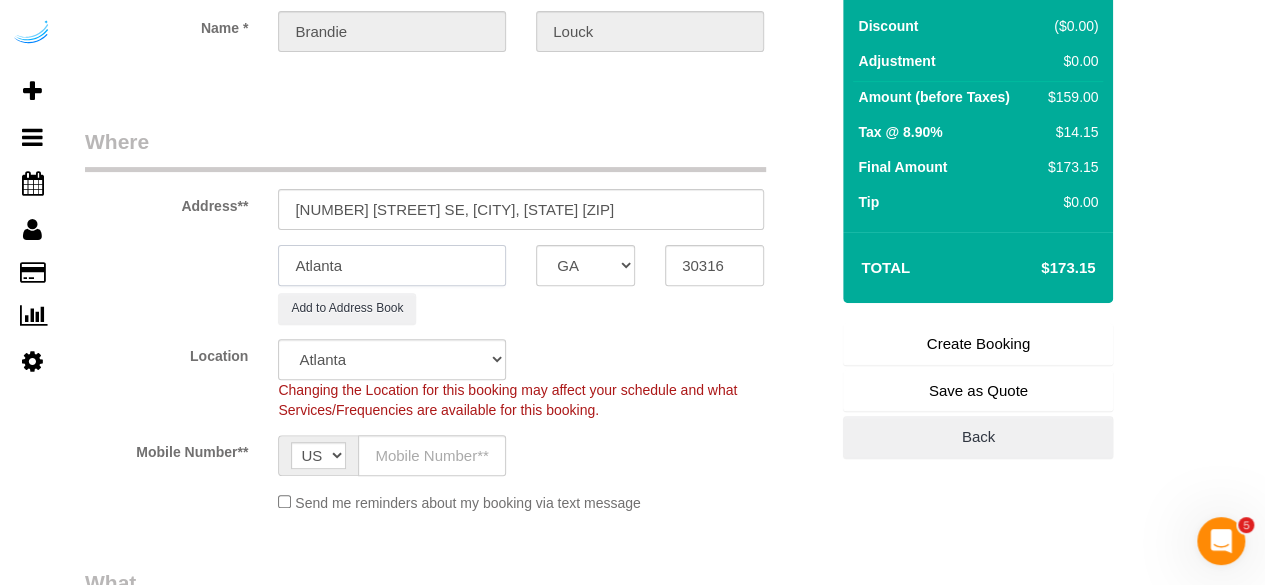 type on "Atlanta" 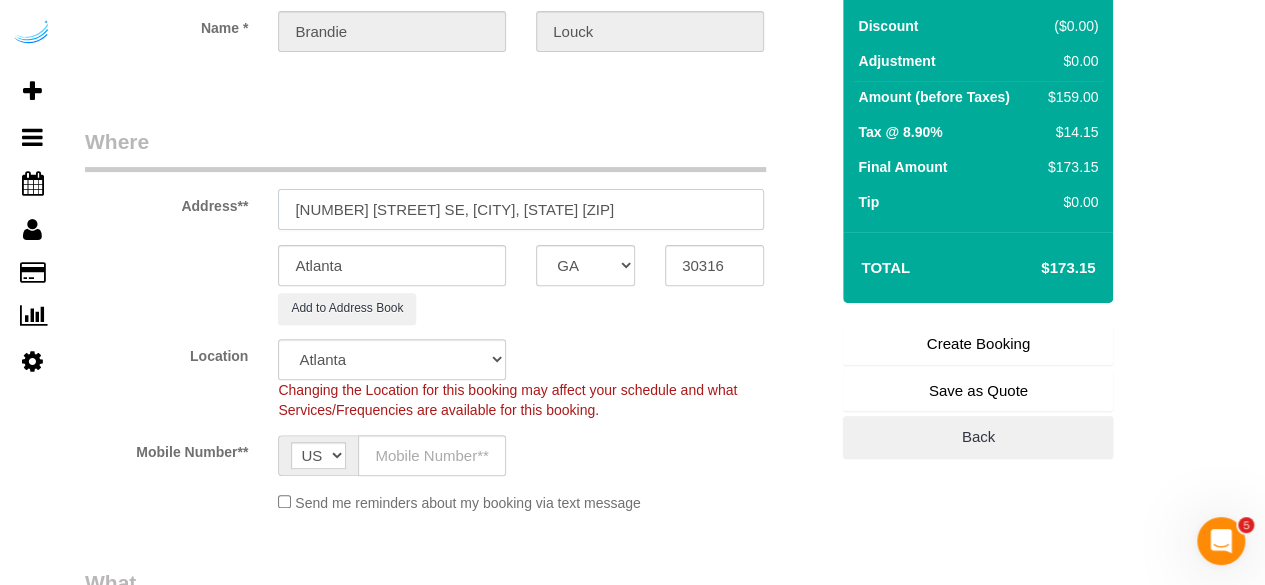 drag, startPoint x: 468, startPoint y: 206, endPoint x: 681, endPoint y: 222, distance: 213.6001 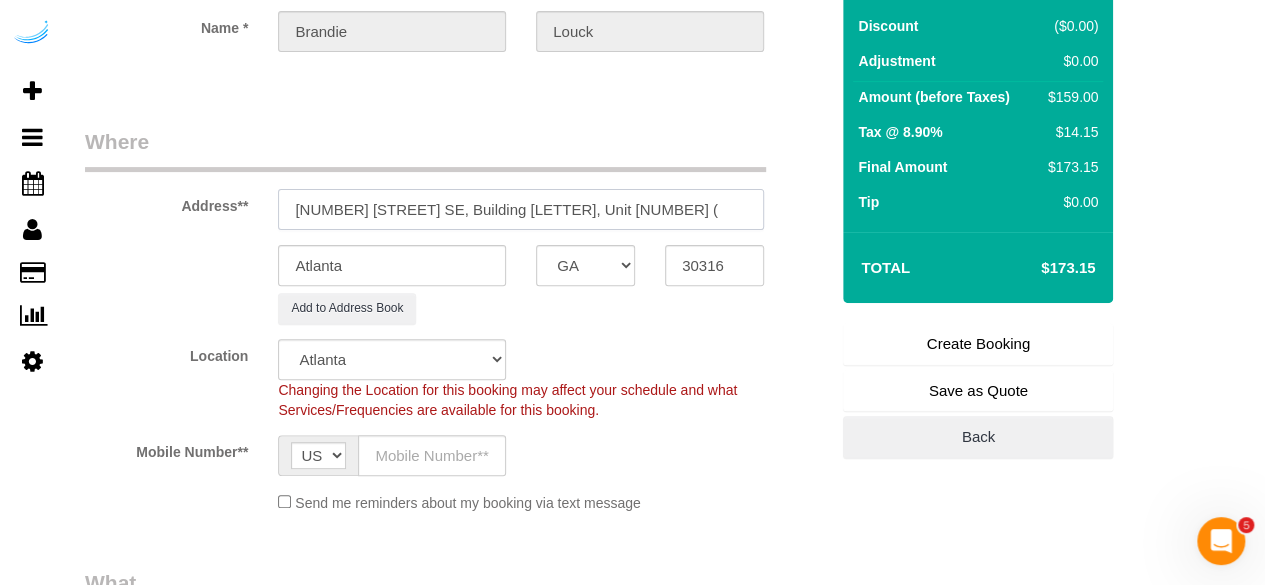 paste on "Samuel Hinson" 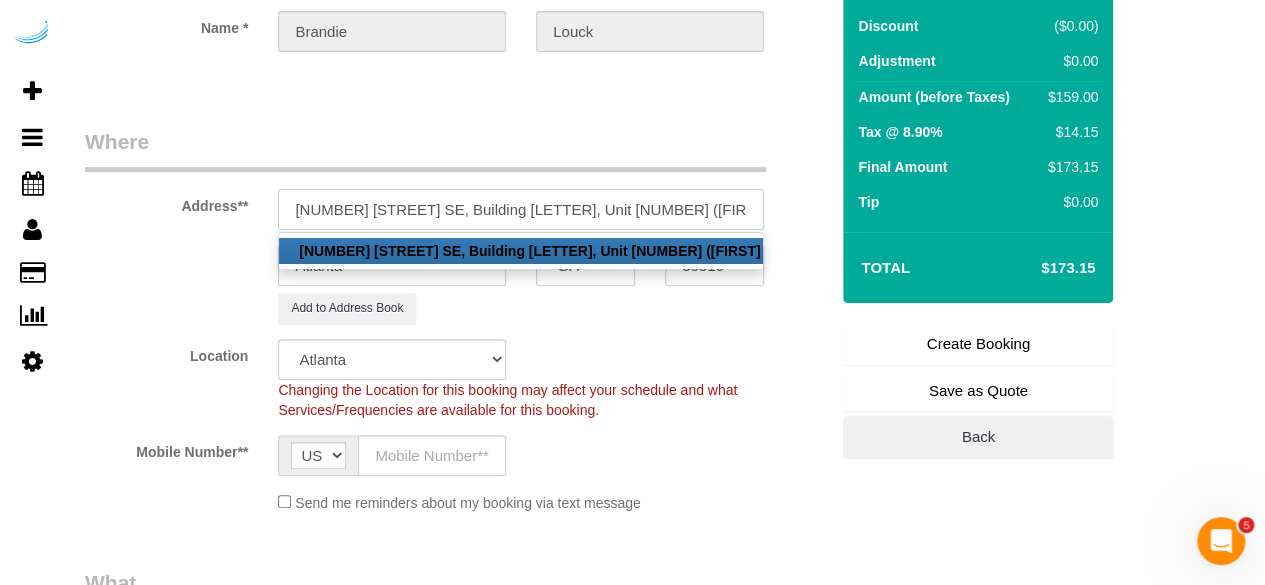 paste on "Elan Madison Yards" 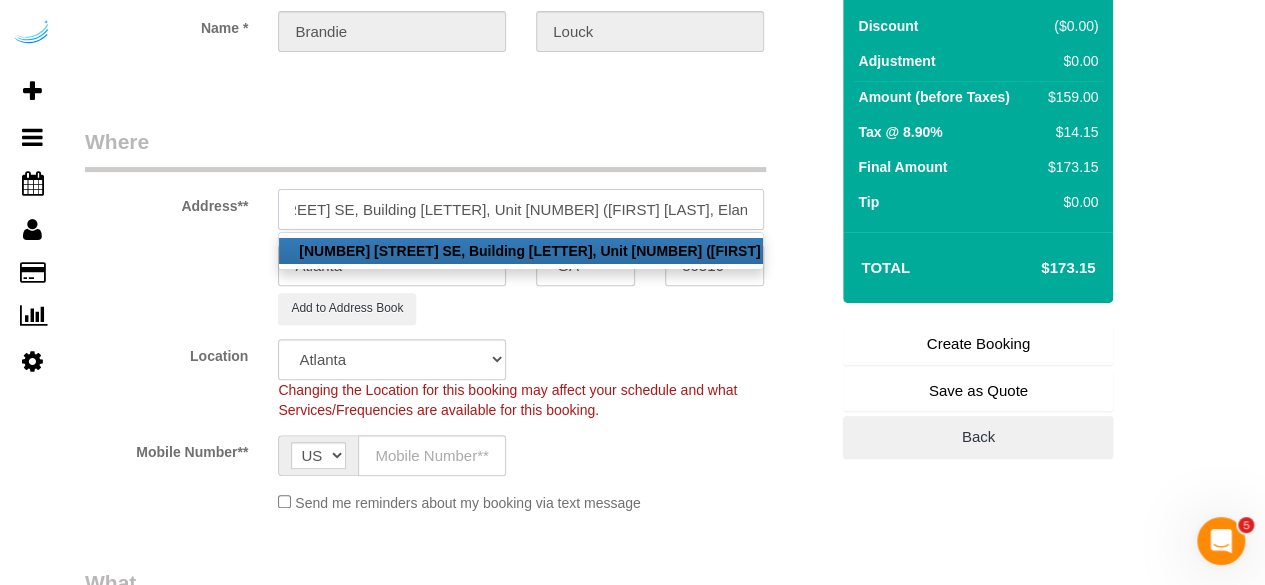 scroll, scrollTop: 0, scrollLeft: 115, axis: horizontal 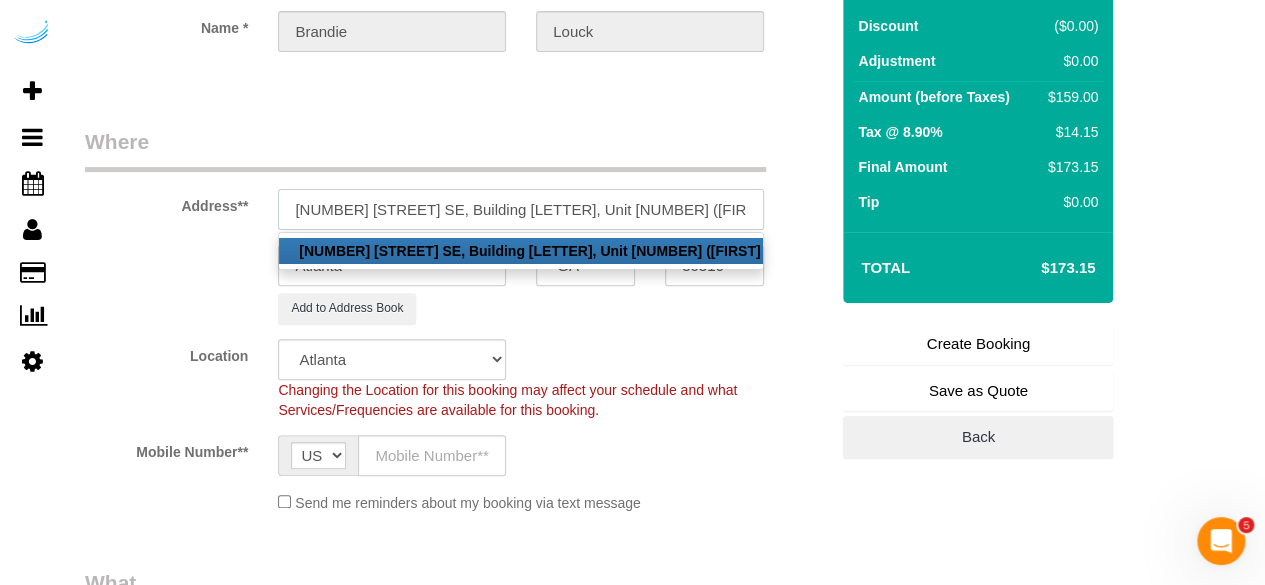 paste on "1414353" 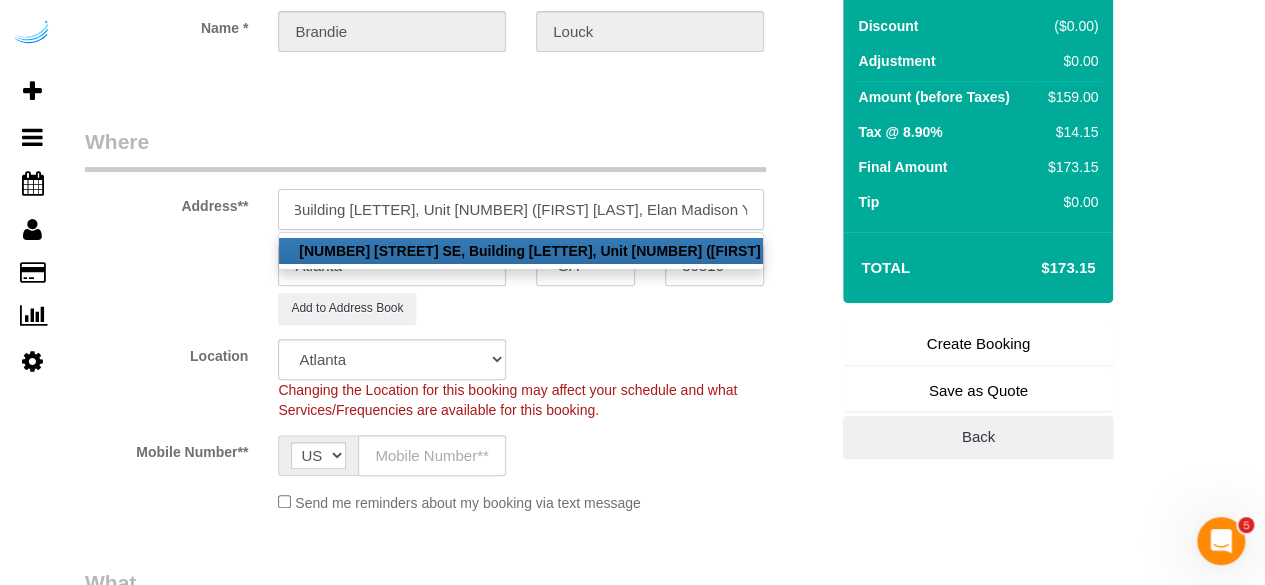 scroll, scrollTop: 0, scrollLeft: 186, axis: horizontal 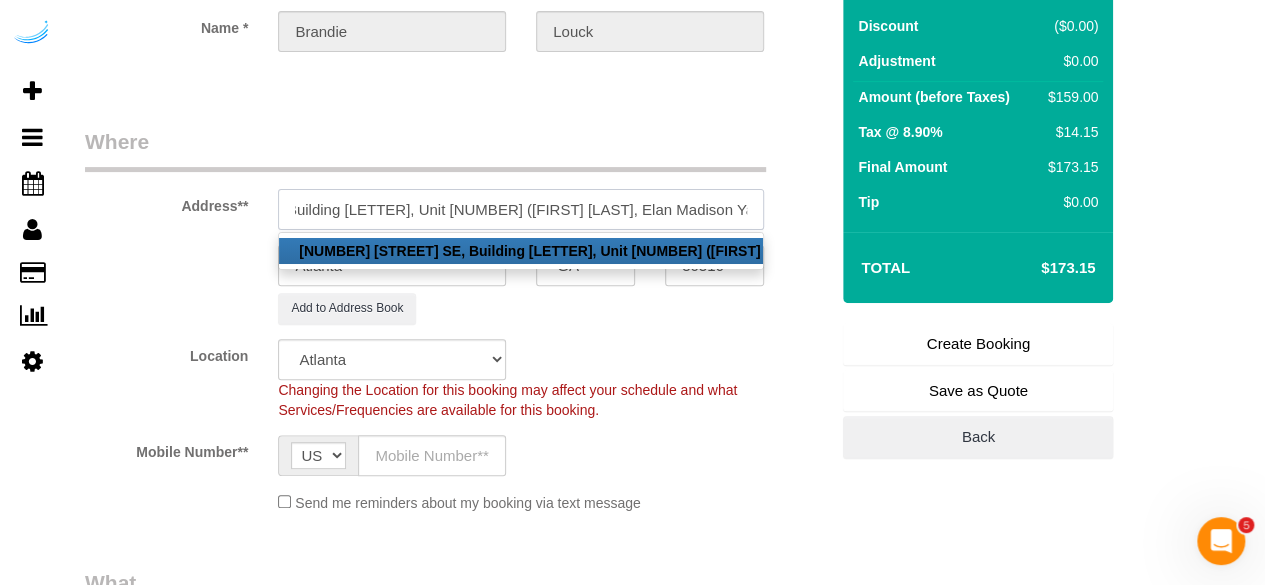 type on "230 Bill Kennedy Wy SE, Building B, Unit 563 (Samuel Hinson, Elan Madison Yards , 1414353	)" 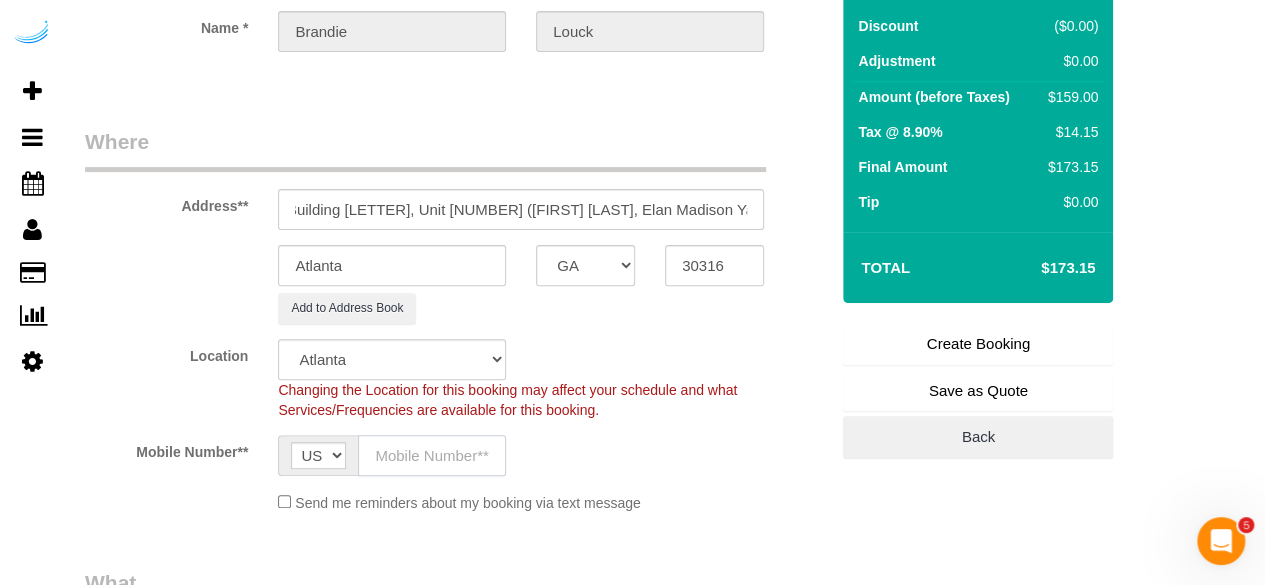 click 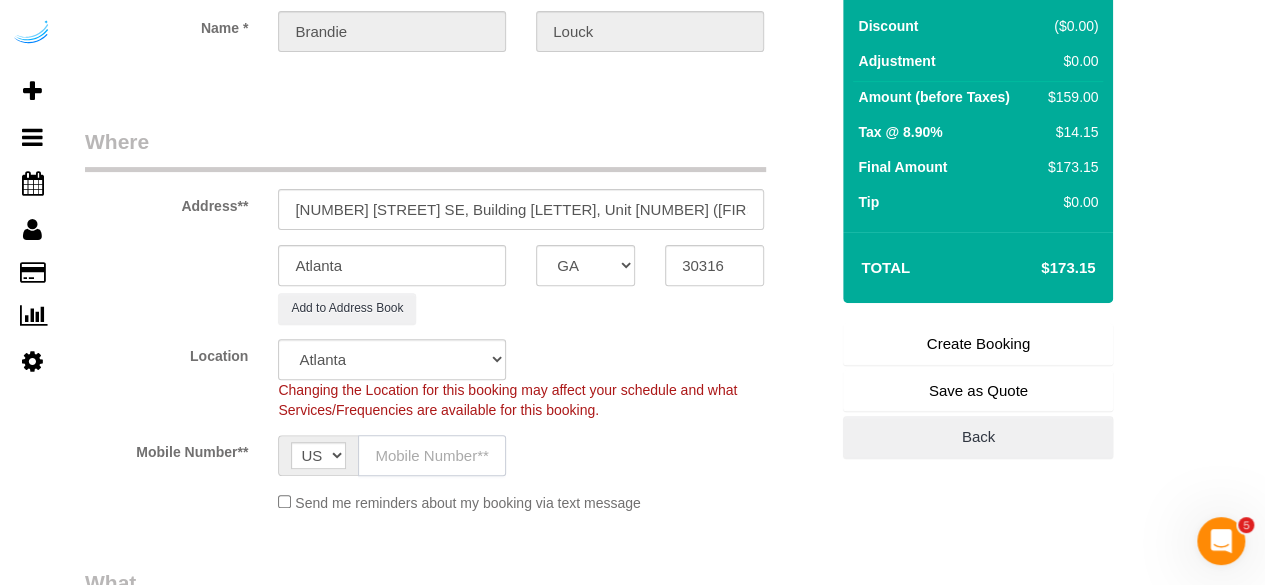 type on "([PHONE])" 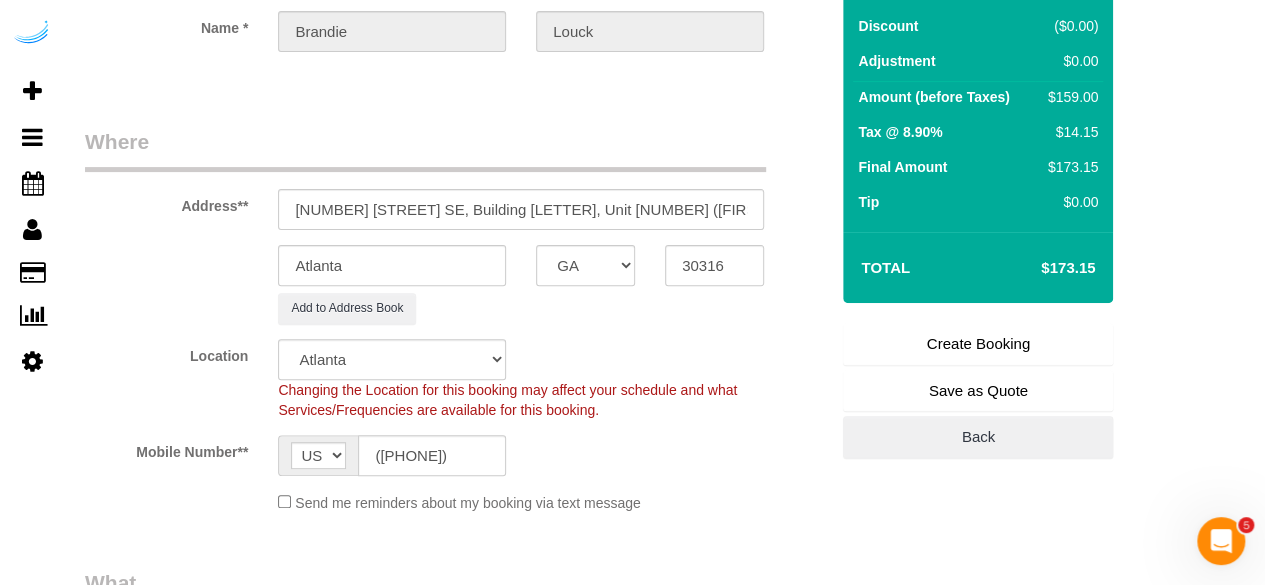 type on "Brandie Louck" 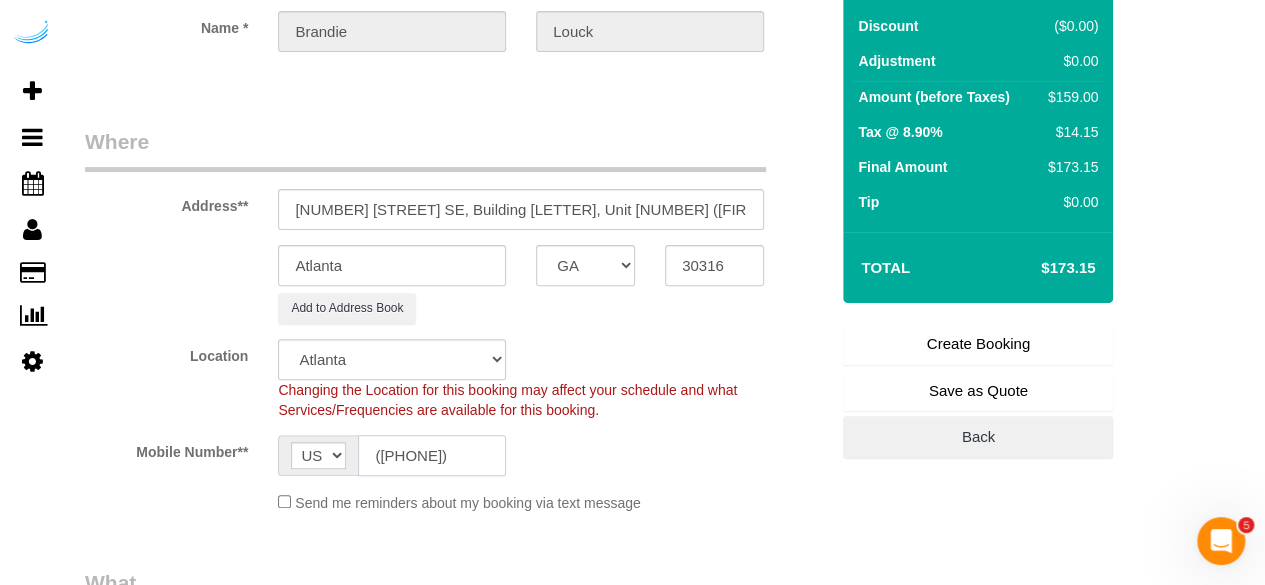 type on "([PHONE])" 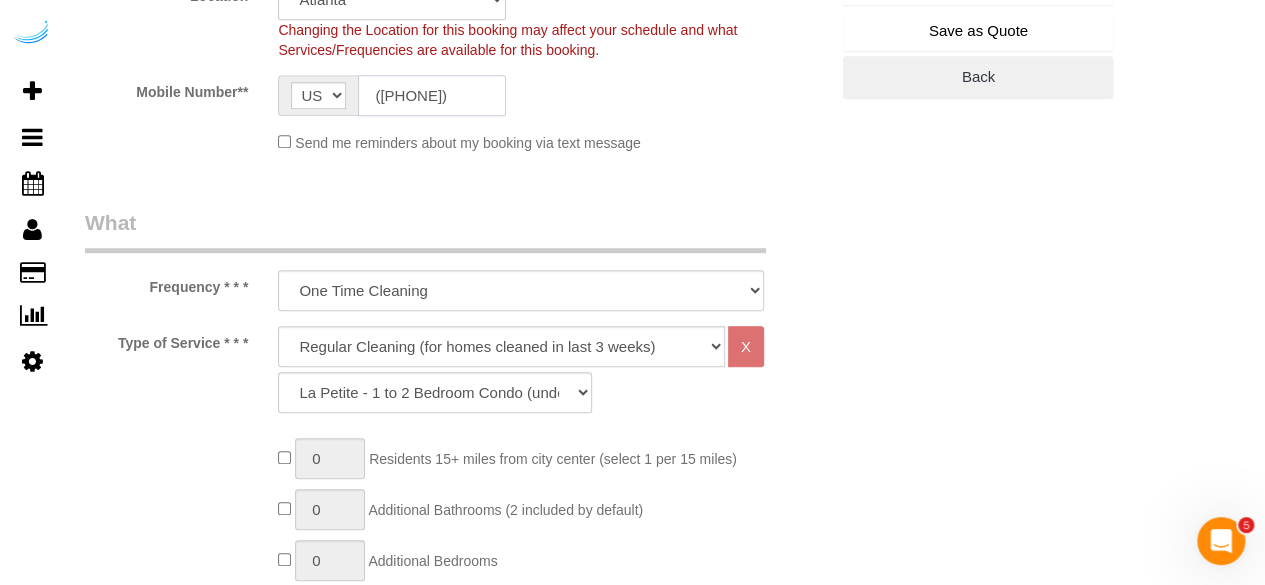scroll, scrollTop: 600, scrollLeft: 0, axis: vertical 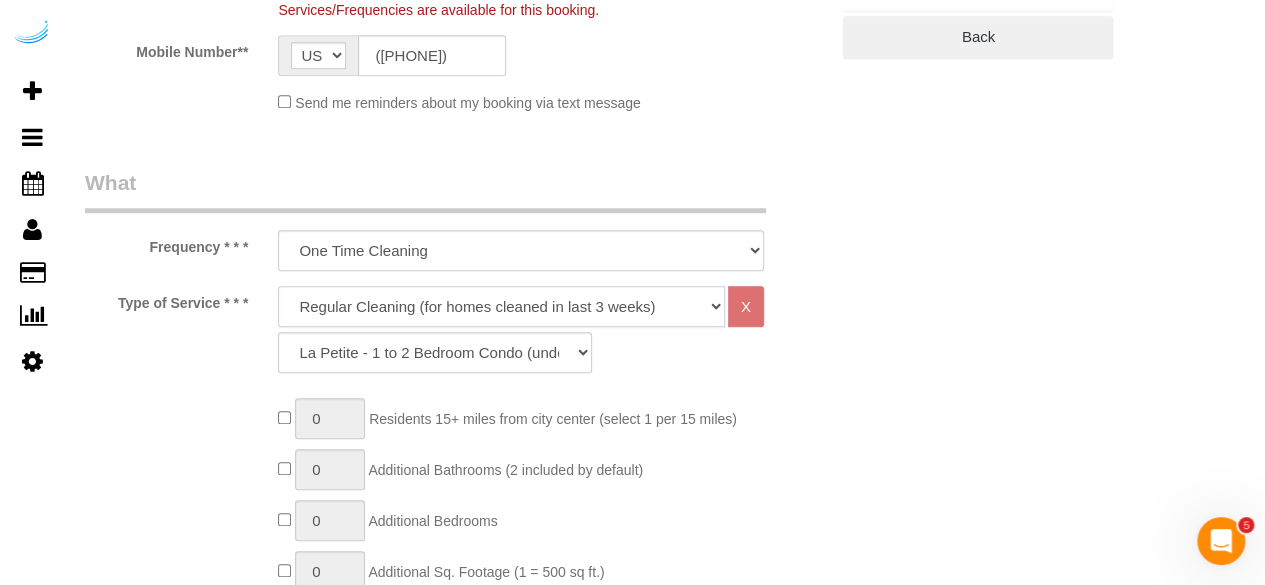 click on "Deep Cleaning (for homes that have not been cleaned in 3+ weeks) Spruce Regular Cleaning (for homes cleaned in last 3 weeks) Moving Cleanup (to clean home for new tenants) Post Construction Cleaning Vacation Rental Cleaning Hourly" 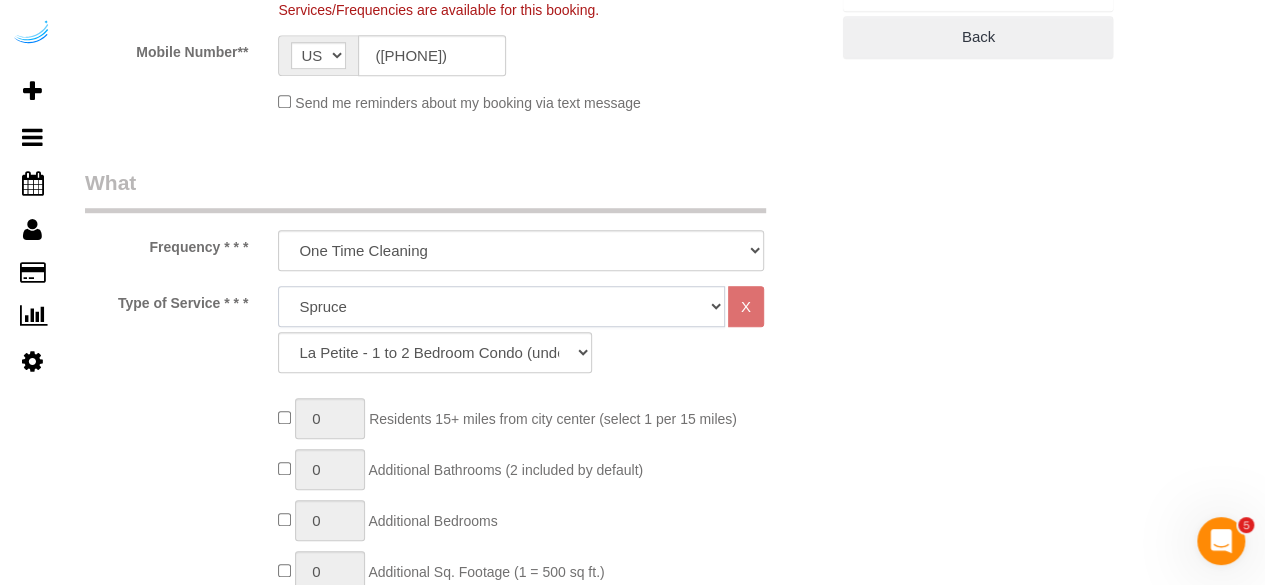 click on "Deep Cleaning (for homes that have not been cleaned in 3+ weeks) Spruce Regular Cleaning (for homes cleaned in last 3 weeks) Moving Cleanup (to clean home for new tenants) Post Construction Cleaning Vacation Rental Cleaning Hourly" 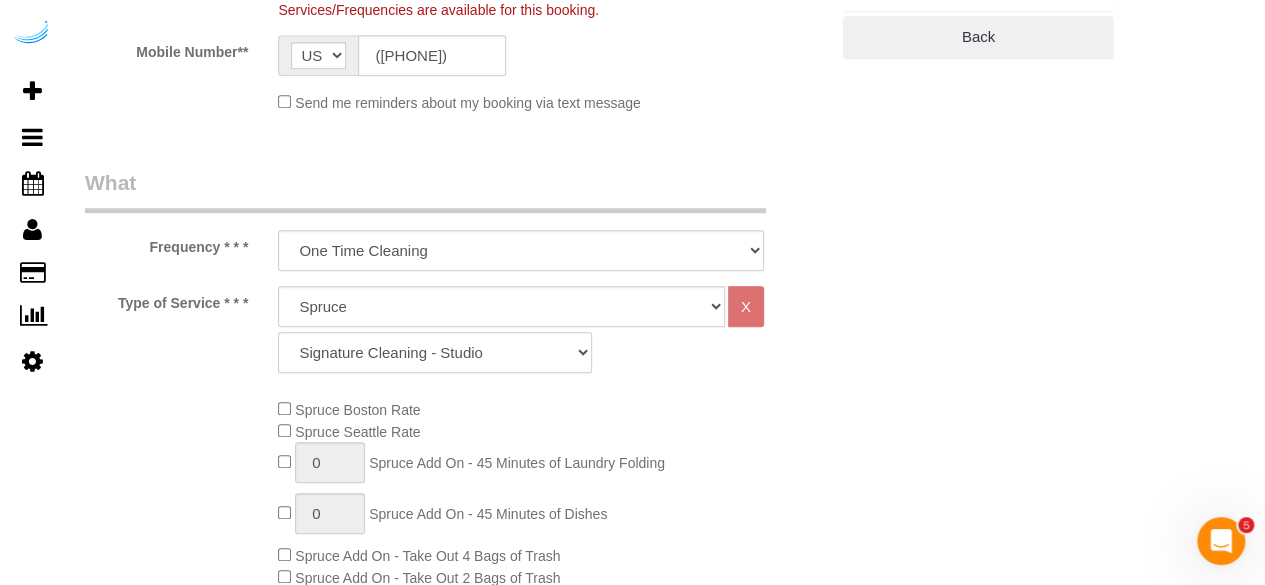 click on "Signature Cleaning - Studio Signature Cleaning - 1 Bed 1 Bath Signature Cleaning - 1 Bed 1.5 Bath Signature Cleaning - 1 Bed 1 Bath + Study Signature Cleaning - 1 Bed 2 Bath Signature Cleaning - 2 Bed 1 Bath Signature Cleaning - 2 Bed 2 Bath Signature Cleaning - 2 Bed 2.5 Bath Signature Cleaning - 2 Bed 2 Bath + Study Signature Cleaning - 3 Bed 2 Bath Signature Cleaning - 3 Bed 3 Bath Signature Cleaning - 4 Bed 2 Bath Signature Cleaning - 4 Bed 4 Bath Signature Cleaning - 5 Bed 4 Bath Signature Cleaning - 5 Bed 5 Bath Signature Cleaning - 6 Bed 6 Bath Premium Cleaning - Studio Premium Cleaning - 1 Bed 1 Bath Premium Cleaning - 1 Bed 1.5 Bath Premium Cleaning - 1 Bed 1 Bath + Study Premium Cleaning - 1 Bed 2 Bath Premium Cleaning - 2 Bed 1 Bath Premium Cleaning - 2 Bed 2 Bath Premium Cleaning - 2 Bed 2.5 Bath Premium Cleaning - 2 Bed 2 Bath + Study Premium Cleaning - 3 Bed 2 Bath Premium Cleaning - 3 Bed 3 Bath Premium Cleaning - 4 Bed 2 Bath Premium Cleaning - 4 Bed 4 Bath Premium Cleaning - 5 Bed 4 Bath" 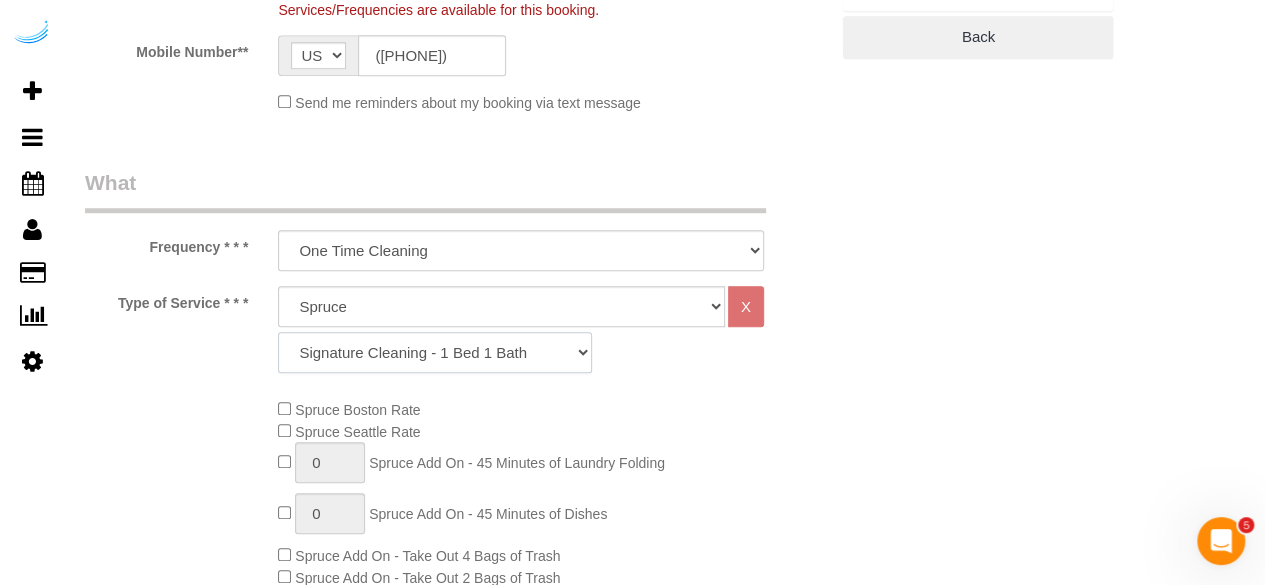 click on "Signature Cleaning - Studio Signature Cleaning - 1 Bed 1 Bath Signature Cleaning - 1 Bed 1.5 Bath Signature Cleaning - 1 Bed 1 Bath + Study Signature Cleaning - 1 Bed 2 Bath Signature Cleaning - 2 Bed 1 Bath Signature Cleaning - 2 Bed 2 Bath Signature Cleaning - 2 Bed 2.5 Bath Signature Cleaning - 2 Bed 2 Bath + Study Signature Cleaning - 3 Bed 2 Bath Signature Cleaning - 3 Bed 3 Bath Signature Cleaning - 4 Bed 2 Bath Signature Cleaning - 4 Bed 4 Bath Signature Cleaning - 5 Bed 4 Bath Signature Cleaning - 5 Bed 5 Bath Signature Cleaning - 6 Bed 6 Bath Premium Cleaning - Studio Premium Cleaning - 1 Bed 1 Bath Premium Cleaning - 1 Bed 1.5 Bath Premium Cleaning - 1 Bed 1 Bath + Study Premium Cleaning - 1 Bed 2 Bath Premium Cleaning - 2 Bed 1 Bath Premium Cleaning - 2 Bed 2 Bath Premium Cleaning - 2 Bed 2.5 Bath Premium Cleaning - 2 Bed 2 Bath + Study Premium Cleaning - 3 Bed 2 Bath Premium Cleaning - 3 Bed 3 Bath Premium Cleaning - 4 Bed 2 Bath Premium Cleaning - 4 Bed 4 Bath Premium Cleaning - 5 Bed 4 Bath" 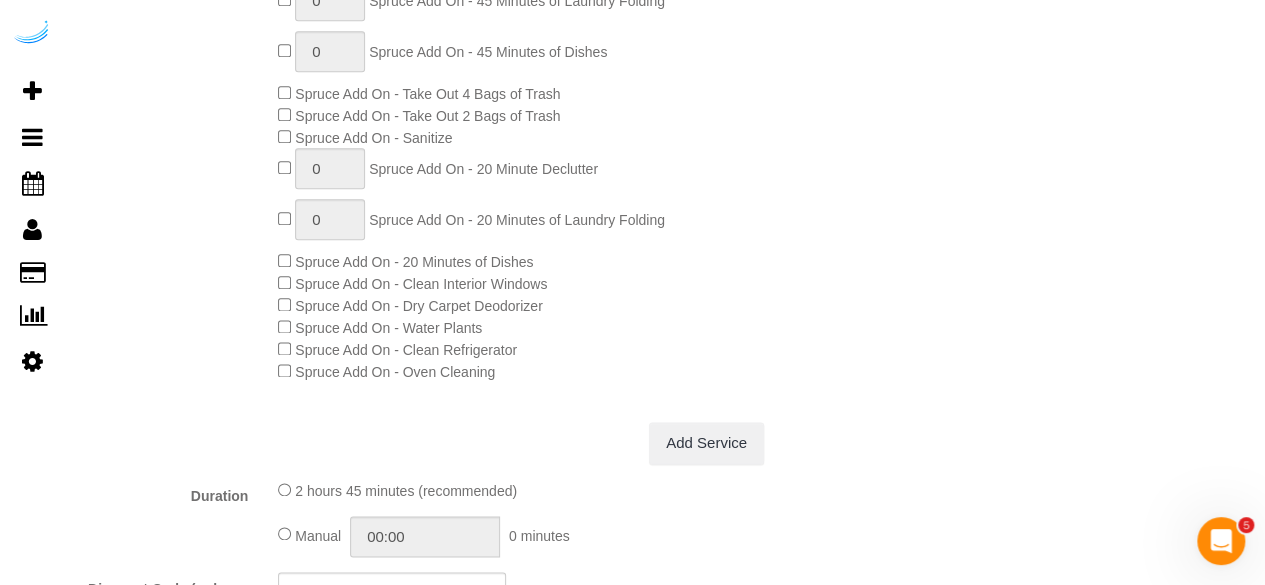 scroll, scrollTop: 1300, scrollLeft: 0, axis: vertical 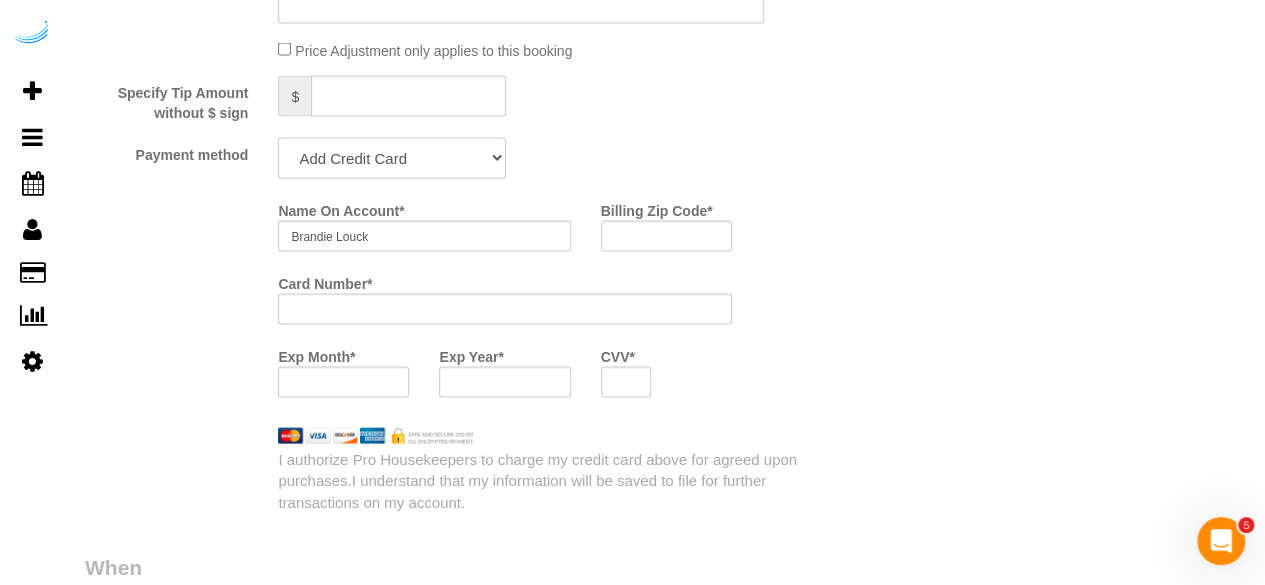 click on "Add Credit Card Cash Check Paypal" 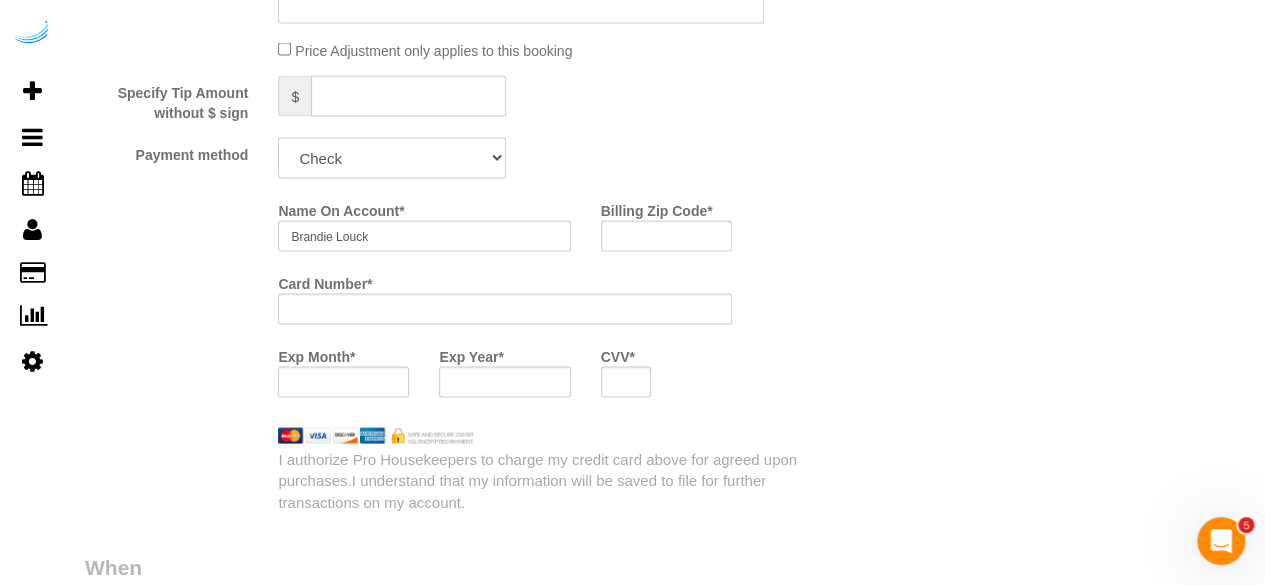 click on "Add Credit Card Cash Check Paypal" 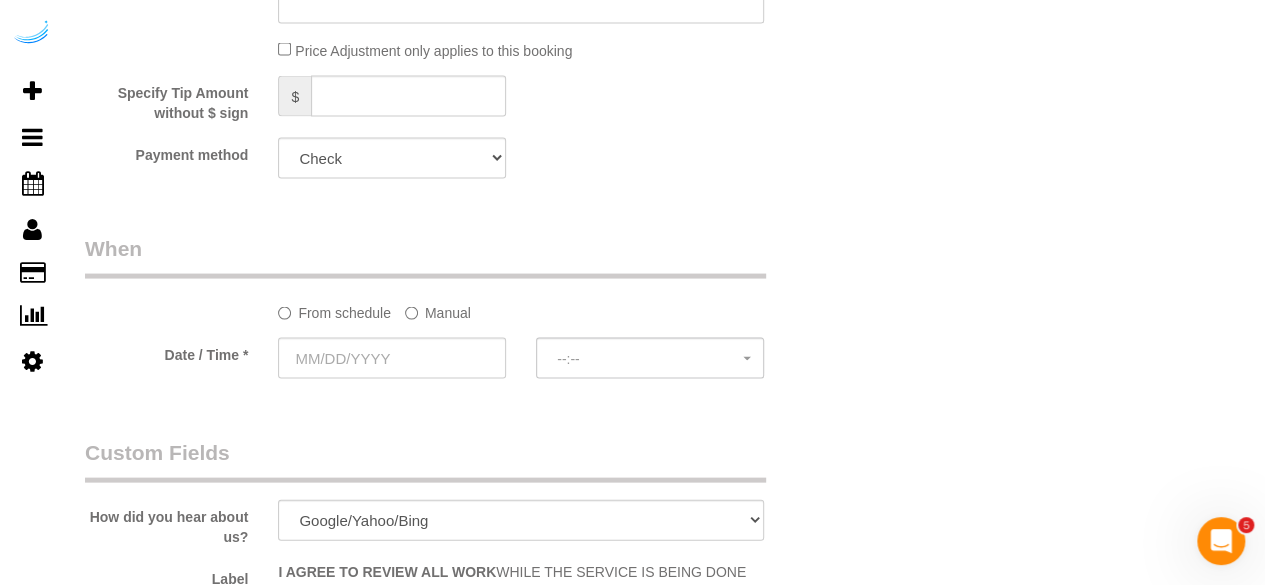 click on "Manual" 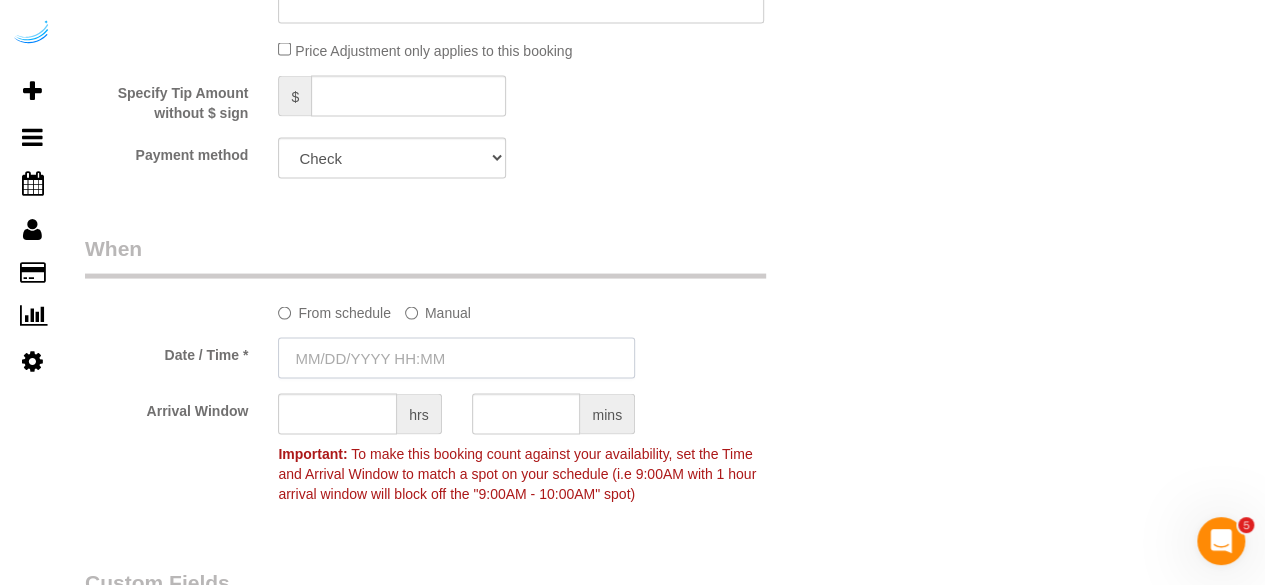 click at bounding box center (456, 358) 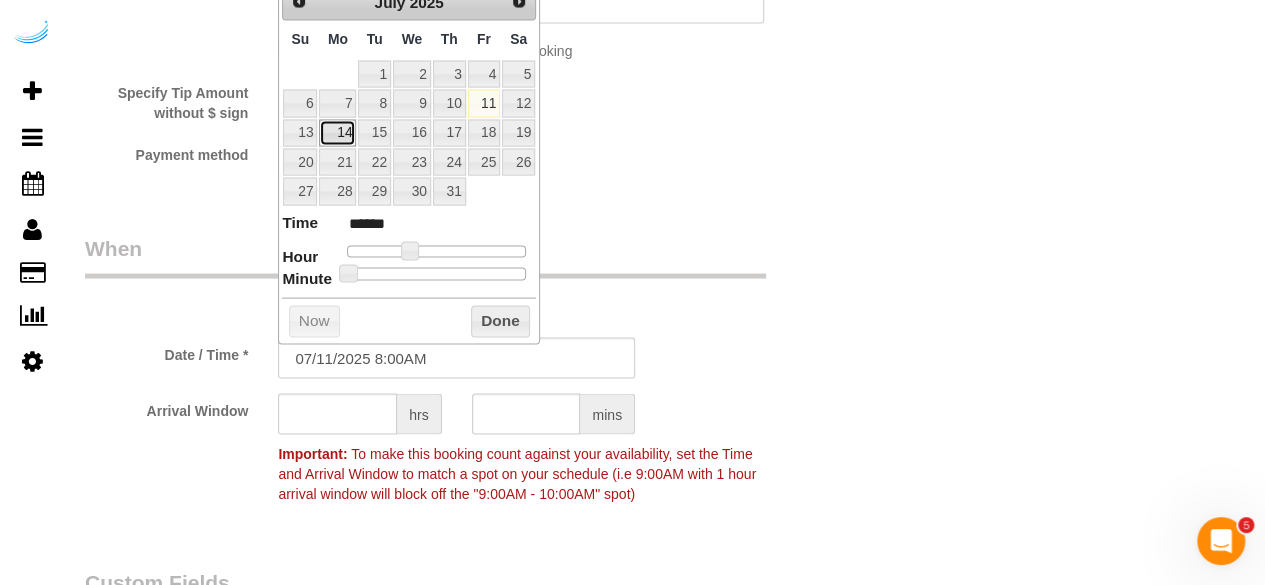 click on "14" at bounding box center (337, 133) 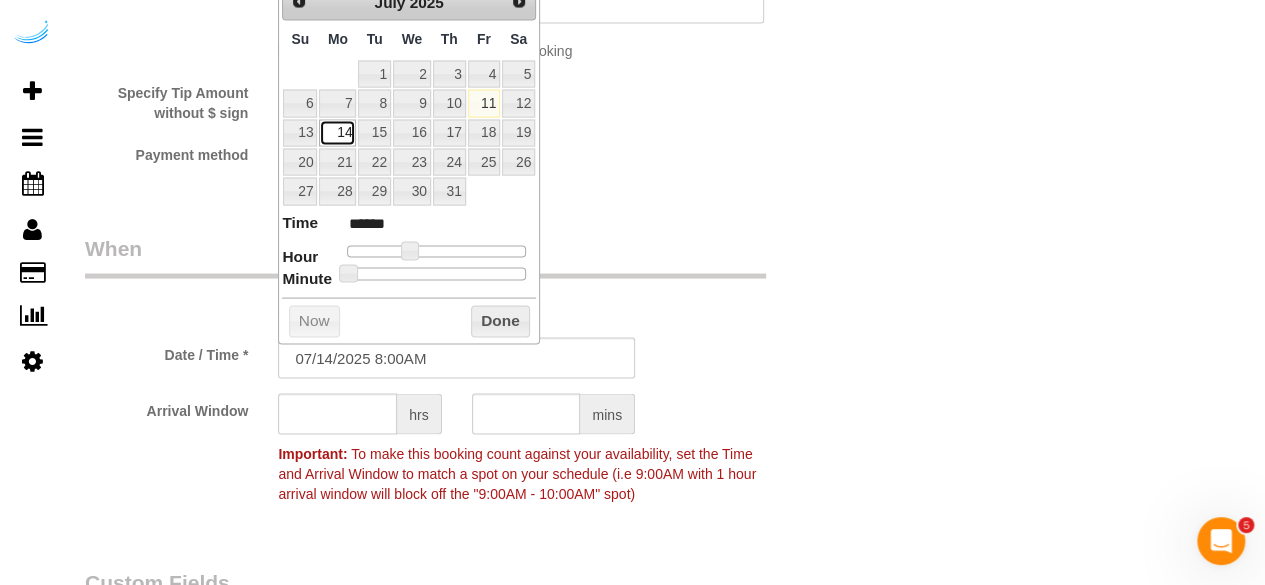 click on "14" at bounding box center (337, 133) 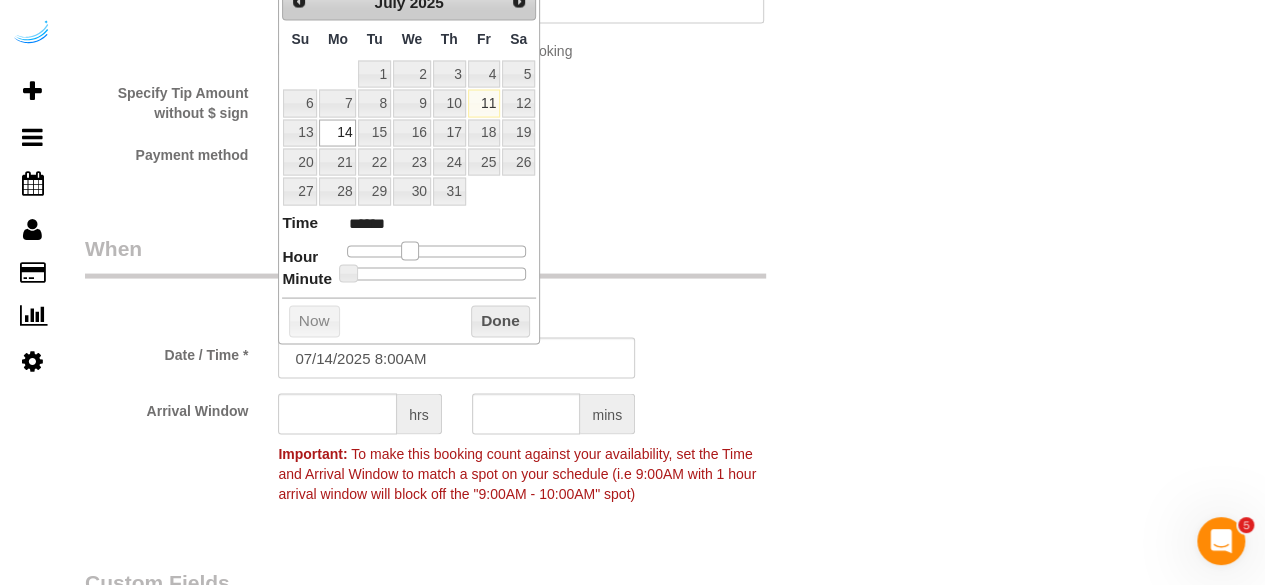 type on "07/14/2025 9:00AM" 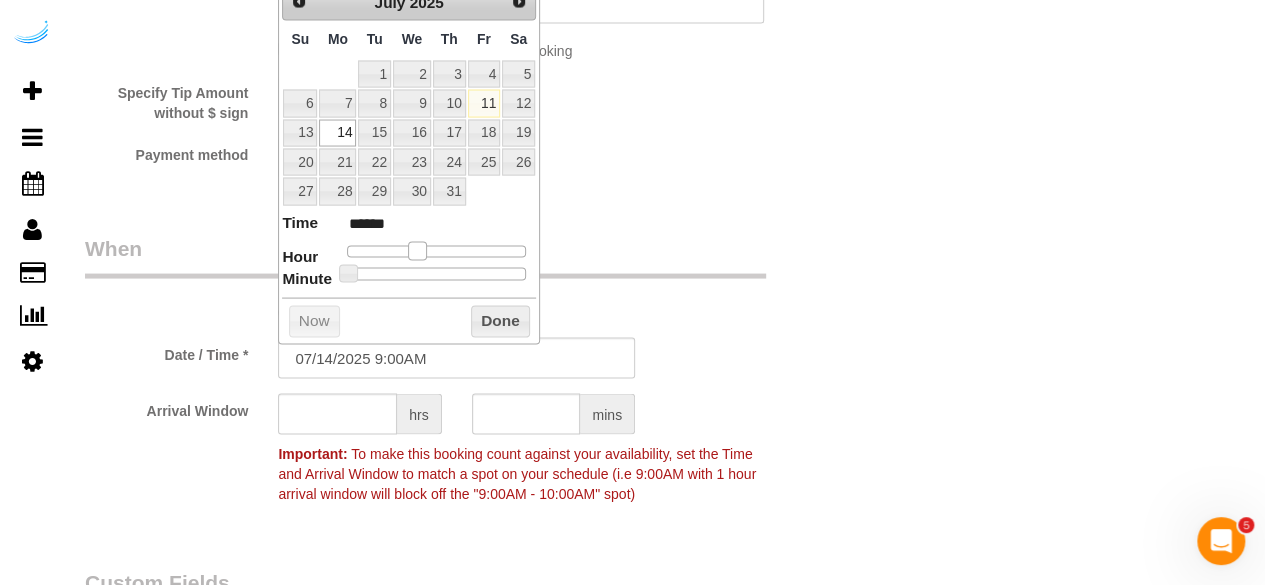 click at bounding box center (417, 251) 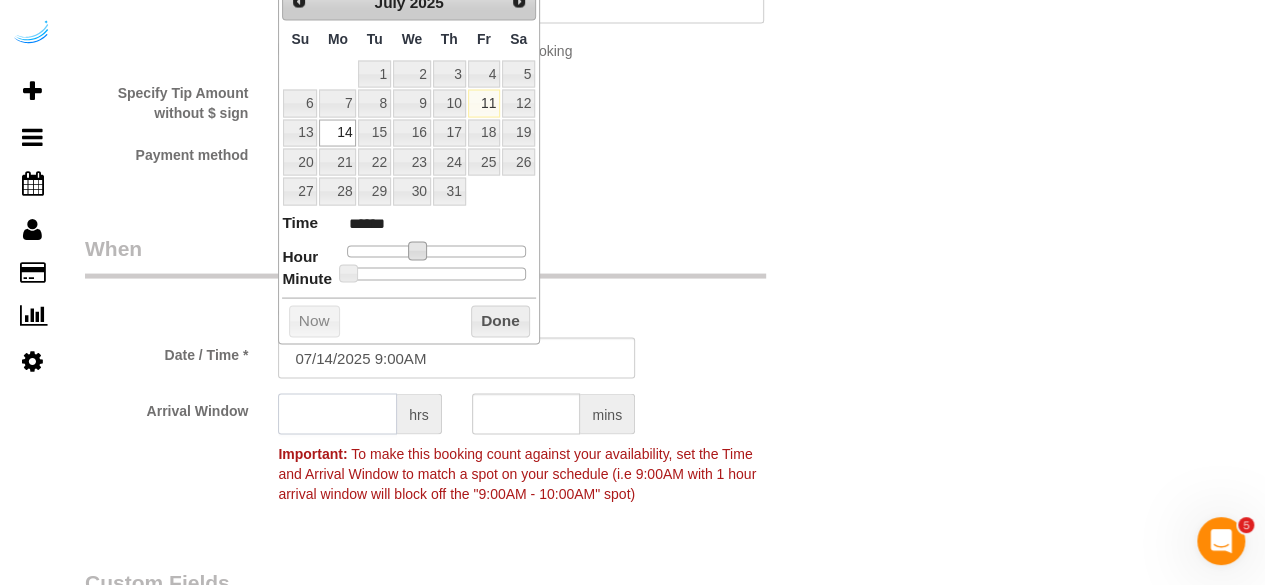click 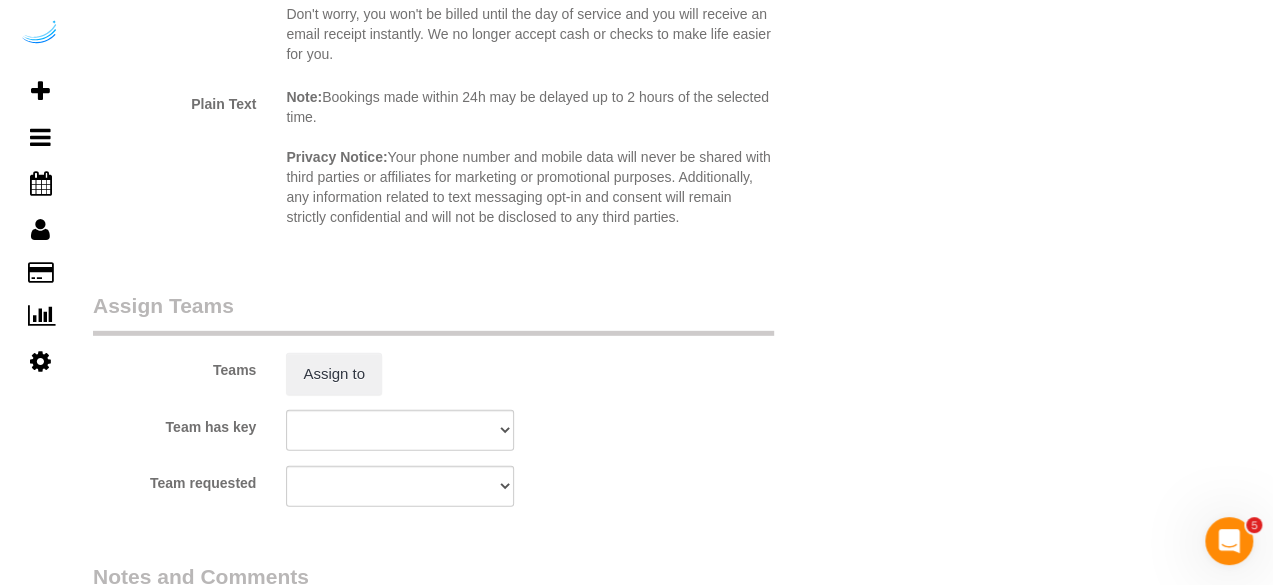 scroll, scrollTop: 2800, scrollLeft: 0, axis: vertical 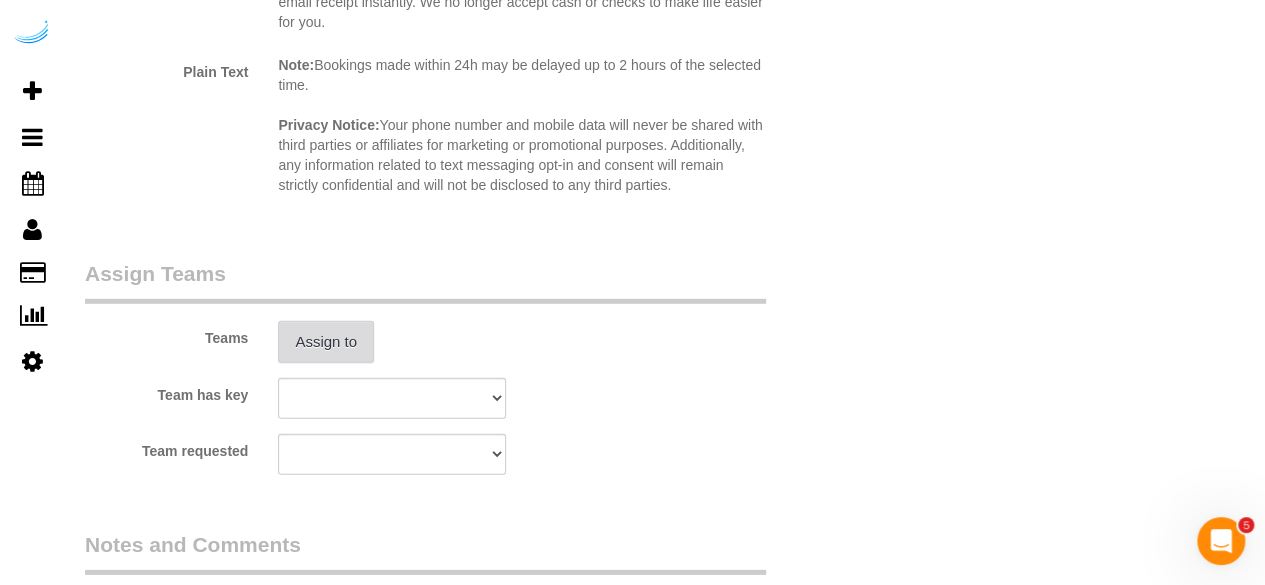 type on "8" 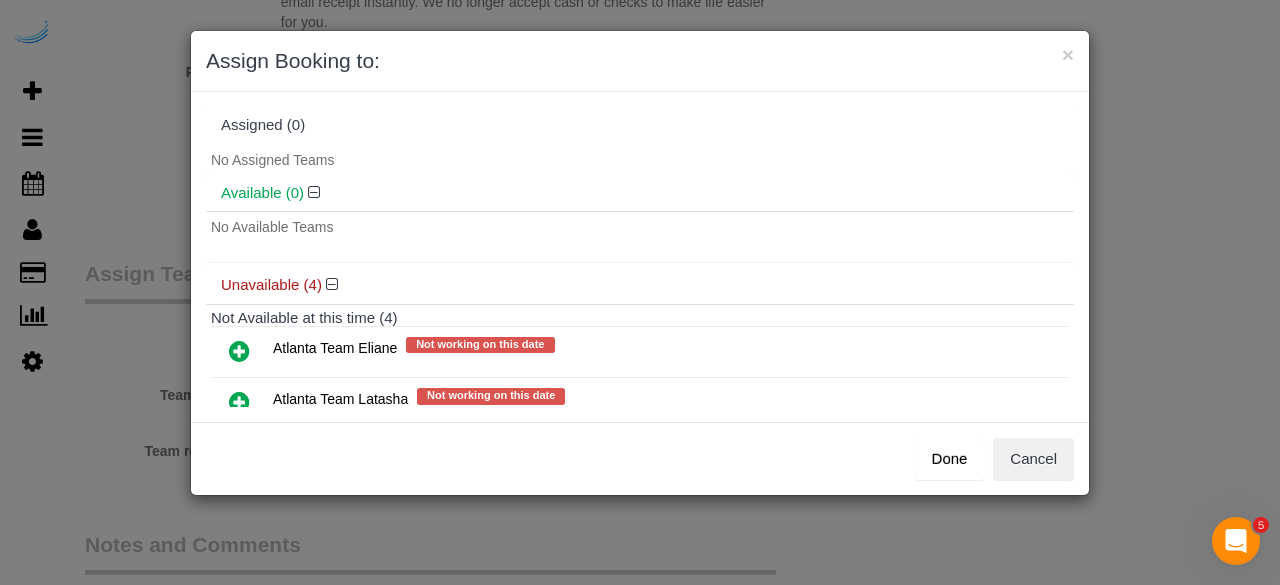 click at bounding box center [239, 351] 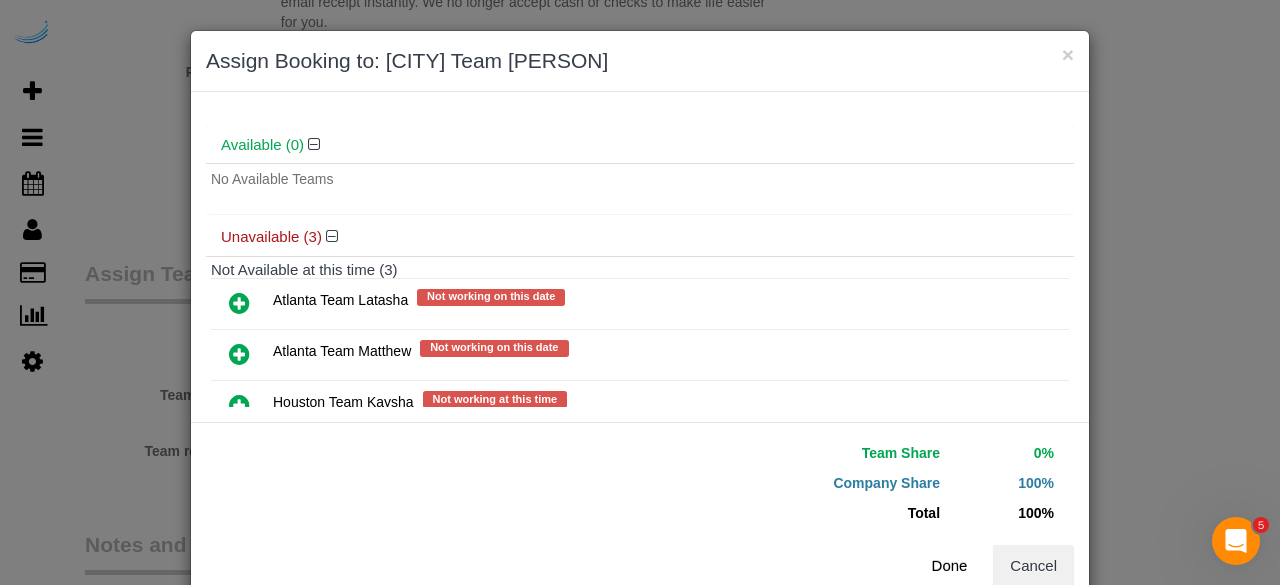 scroll, scrollTop: 156, scrollLeft: 0, axis: vertical 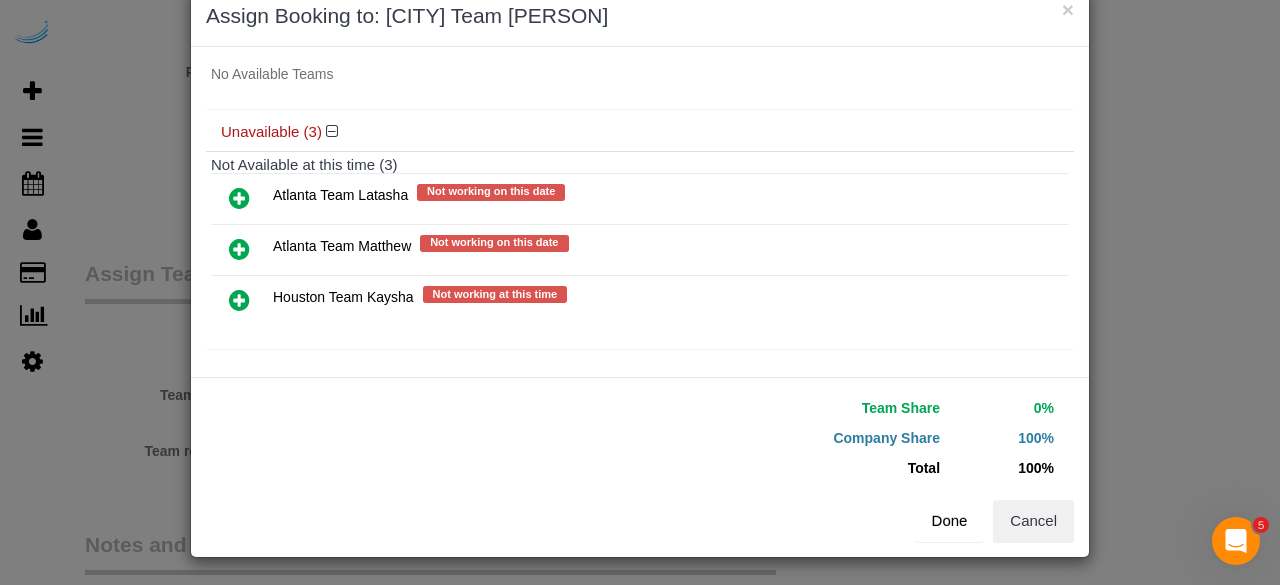 click on "Done" at bounding box center [950, 521] 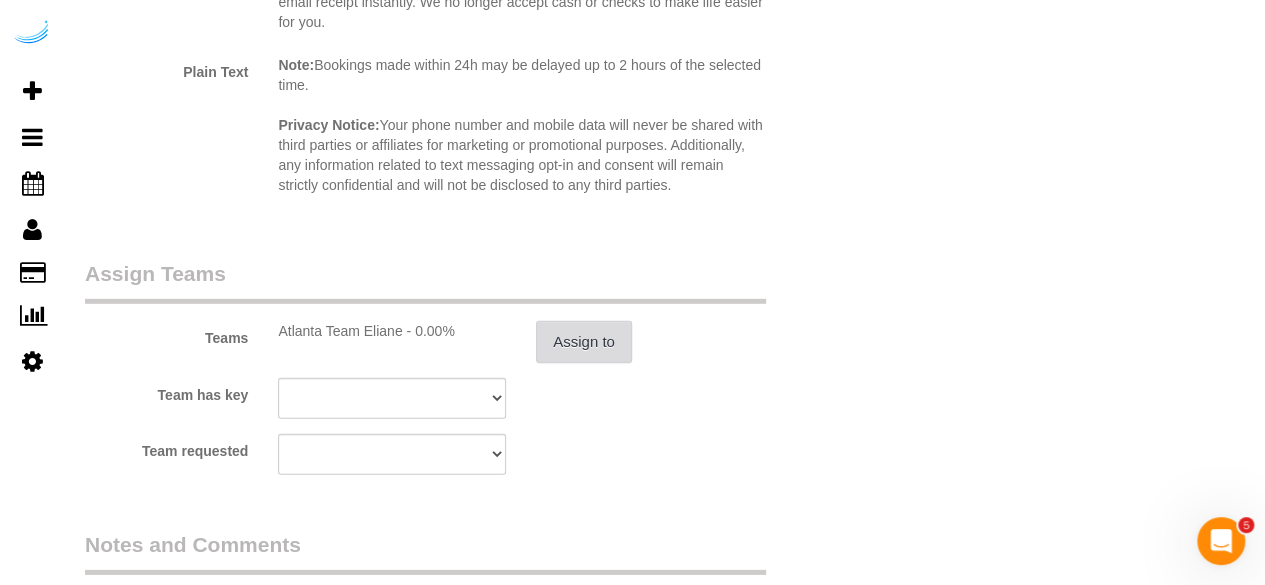 scroll, scrollTop: 3170, scrollLeft: 0, axis: vertical 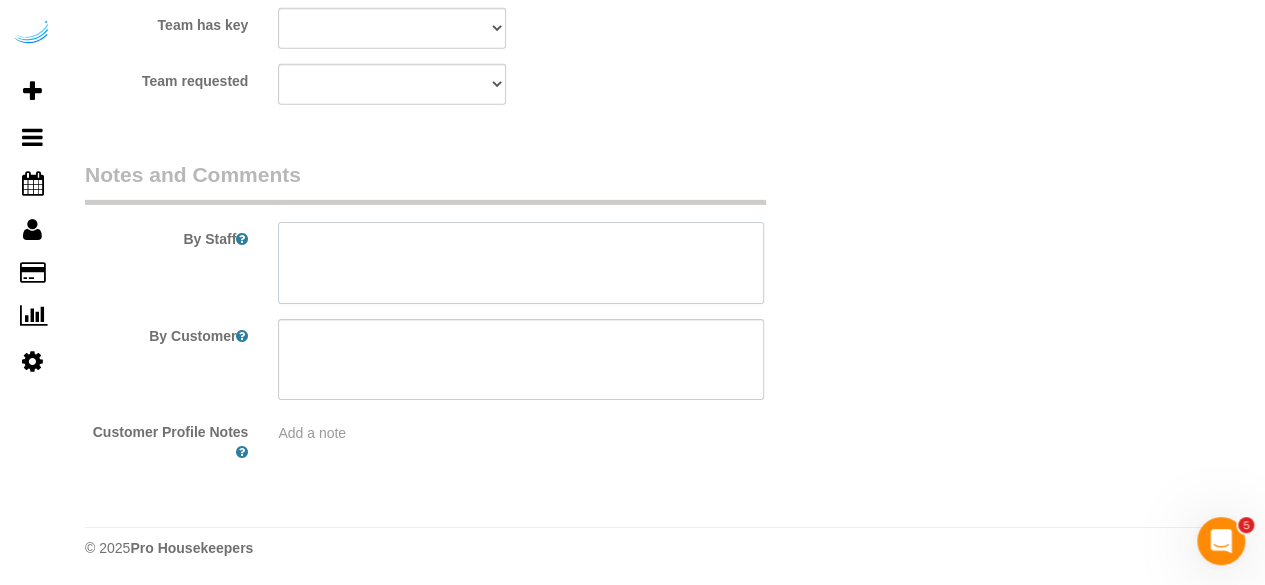 click at bounding box center (521, 263) 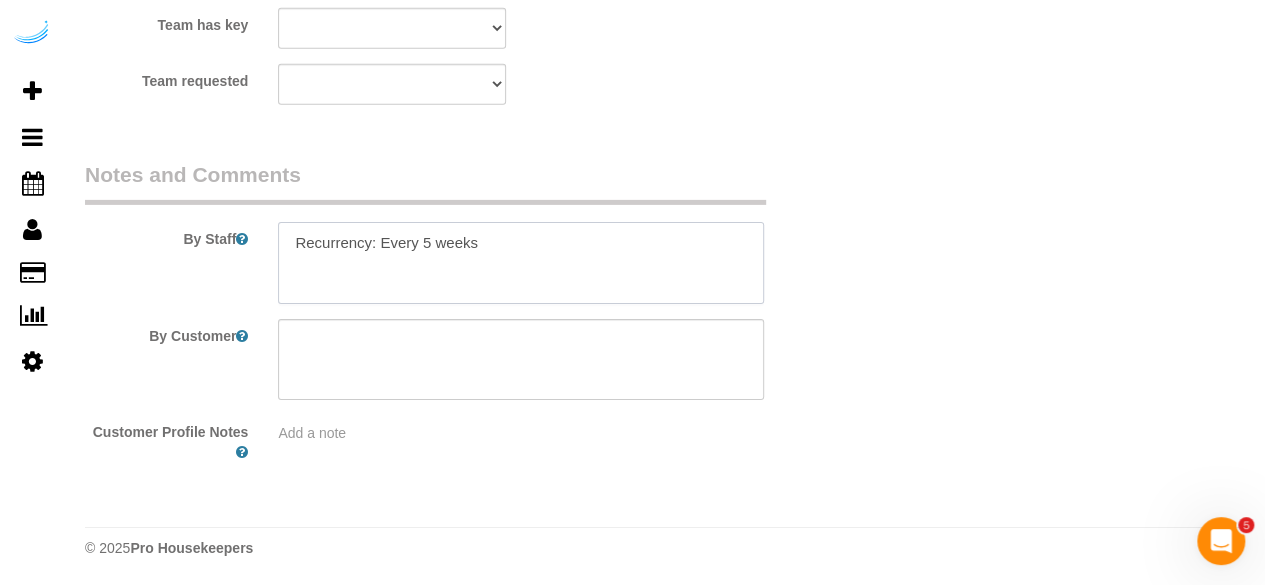 paste on "Permanent Notes:No notes from this customer.Today's Notes:No notes from this service.
Entry Method: Key with main office
Details:
Floor 1 of Building B
Additional Notes:
Street parking and Publix deck free parking
Housekeeping Notes:" 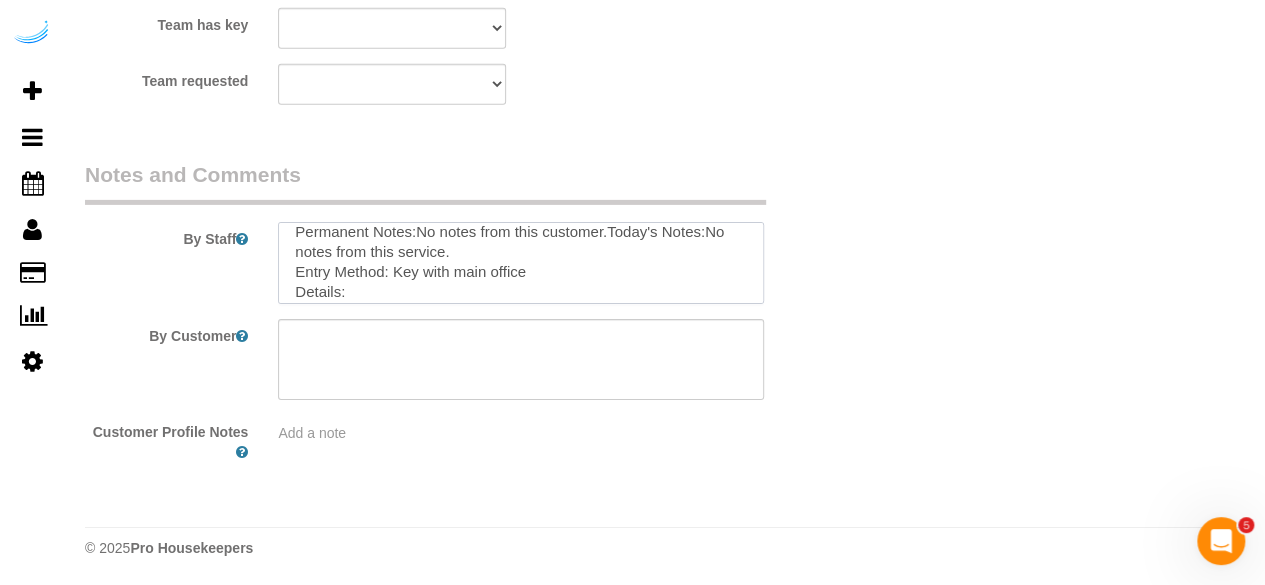 scroll, scrollTop: 0, scrollLeft: 0, axis: both 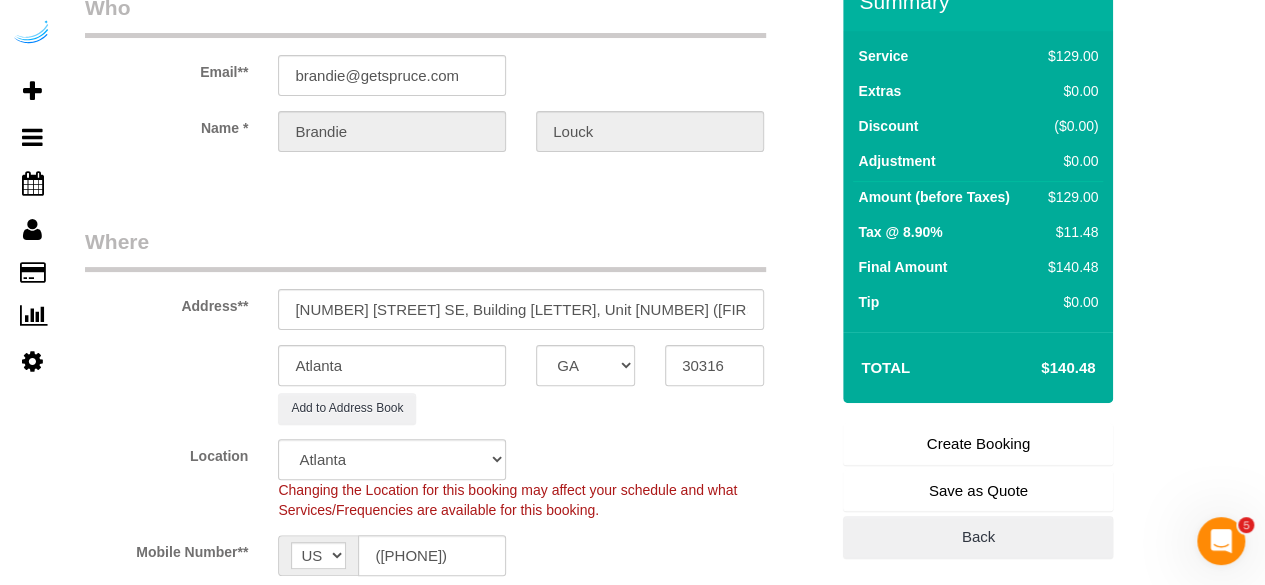 type on "Recurrency: Every 5 weeks
Permanent Notes:No notes from this customer.Today's Notes:No notes from this service.
Entry Method: Key with main office
Details:
Floor 1 of Building B
Additional Notes:
Street parking and Publix deck free parking
Housekeeping Notes:" 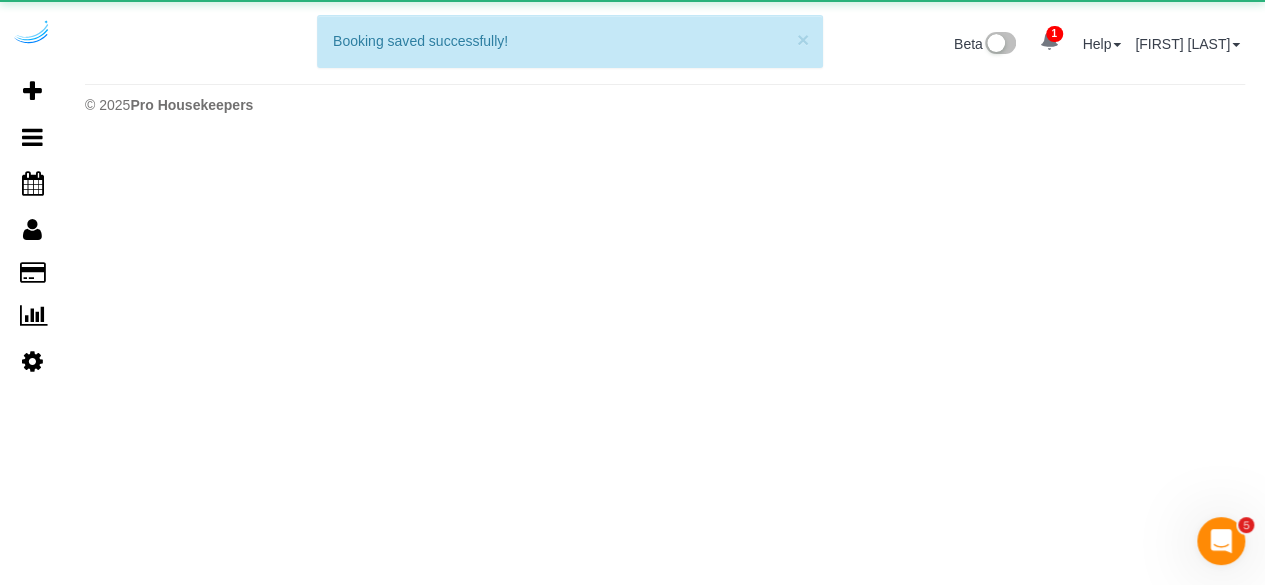 scroll, scrollTop: 0, scrollLeft: 0, axis: both 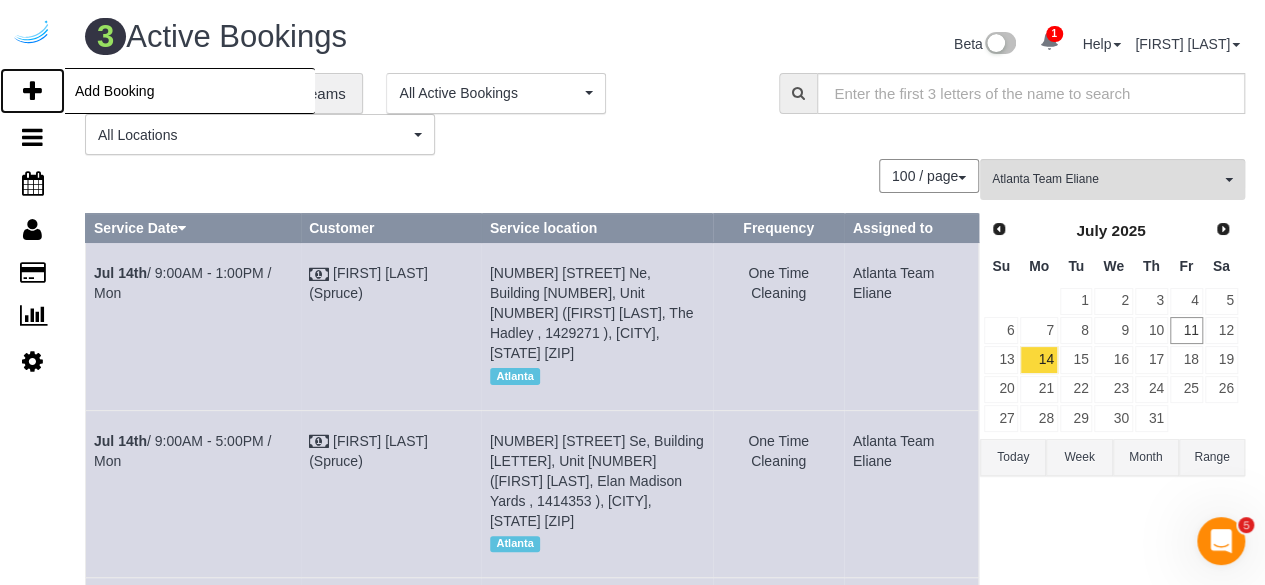 click at bounding box center (32, 91) 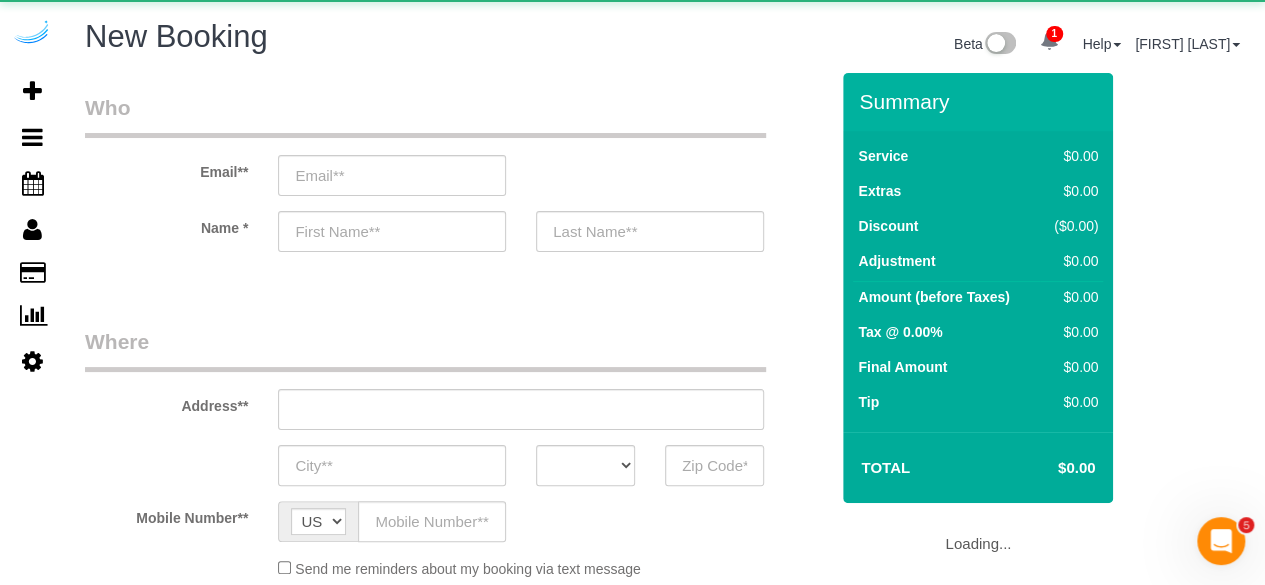 select on "object:12324" 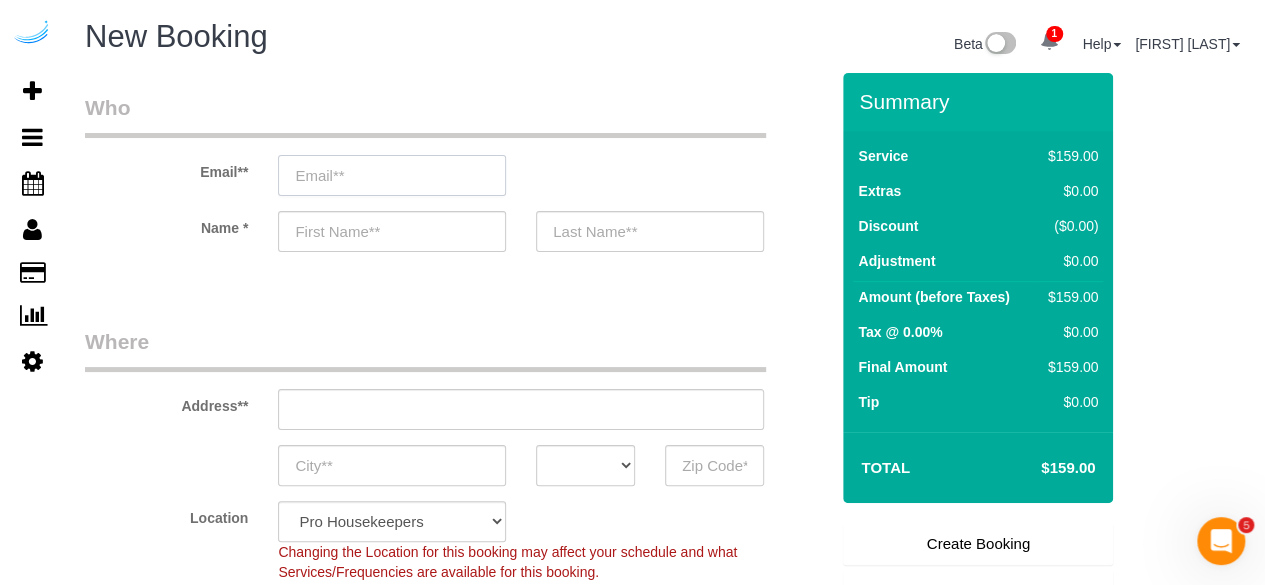 click at bounding box center [392, 175] 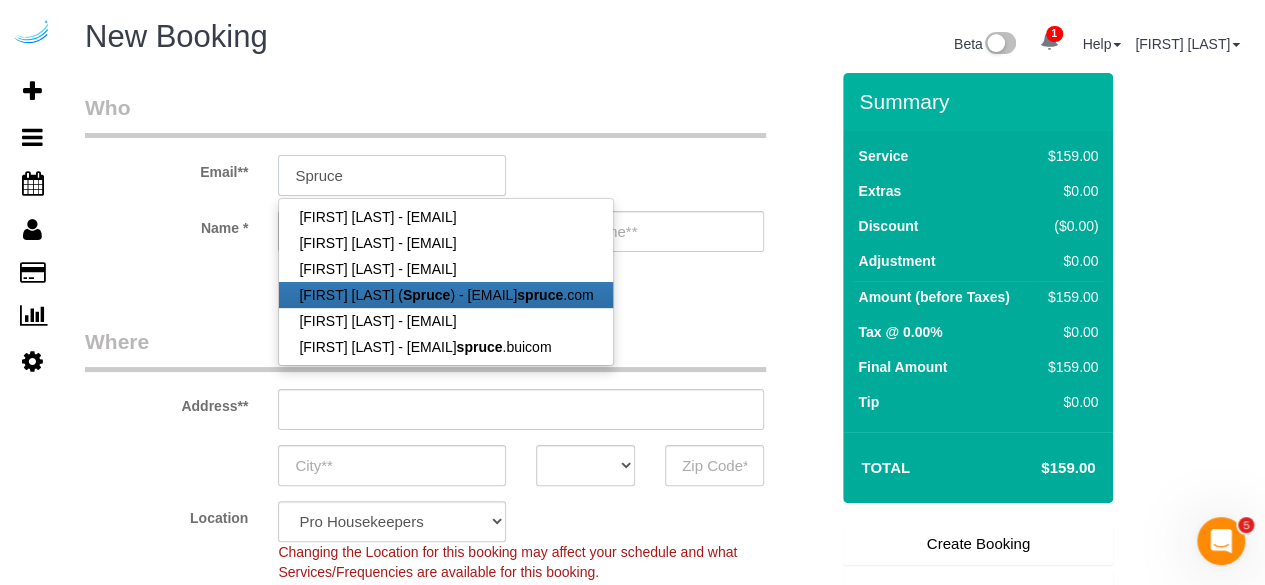 type on "brandie@getspruce.com" 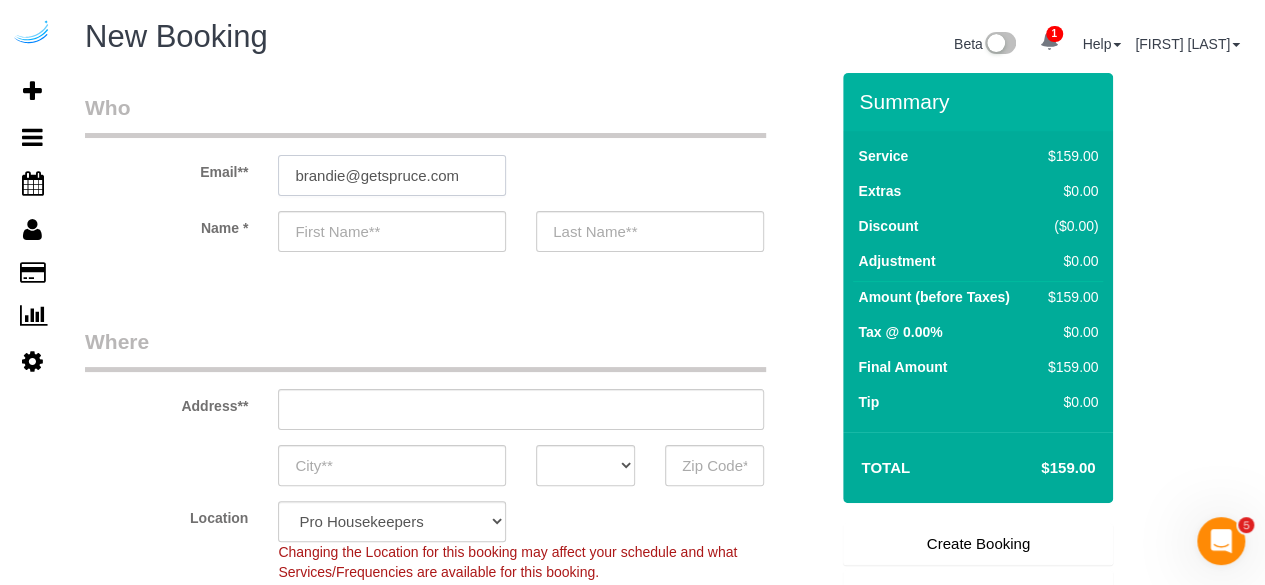 type on "Brandie" 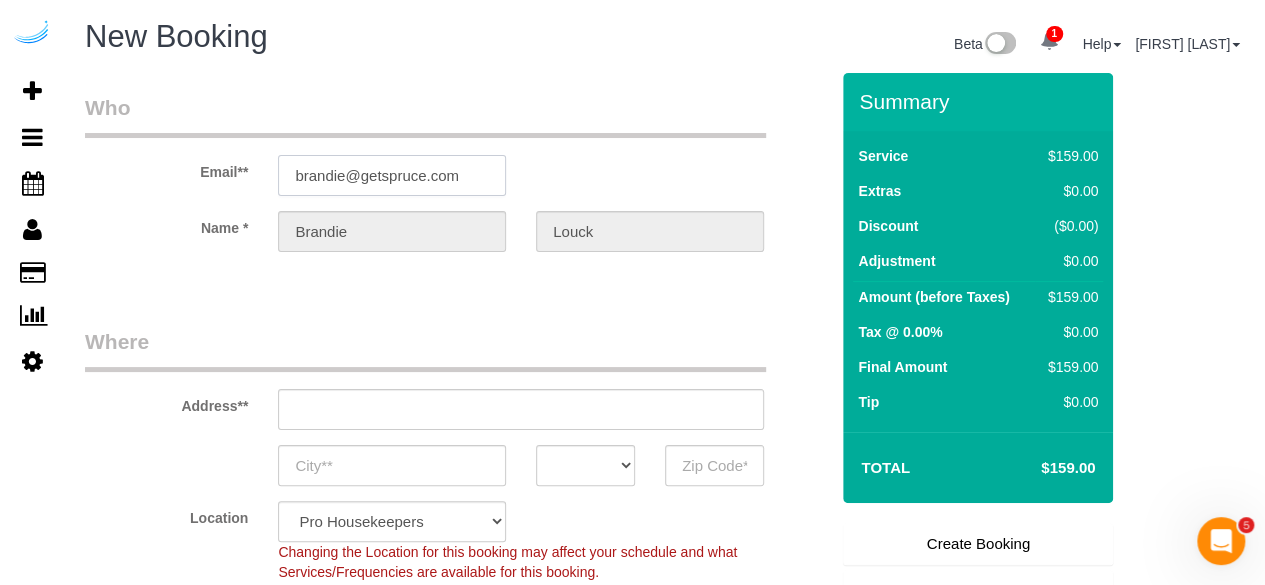 type on "3816 S Lamar Blvd" 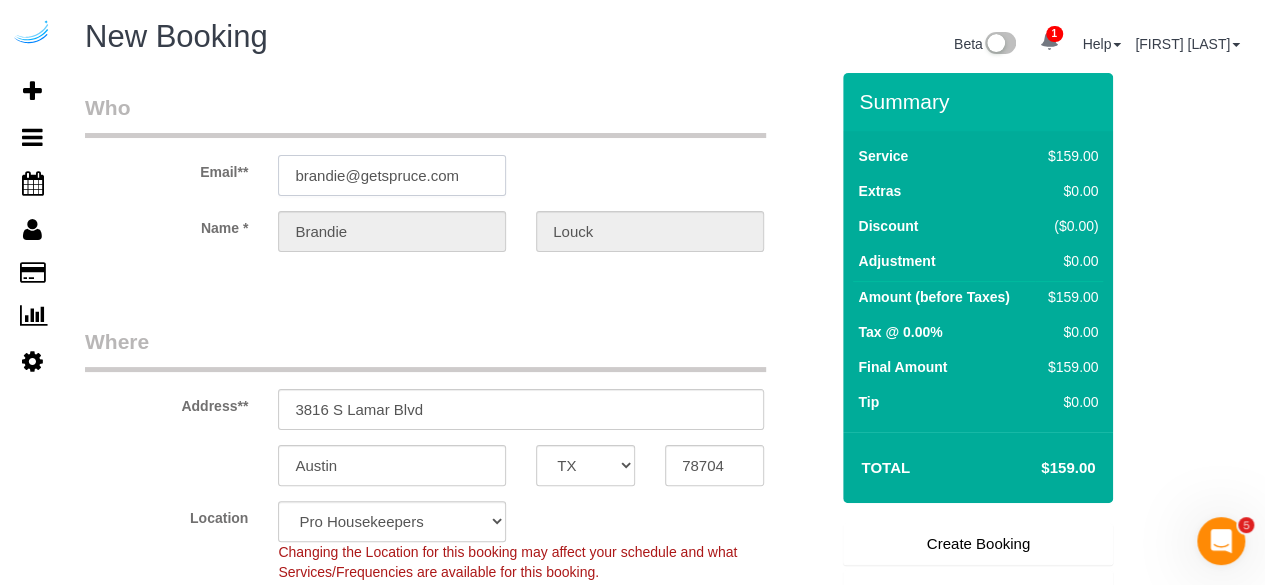 select on "9" 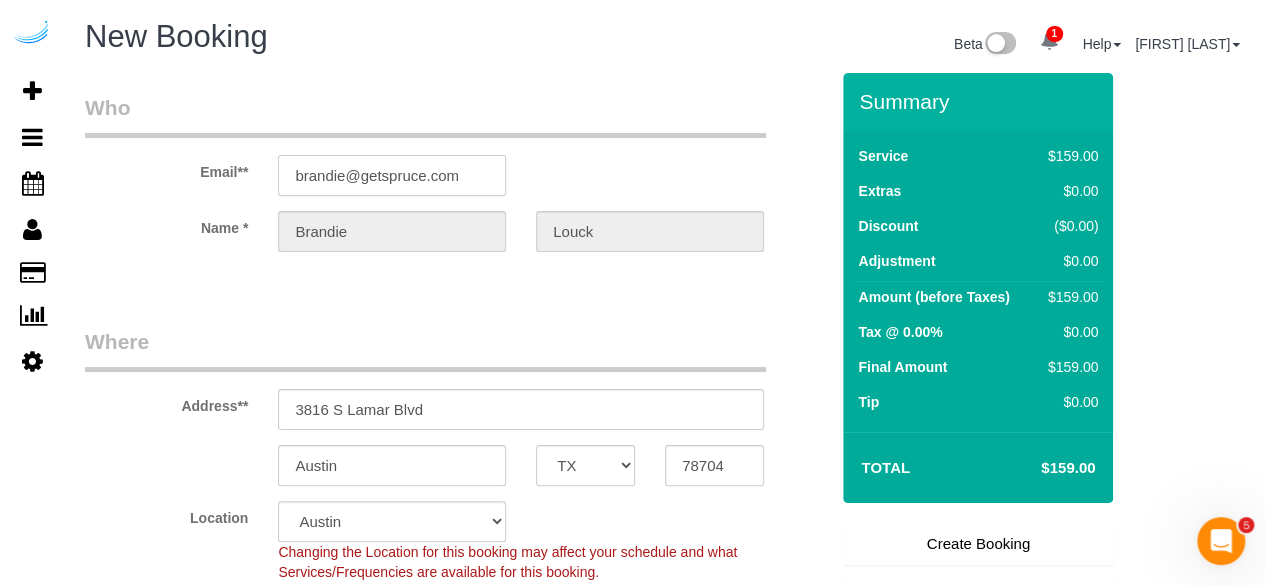 type on "brandie@getspruce.com" 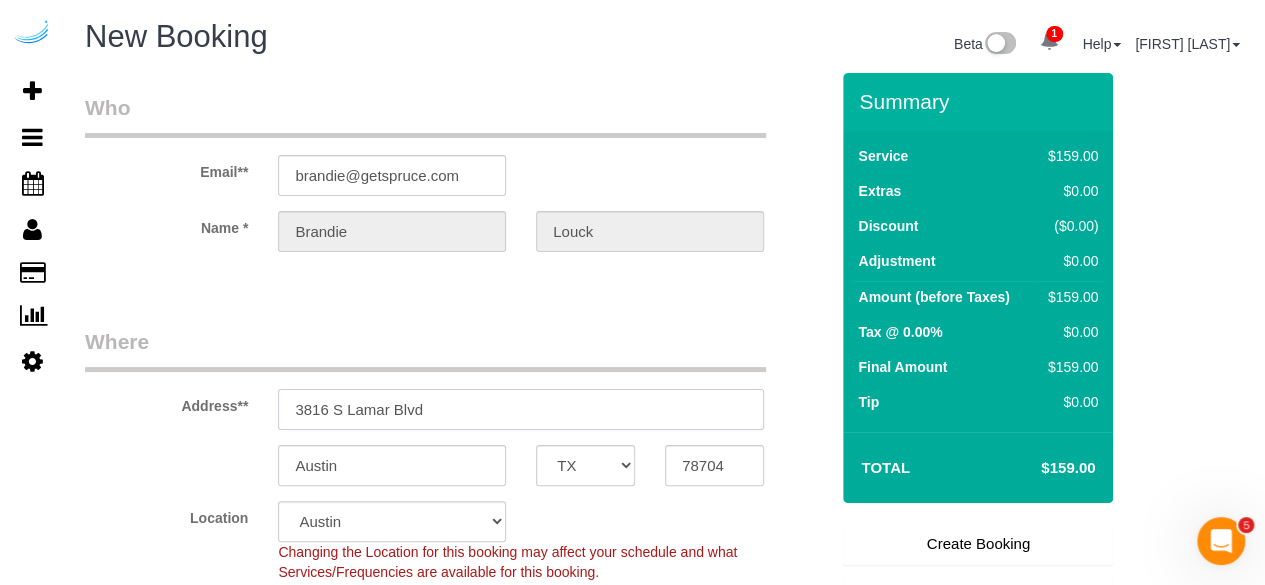 click on "3816 S Lamar Blvd" at bounding box center [521, 409] 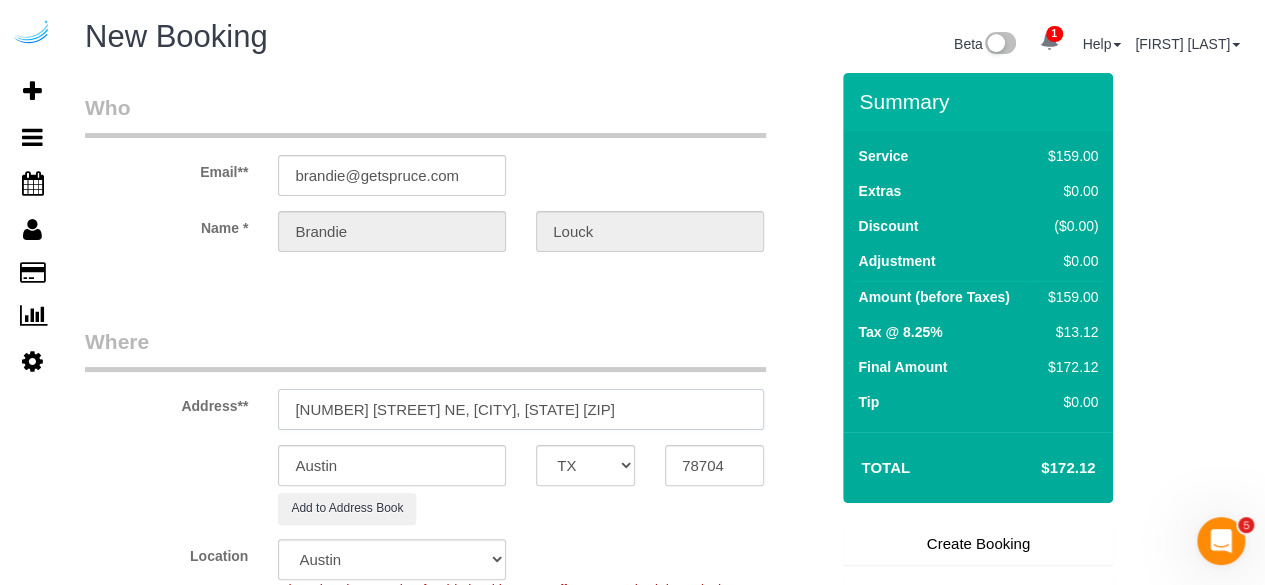 drag, startPoint x: 500, startPoint y: 408, endPoint x: 770, endPoint y: 408, distance: 270 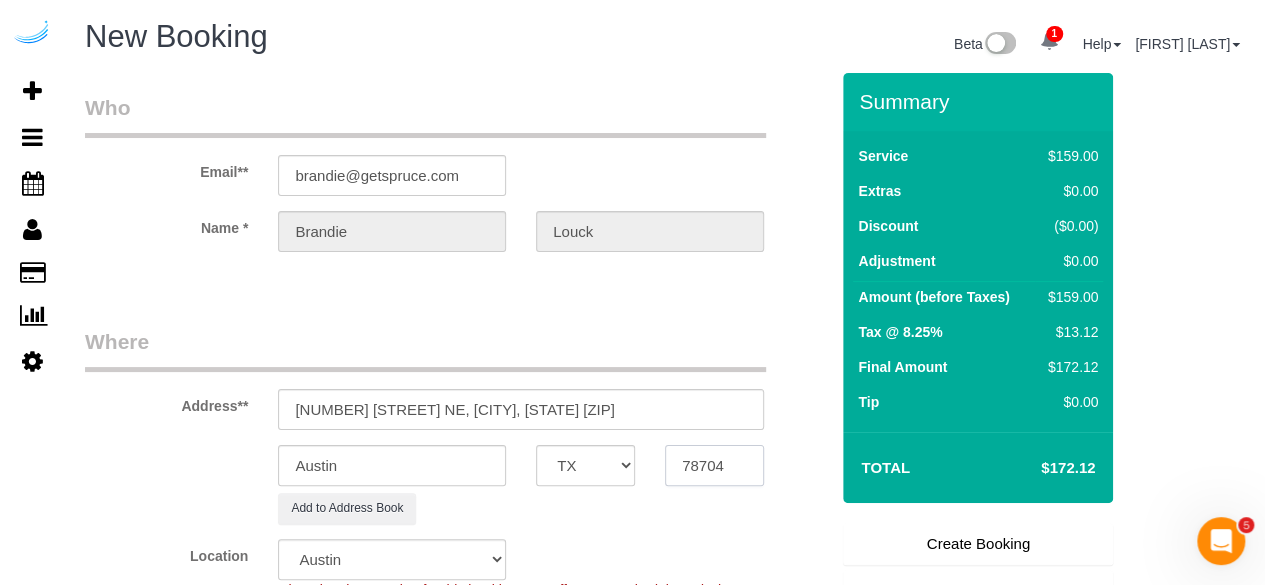 click on "78704" at bounding box center [714, 465] 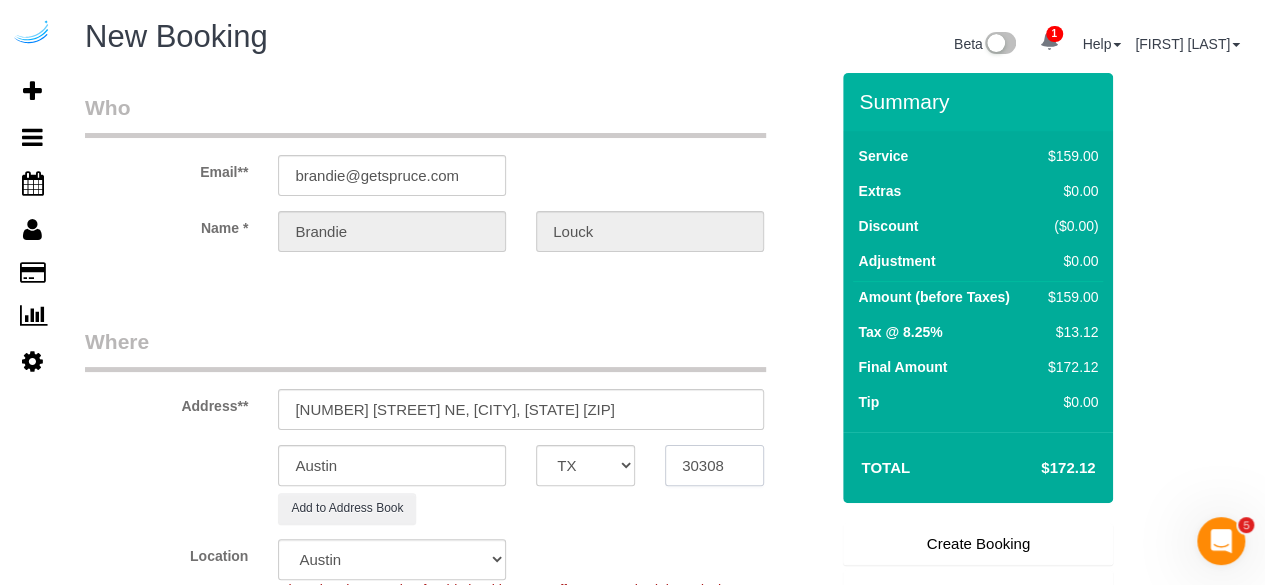 type on "30308" 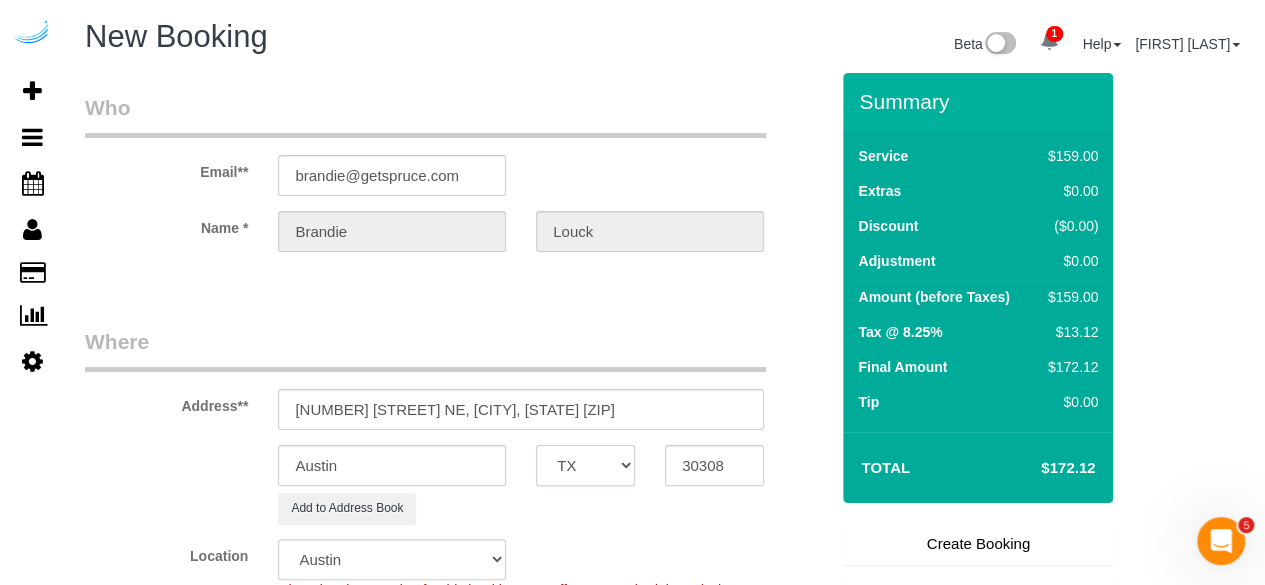 click on "AK
AL
AR
AZ
CA
CO
CT
DC
DE
FL
GA
HI
IA
ID
IL
IN
KS
KY
LA
MA
MD
ME
MI
MN
MO
MS
MT
NC
ND
NE
NH
NJ
NM
NV
NY
OH
OK
OR
PA
RI
SC
SD
TN
TX
UT
VA
VT
WA
WI
WV
WY" at bounding box center (585, 465) 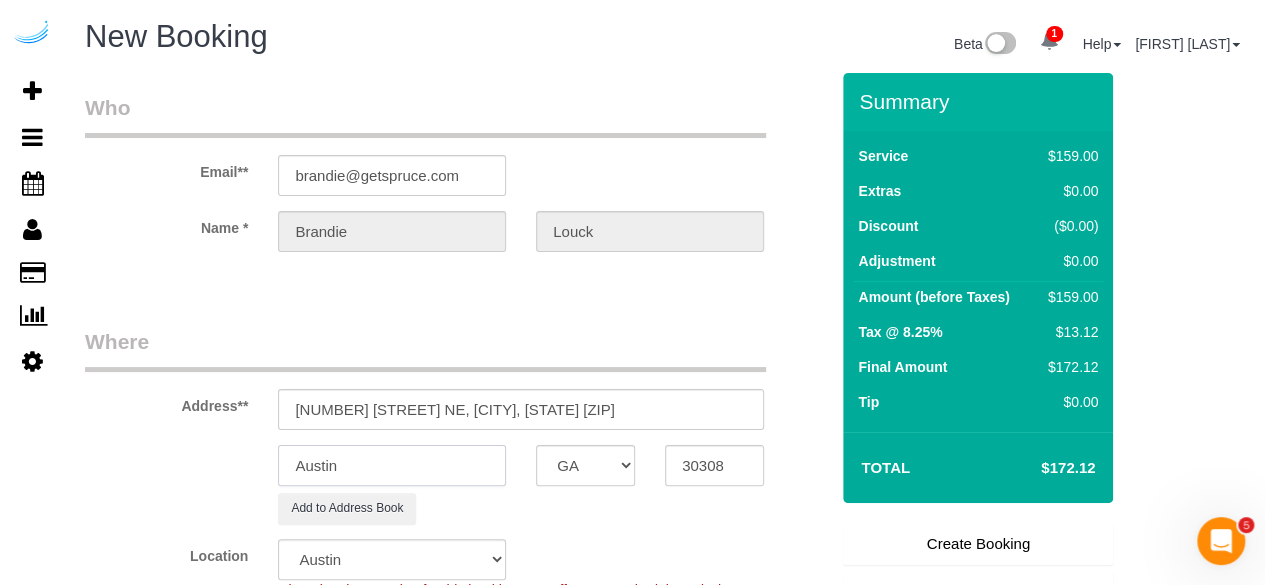click on "Austin" at bounding box center (392, 465) 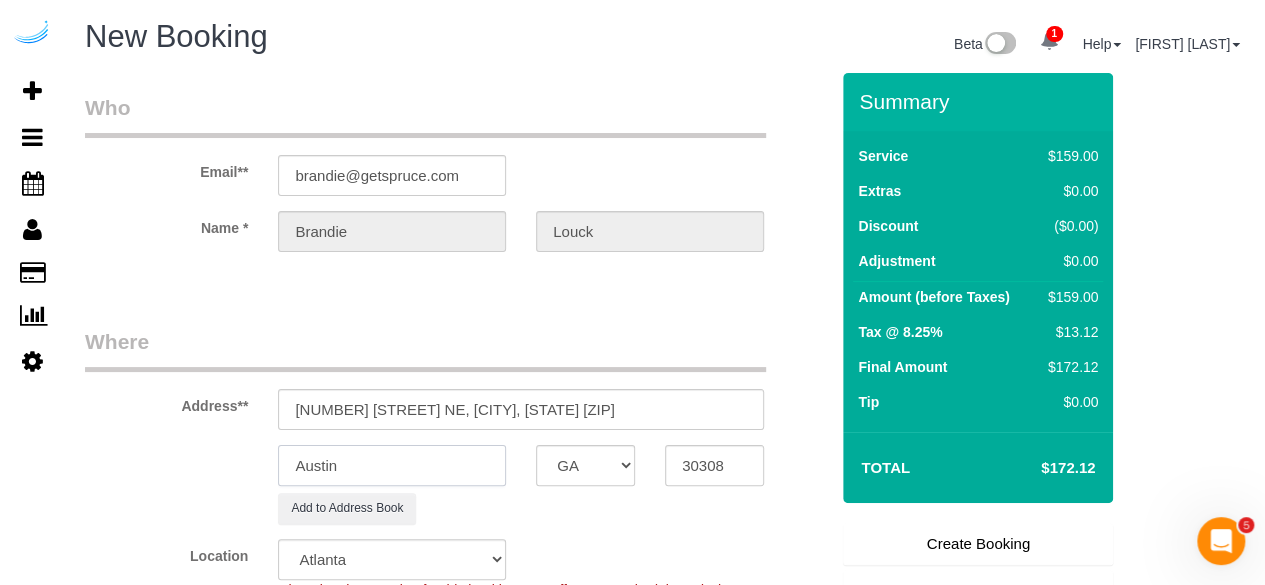 select on "object:12413" 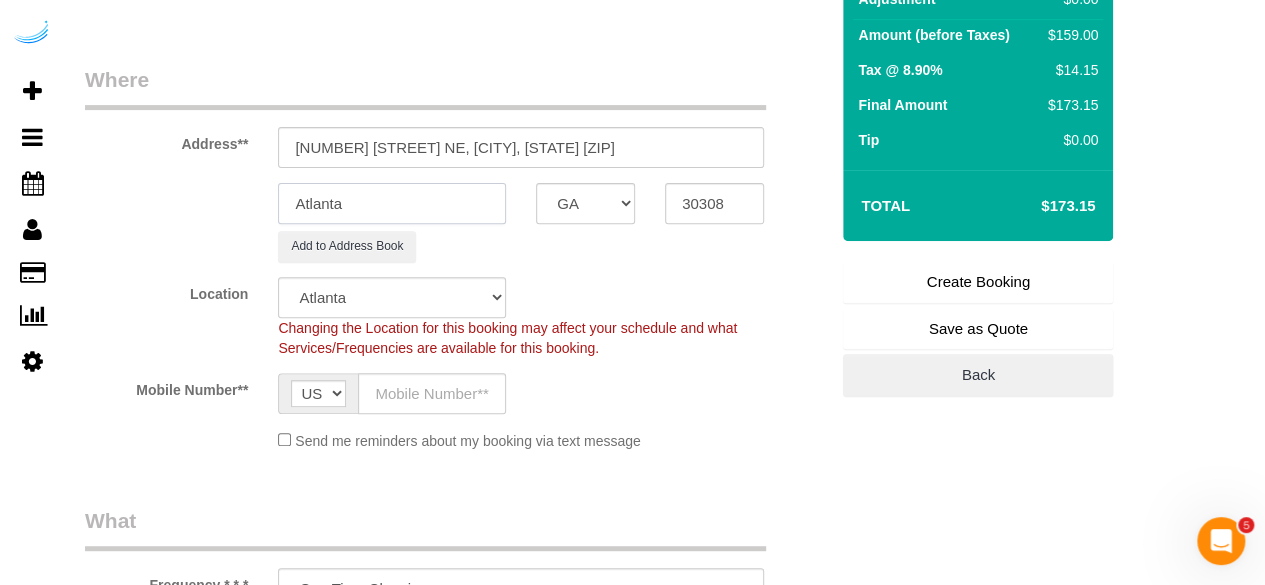 scroll, scrollTop: 300, scrollLeft: 0, axis: vertical 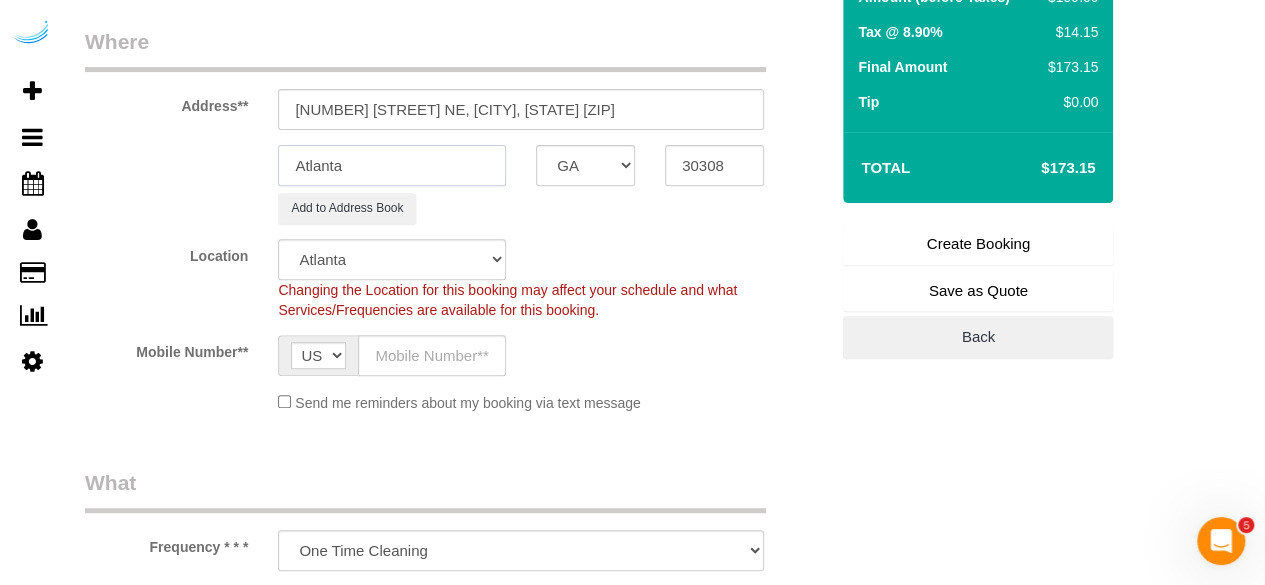 type on "Atlanta" 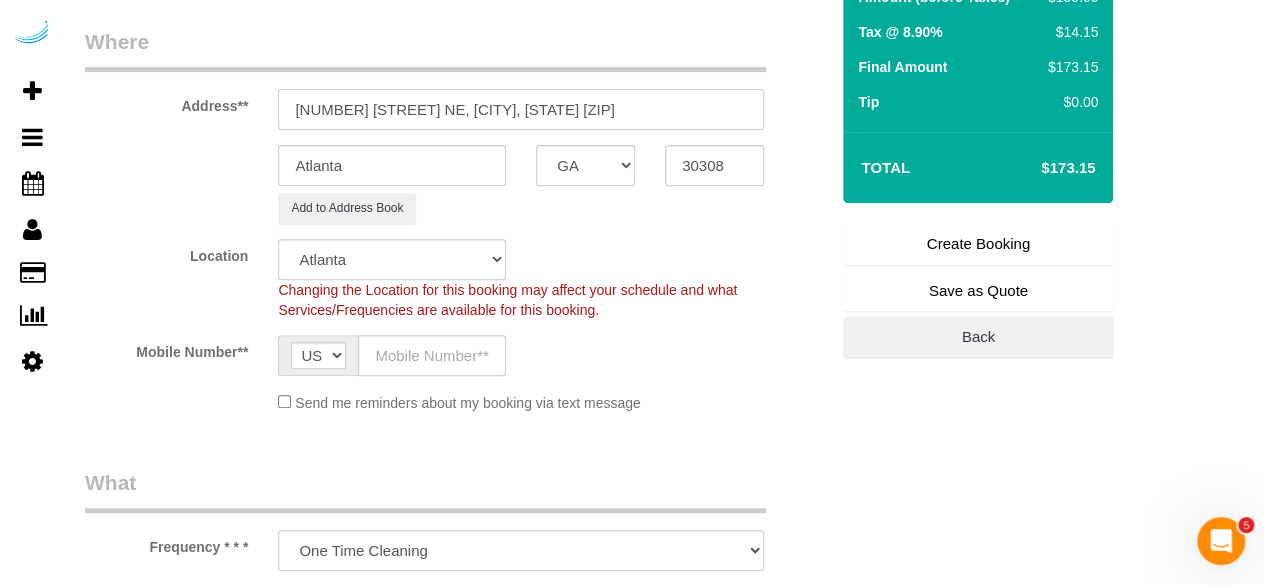 drag, startPoint x: 559, startPoint y: 106, endPoint x: 588, endPoint y: 101, distance: 29.427877 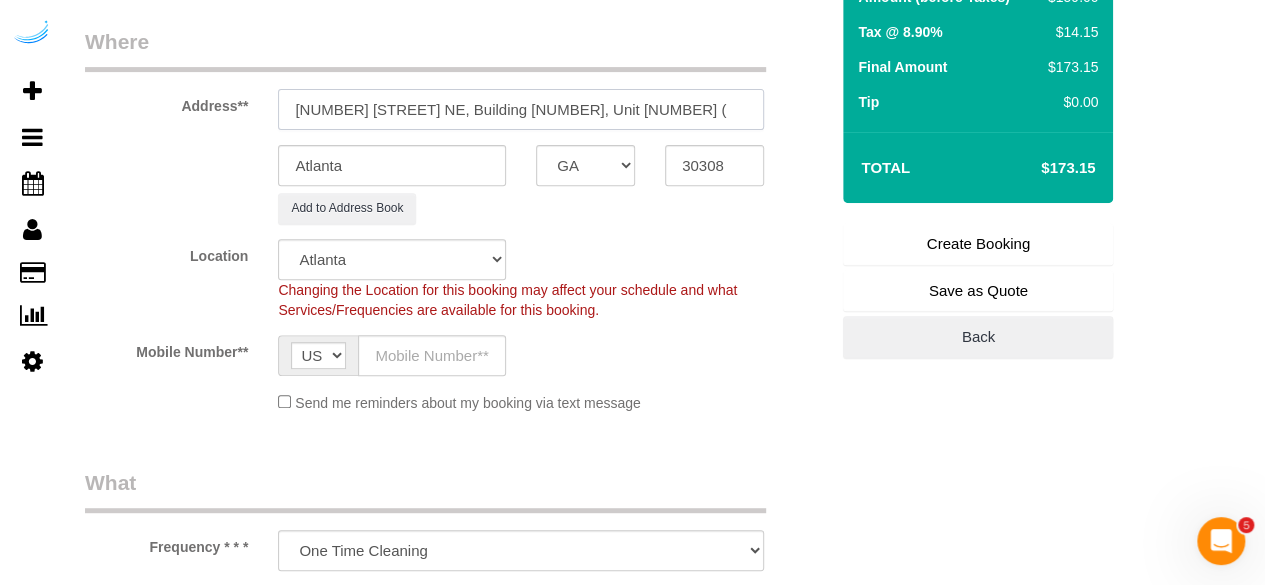 paste on "Deconte Kolleh" 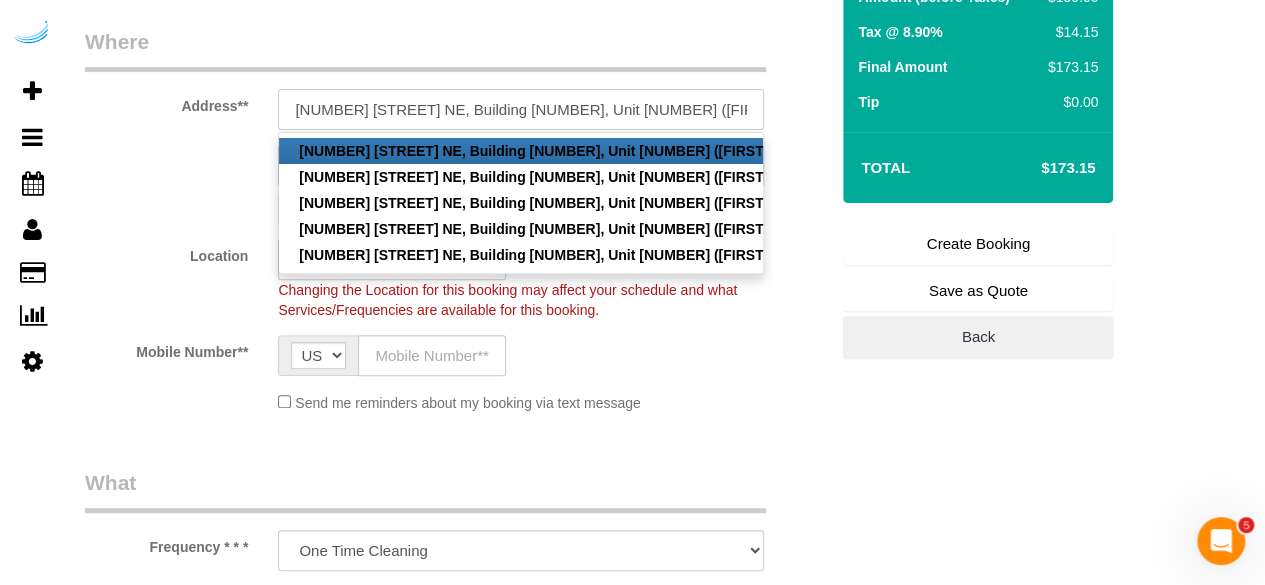 paste on "The Hadley" 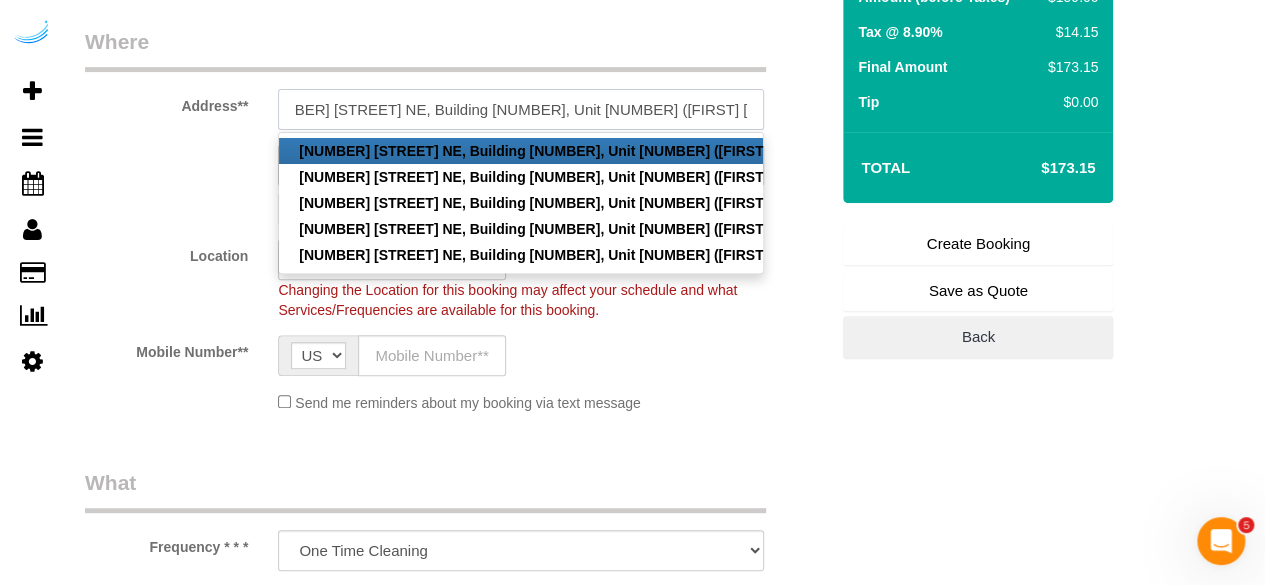 scroll, scrollTop: 0, scrollLeft: 47, axis: horizontal 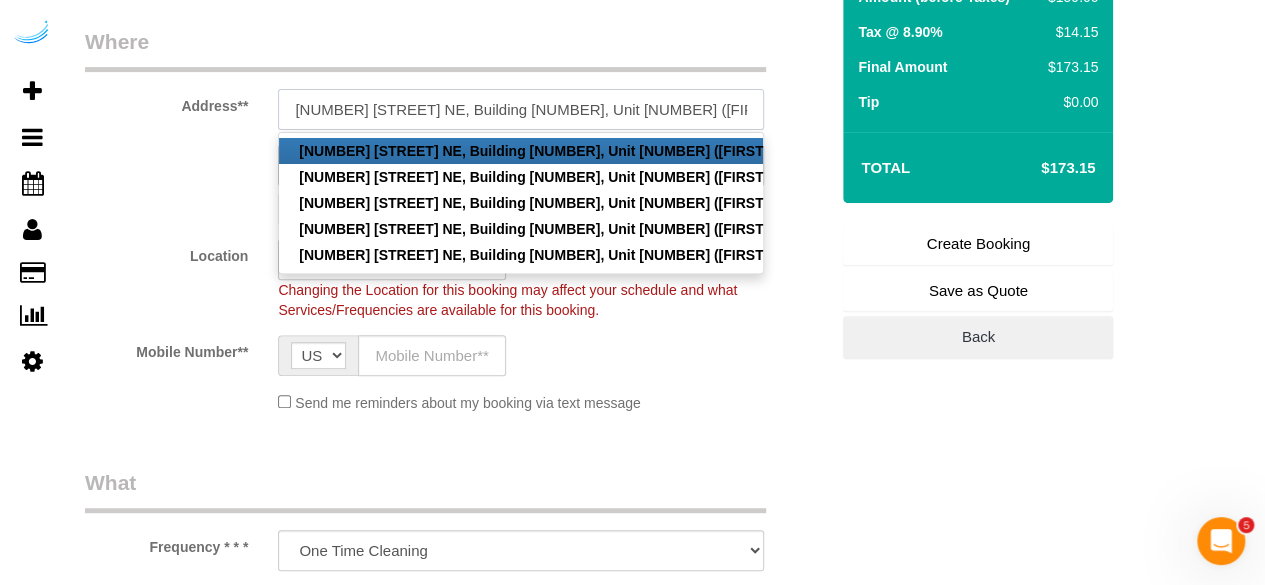 paste on "1398677" 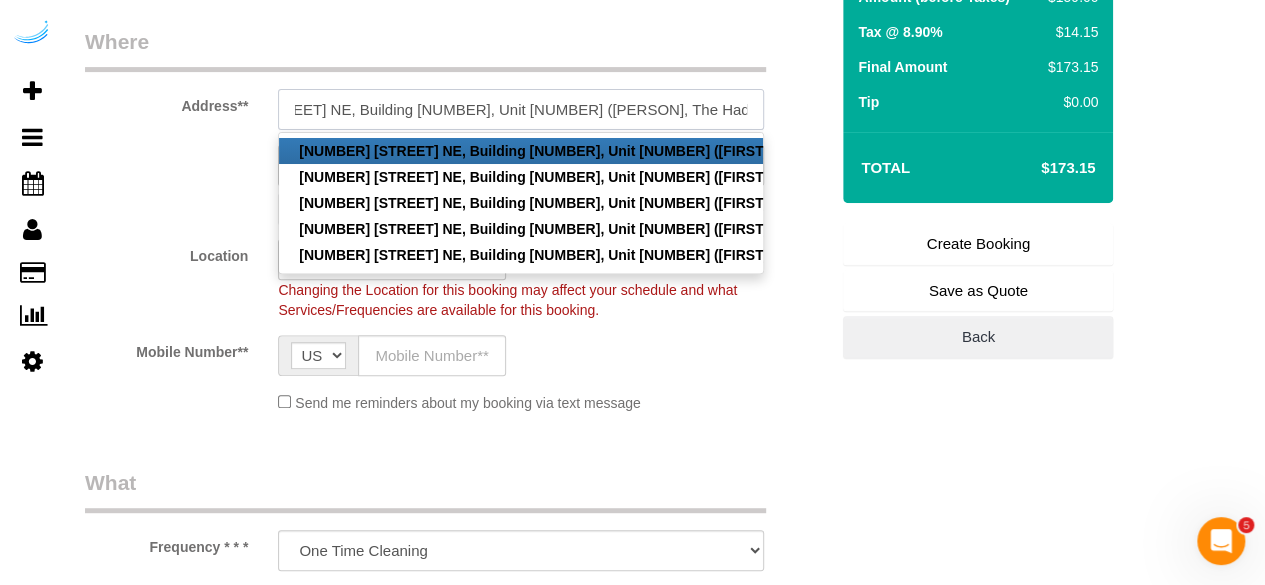 scroll, scrollTop: 0, scrollLeft: 120, axis: horizontal 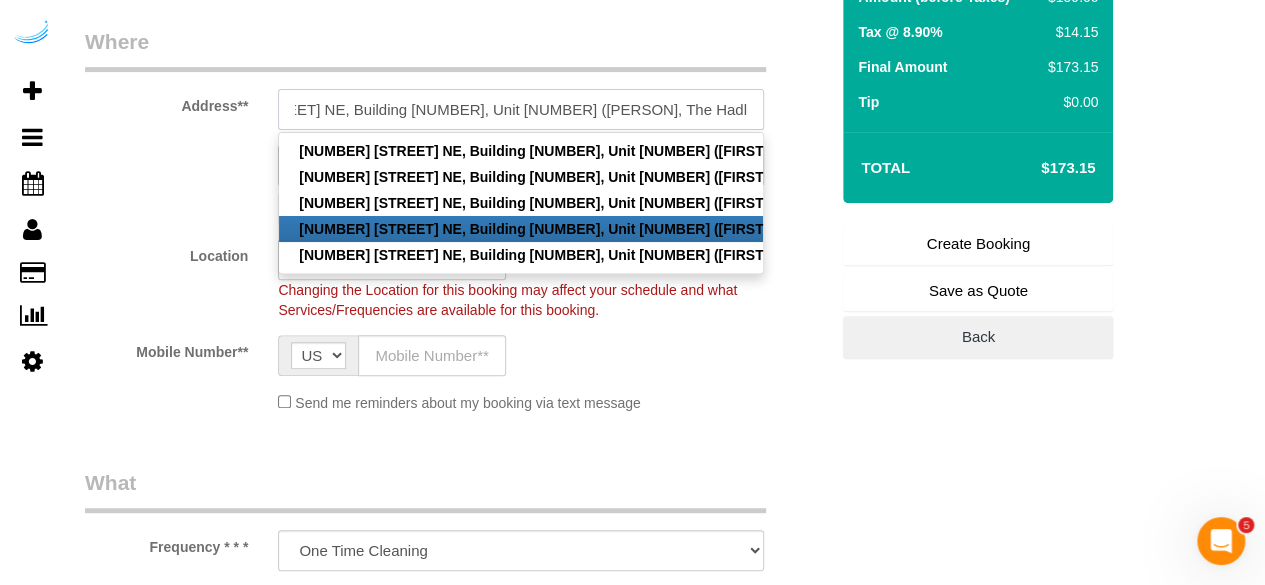 type on "770 Juniper St NE, Building 2110, Unit 2110 (Deconte Kolleh, The Hadley , 1398677	)" 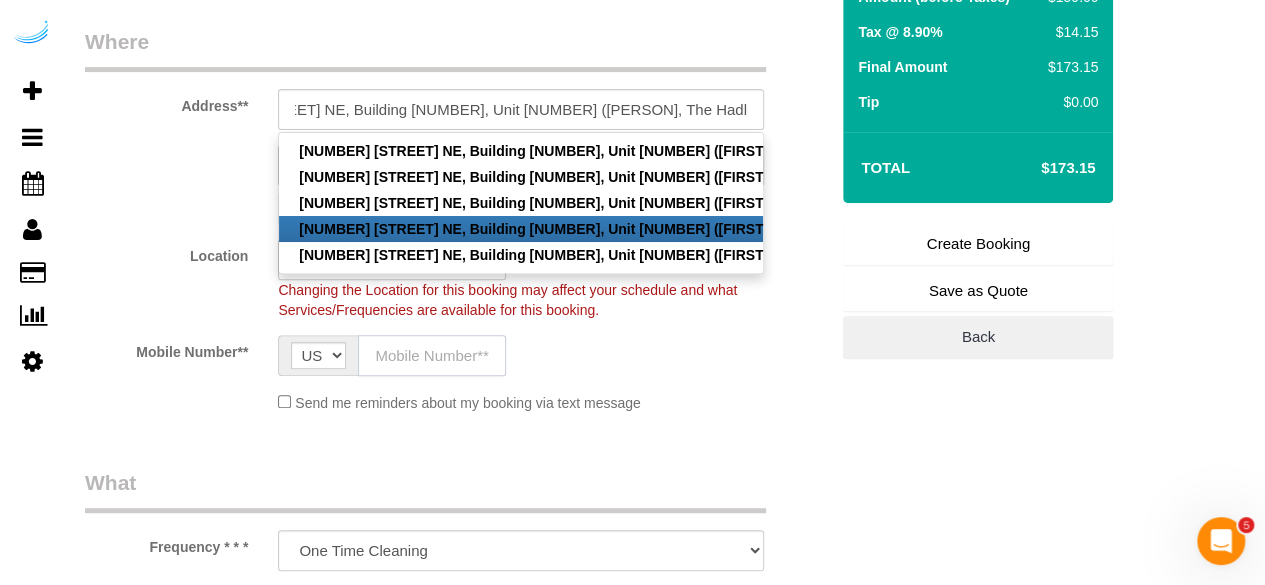 drag, startPoint x: 458, startPoint y: 350, endPoint x: 465, endPoint y: 371, distance: 22.135944 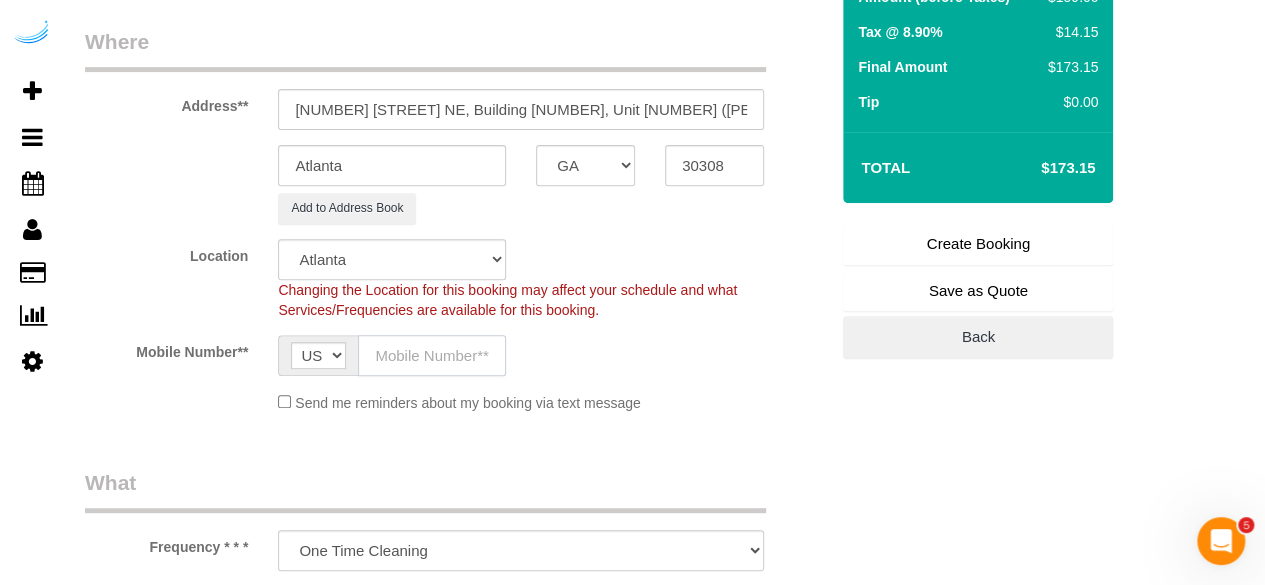 type on "([PHONE])" 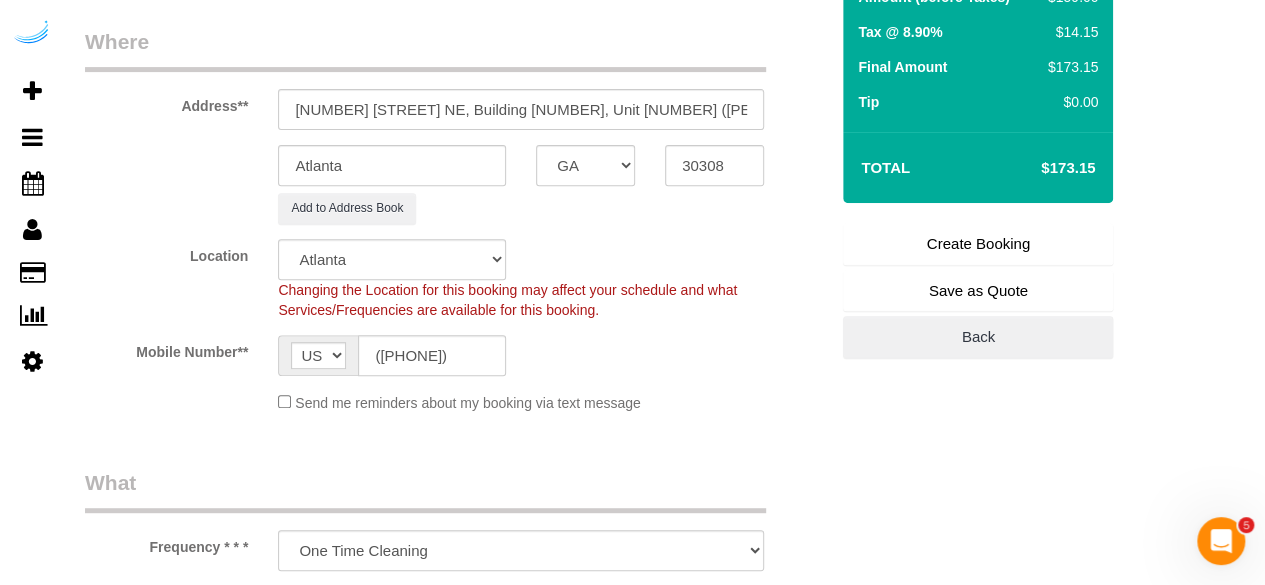 type on "Brandie Louck" 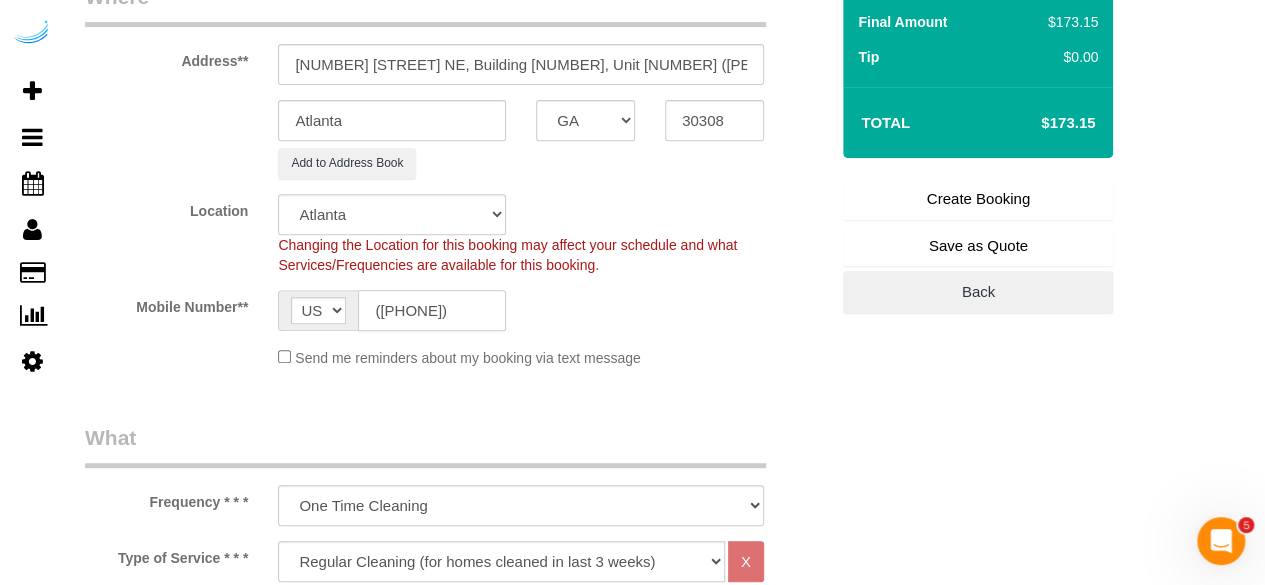 type on "([PHONE])" 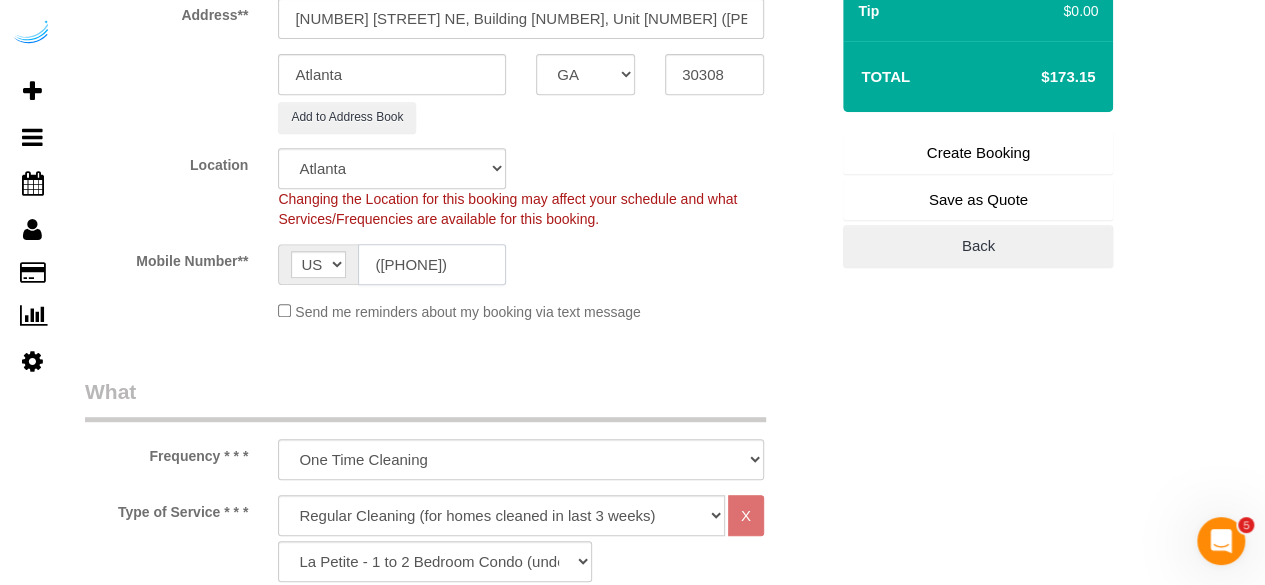 scroll, scrollTop: 500, scrollLeft: 0, axis: vertical 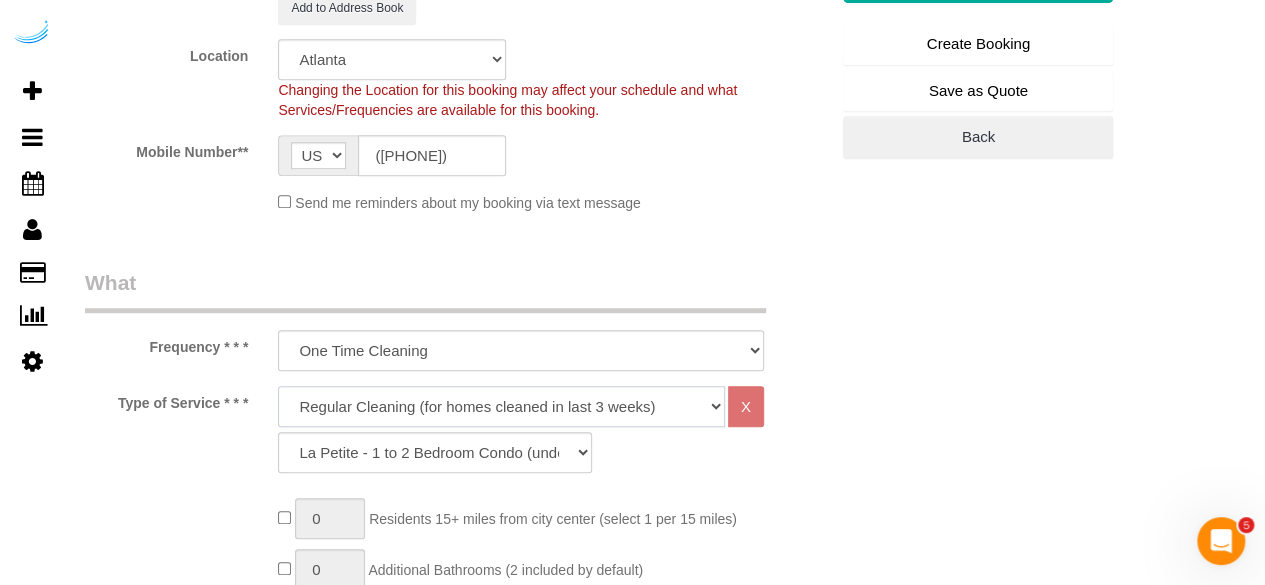 click on "Deep Cleaning (for homes that have not been cleaned in 3+ weeks) Spruce Regular Cleaning (for homes cleaned in last 3 weeks) Moving Cleanup (to clean home for new tenants) Post Construction Cleaning Vacation Rental Cleaning Hourly" 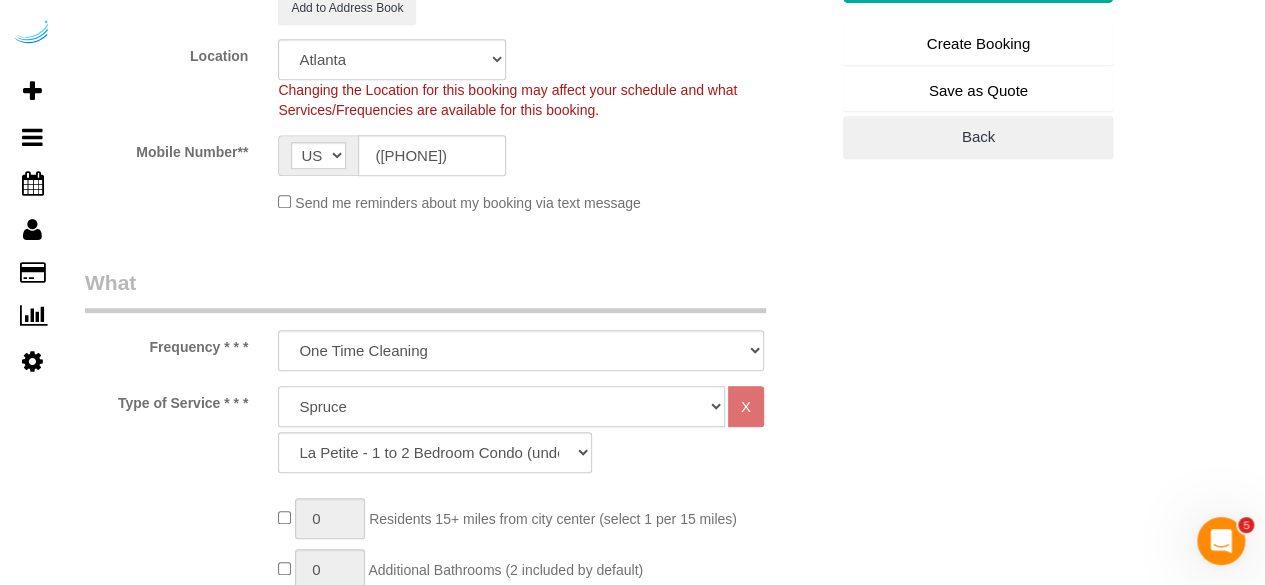 click on "Deep Cleaning (for homes that have not been cleaned in 3+ weeks) Spruce Regular Cleaning (for homes cleaned in last 3 weeks) Moving Cleanup (to clean home for new tenants) Post Construction Cleaning Vacation Rental Cleaning Hourly" 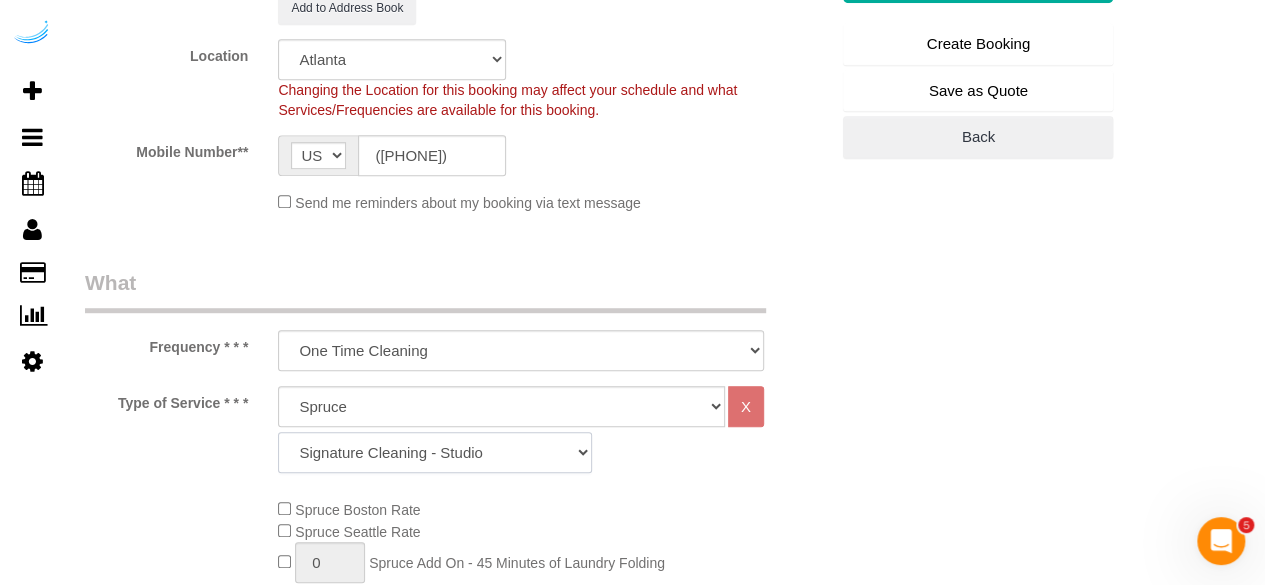 drag, startPoint x: 486, startPoint y: 453, endPoint x: 487, endPoint y: 430, distance: 23.021729 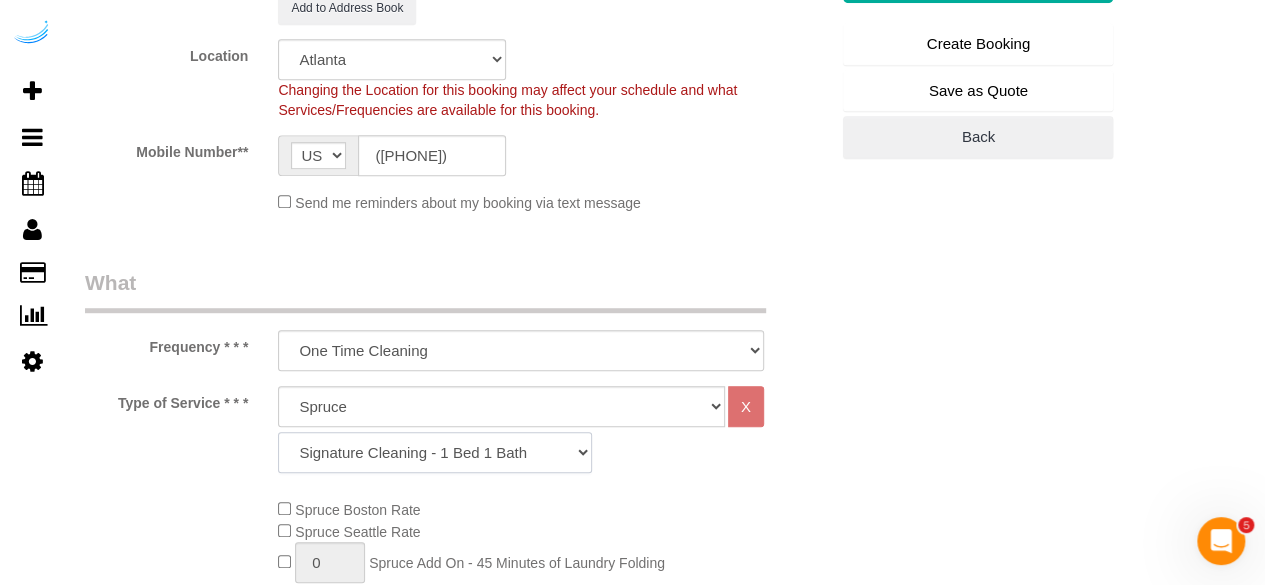 click on "Signature Cleaning - Studio Signature Cleaning - 1 Bed 1 Bath Signature Cleaning - 1 Bed 1.5 Bath Signature Cleaning - 1 Bed 1 Bath + Study Signature Cleaning - 1 Bed 2 Bath Signature Cleaning - 2 Bed 1 Bath Signature Cleaning - 2 Bed 2 Bath Signature Cleaning - 2 Bed 2.5 Bath Signature Cleaning - 2 Bed 2 Bath + Study Signature Cleaning - 3 Bed 2 Bath Signature Cleaning - 3 Bed 3 Bath Signature Cleaning - 4 Bed 2 Bath Signature Cleaning - 4 Bed 4 Bath Signature Cleaning - 5 Bed 4 Bath Signature Cleaning - 5 Bed 5 Bath Signature Cleaning - 6 Bed 6 Bath Premium Cleaning - Studio Premium Cleaning - 1 Bed 1 Bath Premium Cleaning - 1 Bed 1.5 Bath Premium Cleaning - 1 Bed 1 Bath + Study Premium Cleaning - 1 Bed 2 Bath Premium Cleaning - 2 Bed 1 Bath Premium Cleaning - 2 Bed 2 Bath Premium Cleaning - 2 Bed 2.5 Bath Premium Cleaning - 2 Bed 2 Bath + Study Premium Cleaning - 3 Bed 2 Bath Premium Cleaning - 3 Bed 3 Bath Premium Cleaning - 4 Bed 2 Bath Premium Cleaning - 4 Bed 4 Bath Premium Cleaning - 5 Bed 4 Bath" 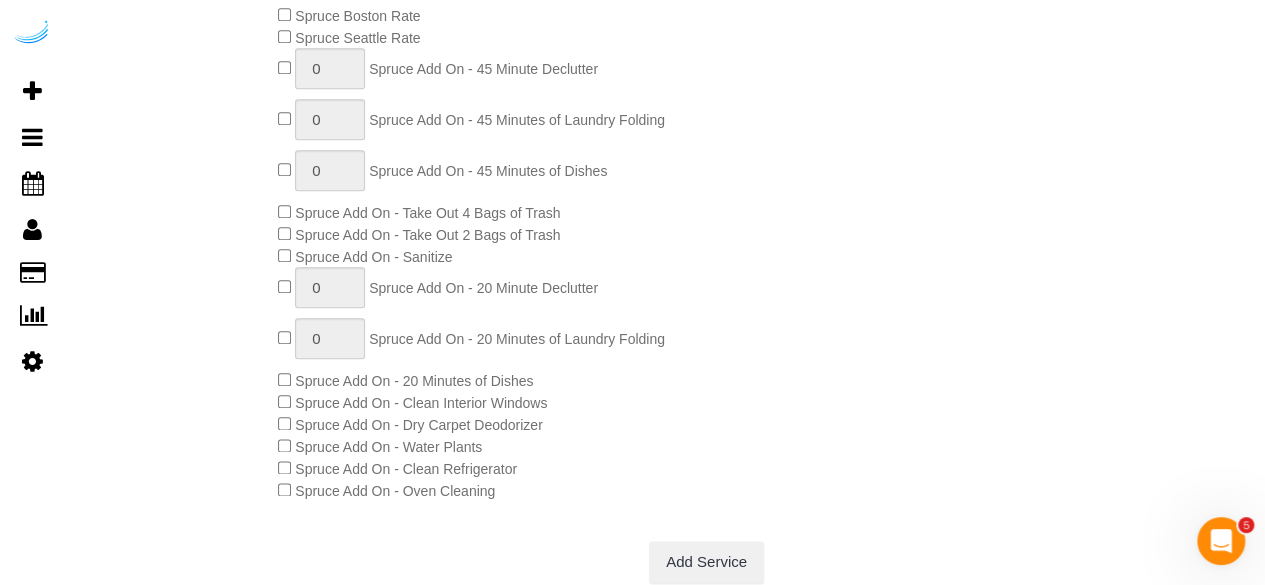 scroll, scrollTop: 1000, scrollLeft: 0, axis: vertical 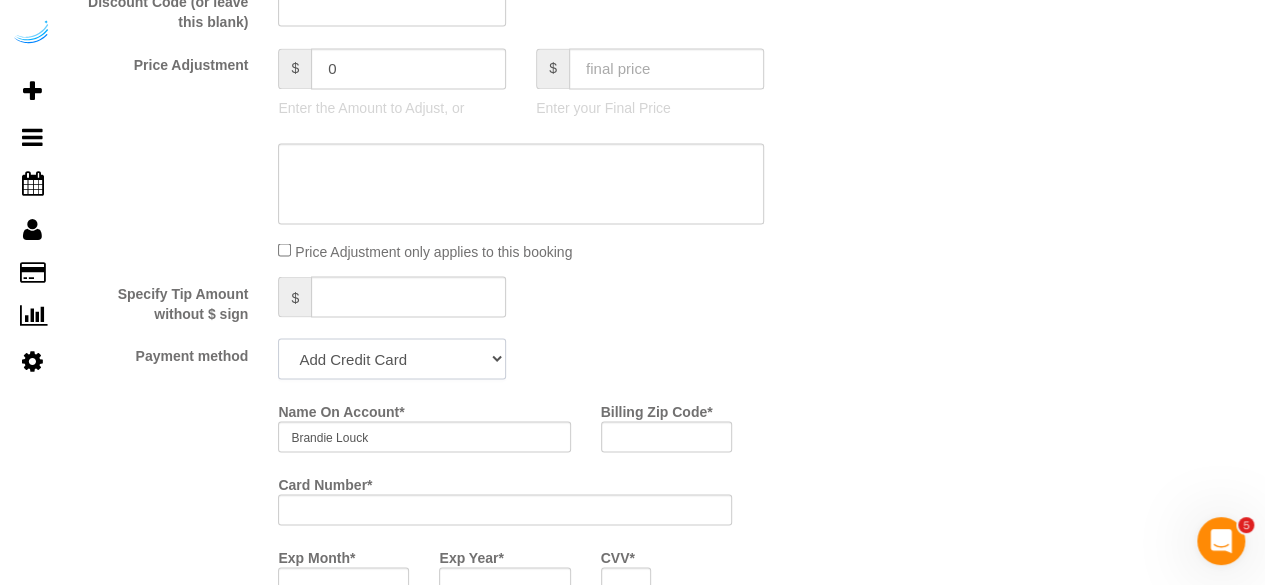 click on "Add Credit Card Cash Check Paypal" 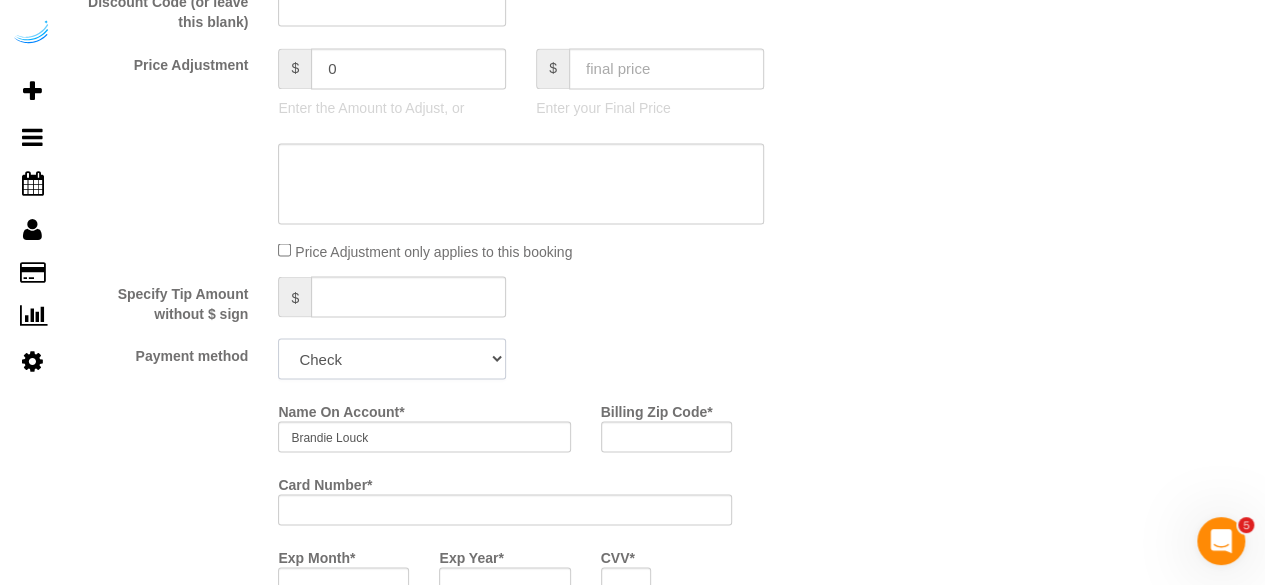 click on "Add Credit Card Cash Check Paypal" 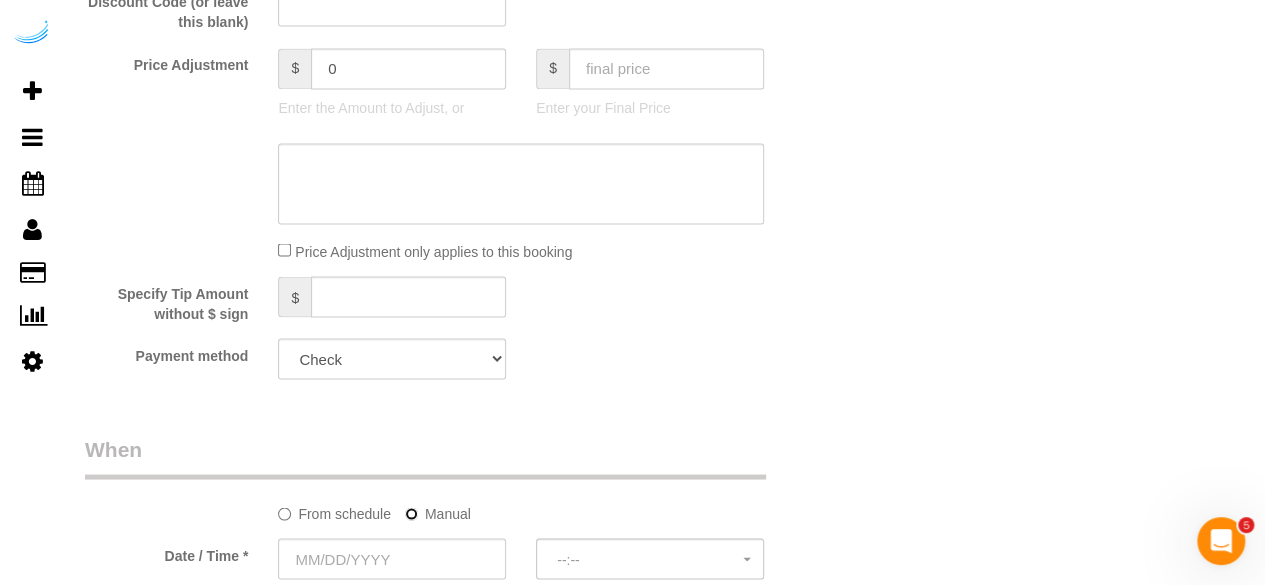 click on "Manual" 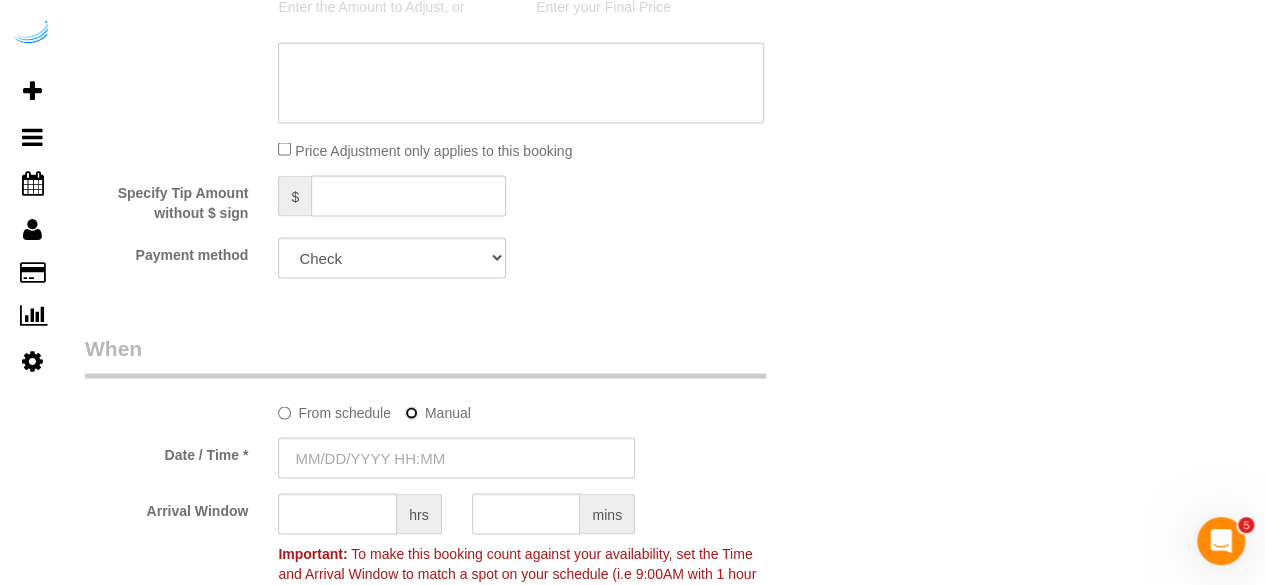 scroll, scrollTop: 1900, scrollLeft: 0, axis: vertical 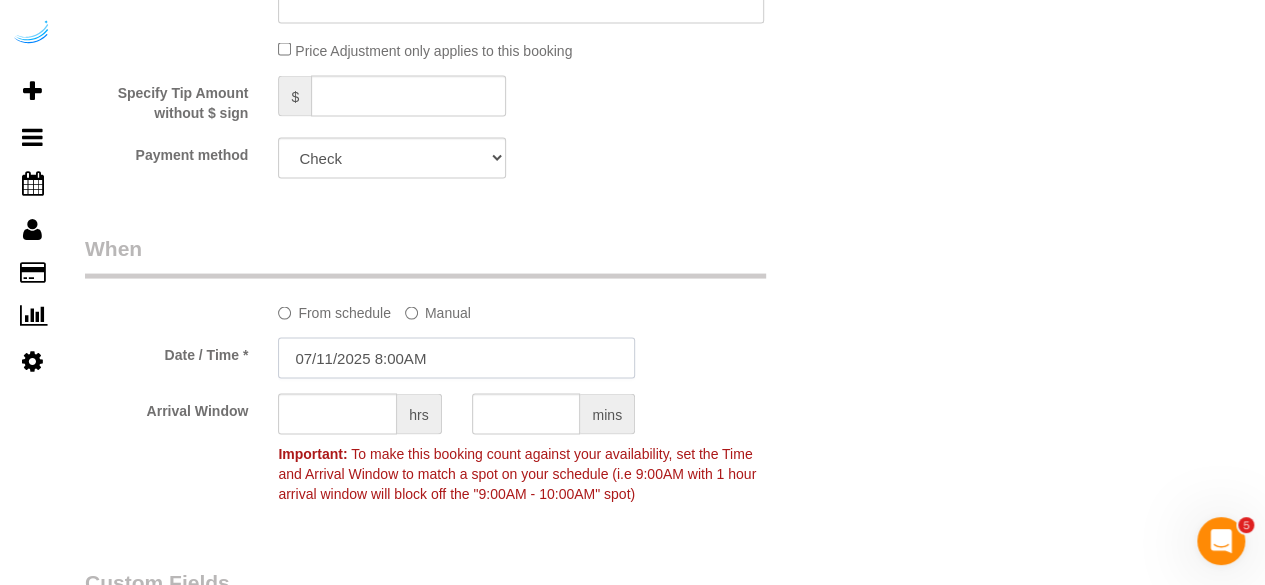 click on "07/11/2025 8:00AM" at bounding box center (456, 358) 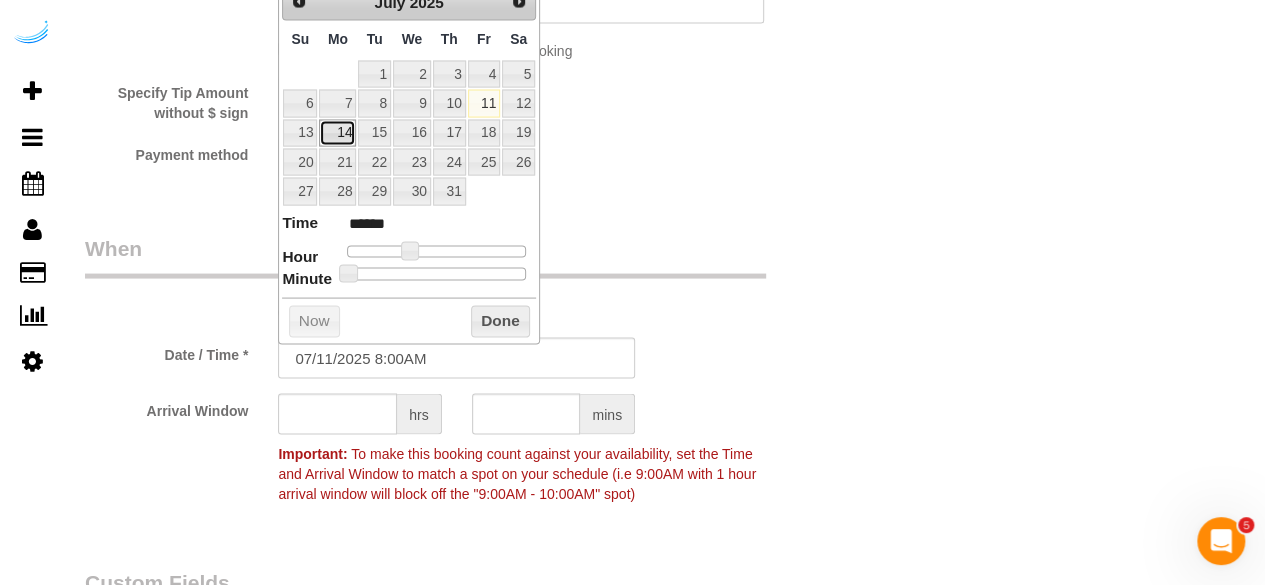 click on "14" at bounding box center [337, 133] 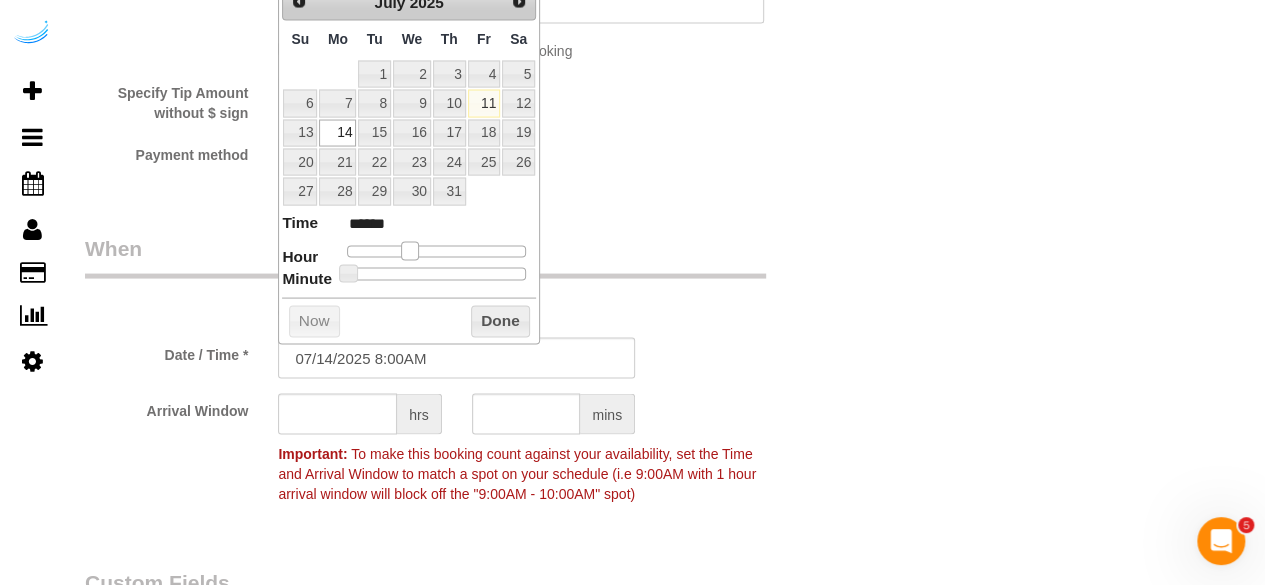 type on "07/14/2025 9:00AM" 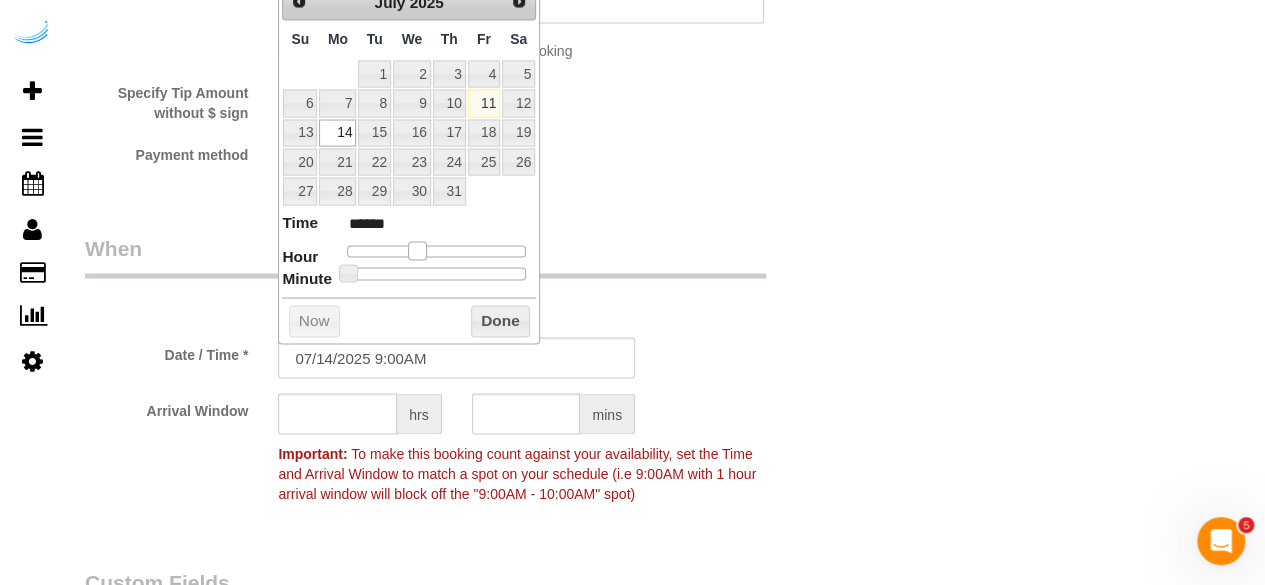 click at bounding box center [417, 251] 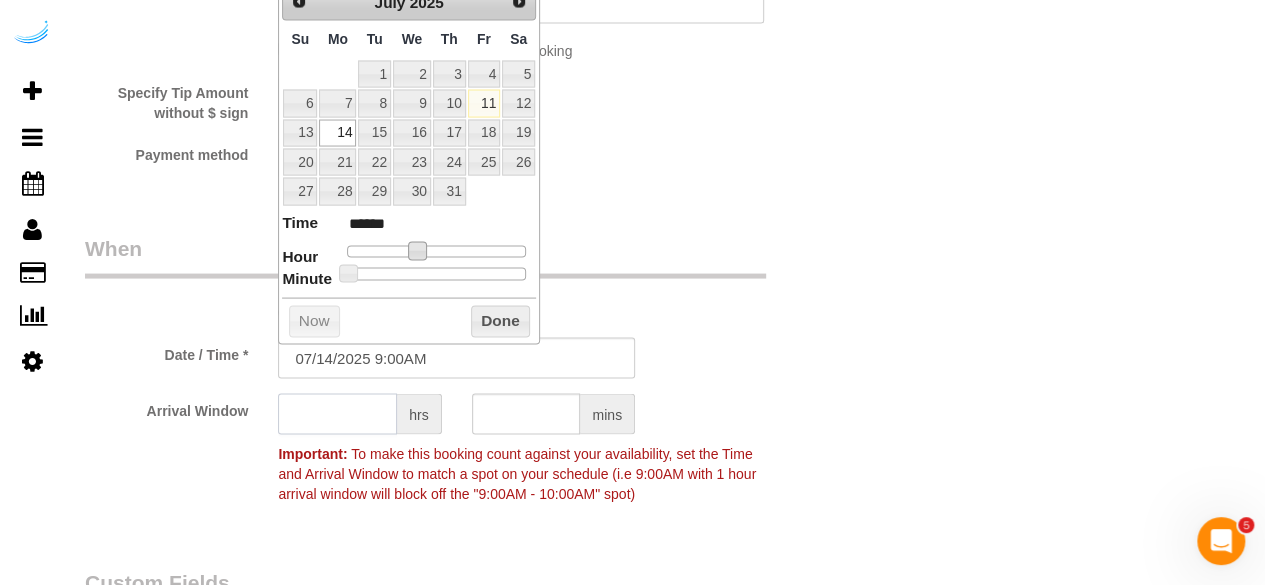 click 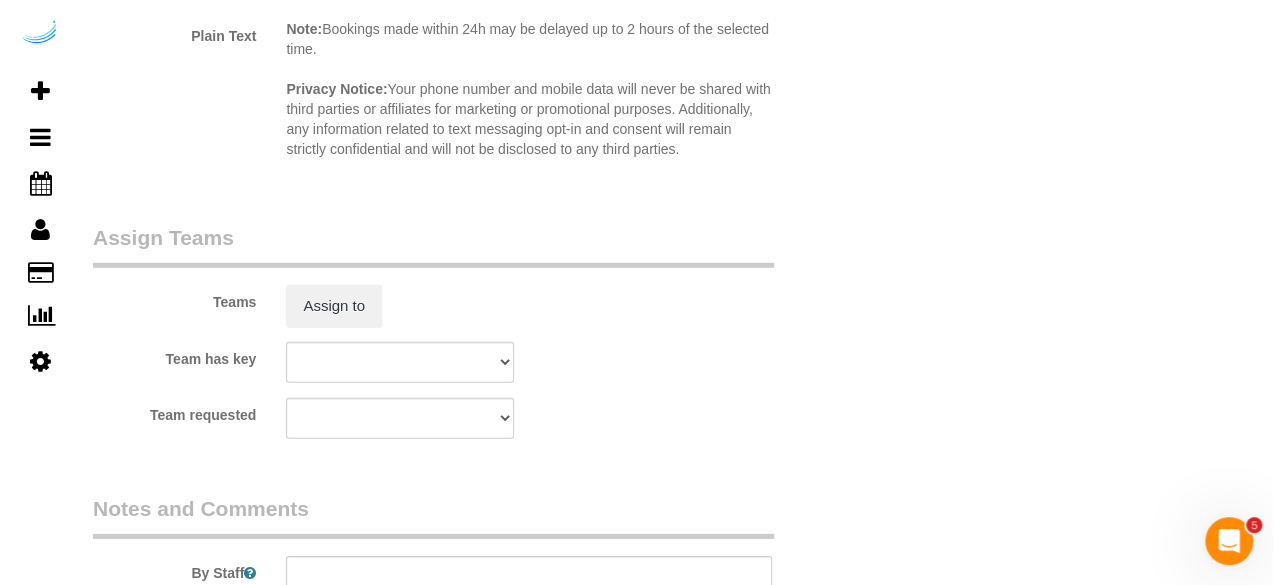 scroll, scrollTop: 2900, scrollLeft: 0, axis: vertical 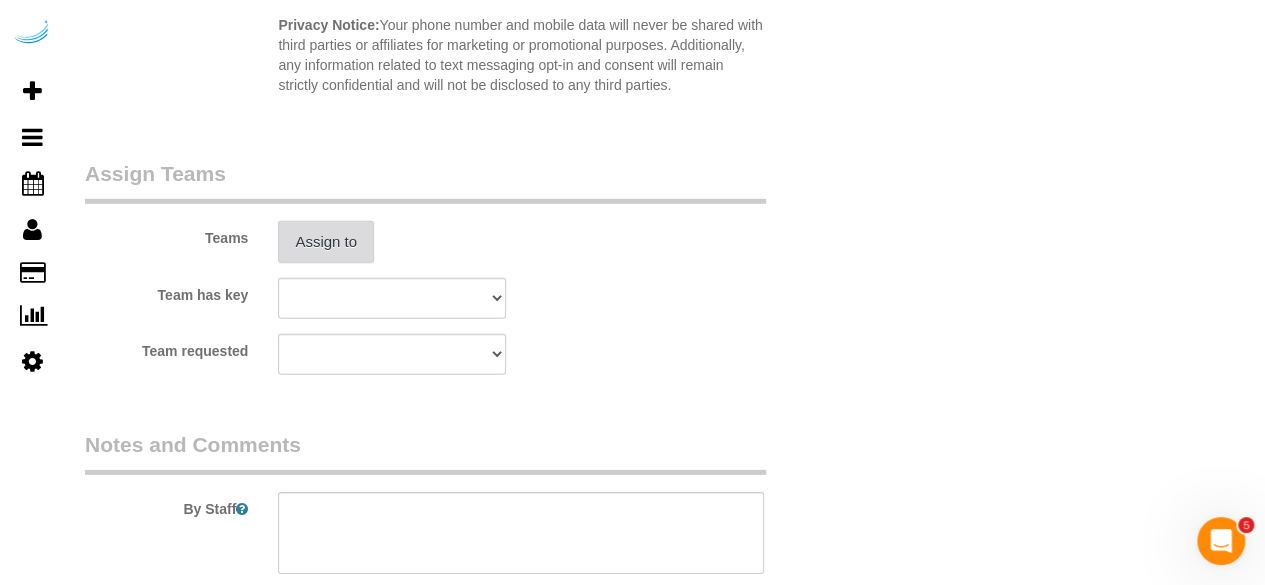 type on "4" 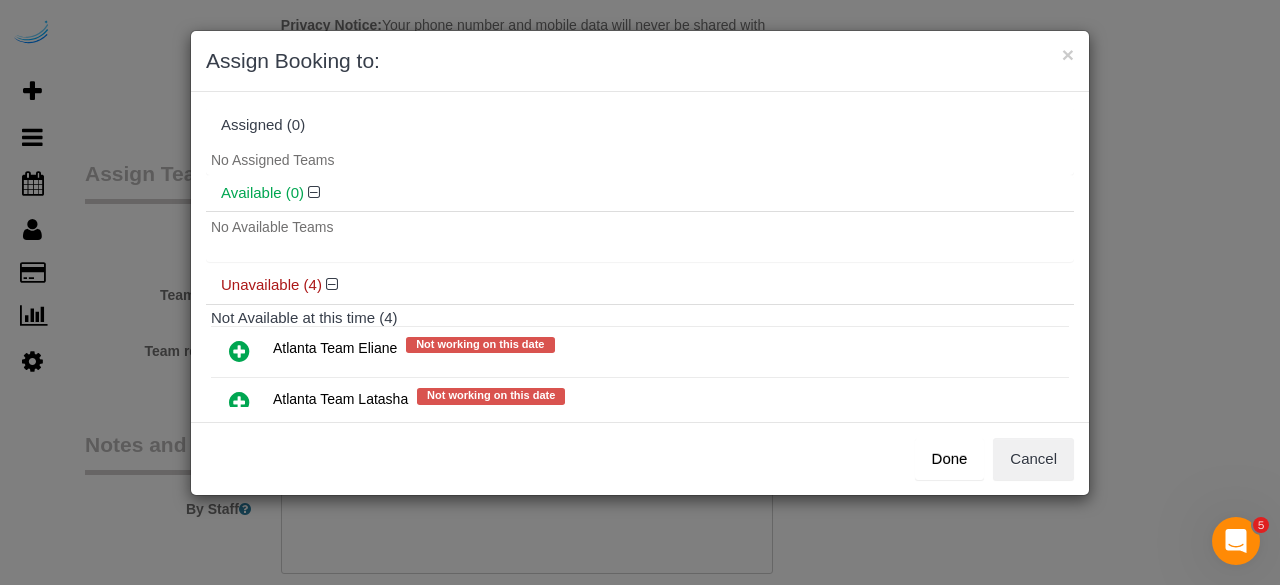 click at bounding box center (239, 351) 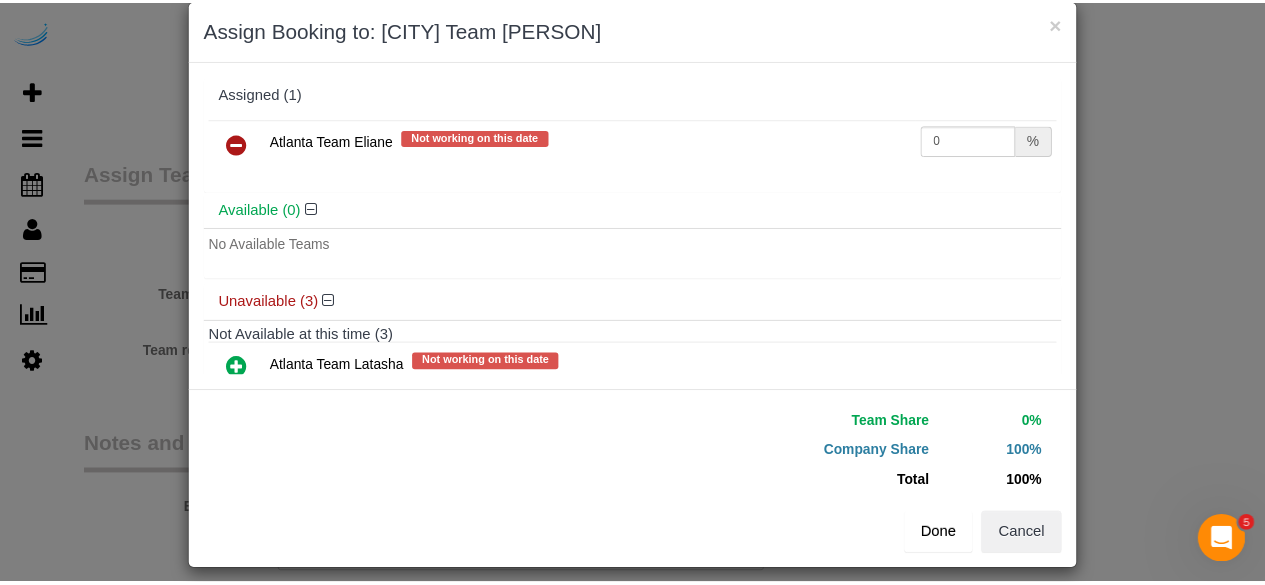 scroll, scrollTop: 45, scrollLeft: 0, axis: vertical 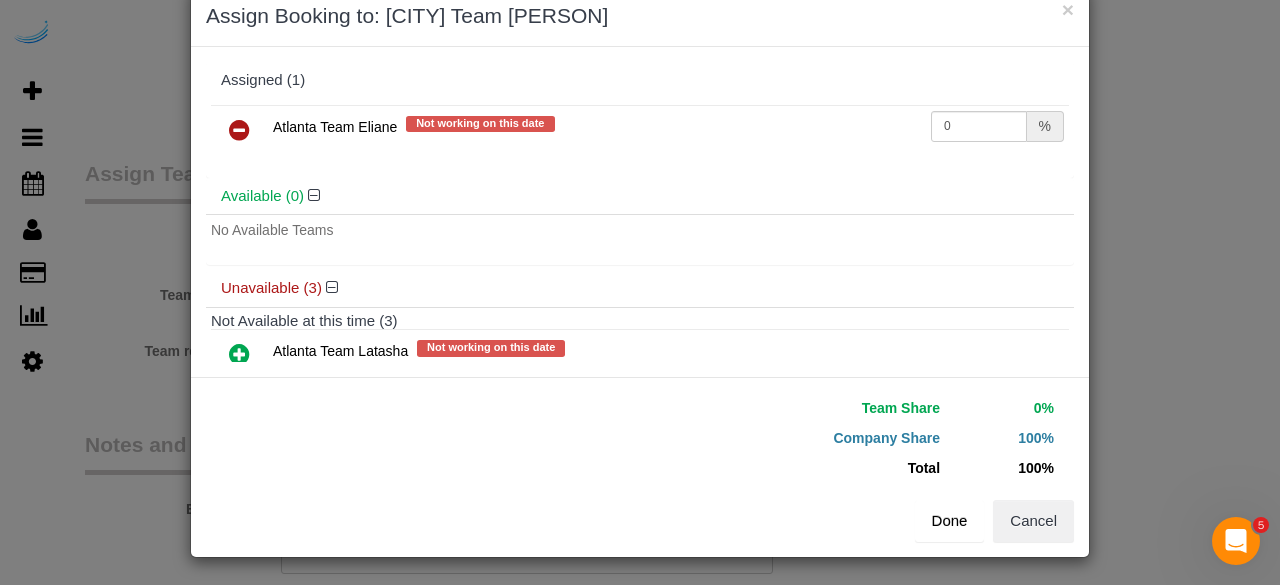 click on "Done" at bounding box center (950, 521) 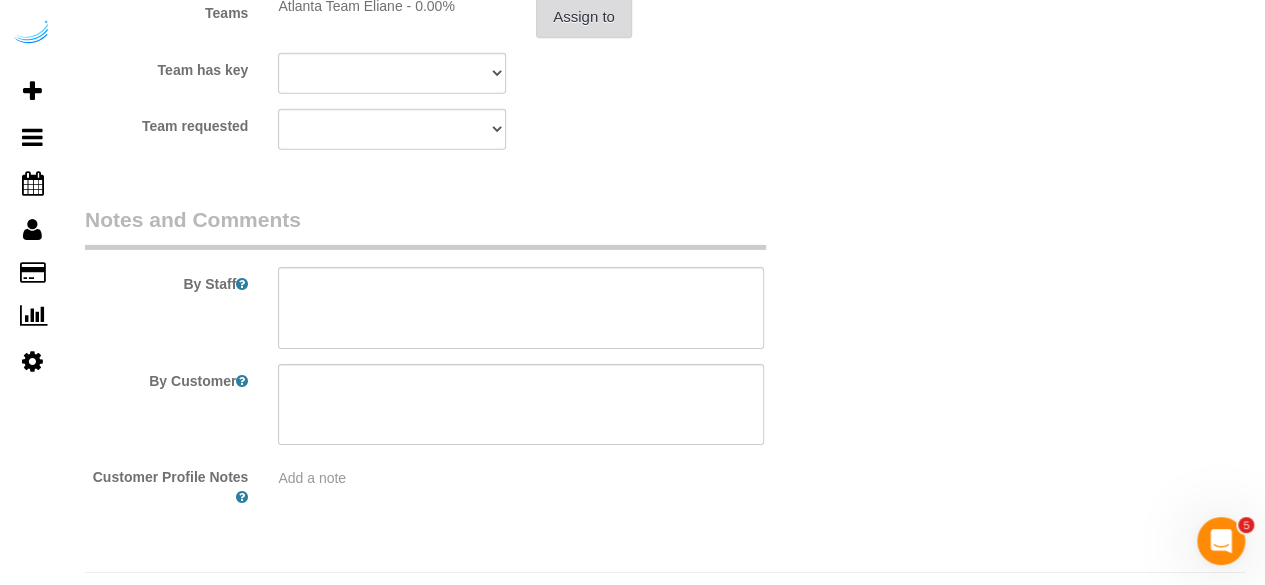 scroll, scrollTop: 3170, scrollLeft: 0, axis: vertical 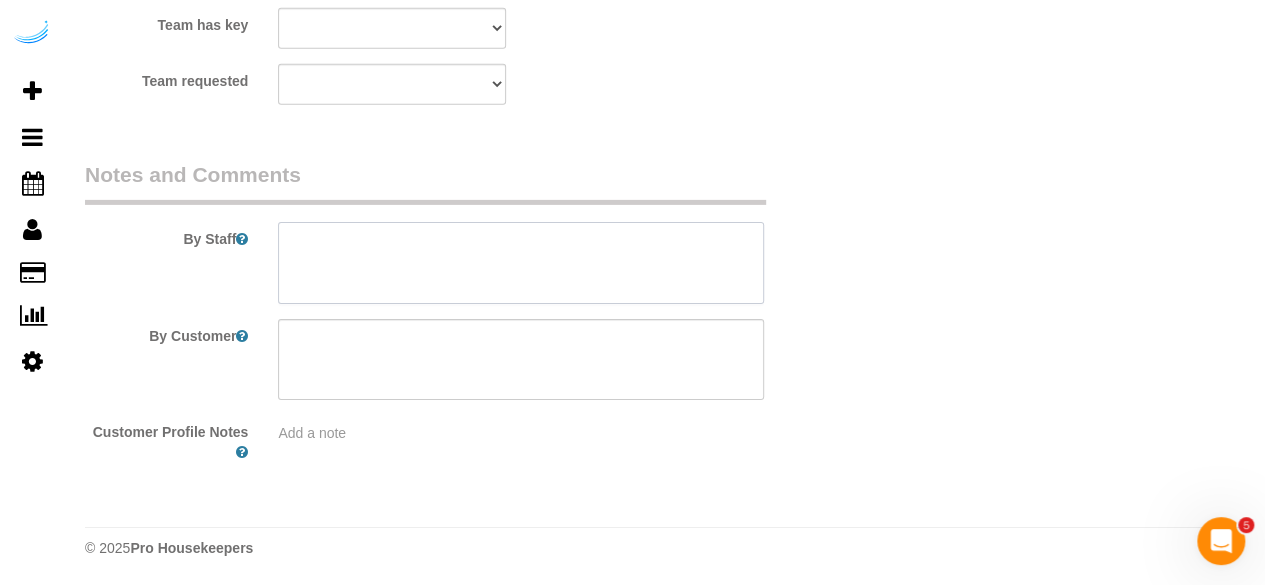 click at bounding box center [521, 263] 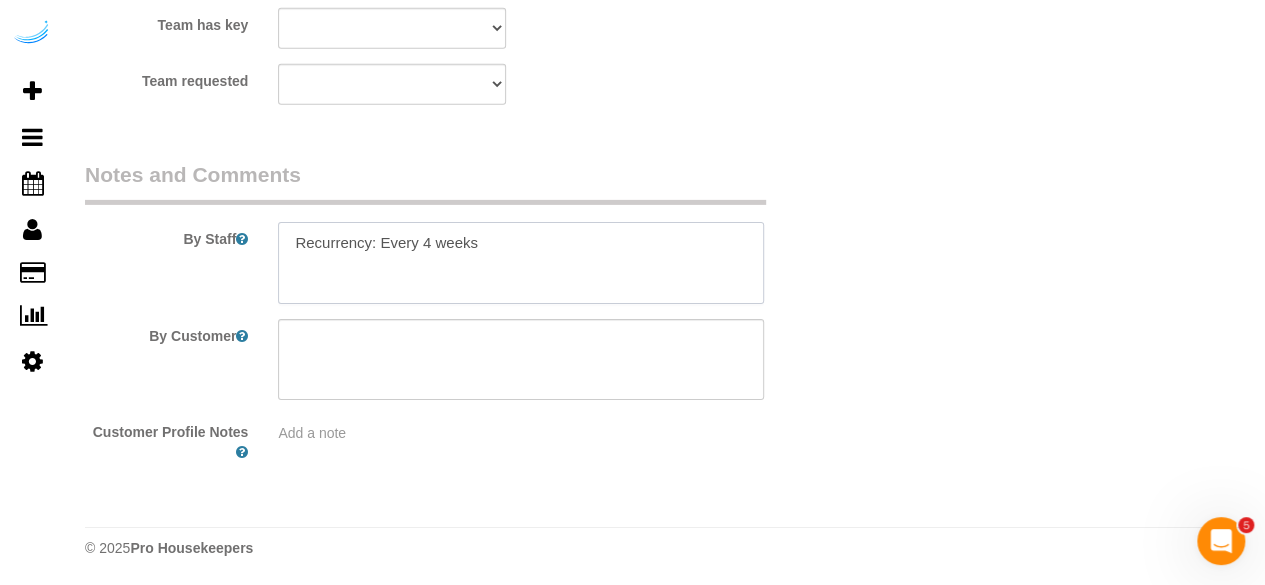 paste on "Permanent Notes:No notes from this customer.Today's Notes:No notes from this service.
Entry Method: Someone will be home
Details:
Additional Notes:
Housekeeping Notes:" 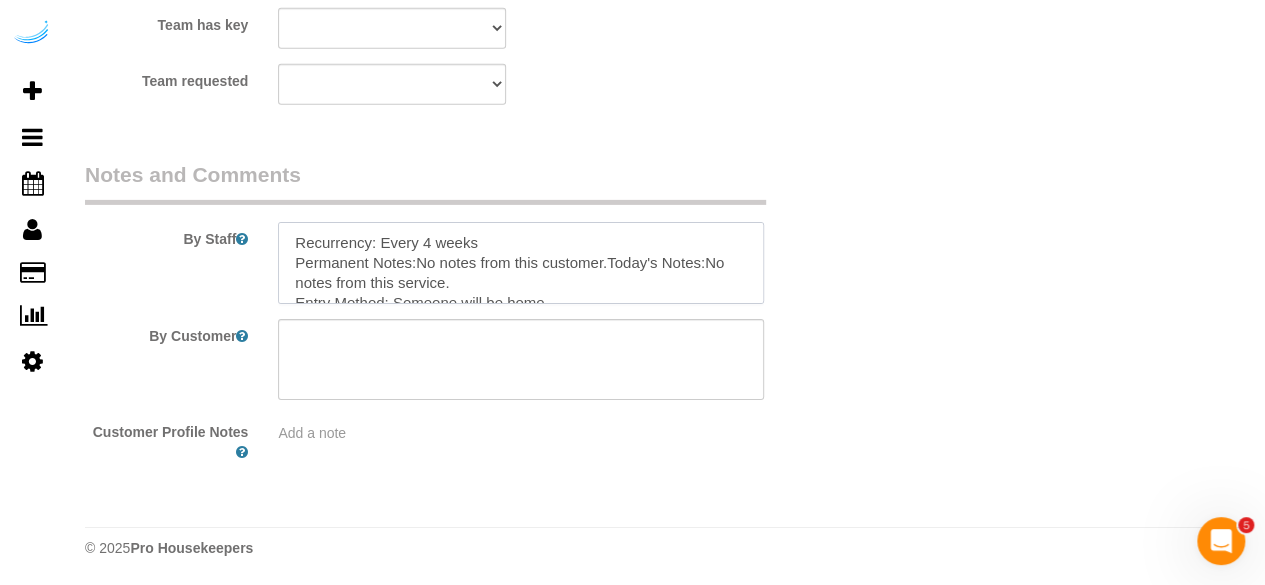 scroll, scrollTop: 108, scrollLeft: 0, axis: vertical 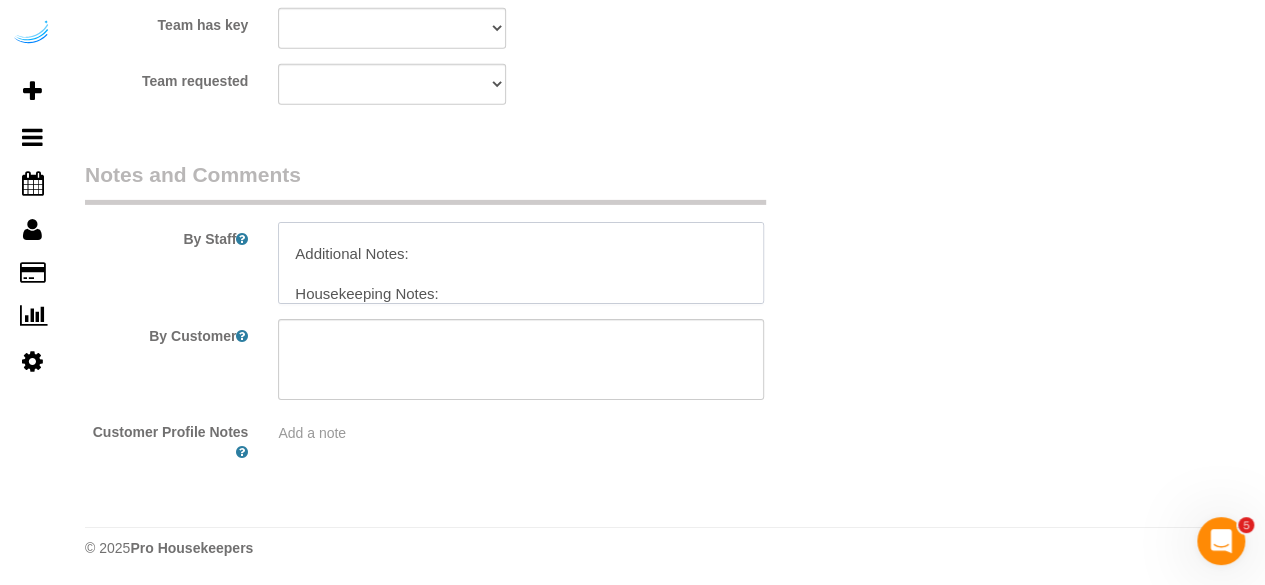 type on "Recurrency: Every 4 weeks
Permanent Notes:No notes from this customer.Today's Notes:No notes from this service.
Entry Method: Someone will be home
Details:
Additional Notes:
Housekeeping Notes:" 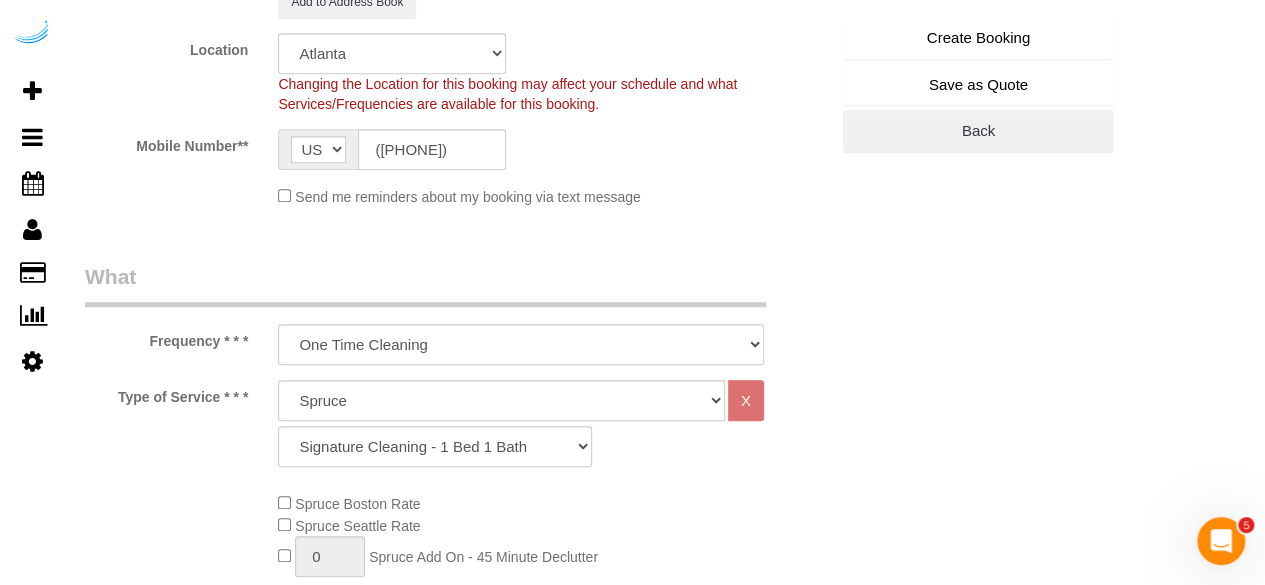 scroll, scrollTop: 170, scrollLeft: 0, axis: vertical 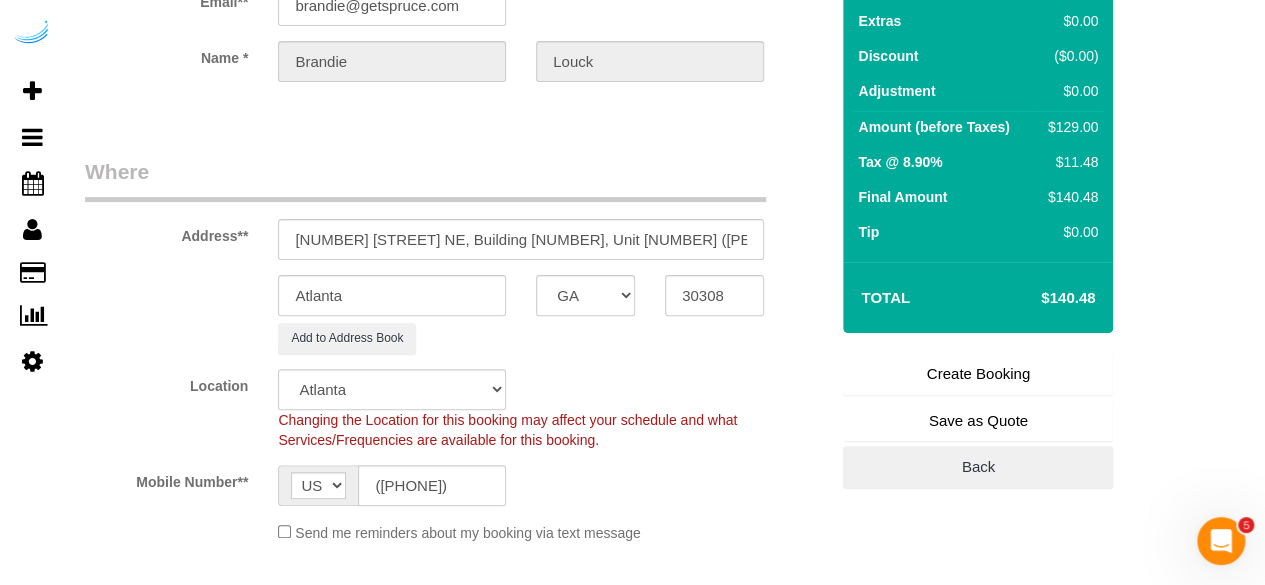 click on "Create Booking" at bounding box center [978, 374] 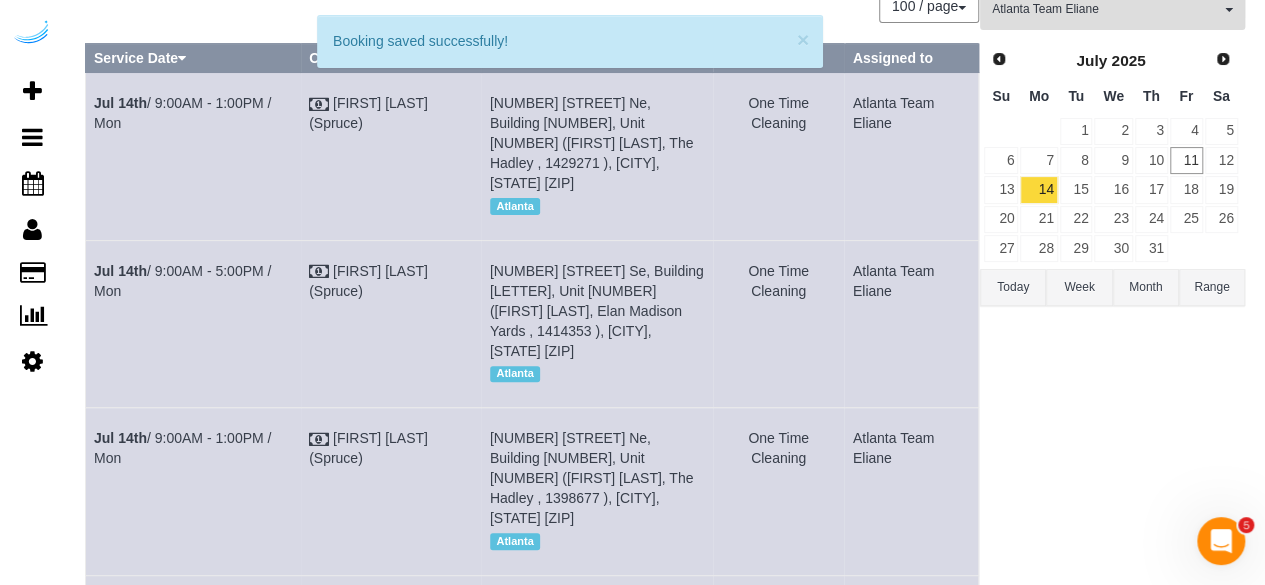 scroll, scrollTop: 0, scrollLeft: 0, axis: both 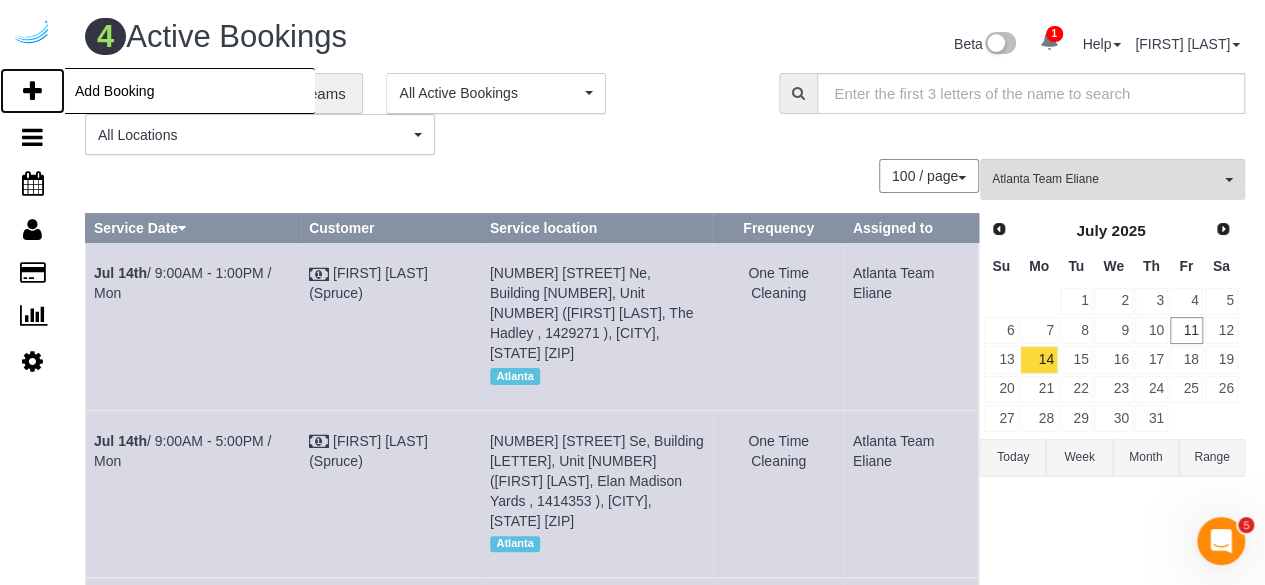 click at bounding box center (32, 91) 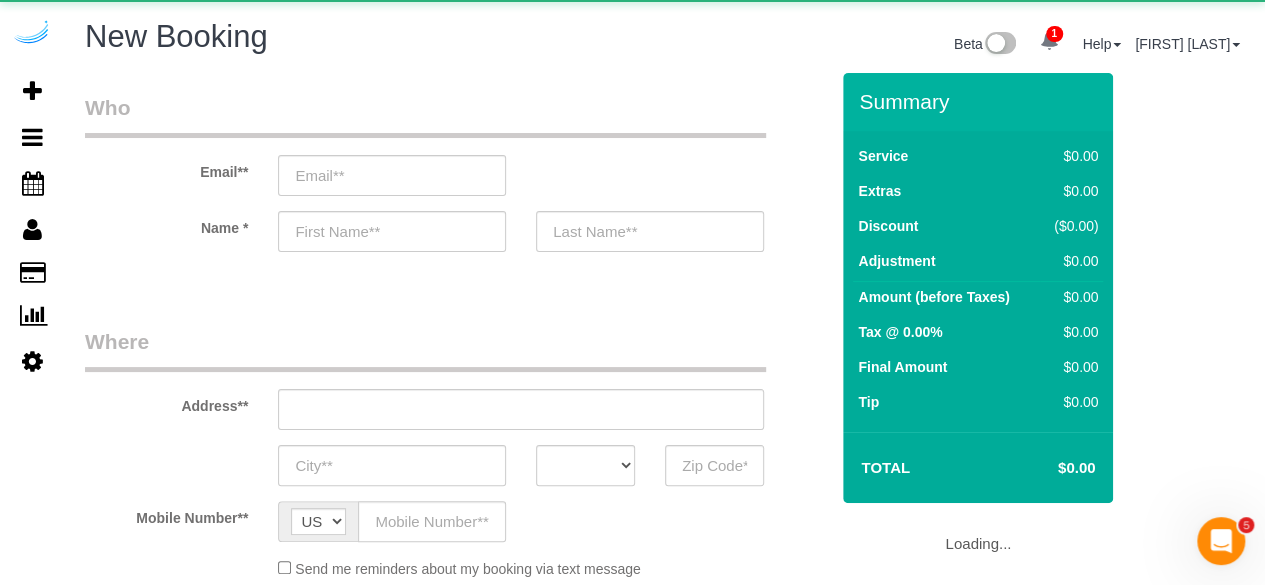 select on "object:13975" 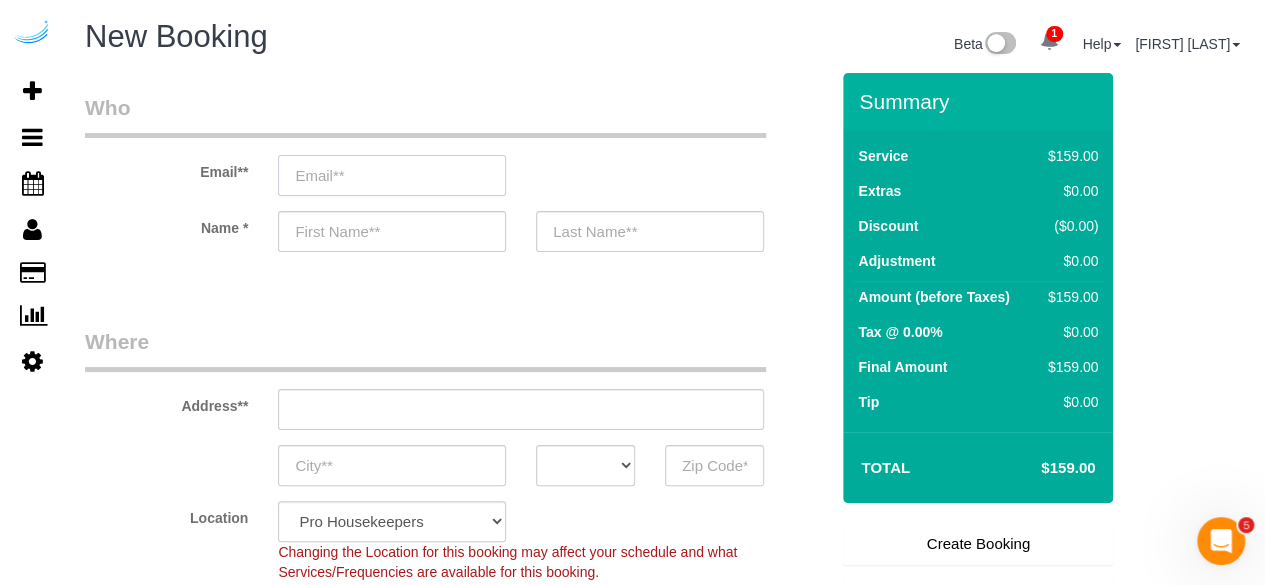 click at bounding box center [392, 175] 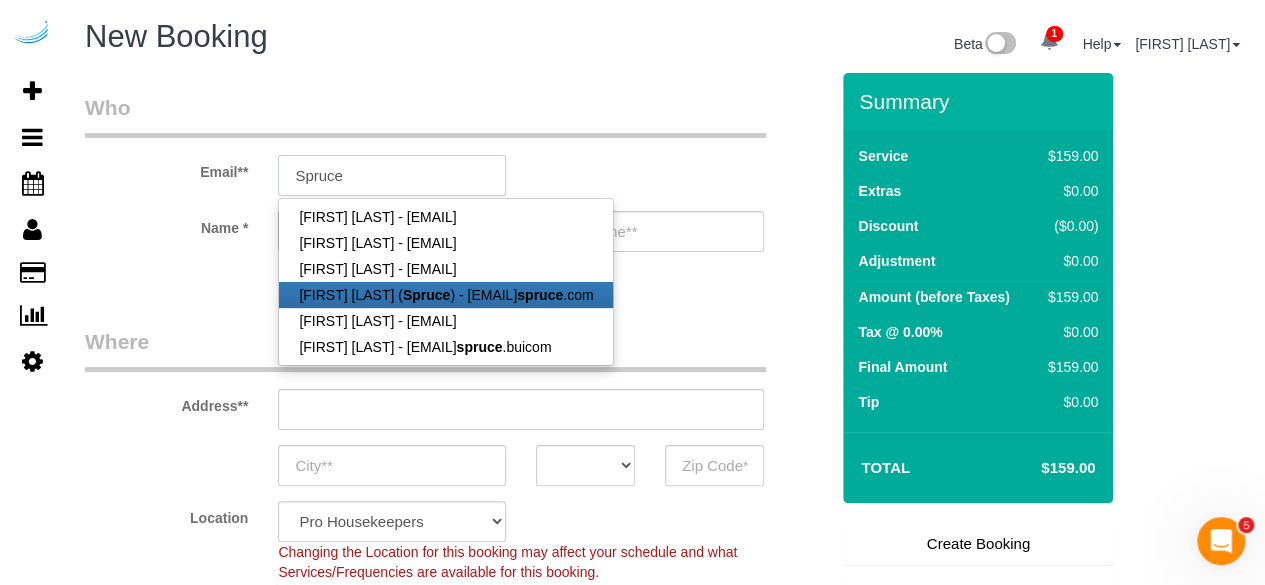 type on "brandie@getspruce.com" 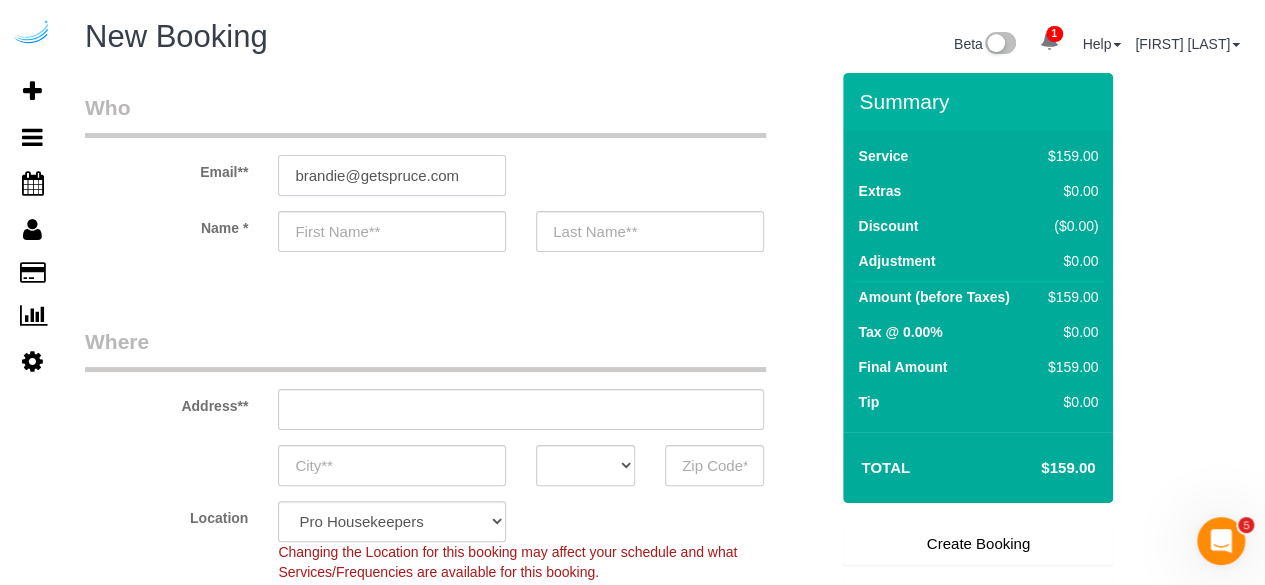 type on "Brandie" 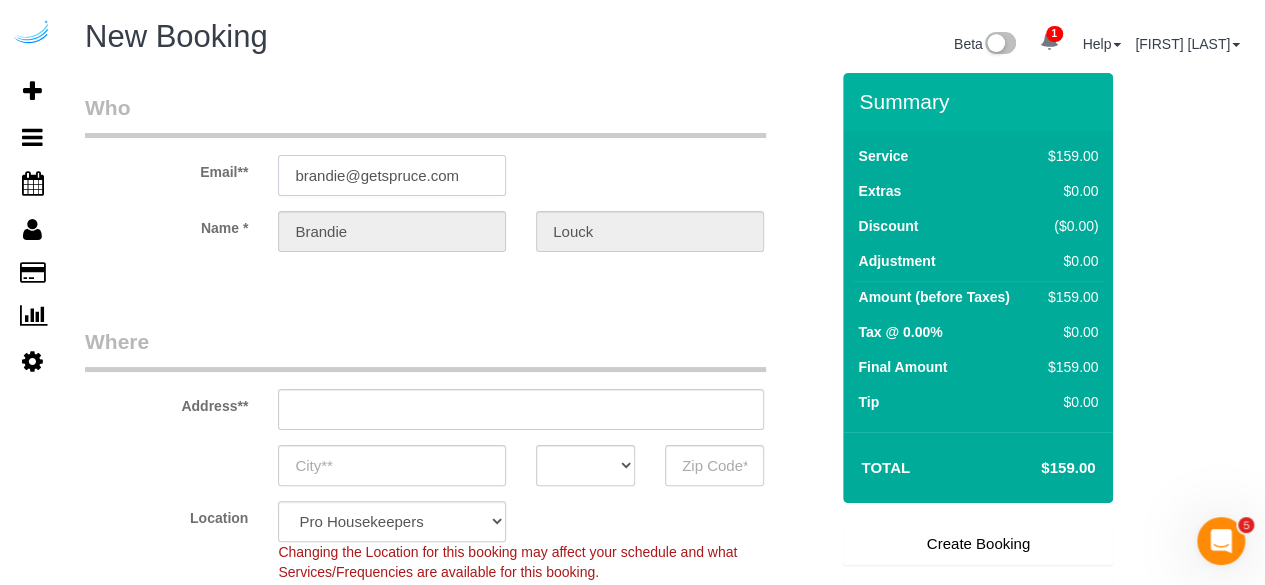 type on "3816 S Lamar Blvd" 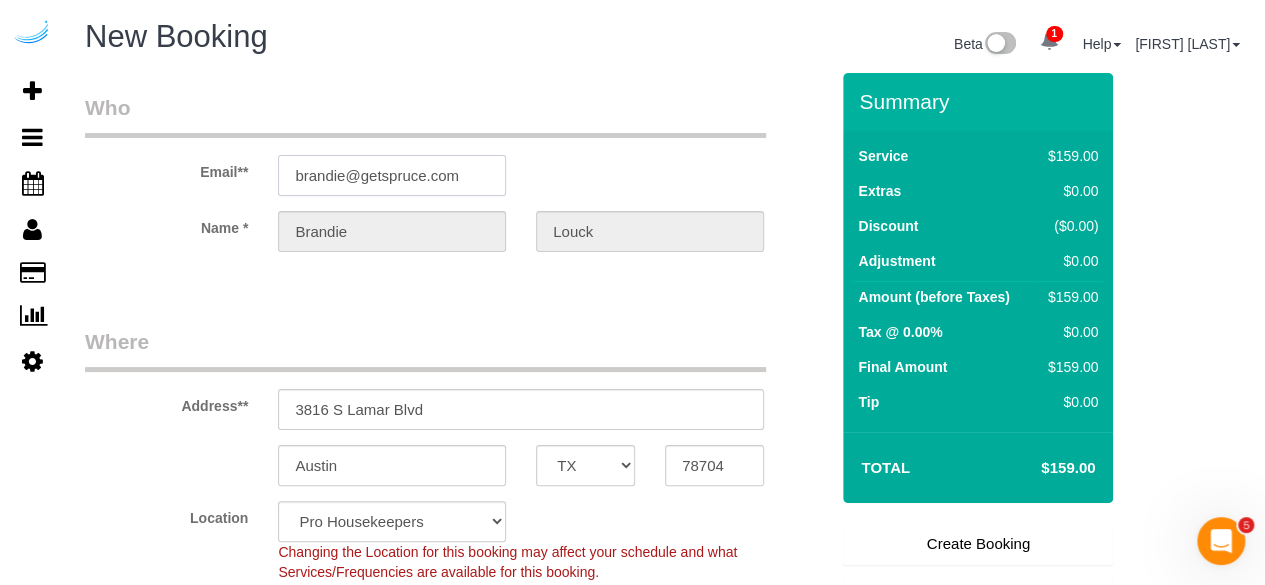 type on "brandie@getspruce.com" 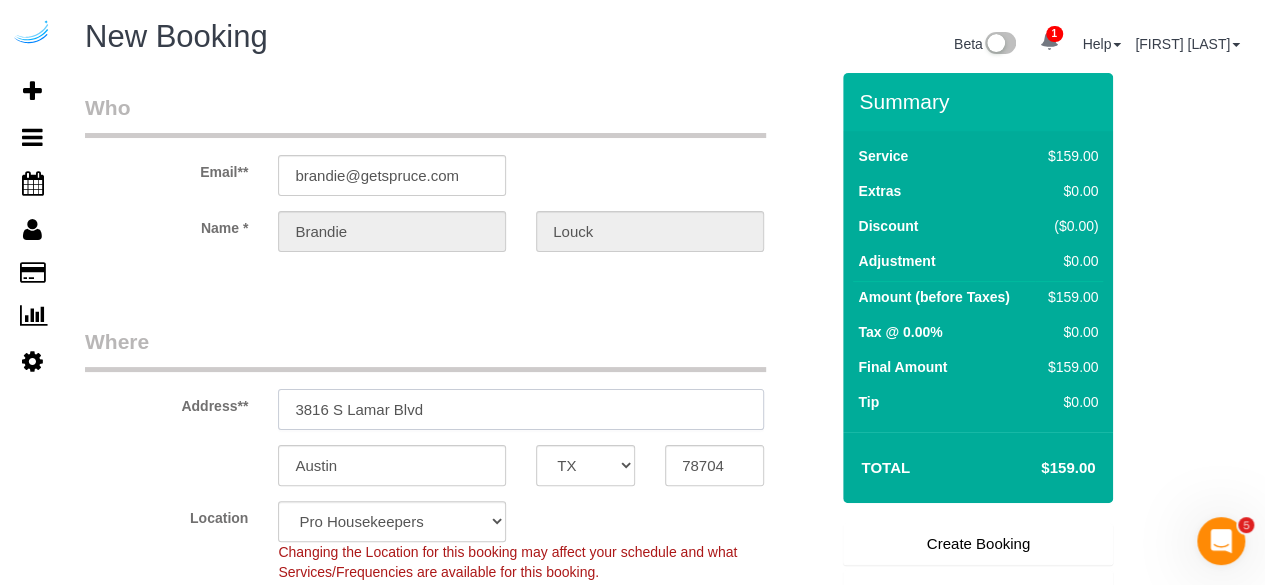 click on "3816 S Lamar Blvd" at bounding box center [521, 409] 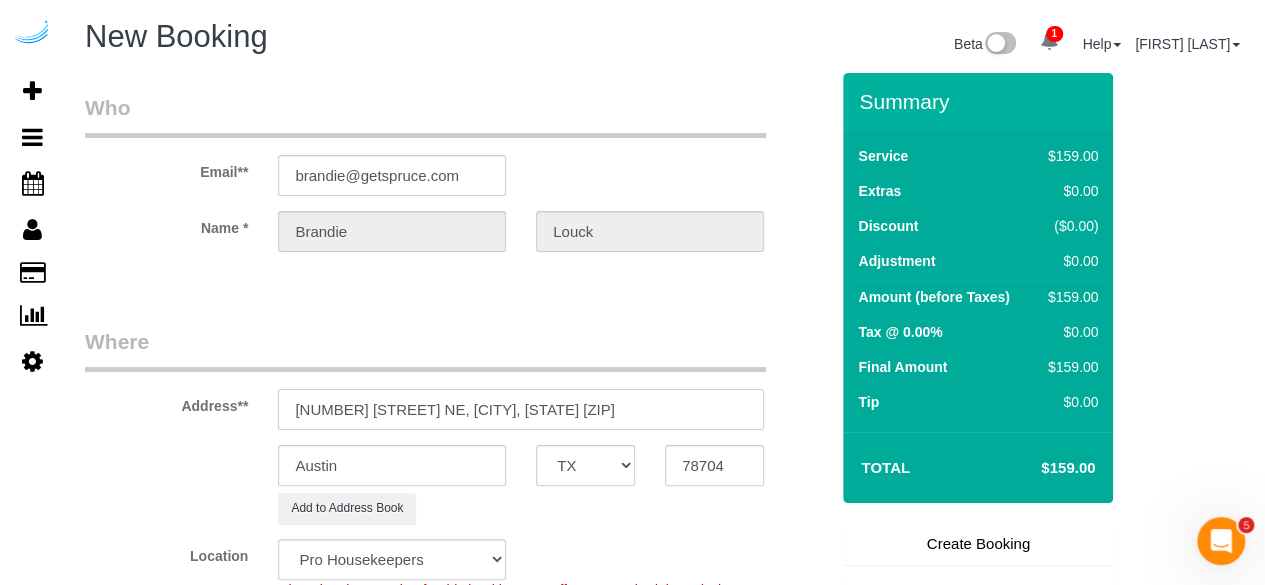 select on "9" 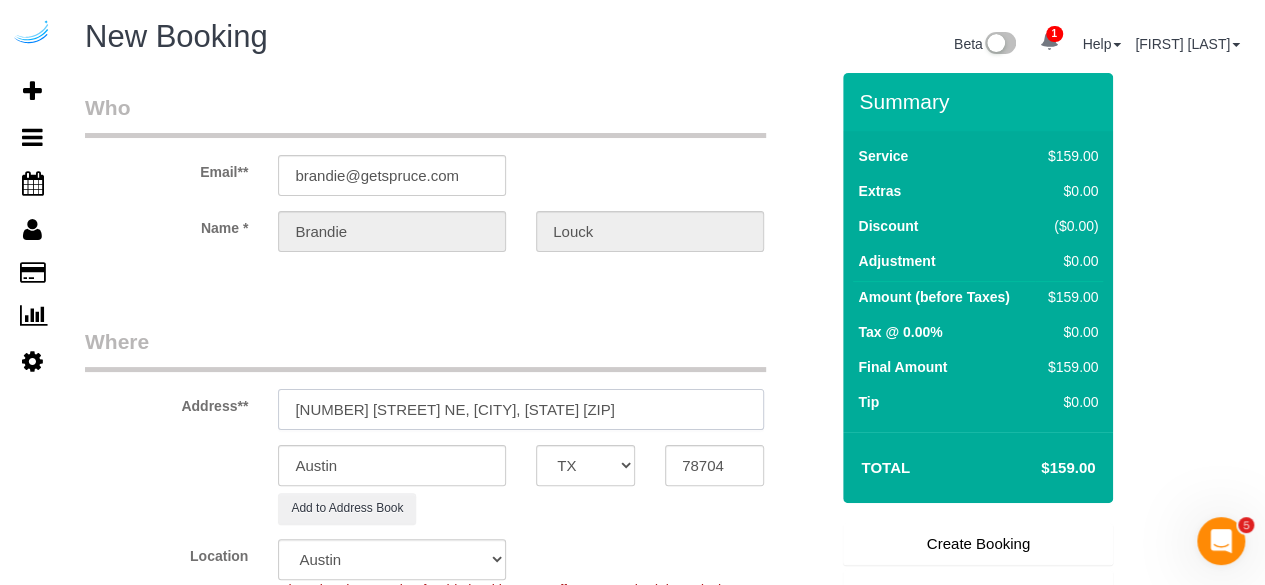 select on "object:14017" 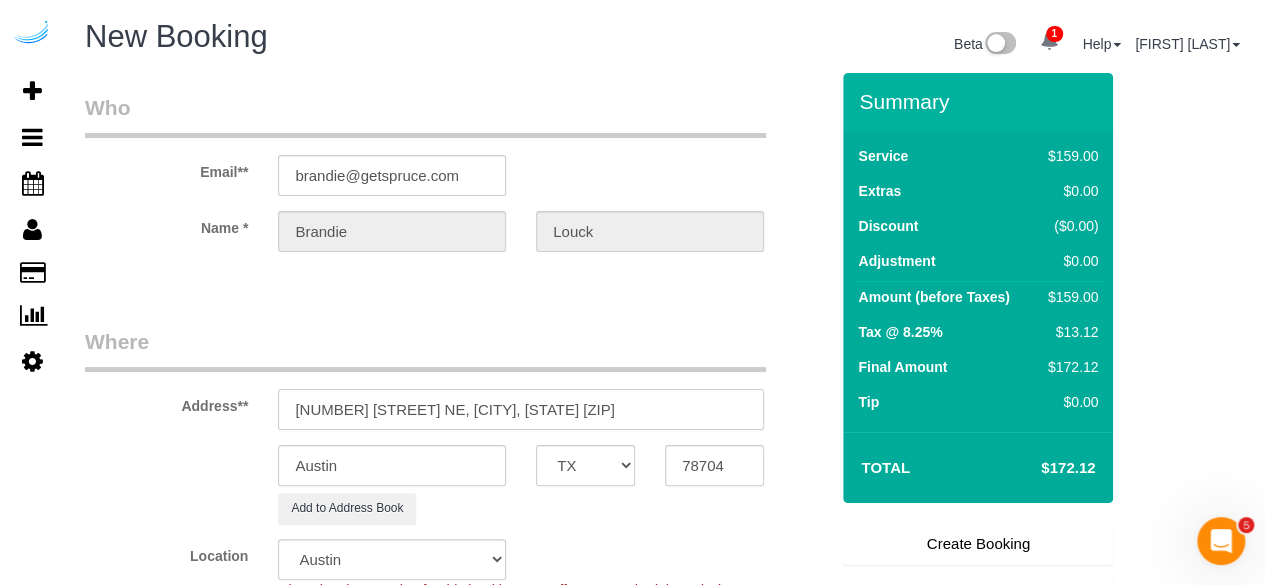 type on "700 Phipps Blvd NE, Atlanta, GA 30326" 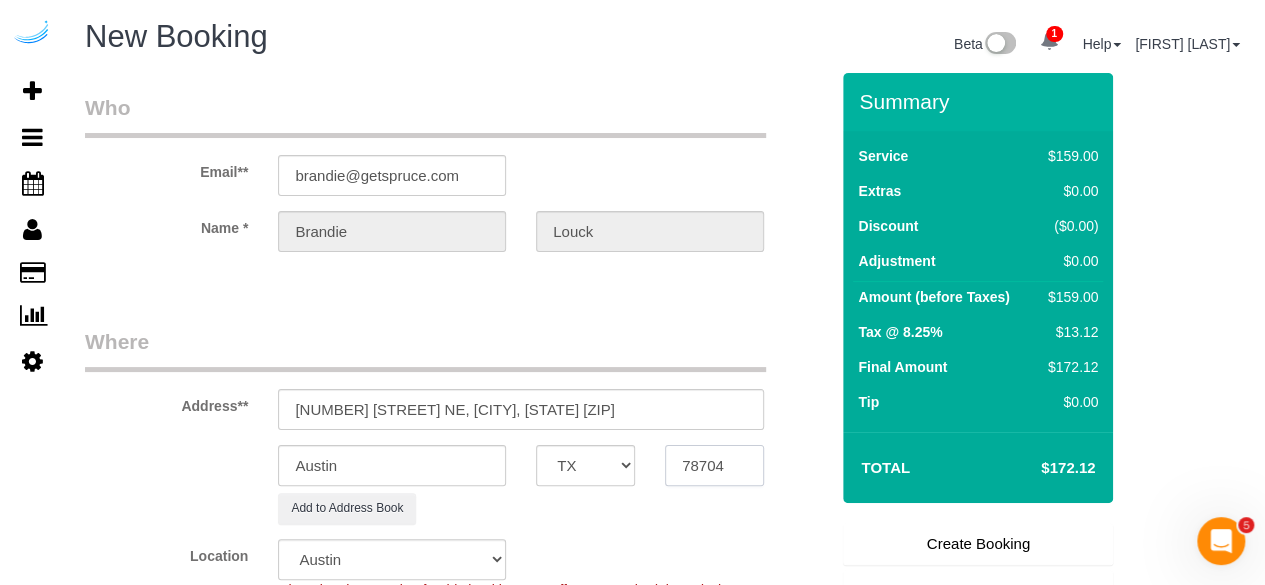 click on "78704" at bounding box center [714, 465] 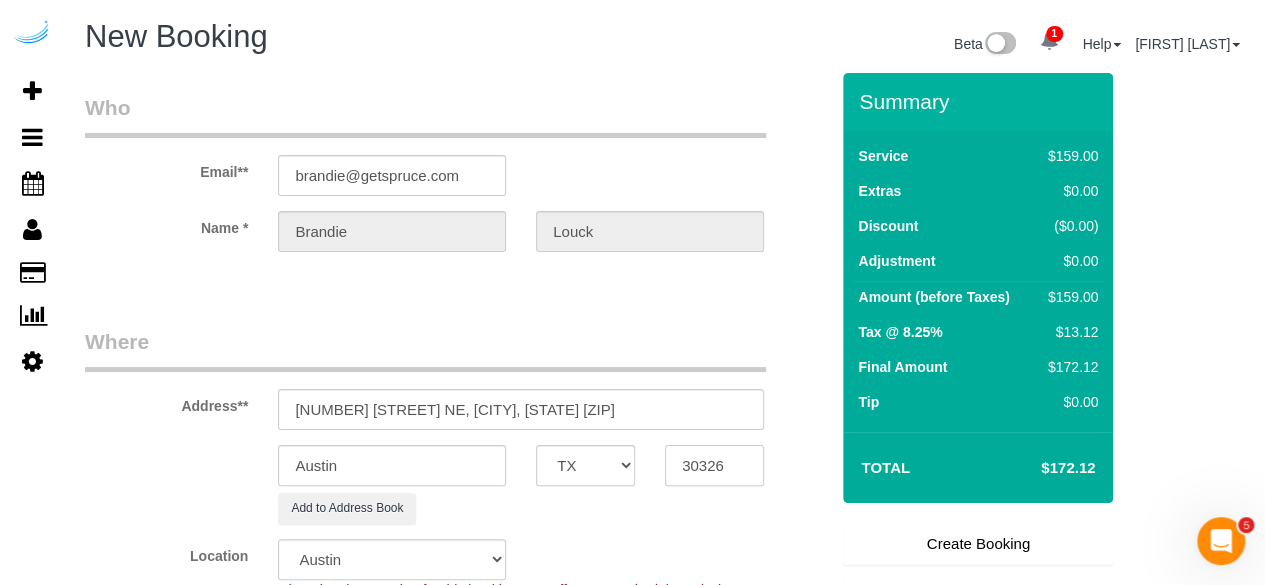 type on "30326" 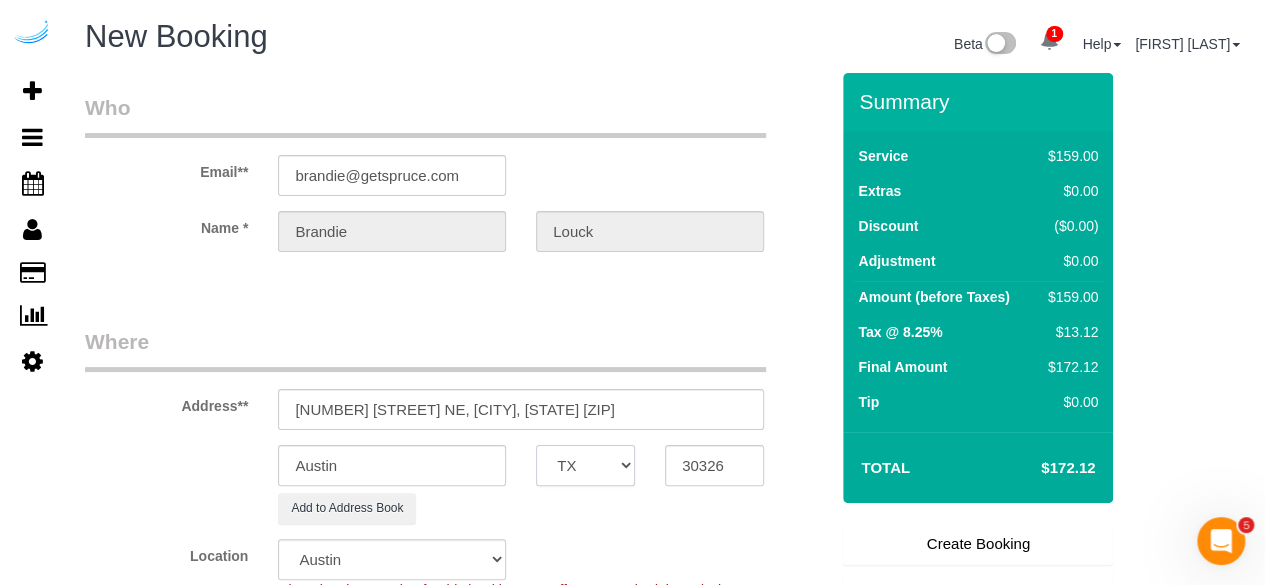 click on "AK
AL
AR
AZ
CA
CO
CT
DC
DE
FL
GA
HI
IA
ID
IL
IN
KS
KY
LA
MA
MD
ME
MI
MN
MO
MS
MT
NC
ND
NE
NH
NJ
NM
NV
NY
OH
OK
OR
PA
RI
SC
SD
TN
TX
UT
VA
VT
WA
WI
WV
WY" at bounding box center (585, 465) 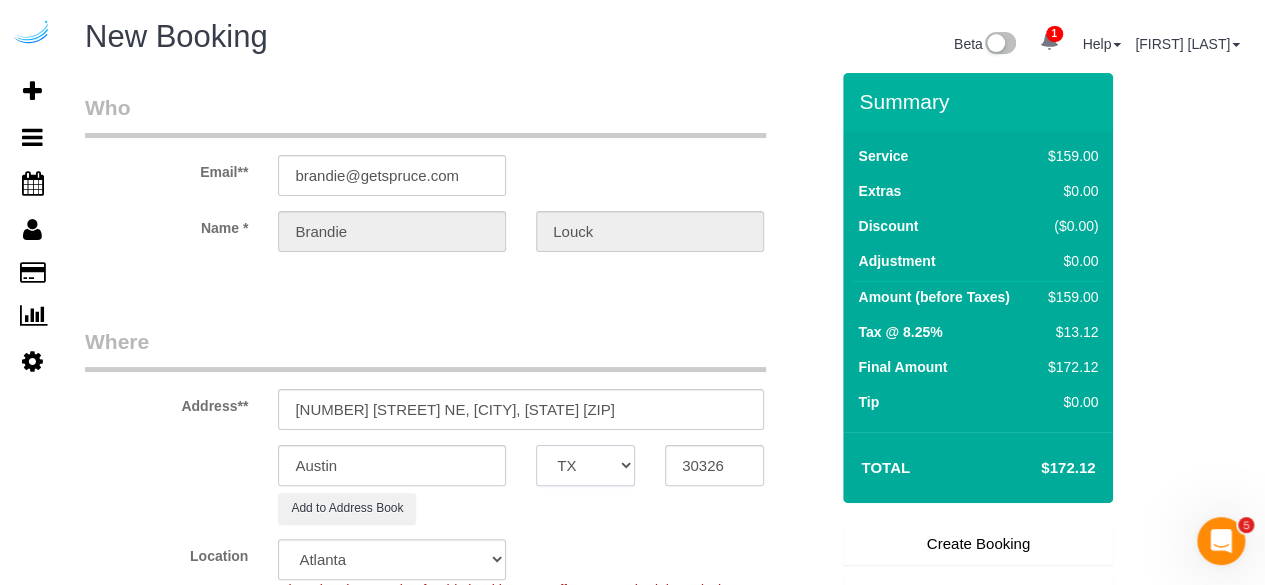 select on "GA" 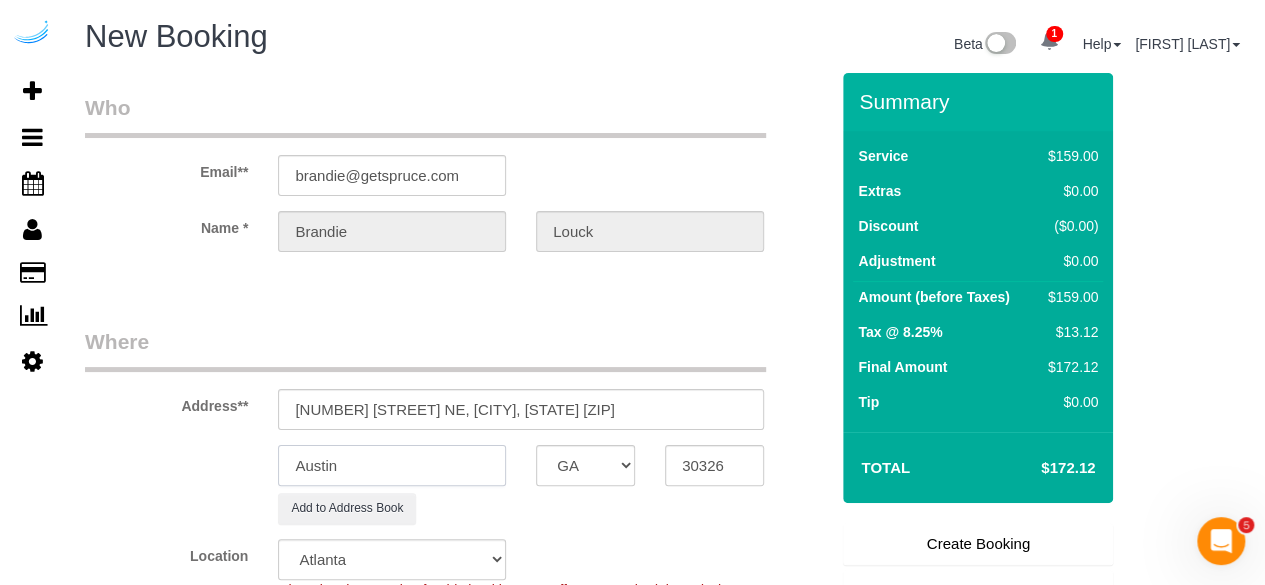 click on "Austin" at bounding box center (392, 465) 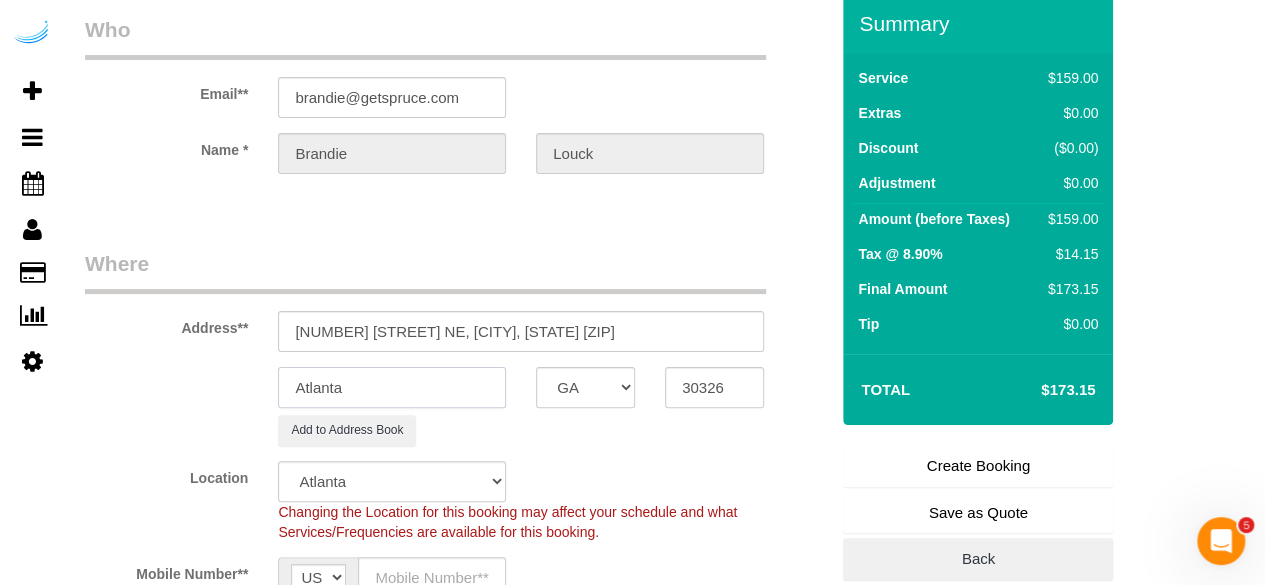 scroll, scrollTop: 200, scrollLeft: 0, axis: vertical 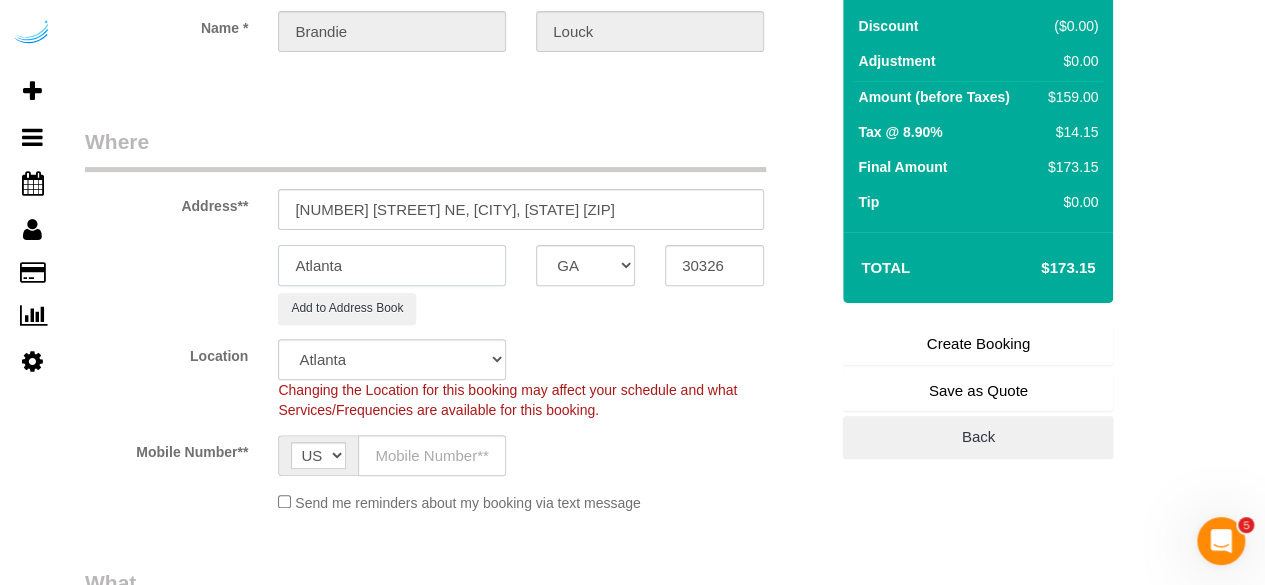 type on "Atlanta" 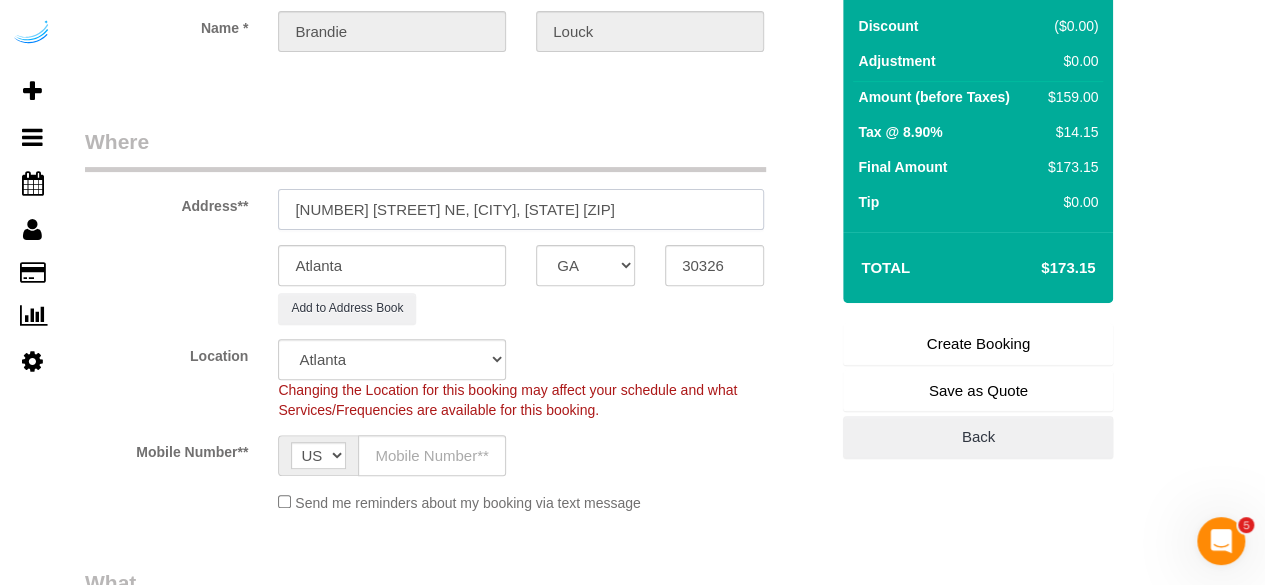 drag, startPoint x: 440, startPoint y: 206, endPoint x: 687, endPoint y: 205, distance: 247.00203 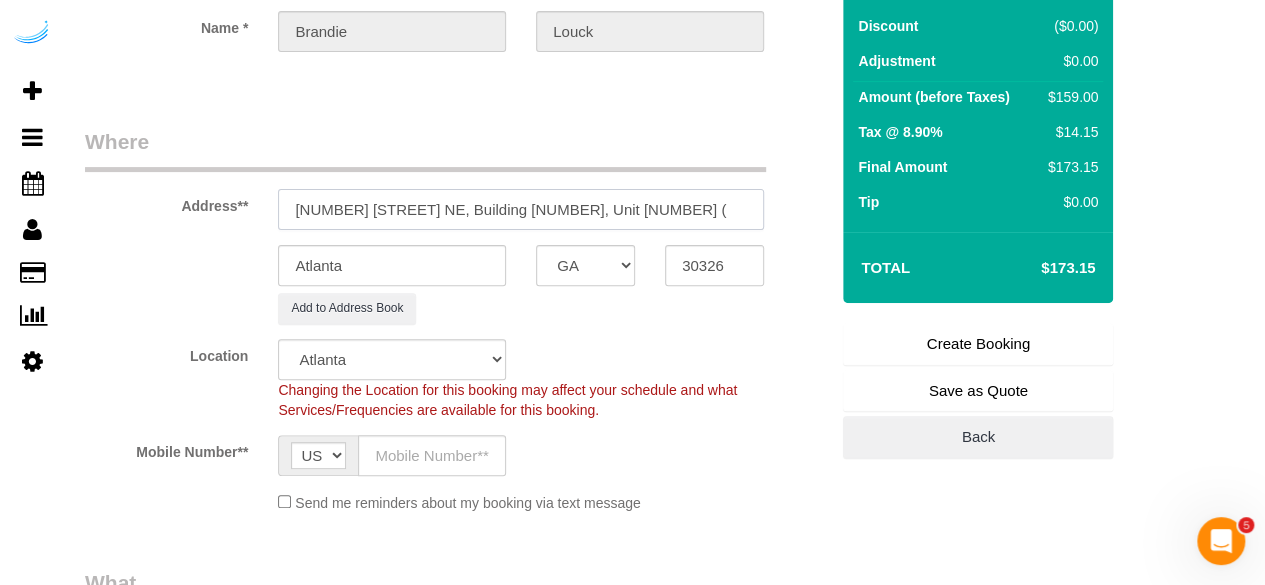 paste on "Kelton Pruett" 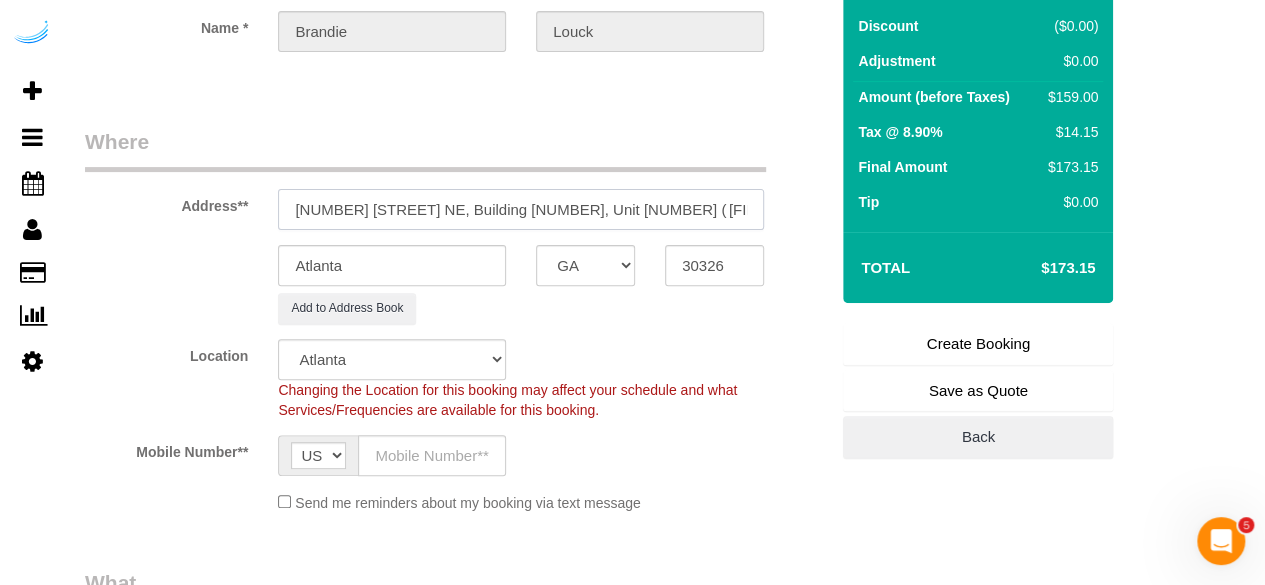 paste on "Camden Phipps" 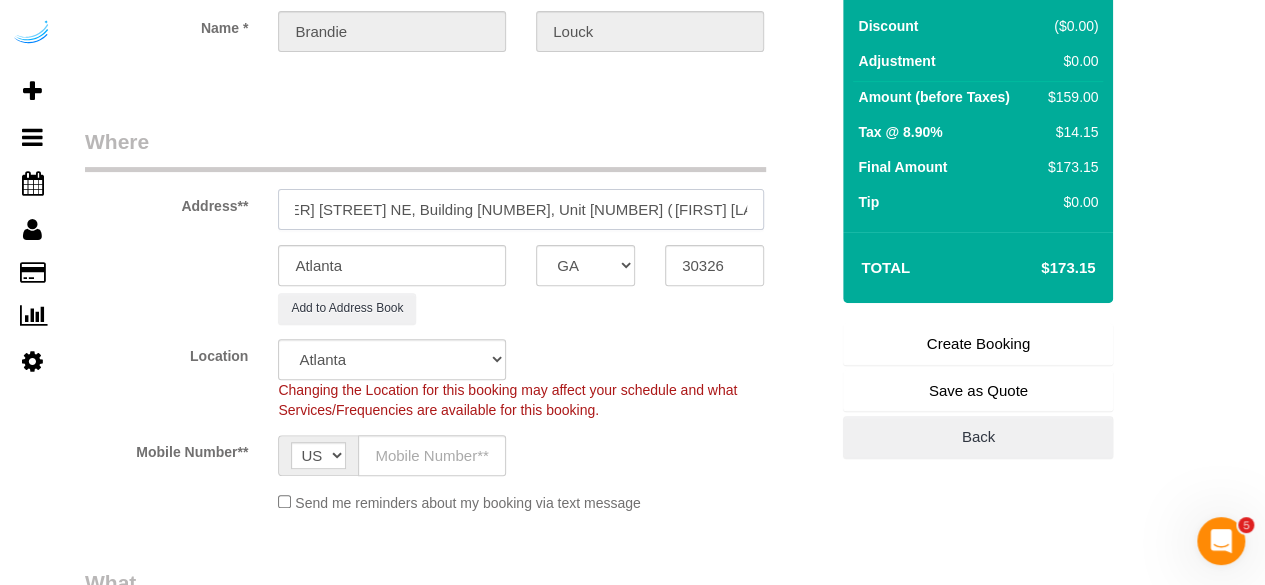 scroll, scrollTop: 0, scrollLeft: 62, axis: horizontal 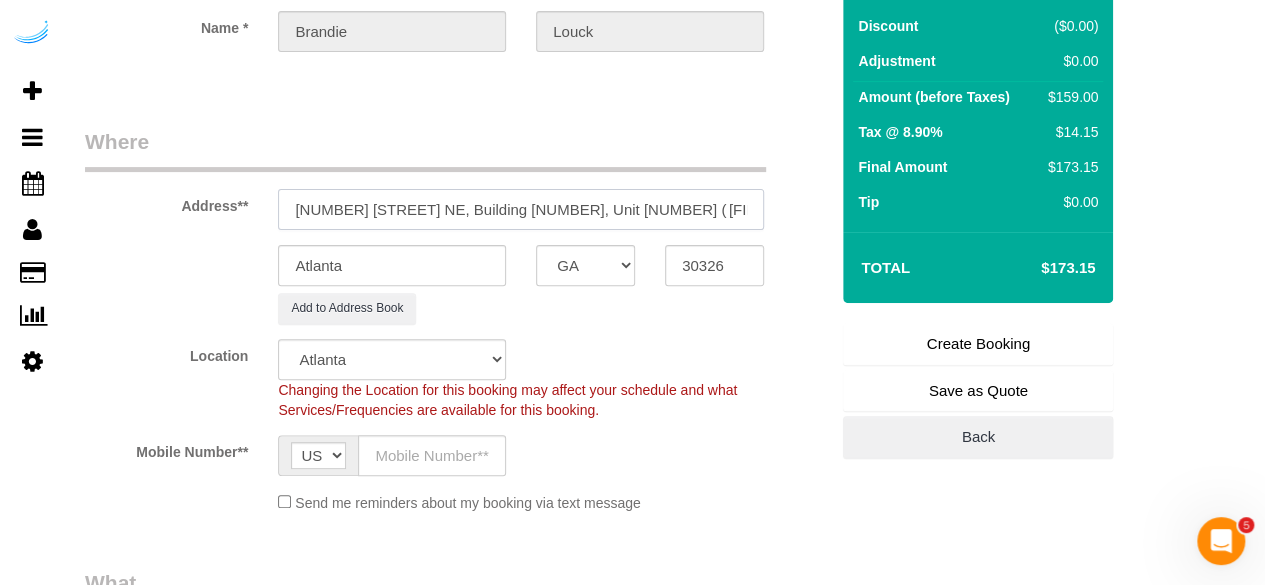 paste on "1390716" 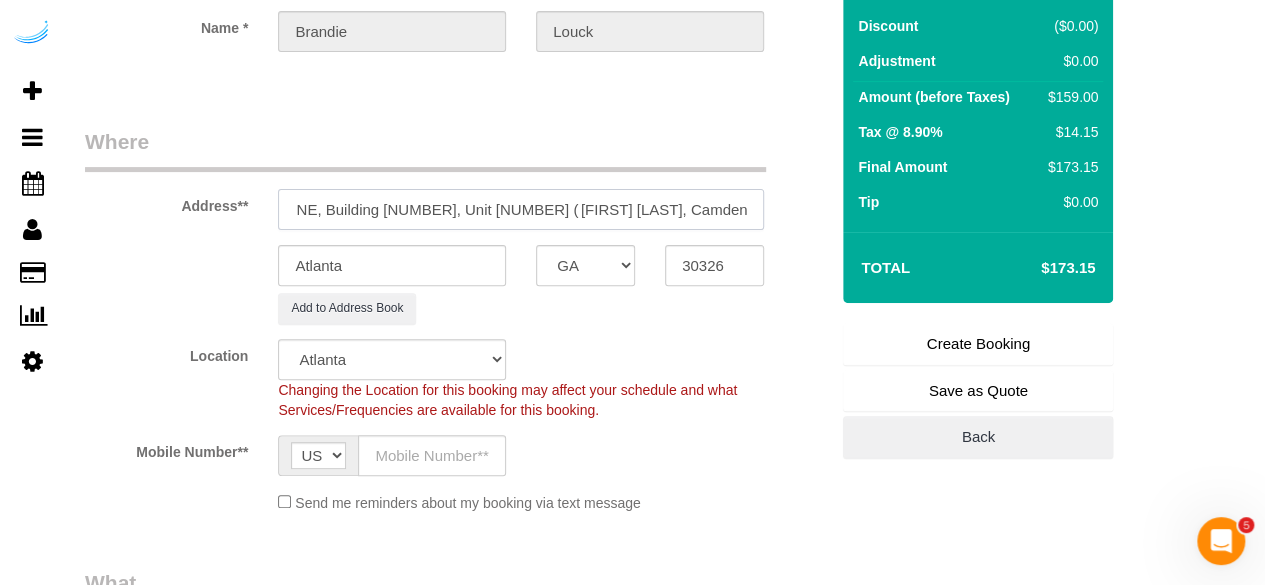 scroll, scrollTop: 0, scrollLeft: 153, axis: horizontal 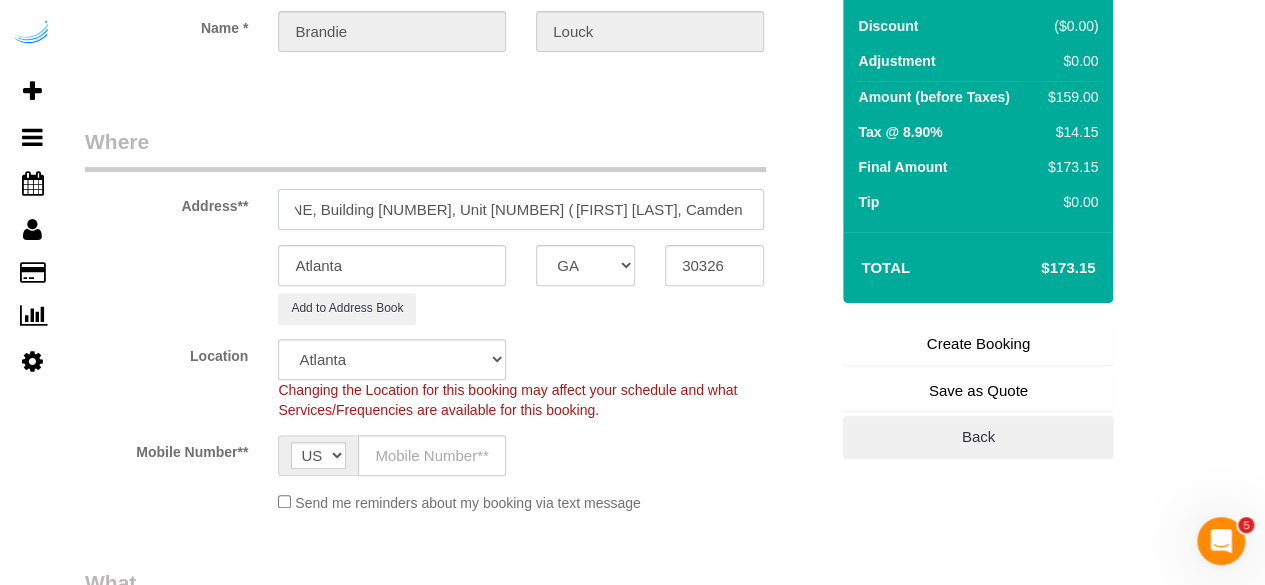 type on "700 Phipps Blvd NE, Building 4, Unit 4101 (	Kelton Pruett, Camden Phipps , 1390716	)" 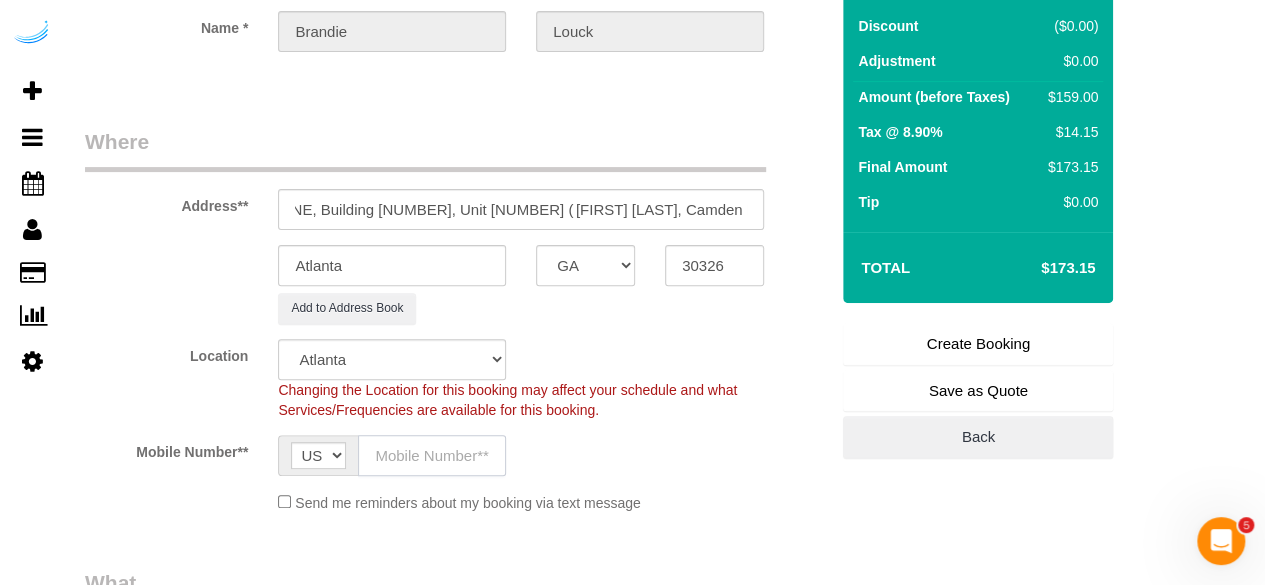 click 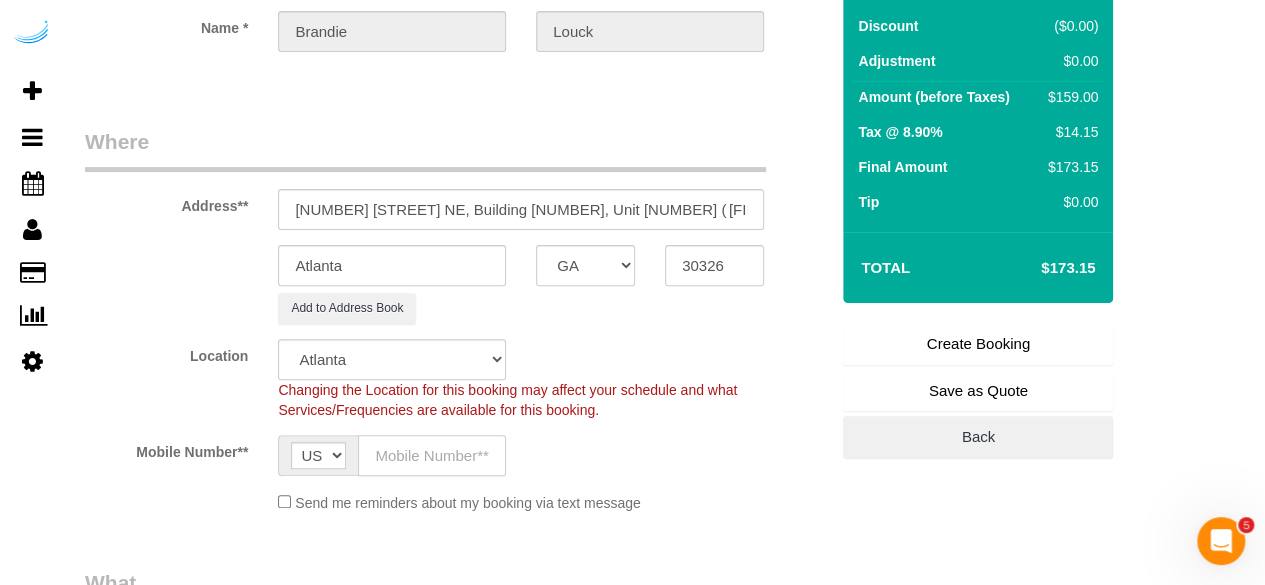 type on "([PHONE])" 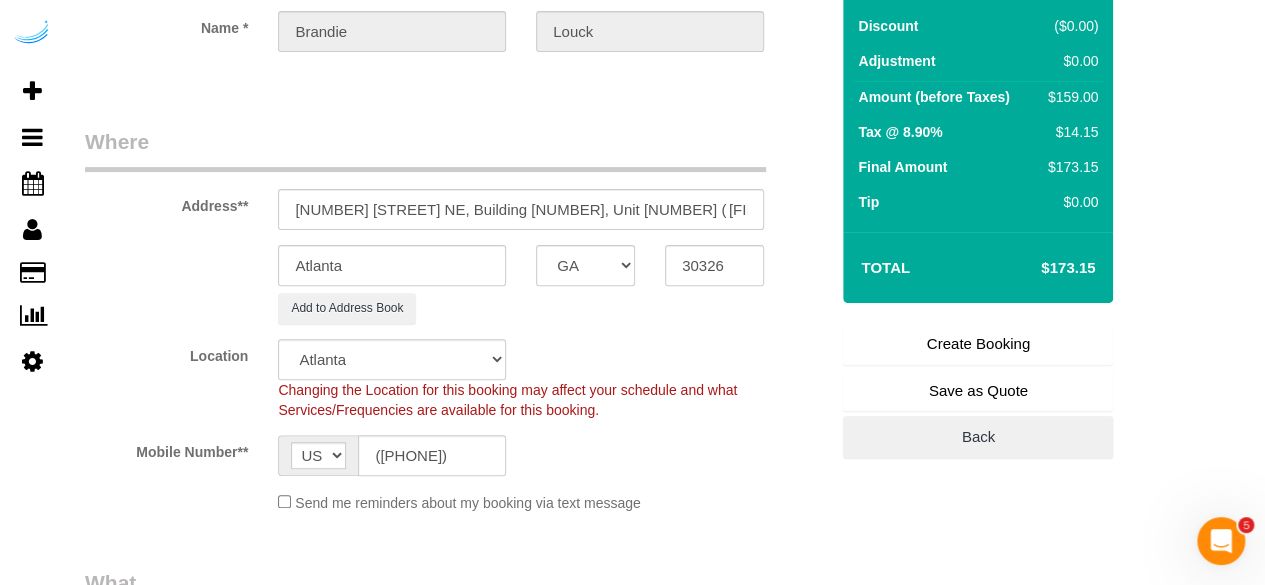 type on "Brandie Louck" 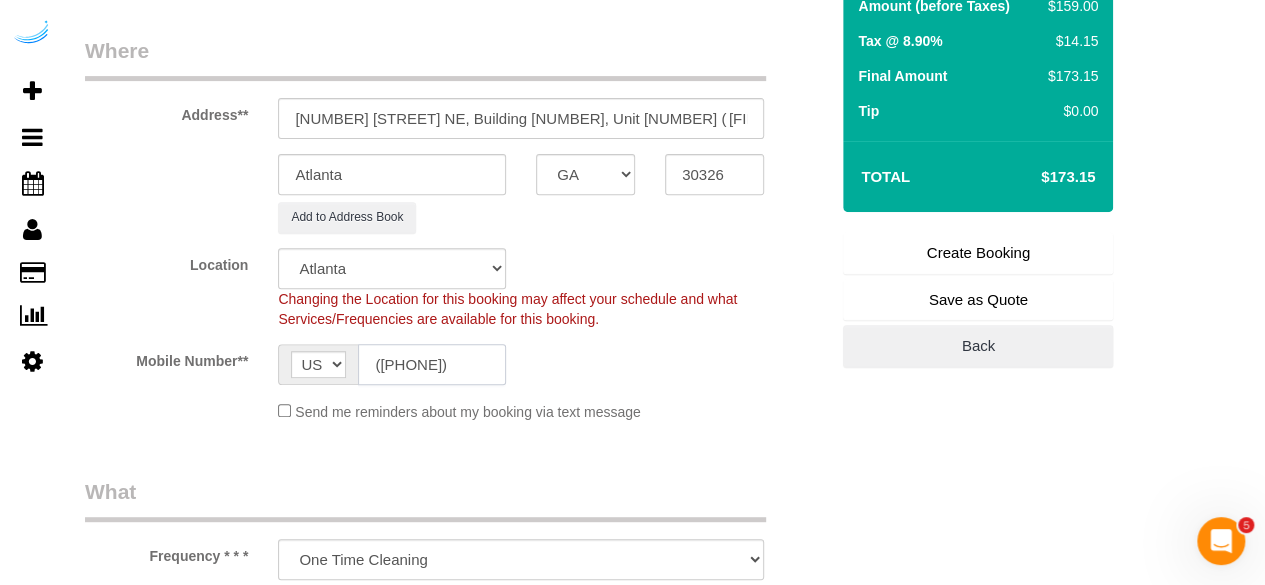 type on "([PHONE])" 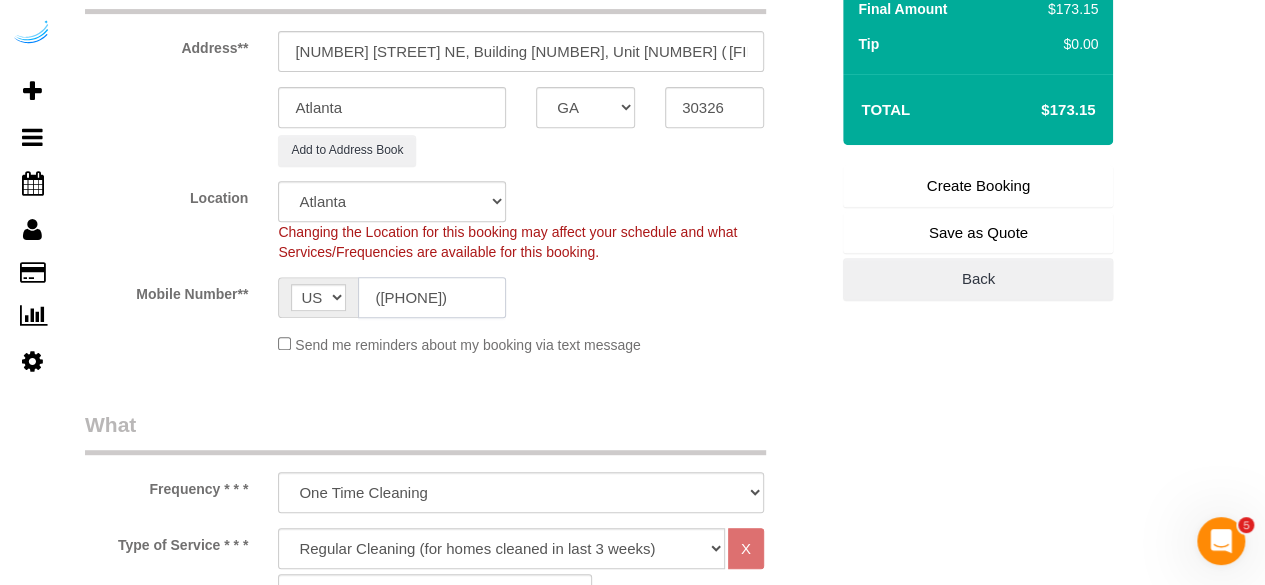scroll, scrollTop: 500, scrollLeft: 0, axis: vertical 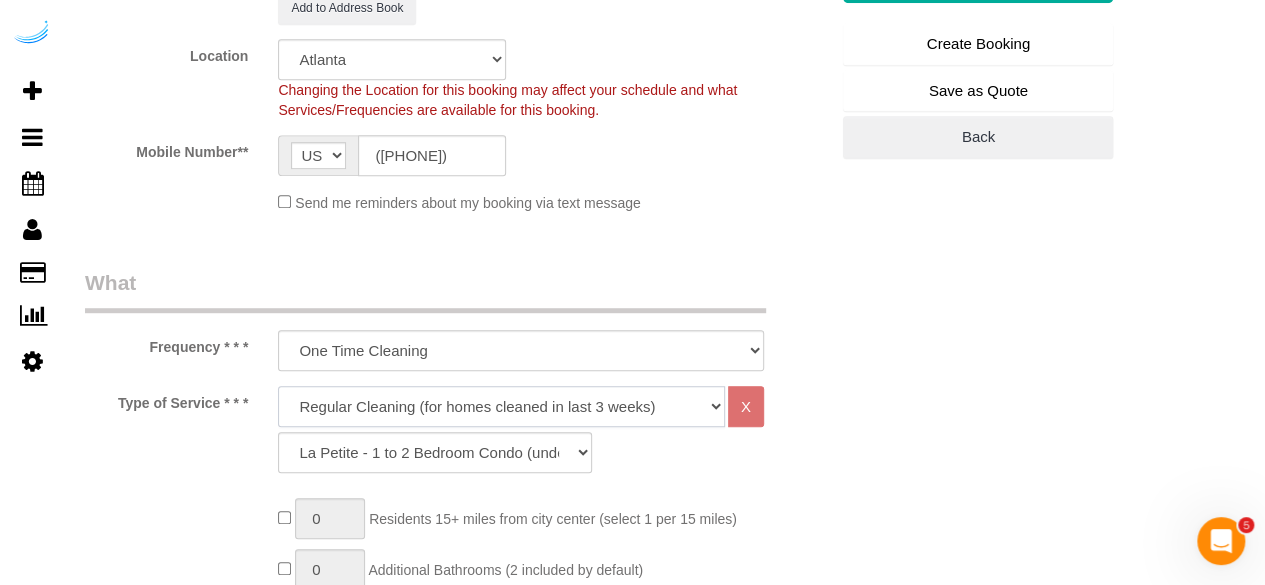 drag, startPoint x: 471, startPoint y: 403, endPoint x: 468, endPoint y: 389, distance: 14.3178215 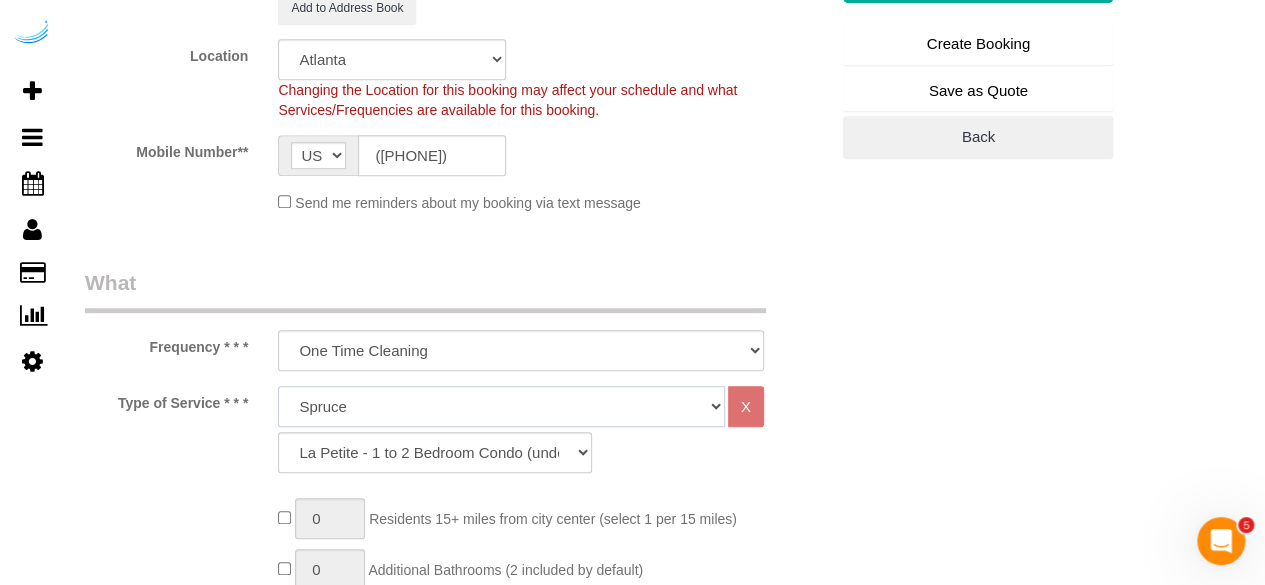 click on "Deep Cleaning (for homes that have not been cleaned in 3+ weeks) Spruce Regular Cleaning (for homes cleaned in last 3 weeks) Moving Cleanup (to clean home for new tenants) Post Construction Cleaning Vacation Rental Cleaning Hourly" 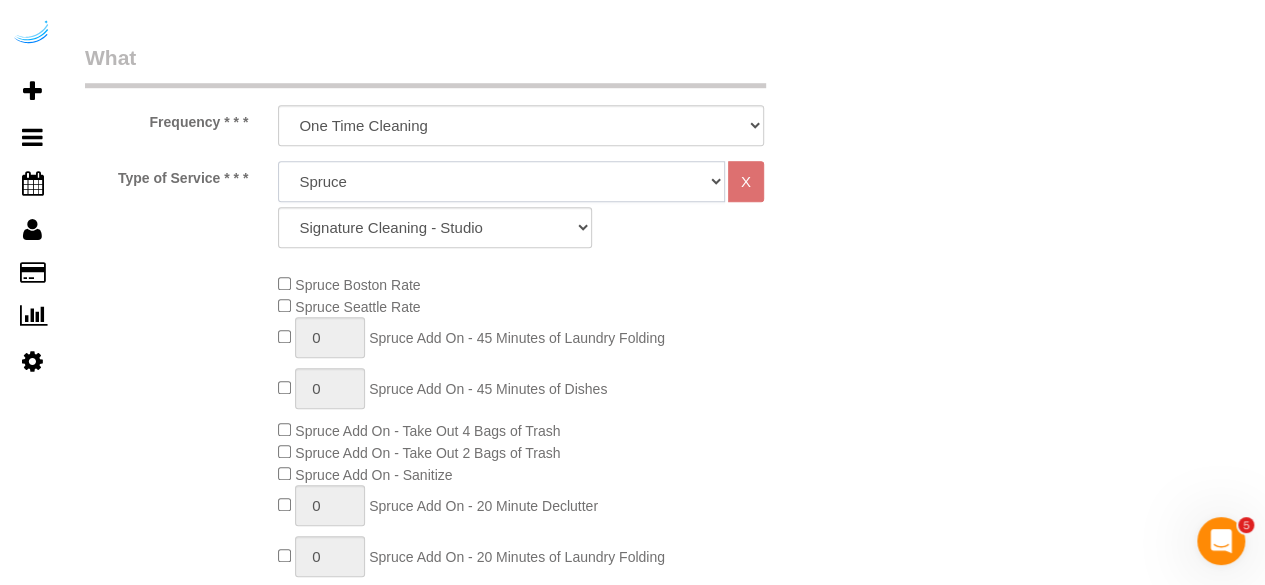 scroll, scrollTop: 800, scrollLeft: 0, axis: vertical 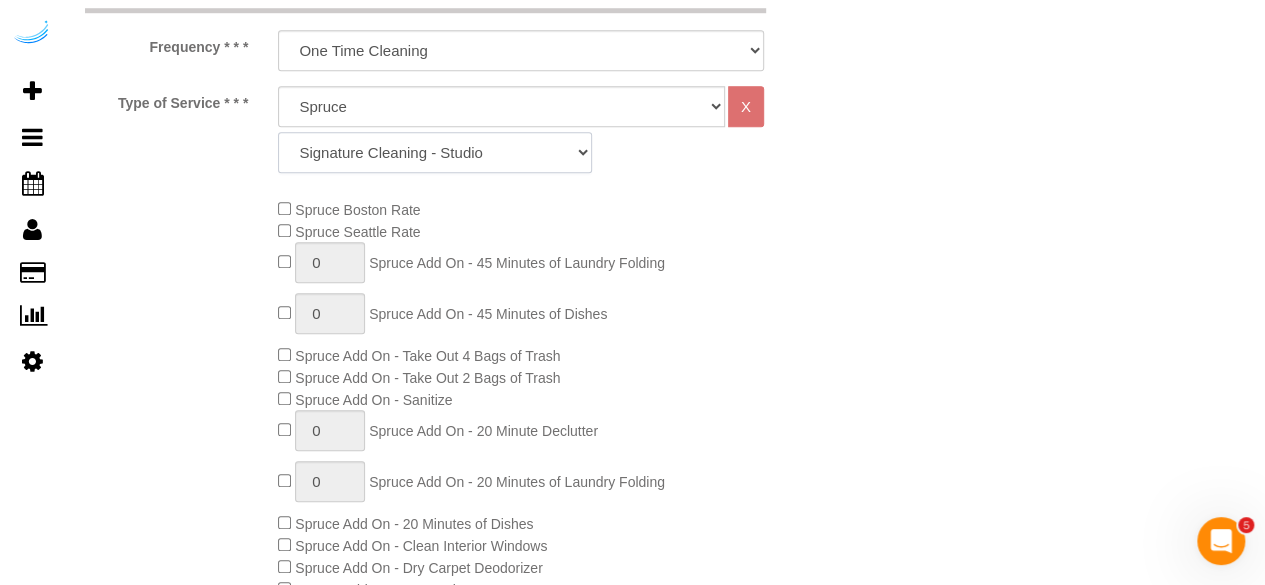 click on "Signature Cleaning - Studio Signature Cleaning - 1 Bed 1 Bath Signature Cleaning - 1 Bed 1.5 Bath Signature Cleaning - 1 Bed 1 Bath + Study Signature Cleaning - 1 Bed 2 Bath Signature Cleaning - 2 Bed 1 Bath Signature Cleaning - 2 Bed 2 Bath Signature Cleaning - 2 Bed 2.5 Bath Signature Cleaning - 2 Bed 2 Bath + Study Signature Cleaning - 3 Bed 2 Bath Signature Cleaning - 3 Bed 3 Bath Signature Cleaning - 4 Bed 2 Bath Signature Cleaning - 4 Bed 4 Bath Signature Cleaning - 5 Bed 4 Bath Signature Cleaning - 5 Bed 5 Bath Signature Cleaning - 6 Bed 6 Bath Premium Cleaning - Studio Premium Cleaning - 1 Bed 1 Bath Premium Cleaning - 1 Bed 1.5 Bath Premium Cleaning - 1 Bed 1 Bath + Study Premium Cleaning - 1 Bed 2 Bath Premium Cleaning - 2 Bed 1 Bath Premium Cleaning - 2 Bed 2 Bath Premium Cleaning - 2 Bed 2.5 Bath Premium Cleaning - 2 Bed 2 Bath + Study Premium Cleaning - 3 Bed 2 Bath Premium Cleaning - 3 Bed 3 Bath Premium Cleaning - 4 Bed 2 Bath Premium Cleaning - 4 Bed 4 Bath Premium Cleaning - 5 Bed 4 Bath" 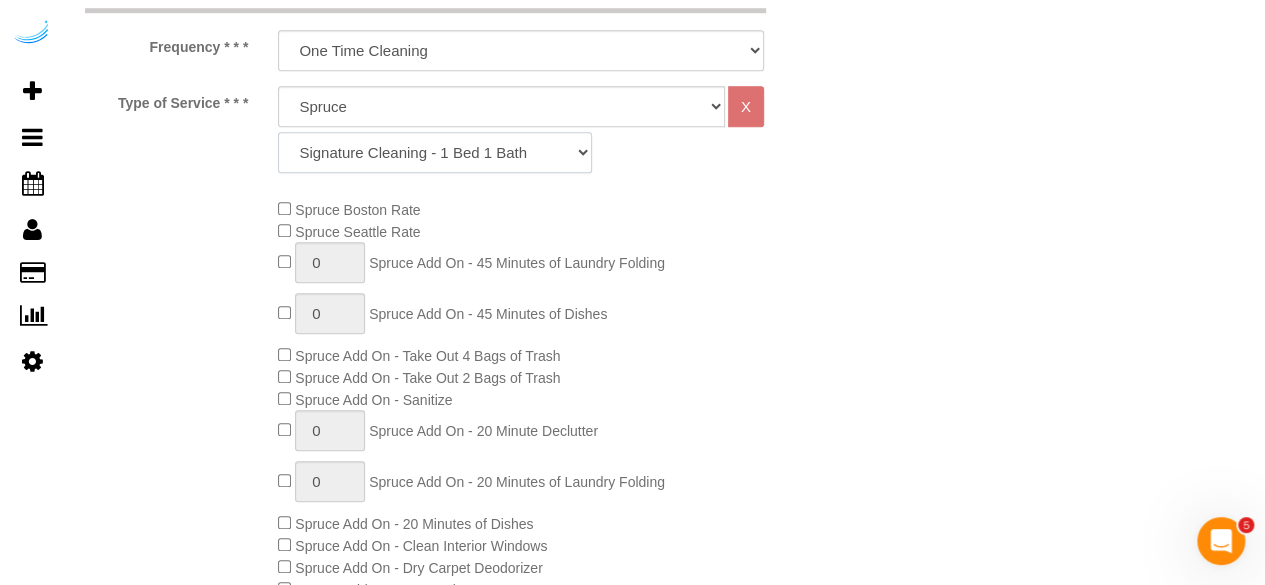 click on "Signature Cleaning - Studio Signature Cleaning - 1 Bed 1 Bath Signature Cleaning - 1 Bed 1.5 Bath Signature Cleaning - 1 Bed 1 Bath + Study Signature Cleaning - 1 Bed 2 Bath Signature Cleaning - 2 Bed 1 Bath Signature Cleaning - 2 Bed 2 Bath Signature Cleaning - 2 Bed 2.5 Bath Signature Cleaning - 2 Bed 2 Bath + Study Signature Cleaning - 3 Bed 2 Bath Signature Cleaning - 3 Bed 3 Bath Signature Cleaning - 4 Bed 2 Bath Signature Cleaning - 4 Bed 4 Bath Signature Cleaning - 5 Bed 4 Bath Signature Cleaning - 5 Bed 5 Bath Signature Cleaning - 6 Bed 6 Bath Premium Cleaning - Studio Premium Cleaning - 1 Bed 1 Bath Premium Cleaning - 1 Bed 1.5 Bath Premium Cleaning - 1 Bed 1 Bath + Study Premium Cleaning - 1 Bed 2 Bath Premium Cleaning - 2 Bed 1 Bath Premium Cleaning - 2 Bed 2 Bath Premium Cleaning - 2 Bed 2.5 Bath Premium Cleaning - 2 Bed 2 Bath + Study Premium Cleaning - 3 Bed 2 Bath Premium Cleaning - 3 Bed 3 Bath Premium Cleaning - 4 Bed 2 Bath Premium Cleaning - 4 Bed 4 Bath Premium Cleaning - 5 Bed 4 Bath" 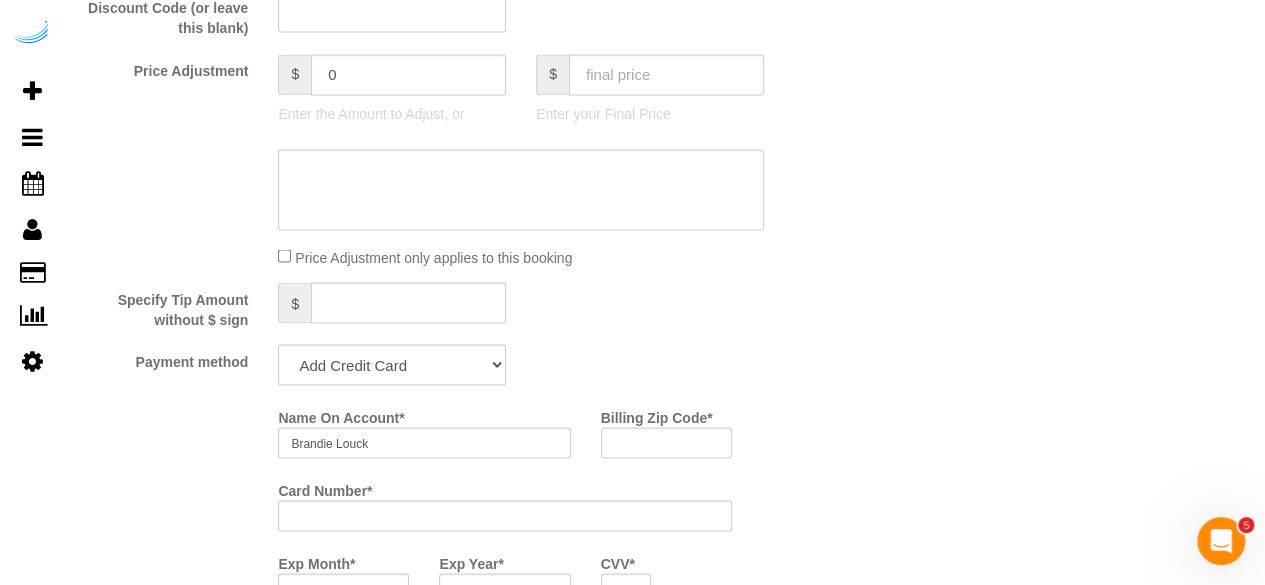 scroll, scrollTop: 1800, scrollLeft: 0, axis: vertical 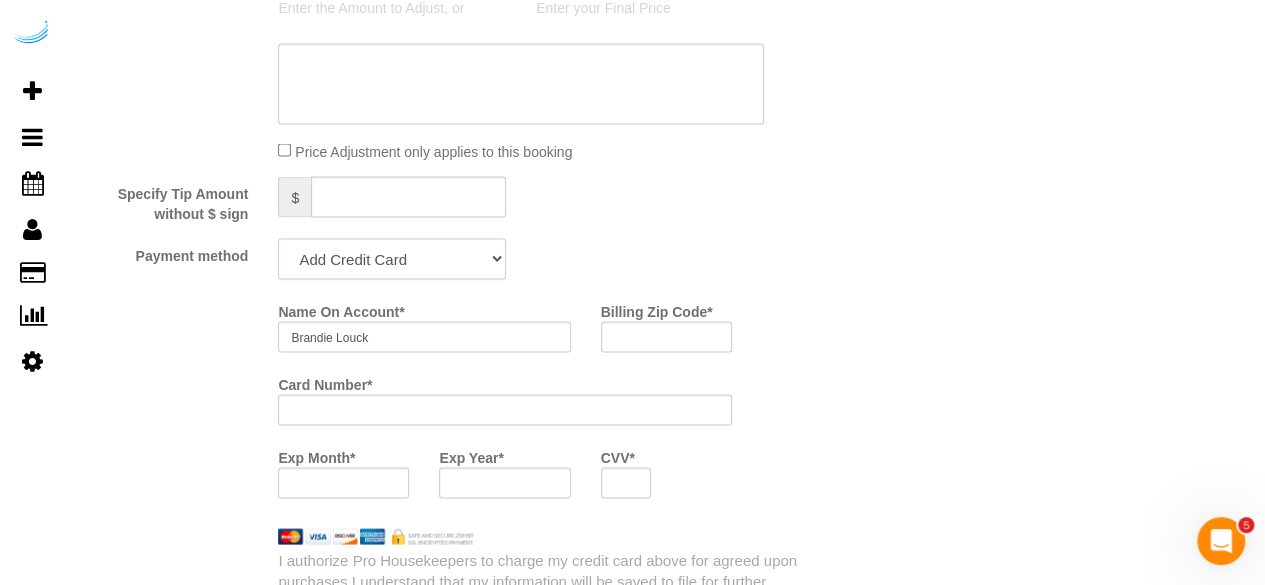 click on "Add Credit Card Cash Check Paypal" 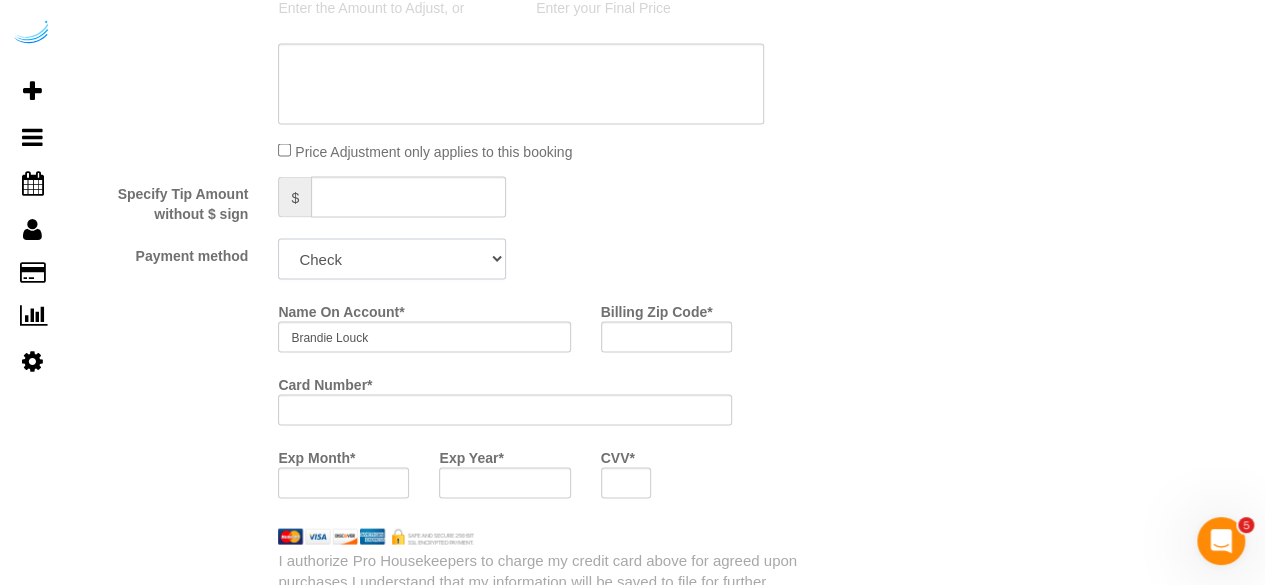 click on "Add Credit Card Cash Check Paypal" 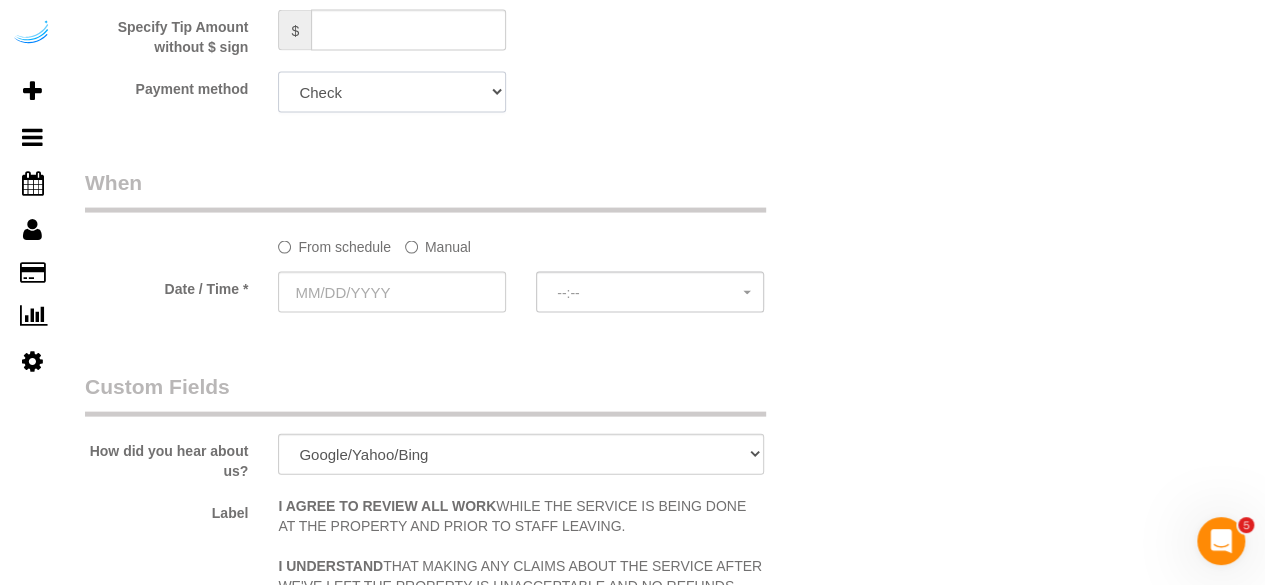scroll, scrollTop: 2000, scrollLeft: 0, axis: vertical 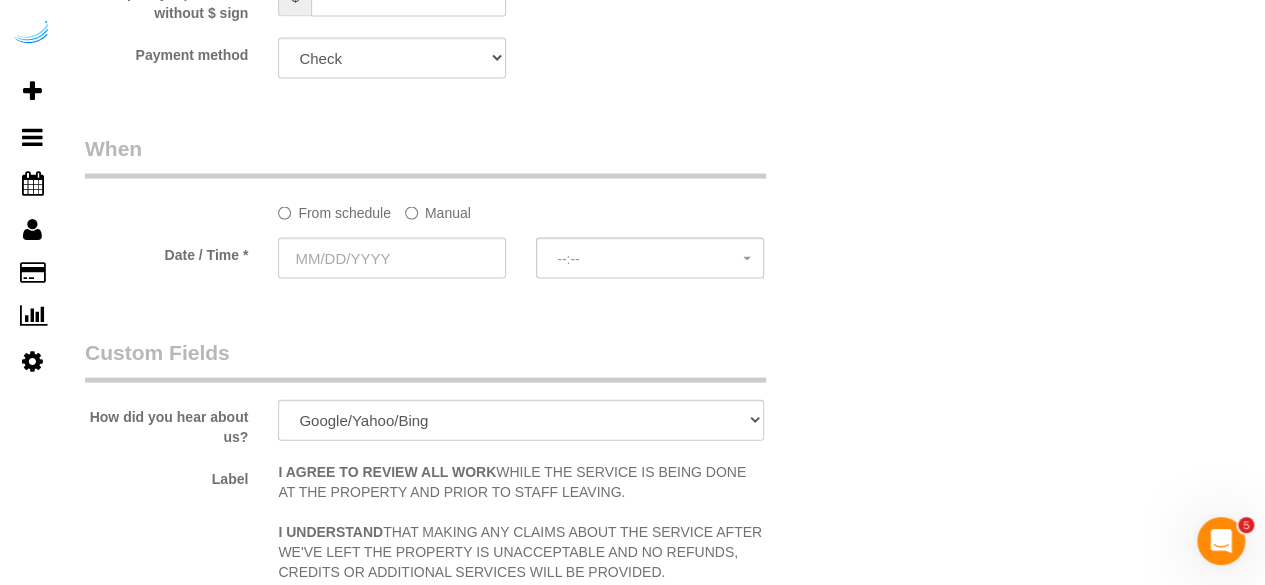 click on "Manual" 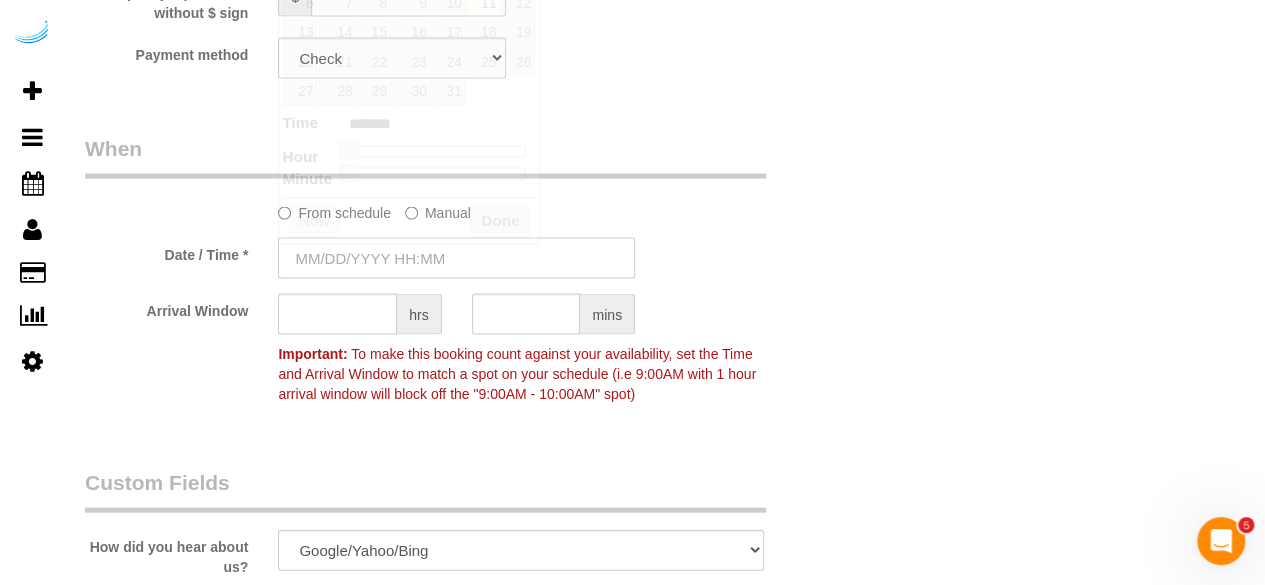 click at bounding box center (456, 258) 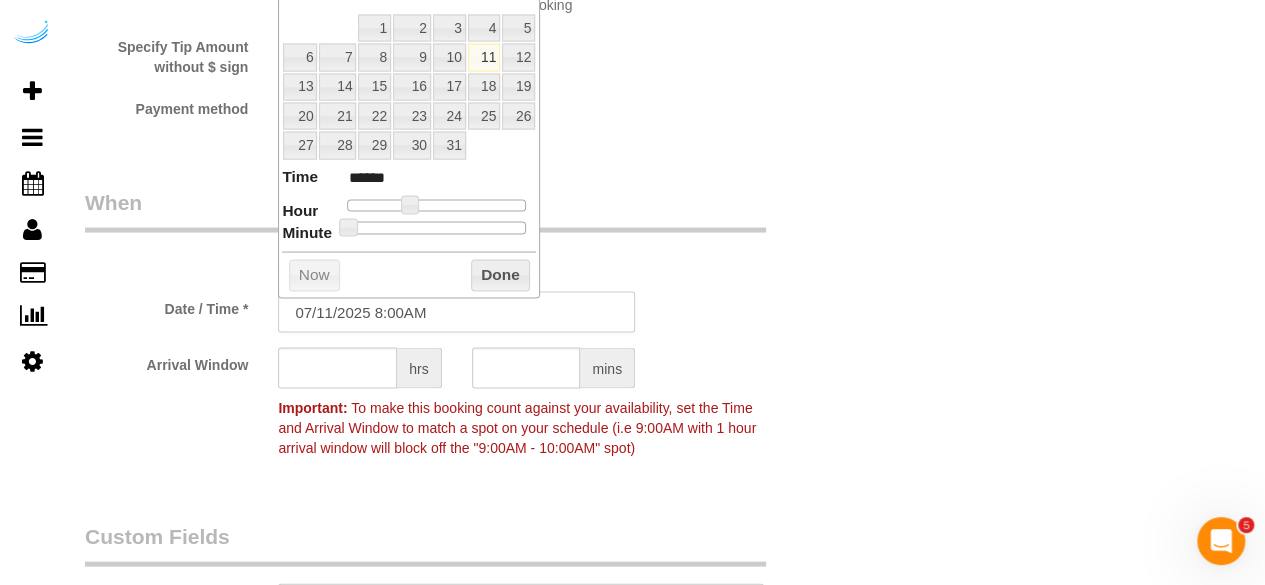 scroll, scrollTop: 1900, scrollLeft: 0, axis: vertical 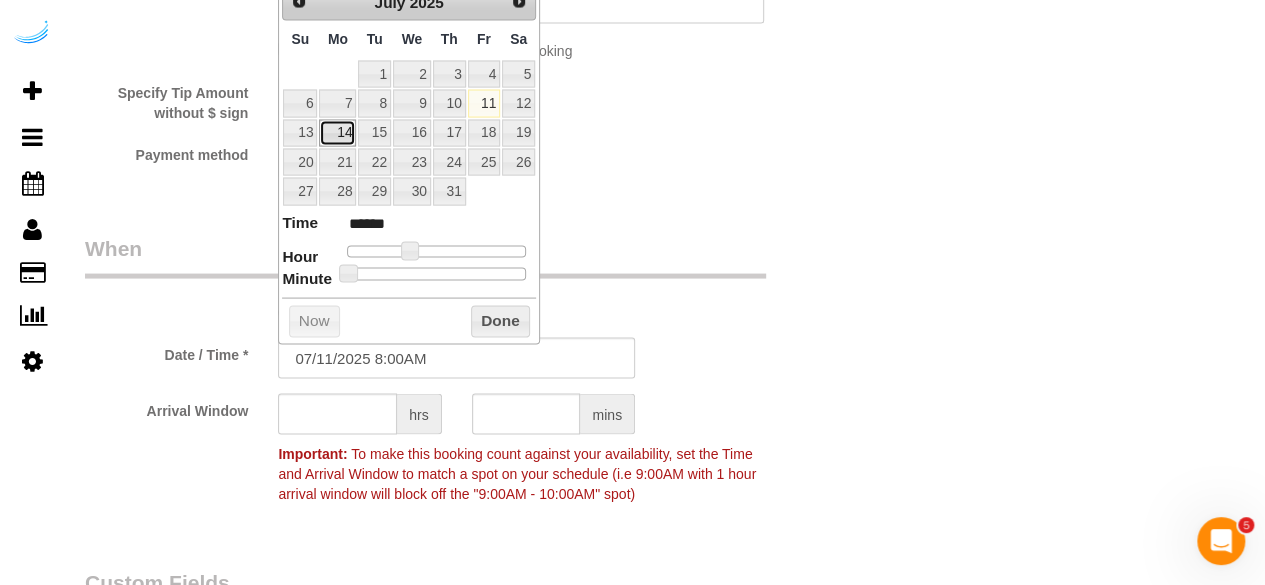 click on "14" at bounding box center [337, 133] 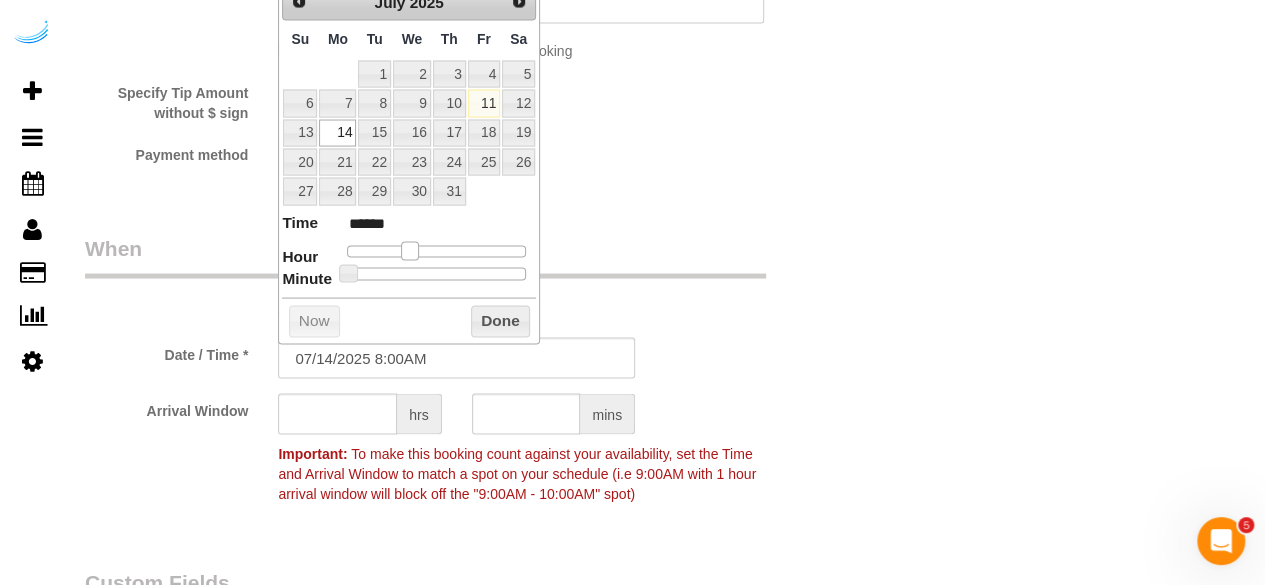 type on "07/14/2025 9:00AM" 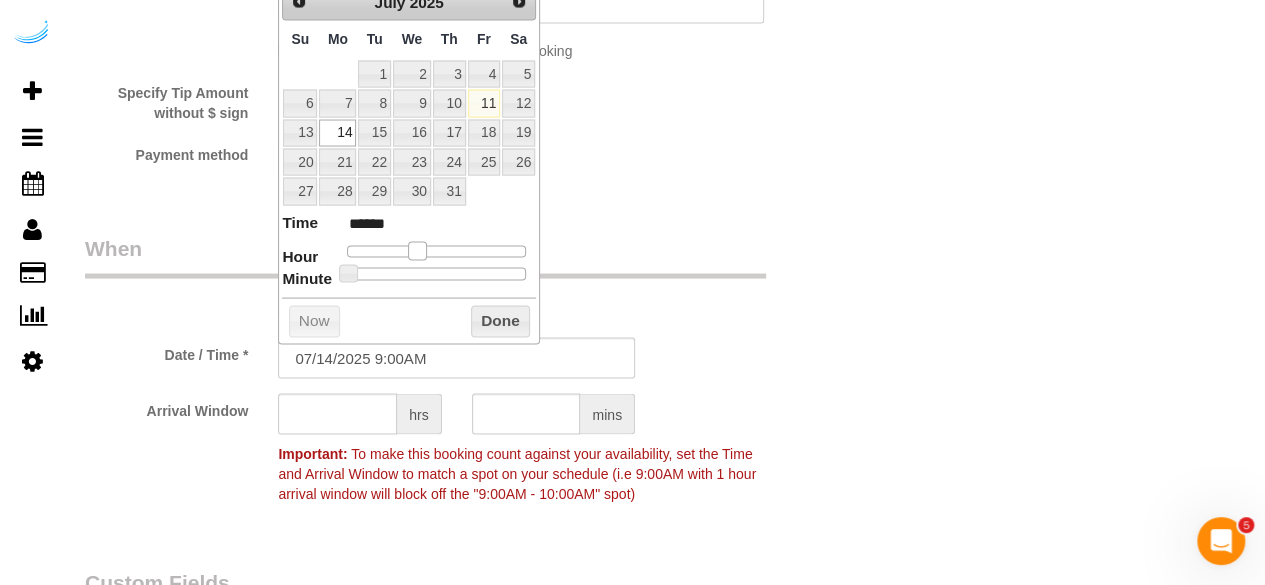 type on "07/14/2025 10:00AM" 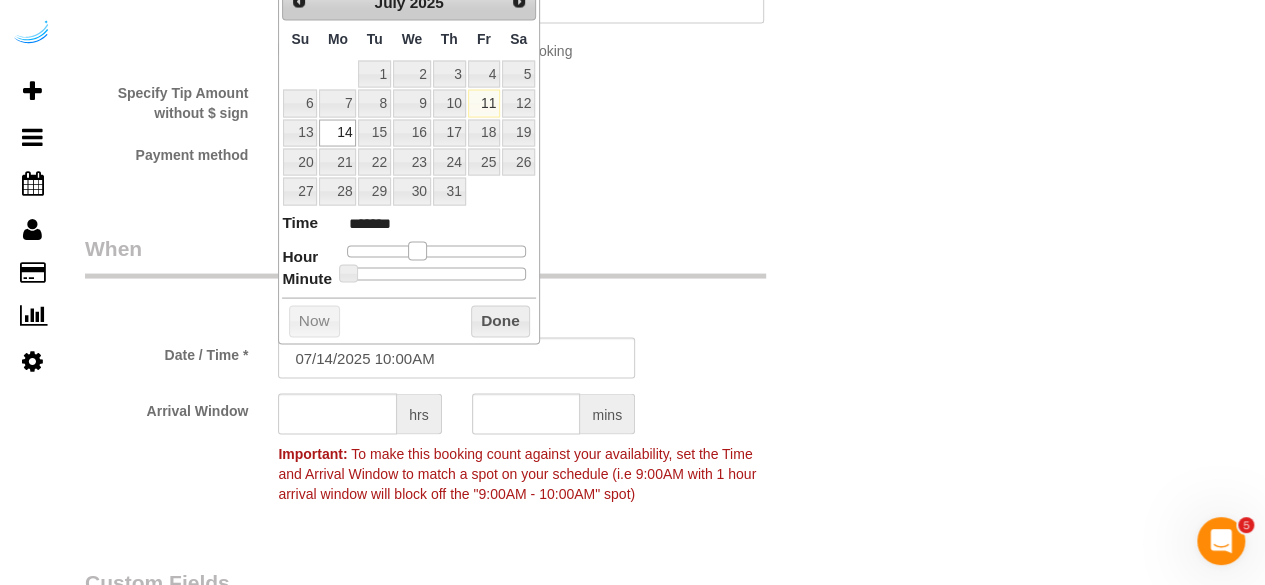drag, startPoint x: 406, startPoint y: 247, endPoint x: 420, endPoint y: 248, distance: 14.035668 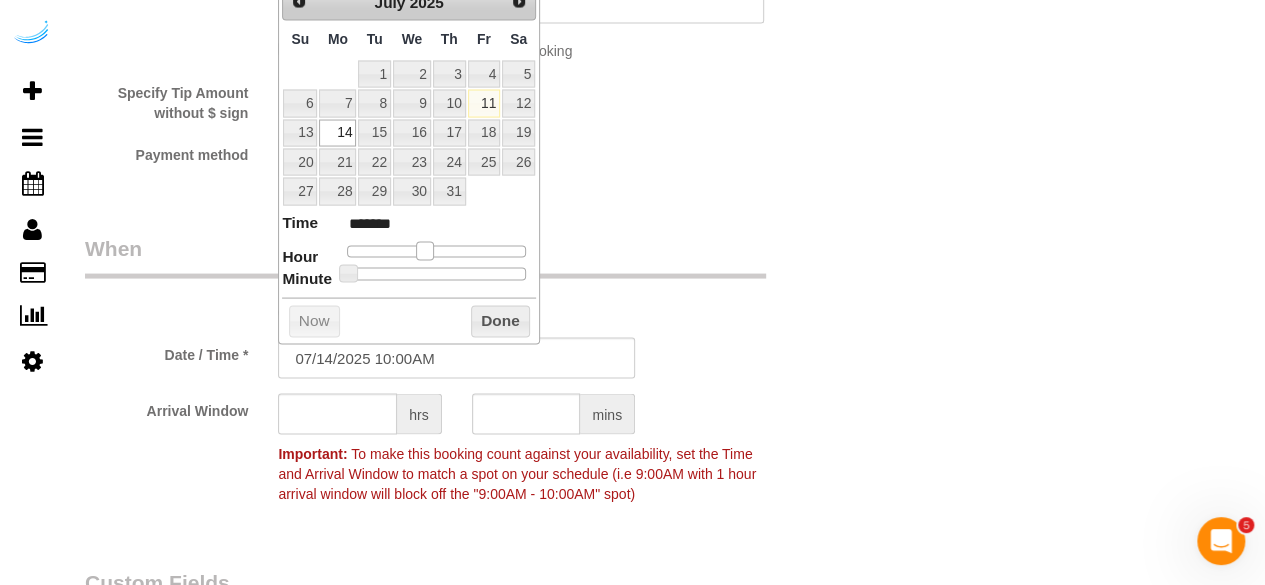 type on "07/14/2025 9:00AM" 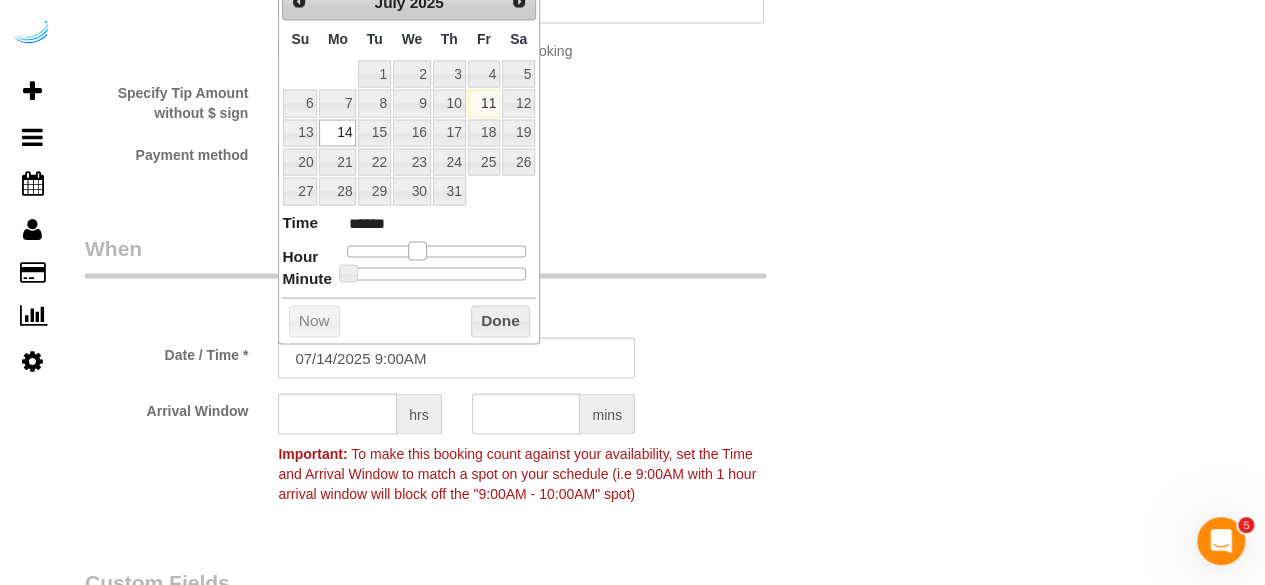 drag, startPoint x: 420, startPoint y: 249, endPoint x: 402, endPoint y: 260, distance: 21.095022 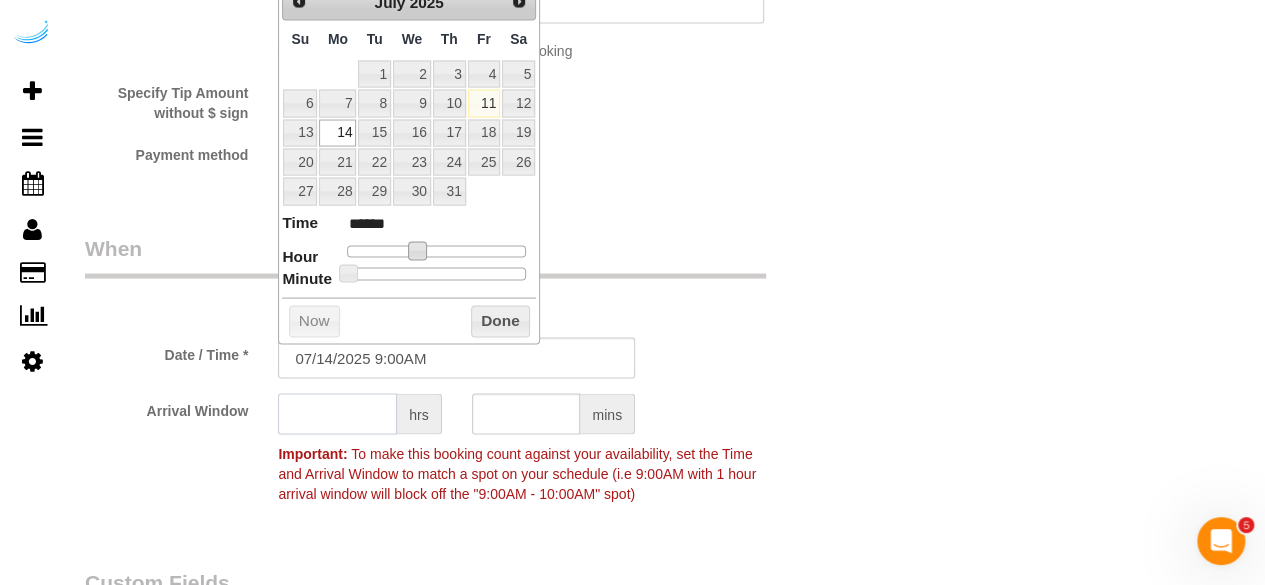 click 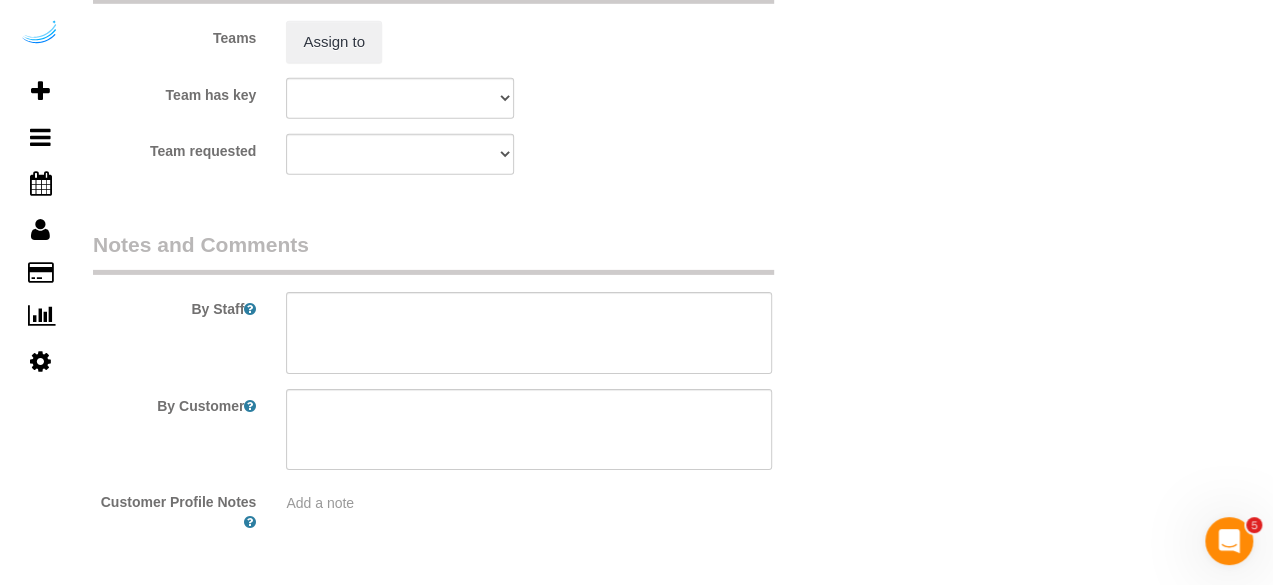 scroll, scrollTop: 2900, scrollLeft: 0, axis: vertical 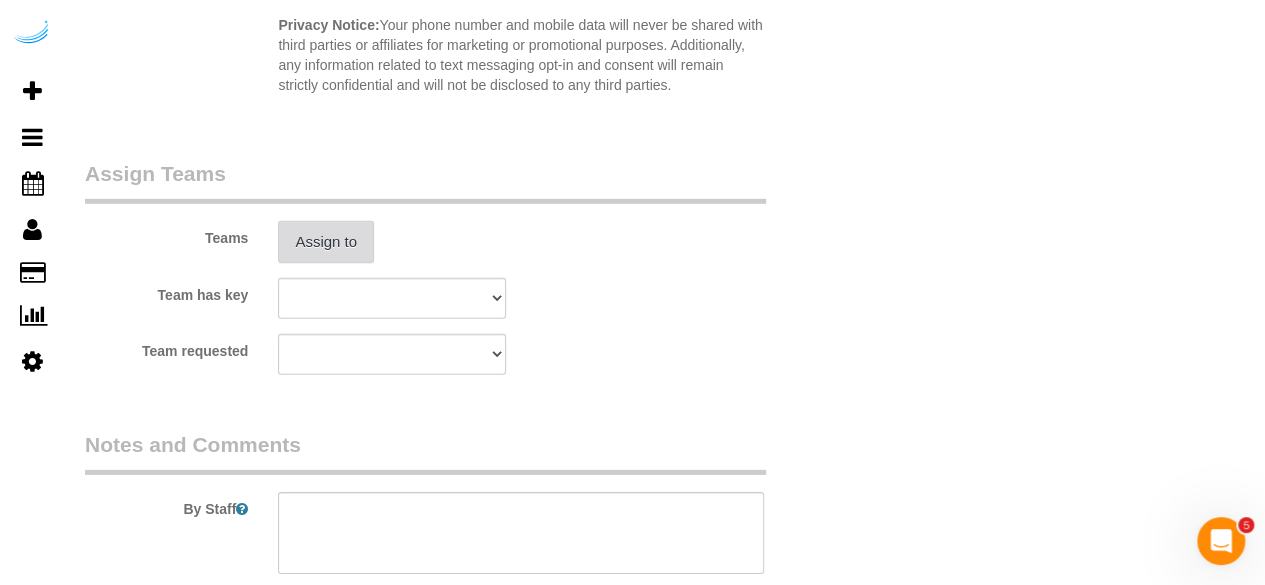 type on "8" 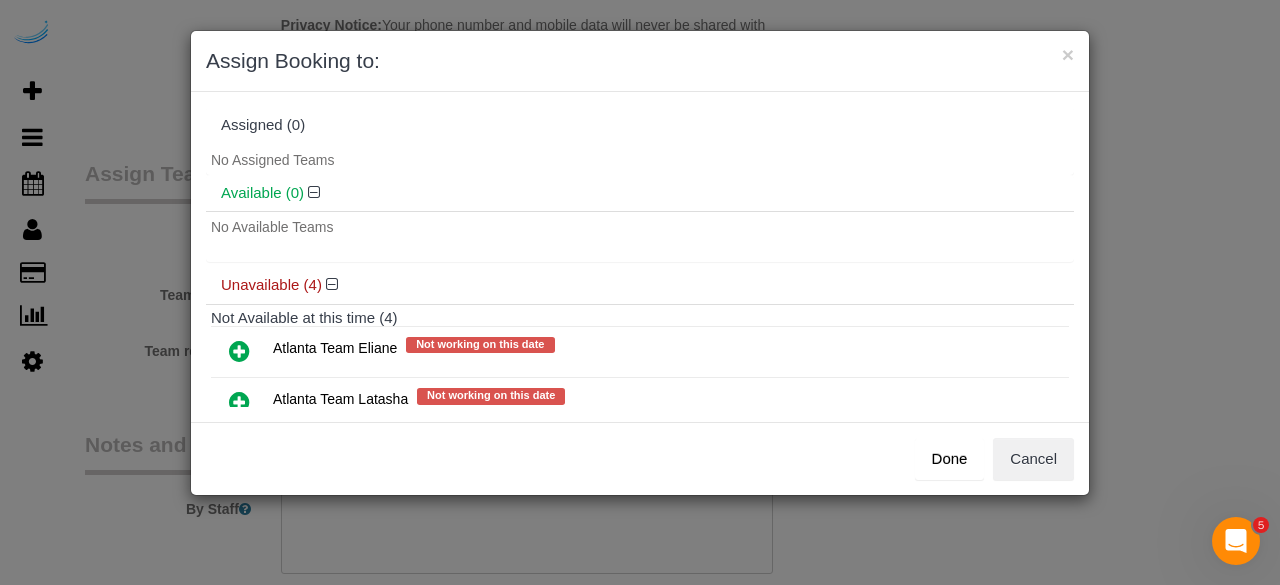 scroll, scrollTop: 158, scrollLeft: 0, axis: vertical 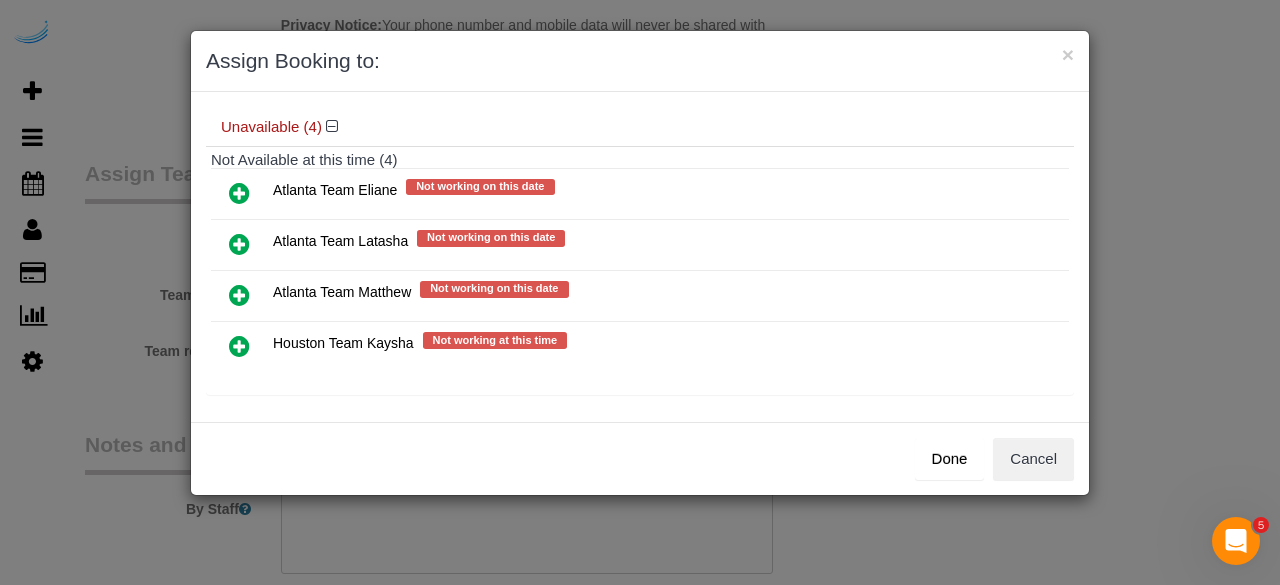click at bounding box center (239, 193) 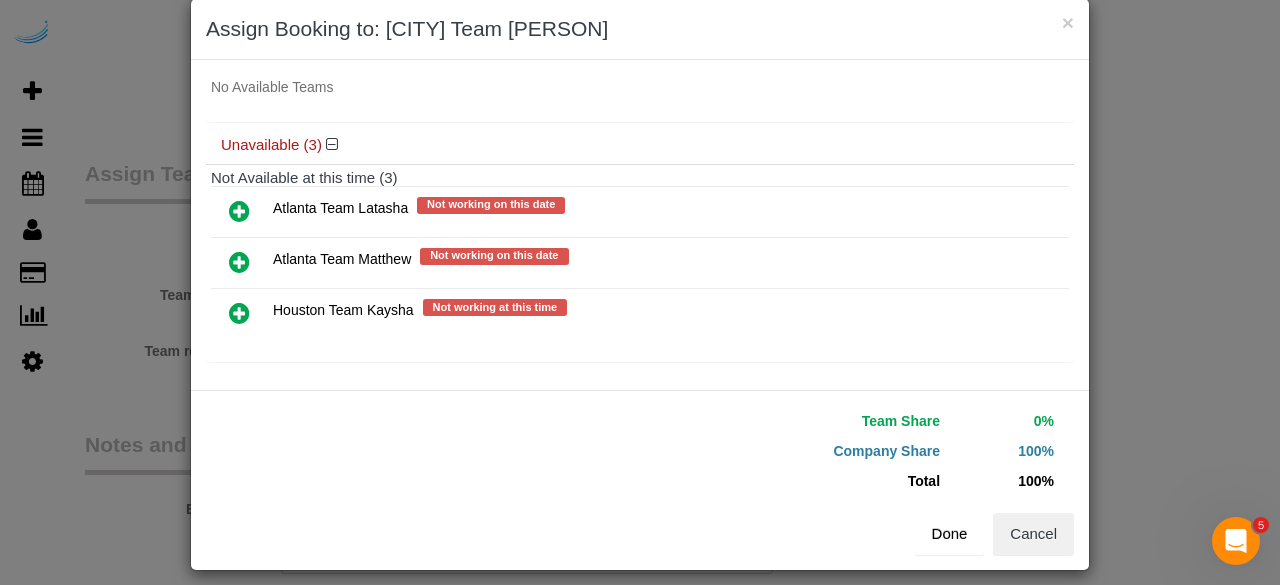 scroll, scrollTop: 45, scrollLeft: 0, axis: vertical 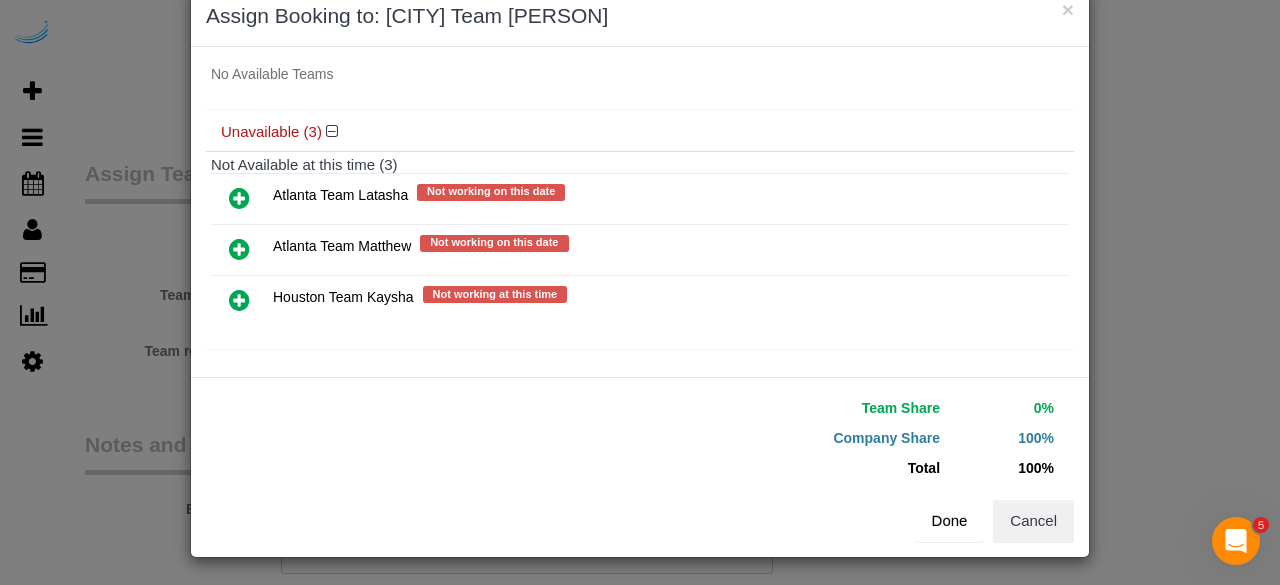 click on "Done" at bounding box center (950, 521) 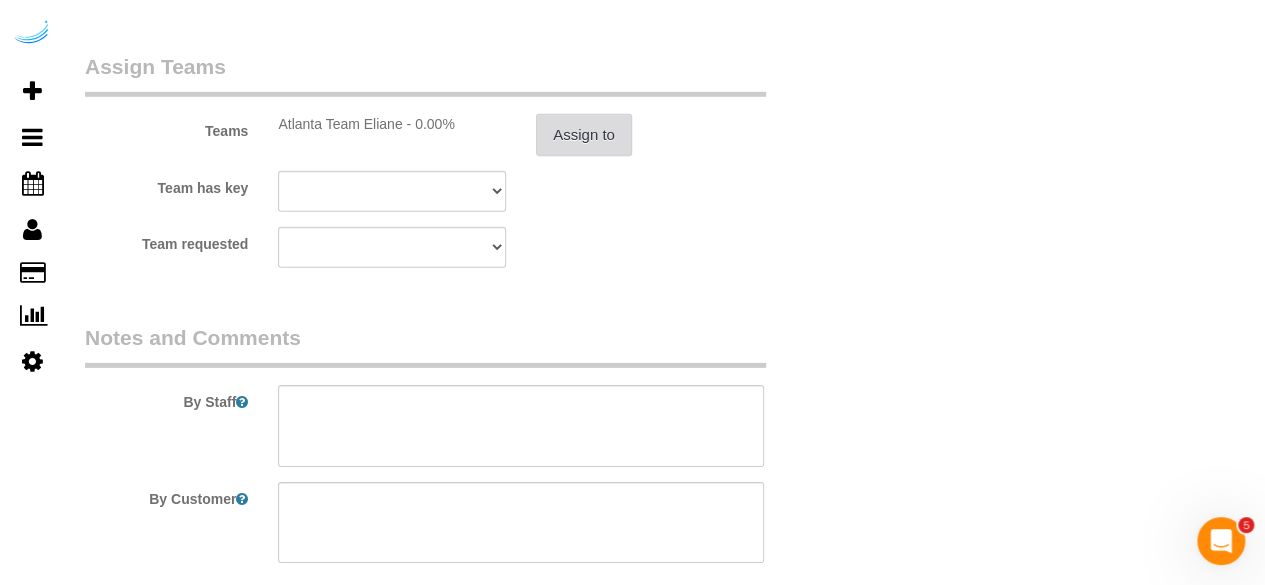 scroll, scrollTop: 3170, scrollLeft: 0, axis: vertical 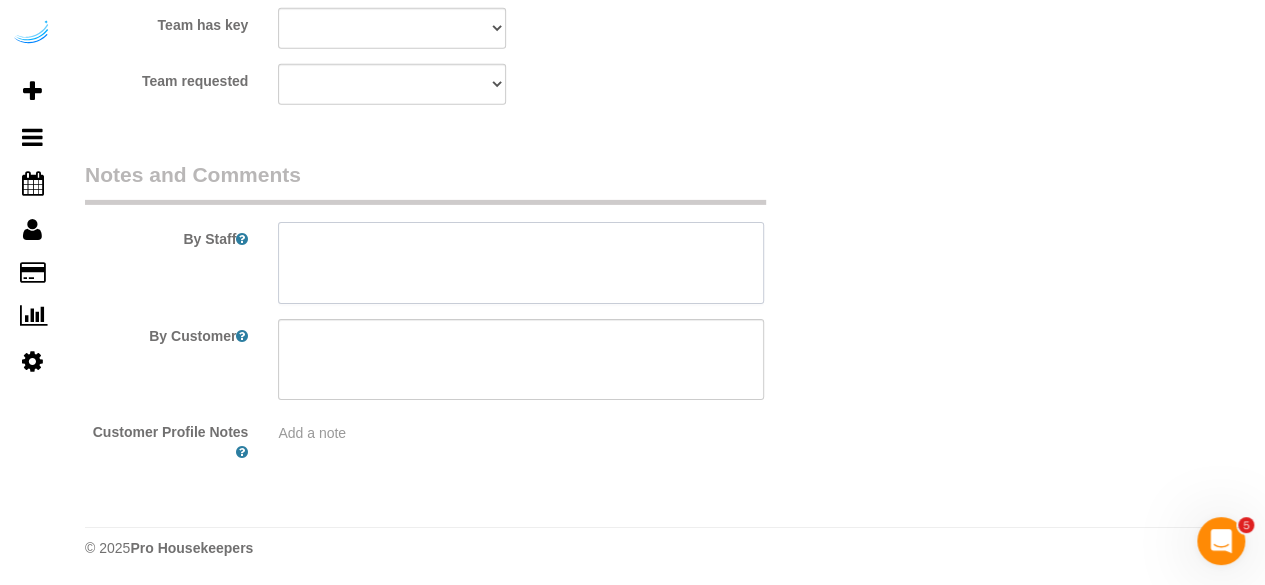 click at bounding box center (521, 263) 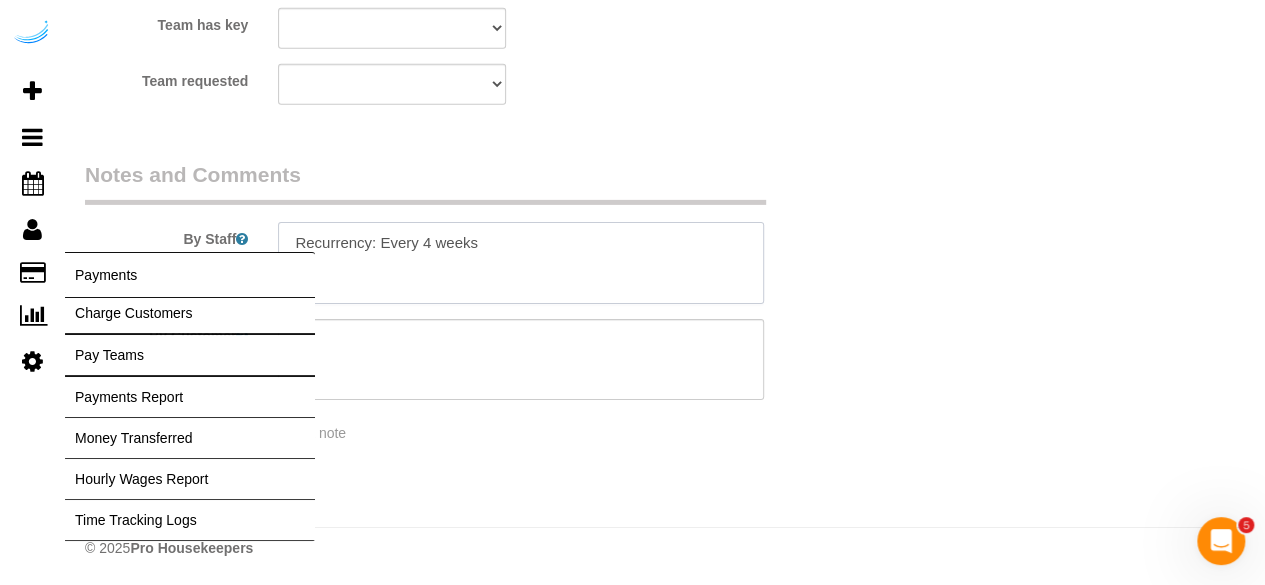 paste on "Permanent Notes:No notes from this customer.Today's Notes:No notes from this service.
Entry Method: Someone will be home
Details:
Please text or call me at the gate and I will buzz you in (404-323-8447), I should be home and will let you in, but if I’m for some reason out, I will send a door code
Additional Notes:
My unit is in the basement of building 4000. There are visitor parking spaces clearly marked, but if they’re all full you should be okay to park in a general spot, if needed I can mark you as a visitor in our parking app
Housekeeping Notes:" 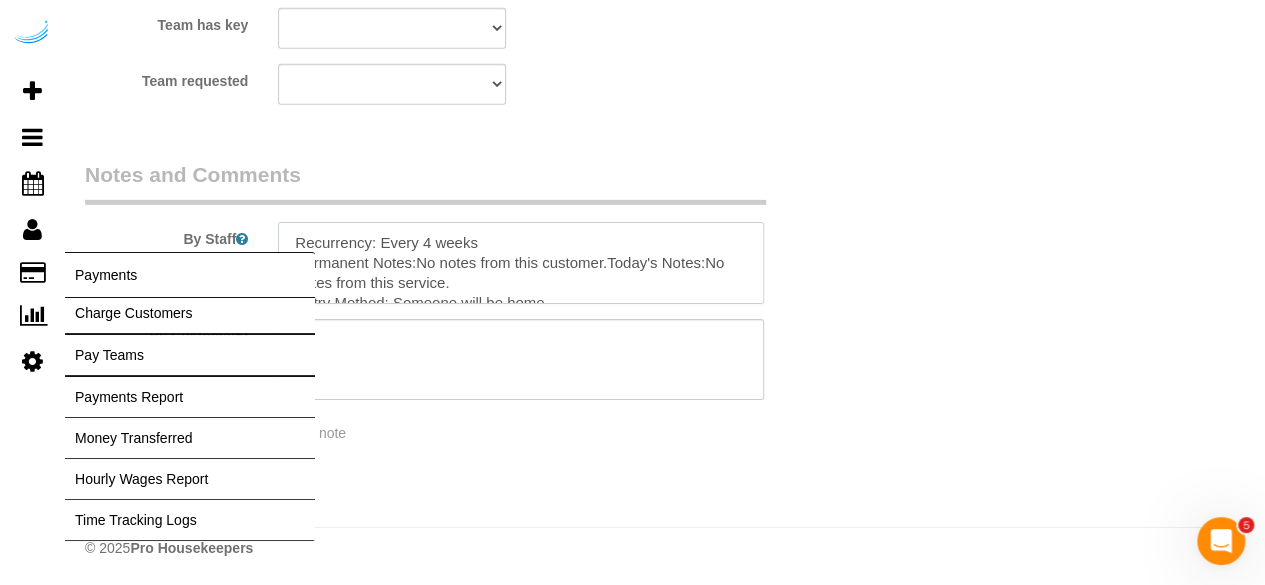 scroll, scrollTop: 248, scrollLeft: 0, axis: vertical 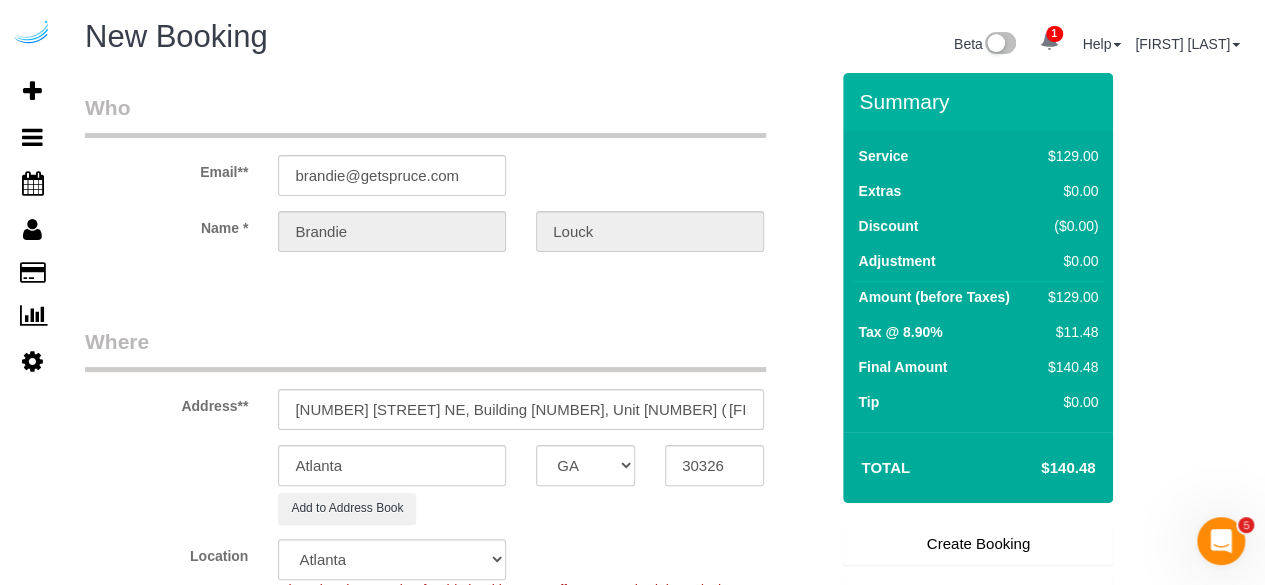 type on "Recurrency: Every 4 weeks
Permanent Notes:No notes from this customer.Today's Notes:No notes from this service.
Entry Method: Someone will be home
Details:
Please text or call me at the gate and I will buzz you in (404-323-8447), I should be home and will let you in, but if I’m for some reason out, I will send a door code
Additional Notes:
My unit is in the basement of building 4000. There are visitor parking spaces clearly marked, but if they’re all full you should be okay to park in a general spot, if needed I can mark you as a visitor in our parking app
Housekeeping Notes:" 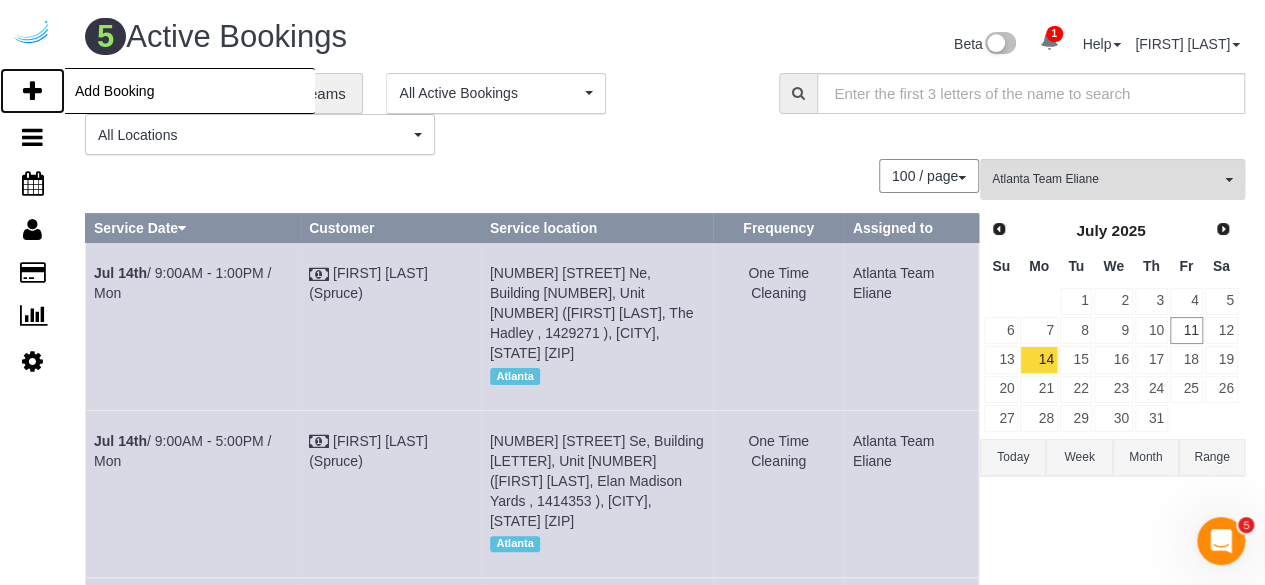 click on "Add Booking" at bounding box center [32, 91] 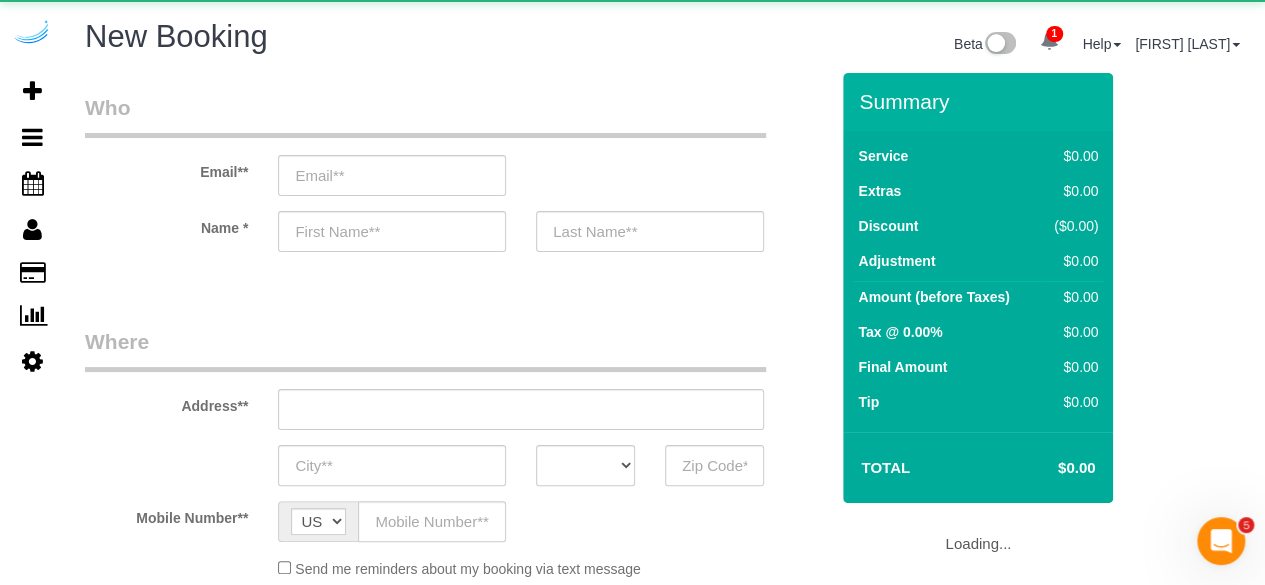 select on "object:15643" 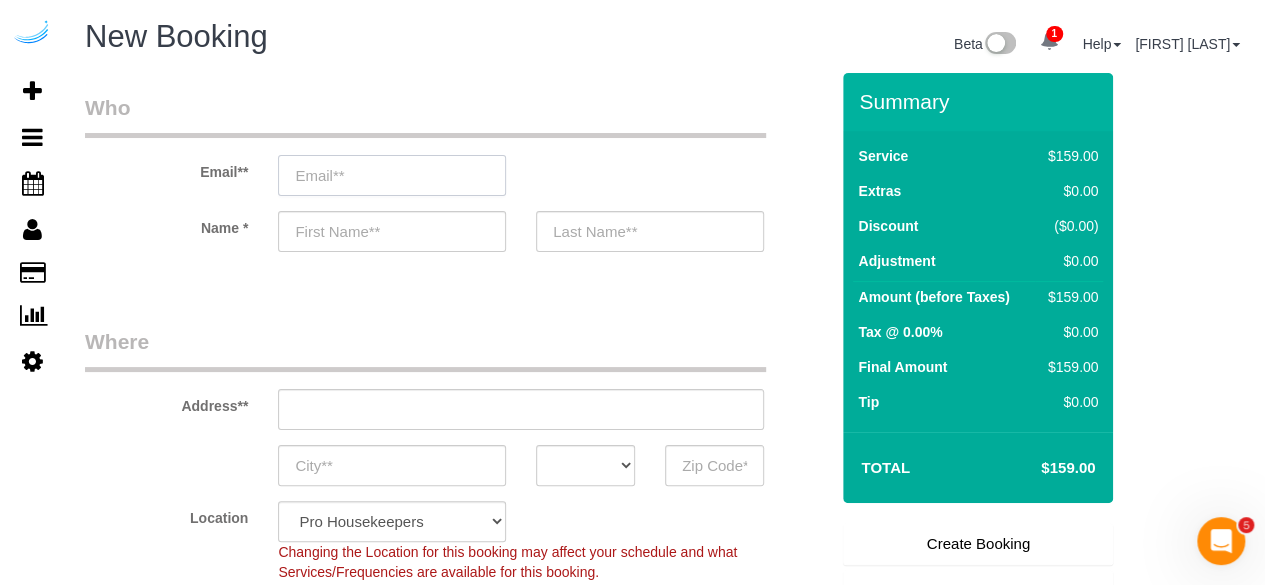 click at bounding box center (392, 175) 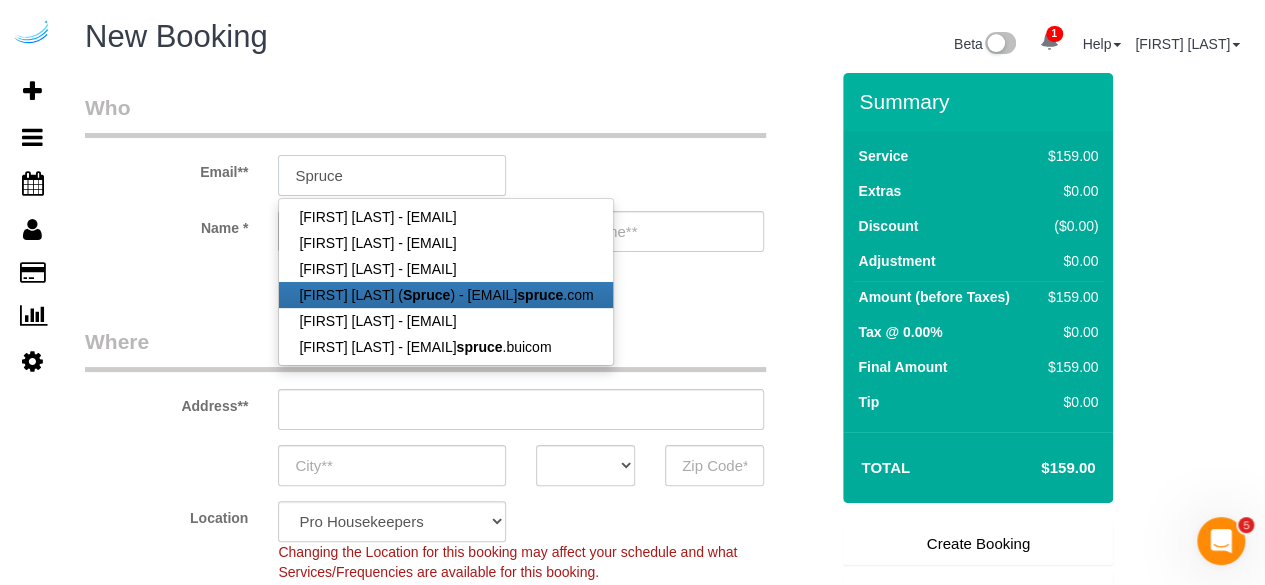 type on "brandie@getspruce.com" 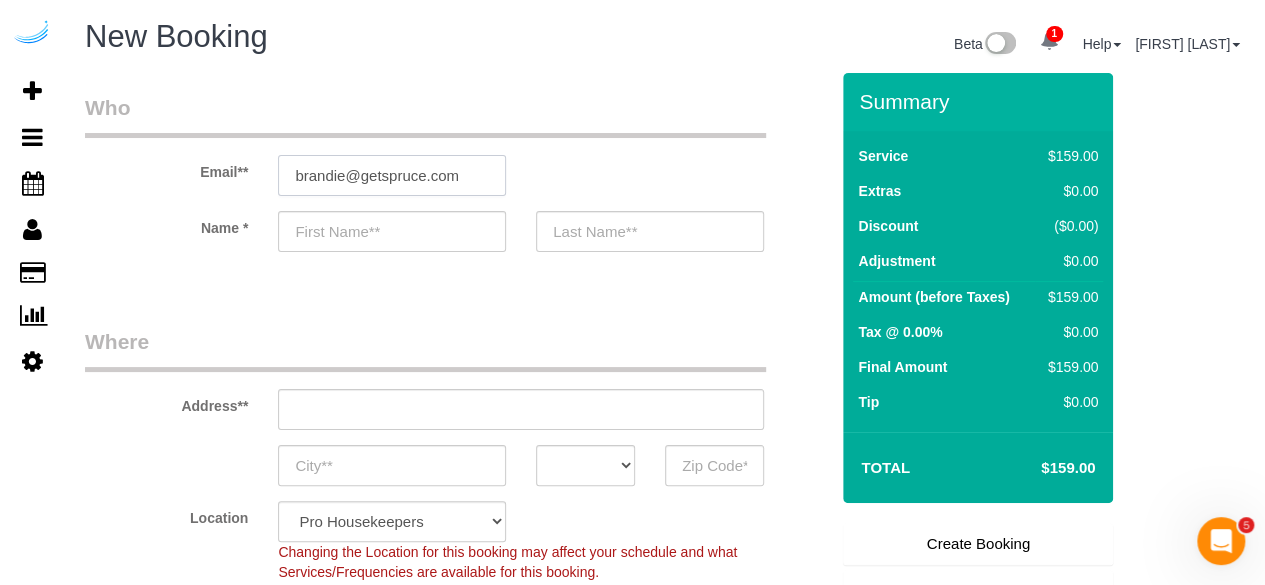 type on "Brandie" 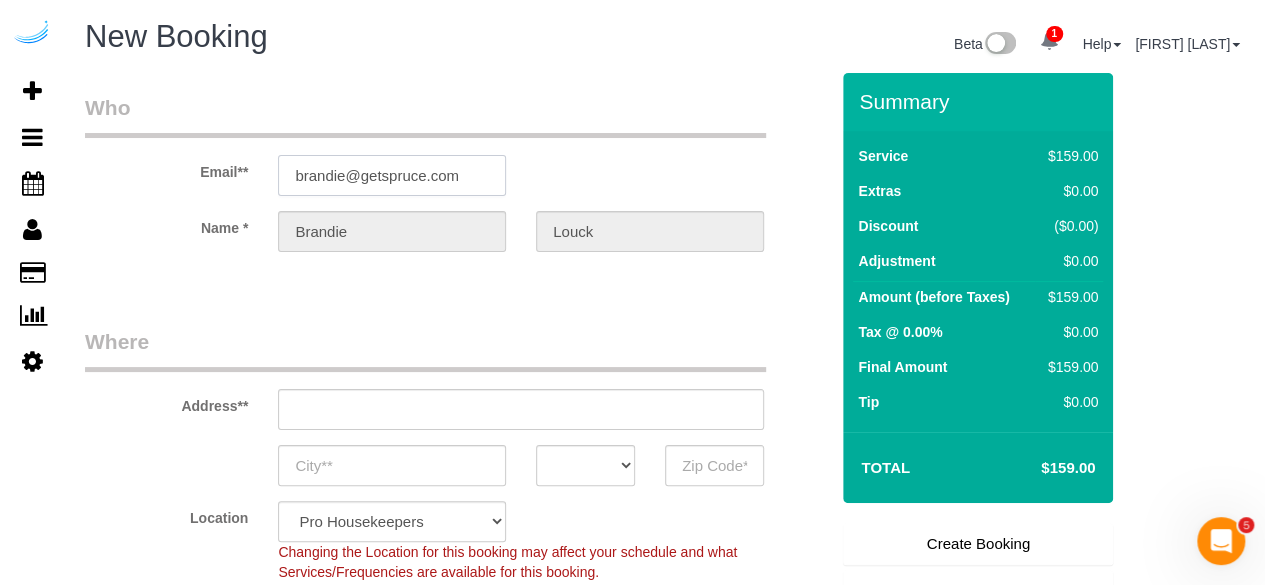 type on "3816 S Lamar Blvd" 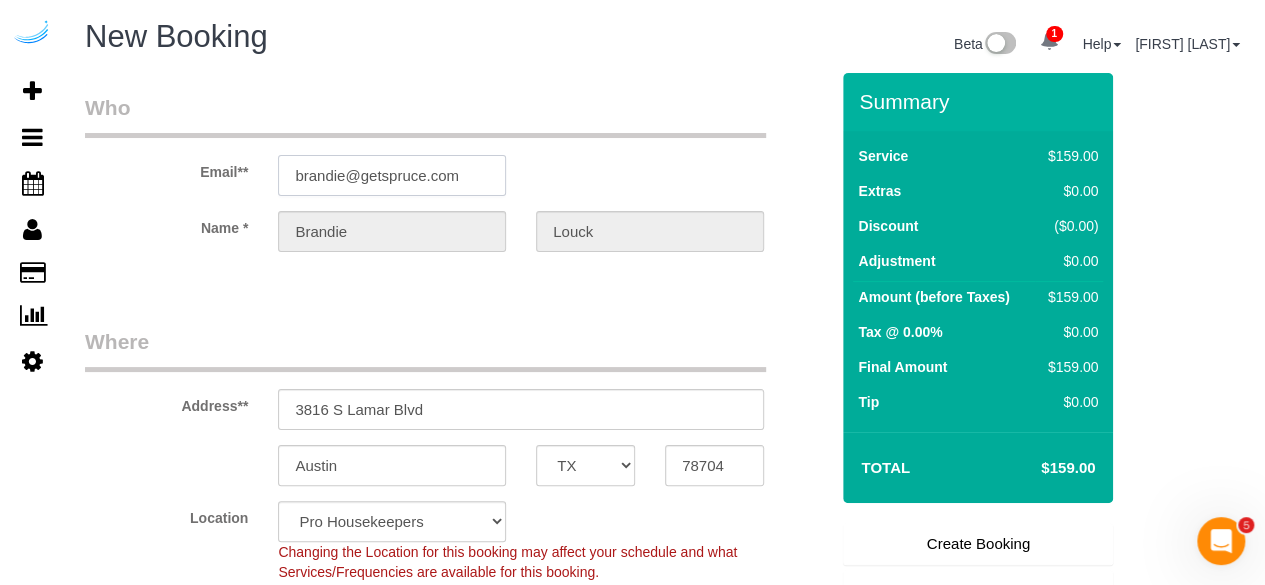 type on "brandie@getspruce.com" 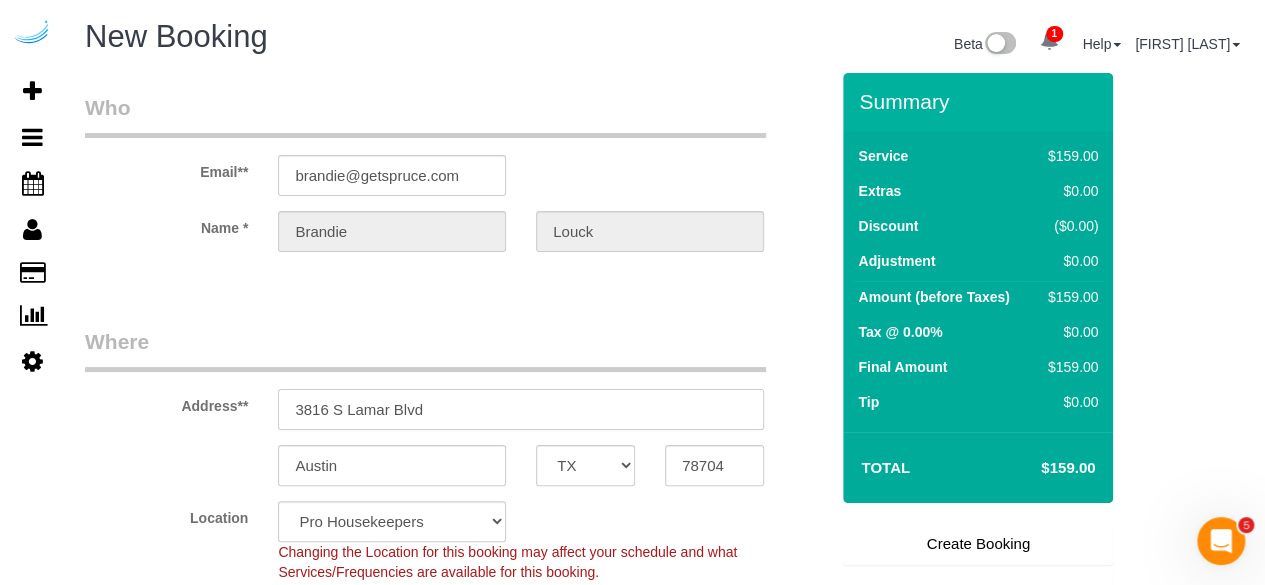 click on "3816 S Lamar Blvd" at bounding box center (521, 409) 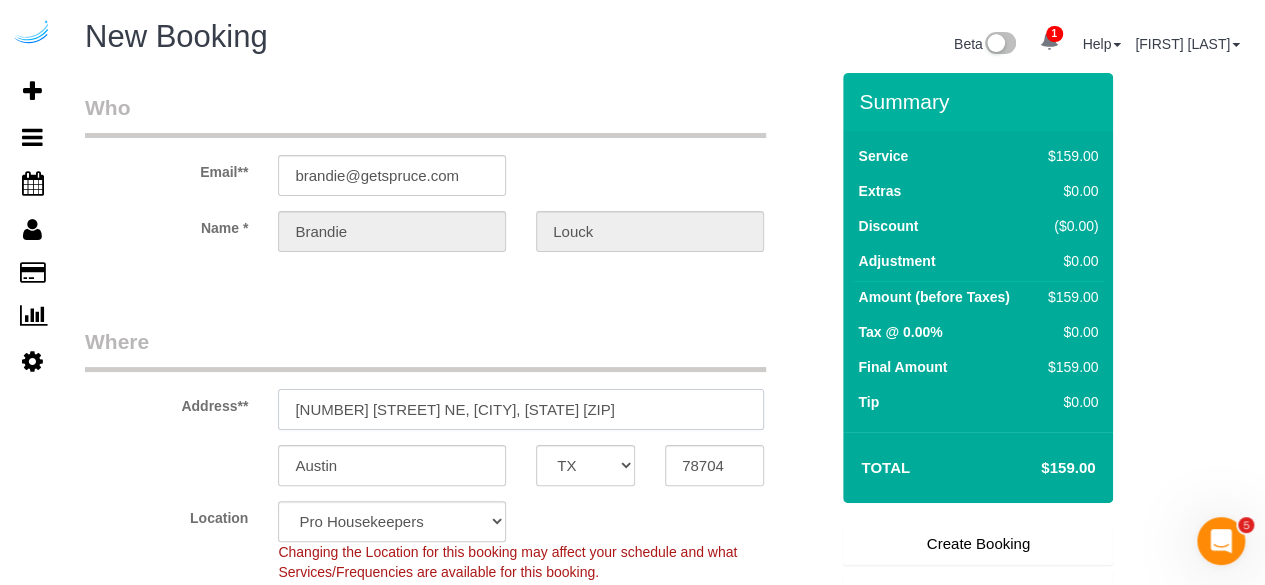 select on "9" 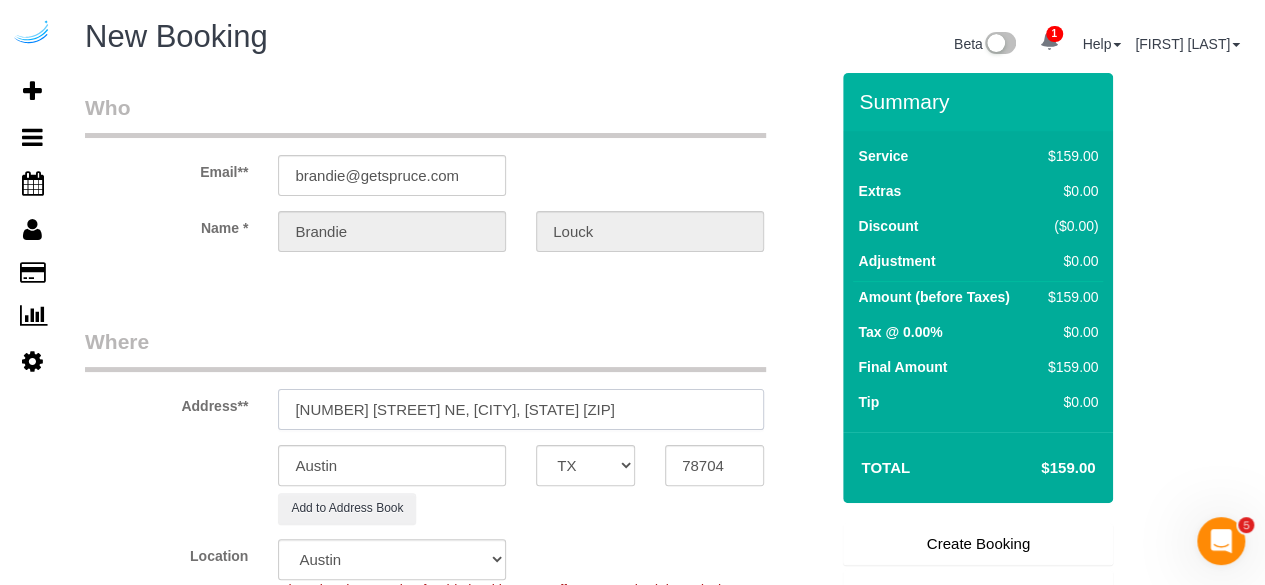 select on "object:15685" 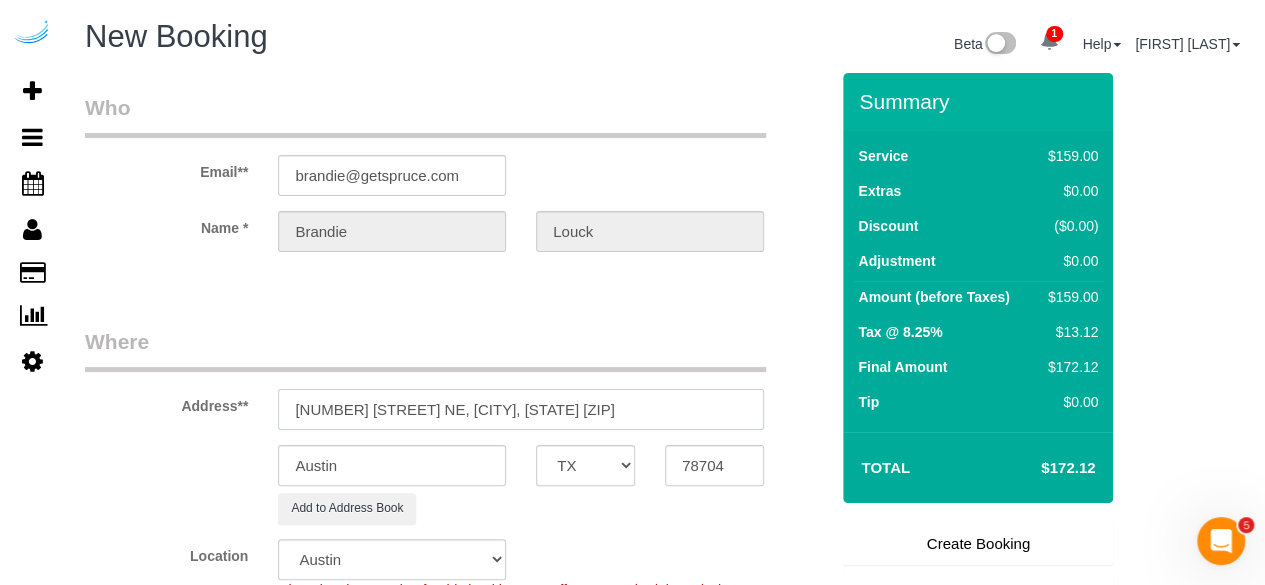 drag, startPoint x: 576, startPoint y: 413, endPoint x: 649, endPoint y: 400, distance: 74.1485 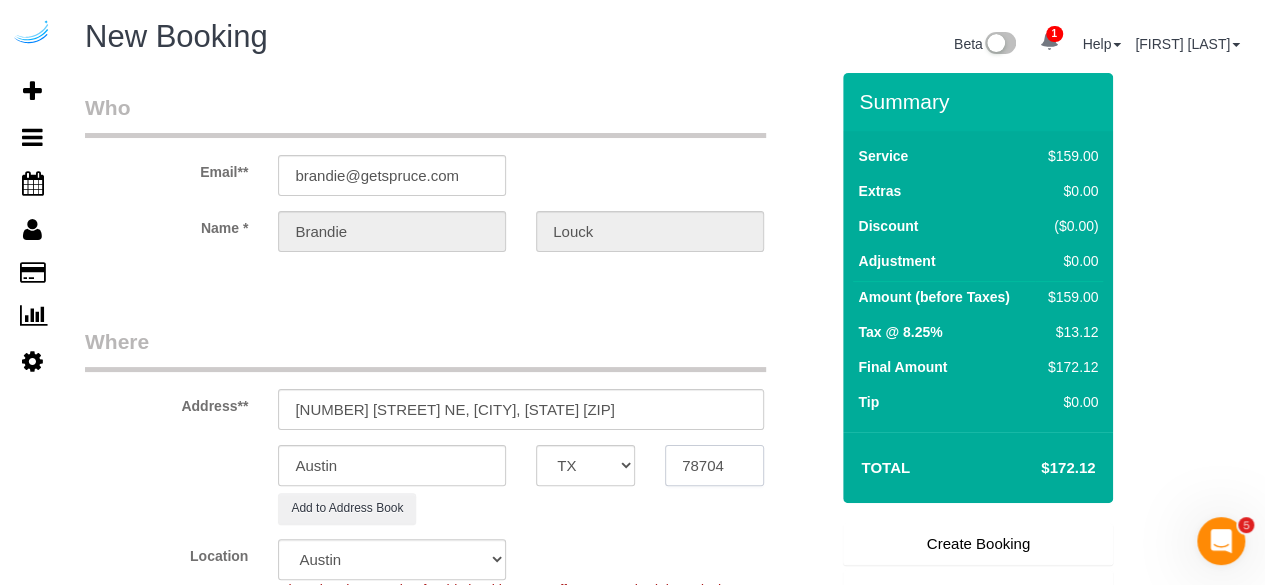 click on "78704" at bounding box center [714, 465] 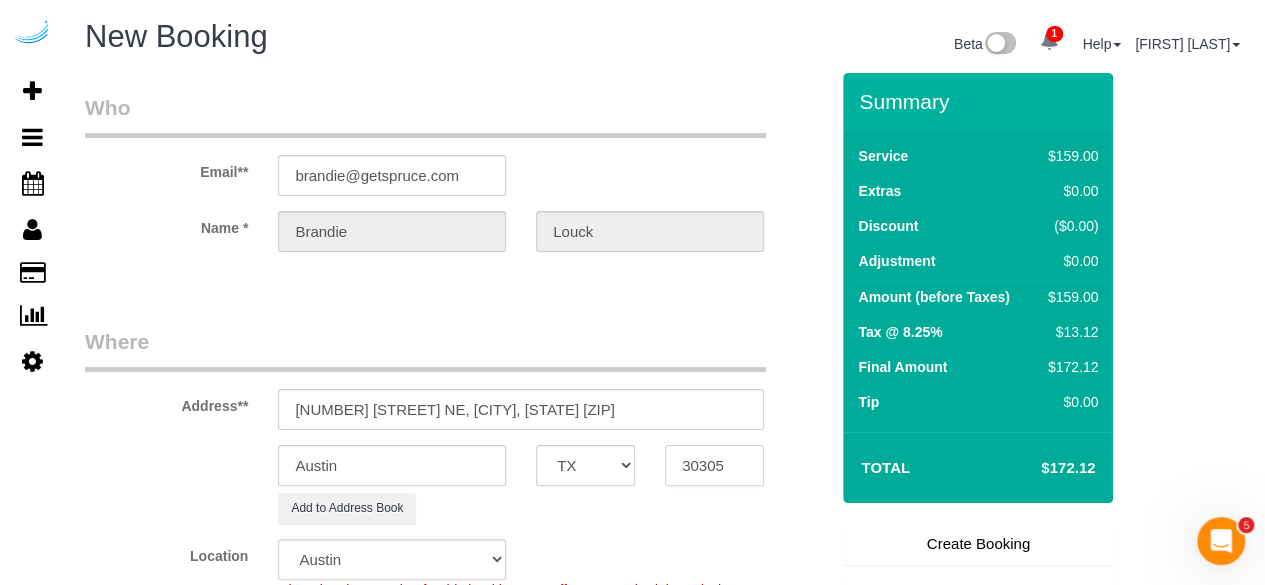 type on "30305" 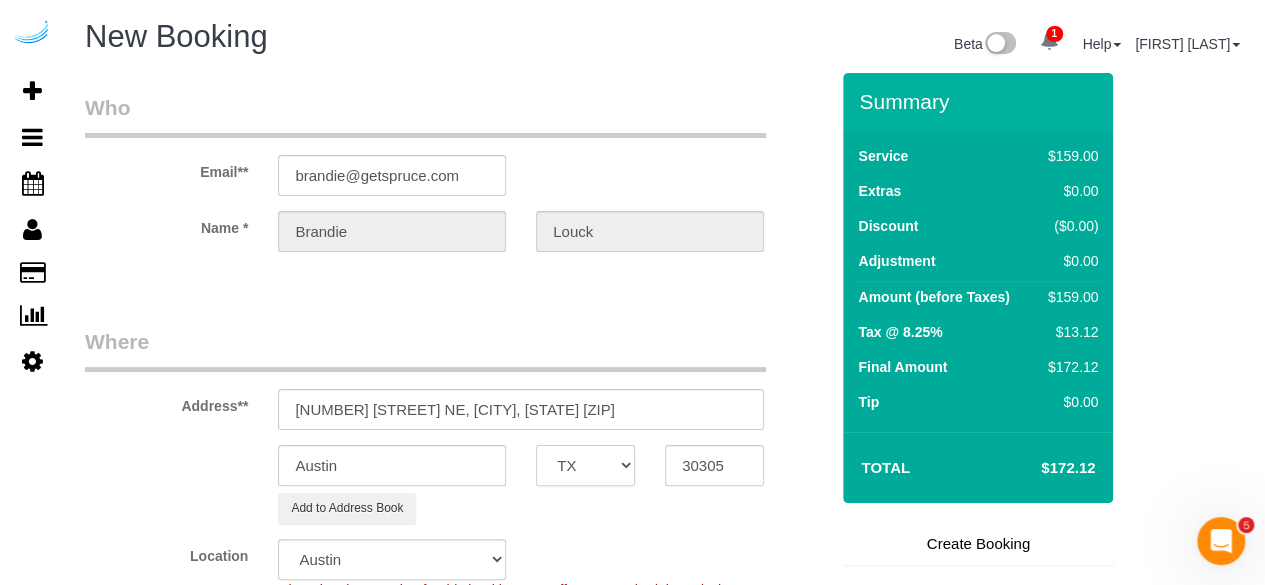 click on "AK
AL
AR
AZ
CA
CO
CT
DC
DE
FL
GA
HI
IA
ID
IL
IN
KS
KY
LA
MA
MD
ME
MI
MN
MO
MS
MT
NC
ND
NE
NH
NJ
NM
NV
NY
OH
OK
OR
PA
RI
SC
SD
TN
TX
UT
VA
VT
WA
WI
WV
WY" at bounding box center [585, 465] 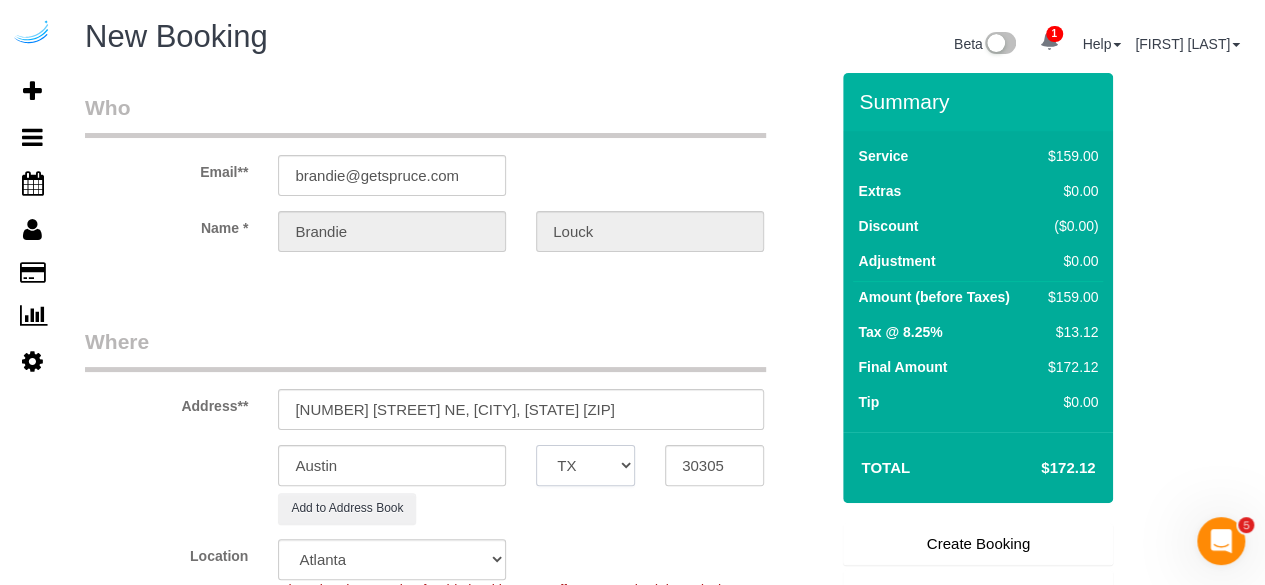 select on "GA" 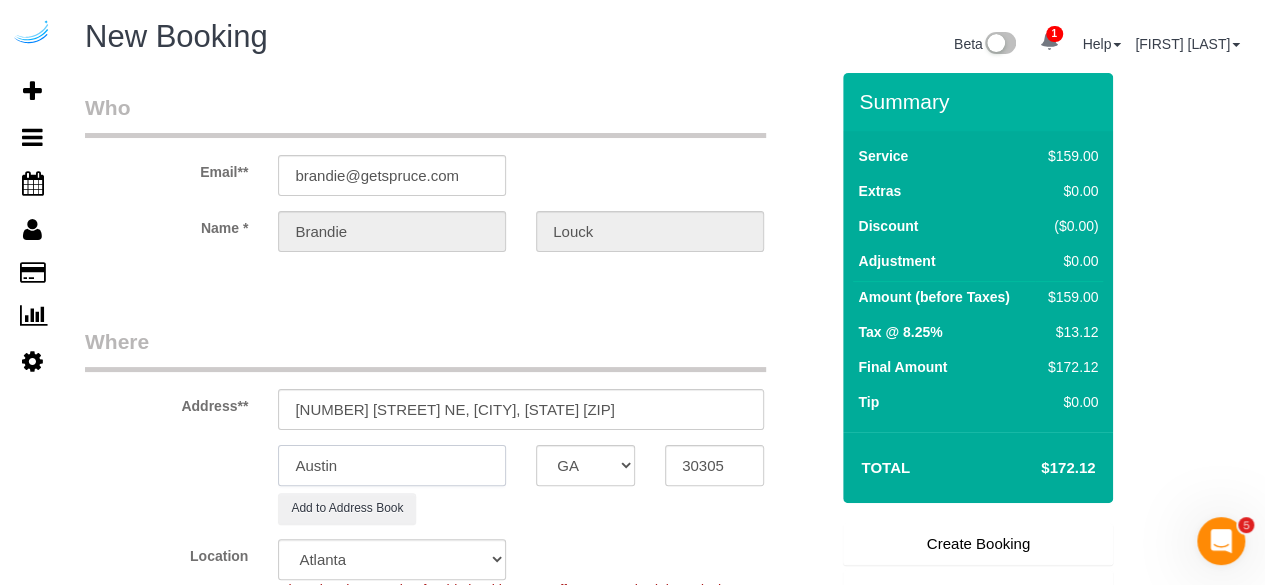 click on "Austin" at bounding box center [392, 465] 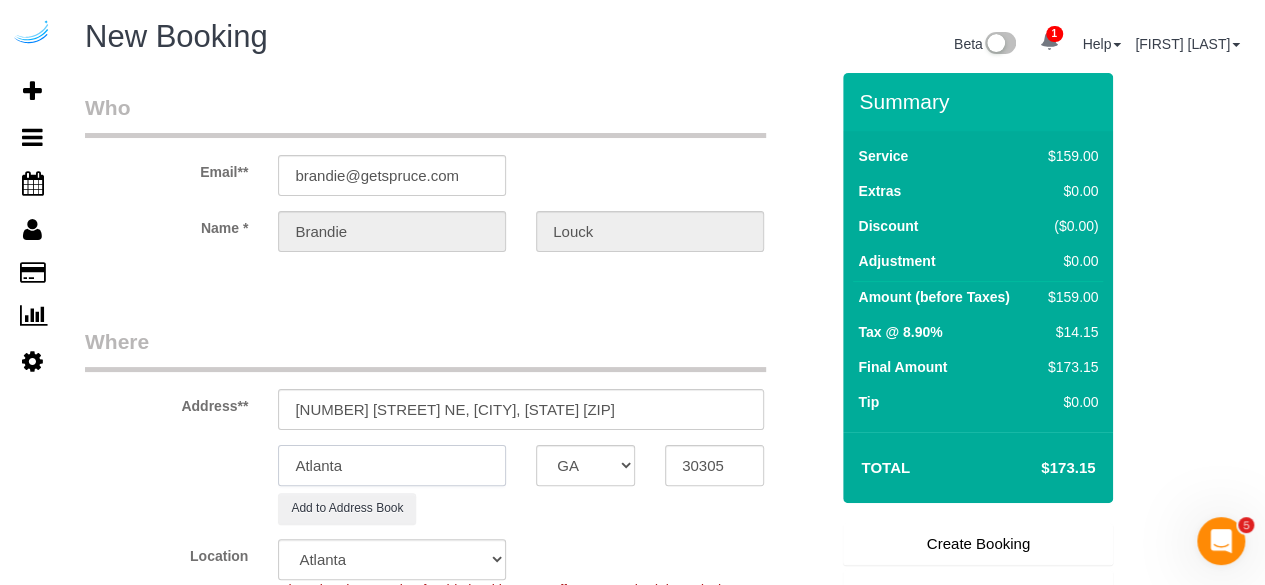 scroll, scrollTop: 100, scrollLeft: 0, axis: vertical 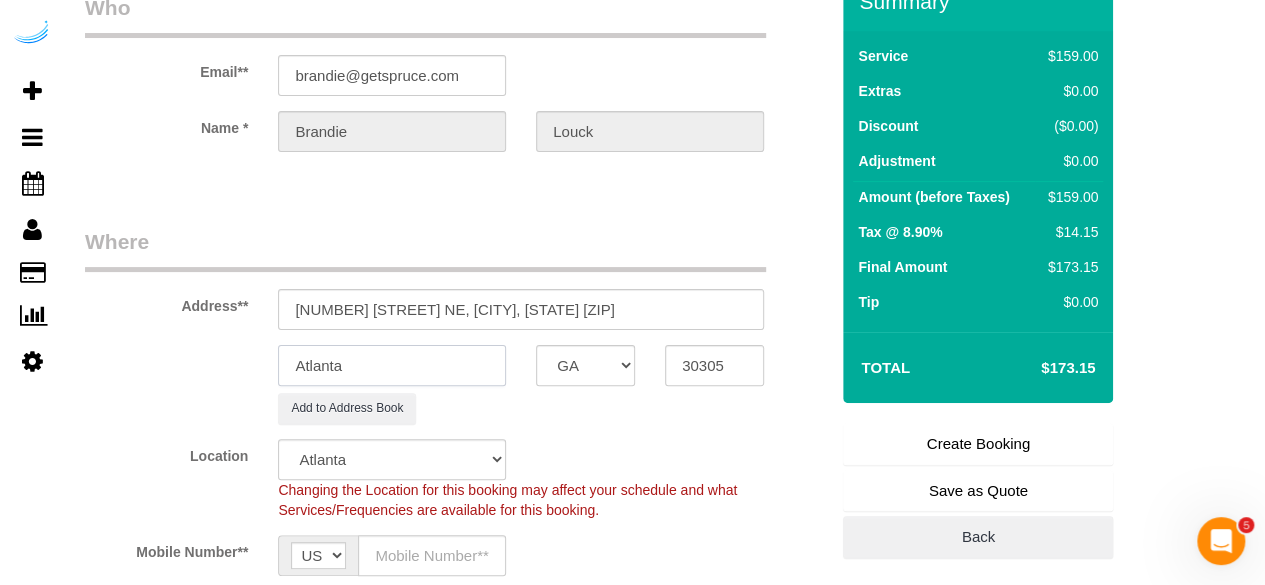 type on "Atlanta" 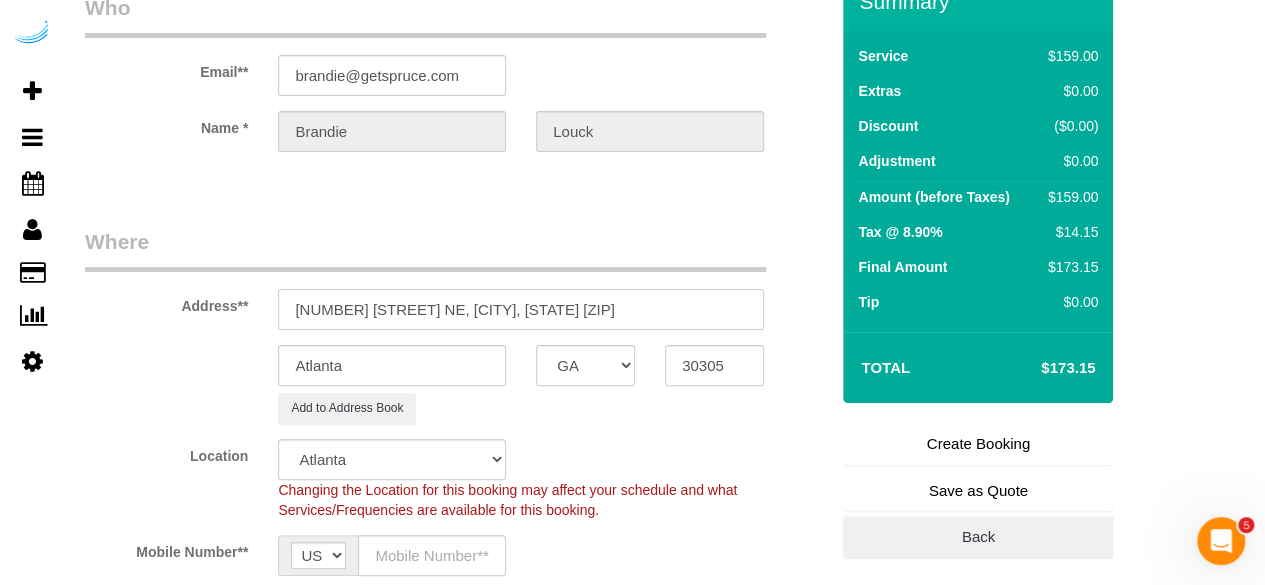 drag, startPoint x: 494, startPoint y: 317, endPoint x: 723, endPoint y: 327, distance: 229.21823 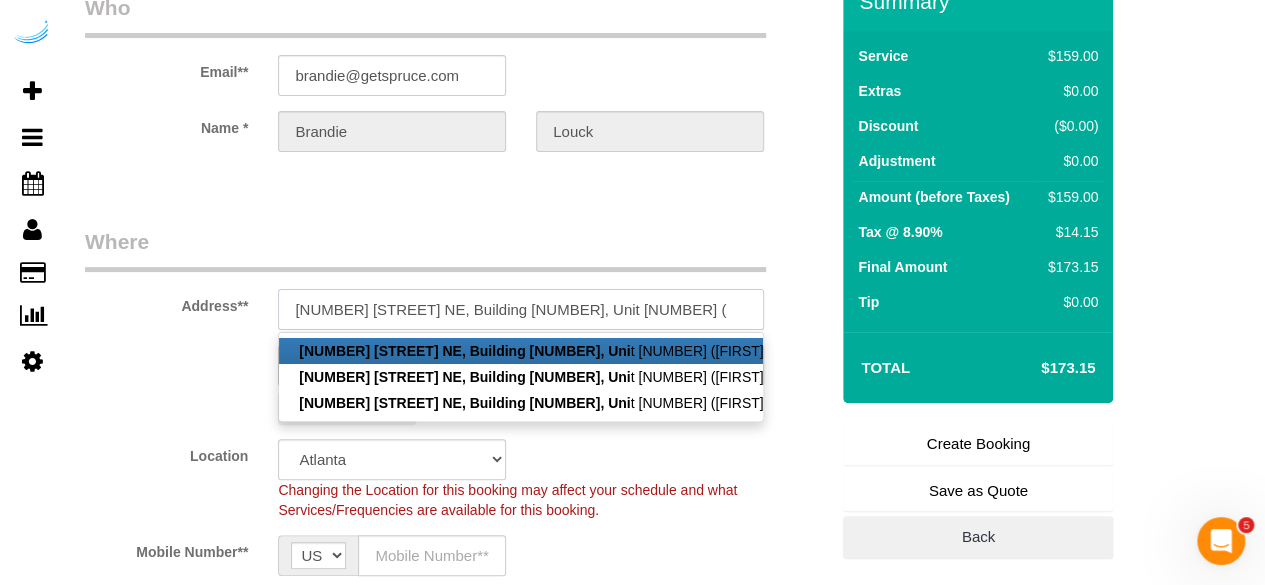 paste on "Dario Quintanilla Casusol" 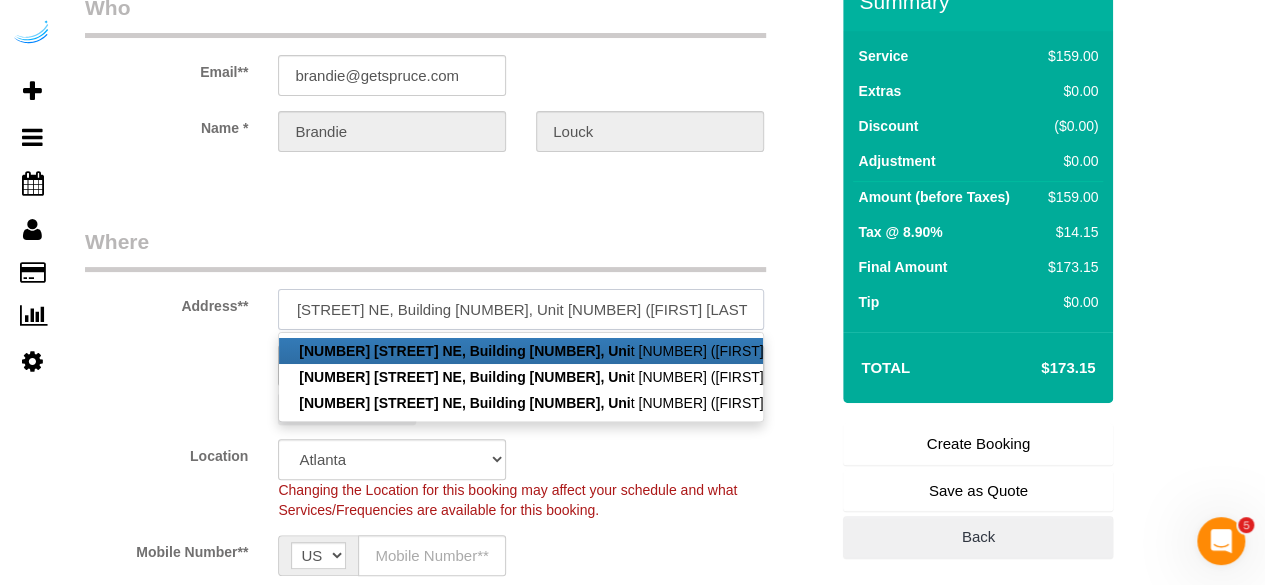 scroll, scrollTop: 0, scrollLeft: 80, axis: horizontal 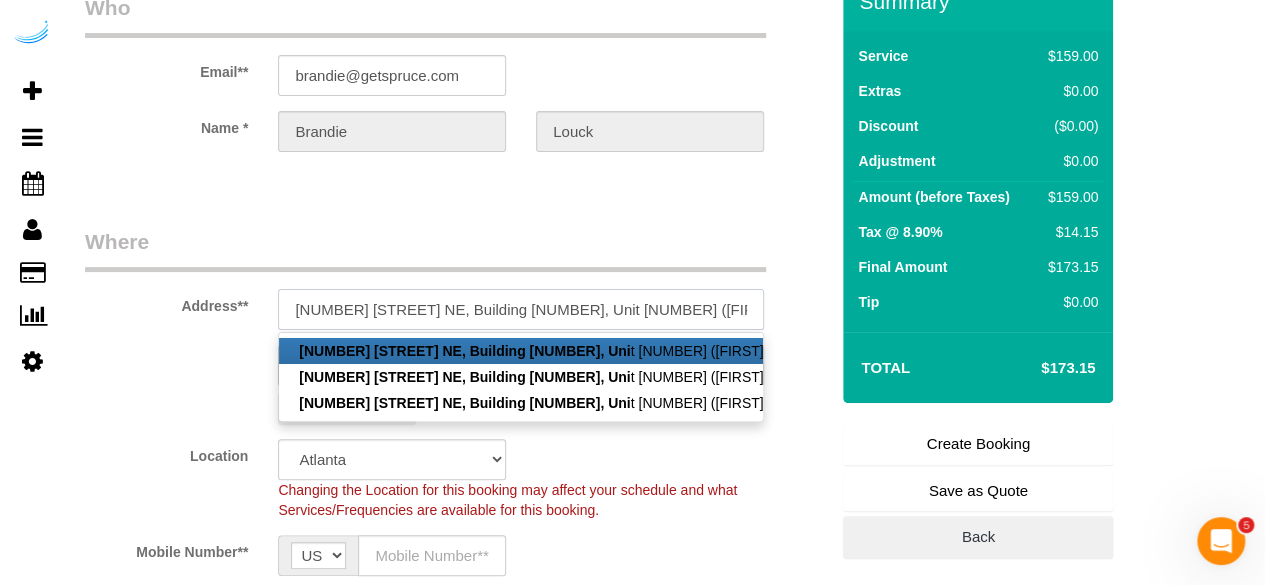 paste on "The Ashley Gables Buckhead" 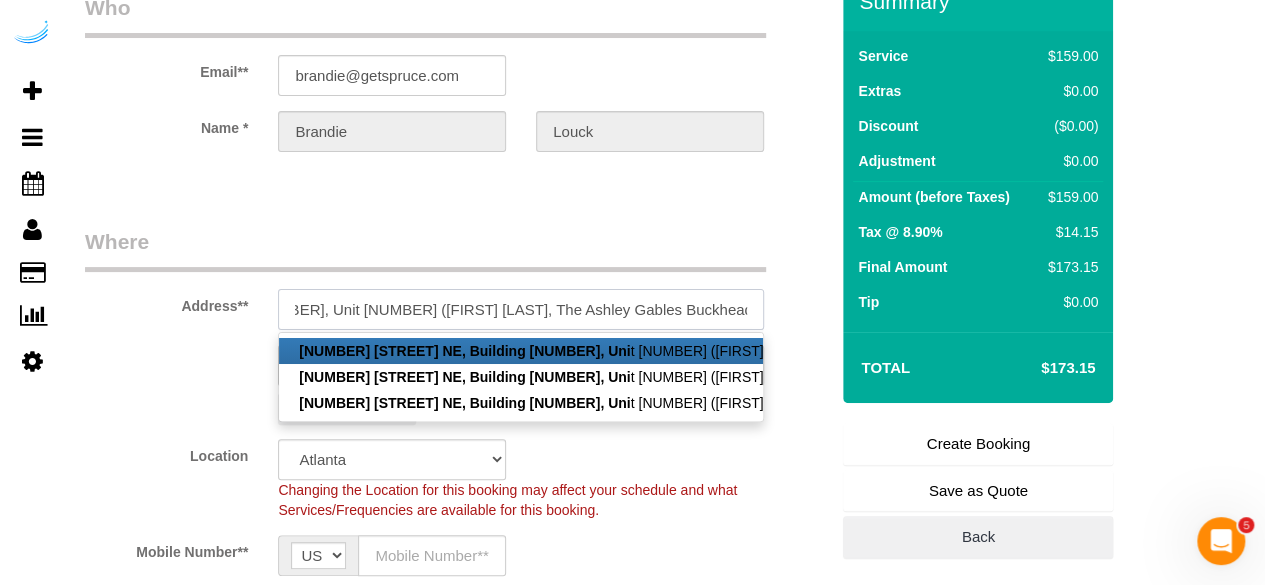 scroll, scrollTop: 0, scrollLeft: 289, axis: horizontal 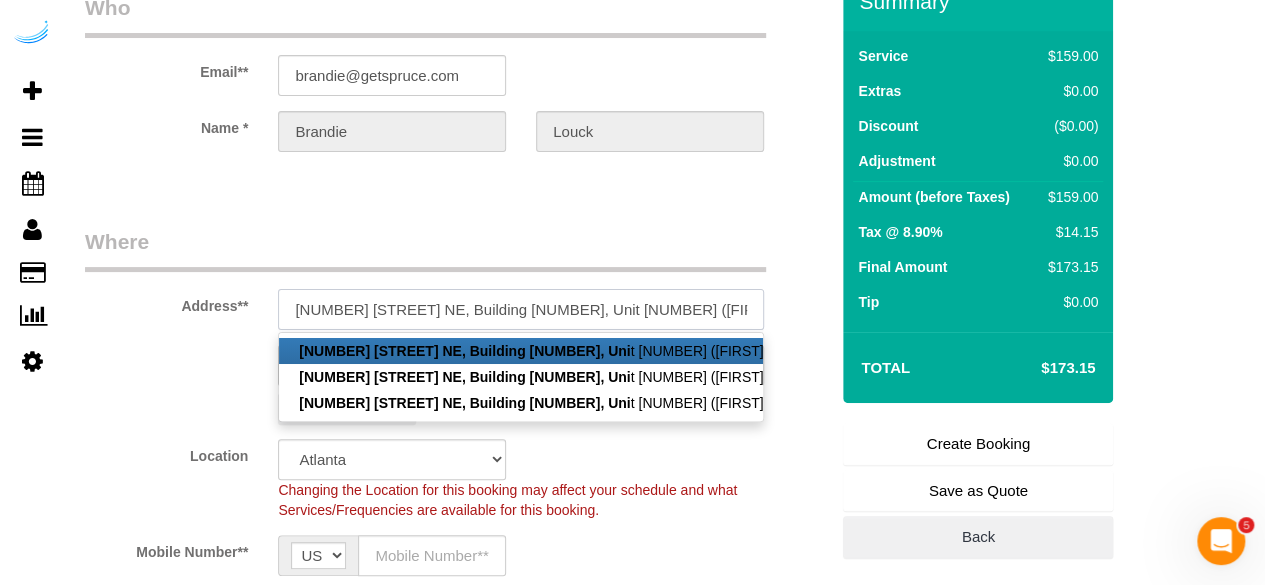 paste on "1389199" 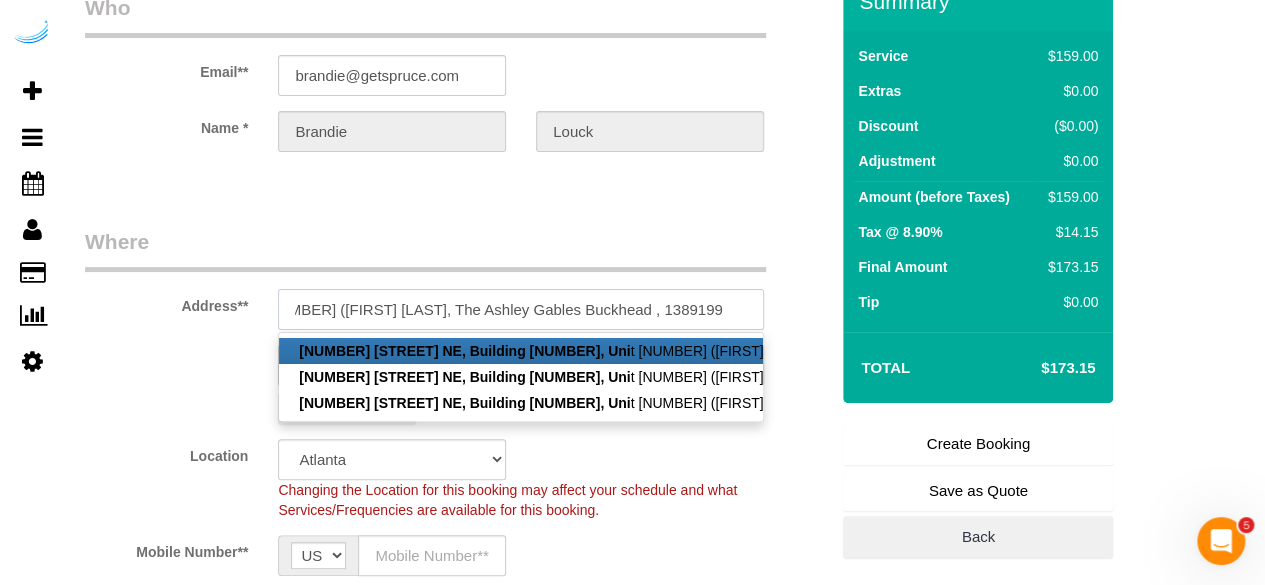 scroll, scrollTop: 0, scrollLeft: 386, axis: horizontal 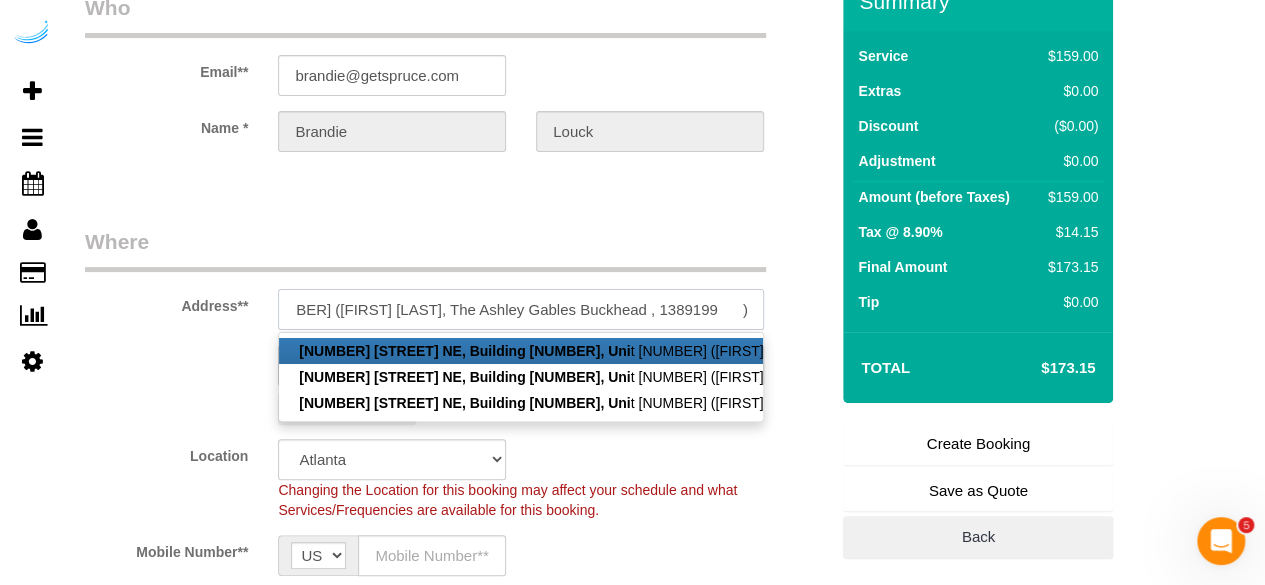 type on "530 East Paces Ferry Rd NE, Building 711, Unit 711 (Dario Quintanilla Casusol, The Ashley Gables Buckhead , 1389199	)" 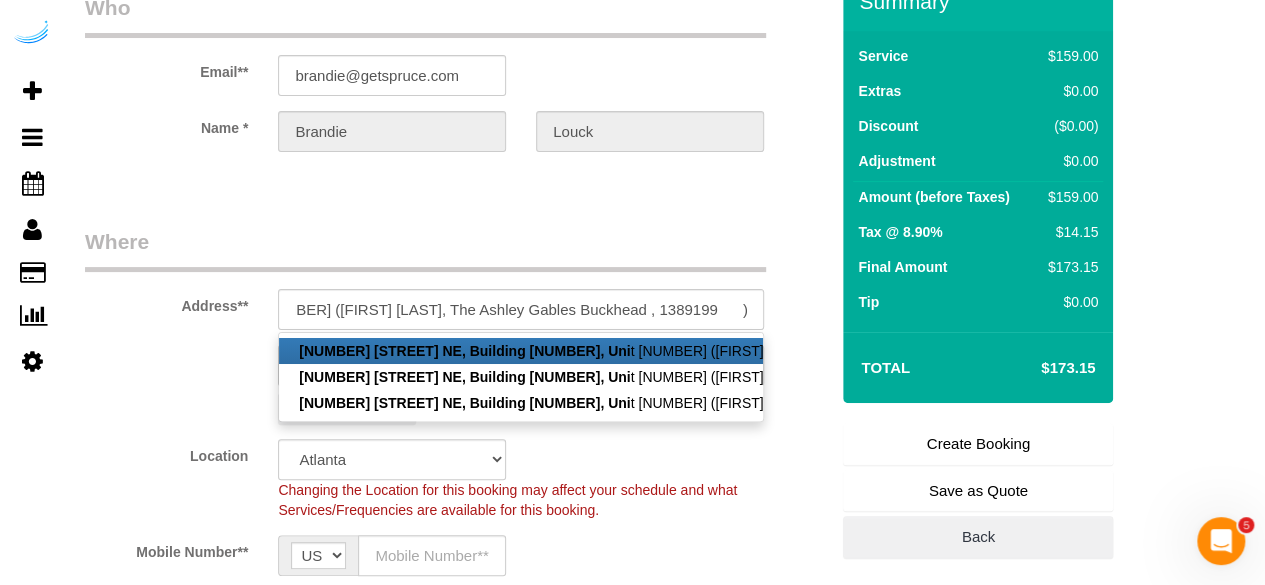 click on "Email**
brandie@getspruce.com
Name *
Brandie
Louck" at bounding box center [456, 82] 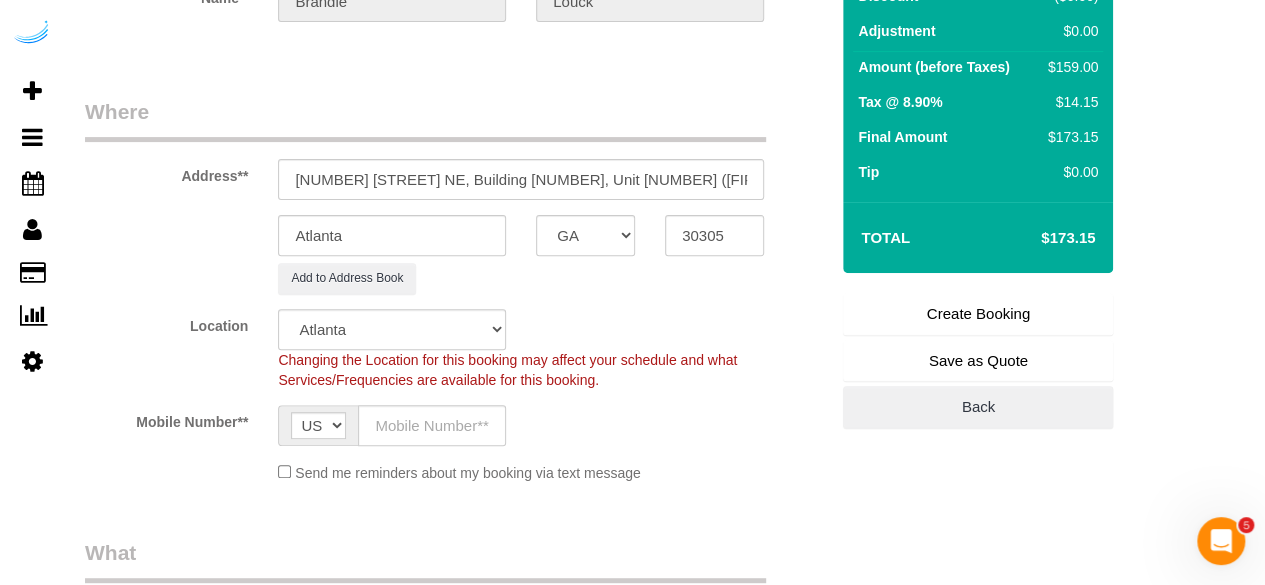 scroll, scrollTop: 400, scrollLeft: 0, axis: vertical 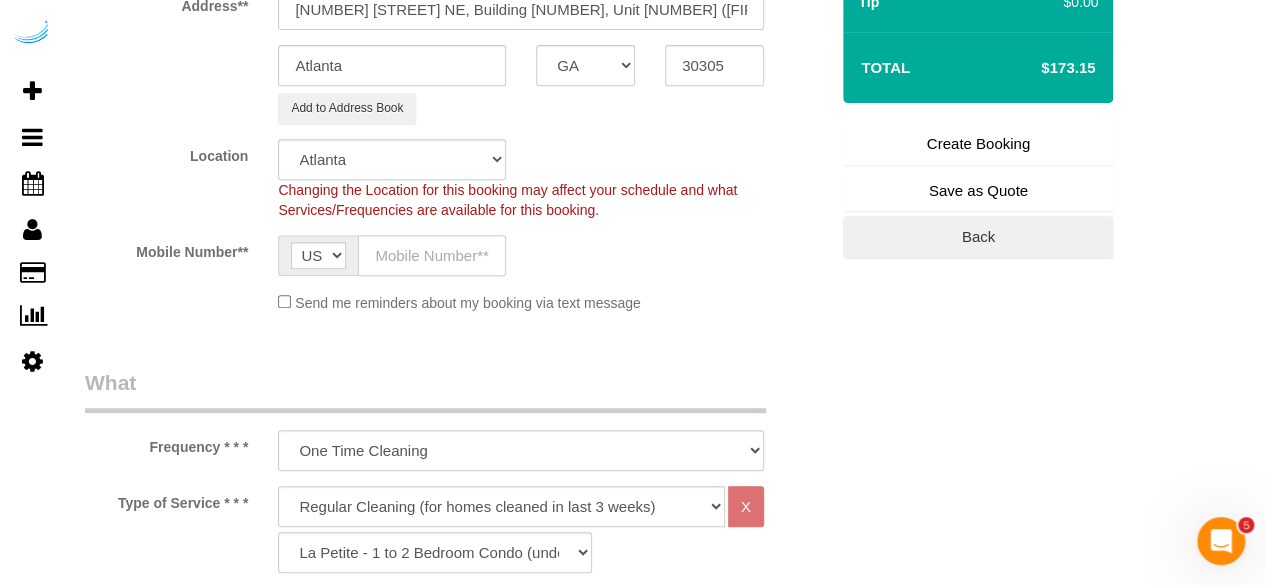 drag, startPoint x: 390, startPoint y: 245, endPoint x: 404, endPoint y: 278, distance: 35.846897 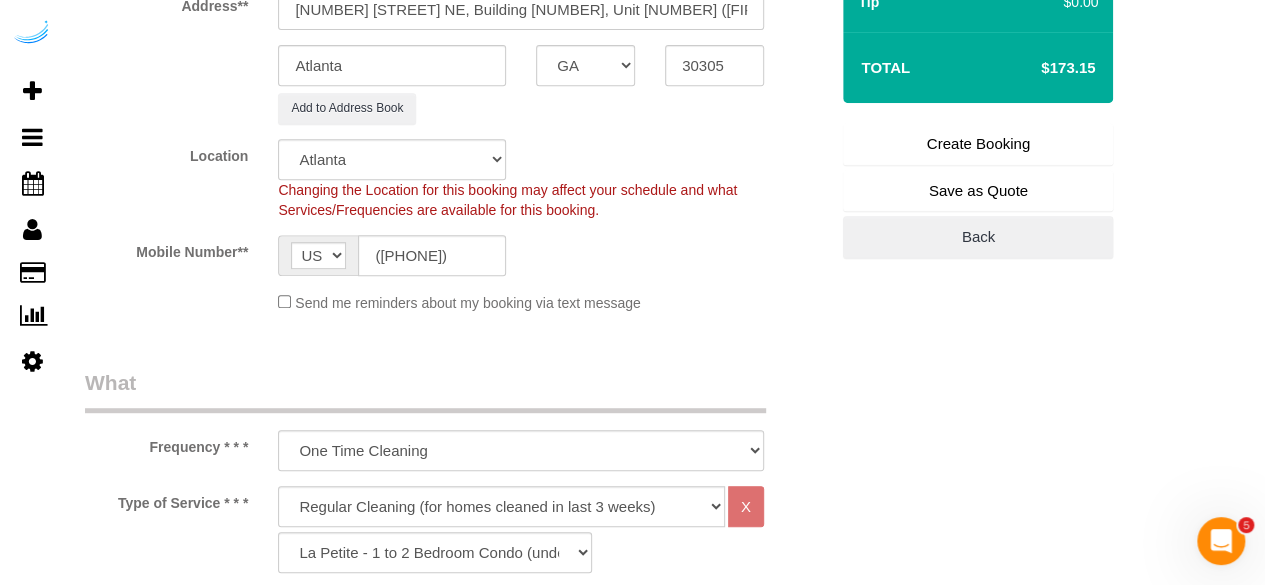 type on "Brandie Louck" 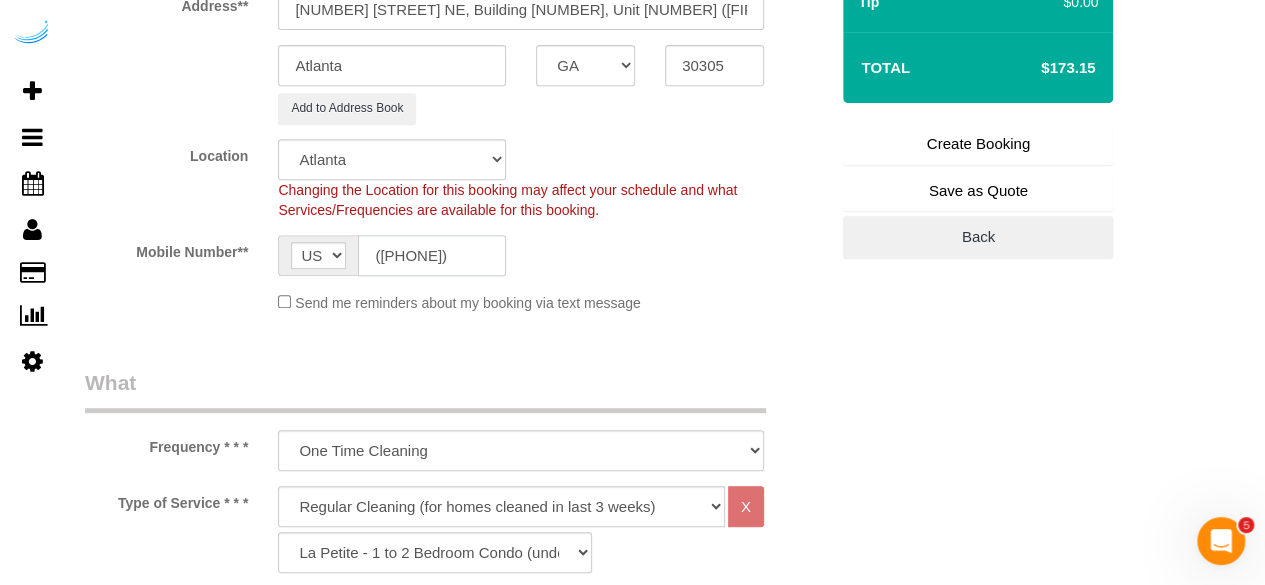 type on "([PHONE])" 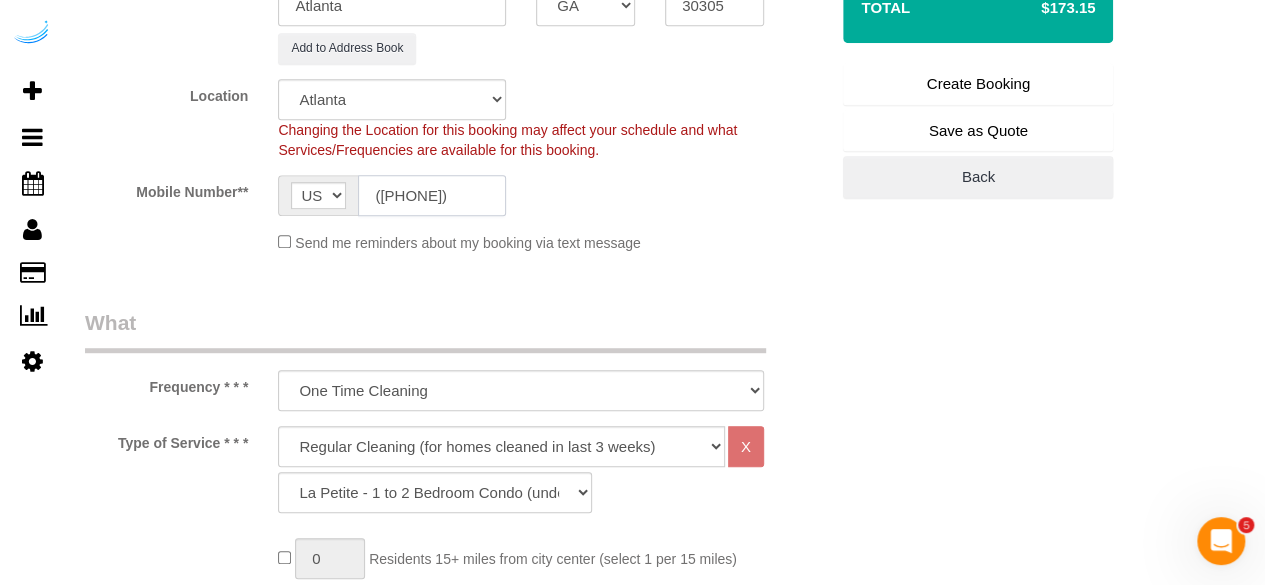scroll, scrollTop: 500, scrollLeft: 0, axis: vertical 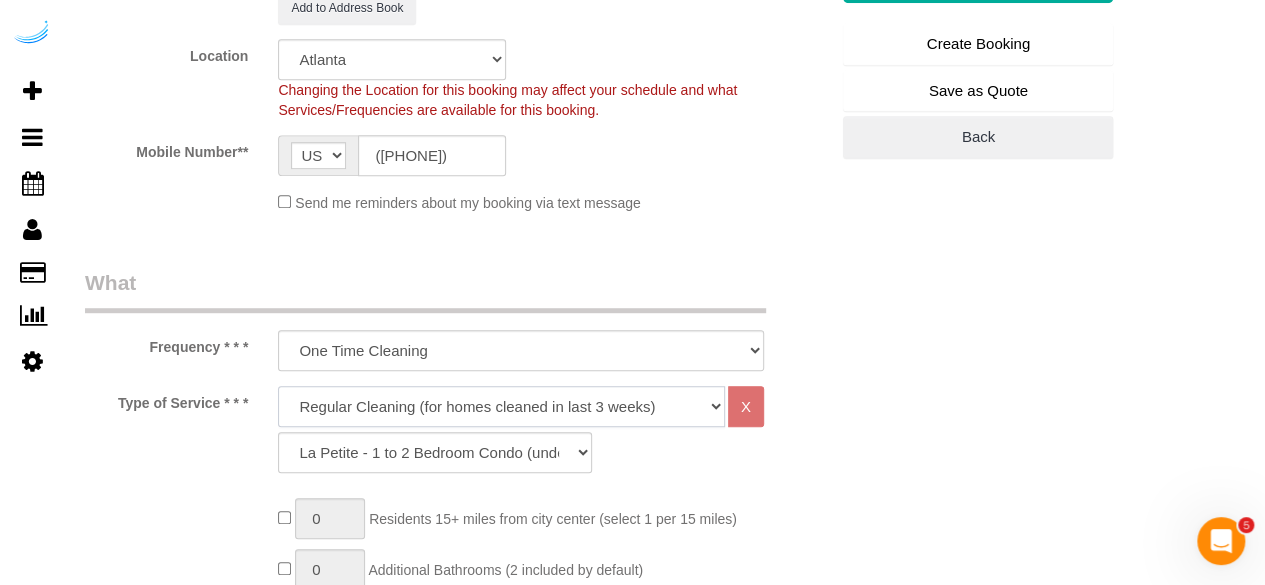 click on "Deep Cleaning (for homes that have not been cleaned in 3+ weeks) Spruce Regular Cleaning (for homes cleaned in last 3 weeks) Moving Cleanup (to clean home for new tenants) Post Construction Cleaning Vacation Rental Cleaning Hourly" 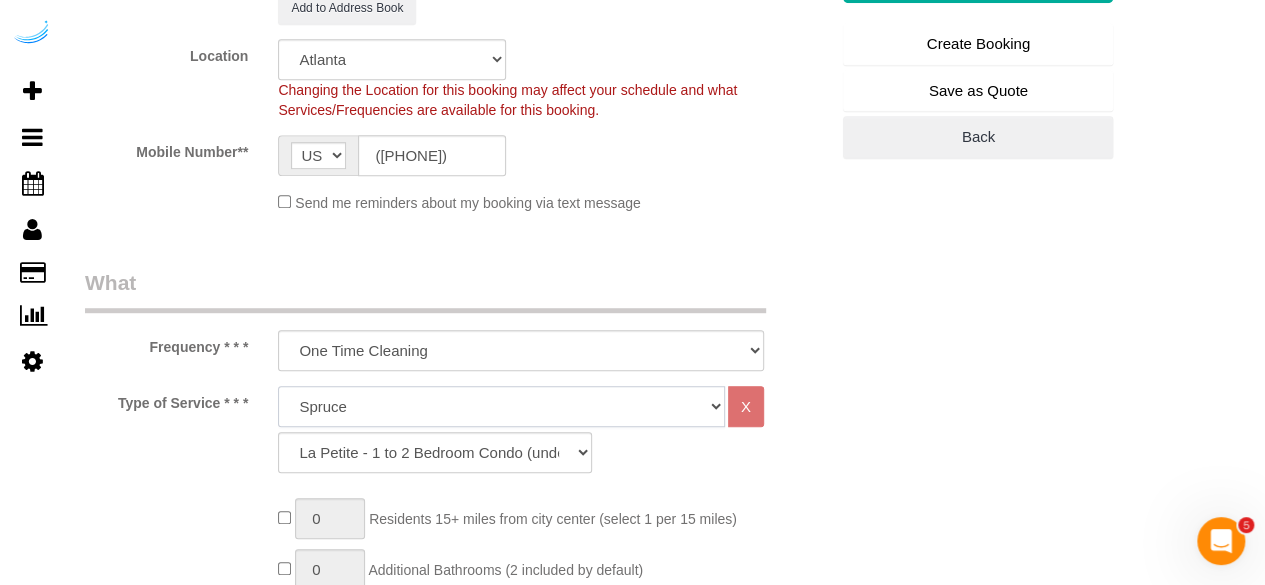 click on "Deep Cleaning (for homes that have not been cleaned in 3+ weeks) Spruce Regular Cleaning (for homes cleaned in last 3 weeks) Moving Cleanup (to clean home for new tenants) Post Construction Cleaning Vacation Rental Cleaning Hourly" 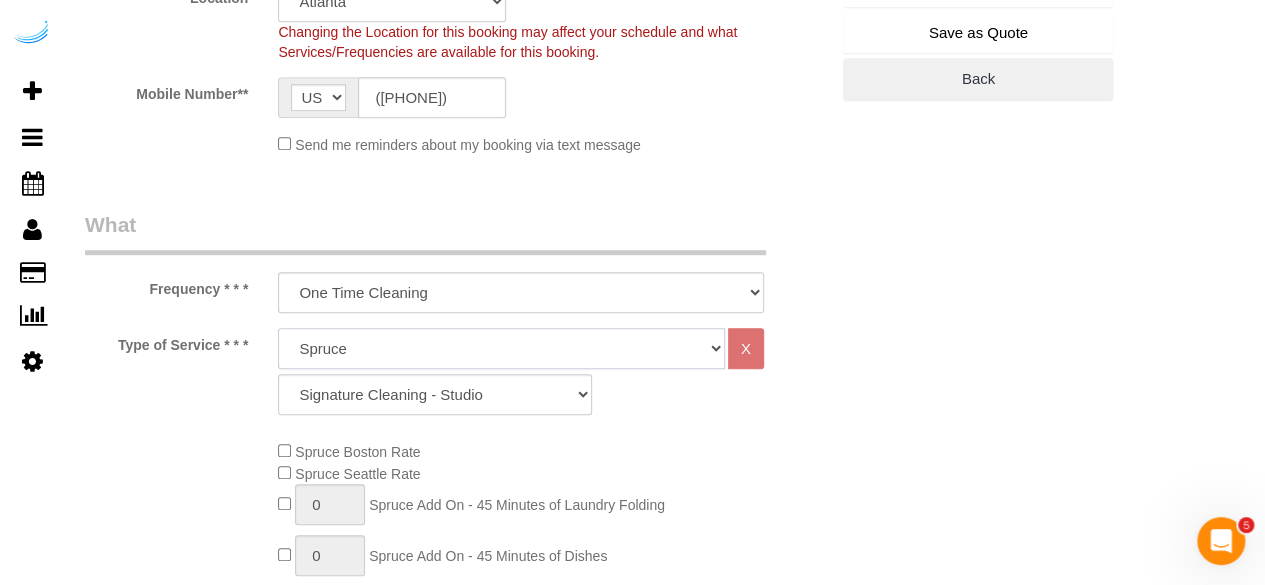 scroll, scrollTop: 600, scrollLeft: 0, axis: vertical 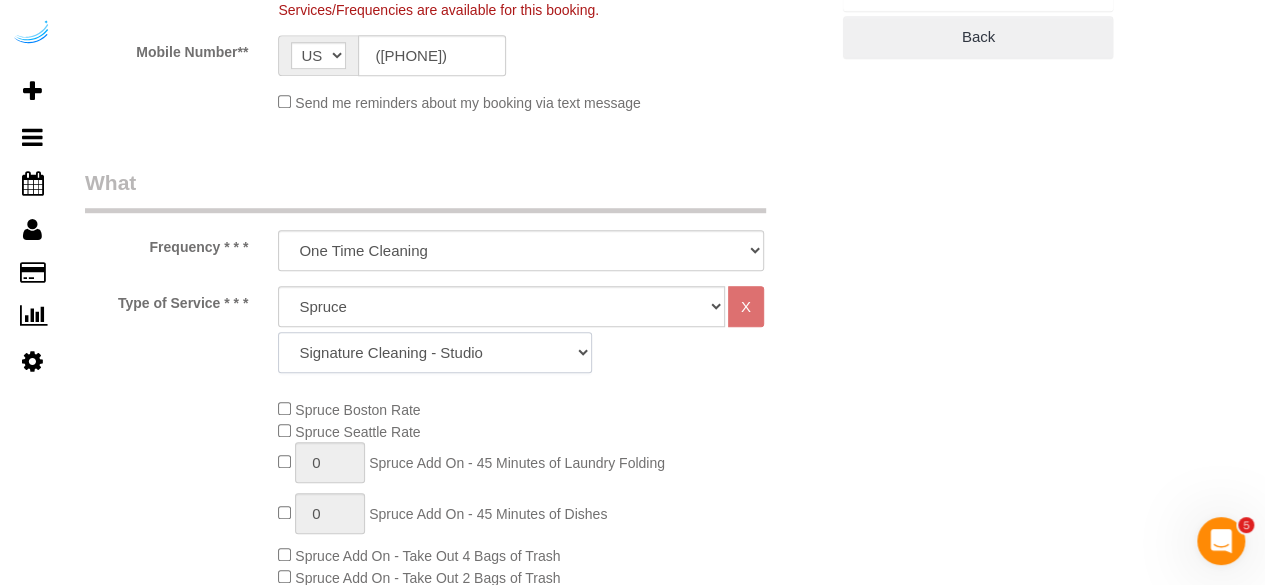 click on "Signature Cleaning - Studio Signature Cleaning - 1 Bed 1 Bath Signature Cleaning - 1 Bed 1.5 Bath Signature Cleaning - 1 Bed 1 Bath + Study Signature Cleaning - 1 Bed 2 Bath Signature Cleaning - 2 Bed 1 Bath Signature Cleaning - 2 Bed 2 Bath Signature Cleaning - 2 Bed 2.5 Bath Signature Cleaning - 2 Bed 2 Bath + Study Signature Cleaning - 3 Bed 2 Bath Signature Cleaning - 3 Bed 3 Bath Signature Cleaning - 4 Bed 2 Bath Signature Cleaning - 4 Bed 4 Bath Signature Cleaning - 5 Bed 4 Bath Signature Cleaning - 5 Bed 5 Bath Signature Cleaning - 6 Bed 6 Bath Premium Cleaning - Studio Premium Cleaning - 1 Bed 1 Bath Premium Cleaning - 1 Bed 1.5 Bath Premium Cleaning - 1 Bed 1 Bath + Study Premium Cleaning - 1 Bed 2 Bath Premium Cleaning - 2 Bed 1 Bath Premium Cleaning - 2 Bed 2 Bath Premium Cleaning - 2 Bed 2.5 Bath Premium Cleaning - 2 Bed 2 Bath + Study Premium Cleaning - 3 Bed 2 Bath Premium Cleaning - 3 Bed 3 Bath Premium Cleaning - 4 Bed 2 Bath Premium Cleaning - 4 Bed 4 Bath Premium Cleaning - 5 Bed 4 Bath" 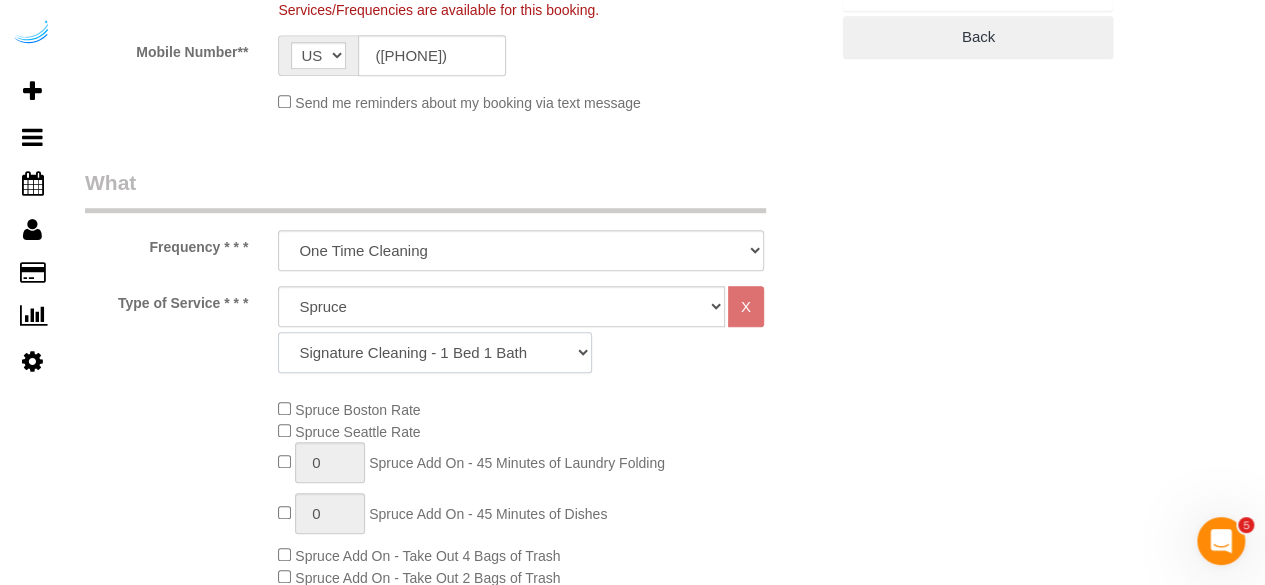 click on "Signature Cleaning - Studio Signature Cleaning - 1 Bed 1 Bath Signature Cleaning - 1 Bed 1.5 Bath Signature Cleaning - 1 Bed 1 Bath + Study Signature Cleaning - 1 Bed 2 Bath Signature Cleaning - 2 Bed 1 Bath Signature Cleaning - 2 Bed 2 Bath Signature Cleaning - 2 Bed 2.5 Bath Signature Cleaning - 2 Bed 2 Bath + Study Signature Cleaning - 3 Bed 2 Bath Signature Cleaning - 3 Bed 3 Bath Signature Cleaning - 4 Bed 2 Bath Signature Cleaning - 4 Bed 4 Bath Signature Cleaning - 5 Bed 4 Bath Signature Cleaning - 5 Bed 5 Bath Signature Cleaning - 6 Bed 6 Bath Premium Cleaning - Studio Premium Cleaning - 1 Bed 1 Bath Premium Cleaning - 1 Bed 1.5 Bath Premium Cleaning - 1 Bed 1 Bath + Study Premium Cleaning - 1 Bed 2 Bath Premium Cleaning - 2 Bed 1 Bath Premium Cleaning - 2 Bed 2 Bath Premium Cleaning - 2 Bed 2.5 Bath Premium Cleaning - 2 Bed 2 Bath + Study Premium Cleaning - 3 Bed 2 Bath Premium Cleaning - 3 Bed 3 Bath Premium Cleaning - 4 Bed 2 Bath Premium Cleaning - 4 Bed 4 Bath Premium Cleaning - 5 Bed 4 Bath" 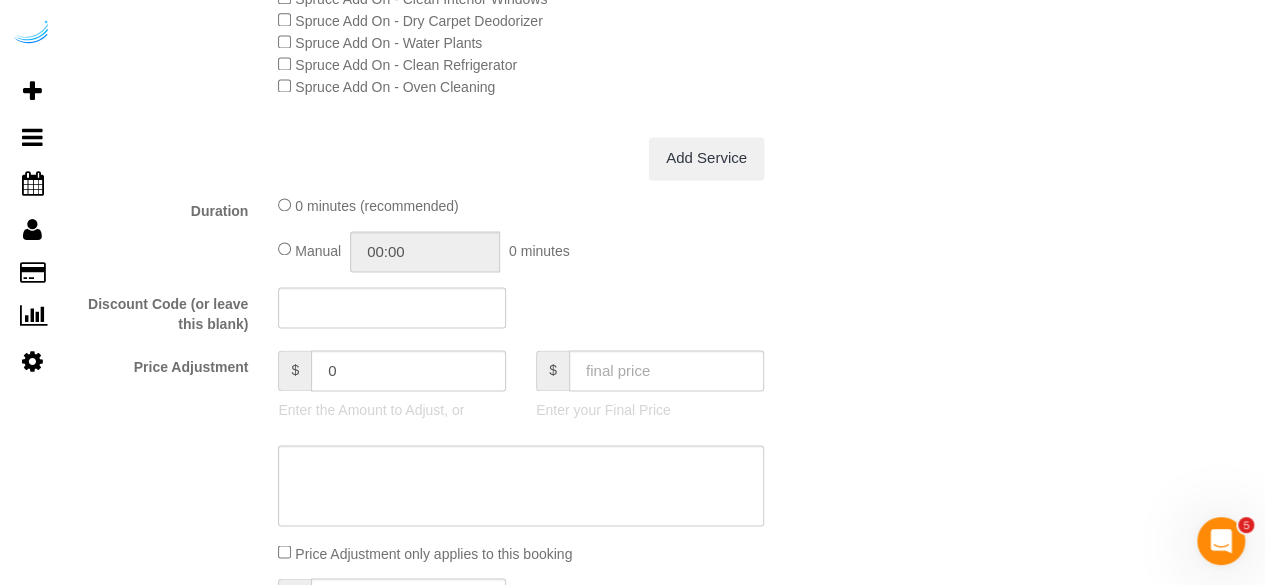 scroll, scrollTop: 1400, scrollLeft: 0, axis: vertical 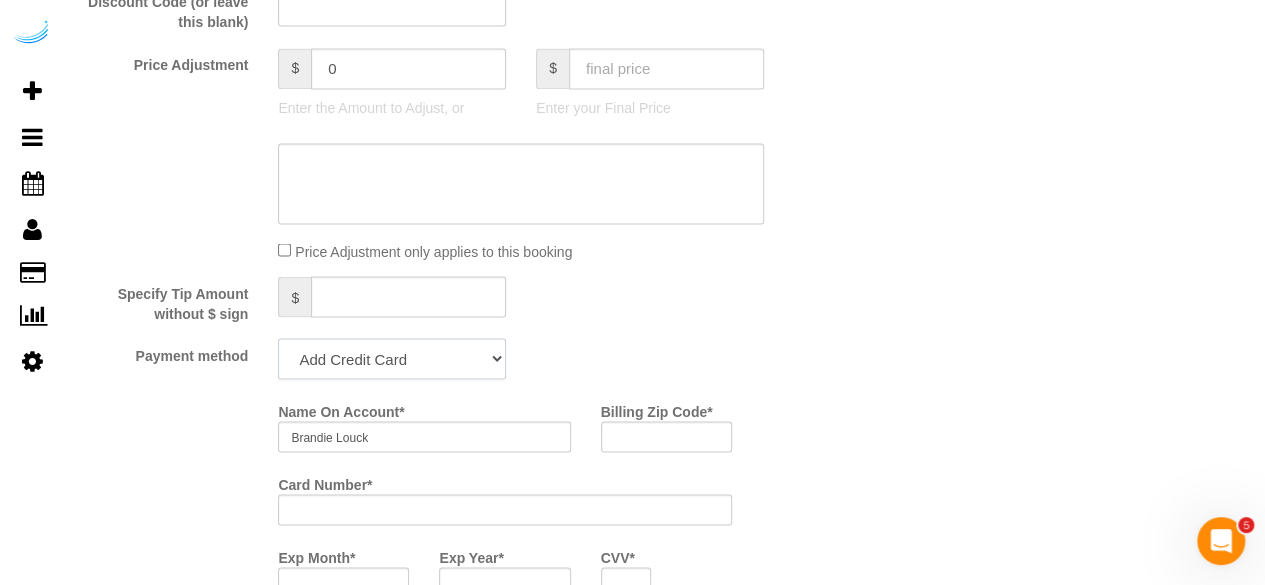 drag, startPoint x: 447, startPoint y: 363, endPoint x: 441, endPoint y: 337, distance: 26.683329 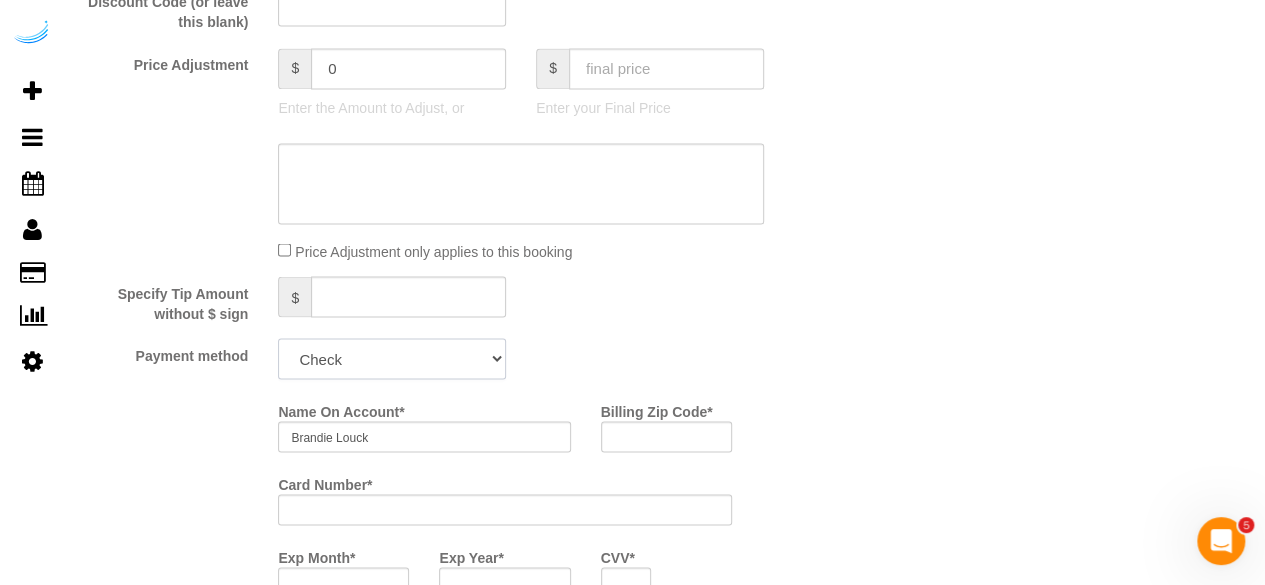 click on "Add Credit Card Cash Check Paypal" 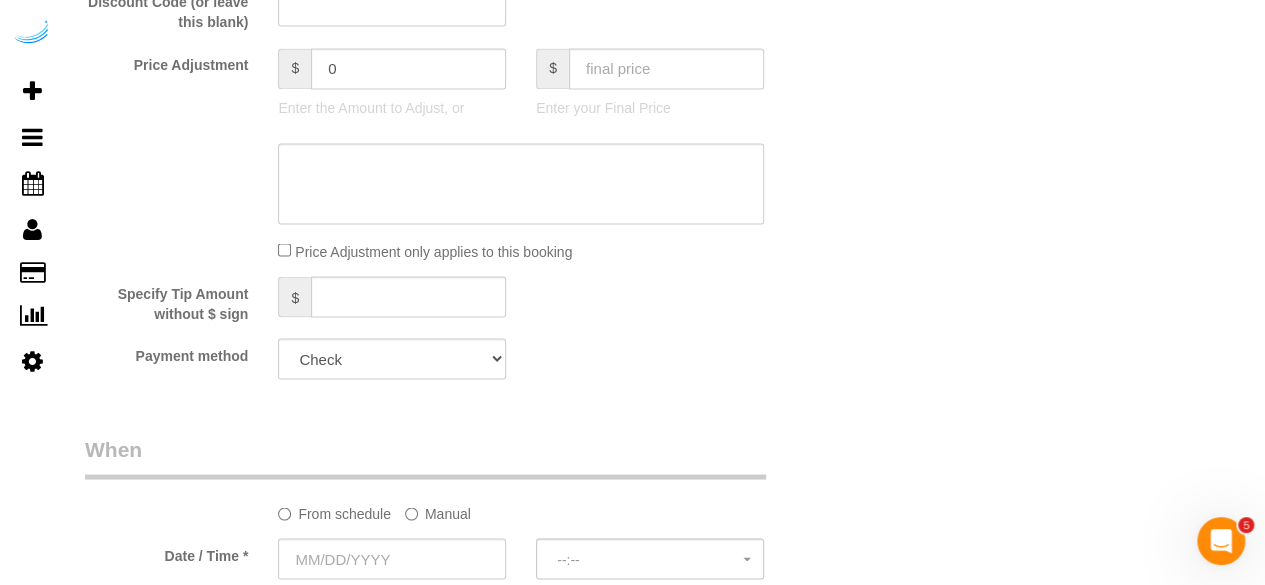 click on "Manual" 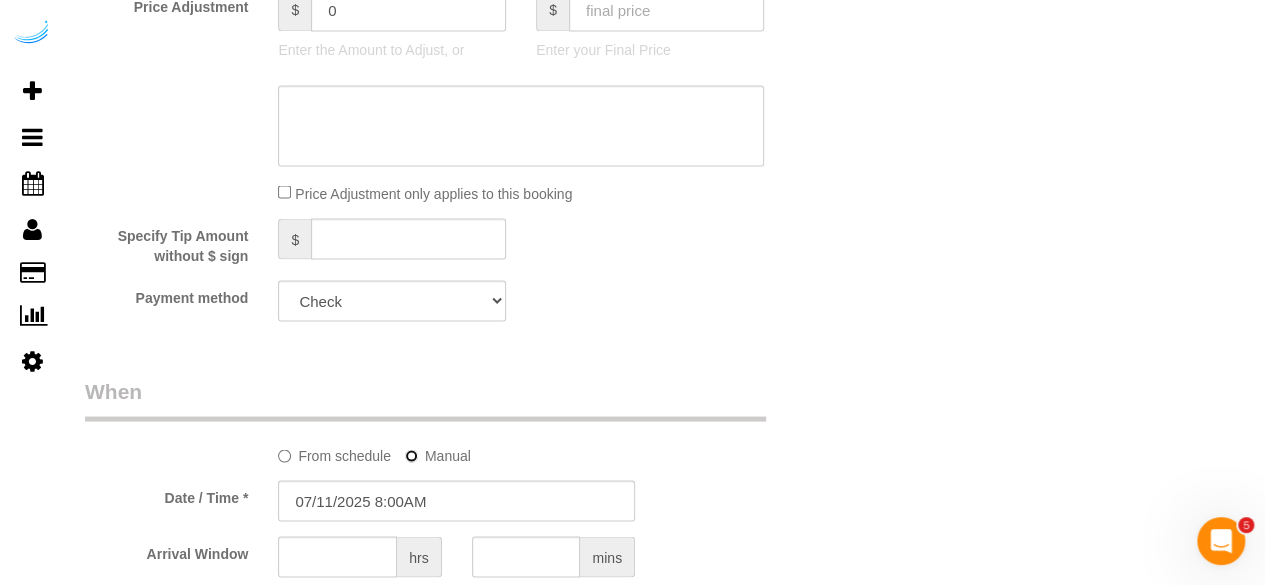 scroll, scrollTop: 1800, scrollLeft: 0, axis: vertical 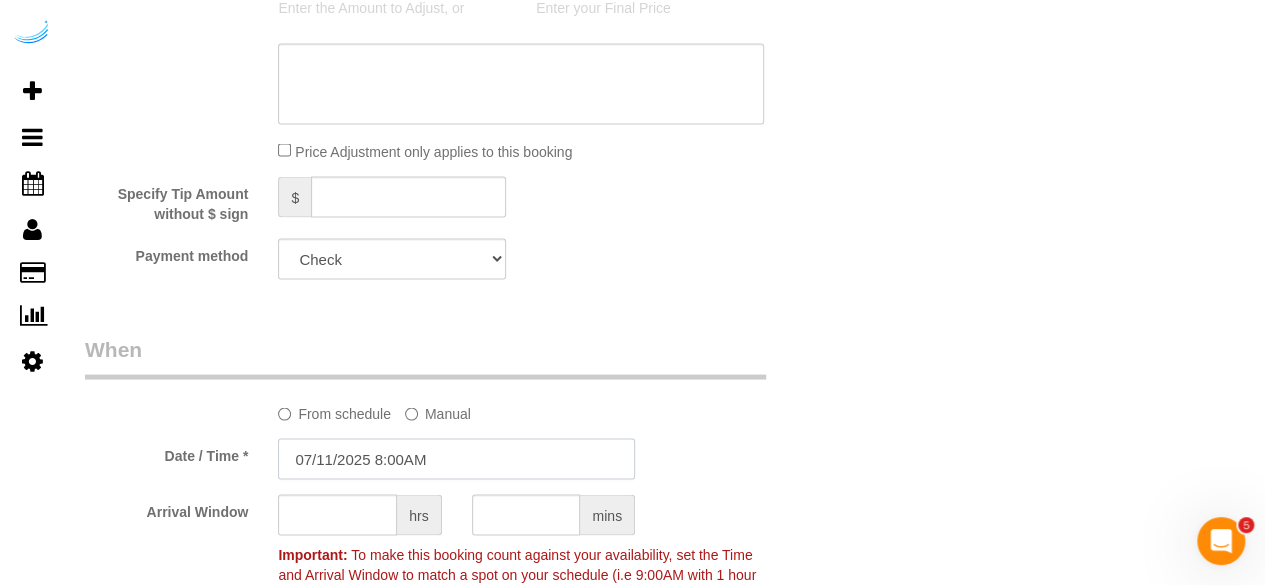 click on "07/11/2025 8:00AM" at bounding box center [456, 458] 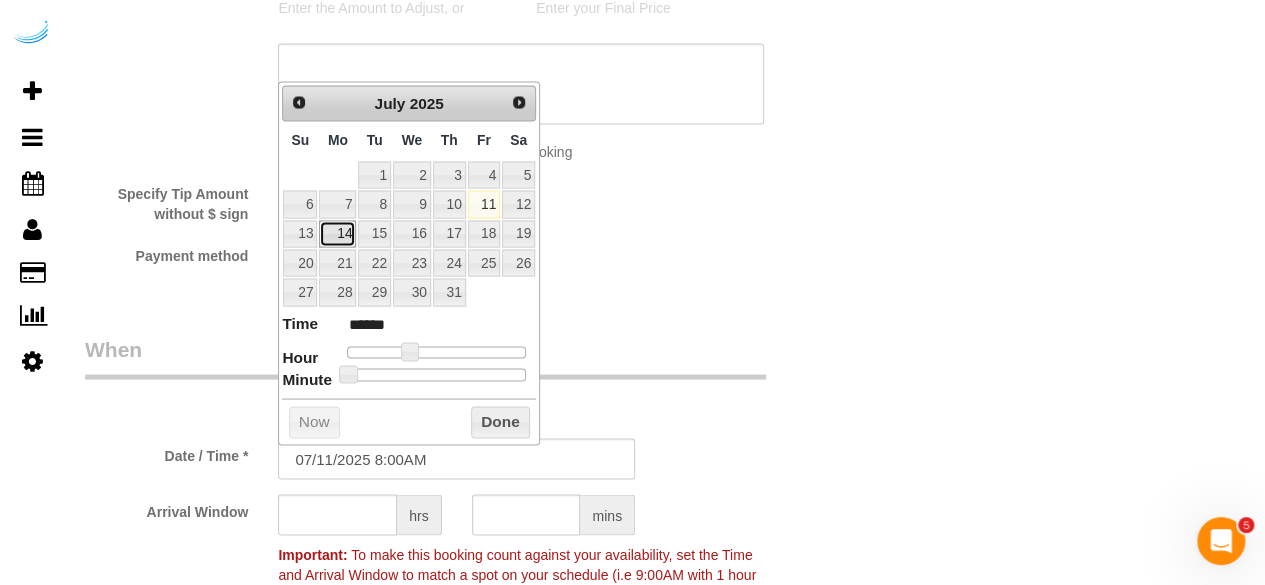 click on "14" at bounding box center (337, 233) 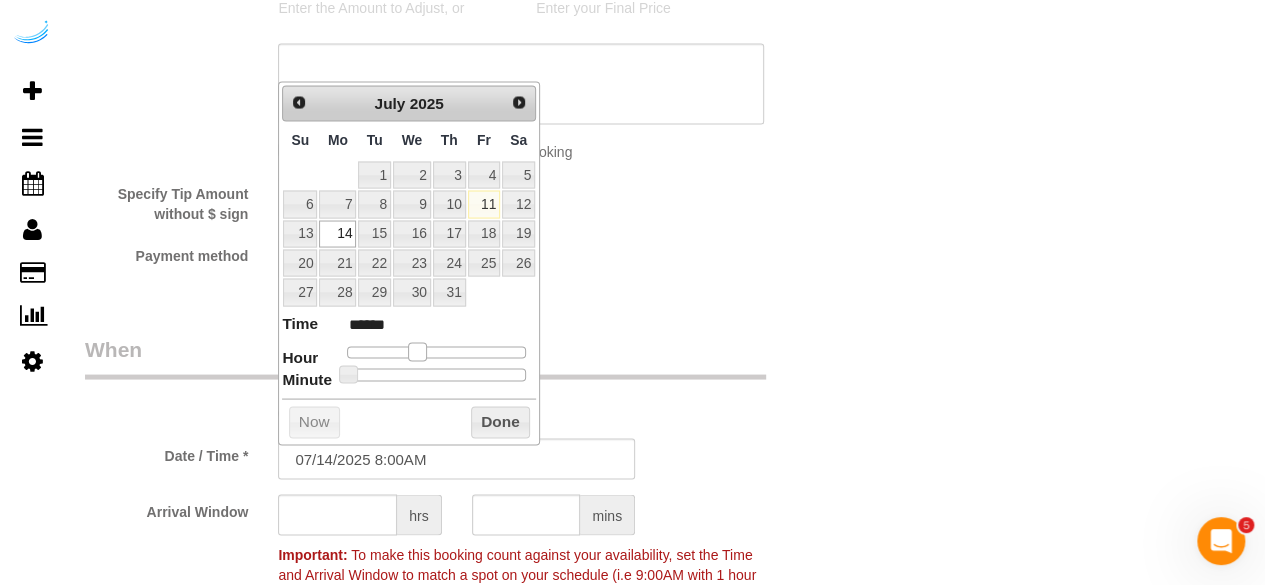 type on "07/14/2025 9:00AM" 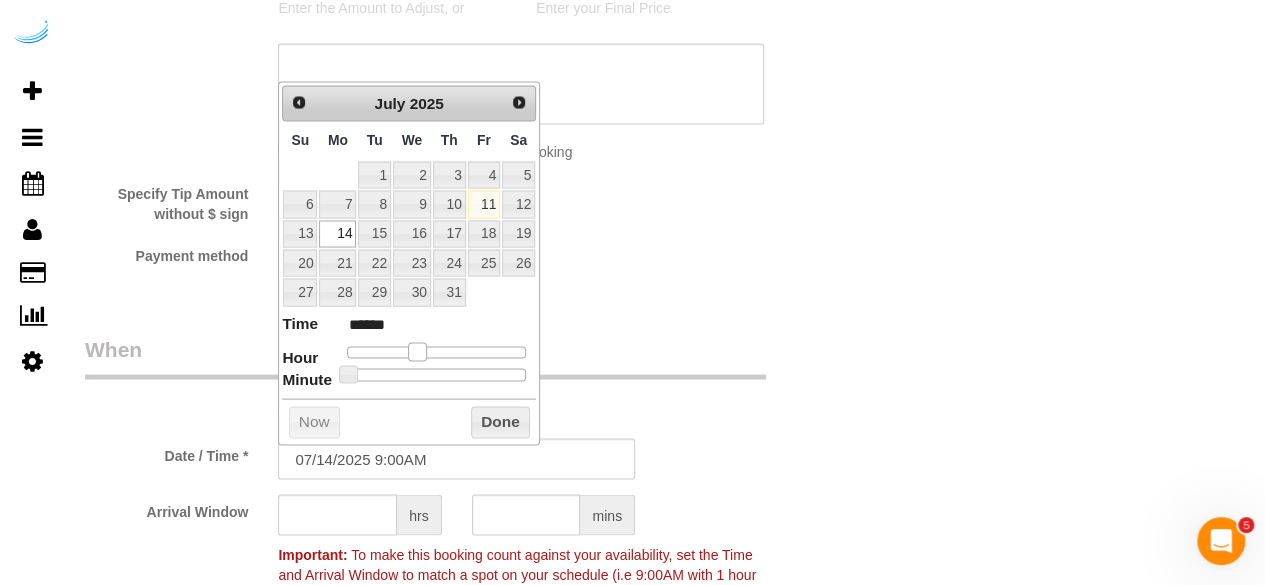 click at bounding box center [417, 351] 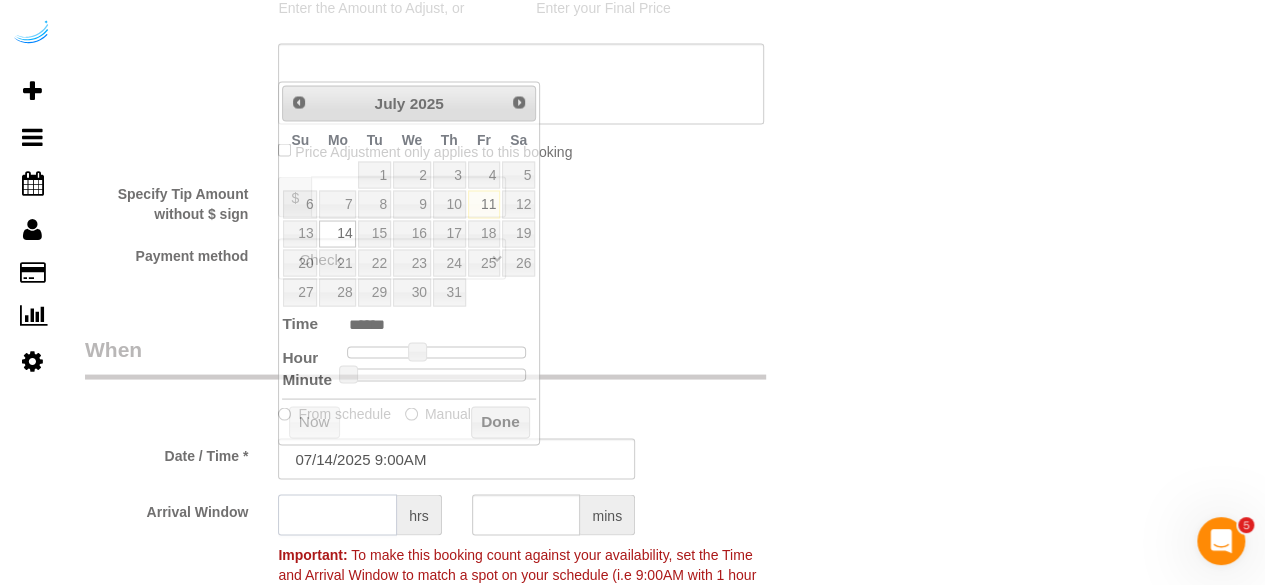 click 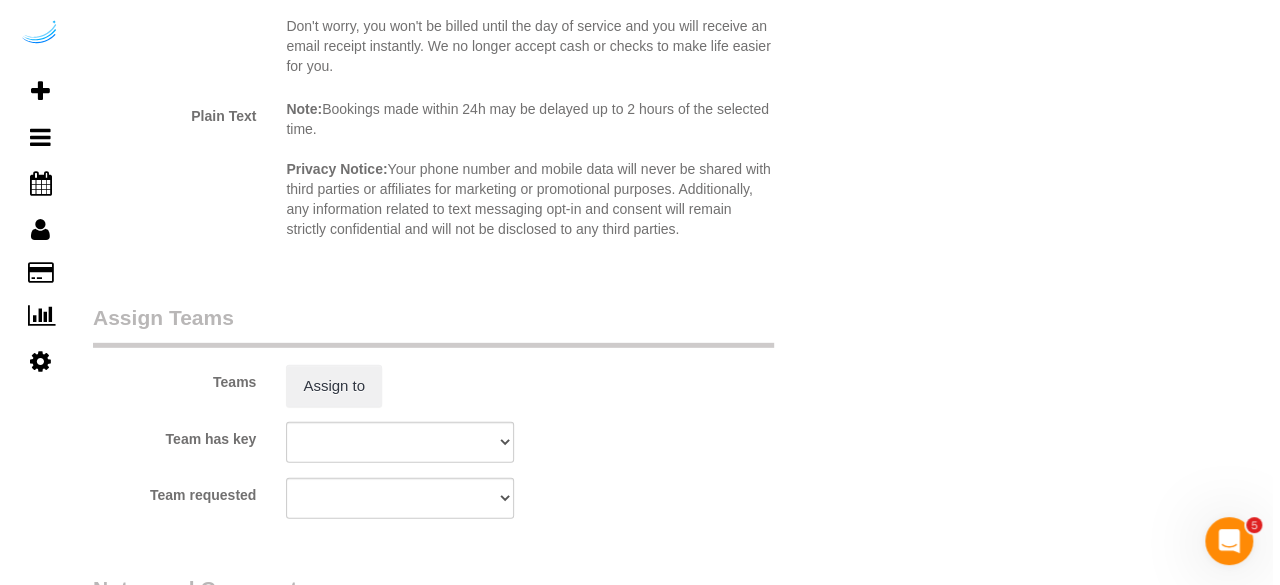 scroll, scrollTop: 2800, scrollLeft: 0, axis: vertical 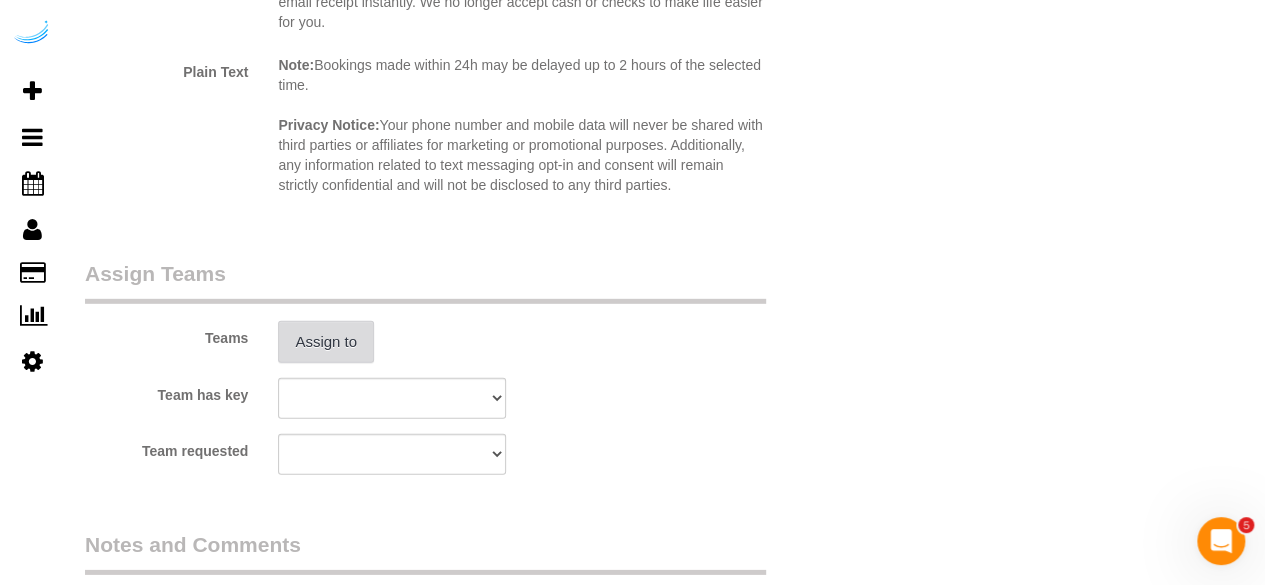 type on "4" 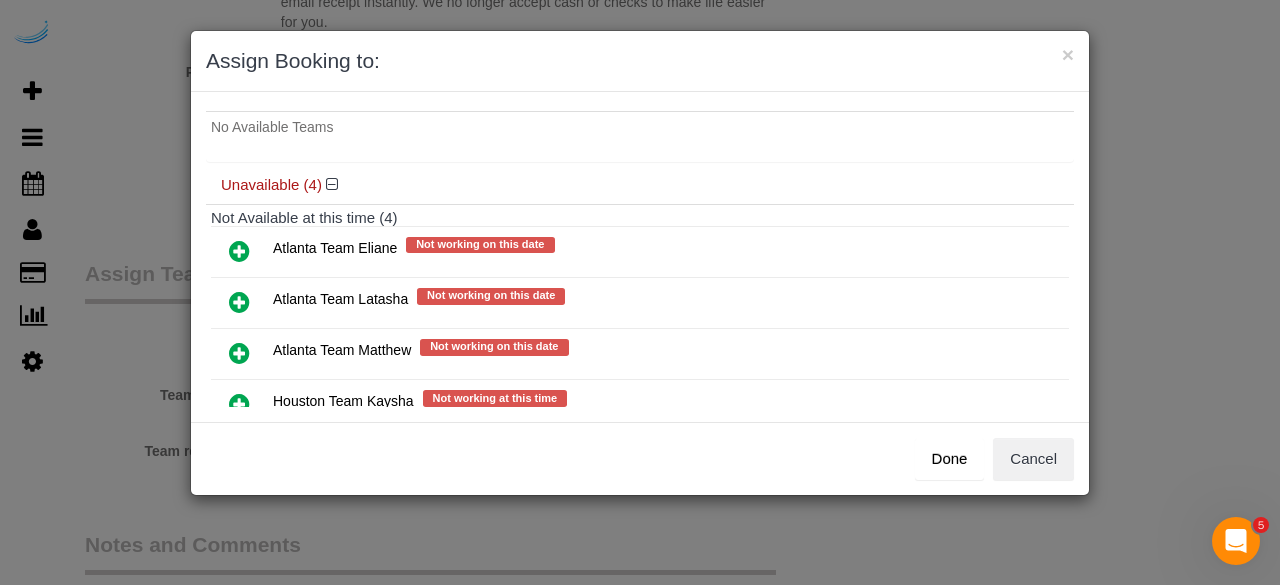 click at bounding box center (239, 251) 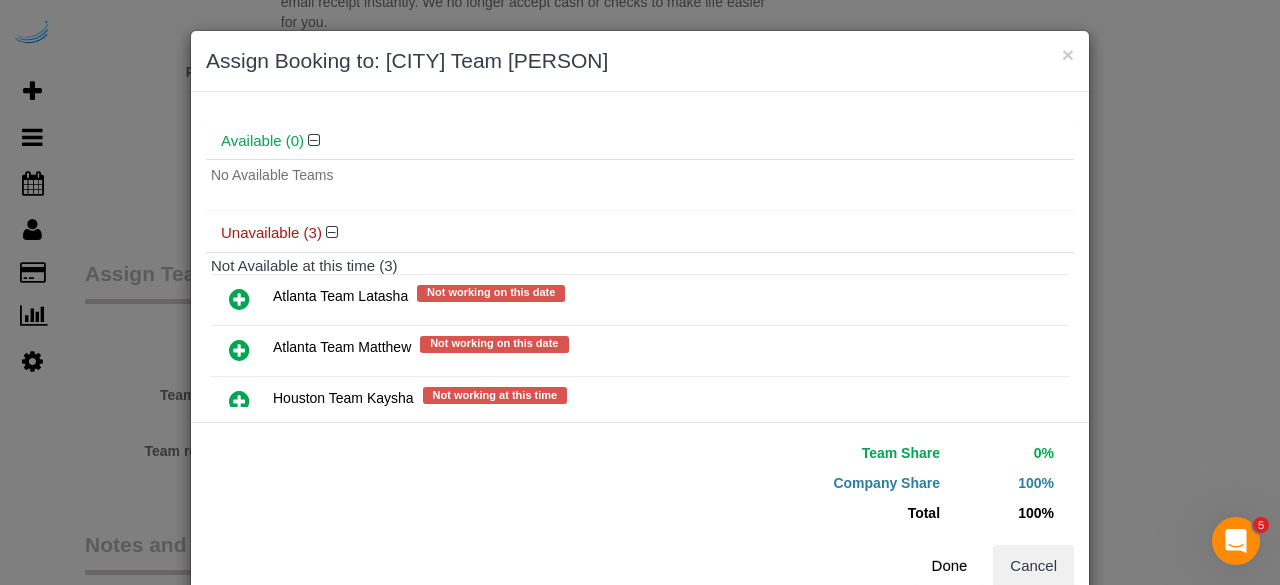 scroll, scrollTop: 146, scrollLeft: 0, axis: vertical 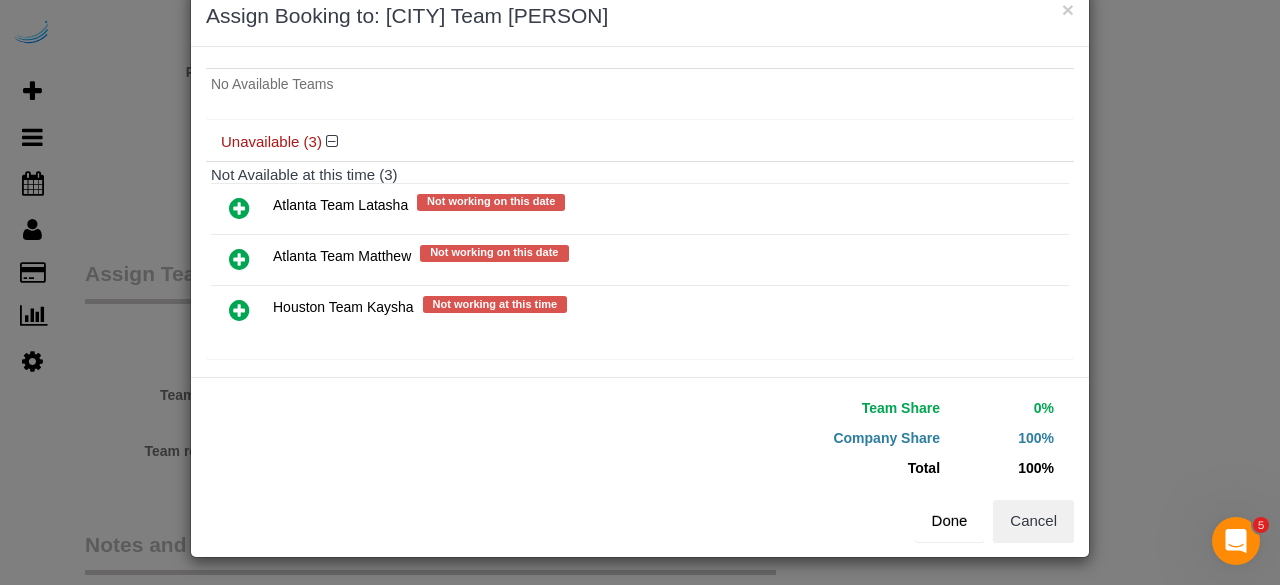 click on "Done" at bounding box center [950, 521] 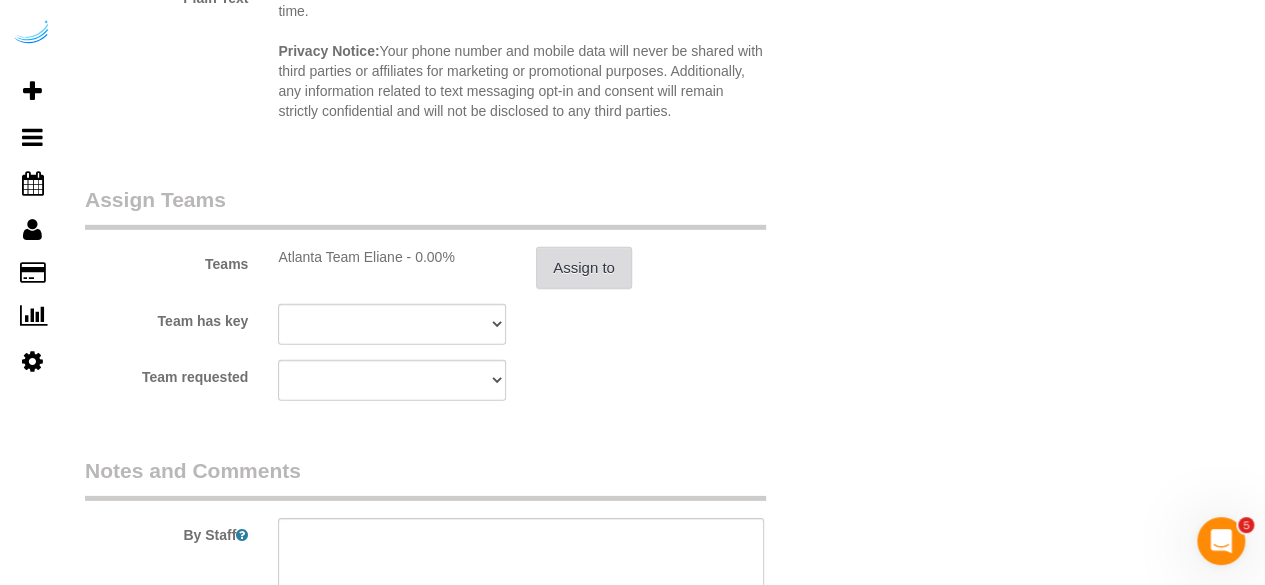 scroll, scrollTop: 3000, scrollLeft: 0, axis: vertical 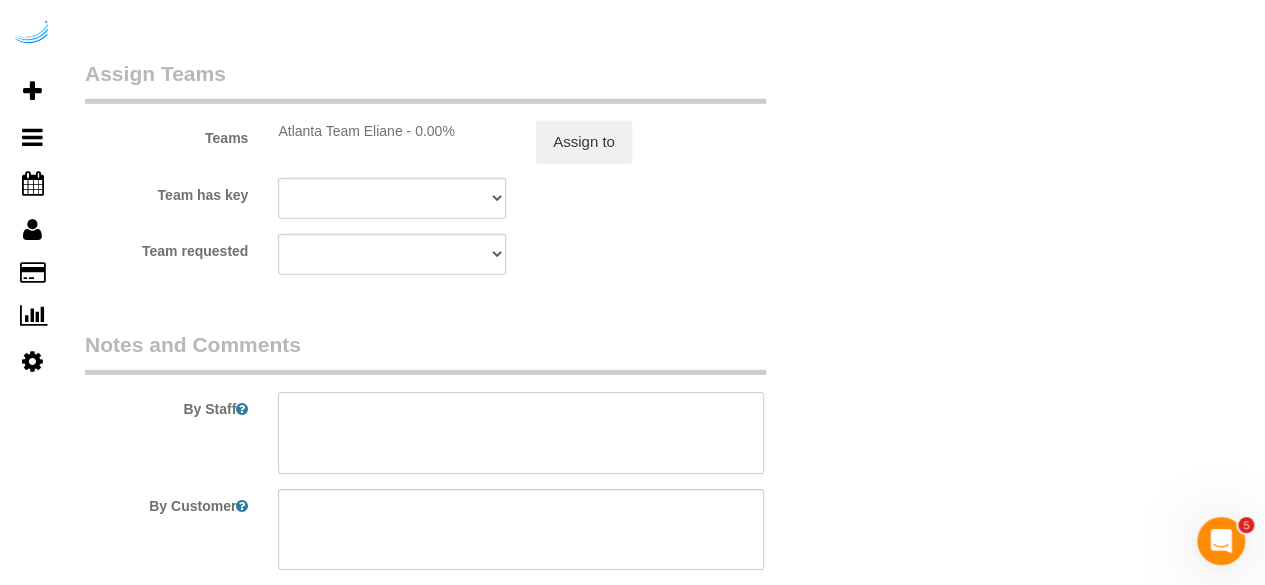 click at bounding box center [521, 433] 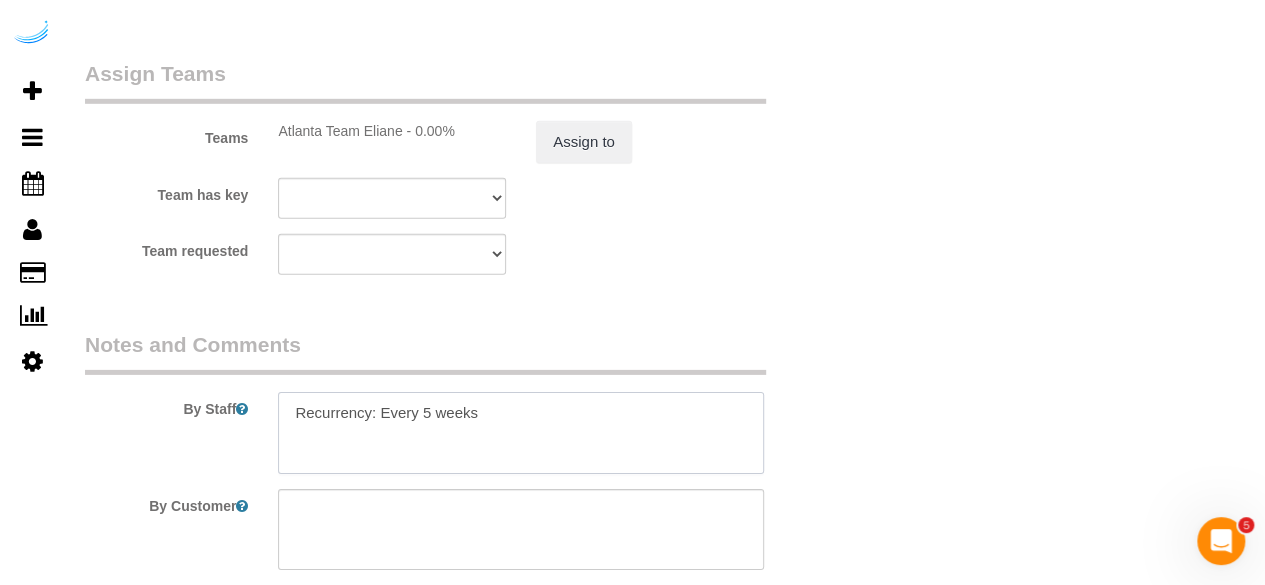 paste on "Permanent Notes:No notes from this customer.Today's Notes:No notes from this service.
Entry Method: Someone will be home
Details:
Press the call concierge button at the gate
Additional Notes:
Housekeeping Notes:" 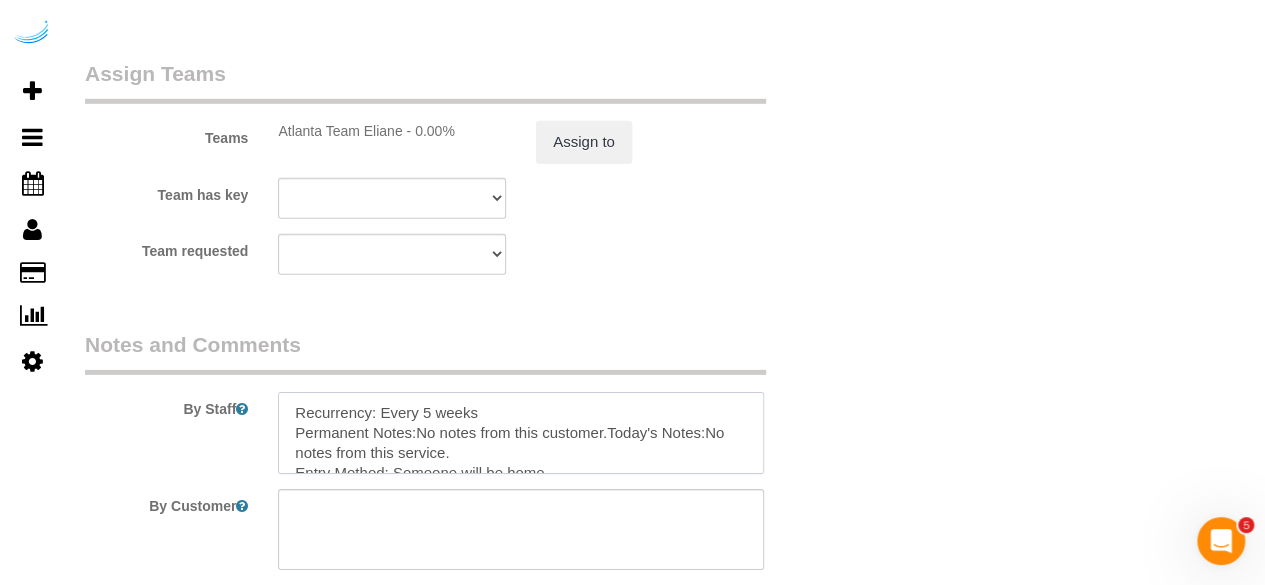 scroll, scrollTop: 128, scrollLeft: 0, axis: vertical 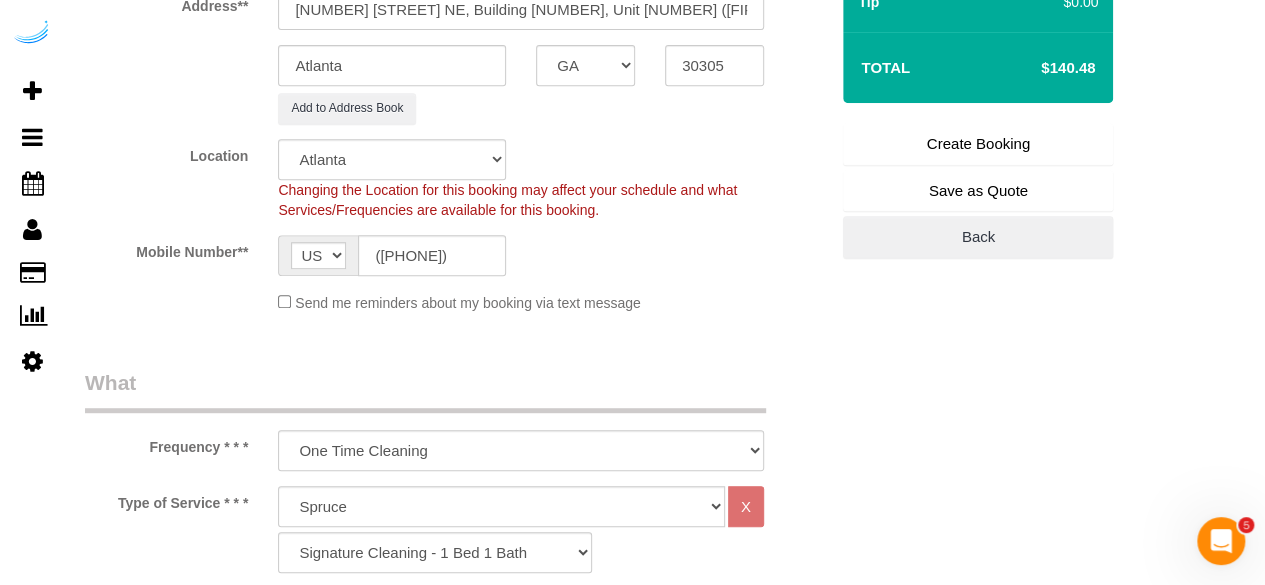 type on "Recurrency: Every 5 weeks
Permanent Notes:No notes from this customer.Today's Notes:No notes from this service.
Entry Method: Someone will be home
Details:
Press the call concierge button at the gate
Additional Notes:
Housekeeping Notes:" 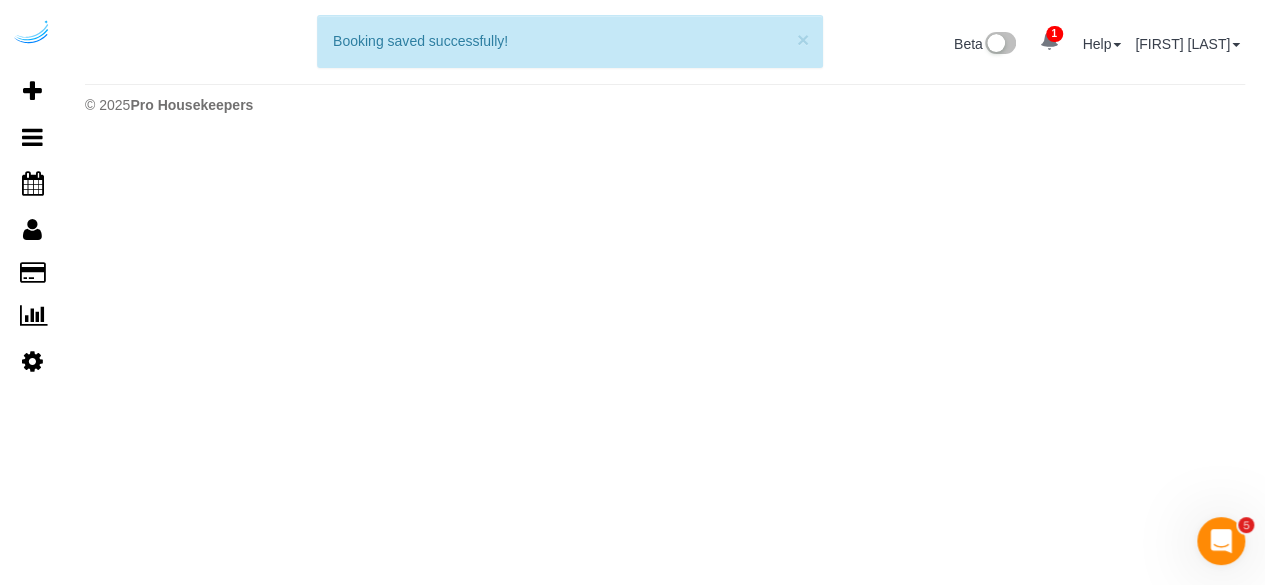scroll, scrollTop: 0, scrollLeft: 0, axis: both 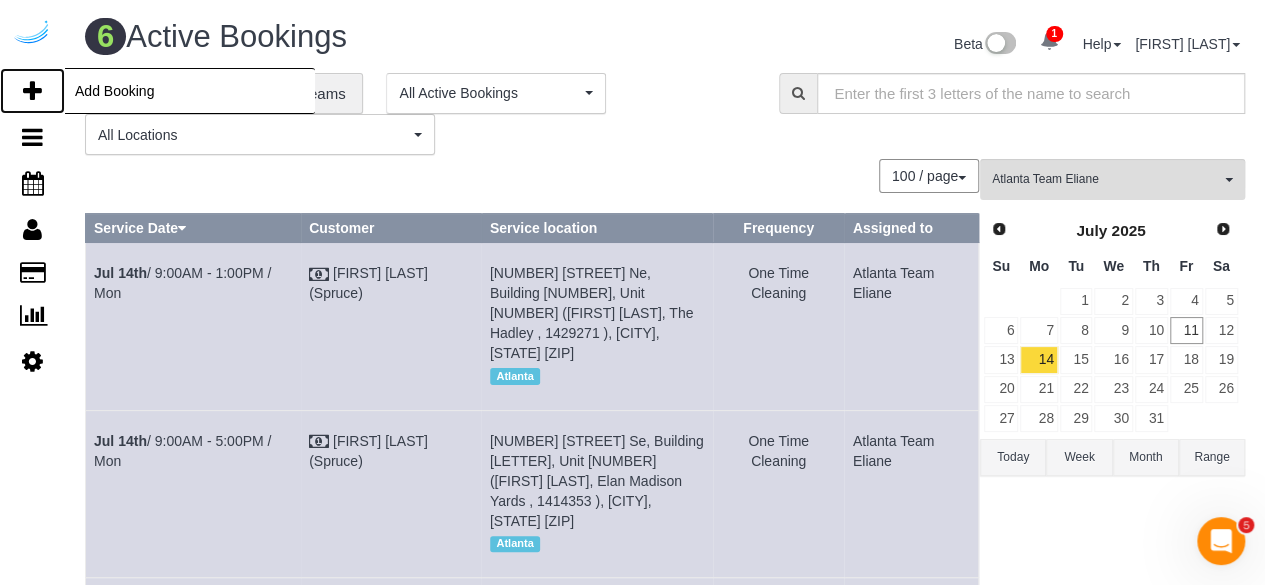 click at bounding box center [32, 91] 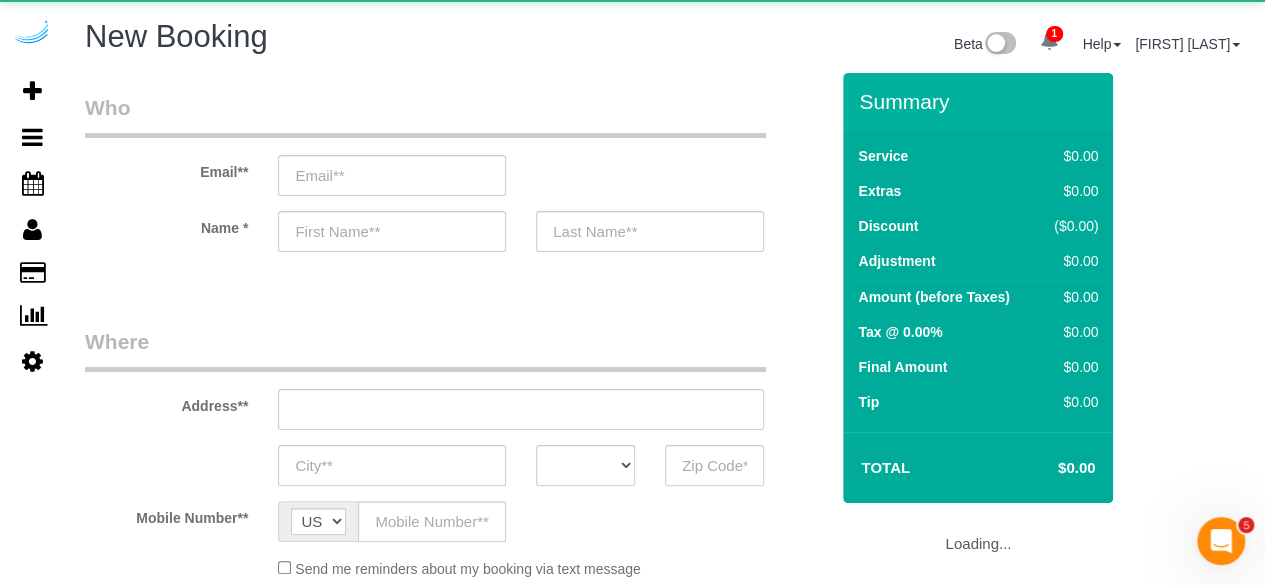 select on "object:17315" 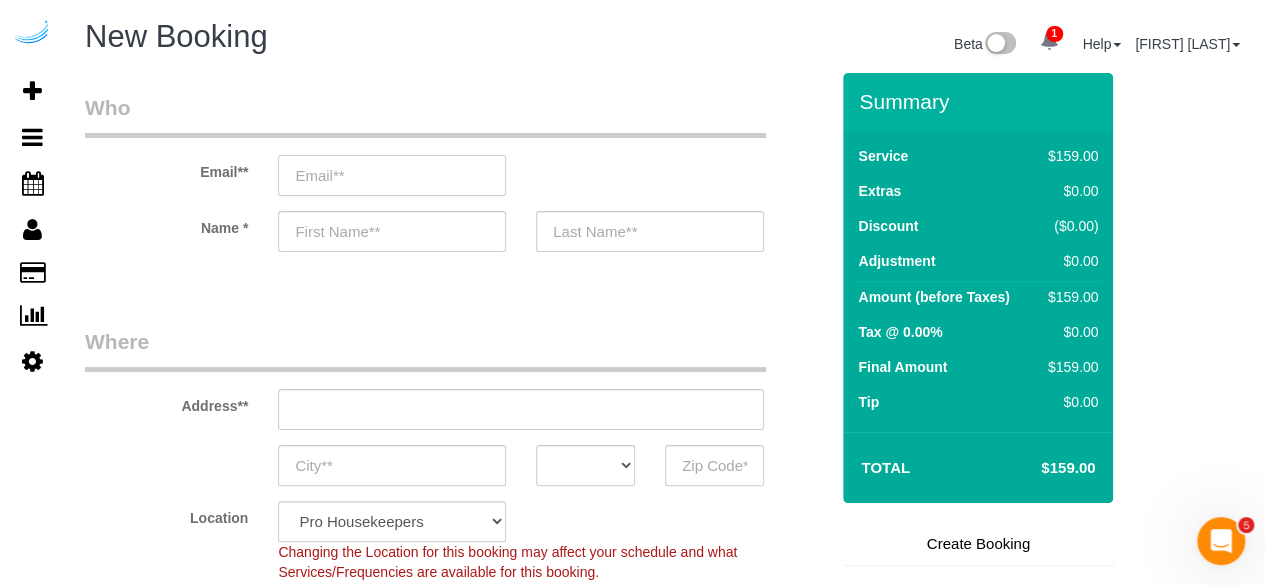 click at bounding box center (392, 175) 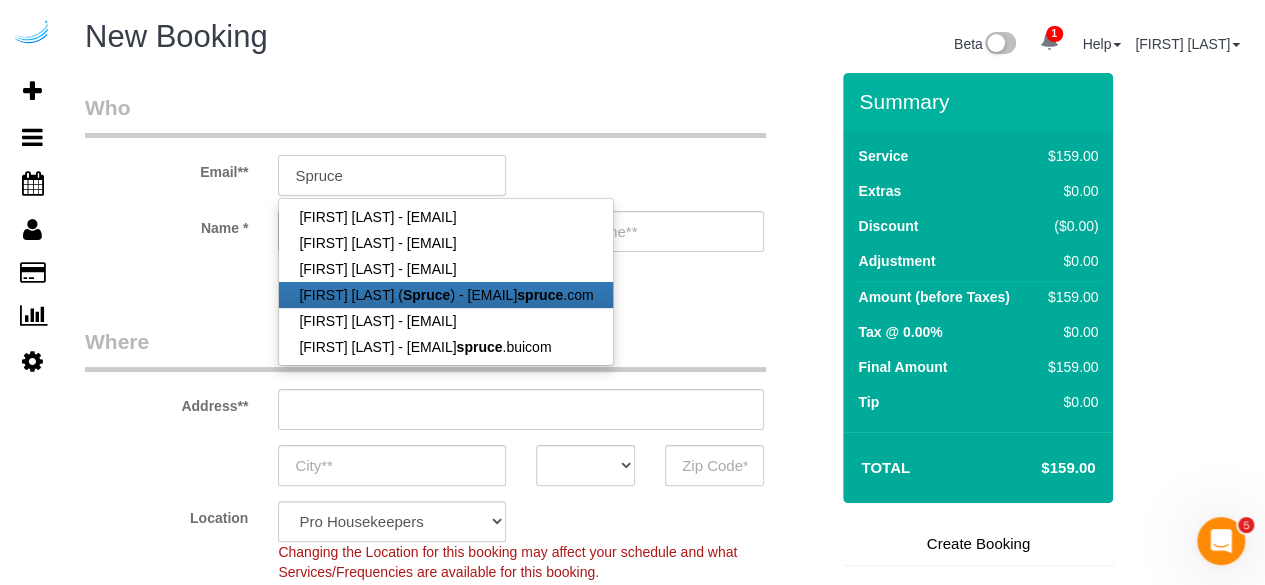 type on "brandie@getspruce.com" 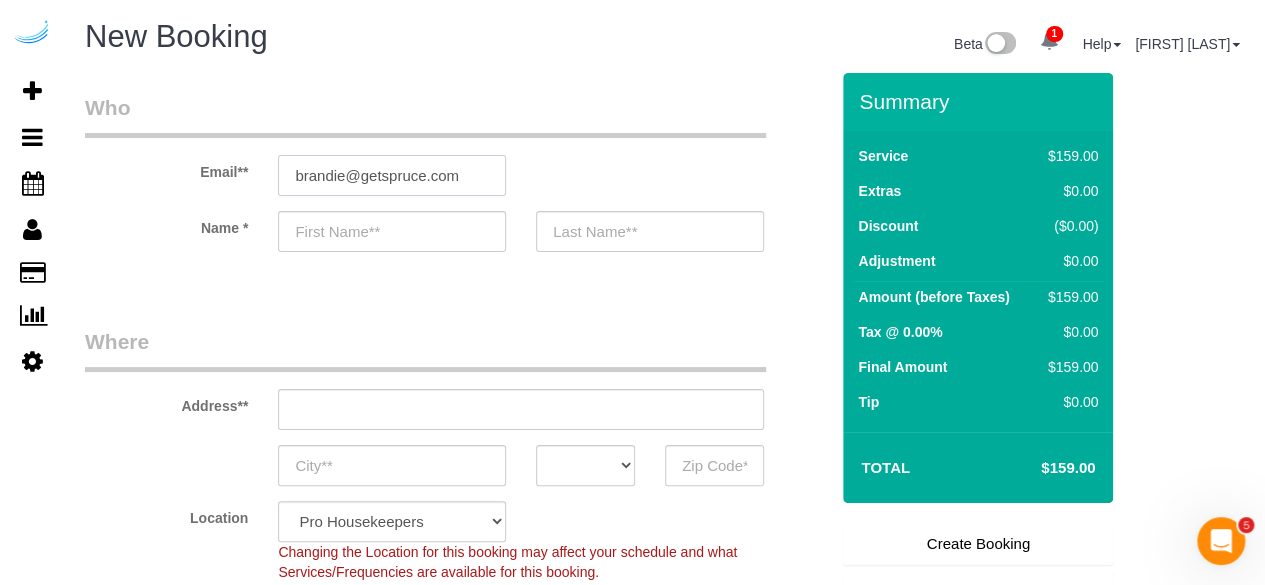 type on "Brandie" 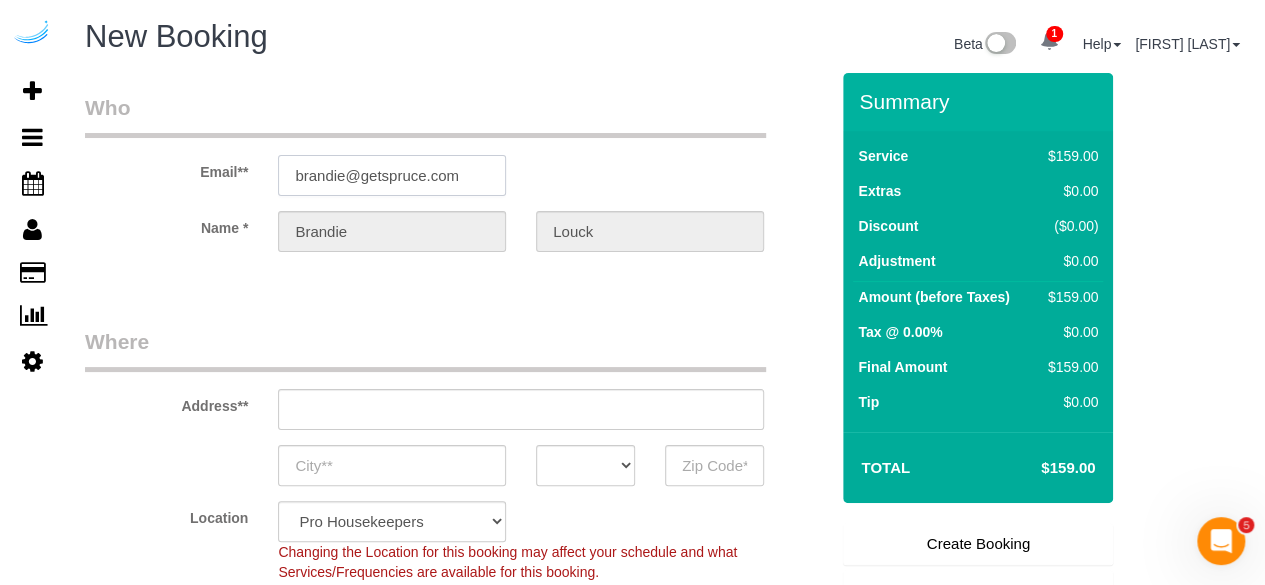 type on "3816 S Lamar Blvd" 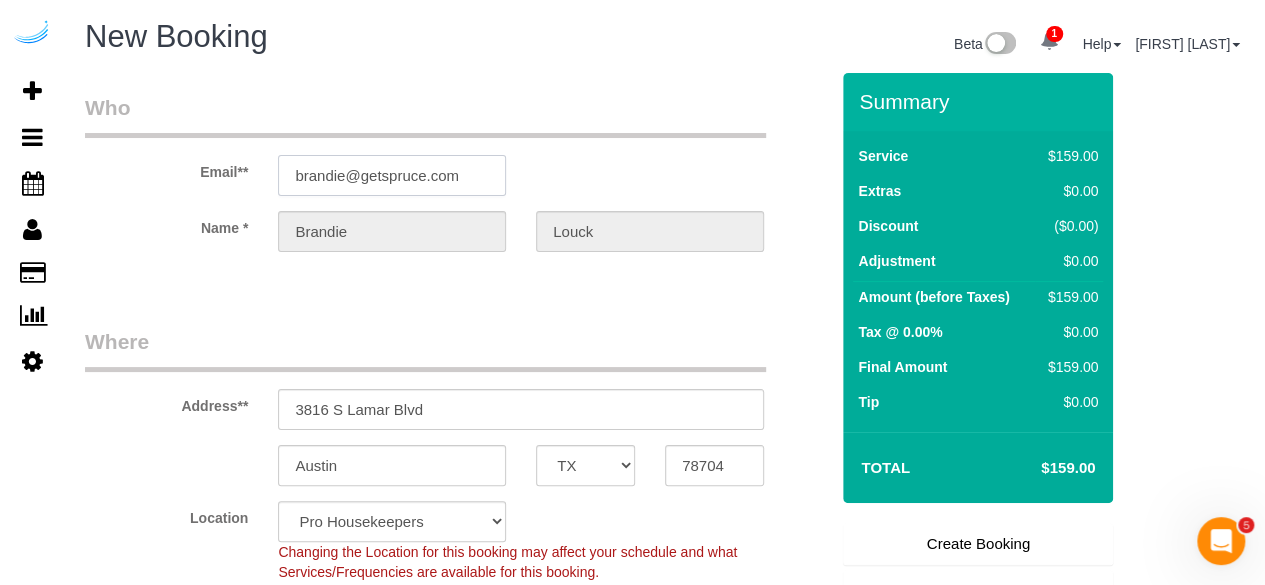 type on "brandie@getspruce.com" 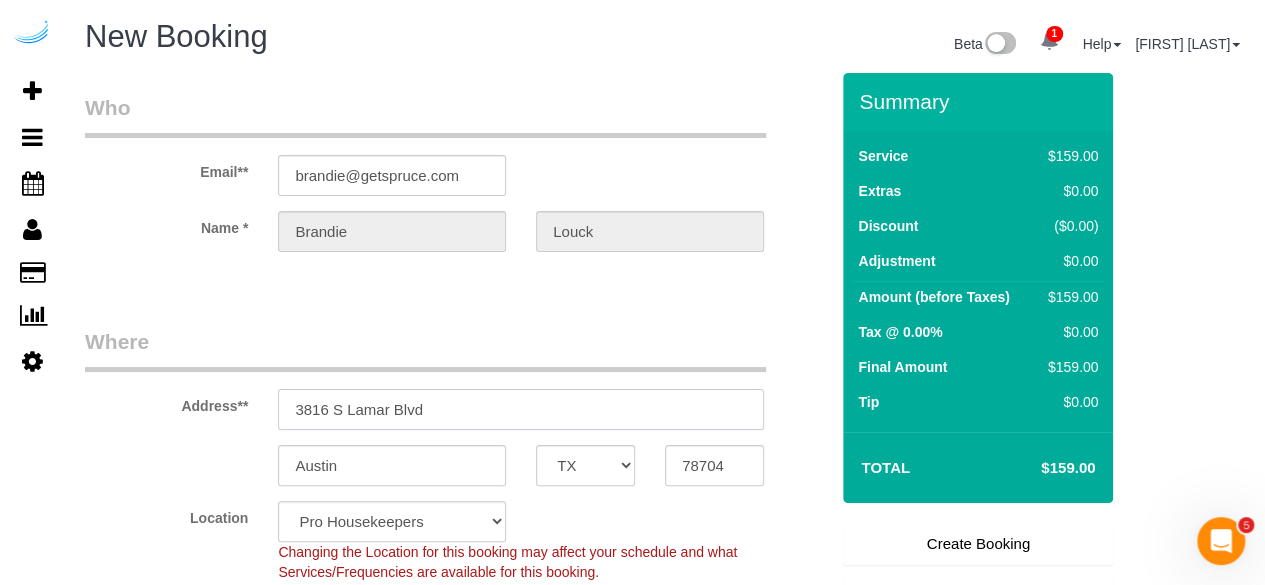 click on "3816 S Lamar Blvd" at bounding box center (521, 409) 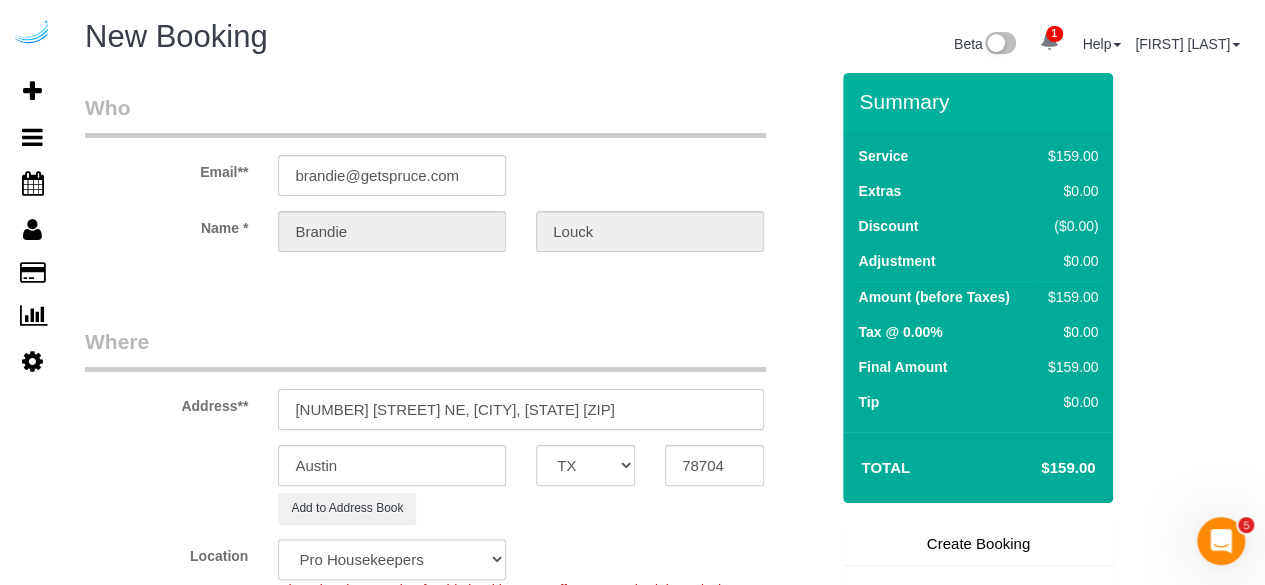 select on "9" 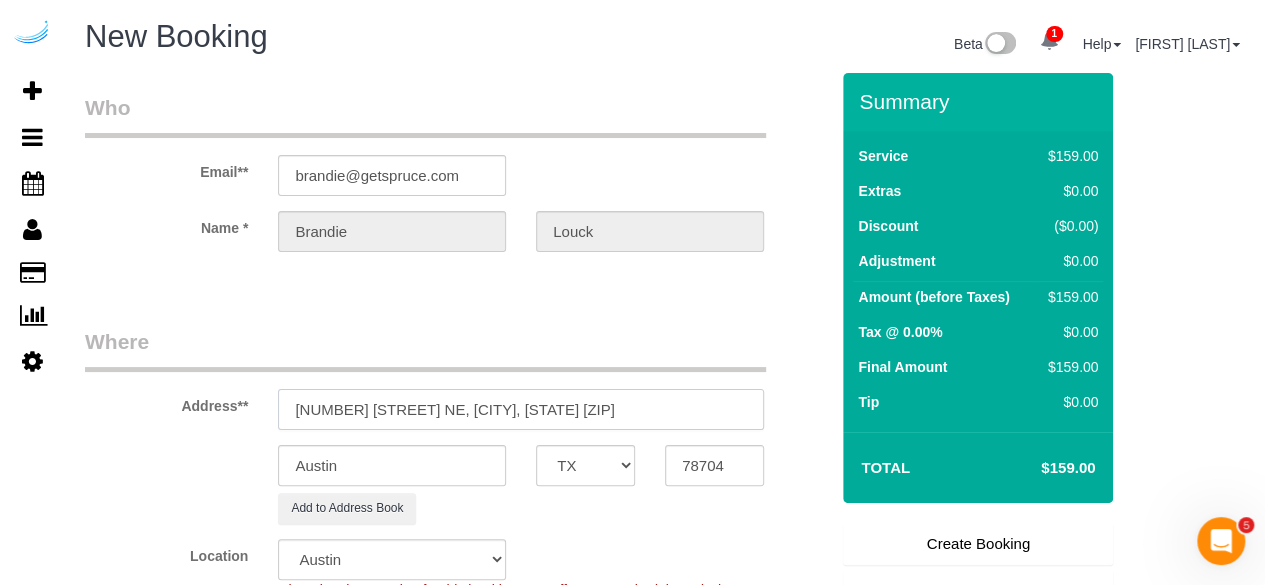 select on "object:17357" 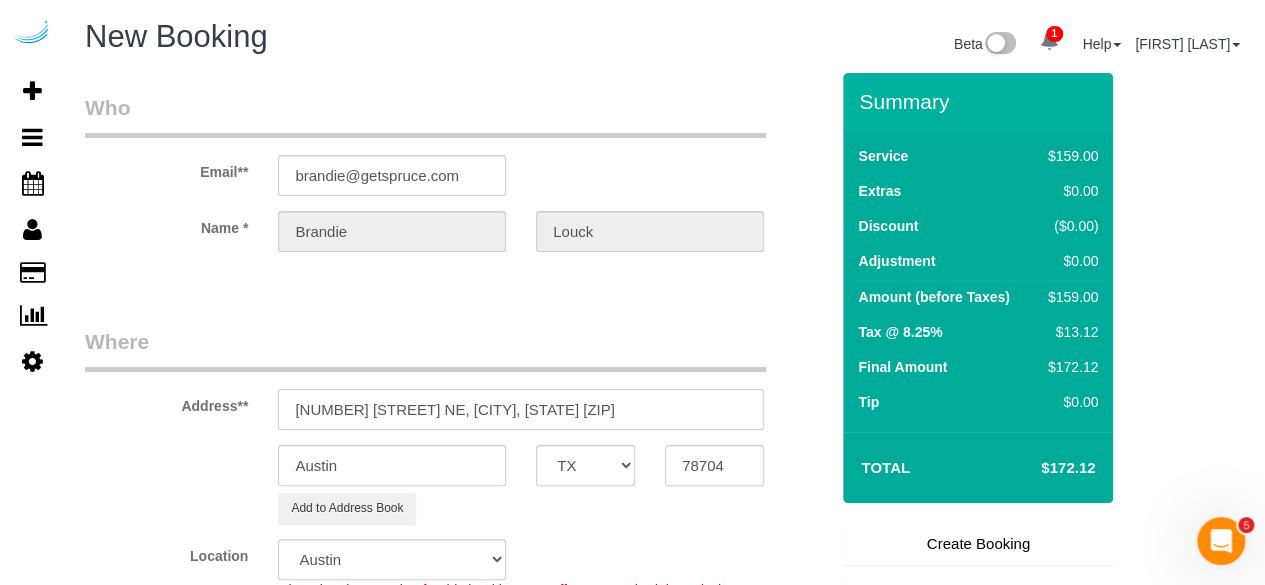 type on "770 Juniper St NE, Atlanta, GA 30308" 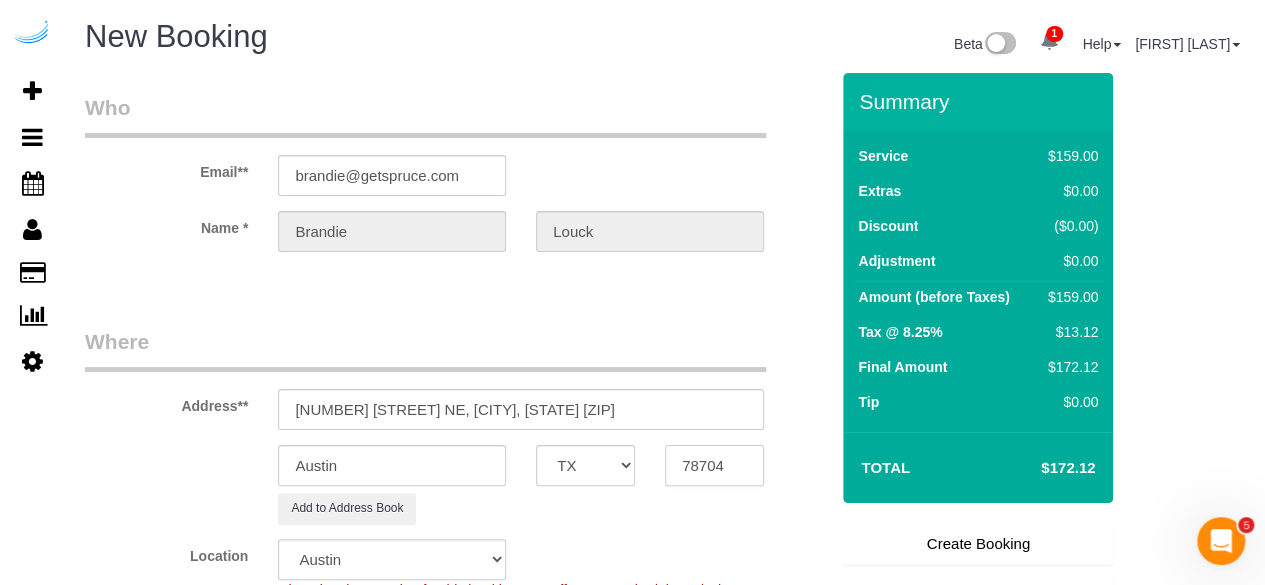 click on "78704" at bounding box center [714, 465] 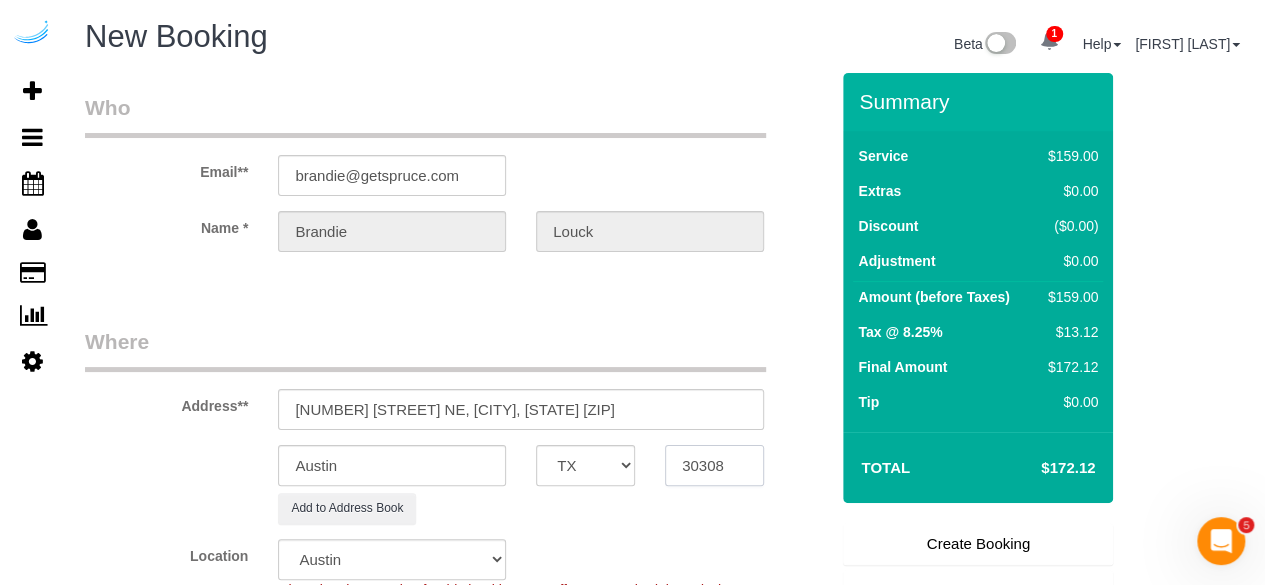 type on "30308" 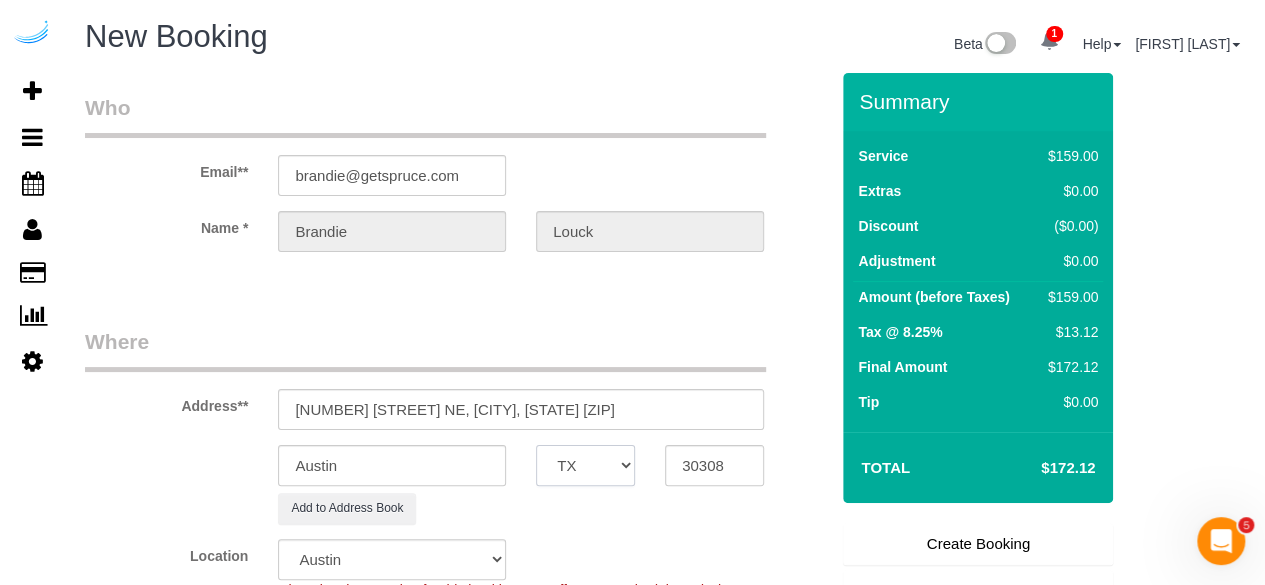 click on "AK
AL
AR
AZ
CA
CO
CT
DC
DE
FL
GA
HI
IA
ID
IL
IN
KS
KY
LA
MA
MD
ME
MI
MN
MO
MS
MT
NC
ND
NE
NH
NJ
NM
NV
NY
OH
OK
OR
PA
RI
SC
SD
TN
TX
UT
VA
VT
WA
WI
WV
WY" at bounding box center [585, 465] 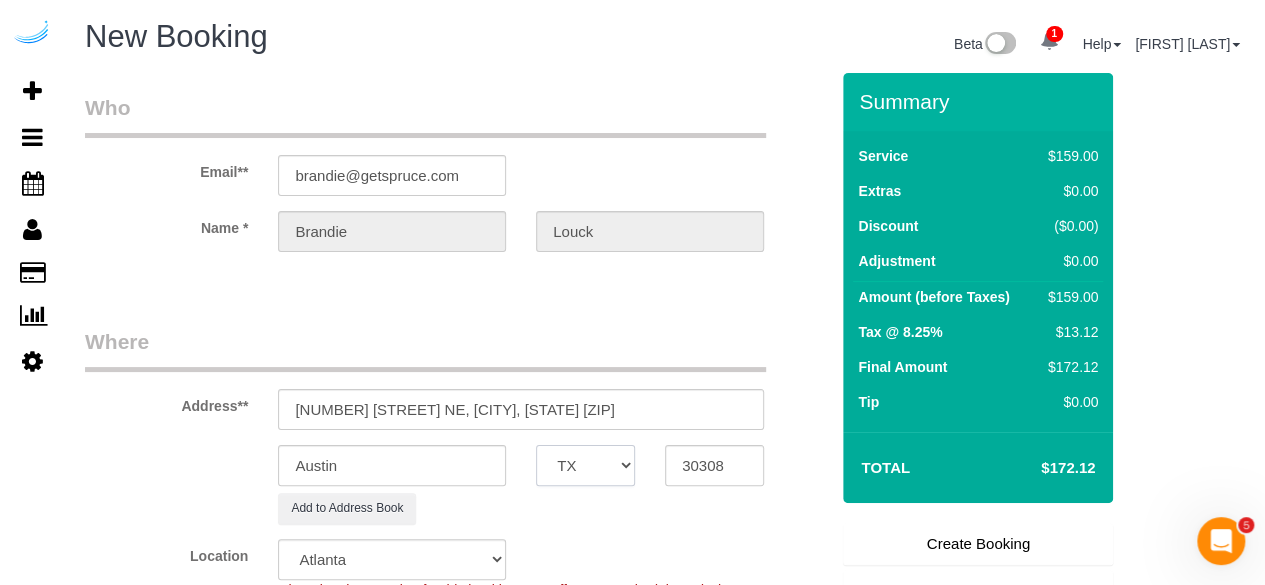 select on "GA" 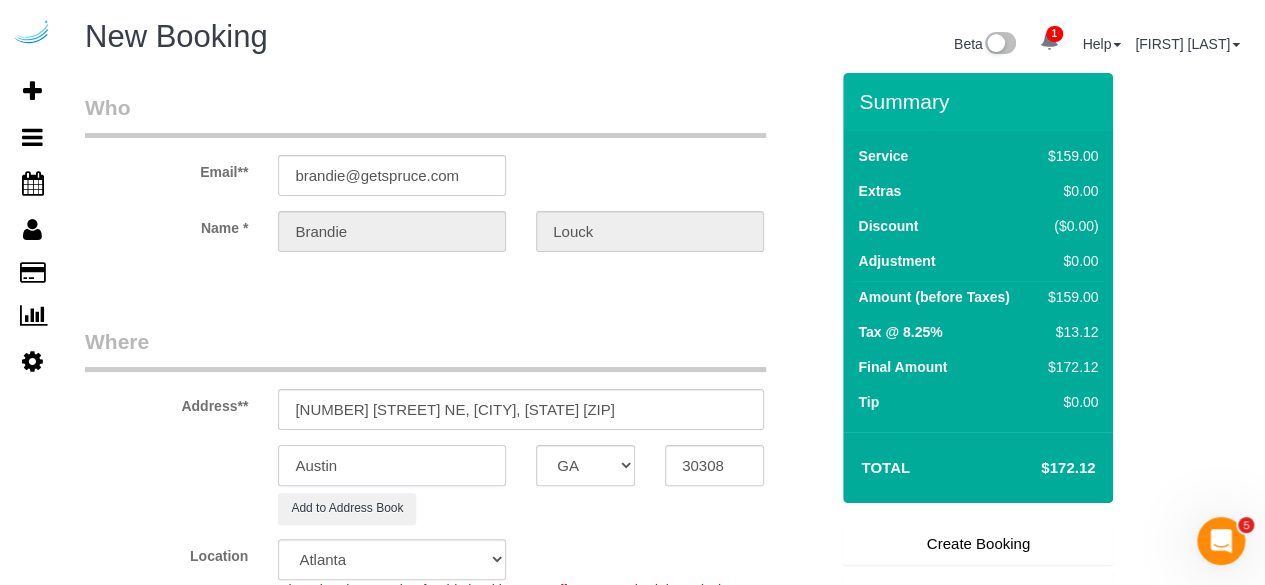 click on "Austin" at bounding box center (392, 465) 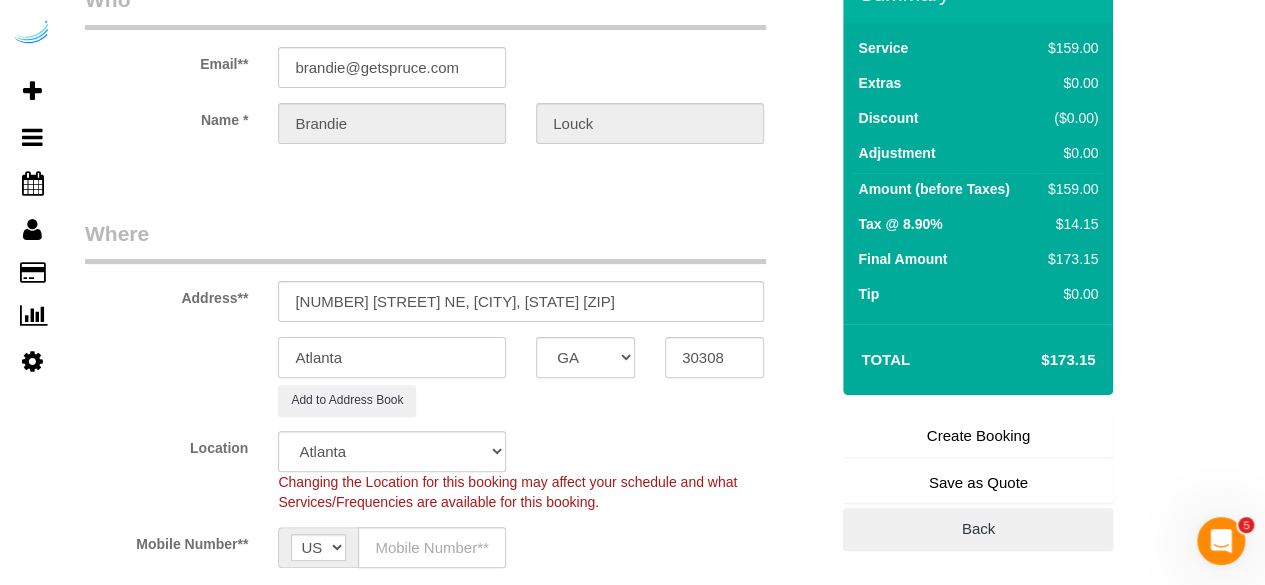 scroll, scrollTop: 200, scrollLeft: 0, axis: vertical 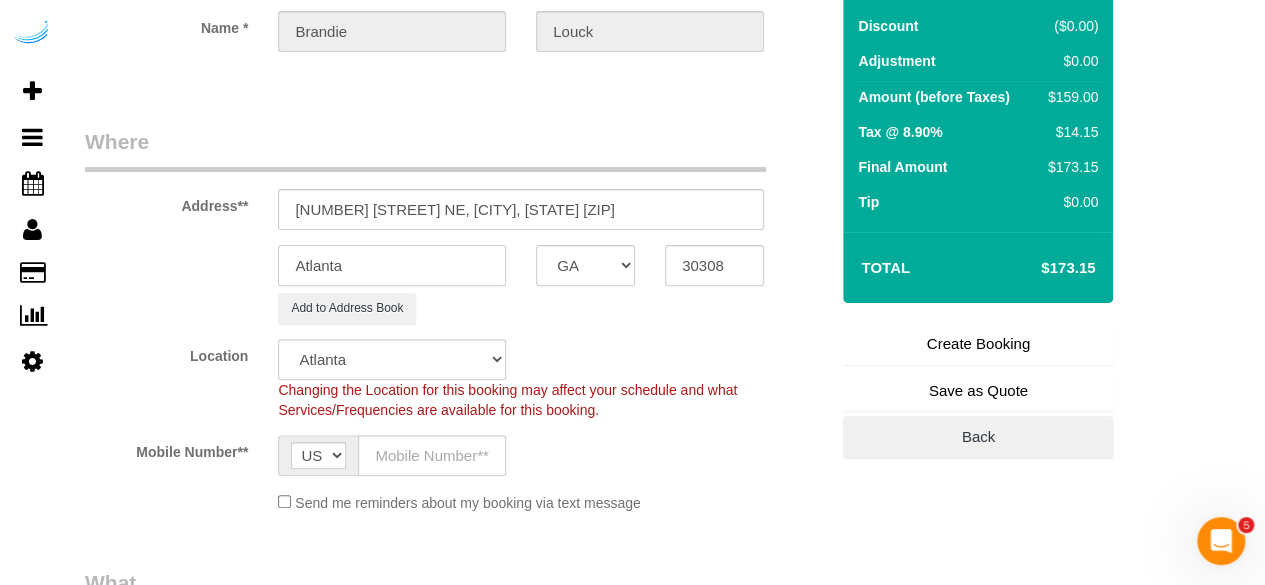 type on "Atlanta" 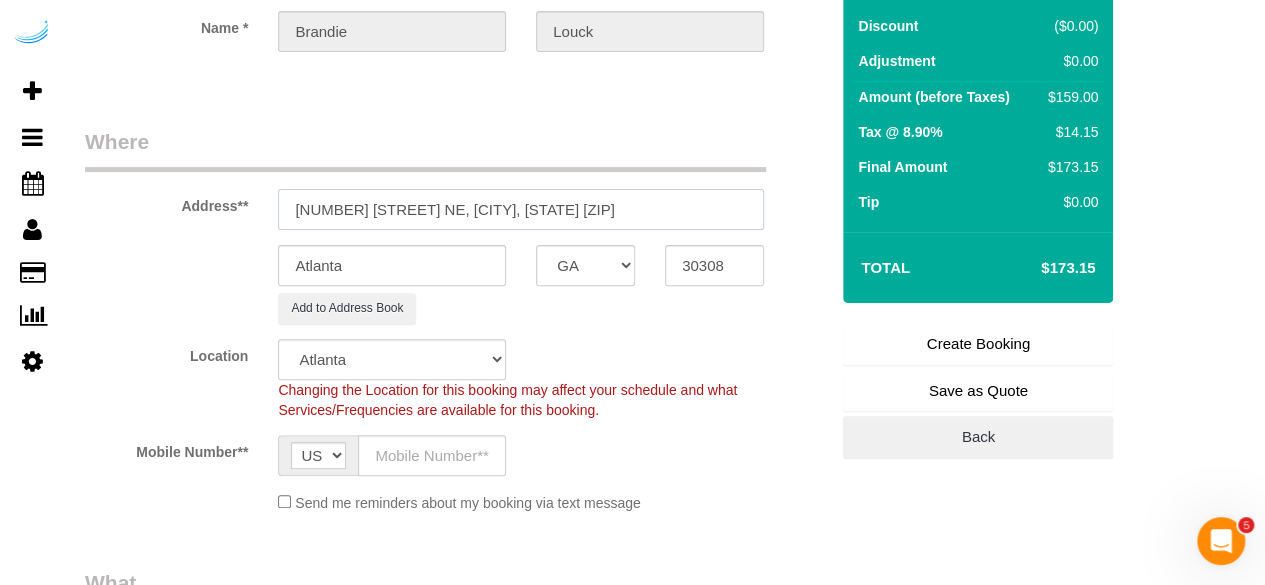 drag, startPoint x: 422, startPoint y: 210, endPoint x: 616, endPoint y: 177, distance: 196.78668 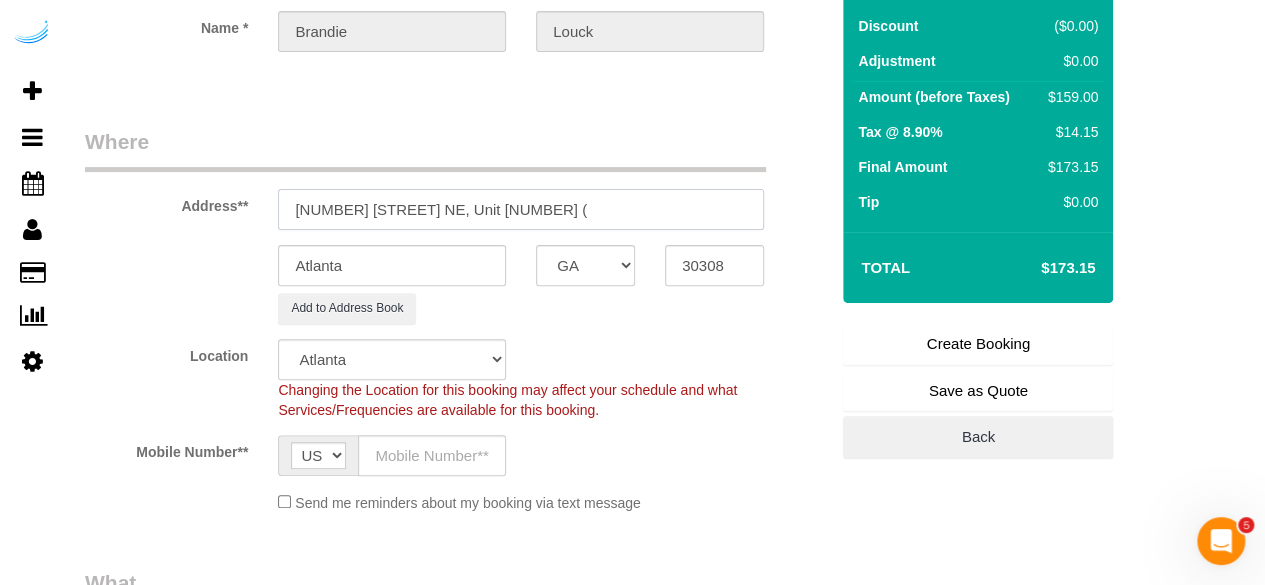paste on "Shane Porter" 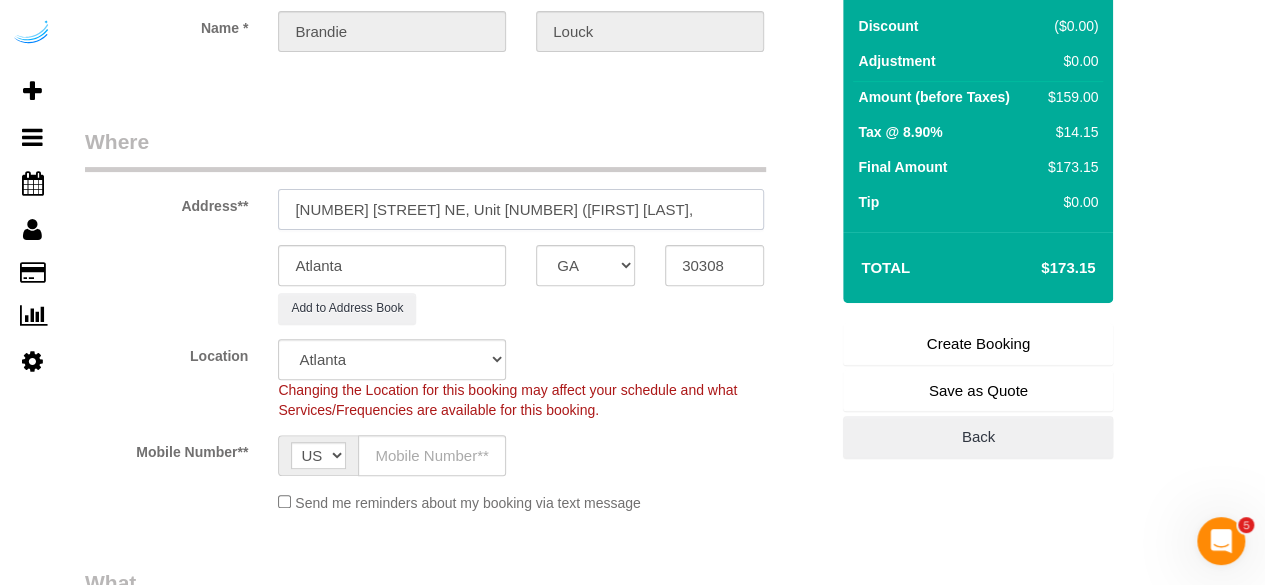 paste on "The Hadley" 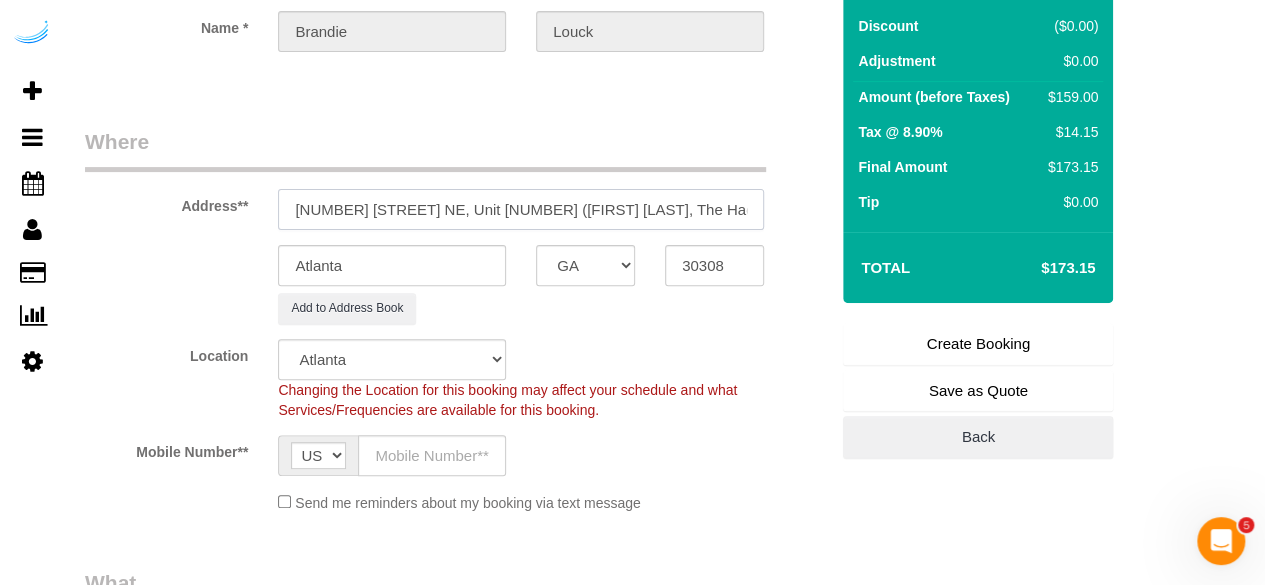 paste on "1389023" 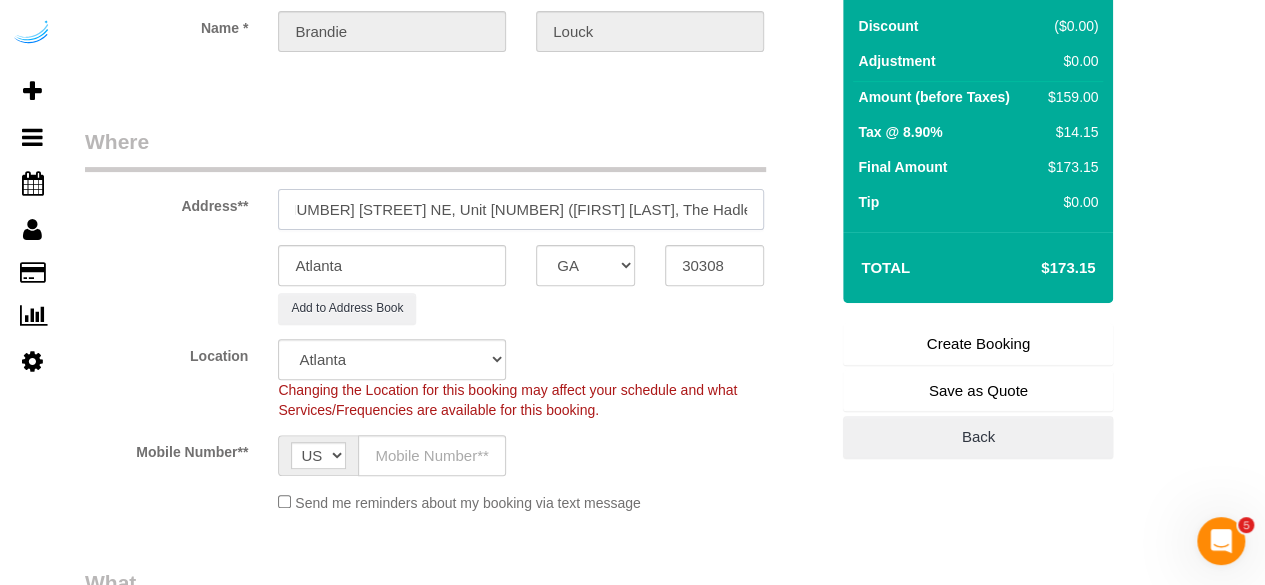 scroll, scrollTop: 0, scrollLeft: 20, axis: horizontal 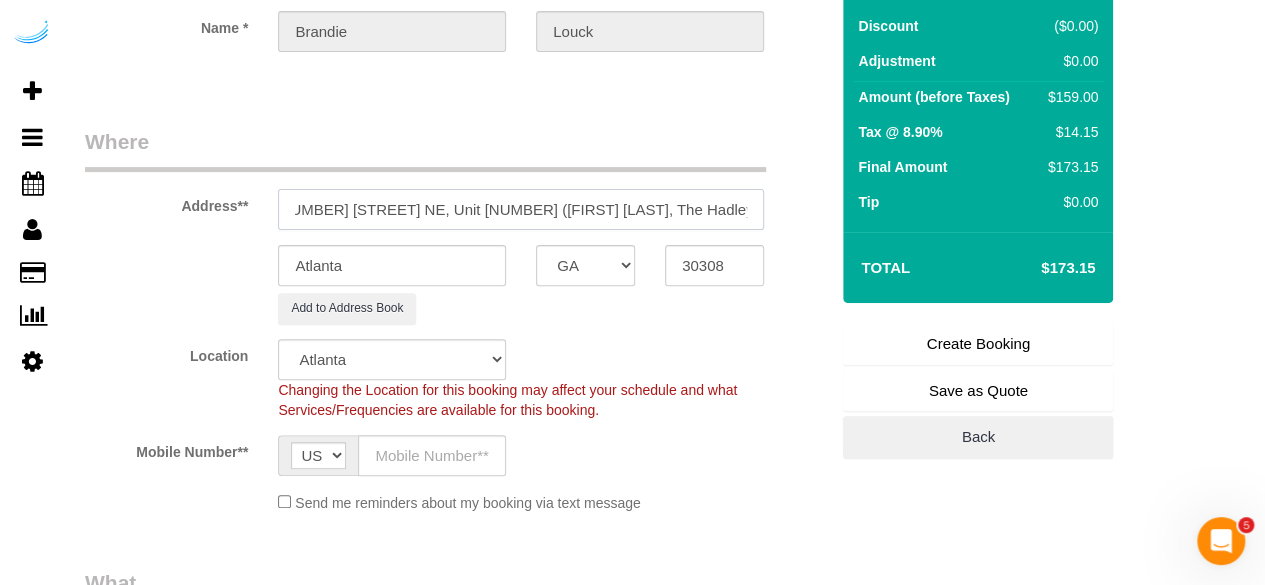 type on "770 Juniper St NE, Unit 1905 (Shane Porter, The Hadley , 1389023	)" 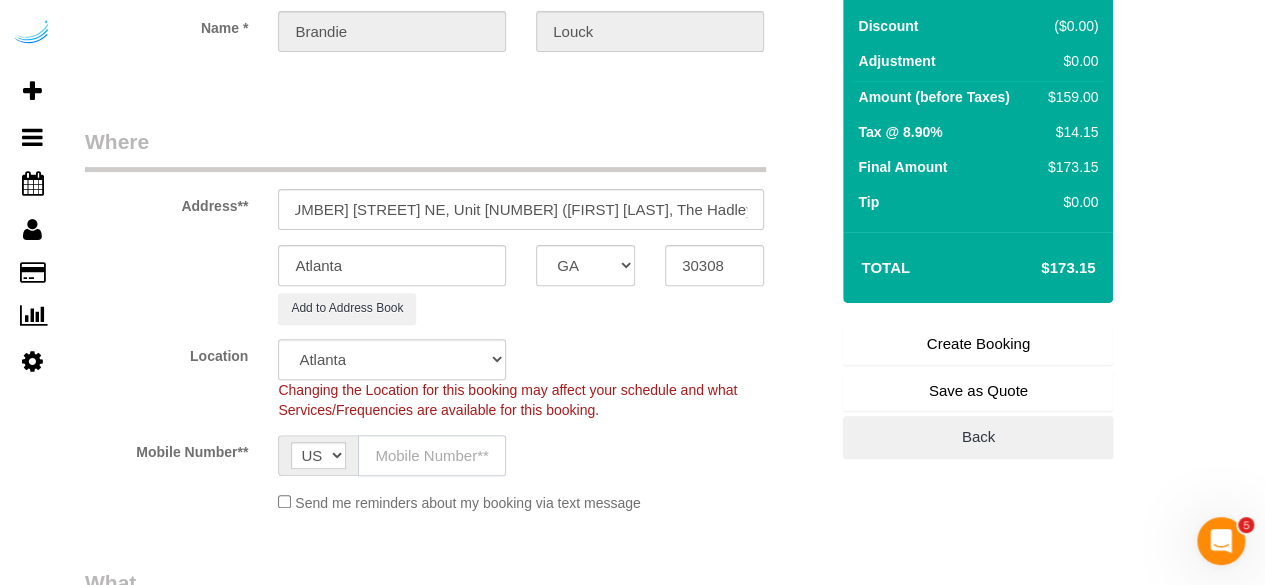 click 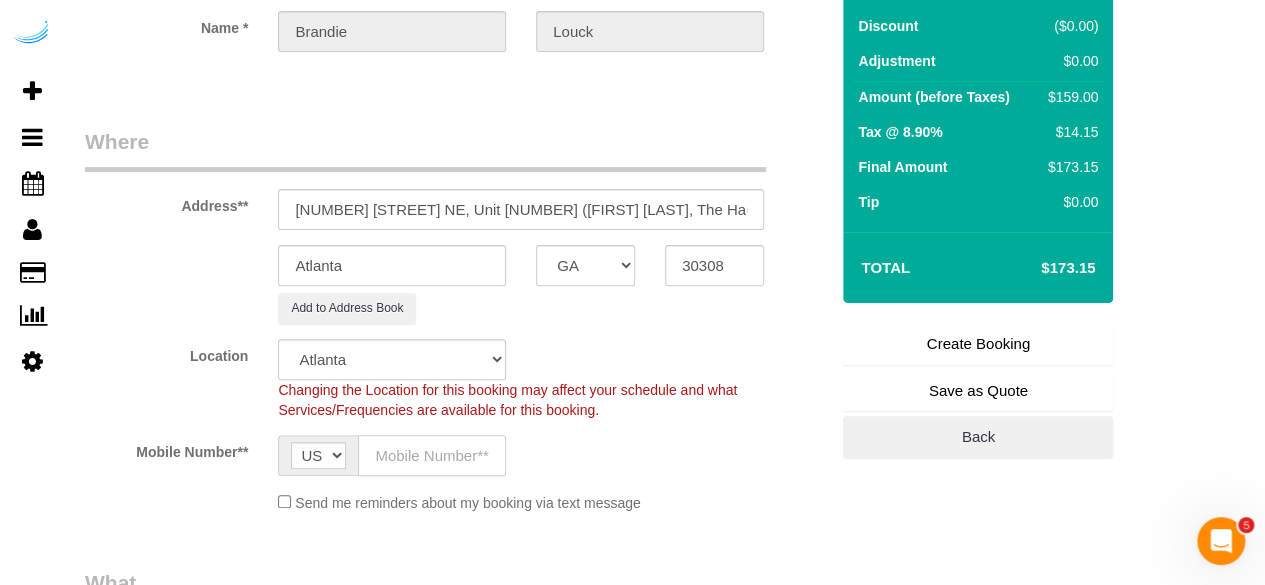 type on "([PHONE])" 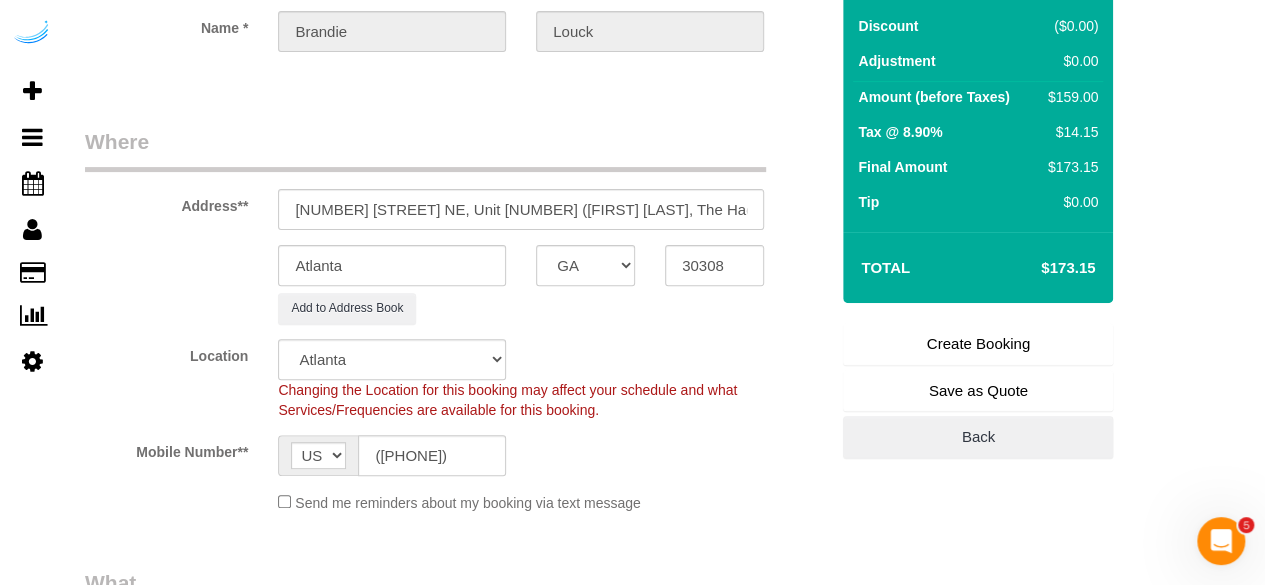 type on "Brandie Louck" 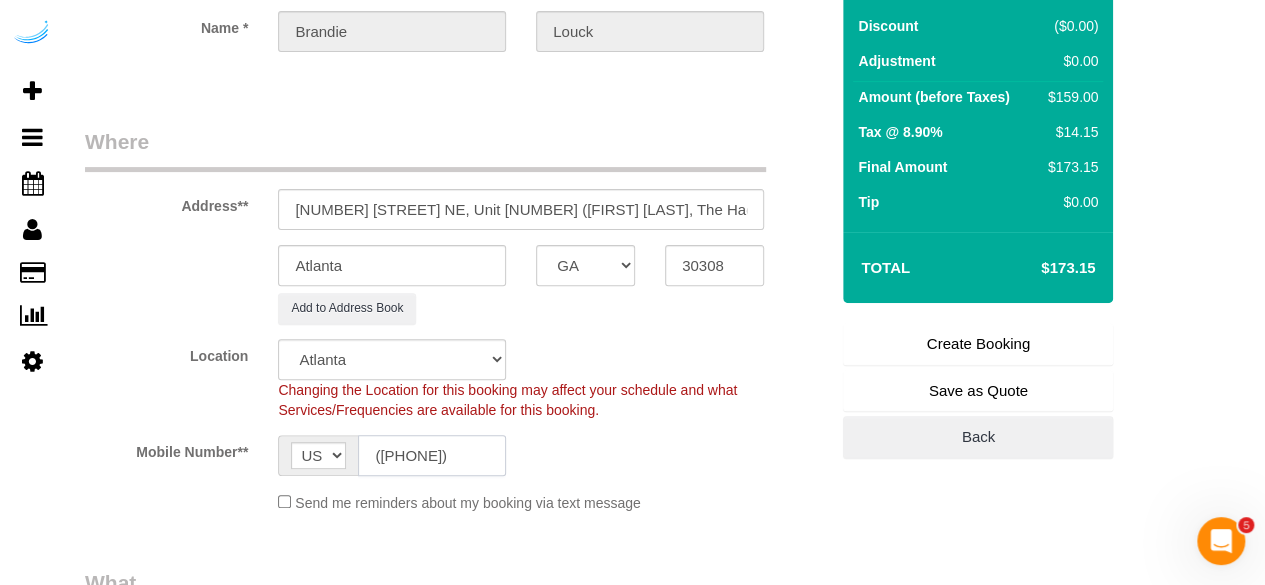 type on "([PHONE])" 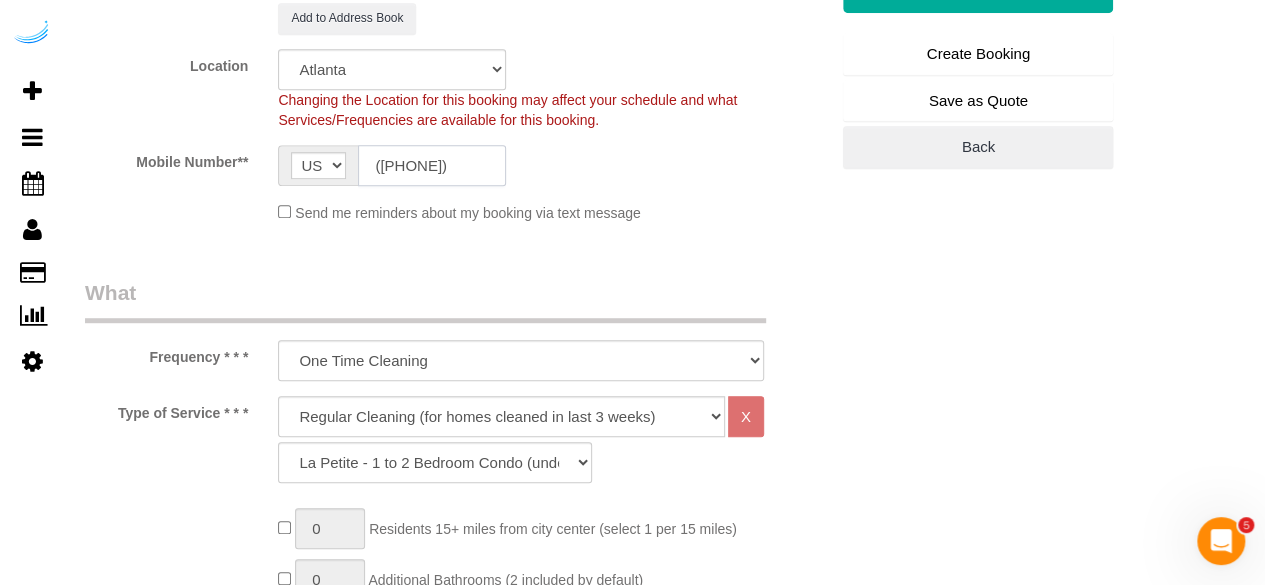 scroll, scrollTop: 500, scrollLeft: 0, axis: vertical 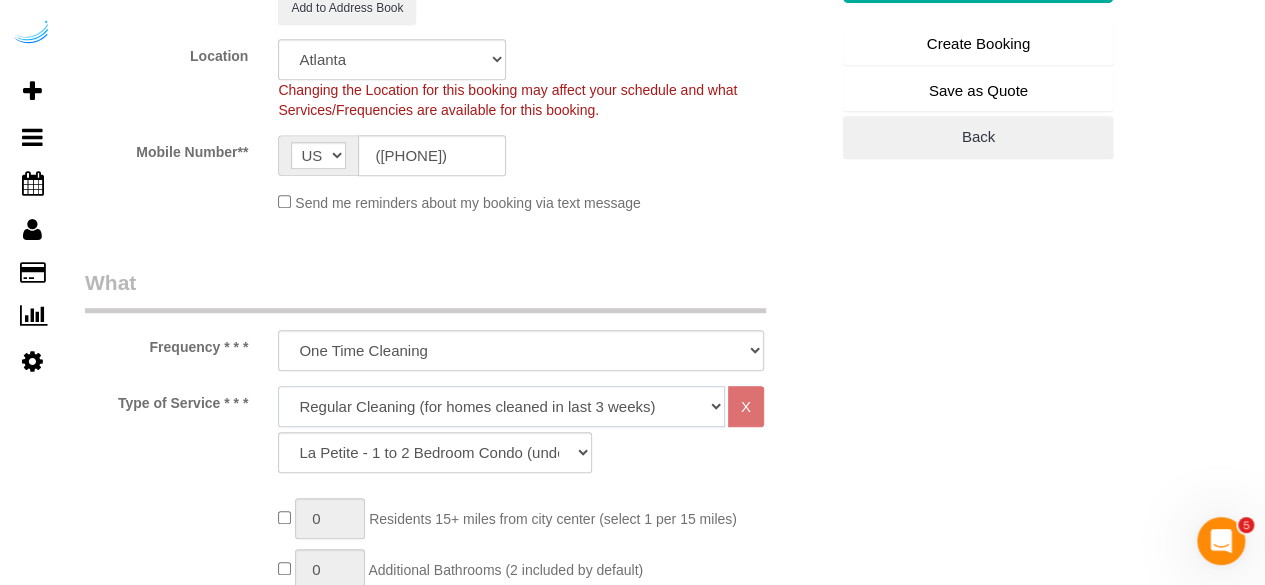 click on "Deep Cleaning (for homes that have not been cleaned in 3+ weeks) Spruce Regular Cleaning (for homes cleaned in last 3 weeks) Moving Cleanup (to clean home for new tenants) Post Construction Cleaning Vacation Rental Cleaning Hourly" 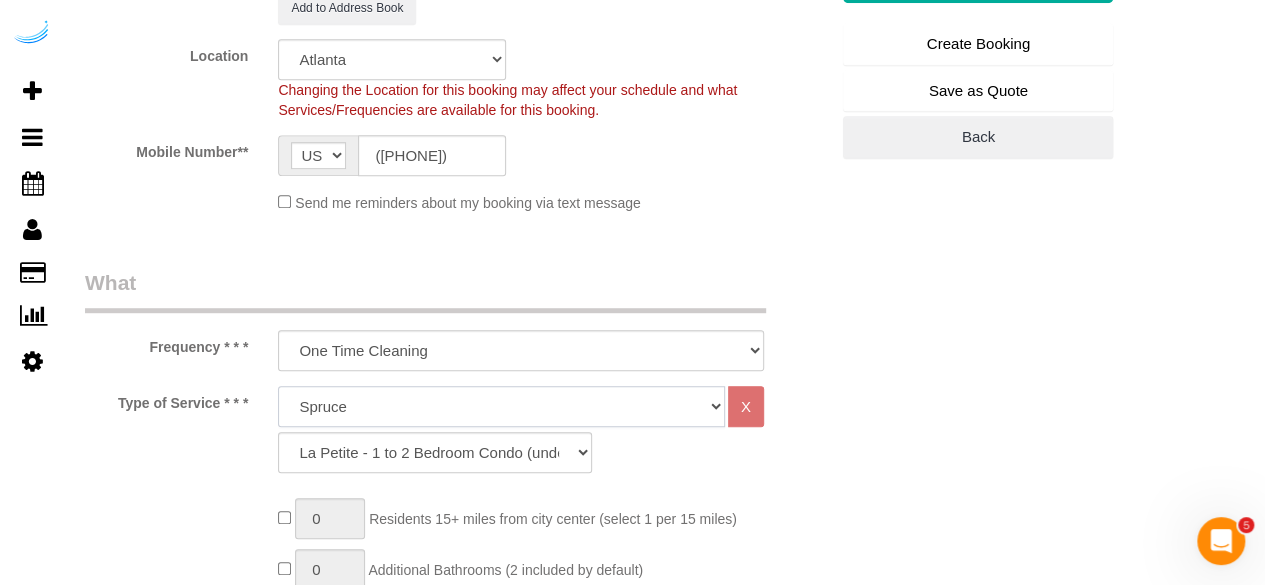 click on "Deep Cleaning (for homes that have not been cleaned in 3+ weeks) Spruce Regular Cleaning (for homes cleaned in last 3 weeks) Moving Cleanup (to clean home for new tenants) Post Construction Cleaning Vacation Rental Cleaning Hourly" 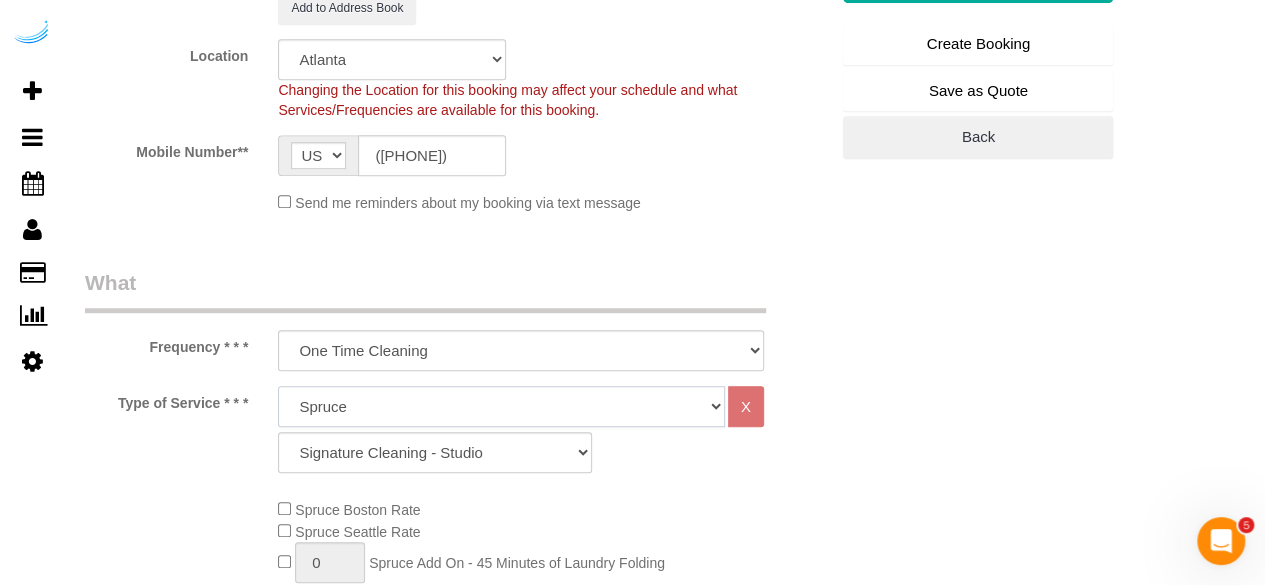 scroll, scrollTop: 700, scrollLeft: 0, axis: vertical 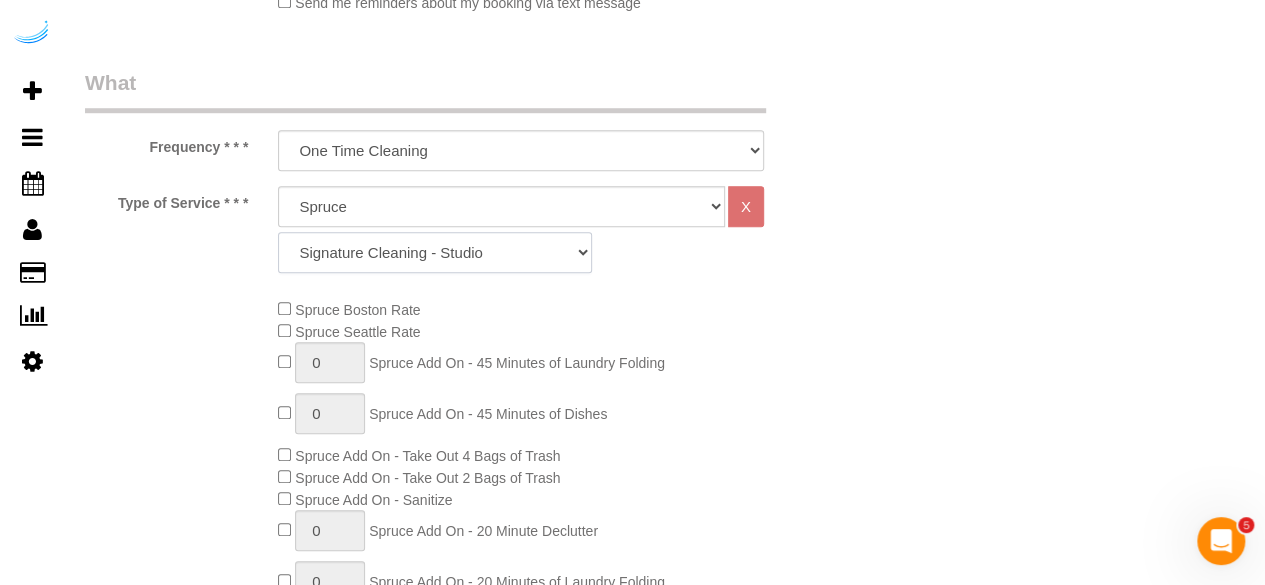click on "Signature Cleaning - Studio Signature Cleaning - 1 Bed 1 Bath Signature Cleaning - 1 Bed 1.5 Bath Signature Cleaning - 1 Bed 1 Bath + Study Signature Cleaning - 1 Bed 2 Bath Signature Cleaning - 2 Bed 1 Bath Signature Cleaning - 2 Bed 2 Bath Signature Cleaning - 2 Bed 2.5 Bath Signature Cleaning - 2 Bed 2 Bath + Study Signature Cleaning - 3 Bed 2 Bath Signature Cleaning - 3 Bed 3 Bath Signature Cleaning - 4 Bed 2 Bath Signature Cleaning - 4 Bed 4 Bath Signature Cleaning - 5 Bed 4 Bath Signature Cleaning - 5 Bed 5 Bath Signature Cleaning - 6 Bed 6 Bath Premium Cleaning - Studio Premium Cleaning - 1 Bed 1 Bath Premium Cleaning - 1 Bed 1.5 Bath Premium Cleaning - 1 Bed 1 Bath + Study Premium Cleaning - 1 Bed 2 Bath Premium Cleaning - 2 Bed 1 Bath Premium Cleaning - 2 Bed 2 Bath Premium Cleaning - 2 Bed 2.5 Bath Premium Cleaning - 2 Bed 2 Bath + Study Premium Cleaning - 3 Bed 2 Bath Premium Cleaning - 3 Bed 3 Bath Premium Cleaning - 4 Bed 2 Bath Premium Cleaning - 4 Bed 4 Bath Premium Cleaning - 5 Bed 4 Bath" 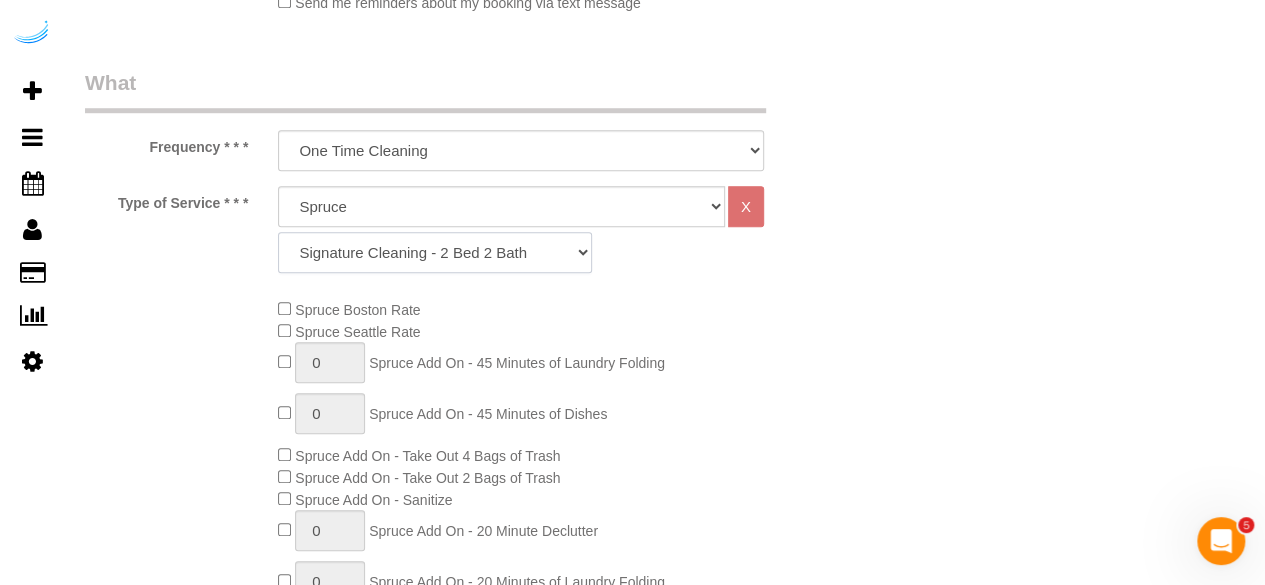 click on "Signature Cleaning - Studio Signature Cleaning - 1 Bed 1 Bath Signature Cleaning - 1 Bed 1.5 Bath Signature Cleaning - 1 Bed 1 Bath + Study Signature Cleaning - 1 Bed 2 Bath Signature Cleaning - 2 Bed 1 Bath Signature Cleaning - 2 Bed 2 Bath Signature Cleaning - 2 Bed 2.5 Bath Signature Cleaning - 2 Bed 2 Bath + Study Signature Cleaning - 3 Bed 2 Bath Signature Cleaning - 3 Bed 3 Bath Signature Cleaning - 4 Bed 2 Bath Signature Cleaning - 4 Bed 4 Bath Signature Cleaning - 5 Bed 4 Bath Signature Cleaning - 5 Bed 5 Bath Signature Cleaning - 6 Bed 6 Bath Premium Cleaning - Studio Premium Cleaning - 1 Bed 1 Bath Premium Cleaning - 1 Bed 1.5 Bath Premium Cleaning - 1 Bed 1 Bath + Study Premium Cleaning - 1 Bed 2 Bath Premium Cleaning - 2 Bed 1 Bath Premium Cleaning - 2 Bed 2 Bath Premium Cleaning - 2 Bed 2.5 Bath Premium Cleaning - 2 Bed 2 Bath + Study Premium Cleaning - 3 Bed 2 Bath Premium Cleaning - 3 Bed 3 Bath Premium Cleaning - 4 Bed 2 Bath Premium Cleaning - 4 Bed 4 Bath Premium Cleaning - 5 Bed 4 Bath" 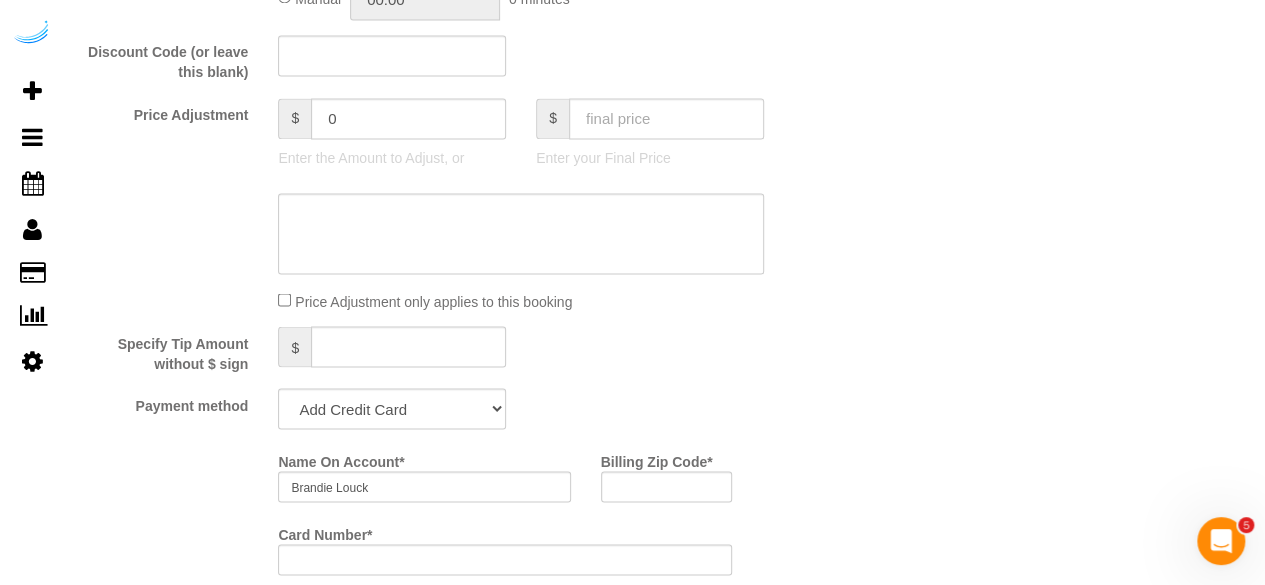 scroll, scrollTop: 1800, scrollLeft: 0, axis: vertical 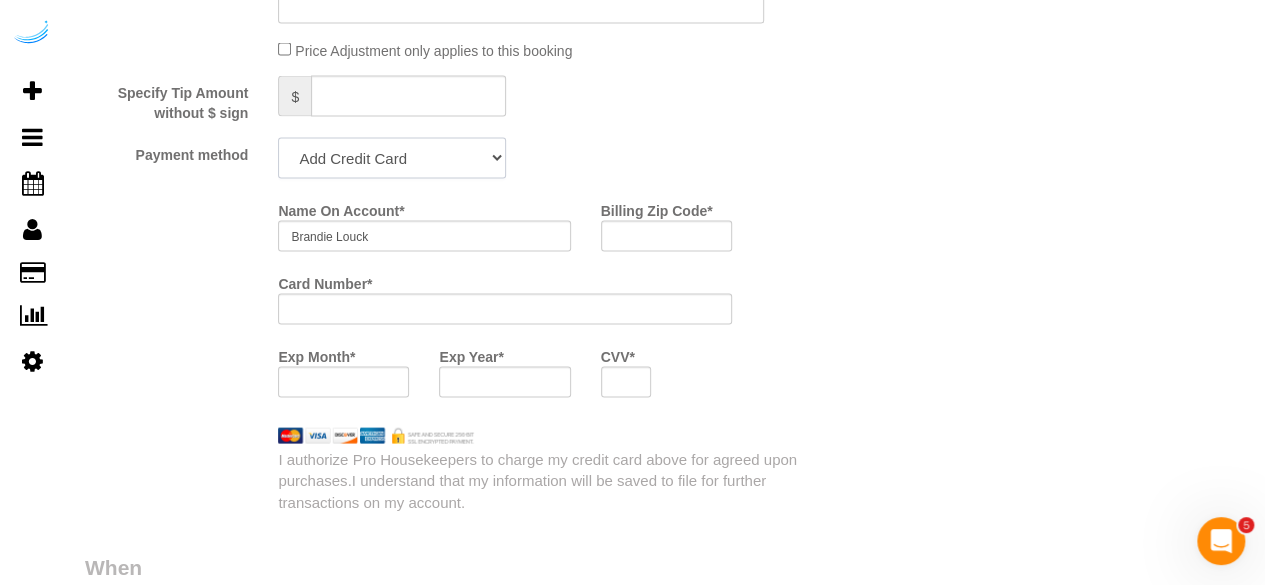click on "Add Credit Card Cash Check Paypal" 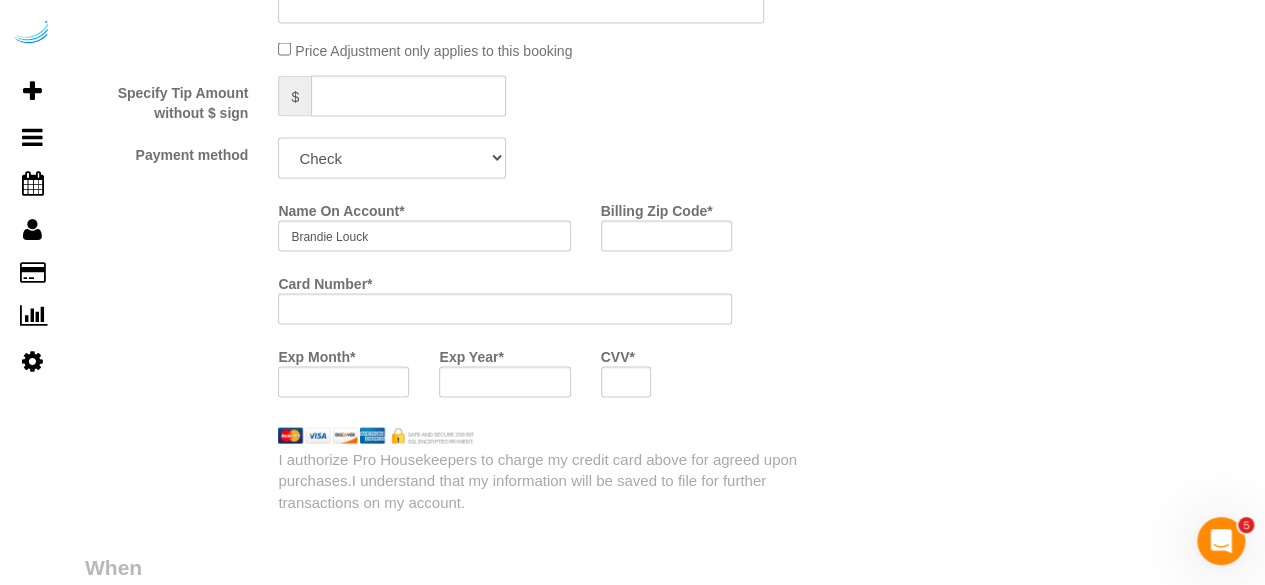 click on "Add Credit Card Cash Check Paypal" 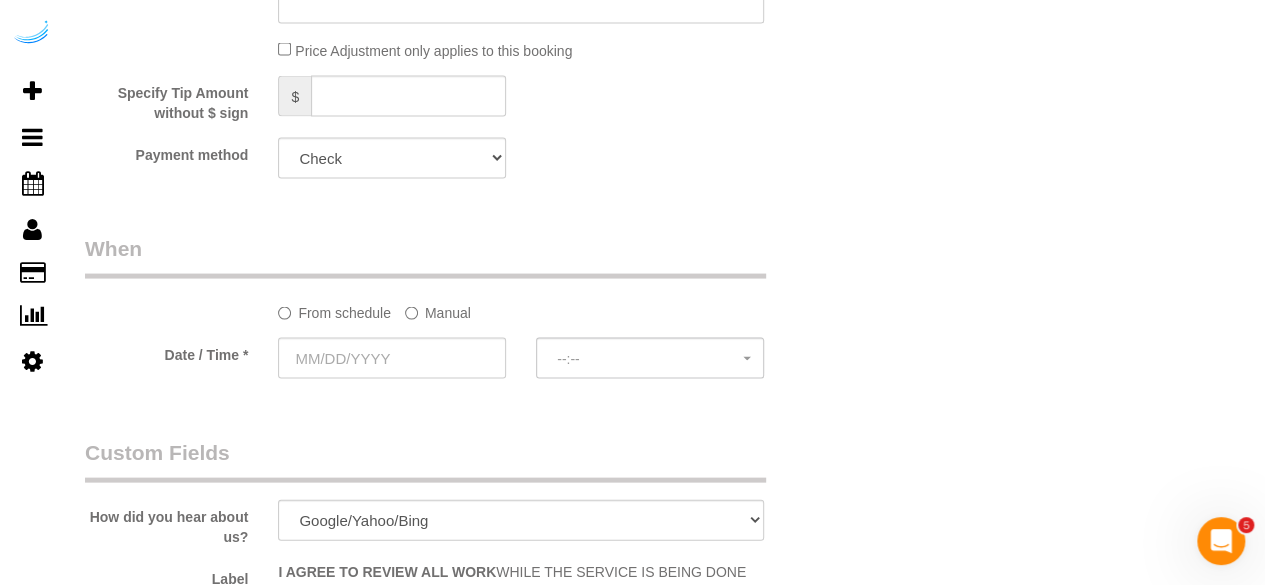 click on "From schedule
Manual
Date / Time *
--:--   --:--" 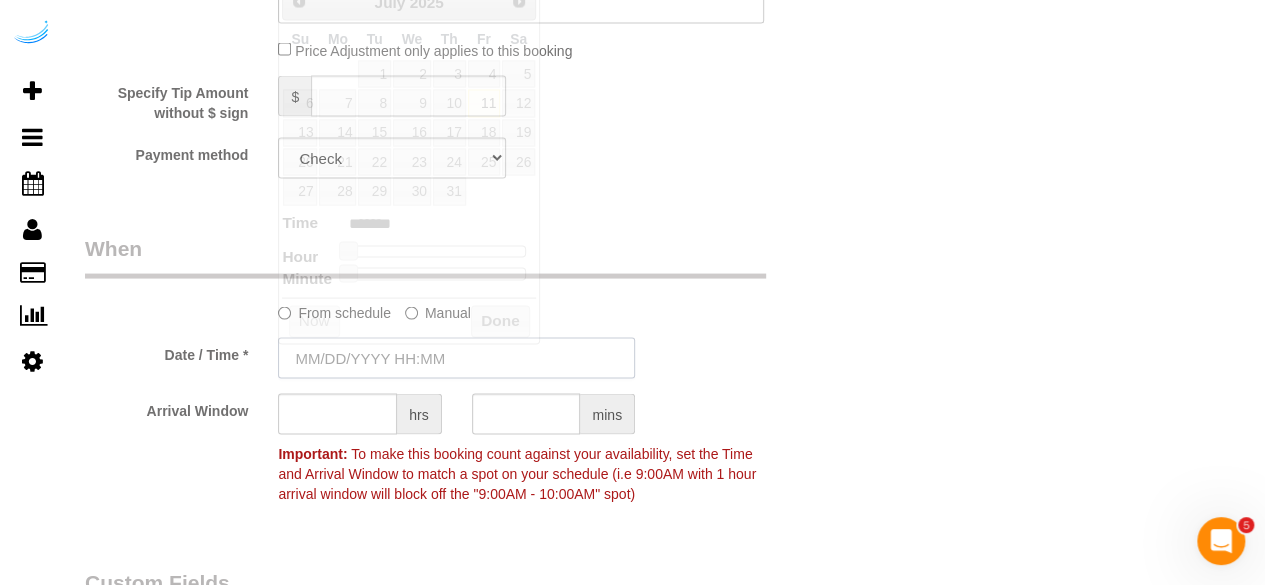 click at bounding box center [456, 358] 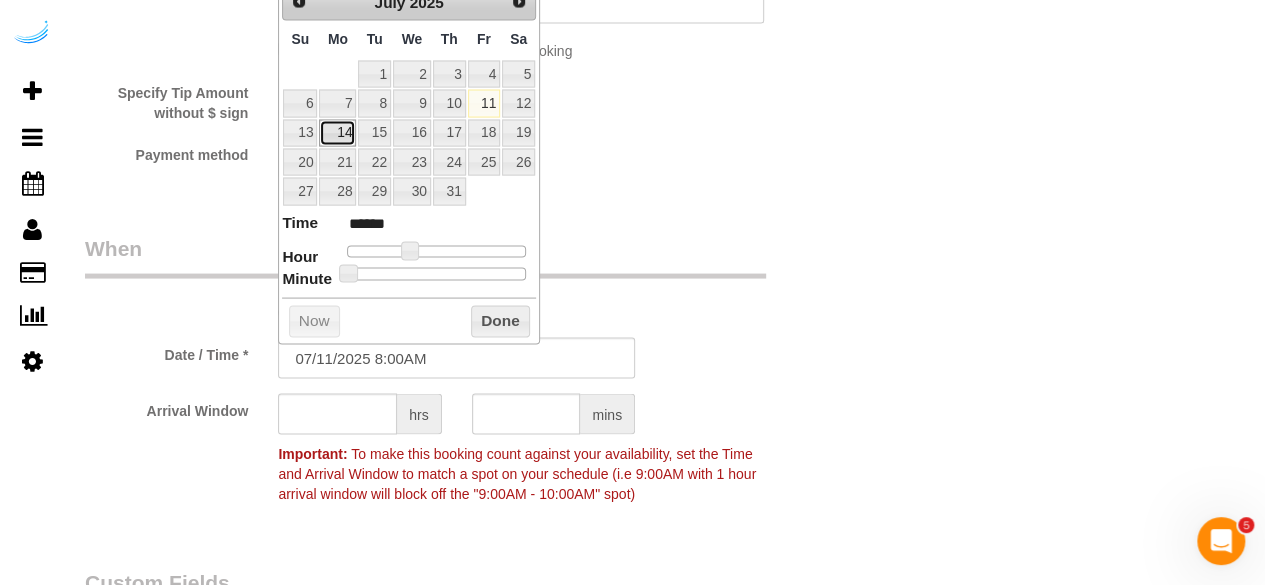 click on "14" at bounding box center (337, 133) 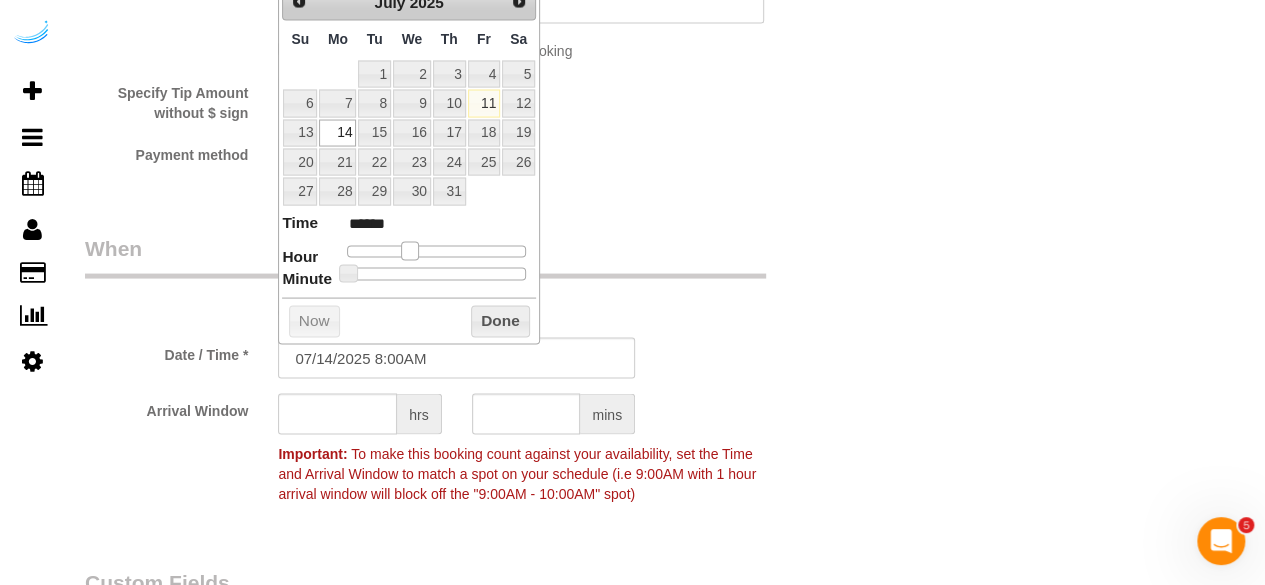 type on "07/14/2025 9:00AM" 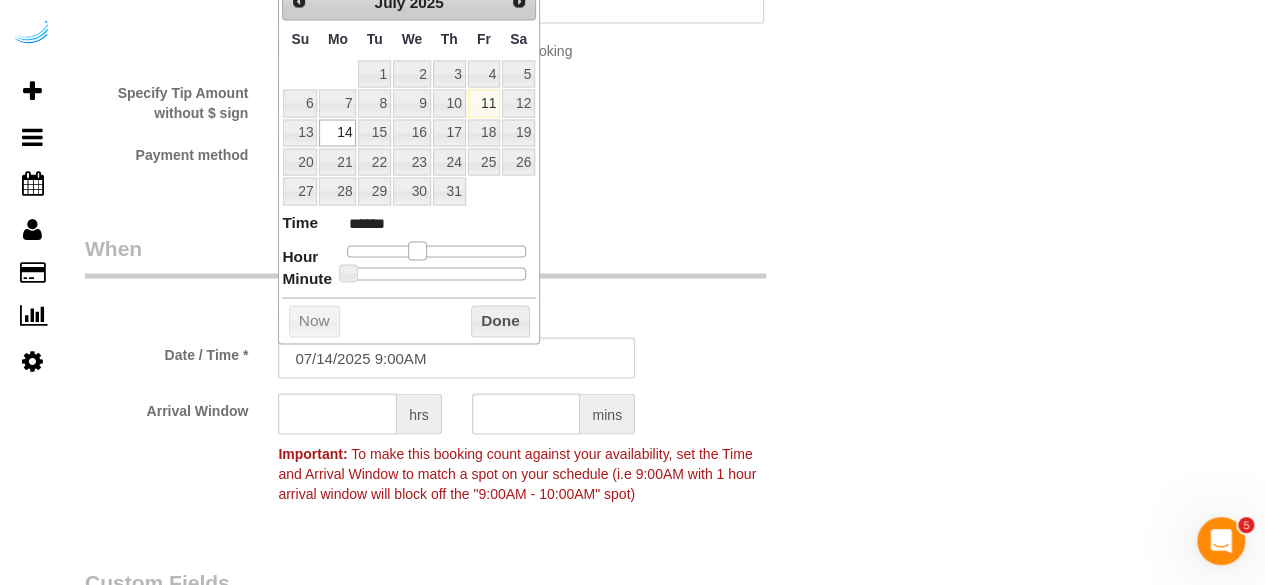 click at bounding box center [417, 251] 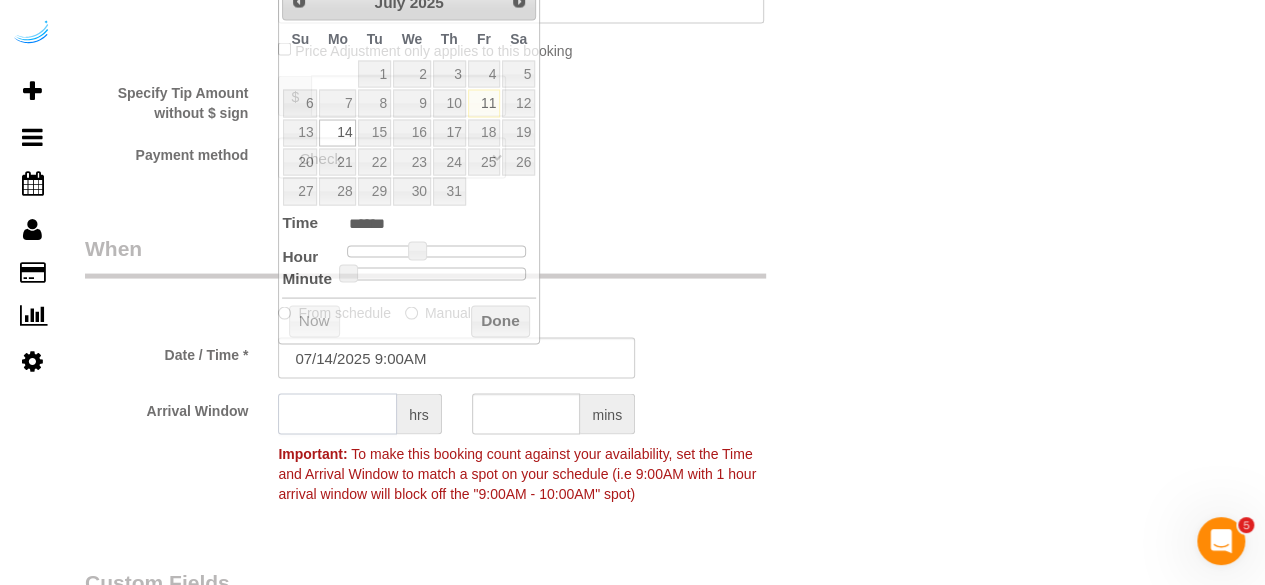 click 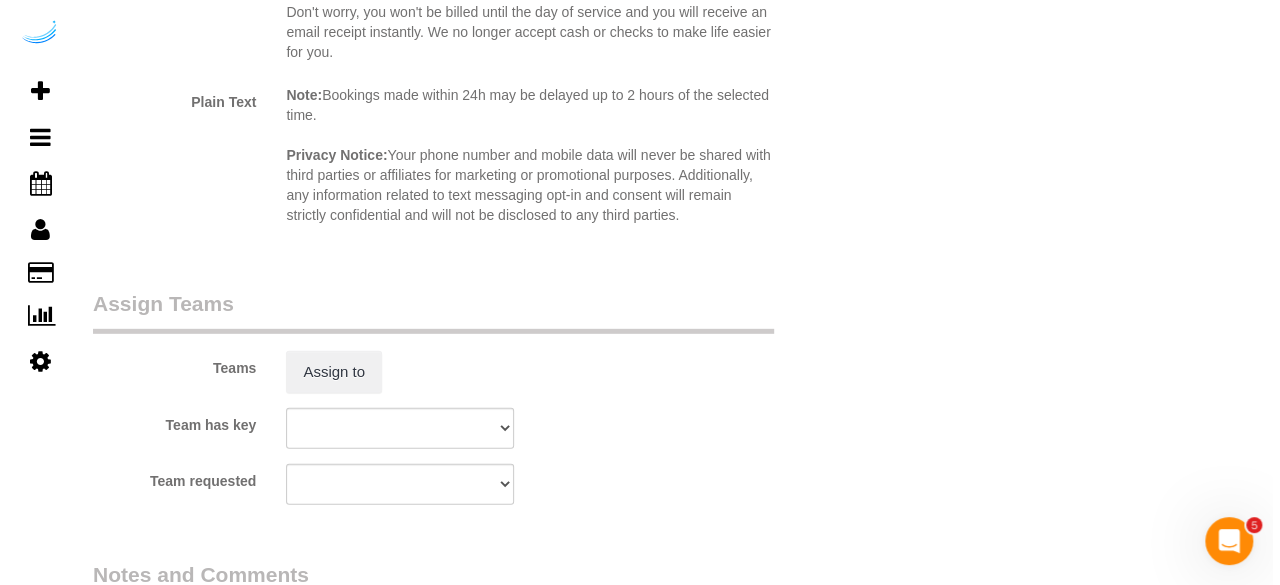 scroll, scrollTop: 2900, scrollLeft: 0, axis: vertical 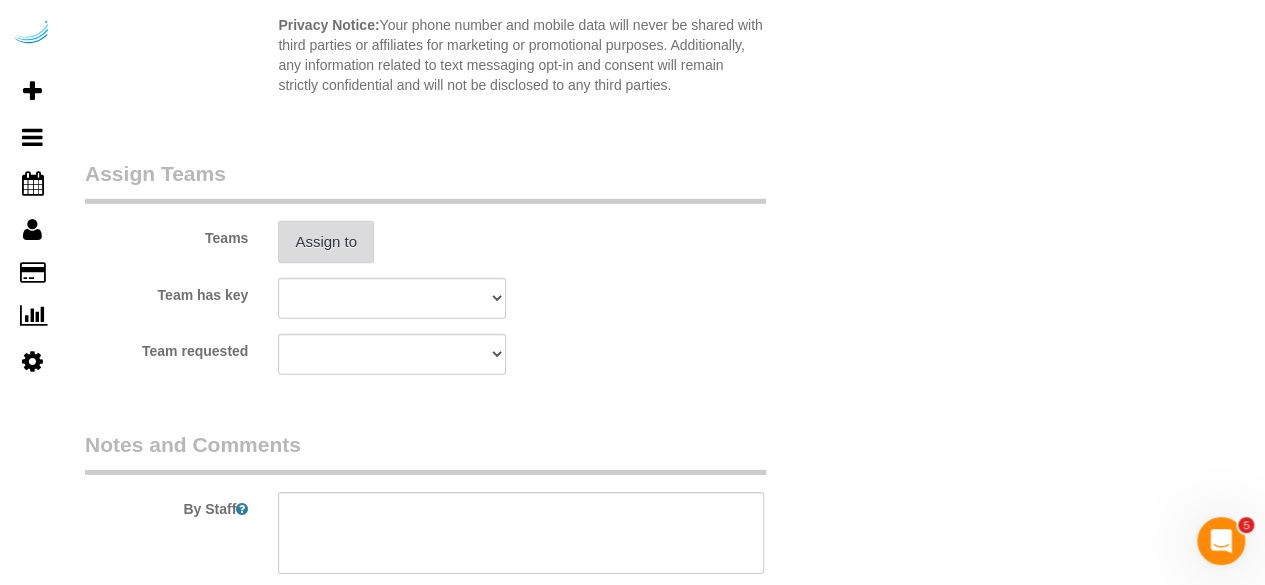 type on "4" 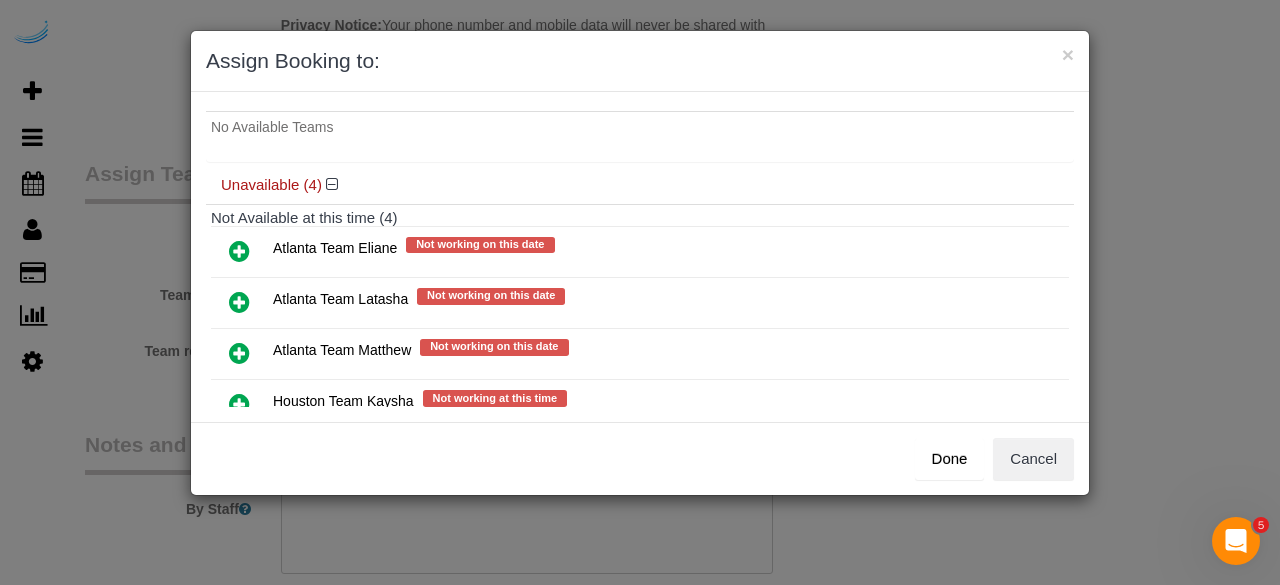 click at bounding box center (239, 251) 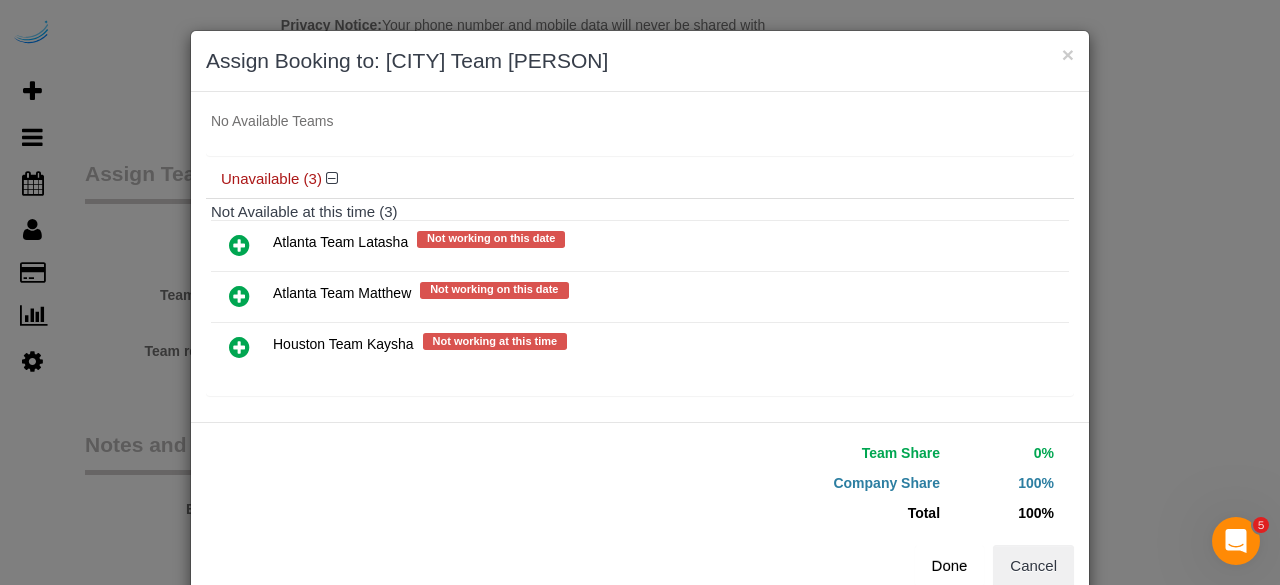 scroll, scrollTop: 156, scrollLeft: 0, axis: vertical 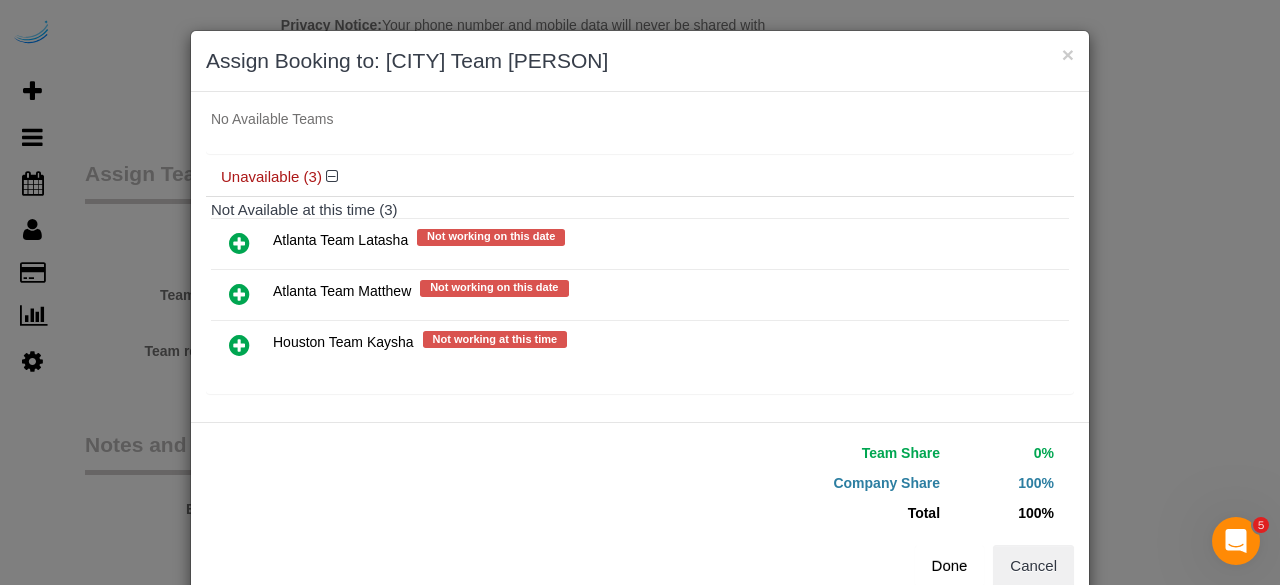 click on "Done" at bounding box center [950, 566] 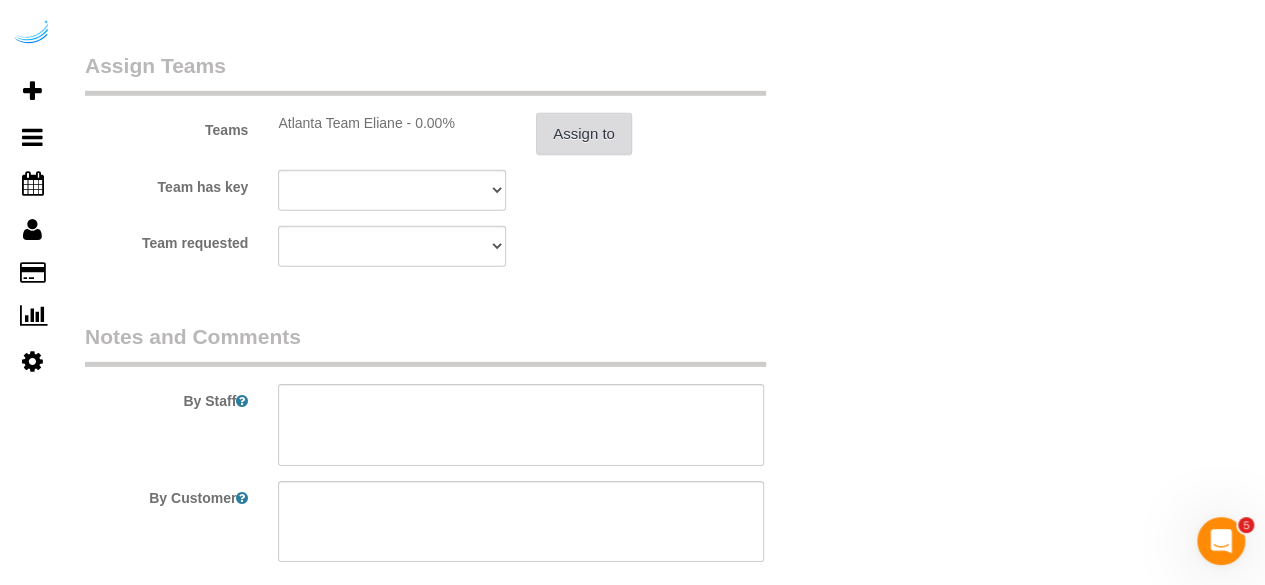 scroll, scrollTop: 3100, scrollLeft: 0, axis: vertical 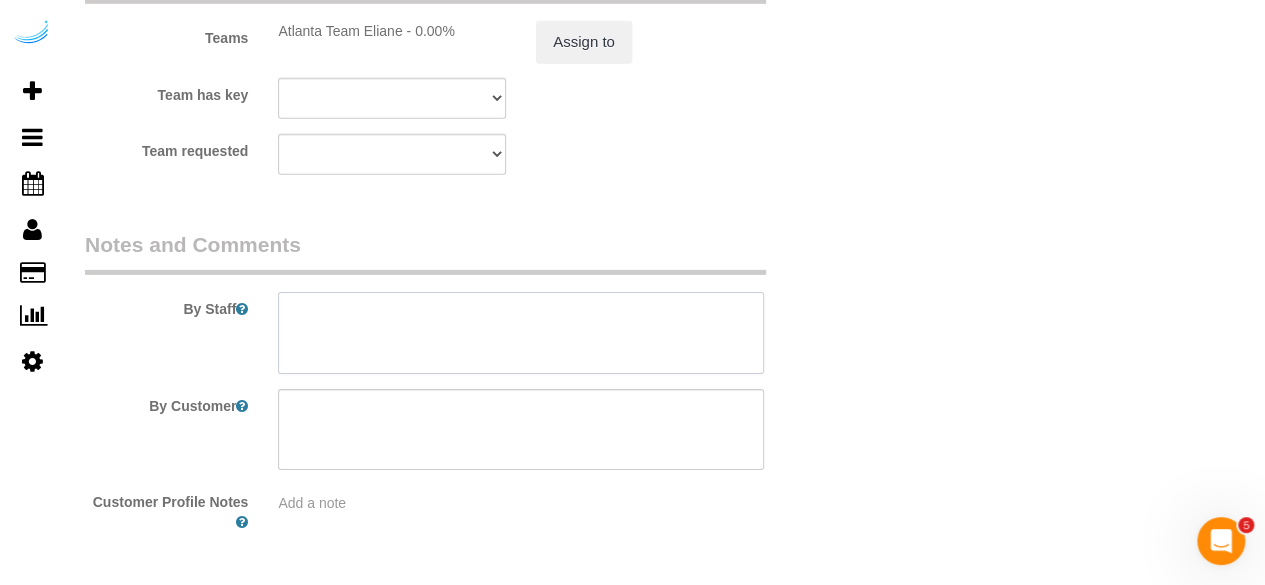 click at bounding box center [521, 333] 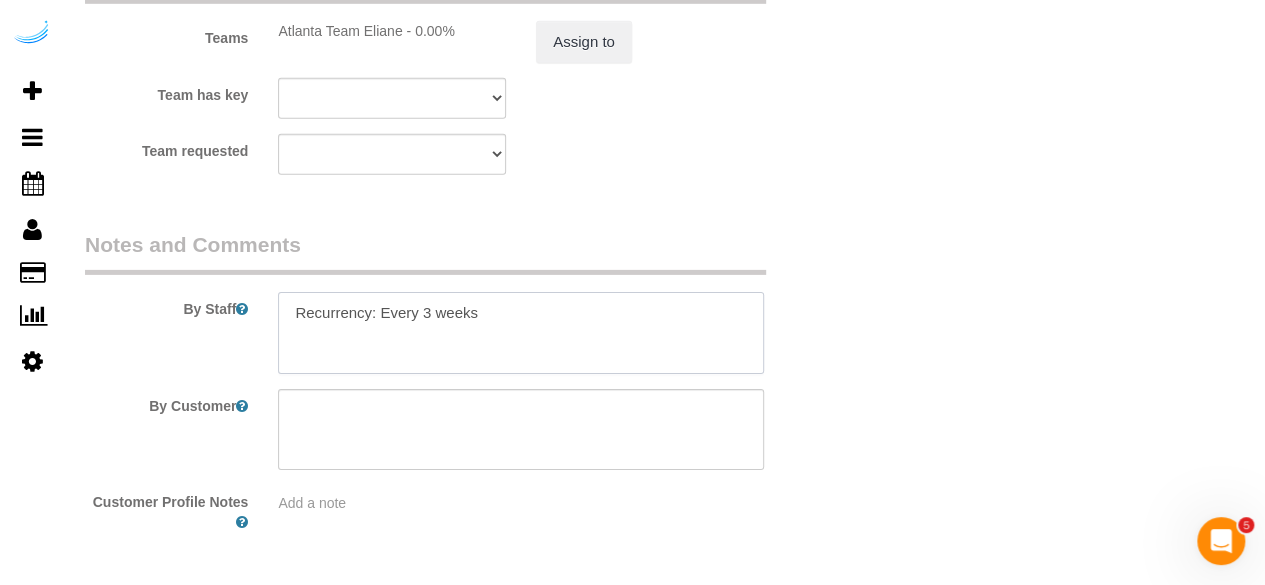 paste on "Permanent Notes:No notes from this customer.Today's Notes:No notes from this service.
Entry Method: Door Code
Code: 998 43 30
Details:
Enter on the keypad
Additional Notes:
The concierge will let you up the elevator. If you have any issues, please call me at (510) 944-9774 or (772) 538 1169
Housekeeping Notes:" 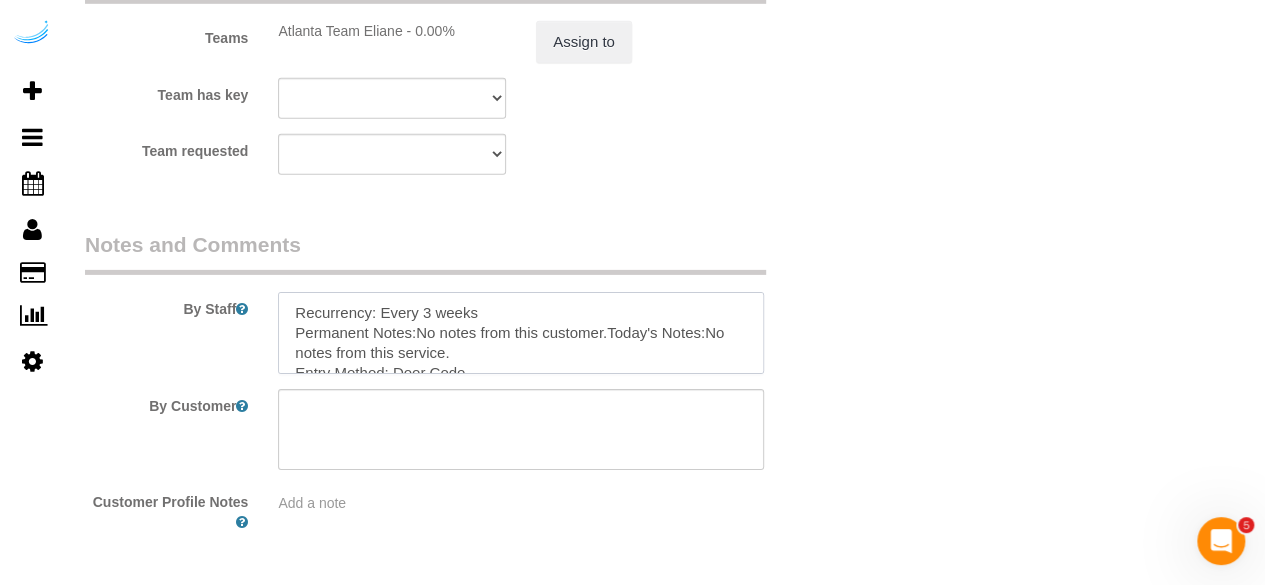 scroll, scrollTop: 188, scrollLeft: 0, axis: vertical 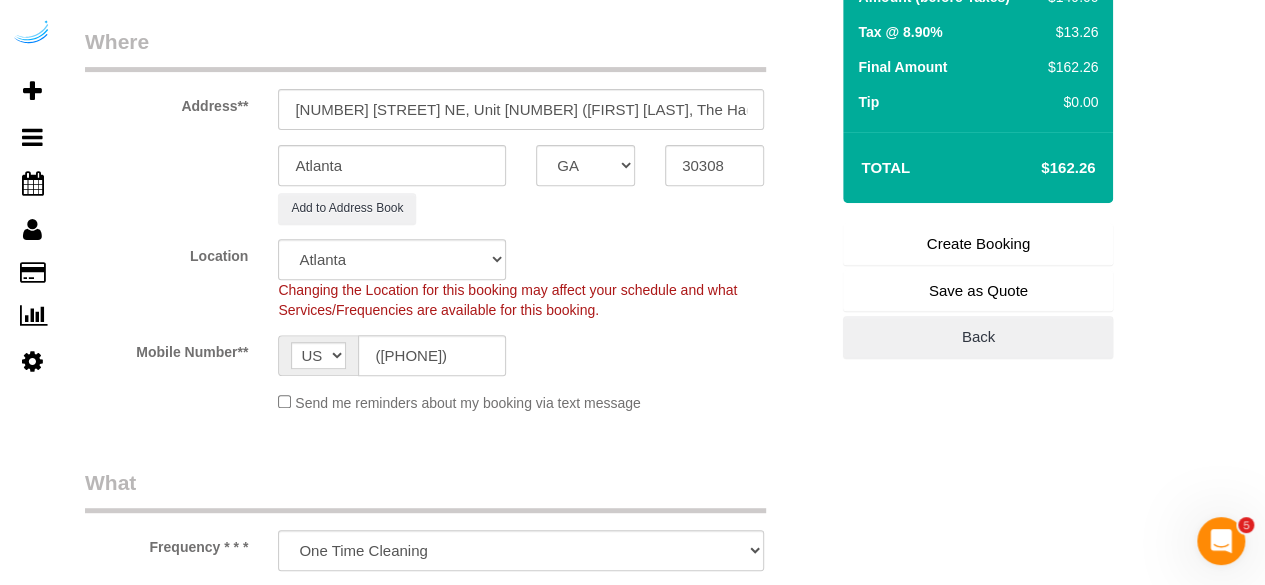 type on "Recurrency: Every 3 weeks
Permanent Notes:No notes from this customer.Today's Notes:No notes from this service.
Entry Method: Door Code
Code: 998 43 30
Details:
Enter on the keypad
Additional Notes:
The concierge will let you up the elevator. If you have any issues, please call me at (510) 944-9774 or (772) 538 1169
Housekeeping Notes:" 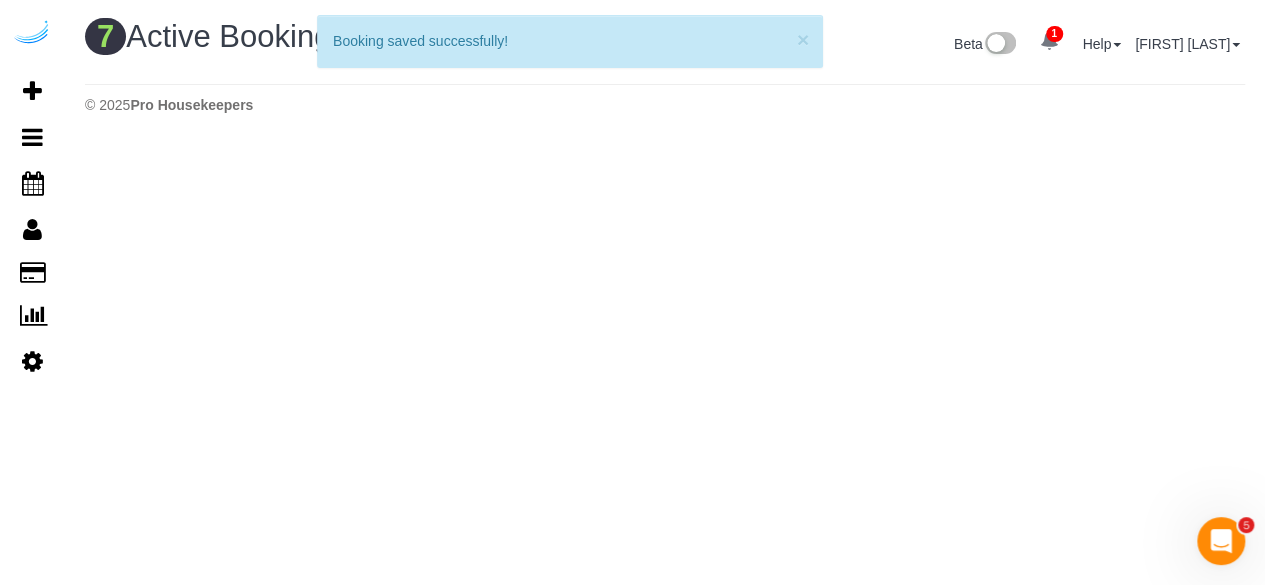 scroll, scrollTop: 0, scrollLeft: 0, axis: both 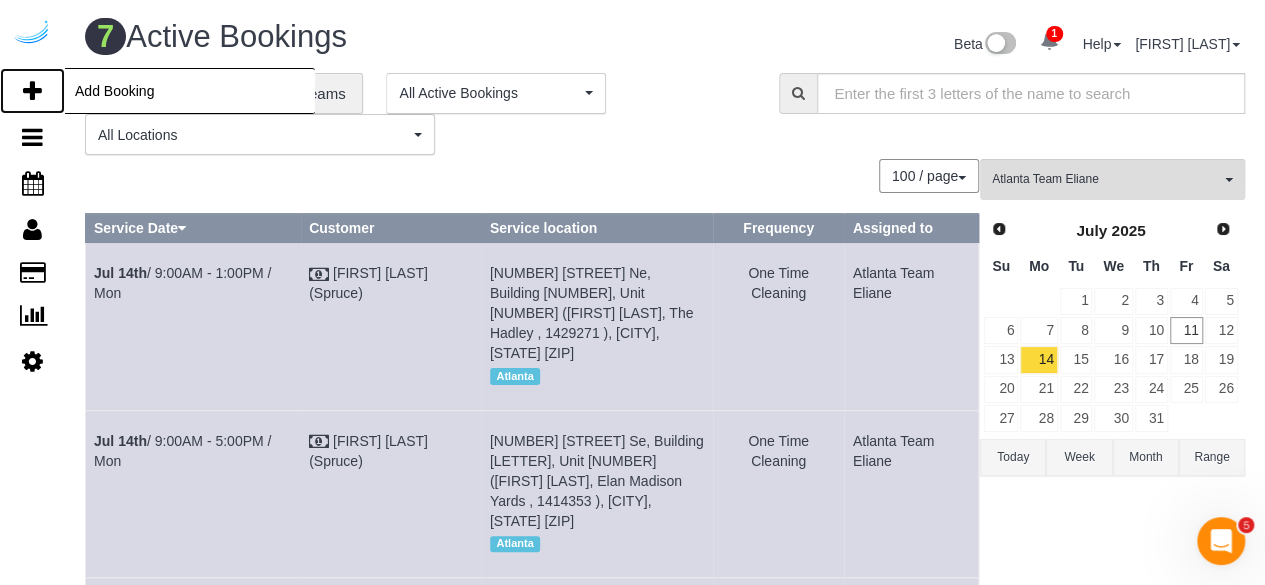 click at bounding box center (32, 91) 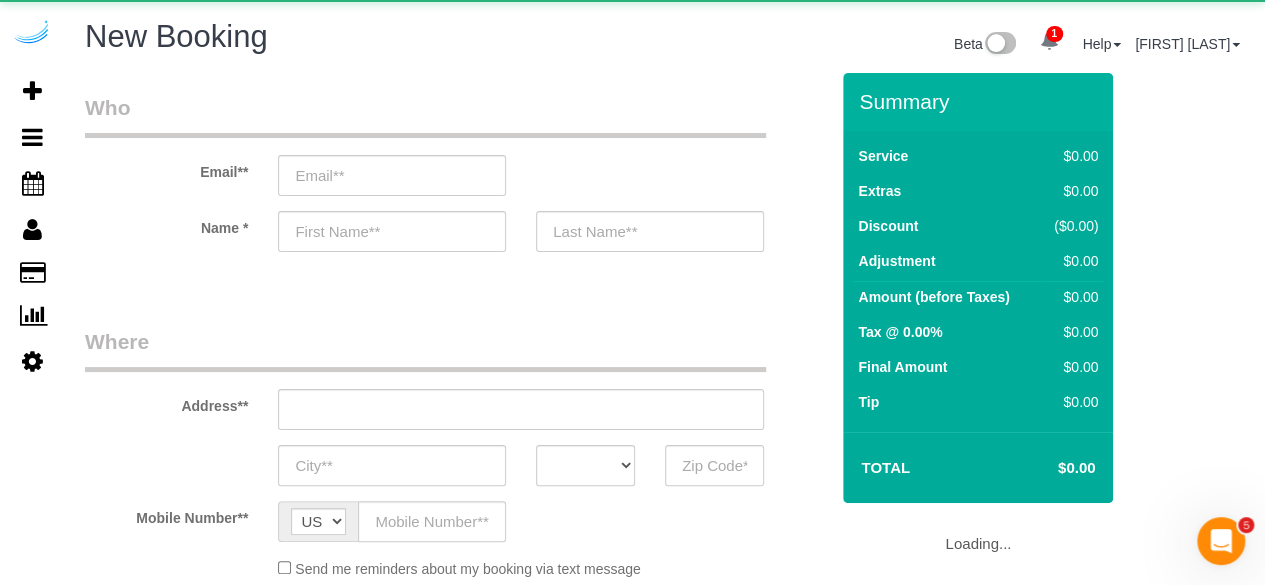 select on "object:18970" 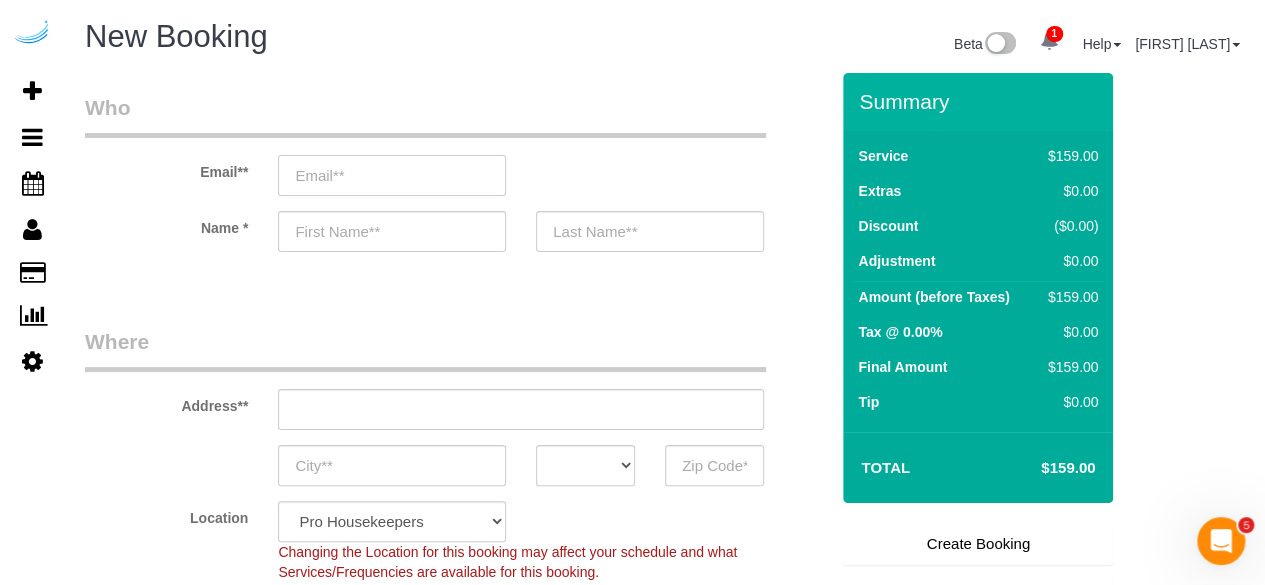click at bounding box center [392, 175] 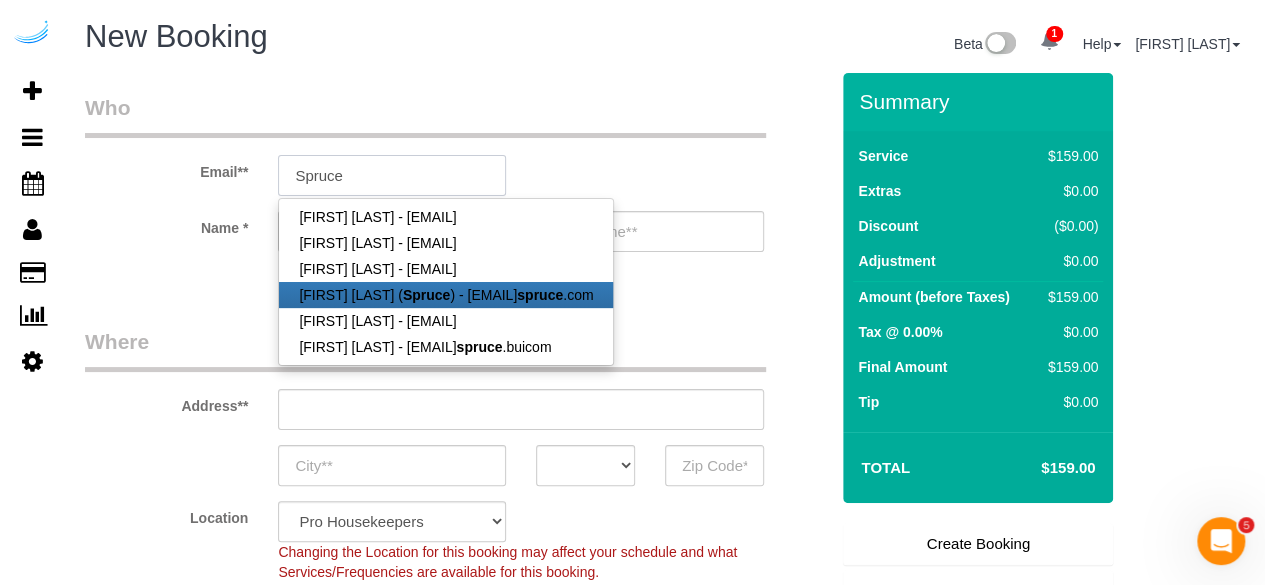 type on "brandie@getspruce.com" 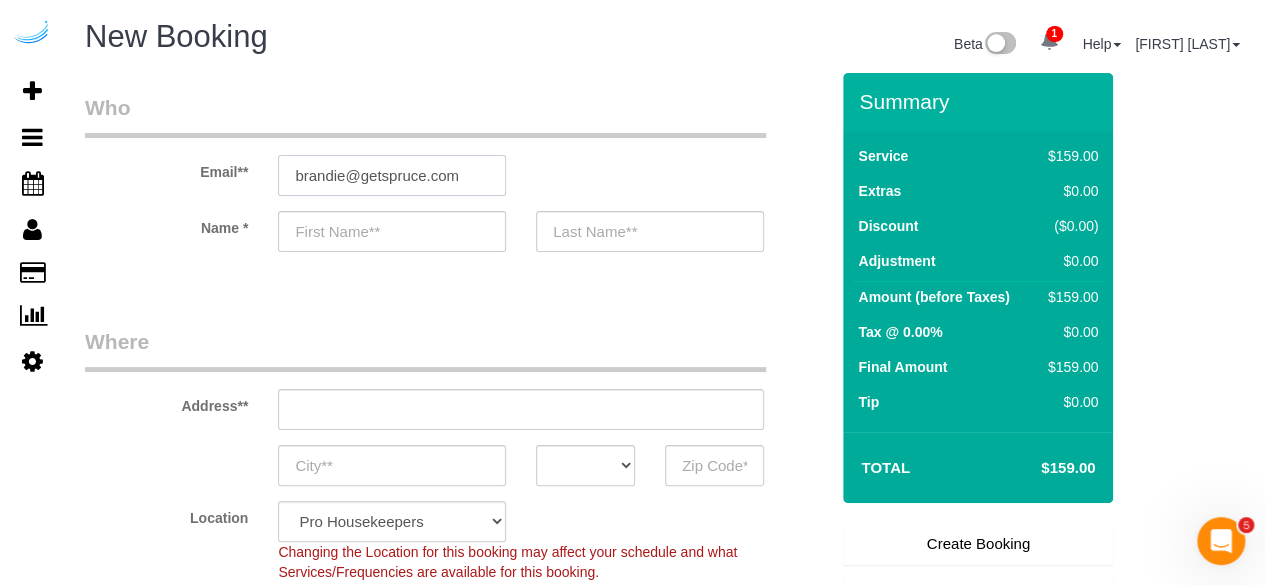 type on "Brandie" 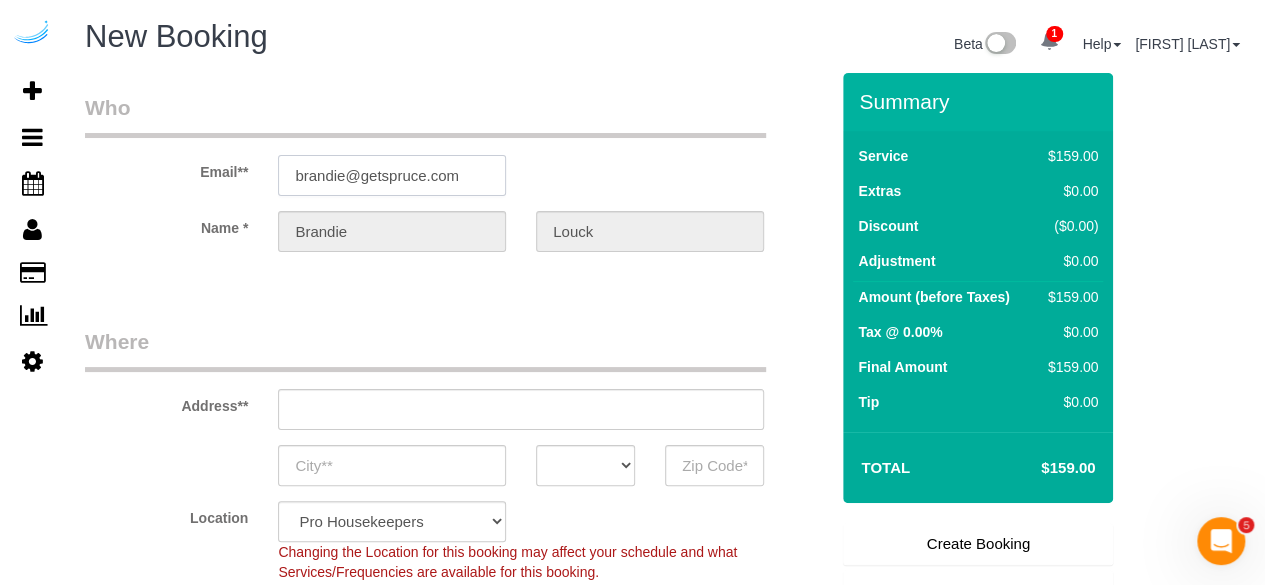 type on "3816 S Lamar Blvd" 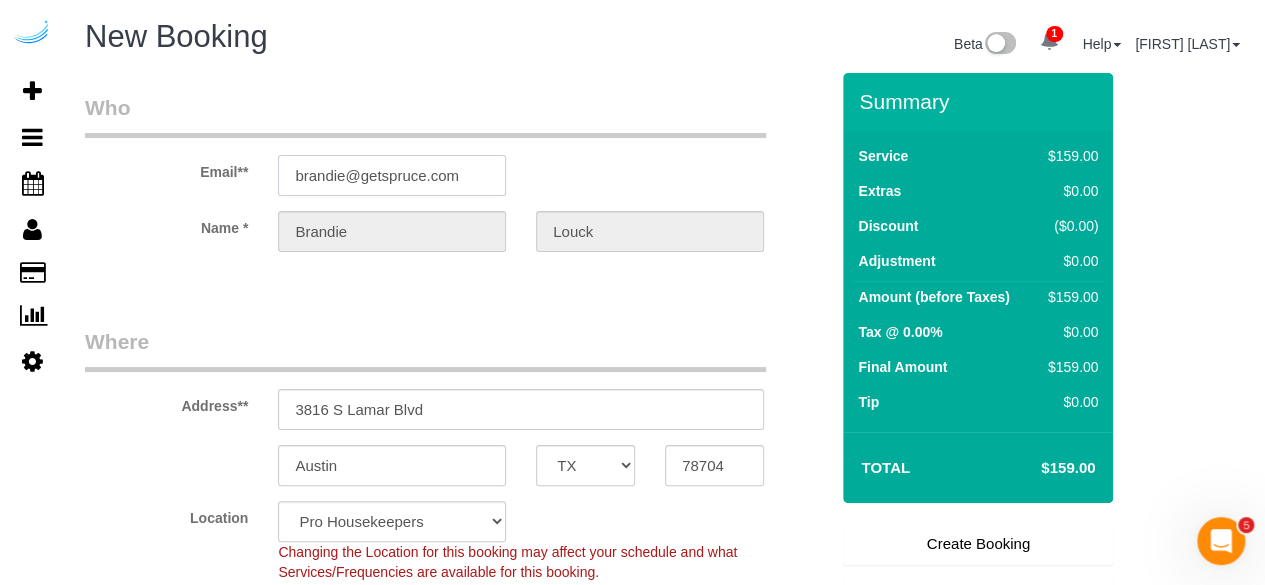 type on "brandie@getspruce.com" 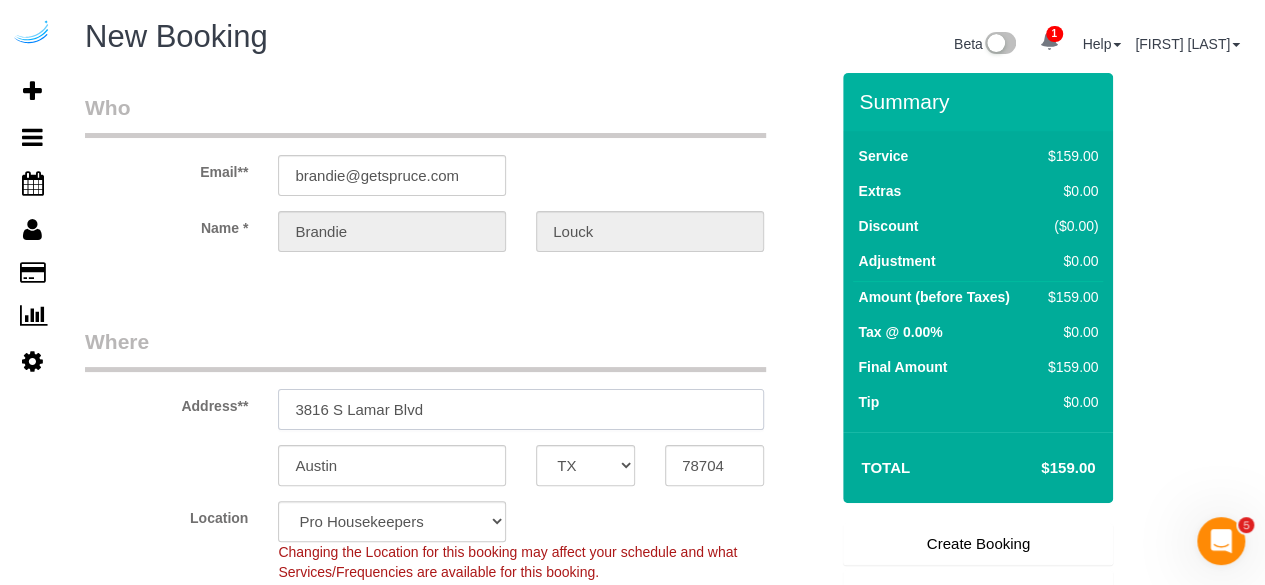 click on "3816 S Lamar Blvd" at bounding box center [521, 409] 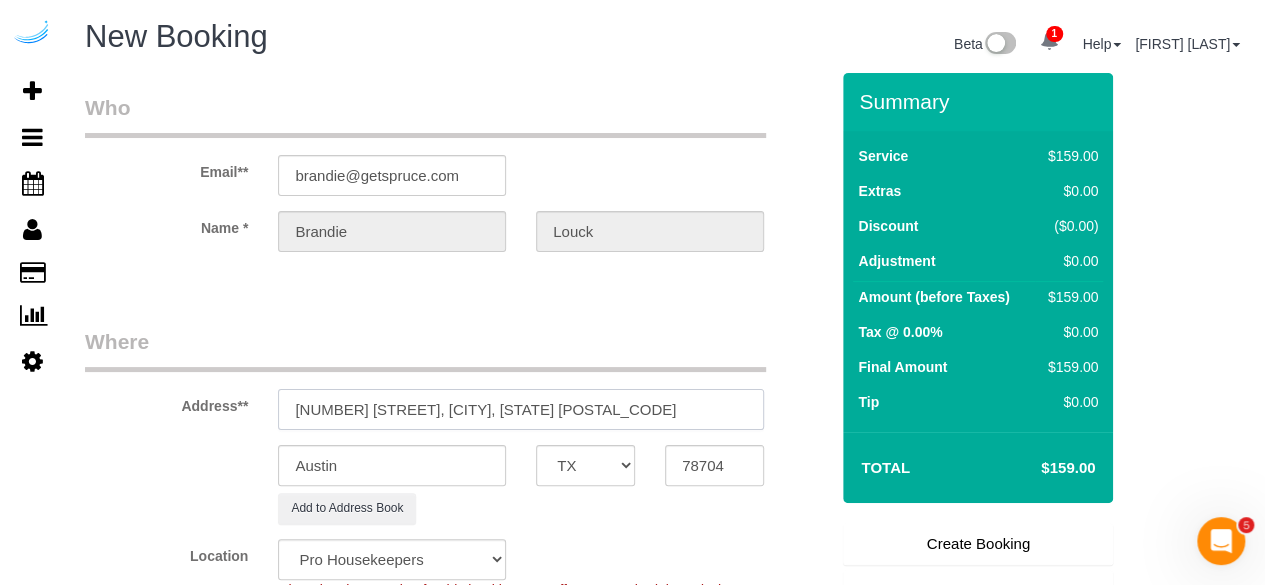 select on "9" 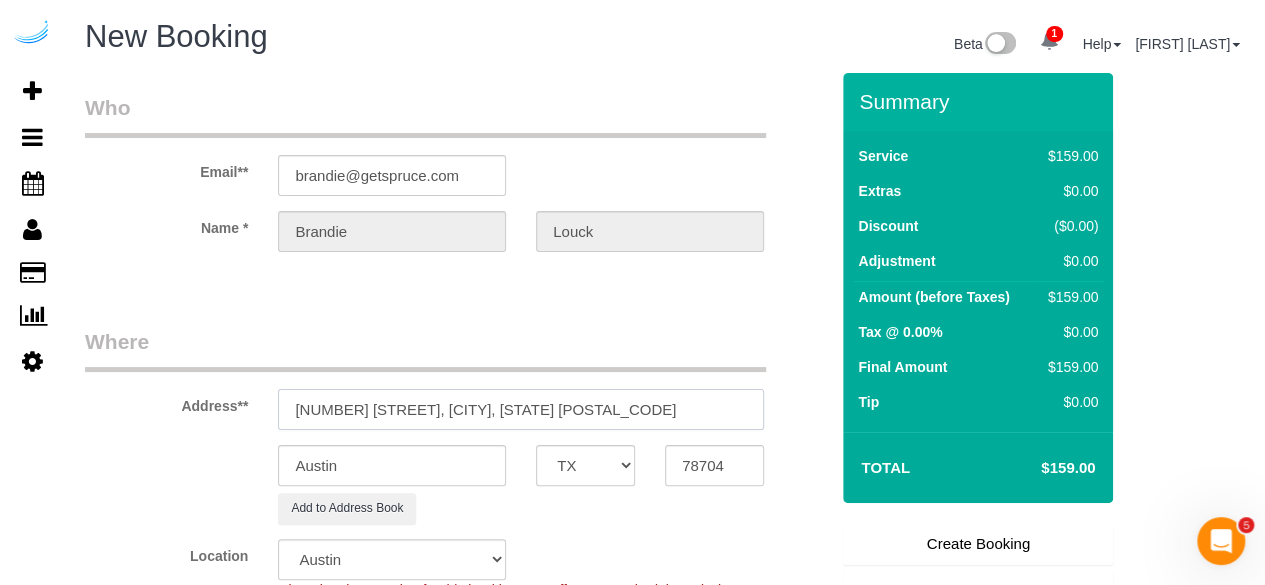 type 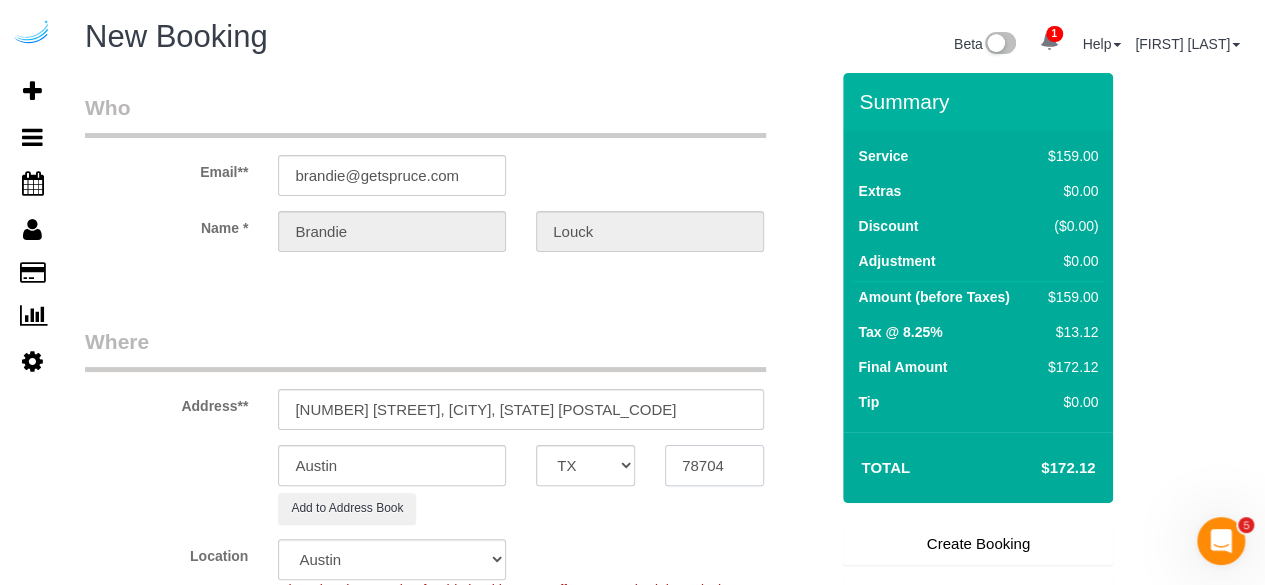 click on "78704" at bounding box center (714, 465) 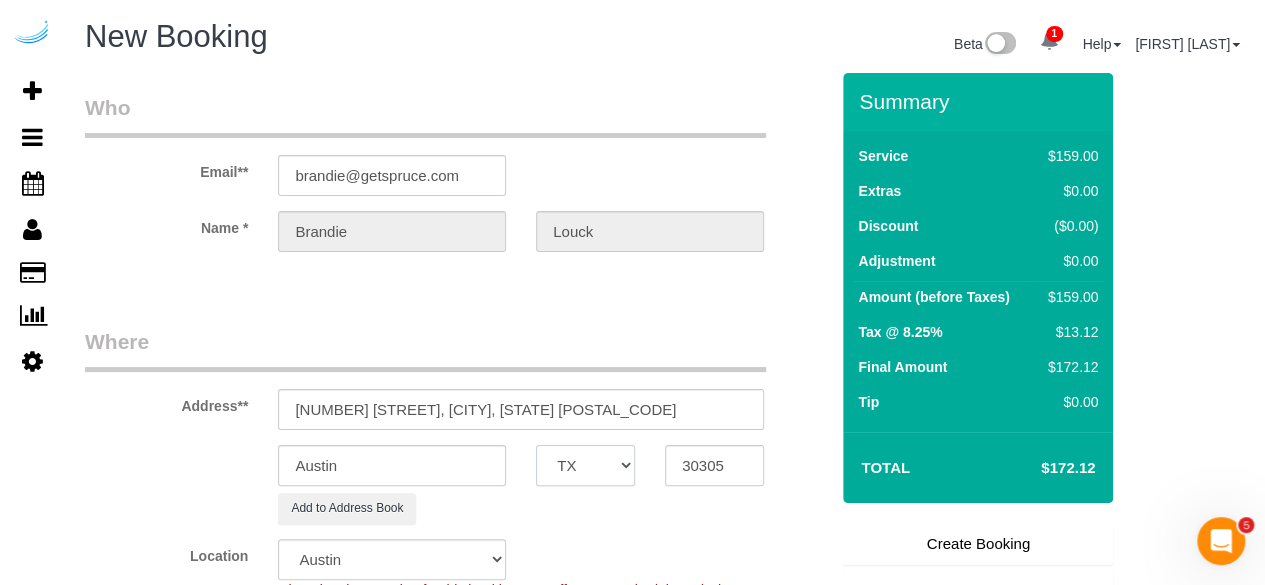 click on "AK
AL
AR
AZ
CA
CO
CT
DC
DE
FL
GA
HI
IA
ID
IL
IN
KS
KY
LA
MA
MD
ME
MI
MN
MO
MS
MT
NC
ND
NE
NH
NJ
NM
NV
NY
OH
OK
OR
PA
RI
SC
SD
TN
TX
UT
VA
VT
WA
WI
WV
WY" at bounding box center [585, 465] 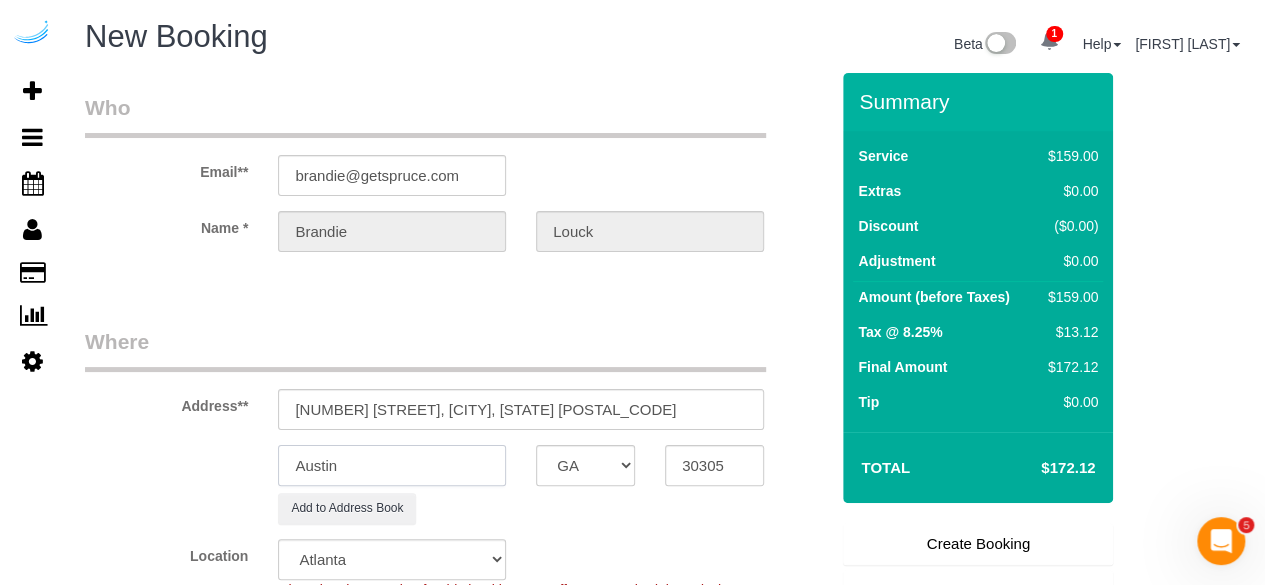 click on "Austin" at bounding box center [392, 465] 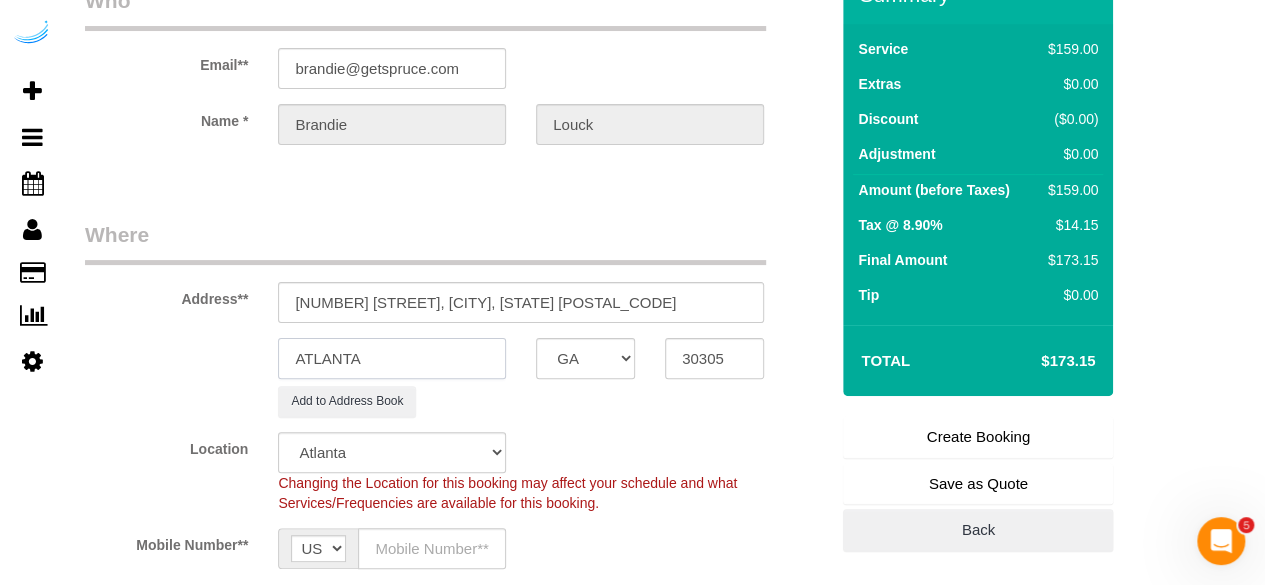 scroll, scrollTop: 200, scrollLeft: 0, axis: vertical 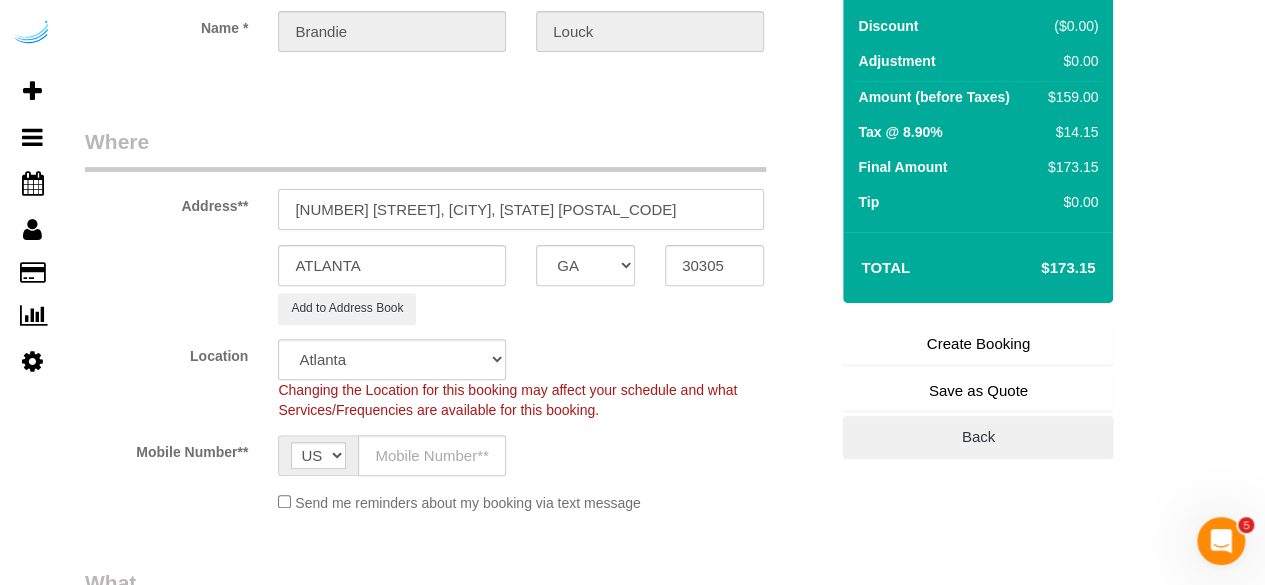 drag, startPoint x: 400, startPoint y: 212, endPoint x: 606, endPoint y: 187, distance: 207.51144 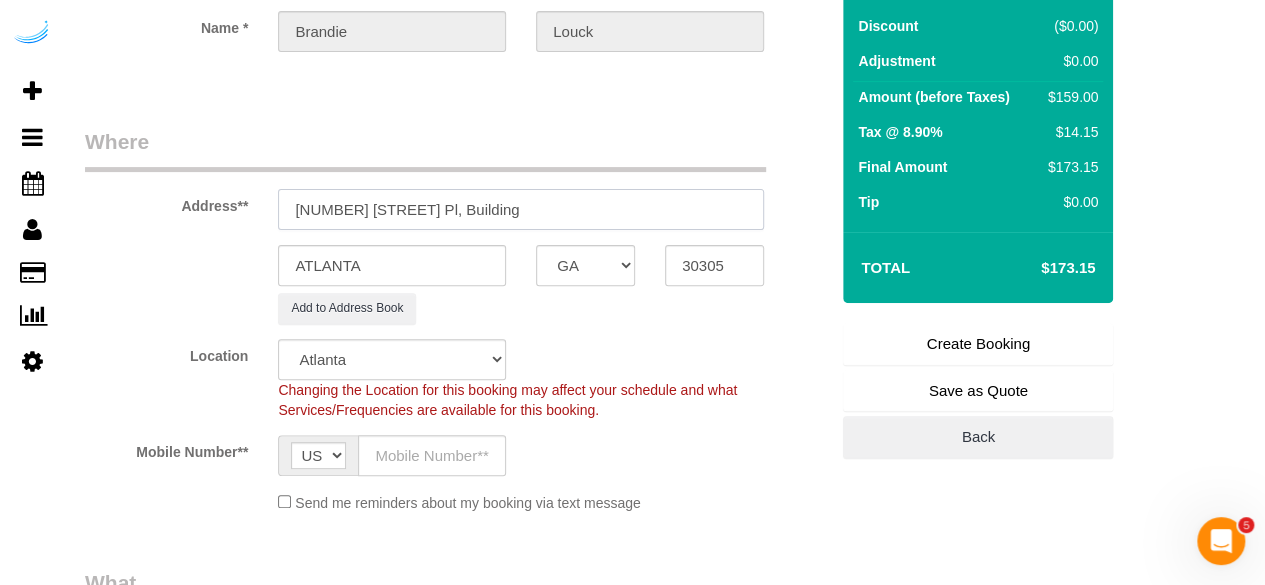 paste on "B-2407" 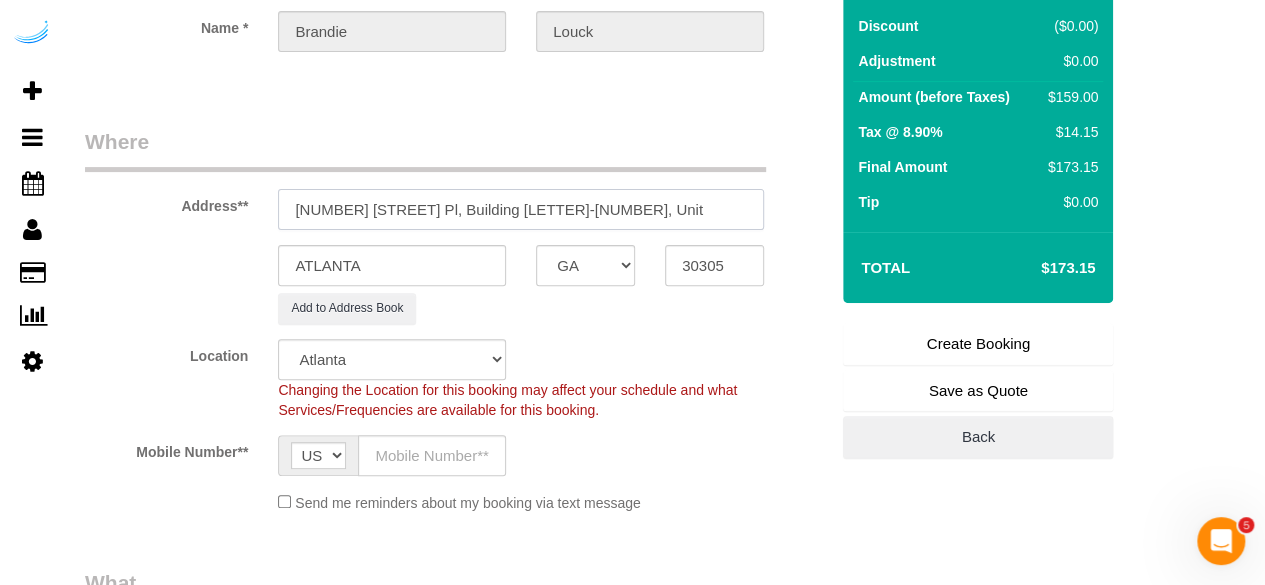 paste on "B-2407" 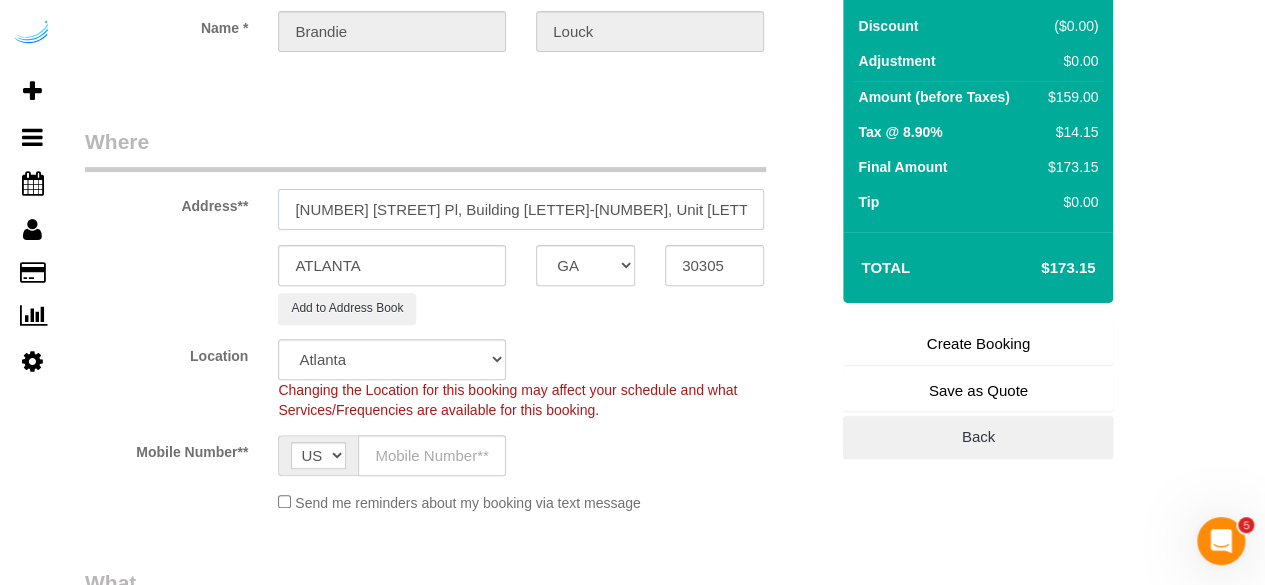 paste on "[FIRST] [LAST]" 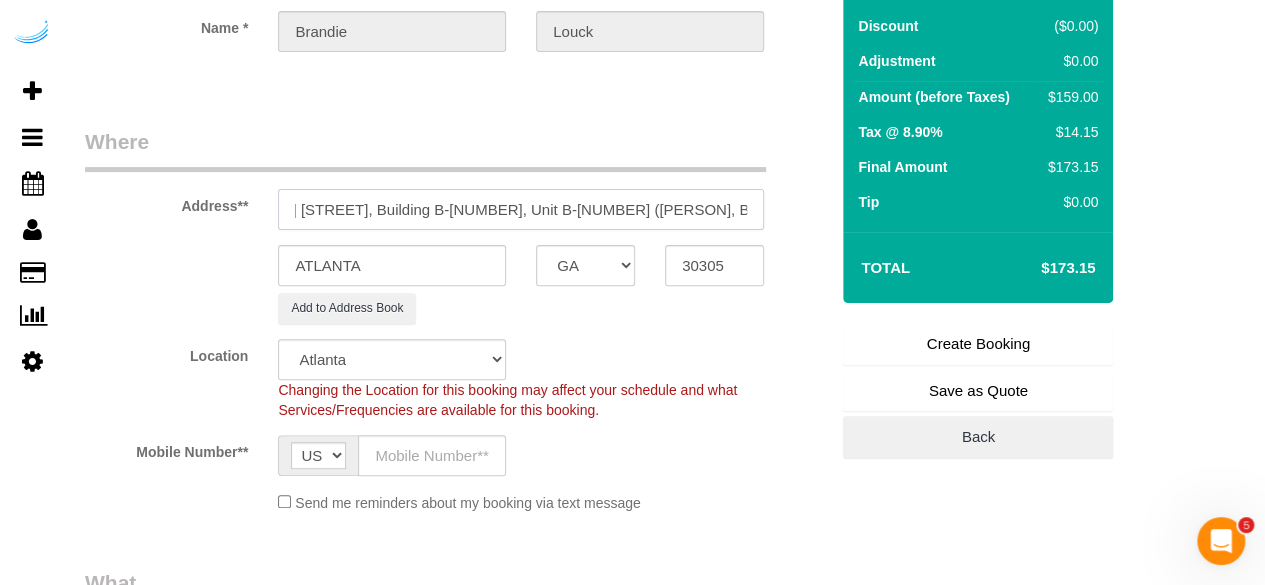 scroll, scrollTop: 0, scrollLeft: 80, axis: horizontal 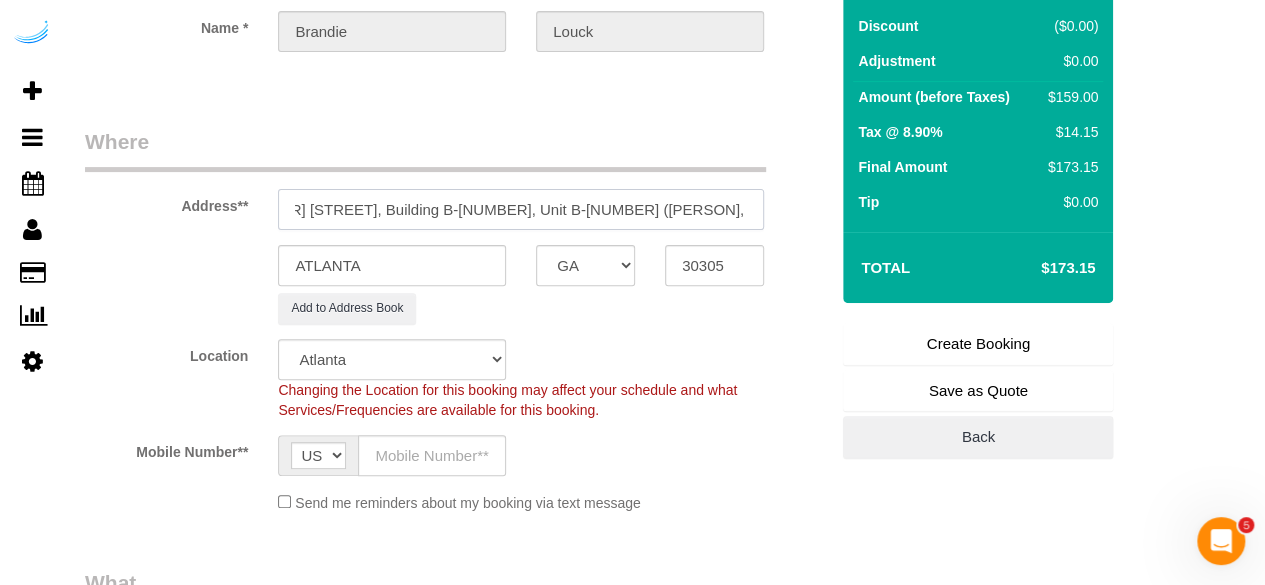 paste on "1362694" 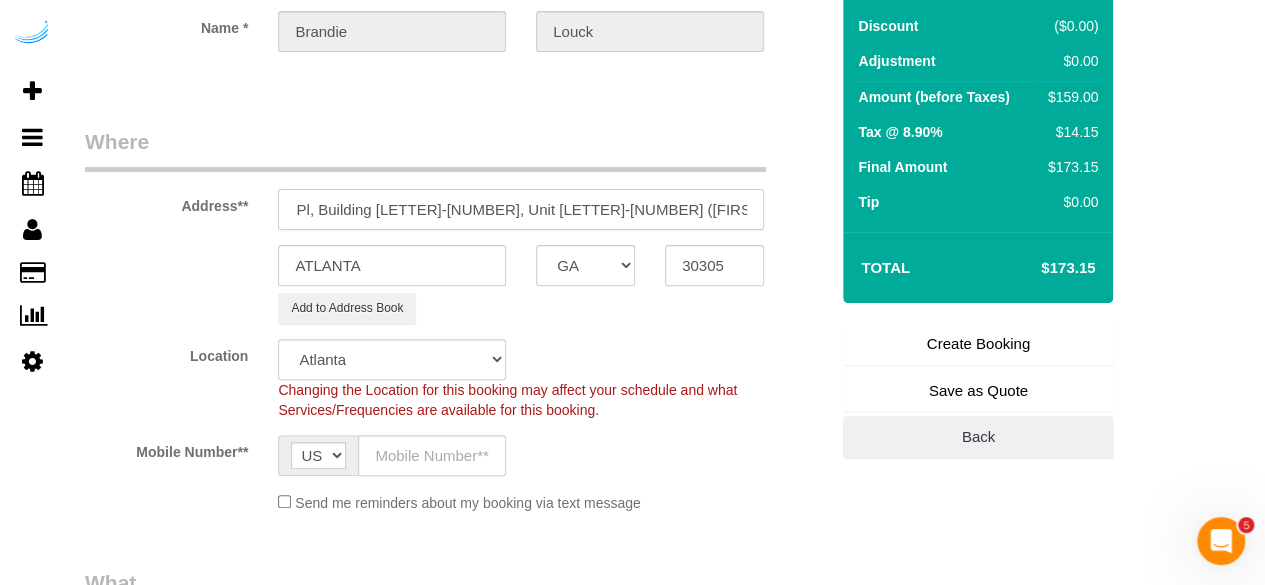 scroll, scrollTop: 0, scrollLeft: 153, axis: horizontal 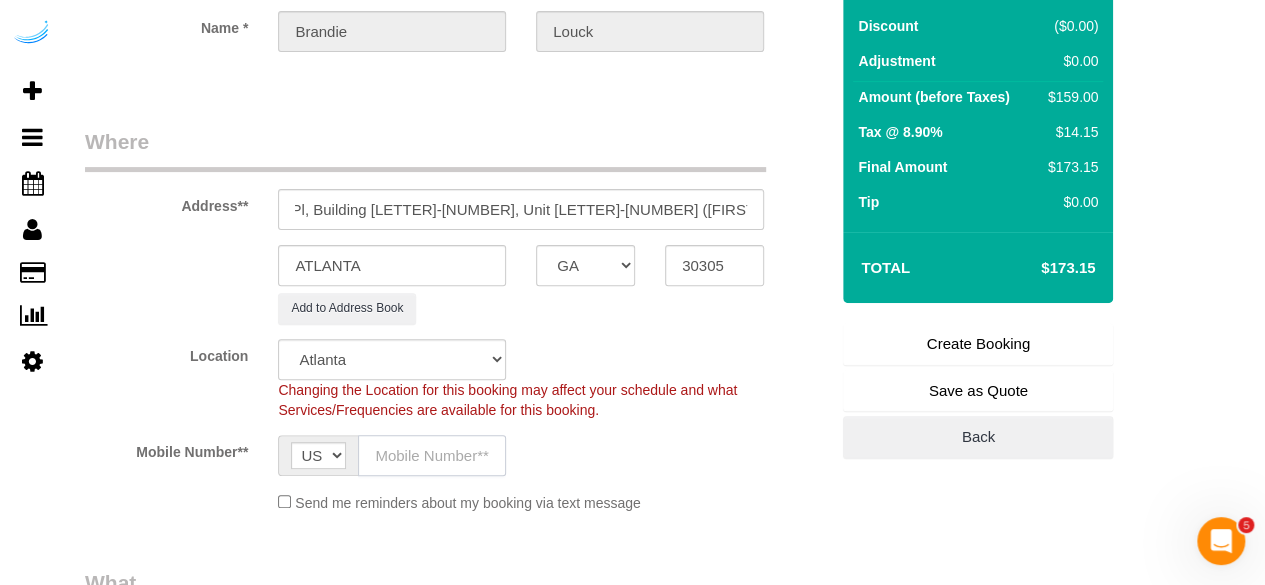 click 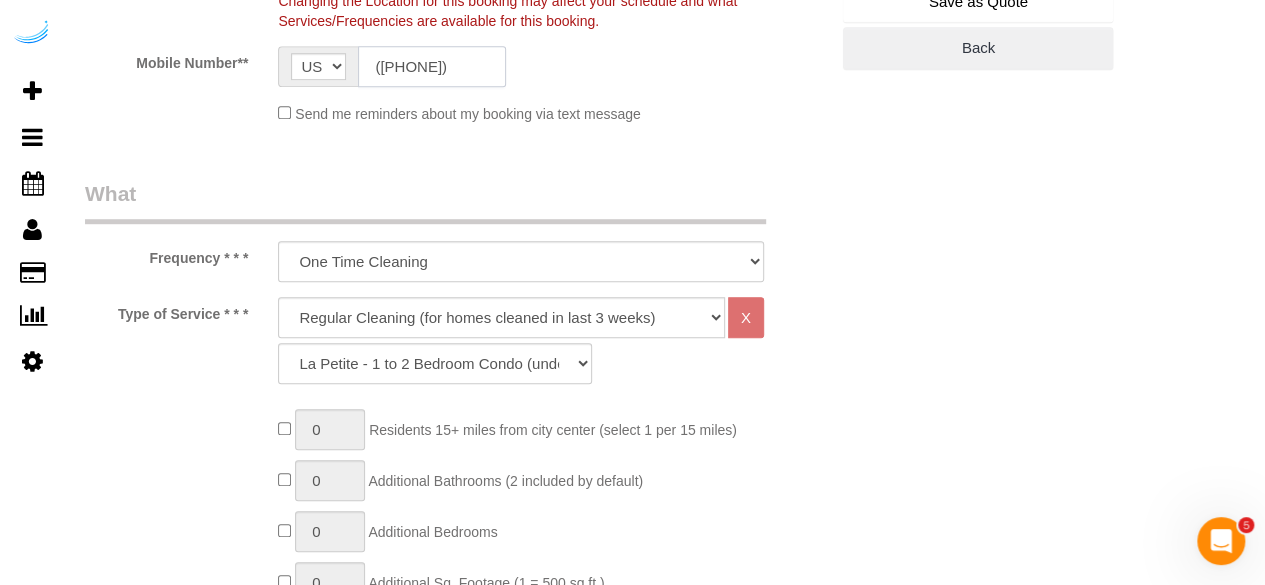 scroll, scrollTop: 600, scrollLeft: 0, axis: vertical 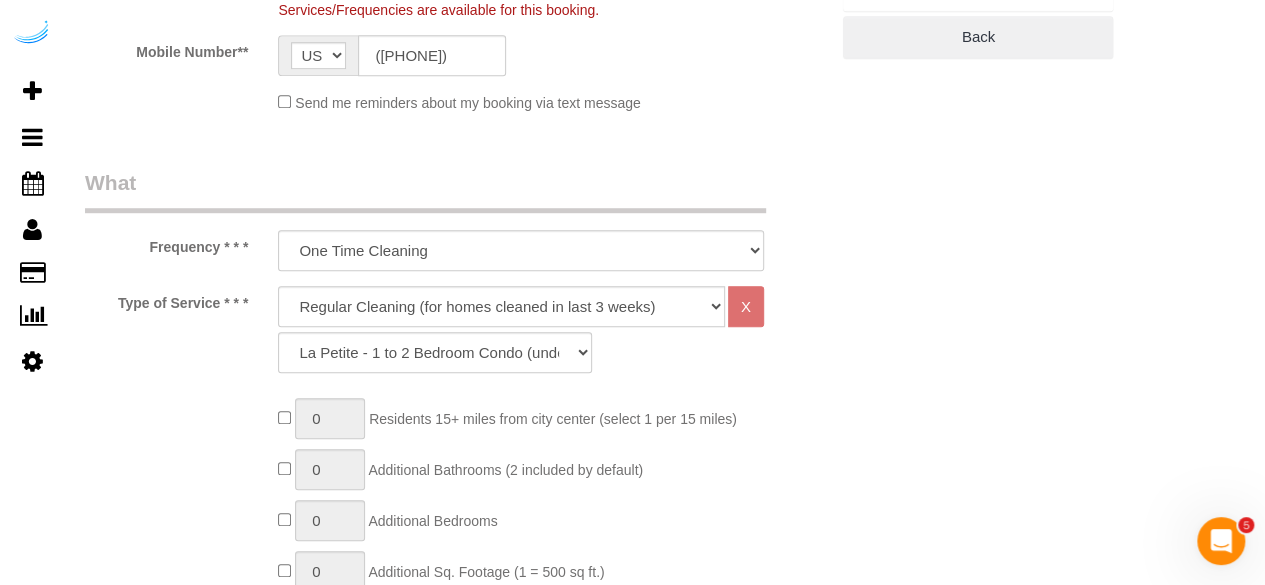 click on "Deep Cleaning (for homes that have not been cleaned in 3+ weeks) Spruce Regular Cleaning (for homes cleaned in last 3 weeks) Moving Cleanup (to clean home for new tenants) Post Construction Cleaning Vacation Rental Cleaning Hourly
X
La Petite - 1 to 2 Bedroom Condo (under 1000 sq. ft.) La Petite II - 2 Bedroom 2 Bath Home/Condo (1001-1500 sq. ft.) Le Milieu - 3 Bedroom 2 Bath Home (under 1800 sq. ft.) Le Milieu - 4 Bedroom 2 Bath Home (under 1800 sq. ft.) Grand - 5 Bedroom 2 Bath Home (under 2250 sq. ft.) Très Grand - 6 Bedroom 2 Bath Home (under 3000 sq. ft.)" 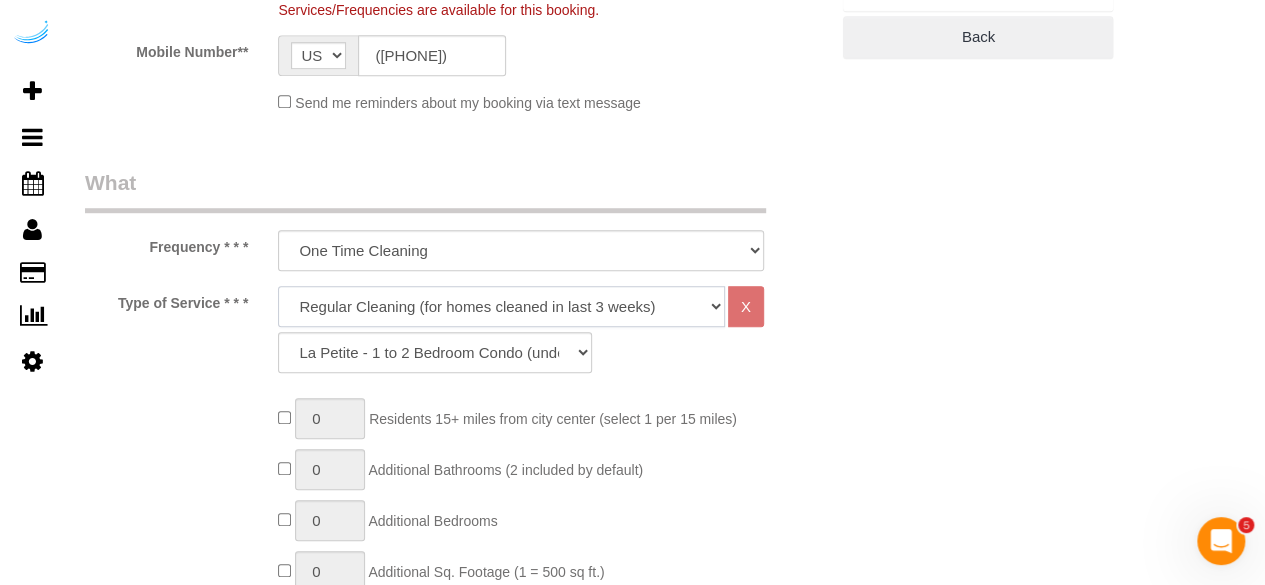 click on "Deep Cleaning (for homes that have not been cleaned in 3+ weeks) Spruce Regular Cleaning (for homes cleaned in last 3 weeks) Moving Cleanup (to clean home for new tenants) Post Construction Cleaning Vacation Rental Cleaning Hourly" 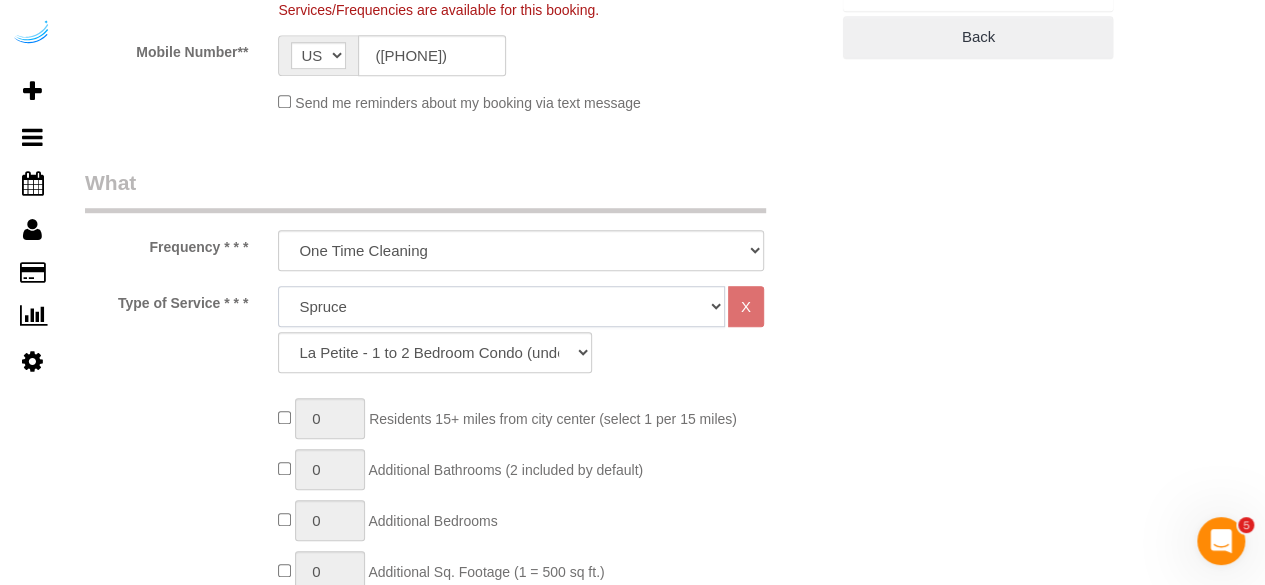click on "Deep Cleaning (for homes that have not been cleaned in 3+ weeks) Spruce Regular Cleaning (for homes cleaned in last 3 weeks) Moving Cleanup (to clean home for new tenants) Post Construction Cleaning Vacation Rental Cleaning Hourly" 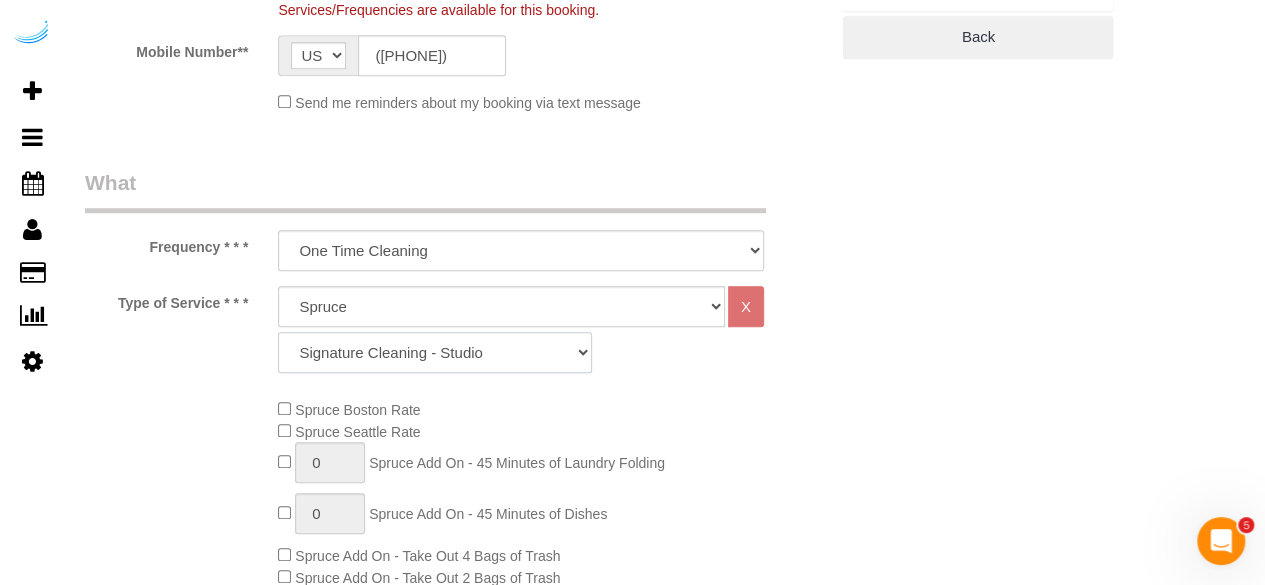 click on "Signature Cleaning - Studio Signature Cleaning - 1 Bed 1 Bath Signature Cleaning - 1 Bed 1.5 Bath Signature Cleaning - 1 Bed 1 Bath + Study Signature Cleaning - 1 Bed 2 Bath Signature Cleaning - 2 Bed 1 Bath Signature Cleaning - 2 Bed 2 Bath Signature Cleaning - 2 Bed 2.5 Bath Signature Cleaning - 2 Bed 2 Bath + Study Signature Cleaning - 3 Bed 2 Bath Signature Cleaning - 3 Bed 3 Bath Signature Cleaning - 4 Bed 2 Bath Signature Cleaning - 4 Bed 4 Bath Signature Cleaning - 5 Bed 4 Bath Signature Cleaning - 5 Bed 5 Bath Signature Cleaning - 6 Bed 6 Bath Premium Cleaning - Studio Premium Cleaning - 1 Bed 1 Bath Premium Cleaning - 1 Bed 1.5 Bath Premium Cleaning - 1 Bed 1 Bath + Study Premium Cleaning - 1 Bed 2 Bath Premium Cleaning - 2 Bed 1 Bath Premium Cleaning - 2 Bed 2 Bath Premium Cleaning - 2 Bed 2.5 Bath Premium Cleaning - 2 Bed 2 Bath + Study Premium Cleaning - 3 Bed 2 Bath Premium Cleaning - 3 Bed 3 Bath Premium Cleaning - 4 Bed 2 Bath Premium Cleaning - 4 Bed 4 Bath Premium Cleaning - 5 Bed 4 Bath" 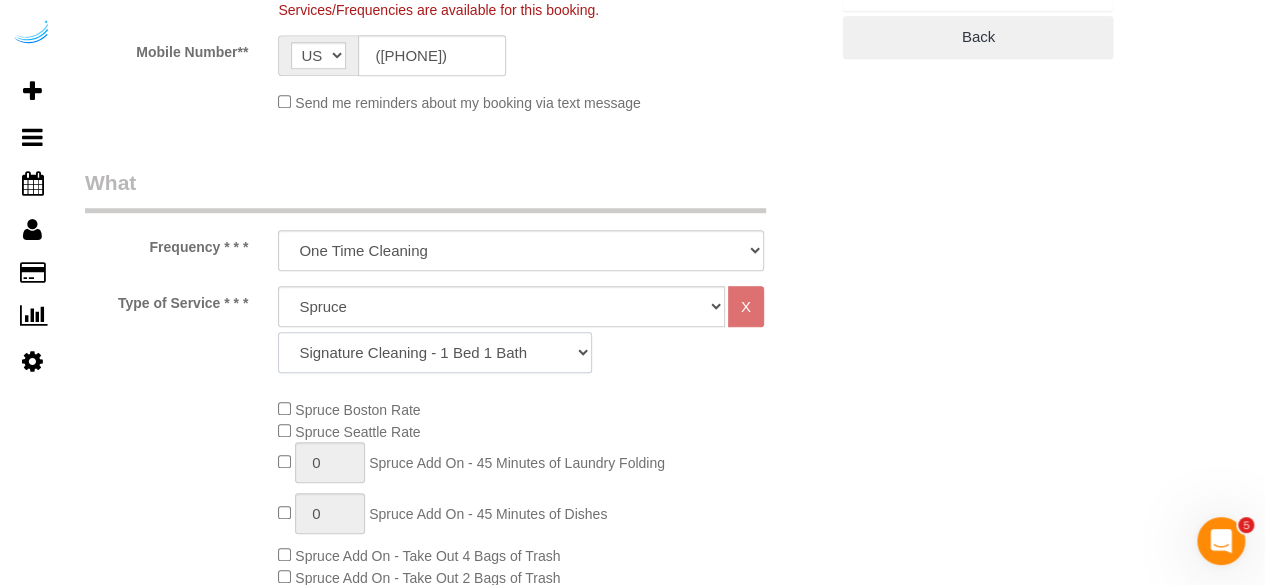 click on "Signature Cleaning - Studio Signature Cleaning - 1 Bed 1 Bath Signature Cleaning - 1 Bed 1.5 Bath Signature Cleaning - 1 Bed 1 Bath + Study Signature Cleaning - 1 Bed 2 Bath Signature Cleaning - 2 Bed 1 Bath Signature Cleaning - 2 Bed 2 Bath Signature Cleaning - 2 Bed 2.5 Bath Signature Cleaning - 2 Bed 2 Bath + Study Signature Cleaning - 3 Bed 2 Bath Signature Cleaning - 3 Bed 3 Bath Signature Cleaning - 4 Bed 2 Bath Signature Cleaning - 4 Bed 4 Bath Signature Cleaning - 5 Bed 4 Bath Signature Cleaning - 5 Bed 5 Bath Signature Cleaning - 6 Bed 6 Bath Premium Cleaning - Studio Premium Cleaning - 1 Bed 1 Bath Premium Cleaning - 1 Bed 1.5 Bath Premium Cleaning - 1 Bed 1 Bath + Study Premium Cleaning - 1 Bed 2 Bath Premium Cleaning - 2 Bed 1 Bath Premium Cleaning - 2 Bed 2 Bath Premium Cleaning - 2 Bed 2.5 Bath Premium Cleaning - 2 Bed 2 Bath + Study Premium Cleaning - 3 Bed 2 Bath Premium Cleaning - 3 Bed 3 Bath Premium Cleaning - 4 Bed 2 Bath Premium Cleaning - 4 Bed 4 Bath Premium Cleaning - 5 Bed 4 Bath" 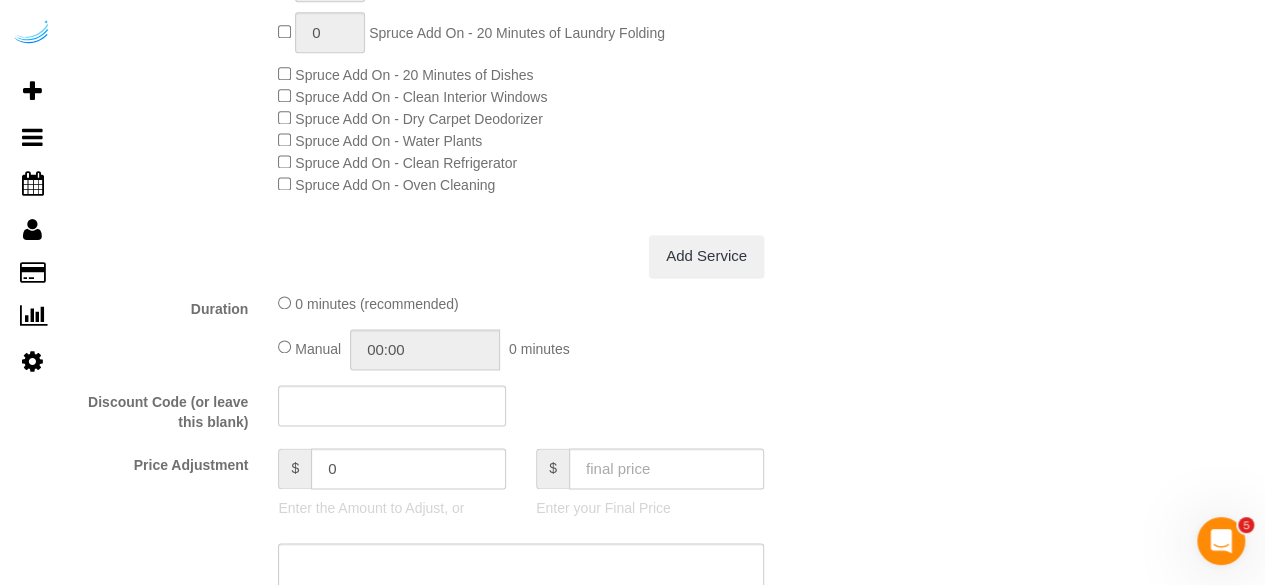 scroll, scrollTop: 1800, scrollLeft: 0, axis: vertical 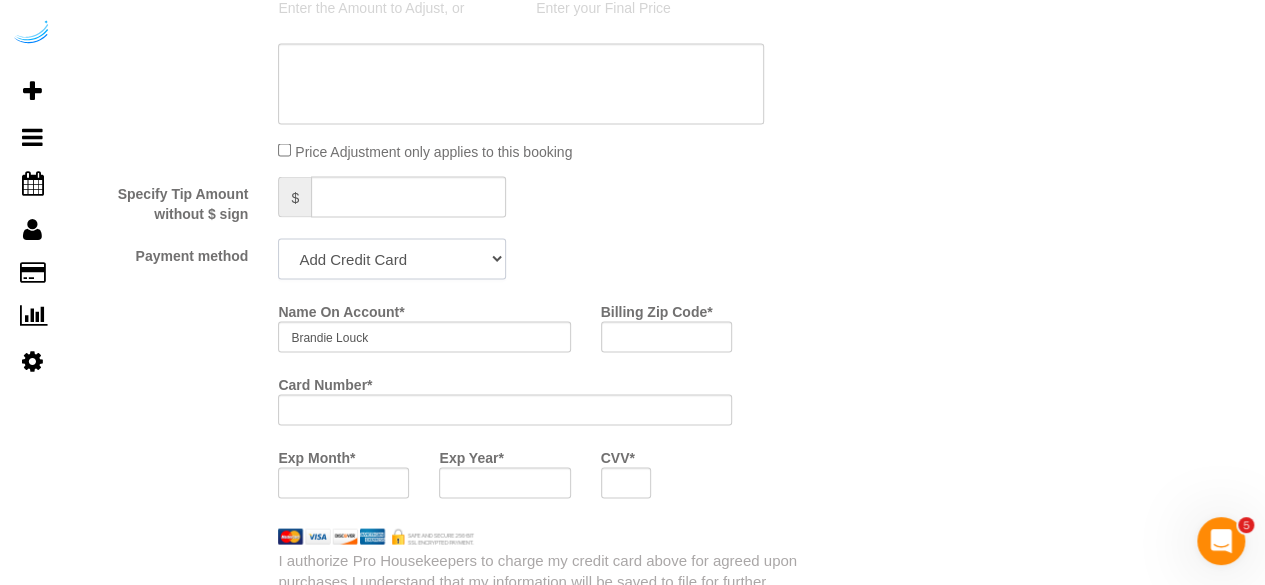 drag, startPoint x: 400, startPoint y: 266, endPoint x: 395, endPoint y: 279, distance: 13.928389 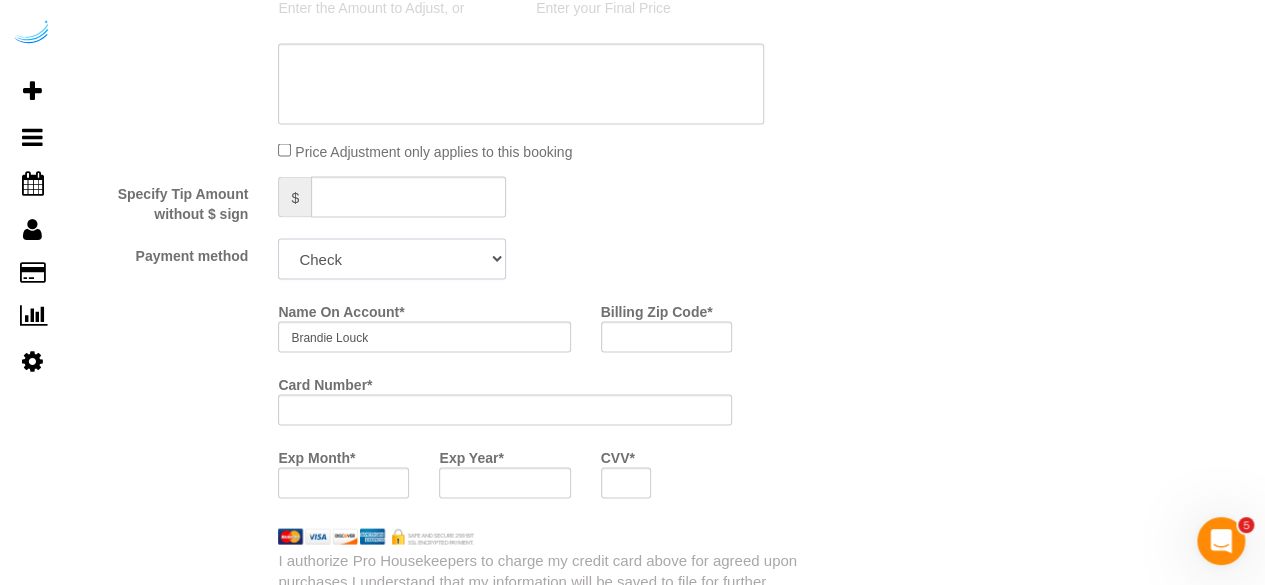 click on "Add Credit Card Cash Check Paypal" 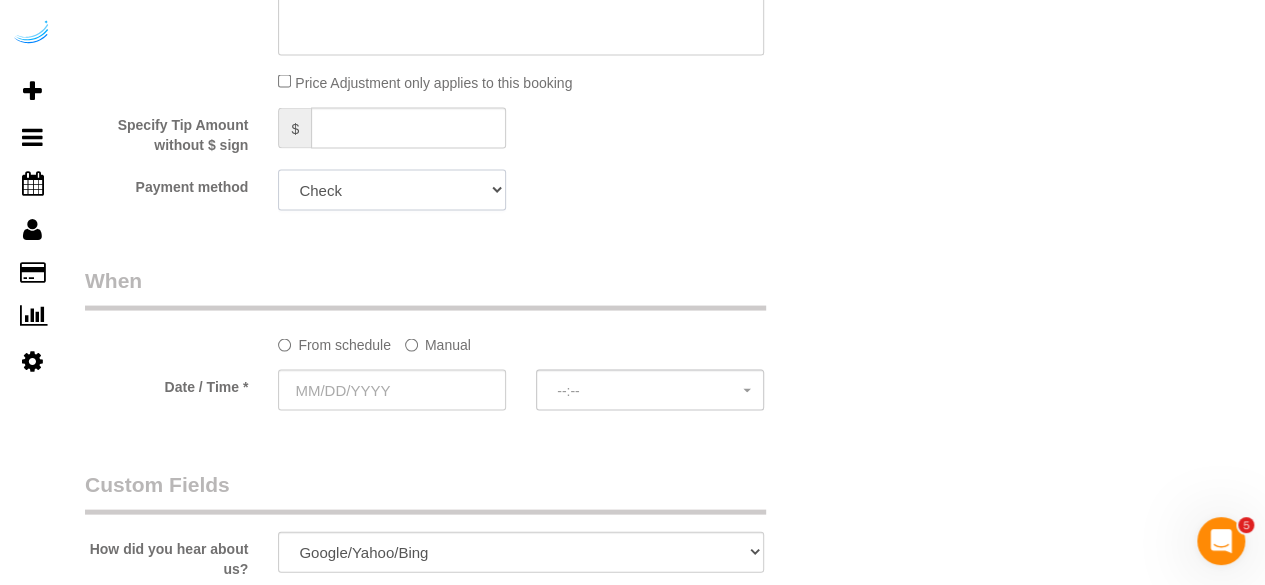 scroll, scrollTop: 1900, scrollLeft: 0, axis: vertical 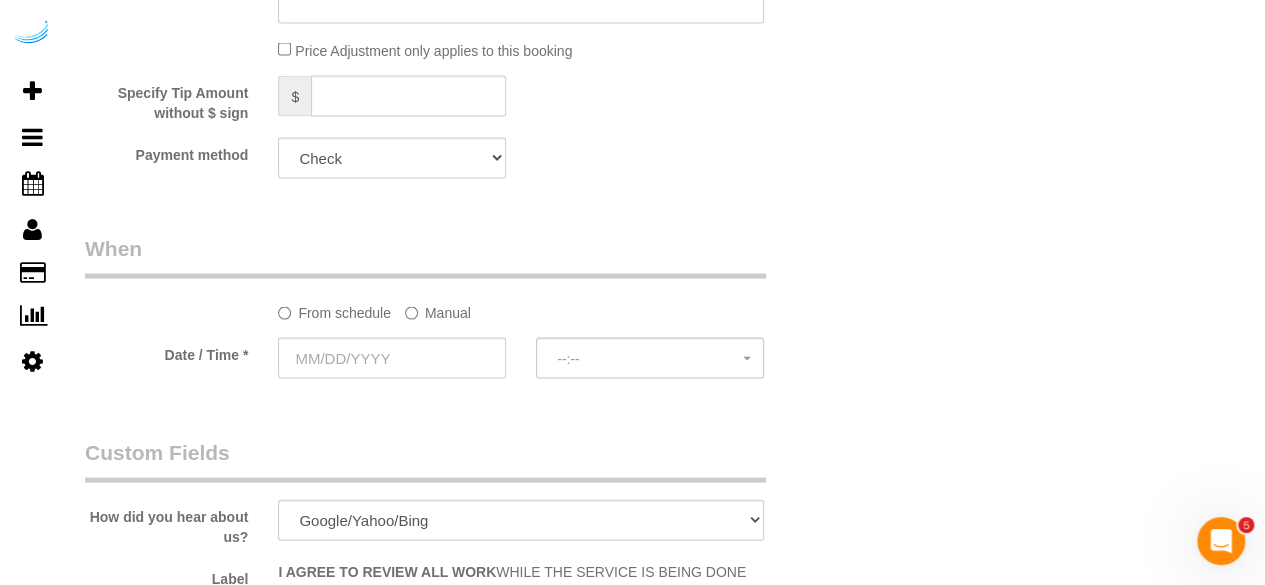 click on "Manual" 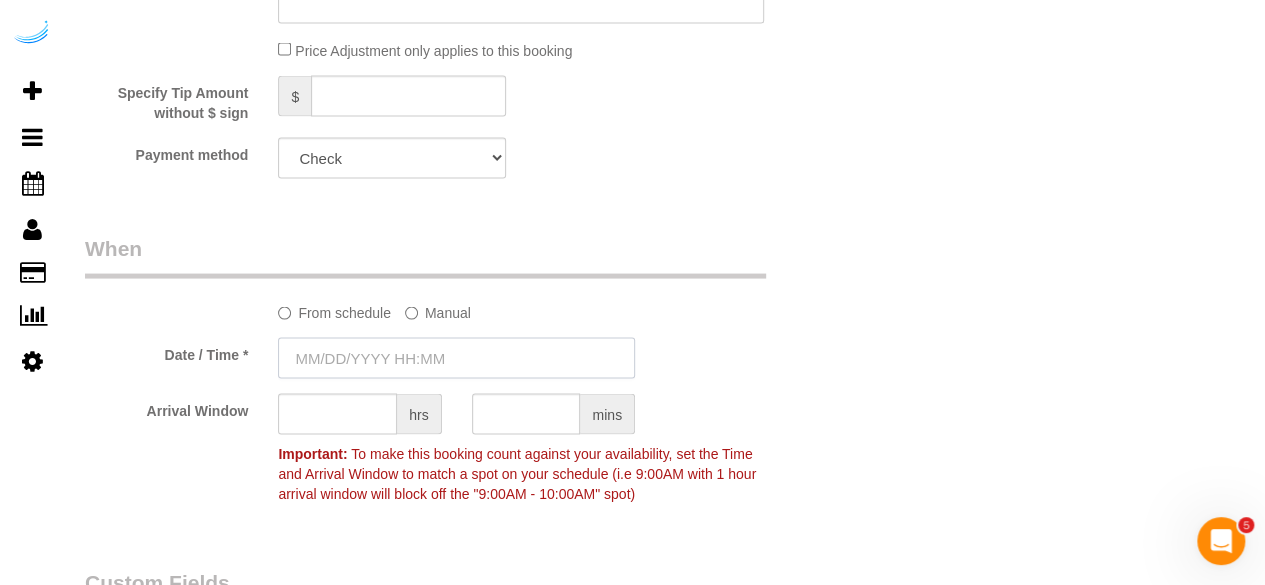 click at bounding box center [456, 358] 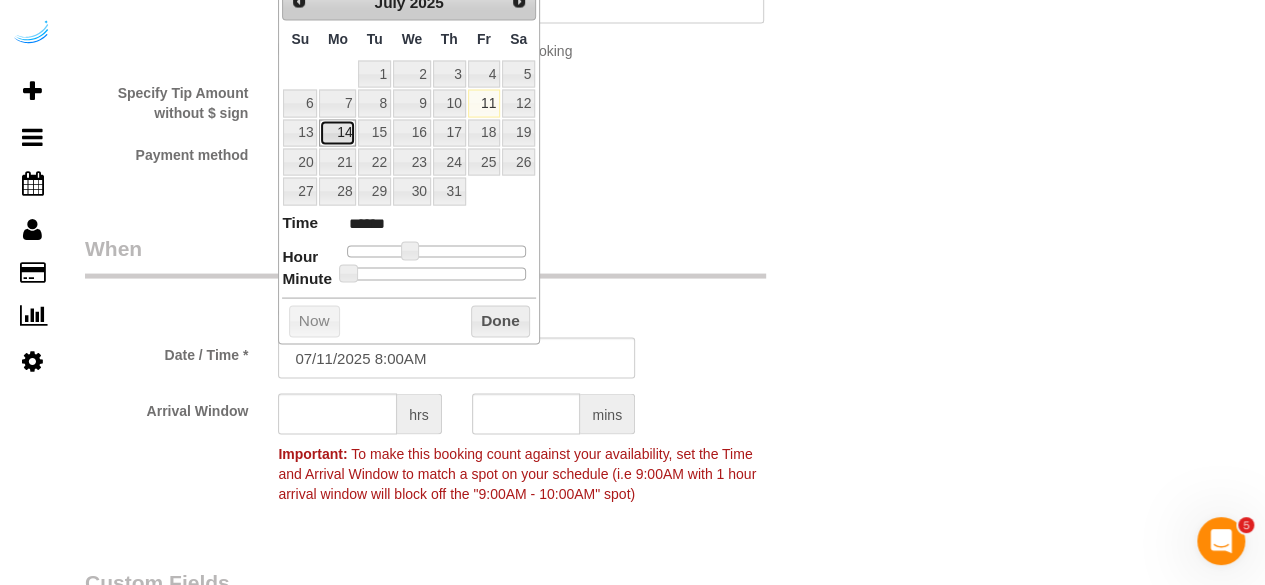 click on "14" at bounding box center [337, 133] 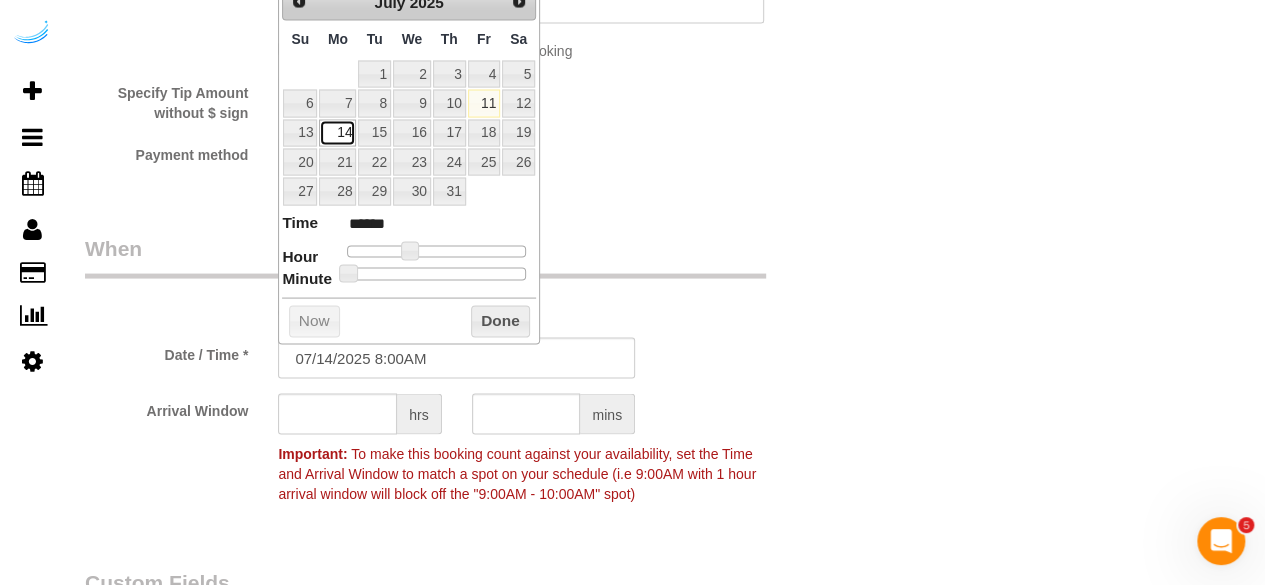 click on "14" at bounding box center [337, 133] 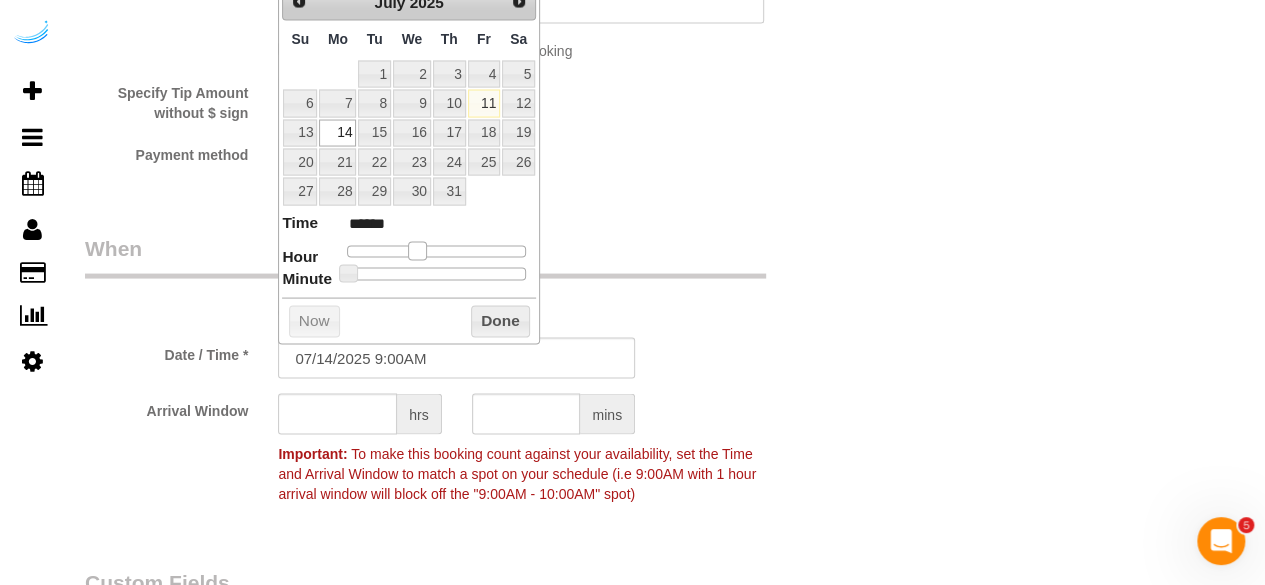 click at bounding box center [417, 251] 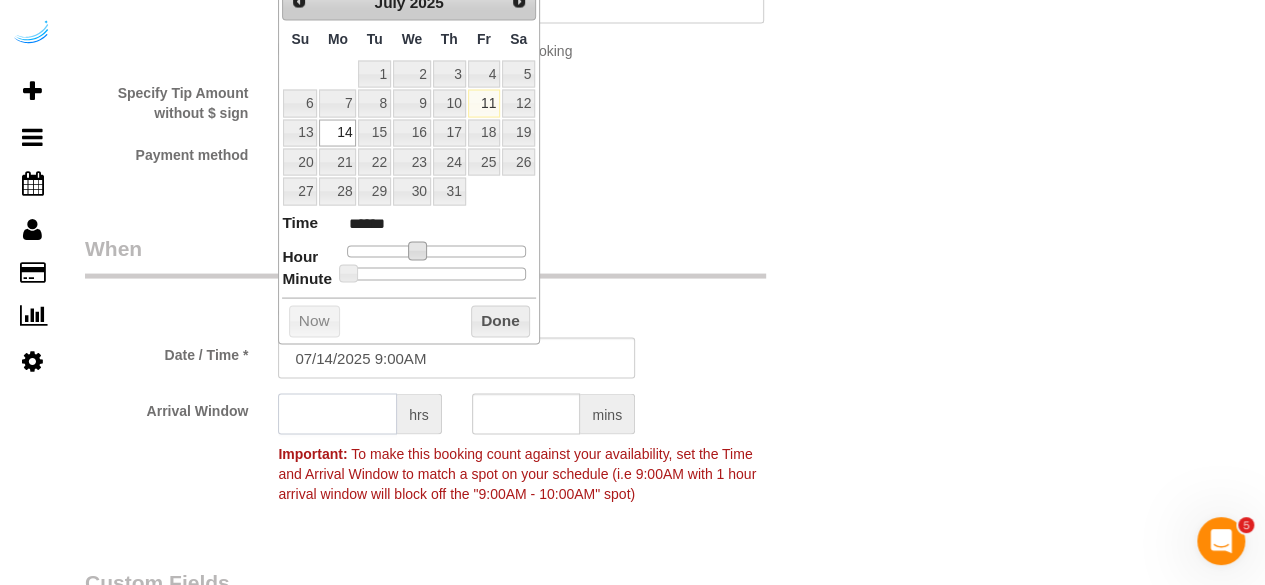 click 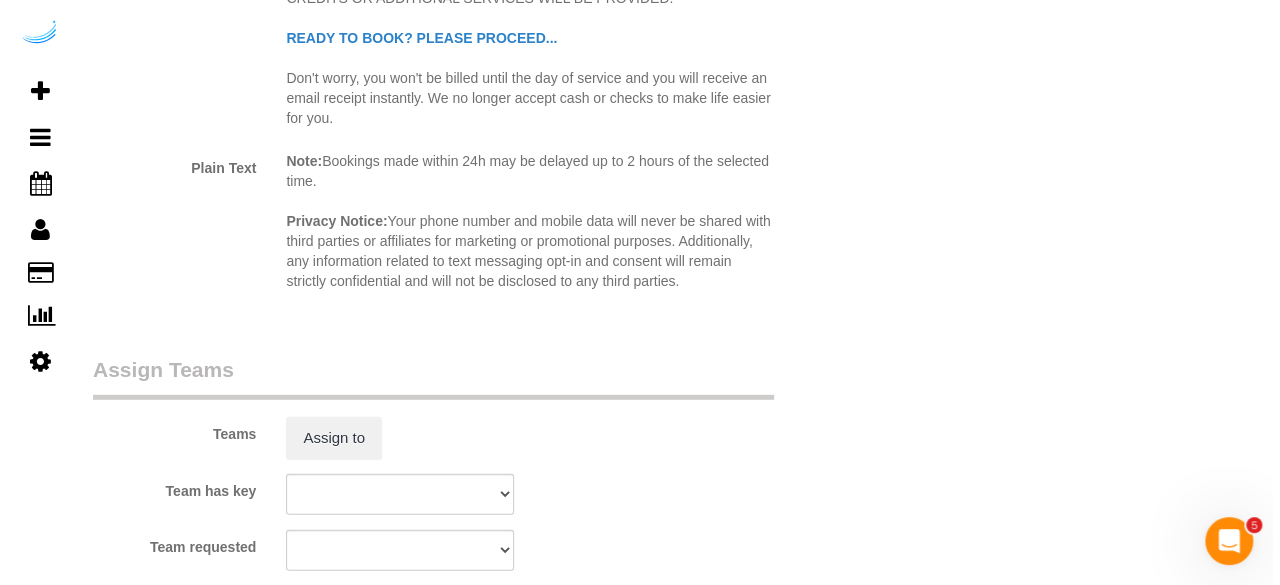 scroll, scrollTop: 2800, scrollLeft: 0, axis: vertical 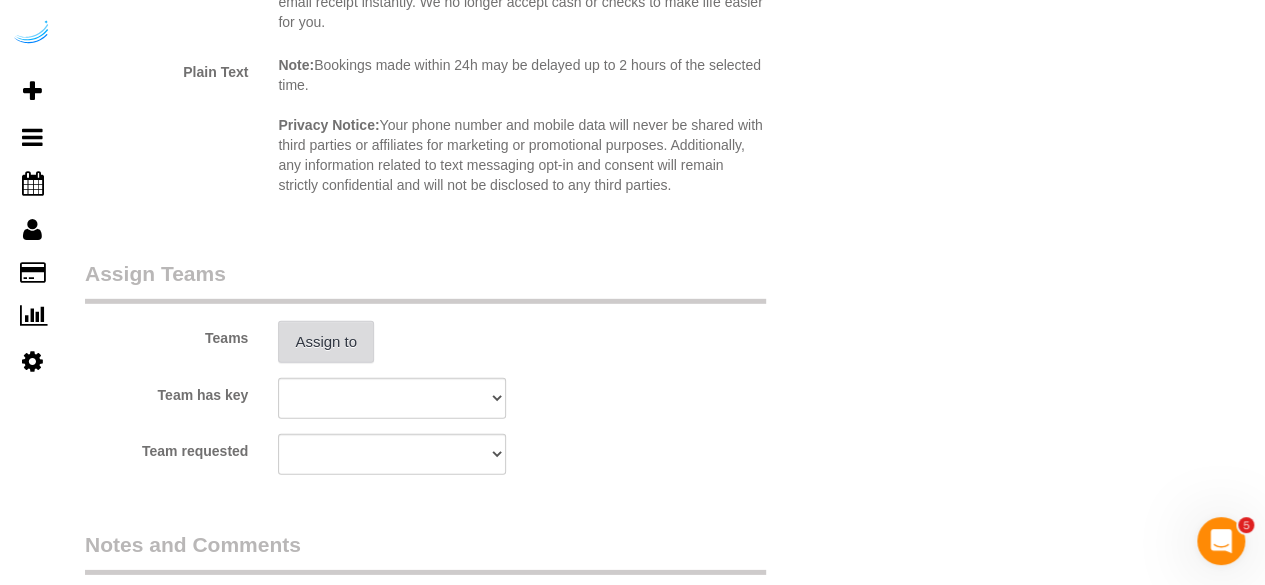 click on "Assign to" at bounding box center [326, 342] 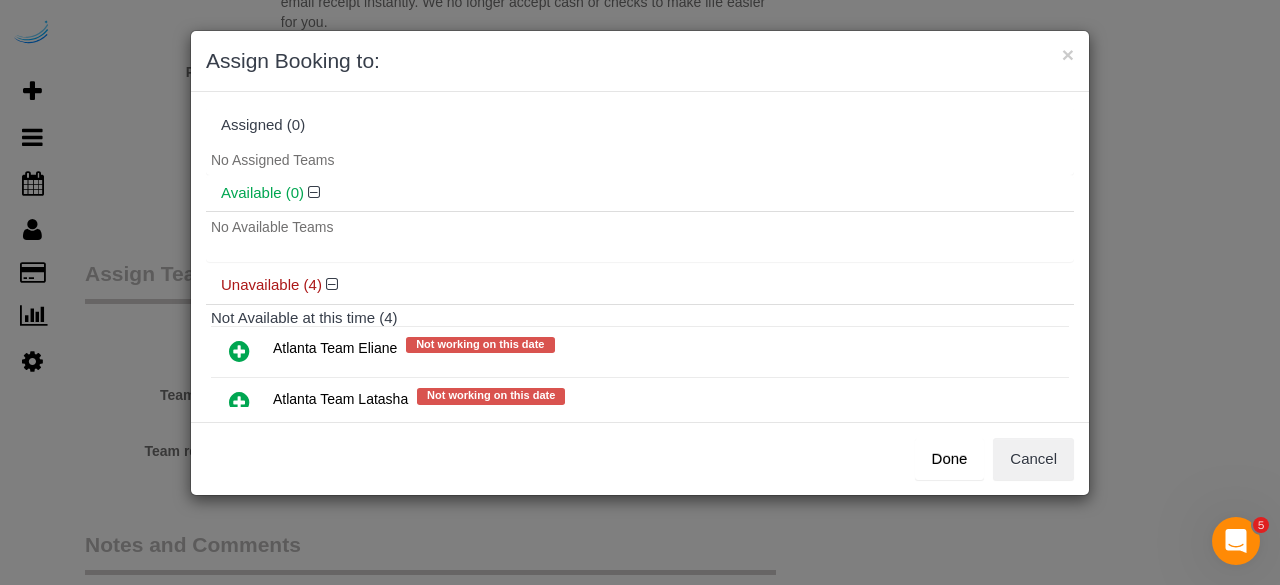 click at bounding box center (239, 351) 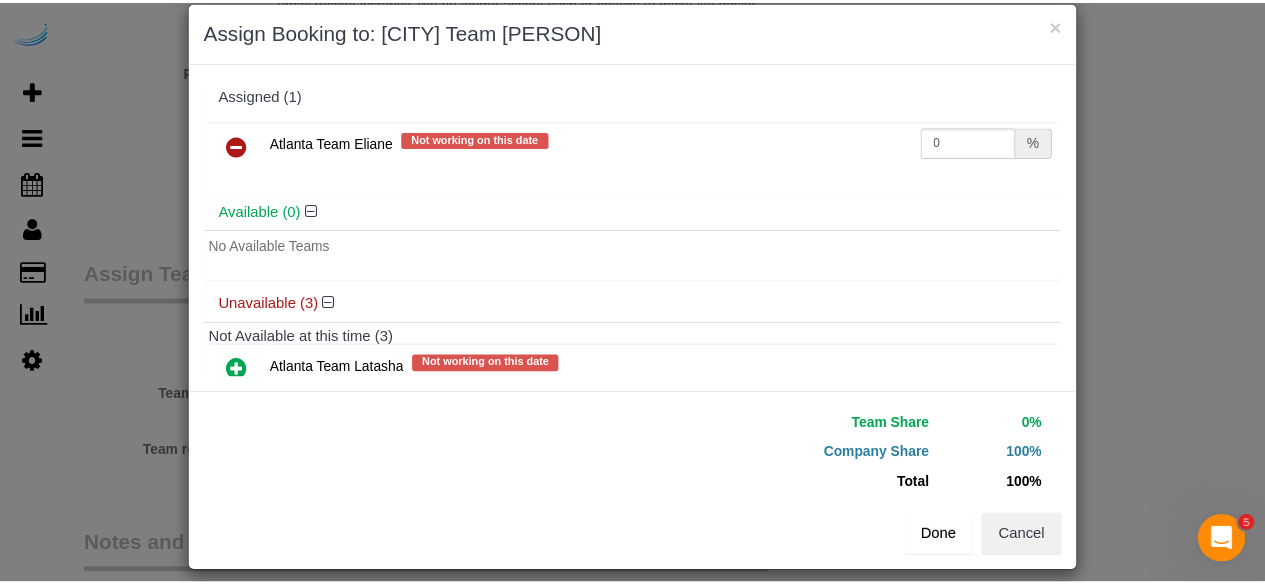 scroll, scrollTop: 45, scrollLeft: 0, axis: vertical 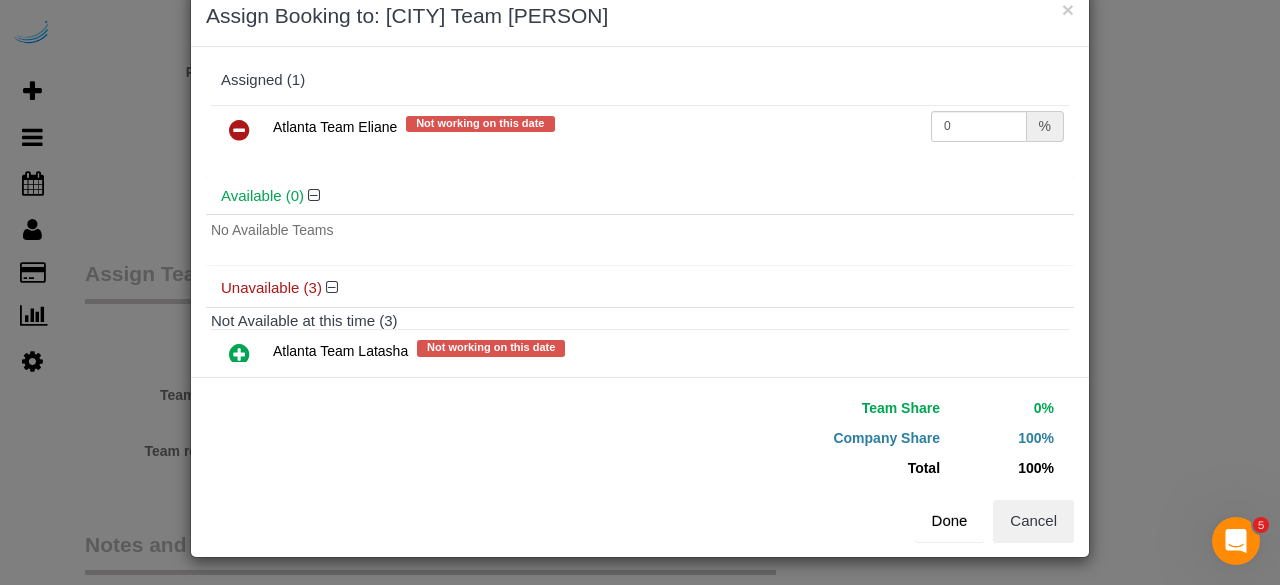 click on "Done" at bounding box center [950, 521] 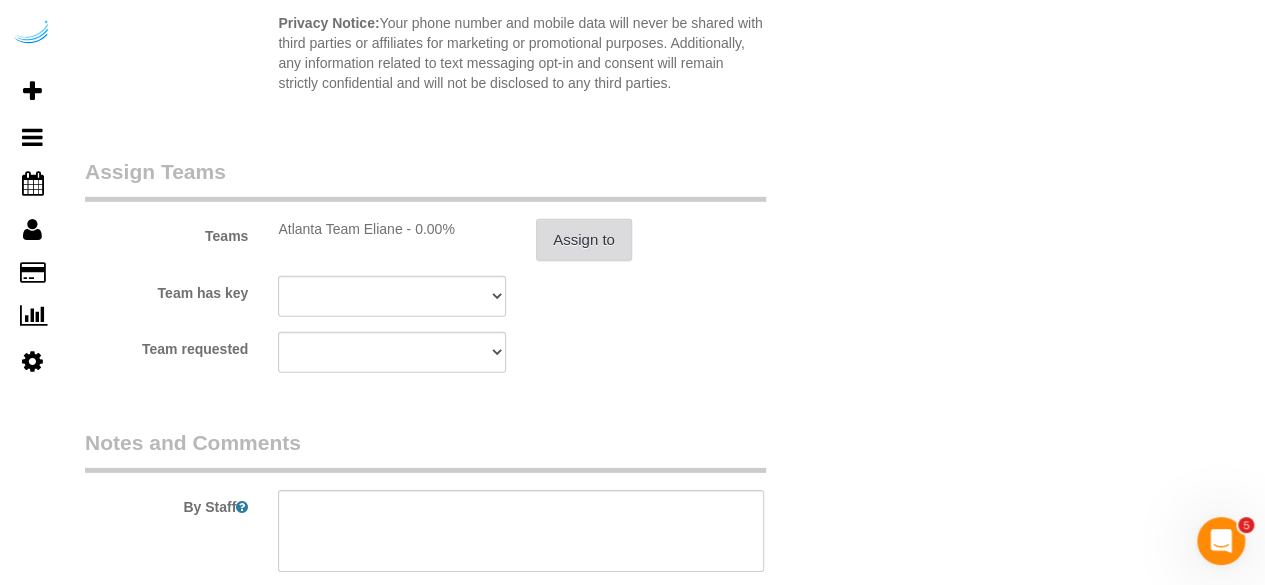 scroll, scrollTop: 3000, scrollLeft: 0, axis: vertical 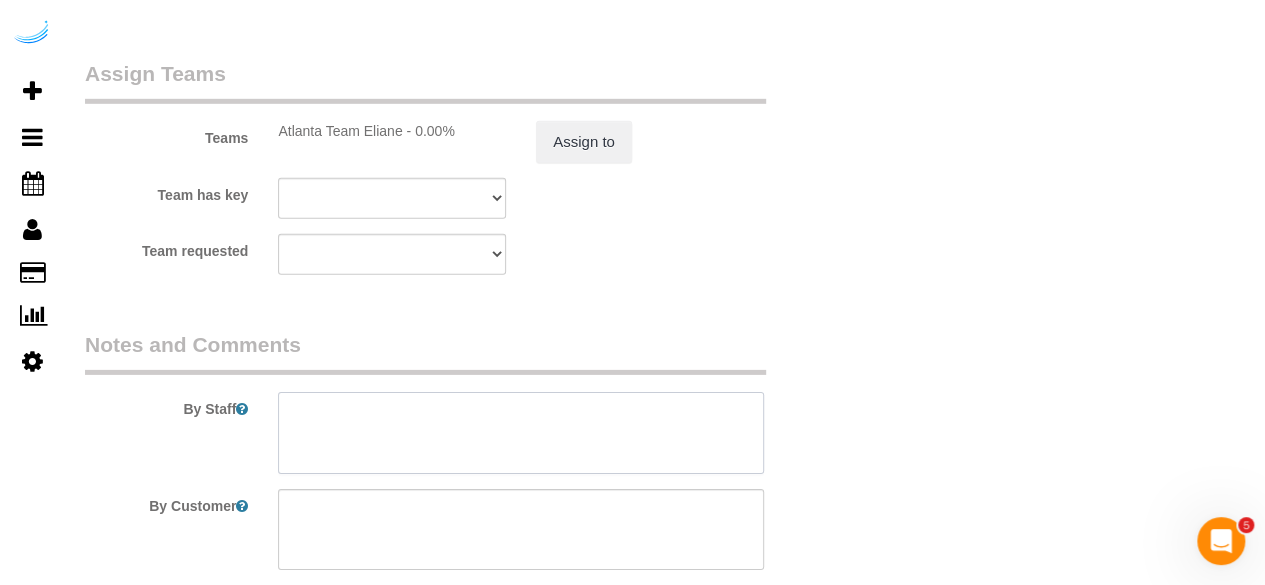 click at bounding box center [521, 433] 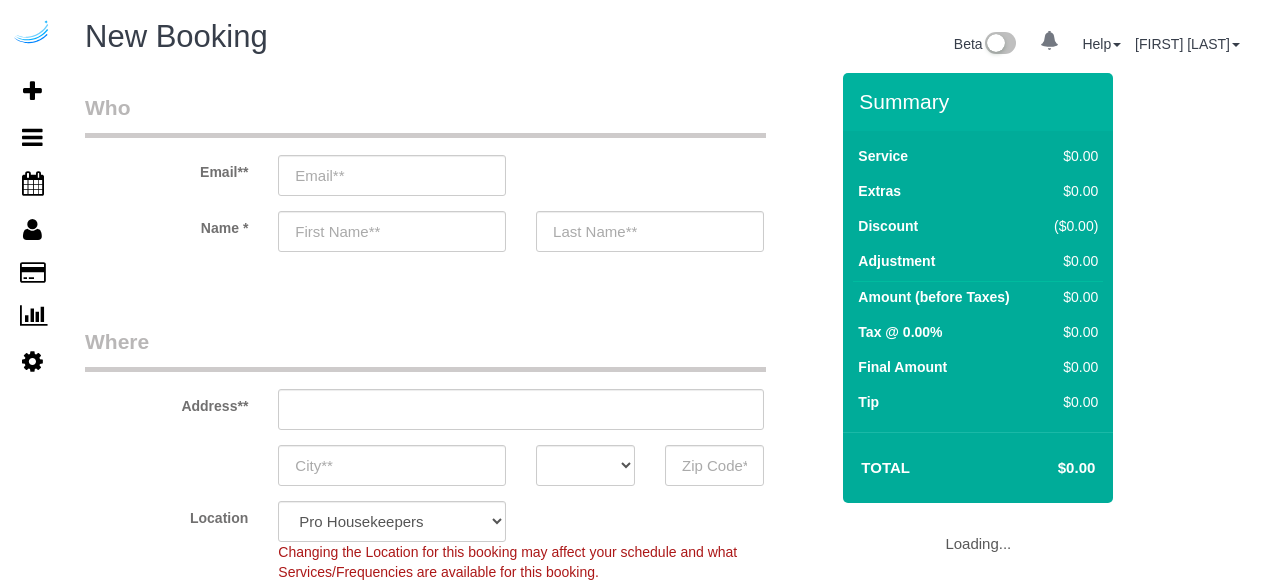 select on "4" 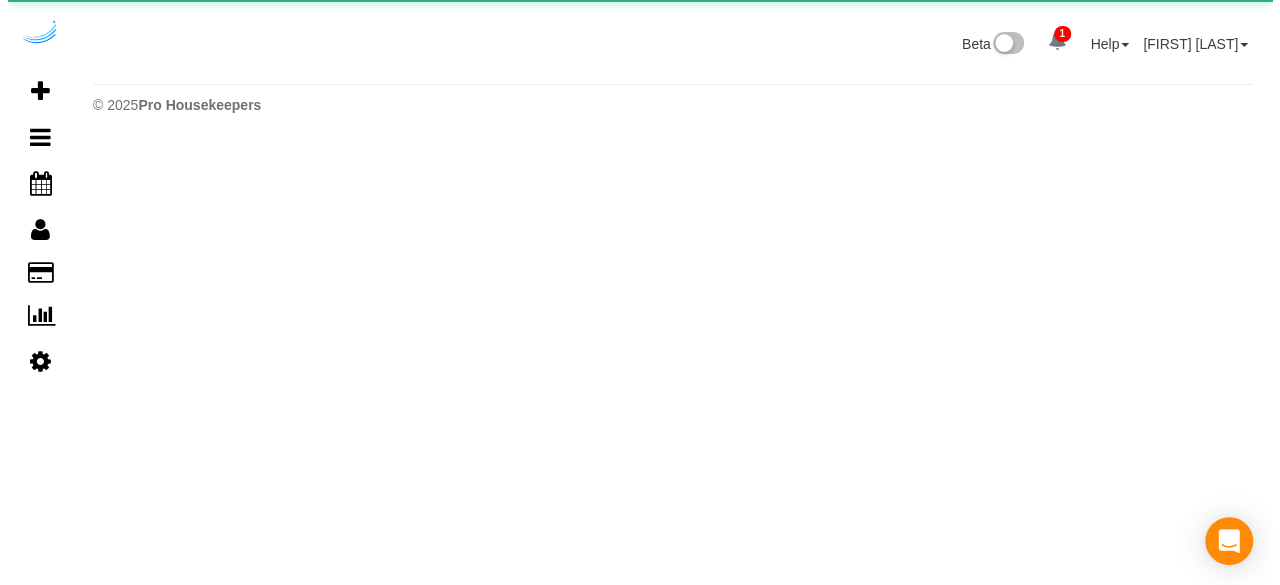 scroll, scrollTop: 0, scrollLeft: 0, axis: both 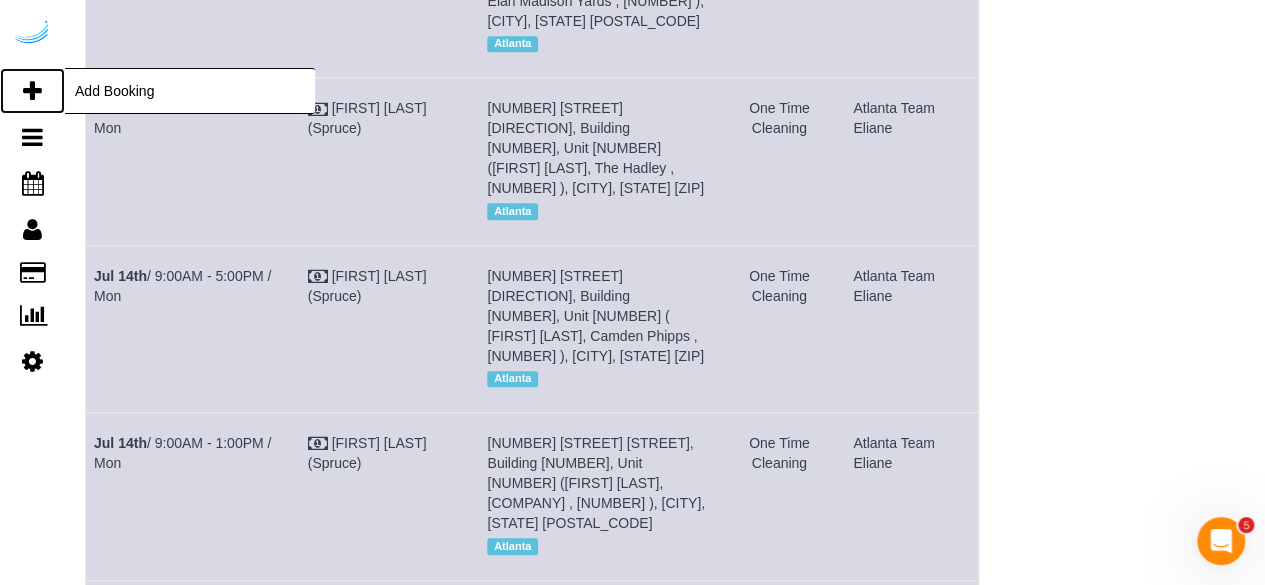 click at bounding box center (32, 91) 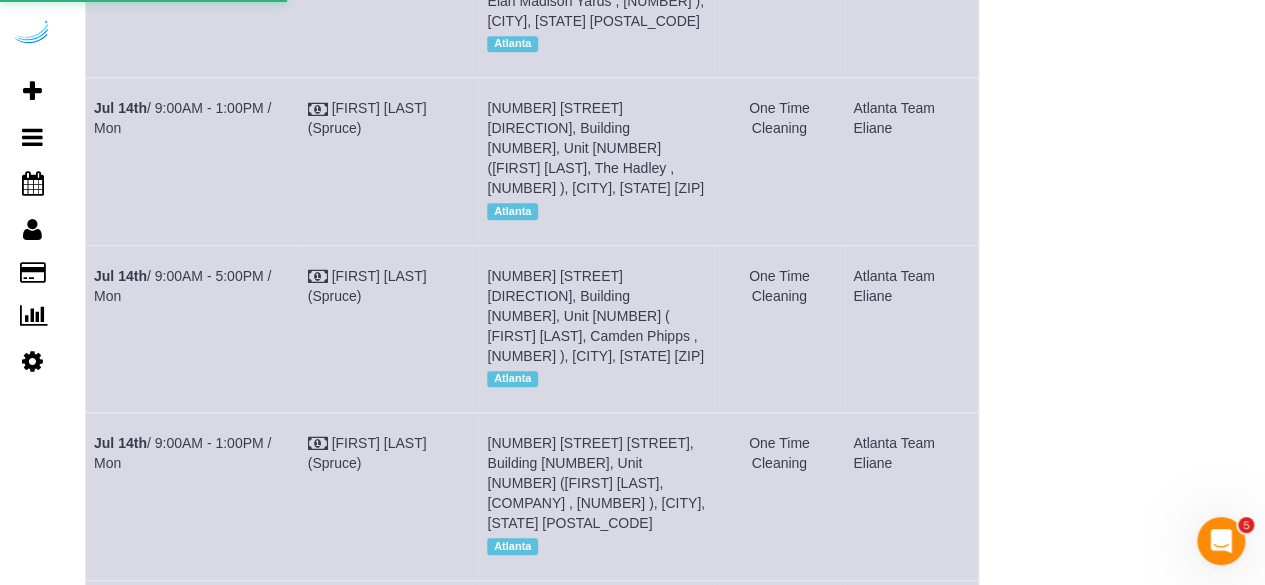 select on "4" 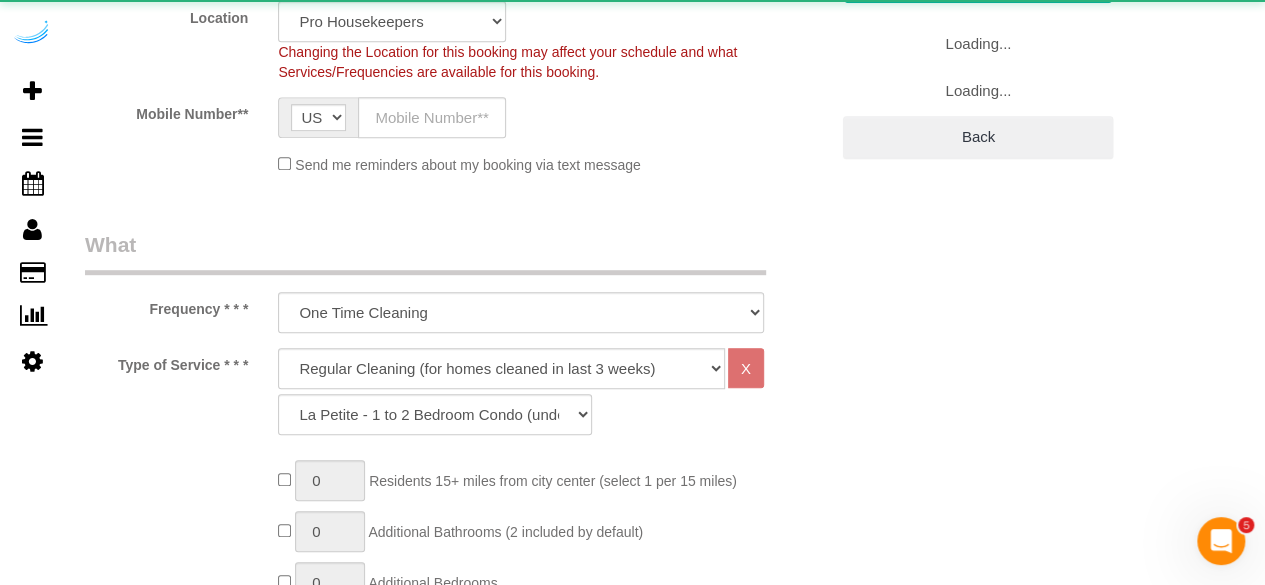 select on "object:2395" 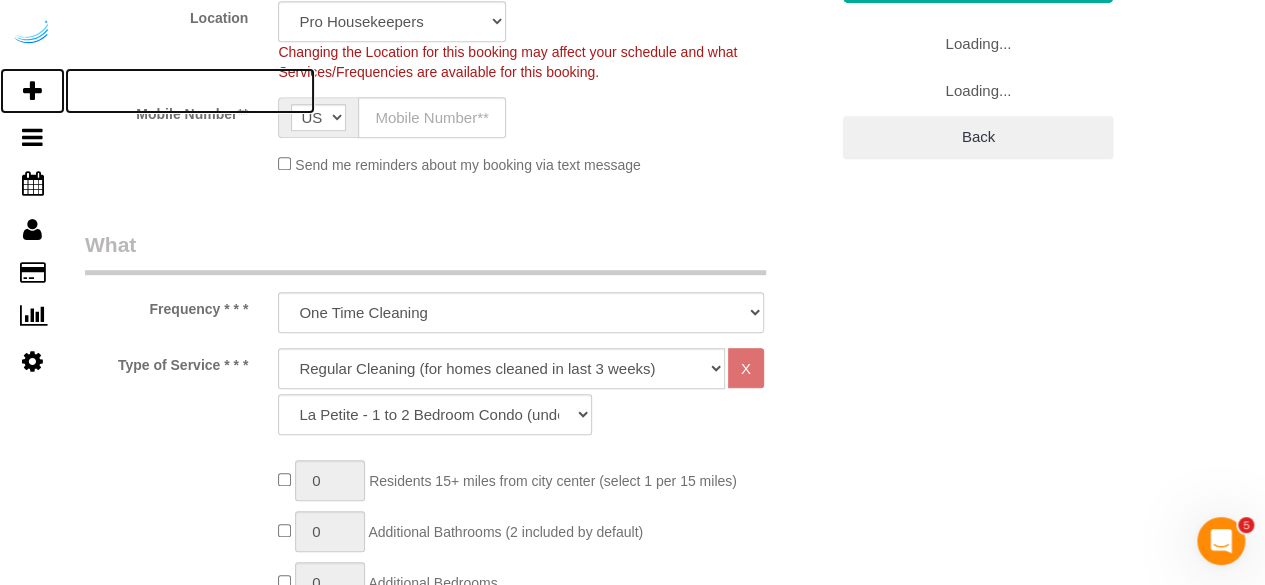 scroll, scrollTop: 0, scrollLeft: 0, axis: both 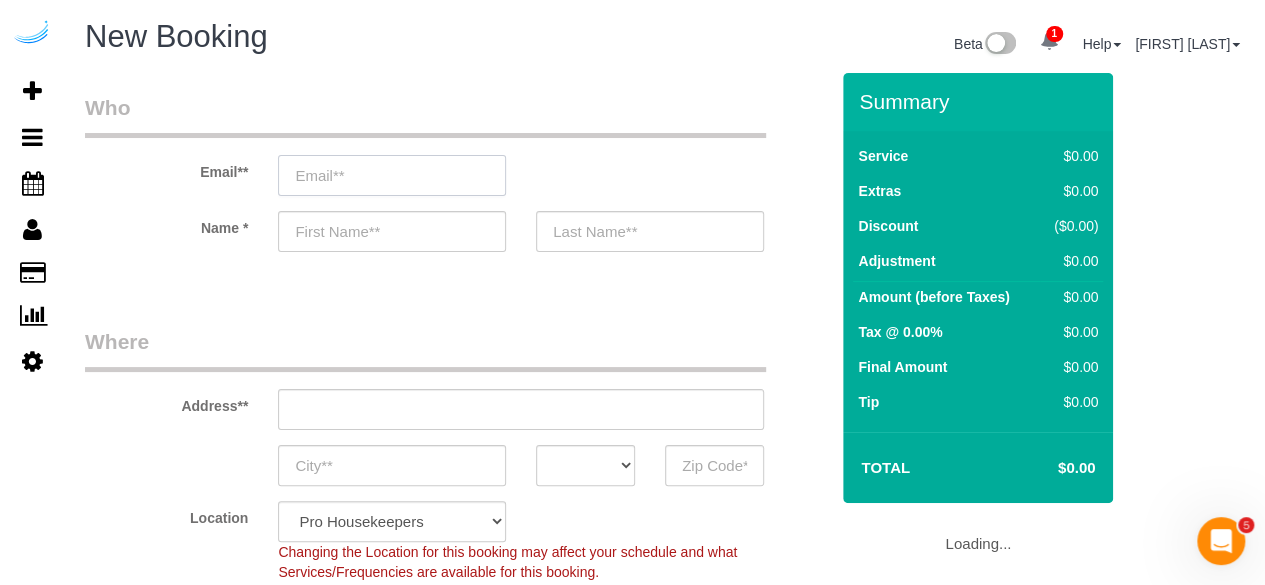 click at bounding box center (392, 175) 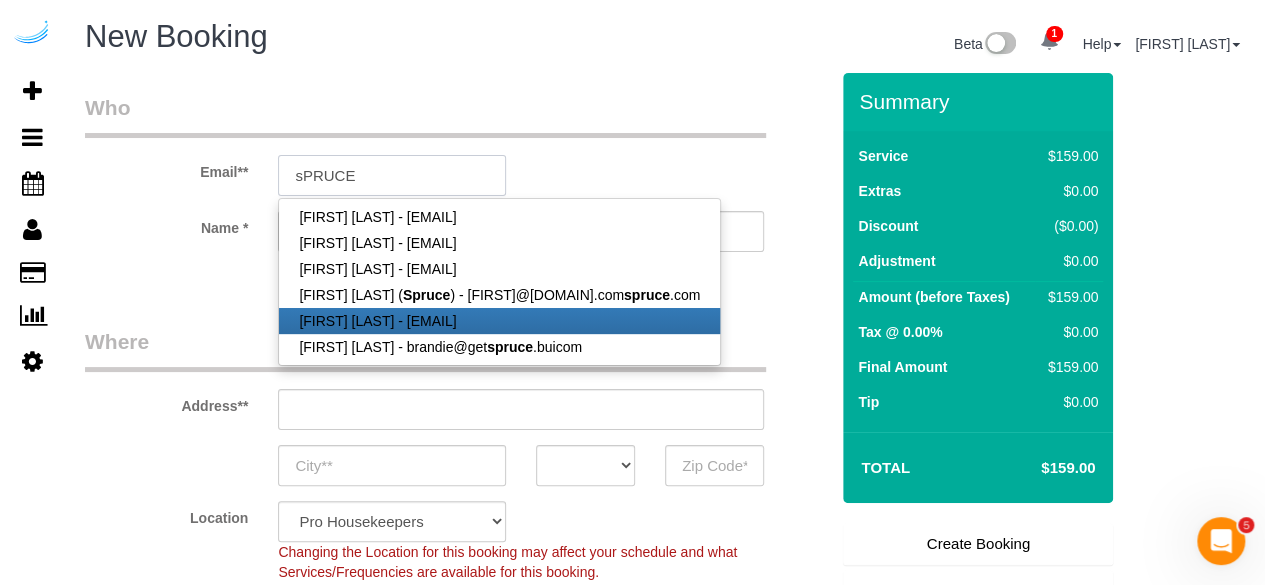 type on "[EMAIL]" 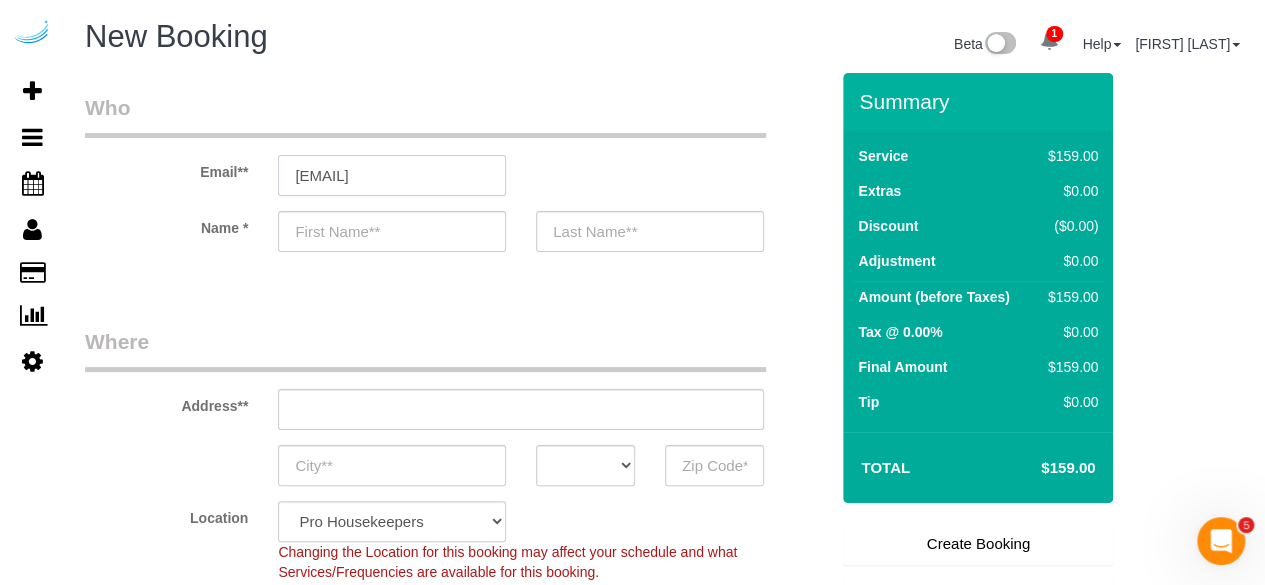 type on "Mark" 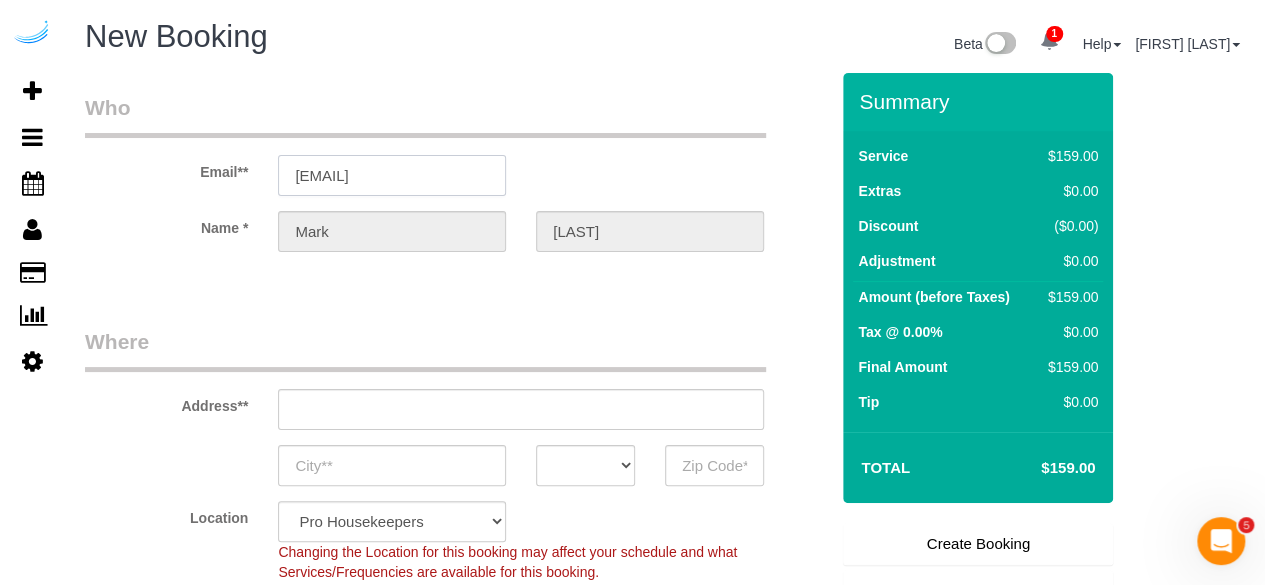type on "[NUMBER] [STREET], Apt #[NUMBER]" 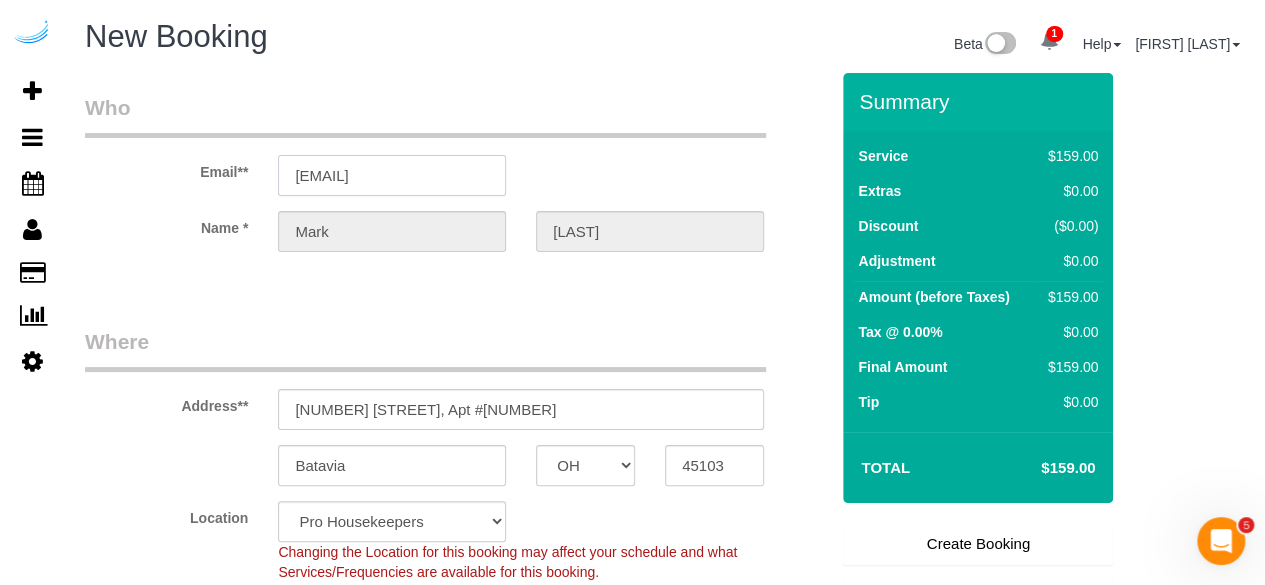 select on "string:fspay-95179ce2-00f6-44f6-9513-edc66634d4fc" 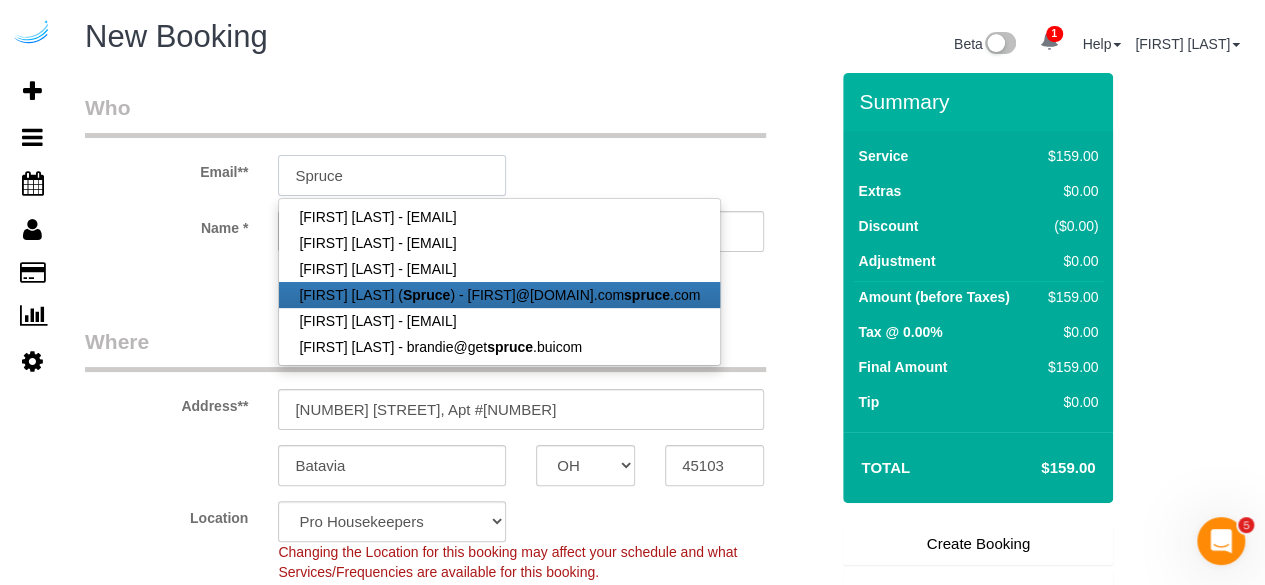 type on "brandie@getspruce.com" 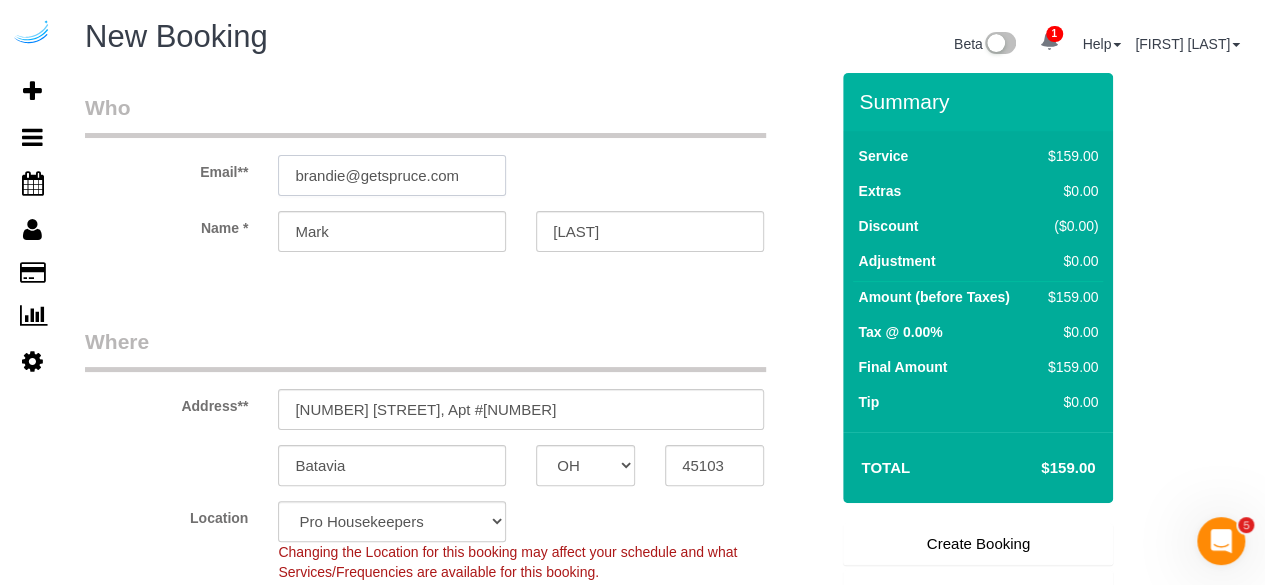 type on "Brandie" 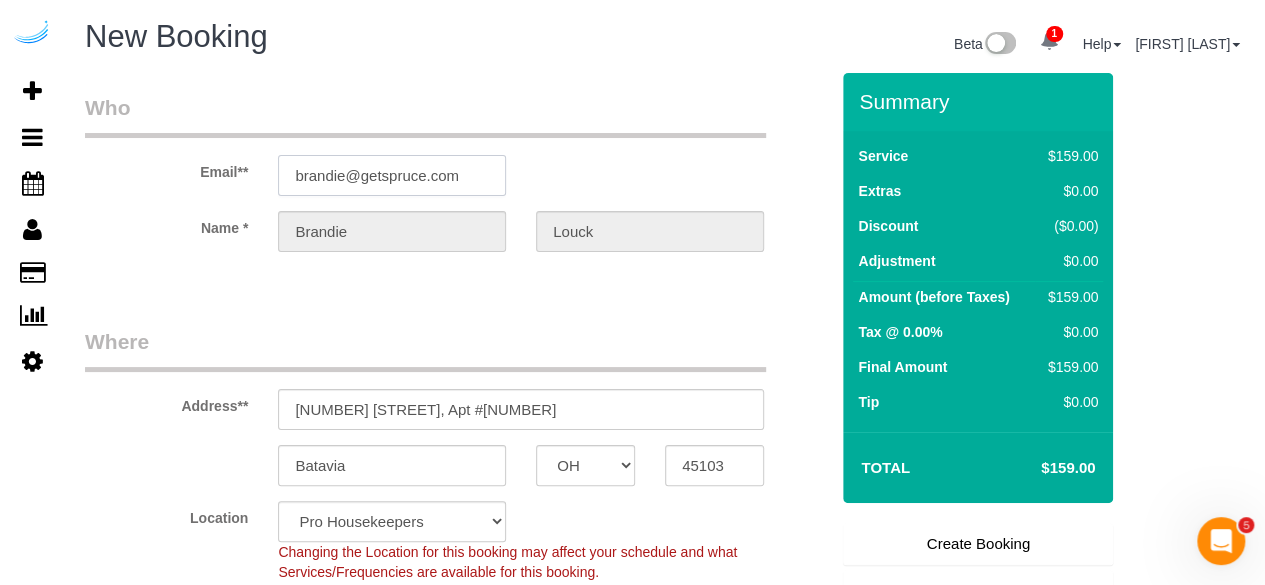 type on "3816 S Lamar Blvd" 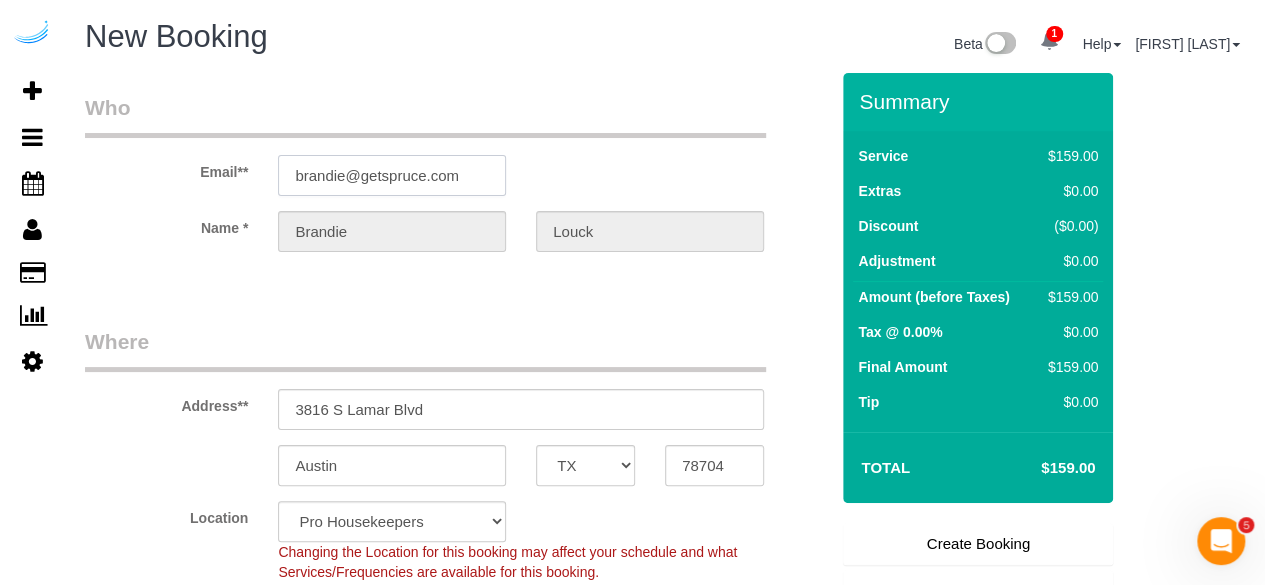 select on "9" 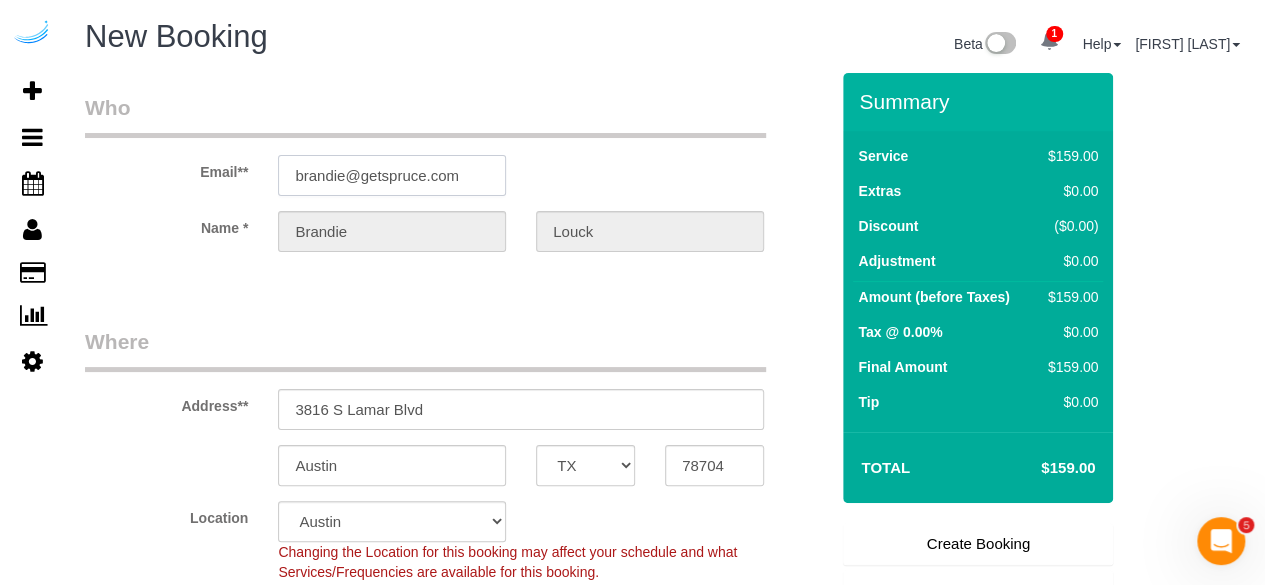select on "object:2474" 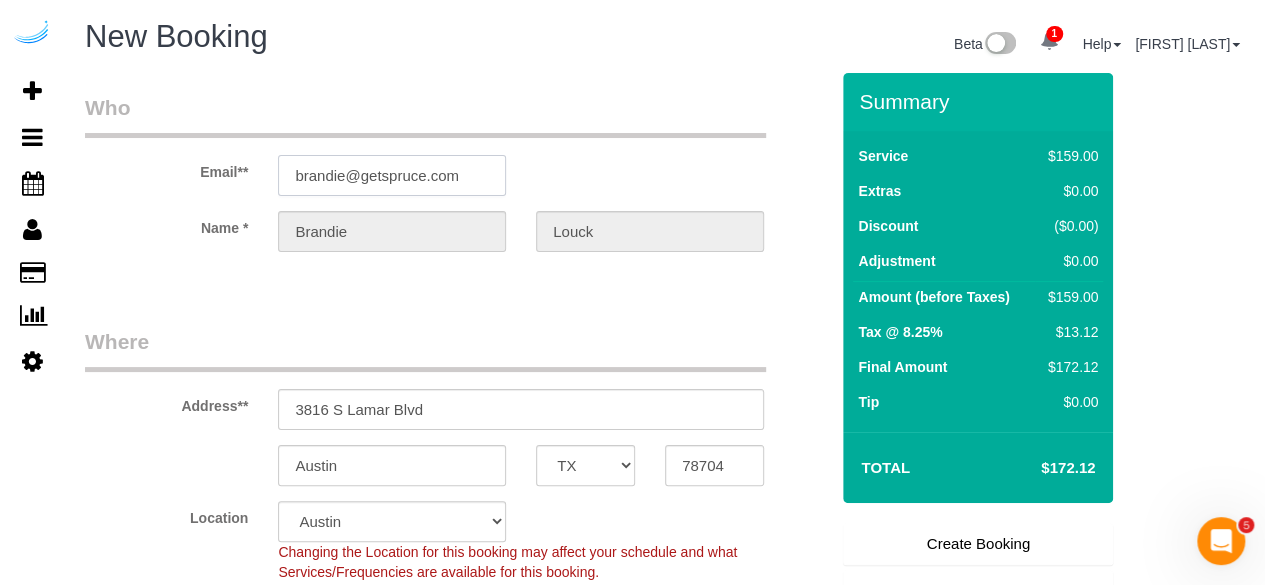 type on "brandie@getspruce.com" 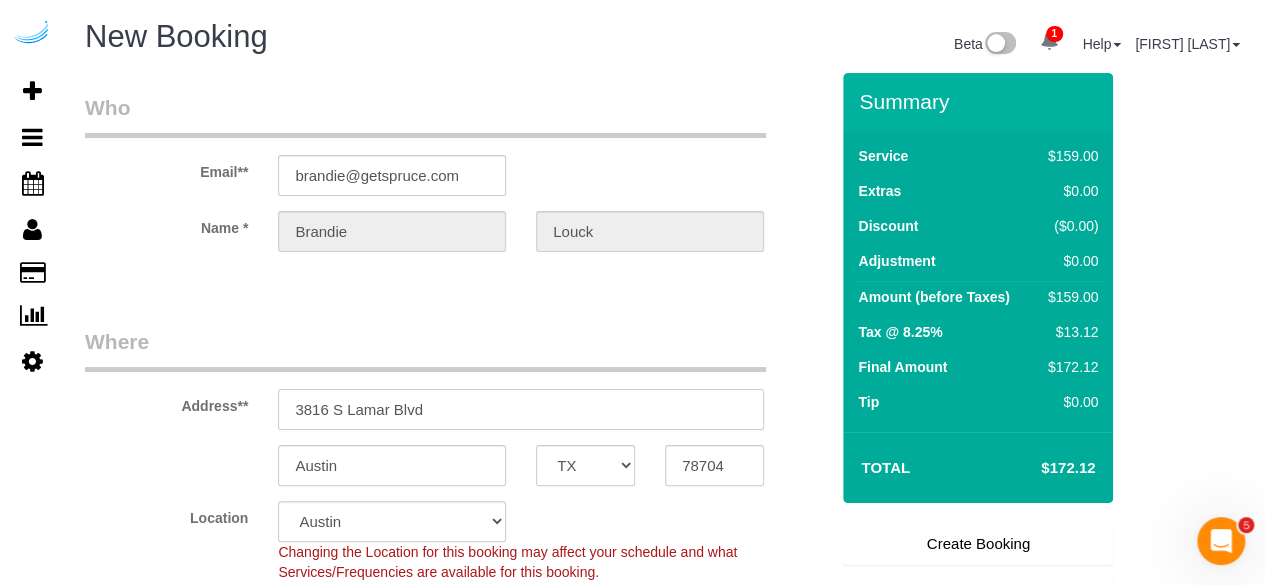 click on "3816 S Lamar Blvd" at bounding box center [521, 409] 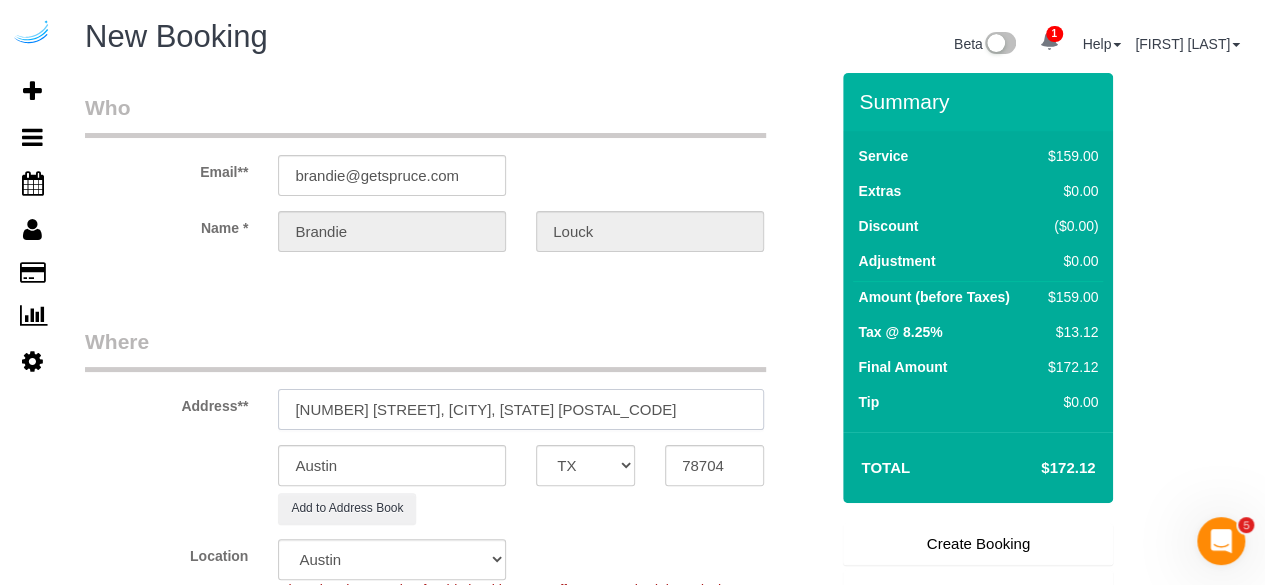 drag, startPoint x: 474, startPoint y: 404, endPoint x: 556, endPoint y: 396, distance: 82.38932 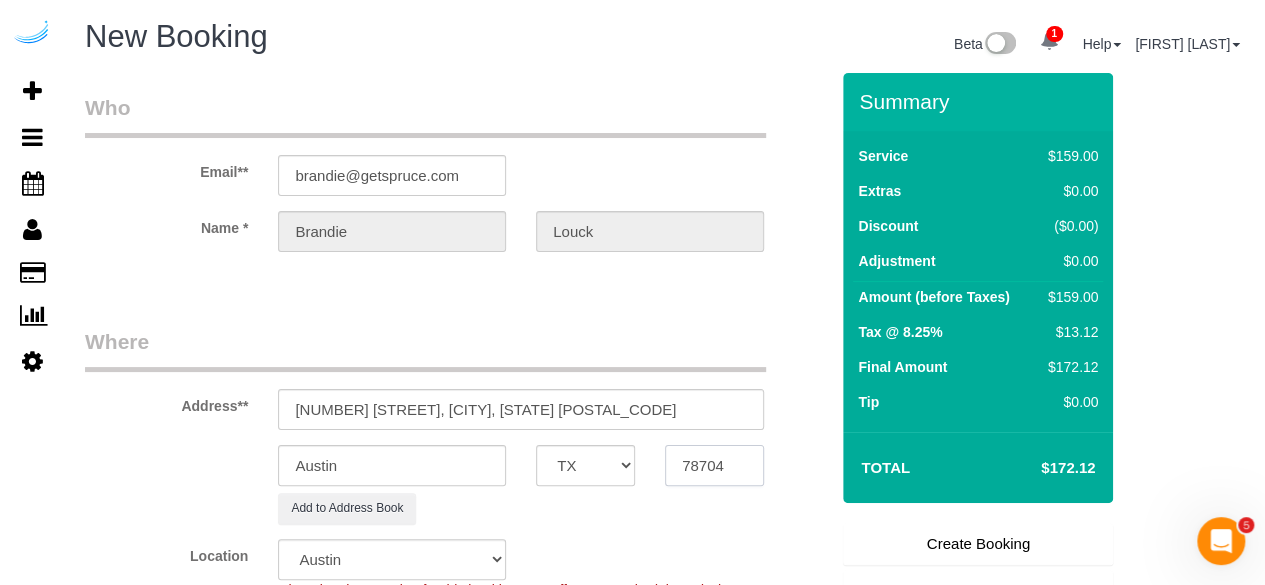 click on "78704" at bounding box center [714, 465] 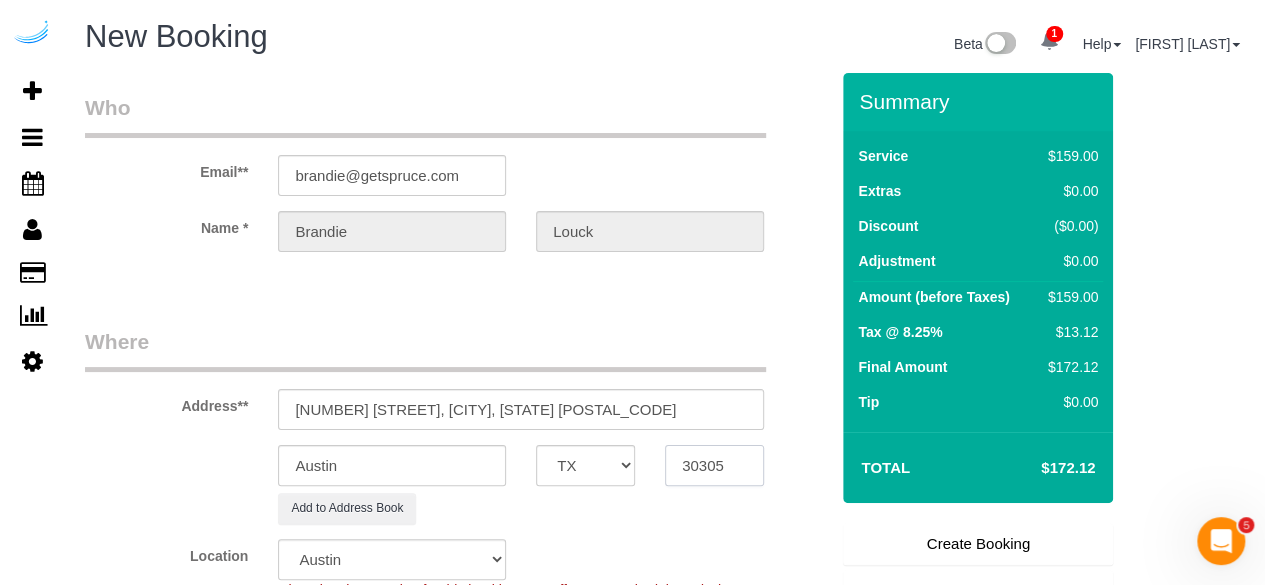type on "30305" 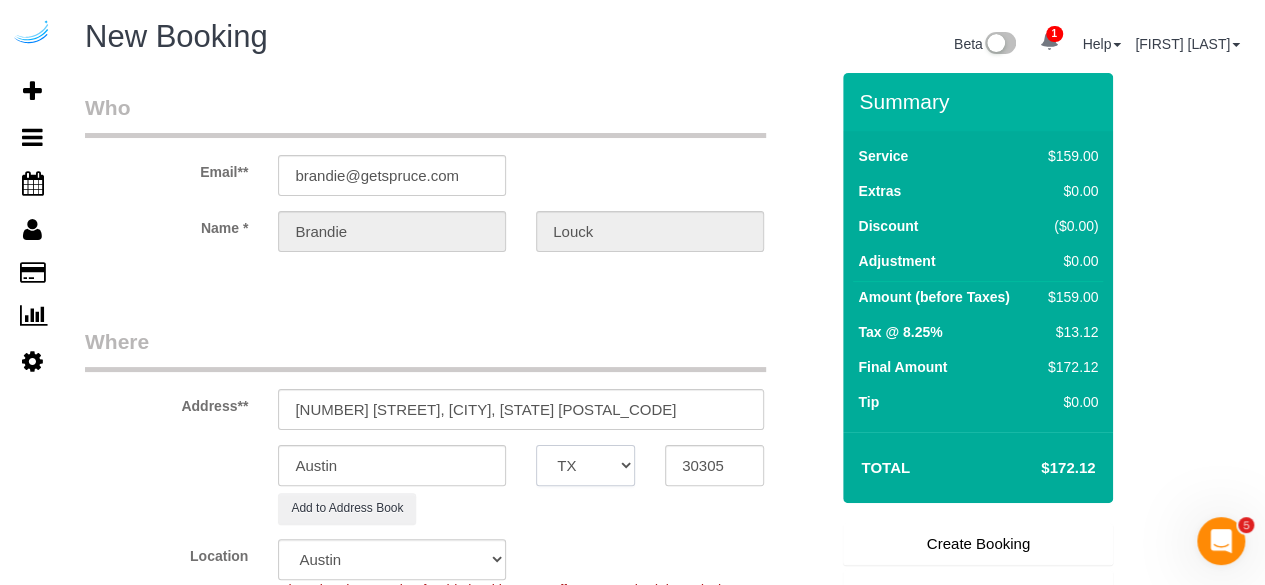 click on "AK
AL
AR
AZ
CA
CO
CT
DC
DE
FL
GA
HI
IA
ID
IL
IN
KS
KY
LA
MA
MD
ME
MI
MN
MO
MS
MT
NC
ND
NE
NH
NJ
NM
NV
NY
OH
OK
OR
PA
RI
SC
SD
TN
TX
UT
VA
VT
WA
WI
WV
WY" at bounding box center (585, 465) 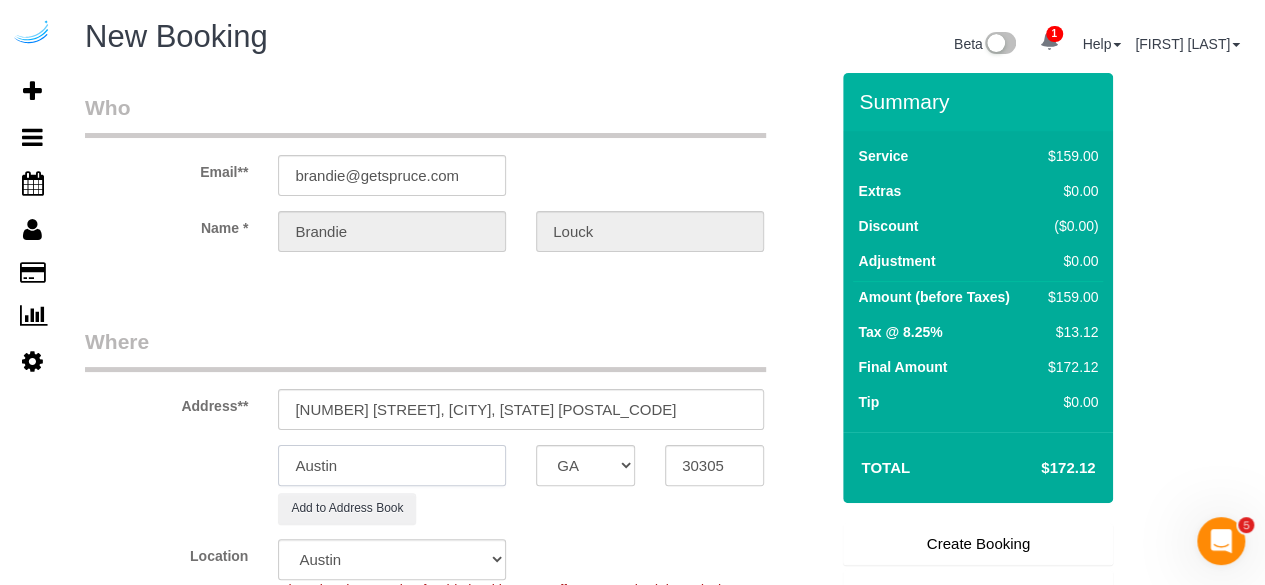 click on "Austin" at bounding box center (392, 465) 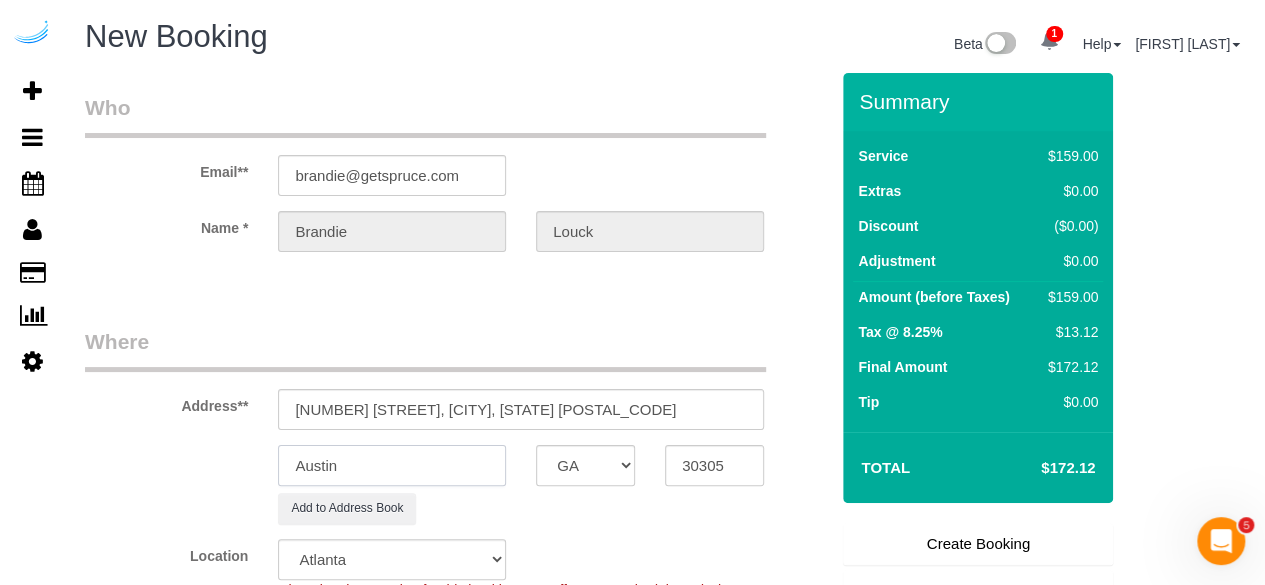 select on "object:2526" 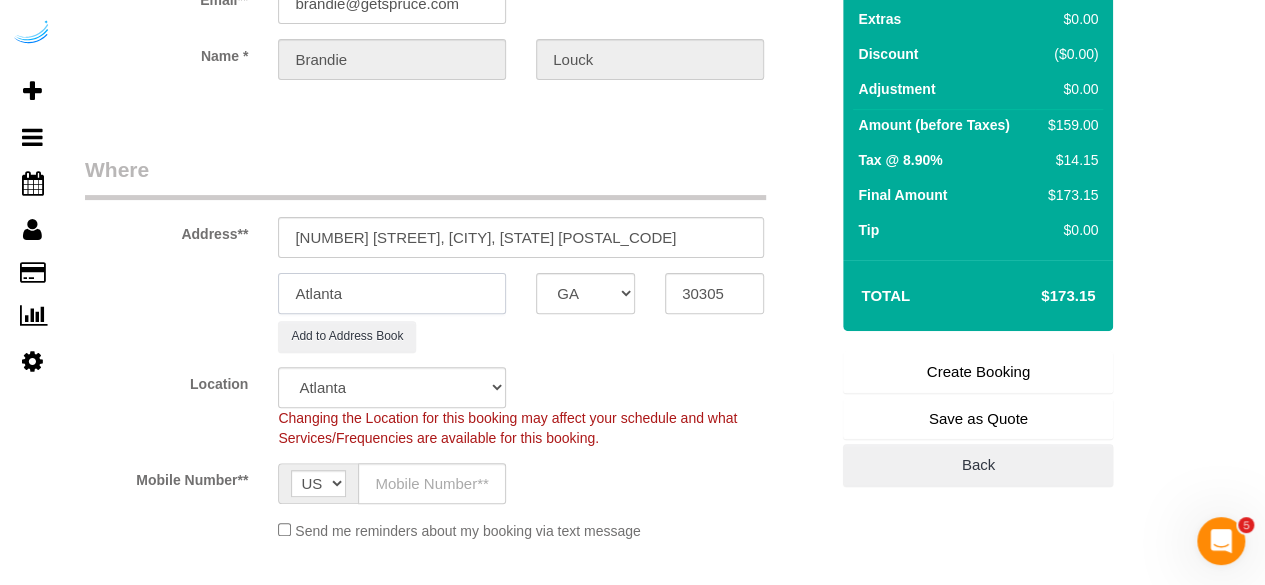 scroll, scrollTop: 400, scrollLeft: 0, axis: vertical 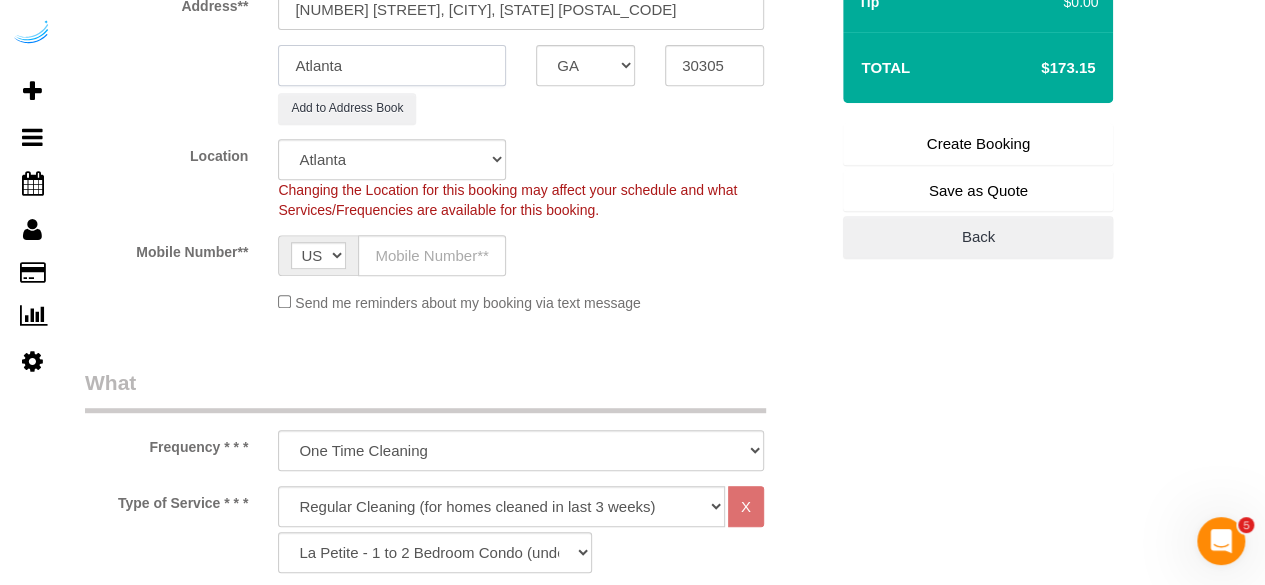 type on "Atlanta" 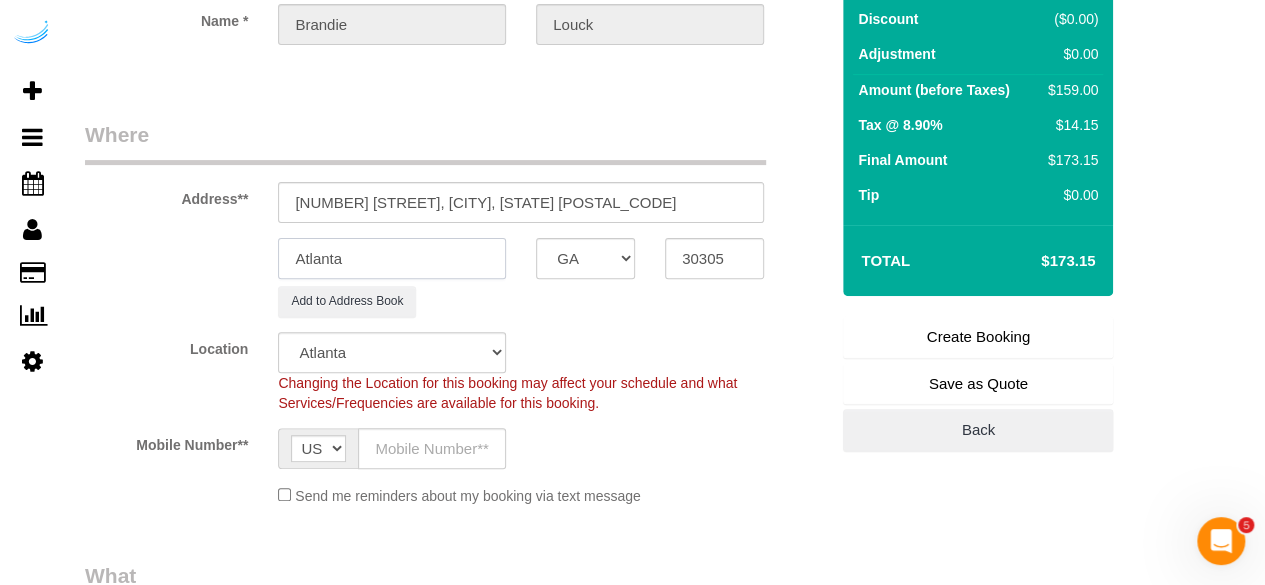 scroll, scrollTop: 200, scrollLeft: 0, axis: vertical 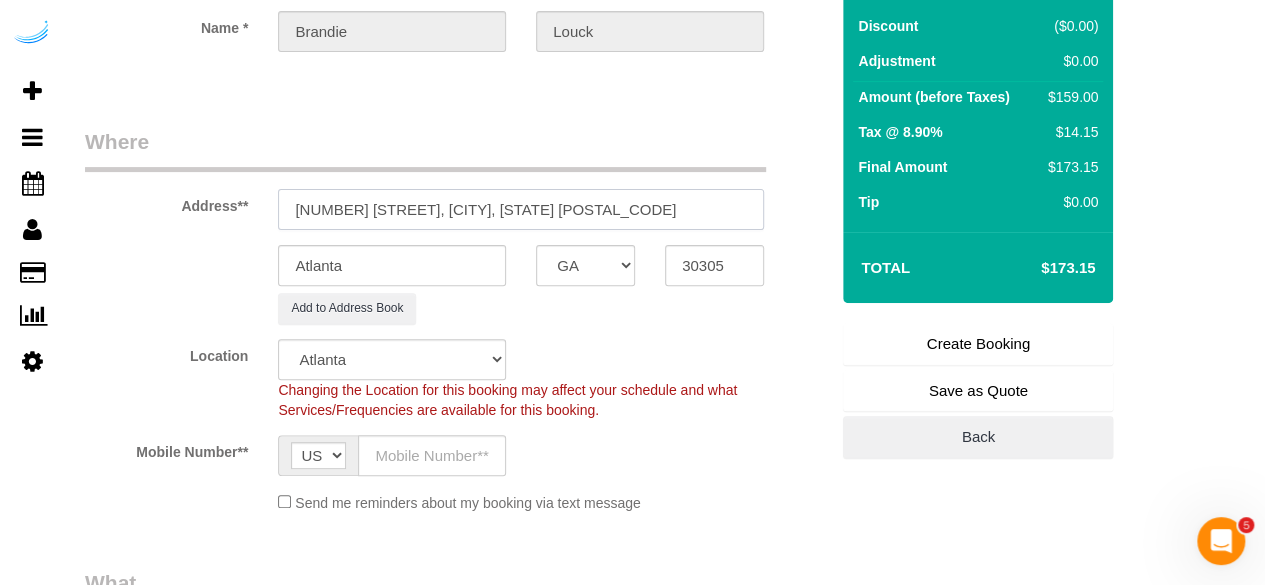 drag, startPoint x: 462, startPoint y: 206, endPoint x: 578, endPoint y: 209, distance: 116.03879 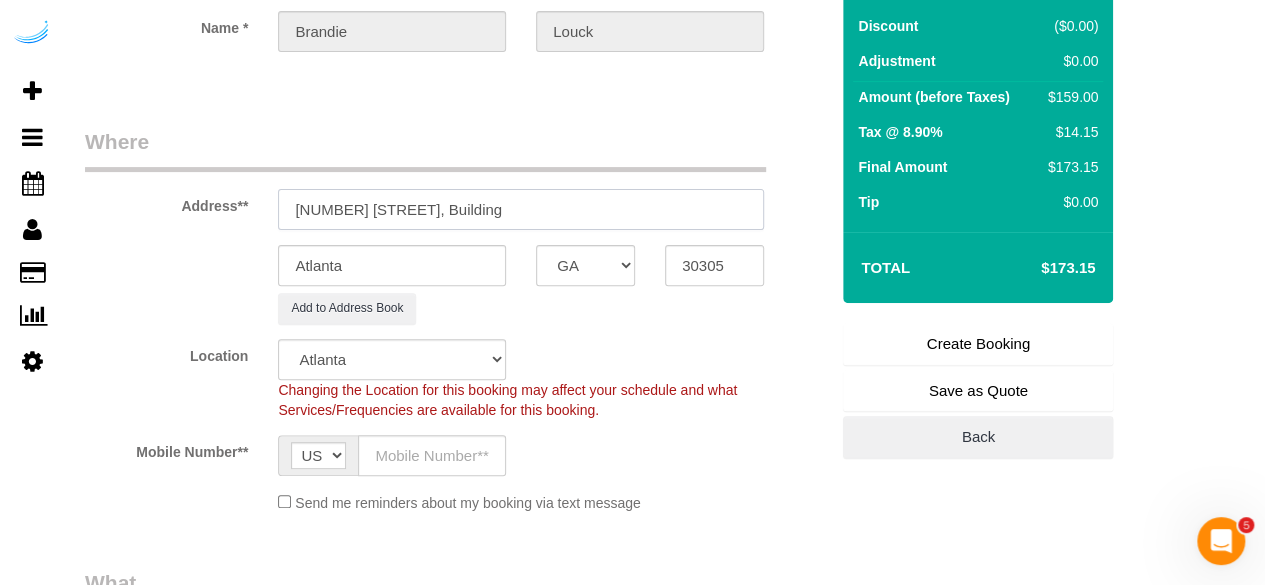 paste on "B-2407" 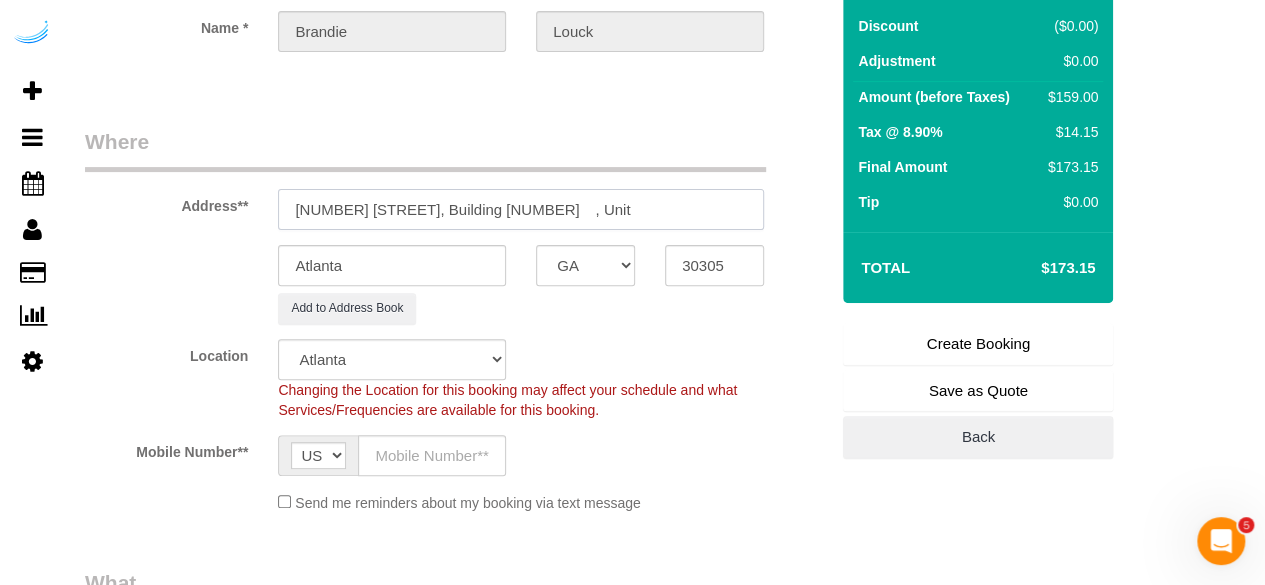 paste on "B-2407" 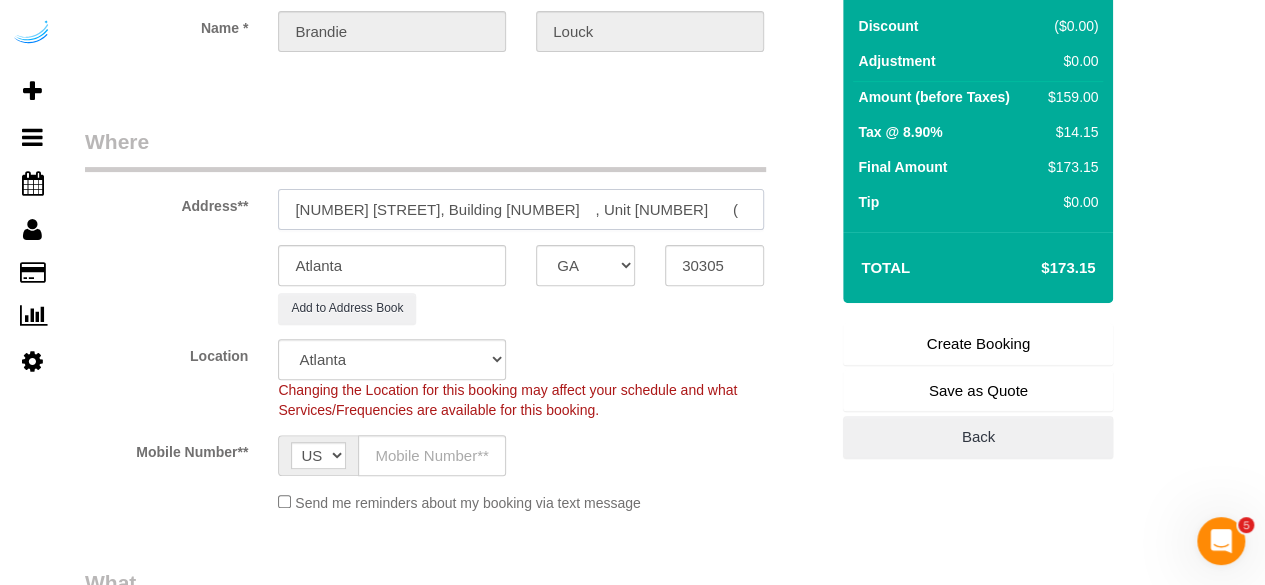 paste on "[FIRST] [LAST]" 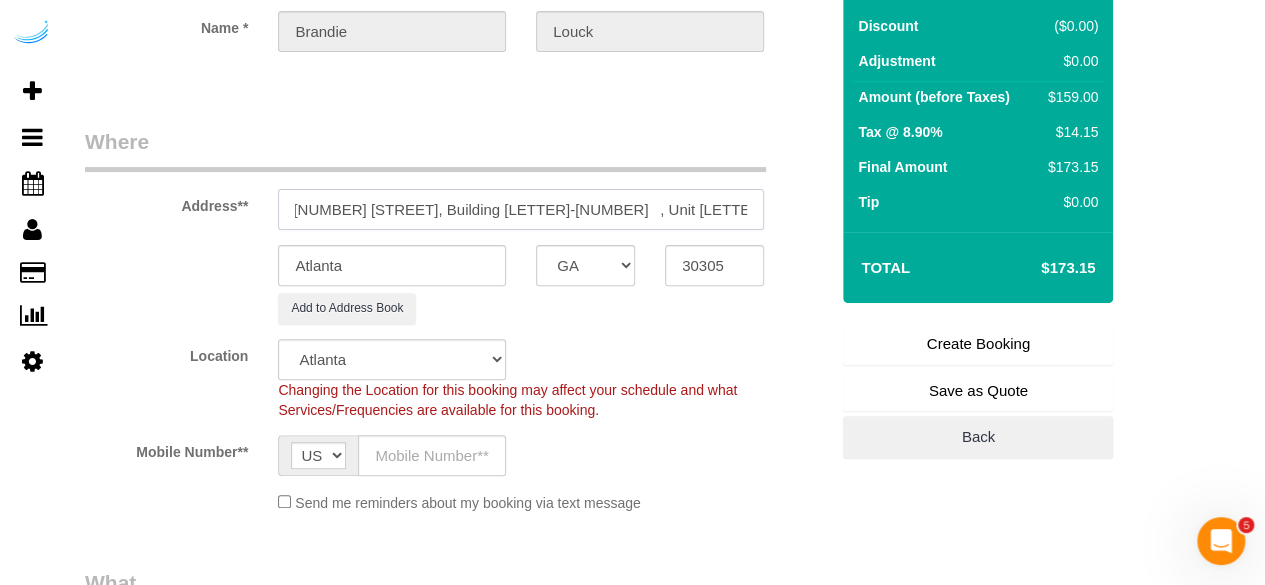 scroll, scrollTop: 0, scrollLeft: 10, axis: horizontal 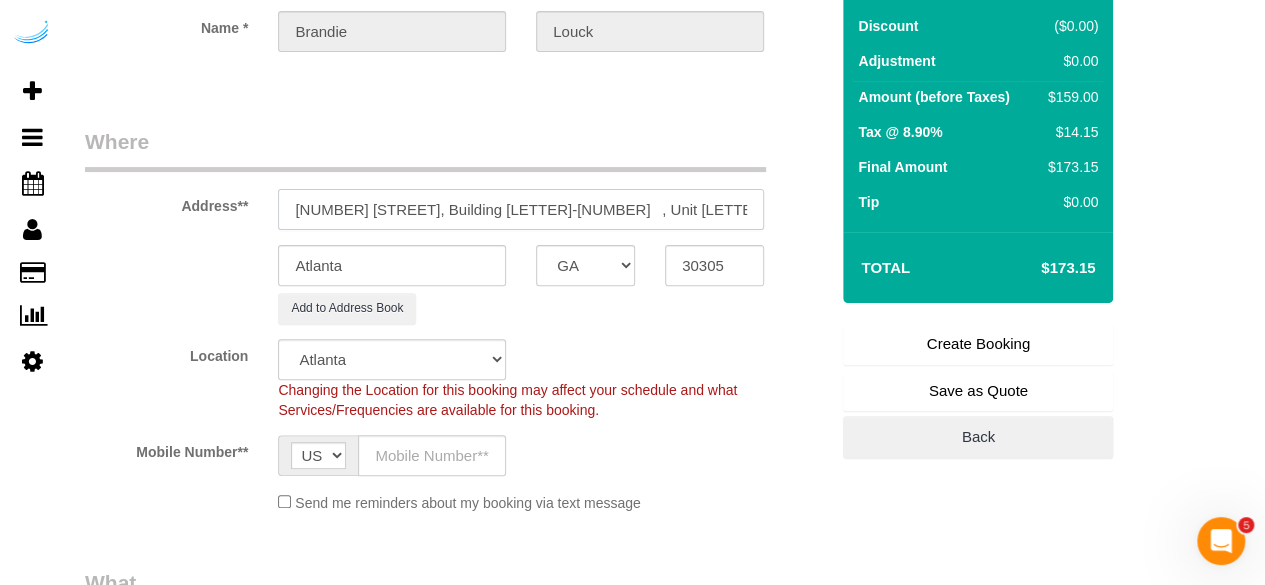 paste on "Bell Terminus" 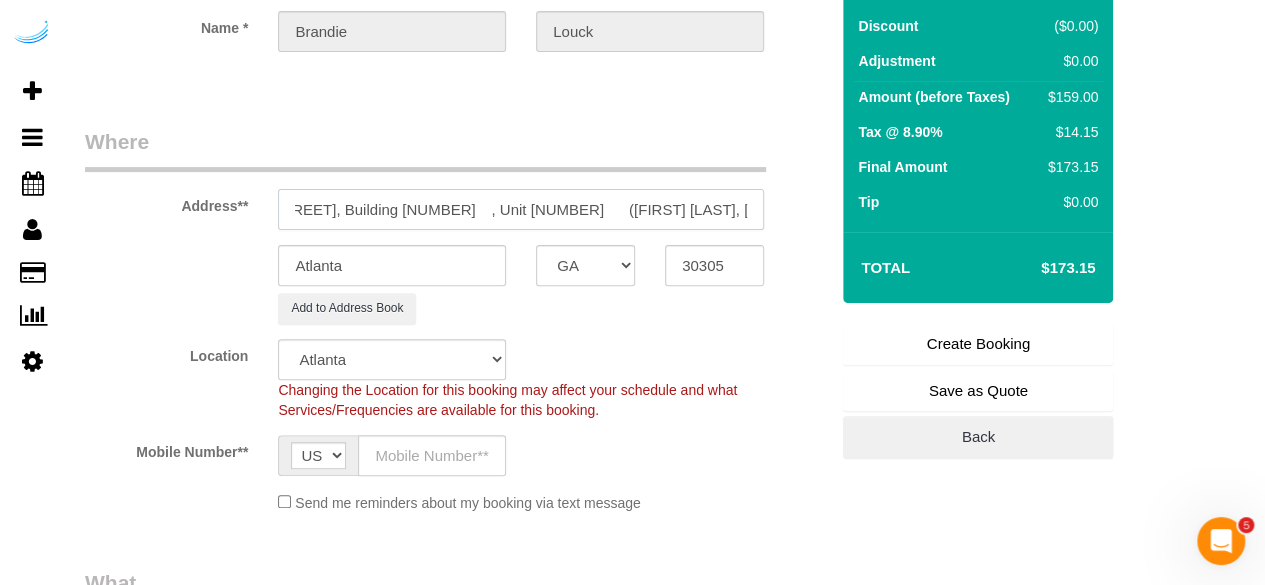 scroll, scrollTop: 0, scrollLeft: 112, axis: horizontal 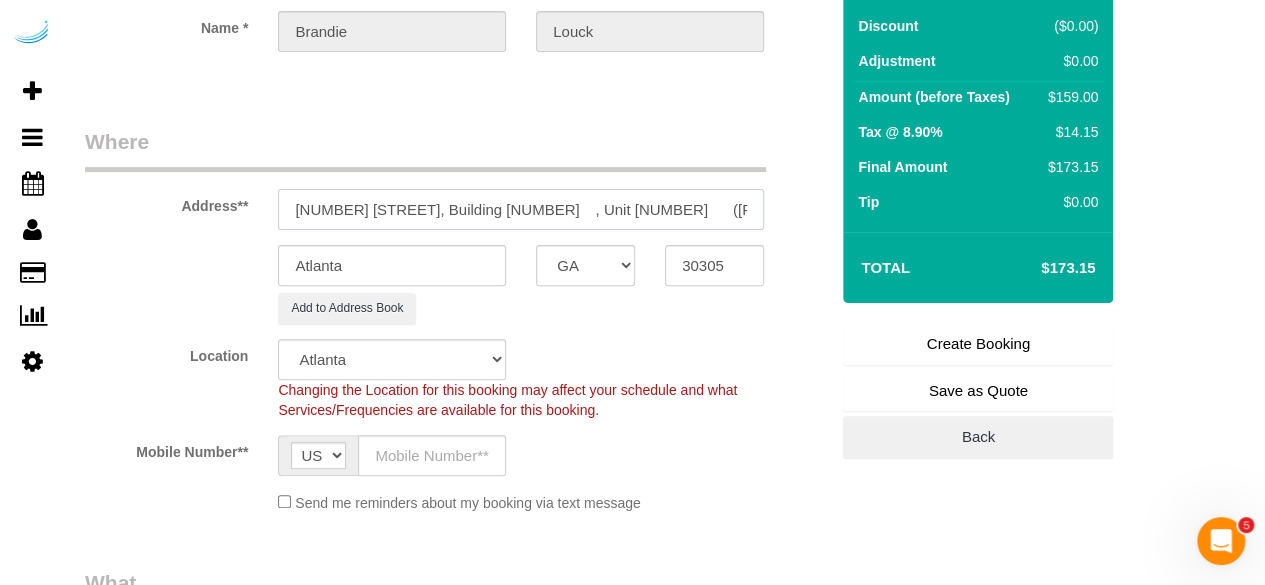 paste on "1362694" 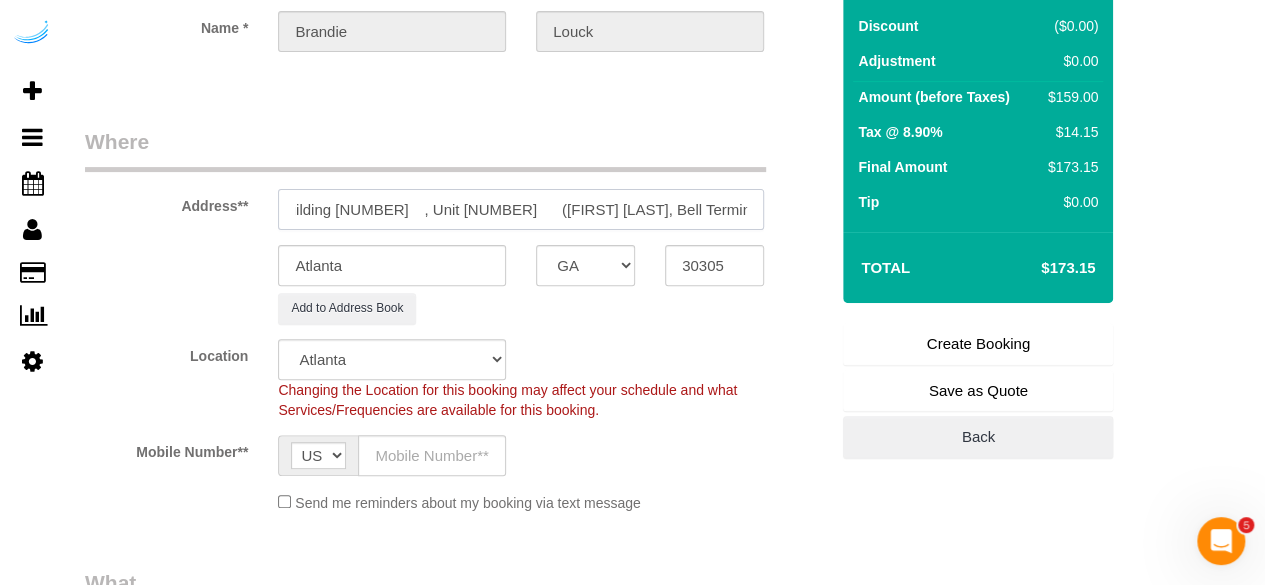scroll, scrollTop: 0, scrollLeft: 176, axis: horizontal 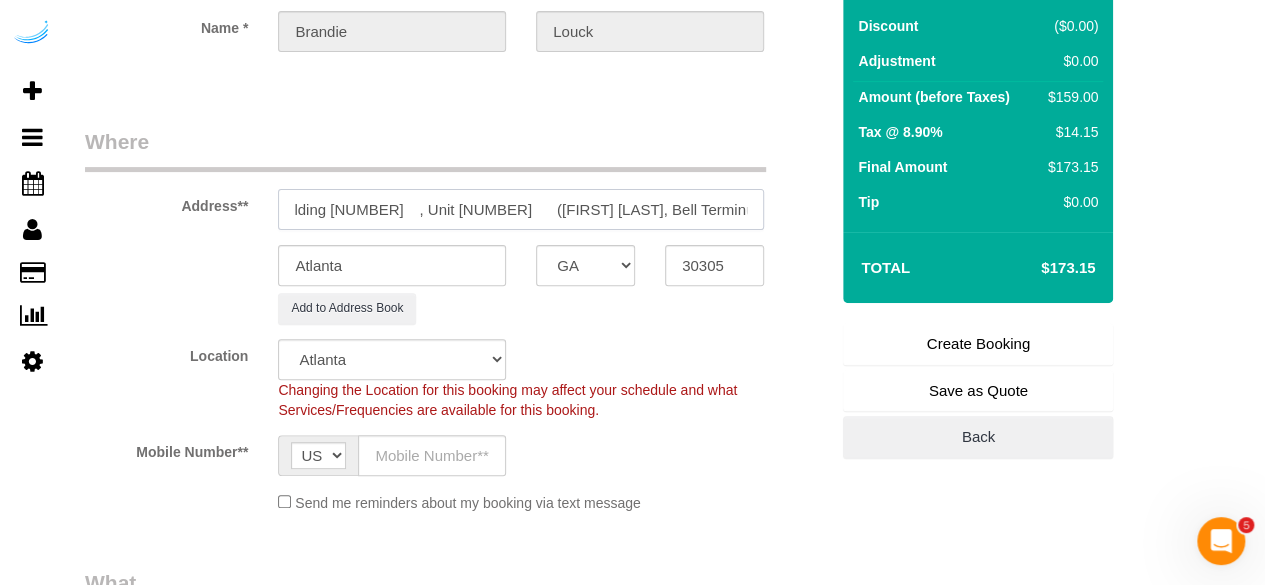 type on "[NUMBER] [STREET], Building [NUMBER]	, Unit [NUMBER]	 ([FIRST] [LAST], Bell Terminus , [NUMBER])" 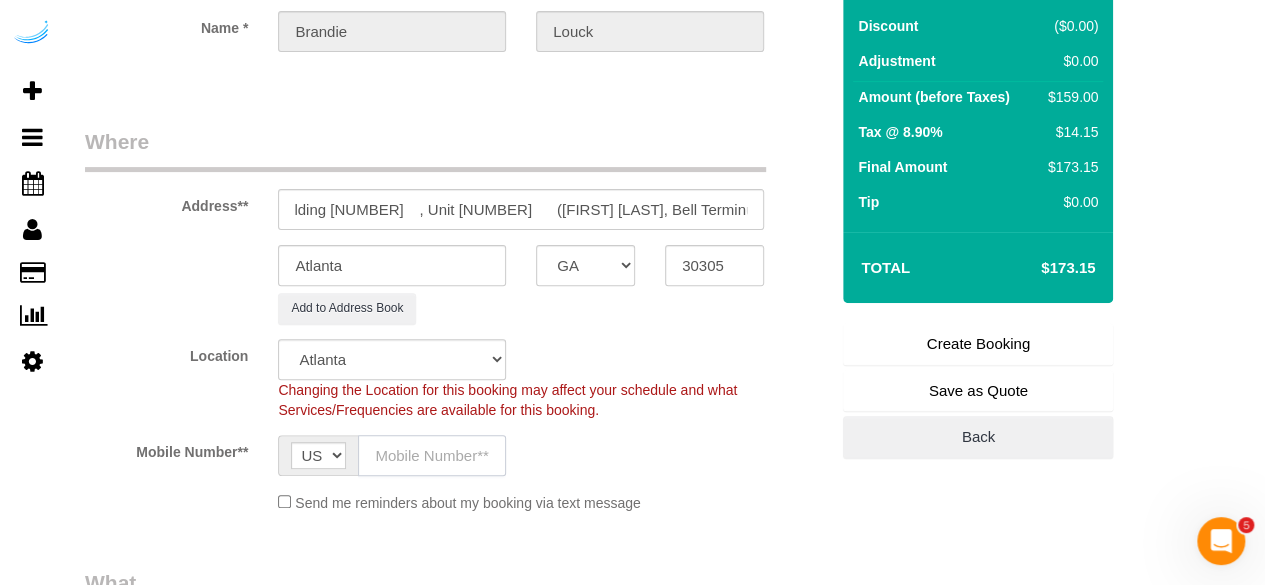 click 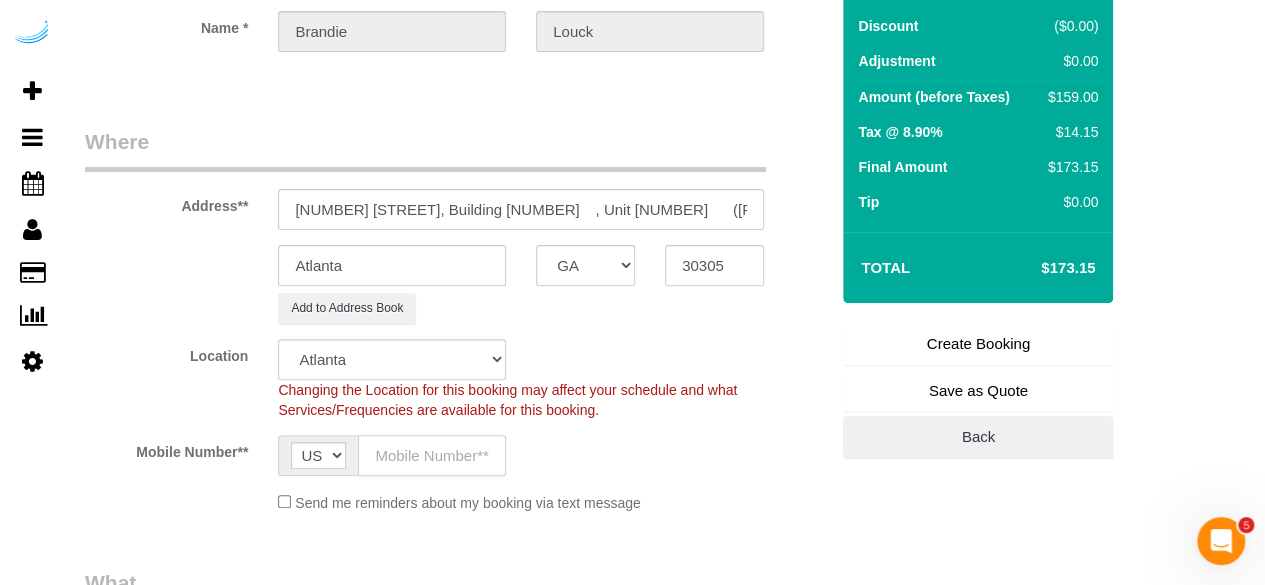 type on "([PHONE])" 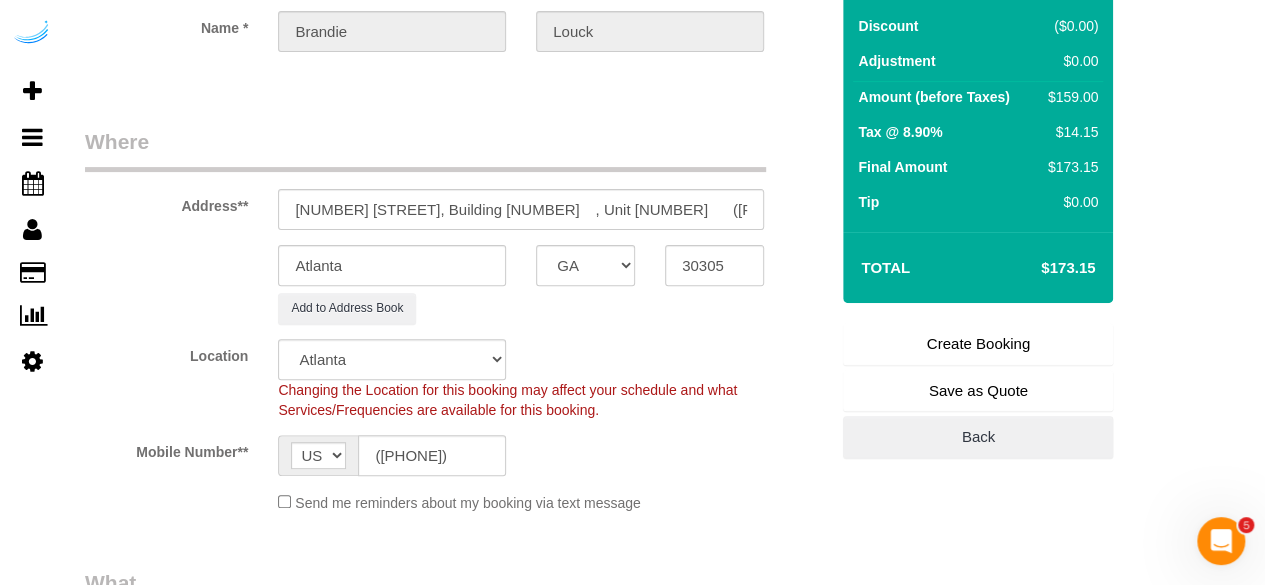 type on "Brandie Louck" 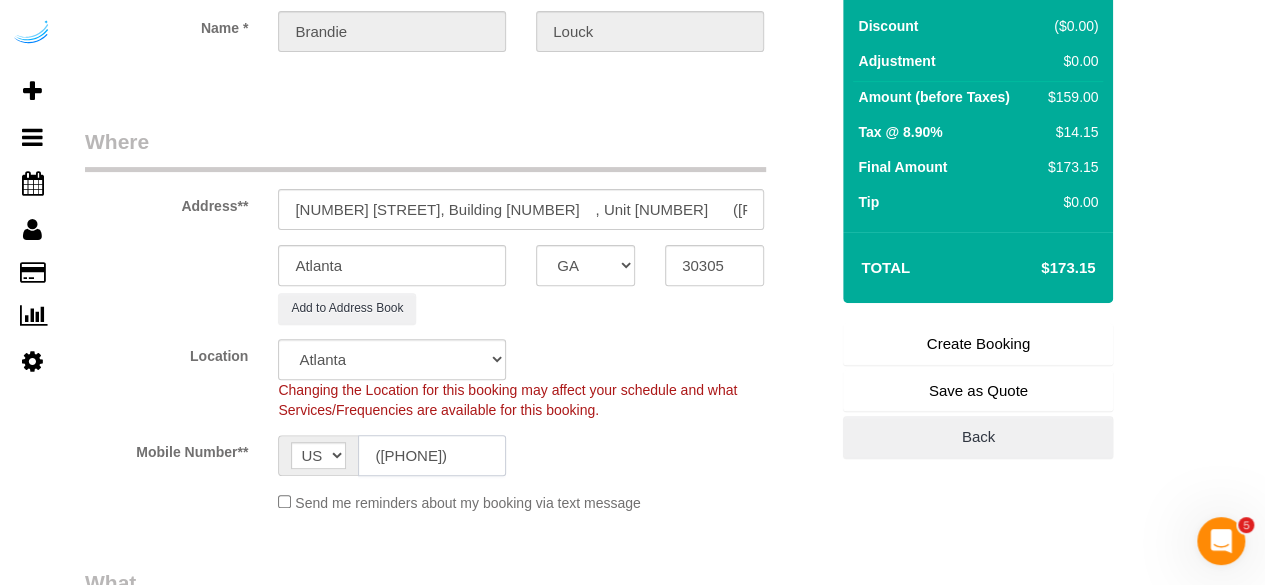 type on "([PHONE])" 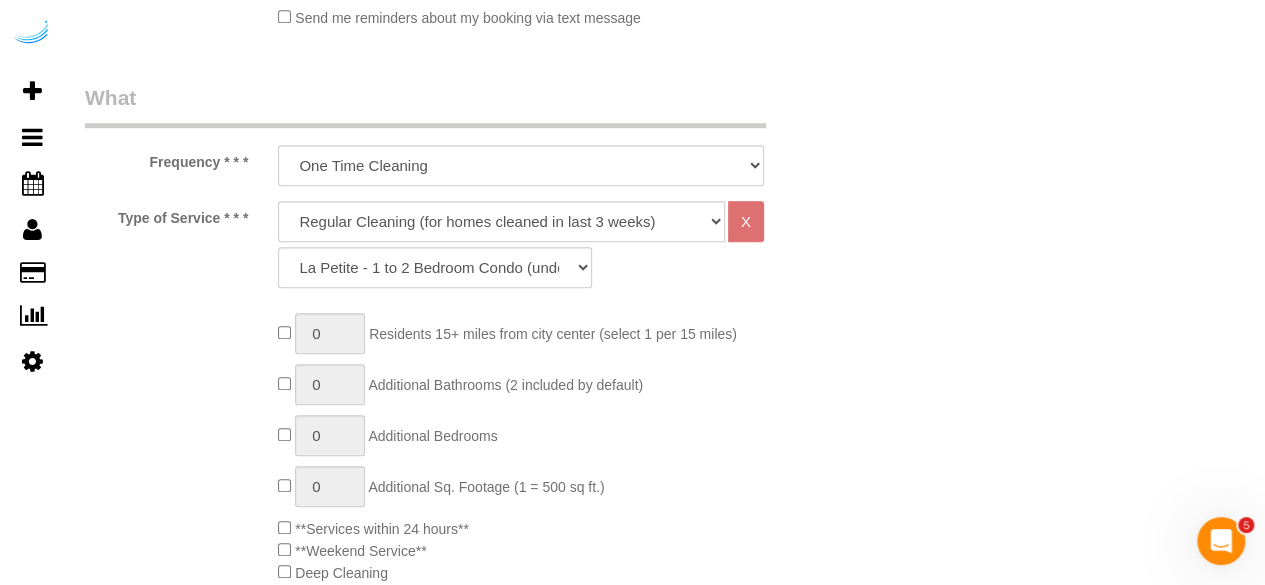 scroll, scrollTop: 700, scrollLeft: 0, axis: vertical 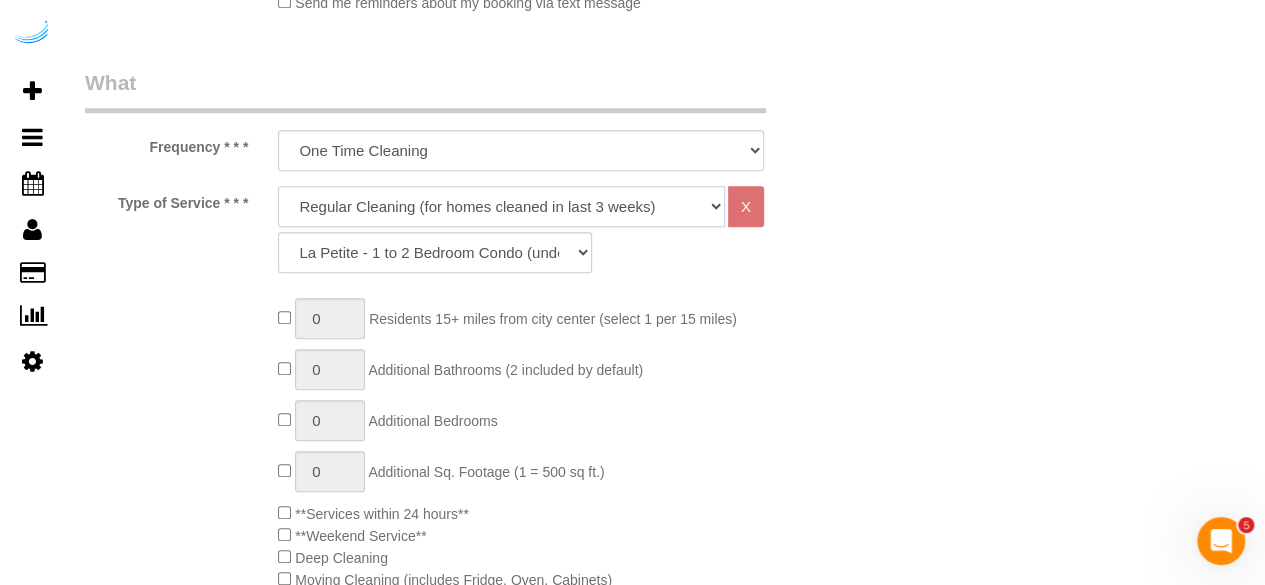 drag, startPoint x: 501, startPoint y: 201, endPoint x: 499, endPoint y: 215, distance: 14.142136 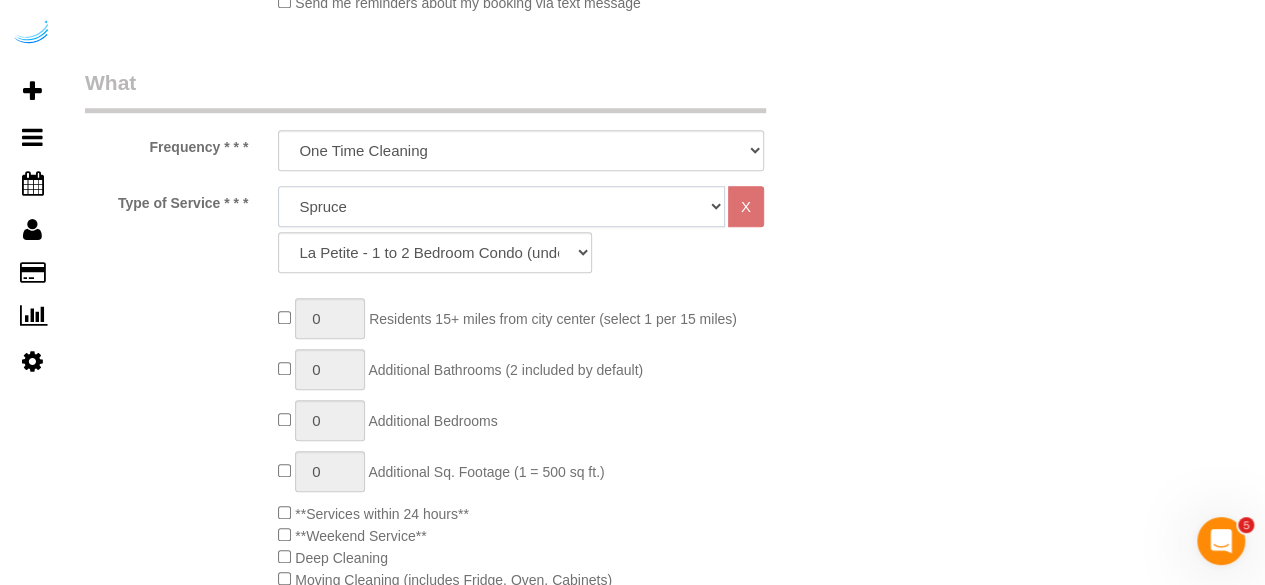 click on "Deep Cleaning (for homes that have not been cleaned in 3+ weeks) Spruce Regular Cleaning (for homes cleaned in last 3 weeks) Moving Cleanup (to clean home for new tenants) Post Construction Cleaning Vacation Rental Cleaning Hourly" 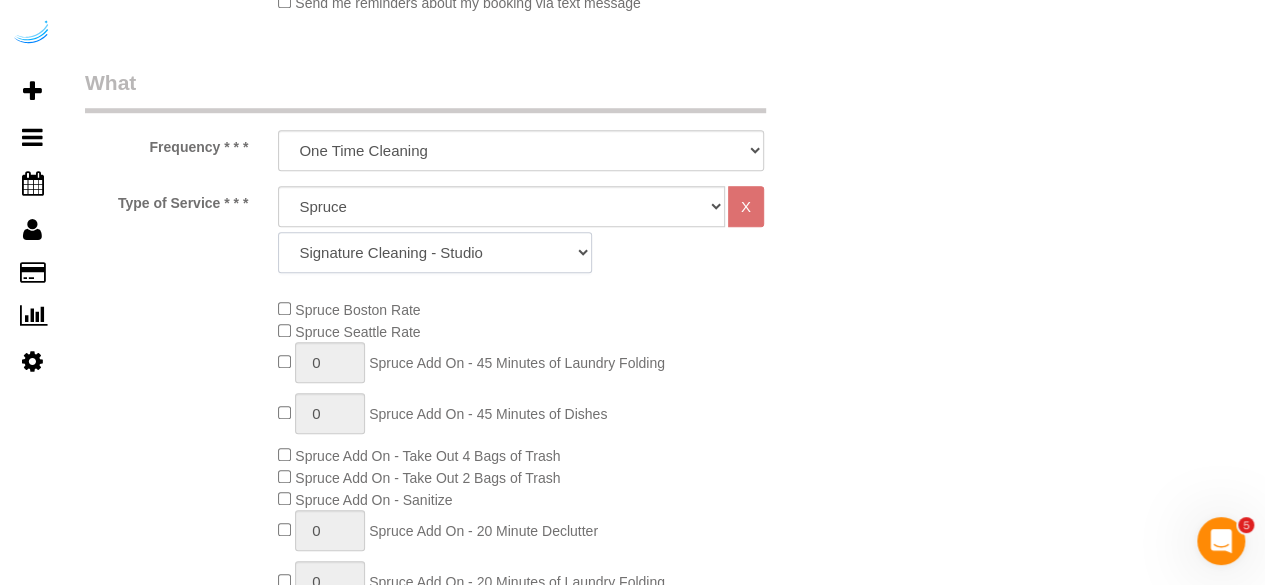 click on "Signature Cleaning - Studio Signature Cleaning - 1 Bed 1 Bath Signature Cleaning - 1 Bed 1.5 Bath Signature Cleaning - 1 Bed 1 Bath + Study Signature Cleaning - 1 Bed 2 Bath Signature Cleaning - 2 Bed 1 Bath Signature Cleaning - 2 Bed 2 Bath Signature Cleaning - 2 Bed 2.5 Bath Signature Cleaning - 2 Bed 2 Bath + Study Signature Cleaning - 3 Bed 2 Bath Signature Cleaning - 3 Bed 3 Bath Signature Cleaning - 4 Bed 2 Bath Signature Cleaning - 4 Bed 4 Bath Signature Cleaning - 5 Bed 4 Bath Signature Cleaning - 5 Bed 5 Bath Signature Cleaning - 6 Bed 6 Bath Premium Cleaning - Studio Premium Cleaning - 1 Bed 1 Bath Premium Cleaning - 1 Bed 1.5 Bath Premium Cleaning - 1 Bed 1 Bath + Study Premium Cleaning - 1 Bed 2 Bath Premium Cleaning - 2 Bed 1 Bath Premium Cleaning - 2 Bed 2 Bath Premium Cleaning - 2 Bed 2.5 Bath Premium Cleaning - 2 Bed 2 Bath + Study Premium Cleaning - 3 Bed 2 Bath Premium Cleaning - 3 Bed 3 Bath Premium Cleaning - 4 Bed 2 Bath Premium Cleaning - 4 Bed 4 Bath Premium Cleaning - 5 Bed 4 Bath" 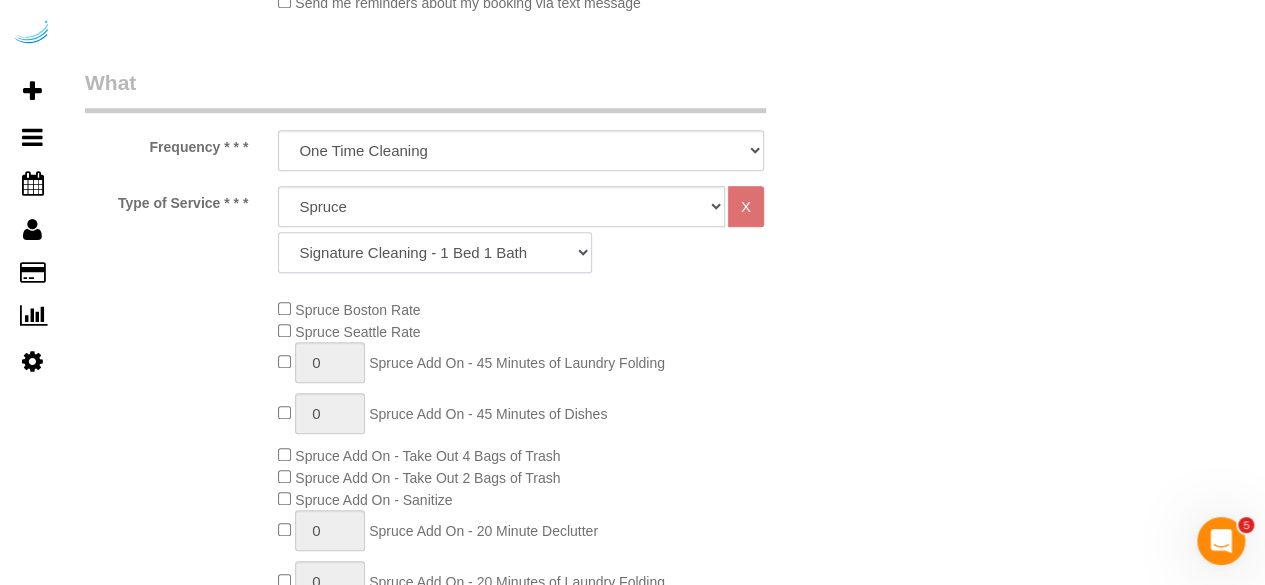 click on "Signature Cleaning - Studio Signature Cleaning - 1 Bed 1 Bath Signature Cleaning - 1 Bed 1.5 Bath Signature Cleaning - 1 Bed 1 Bath + Study Signature Cleaning - 1 Bed 2 Bath Signature Cleaning - 2 Bed 1 Bath Signature Cleaning - 2 Bed 2 Bath Signature Cleaning - 2 Bed 2.5 Bath Signature Cleaning - 2 Bed 2 Bath + Study Signature Cleaning - 3 Bed 2 Bath Signature Cleaning - 3 Bed 3 Bath Signature Cleaning - 4 Bed 2 Bath Signature Cleaning - 4 Bed 4 Bath Signature Cleaning - 5 Bed 4 Bath Signature Cleaning - 5 Bed 5 Bath Signature Cleaning - 6 Bed 6 Bath Premium Cleaning - Studio Premium Cleaning - 1 Bed 1 Bath Premium Cleaning - 1 Bed 1.5 Bath Premium Cleaning - 1 Bed 1 Bath + Study Premium Cleaning - 1 Bed 2 Bath Premium Cleaning - 2 Bed 1 Bath Premium Cleaning - 2 Bed 2 Bath Premium Cleaning - 2 Bed 2.5 Bath Premium Cleaning - 2 Bed 2 Bath + Study Premium Cleaning - 3 Bed 2 Bath Premium Cleaning - 3 Bed 3 Bath Premium Cleaning - 4 Bed 2 Bath Premium Cleaning - 4 Bed 4 Bath Premium Cleaning - 5 Bed 4 Bath" 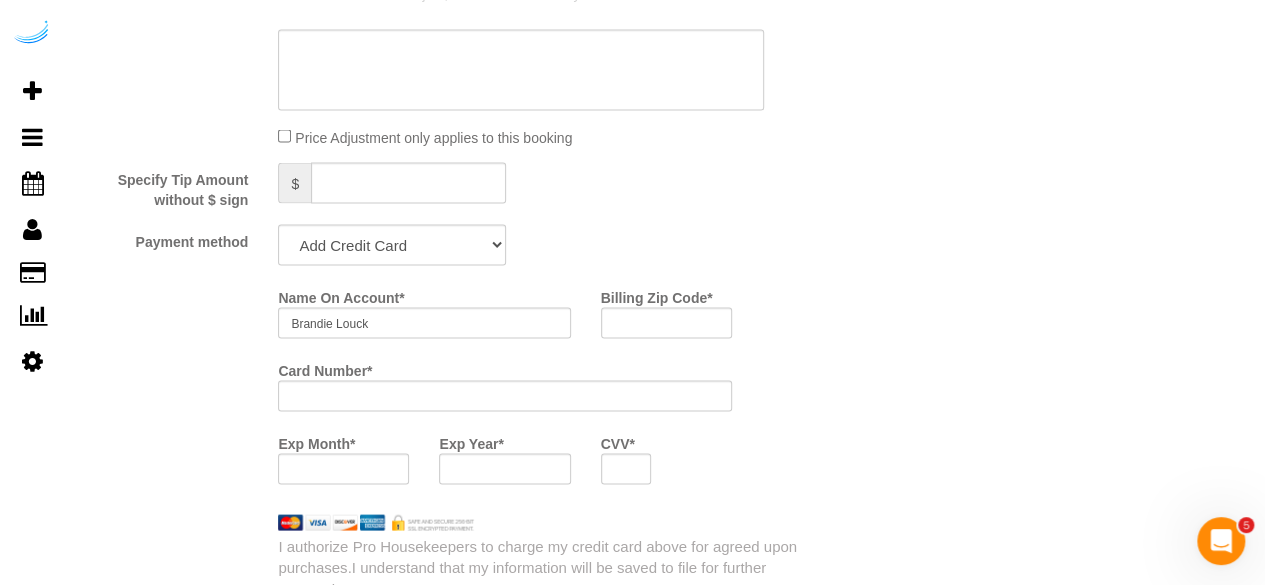 scroll, scrollTop: 1900, scrollLeft: 0, axis: vertical 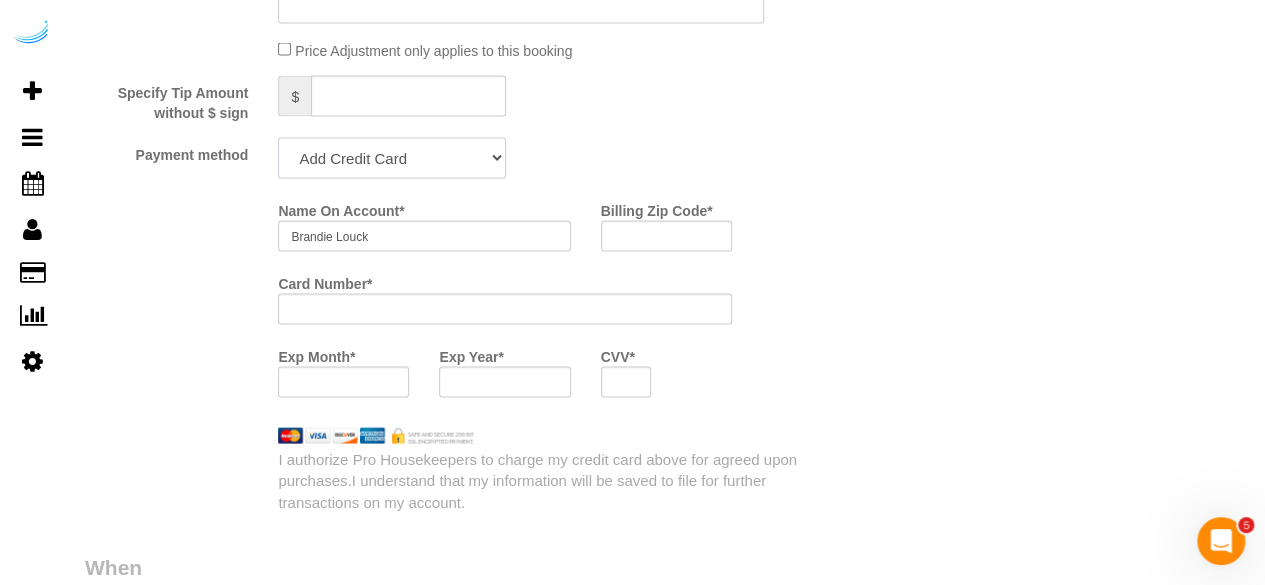 click on "Add Credit Card Cash Check Paypal" 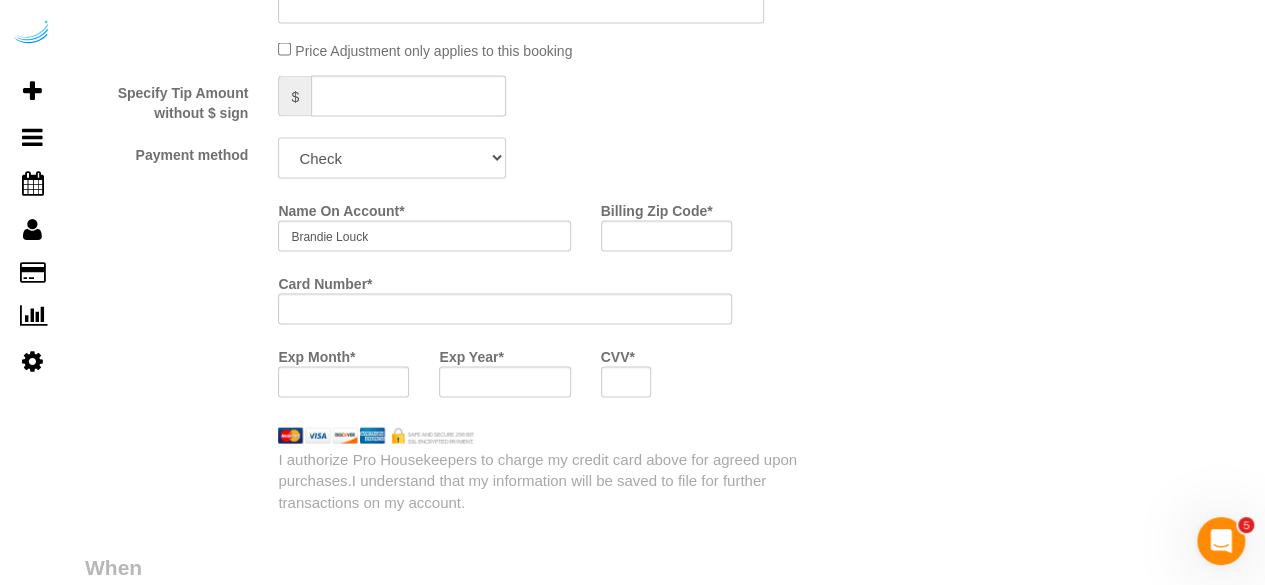 click on "Add Credit Card Cash Check Paypal" 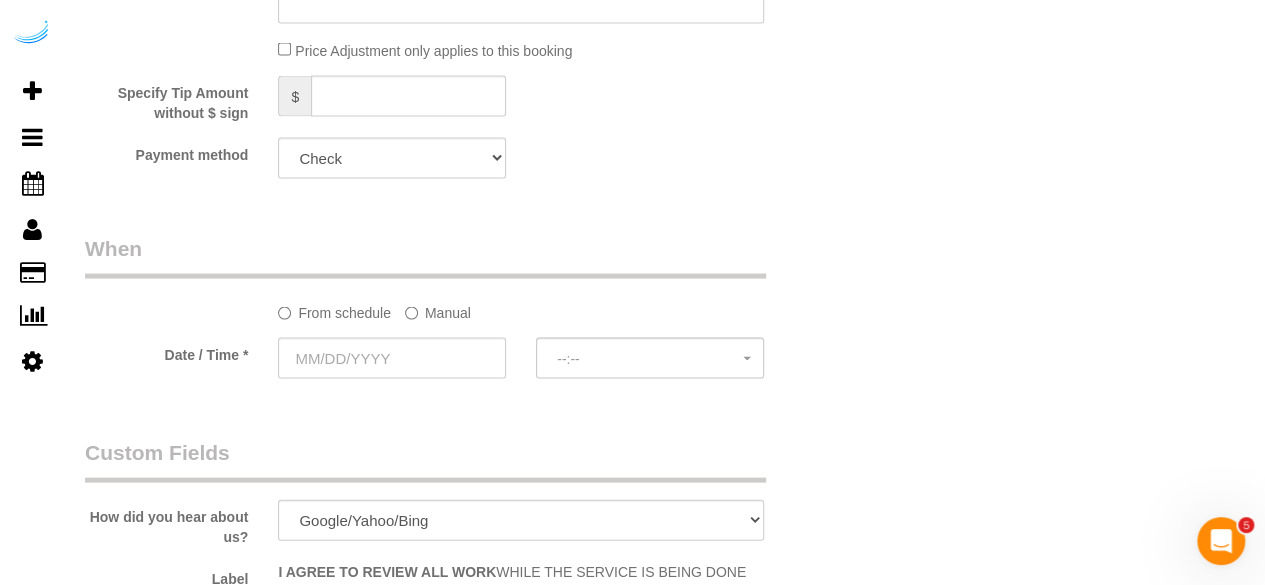 click on "Manual" 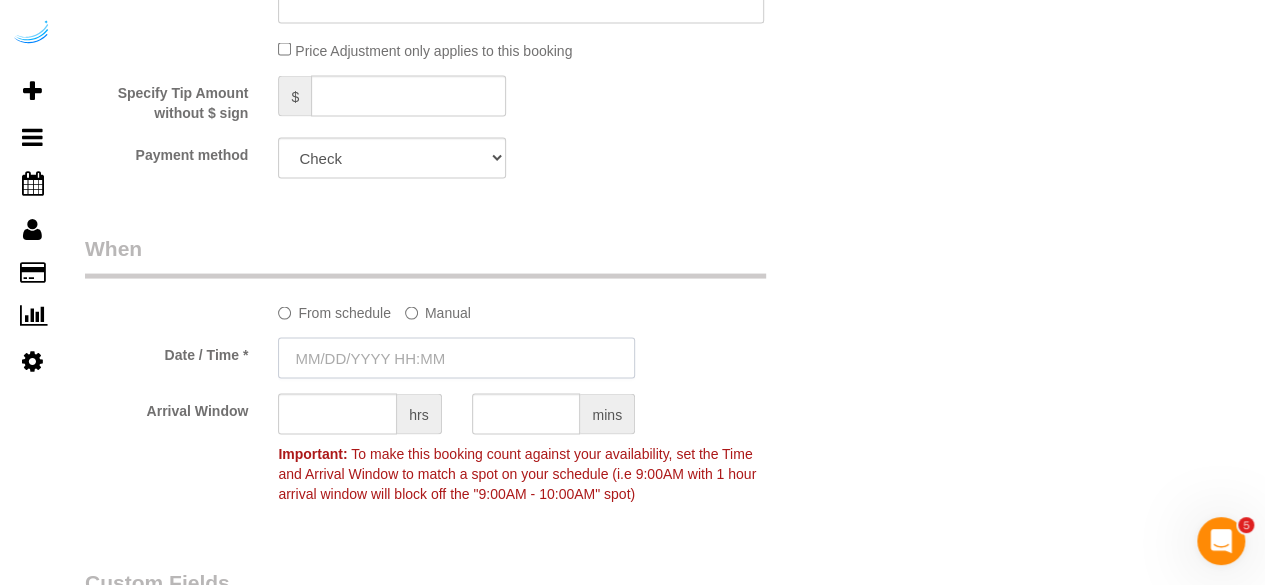 click at bounding box center [456, 358] 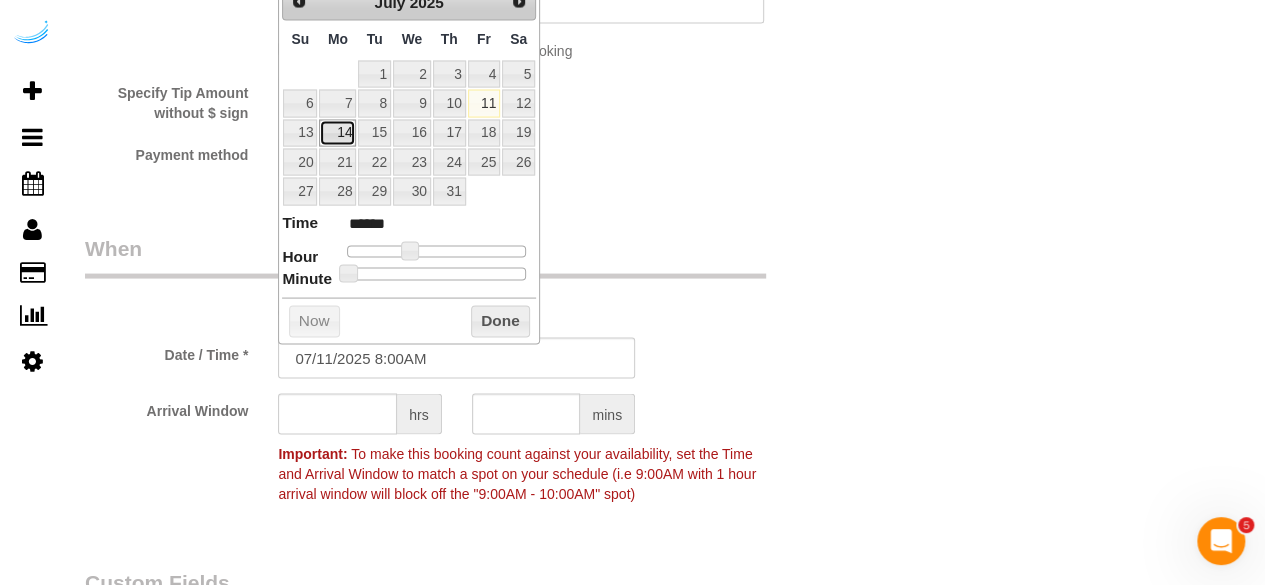click on "14" at bounding box center [337, 133] 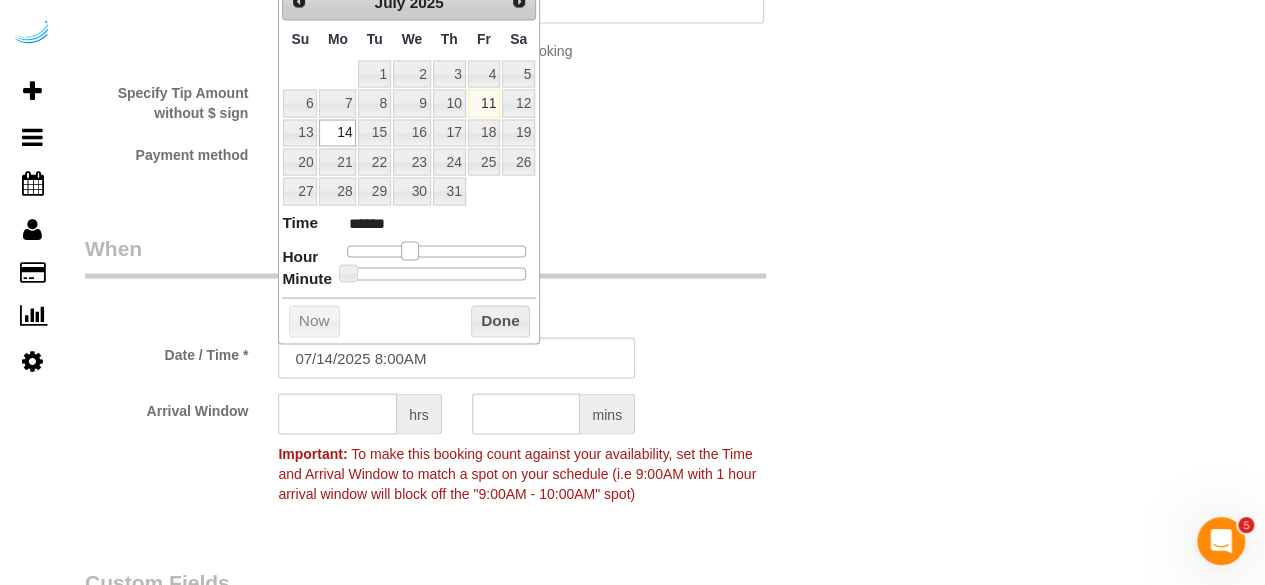 type on "07/14/2025 9:00AM" 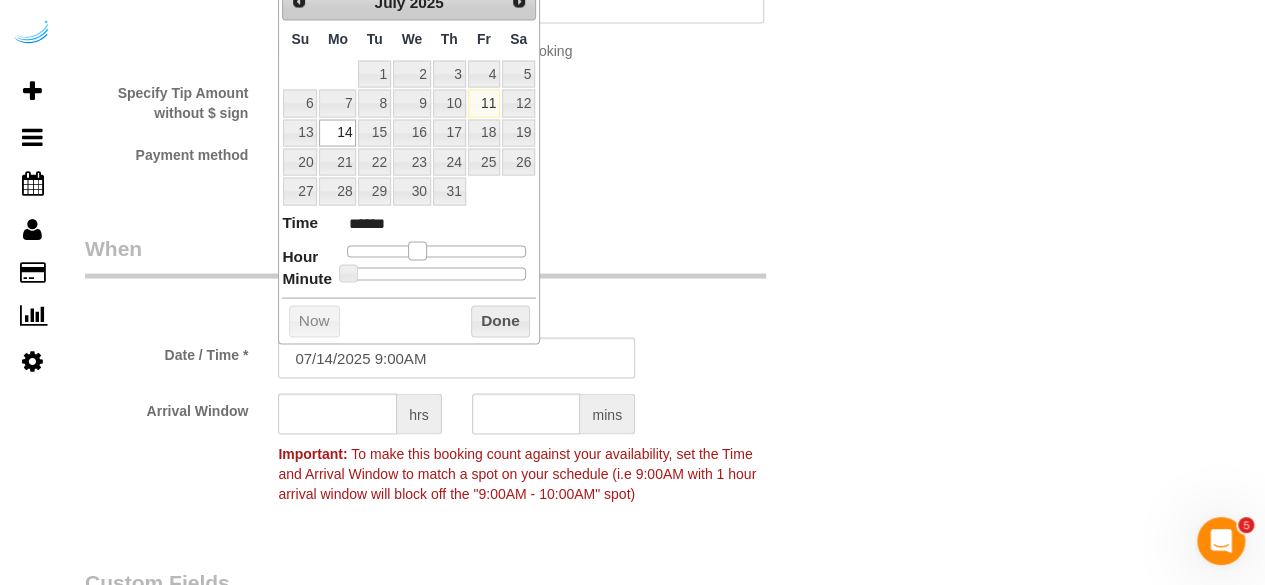 click at bounding box center [417, 251] 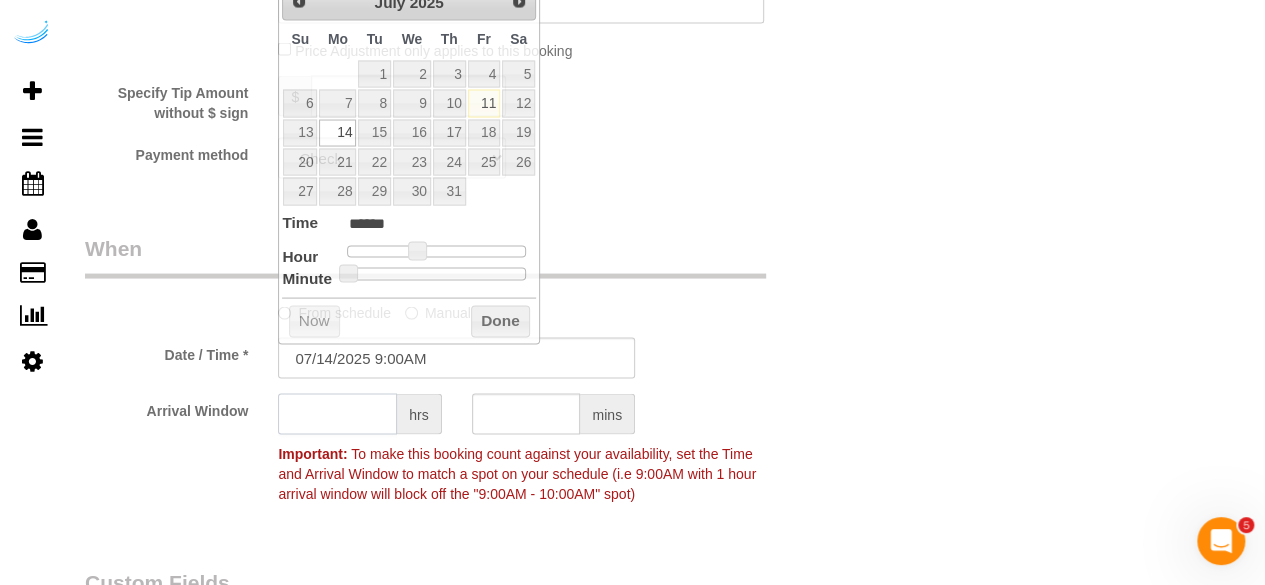 click 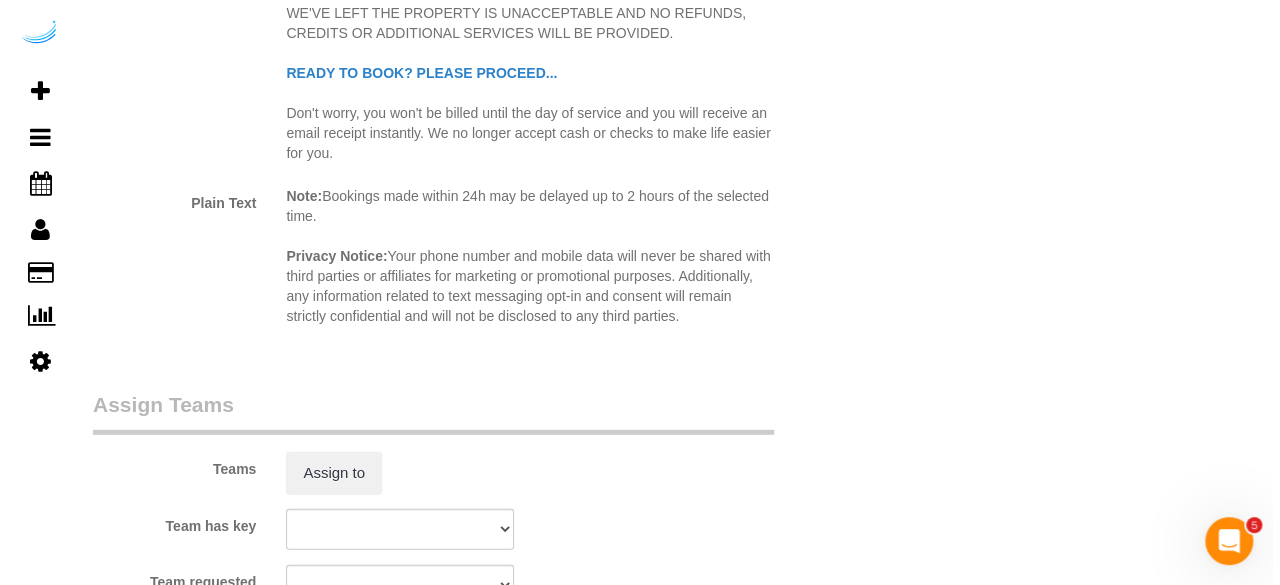 scroll, scrollTop: 2700, scrollLeft: 0, axis: vertical 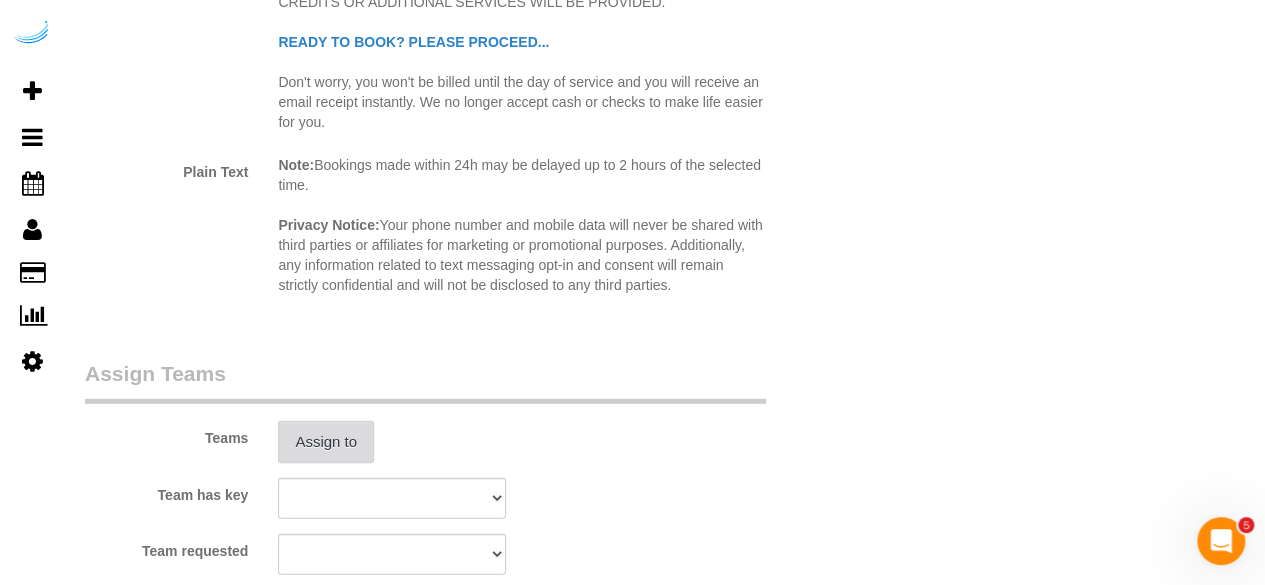 type on "8" 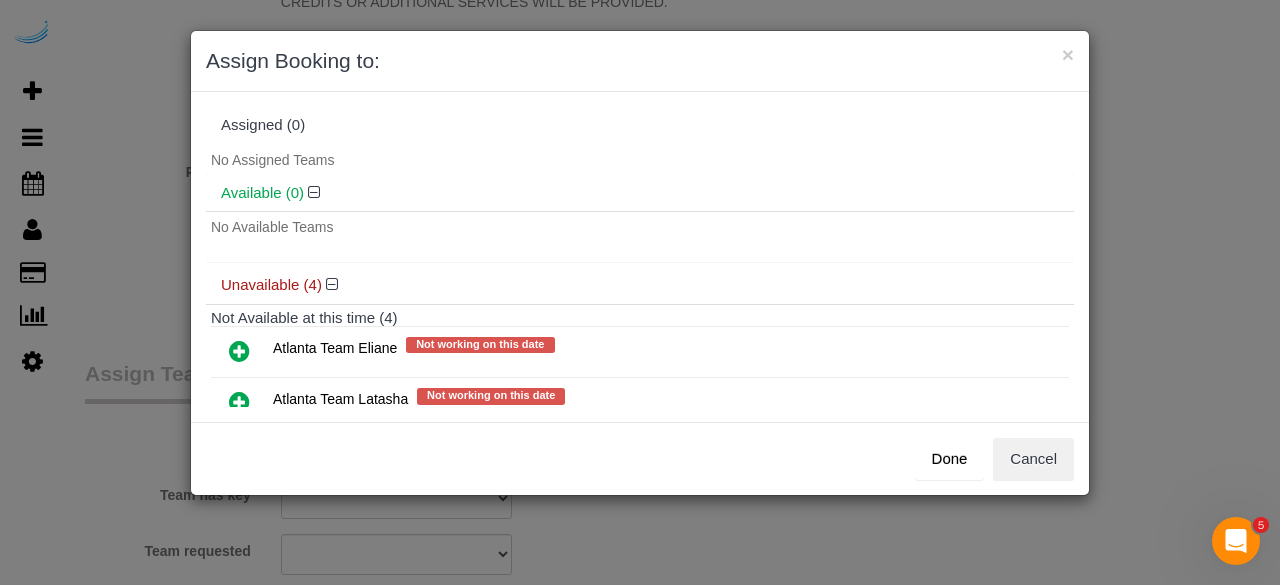 click at bounding box center [239, 351] 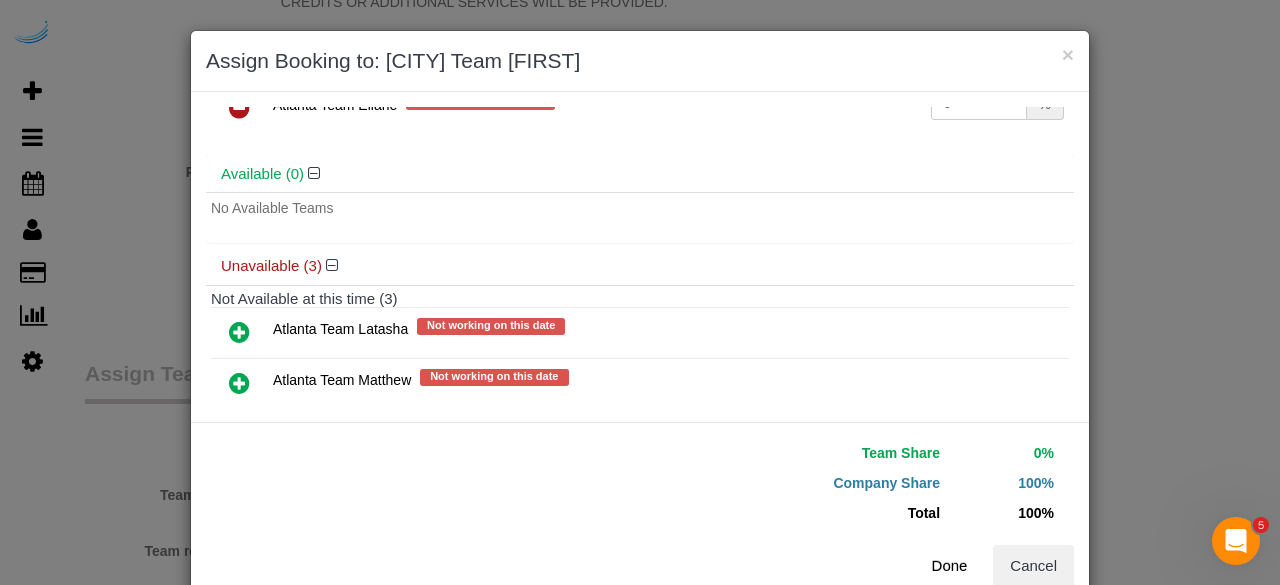 scroll, scrollTop: 156, scrollLeft: 0, axis: vertical 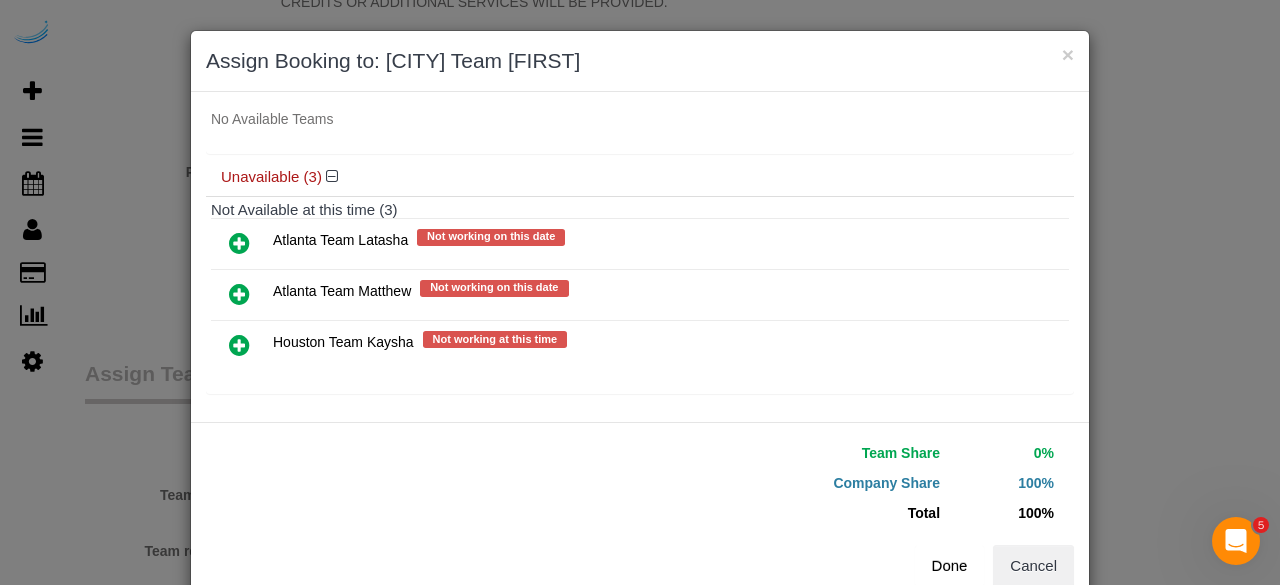 click on "Done" at bounding box center [950, 566] 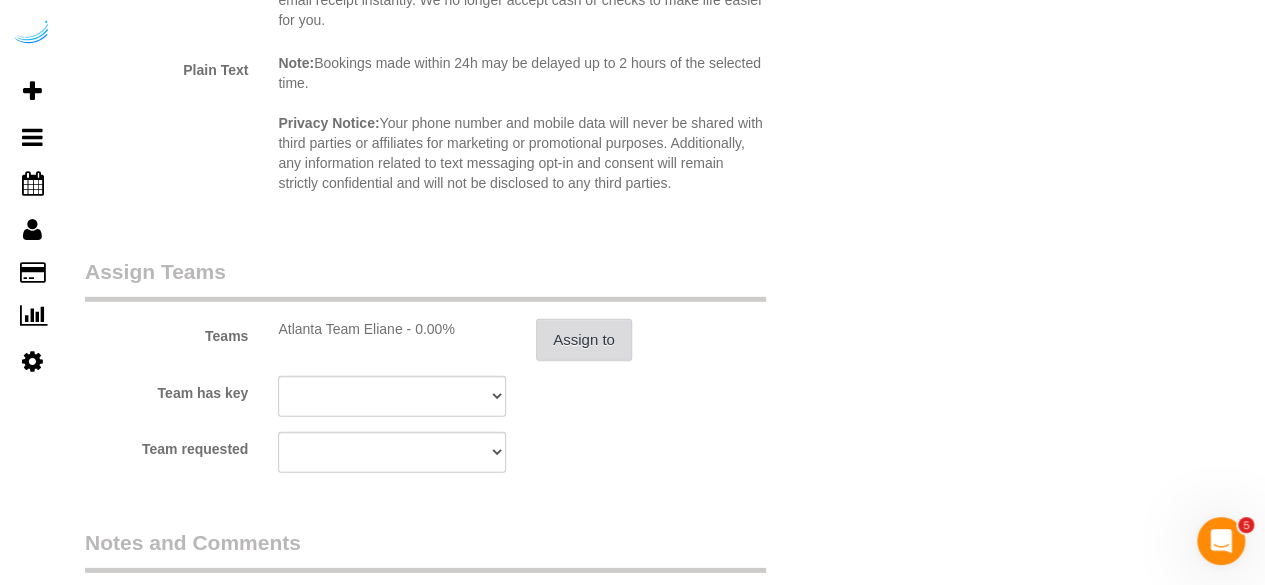 scroll, scrollTop: 3100, scrollLeft: 0, axis: vertical 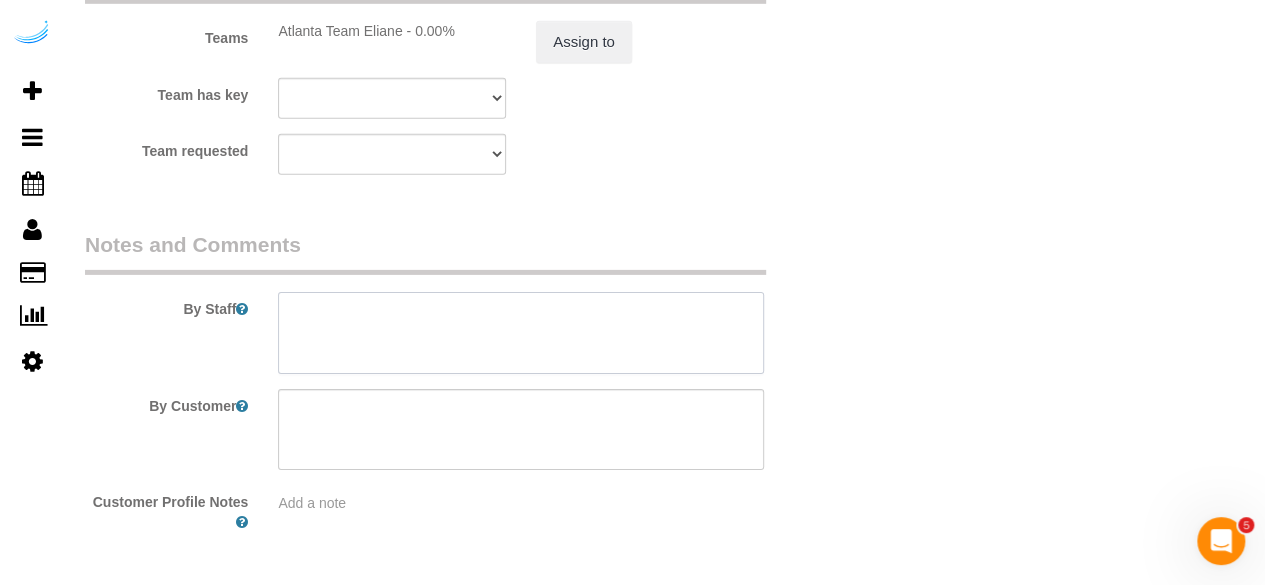 click at bounding box center (521, 333) 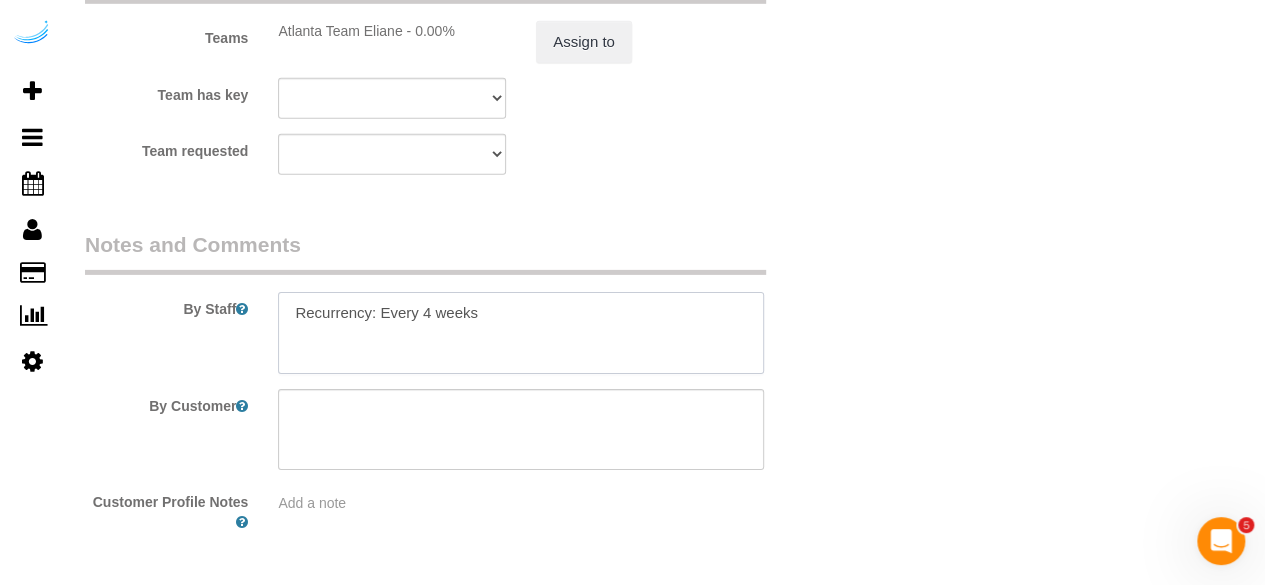 paste on "Permanent Notes:No notes from this customer.Today's Notes:No notes from this service.
Entry Method: Key with main office
Details:
[NUMBER] [STREET] [SUITE], [CITY], [STATE] [ZIP]
Additional Notes:
Housekeeping Notes:" 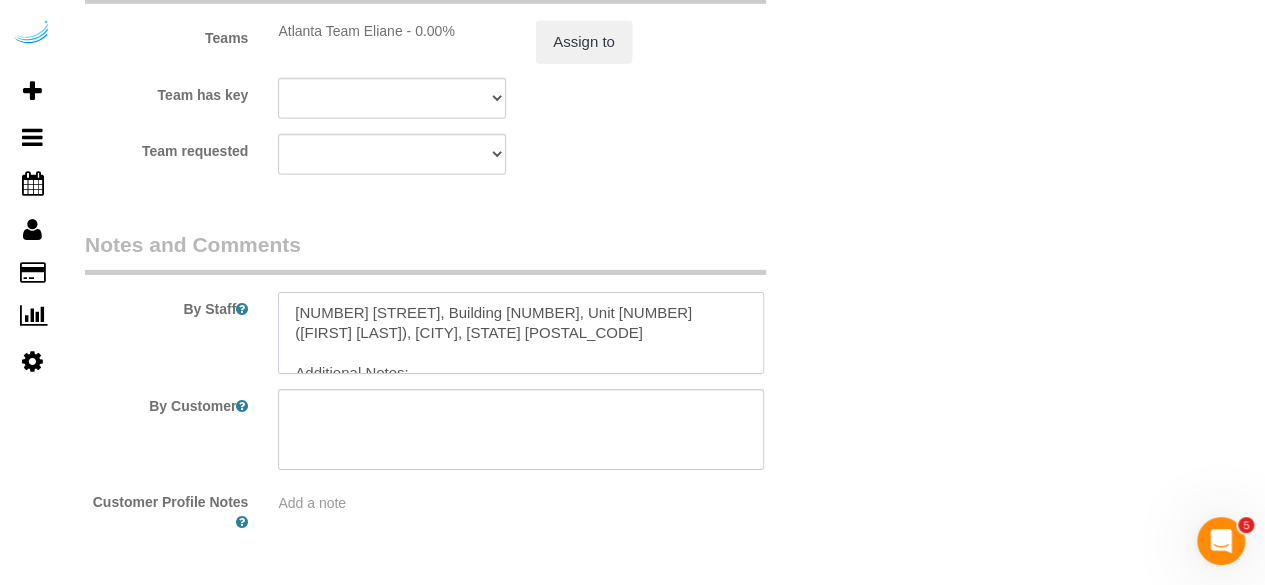 scroll, scrollTop: 128, scrollLeft: 0, axis: vertical 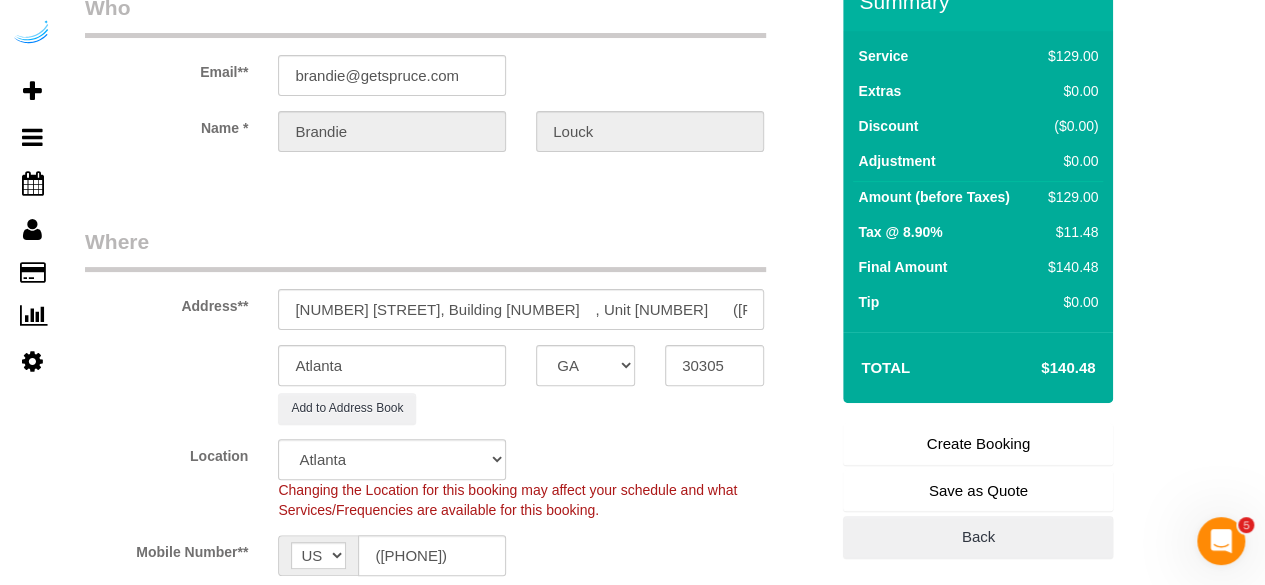 type on "[NUMBER] [STREET], Building [NUMBER], Unit [NUMBER] ([FIRST] [LAST]), [CITY], [STATE] [POSTAL_CODE]
Additional Notes:
Housekeeping Notes:" 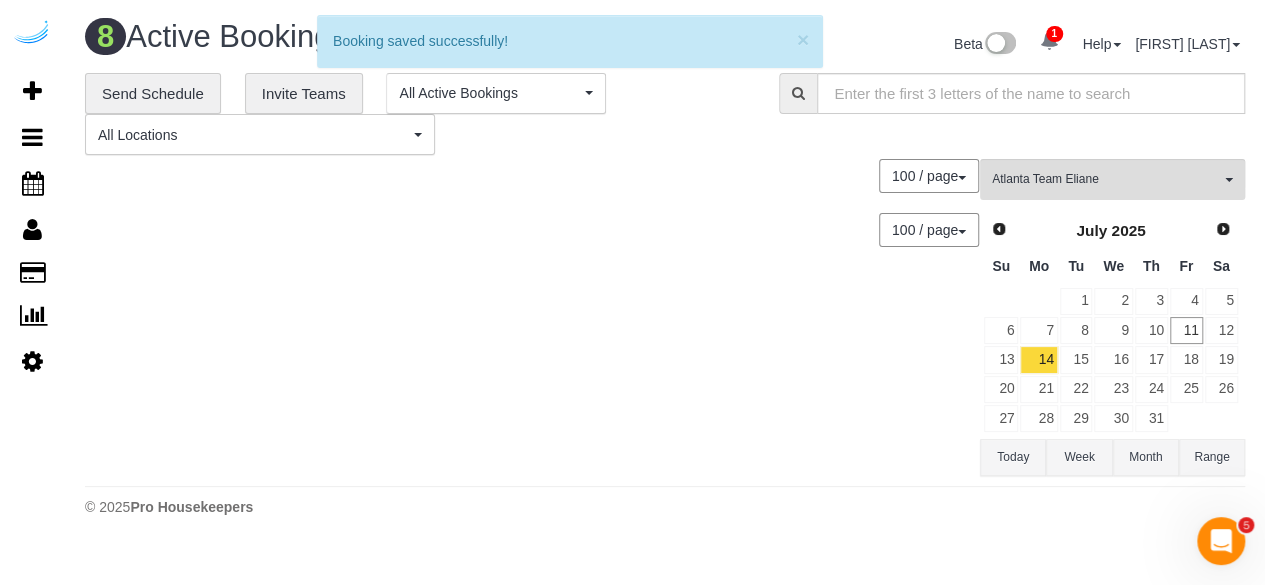 scroll, scrollTop: 0, scrollLeft: 0, axis: both 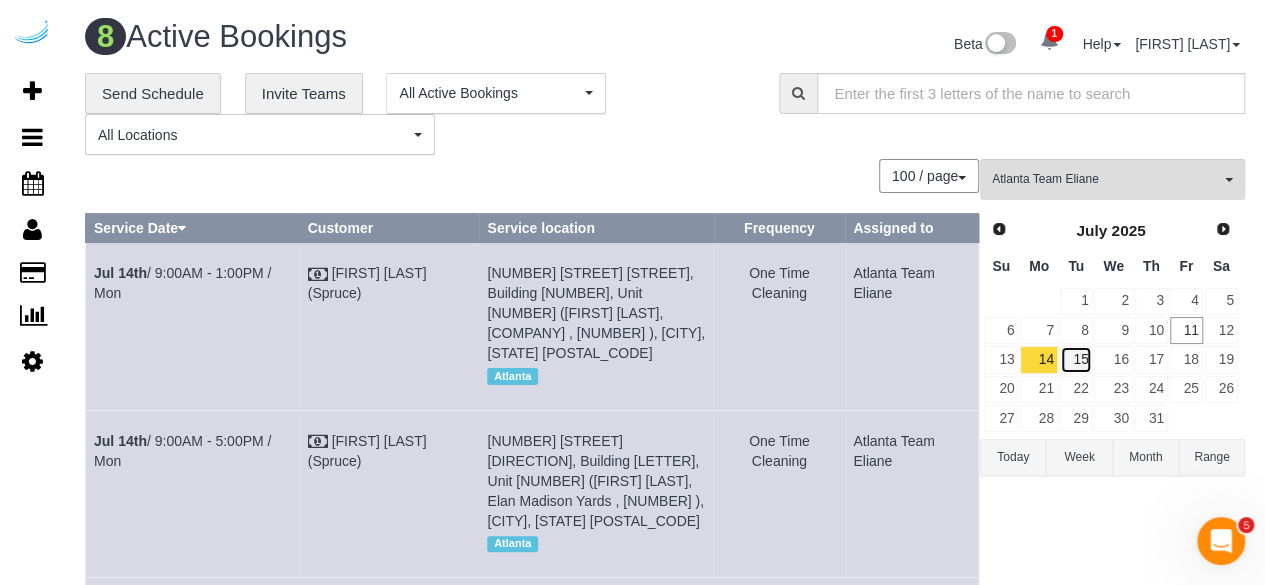 click on "15" at bounding box center (1076, 359) 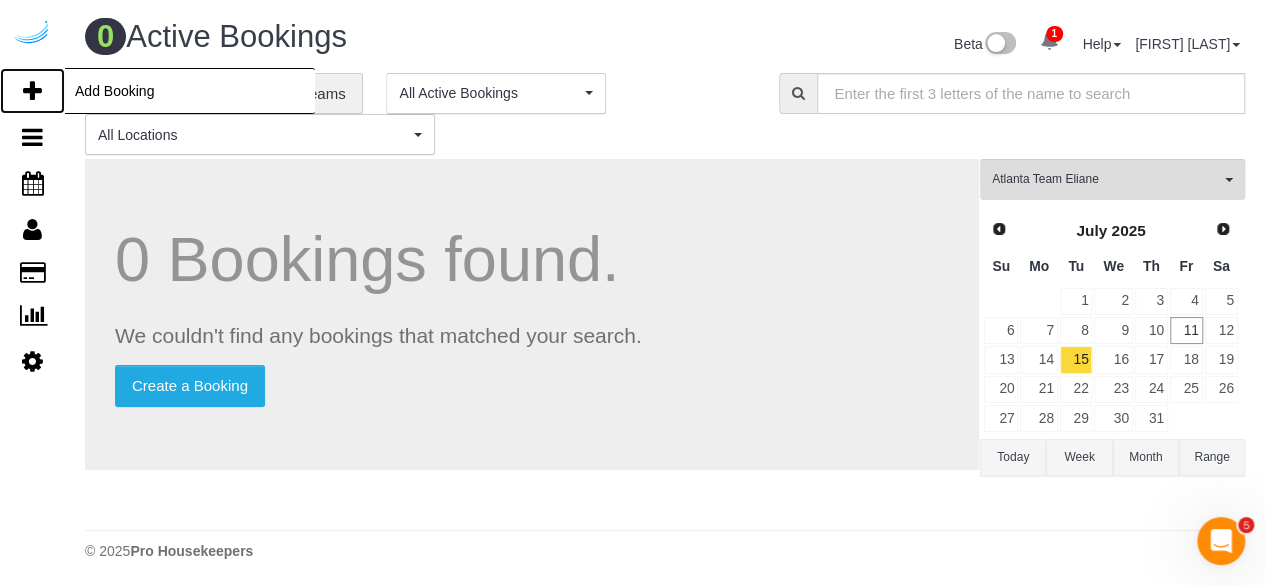 click at bounding box center (32, 91) 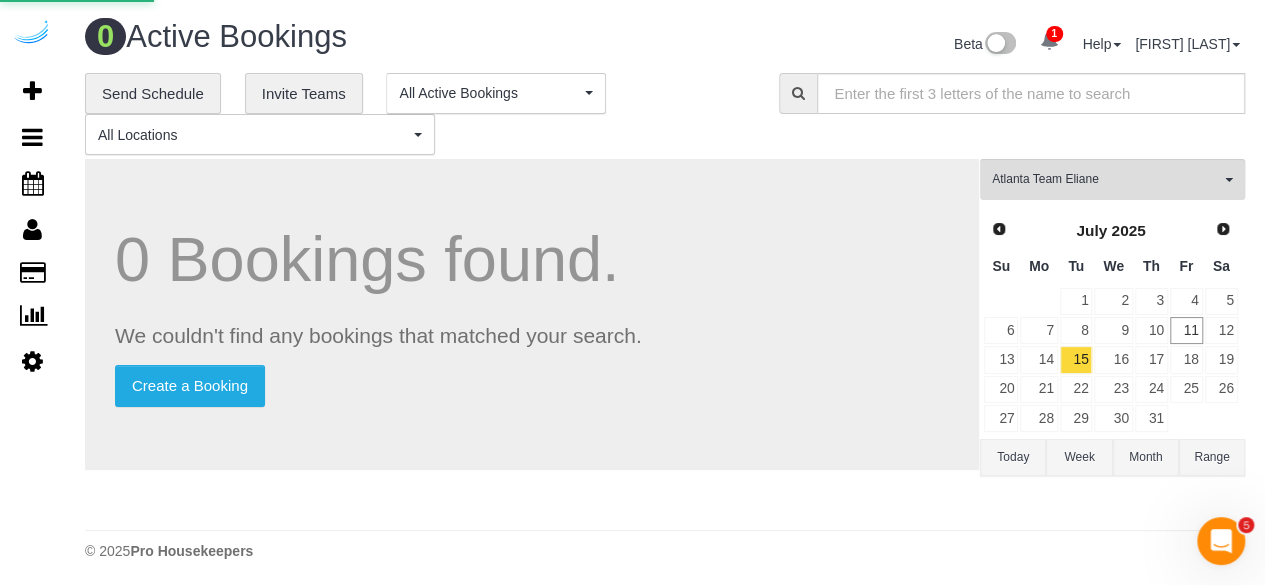select on "number:9" 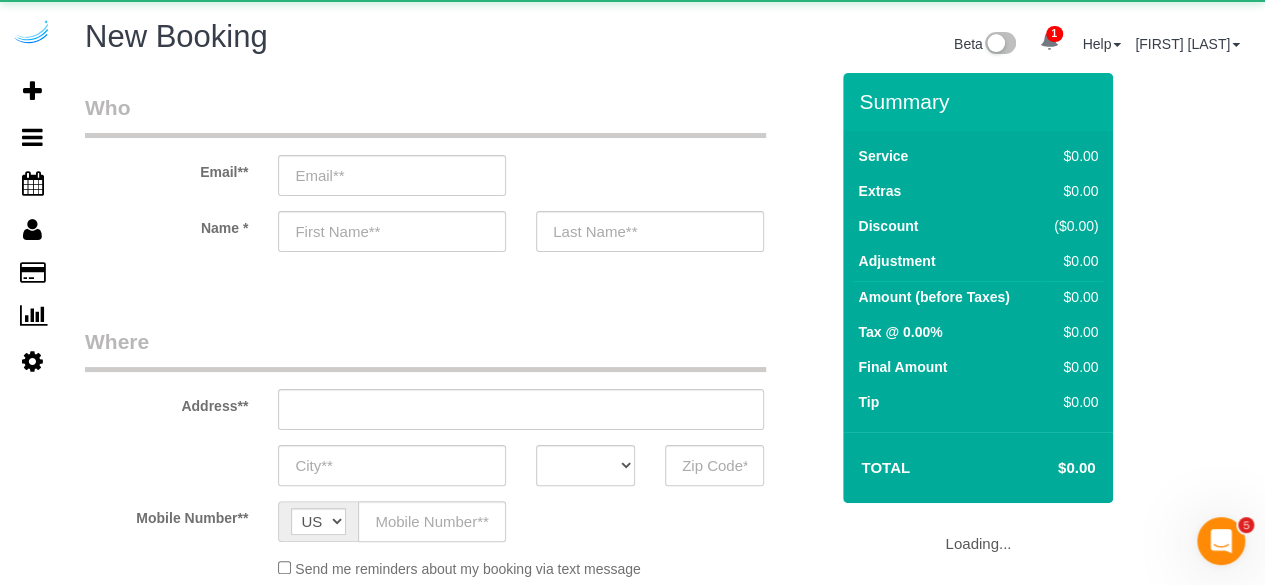 select on "object:4127" 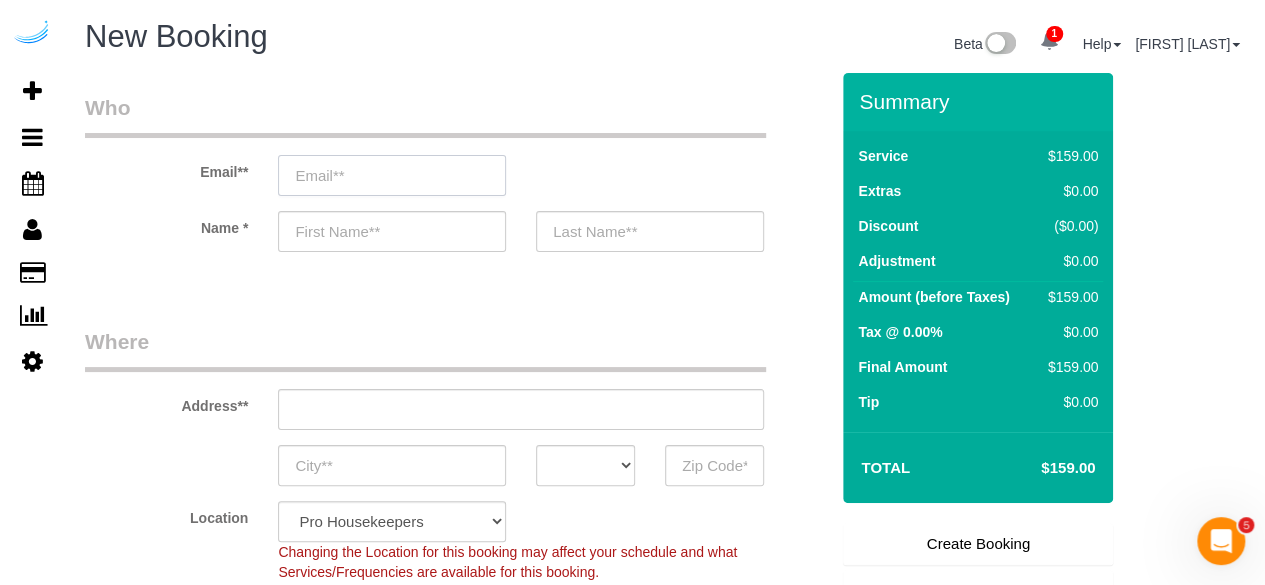 click at bounding box center (392, 175) 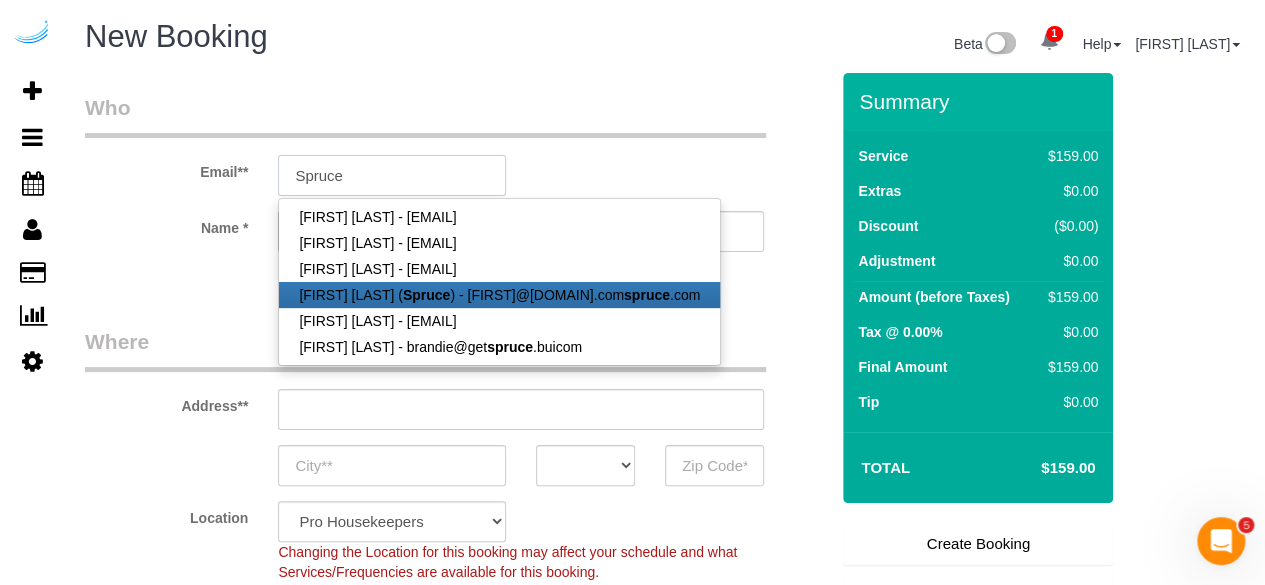 type on "brandie@getspruce.com" 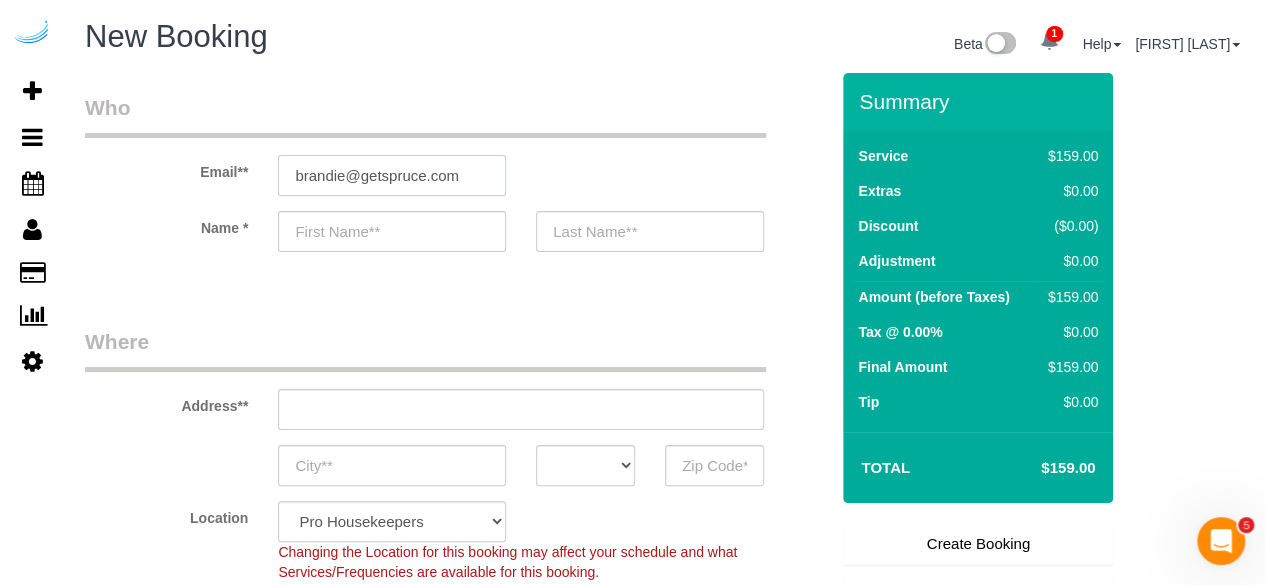 type on "Brandie" 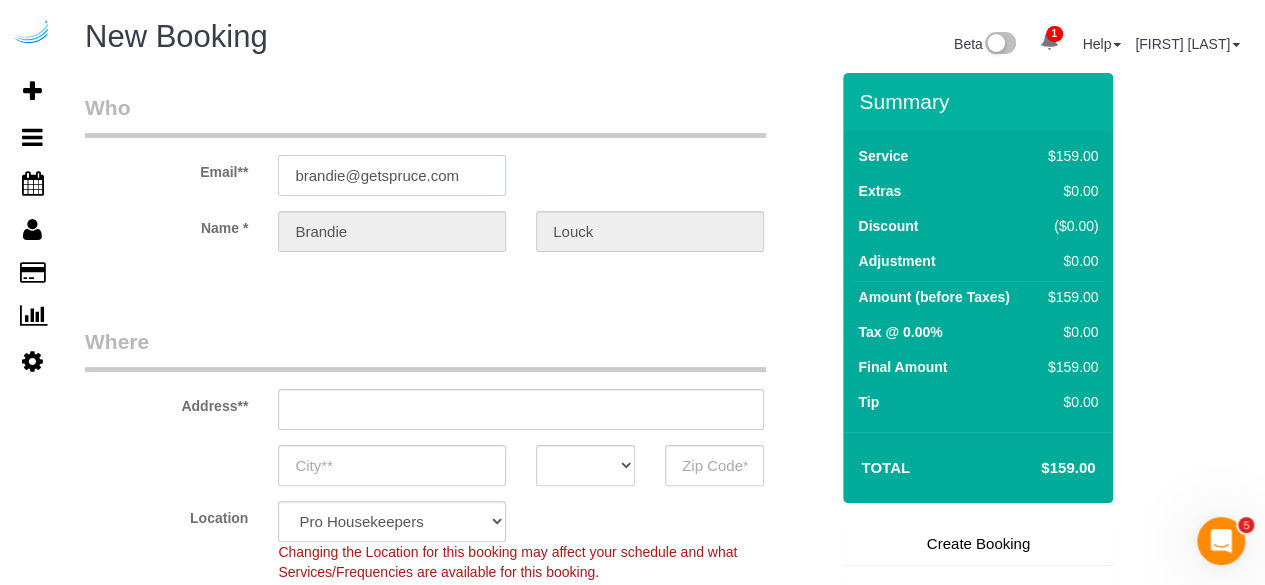 type on "3816 S Lamar Blvd" 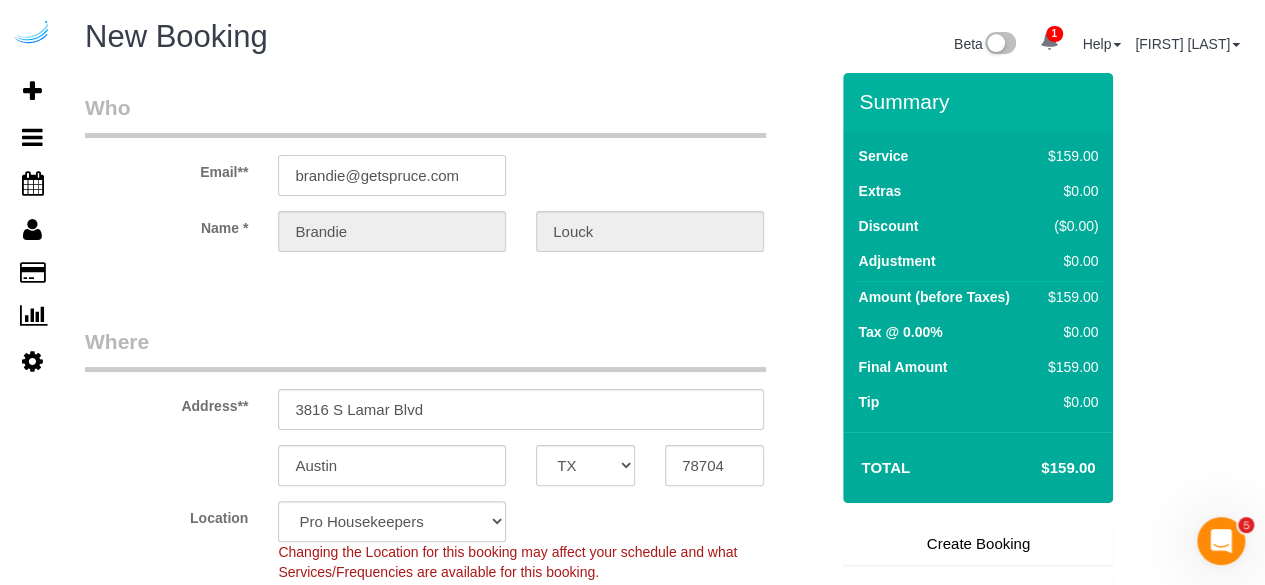 type on "brandie@getspruce.com" 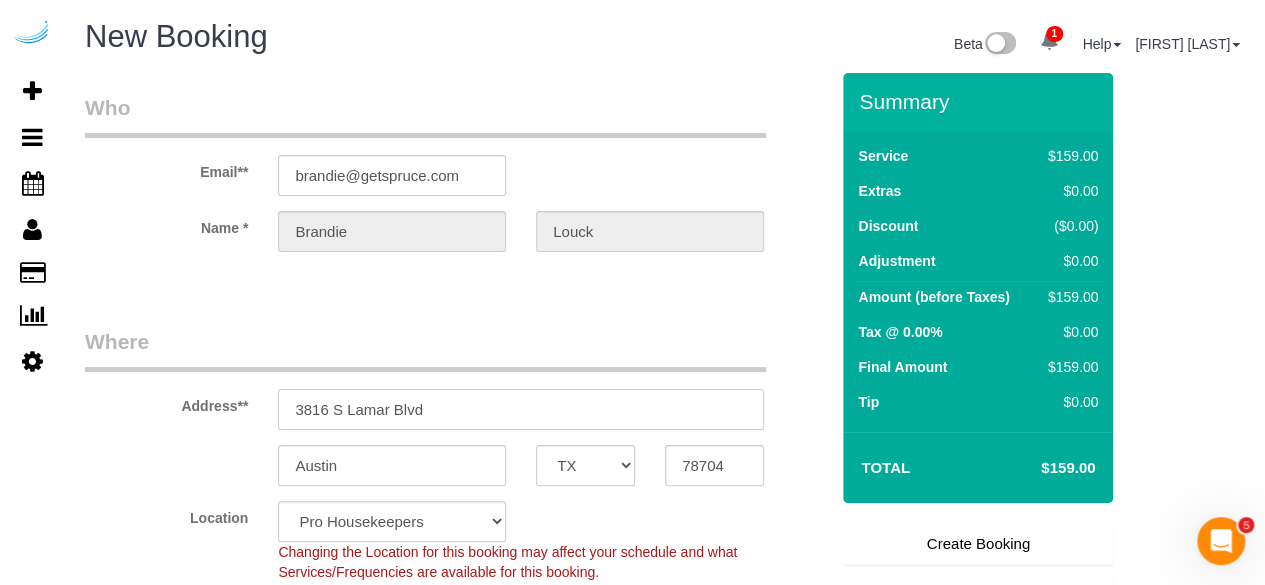 click on "3816 S Lamar Blvd" at bounding box center [521, 409] 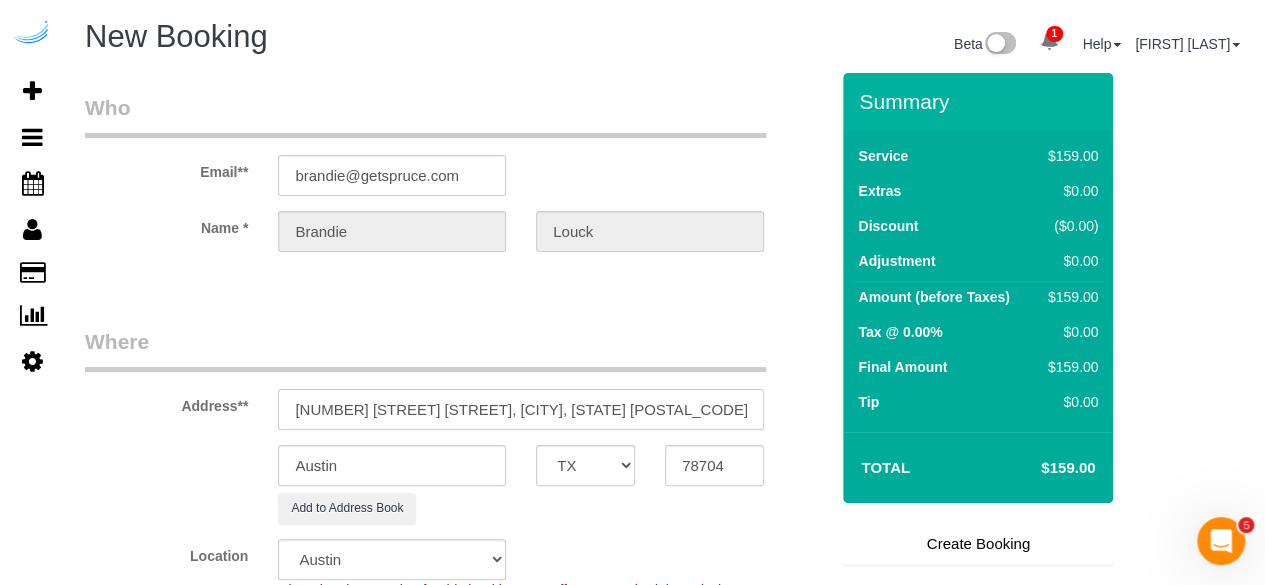 select on "9" 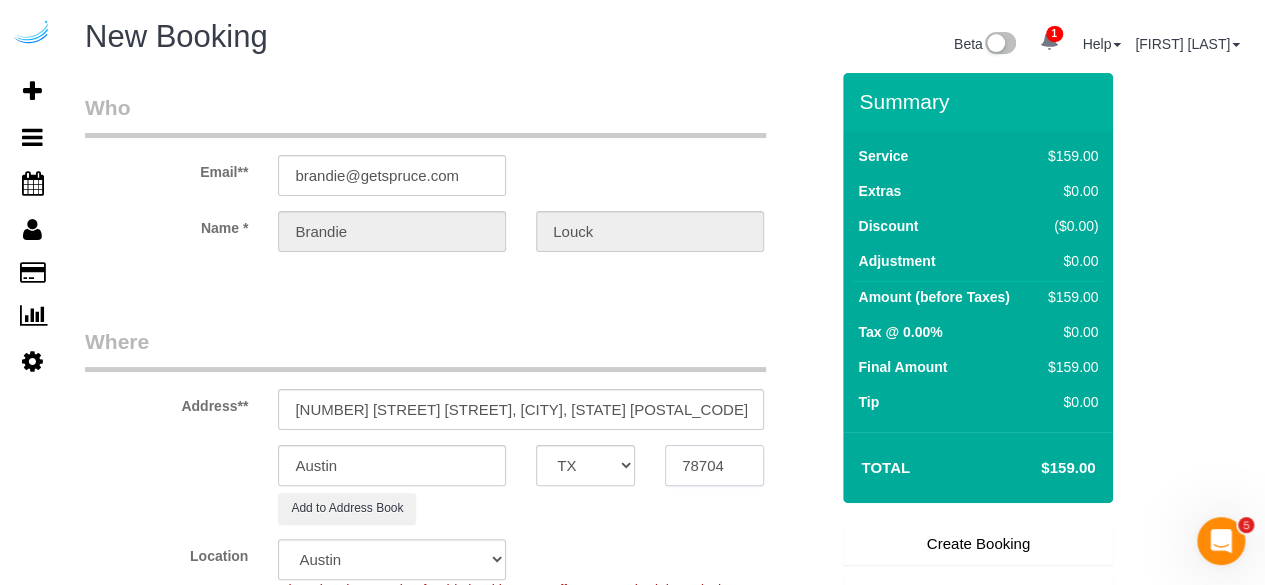 click on "78704" at bounding box center (714, 465) 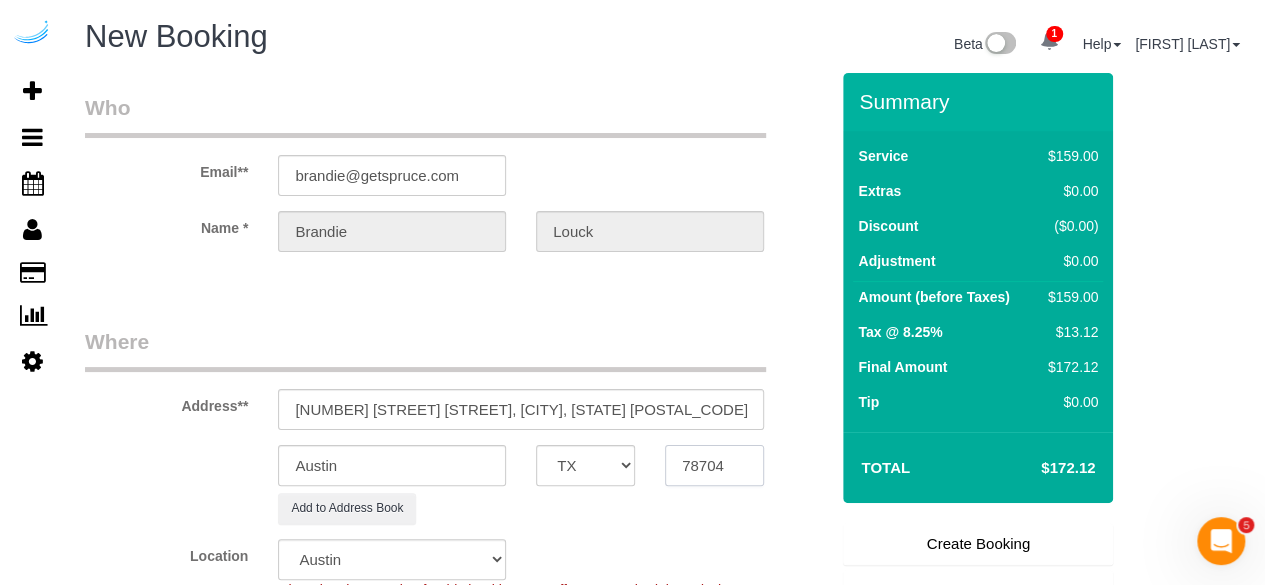 paste on "30316" 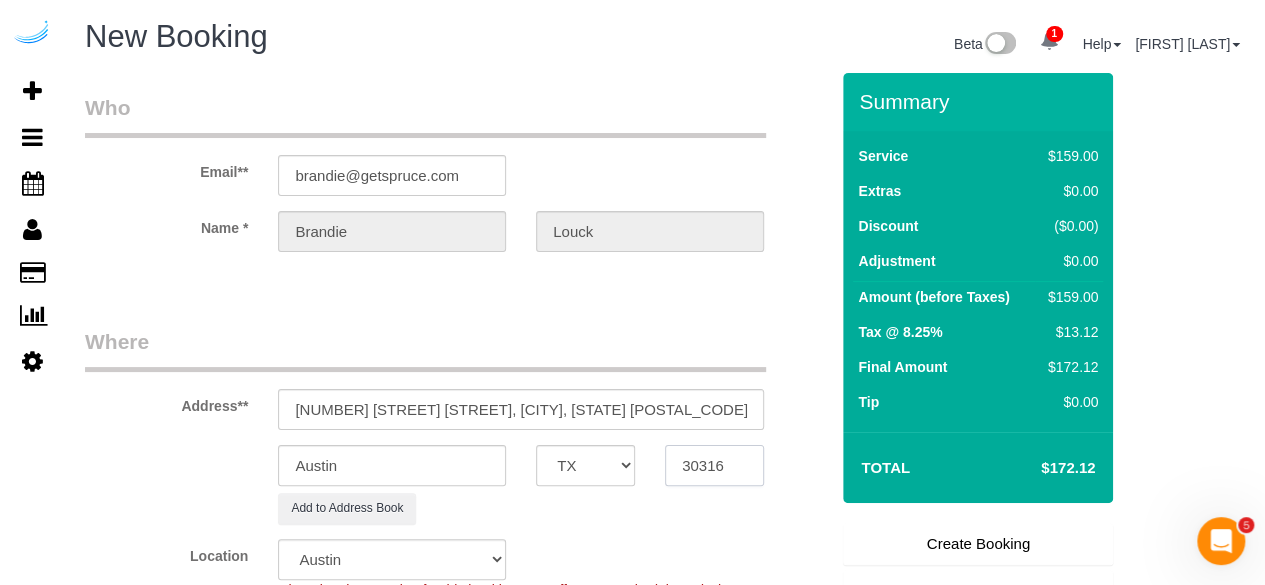 type on "30316" 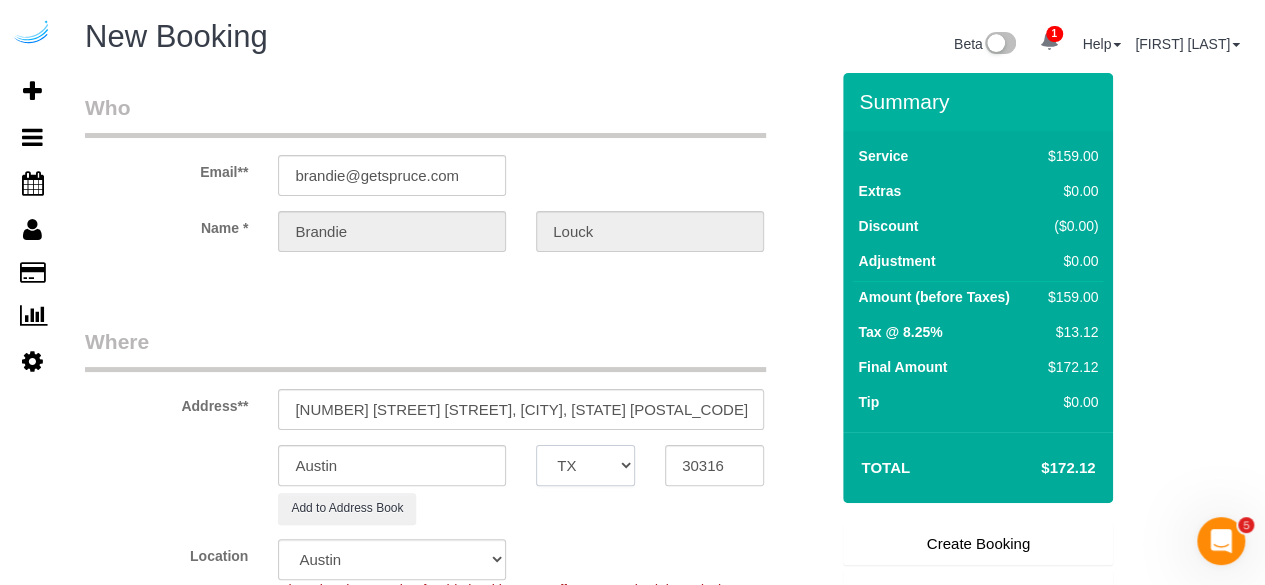click on "AK
AL
AR
AZ
CA
CO
CT
DC
DE
FL
GA
HI
IA
ID
IL
IN
KS
KY
LA
MA
MD
ME
MI
MN
MO
MS
MT
NC
ND
NE
NH
NJ
NM
NV
NY
OH
OK
OR
PA
RI
SC
SD
TN
TX
UT
VA
VT
WA
WI
WV
WY" at bounding box center [585, 465] 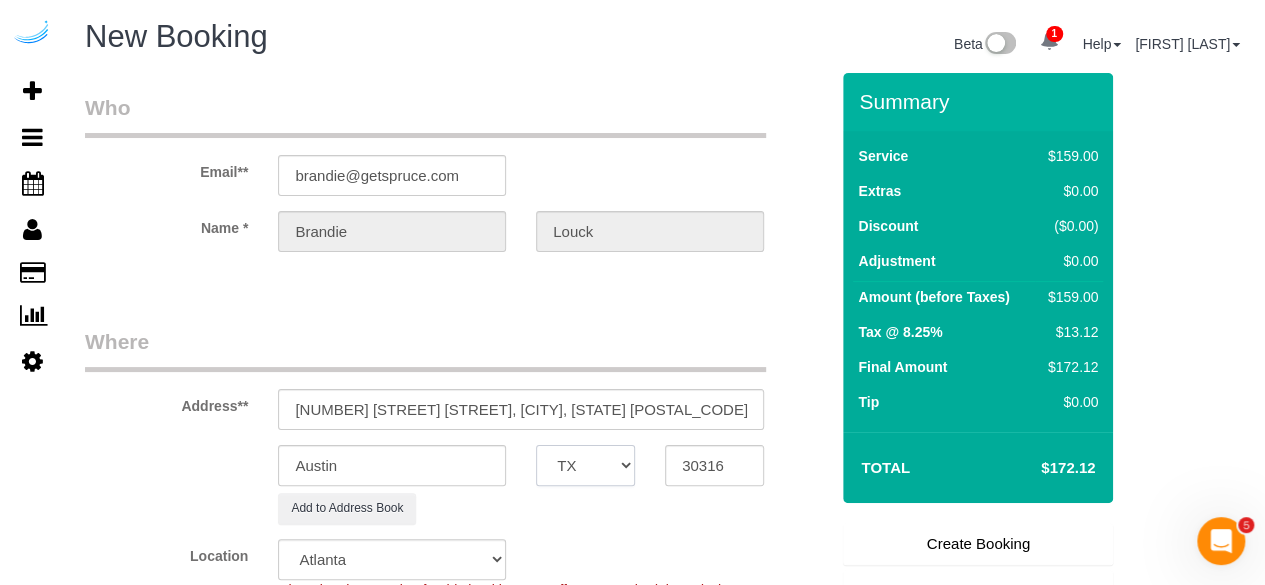 select on "object:4216" 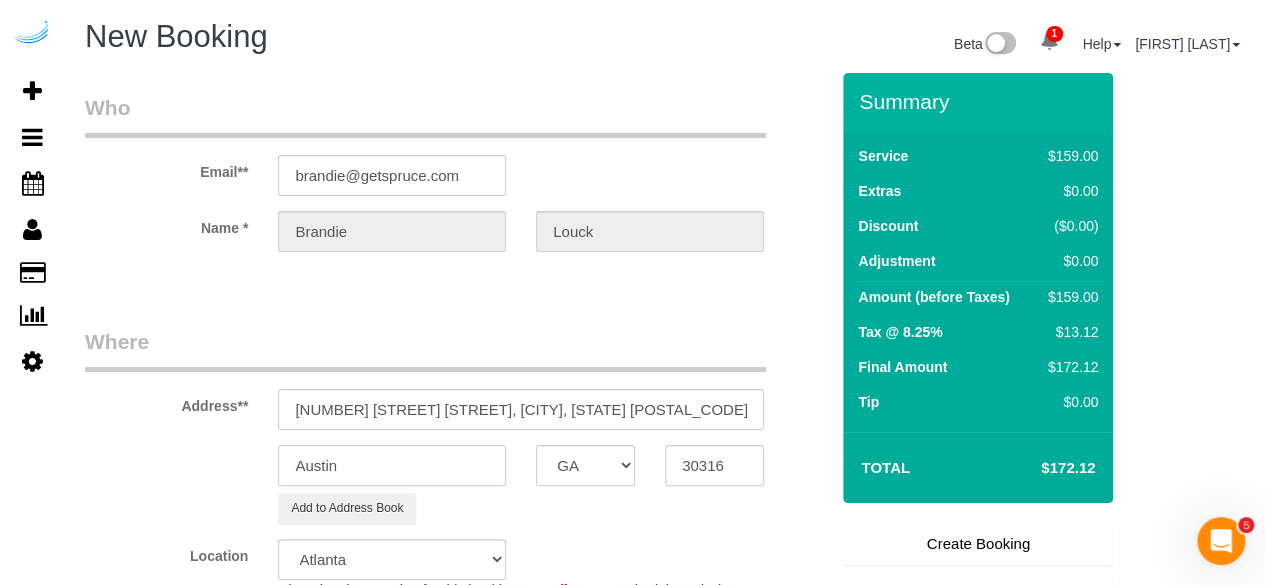 click on "Austin" at bounding box center (392, 465) 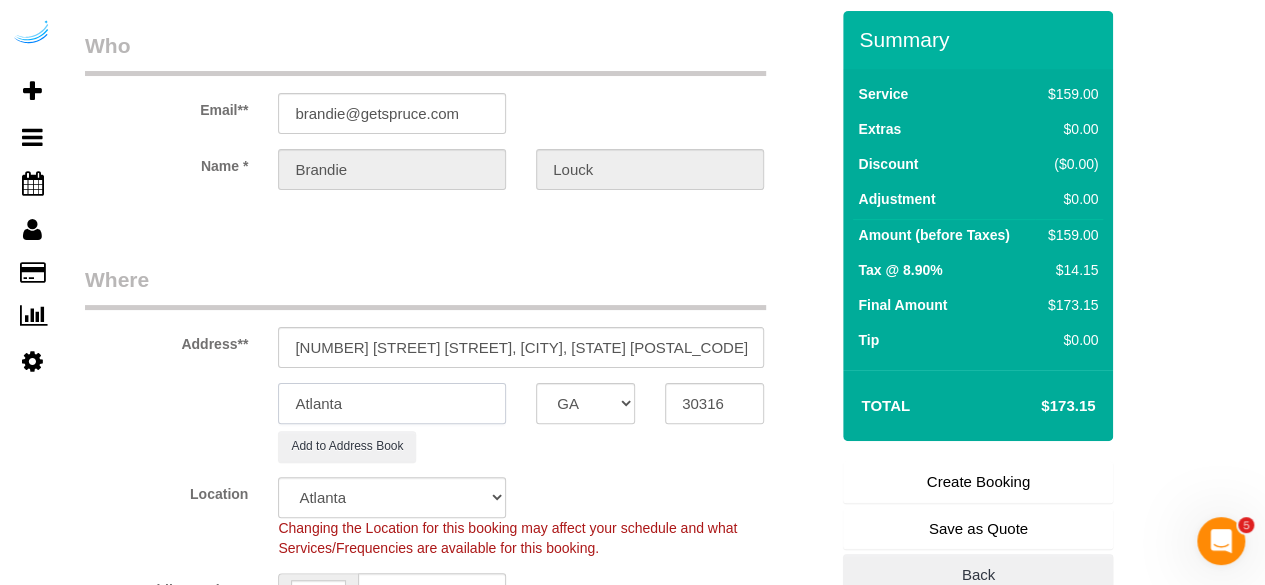 scroll, scrollTop: 200, scrollLeft: 0, axis: vertical 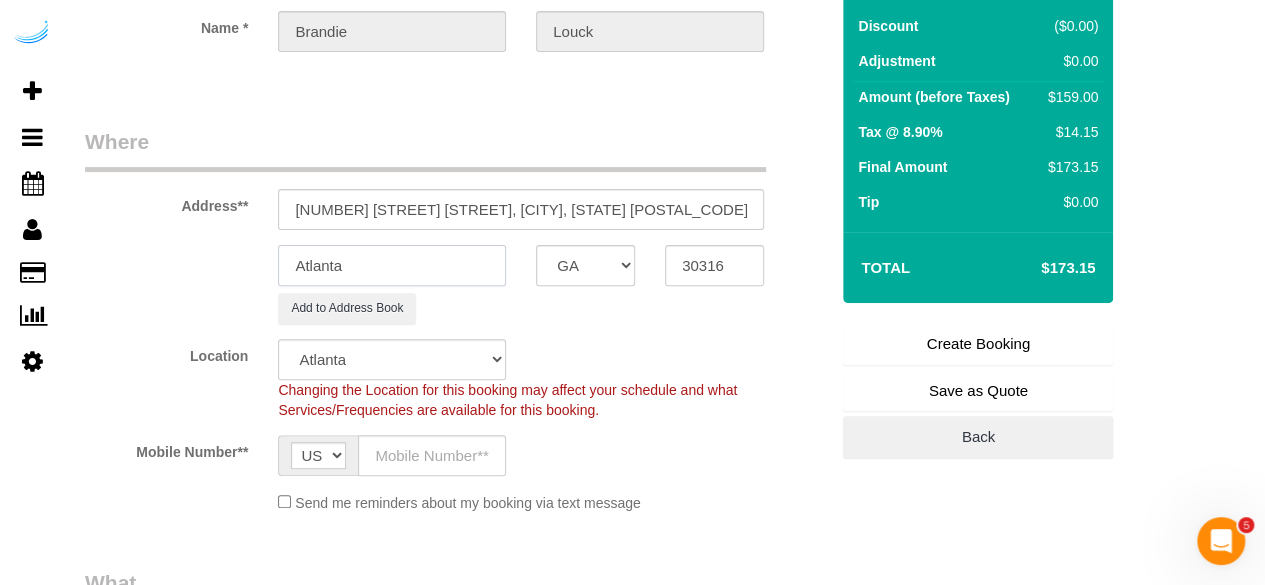 type on "Atlanta" 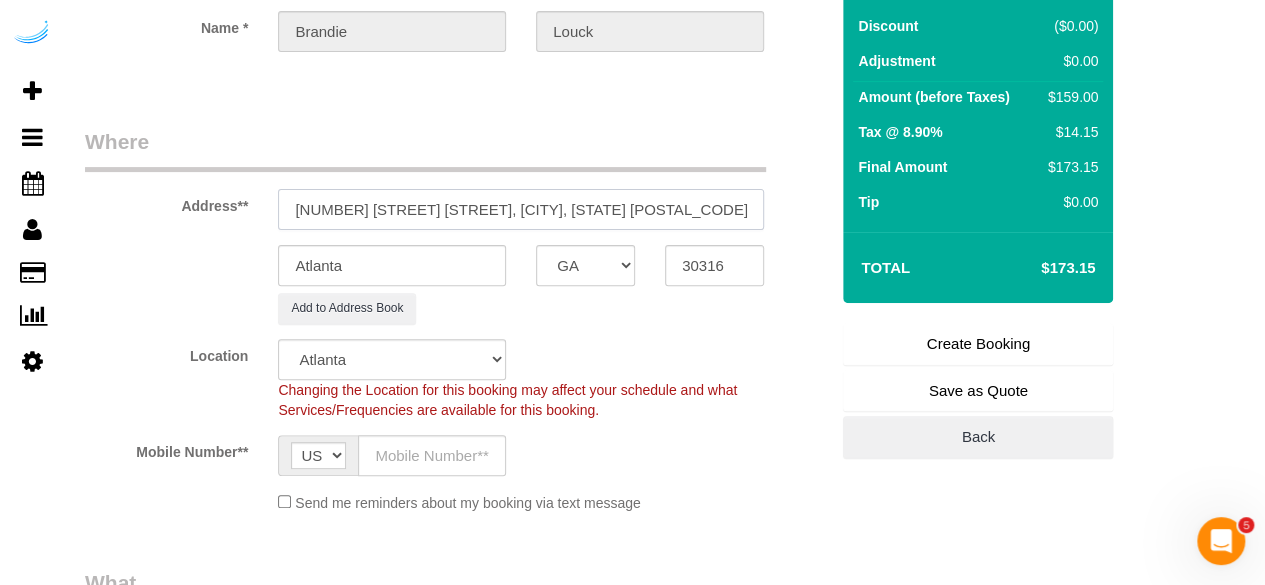 drag, startPoint x: 487, startPoint y: 206, endPoint x: 614, endPoint y: 201, distance: 127.09839 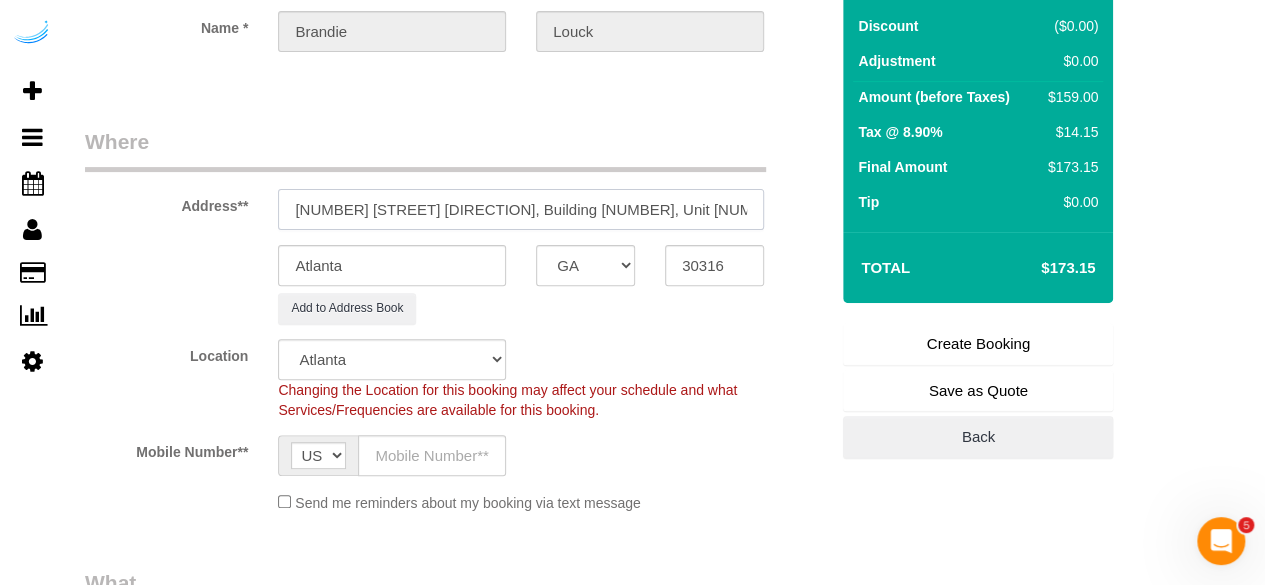 paste on "[FIRST] [LAST]" 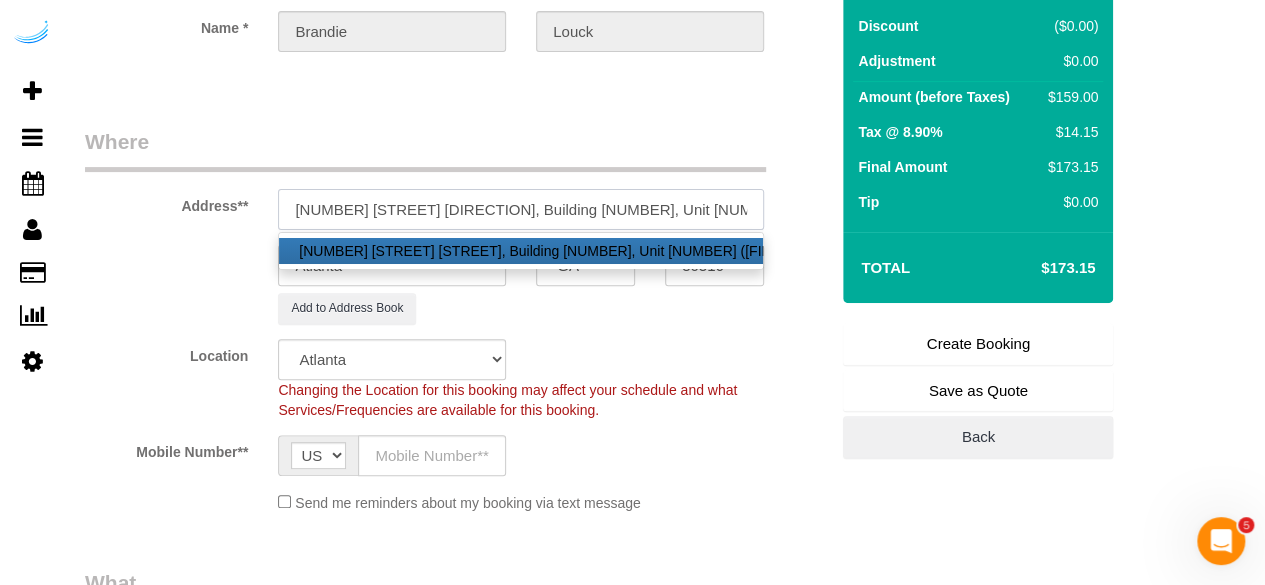 paste on "Elan Madison Yards" 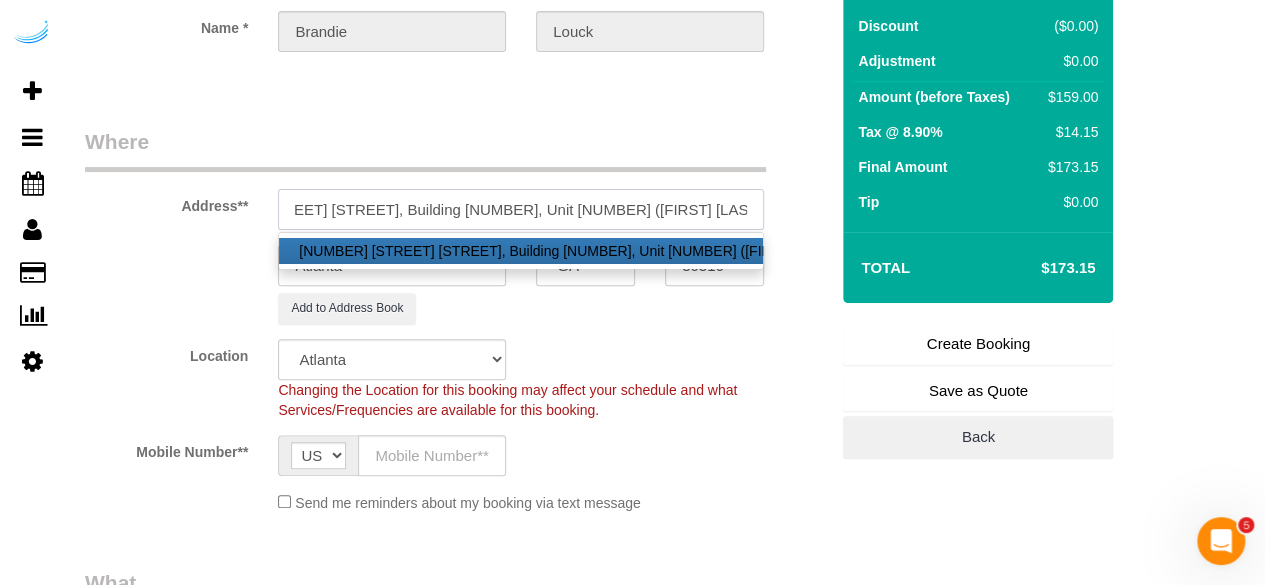 scroll, scrollTop: 0, scrollLeft: 121, axis: horizontal 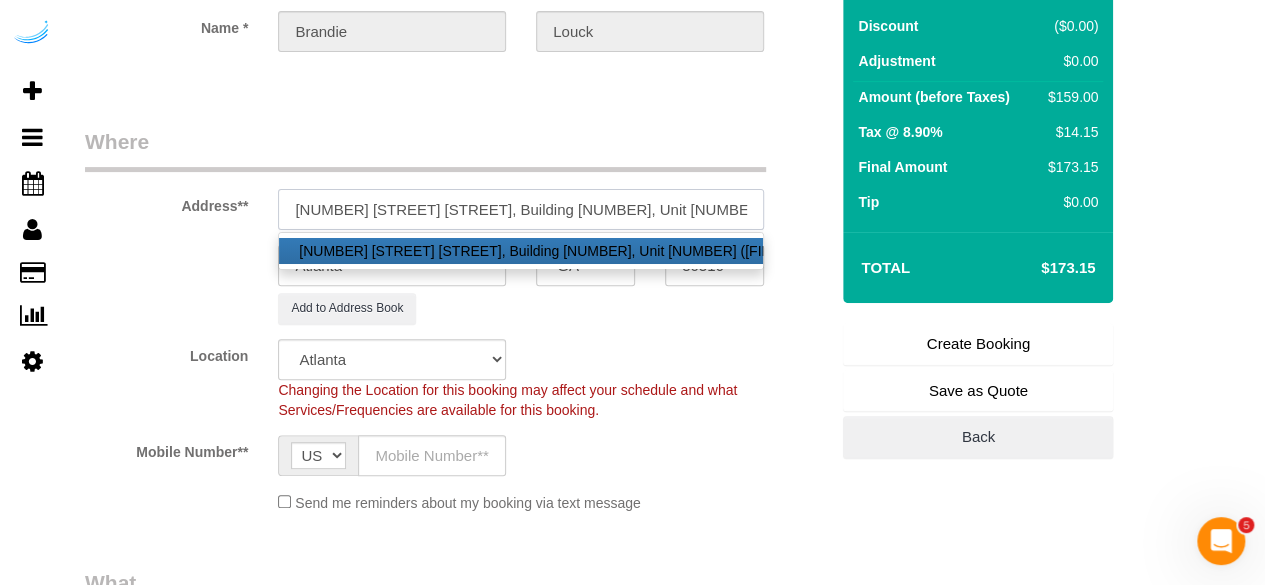 paste on "1440582" 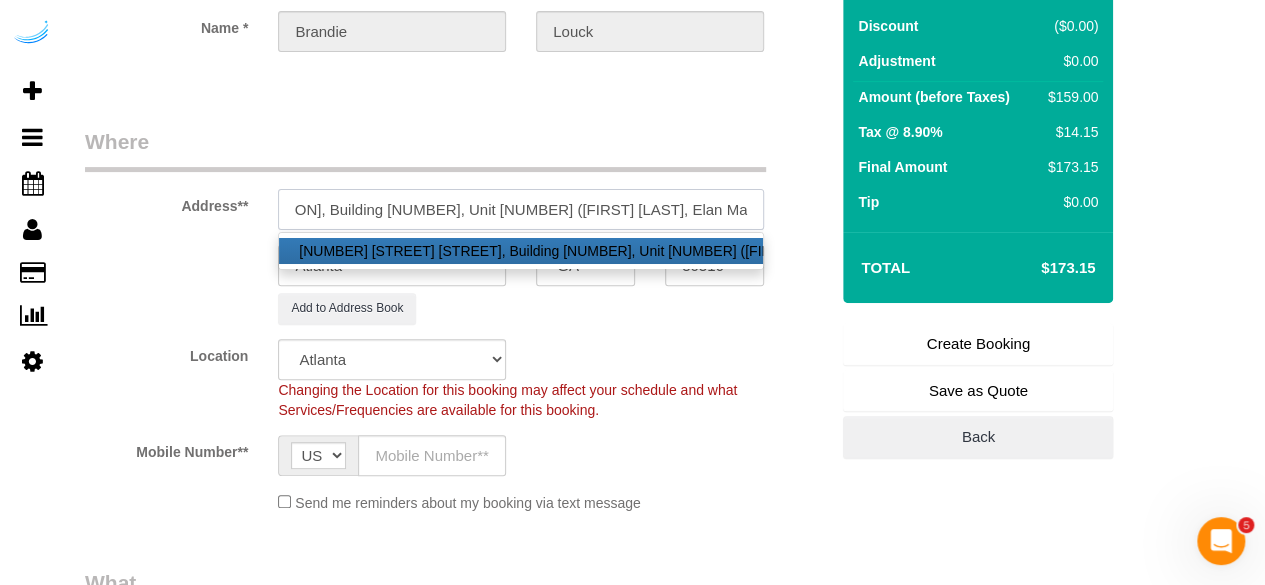 scroll, scrollTop: 0, scrollLeft: 220, axis: horizontal 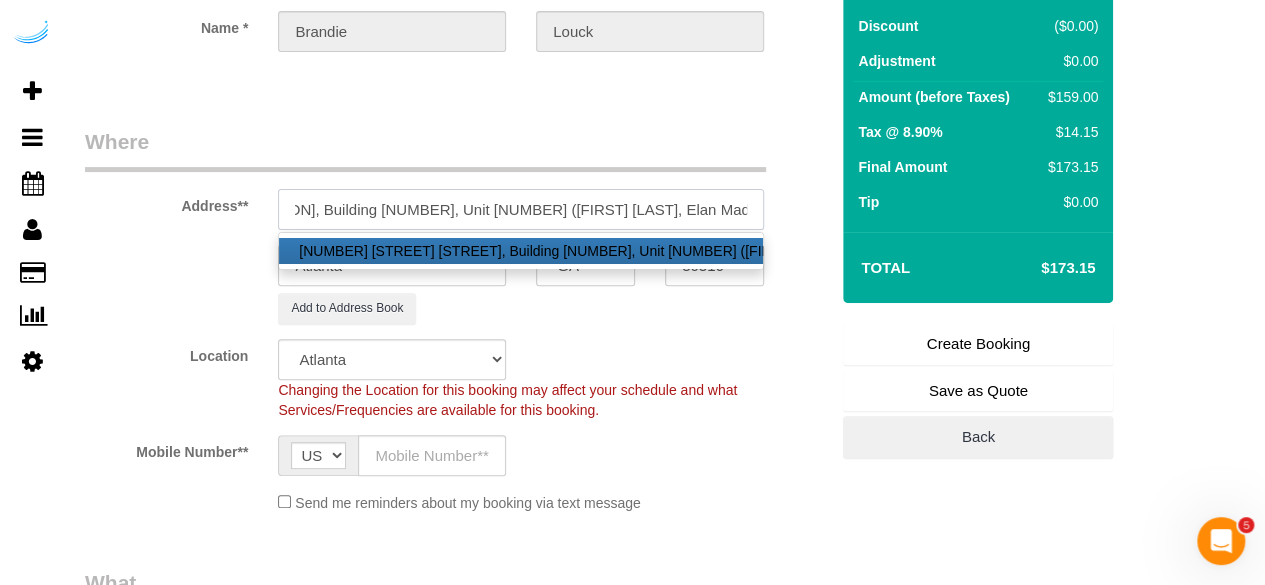 type on "[NUMBER] [STREET] [DIRECTION], Building [NUMBER], Unit [NUMBER] ([FIRST] [LAST], Elan Madison Yards , [NUMBER]	)" 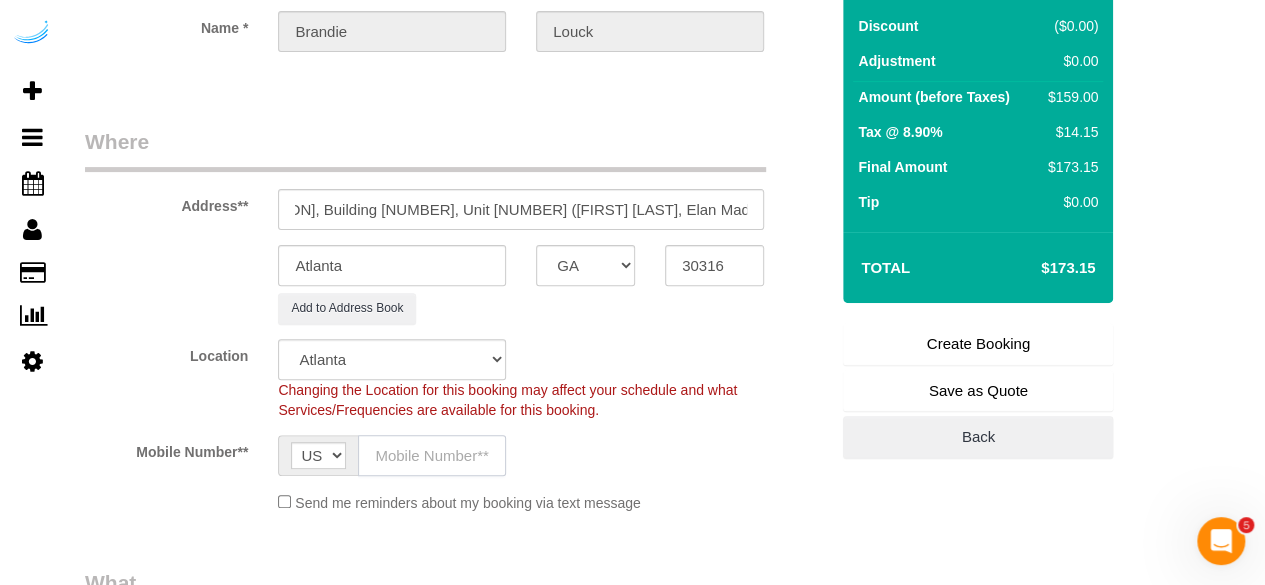 click 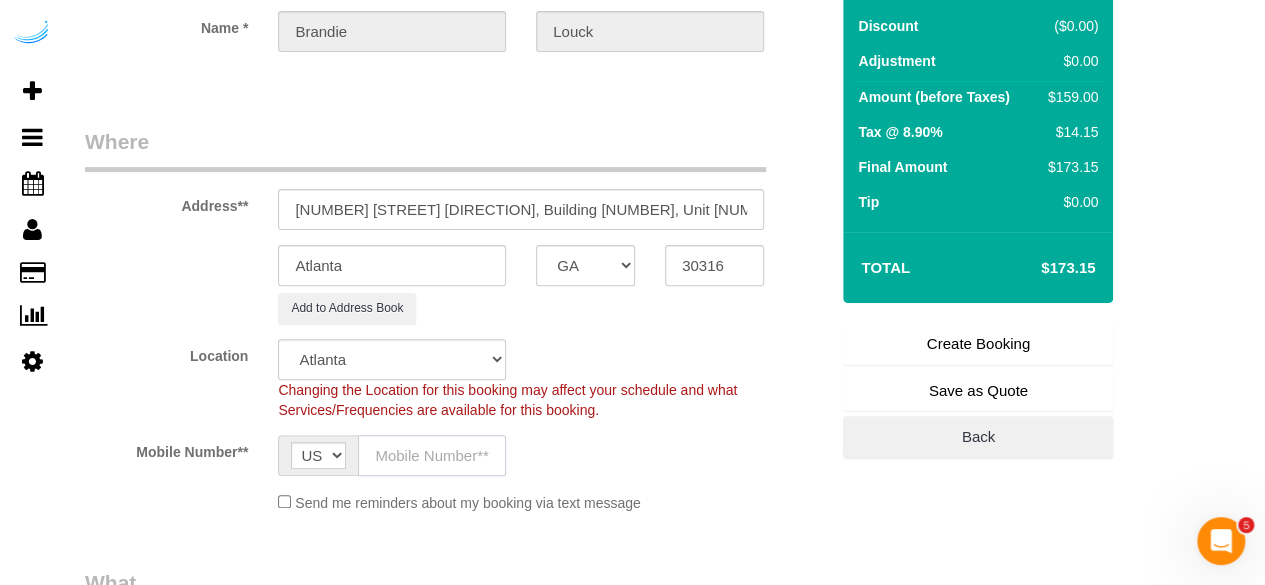 type on "([PHONE])" 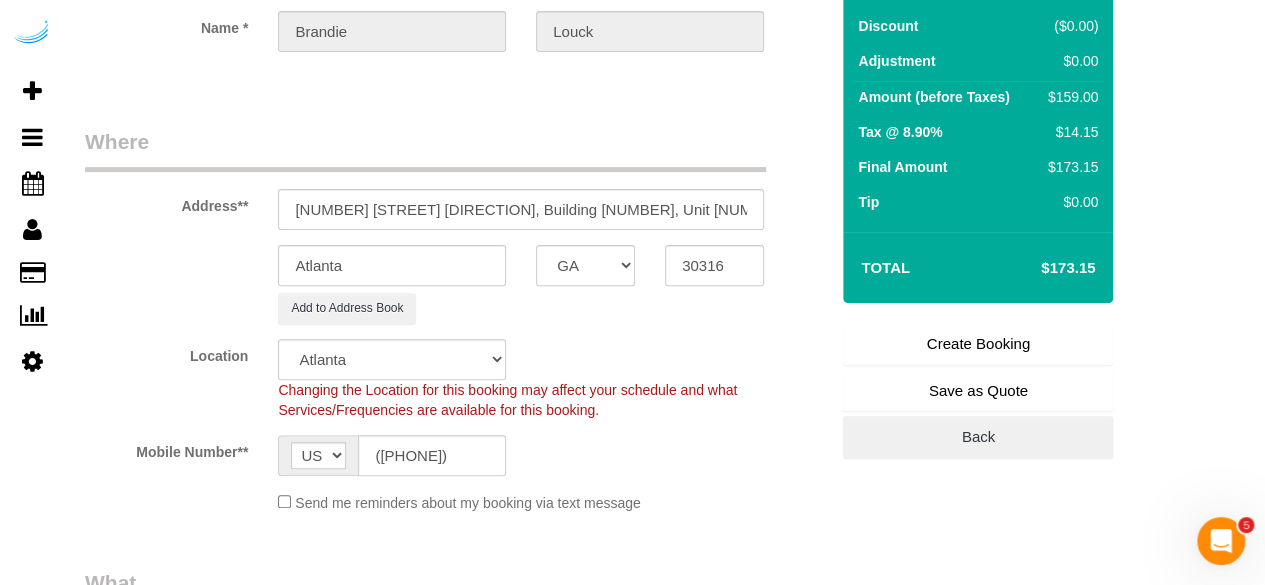 type on "Brandie Louck" 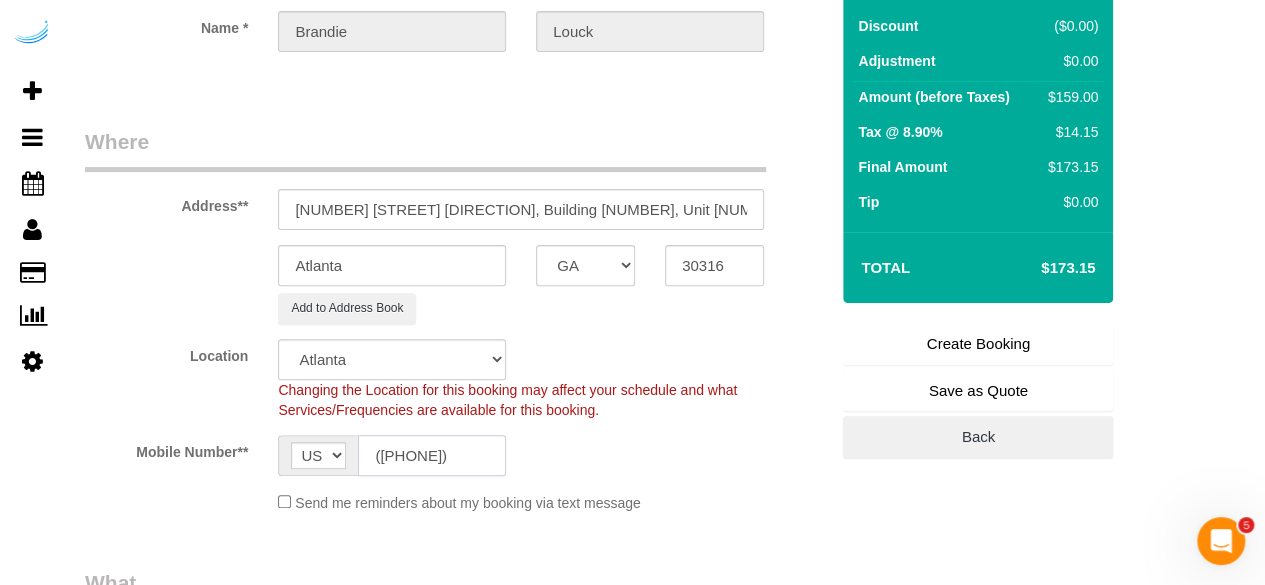 type on "([PHONE])" 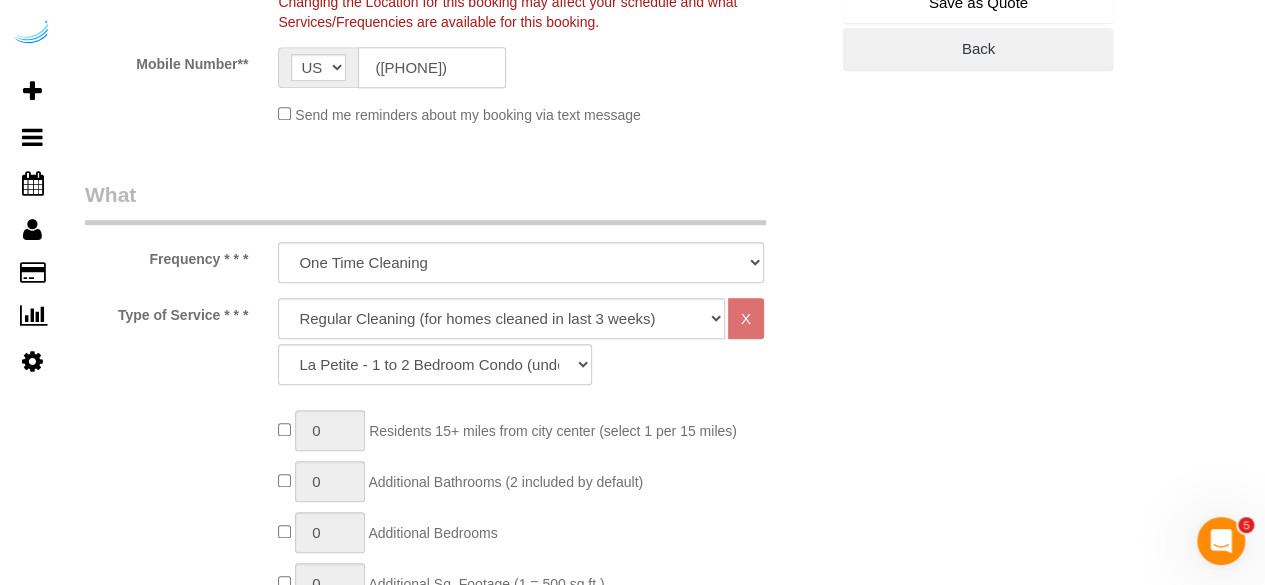 scroll, scrollTop: 700, scrollLeft: 0, axis: vertical 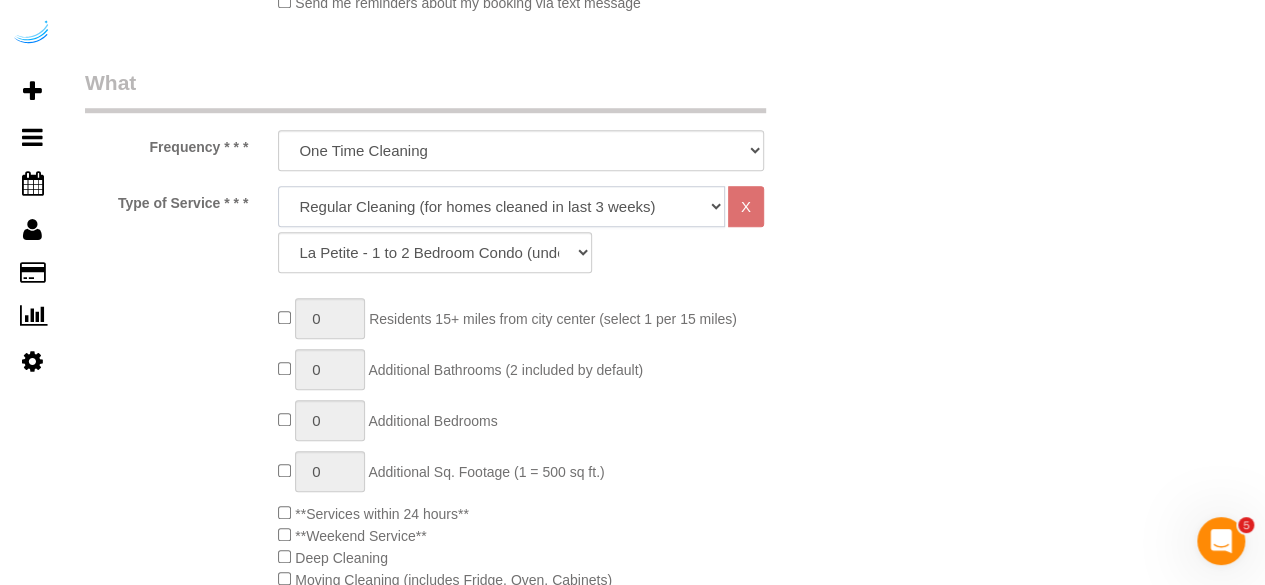 drag, startPoint x: 502, startPoint y: 197, endPoint x: 496, endPoint y: 223, distance: 26.683329 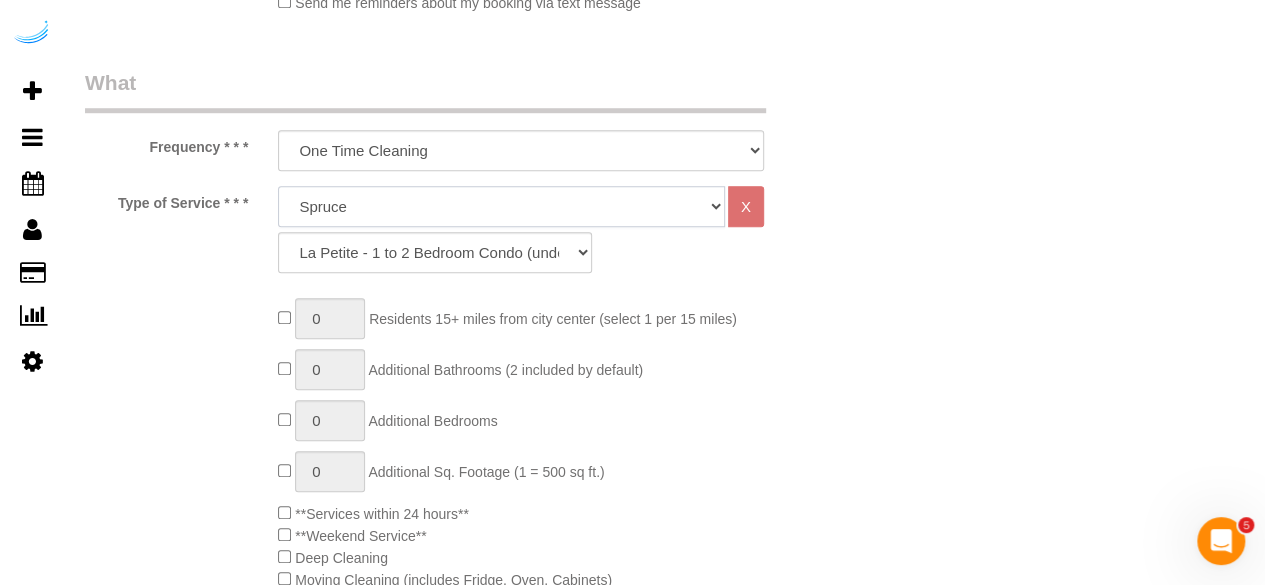 click on "Deep Cleaning (for homes that have not been cleaned in 3+ weeks) Spruce Regular Cleaning (for homes cleaned in last 3 weeks) Moving Cleanup (to clean home for new tenants) Post Construction Cleaning Vacation Rental Cleaning Hourly" 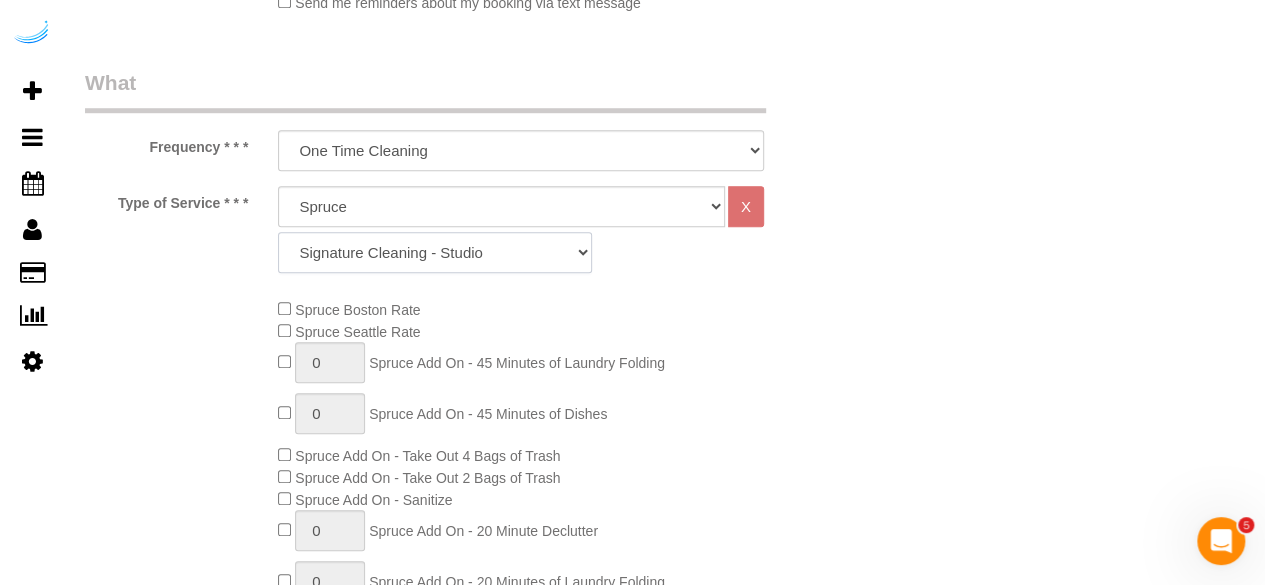 click on "Signature Cleaning - Studio Signature Cleaning - 1 Bed 1 Bath Signature Cleaning - 1 Bed 1.5 Bath Signature Cleaning - 1 Bed 1 Bath + Study Signature Cleaning - 1 Bed 2 Bath Signature Cleaning - 2 Bed 1 Bath Signature Cleaning - 2 Bed 2 Bath Signature Cleaning - 2 Bed 2.5 Bath Signature Cleaning - 2 Bed 2 Bath + Study Signature Cleaning - 3 Bed 2 Bath Signature Cleaning - 3 Bed 3 Bath Signature Cleaning - 4 Bed 2 Bath Signature Cleaning - 4 Bed 4 Bath Signature Cleaning - 5 Bed 4 Bath Signature Cleaning - 5 Bed 5 Bath Signature Cleaning - 6 Bed 6 Bath Premium Cleaning - Studio Premium Cleaning - 1 Bed 1 Bath Premium Cleaning - 1 Bed 1.5 Bath Premium Cleaning - 1 Bed 1 Bath + Study Premium Cleaning - 1 Bed 2 Bath Premium Cleaning - 2 Bed 1 Bath Premium Cleaning - 2 Bed 2 Bath Premium Cleaning - 2 Bed 2.5 Bath Premium Cleaning - 2 Bed 2 Bath + Study Premium Cleaning - 3 Bed 2 Bath Premium Cleaning - 3 Bed 3 Bath Premium Cleaning - 4 Bed 2 Bath Premium Cleaning - 4 Bed 4 Bath Premium Cleaning - 5 Bed 4 Bath" 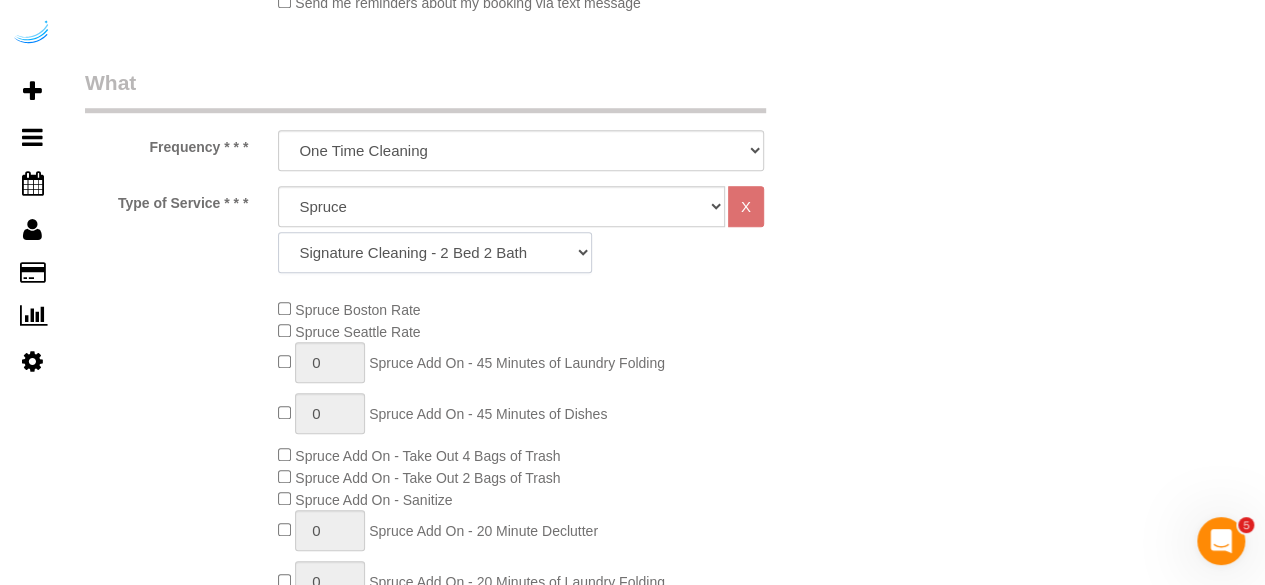 click on "Signature Cleaning - Studio Signature Cleaning - 1 Bed 1 Bath Signature Cleaning - 1 Bed 1.5 Bath Signature Cleaning - 1 Bed 1 Bath + Study Signature Cleaning - 1 Bed 2 Bath Signature Cleaning - 2 Bed 1 Bath Signature Cleaning - 2 Bed 2 Bath Signature Cleaning - 2 Bed 2.5 Bath Signature Cleaning - 2 Bed 2 Bath + Study Signature Cleaning - 3 Bed 2 Bath Signature Cleaning - 3 Bed 3 Bath Signature Cleaning - 4 Bed 2 Bath Signature Cleaning - 4 Bed 4 Bath Signature Cleaning - 5 Bed 4 Bath Signature Cleaning - 5 Bed 5 Bath Signature Cleaning - 6 Bed 6 Bath Premium Cleaning - Studio Premium Cleaning - 1 Bed 1 Bath Premium Cleaning - 1 Bed 1.5 Bath Premium Cleaning - 1 Bed 1 Bath + Study Premium Cleaning - 1 Bed 2 Bath Premium Cleaning - 2 Bed 1 Bath Premium Cleaning - 2 Bed 2 Bath Premium Cleaning - 2 Bed 2.5 Bath Premium Cleaning - 2 Bed 2 Bath + Study Premium Cleaning - 3 Bed 2 Bath Premium Cleaning - 3 Bed 3 Bath Premium Cleaning - 4 Bed 2 Bath Premium Cleaning - 4 Bed 4 Bath Premium Cleaning - 5 Bed 4 Bath" 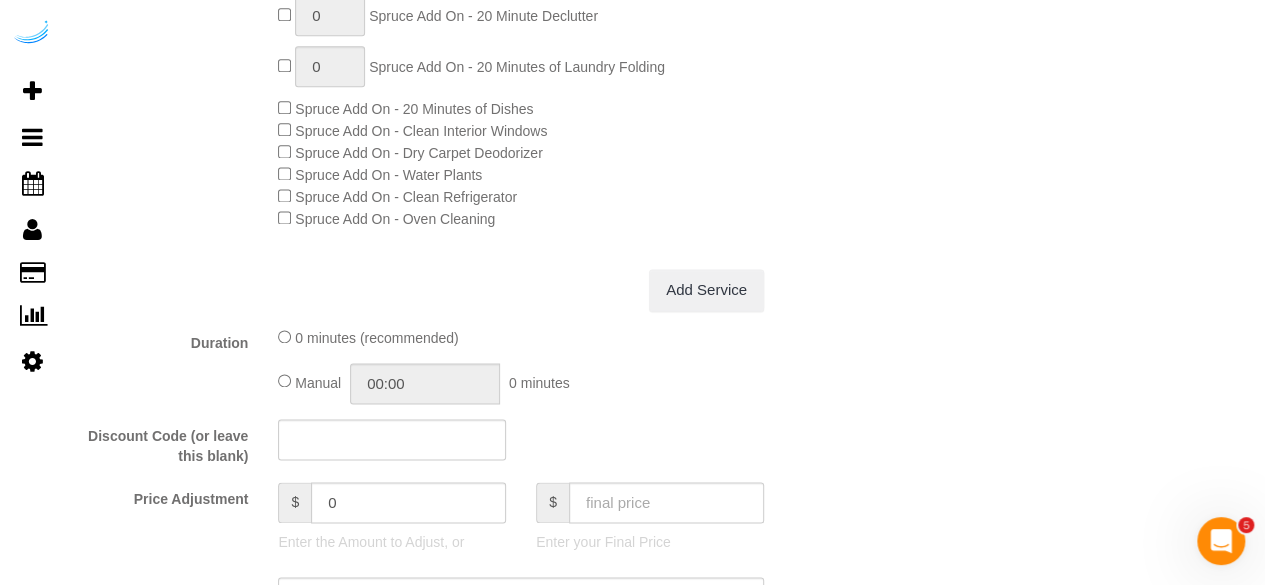 scroll, scrollTop: 1300, scrollLeft: 0, axis: vertical 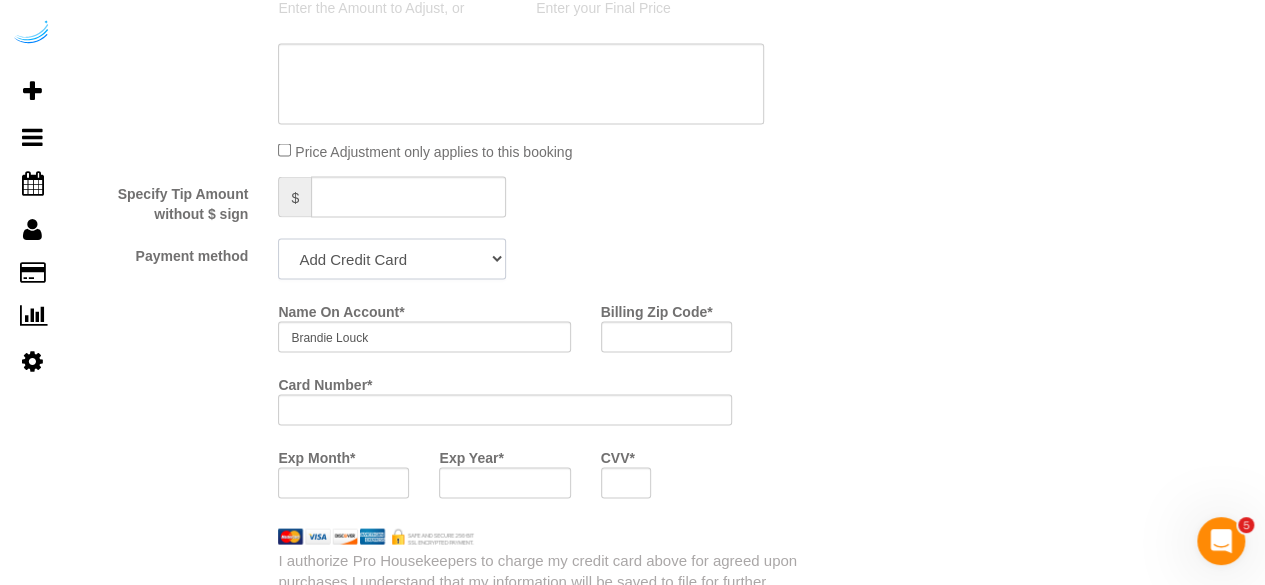 click on "Add Credit Card Cash Check Paypal" 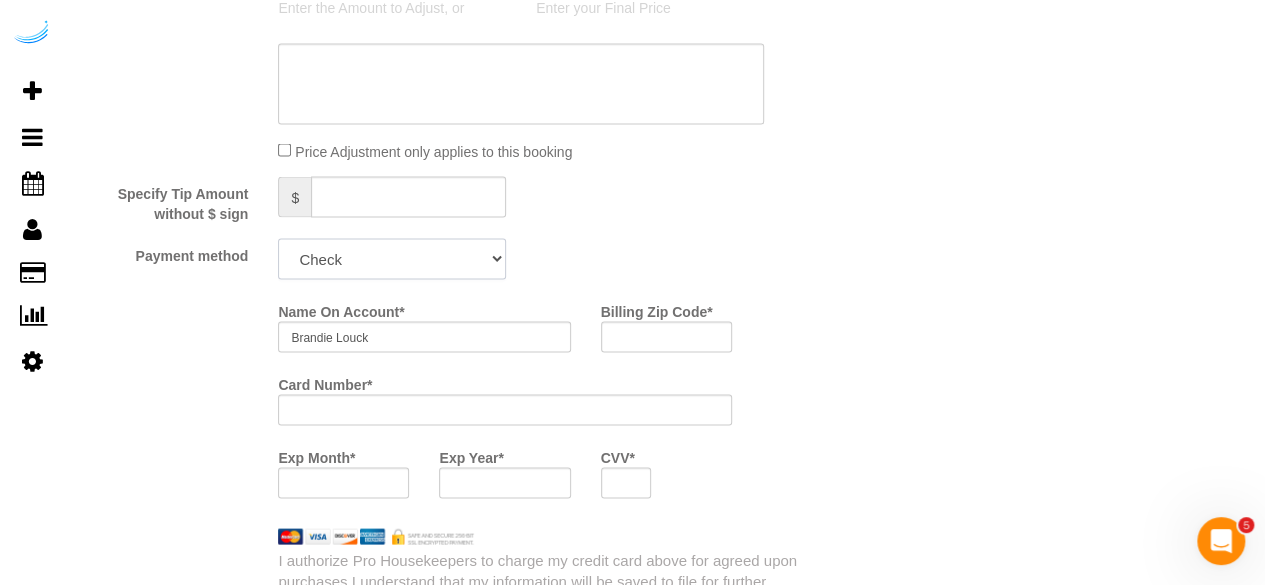 click on "Add Credit Card Cash Check Paypal" 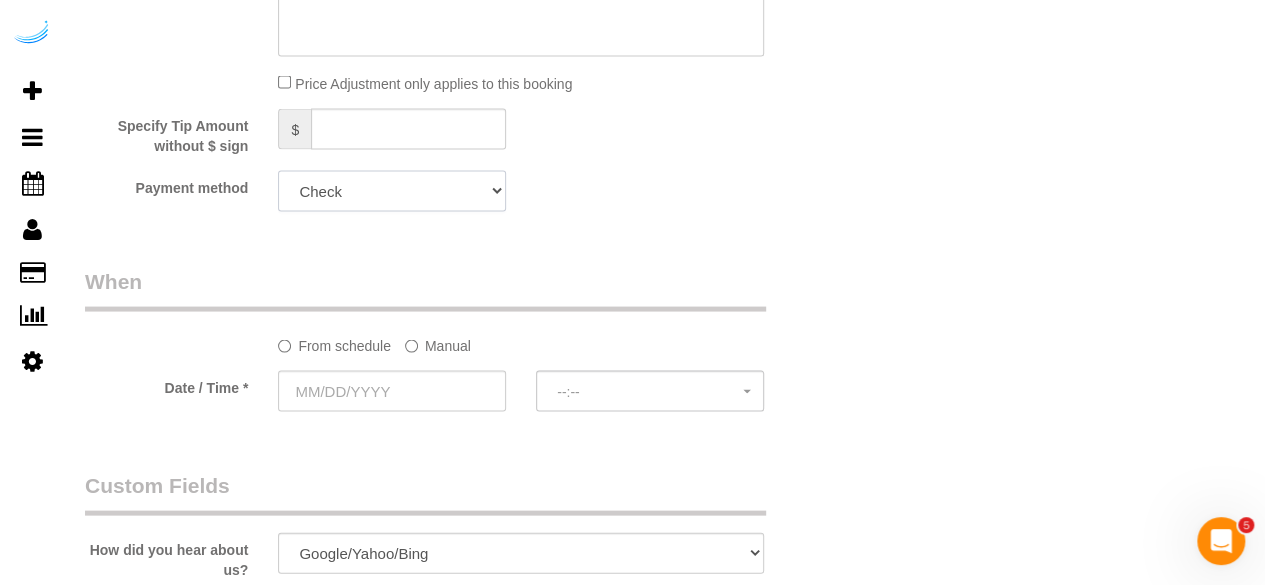 scroll, scrollTop: 1900, scrollLeft: 0, axis: vertical 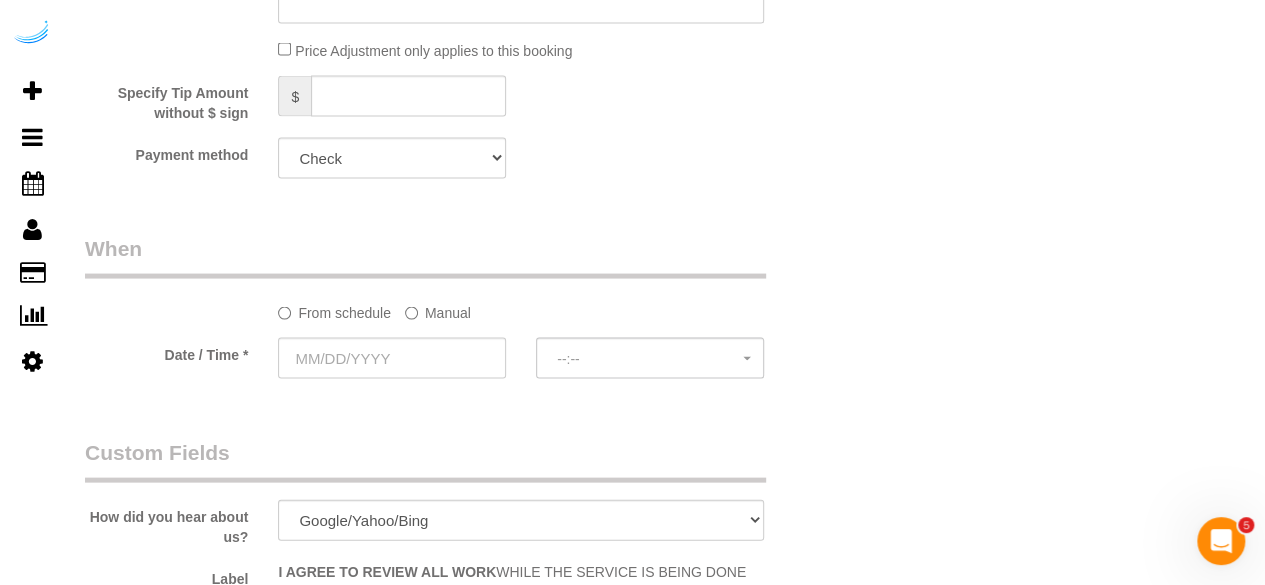 click on "Manual" 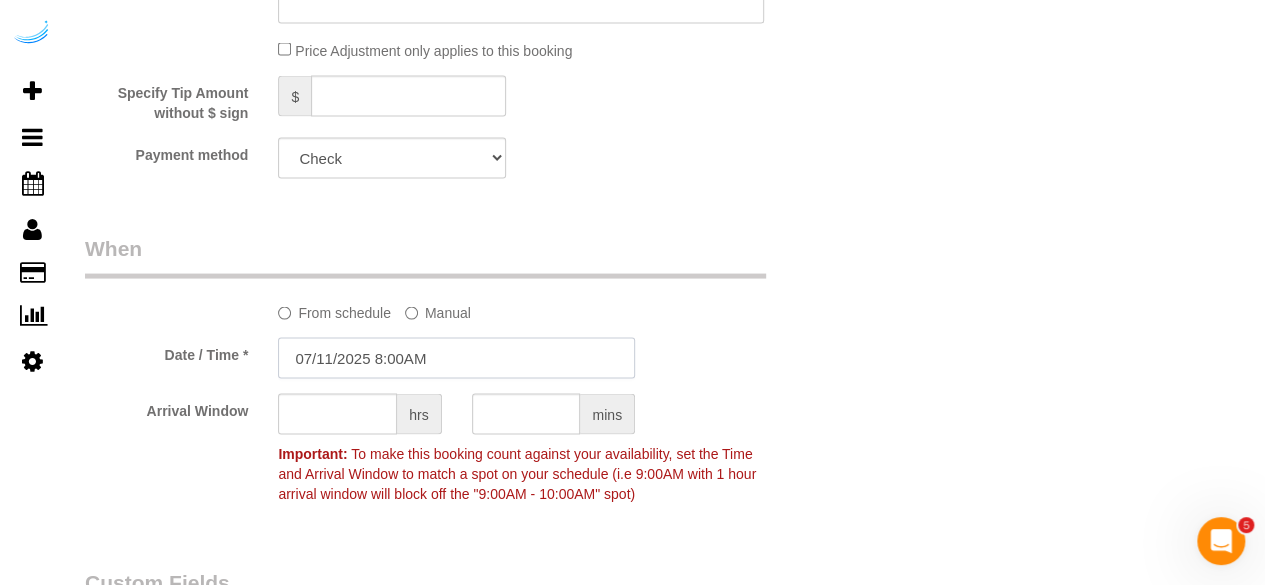 click on "07/11/2025 8:00AM" at bounding box center (456, 358) 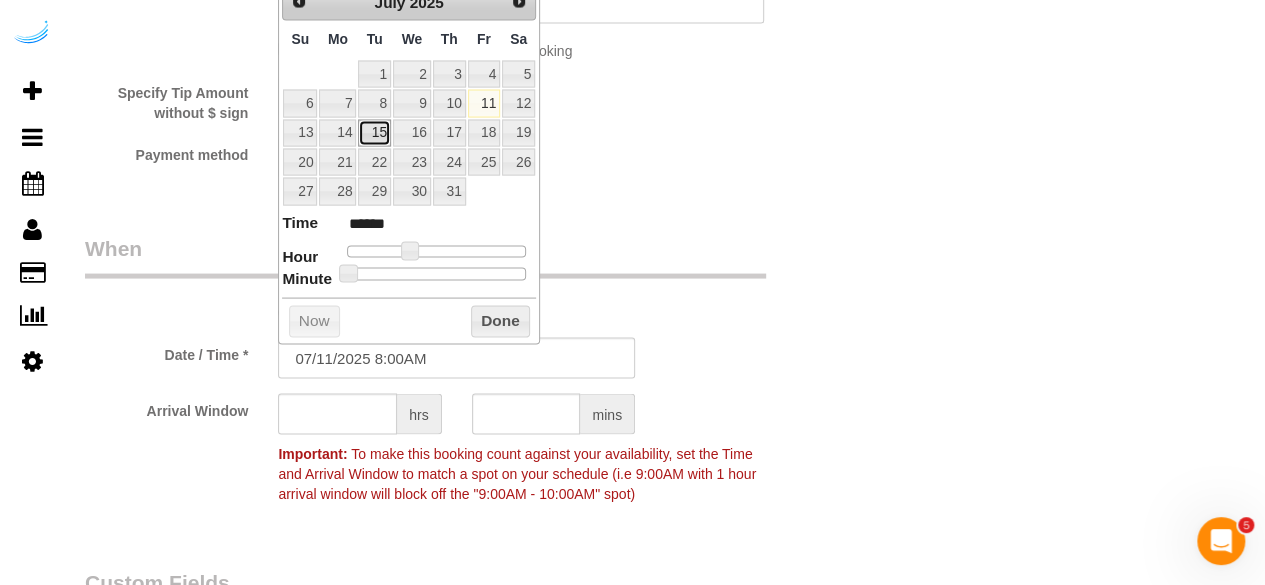 click on "15" at bounding box center [374, 133] 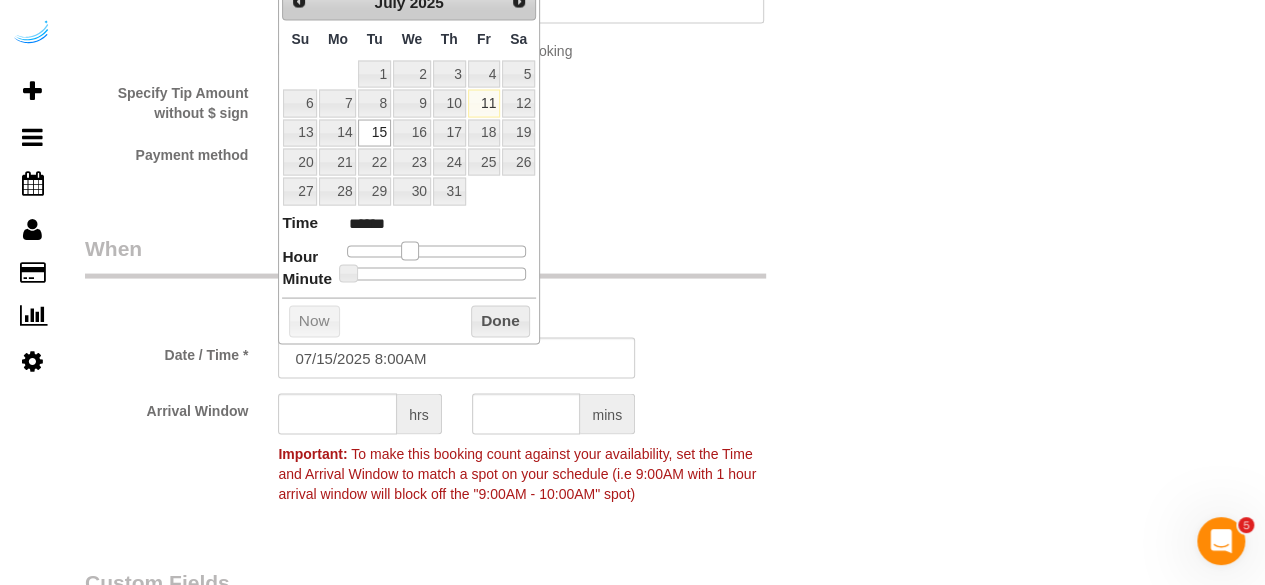 type on "07/15/2025 9:00AM" 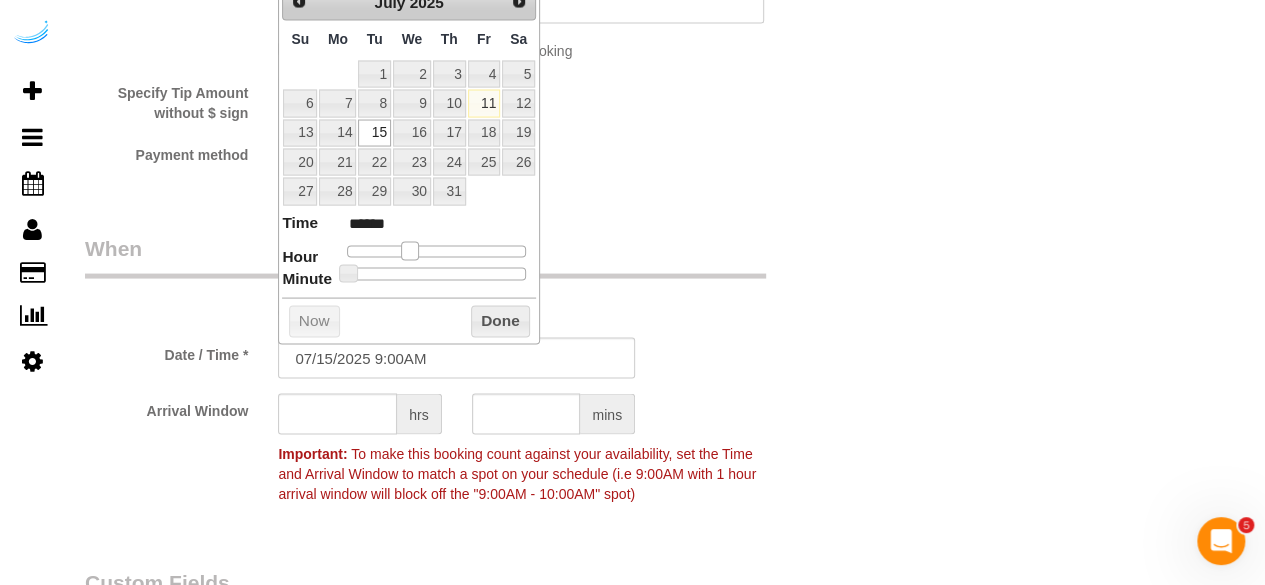 type on "07/15/2025 10:00AM" 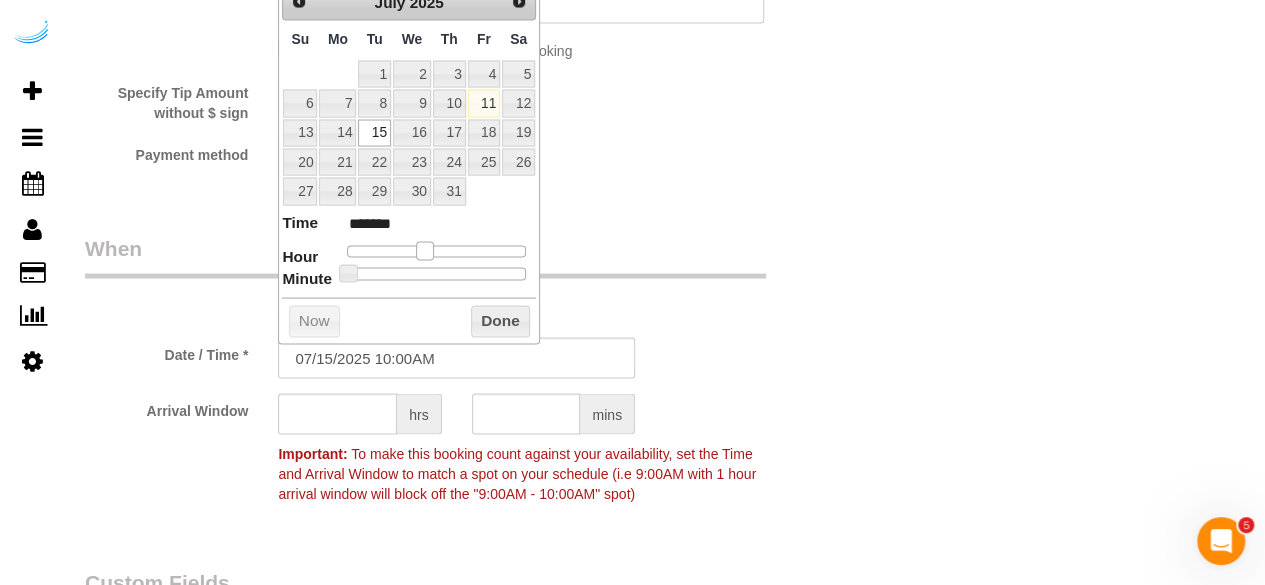 type on "07/15/2025 11:00AM" 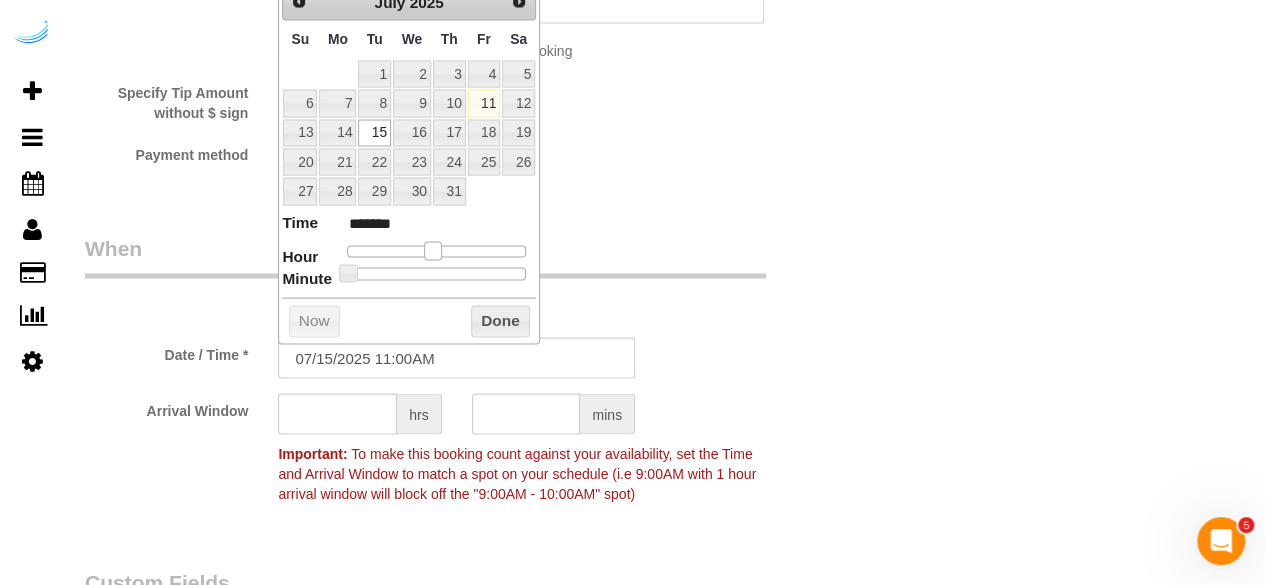 type on "07/15/2025 12:00PM" 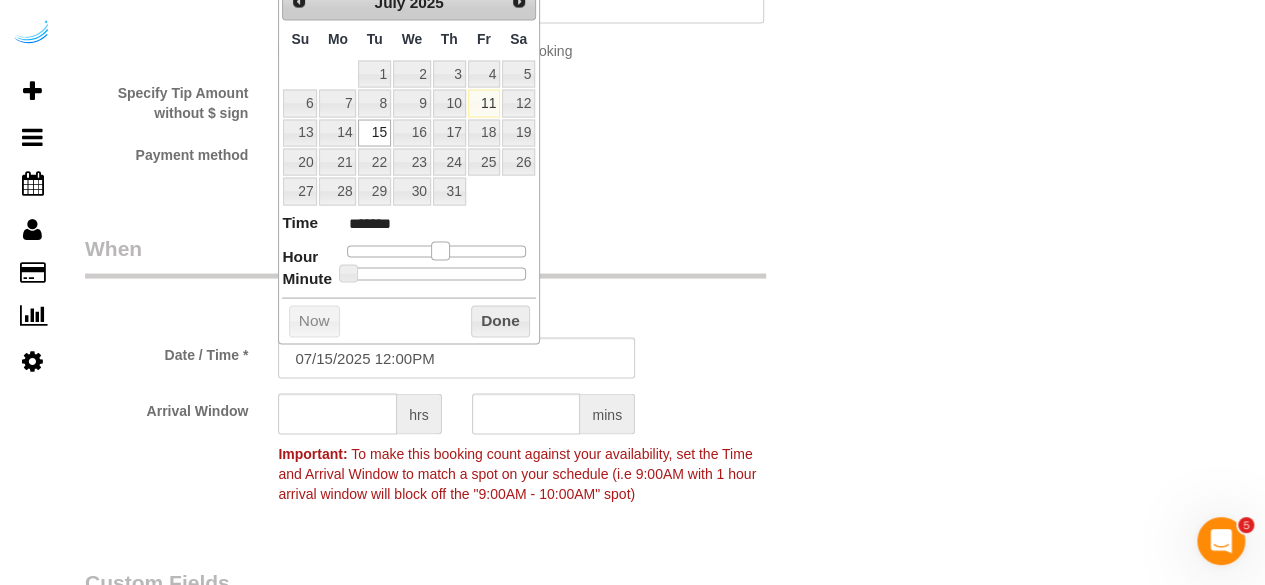 type on "07/15/2025 1:00PM" 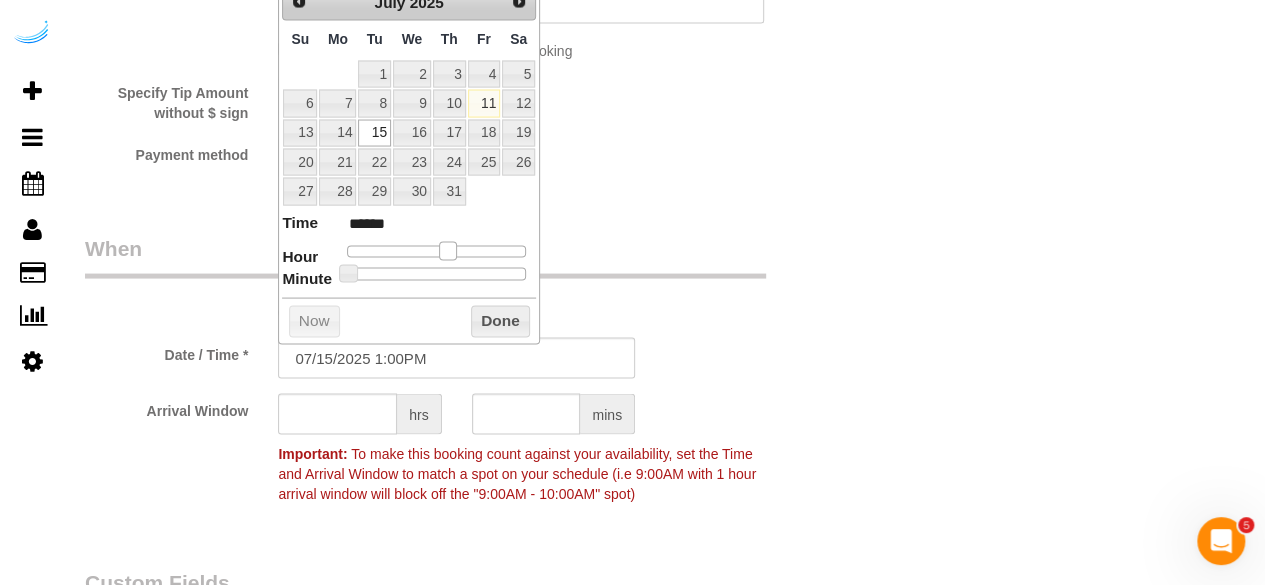drag, startPoint x: 416, startPoint y: 250, endPoint x: 453, endPoint y: 251, distance: 37.01351 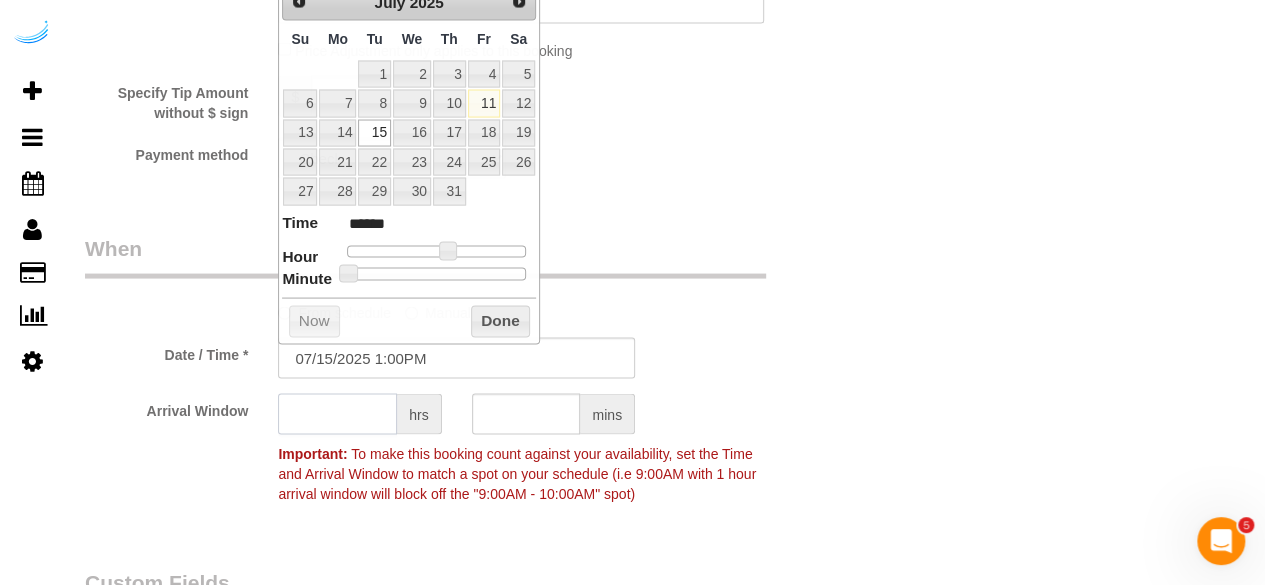 drag, startPoint x: 359, startPoint y: 427, endPoint x: 359, endPoint y: 405, distance: 22 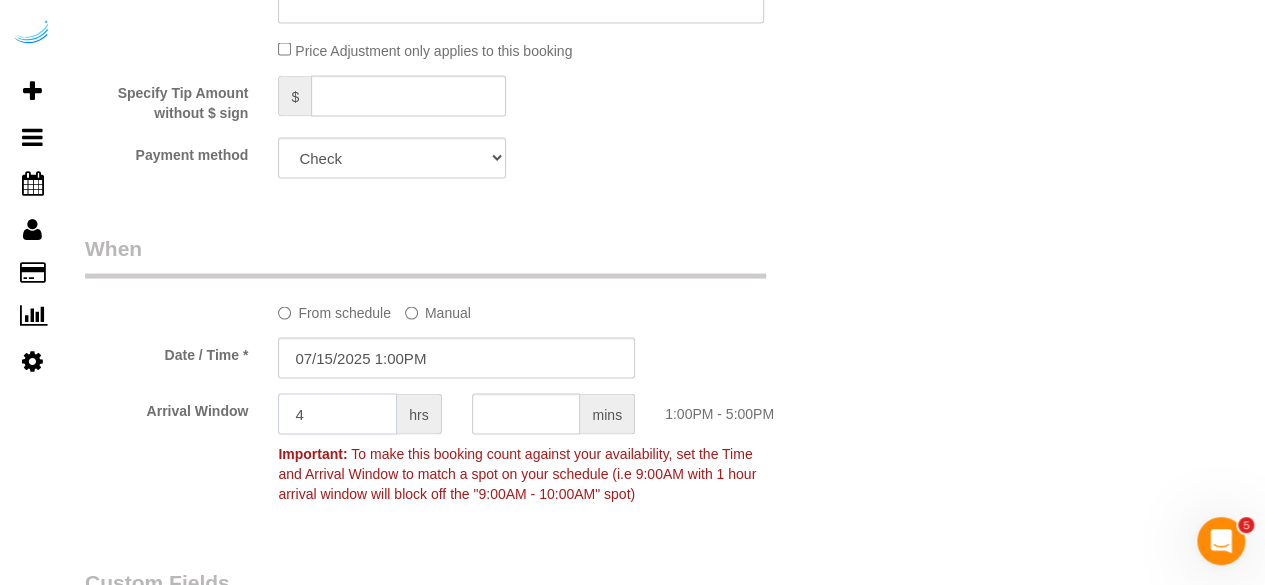 type on "4" 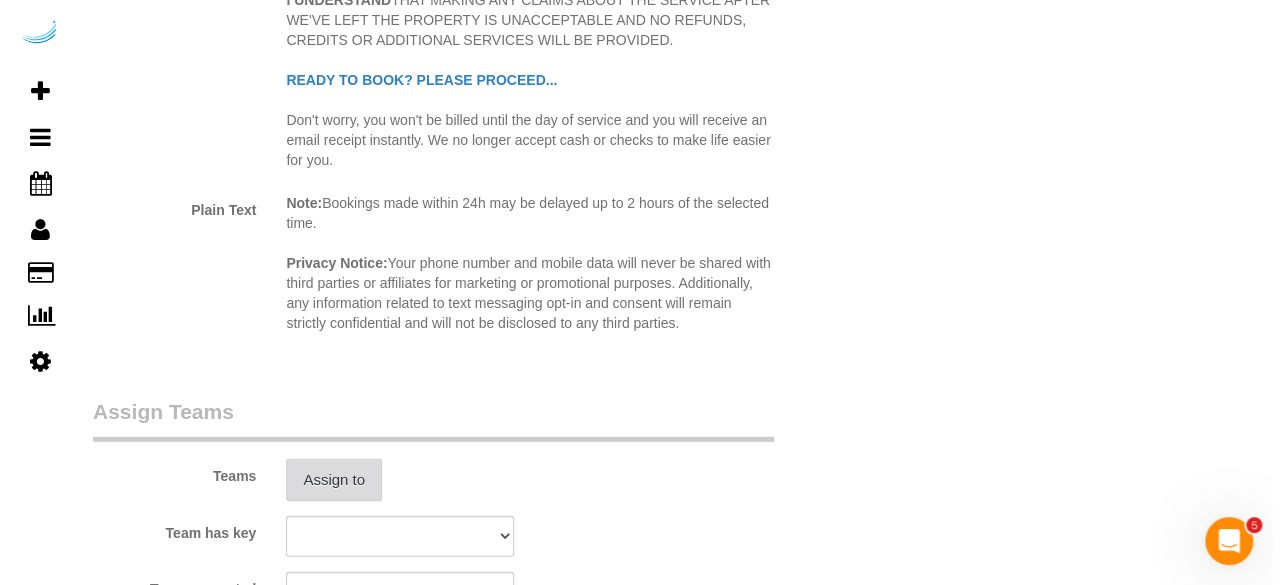 scroll, scrollTop: 2800, scrollLeft: 0, axis: vertical 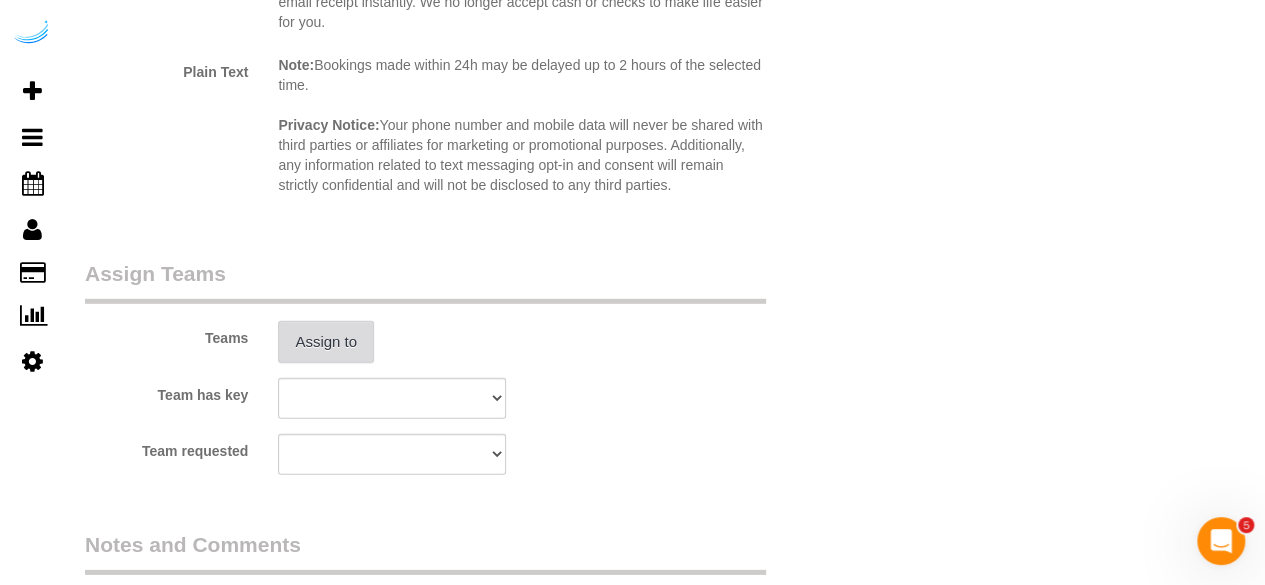 click on "Assign to" at bounding box center [326, 342] 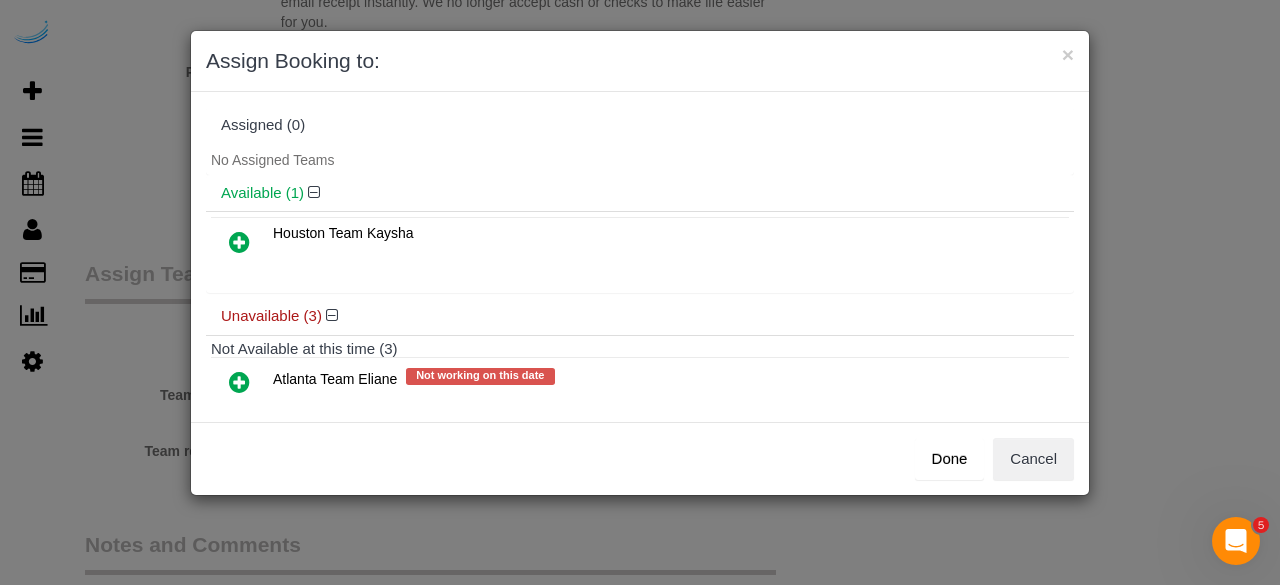 drag, startPoint x: 242, startPoint y: 375, endPoint x: 310, endPoint y: 360, distance: 69.63476 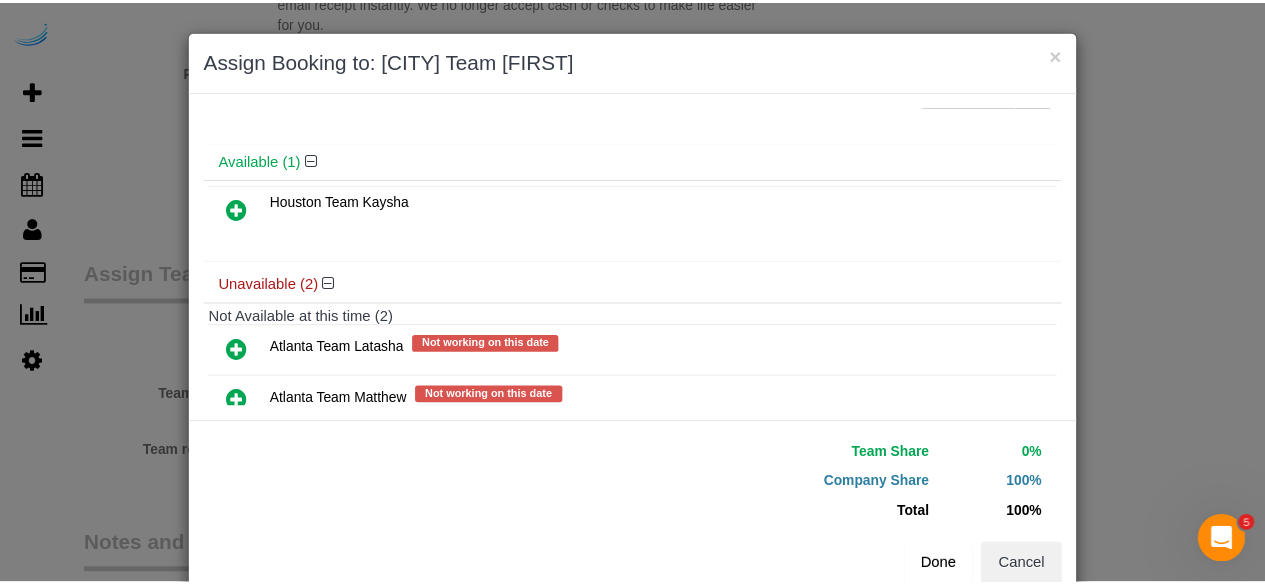 scroll, scrollTop: 136, scrollLeft: 0, axis: vertical 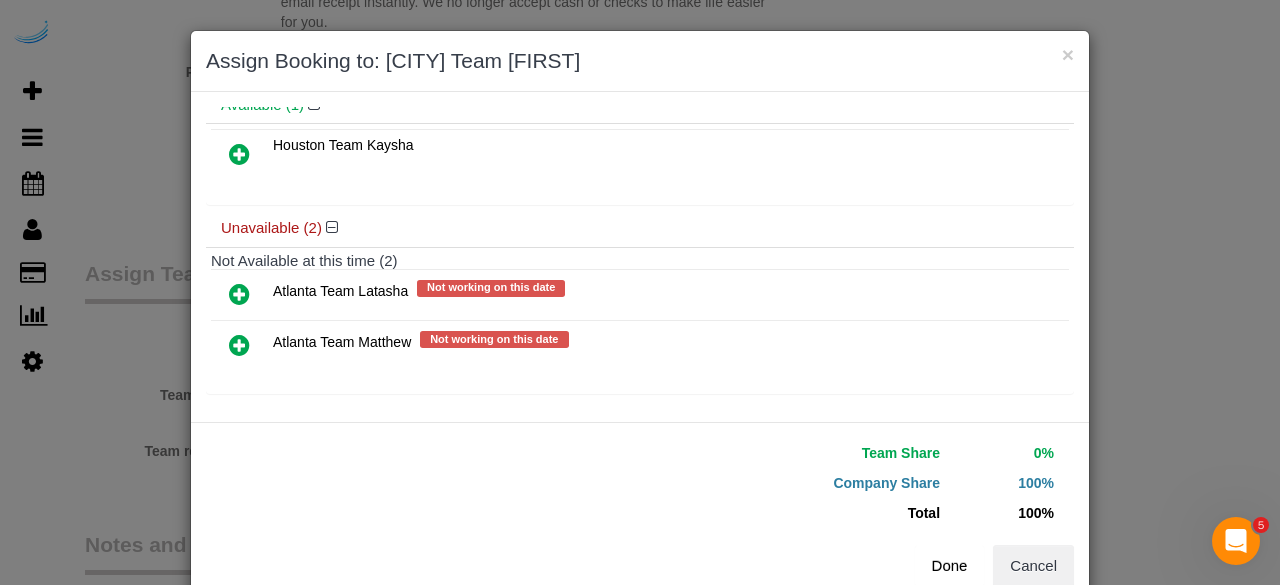 click on "Done" at bounding box center [950, 566] 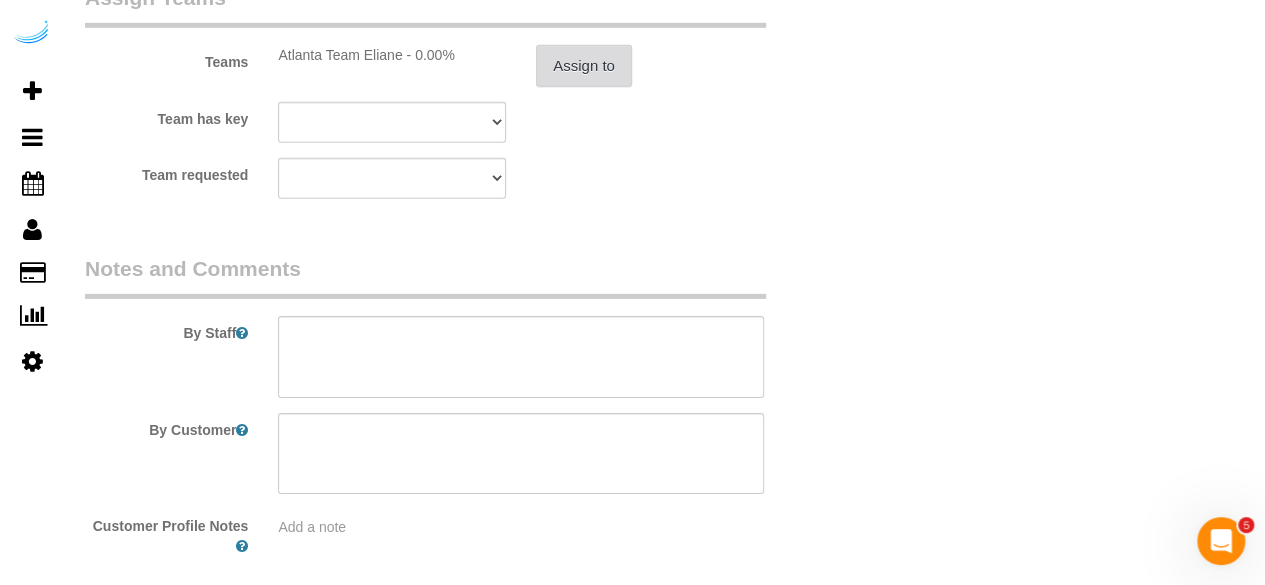 scroll, scrollTop: 3170, scrollLeft: 0, axis: vertical 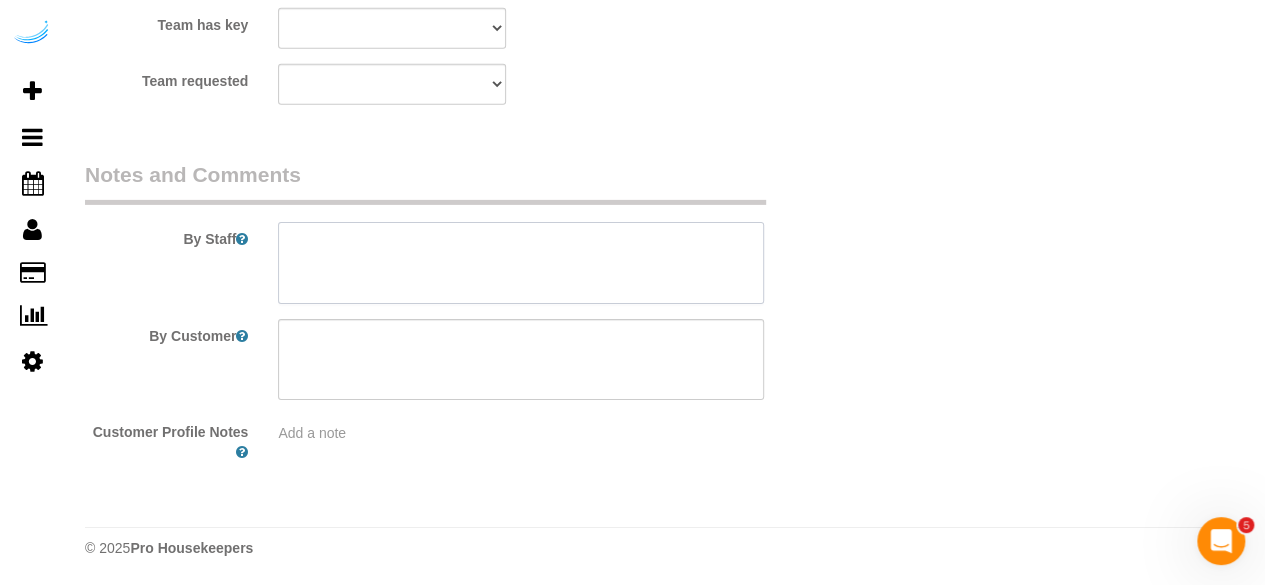 click at bounding box center [521, 263] 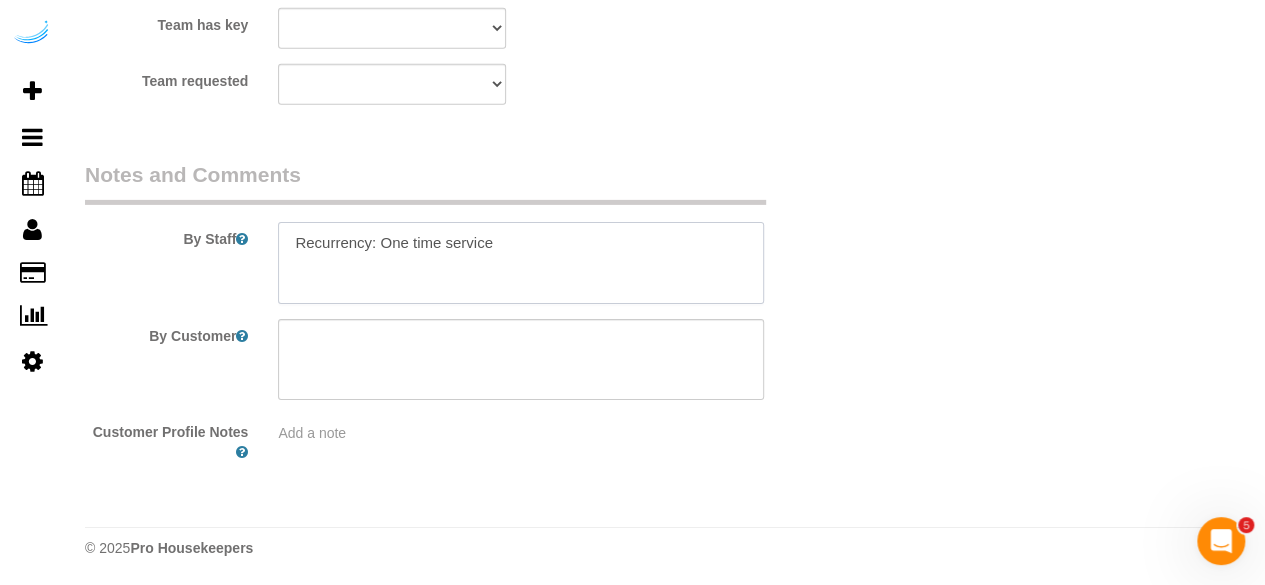 paste on "Permanent Notes:No notes from this customer.Today's Notes:No notes from this service.
Entry Method: Someone will be home
Details:
Additional Notes:
Housekeeping Notes:" 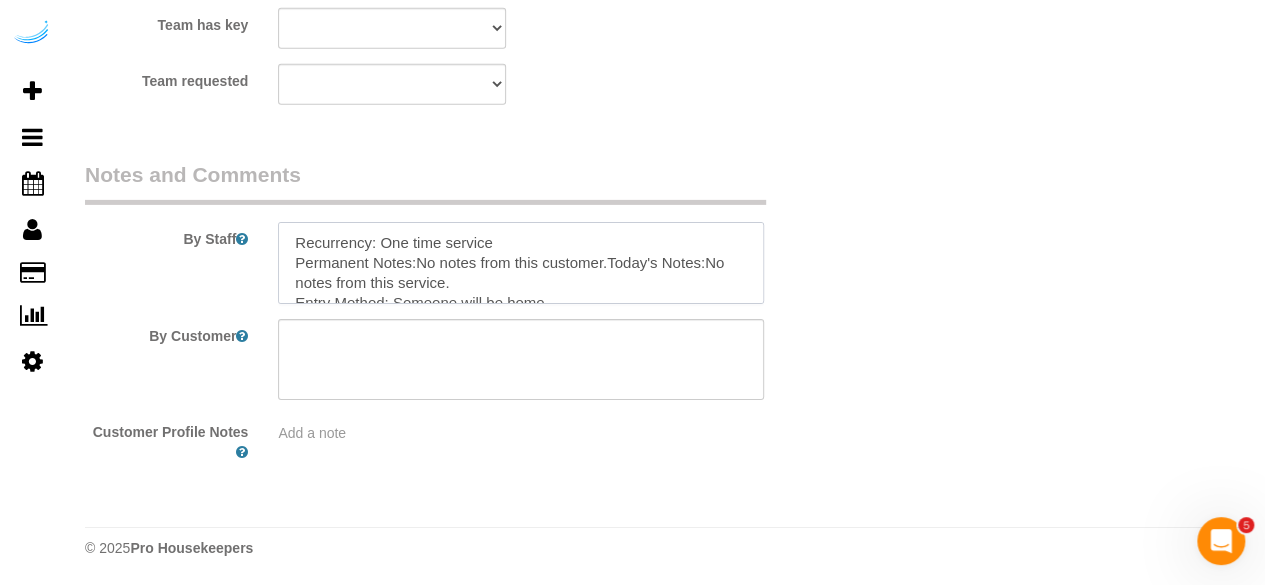 scroll, scrollTop: 108, scrollLeft: 0, axis: vertical 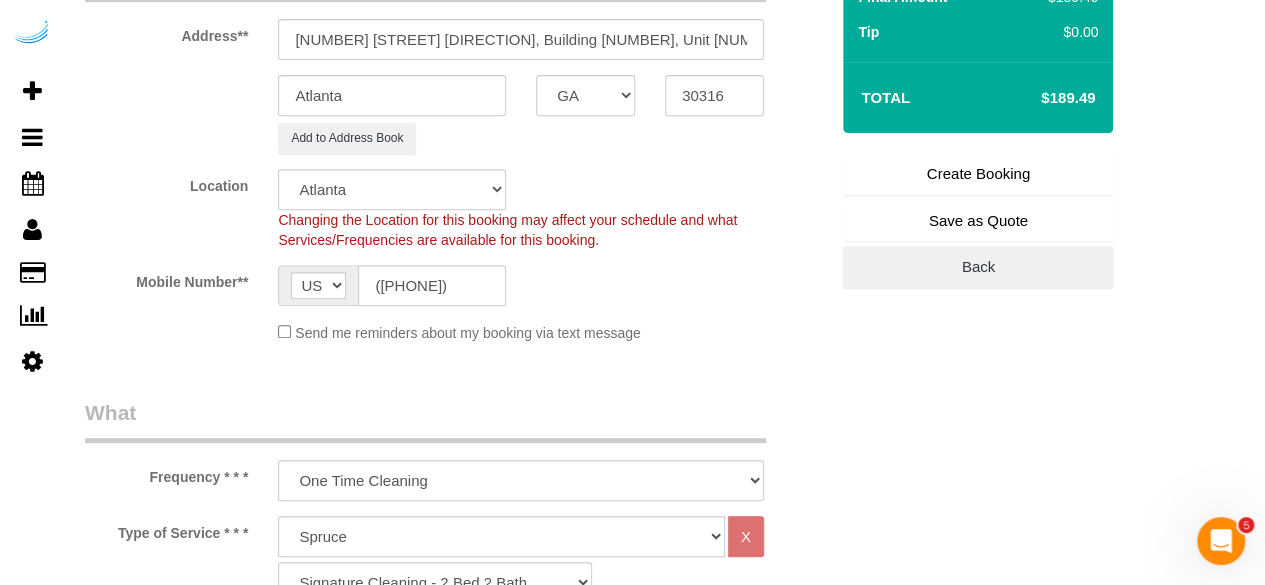 type on "Recurrency: One time service
Permanent Notes:No notes from this customer.Today's Notes:No notes from this service.
Entry Method: Someone will be home
Details:
Additional Notes:
Housekeeping Notes:" 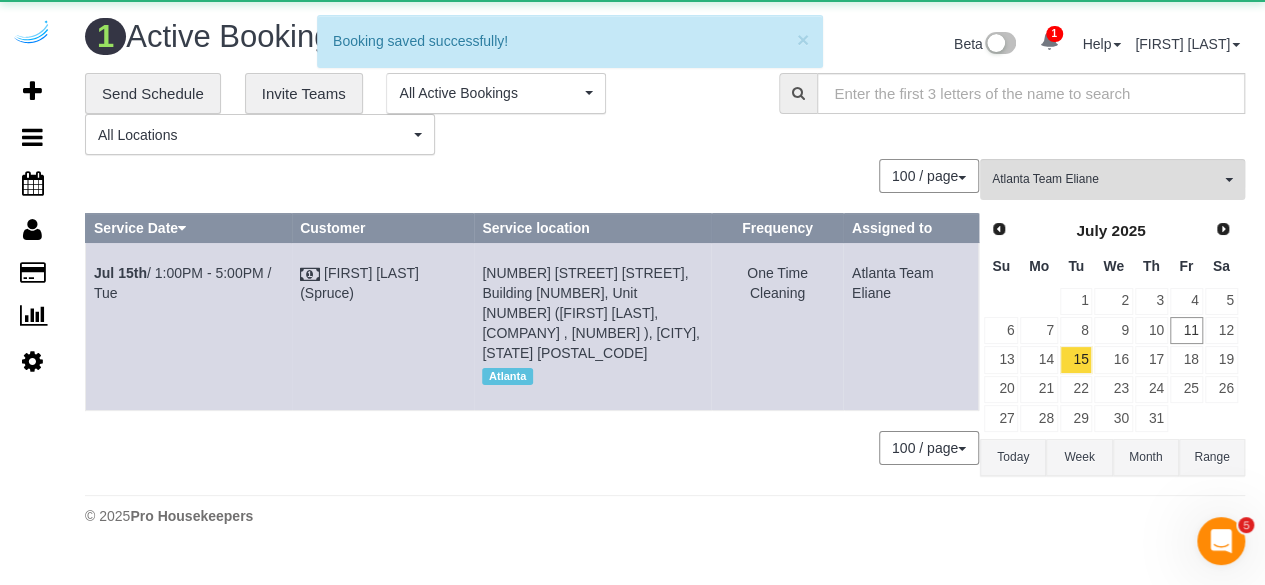 scroll, scrollTop: 0, scrollLeft: 0, axis: both 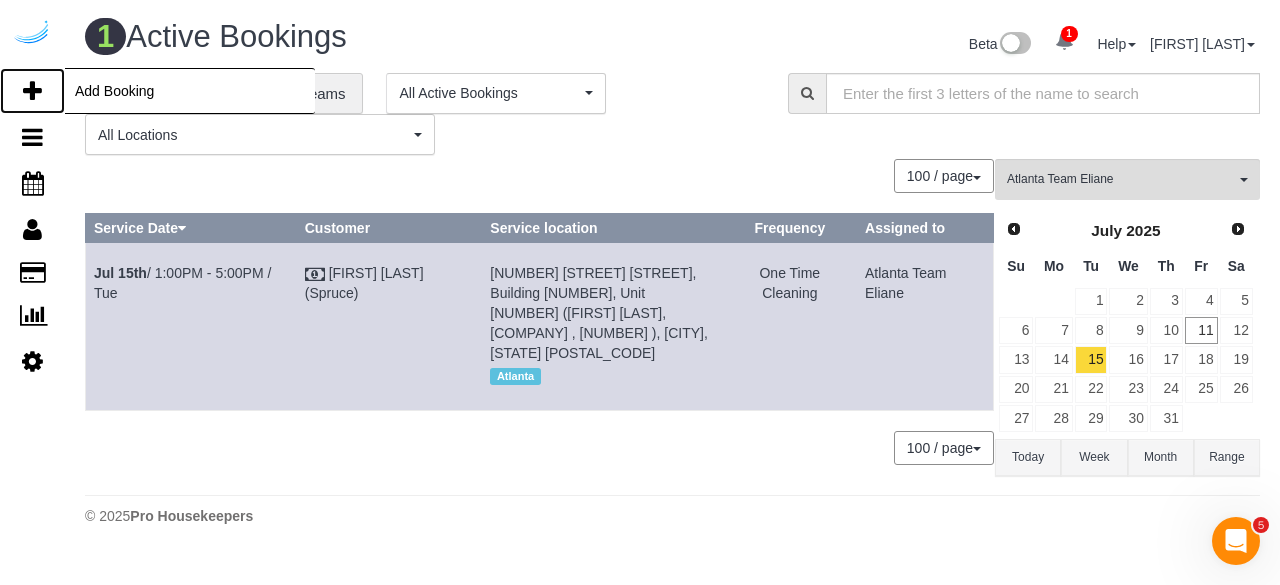 click at bounding box center (32, 91) 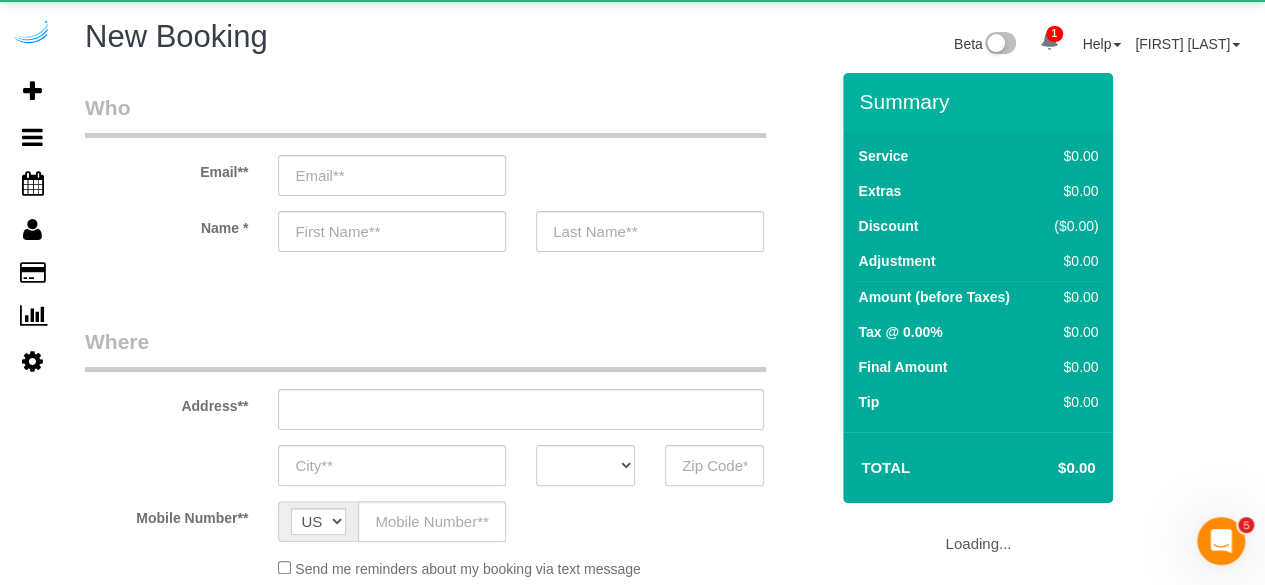 select on "object:5165" 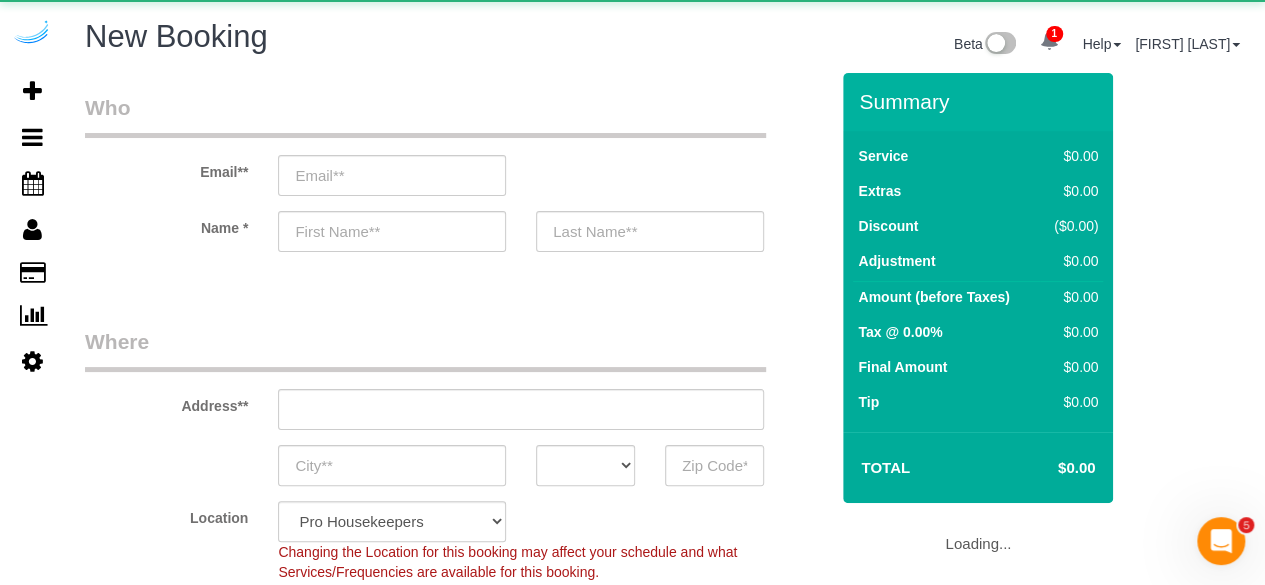 select on "4" 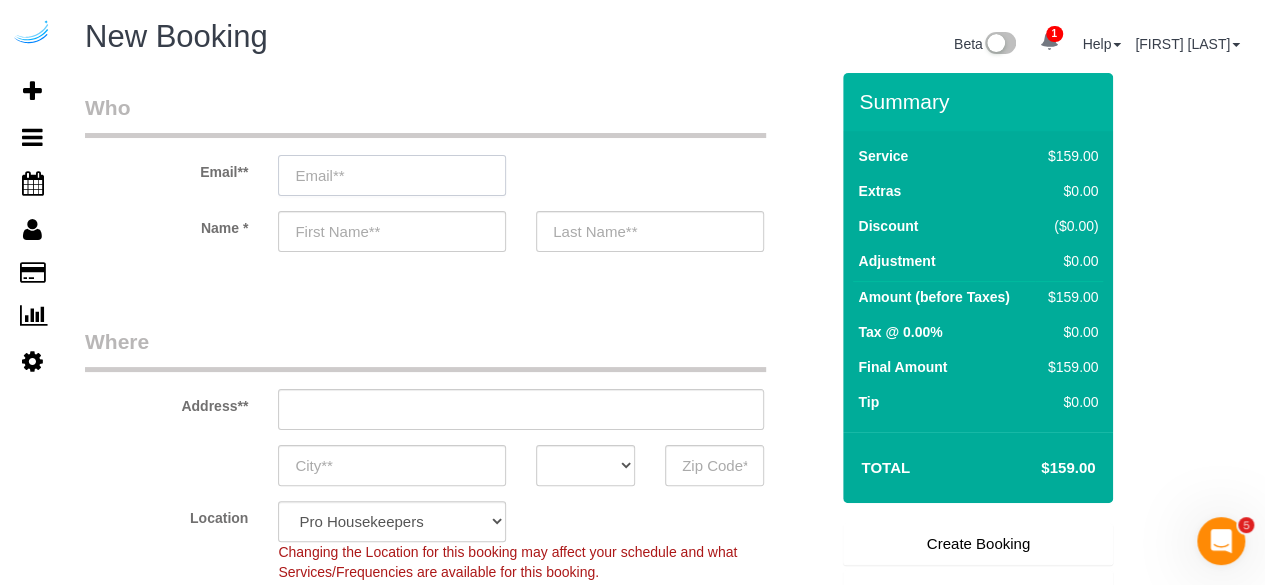 click at bounding box center (392, 175) 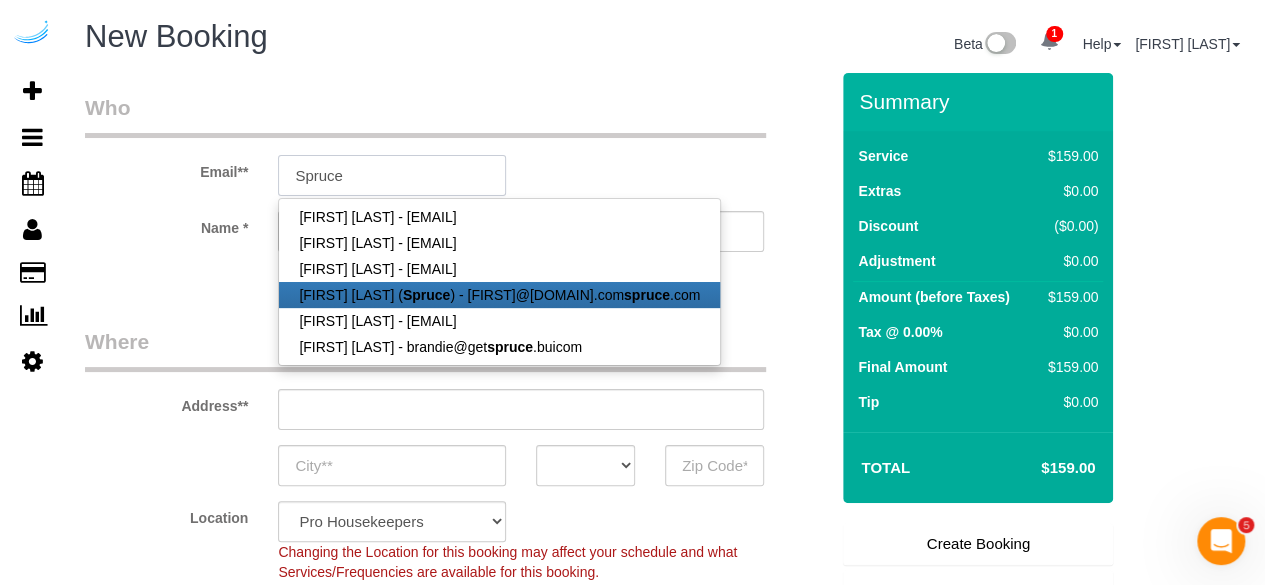 type on "brandie@getspruce.com" 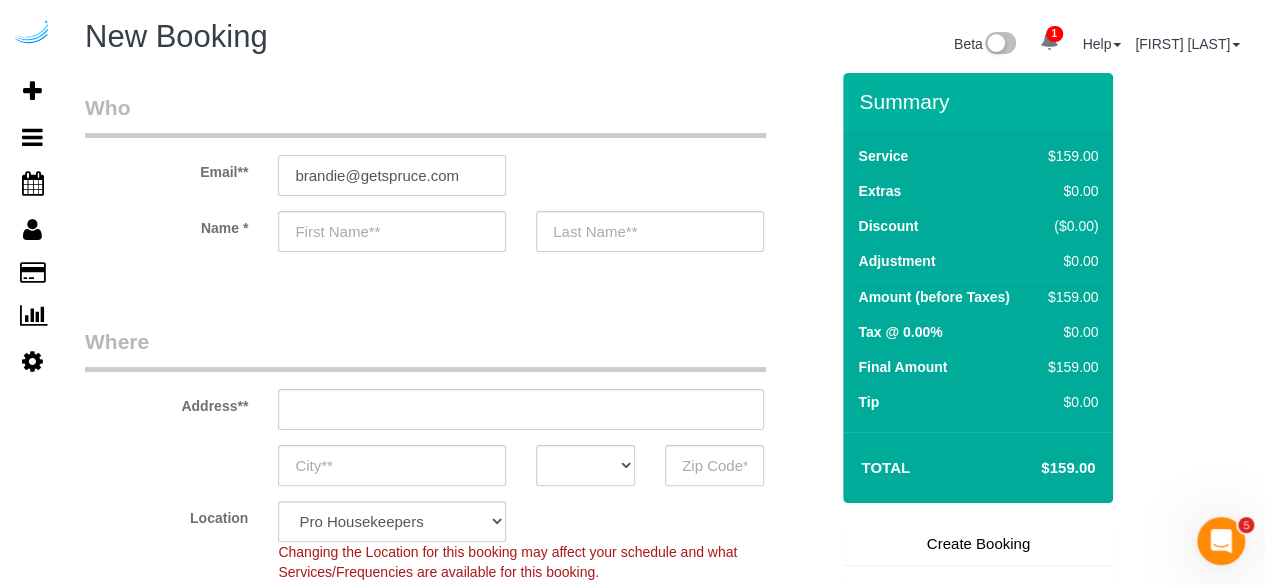 type on "Brandie" 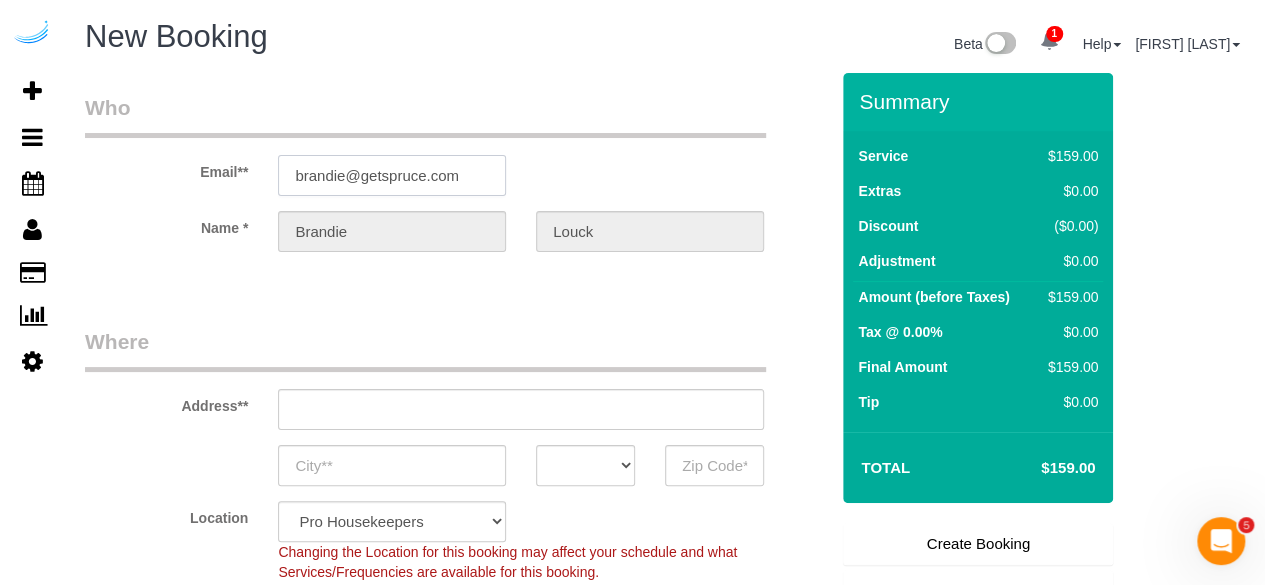 type on "3816 S Lamar Blvd" 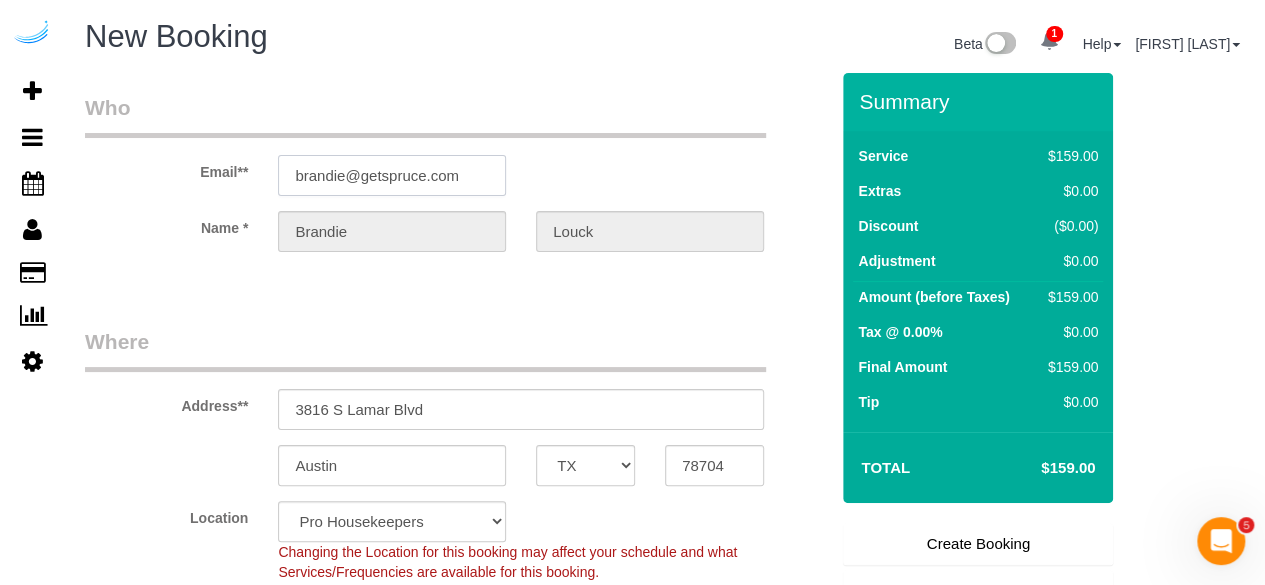 type on "brandie@getspruce.com" 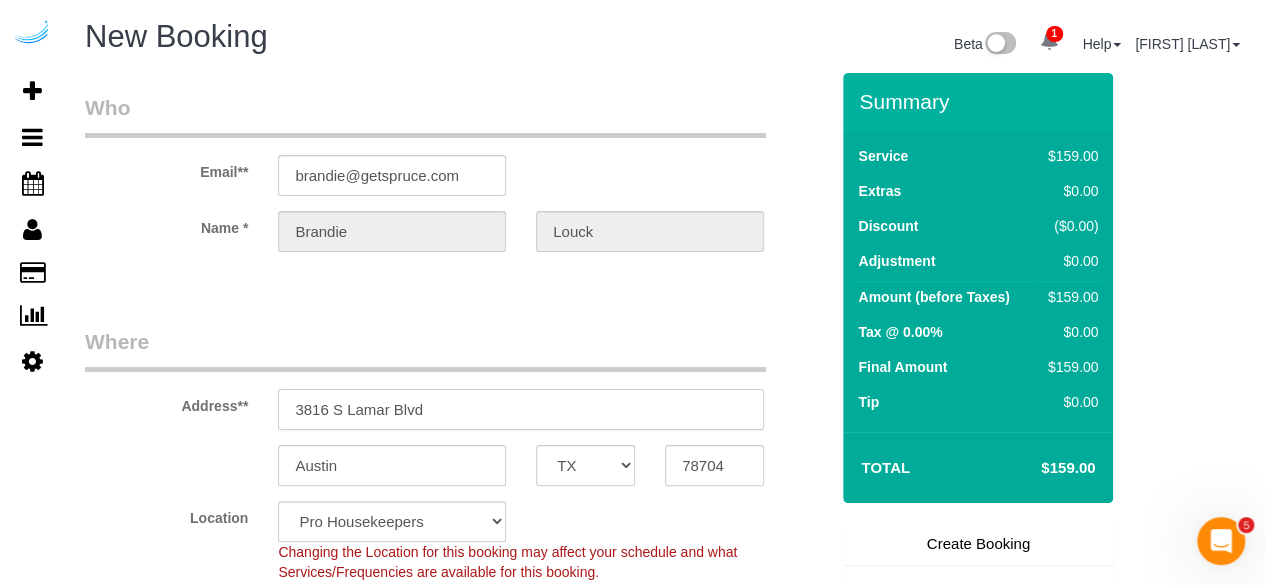 click on "3816 S Lamar Blvd" at bounding box center (521, 409) 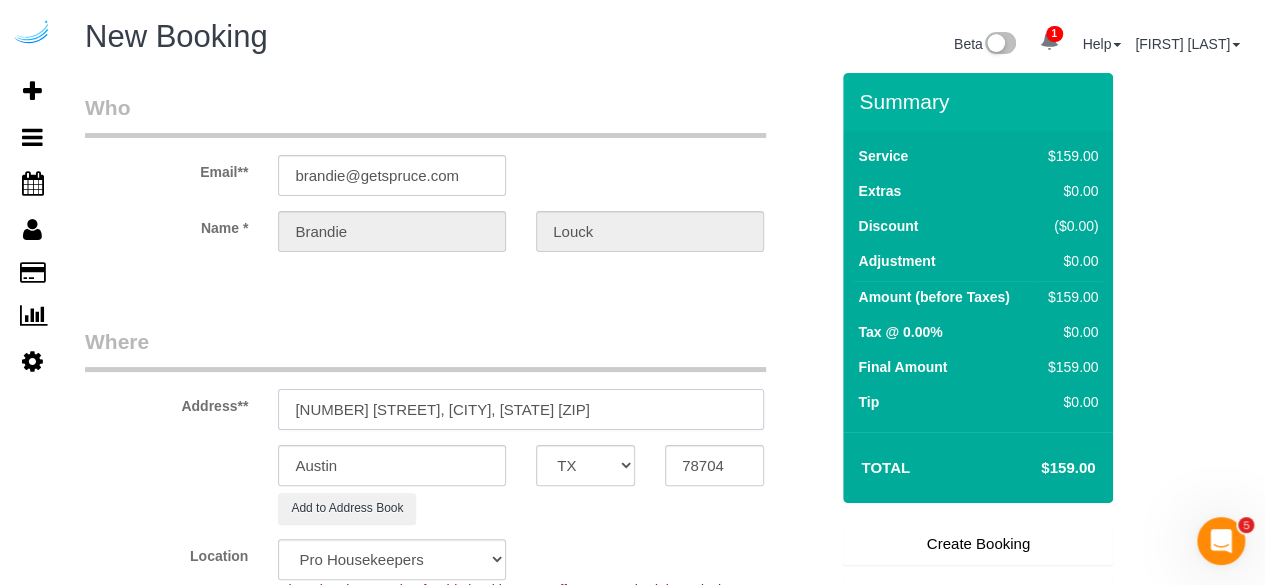 select on "9" 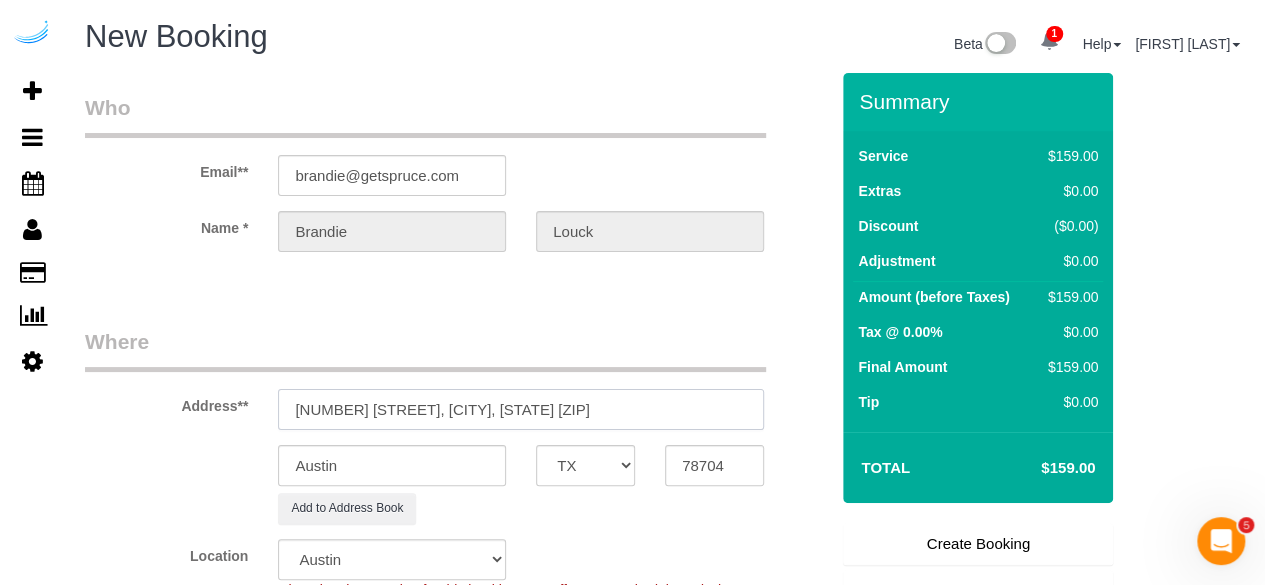 select on "object:5769" 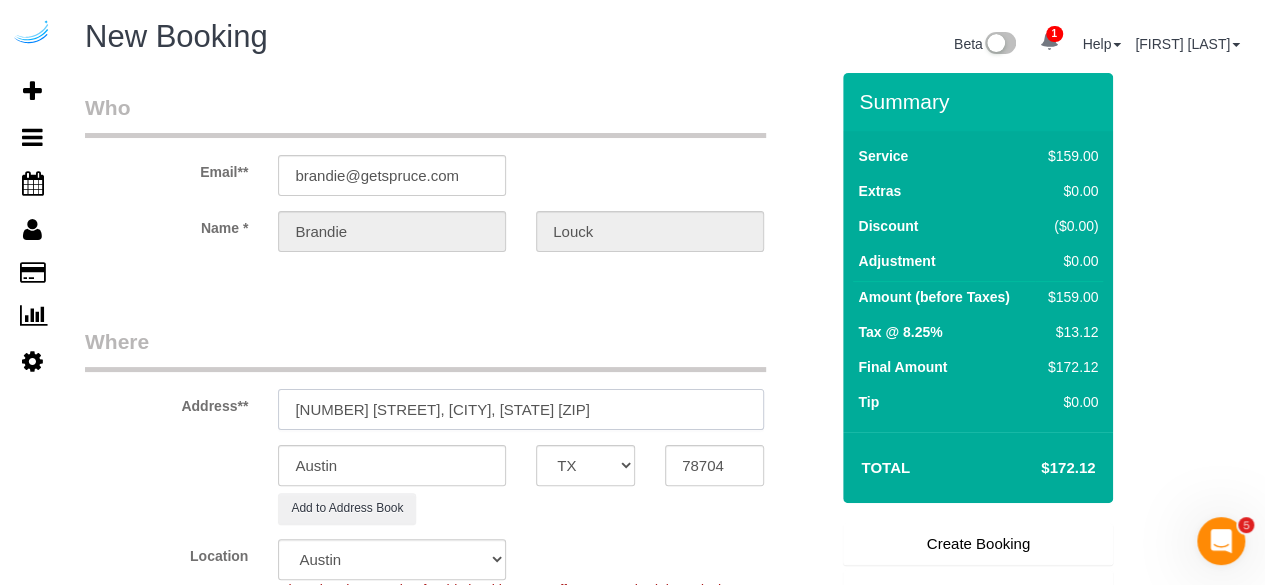 type on "[NUMBER] [STREET], [CITY], [STATE] [ZIP]" 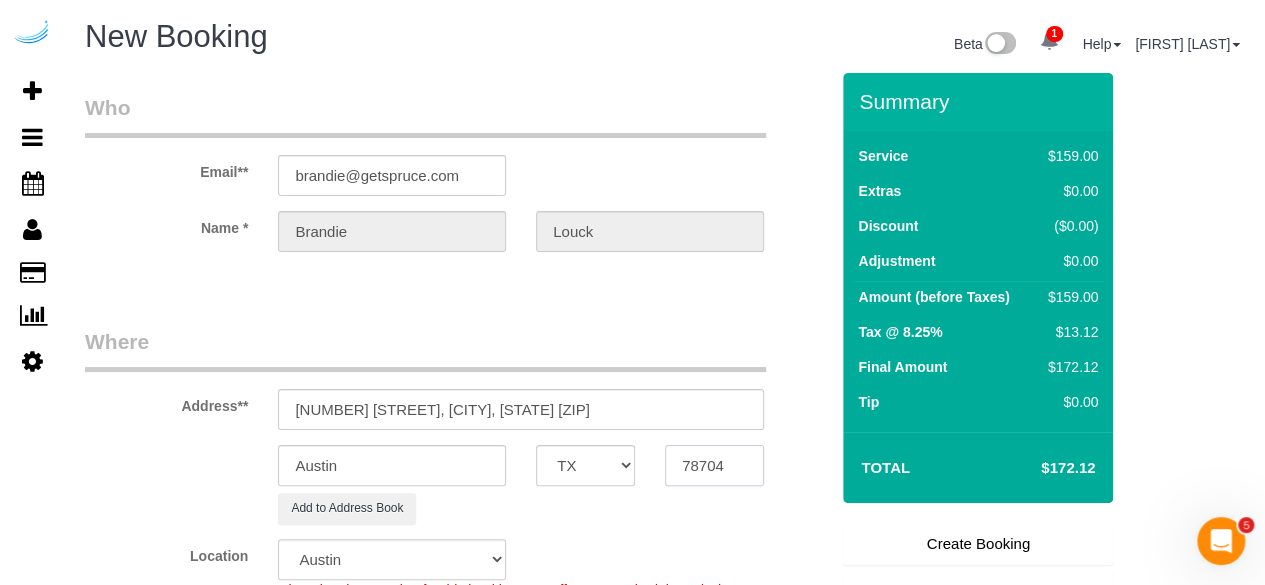 click on "78704" at bounding box center [714, 465] 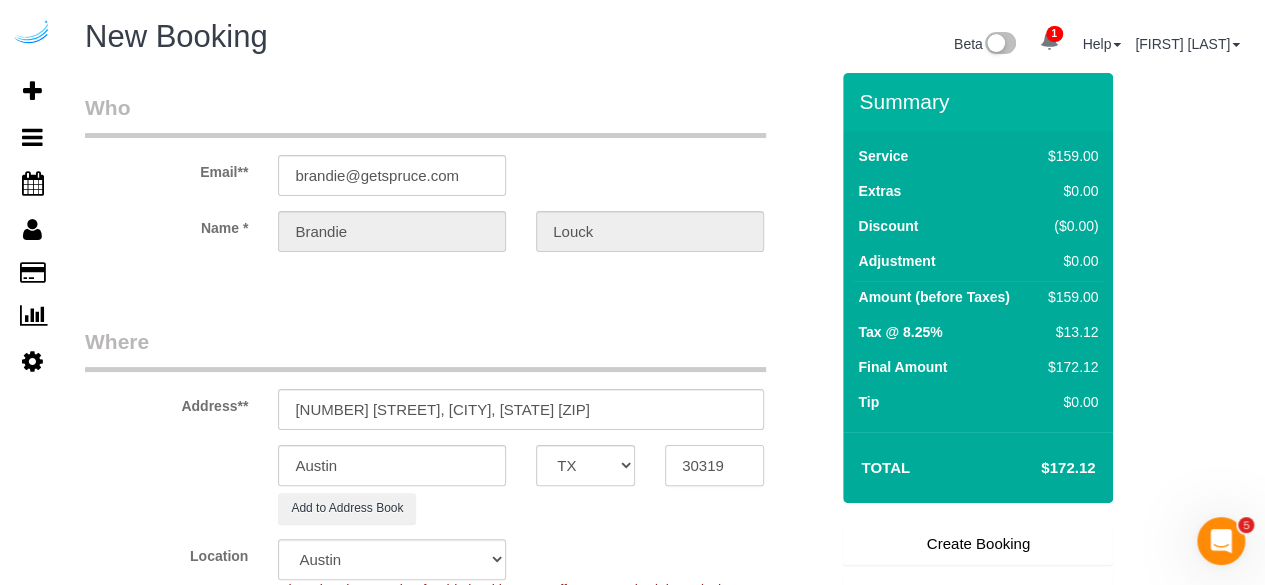 type on "30319" 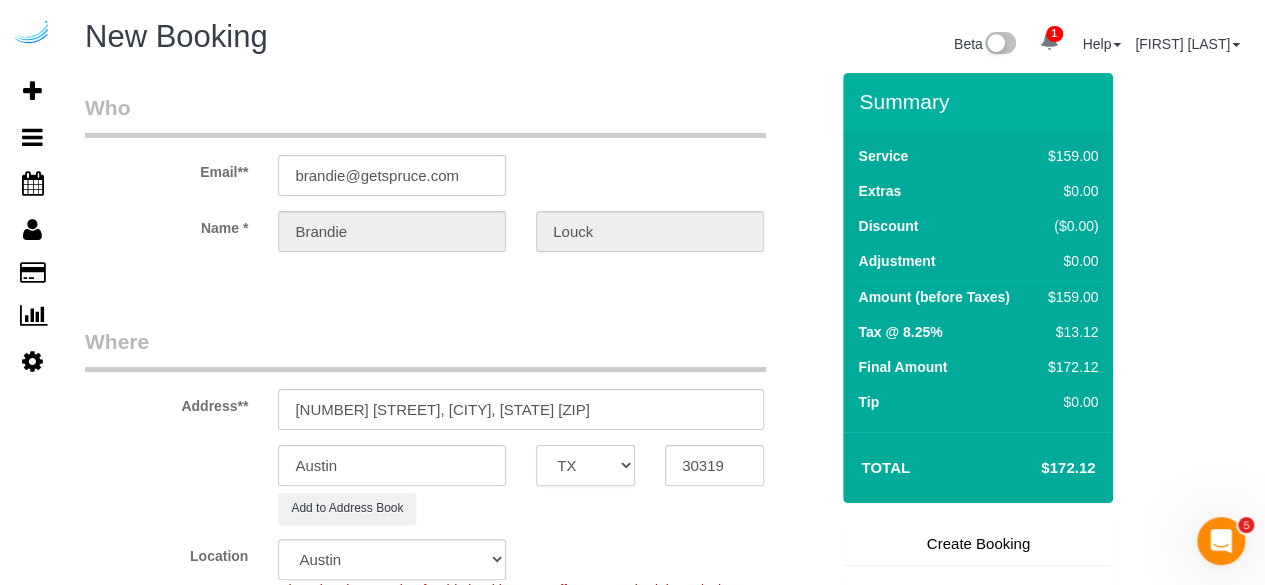 click on "AK
AL
AR
AZ
CA
CO
CT
DC
DE
FL
GA
HI
IA
ID
IL
IN
KS
KY
LA
MA
MD
ME
MI
MN
MO
MS
MT
NC
ND
NE
NH
NJ
NM
NV
NY
OH
OK
OR
PA
RI
SC
SD
TN
TX
UT
VA
VT
WA
WI
WV
WY" at bounding box center (585, 465) 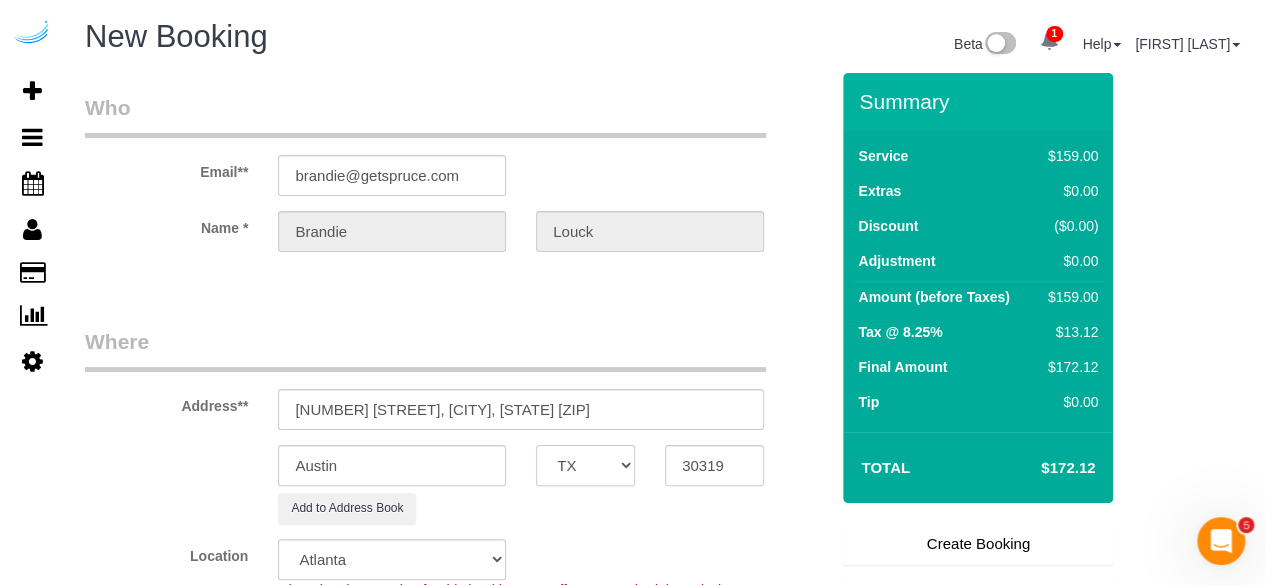 select on "GA" 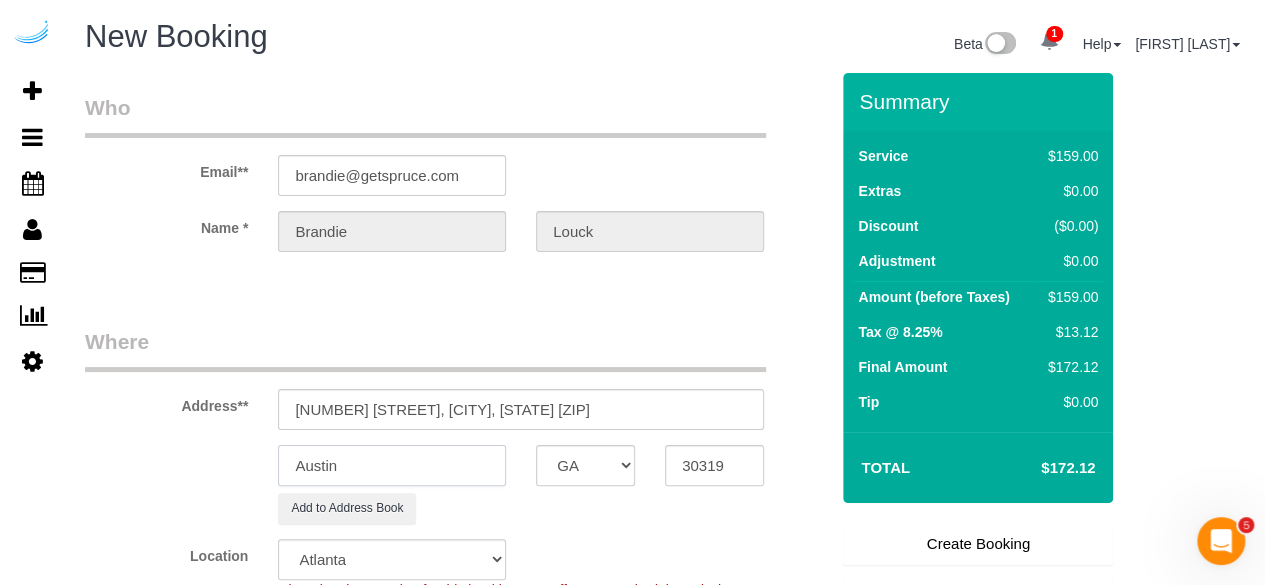 click on "Austin" at bounding box center (392, 465) 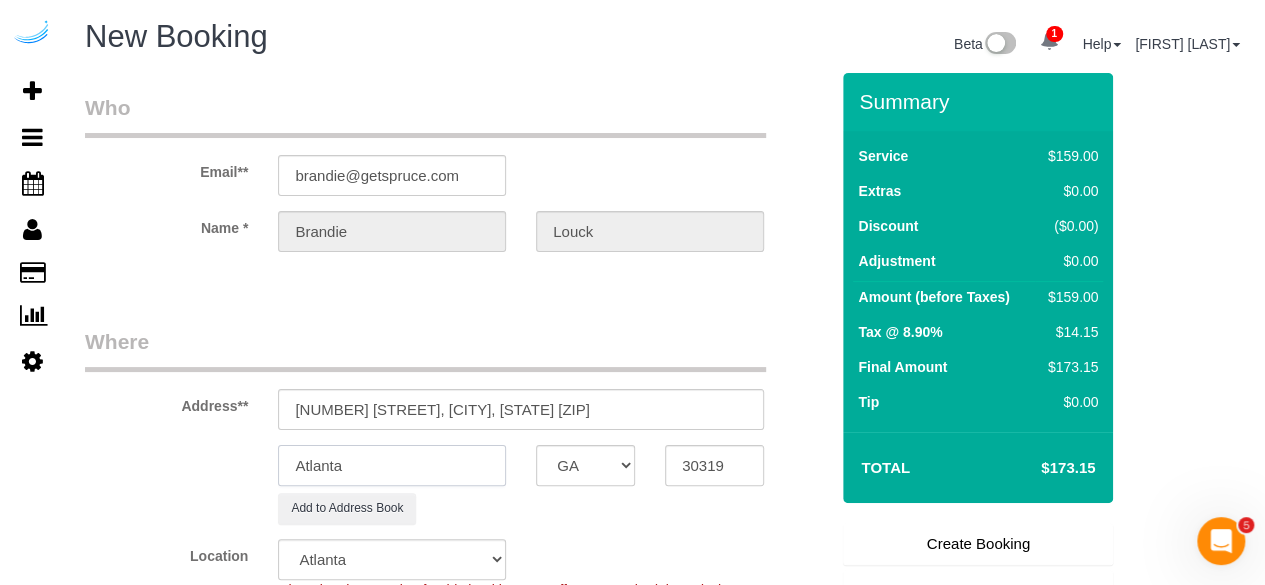 scroll, scrollTop: 100, scrollLeft: 0, axis: vertical 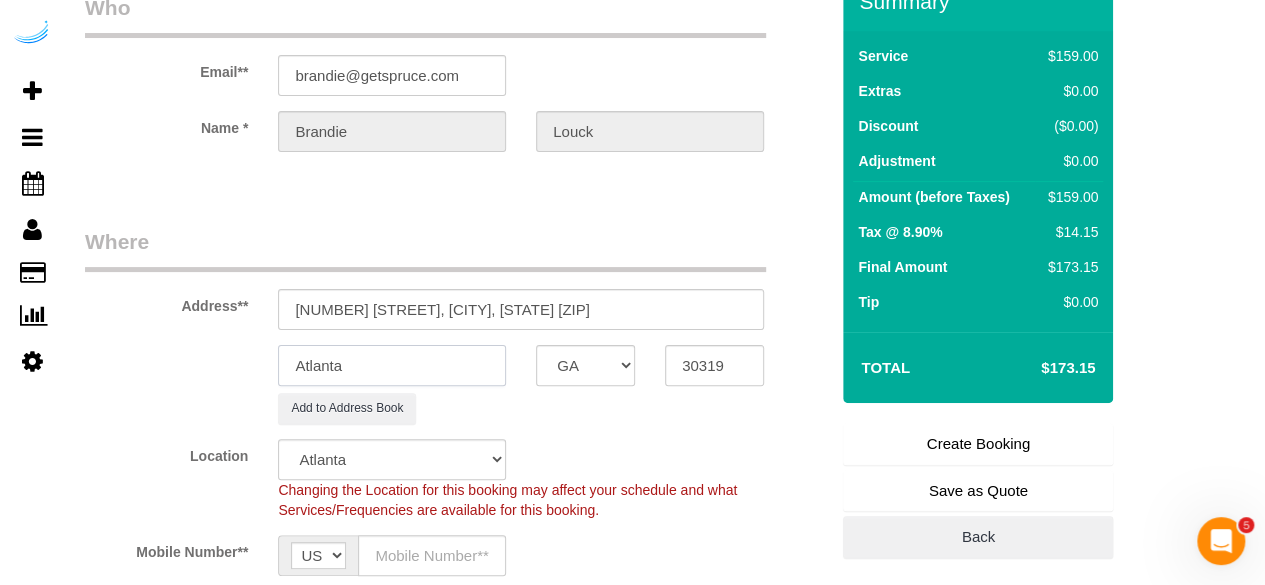 type on "Atlanta" 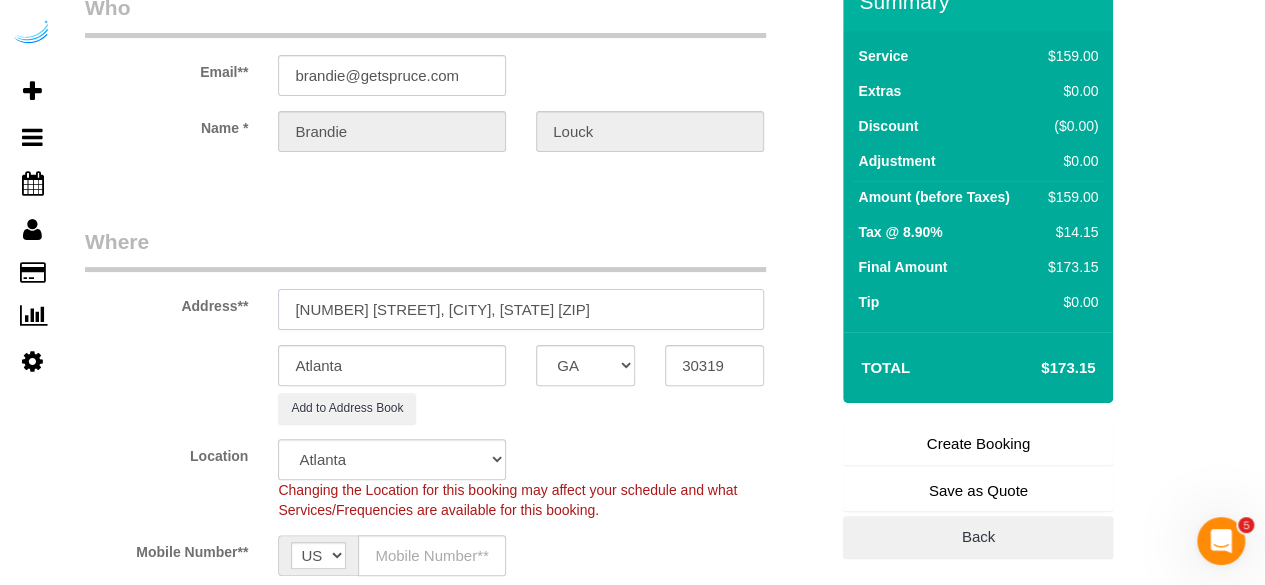 click on "[NUMBER] [STREET], [CITY], [STATE] [ZIP]" at bounding box center [521, 309] 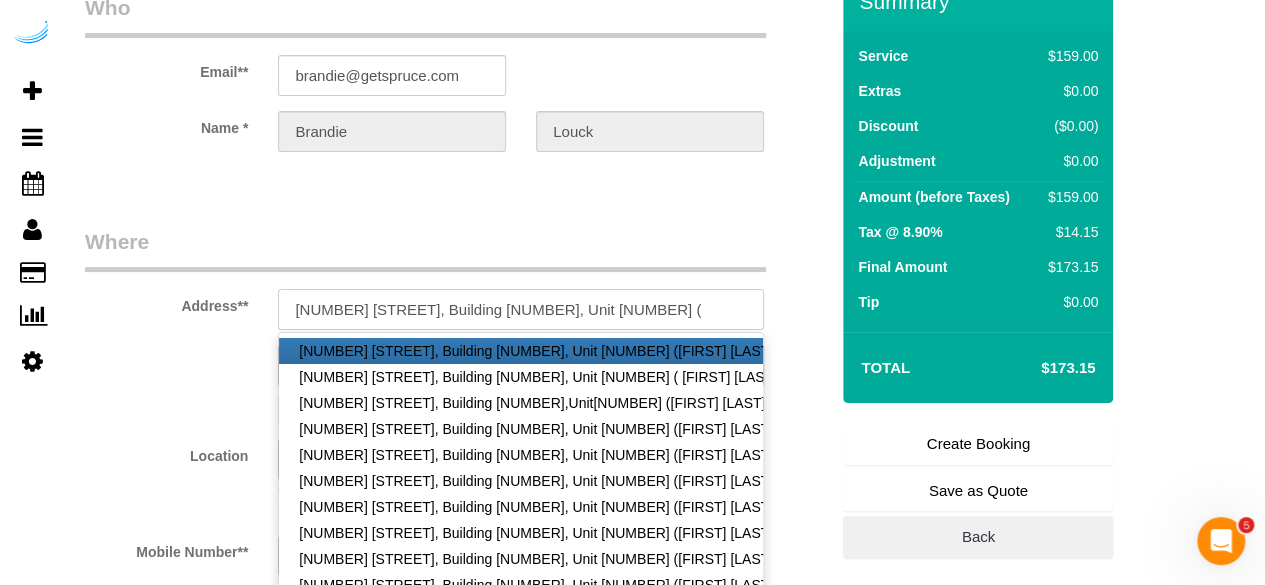 paste on "[FIRST] [LAST]" 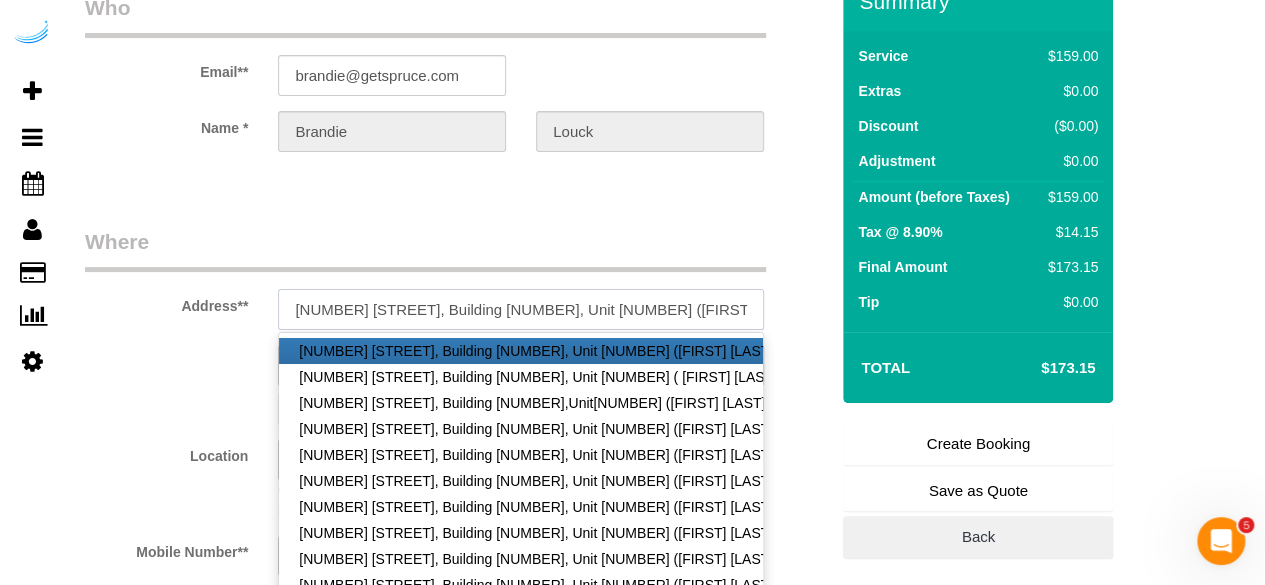 paste on "The GoodWynn by ARIUM" 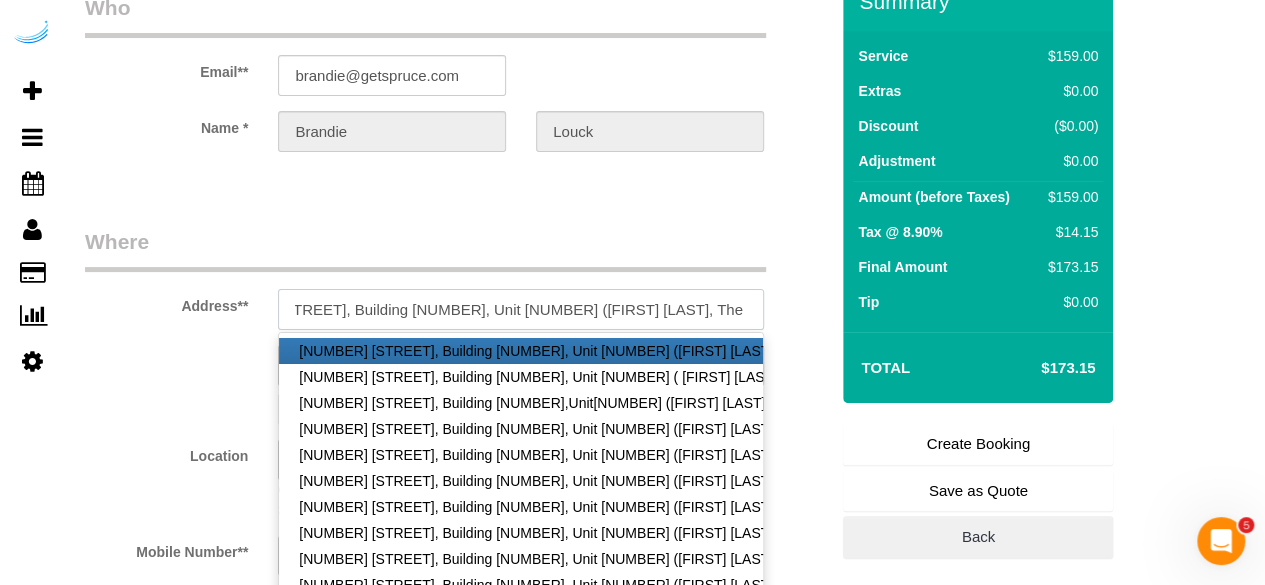 scroll, scrollTop: 0, scrollLeft: 102, axis: horizontal 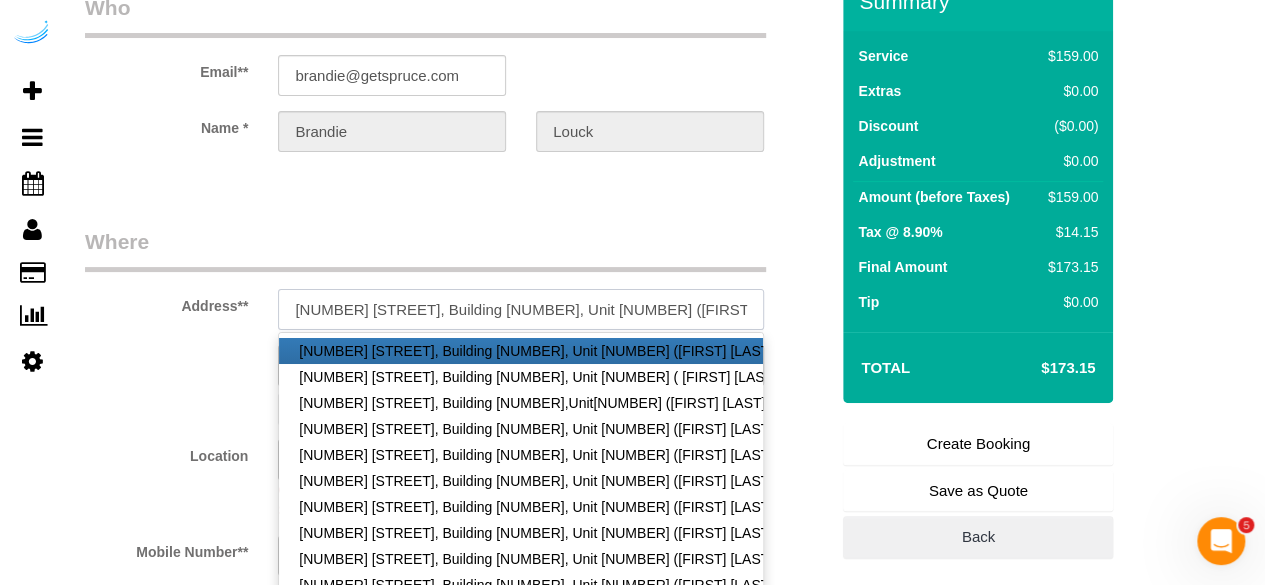 paste on "1419477" 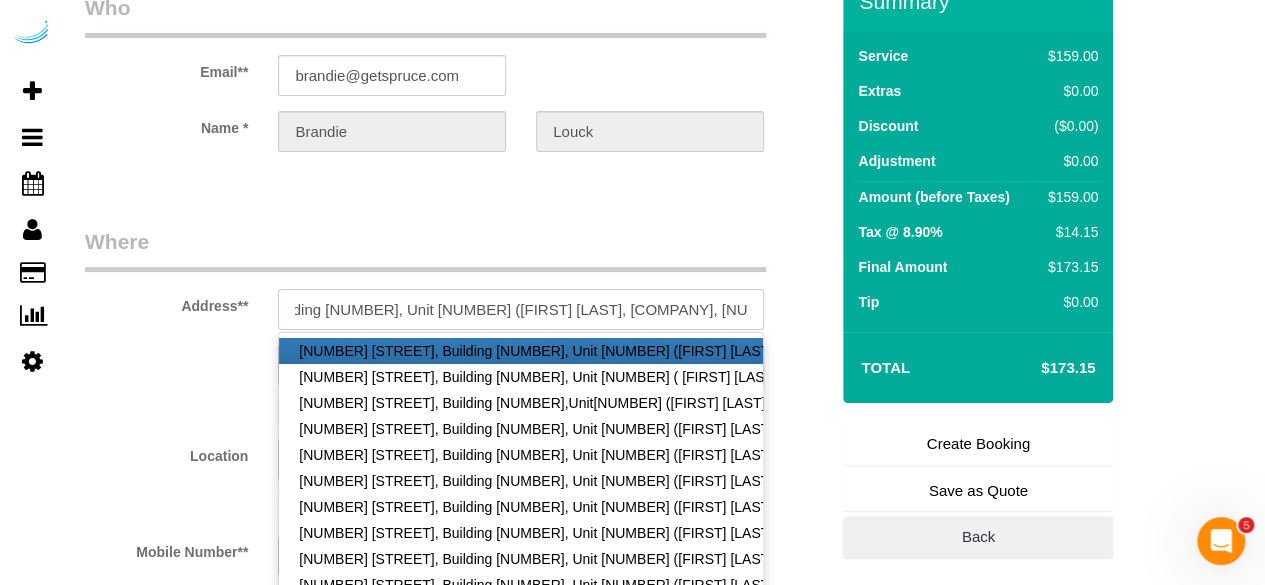 scroll, scrollTop: 0, scrollLeft: 186, axis: horizontal 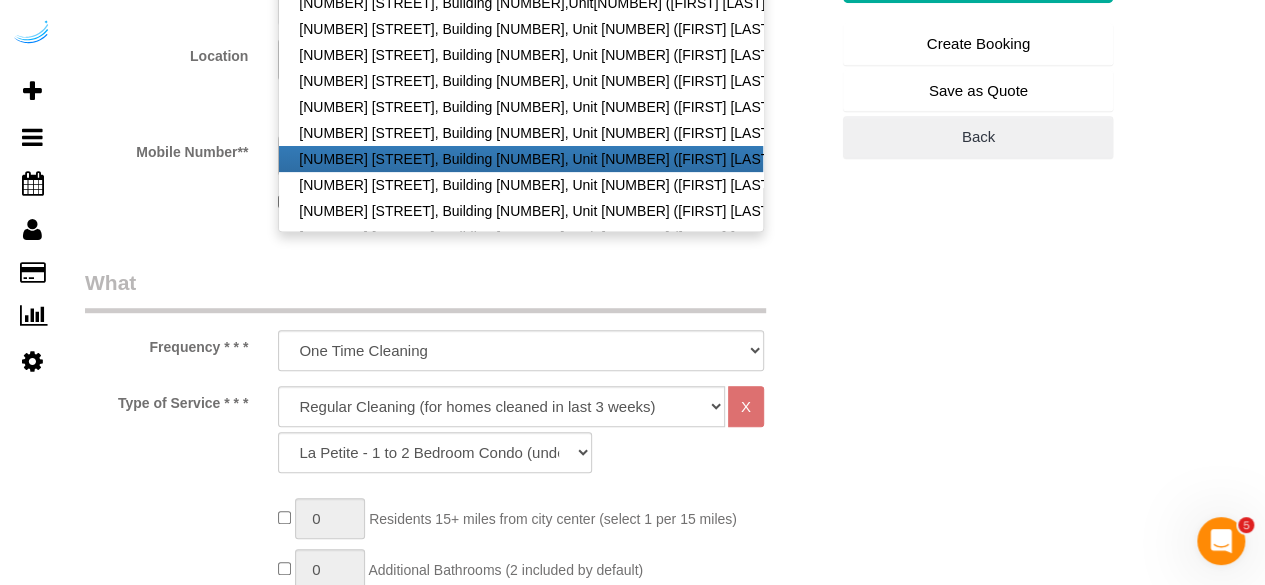 type on "[NUMBER] [STREET], Building [NUMBER], Unit [NUMBER] ([FIRST] [LAST], [COMPANY], [NUMBER]	)" 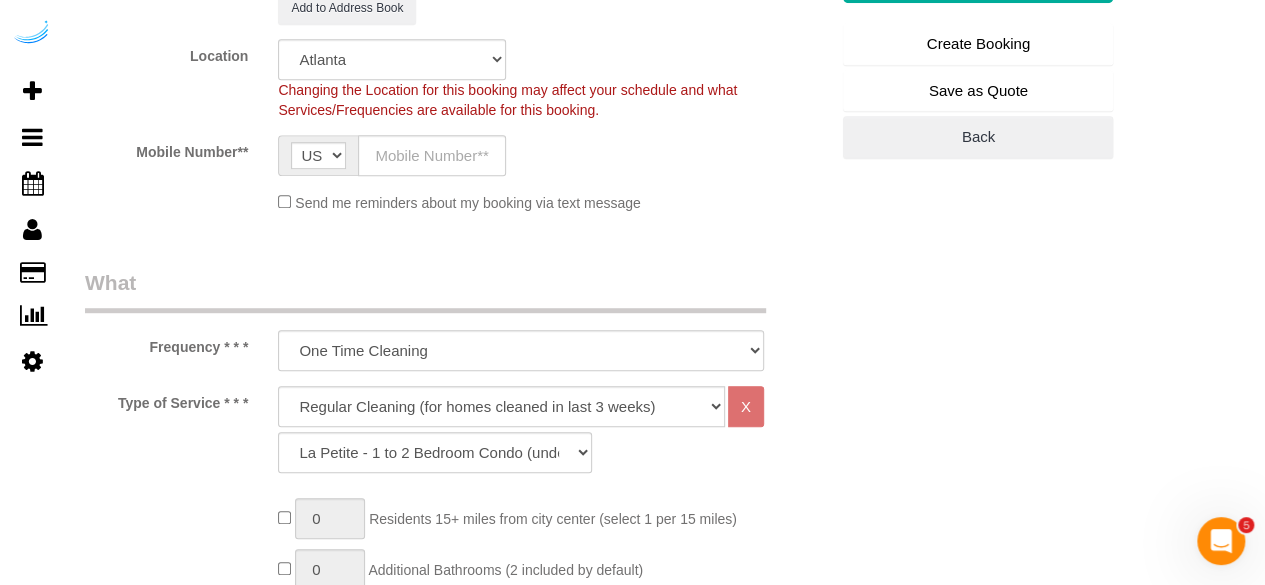 drag, startPoint x: 820, startPoint y: 211, endPoint x: 798, endPoint y: 218, distance: 23.086792 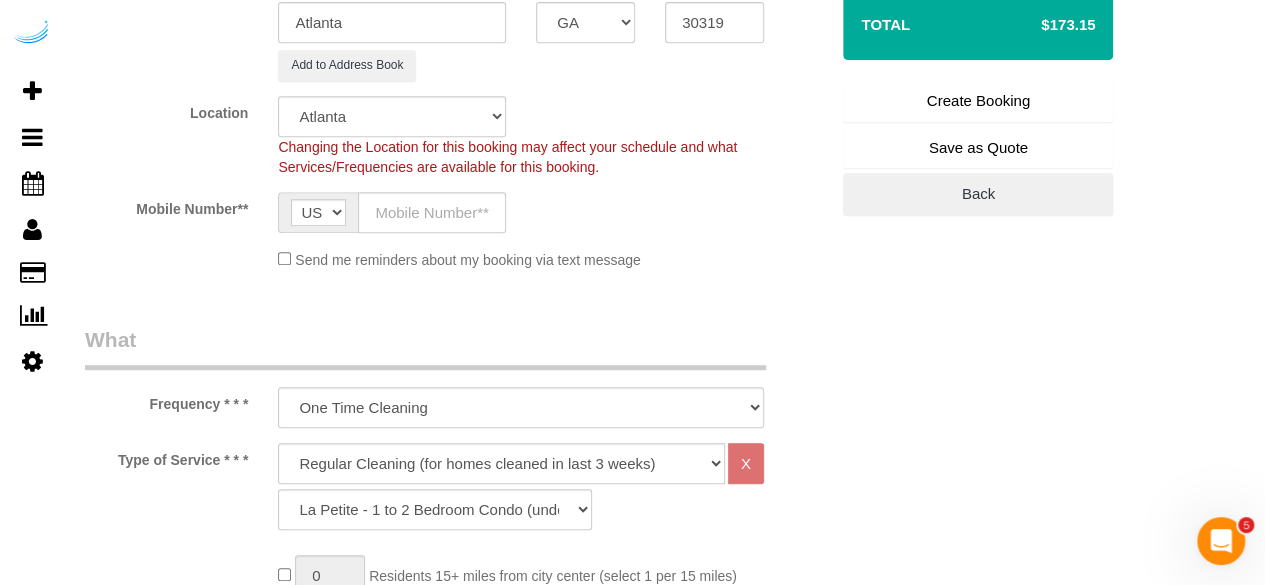 scroll, scrollTop: 300, scrollLeft: 0, axis: vertical 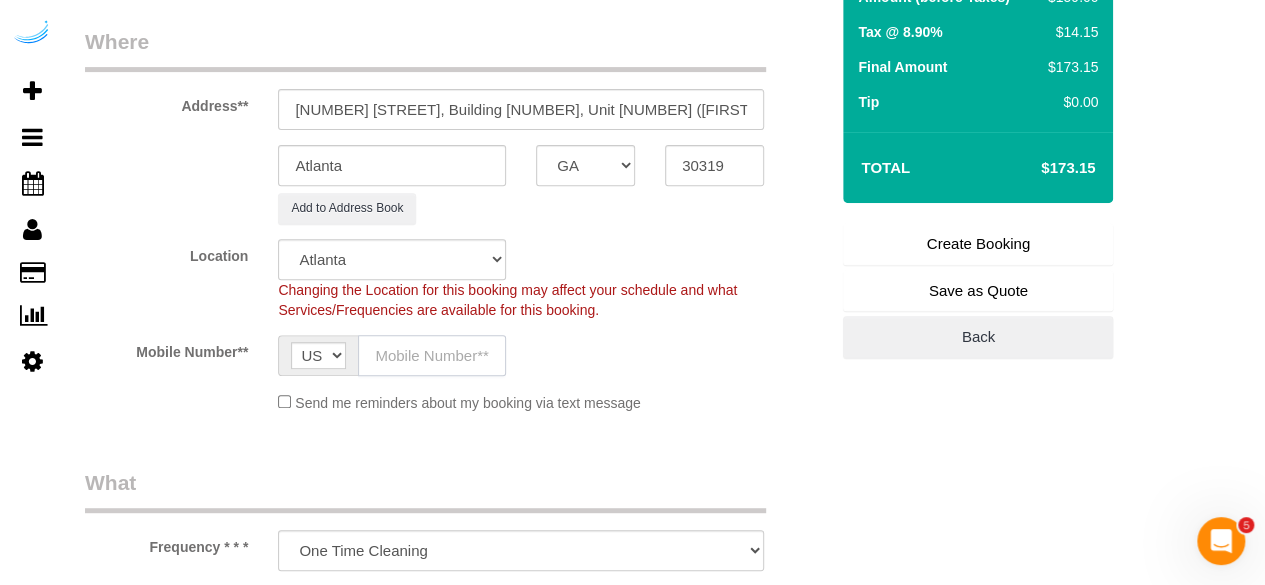 click 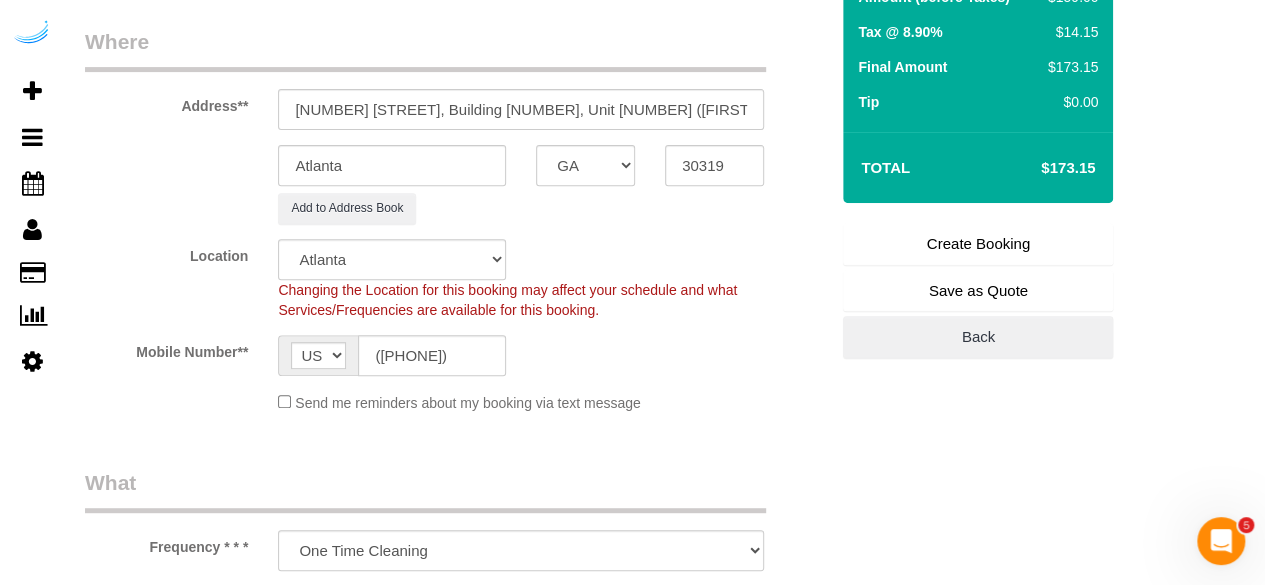 type on "Brandie Louck" 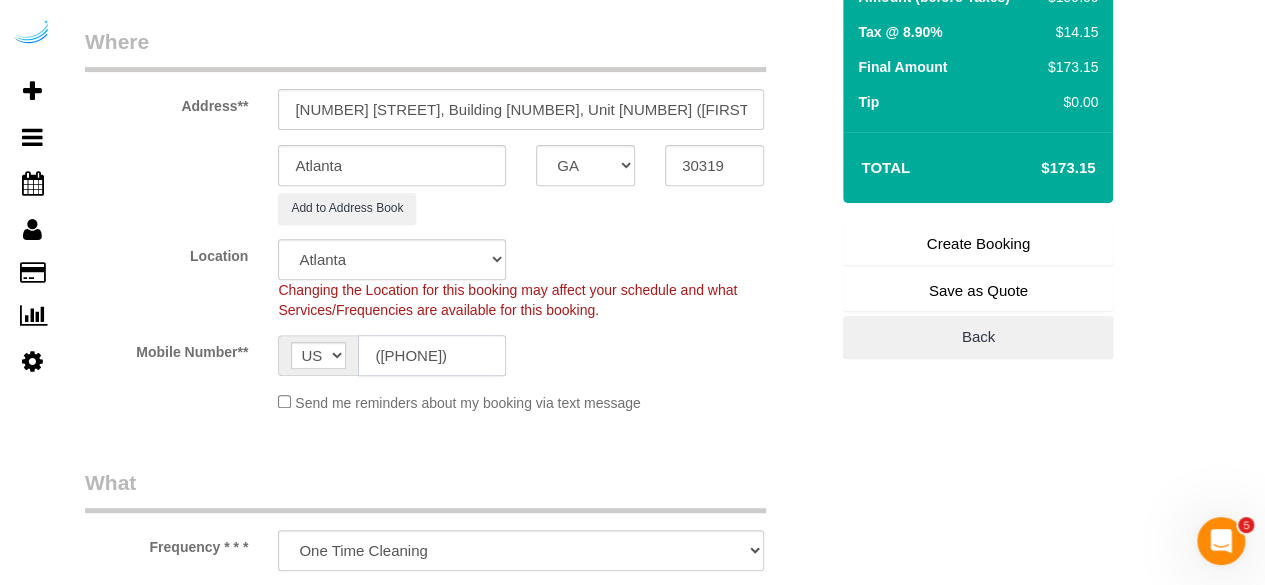 type on "([PHONE])" 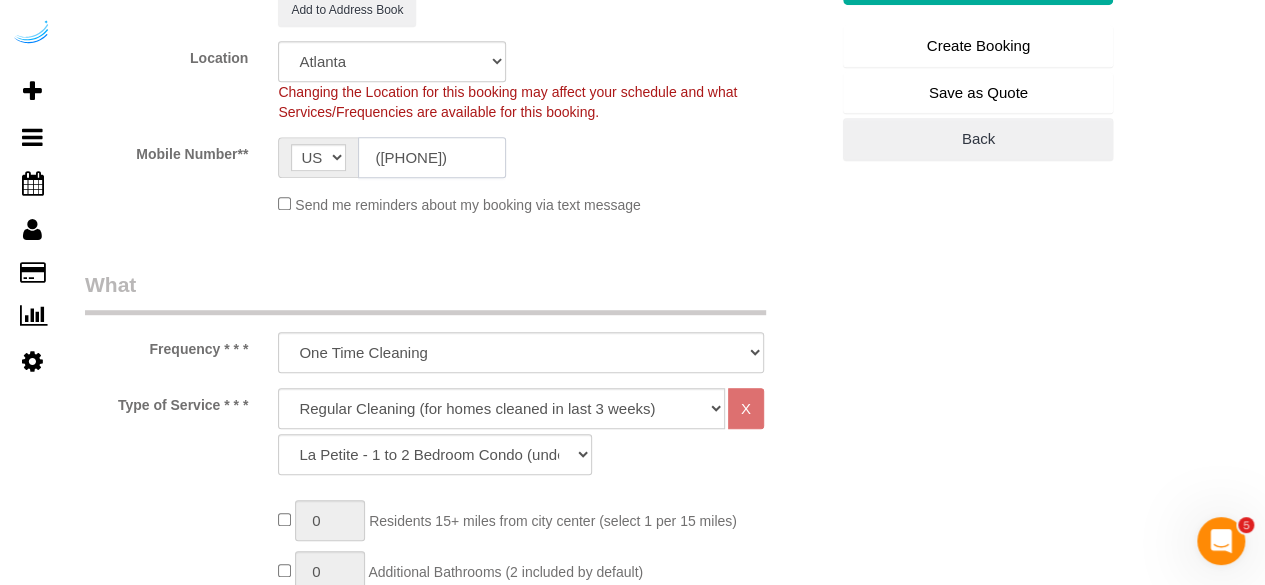 scroll, scrollTop: 600, scrollLeft: 0, axis: vertical 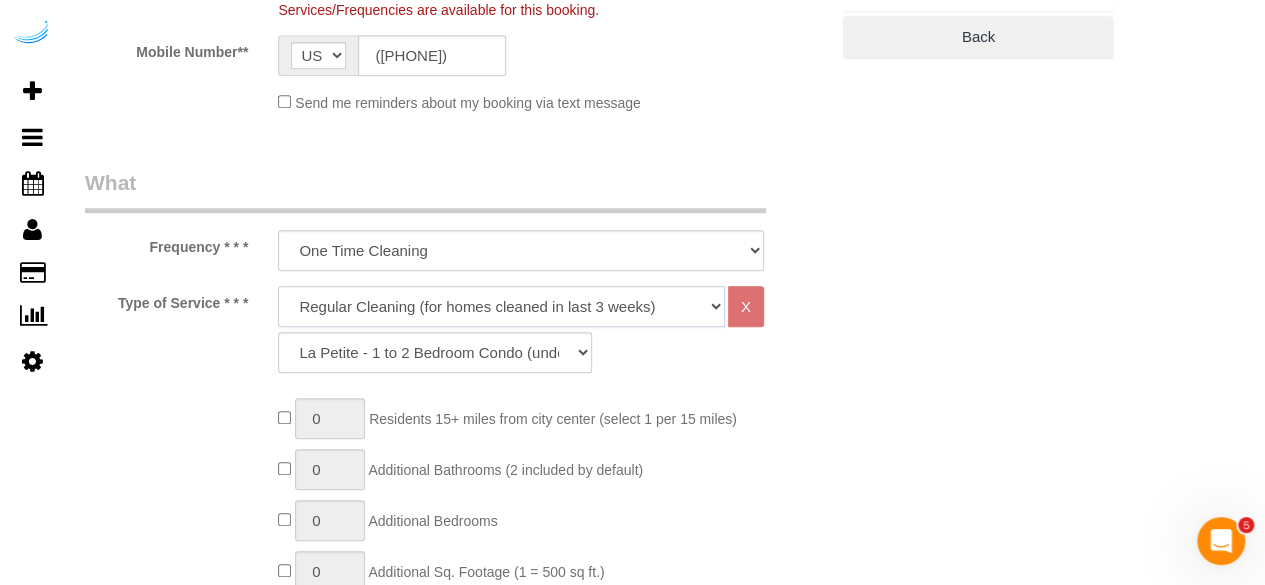 click on "Deep Cleaning (for homes that have not been cleaned in 3+ weeks) Spruce Regular Cleaning (for homes cleaned in last 3 weeks) Moving Cleanup (to clean home for new tenants) Post Construction Cleaning Vacation Rental Cleaning Hourly" 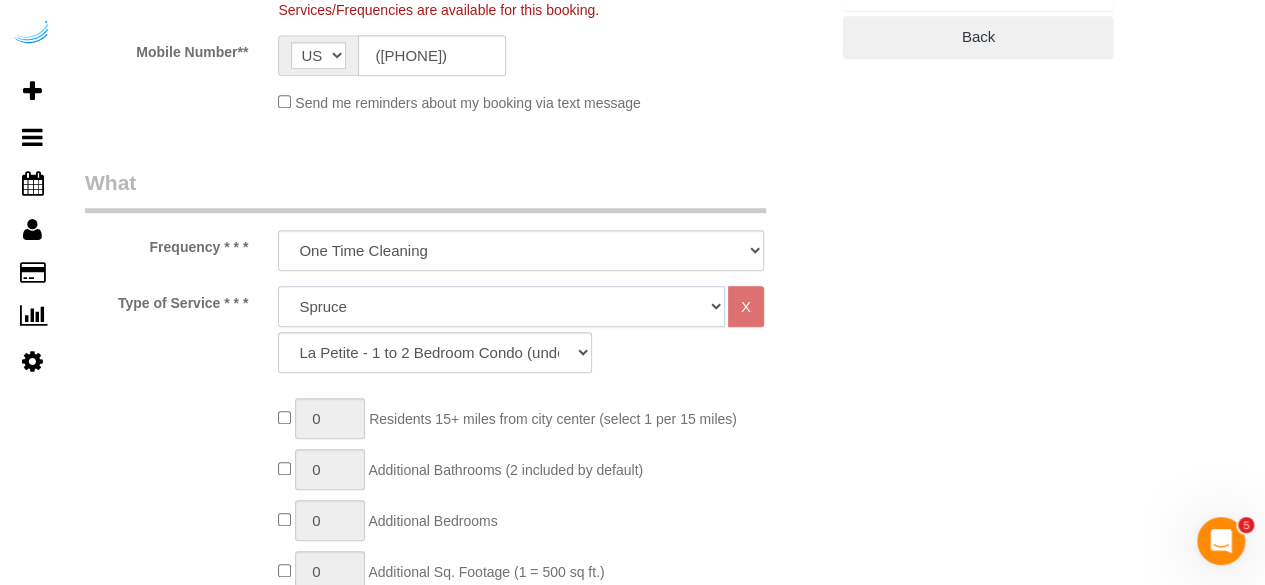 click on "Deep Cleaning (for homes that have not been cleaned in 3+ weeks) Spruce Regular Cleaning (for homes cleaned in last 3 weeks) Moving Cleanup (to clean home for new tenants) Post Construction Cleaning Vacation Rental Cleaning Hourly" 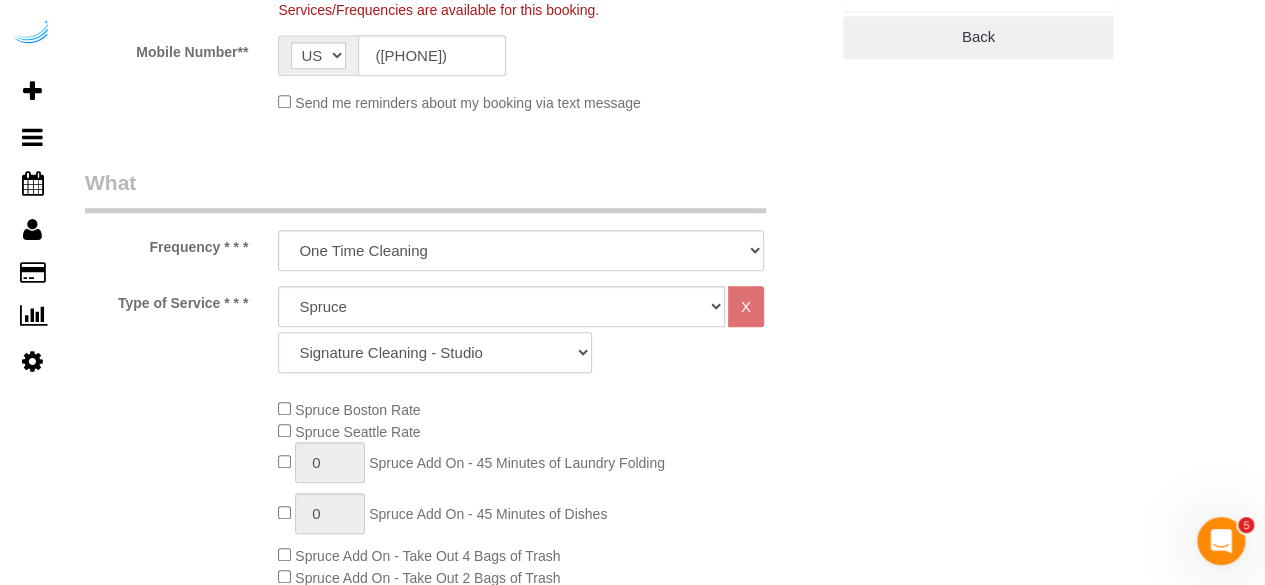 click on "Signature Cleaning - Studio Signature Cleaning - 1 Bed 1 Bath Signature Cleaning - 1 Bed 1.5 Bath Signature Cleaning - 1 Bed 1 Bath + Study Signature Cleaning - 1 Bed 2 Bath Signature Cleaning - 2 Bed 1 Bath Signature Cleaning - 2 Bed 2 Bath Signature Cleaning - 2 Bed 2.5 Bath Signature Cleaning - 2 Bed 2 Bath + Study Signature Cleaning - 3 Bed 2 Bath Signature Cleaning - 3 Bed 3 Bath Signature Cleaning - 4 Bed 2 Bath Signature Cleaning - 4 Bed 4 Bath Signature Cleaning - 5 Bed 4 Bath Signature Cleaning - 5 Bed 5 Bath Signature Cleaning - 6 Bed 6 Bath Premium Cleaning - Studio Premium Cleaning - 1 Bed 1 Bath Premium Cleaning - 1 Bed 1.5 Bath Premium Cleaning - 1 Bed 1 Bath + Study Premium Cleaning - 1 Bed 2 Bath Premium Cleaning - 2 Bed 1 Bath Premium Cleaning - 2 Bed 2 Bath Premium Cleaning - 2 Bed 2.5 Bath Premium Cleaning - 2 Bed 2 Bath + Study Premium Cleaning - 3 Bed 2 Bath Premium Cleaning - 3 Bed 3 Bath Premium Cleaning - 4 Bed 2 Bath Premium Cleaning - 4 Bed 4 Bath Premium Cleaning - 5 Bed 4 Bath" 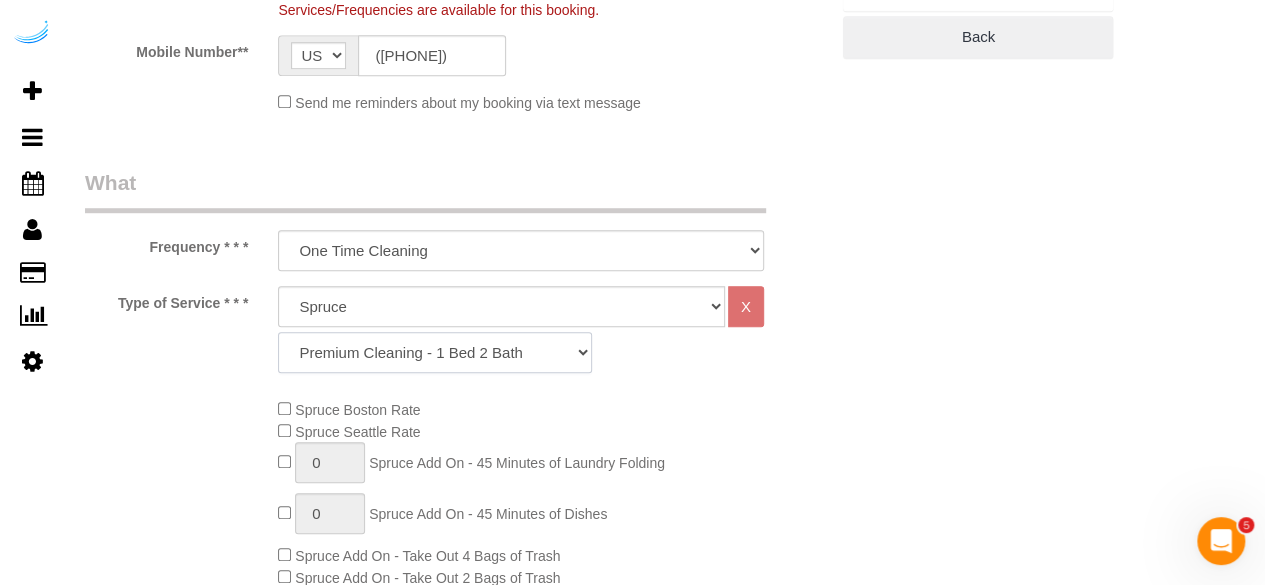 click on "Signature Cleaning - Studio Signature Cleaning - 1 Bed 1 Bath Signature Cleaning - 1 Bed 1.5 Bath Signature Cleaning - 1 Bed 1 Bath + Study Signature Cleaning - 1 Bed 2 Bath Signature Cleaning - 2 Bed 1 Bath Signature Cleaning - 2 Bed 2 Bath Signature Cleaning - 2 Bed 2.5 Bath Signature Cleaning - 2 Bed 2 Bath + Study Signature Cleaning - 3 Bed 2 Bath Signature Cleaning - 3 Bed 3 Bath Signature Cleaning - 4 Bed 2 Bath Signature Cleaning - 4 Bed 4 Bath Signature Cleaning - 5 Bed 4 Bath Signature Cleaning - 5 Bed 5 Bath Signature Cleaning - 6 Bed 6 Bath Premium Cleaning - Studio Premium Cleaning - 1 Bed 1 Bath Premium Cleaning - 1 Bed 1.5 Bath Premium Cleaning - 1 Bed 1 Bath + Study Premium Cleaning - 1 Bed 2 Bath Premium Cleaning - 2 Bed 1 Bath Premium Cleaning - 2 Bed 2 Bath Premium Cleaning - 2 Bed 2.5 Bath Premium Cleaning - 2 Bed 2 Bath + Study Premium Cleaning - 3 Bed 2 Bath Premium Cleaning - 3 Bed 3 Bath Premium Cleaning - 4 Bed 2 Bath Premium Cleaning - 4 Bed 4 Bath Premium Cleaning - 5 Bed 4 Bath" 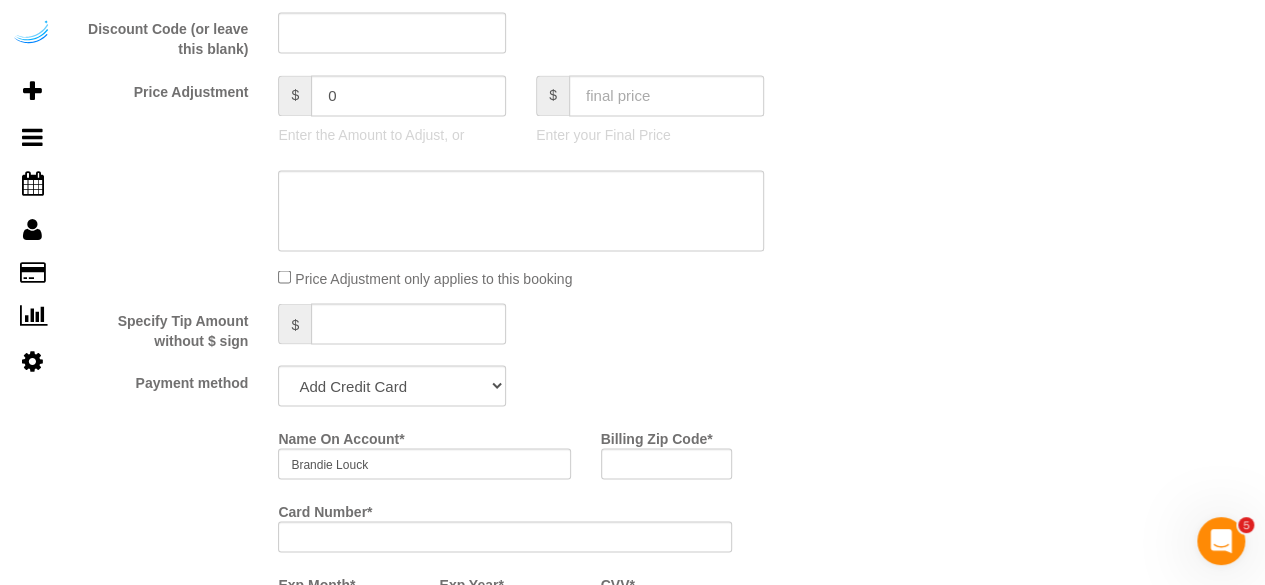 scroll, scrollTop: 1800, scrollLeft: 0, axis: vertical 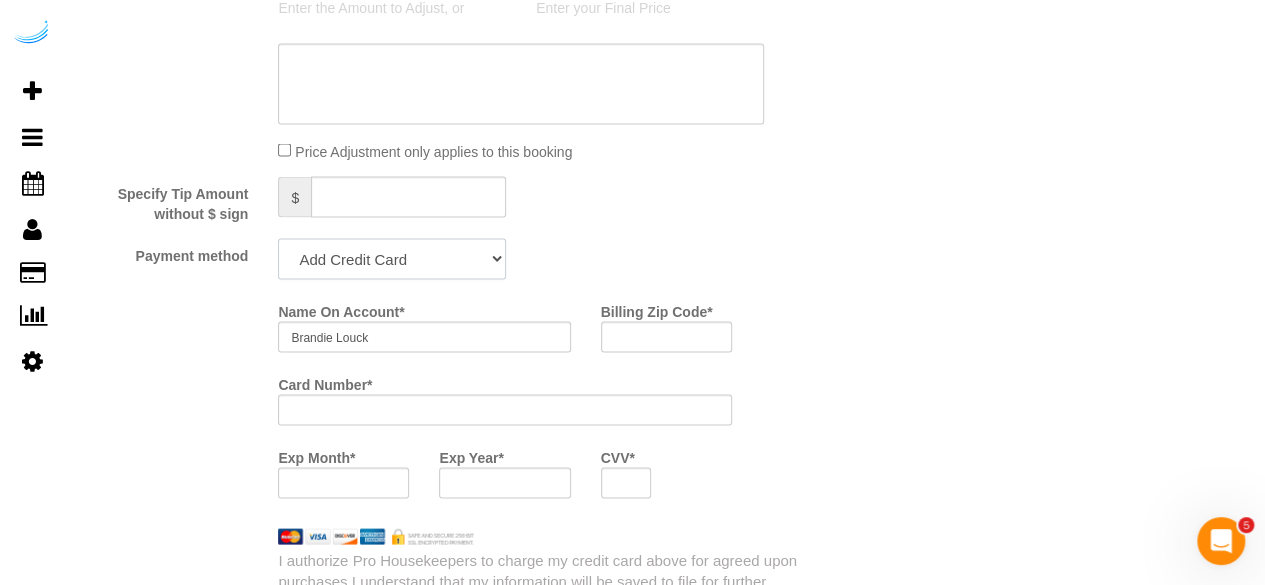 drag, startPoint x: 397, startPoint y: 265, endPoint x: 391, endPoint y: 277, distance: 13.416408 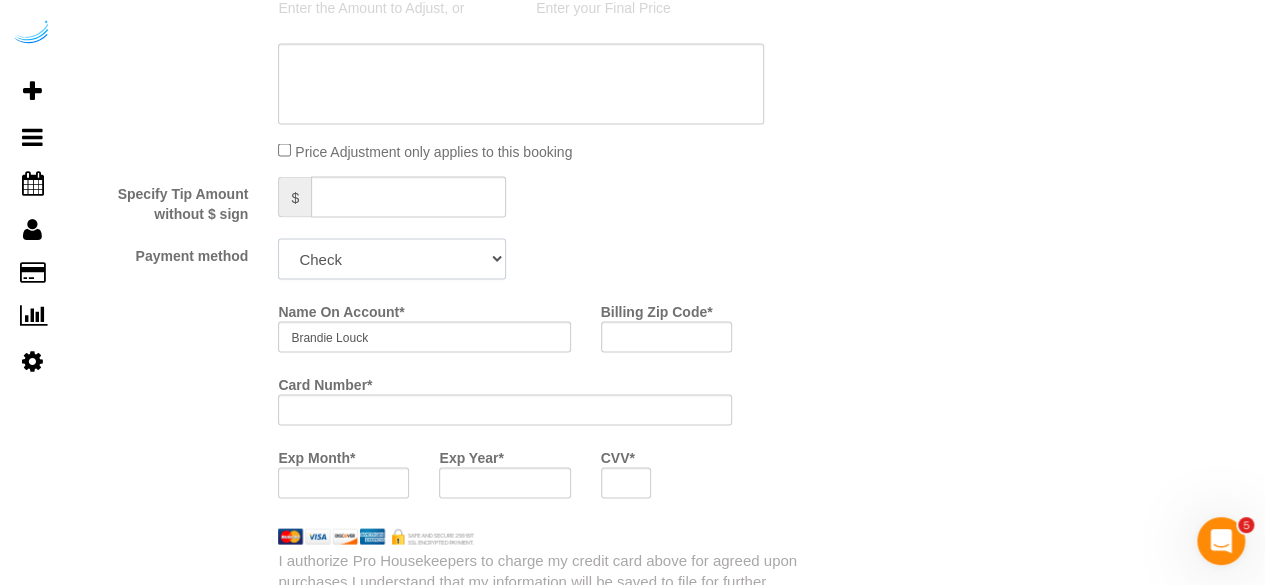 click on "Add Credit Card Cash Check Paypal" 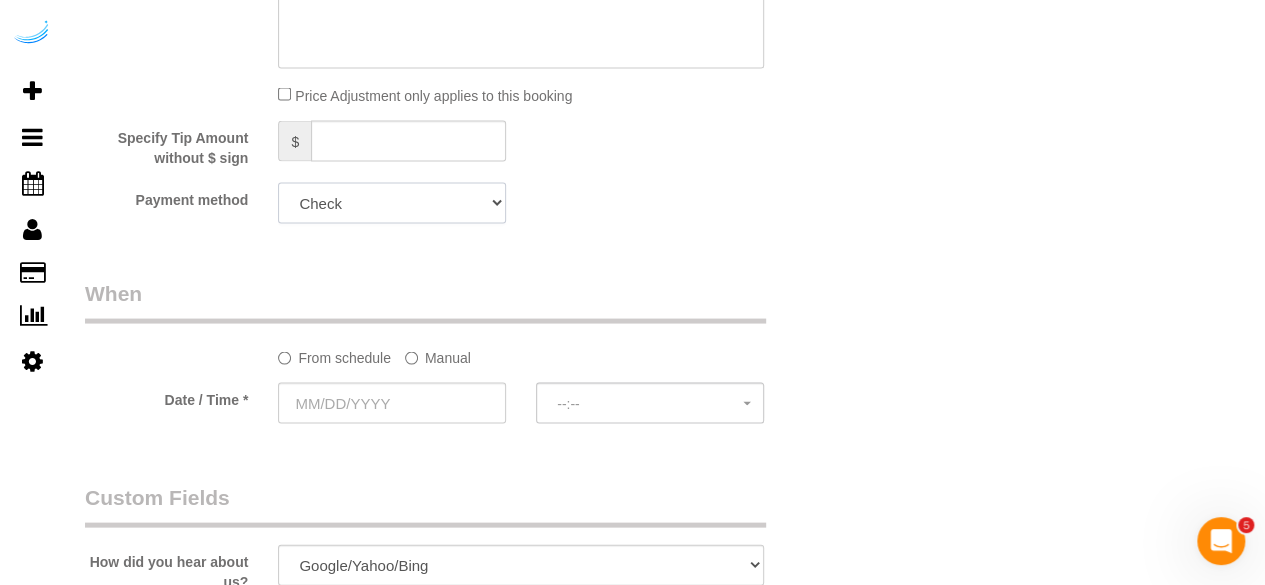 scroll, scrollTop: 1900, scrollLeft: 0, axis: vertical 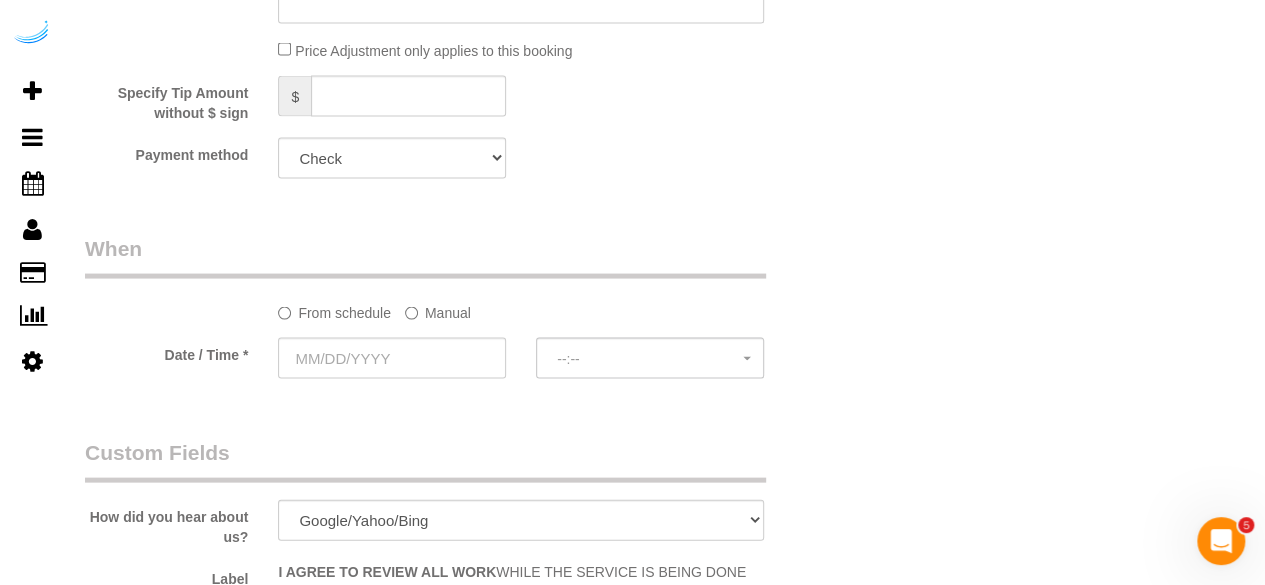 click on "Manual" 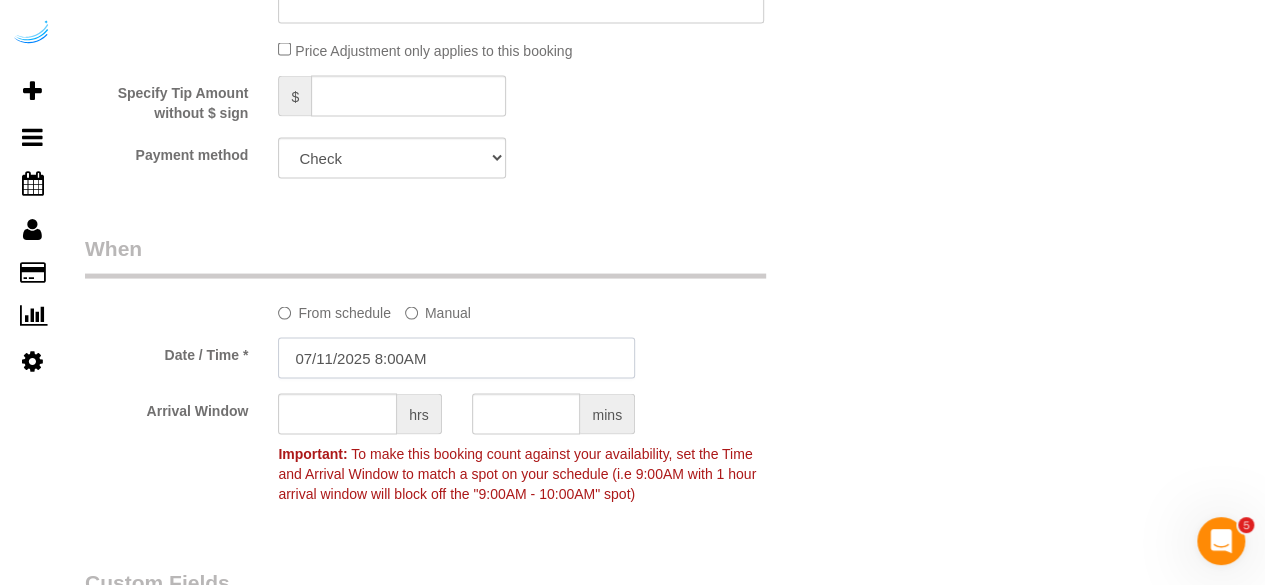 click on "07/11/2025 8:00AM" at bounding box center (456, 358) 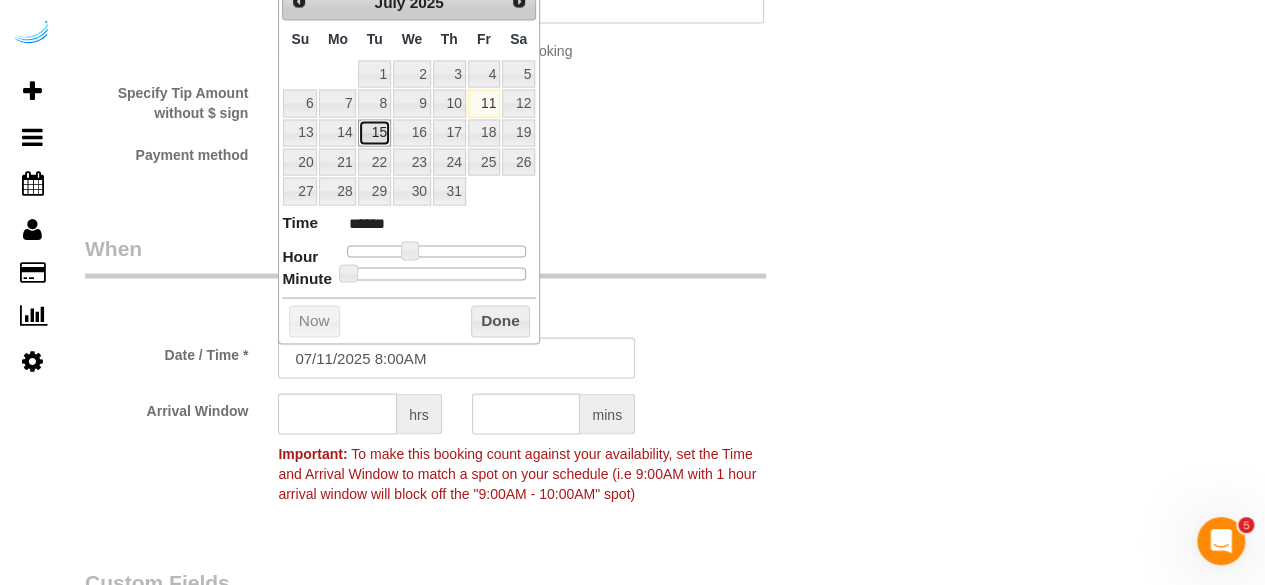 click on "15" at bounding box center [374, 133] 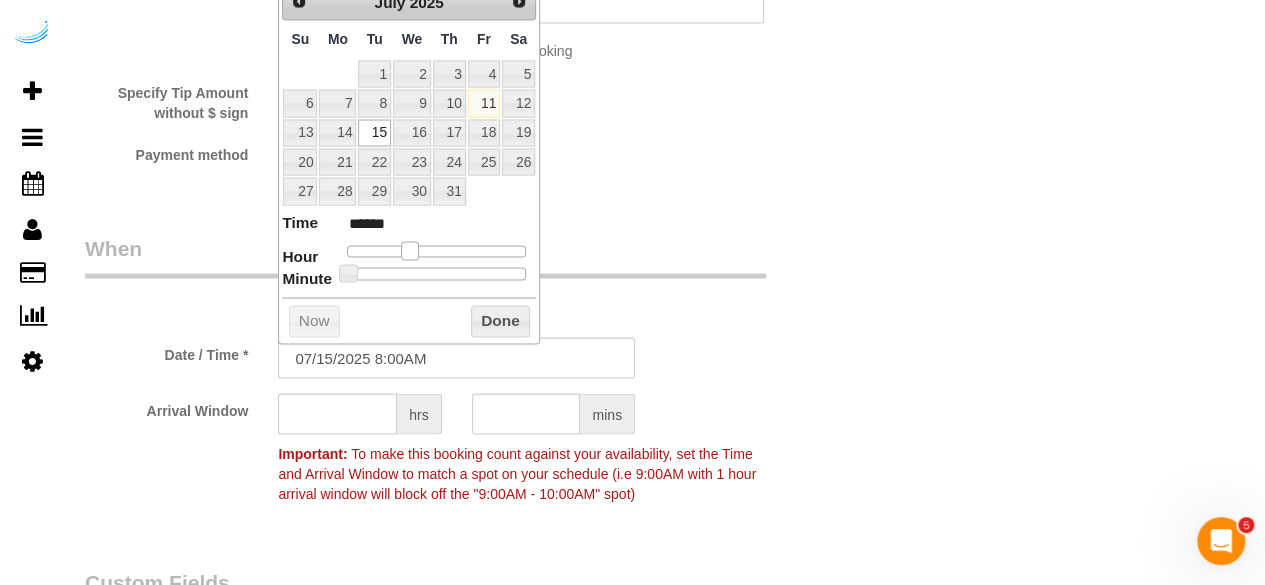 type on "07/15/2025 9:00AM" 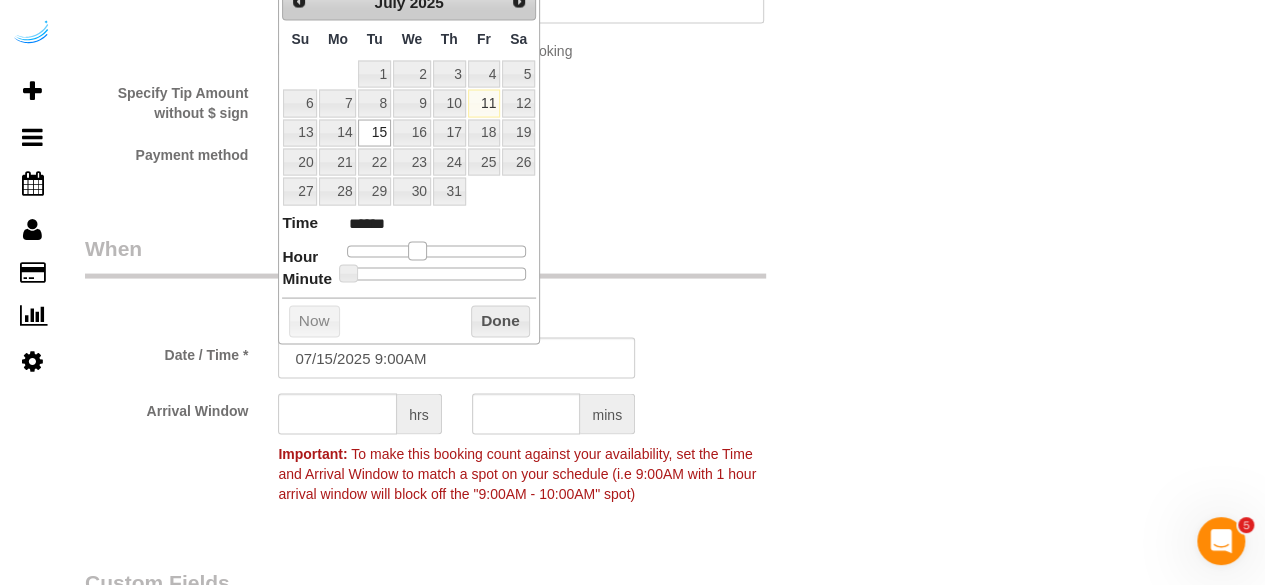 type on "07/15/2025 10:00AM" 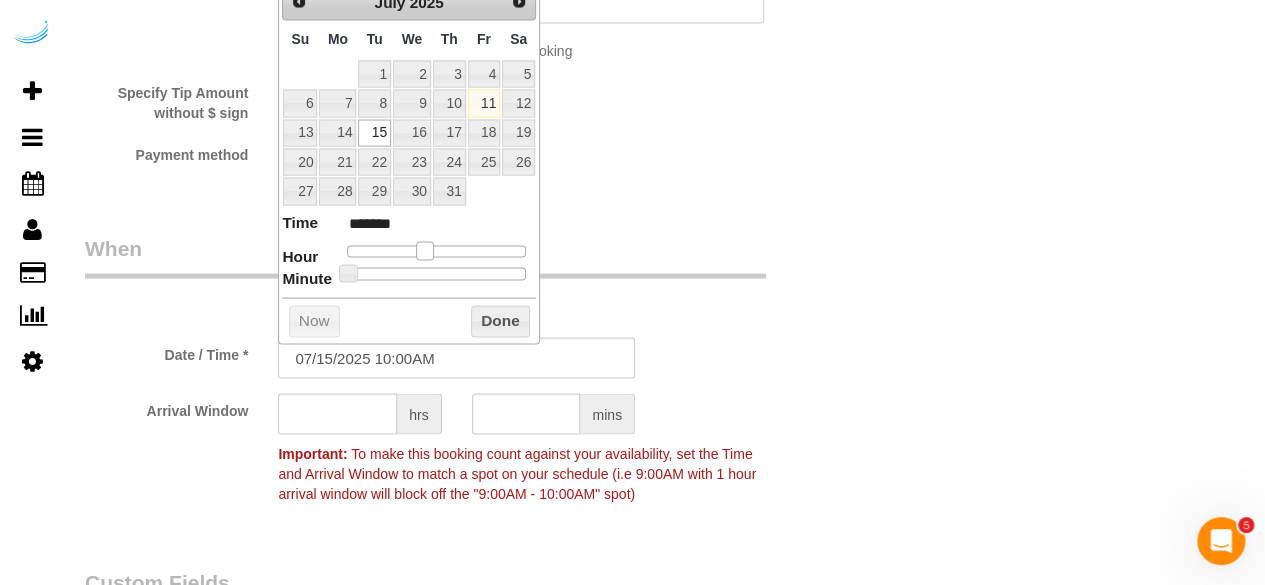 type on "07/15/2025 11:00AM" 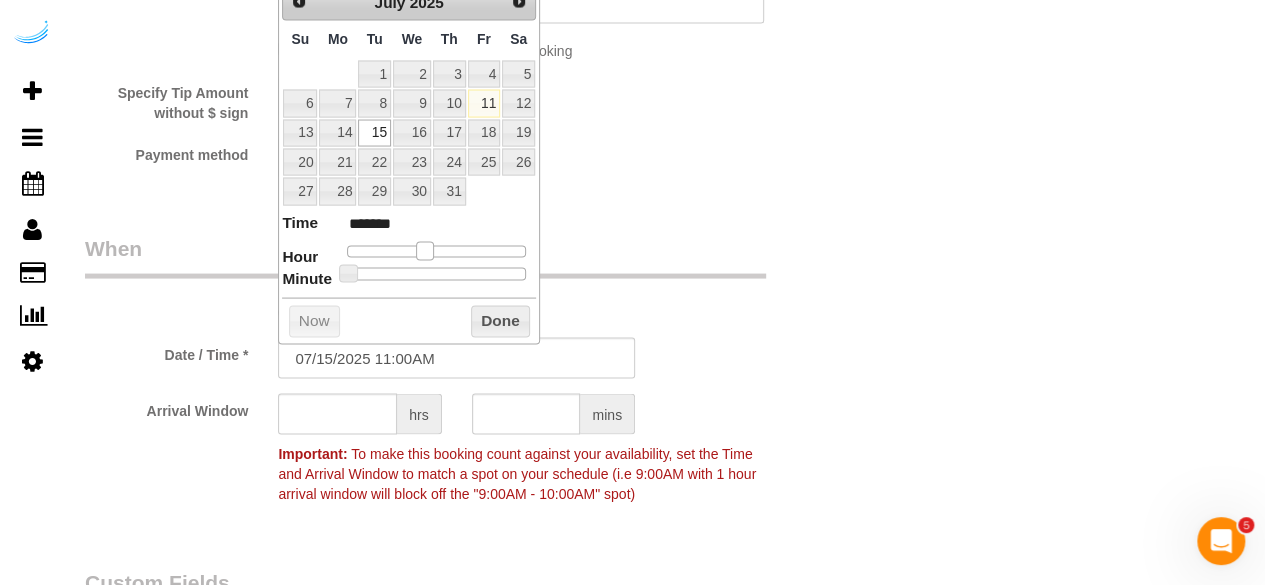 type on "07/15/2025 12:00PM" 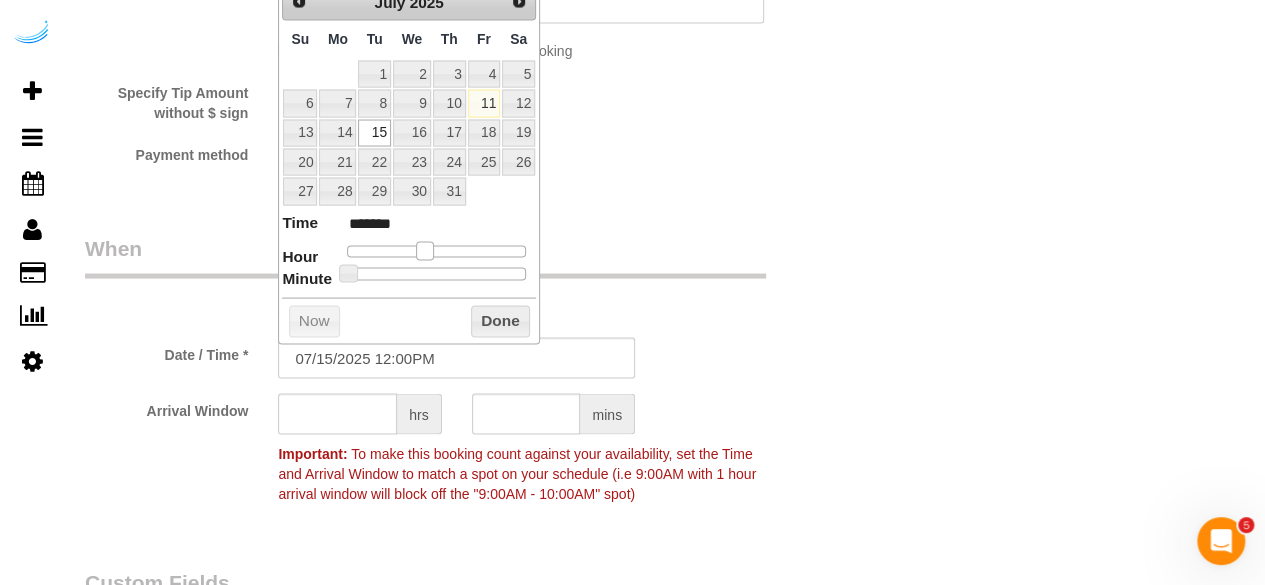 type on "07/15/2025 1:00PM" 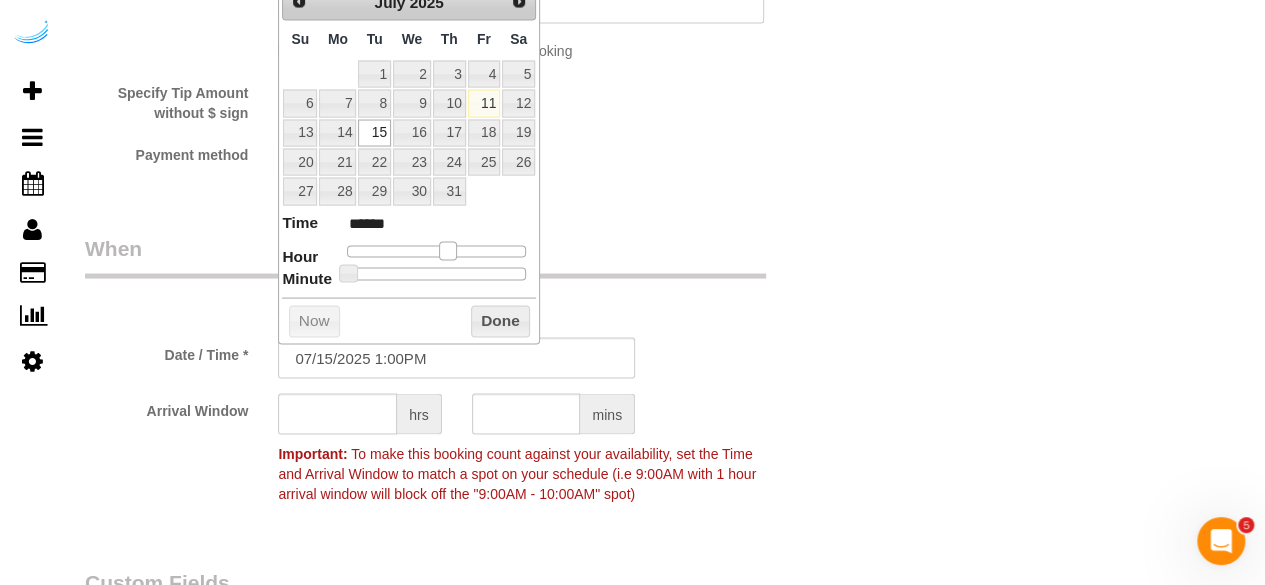 drag, startPoint x: 406, startPoint y: 246, endPoint x: 446, endPoint y: 251, distance: 40.311287 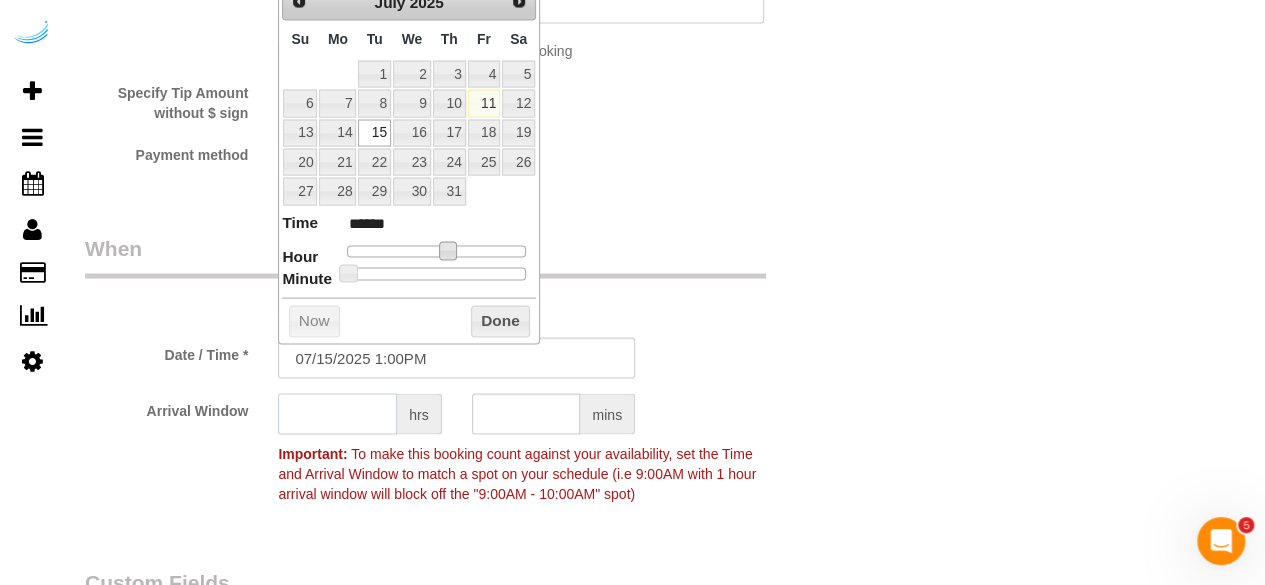 click 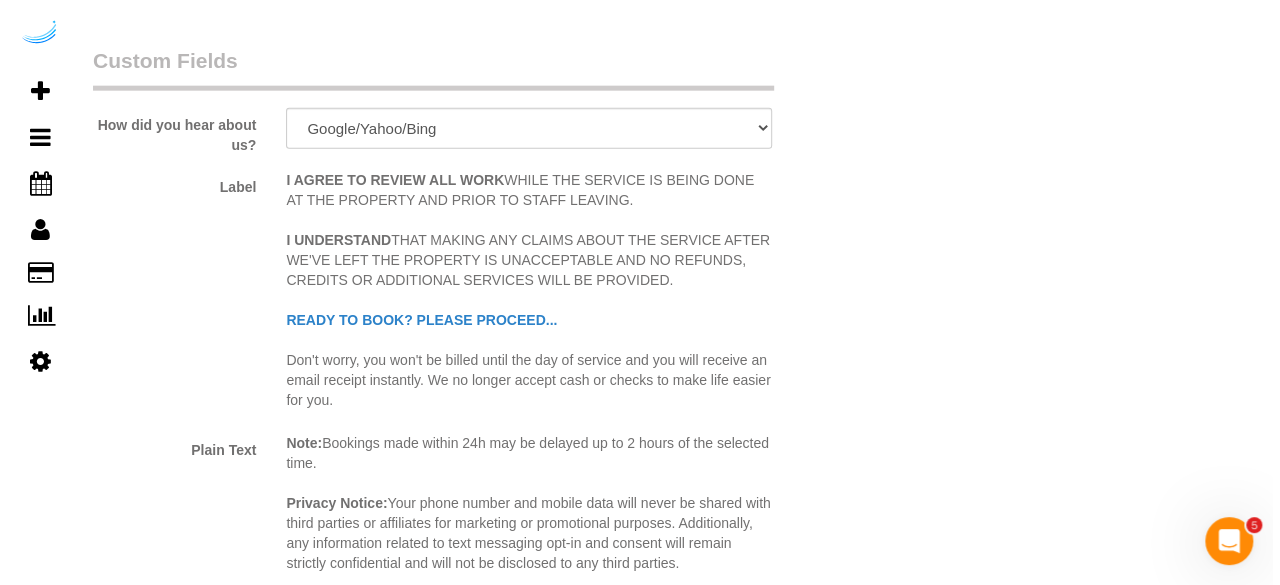 scroll, scrollTop: 2800, scrollLeft: 0, axis: vertical 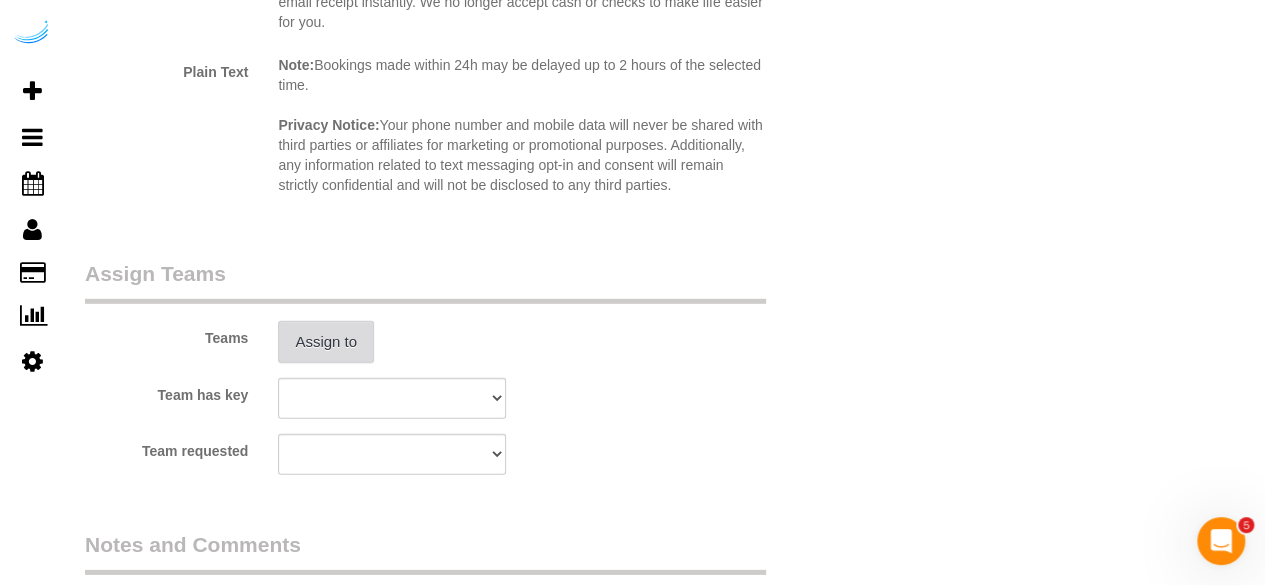 type on "4" 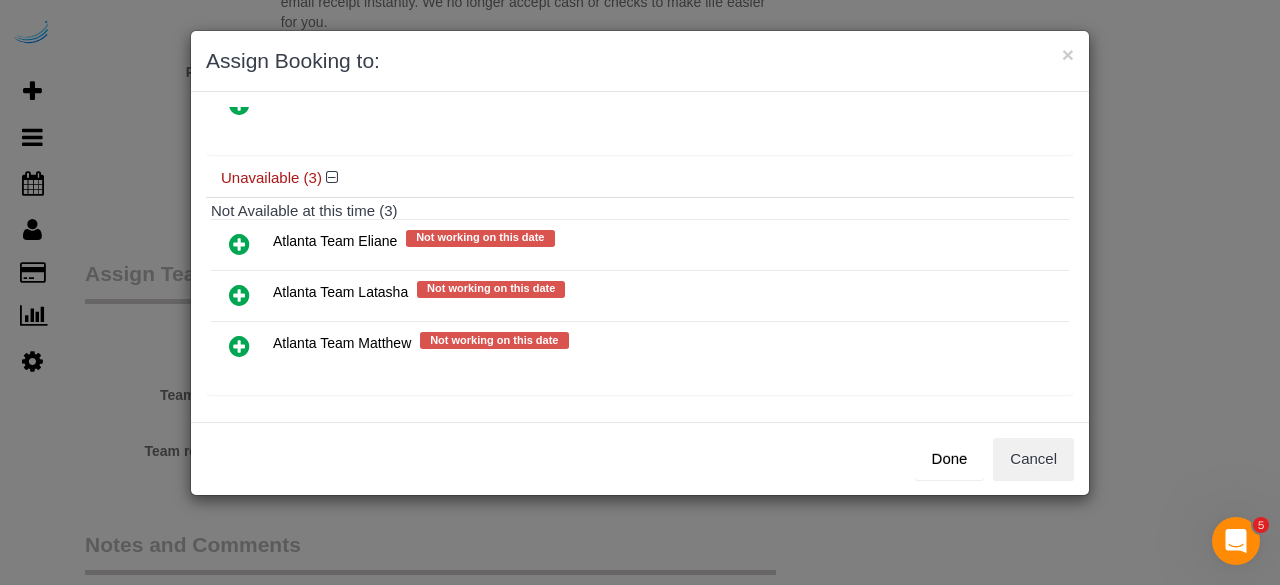 click at bounding box center [239, 244] 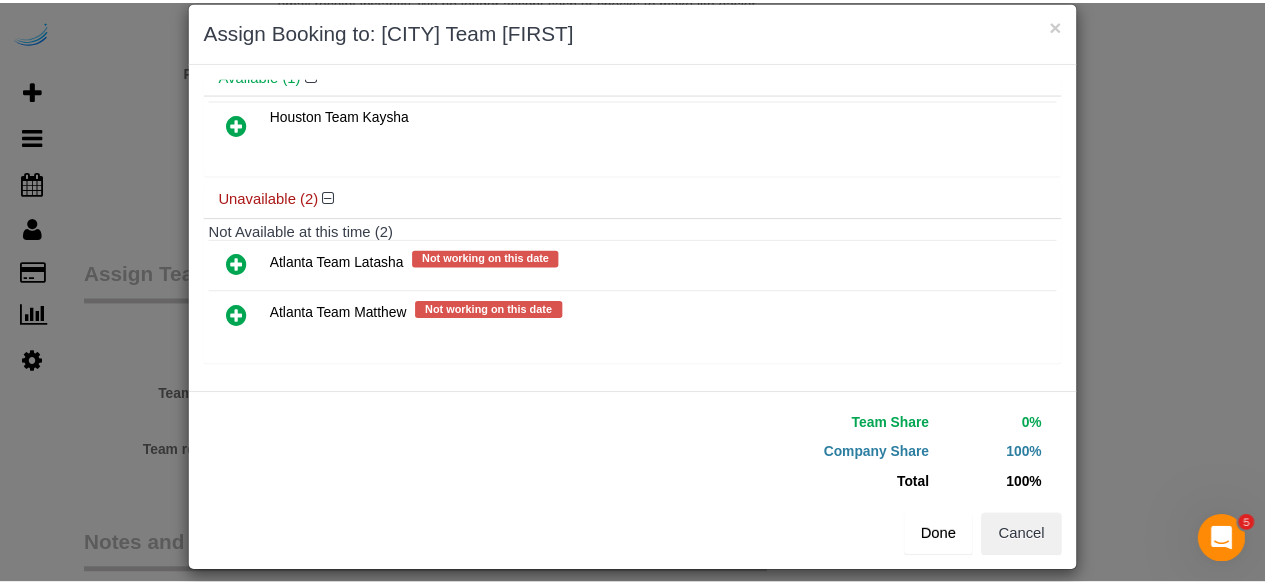 scroll, scrollTop: 45, scrollLeft: 0, axis: vertical 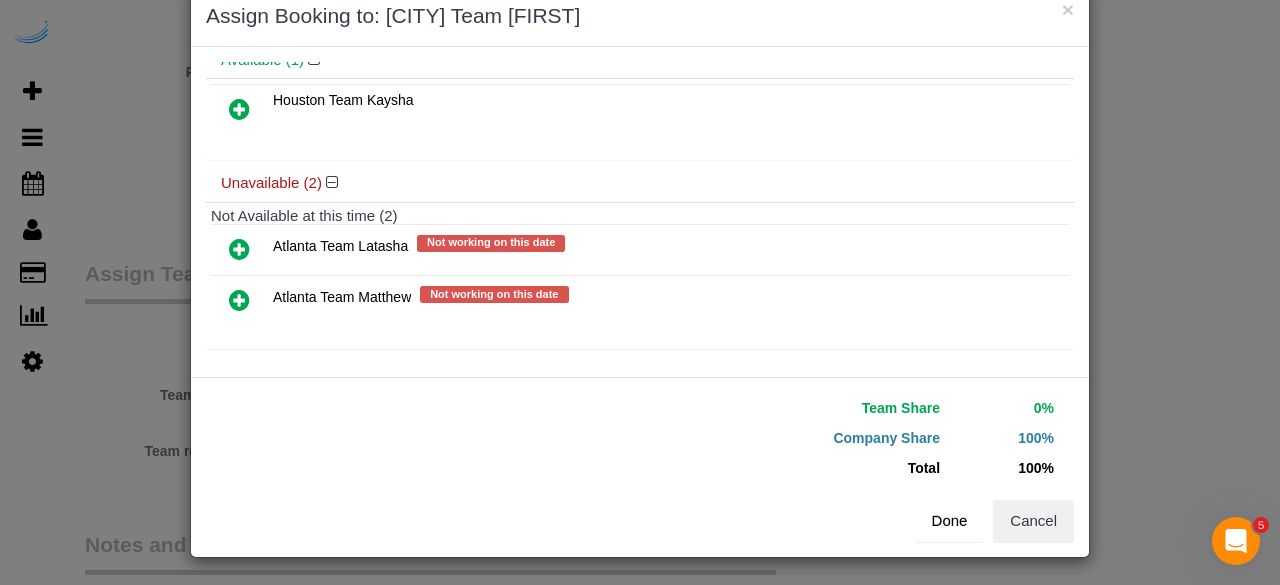 click on "Done" at bounding box center [950, 521] 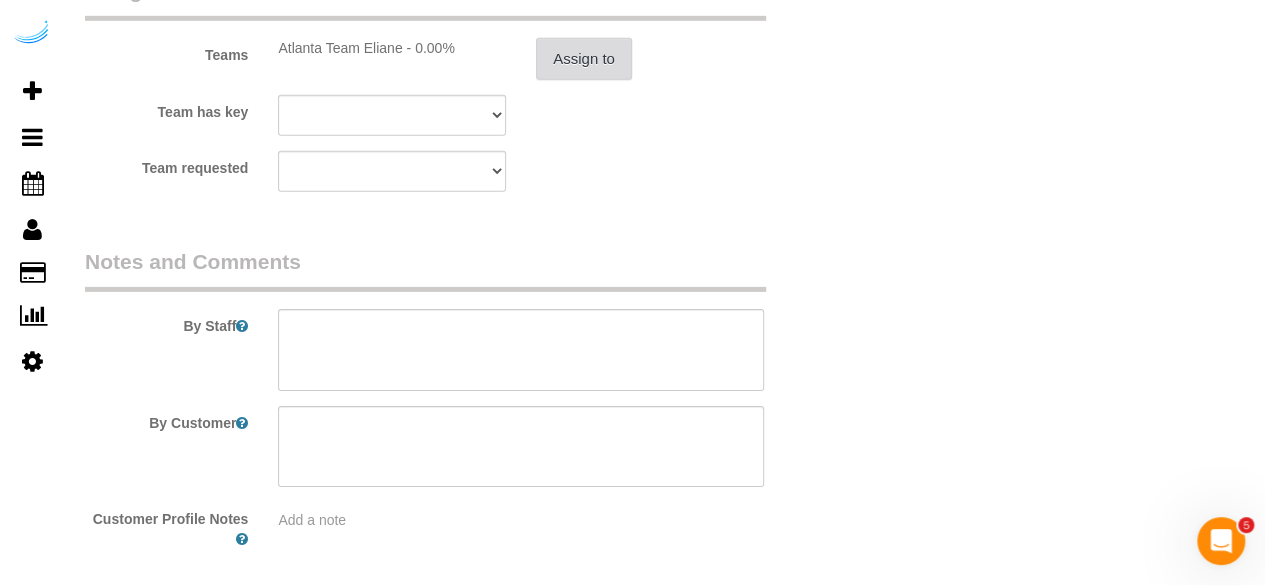 scroll, scrollTop: 3100, scrollLeft: 0, axis: vertical 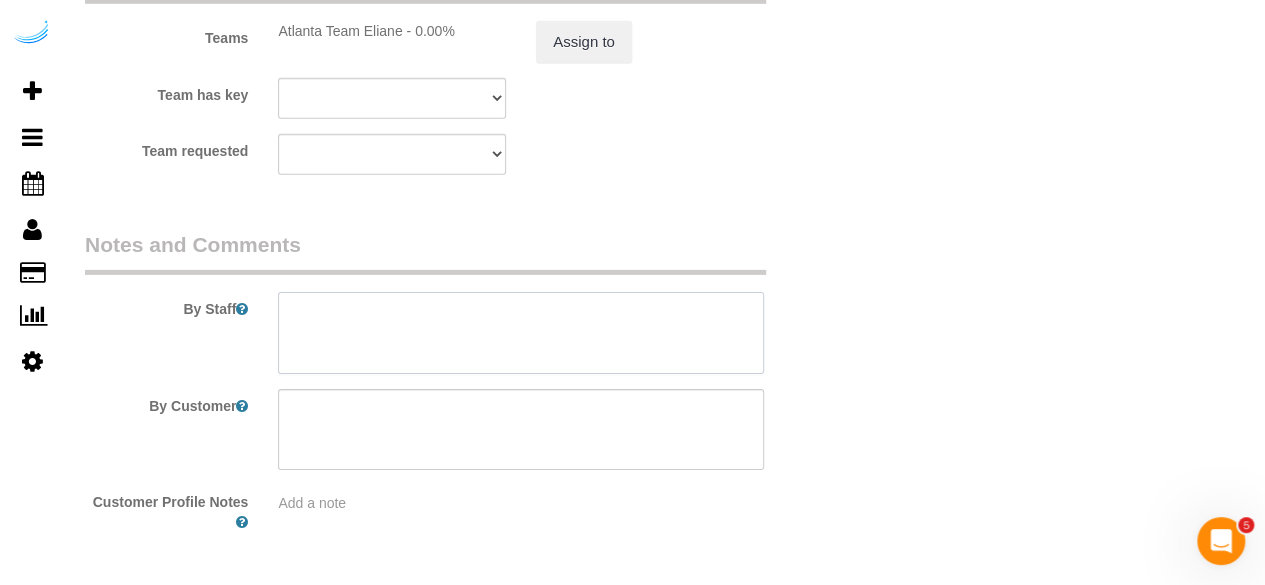 click at bounding box center (521, 333) 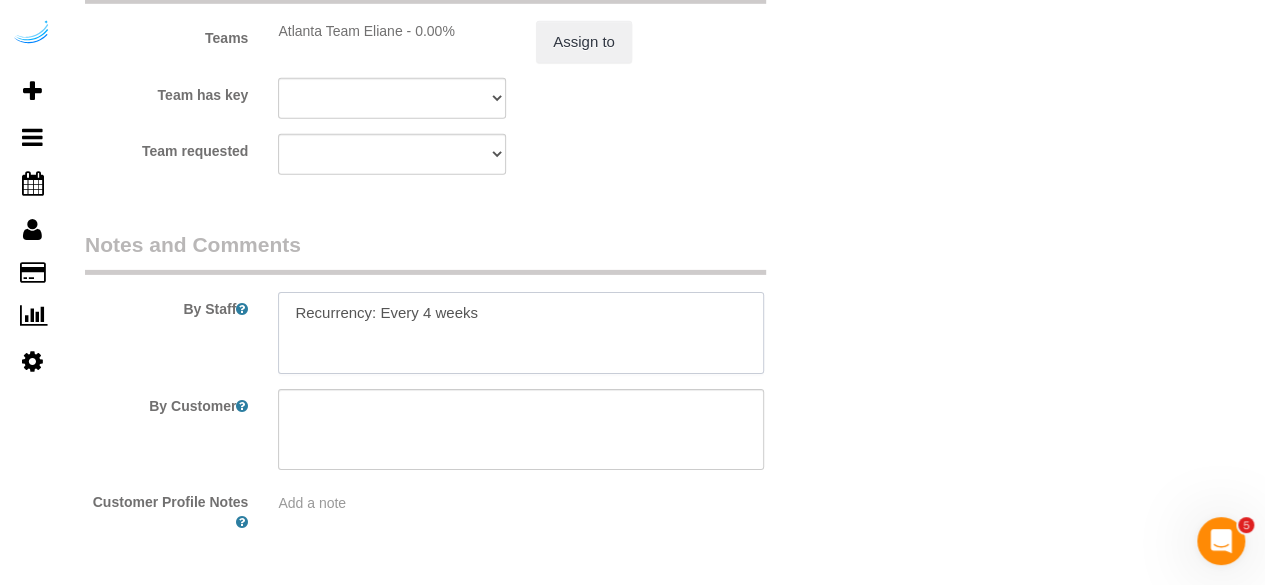 paste on "Permanent Notes:No notes from this customer.Today's Notes:No notes from this service.
Entry Method: Key with main office
Details:
Additional Notes:
Apt [NUMBER]
Housekeeping Notes:" 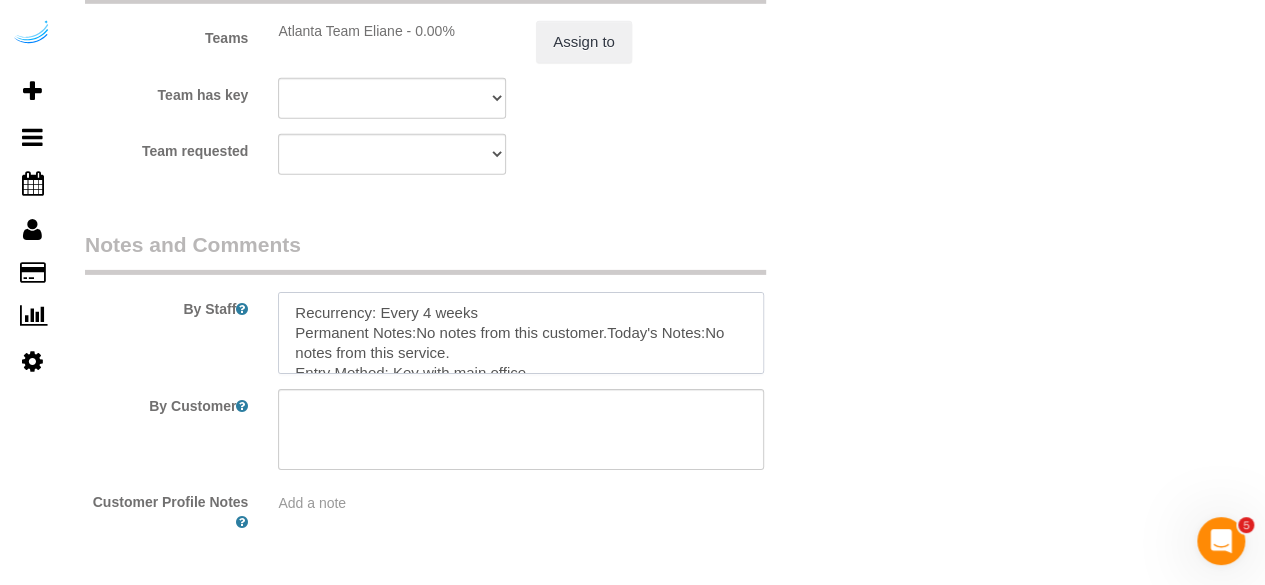 scroll, scrollTop: 128, scrollLeft: 0, axis: vertical 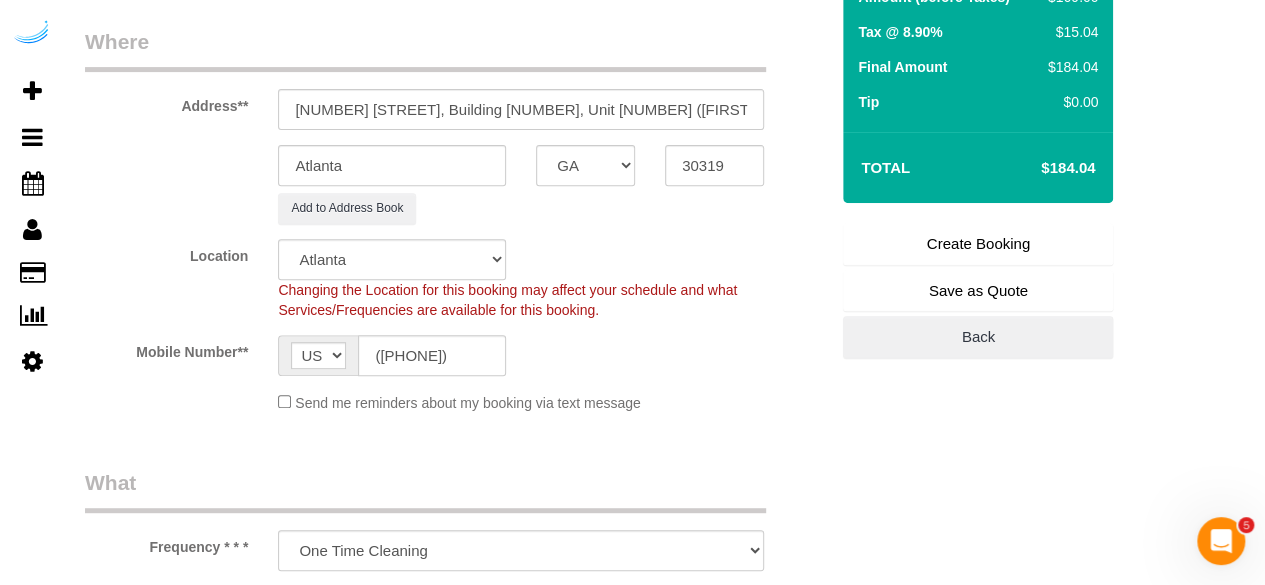 type on "Recurrency: Every 4 weeks
Permanent Notes:No notes from this customer.Today's Notes:No notes from this service.
Entry Method: Key with main office
Details:
Additional Notes:
Apt [NUMBER]
Housekeeping Notes:" 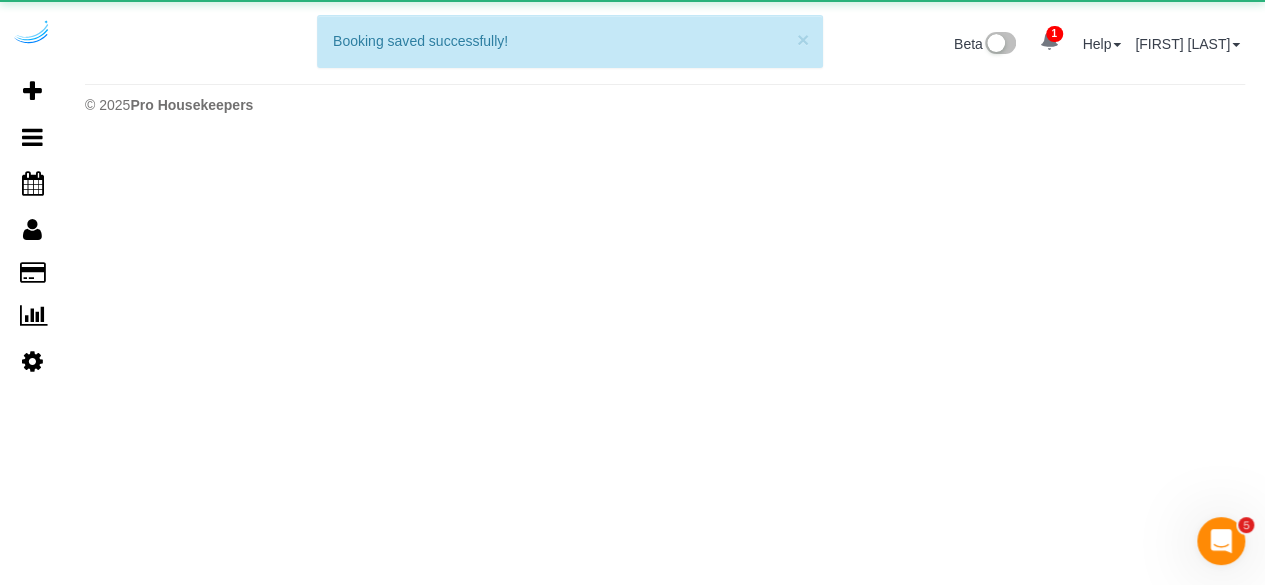 scroll, scrollTop: 0, scrollLeft: 0, axis: both 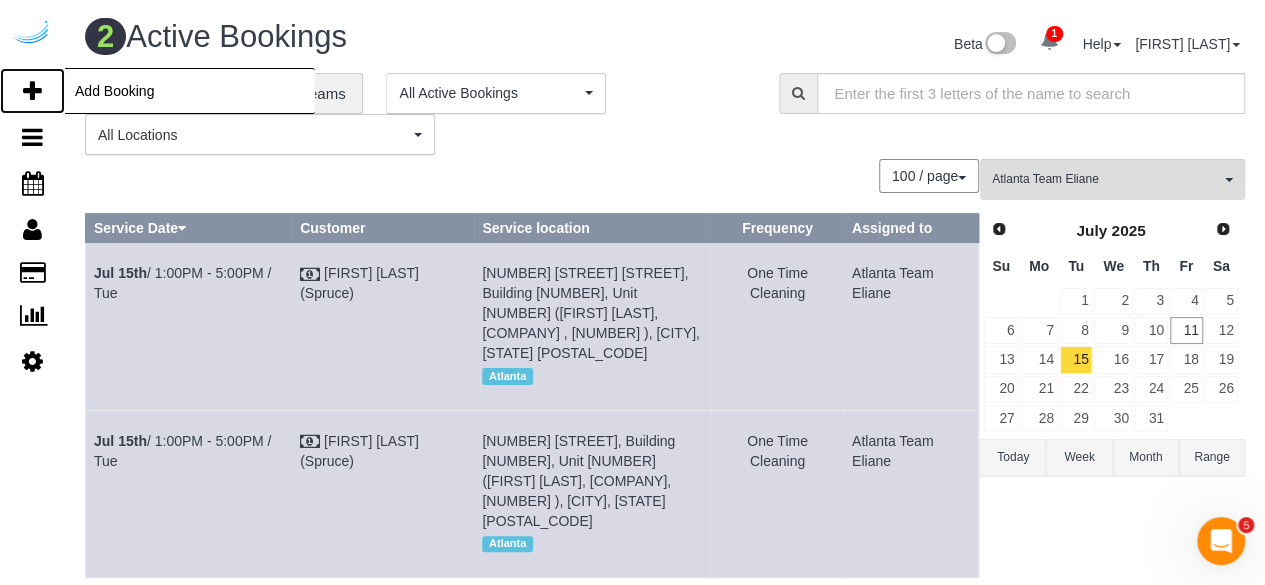click at bounding box center (32, 91) 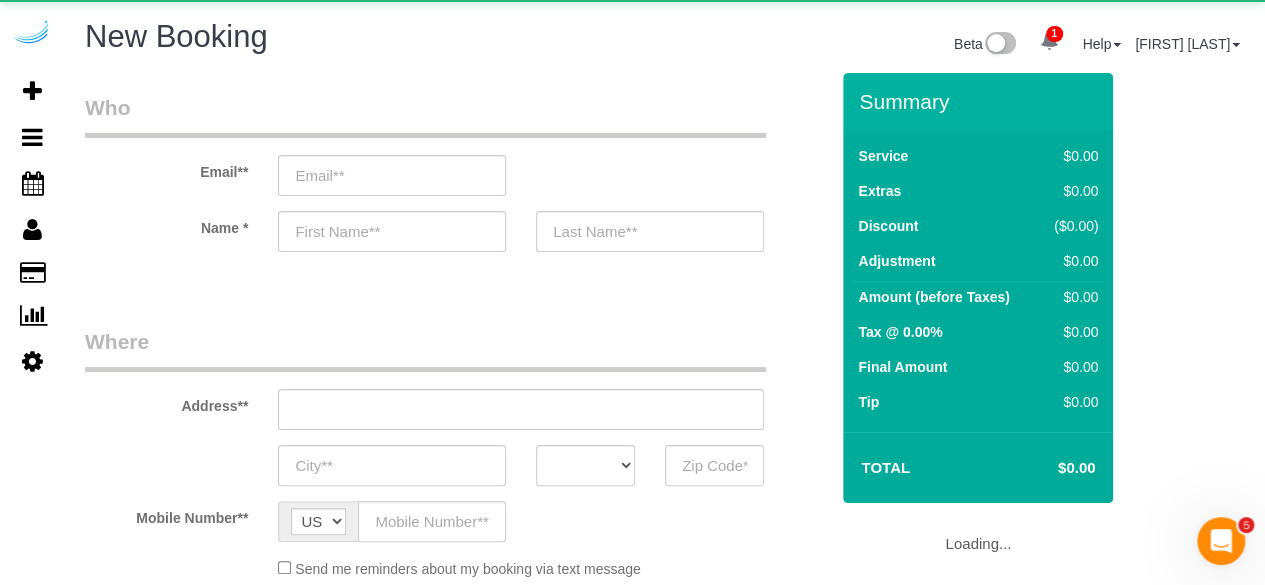 select on "object:7419" 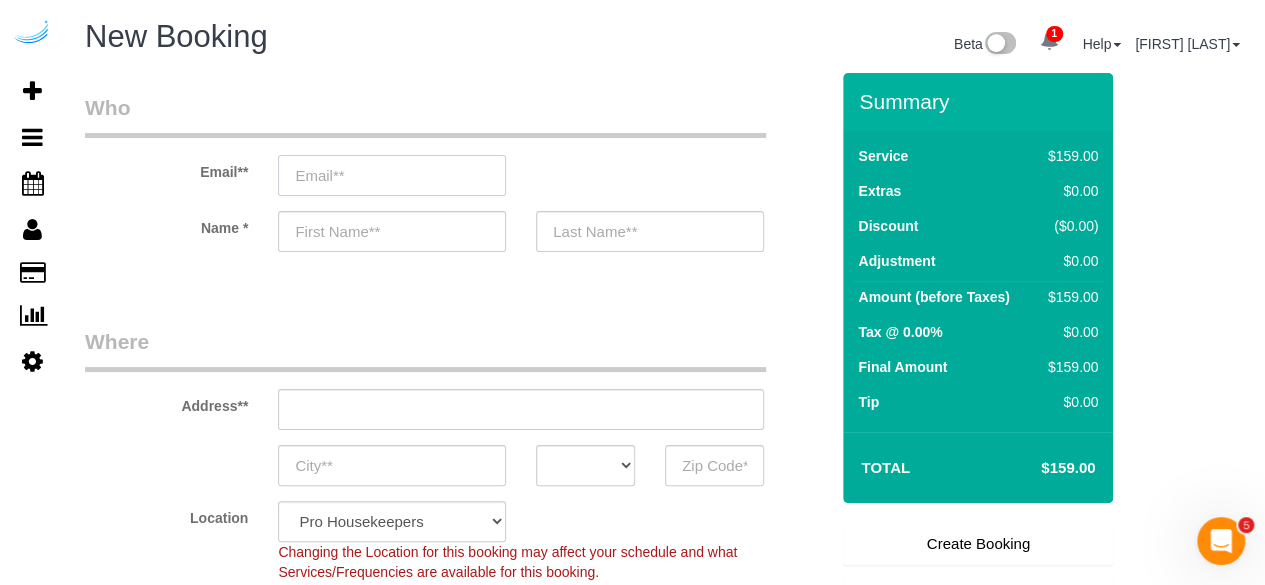 click at bounding box center [392, 175] 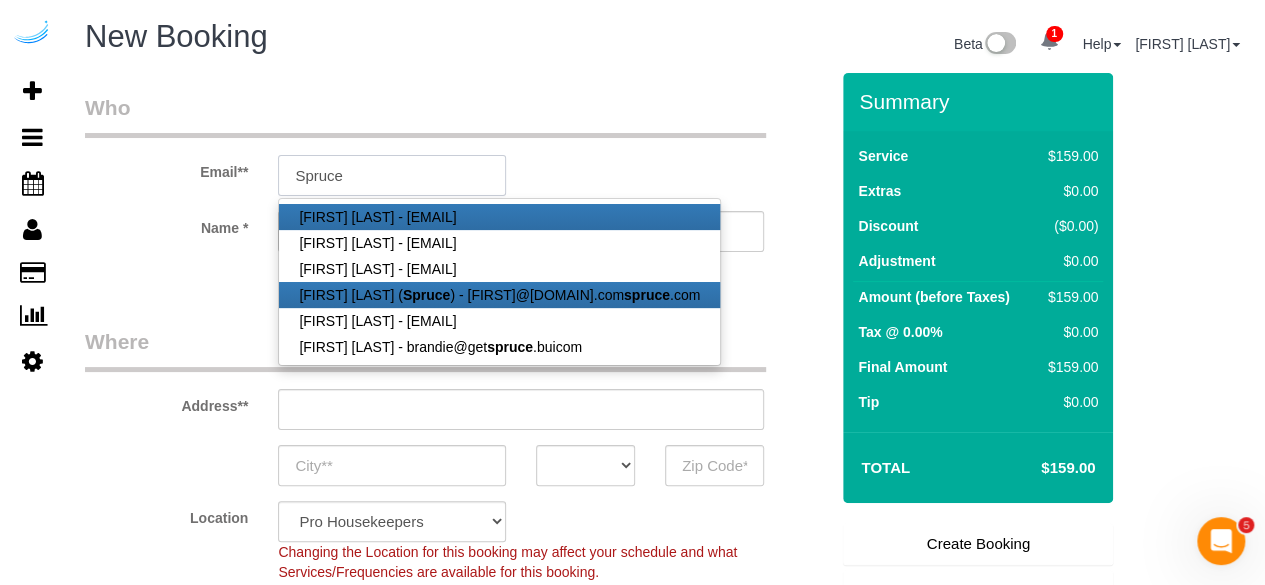 type on "brandie@getspruce.com" 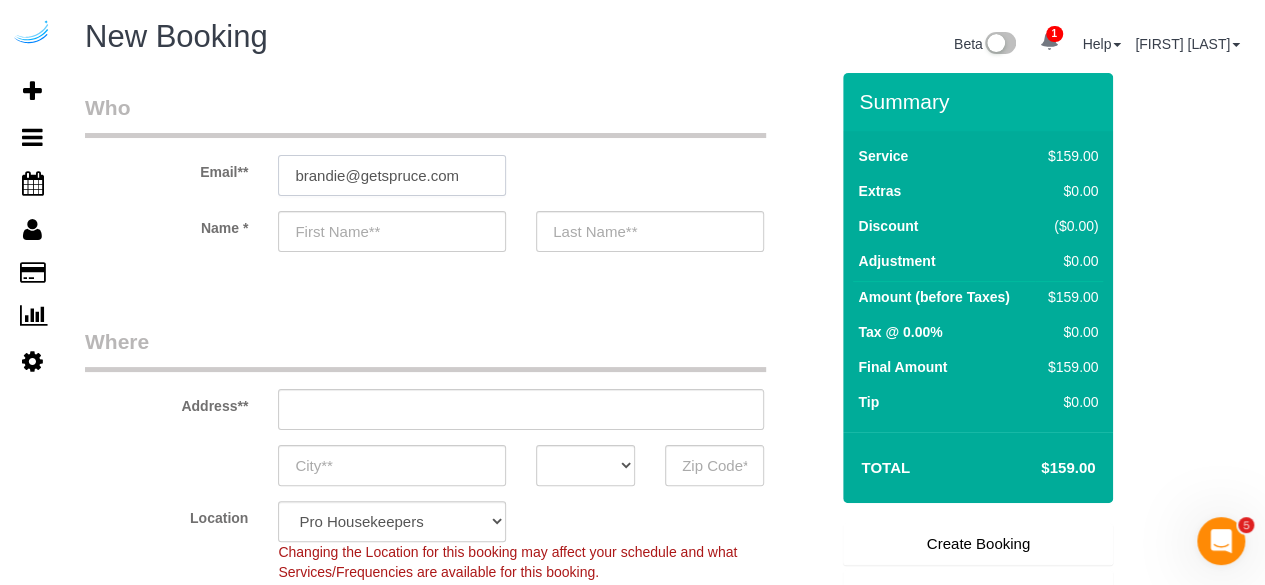 type on "Brandie" 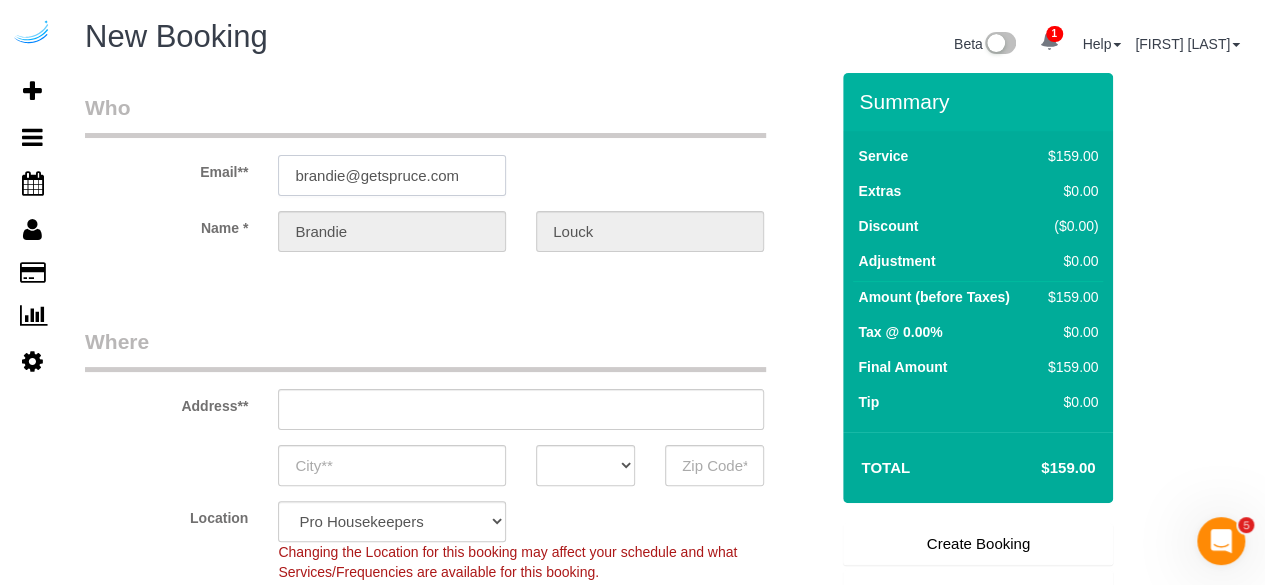 type on "3816 S Lamar Blvd" 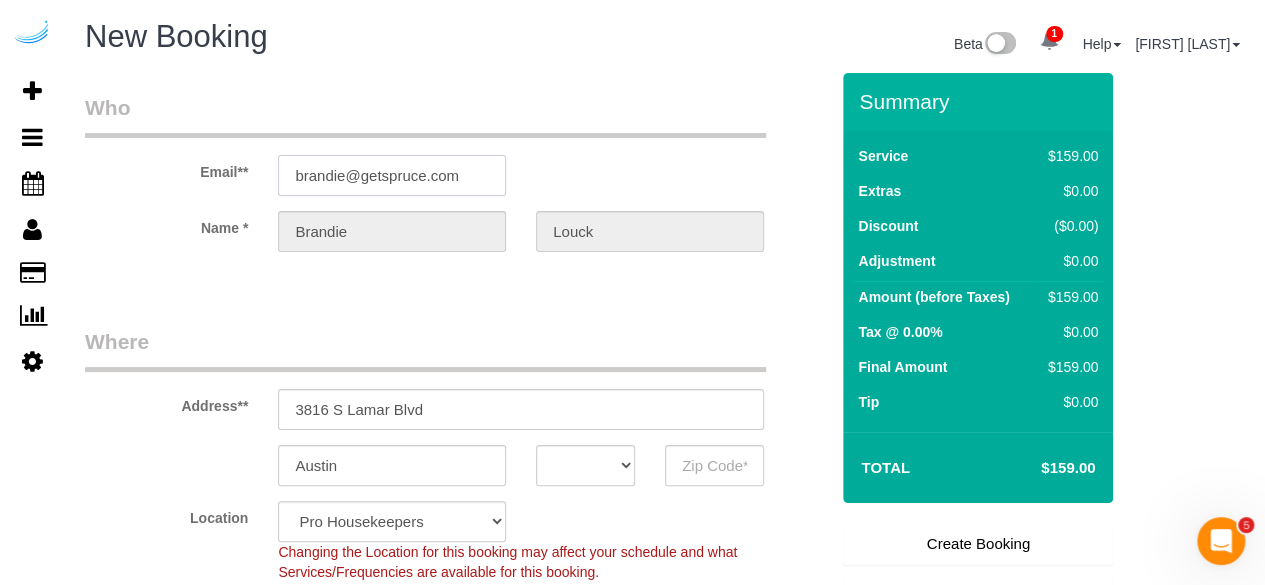 select on "TX" 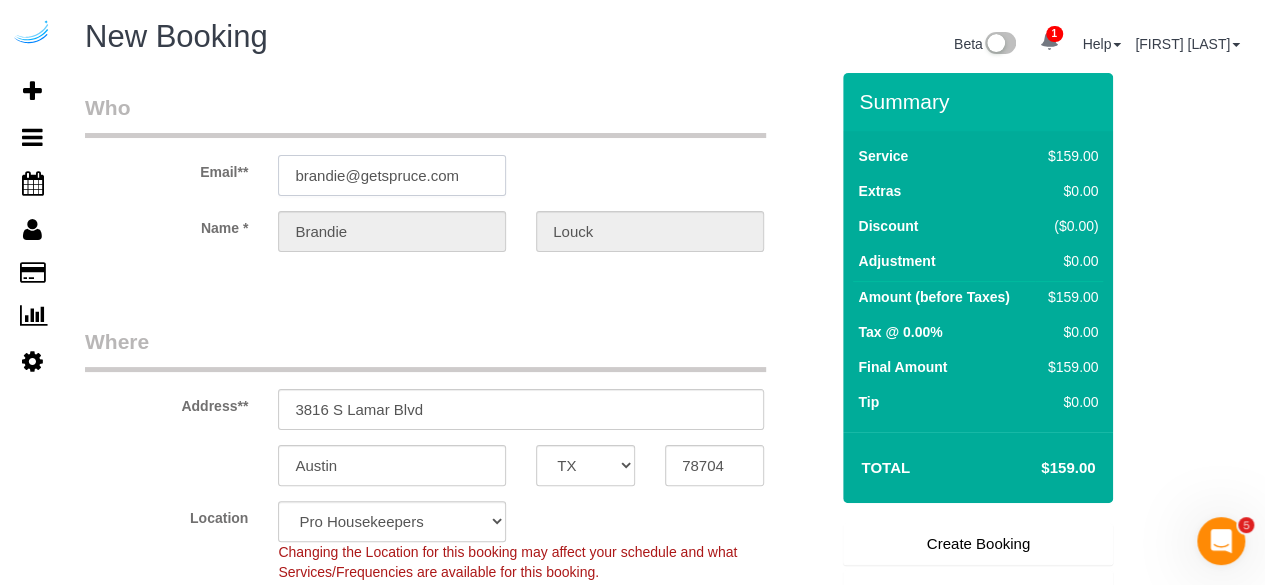 type on "brandie@getspruce.com" 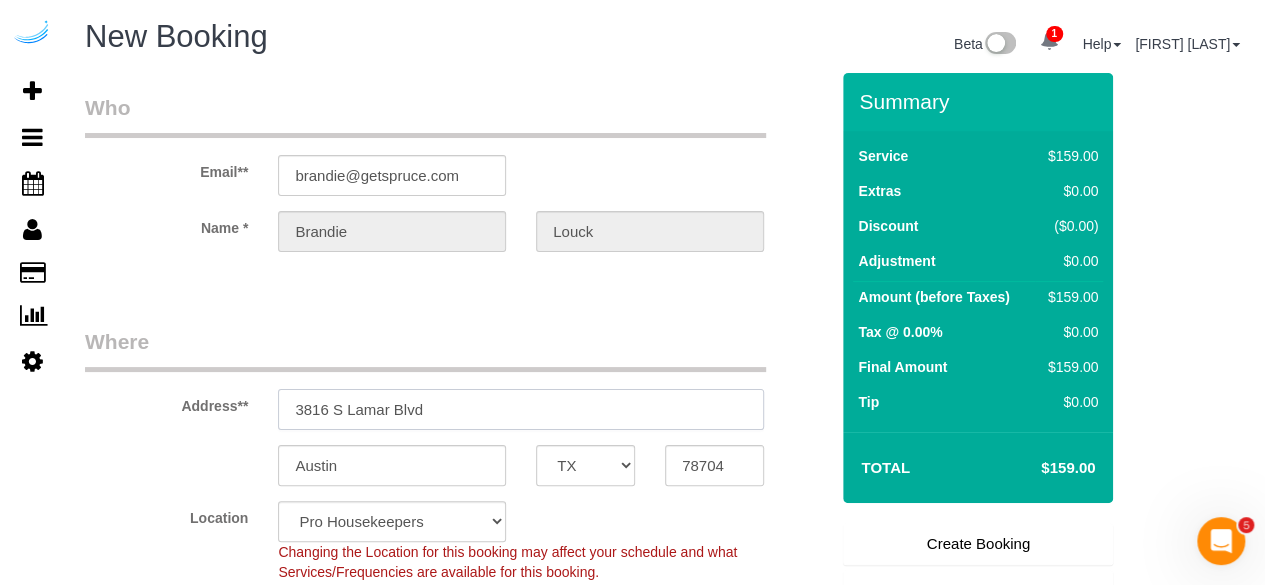 click on "3816 S Lamar Blvd" at bounding box center (521, 409) 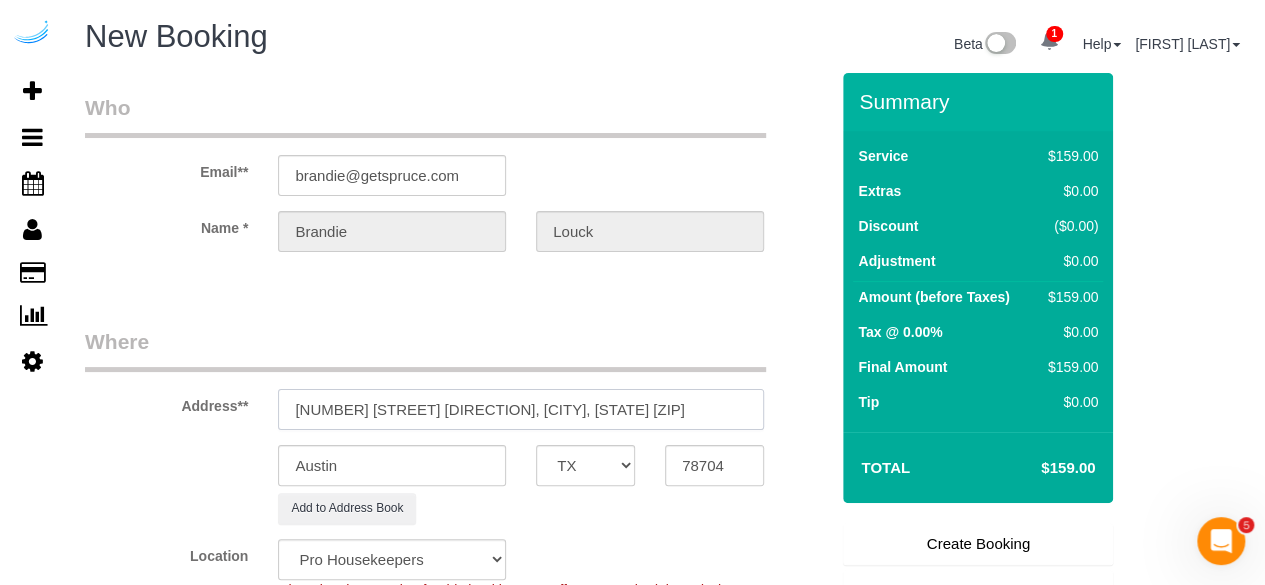 select on "9" 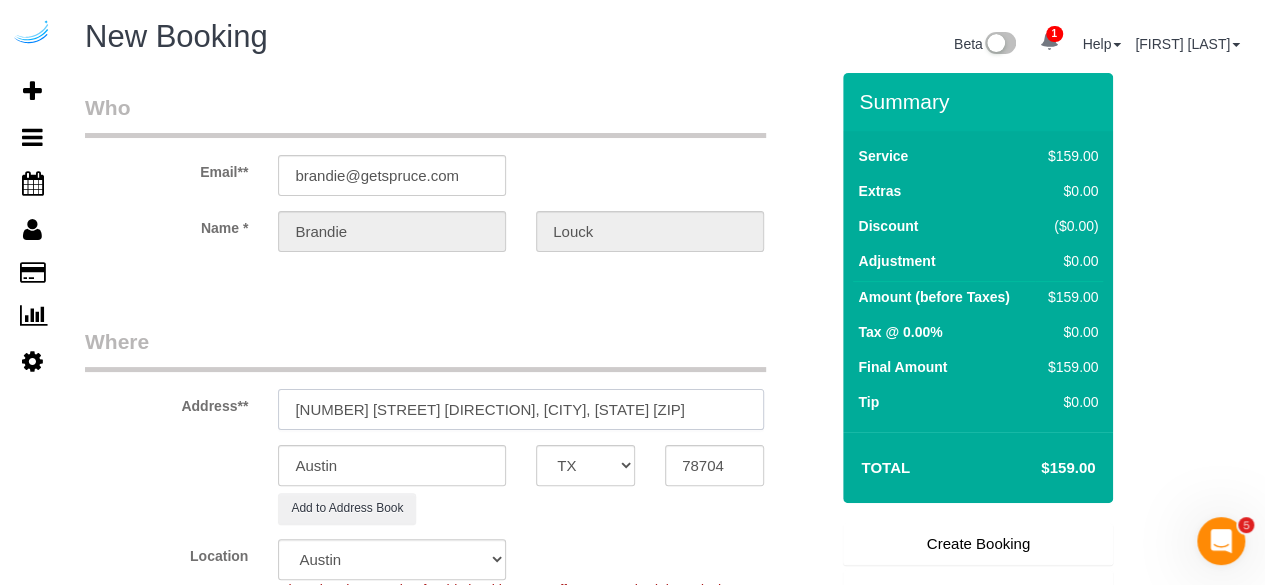 select on "object:7461" 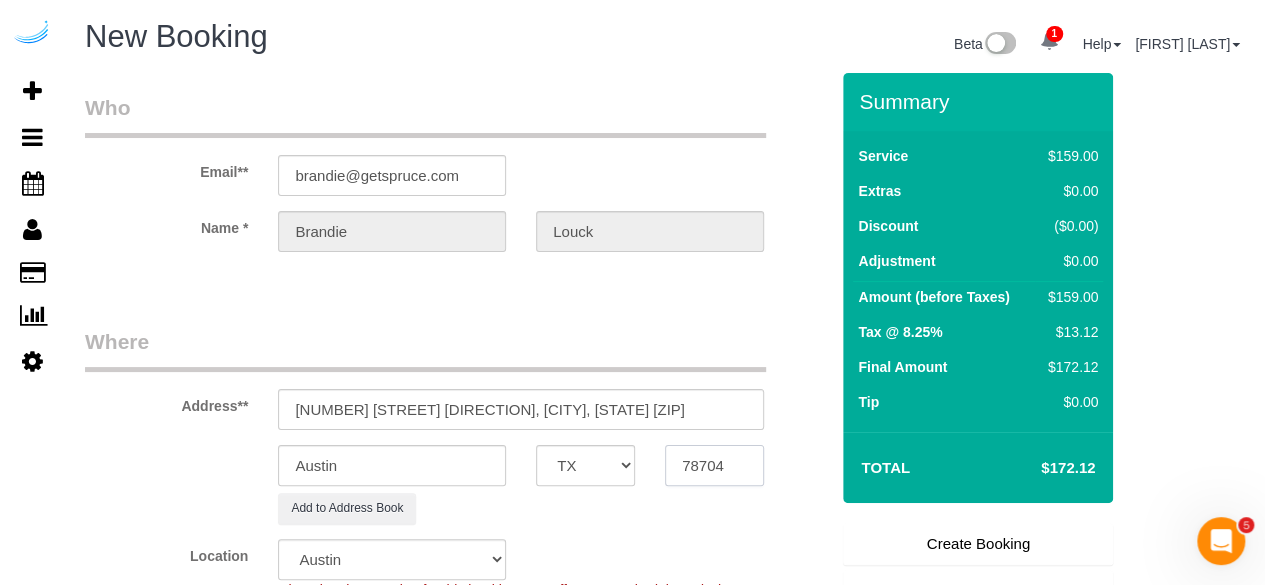 click on "78704" at bounding box center (714, 465) 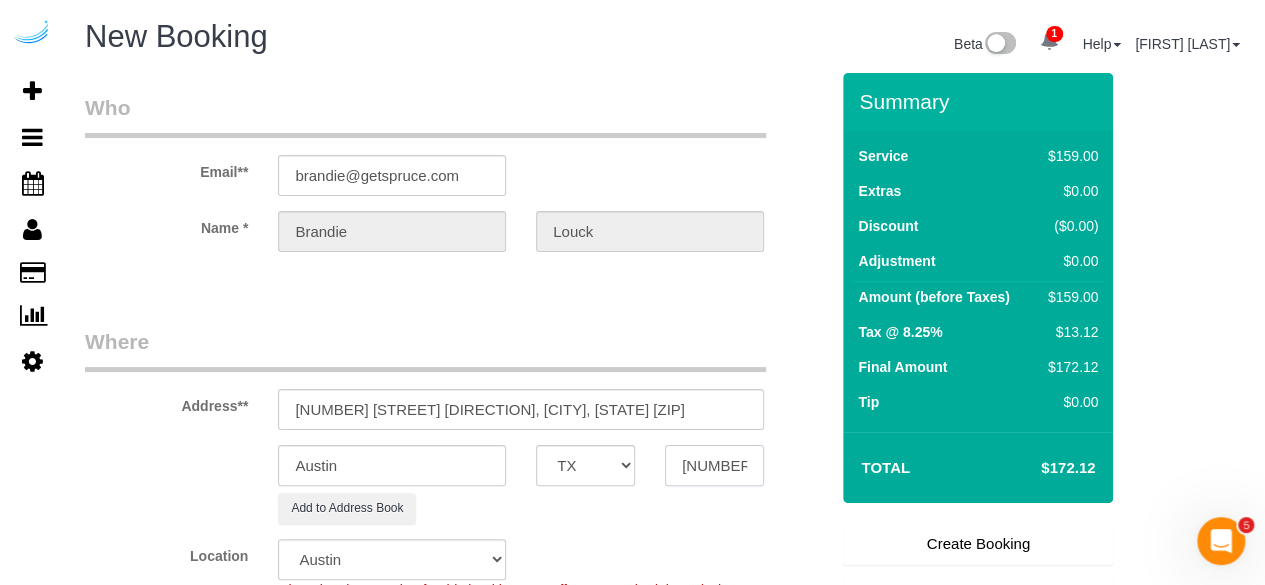 scroll, scrollTop: 0, scrollLeft: 4, axis: horizontal 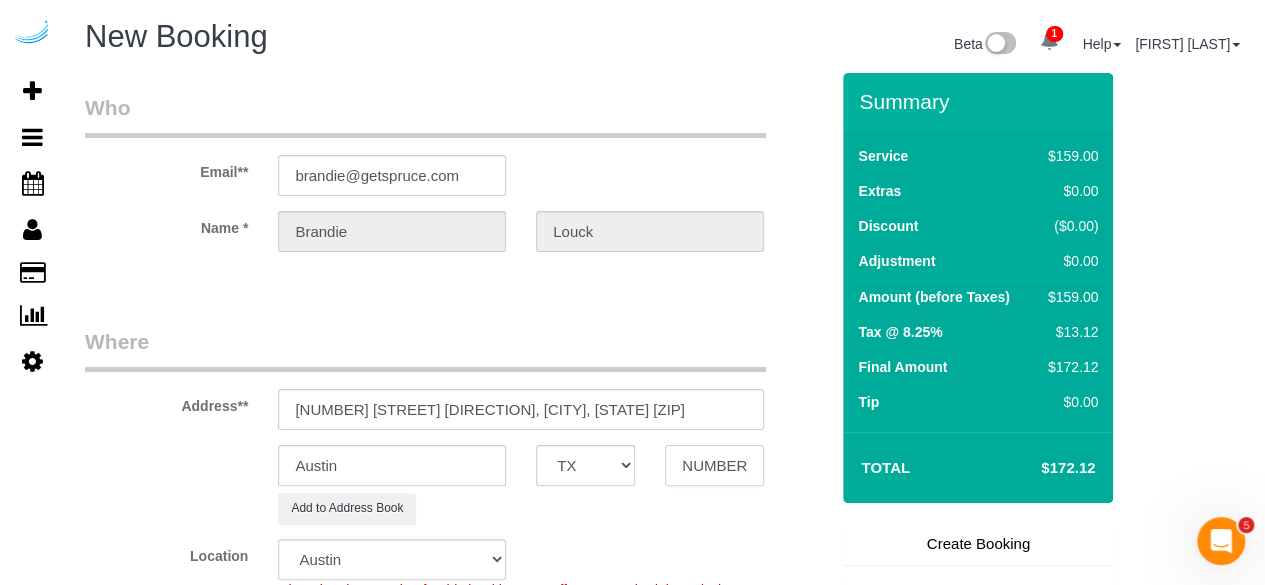 type on "[NUMBER] [STREET]" 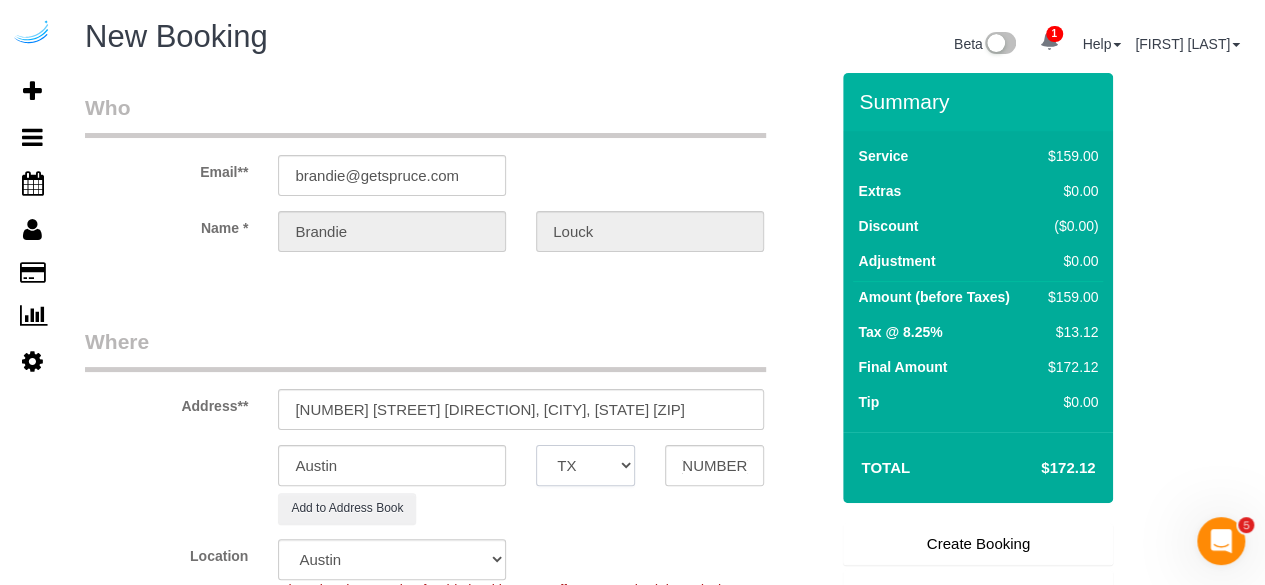 click on "AK
AL
AR
AZ
CA
CO
CT
DC
DE
FL
GA
HI
IA
ID
IL
IN
KS
KY
LA
MA
MD
ME
MI
MN
MO
MS
MT
NC
ND
NE
NH
NJ
NM
NV
NY
OH
OK
OR
PA
RI
SC
SD
TN
TX
UT
VA
VT
WA
WI
WV
WY" at bounding box center [585, 465] 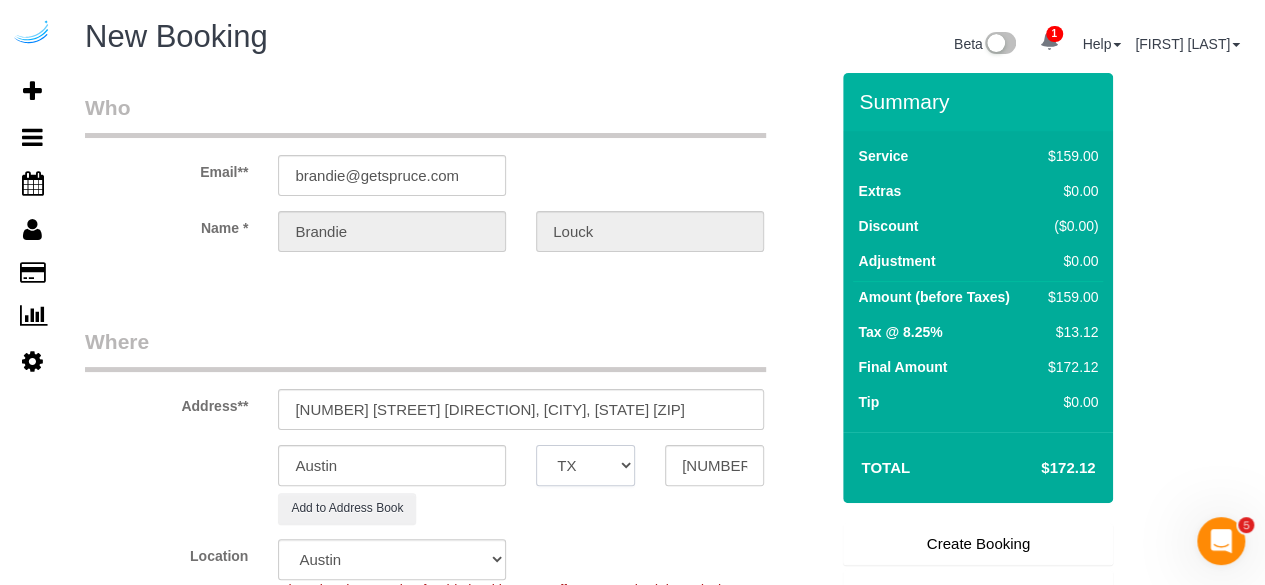select on "1" 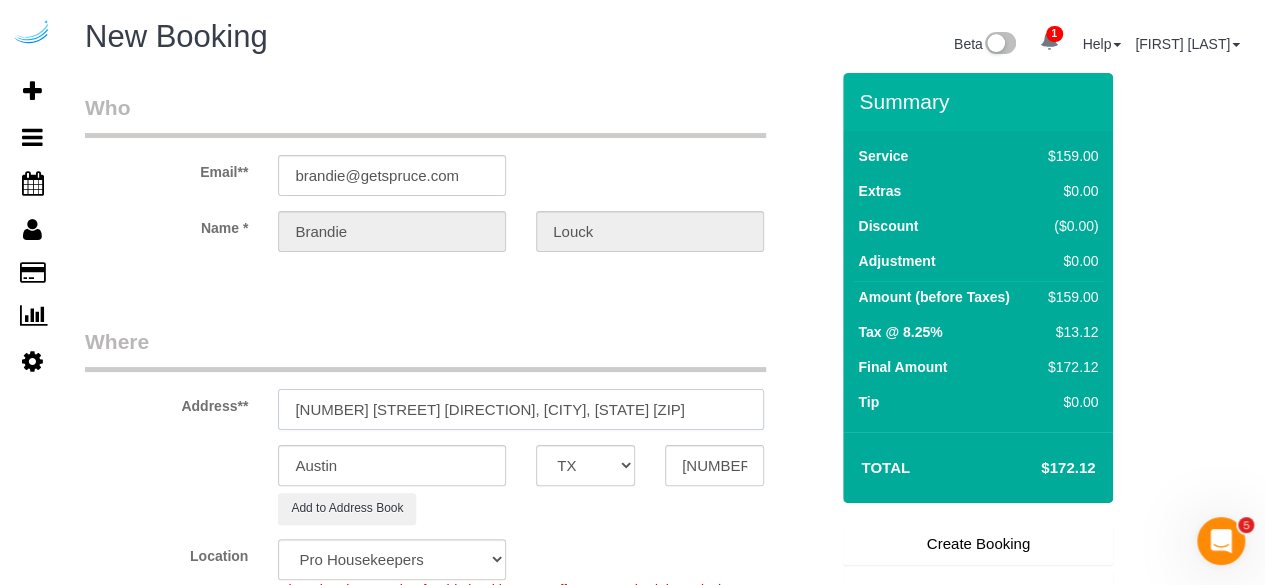 click on "[NUMBER] [STREET] [DIRECTION], [CITY], [STATE] [ZIP]" at bounding box center [521, 409] 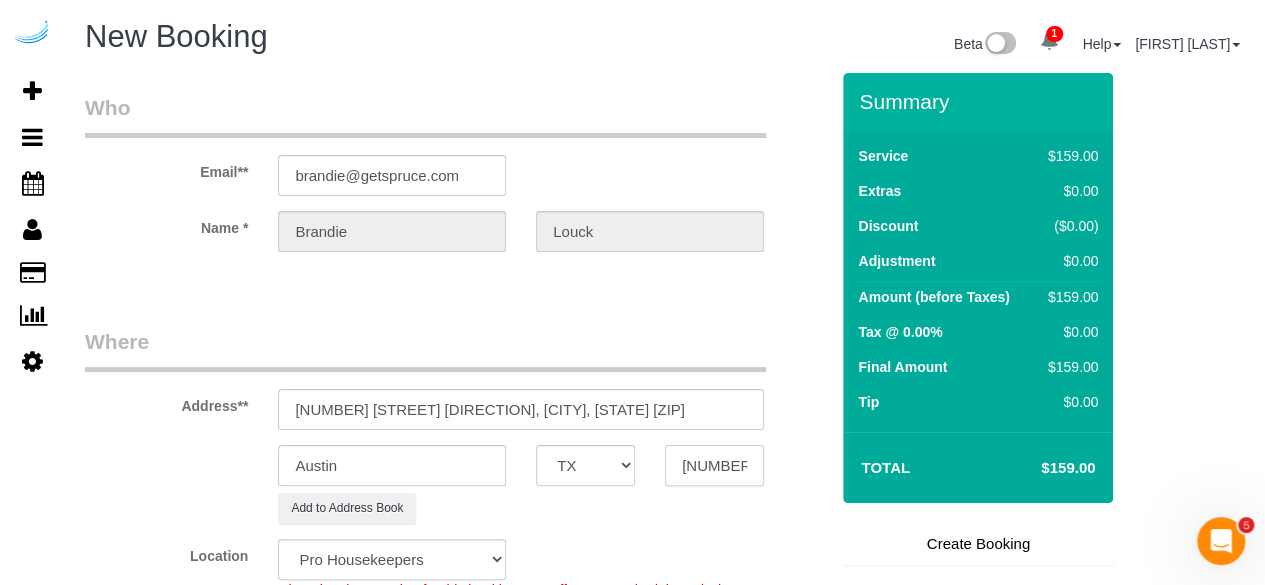 click on "[NUMBER] [STREET]" at bounding box center [714, 465] 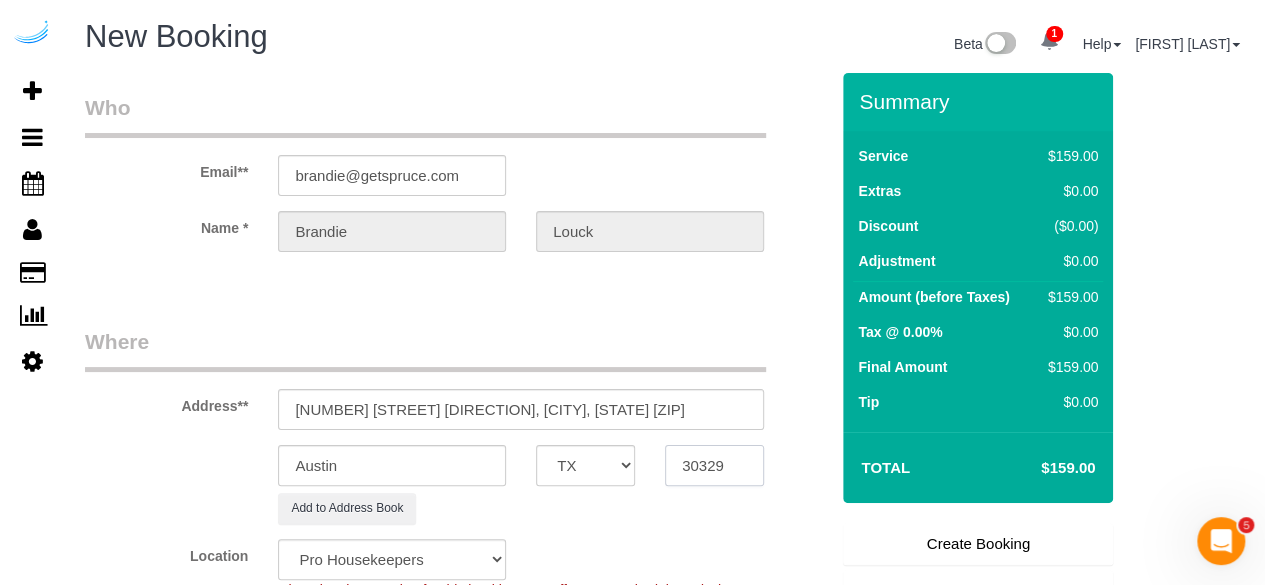 type on "30329" 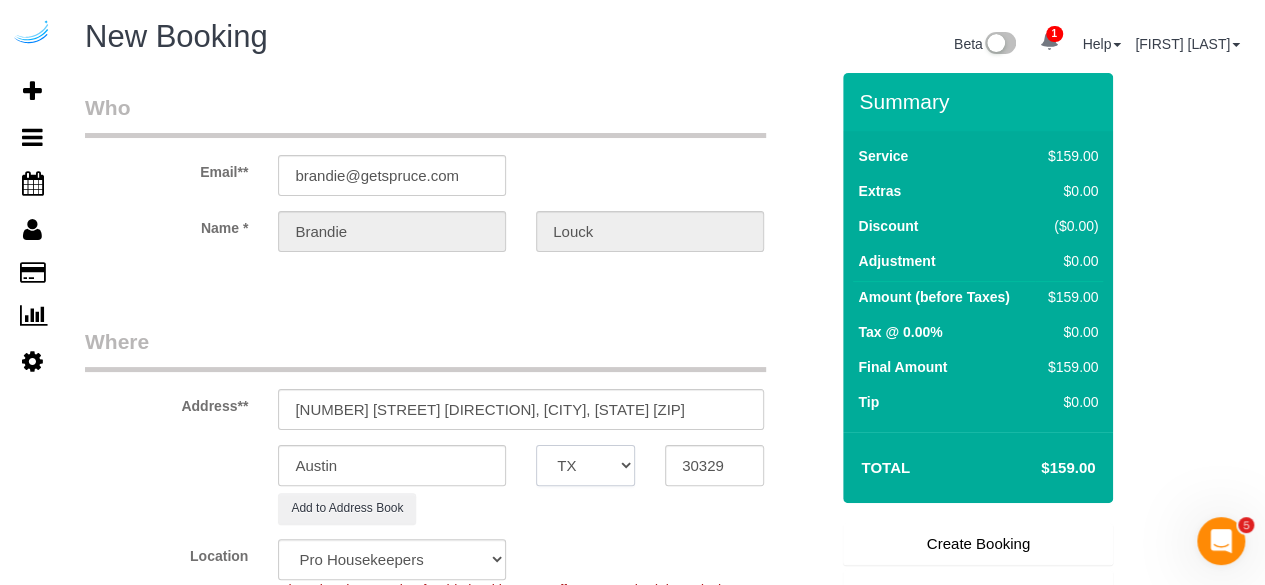 click on "AK
AL
AR
AZ
CA
CO
CT
DC
DE
FL
GA
HI
IA
ID
IL
IN
KS
KY
LA
MA
MD
ME
MI
MN
MO
MS
MT
NC
ND
NE
NH
NJ
NM
NV
NY
OH
OK
OR
PA
RI
SC
SD
TN
TX
UT
VA
VT
WA
WI
WV
WY" at bounding box center [585, 465] 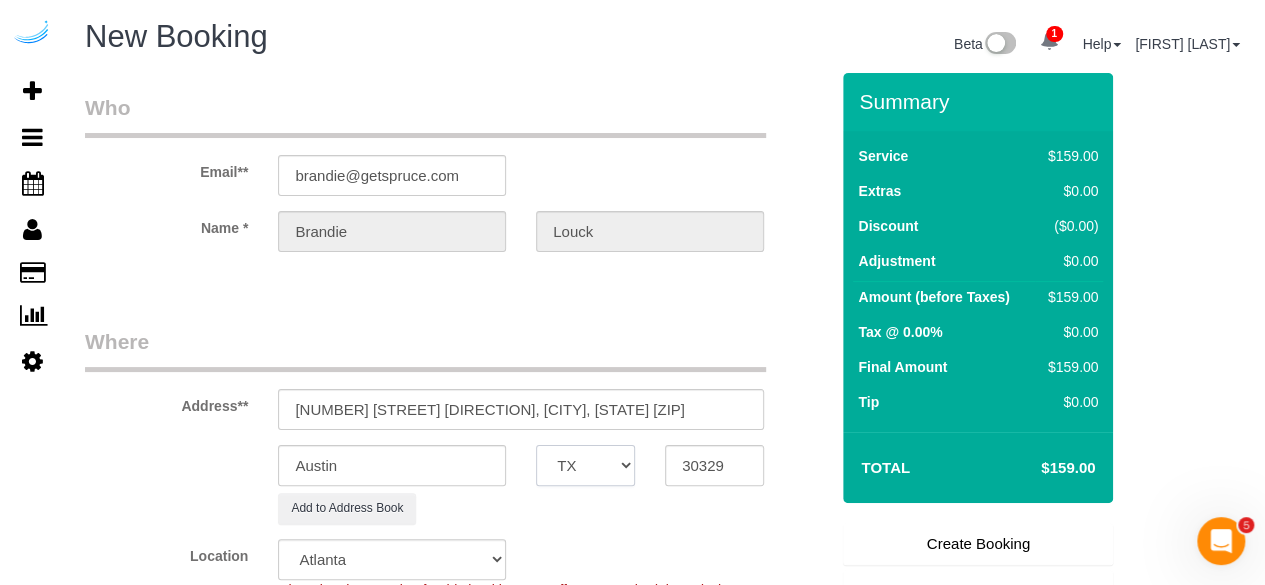 select on "GA" 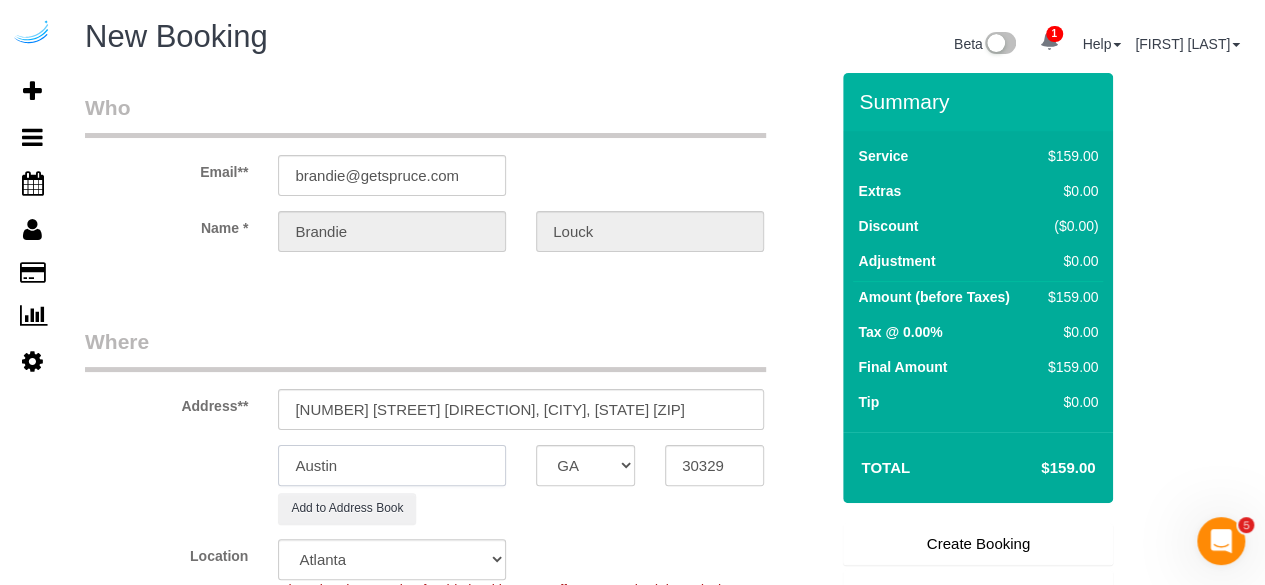 click on "Austin" at bounding box center (392, 465) 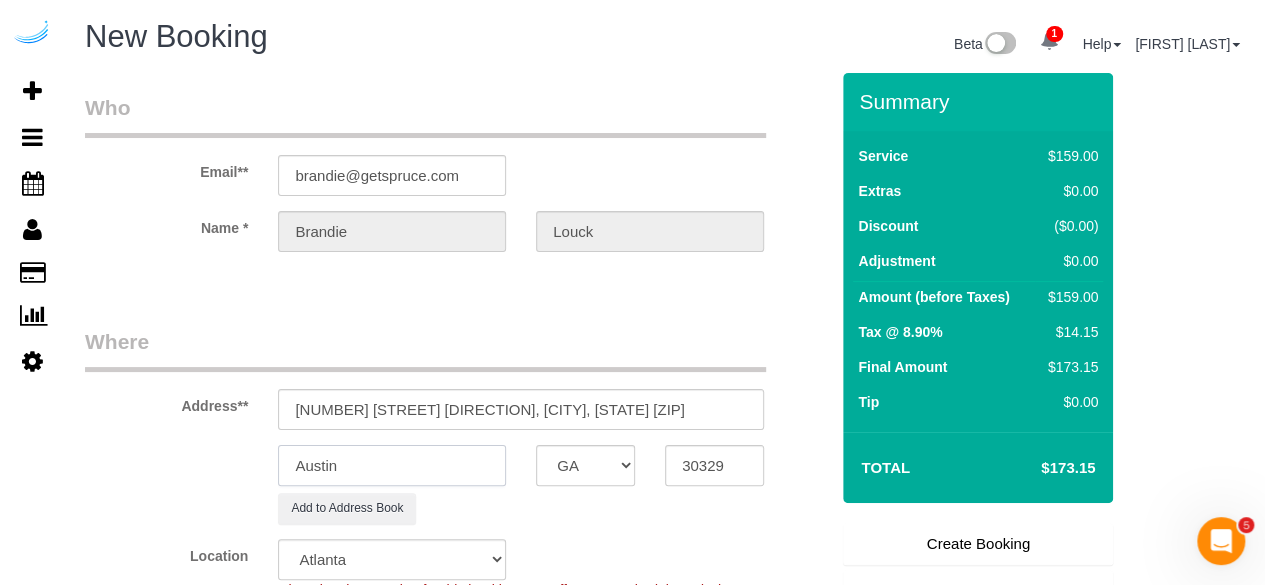 type on "a" 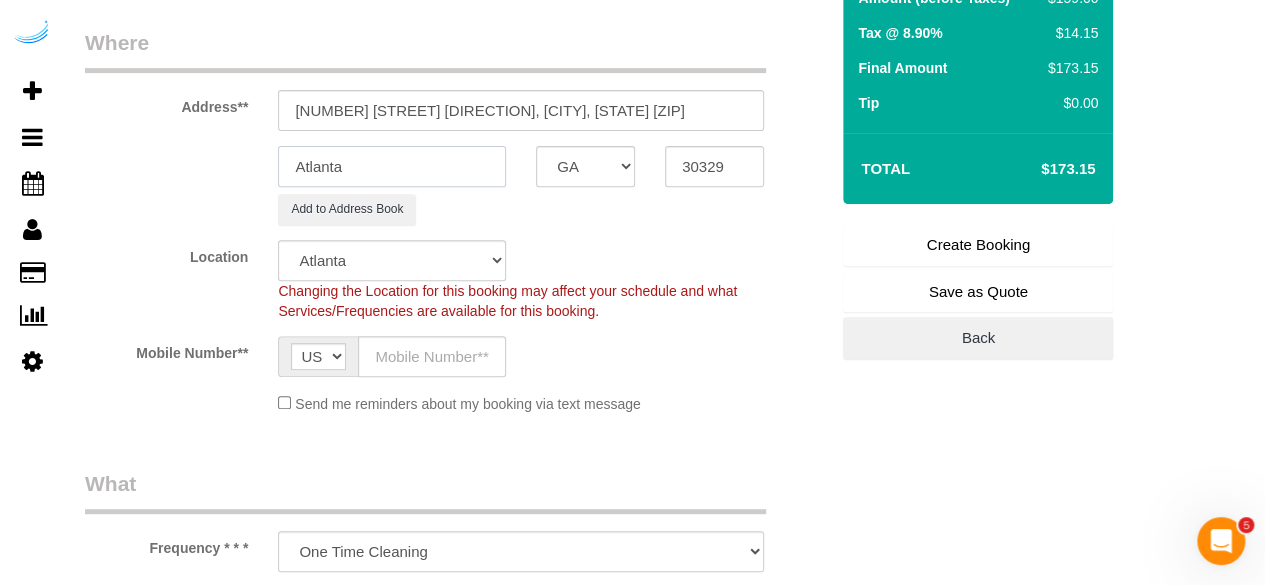 scroll, scrollTop: 300, scrollLeft: 0, axis: vertical 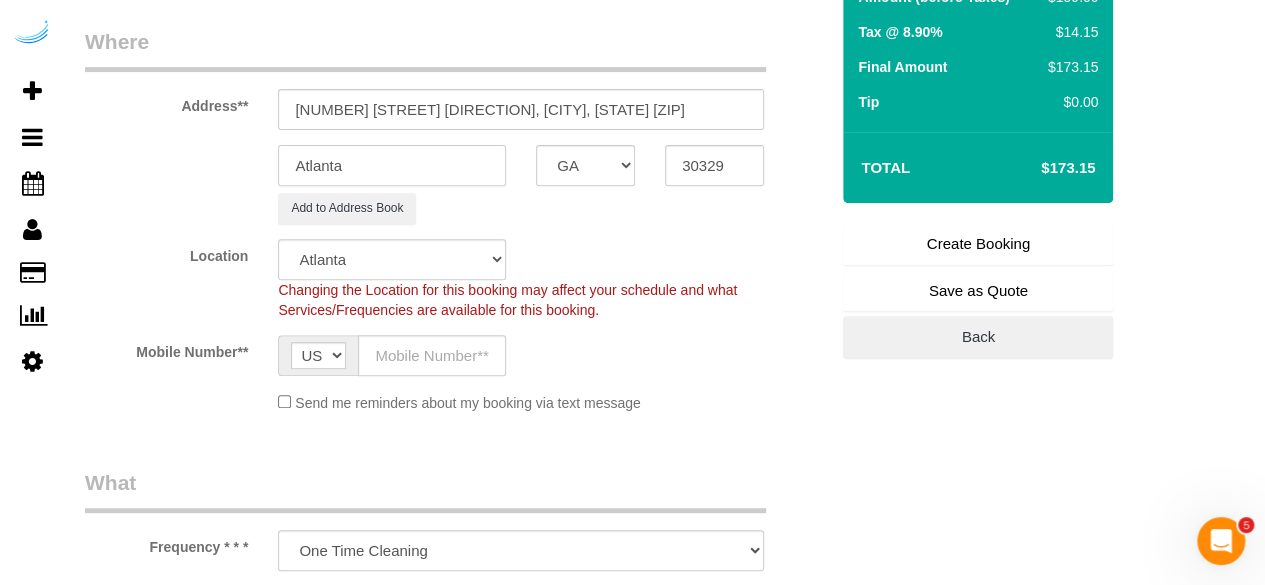 type on "Atlanta" 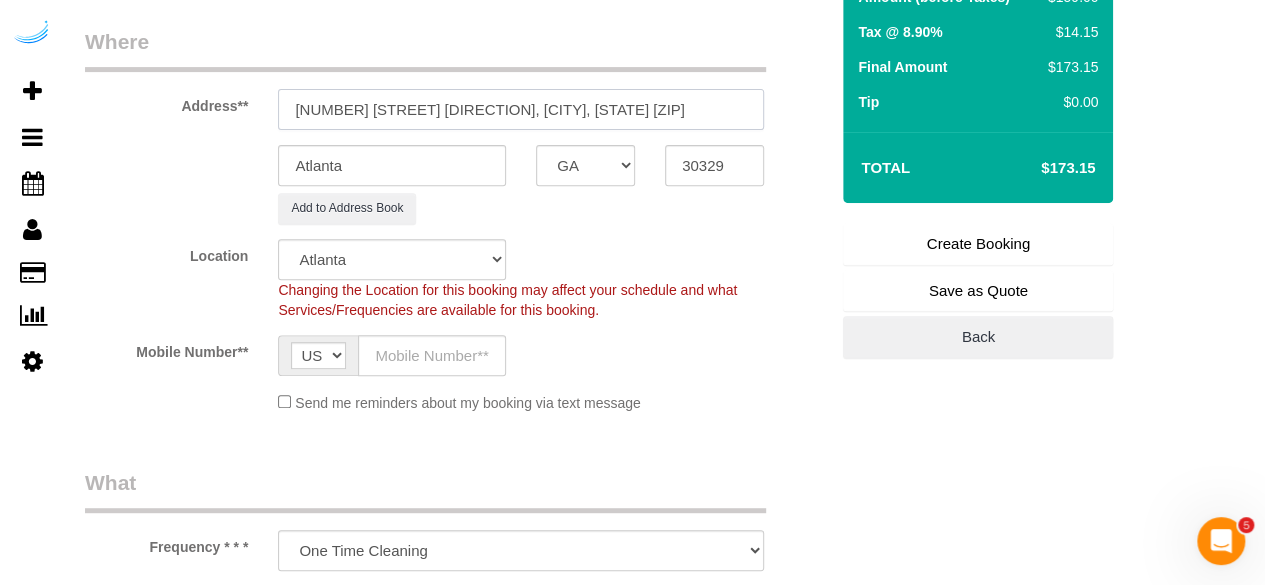 drag, startPoint x: 456, startPoint y: 109, endPoint x: 686, endPoint y: 88, distance: 230.95671 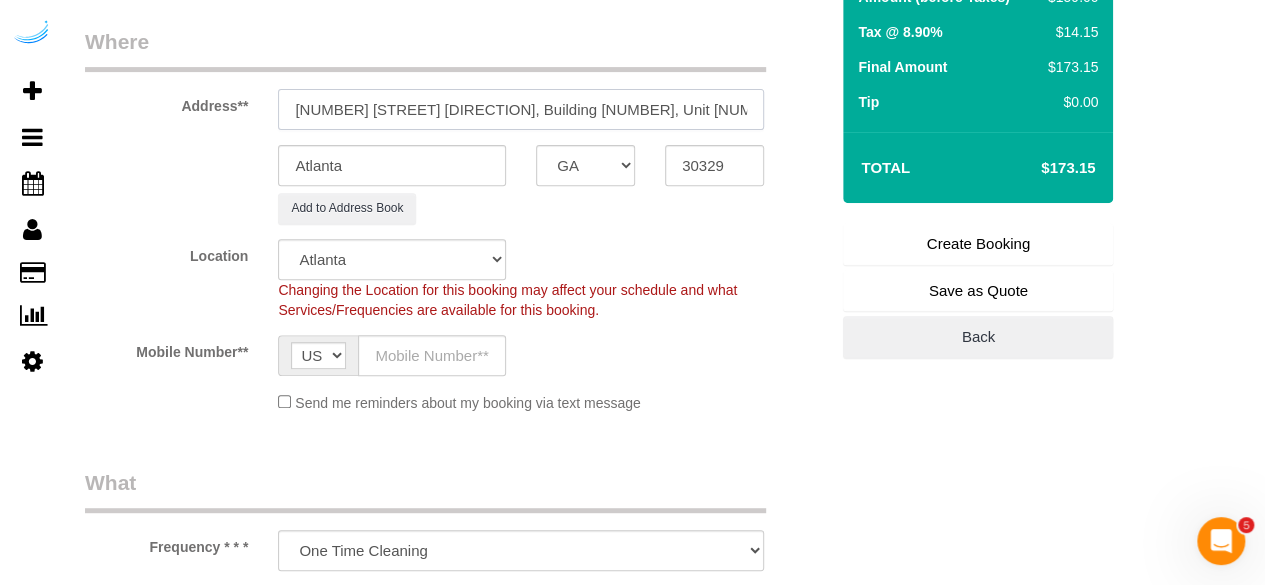 paste on "[FIRST] [LAST]" 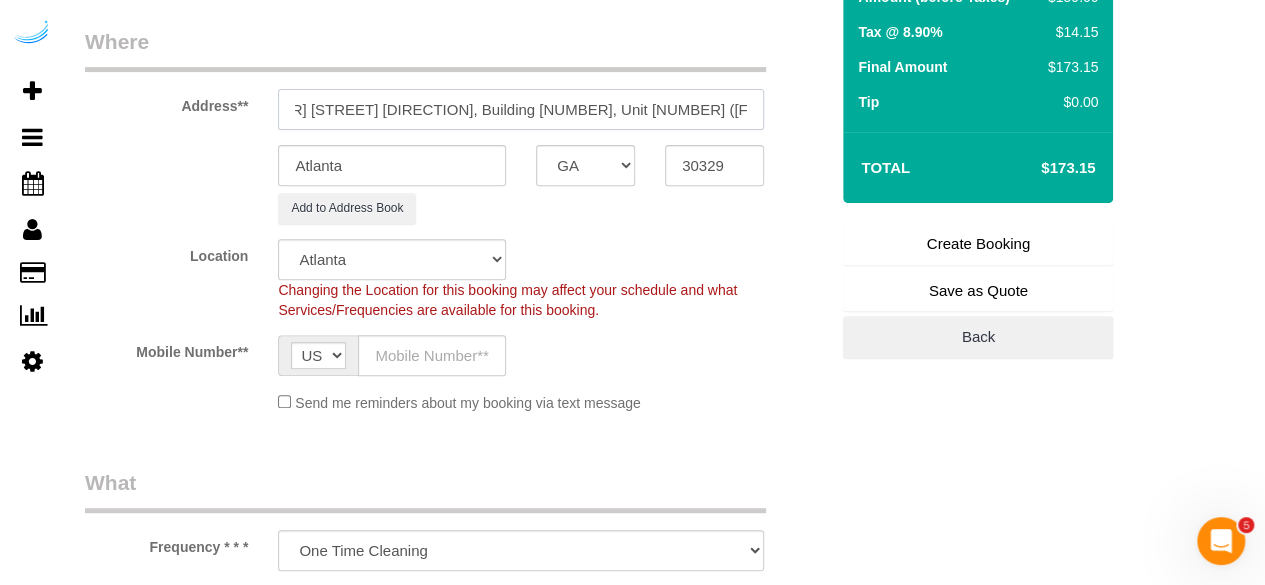 scroll, scrollTop: 0, scrollLeft: 70, axis: horizontal 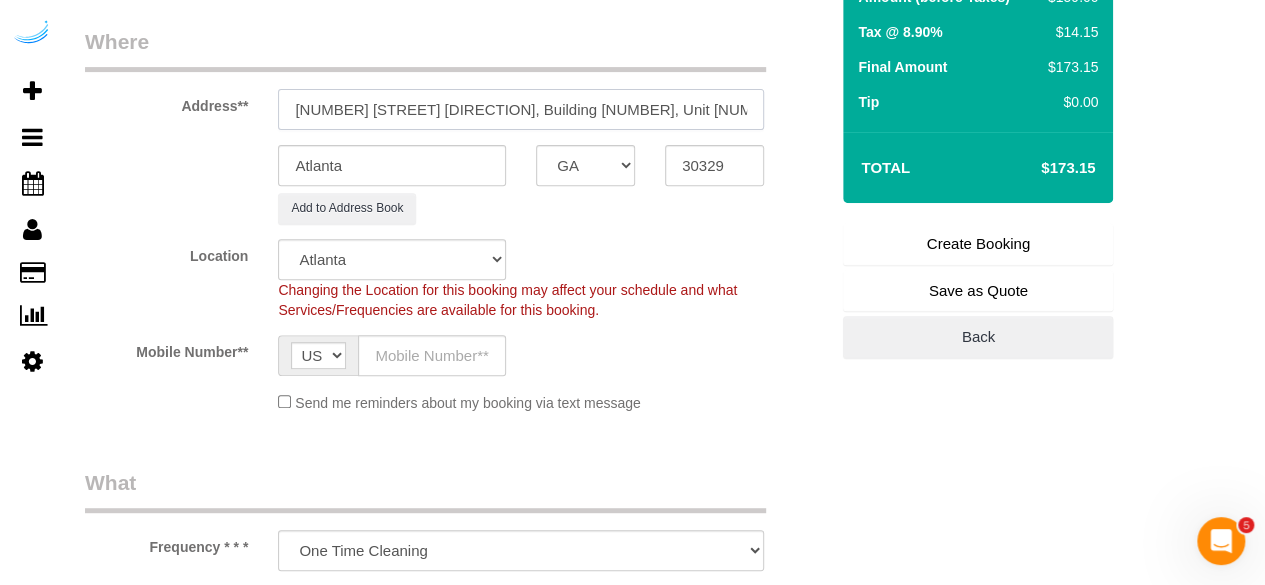 paste on "1398928" 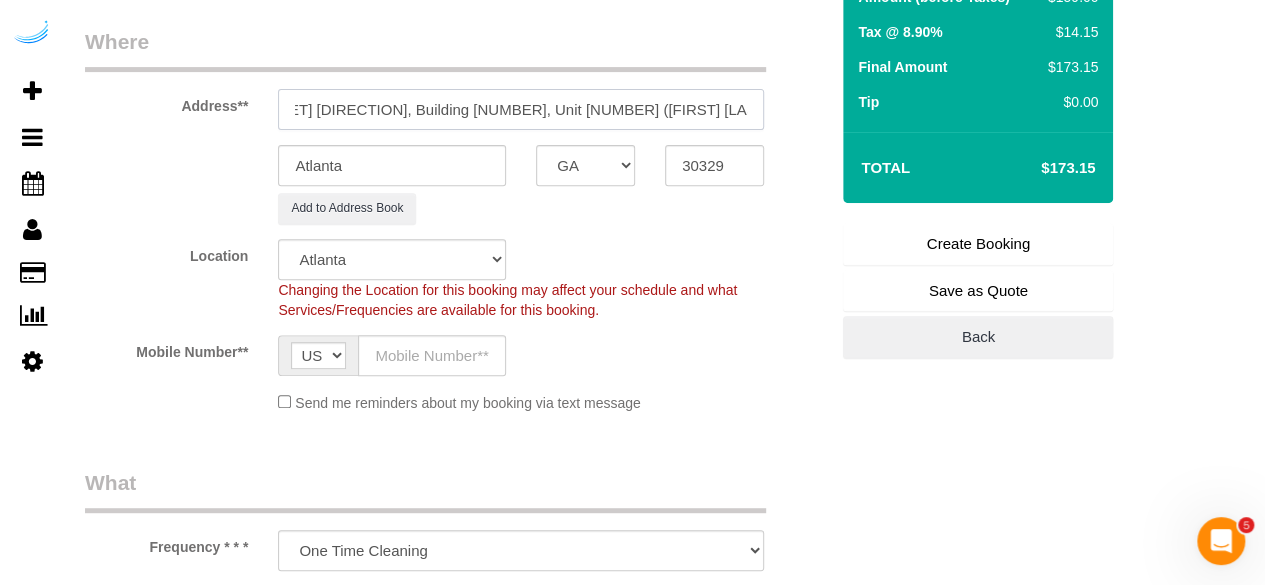 scroll, scrollTop: 0, scrollLeft: 133, axis: horizontal 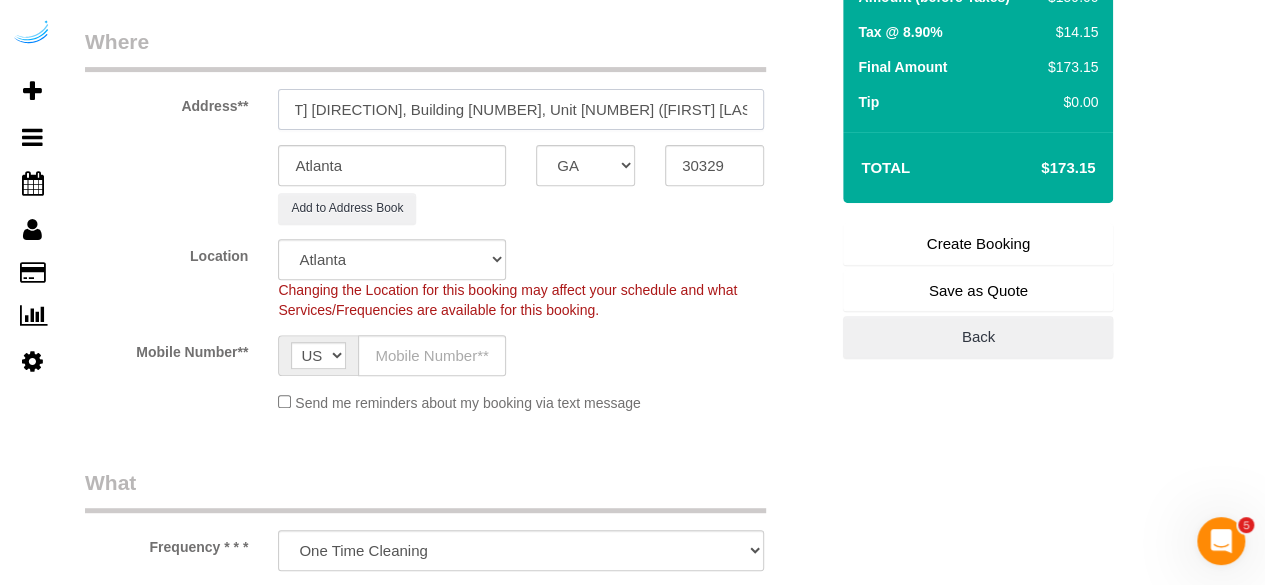 type on "[NUMBER] [STREET] [DIRECTION], Building [NUMBER], Unit [NUMBER] ([FIRST] [LAST], Camden St. Clair , [NUMBER])" 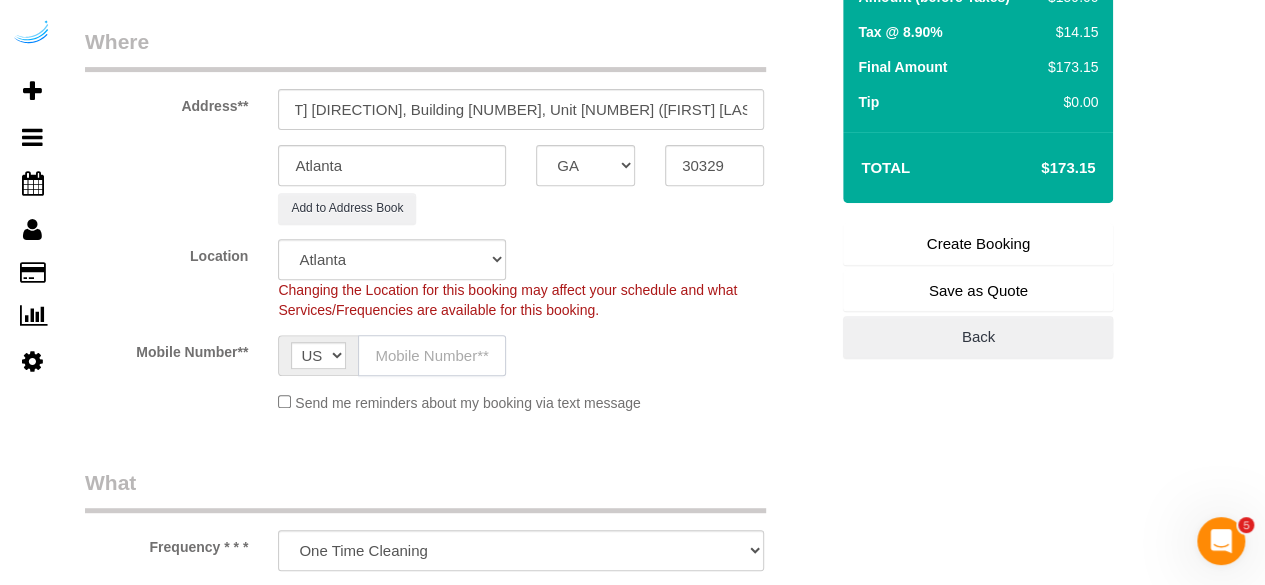 click 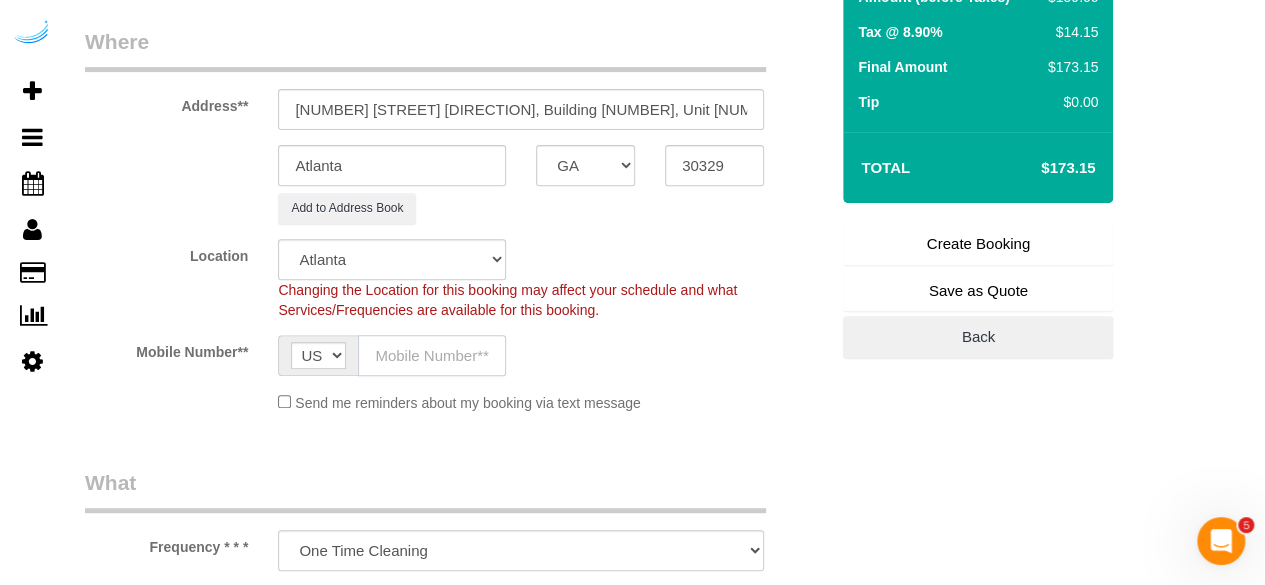 type on "([PHONE])" 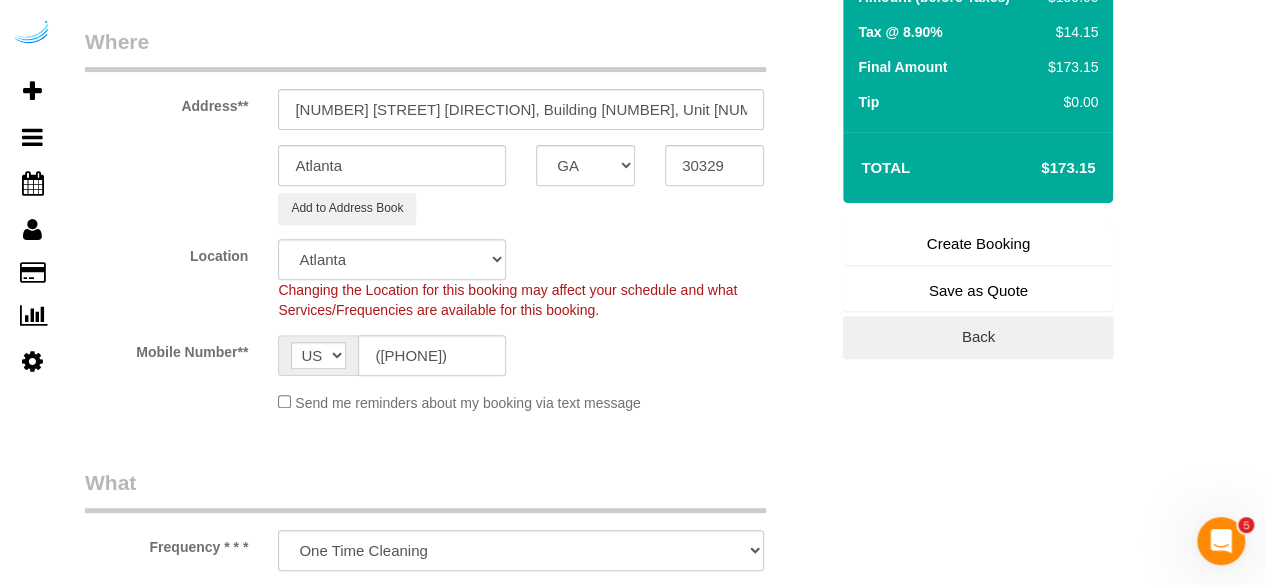 type on "Brandie Louck" 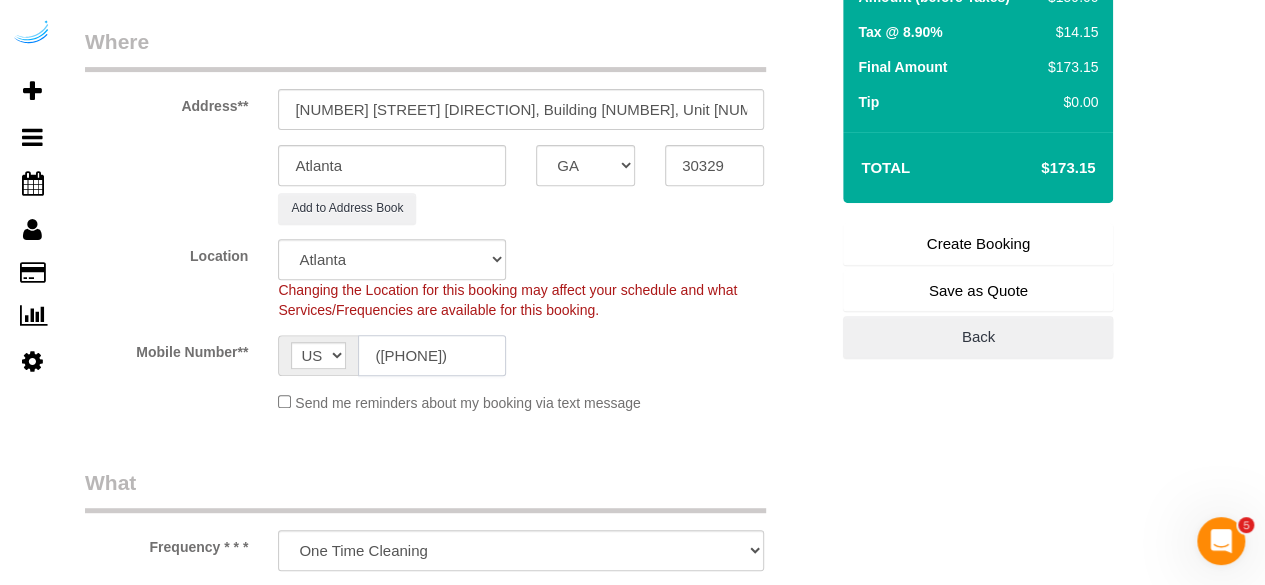 type on "([PHONE])" 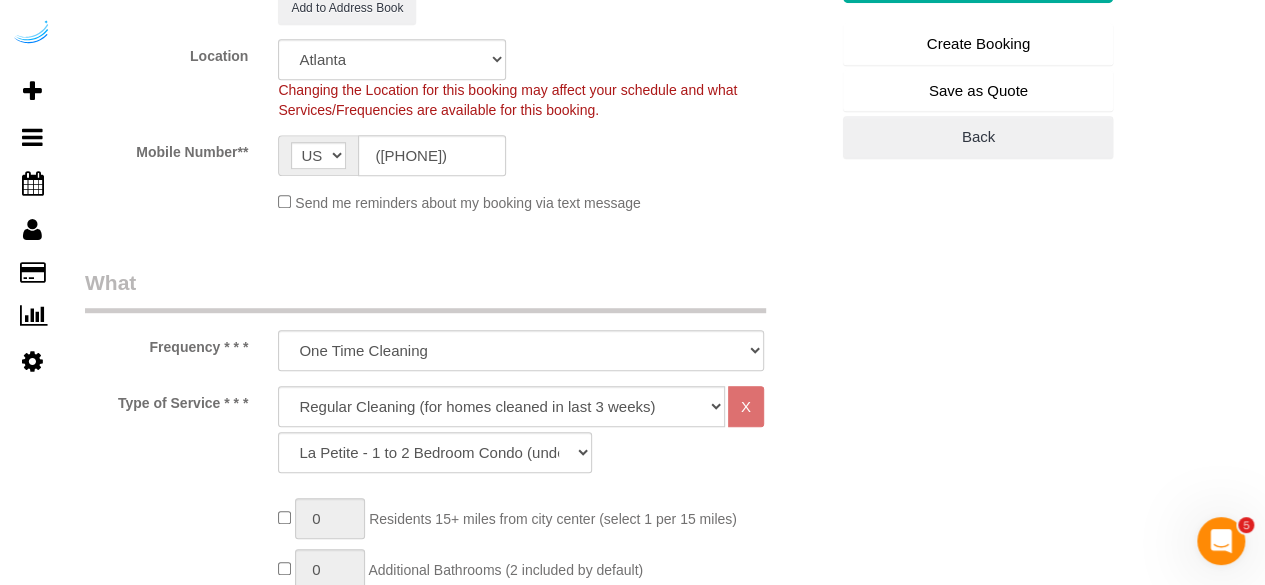 drag, startPoint x: 500, startPoint y: 379, endPoint x: 493, endPoint y: 403, distance: 25 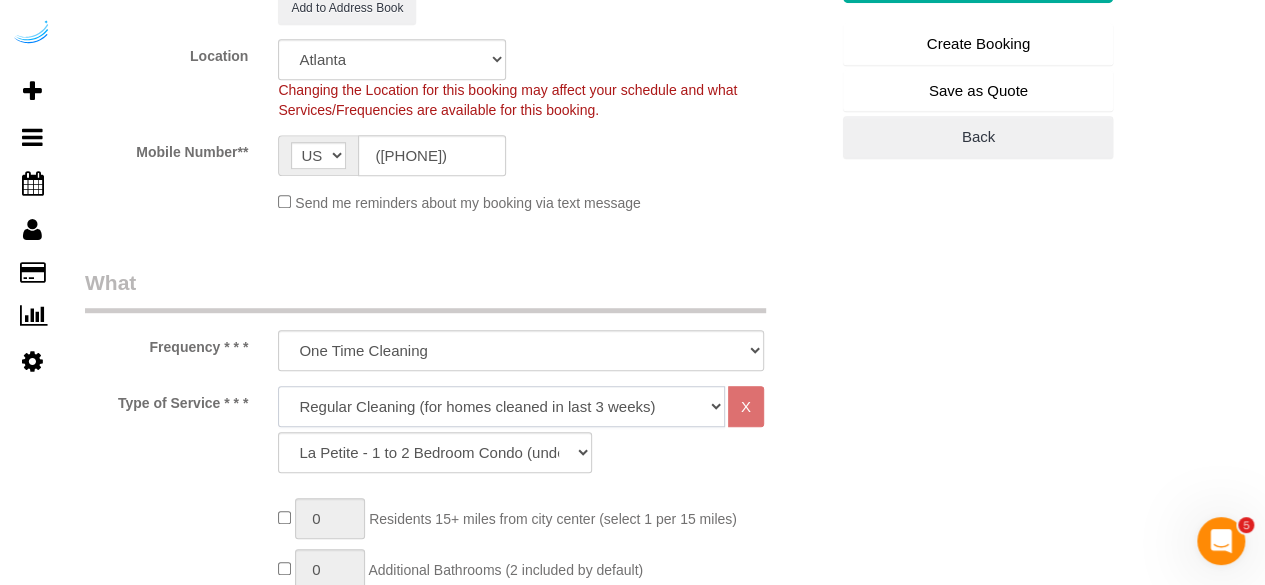 click on "Deep Cleaning (for homes that have not been cleaned in 3+ weeks) Spruce Regular Cleaning (for homes cleaned in last 3 weeks) Moving Cleanup (to clean home for new tenants) Post Construction Cleaning Vacation Rental Cleaning Hourly" 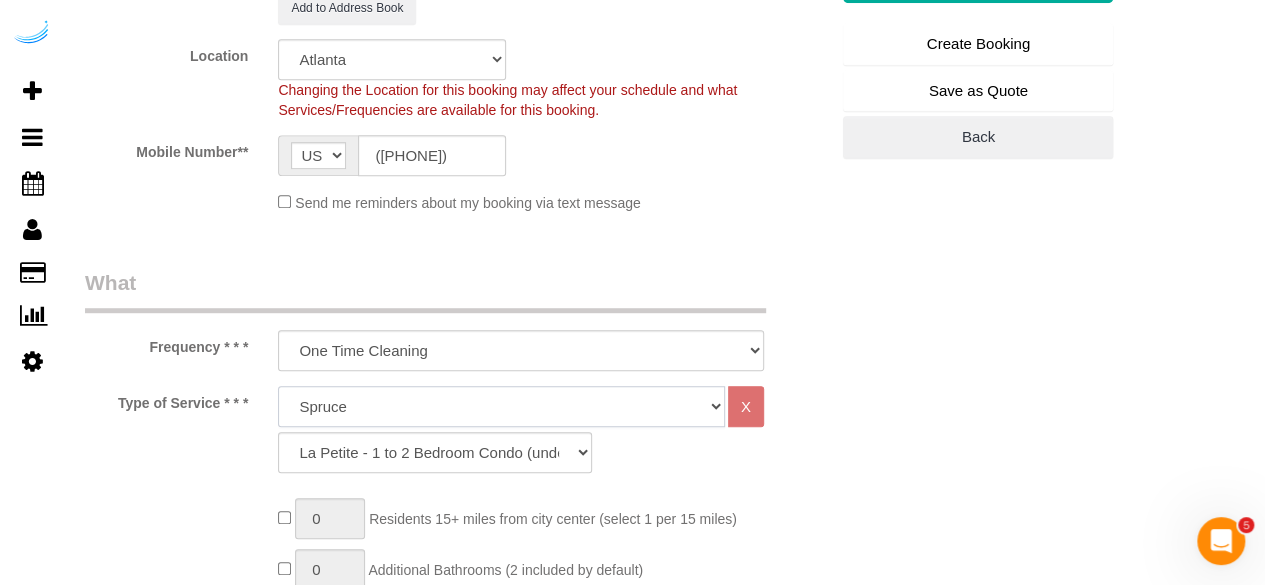click on "Deep Cleaning (for homes that have not been cleaned in 3+ weeks) Spruce Regular Cleaning (for homes cleaned in last 3 weeks) Moving Cleanup (to clean home for new tenants) Post Construction Cleaning Vacation Rental Cleaning Hourly" 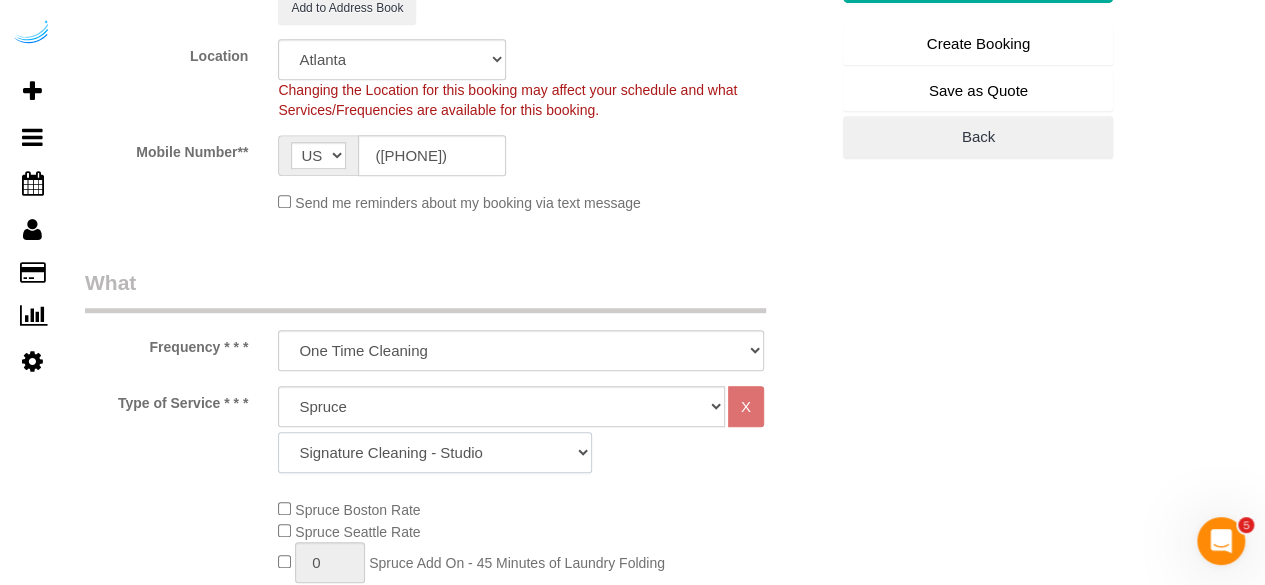 click on "Signature Cleaning - Studio Signature Cleaning - 1 Bed 1 Bath Signature Cleaning - 1 Bed 1.5 Bath Signature Cleaning - 1 Bed 1 Bath + Study Signature Cleaning - 1 Bed 2 Bath Signature Cleaning - 2 Bed 1 Bath Signature Cleaning - 2 Bed 2 Bath Signature Cleaning - 2 Bed 2.5 Bath Signature Cleaning - 2 Bed 2 Bath + Study Signature Cleaning - 3 Bed 2 Bath Signature Cleaning - 3 Bed 3 Bath Signature Cleaning - 4 Bed 2 Bath Signature Cleaning - 4 Bed 4 Bath Signature Cleaning - 5 Bed 4 Bath Signature Cleaning - 5 Bed 5 Bath Signature Cleaning - 6 Bed 6 Bath Premium Cleaning - Studio Premium Cleaning - 1 Bed 1 Bath Premium Cleaning - 1 Bed 1.5 Bath Premium Cleaning - 1 Bed 1 Bath + Study Premium Cleaning - 1 Bed 2 Bath Premium Cleaning - 2 Bed 1 Bath Premium Cleaning - 2 Bed 2 Bath Premium Cleaning - 2 Bed 2.5 Bath Premium Cleaning - 2 Bed 2 Bath + Study Premium Cleaning - 3 Bed 2 Bath Premium Cleaning - 3 Bed 3 Bath Premium Cleaning - 4 Bed 2 Bath Premium Cleaning - 4 Bed 4 Bath Premium Cleaning - 5 Bed 4 Bath" 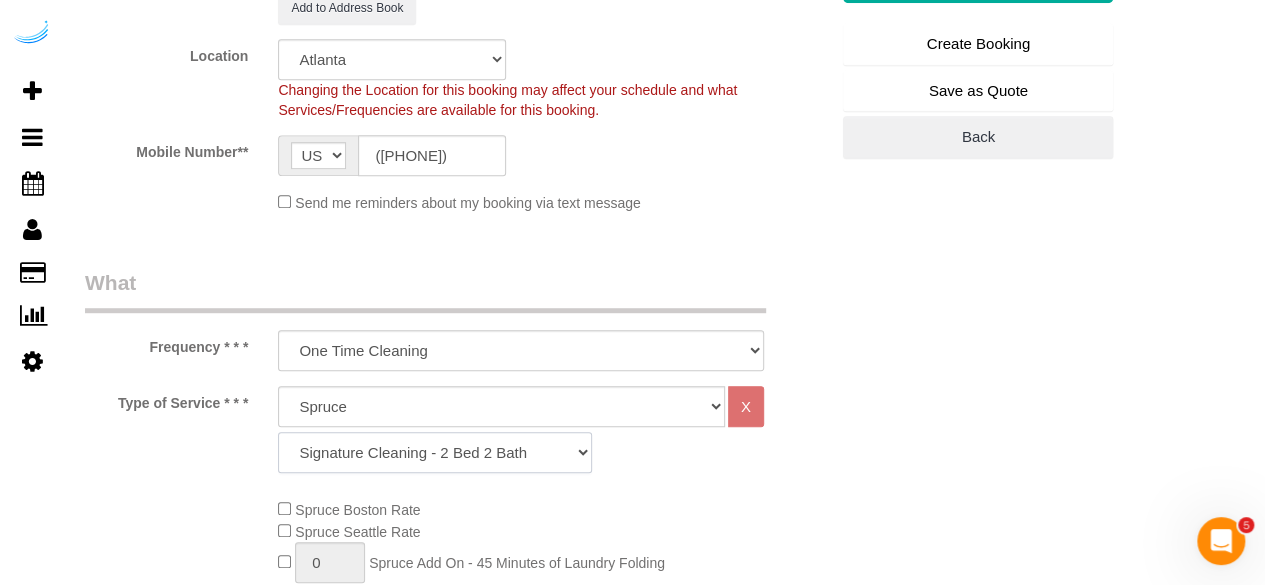 click on "Signature Cleaning - Studio Signature Cleaning - 1 Bed 1 Bath Signature Cleaning - 1 Bed 1.5 Bath Signature Cleaning - 1 Bed 1 Bath + Study Signature Cleaning - 1 Bed 2 Bath Signature Cleaning - 2 Bed 1 Bath Signature Cleaning - 2 Bed 2 Bath Signature Cleaning - 2 Bed 2.5 Bath Signature Cleaning - 2 Bed 2 Bath + Study Signature Cleaning - 3 Bed 2 Bath Signature Cleaning - 3 Bed 3 Bath Signature Cleaning - 4 Bed 2 Bath Signature Cleaning - 4 Bed 4 Bath Signature Cleaning - 5 Bed 4 Bath Signature Cleaning - 5 Bed 5 Bath Signature Cleaning - 6 Bed 6 Bath Premium Cleaning - Studio Premium Cleaning - 1 Bed 1 Bath Premium Cleaning - 1 Bed 1.5 Bath Premium Cleaning - 1 Bed 1 Bath + Study Premium Cleaning - 1 Bed 2 Bath Premium Cleaning - 2 Bed 1 Bath Premium Cleaning - 2 Bed 2 Bath Premium Cleaning - 2 Bed 2.5 Bath Premium Cleaning - 2 Bed 2 Bath + Study Premium Cleaning - 3 Bed 2 Bath Premium Cleaning - 3 Bed 3 Bath Premium Cleaning - 4 Bed 2 Bath Premium Cleaning - 4 Bed 4 Bath Premium Cleaning - 5 Bed 4 Bath" 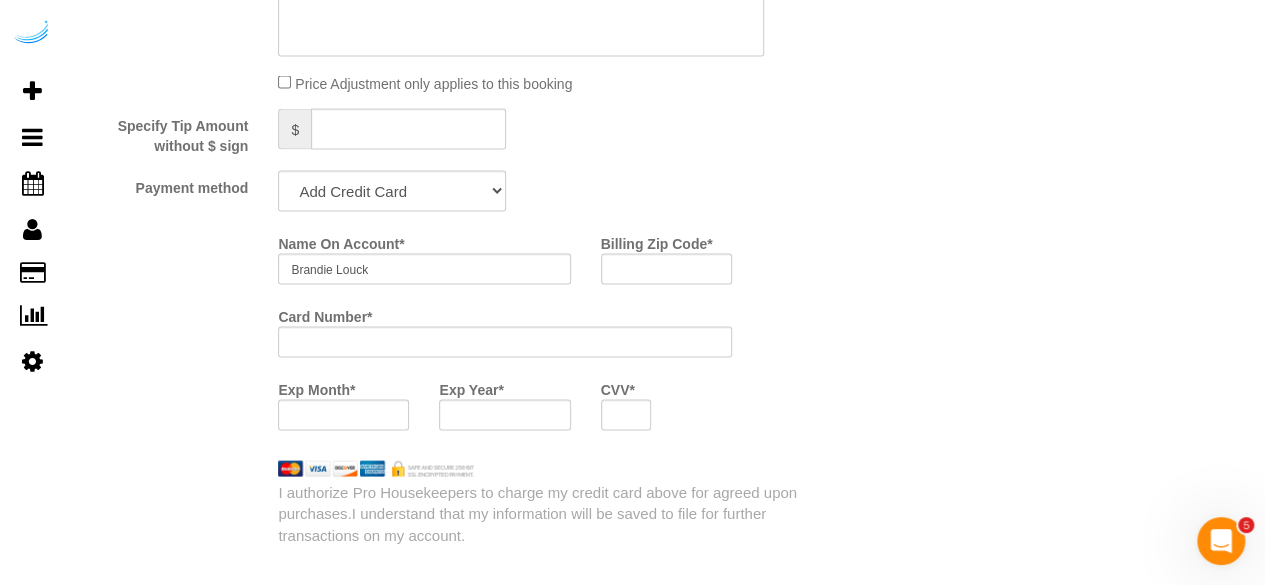 scroll, scrollTop: 1900, scrollLeft: 0, axis: vertical 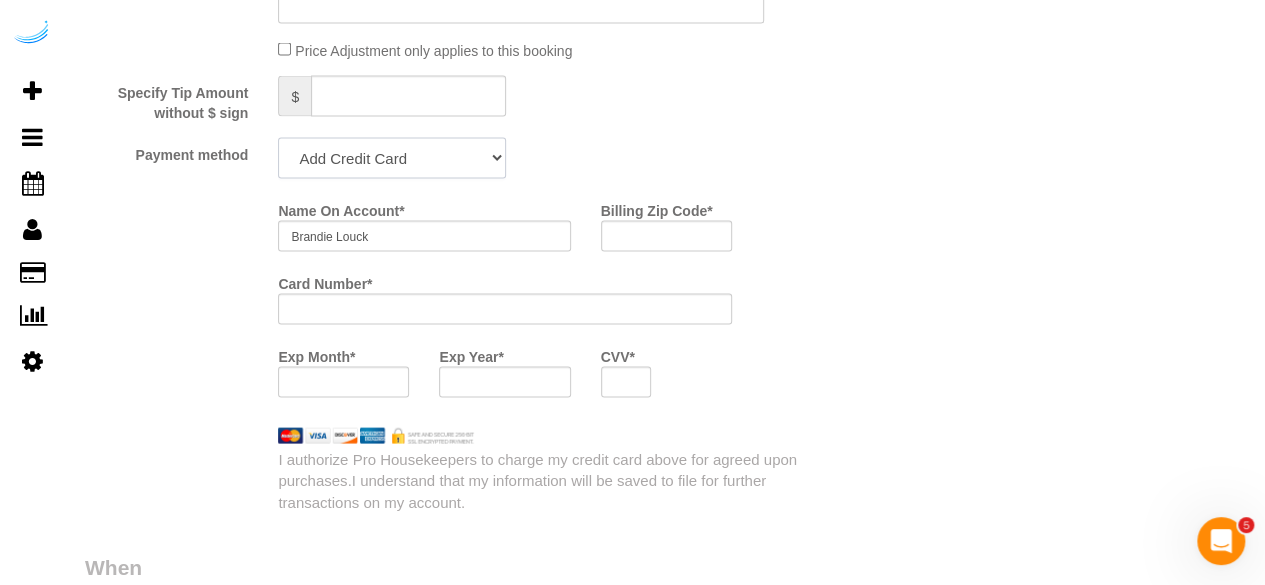 click on "Add Credit Card Cash Check Paypal" 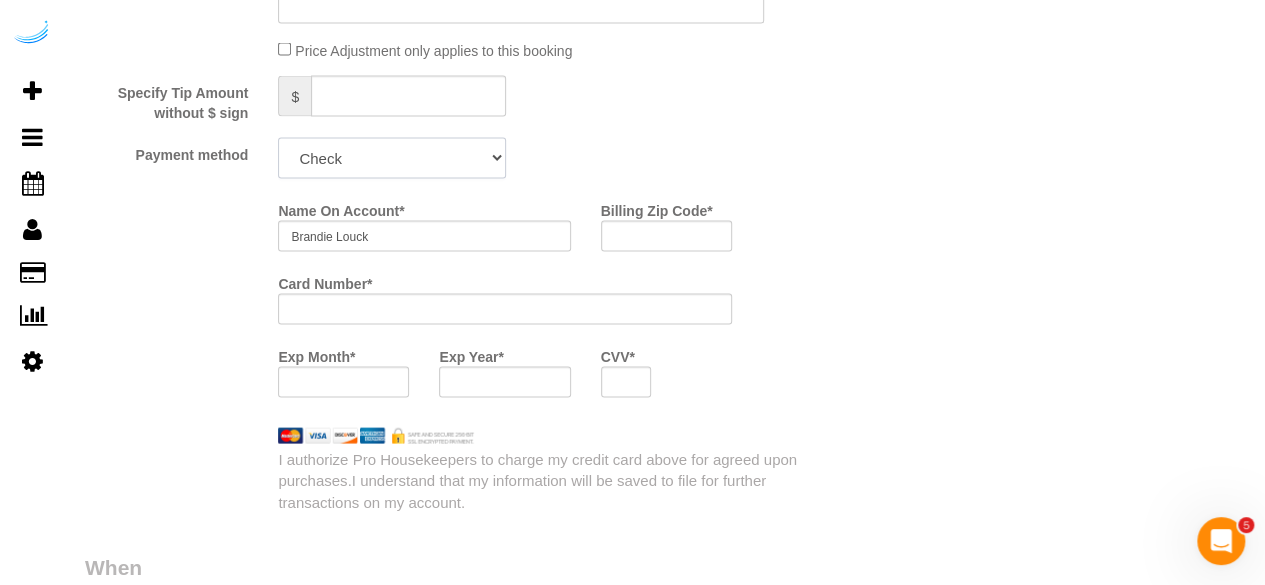 click on "Add Credit Card Cash Check Paypal" 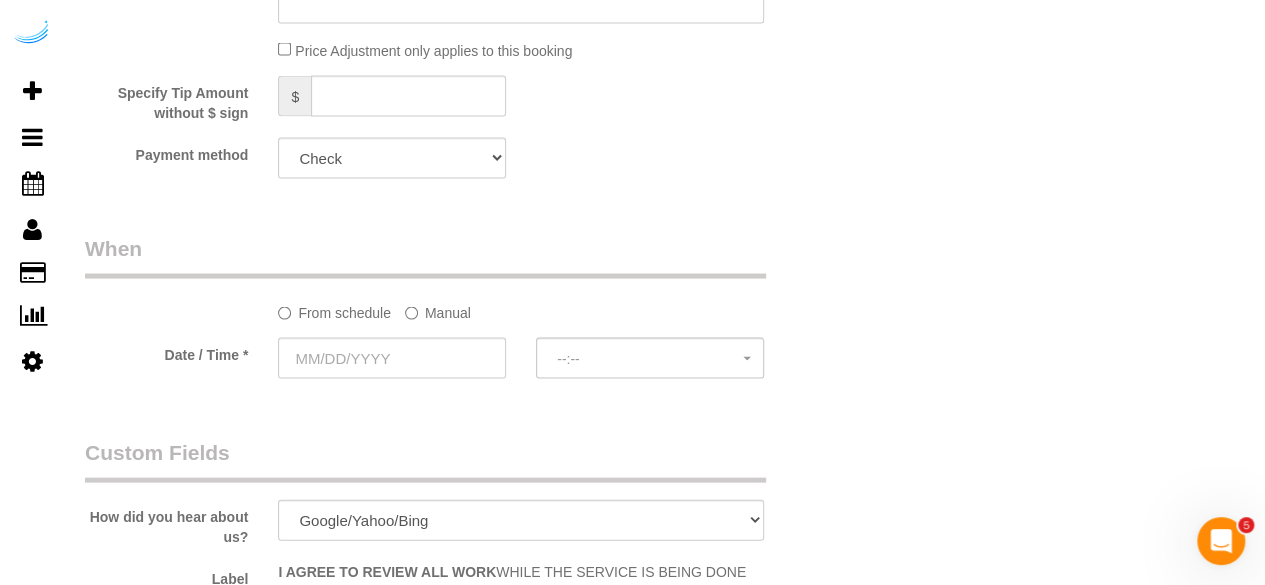 click on "Manual" 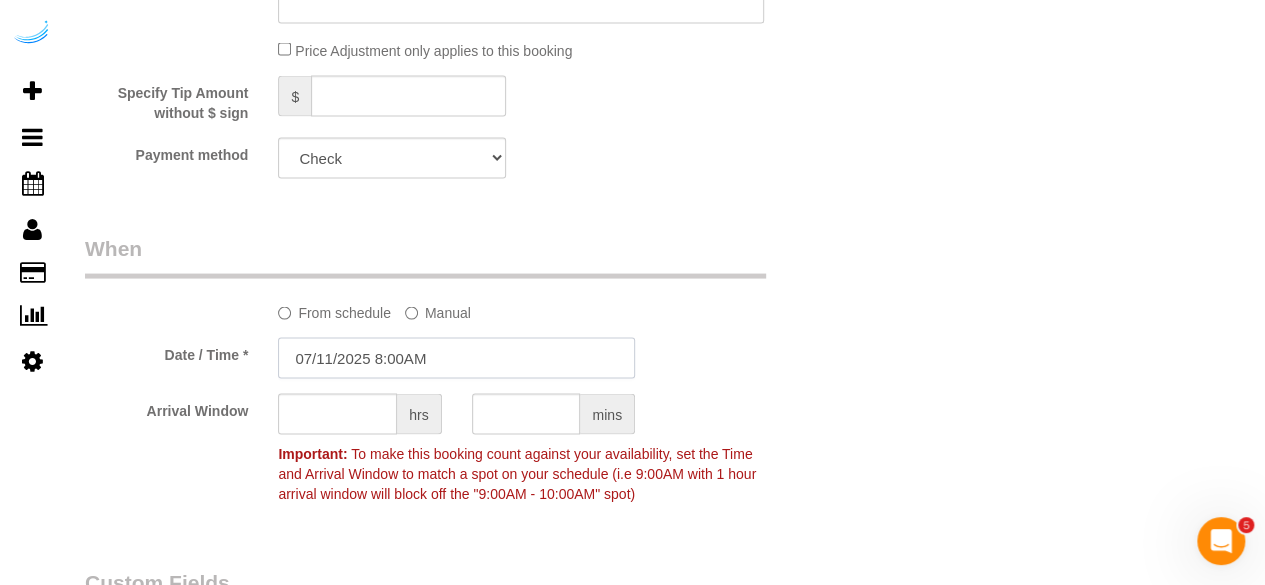 click on "07/11/2025 8:00AM" at bounding box center (456, 358) 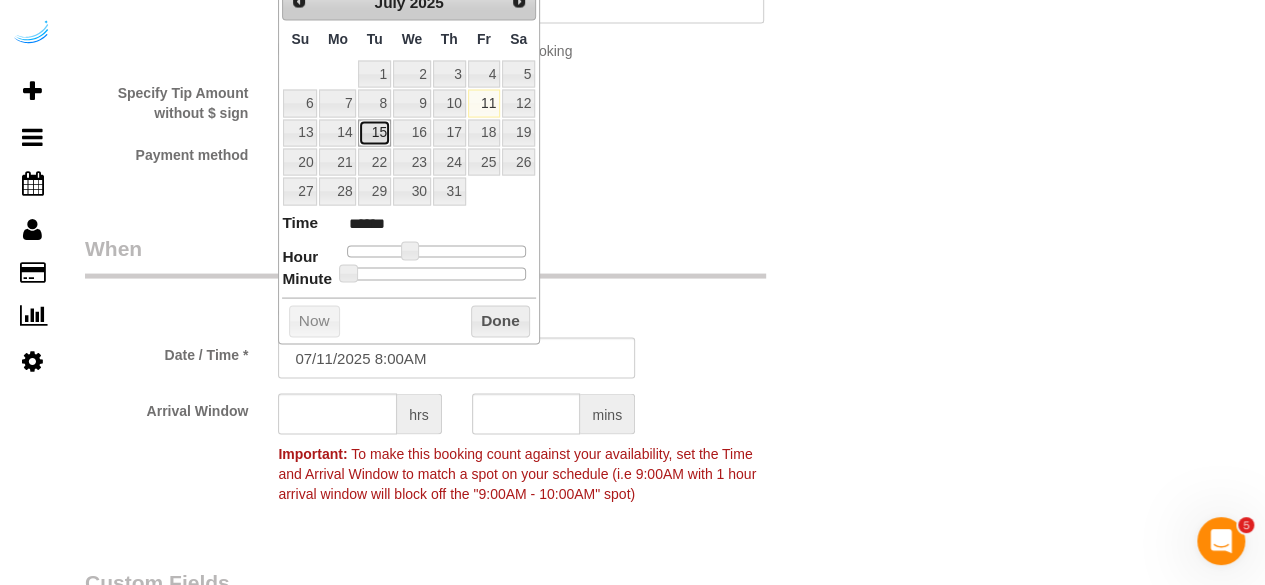 click on "15" at bounding box center (374, 133) 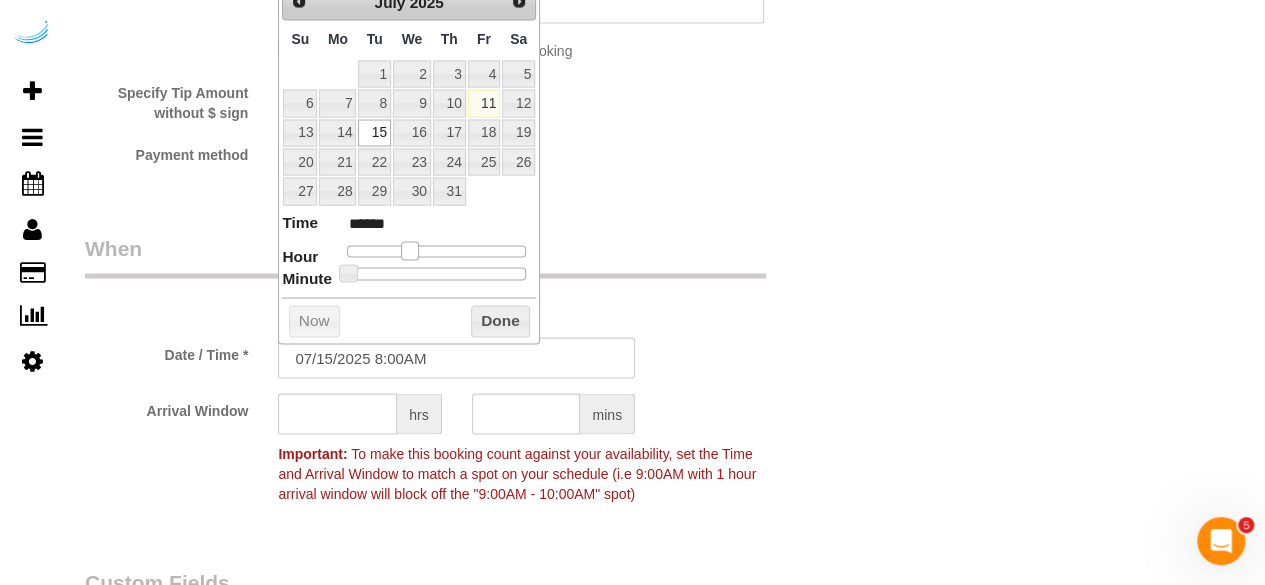 type on "07/15/2025 9:00AM" 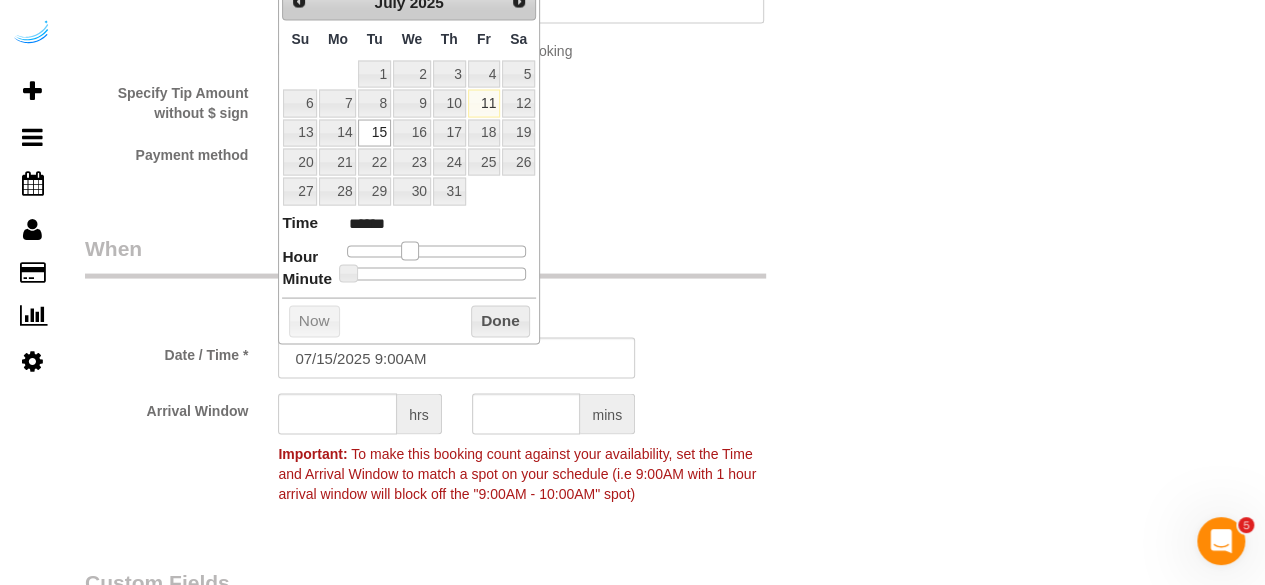 type on "07/15/2025 10:00AM" 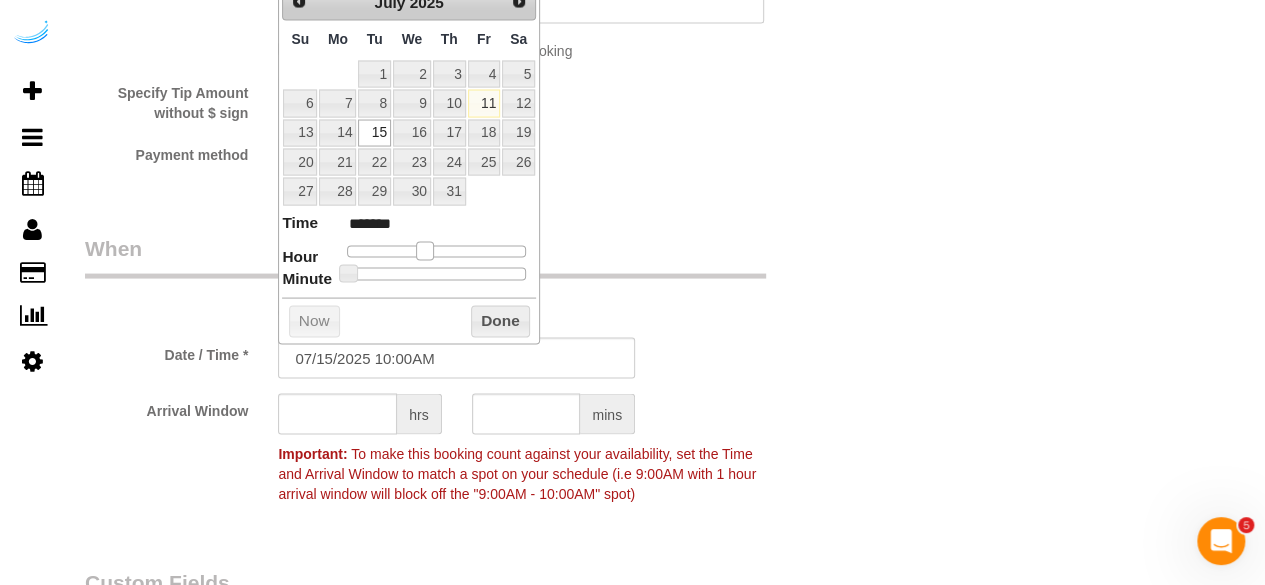 type on "07/15/2025 11:00AM" 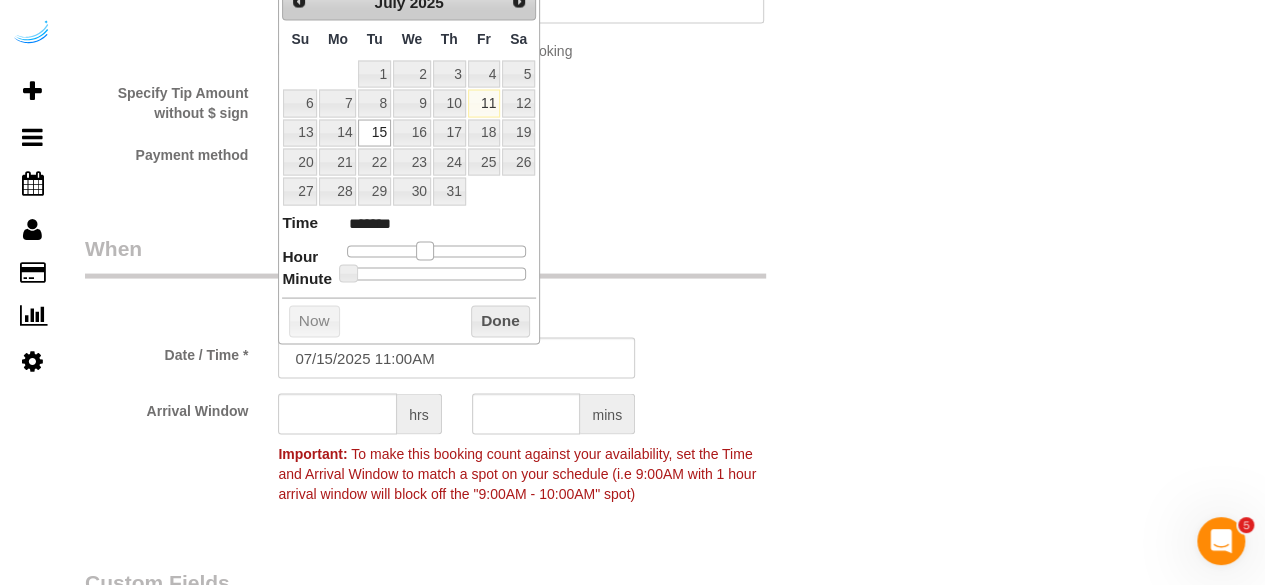 type on "07/15/2025 12:00PM" 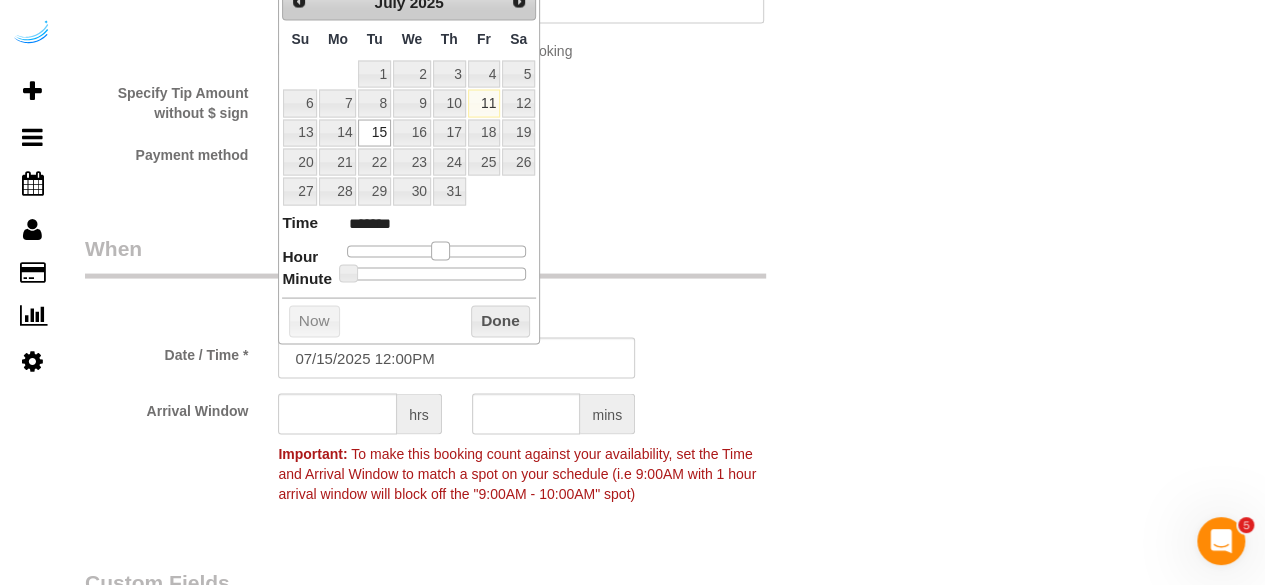 type on "07/15/2025 1:00PM" 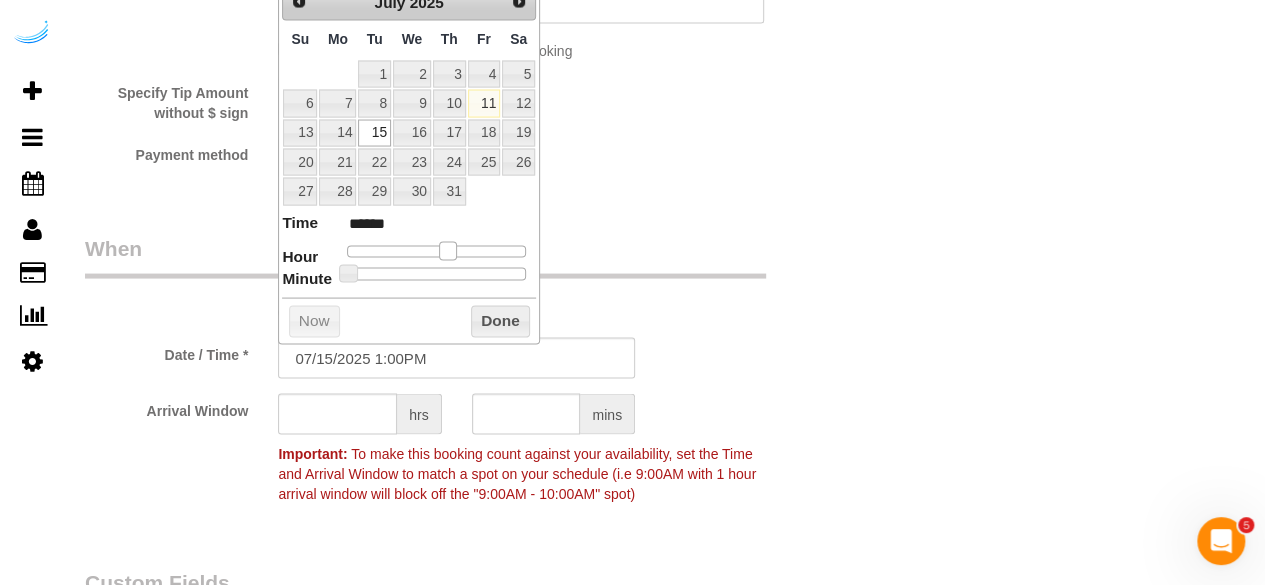 type on "07/15/2025 2:00PM" 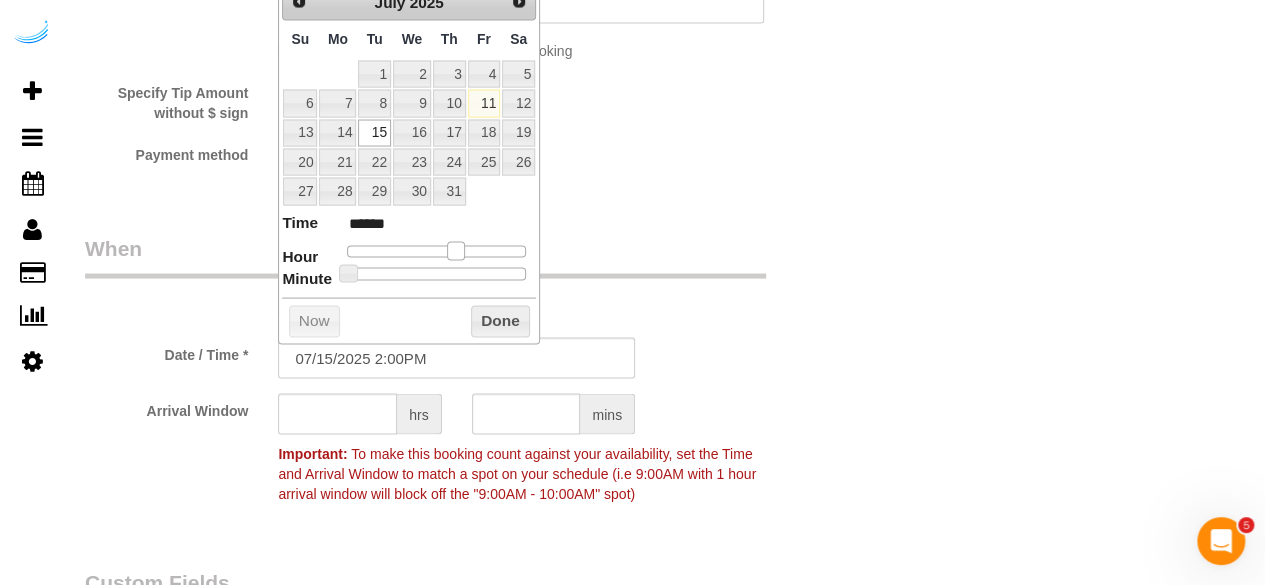 drag, startPoint x: 402, startPoint y: 245, endPoint x: 446, endPoint y: 255, distance: 45.122055 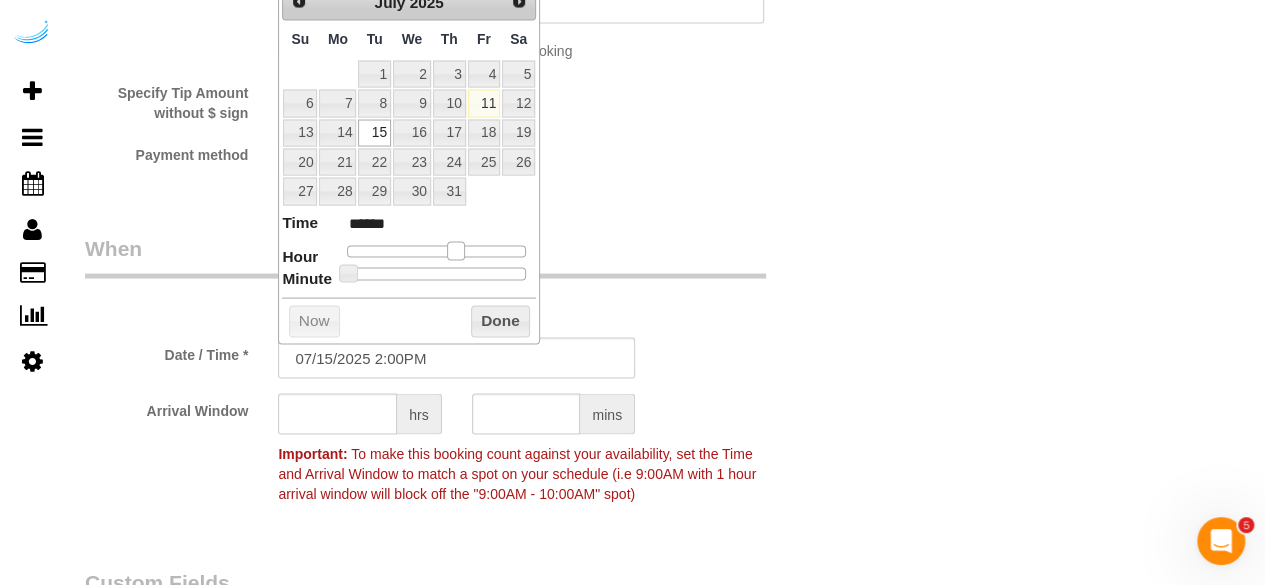 type on "07/15/2025 1:00PM" 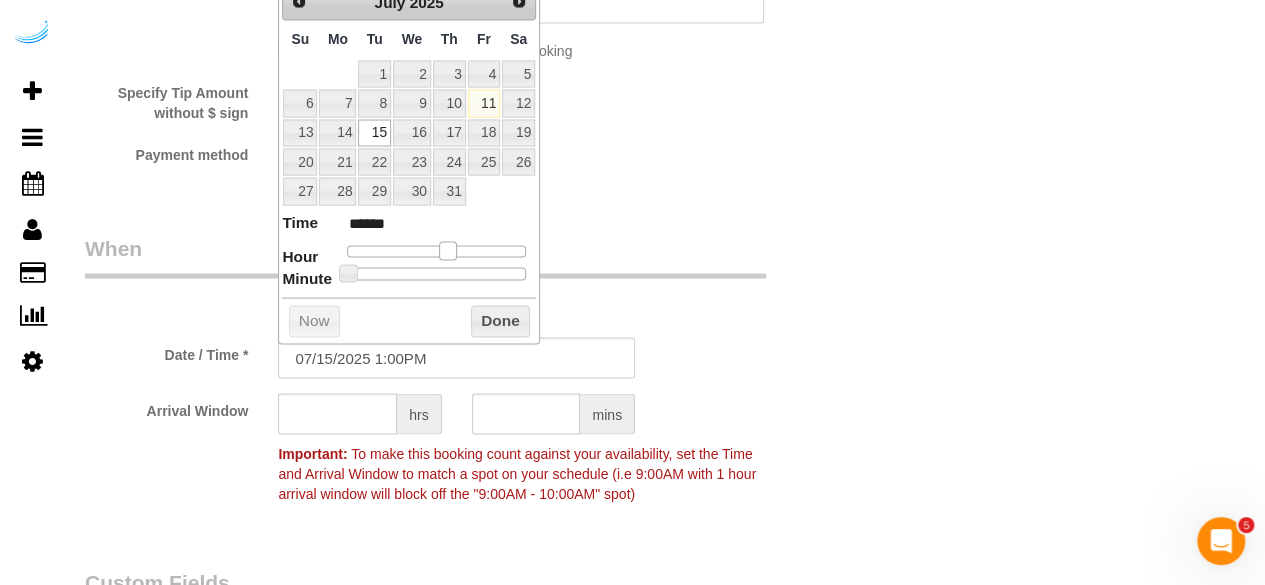 click on "Time ****** Hour Minute Second Millisecond Microsecond Time Zone ***** ***** ***** ***** ***** ***** ***** ***** ***** ***** ***** ***** ***** ***** ***** ***** ***** ***** ***** ***** ***** ***** ***** ***** ***** ***** ***** ***** ***** ***** ***** ***** ***** ***** ***** ***** ***** ***** ***** *****" at bounding box center [409, 246] 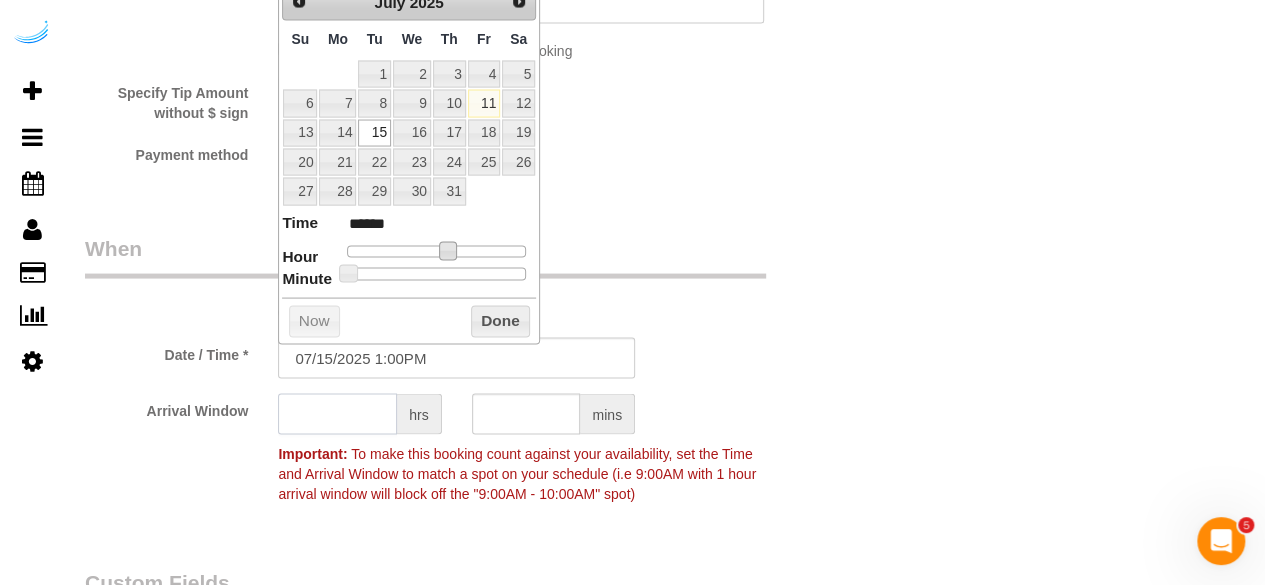 click 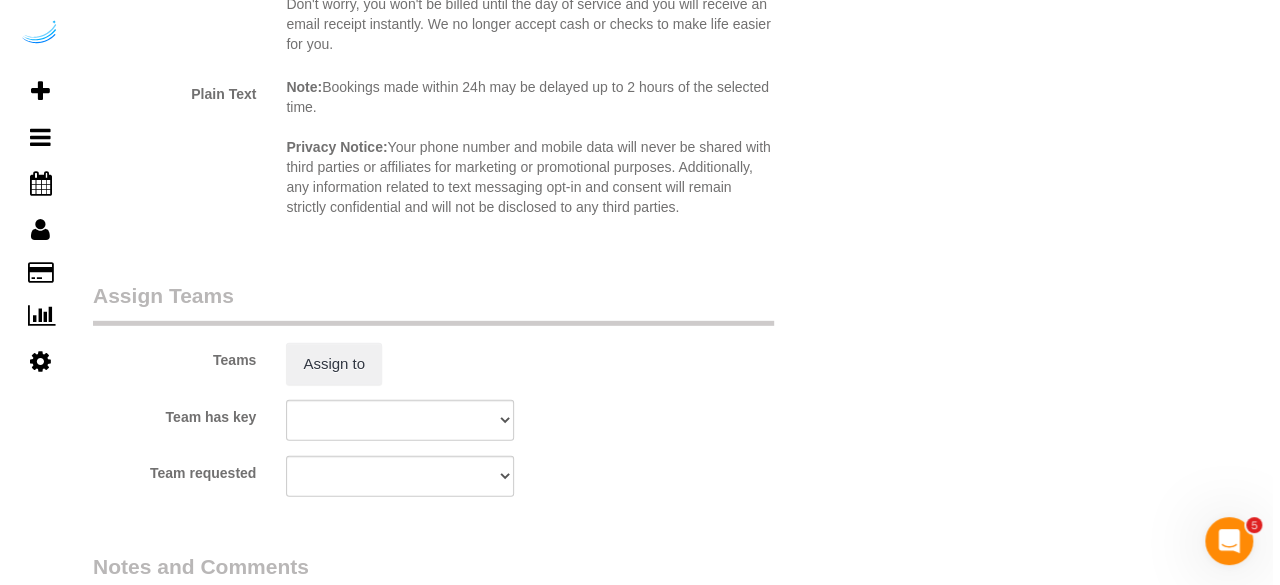 scroll, scrollTop: 2900, scrollLeft: 0, axis: vertical 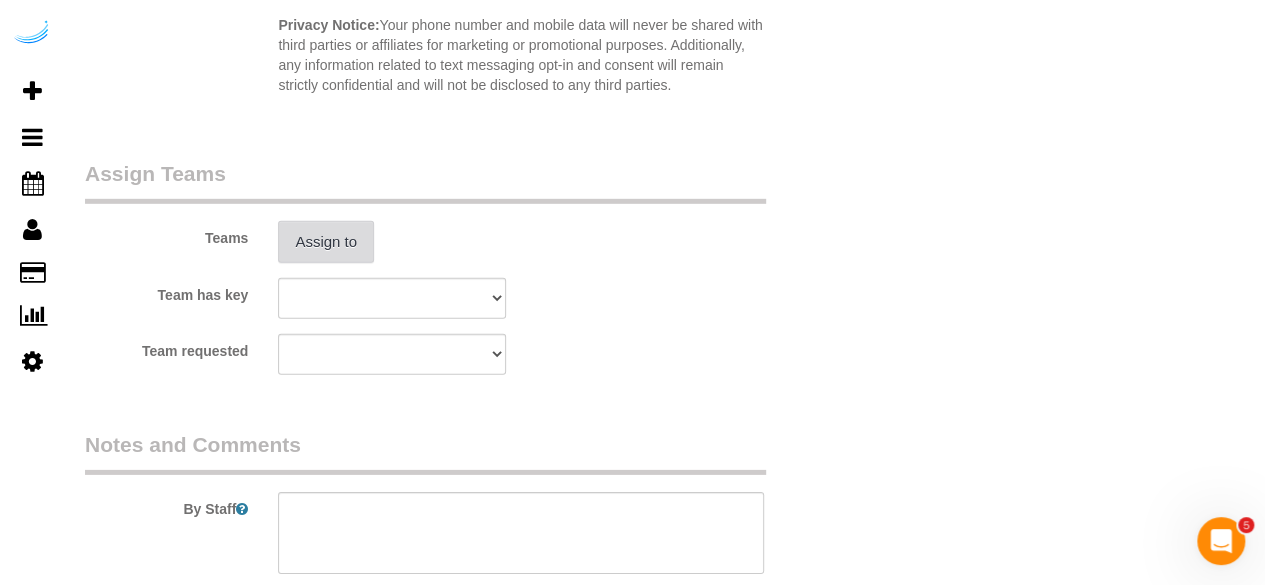 type on "4" 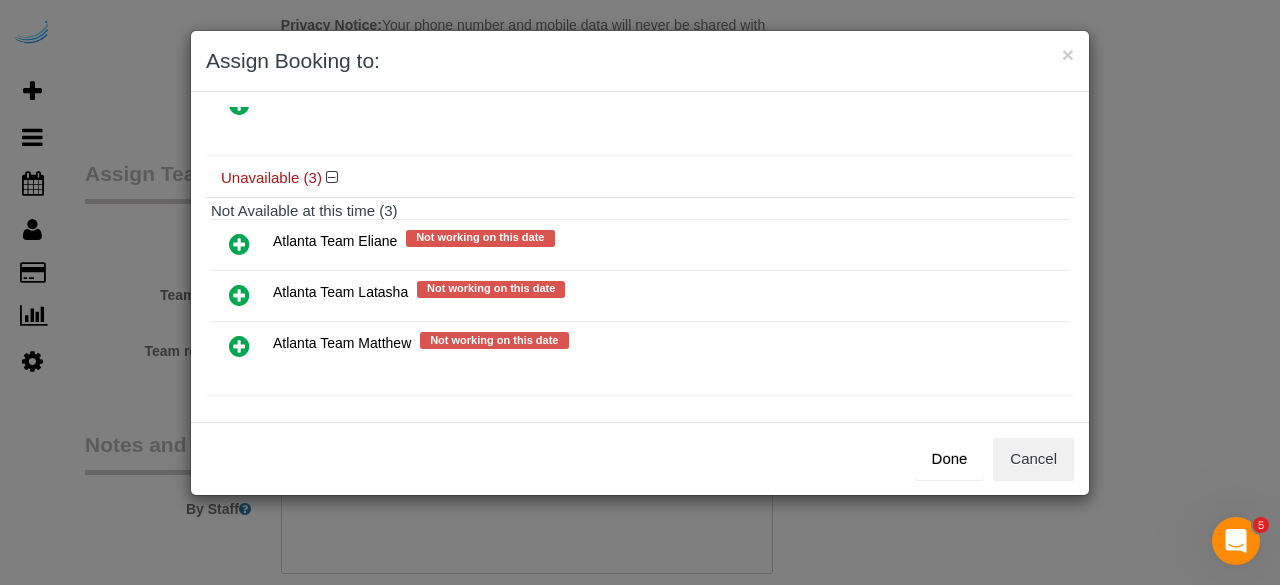 click at bounding box center [239, 244] 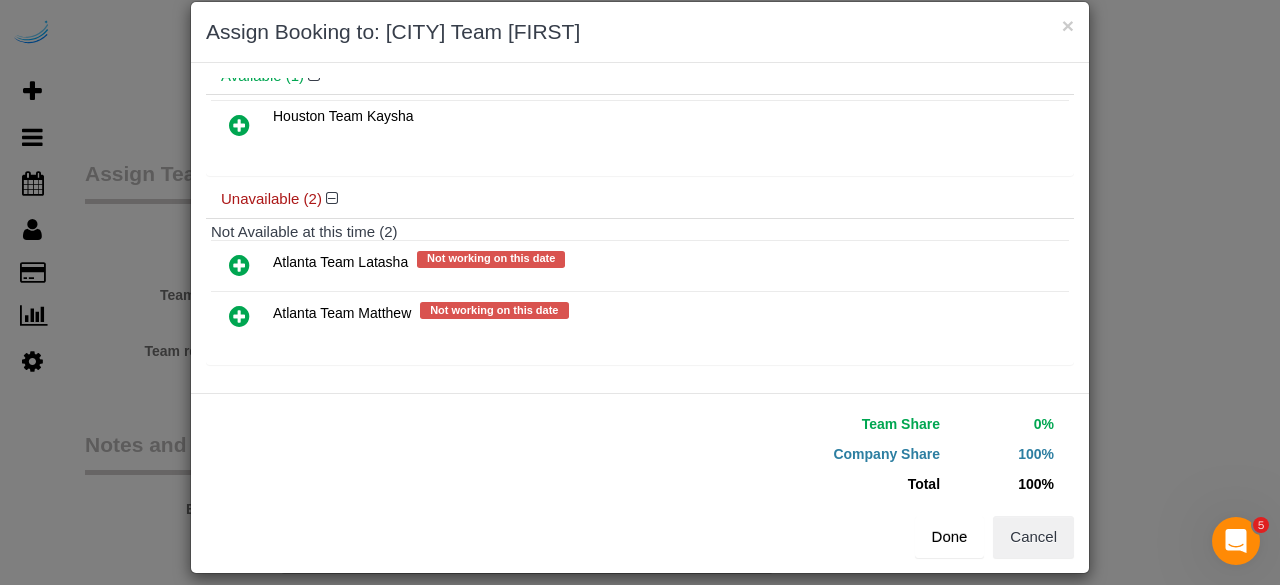 scroll, scrollTop: 45, scrollLeft: 0, axis: vertical 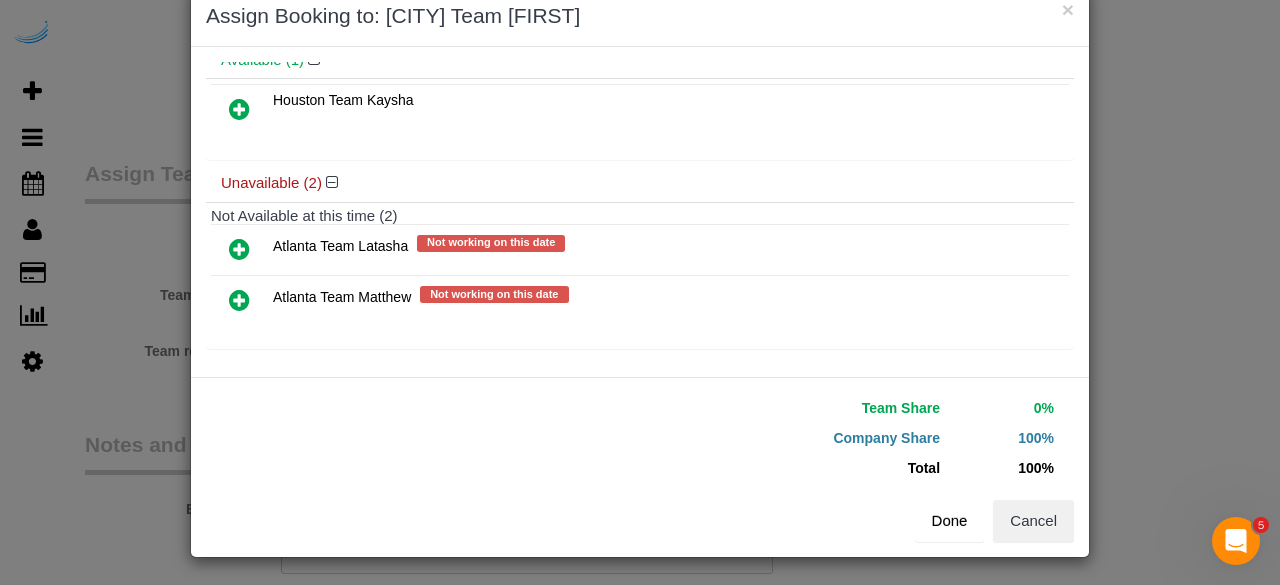 click on "Done" at bounding box center [950, 521] 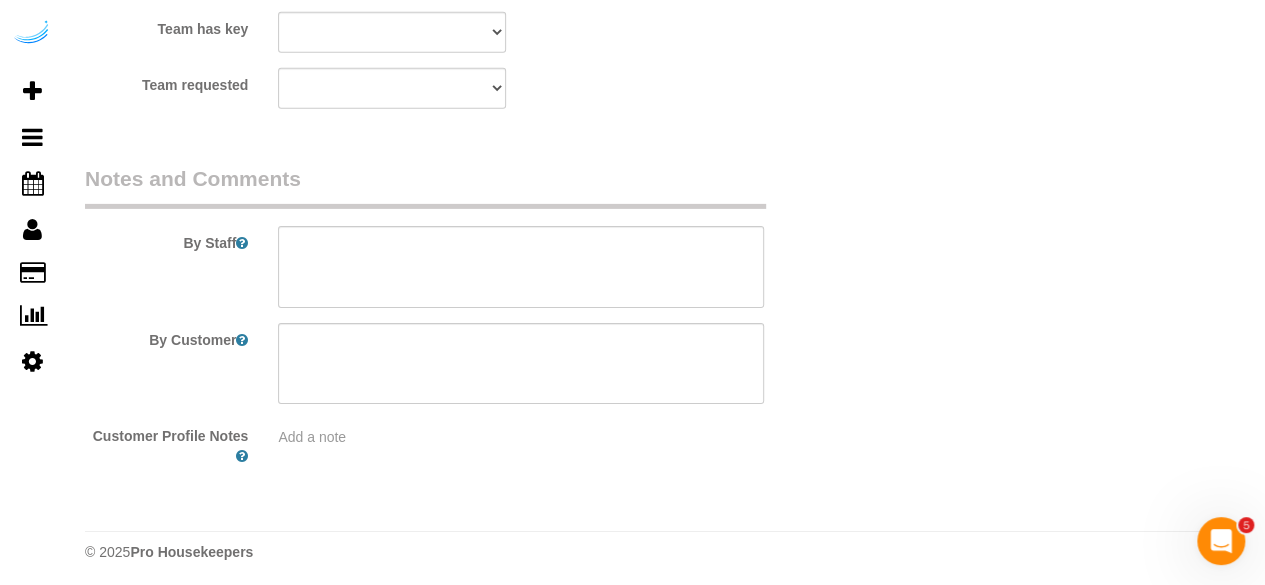 scroll, scrollTop: 3170, scrollLeft: 0, axis: vertical 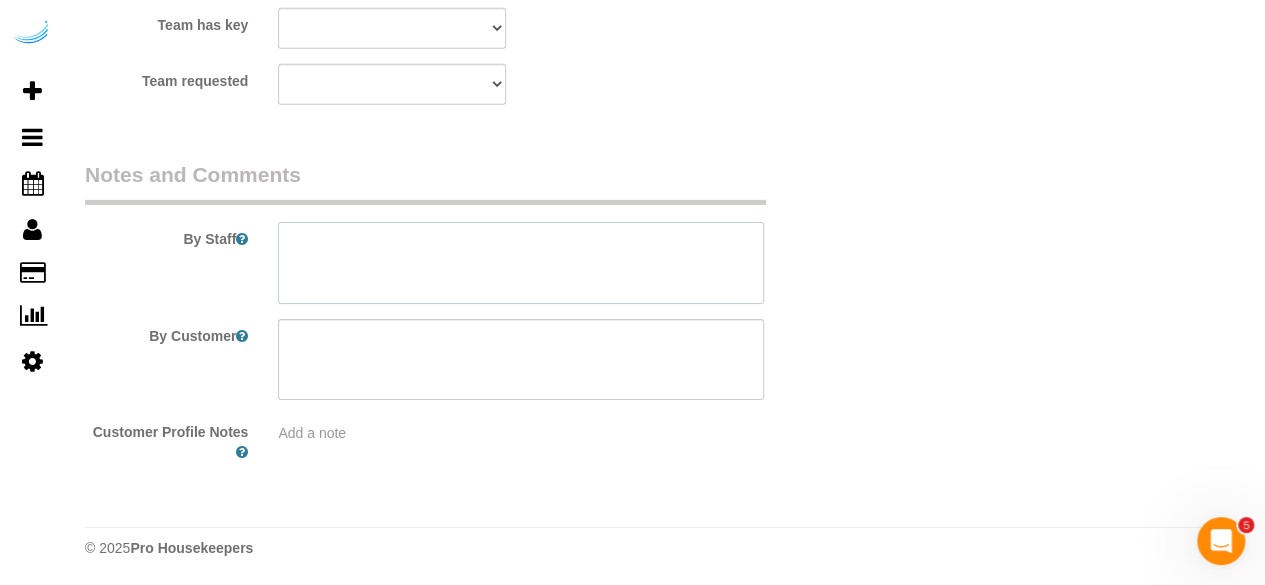 click at bounding box center [521, 263] 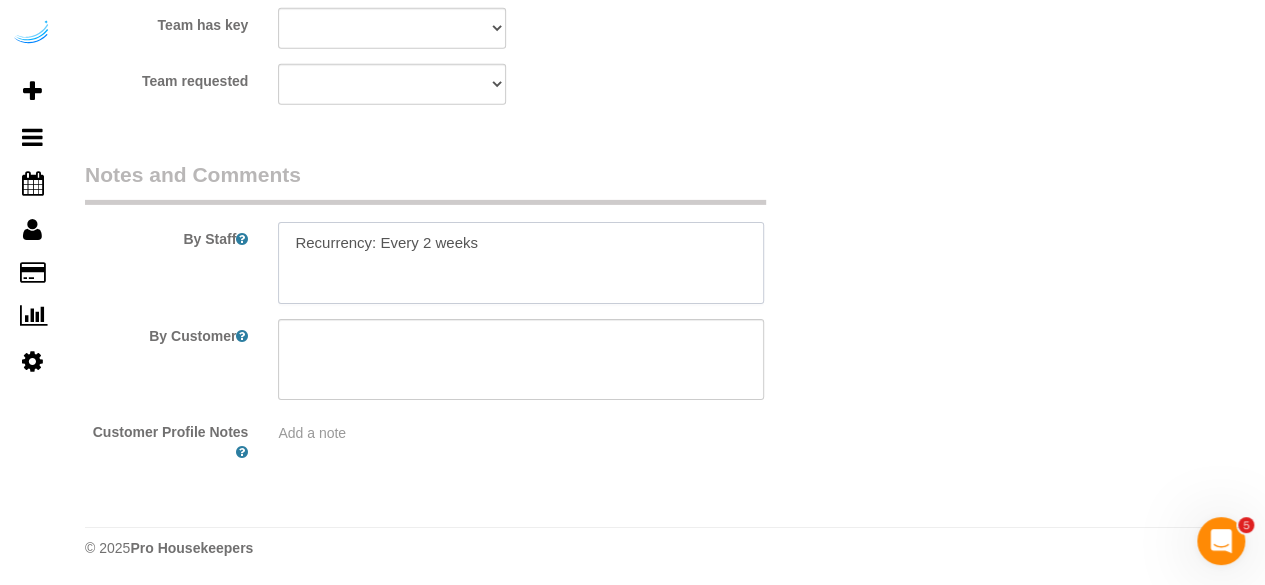 click at bounding box center (521, 263) 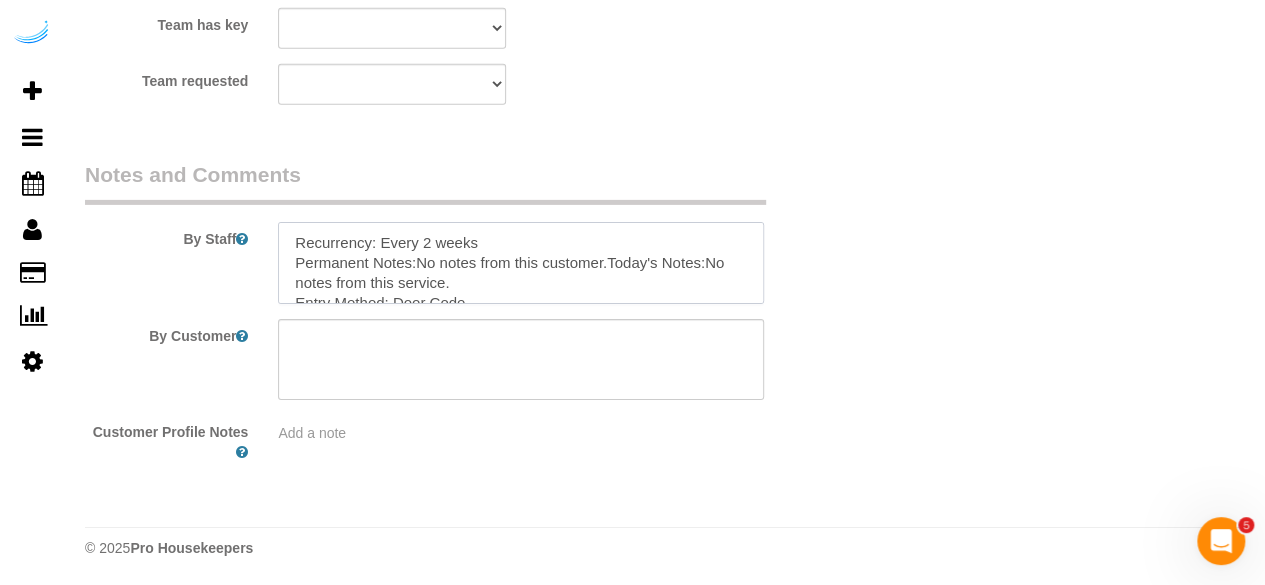 scroll, scrollTop: 208, scrollLeft: 0, axis: vertical 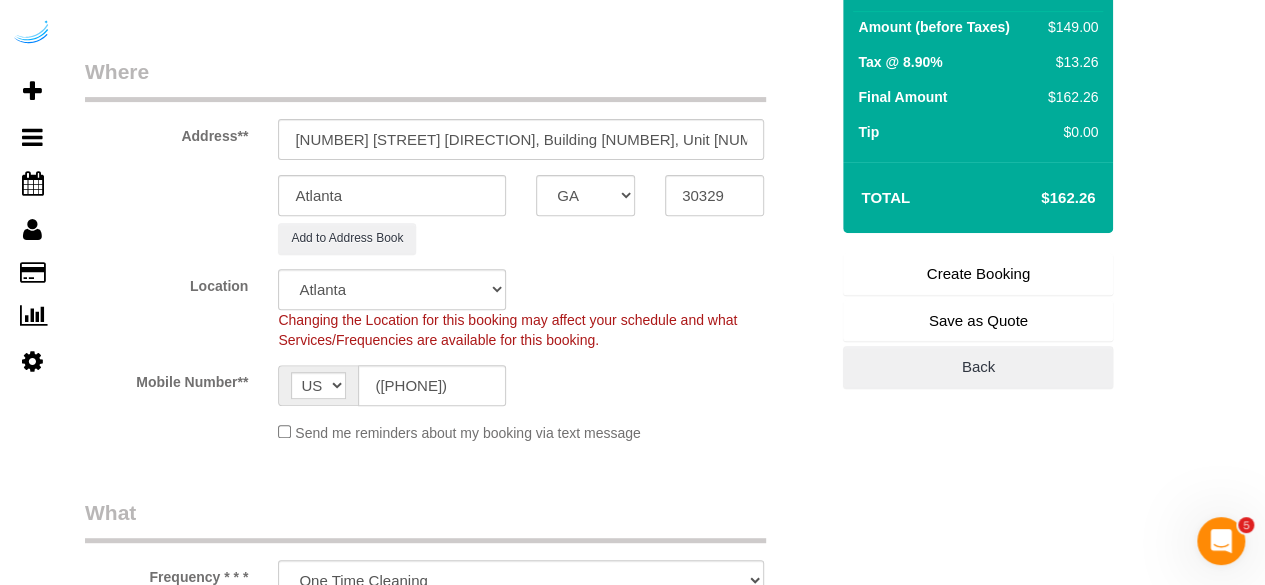 type on "Recurrency: Every 2 weeks
Permanent Notes:No notes from this customer.Today's Notes:No notes from this service.
Entry Method: Door Code
Code: 3956
Details:
Additional Notes:
Code Type: Gate
Access Code: 503
Details:
Please call when you arrive and pull up to right gate. I will let you in. Call box is broken." 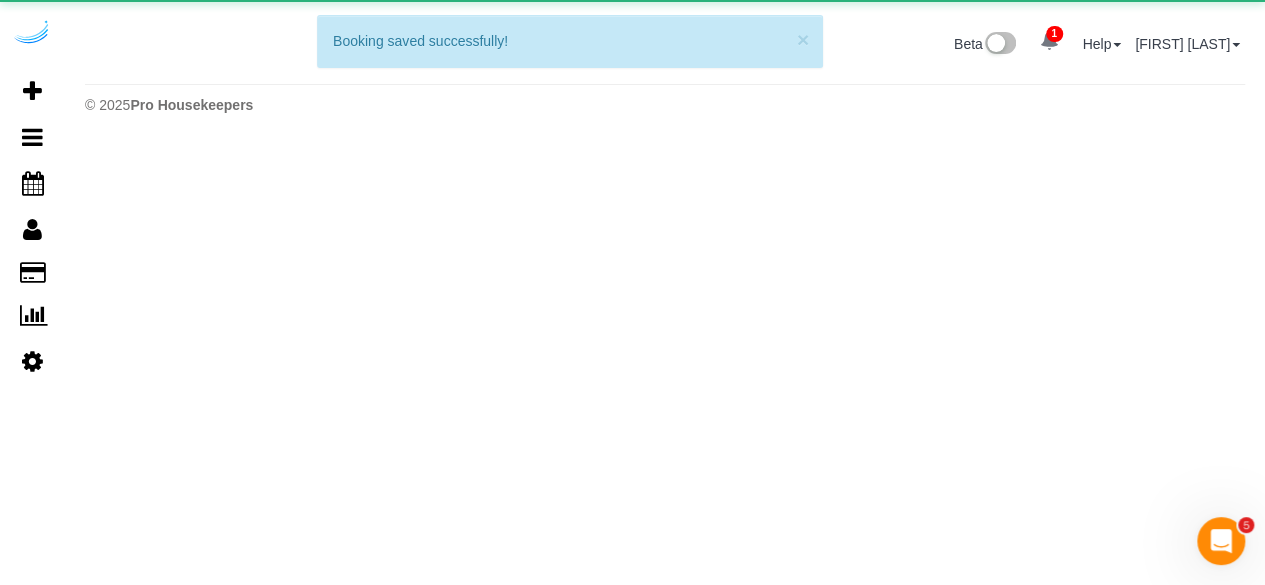 scroll, scrollTop: 0, scrollLeft: 0, axis: both 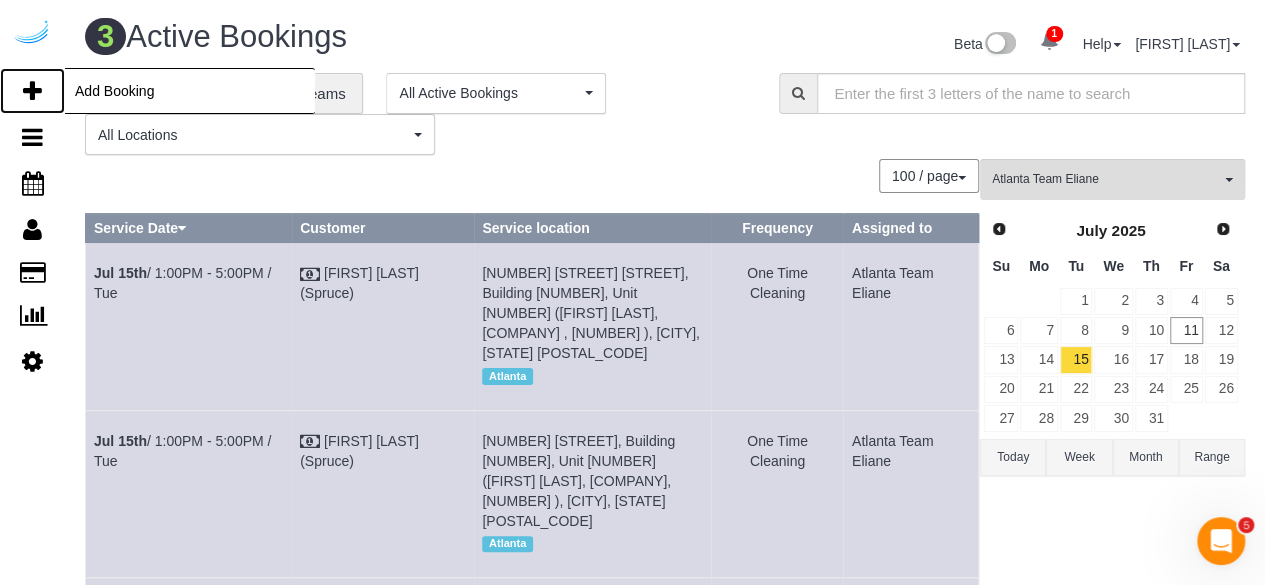 click on "Add Booking" at bounding box center [32, 91] 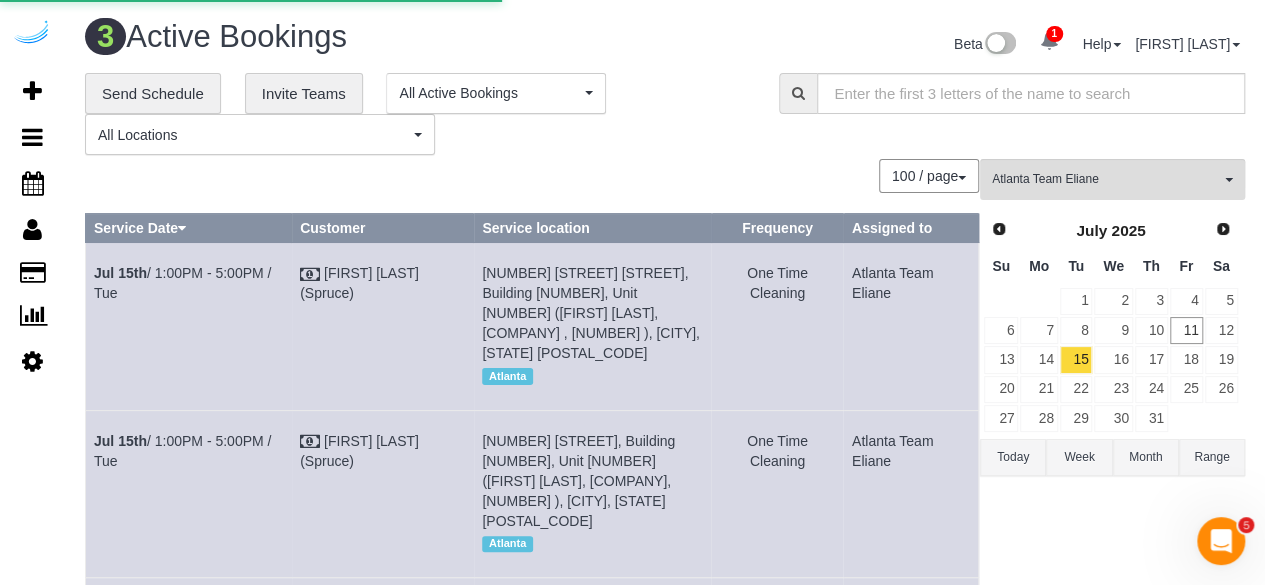 select on "number:9" 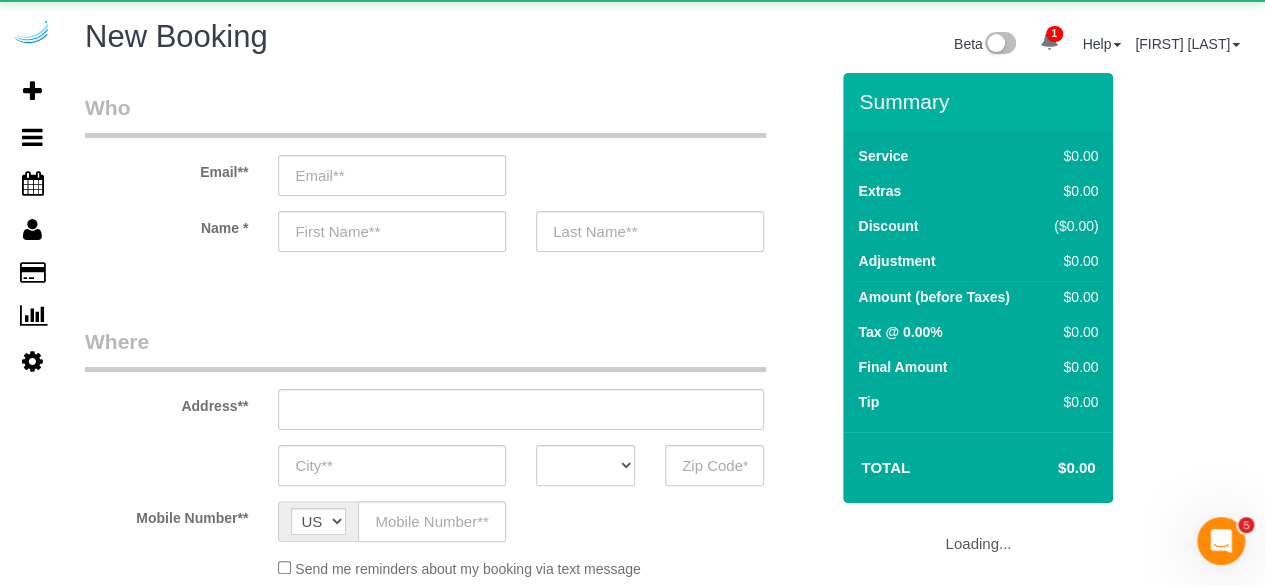 select on "object:9494" 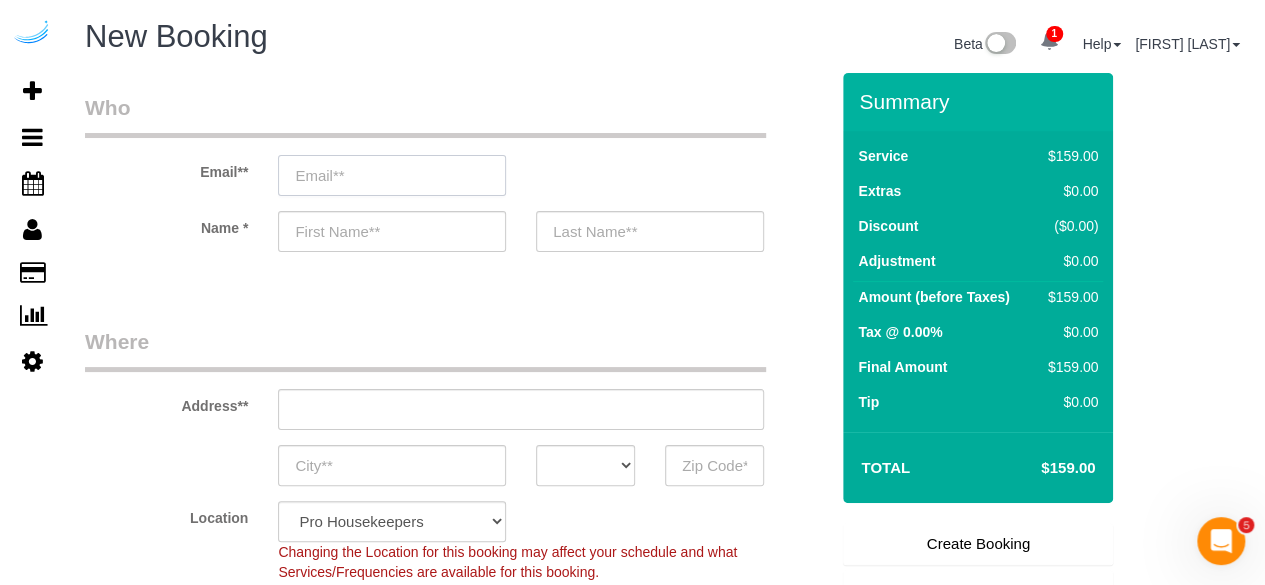 click at bounding box center [392, 175] 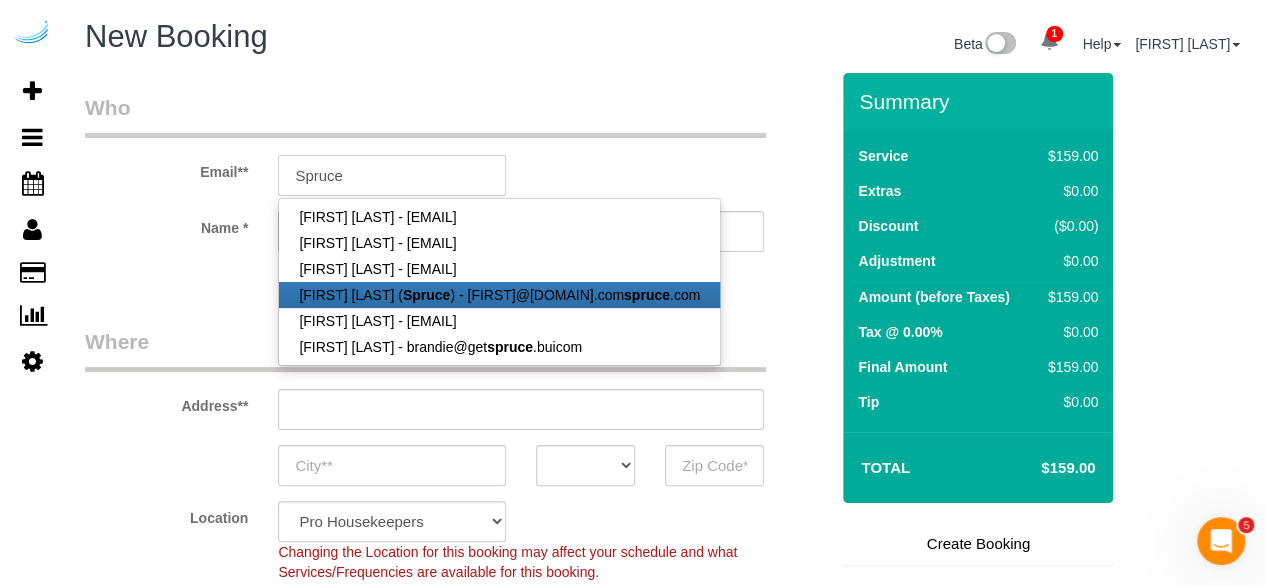 type on "brandie@getspruce.com" 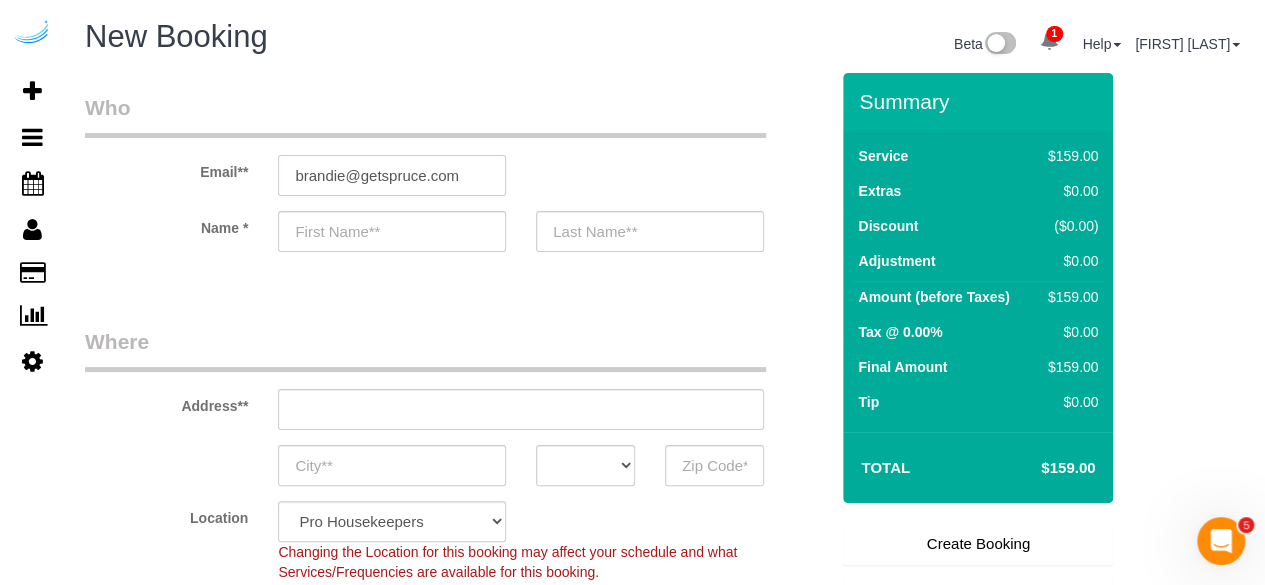 type on "Brandie" 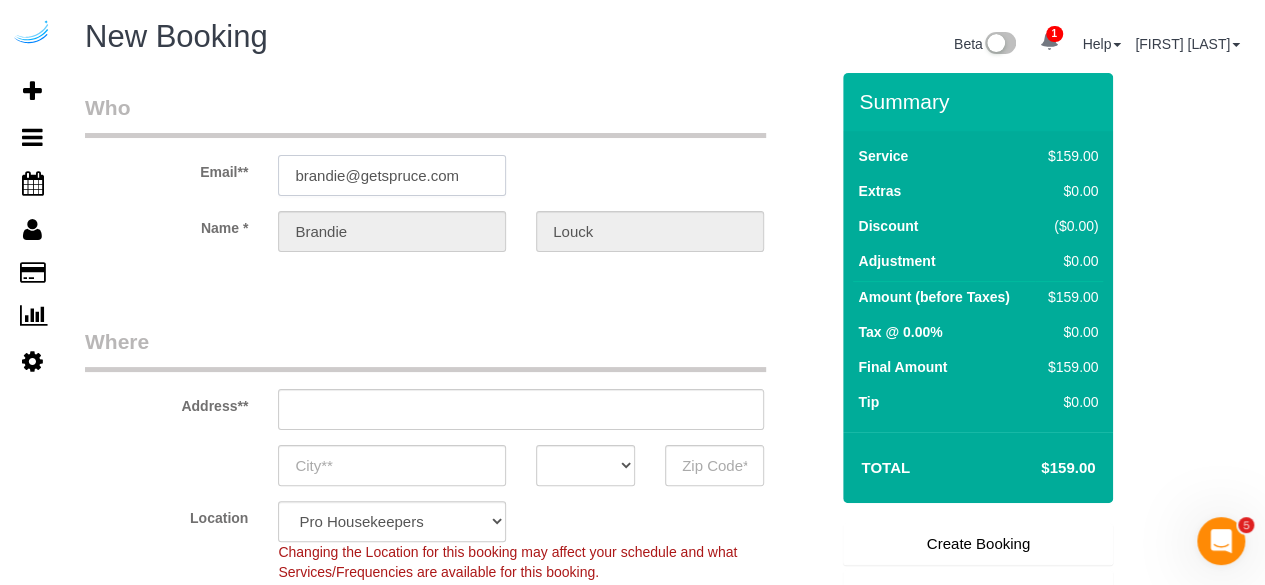 type on "3816 S Lamar Blvd" 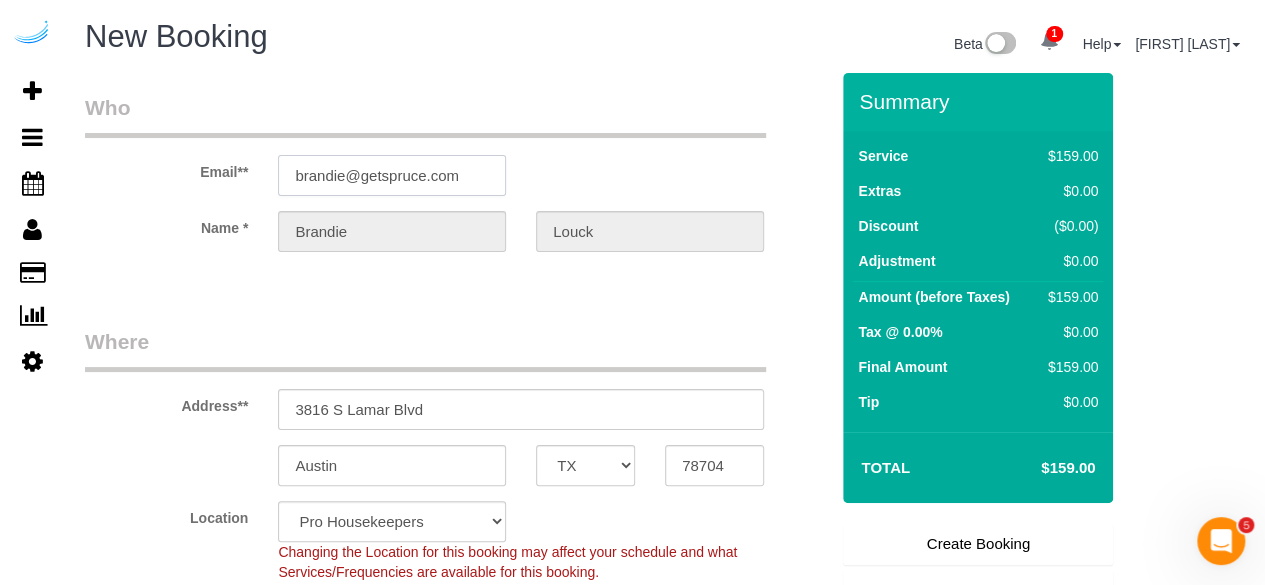 type on "brandie@getspruce.com" 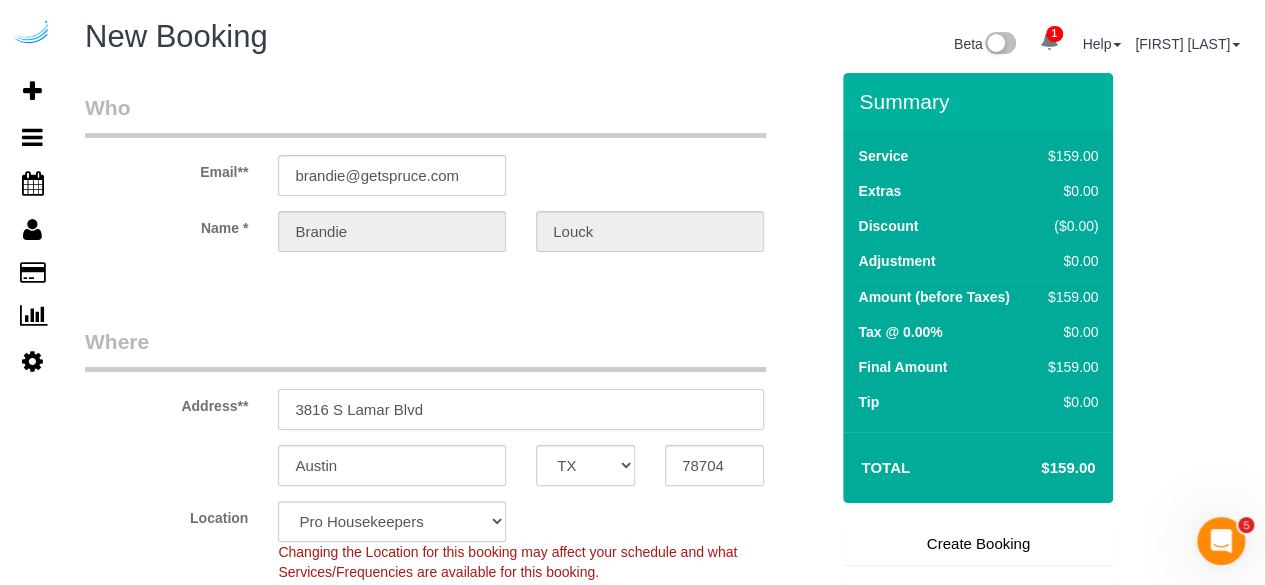 click on "3816 S Lamar Blvd" at bounding box center (521, 409) 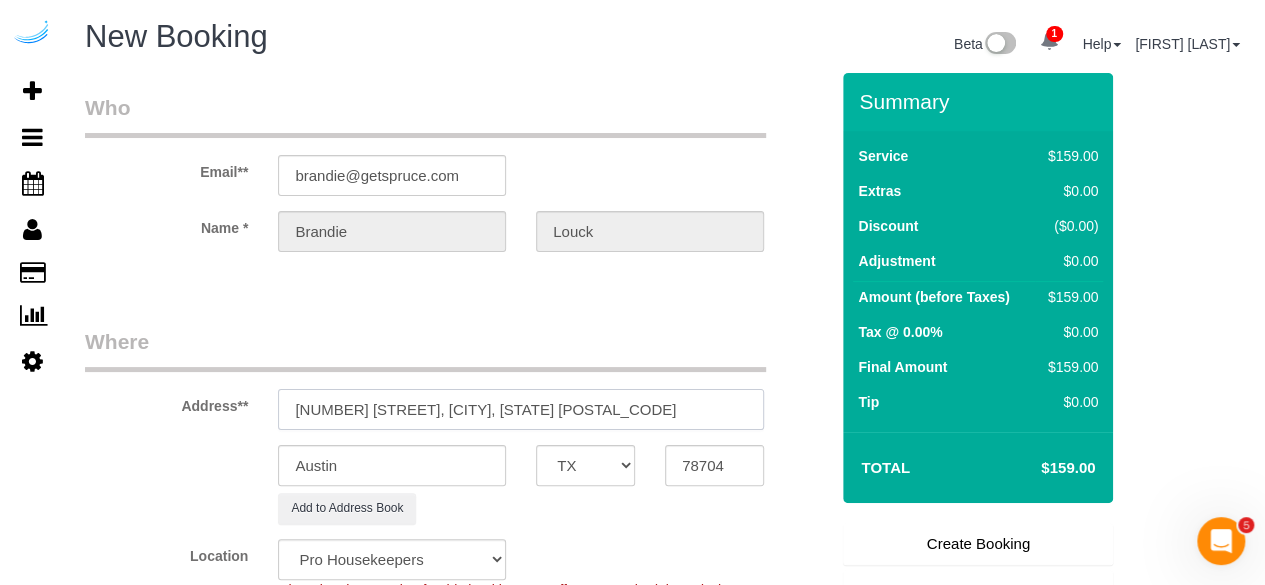 select on "9" 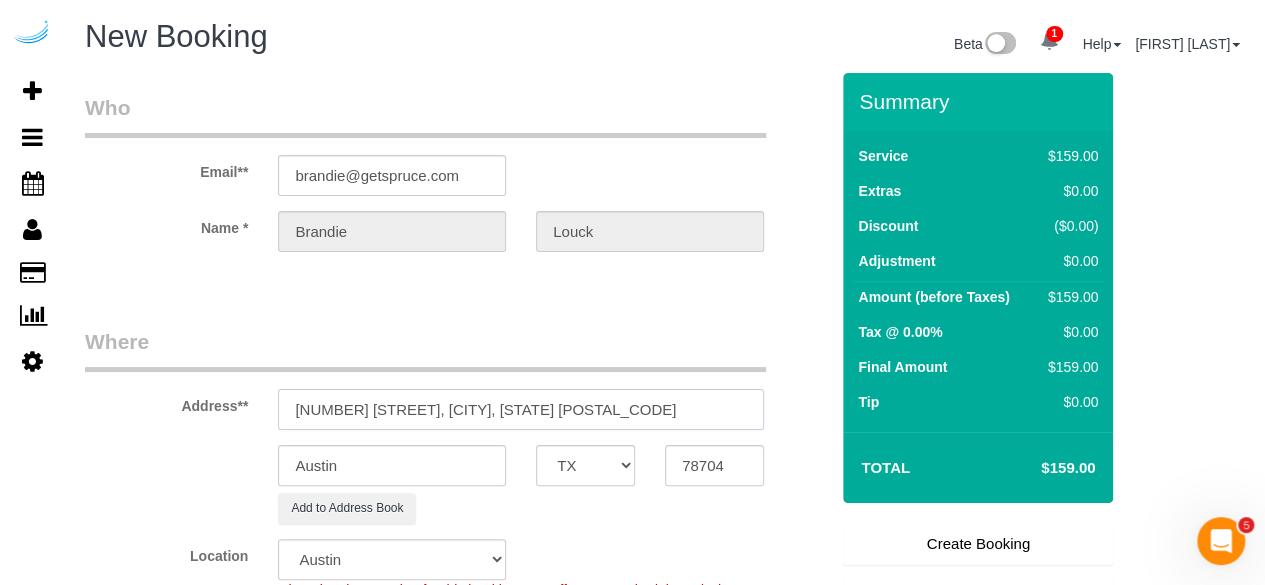 select on "object:9536" 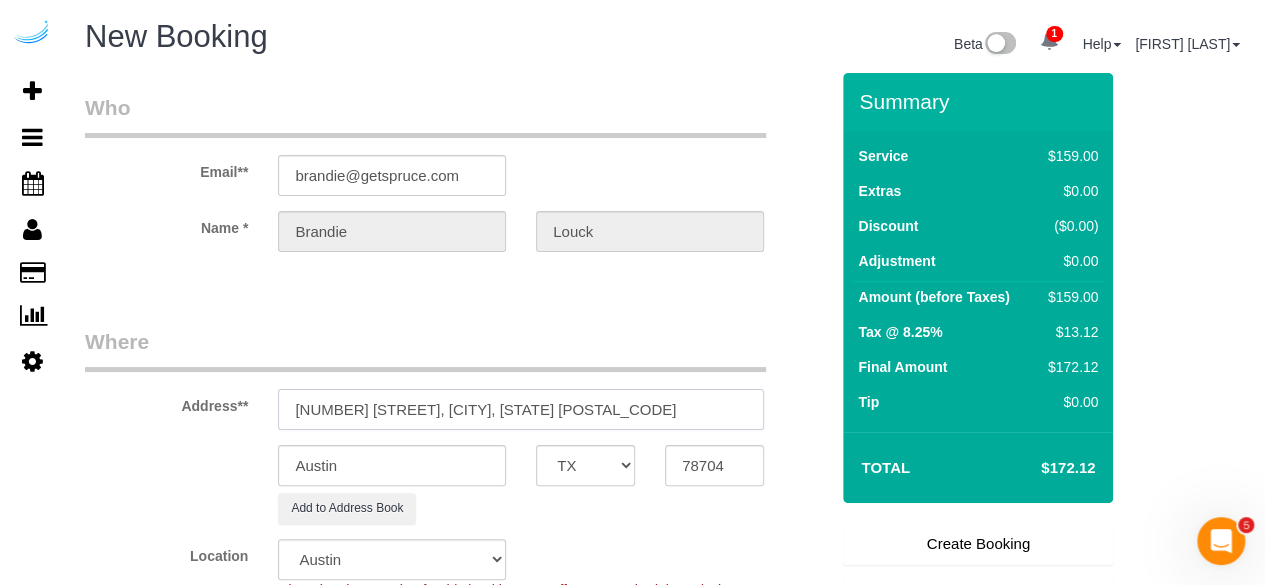 drag, startPoint x: 548, startPoint y: 403, endPoint x: 685, endPoint y: 405, distance: 137.0146 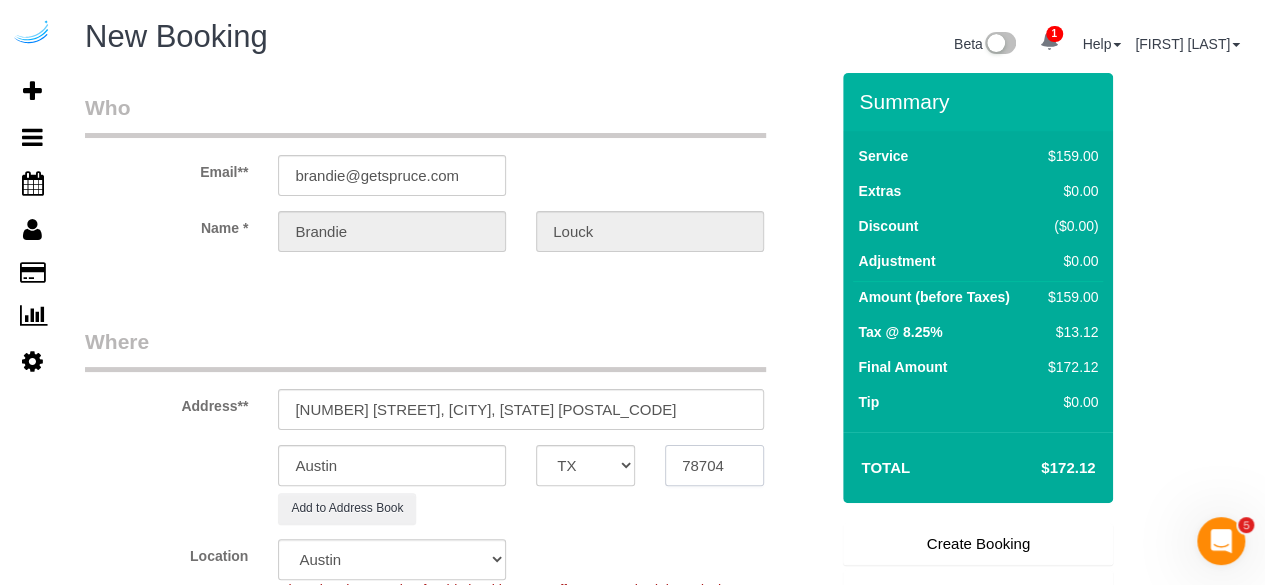 click on "78704" at bounding box center (714, 465) 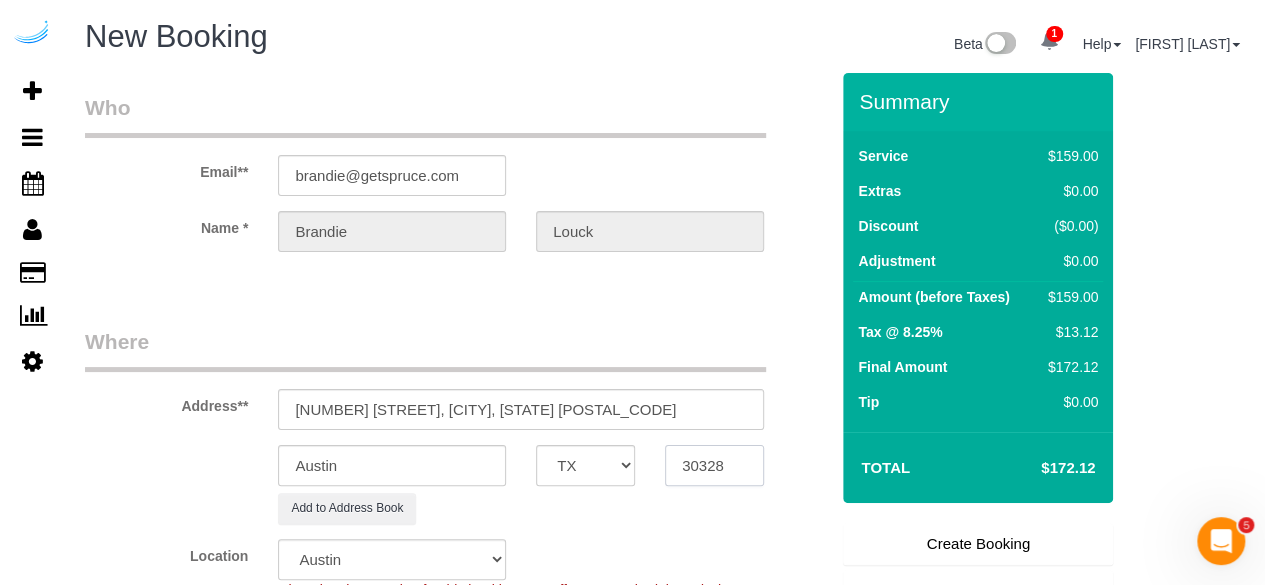 type on "30328" 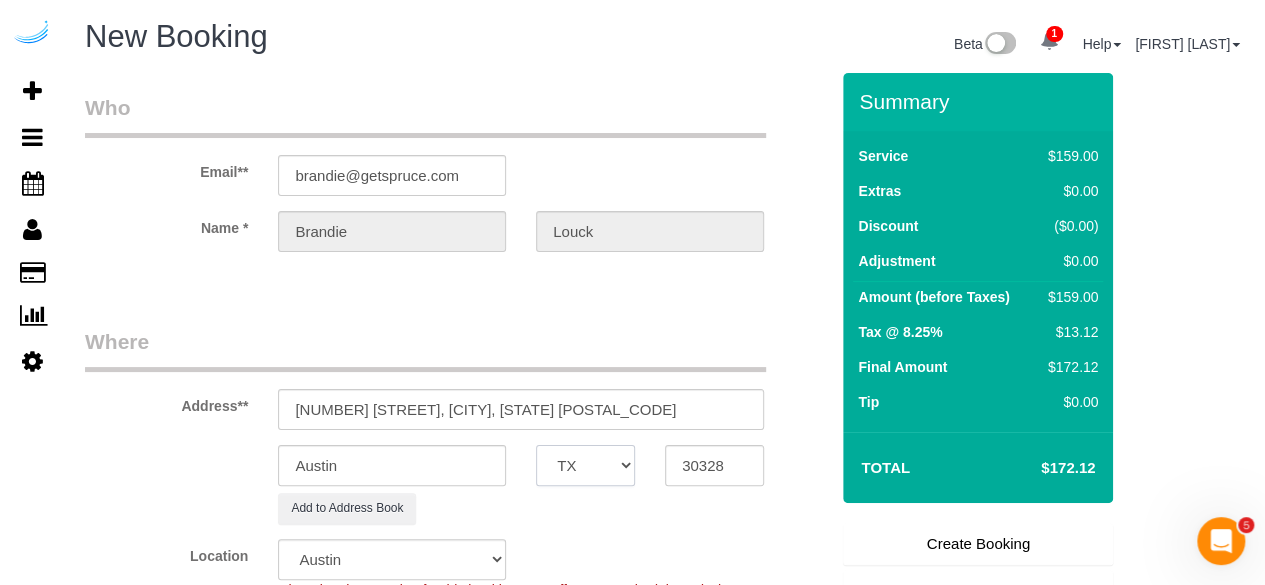 click on "AK
AL
AR
AZ
CA
CO
CT
DC
DE
FL
GA
HI
IA
ID
IL
IN
KS
KY
LA
MA
MD
ME
MI
MN
MO
MS
MT
NC
ND
NE
NH
NJ
NM
NV
NY
OH
OK
OR
PA
RI
SC
SD
TN
TX
UT
VA
VT
WA
WI
WV
WY" at bounding box center (585, 465) 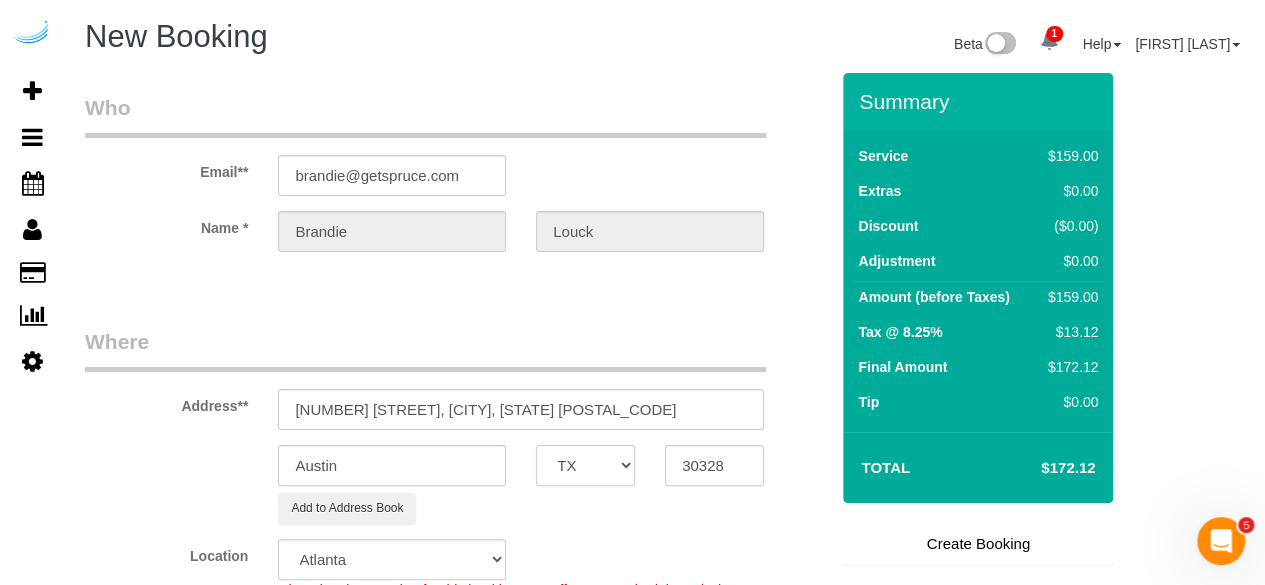 select on "GA" 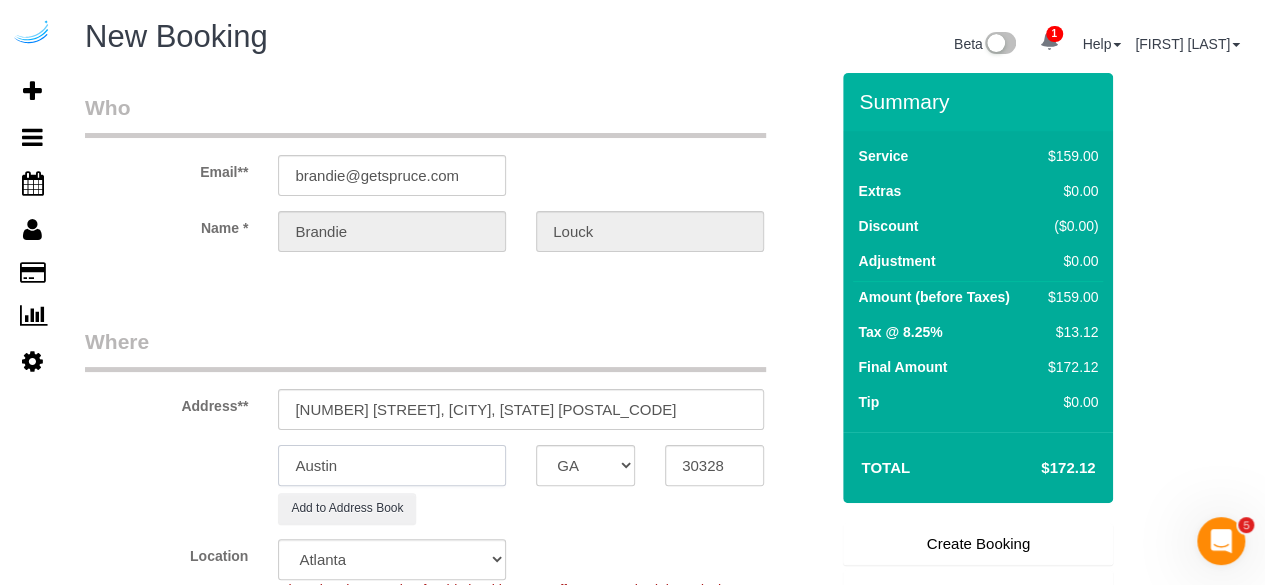 click on "Austin" at bounding box center (392, 465) 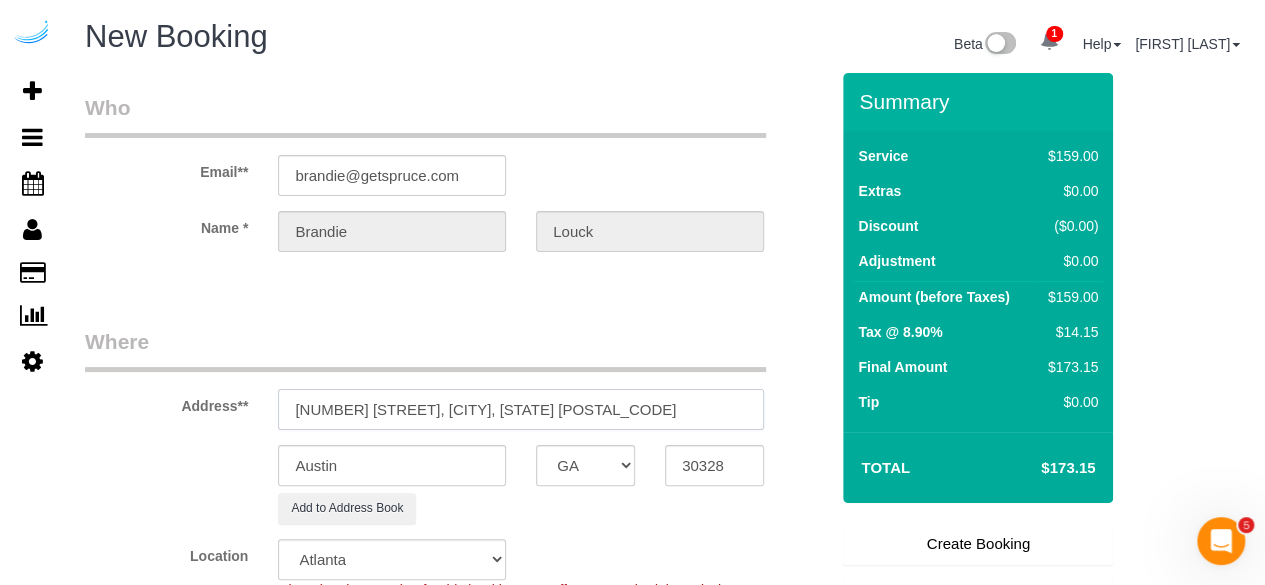 drag, startPoint x: 513, startPoint y: 412, endPoint x: 418, endPoint y: 409, distance: 95.047356 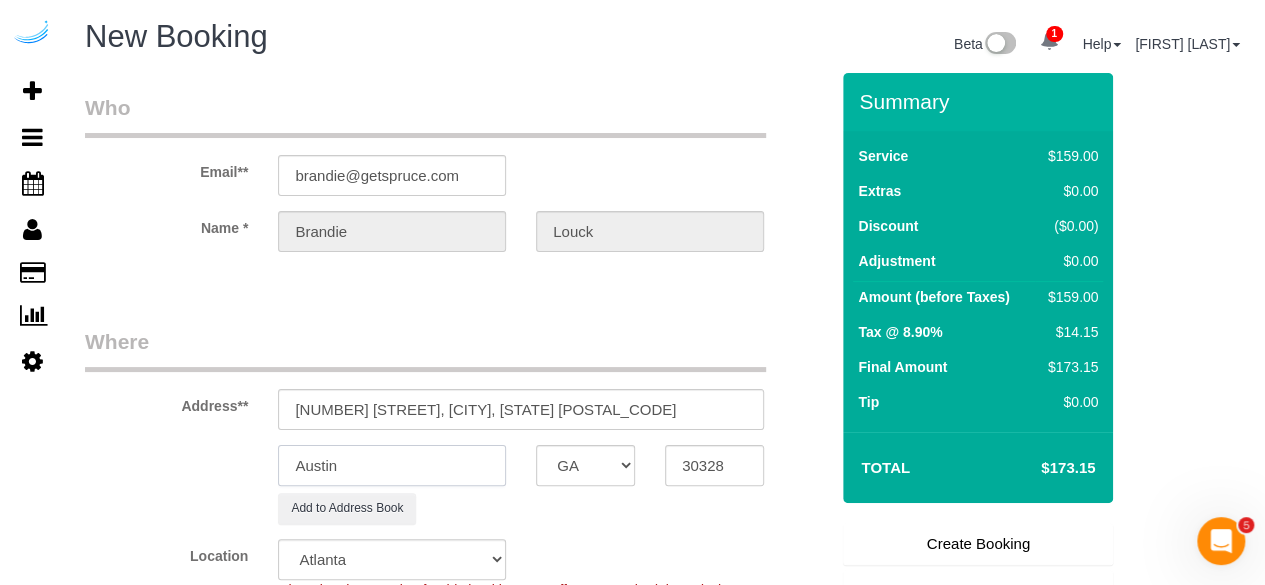 click on "Austin" at bounding box center [392, 465] 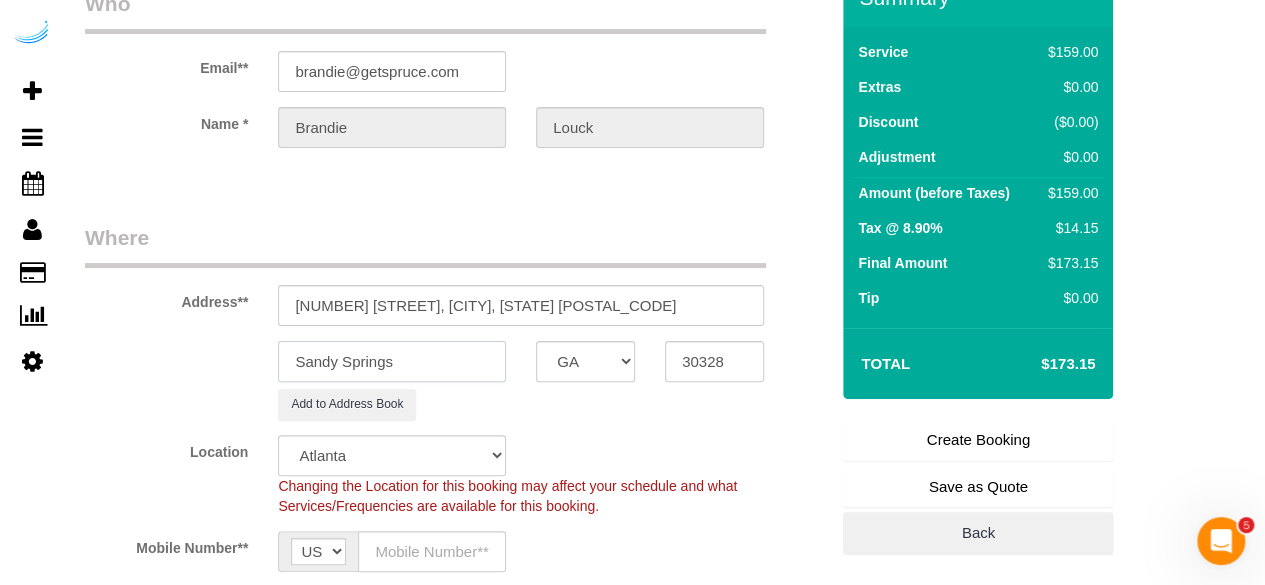 scroll, scrollTop: 200, scrollLeft: 0, axis: vertical 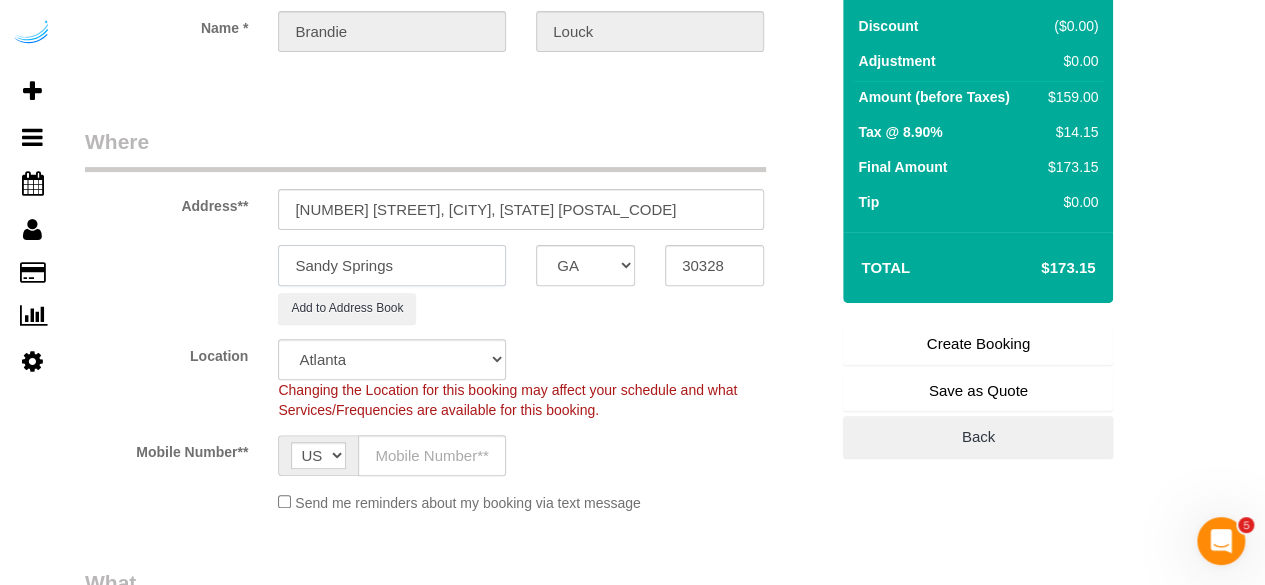 type on "Sandy Springs" 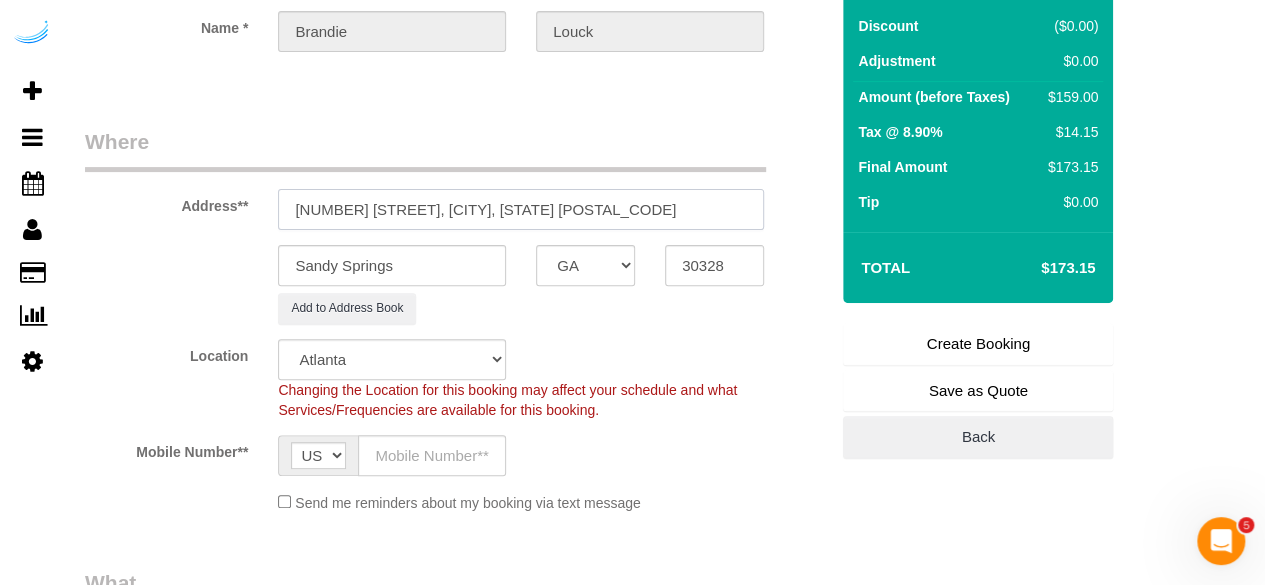 drag, startPoint x: 419, startPoint y: 213, endPoint x: 644, endPoint y: 200, distance: 225.37524 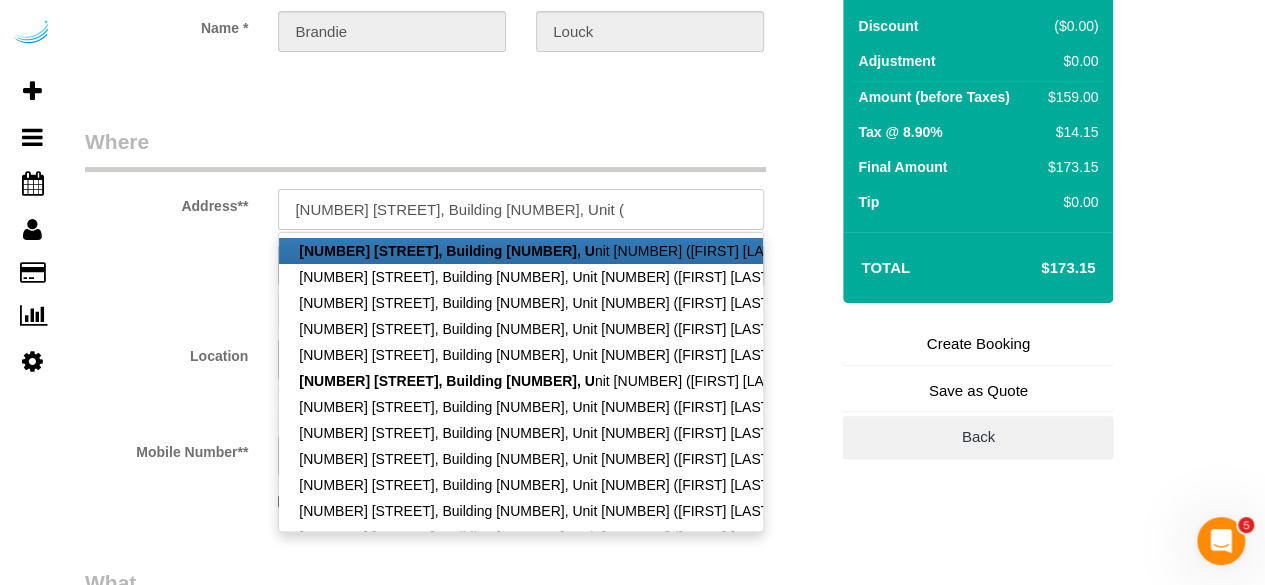 paste on "[FIRST] [LAST]" 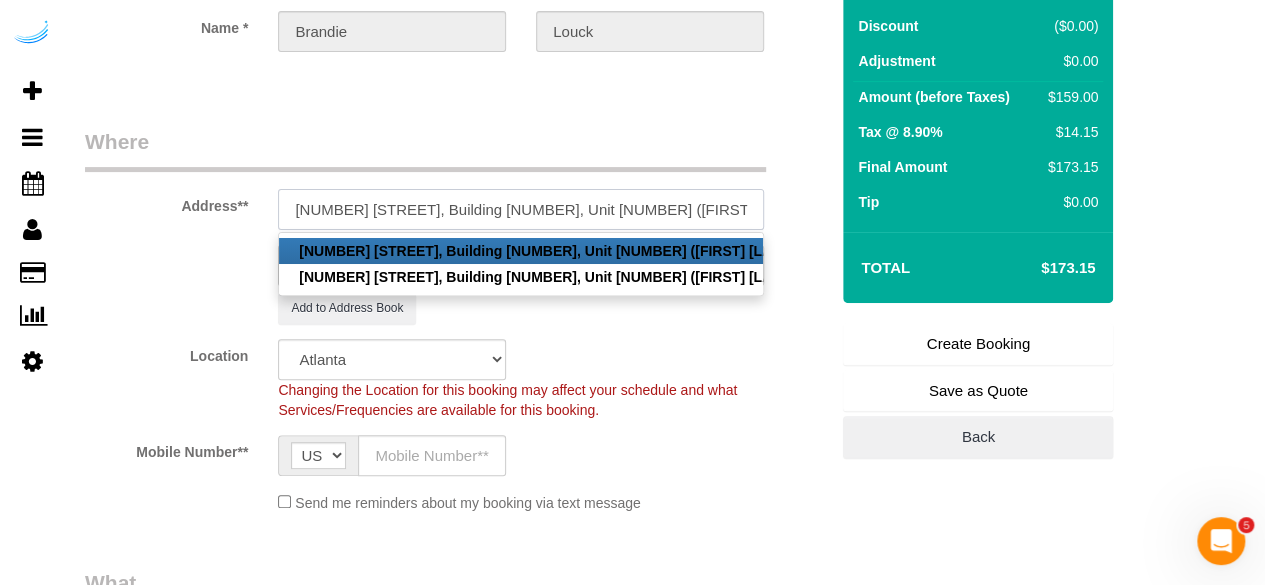 paste on "The Morgan Sandy Springs" 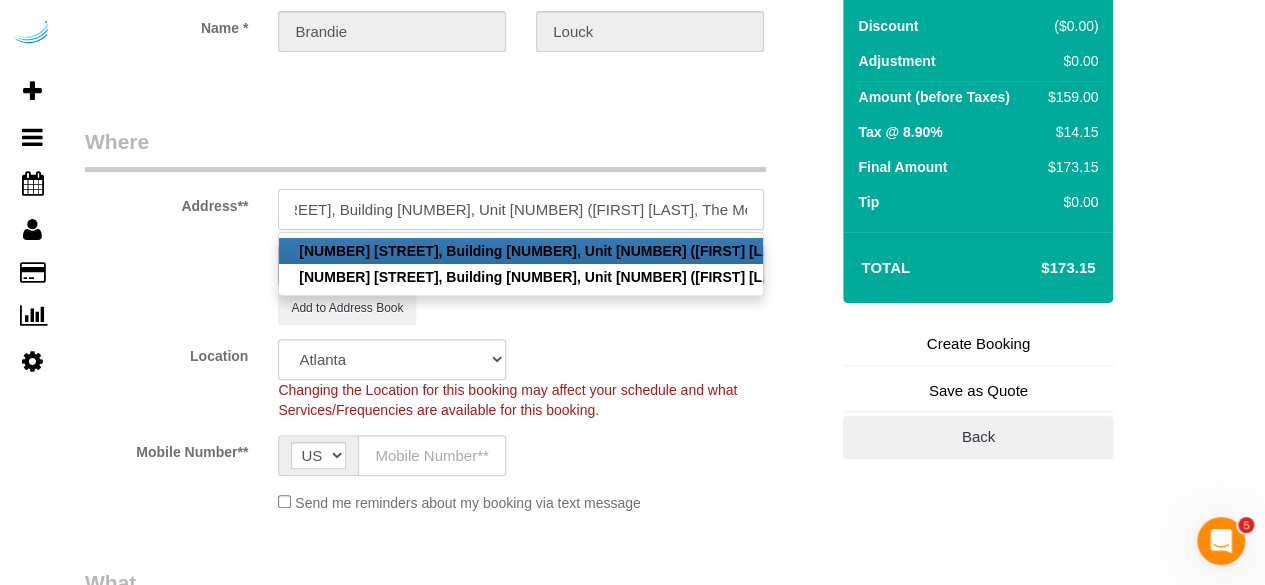 scroll, scrollTop: 0, scrollLeft: 113, axis: horizontal 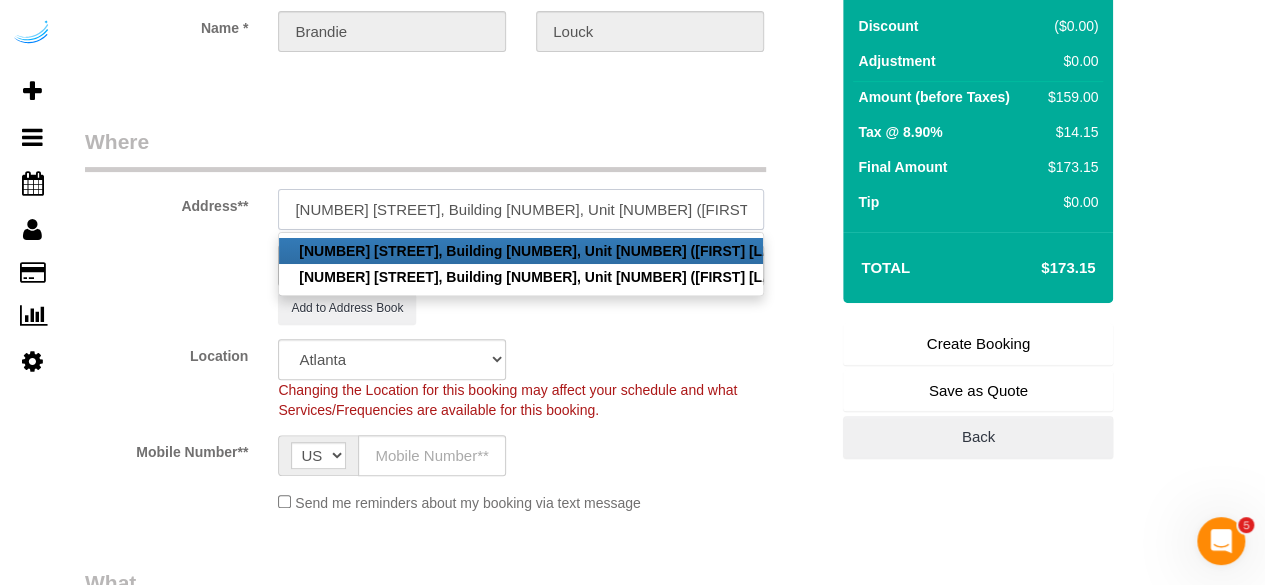 paste on "1438466" 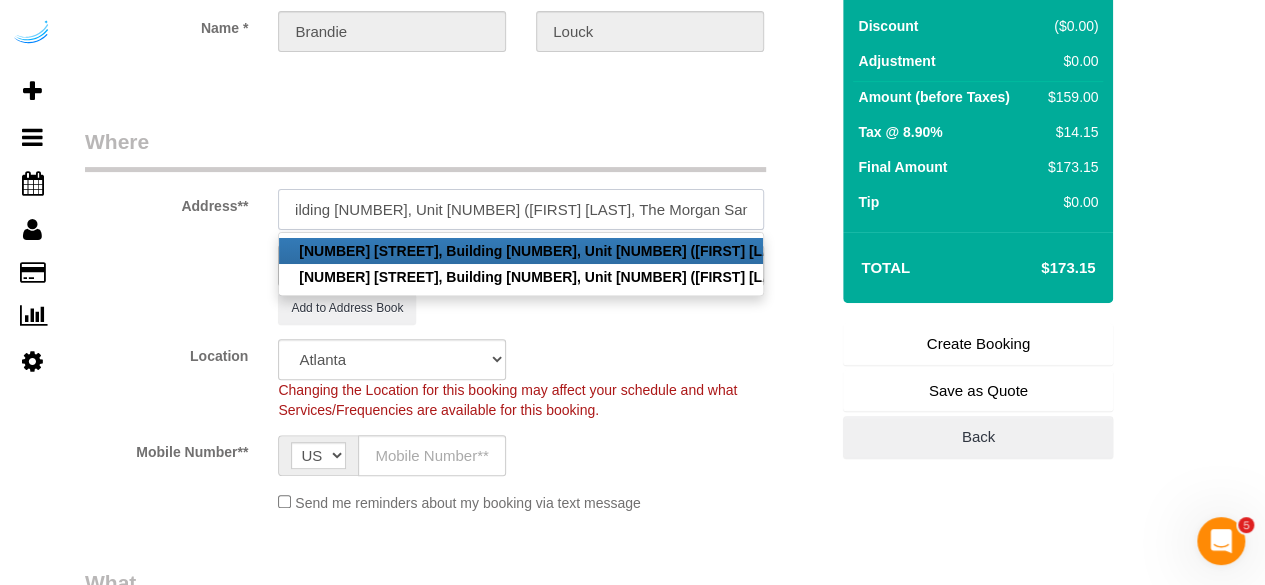 scroll, scrollTop: 0, scrollLeft: 176, axis: horizontal 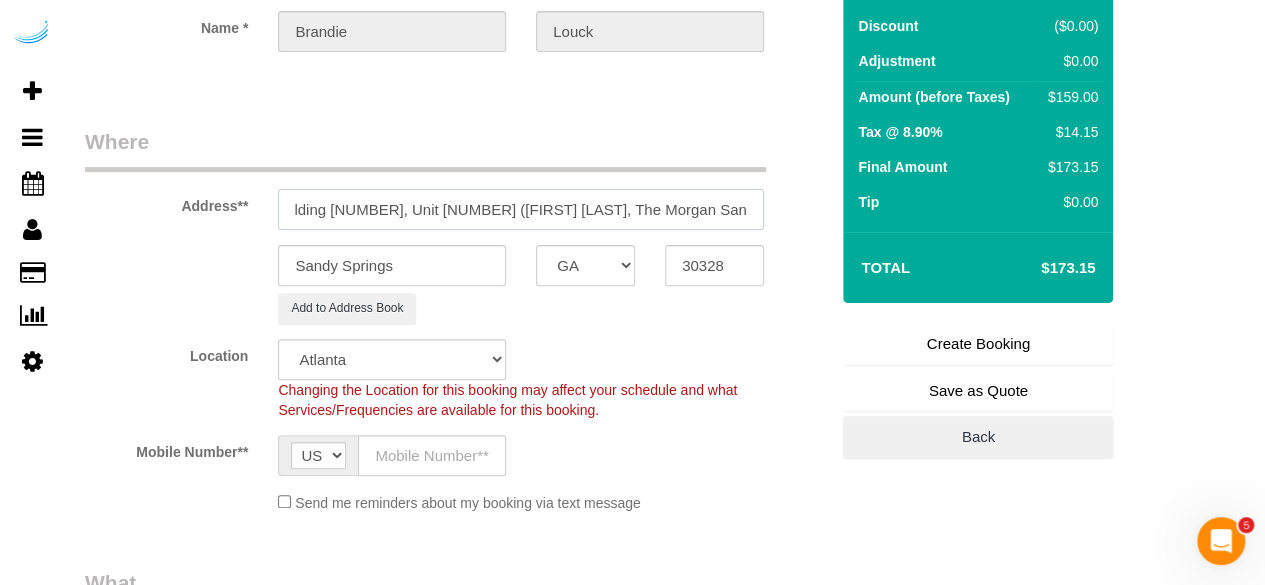 type on "[NUMBER] [STREET], Building [NUMBER], Unit [NUMBER] ([FIRST] [LAST], The Morgan Sandy Springs , [NUMBER])" 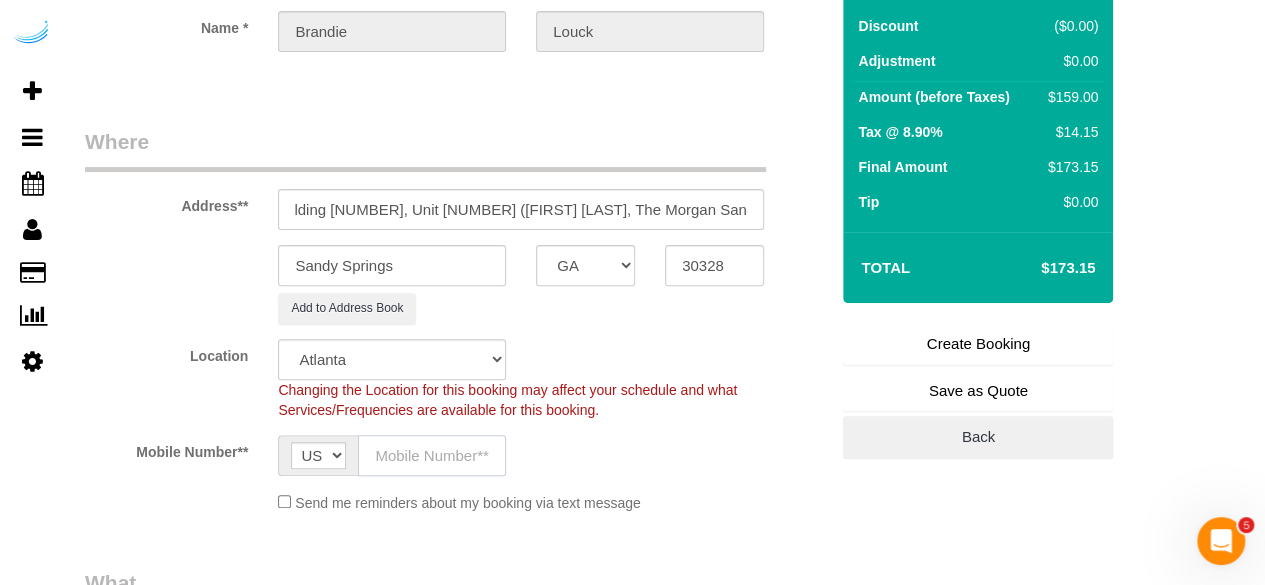 scroll, scrollTop: 0, scrollLeft: 0, axis: both 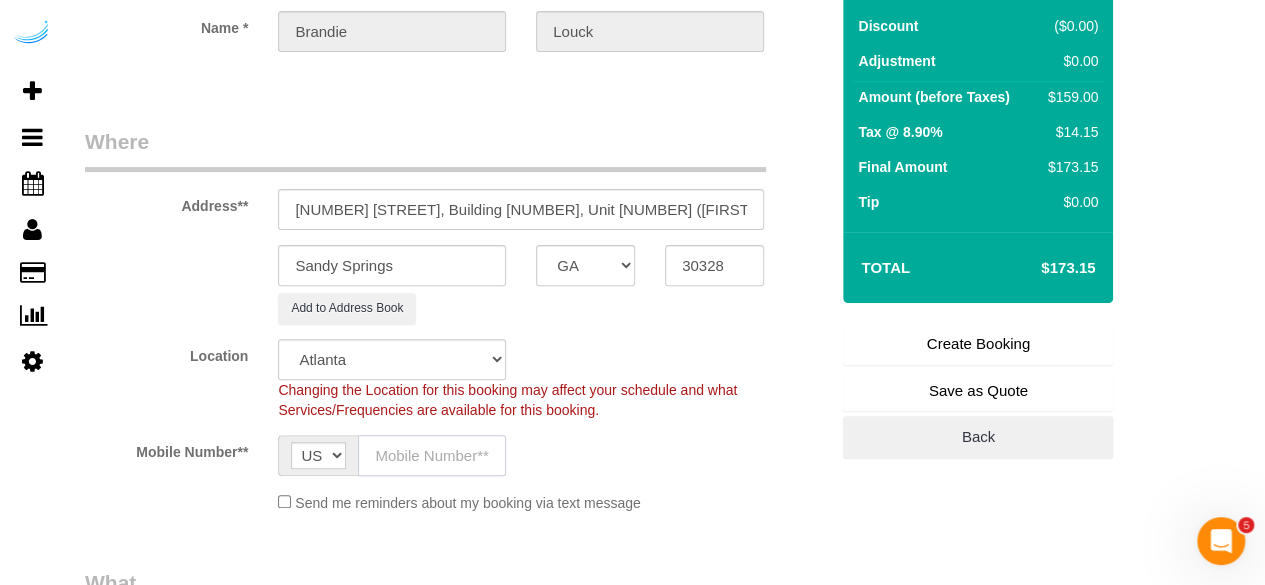 click 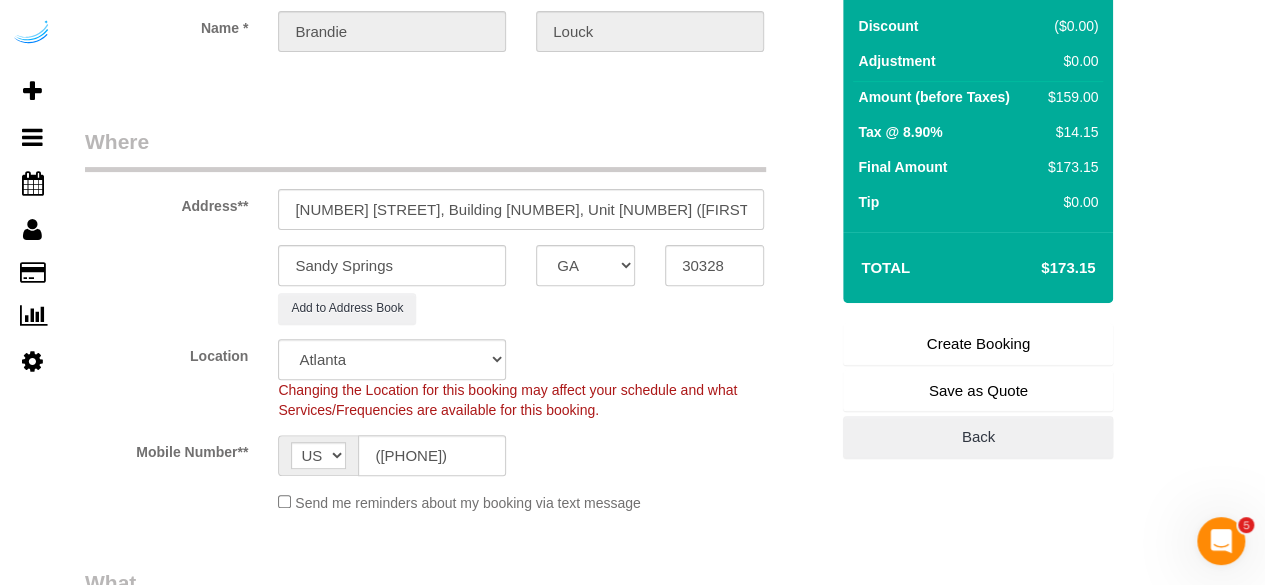 type on "Brandie Louck" 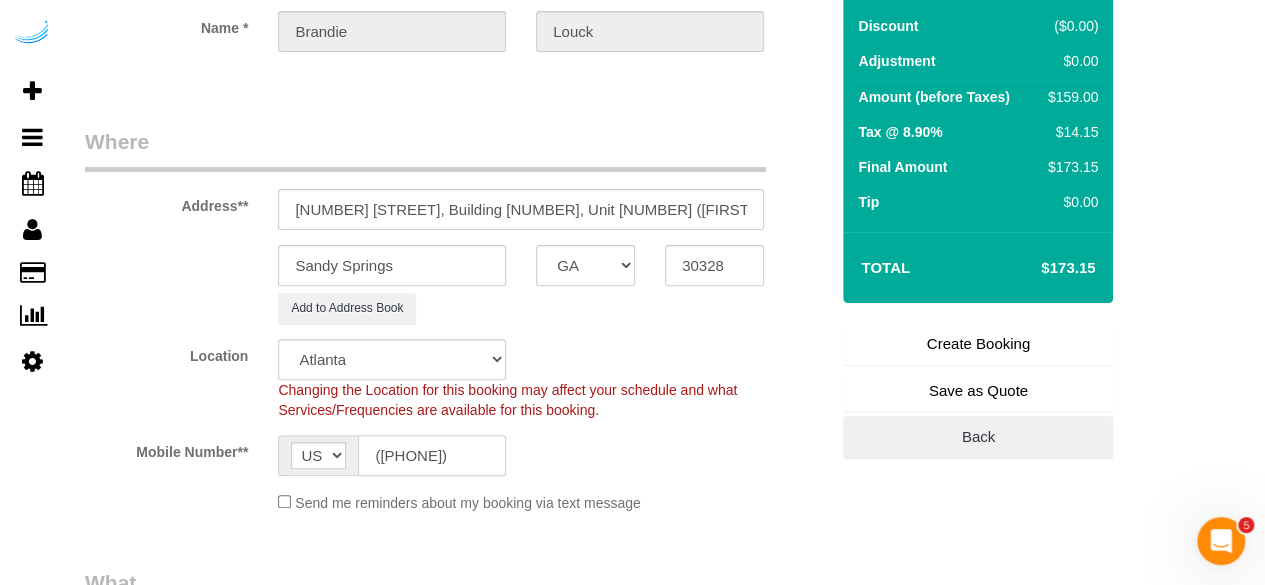 type on "([PHONE])" 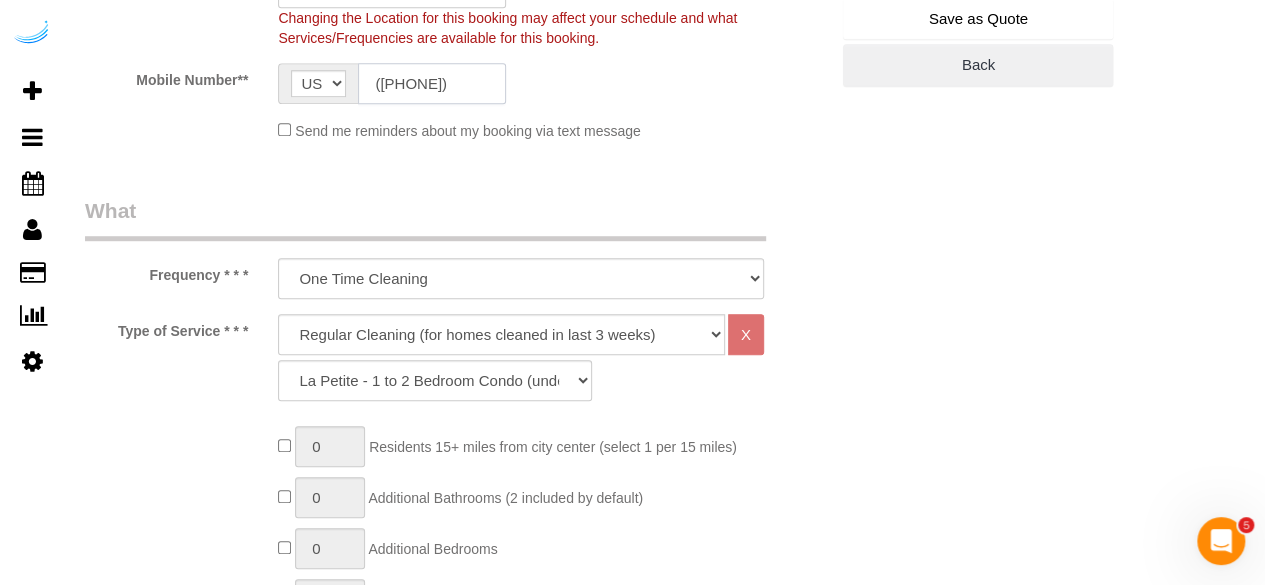 scroll, scrollTop: 600, scrollLeft: 0, axis: vertical 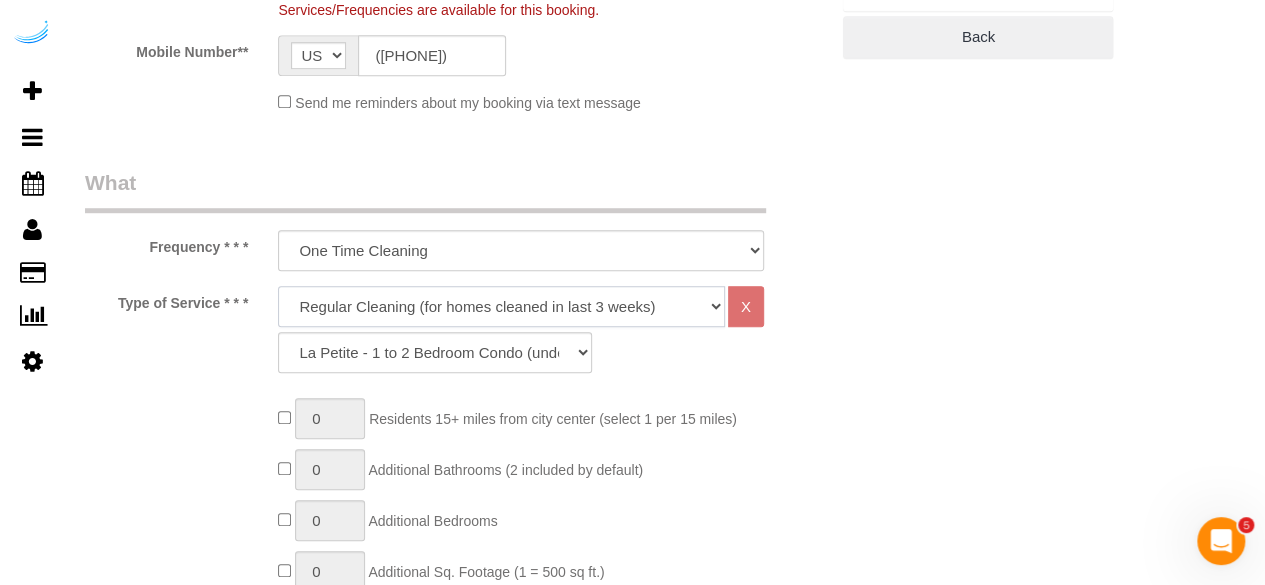 click on "Deep Cleaning (for homes that have not been cleaned in 3+ weeks) Spruce Regular Cleaning (for homes cleaned in last 3 weeks) Moving Cleanup (to clean home for new tenants) Post Construction Cleaning Vacation Rental Cleaning Hourly" 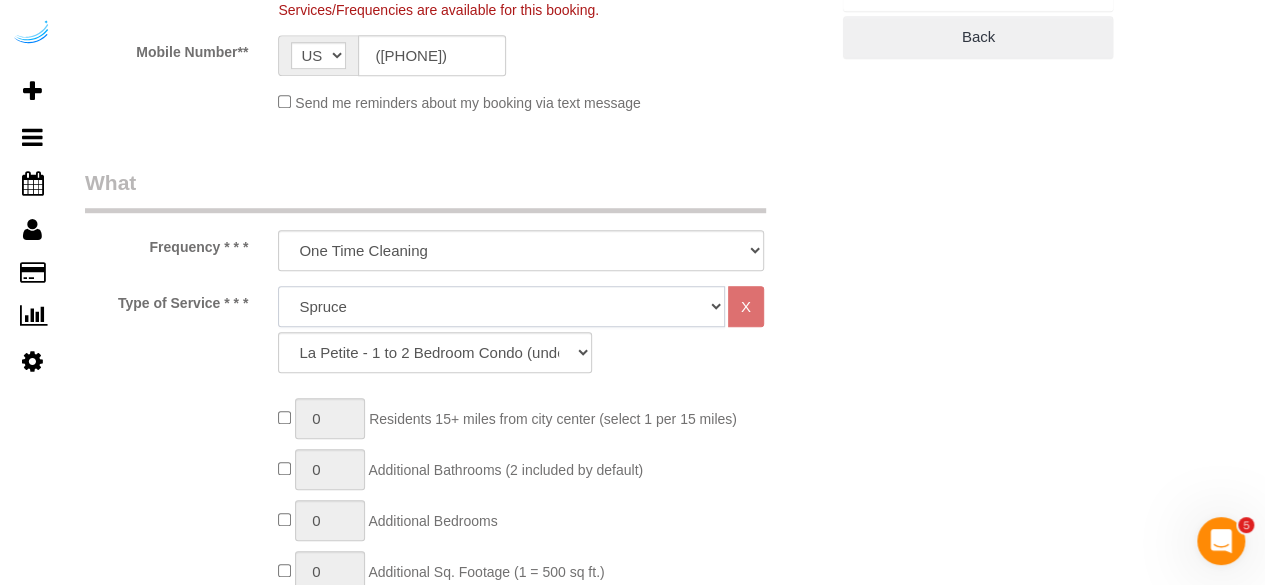 click on "Deep Cleaning (for homes that have not been cleaned in 3+ weeks) Spruce Regular Cleaning (for homes cleaned in last 3 weeks) Moving Cleanup (to clean home for new tenants) Post Construction Cleaning Vacation Rental Cleaning Hourly" 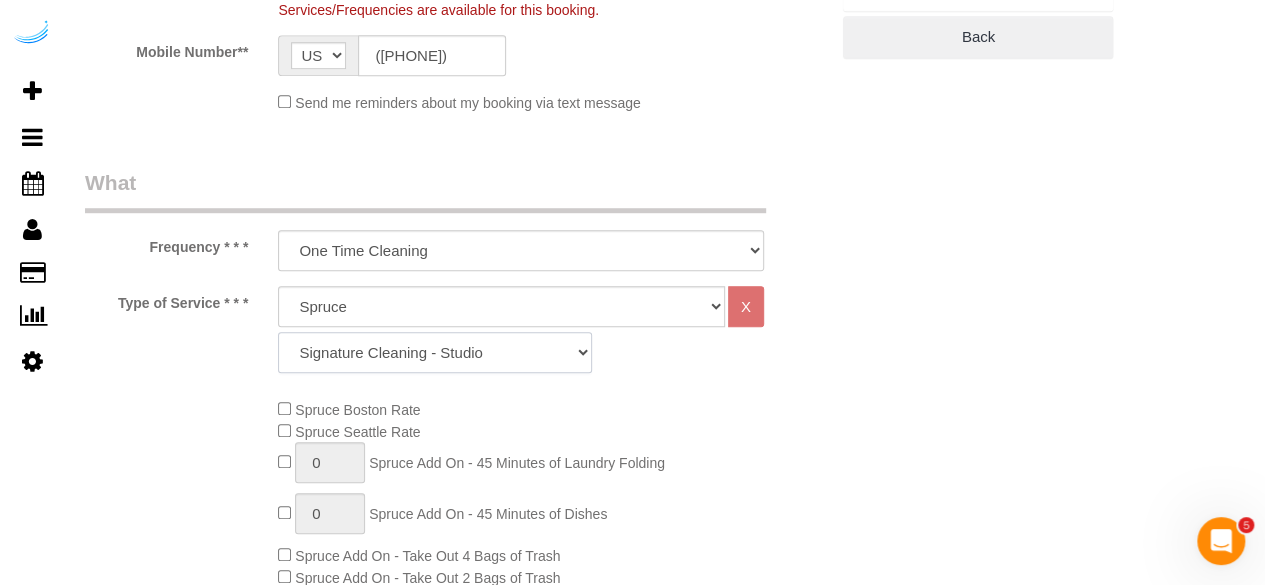 click on "Signature Cleaning - Studio Signature Cleaning - 1 Bed 1 Bath Signature Cleaning - 1 Bed 1.5 Bath Signature Cleaning - 1 Bed 1 Bath + Study Signature Cleaning - 1 Bed 2 Bath Signature Cleaning - 2 Bed 1 Bath Signature Cleaning - 2 Bed 2 Bath Signature Cleaning - 2 Bed 2.5 Bath Signature Cleaning - 2 Bed 2 Bath + Study Signature Cleaning - 3 Bed 2 Bath Signature Cleaning - 3 Bed 3 Bath Signature Cleaning - 4 Bed 2 Bath Signature Cleaning - 4 Bed 4 Bath Signature Cleaning - 5 Bed 4 Bath Signature Cleaning - 5 Bed 5 Bath Signature Cleaning - 6 Bed 6 Bath Premium Cleaning - Studio Premium Cleaning - 1 Bed 1 Bath Premium Cleaning - 1 Bed 1.5 Bath Premium Cleaning - 1 Bed 1 Bath + Study Premium Cleaning - 1 Bed 2 Bath Premium Cleaning - 2 Bed 1 Bath Premium Cleaning - 2 Bed 2 Bath Premium Cleaning - 2 Bed 2.5 Bath Premium Cleaning - 2 Bed 2 Bath + Study Premium Cleaning - 3 Bed 2 Bath Premium Cleaning - 3 Bed 3 Bath Premium Cleaning - 4 Bed 2 Bath Premium Cleaning - 4 Bed 4 Bath Premium Cleaning - 5 Bed 4 Bath" 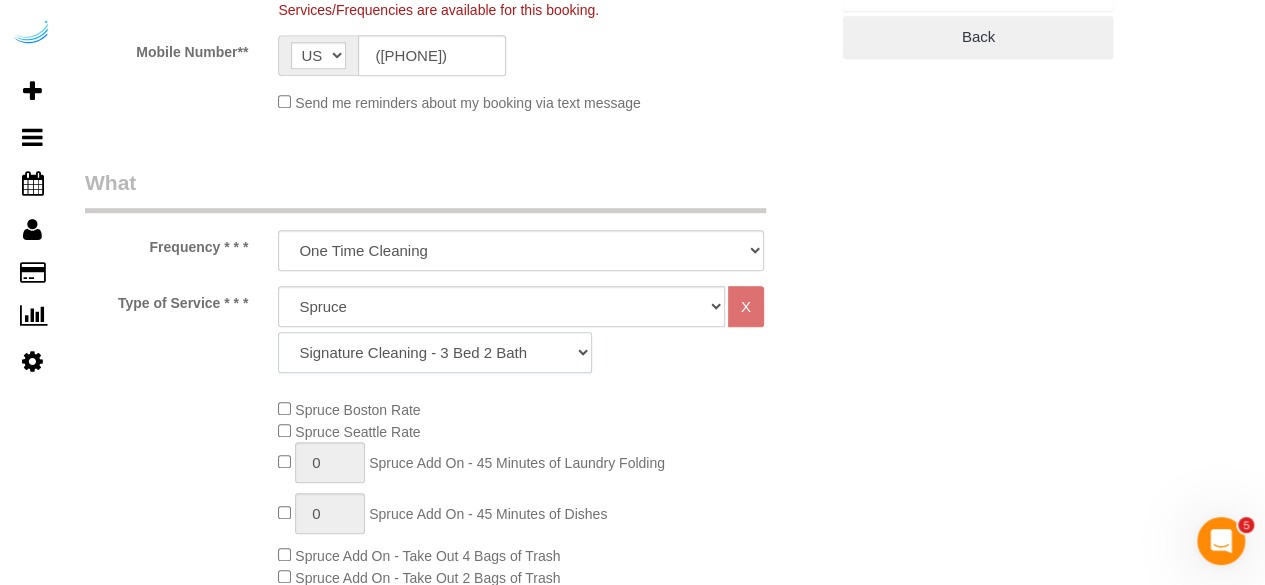 click on "Signature Cleaning - Studio Signature Cleaning - 1 Bed 1 Bath Signature Cleaning - 1 Bed 1.5 Bath Signature Cleaning - 1 Bed 1 Bath + Study Signature Cleaning - 1 Bed 2 Bath Signature Cleaning - 2 Bed 1 Bath Signature Cleaning - 2 Bed 2 Bath Signature Cleaning - 2 Bed 2.5 Bath Signature Cleaning - 2 Bed 2 Bath + Study Signature Cleaning - 3 Bed 2 Bath Signature Cleaning - 3 Bed 3 Bath Signature Cleaning - 4 Bed 2 Bath Signature Cleaning - 4 Bed 4 Bath Signature Cleaning - 5 Bed 4 Bath Signature Cleaning - 5 Bed 5 Bath Signature Cleaning - 6 Bed 6 Bath Premium Cleaning - Studio Premium Cleaning - 1 Bed 1 Bath Premium Cleaning - 1 Bed 1.5 Bath Premium Cleaning - 1 Bed 1 Bath + Study Premium Cleaning - 1 Bed 2 Bath Premium Cleaning - 2 Bed 1 Bath Premium Cleaning - 2 Bed 2 Bath Premium Cleaning - 2 Bed 2.5 Bath Premium Cleaning - 2 Bed 2 Bath + Study Premium Cleaning - 3 Bed 2 Bath Premium Cleaning - 3 Bed 3 Bath Premium Cleaning - 4 Bed 2 Bath Premium Cleaning - 4 Bed 4 Bath Premium Cleaning - 5 Bed 4 Bath" 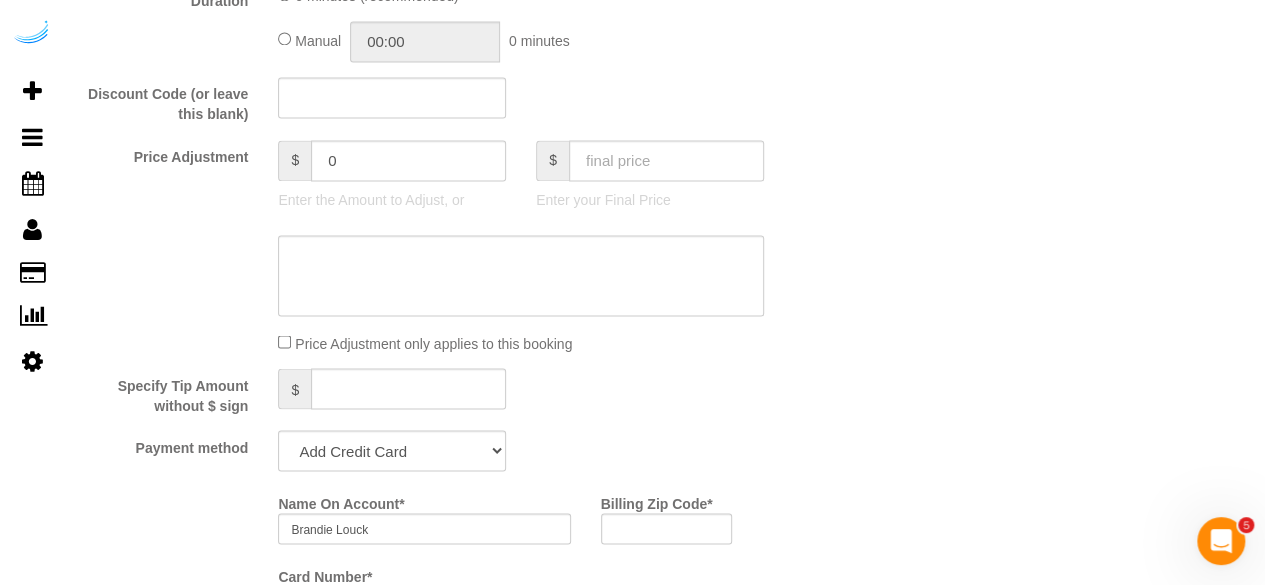 scroll, scrollTop: 1700, scrollLeft: 0, axis: vertical 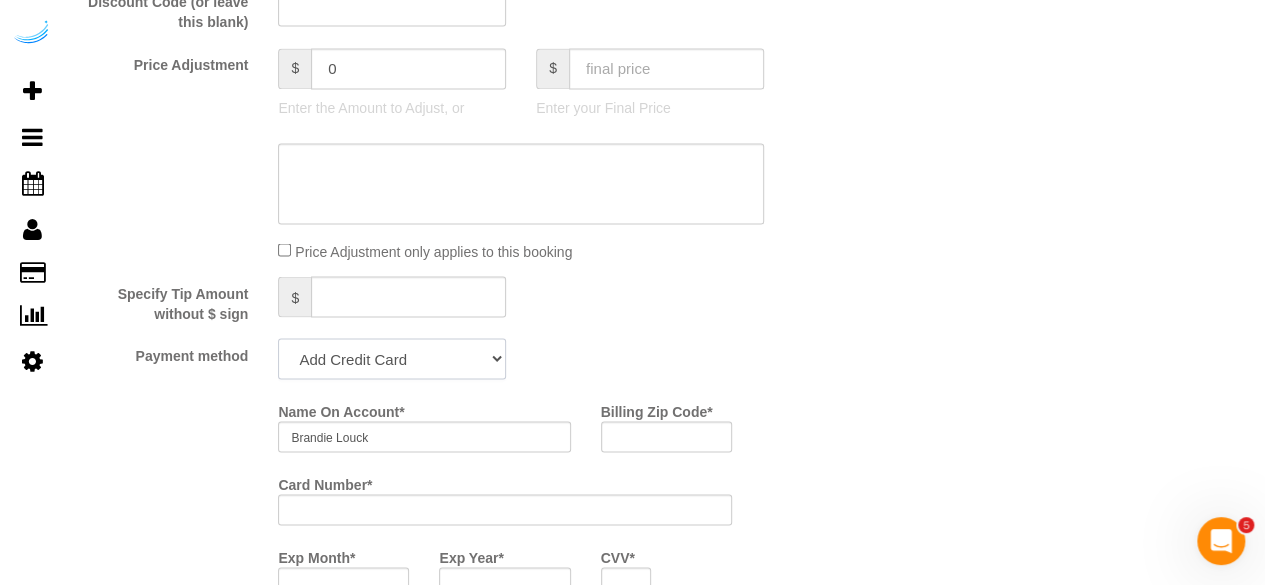 click on "Add Credit Card Cash Check Paypal" 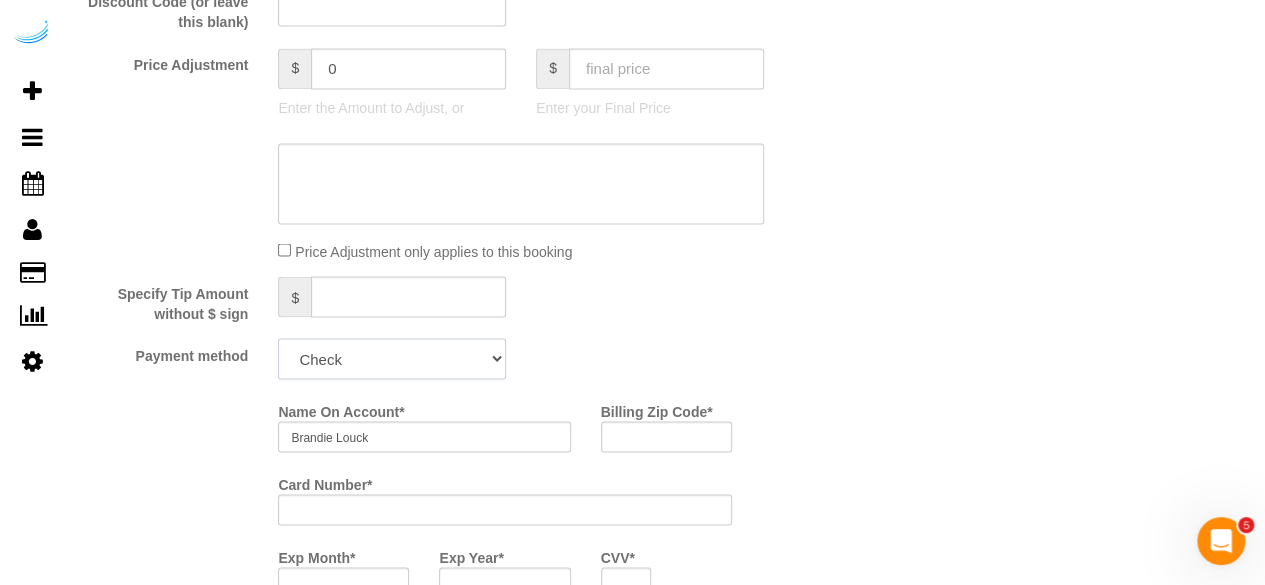 click on "Add Credit Card Cash Check Paypal" 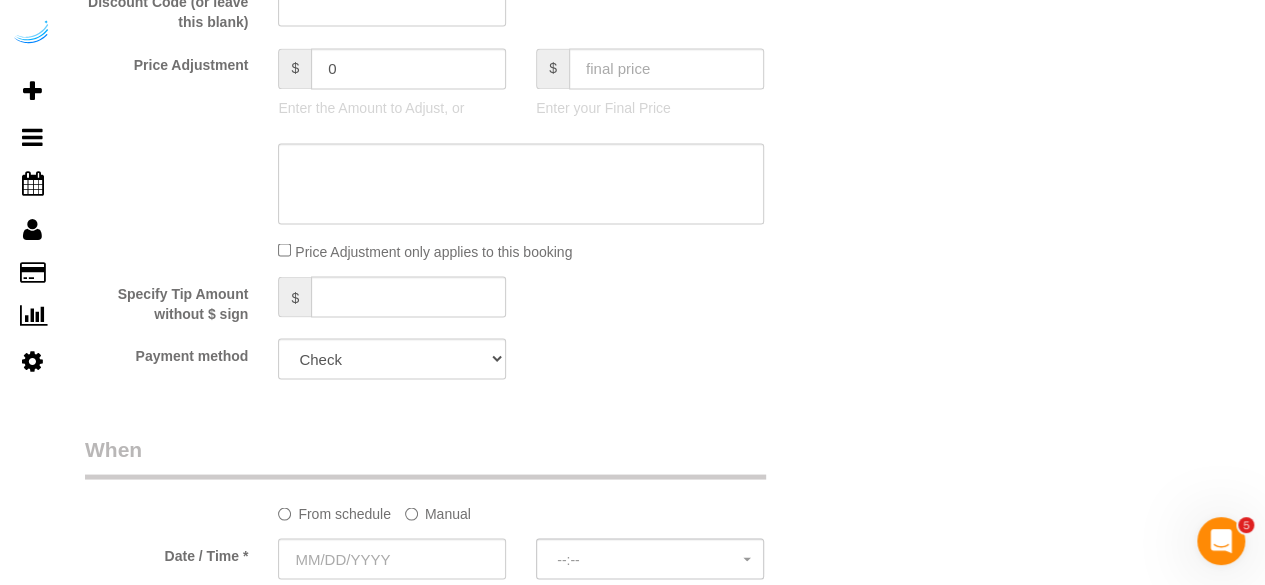 click on "Manual" 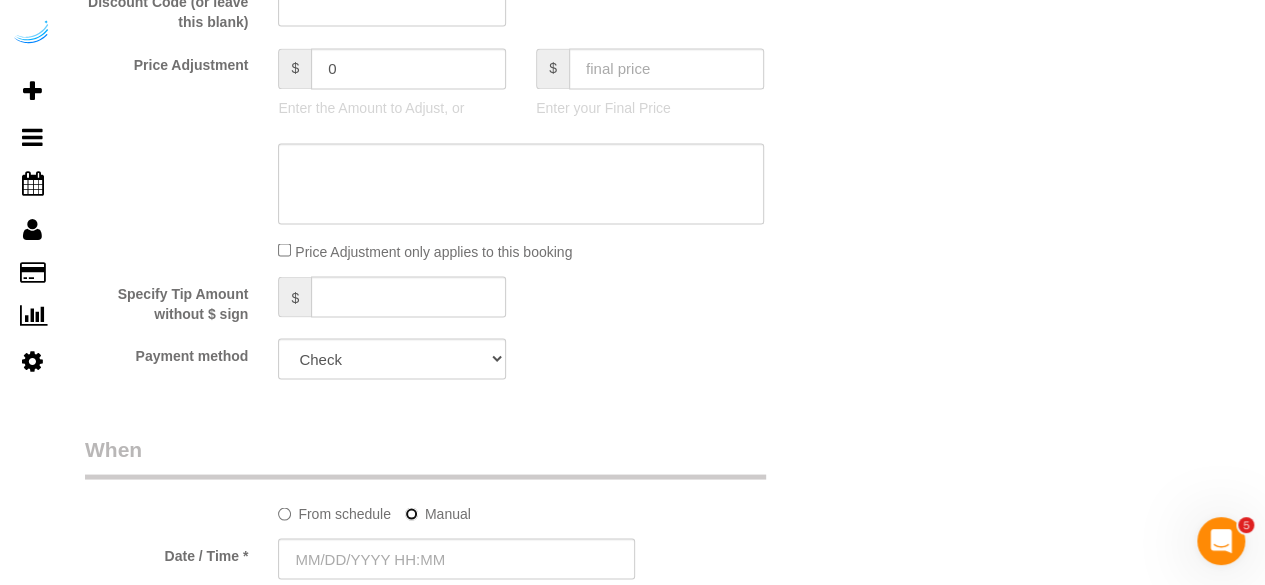 scroll, scrollTop: 1900, scrollLeft: 0, axis: vertical 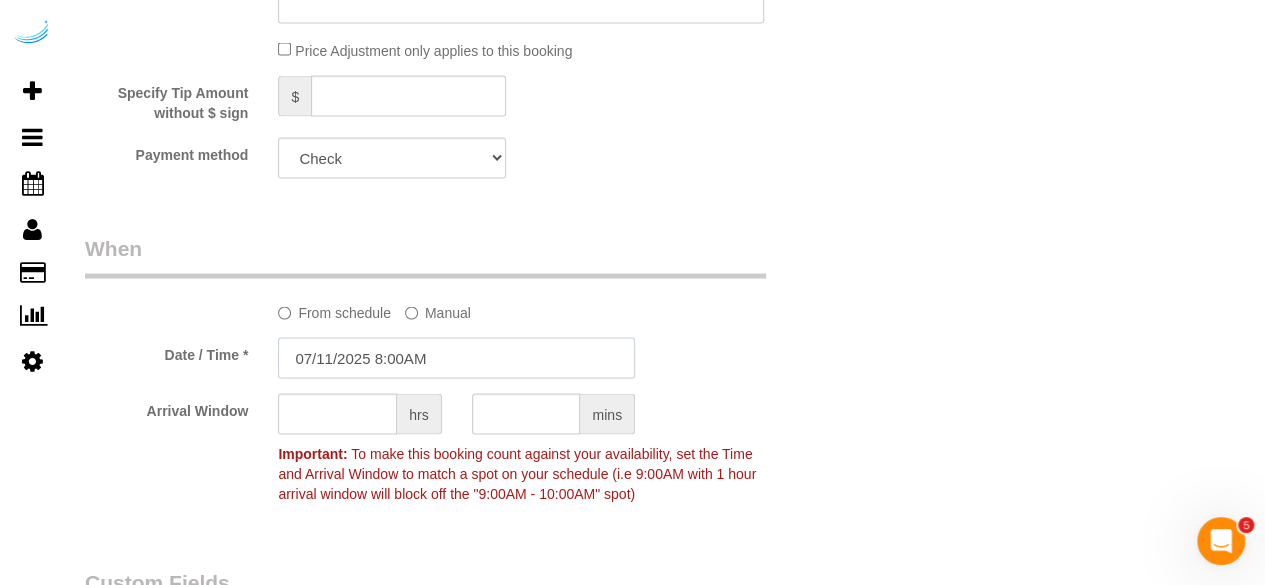 click on "07/11/2025 8:00AM" at bounding box center [456, 358] 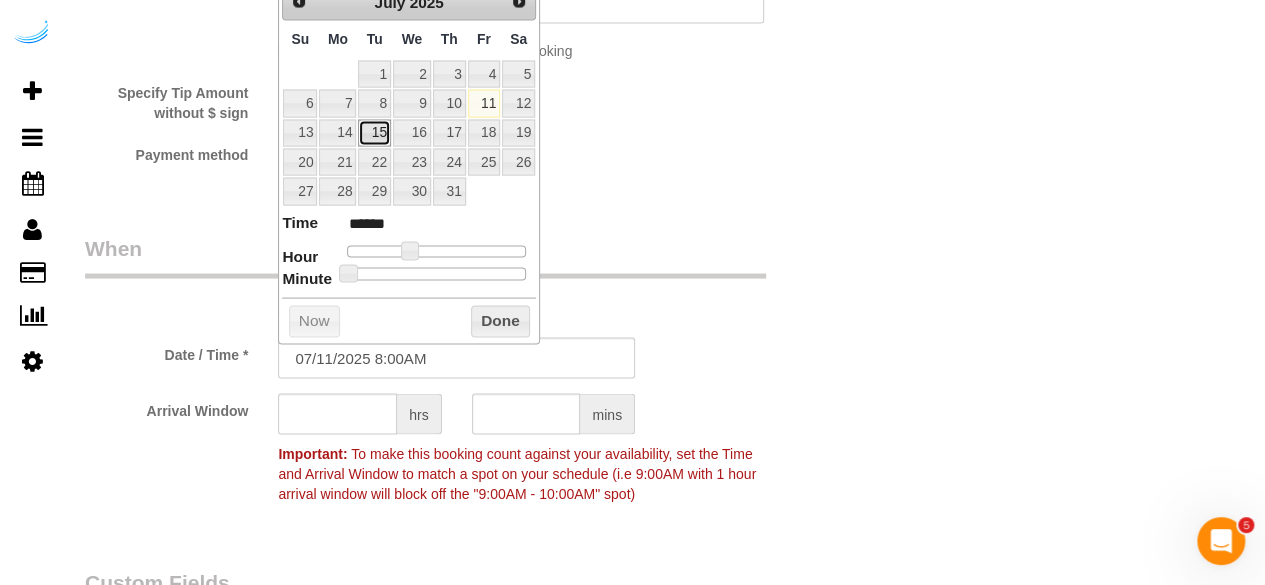 click on "15" at bounding box center (374, 133) 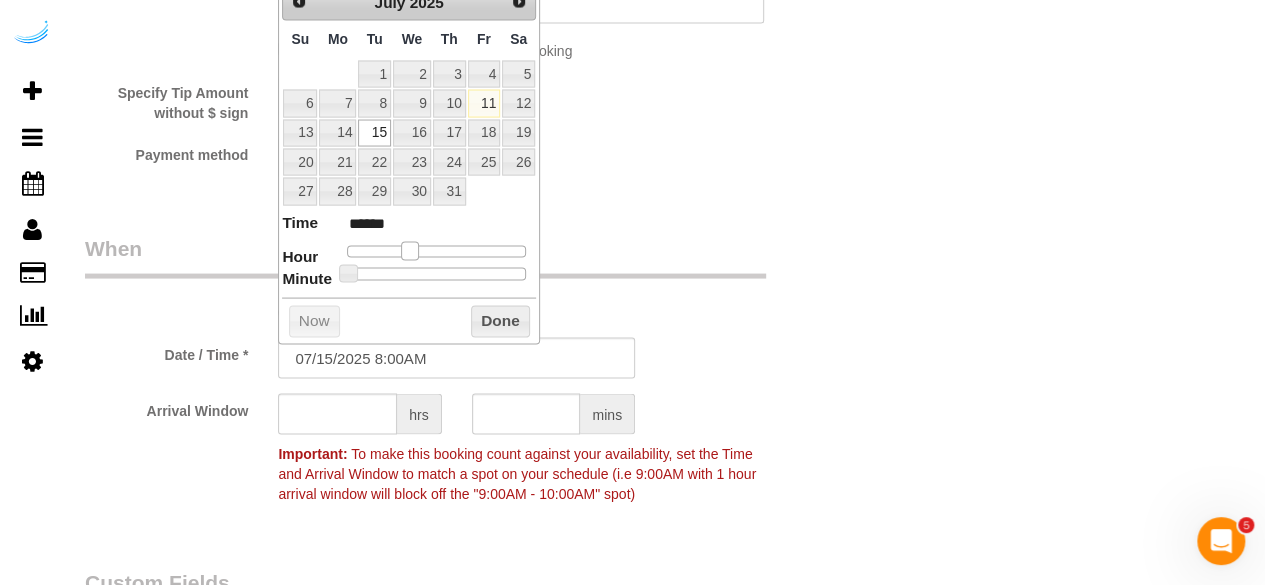 type on "07/15/2025 9:00AM" 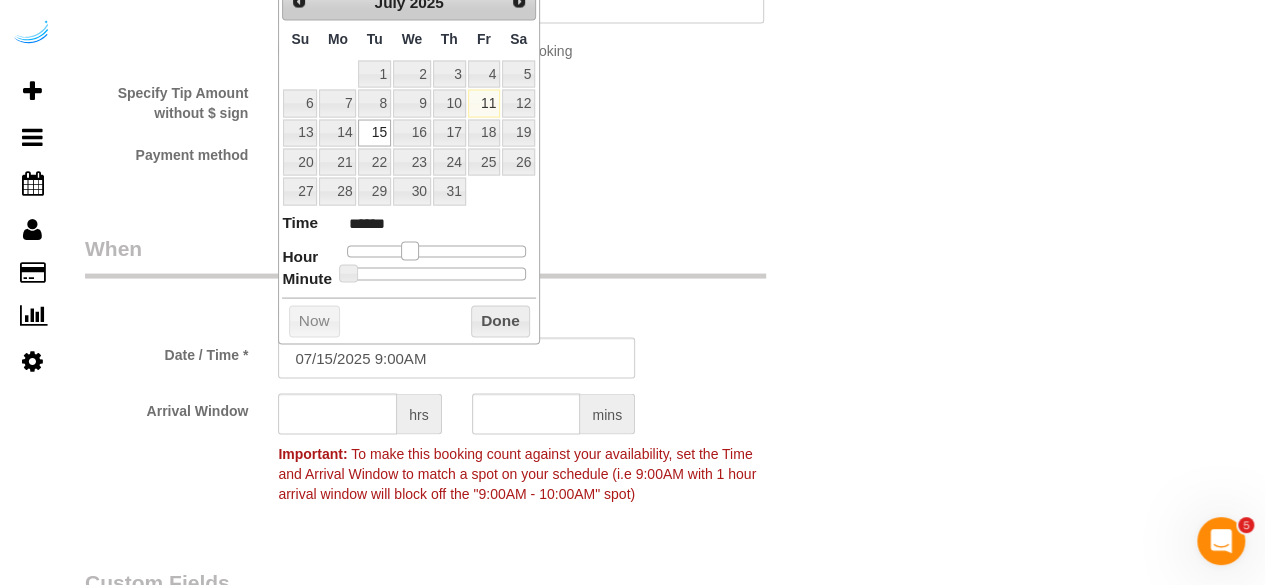 type on "07/15/2025 10:00AM" 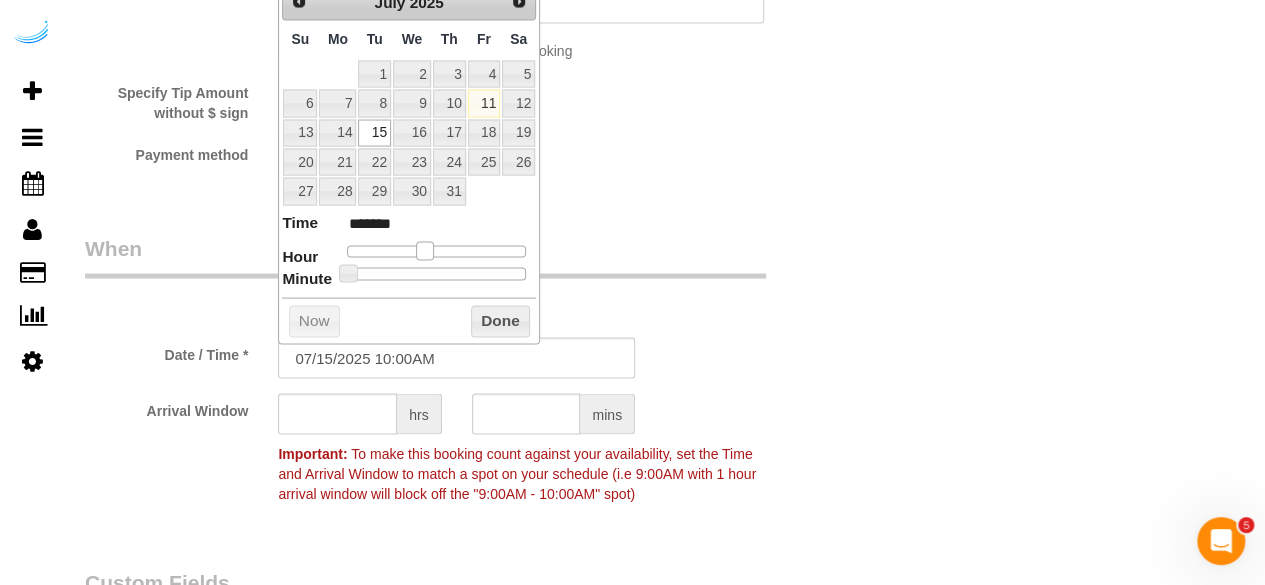 drag, startPoint x: 409, startPoint y: 244, endPoint x: 422, endPoint y: 245, distance: 13.038404 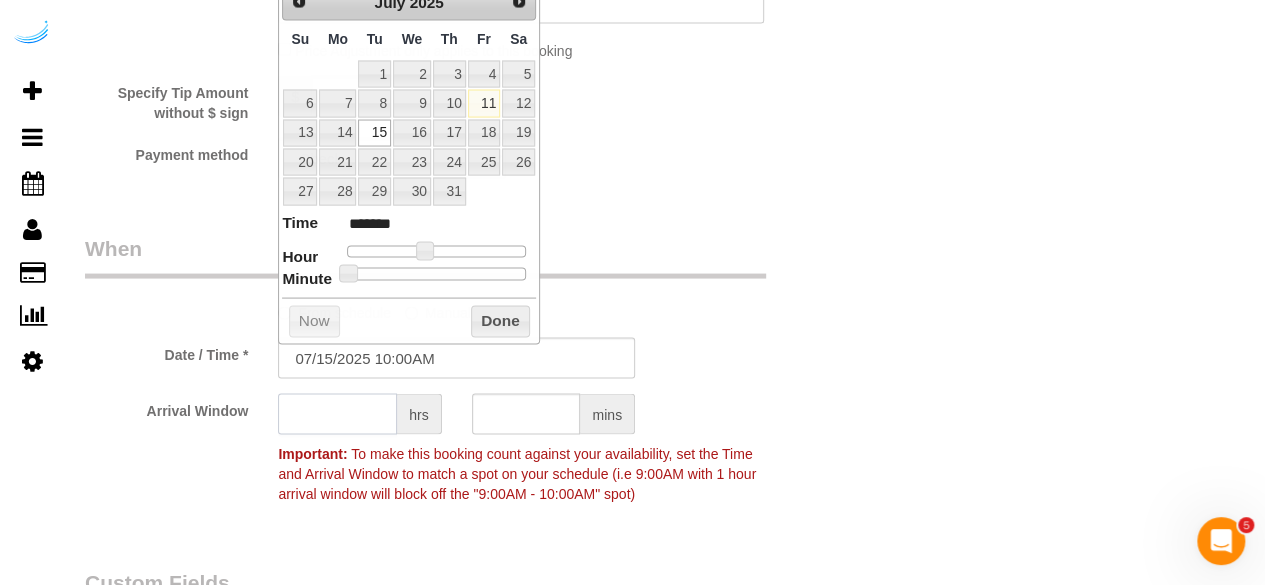 click 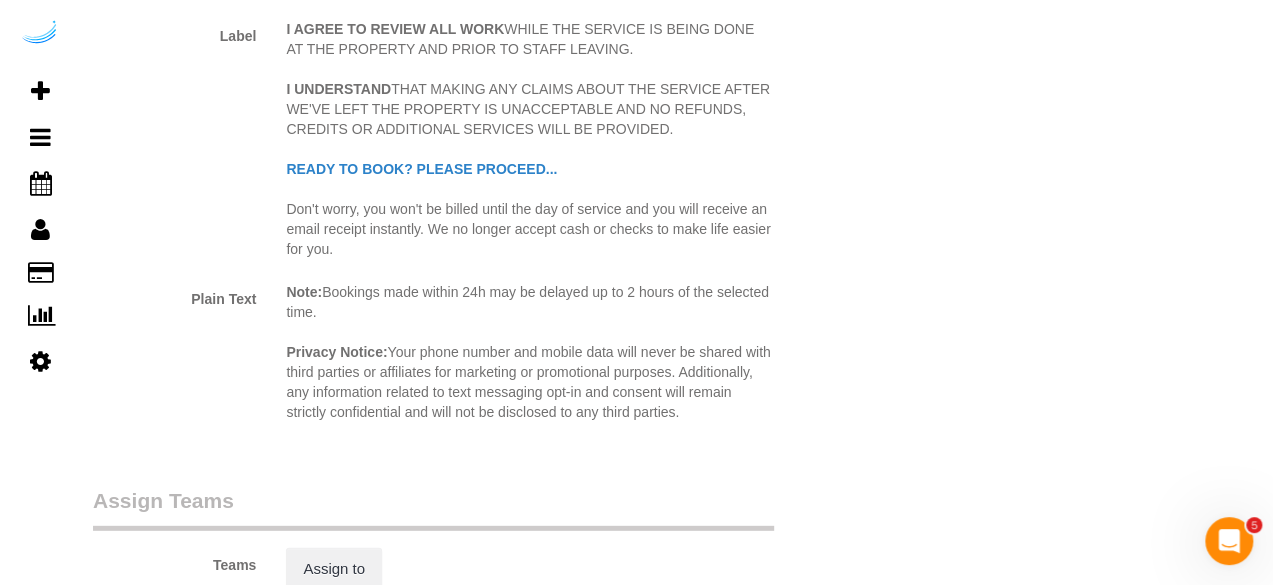 scroll, scrollTop: 2700, scrollLeft: 0, axis: vertical 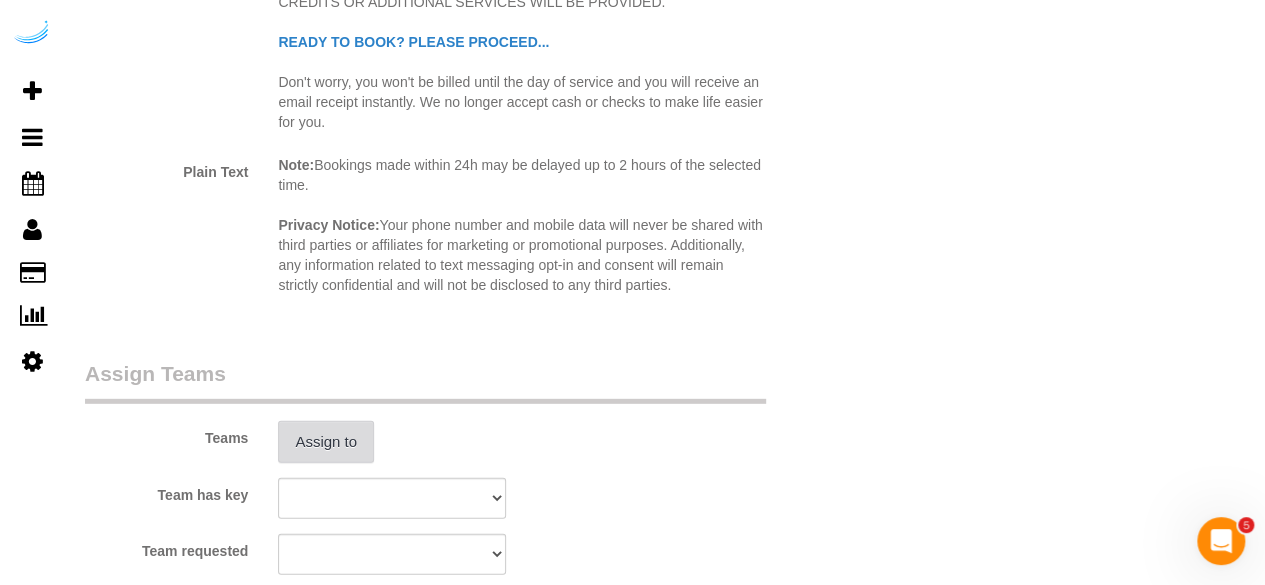 click on "Assign to" at bounding box center (326, 442) 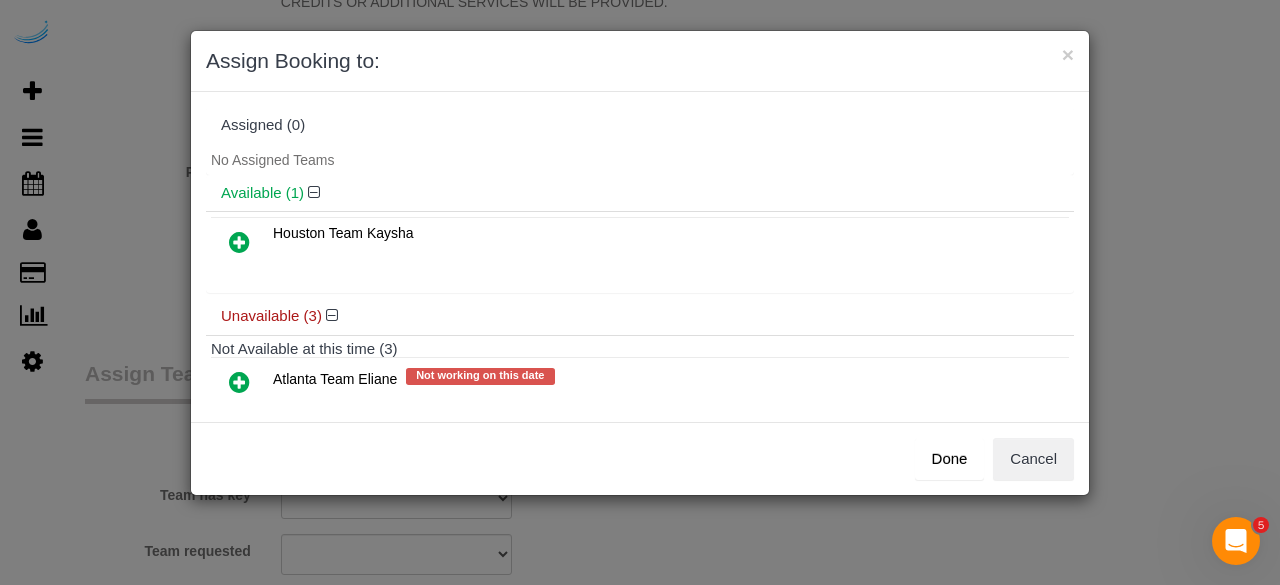 click at bounding box center (239, 382) 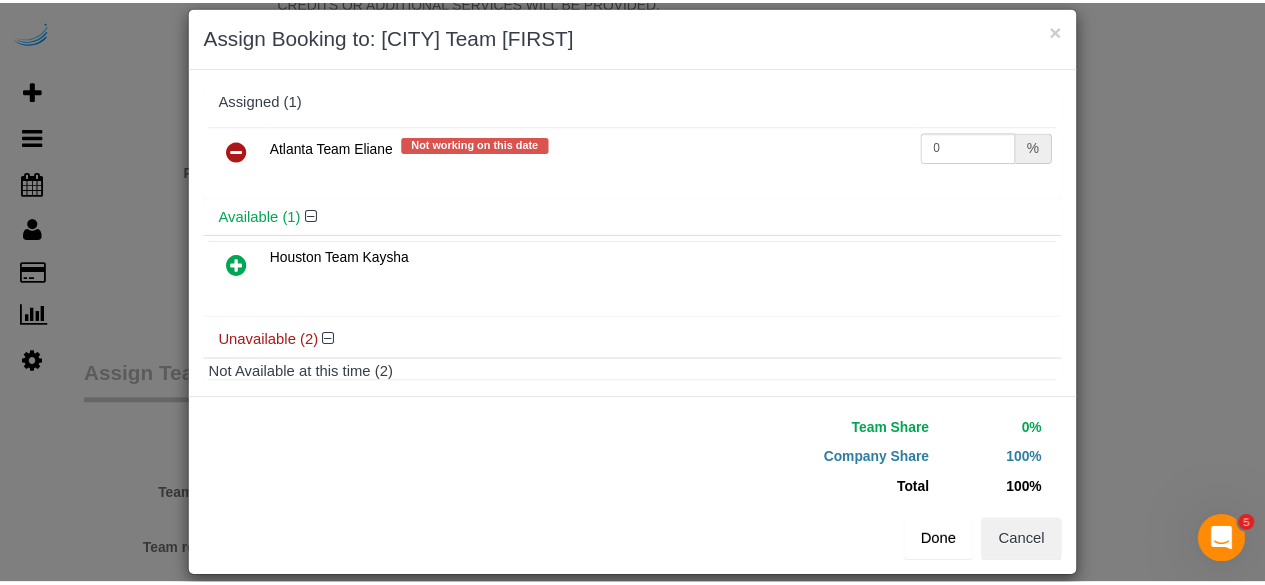 scroll, scrollTop: 45, scrollLeft: 0, axis: vertical 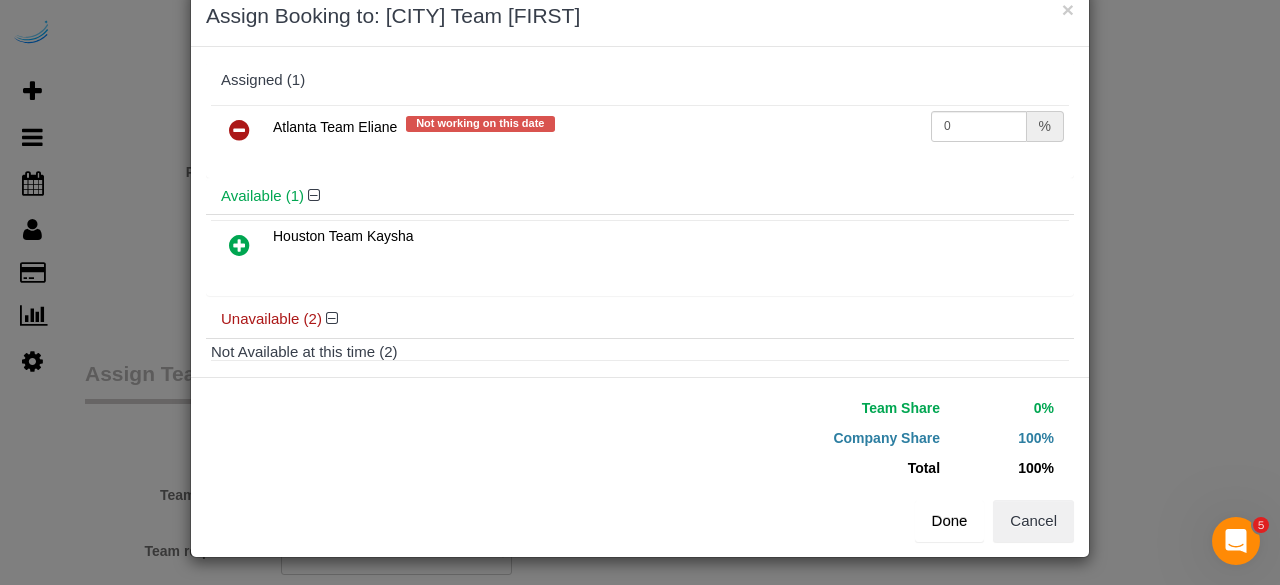 click on "Done" at bounding box center [950, 521] 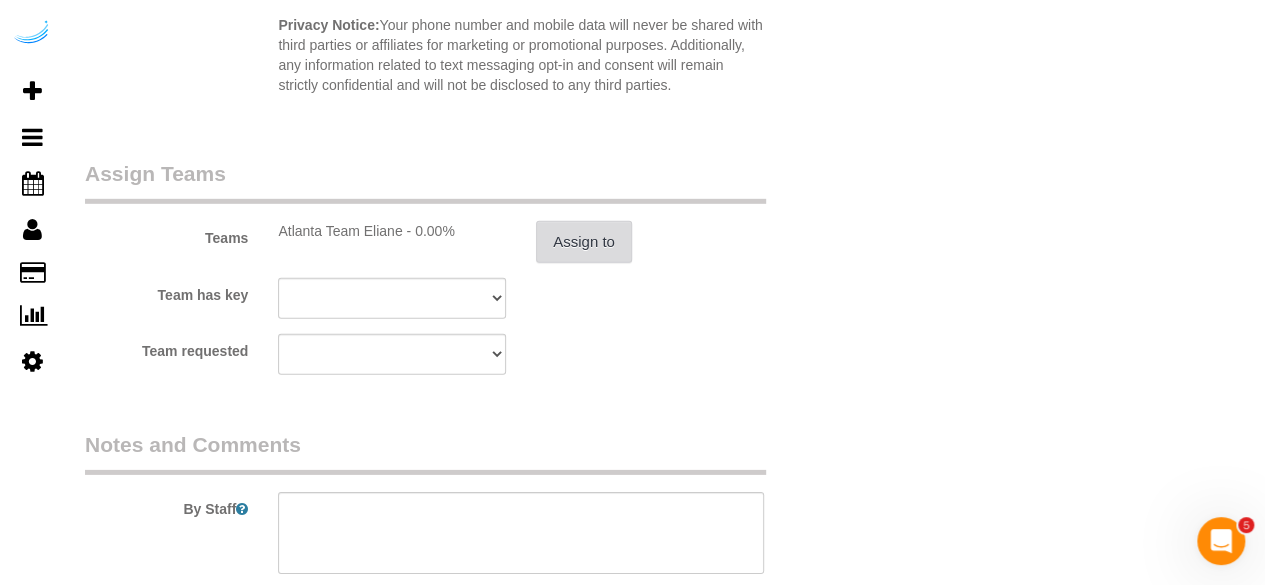 scroll, scrollTop: 3000, scrollLeft: 0, axis: vertical 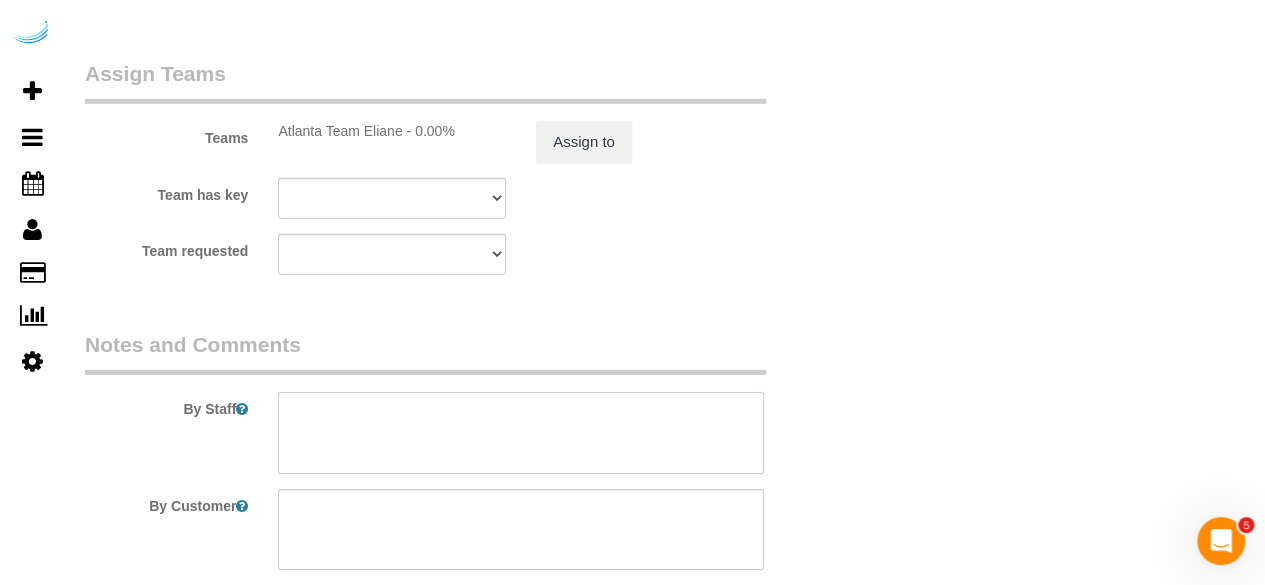 click at bounding box center (521, 433) 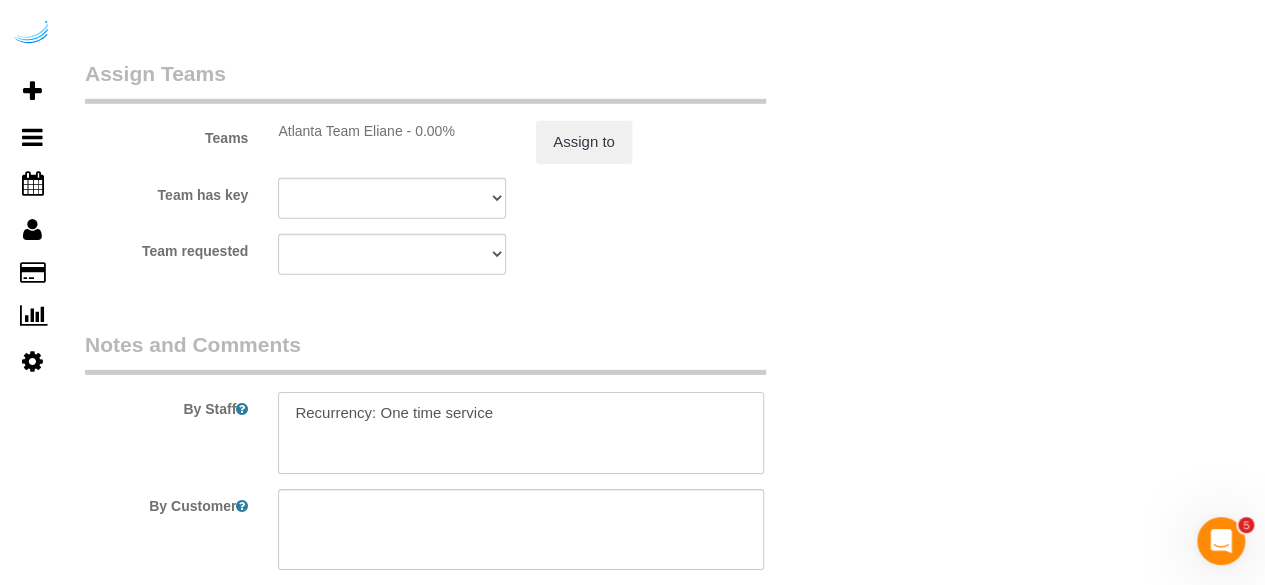 paste on "Permanent Notes:No notes from this customer.Today's Notes:Clean all surfaces well - floors, countertops, sinks, showers
Entry Method: Key with main office
Details:
The Morgan is a regular spruce location. Front desk will have a key.
Additional Notes:
Housekeeping Notes:" 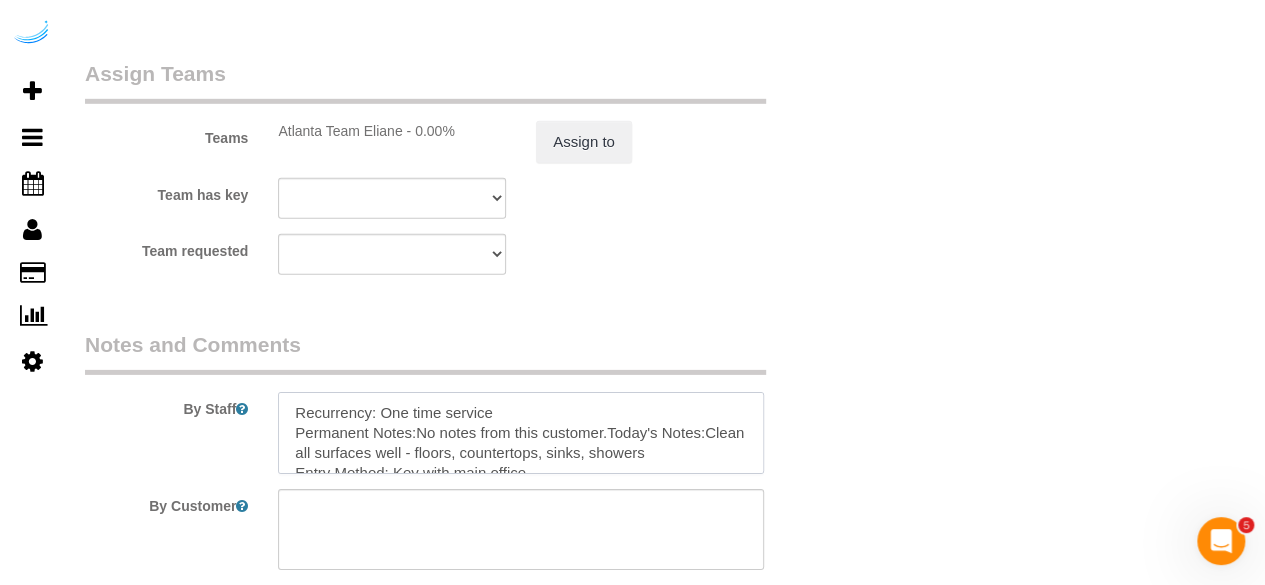 scroll, scrollTop: 168, scrollLeft: 0, axis: vertical 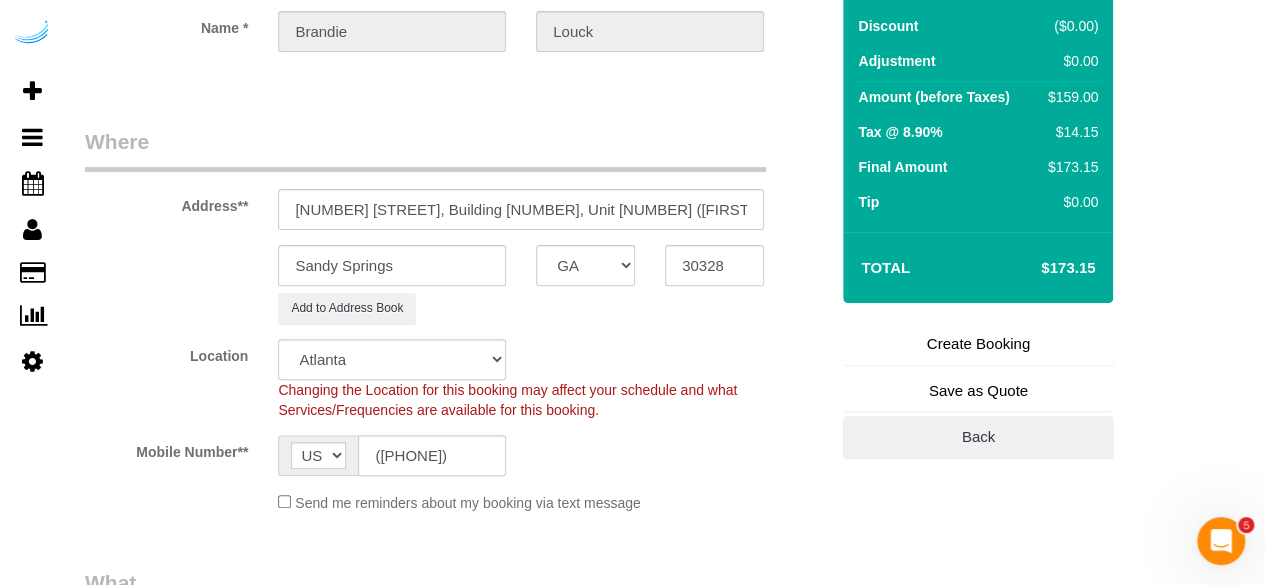 click on "Create Booking" at bounding box center [978, 344] 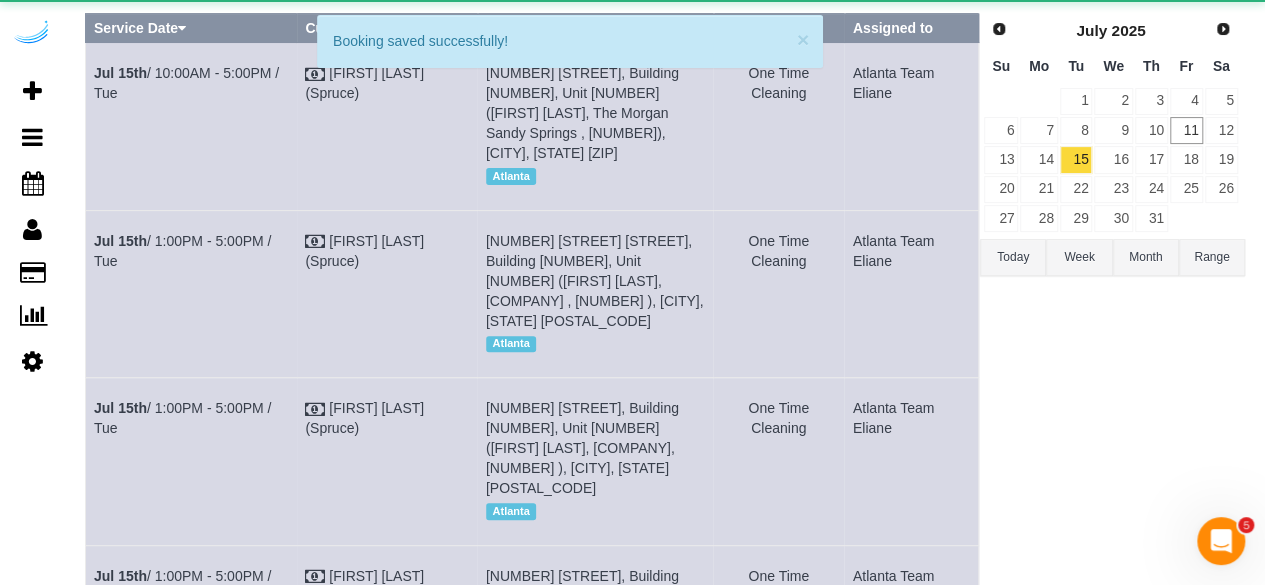 scroll, scrollTop: 0, scrollLeft: 0, axis: both 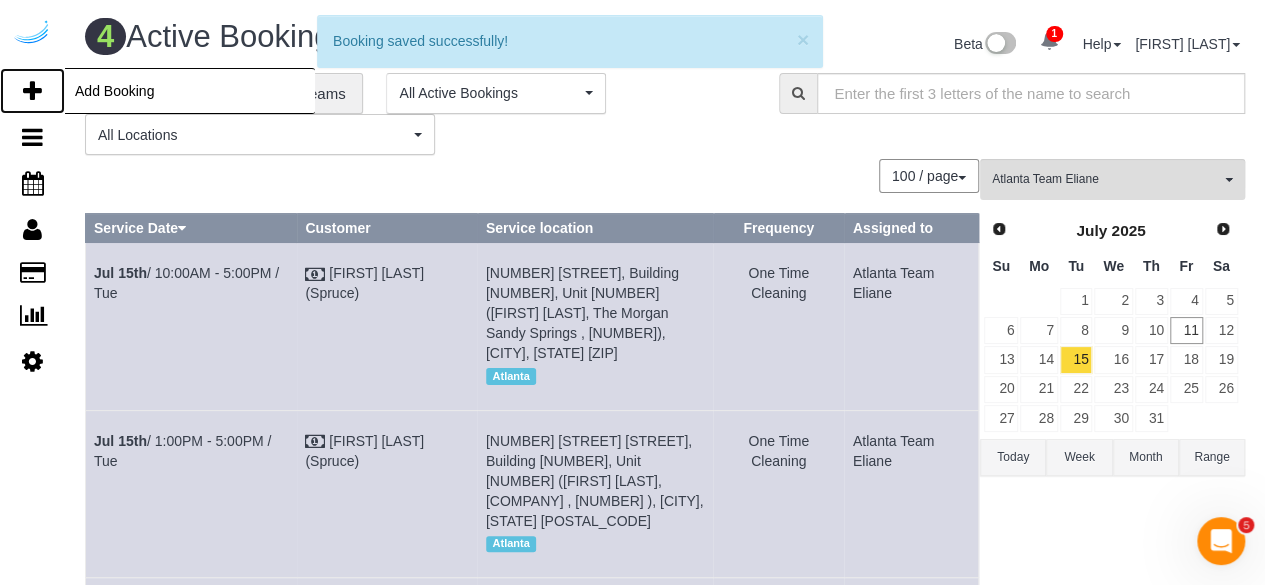 click at bounding box center (32, 91) 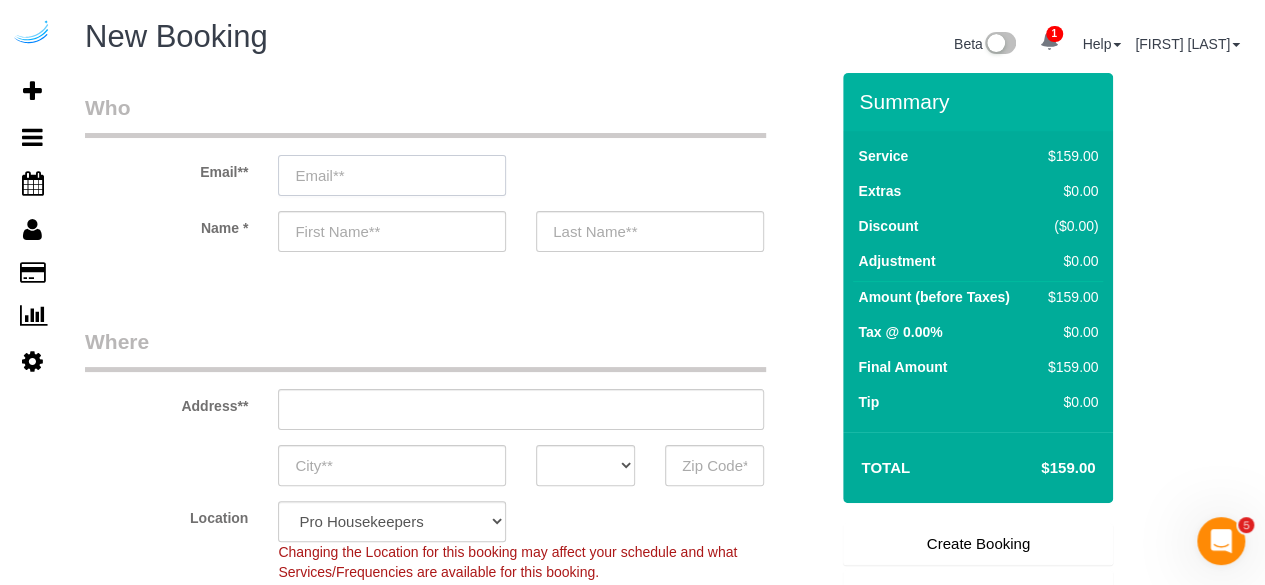click at bounding box center (392, 175) 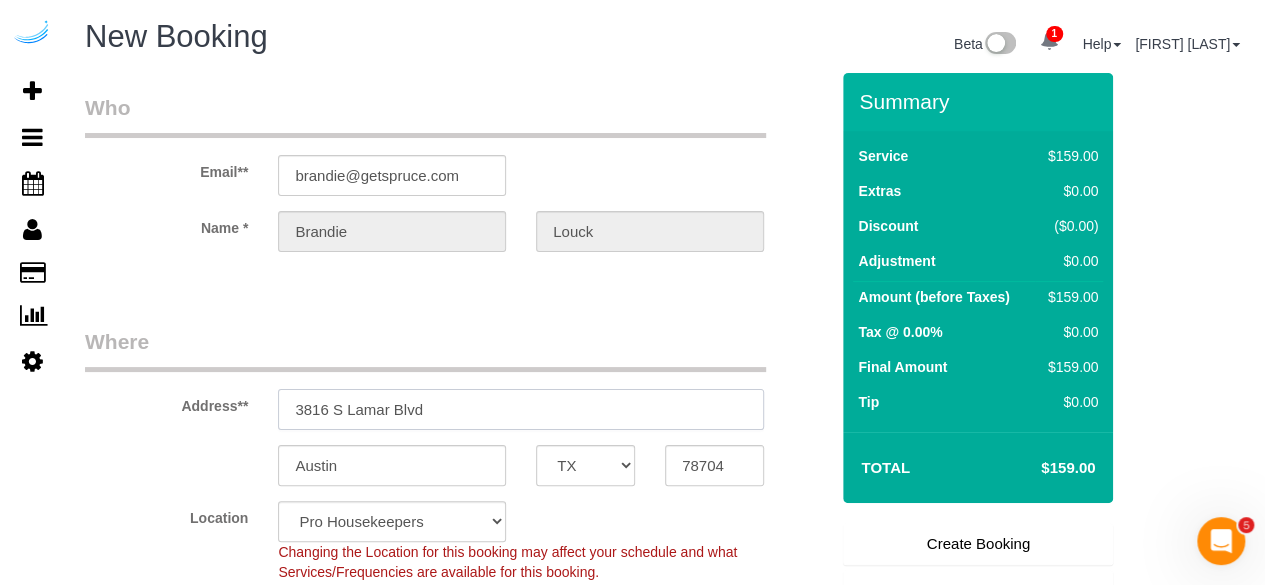 click on "3816 S Lamar Blvd" at bounding box center (521, 409) 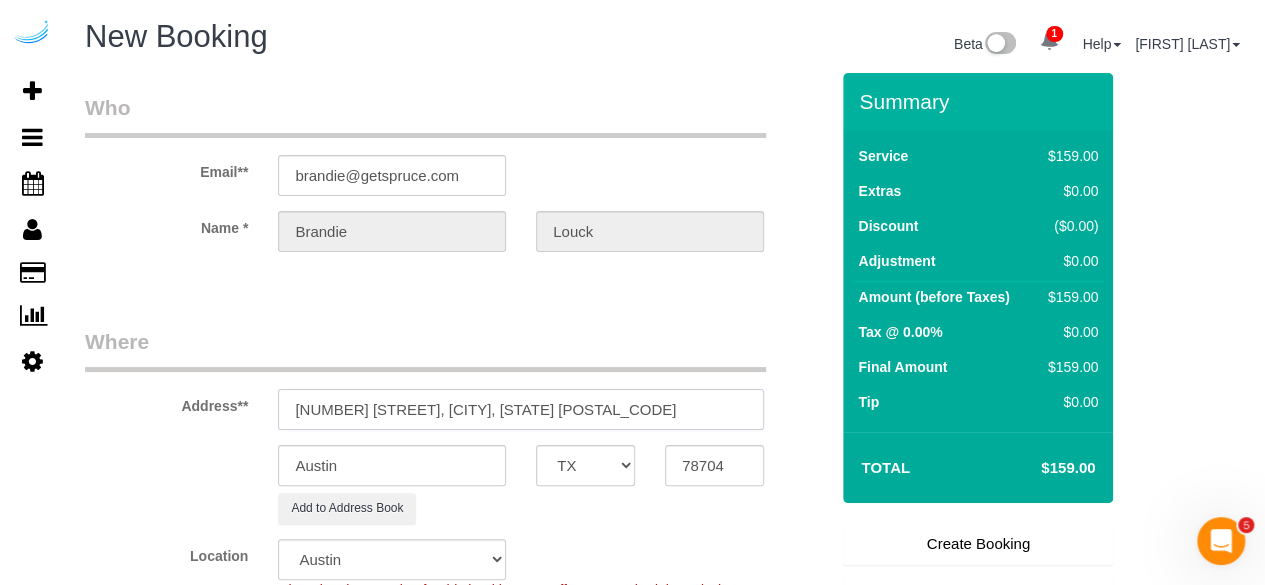 drag, startPoint x: 556, startPoint y: 416, endPoint x: 715, endPoint y: 410, distance: 159.11317 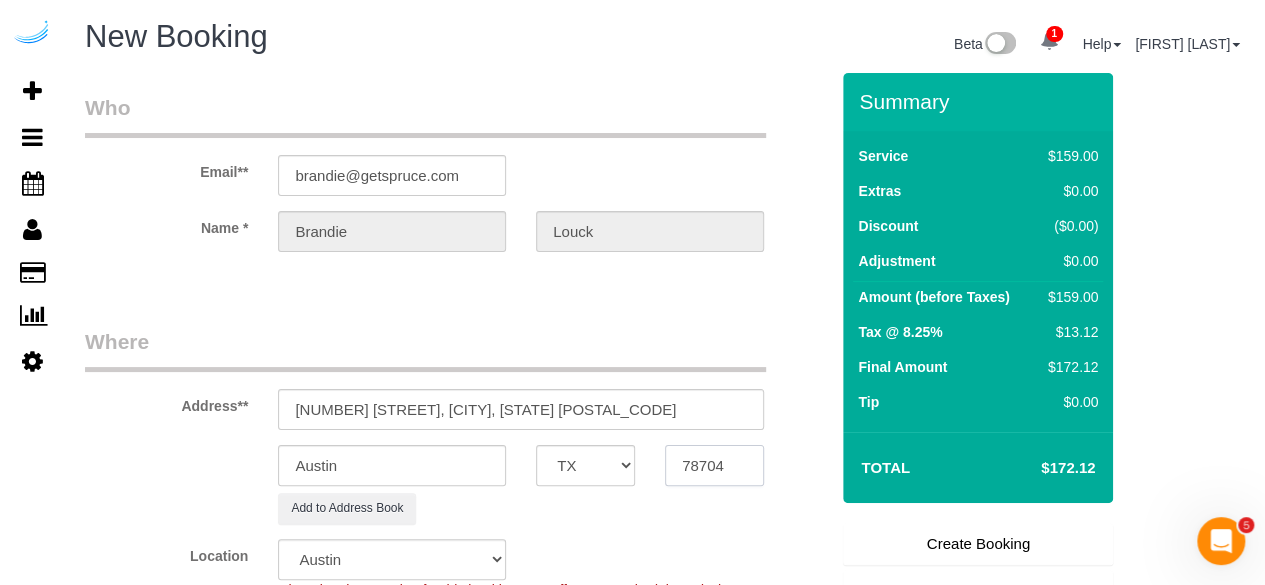 click on "78704" at bounding box center [714, 465] 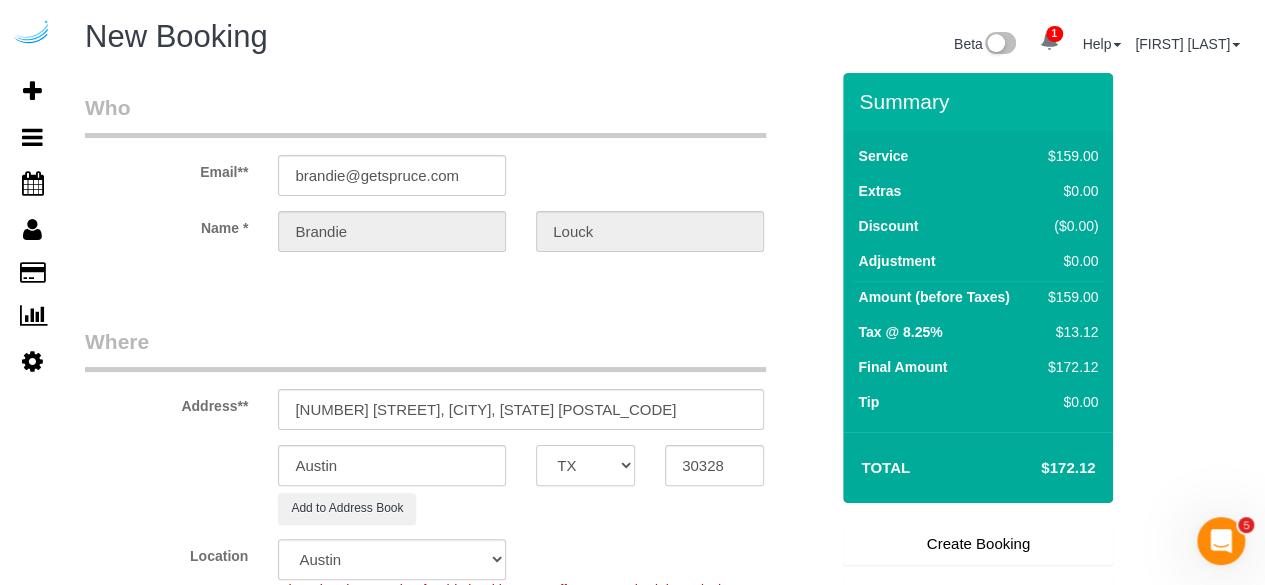 click on "AK
AL
AR
AZ
CA
CO
CT
DC
DE
FL
GA
HI
IA
ID
IL
IN
KS
KY
LA
MA
MD
ME
MI
MN
MO
MS
MT
NC
ND
NE
NH
NJ
NM
NV
NY
OH
OK
OR
PA
RI
SC
SD
TN
TX
UT
VA
VT
WA
WI
WV
WY" at bounding box center [585, 465] 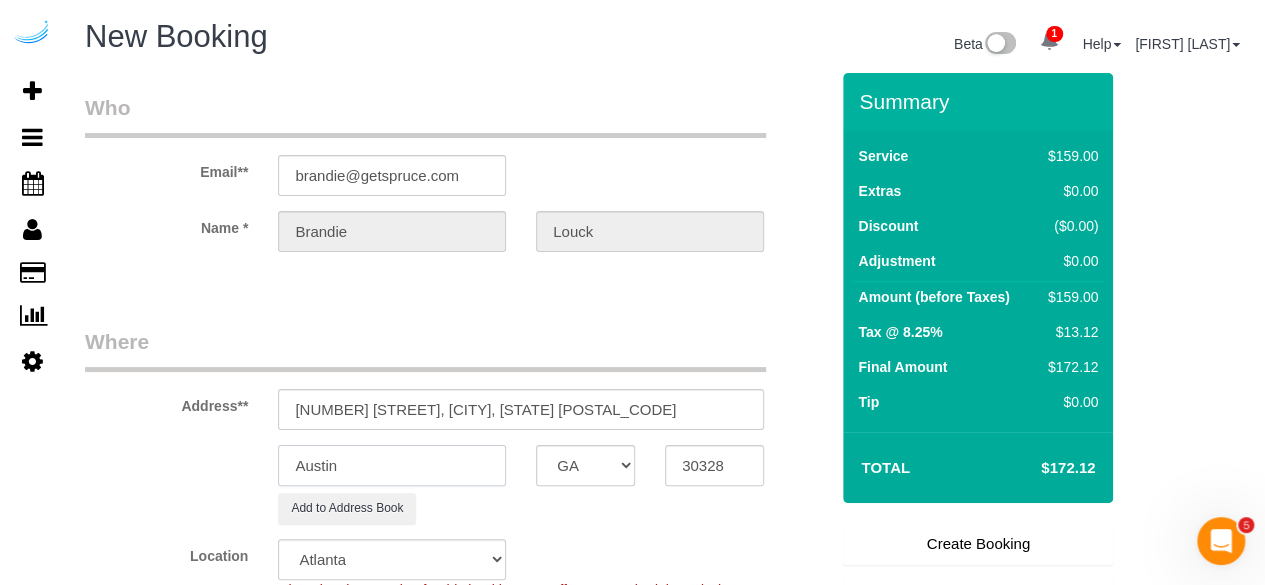 drag, startPoint x: 453, startPoint y: 477, endPoint x: 487, endPoint y: 433, distance: 55.605755 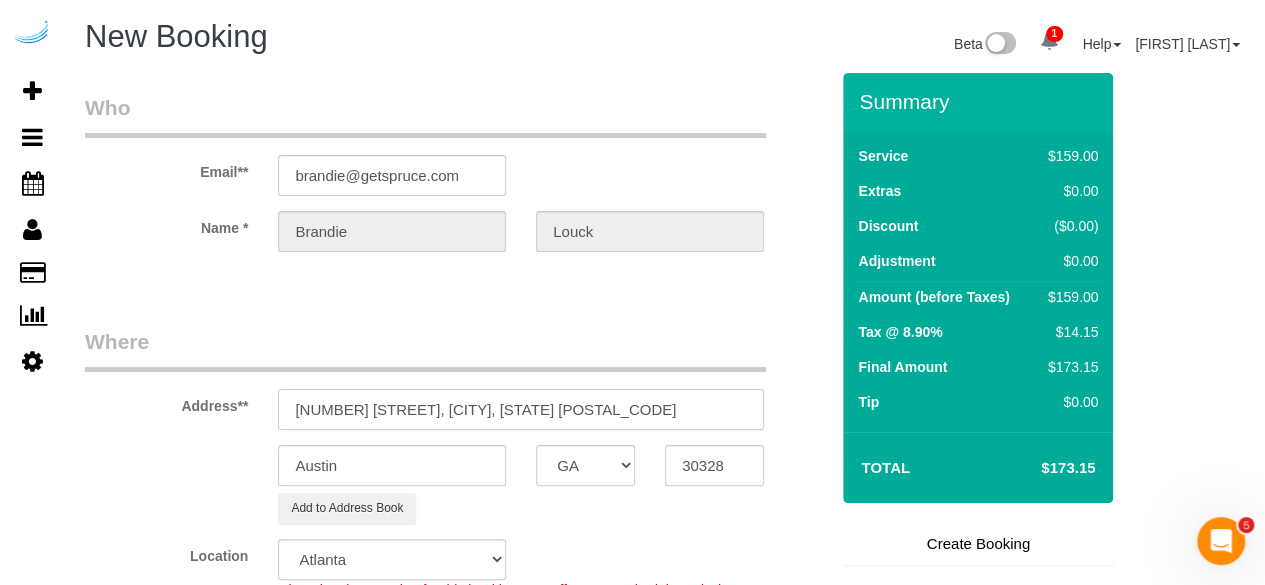 drag, startPoint x: 522, startPoint y: 405, endPoint x: 426, endPoint y: 411, distance: 96.18732 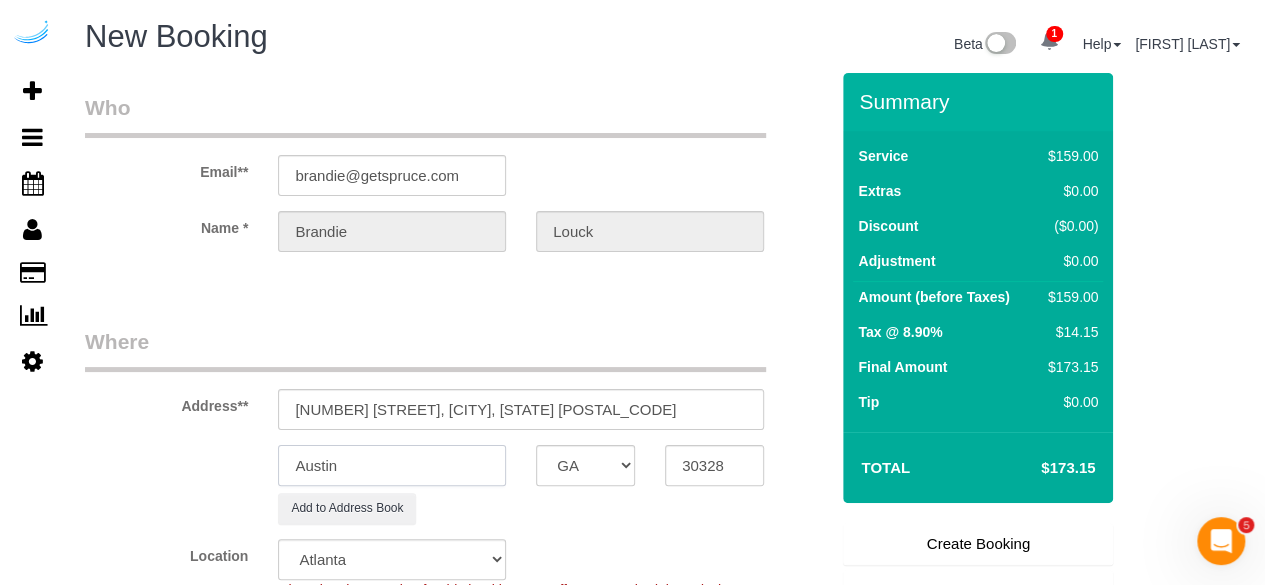 click on "Austin" at bounding box center [392, 465] 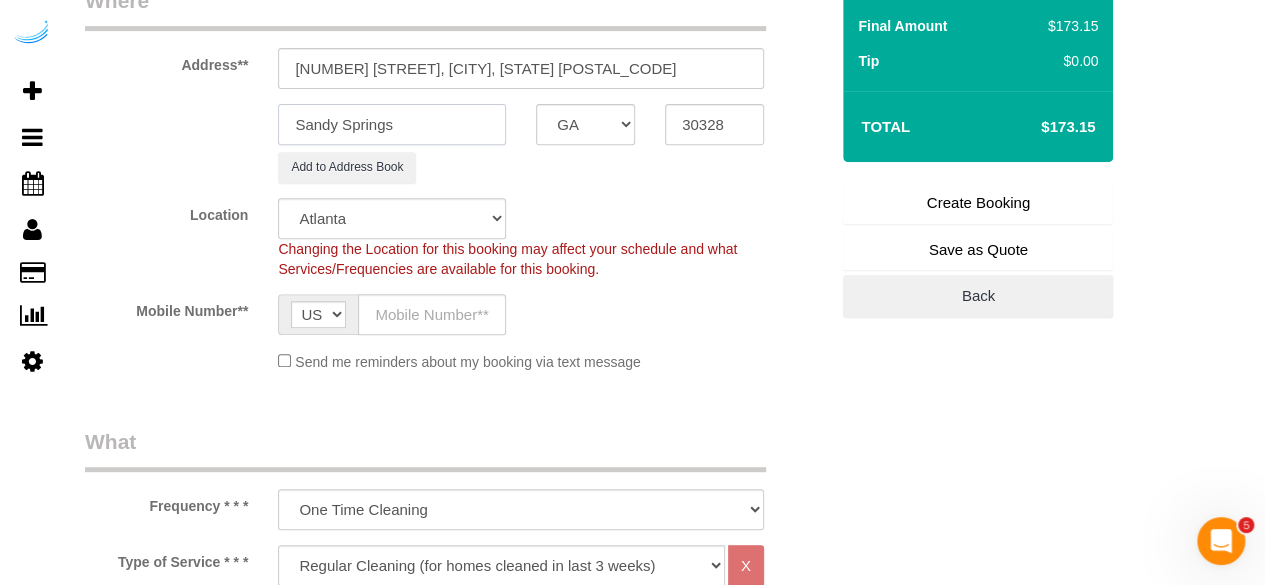 scroll, scrollTop: 300, scrollLeft: 0, axis: vertical 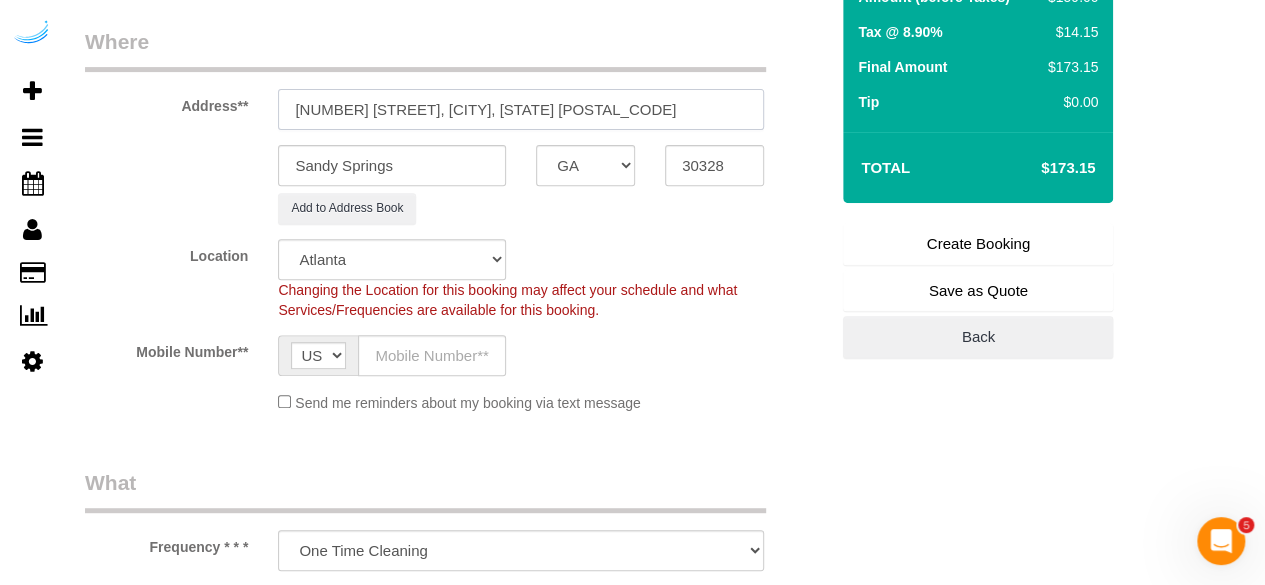 drag, startPoint x: 429, startPoint y: 106, endPoint x: 710, endPoint y: 85, distance: 281.7836 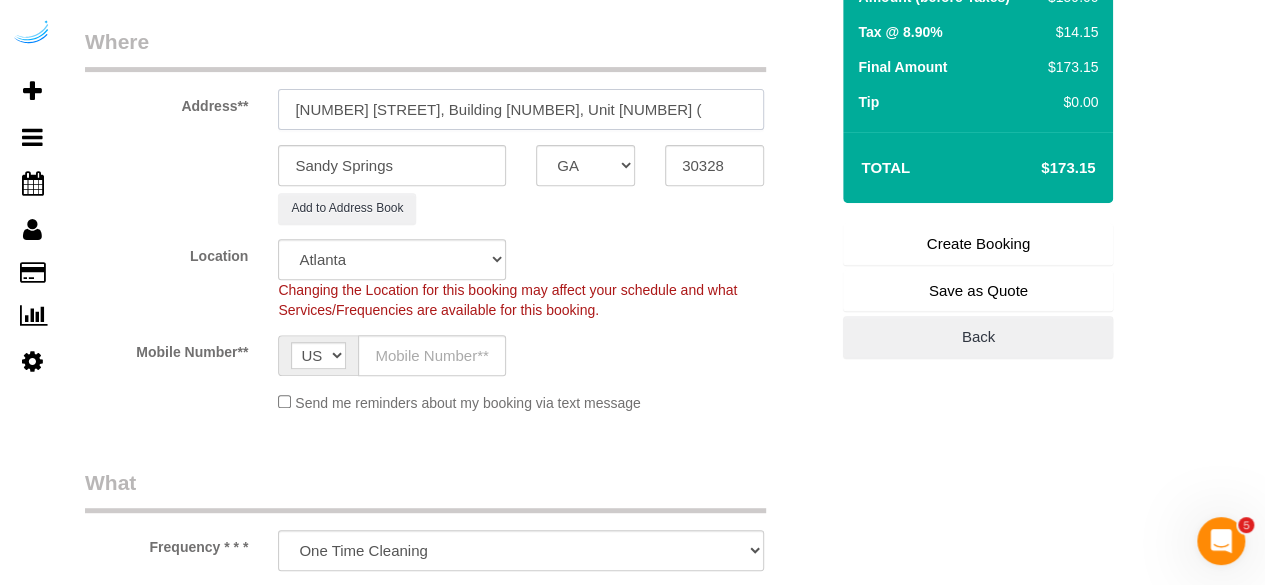 paste on "[FIRST] [LAST]" 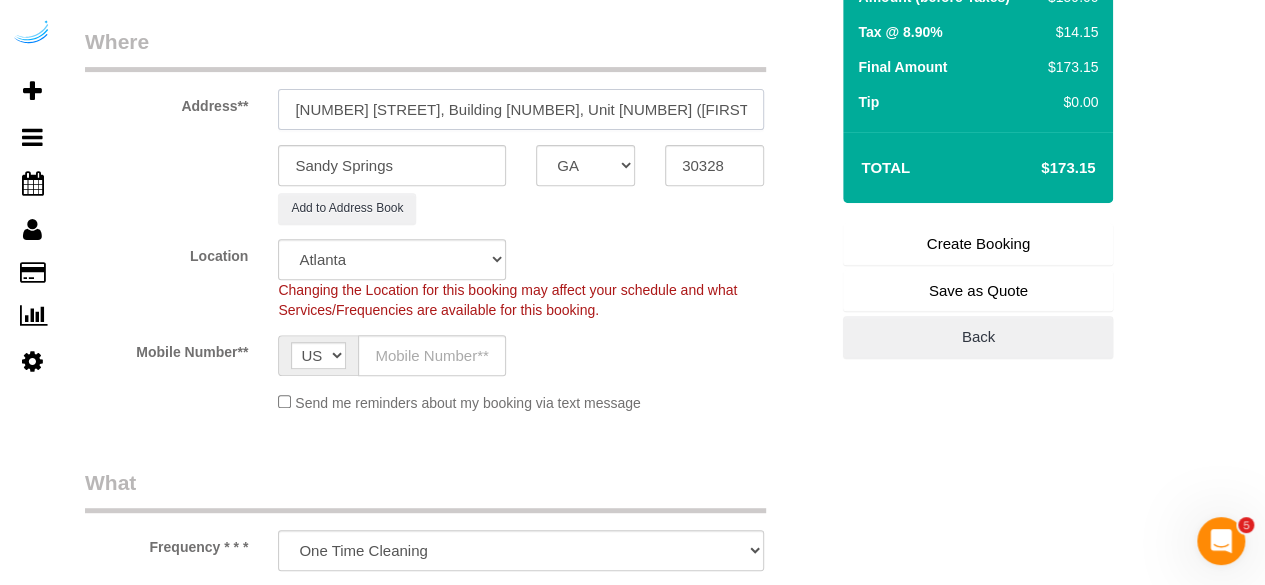 paste on "SYNC at Perimeter" 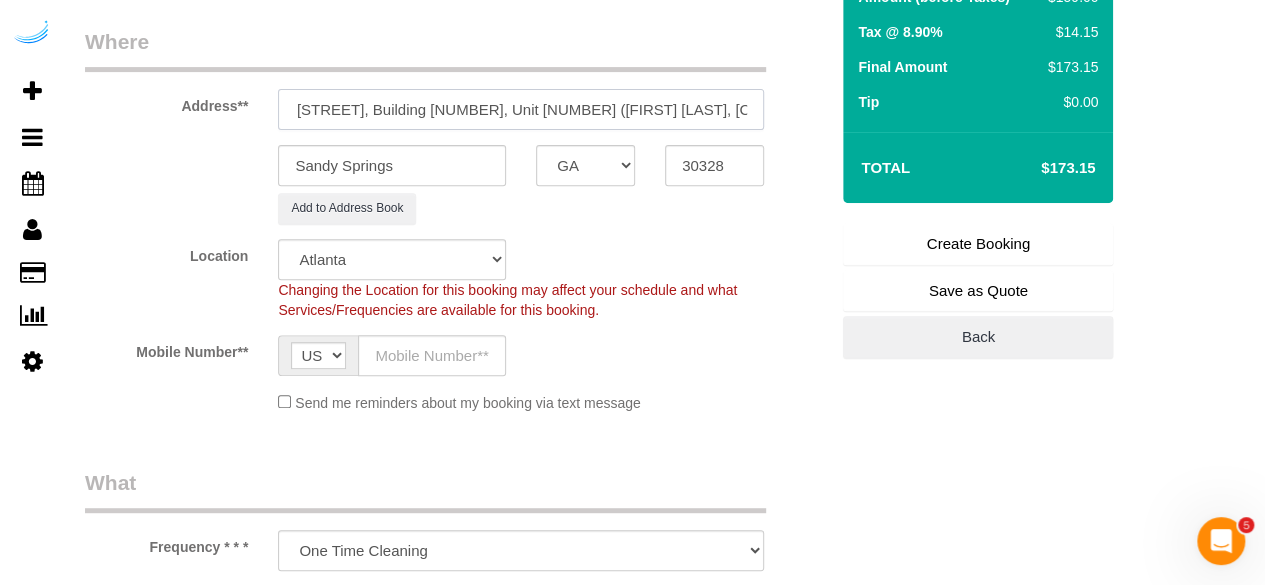 scroll, scrollTop: 0, scrollLeft: 84, axis: horizontal 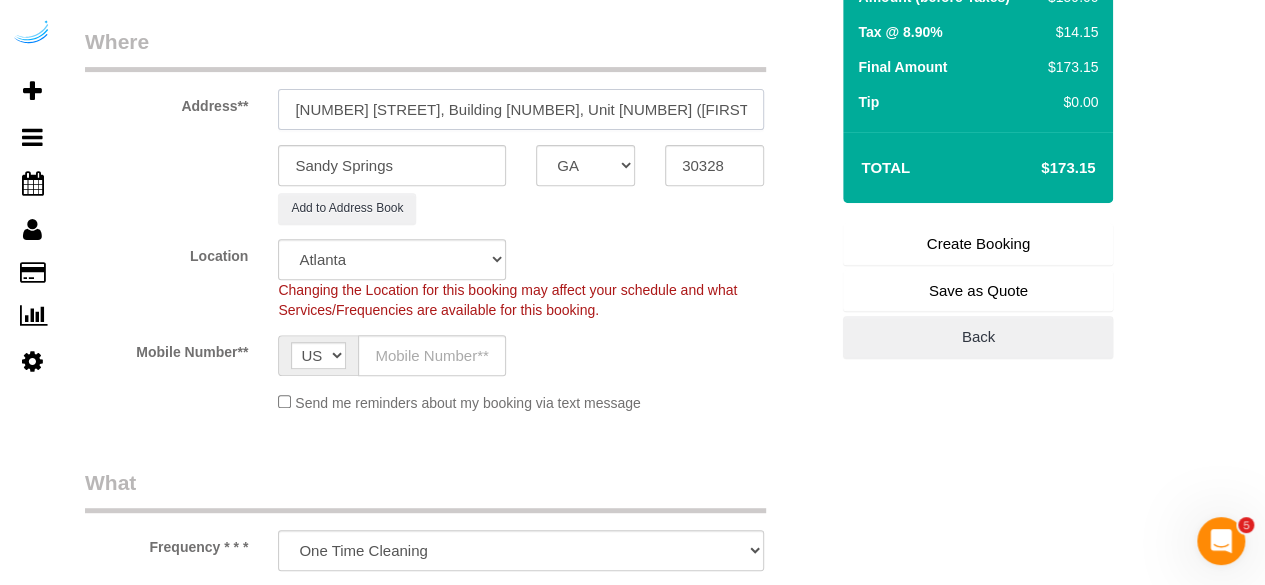 paste on "1383644" 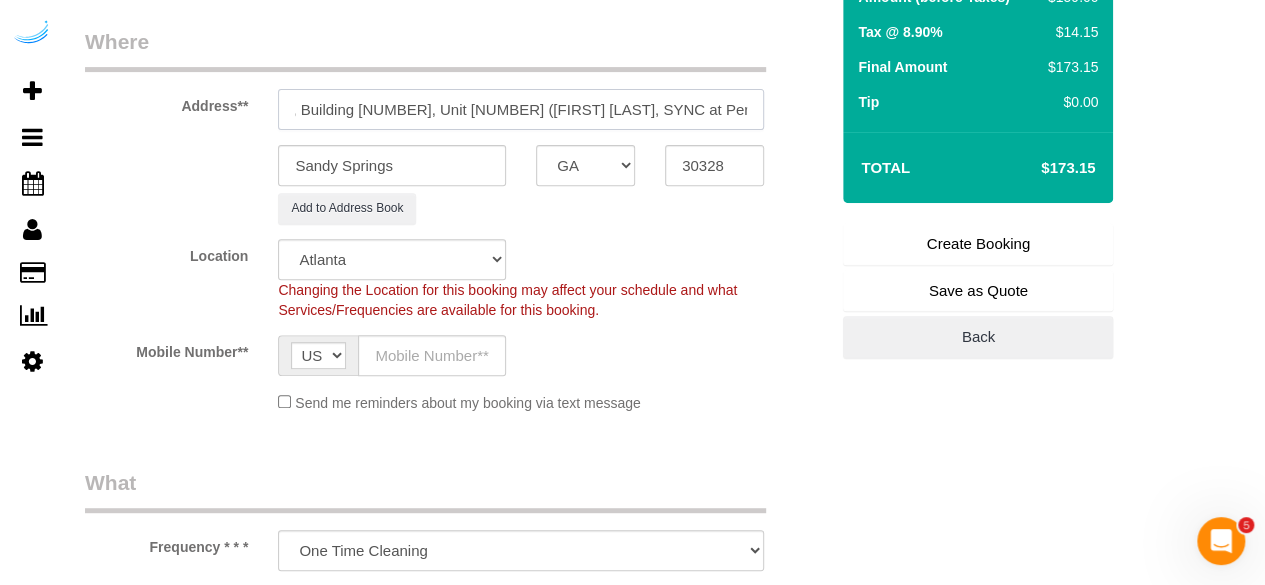 scroll, scrollTop: 0, scrollLeft: 153, axis: horizontal 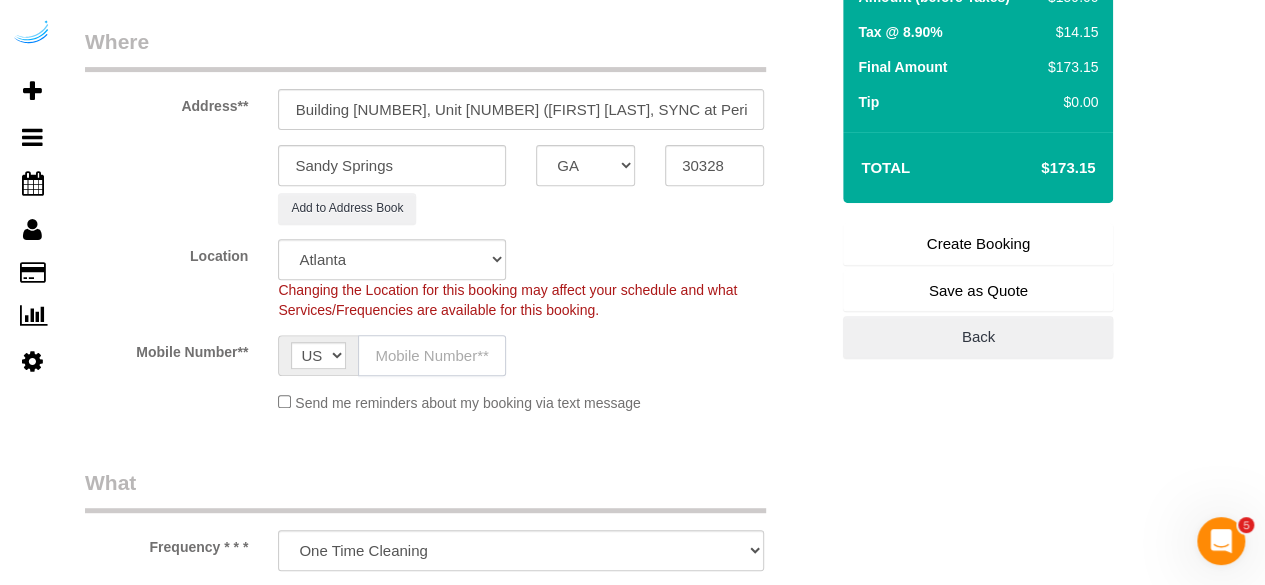 click 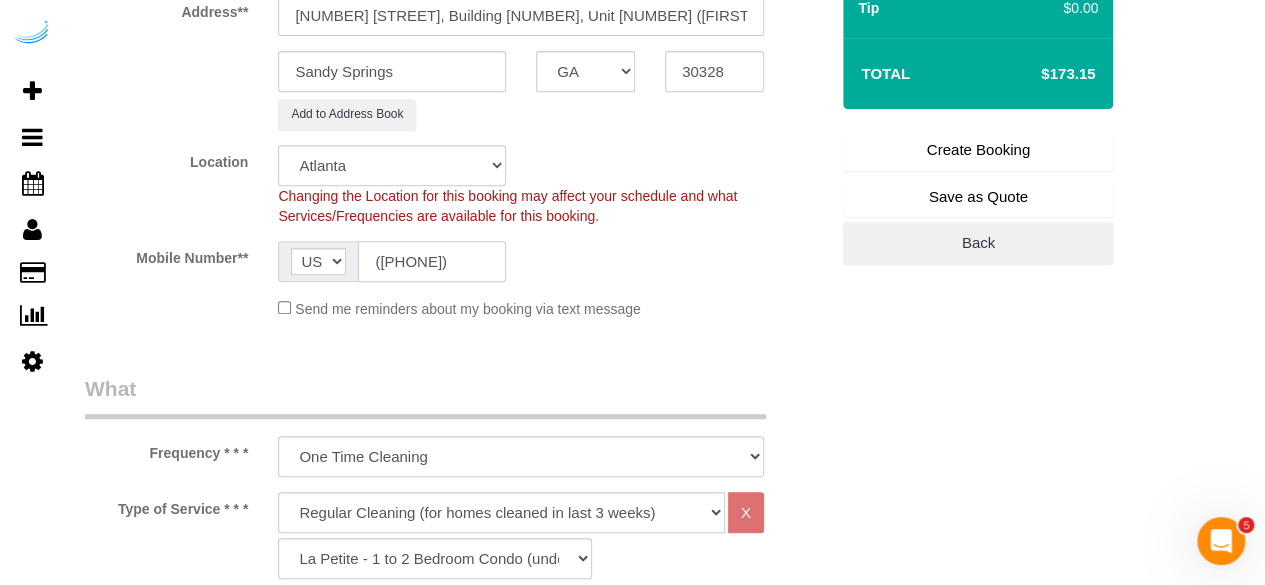 scroll, scrollTop: 500, scrollLeft: 0, axis: vertical 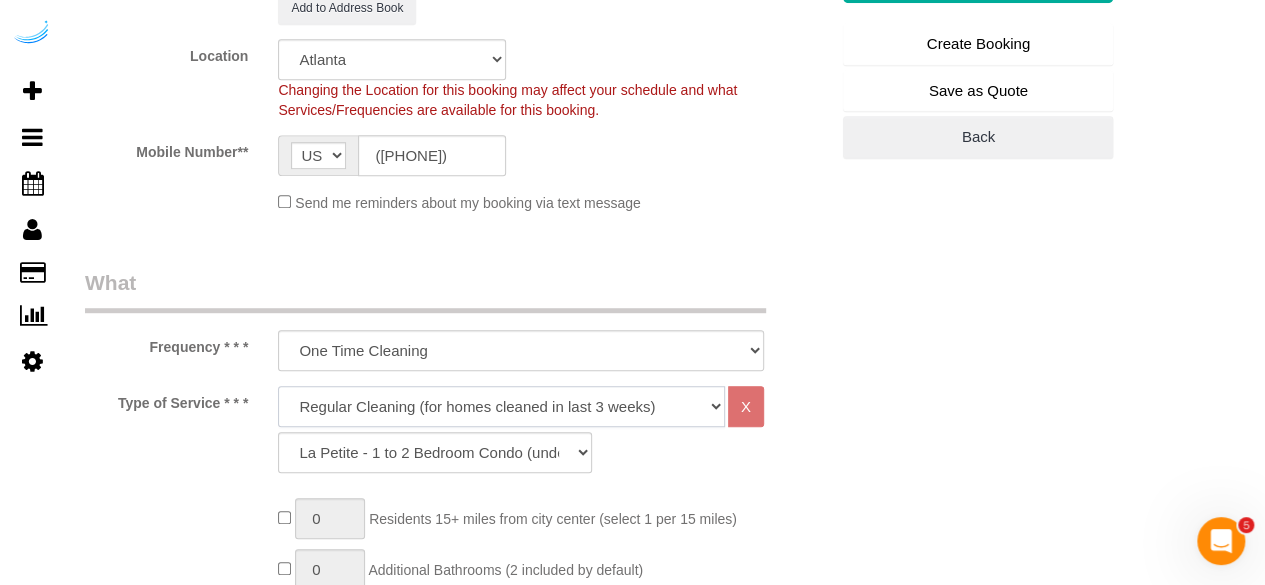 click on "Deep Cleaning (for homes that have not been cleaned in 3+ weeks) Spruce Regular Cleaning (for homes cleaned in last 3 weeks) Moving Cleanup (to clean home for new tenants) Post Construction Cleaning Vacation Rental Cleaning Hourly" 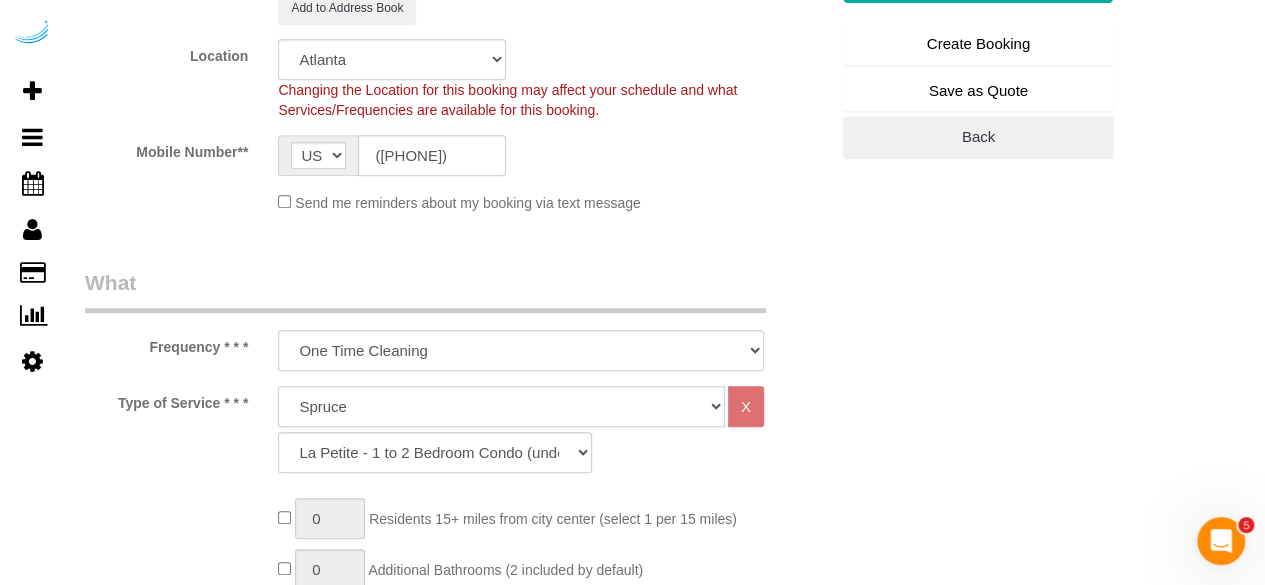 click on "Deep Cleaning (for homes that have not been cleaned in 3+ weeks) Spruce Regular Cleaning (for homes cleaned in last 3 weeks) Moving Cleanup (to clean home for new tenants) Post Construction Cleaning Vacation Rental Cleaning Hourly" 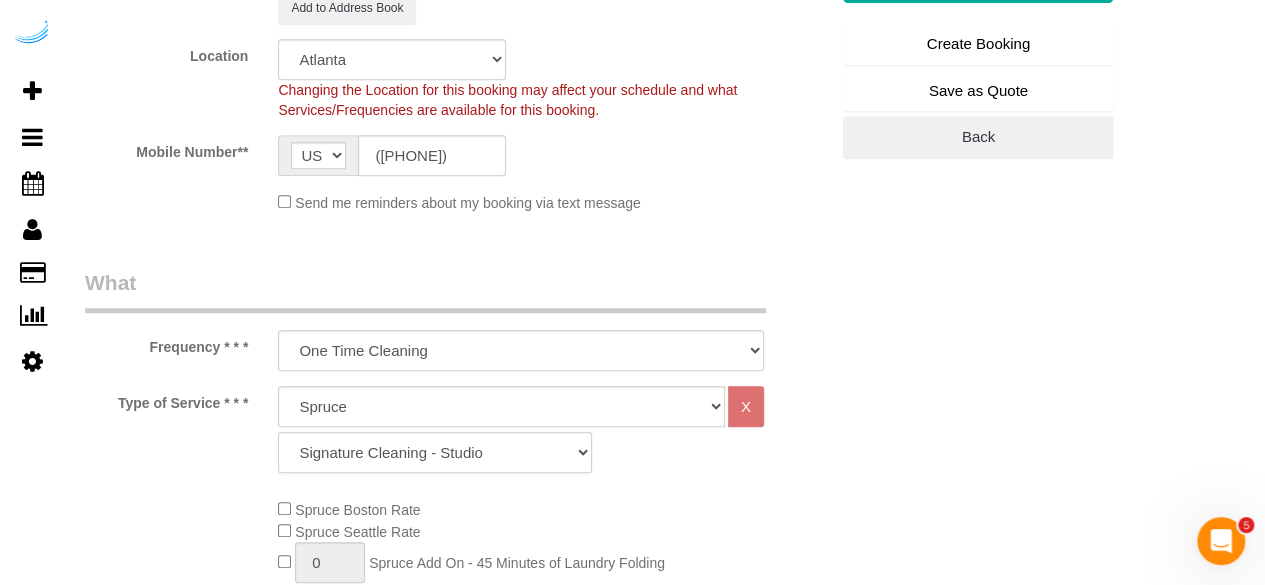 click on "Signature Cleaning - Studio Signature Cleaning - 1 Bed 1 Bath Signature Cleaning - 1 Bed 1.5 Bath Signature Cleaning - 1 Bed 1 Bath + Study Signature Cleaning - 1 Bed 2 Bath Signature Cleaning - 2 Bed 1 Bath Signature Cleaning - 2 Bed 2 Bath Signature Cleaning - 2 Bed 2.5 Bath Signature Cleaning - 2 Bed 2 Bath + Study Signature Cleaning - 3 Bed 2 Bath Signature Cleaning - 3 Bed 3 Bath Signature Cleaning - 4 Bed 2 Bath Signature Cleaning - 4 Bed 4 Bath Signature Cleaning - 5 Bed 4 Bath Signature Cleaning - 5 Bed 5 Bath Signature Cleaning - 6 Bed 6 Bath Premium Cleaning - Studio Premium Cleaning - 1 Bed 1 Bath Premium Cleaning - 1 Bed 1.5 Bath Premium Cleaning - 1 Bed 1 Bath + Study Premium Cleaning - 1 Bed 2 Bath Premium Cleaning - 2 Bed 1 Bath Premium Cleaning - 2 Bed 2 Bath Premium Cleaning - 2 Bed 2.5 Bath Premium Cleaning - 2 Bed 2 Bath + Study Premium Cleaning - 3 Bed 2 Bath Premium Cleaning - 3 Bed 3 Bath Premium Cleaning - 4 Bed 2 Bath Premium Cleaning - 4 Bed 4 Bath Premium Cleaning - 5 Bed 4 Bath" 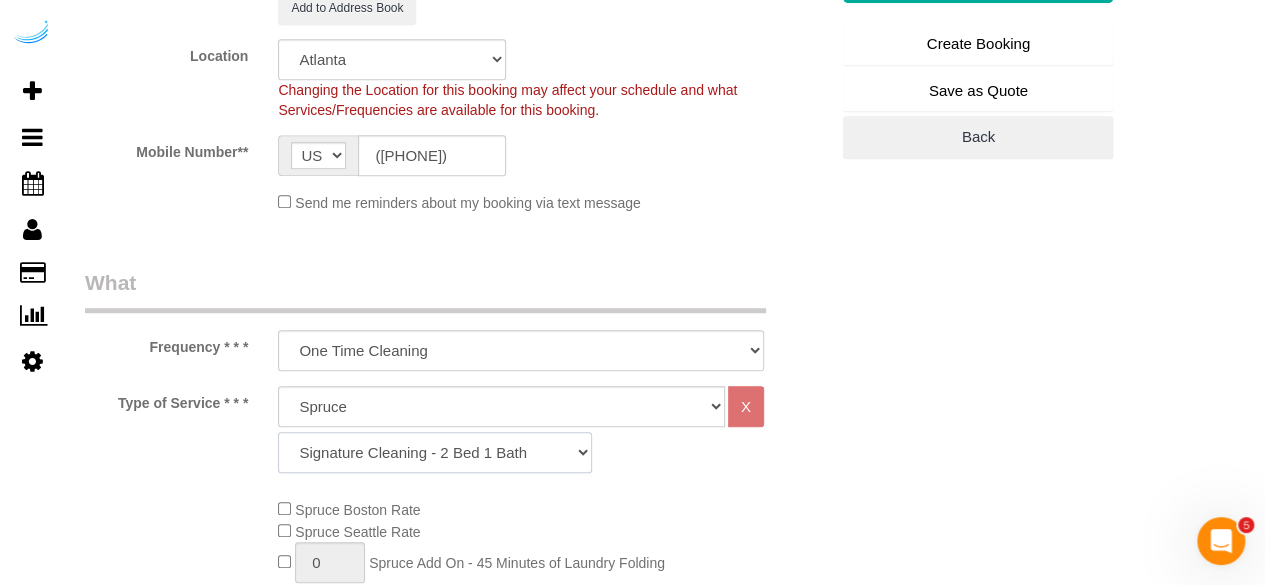 click on "Signature Cleaning - Studio Signature Cleaning - 1 Bed 1 Bath Signature Cleaning - 1 Bed 1.5 Bath Signature Cleaning - 1 Bed 1 Bath + Study Signature Cleaning - 1 Bed 2 Bath Signature Cleaning - 2 Bed 1 Bath Signature Cleaning - 2 Bed 2 Bath Signature Cleaning - 2 Bed 2.5 Bath Signature Cleaning - 2 Bed 2 Bath + Study Signature Cleaning - 3 Bed 2 Bath Signature Cleaning - 3 Bed 3 Bath Signature Cleaning - 4 Bed 2 Bath Signature Cleaning - 4 Bed 4 Bath Signature Cleaning - 5 Bed 4 Bath Signature Cleaning - 5 Bed 5 Bath Signature Cleaning - 6 Bed 6 Bath Premium Cleaning - Studio Premium Cleaning - 1 Bed 1 Bath Premium Cleaning - 1 Bed 1.5 Bath Premium Cleaning - 1 Bed 1 Bath + Study Premium Cleaning - 1 Bed 2 Bath Premium Cleaning - 2 Bed 1 Bath Premium Cleaning - 2 Bed 2 Bath Premium Cleaning - 2 Bed 2.5 Bath Premium Cleaning - 2 Bed 2 Bath + Study Premium Cleaning - 3 Bed 2 Bath Premium Cleaning - 3 Bed 3 Bath Premium Cleaning - 4 Bed 2 Bath Premium Cleaning - 4 Bed 4 Bath Premium Cleaning - 5 Bed 4 Bath" 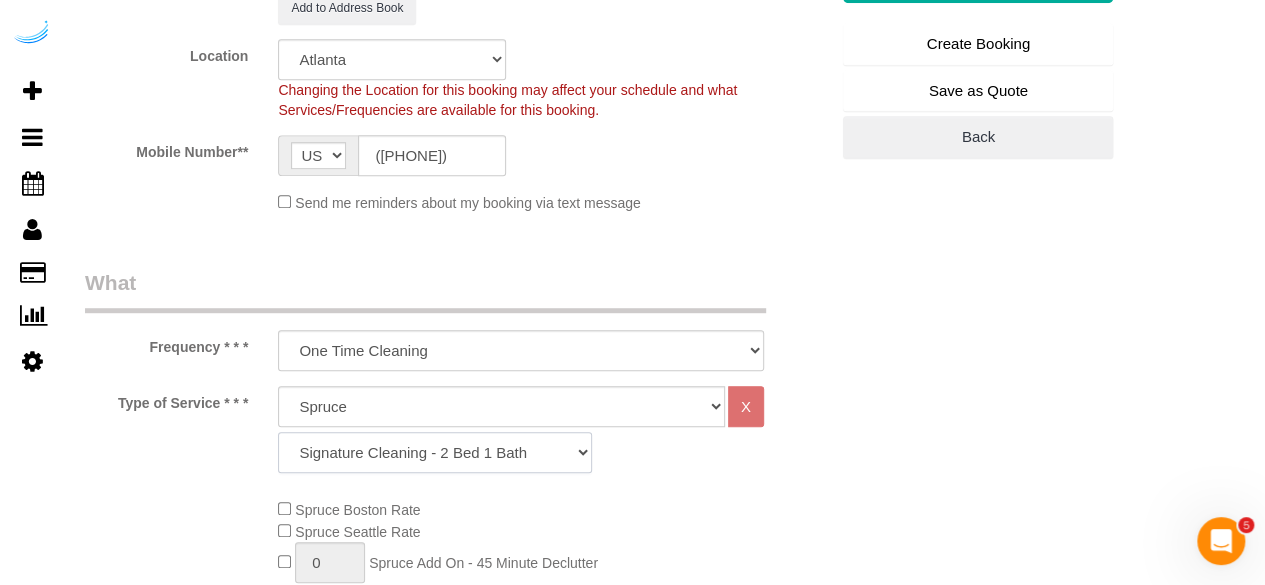 drag, startPoint x: 484, startPoint y: 455, endPoint x: 488, endPoint y: 435, distance: 20.396078 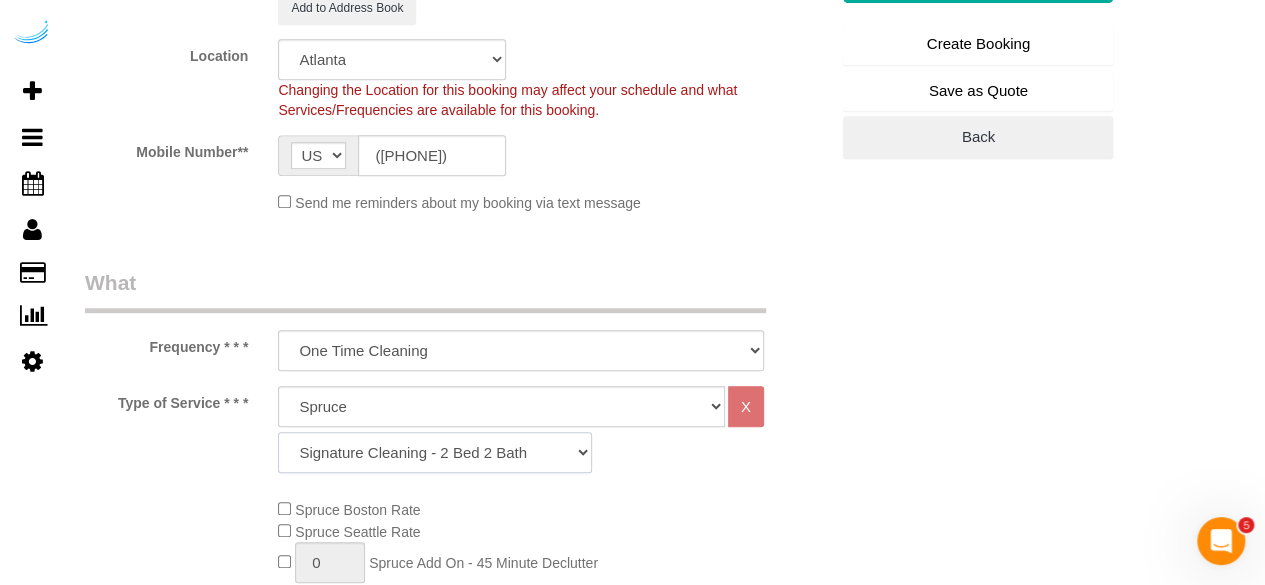 click on "Signature Cleaning - Studio Signature Cleaning - 1 Bed 1 Bath Signature Cleaning - 1 Bed 1.5 Bath Signature Cleaning - 1 Bed 1 Bath + Study Signature Cleaning - 1 Bed 2 Bath Signature Cleaning - 2 Bed 1 Bath Signature Cleaning - 2 Bed 2 Bath Signature Cleaning - 2 Bed 2.5 Bath Signature Cleaning - 2 Bed 2 Bath + Study Signature Cleaning - 3 Bed 2 Bath Signature Cleaning - 3 Bed 3 Bath Signature Cleaning - 4 Bed 2 Bath Signature Cleaning - 4 Bed 4 Bath Signature Cleaning - 5 Bed 4 Bath Signature Cleaning - 5 Bed 5 Bath Signature Cleaning - 6 Bed 6 Bath Premium Cleaning - Studio Premium Cleaning - 1 Bed 1 Bath Premium Cleaning - 1 Bed 1.5 Bath Premium Cleaning - 1 Bed 1 Bath + Study Premium Cleaning - 1 Bed 2 Bath Premium Cleaning - 2 Bed 1 Bath Premium Cleaning - 2 Bed 2 Bath Premium Cleaning - 2 Bed 2.5 Bath Premium Cleaning - 2 Bed 2 Bath + Study Premium Cleaning - 3 Bed 2 Bath Premium Cleaning - 3 Bed 3 Bath Premium Cleaning - 4 Bed 2 Bath Premium Cleaning - 4 Bed 4 Bath Premium Cleaning - 5 Bed 4 Bath" 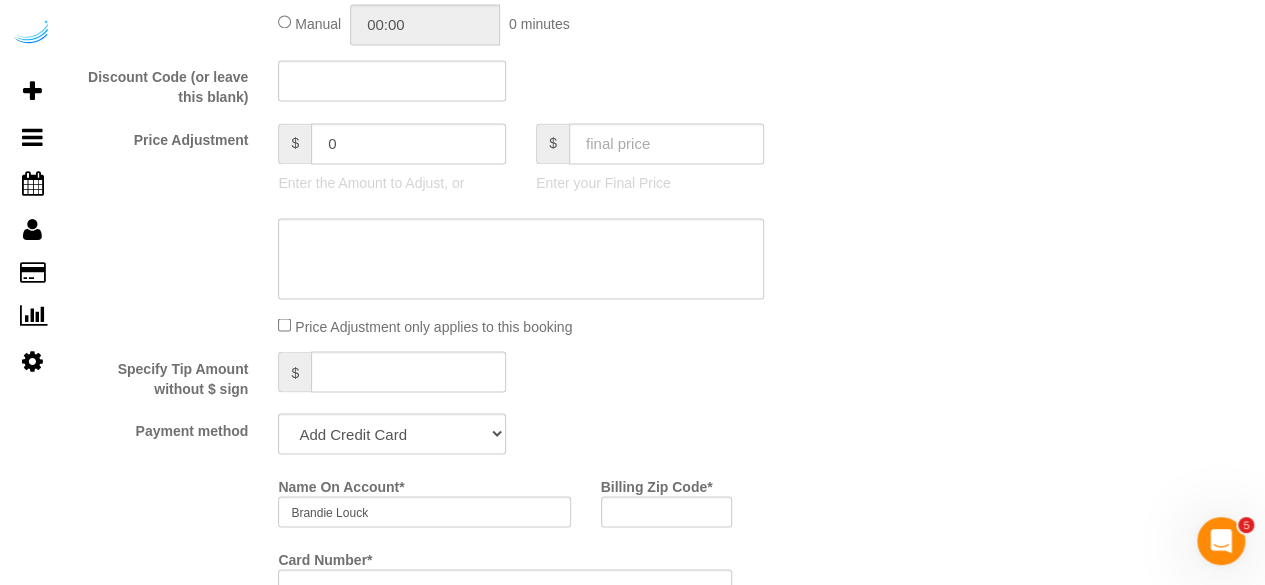 scroll, scrollTop: 1800, scrollLeft: 0, axis: vertical 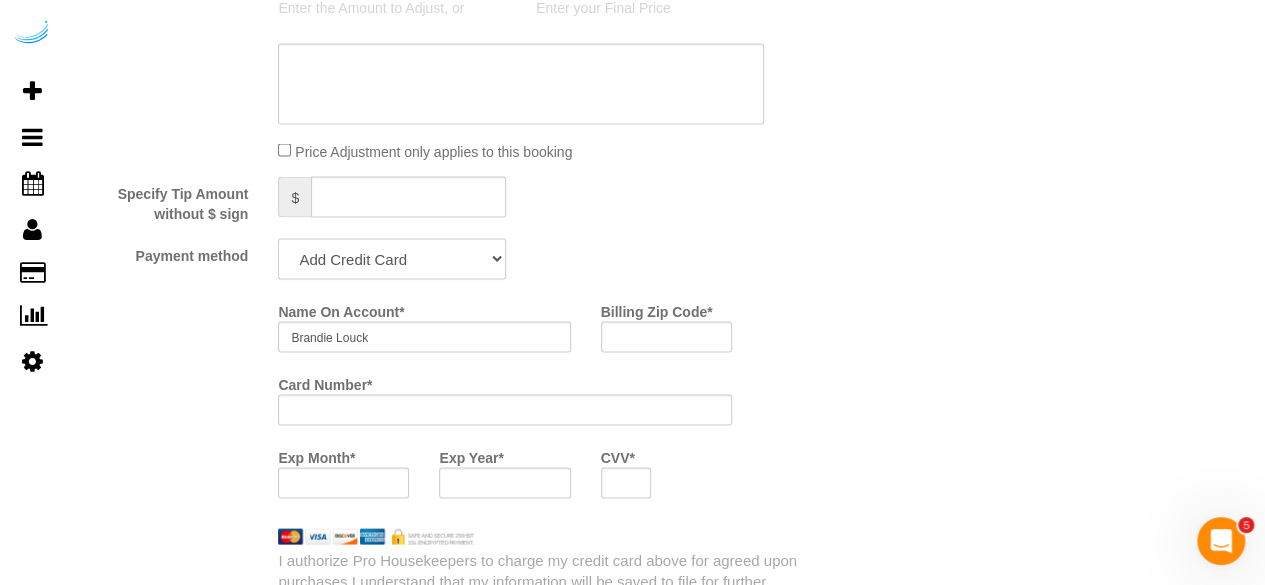 click on "Add Credit Card Cash Check Paypal" 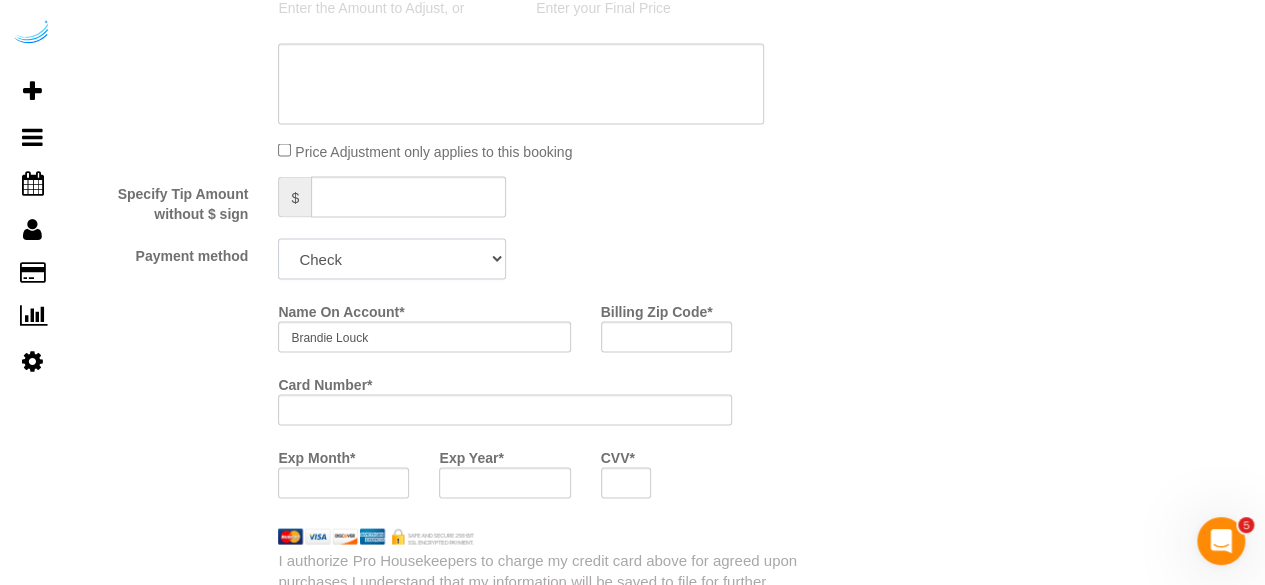 click on "Add Credit Card Cash Check Paypal" 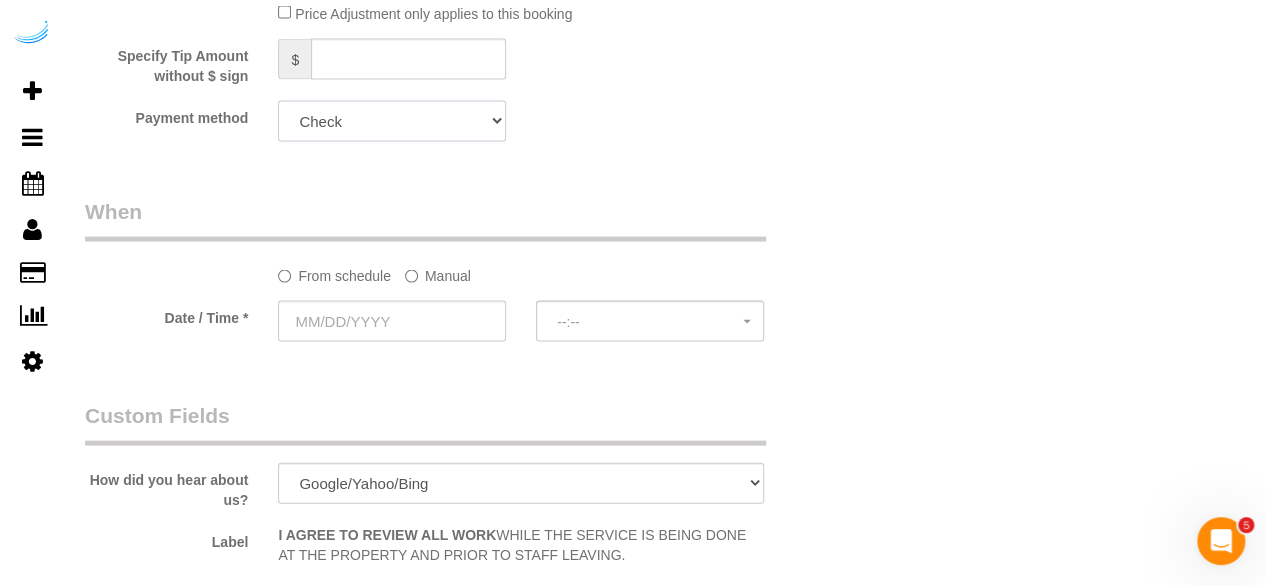 scroll, scrollTop: 1900, scrollLeft: 0, axis: vertical 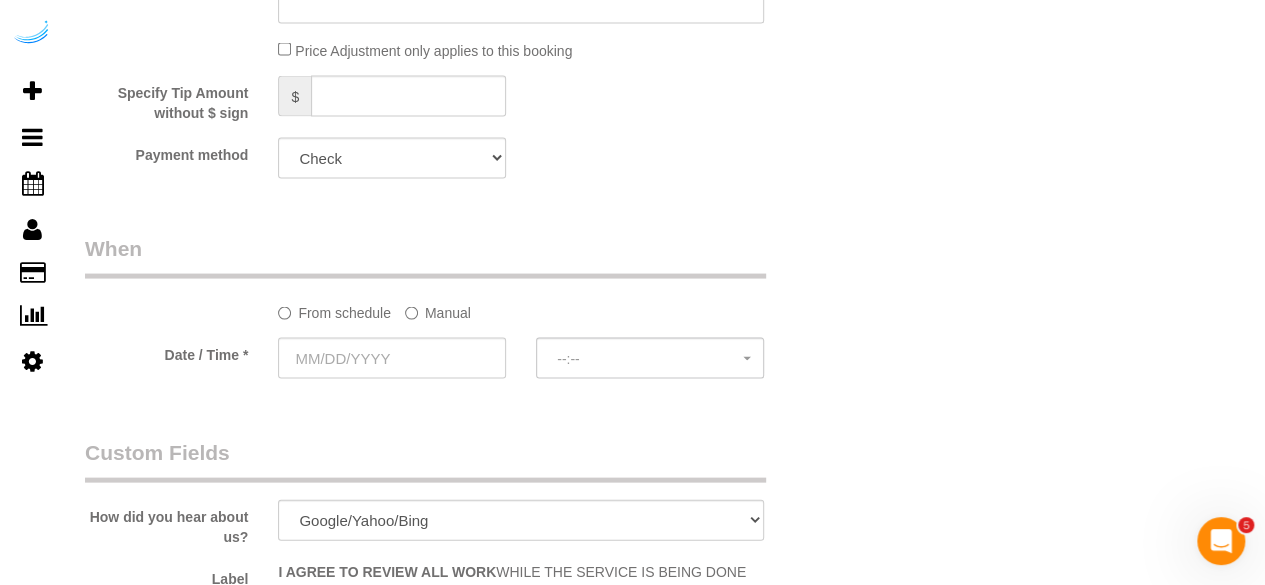 click on "Manual" 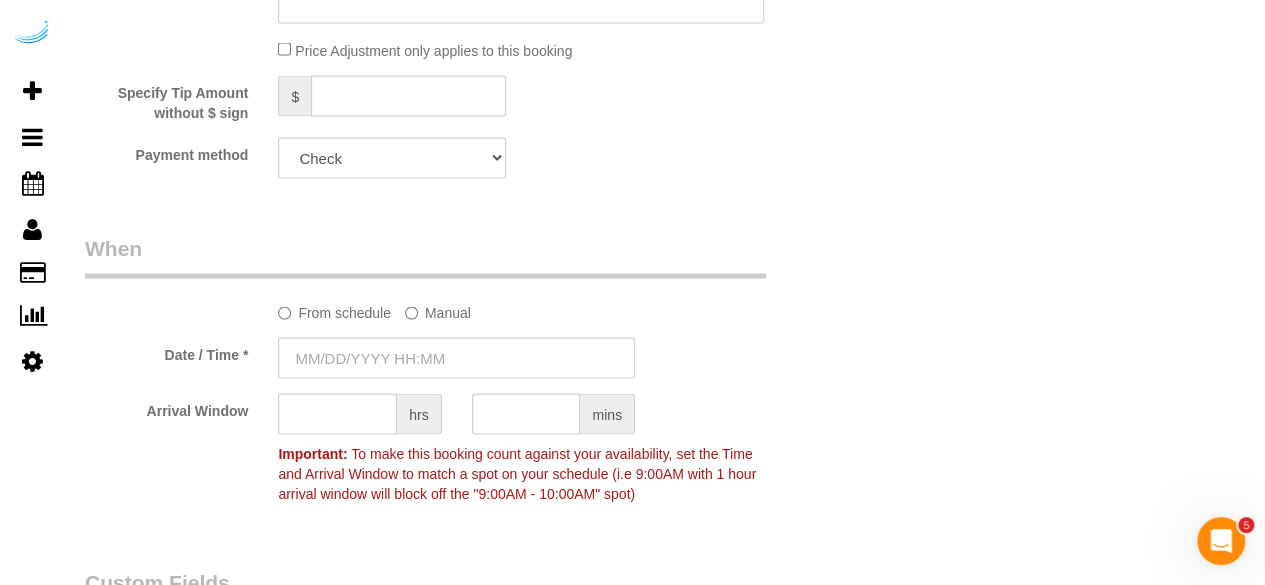 click on "From schedule
Manual
Date / Time *
Arrival Window
hrs
mins
Important:
To make this booking count against your availability, set the Time and
Arrival Window to match a spot on your schedule (i.e 9:00AM with 1 hour
arrival window will block off the "9:00AM - 10:00AM" spot)" 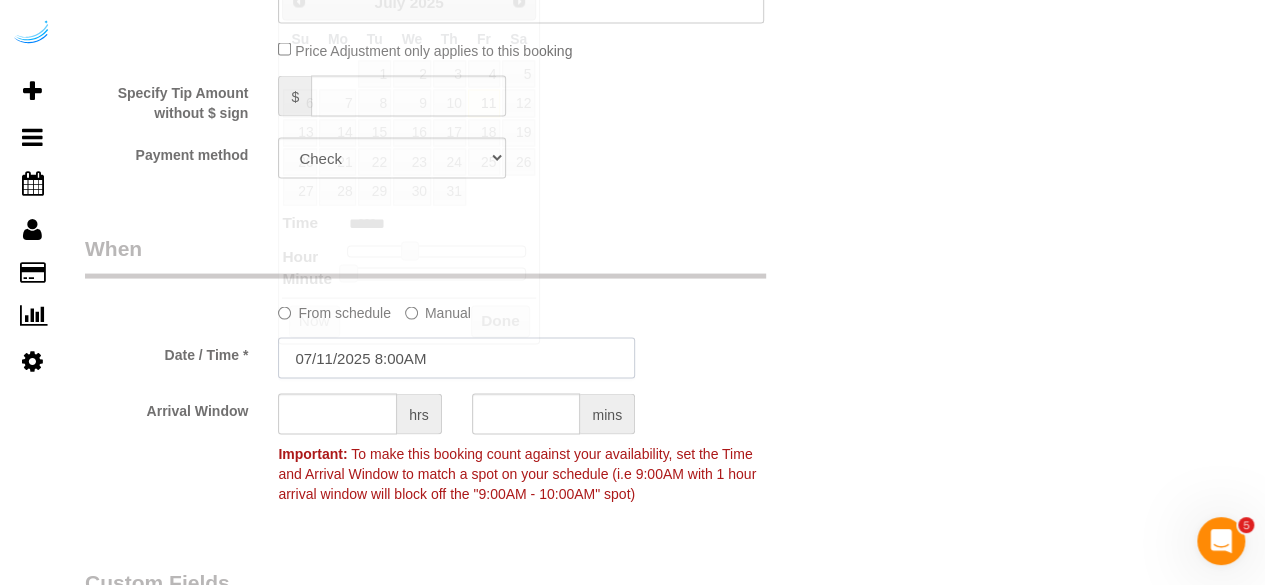 click on "07/11/2025 8:00AM" at bounding box center [456, 358] 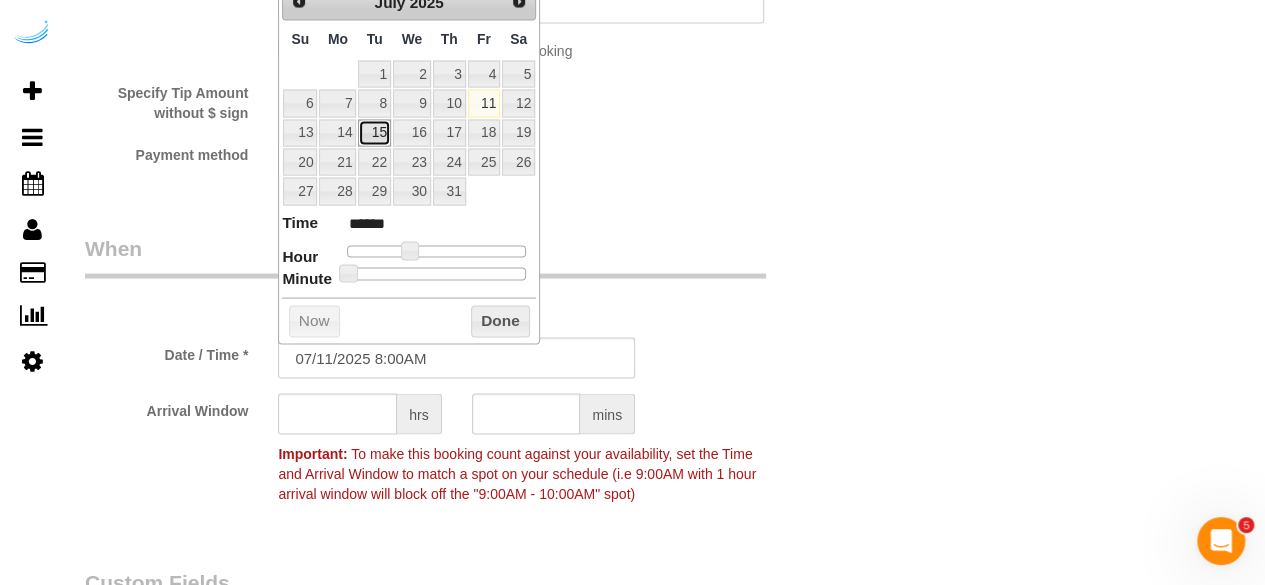 click on "15" at bounding box center [374, 133] 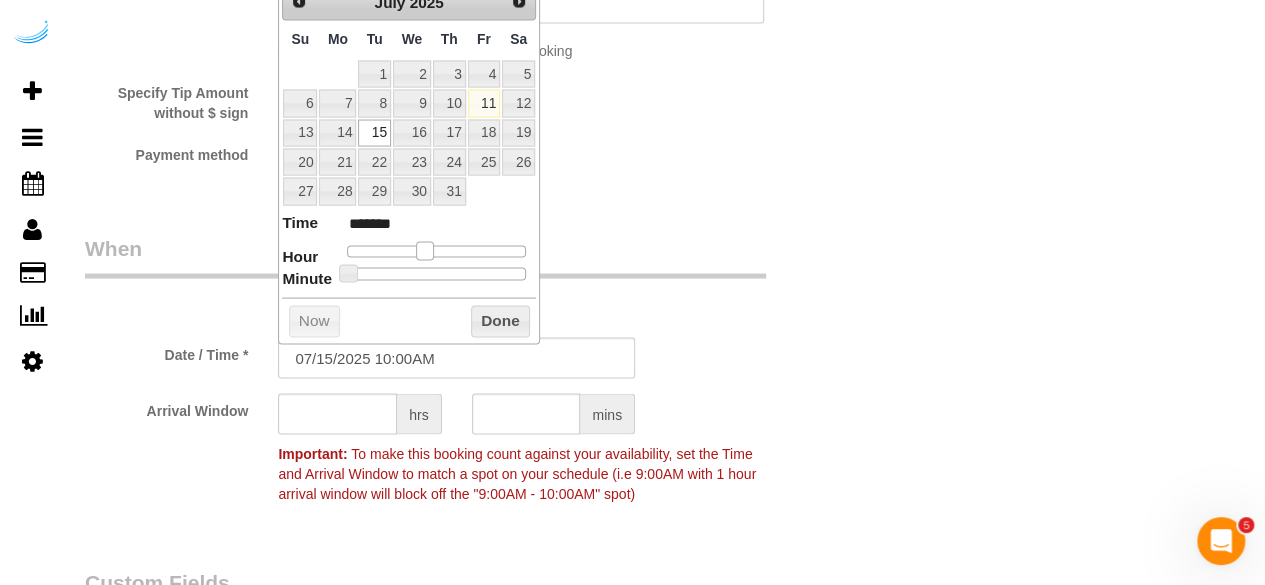 drag, startPoint x: 410, startPoint y: 247, endPoint x: 425, endPoint y: 252, distance: 15.811388 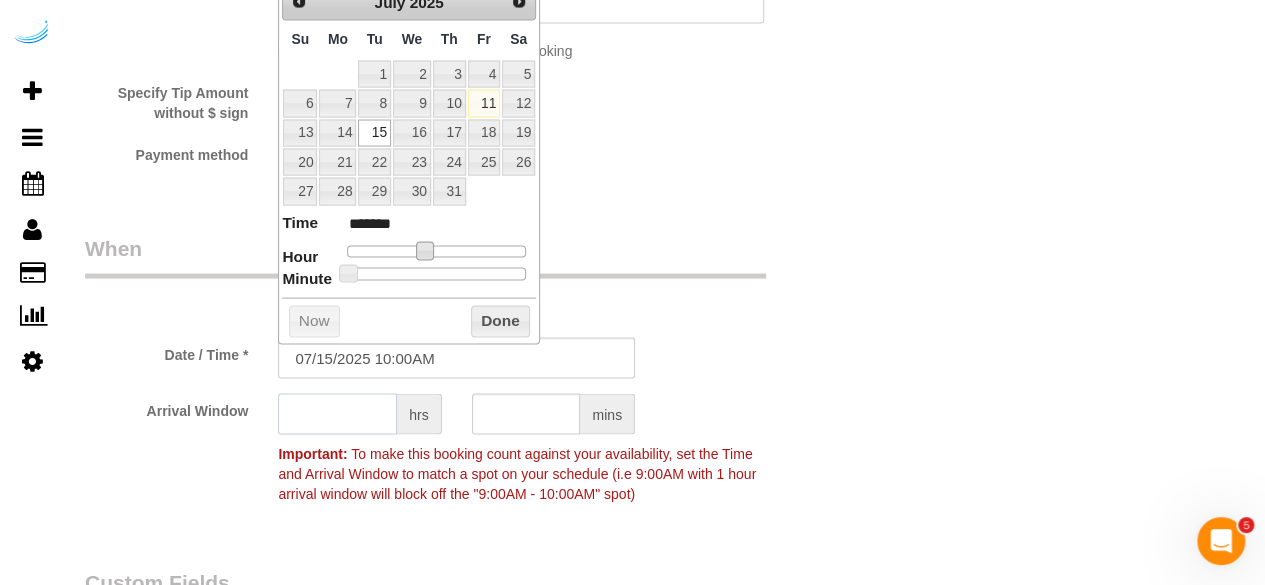 click 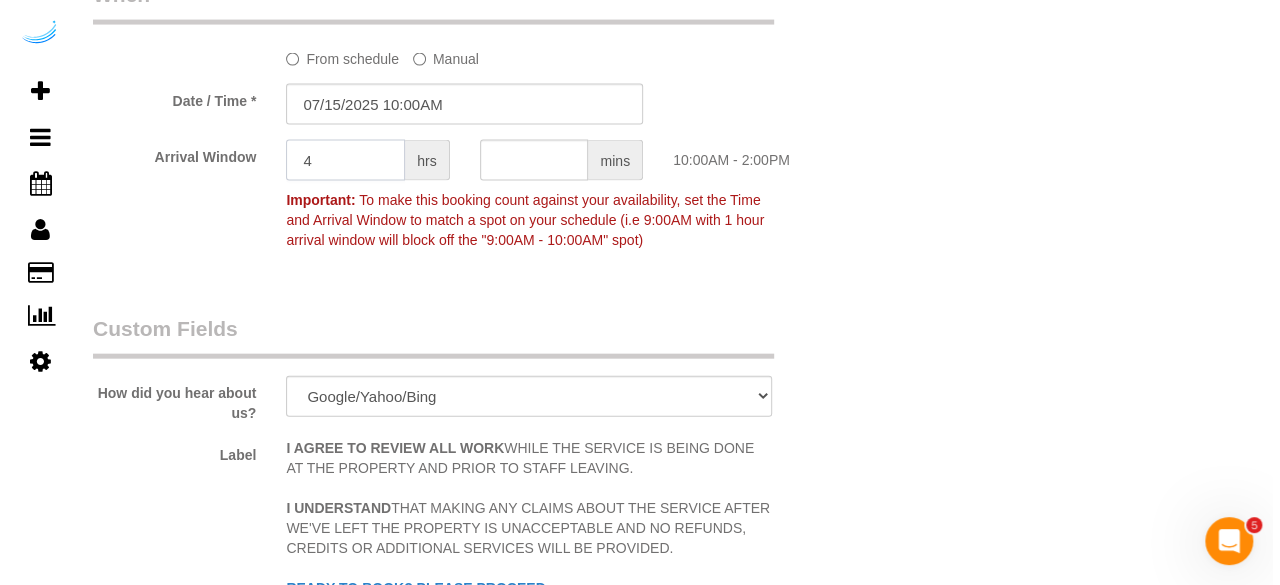 scroll, scrollTop: 2700, scrollLeft: 0, axis: vertical 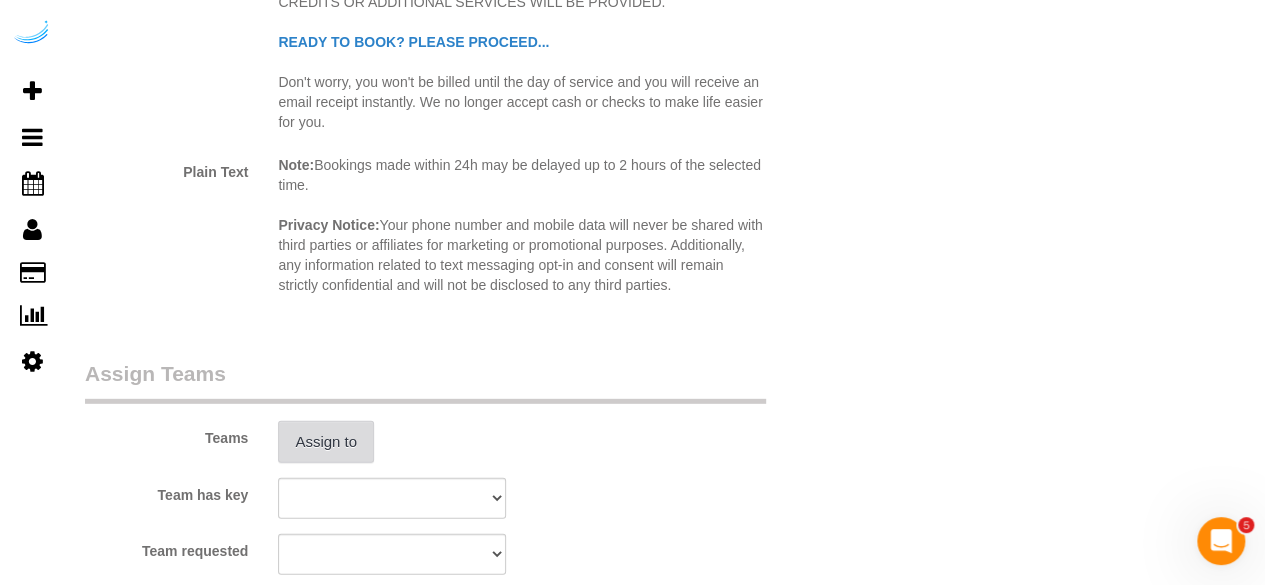 click on "Assign to" at bounding box center (326, 442) 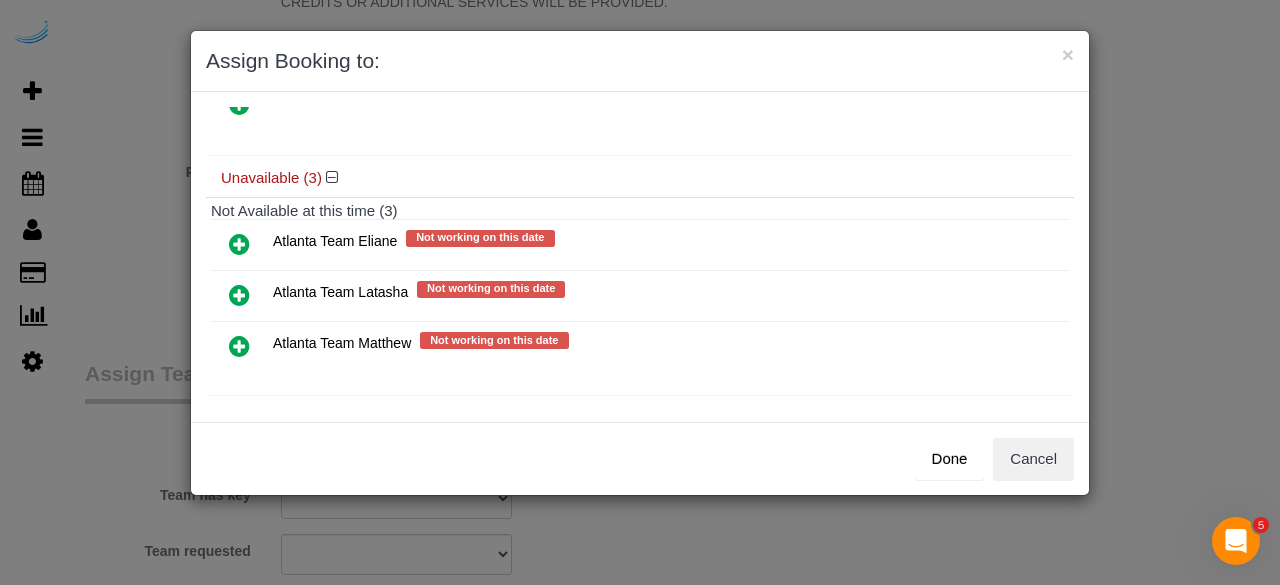 click at bounding box center (239, 244) 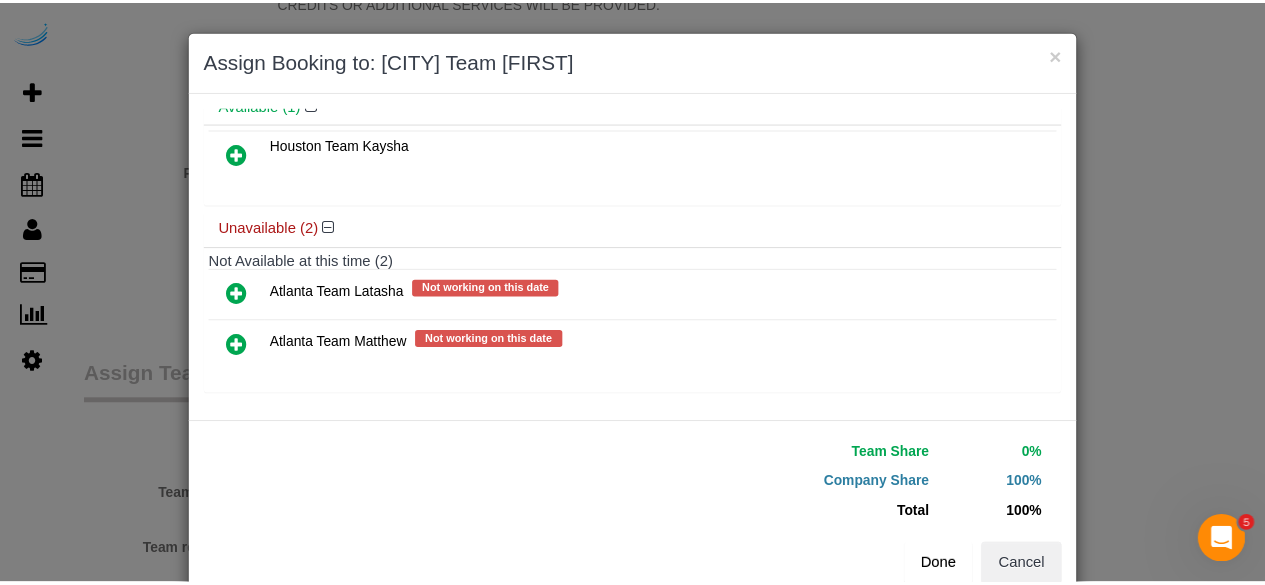 scroll, scrollTop: 45, scrollLeft: 0, axis: vertical 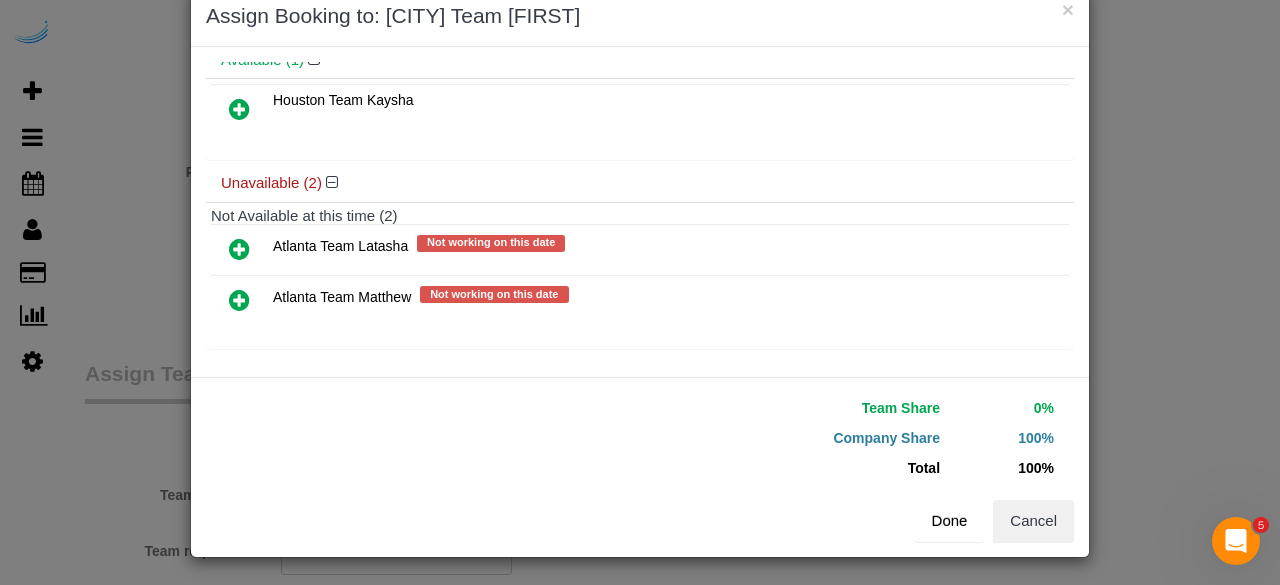 click on "Done" at bounding box center [950, 521] 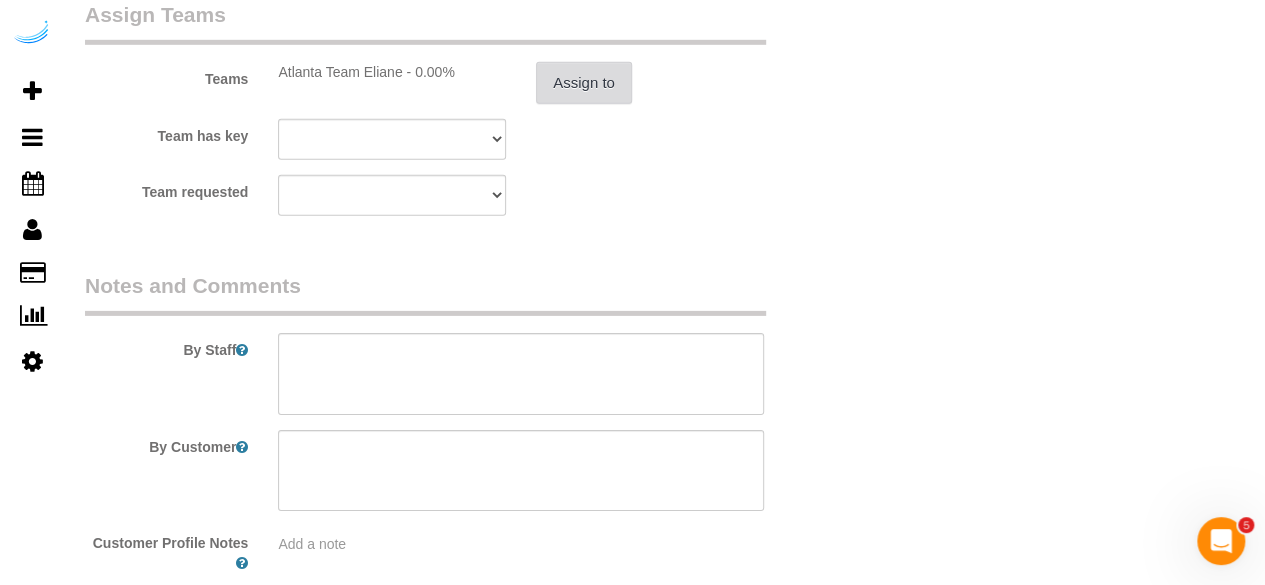 scroll, scrollTop: 3100, scrollLeft: 0, axis: vertical 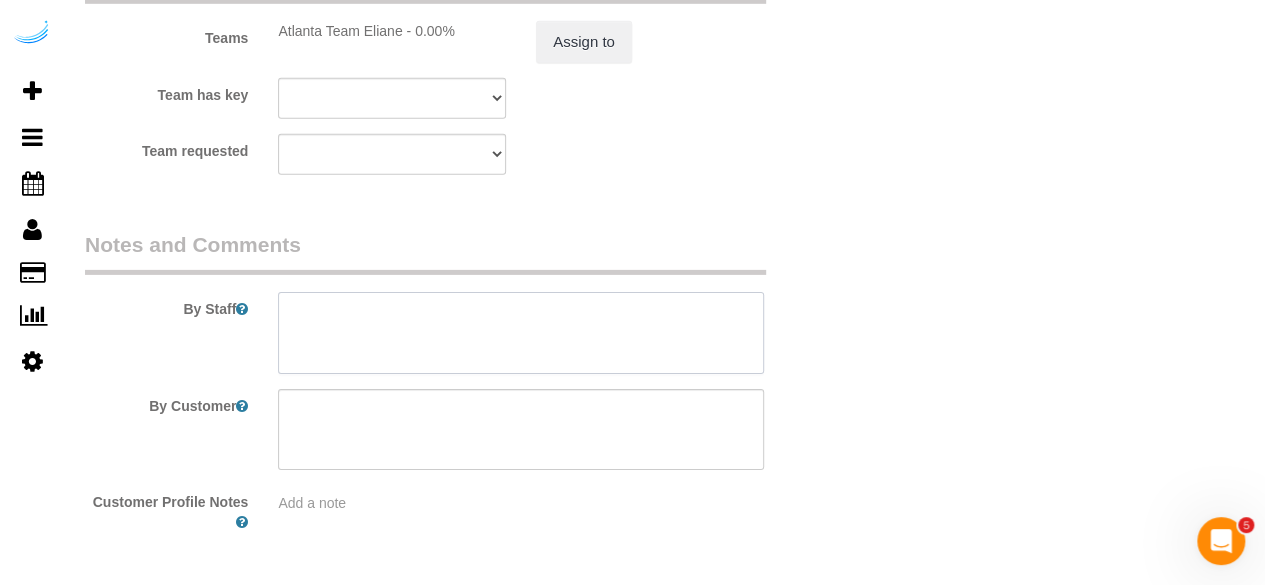 click at bounding box center (521, 333) 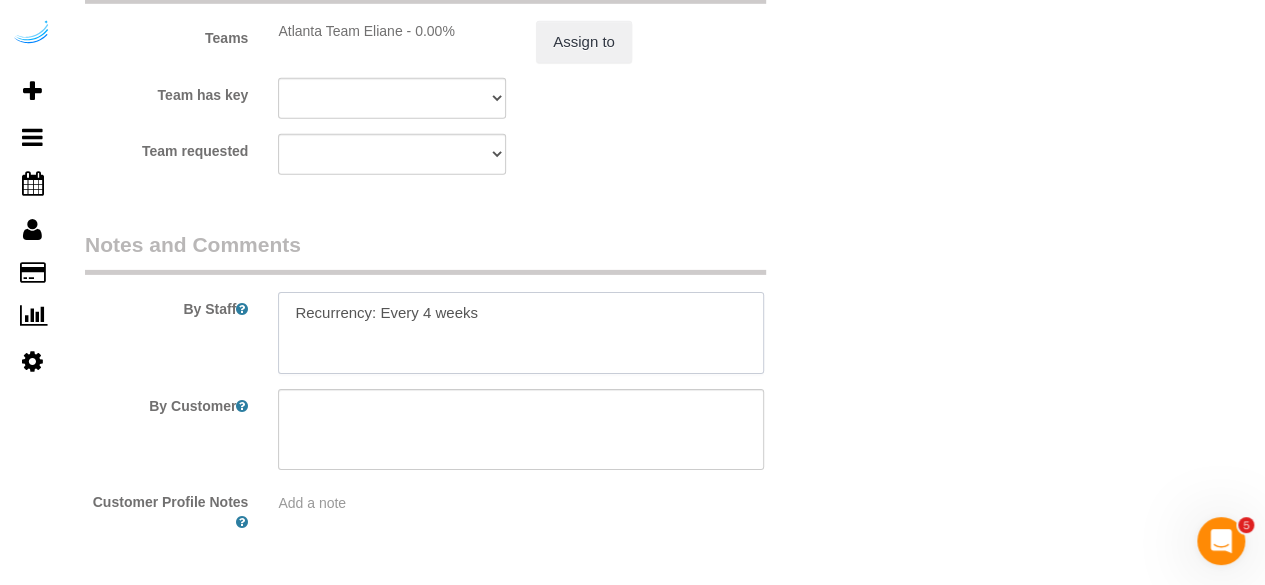 paste on "Permanent Notes:No notes from this customer.Today's Notes:No notes from this service.
Entry Method: Someone will be home
Details:
I will be home
Additional Notes:
Park on first level near leasing office
Code Type: Building
Access Code: [NUMBER]
Details:
Call me and I will let them in via code
Housekeeping Notes:" 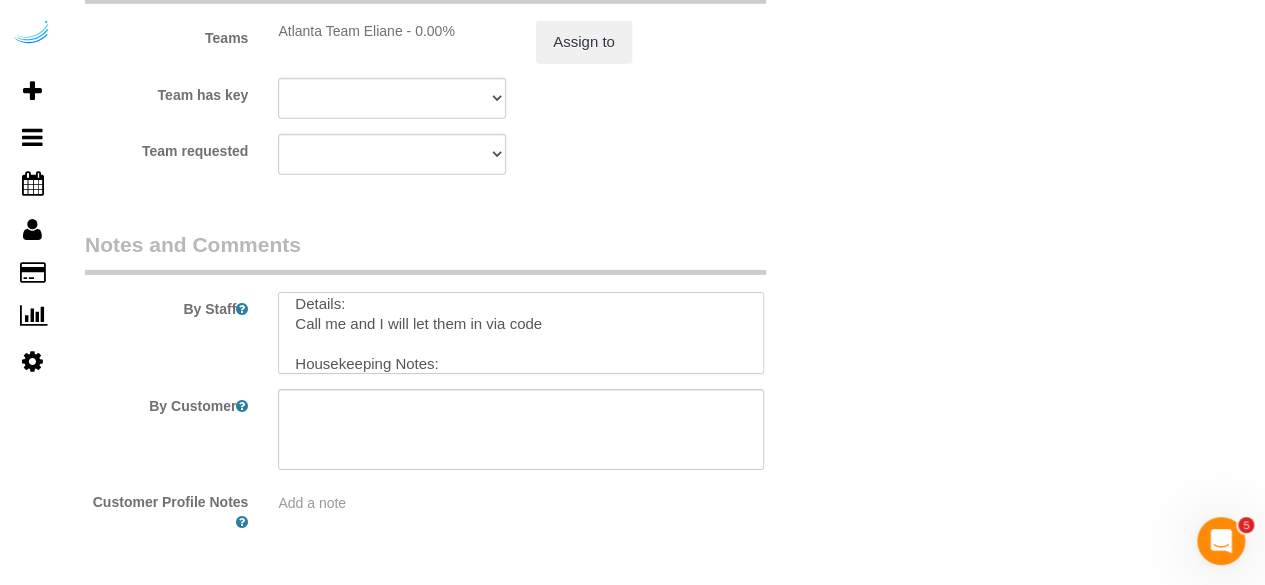 scroll, scrollTop: 268, scrollLeft: 0, axis: vertical 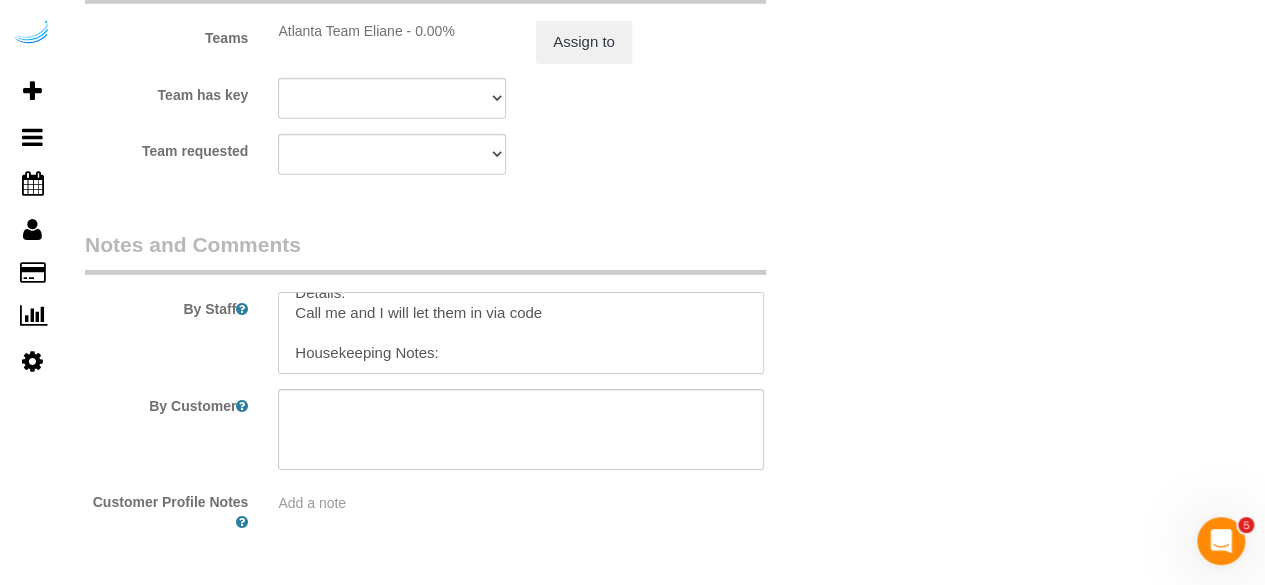 paste on "Don't arrive the unit before sending the on the way message. Use the call box as you enter to call me. I will buzz you in." 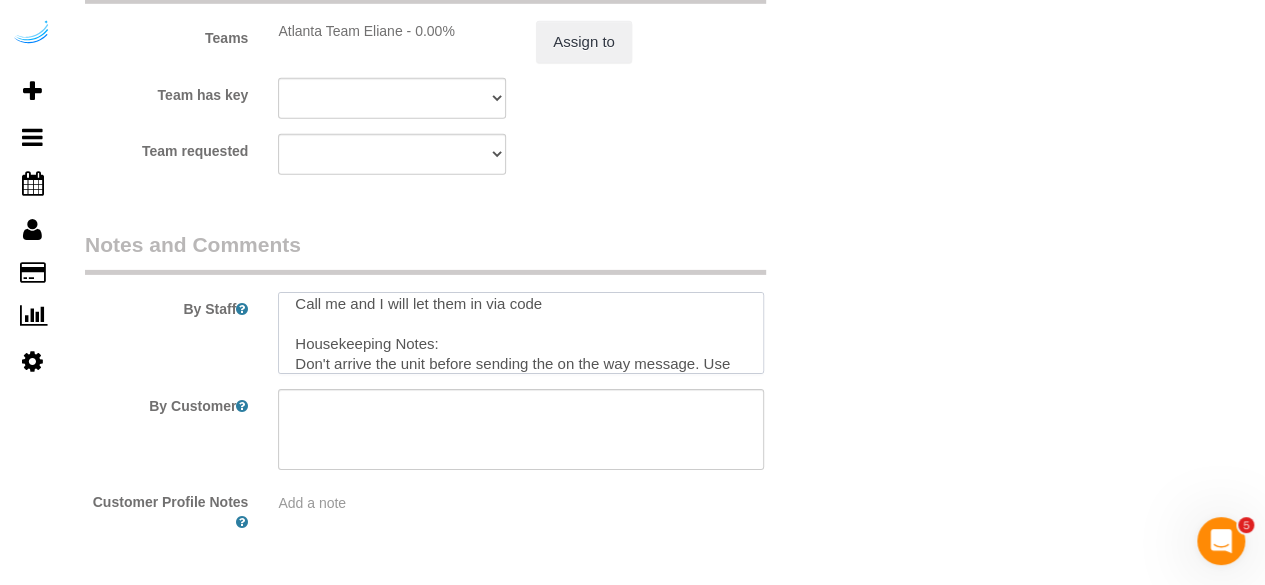 scroll, scrollTop: 287, scrollLeft: 0, axis: vertical 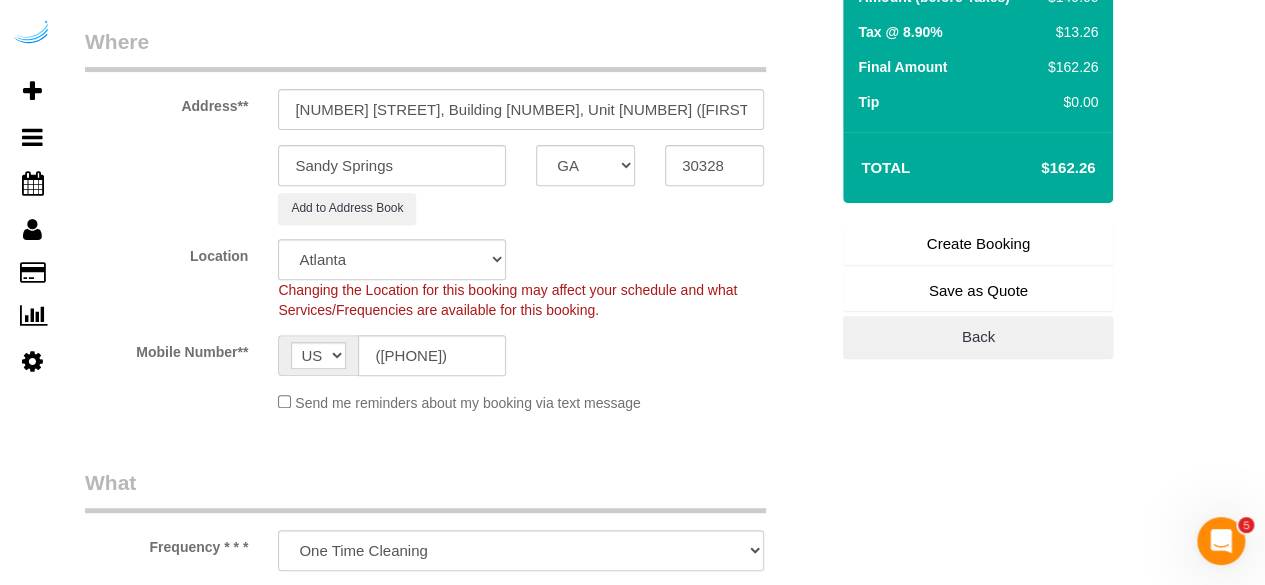 click on "Create Booking" at bounding box center (978, 244) 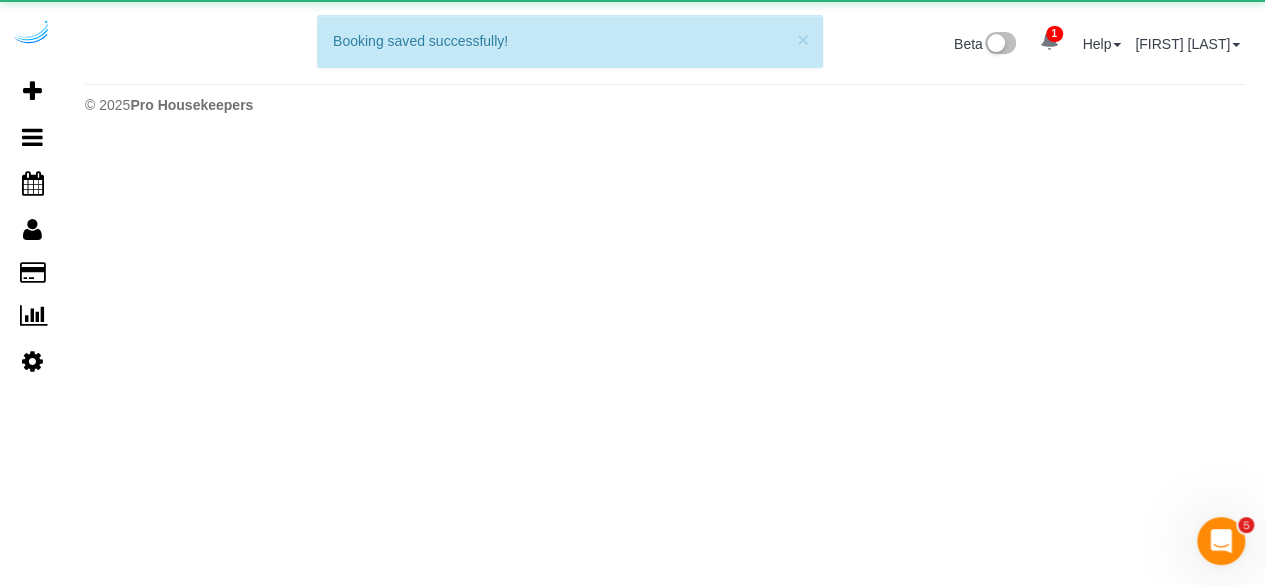 scroll, scrollTop: 0, scrollLeft: 0, axis: both 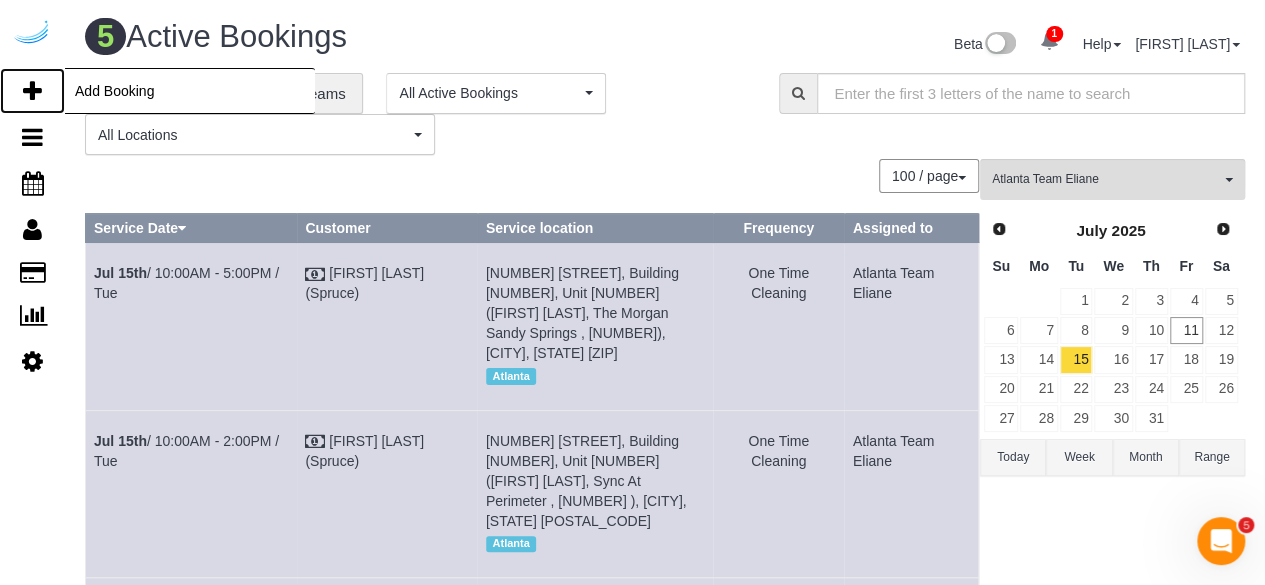 click at bounding box center (32, 91) 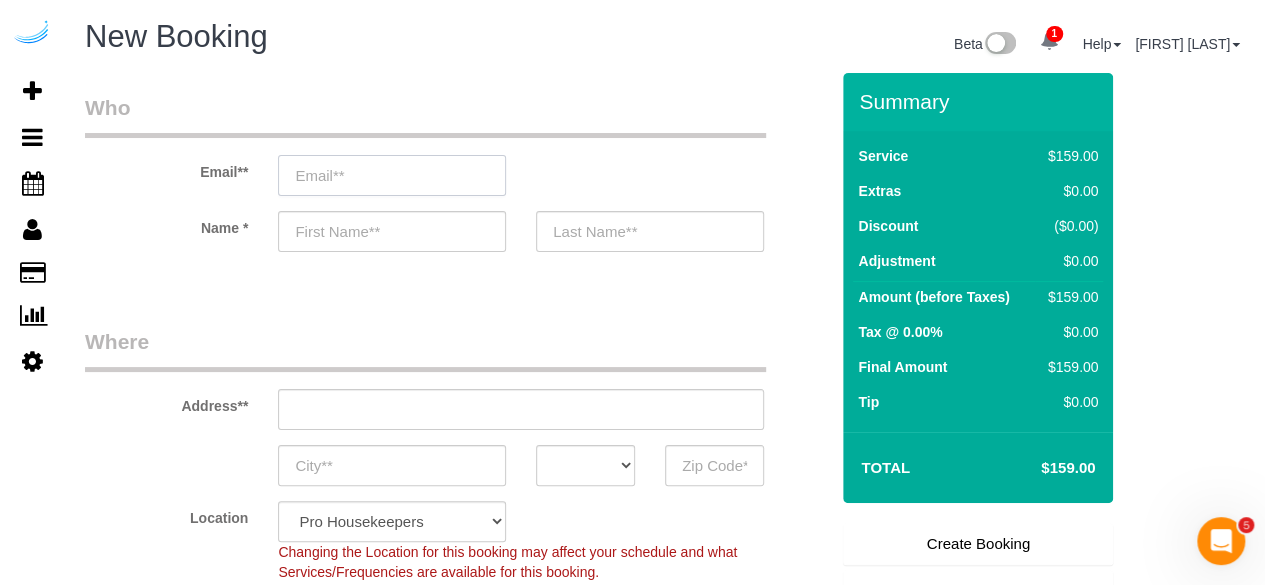 click at bounding box center [392, 175] 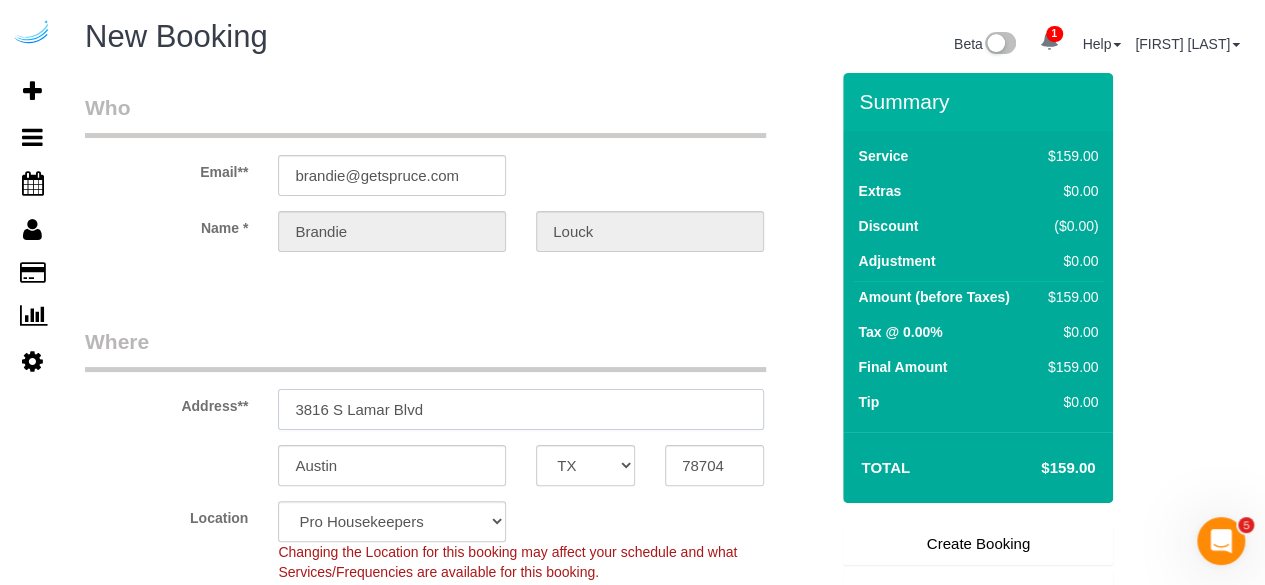click on "3816 S Lamar Blvd" at bounding box center [521, 409] 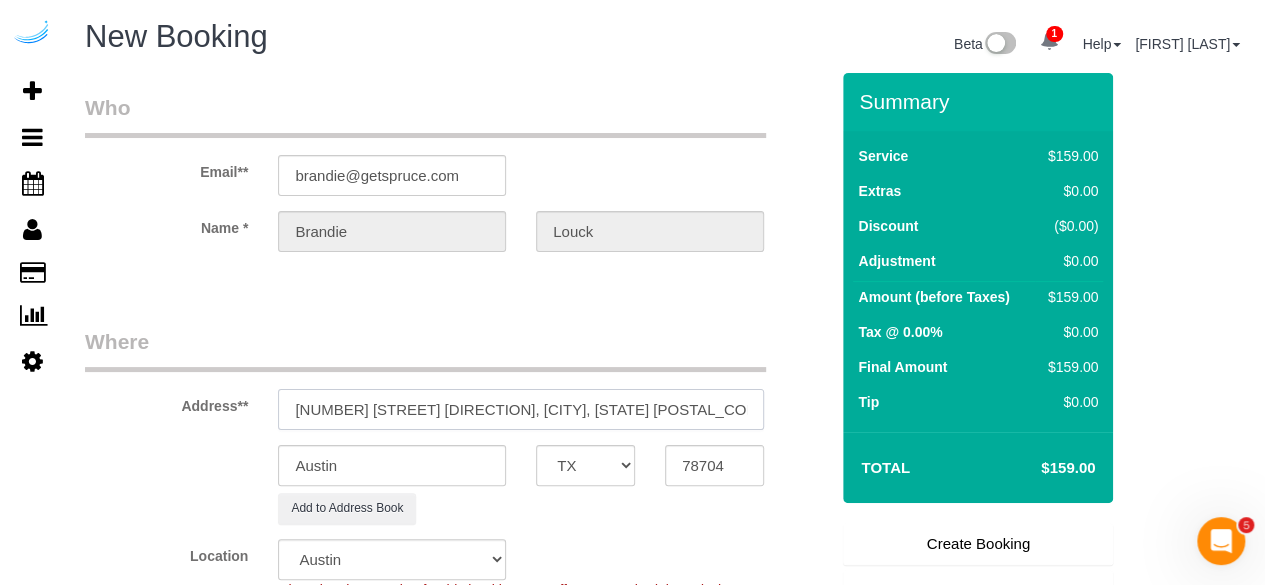 drag, startPoint x: 516, startPoint y: 403, endPoint x: 626, endPoint y: 403, distance: 110 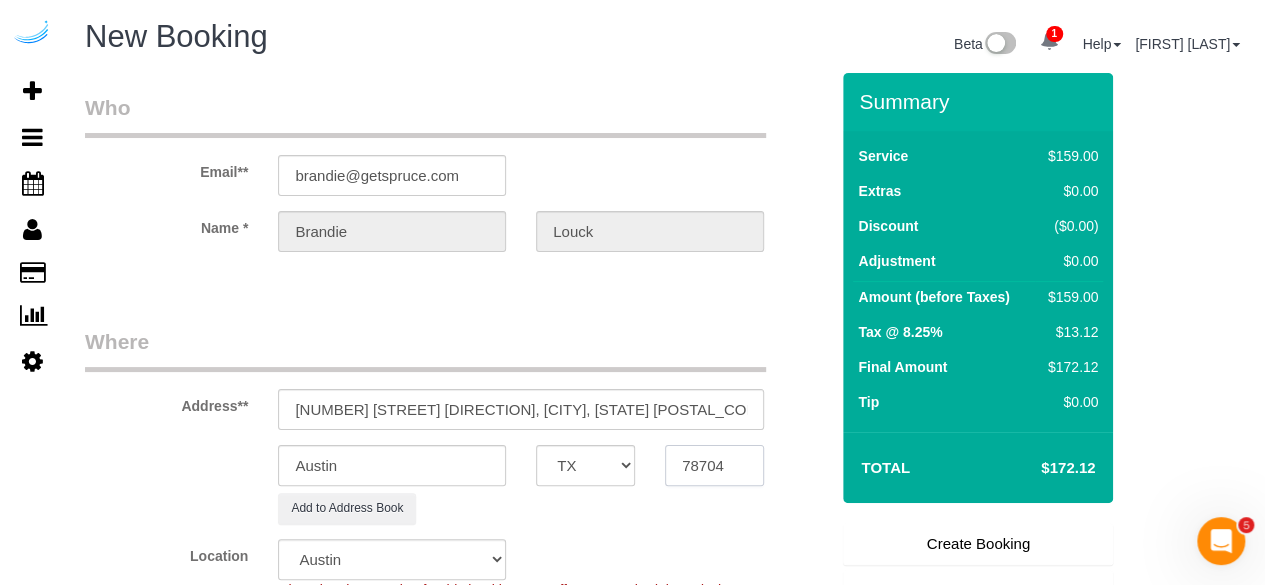 click on "78704" at bounding box center [714, 465] 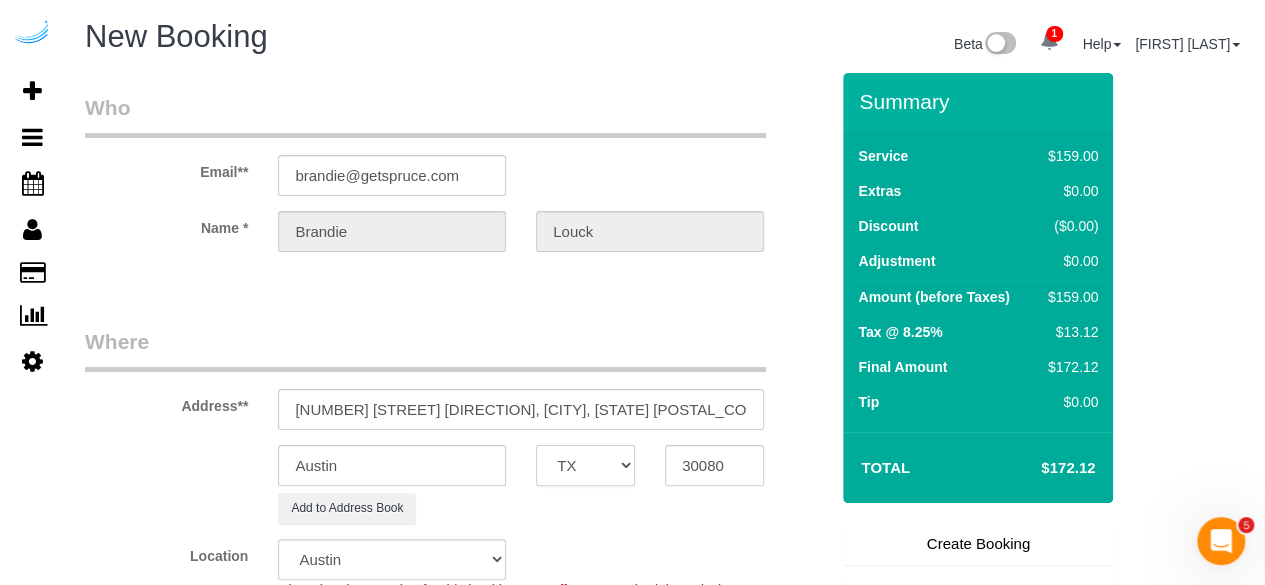 click on "AK
AL
AR
AZ
CA
CO
CT
DC
DE
FL
GA
HI
IA
ID
IL
IN
KS
KY
LA
MA
MD
ME
MI
MN
MO
MS
MT
NC
ND
NE
NH
NJ
NM
NV
NY
OH
OK
OR
PA
RI
SC
SD
TN
TX
UT
VA
VT
WA
WI
WV
WY" at bounding box center (585, 465) 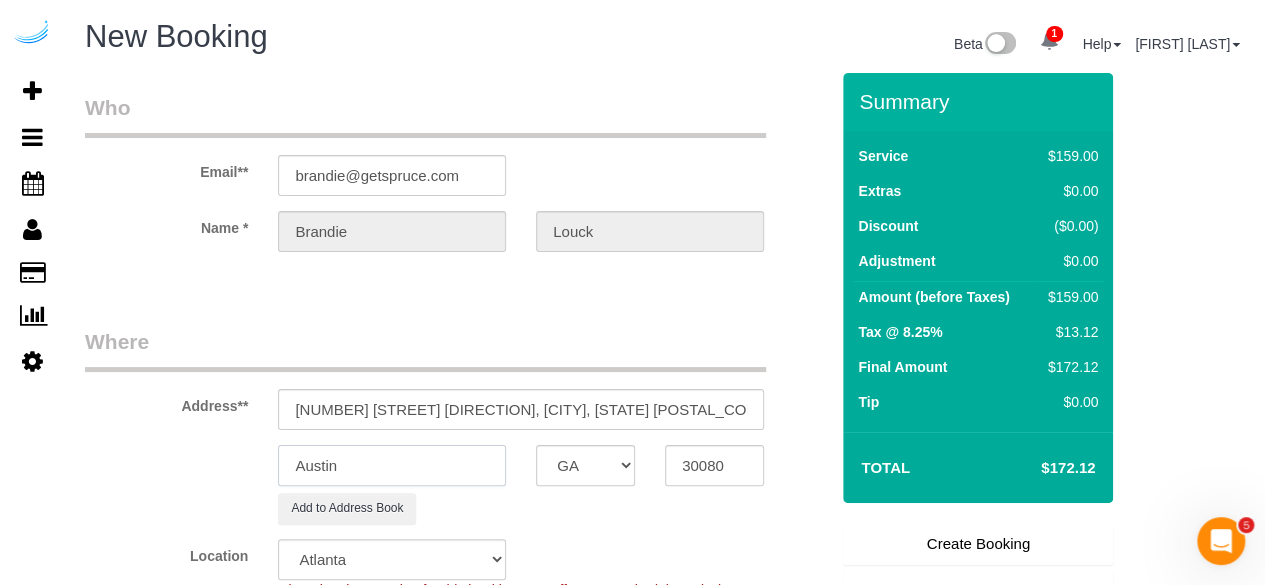 click on "Austin" at bounding box center (392, 465) 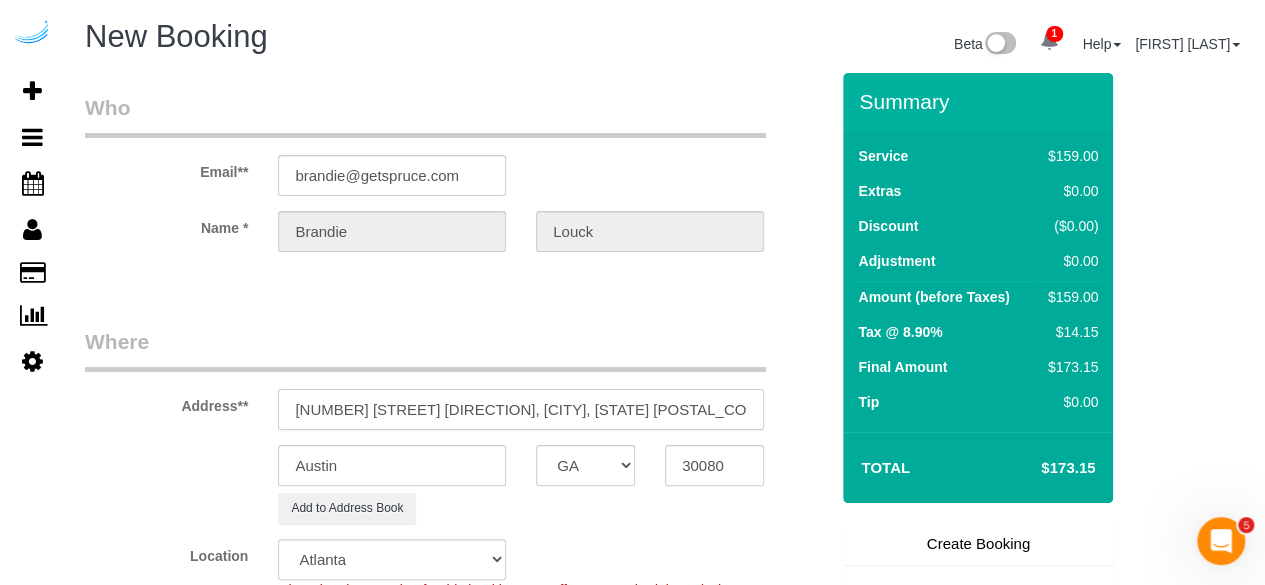 drag, startPoint x: 481, startPoint y: 410, endPoint x: 433, endPoint y: 413, distance: 48.09366 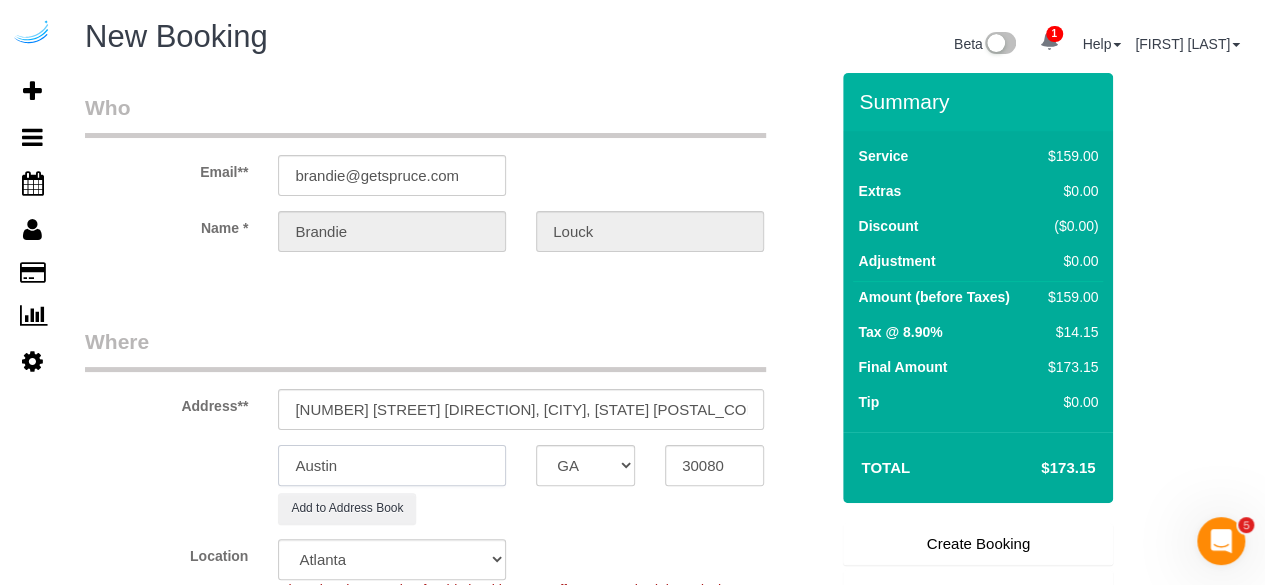 click on "Austin" at bounding box center (392, 465) 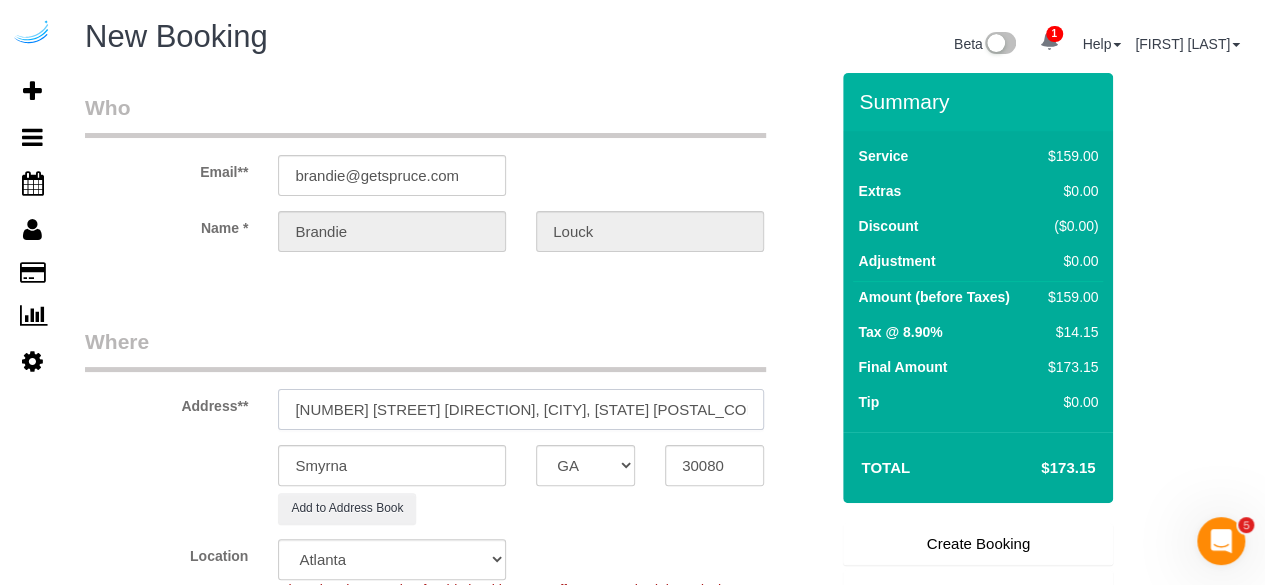 drag, startPoint x: 433, startPoint y: 405, endPoint x: 632, endPoint y: 412, distance: 199.12308 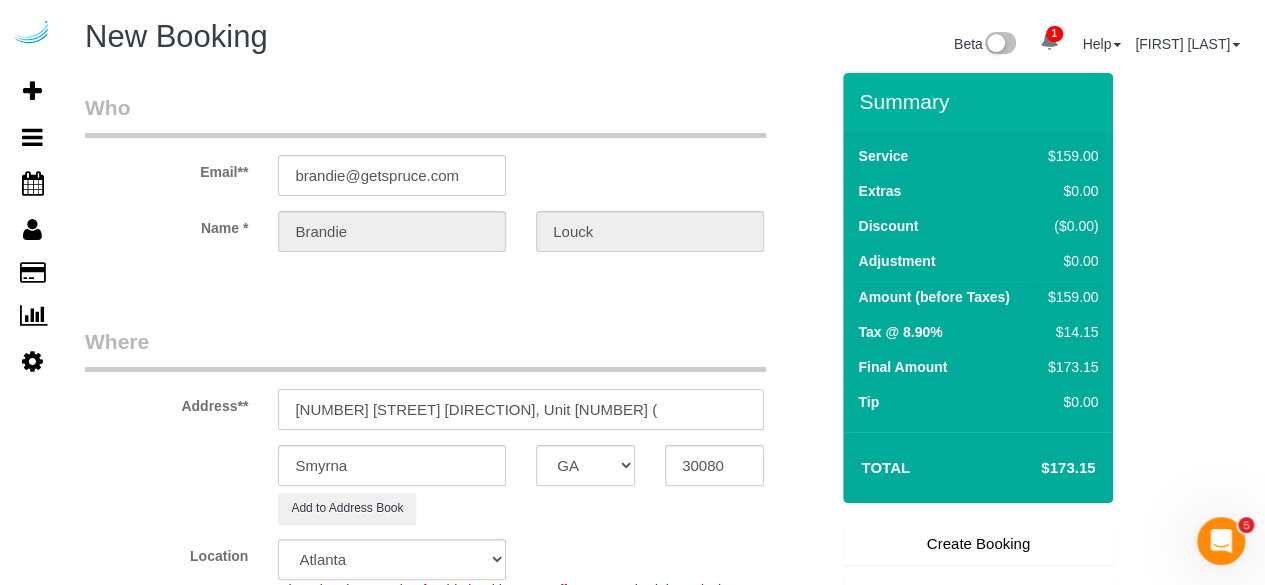 paste on "[FIRST] [LAST]" 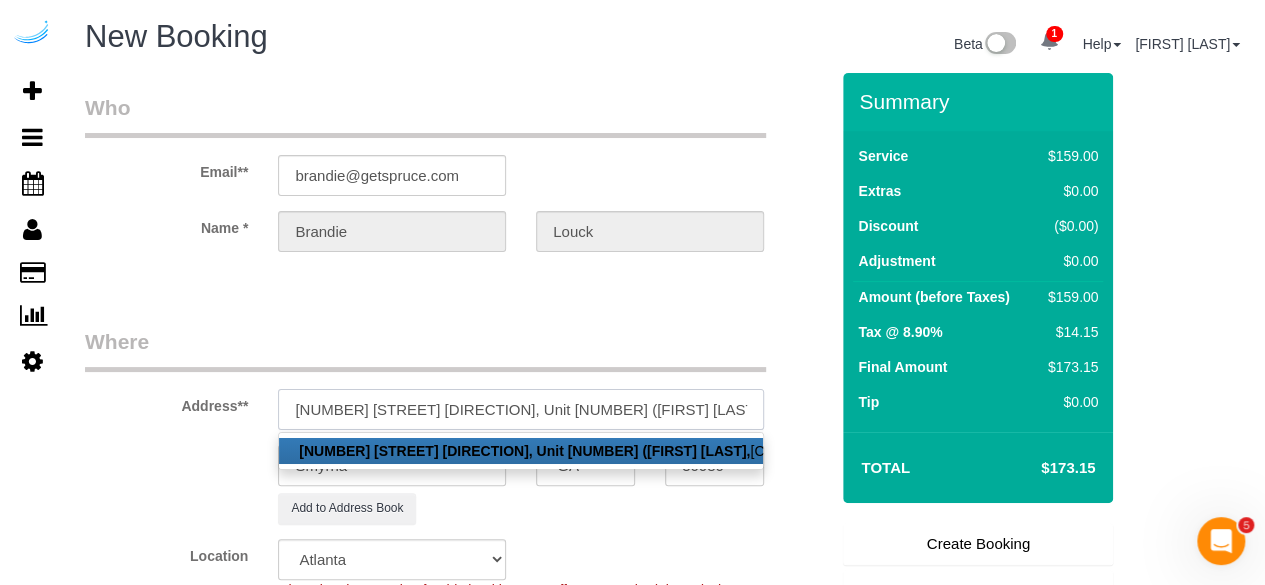 paste on "SYNC at Jonquil" 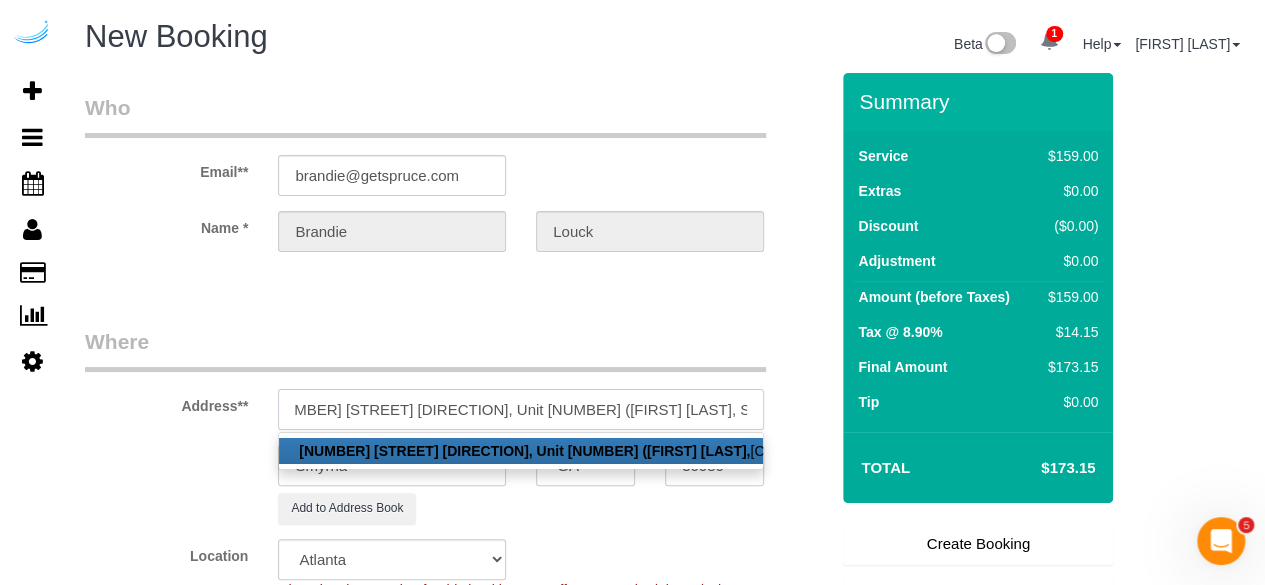 scroll, scrollTop: 0, scrollLeft: 32, axis: horizontal 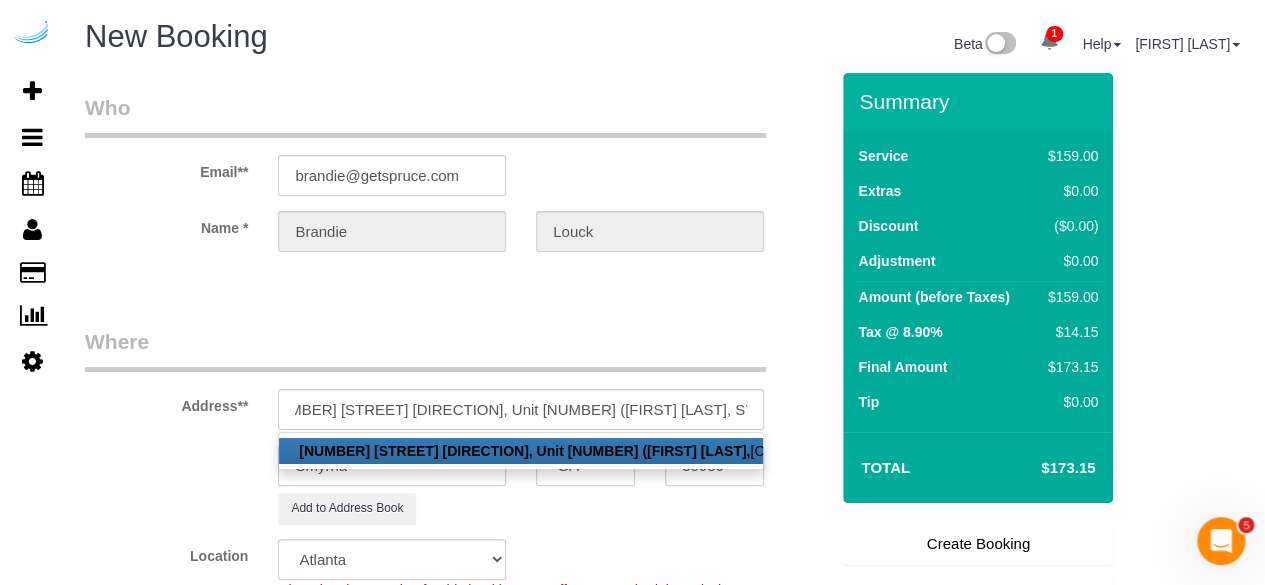 click on "Where" at bounding box center [425, 349] 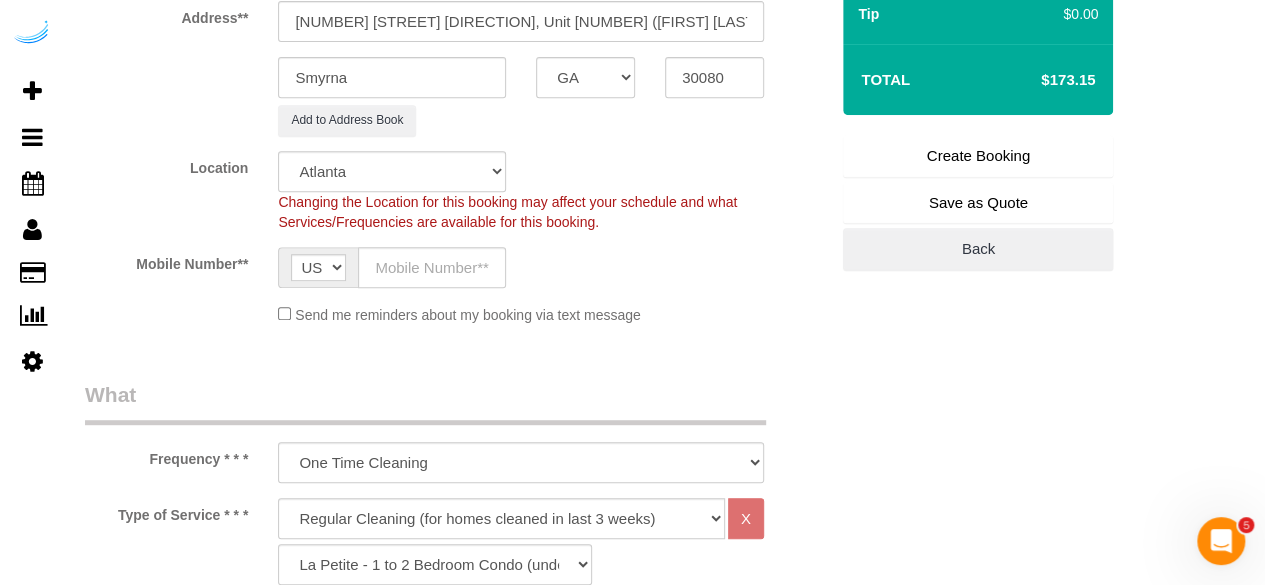 scroll, scrollTop: 400, scrollLeft: 0, axis: vertical 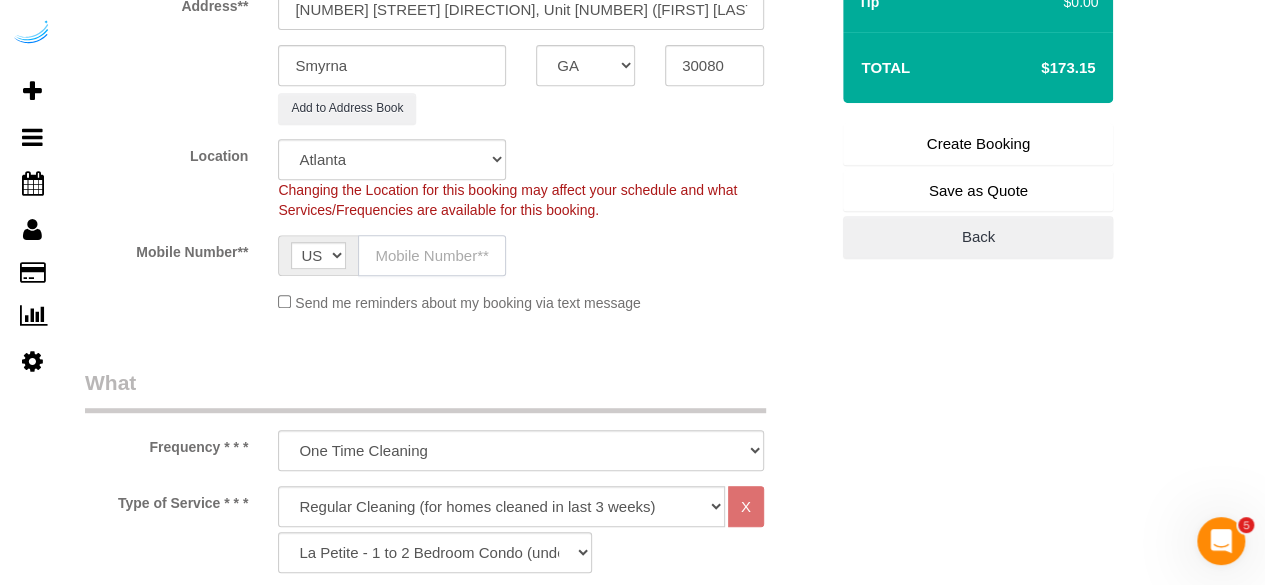 click 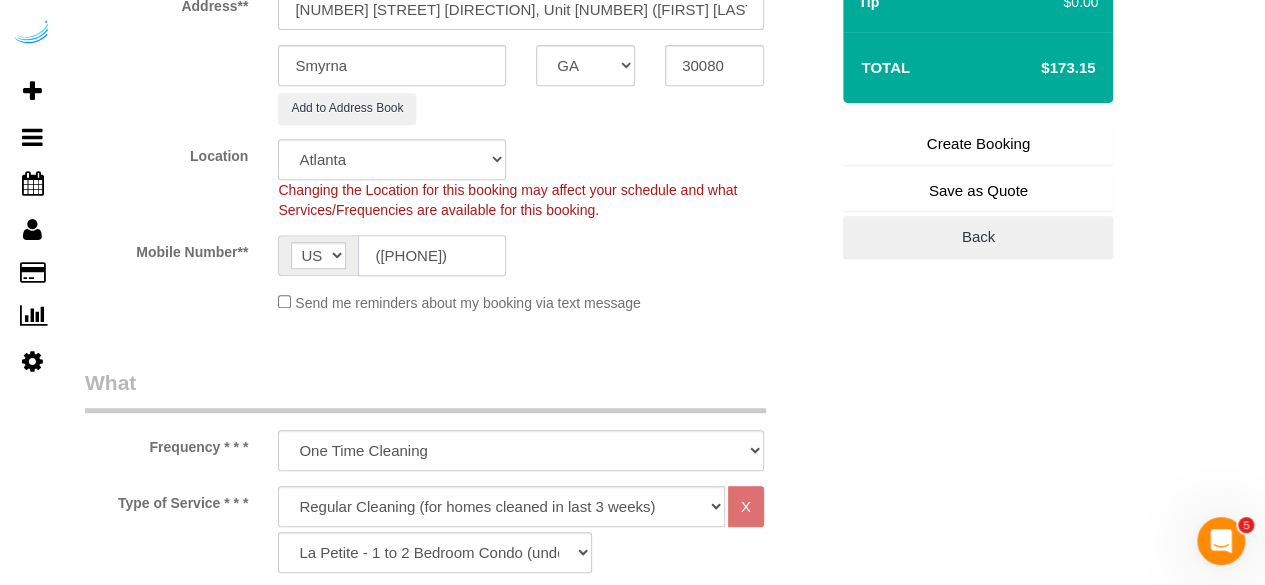 scroll, scrollTop: 600, scrollLeft: 0, axis: vertical 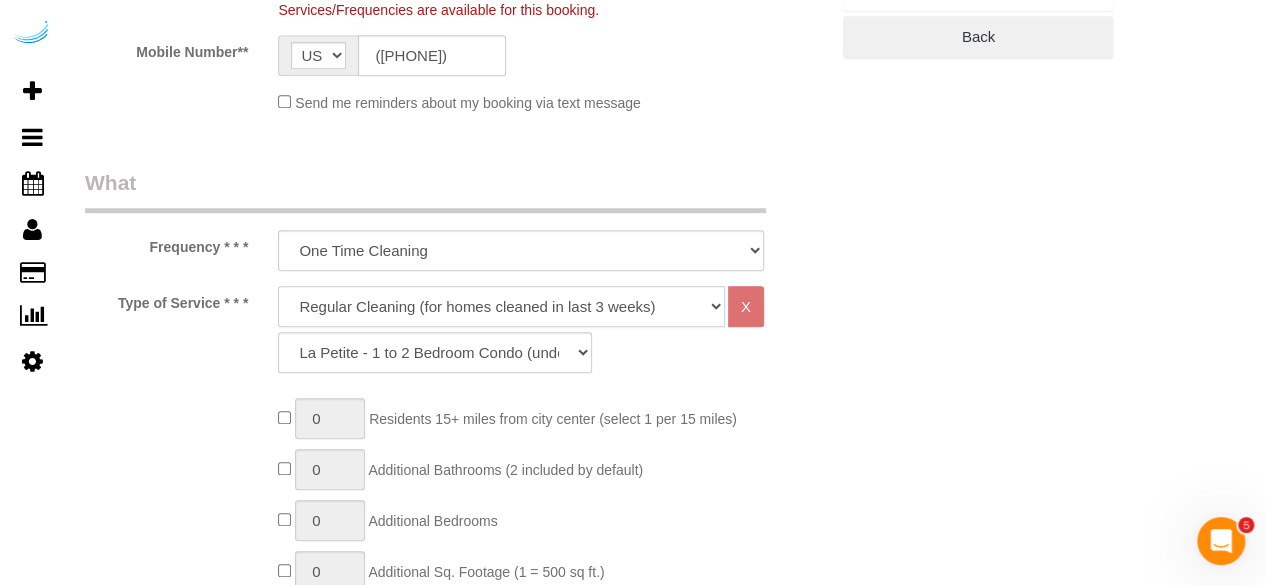click on "Deep Cleaning (for homes that have not been cleaned in 3+ weeks) Spruce Regular Cleaning (for homes cleaned in last 3 weeks) Moving Cleanup (to clean home for new tenants) Post Construction Cleaning Vacation Rental Cleaning Hourly" 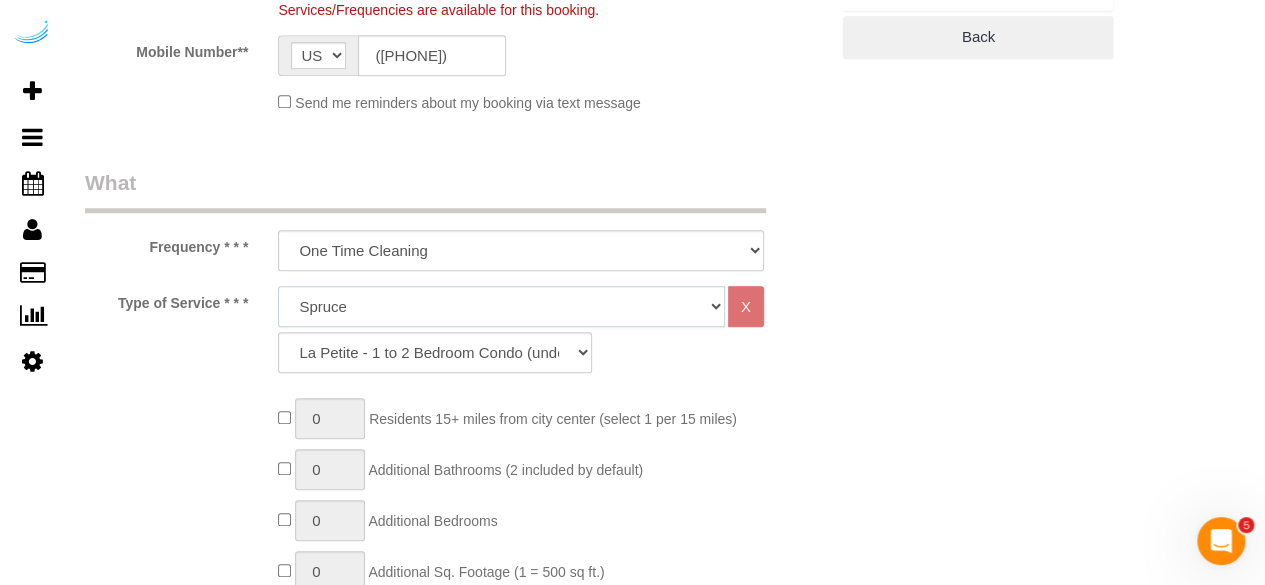 click on "Deep Cleaning (for homes that have not been cleaned in 3+ weeks) Spruce Regular Cleaning (for homes cleaned in last 3 weeks) Moving Cleanup (to clean home for new tenants) Post Construction Cleaning Vacation Rental Cleaning Hourly" 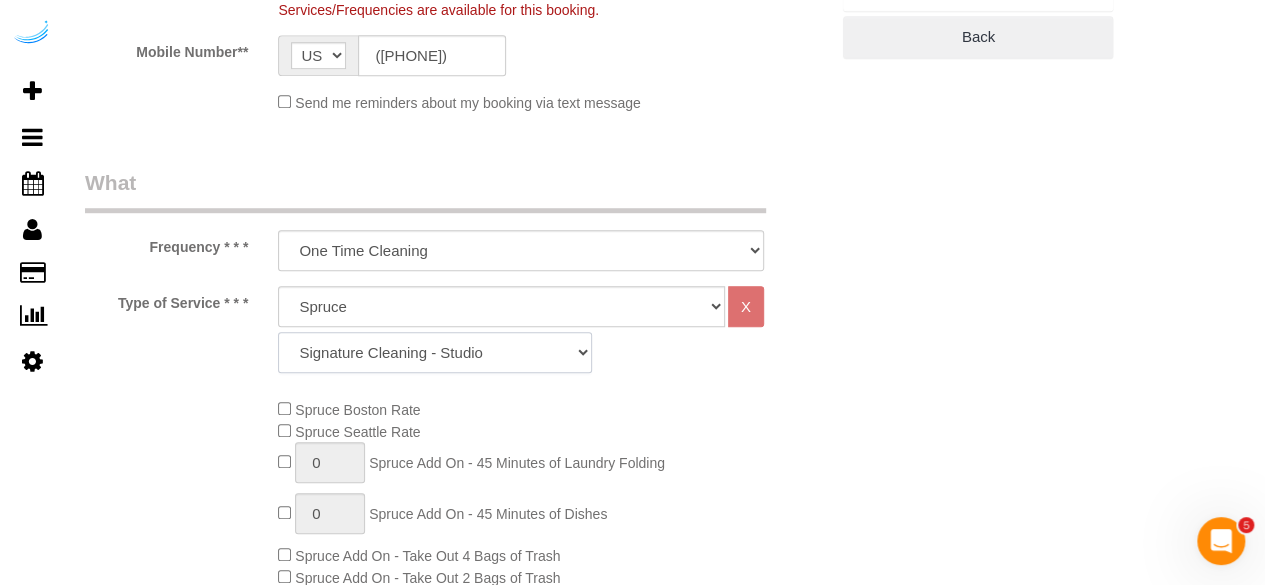 click on "Signature Cleaning - Studio Signature Cleaning - 1 Bed 1 Bath Signature Cleaning - 1 Bed 1.5 Bath Signature Cleaning - 1 Bed 1 Bath + Study Signature Cleaning - 1 Bed 2 Bath Signature Cleaning - 2 Bed 1 Bath Signature Cleaning - 2 Bed 2 Bath Signature Cleaning - 2 Bed 2.5 Bath Signature Cleaning - 2 Bed 2 Bath + Study Signature Cleaning - 3 Bed 2 Bath Signature Cleaning - 3 Bed 3 Bath Signature Cleaning - 4 Bed 2 Bath Signature Cleaning - 4 Bed 4 Bath Signature Cleaning - 5 Bed 4 Bath Signature Cleaning - 5 Bed 5 Bath Signature Cleaning - 6 Bed 6 Bath Premium Cleaning - Studio Premium Cleaning - 1 Bed 1 Bath Premium Cleaning - 1 Bed 1.5 Bath Premium Cleaning - 1 Bed 1 Bath + Study Premium Cleaning - 1 Bed 2 Bath Premium Cleaning - 2 Bed 1 Bath Premium Cleaning - 2 Bed 2 Bath Premium Cleaning - 2 Bed 2.5 Bath Premium Cleaning - 2 Bed 2 Bath + Study Premium Cleaning - 3 Bed 2 Bath Premium Cleaning - 3 Bed 3 Bath Premium Cleaning - 4 Bed 2 Bath Premium Cleaning - 4 Bed 4 Bath Premium Cleaning - 5 Bed 4 Bath" 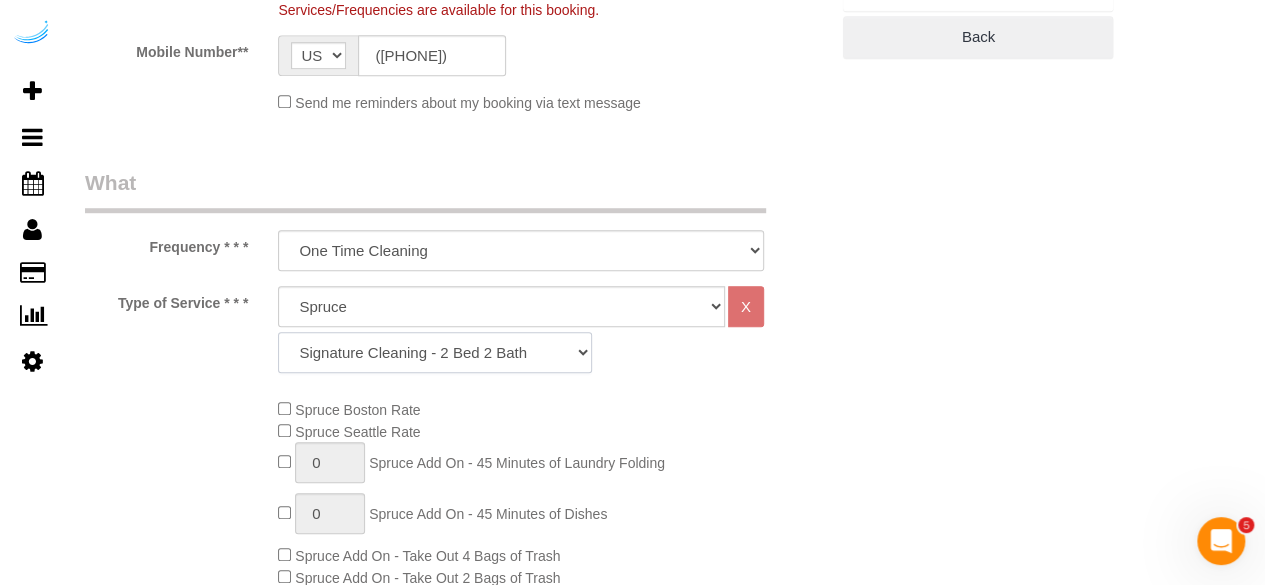 click on "Signature Cleaning - Studio Signature Cleaning - 1 Bed 1 Bath Signature Cleaning - 1 Bed 1.5 Bath Signature Cleaning - 1 Bed 1 Bath + Study Signature Cleaning - 1 Bed 2 Bath Signature Cleaning - 2 Bed 1 Bath Signature Cleaning - 2 Bed 2 Bath Signature Cleaning - 2 Bed 2.5 Bath Signature Cleaning - 2 Bed 2 Bath + Study Signature Cleaning - 3 Bed 2 Bath Signature Cleaning - 3 Bed 3 Bath Signature Cleaning - 4 Bed 2 Bath Signature Cleaning - 4 Bed 4 Bath Signature Cleaning - 5 Bed 4 Bath Signature Cleaning - 5 Bed 5 Bath Signature Cleaning - 6 Bed 6 Bath Premium Cleaning - Studio Premium Cleaning - 1 Bed 1 Bath Premium Cleaning - 1 Bed 1.5 Bath Premium Cleaning - 1 Bed 1 Bath + Study Premium Cleaning - 1 Bed 2 Bath Premium Cleaning - 2 Bed 1 Bath Premium Cleaning - 2 Bed 2 Bath Premium Cleaning - 2 Bed 2.5 Bath Premium Cleaning - 2 Bed 2 Bath + Study Premium Cleaning - 3 Bed 2 Bath Premium Cleaning - 3 Bed 3 Bath Premium Cleaning - 4 Bed 2 Bath Premium Cleaning - 4 Bed 4 Bath Premium Cleaning - 5 Bed 4 Bath" 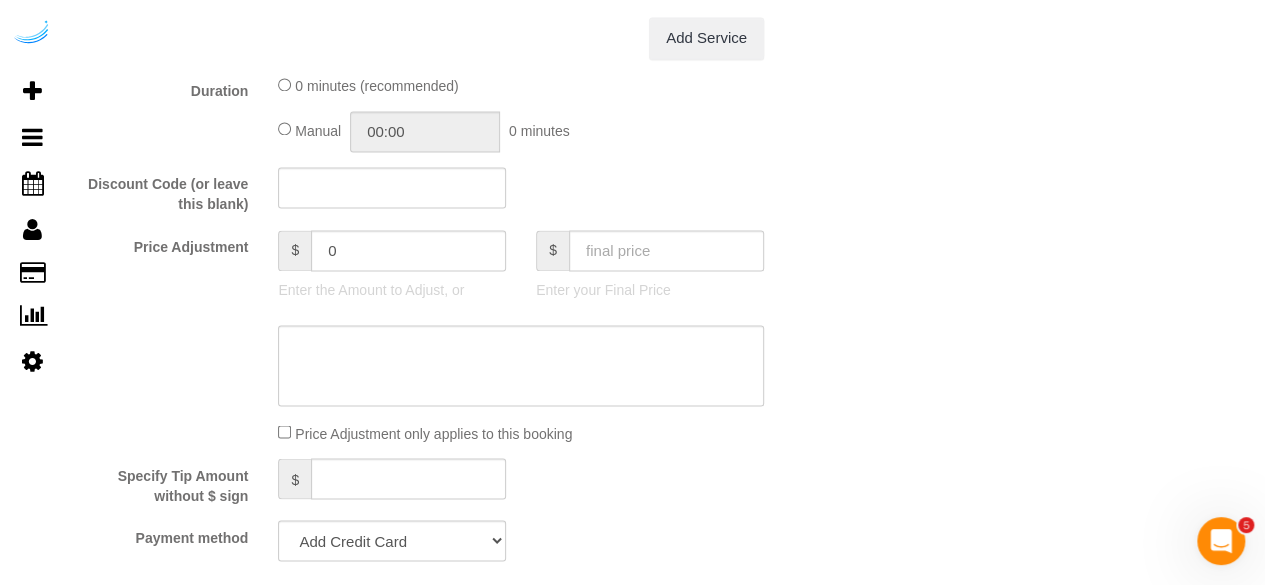 scroll, scrollTop: 1600, scrollLeft: 0, axis: vertical 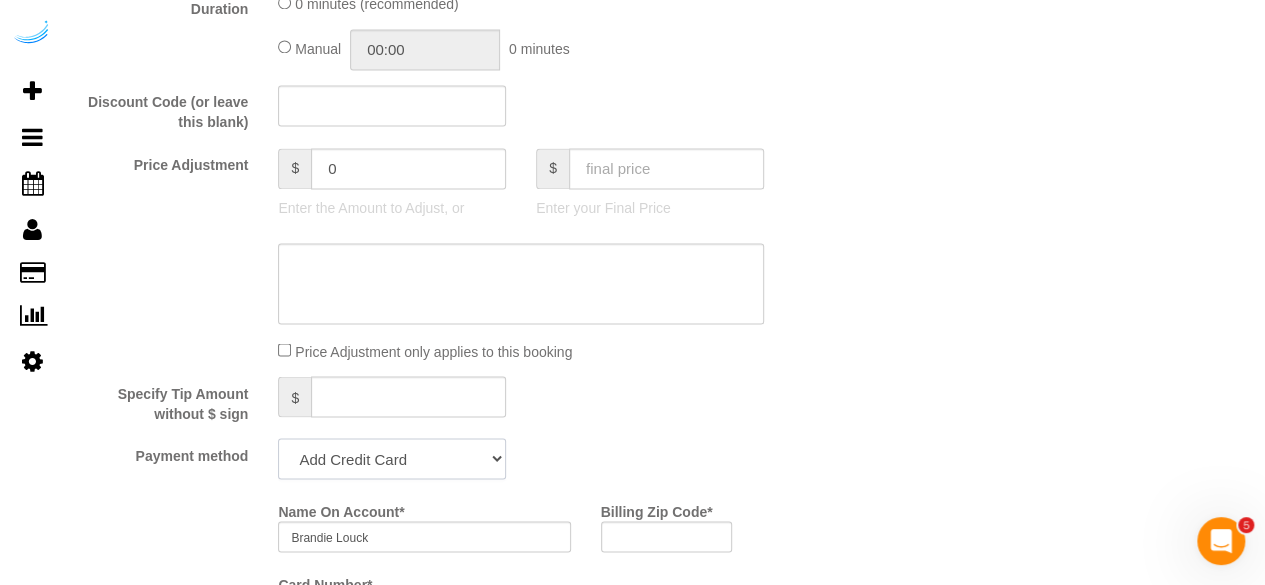 click on "Add Credit Card Cash Check Paypal" 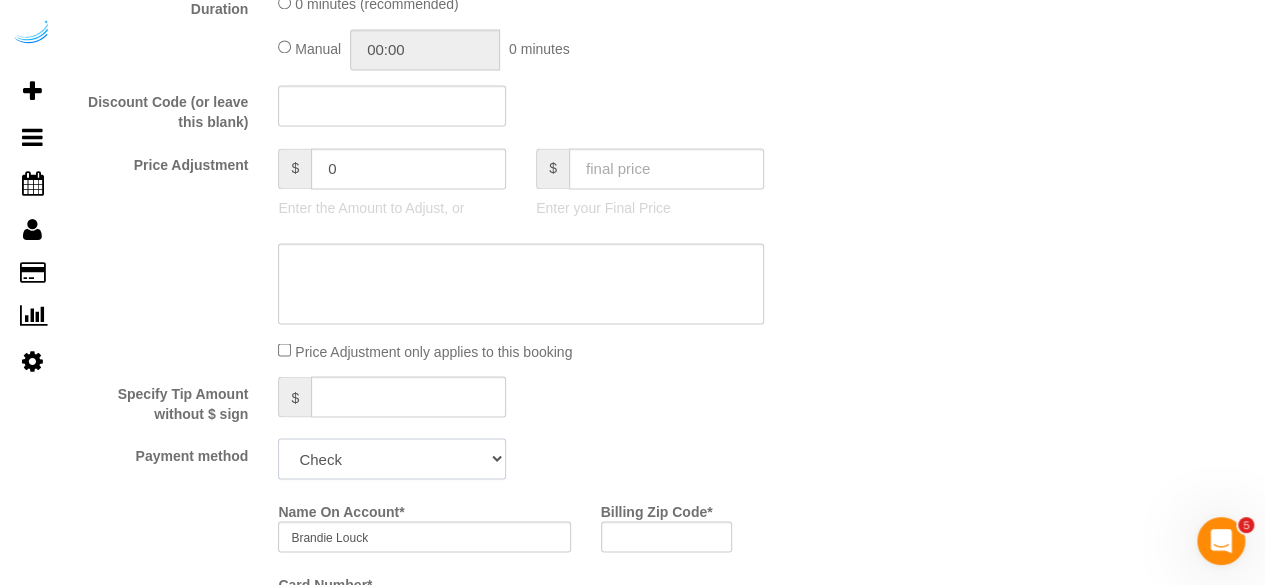 click on "Add Credit Card Cash Check Paypal" 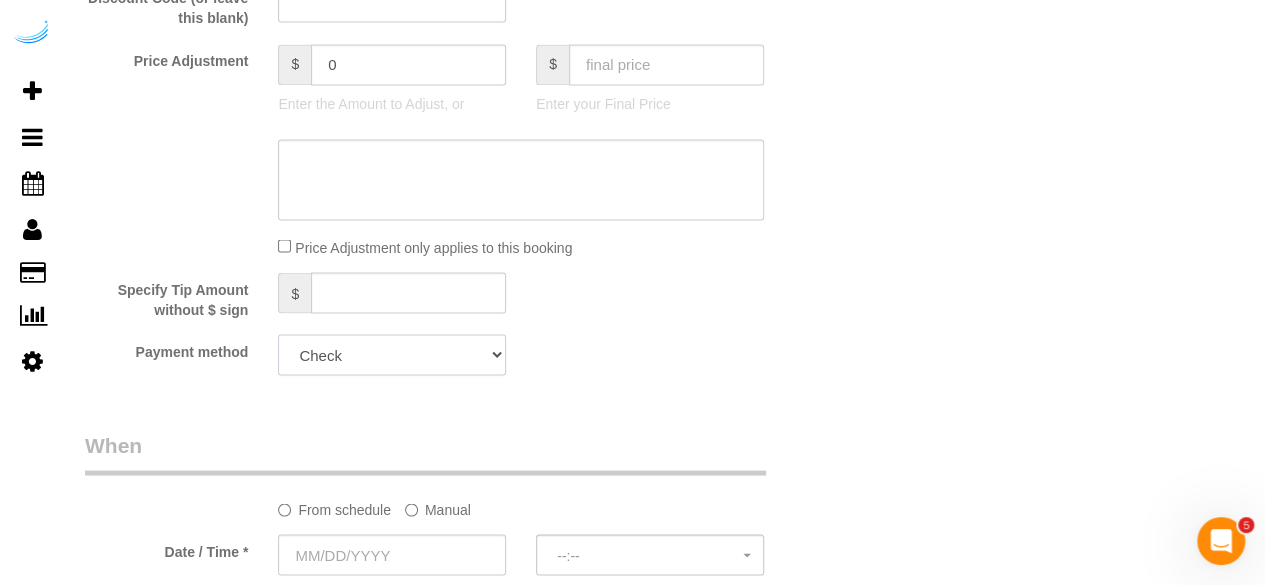 scroll, scrollTop: 1900, scrollLeft: 0, axis: vertical 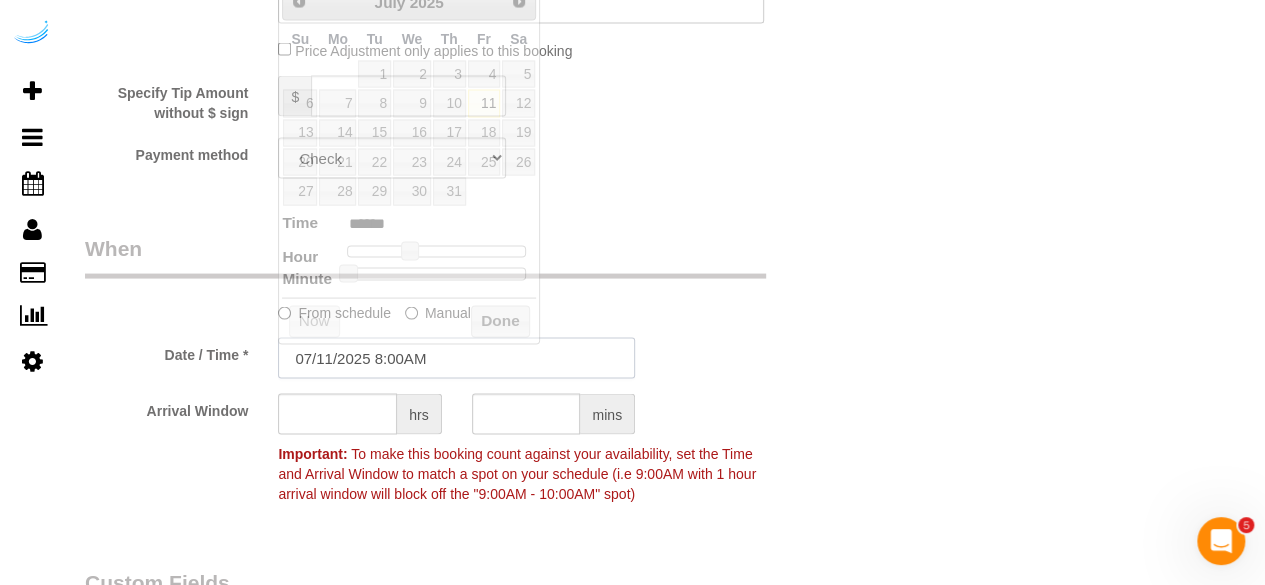 click on "07/11/2025 8:00AM" at bounding box center (456, 358) 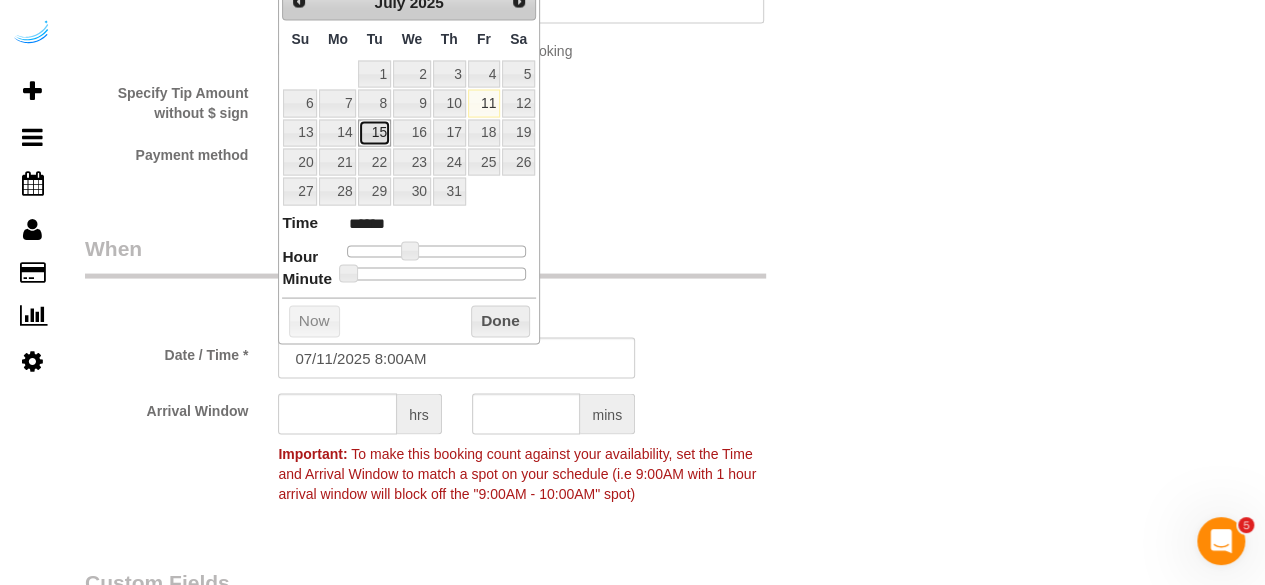 click on "15" at bounding box center [374, 133] 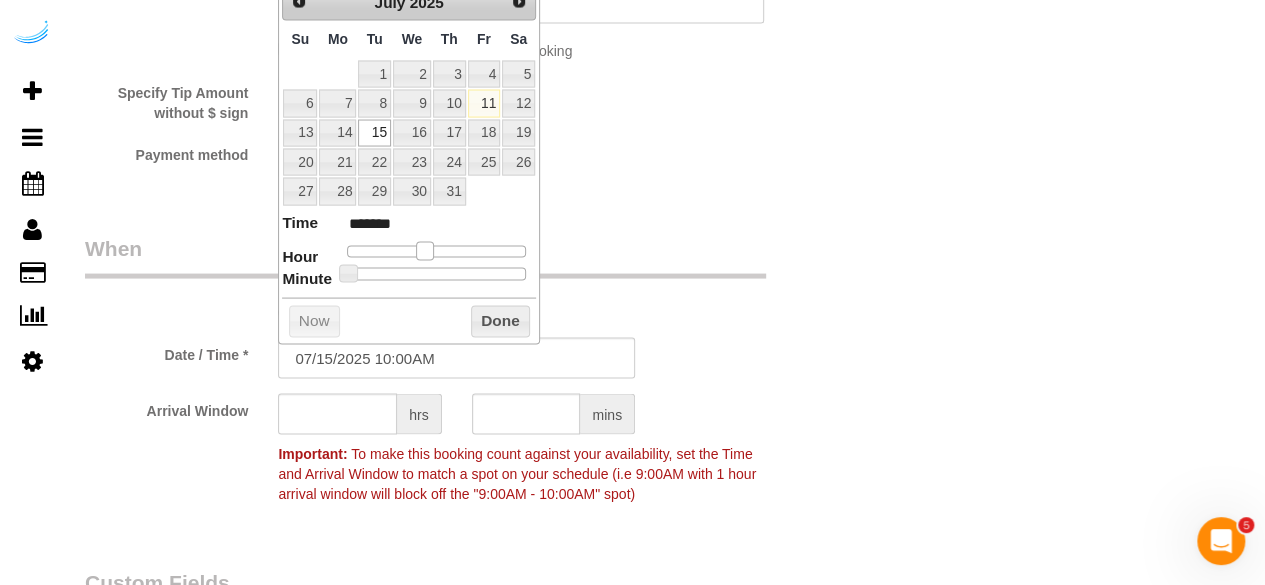 drag, startPoint x: 406, startPoint y: 253, endPoint x: 420, endPoint y: 249, distance: 14.56022 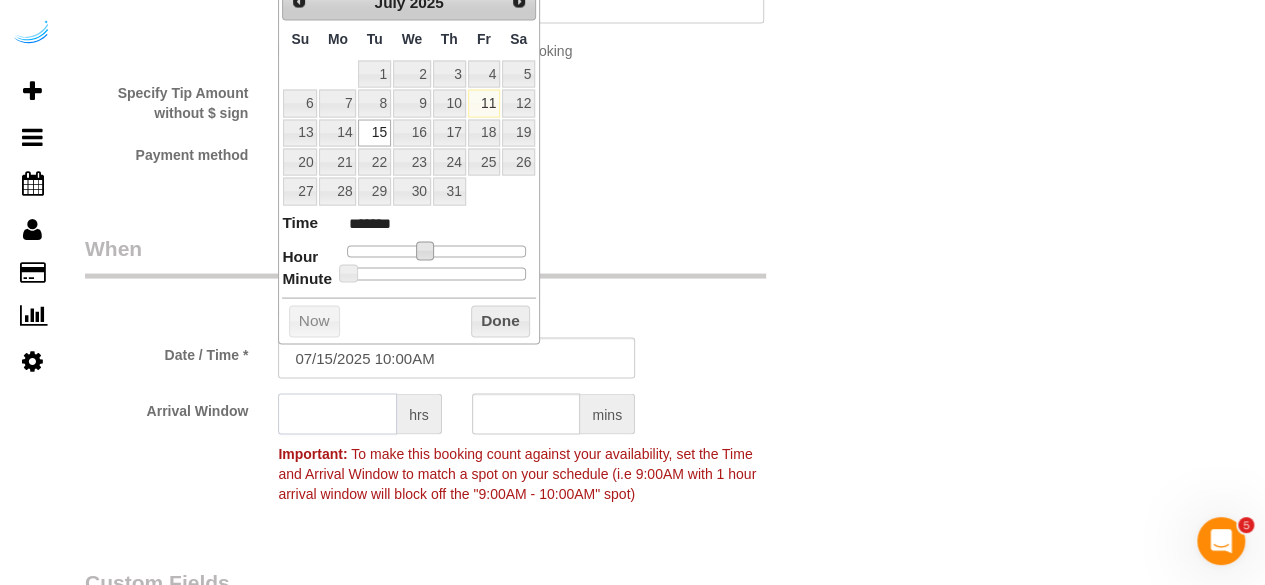 click 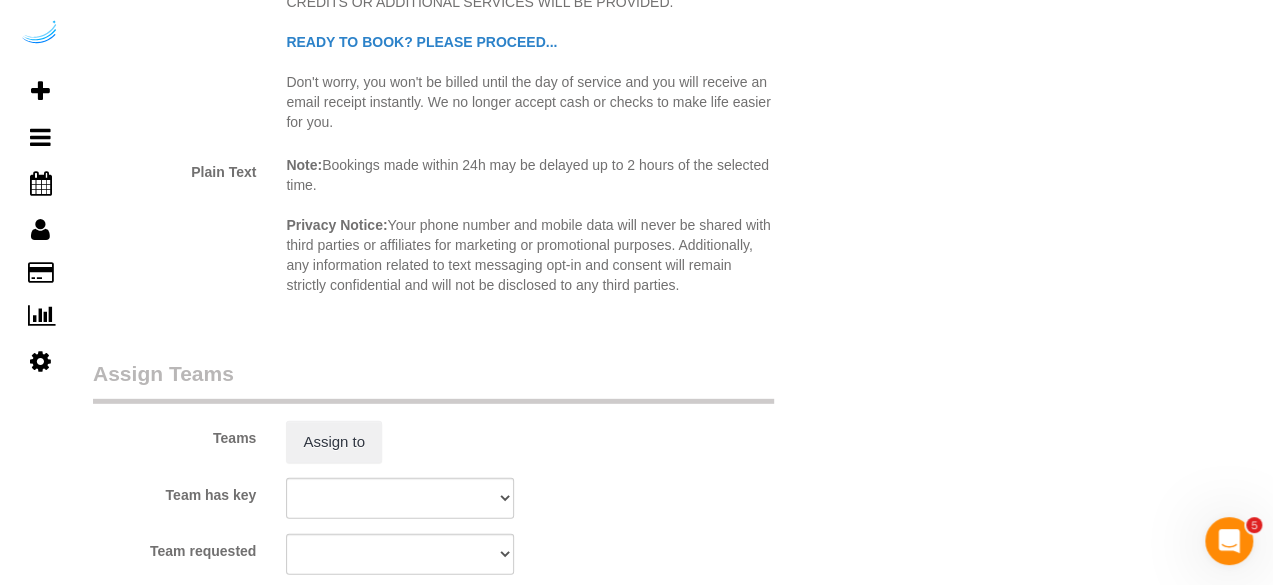 scroll, scrollTop: 2800, scrollLeft: 0, axis: vertical 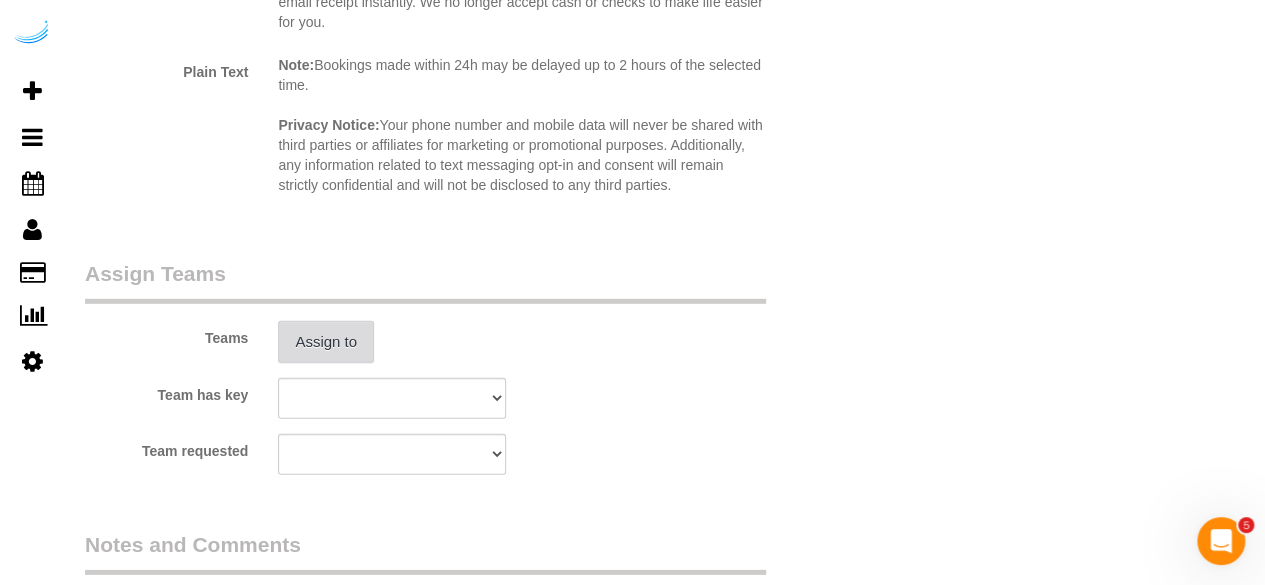 click on "Assign to" at bounding box center [326, 342] 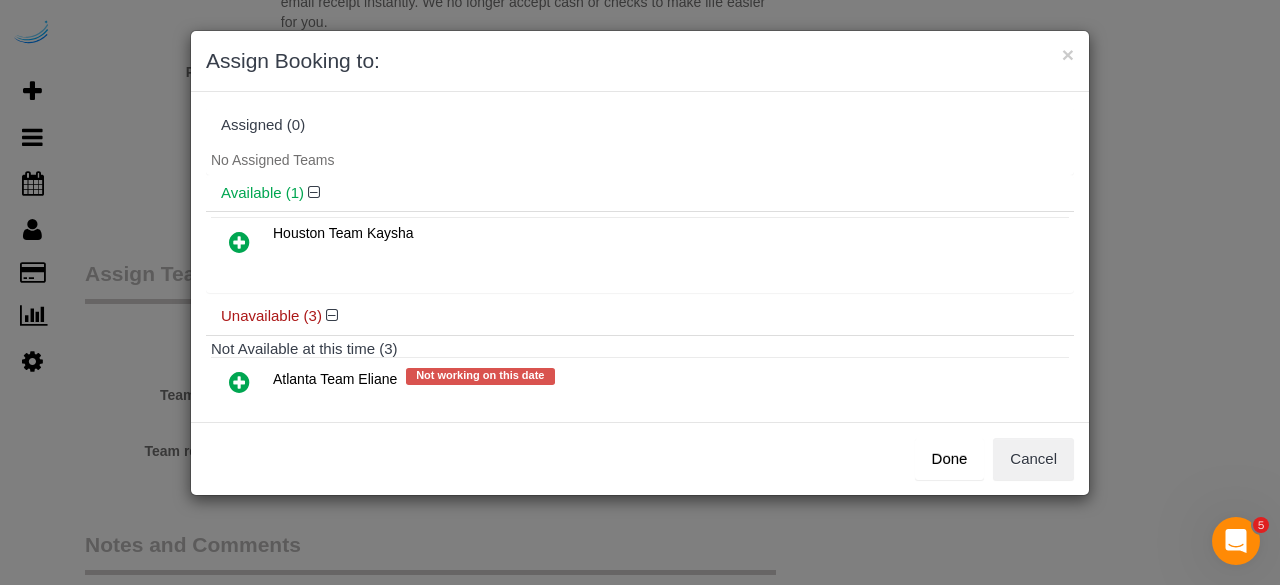 click at bounding box center [239, 382] 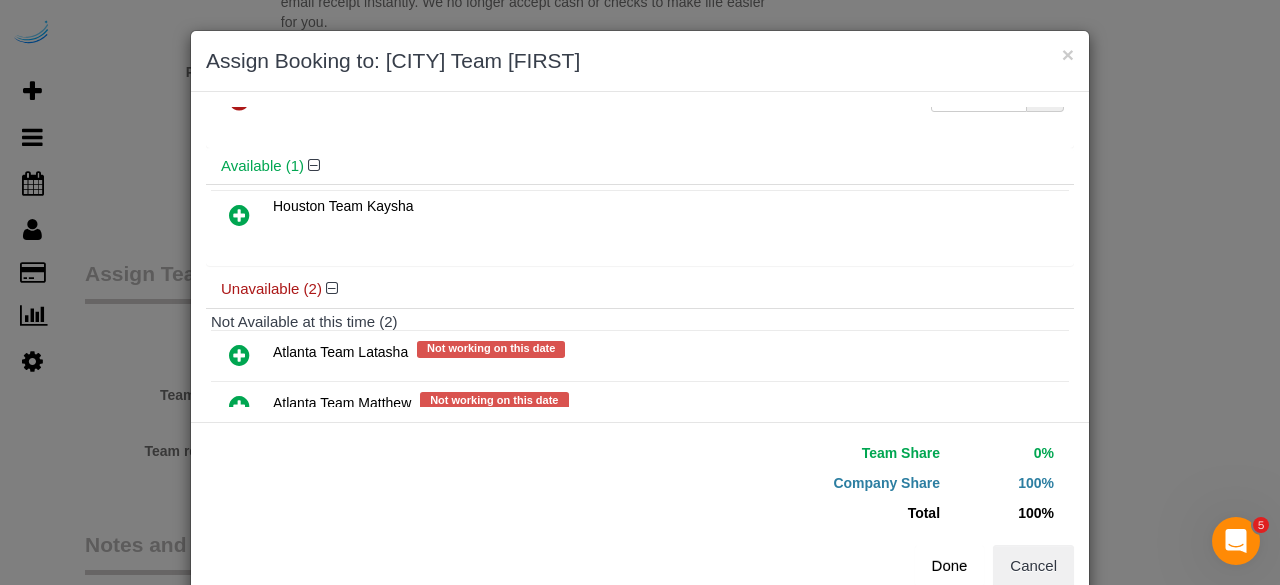 scroll, scrollTop: 136, scrollLeft: 0, axis: vertical 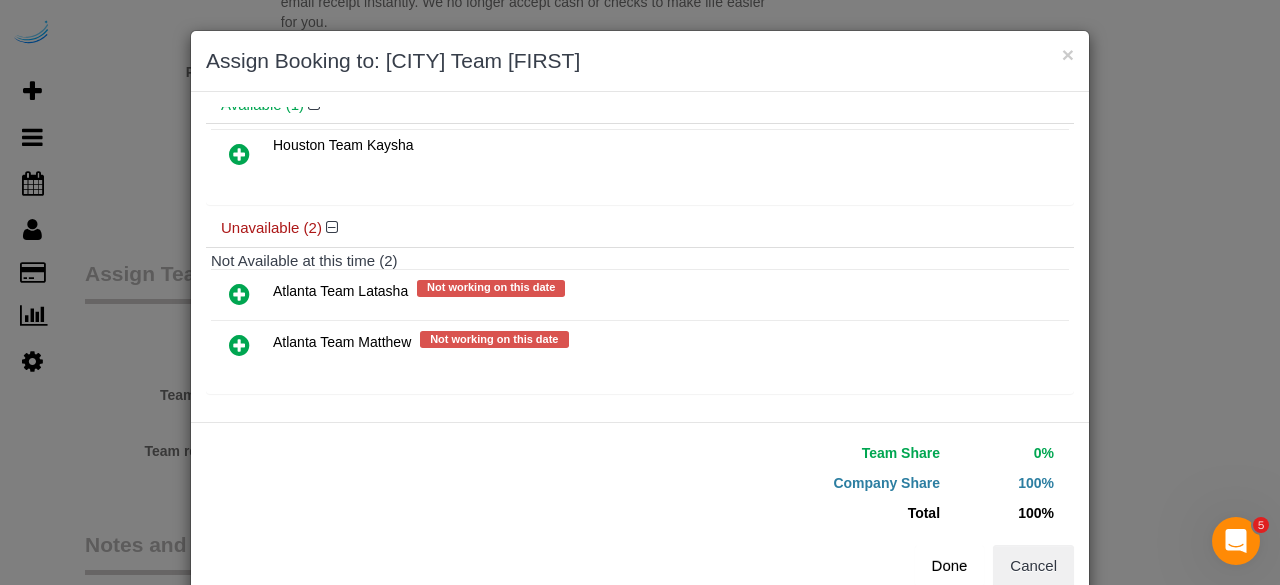 click on "Done" at bounding box center (950, 566) 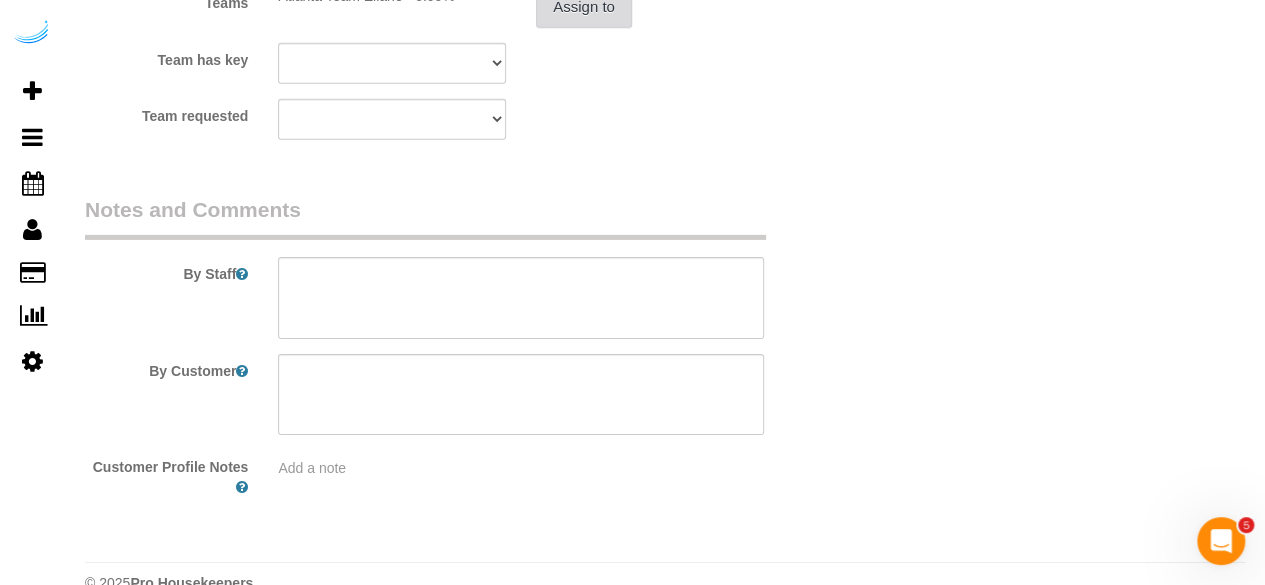scroll, scrollTop: 3170, scrollLeft: 0, axis: vertical 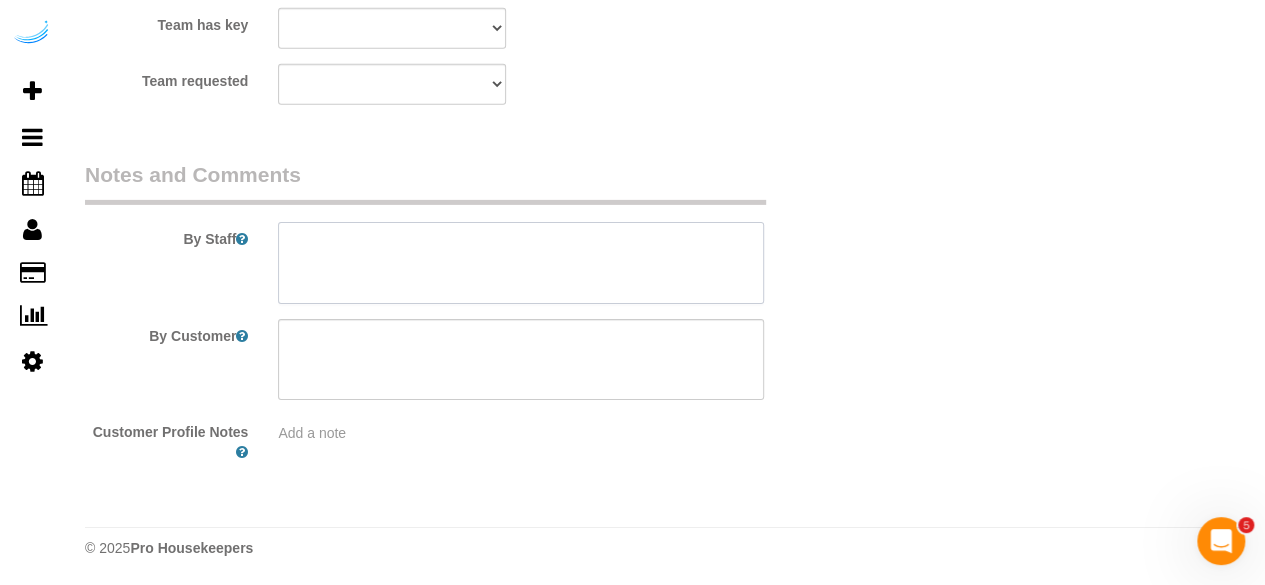 click at bounding box center (521, 263) 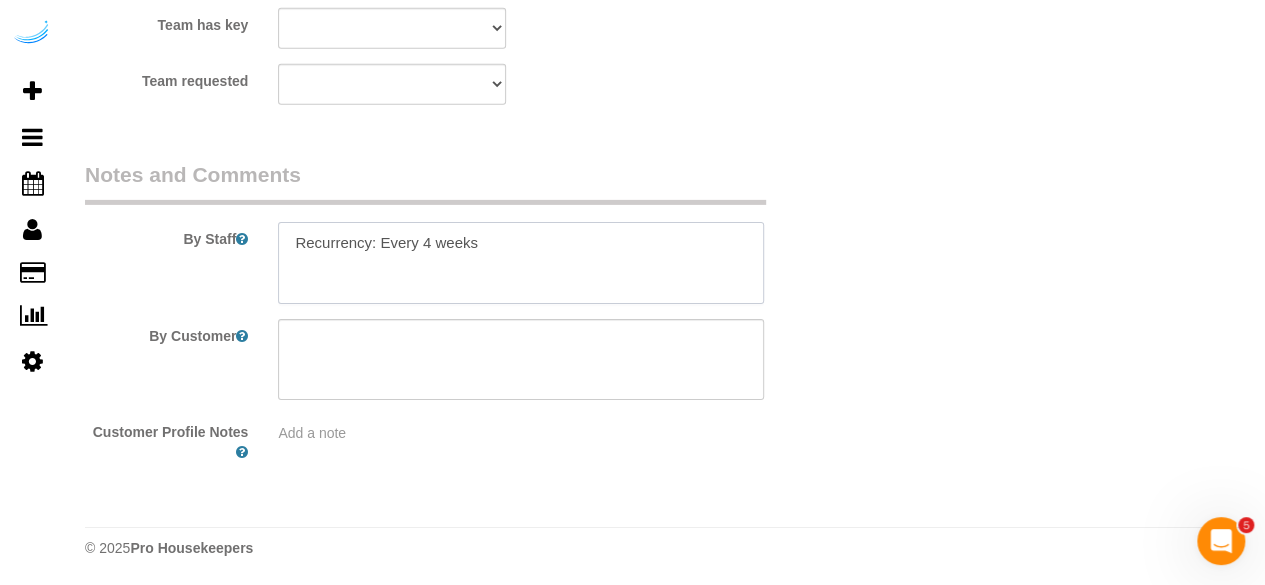 paste on "Permanent Notes:No notes from this customer.Today's Notes:No notes from this service.
Entry Method: Someone will be home
Details:
Additional Notes:
Housekeeping Notes:" 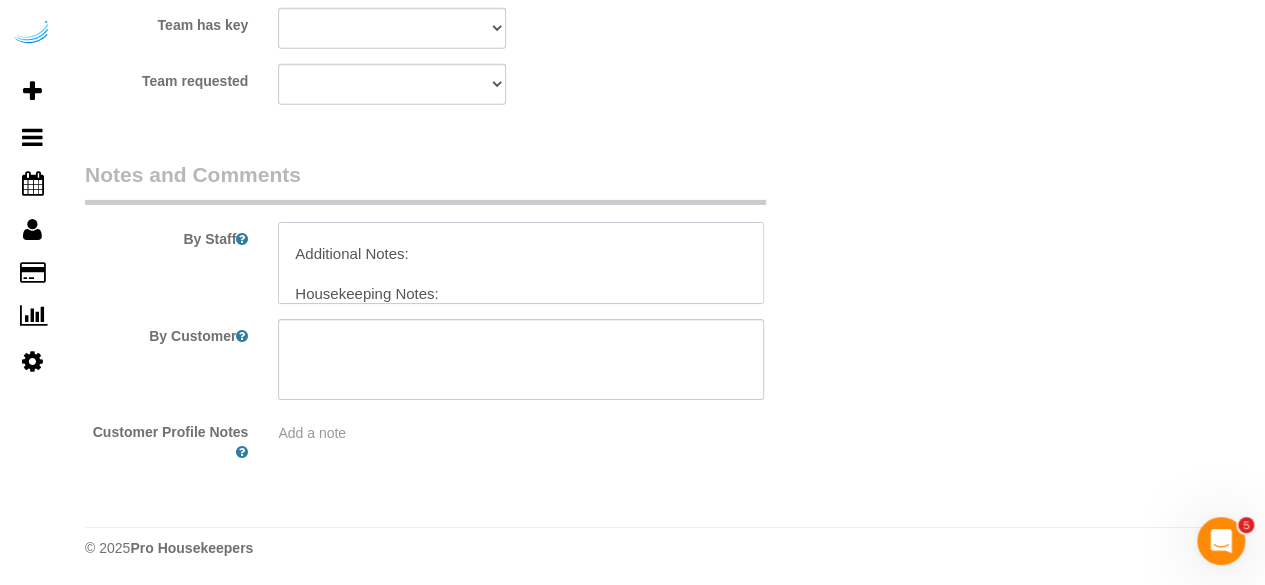scroll, scrollTop: 128, scrollLeft: 0, axis: vertical 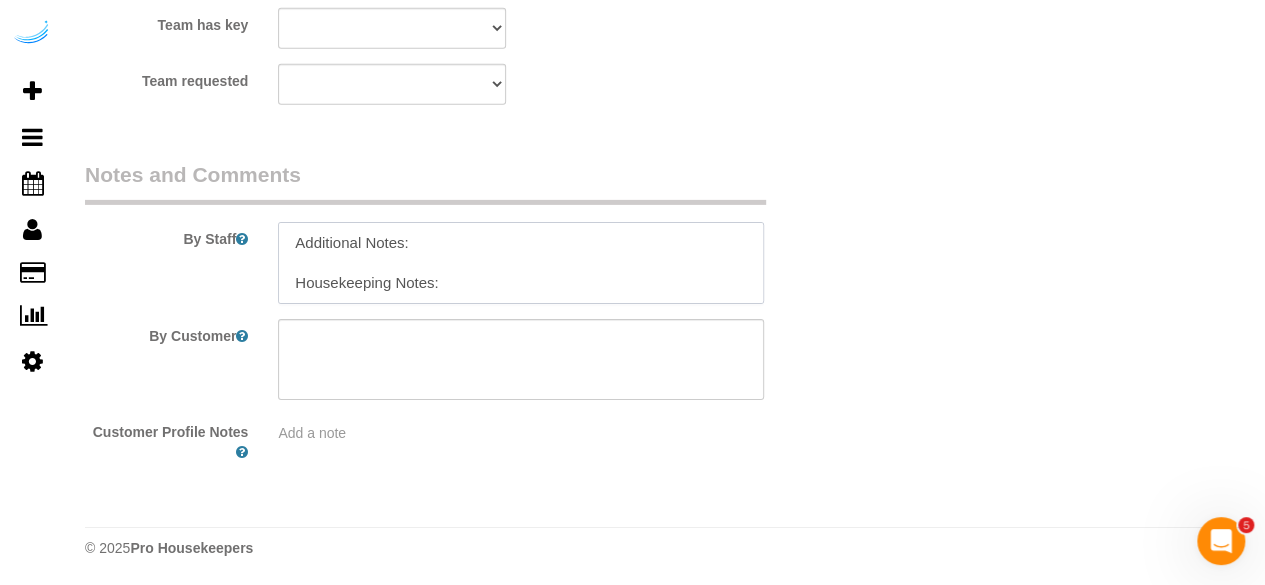 paste on "ENTRY - Fob (provided by community). 5541# enters into the call box near the leasing office.  Building #: none Unit #: 435" 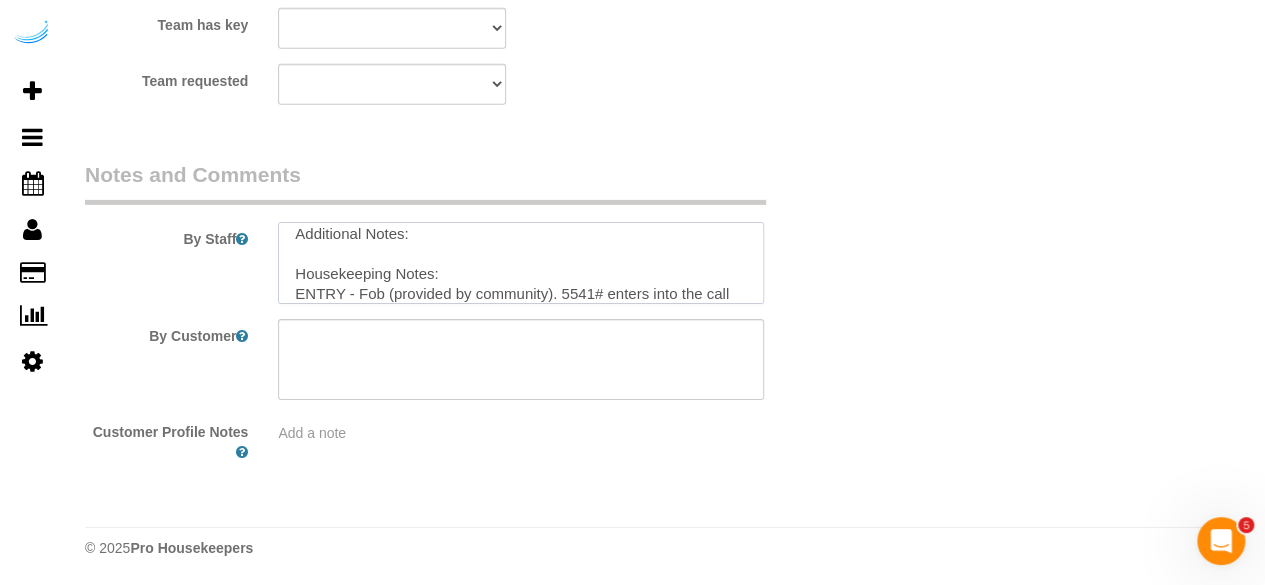 scroll, scrollTop: 148, scrollLeft: 0, axis: vertical 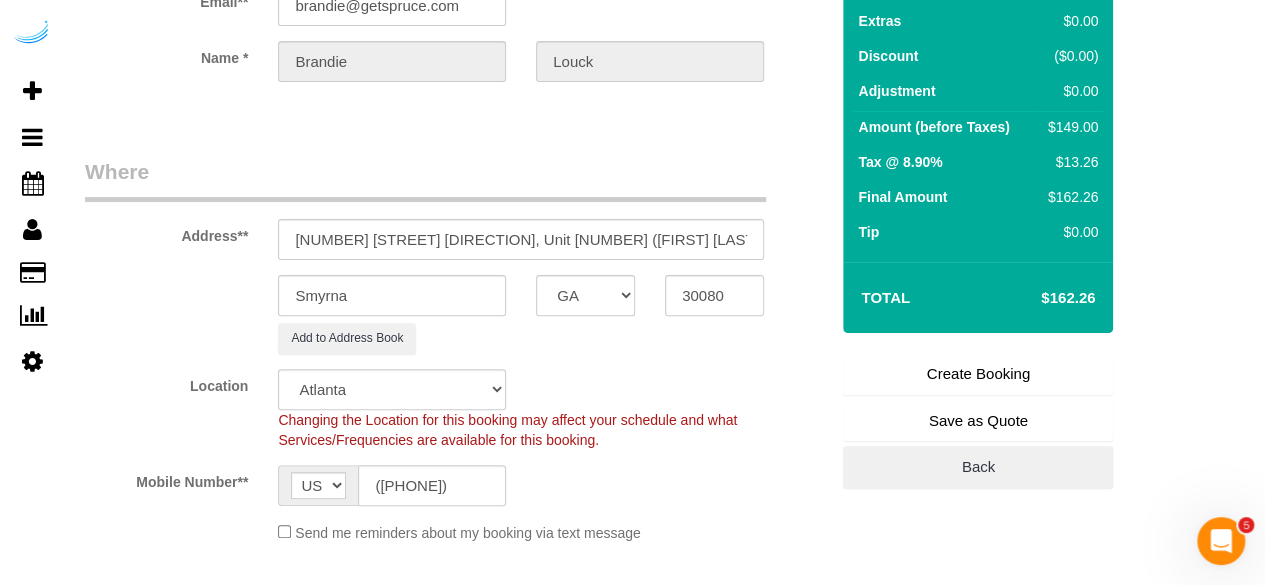click on "Create Booking" at bounding box center [978, 374] 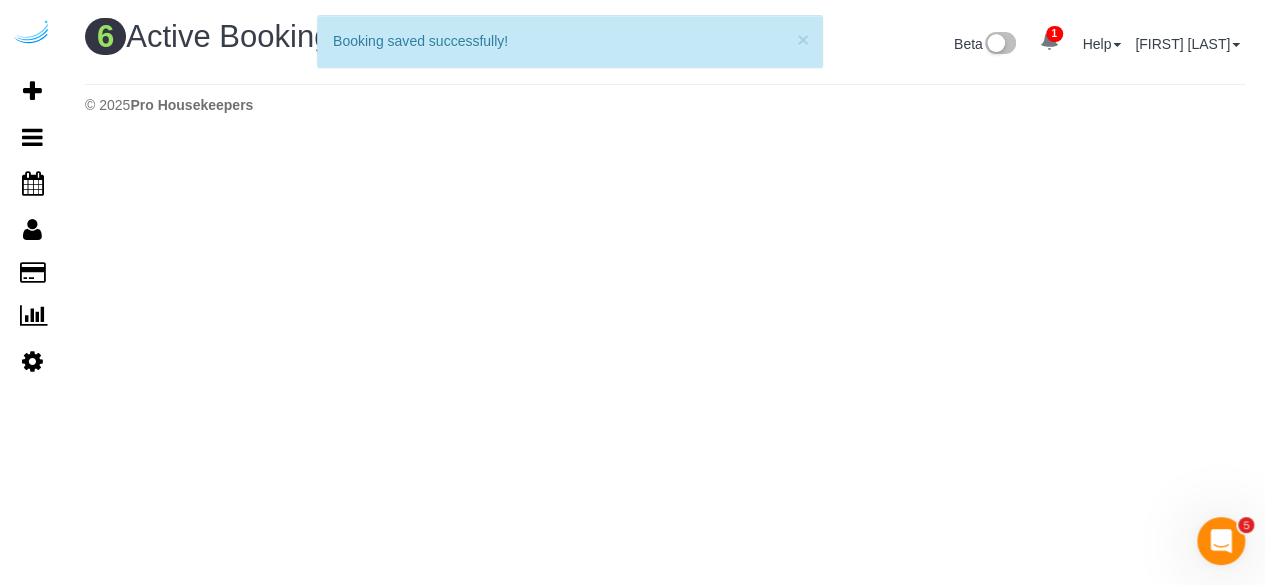 scroll, scrollTop: 0, scrollLeft: 0, axis: both 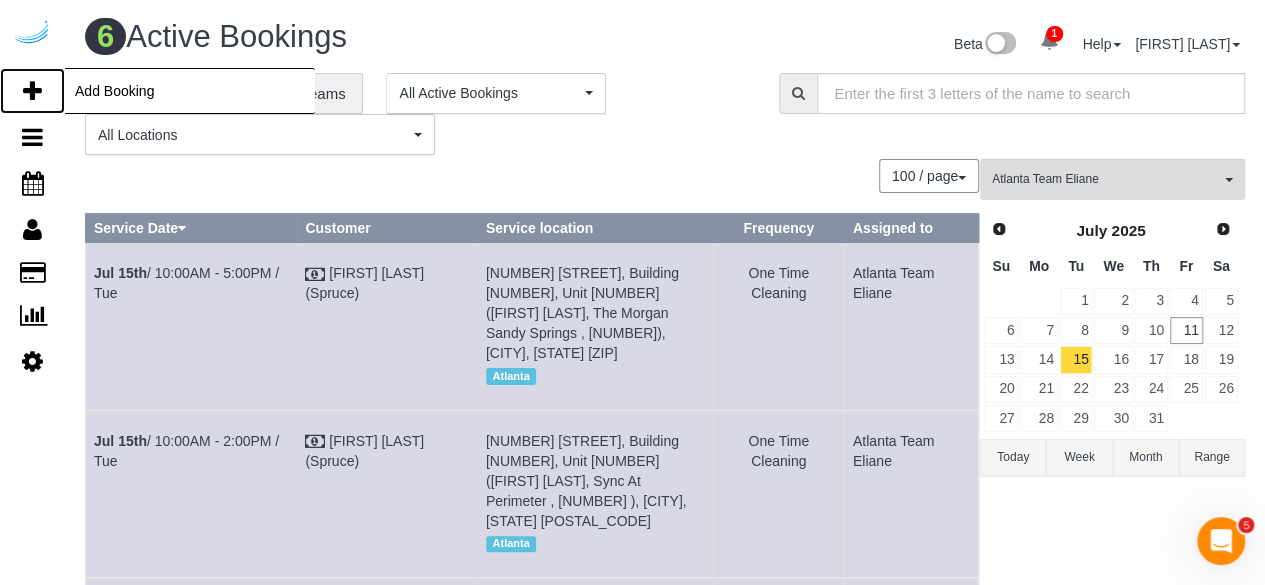 click at bounding box center [32, 91] 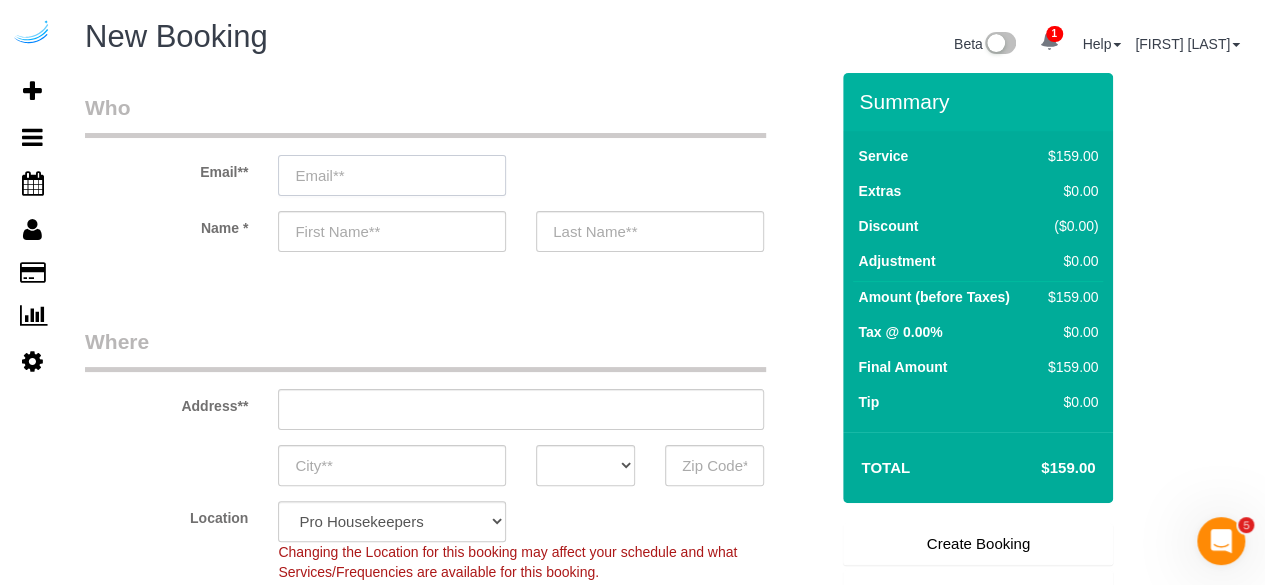 click at bounding box center [392, 175] 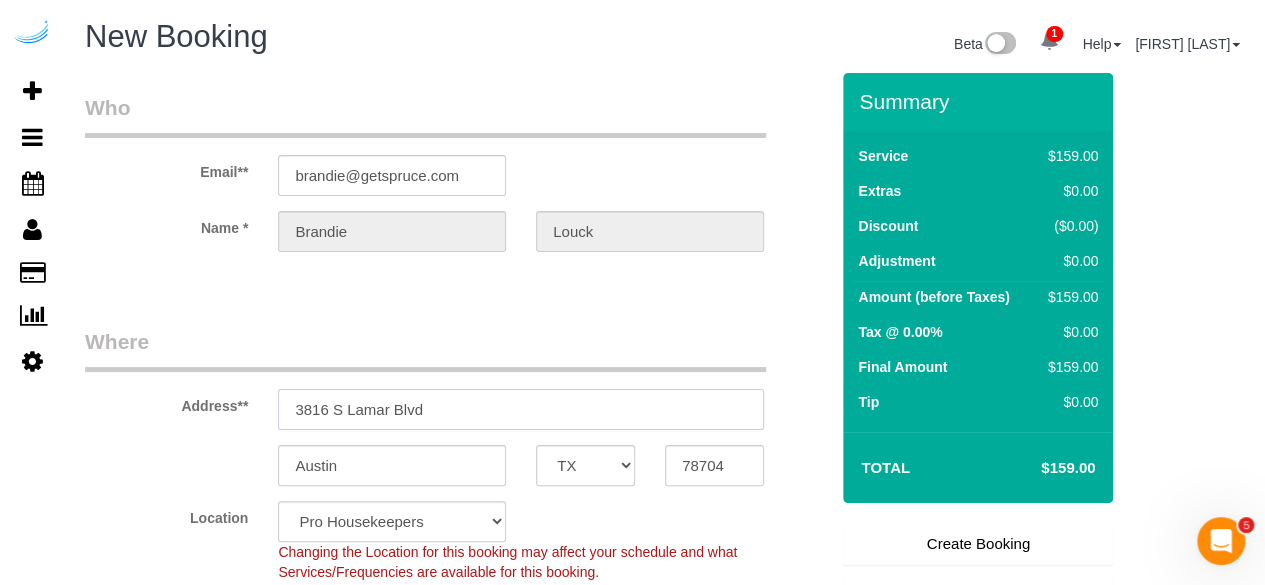 click on "3816 S Lamar Blvd" at bounding box center [521, 409] 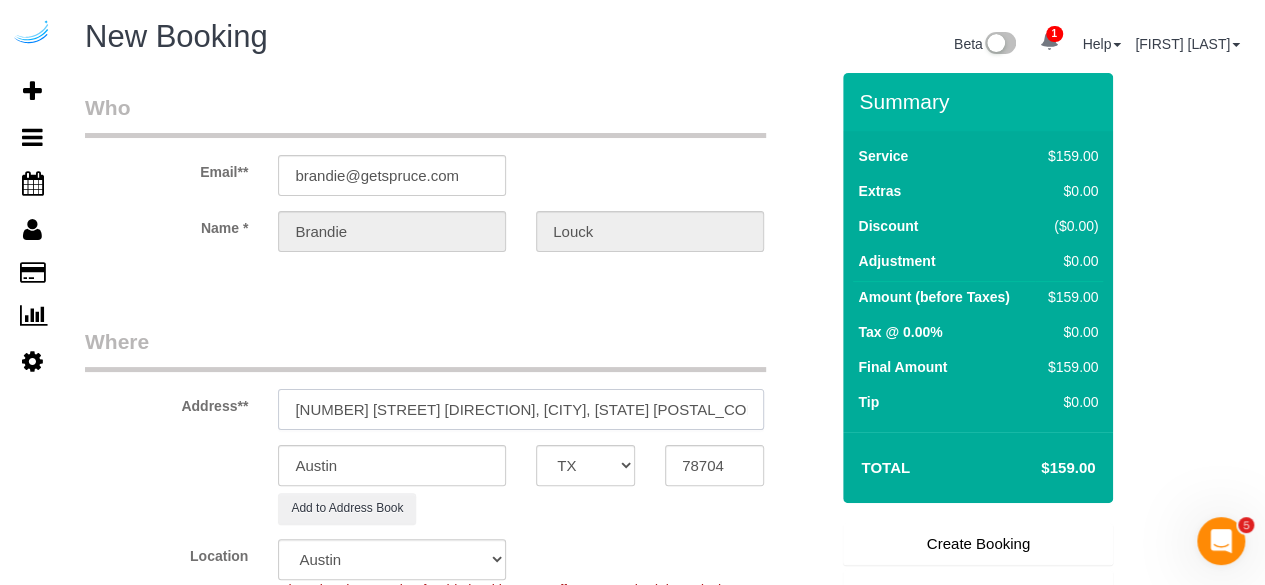 drag, startPoint x: 560, startPoint y: 408, endPoint x: 593, endPoint y: 407, distance: 33.01515 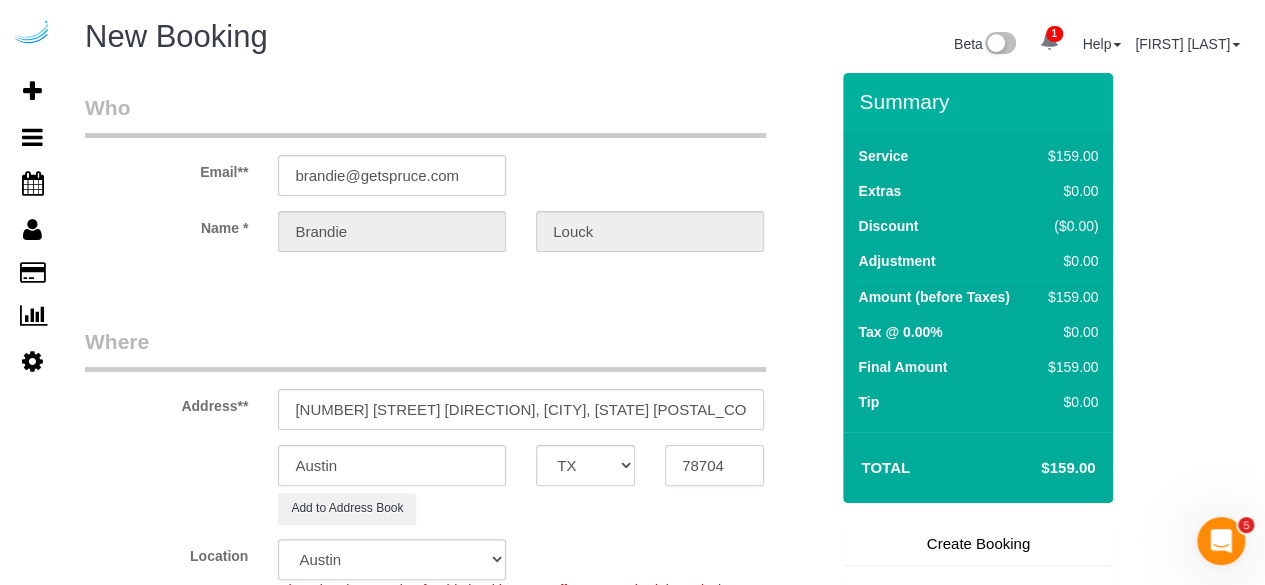 click on "78704" at bounding box center (714, 465) 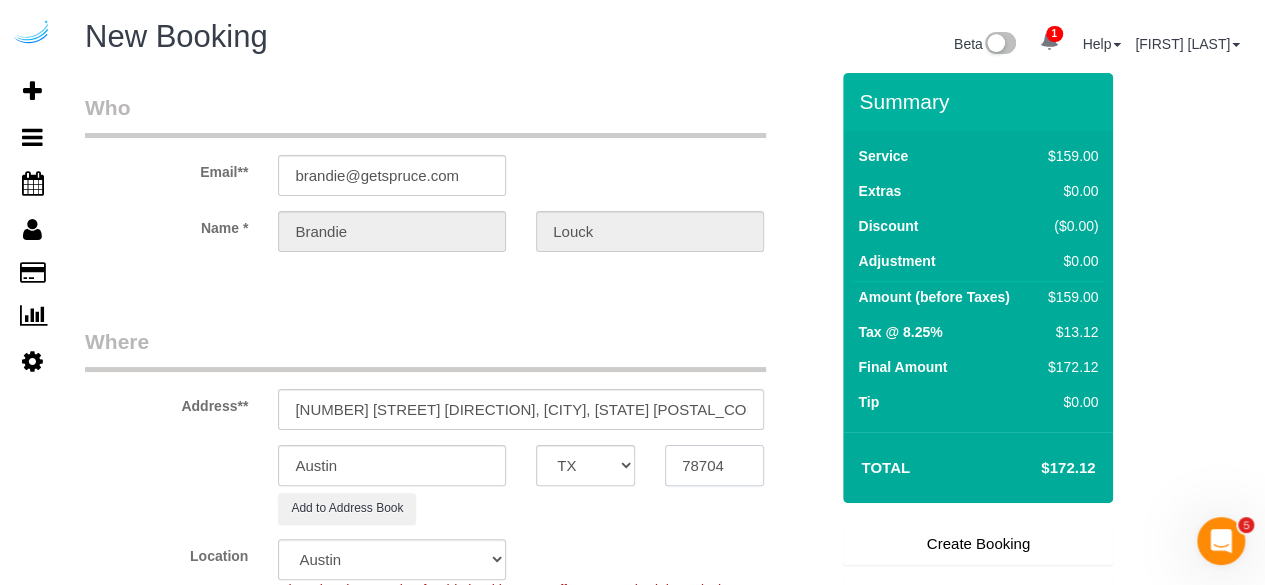 paste on "30305" 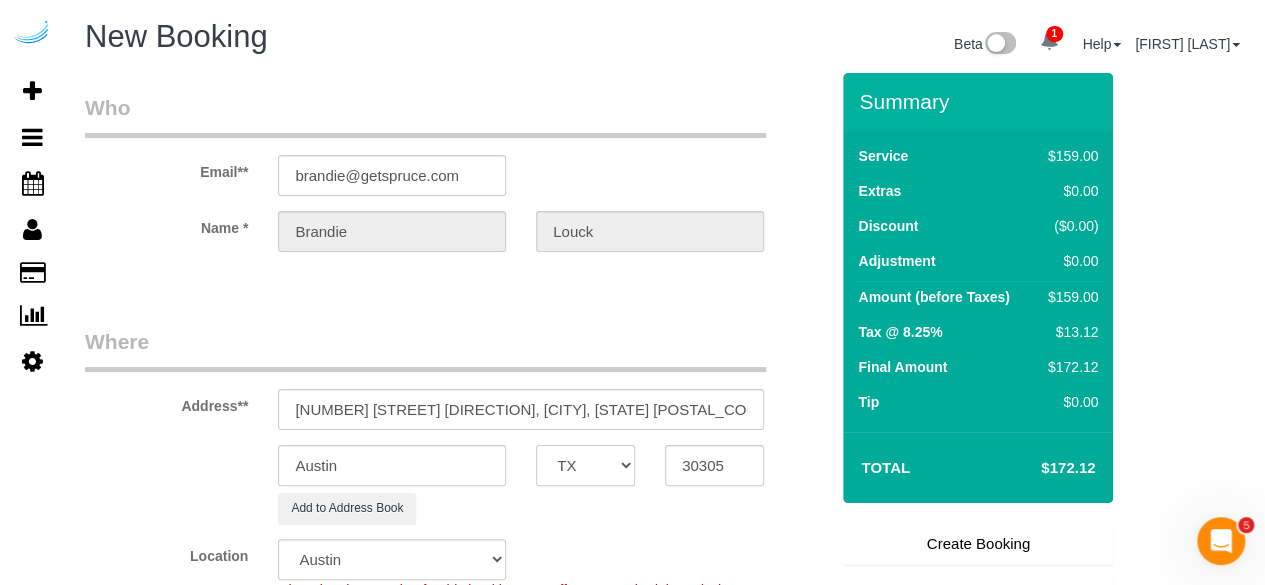 click on "AK
AL
AR
AZ
CA
CO
CT
DC
DE
FL
GA
HI
IA
ID
IL
IN
KS
KY
LA
MA
MD
ME
MI
MN
MO
MS
MT
NC
ND
NE
NH
NJ
NM
NV
NY
OH
OK
OR
PA
RI
SC
SD
TN
TX
UT
VA
VT
WA
WI
WV
WY" at bounding box center [585, 465] 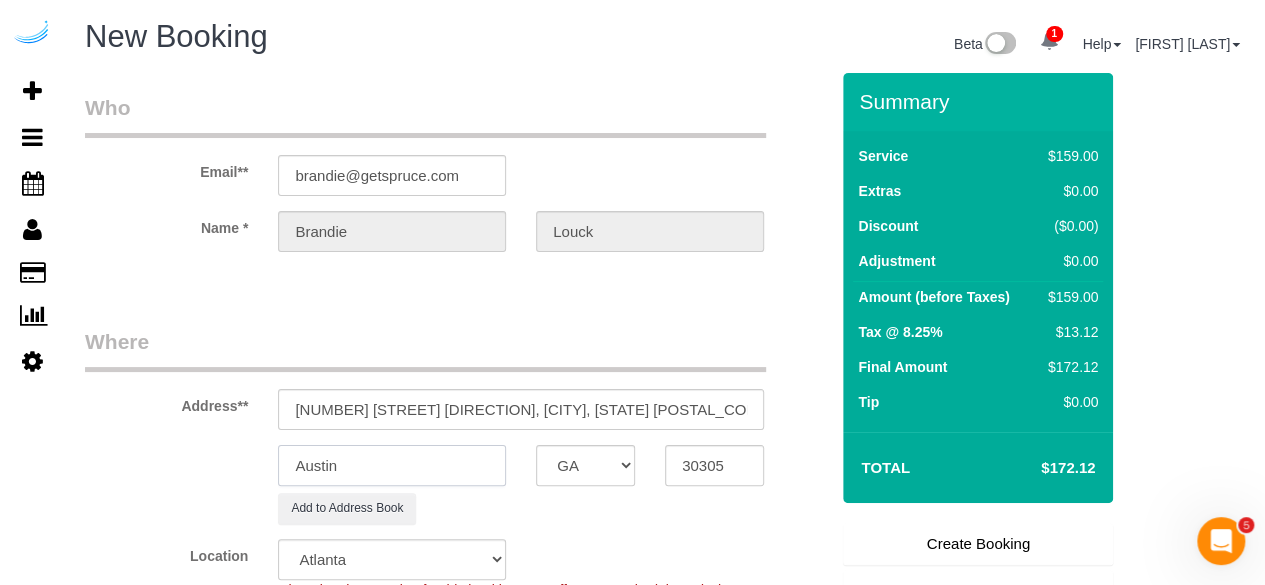 click on "Austin" at bounding box center [392, 465] 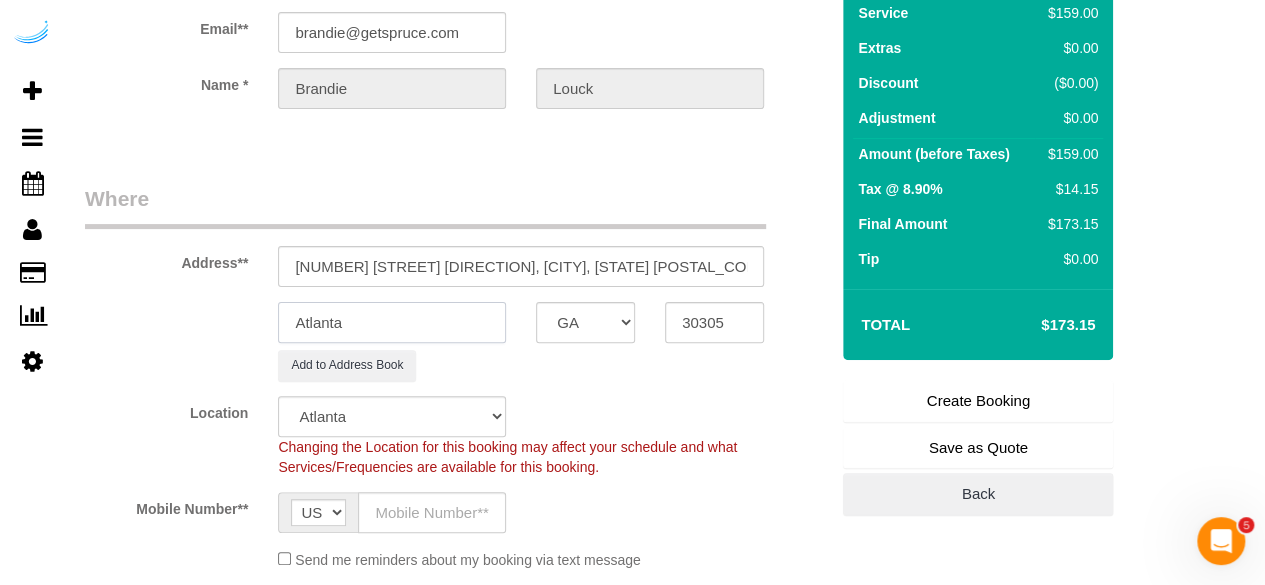 scroll, scrollTop: 200, scrollLeft: 0, axis: vertical 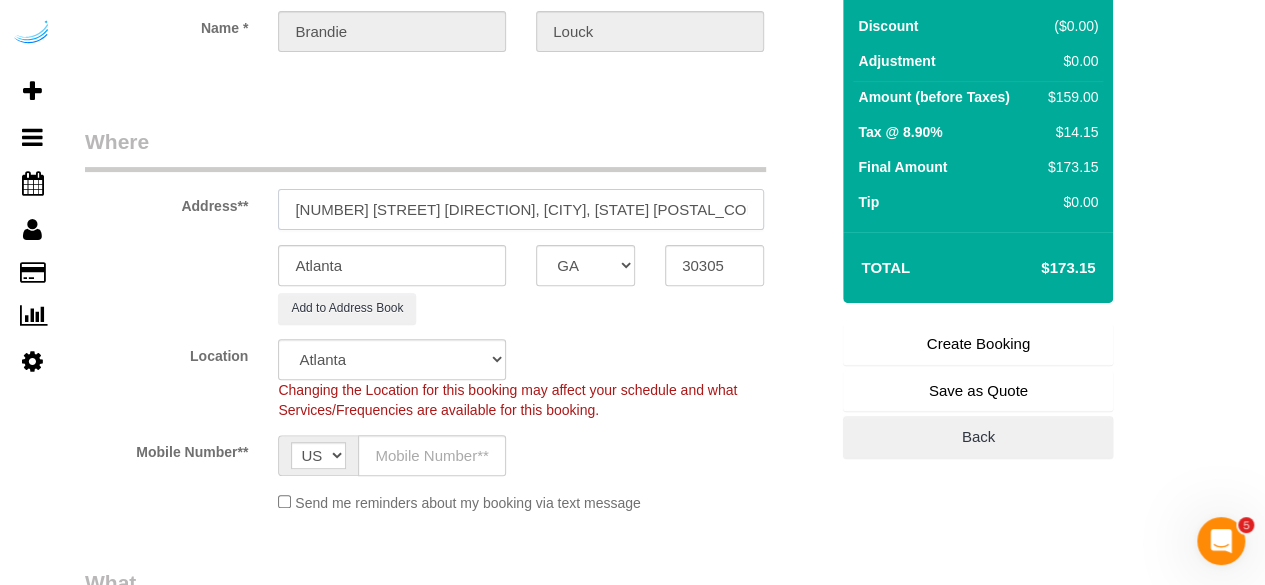 drag, startPoint x: 406, startPoint y: 206, endPoint x: 560, endPoint y: 203, distance: 154.02922 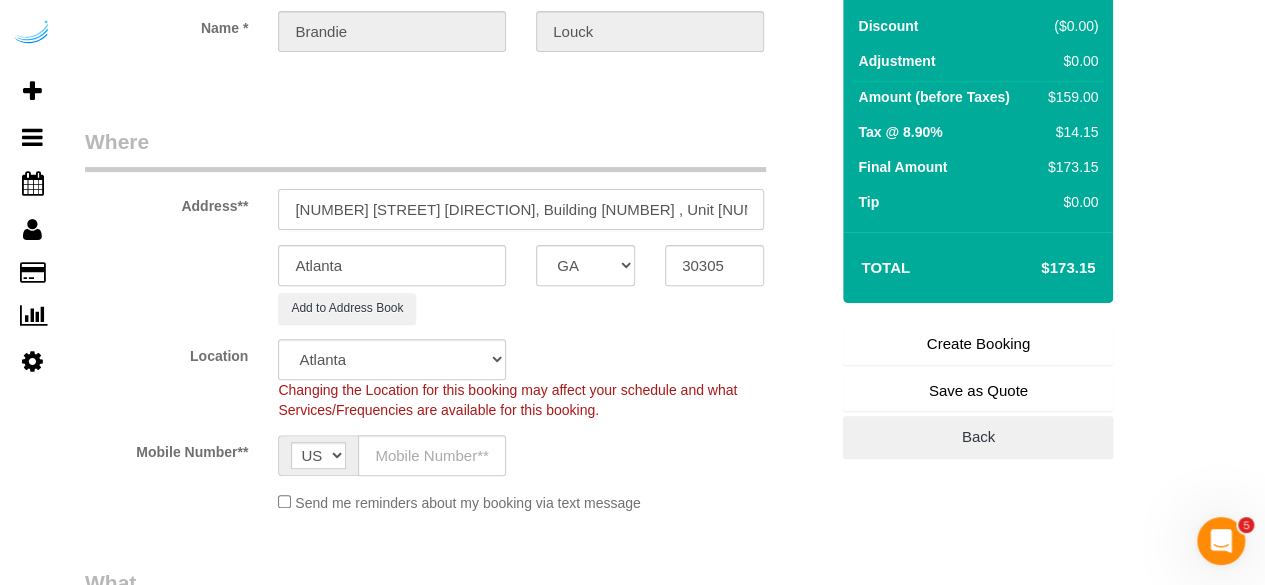 paste on "[FIRST] [LAST]" 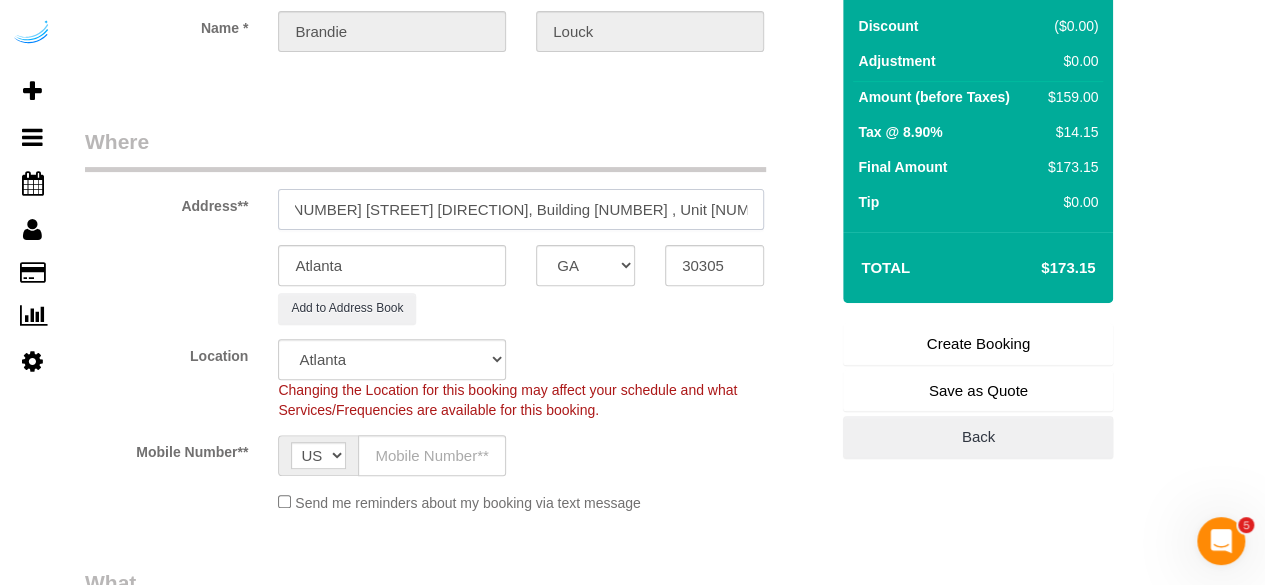 scroll, scrollTop: 0, scrollLeft: 15, axis: horizontal 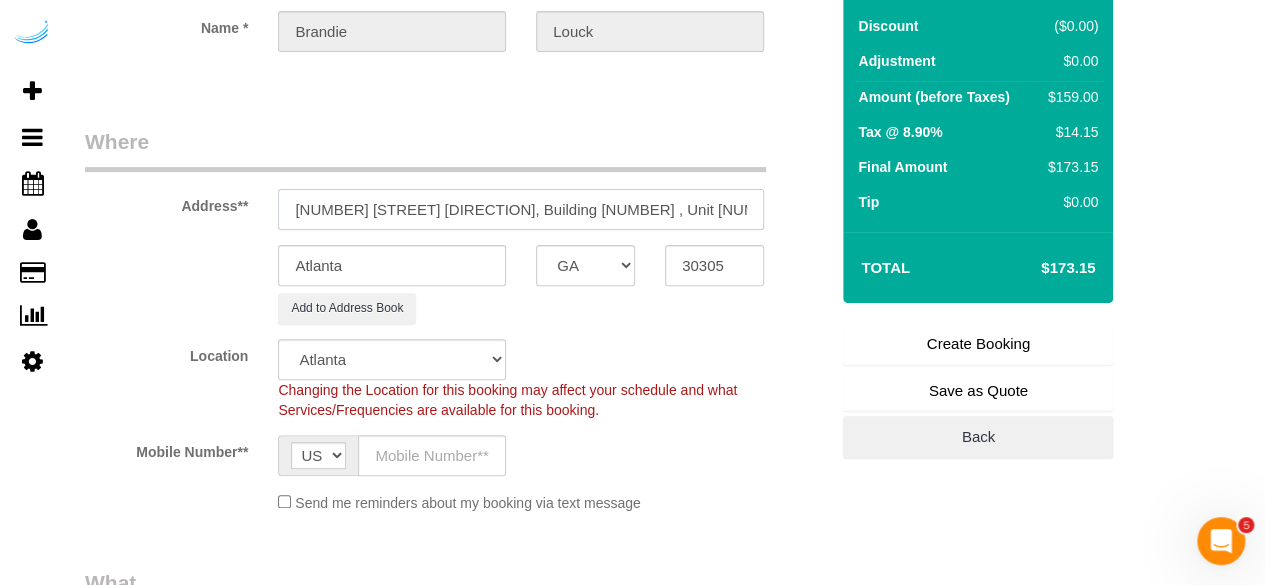 paste on "[NUMBER]" 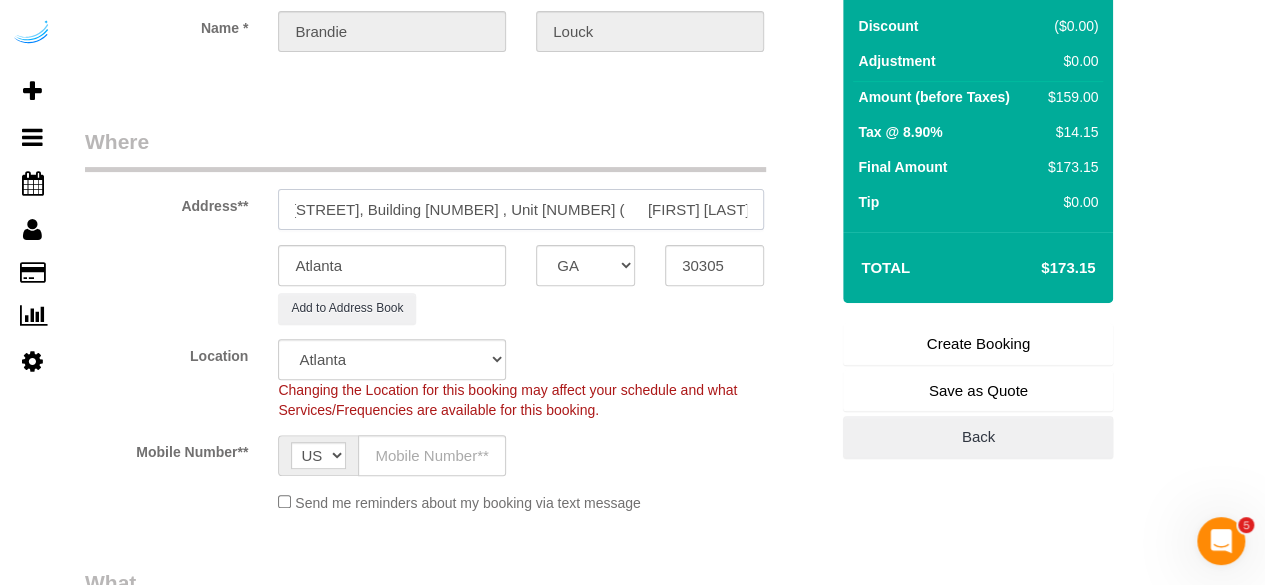 scroll, scrollTop: 0, scrollLeft: 86, axis: horizontal 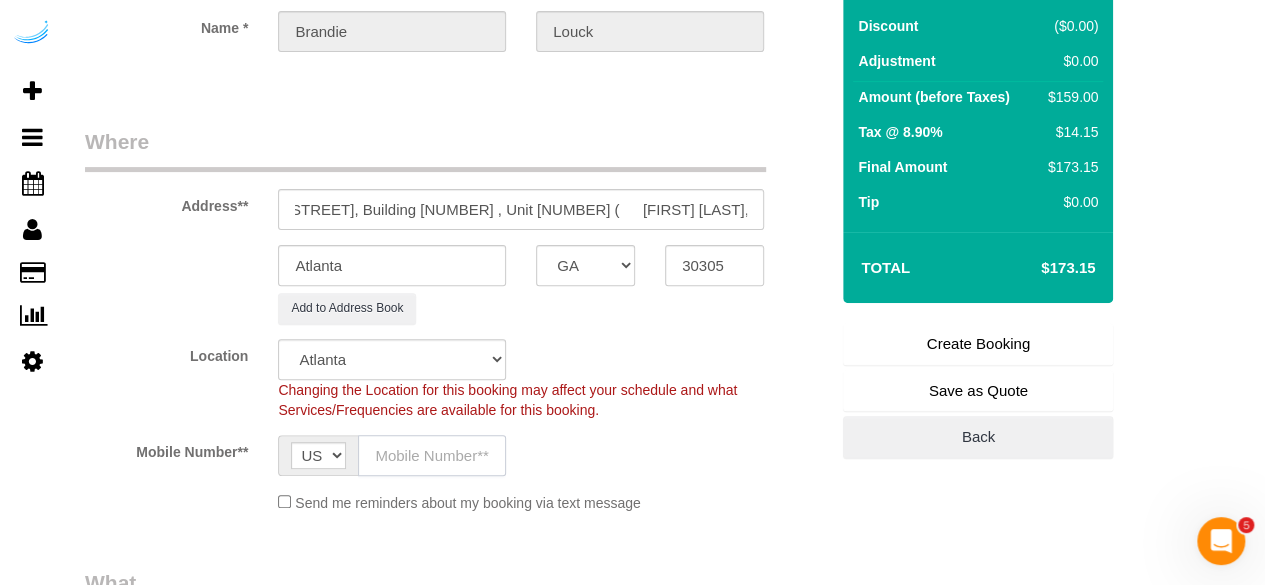 click 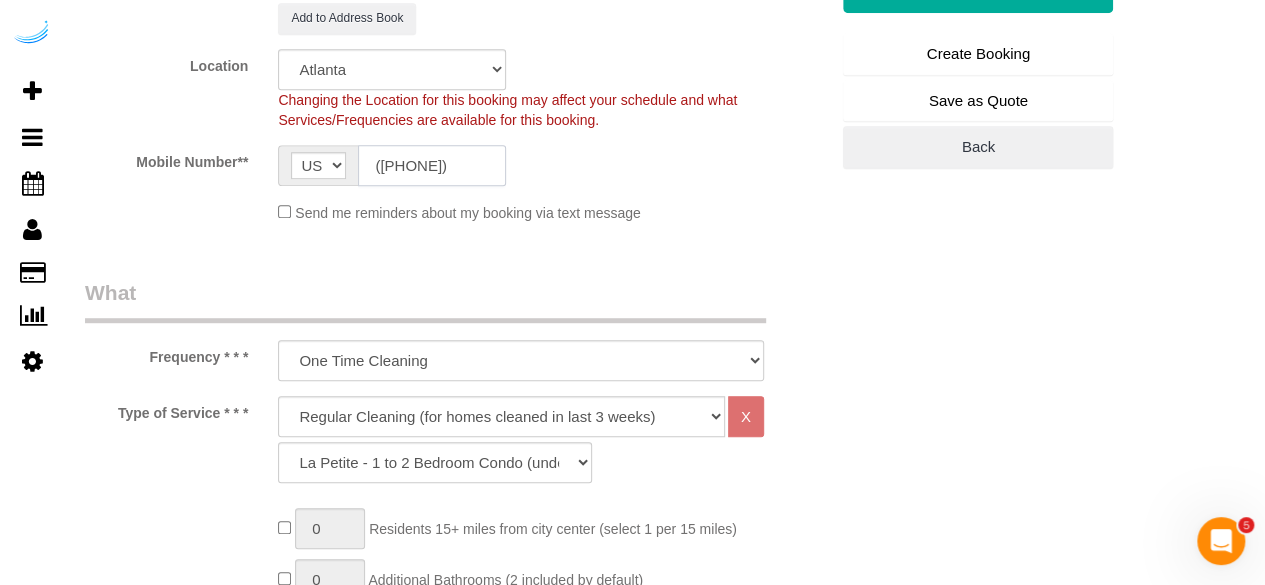 scroll, scrollTop: 500, scrollLeft: 0, axis: vertical 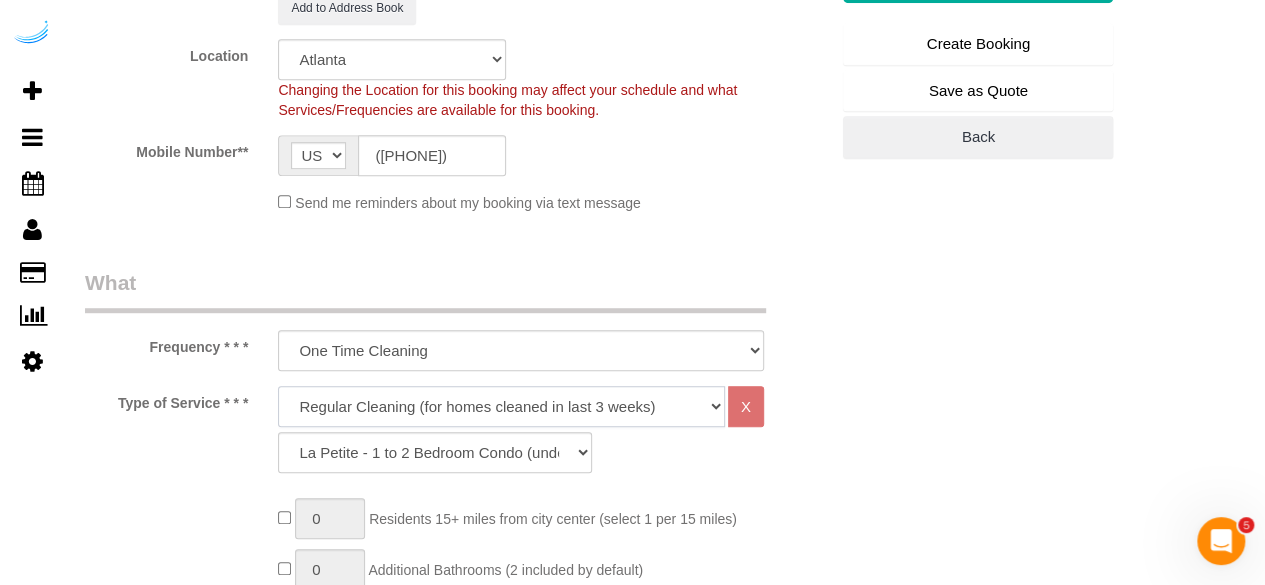 click on "Deep Cleaning (for homes that have not been cleaned in 3+ weeks) Spruce Regular Cleaning (for homes cleaned in last 3 weeks) Moving Cleanup (to clean home for new tenants) Post Construction Cleaning Vacation Rental Cleaning Hourly" 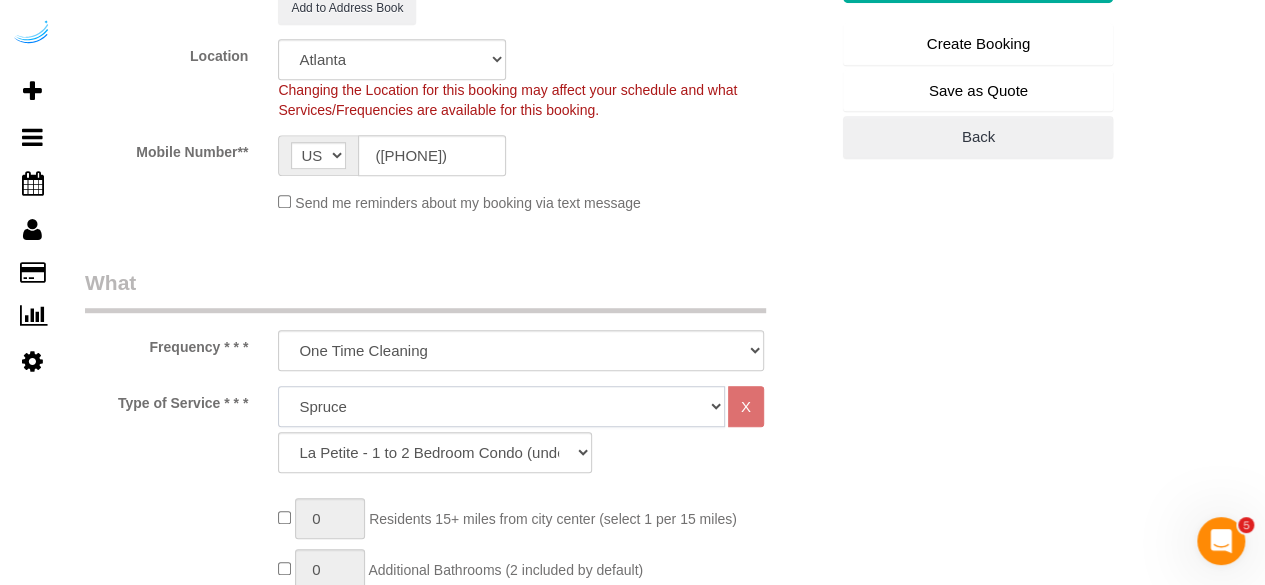 click on "Deep Cleaning (for homes that have not been cleaned in 3+ weeks) Spruce Regular Cleaning (for homes cleaned in last 3 weeks) Moving Cleanup (to clean home for new tenants) Post Construction Cleaning Vacation Rental Cleaning Hourly" 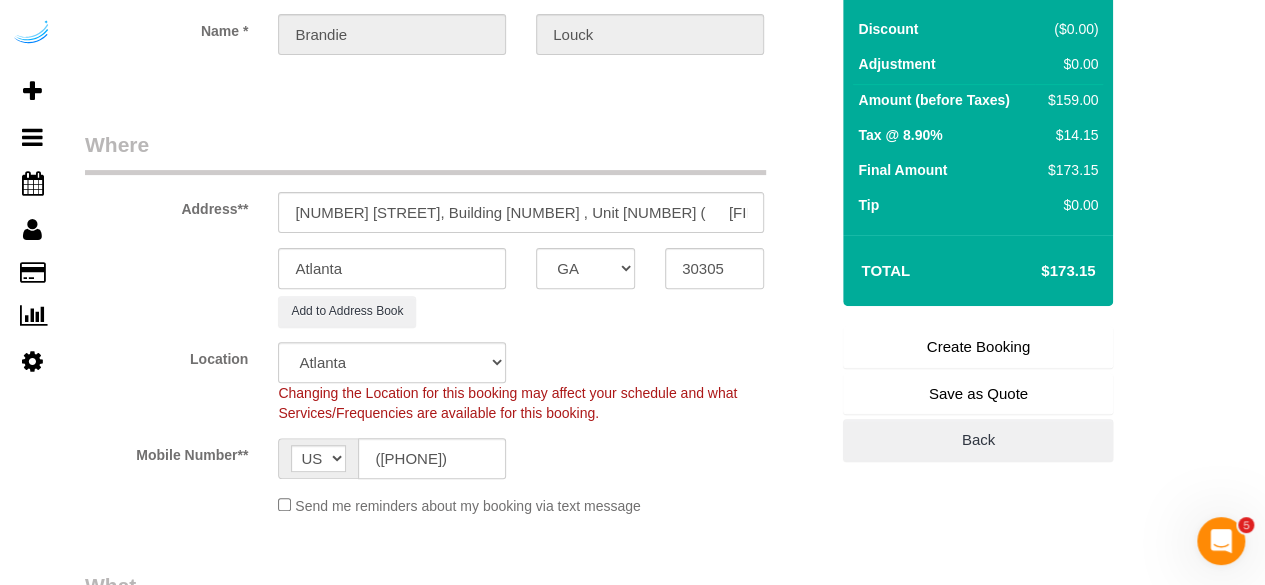 scroll, scrollTop: 500, scrollLeft: 0, axis: vertical 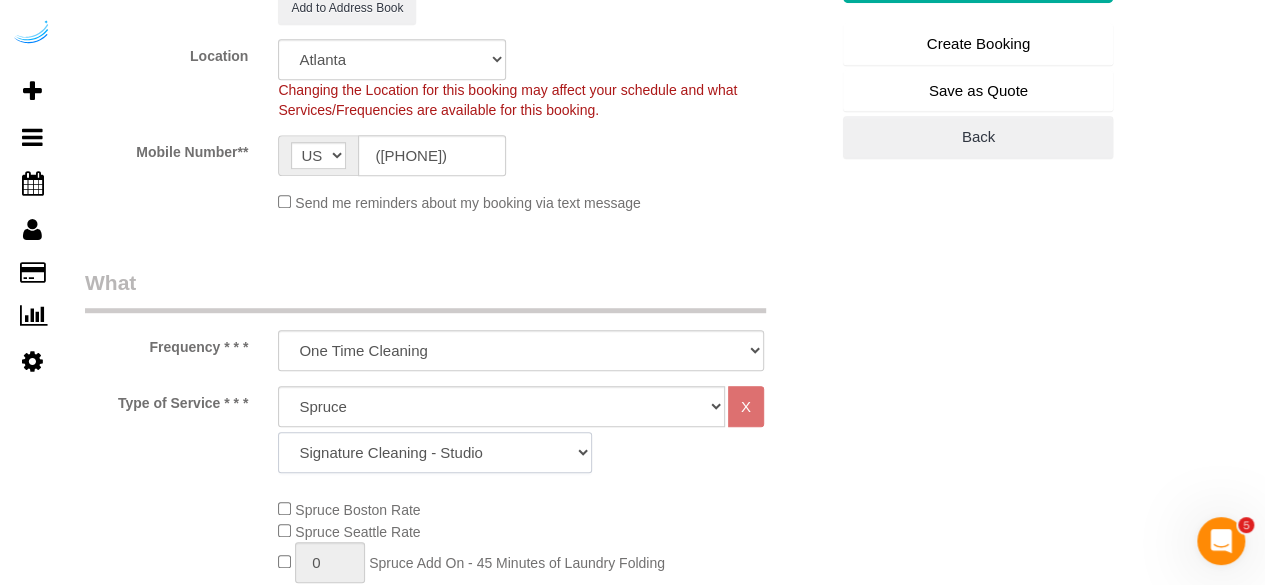 drag, startPoint x: 421, startPoint y: 453, endPoint x: 427, endPoint y: 433, distance: 20.880613 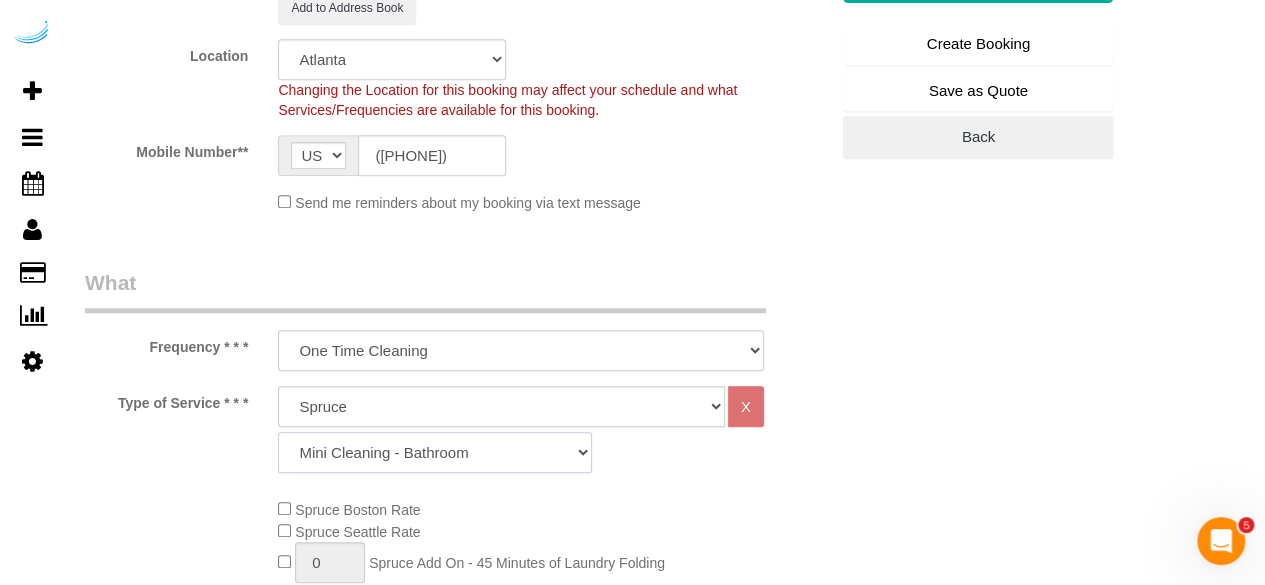 click on "Signature Cleaning - Studio Signature Cleaning - 1 Bed 1 Bath Signature Cleaning - 1 Bed 1.5 Bath Signature Cleaning - 1 Bed 1 Bath + Study Signature Cleaning - 1 Bed 2 Bath Signature Cleaning - 2 Bed 1 Bath Signature Cleaning - 2 Bed 2 Bath Signature Cleaning - 2 Bed 2.5 Bath Signature Cleaning - 2 Bed 2 Bath + Study Signature Cleaning - 3 Bed 2 Bath Signature Cleaning - 3 Bed 3 Bath Signature Cleaning - 4 Bed 2 Bath Signature Cleaning - 4 Bed 4 Bath Signature Cleaning - 5 Bed 4 Bath Signature Cleaning - 5 Bed 5 Bath Signature Cleaning - 6 Bed 6 Bath Premium Cleaning - Studio Premium Cleaning - 1 Bed 1 Bath Premium Cleaning - 1 Bed 1.5 Bath Premium Cleaning - 1 Bed 1 Bath + Study Premium Cleaning - 1 Bed 2 Bath Premium Cleaning - 2 Bed 1 Bath Premium Cleaning - 2 Bed 2 Bath Premium Cleaning - 2 Bed 2.5 Bath Premium Cleaning - 2 Bed 2 Bath + Study Premium Cleaning - 3 Bed 2 Bath Premium Cleaning - 3 Bed 3 Bath Premium Cleaning - 4 Bed 2 Bath Premium Cleaning - 4 Bed 4 Bath Premium Cleaning - 5 Bed 4 Bath" 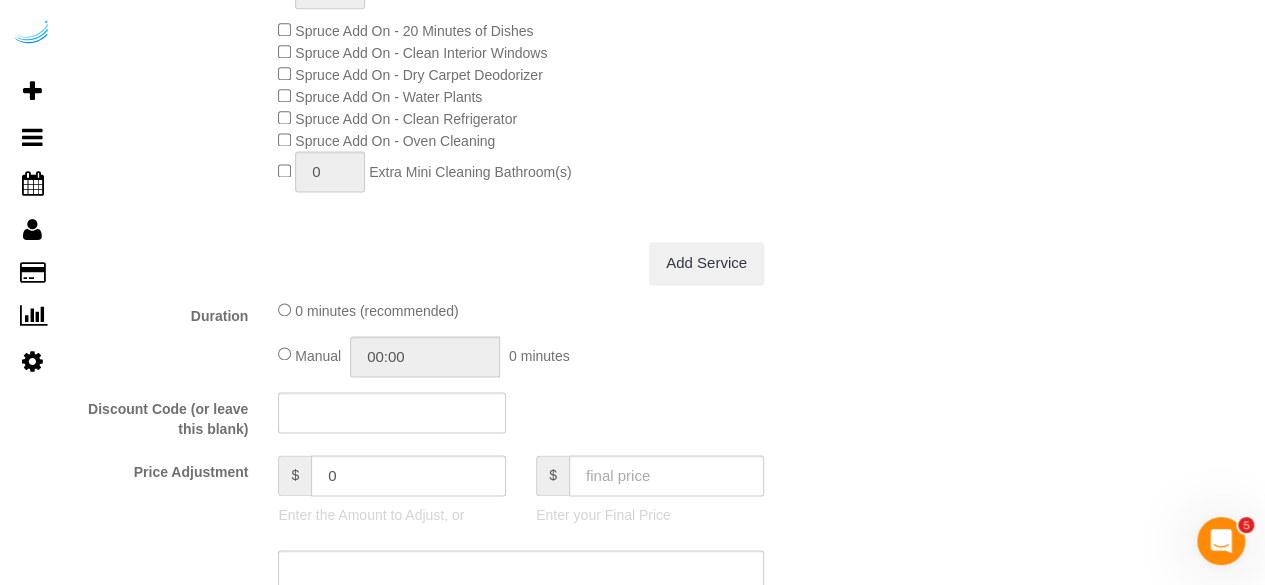 scroll, scrollTop: 1600, scrollLeft: 0, axis: vertical 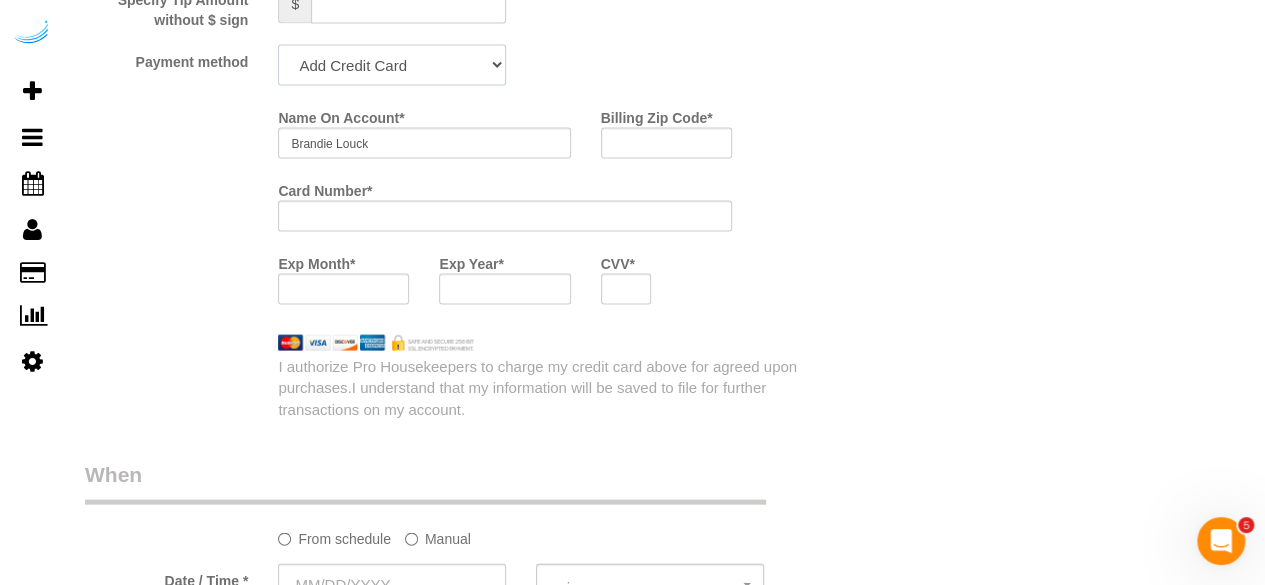 click on "Add Credit Card Cash Check Paypal" 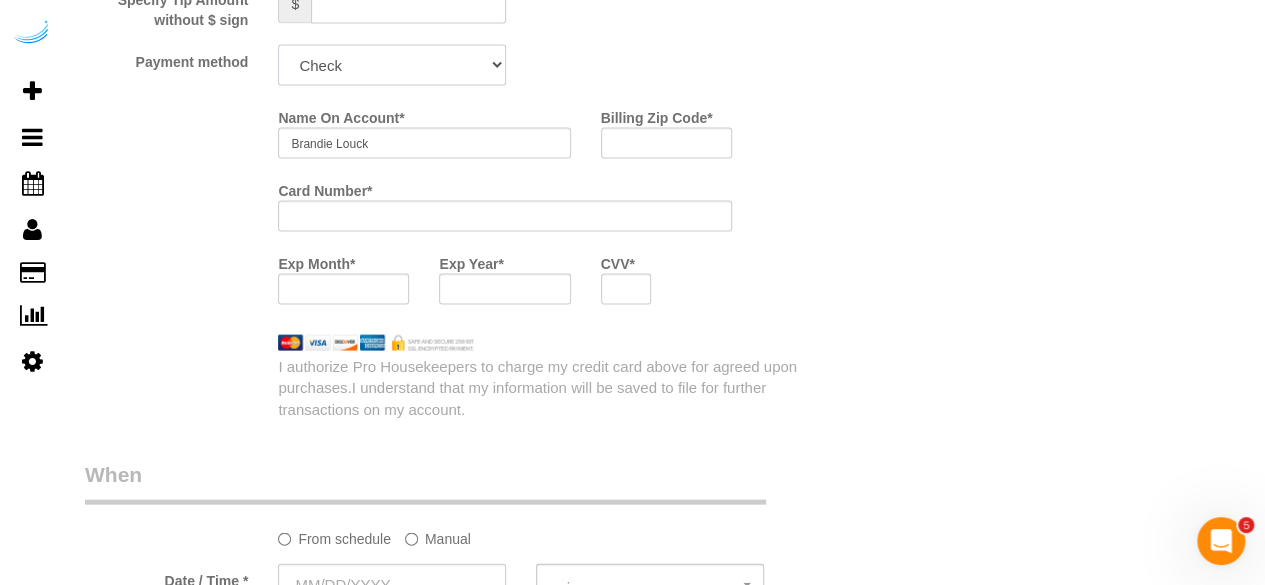 click on "Add Credit Card Cash Check Paypal" 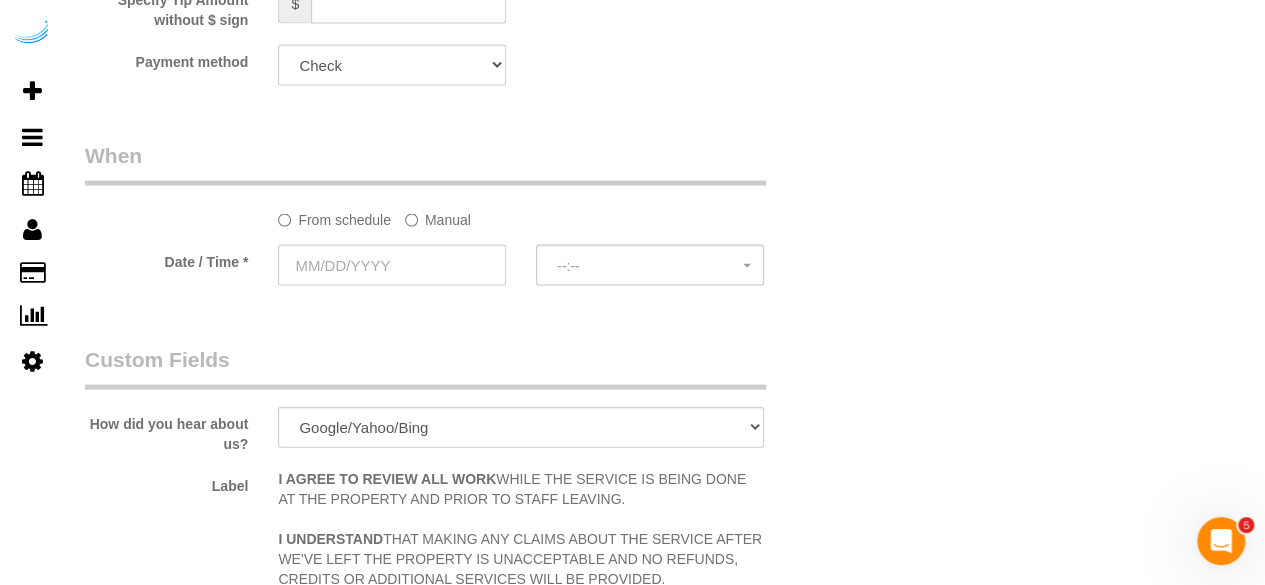 click on "Manual" 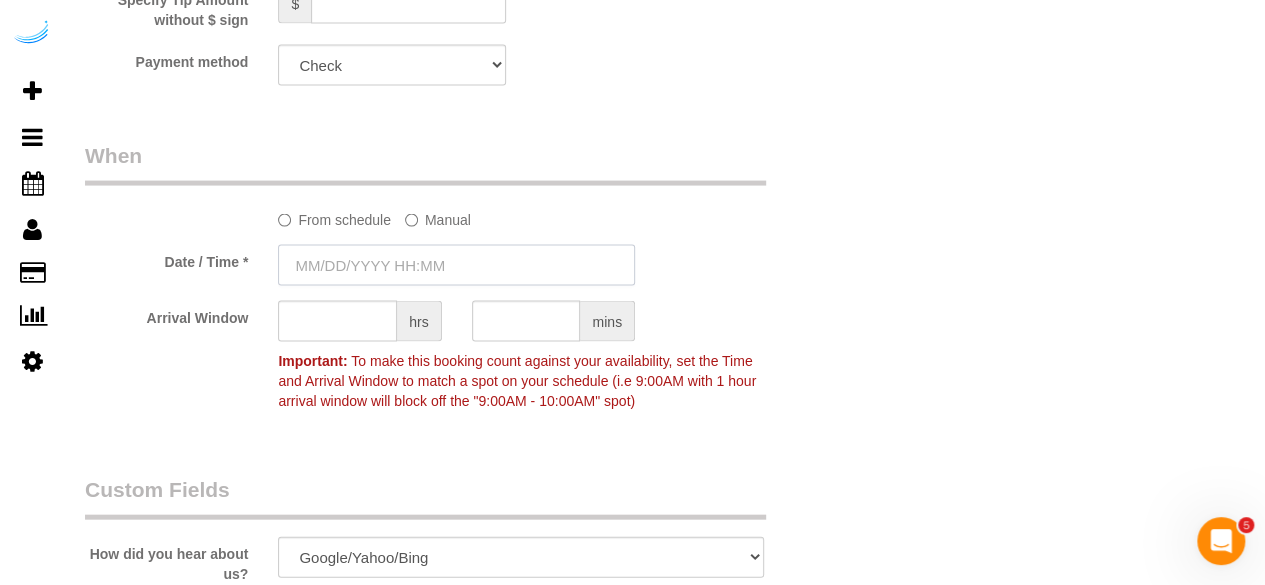 click at bounding box center [456, 265] 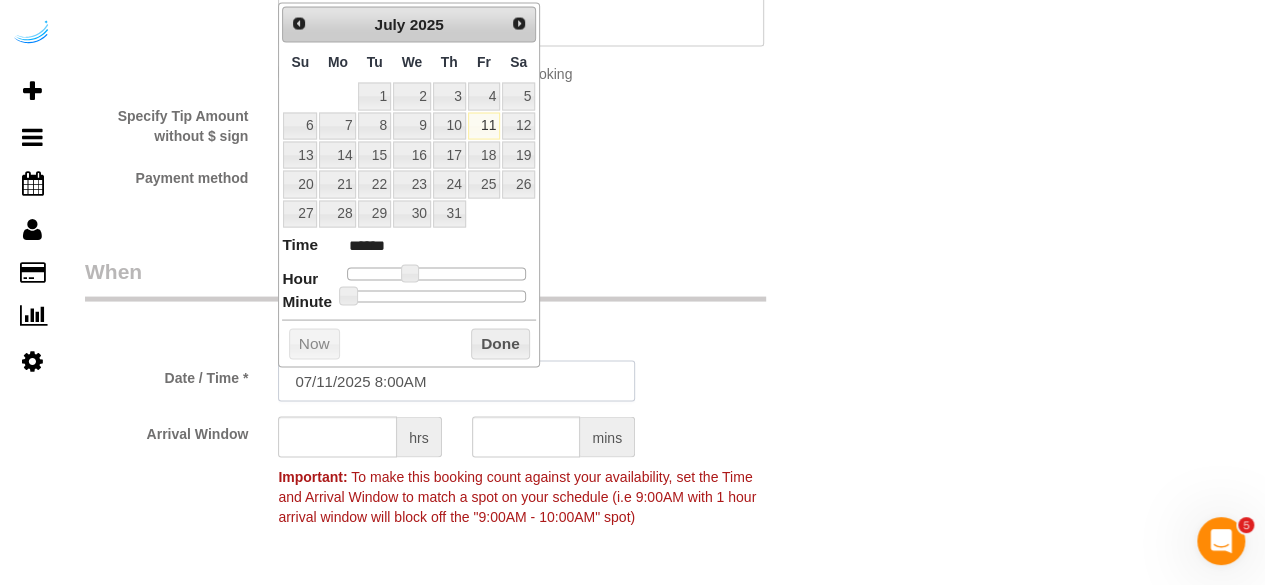 scroll, scrollTop: 1800, scrollLeft: 0, axis: vertical 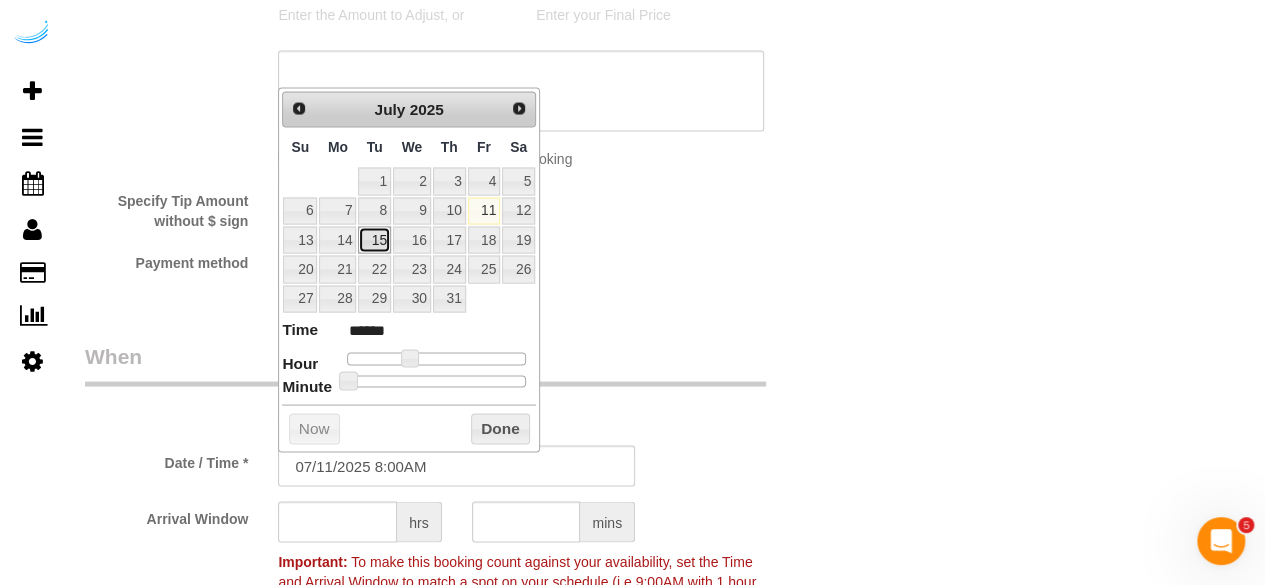 click on "15" at bounding box center [374, 239] 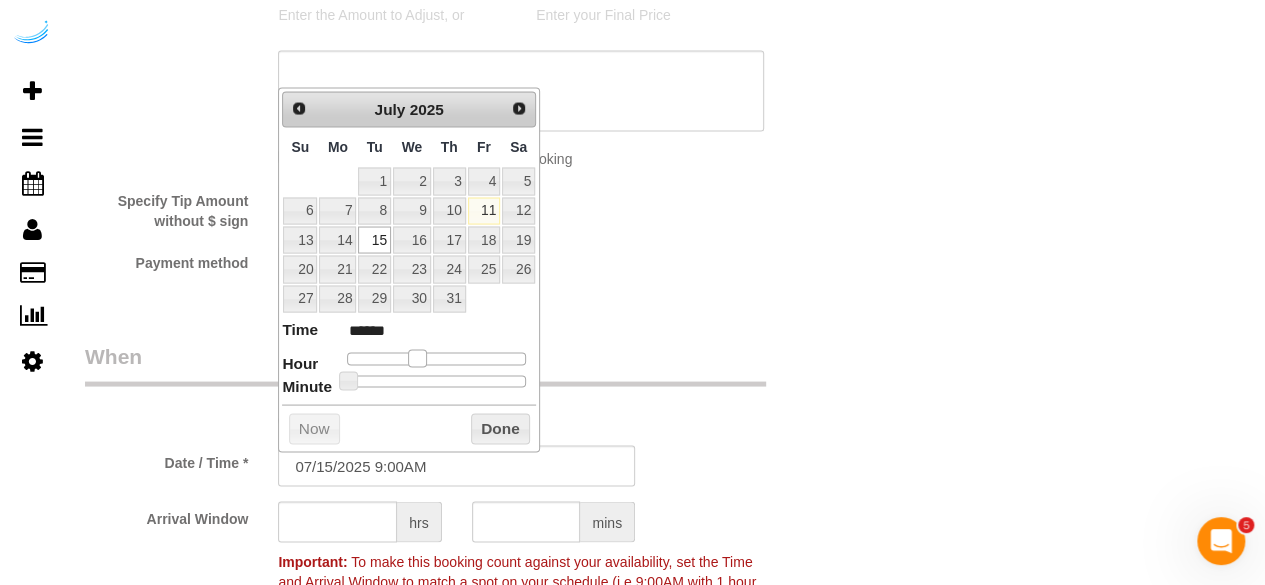 click at bounding box center (417, 358) 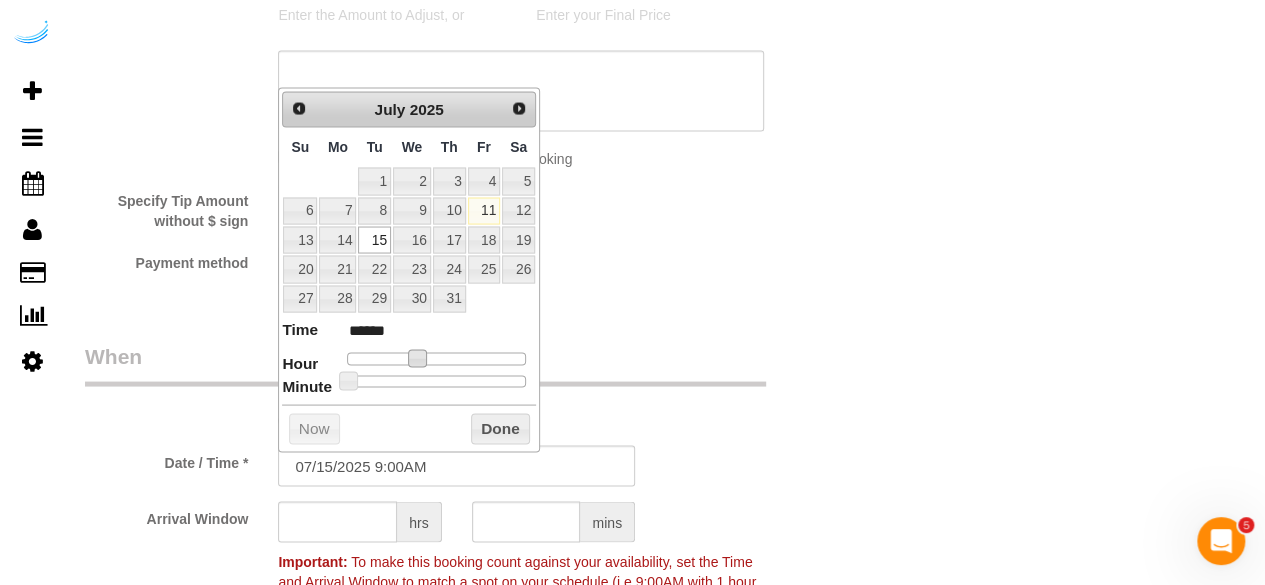 click on "Important:
To make this booking count against your availability, set the Time and
Arrival Window to match a spot on your schedule (i.e 9:00AM with 1 hour
arrival window will block off the "9:00AM - 10:00AM" spot)" 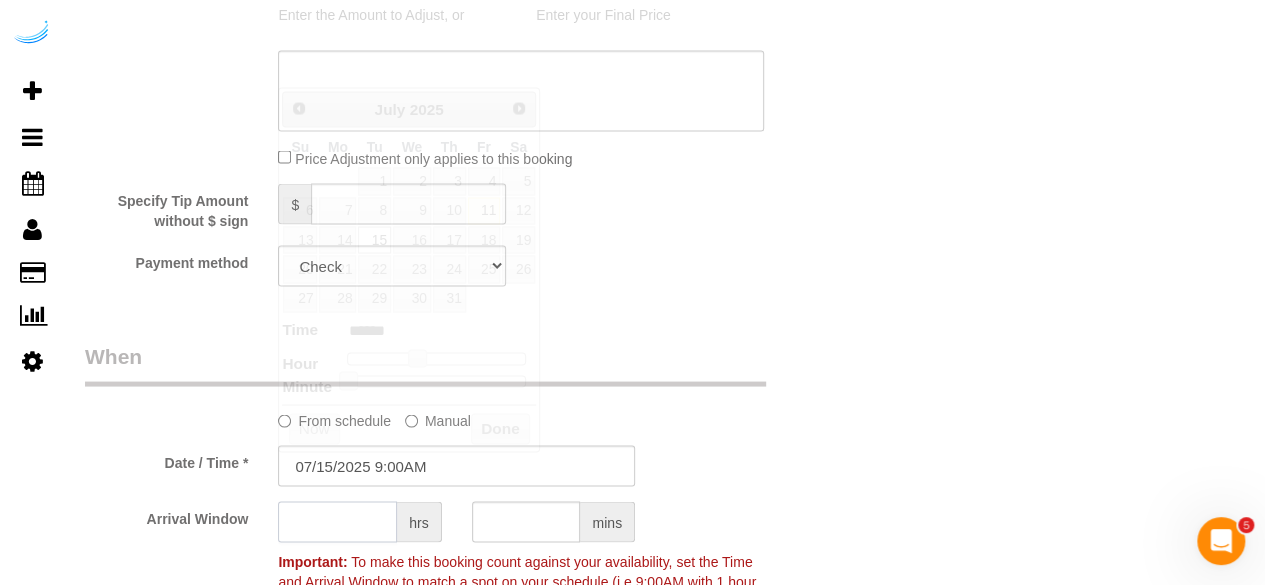 click 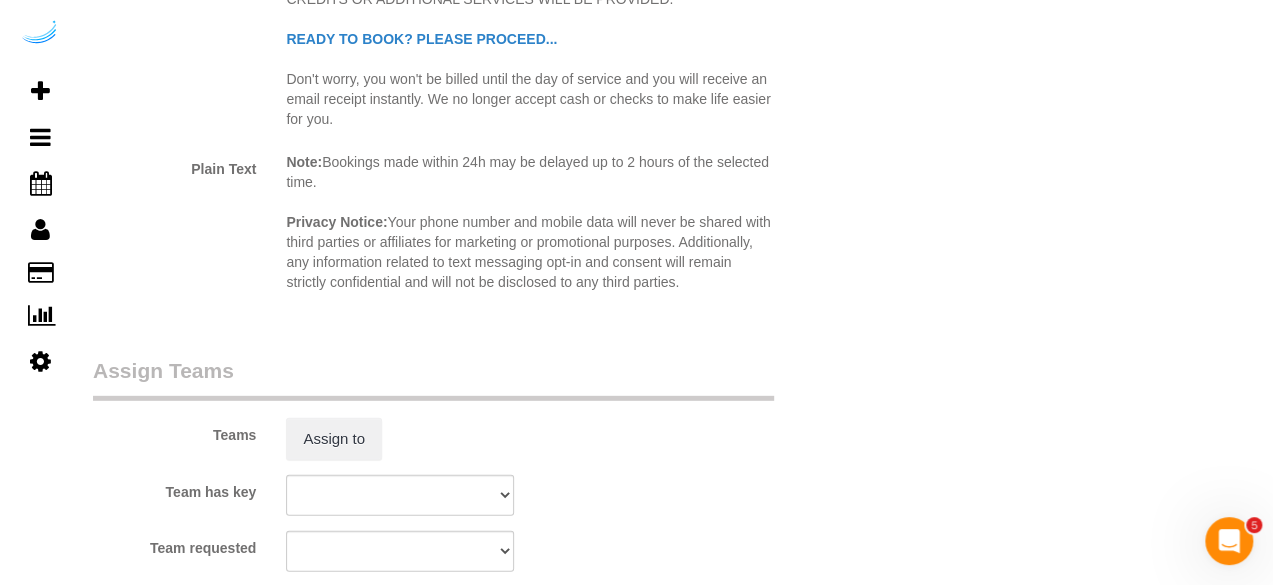 scroll, scrollTop: 2800, scrollLeft: 0, axis: vertical 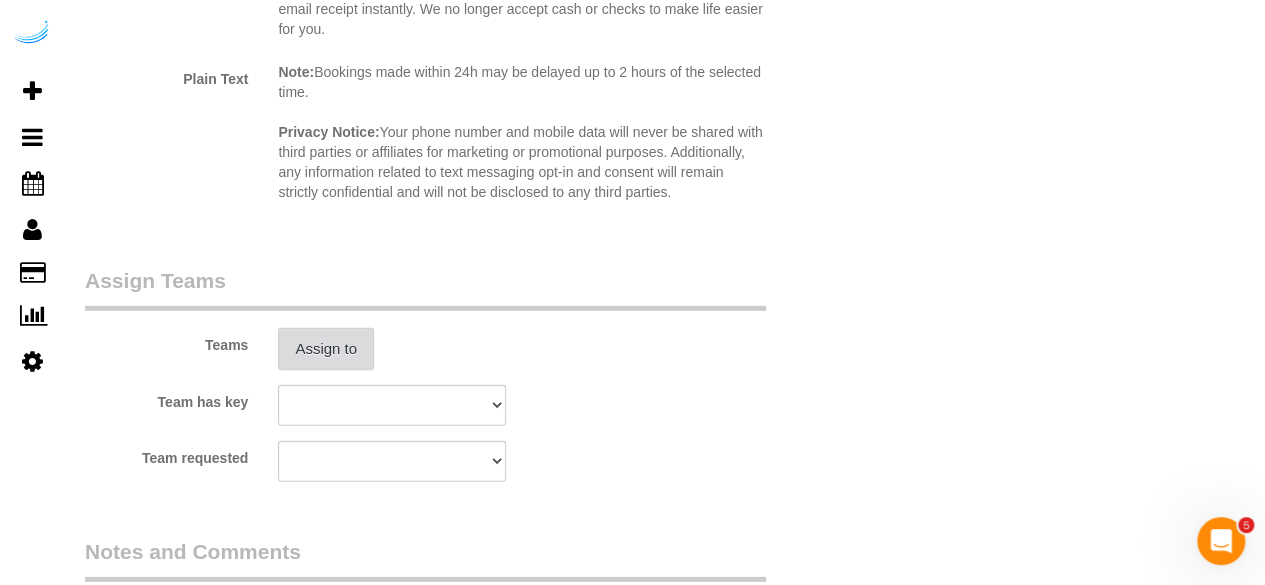click on "Assign to" at bounding box center (326, 349) 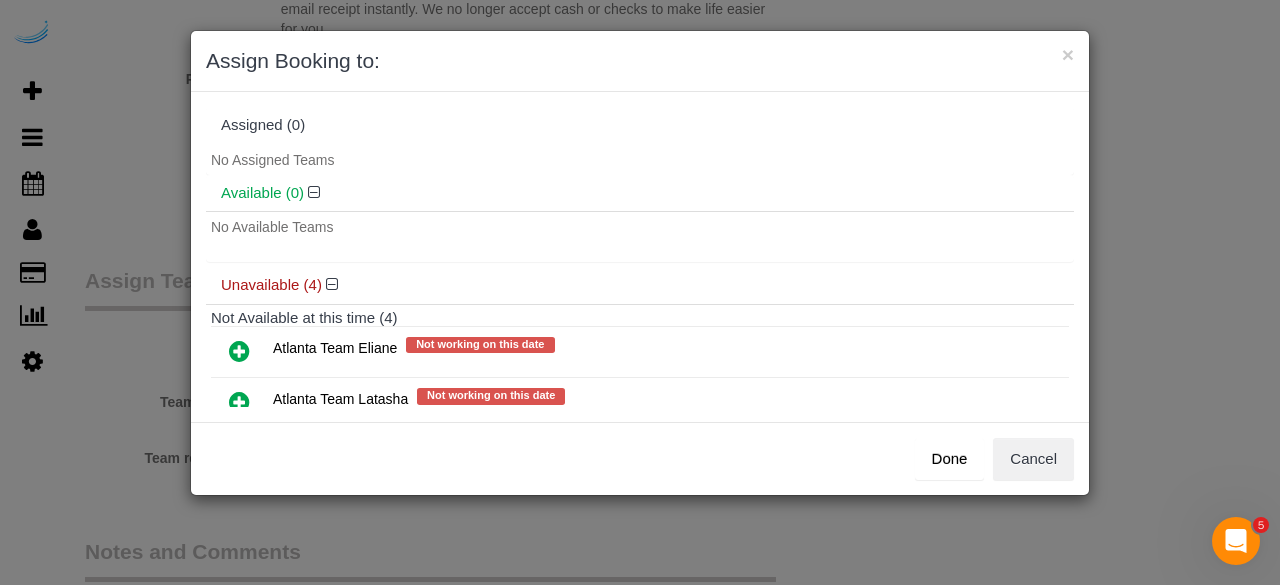 click at bounding box center (239, 351) 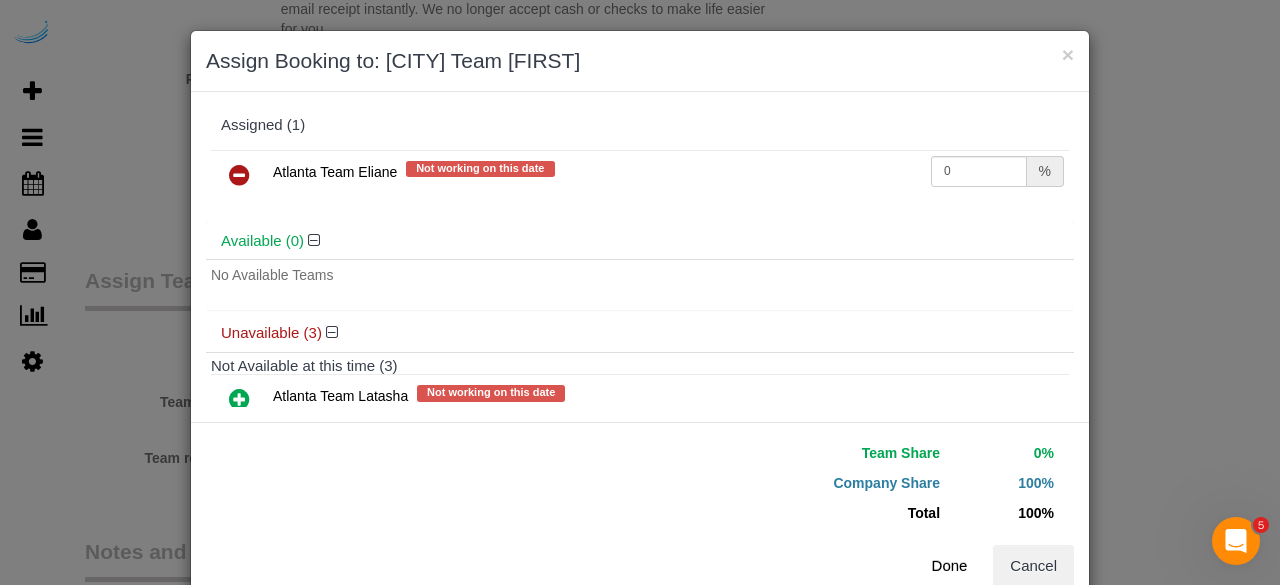 scroll, scrollTop: 45, scrollLeft: 0, axis: vertical 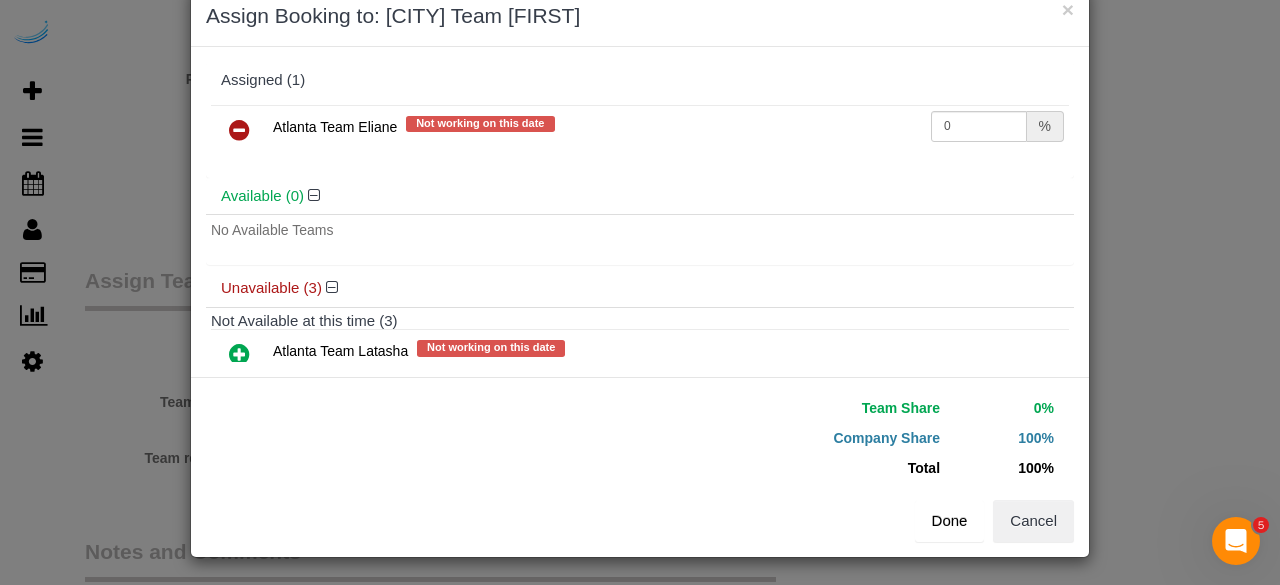 click on "Done" at bounding box center (950, 521) 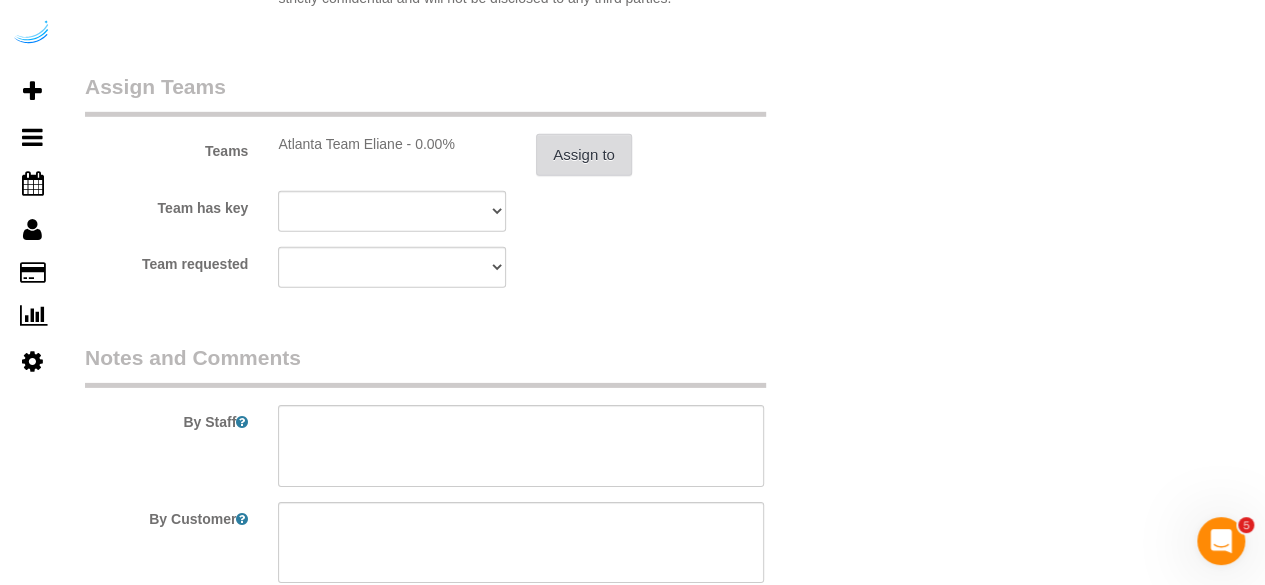 scroll, scrollTop: 3000, scrollLeft: 0, axis: vertical 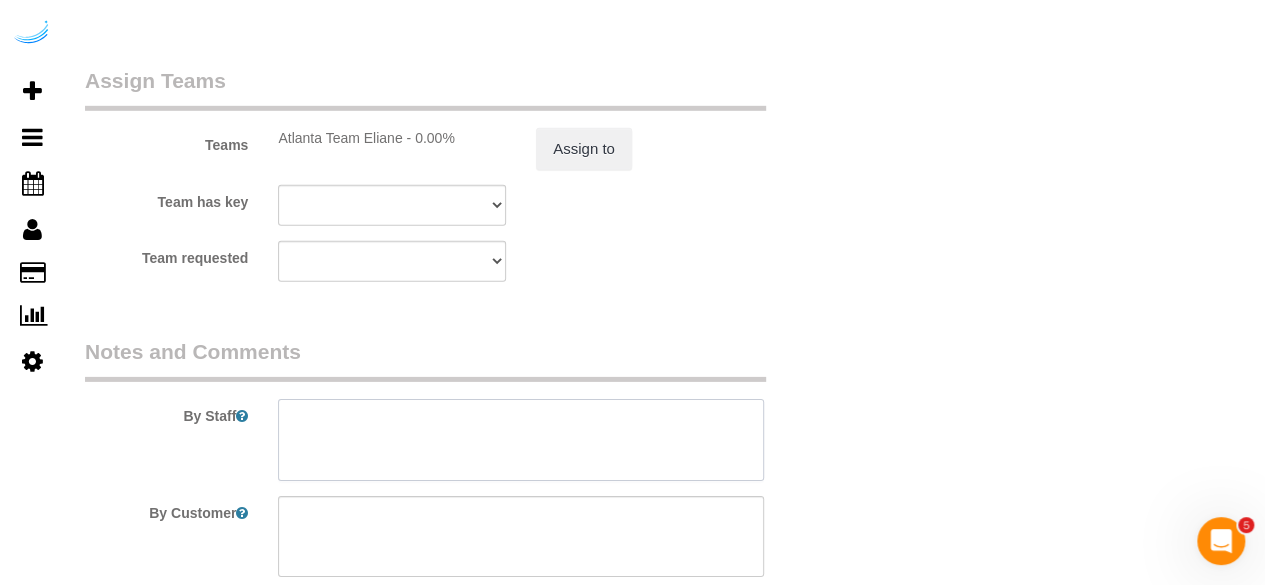 click at bounding box center (521, 440) 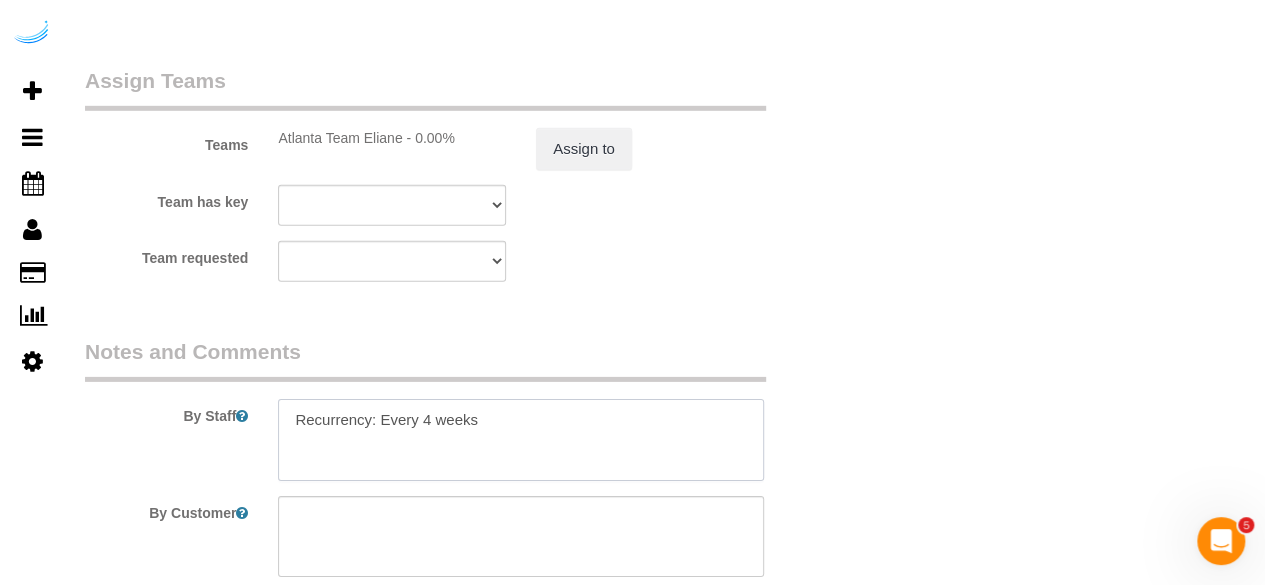paste on "Permanent Notes:No notes from this customer.Today's Notes:No notes from this service.
Entry Method: Key with main office
Details:
Additional Notes:
Housekeeping Notes:" 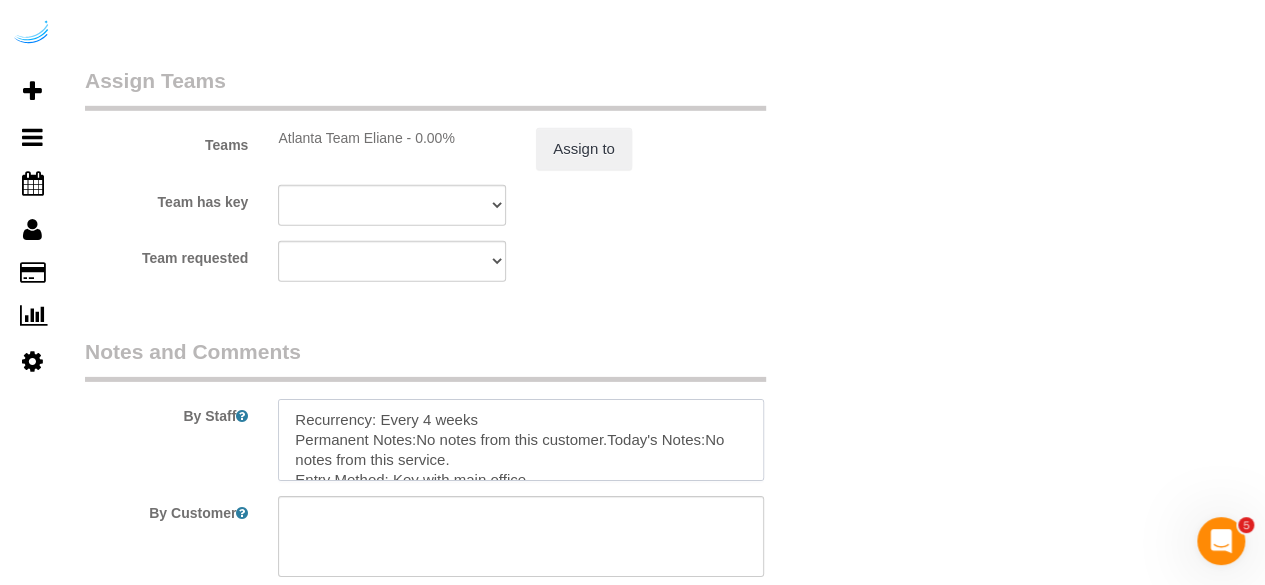 scroll, scrollTop: 108, scrollLeft: 0, axis: vertical 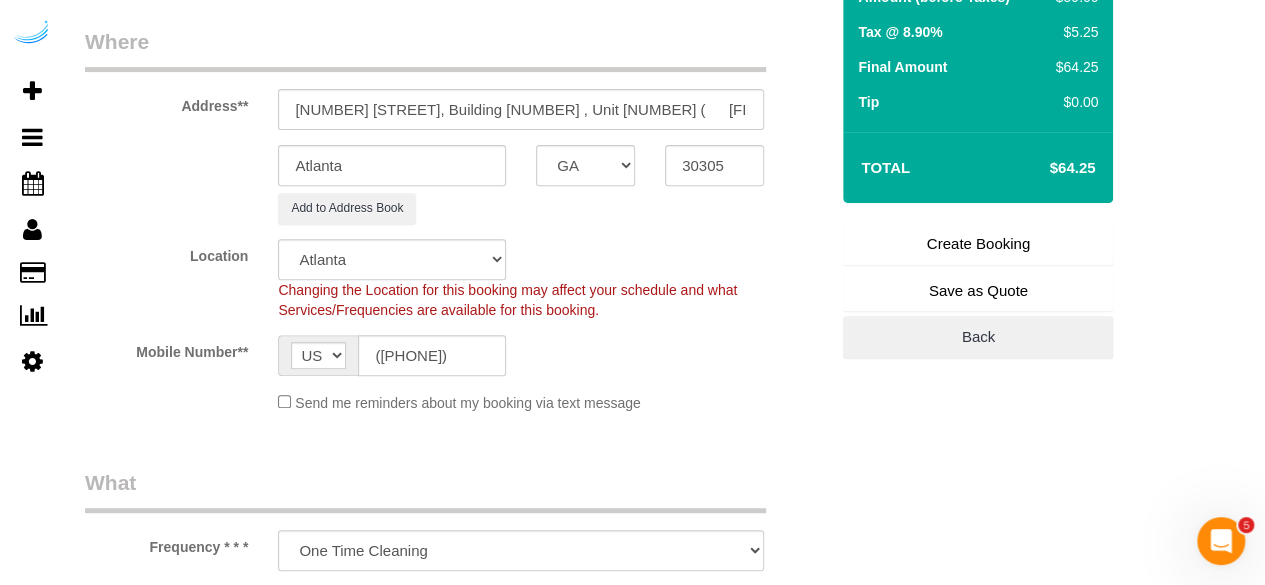 click on "Create Booking" at bounding box center (978, 244) 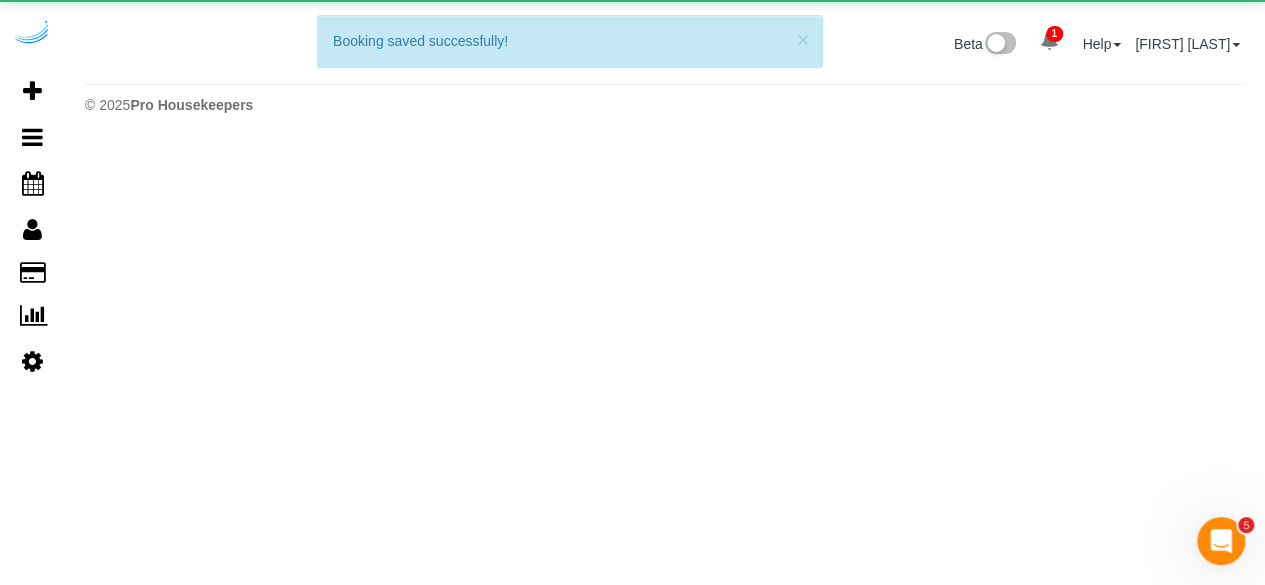 scroll, scrollTop: 0, scrollLeft: 0, axis: both 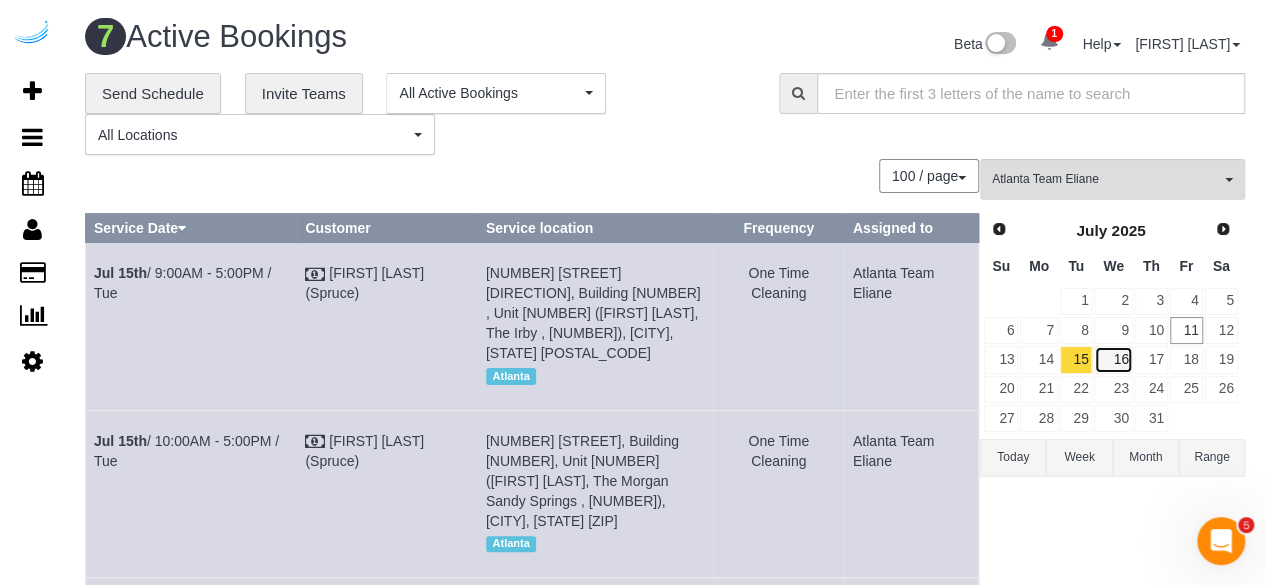 click on "16" at bounding box center (1113, 359) 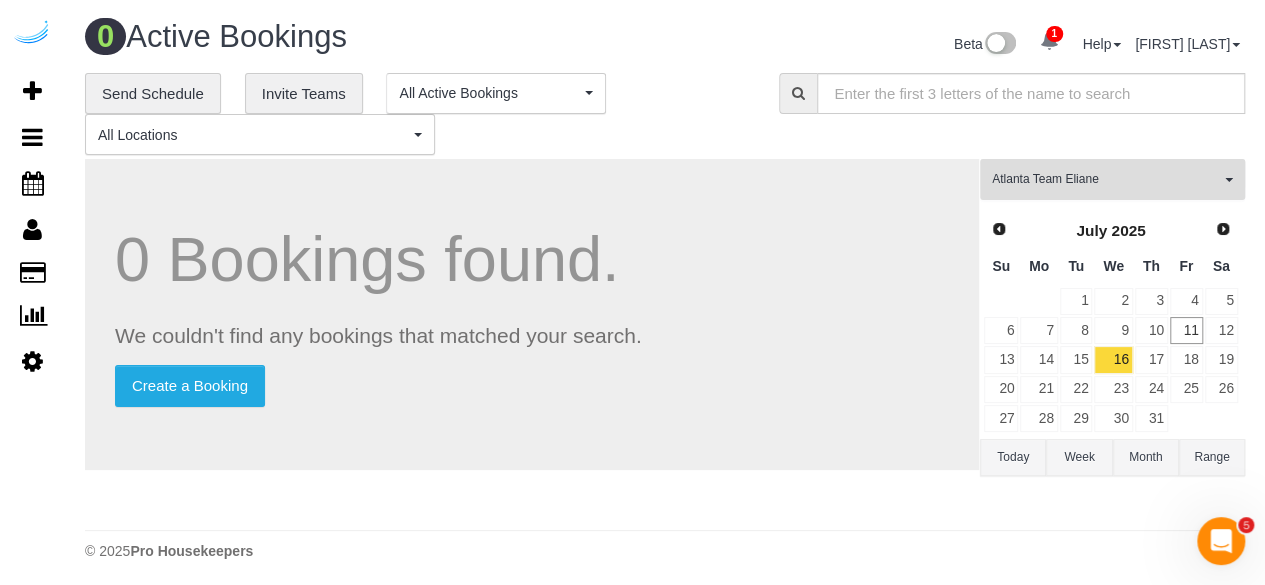 click on "Atlanta Team Eliane" at bounding box center (1106, 179) 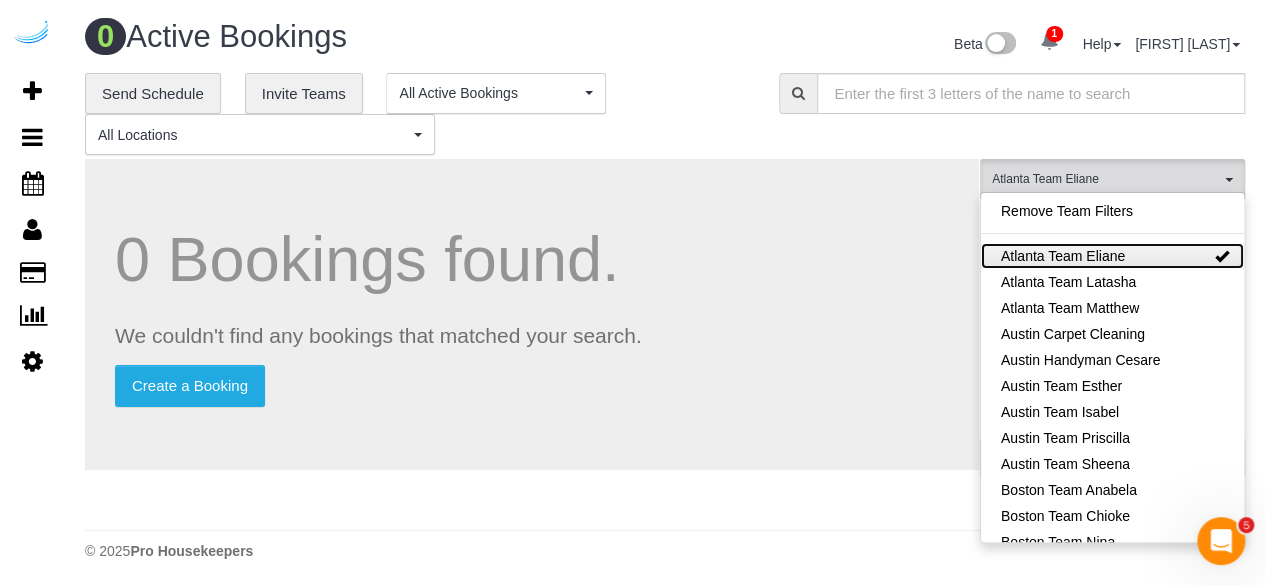 click on "Atlanta Team Eliane" at bounding box center [1112, 256] 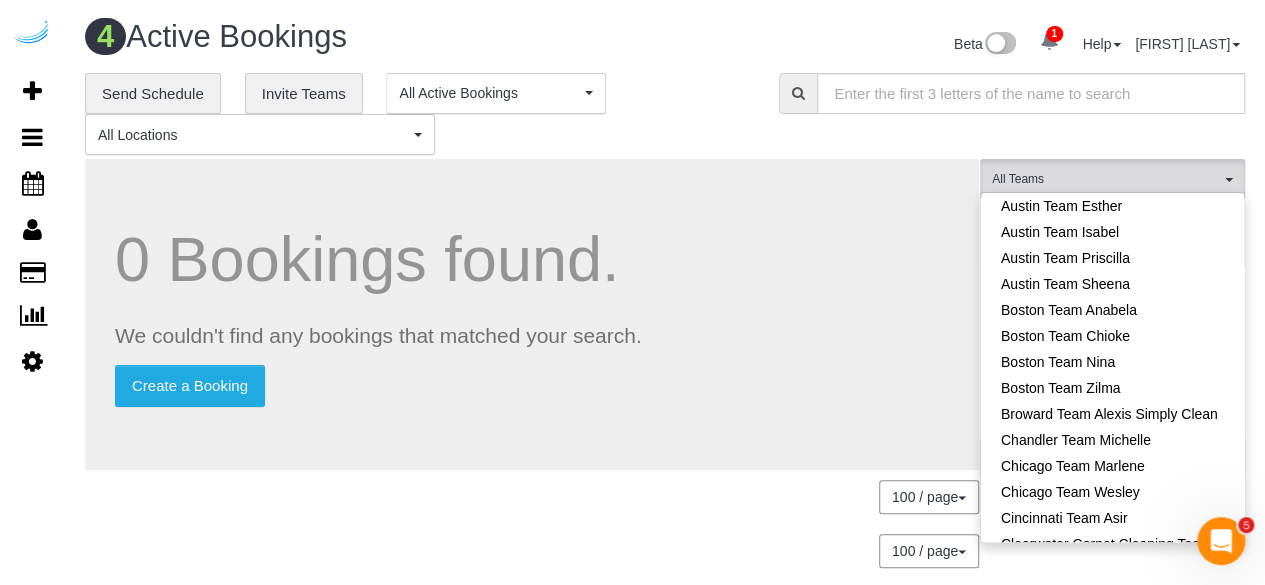 scroll, scrollTop: 200, scrollLeft: 0, axis: vertical 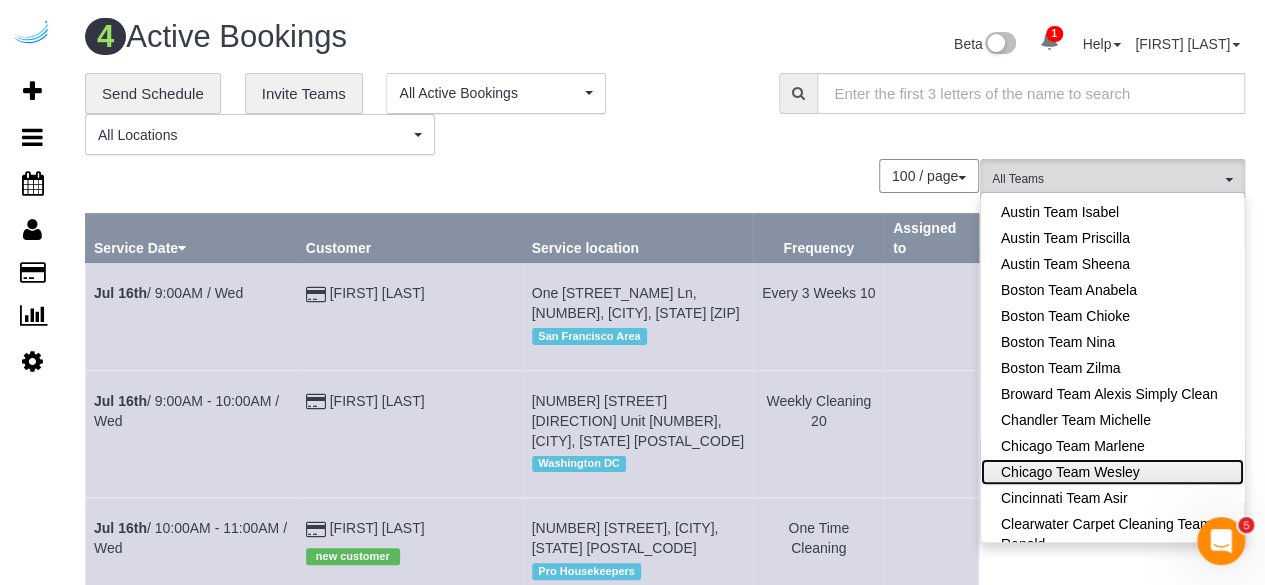 click on "Chicago Team Wesley" at bounding box center [1112, 472] 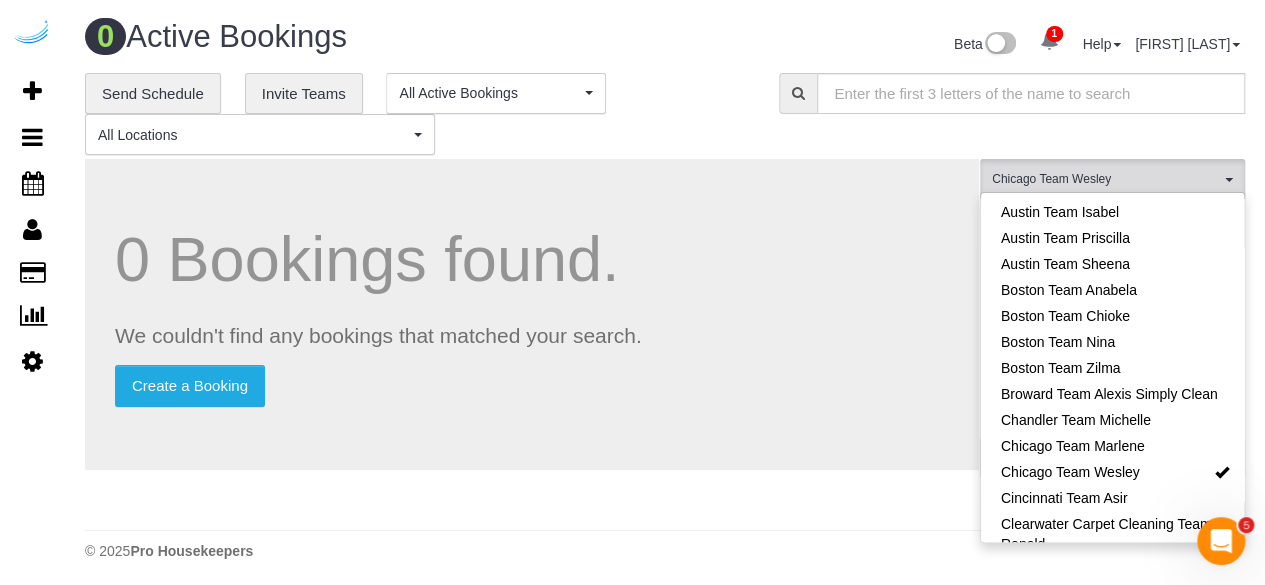 click on "**********" at bounding box center (417, 114) 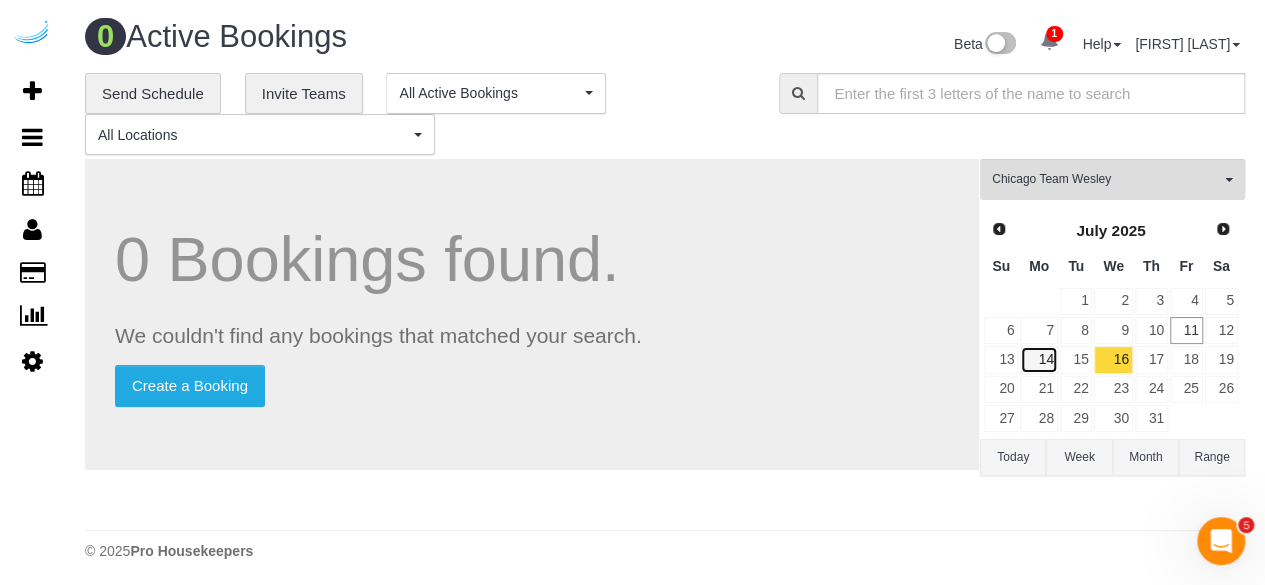 click on "14" at bounding box center [1038, 359] 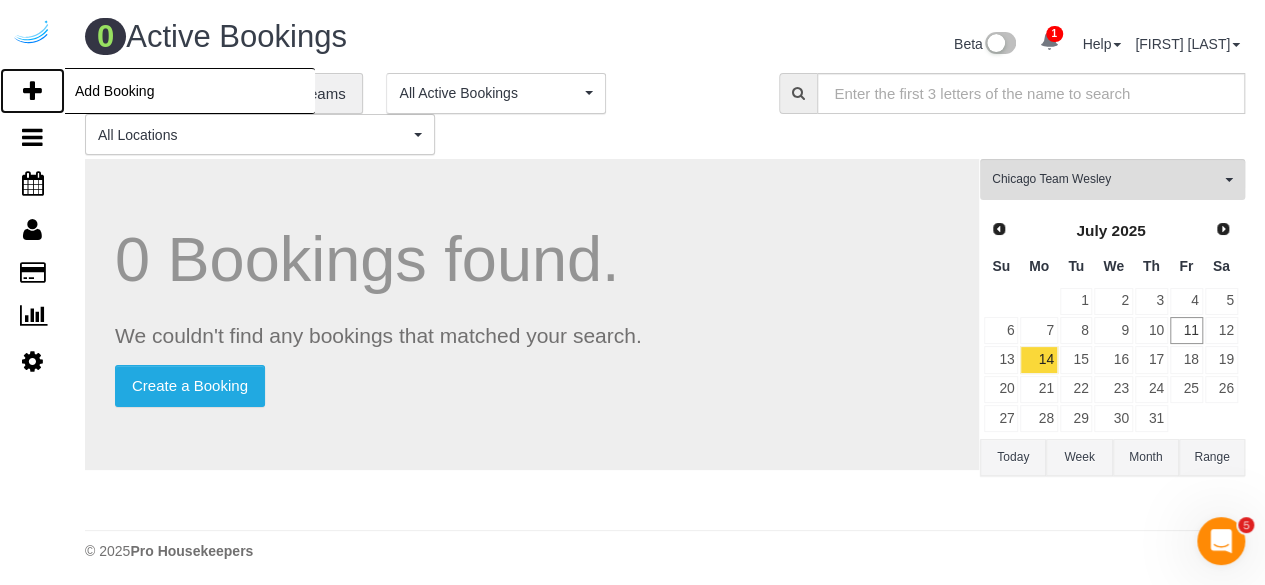 click at bounding box center (32, 91) 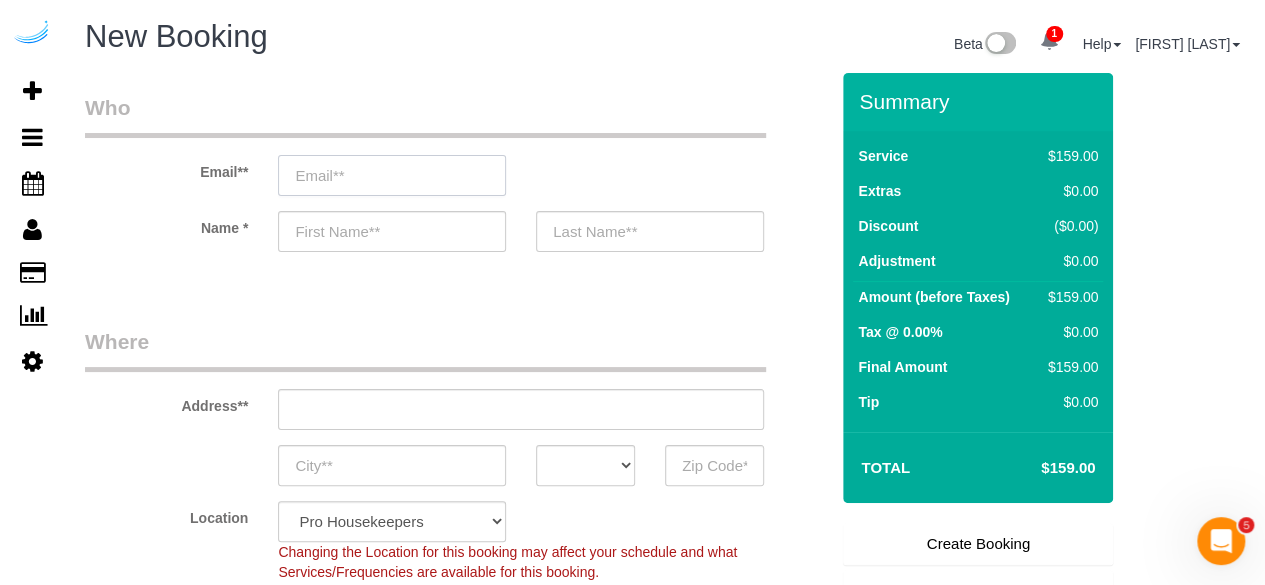 click at bounding box center [392, 175] 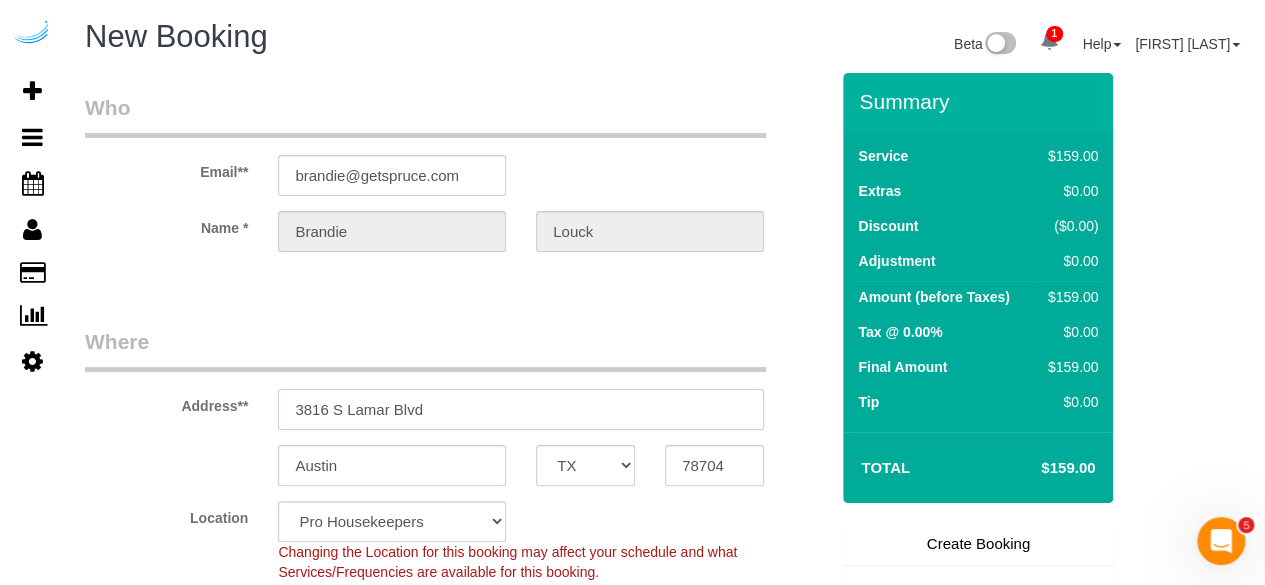 click on "3816 S Lamar Blvd" at bounding box center [521, 409] 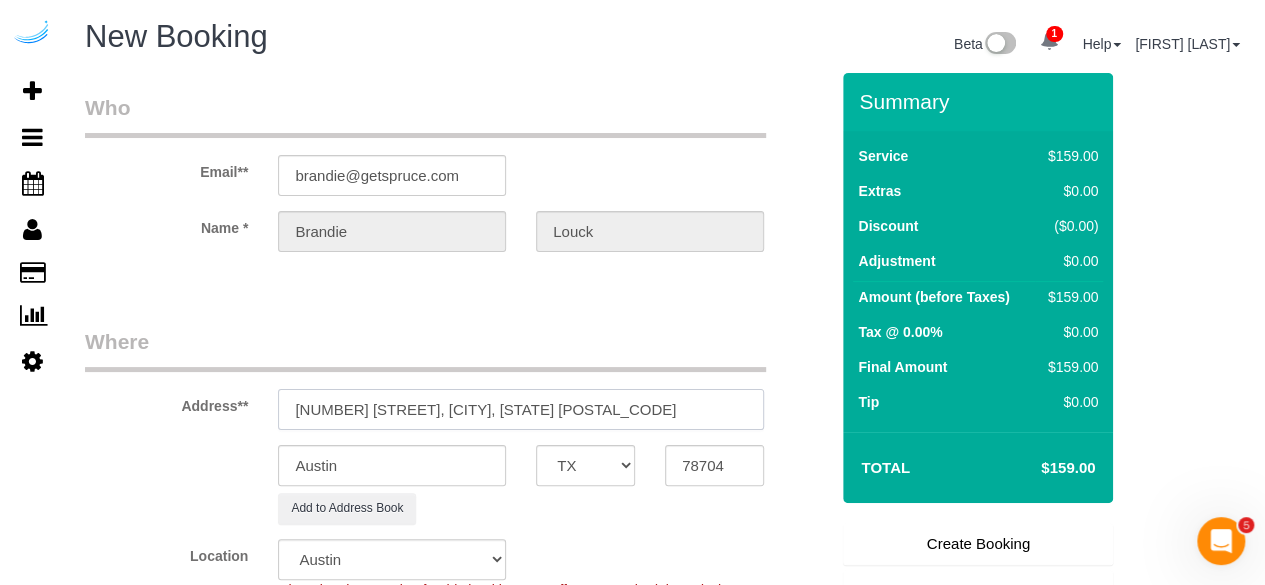 drag, startPoint x: 506, startPoint y: 401, endPoint x: 596, endPoint y: 405, distance: 90.088844 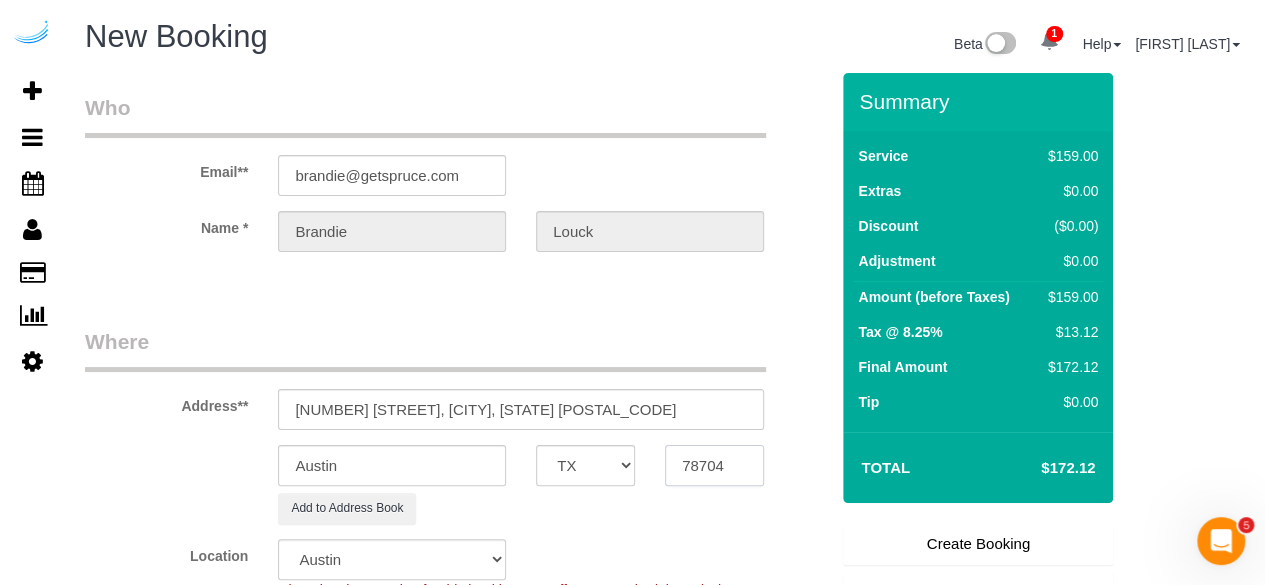 click on "78704" at bounding box center [714, 465] 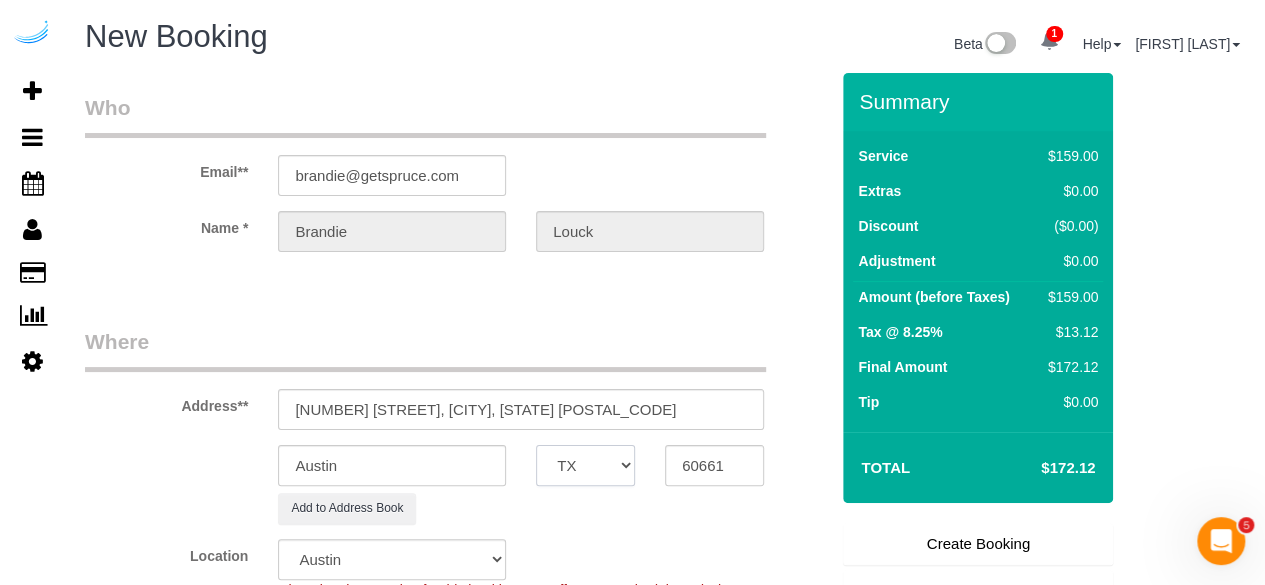 click on "AK
AL
AR
AZ
CA
CO
CT
DC
DE
FL
GA
HI
IA
ID
IL
IN
KS
KY
LA
MA
MD
ME
MI
MN
MO
MS
MT
NC
ND
NE
NH
NJ
NM
NV
NY
OH
OK
OR
PA
RI
SC
SD
TN
TX
UT
VA
VT
WA
WI
WV
WY" at bounding box center (585, 465) 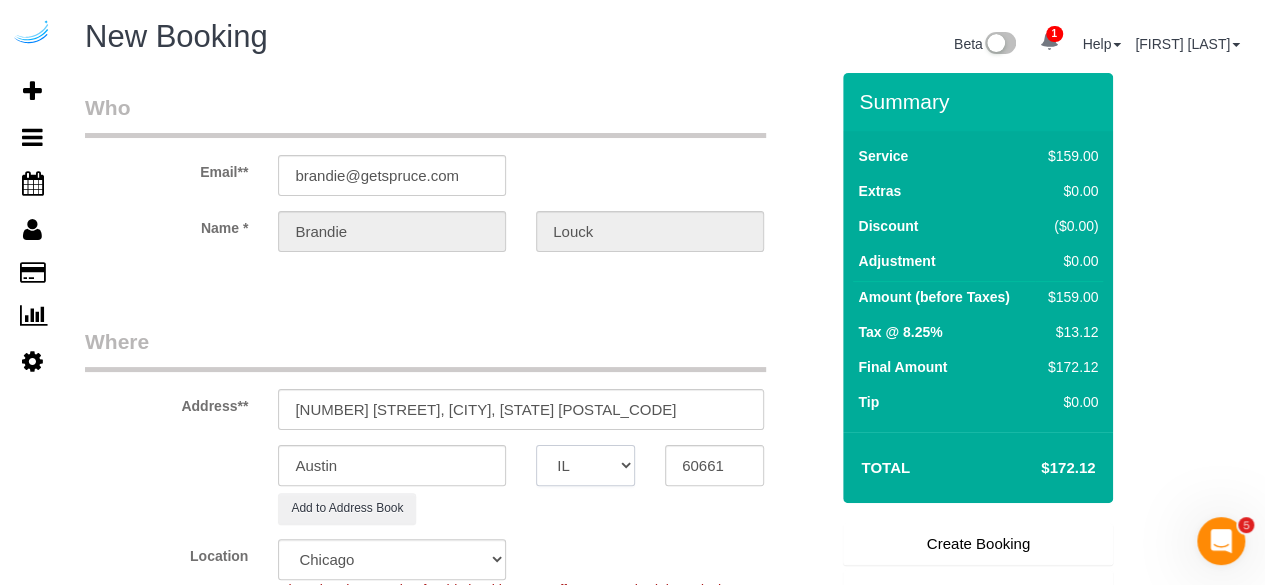 click on "AK
AL
AR
AZ
CA
CO
CT
DC
DE
FL
GA
HI
IA
ID
IL
IN
KS
KY
LA
MA
MD
ME
MI
MN
MO
MS
MT
NC
ND
NE
NH
NJ
NM
NV
NY
OH
OK
OR
PA
RI
SC
SD
TN
TX
UT
VA
VT
WA
WI
WV
WY" at bounding box center (585, 465) 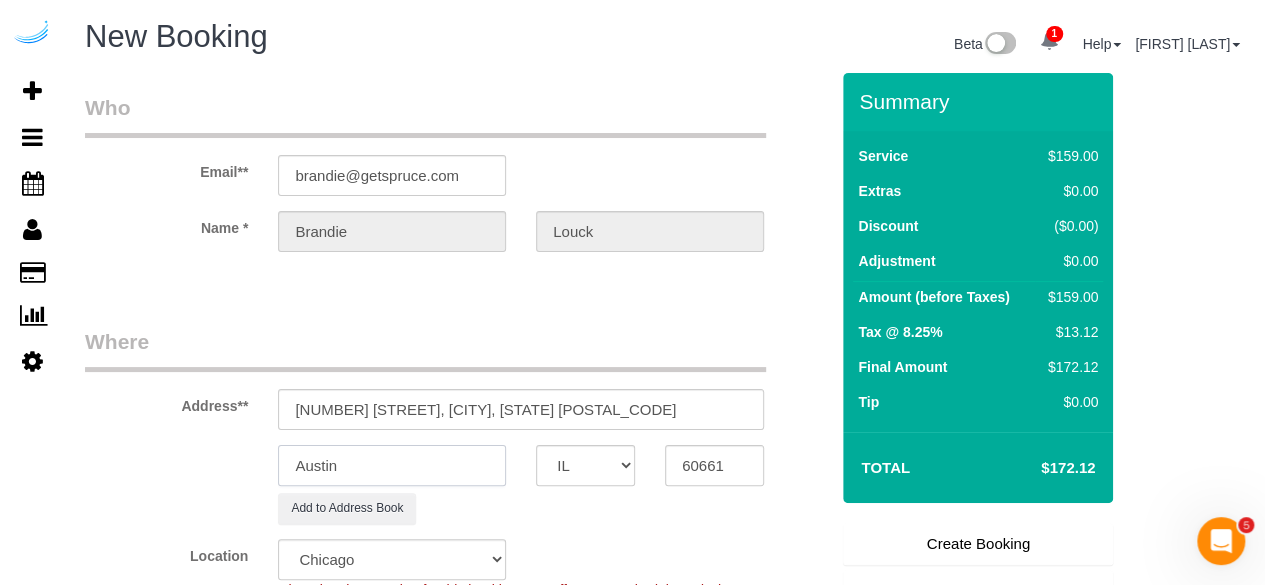 click on "Austin" at bounding box center [392, 465] 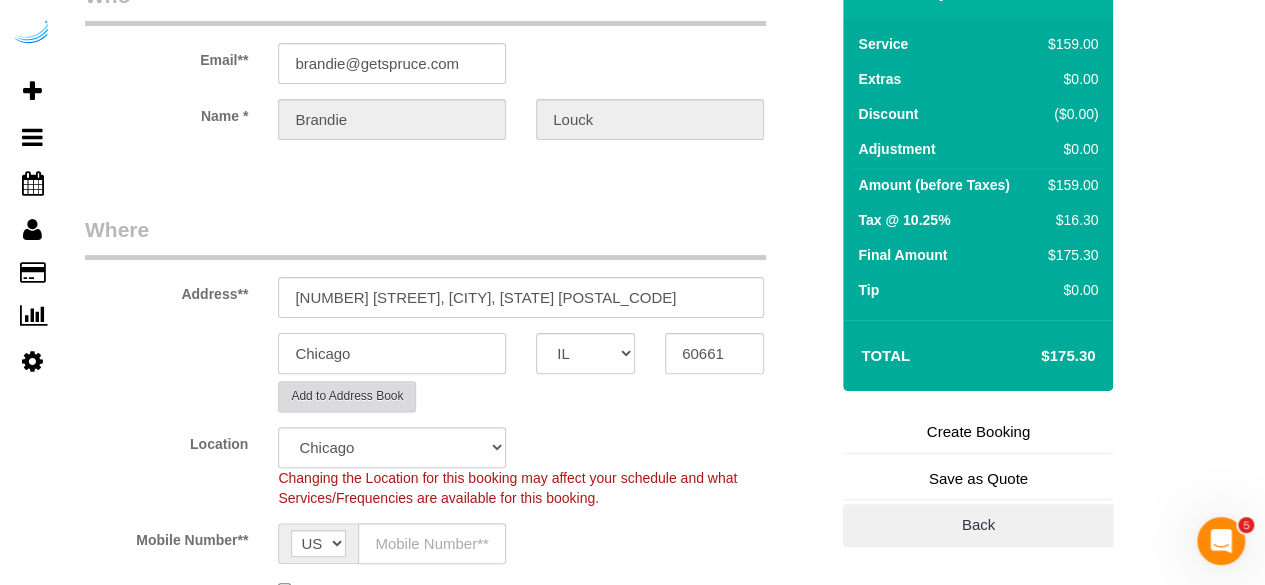 scroll, scrollTop: 200, scrollLeft: 0, axis: vertical 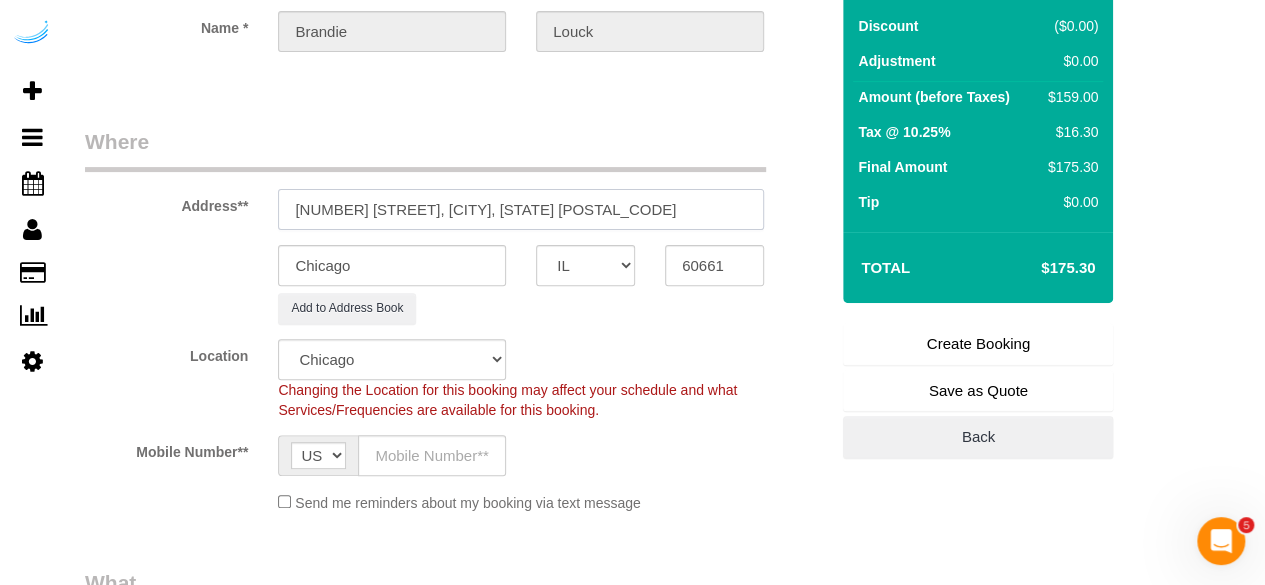 drag, startPoint x: 412, startPoint y: 201, endPoint x: 645, endPoint y: 211, distance: 233.2145 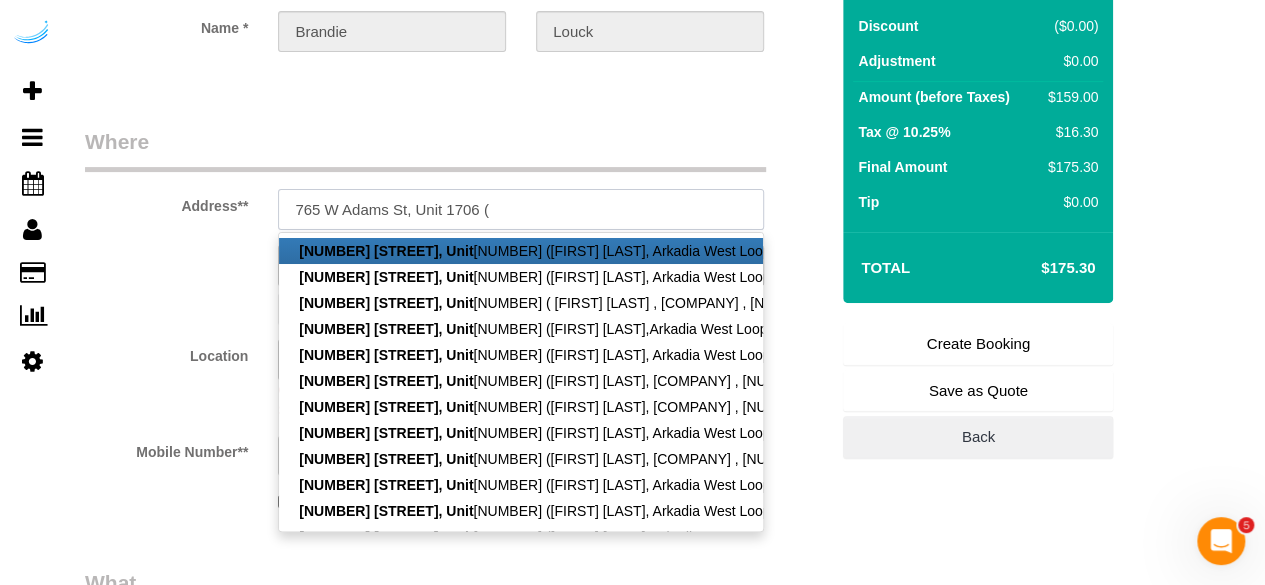 paste on "[FIRST] [LAST]" 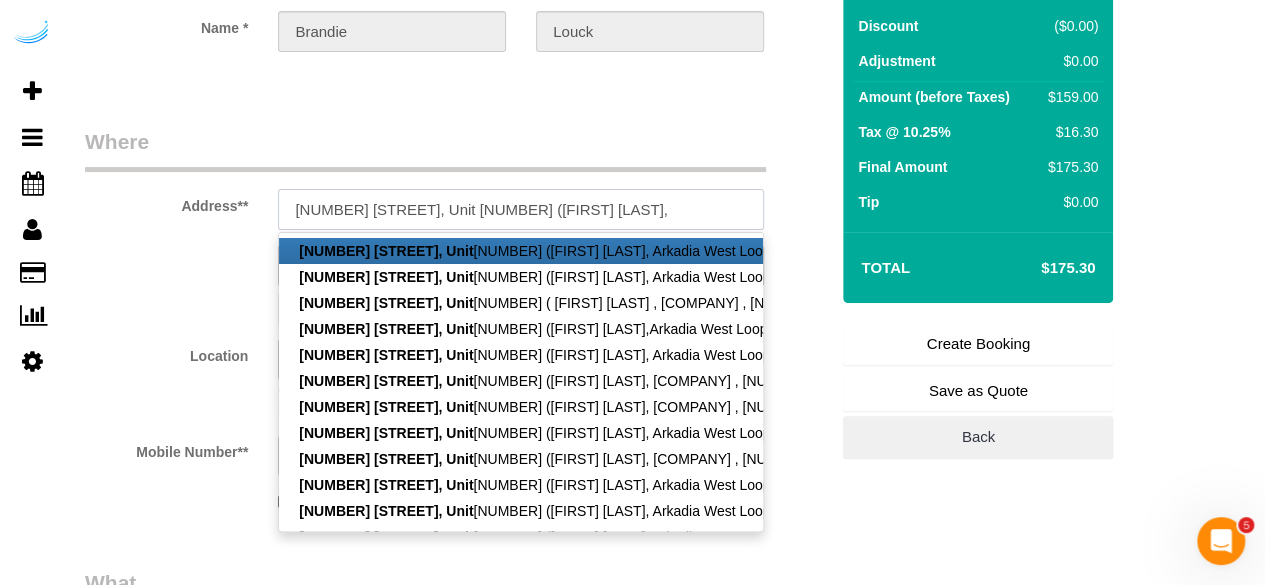 paste on "Arkadia West Loop" 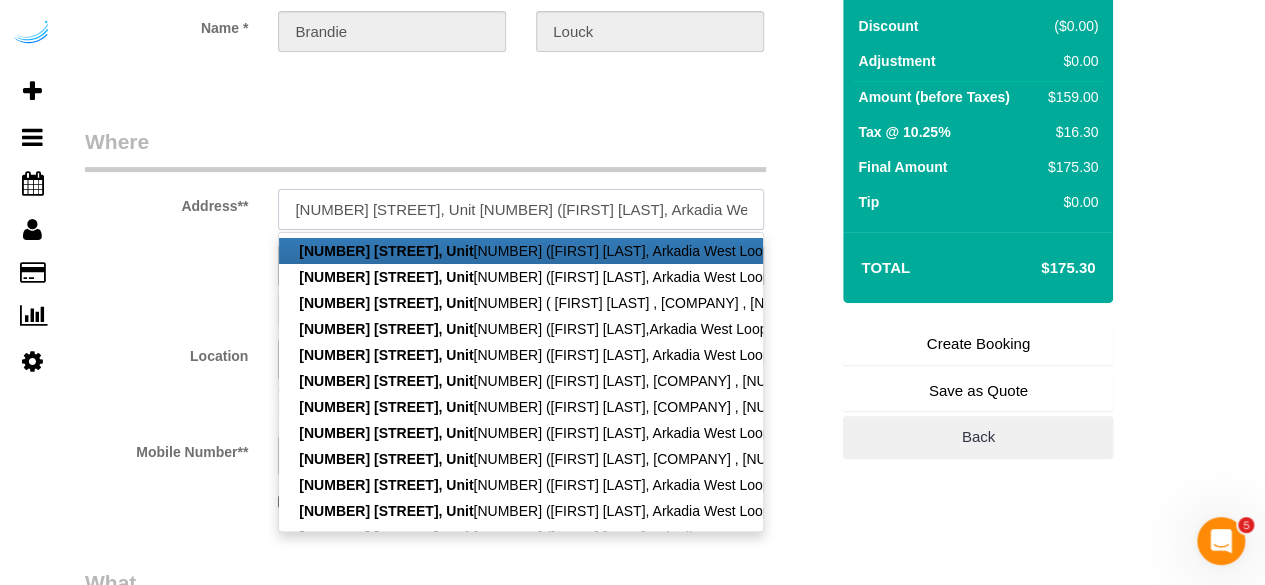 paste on "1408252" 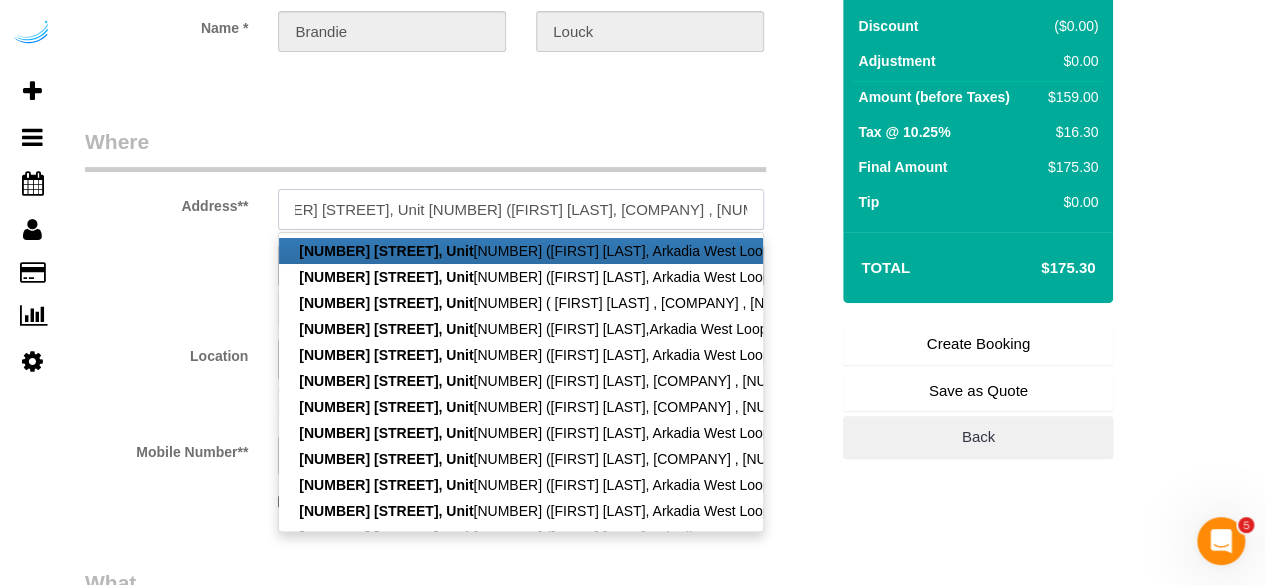 scroll, scrollTop: 0, scrollLeft: 56, axis: horizontal 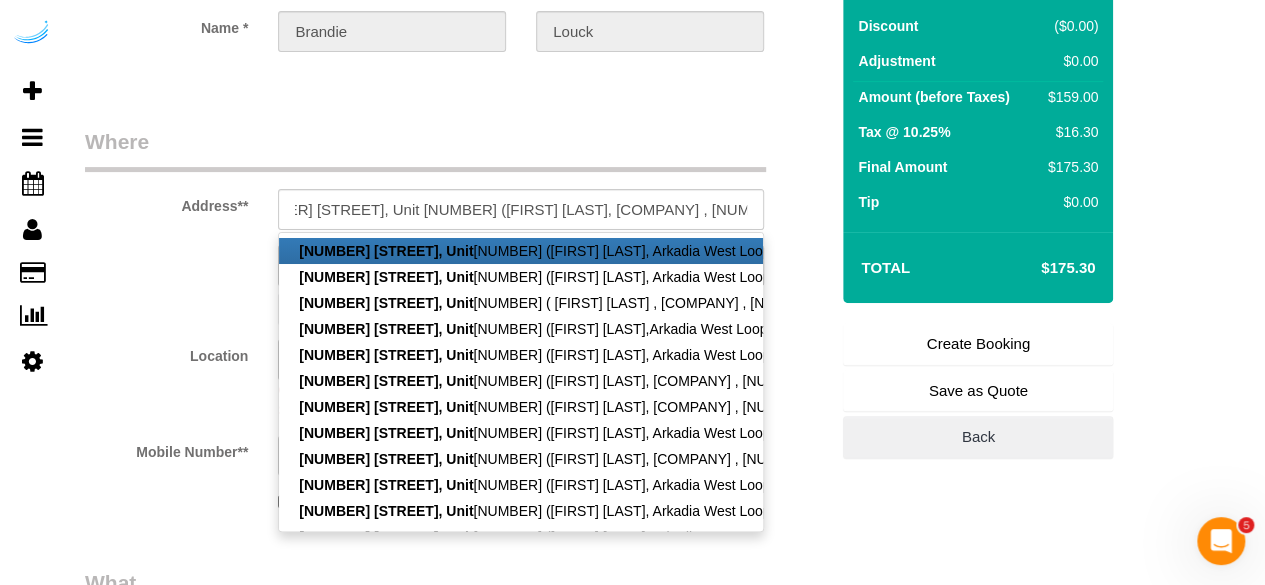 click on "Email**
[EMAIL]
Name *
[FIRST]
[LAST]
Where
Address**
[NUMBER] [STREET], Unit [NUMBER] ([FIRST] [LAST], Arkadia West Loop , [NUMBER])
[NUMBER] [STREET], Unit  [NUMBER] ([FIRST] [LAST], Arkadia West Loop , [NUMBER]), [CITY], [STATE] [POSTAL_CODE]
[NUMBER] [STREET], Unit  [NUMBER]	 ([FIRST] [LAST], Arkadia West Loop ,[NUMBER]), [CITY], [STATE] [POSTAL_CODE]
[NUMBER] [STREET], Unit  [NUMBER]	 ([FIRST] [LAST]	, Arkadia West Loop , [NUMBER]	), [CITY], [STATE] [POSTAL_CODE]
[NUMBER] [STREET], Unit  [NUMBER] ([FIRST] [LAST],Arkadia West Loop,[NUMBER]), [CITY], [STATE] [POSTAL_CODE]
[NUMBER] [STREET], Unit  [NUMBER] ([FIRST] [LAST], Arkadia West Loop , [NUMBER]), [CITY], [STATE] [POSTAL_CODE]
[NUMBER] [STREET], Unit" at bounding box center [456, 2023] 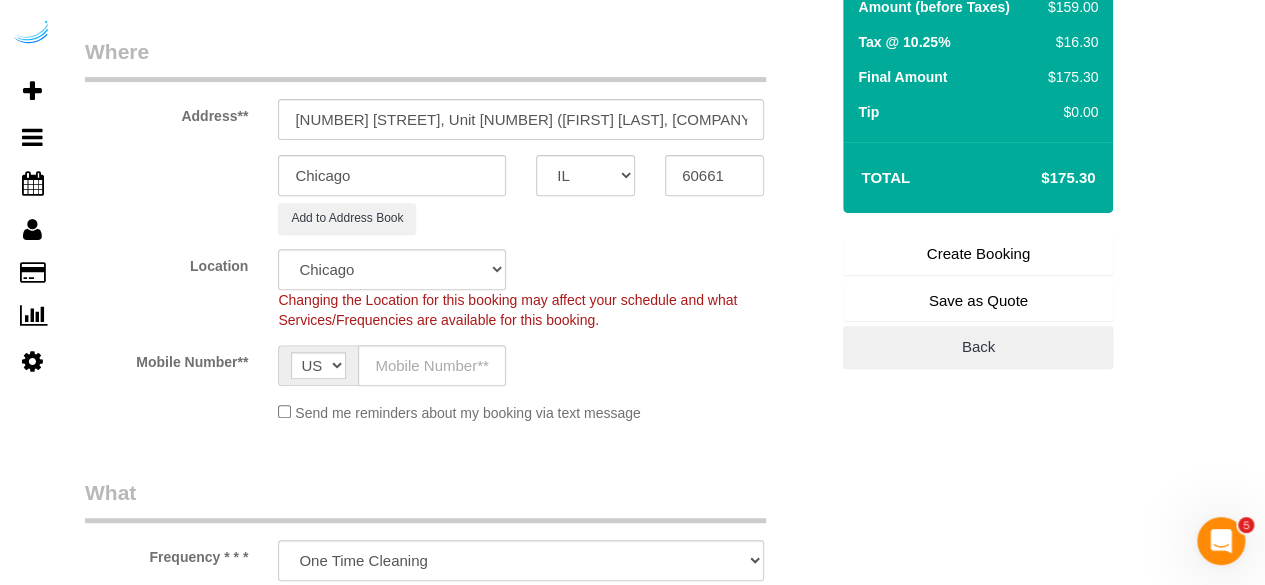 scroll, scrollTop: 400, scrollLeft: 0, axis: vertical 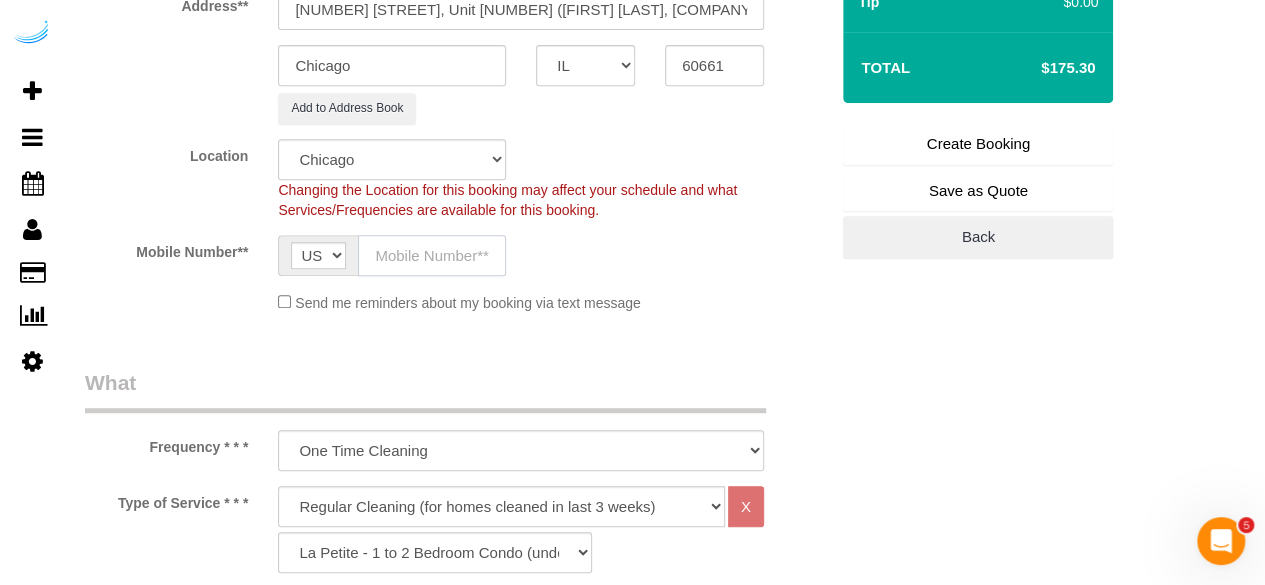 click 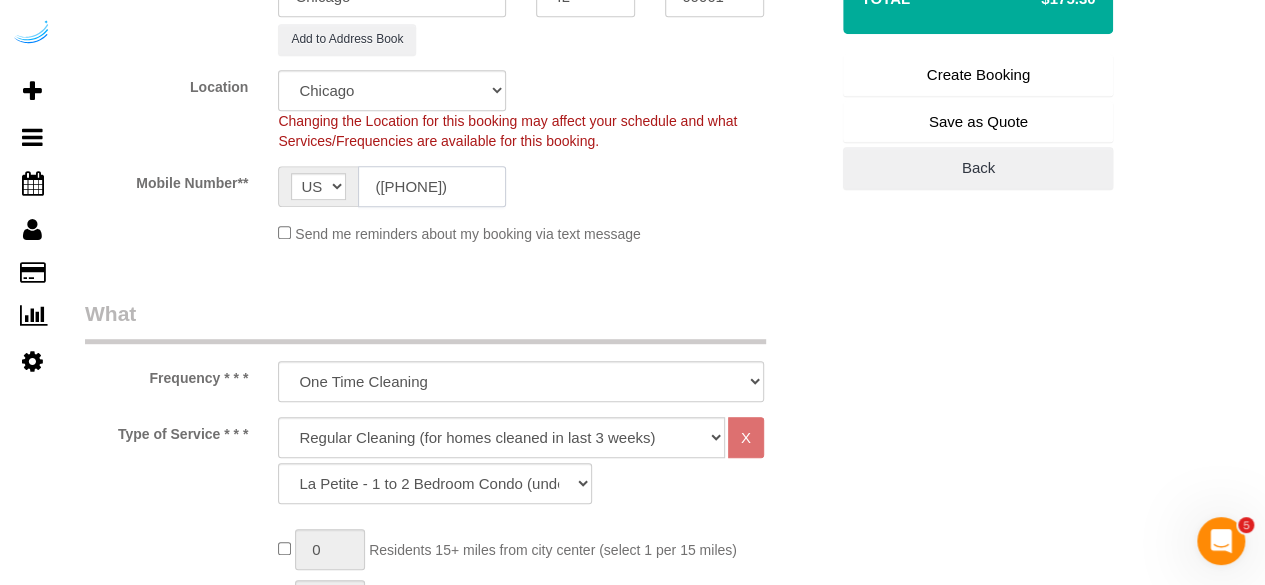 scroll, scrollTop: 500, scrollLeft: 0, axis: vertical 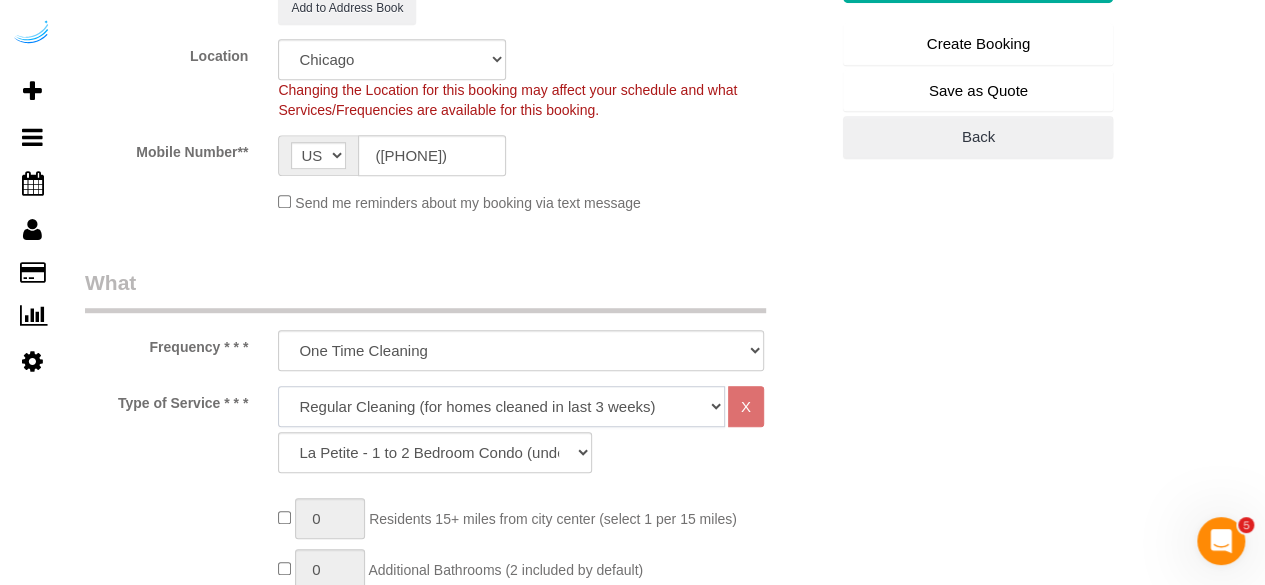 click on "Deep Cleaning (for homes that have not been cleaned in 3+ weeks) Spruce Regular Cleaning (for homes cleaned in last 3 weeks) Moving Cleanup (to clean home for new tenants) Post Construction Cleaning Vacation Rental Cleaning Hourly" 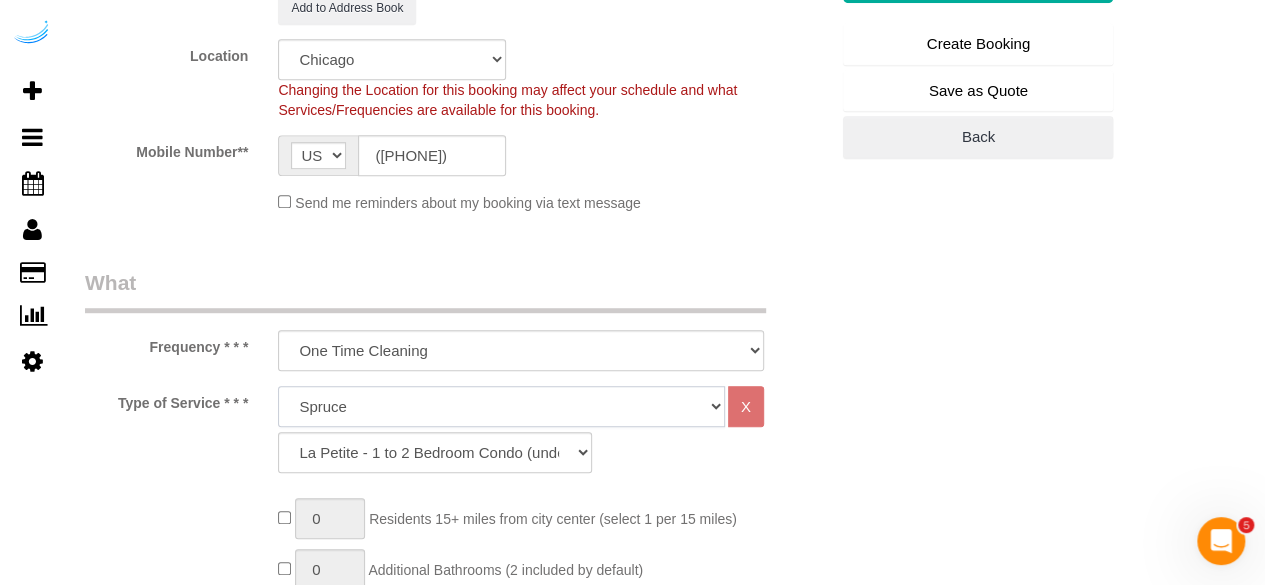 click on "Deep Cleaning (for homes that have not been cleaned in 3+ weeks) Spruce Regular Cleaning (for homes cleaned in last 3 weeks) Moving Cleanup (to clean home for new tenants) Post Construction Cleaning Vacation Rental Cleaning Hourly" 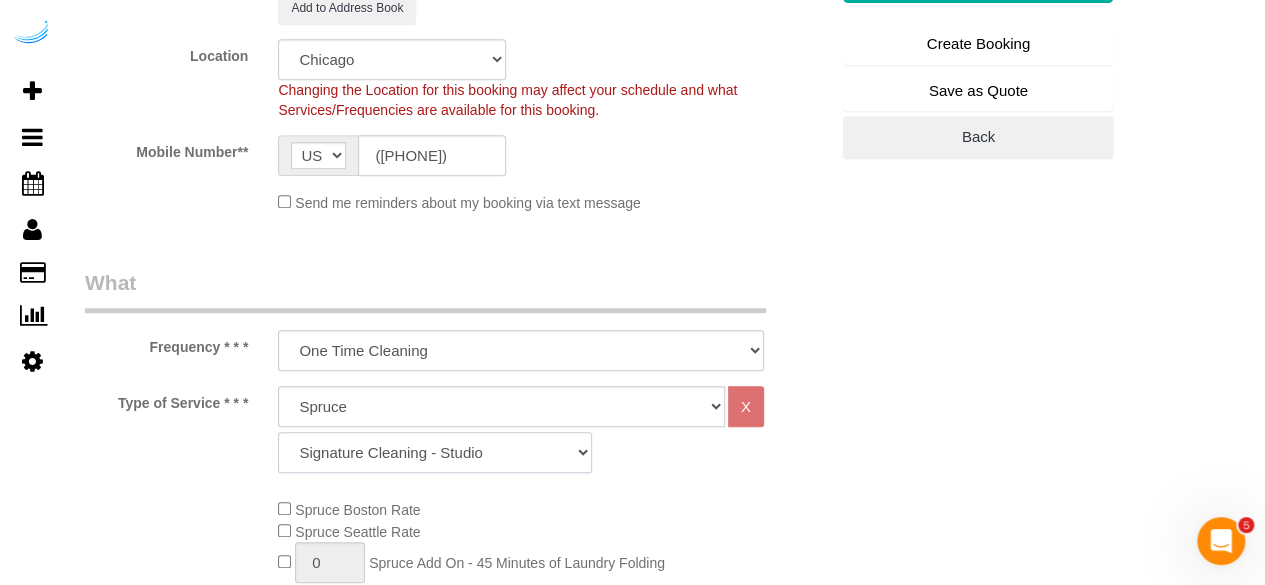 click on "Signature Cleaning - Studio Signature Cleaning - 1 Bed 1 Bath Signature Cleaning - 1 Bed 1.5 Bath Signature Cleaning - 1 Bed 1 Bath + Study Signature Cleaning - 1 Bed 2 Bath Signature Cleaning - 2 Bed 1 Bath Signature Cleaning - 2 Bed 2 Bath Signature Cleaning - 2 Bed 2.5 Bath Signature Cleaning - 2 Bed 2 Bath + Study Signature Cleaning - 3 Bed 2 Bath Signature Cleaning - 3 Bed 3 Bath Signature Cleaning - 4 Bed 2 Bath Signature Cleaning - 4 Bed 4 Bath Signature Cleaning - 5 Bed 4 Bath Signature Cleaning - 5 Bed 5 Bath Signature Cleaning - 6 Bed 6 Bath Premium Cleaning - Studio Premium Cleaning - 1 Bed 1 Bath Premium Cleaning - 1 Bed 1.5 Bath Premium Cleaning - 1 Bed 1 Bath + Study Premium Cleaning - 1 Bed 2 Bath Premium Cleaning - 2 Bed 1 Bath Premium Cleaning - 2 Bed 2 Bath Premium Cleaning - 2 Bed 2.5 Bath Premium Cleaning - 2 Bed 2 Bath + Study Premium Cleaning - 3 Bed 2 Bath Premium Cleaning - 3 Bed 3 Bath Premium Cleaning - 4 Bed 2 Bath Premium Cleaning - 4 Bed 4 Bath Premium Cleaning - 5 Bed 4 Bath" 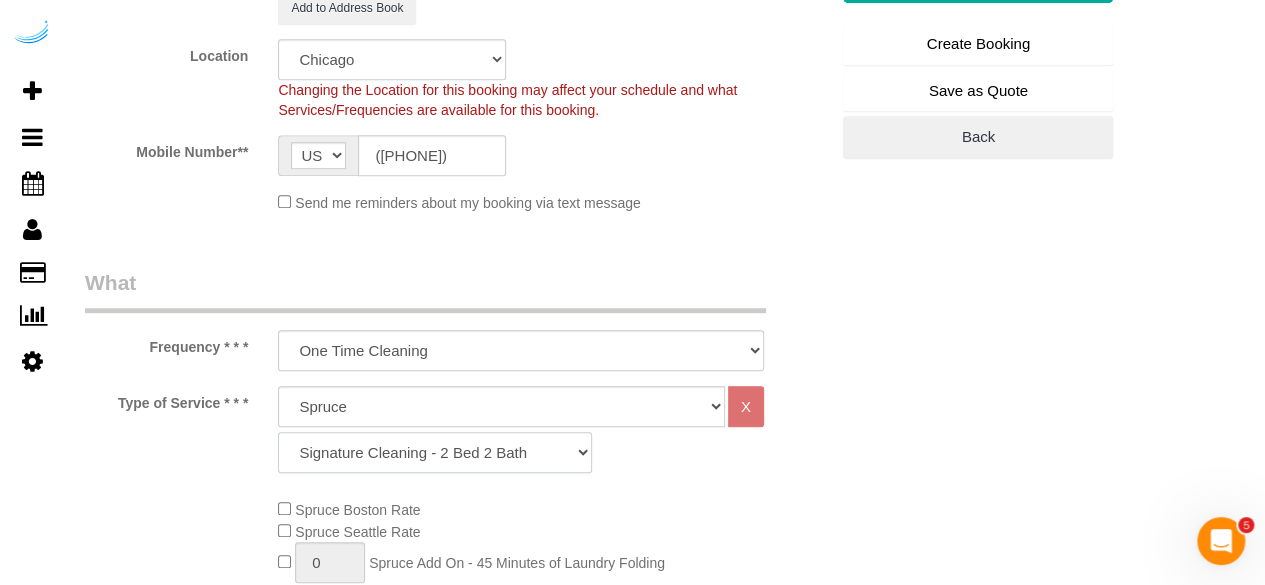click on "Signature Cleaning - Studio Signature Cleaning - 1 Bed 1 Bath Signature Cleaning - 1 Bed 1.5 Bath Signature Cleaning - 1 Bed 1 Bath + Study Signature Cleaning - 1 Bed 2 Bath Signature Cleaning - 2 Bed 1 Bath Signature Cleaning - 2 Bed 2 Bath Signature Cleaning - 2 Bed 2.5 Bath Signature Cleaning - 2 Bed 2 Bath + Study Signature Cleaning - 3 Bed 2 Bath Signature Cleaning - 3 Bed 3 Bath Signature Cleaning - 4 Bed 2 Bath Signature Cleaning - 4 Bed 4 Bath Signature Cleaning - 5 Bed 4 Bath Signature Cleaning - 5 Bed 5 Bath Signature Cleaning - 6 Bed 6 Bath Premium Cleaning - Studio Premium Cleaning - 1 Bed 1 Bath Premium Cleaning - 1 Bed 1.5 Bath Premium Cleaning - 1 Bed 1 Bath + Study Premium Cleaning - 1 Bed 2 Bath Premium Cleaning - 2 Bed 1 Bath Premium Cleaning - 2 Bed 2 Bath Premium Cleaning - 2 Bed 2.5 Bath Premium Cleaning - 2 Bed 2 Bath + Study Premium Cleaning - 3 Bed 2 Bath Premium Cleaning - 3 Bed 3 Bath Premium Cleaning - 4 Bed 2 Bath Premium Cleaning - 4 Bed 4 Bath Premium Cleaning - 5 Bed 4 Bath" 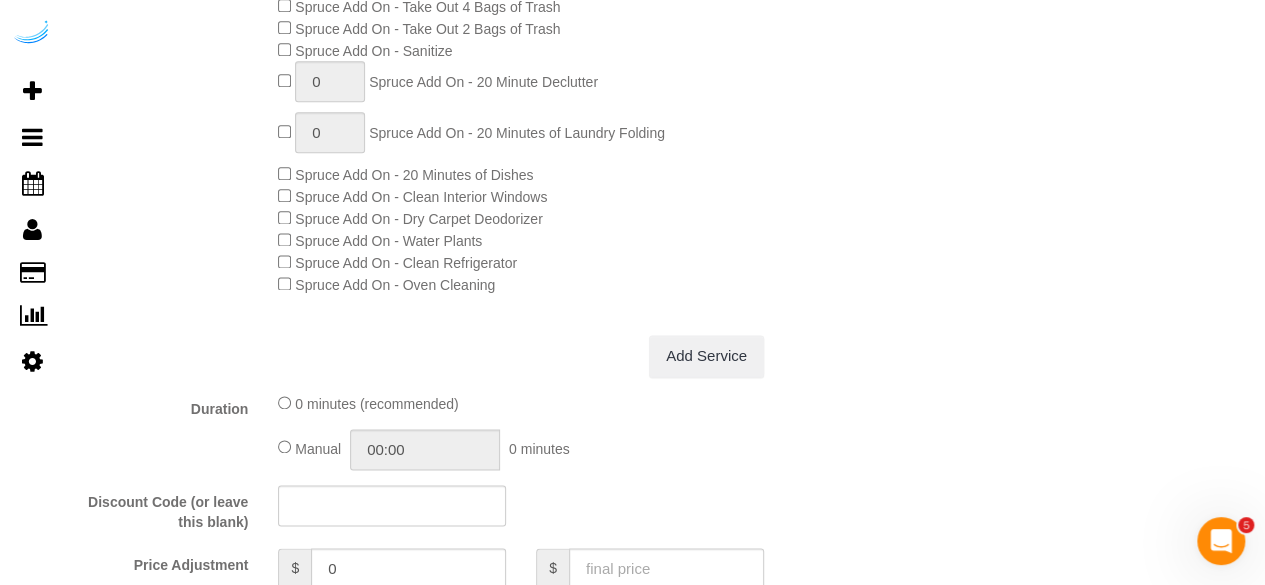 scroll, scrollTop: 1800, scrollLeft: 0, axis: vertical 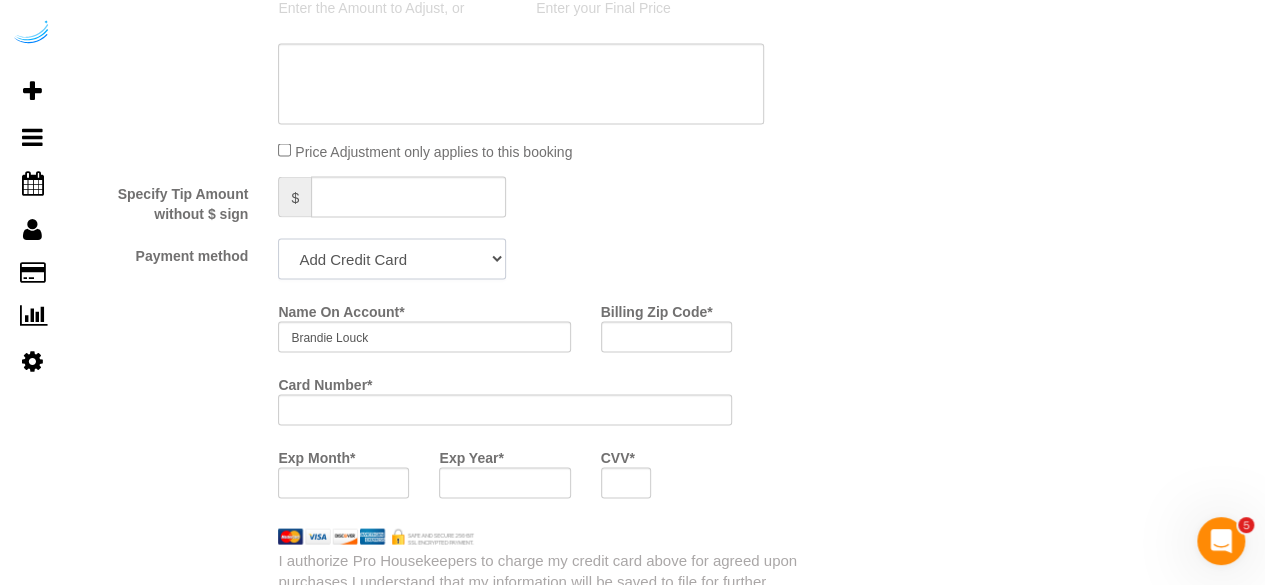 click on "Add Credit Card Cash Check Paypal" 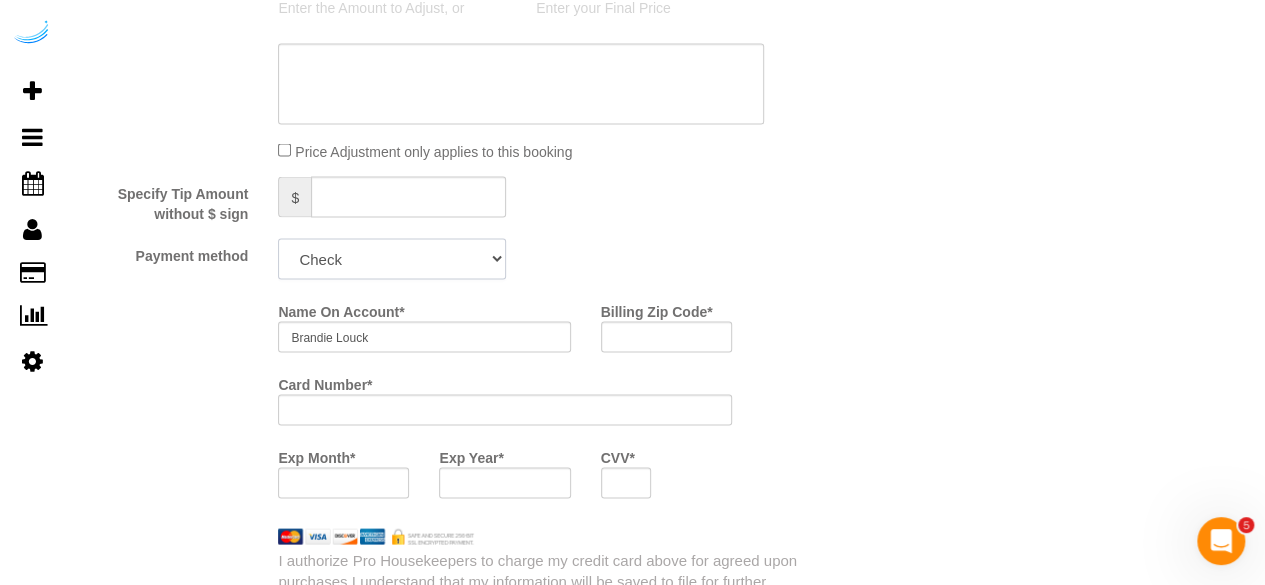 click on "Add Credit Card Cash Check Paypal" 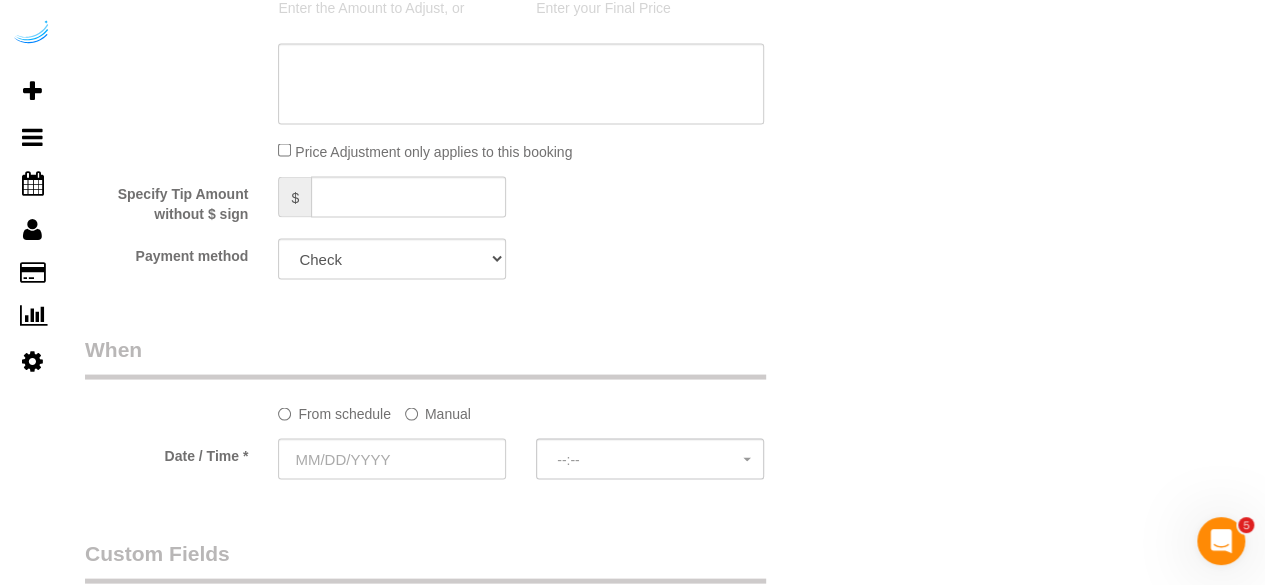 click on "Manual" 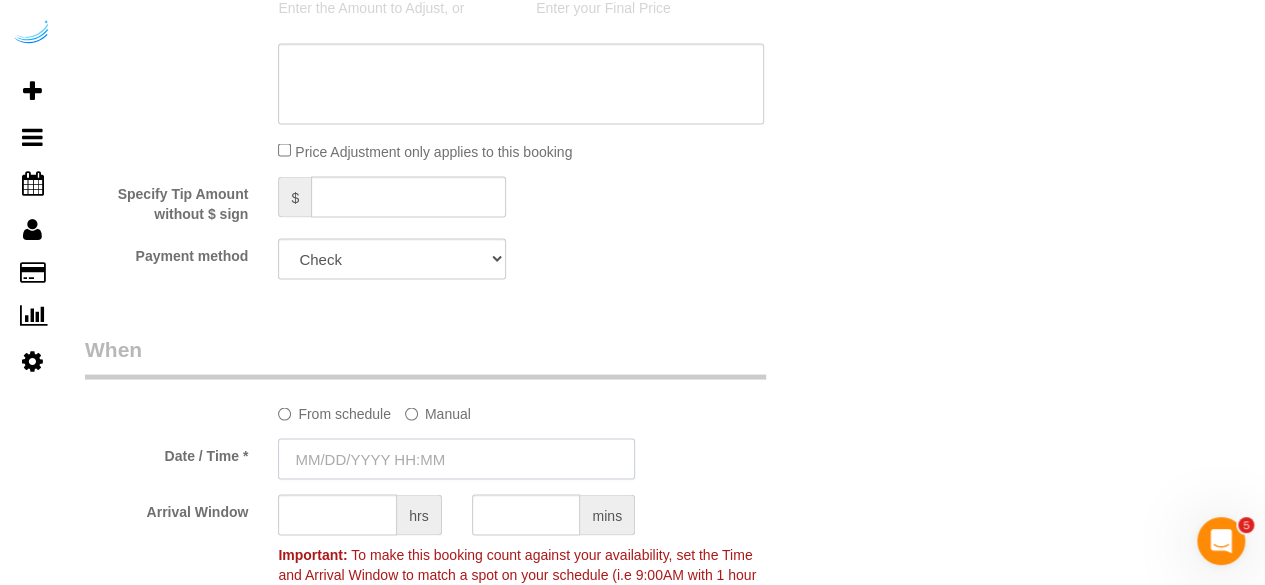 click at bounding box center (456, 458) 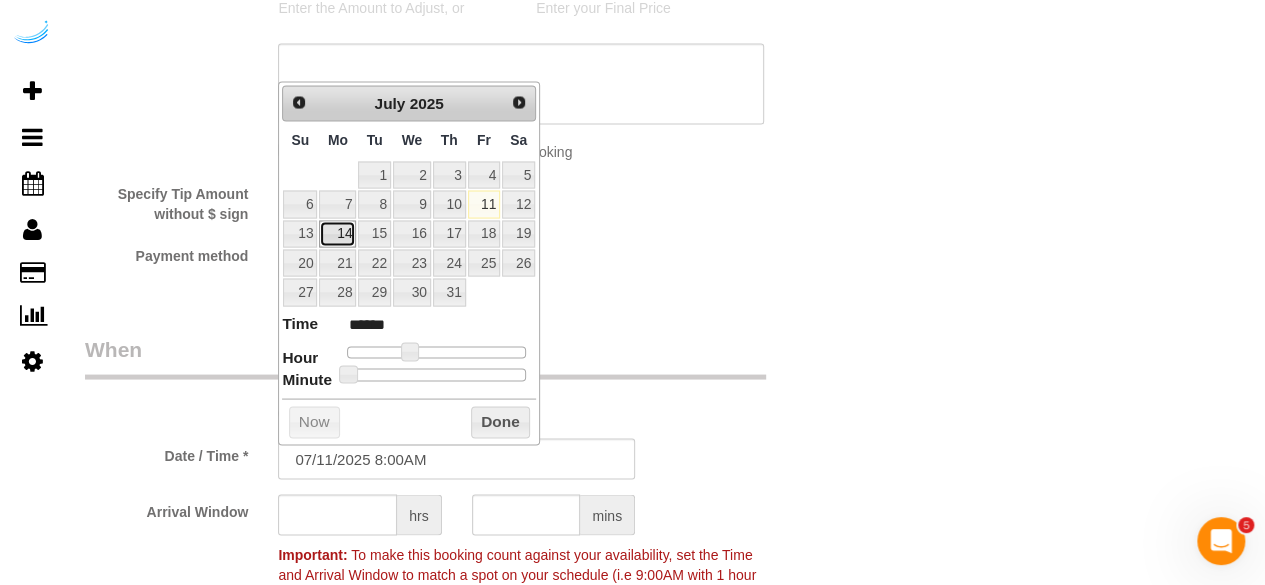 click on "14" at bounding box center (337, 233) 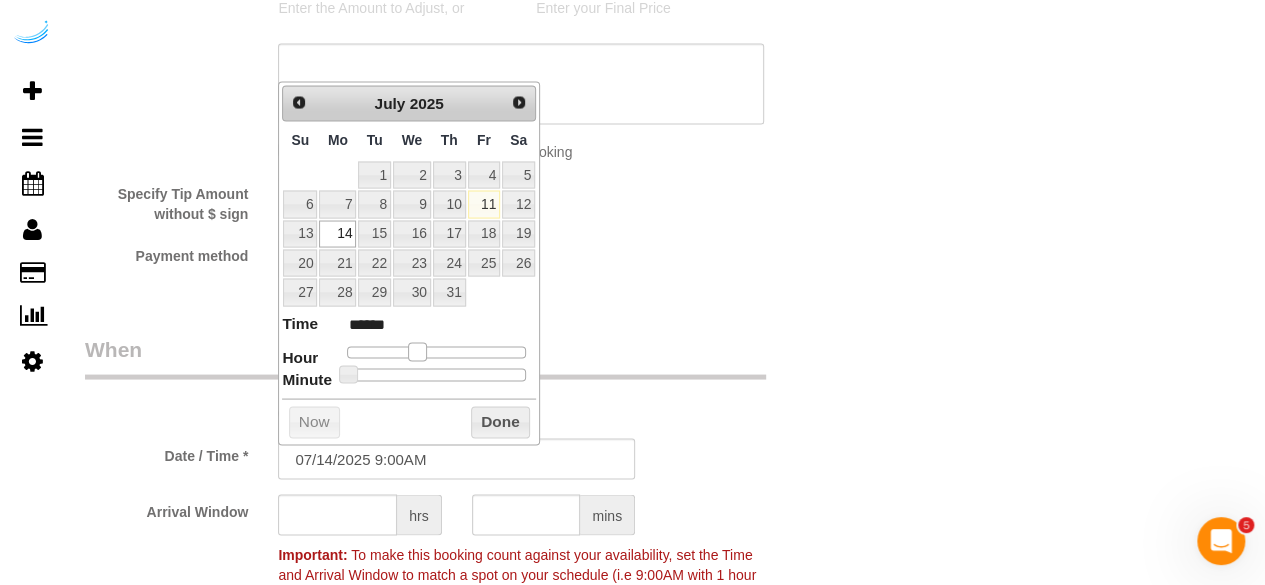 drag, startPoint x: 410, startPoint y: 338, endPoint x: 420, endPoint y: 341, distance: 10.440307 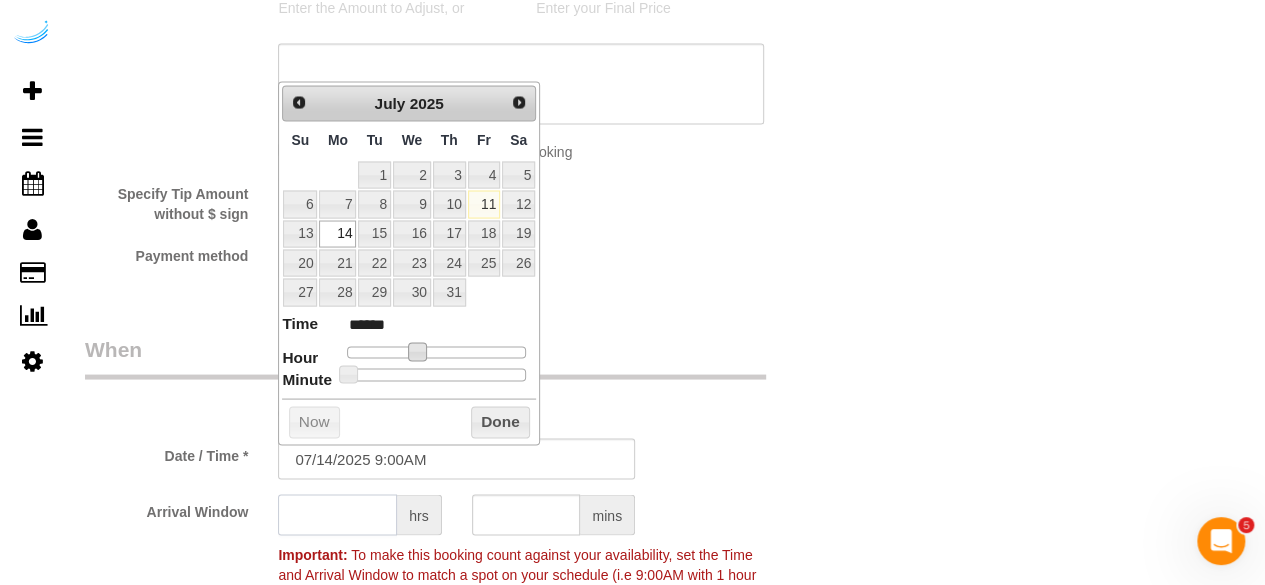 click 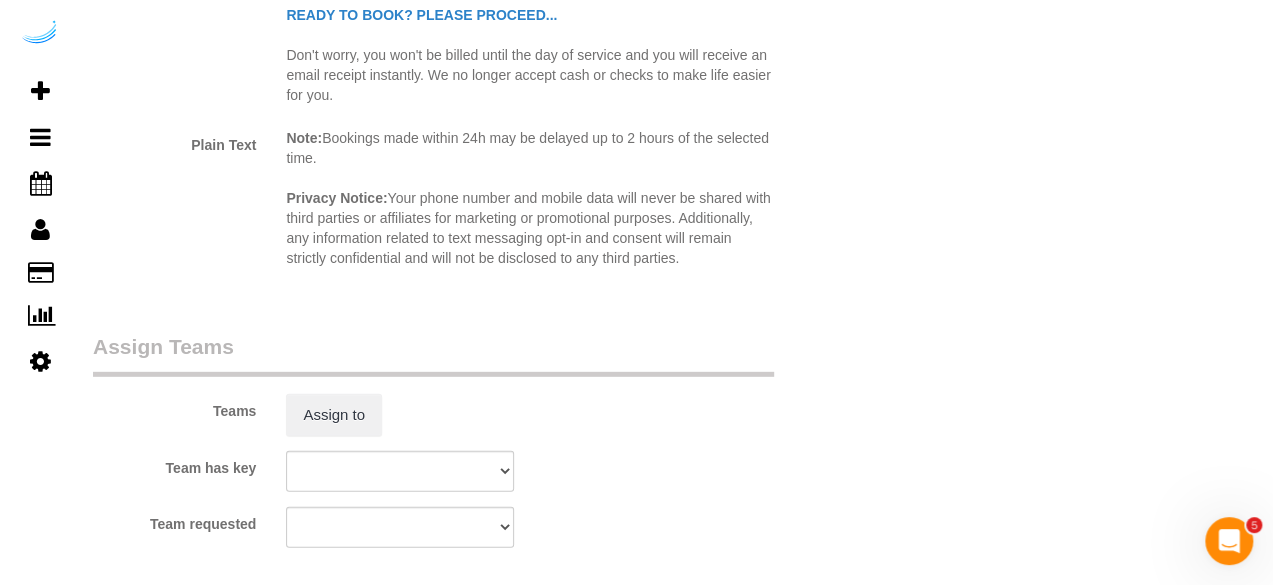 scroll, scrollTop: 2800, scrollLeft: 0, axis: vertical 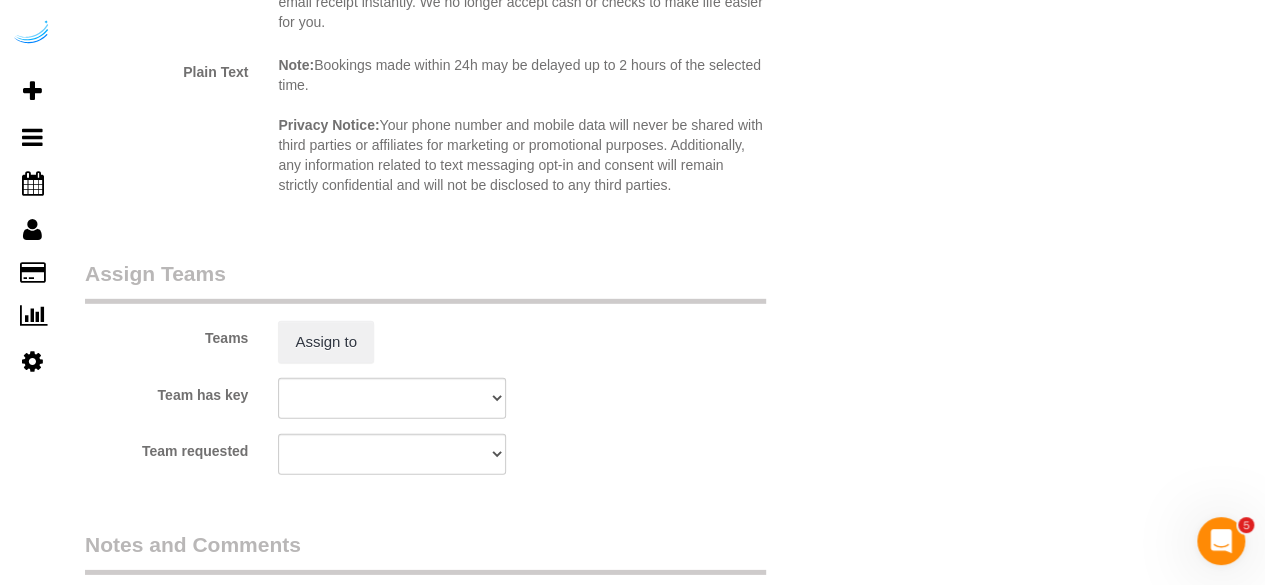 click on "Teams
Assign to
Team has key
Chicago Team Marlene
Chicago Team Wesley
Houston Team Kaysha
Team requested
Chicago Team Marlene
Chicago Team Wesley
Houston Team Kaysha" at bounding box center [456, 367] 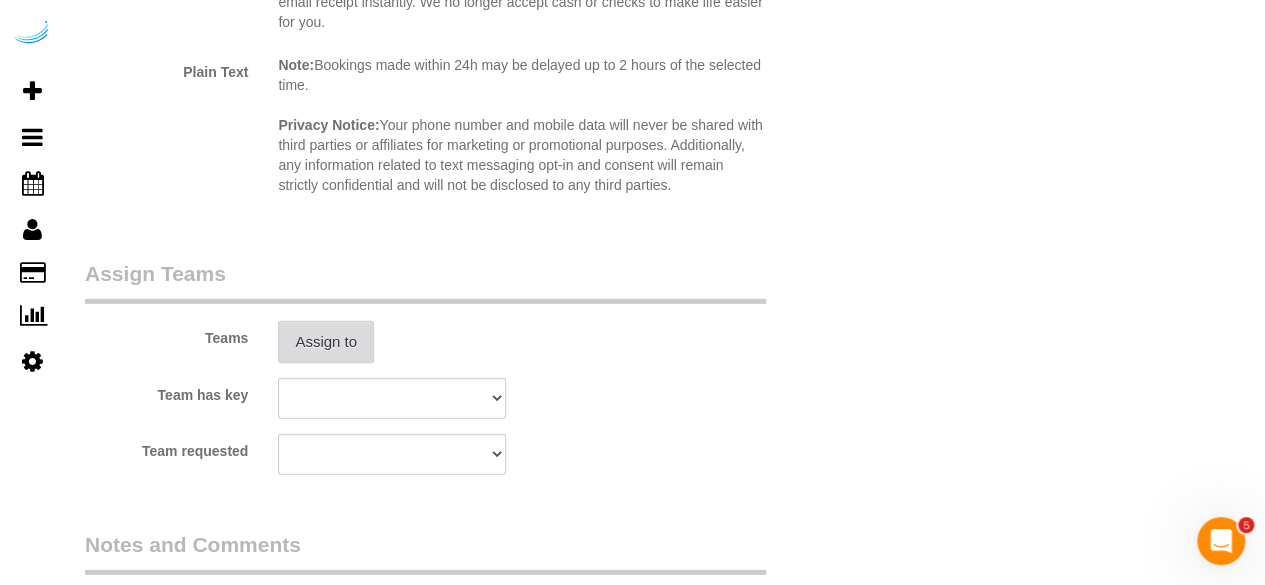 click on "Assign to" at bounding box center (326, 342) 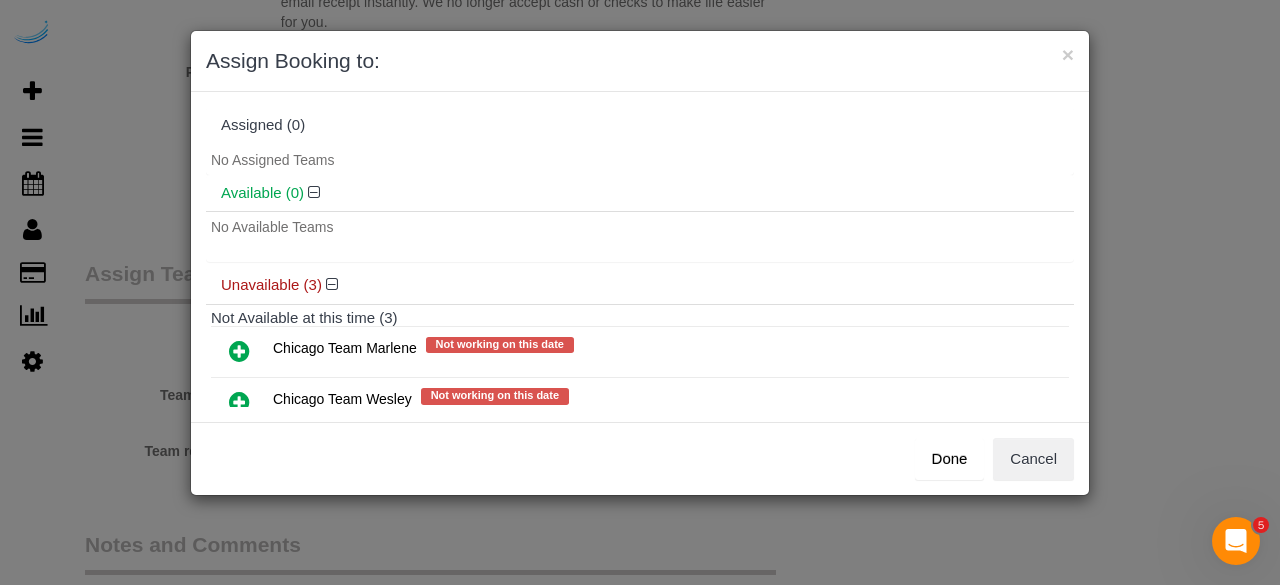 click at bounding box center [239, 402] 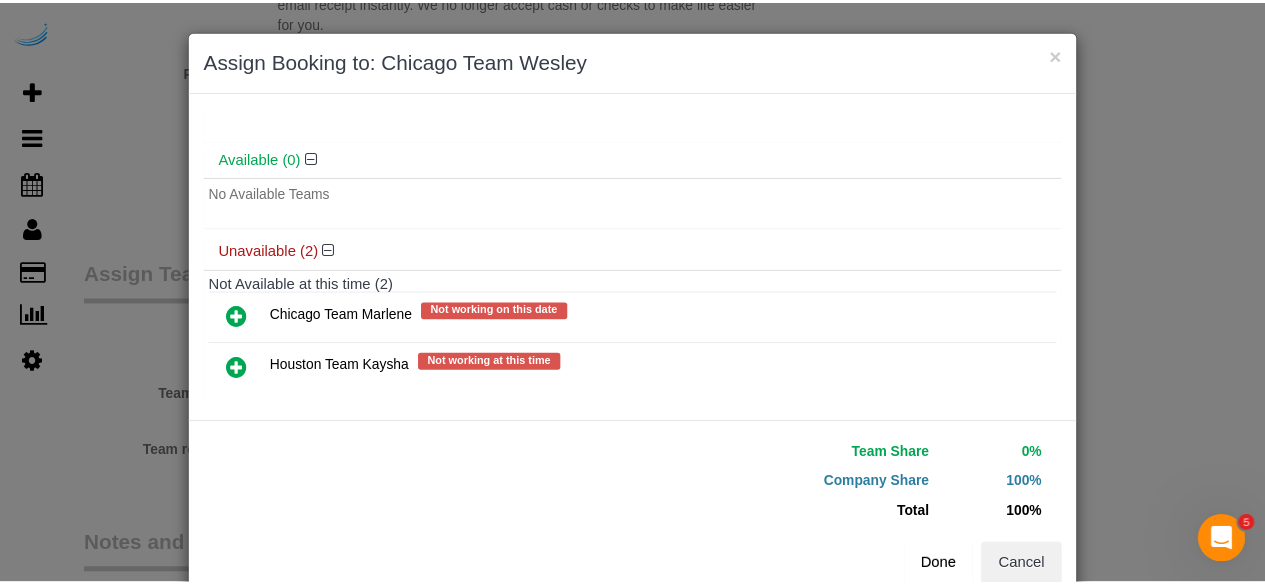 scroll, scrollTop: 106, scrollLeft: 0, axis: vertical 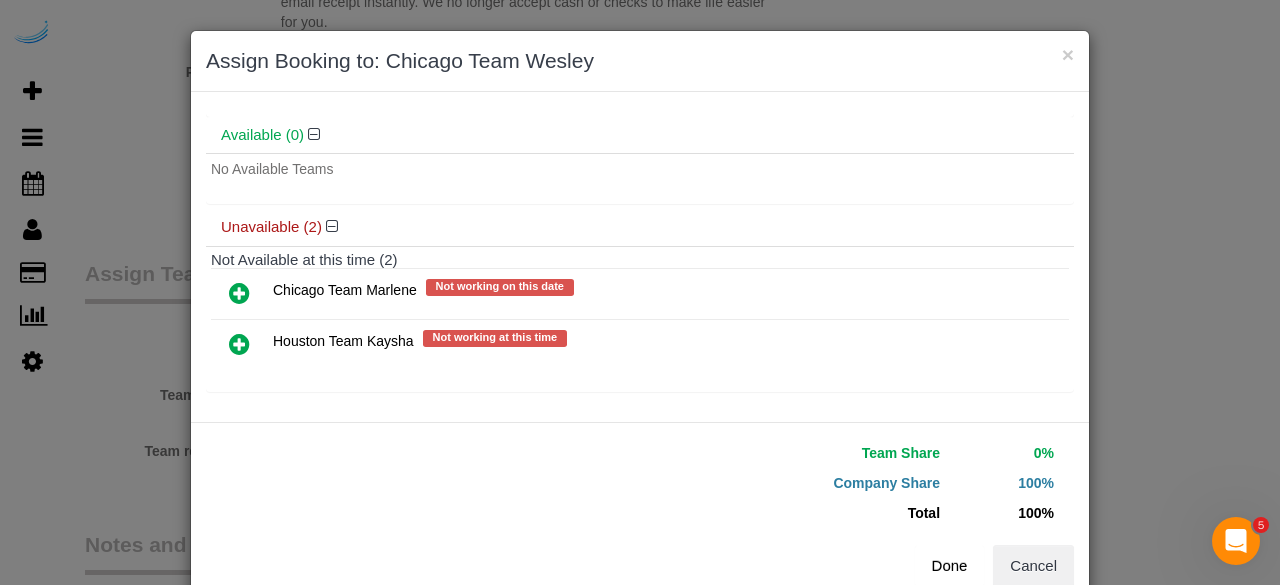 click on "Done" at bounding box center [950, 566] 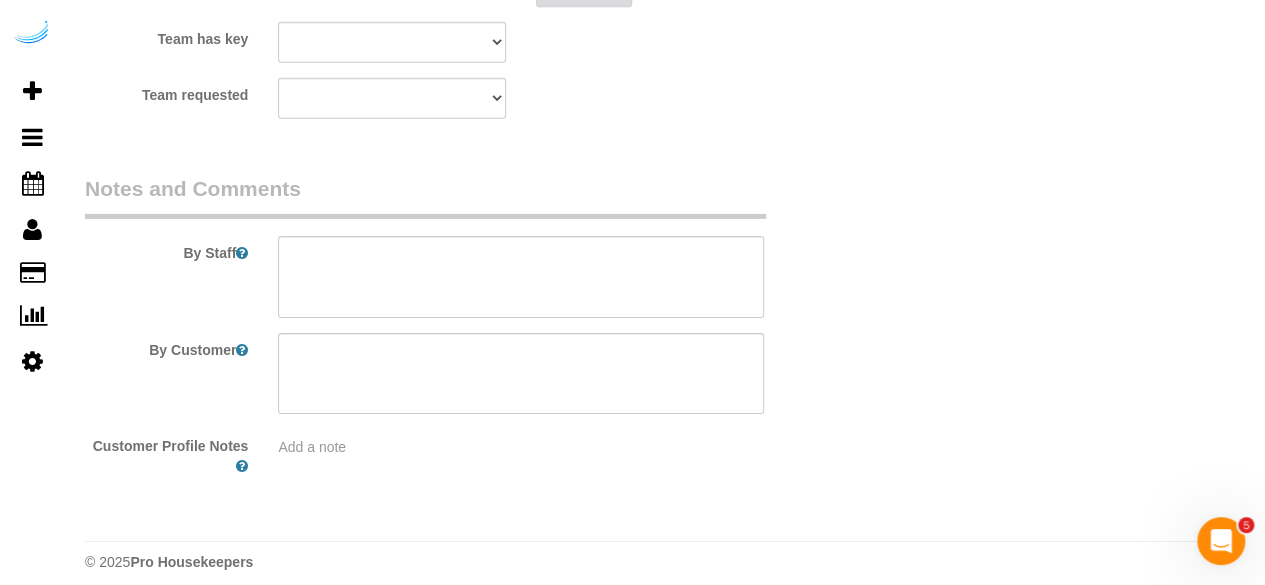 scroll, scrollTop: 3170, scrollLeft: 0, axis: vertical 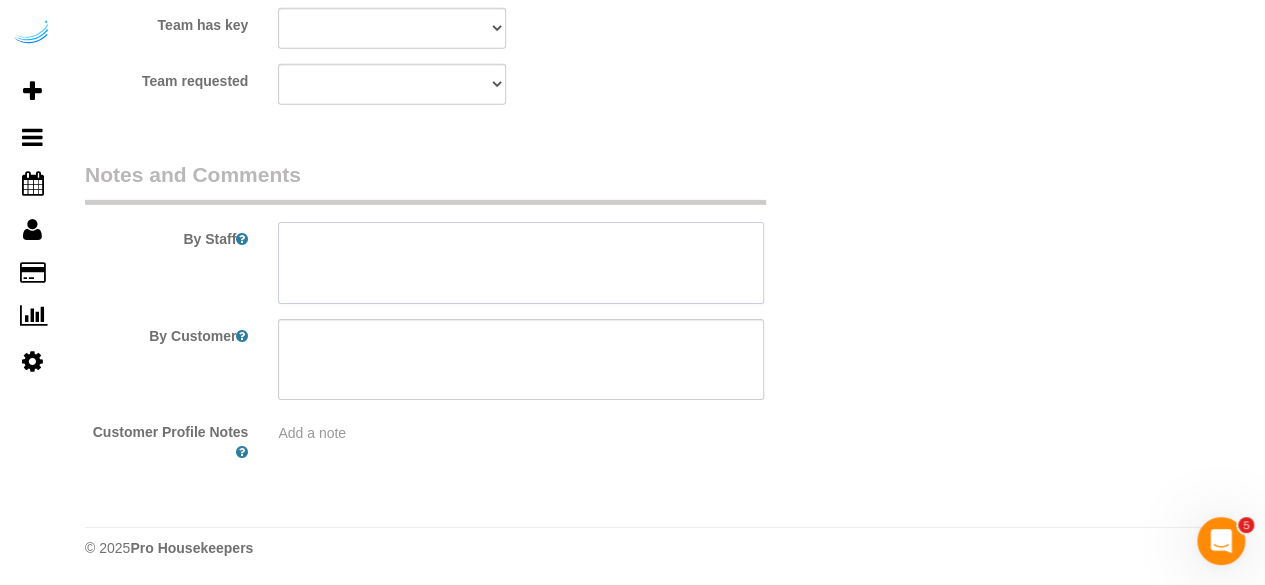click at bounding box center [521, 263] 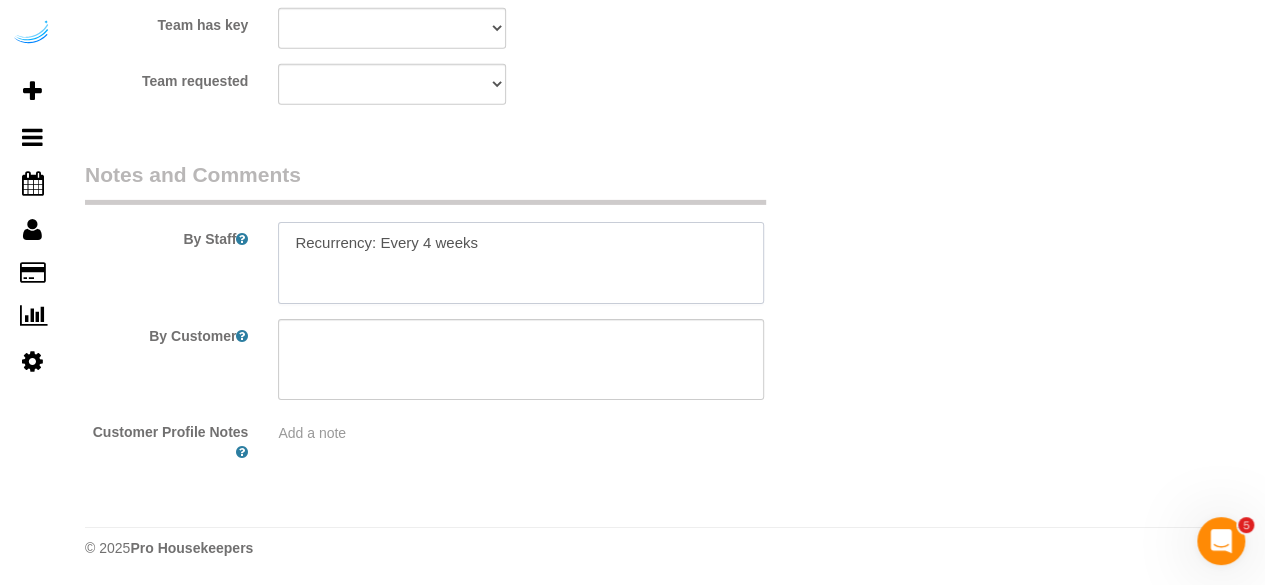 paste on "Permanent Notes:No notes from this customer.Today's Notes:No notes from this service.
Entry Method: Key with main office
Details:
Please get key from front desk in lobby
Additional Notes:
No one will be home
Housekeeping Notes:" 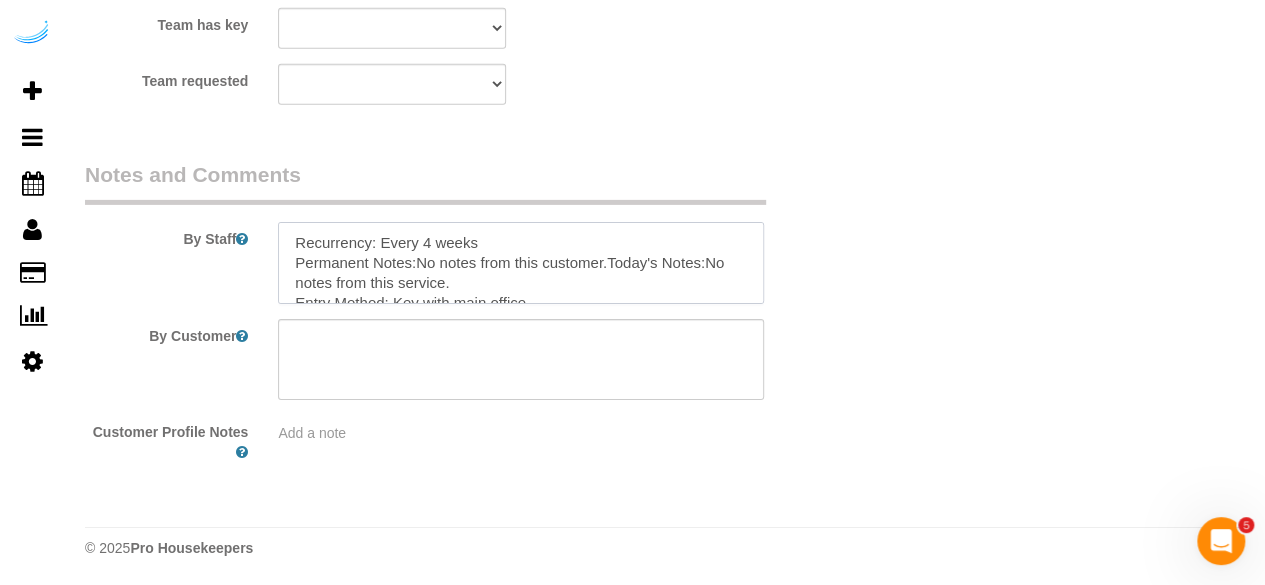 scroll, scrollTop: 148, scrollLeft: 0, axis: vertical 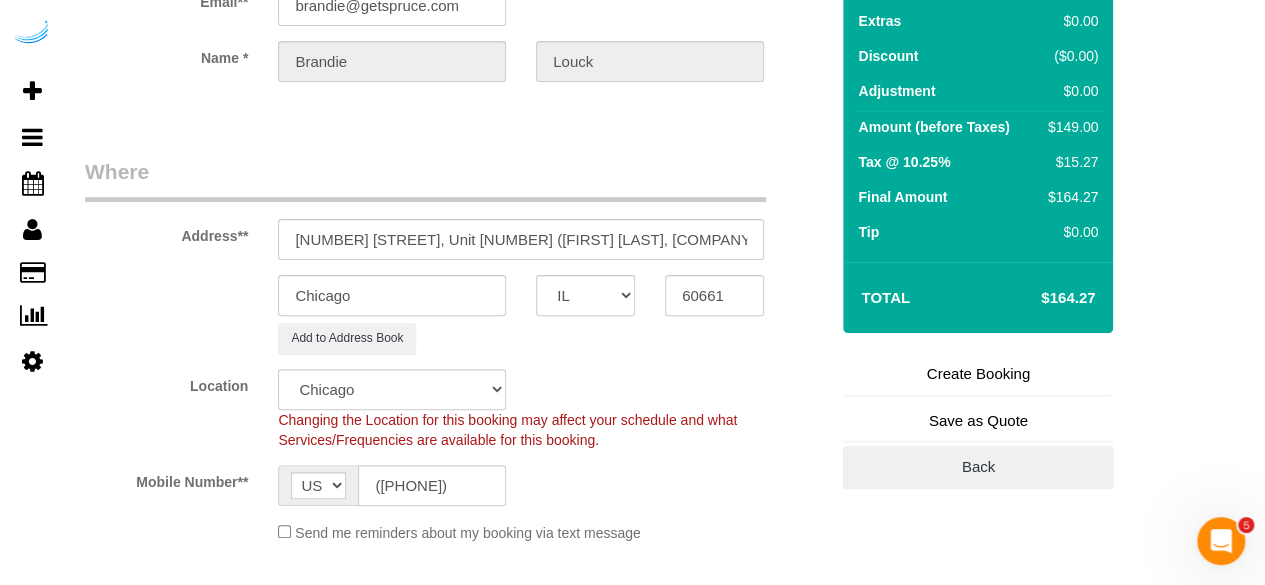 click on "Create Booking" at bounding box center [978, 374] 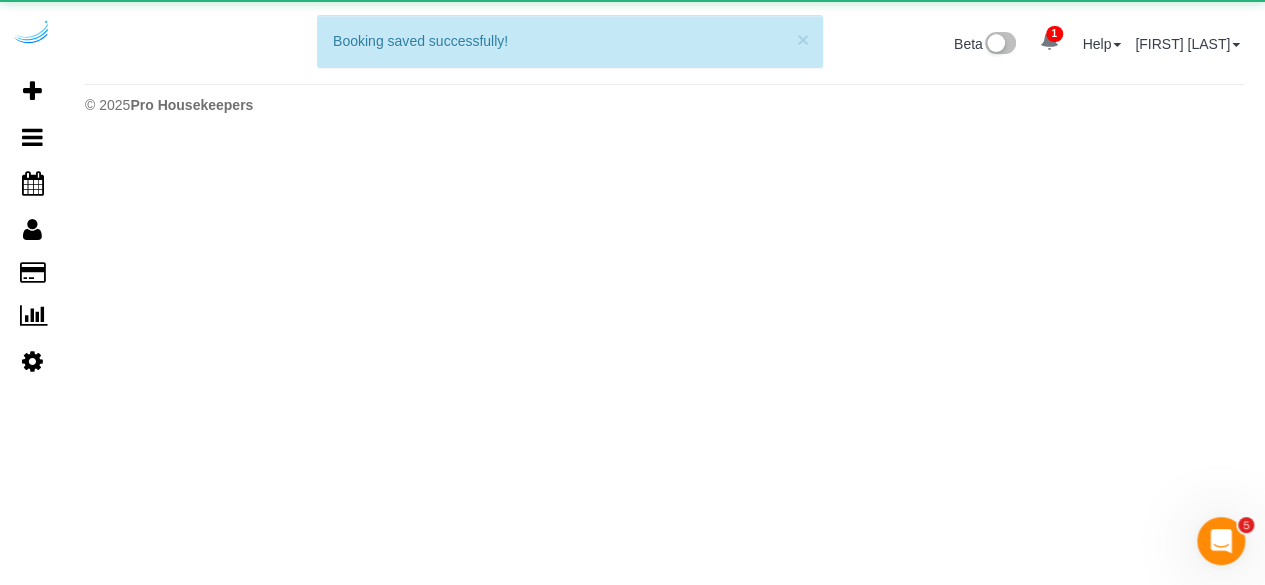 scroll, scrollTop: 0, scrollLeft: 0, axis: both 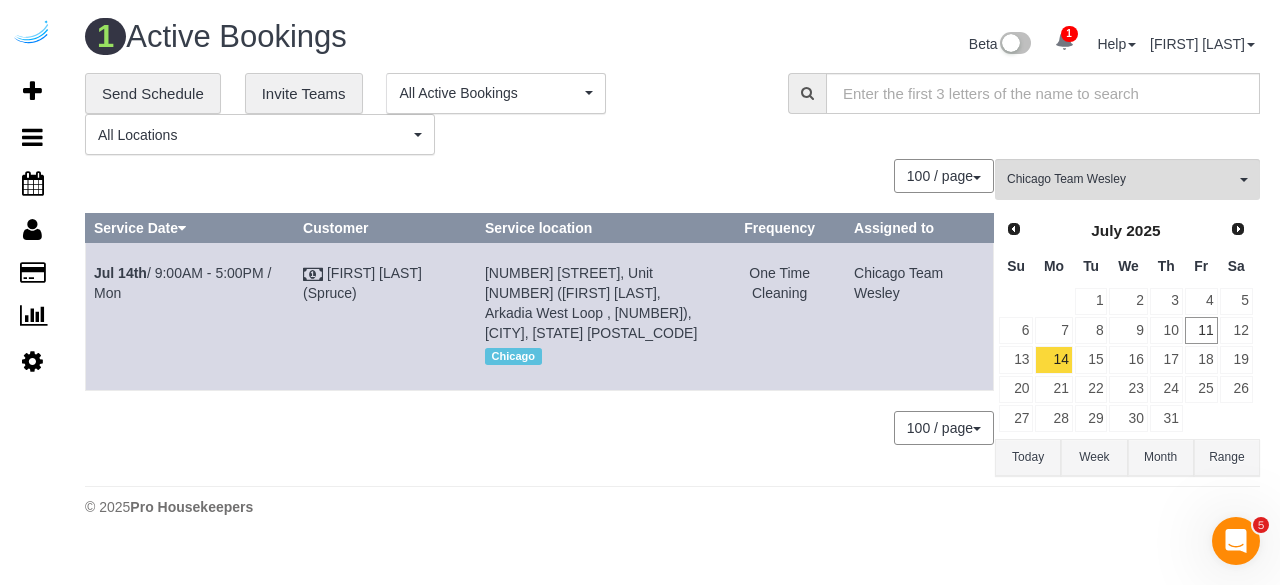 click on "16" at bounding box center [1128, 359] 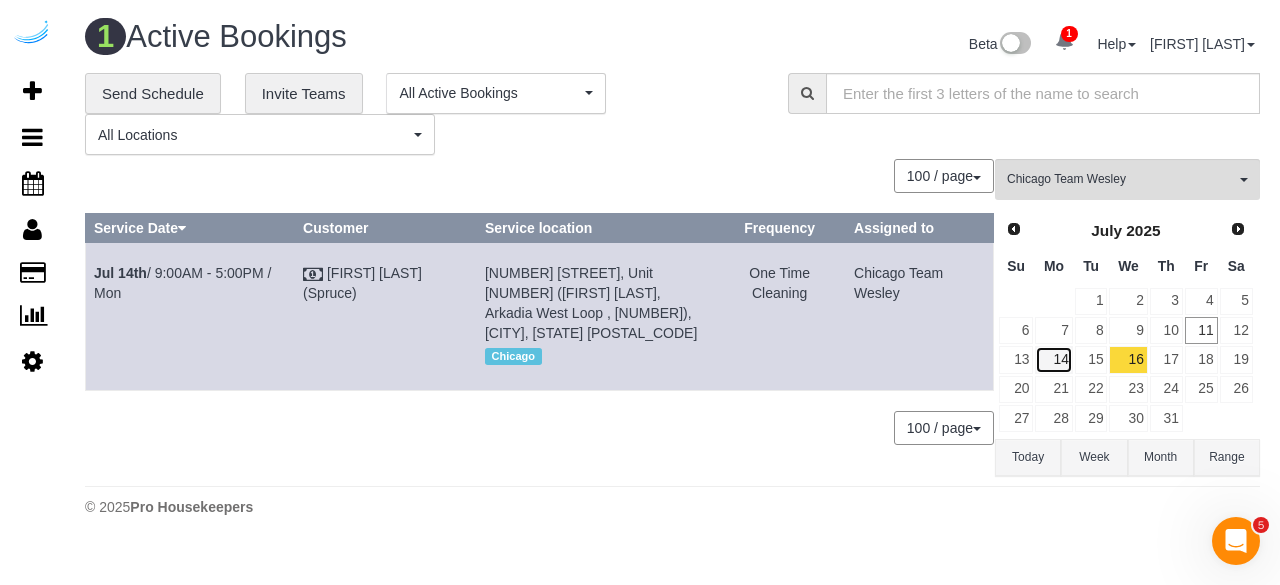 click on "14" at bounding box center (1053, 359) 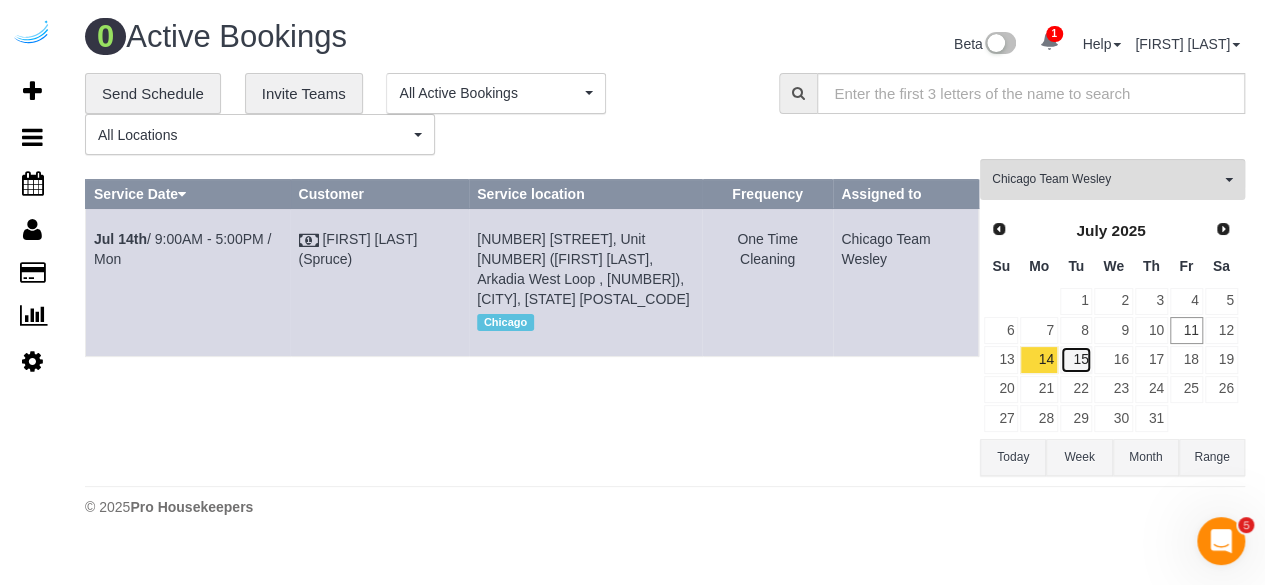 click on "15" at bounding box center (1076, 359) 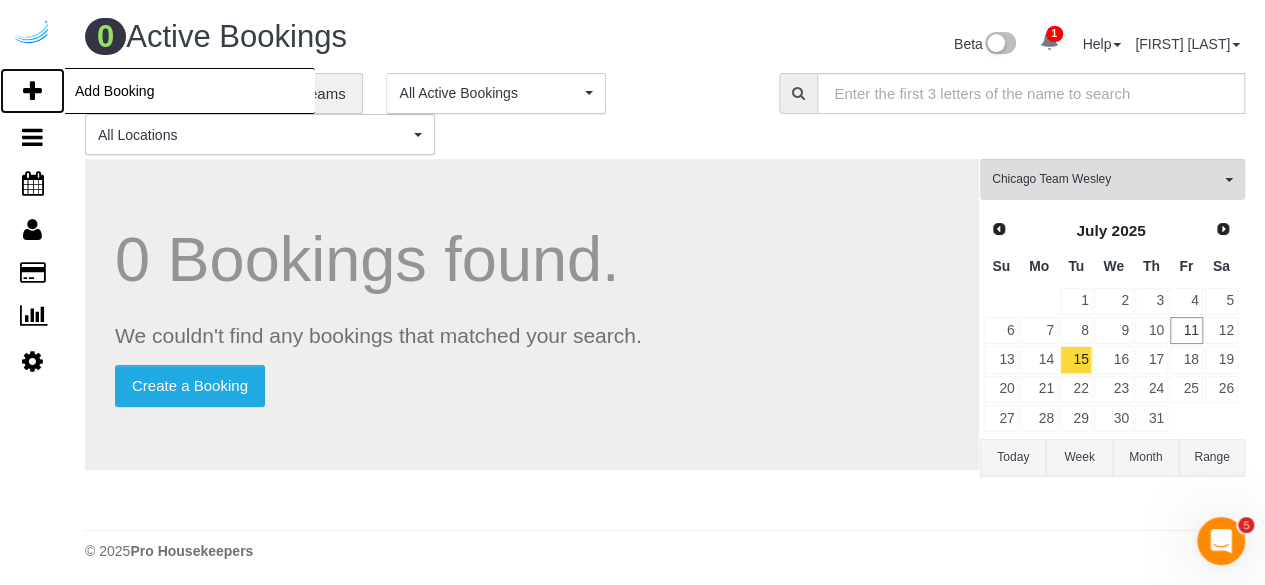 click at bounding box center [32, 91] 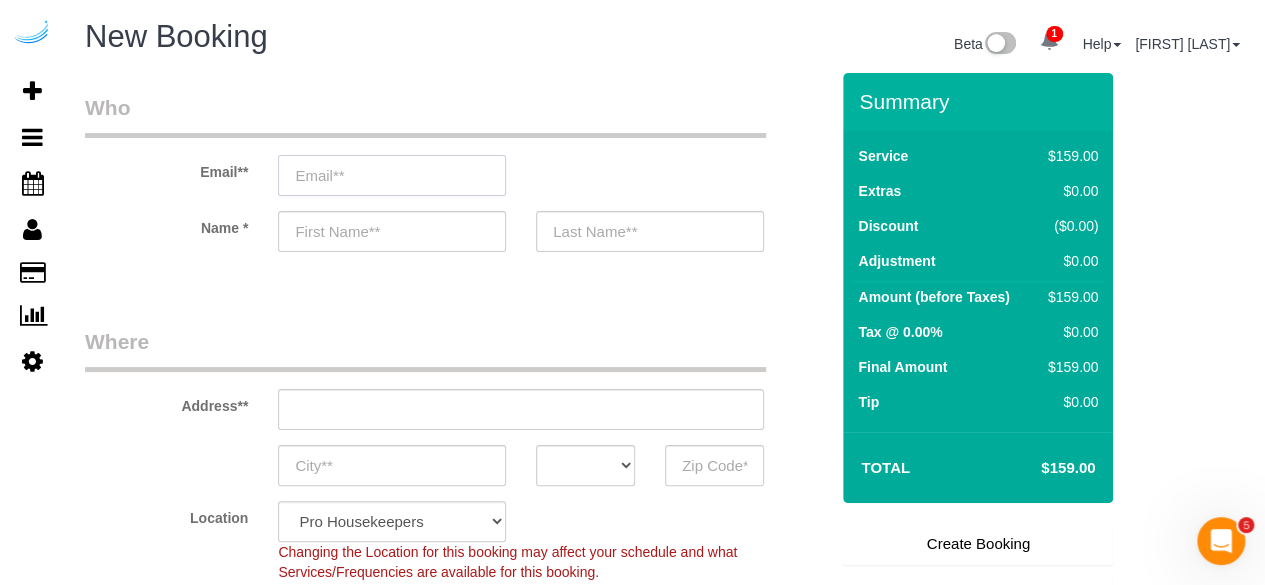 click at bounding box center (392, 175) 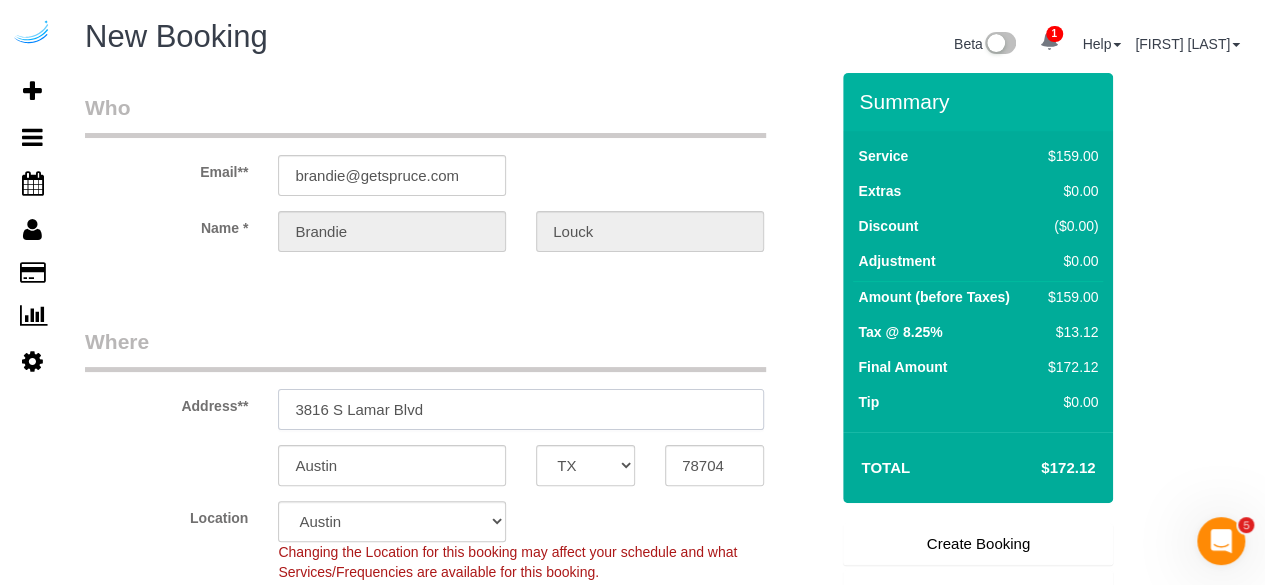 click on "3816 S Lamar Blvd" at bounding box center [521, 409] 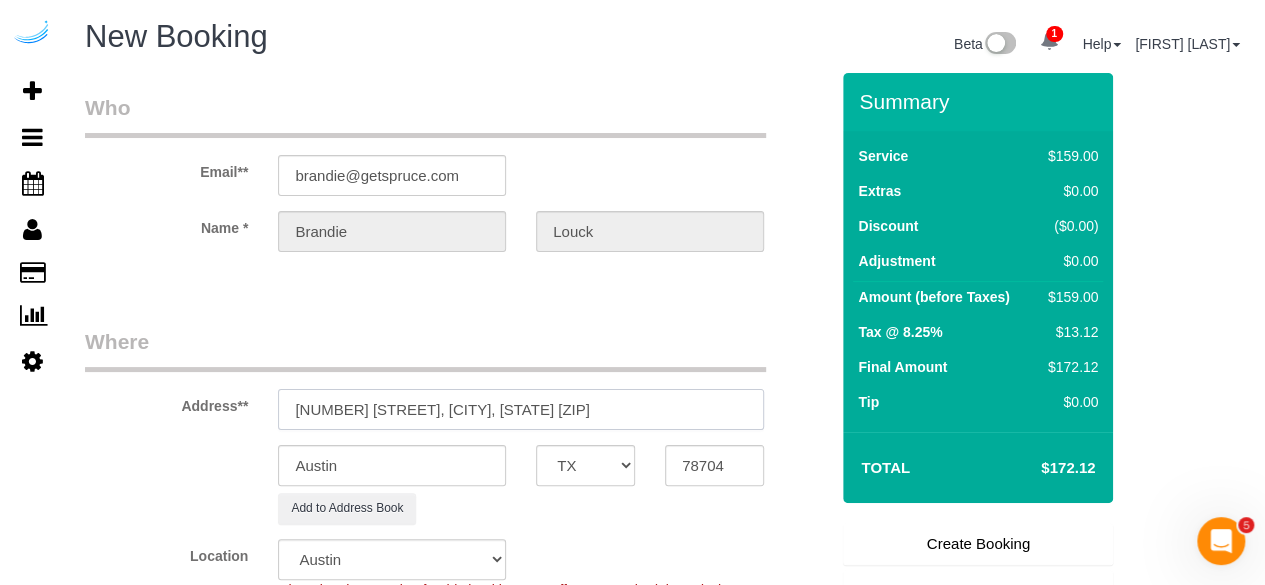 drag, startPoint x: 494, startPoint y: 411, endPoint x: 586, endPoint y: 393, distance: 93.74433 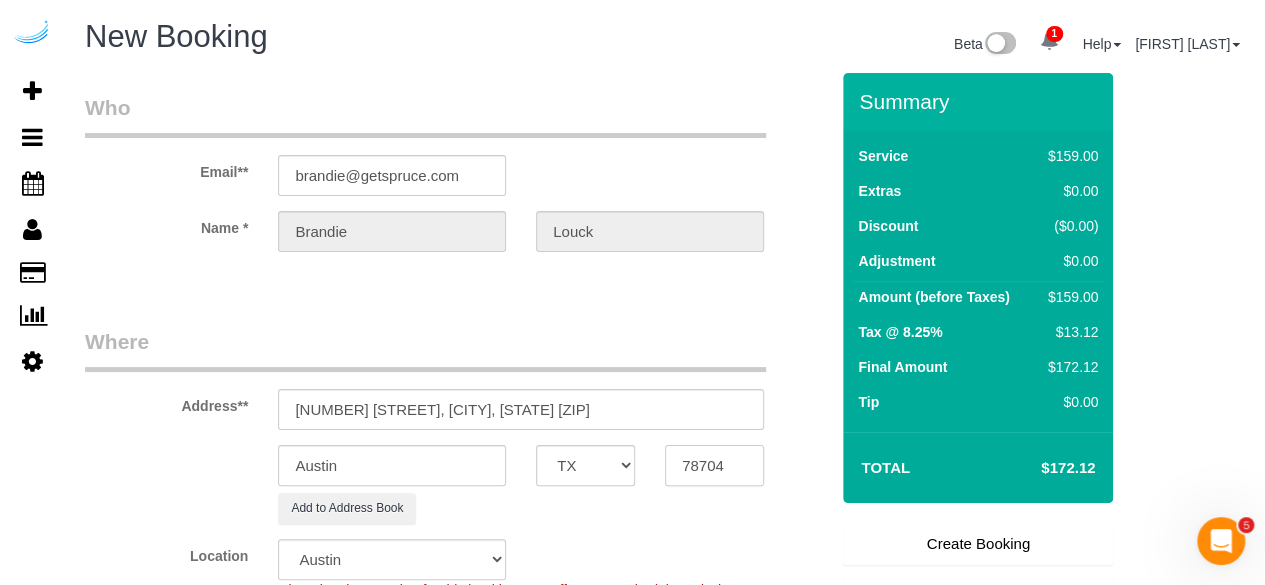 click on "78704" at bounding box center (714, 465) 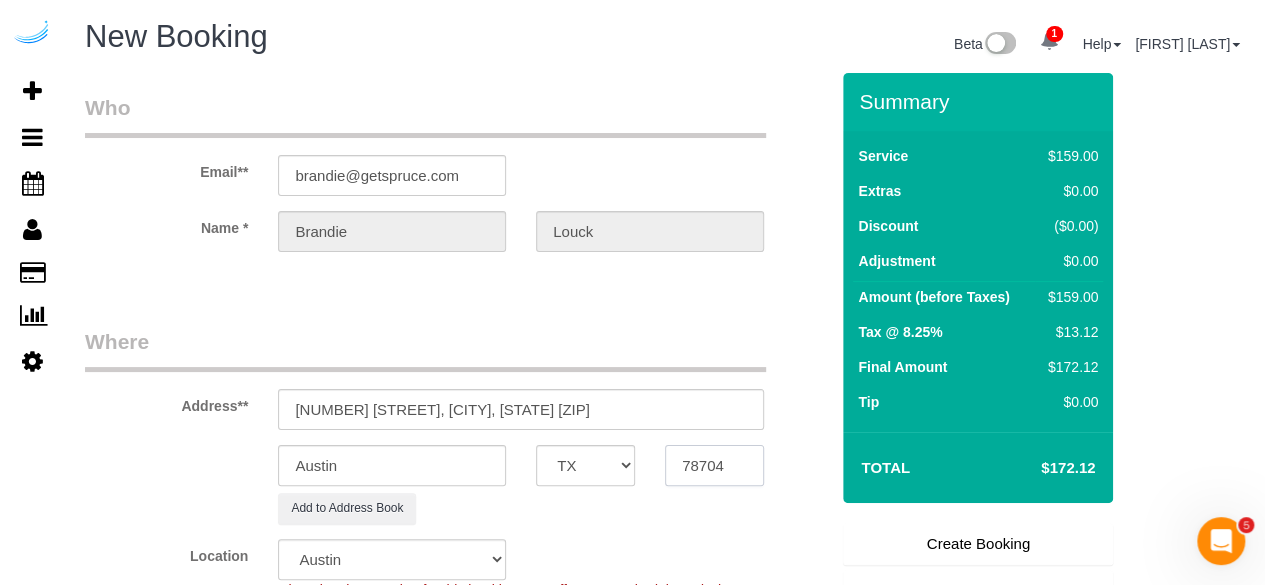 paste on "[POSTAL_CODE]" 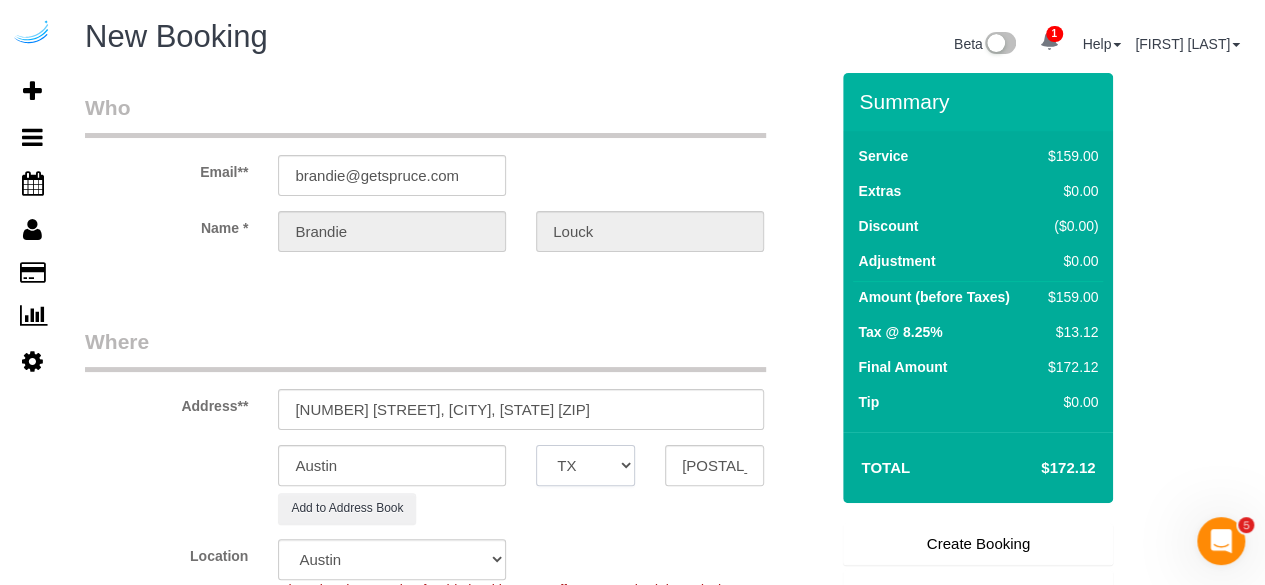 click on "AK
AL
AR
AZ
CA
CO
CT
DC
DE
FL
GA
HI
IA
ID
IL
IN
KS
KY
LA
MA
MD
ME
MI
MN
MO
MS
MT
NC
ND
NE
NH
NJ
NM
NV
NY
OH
OK
OR
PA
RI
SC
SD
TN
TX
UT
VA
VT
WA
WI
WV
WY" at bounding box center [585, 465] 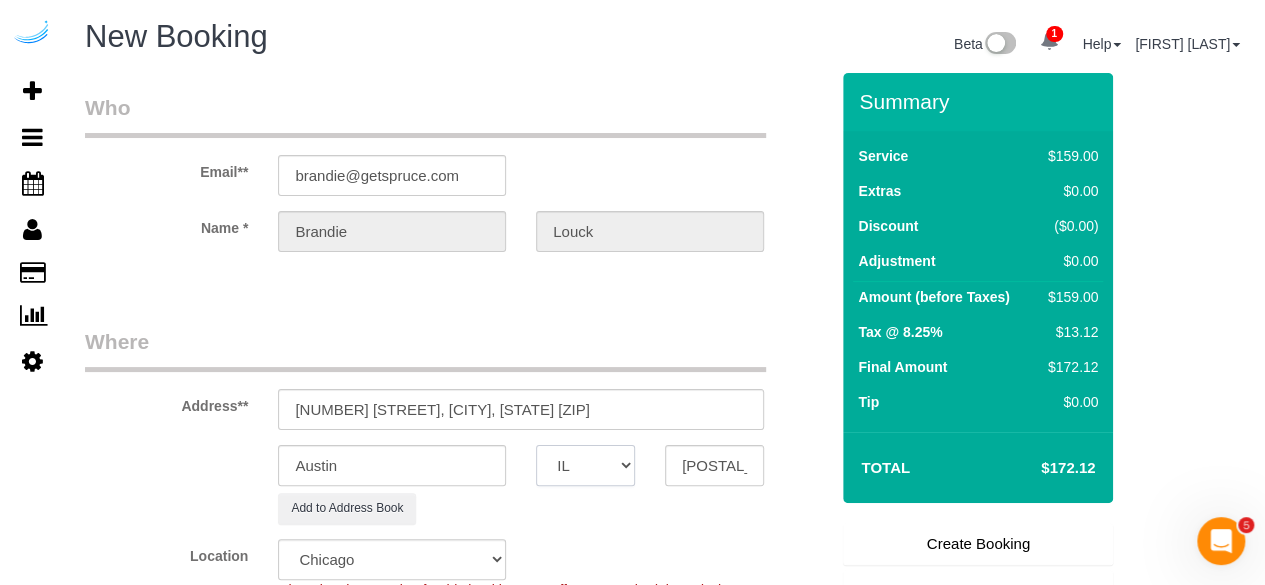 click on "AK
AL
AR
AZ
CA
CO
CT
DC
DE
FL
GA
HI
IA
ID
IL
IN
KS
KY
LA
MA
MD
ME
MI
MN
MO
MS
MT
NC
ND
NE
NH
NJ
NM
NV
NY
OH
OK
OR
PA
RI
SC
SD
TN
TX
UT
VA
VT
WA
WI
WV
WY" at bounding box center [585, 465] 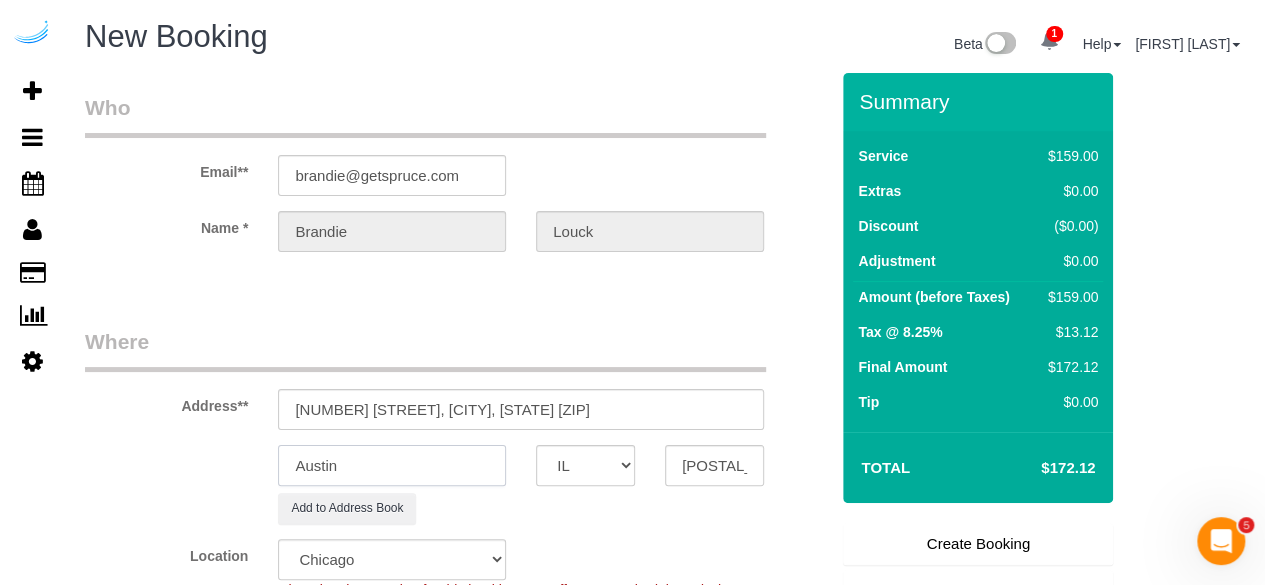 click on "Austin" at bounding box center (392, 465) 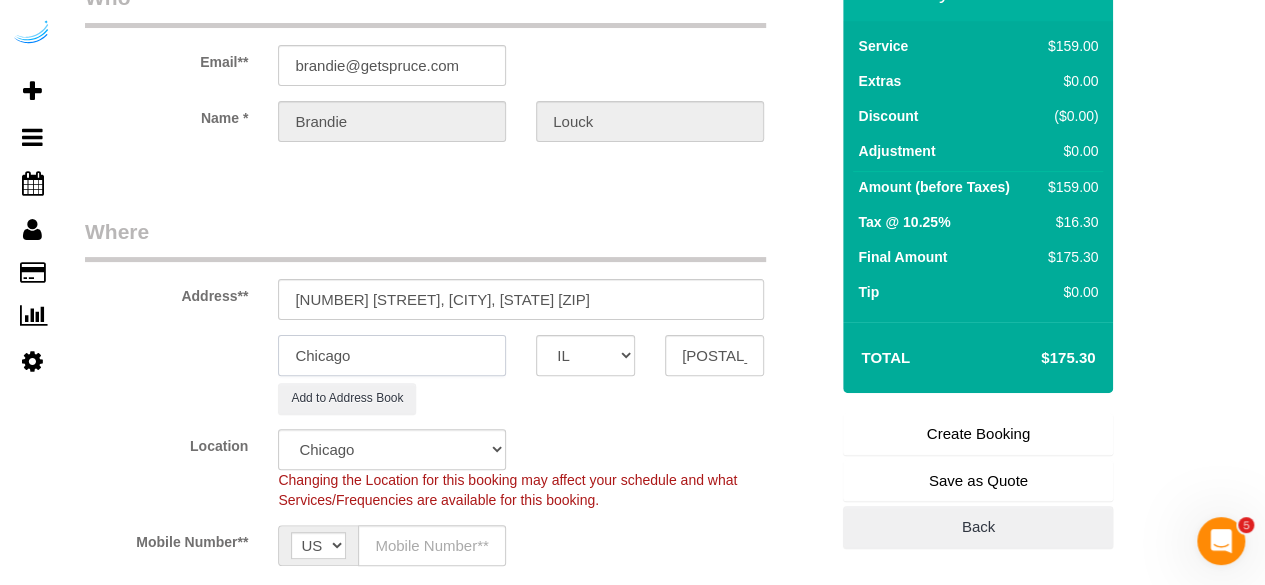 scroll, scrollTop: 300, scrollLeft: 0, axis: vertical 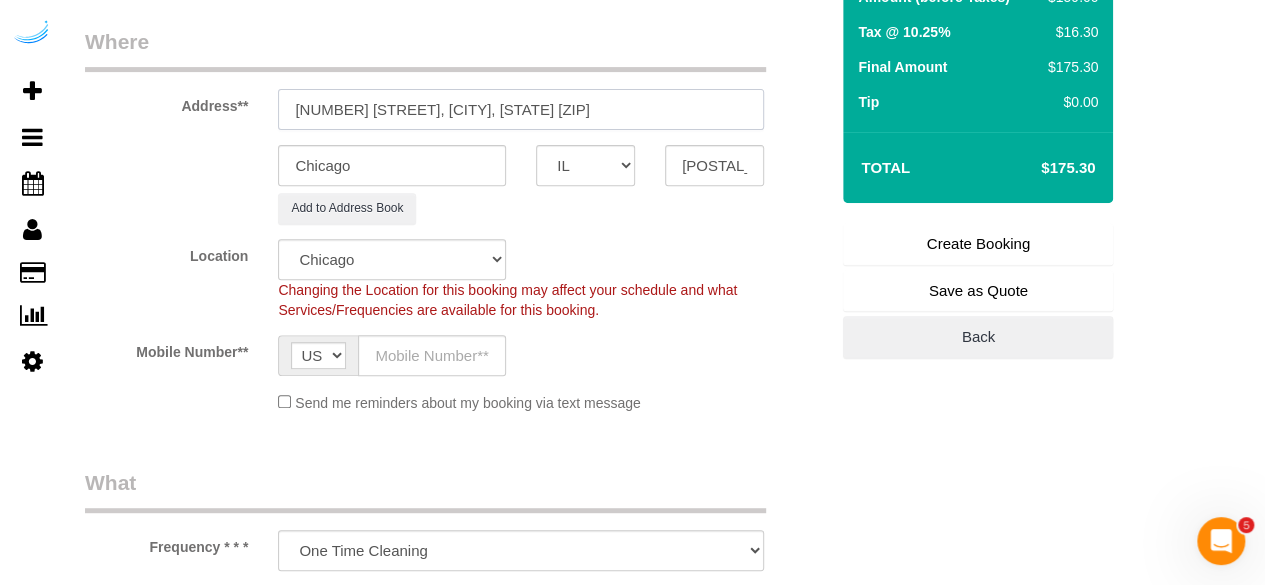 drag, startPoint x: 476, startPoint y: 105, endPoint x: 722, endPoint y: 105, distance: 246 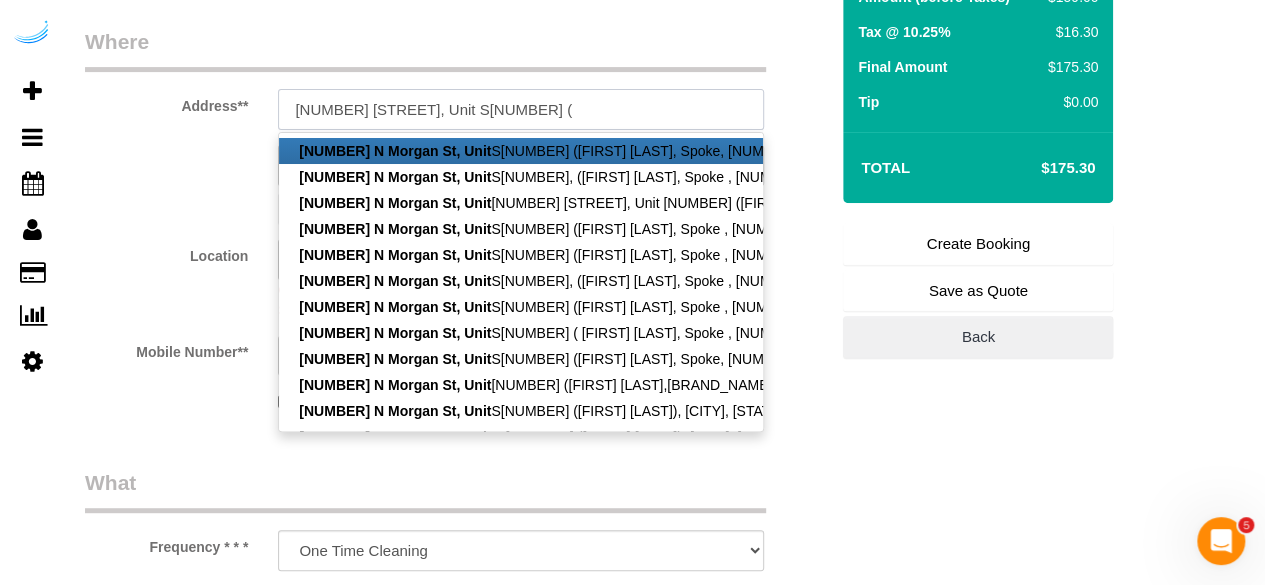 paste on "[FIRST] [LAST]" 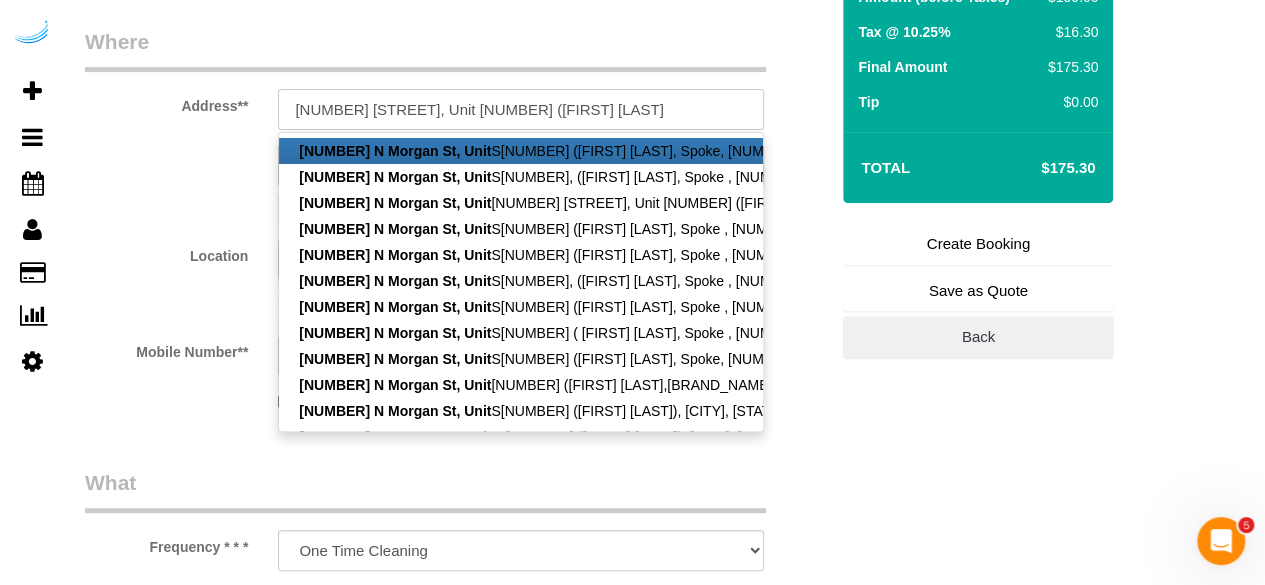 click on "[NUMBER] [STREET], Unit [NUMBER] ([FIRST] [LAST]" at bounding box center (521, 109) 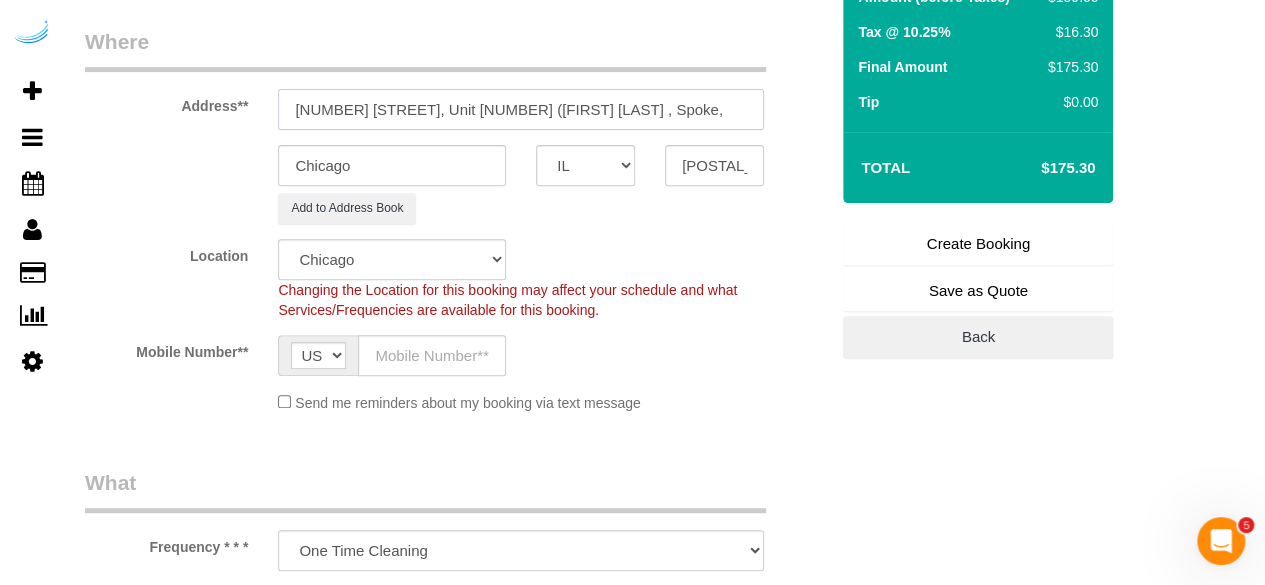 paste on "1387445" 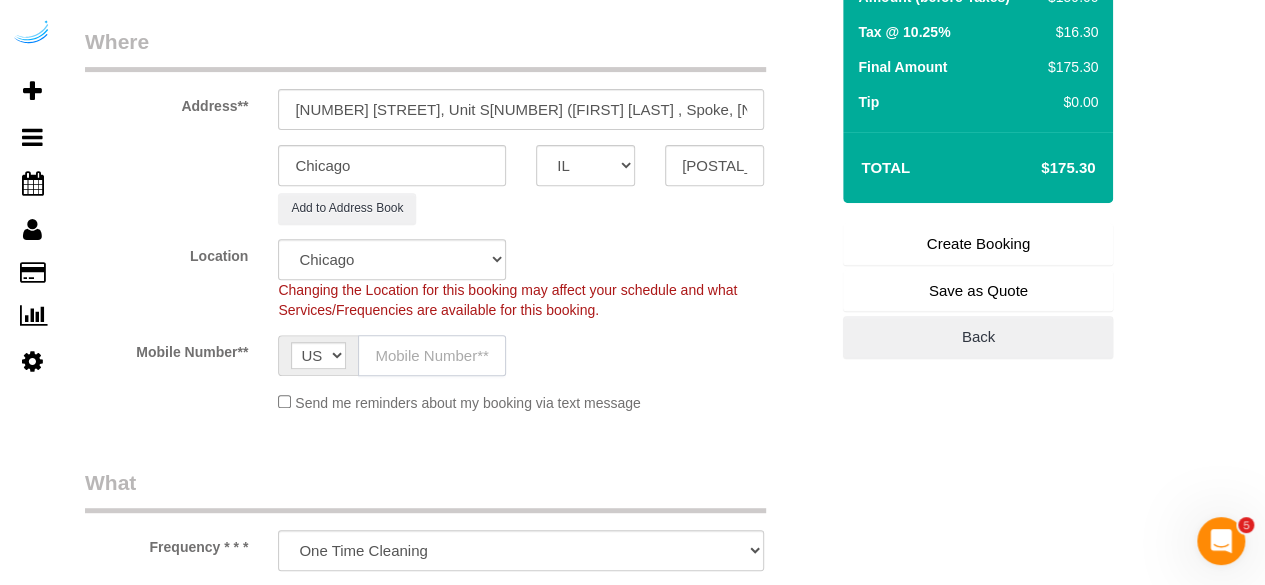 drag, startPoint x: 427, startPoint y: 337, endPoint x: 437, endPoint y: 359, distance: 24.166092 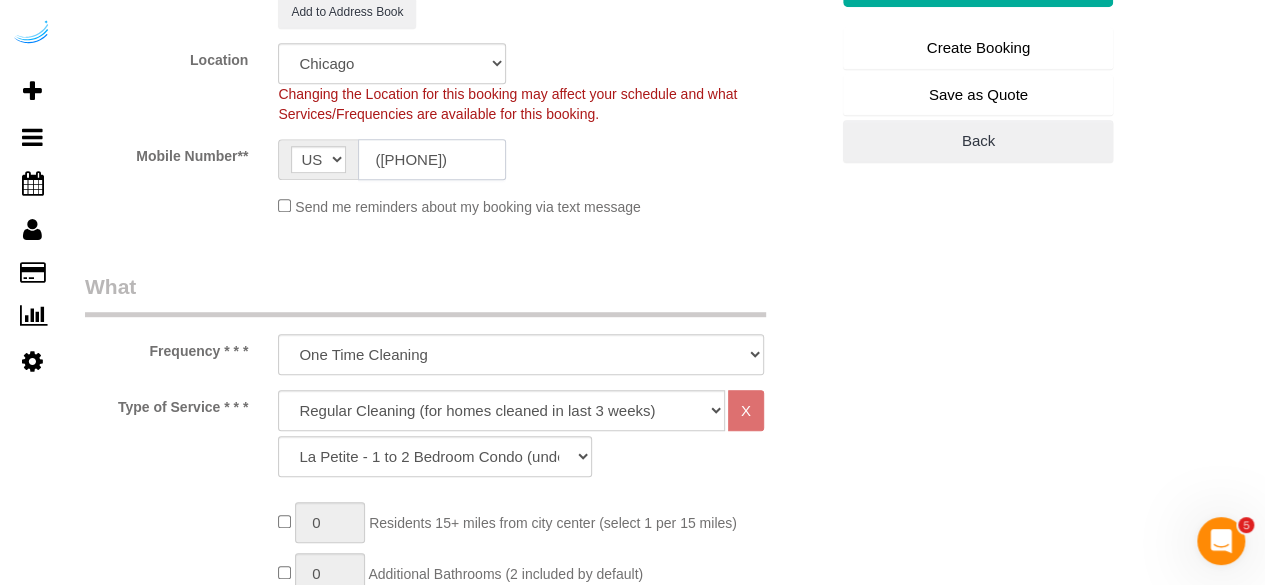 scroll, scrollTop: 600, scrollLeft: 0, axis: vertical 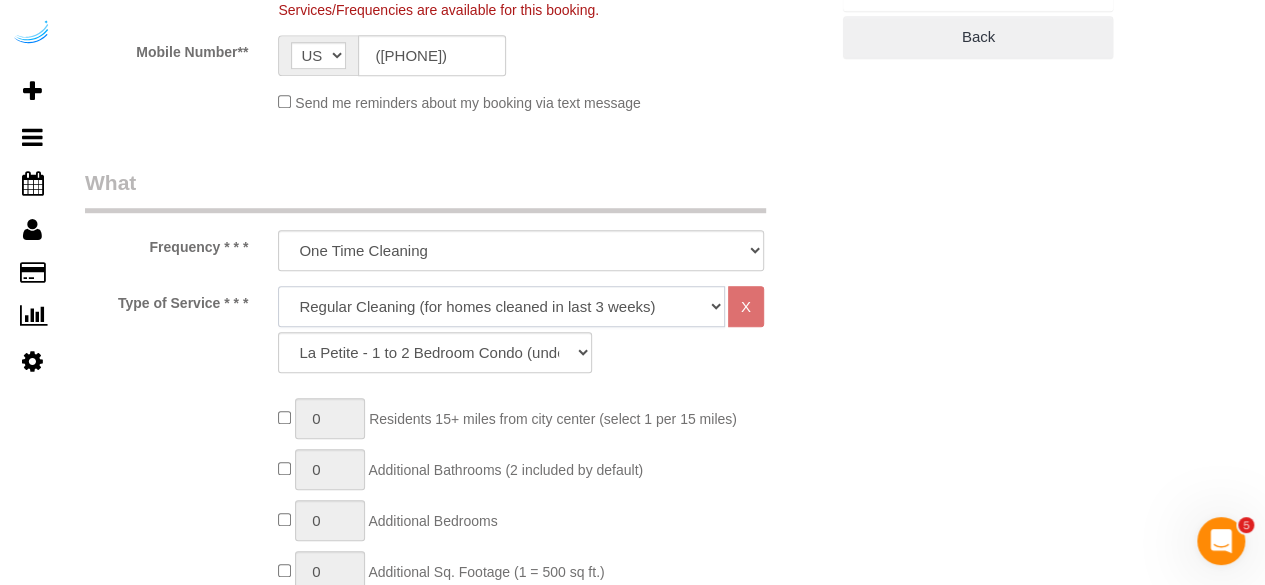 click on "Deep Cleaning (for homes that have not been cleaned in 3+ weeks) Spruce Regular Cleaning (for homes cleaned in last 3 weeks) Moving Cleanup (to clean home for new tenants) Post Construction Cleaning Vacation Rental Cleaning Hourly" 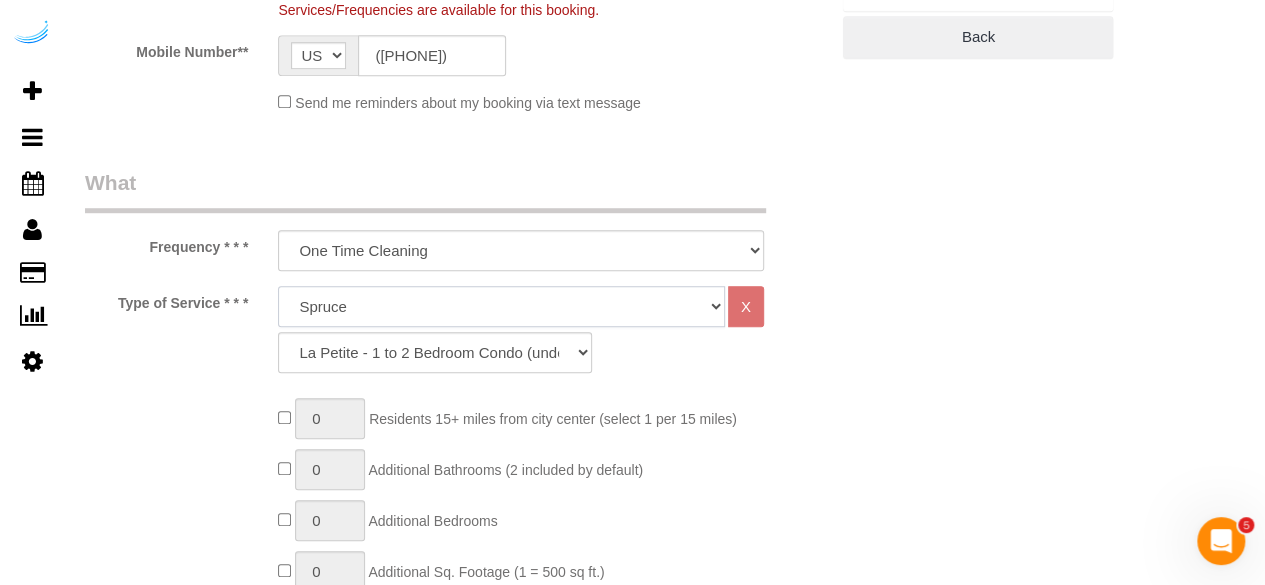 click on "Deep Cleaning (for homes that have not been cleaned in 3+ weeks) Spruce Regular Cleaning (for homes cleaned in last 3 weeks) Moving Cleanup (to clean home for new tenants) Post Construction Cleaning Vacation Rental Cleaning Hourly" 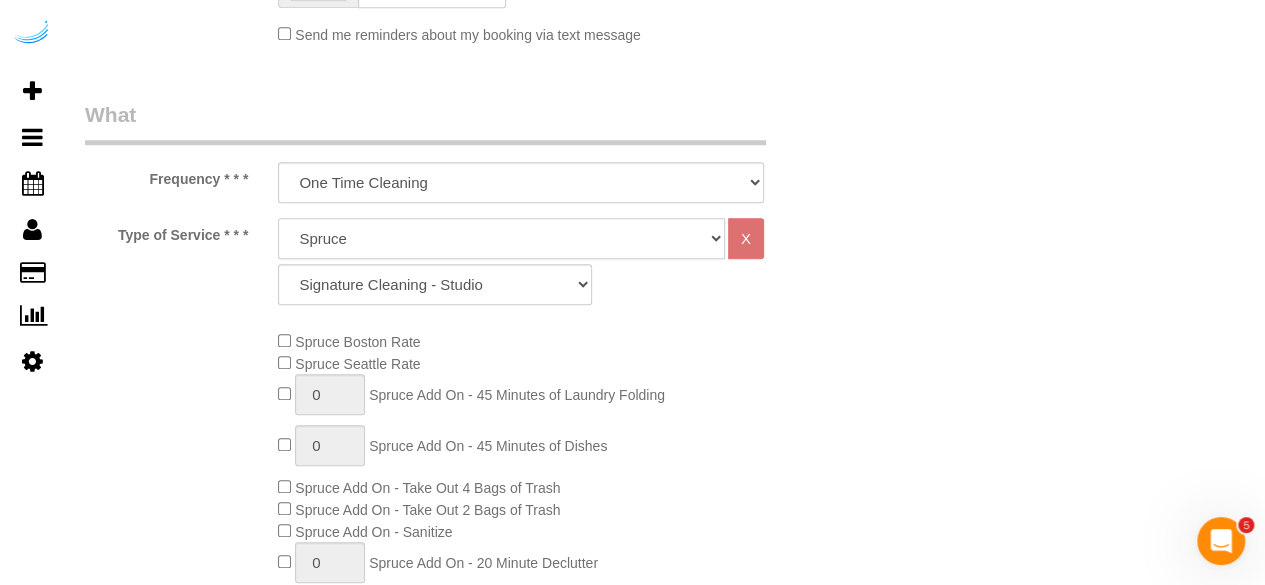 scroll, scrollTop: 700, scrollLeft: 0, axis: vertical 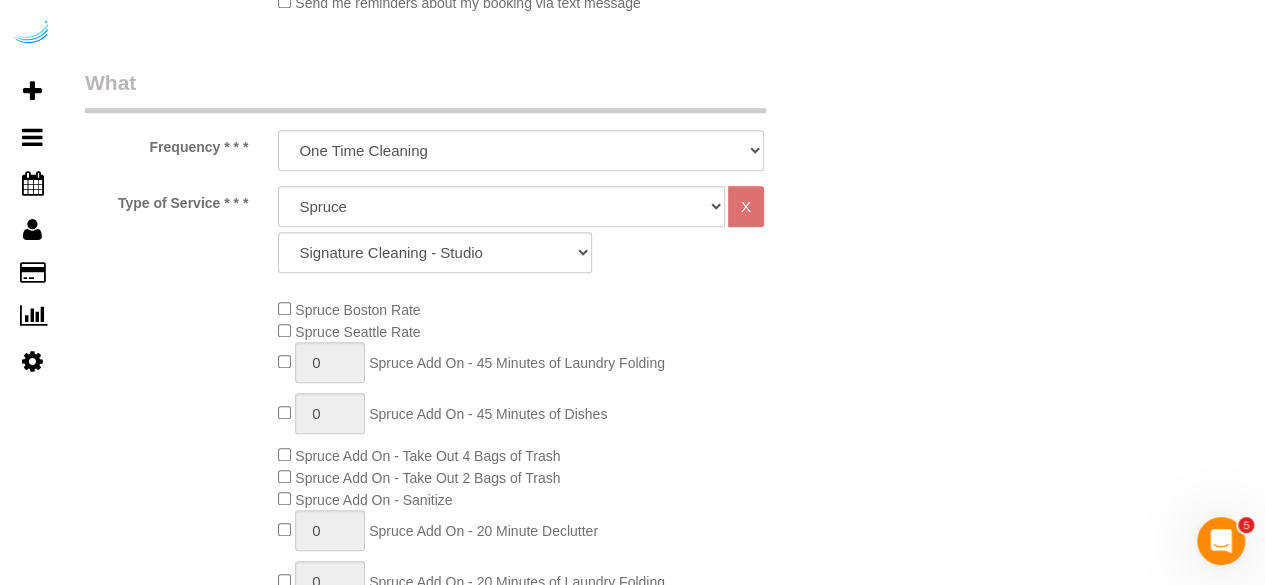 click on "Deep Cleaning (for homes that have not been cleaned in 3+ weeks) Spruce Regular Cleaning (for homes cleaned in last 3 weeks) Moving Cleanup (to clean home for new tenants) Post Construction Cleaning Vacation Rental Cleaning Hourly
X
Signature Cleaning - Studio Signature Cleaning - 1 Bed 1 Bath Signature Cleaning - 1 Bed 1.5 Bath Signature Cleaning - 1 Bed 1 Bath + Study Signature Cleaning - 1 Bed 2 Bath Signature Cleaning - 2 Bed 1 Bath Signature Cleaning - 2 Bed 2 Bath Signature Cleaning - 2 Bed 2.5 Bath Signature Cleaning - 2 Bed 2 Bath + Study Signature Cleaning - 3 Bed 2 Bath Signature Cleaning - 3 Bed 3 Bath Signature Cleaning - 4 Bed 2 Bath Signature Cleaning - 4 Bed 4 Bath Signature Cleaning - 5 Bed 4 Bath Signature Cleaning - 5 Bed 5 Bath Signature Cleaning - 6 Bed 6 Bath Premium Cleaning - Studio" 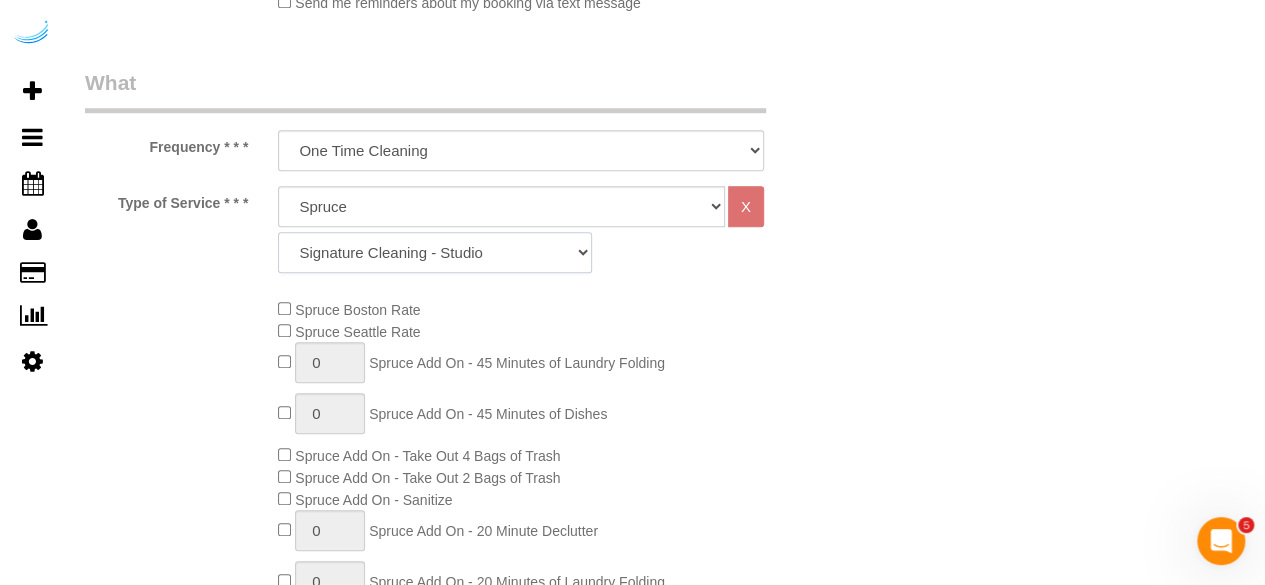 click on "Signature Cleaning - Studio Signature Cleaning - 1 Bed 1 Bath Signature Cleaning - 1 Bed 1.5 Bath Signature Cleaning - 1 Bed 1 Bath + Study Signature Cleaning - 1 Bed 2 Bath Signature Cleaning - 2 Bed 1 Bath Signature Cleaning - 2 Bed 2 Bath Signature Cleaning - 2 Bed 2.5 Bath Signature Cleaning - 2 Bed 2 Bath + Study Signature Cleaning - 3 Bed 2 Bath Signature Cleaning - 3 Bed 3 Bath Signature Cleaning - 4 Bed 2 Bath Signature Cleaning - 4 Bed 4 Bath Signature Cleaning - 5 Bed 4 Bath Signature Cleaning - 5 Bed 5 Bath Signature Cleaning - 6 Bed 6 Bath Premium Cleaning - Studio Premium Cleaning - 1 Bed 1 Bath Premium Cleaning - 1 Bed 1.5 Bath Premium Cleaning - 1 Bed 1 Bath + Study Premium Cleaning - 1 Bed 2 Bath Premium Cleaning - 2 Bed 1 Bath Premium Cleaning - 2 Bed 2 Bath Premium Cleaning - 2 Bed 2.5 Bath Premium Cleaning - 2 Bed 2 Bath + Study Premium Cleaning - 3 Bed 2 Bath Premium Cleaning - 3 Bed 3 Bath Premium Cleaning - 4 Bed 2 Bath Premium Cleaning - 4 Bed 4 Bath Premium Cleaning - 5 Bed 4 Bath" 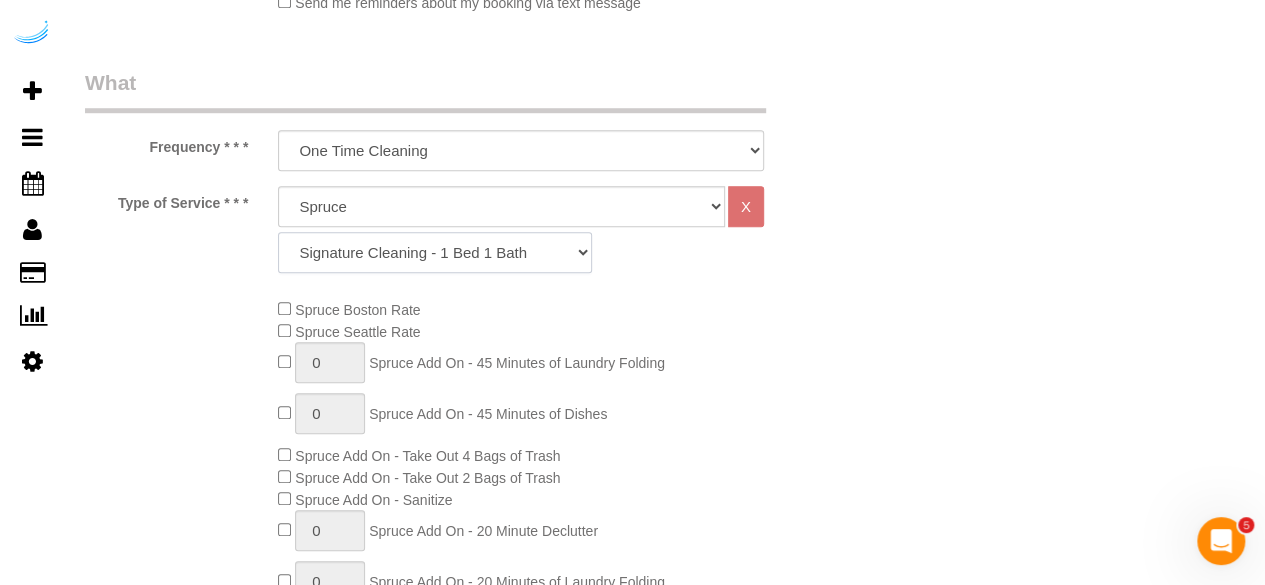 click on "Signature Cleaning - Studio Signature Cleaning - 1 Bed 1 Bath Signature Cleaning - 1 Bed 1.5 Bath Signature Cleaning - 1 Bed 1 Bath + Study Signature Cleaning - 1 Bed 2 Bath Signature Cleaning - 2 Bed 1 Bath Signature Cleaning - 2 Bed 2 Bath Signature Cleaning - 2 Bed 2.5 Bath Signature Cleaning - 2 Bed 2 Bath + Study Signature Cleaning - 3 Bed 2 Bath Signature Cleaning - 3 Bed 3 Bath Signature Cleaning - 4 Bed 2 Bath Signature Cleaning - 4 Bed 4 Bath Signature Cleaning - 5 Bed 4 Bath Signature Cleaning - 5 Bed 5 Bath Signature Cleaning - 6 Bed 6 Bath Premium Cleaning - Studio Premium Cleaning - 1 Bed 1 Bath Premium Cleaning - 1 Bed 1.5 Bath Premium Cleaning - 1 Bed 1 Bath + Study Premium Cleaning - 1 Bed 2 Bath Premium Cleaning - 2 Bed 1 Bath Premium Cleaning - 2 Bed 2 Bath Premium Cleaning - 2 Bed 2.5 Bath Premium Cleaning - 2 Bed 2 Bath + Study Premium Cleaning - 3 Bed 2 Bath Premium Cleaning - 3 Bed 3 Bath Premium Cleaning - 4 Bed 2 Bath Premium Cleaning - 4 Bed 4 Bath Premium Cleaning - 5 Bed 4 Bath" 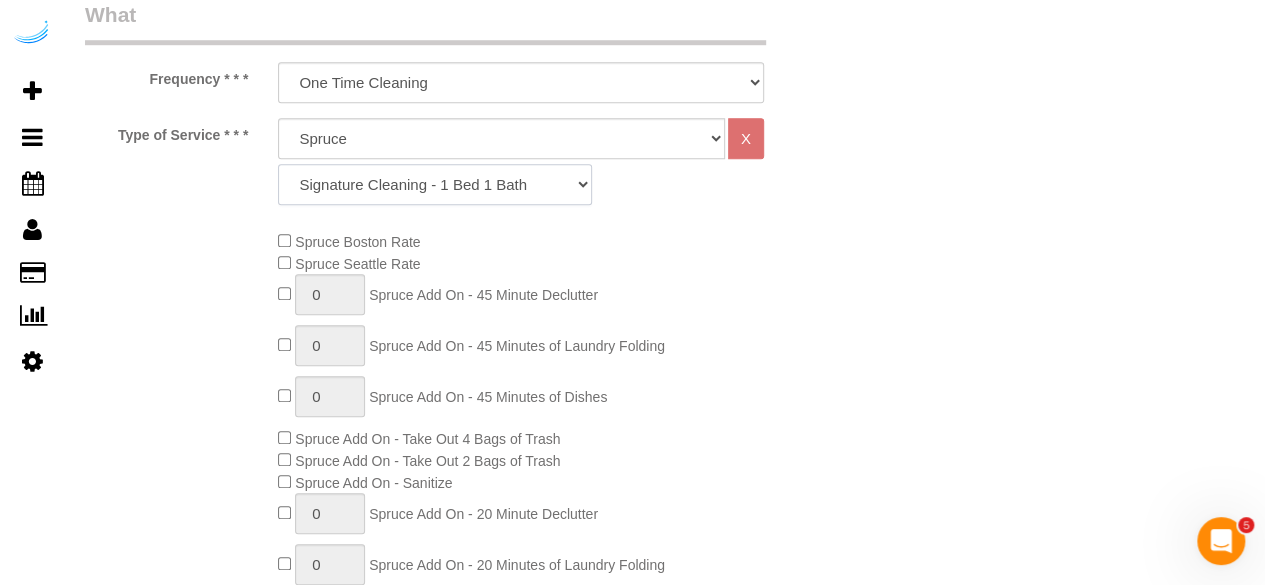 scroll, scrollTop: 800, scrollLeft: 0, axis: vertical 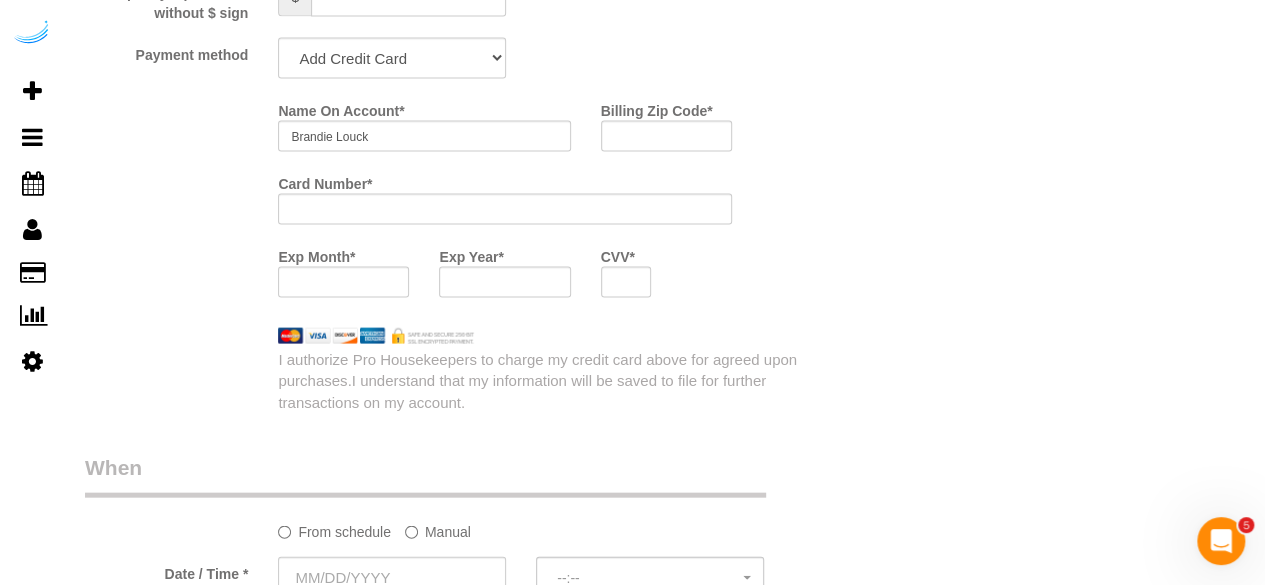 click on "What
Frequency * * *
One Time Cleaning Weekly Cleaning (20%) - 20.00% (0% for the First Booking) Every 2 Weeks (15%) - 15.00% (0% for the First Booking) Every 3 Weeks (10%) - 10.00% (0% for the First Booking) Every 4 Weeks (5%) - 5.00% (0% for the First Booking) Every 6 Weeks (2.5%) - 2.50% (0% for the First Booking) Every 8 Weeks ($5 off) - $5.00 (0% for the First Booking)
Type of Service * * *
Deep Cleaning (for homes that have not been cleaned in 3+ weeks) Spruce Regular Cleaning (for homes cleaned in last 3 weeks) Moving Cleanup (to clean home for new tenants) Post Construction Cleaning Vacation Rental Cleaning Hourly
X
Signature Cleaning - Studio Signature Cleaning - 1 Bed 1 Bath Mini Cleaning - Kitchen" at bounding box center [456, -409] 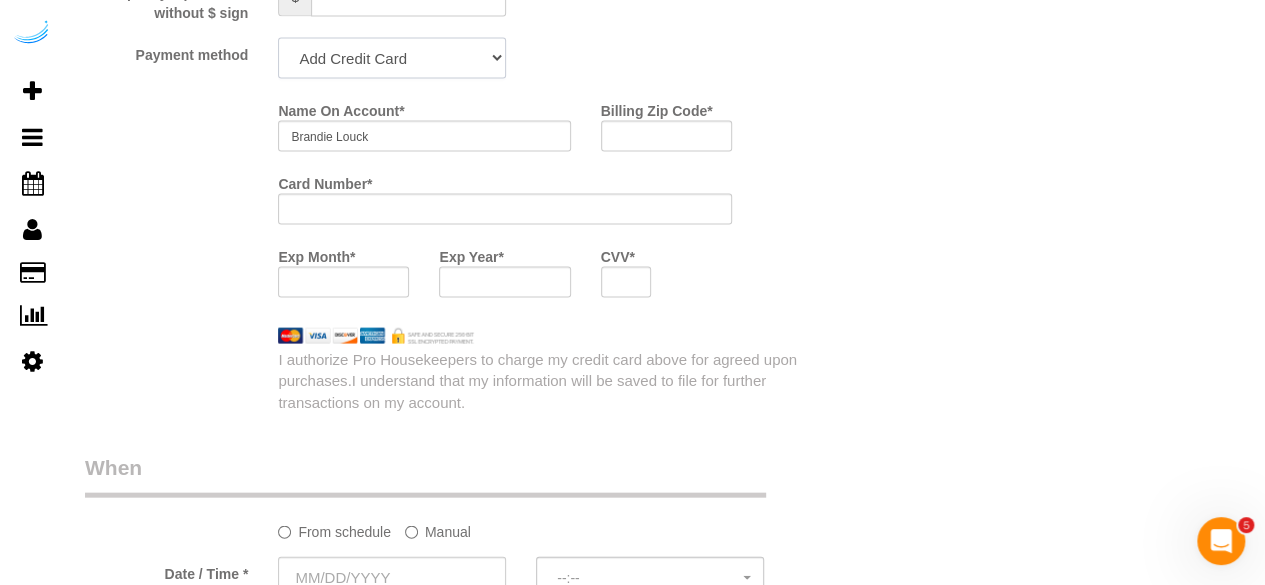 drag, startPoint x: 436, startPoint y: 57, endPoint x: 432, endPoint y: 77, distance: 20.396078 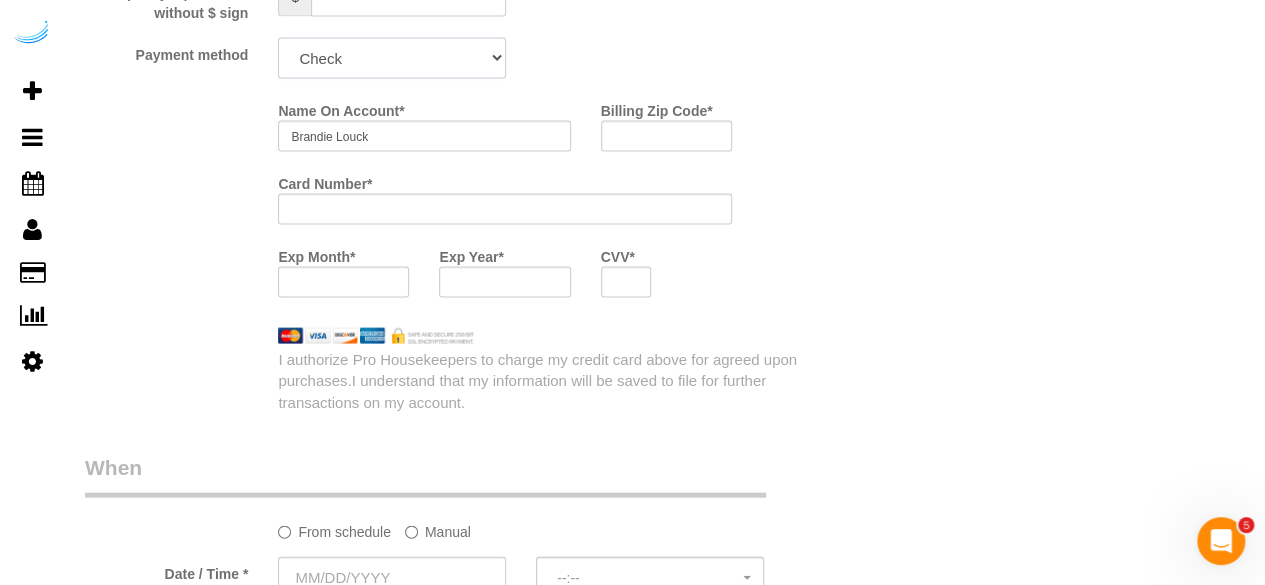 click on "Add Credit Card Cash Check Paypal" 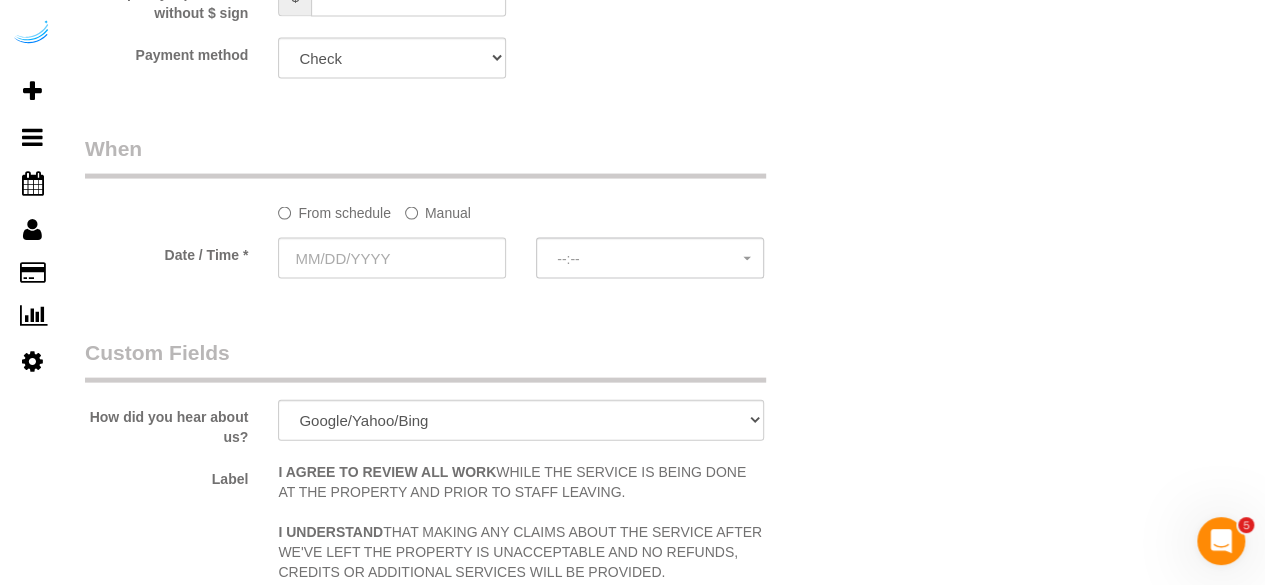 click on "Manual" 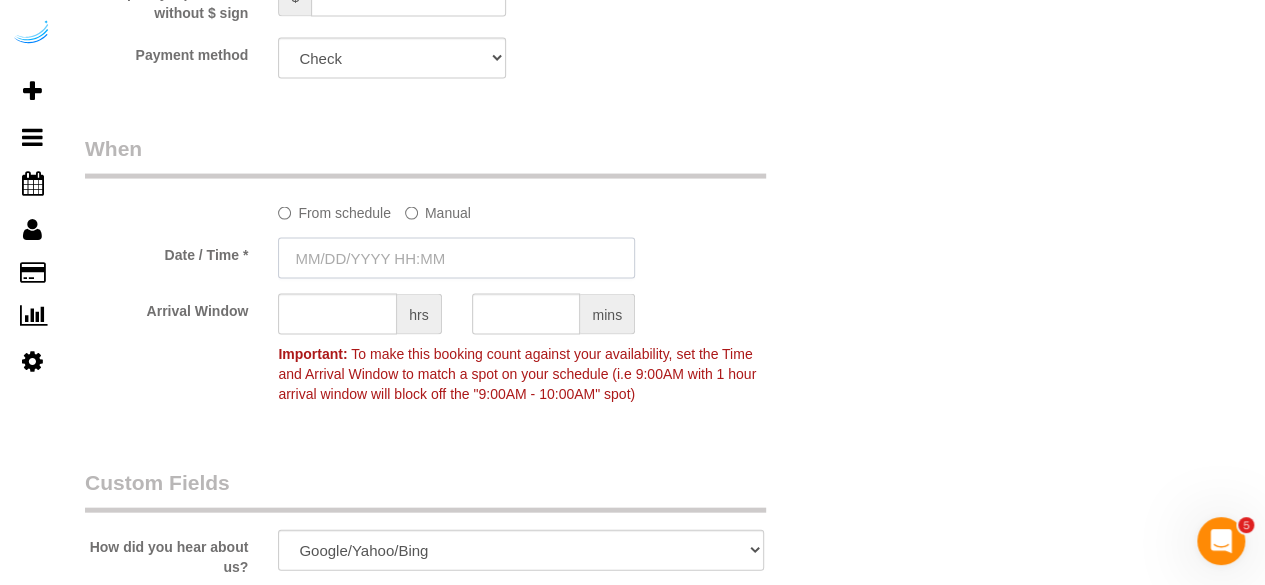click at bounding box center (456, 258) 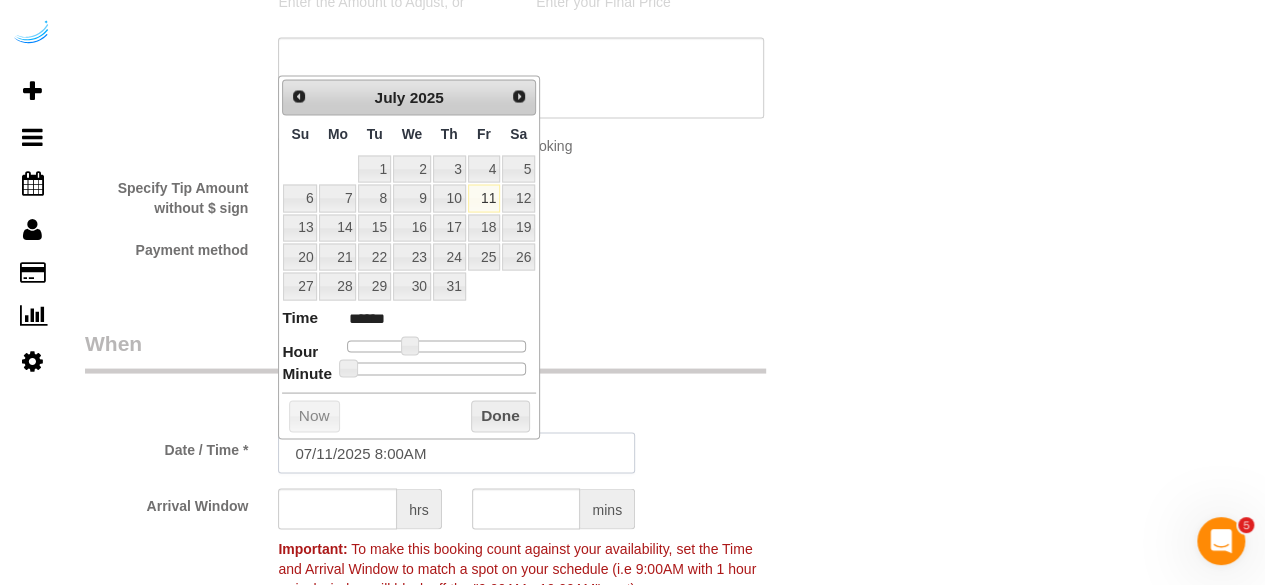 scroll, scrollTop: 1800, scrollLeft: 0, axis: vertical 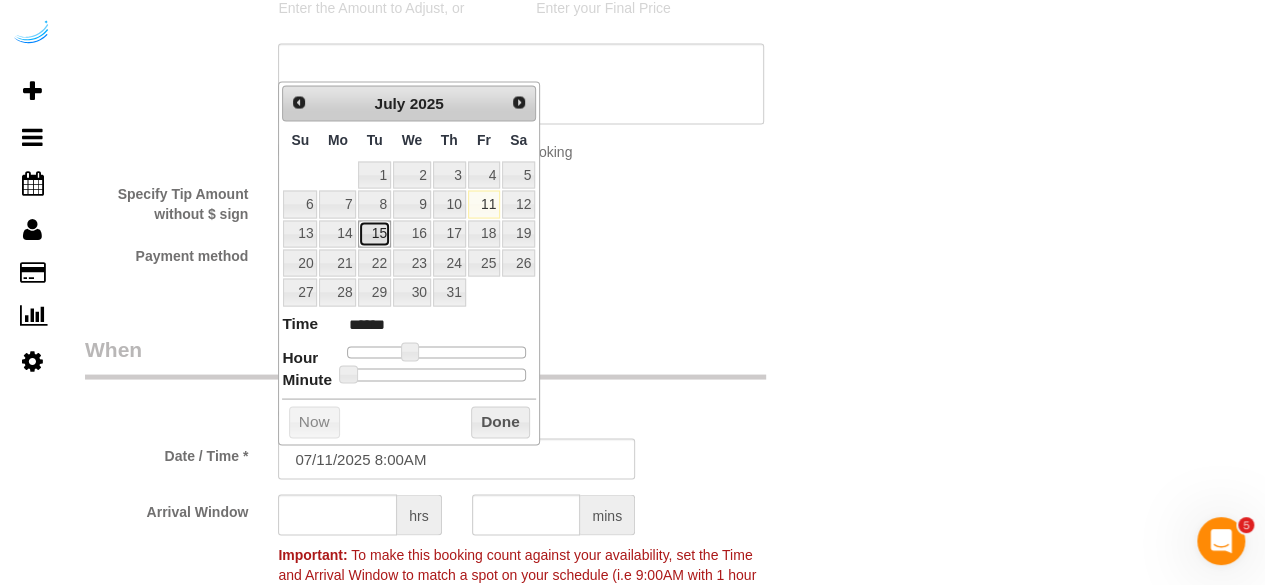click on "15" at bounding box center (374, 233) 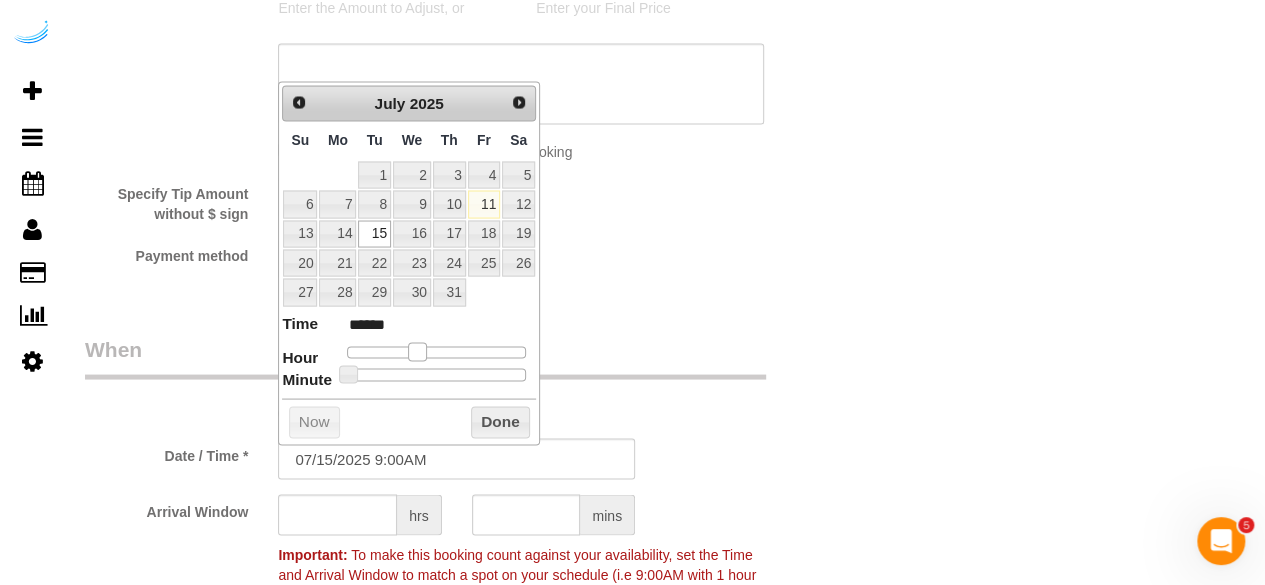 drag, startPoint x: 409, startPoint y: 343, endPoint x: 410, endPoint y: 361, distance: 18.027756 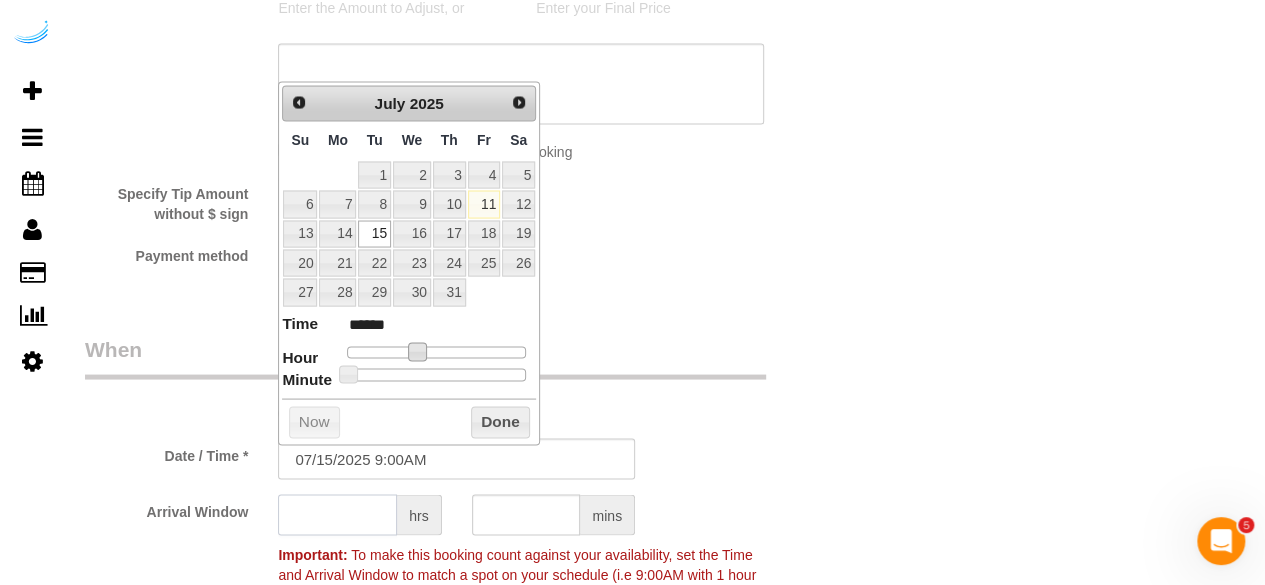 click 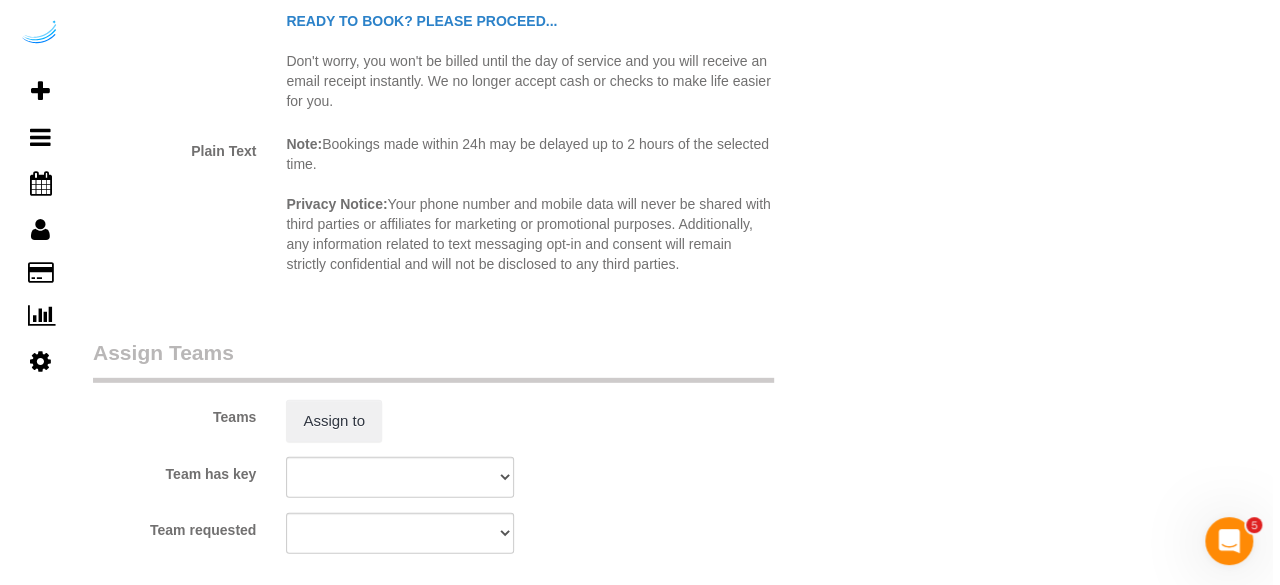 scroll, scrollTop: 2900, scrollLeft: 0, axis: vertical 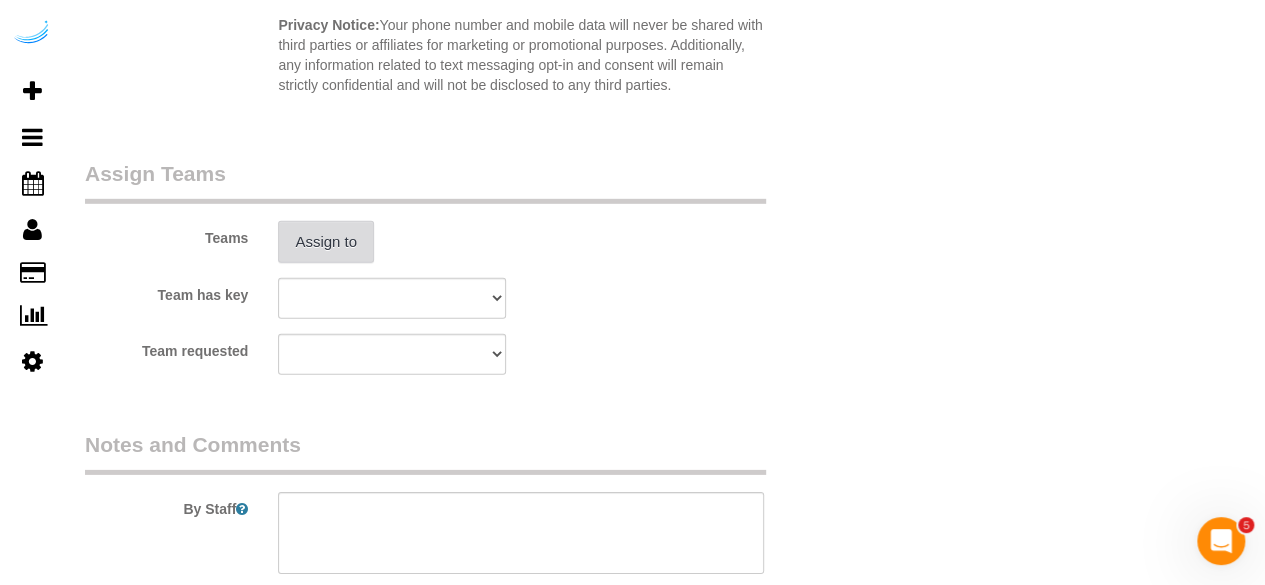click on "Assign to" at bounding box center [326, 242] 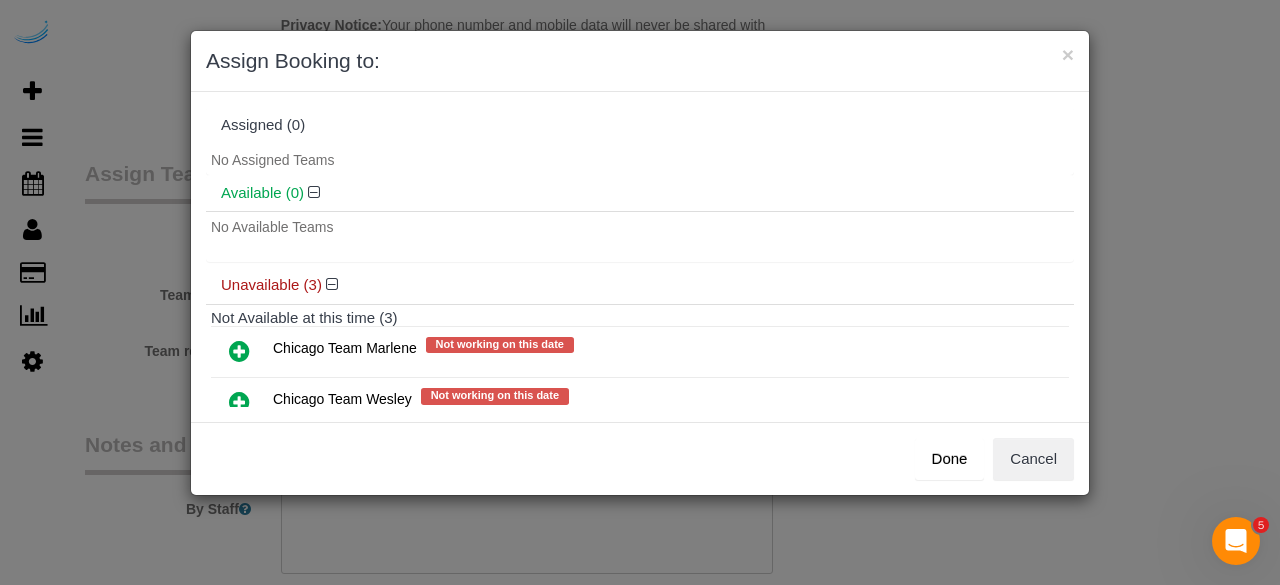 click at bounding box center [239, 403] 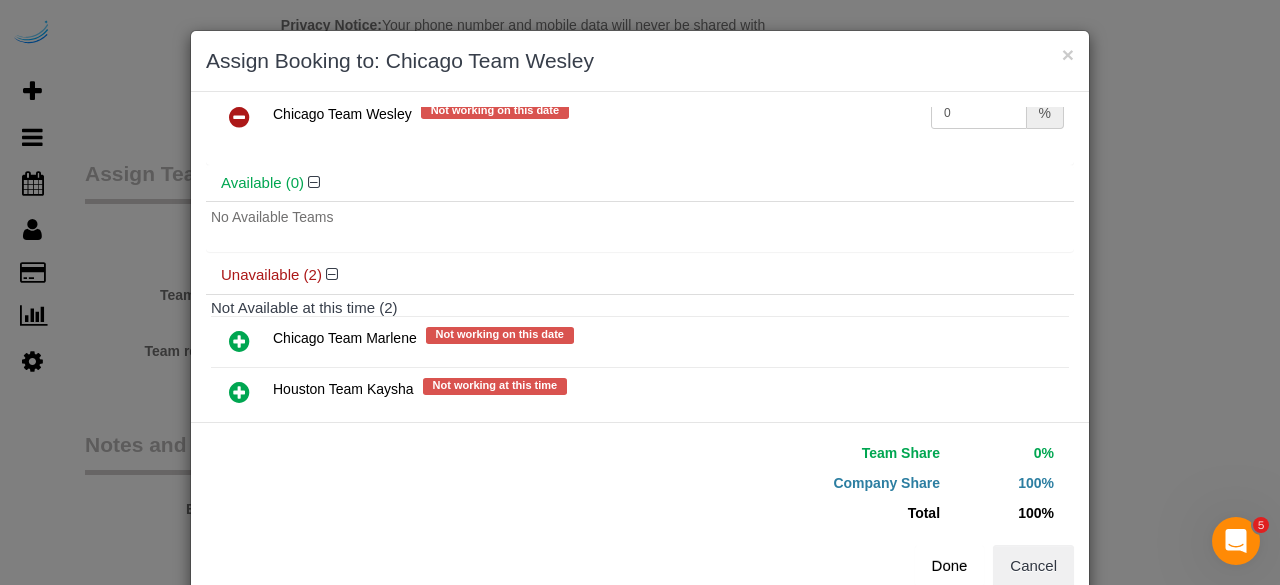 scroll, scrollTop: 106, scrollLeft: 0, axis: vertical 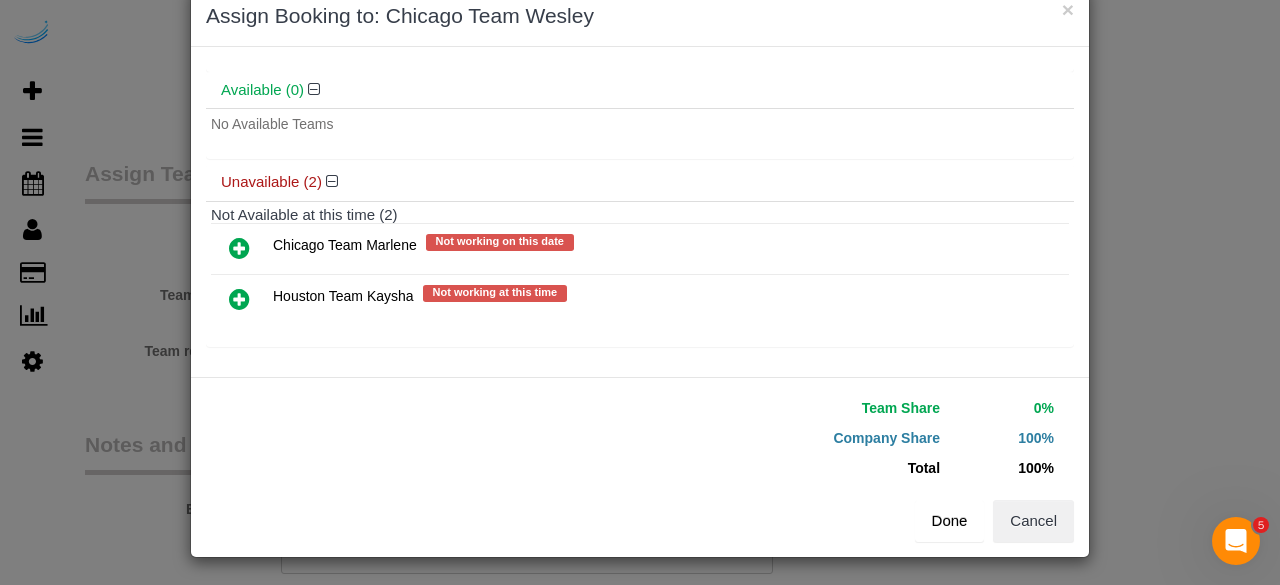 click on "Done" at bounding box center (950, 521) 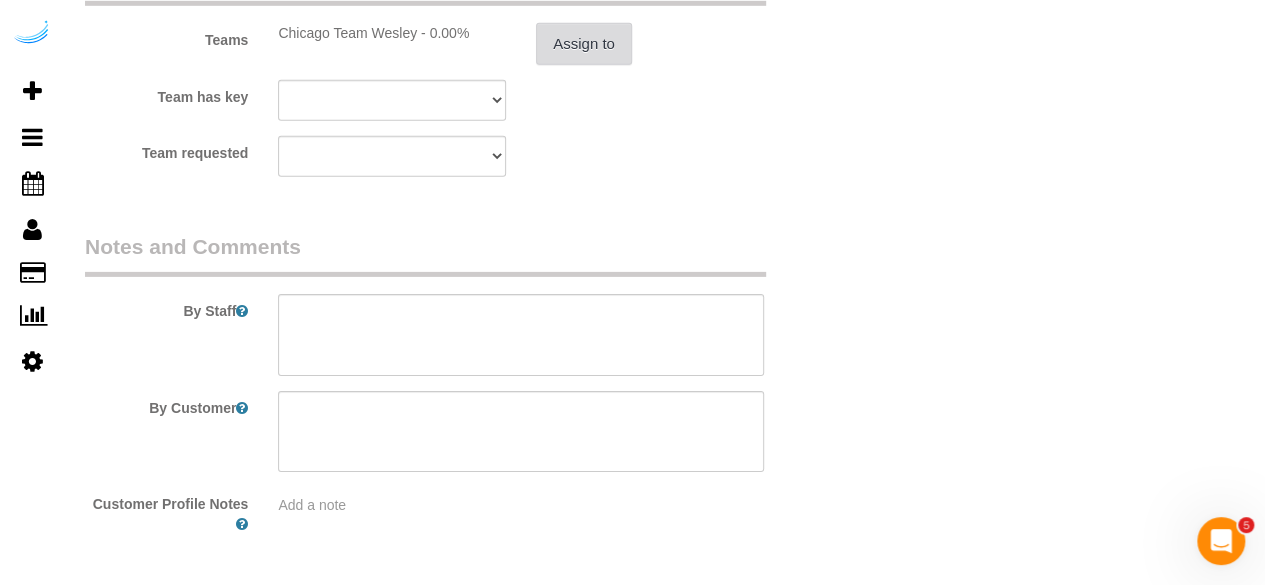 scroll, scrollTop: 3100, scrollLeft: 0, axis: vertical 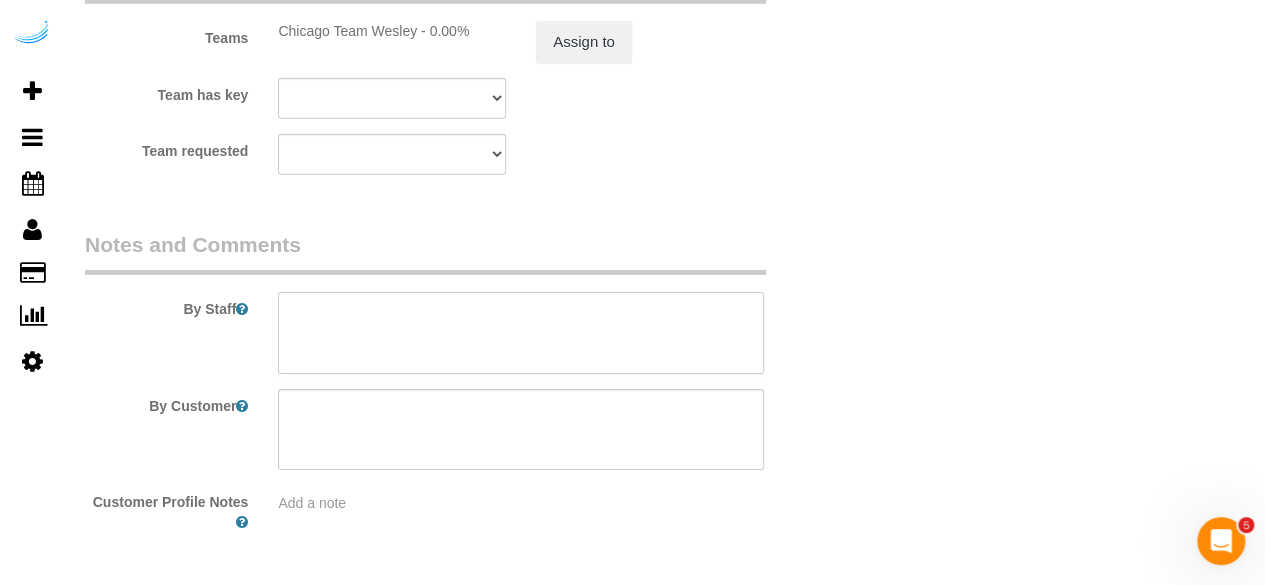 click at bounding box center [521, 333] 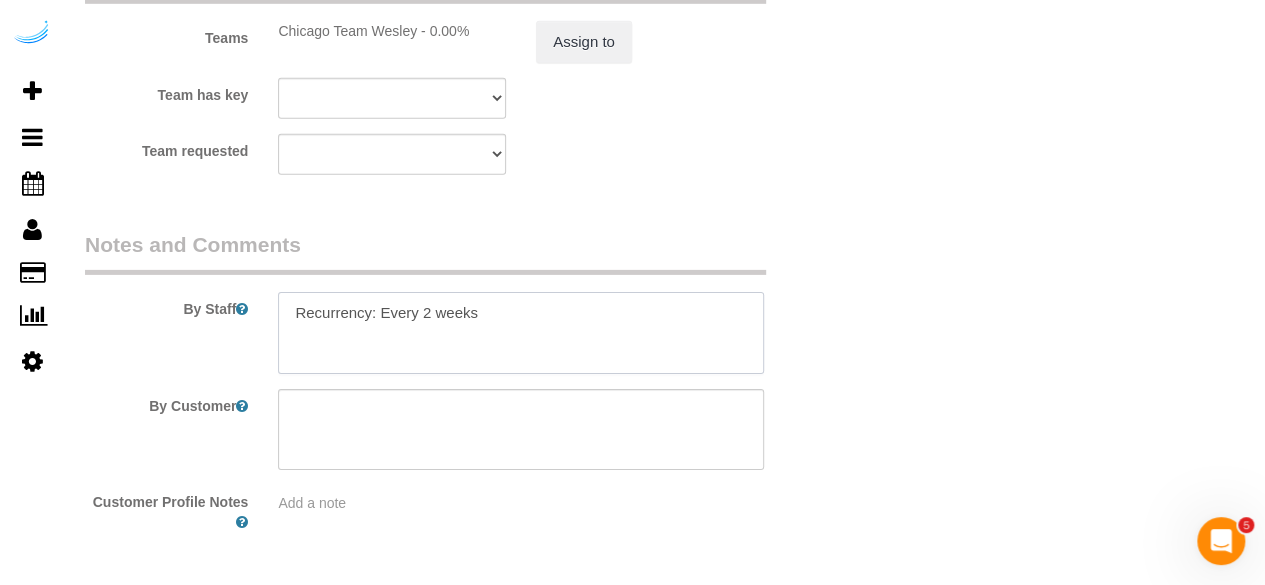 paste on "Permanent Notes:No notes from this customer.Today's Notes:No notes from this service.
Entry Method: Other
Details:
Front desk will provide a key on day of service.
Additional Notes:
Housekeeping Notes:" 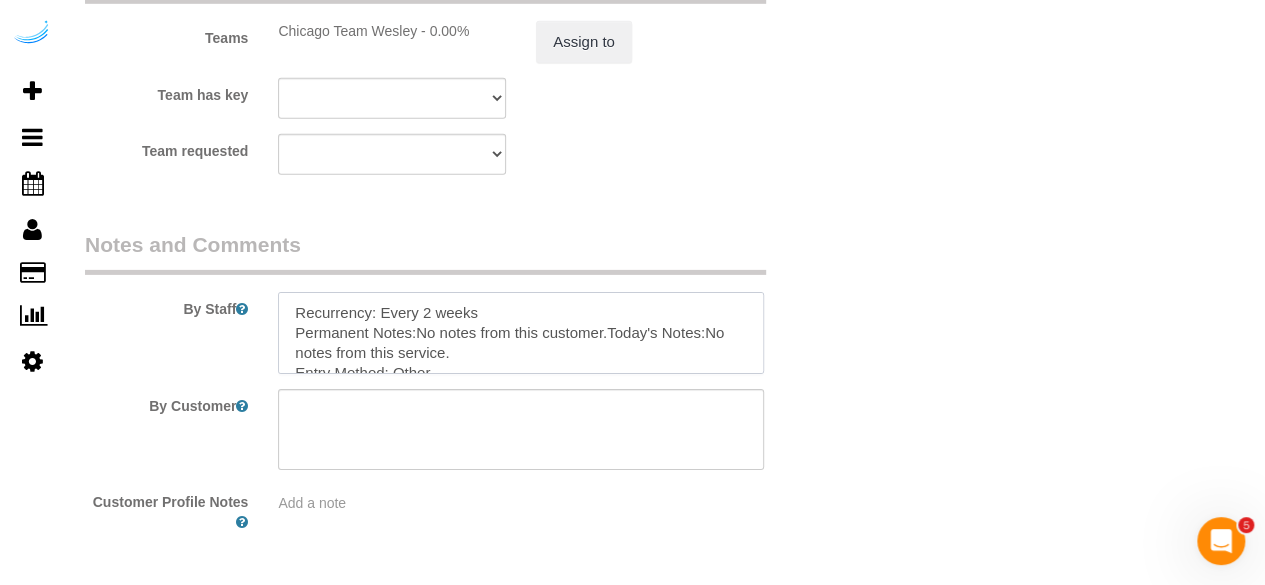 scroll, scrollTop: 128, scrollLeft: 0, axis: vertical 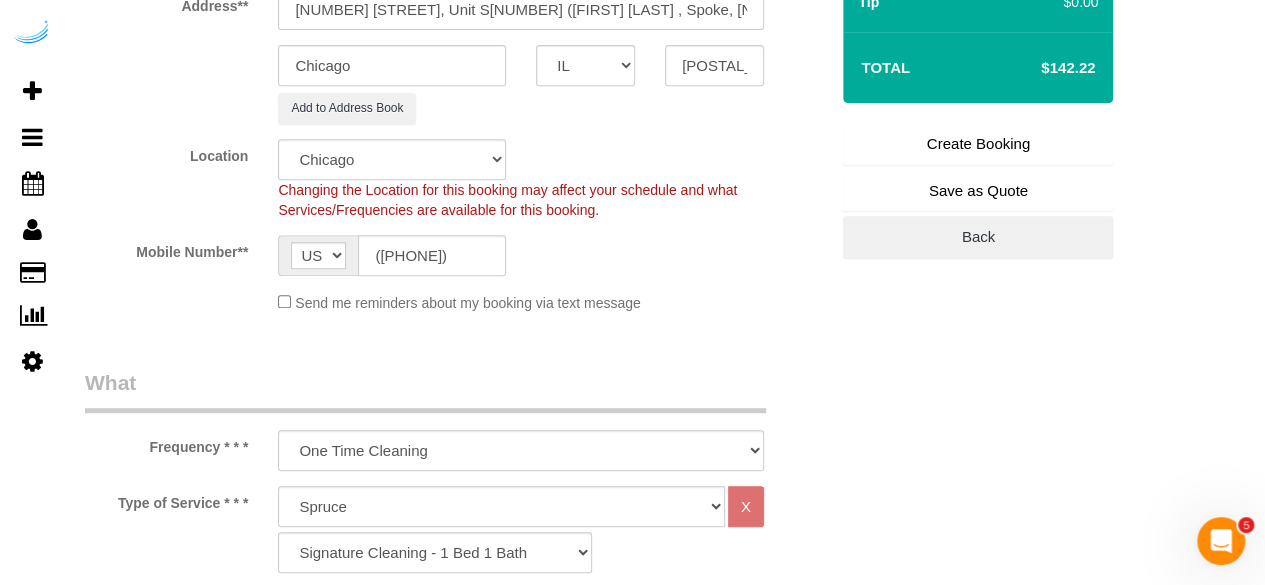 click on "Create Booking" at bounding box center [978, 144] 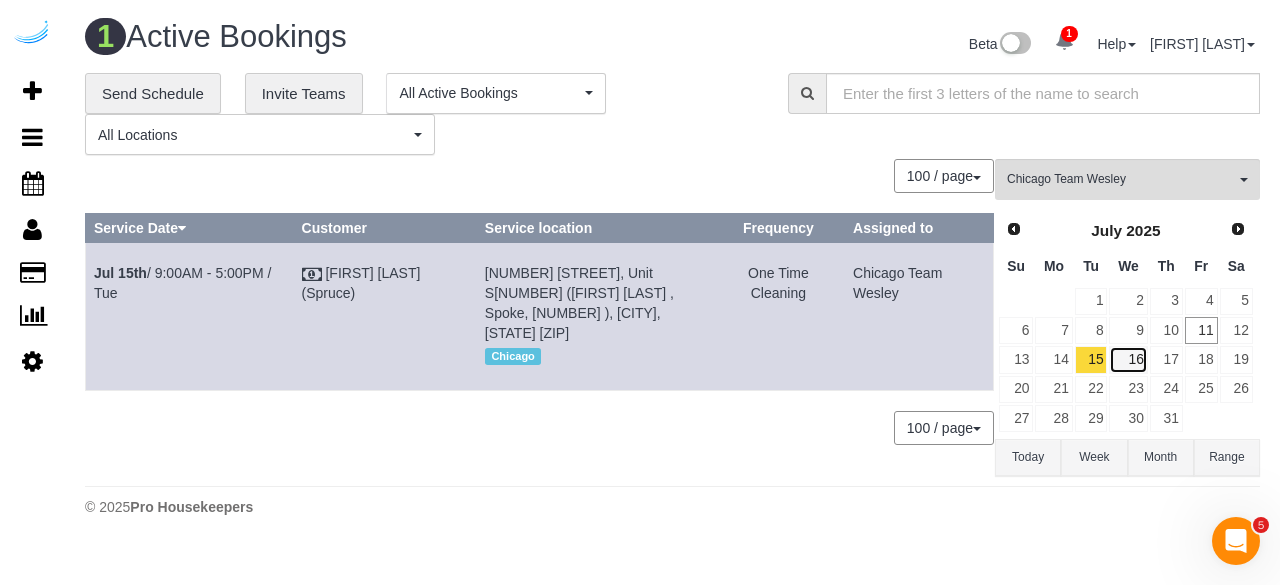 click on "16" at bounding box center [1128, 359] 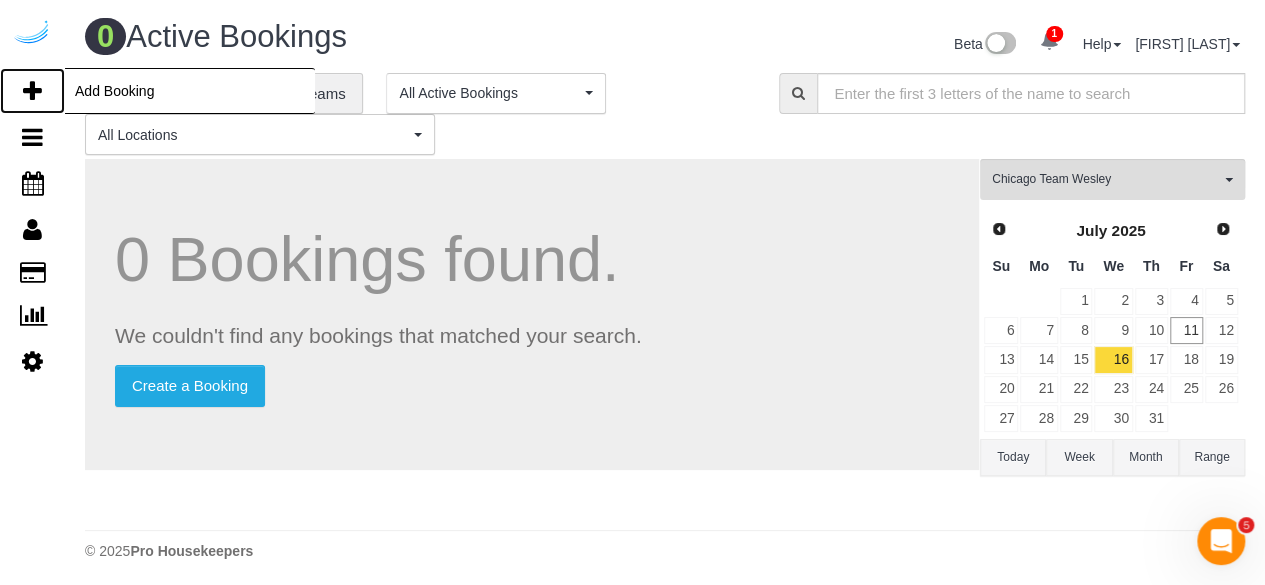 click at bounding box center [32, 91] 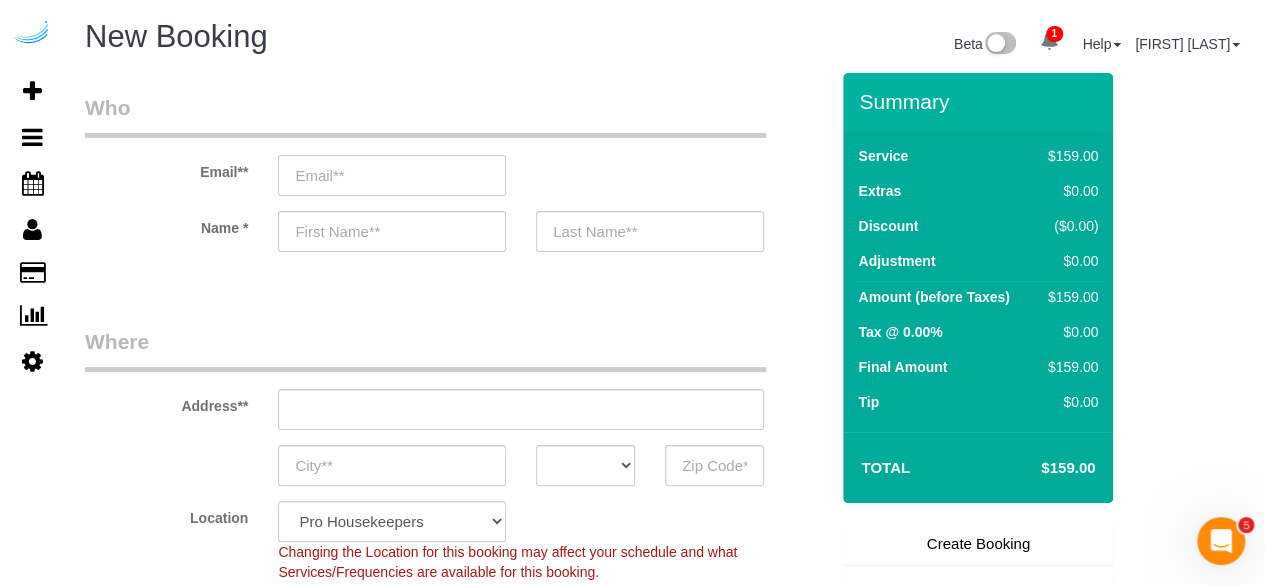 click at bounding box center [392, 175] 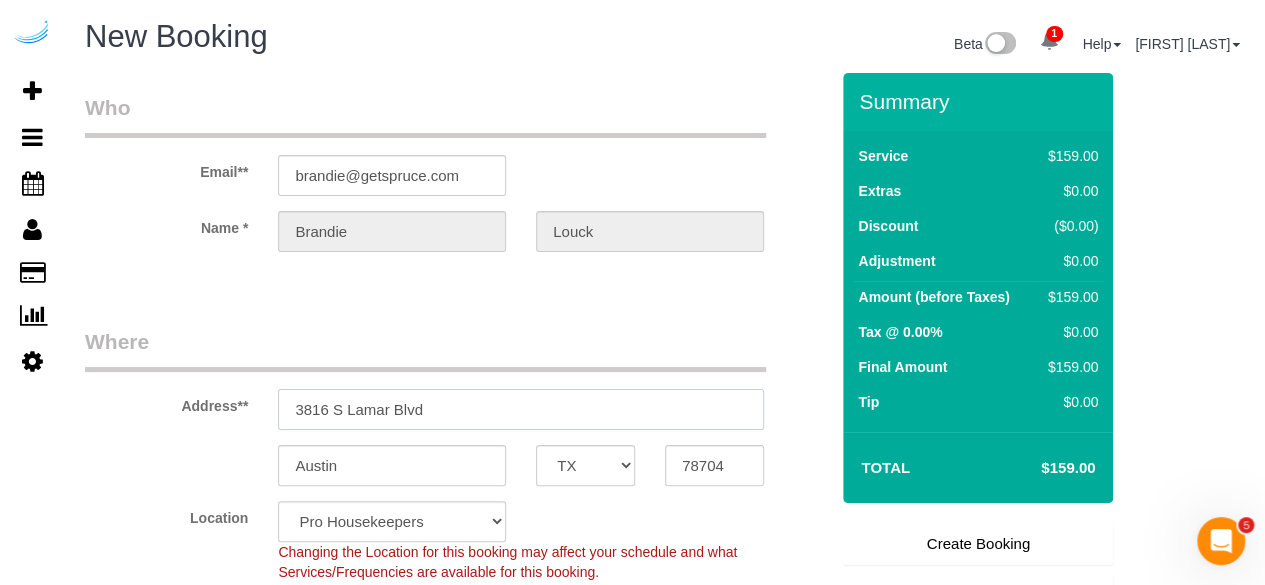 click on "3816 S Lamar Blvd" at bounding box center (521, 409) 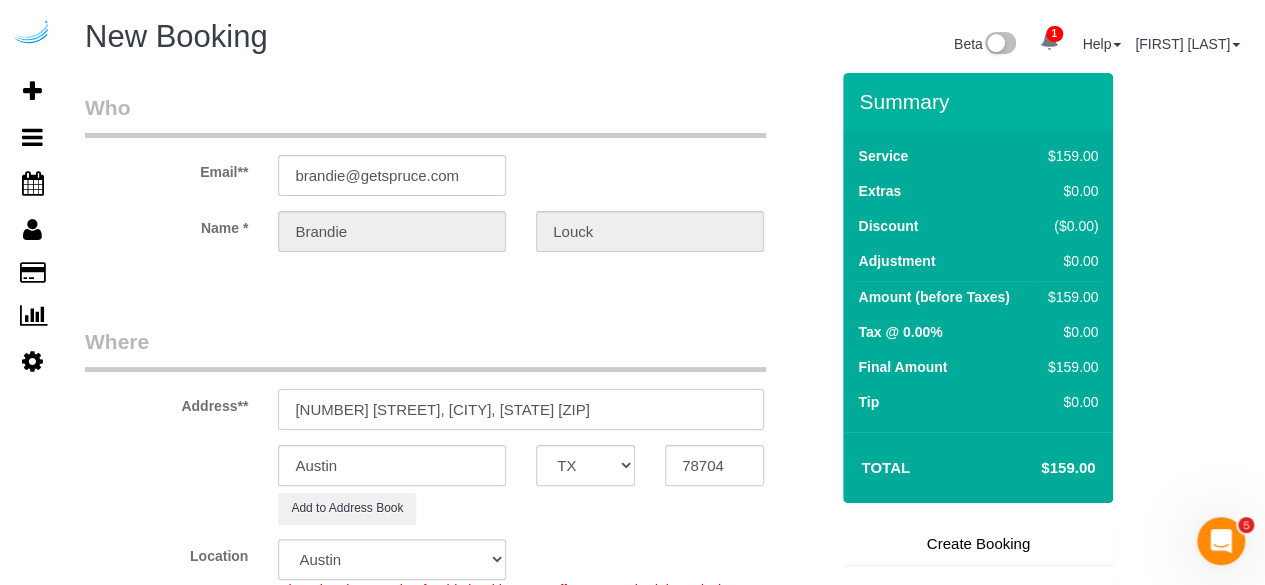 drag, startPoint x: 482, startPoint y: 413, endPoint x: 634, endPoint y: 417, distance: 152.05263 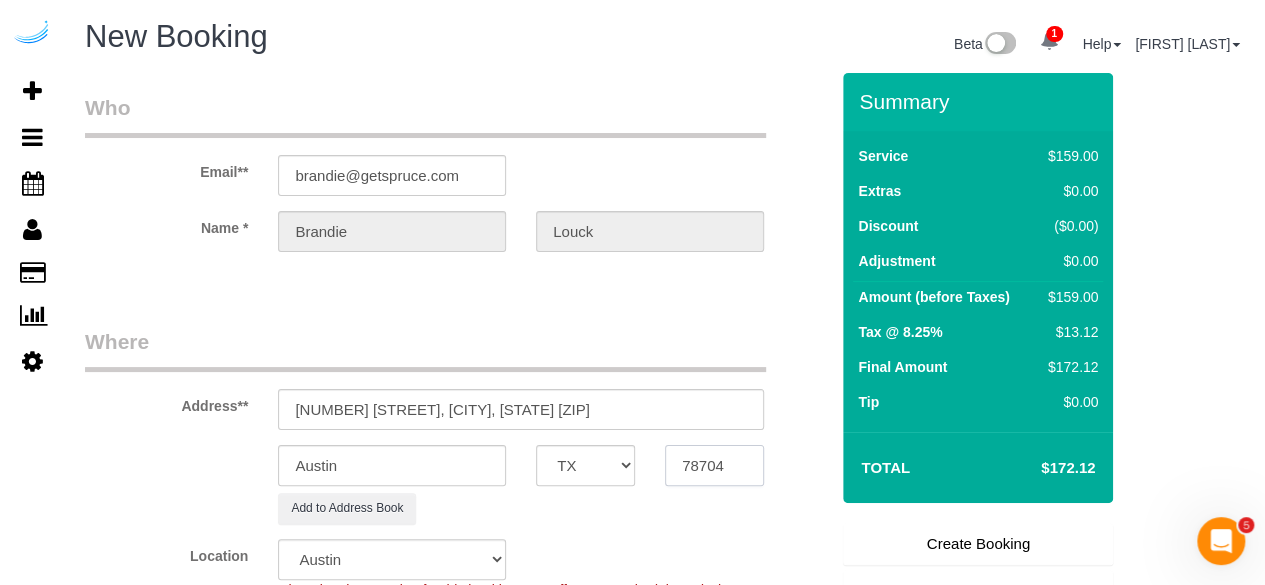 click on "78704" at bounding box center [714, 465] 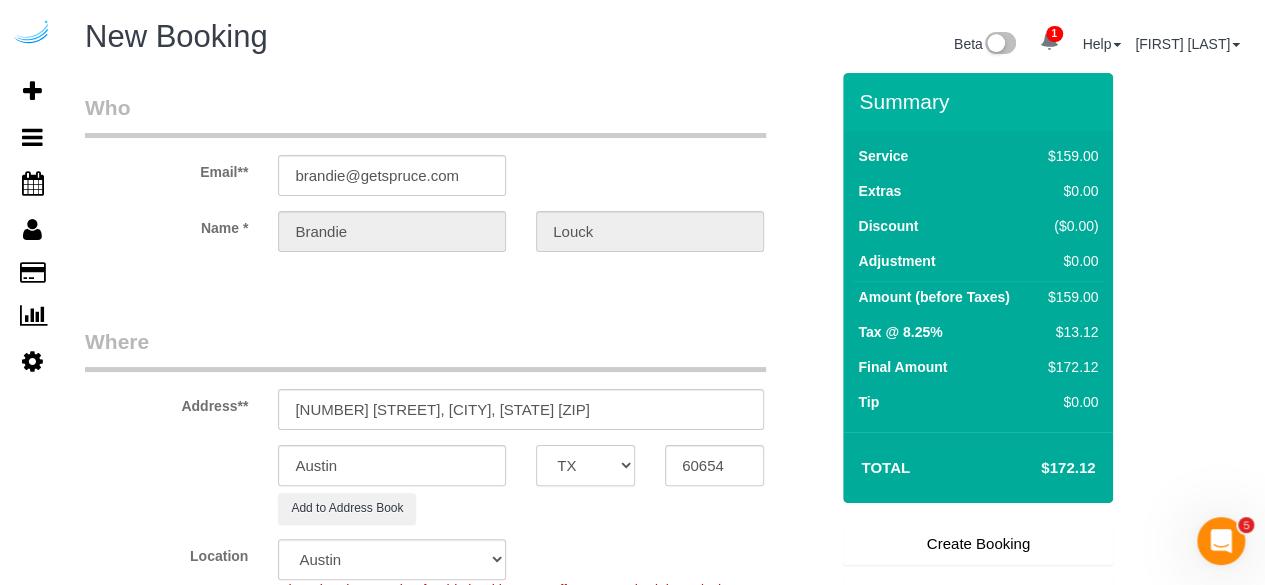 click on "AK
AL
AR
AZ
CA
CO
CT
DC
DE
FL
GA
HI
IA
ID
IL
IN
KS
KY
LA
MA
MD
ME
MI
MN
MO
MS
MT
NC
ND
NE
NH
NJ
NM
NV
NY
OH
OK
OR
PA
RI
SC
SD
TN
TX
UT
VA
VT
WA
WI
WV
WY" at bounding box center (585, 465) 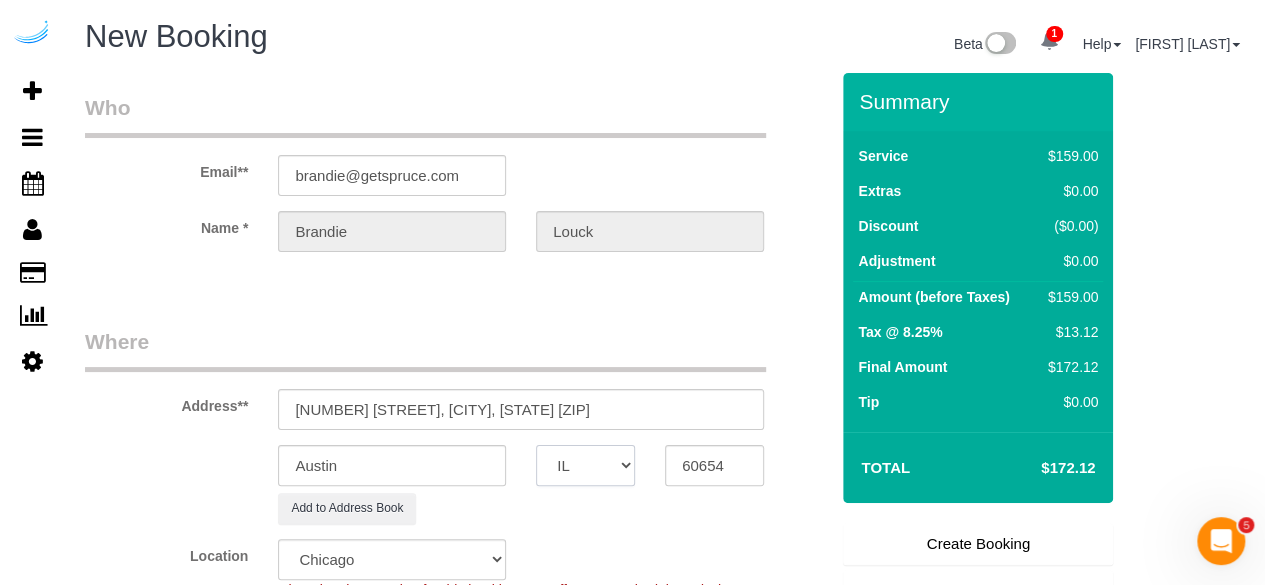click on "AK
AL
AR
AZ
CA
CO
CT
DC
DE
FL
GA
HI
IA
ID
IL
IN
KS
KY
LA
MA
MD
ME
MI
MN
MO
MS
MT
NC
ND
NE
NH
NJ
NM
NV
NY
OH
OK
OR
PA
RI
SC
SD
TN
TX
UT
VA
VT
WA
WI
WV
WY" at bounding box center [585, 465] 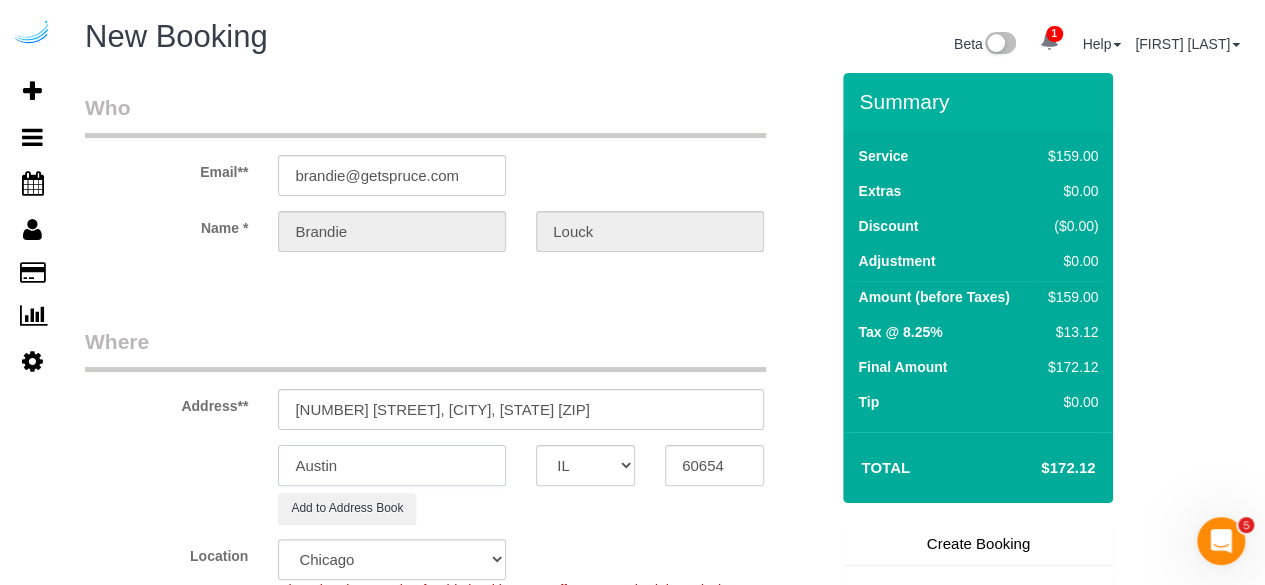 click on "Austin" at bounding box center [392, 465] 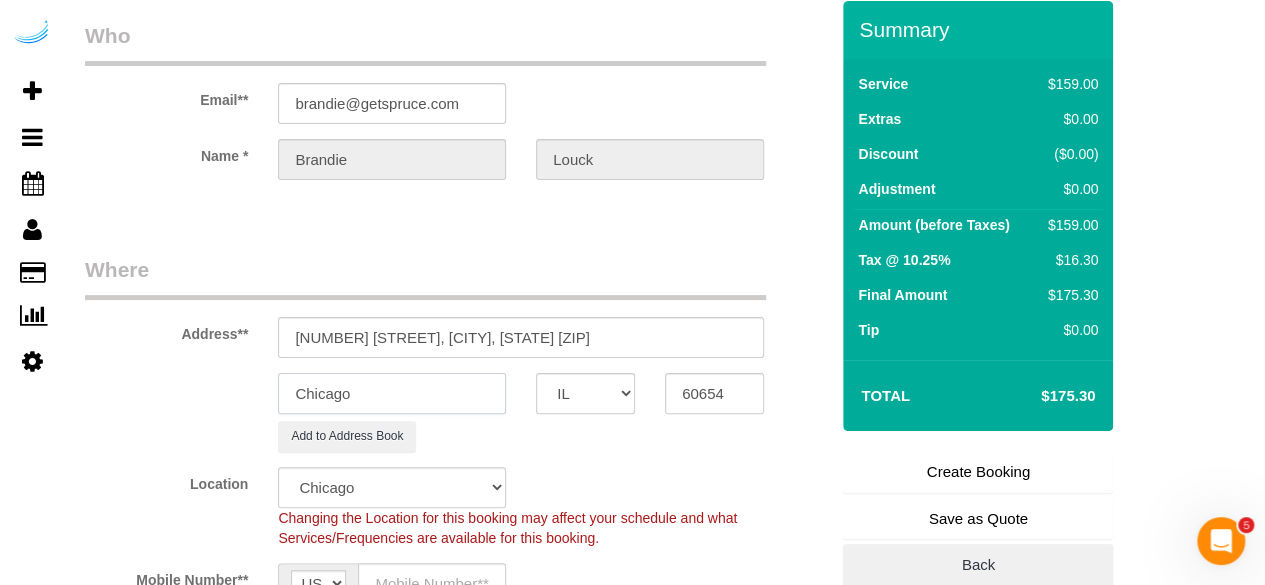 scroll, scrollTop: 100, scrollLeft: 0, axis: vertical 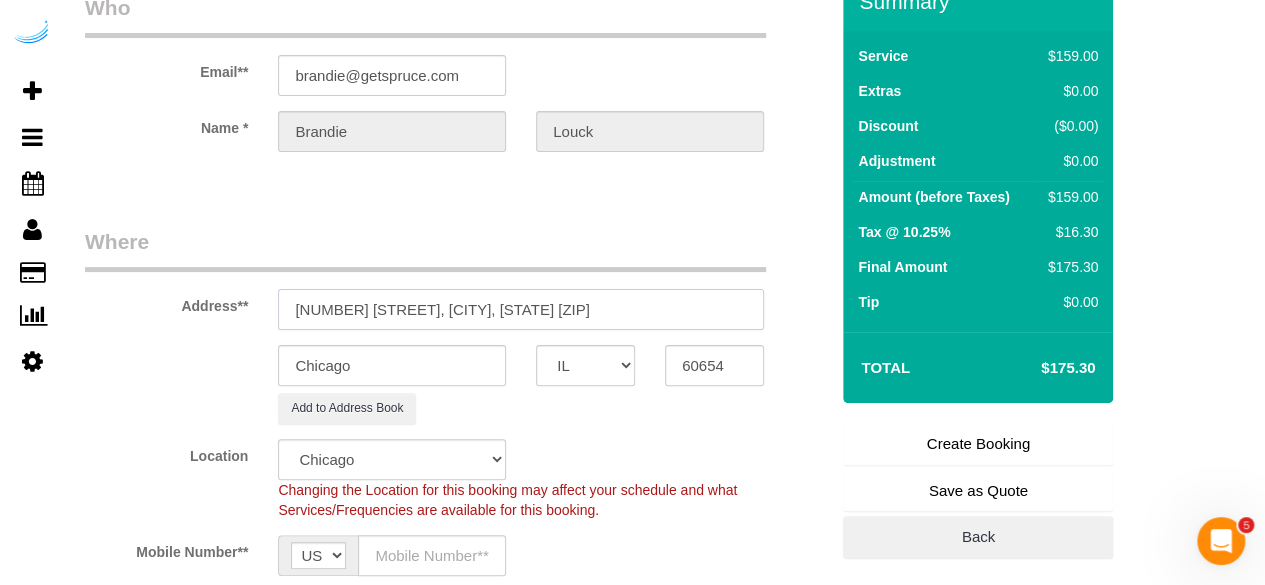 drag, startPoint x: 406, startPoint y: 303, endPoint x: 700, endPoint y: 333, distance: 295.52664 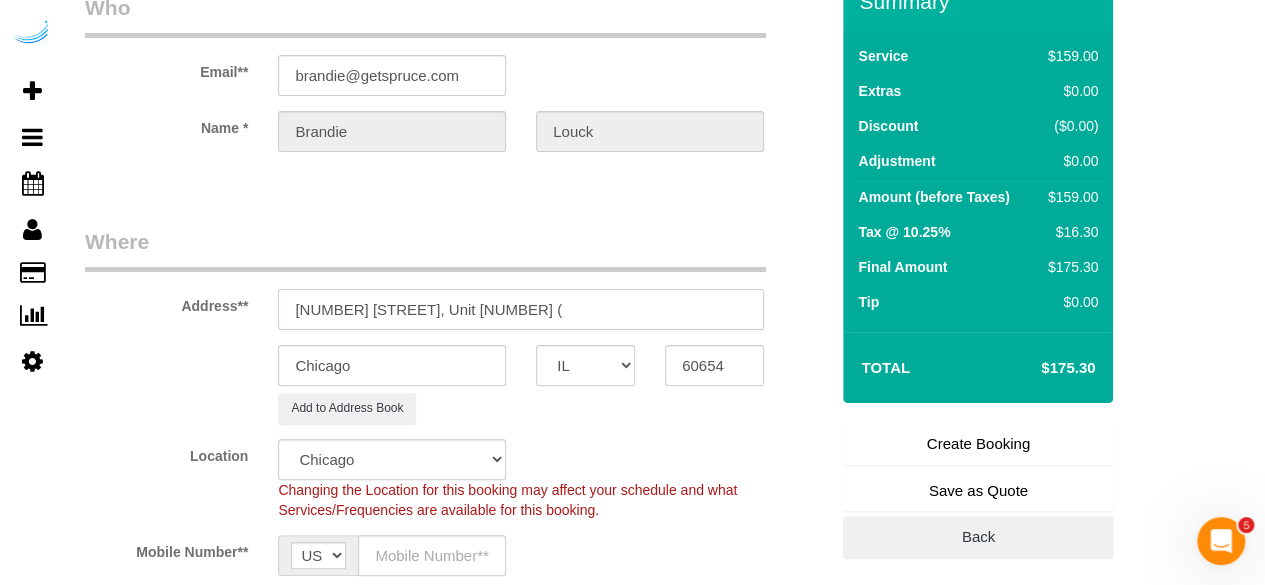 paste on "[FIRST] [LAST]" 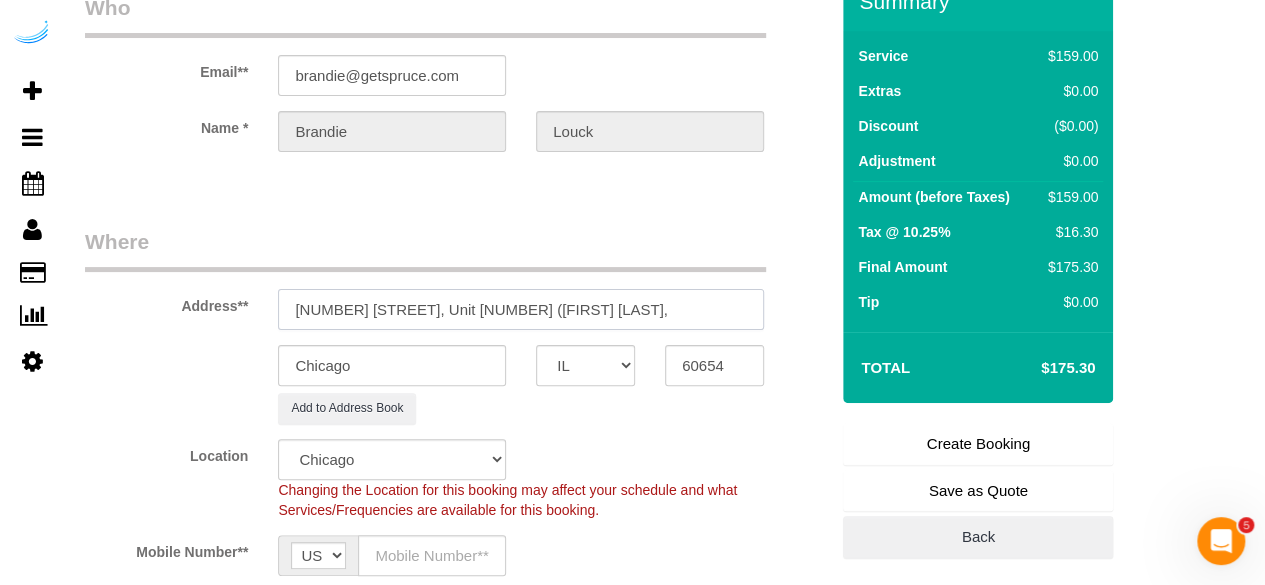 paste on "The Gallery on Wells" 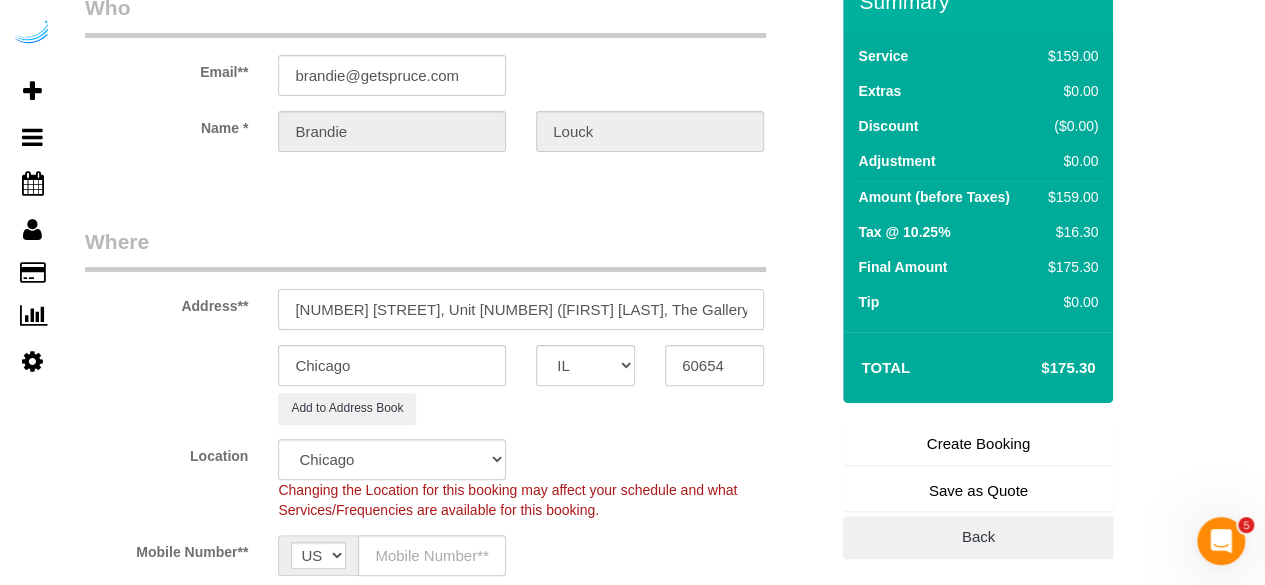 paste on "1382980" 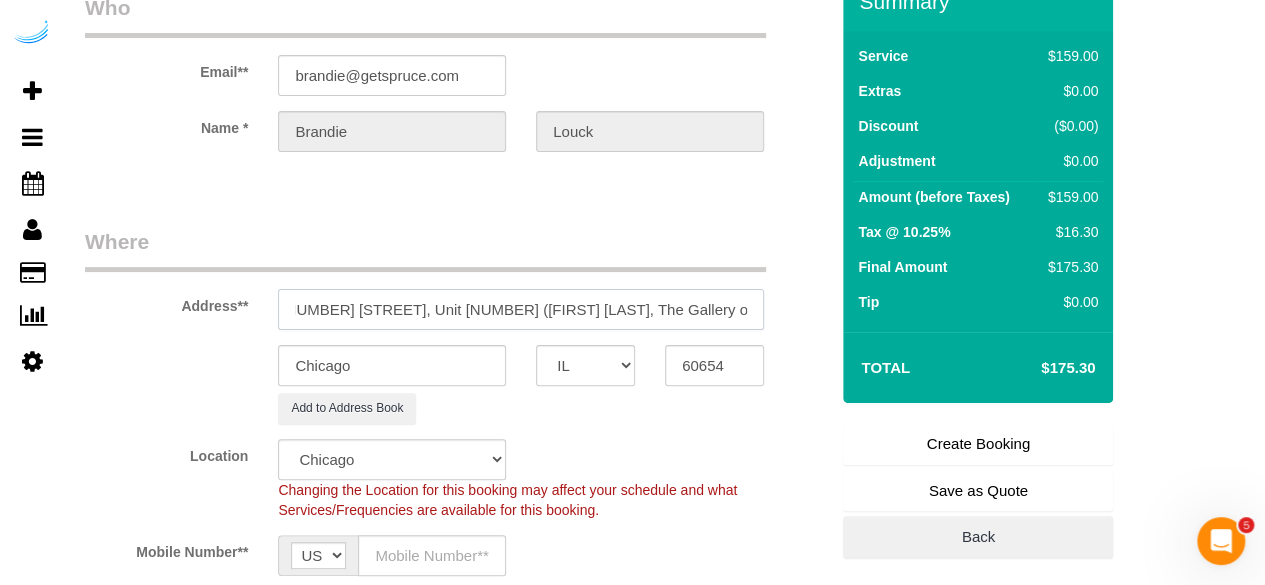 scroll, scrollTop: 0, scrollLeft: 20, axis: horizontal 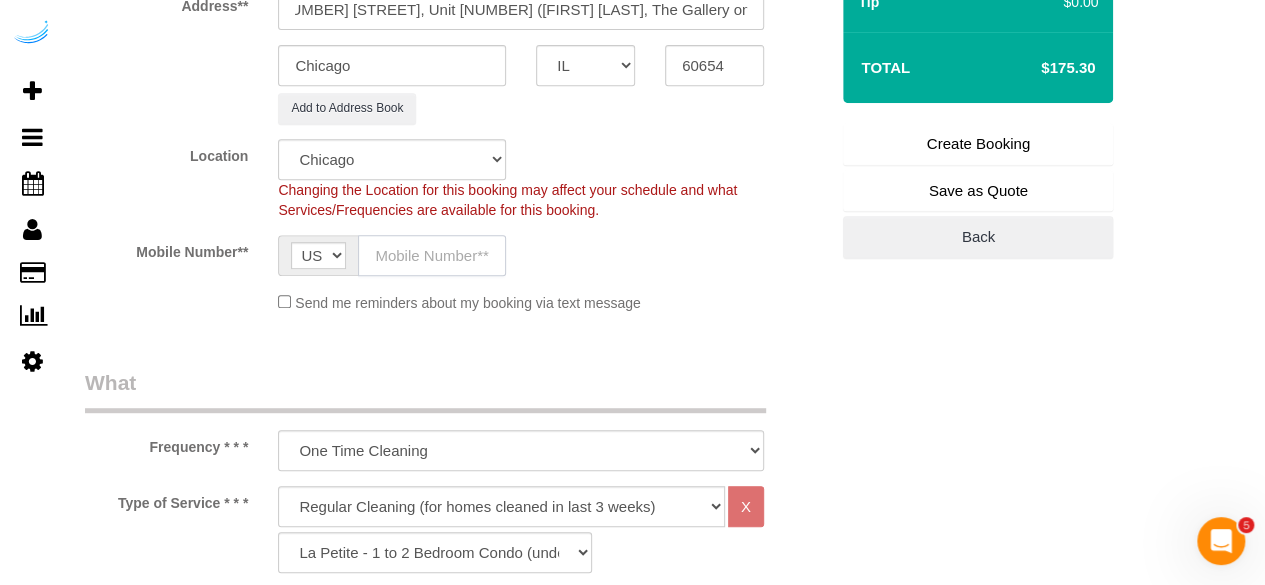 drag, startPoint x: 450, startPoint y: 250, endPoint x: 456, endPoint y: 265, distance: 16.155495 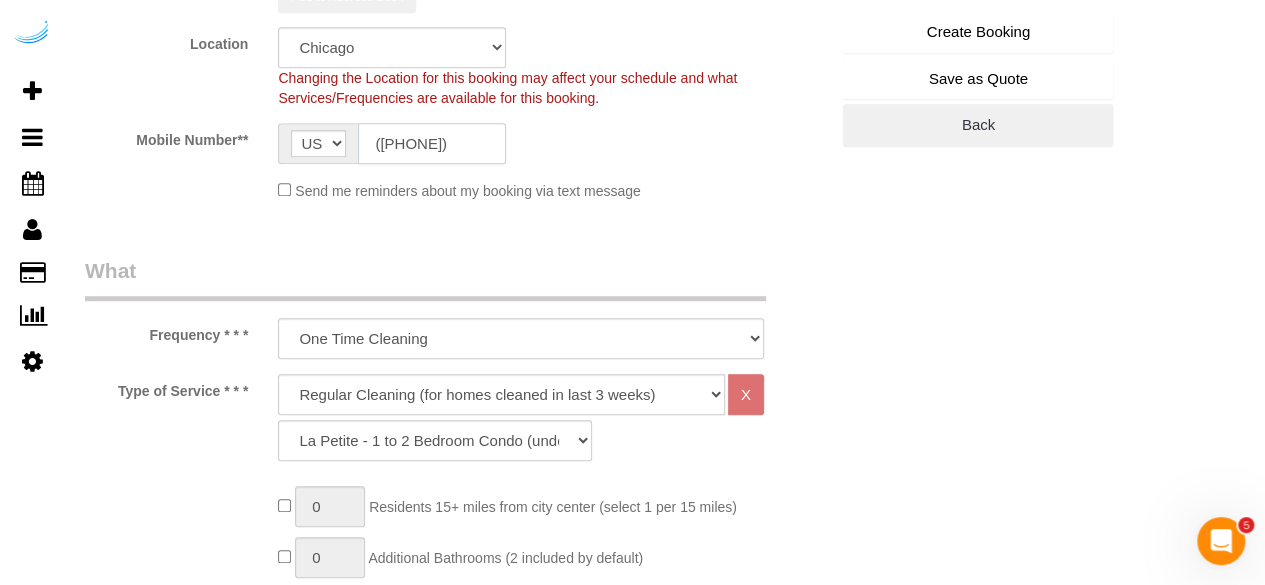 scroll, scrollTop: 600, scrollLeft: 0, axis: vertical 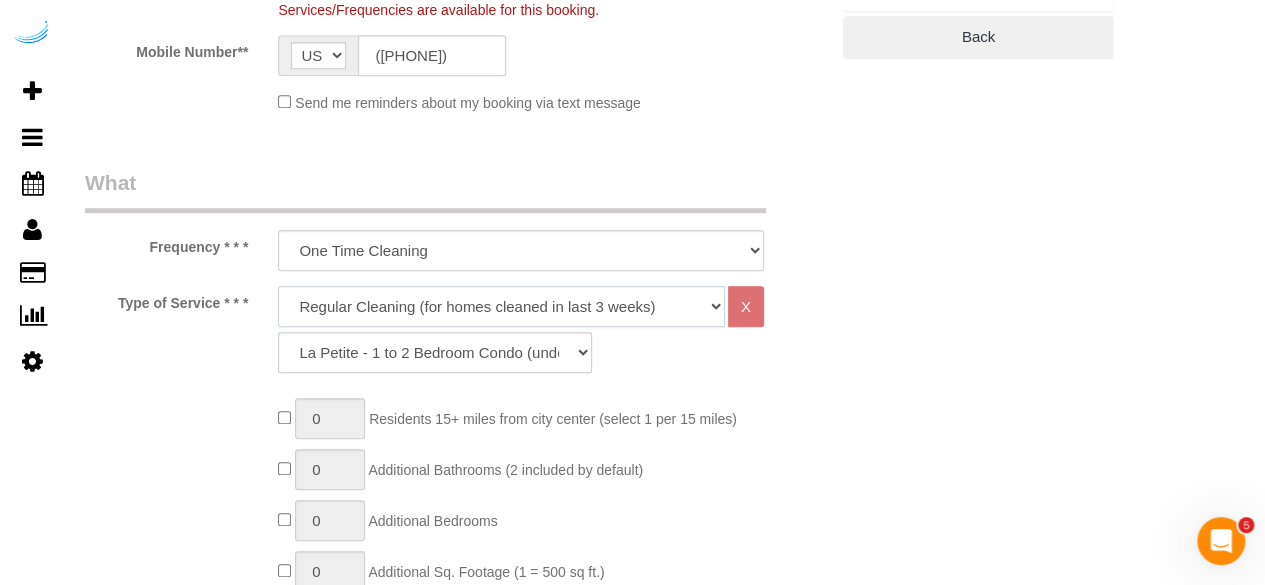 click on "Deep Cleaning (for homes that have not been cleaned in 3+ weeks) Spruce Regular Cleaning (for homes cleaned in last 3 weeks) Moving Cleanup (to clean home for new tenants) Post Construction Cleaning Vacation Rental Cleaning Hourly" 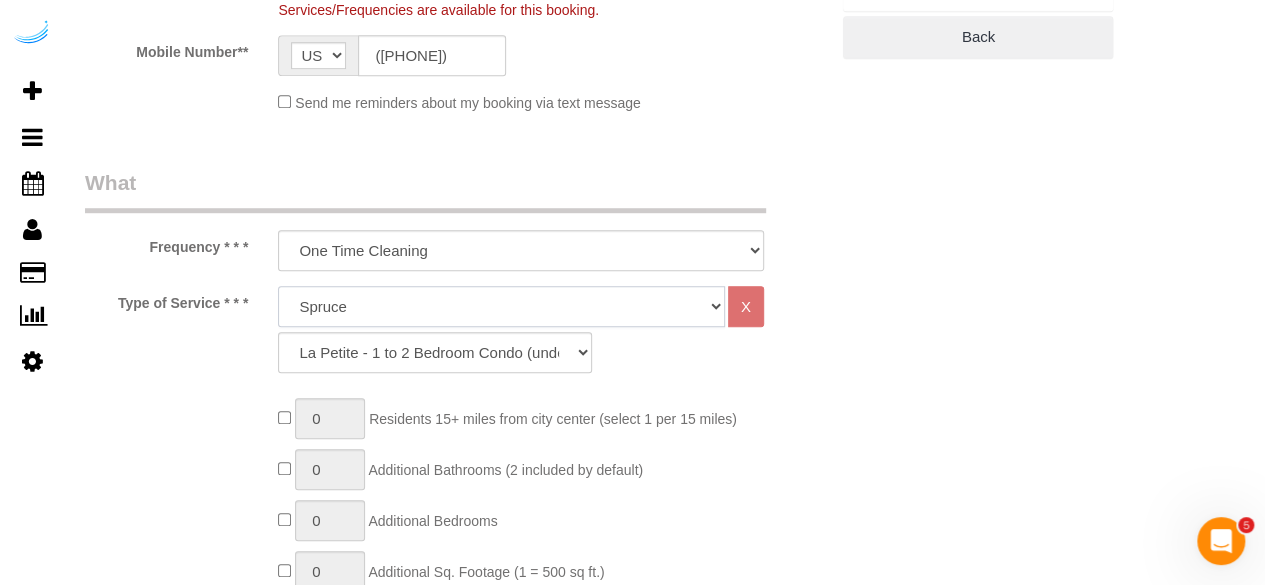 click on "Deep Cleaning (for homes that have not been cleaned in 3+ weeks) Spruce Regular Cleaning (for homes cleaned in last 3 weeks) Moving Cleanup (to clean home for new tenants) Post Construction Cleaning Vacation Rental Cleaning Hourly" 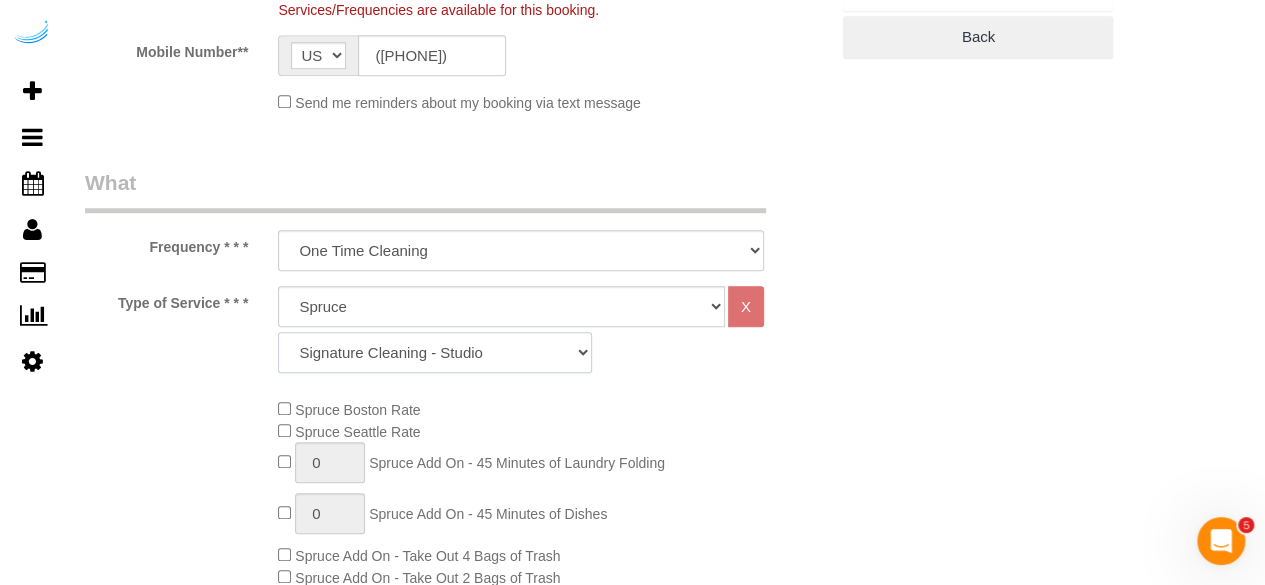 click on "Signature Cleaning - Studio Signature Cleaning - 1 Bed 1 Bath Signature Cleaning - 1 Bed 1.5 Bath Signature Cleaning - 1 Bed 1 Bath + Study Signature Cleaning - 1 Bed 2 Bath Signature Cleaning - 2 Bed 1 Bath Signature Cleaning - 2 Bed 2 Bath Signature Cleaning - 2 Bed 2.5 Bath Signature Cleaning - 2 Bed 2 Bath + Study Signature Cleaning - 3 Bed 2 Bath Signature Cleaning - 3 Bed 3 Bath Signature Cleaning - 4 Bed 2 Bath Signature Cleaning - 4 Bed 4 Bath Signature Cleaning - 5 Bed 4 Bath Signature Cleaning - 5 Bed 5 Bath Signature Cleaning - 6 Bed 6 Bath Premium Cleaning - Studio Premium Cleaning - 1 Bed 1 Bath Premium Cleaning - 1 Bed 1.5 Bath Premium Cleaning - 1 Bed 1 Bath + Study Premium Cleaning - 1 Bed 2 Bath Premium Cleaning - 2 Bed 1 Bath Premium Cleaning - 2 Bed 2 Bath Premium Cleaning - 2 Bed 2.5 Bath Premium Cleaning - 2 Bed 2 Bath + Study Premium Cleaning - 3 Bed 2 Bath Premium Cleaning - 3 Bed 3 Bath Premium Cleaning - 4 Bed 2 Bath Premium Cleaning - 4 Bed 4 Bath Premium Cleaning - 5 Bed 4 Bath" 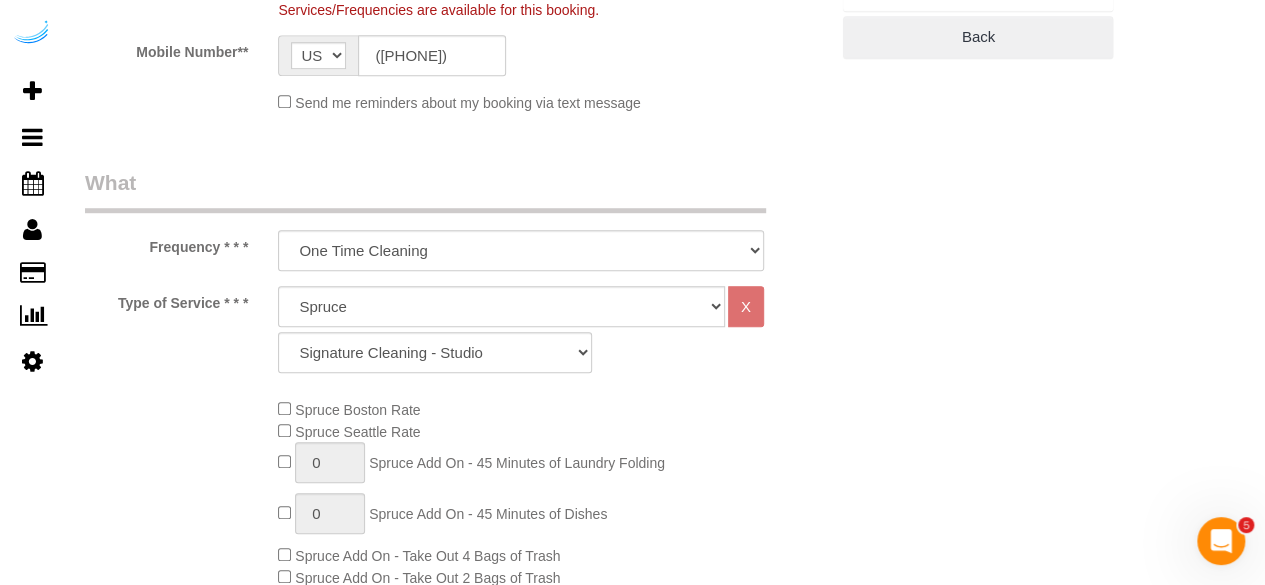 drag, startPoint x: 613, startPoint y: 383, endPoint x: 527, endPoint y: 267, distance: 144.40222 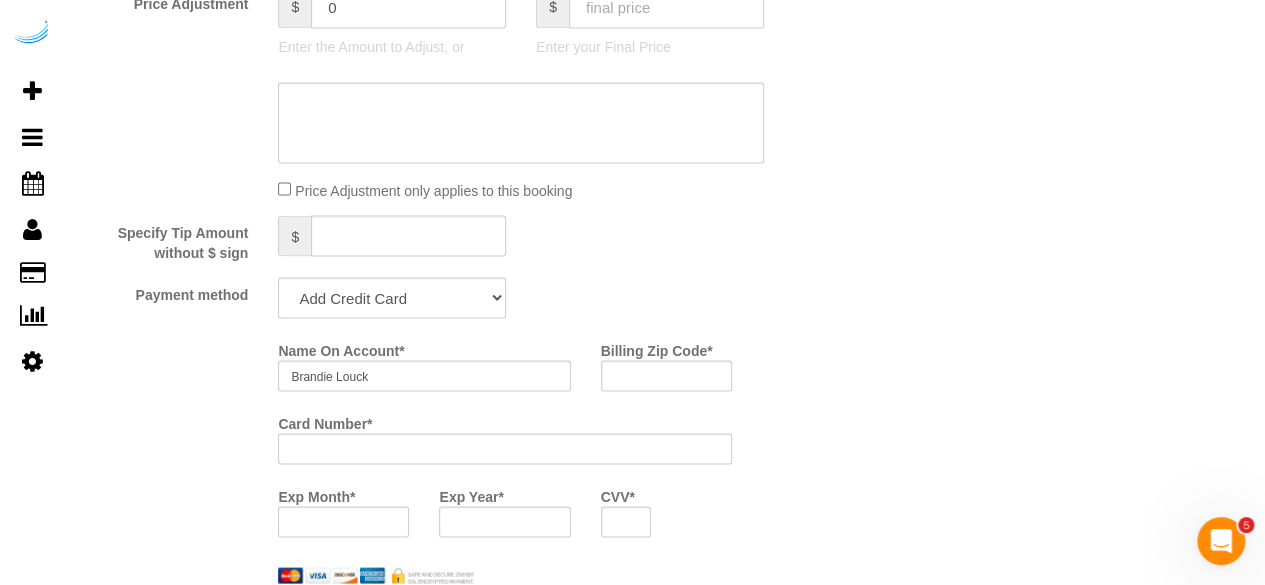 scroll, scrollTop: 1800, scrollLeft: 0, axis: vertical 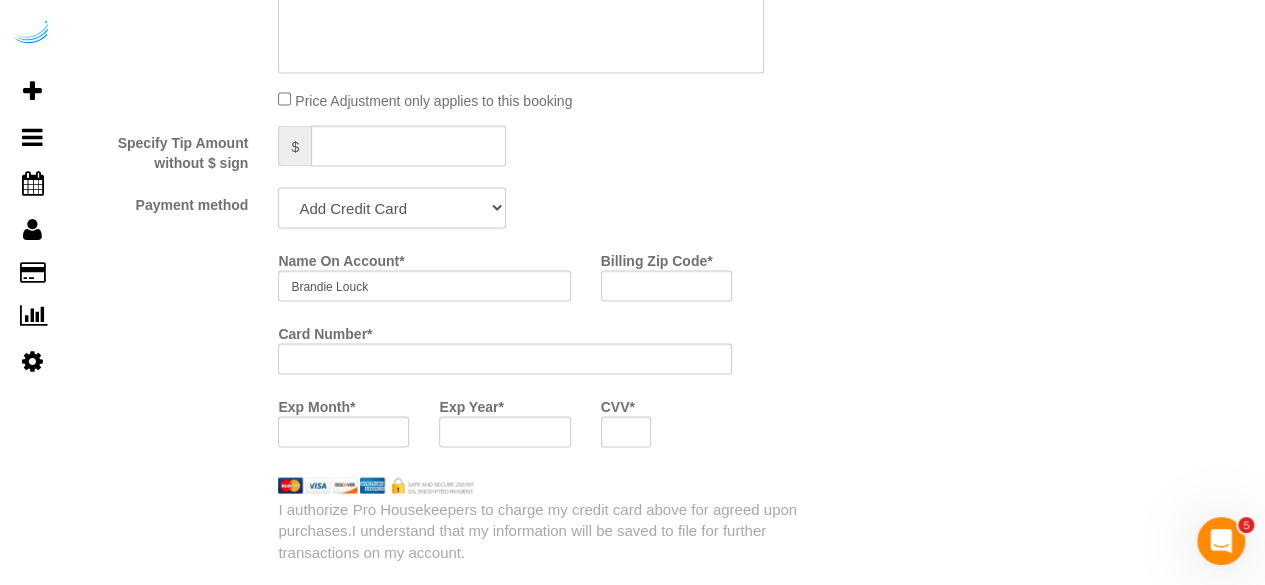 click on "Add Credit Card Cash Check Paypal" 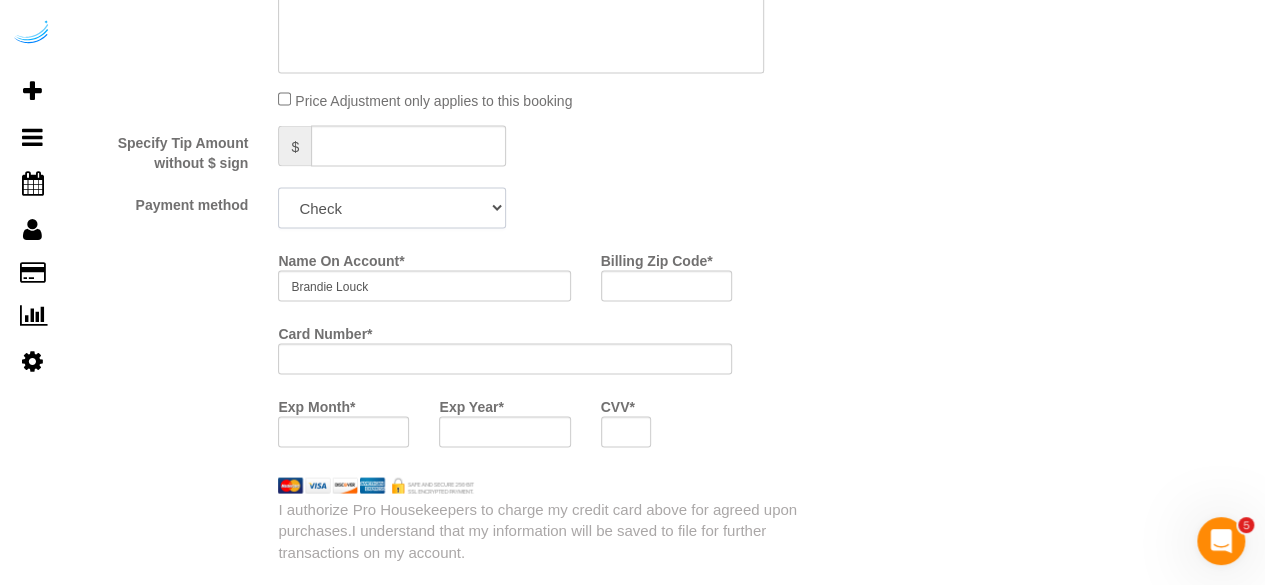 click on "Add Credit Card Cash Check Paypal" 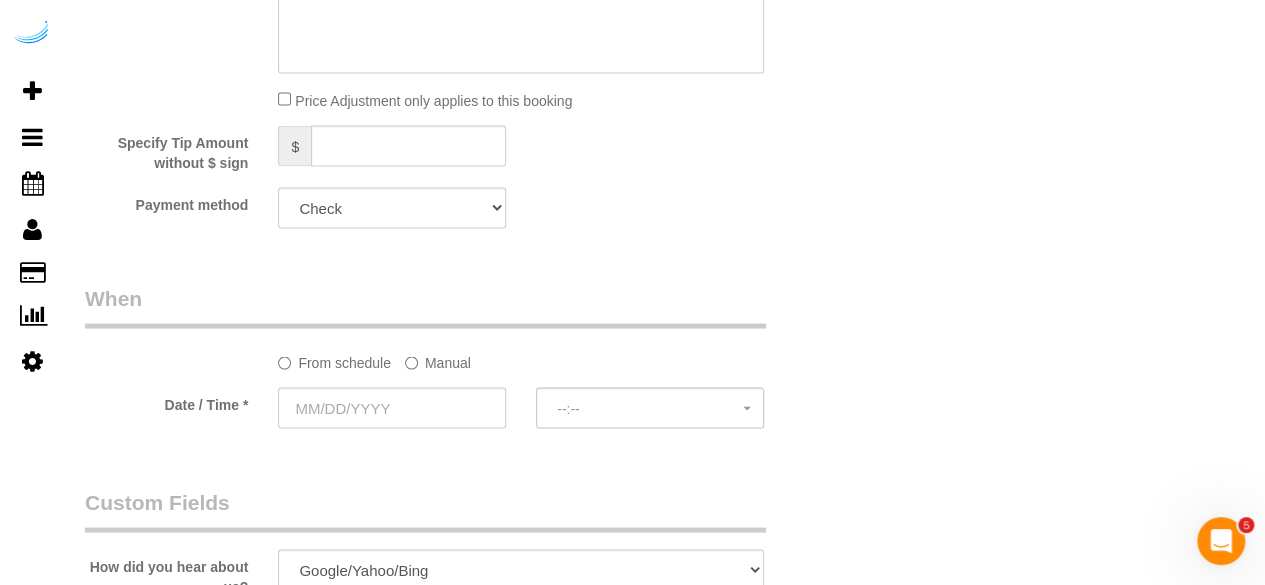 click on "Manual" 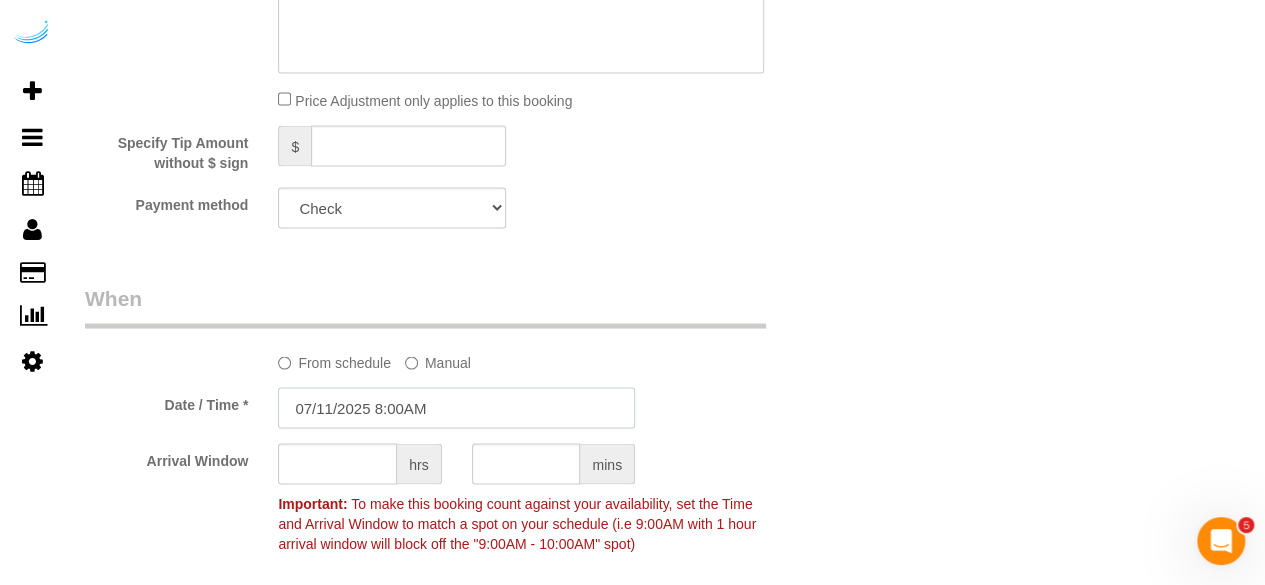 click on "07/11/2025 8:00AM" at bounding box center [456, 407] 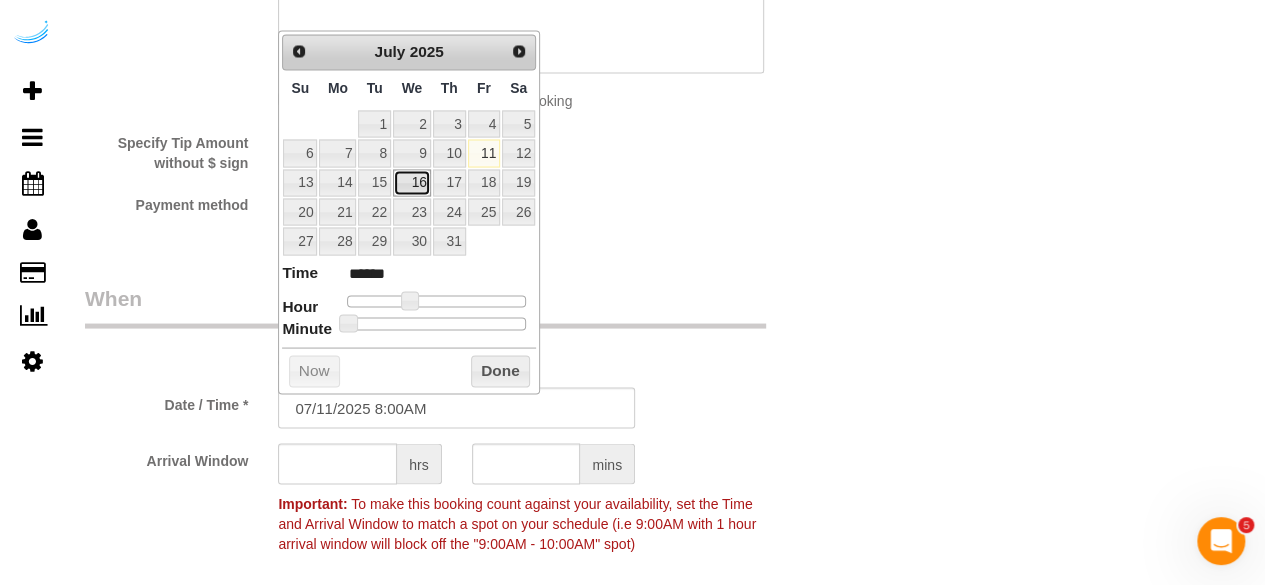 click on "16" at bounding box center (412, 182) 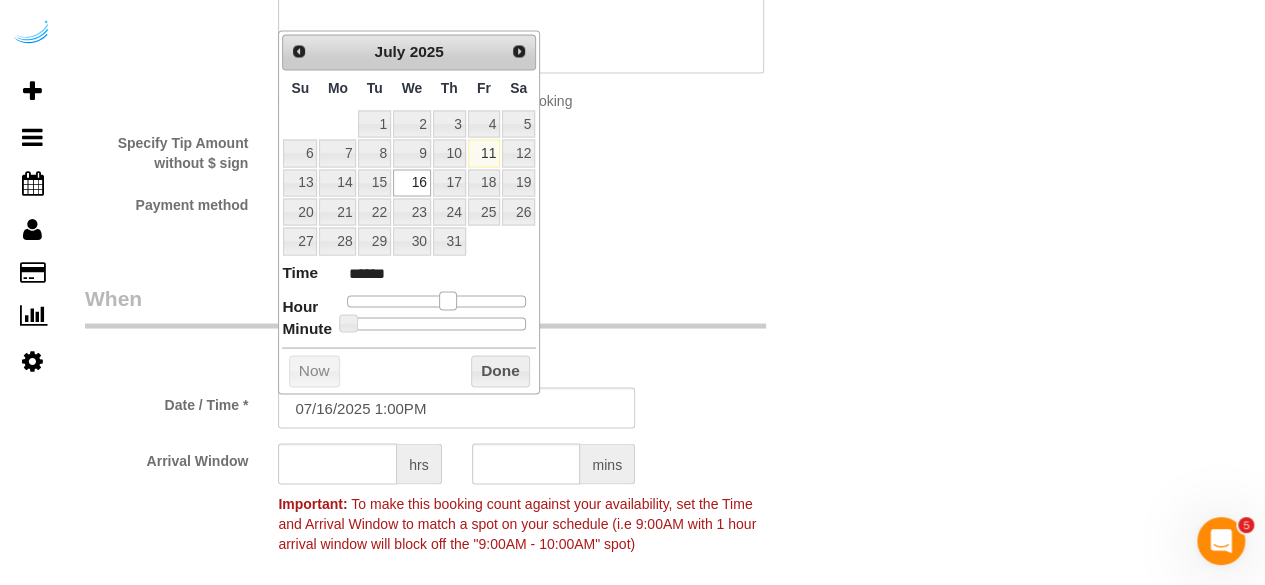 drag, startPoint x: 412, startPoint y: 294, endPoint x: 449, endPoint y: 300, distance: 37.48333 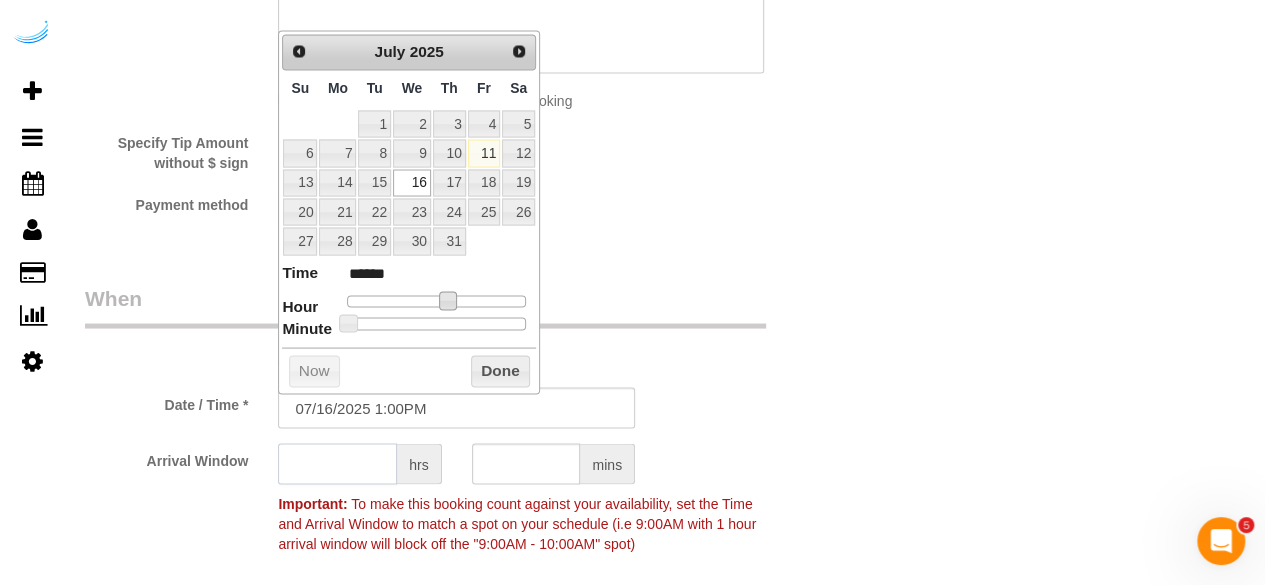 click 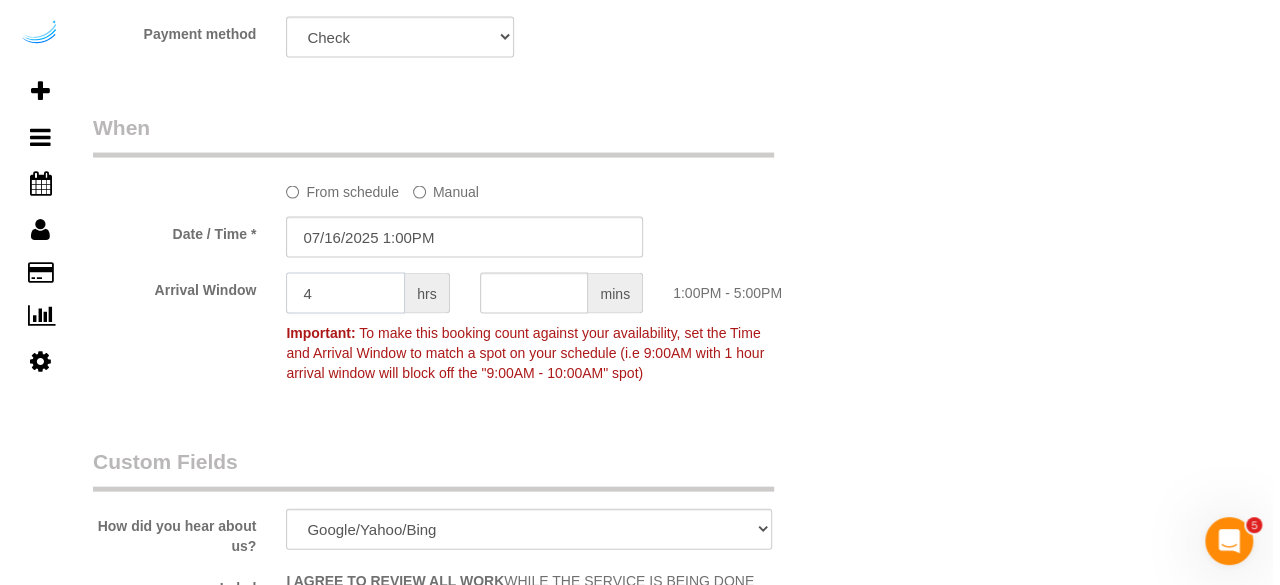 scroll, scrollTop: 2700, scrollLeft: 0, axis: vertical 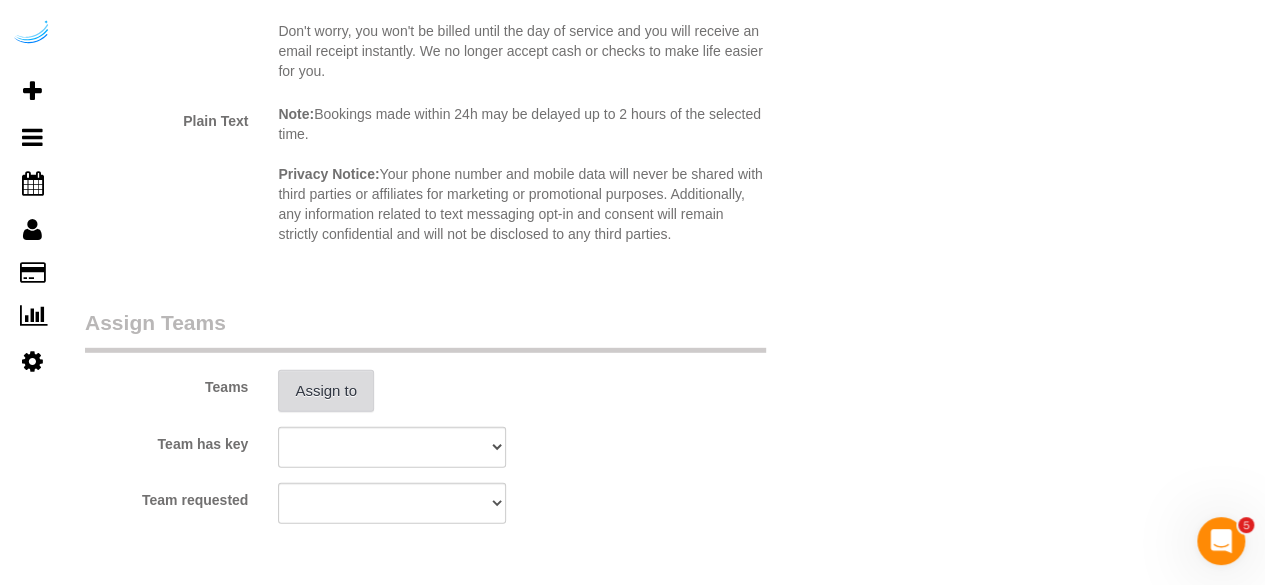 click on "Assign to" at bounding box center [326, 391] 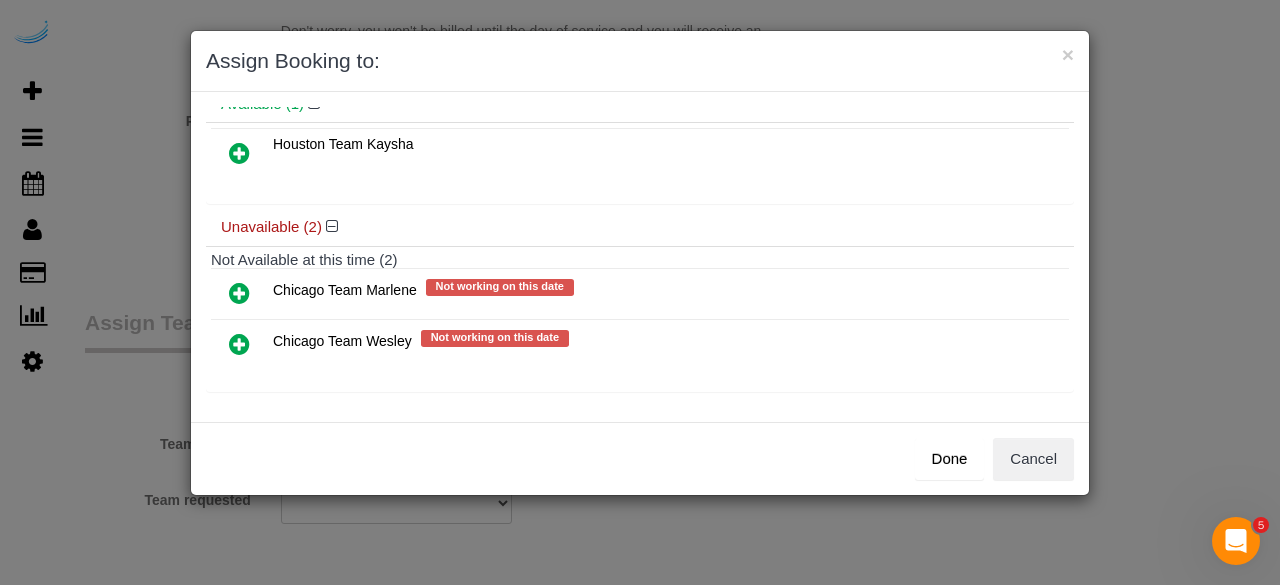 click at bounding box center (239, 344) 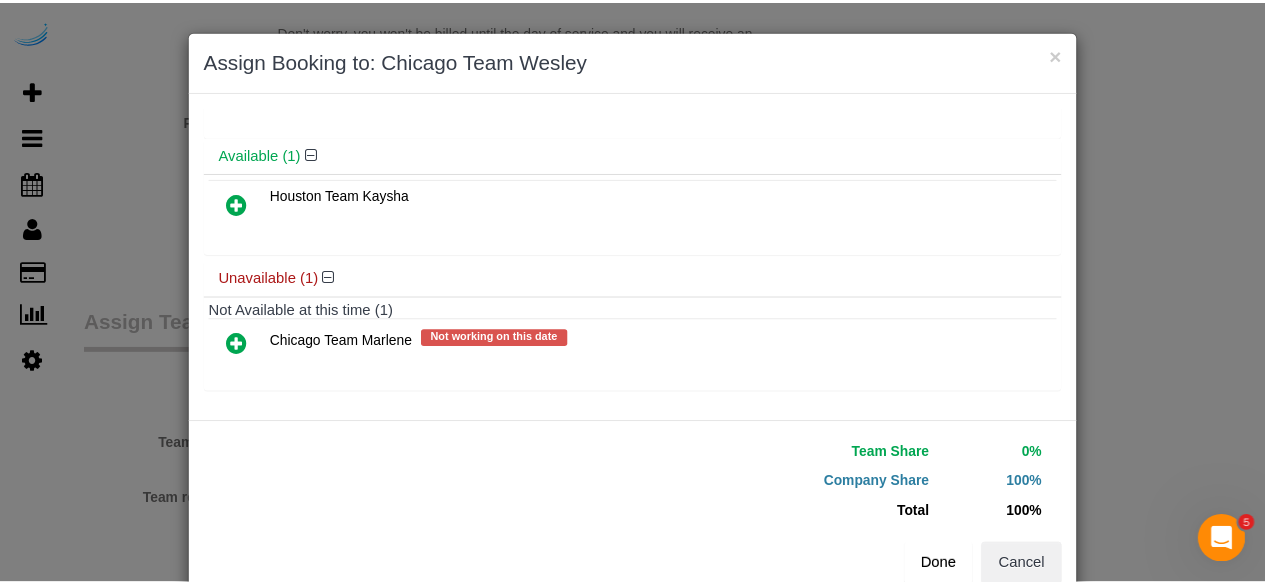 scroll, scrollTop: 86, scrollLeft: 0, axis: vertical 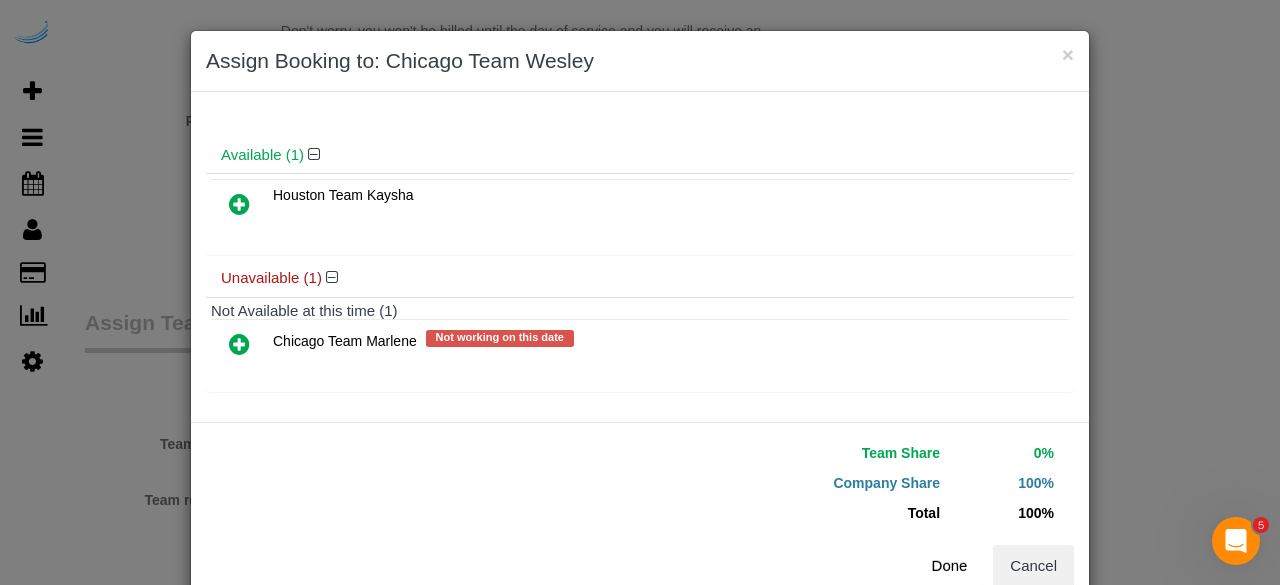 click on "Done" at bounding box center (950, 566) 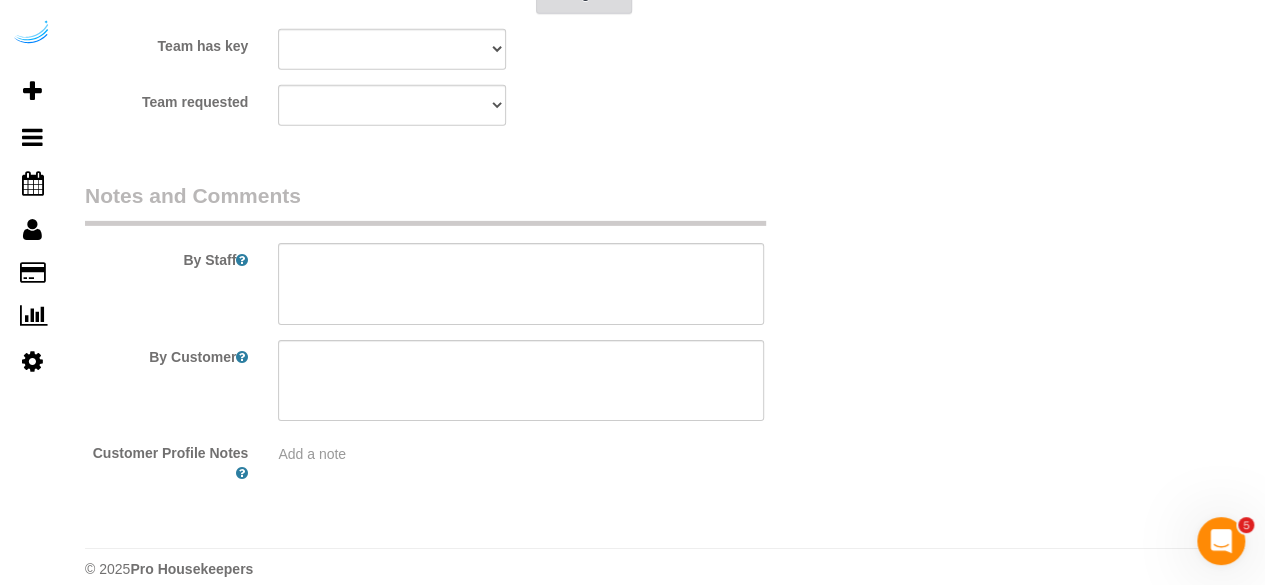 scroll, scrollTop: 3100, scrollLeft: 0, axis: vertical 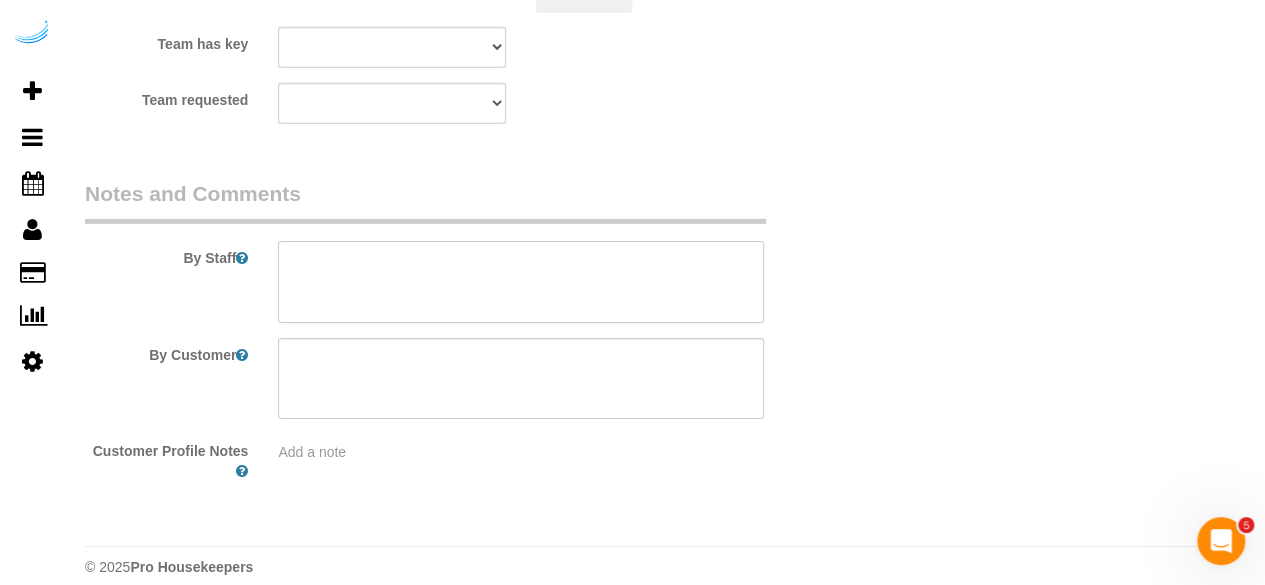 drag, startPoint x: 546, startPoint y: 309, endPoint x: 544, endPoint y: 289, distance: 20.09975 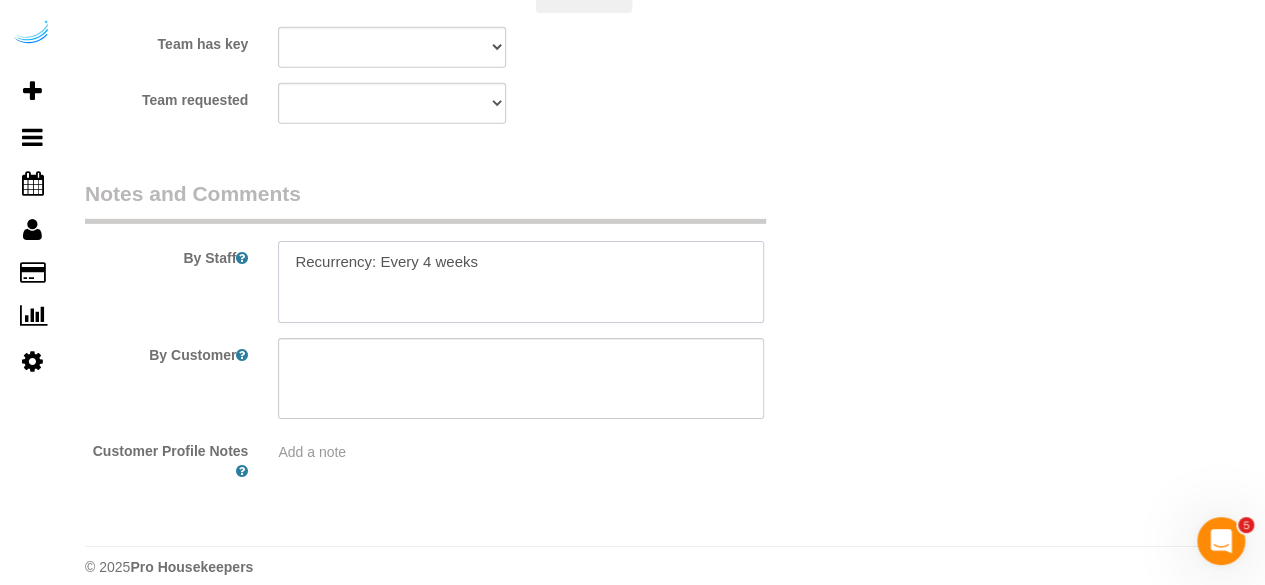 paste on "Permanent Notes:No notes from this customer.Today's Notes:Please try to clean between 1-3pm. Thanks.
Housekeeping Notes:" 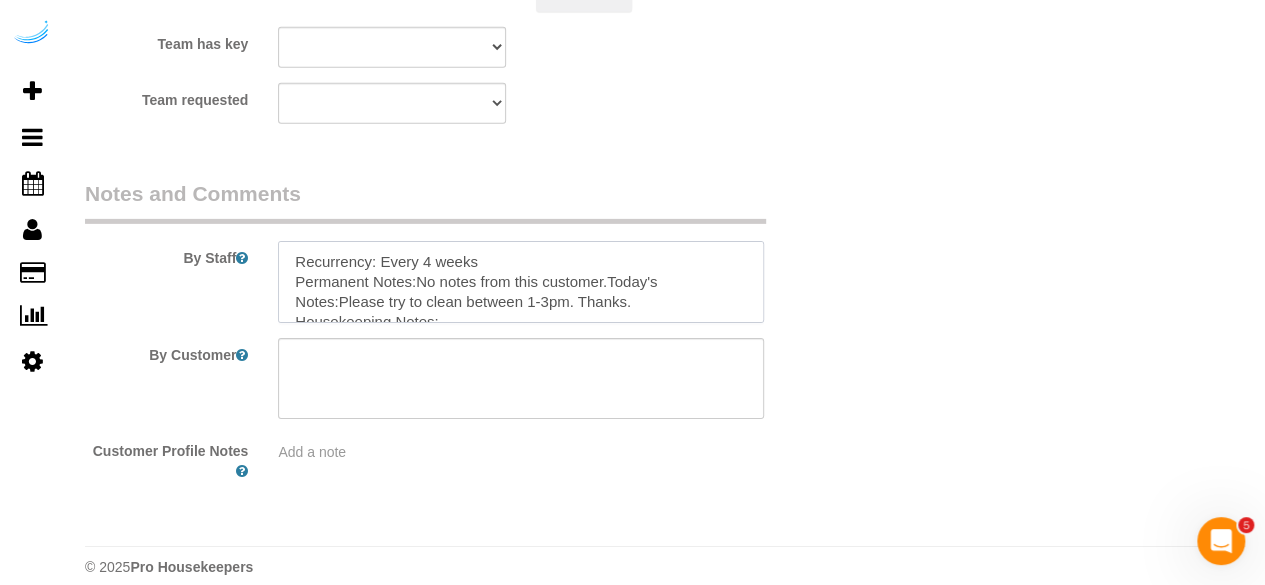 scroll, scrollTop: 8, scrollLeft: 0, axis: vertical 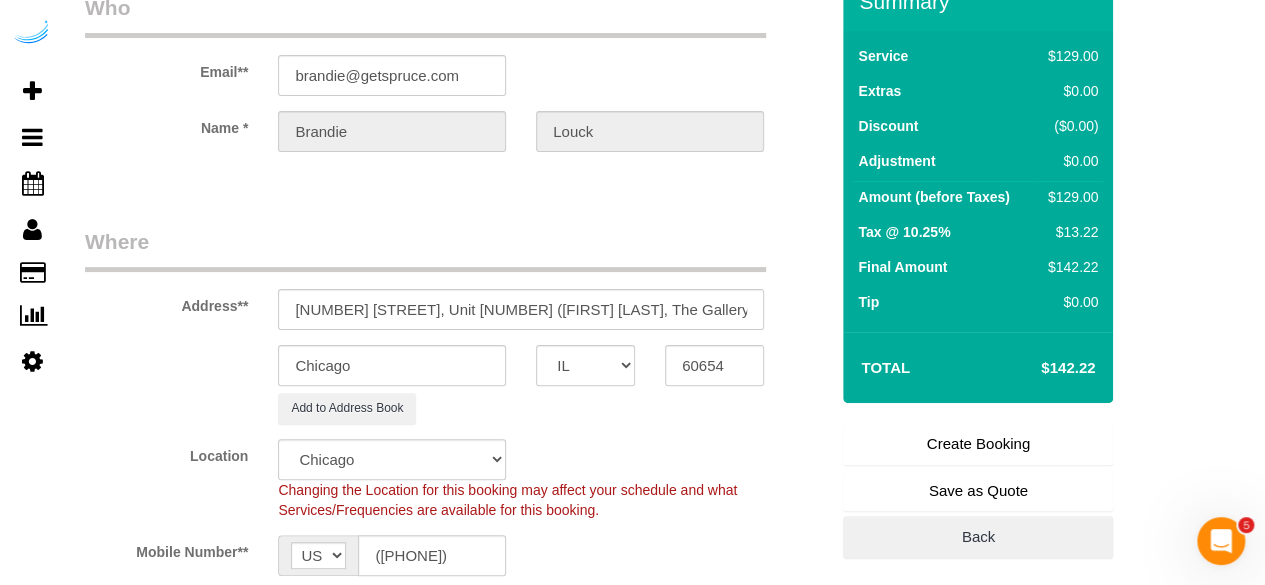 click on "Create Booking" at bounding box center (978, 444) 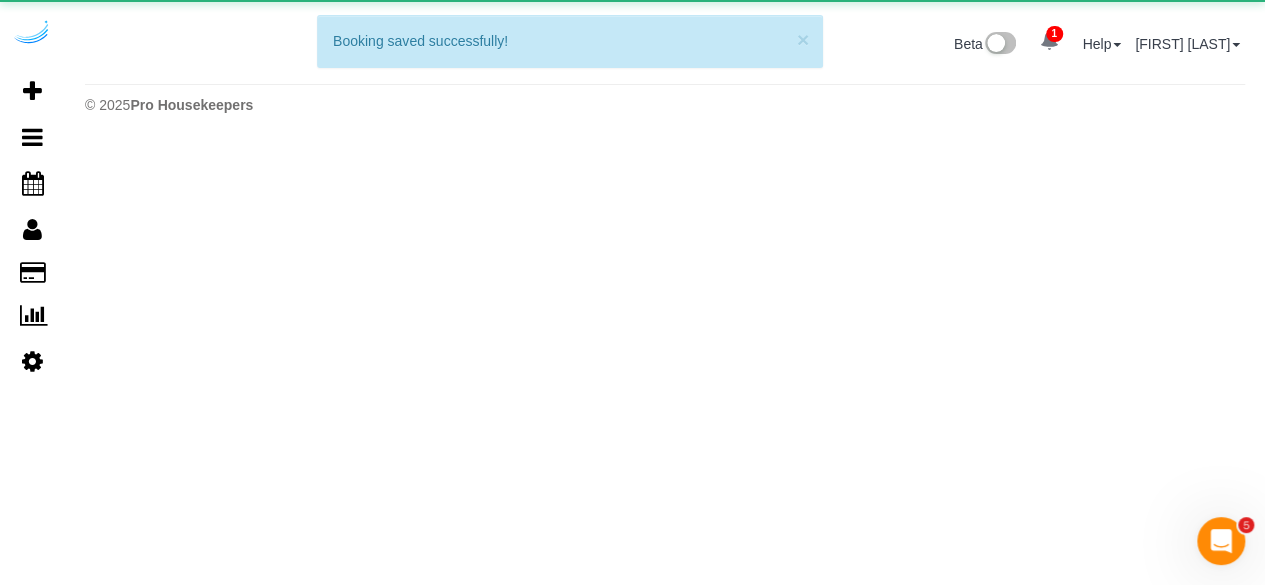scroll, scrollTop: 0, scrollLeft: 0, axis: both 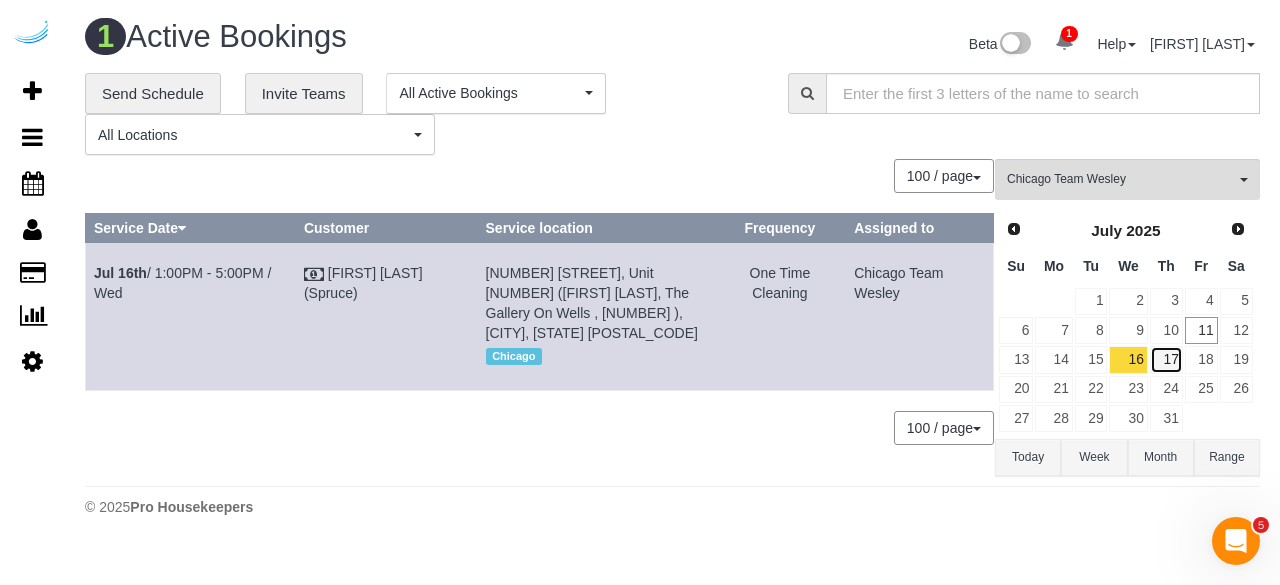 click on "17" at bounding box center [1166, 359] 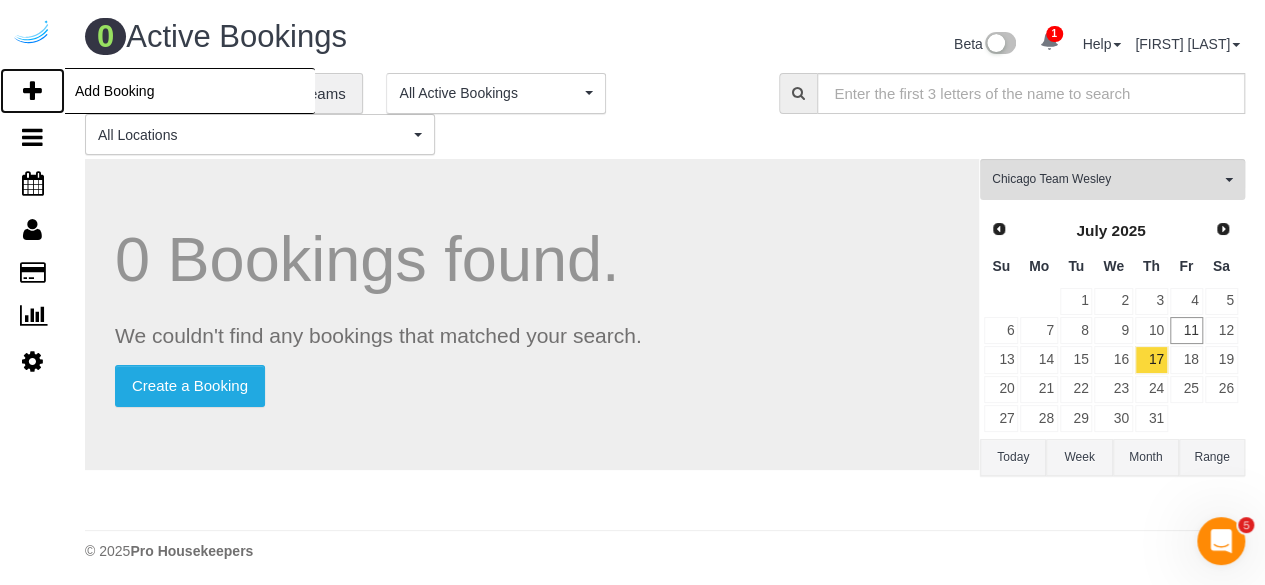click at bounding box center (32, 91) 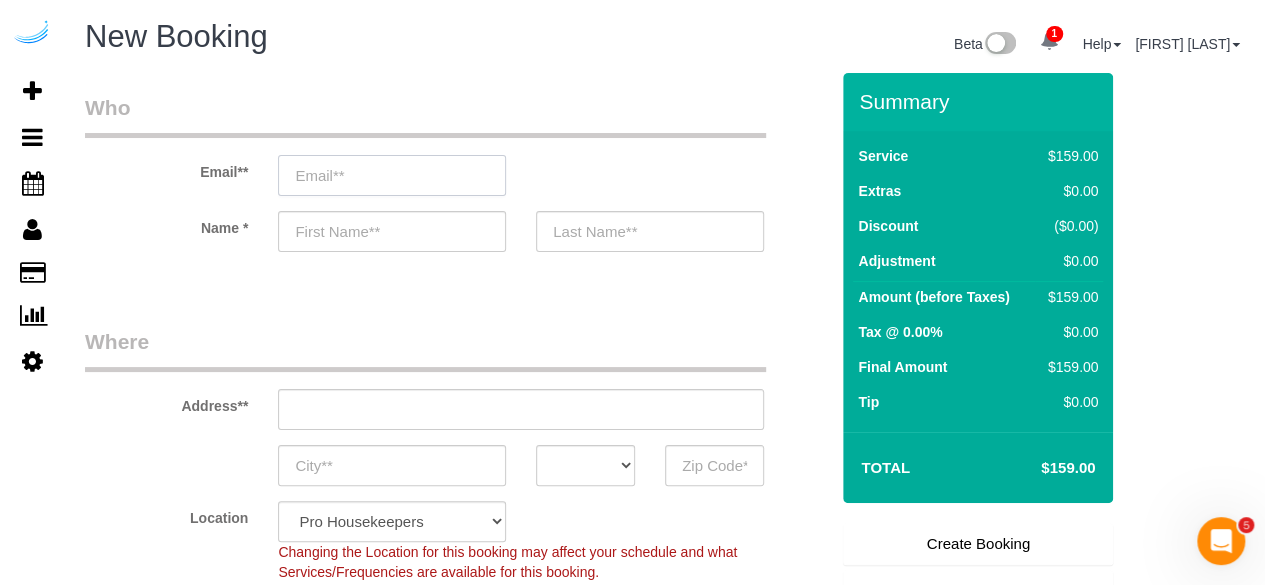 click at bounding box center (392, 175) 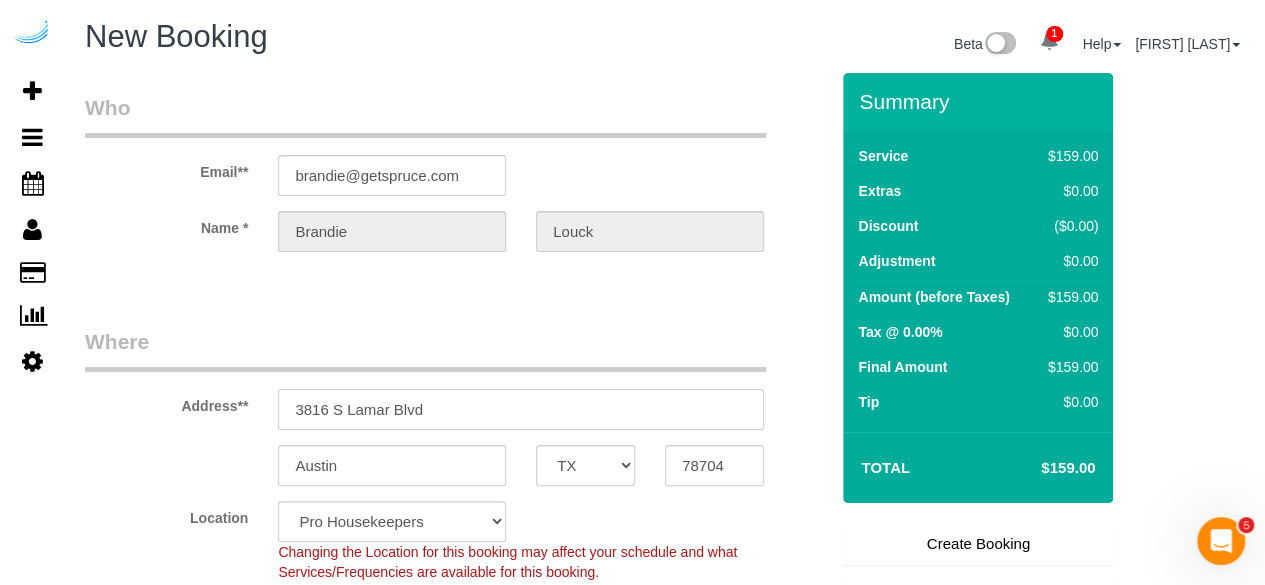 click on "3816 S Lamar Blvd" at bounding box center (521, 409) 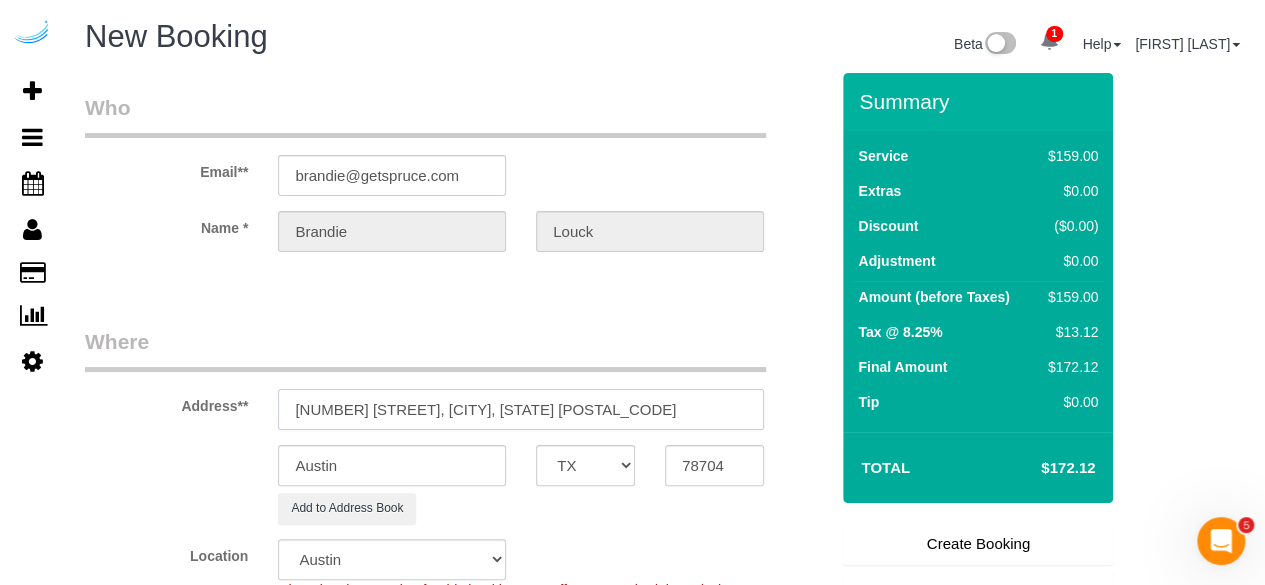 drag, startPoint x: 493, startPoint y: 409, endPoint x: 573, endPoint y: 410, distance: 80.00625 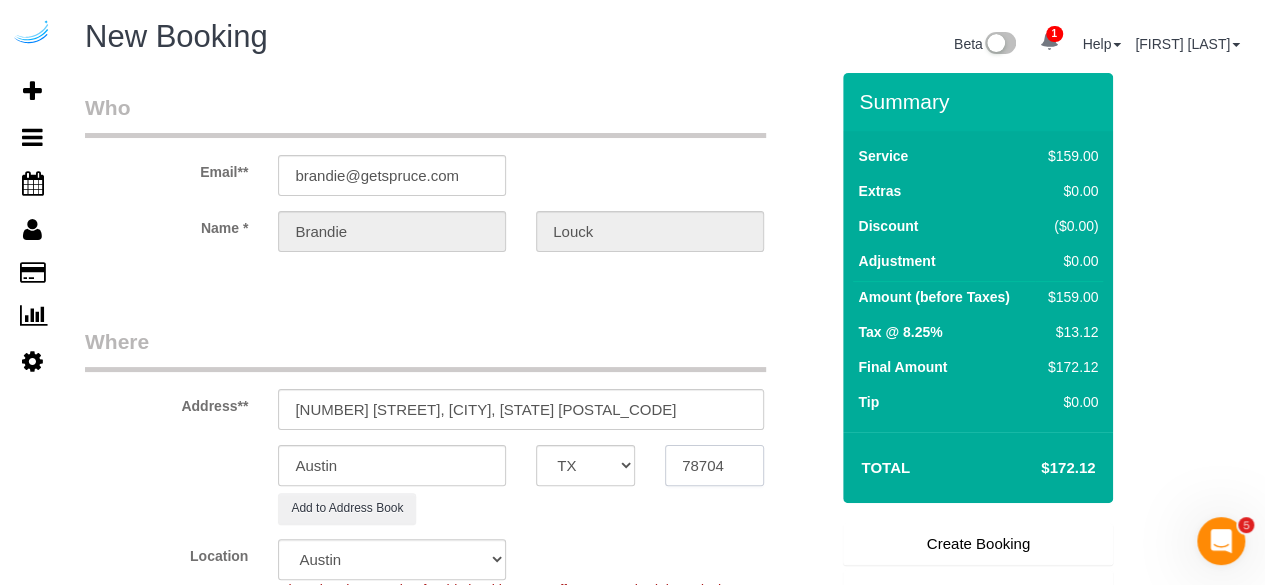 click on "78704" at bounding box center (714, 465) 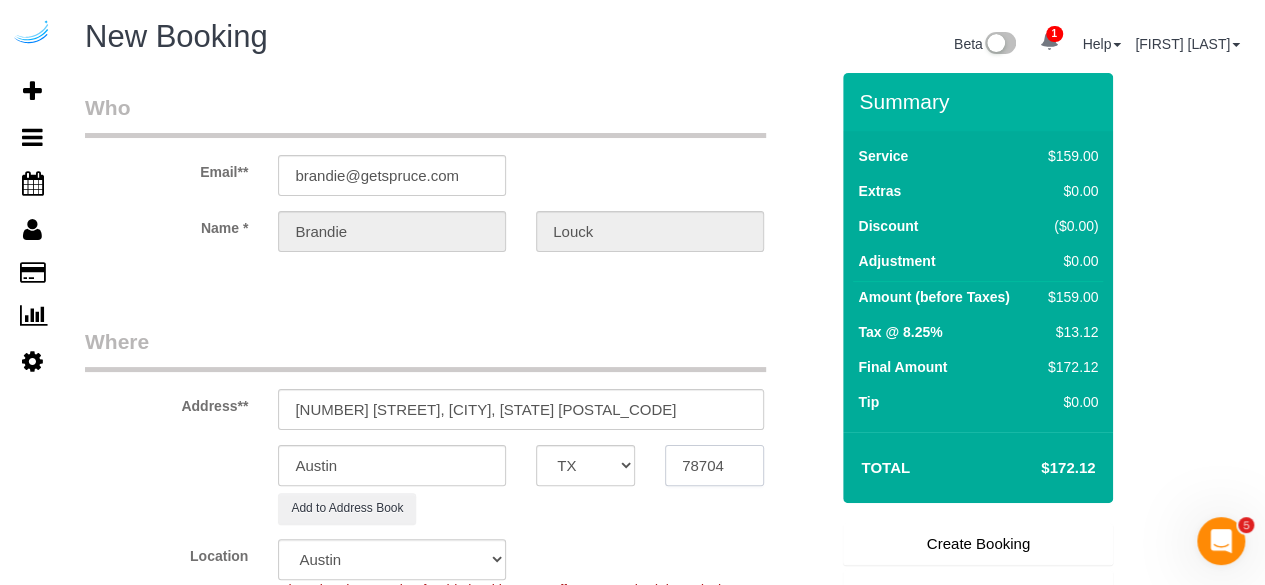 paste on "6065" 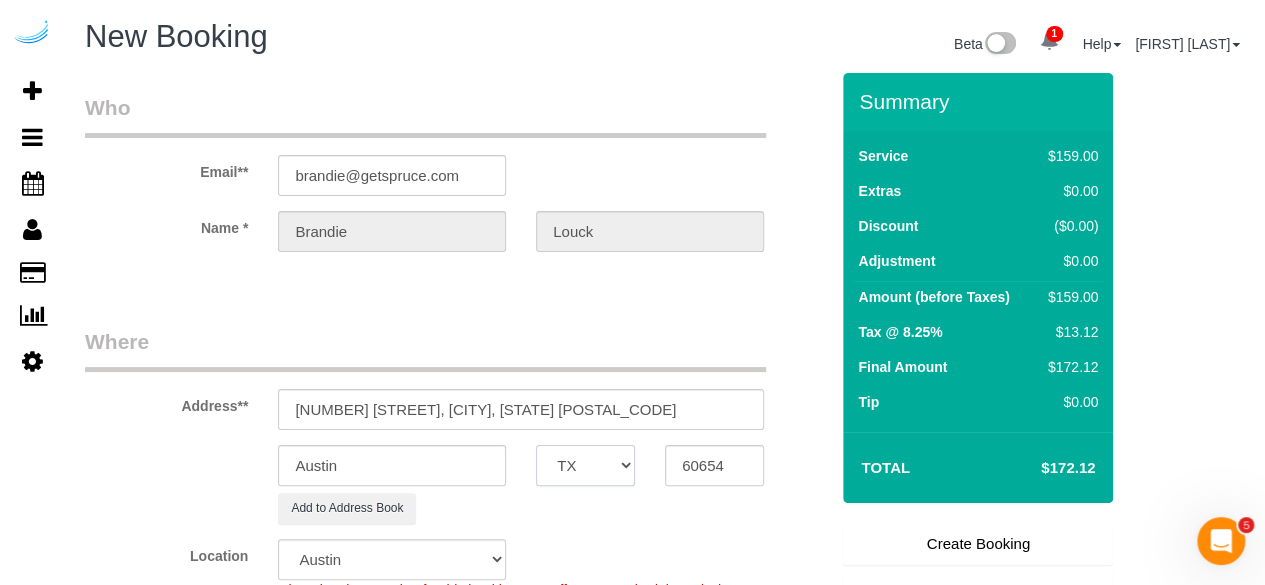 click on "AK
AL
AR
AZ
CA
CO
CT
DC
DE
FL
GA
HI
IA
ID
IL
IN
KS
KY
LA
MA
MD
ME
MI
MN
MO
MS
MT
NC
ND
NE
NH
NJ
NM
NV
NY
OH
OK
OR
PA
RI
SC
SD
TN
TX
UT
VA
VT
WA
WI
WV
WY" at bounding box center (585, 465) 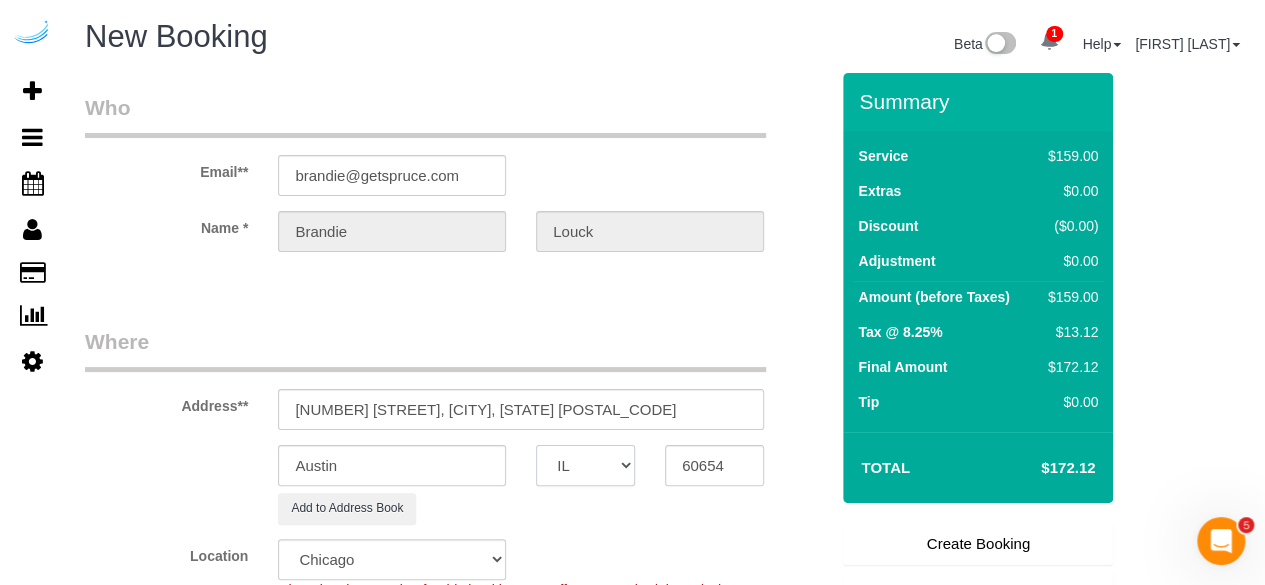 click on "AK
AL
AR
AZ
CA
CO
CT
DC
DE
FL
GA
HI
IA
ID
IL
IN
KS
KY
LA
MA
MD
ME
MI
MN
MO
MS
MT
NC
ND
NE
NH
NJ
NM
NV
NY
OH
OK
OR
PA
RI
SC
SD
TN
TX
UT
VA
VT
WA
WI
WV
WY" at bounding box center [585, 465] 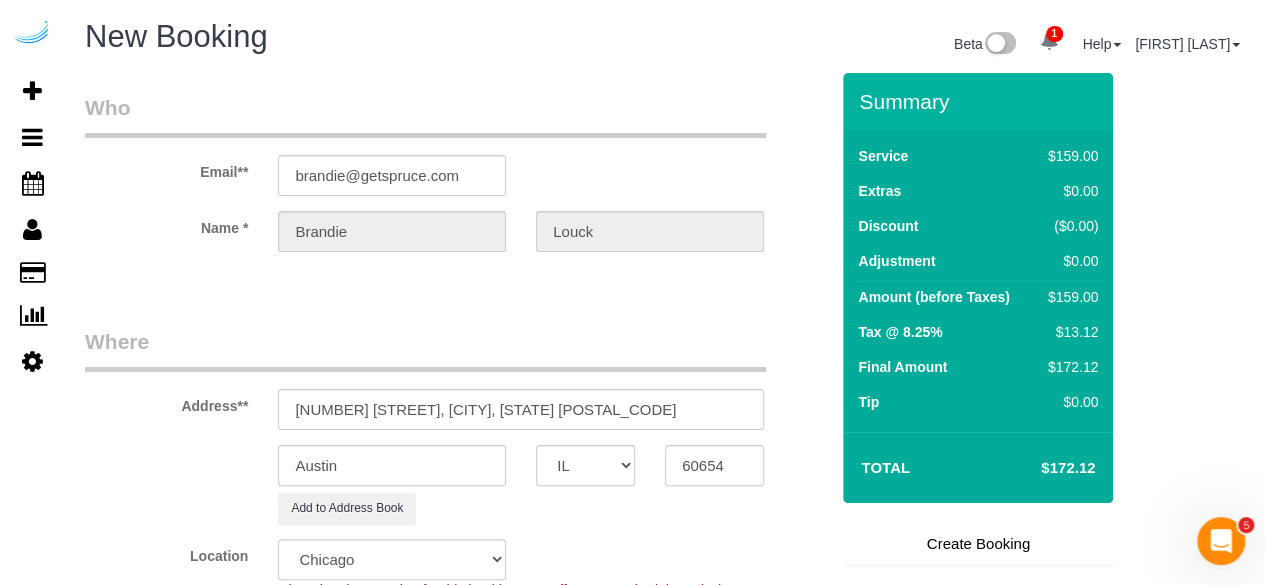 click on "Address**
[NUMBER] [STREET], [CITY], [STATE] [POSTAL_CODE]
[CITY]
AK
AL
AR
AZ
CA
CO
CT
DC
DE
FL
GA
HI
IA
ID
IL
IN
KS
KY
LA
MA
MD
ME
MI
MN
MO
MS
MT
NC
ND
NE
NH
NJ
NM
NV
NY
OH
OK
OR
PA
RI
SC
SD
TN
TX
UT
VA" at bounding box center [456, 425] 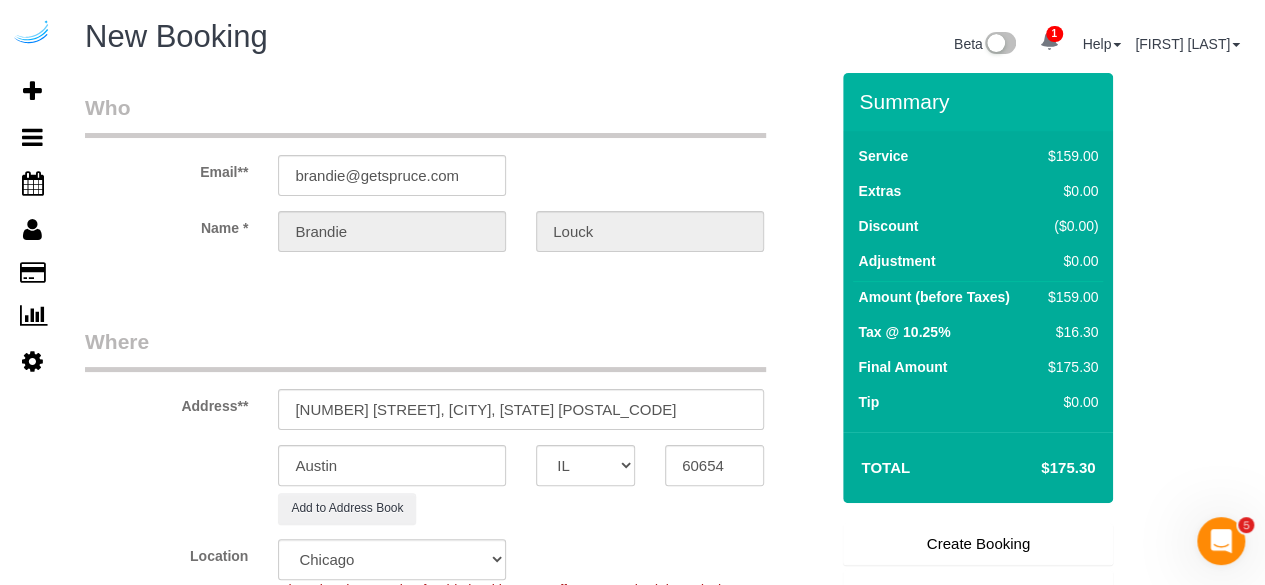 drag, startPoint x: 444, startPoint y: 497, endPoint x: 463, endPoint y: 474, distance: 29.832869 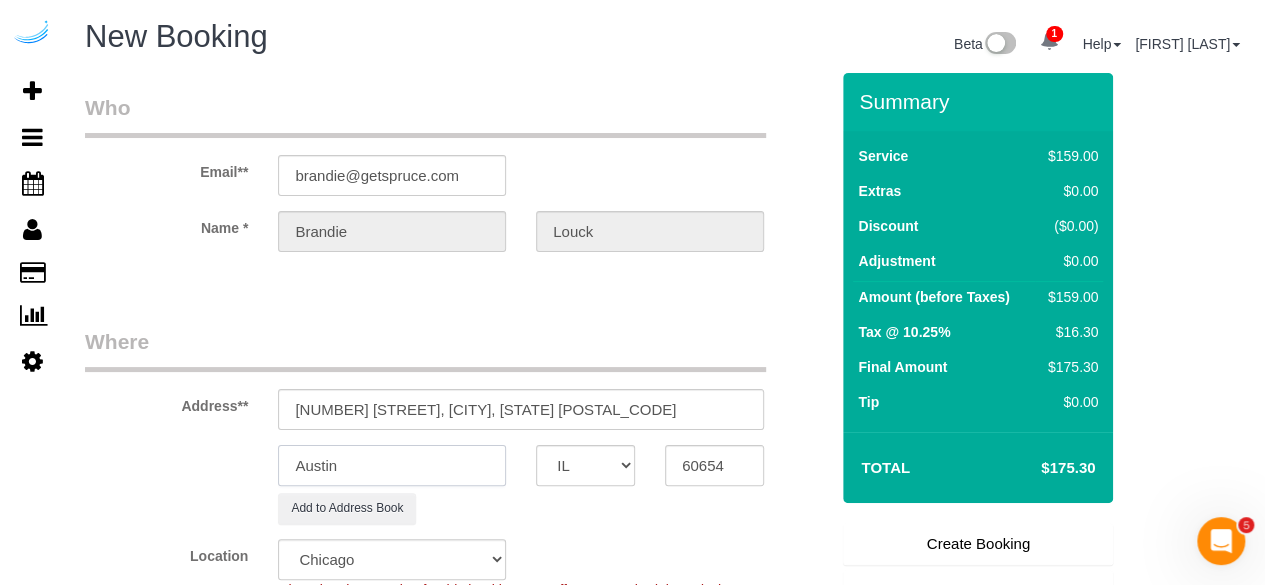 click on "Austin" at bounding box center (392, 465) 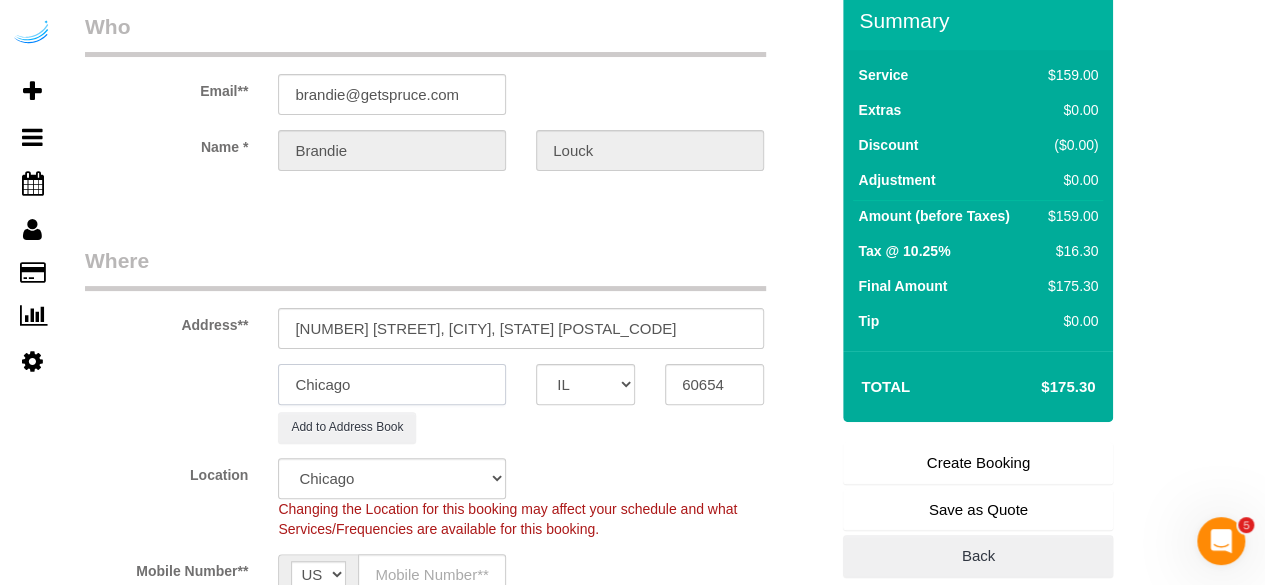scroll, scrollTop: 200, scrollLeft: 0, axis: vertical 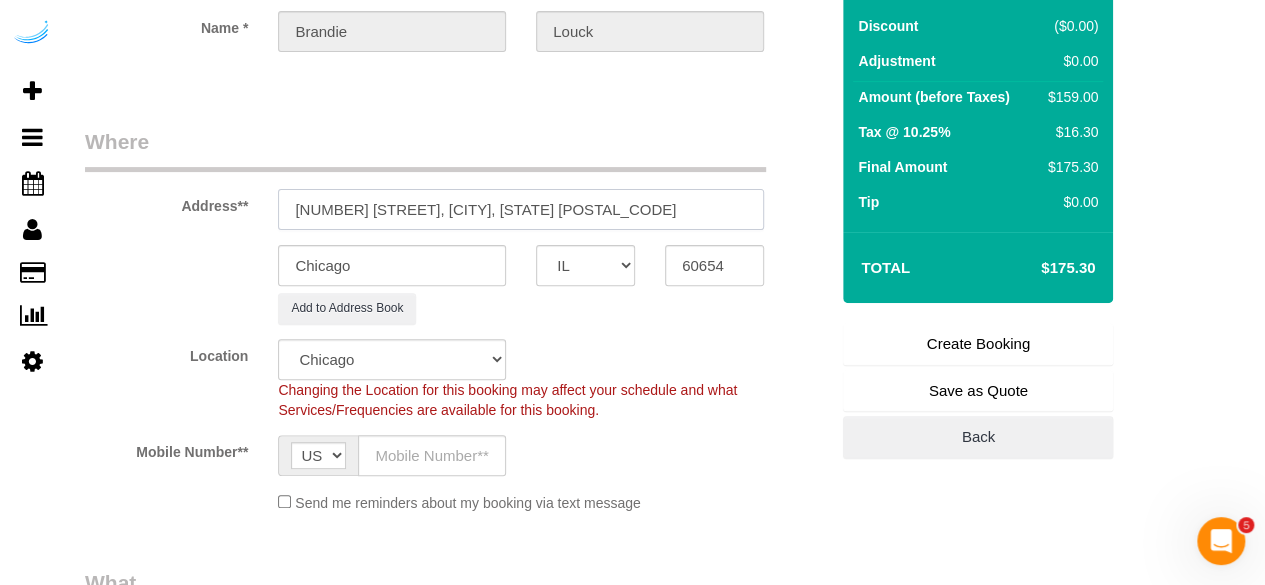 drag, startPoint x: 430, startPoint y: 207, endPoint x: 548, endPoint y: 207, distance: 118 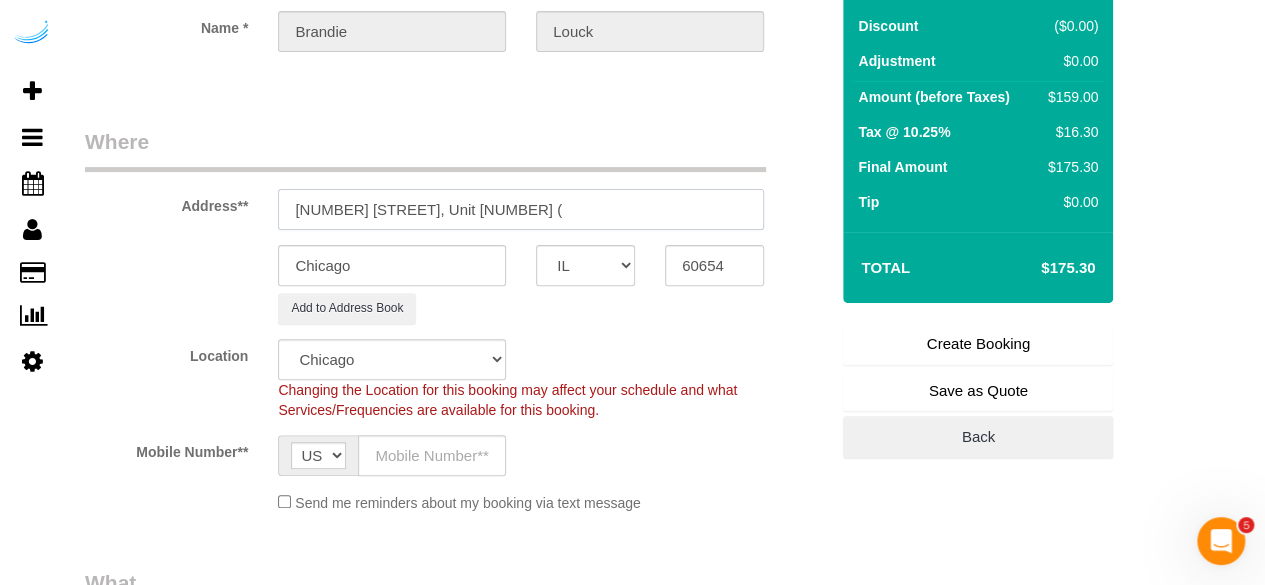 paste on "[FIRST] [LAST]" 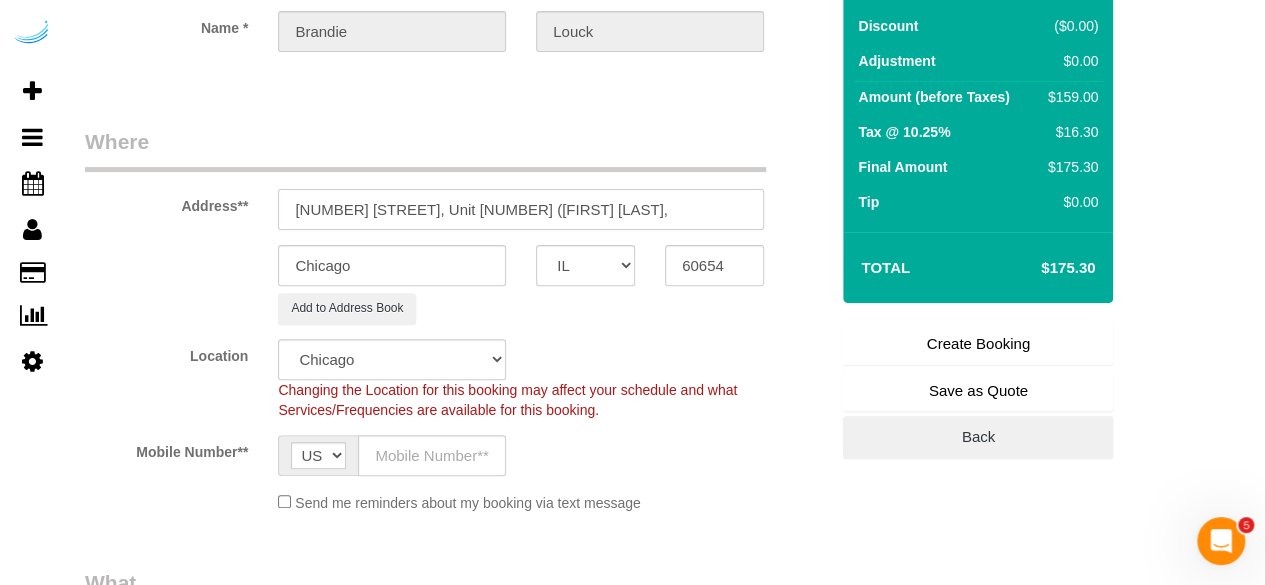 paste on "[NUMBER] [STREET]" 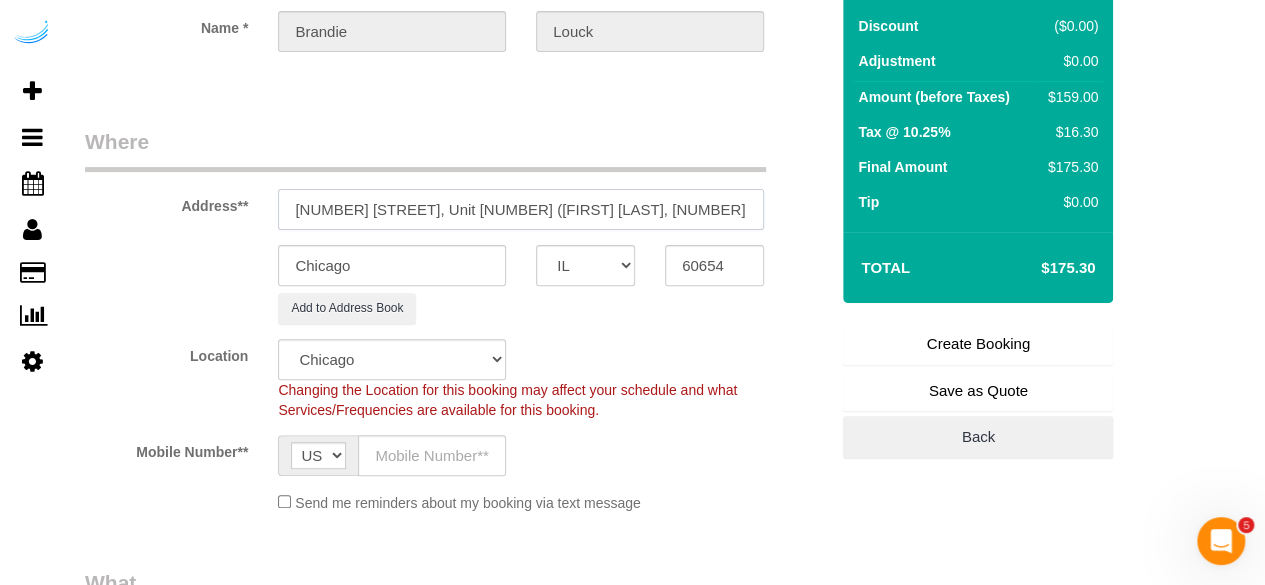 paste on "1361222" 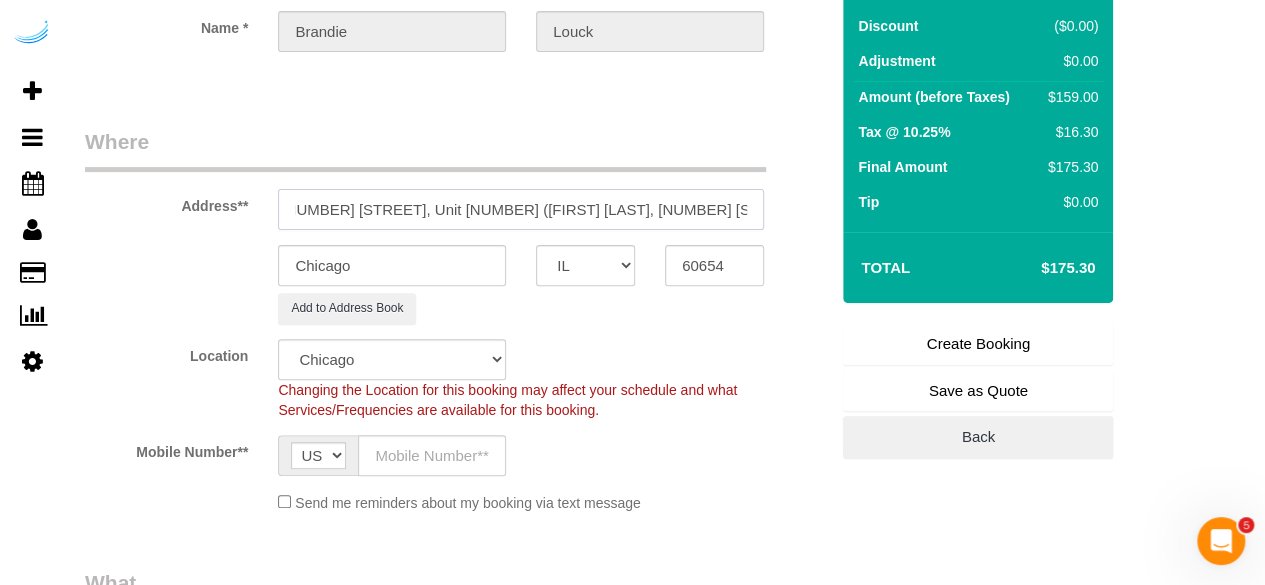 scroll, scrollTop: 0, scrollLeft: 20, axis: horizontal 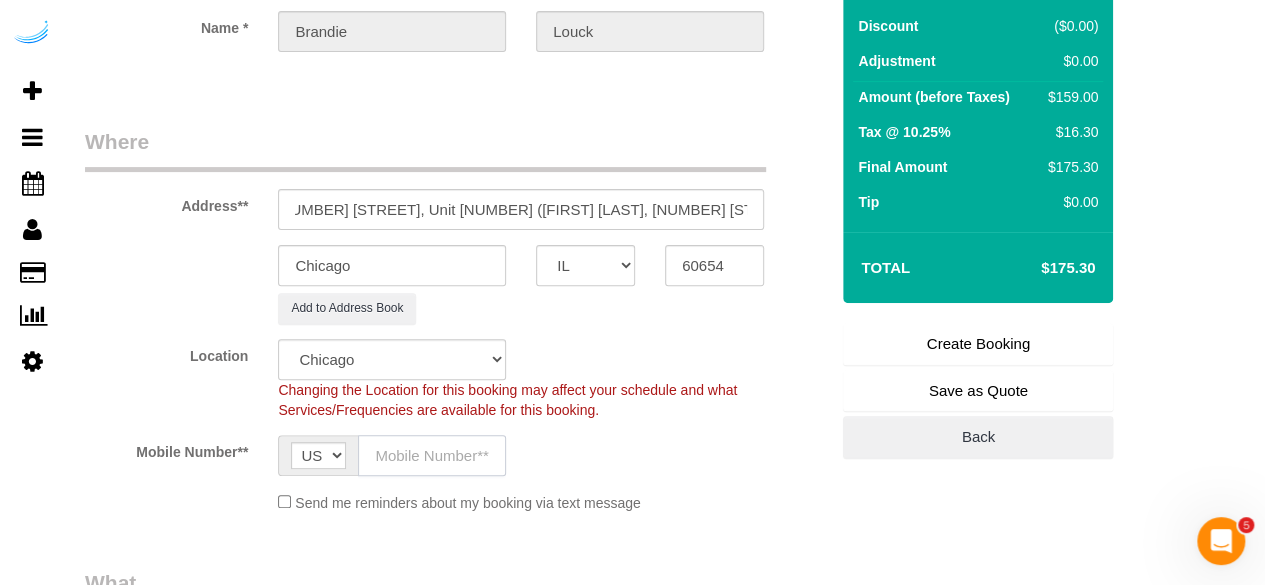 click 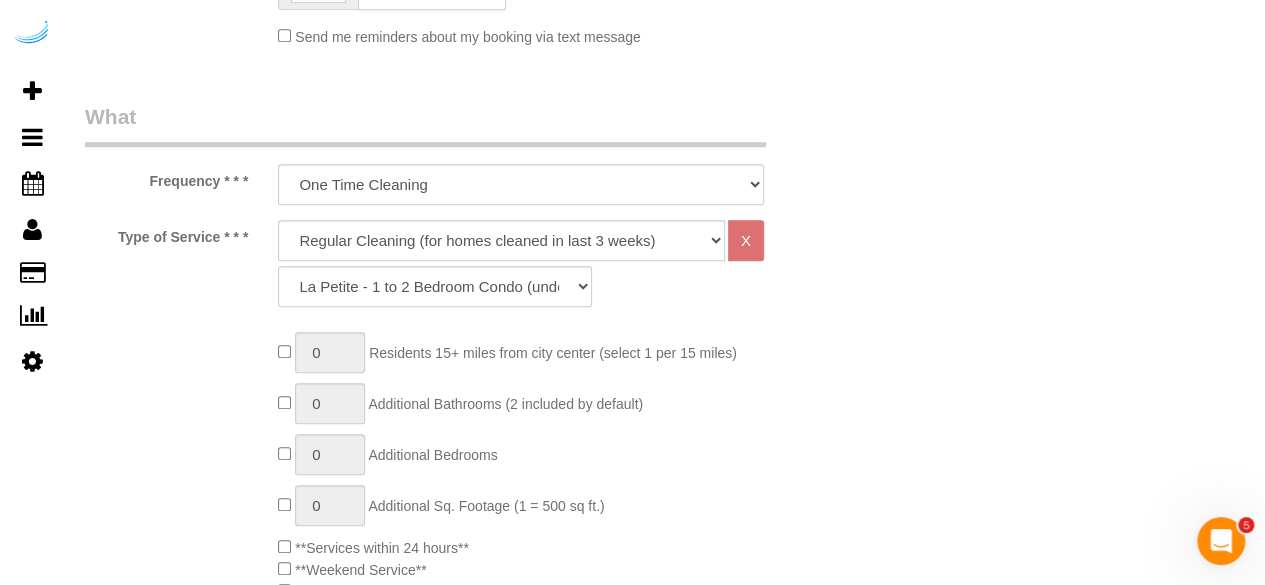 scroll, scrollTop: 700, scrollLeft: 0, axis: vertical 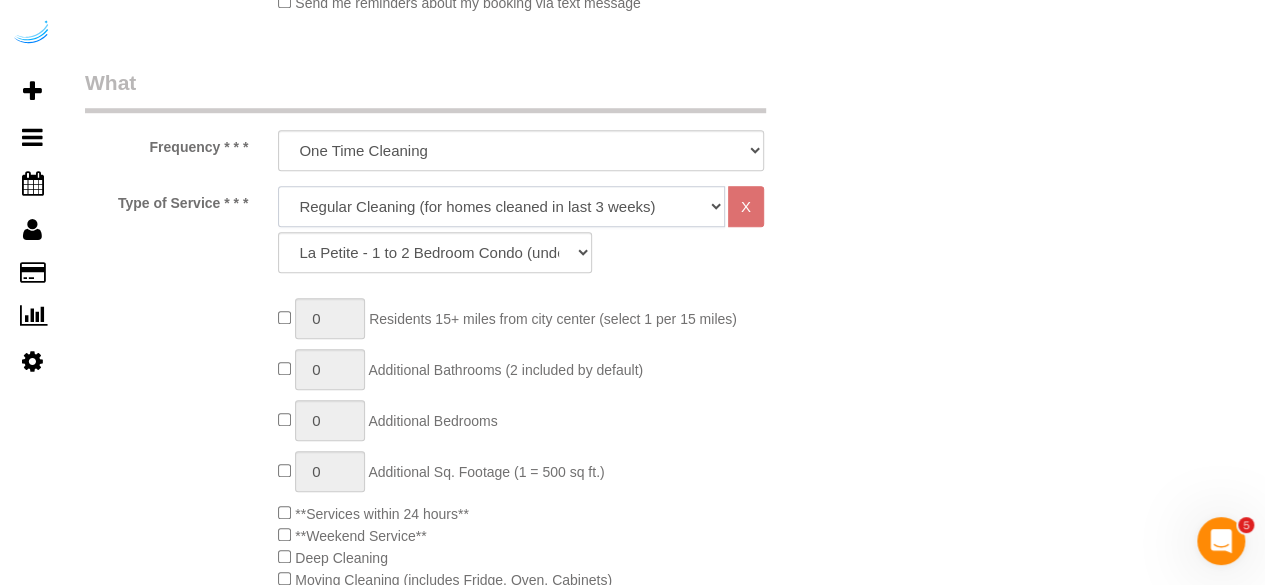 click on "Deep Cleaning (for homes that have not been cleaned in 3+ weeks) Spruce Regular Cleaning (for homes cleaned in last 3 weeks) Moving Cleanup (to clean home for new tenants) Post Construction Cleaning Vacation Rental Cleaning Hourly" 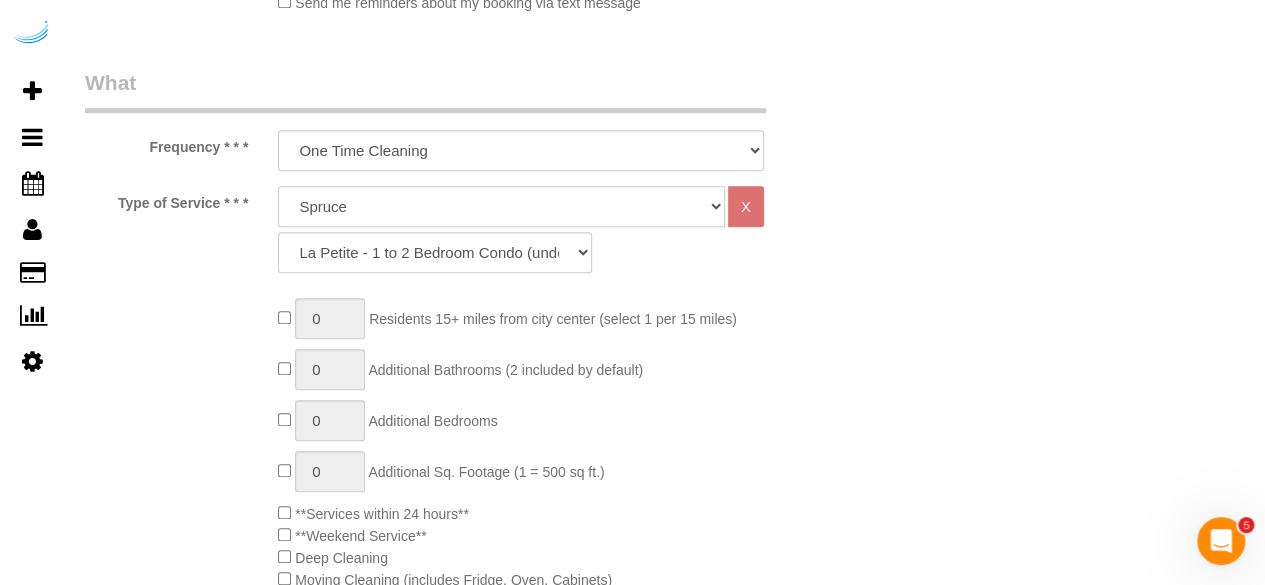 click on "Deep Cleaning (for homes that have not been cleaned in 3+ weeks) Spruce Regular Cleaning (for homes cleaned in last 3 weeks) Moving Cleanup (to clean home for new tenants) Post Construction Cleaning Vacation Rental Cleaning Hourly" 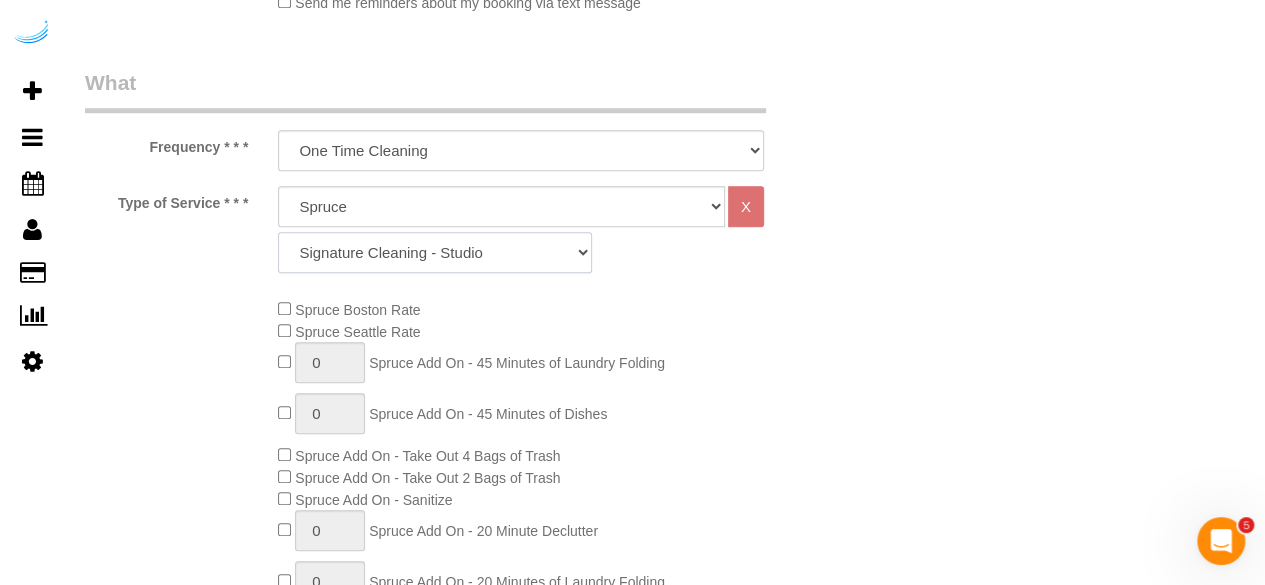 click on "Signature Cleaning - Studio Signature Cleaning - 1 Bed 1 Bath Signature Cleaning - 1 Bed 1.5 Bath Signature Cleaning - 1 Bed 1 Bath + Study Signature Cleaning - 1 Bed 2 Bath Signature Cleaning - 2 Bed 1 Bath Signature Cleaning - 2 Bed 2 Bath Signature Cleaning - 2 Bed 2.5 Bath Signature Cleaning - 2 Bed 2 Bath + Study Signature Cleaning - 3 Bed 2 Bath Signature Cleaning - 3 Bed 3 Bath Signature Cleaning - 4 Bed 2 Bath Signature Cleaning - 4 Bed 4 Bath Signature Cleaning - 5 Bed 4 Bath Signature Cleaning - 5 Bed 5 Bath Signature Cleaning - 6 Bed 6 Bath Premium Cleaning - Studio Premium Cleaning - 1 Bed 1 Bath Premium Cleaning - 1 Bed 1.5 Bath Premium Cleaning - 1 Bed 1 Bath + Study Premium Cleaning - 1 Bed 2 Bath Premium Cleaning - 2 Bed 1 Bath Premium Cleaning - 2 Bed 2 Bath Premium Cleaning - 2 Bed 2.5 Bath Premium Cleaning - 2 Bed 2 Bath + Study Premium Cleaning - 3 Bed 2 Bath Premium Cleaning - 3 Bed 3 Bath Premium Cleaning - 4 Bed 2 Bath Premium Cleaning - 4 Bed 4 Bath Premium Cleaning - 5 Bed 4 Bath" 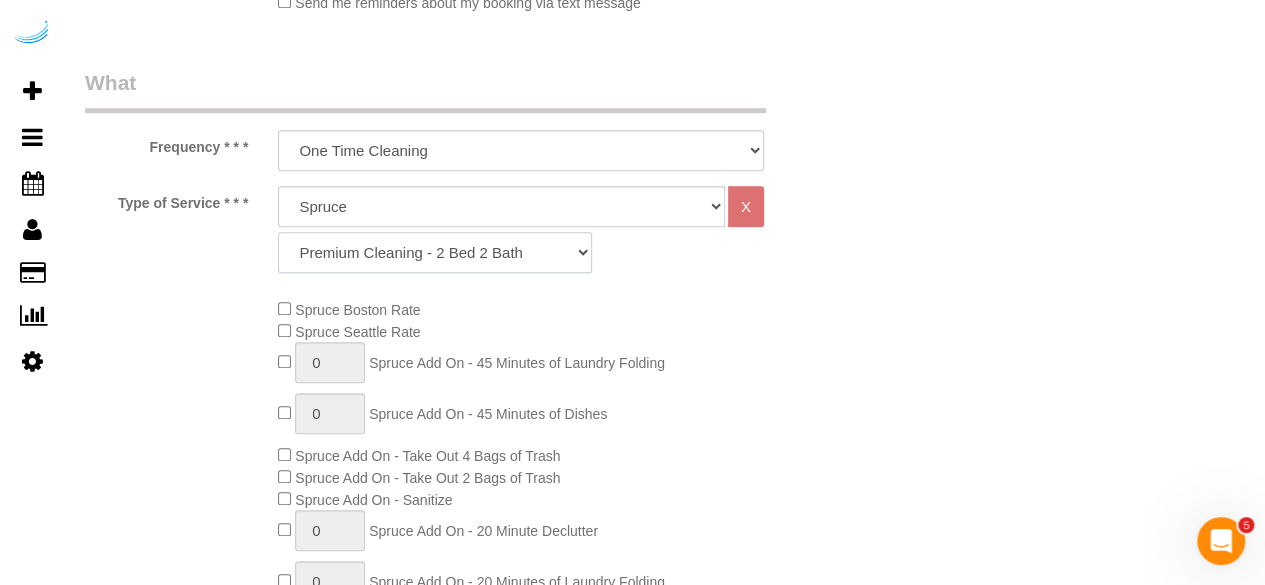 click on "Signature Cleaning - Studio Signature Cleaning - 1 Bed 1 Bath Signature Cleaning - 1 Bed 1.5 Bath Signature Cleaning - 1 Bed 1 Bath + Study Signature Cleaning - 1 Bed 2 Bath Signature Cleaning - 2 Bed 1 Bath Signature Cleaning - 2 Bed 2 Bath Signature Cleaning - 2 Bed 2.5 Bath Signature Cleaning - 2 Bed 2 Bath + Study Signature Cleaning - 3 Bed 2 Bath Signature Cleaning - 3 Bed 3 Bath Signature Cleaning - 4 Bed 2 Bath Signature Cleaning - 4 Bed 4 Bath Signature Cleaning - 5 Bed 4 Bath Signature Cleaning - 5 Bed 5 Bath Signature Cleaning - 6 Bed 6 Bath Premium Cleaning - Studio Premium Cleaning - 1 Bed 1 Bath Premium Cleaning - 1 Bed 1.5 Bath Premium Cleaning - 1 Bed 1 Bath + Study Premium Cleaning - 1 Bed 2 Bath Premium Cleaning - 2 Bed 1 Bath Premium Cleaning - 2 Bed 2 Bath Premium Cleaning - 2 Bed 2.5 Bath Premium Cleaning - 2 Bed 2 Bath + Study Premium Cleaning - 3 Bed 2 Bath Premium Cleaning - 3 Bed 3 Bath Premium Cleaning - 4 Bed 2 Bath Premium Cleaning - 4 Bed 4 Bath Premium Cleaning - 5 Bed 4 Bath" 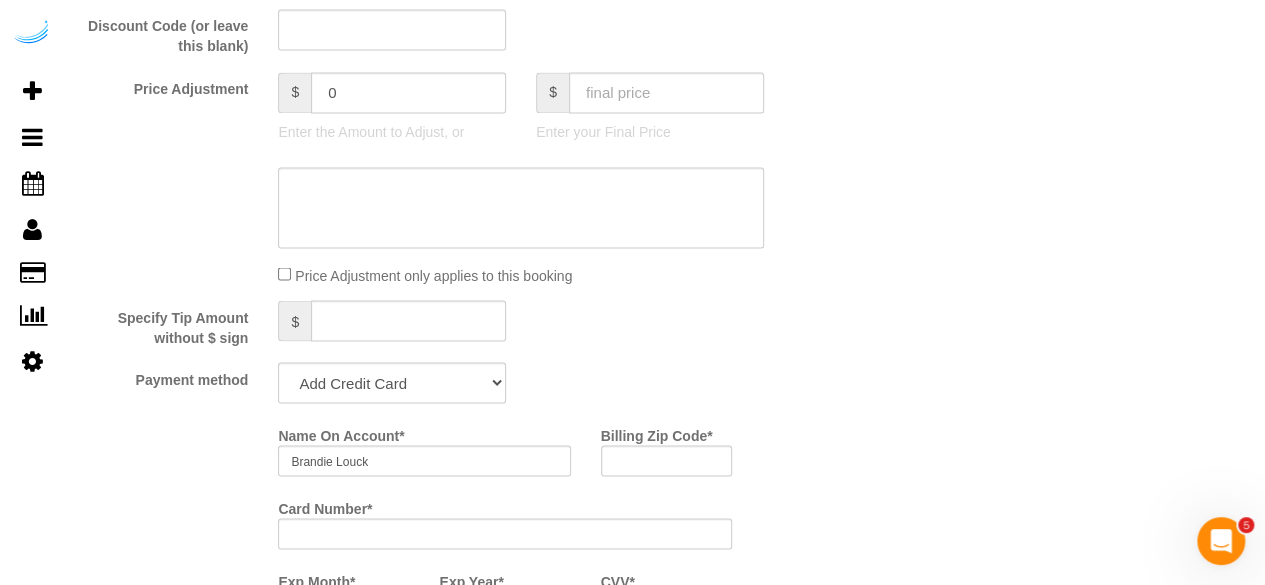 scroll, scrollTop: 1800, scrollLeft: 0, axis: vertical 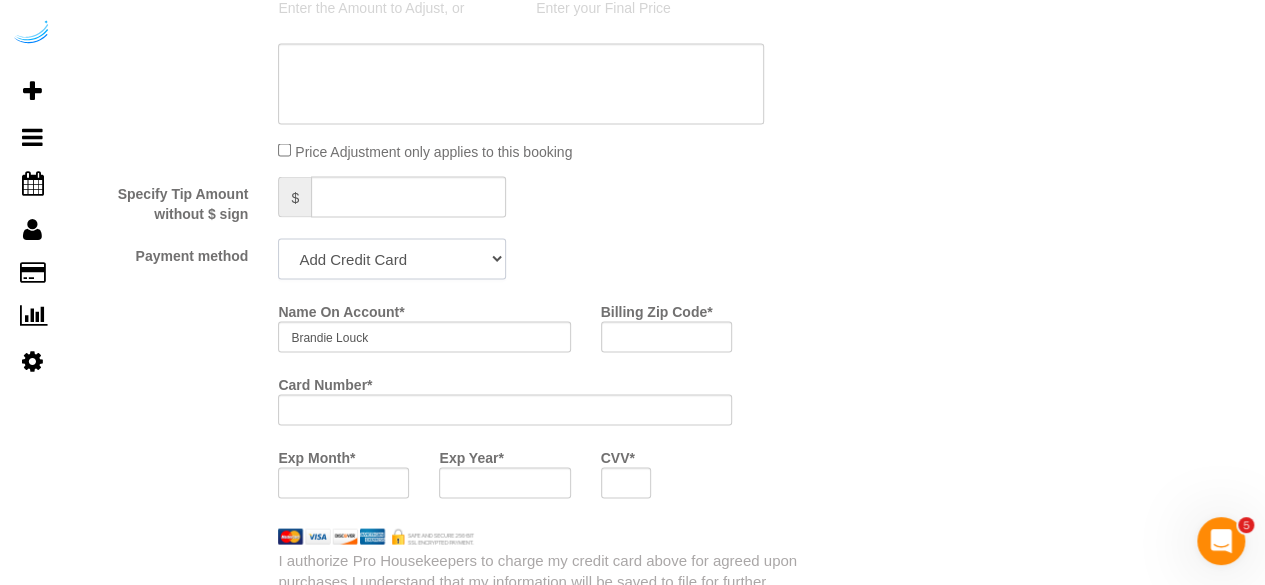 click on "Add Credit Card Cash Check Paypal" 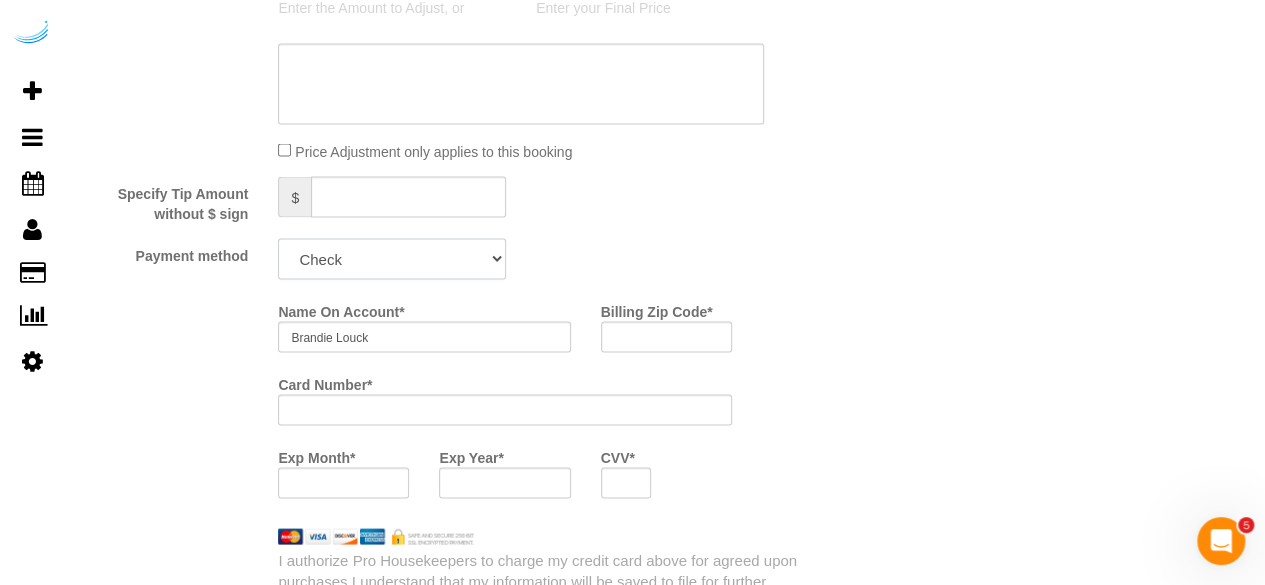 click on "Add Credit Card Cash Check Paypal" 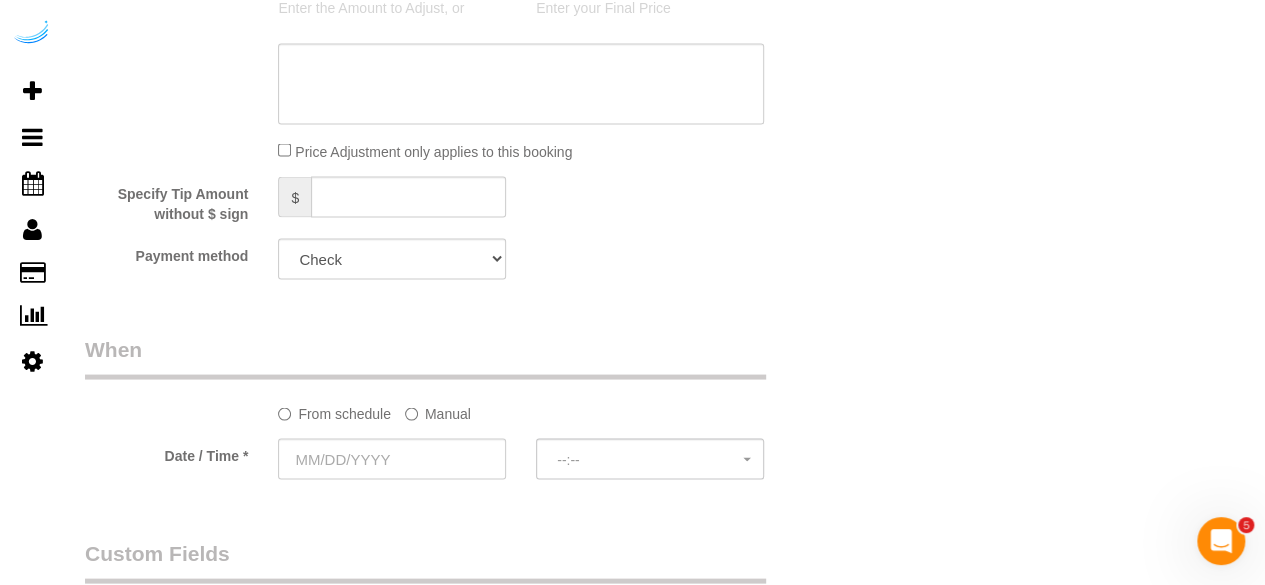 click on "Manual" 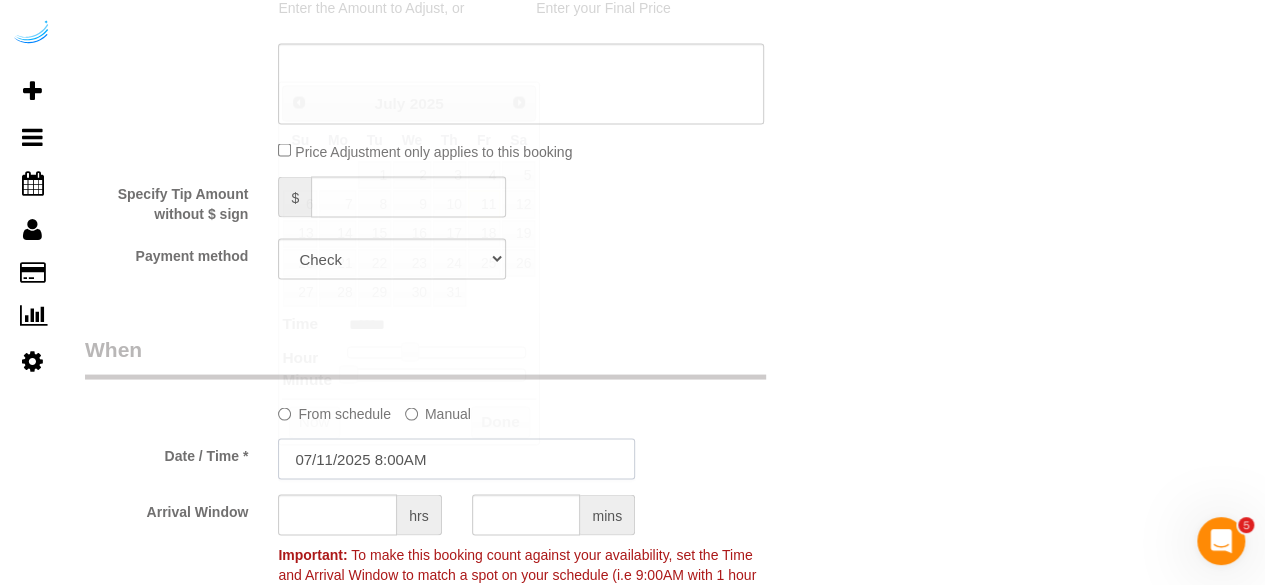 click on "07/11/2025 8:00AM" at bounding box center (456, 458) 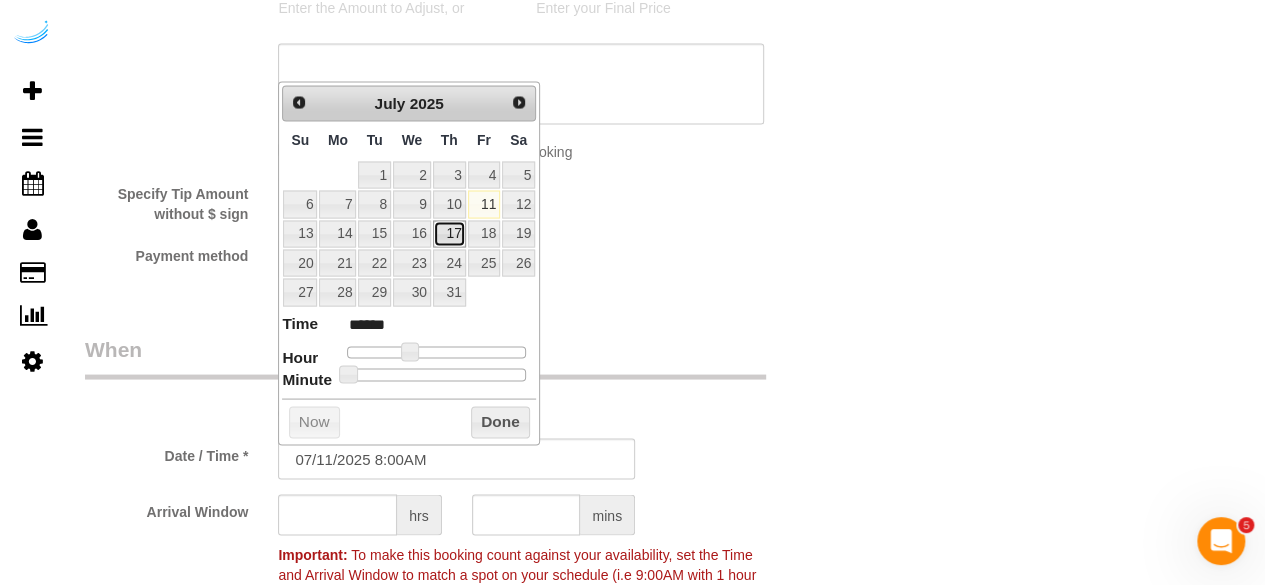 click on "17" at bounding box center (449, 233) 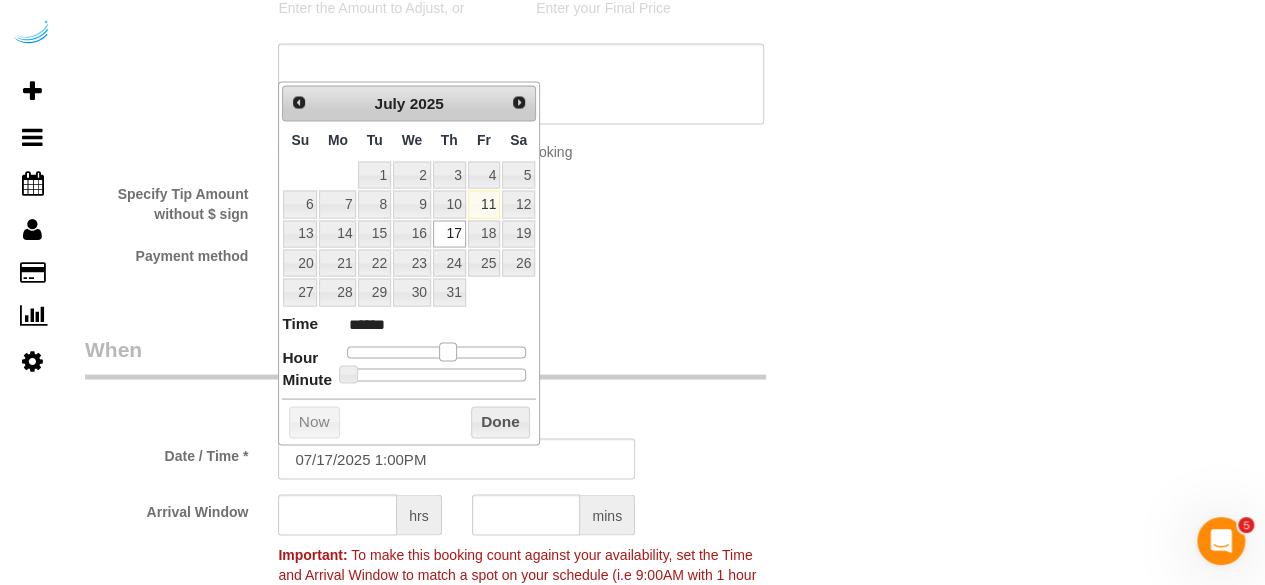 drag, startPoint x: 416, startPoint y: 348, endPoint x: 454, endPoint y: 353, distance: 38.327538 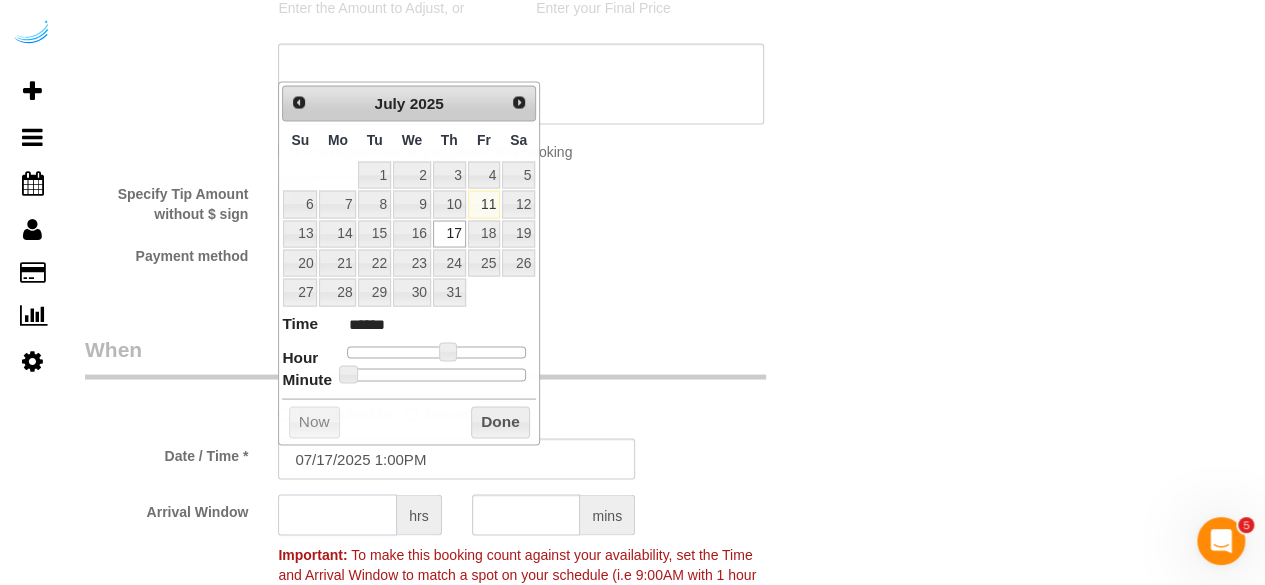 click 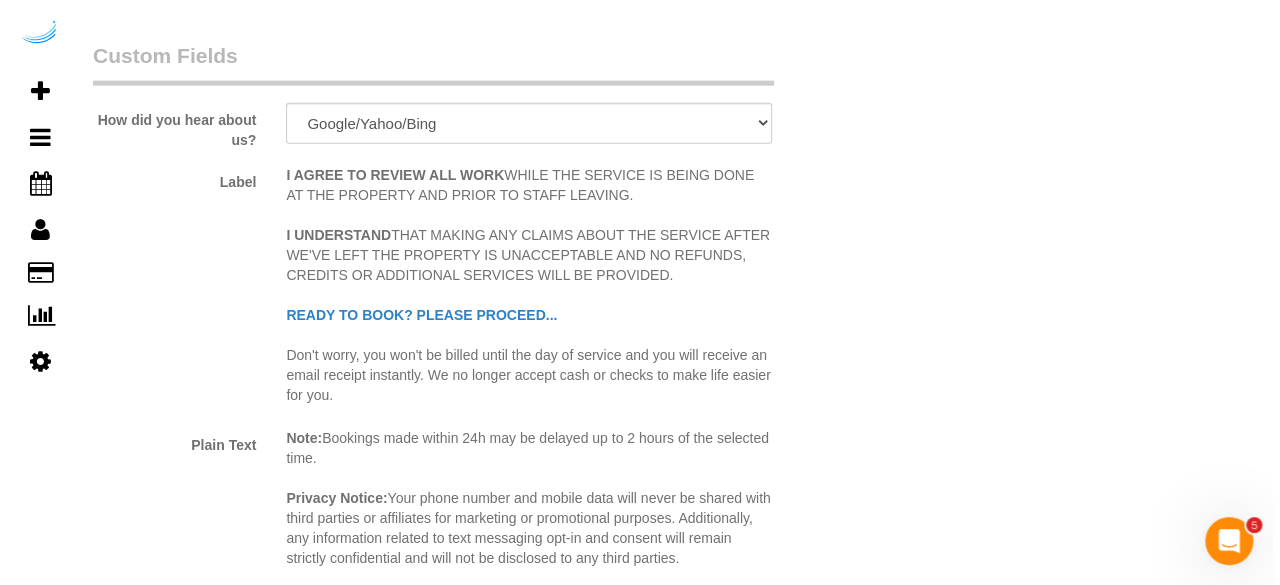 scroll, scrollTop: 2700, scrollLeft: 0, axis: vertical 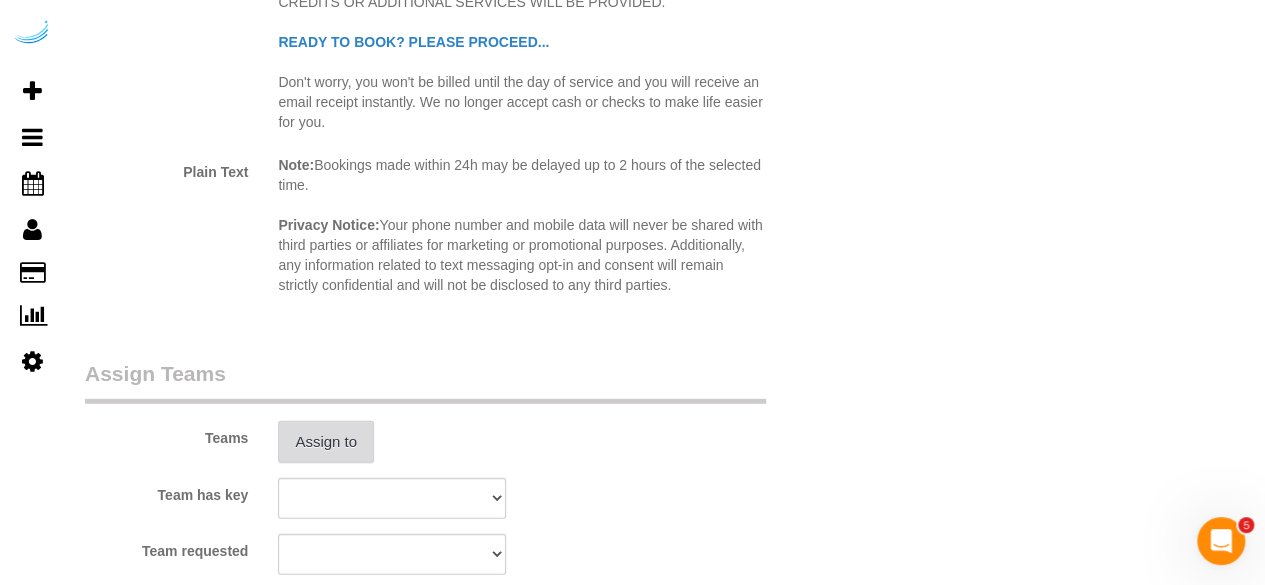 click on "Assign to" at bounding box center [326, 442] 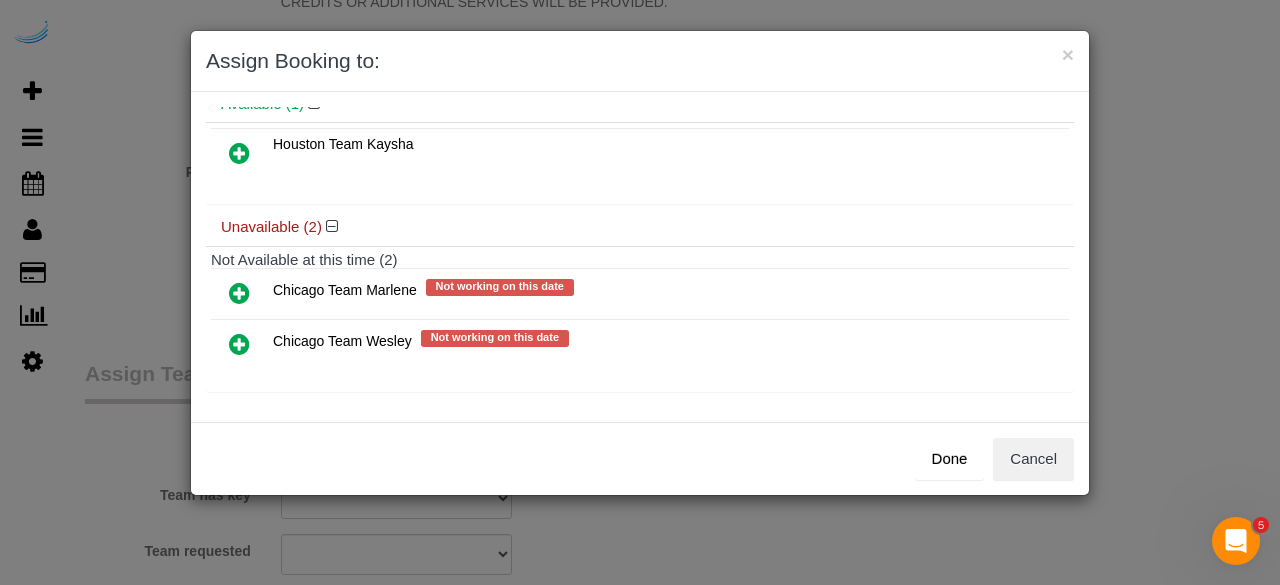 click at bounding box center [239, 344] 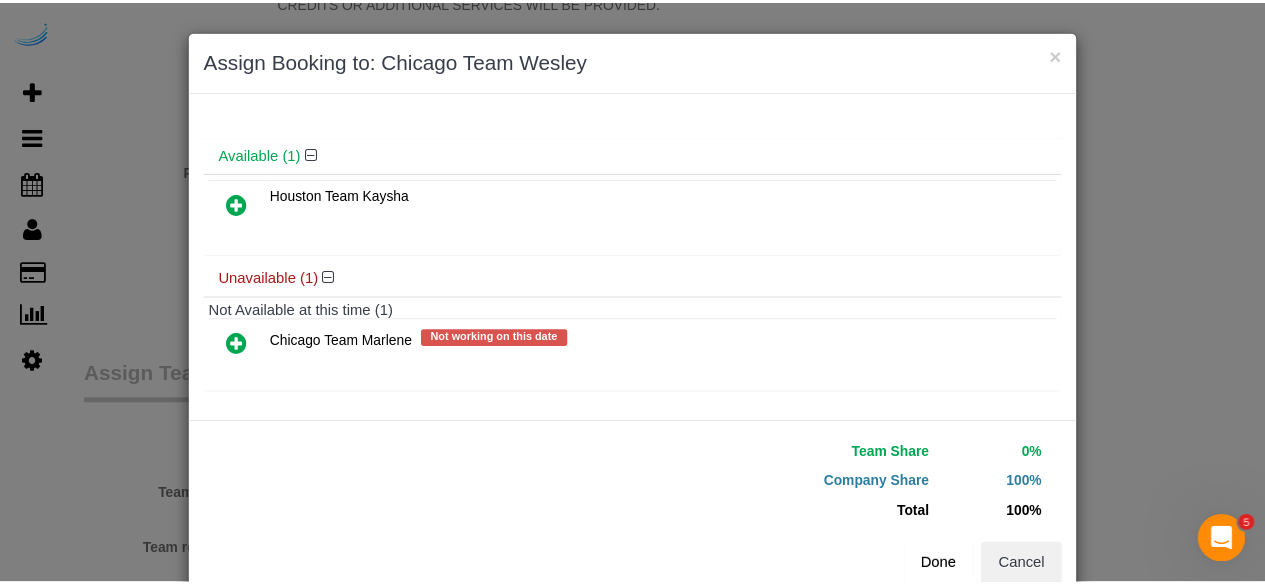 scroll, scrollTop: 86, scrollLeft: 0, axis: vertical 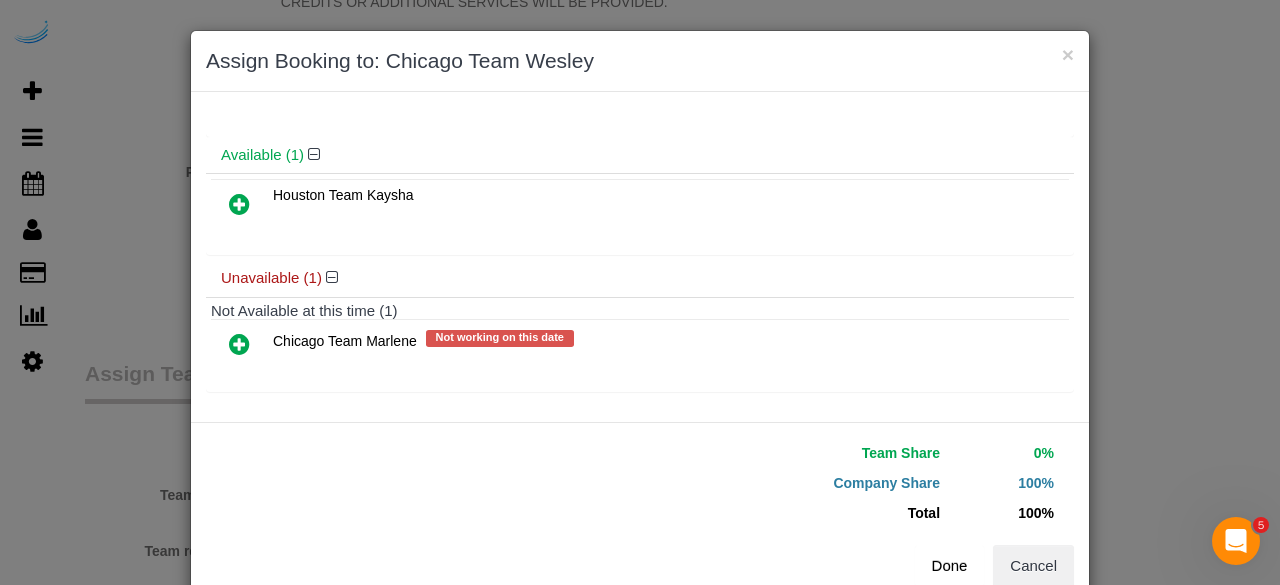 click on "Done" at bounding box center (950, 566) 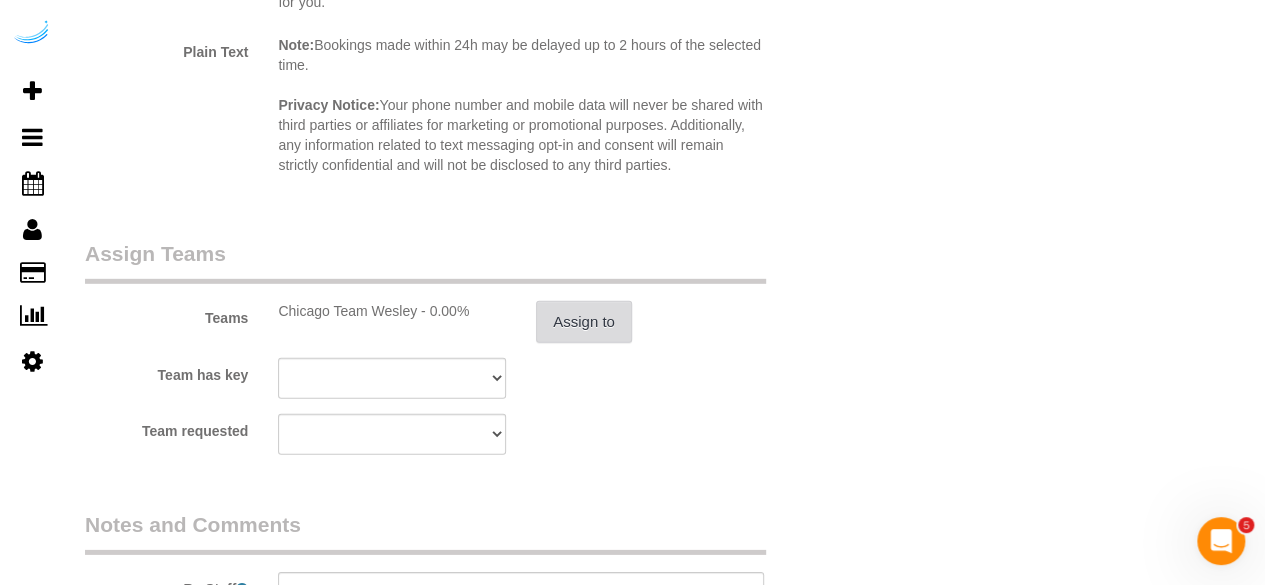 scroll, scrollTop: 3100, scrollLeft: 0, axis: vertical 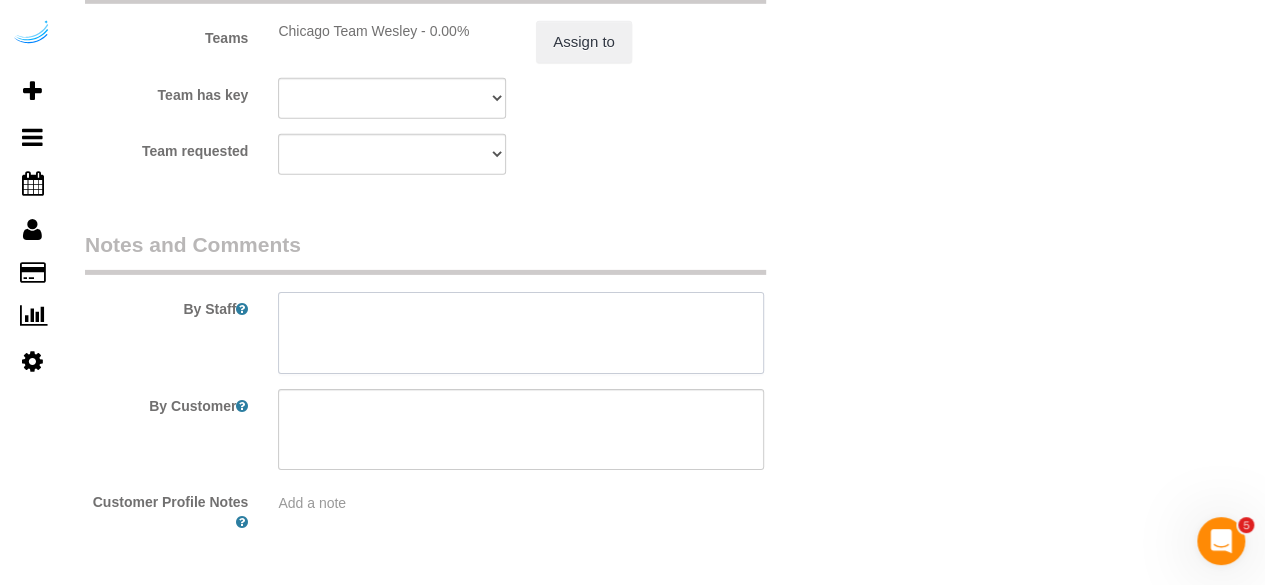 click at bounding box center (521, 333) 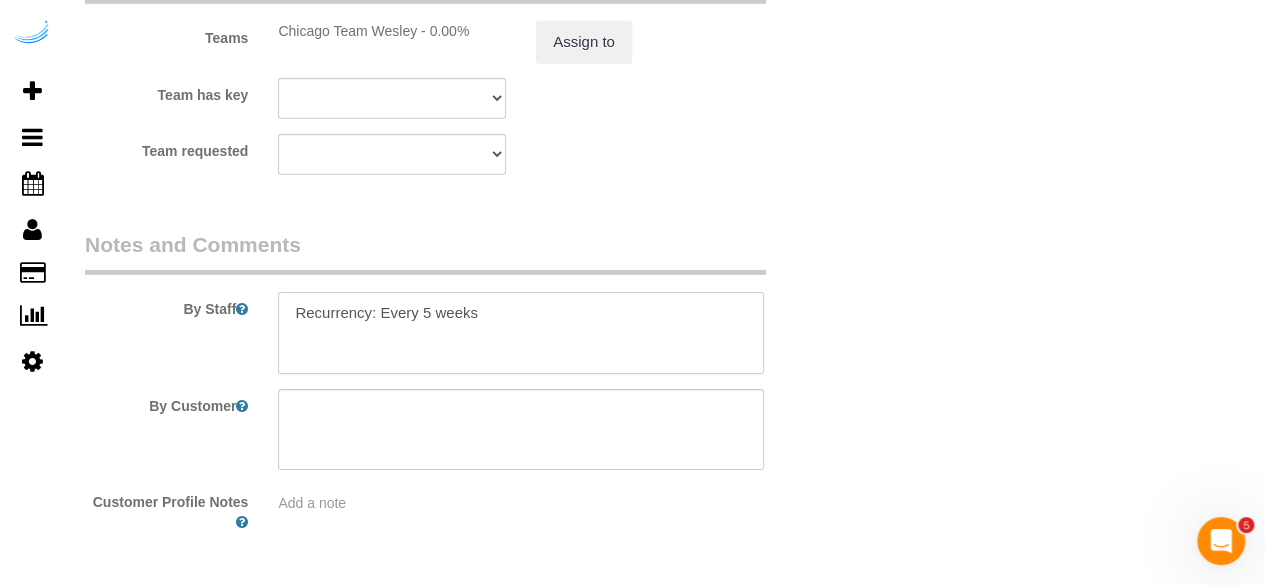 paste on "Permanent Notes:No notes from this customer.Today's Notes:No notes from this service.
Housekeeping Notes:" 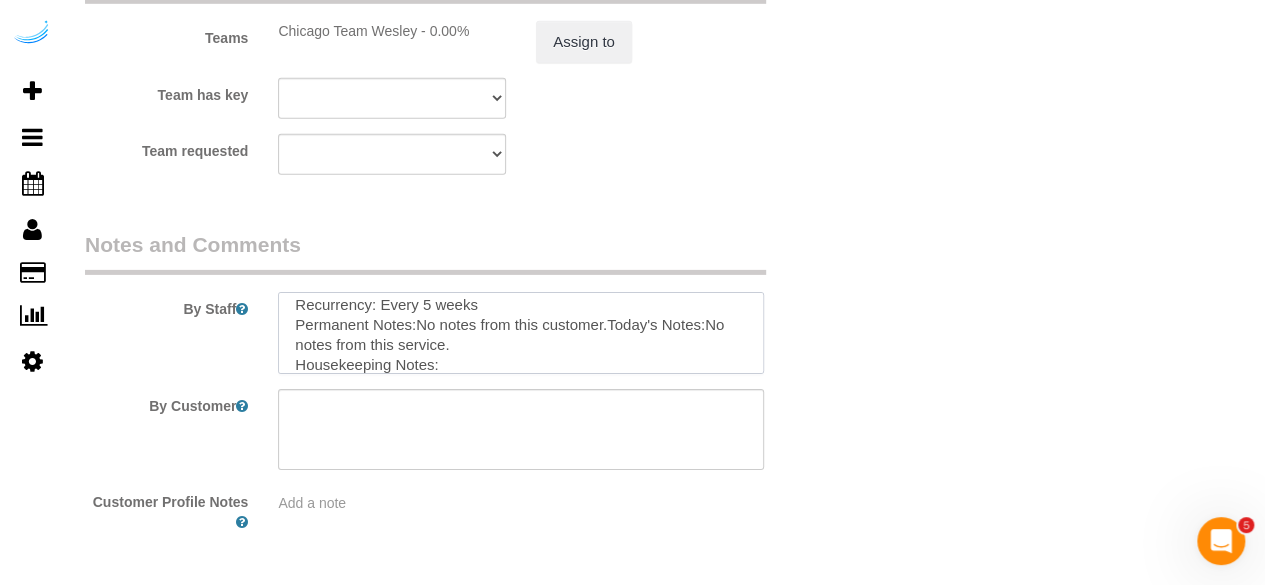 scroll, scrollTop: 28, scrollLeft: 0, axis: vertical 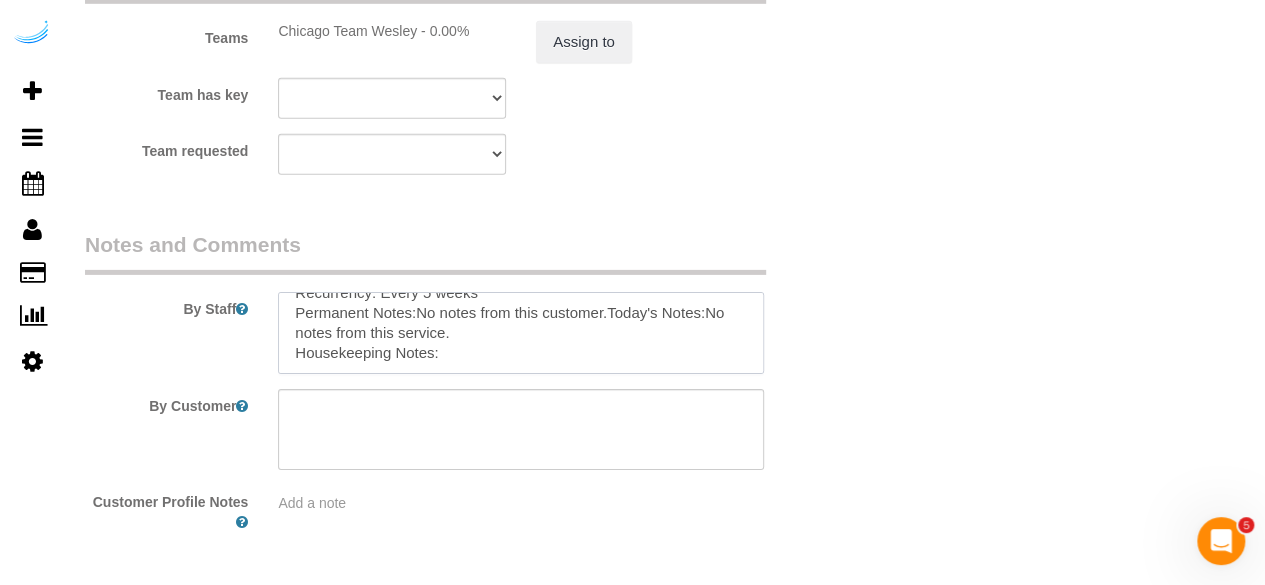 paste on "140 MINUTE CLEAN" 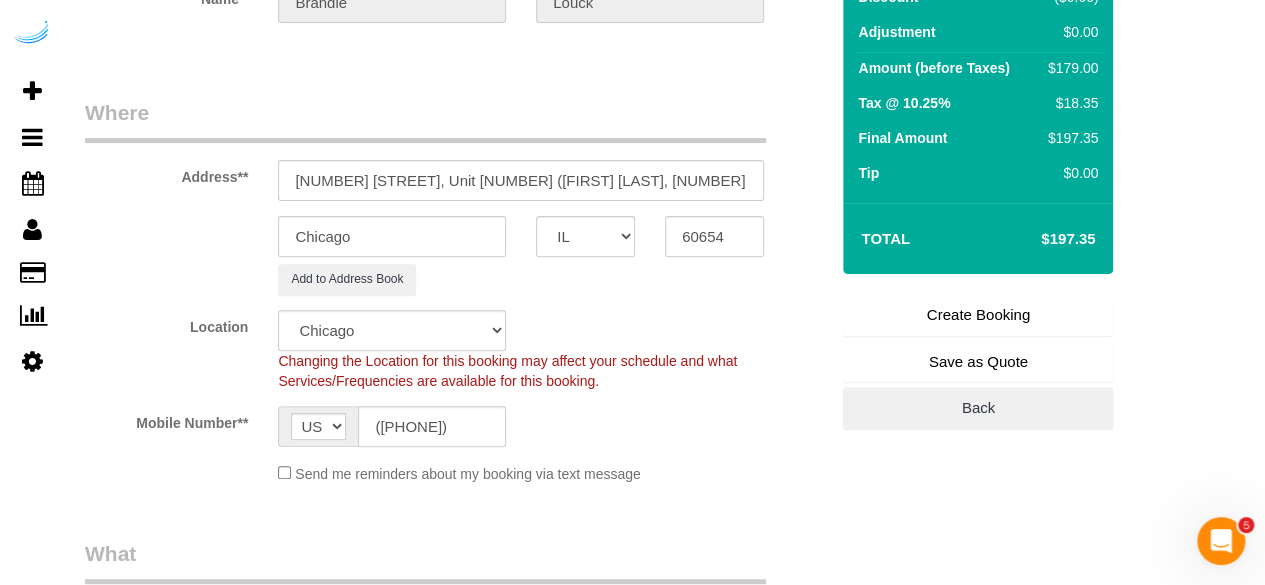 scroll, scrollTop: 0, scrollLeft: 0, axis: both 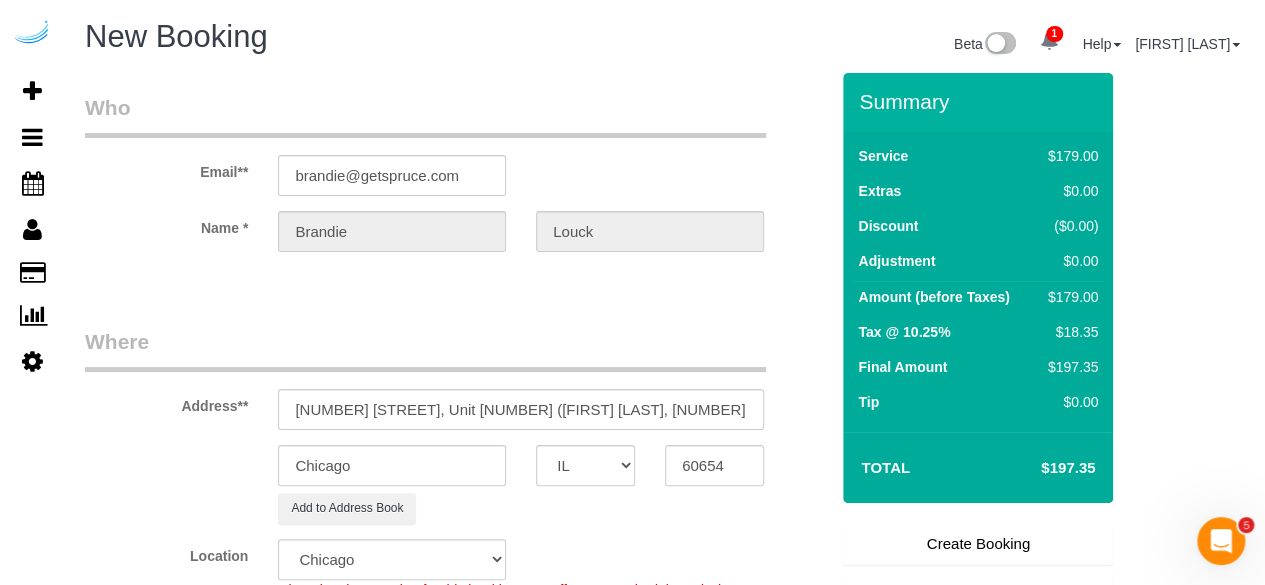 click on "Create Booking" at bounding box center (978, 544) 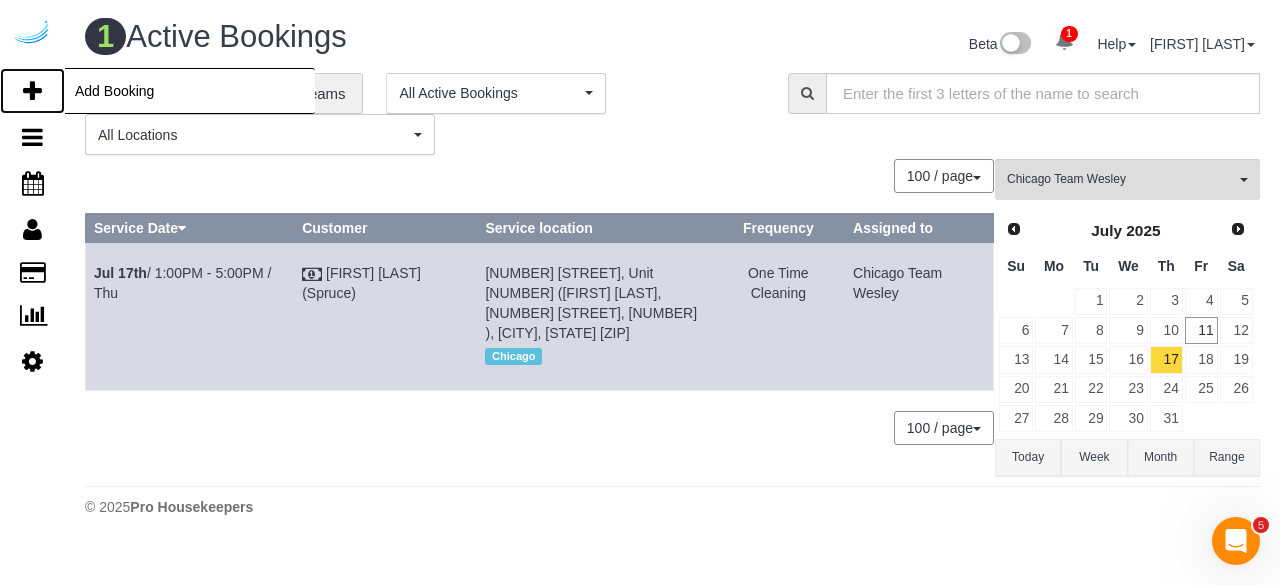 click at bounding box center [32, 91] 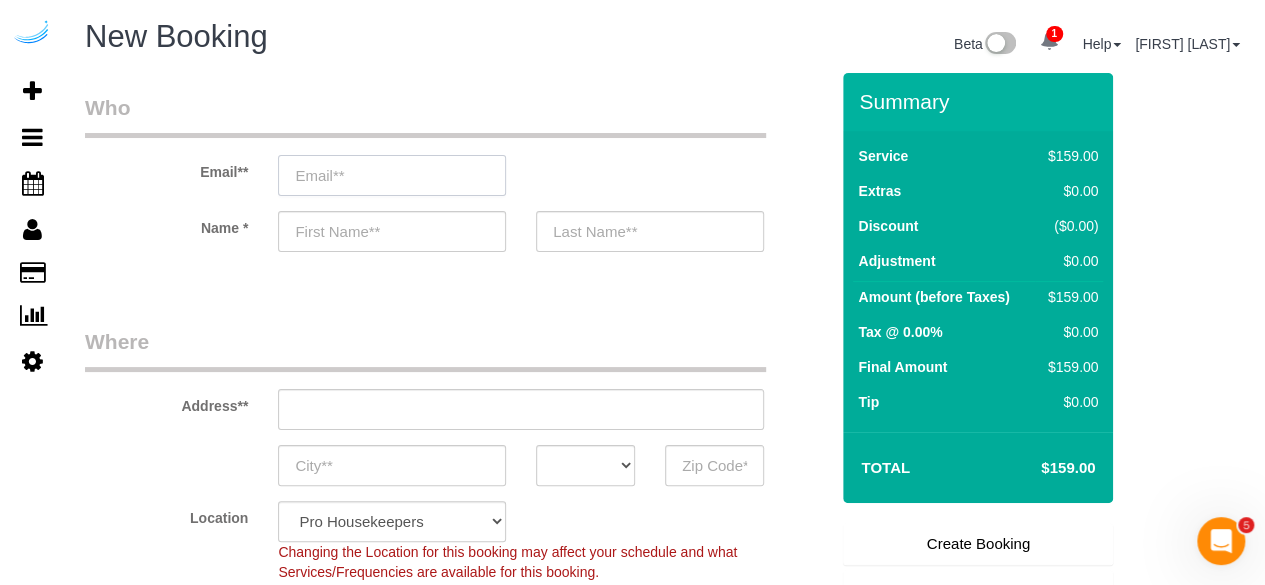 click at bounding box center (392, 175) 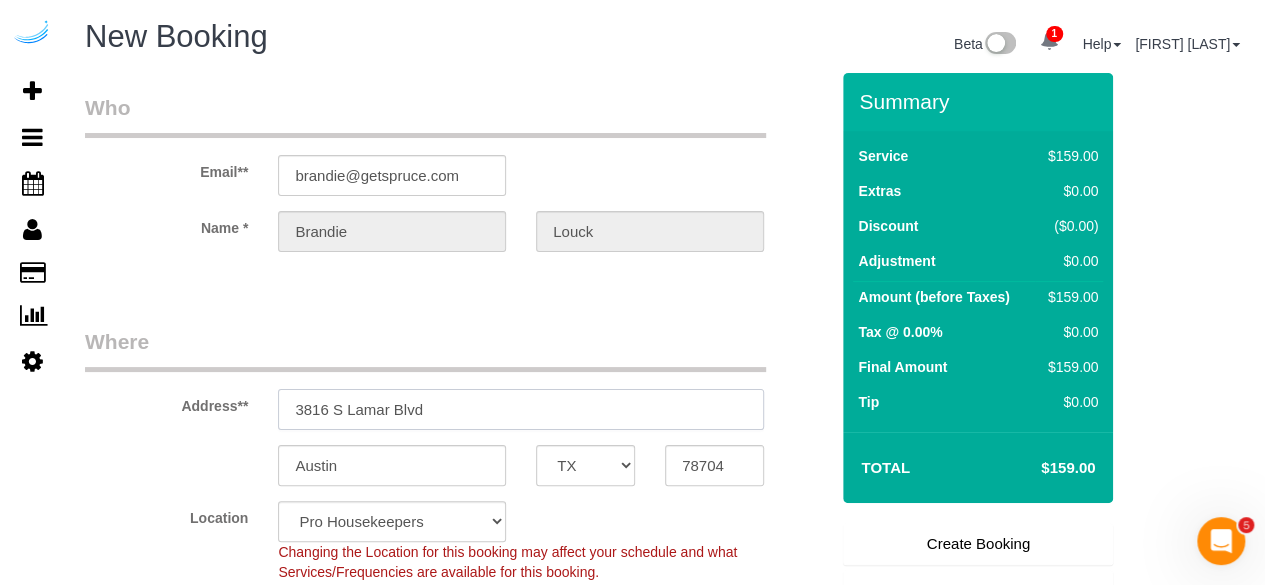 click on "3816 S Lamar Blvd" at bounding box center [521, 409] 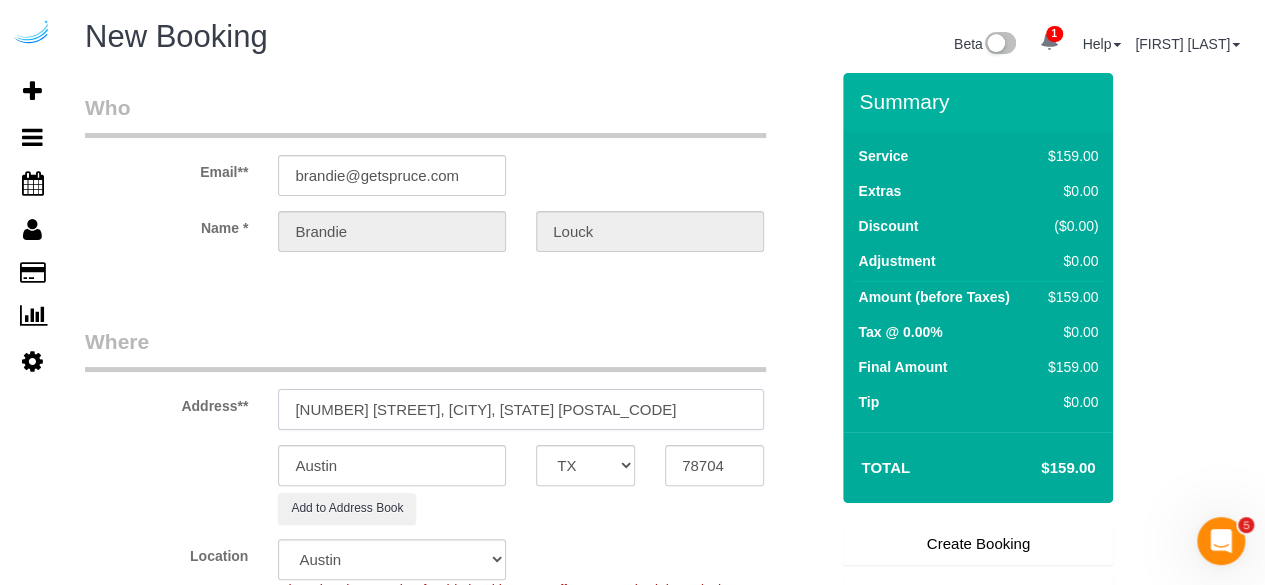 drag, startPoint x: 499, startPoint y: 411, endPoint x: 592, endPoint y: 401, distance: 93.53609 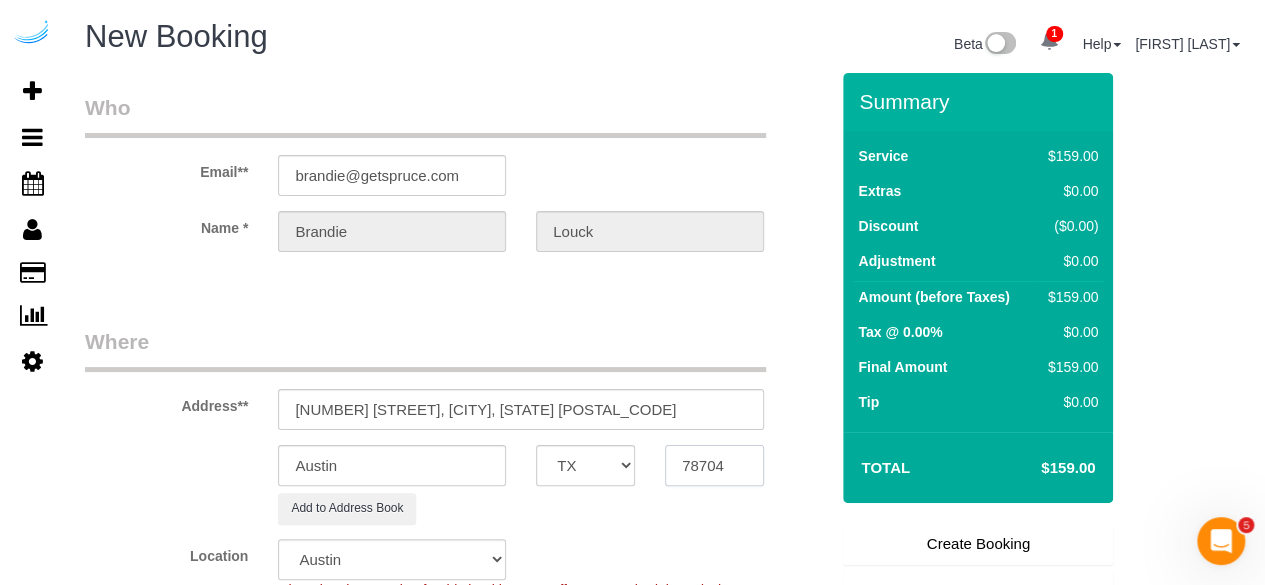 click on "78704" at bounding box center (714, 465) 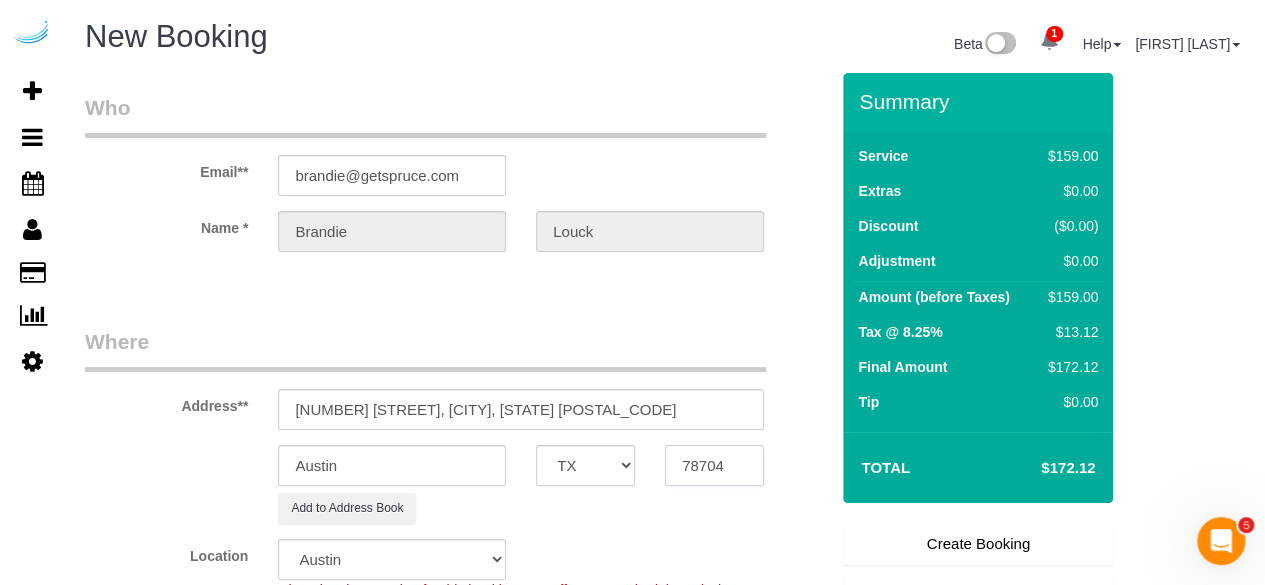paste on "60610" 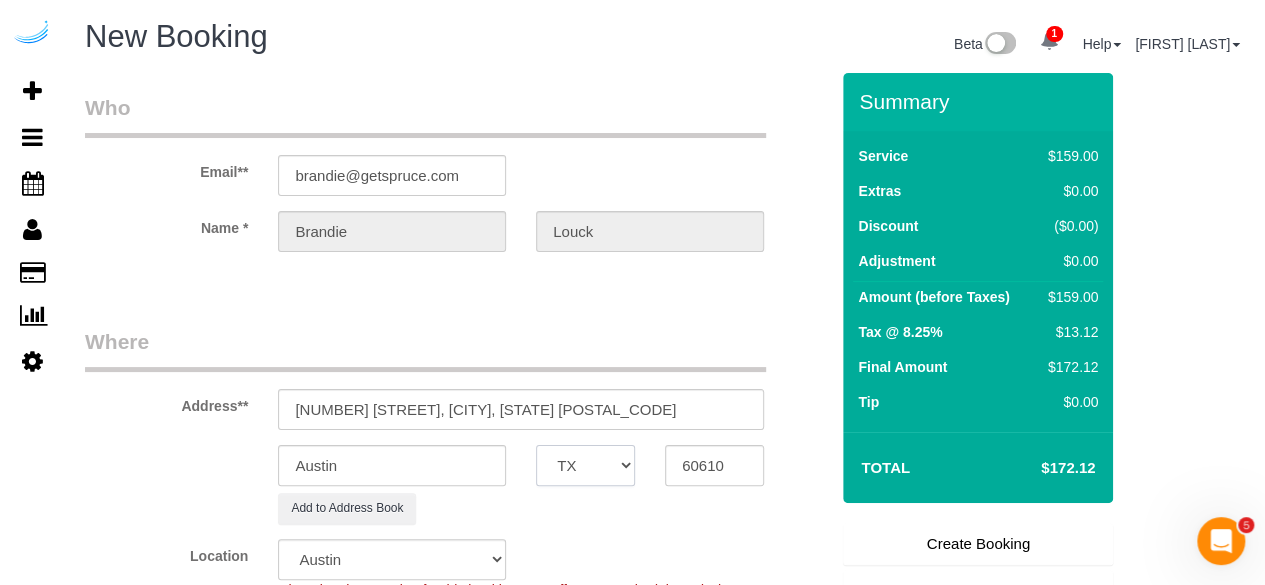 click on "AK
AL
AR
AZ
CA
CO
CT
DC
DE
FL
GA
HI
IA
ID
IL
IN
KS
KY
LA
MA
MD
ME
MI
MN
MO
MS
MT
NC
ND
NE
NH
NJ
NM
NV
NY
OH
OK
OR
PA
RI
SC
SD
TN
TX
UT
VA
VT
WA
WI
WV
WY" at bounding box center [585, 465] 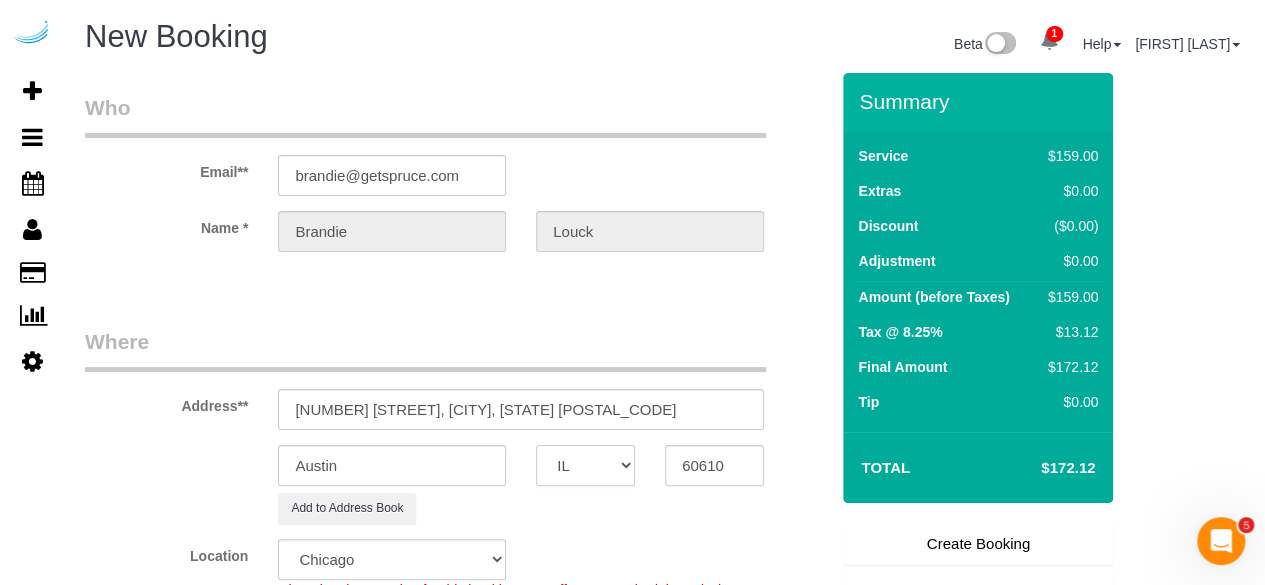 click on "AK
AL
AR
AZ
CA
CO
CT
DC
DE
FL
GA
HI
IA
ID
IL
IN
KS
KY
LA
MA
MD
ME
MI
MN
MO
MS
MT
NC
ND
NE
NH
NJ
NM
NV
NY
OH
OK
OR
PA
RI
SC
SD
TN
TX
UT
VA
VT
WA
WI
WV
WY" at bounding box center (585, 465) 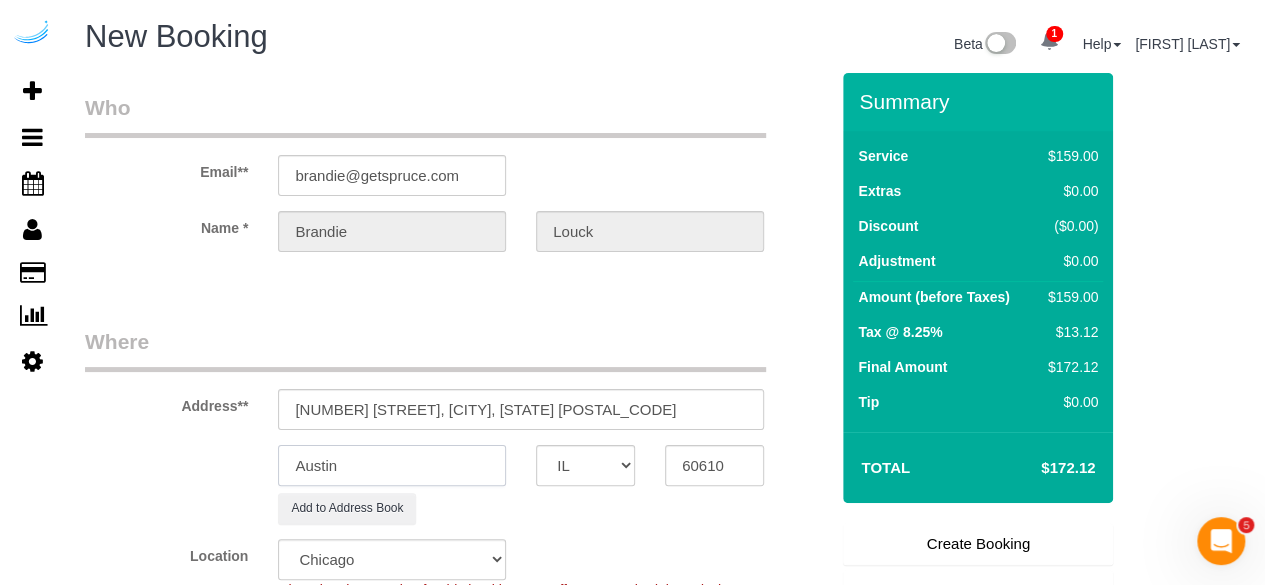 click on "Austin" at bounding box center (392, 465) 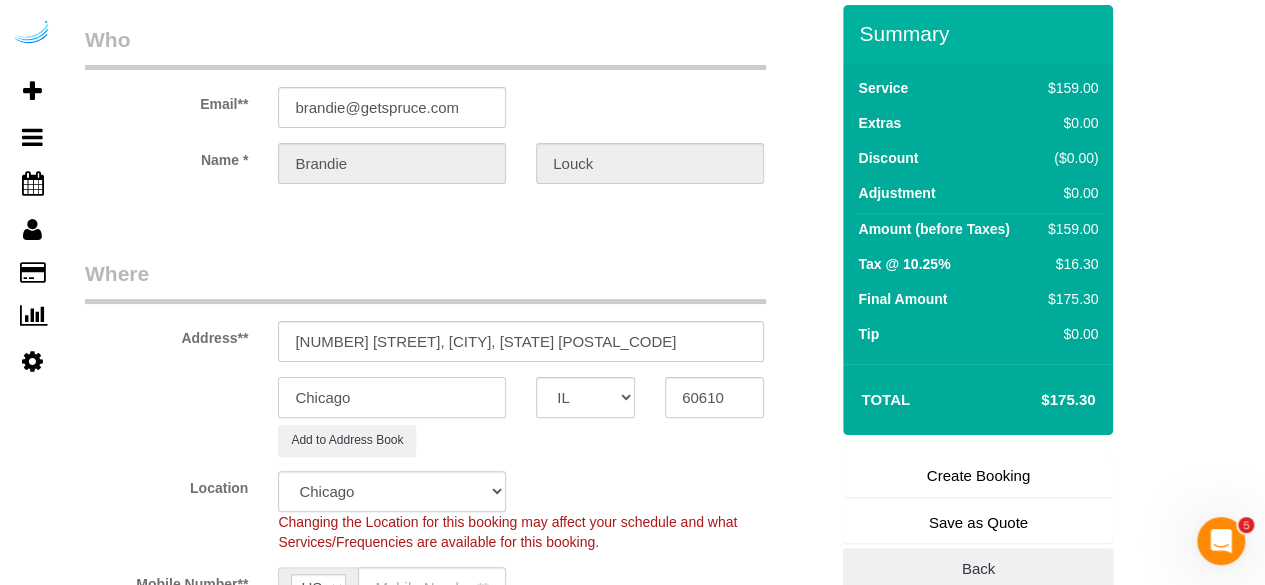 scroll, scrollTop: 100, scrollLeft: 0, axis: vertical 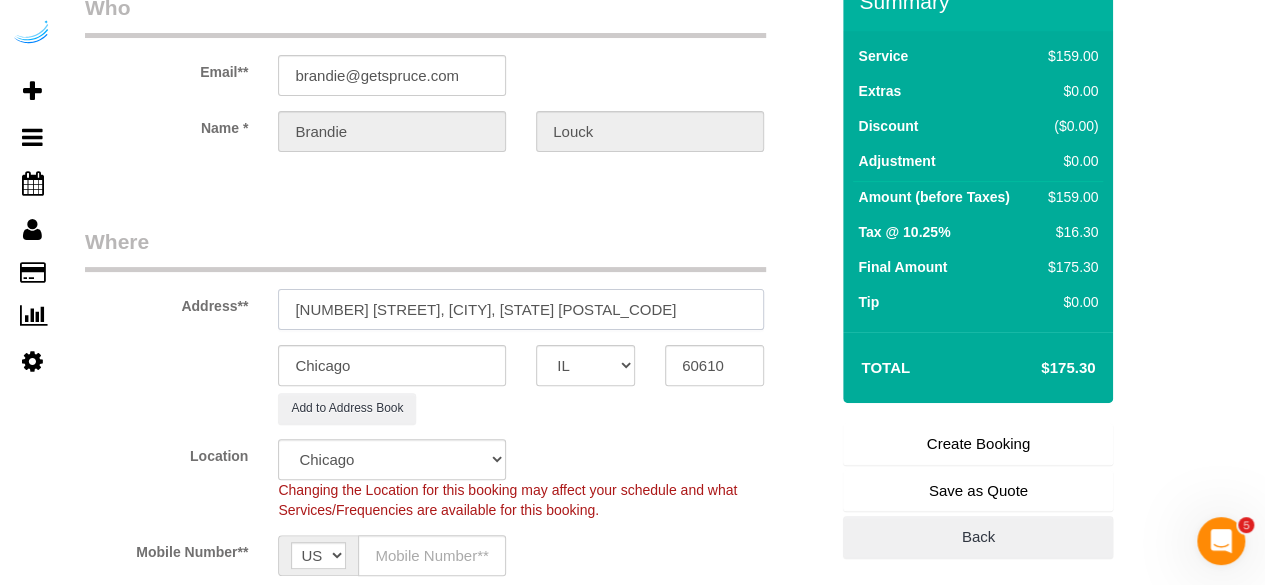 drag, startPoint x: 414, startPoint y: 314, endPoint x: 632, endPoint y: 313, distance: 218.00229 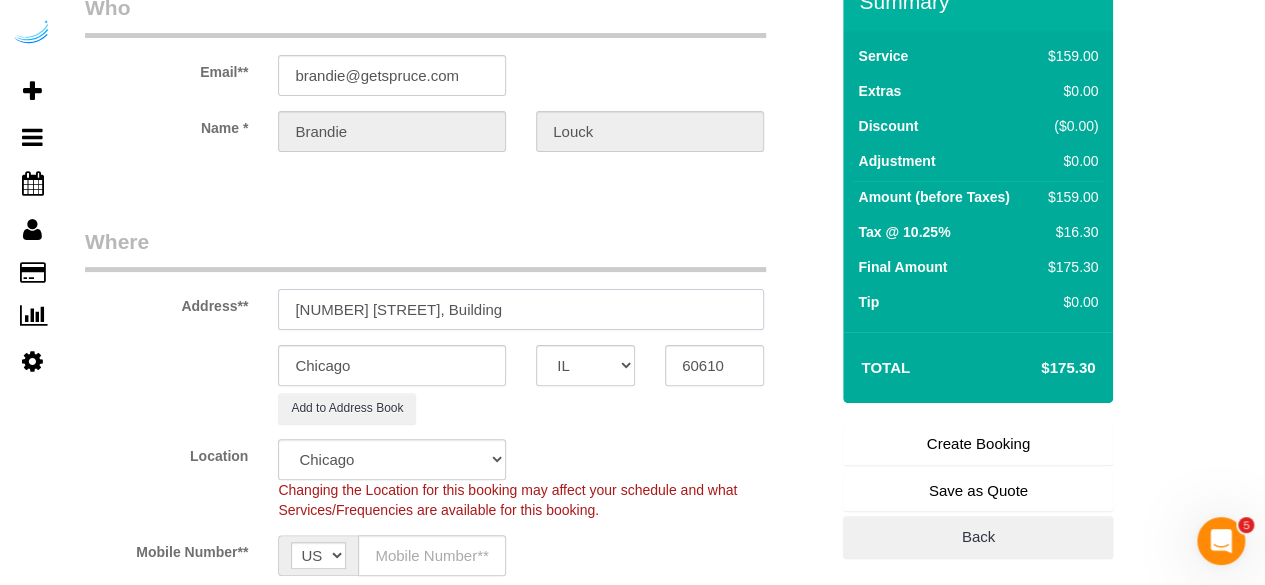 paste on "[NUMBER] [STREET]" 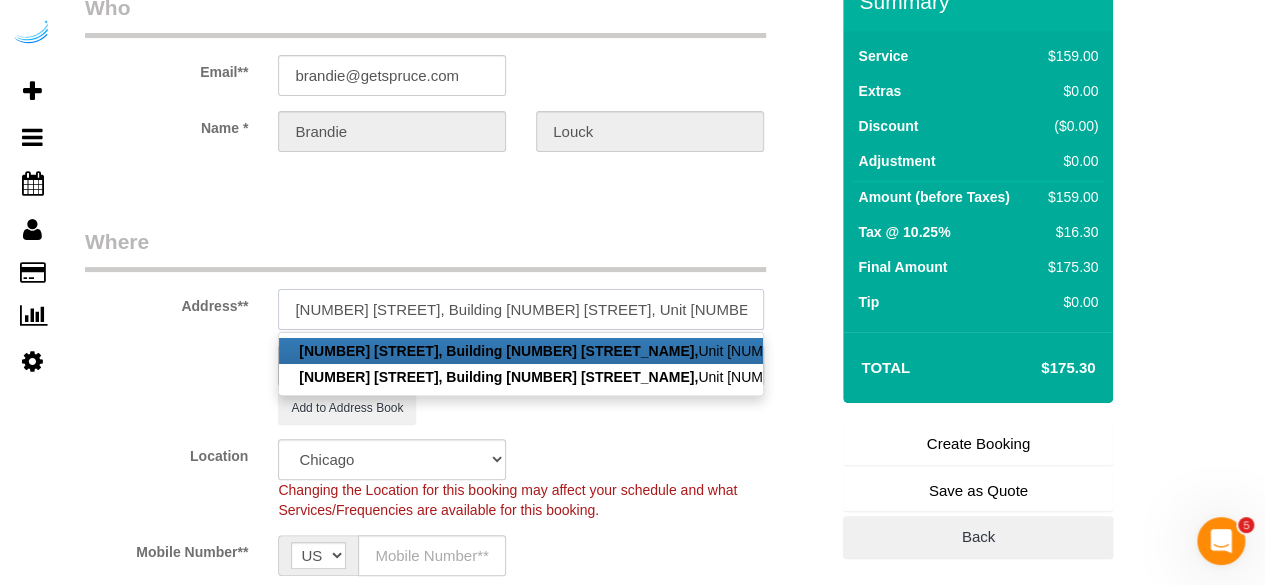 paste on "[NUMBER] [STREET]" 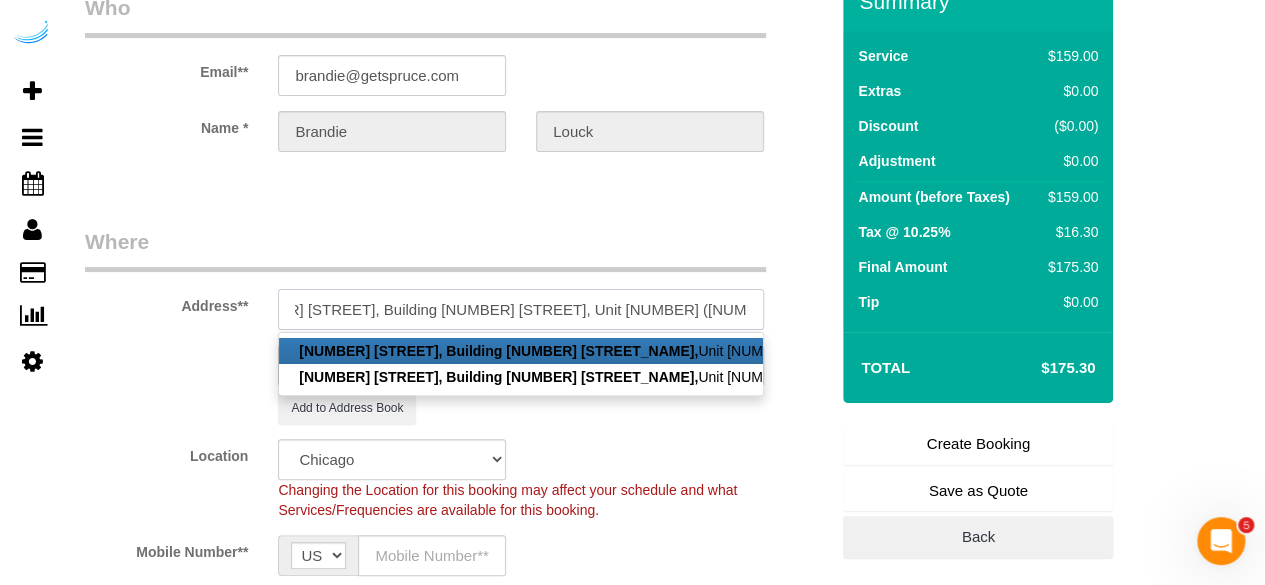 scroll, scrollTop: 0, scrollLeft: 69, axis: horizontal 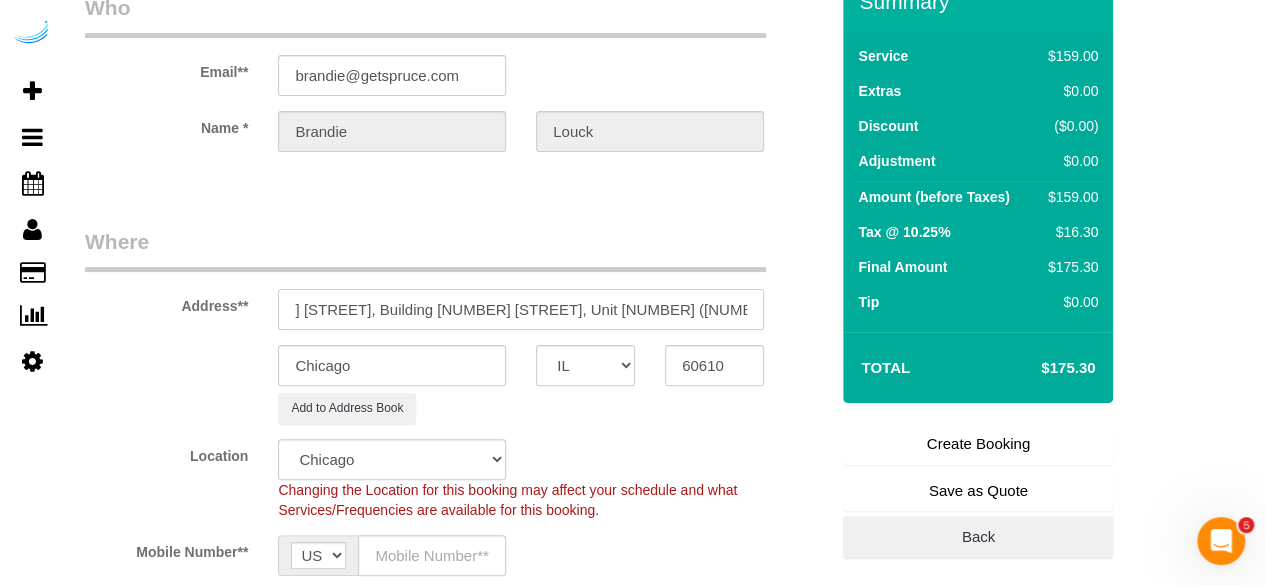drag, startPoint x: 682, startPoint y: 304, endPoint x: 804, endPoint y: 307, distance: 122.03688 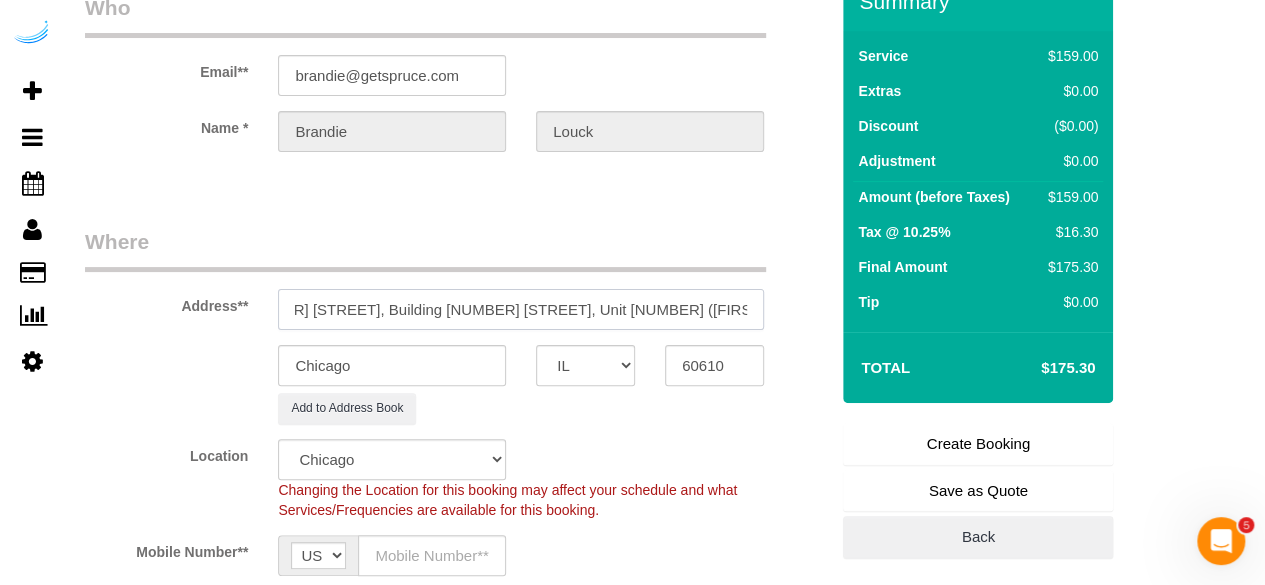 scroll, scrollTop: 0, scrollLeft: 64, axis: horizontal 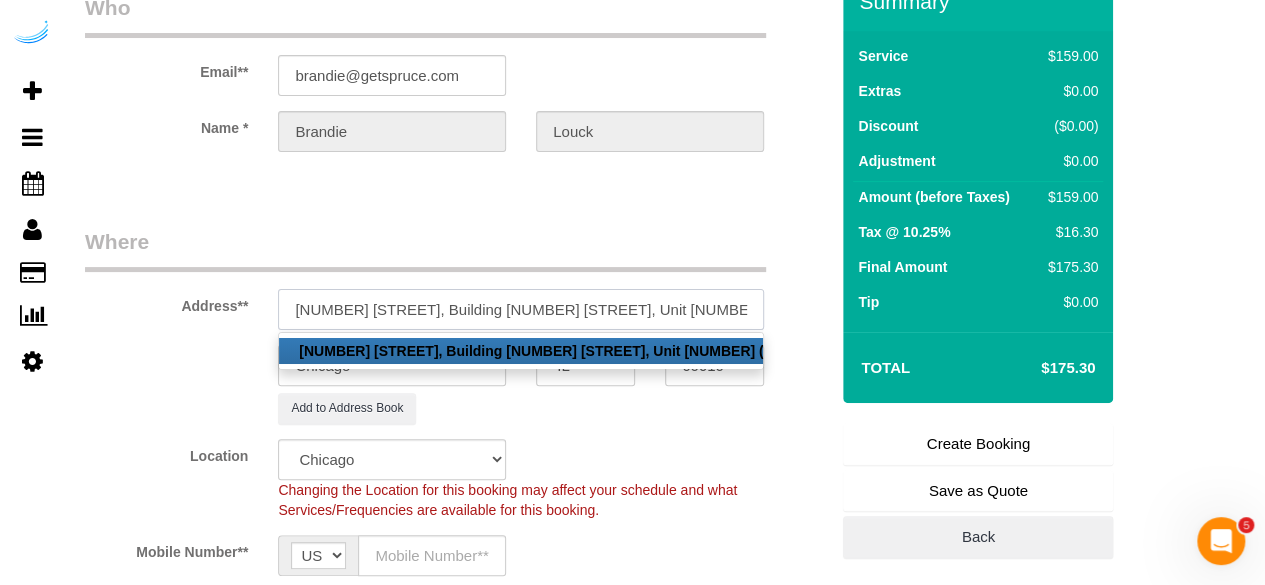 paste on "North & Vine" 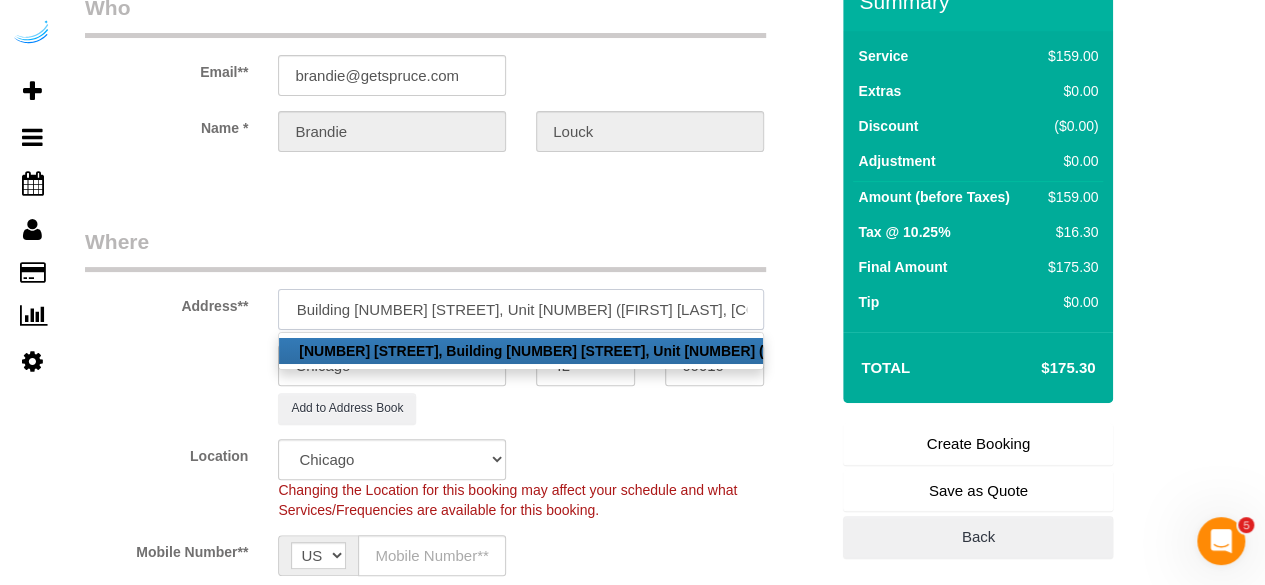 scroll, scrollTop: 0, scrollLeft: 156, axis: horizontal 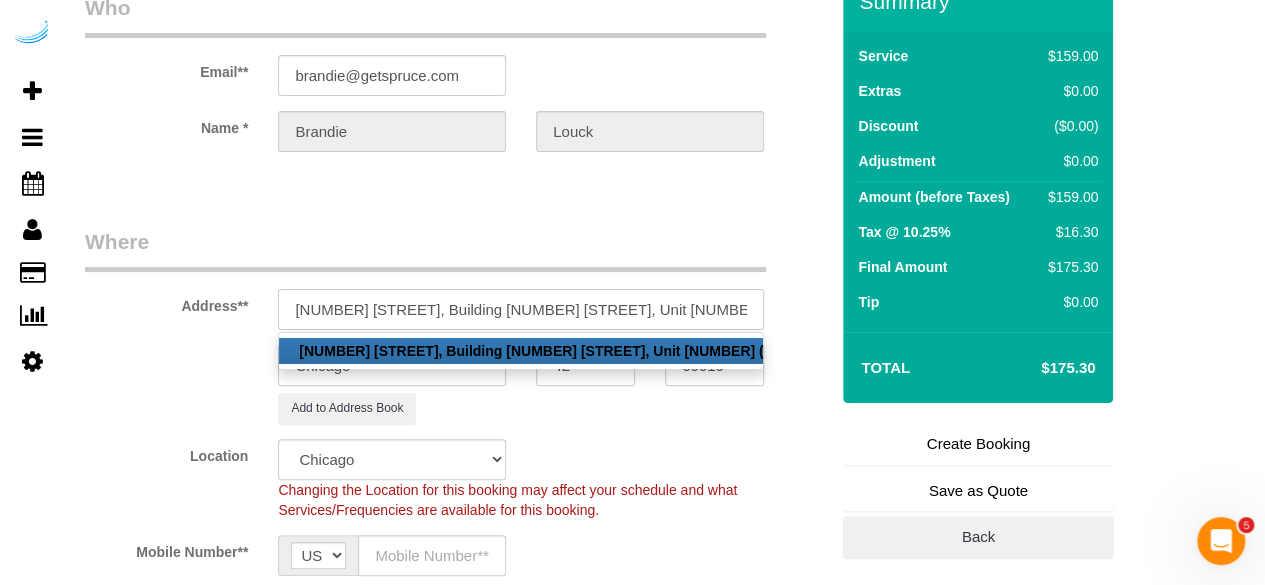paste on "1416581" 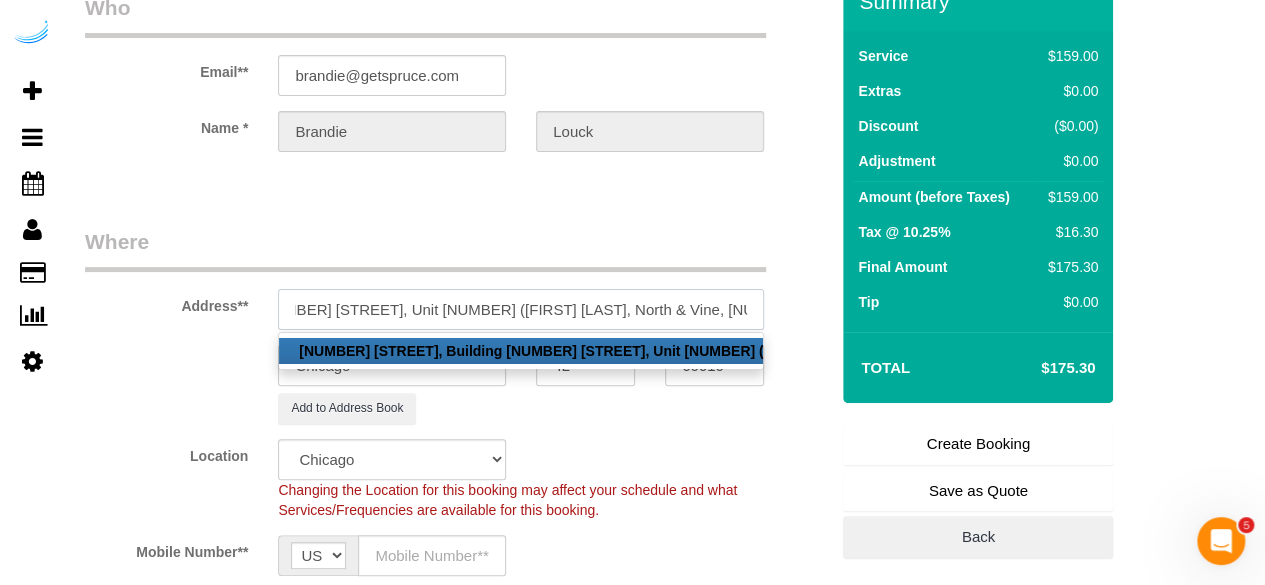 scroll, scrollTop: 0, scrollLeft: 253, axis: horizontal 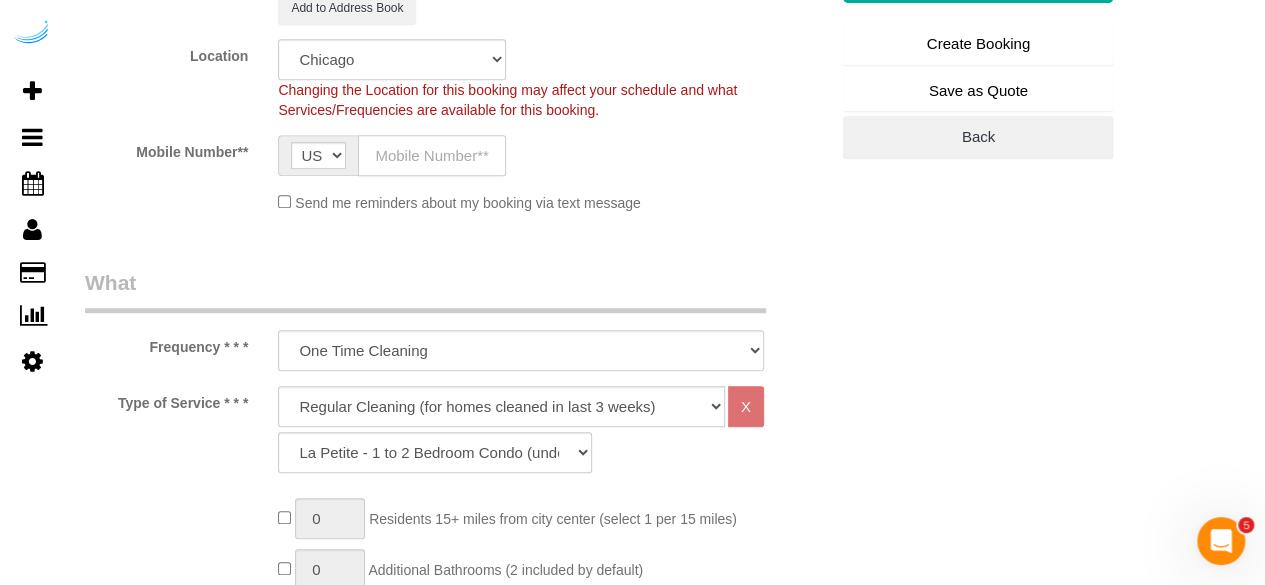 drag, startPoint x: 472, startPoint y: 157, endPoint x: 472, endPoint y: 168, distance: 11 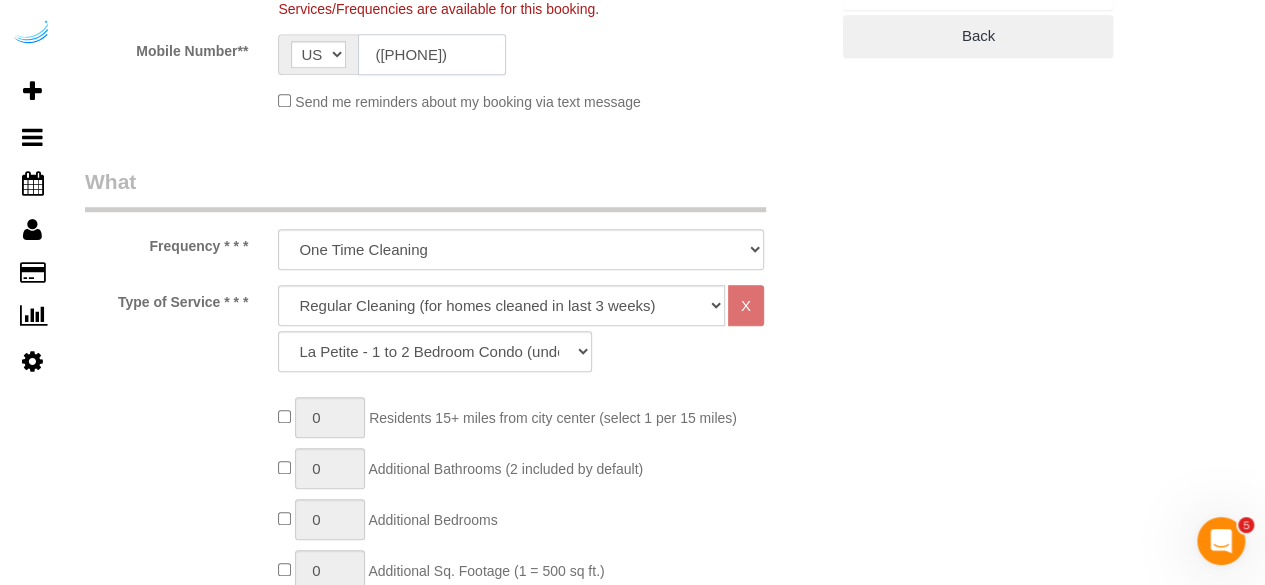 scroll, scrollTop: 700, scrollLeft: 0, axis: vertical 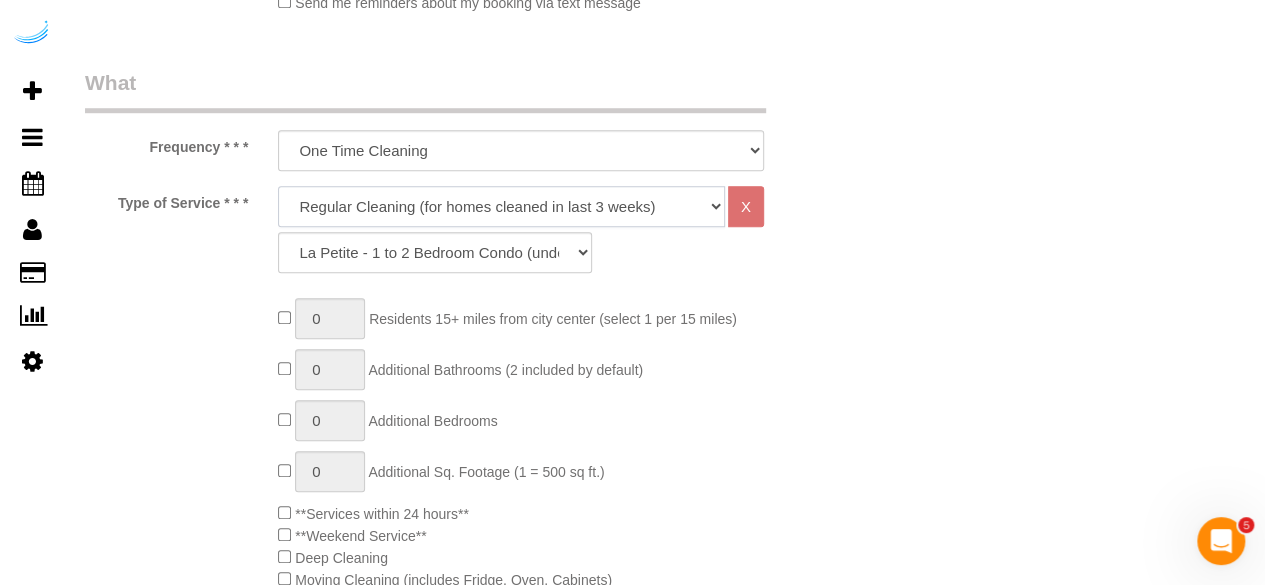 click on "Deep Cleaning (for homes that have not been cleaned in 3+ weeks) Spruce Regular Cleaning (for homes cleaned in last 3 weeks) Moving Cleanup (to clean home for new tenants) Post Construction Cleaning Vacation Rental Cleaning Hourly" 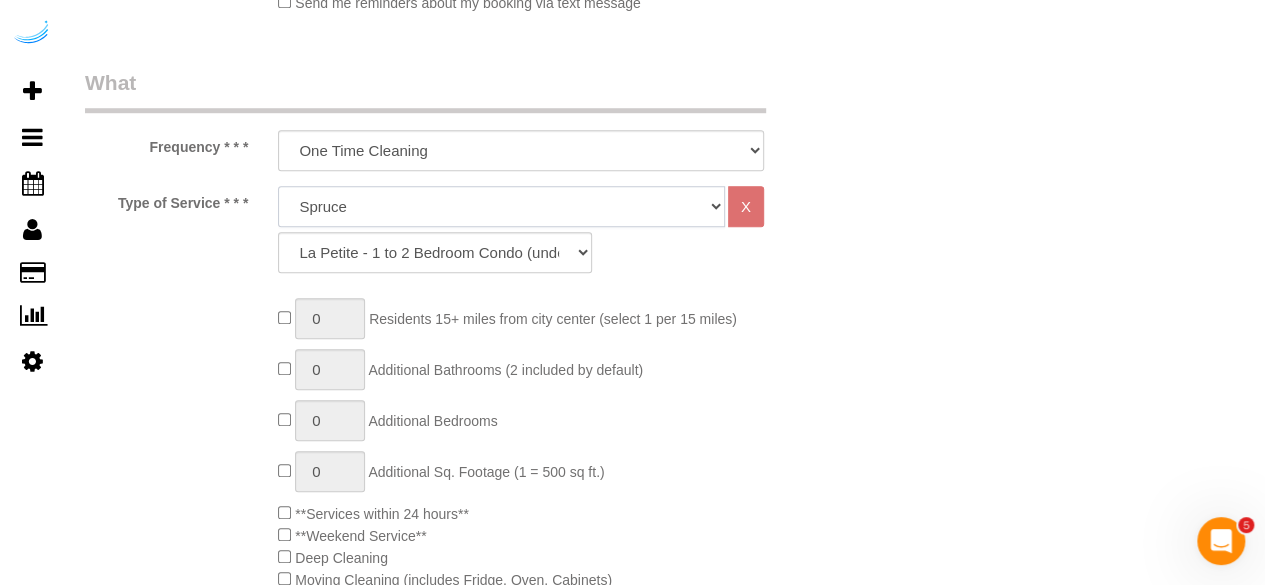 click on "Deep Cleaning (for homes that have not been cleaned in 3+ weeks) Spruce Regular Cleaning (for homes cleaned in last 3 weeks) Moving Cleanup (to clean home for new tenants) Post Construction Cleaning Vacation Rental Cleaning Hourly" 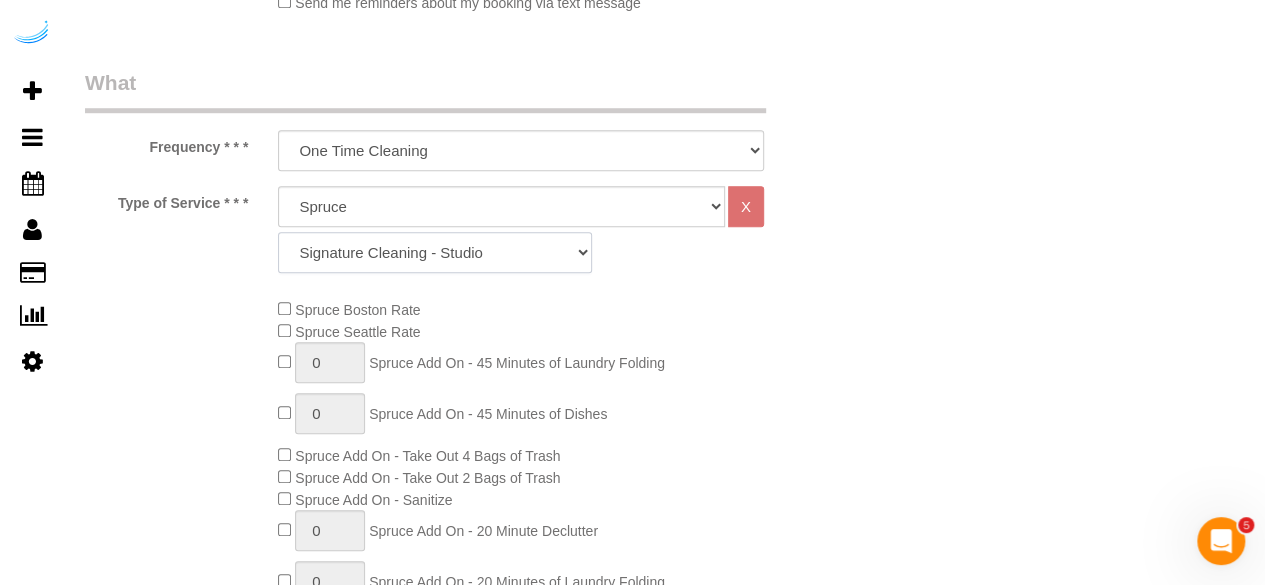click on "Signature Cleaning - Studio Signature Cleaning - 1 Bed 1 Bath Signature Cleaning - 1 Bed 1.5 Bath Signature Cleaning - 1 Bed 1 Bath + Study Signature Cleaning - 1 Bed 2 Bath Signature Cleaning - 2 Bed 1 Bath Signature Cleaning - 2 Bed 2 Bath Signature Cleaning - 2 Bed 2.5 Bath Signature Cleaning - 2 Bed 2 Bath + Study Signature Cleaning - 3 Bed 2 Bath Signature Cleaning - 3 Bed 3 Bath Signature Cleaning - 4 Bed 2 Bath Signature Cleaning - 4 Bed 4 Bath Signature Cleaning - 5 Bed 4 Bath Signature Cleaning - 5 Bed 5 Bath Signature Cleaning - 6 Bed 6 Bath Premium Cleaning - Studio Premium Cleaning - 1 Bed 1 Bath Premium Cleaning - 1 Bed 1.5 Bath Premium Cleaning - 1 Bed 1 Bath + Study Premium Cleaning - 1 Bed 2 Bath Premium Cleaning - 2 Bed 1 Bath Premium Cleaning - 2 Bed 2 Bath Premium Cleaning - 2 Bed 2.5 Bath Premium Cleaning - 2 Bed 2 Bath + Study Premium Cleaning - 3 Bed 2 Bath Premium Cleaning - 3 Bed 3 Bath Premium Cleaning - 4 Bed 2 Bath Premium Cleaning - 4 Bed 4 Bath Premium Cleaning - 5 Bed 4 Bath" 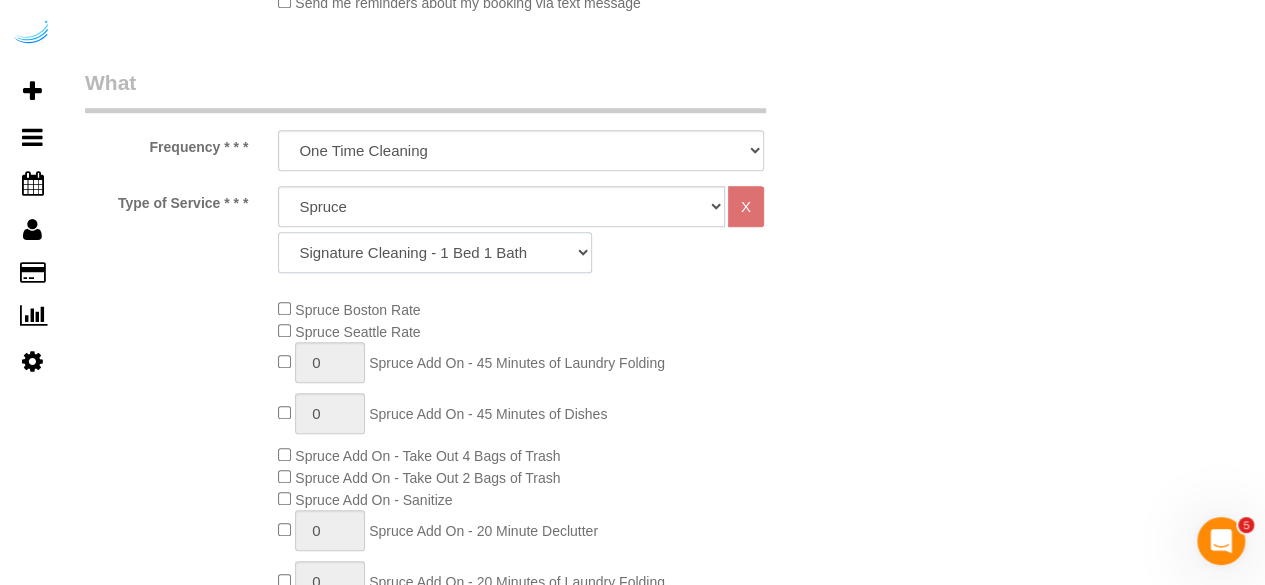 click on "Signature Cleaning - Studio Signature Cleaning - 1 Bed 1 Bath Signature Cleaning - 1 Bed 1.5 Bath Signature Cleaning - 1 Bed 1 Bath + Study Signature Cleaning - 1 Bed 2 Bath Signature Cleaning - 2 Bed 1 Bath Signature Cleaning - 2 Bed 2 Bath Signature Cleaning - 2 Bed 2.5 Bath Signature Cleaning - 2 Bed 2 Bath + Study Signature Cleaning - 3 Bed 2 Bath Signature Cleaning - 3 Bed 3 Bath Signature Cleaning - 4 Bed 2 Bath Signature Cleaning - 4 Bed 4 Bath Signature Cleaning - 5 Bed 4 Bath Signature Cleaning - 5 Bed 5 Bath Signature Cleaning - 6 Bed 6 Bath Premium Cleaning - Studio Premium Cleaning - 1 Bed 1 Bath Premium Cleaning - 1 Bed 1.5 Bath Premium Cleaning - 1 Bed 1 Bath + Study Premium Cleaning - 1 Bed 2 Bath Premium Cleaning - 2 Bed 1 Bath Premium Cleaning - 2 Bed 2 Bath Premium Cleaning - 2 Bed 2.5 Bath Premium Cleaning - 2 Bed 2 Bath + Study Premium Cleaning - 3 Bed 2 Bath Premium Cleaning - 3 Bed 3 Bath Premium Cleaning - 4 Bed 2 Bath Premium Cleaning - 4 Bed 4 Bath Premium Cleaning - 5 Bed 4 Bath" 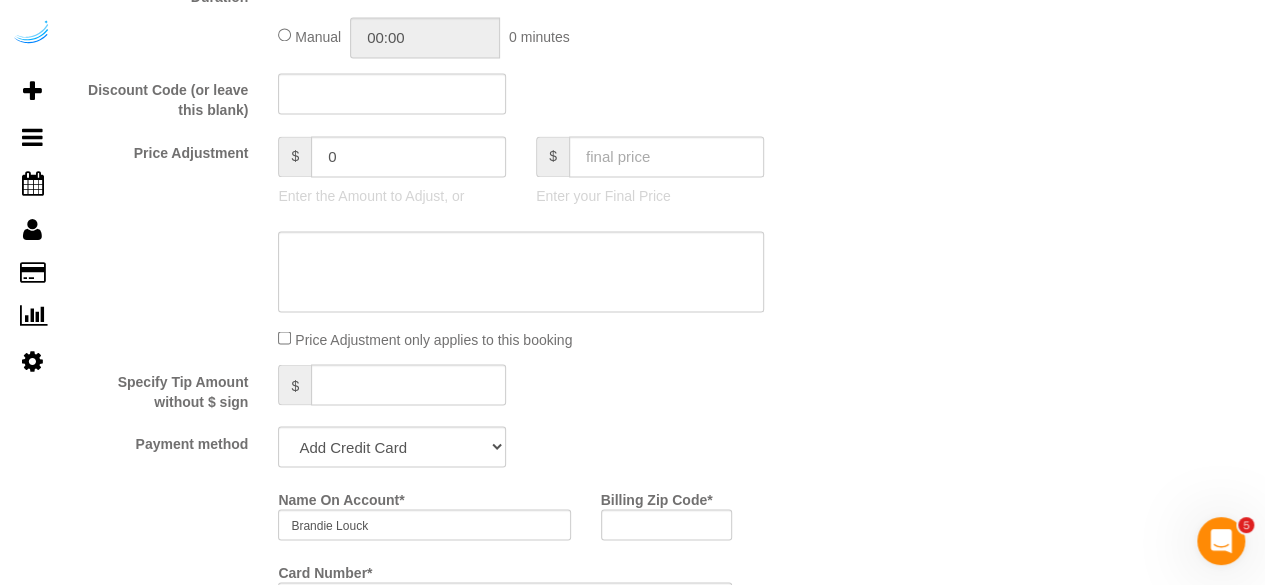 scroll, scrollTop: 1800, scrollLeft: 0, axis: vertical 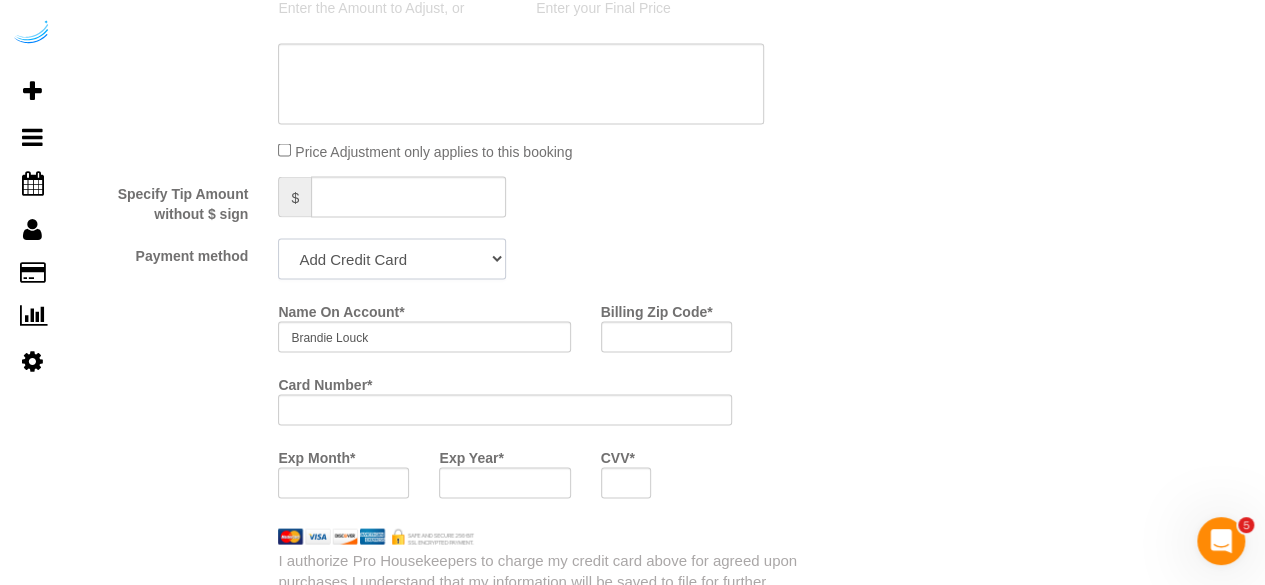 click on "Add Credit Card Cash Check Paypal" 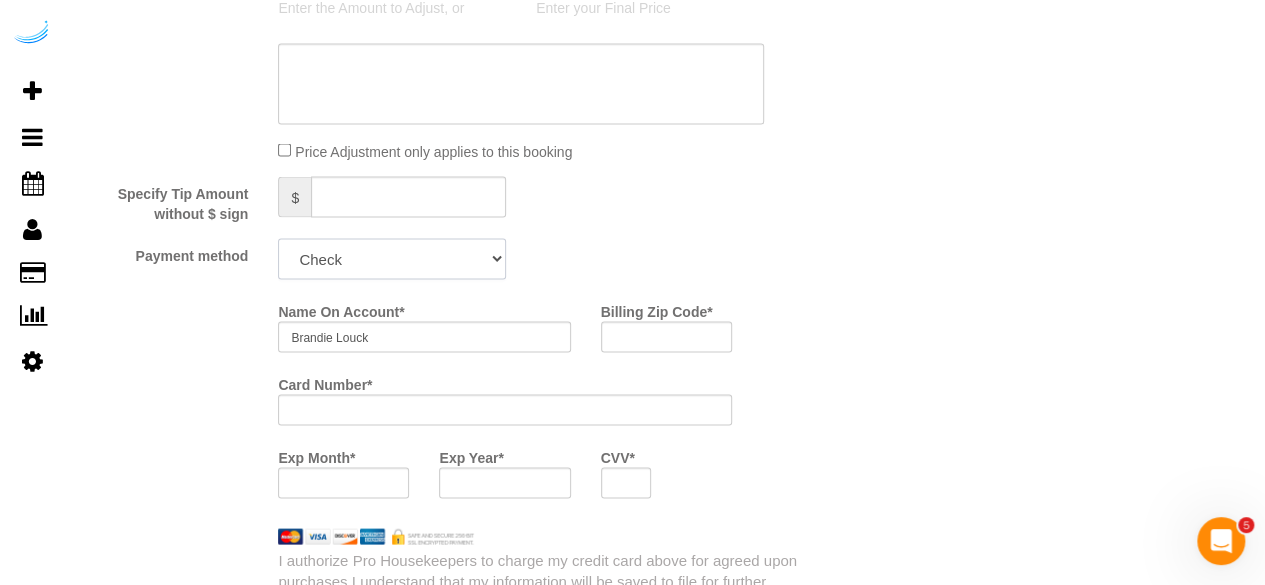 click on "Add Credit Card Cash Check Paypal" 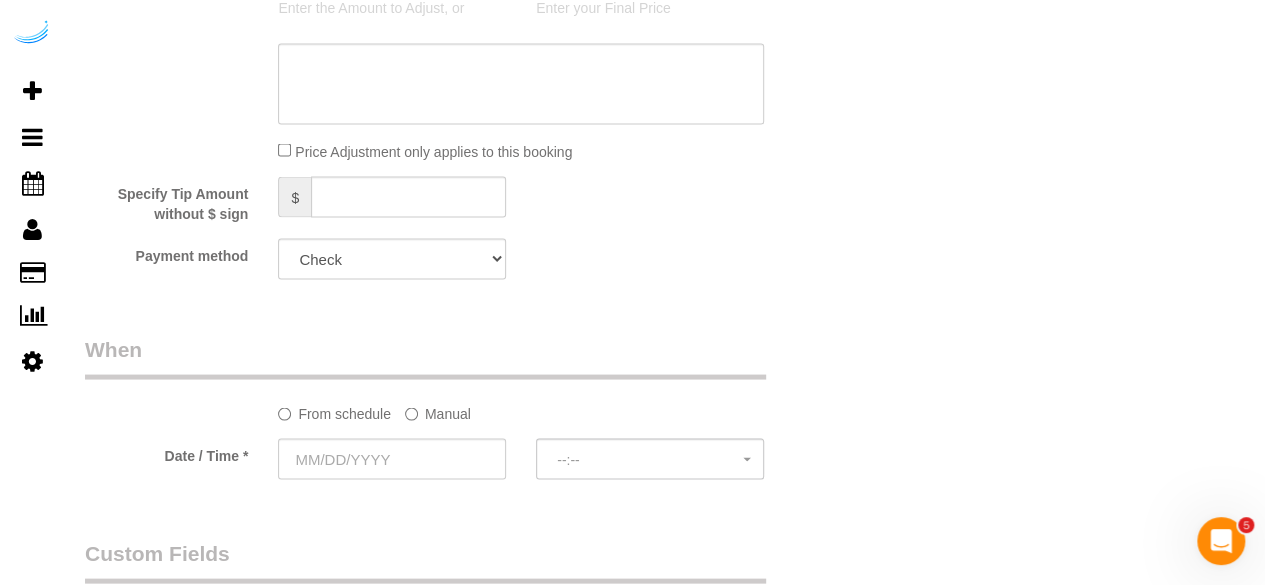 click on "Manual" 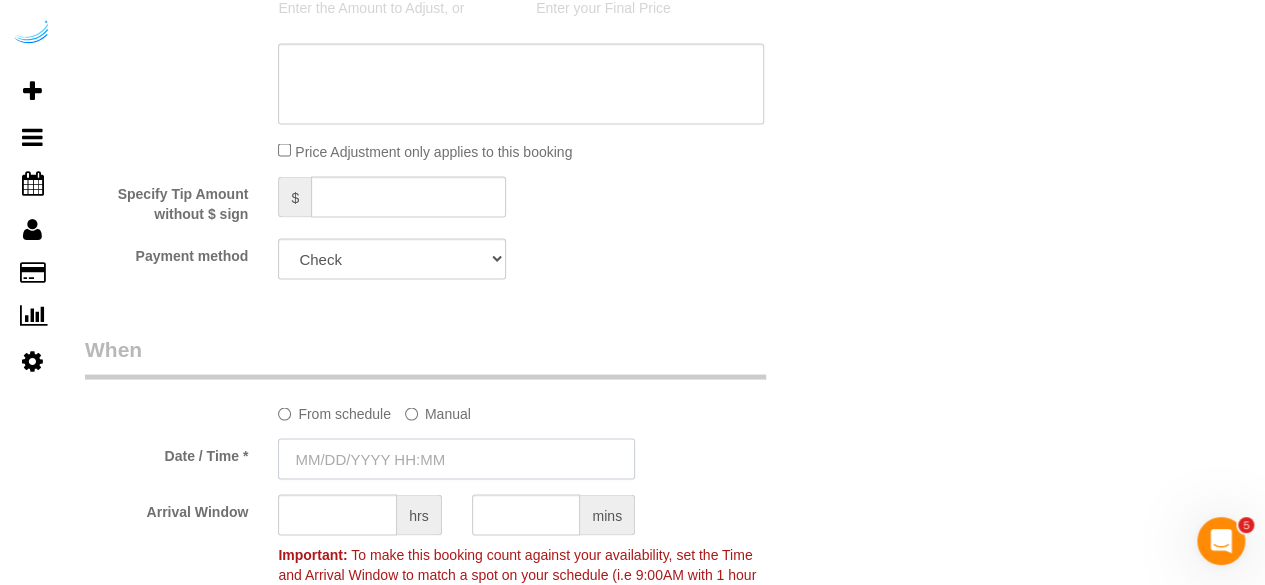 click at bounding box center [456, 458] 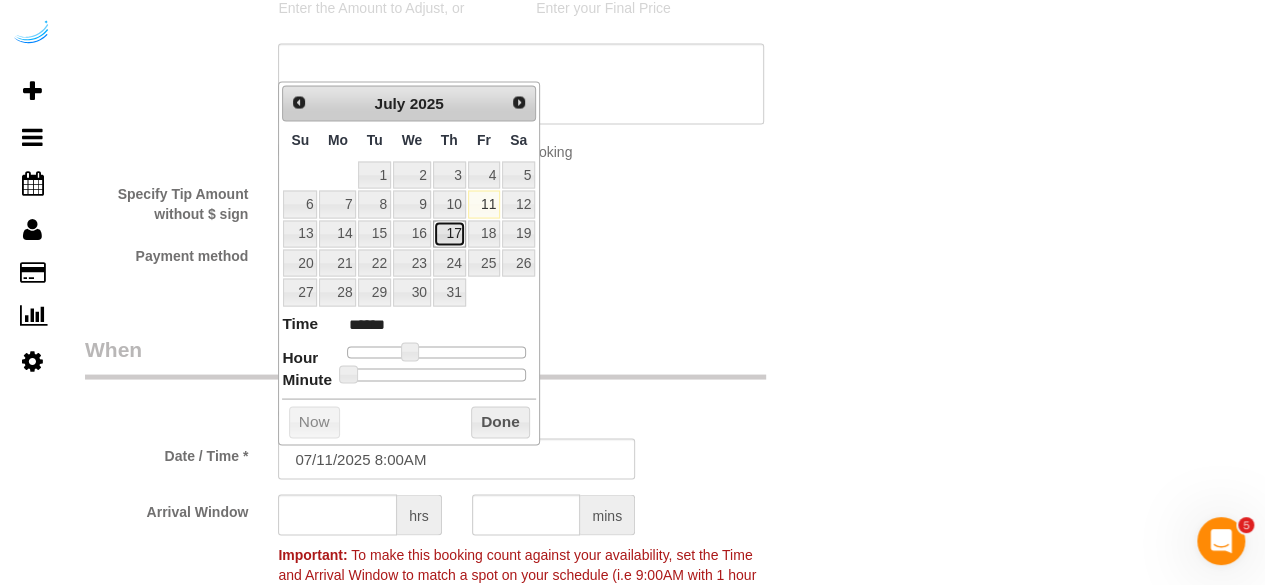 click on "17" at bounding box center (449, 233) 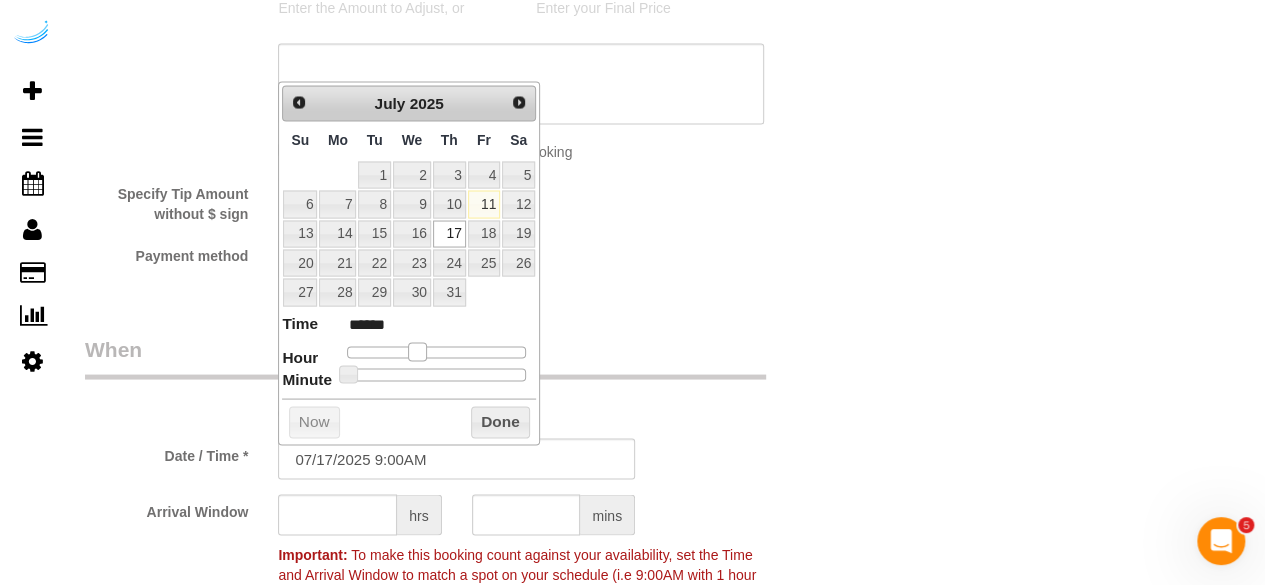 click at bounding box center (417, 351) 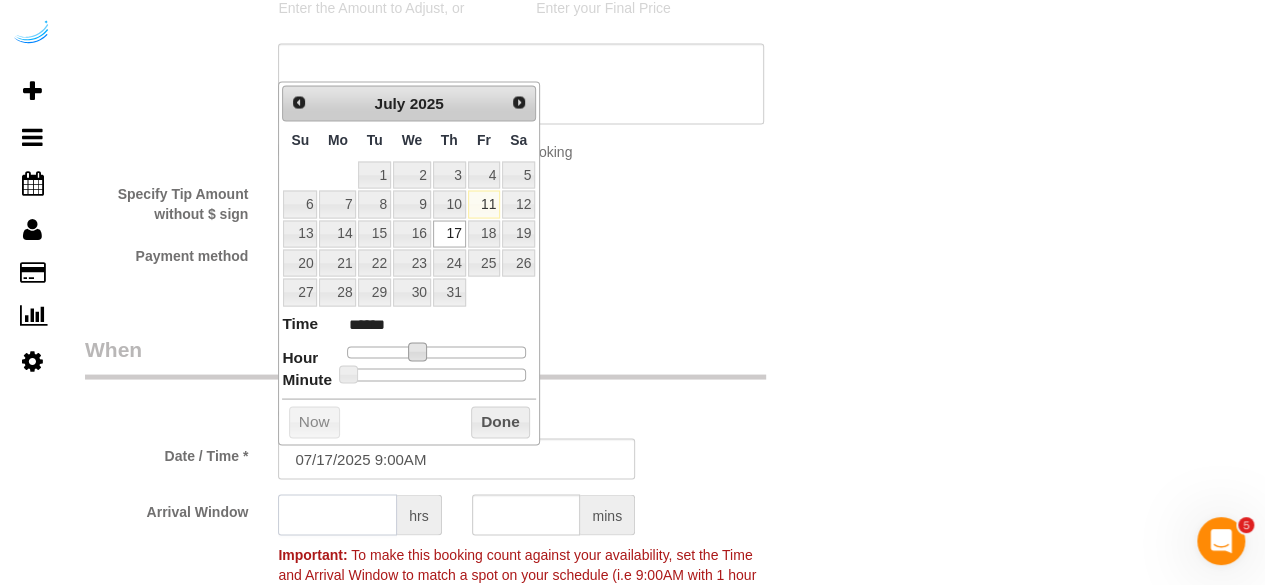 click 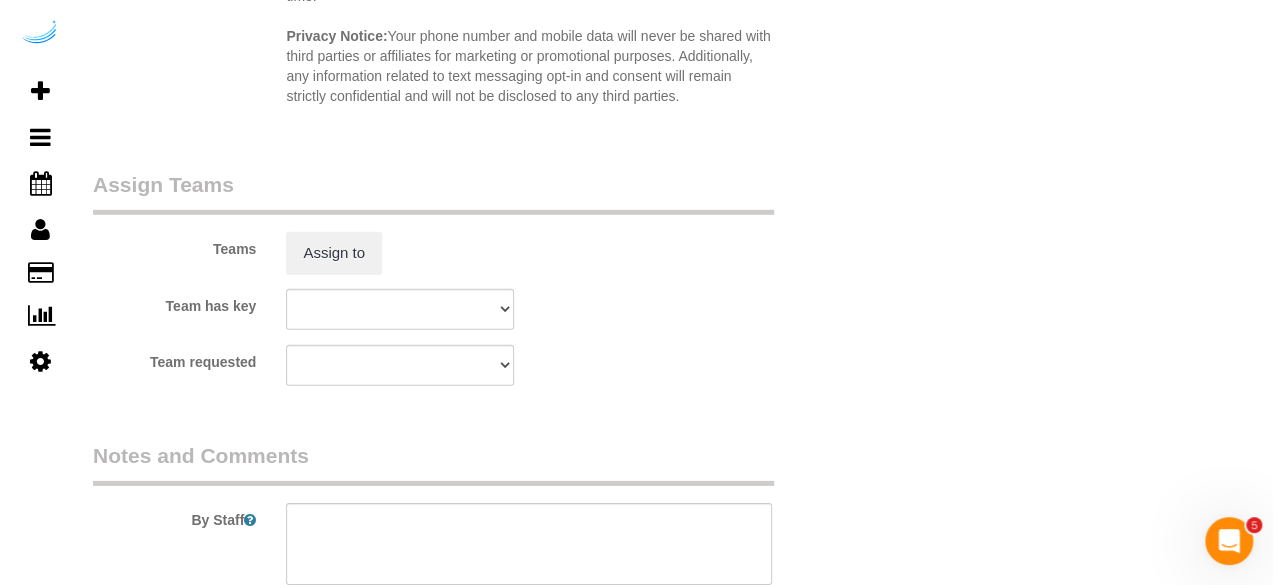 scroll, scrollTop: 2900, scrollLeft: 0, axis: vertical 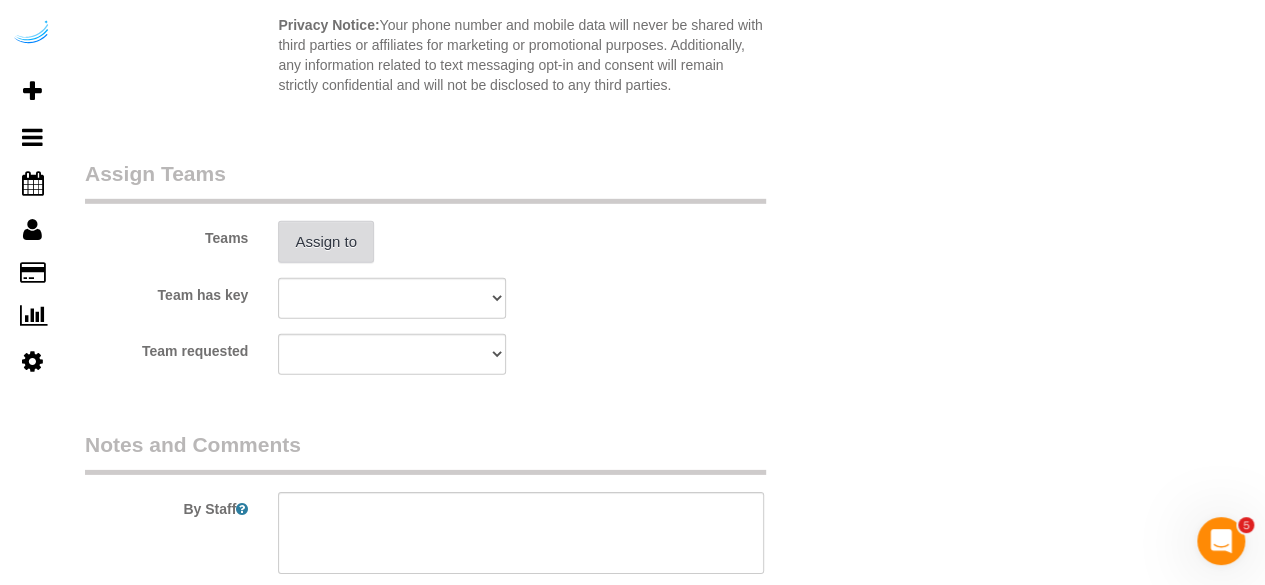 click on "Assign to" at bounding box center [326, 242] 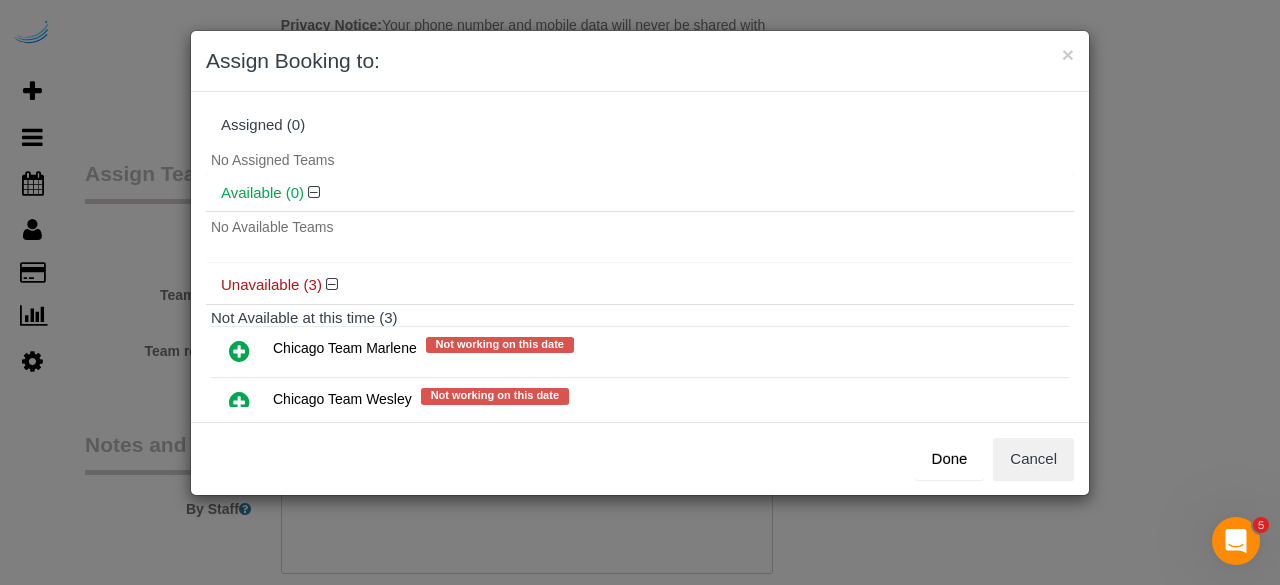 click at bounding box center (239, 402) 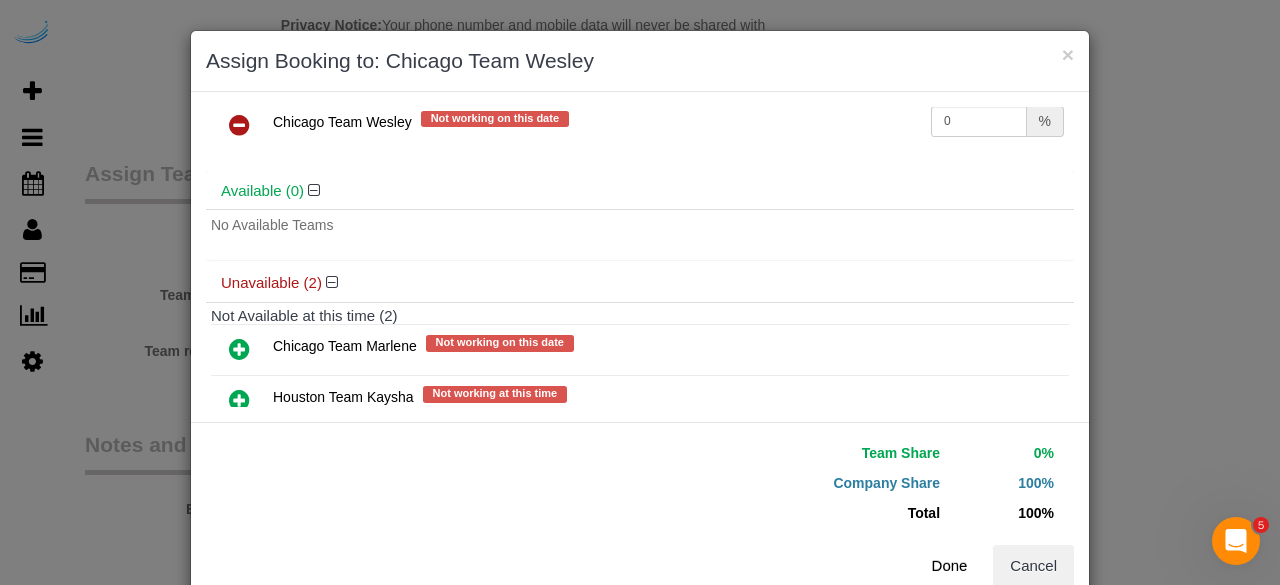 scroll, scrollTop: 106, scrollLeft: 0, axis: vertical 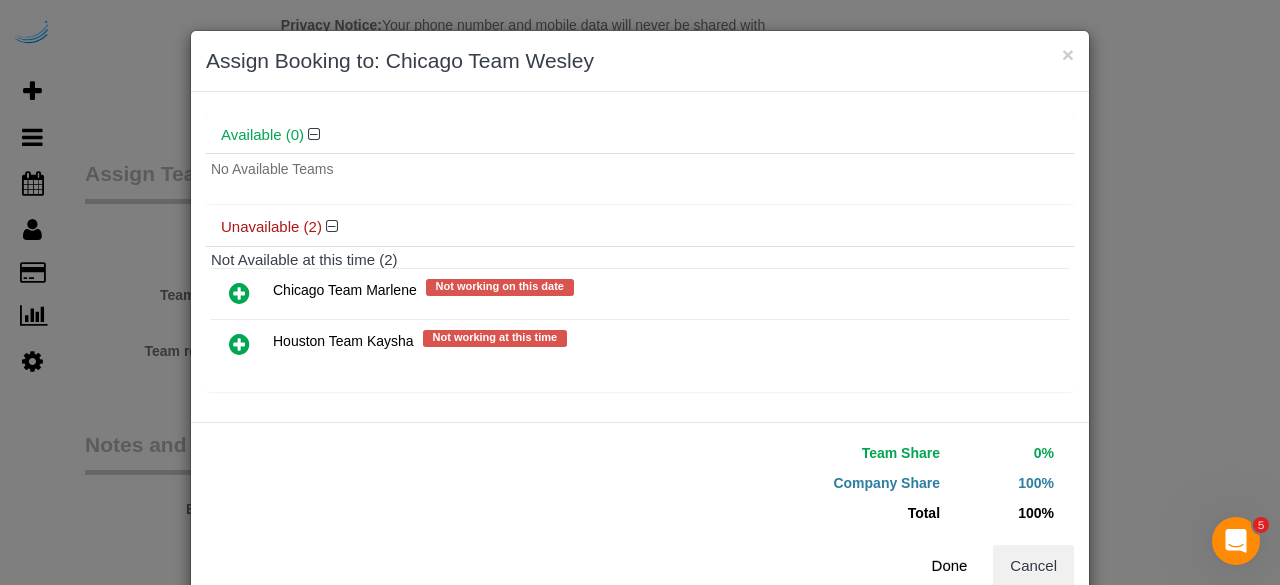 click on "Done" at bounding box center (950, 566) 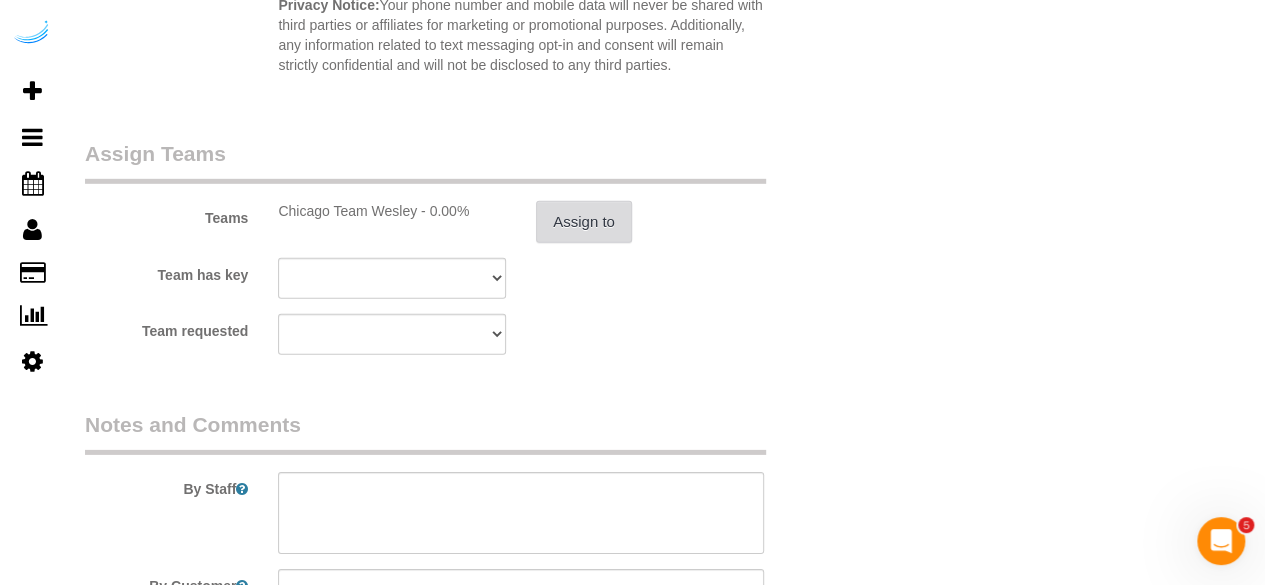 scroll, scrollTop: 3170, scrollLeft: 0, axis: vertical 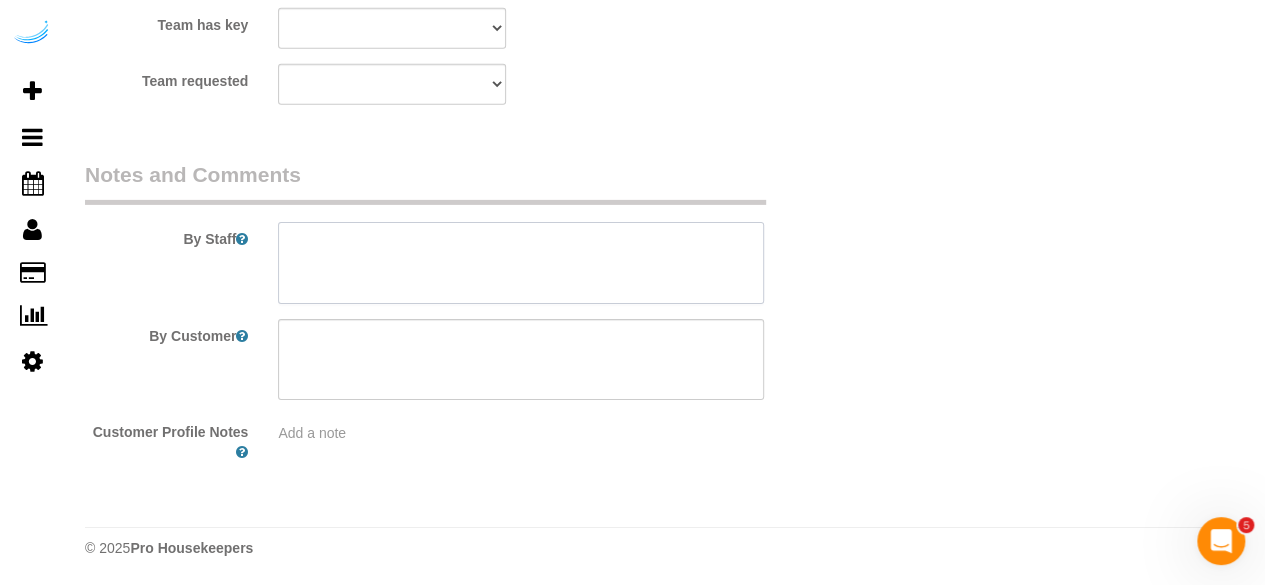 click at bounding box center (521, 263) 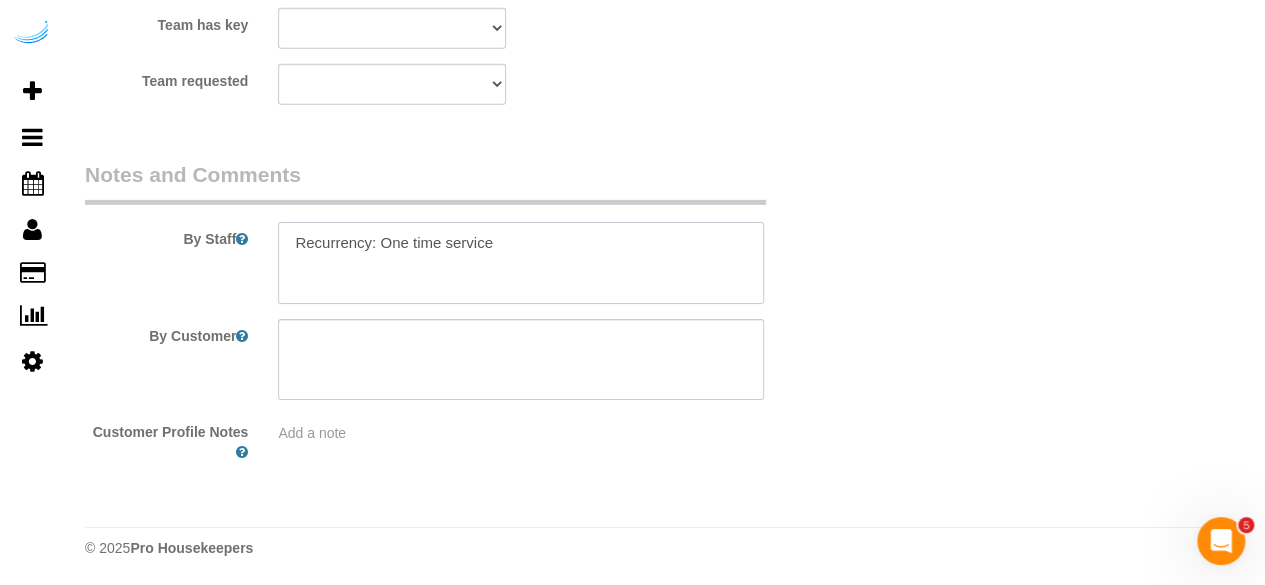 paste on "Permanent Notes:No notes from this customer.Today's Notes:**PRIORITY RESCHEDULE**
Entry Method: Other
Details:
apartment will be unlocked
Additional Notes:
Apartment will be unlocked
Housekeeping Notes:" 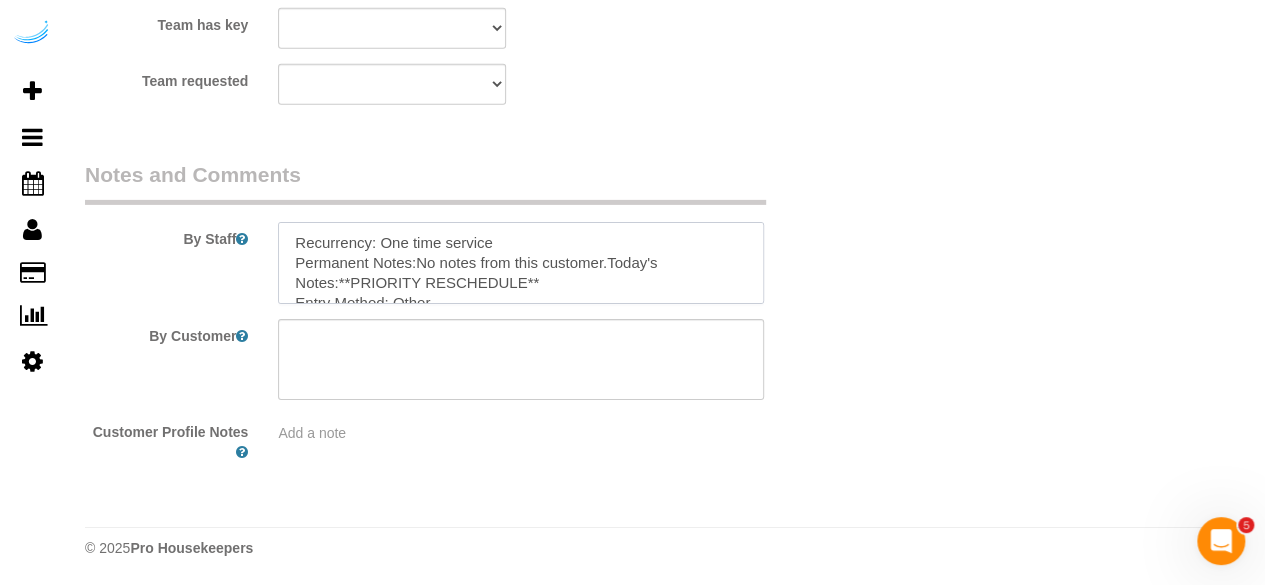 scroll, scrollTop: 148, scrollLeft: 0, axis: vertical 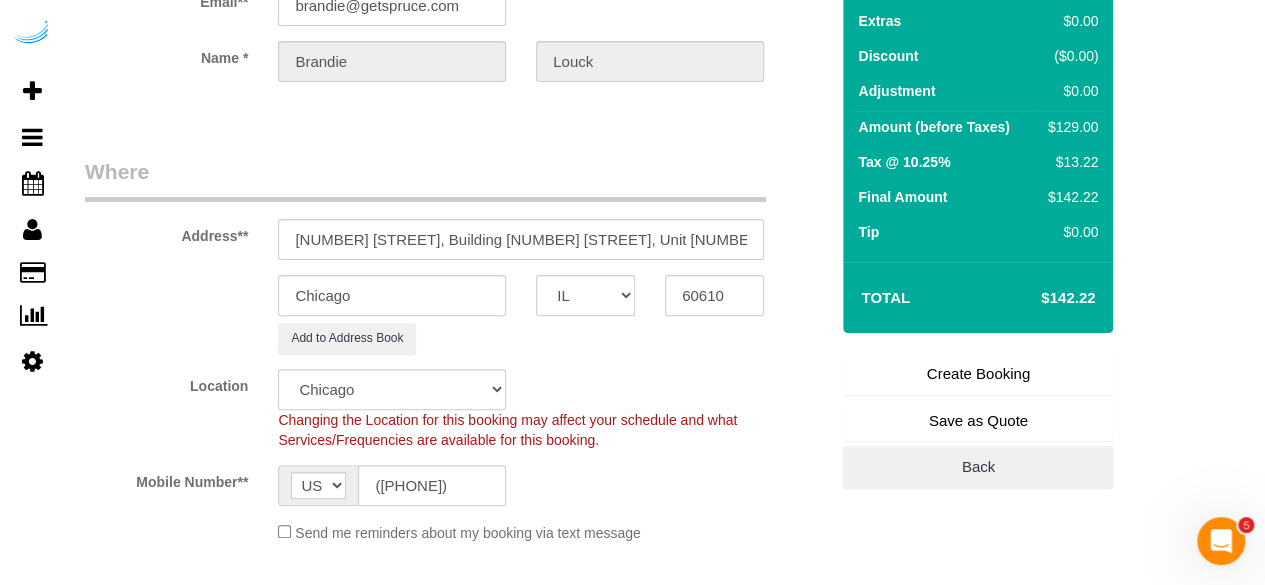 click on "Create Booking" at bounding box center (978, 374) 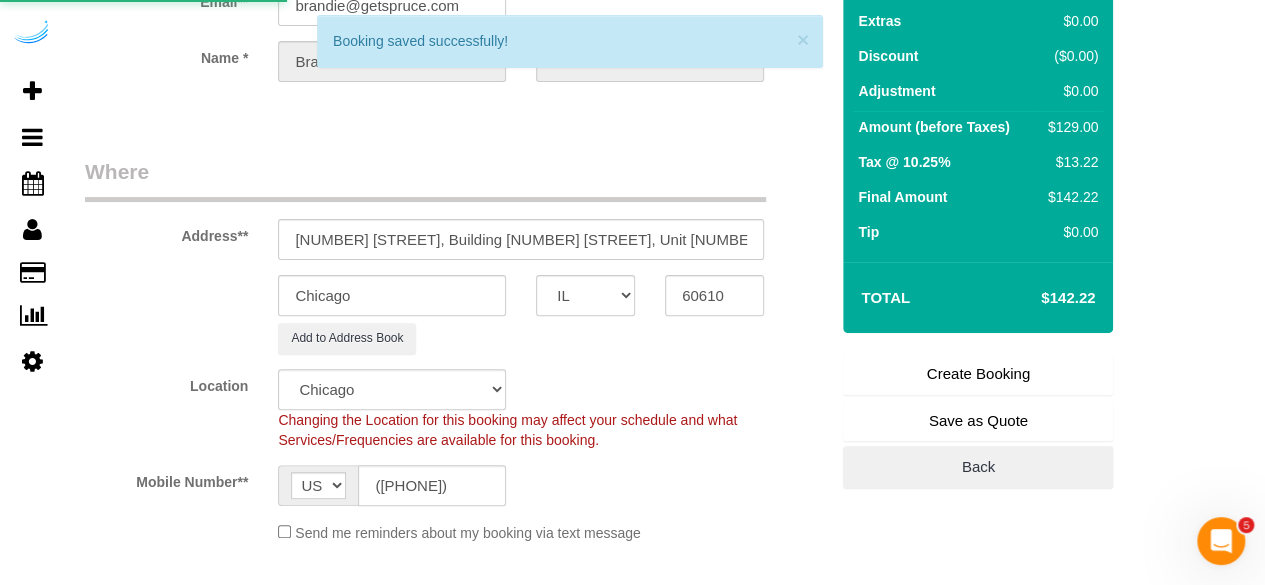 scroll, scrollTop: 0, scrollLeft: 0, axis: both 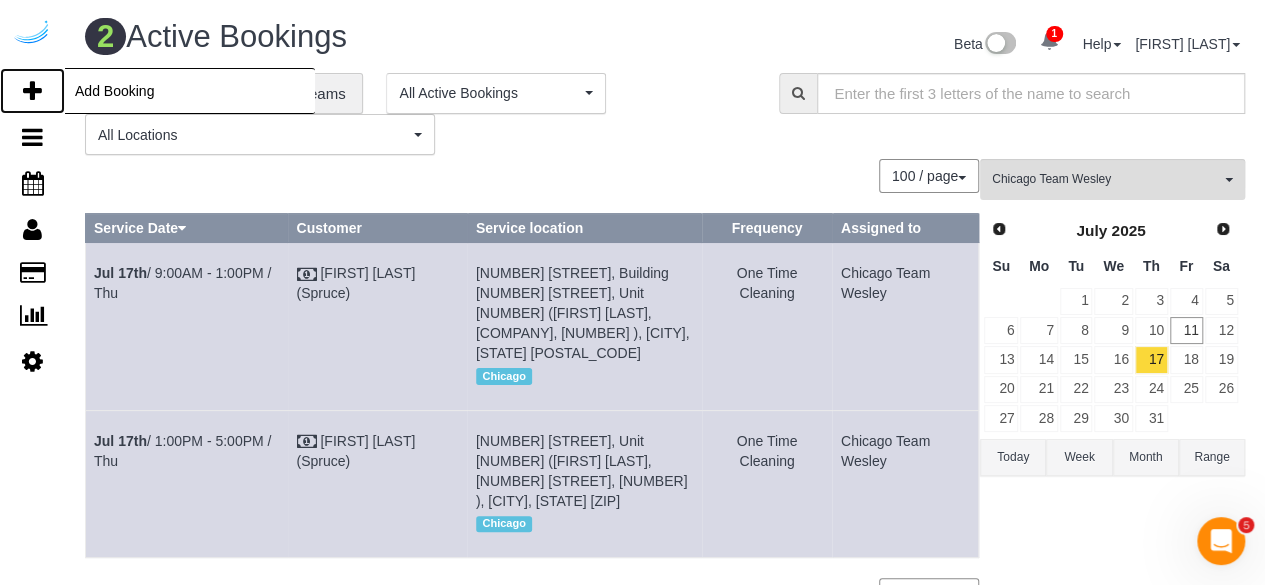 click at bounding box center (32, 91) 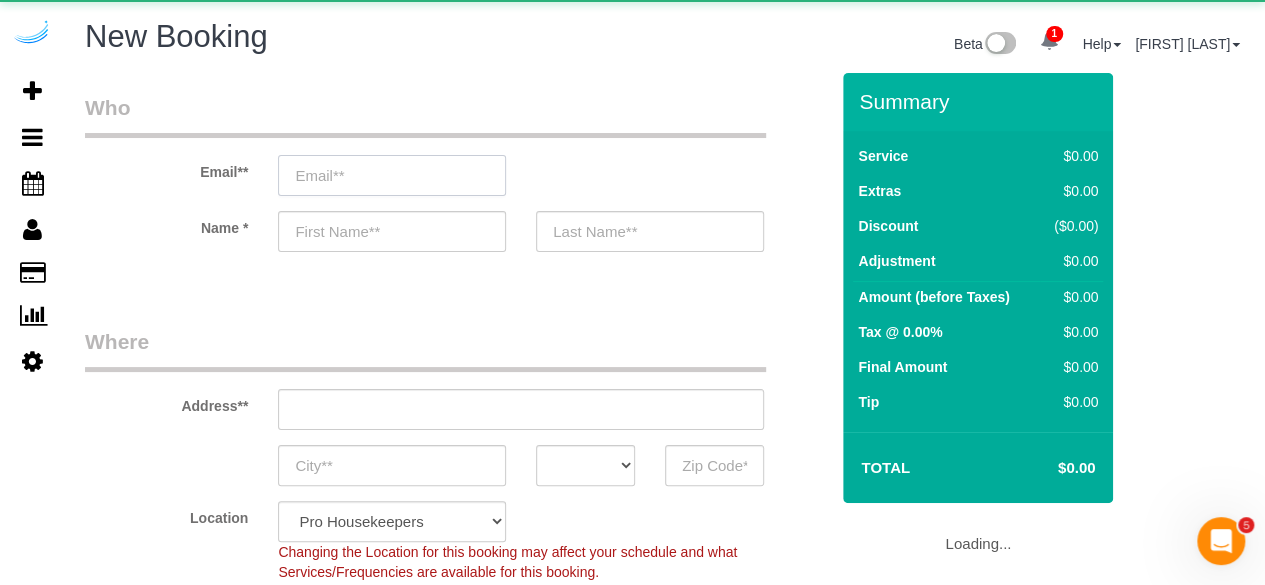 click at bounding box center (392, 175) 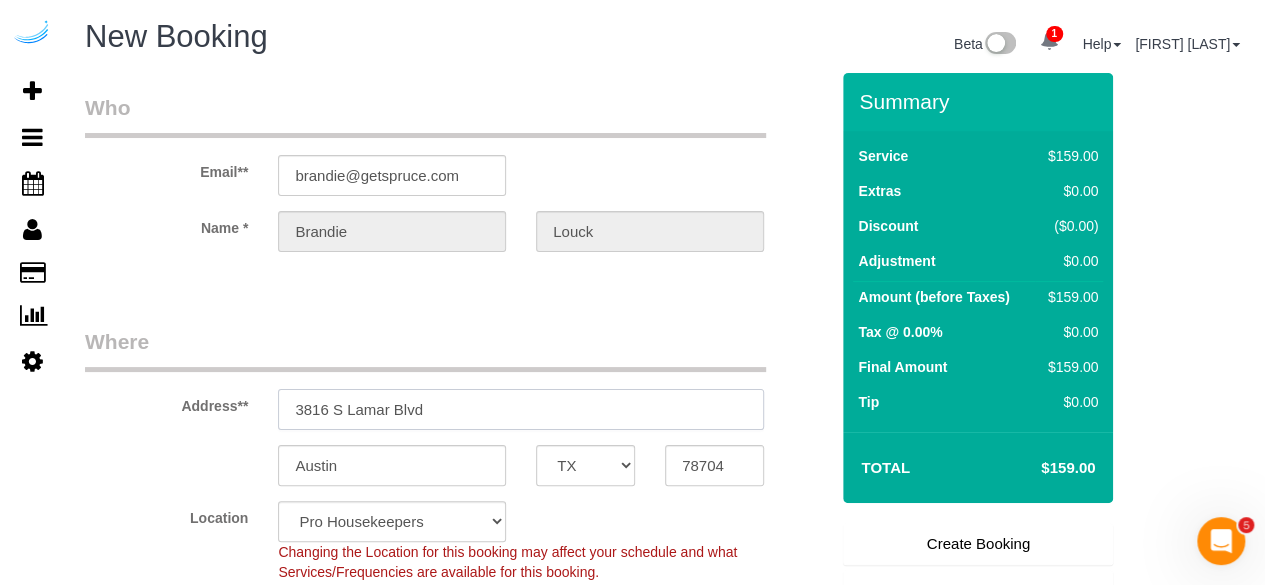 click on "3816 S Lamar Blvd" at bounding box center [521, 409] 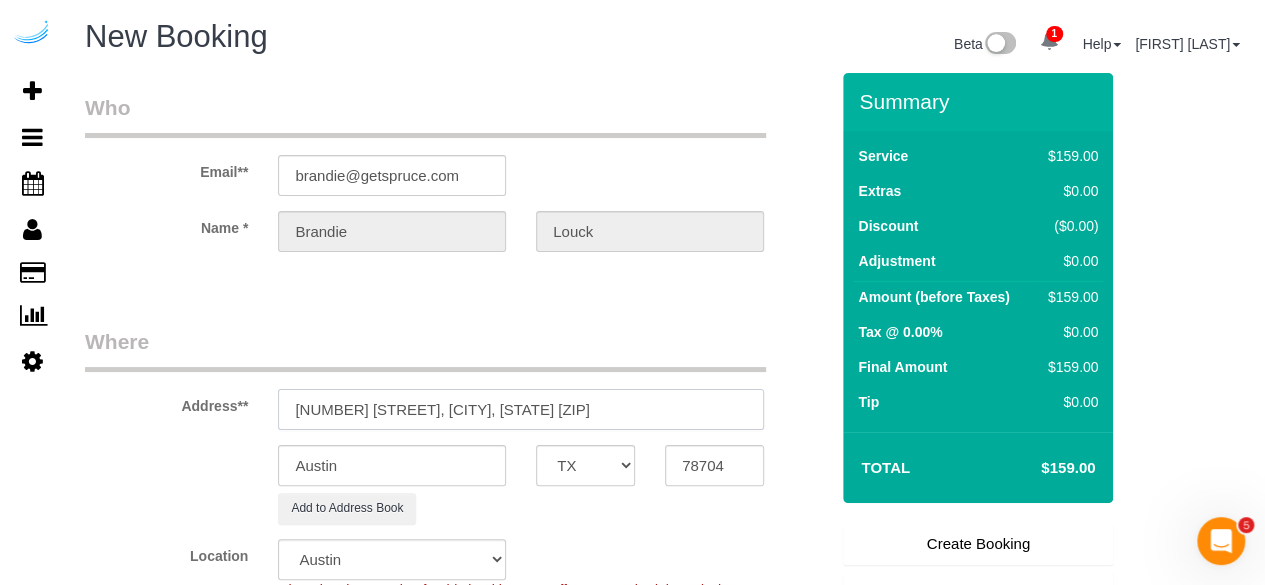 drag, startPoint x: 539, startPoint y: 412, endPoint x: 649, endPoint y: 398, distance: 110.88733 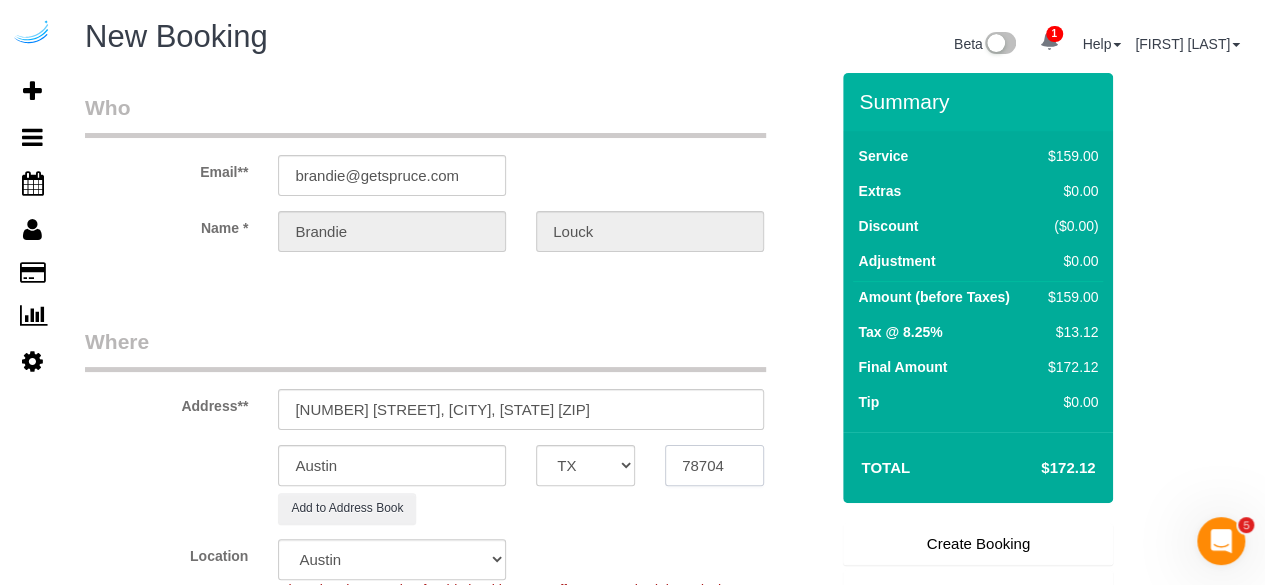 click on "78704" at bounding box center [714, 465] 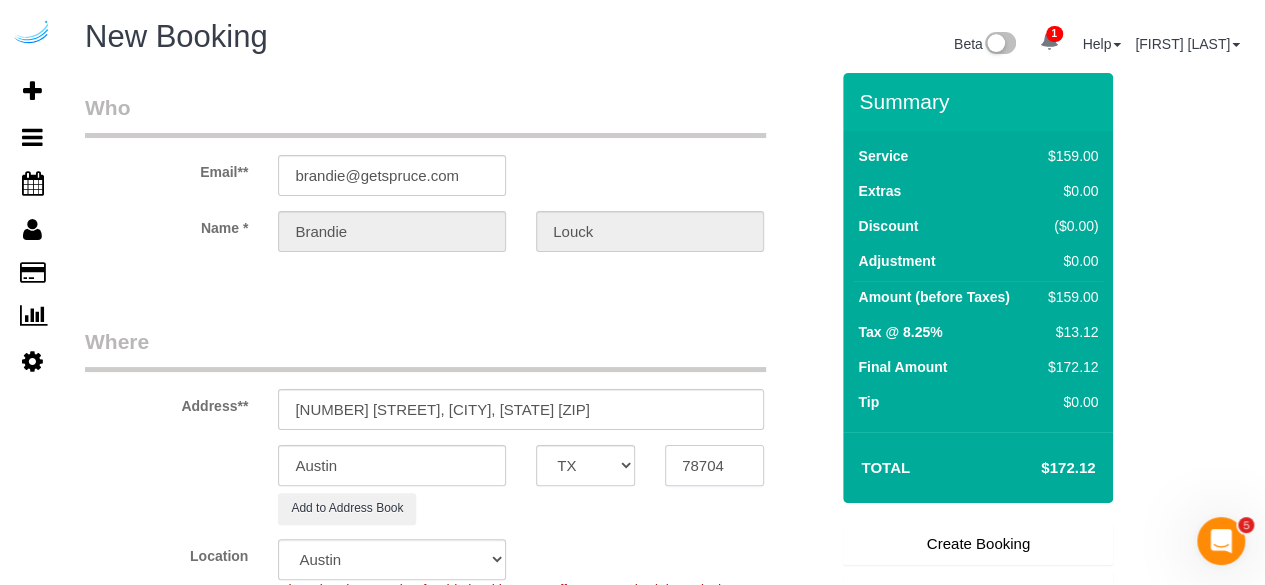 paste on "60712" 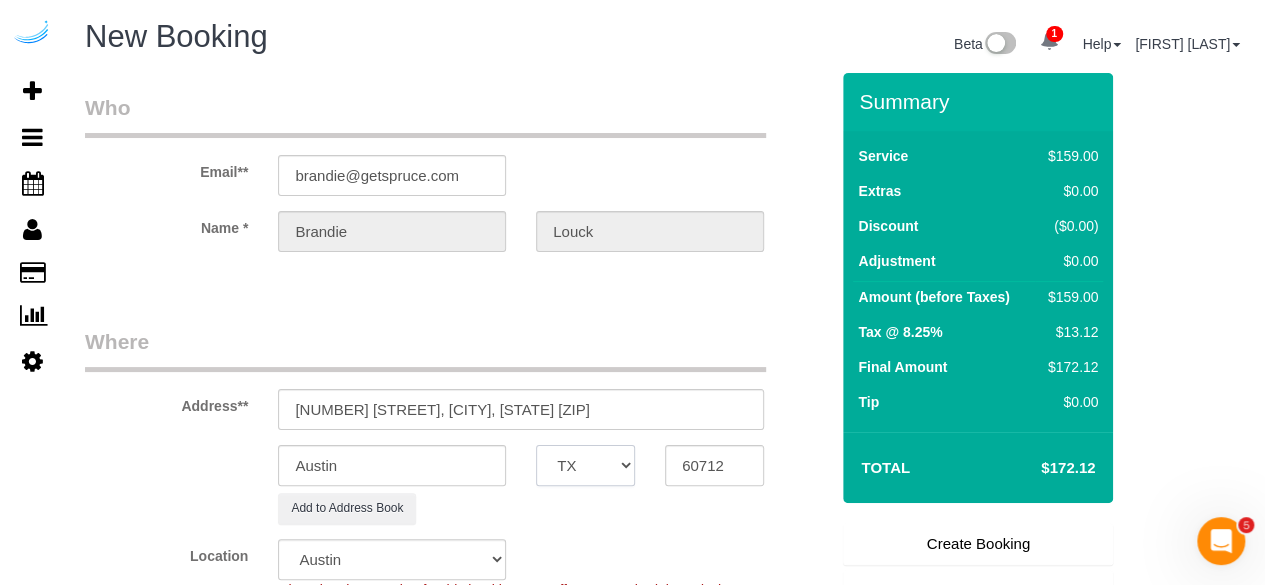 click on "AK
AL
AR
AZ
CA
CO
CT
DC
DE
FL
GA
HI
IA
ID
IL
IN
KS
KY
LA
MA
MD
ME
MI
MN
MO
MS
MT
NC
ND
NE
NH
NJ
NM
NV
NY
OH
OK
OR
PA
RI
SC
SD
TN
TX
UT
VA
VT
WA
WI
WV
WY" at bounding box center [585, 465] 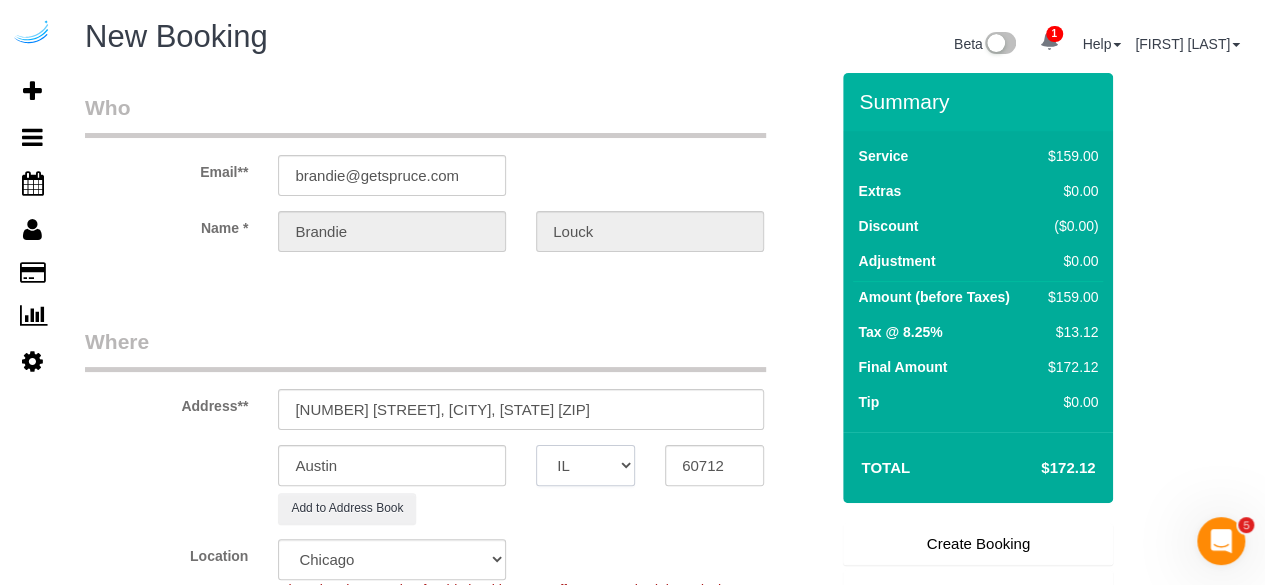 click on "AK
AL
AR
AZ
CA
CO
CT
DC
DE
FL
GA
HI
IA
ID
IL
IN
KS
KY
LA
MA
MD
ME
MI
MN
MO
MS
MT
NC
ND
NE
NH
NJ
NM
NV
NY
OH
OK
OR
PA
RI
SC
SD
TN
TX
UT
VA
VT
WA
WI
WV
WY" at bounding box center (585, 465) 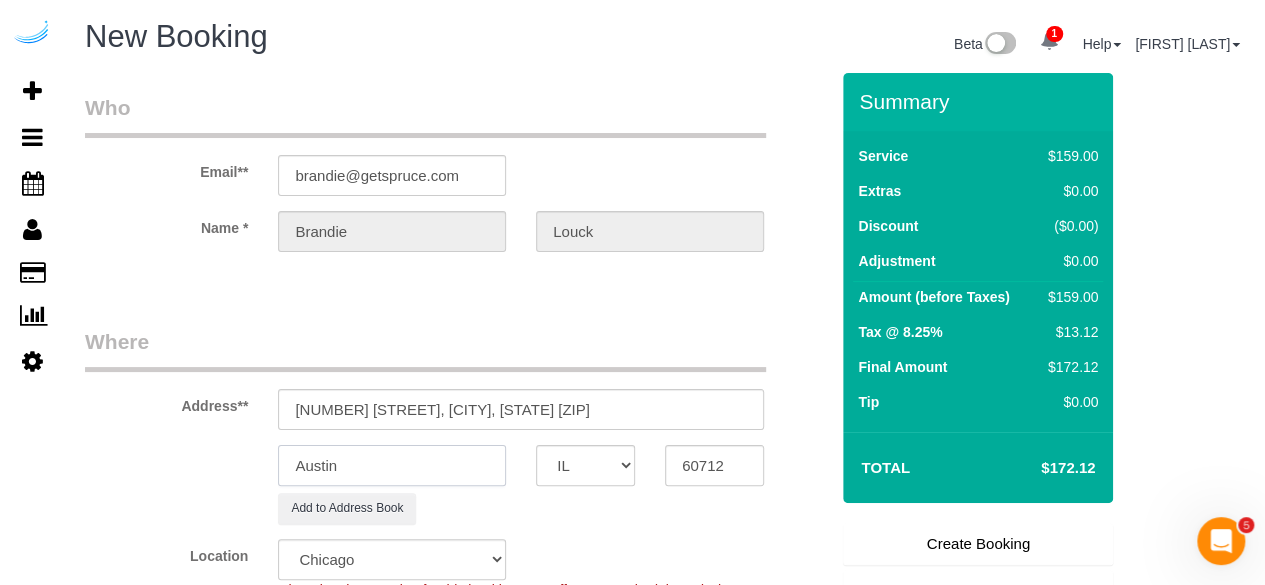 click on "Austin" at bounding box center (392, 465) 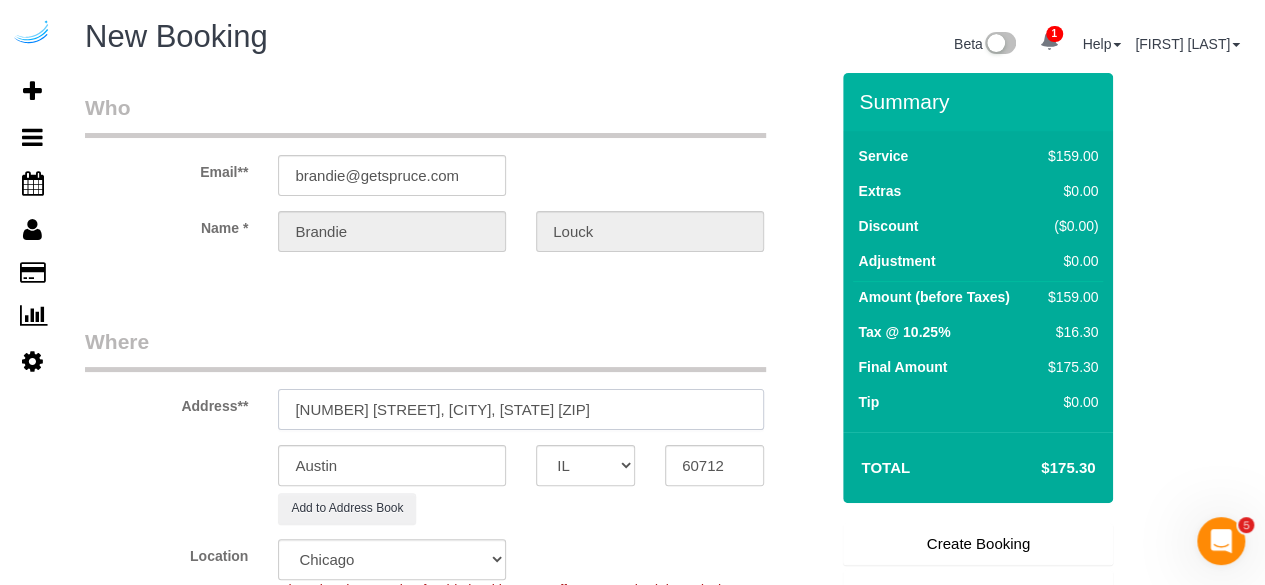 drag, startPoint x: 512, startPoint y: 407, endPoint x: 426, endPoint y: 415, distance: 86.37129 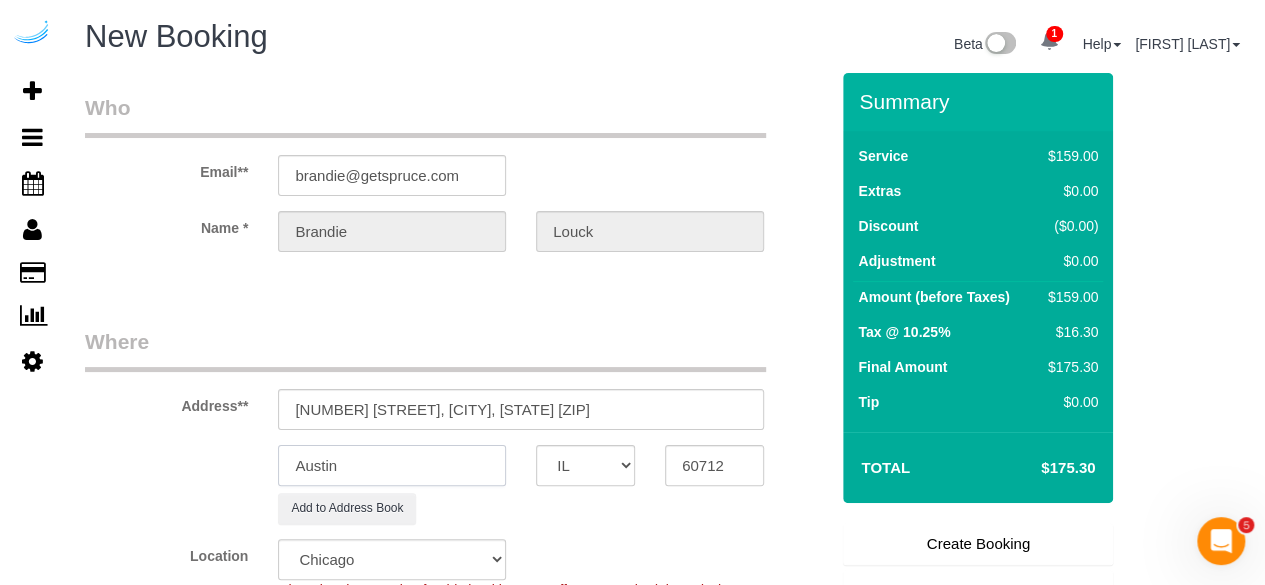 click on "Austin" at bounding box center [392, 465] 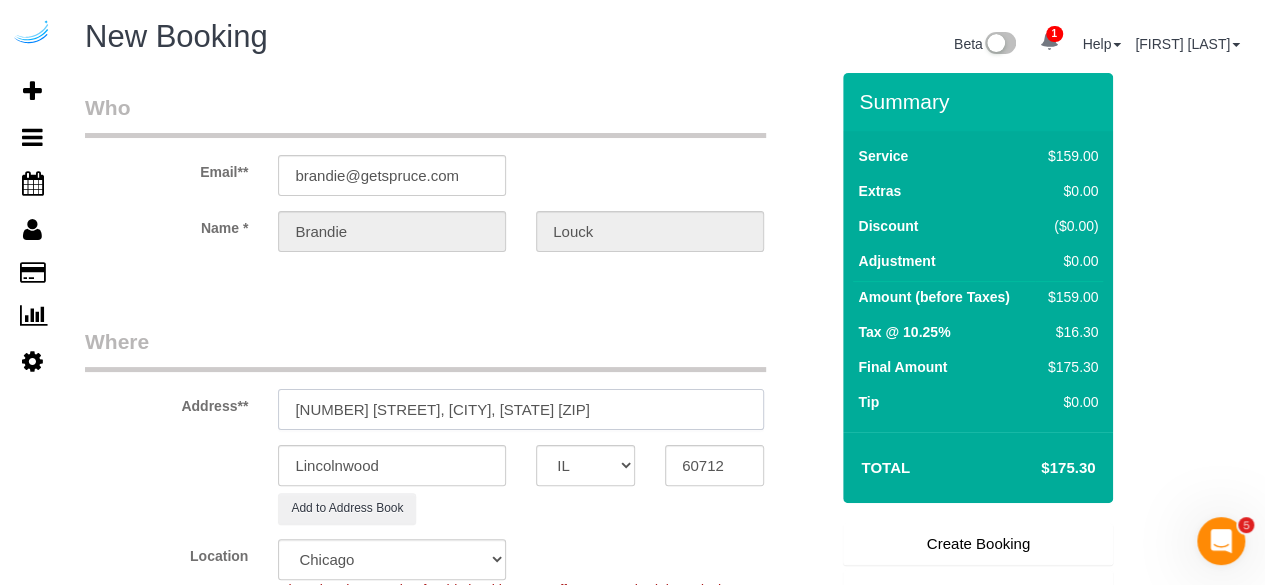 drag, startPoint x: 427, startPoint y: 404, endPoint x: 772, endPoint y: 401, distance: 345.01303 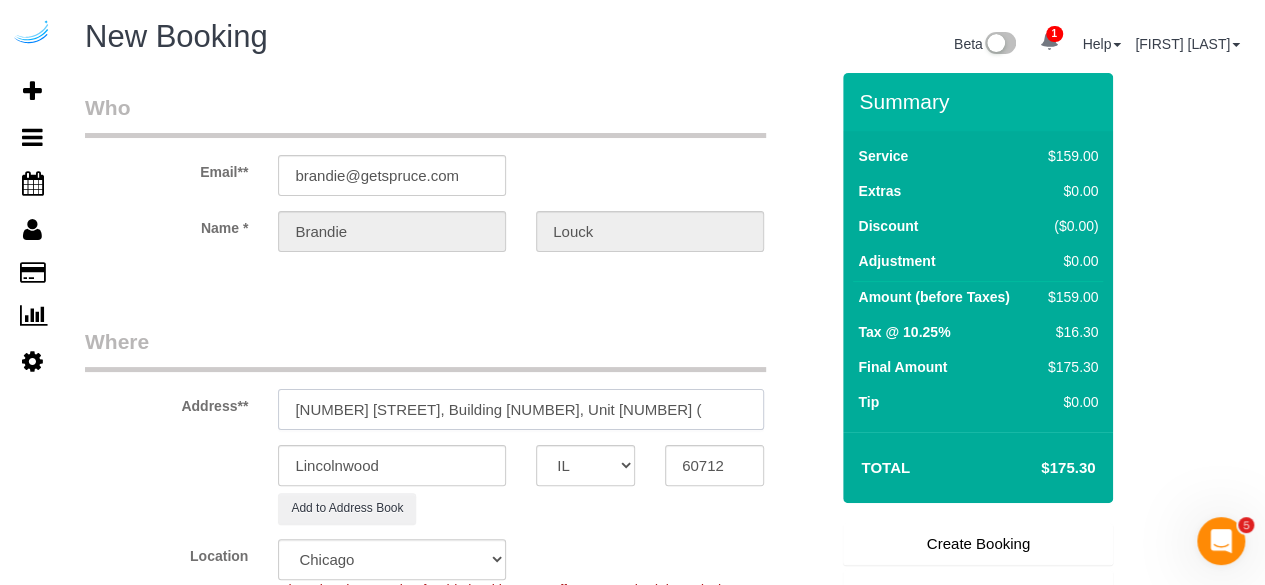 paste on "[FIRST] [LAST]" 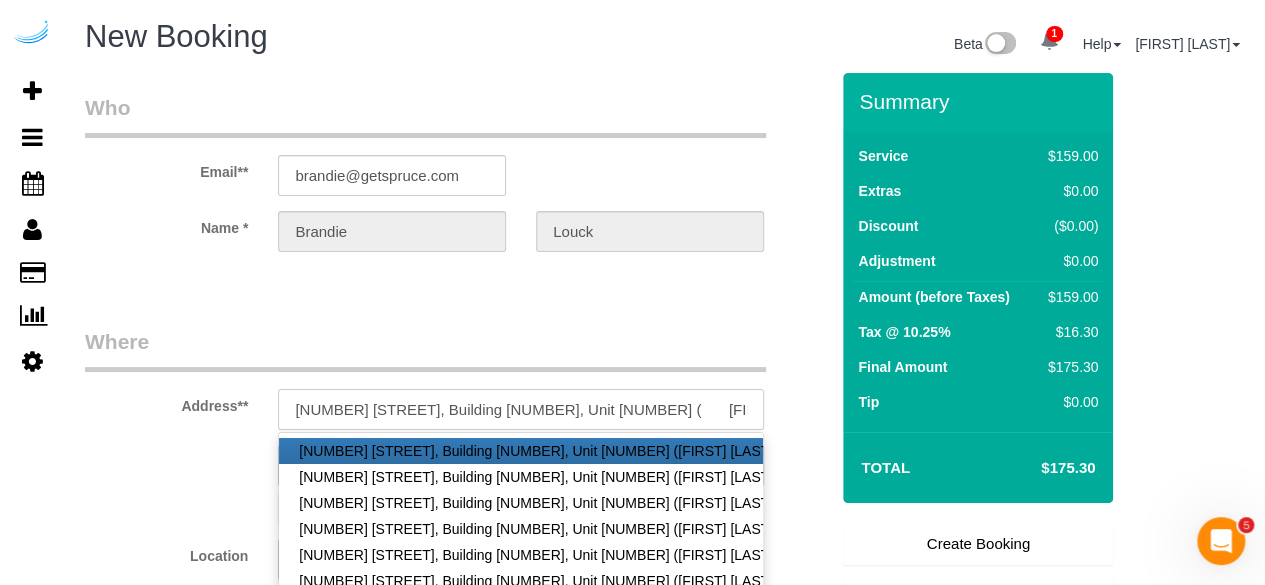 paste on "District 1860" 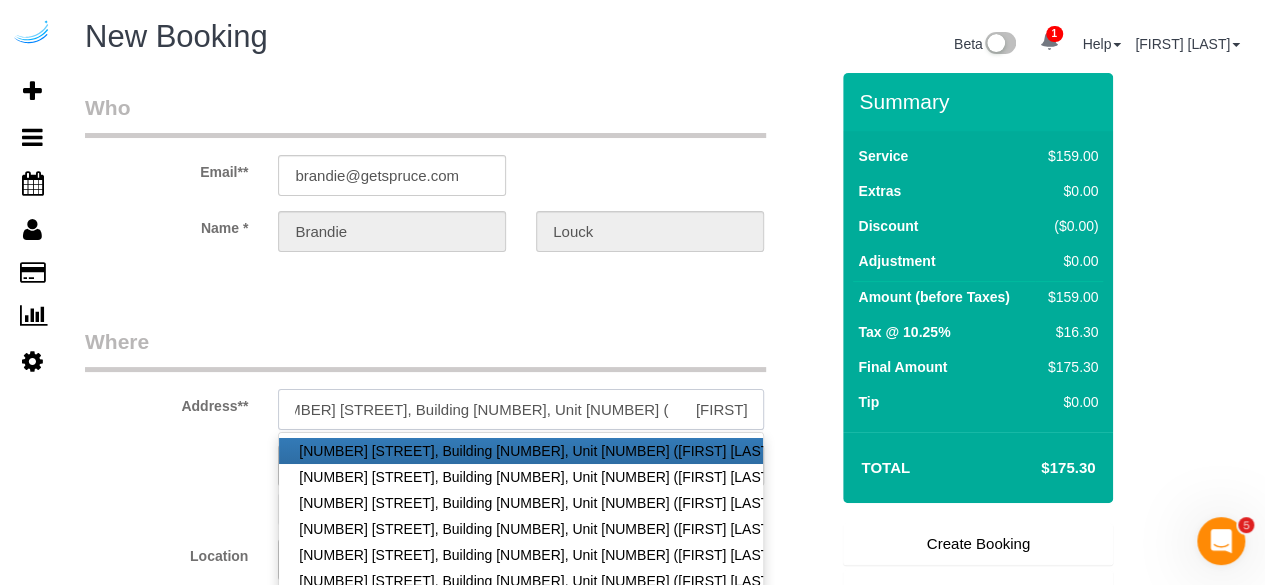 scroll, scrollTop: 0, scrollLeft: 37, axis: horizontal 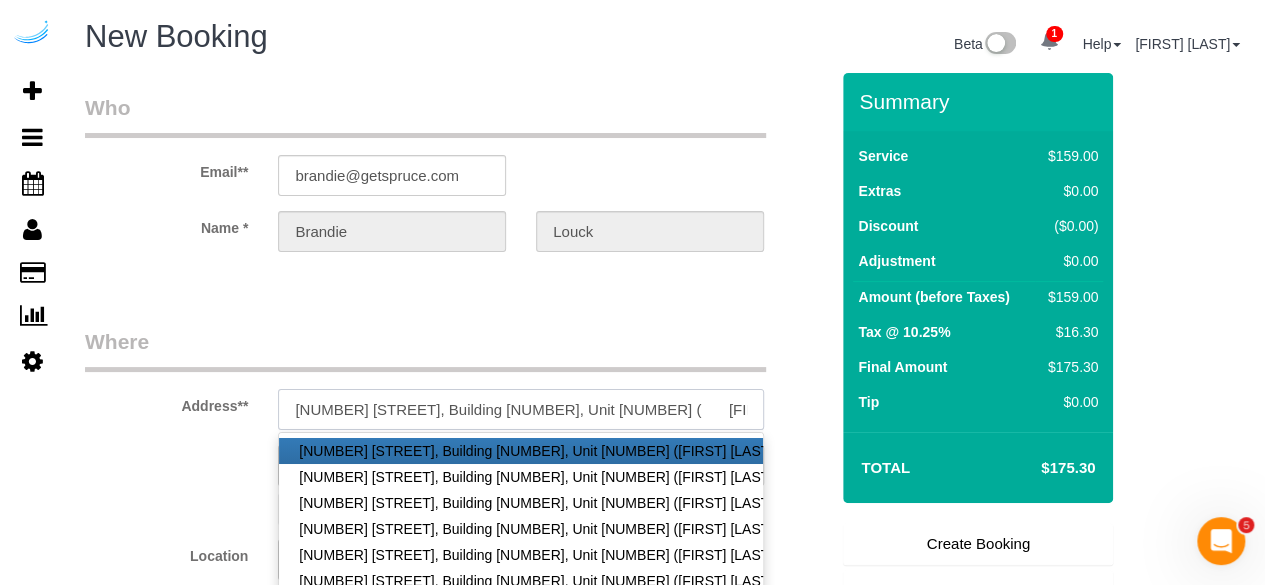 paste on "1439911" 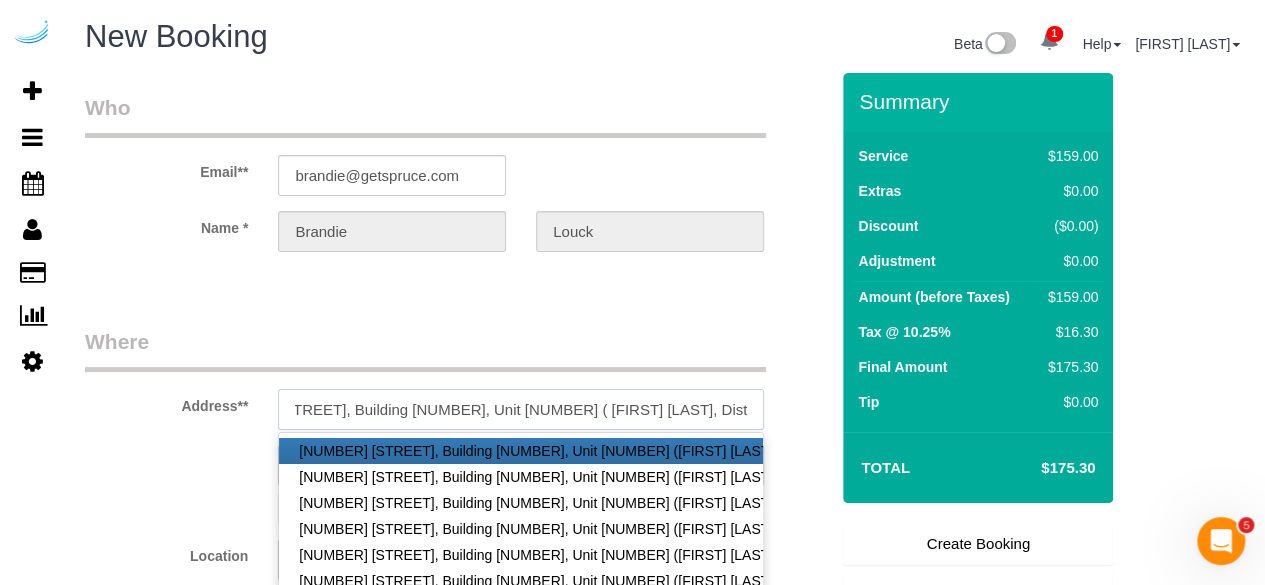 scroll, scrollTop: 0, scrollLeft: 99, axis: horizontal 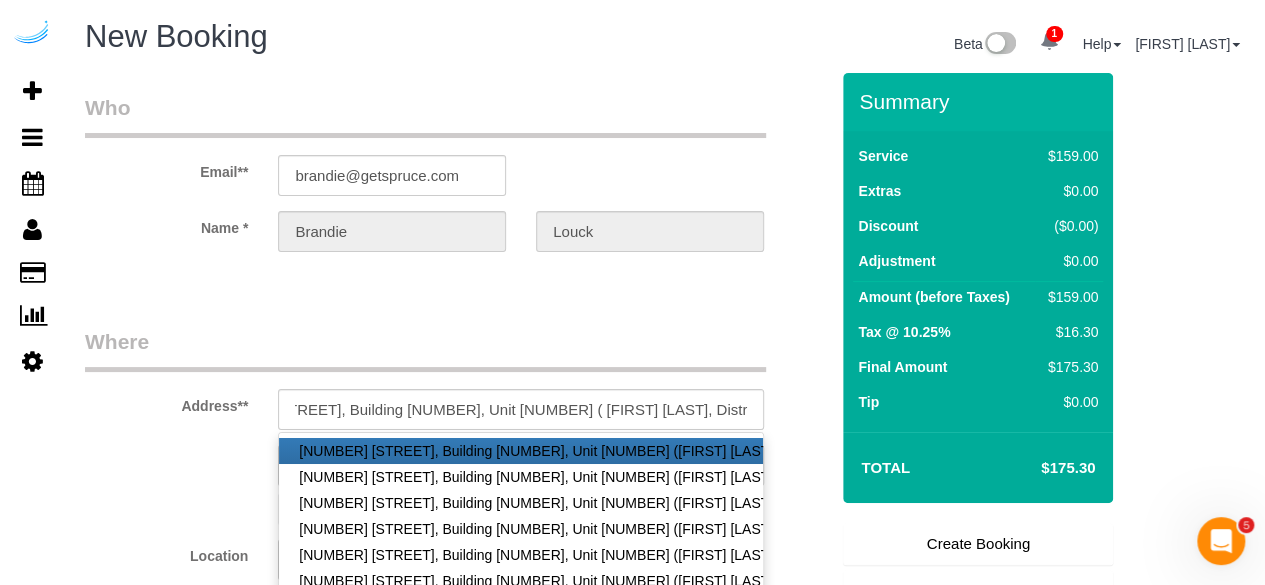 drag, startPoint x: 620, startPoint y: 339, endPoint x: 624, endPoint y: 328, distance: 11.7046995 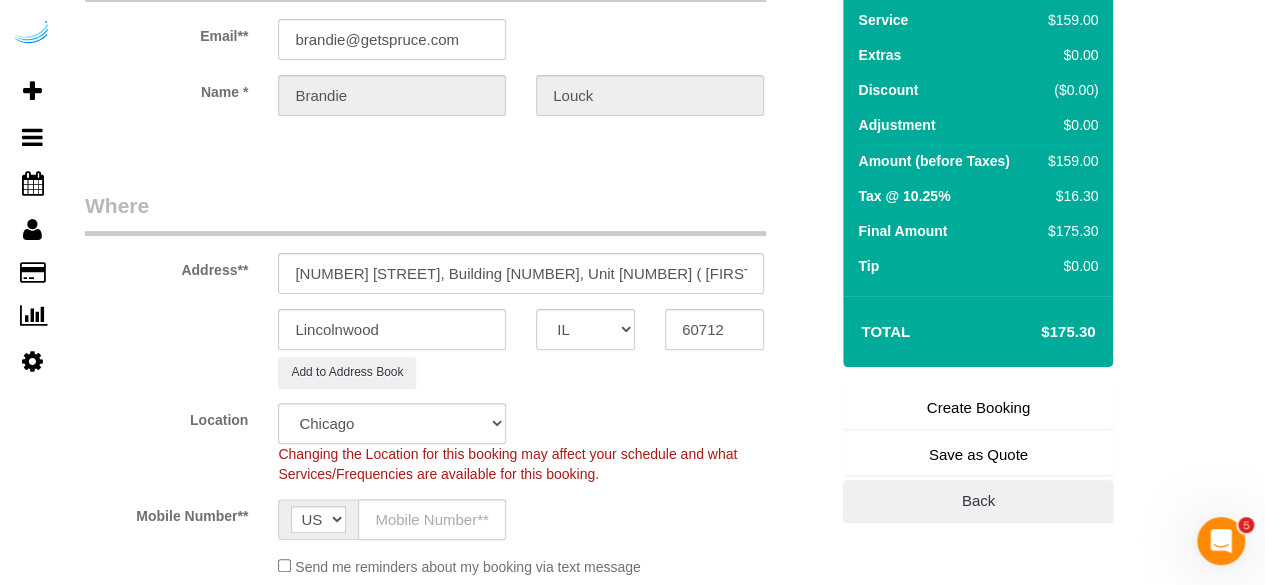 scroll, scrollTop: 200, scrollLeft: 0, axis: vertical 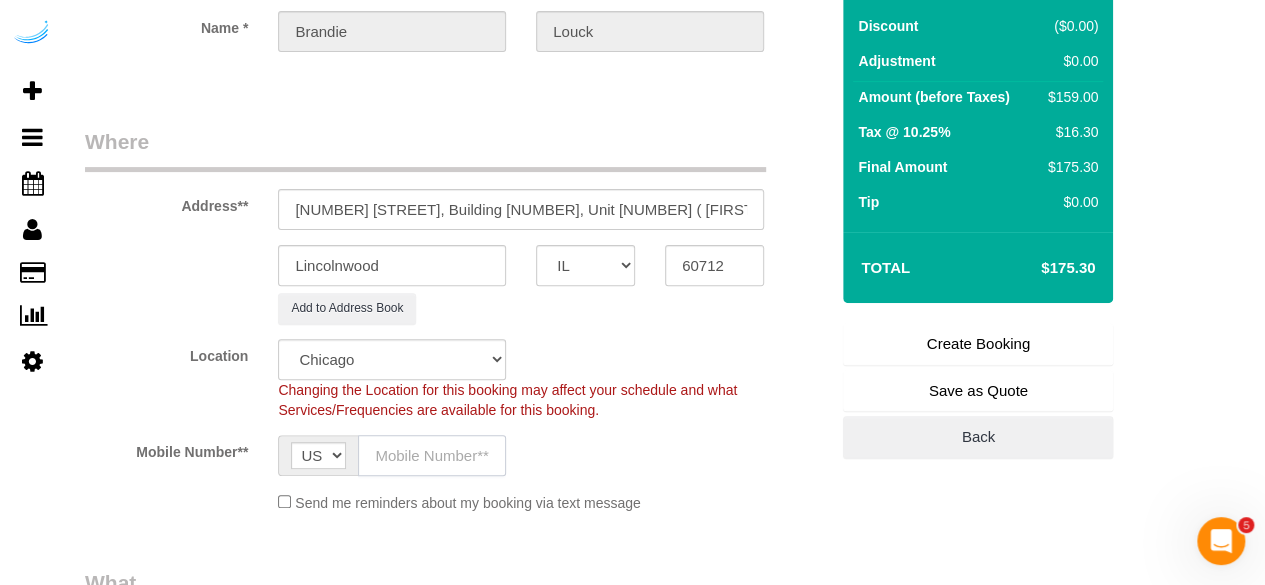 click 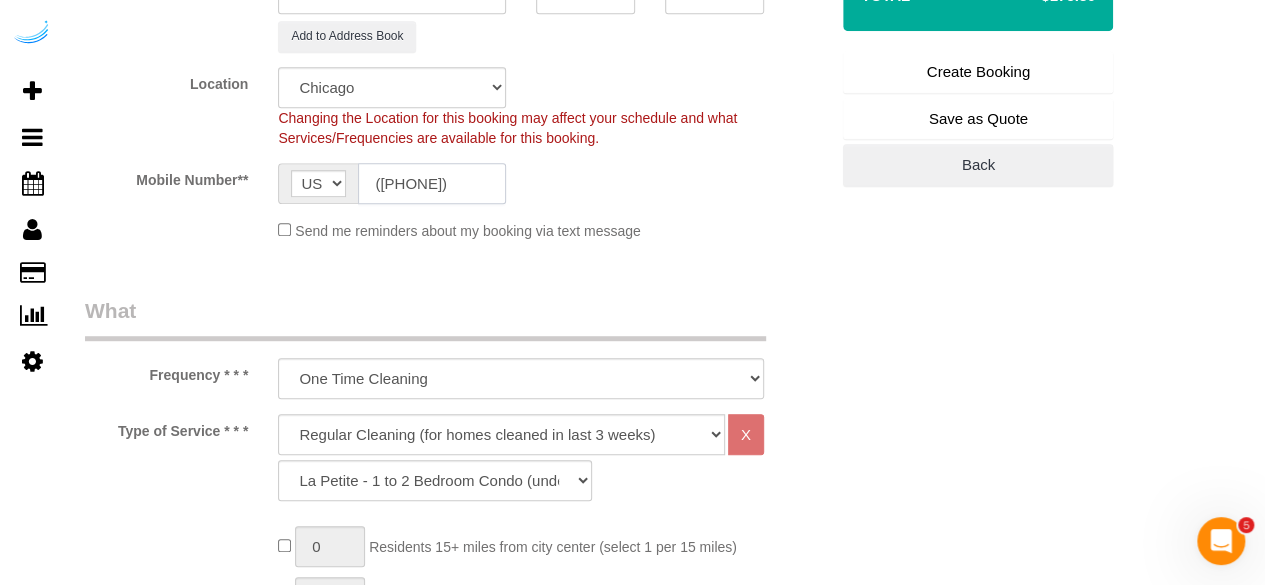 scroll, scrollTop: 500, scrollLeft: 0, axis: vertical 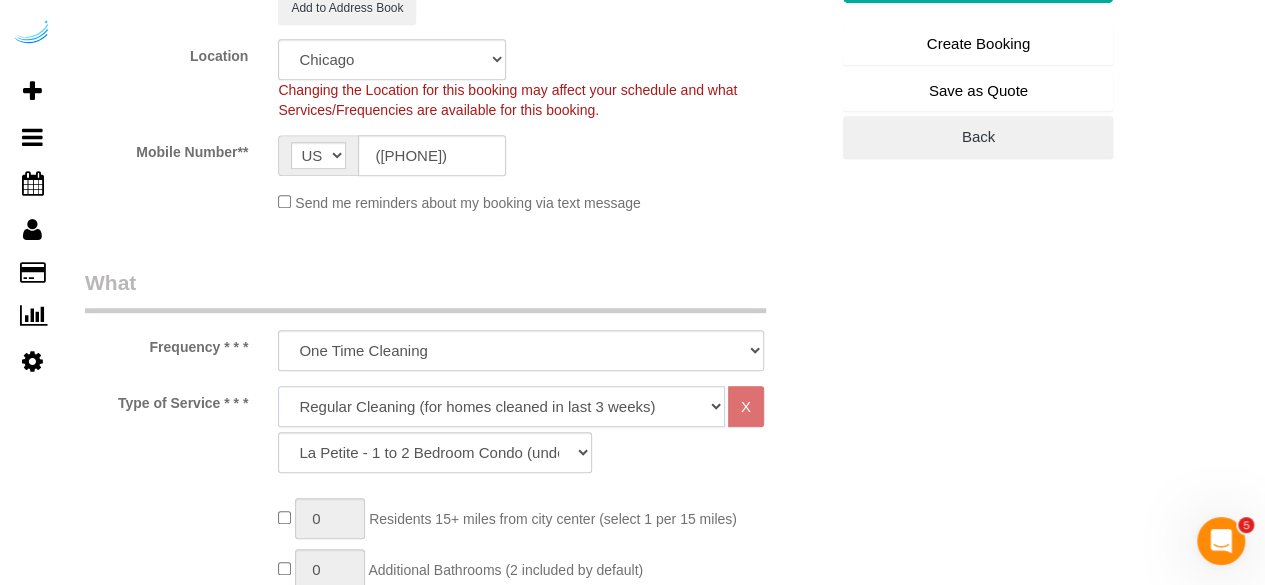 click on "Deep Cleaning (for homes that have not been cleaned in 3+ weeks) Spruce Regular Cleaning (for homes cleaned in last 3 weeks) Moving Cleanup (to clean home for new tenants) Post Construction Cleaning Vacation Rental Cleaning Hourly" 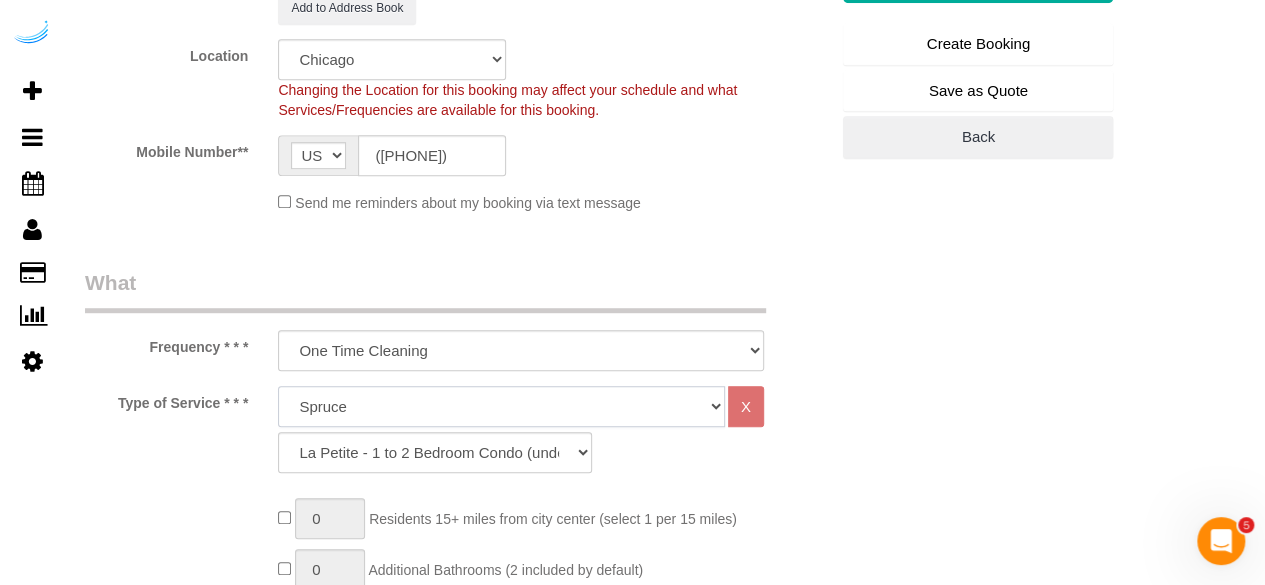click on "Deep Cleaning (for homes that have not been cleaned in 3+ weeks) Spruce Regular Cleaning (for homes cleaned in last 3 weeks) Moving Cleanup (to clean home for new tenants) Post Construction Cleaning Vacation Rental Cleaning Hourly" 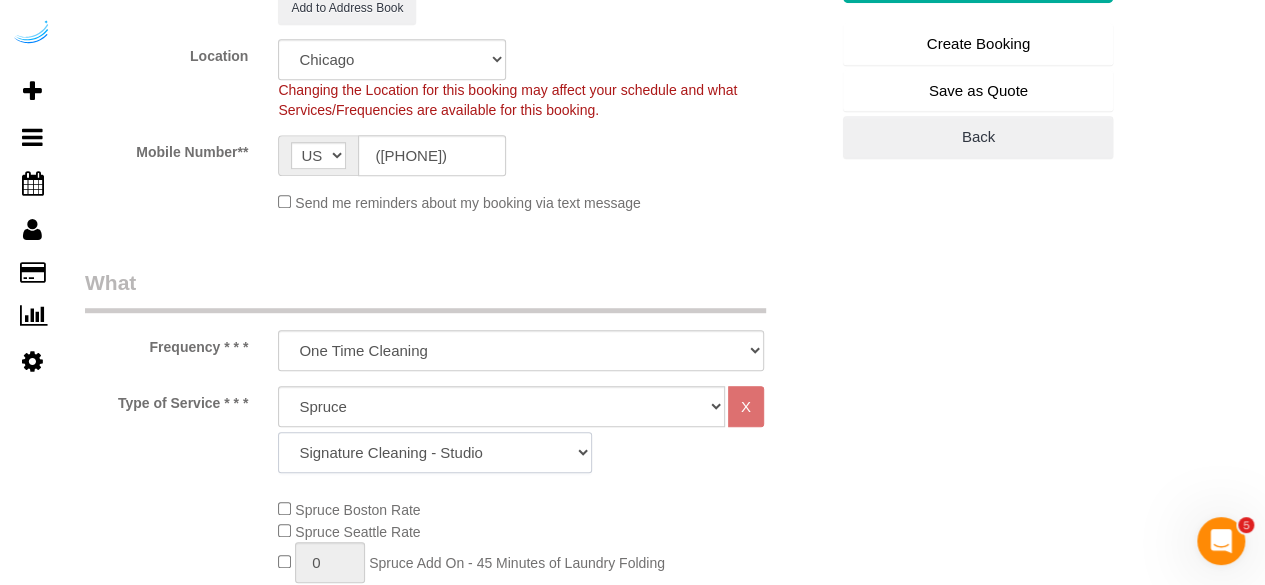 drag, startPoint x: 376, startPoint y: 450, endPoint x: 376, endPoint y: 431, distance: 19 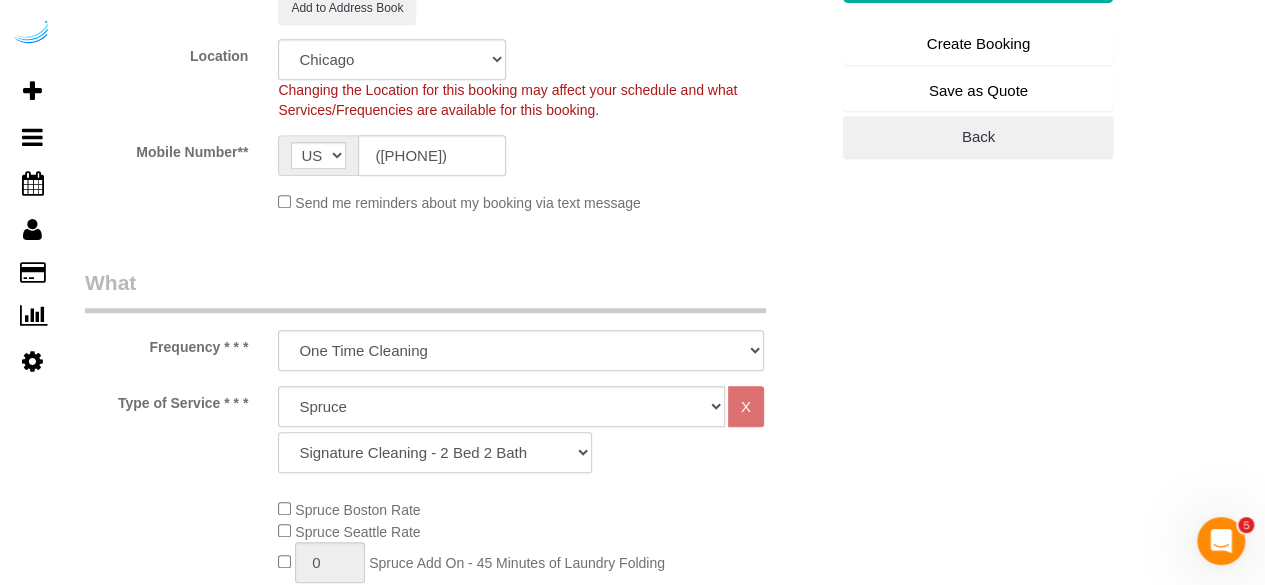 click on "Signature Cleaning - Studio Signature Cleaning - 1 Bed 1 Bath Signature Cleaning - 1 Bed 1.5 Bath Signature Cleaning - 1 Bed 1 Bath + Study Signature Cleaning - 1 Bed 2 Bath Signature Cleaning - 2 Bed 1 Bath Signature Cleaning - 2 Bed 2 Bath Signature Cleaning - 2 Bed 2.5 Bath Signature Cleaning - 2 Bed 2 Bath + Study Signature Cleaning - 3 Bed 2 Bath Signature Cleaning - 3 Bed 3 Bath Signature Cleaning - 4 Bed 2 Bath Signature Cleaning - 4 Bed 4 Bath Signature Cleaning - 5 Bed 4 Bath Signature Cleaning - 5 Bed 5 Bath Signature Cleaning - 6 Bed 6 Bath Premium Cleaning - Studio Premium Cleaning - 1 Bed 1 Bath Premium Cleaning - 1 Bed 1.5 Bath Premium Cleaning - 1 Bed 1 Bath + Study Premium Cleaning - 1 Bed 2 Bath Premium Cleaning - 2 Bed 1 Bath Premium Cleaning - 2 Bed 2 Bath Premium Cleaning - 2 Bed 2.5 Bath Premium Cleaning - 2 Bed 2 Bath + Study Premium Cleaning - 3 Bed 2 Bath Premium Cleaning - 3 Bed 3 Bath Premium Cleaning - 4 Bed 2 Bath Premium Cleaning - 4 Bed 4 Bath Premium Cleaning - 5 Bed 4 Bath" 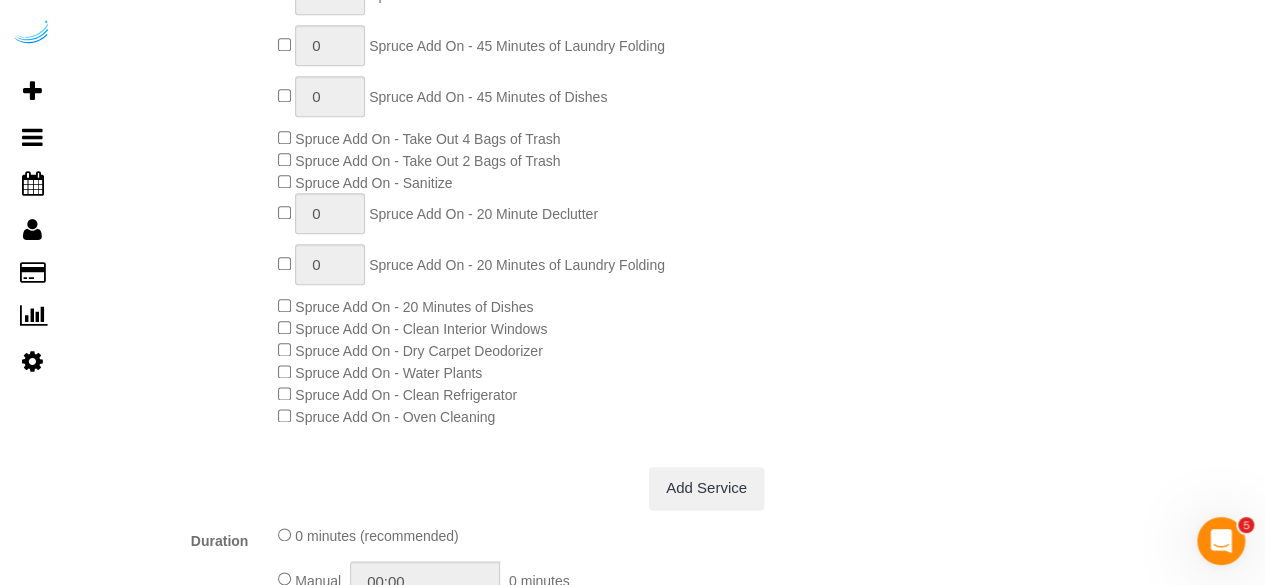 scroll, scrollTop: 1100, scrollLeft: 0, axis: vertical 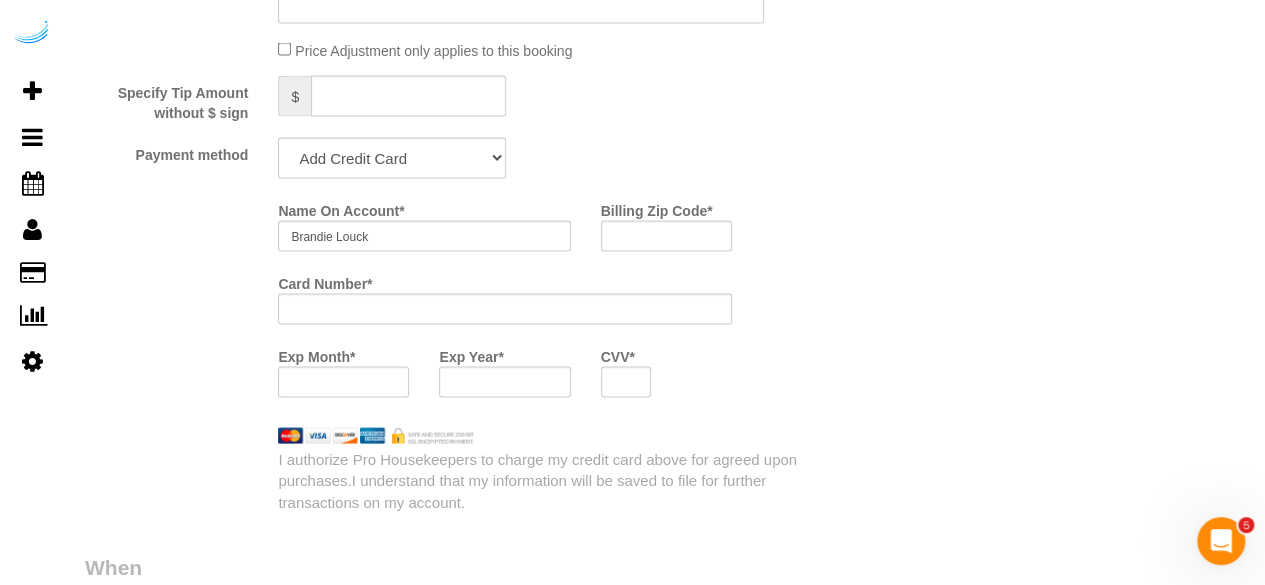 click on "What
Frequency * * *
One Time Cleaning Weekly Cleaning (20%) - 20.00% (0% for the First Booking) Every 2 Weeks (15%) - 15.00% (0% for the First Booking) Every 3 Weeks (10%) - 10.00% (0% for the First Booking) Every 4 Weeks (5%) - 5.00% (0% for the First Booking) Every 6 Weeks (2.5%) - 2.50% (0% for the First Booking) Every 8 Weeks ($5 off) - $5.00 (0% for the First Booking)
Type of Service * * *
Deep Cleaning (for homes that have not been cleaned in 3+ weeks) Spruce Regular Cleaning (for homes cleaned in last 3 weeks) Moving Cleanup (to clean home for new tenants) Post Construction Cleaning Vacation Rental Cleaning Hourly
X
Signature Cleaning - Studio Signature Cleaning - 1 Bed 1 Bath Mini Cleaning - Kitchen" at bounding box center [456, -309] 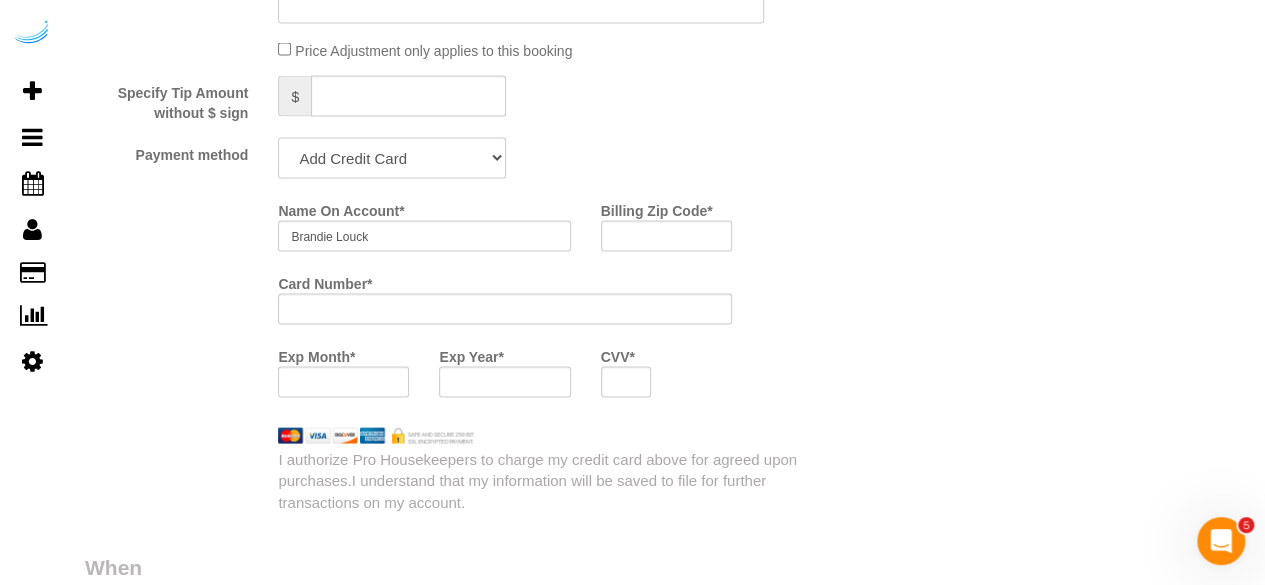 click on "Add Credit Card Cash Check Paypal" 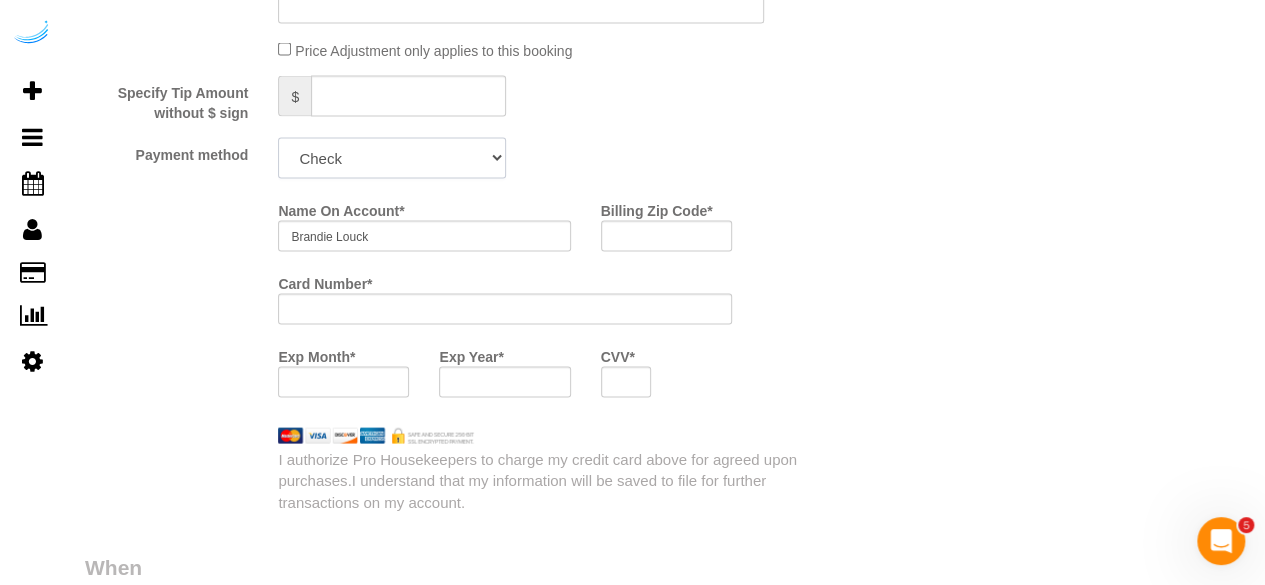 click on "Add Credit Card Cash Check Paypal" 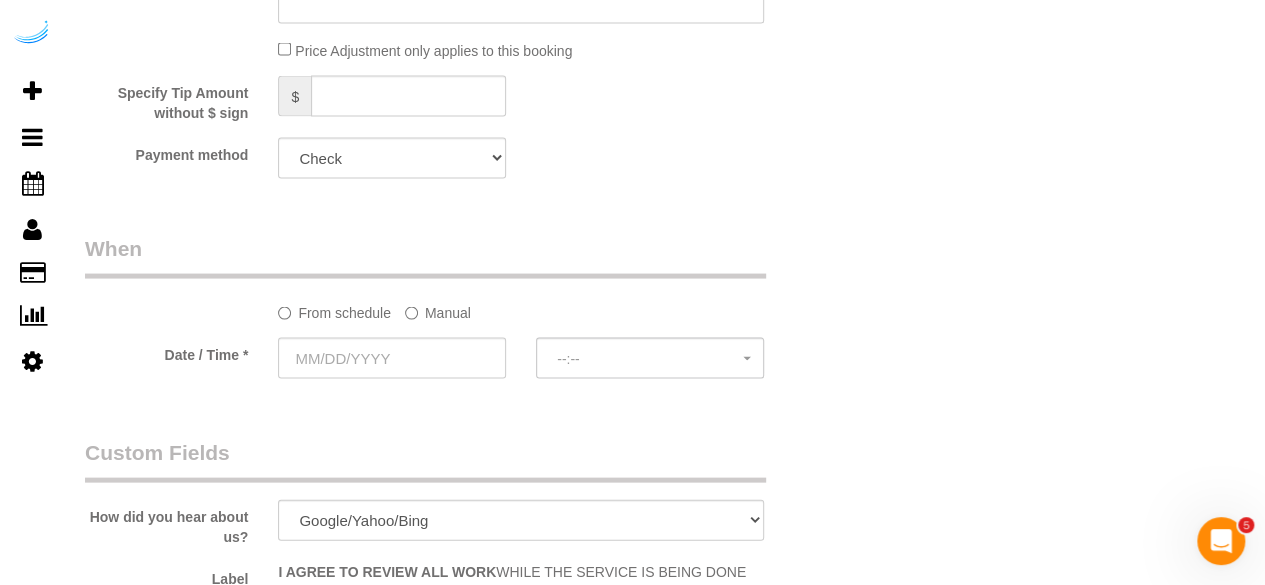 click on "Manual" 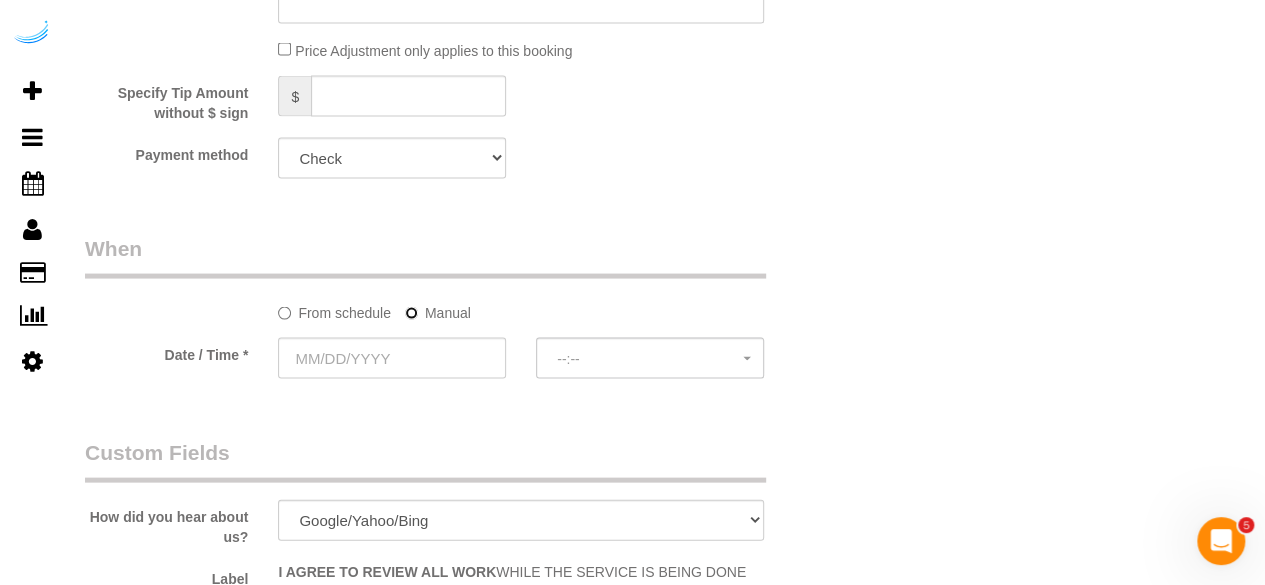 click on "Manual" 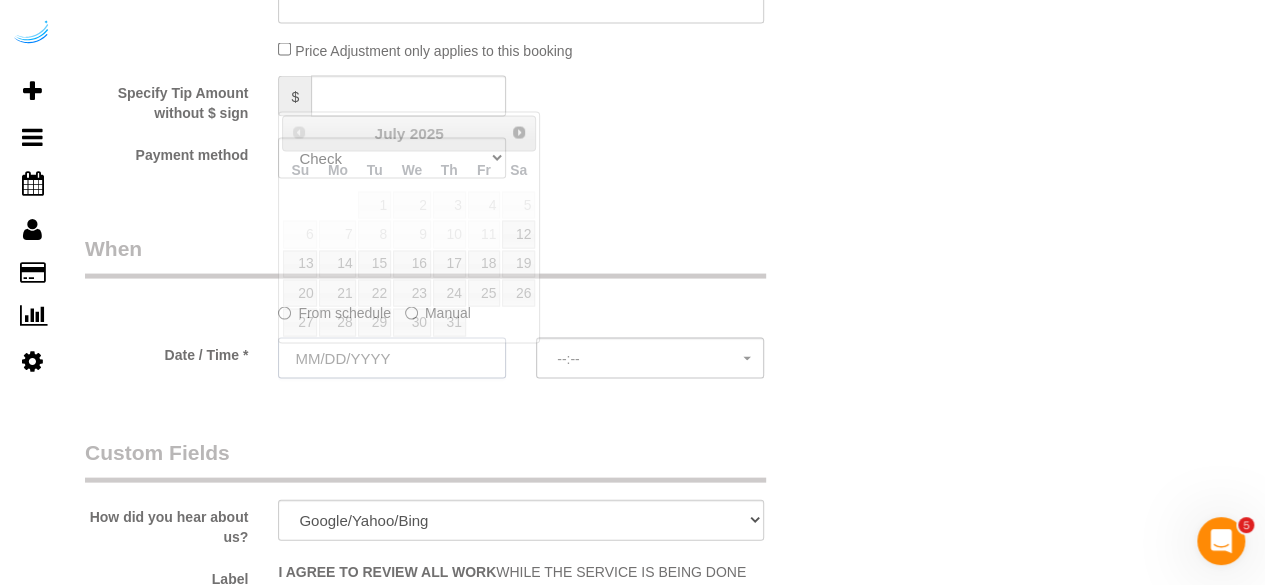 click at bounding box center [392, 358] 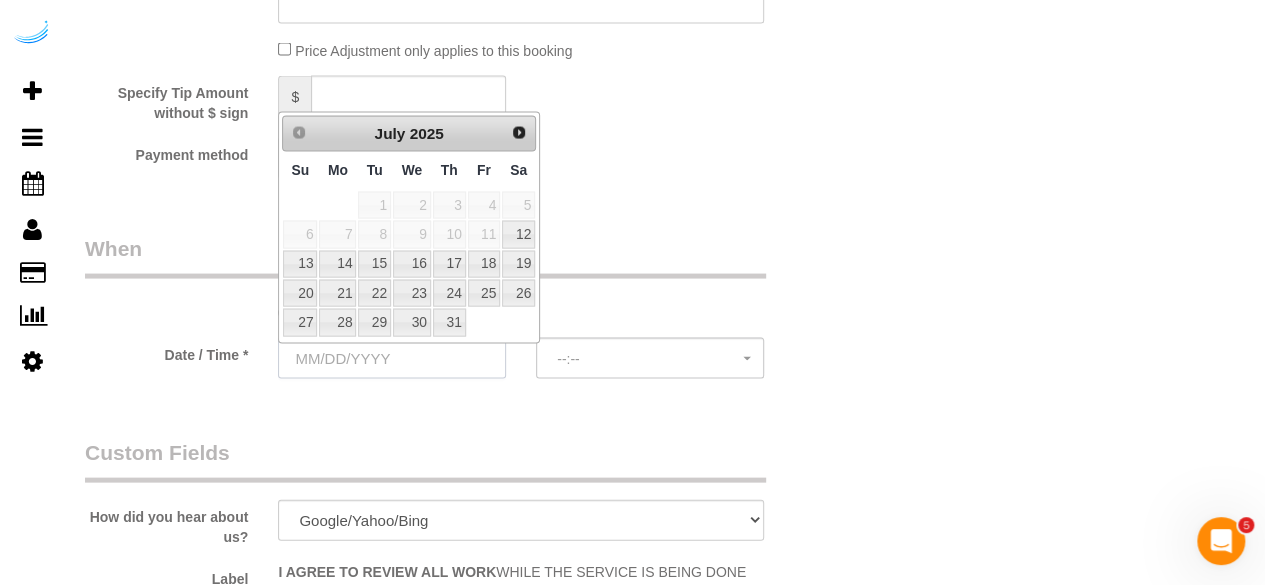 click at bounding box center (392, 358) 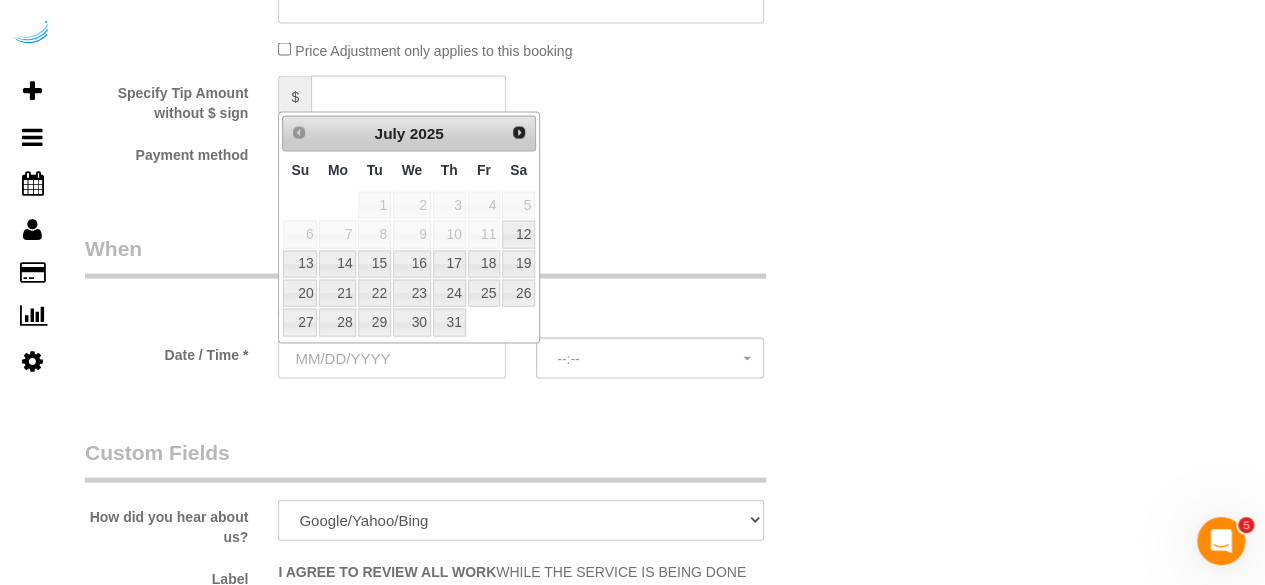 click at bounding box center (518, 322) 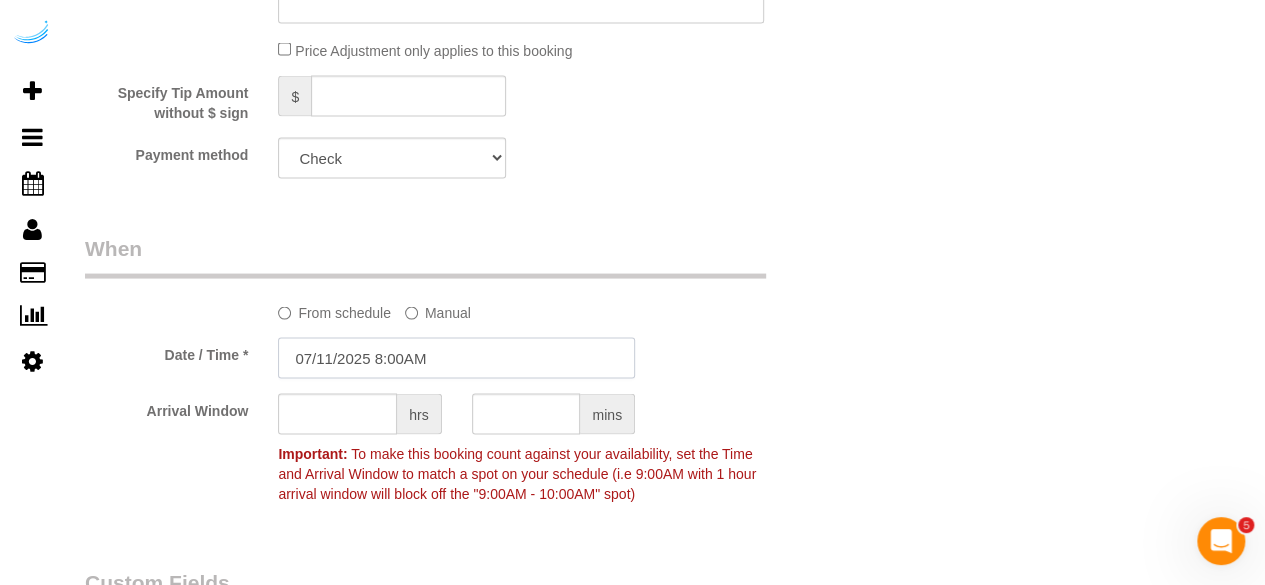 click on "07/11/2025 8:00AM" at bounding box center (456, 358) 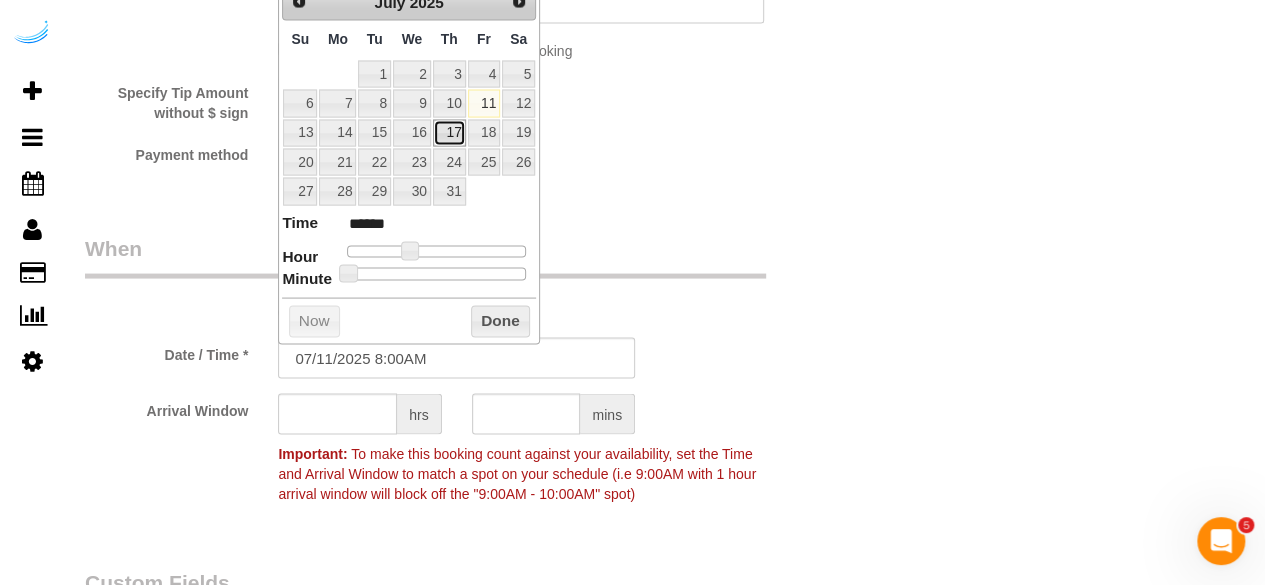 click on "17" at bounding box center (449, 133) 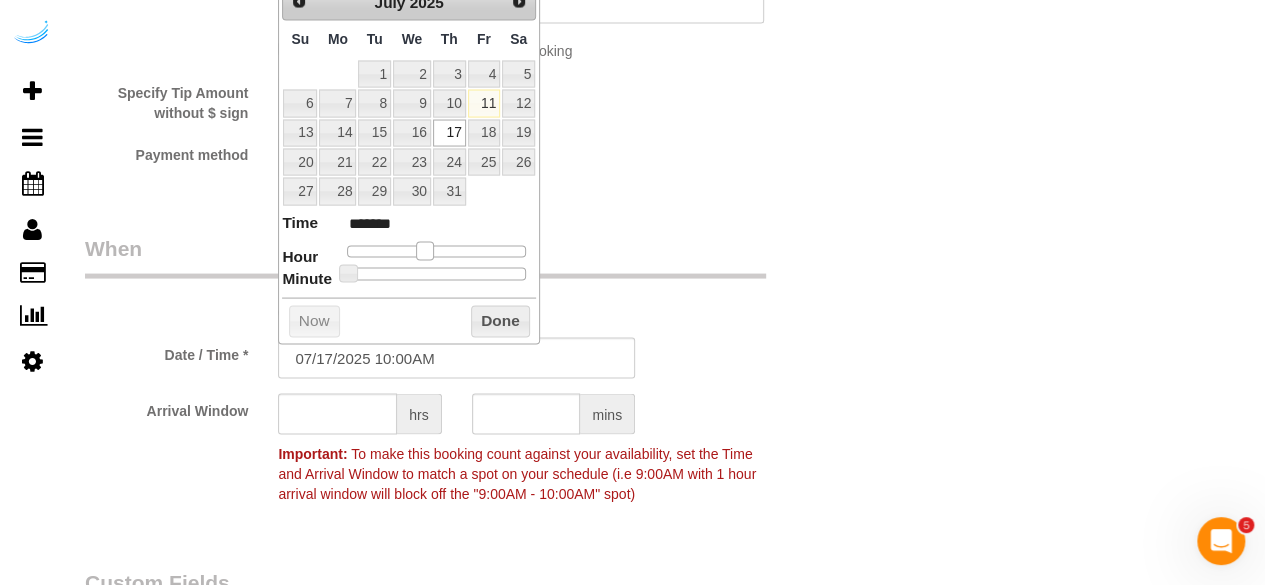drag, startPoint x: 416, startPoint y: 246, endPoint x: 401, endPoint y: 300, distance: 56.044624 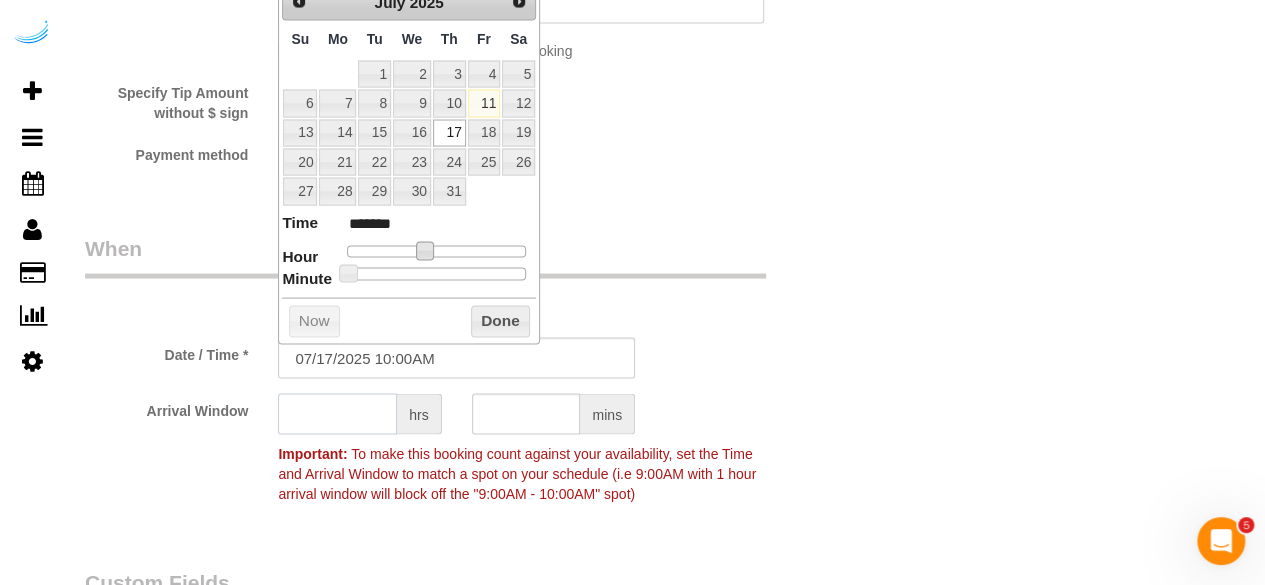 click 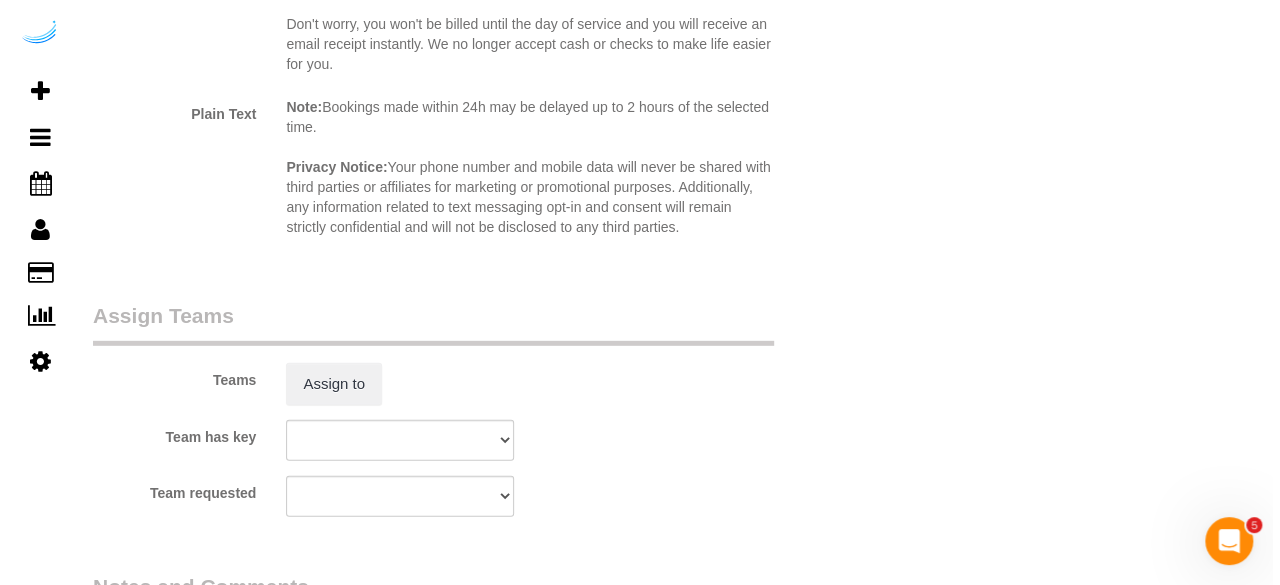 scroll, scrollTop: 2800, scrollLeft: 0, axis: vertical 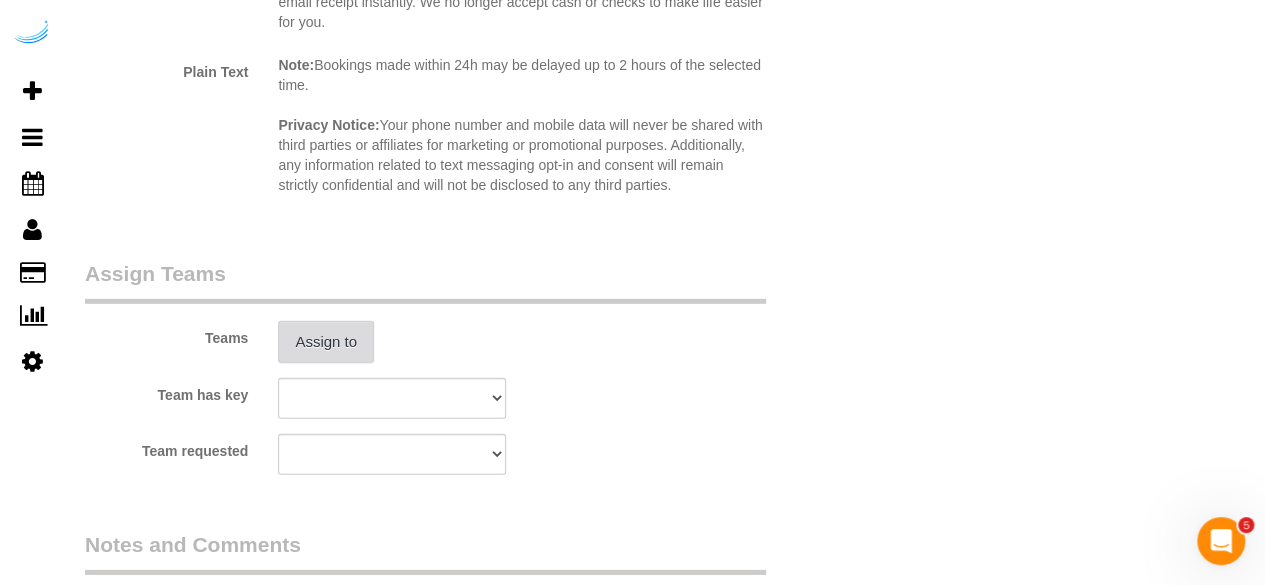 click on "Assign to" at bounding box center (326, 342) 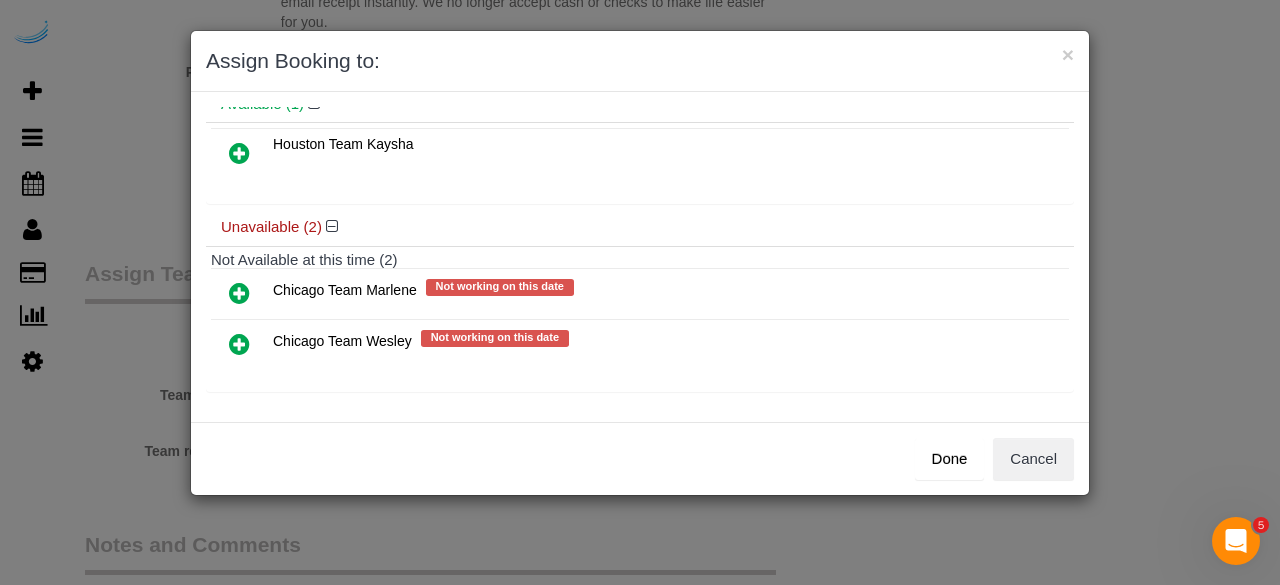 click at bounding box center [239, 344] 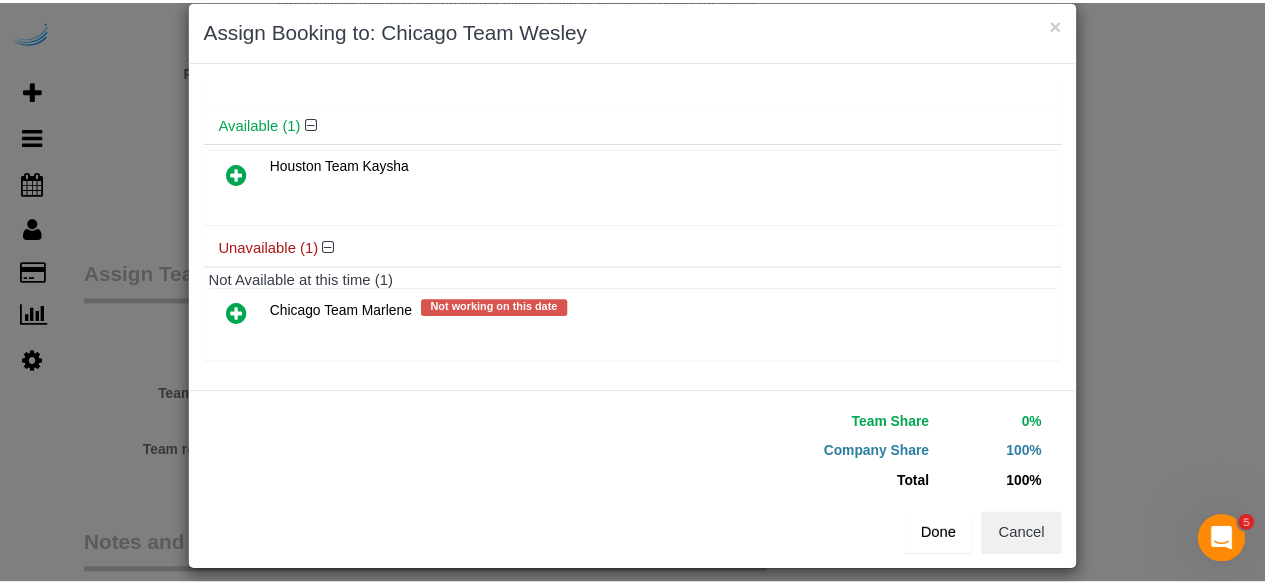 scroll, scrollTop: 45, scrollLeft: 0, axis: vertical 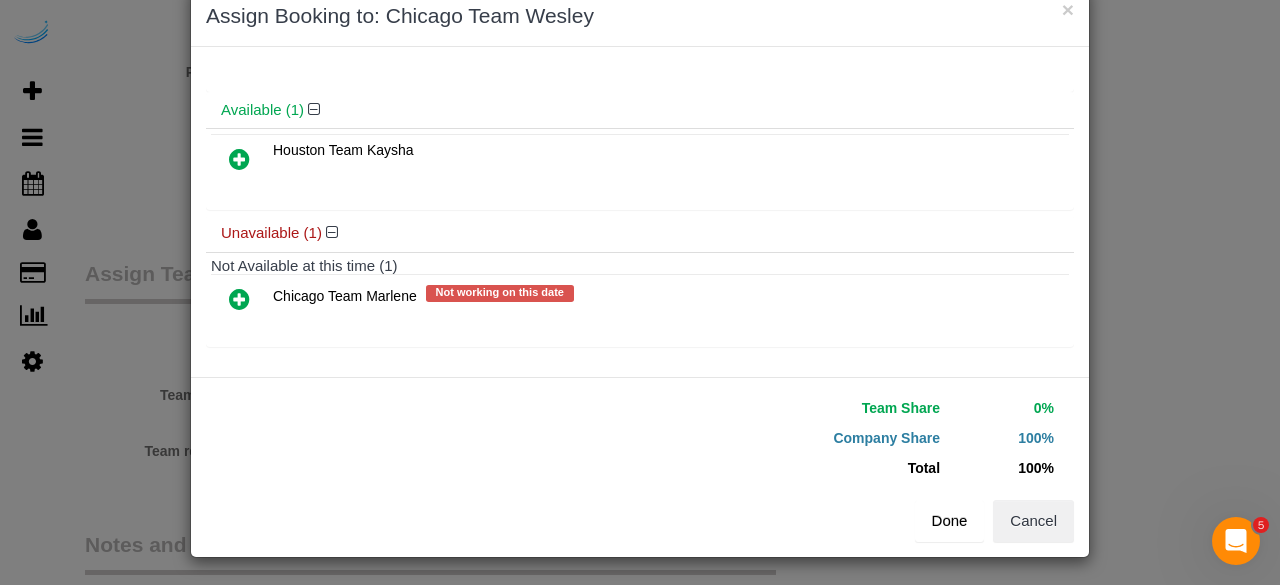 click on "Done" at bounding box center [950, 521] 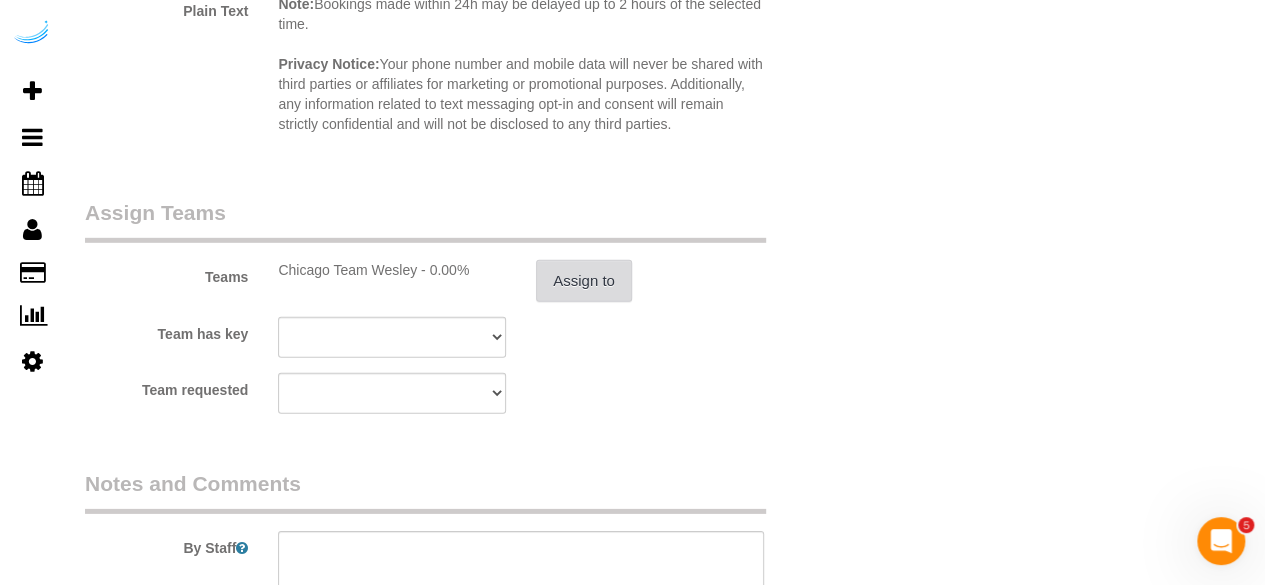scroll, scrollTop: 3000, scrollLeft: 0, axis: vertical 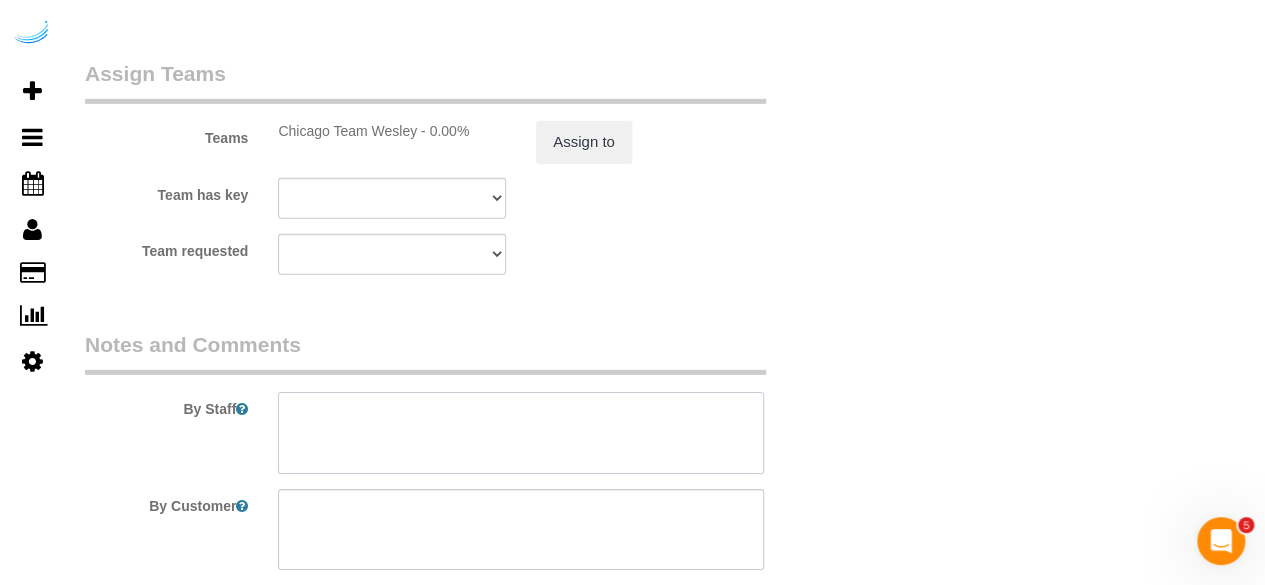 click at bounding box center (521, 433) 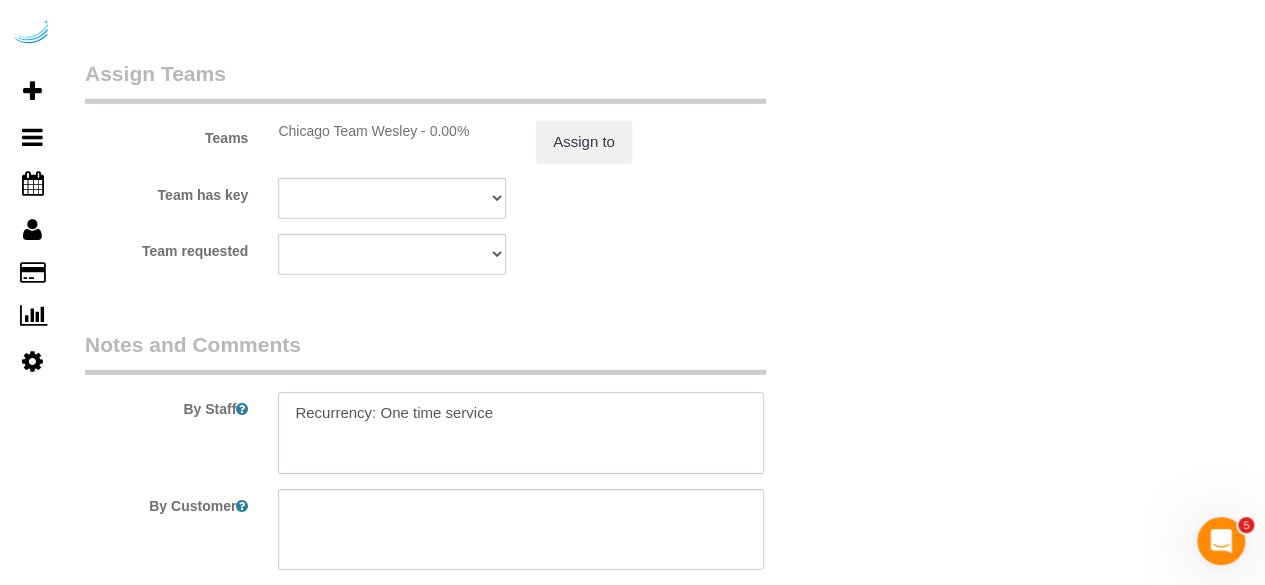 paste on "Permanent Notes:No notes from this customer.Today's Notes:No notes from this service.
Entry Method: Key with main office
Details:
The front desk will let you in. I will leave them a message.
Additional Notes:
park on first level of the garage. It's a long walk from elevator so you might want to bring a cart.
Housekeeping Notes:" 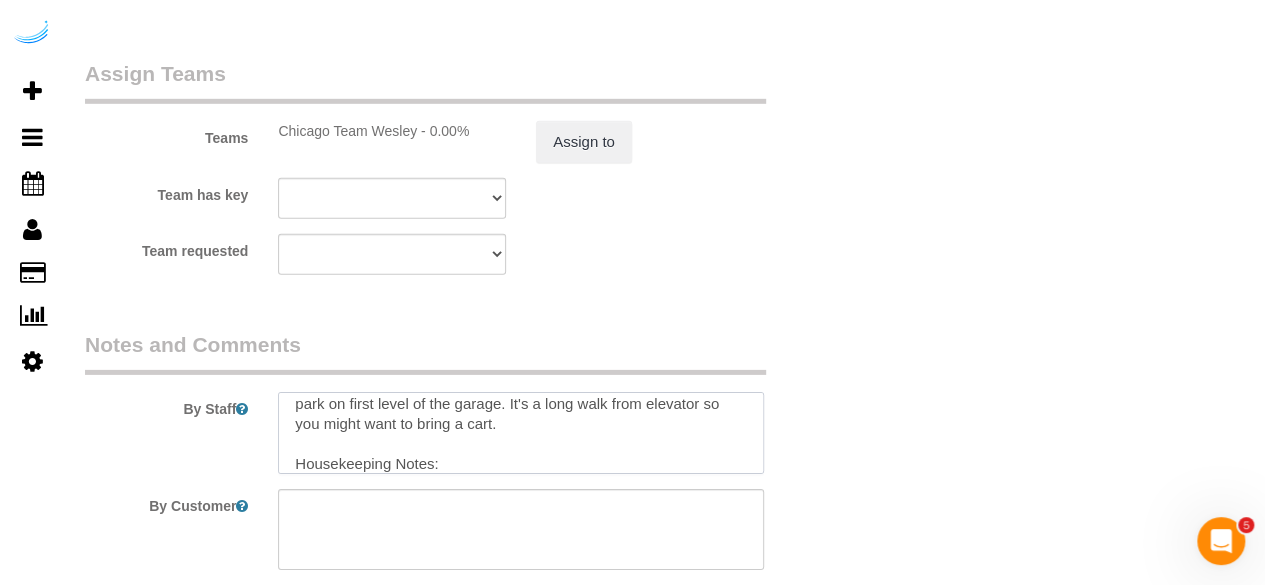 scroll, scrollTop: 188, scrollLeft: 0, axis: vertical 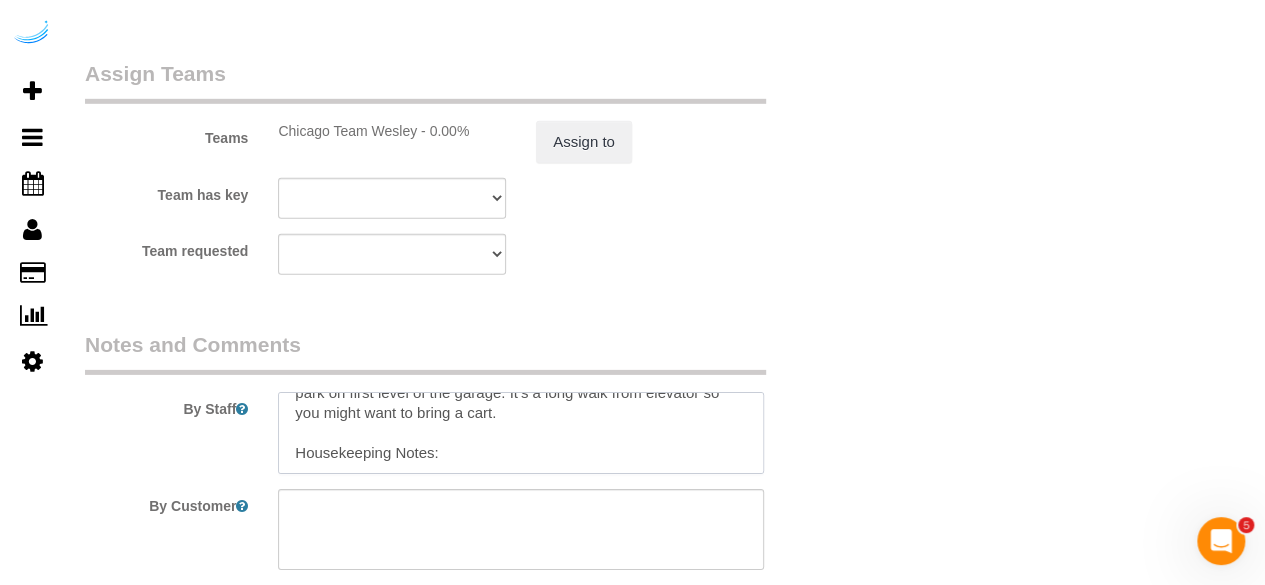 paste on "OK when you leave, can you ask the front desk to please lock my door because it's been open when I've come home from work the last few times." 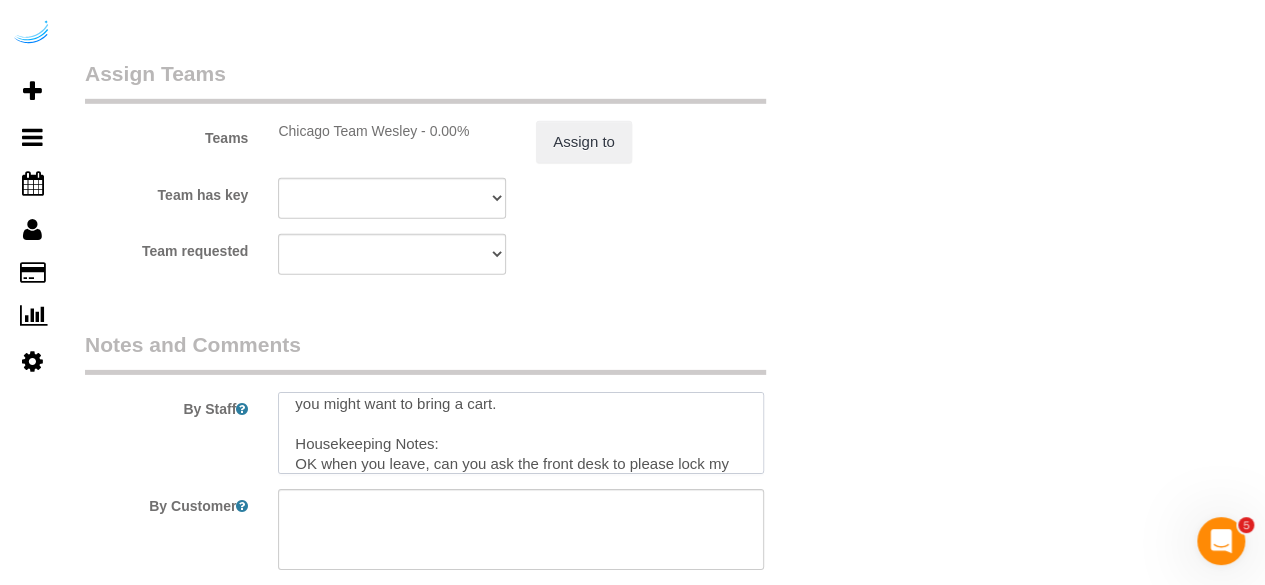 scroll, scrollTop: 228, scrollLeft: 0, axis: vertical 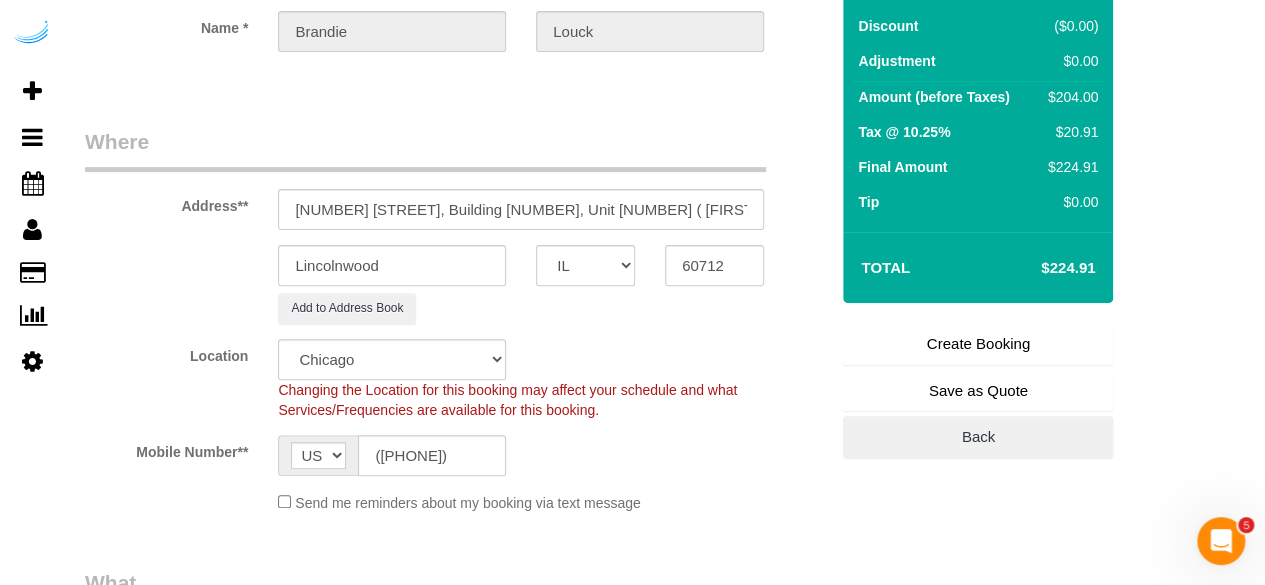 click on "Create Booking" at bounding box center [978, 344] 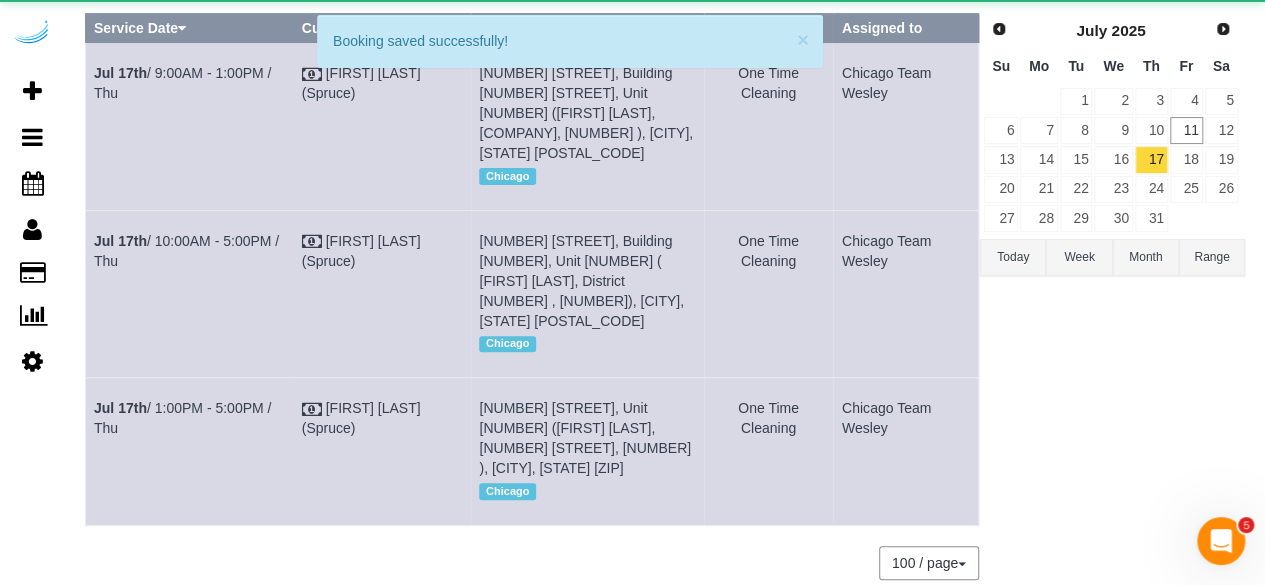 scroll, scrollTop: 0, scrollLeft: 0, axis: both 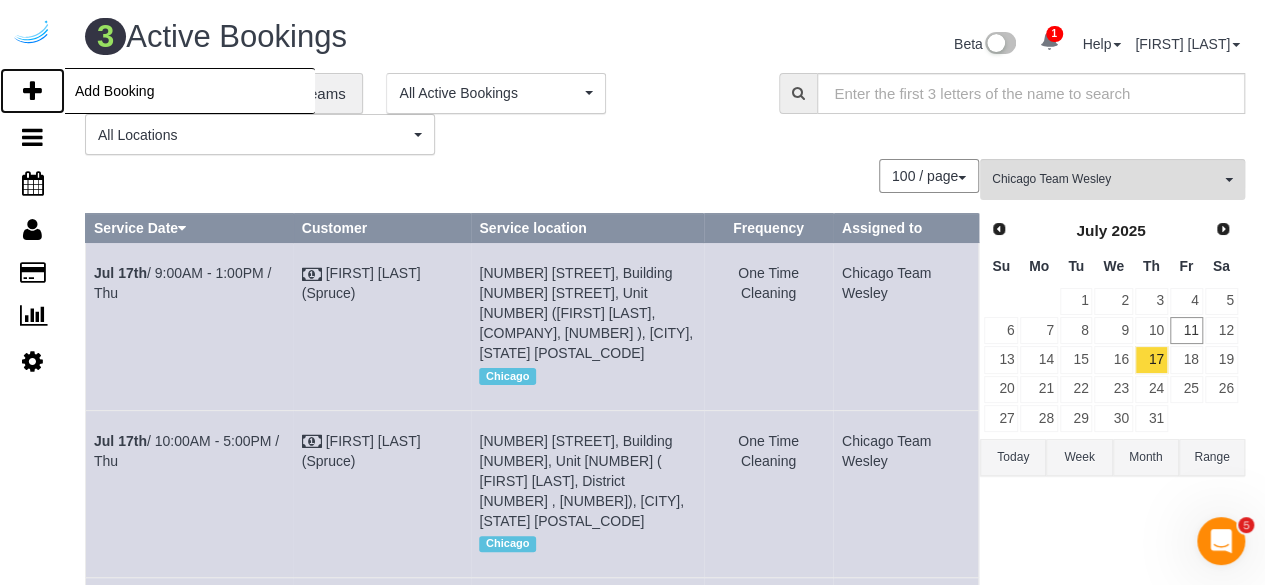 click at bounding box center [32, 91] 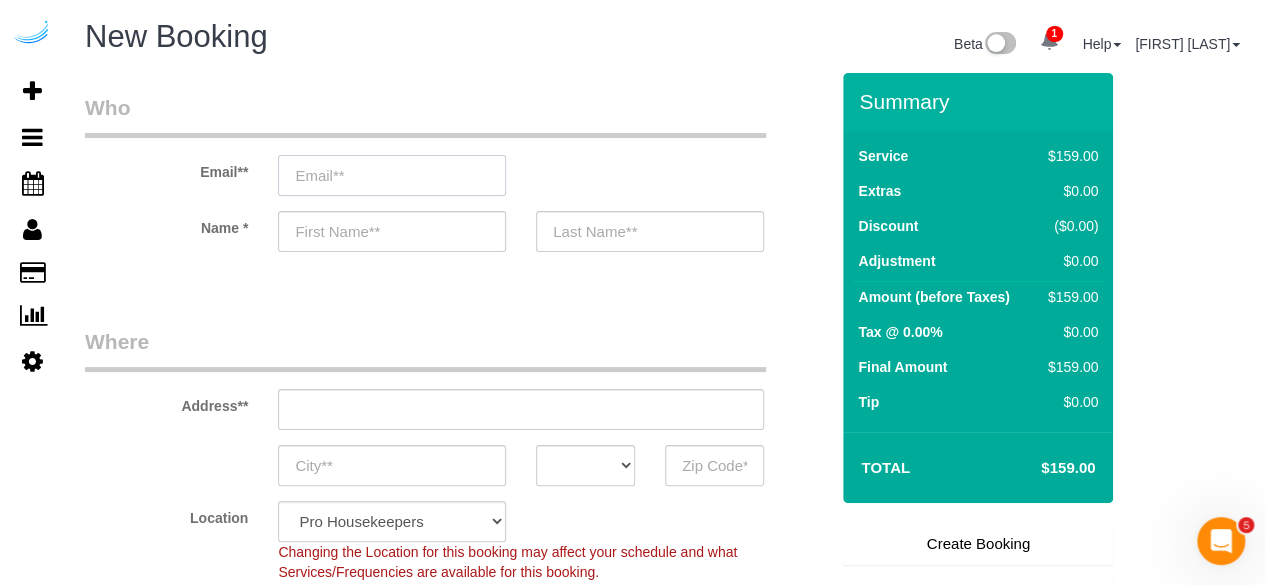 click at bounding box center (392, 175) 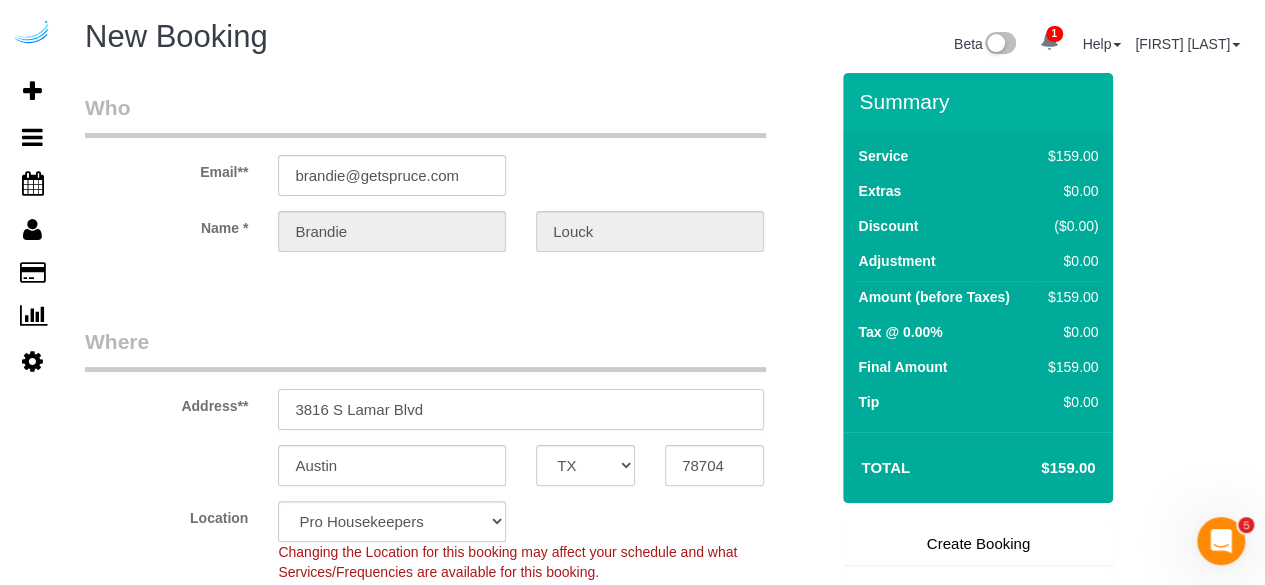 click on "3816 S Lamar Blvd" at bounding box center (521, 409) 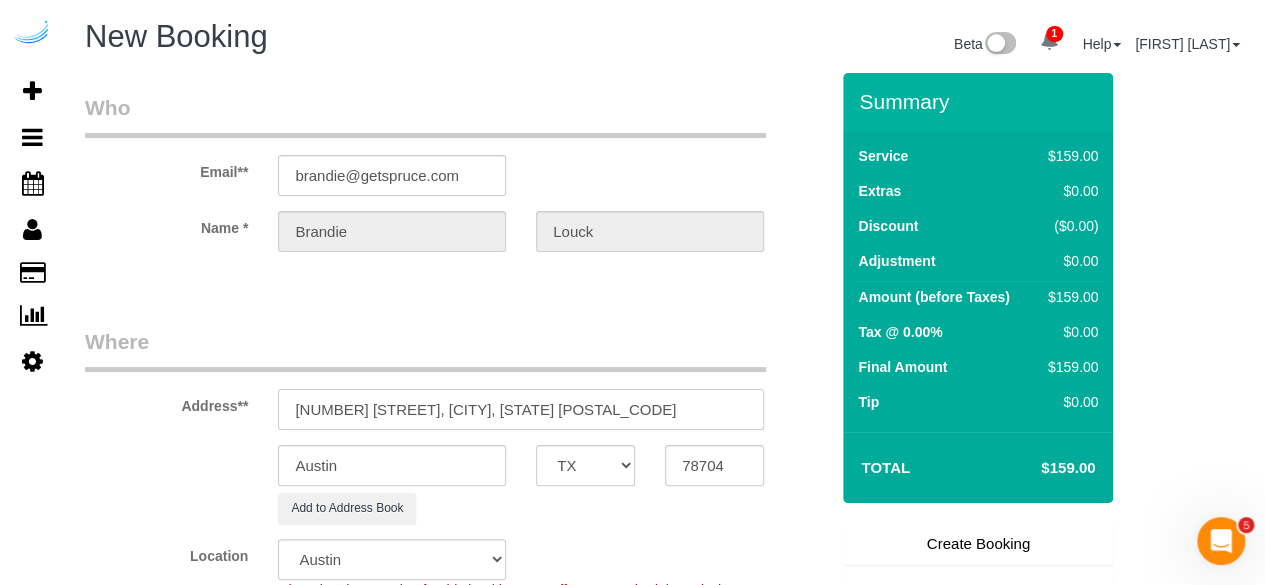 drag, startPoint x: 511, startPoint y: 411, endPoint x: 631, endPoint y: 398, distance: 120.70211 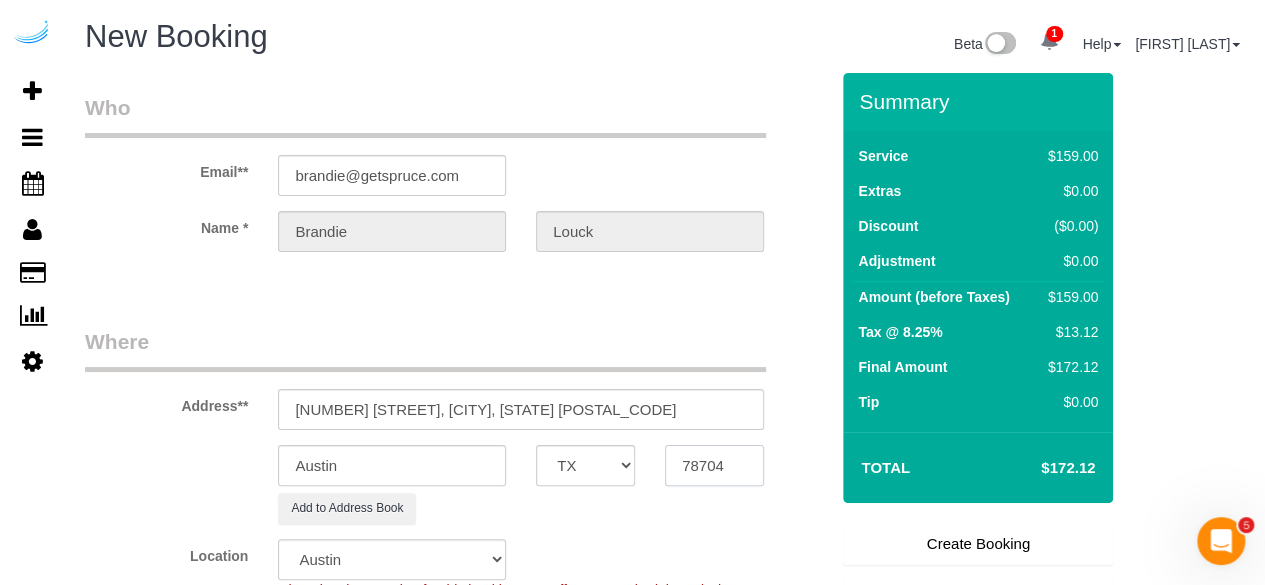 click on "78704" at bounding box center (714, 465) 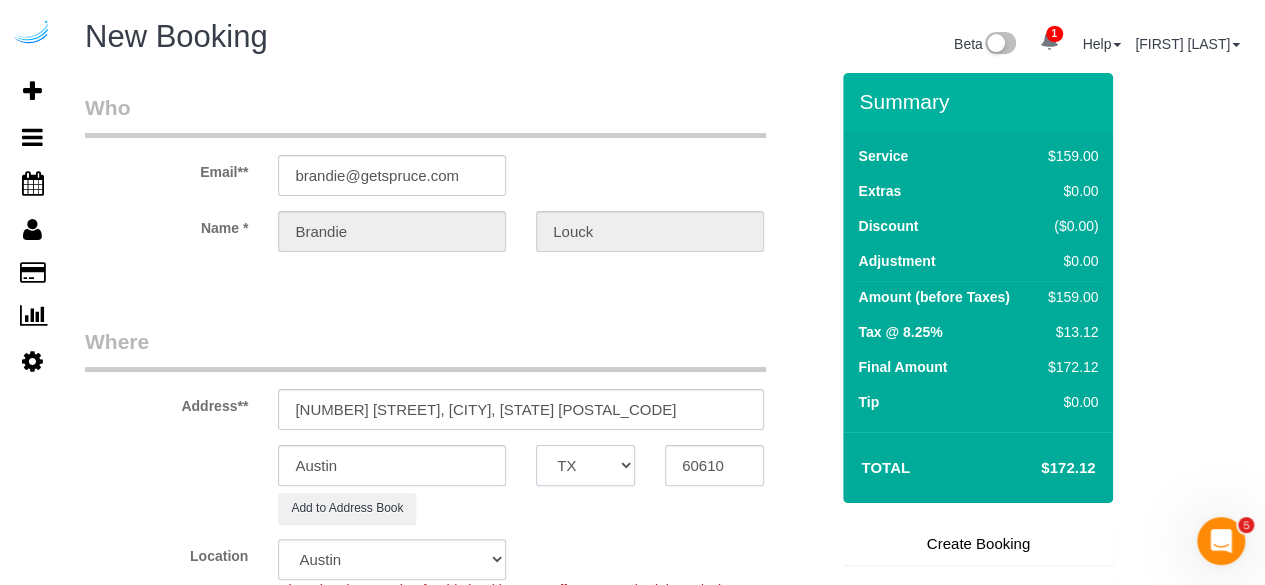 click on "AK
AL
AR
AZ
CA
CO
CT
DC
DE
FL
GA
HI
IA
ID
IL
IN
KS
KY
LA
MA
MD
ME
MI
MN
MO
MS
MT
NC
ND
NE
NH
NJ
NM
NV
NY
OH
OK
OR
PA
RI
SC
SD
TN
TX
UT
VA
VT
WA
WI
WV
WY" at bounding box center [585, 465] 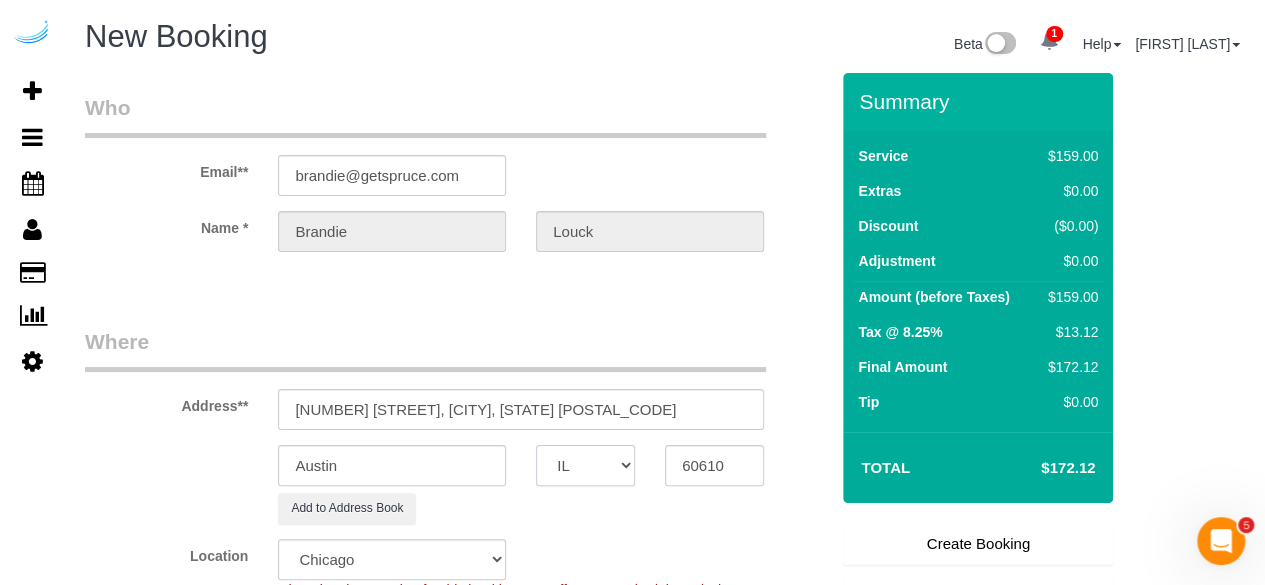 click on "AK
AL
AR
AZ
CA
CO
CT
DC
DE
FL
GA
HI
IA
ID
IL
IN
KS
KY
LA
MA
MD
ME
MI
MN
MO
MS
MT
NC
ND
NE
NH
NJ
NM
NV
NY
OH
OK
OR
PA
RI
SC
SD
TN
TX
UT
VA
VT
WA
WI
WV
WY" at bounding box center [585, 465] 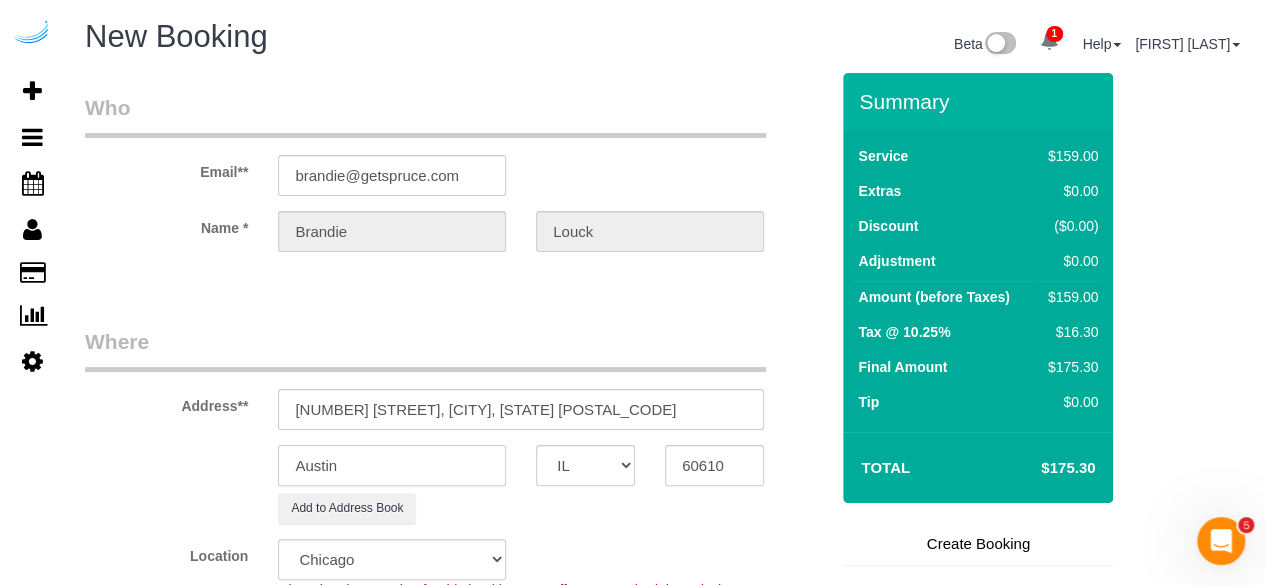 click on "Austin" at bounding box center [392, 465] 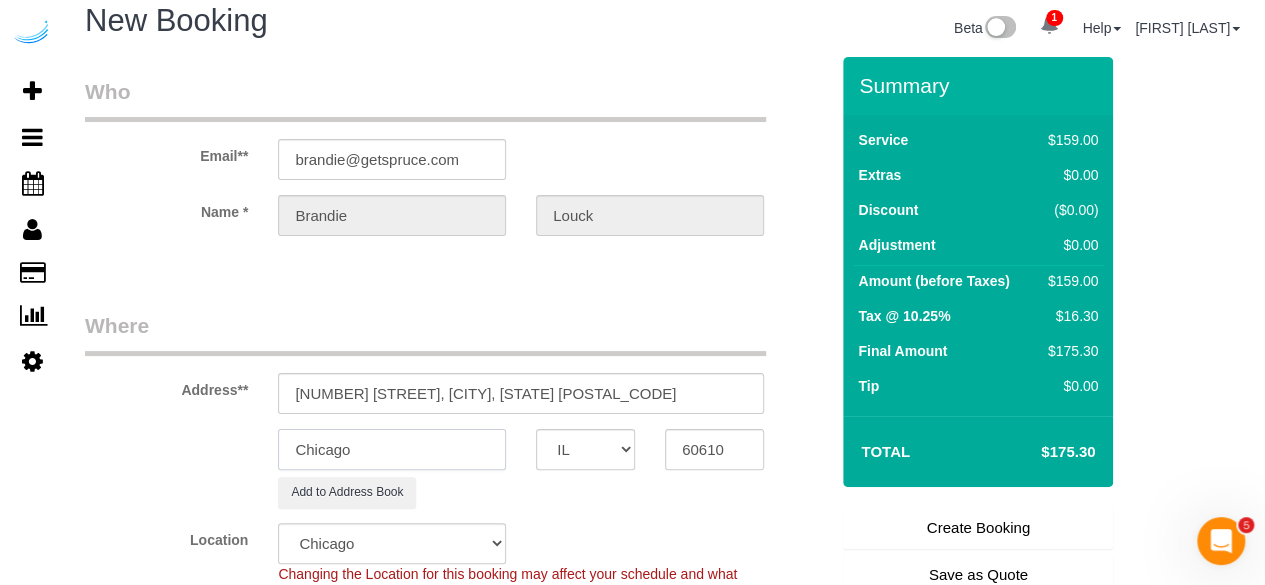 scroll, scrollTop: 100, scrollLeft: 0, axis: vertical 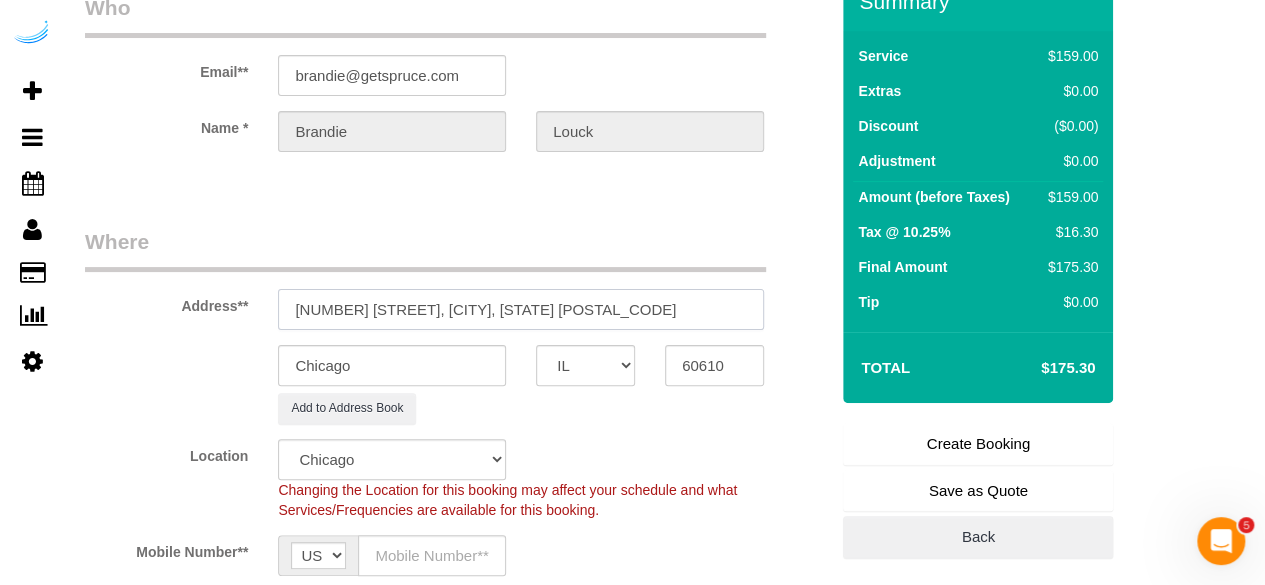 drag, startPoint x: 430, startPoint y: 310, endPoint x: 659, endPoint y: 324, distance: 229.42755 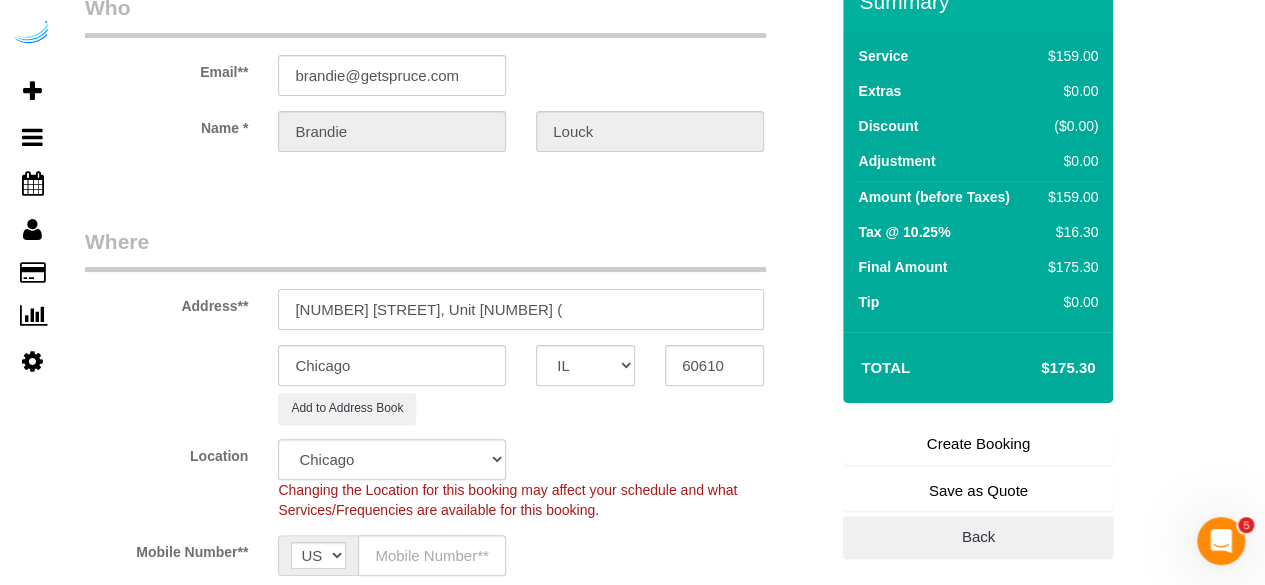 paste on "[FIRST] [LAST]" 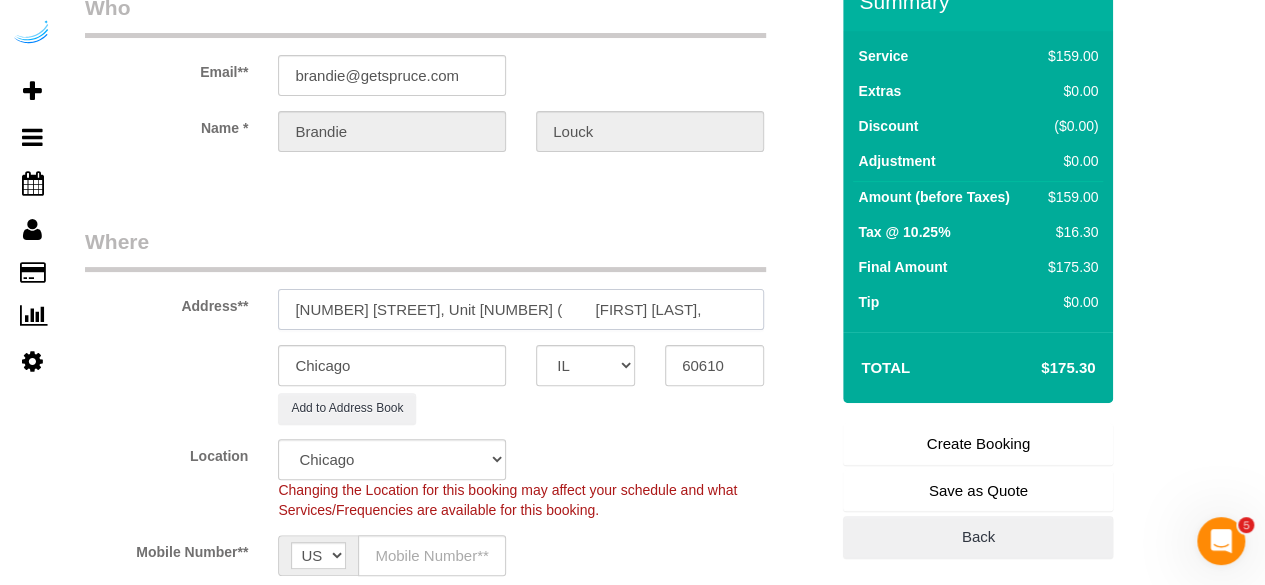paste on "[NUMBER] [STREET]" 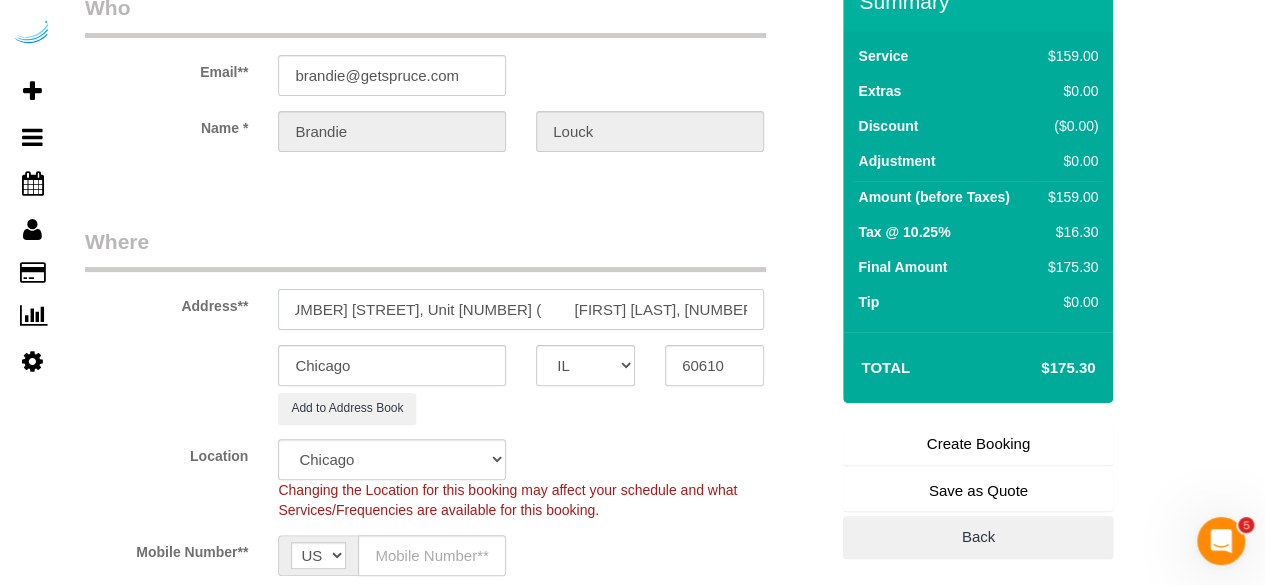 scroll, scrollTop: 0, scrollLeft: 26, axis: horizontal 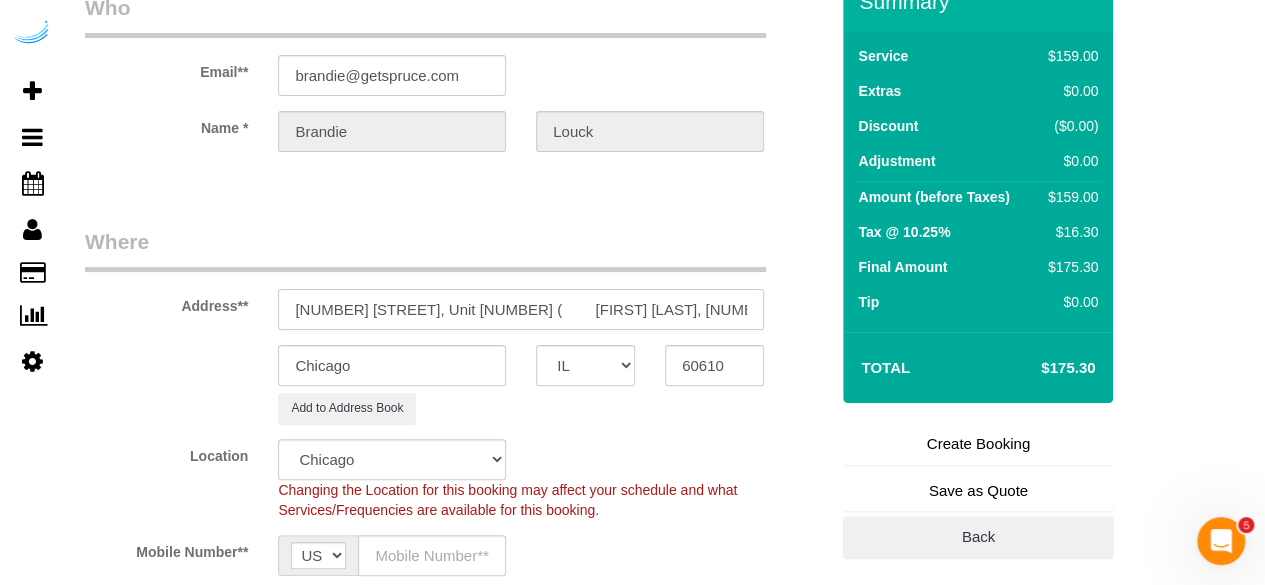 paste 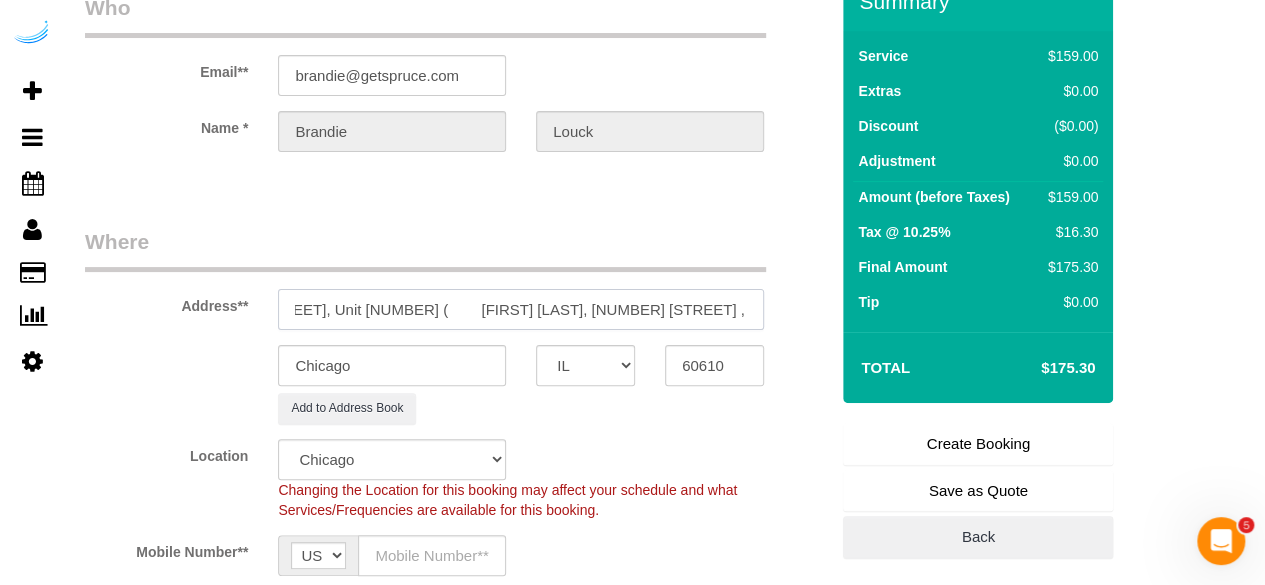 scroll, scrollTop: 0, scrollLeft: 120, axis: horizontal 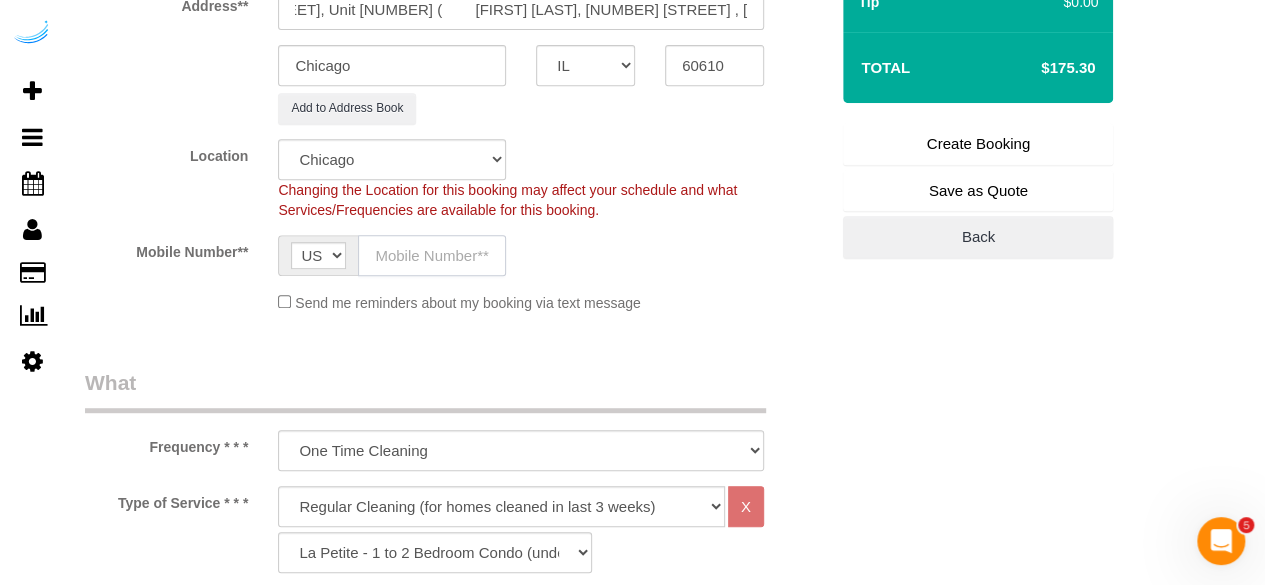 click 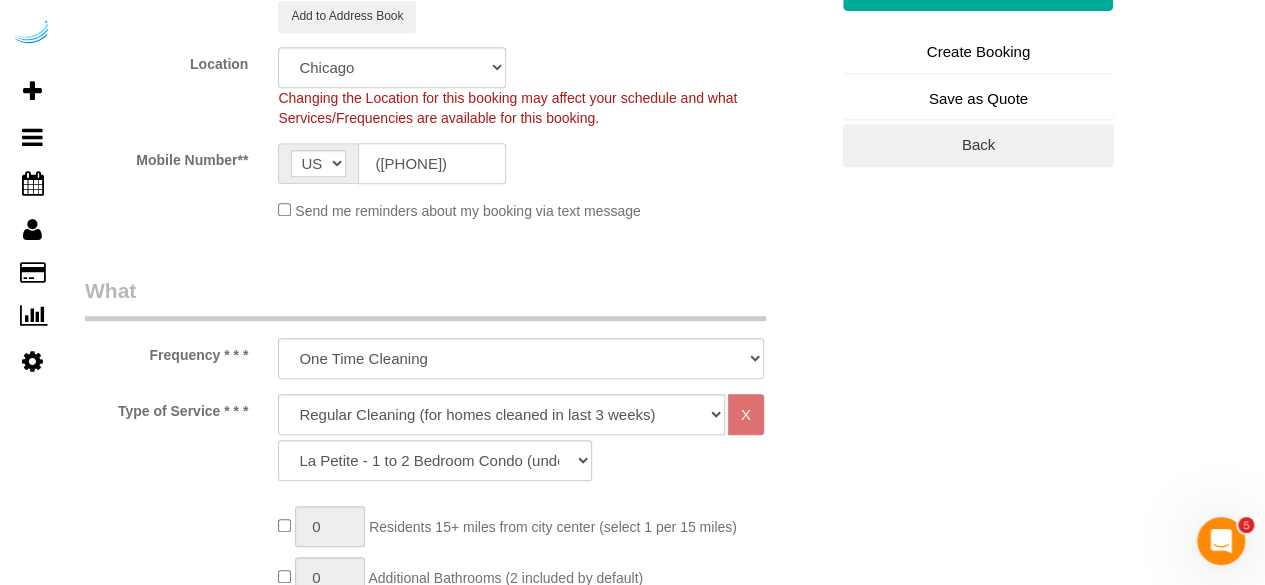 scroll, scrollTop: 600, scrollLeft: 0, axis: vertical 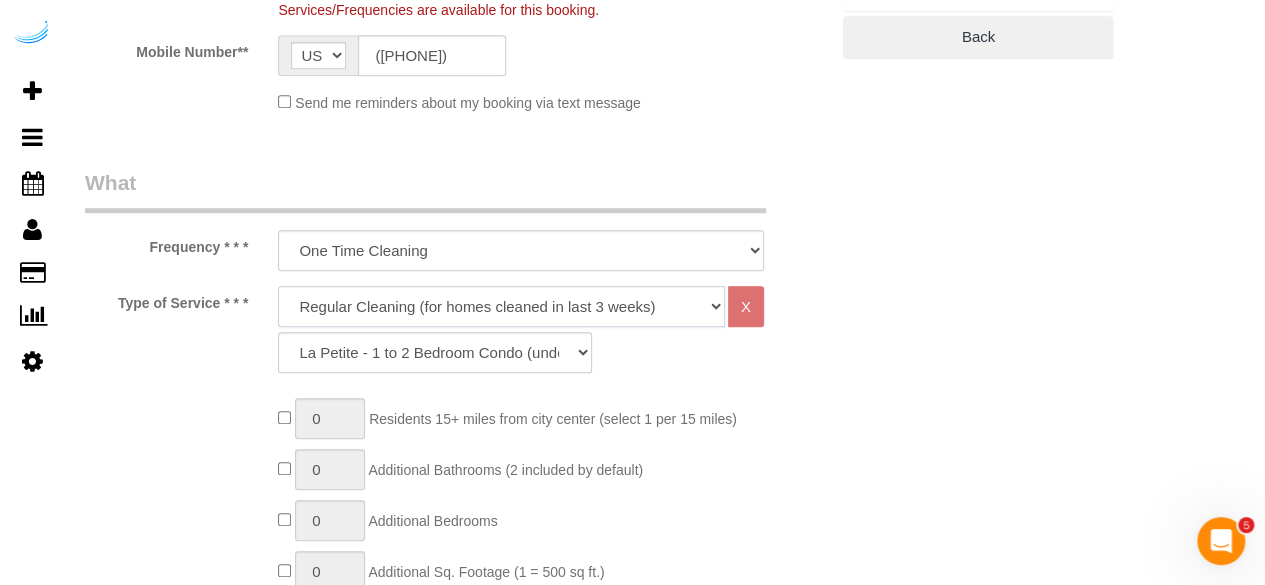 click on "Deep Cleaning (for homes that have not been cleaned in 3+ weeks) Spruce Regular Cleaning (for homes cleaned in last 3 weeks) Moving Cleanup (to clean home for new tenants) Post Construction Cleaning Vacation Rental Cleaning Hourly" 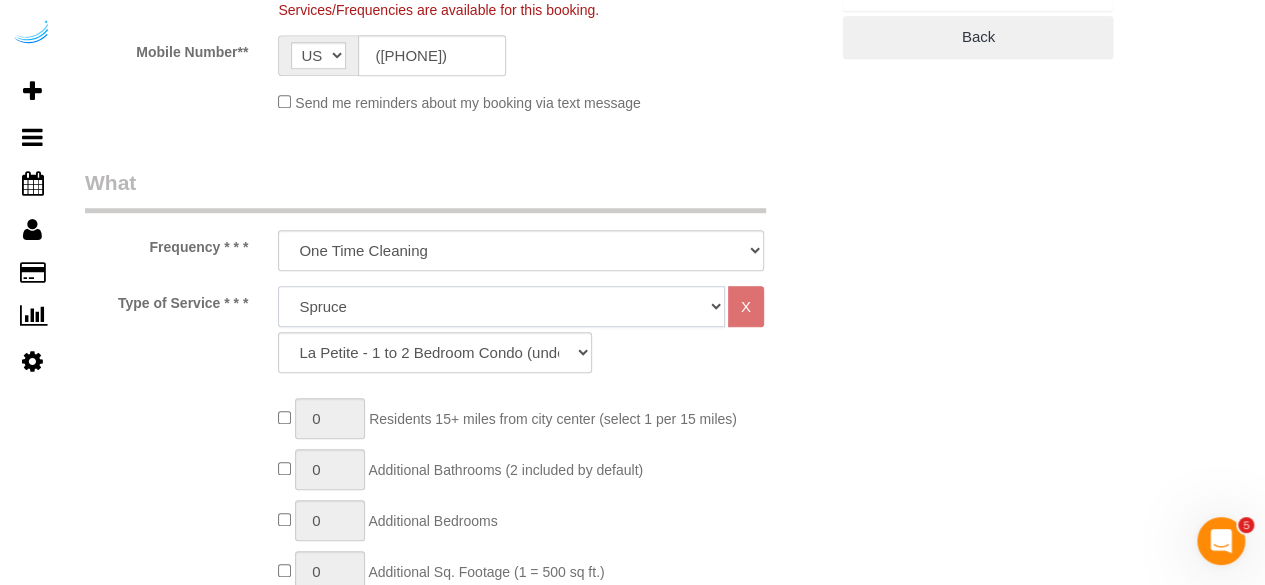 click on "Deep Cleaning (for homes that have not been cleaned in 3+ weeks) Spruce Regular Cleaning (for homes cleaned in last 3 weeks) Moving Cleanup (to clean home for new tenants) Post Construction Cleaning Vacation Rental Cleaning Hourly" 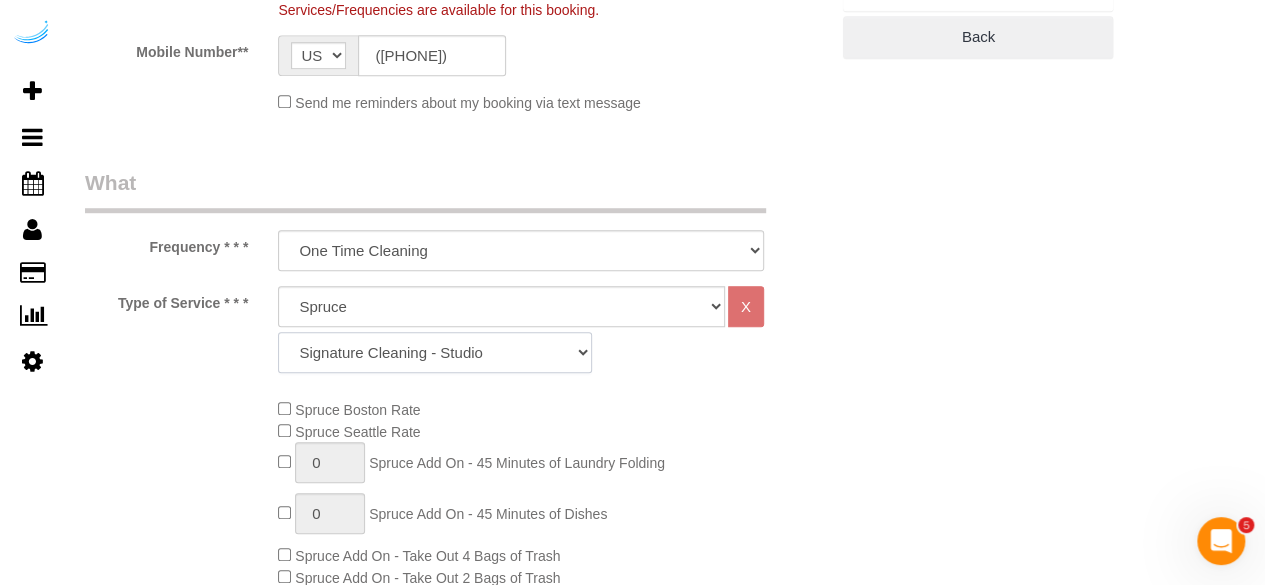 click on "Signature Cleaning - Studio Signature Cleaning - 1 Bed 1 Bath Signature Cleaning - 1 Bed 1.5 Bath Signature Cleaning - 1 Bed 1 Bath + Study Signature Cleaning - 1 Bed 2 Bath Signature Cleaning - 2 Bed 1 Bath Signature Cleaning - 2 Bed 2 Bath Signature Cleaning - 2 Bed 2.5 Bath Signature Cleaning - 2 Bed 2 Bath + Study Signature Cleaning - 3 Bed 2 Bath Signature Cleaning - 3 Bed 3 Bath Signature Cleaning - 4 Bed 2 Bath Signature Cleaning - 4 Bed 4 Bath Signature Cleaning - 5 Bed 4 Bath Signature Cleaning - 5 Bed 5 Bath Signature Cleaning - 6 Bed 6 Bath Premium Cleaning - Studio Premium Cleaning - 1 Bed 1 Bath Premium Cleaning - 1 Bed 1.5 Bath Premium Cleaning - 1 Bed 1 Bath + Study Premium Cleaning - 1 Bed 2 Bath Premium Cleaning - 2 Bed 1 Bath Premium Cleaning - 2 Bed 2 Bath Premium Cleaning - 2 Bed 2.5 Bath Premium Cleaning - 2 Bed 2 Bath + Study Premium Cleaning - 3 Bed 2 Bath Premium Cleaning - 3 Bed 3 Bath Premium Cleaning - 4 Bed 2 Bath Premium Cleaning - 4 Bed 4 Bath Premium Cleaning - 5 Bed 4 Bath" 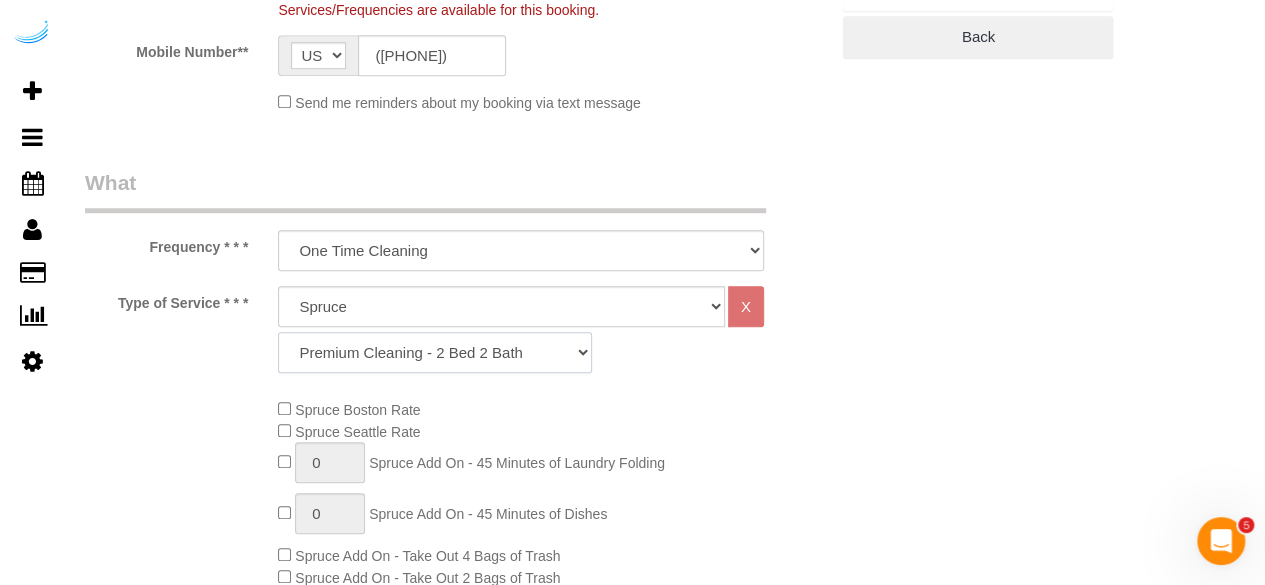 click on "Signature Cleaning - Studio Signature Cleaning - 1 Bed 1 Bath Signature Cleaning - 1 Bed 1.5 Bath Signature Cleaning - 1 Bed 1 Bath + Study Signature Cleaning - 1 Bed 2 Bath Signature Cleaning - 2 Bed 1 Bath Signature Cleaning - 2 Bed 2 Bath Signature Cleaning - 2 Bed 2.5 Bath Signature Cleaning - 2 Bed 2 Bath + Study Signature Cleaning - 3 Bed 2 Bath Signature Cleaning - 3 Bed 3 Bath Signature Cleaning - 4 Bed 2 Bath Signature Cleaning - 4 Bed 4 Bath Signature Cleaning - 5 Bed 4 Bath Signature Cleaning - 5 Bed 5 Bath Signature Cleaning - 6 Bed 6 Bath Premium Cleaning - Studio Premium Cleaning - 1 Bed 1 Bath Premium Cleaning - 1 Bed 1.5 Bath Premium Cleaning - 1 Bed 1 Bath + Study Premium Cleaning - 1 Bed 2 Bath Premium Cleaning - 2 Bed 1 Bath Premium Cleaning - 2 Bed 2 Bath Premium Cleaning - 2 Bed 2.5 Bath Premium Cleaning - 2 Bed 2 Bath + Study Premium Cleaning - 3 Bed 2 Bath Premium Cleaning - 3 Bed 3 Bath Premium Cleaning - 4 Bed 2 Bath Premium Cleaning - 4 Bed 4 Bath Premium Cleaning - 5 Bed 4 Bath" 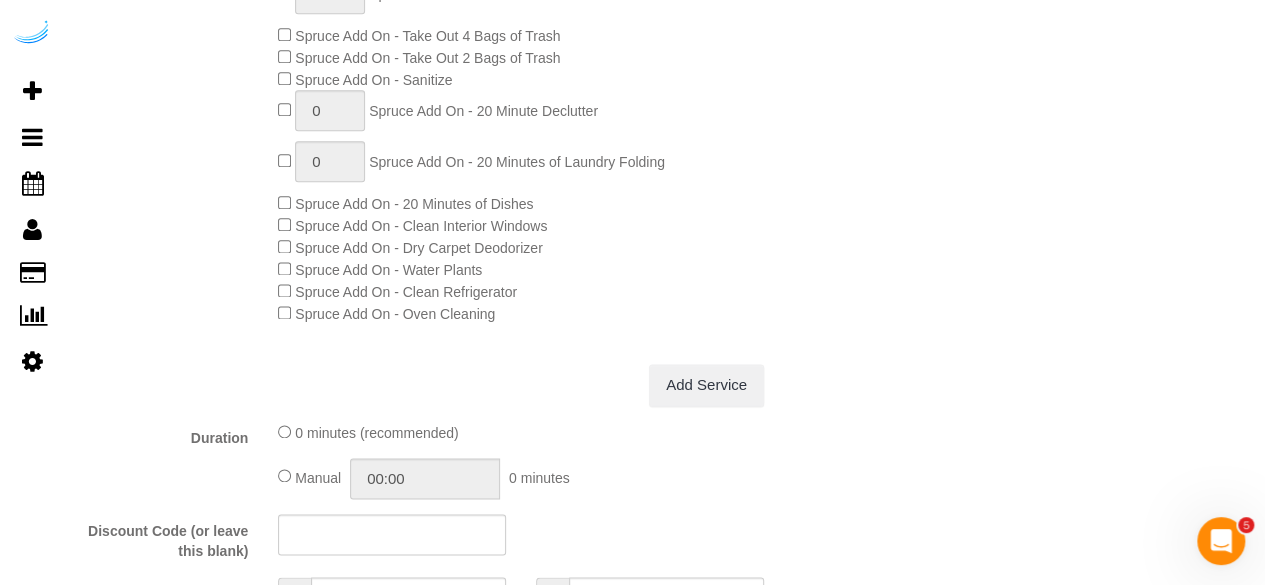 scroll, scrollTop: 1300, scrollLeft: 0, axis: vertical 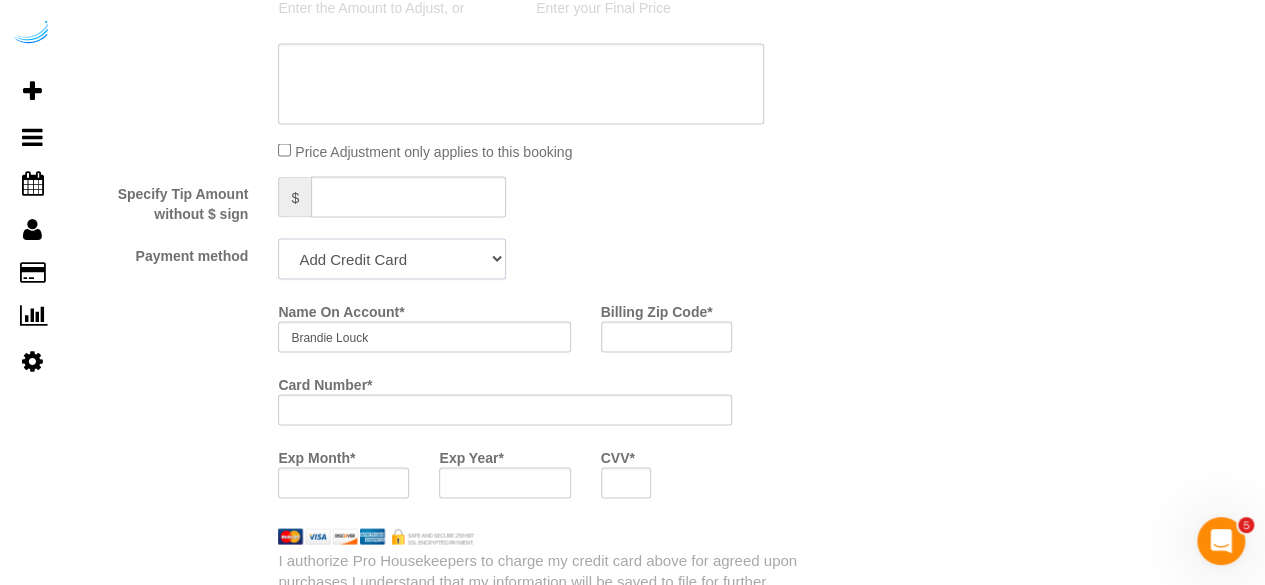 click on "Add Credit Card Cash Check Paypal" 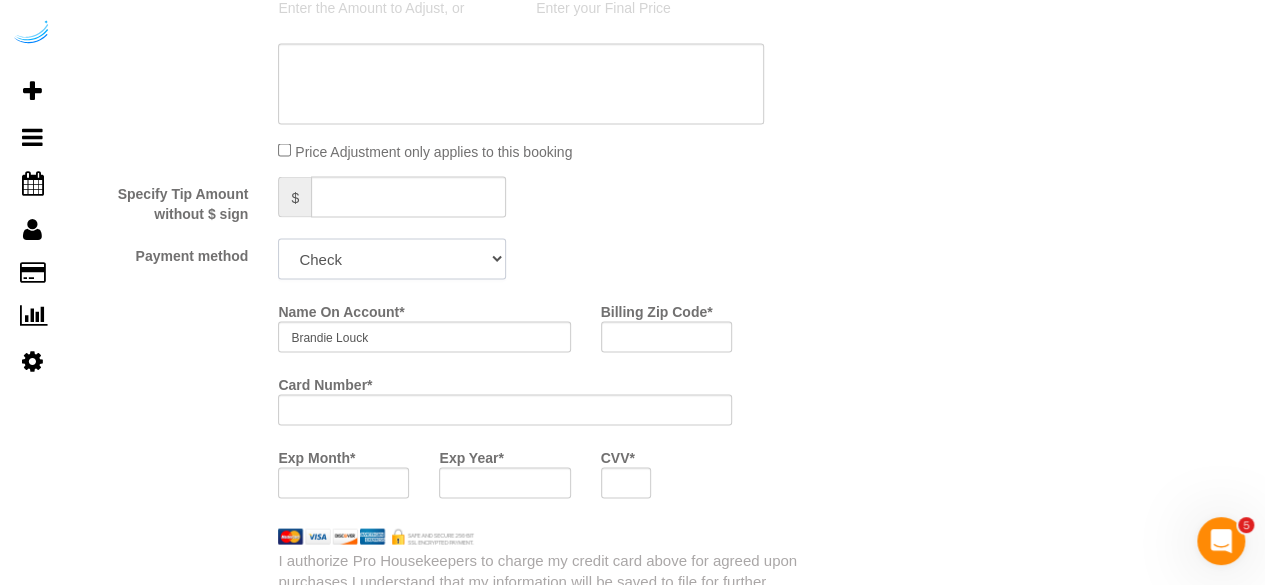 click on "Add Credit Card Cash Check Paypal" 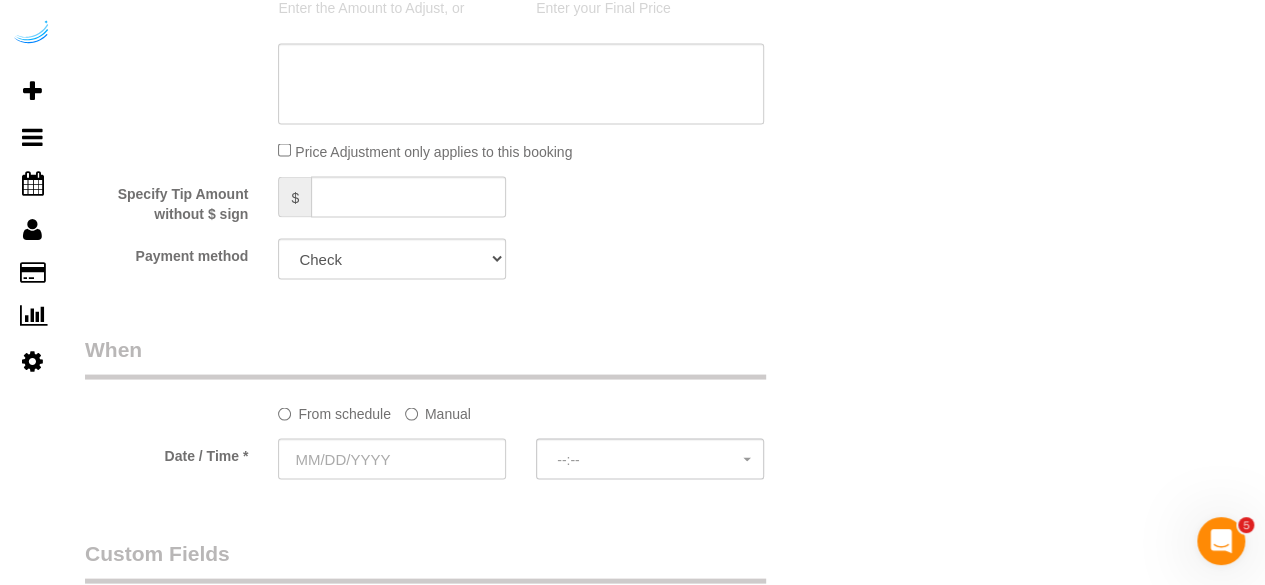 click on "Manual" 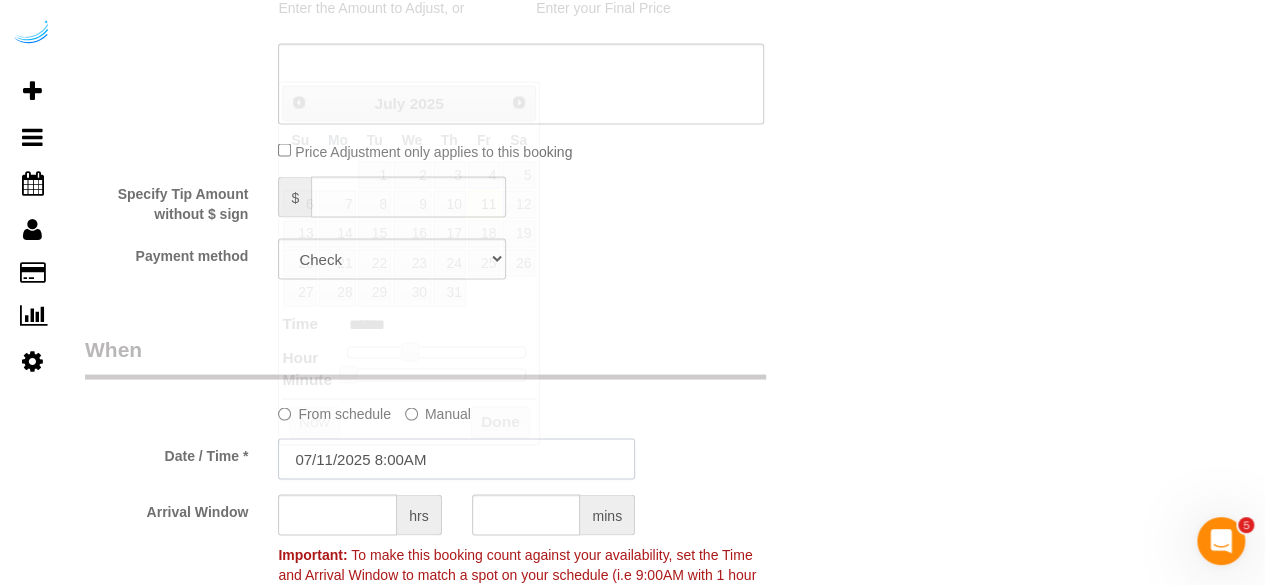 click on "07/11/2025 8:00AM" at bounding box center [456, 458] 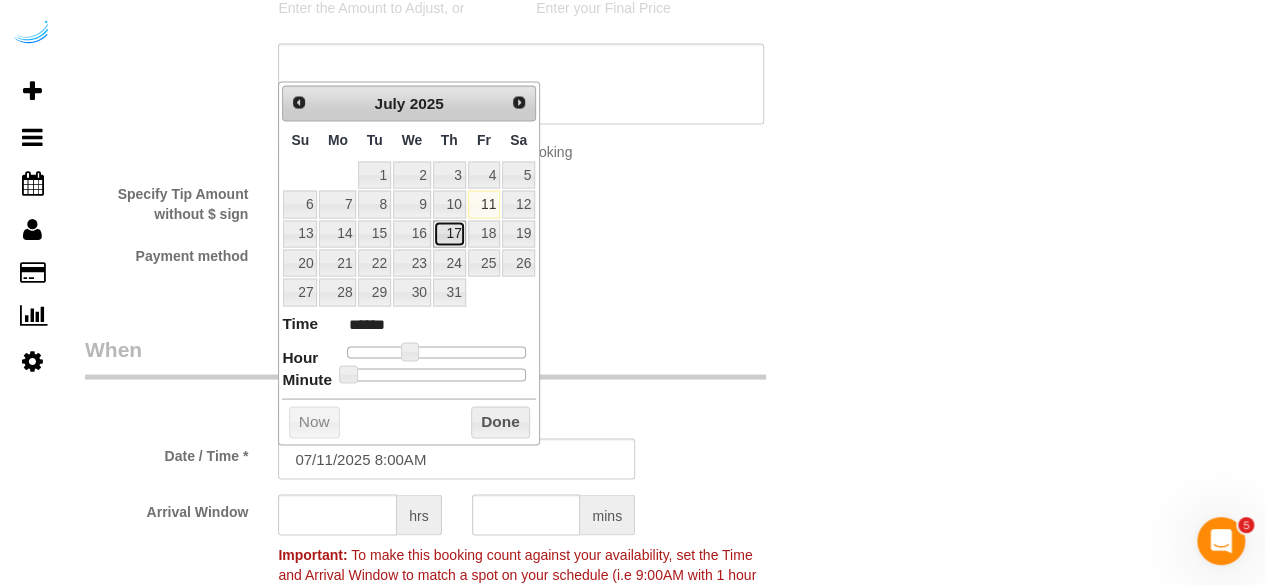 click on "17" at bounding box center [449, 233] 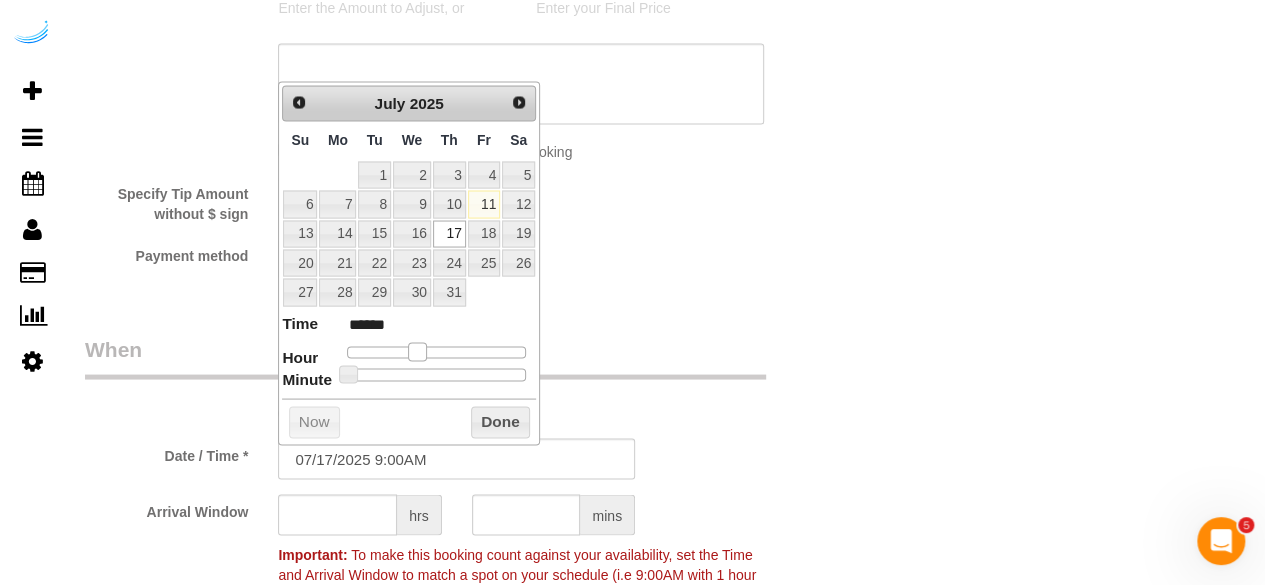 click at bounding box center [417, 351] 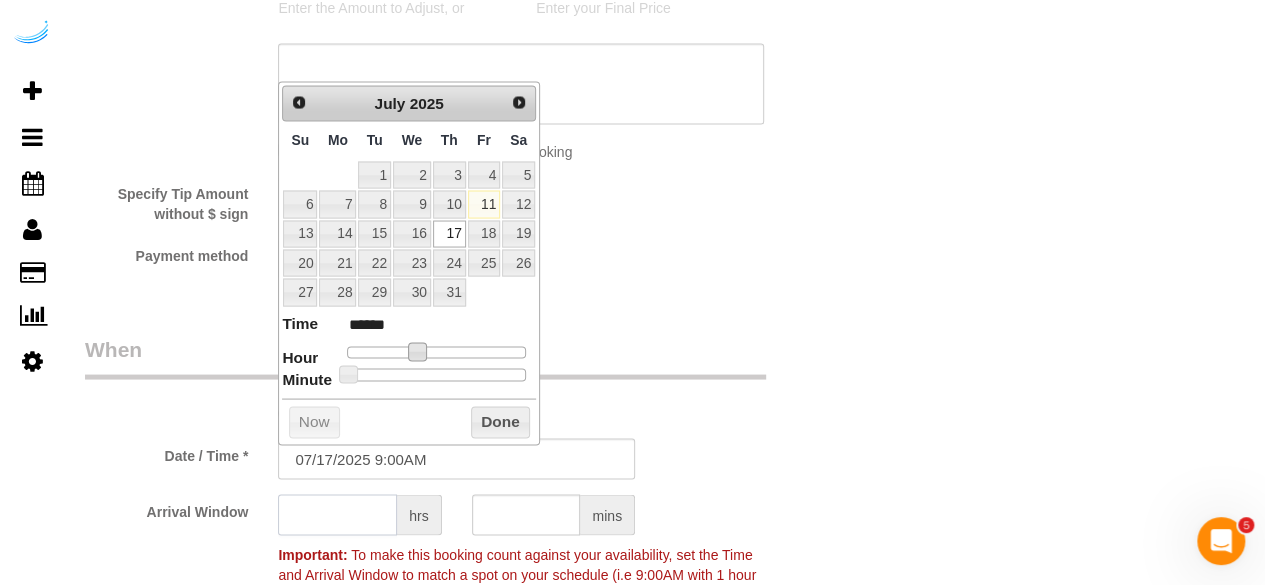 click 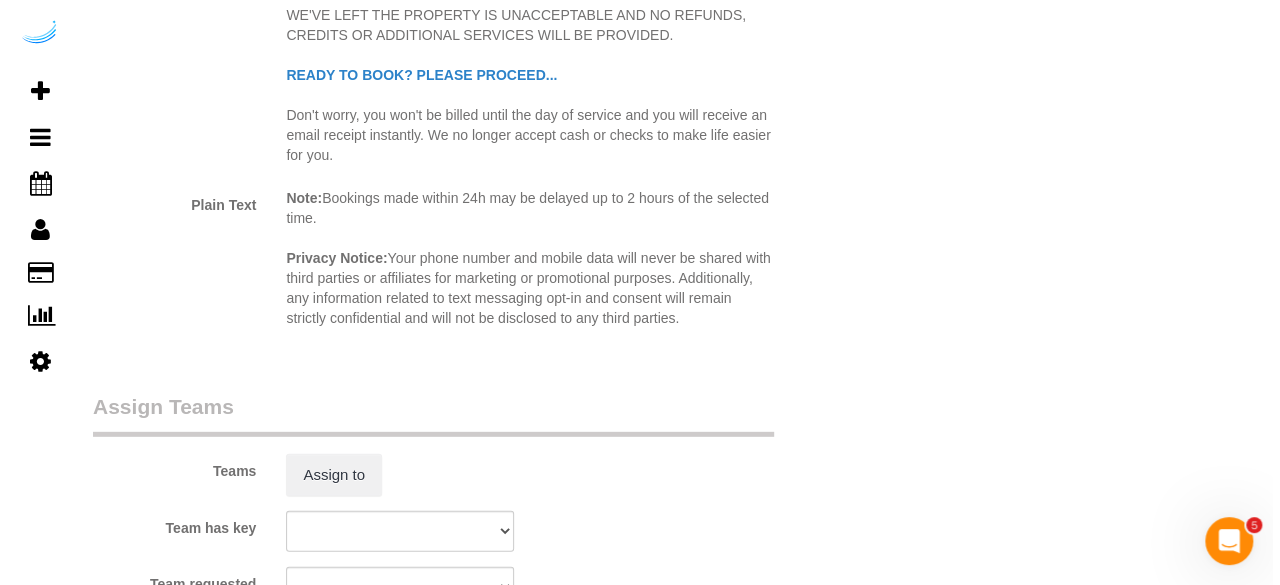 scroll, scrollTop: 2800, scrollLeft: 0, axis: vertical 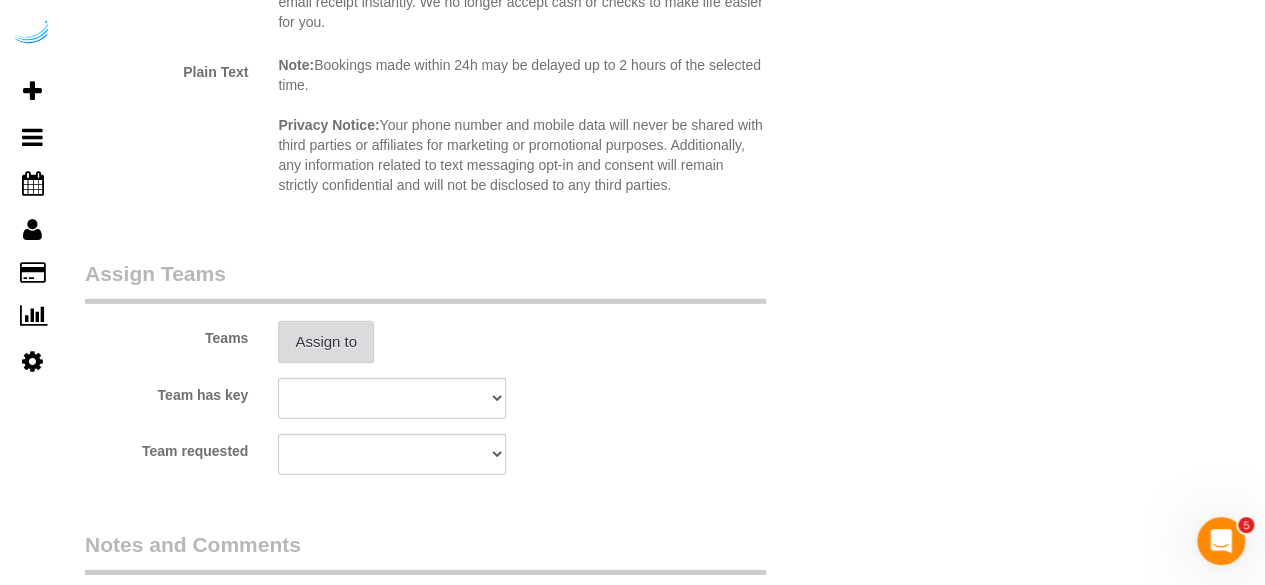click on "Assign to" at bounding box center (326, 342) 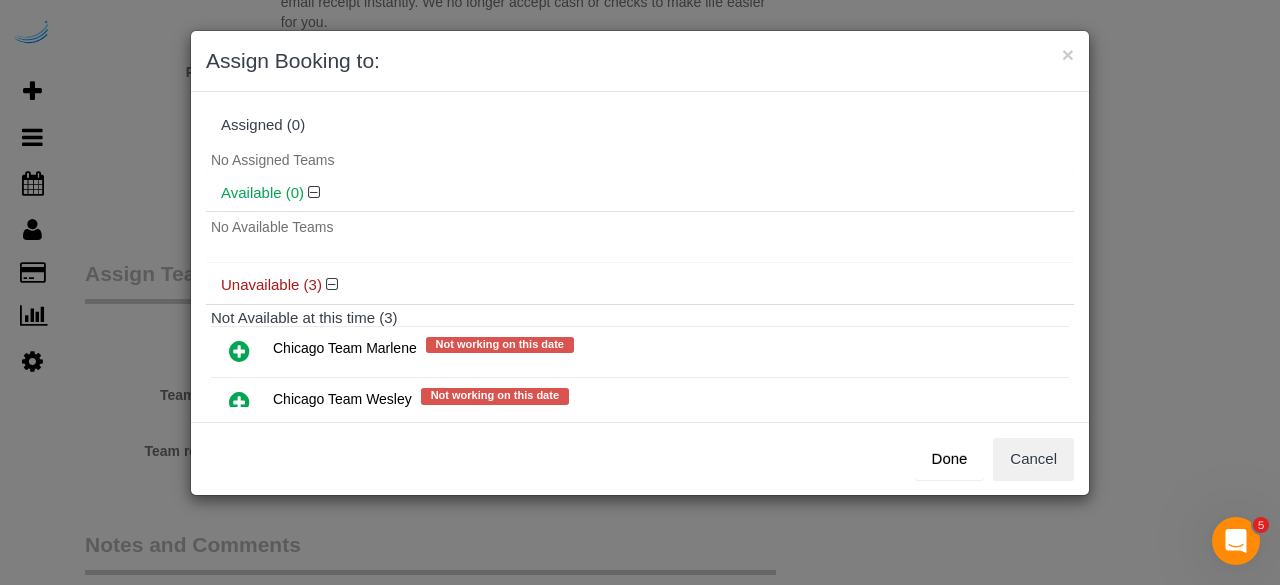 click at bounding box center [239, 402] 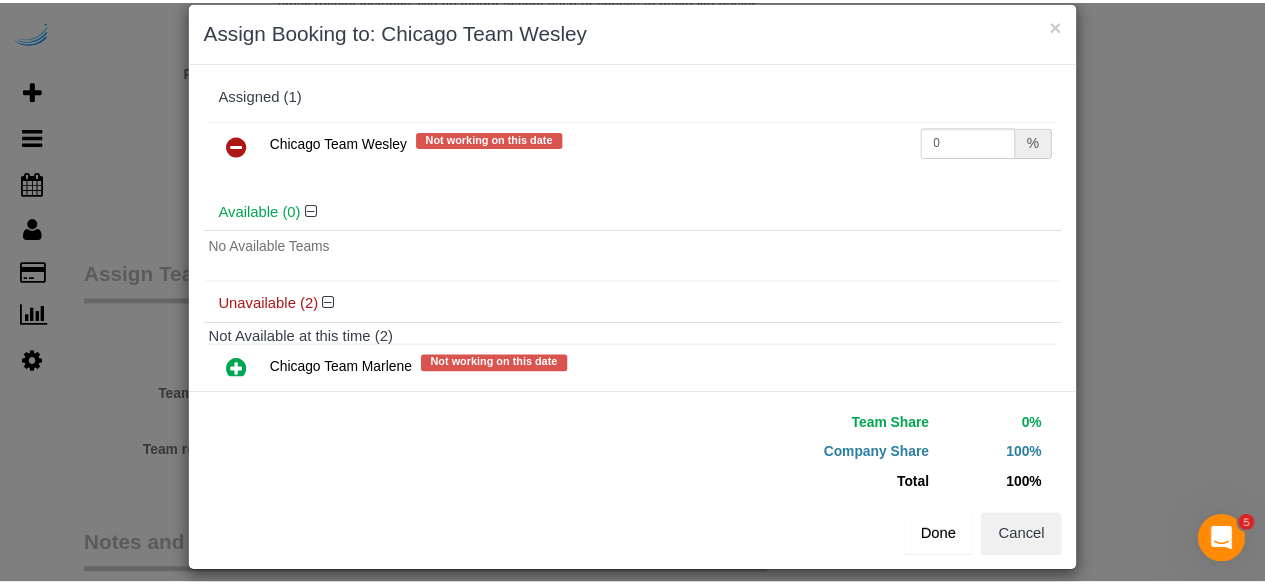 scroll, scrollTop: 45, scrollLeft: 0, axis: vertical 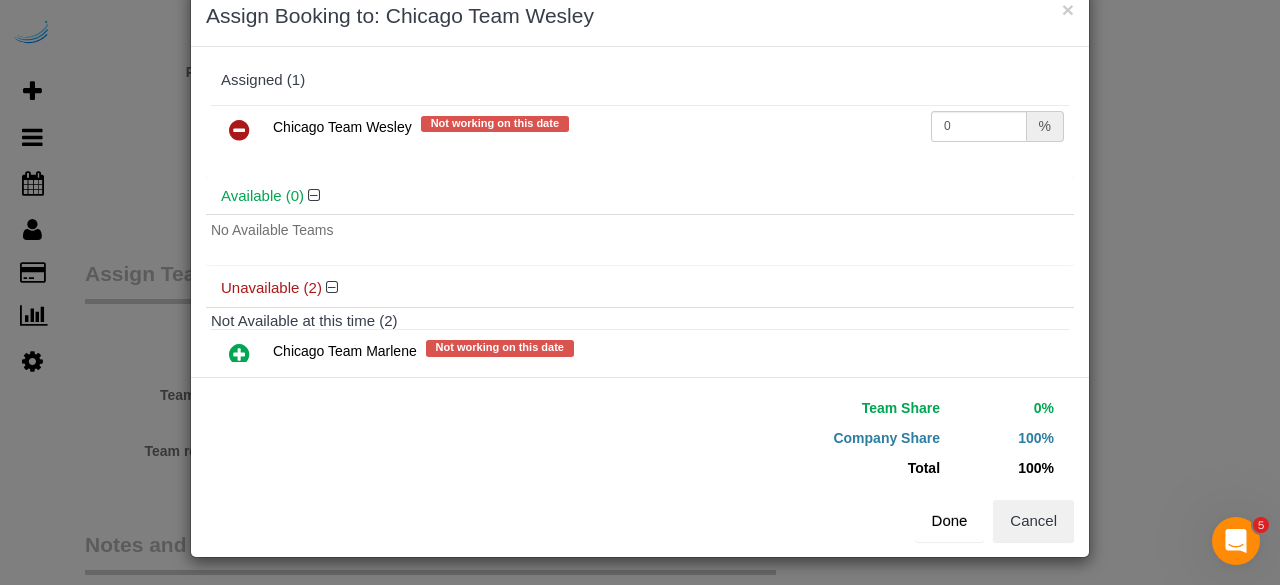 click on "Done" at bounding box center (950, 521) 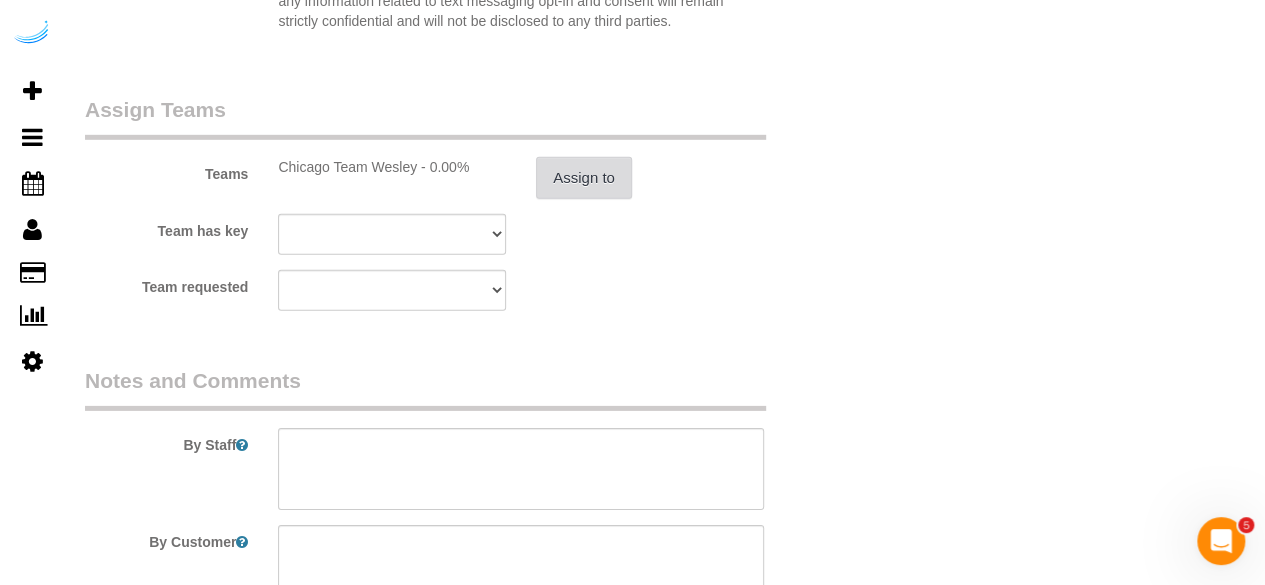 scroll, scrollTop: 3100, scrollLeft: 0, axis: vertical 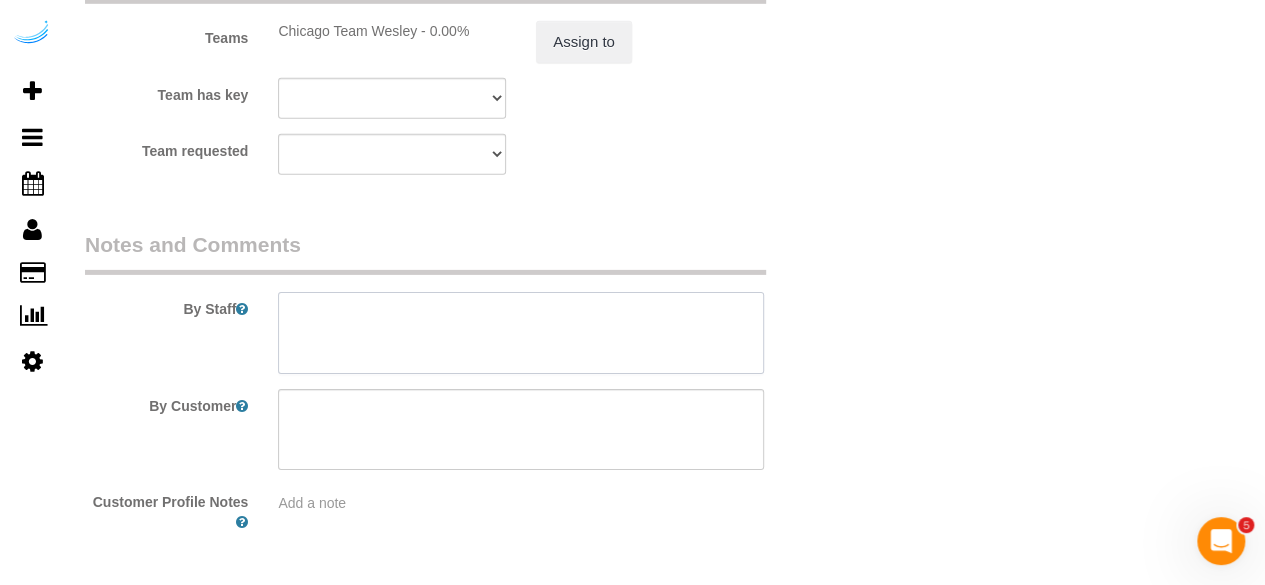drag, startPoint x: 576, startPoint y: 325, endPoint x: 567, endPoint y: 316, distance: 12.727922 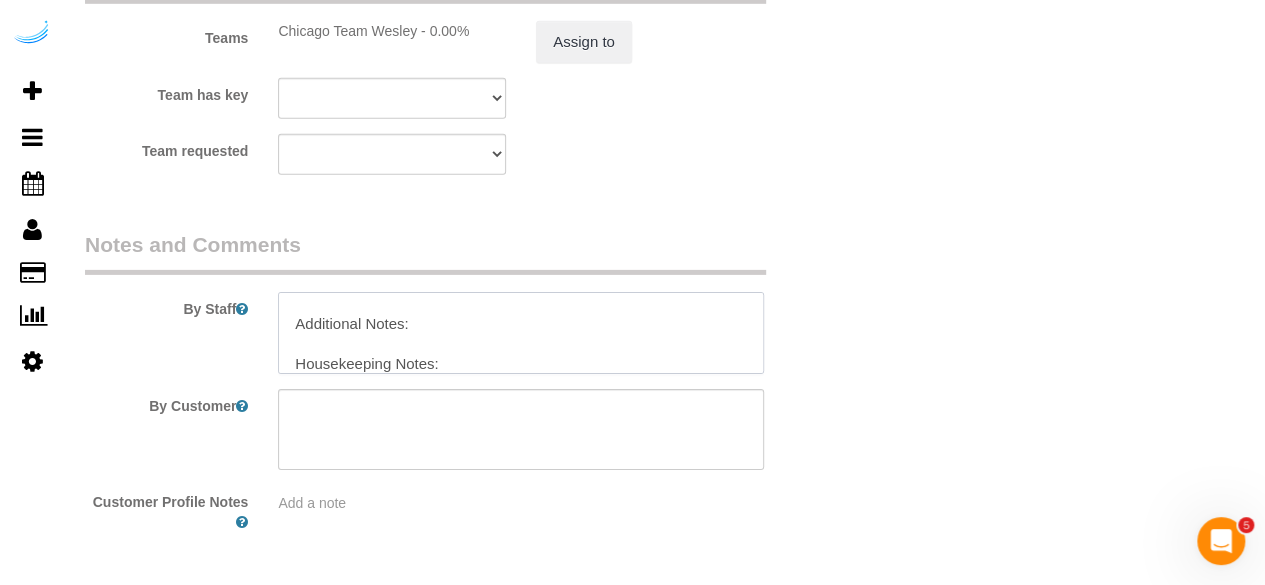 scroll, scrollTop: 148, scrollLeft: 0, axis: vertical 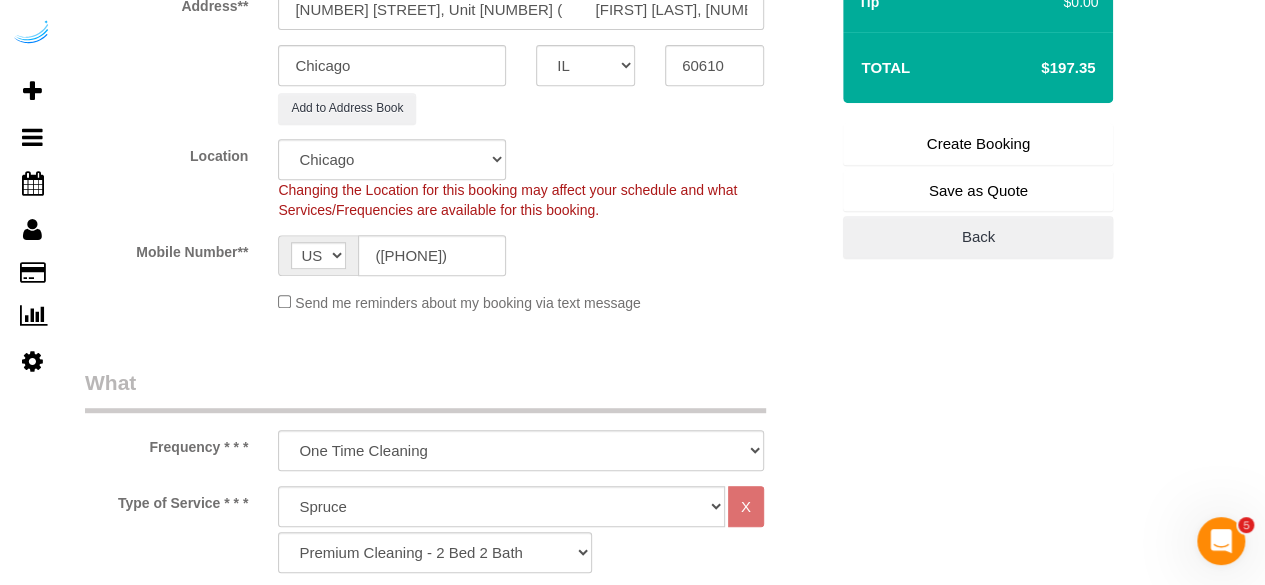 click on "Create Booking" at bounding box center (978, 144) 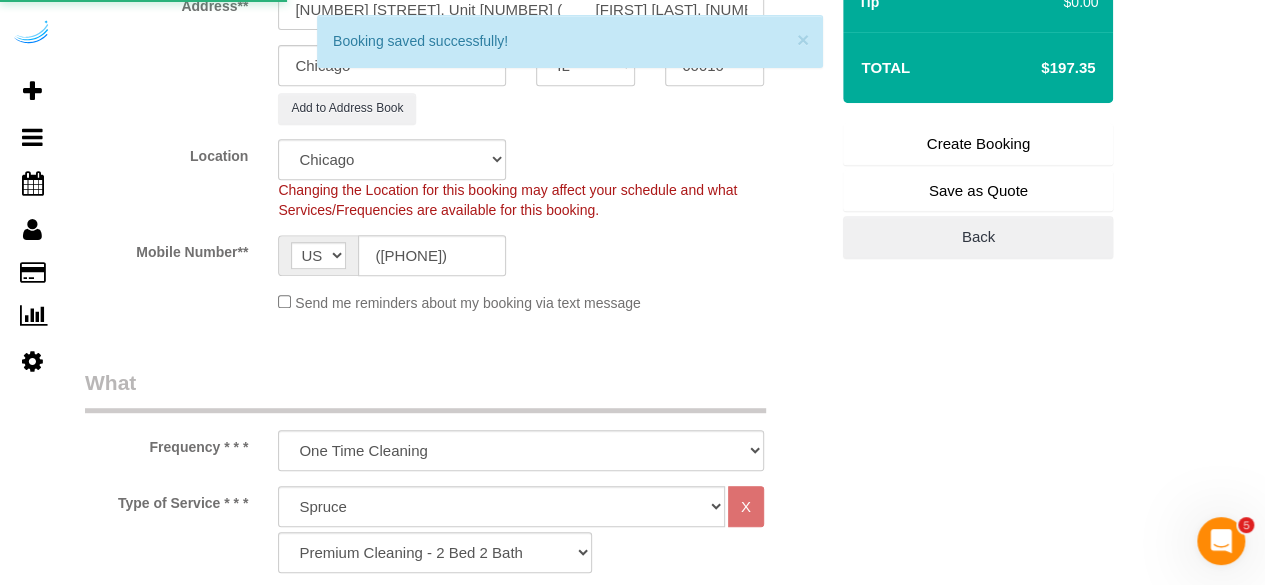 scroll, scrollTop: 0, scrollLeft: 0, axis: both 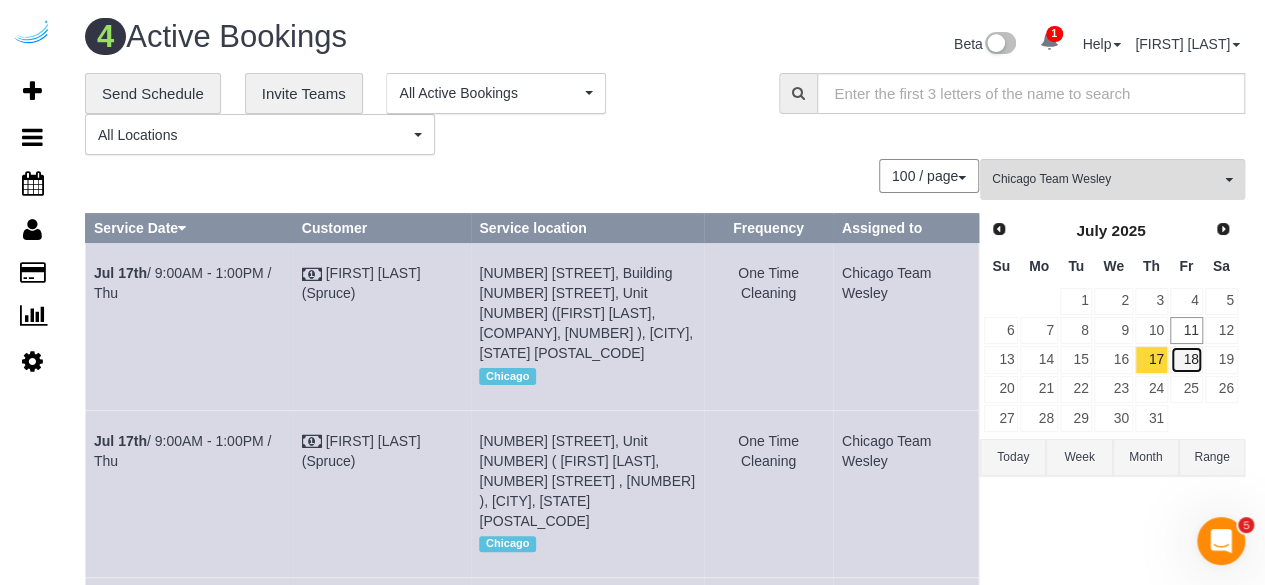 click on "18" at bounding box center [1186, 359] 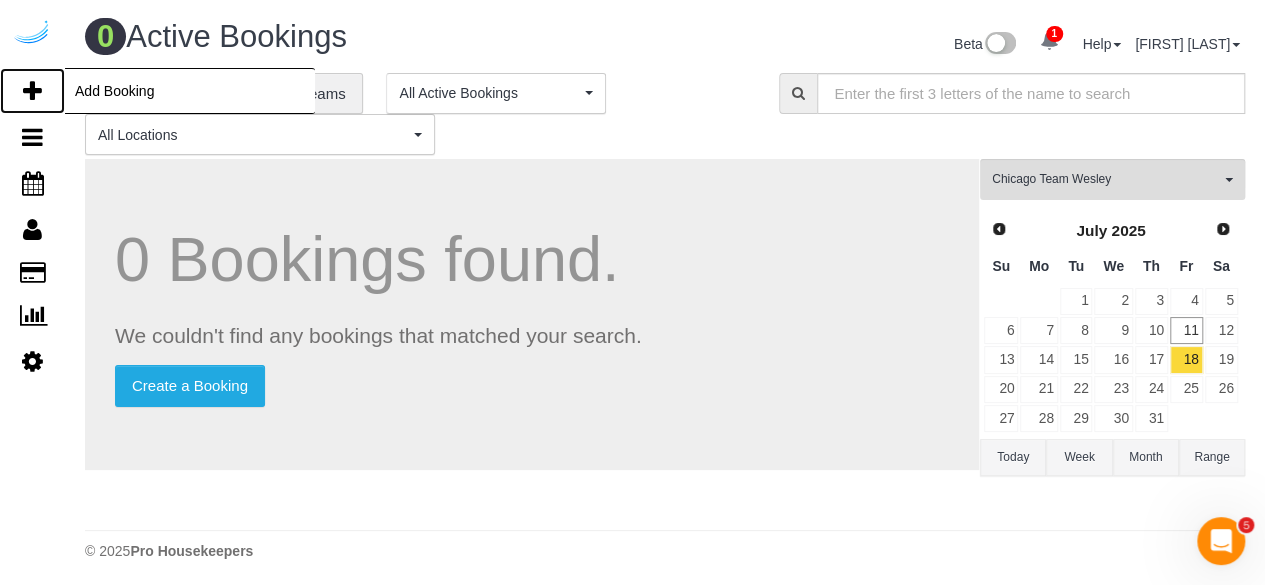 click at bounding box center [32, 91] 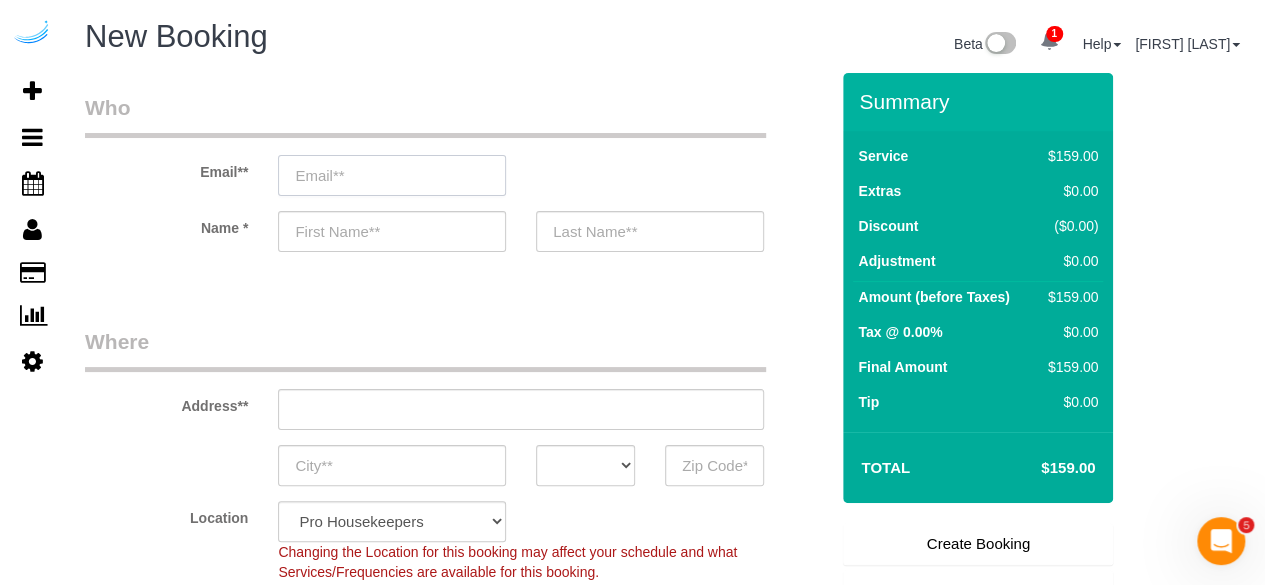 click at bounding box center [392, 175] 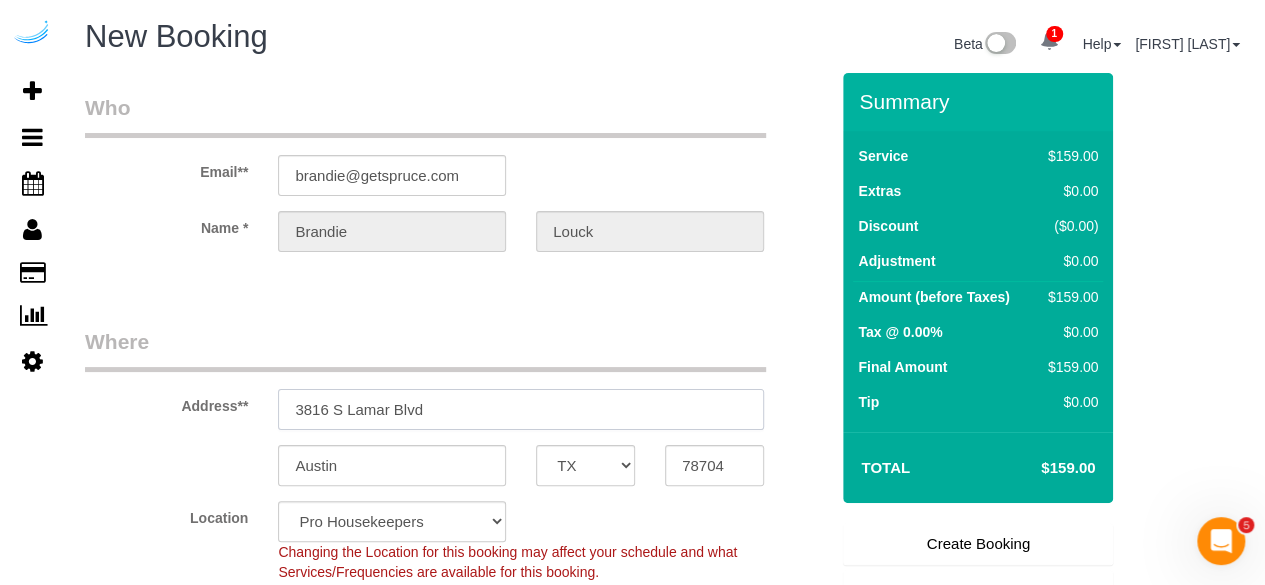click on "3816 S Lamar Blvd" at bounding box center [521, 409] 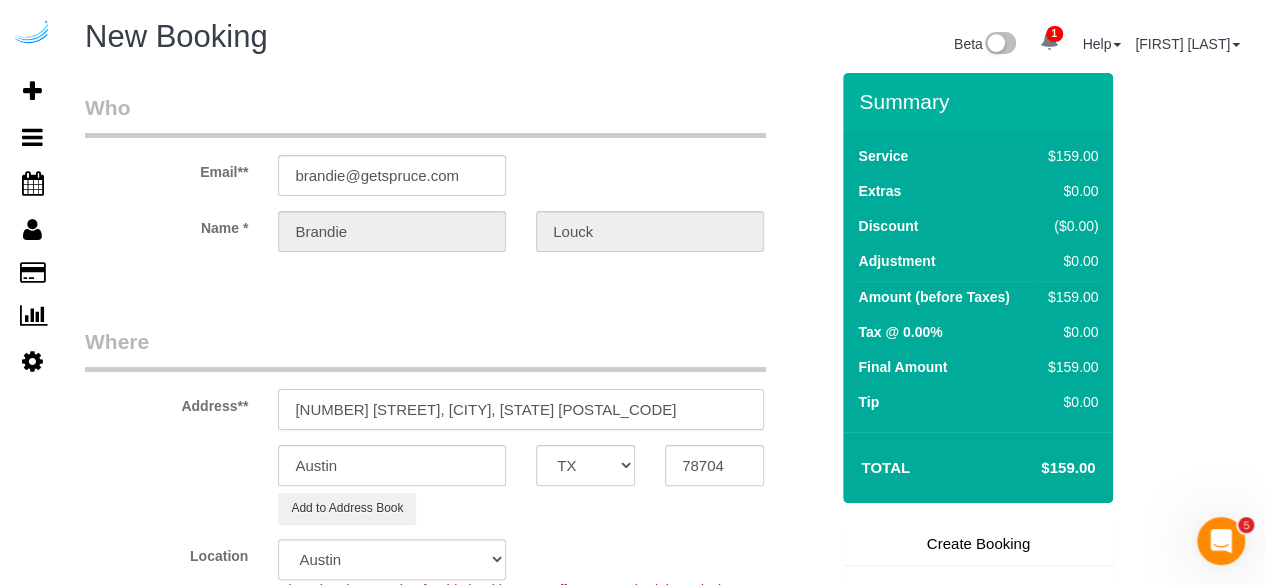 drag, startPoint x: 492, startPoint y: 413, endPoint x: 632, endPoint y: 408, distance: 140.08926 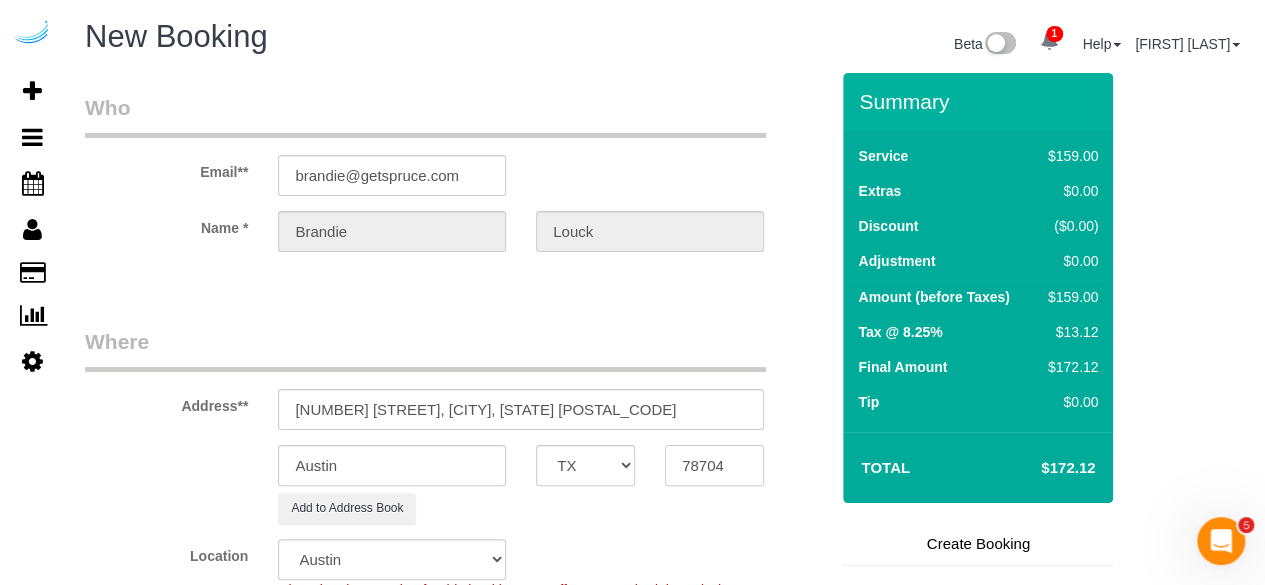 click on "78704" at bounding box center (714, 465) 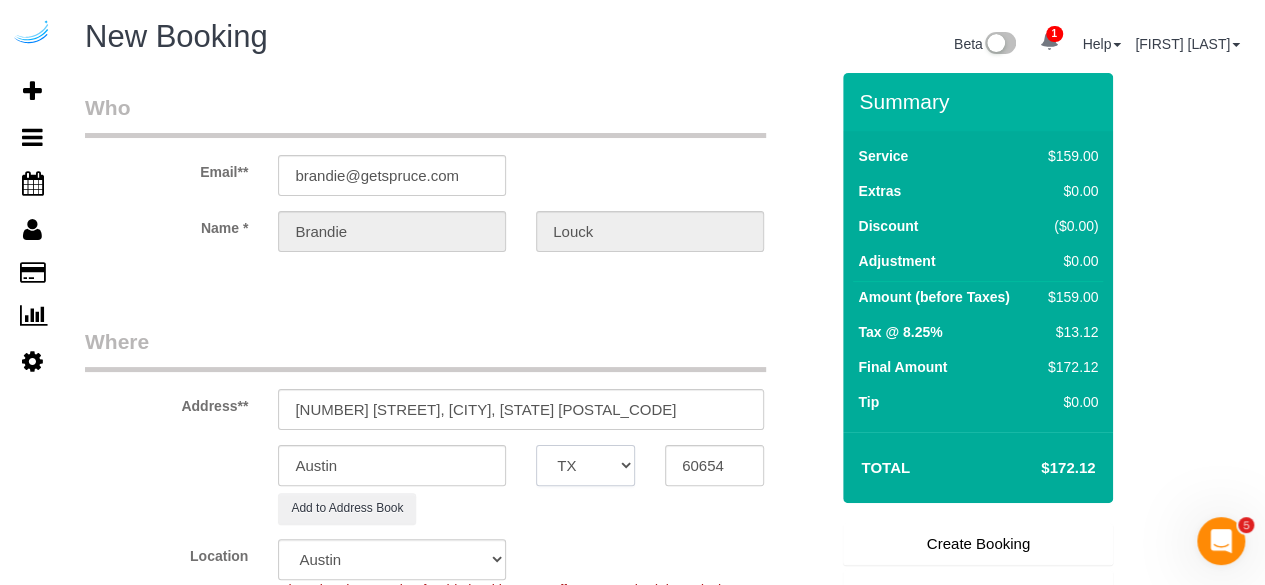 click on "AK
AL
AR
AZ
CA
CO
CT
DC
DE
FL
GA
HI
IA
ID
IL
IN
KS
KY
LA
MA
MD
ME
MI
MN
MO
MS
MT
NC
ND
NE
NH
NJ
NM
NV
NY
OH
OK
OR
PA
RI
SC
SD
TN
TX
UT
VA
VT
WA
WI
WV
WY" at bounding box center [585, 465] 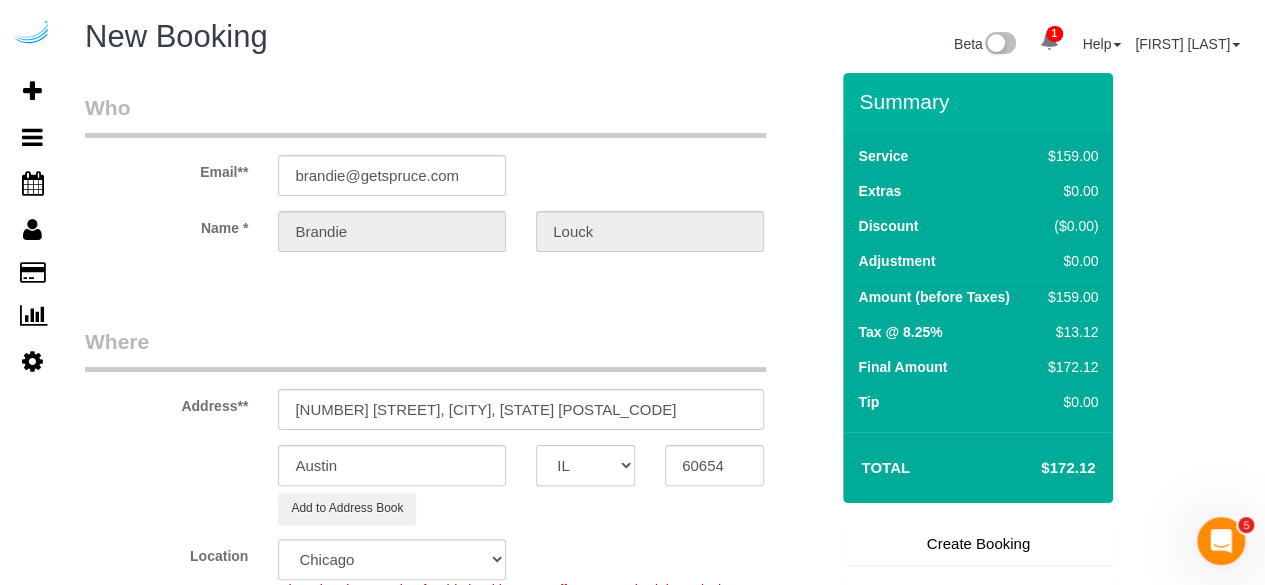 click on "AK
AL
AR
AZ
CA
CO
CT
DC
DE
FL
GA
HI
IA
ID
IL
IN
KS
KY
LA
MA
MD
ME
MI
MN
MO
MS
MT
NC
ND
NE
NH
NJ
NM
NV
NY
OH
OK
OR
PA
RI
SC
SD
TN
TX
UT
VA
VT
WA
WI
WV
WY" at bounding box center (585, 465) 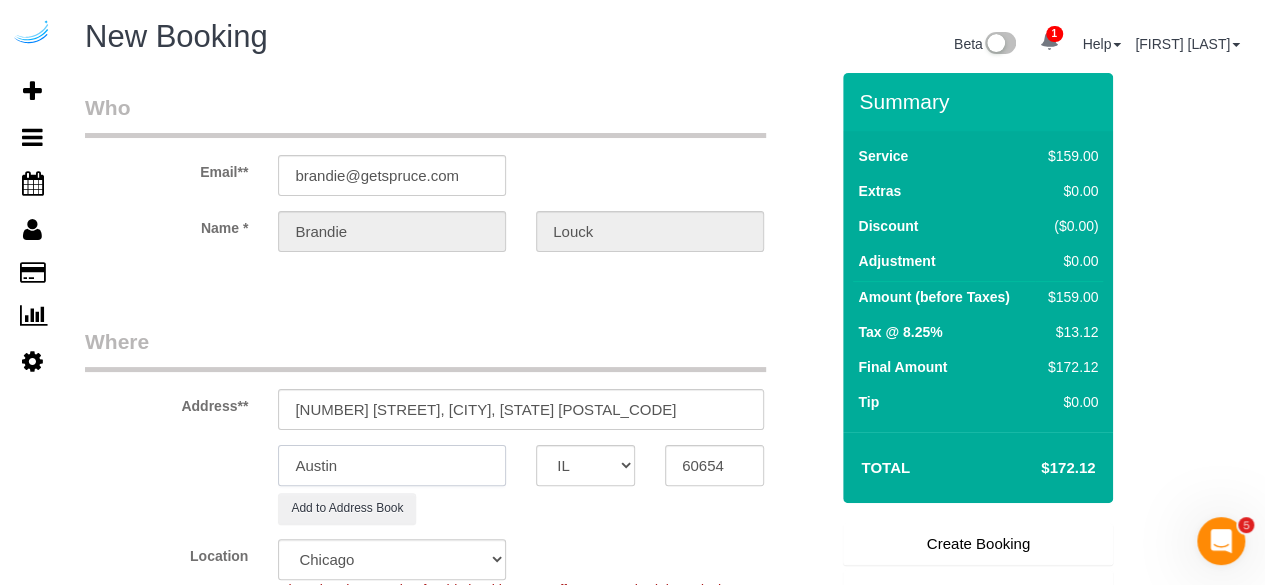 click on "Austin" at bounding box center [392, 465] 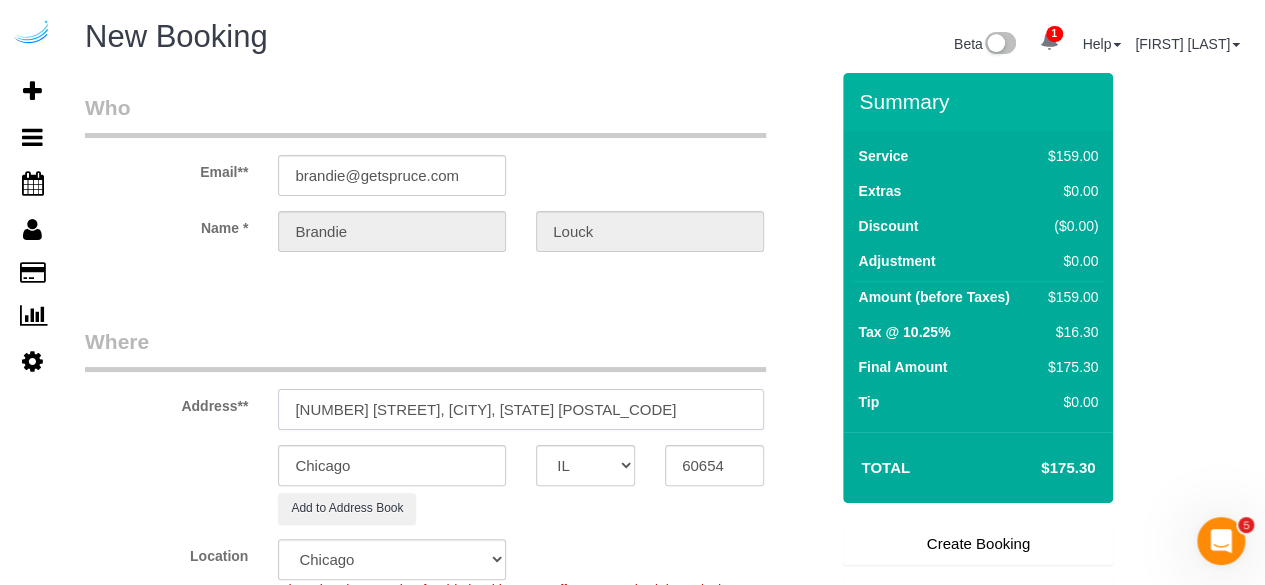 drag, startPoint x: 416, startPoint y: 409, endPoint x: 835, endPoint y: 461, distance: 422.2144 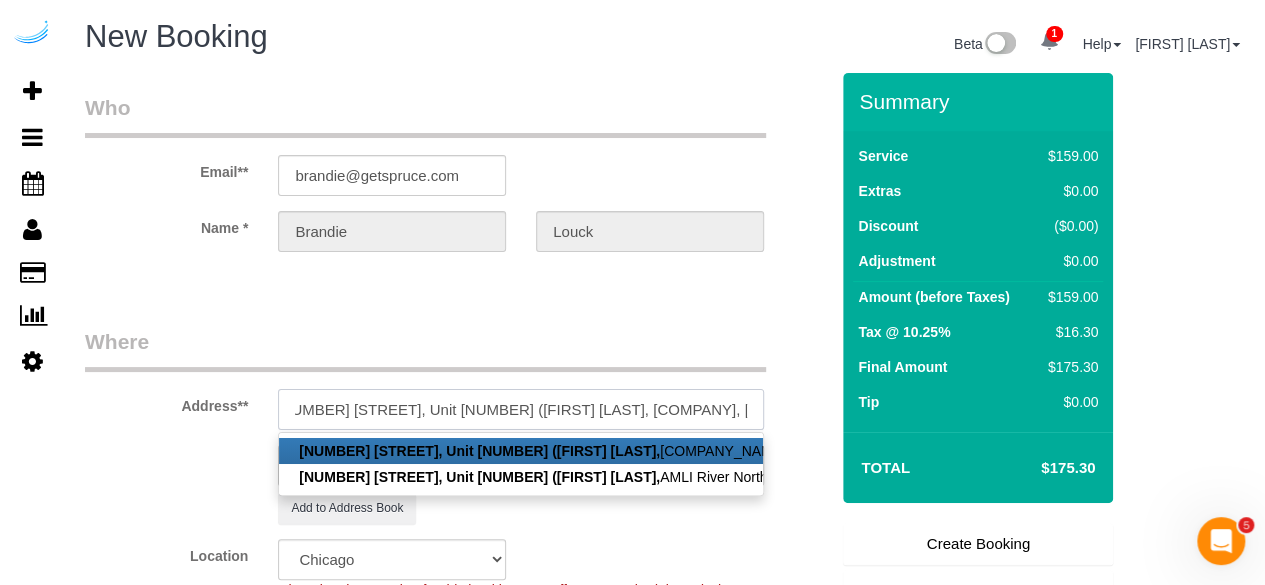 scroll, scrollTop: 0, scrollLeft: 24, axis: horizontal 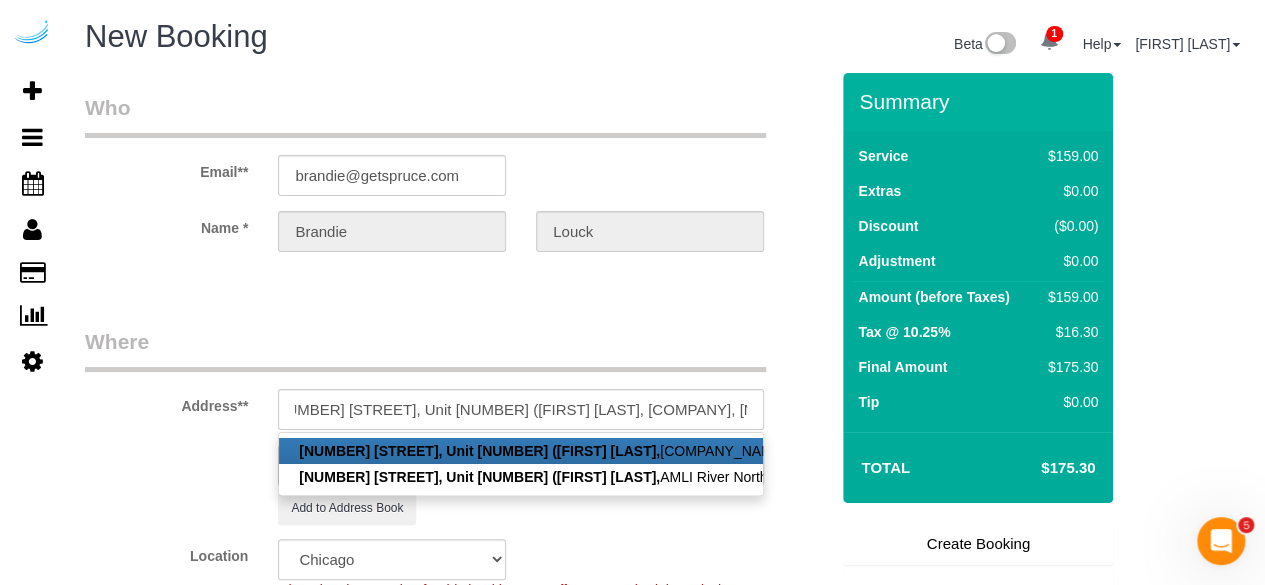 click on "Email**
[EMAIL]
Name *
[FIRST]
[LAST]
Where
Address**
[NUMBER] [STREET], Unit [NUMBER] ([FIRST] [LAST], AMLI River North, [NUMBER])
[NUMBER] [STREET], Unit [NUMBER] ([FIRST] [LAST],  AMLI River North, [NUMBER]), [CITY], [STATE] [POSTAL_CODE]
[NUMBER] [STREET], Unit [NUMBER] ([FIRST] [LAST],  AMLI River North, [NUMBER]), [CITY], [STATE] [POSTAL_CODE]
[CITY]
AK
AL
AR
AZ
CA
CO
CT
DC
DE
FL
GA
HI
IA
ID
IL
IN
KS" at bounding box center (456, 2223) 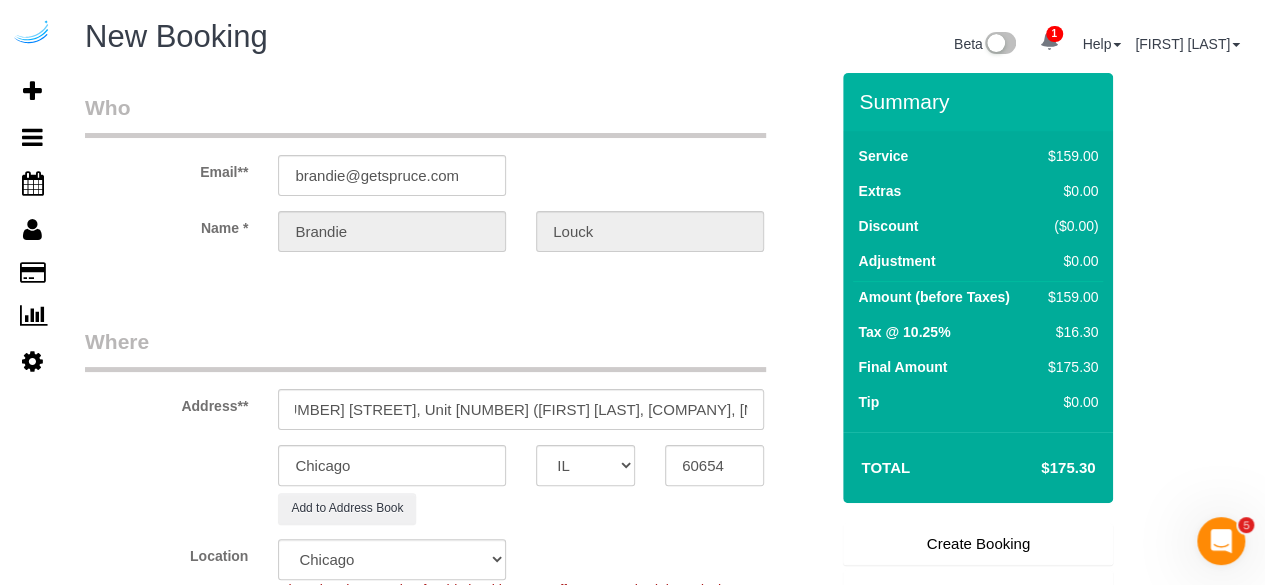 scroll, scrollTop: 0, scrollLeft: 0, axis: both 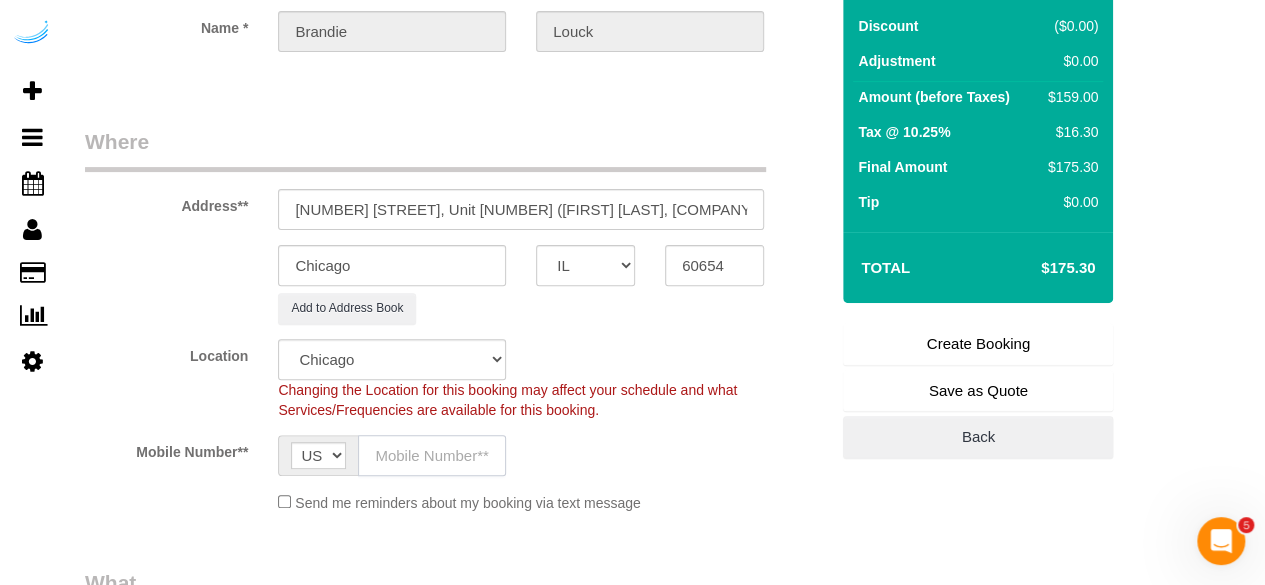 click 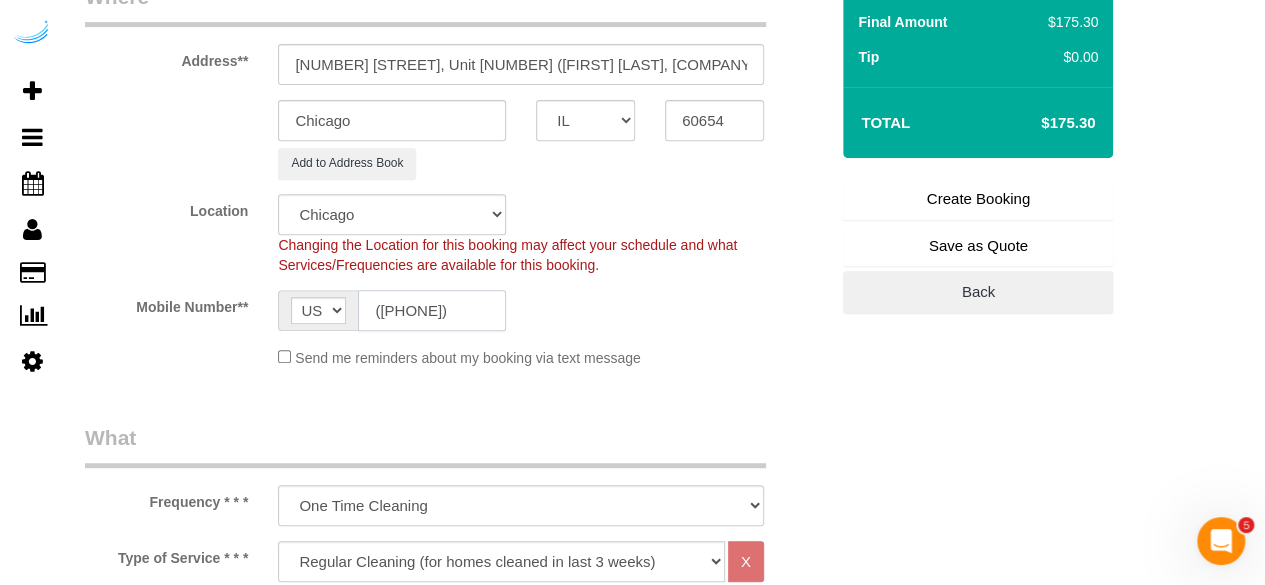 scroll, scrollTop: 700, scrollLeft: 0, axis: vertical 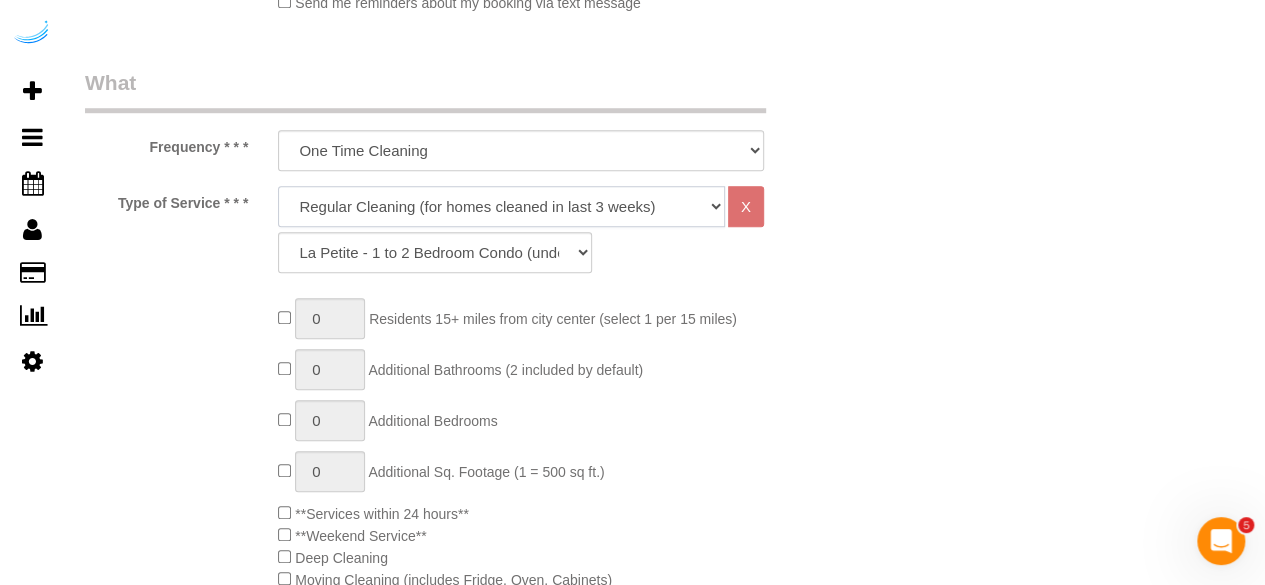 click on "Deep Cleaning (for homes that have not been cleaned in 3+ weeks) Spruce Regular Cleaning (for homes cleaned in last 3 weeks) Moving Cleanup (to clean home for new tenants) Post Construction Cleaning Vacation Rental Cleaning Hourly" 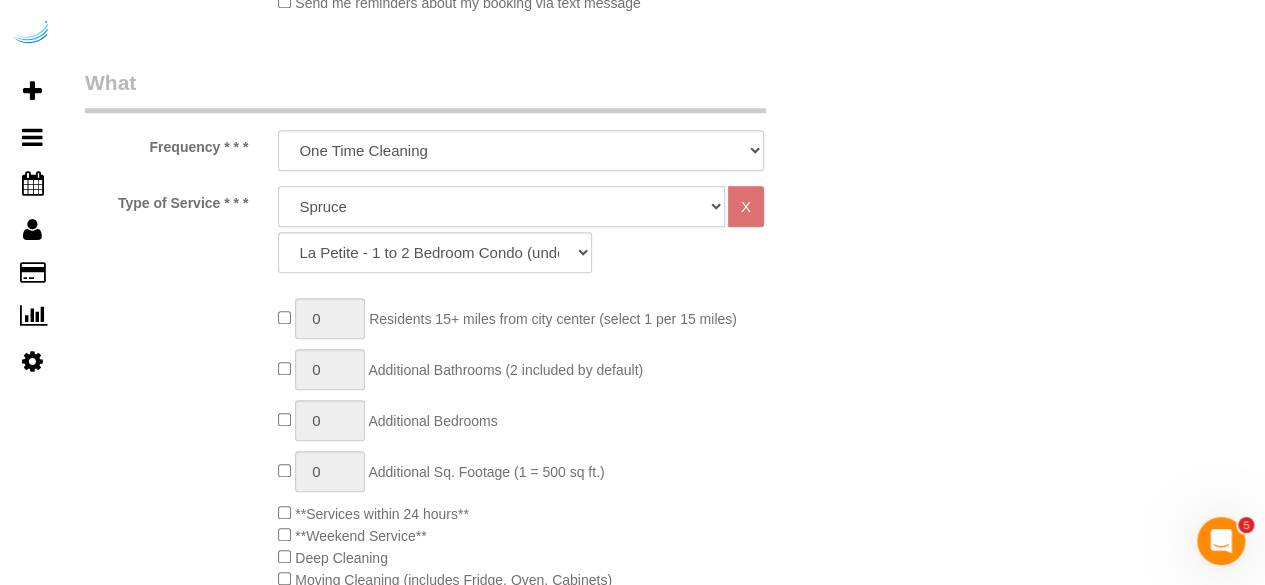click on "Deep Cleaning (for homes that have not been cleaned in 3+ weeks) Spruce Regular Cleaning (for homes cleaned in last 3 weeks) Moving Cleanup (to clean home for new tenants) Post Construction Cleaning Vacation Rental Cleaning Hourly" 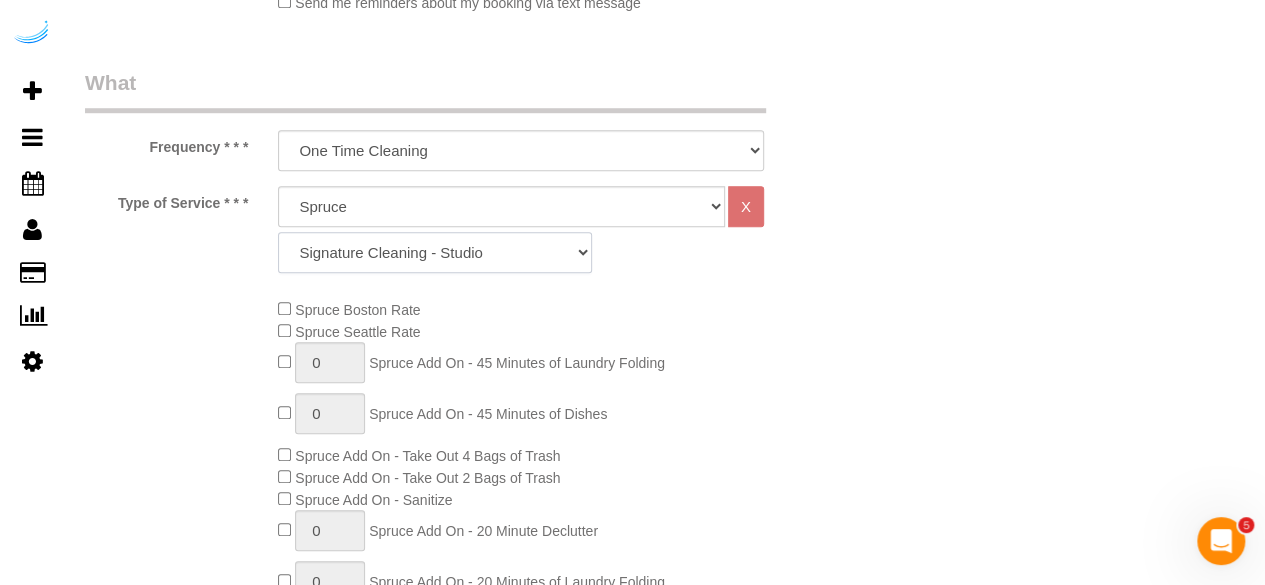 click on "Signature Cleaning - Studio Signature Cleaning - 1 Bed 1 Bath Signature Cleaning - 1 Bed 1.5 Bath Signature Cleaning - 1 Bed 1 Bath + Study Signature Cleaning - 1 Bed 2 Bath Signature Cleaning - 2 Bed 1 Bath Signature Cleaning - 2 Bed 2 Bath Signature Cleaning - 2 Bed 2.5 Bath Signature Cleaning - 2 Bed 2 Bath + Study Signature Cleaning - 3 Bed 2 Bath Signature Cleaning - 3 Bed 3 Bath Signature Cleaning - 4 Bed 2 Bath Signature Cleaning - 4 Bed 4 Bath Signature Cleaning - 5 Bed 4 Bath Signature Cleaning - 5 Bed 5 Bath Signature Cleaning - 6 Bed 6 Bath Premium Cleaning - Studio Premium Cleaning - 1 Bed 1 Bath Premium Cleaning - 1 Bed 1.5 Bath Premium Cleaning - 1 Bed 1 Bath + Study Premium Cleaning - 1 Bed 2 Bath Premium Cleaning - 2 Bed 1 Bath Premium Cleaning - 2 Bed 2 Bath Premium Cleaning - 2 Bed 2.5 Bath Premium Cleaning - 2 Bed 2 Bath + Study Premium Cleaning - 3 Bed 2 Bath Premium Cleaning - 3 Bed 3 Bath Premium Cleaning - 4 Bed 2 Bath Premium Cleaning - 4 Bed 4 Bath Premium Cleaning - 5 Bed 4 Bath" 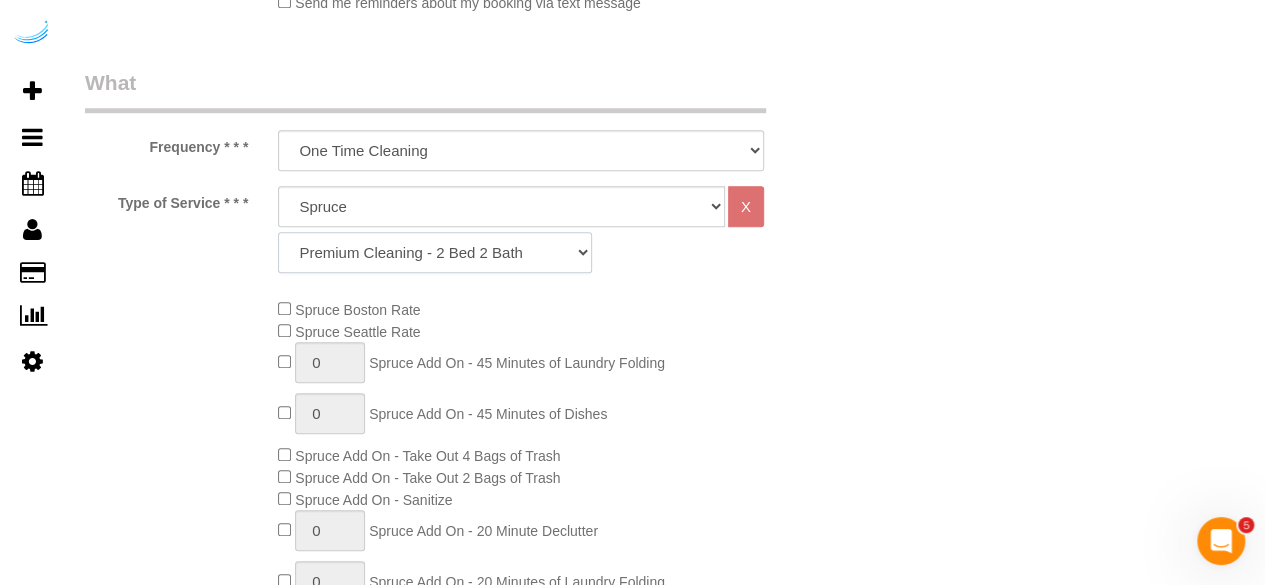 click on "Signature Cleaning - Studio Signature Cleaning - 1 Bed 1 Bath Signature Cleaning - 1 Bed 1.5 Bath Signature Cleaning - 1 Bed 1 Bath + Study Signature Cleaning - 1 Bed 2 Bath Signature Cleaning - 2 Bed 1 Bath Signature Cleaning - 2 Bed 2 Bath Signature Cleaning - 2 Bed 2.5 Bath Signature Cleaning - 2 Bed 2 Bath + Study Signature Cleaning - 3 Bed 2 Bath Signature Cleaning - 3 Bed 3 Bath Signature Cleaning - 4 Bed 2 Bath Signature Cleaning - 4 Bed 4 Bath Signature Cleaning - 5 Bed 4 Bath Signature Cleaning - 5 Bed 5 Bath Signature Cleaning - 6 Bed 6 Bath Premium Cleaning - Studio Premium Cleaning - 1 Bed 1 Bath Premium Cleaning - 1 Bed 1.5 Bath Premium Cleaning - 1 Bed 1 Bath + Study Premium Cleaning - 1 Bed 2 Bath Premium Cleaning - 2 Bed 1 Bath Premium Cleaning - 2 Bed 2 Bath Premium Cleaning - 2 Bed 2.5 Bath Premium Cleaning - 2 Bed 2 Bath + Study Premium Cleaning - 3 Bed 2 Bath Premium Cleaning - 3 Bed 3 Bath Premium Cleaning - 4 Bed 2 Bath Premium Cleaning - 4 Bed 4 Bath Premium Cleaning - 5 Bed 4 Bath" 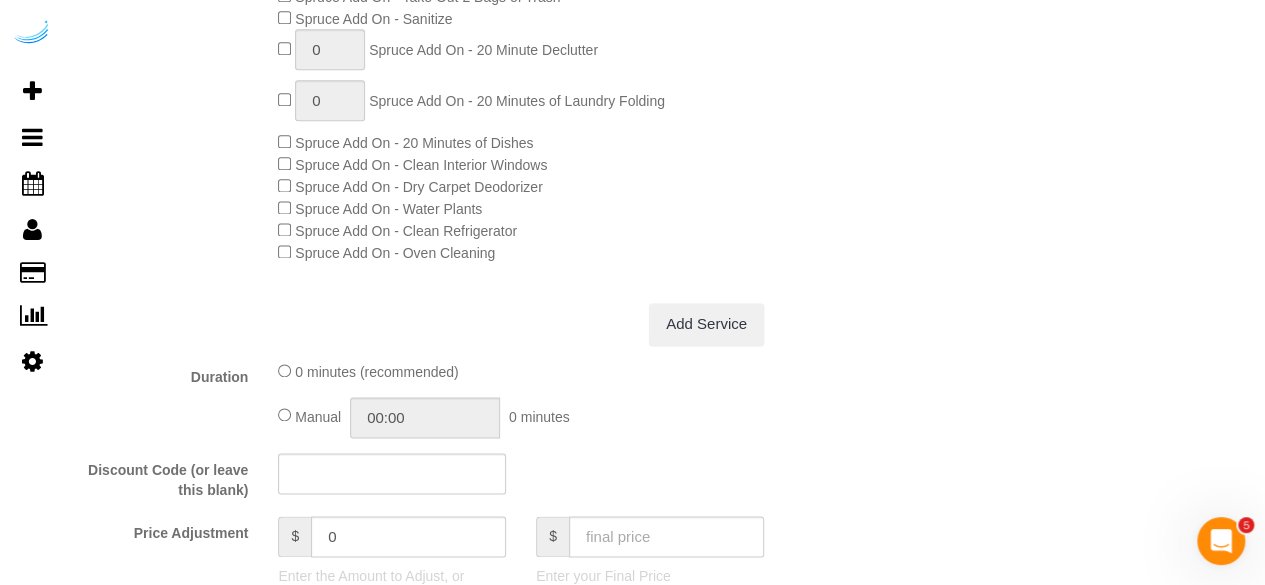 scroll, scrollTop: 1000, scrollLeft: 0, axis: vertical 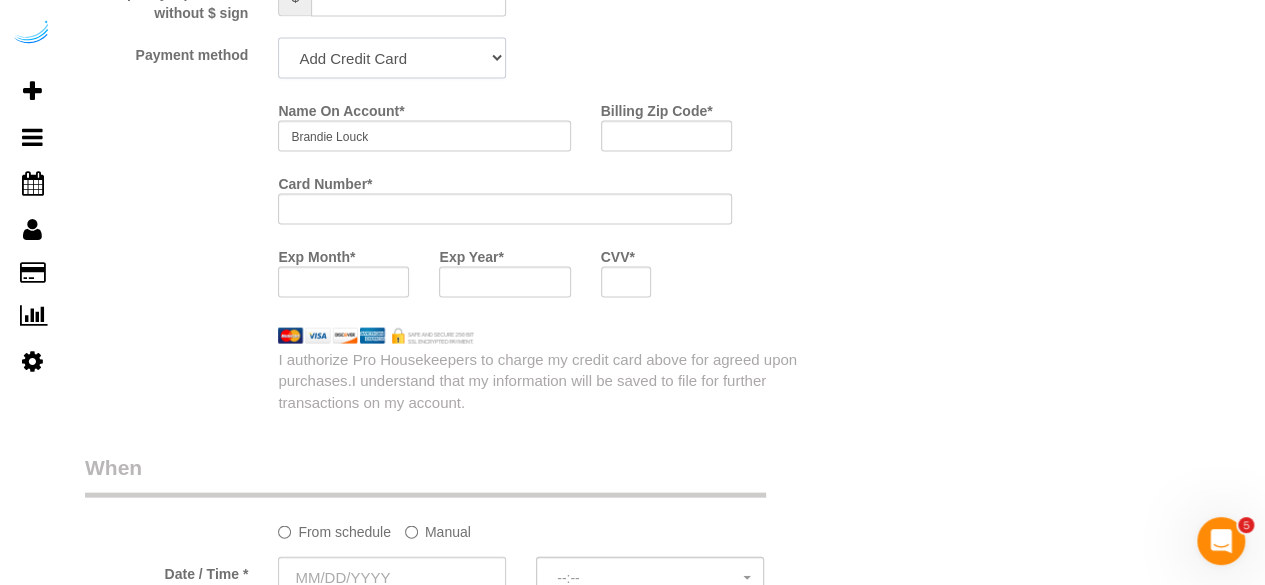 click on "Add Credit Card Cash Check Paypal" 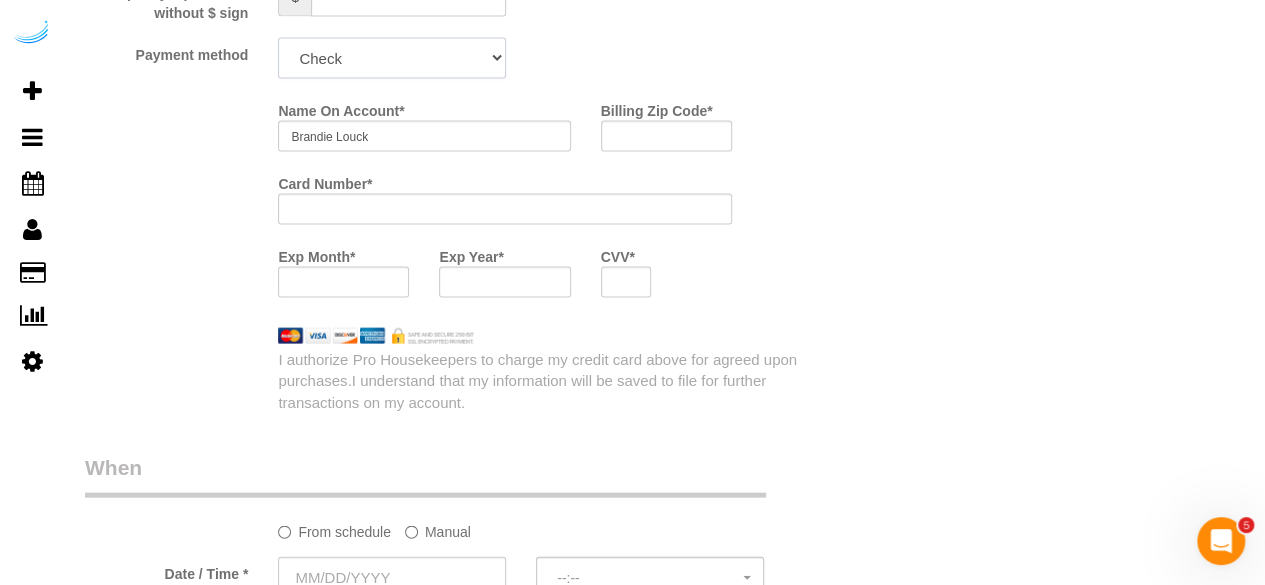 click on "Add Credit Card Cash Check Paypal" 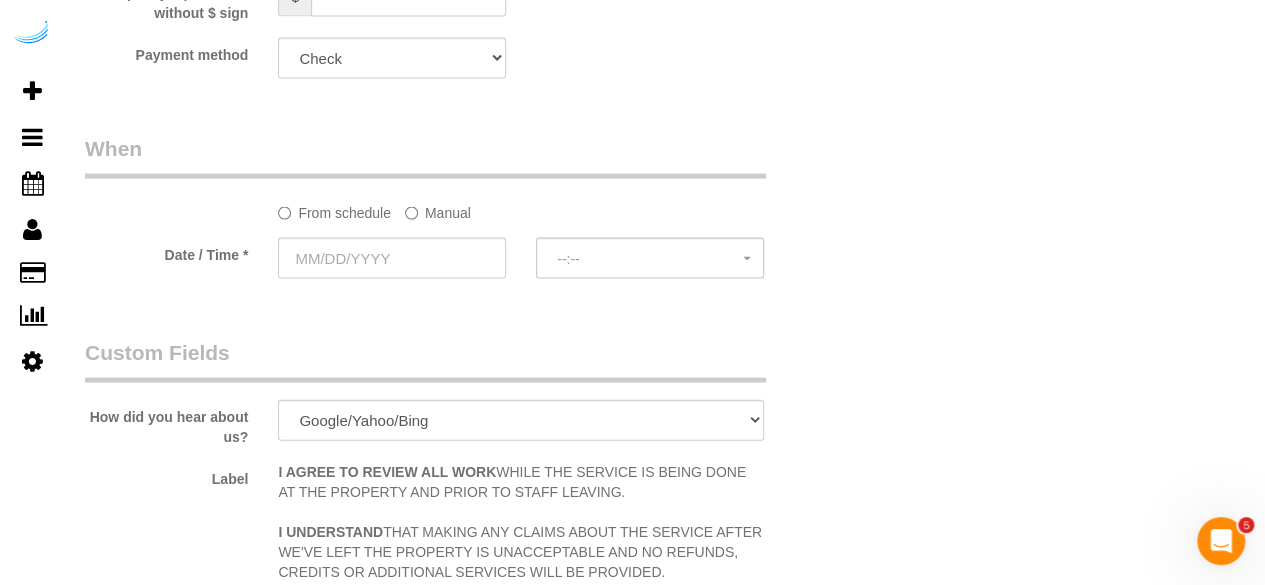 click on "Manual" 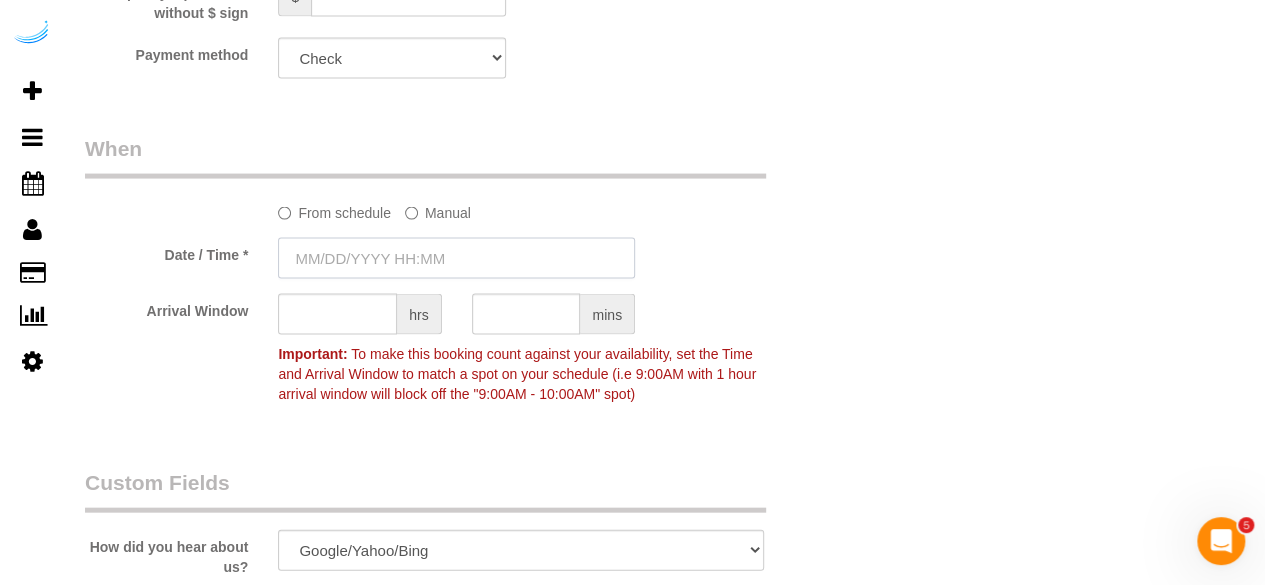 click at bounding box center (456, 258) 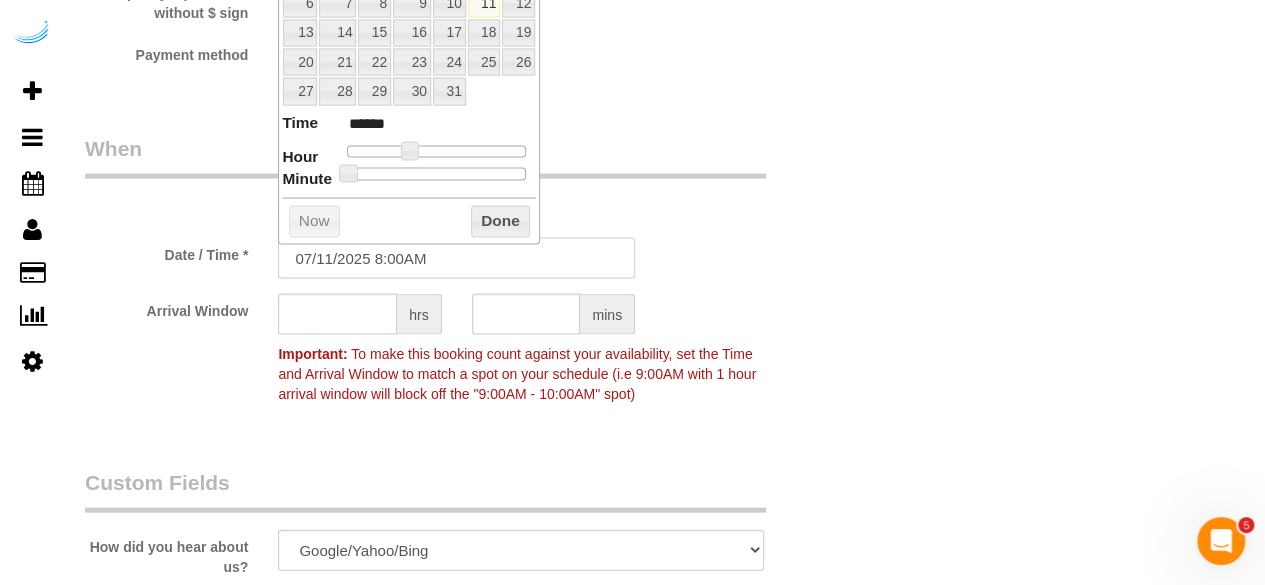 scroll, scrollTop: 1900, scrollLeft: 0, axis: vertical 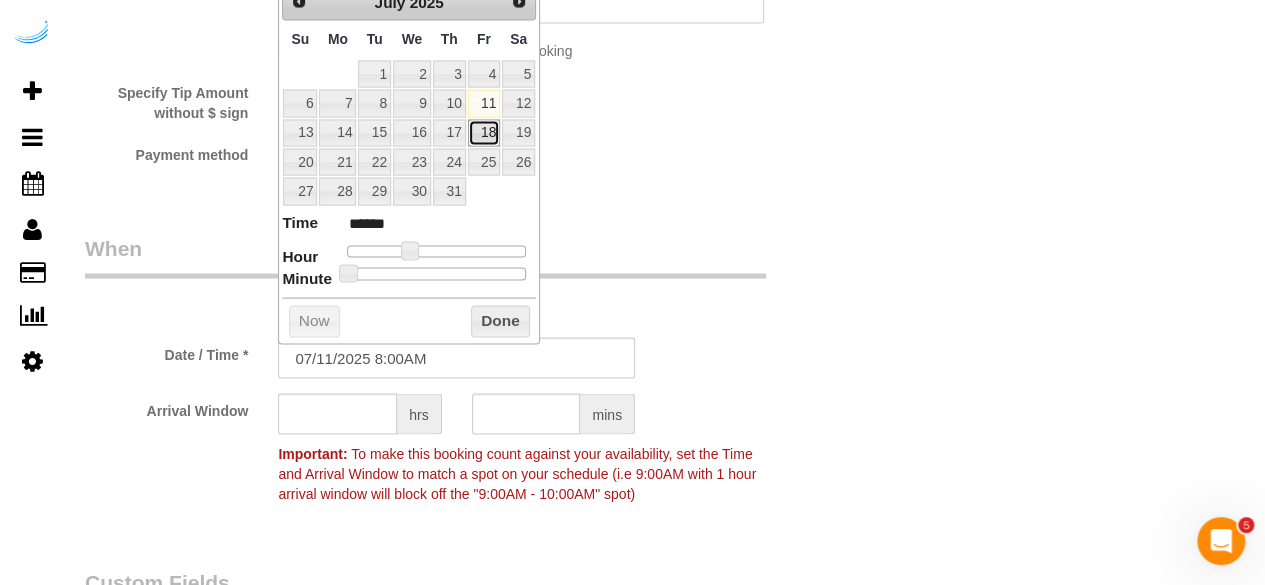 click on "18" at bounding box center [484, 133] 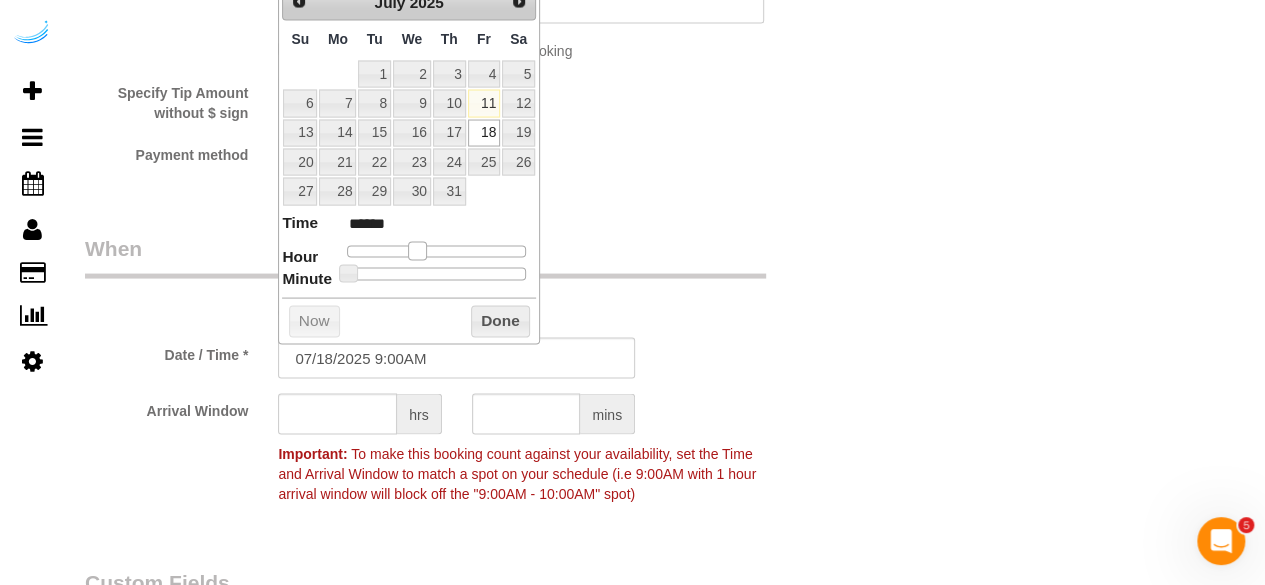click at bounding box center [417, 251] 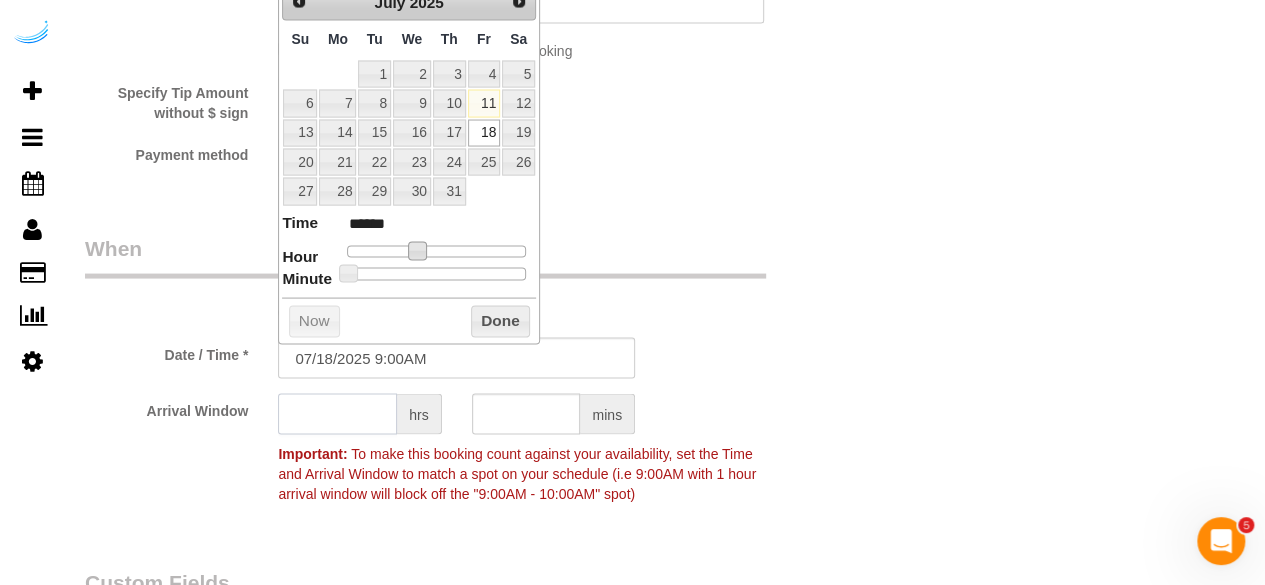 click 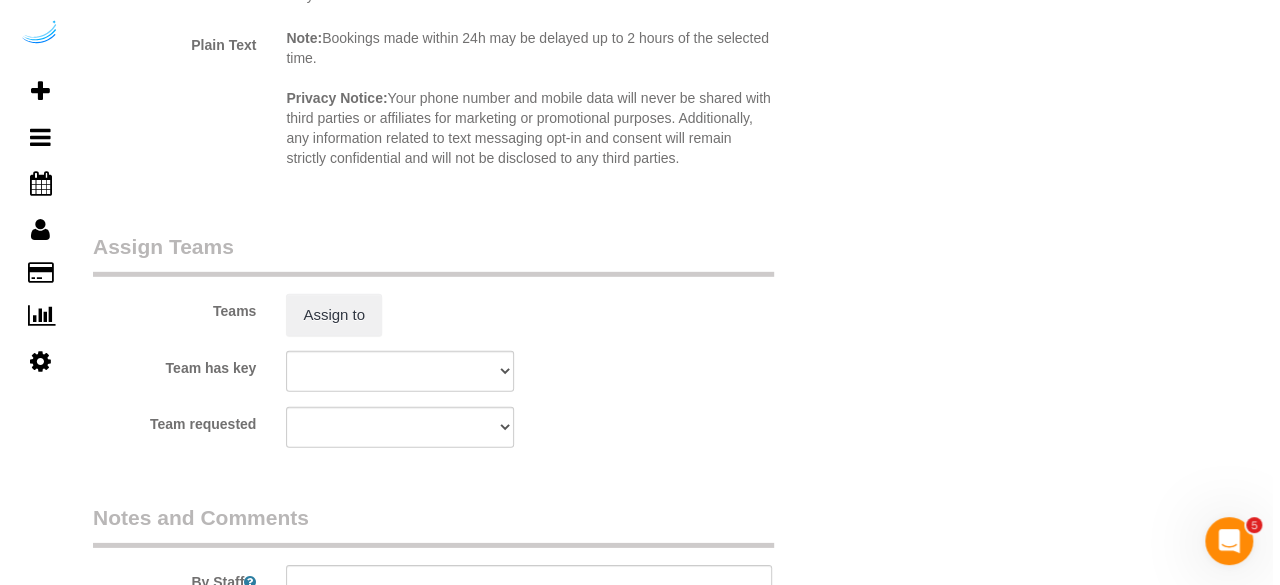 scroll, scrollTop: 2900, scrollLeft: 0, axis: vertical 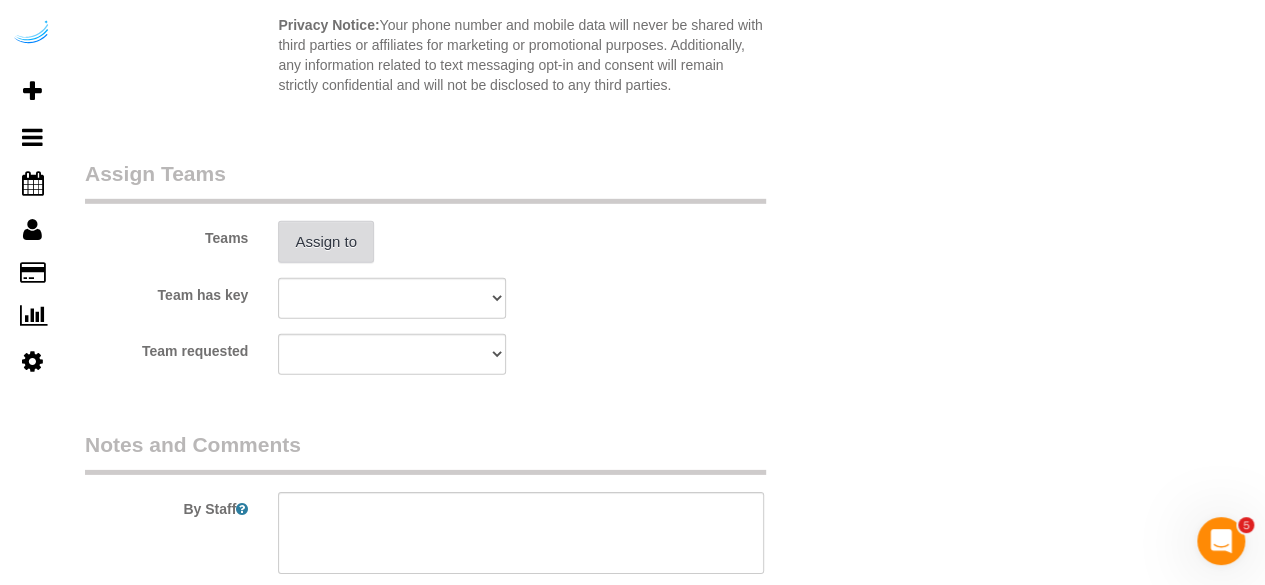 click on "Assign to" at bounding box center [326, 242] 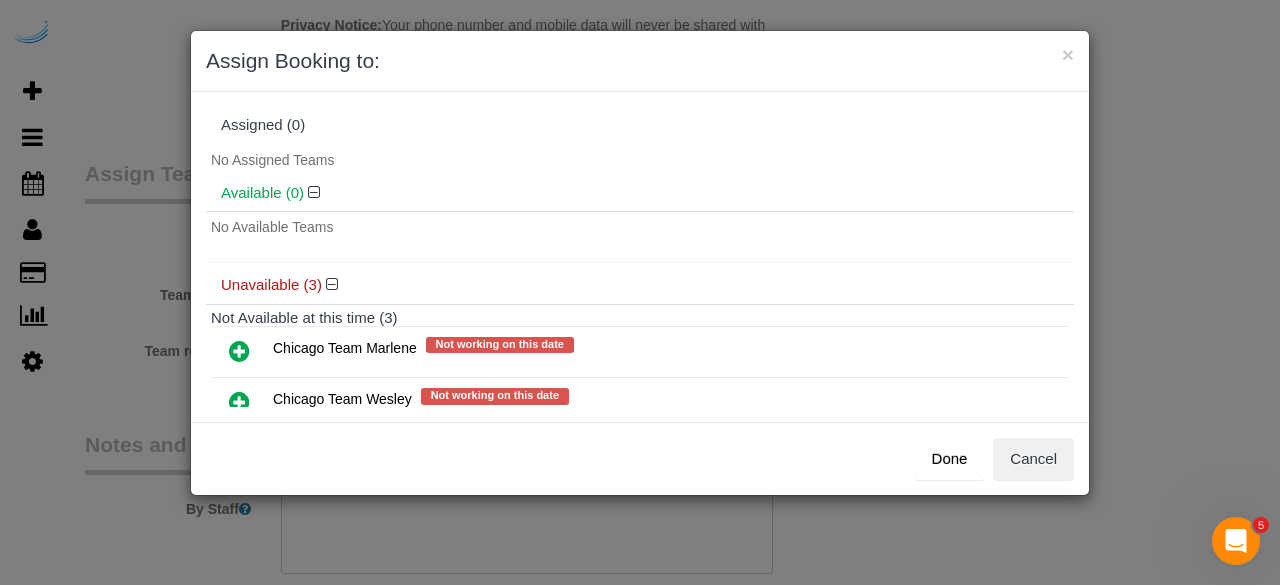 click at bounding box center (239, 402) 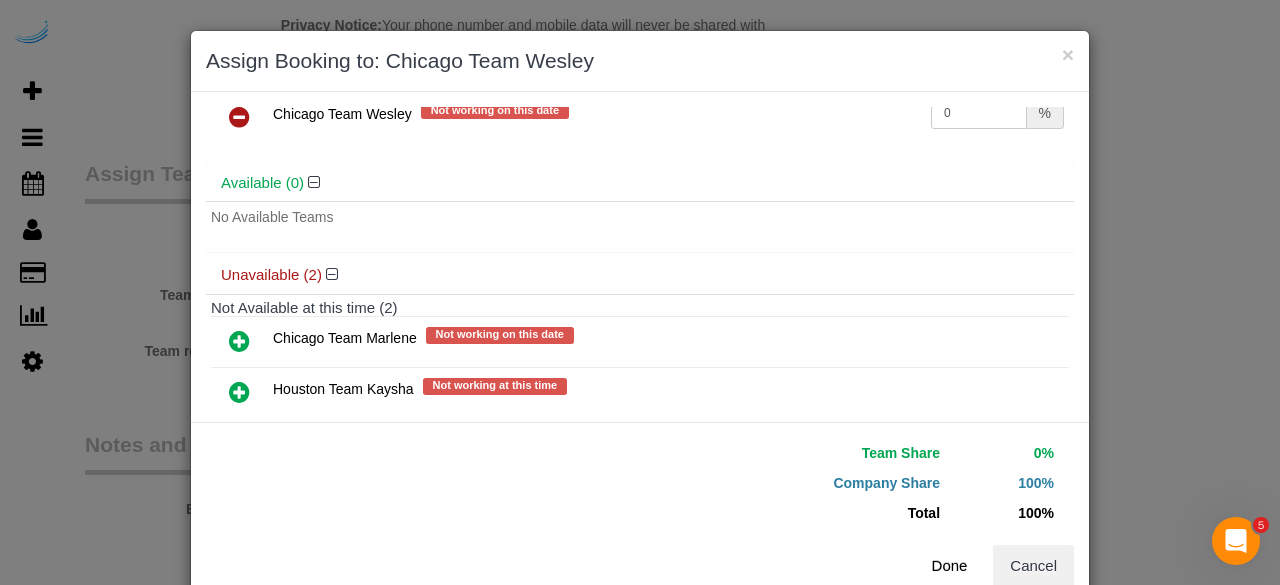 scroll, scrollTop: 106, scrollLeft: 0, axis: vertical 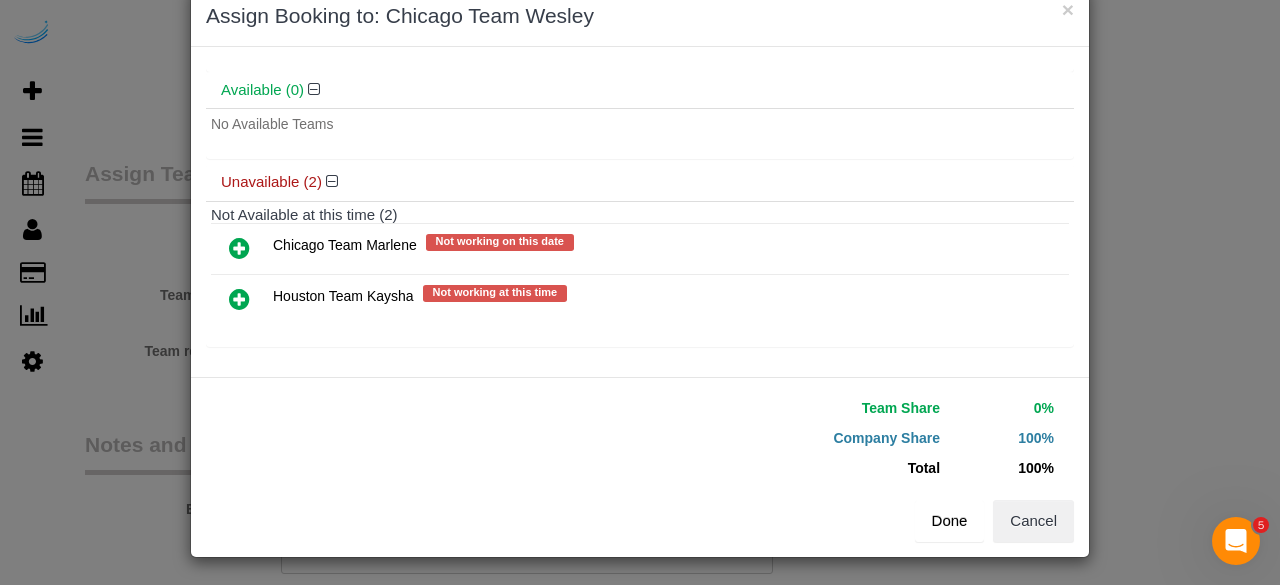 click on "Done" at bounding box center [950, 521] 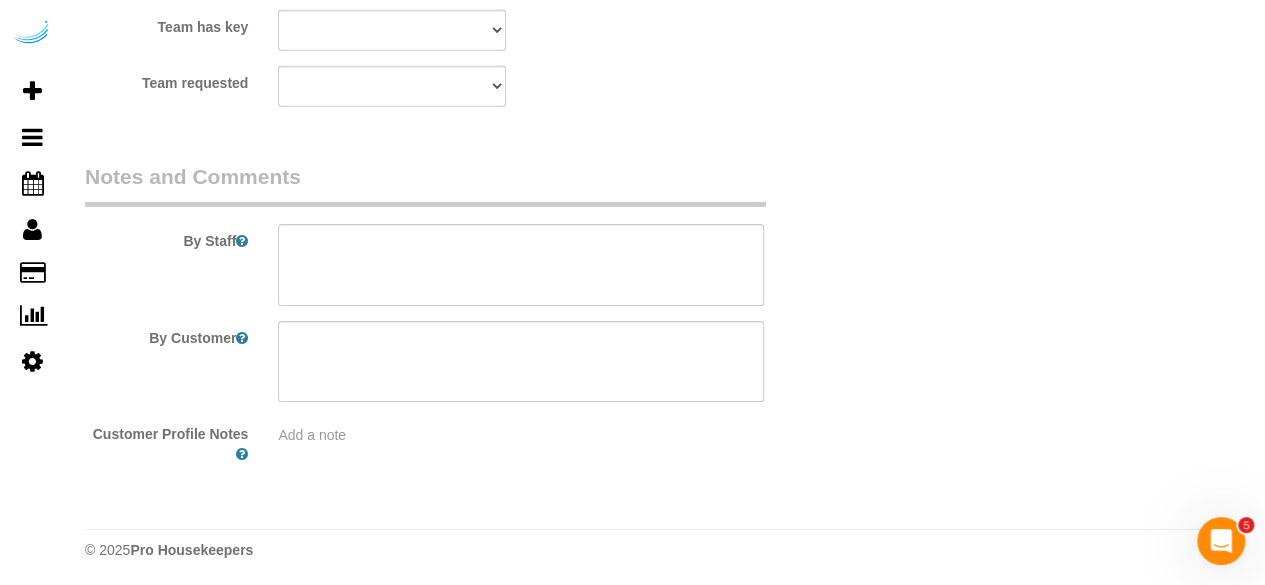 scroll, scrollTop: 3170, scrollLeft: 0, axis: vertical 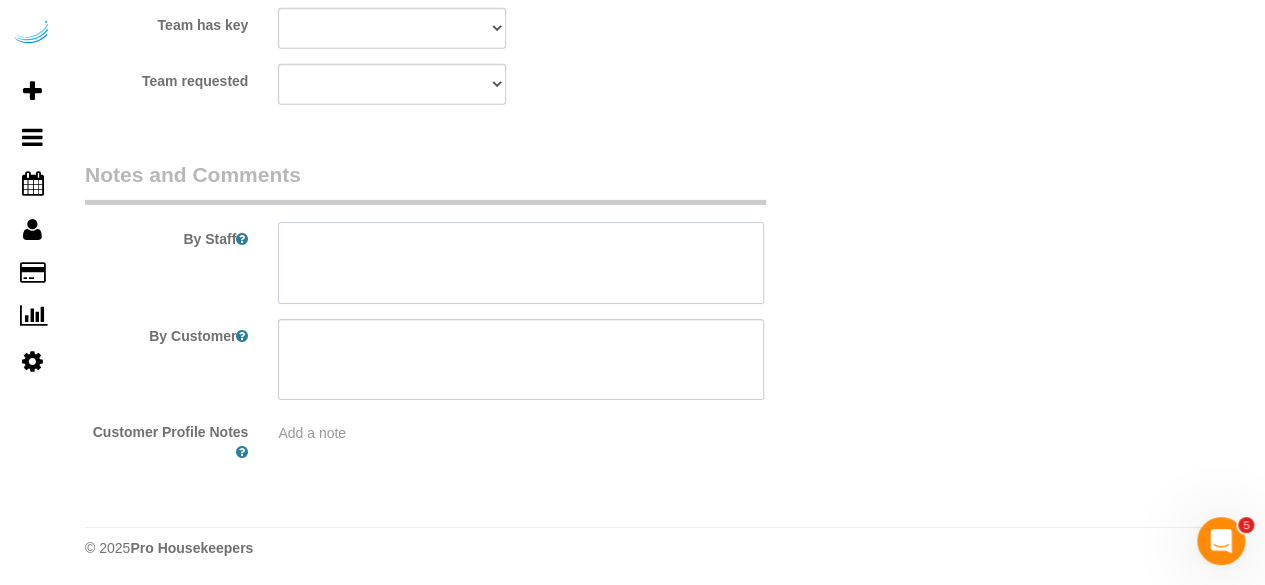 click at bounding box center (521, 263) 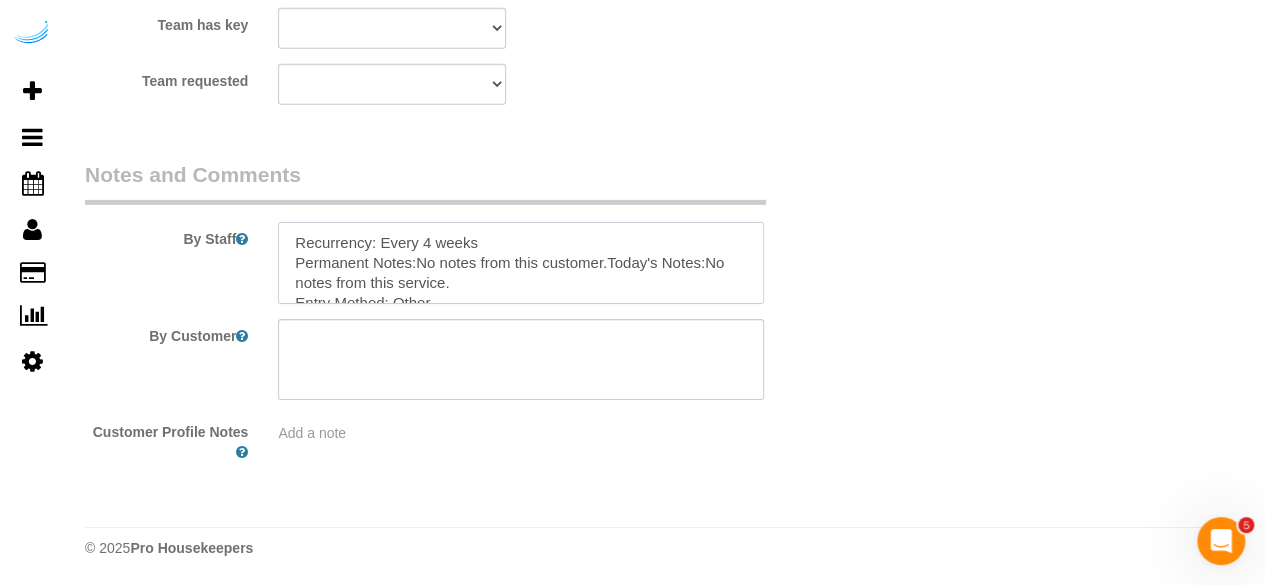 scroll, scrollTop: 88, scrollLeft: 0, axis: vertical 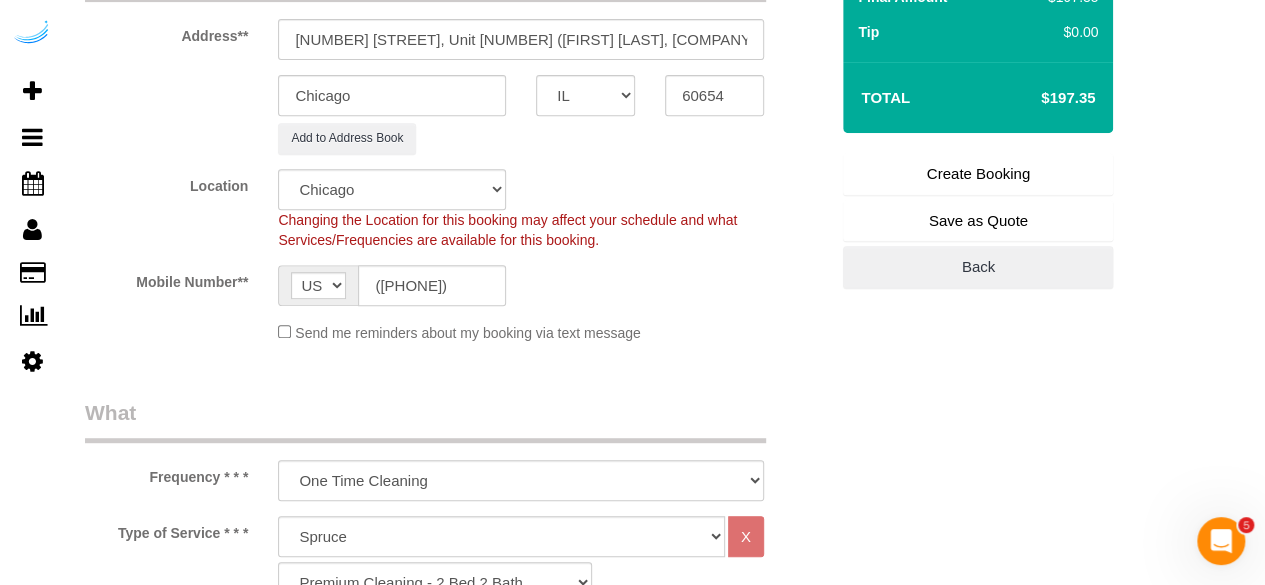 click on "Create Booking" at bounding box center [978, 174] 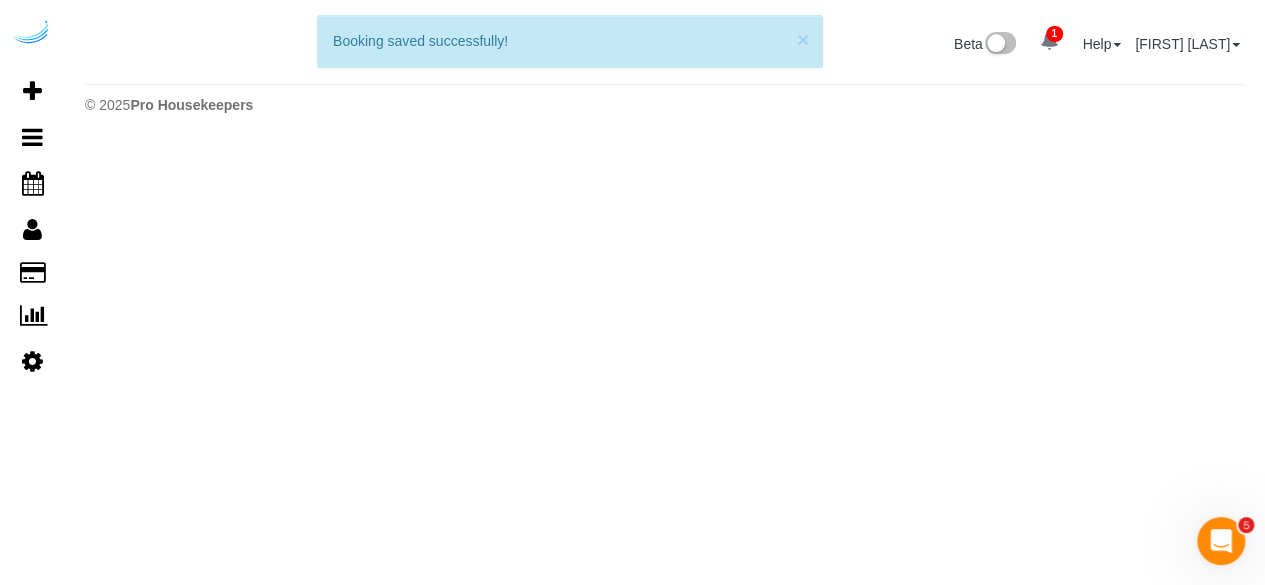scroll, scrollTop: 0, scrollLeft: 0, axis: both 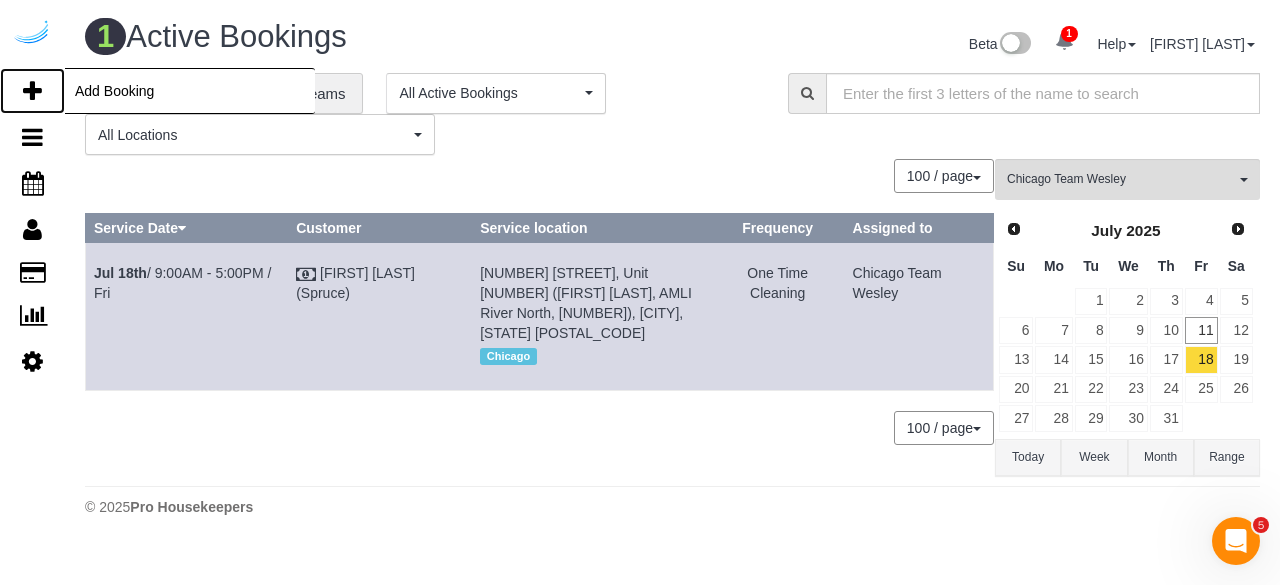click at bounding box center (32, 91) 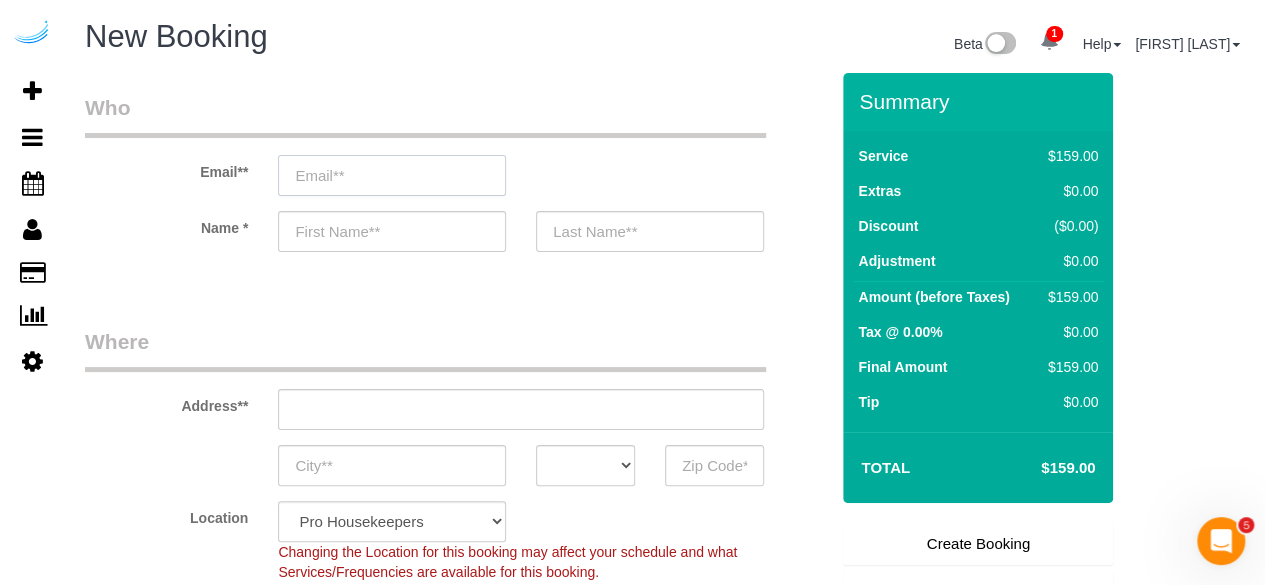 click at bounding box center [392, 175] 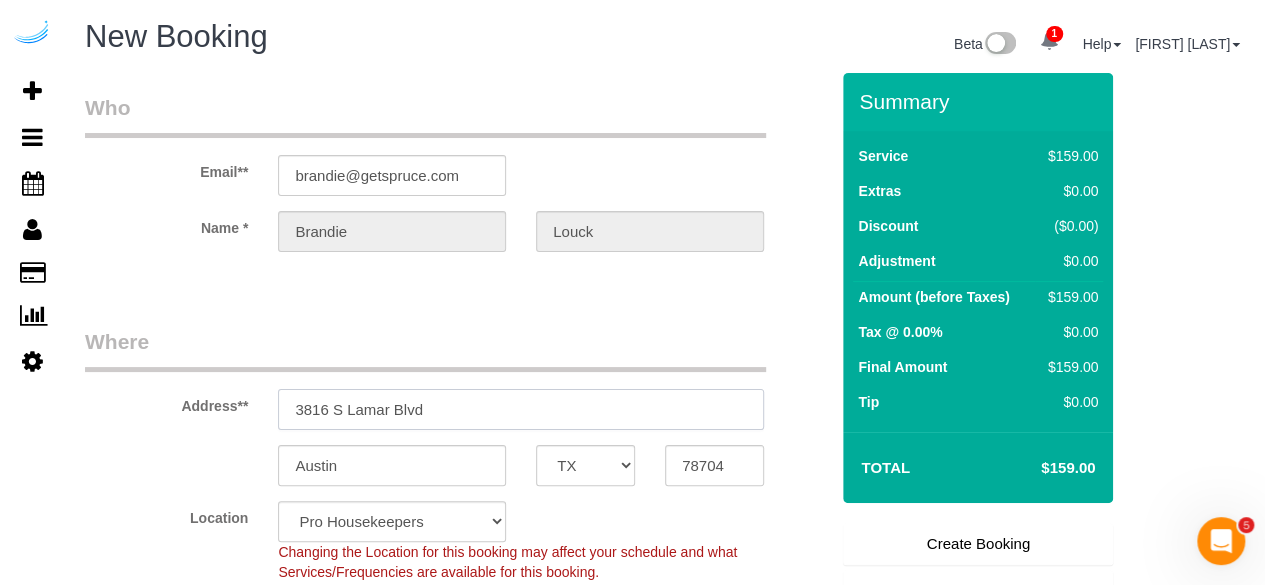 click on "3816 S Lamar Blvd" at bounding box center [521, 409] 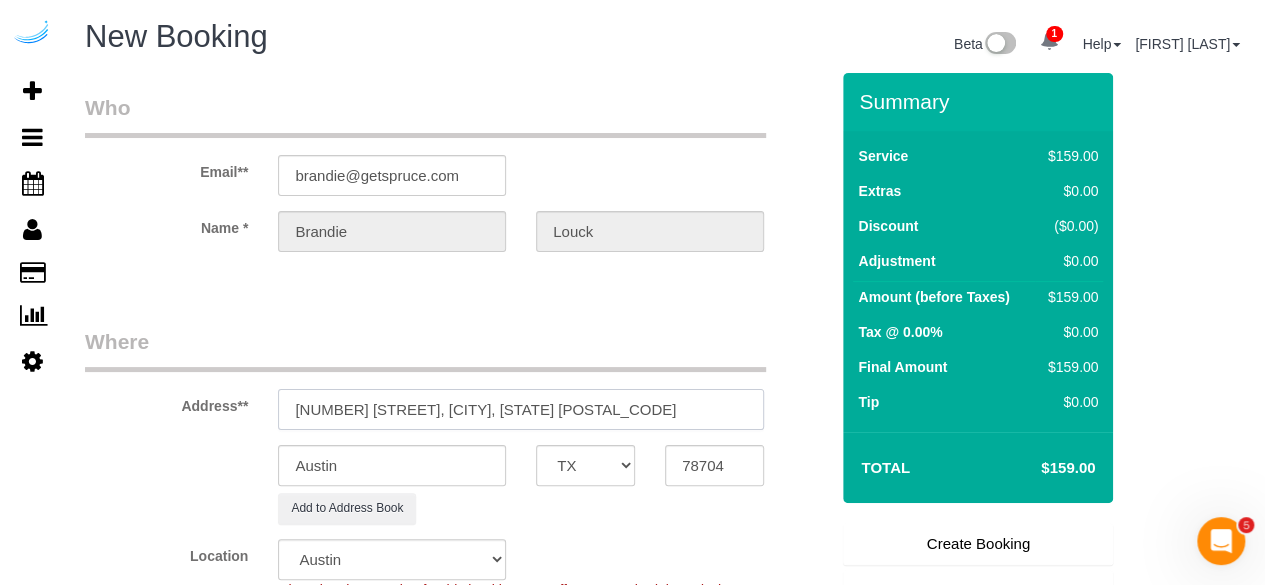 drag, startPoint x: 497, startPoint y: 407, endPoint x: 617, endPoint y: 399, distance: 120.26637 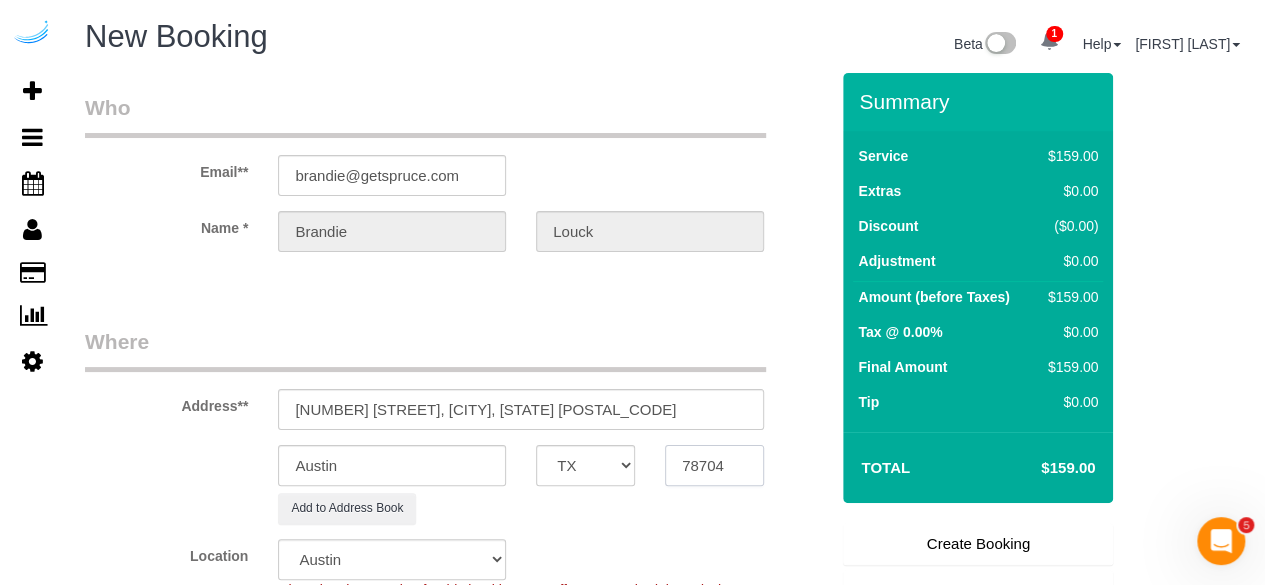 click on "78704" at bounding box center (714, 465) 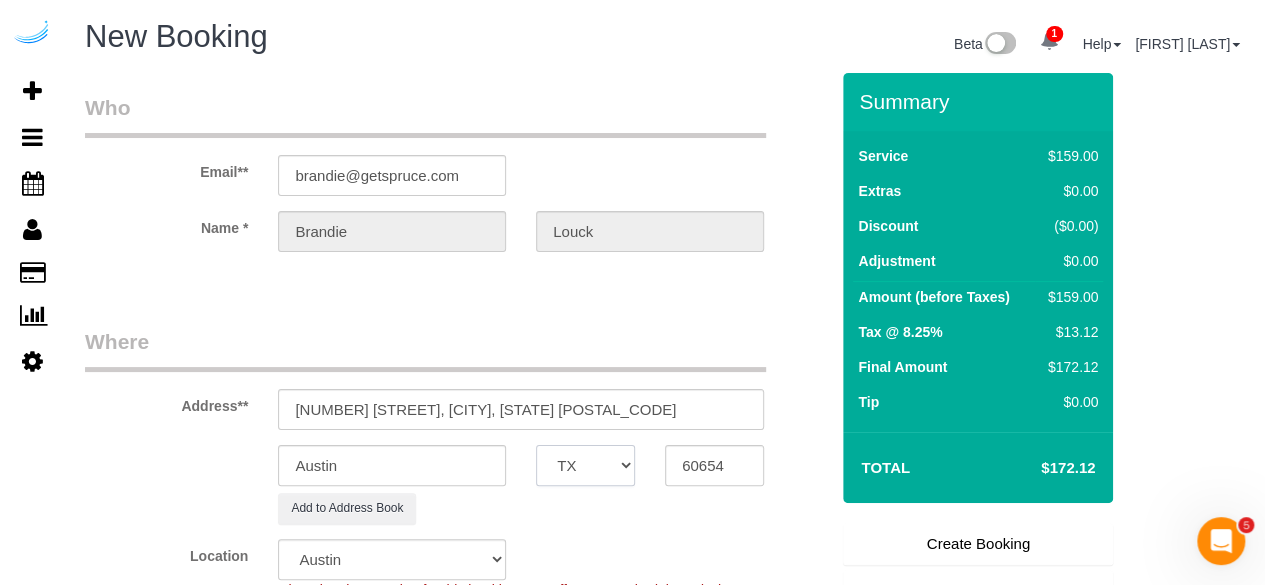 click on "AK
AL
AR
AZ
CA
CO
CT
DC
DE
FL
GA
HI
IA
ID
IL
IN
KS
KY
LA
MA
MD
ME
MI
MN
MO
MS
MT
NC
ND
NE
NH
NJ
NM
NV
NY
OH
OK
OR
PA
RI
SC
SD
TN
TX
UT
VA
VT
WA
WI
WV
WY" at bounding box center [585, 465] 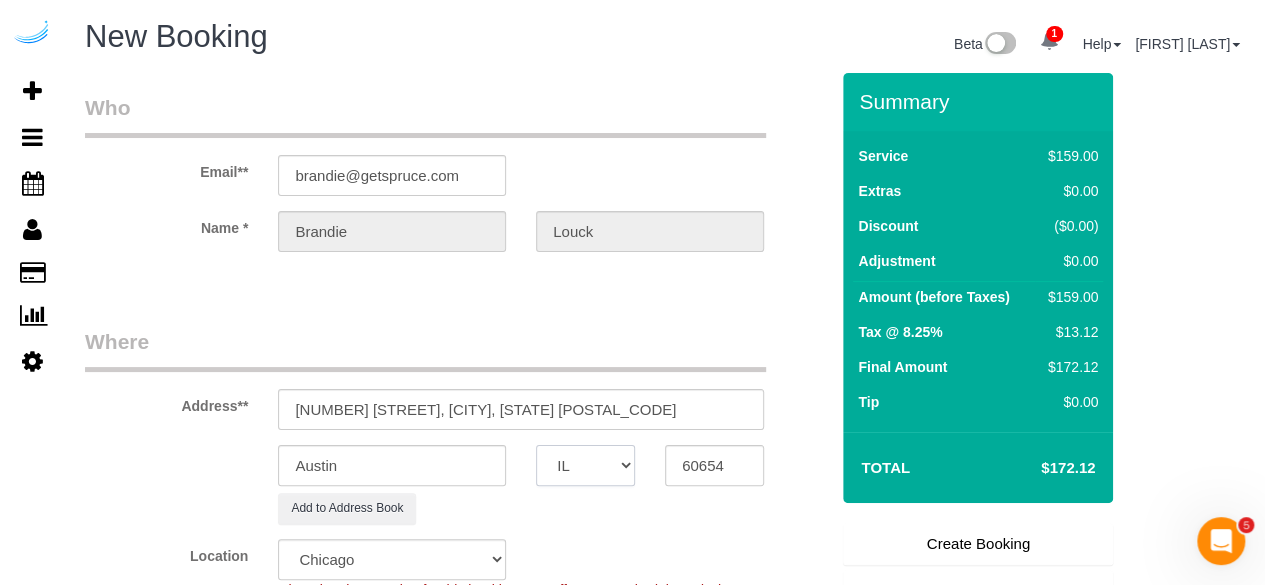 click on "AK
AL
AR
AZ
CA
CO
CT
DC
DE
FL
GA
HI
IA
ID
IL
IN
KS
KY
LA
MA
MD
ME
MI
MN
MO
MS
MT
NC
ND
NE
NH
NJ
NM
NV
NY
OH
OK
OR
PA
RI
SC
SD
TN
TX
UT
VA
VT
WA
WI
WV
WY" at bounding box center (585, 465) 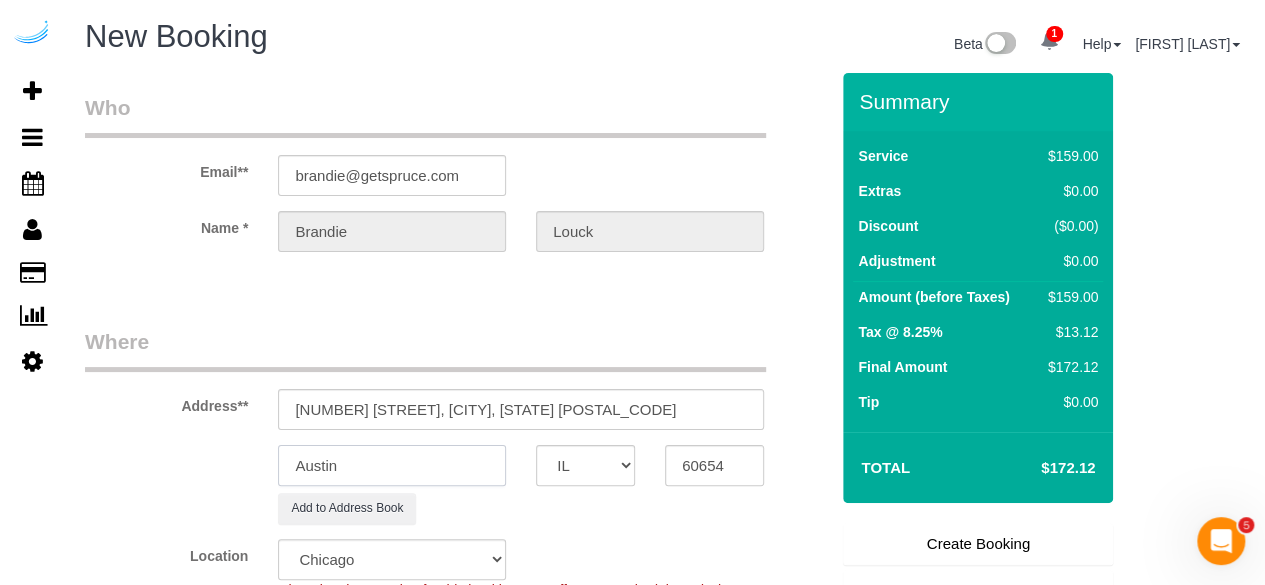 click on "Austin" at bounding box center [392, 465] 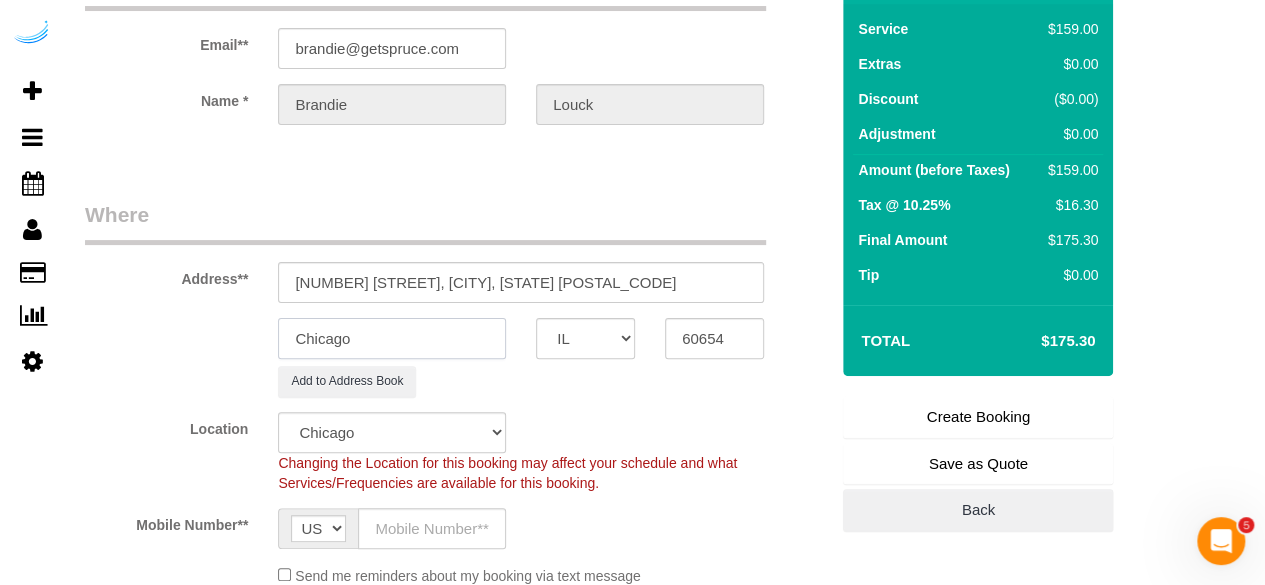scroll, scrollTop: 200, scrollLeft: 0, axis: vertical 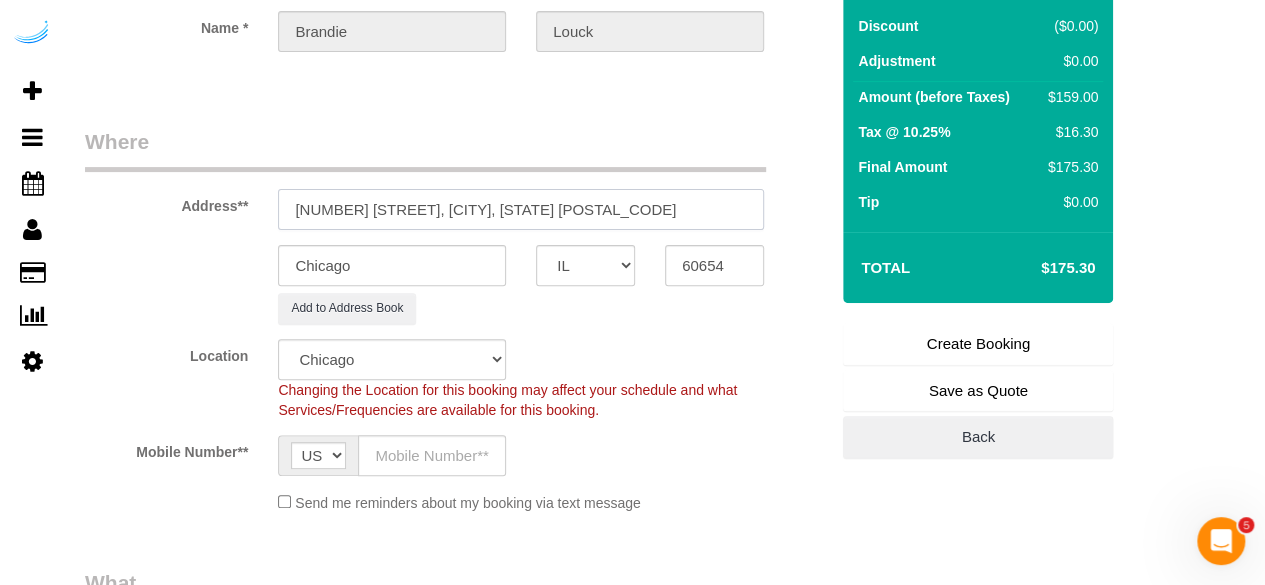 drag, startPoint x: 425, startPoint y: 211, endPoint x: 683, endPoint y: 203, distance: 258.124 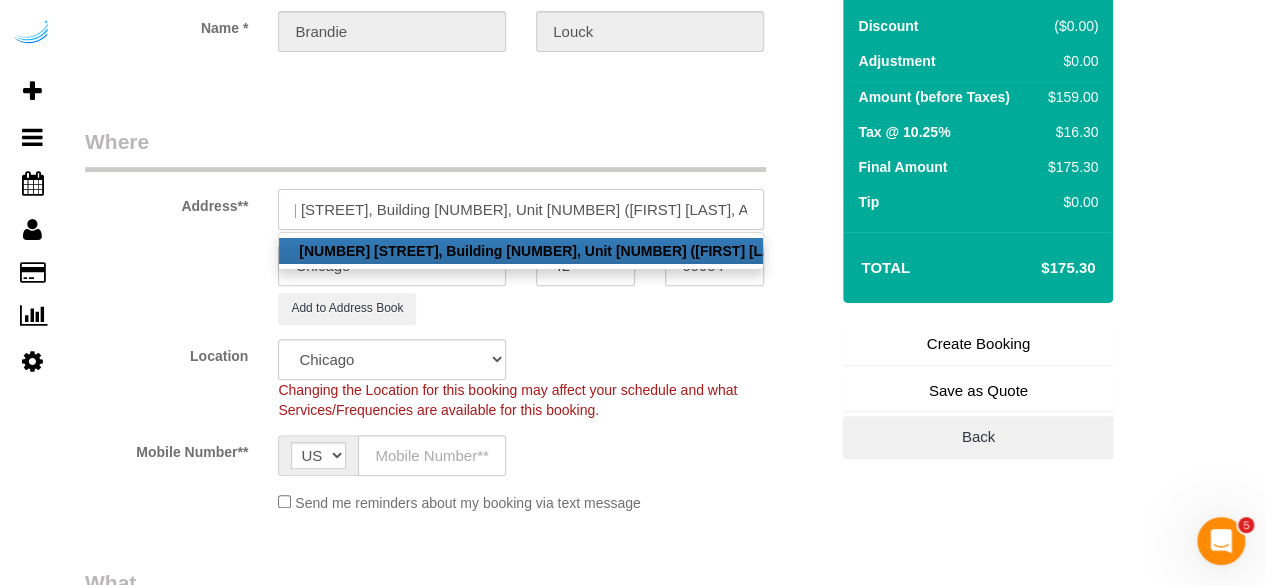 scroll, scrollTop: 0, scrollLeft: 76, axis: horizontal 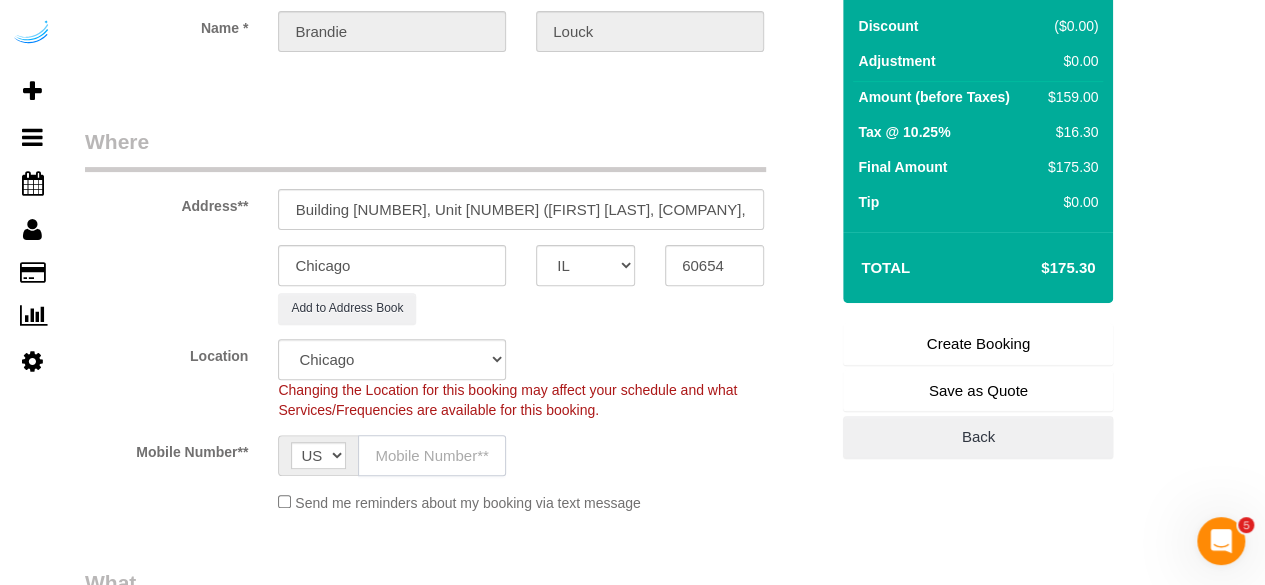 click 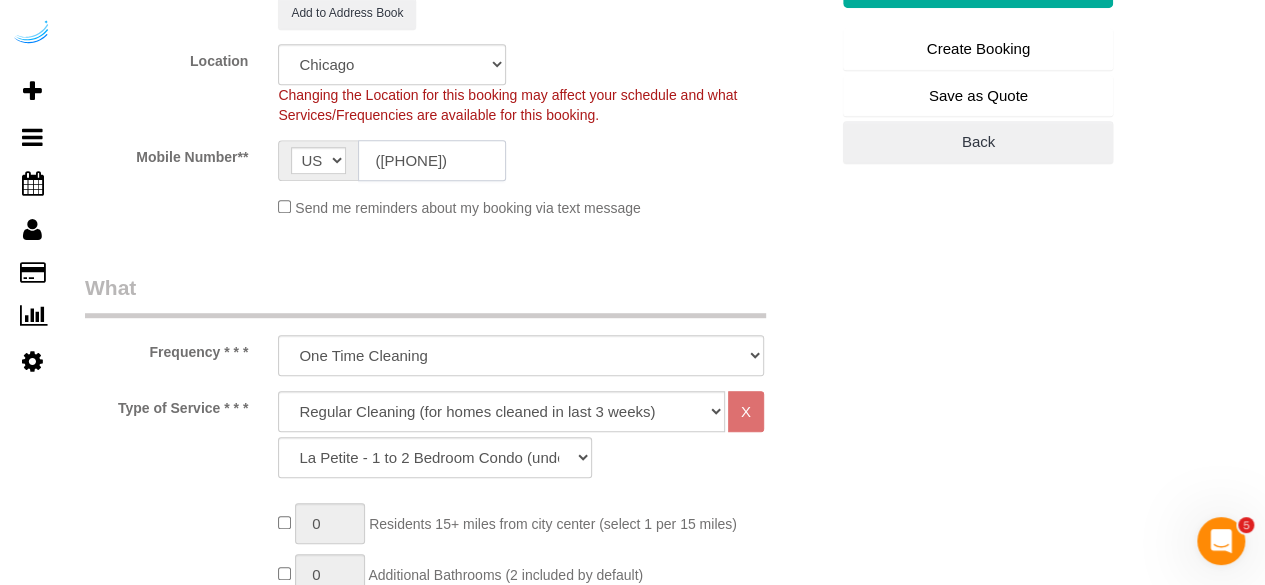 scroll, scrollTop: 500, scrollLeft: 0, axis: vertical 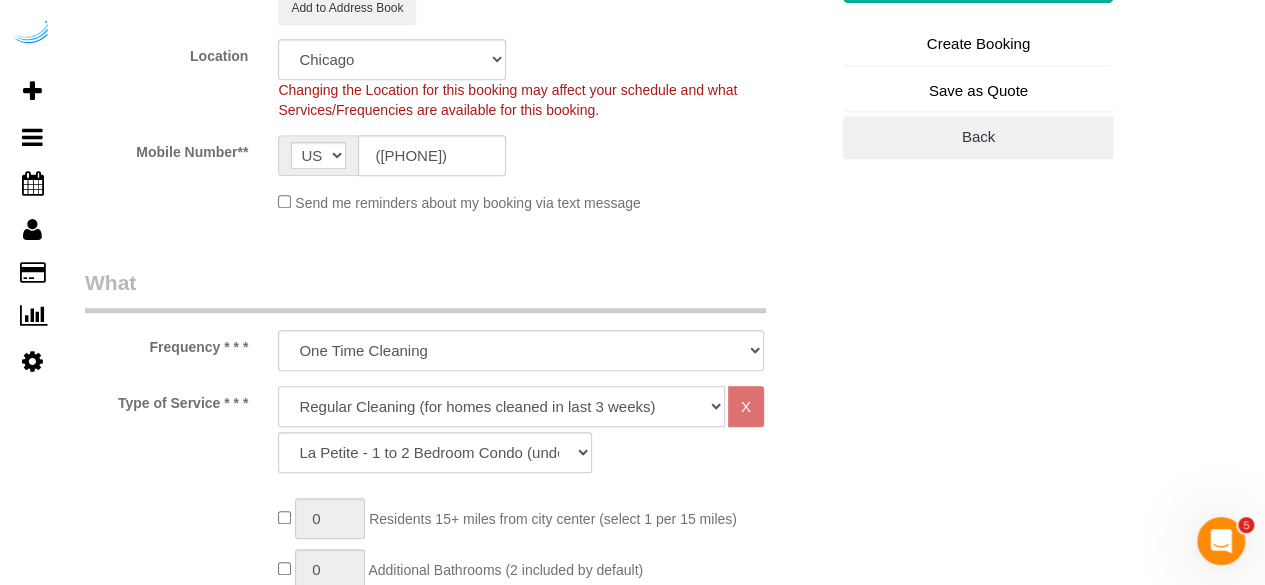 click on "Deep Cleaning (for homes that have not been cleaned in 3+ weeks) Spruce Regular Cleaning (for homes cleaned in last 3 weeks) Moving Cleanup (to clean home for new tenants) Post Construction Cleaning Vacation Rental Cleaning Hourly" 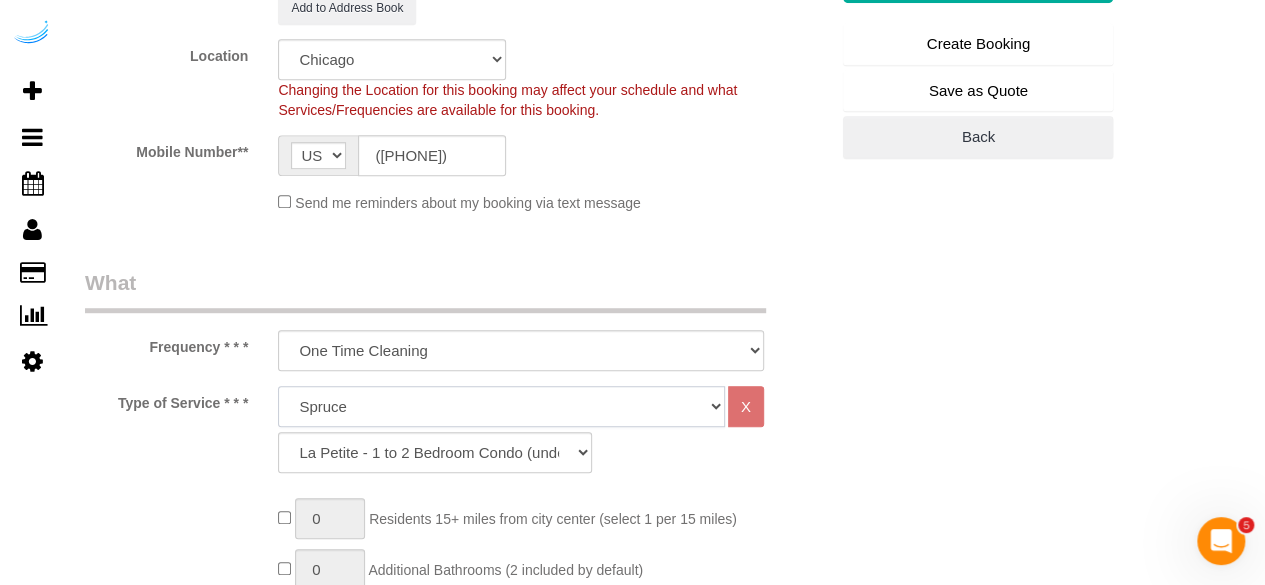 click on "Deep Cleaning (for homes that have not been cleaned in 3+ weeks) Spruce Regular Cleaning (for homes cleaned in last 3 weeks) Moving Cleanup (to clean home for new tenants) Post Construction Cleaning Vacation Rental Cleaning Hourly" 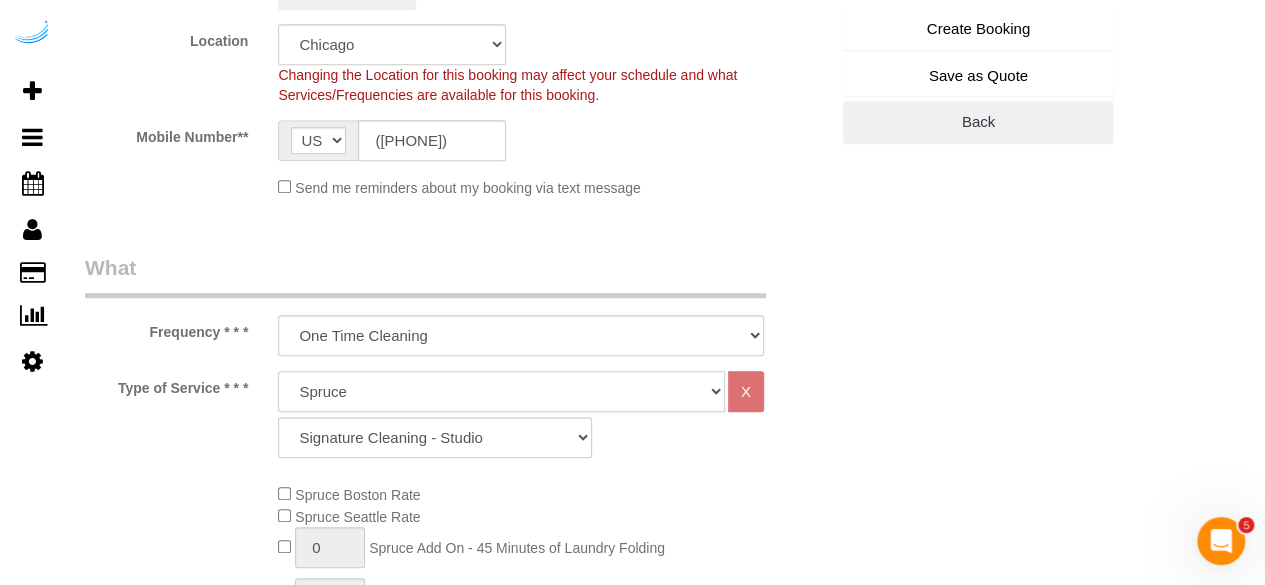 scroll, scrollTop: 600, scrollLeft: 0, axis: vertical 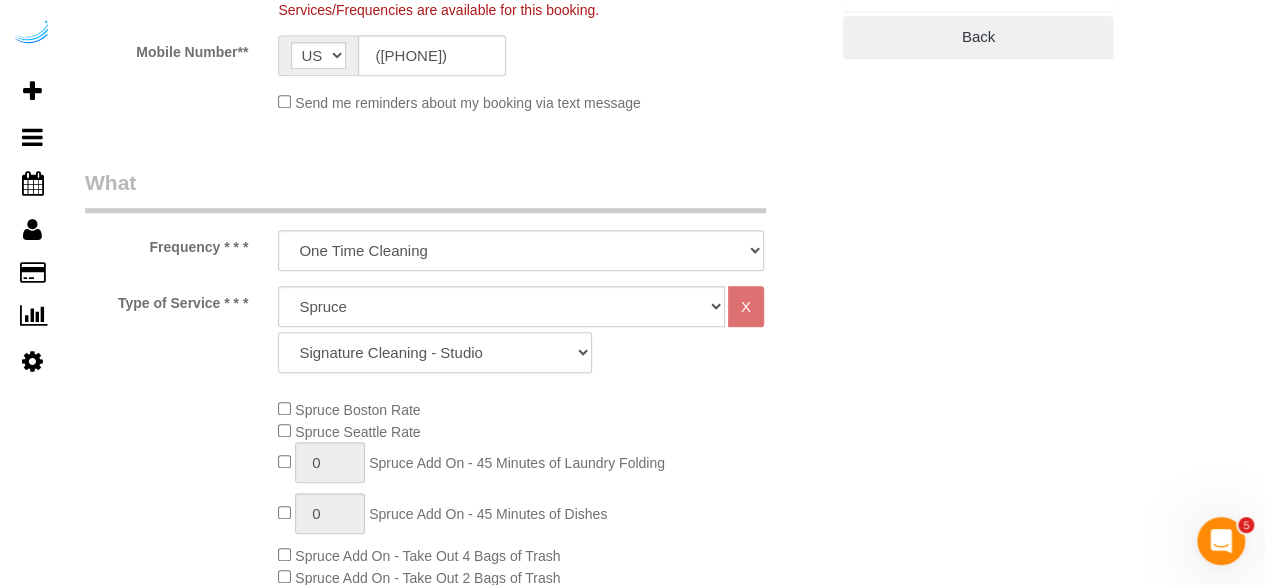 click on "Signature Cleaning - Studio Signature Cleaning - 1 Bed 1 Bath Signature Cleaning - 1 Bed 1.5 Bath Signature Cleaning - 1 Bed 1 Bath + Study Signature Cleaning - 1 Bed 2 Bath Signature Cleaning - 2 Bed 1 Bath Signature Cleaning - 2 Bed 2 Bath Signature Cleaning - 2 Bed 2.5 Bath Signature Cleaning - 2 Bed 2 Bath + Study Signature Cleaning - 3 Bed 2 Bath Signature Cleaning - 3 Bed 3 Bath Signature Cleaning - 4 Bed 2 Bath Signature Cleaning - 4 Bed 4 Bath Signature Cleaning - 5 Bed 4 Bath Signature Cleaning - 5 Bed 5 Bath Signature Cleaning - 6 Bed 6 Bath Premium Cleaning - Studio Premium Cleaning - 1 Bed 1 Bath Premium Cleaning - 1 Bed 1.5 Bath Premium Cleaning - 1 Bed 1 Bath + Study Premium Cleaning - 1 Bed 2 Bath Premium Cleaning - 2 Bed 1 Bath Premium Cleaning - 2 Bed 2 Bath Premium Cleaning - 2 Bed 2.5 Bath Premium Cleaning - 2 Bed 2 Bath + Study Premium Cleaning - 3 Bed 2 Bath Premium Cleaning - 3 Bed 3 Bath Premium Cleaning - 4 Bed 2 Bath Premium Cleaning - 4 Bed 4 Bath Premium Cleaning - 5 Bed 4 Bath" 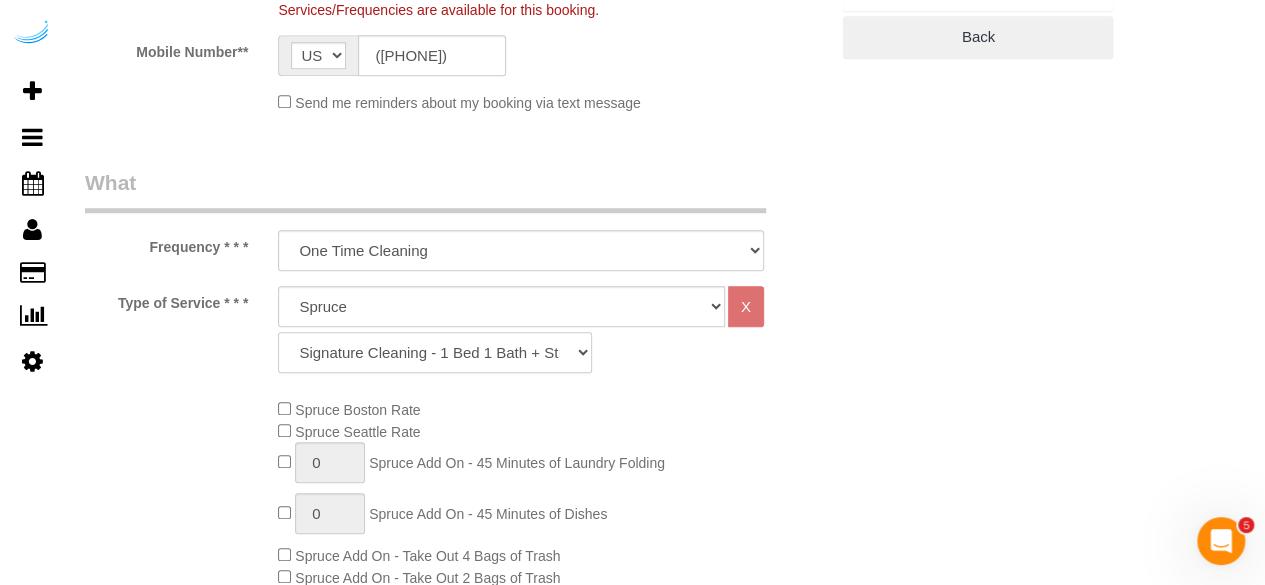 click on "Signature Cleaning - Studio Signature Cleaning - 1 Bed 1 Bath Signature Cleaning - 1 Bed 1.5 Bath Signature Cleaning - 1 Bed 1 Bath + Study Signature Cleaning - 1 Bed 2 Bath Signature Cleaning - 2 Bed 1 Bath Signature Cleaning - 2 Bed 2 Bath Signature Cleaning - 2 Bed 2.5 Bath Signature Cleaning - 2 Bed 2 Bath + Study Signature Cleaning - 3 Bed 2 Bath Signature Cleaning - 3 Bed 3 Bath Signature Cleaning - 4 Bed 2 Bath Signature Cleaning - 4 Bed 4 Bath Signature Cleaning - 5 Bed 4 Bath Signature Cleaning - 5 Bed 5 Bath Signature Cleaning - 6 Bed 6 Bath Premium Cleaning - Studio Premium Cleaning - 1 Bed 1 Bath Premium Cleaning - 1 Bed 1.5 Bath Premium Cleaning - 1 Bed 1 Bath + Study Premium Cleaning - 1 Bed 2 Bath Premium Cleaning - 2 Bed 1 Bath Premium Cleaning - 2 Bed 2 Bath Premium Cleaning - 2 Bed 2.5 Bath Premium Cleaning - 2 Bed 2 Bath + Study Premium Cleaning - 3 Bed 2 Bath Premium Cleaning - 3 Bed 3 Bath Premium Cleaning - 4 Bed 2 Bath Premium Cleaning - 4 Bed 4 Bath Premium Cleaning - 5 Bed 4 Bath" 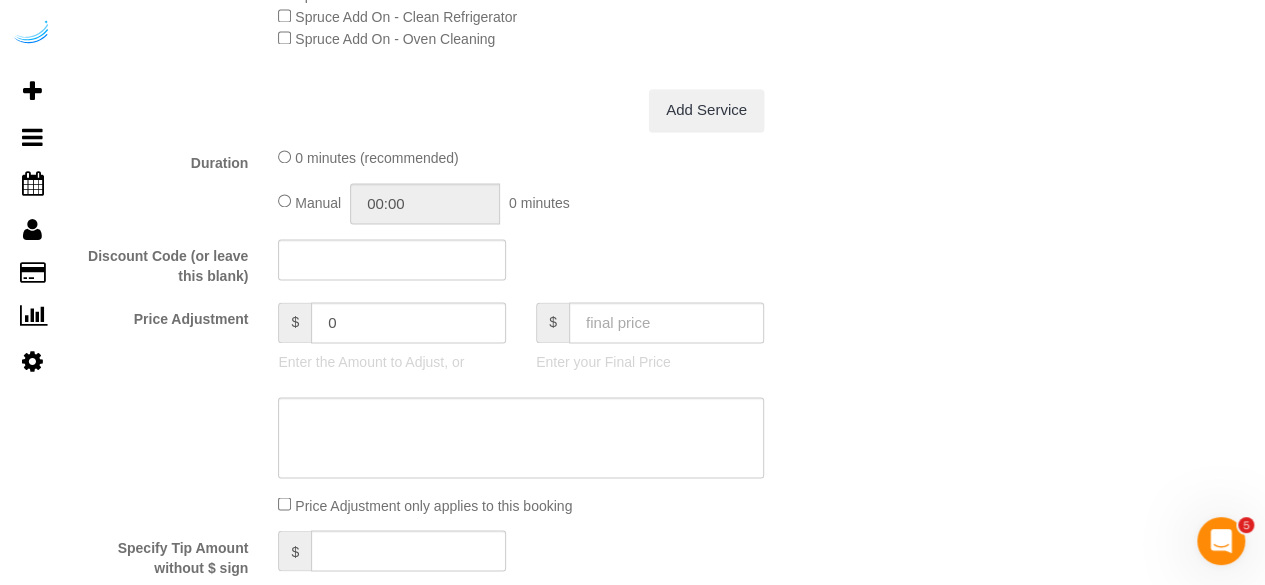 scroll, scrollTop: 1700, scrollLeft: 0, axis: vertical 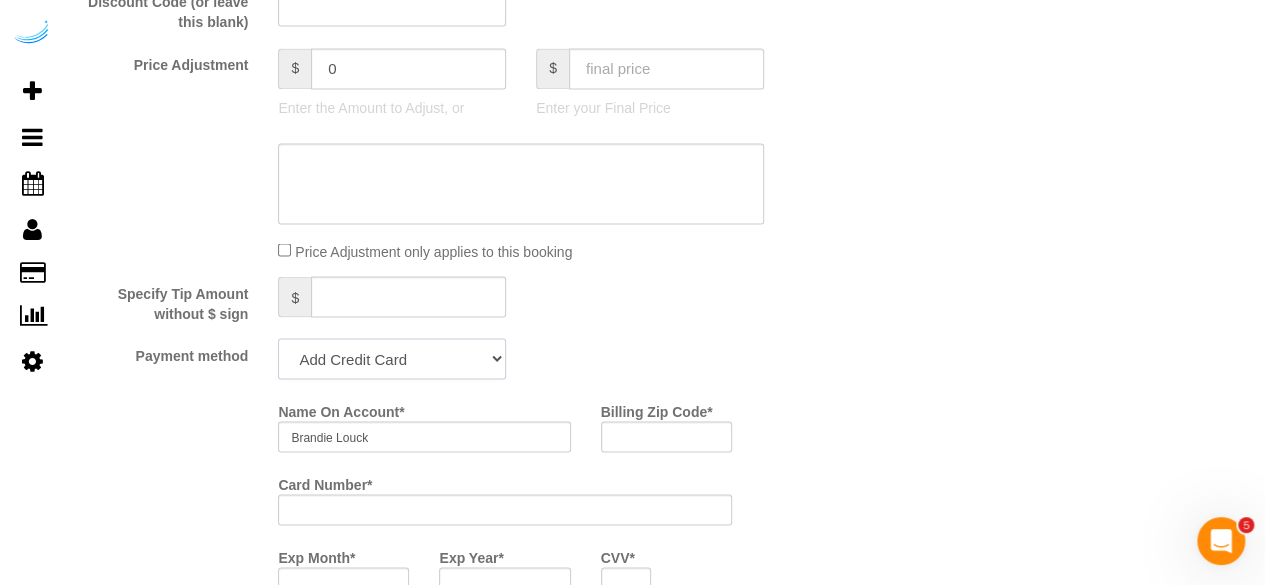 click on "Add Credit Card Cash Check Paypal" 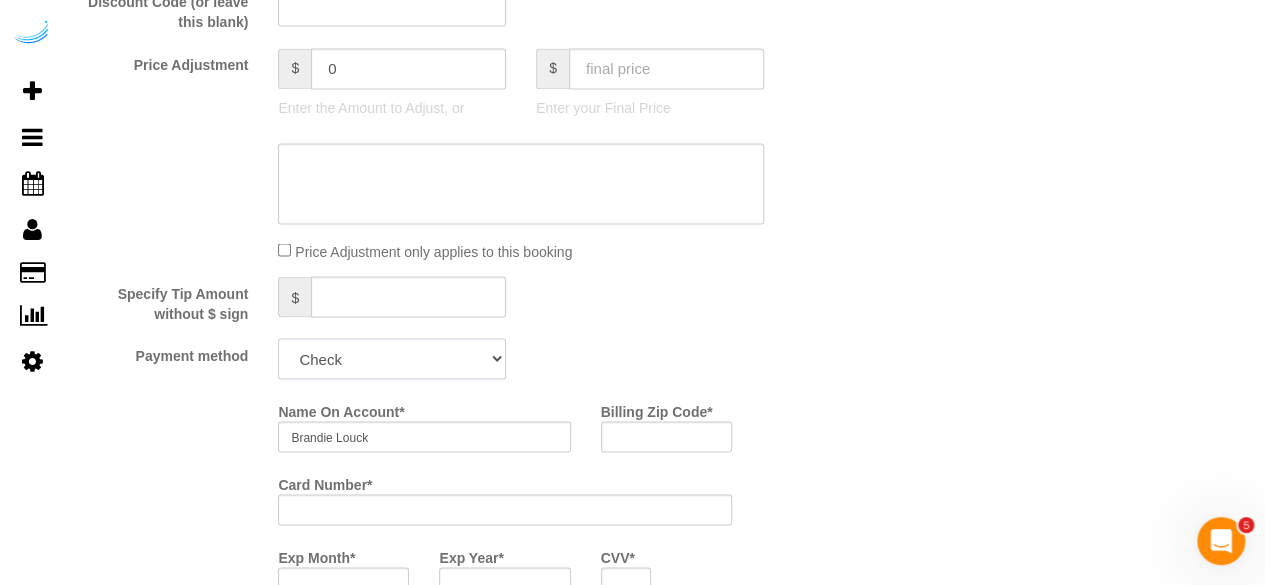 click on "Add Credit Card Cash Check Paypal" 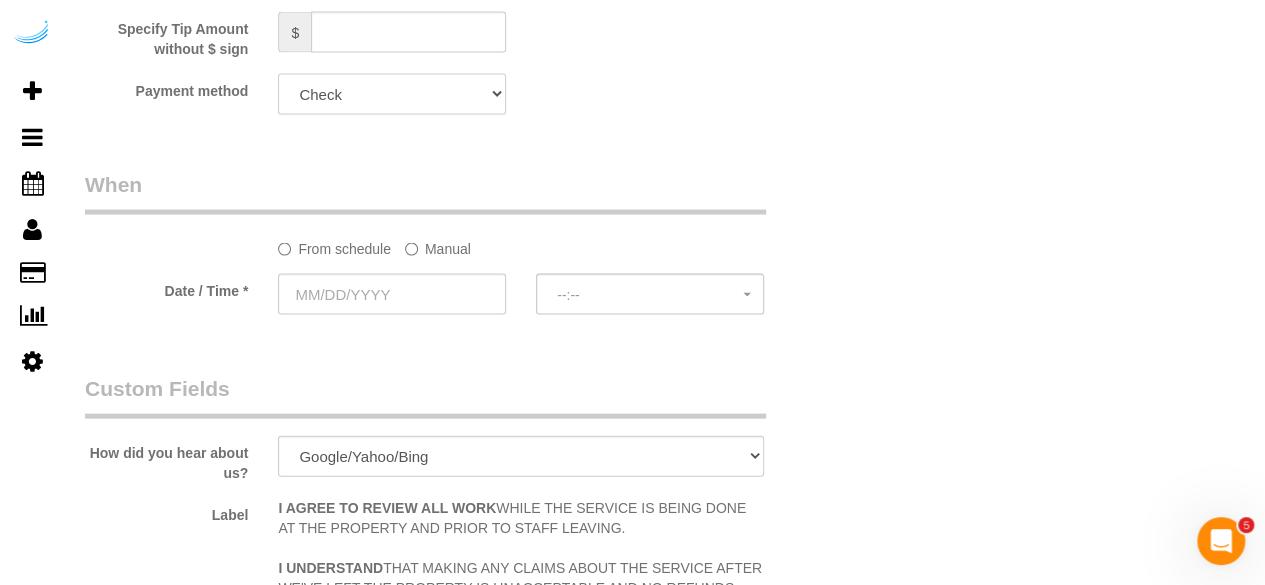 scroll, scrollTop: 2000, scrollLeft: 0, axis: vertical 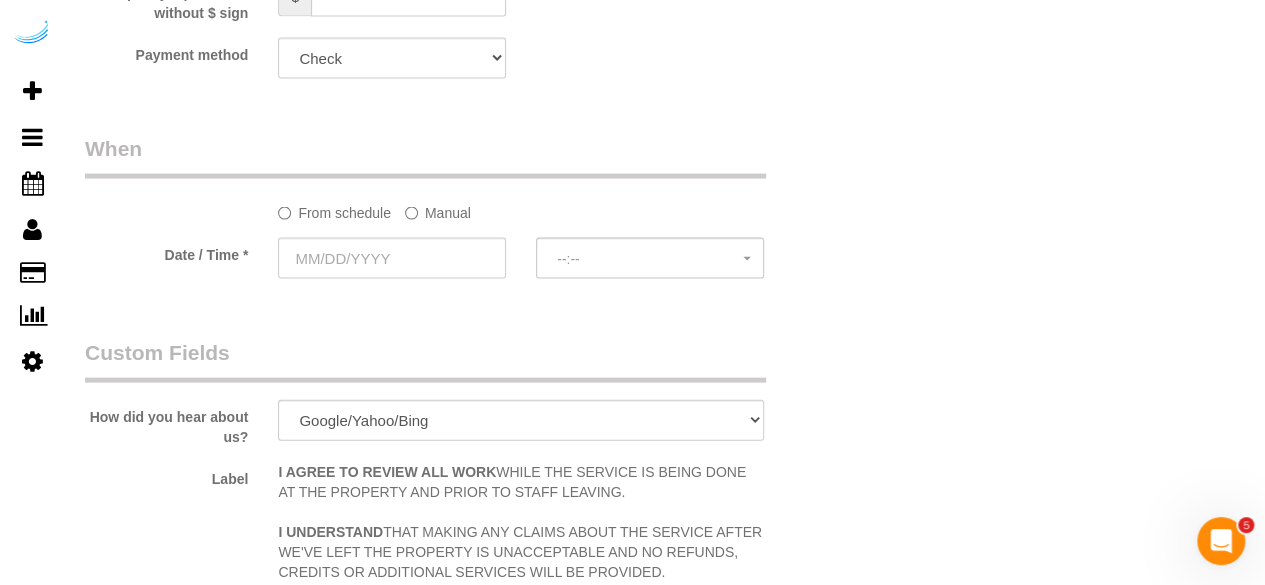 click on "Manual" 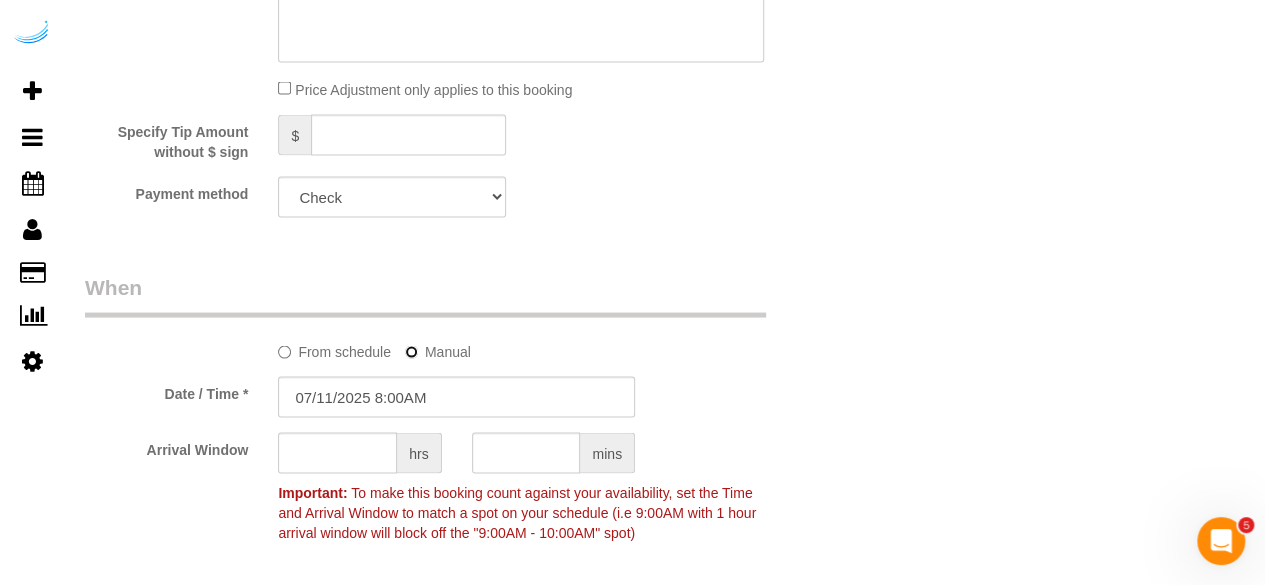 scroll, scrollTop: 1900, scrollLeft: 0, axis: vertical 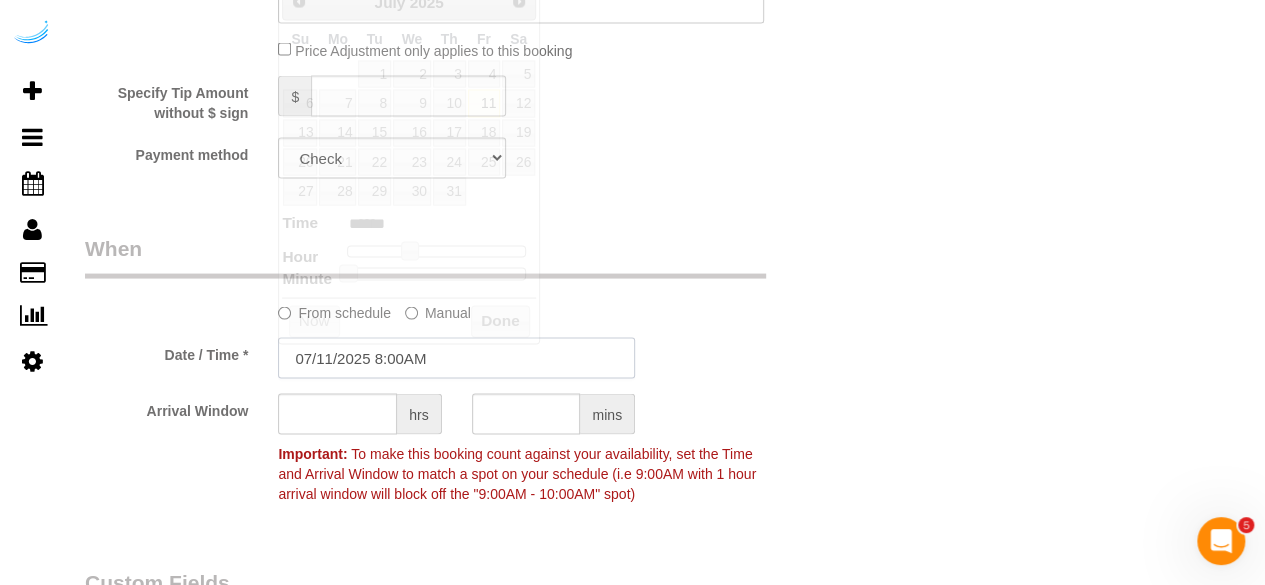 click on "07/11/2025 8:00AM" at bounding box center (456, 358) 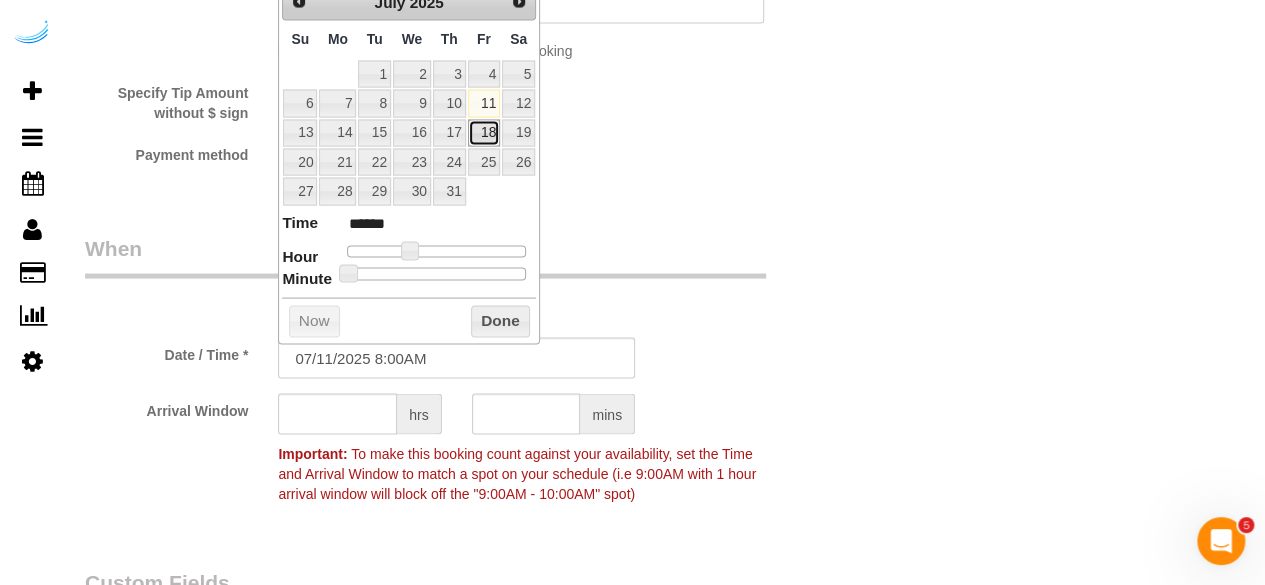 click on "18" at bounding box center (484, 133) 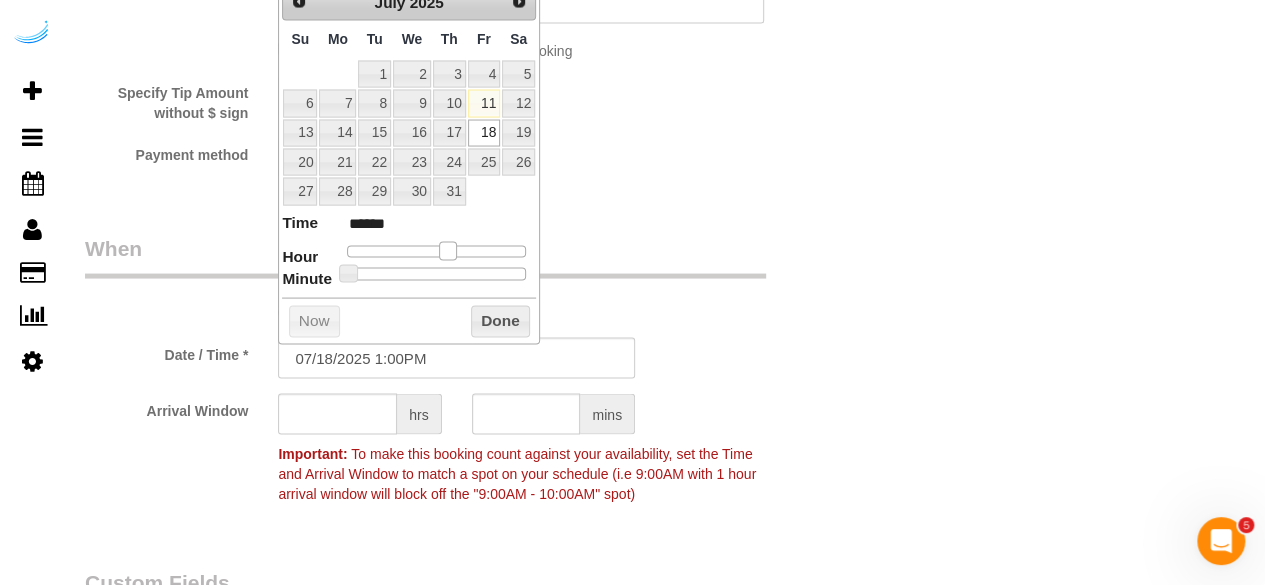 drag, startPoint x: 409, startPoint y: 251, endPoint x: 448, endPoint y: 257, distance: 39.45884 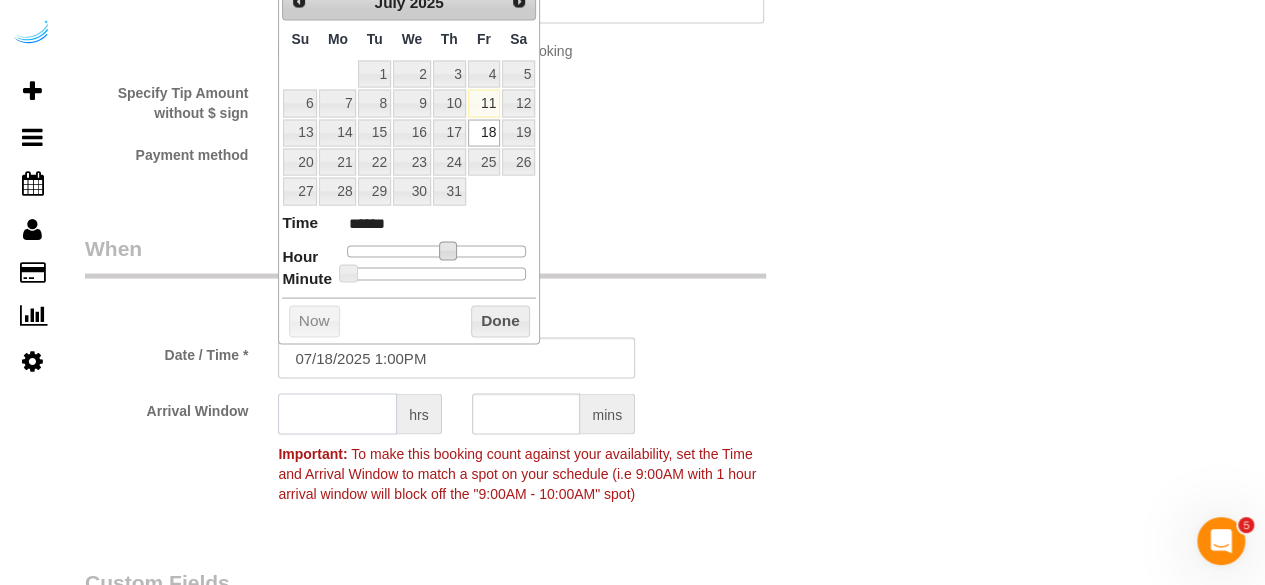 click 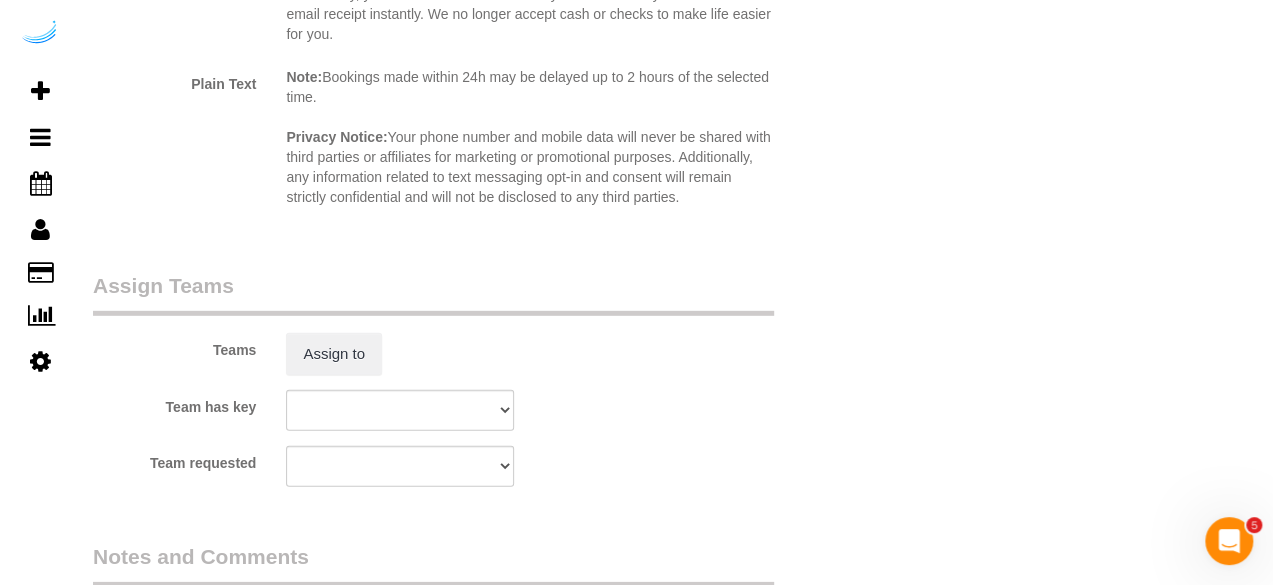 scroll, scrollTop: 2900, scrollLeft: 0, axis: vertical 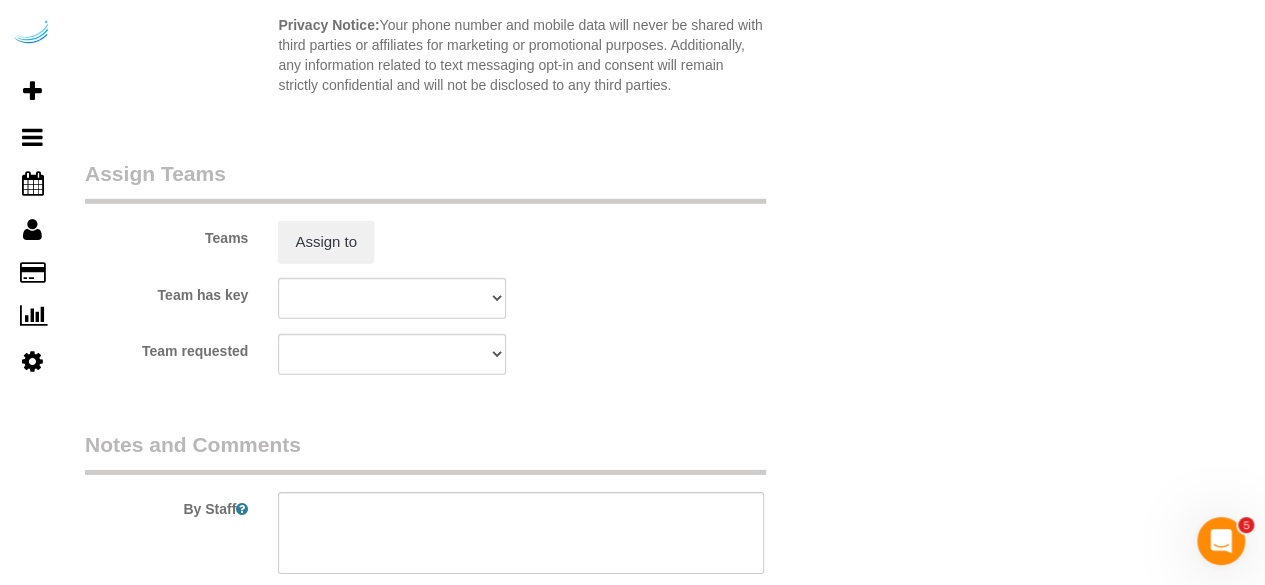 click on "Teams
Assign to" at bounding box center [456, 211] 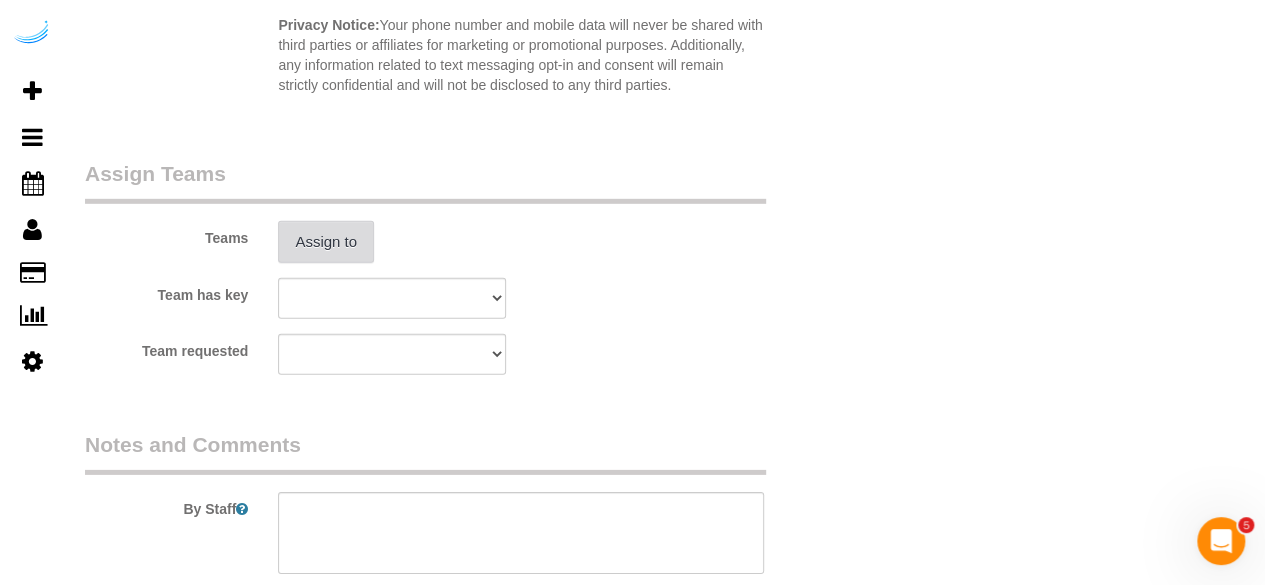 click on "Assign to" at bounding box center (326, 242) 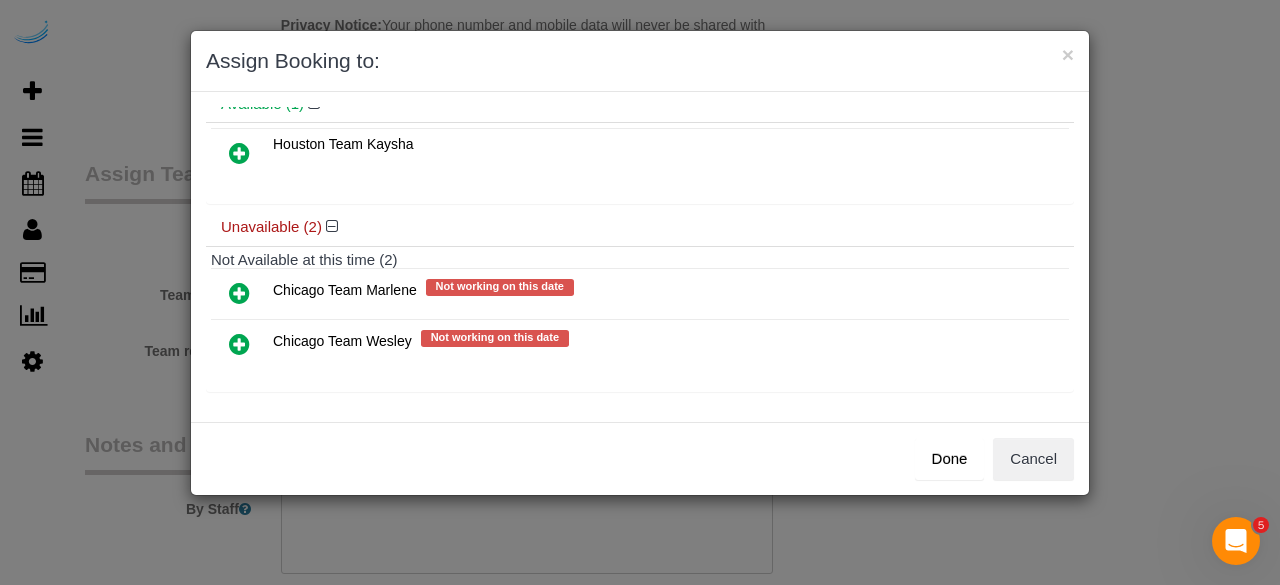 click at bounding box center (239, 344) 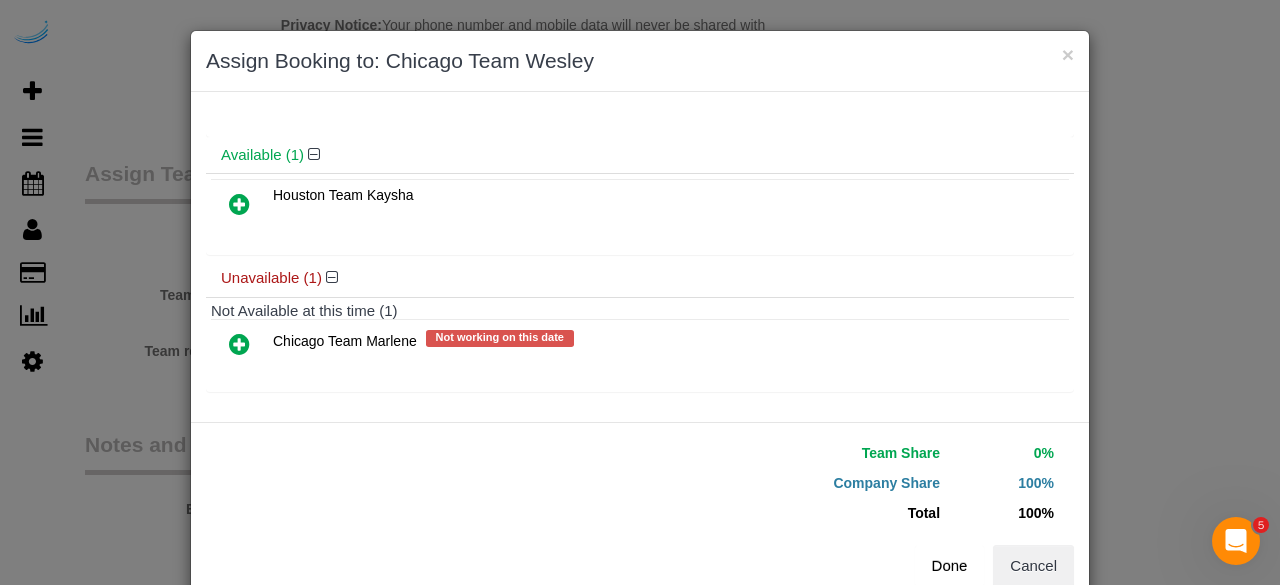 scroll, scrollTop: 86, scrollLeft: 0, axis: vertical 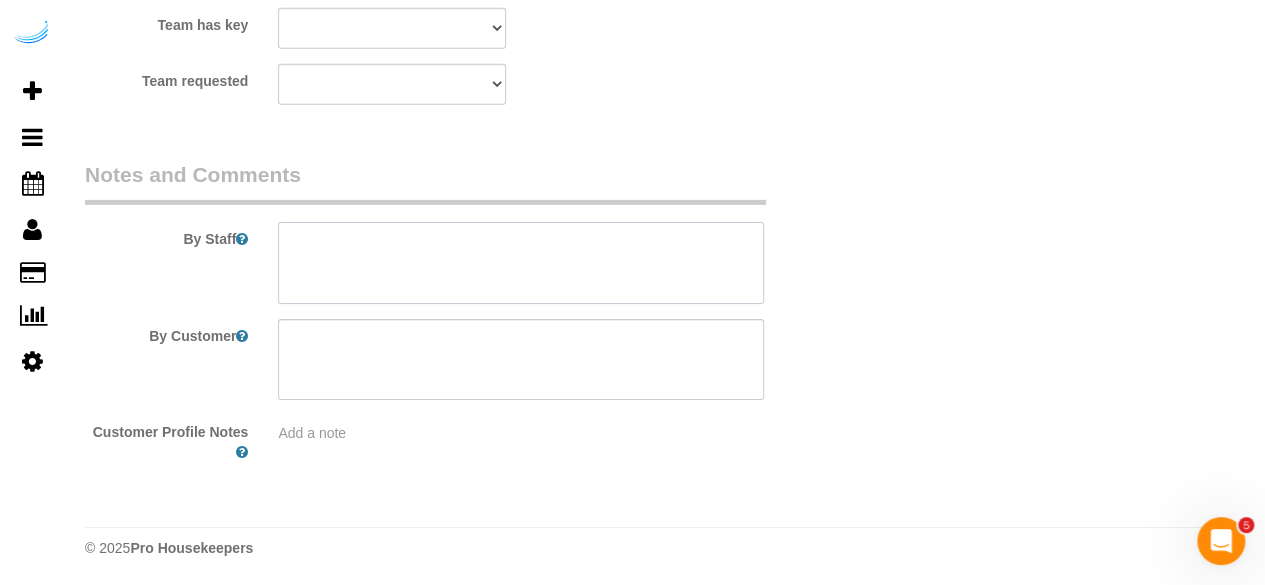 click at bounding box center [521, 263] 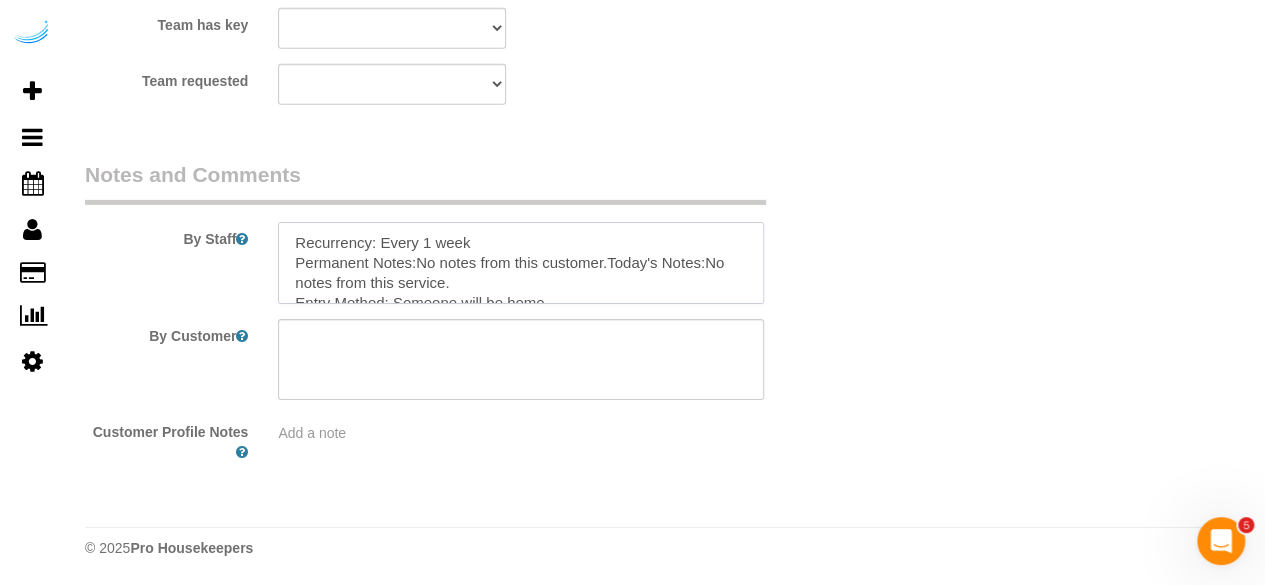 scroll, scrollTop: 68, scrollLeft: 0, axis: vertical 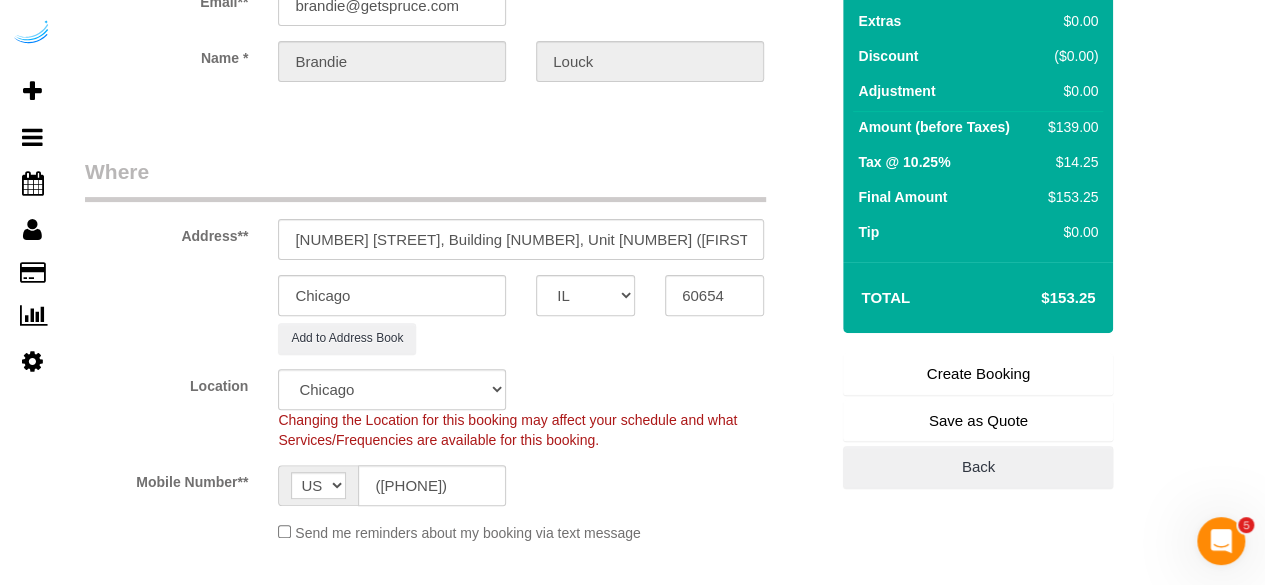 click on "Create Booking" at bounding box center (978, 374) 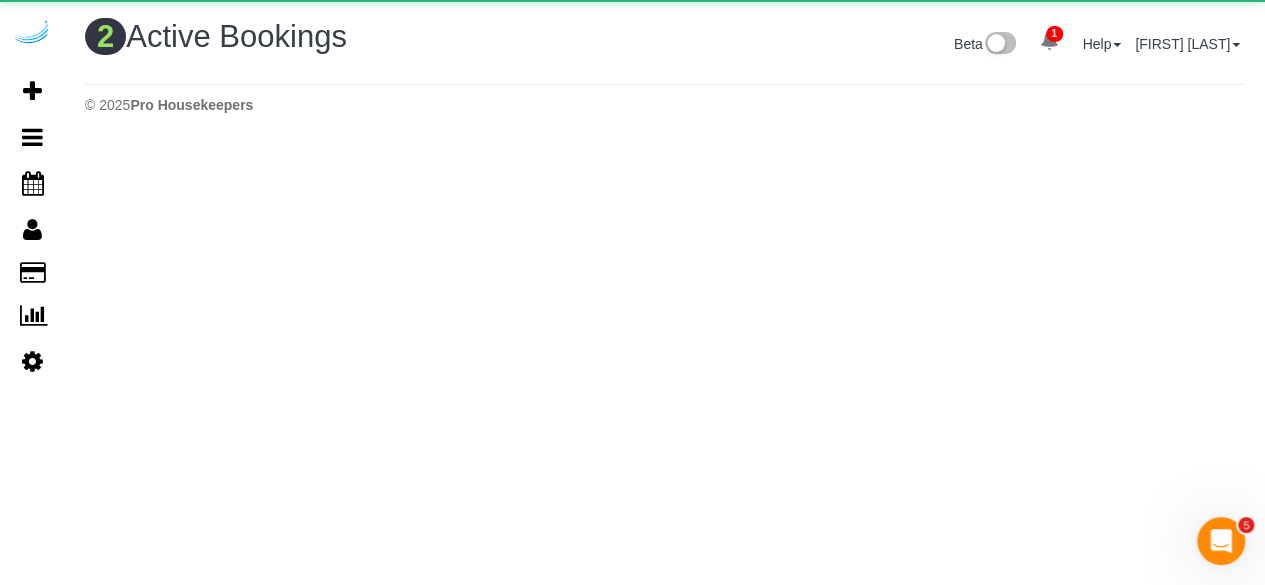 scroll, scrollTop: 0, scrollLeft: 0, axis: both 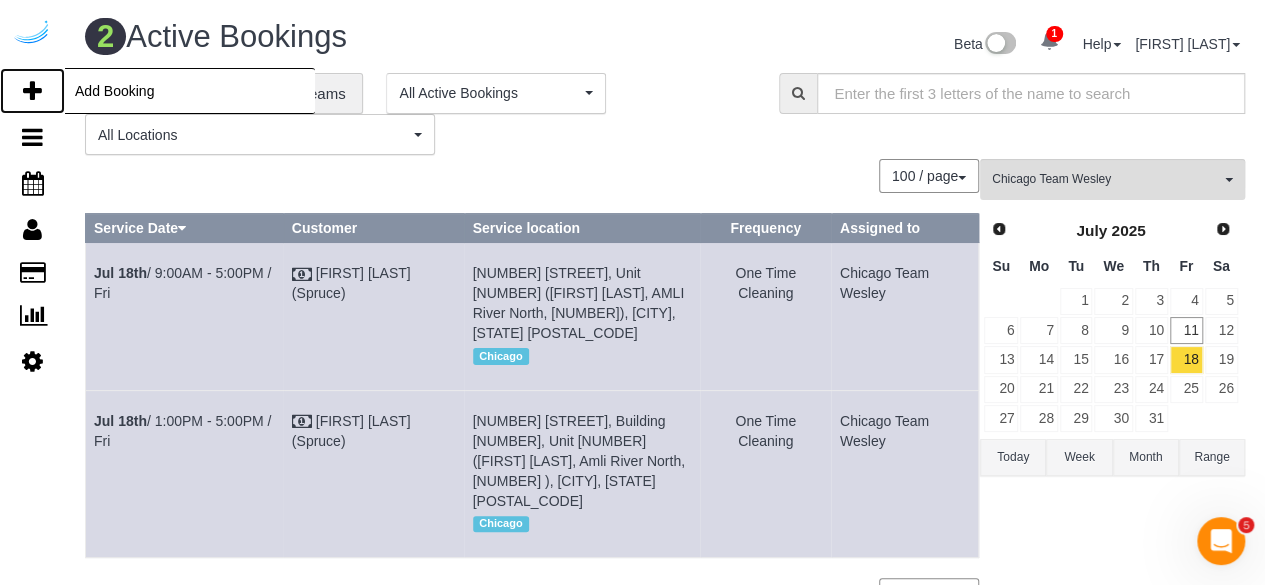 click at bounding box center [32, 91] 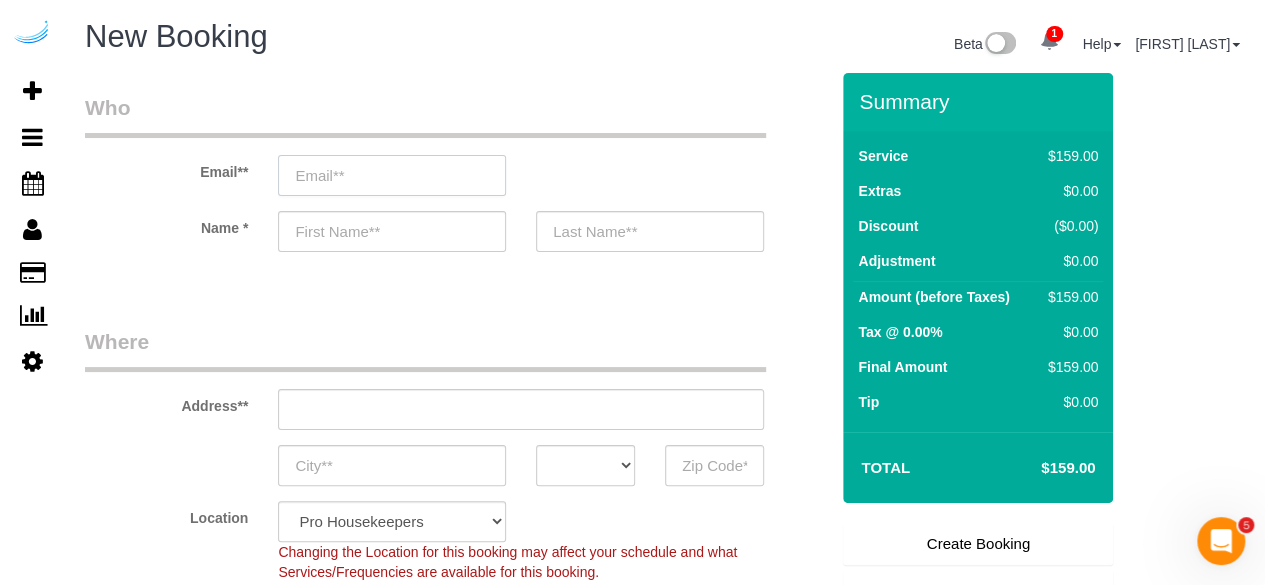 click at bounding box center [392, 175] 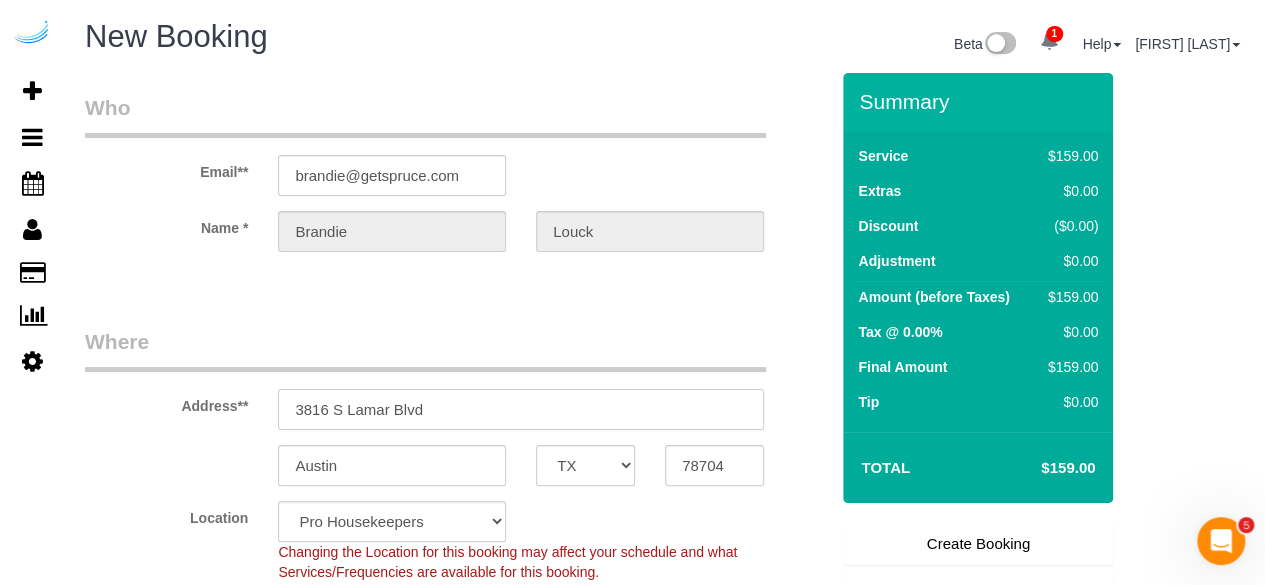 click on "3816 S Lamar Blvd" at bounding box center [521, 409] 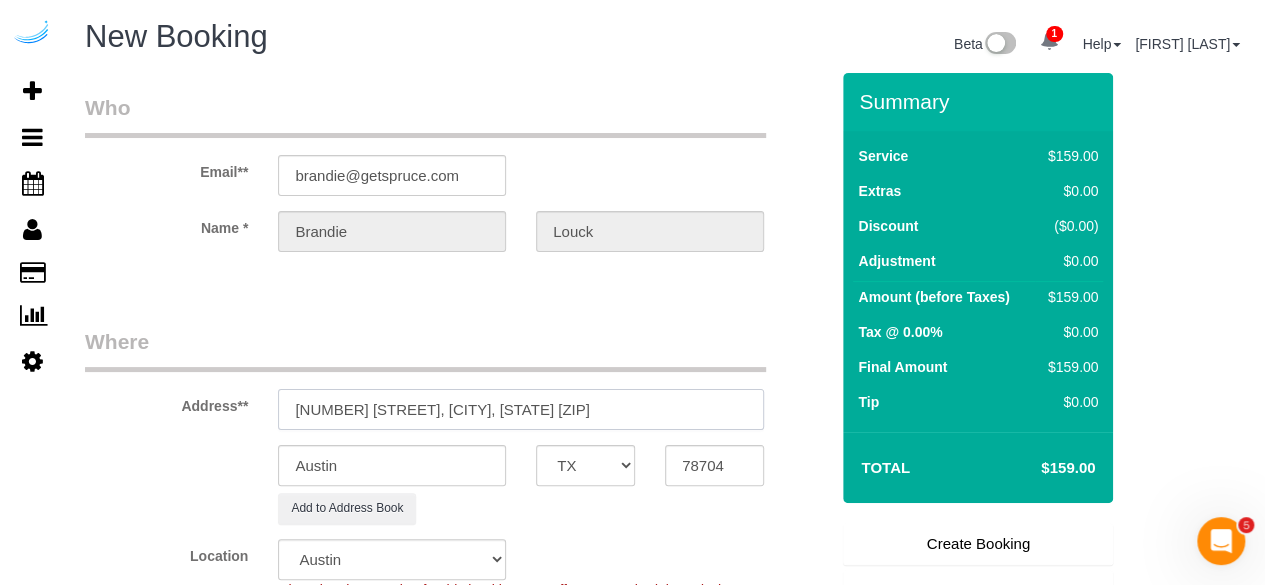 drag, startPoint x: 484, startPoint y: 408, endPoint x: 597, endPoint y: 408, distance: 113 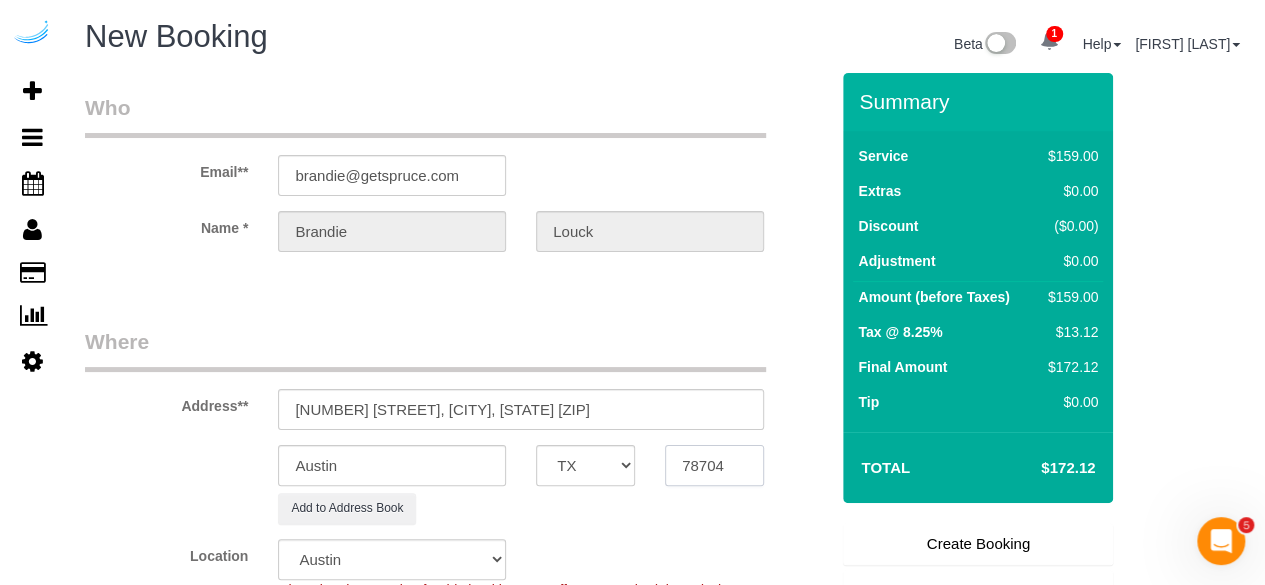 click on "78704" at bounding box center (714, 465) 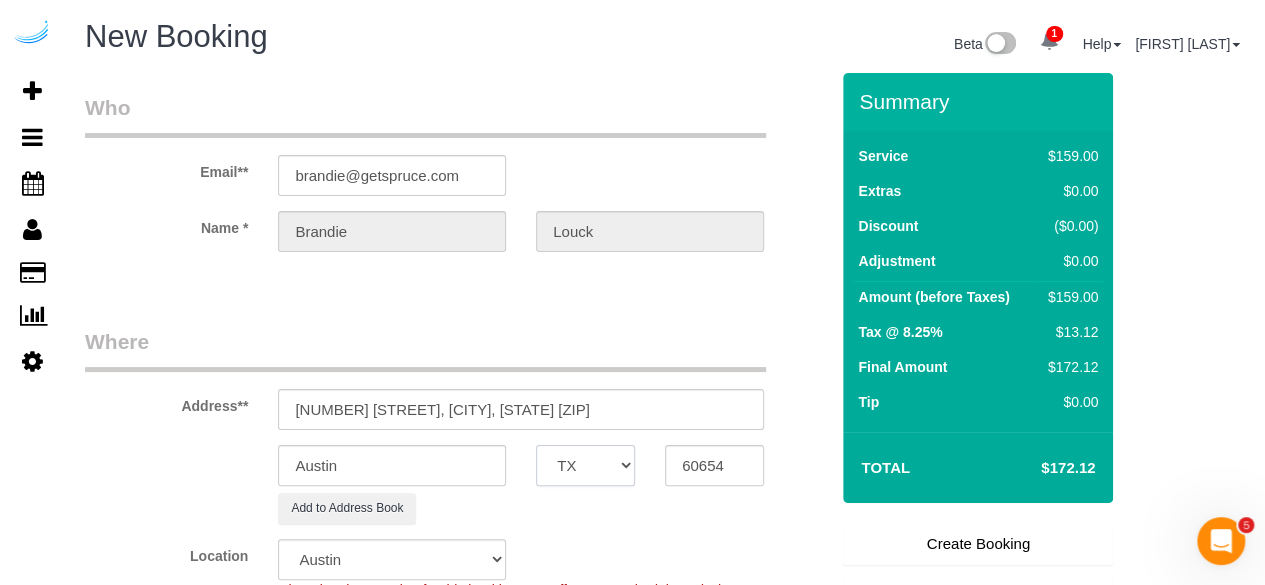 click on "AK
AL
AR
AZ
CA
CO
CT
DC
DE
FL
GA
HI
IA
ID
IL
IN
KS
KY
LA
MA
MD
ME
MI
MN
MO
MS
MT
NC
ND
NE
NH
NJ
NM
NV
NY
OH
OK
OR
PA
RI
SC
SD
TN
TX
UT
VA
VT
WA
WI
WV
WY" at bounding box center (585, 465) 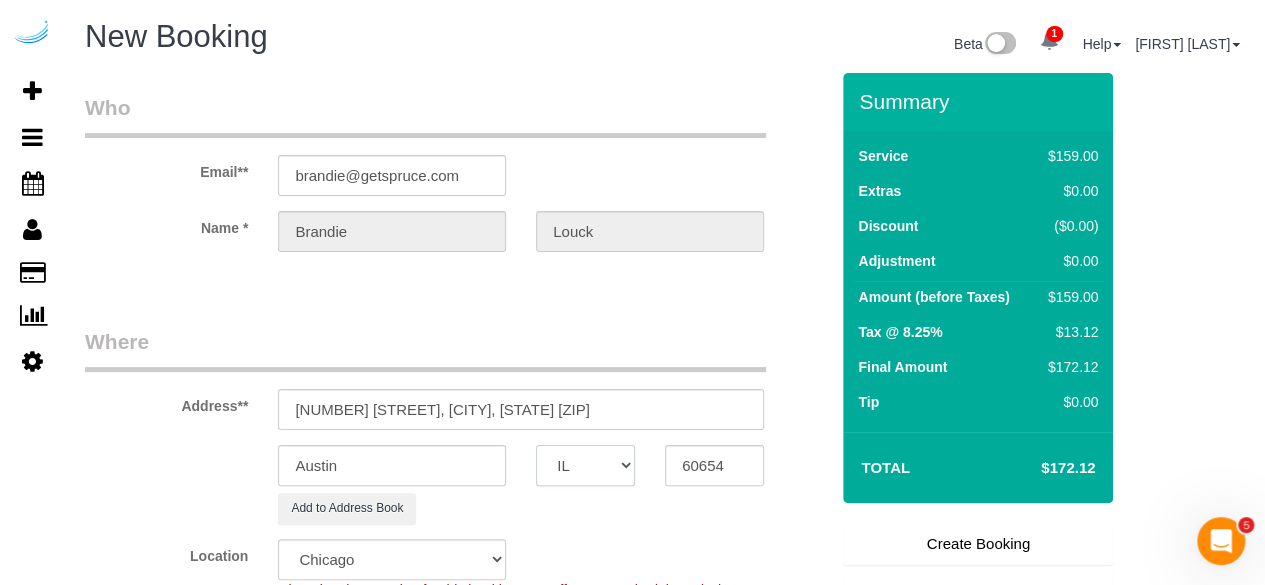 click on "AK
AL
AR
AZ
CA
CO
CT
DC
DE
FL
GA
HI
IA
ID
IL
IN
KS
KY
LA
MA
MD
ME
MI
MN
MO
MS
MT
NC
ND
NE
NH
NJ
NM
NV
NY
OH
OK
OR
PA
RI
SC
SD
TN
TX
UT
VA
VT
WA
WI
WV
WY" at bounding box center (585, 465) 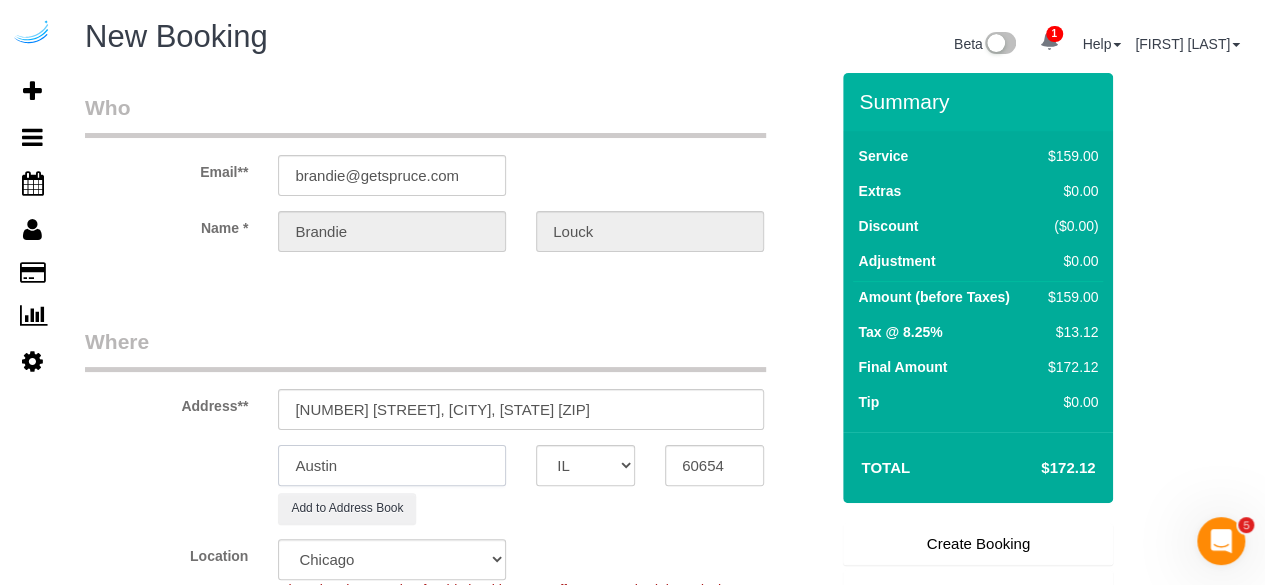 click on "Austin" at bounding box center [392, 465] 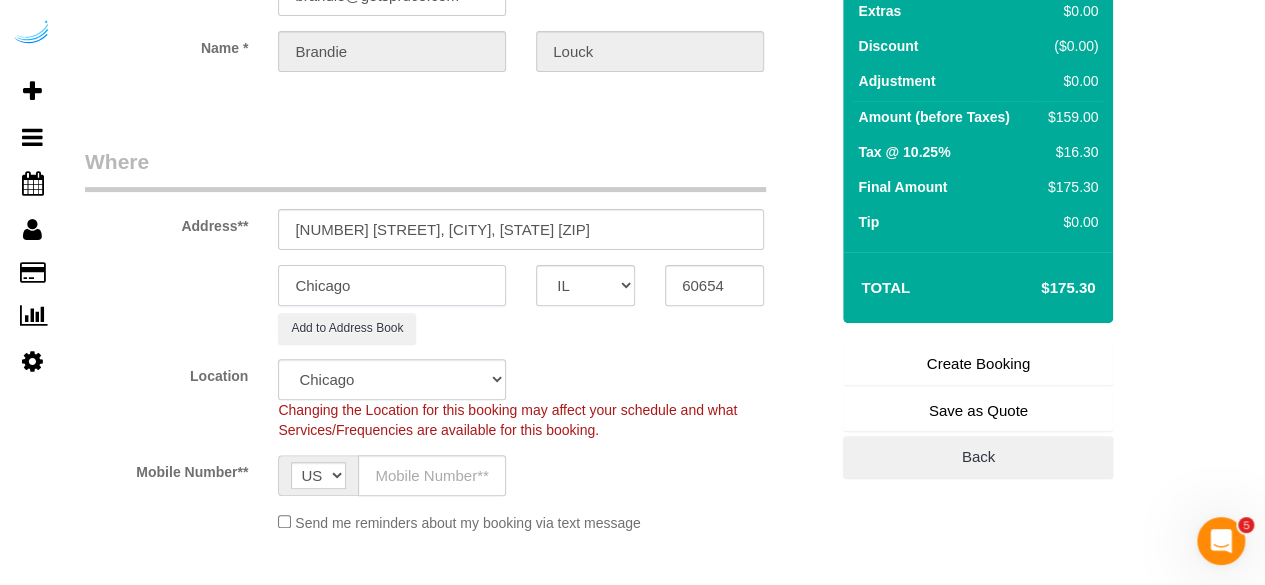scroll, scrollTop: 200, scrollLeft: 0, axis: vertical 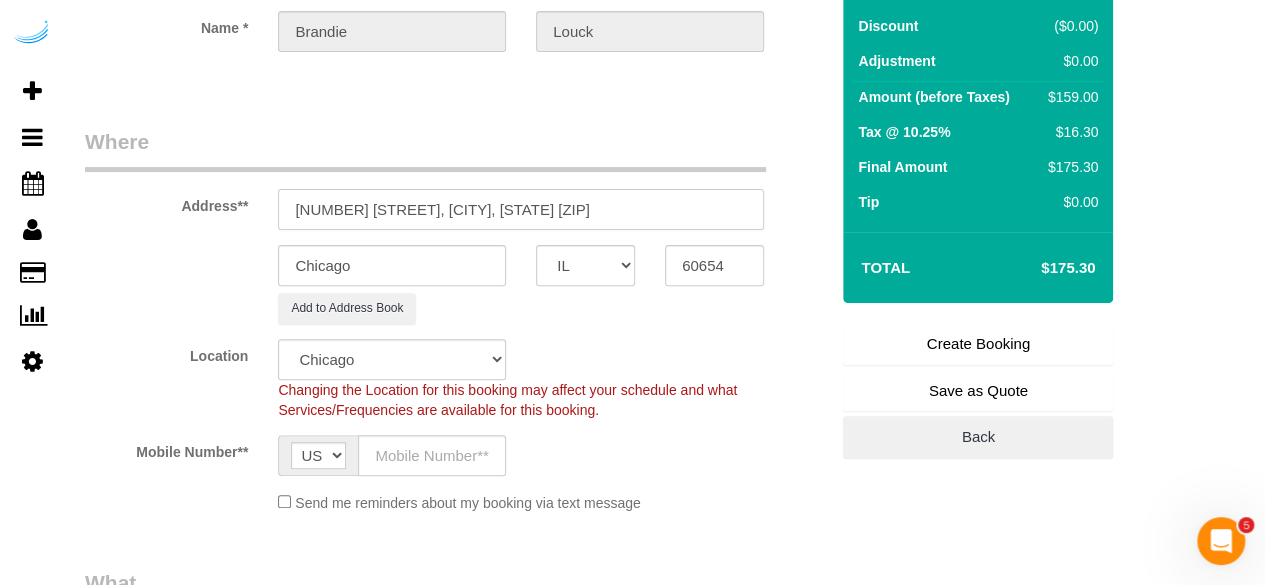 drag, startPoint x: 403, startPoint y: 204, endPoint x: 681, endPoint y: 196, distance: 278.11508 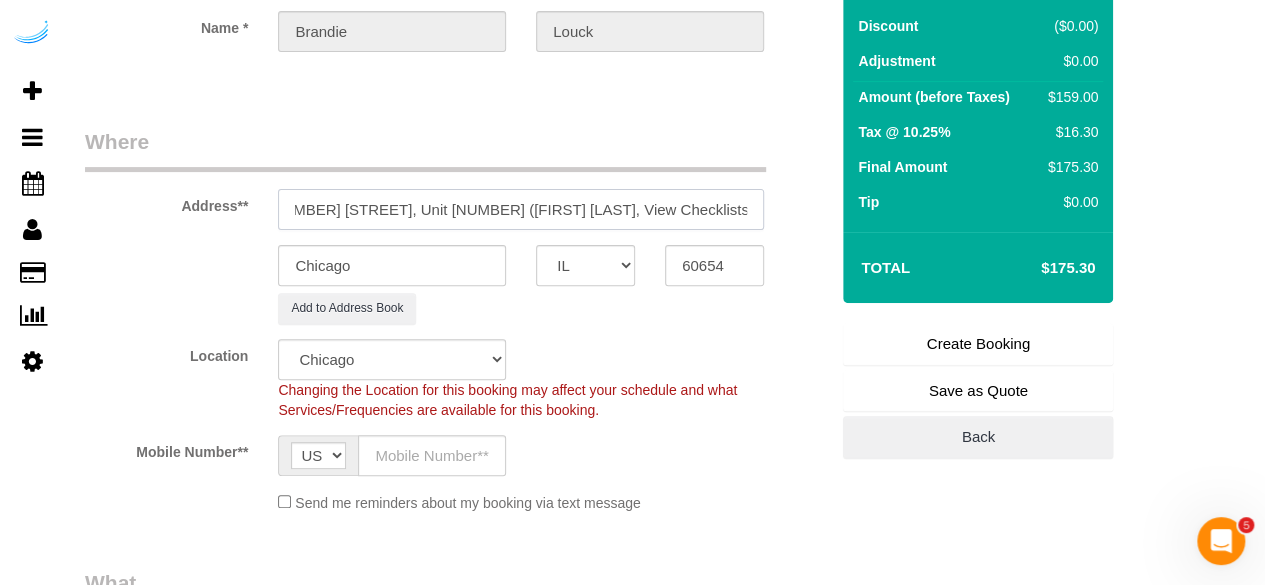 scroll, scrollTop: 0, scrollLeft: 32, axis: horizontal 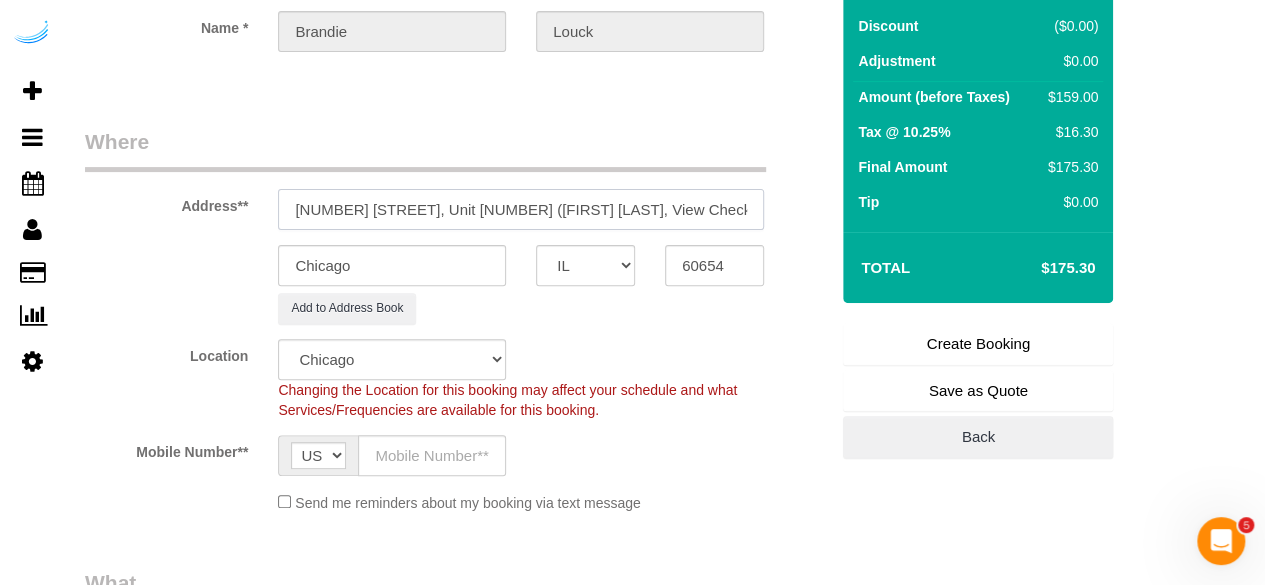 drag, startPoint x: 664, startPoint y: 211, endPoint x: 582, endPoint y: 164, distance: 94.51455 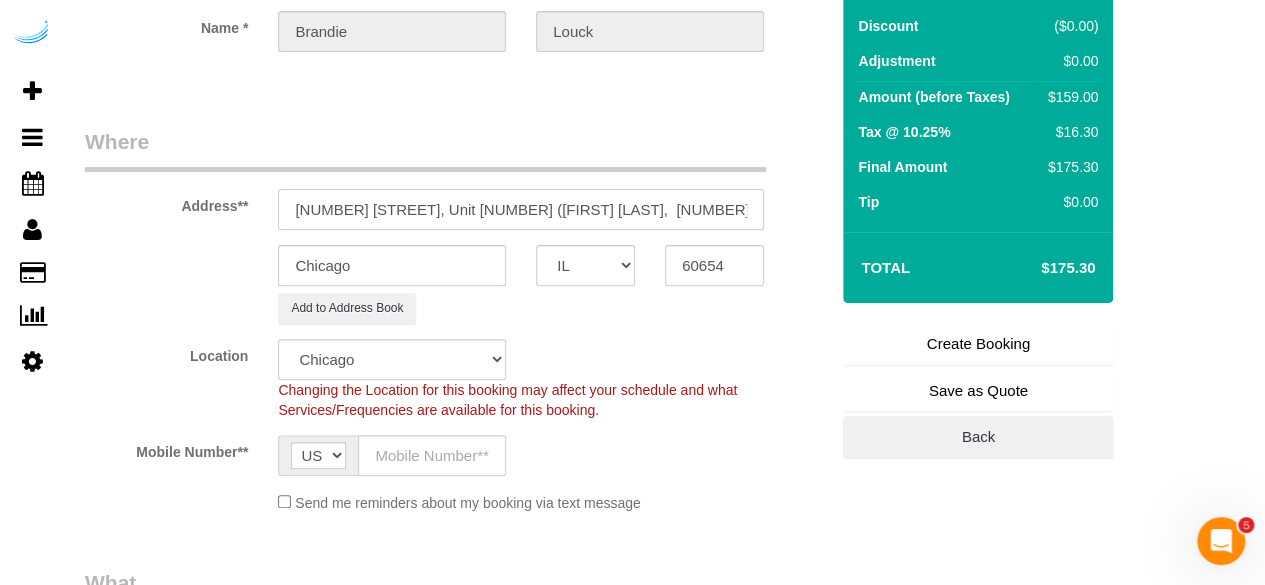 click on "[NUMBER] [STREET], Unit [NUMBER] ([FIRST] [LAST],  [NUMBER] [STREET] ," at bounding box center [521, 209] 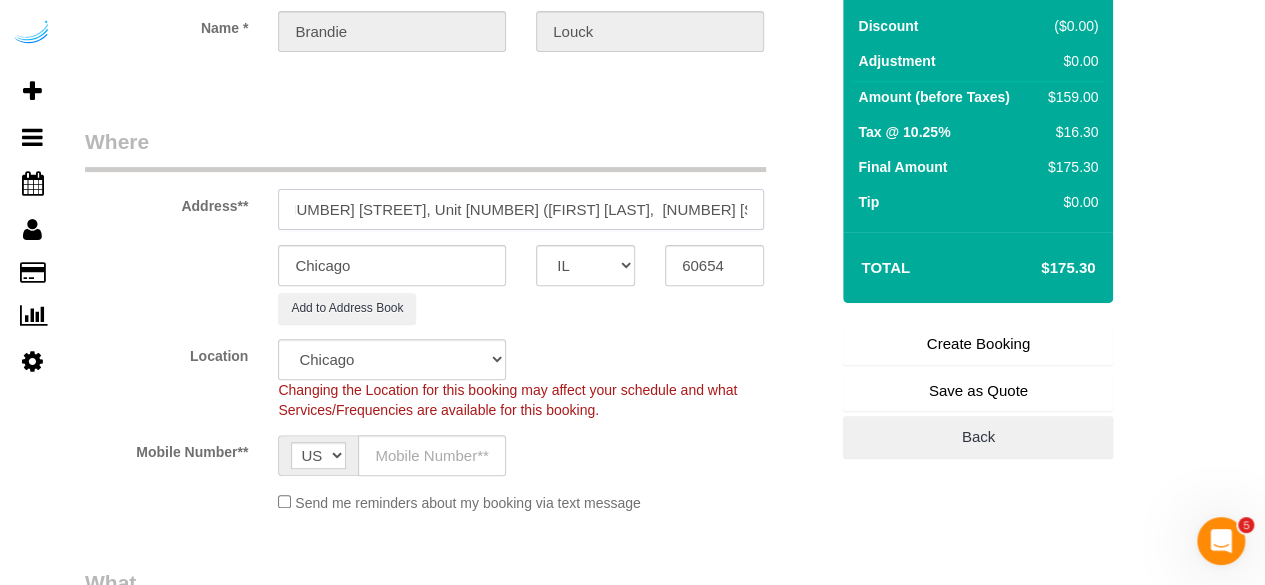 scroll, scrollTop: 0, scrollLeft: 20, axis: horizontal 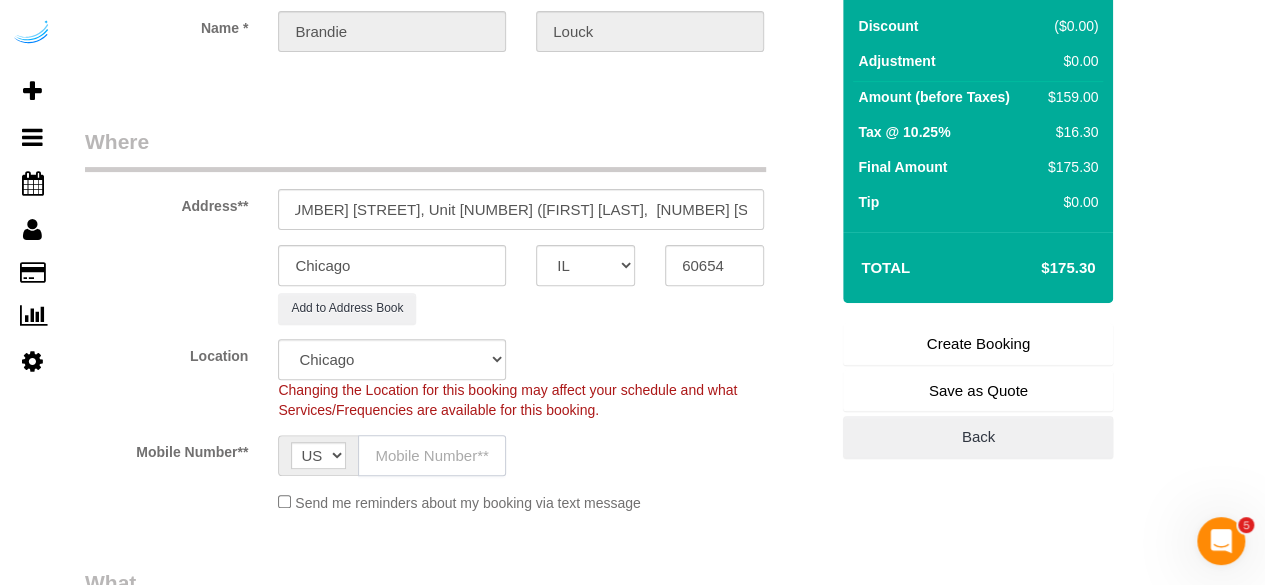 click 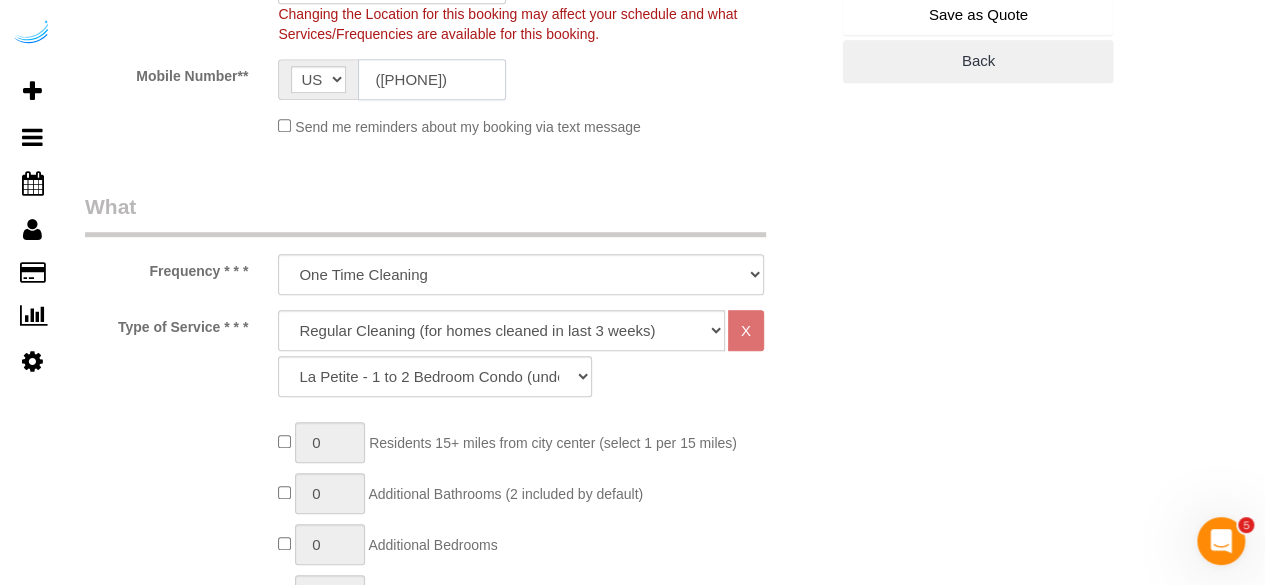 scroll, scrollTop: 600, scrollLeft: 0, axis: vertical 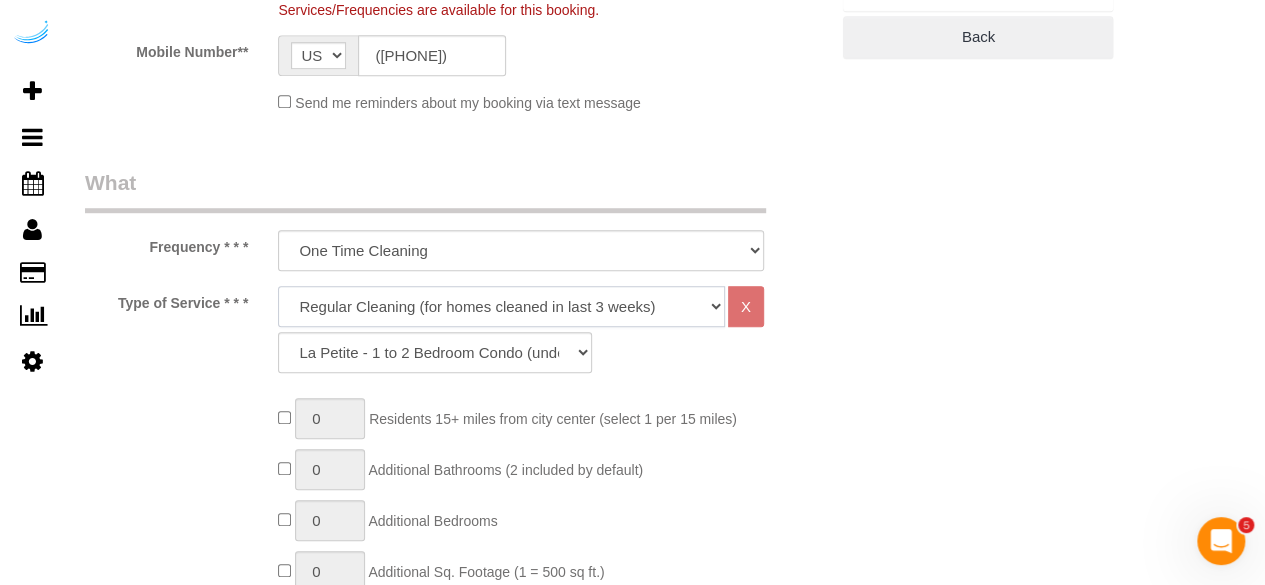 click on "Deep Cleaning (for homes that have not been cleaned in 3+ weeks) Spruce Regular Cleaning (for homes cleaned in last 3 weeks) Moving Cleanup (to clean home for new tenants) Post Construction Cleaning Vacation Rental Cleaning Hourly" 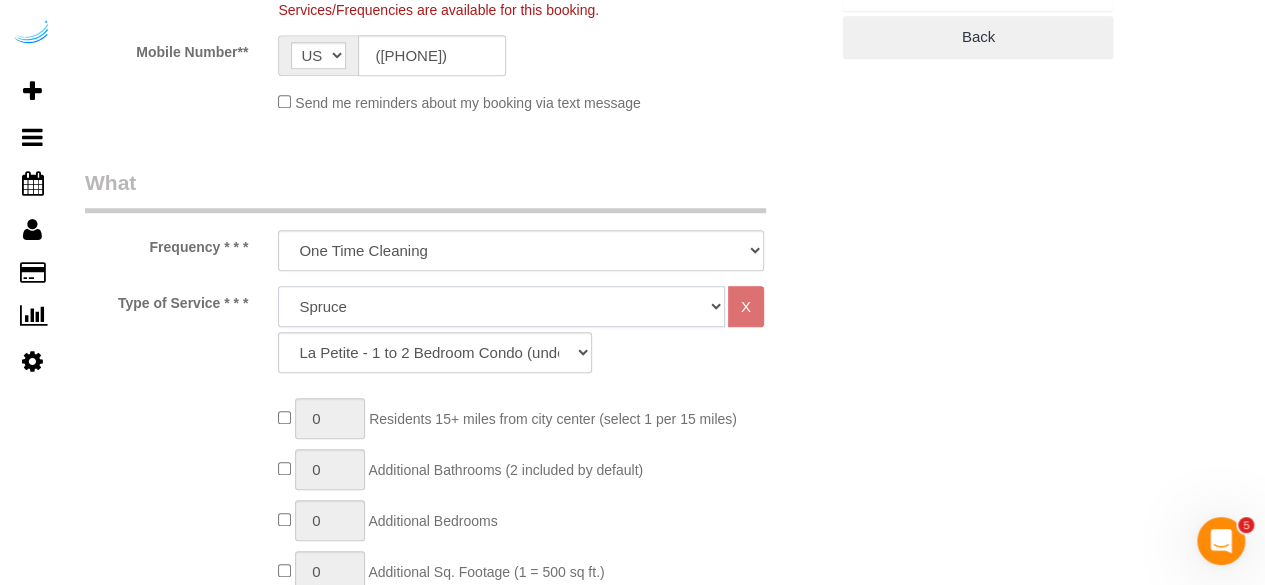 click on "Deep Cleaning (for homes that have not been cleaned in 3+ weeks) Spruce Regular Cleaning (for homes cleaned in last 3 weeks) Moving Cleanup (to clean home for new tenants) Post Construction Cleaning Vacation Rental Cleaning Hourly" 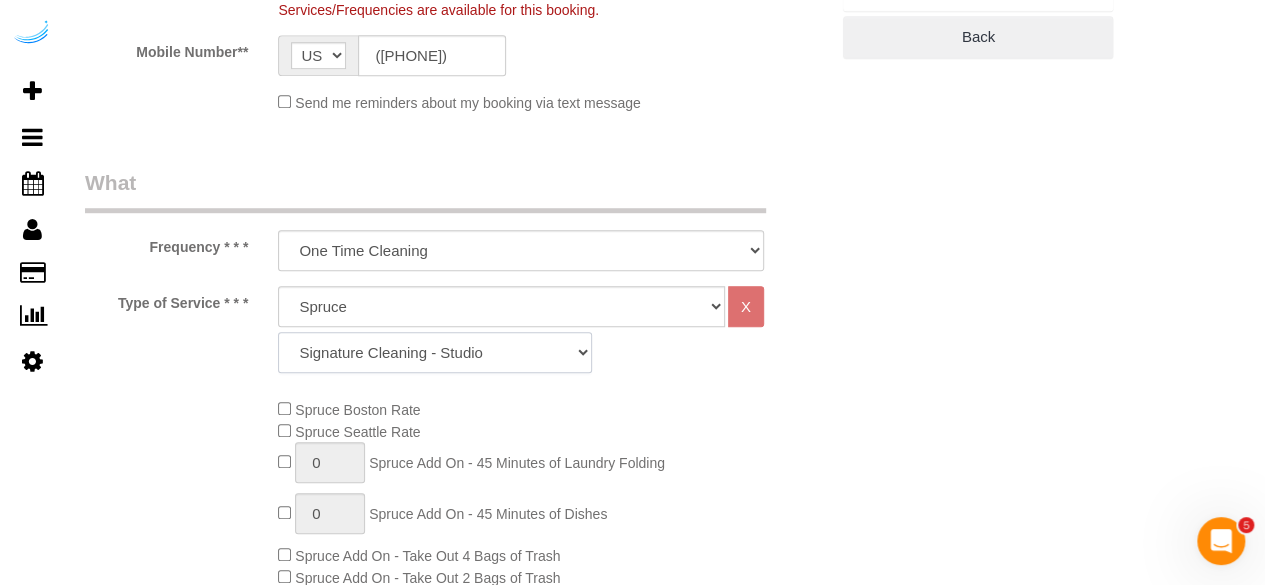 click on "Signature Cleaning - Studio Signature Cleaning - 1 Bed 1 Bath Signature Cleaning - 1 Bed 1.5 Bath Signature Cleaning - 1 Bed 1 Bath + Study Signature Cleaning - 1 Bed 2 Bath Signature Cleaning - 2 Bed 1 Bath Signature Cleaning - 2 Bed 2 Bath Signature Cleaning - 2 Bed 2.5 Bath Signature Cleaning - 2 Bed 2 Bath + Study Signature Cleaning - 3 Bed 2 Bath Signature Cleaning - 3 Bed 3 Bath Signature Cleaning - 4 Bed 2 Bath Signature Cleaning - 4 Bed 4 Bath Signature Cleaning - 5 Bed 4 Bath Signature Cleaning - 5 Bed 5 Bath Signature Cleaning - 6 Bed 6 Bath Premium Cleaning - Studio Premium Cleaning - 1 Bed 1 Bath Premium Cleaning - 1 Bed 1.5 Bath Premium Cleaning - 1 Bed 1 Bath + Study Premium Cleaning - 1 Bed 2 Bath Premium Cleaning - 2 Bed 1 Bath Premium Cleaning - 2 Bed 2 Bath Premium Cleaning - 2 Bed 2.5 Bath Premium Cleaning - 2 Bed 2 Bath + Study Premium Cleaning - 3 Bed 2 Bath Premium Cleaning - 3 Bed 3 Bath Premium Cleaning - 4 Bed 2 Bath Premium Cleaning - 4 Bed 4 Bath Premium Cleaning - 5 Bed 4 Bath" 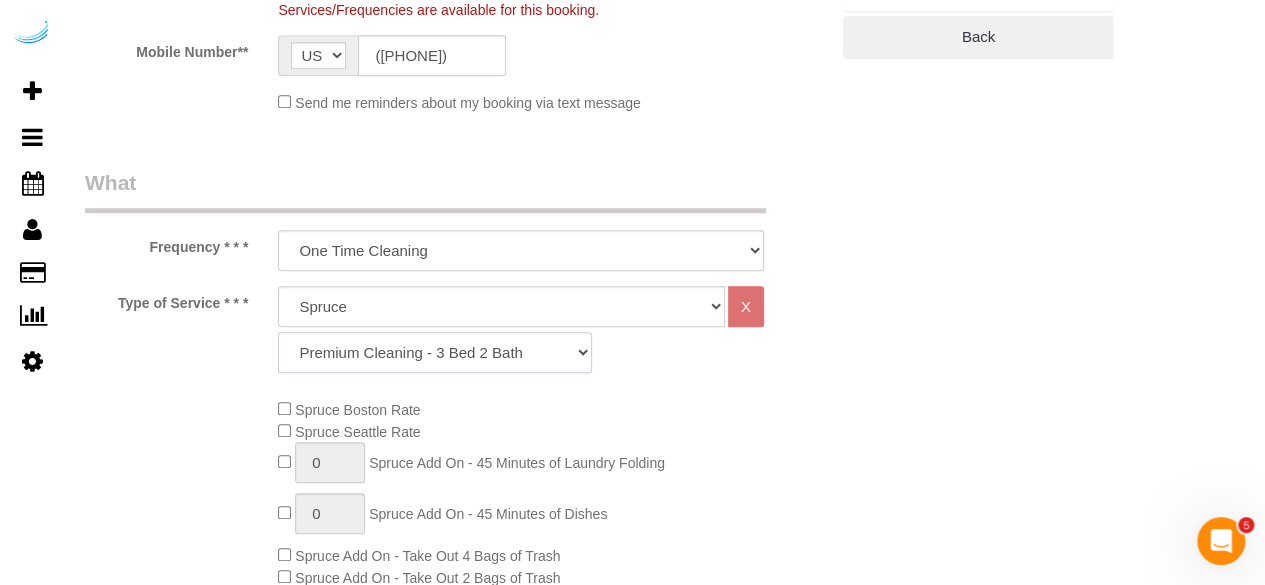click on "Signature Cleaning - Studio Signature Cleaning - 1 Bed 1 Bath Signature Cleaning - 1 Bed 1.5 Bath Signature Cleaning - 1 Bed 1 Bath + Study Signature Cleaning - 1 Bed 2 Bath Signature Cleaning - 2 Bed 1 Bath Signature Cleaning - 2 Bed 2 Bath Signature Cleaning - 2 Bed 2.5 Bath Signature Cleaning - 2 Bed 2 Bath + Study Signature Cleaning - 3 Bed 2 Bath Signature Cleaning - 3 Bed 3 Bath Signature Cleaning - 4 Bed 2 Bath Signature Cleaning - 4 Bed 4 Bath Signature Cleaning - 5 Bed 4 Bath Signature Cleaning - 5 Bed 5 Bath Signature Cleaning - 6 Bed 6 Bath Premium Cleaning - Studio Premium Cleaning - 1 Bed 1 Bath Premium Cleaning - 1 Bed 1.5 Bath Premium Cleaning - 1 Bed 1 Bath + Study Premium Cleaning - 1 Bed 2 Bath Premium Cleaning - 2 Bed 1 Bath Premium Cleaning - 2 Bed 2 Bath Premium Cleaning - 2 Bed 2.5 Bath Premium Cleaning - 2 Bed 2 Bath + Study Premium Cleaning - 3 Bed 2 Bath Premium Cleaning - 3 Bed 3 Bath Premium Cleaning - 4 Bed 2 Bath Premium Cleaning - 4 Bed 4 Bath Premium Cleaning - 5 Bed 4 Bath" 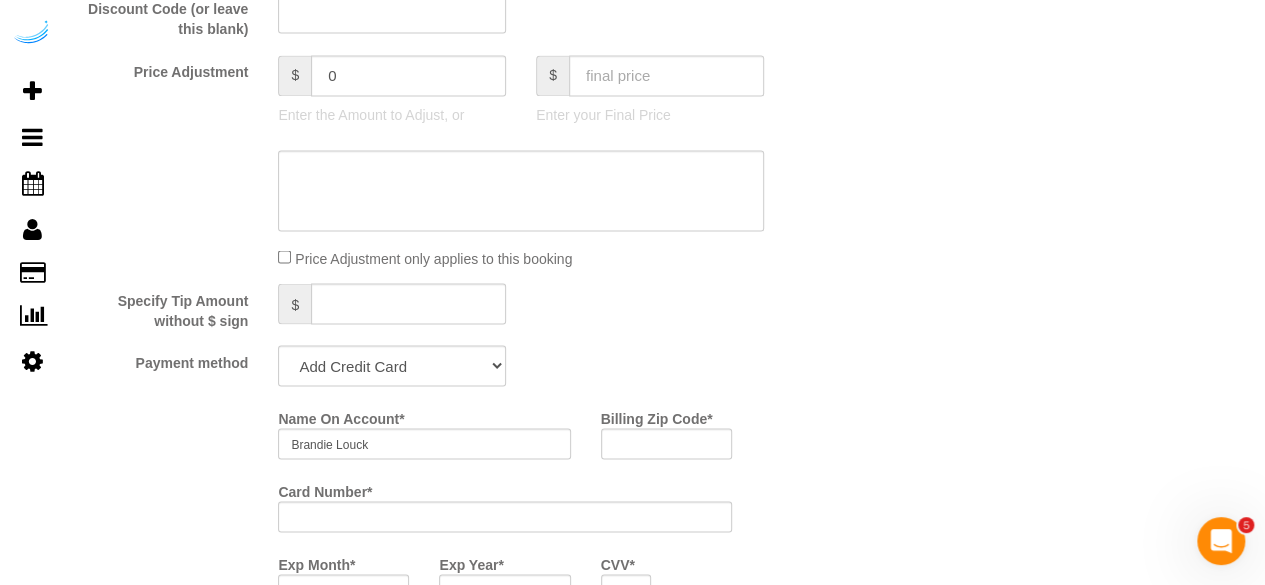 scroll, scrollTop: 1800, scrollLeft: 0, axis: vertical 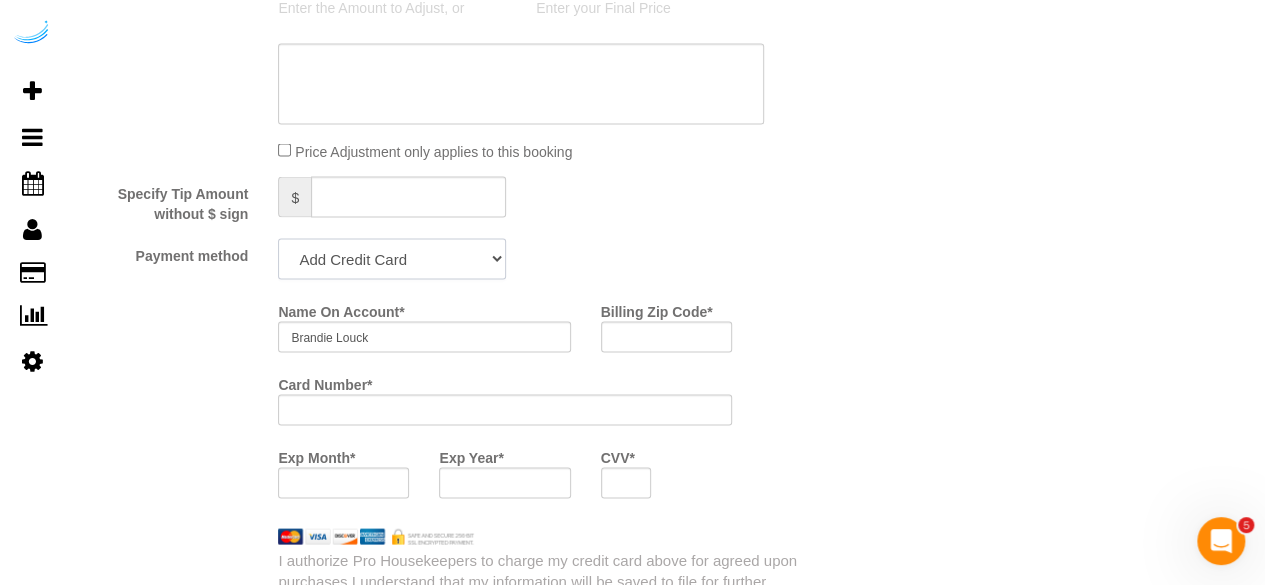 click on "Add Credit Card Cash Check Paypal" 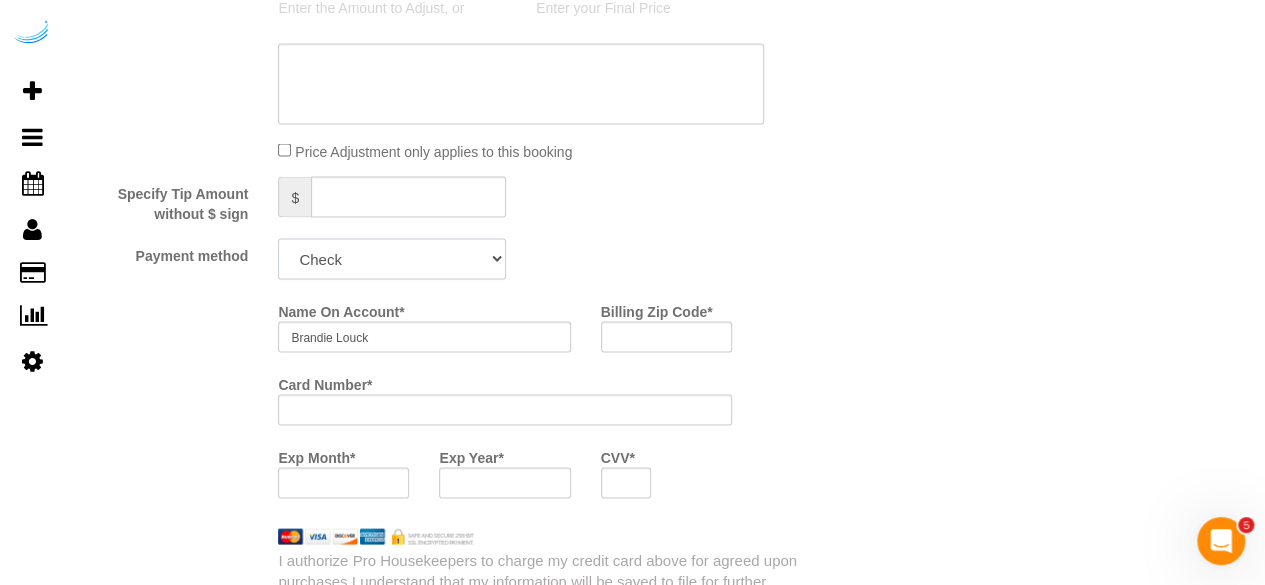 click on "Add Credit Card Cash Check Paypal" 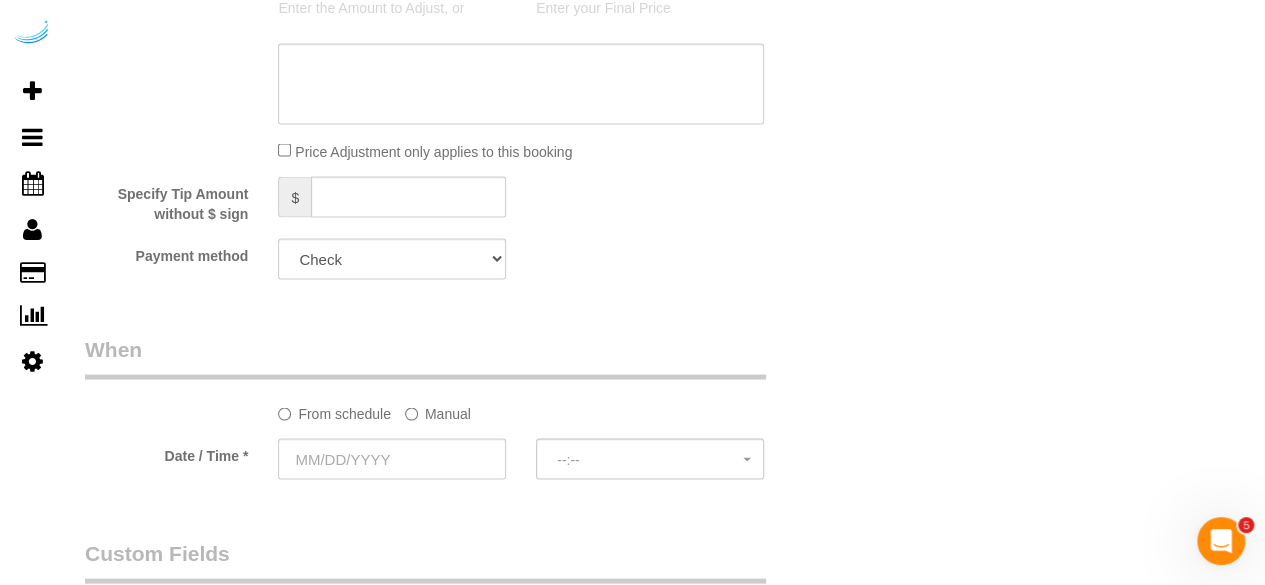 click on "Manual" 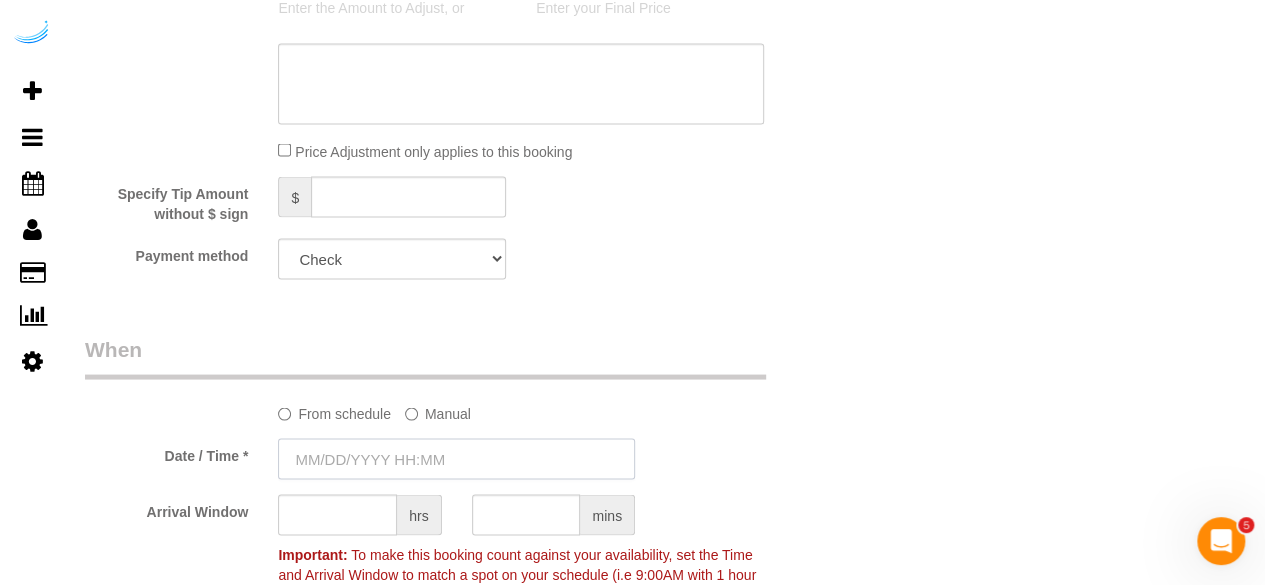 click at bounding box center [456, 458] 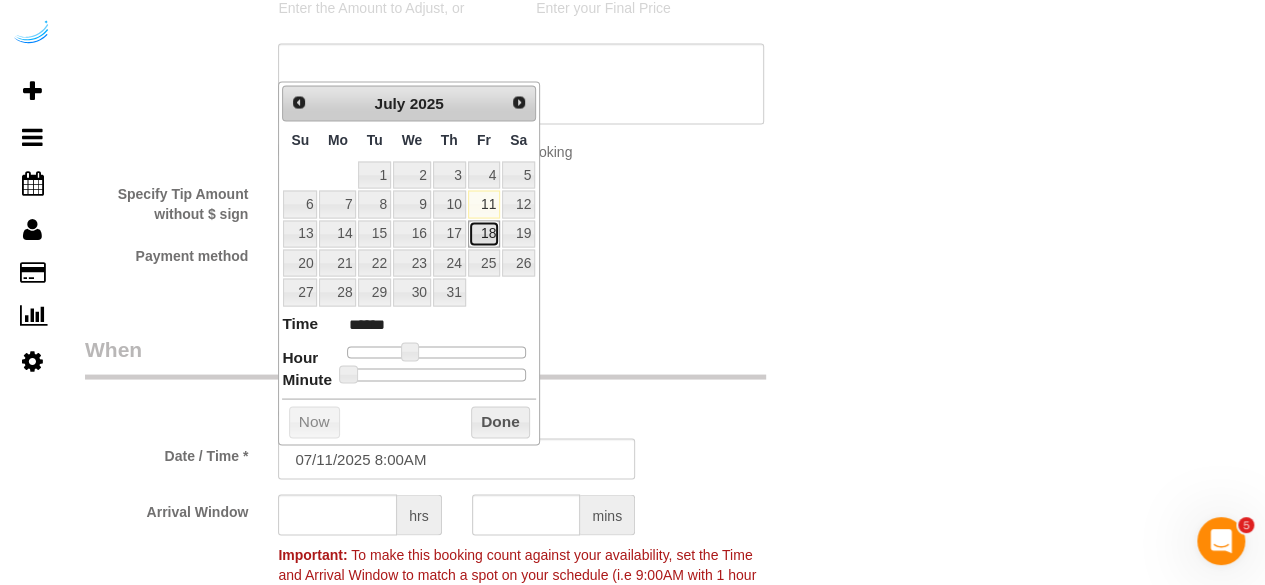 click on "18" at bounding box center (484, 233) 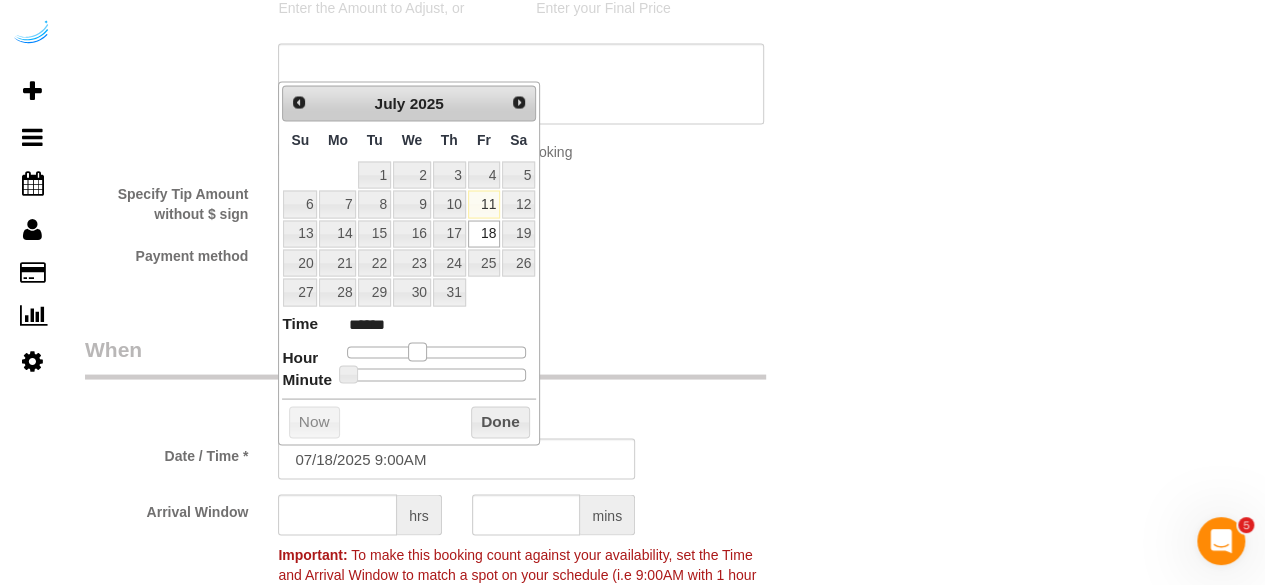 click at bounding box center (417, 351) 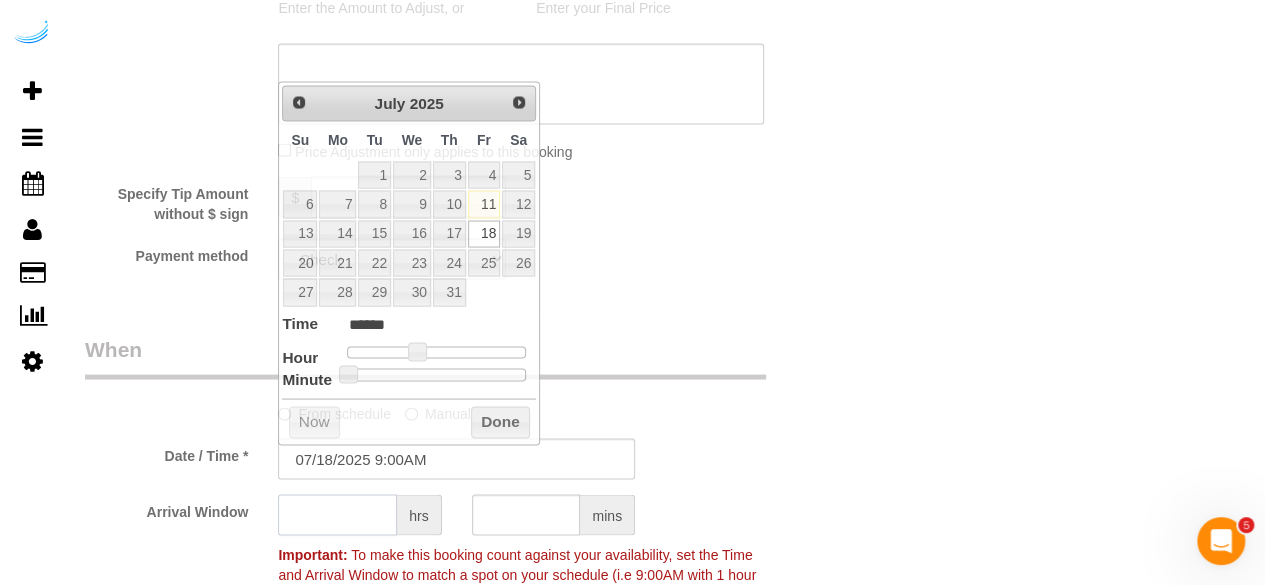 click 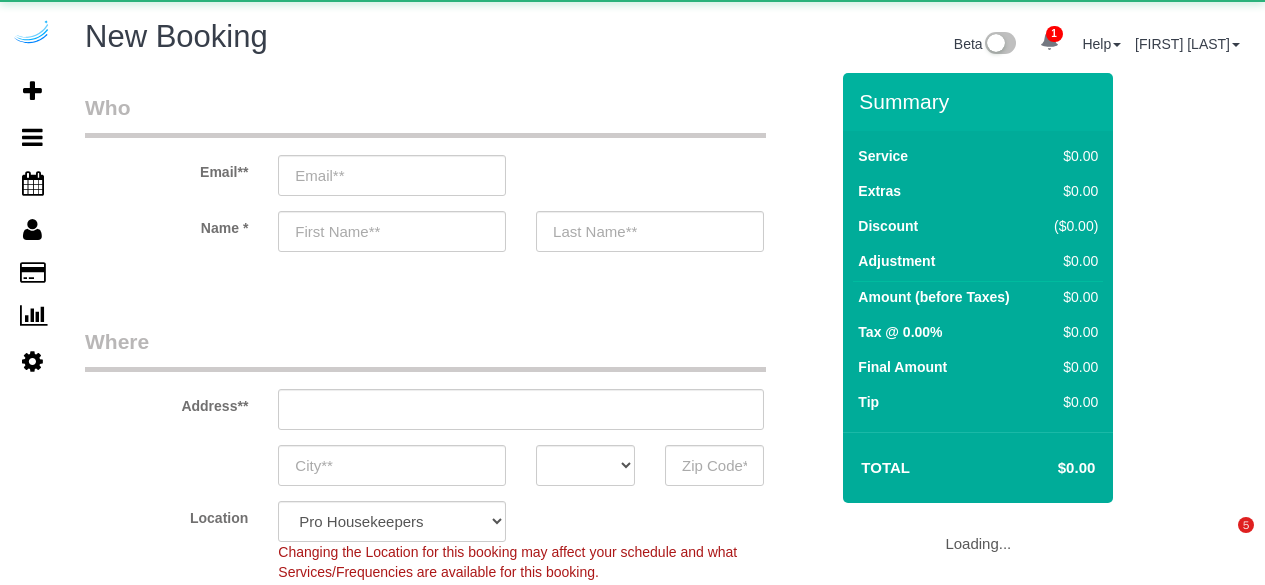select on "4" 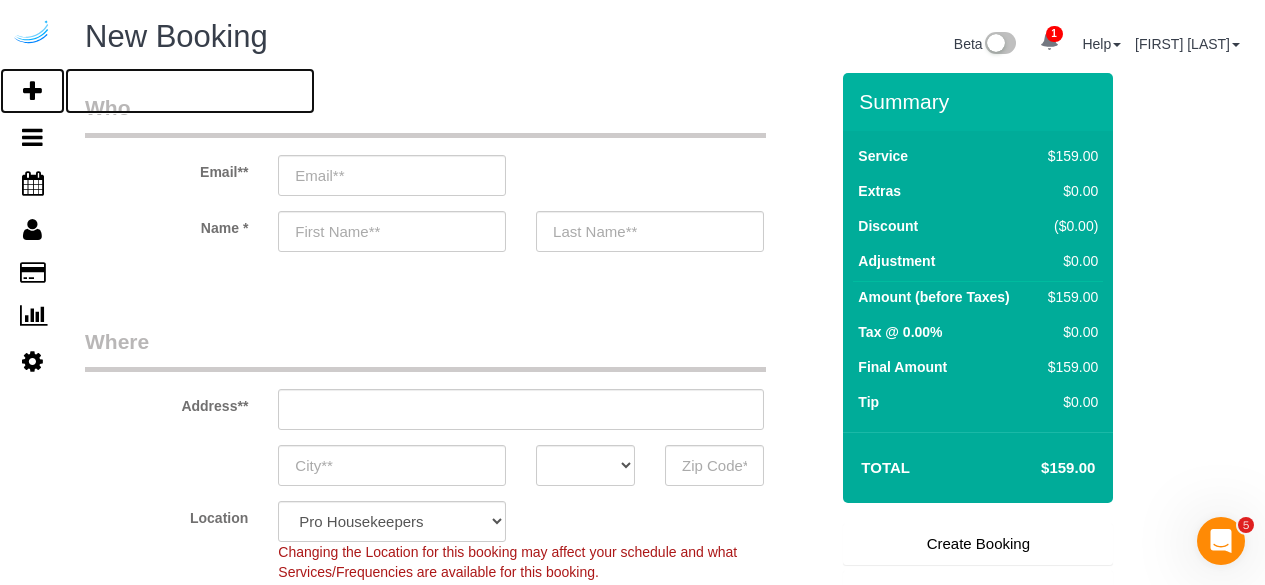 scroll, scrollTop: 0, scrollLeft: 0, axis: both 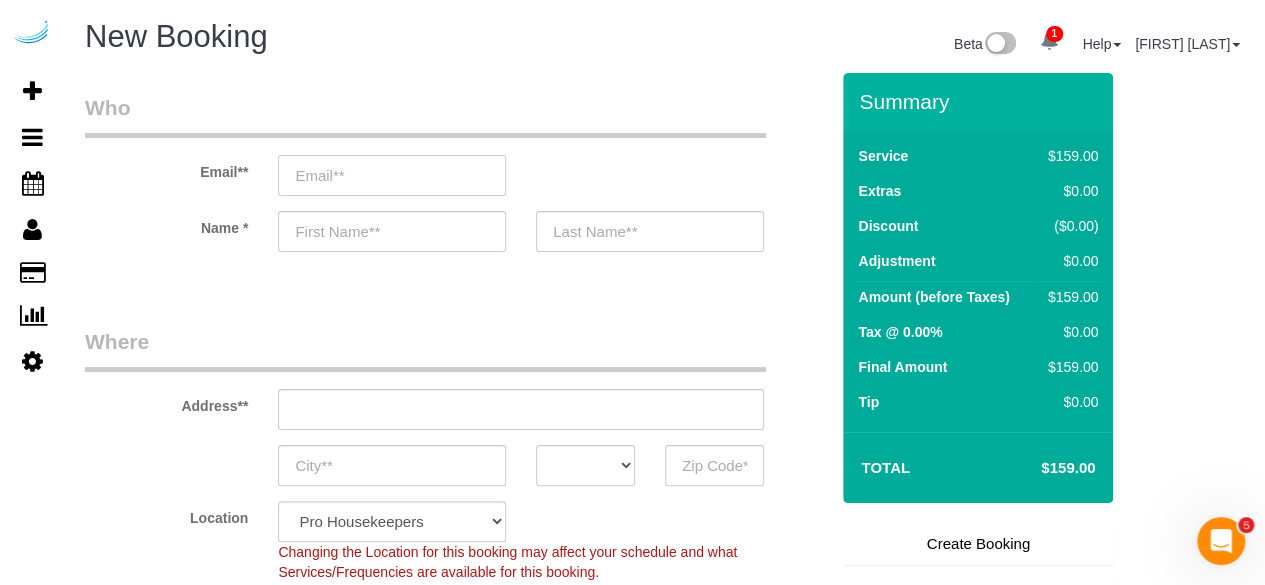 click at bounding box center [392, 175] 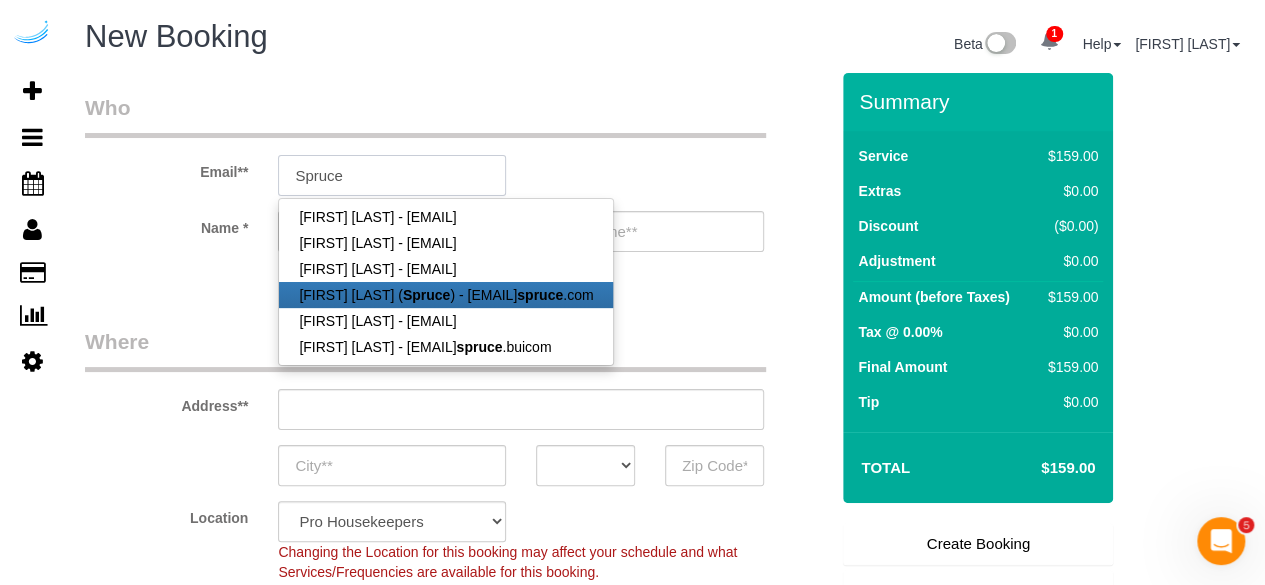 type on "brandie@getspruce.com" 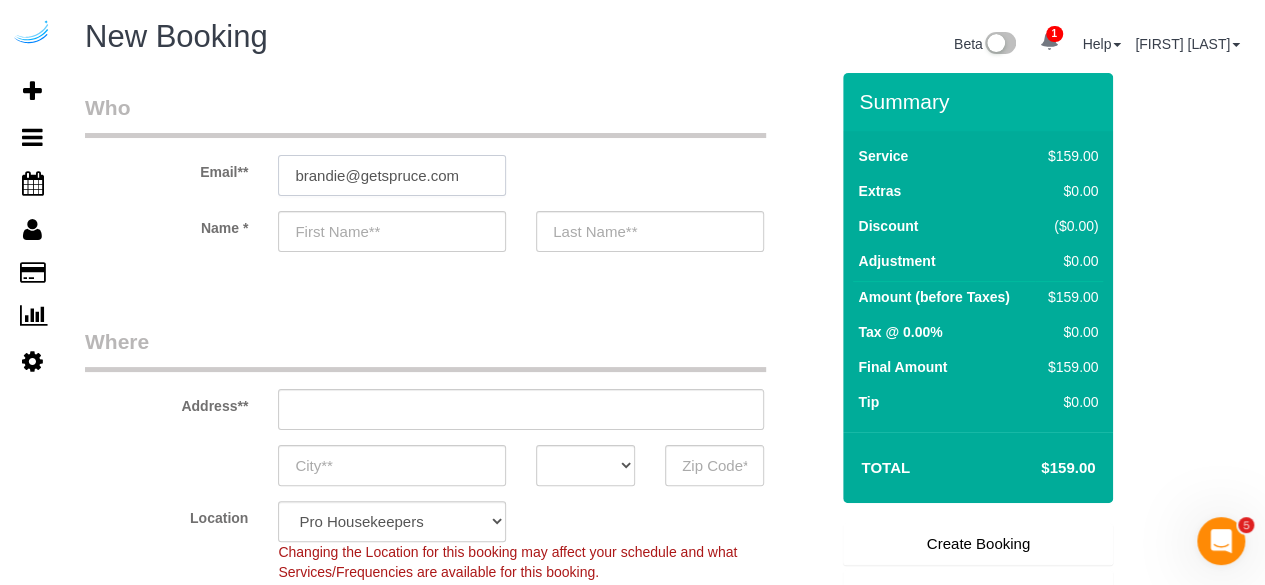 type on "Brandie" 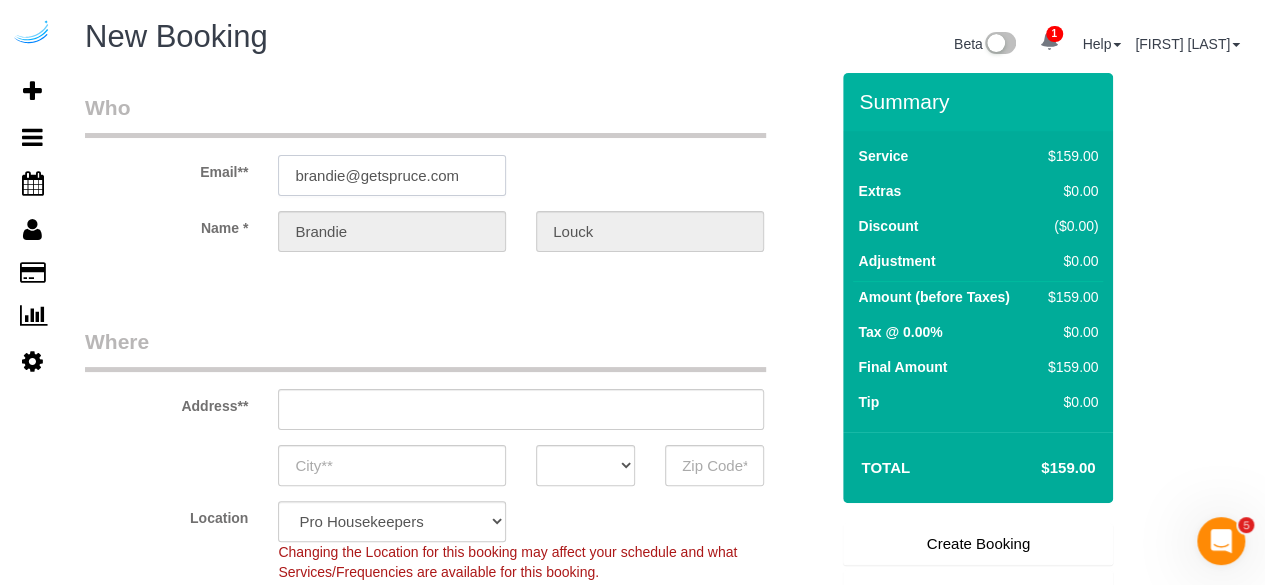 type on "3816 S Lamar Blvd" 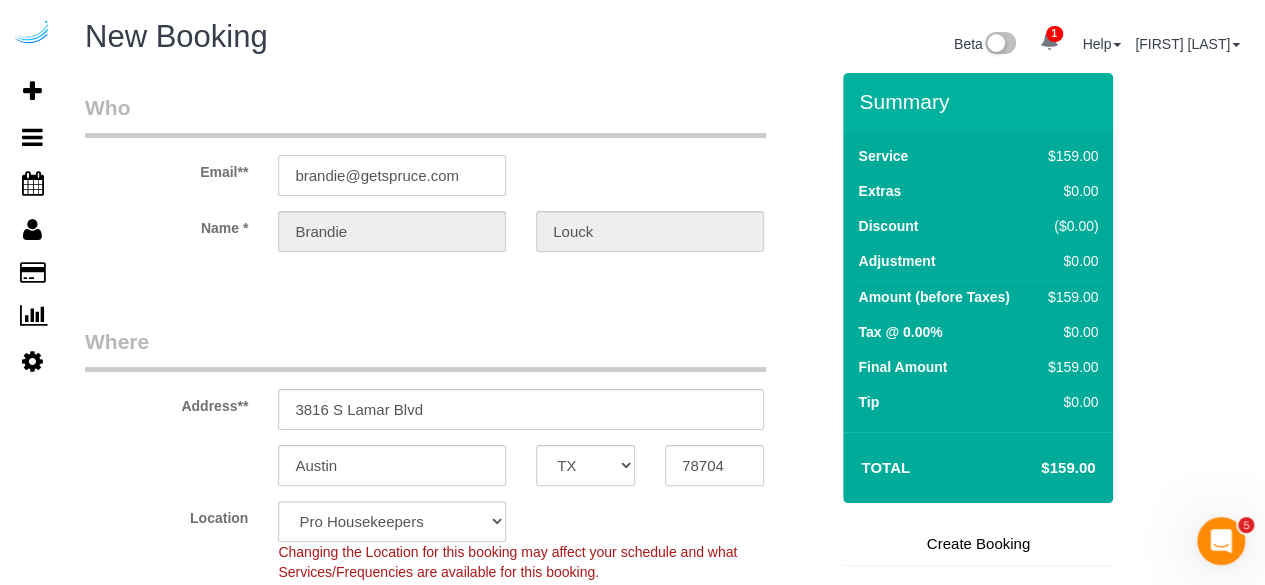 type on "brandie@getspruce.com" 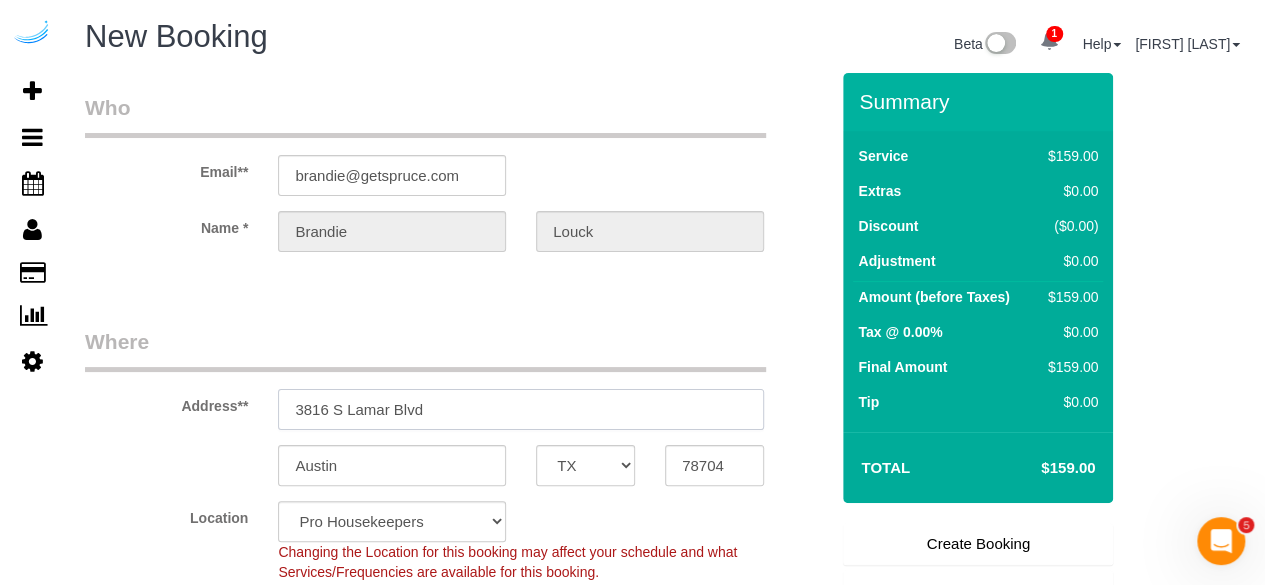 click on "3816 S Lamar Blvd" at bounding box center [521, 409] 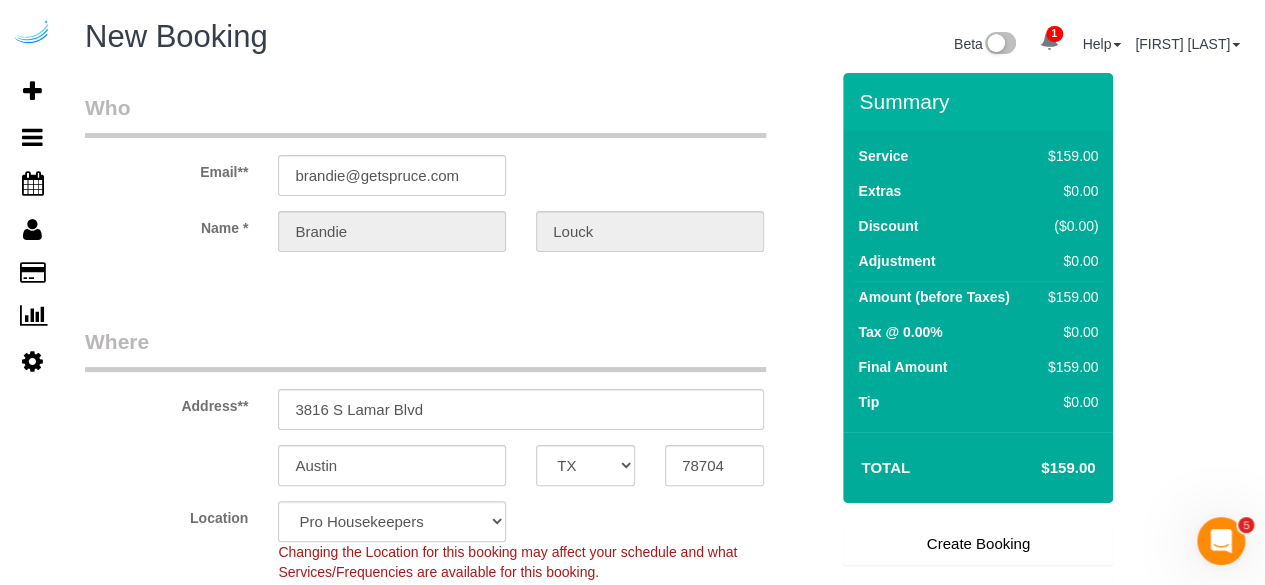 select on "9" 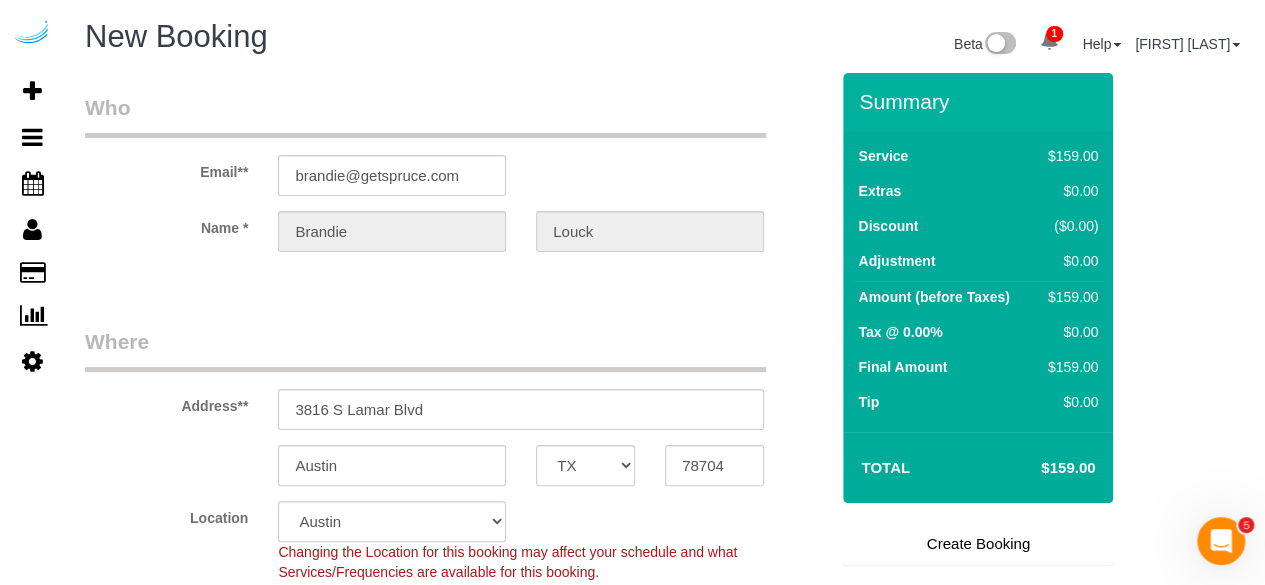 select on "object:32458" 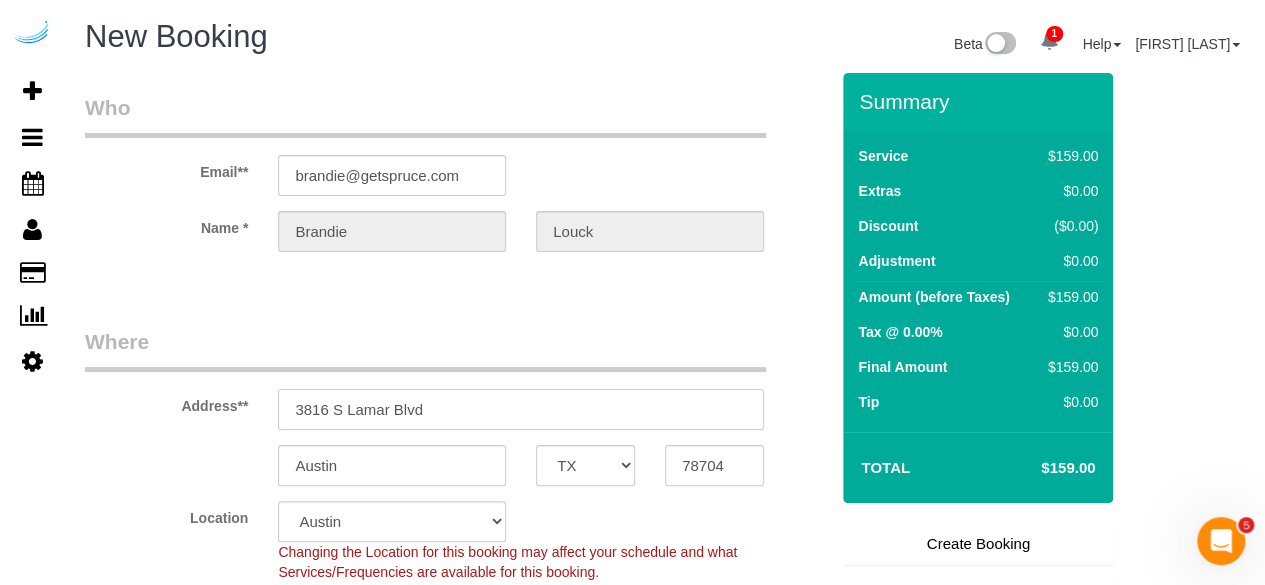 click on "3816 S Lamar Blvd" at bounding box center [521, 409] 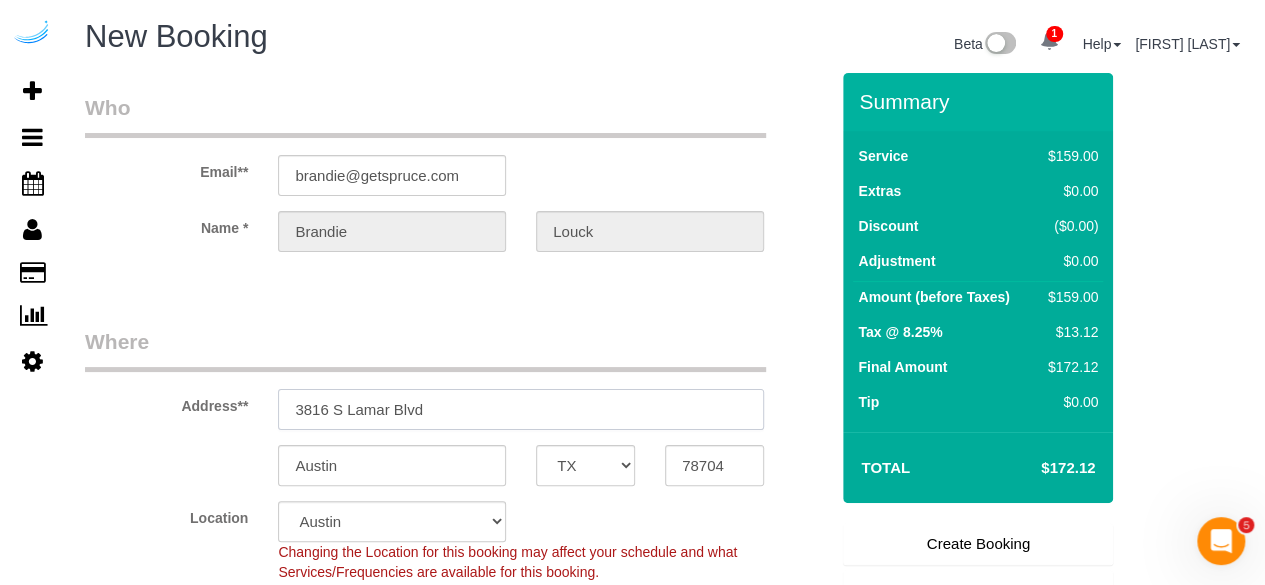 paste on "2716 Barton Creek Blvd, Austin, TX 78735" 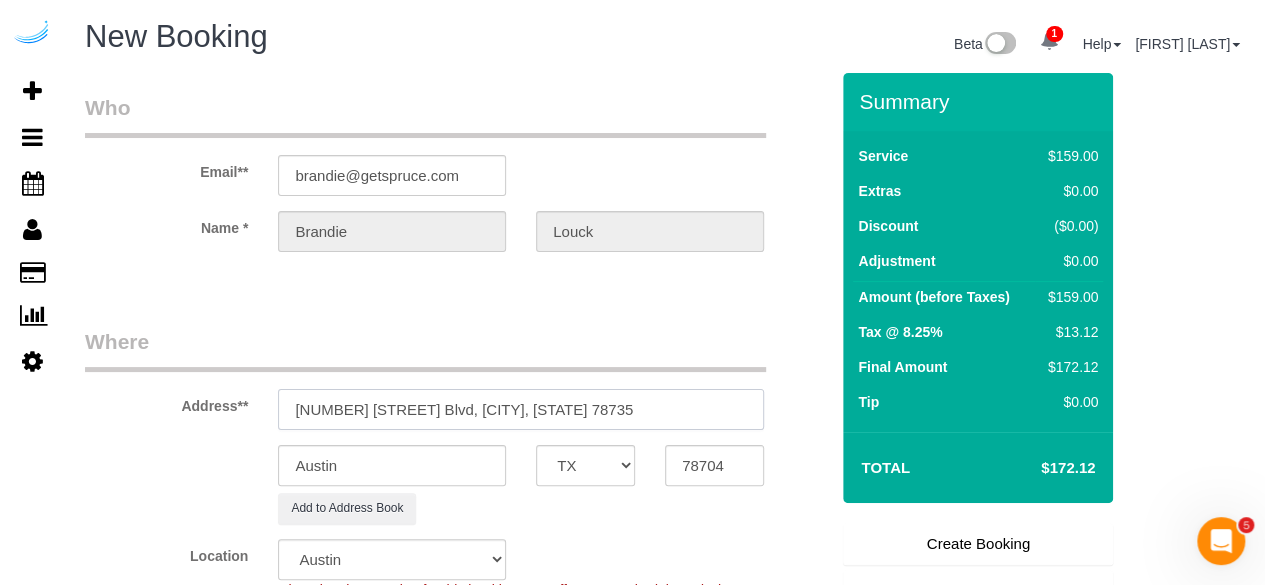 drag, startPoint x: 533, startPoint y: 407, endPoint x: 690, endPoint y: 415, distance: 157.20369 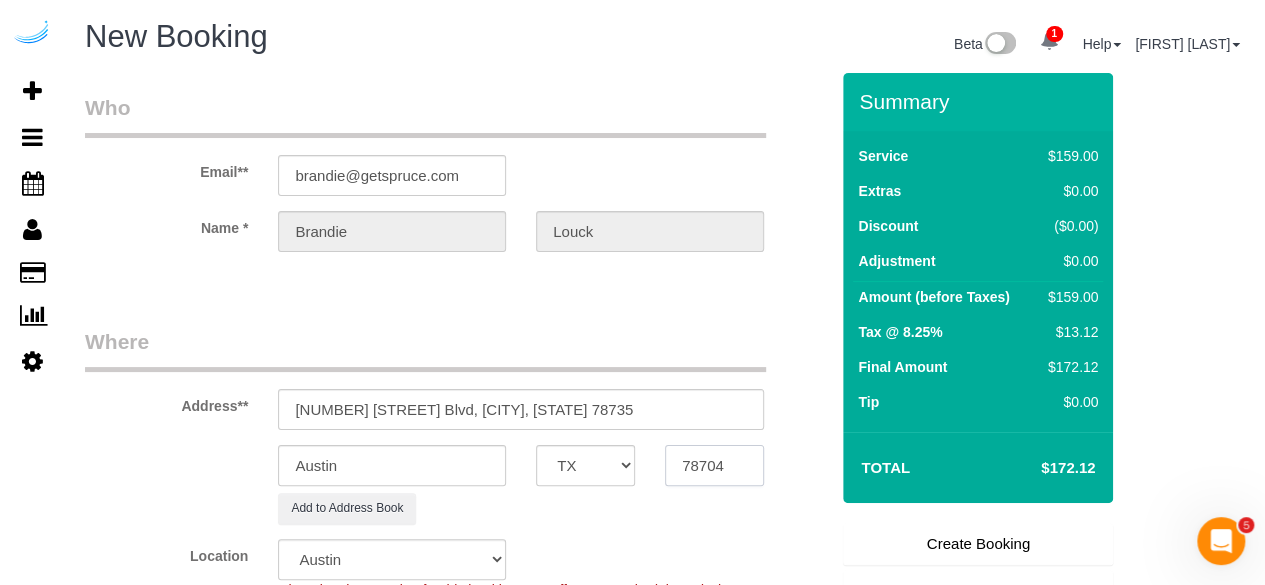 click on "78704" at bounding box center (714, 465) 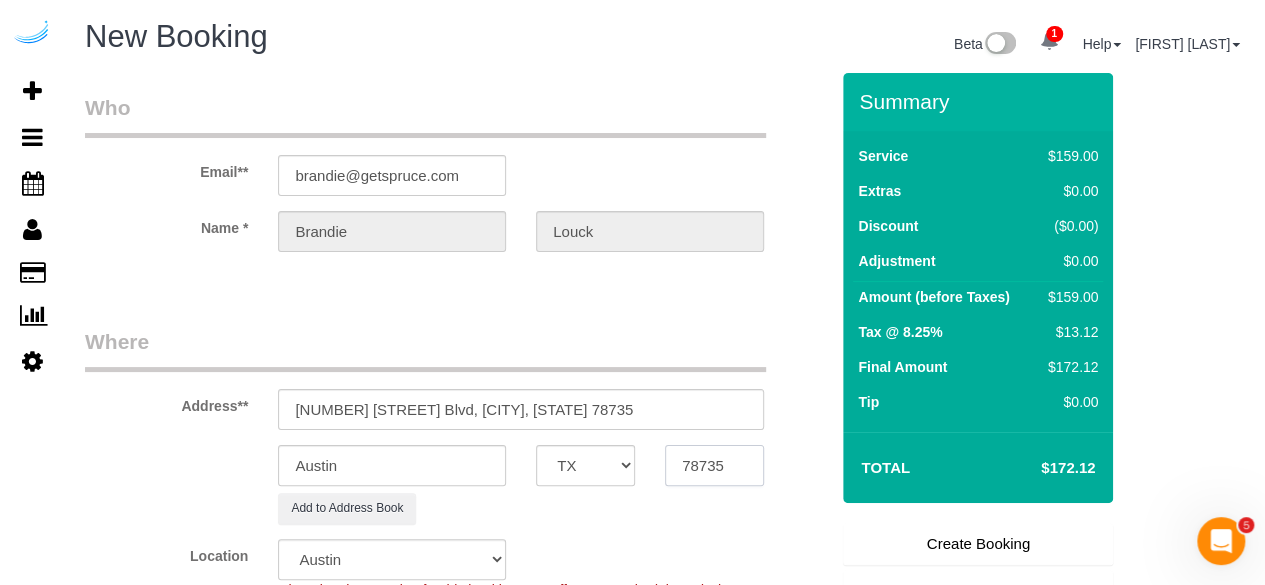 type on "78735" 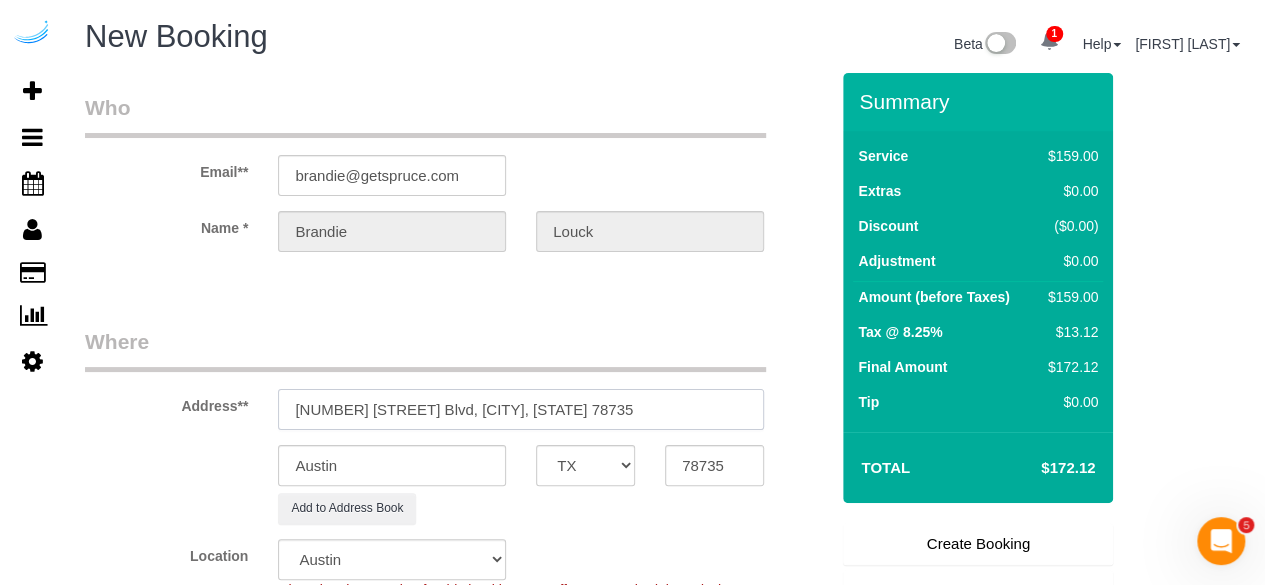 drag, startPoint x: 463, startPoint y: 414, endPoint x: 748, endPoint y: 439, distance: 286.0944 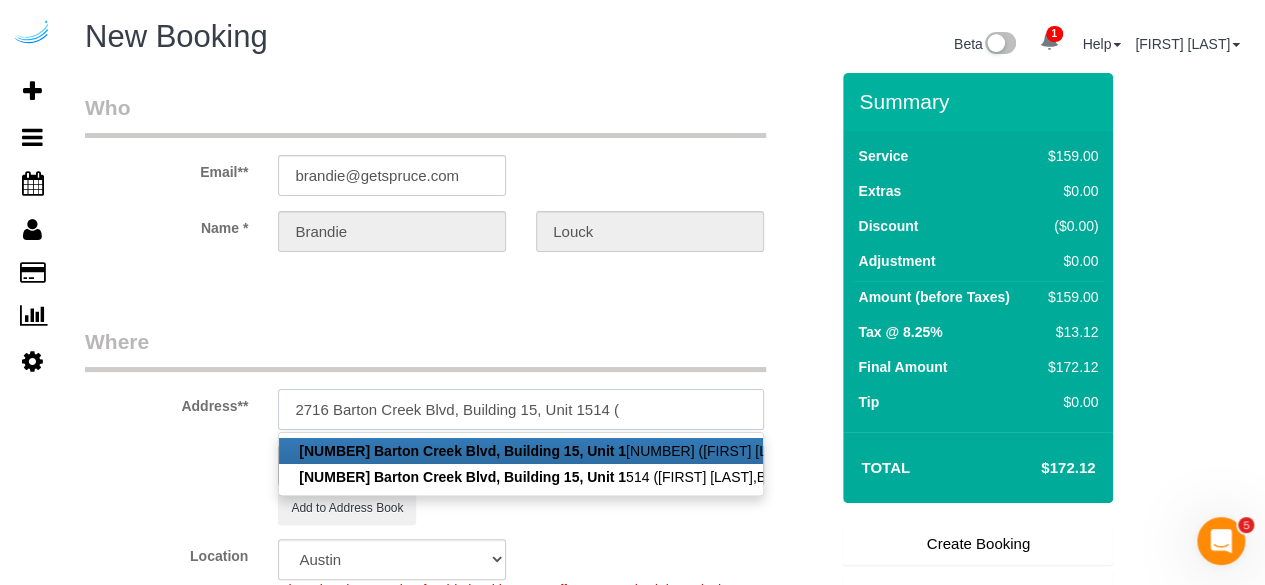 paste on "abbey laudadio" 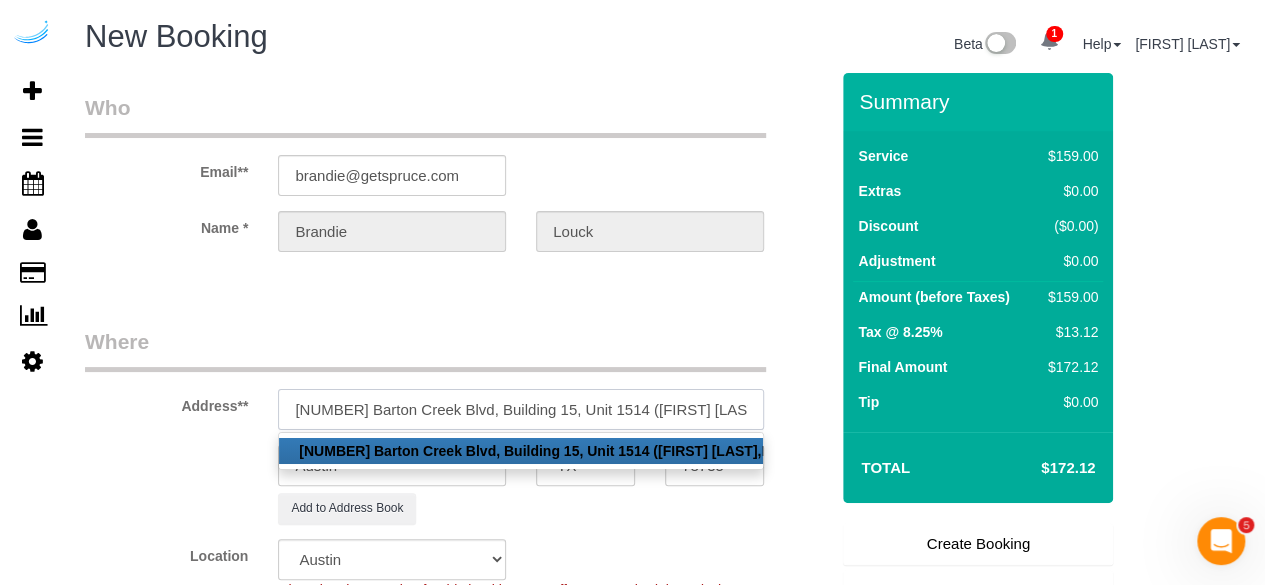 paste on "Barton Creek Villas" 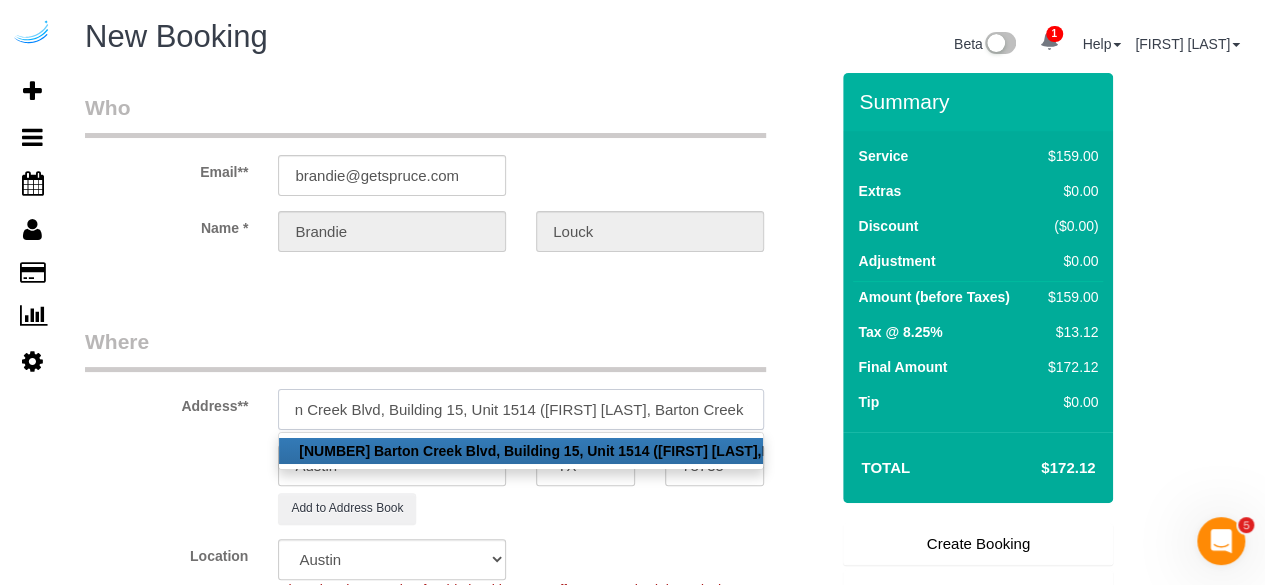 scroll, scrollTop: 0, scrollLeft: 122, axis: horizontal 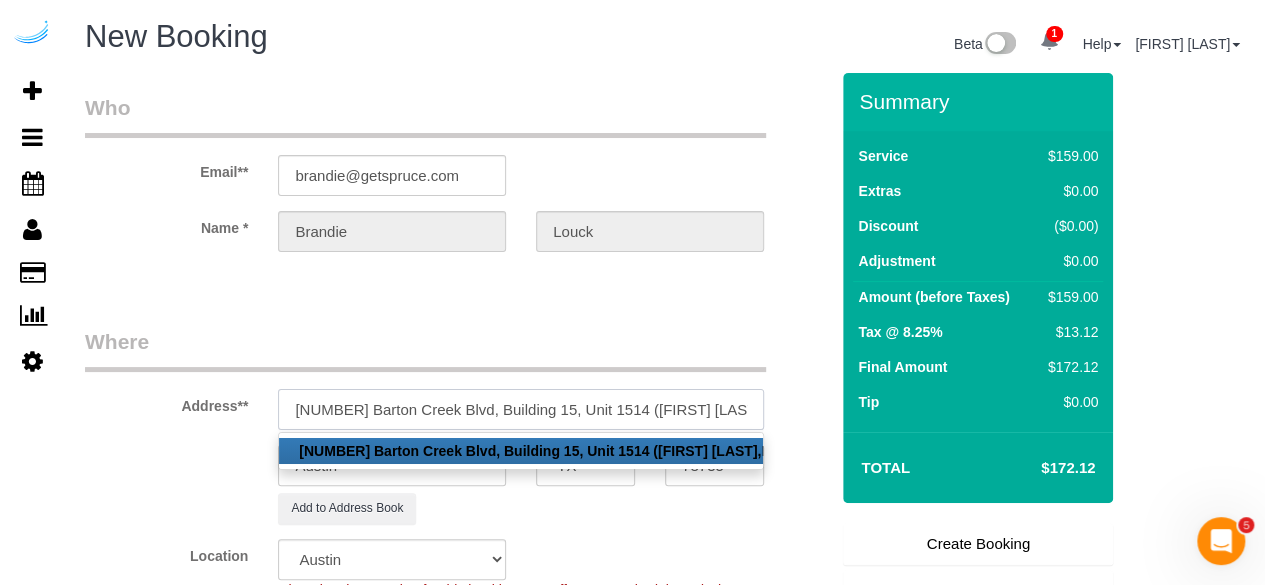 paste on "1439247" 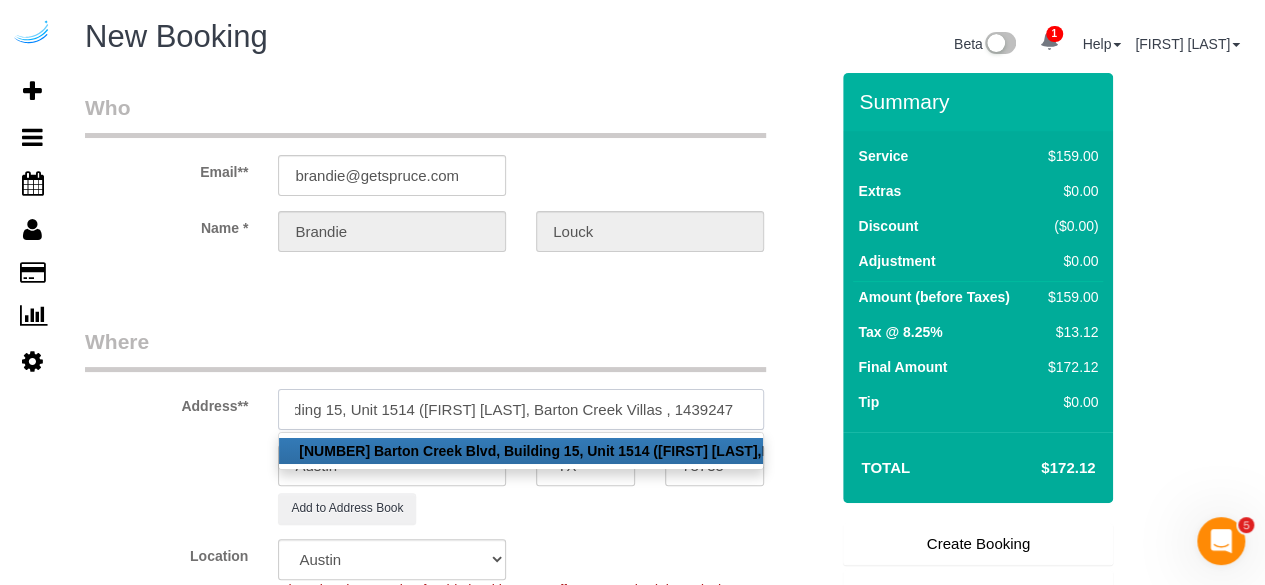 scroll, scrollTop: 0, scrollLeft: 220, axis: horizontal 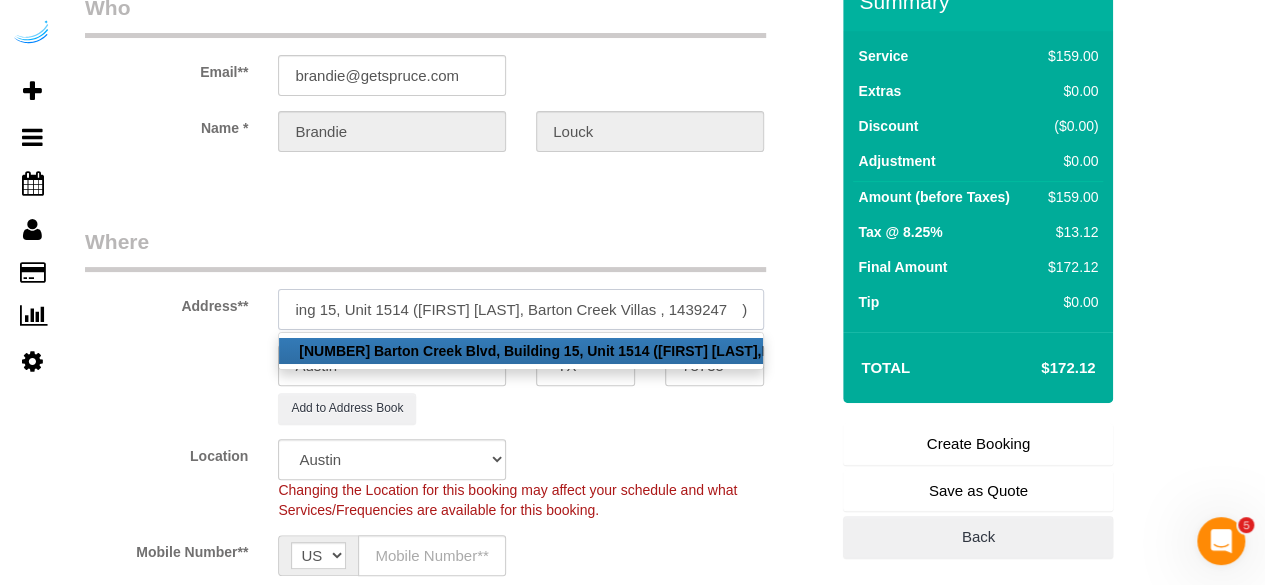 type on "2716 Barton Creek Blvd, Building 15, Unit 1514 (abbey laudadio, Barton Creek Villas , 1439247	)" 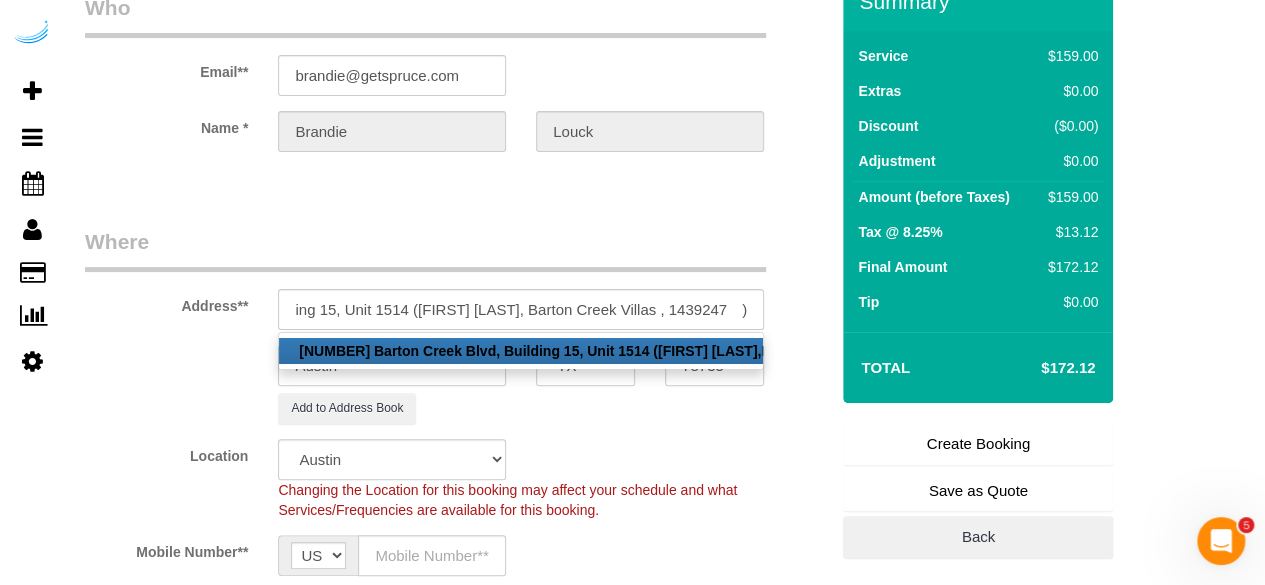 click on "Who
Email**
brandie@getspruce.com
Name *
Brandie
Louck
Where
Address**
2716 Barton Creek Blvd, Building 15, Unit 1514 (abbey laudadio, Barton Creek Villas , 1439247	)
2716 Barton Creek Blvd, Building 15, Unit 1514 (abbey laudadio, Barton Creek Villas,1439247), Austin, TX 78735
Austin
AK
AL
AR
AZ
CA
CO
CT
DC
DE
FL
GA
HI
IA
ID
IL
IN
KS
KY
LA
MA" at bounding box center (456, 2123) 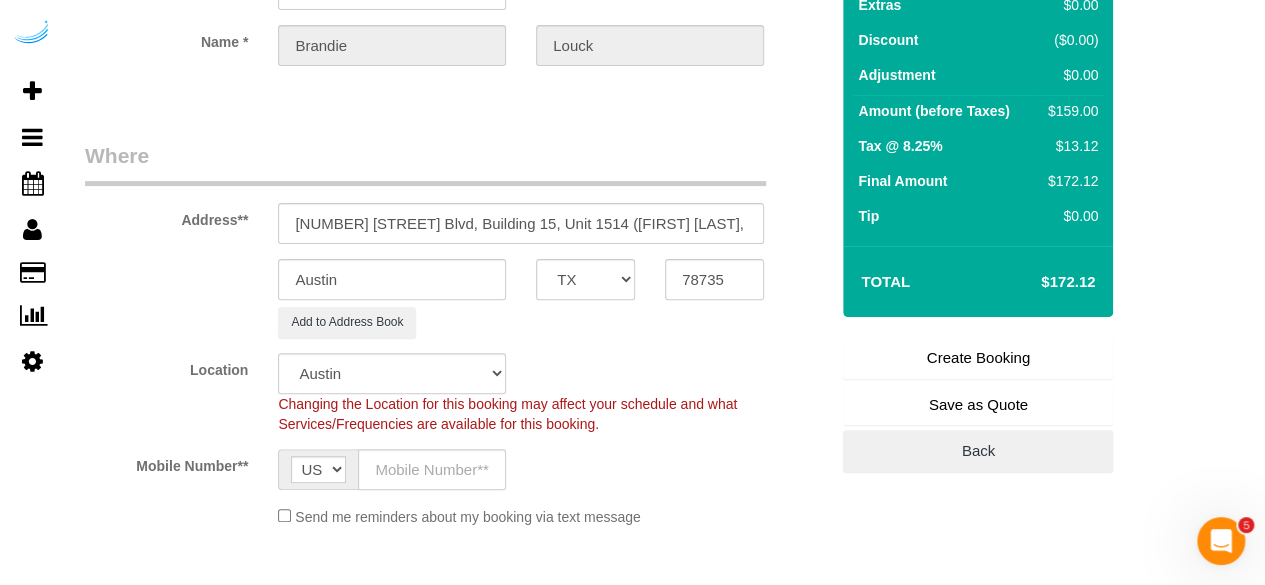 scroll, scrollTop: 300, scrollLeft: 0, axis: vertical 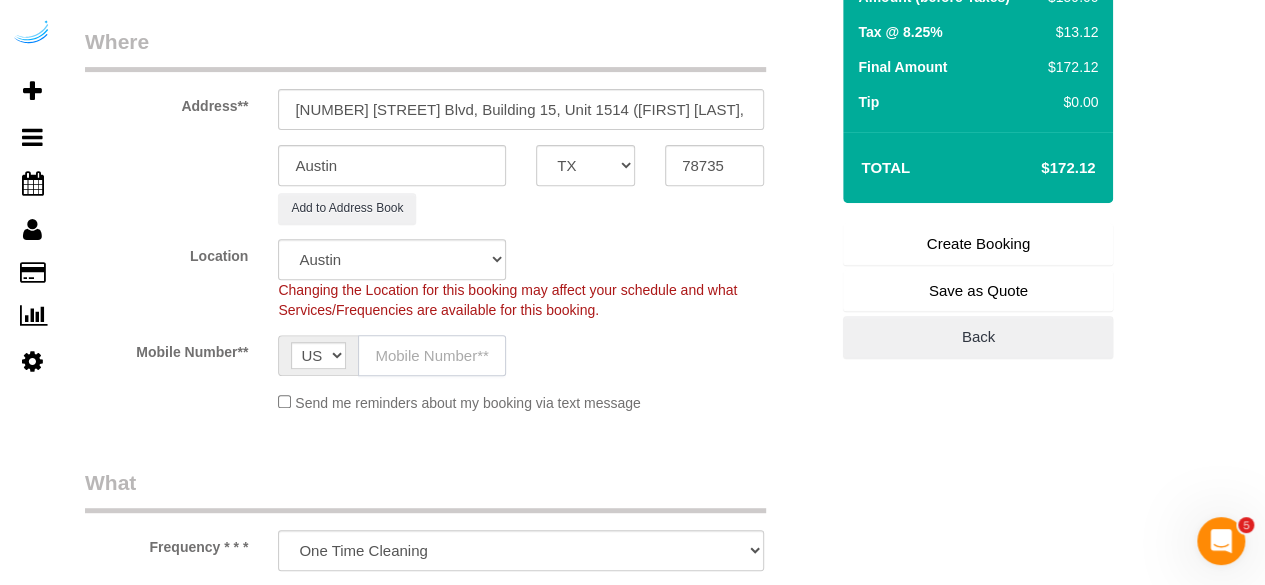 drag, startPoint x: 466, startPoint y: 345, endPoint x: 458, endPoint y: 352, distance: 10.630146 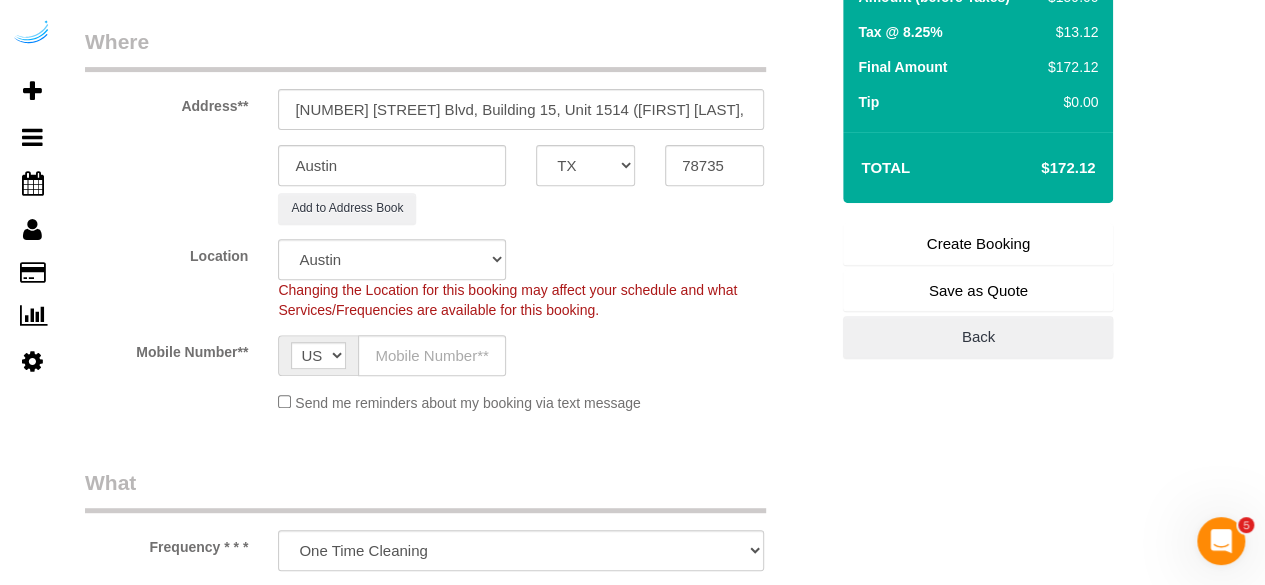 click on "Where
Address**
2716 Barton Creek Blvd, Building 15, Unit 1514 (abbey laudadio, Barton Creek Villas , 1439247	)
Austin
AK
AL
AR
AZ
CA
CO
CT
DC
DE
FL
GA
HI
IA
ID
IL
IN
KS
KY
LA
MA
MD
ME
MI
MN
MO
MS
MT
NC
ND
NE
NH
NJ
NM
NV
NY
OH
OK
OR
PA
RI
SC" at bounding box center [456, 227] 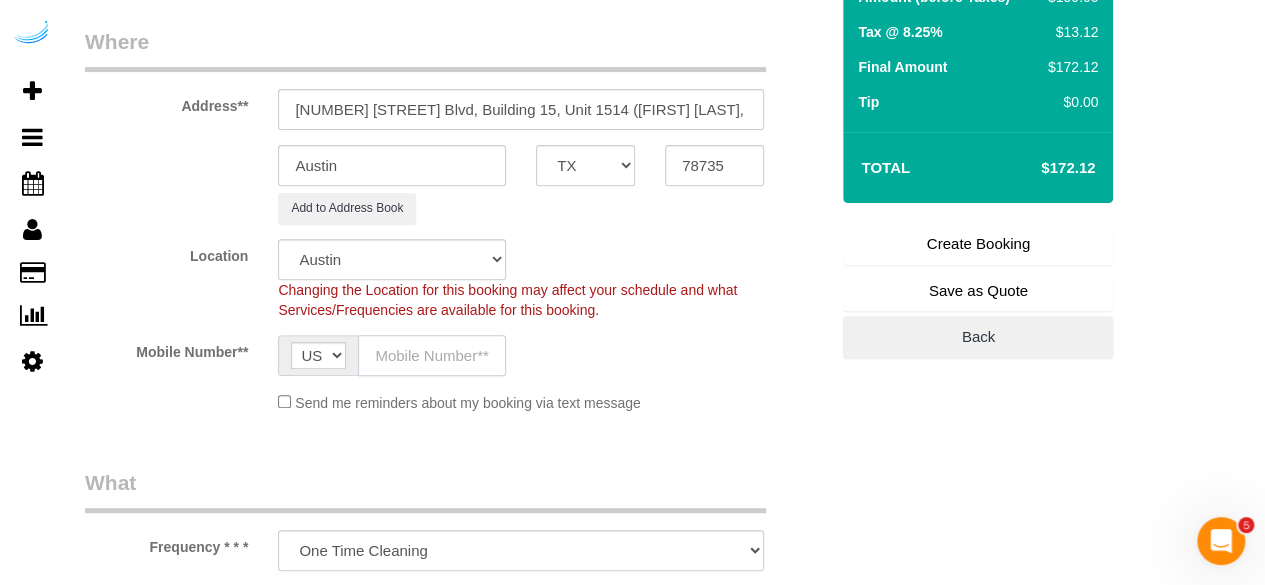 click 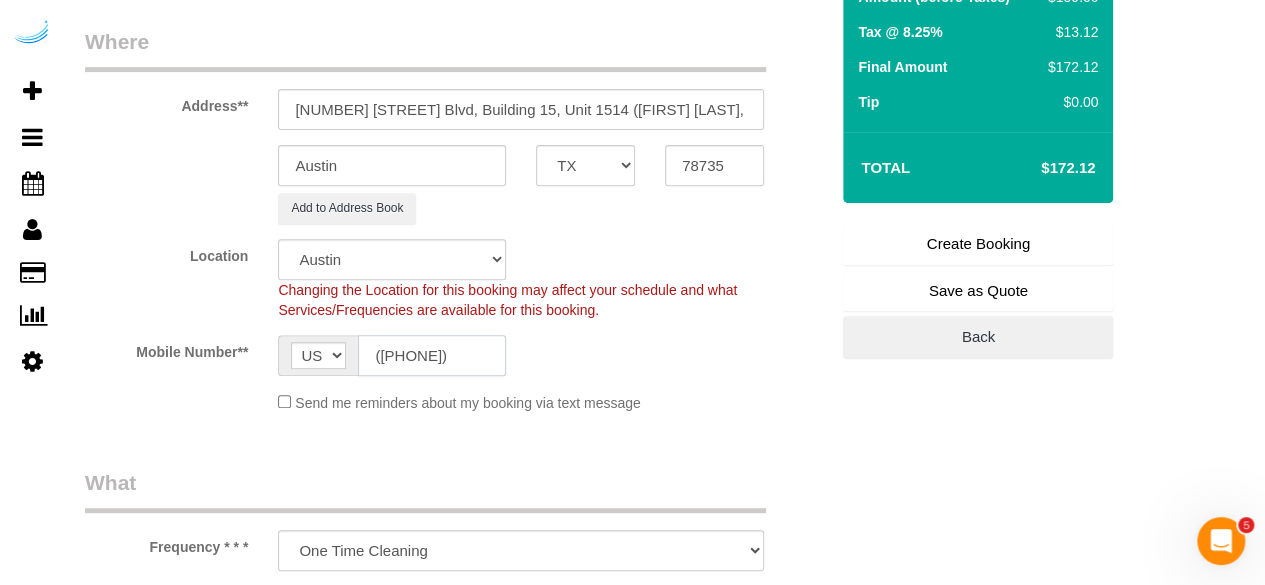 scroll, scrollTop: 700, scrollLeft: 0, axis: vertical 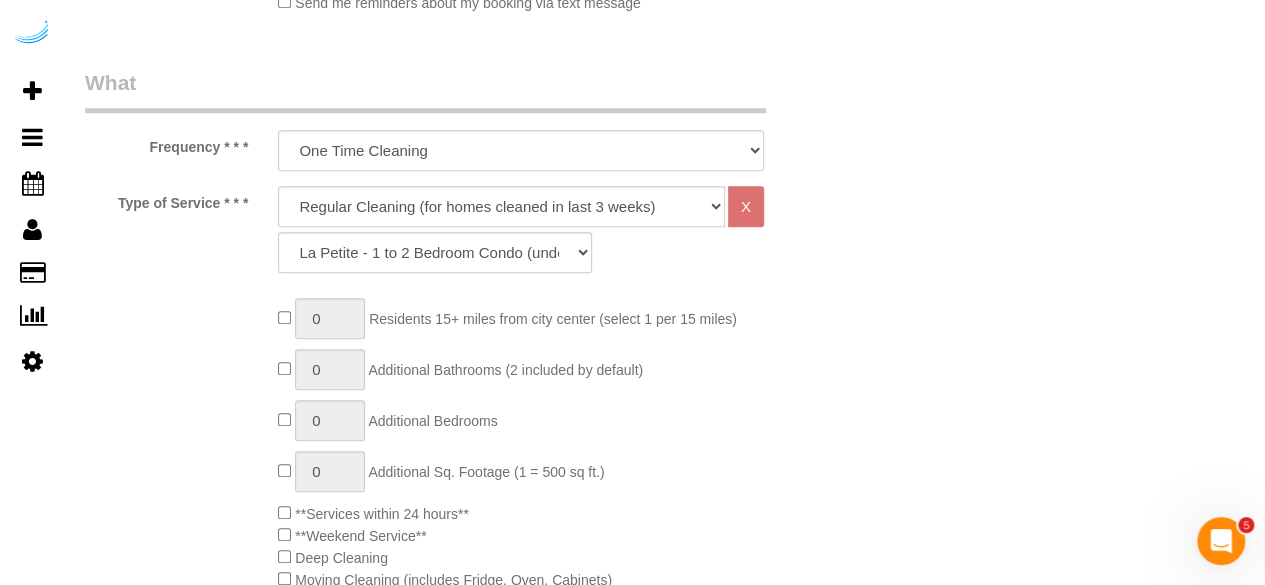 type on "([PHONE])" 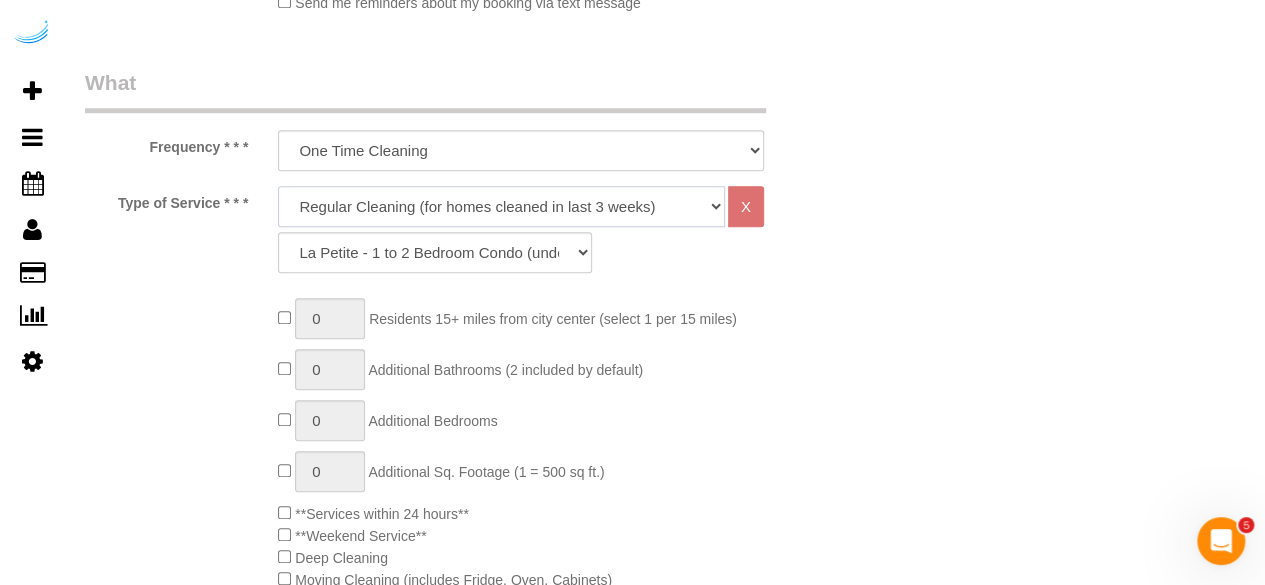 click on "Deep Cleaning (for homes that have not been cleaned in 3+ weeks) Spruce Regular Cleaning (for homes cleaned in last 3 weeks) Moving Cleanup (to clean home for new tenants) Post Construction Cleaning Vacation Rental Cleaning Hourly" 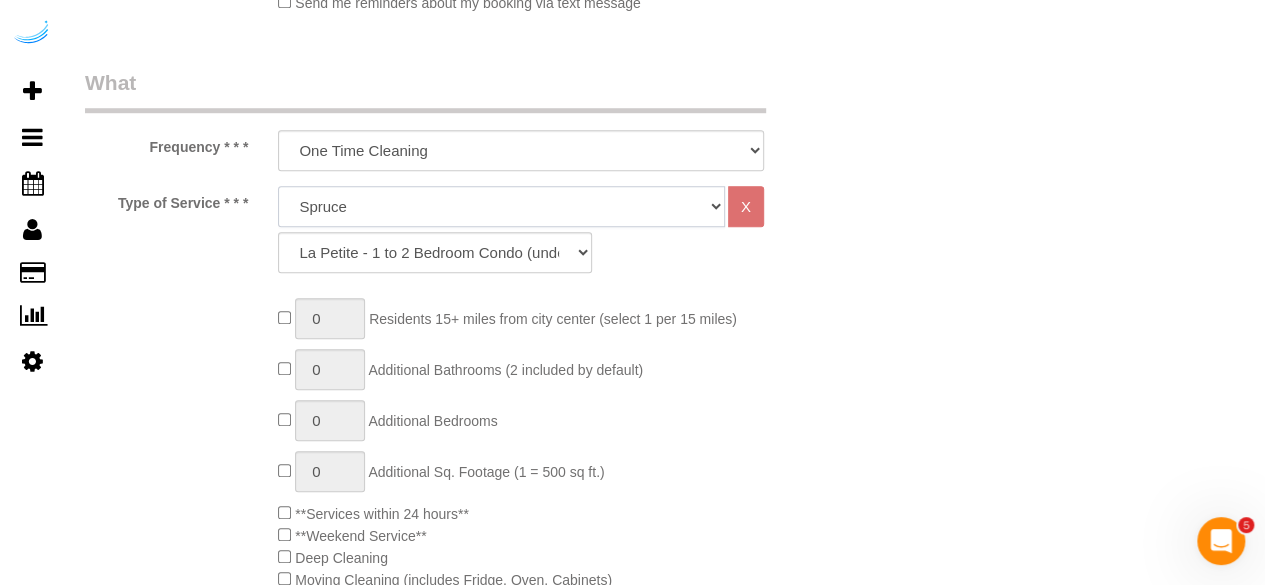 click on "Deep Cleaning (for homes that have not been cleaned in 3+ weeks) Spruce Regular Cleaning (for homes cleaned in last 3 weeks) Moving Cleanup (to clean home for new tenants) Post Construction Cleaning Vacation Rental Cleaning Hourly" 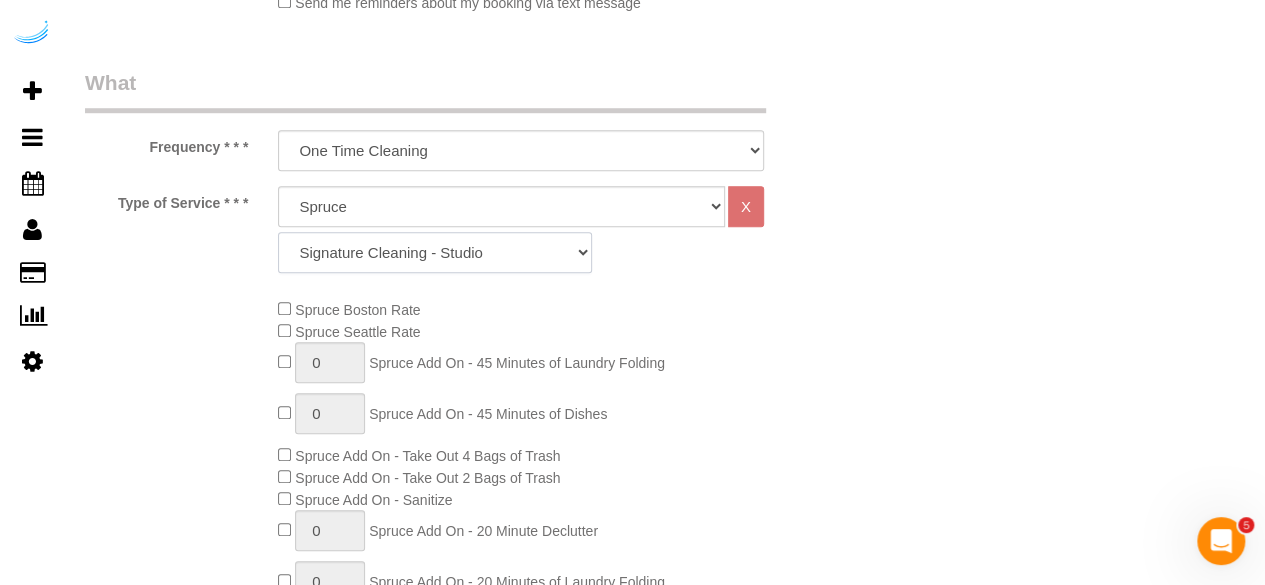 click on "Signature Cleaning - Studio Signature Cleaning - 1 Bed 1 Bath Signature Cleaning - 1 Bed 1.5 Bath Signature Cleaning - 1 Bed 1 Bath + Study Signature Cleaning - 1 Bed 2 Bath Signature Cleaning - 2 Bed 1 Bath Signature Cleaning - 2 Bed 2 Bath Signature Cleaning - 2 Bed 2.5 Bath Signature Cleaning - 2 Bed 2 Bath + Study Signature Cleaning - 3 Bed 2 Bath Signature Cleaning - 3 Bed 3 Bath Signature Cleaning - 4 Bed 2 Bath Signature Cleaning - 4 Bed 4 Bath Signature Cleaning - 5 Bed 4 Bath Signature Cleaning - 5 Bed 5 Bath Signature Cleaning - 6 Bed 6 Bath Premium Cleaning - Studio Premium Cleaning - 1 Bed 1 Bath Premium Cleaning - 1 Bed 1.5 Bath Premium Cleaning - 1 Bed 1 Bath + Study Premium Cleaning - 1 Bed 2 Bath Premium Cleaning - 2 Bed 1 Bath Premium Cleaning - 2 Bed 2 Bath Premium Cleaning - 2 Bed 2.5 Bath Premium Cleaning - 2 Bed 2 Bath + Study Premium Cleaning - 3 Bed 2 Bath Premium Cleaning - 3 Bed 3 Bath Premium Cleaning - 4 Bed 2 Bath Premium Cleaning - 4 Bed 4 Bath Premium Cleaning - 5 Bed 4 Bath" 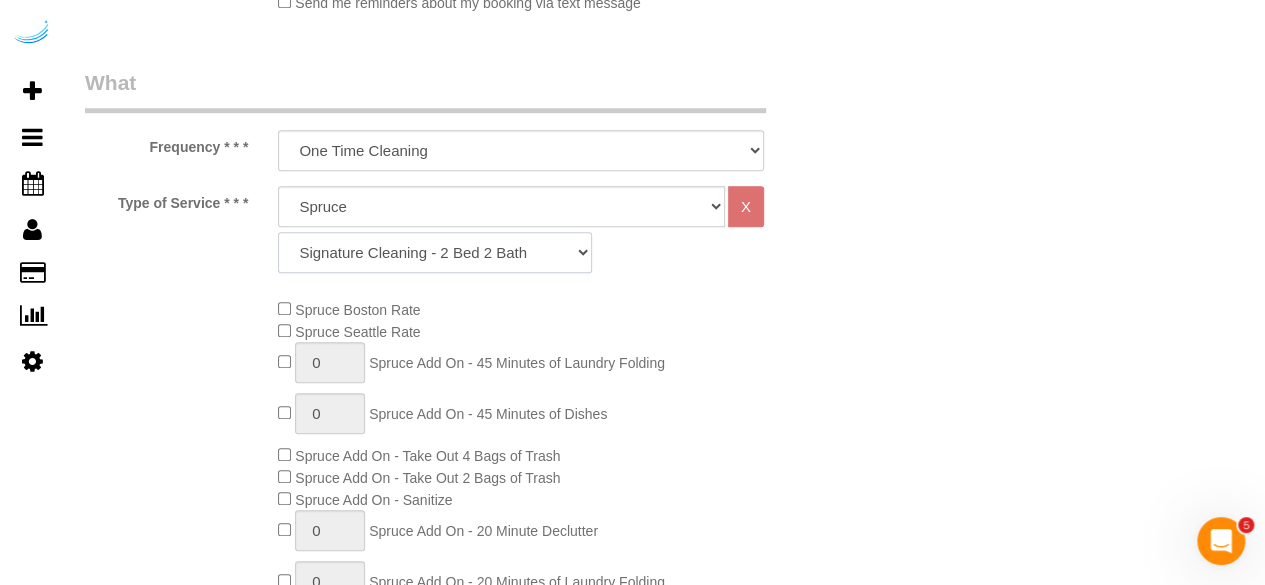 click on "Signature Cleaning - Studio Signature Cleaning - 1 Bed 1 Bath Signature Cleaning - 1 Bed 1.5 Bath Signature Cleaning - 1 Bed 1 Bath + Study Signature Cleaning - 1 Bed 2 Bath Signature Cleaning - 2 Bed 1 Bath Signature Cleaning - 2 Bed 2 Bath Signature Cleaning - 2 Bed 2.5 Bath Signature Cleaning - 2 Bed 2 Bath + Study Signature Cleaning - 3 Bed 2 Bath Signature Cleaning - 3 Bed 3 Bath Signature Cleaning - 4 Bed 2 Bath Signature Cleaning - 4 Bed 4 Bath Signature Cleaning - 5 Bed 4 Bath Signature Cleaning - 5 Bed 5 Bath Signature Cleaning - 6 Bed 6 Bath Premium Cleaning - Studio Premium Cleaning - 1 Bed 1 Bath Premium Cleaning - 1 Bed 1.5 Bath Premium Cleaning - 1 Bed 1 Bath + Study Premium Cleaning - 1 Bed 2 Bath Premium Cleaning - 2 Bed 1 Bath Premium Cleaning - 2 Bed 2 Bath Premium Cleaning - 2 Bed 2.5 Bath Premium Cleaning - 2 Bed 2 Bath + Study Premium Cleaning - 3 Bed 2 Bath Premium Cleaning - 3 Bed 3 Bath Premium Cleaning - 4 Bed 2 Bath Premium Cleaning - 4 Bed 4 Bath Premium Cleaning - 5 Bed 4 Bath" 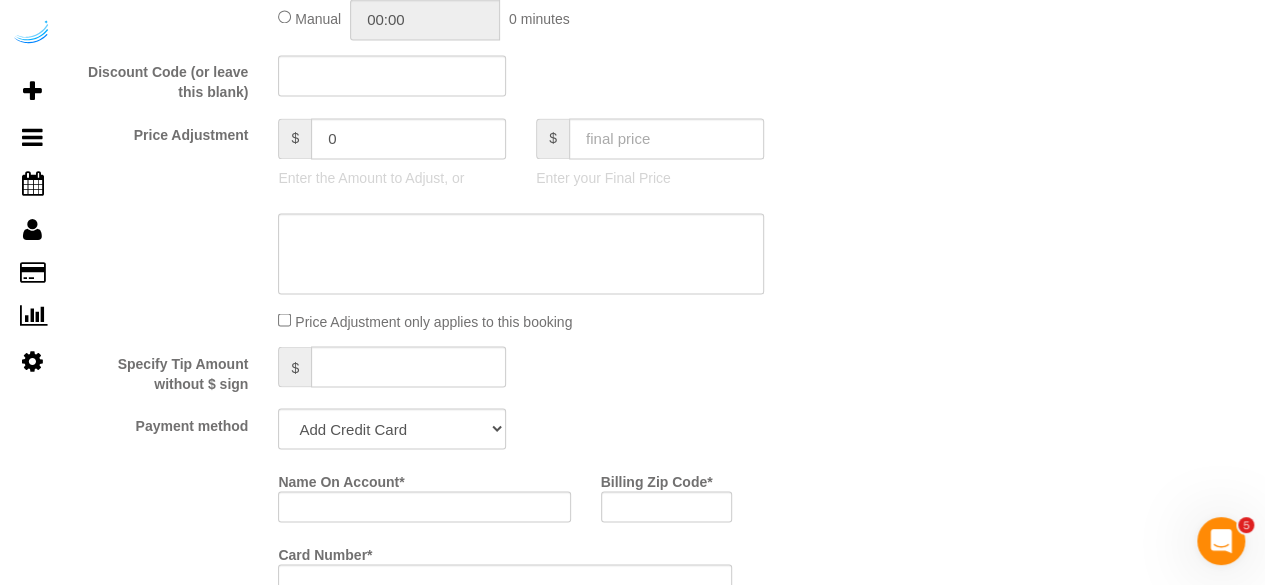 scroll, scrollTop: 1700, scrollLeft: 0, axis: vertical 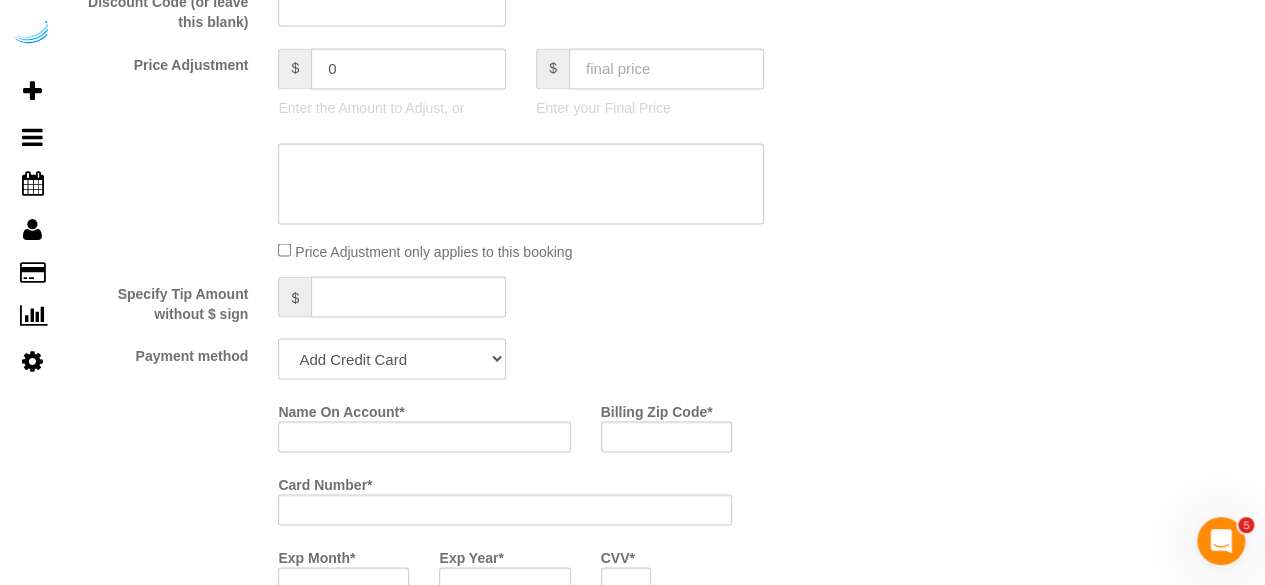 click on "Add Credit Card Cash Check Paypal" 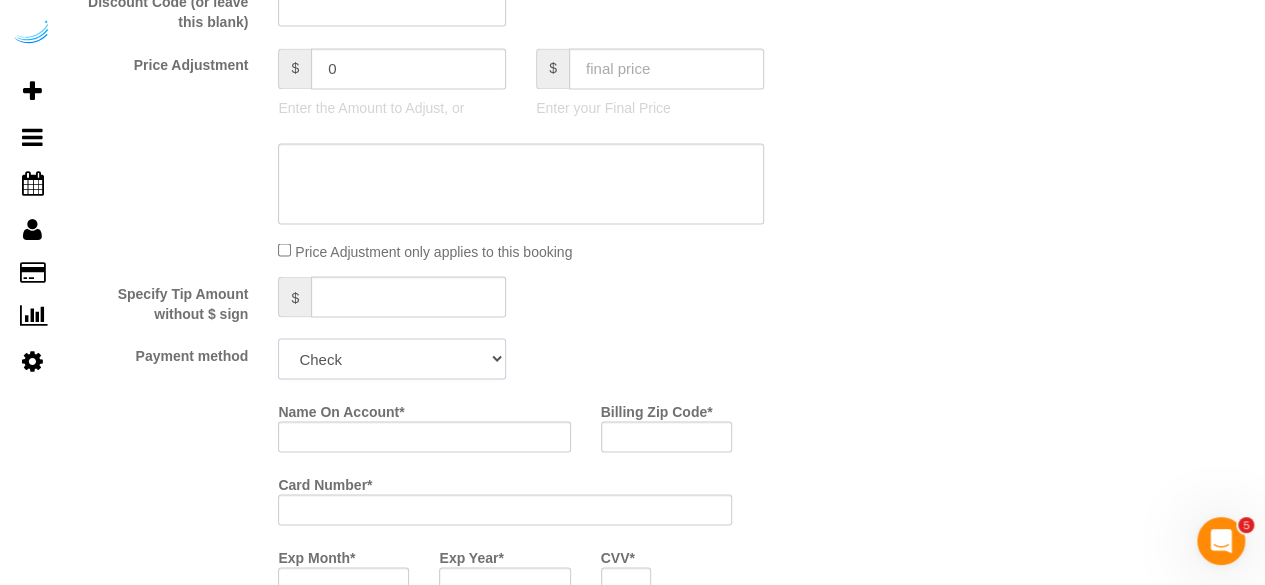 click on "Add Credit Card Cash Check Paypal" 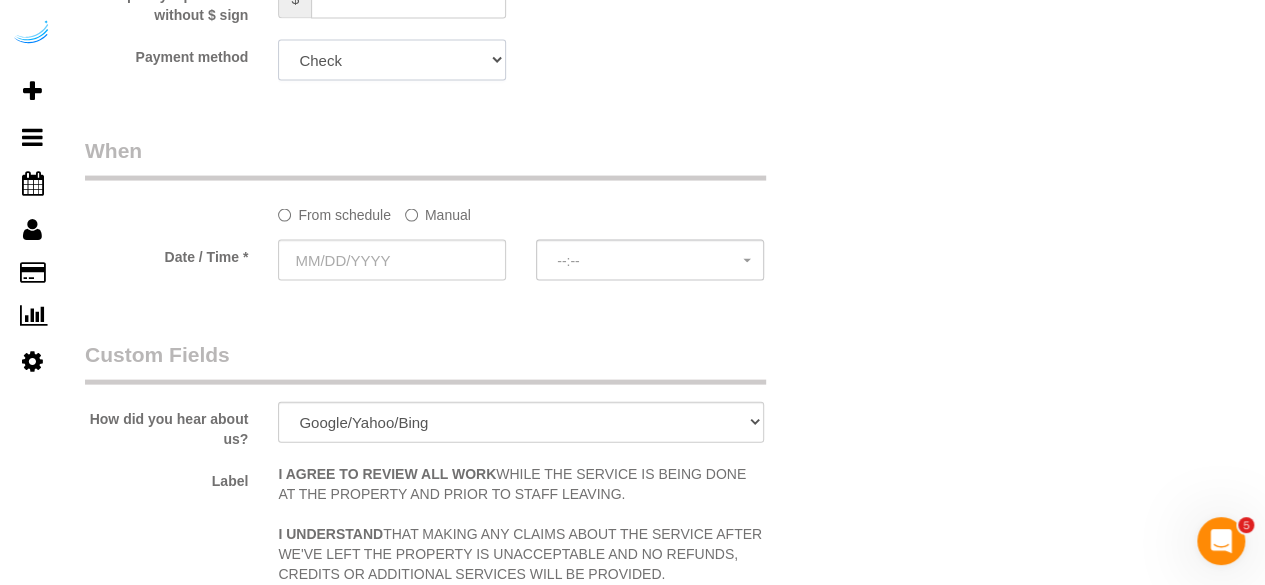 scroll, scrollTop: 2000, scrollLeft: 0, axis: vertical 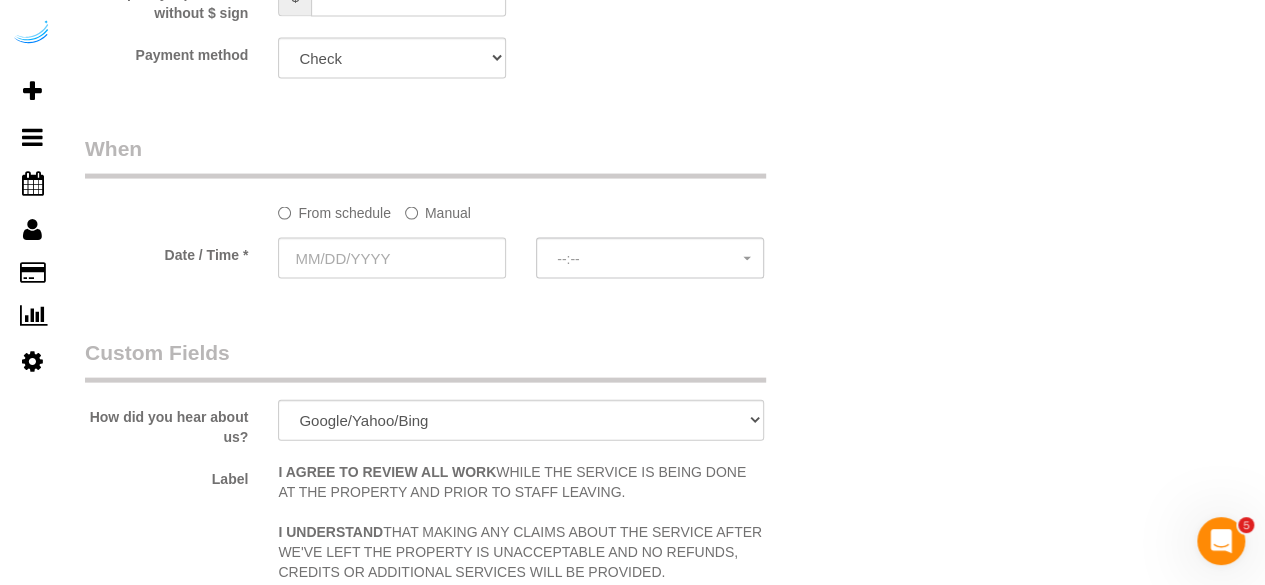 click on "Manual" 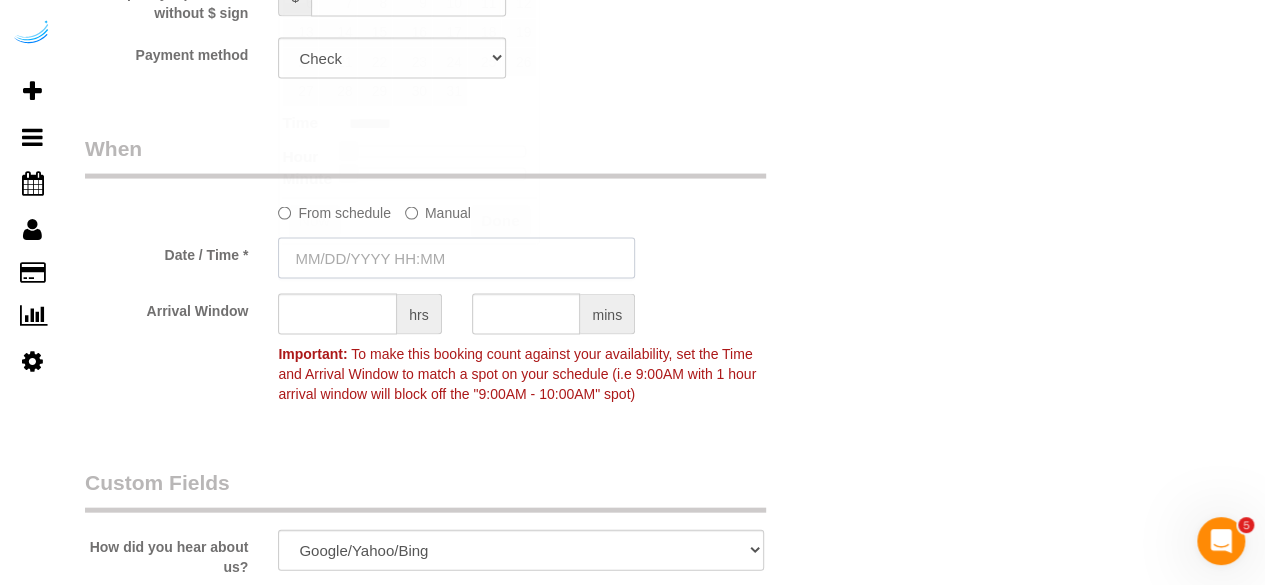 click at bounding box center [456, 258] 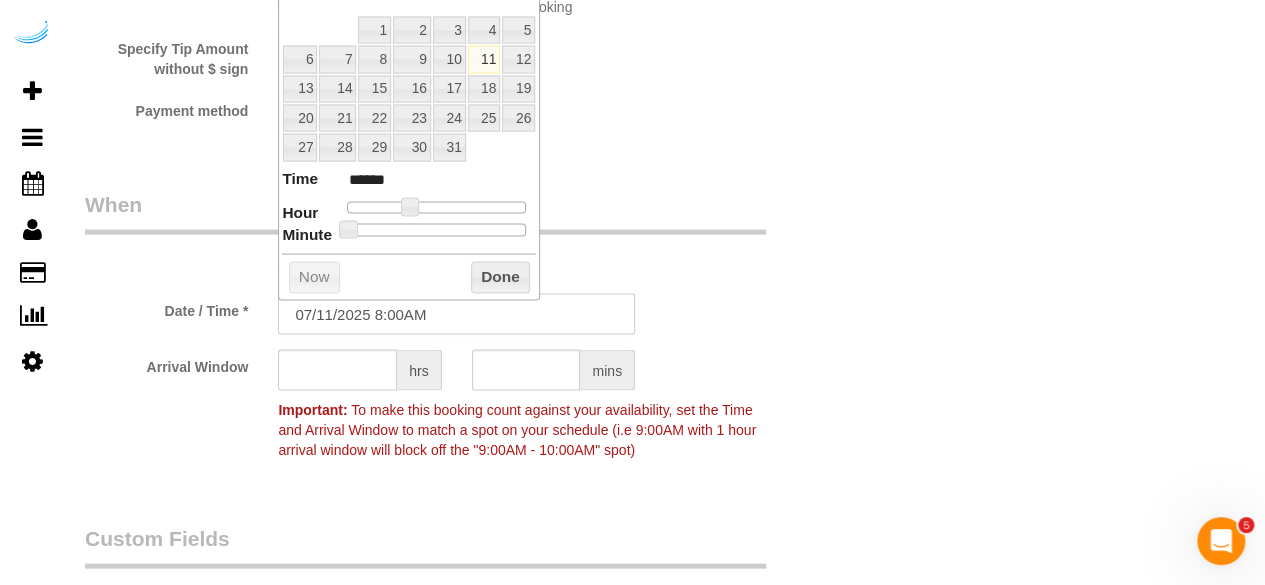 scroll, scrollTop: 1900, scrollLeft: 0, axis: vertical 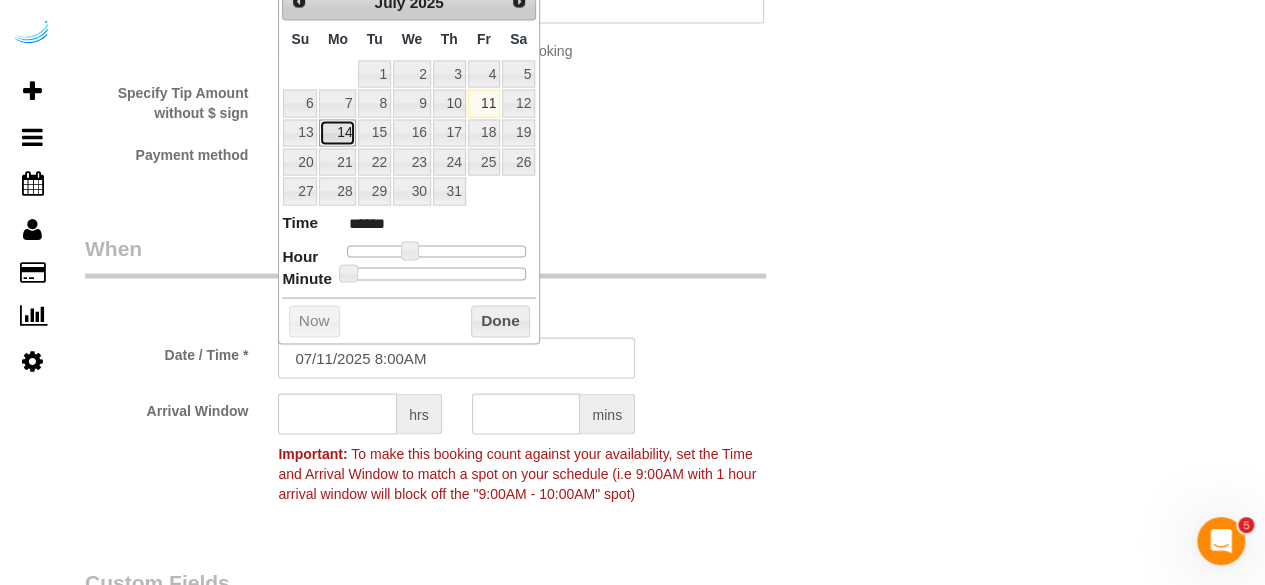 click on "14" at bounding box center (337, 133) 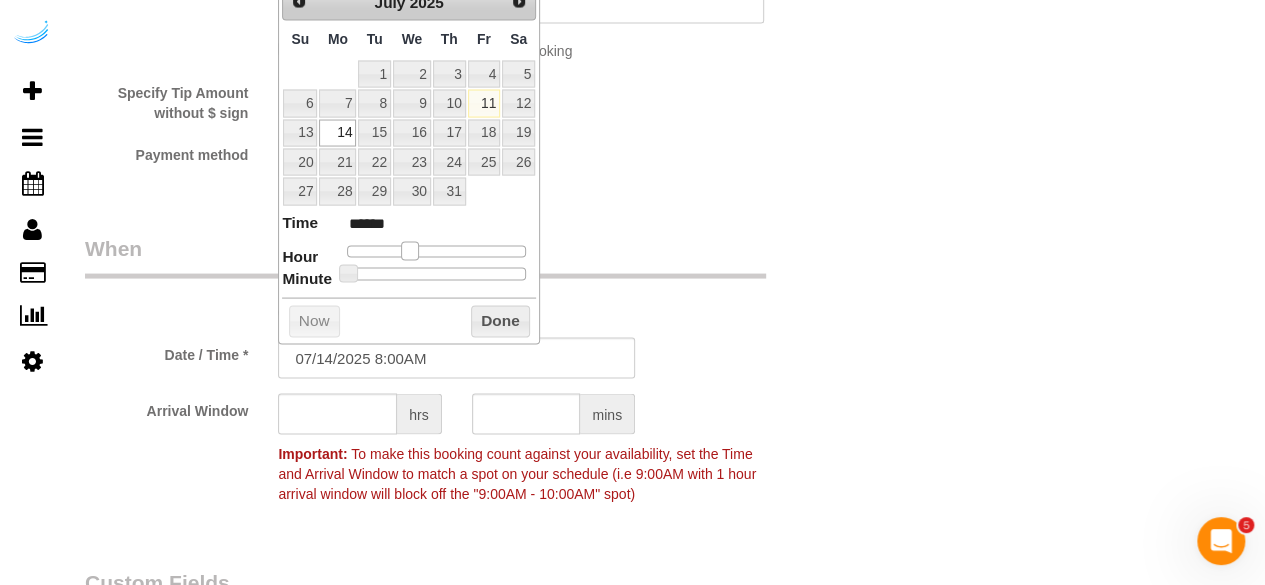 type on "07/14/2025 9:00AM" 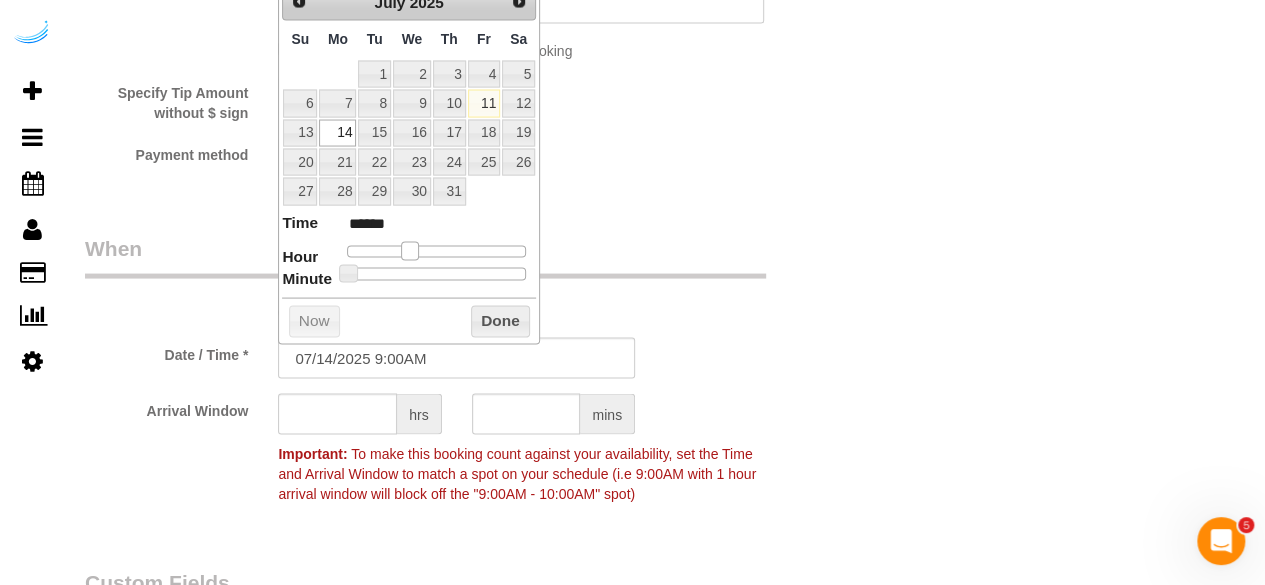 type on "07/14/2025 10:00AM" 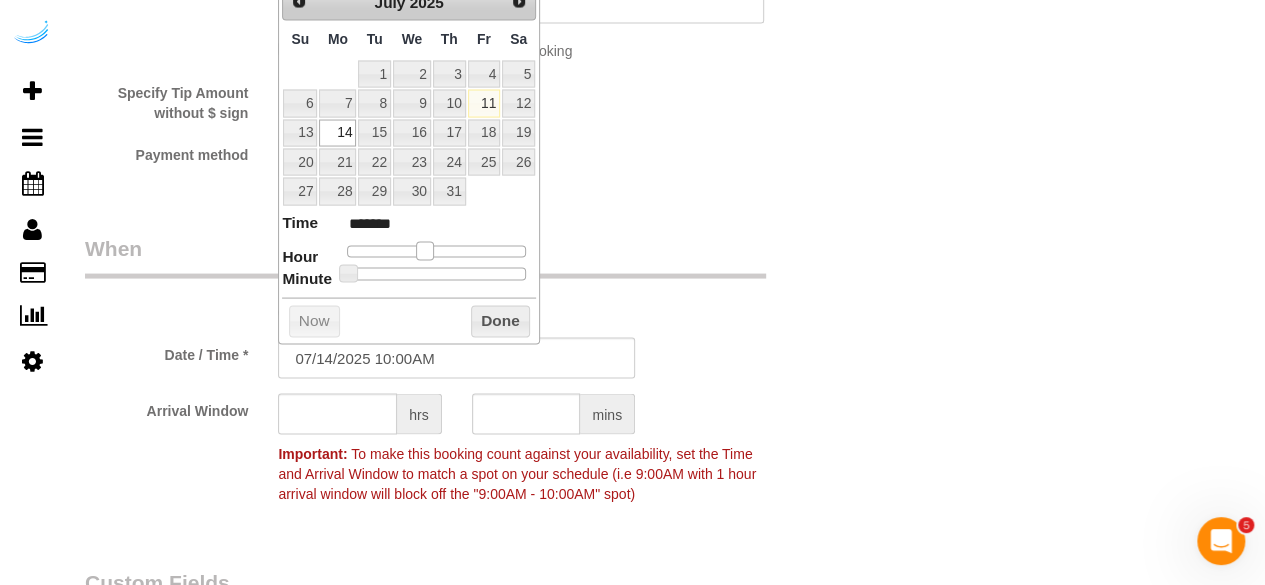 drag, startPoint x: 404, startPoint y: 245, endPoint x: 421, endPoint y: 249, distance: 17.464249 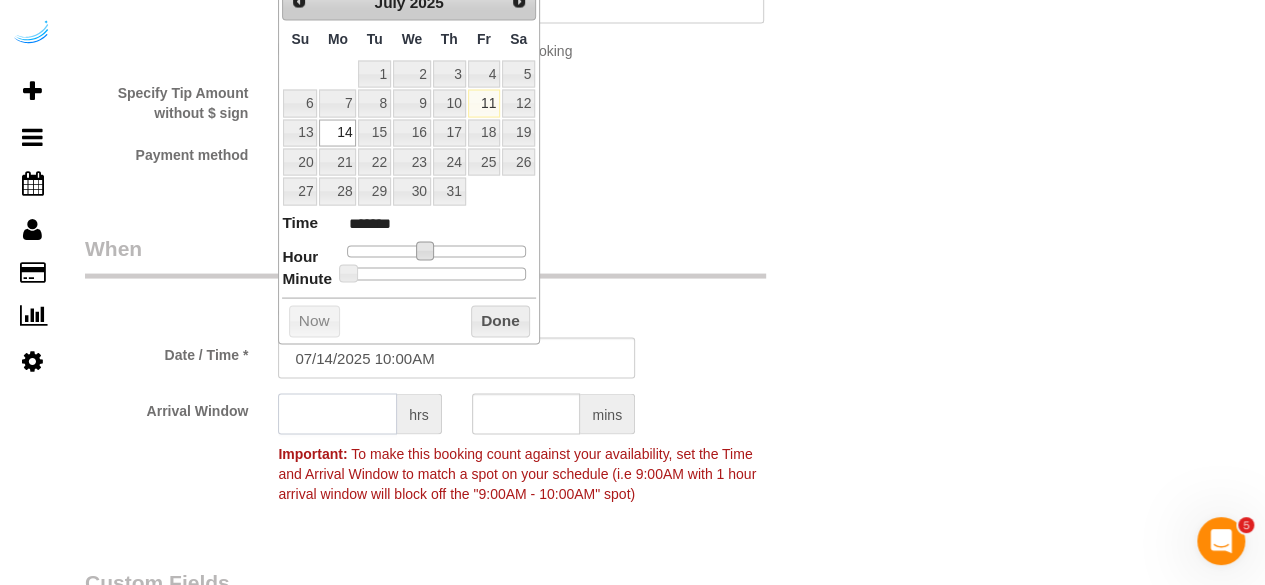 click 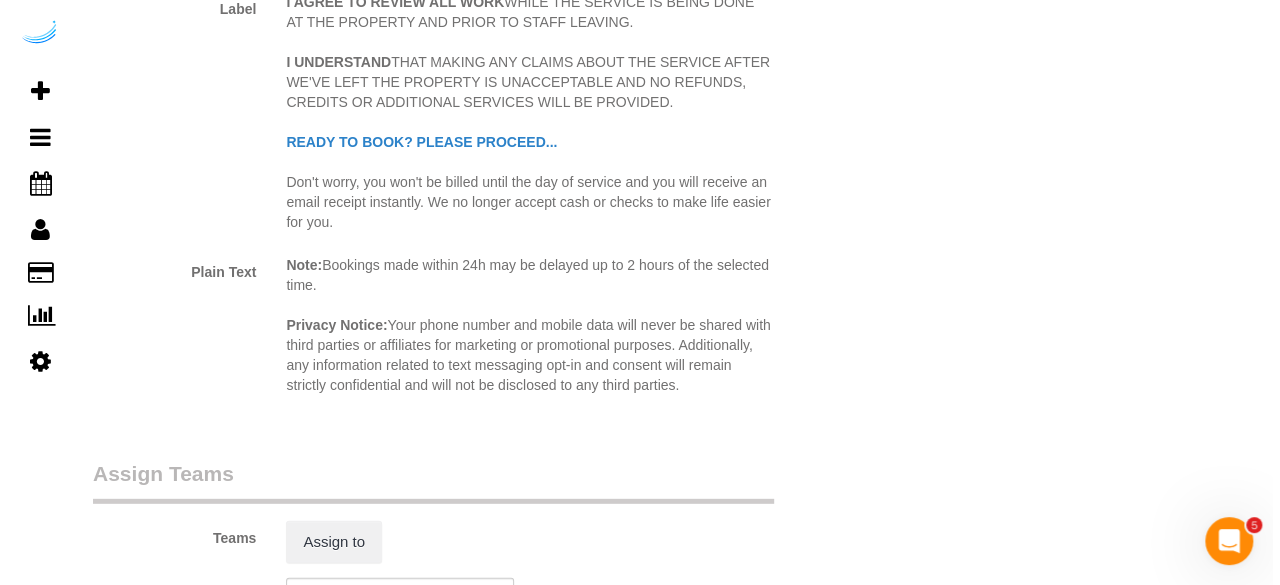 scroll, scrollTop: 2800, scrollLeft: 0, axis: vertical 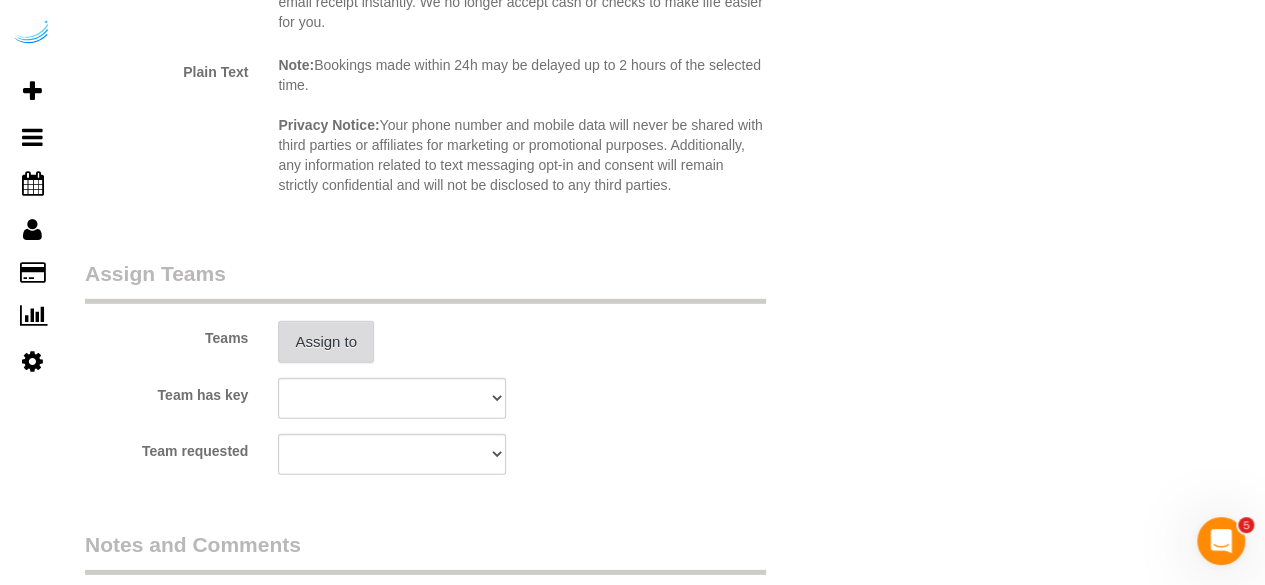 type on "3" 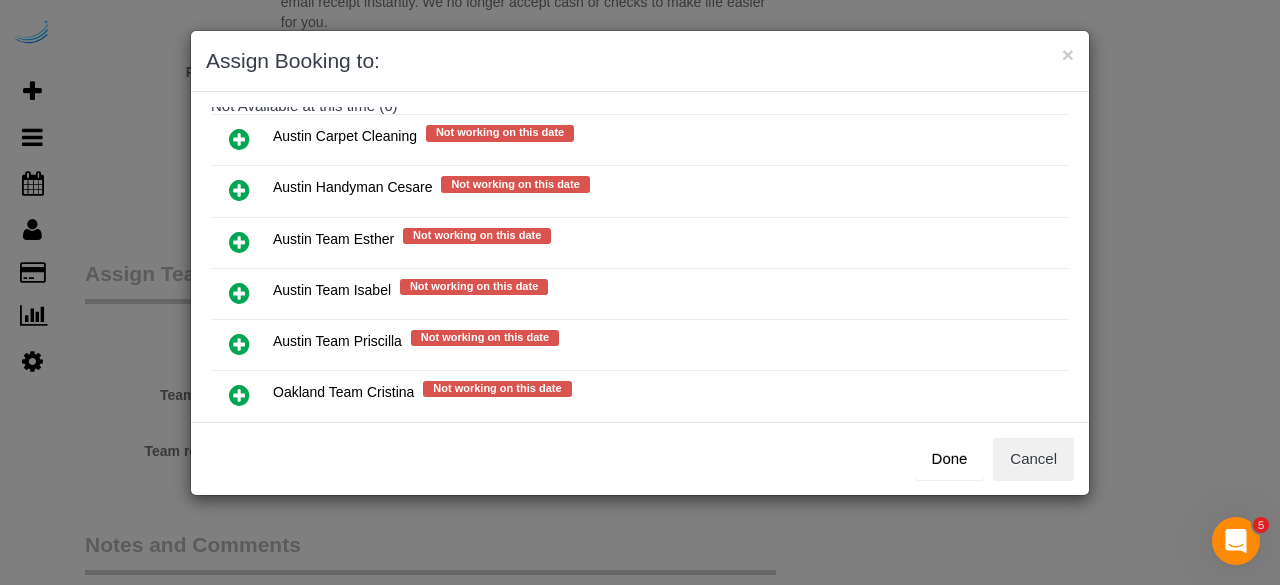 scroll, scrollTop: 300, scrollLeft: 0, axis: vertical 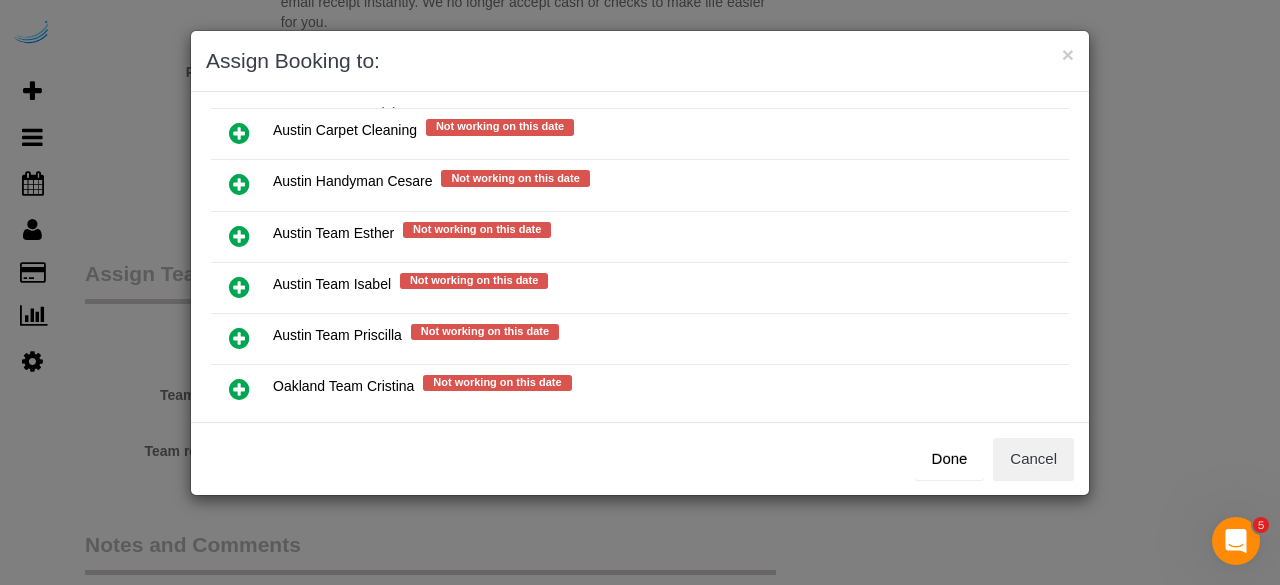 click at bounding box center (239, 287) 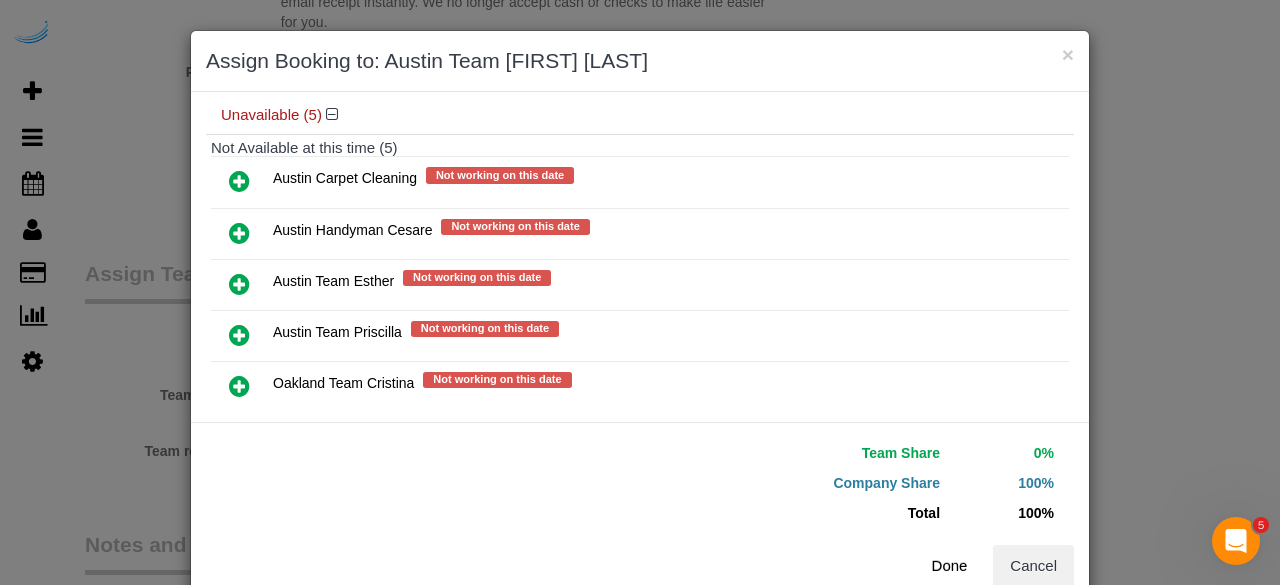 scroll, scrollTop: 335, scrollLeft: 0, axis: vertical 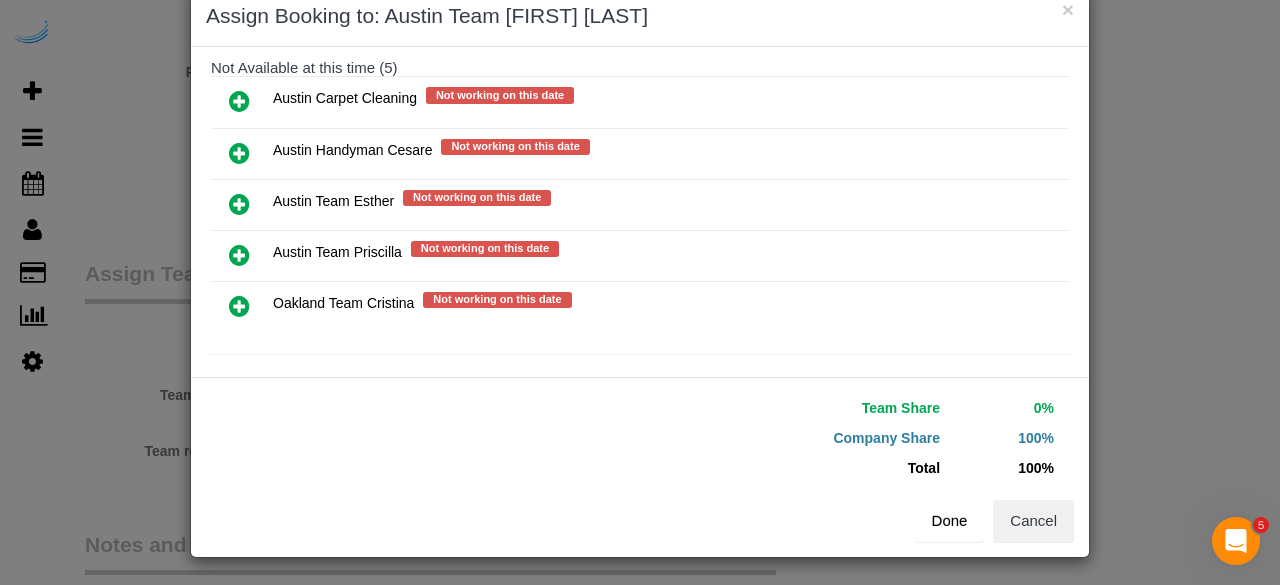 click on "Done" at bounding box center [950, 521] 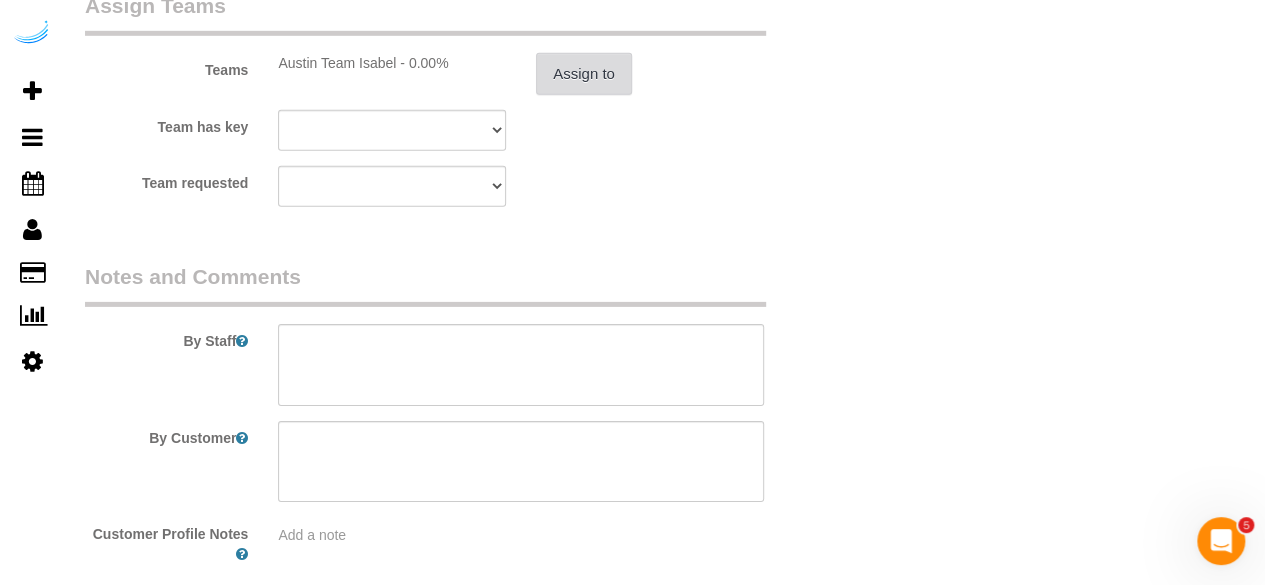 scroll, scrollTop: 3100, scrollLeft: 0, axis: vertical 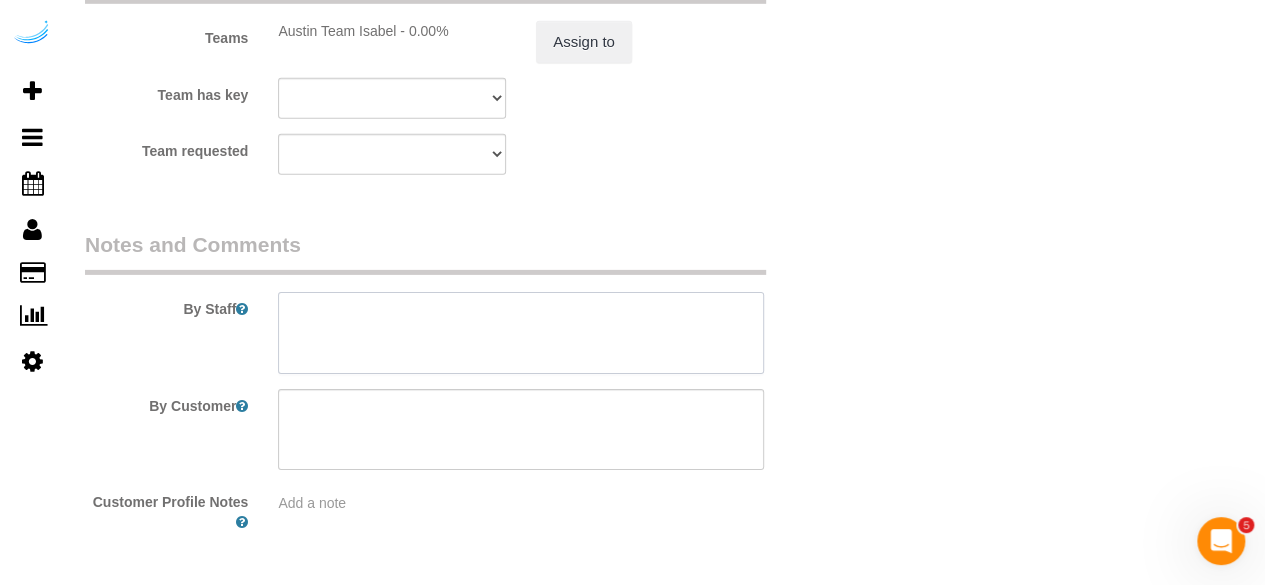 click at bounding box center [521, 333] 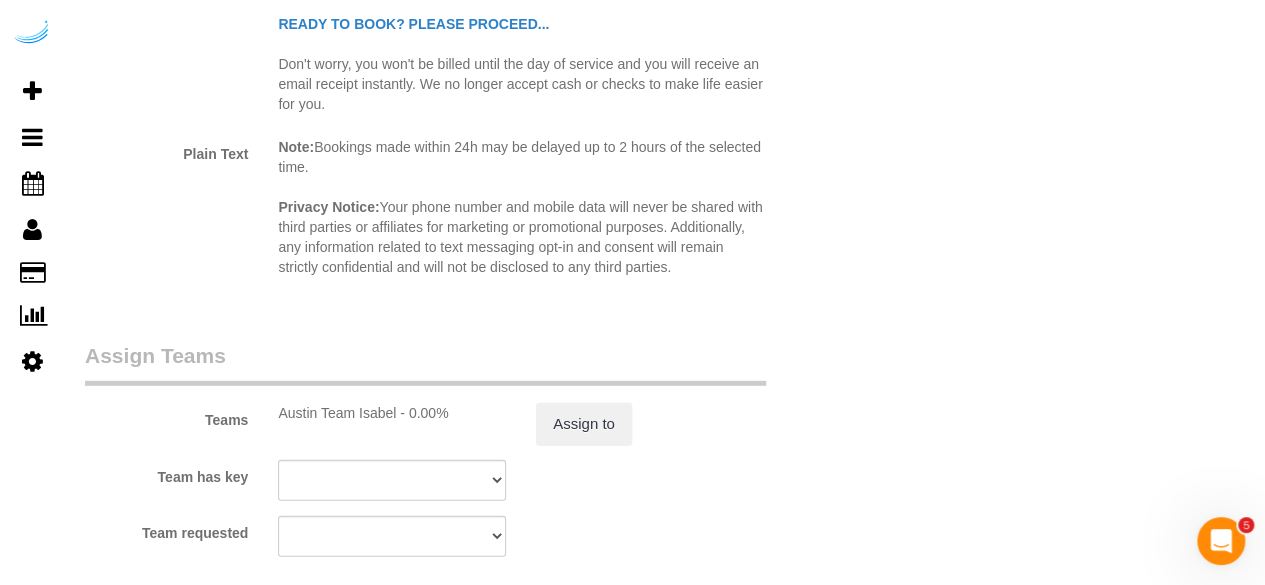 scroll, scrollTop: 2600, scrollLeft: 0, axis: vertical 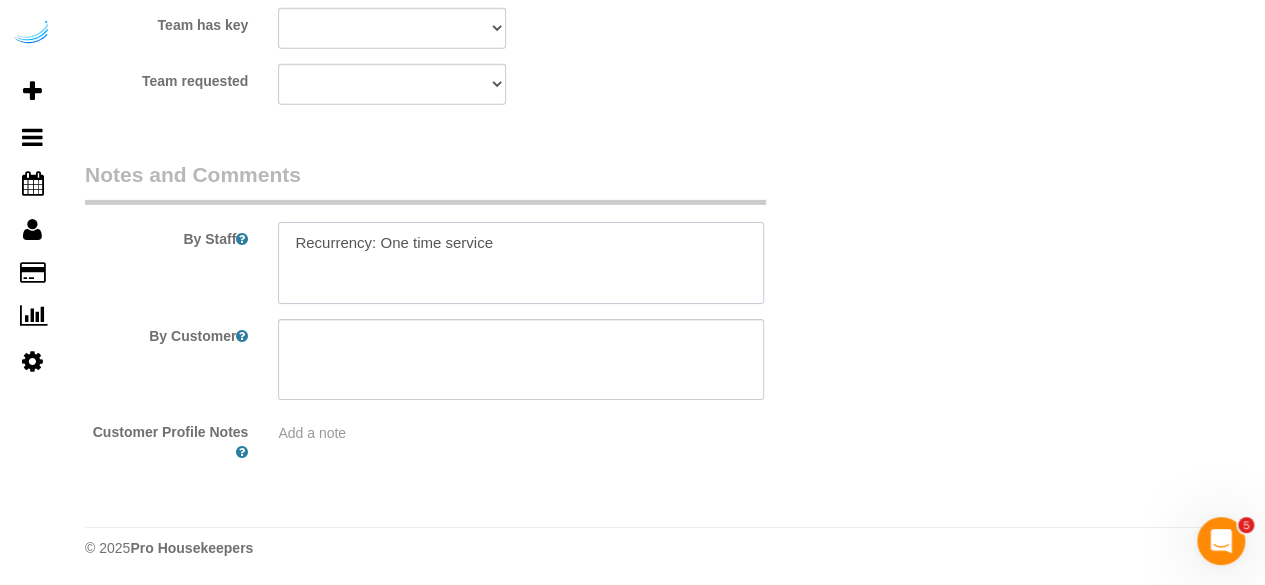paste on "Permanent Notes:No notes from this customer.Today's Notes:No notes from this service.
Entry Method: Someone will be home
Details:
Additional Notes:
Code Type: Gate
Access Code: 1884
Details:
From entrance gate, make your 2nd left. As you drive down, you will start to see units in the 15 block. The units are not in numbered order and my unit is recessed, so keep an eye out for the units that have their front door further back." 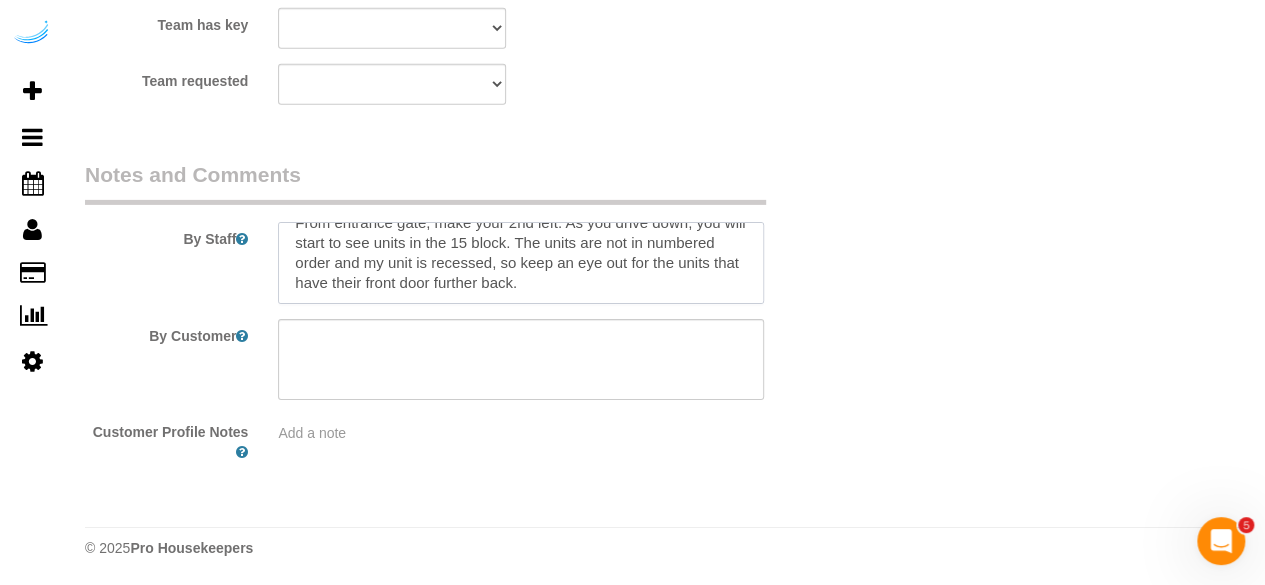 scroll, scrollTop: 268, scrollLeft: 0, axis: vertical 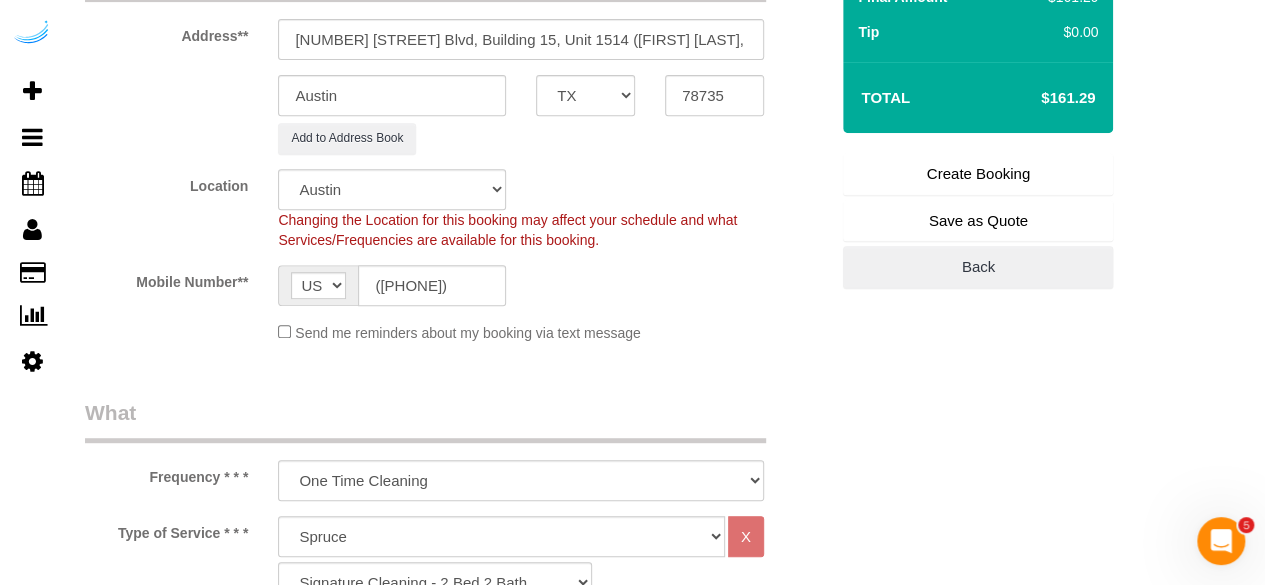 type on "Recurrency: One time service
Permanent Notes:No notes from this customer.Today's Notes:No notes from this service.
Entry Method: Someone will be home
Details:
Additional Notes:
Code Type: Gate
Access Code: 1884
Details:
From entrance gate, make your 2nd left. As you drive down, you will start to see units in the 15 block. The units are not in numbered order and my unit is recessed, so keep an eye out for the units that have their front door further back.
CST confirmed that maintenance is in your unit; if possible, please go to this booking in the afternoon." 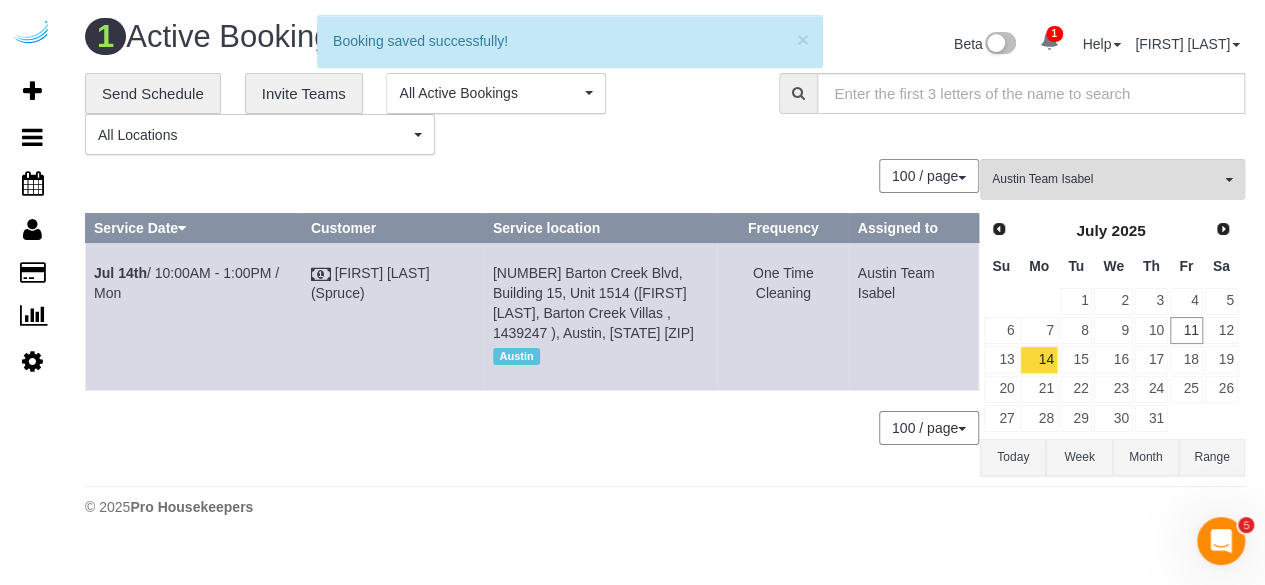 scroll, scrollTop: 0, scrollLeft: 0, axis: both 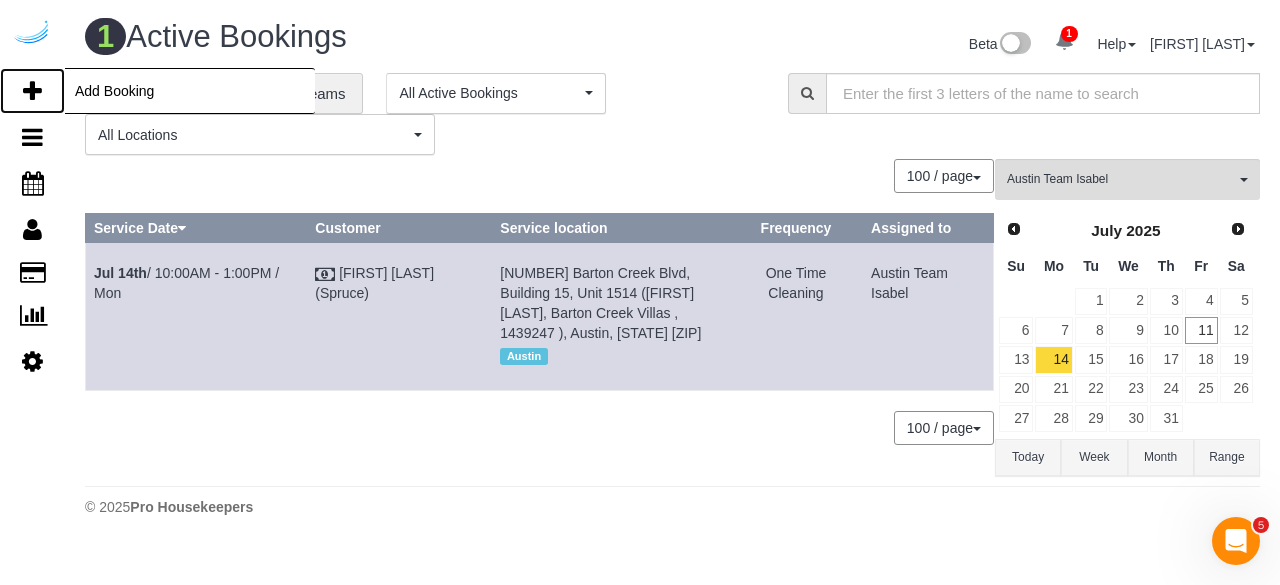 click at bounding box center [32, 91] 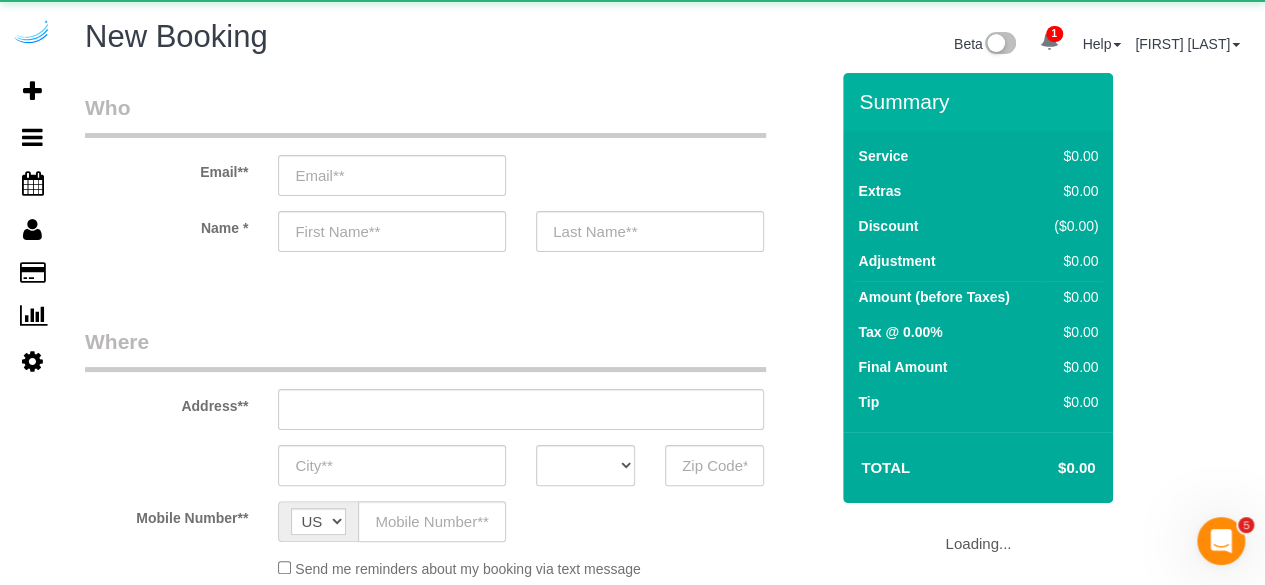 select on "object:34134" 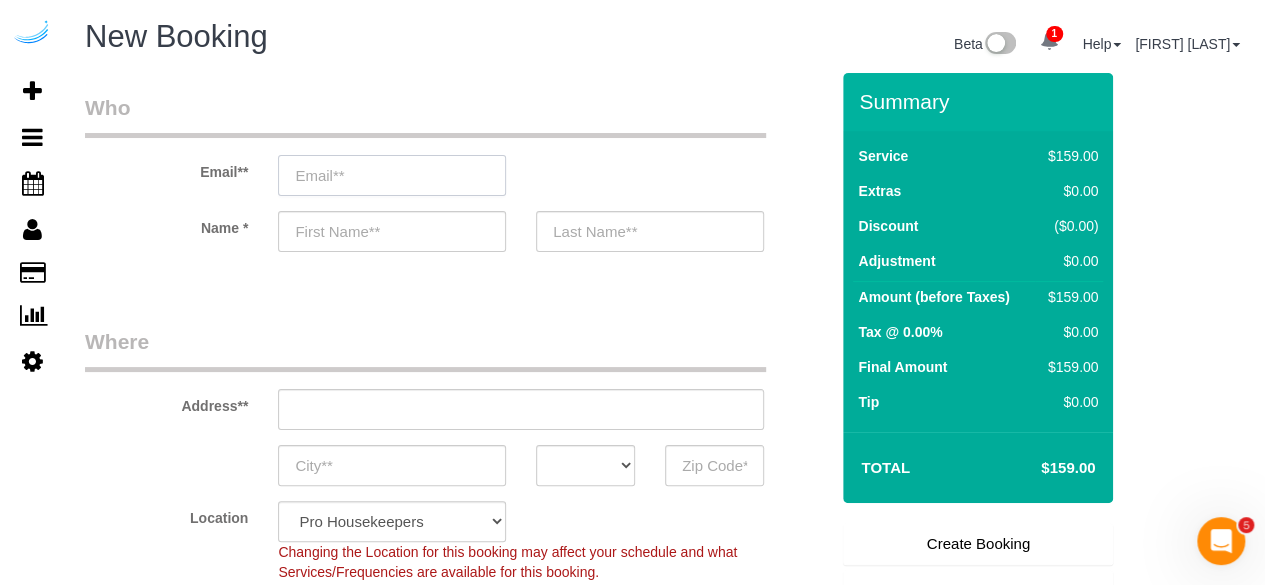 click at bounding box center [392, 175] 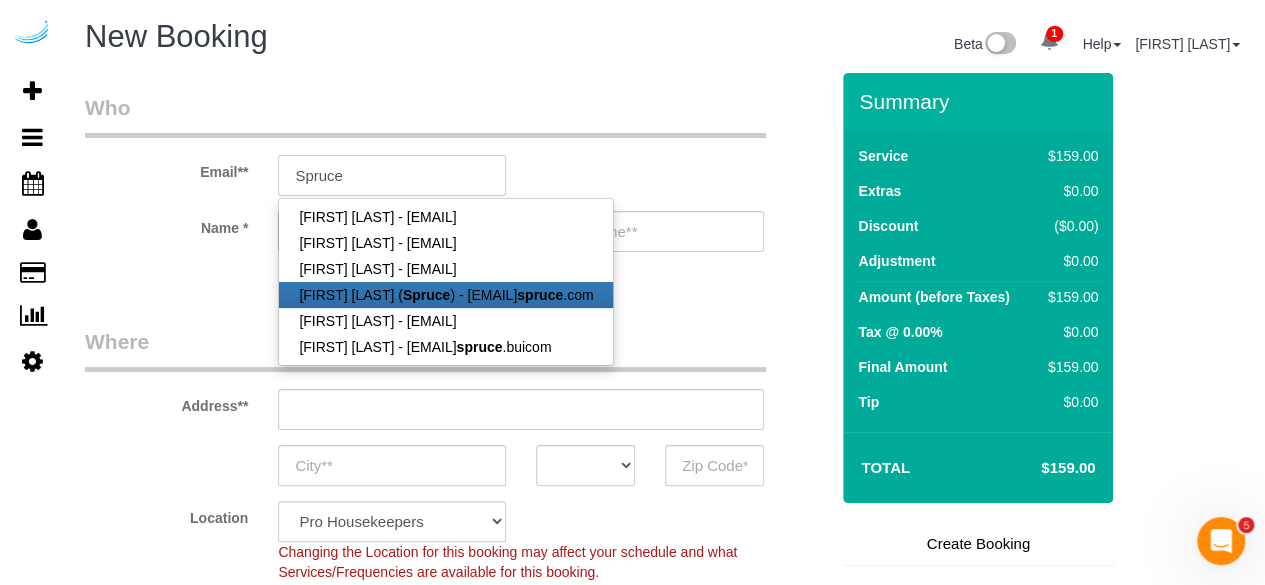 type on "brandie@getspruce.com" 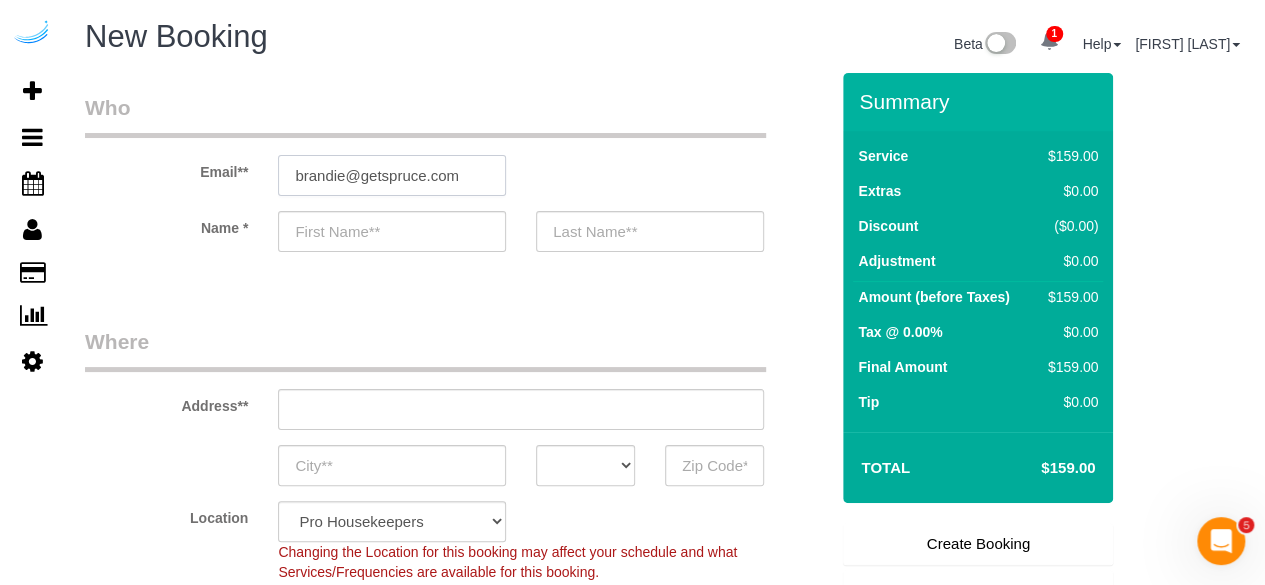 type on "Brandie" 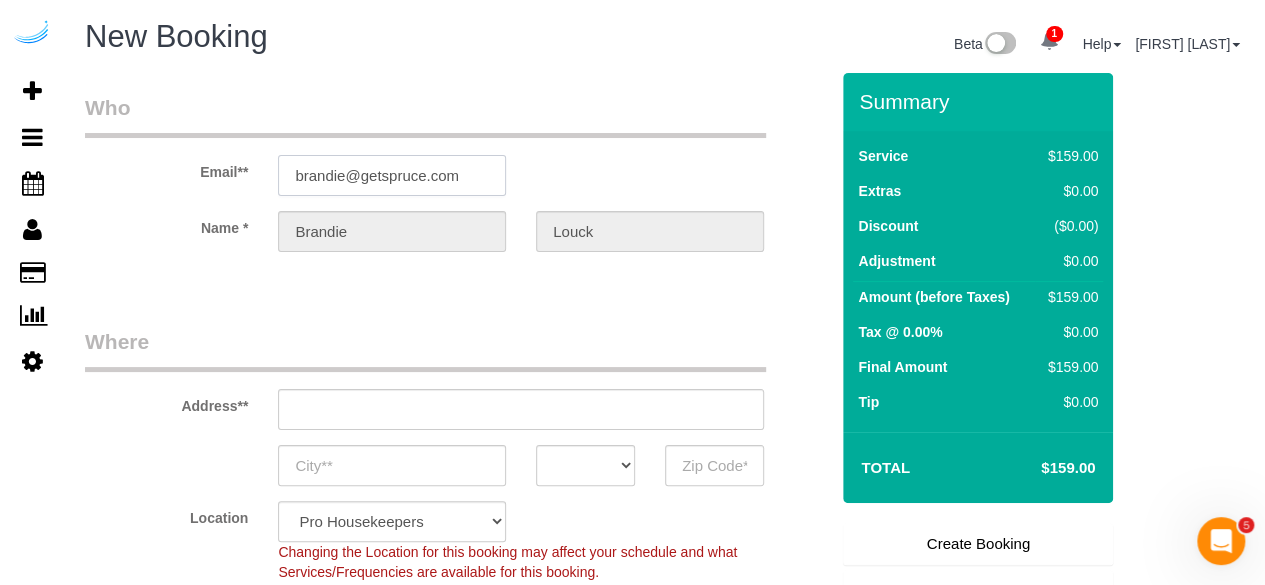 type on "3816 S Lamar Blvd" 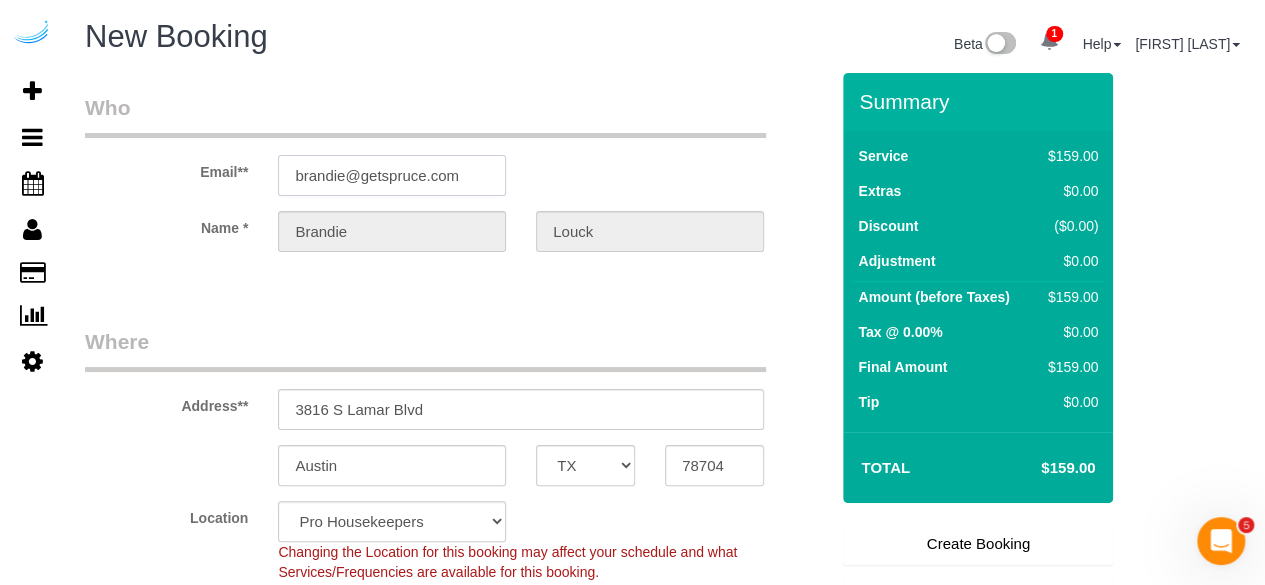 type on "brandie@getspruce.com" 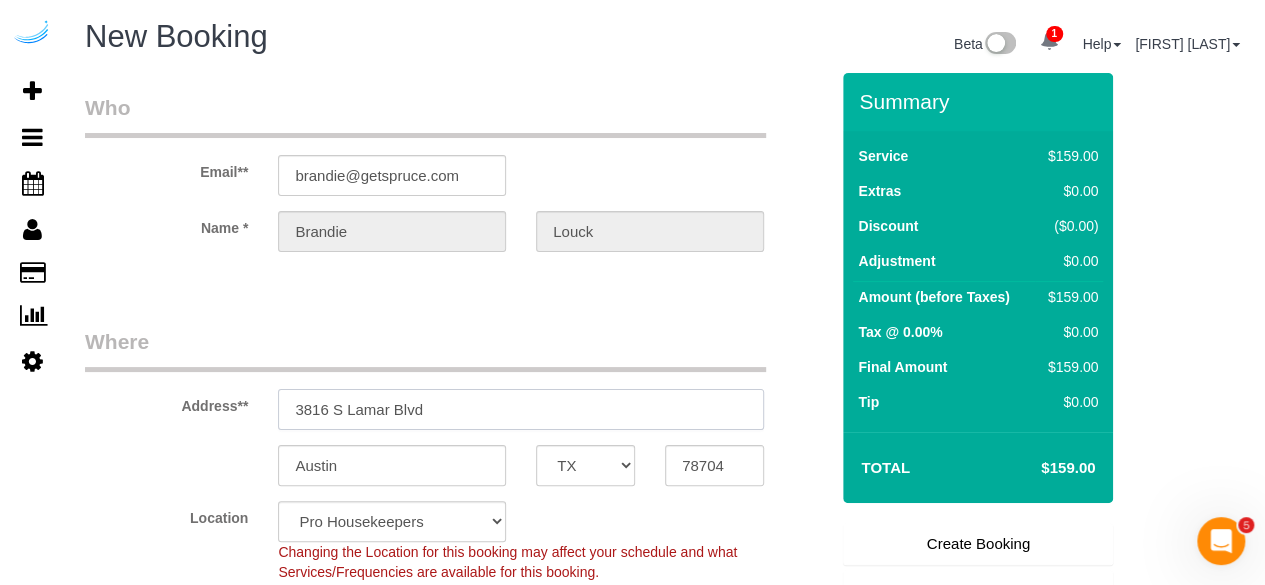 click on "3816 S Lamar Blvd" at bounding box center [521, 409] 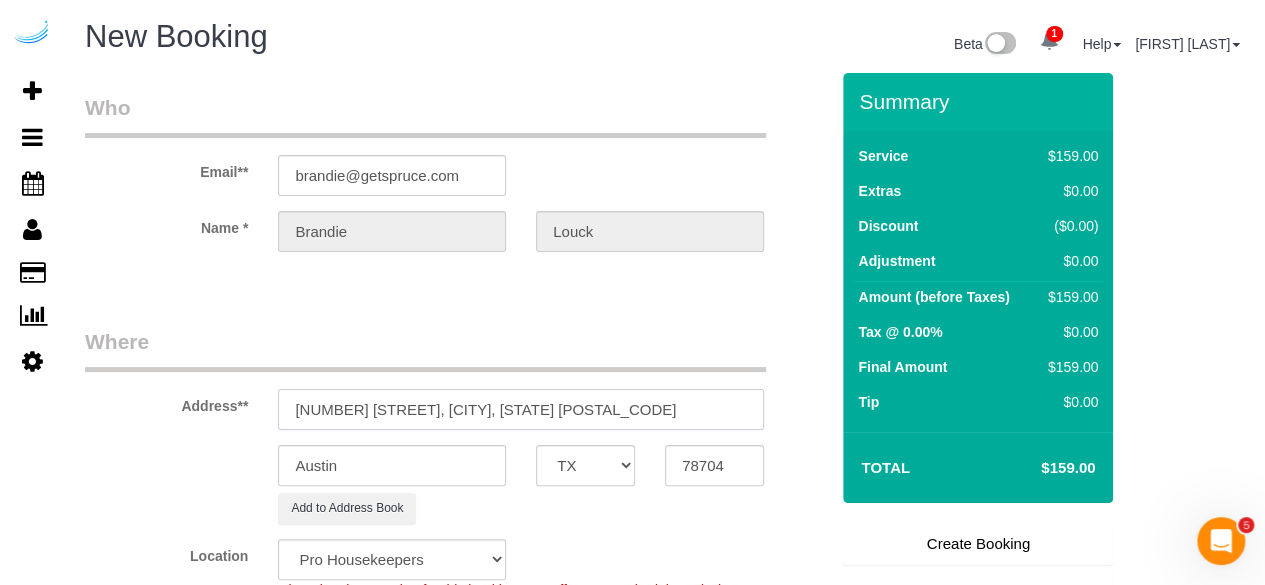 select on "9" 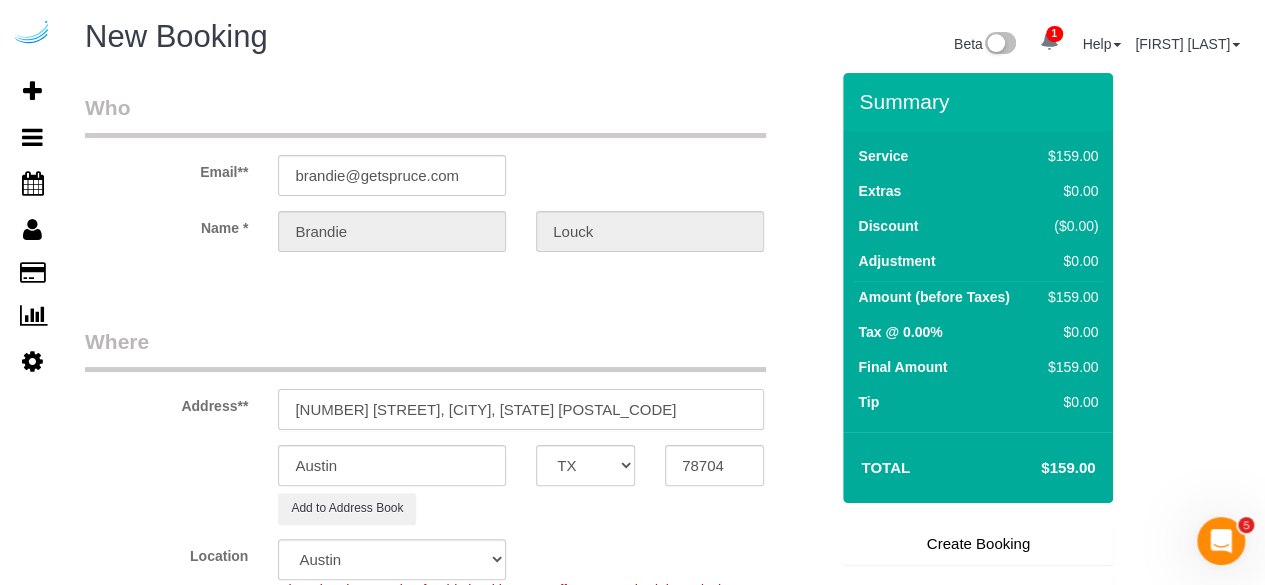 select on "object:34176" 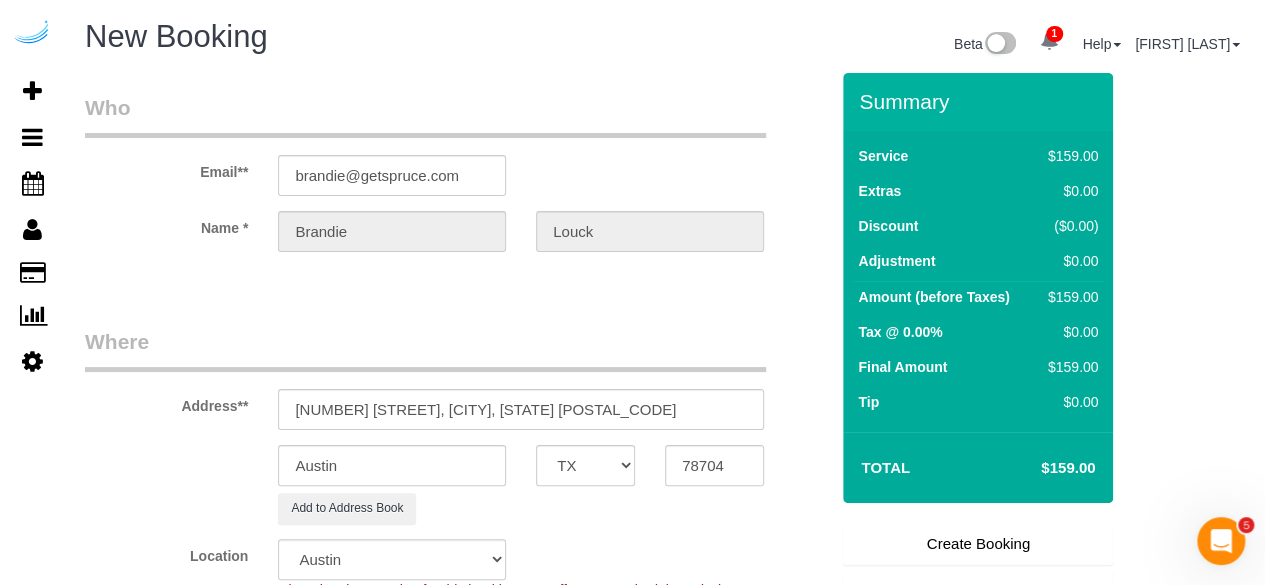 click on "Address**
1500 S Lamar Blvd, Austin, TX 78704
Austin
AK
AL
AR
AZ
CA
CO
CT
DC
DE
FL
GA
HI
IA
ID
IL
IN
KS
KY
LA
MA
MD
ME
MI
MN
MO
MS
MT
NC
ND
NE
NH
NJ
NM
NV
NY
OH
OK
OR
PA
RI
SC
SD
TN
TX
UT
VA" at bounding box center [456, 425] 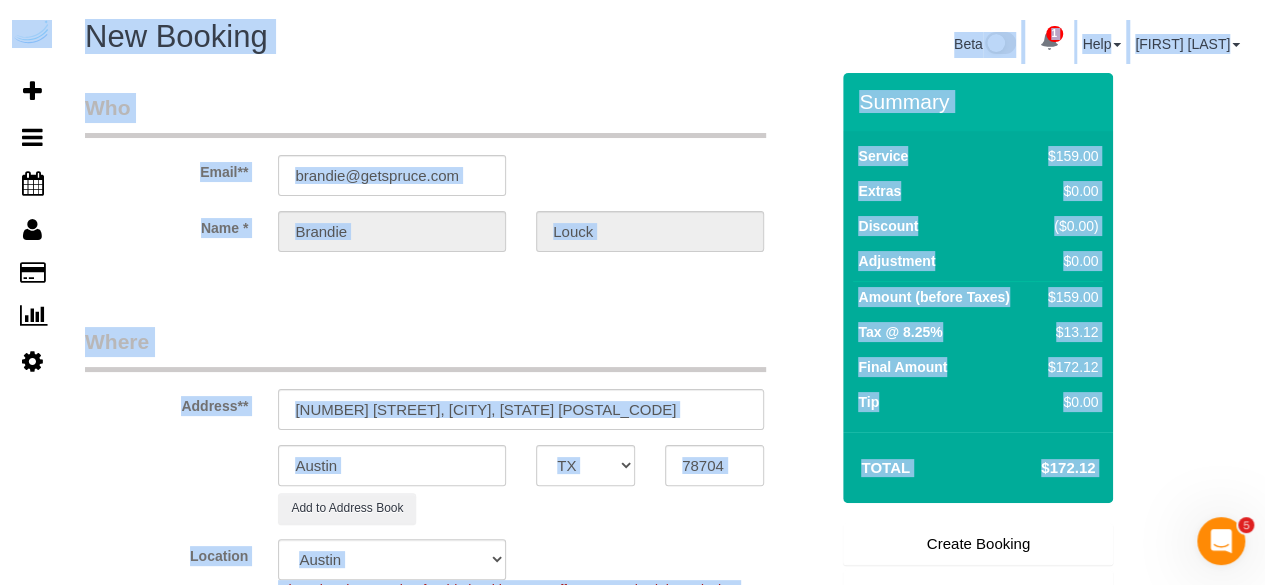 click on "Address**
1500 S Lamar Blvd, Austin, TX 78704
Austin
AK
AL
AR
AZ
CA
CO
CT
DC
DE
FL
GA
HI
IA
ID
IL
IN
KS
KY
LA
MA
MD
ME
MI
MN
MO
MS
MT
NC
ND
NE
NH
NJ
NM
NV
NY
OH
OK
OR
PA
RI
SC
SD
TN
TX
UT
VA" at bounding box center (456, 425) 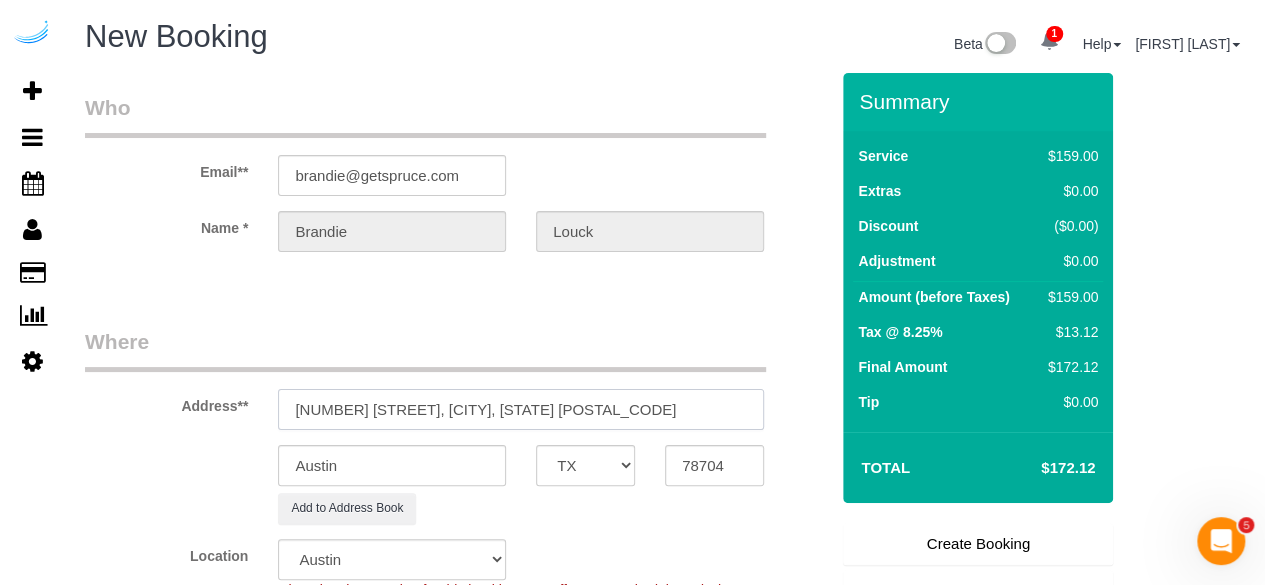 drag, startPoint x: 618, startPoint y: 421, endPoint x: 616, endPoint y: 402, distance: 19.104973 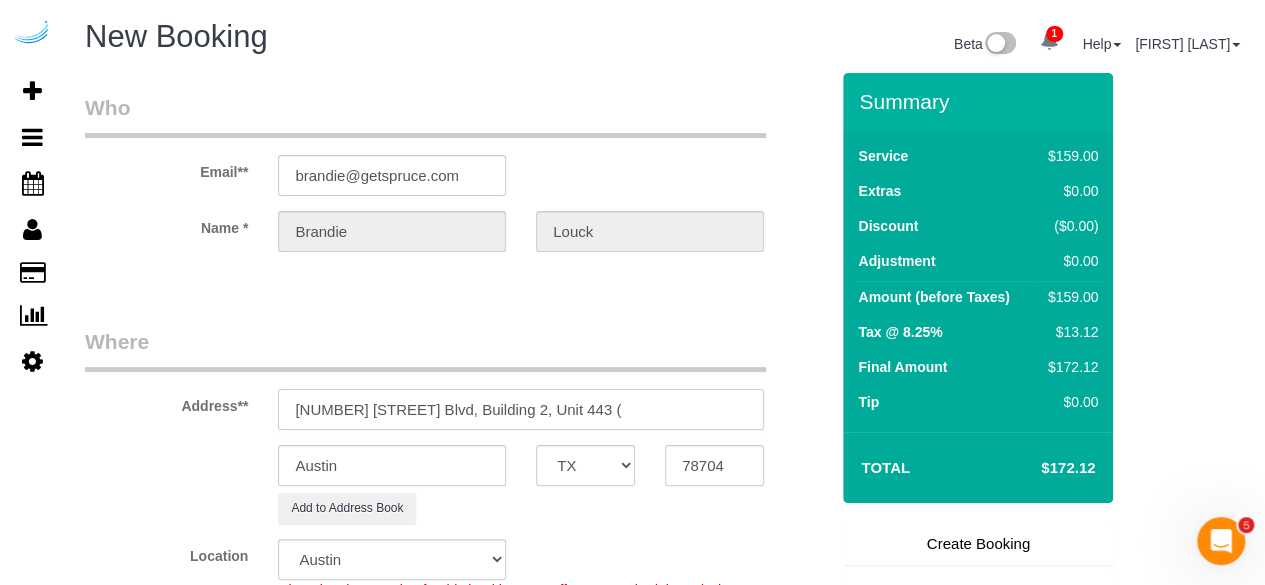 paste on "Christian Monsegue" 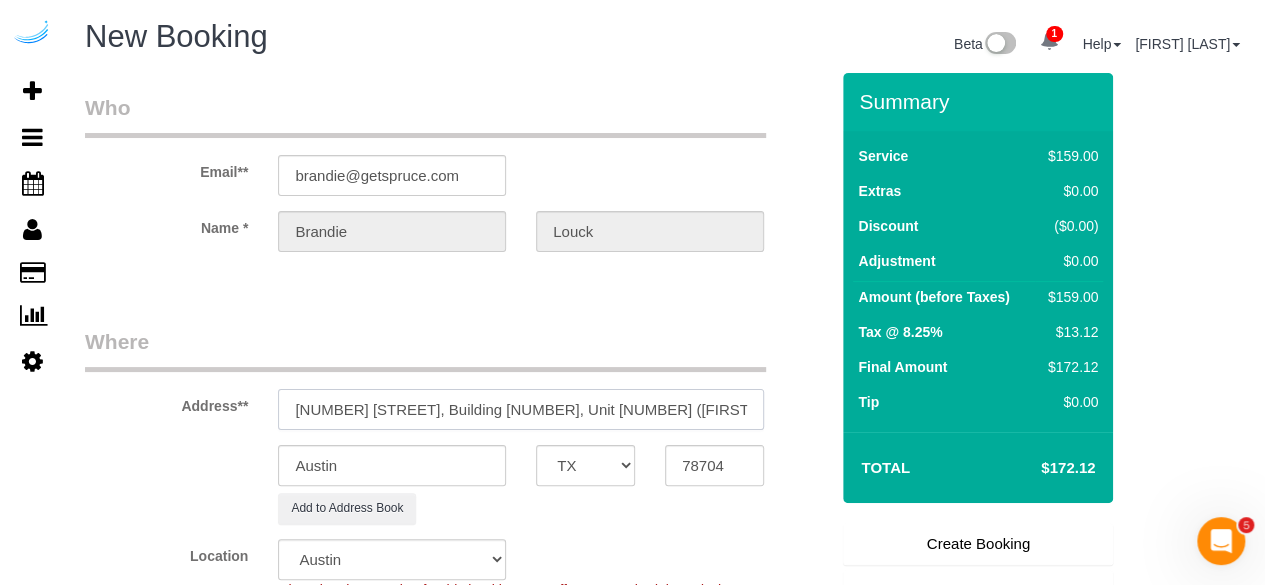 paste on "MAA South Lamar" 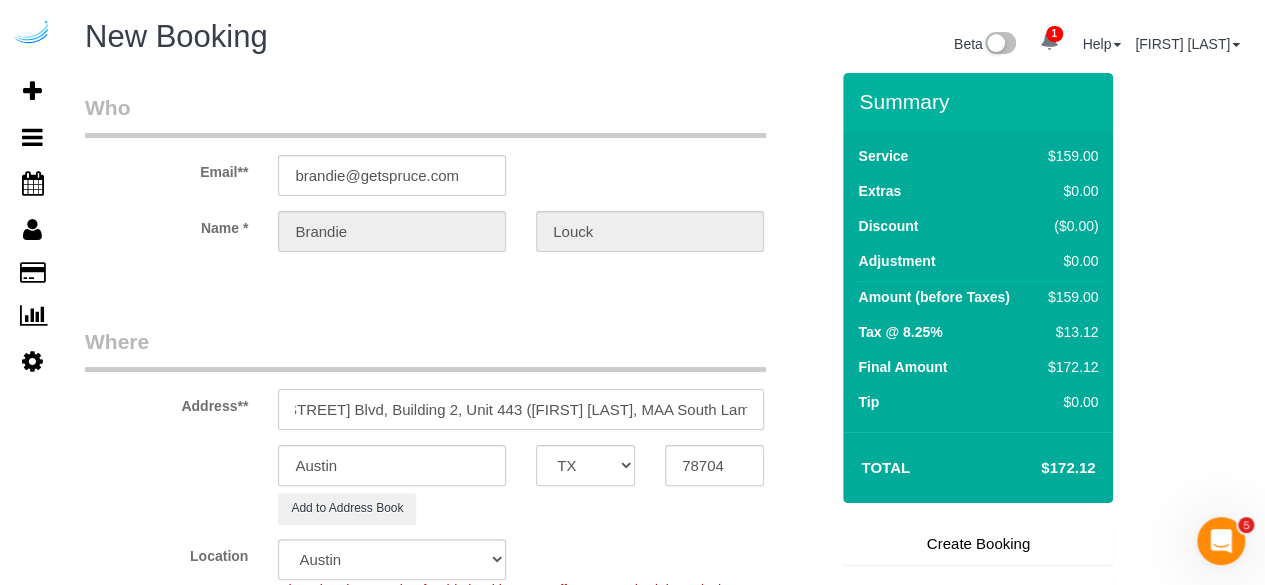 scroll, scrollTop: 0, scrollLeft: 99, axis: horizontal 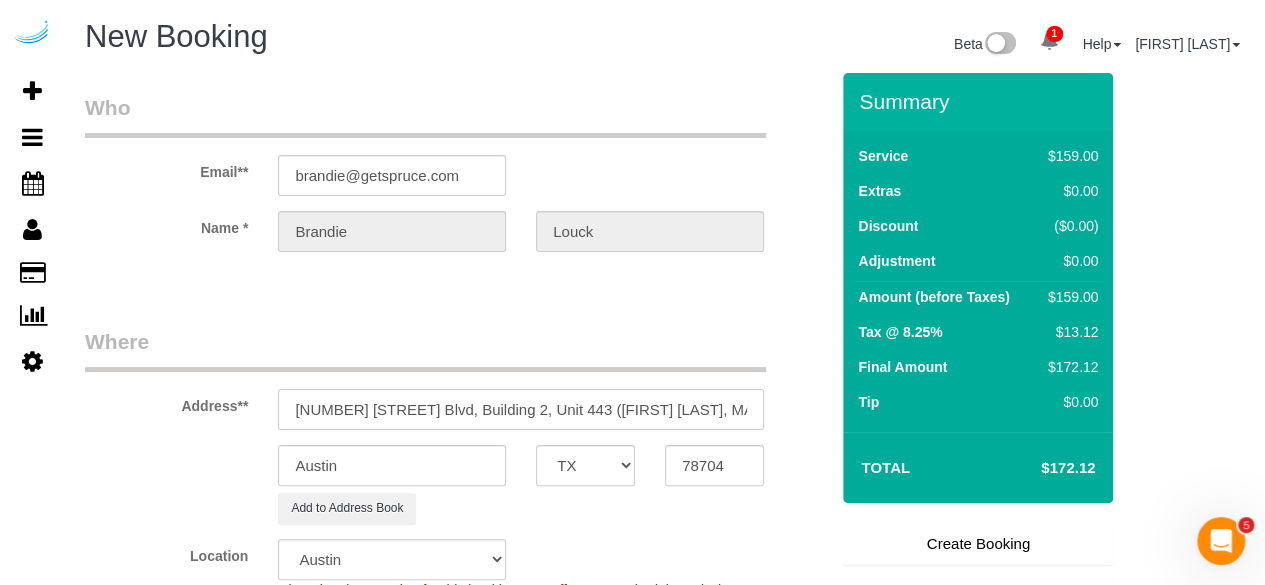 paste on "1438260" 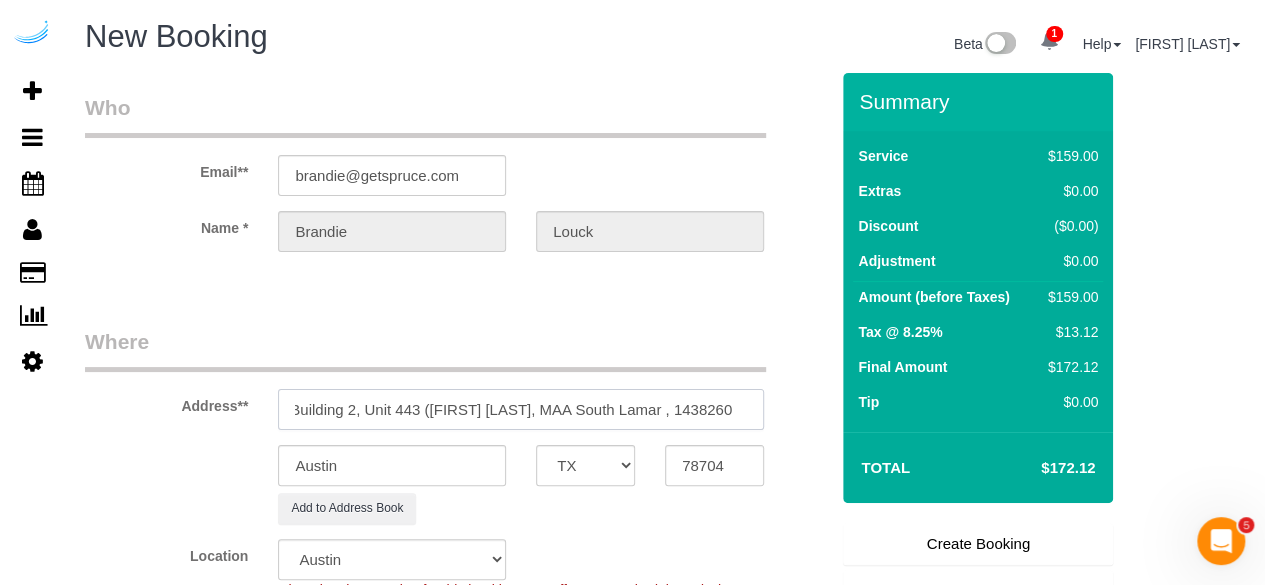 scroll, scrollTop: 0, scrollLeft: 186, axis: horizontal 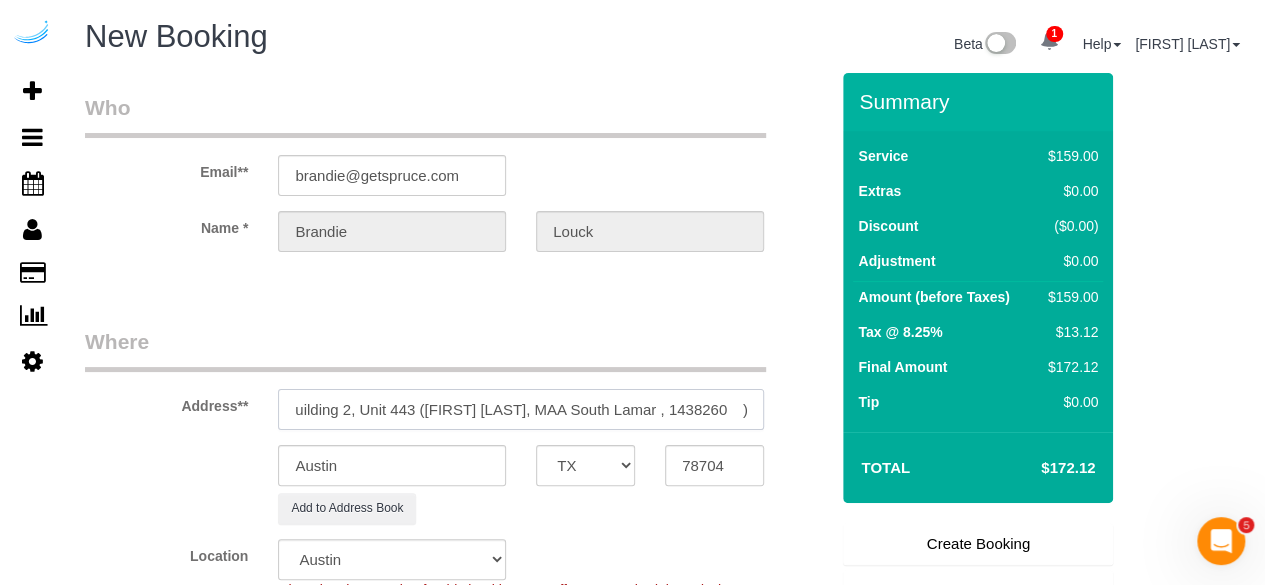 type on "1500 S Lamar Blvd, Building 2, Unit 443 (Christian Monsegue, MAA South Lamar , 1438260	)" 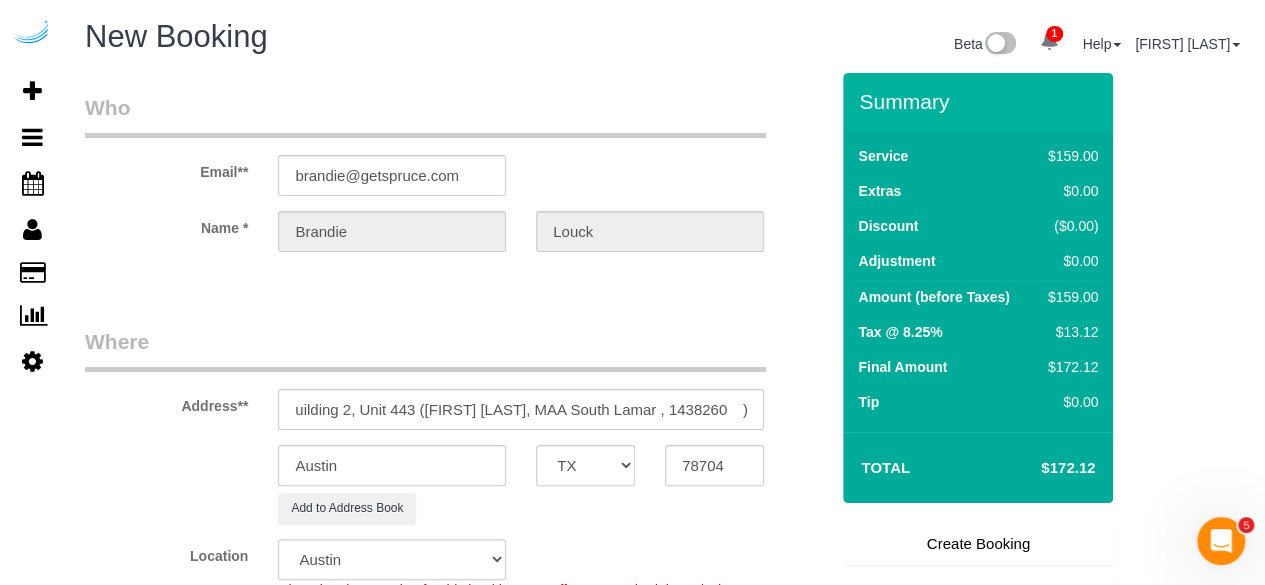 click on "Who
Email**
brandie@getspruce.com
Name *
Brandie
Louck
Where
Address**
1500 S Lamar Blvd, Building 2, Unit 443 (Christian Monsegue, MAA South Lamar , 1438260	)
Austin
AK
AL
AR
AZ
CA
CO
CT
DC
DE
FL
GA
HI
IA
ID
IL
IN
KS
KY
LA
MA
MD
ME
MI
MN
MO
MS
MT" at bounding box center (456, 2223) 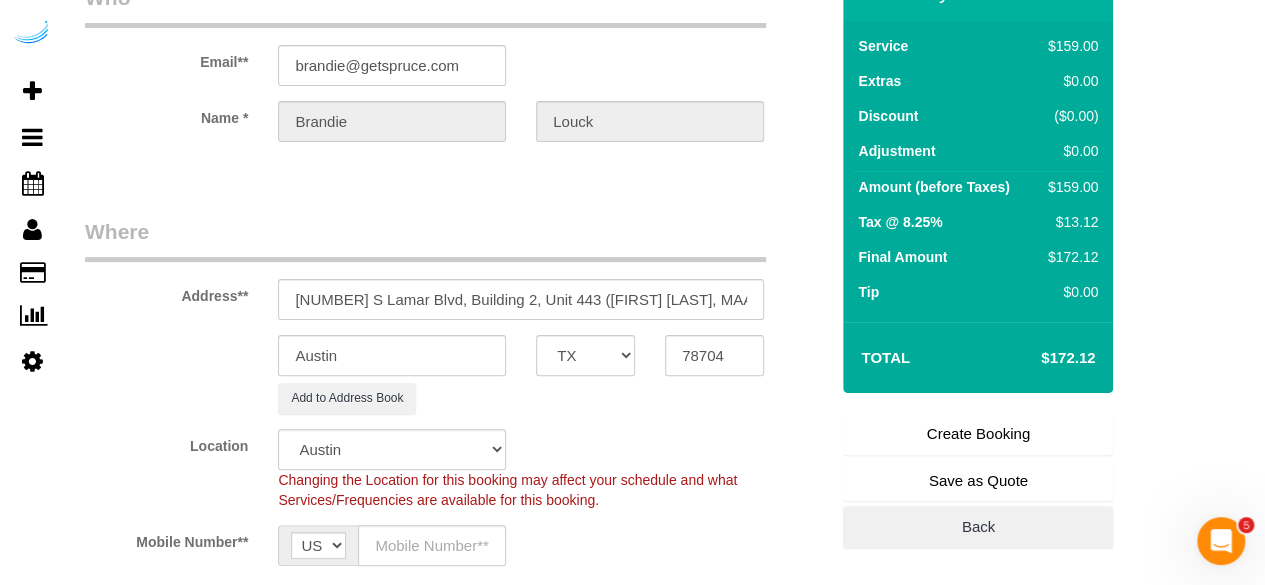 scroll, scrollTop: 200, scrollLeft: 0, axis: vertical 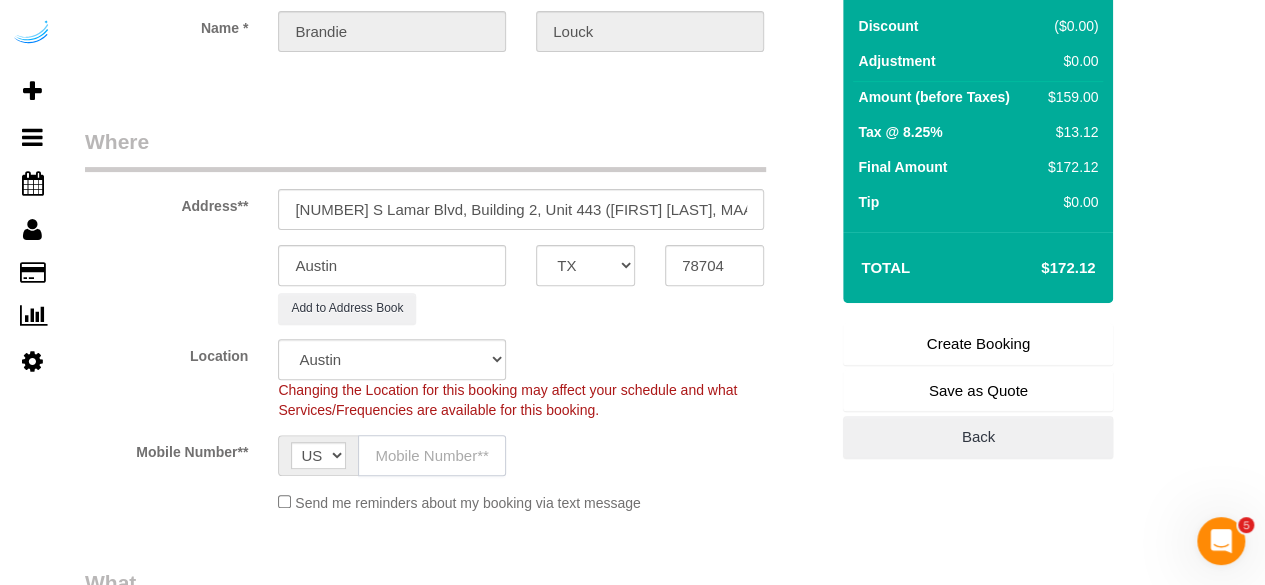 click 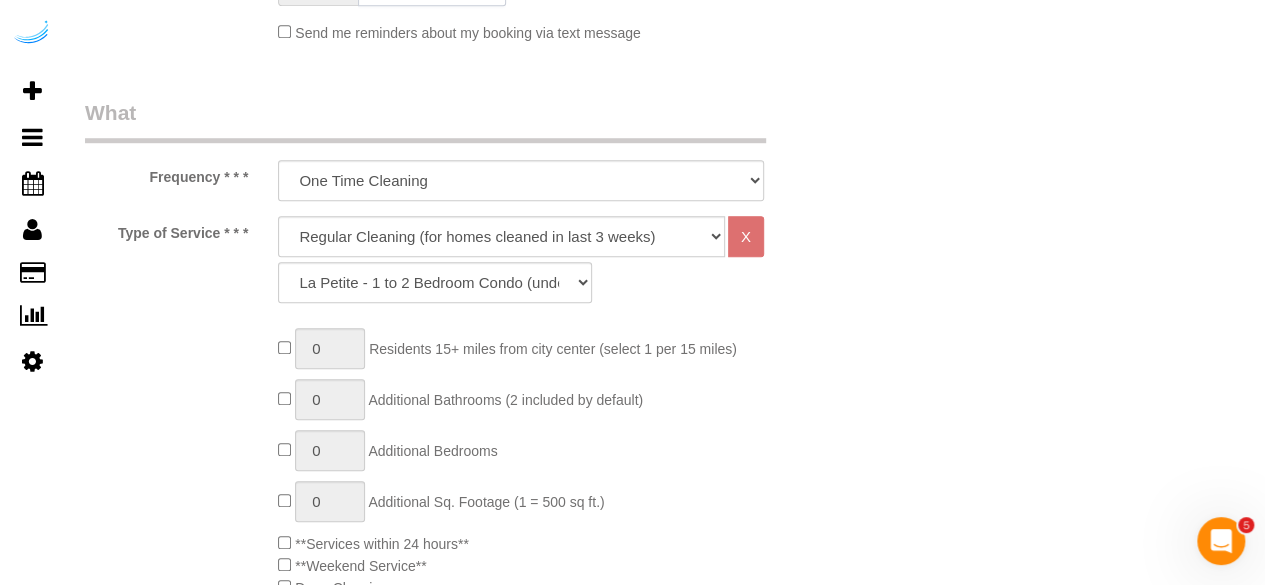 scroll, scrollTop: 800, scrollLeft: 0, axis: vertical 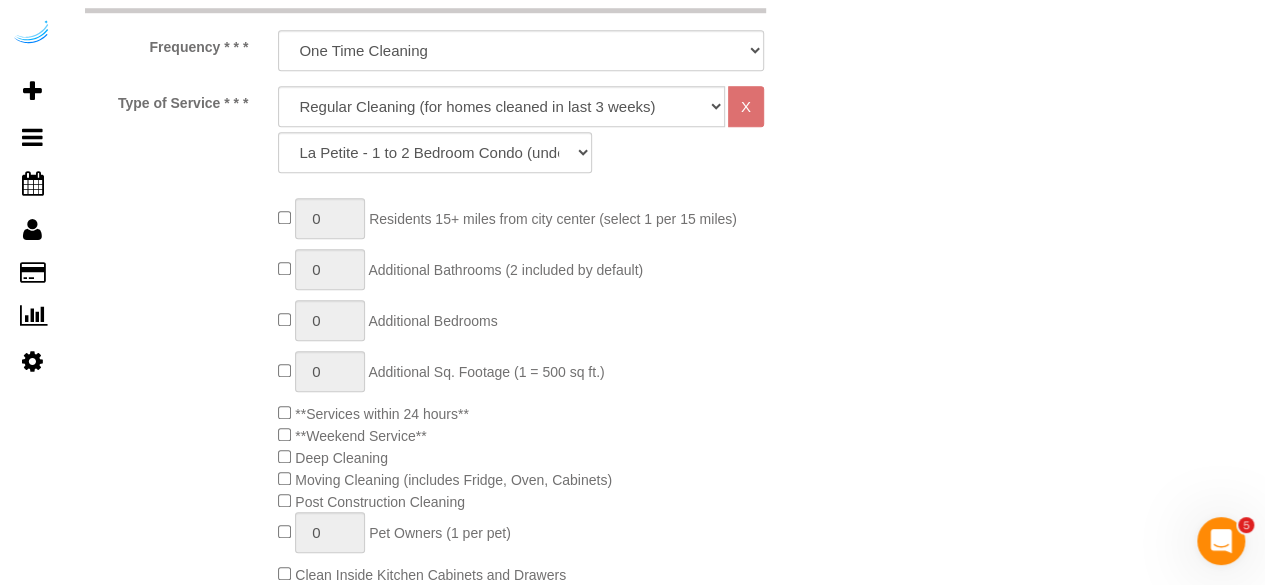type on "([PHONE])" 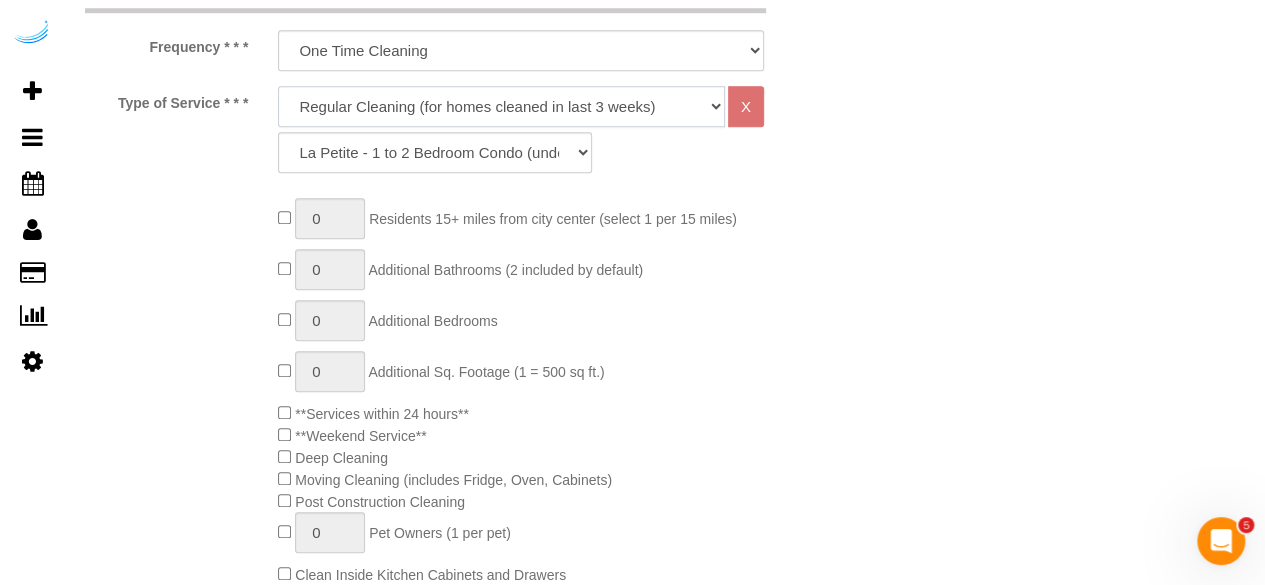 click on "Deep Cleaning (for homes that have not been cleaned in 3+ weeks) Spruce Regular Cleaning (for homes cleaned in last 3 weeks) Moving Cleanup (to clean home for new tenants) Post Construction Cleaning Vacation Rental Cleaning Hourly" 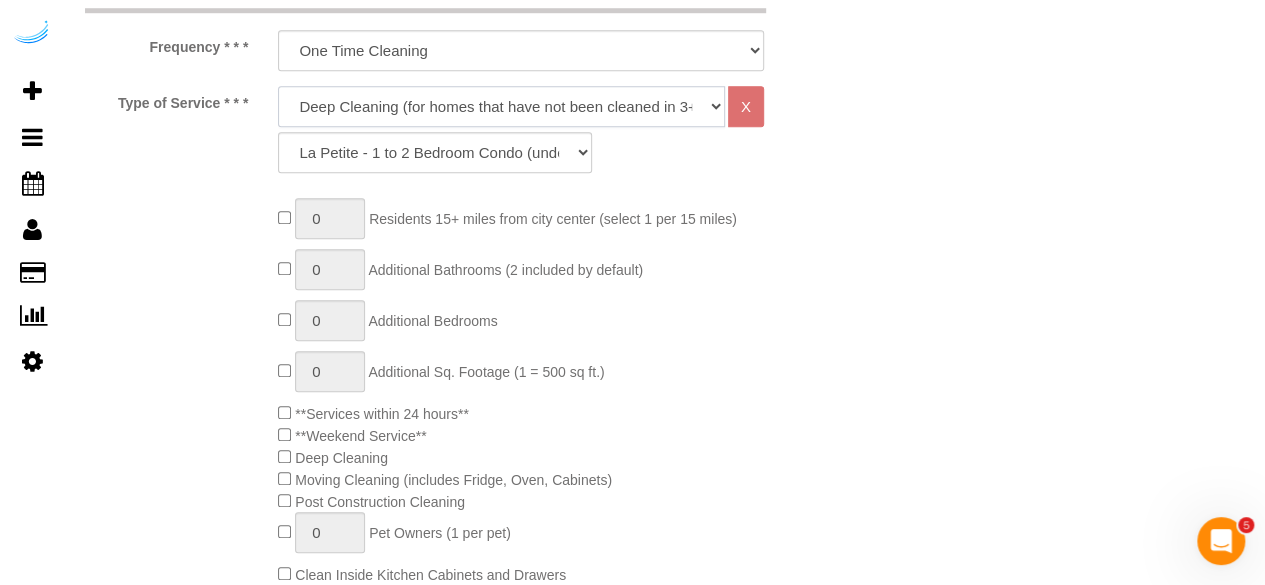 click on "Deep Cleaning (for homes that have not been cleaned in 3+ weeks) Spruce Regular Cleaning (for homes cleaned in last 3 weeks) Moving Cleanup (to clean home for new tenants) Post Construction Cleaning Vacation Rental Cleaning Hourly" 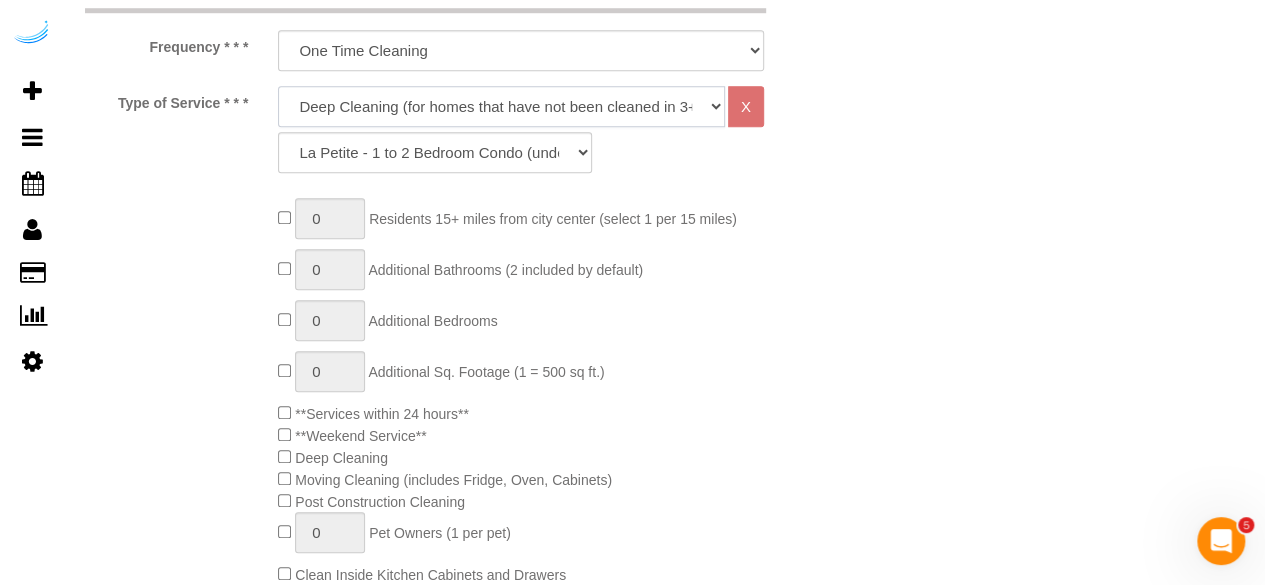 click on "Deep Cleaning (for homes that have not been cleaned in 3+ weeks) Spruce Regular Cleaning (for homes cleaned in last 3 weeks) Moving Cleanup (to clean home for new tenants) Post Construction Cleaning Vacation Rental Cleaning Hourly" 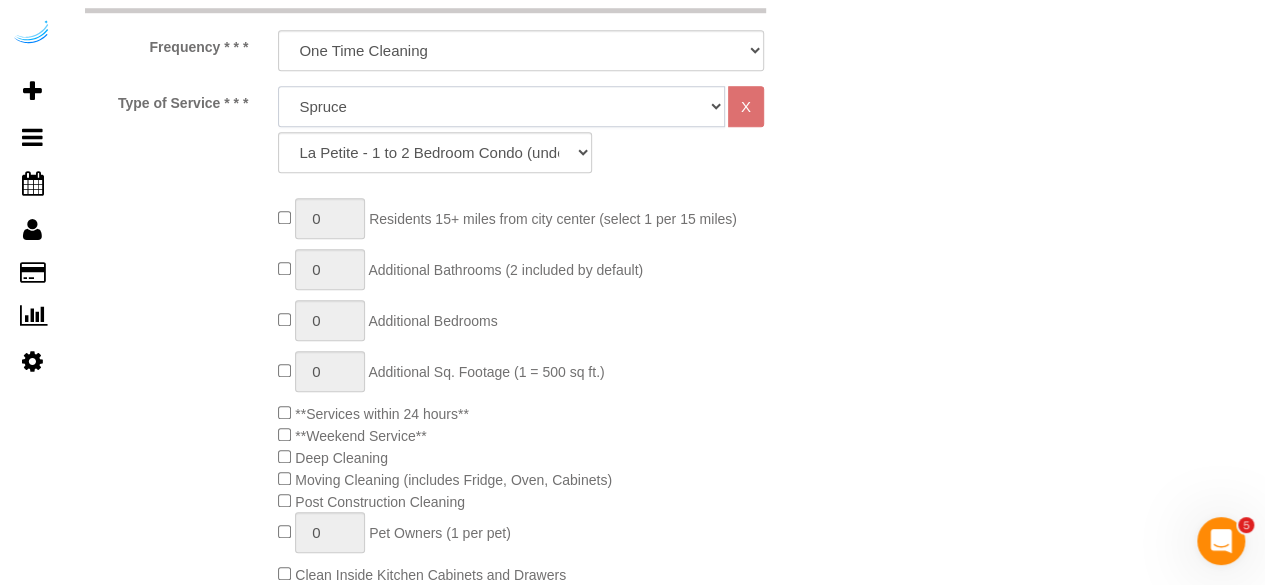 click on "Deep Cleaning (for homes that have not been cleaned in 3+ weeks) Spruce Regular Cleaning (for homes cleaned in last 3 weeks) Moving Cleanup (to clean home for new tenants) Post Construction Cleaning Vacation Rental Cleaning Hourly" 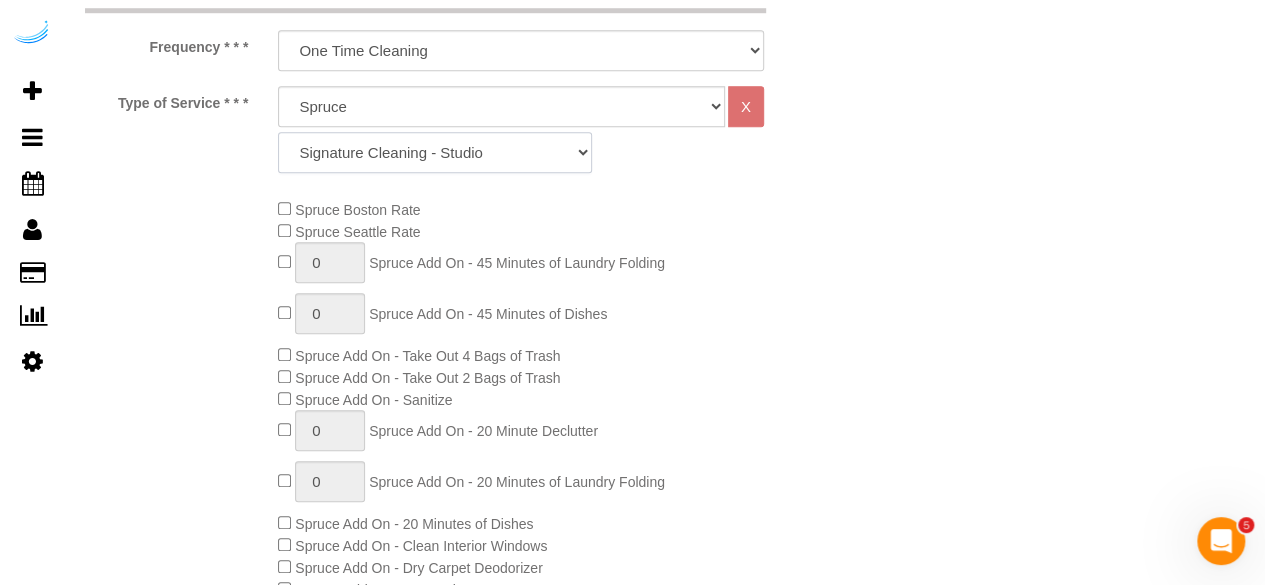 click on "Signature Cleaning - Studio Signature Cleaning - 1 Bed 1 Bath Signature Cleaning - 1 Bed 1.5 Bath Signature Cleaning - 1 Bed 1 Bath + Study Signature Cleaning - 1 Bed 2 Bath Signature Cleaning - 2 Bed 1 Bath Signature Cleaning - 2 Bed 2 Bath Signature Cleaning - 2 Bed 2.5 Bath Signature Cleaning - 2 Bed 2 Bath + Study Signature Cleaning - 3 Bed 2 Bath Signature Cleaning - 3 Bed 3 Bath Signature Cleaning - 4 Bed 2 Bath Signature Cleaning - 4 Bed 4 Bath Signature Cleaning - 5 Bed 4 Bath Signature Cleaning - 5 Bed 5 Bath Signature Cleaning - 6 Bed 6 Bath Premium Cleaning - Studio Premium Cleaning - 1 Bed 1 Bath Premium Cleaning - 1 Bed 1.5 Bath Premium Cleaning - 1 Bed 1 Bath + Study Premium Cleaning - 1 Bed 2 Bath Premium Cleaning - 2 Bed 1 Bath Premium Cleaning - 2 Bed 2 Bath Premium Cleaning - 2 Bed 2.5 Bath Premium Cleaning - 2 Bed 2 Bath + Study Premium Cleaning - 3 Bed 2 Bath Premium Cleaning - 3 Bed 3 Bath Premium Cleaning - 4 Bed 2 Bath Premium Cleaning - 4 Bed 4 Bath Premium Cleaning - 5 Bed 4 Bath" 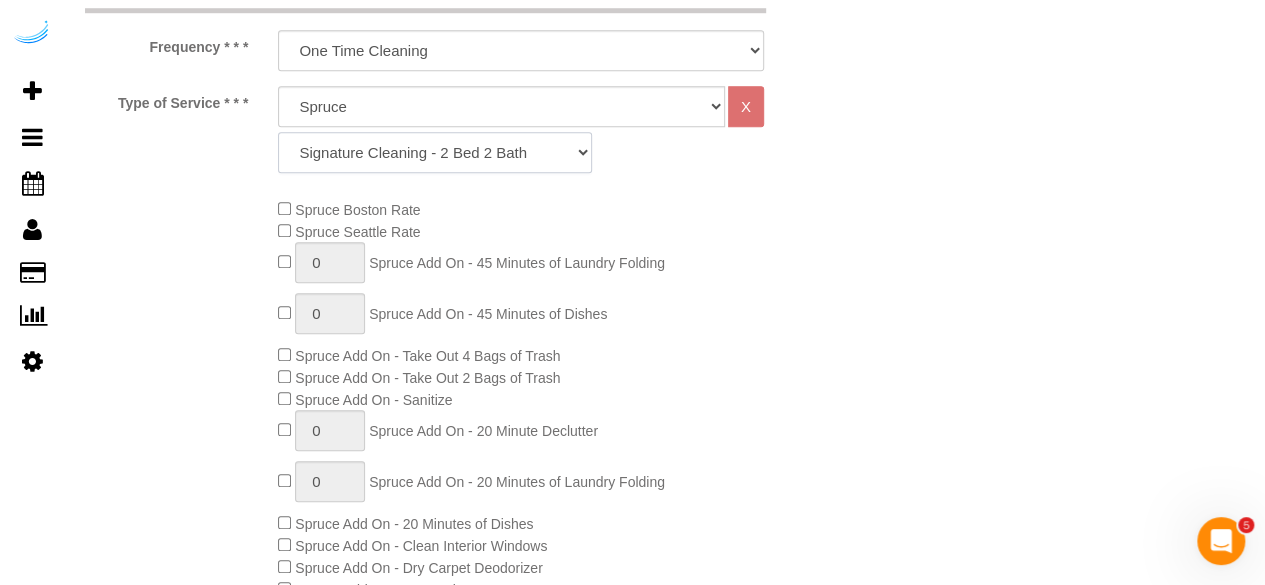 click on "Signature Cleaning - Studio Signature Cleaning - 1 Bed 1 Bath Signature Cleaning - 1 Bed 1.5 Bath Signature Cleaning - 1 Bed 1 Bath + Study Signature Cleaning - 1 Bed 2 Bath Signature Cleaning - 2 Bed 1 Bath Signature Cleaning - 2 Bed 2 Bath Signature Cleaning - 2 Bed 2.5 Bath Signature Cleaning - 2 Bed 2 Bath + Study Signature Cleaning - 3 Bed 2 Bath Signature Cleaning - 3 Bed 3 Bath Signature Cleaning - 4 Bed 2 Bath Signature Cleaning - 4 Bed 4 Bath Signature Cleaning - 5 Bed 4 Bath Signature Cleaning - 5 Bed 5 Bath Signature Cleaning - 6 Bed 6 Bath Premium Cleaning - Studio Premium Cleaning - 1 Bed 1 Bath Premium Cleaning - 1 Bed 1.5 Bath Premium Cleaning - 1 Bed 1 Bath + Study Premium Cleaning - 1 Bed 2 Bath Premium Cleaning - 2 Bed 1 Bath Premium Cleaning - 2 Bed 2 Bath Premium Cleaning - 2 Bed 2.5 Bath Premium Cleaning - 2 Bed 2 Bath + Study Premium Cleaning - 3 Bed 2 Bath Premium Cleaning - 3 Bed 3 Bath Premium Cleaning - 4 Bed 2 Bath Premium Cleaning - 4 Bed 4 Bath Premium Cleaning - 5 Bed 4 Bath" 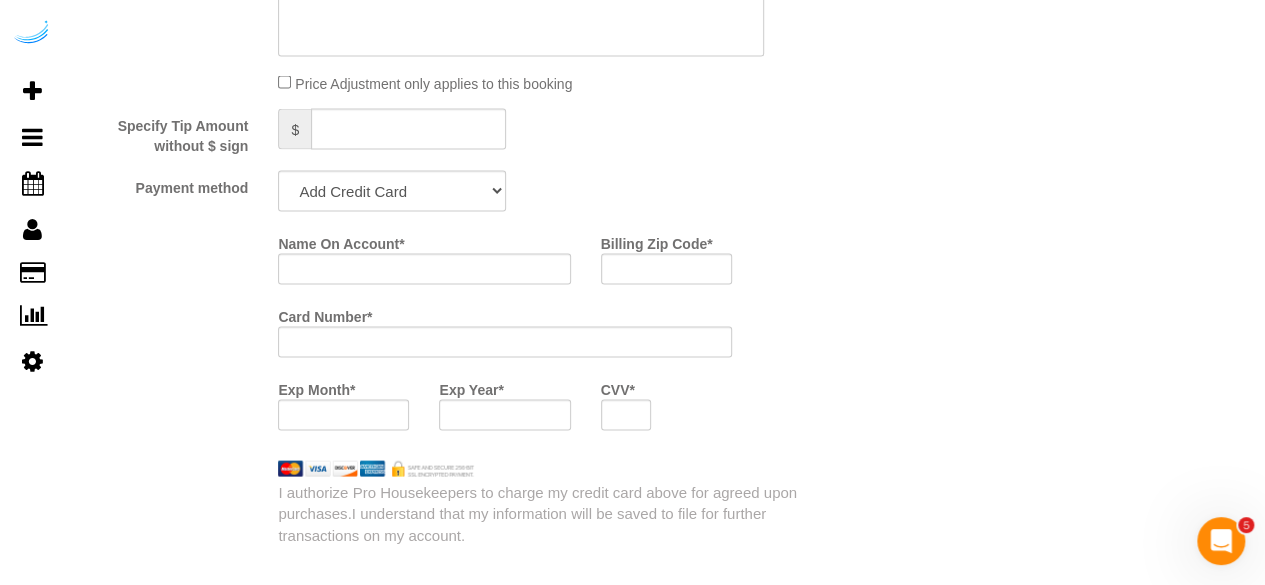 scroll, scrollTop: 1900, scrollLeft: 0, axis: vertical 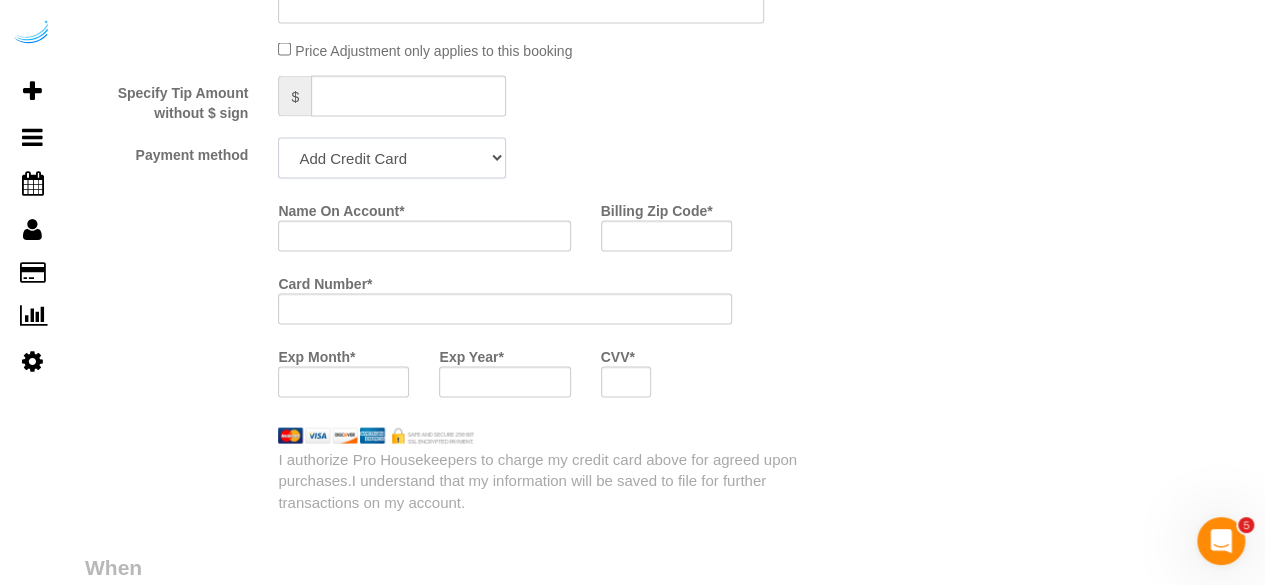 click on "Add Credit Card Cash Check Paypal" 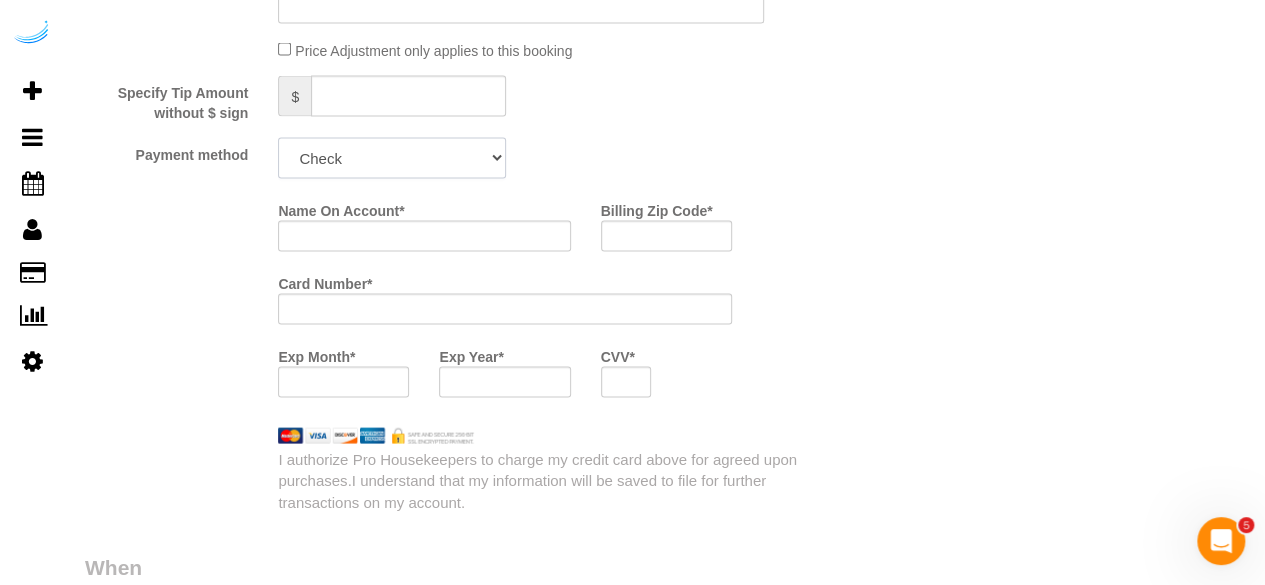 click on "Add Credit Card Cash Check Paypal" 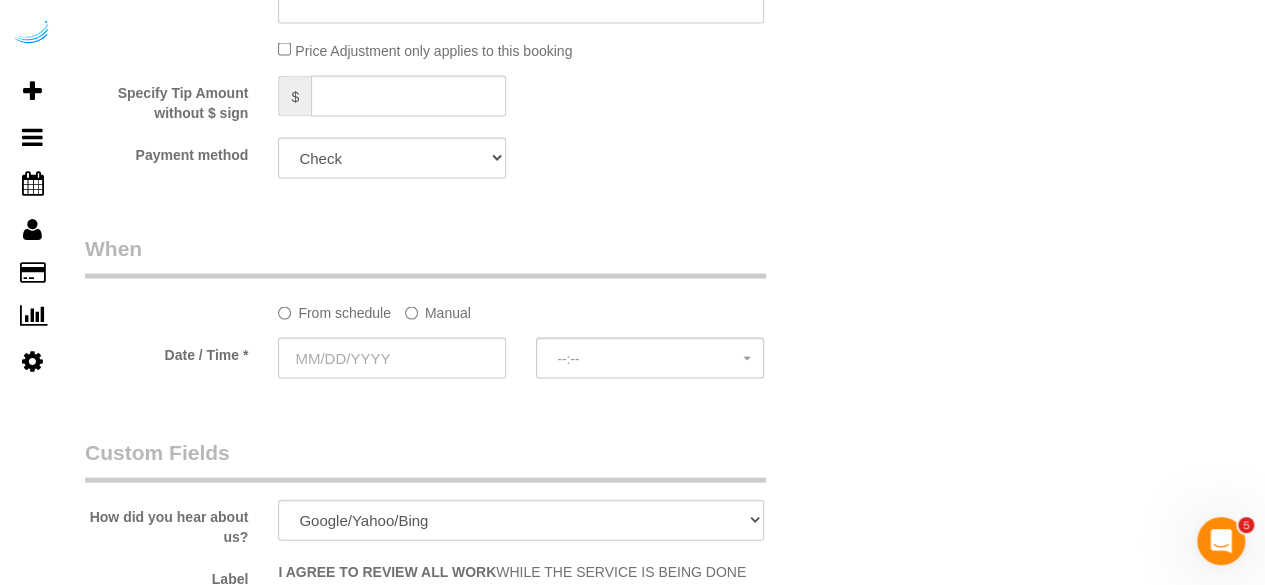 click on "Manual" 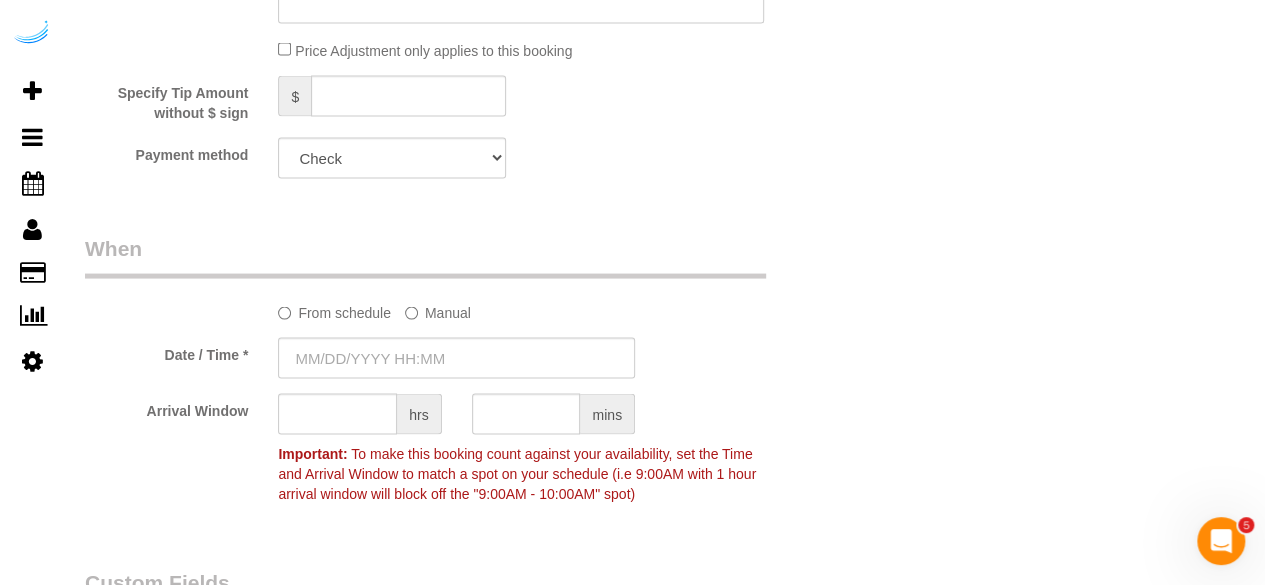 click on "From schedule
Manual
Date / Time *
Arrival Window
hrs
mins
Important:
To make this booking count against your availability, set the Time and
Arrival Window to match a spot on your schedule (i.e 9:00AM with 1 hour
arrival window will block off the "9:00AM - 10:00AM" spot)" 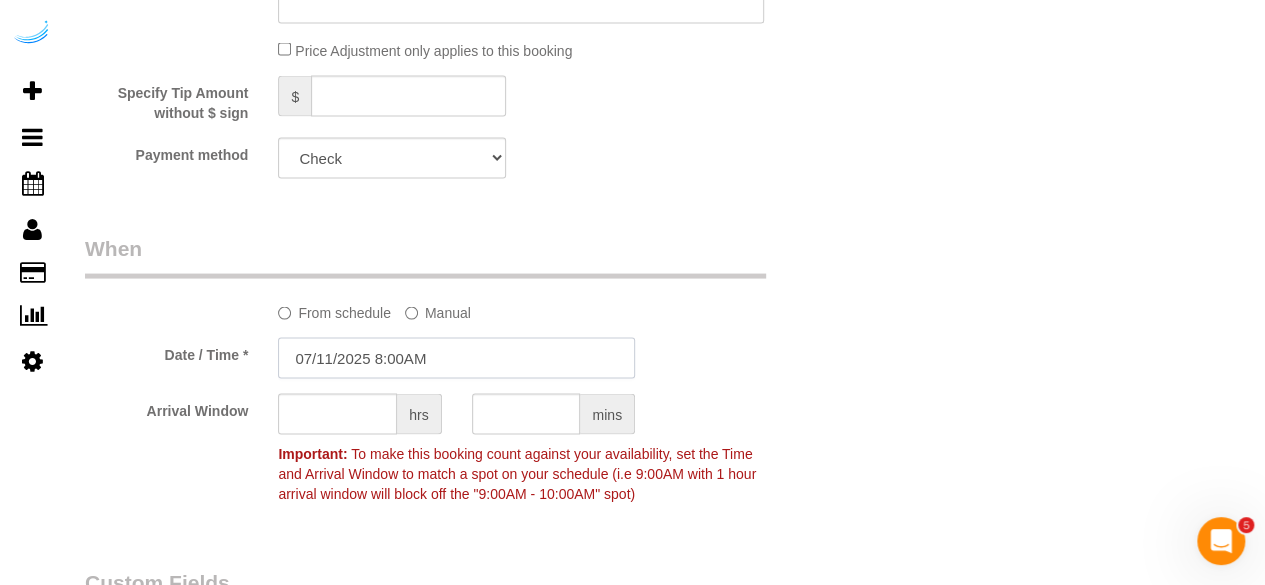 click on "07/11/2025 8:00AM" at bounding box center (456, 358) 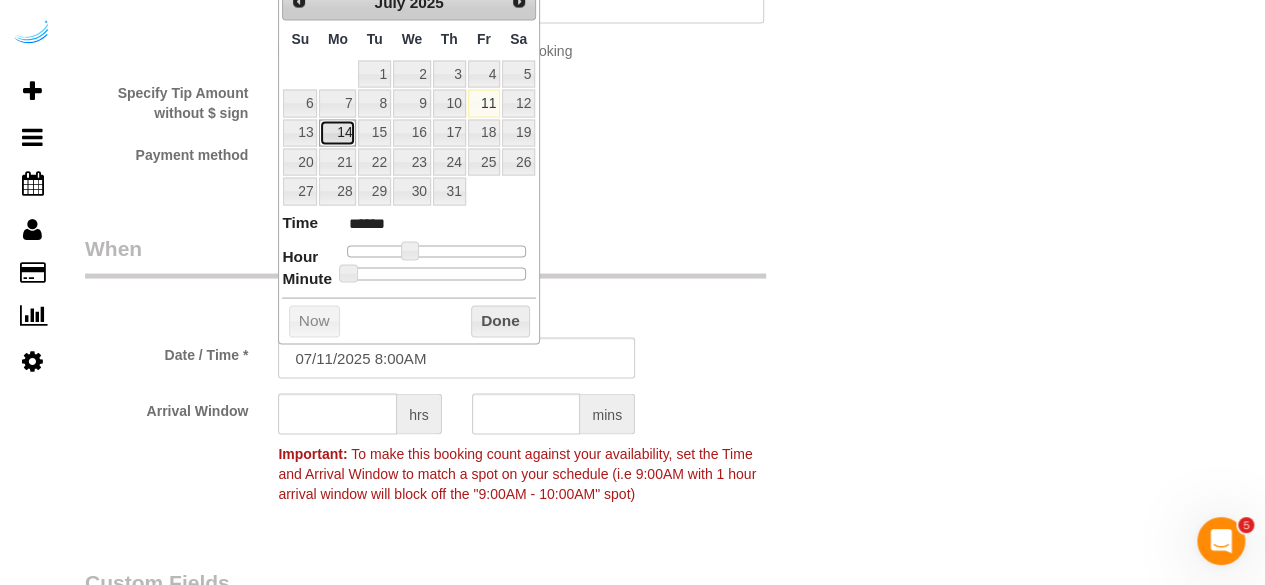 click on "14" at bounding box center (337, 133) 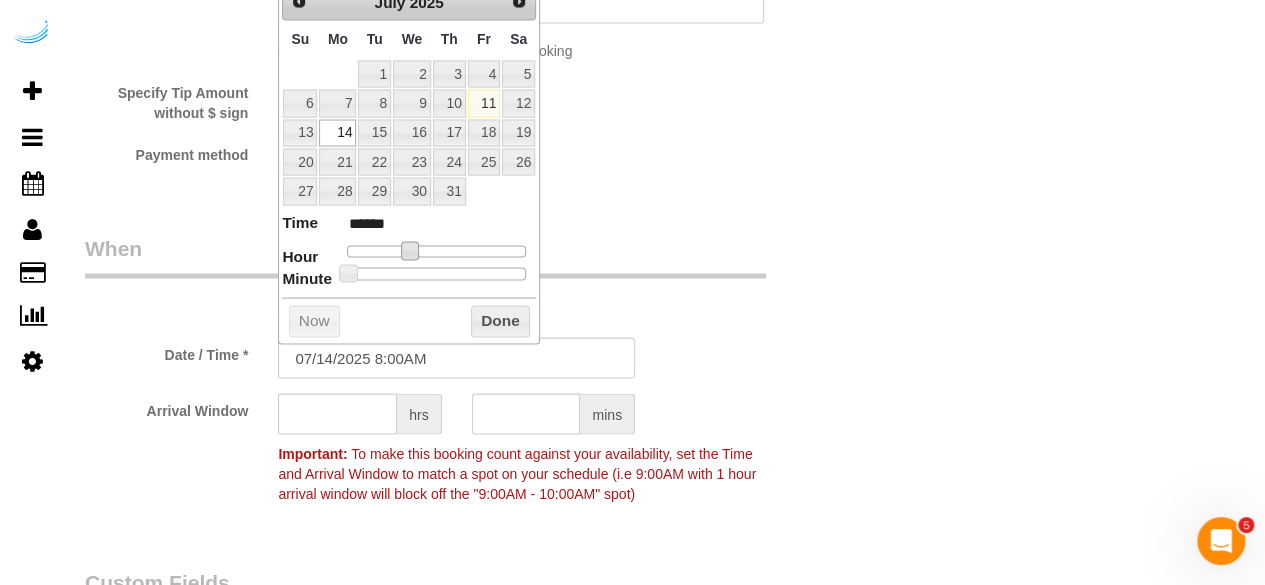 type on "07/14/2025 9:00AM" 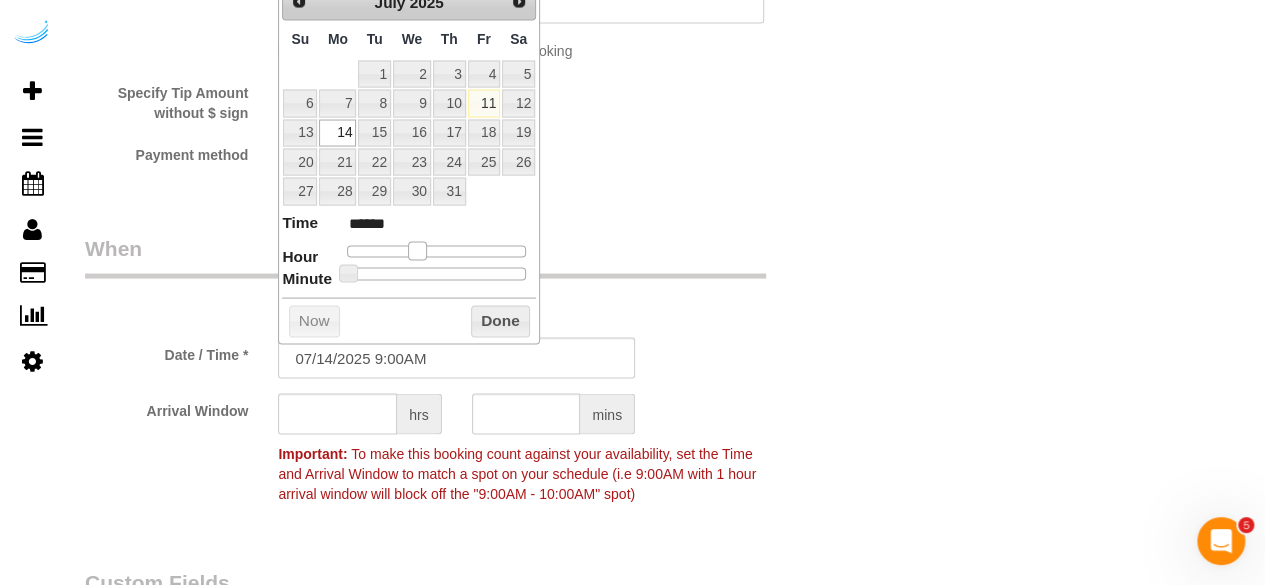 type on "07/14/2025 10:00AM" 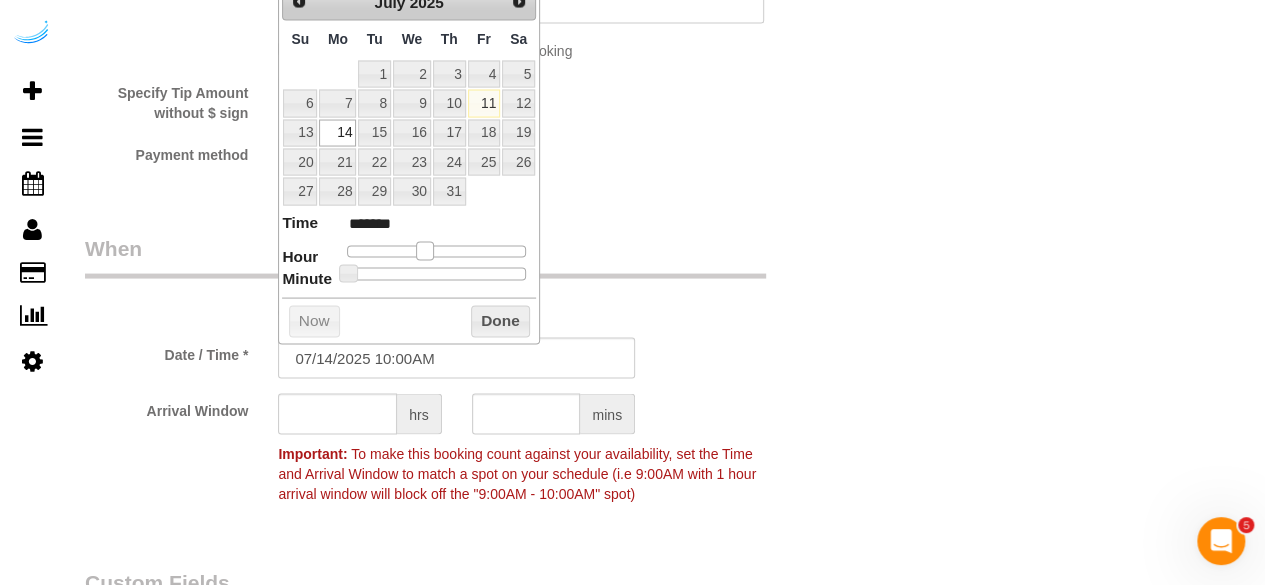 type on "07/14/2025 11:00AM" 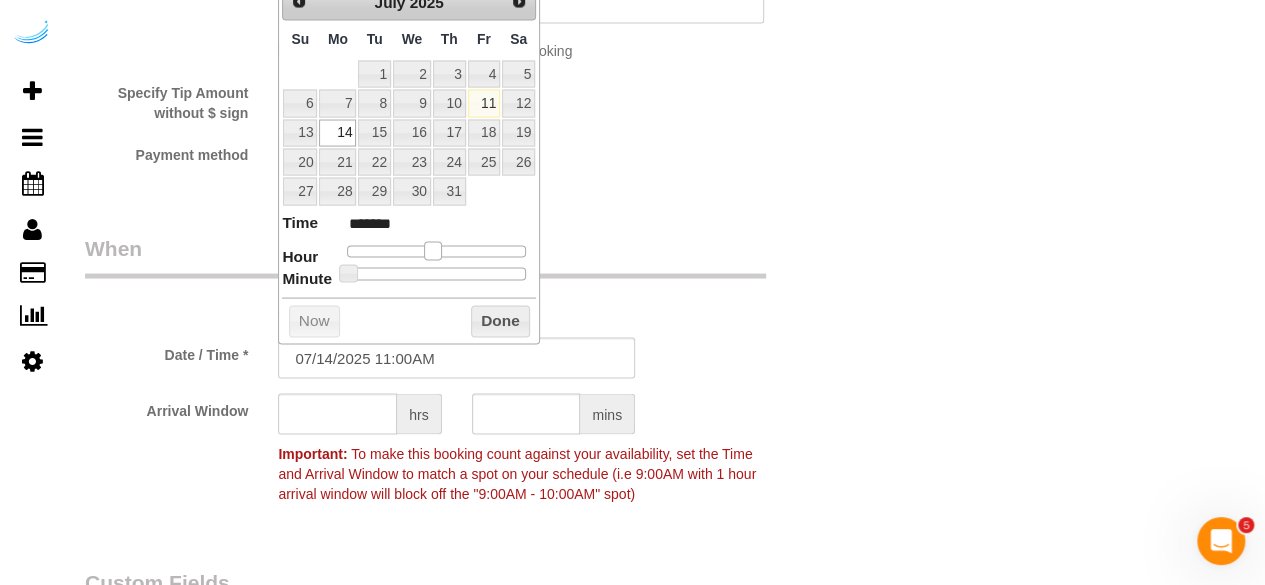 type on "07/14/2025 12:00PM" 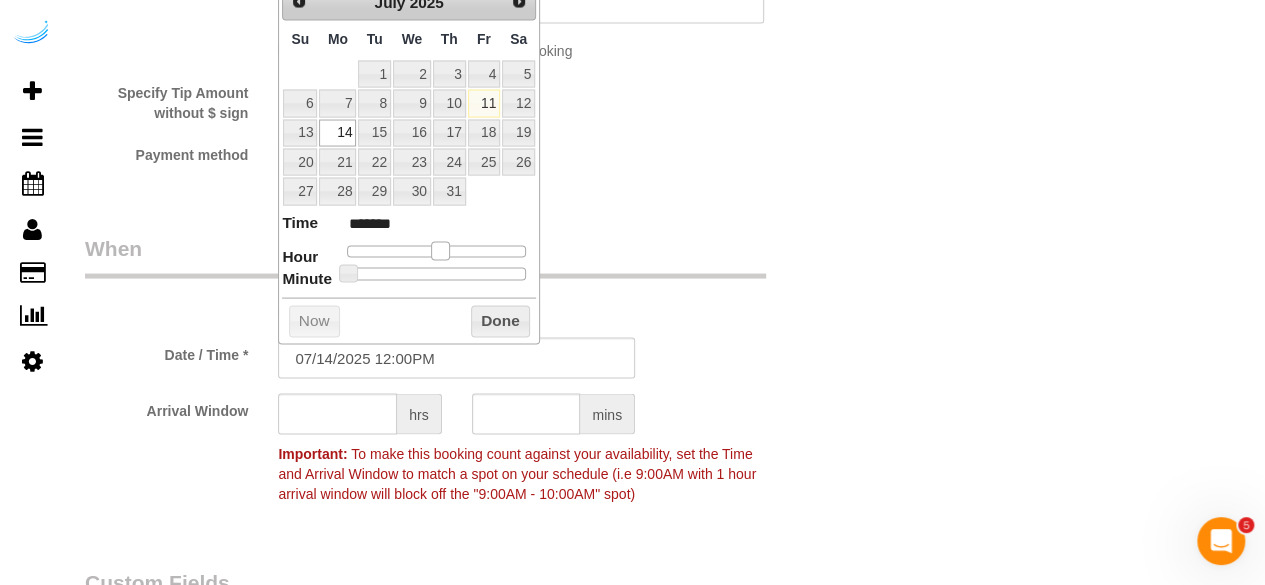 type on "07/14/2025 1:00PM" 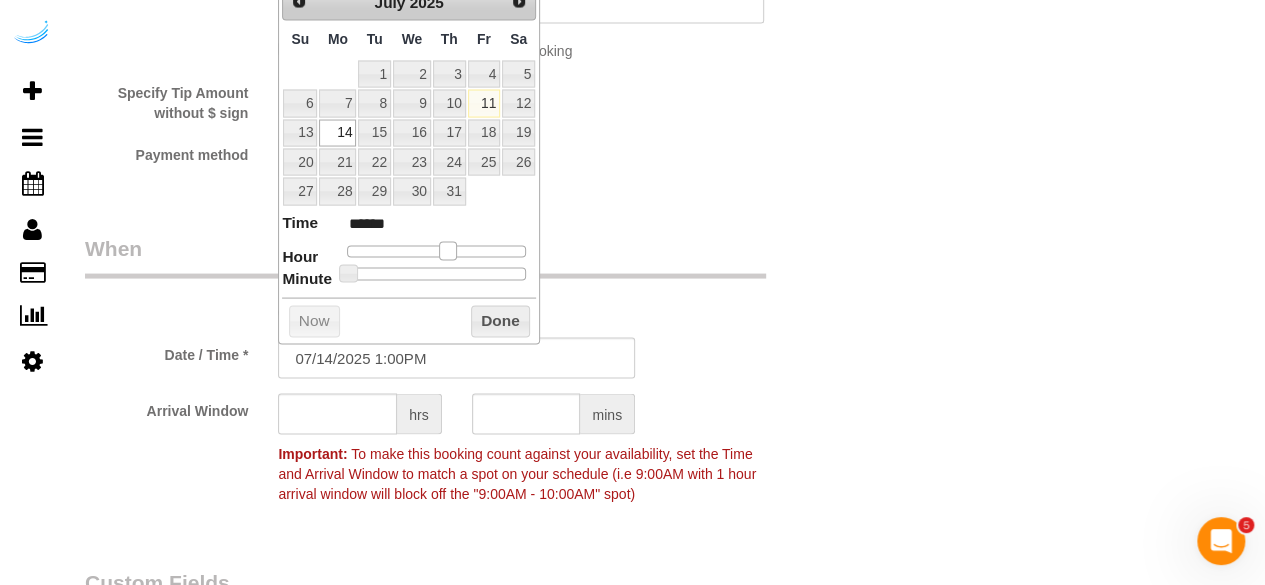drag, startPoint x: 404, startPoint y: 250, endPoint x: 442, endPoint y: 256, distance: 38.470768 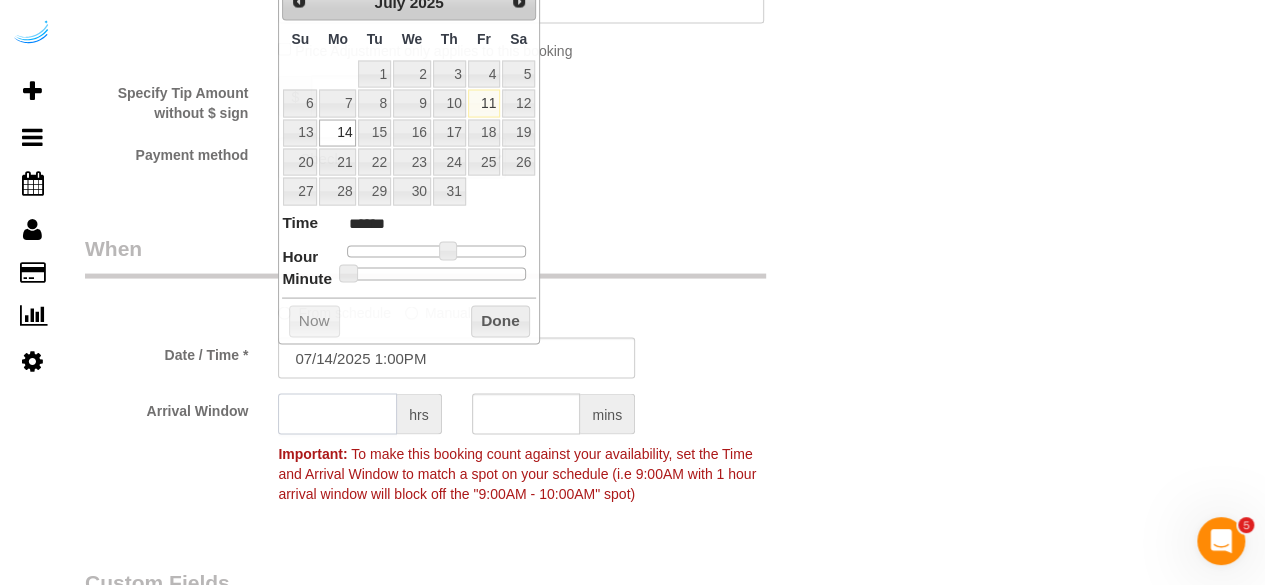 click 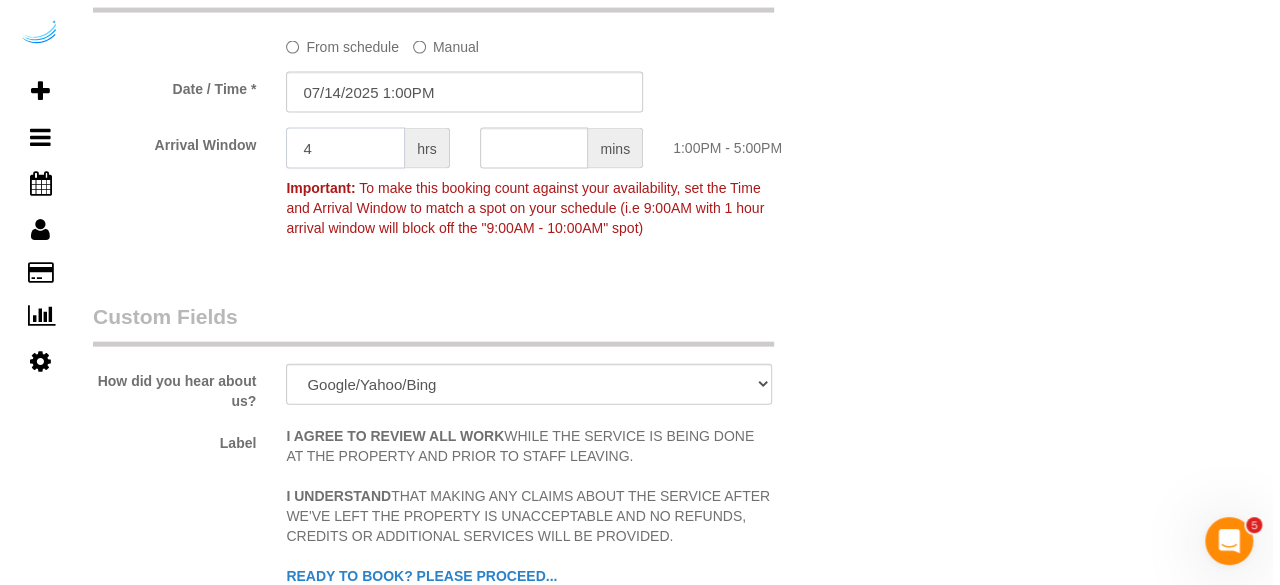 scroll, scrollTop: 2700, scrollLeft: 0, axis: vertical 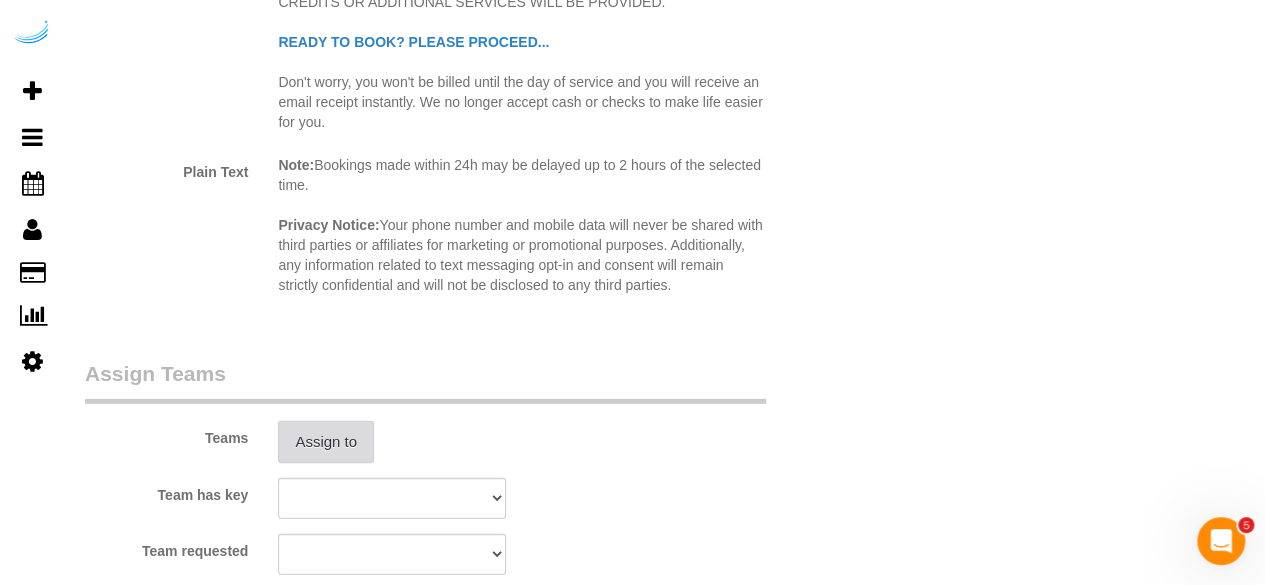 type on "4" 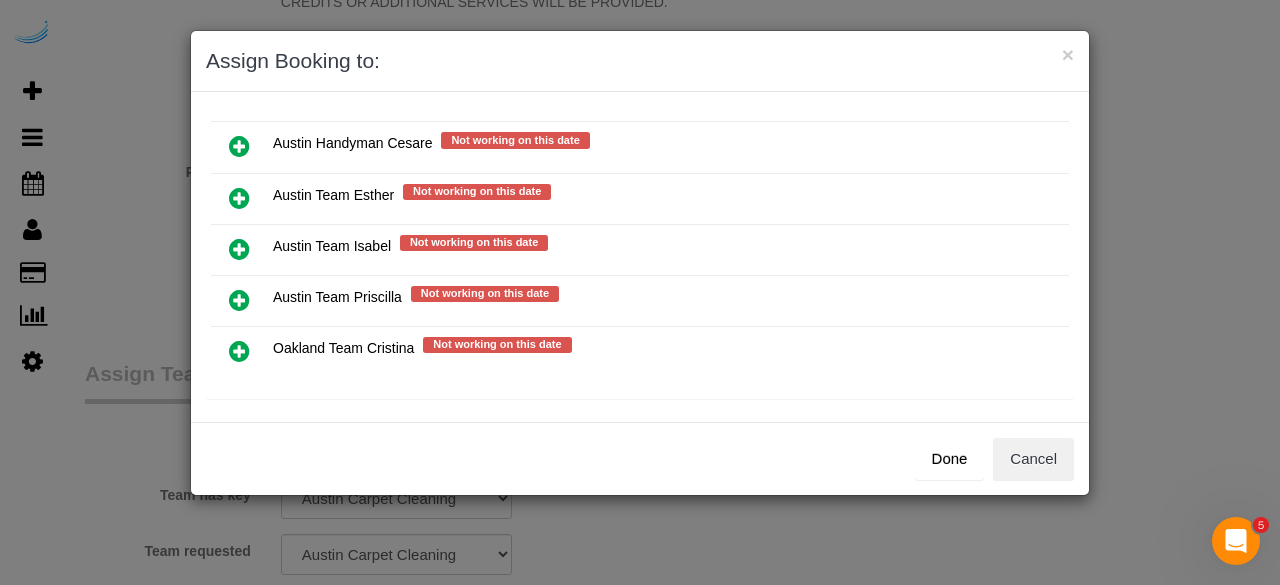click at bounding box center [239, 249] 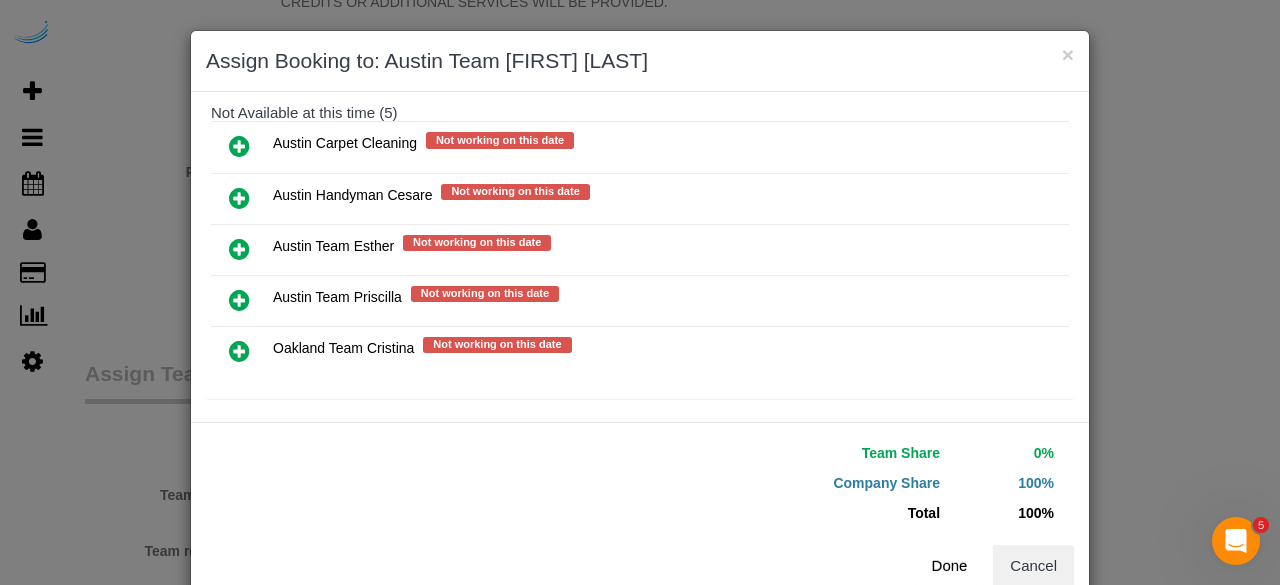scroll, scrollTop: 45, scrollLeft: 0, axis: vertical 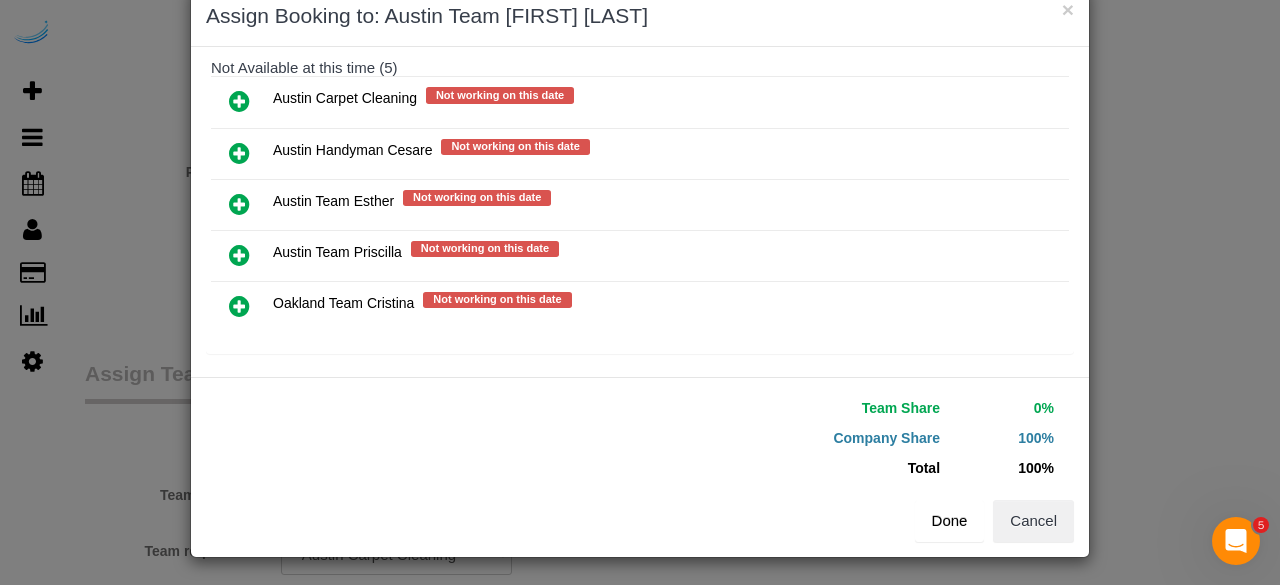 click on "Done" at bounding box center [950, 521] 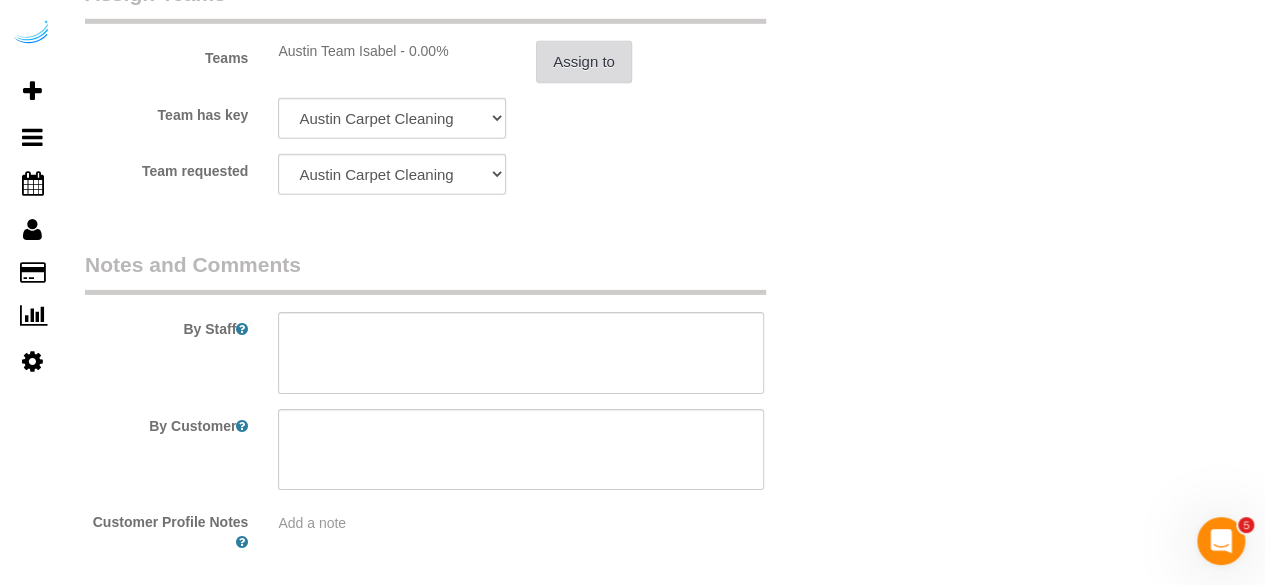 scroll, scrollTop: 3100, scrollLeft: 0, axis: vertical 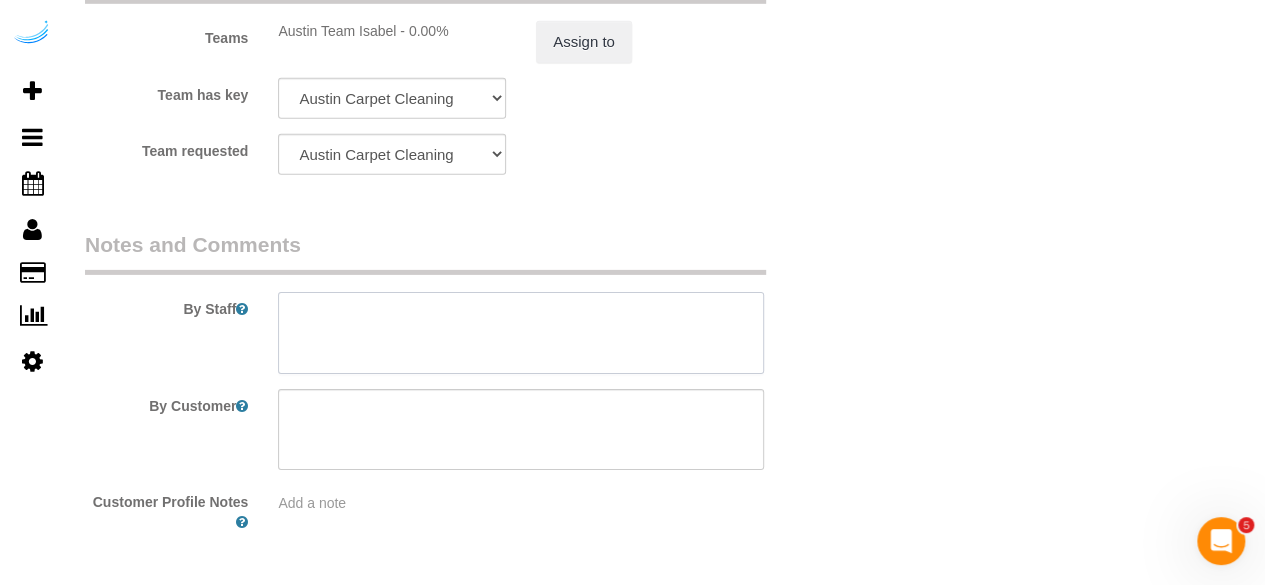 click at bounding box center (521, 333) 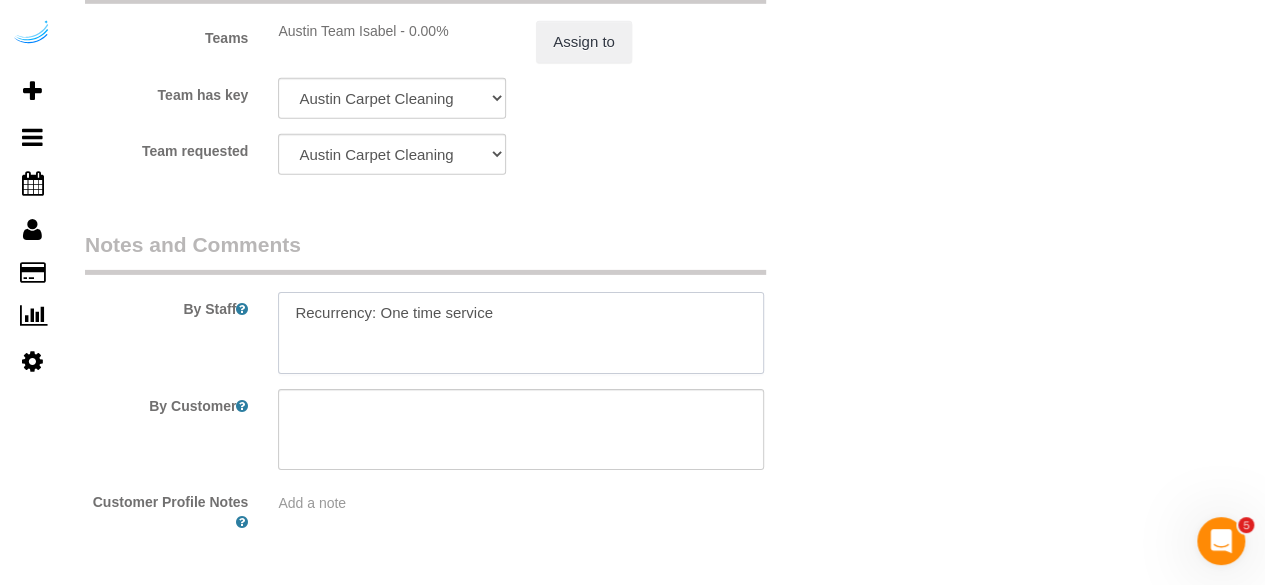 paste on "Permanent Notes:No notes from this customer.Today's Notes:No notes from this service.
Entry Method: Someone will be home
Details:
Additional Notes:
Can park in guest parking at the second entrance to the garage or retail parking of the first garage.
Housekeeping Notes:" 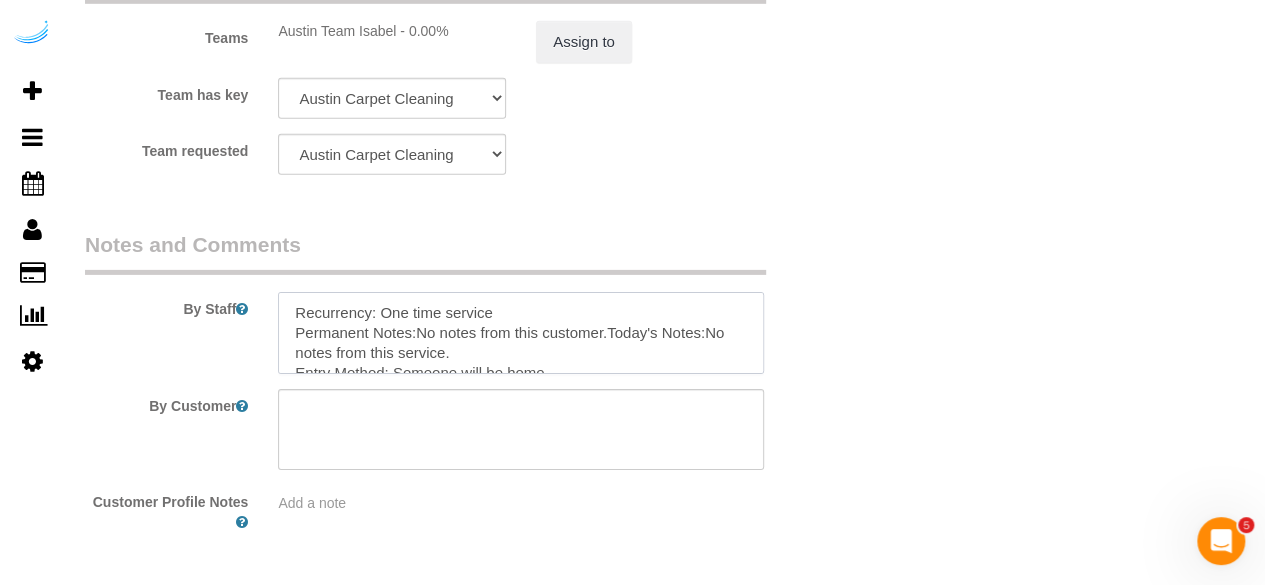 scroll, scrollTop: 148, scrollLeft: 0, axis: vertical 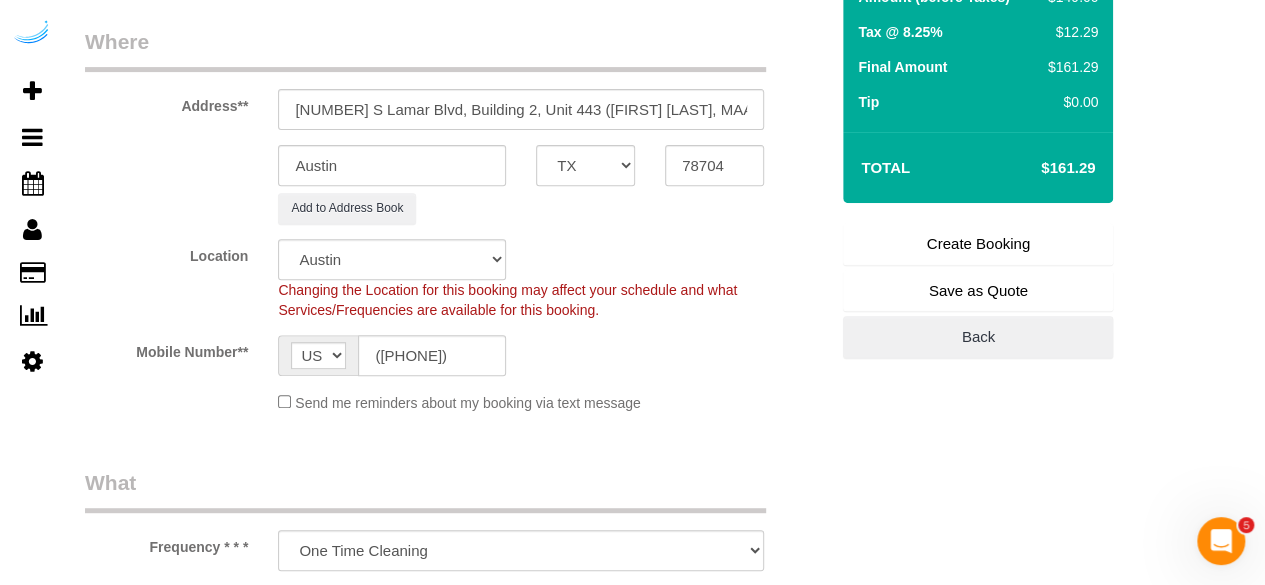 type on "Recurrency: One time service
Permanent Notes:No notes from this customer.Today's Notes:No notes from this service.
Entry Method: Someone will be home
Details:
Additional Notes:
Can park in guest parking at the second entrance to the garage or retail parking of the first garage.
Housekeeping Notes:" 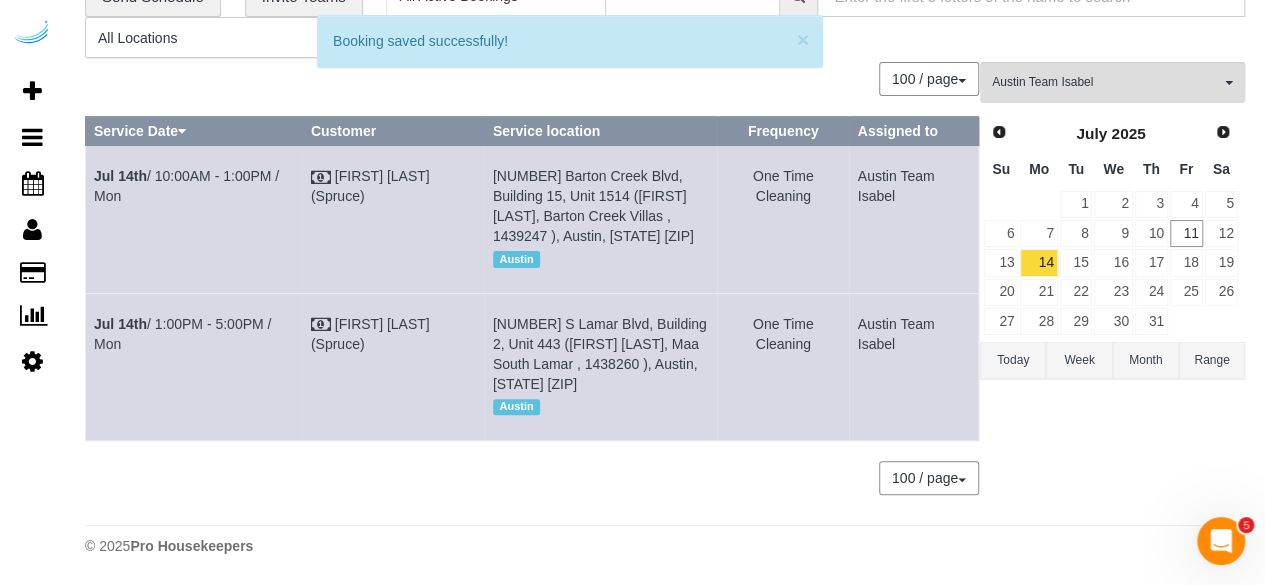 scroll, scrollTop: 0, scrollLeft: 0, axis: both 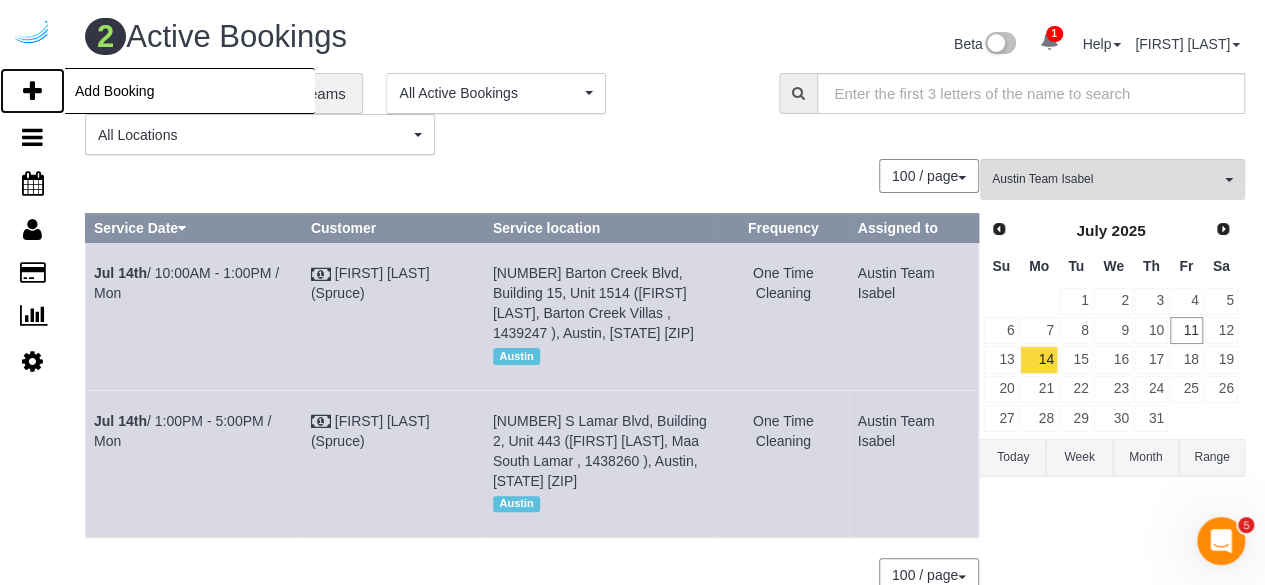 click at bounding box center [32, 91] 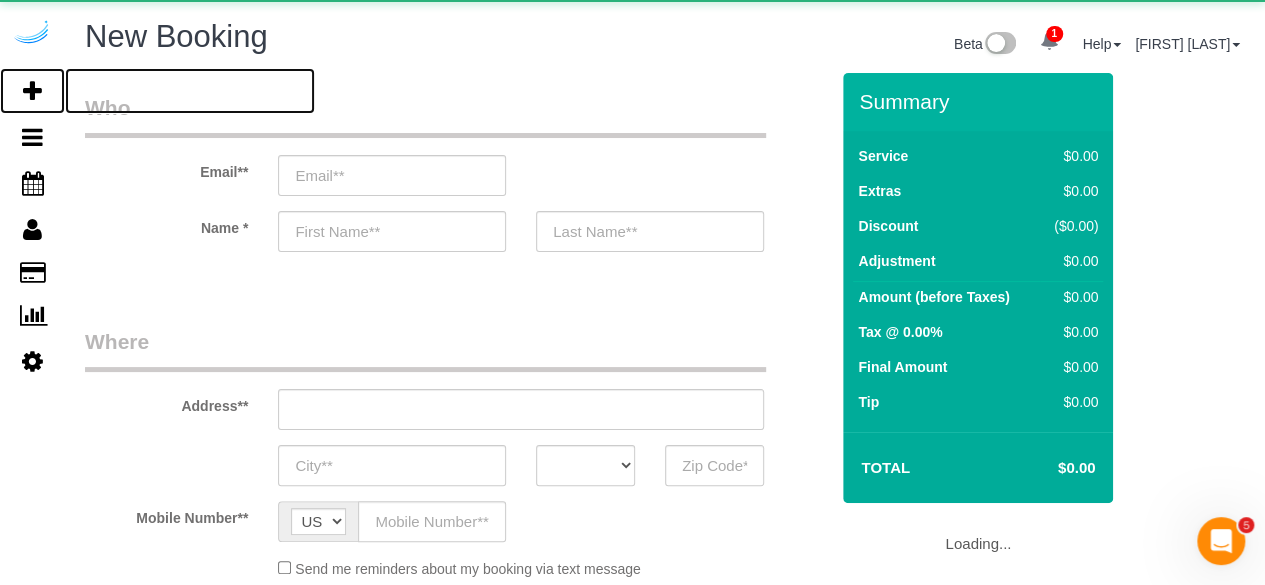 select on "number:9" 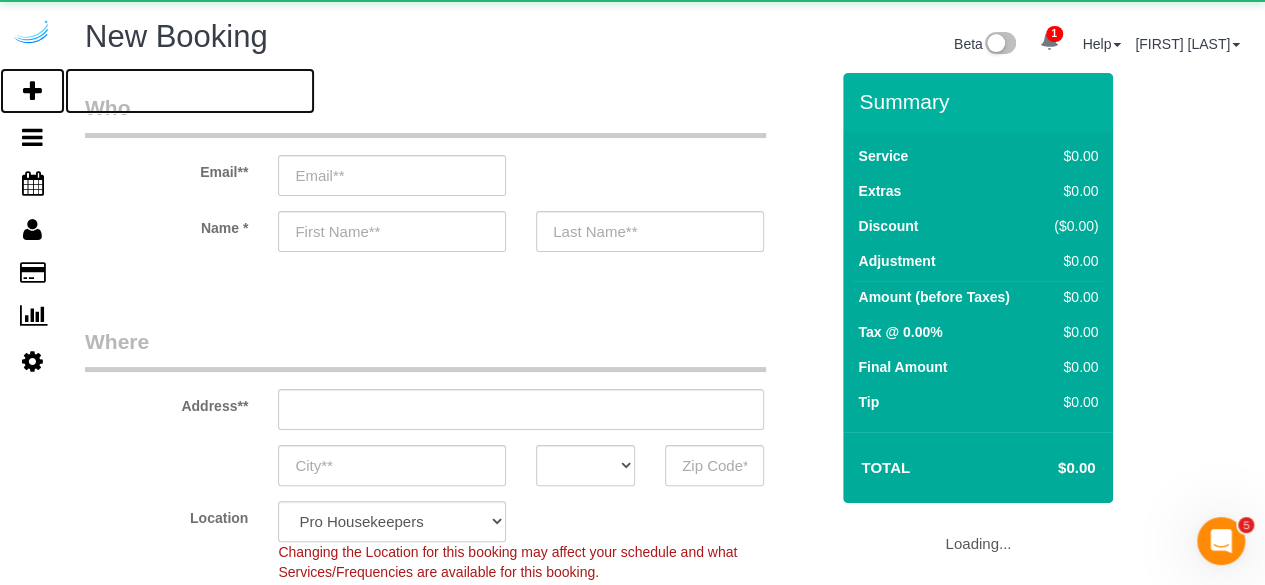 select on "object:35827" 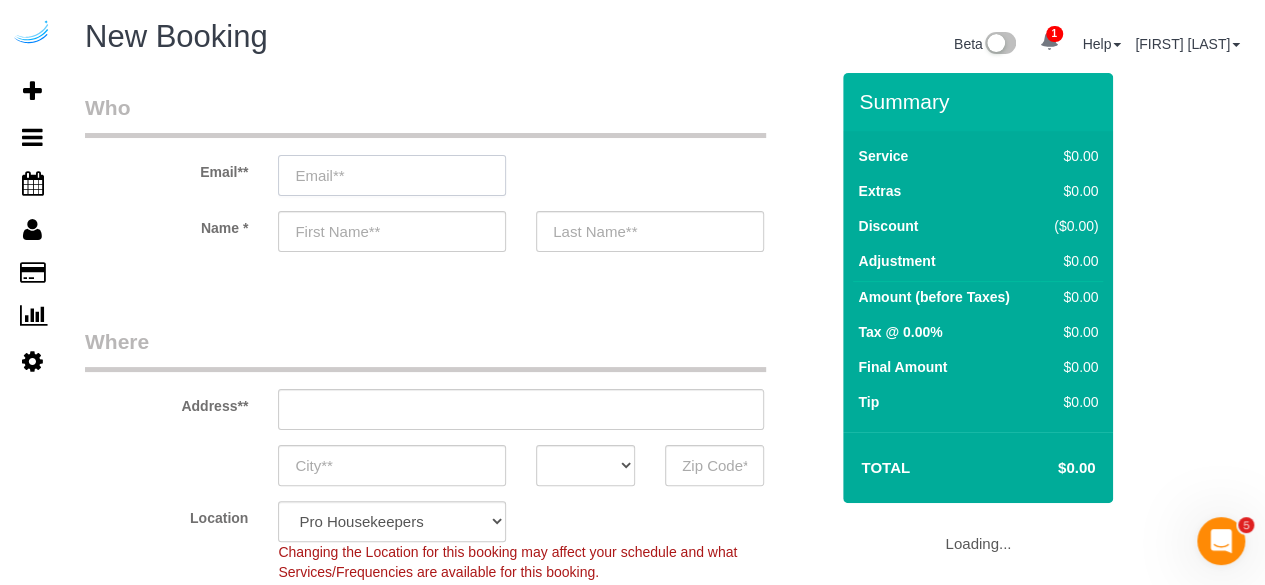 click at bounding box center [392, 175] 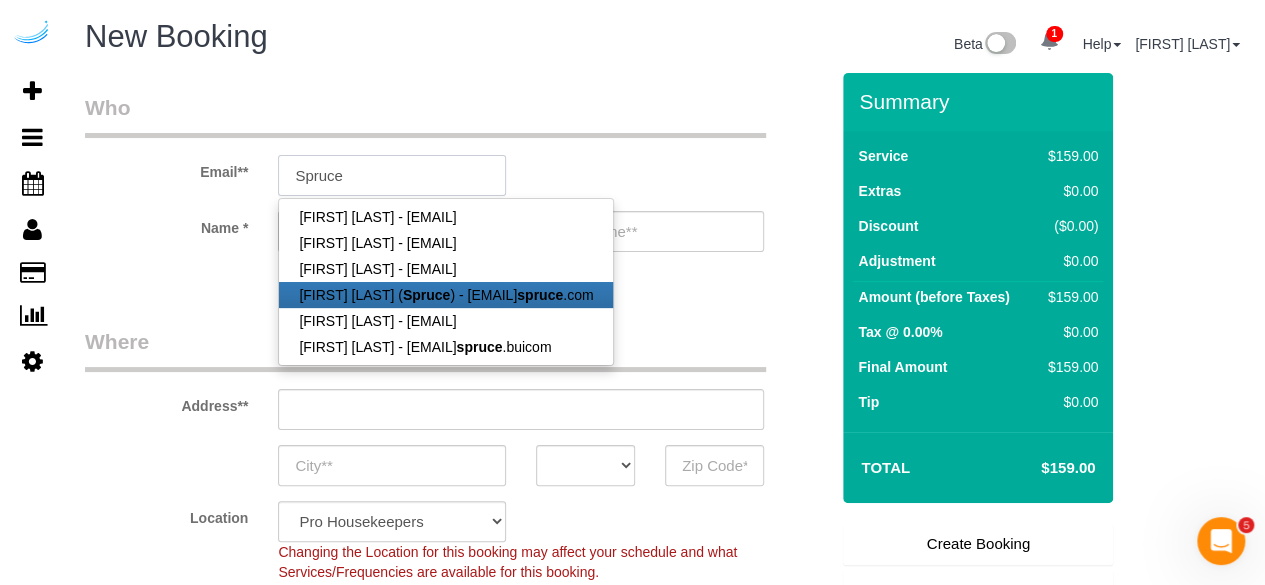 type on "brandie@getspruce.com" 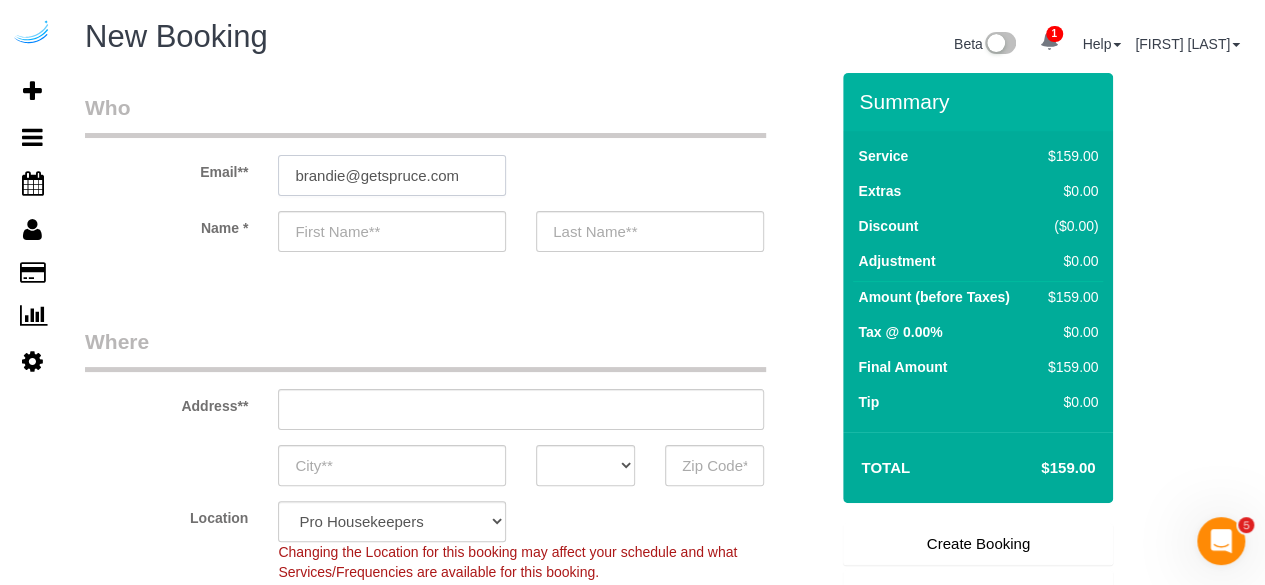 type on "Brandie" 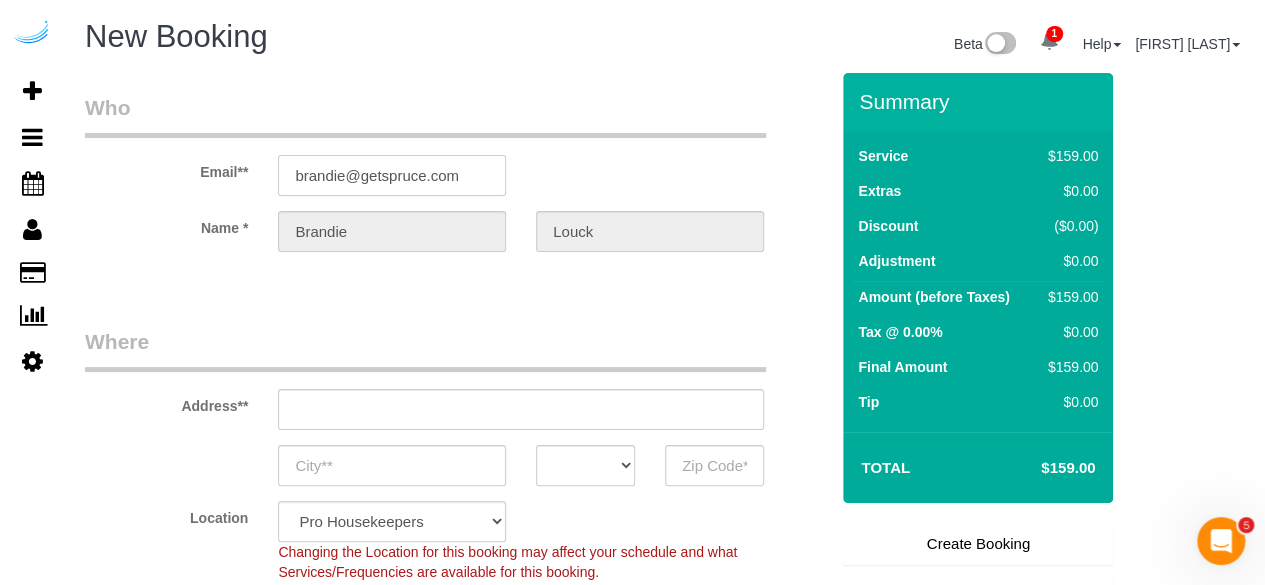 type on "3816 S Lamar Blvd" 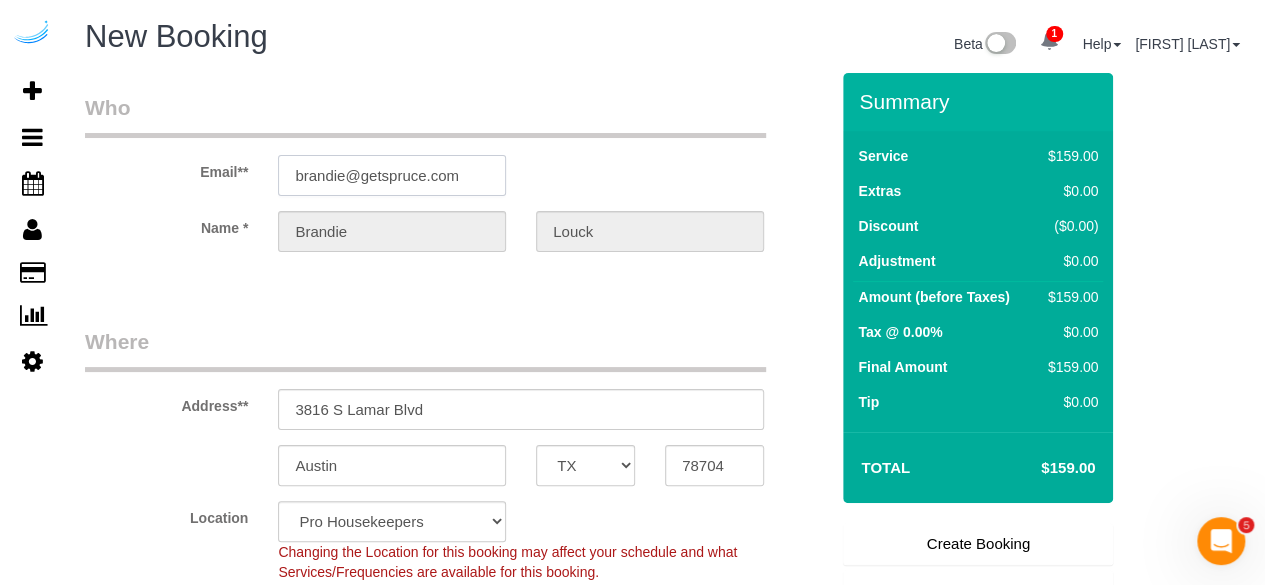 type on "brandie@getspruce.com" 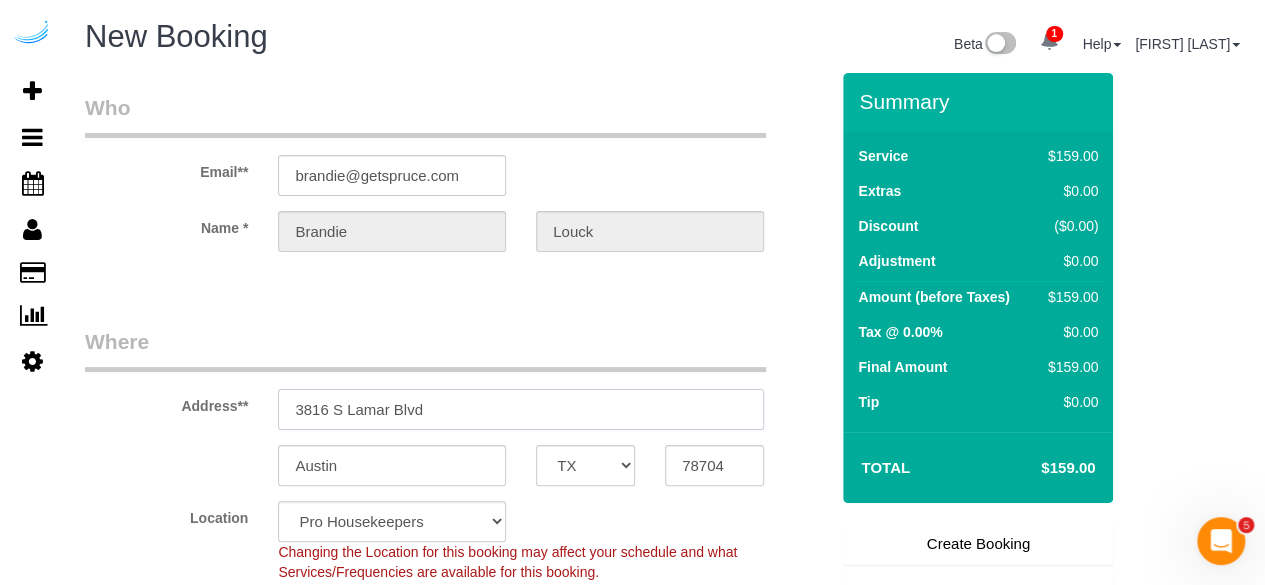 click on "3816 S Lamar Blvd" at bounding box center [521, 409] 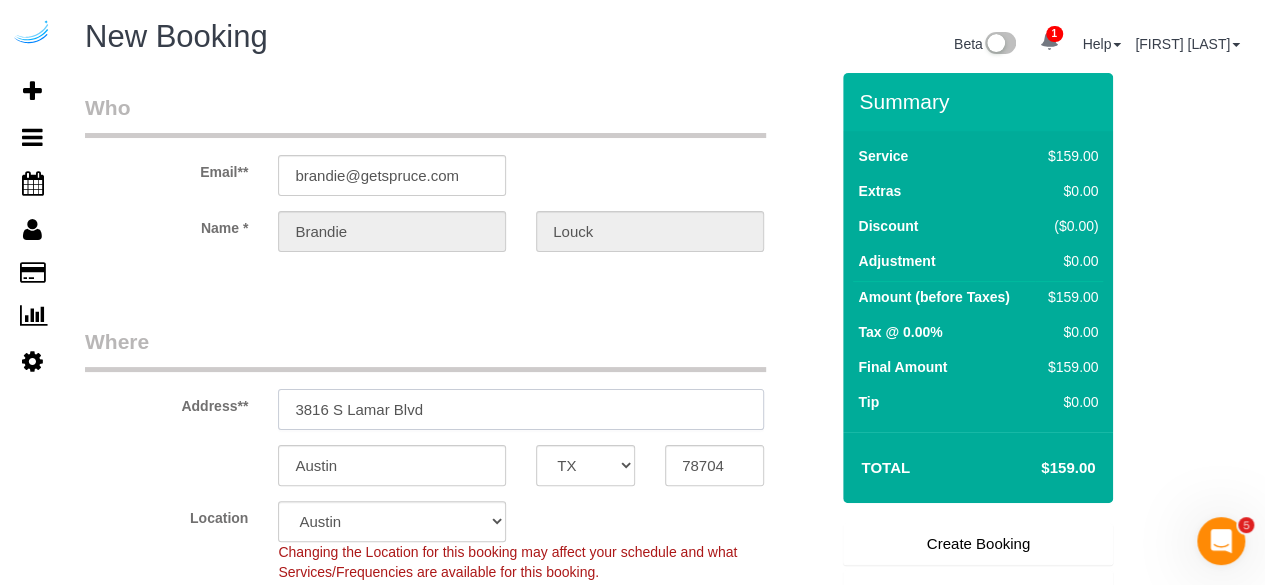 select on "9" 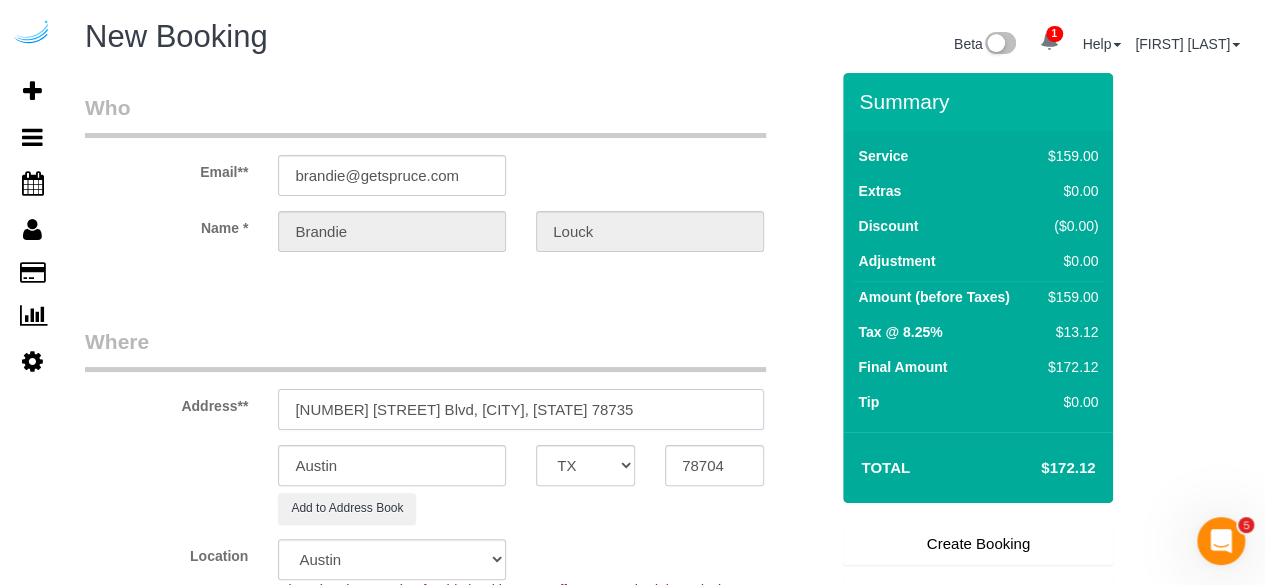 drag, startPoint x: 626, startPoint y: 413, endPoint x: 650, endPoint y: 413, distance: 24 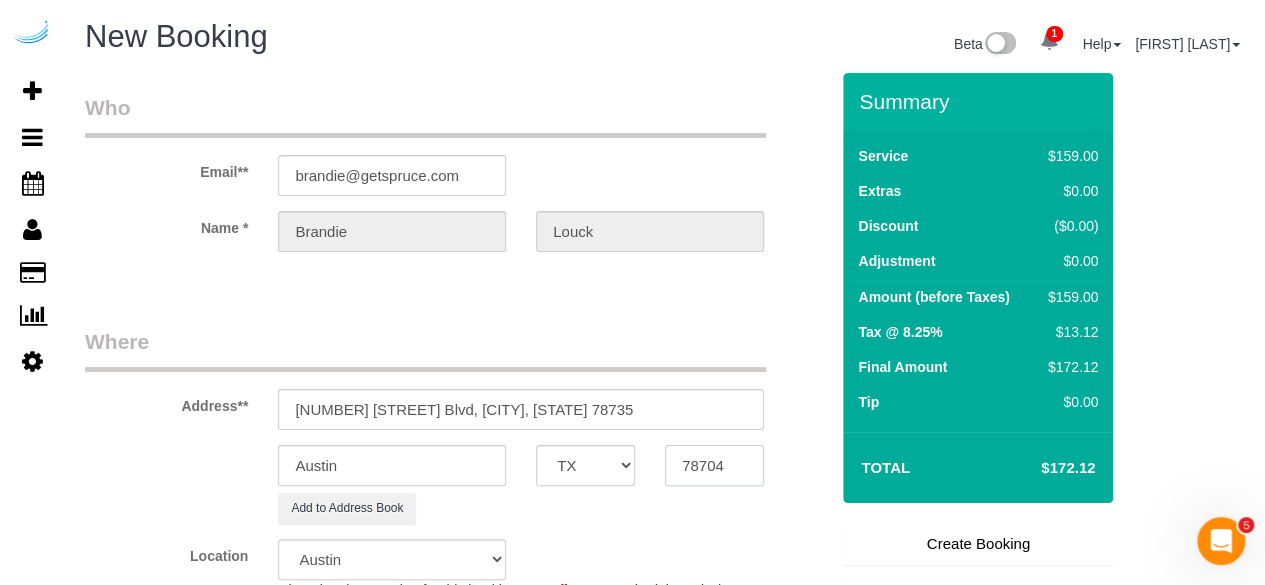 click on "78704" at bounding box center (714, 465) 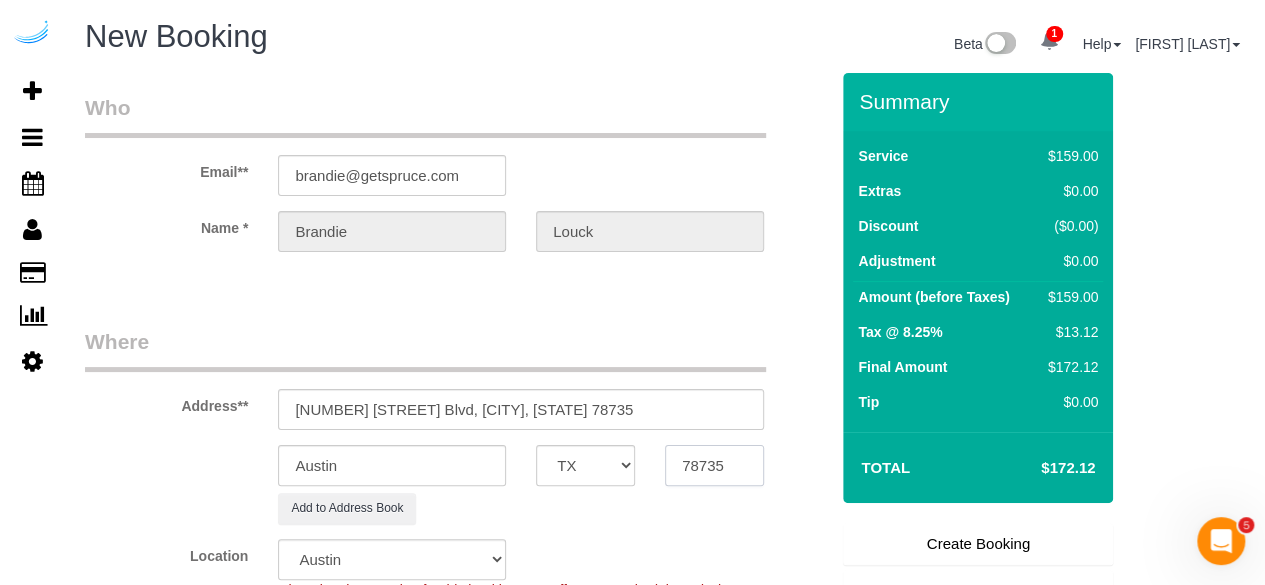 type on "78735" 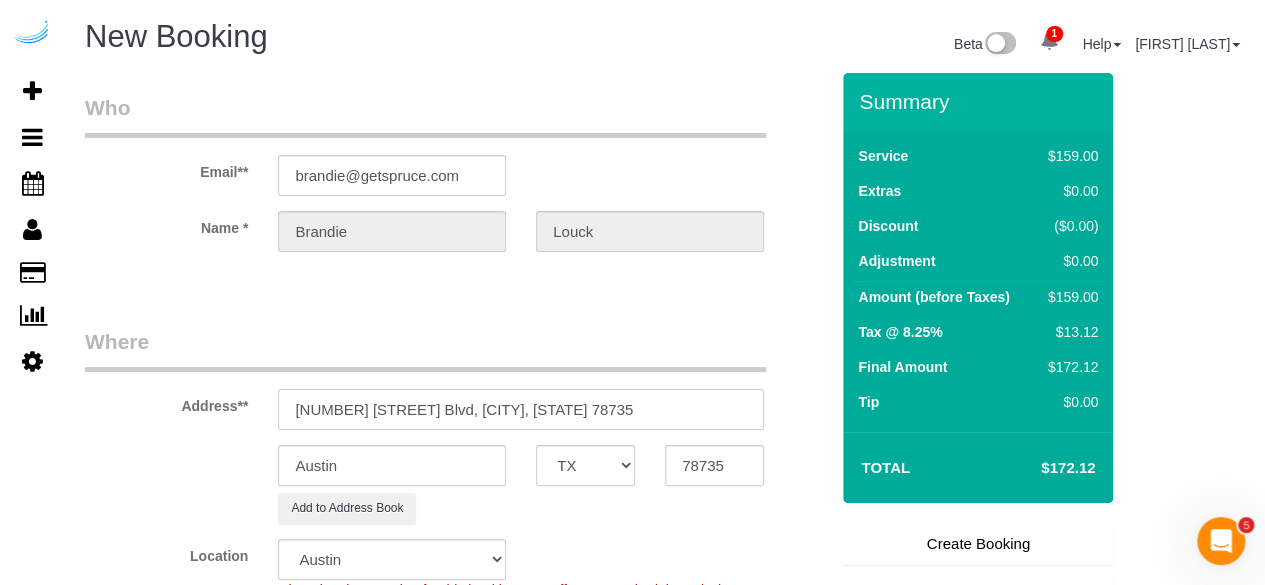 drag, startPoint x: 738, startPoint y: 401, endPoint x: 816, endPoint y: 393, distance: 78.40918 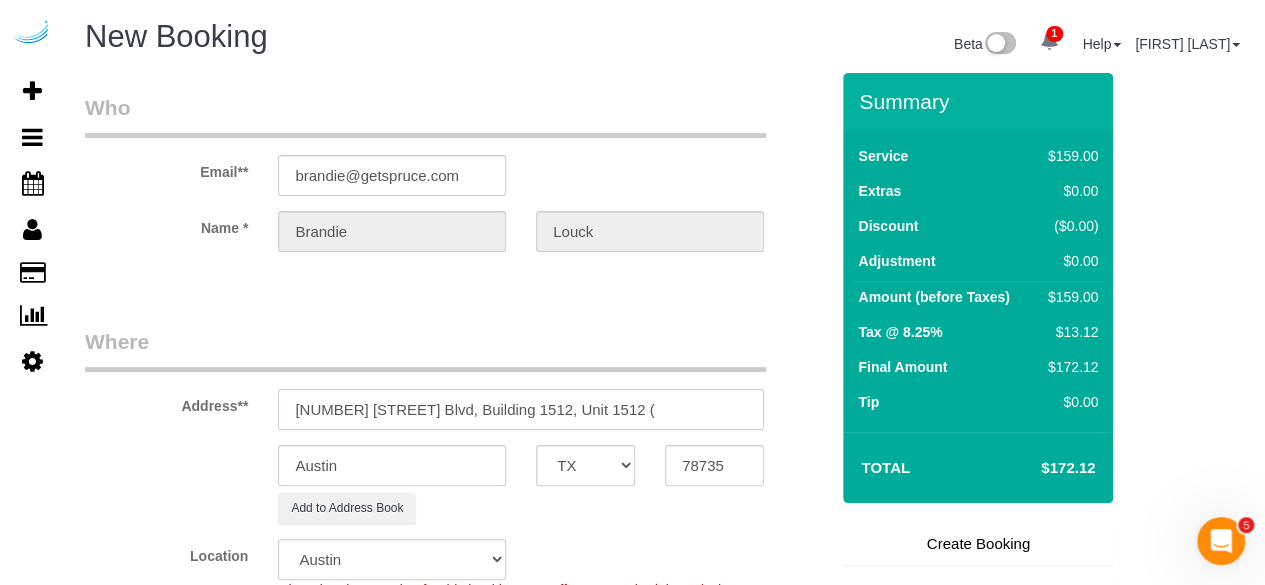 paste on "Victoria Henry" 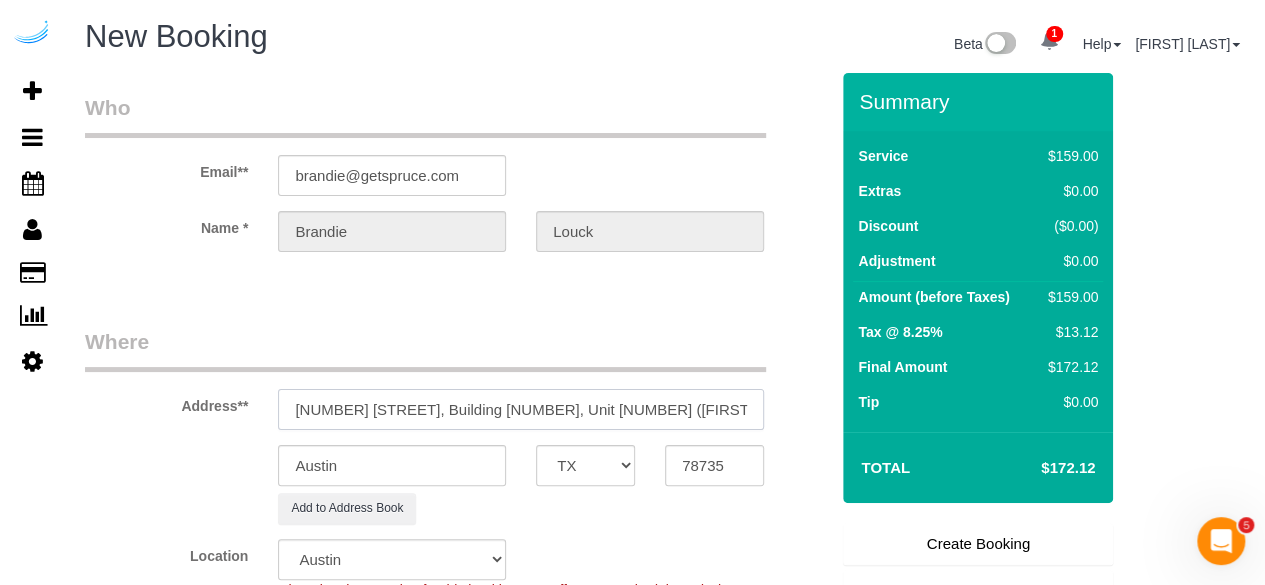 paste on "Barton Creek Villas" 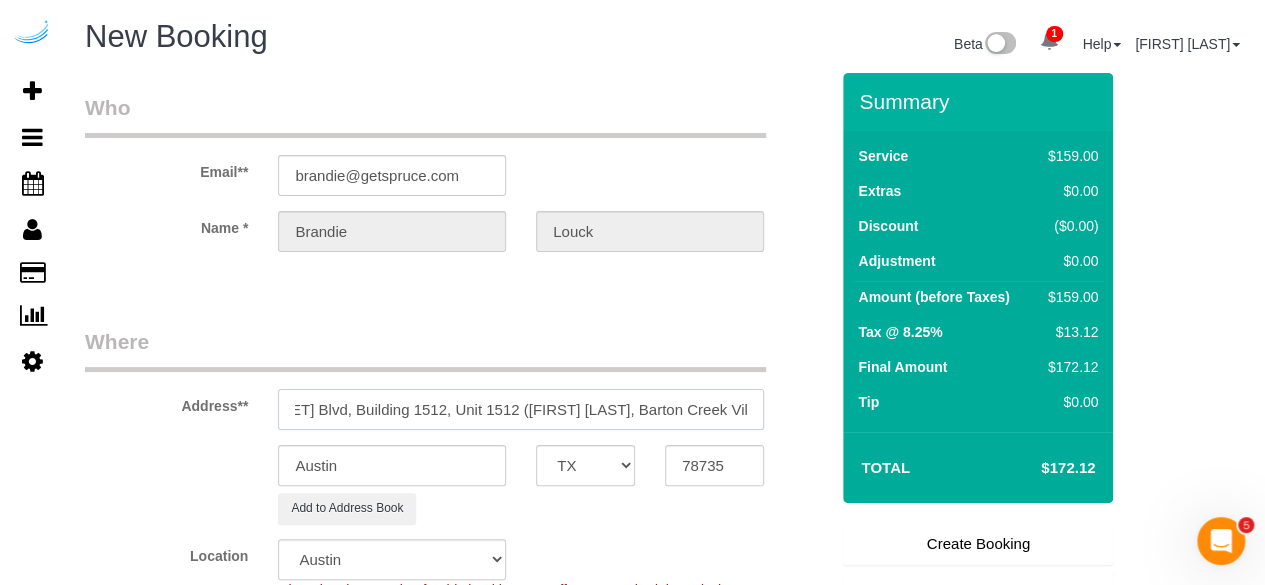scroll, scrollTop: 0, scrollLeft: 130, axis: horizontal 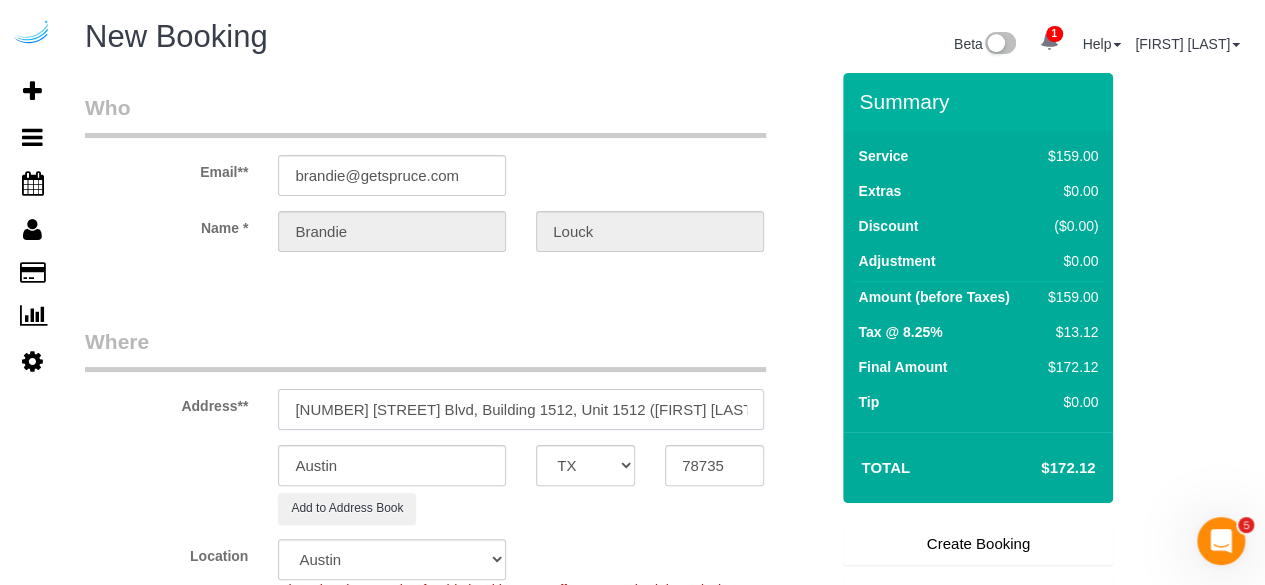 paste on "1421714" 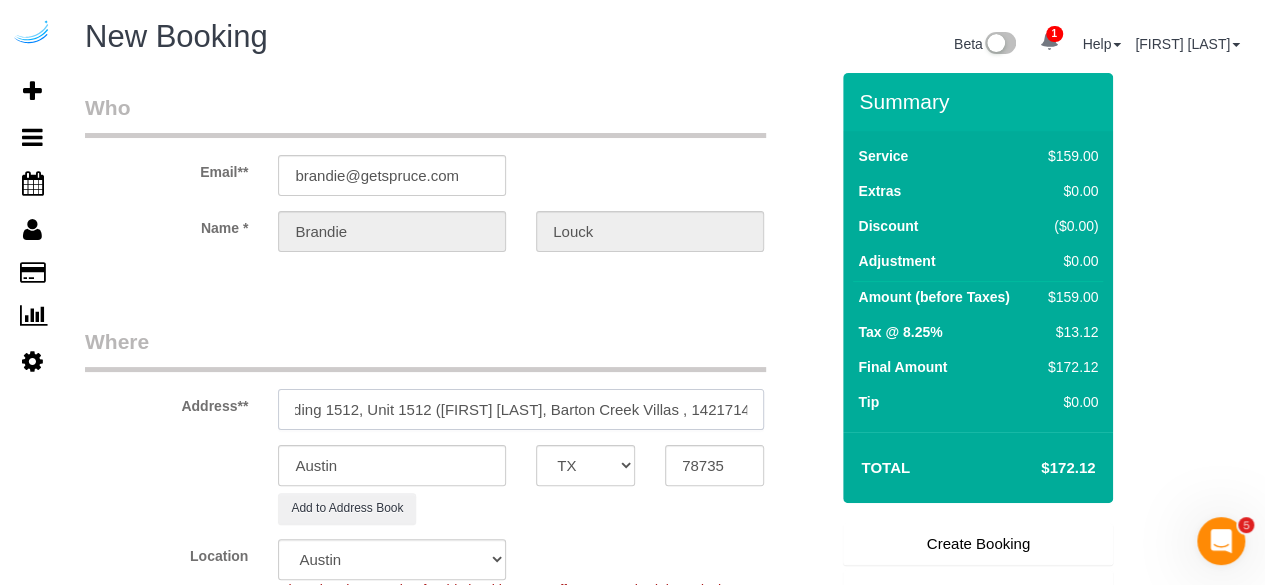 scroll, scrollTop: 0, scrollLeft: 220, axis: horizontal 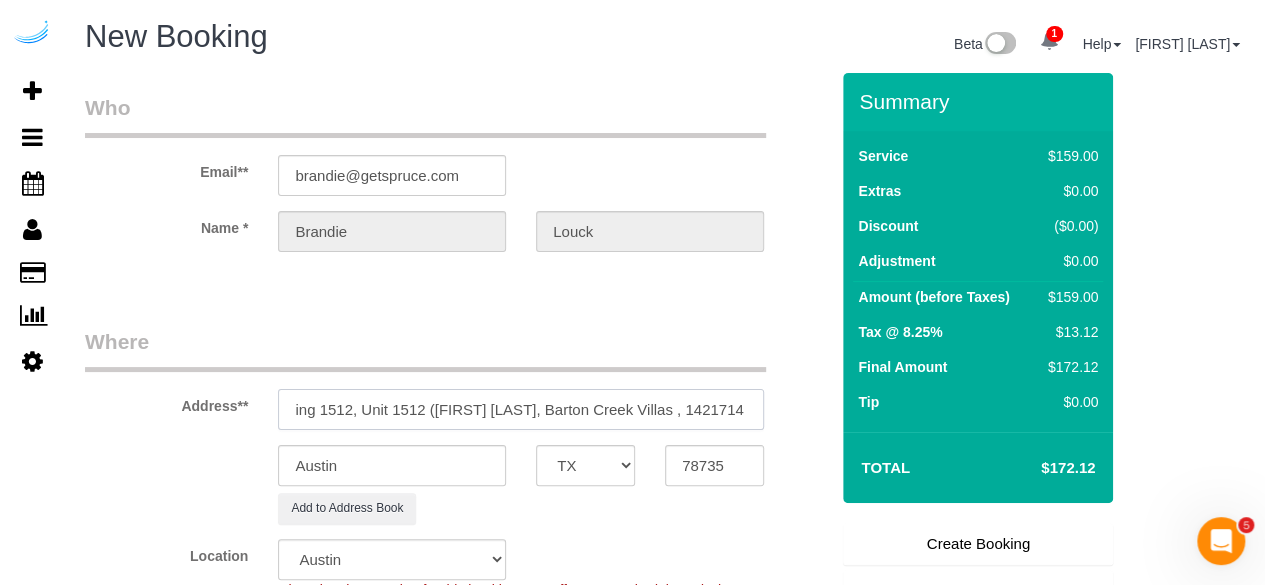 type on "2716 Barton Creek Blvd, Building 1512, Unit 1512 (Victoria Henry, Barton Creek Villas , 1421714	)" 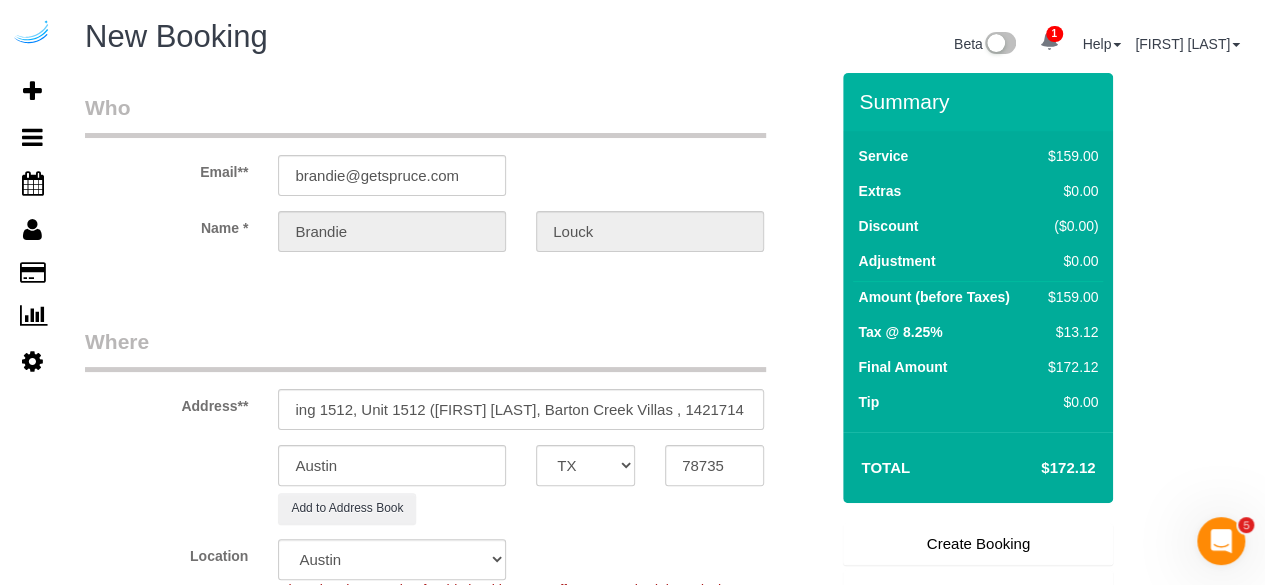 click on "Who
Email**
brandie@getspruce.com
Name *
Brandie
Louck
Where
Address**
2716 Barton Creek Blvd, Building 1512, Unit 1512 (Victoria Henry, Barton Creek Villas , 1421714	)
Austin
AK
AL
AR
AZ
CA
CO
CT
DC
DE
FL
GA
HI
IA
ID
IL
IN
KS
KY
LA
MA
MD
ME
MI
MN
MO
MS
MT" at bounding box center (456, 2223) 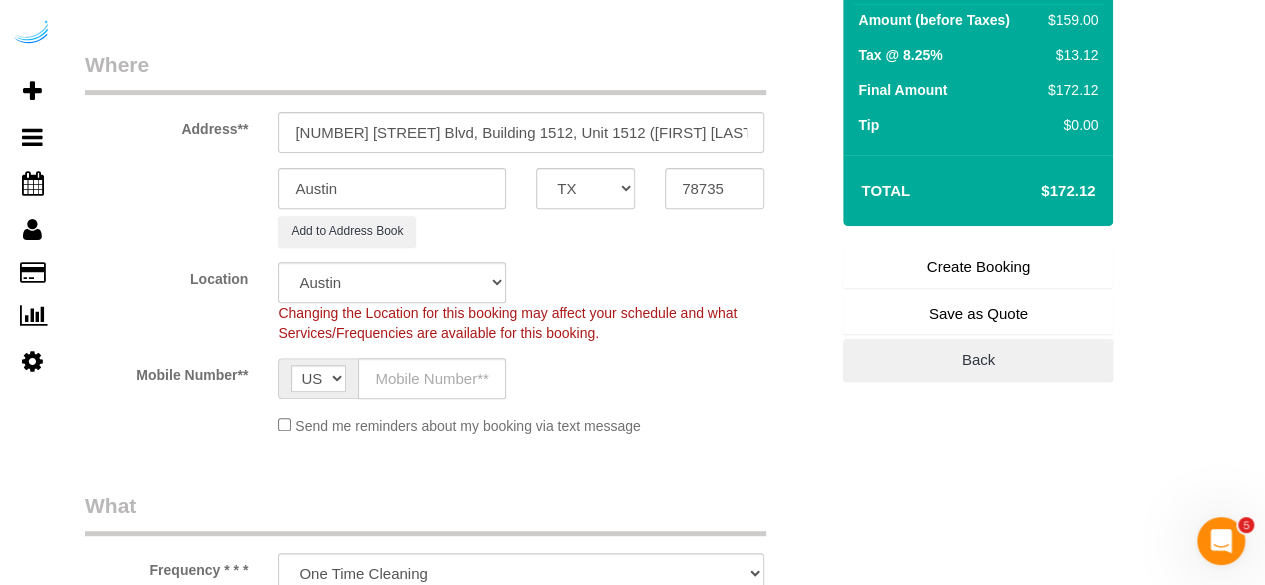 scroll, scrollTop: 300, scrollLeft: 0, axis: vertical 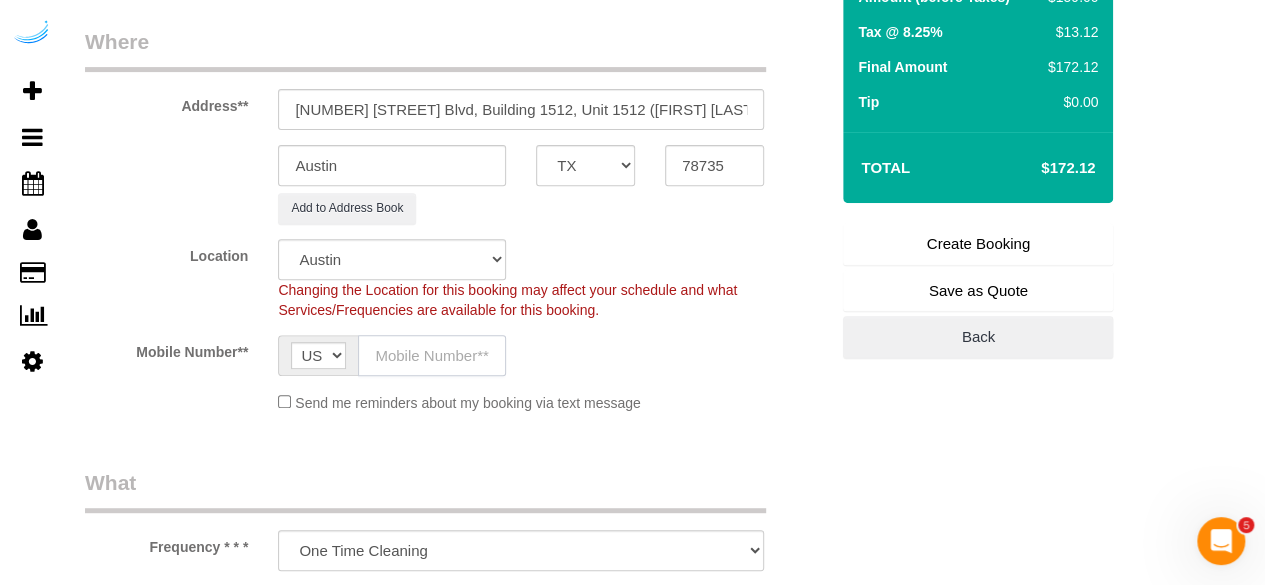 click 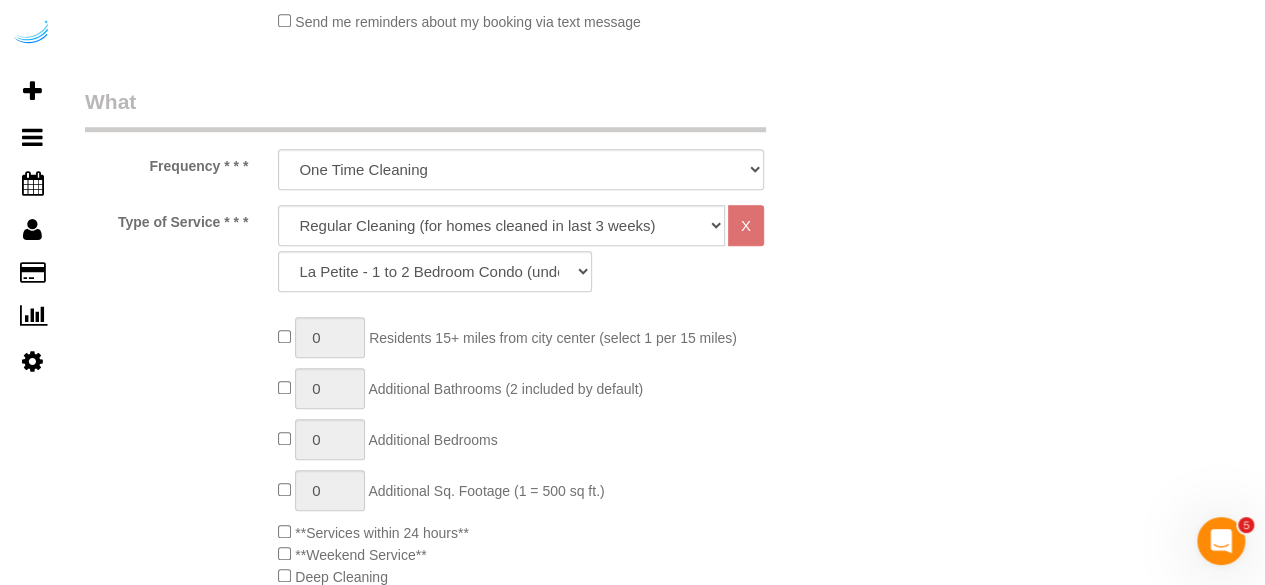 scroll, scrollTop: 700, scrollLeft: 0, axis: vertical 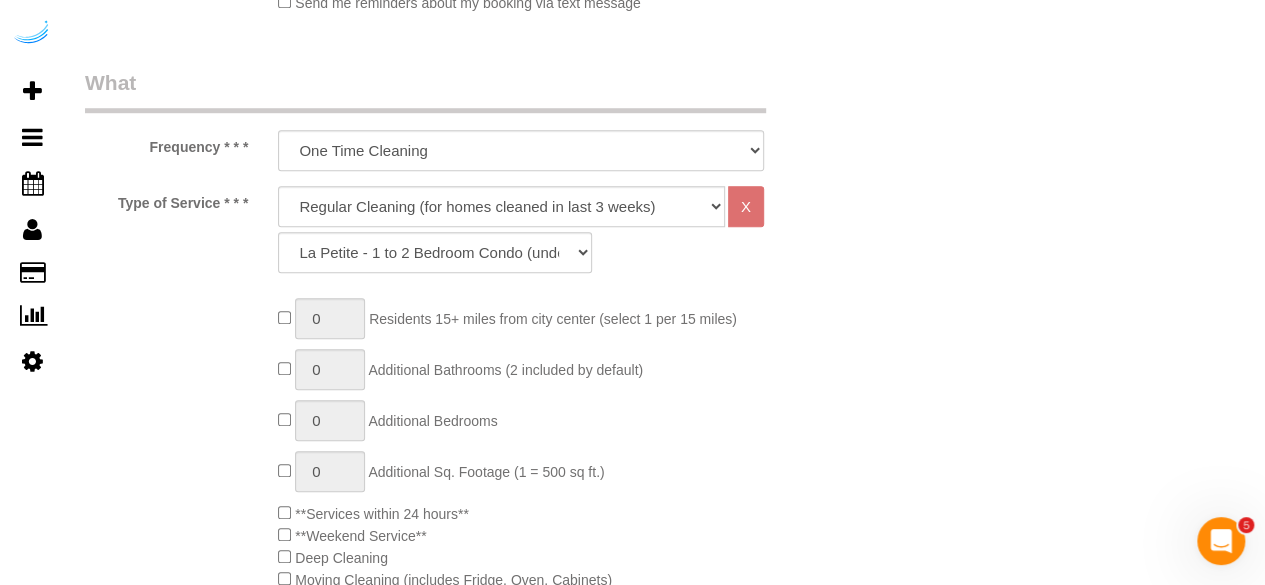 type on "([PHONE])" 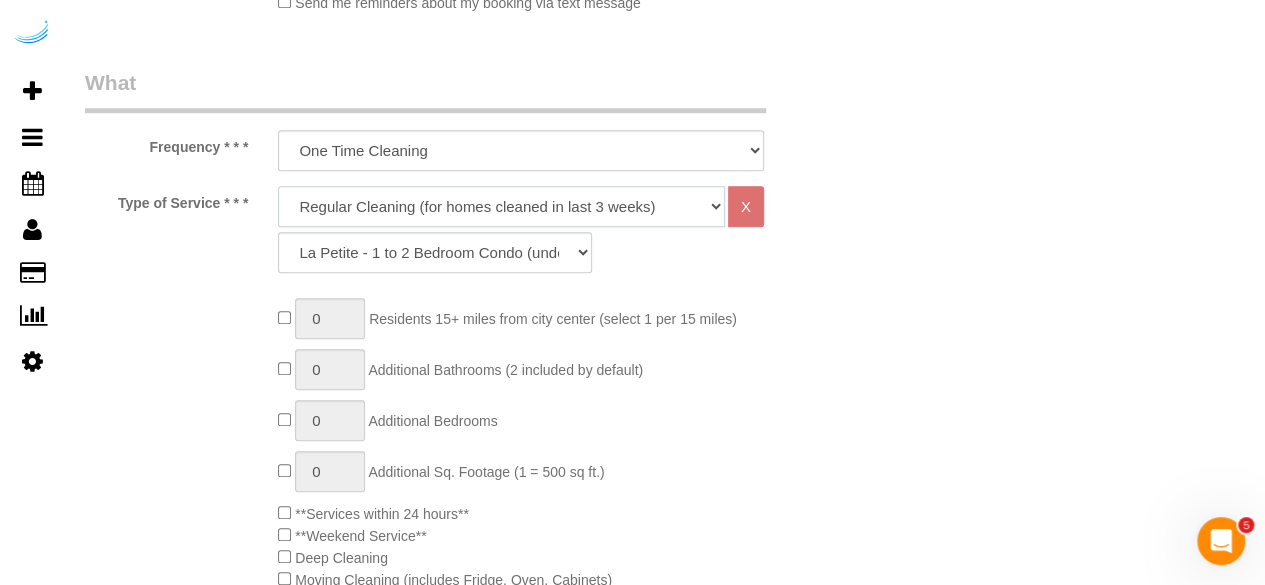 click on "Deep Cleaning (for homes that have not been cleaned in 3+ weeks) Spruce Regular Cleaning (for homes cleaned in last 3 weeks) Moving Cleanup (to clean home for new tenants) Post Construction Cleaning Vacation Rental Cleaning Hourly" 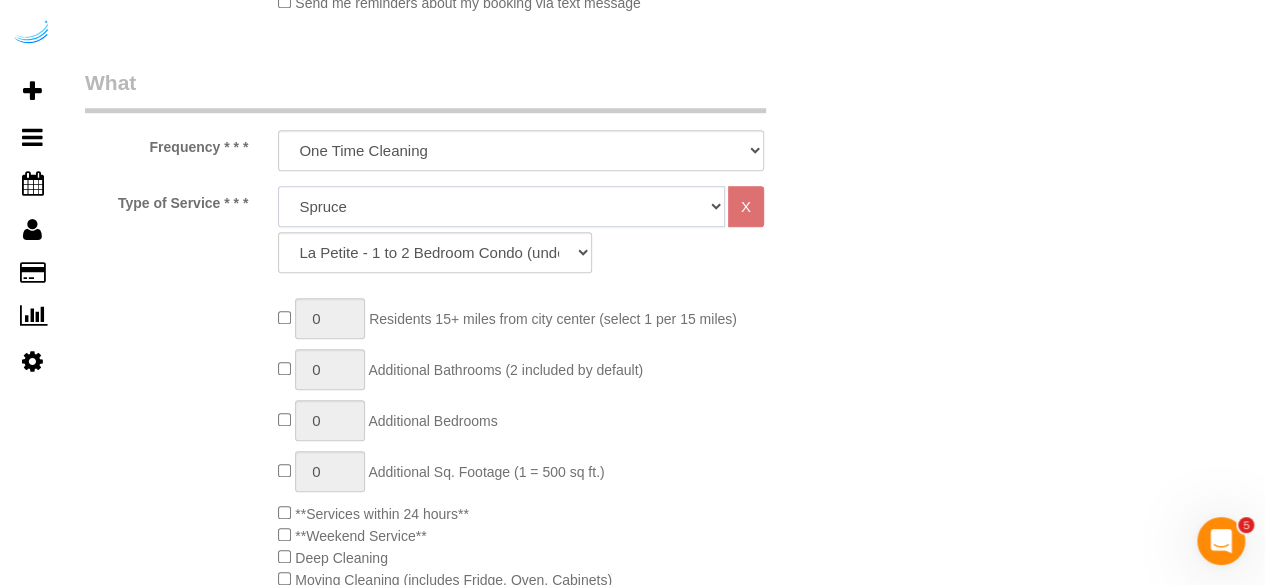 click on "Deep Cleaning (for homes that have not been cleaned in 3+ weeks) Spruce Regular Cleaning (for homes cleaned in last 3 weeks) Moving Cleanup (to clean home for new tenants) Post Construction Cleaning Vacation Rental Cleaning Hourly" 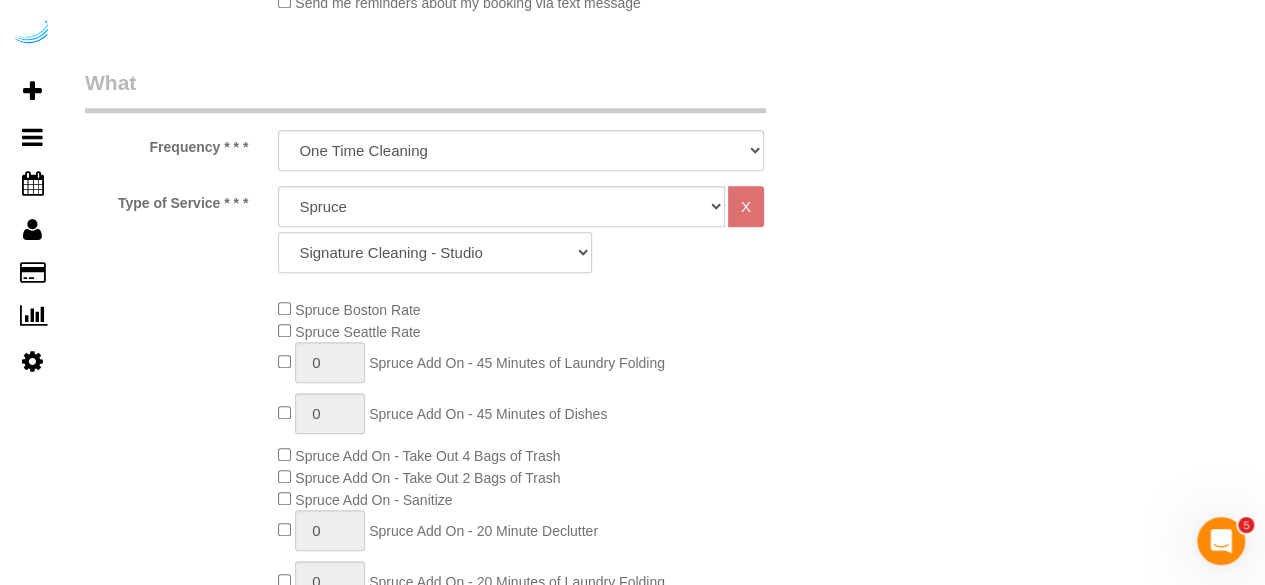 click on "Signature Cleaning - Studio Signature Cleaning - 1 Bed 1 Bath Signature Cleaning - 1 Bed 1.5 Bath Signature Cleaning - 1 Bed 1 Bath + Study Signature Cleaning - 1 Bed 2 Bath Signature Cleaning - 2 Bed 1 Bath Signature Cleaning - 2 Bed 2 Bath Signature Cleaning - 2 Bed 2.5 Bath Signature Cleaning - 2 Bed 2 Bath + Study Signature Cleaning - 3 Bed 2 Bath Signature Cleaning - 3 Bed 3 Bath Signature Cleaning - 4 Bed 2 Bath Signature Cleaning - 4 Bed 4 Bath Signature Cleaning - 5 Bed 4 Bath Signature Cleaning - 5 Bed 5 Bath Signature Cleaning - 6 Bed 6 Bath Premium Cleaning - Studio Premium Cleaning - 1 Bed 1 Bath Premium Cleaning - 1 Bed 1.5 Bath Premium Cleaning - 1 Bed 1 Bath + Study Premium Cleaning - 1 Bed 2 Bath Premium Cleaning - 2 Bed 1 Bath Premium Cleaning - 2 Bed 2 Bath Premium Cleaning - 2 Bed 2.5 Bath Premium Cleaning - 2 Bed 2 Bath + Study Premium Cleaning - 3 Bed 2 Bath Premium Cleaning - 3 Bed 3 Bath Premium Cleaning - 4 Bed 2 Bath Premium Cleaning - 4 Bed 4 Bath Premium Cleaning - 5 Bed 4 Bath" 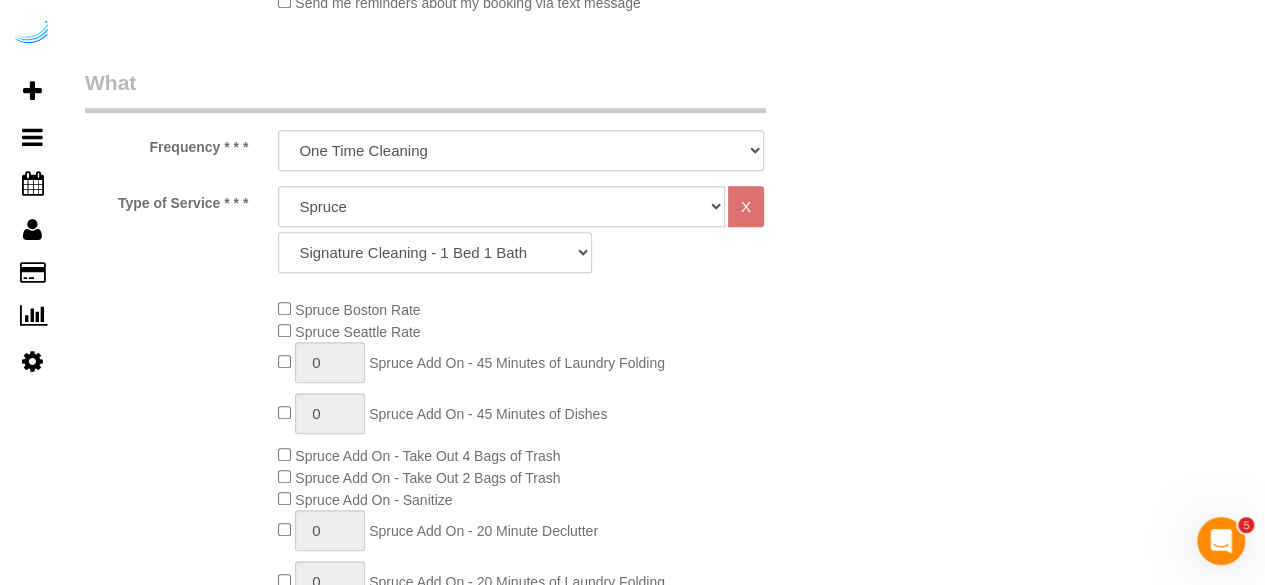 click on "Signature Cleaning - Studio Signature Cleaning - 1 Bed 1 Bath Signature Cleaning - 1 Bed 1.5 Bath Signature Cleaning - 1 Bed 1 Bath + Study Signature Cleaning - 1 Bed 2 Bath Signature Cleaning - 2 Bed 1 Bath Signature Cleaning - 2 Bed 2 Bath Signature Cleaning - 2 Bed 2.5 Bath Signature Cleaning - 2 Bed 2 Bath + Study Signature Cleaning - 3 Bed 2 Bath Signature Cleaning - 3 Bed 3 Bath Signature Cleaning - 4 Bed 2 Bath Signature Cleaning - 4 Bed 4 Bath Signature Cleaning - 5 Bed 4 Bath Signature Cleaning - 5 Bed 5 Bath Signature Cleaning - 6 Bed 6 Bath Premium Cleaning - Studio Premium Cleaning - 1 Bed 1 Bath Premium Cleaning - 1 Bed 1.5 Bath Premium Cleaning - 1 Bed 1 Bath + Study Premium Cleaning - 1 Bed 2 Bath Premium Cleaning - 2 Bed 1 Bath Premium Cleaning - 2 Bed 2 Bath Premium Cleaning - 2 Bed 2.5 Bath Premium Cleaning - 2 Bed 2 Bath + Study Premium Cleaning - 3 Bed 2 Bath Premium Cleaning - 3 Bed 3 Bath Premium Cleaning - 4 Bed 2 Bath Premium Cleaning - 4 Bed 4 Bath Premium Cleaning - 5 Bed 4 Bath" 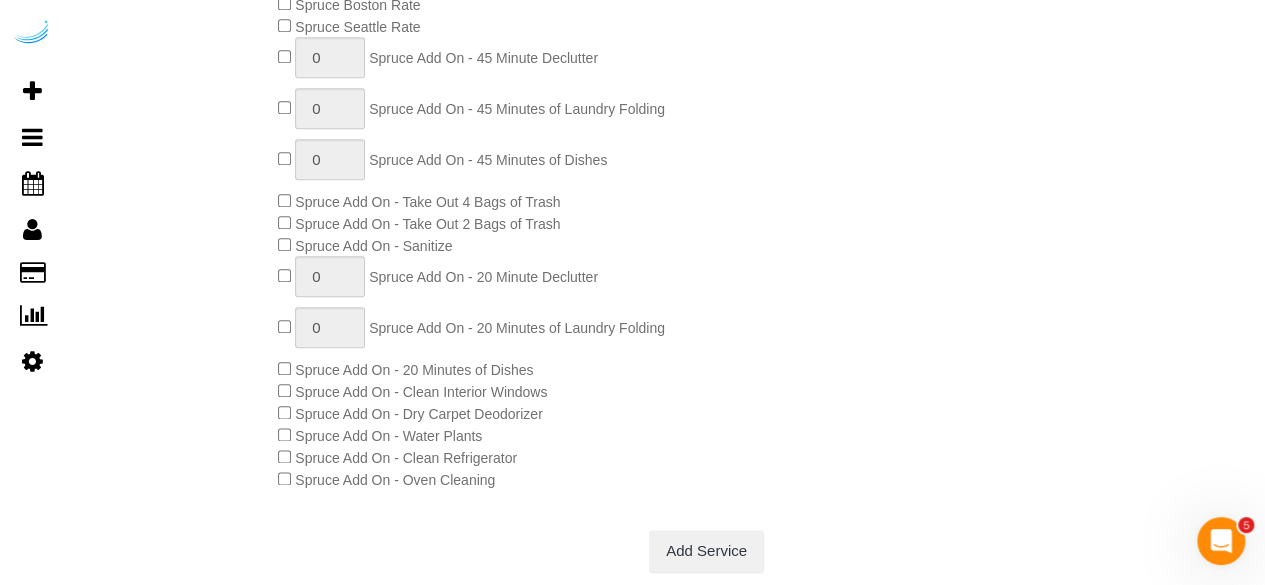 scroll, scrollTop: 1300, scrollLeft: 0, axis: vertical 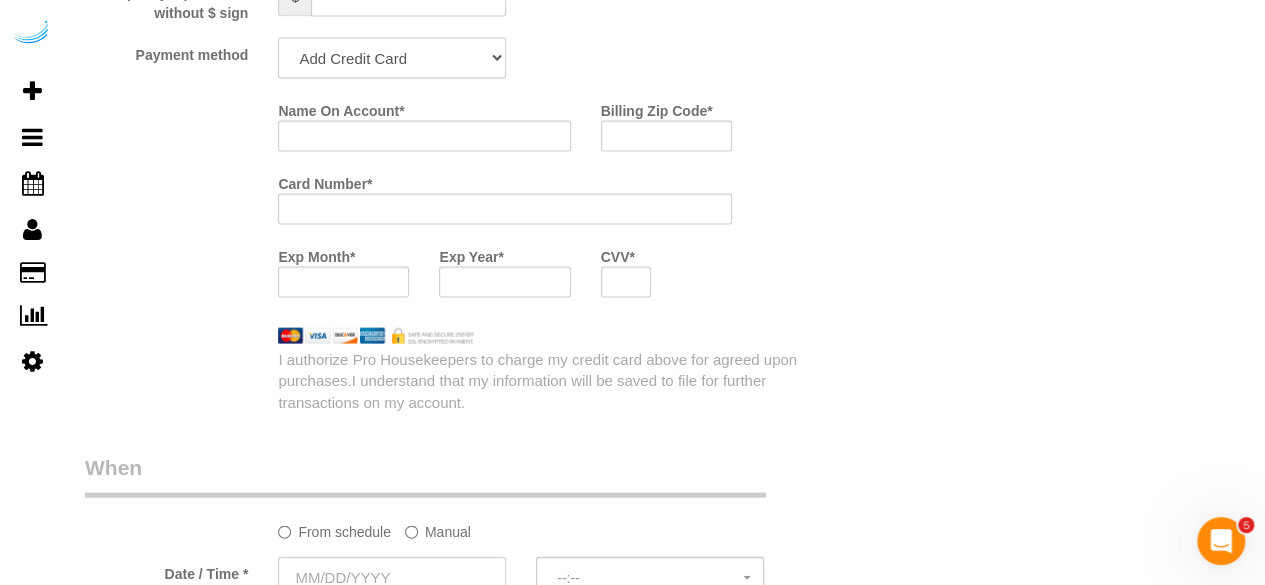 click on "Add Credit Card Cash Check Paypal" 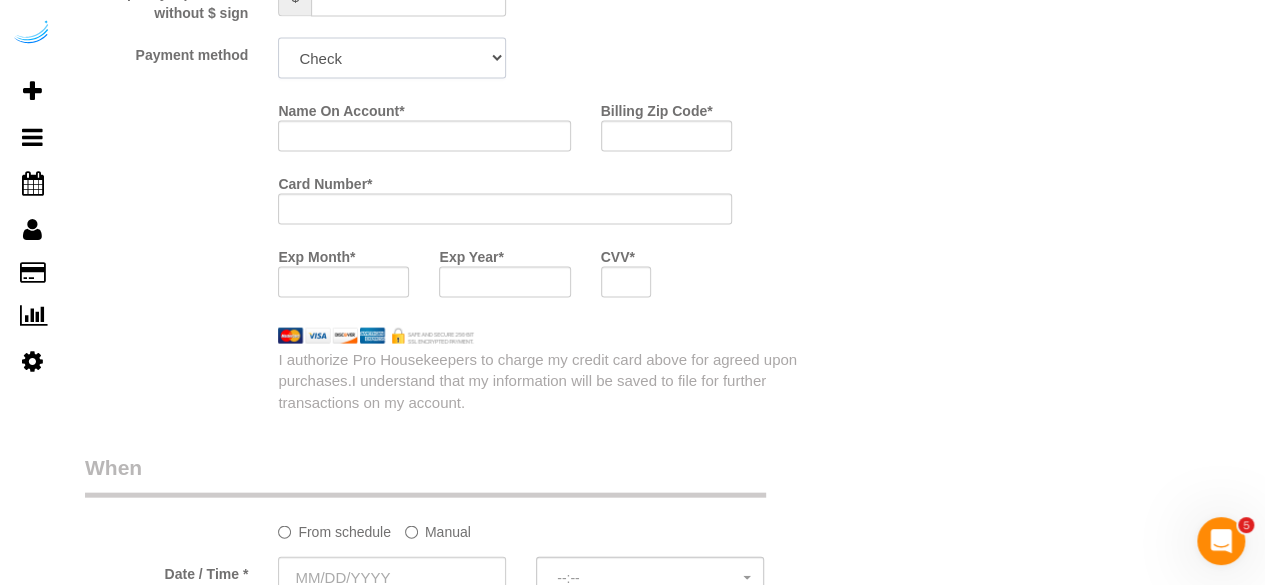 click on "Add Credit Card Cash Check Paypal" 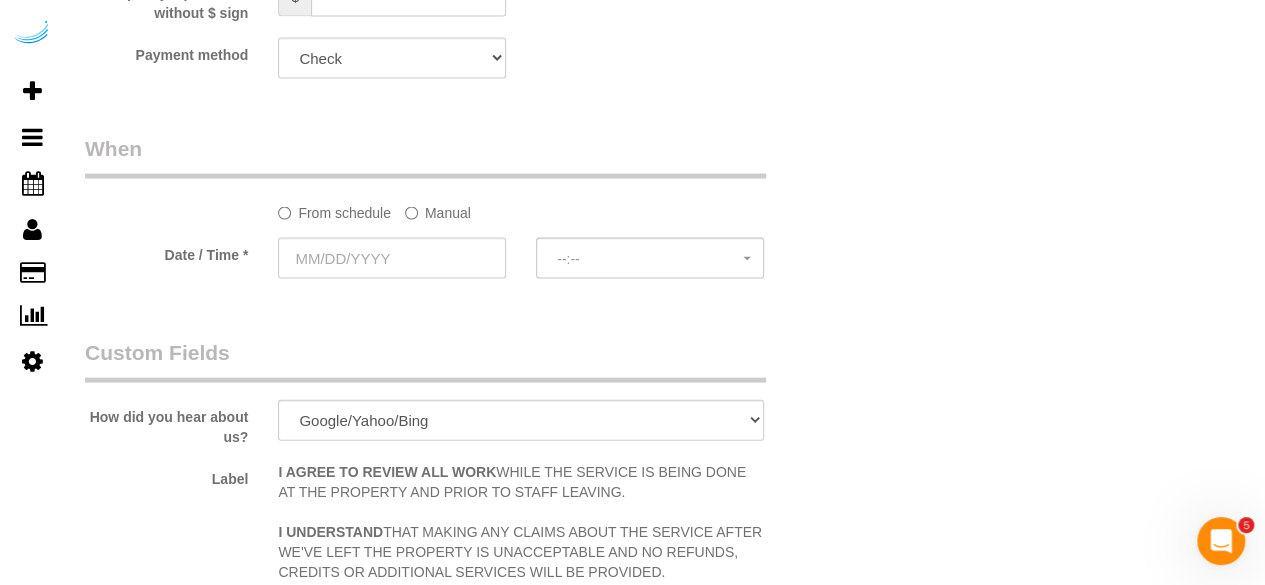 click on "From schedule
Manual
Date / Time *
--:--   --:--" 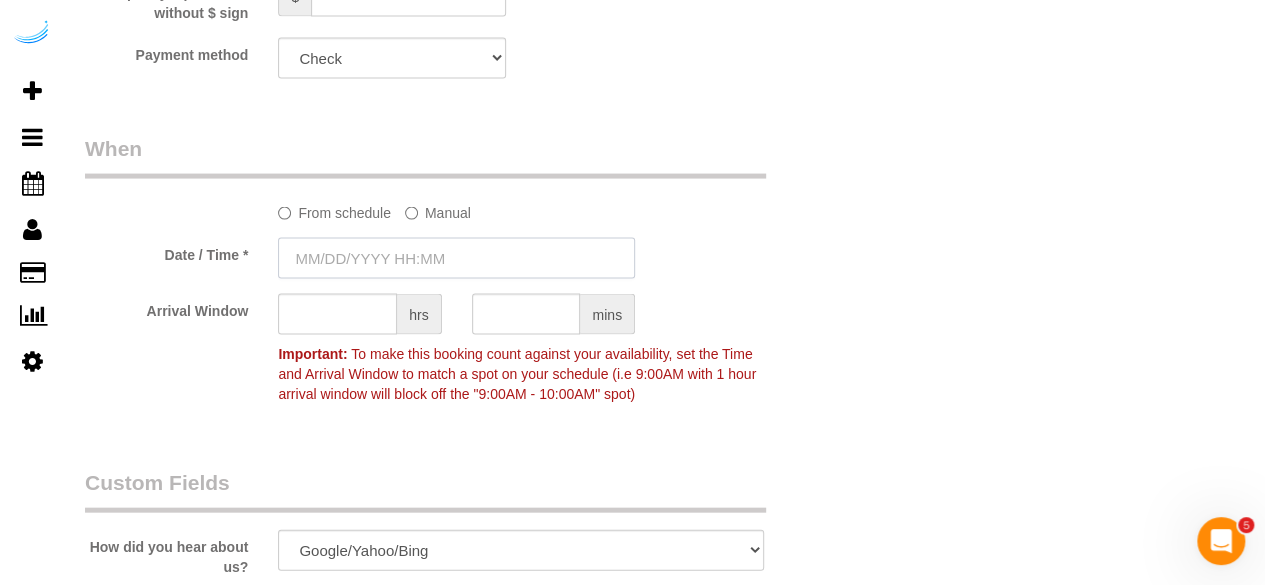 click at bounding box center [456, 258] 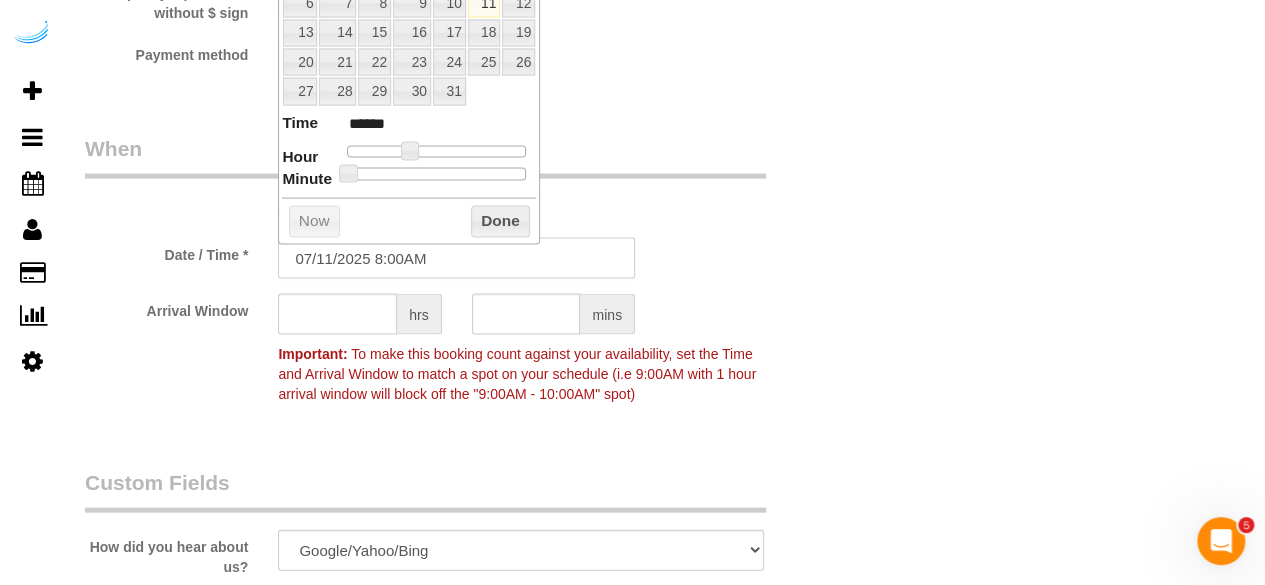 scroll, scrollTop: 1900, scrollLeft: 0, axis: vertical 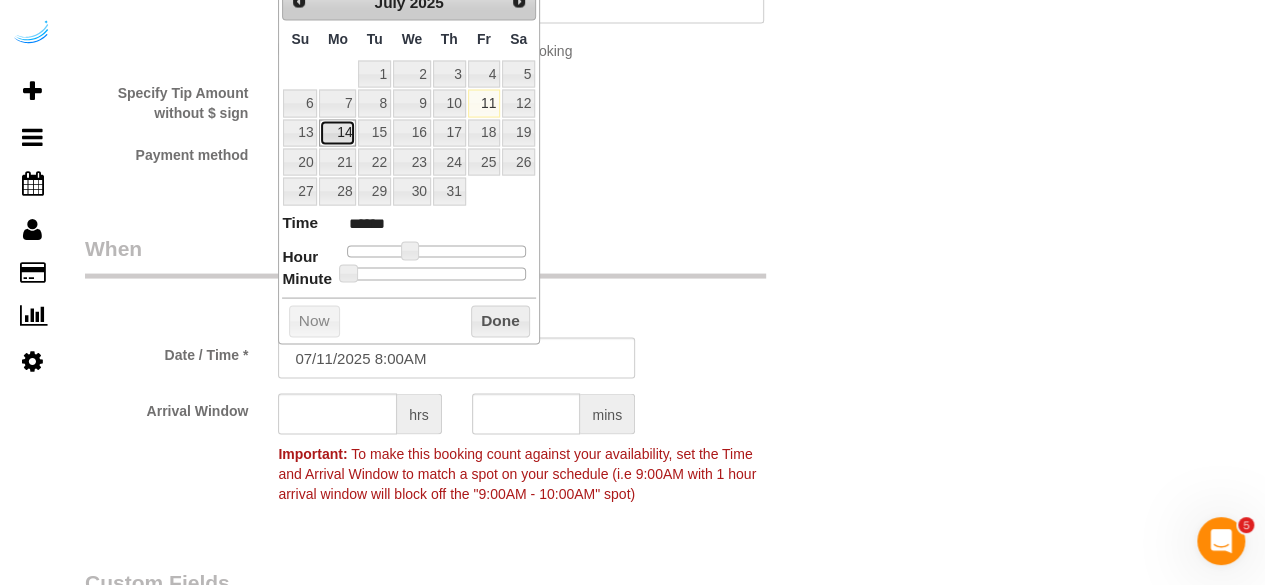 click on "14" at bounding box center [337, 133] 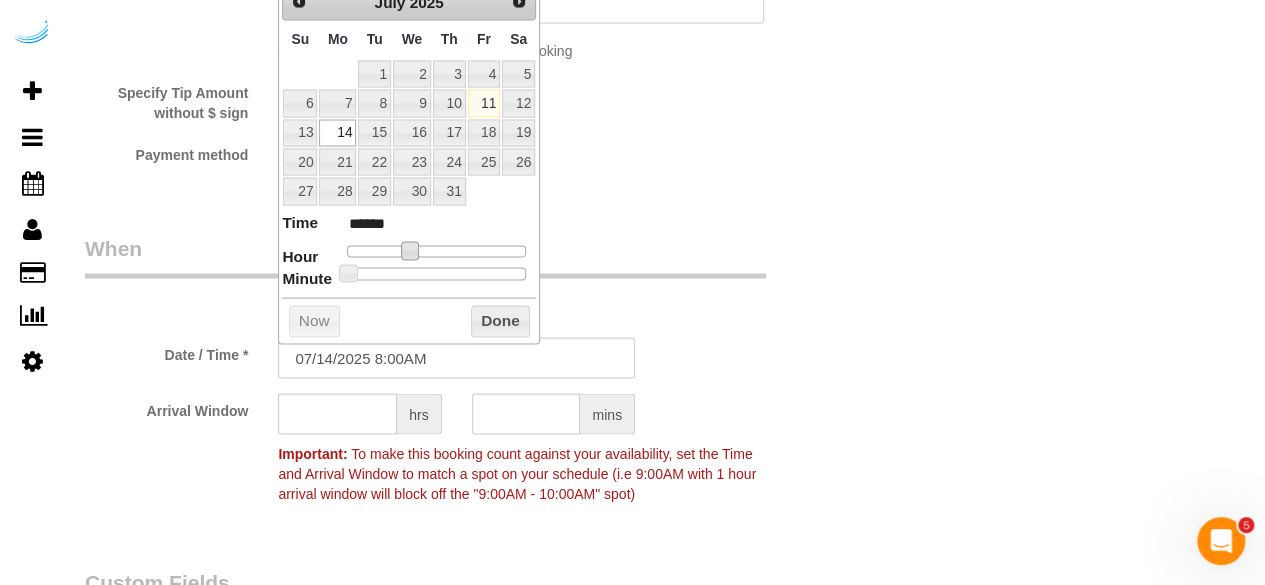 type on "07/14/2025 9:00AM" 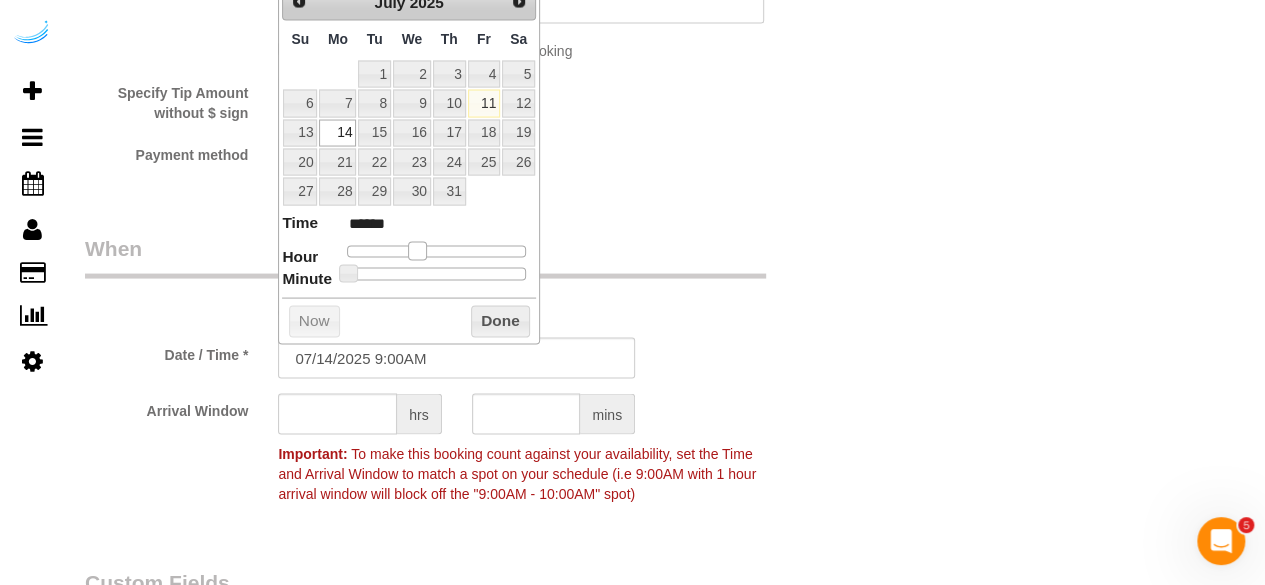 type on "07/14/2025 10:00AM" 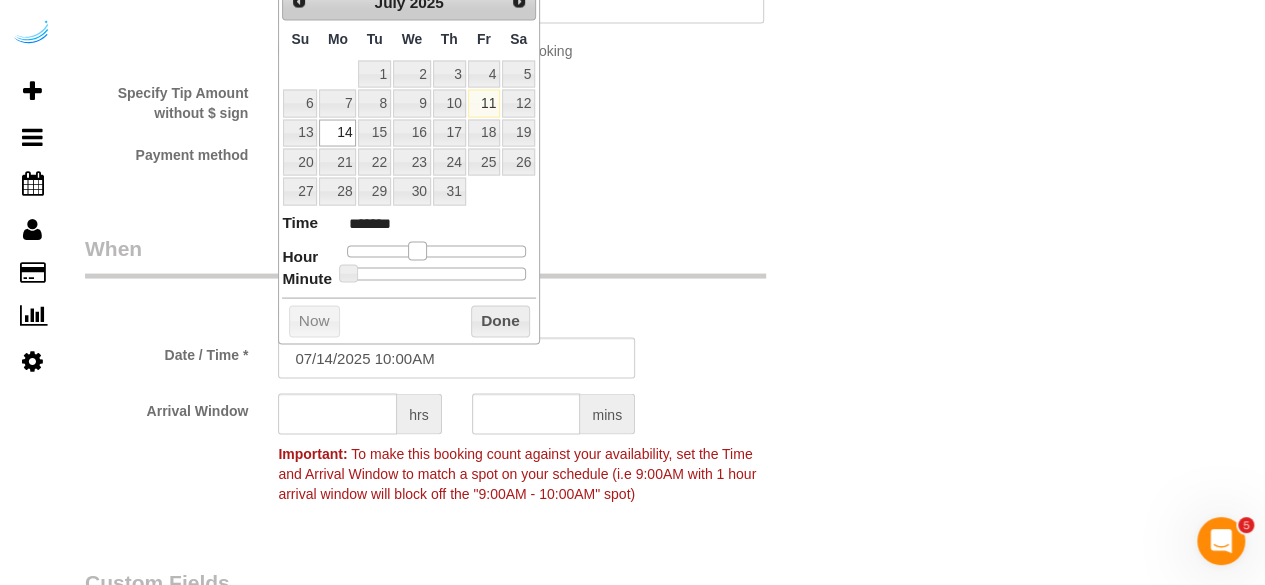 type on "07/14/2025 11:00AM" 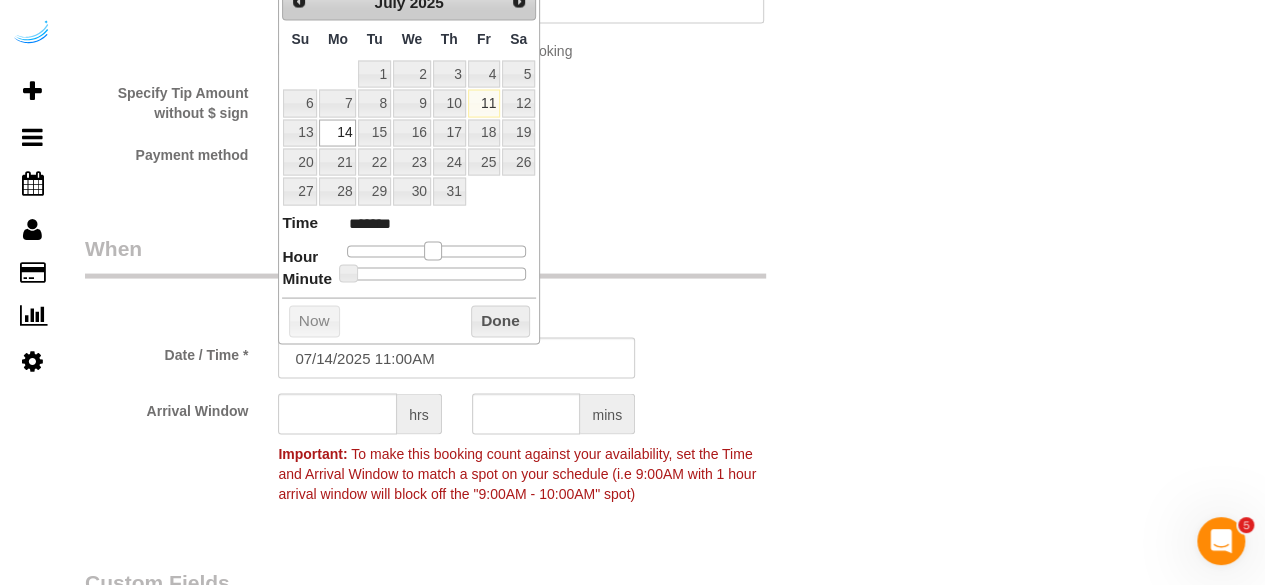 type on "07/14/2025 10:00AM" 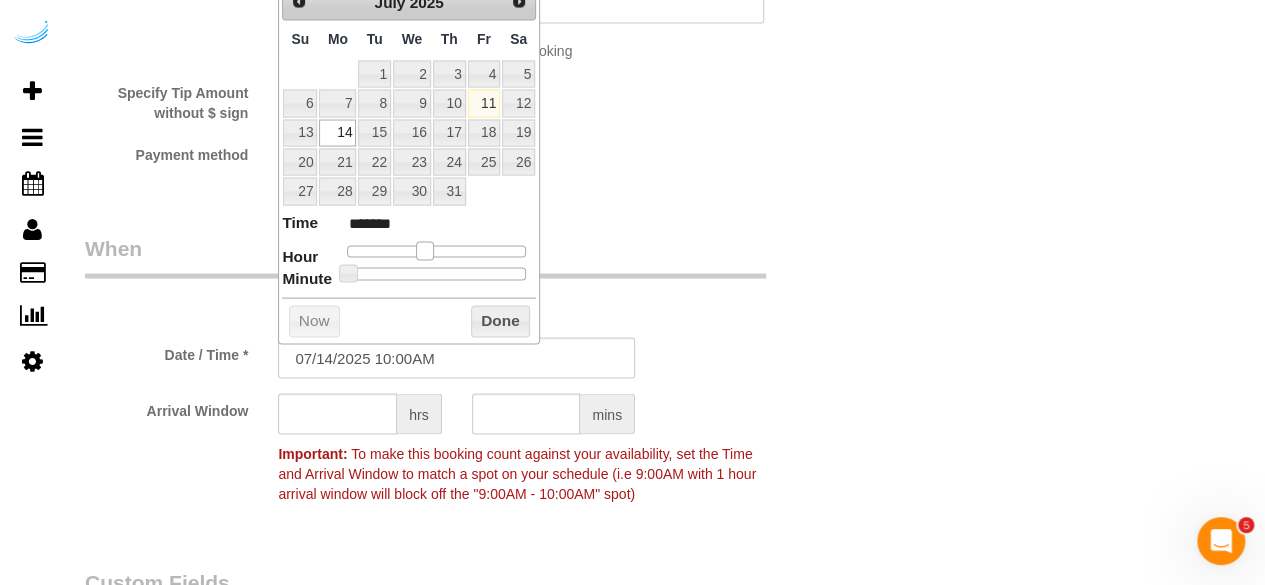 drag, startPoint x: 400, startPoint y: 250, endPoint x: 378, endPoint y: 332, distance: 84.89994 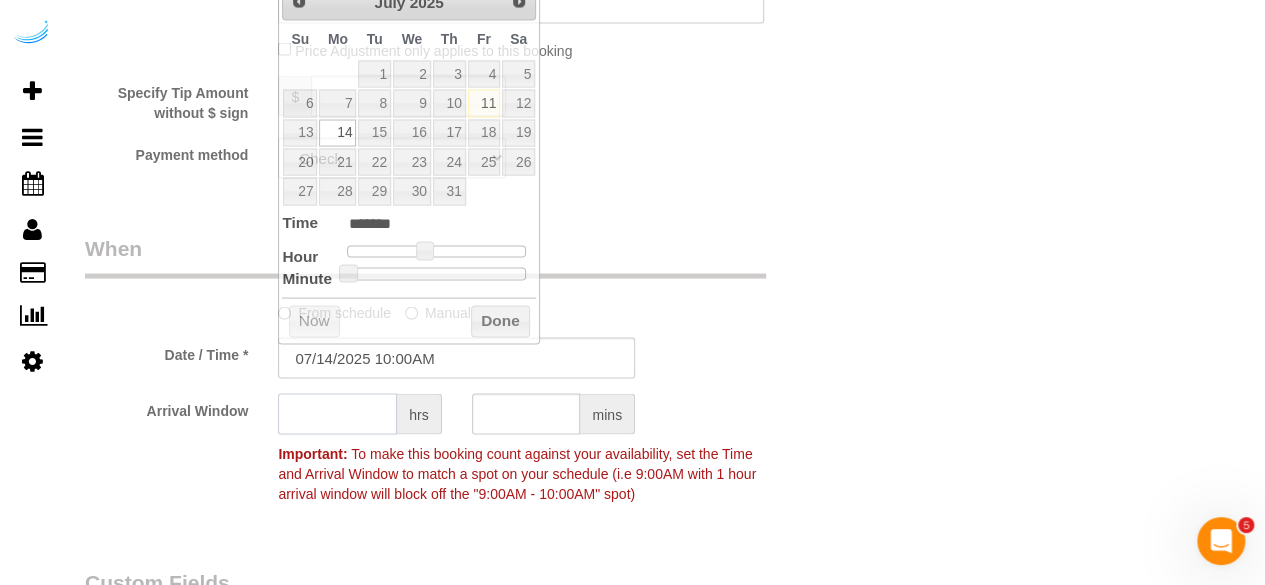 click 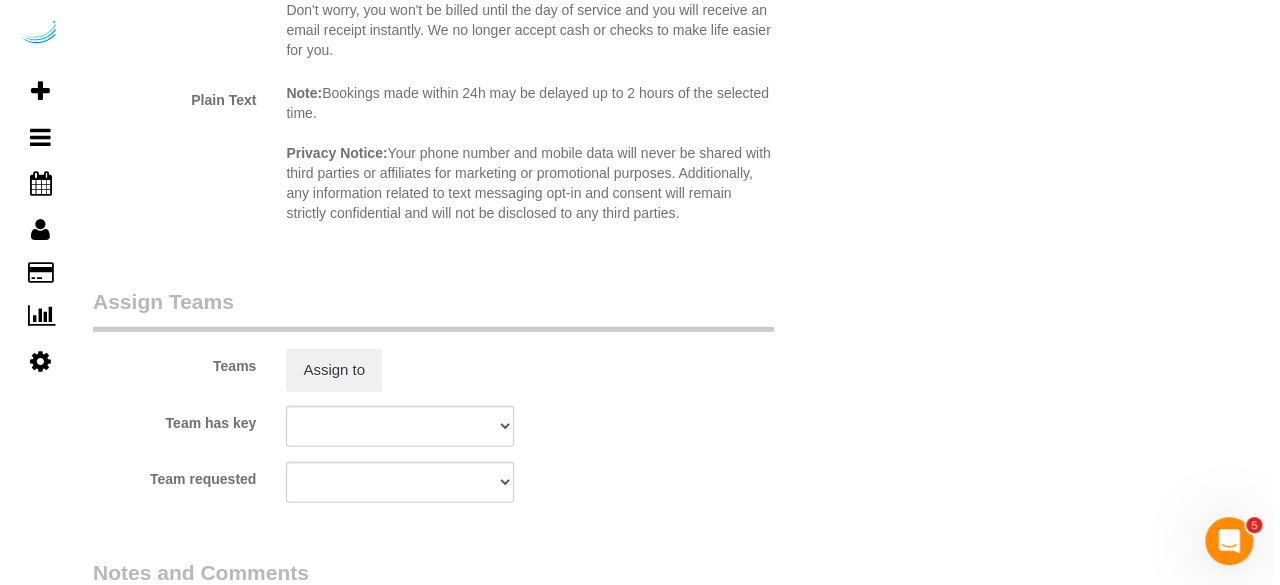 scroll, scrollTop: 2900, scrollLeft: 0, axis: vertical 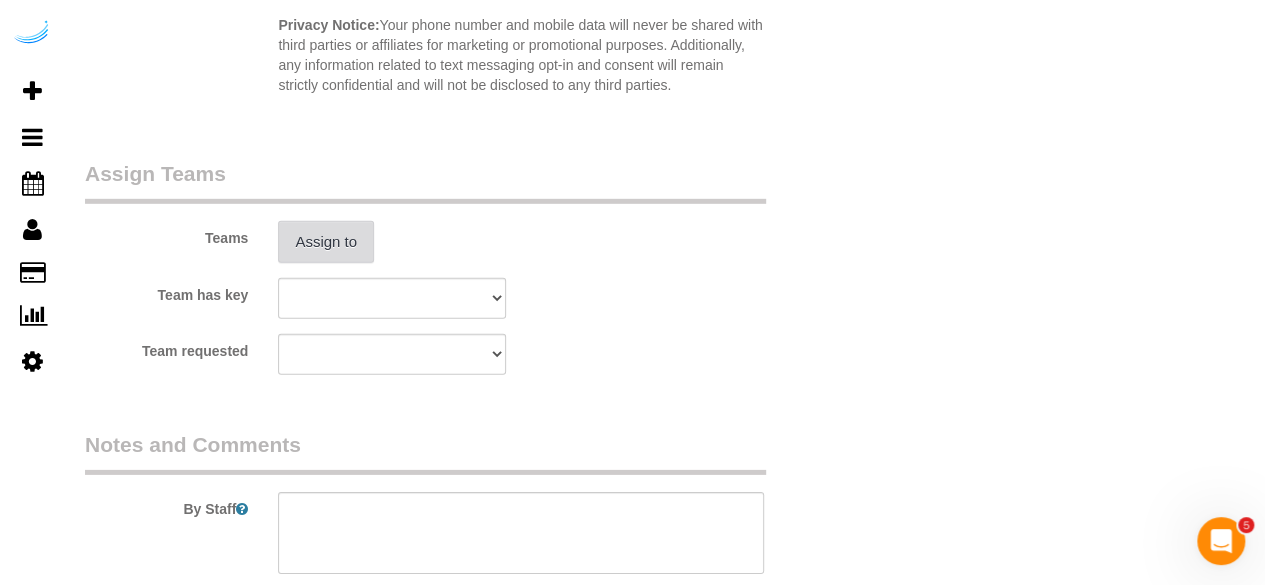 type on "7" 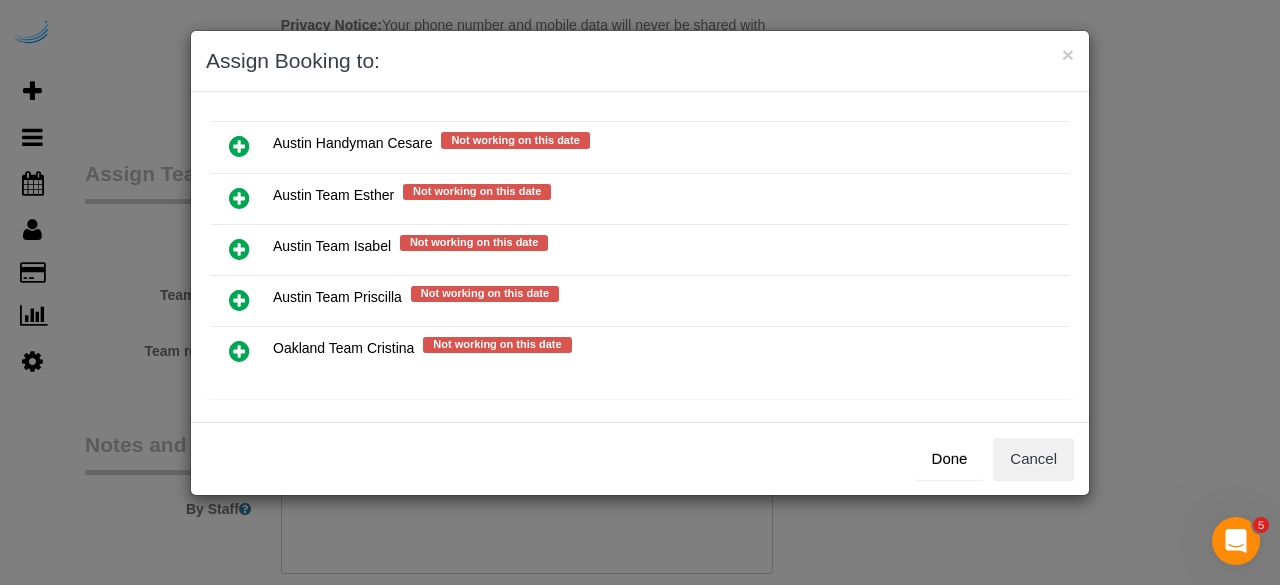 click at bounding box center (239, 249) 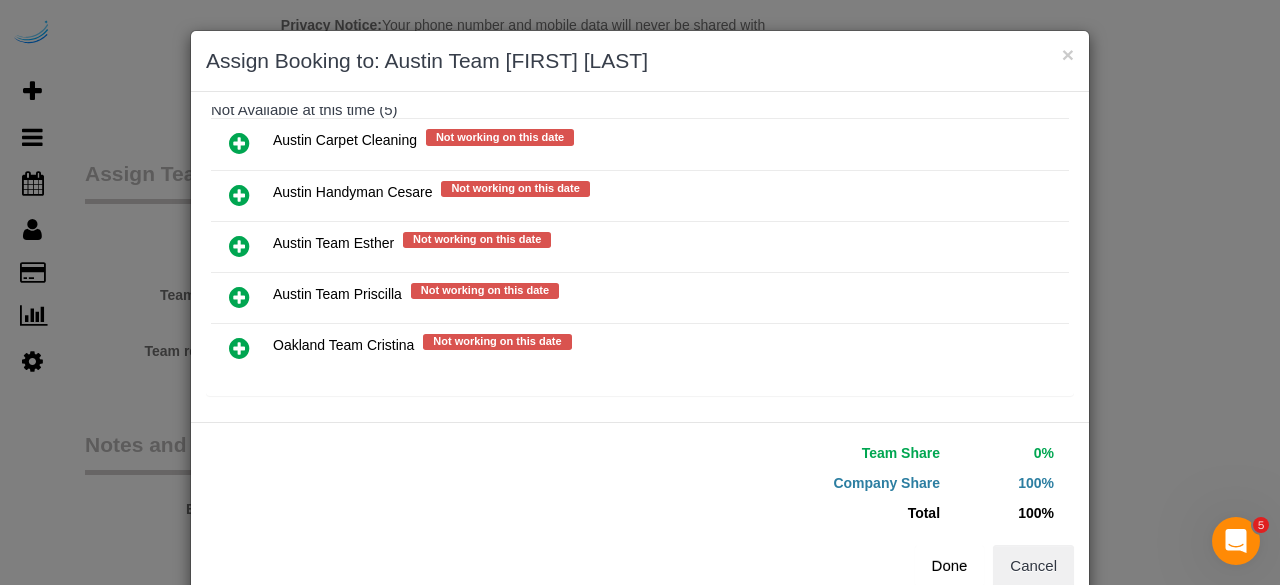 scroll, scrollTop: 335, scrollLeft: 0, axis: vertical 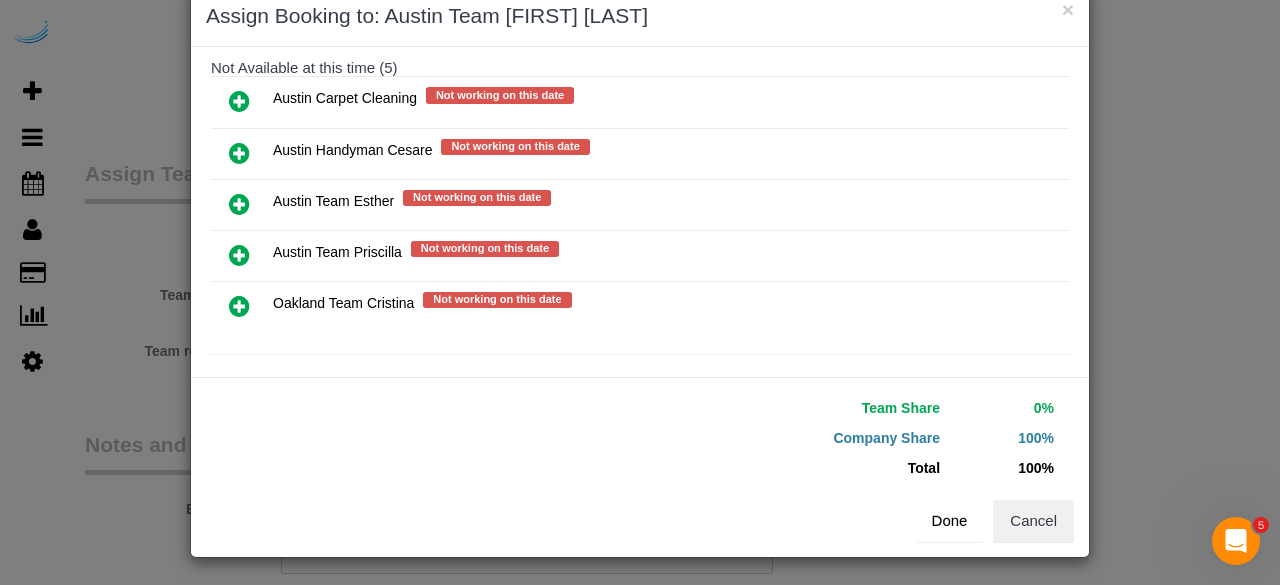 click on "Done" at bounding box center (950, 521) 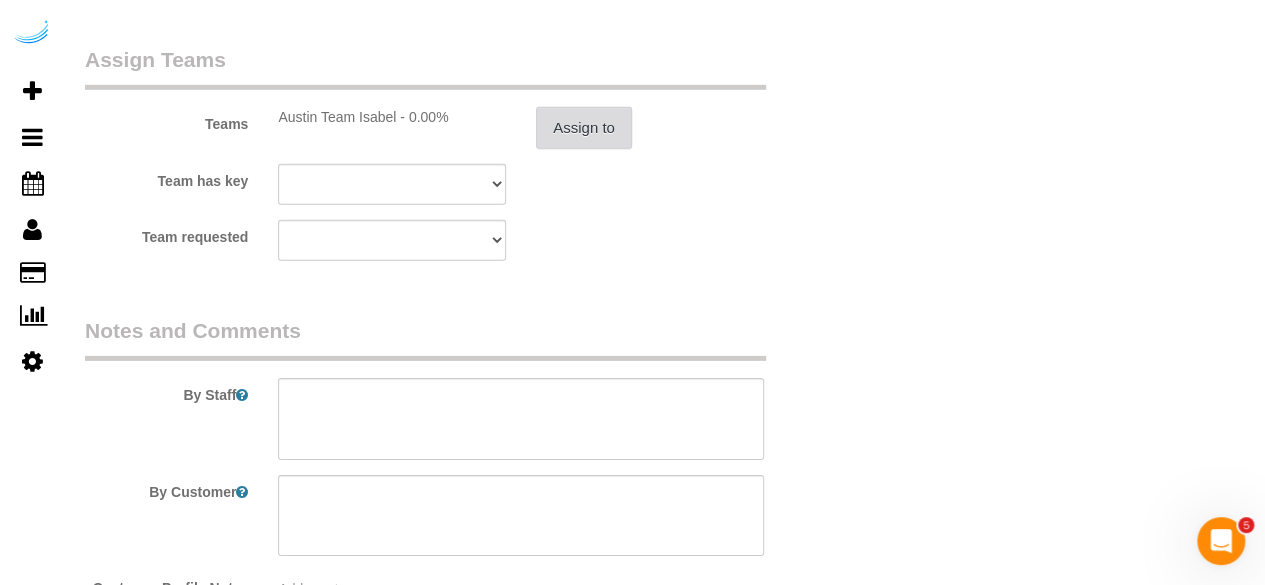 scroll, scrollTop: 3170, scrollLeft: 0, axis: vertical 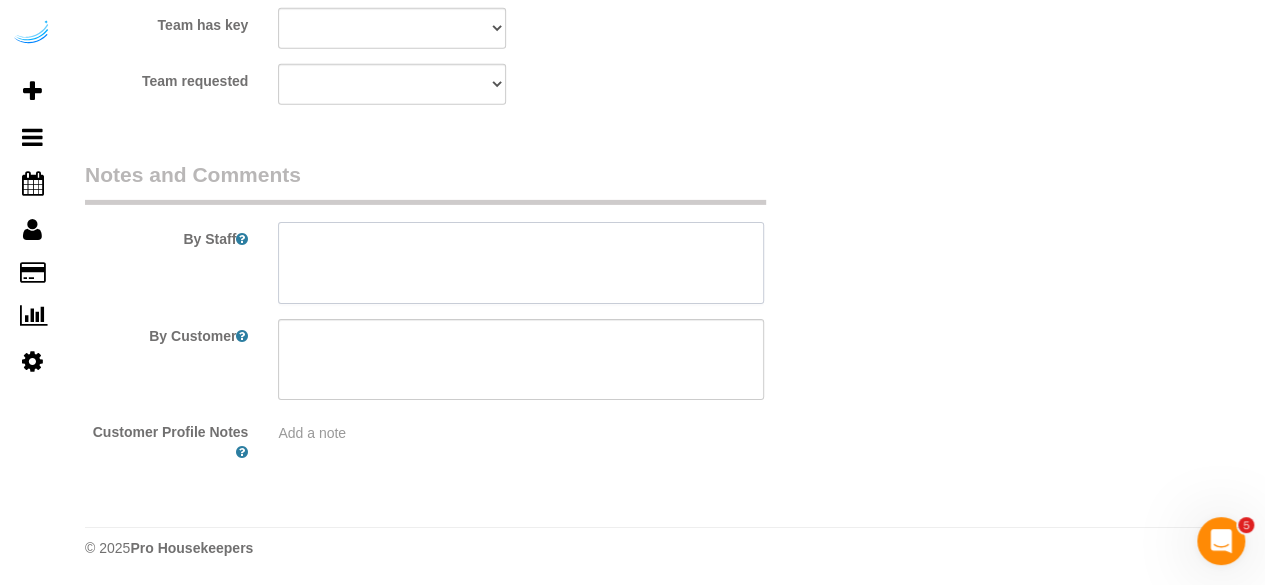 click at bounding box center (521, 263) 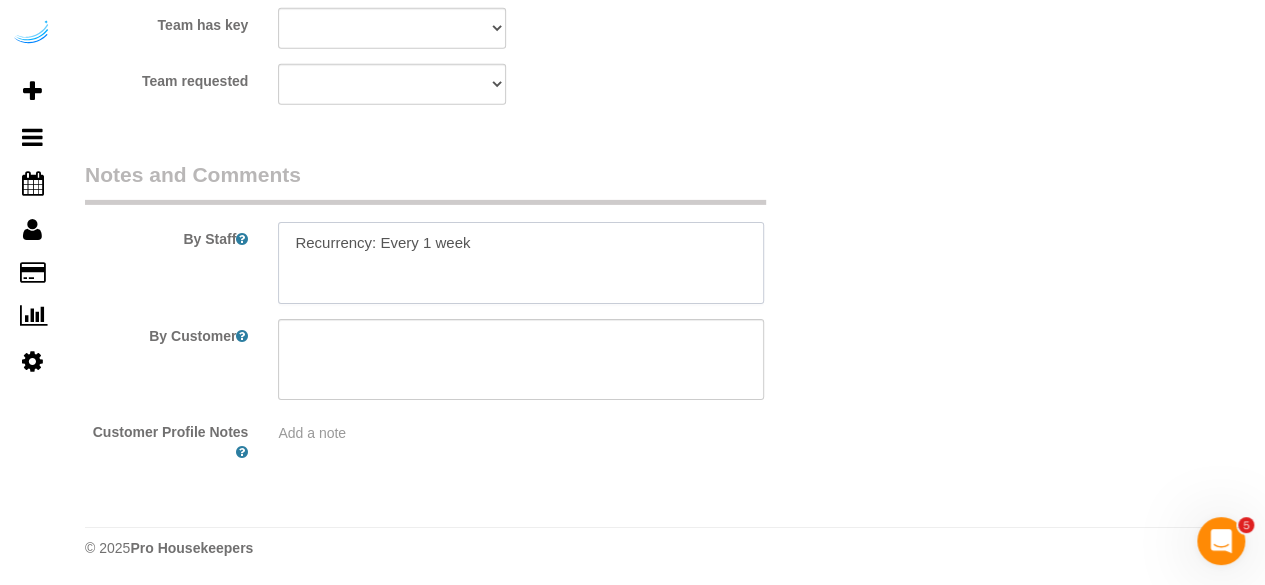 paste on "Permanent Notes:No notes from this customer.Today's Notes:No notes from this service.
Entry Method: Other
Details:
Front door will be open
Additional Notes:
Text or call 903-453-7612 if trouble getting into the house
Housekeeping Notes:" 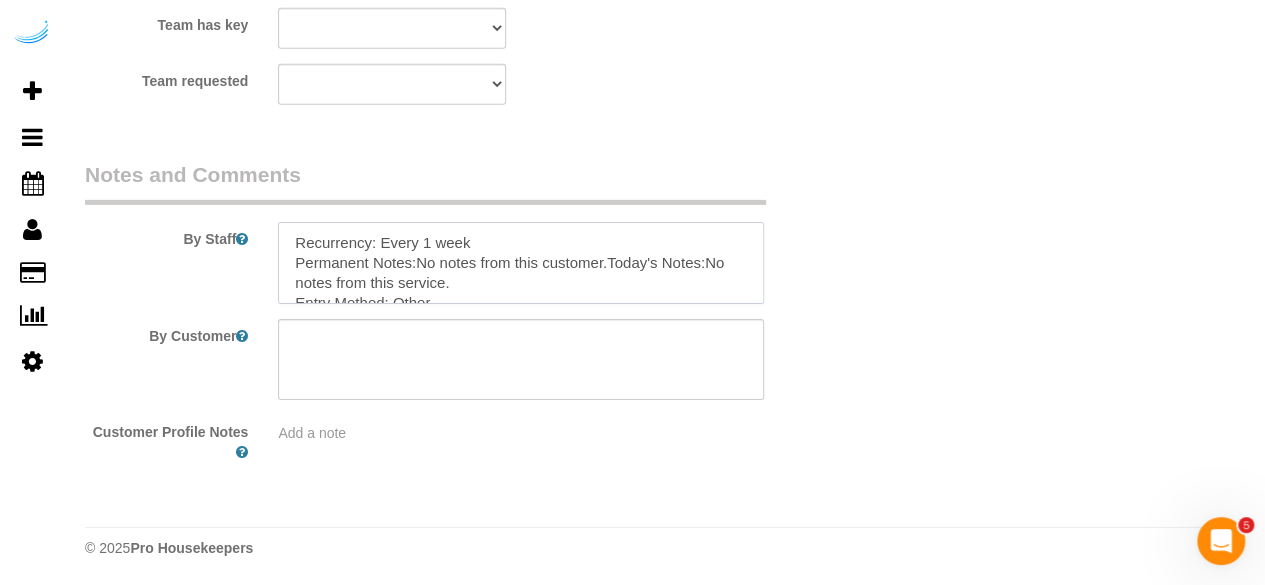 scroll, scrollTop: 148, scrollLeft: 0, axis: vertical 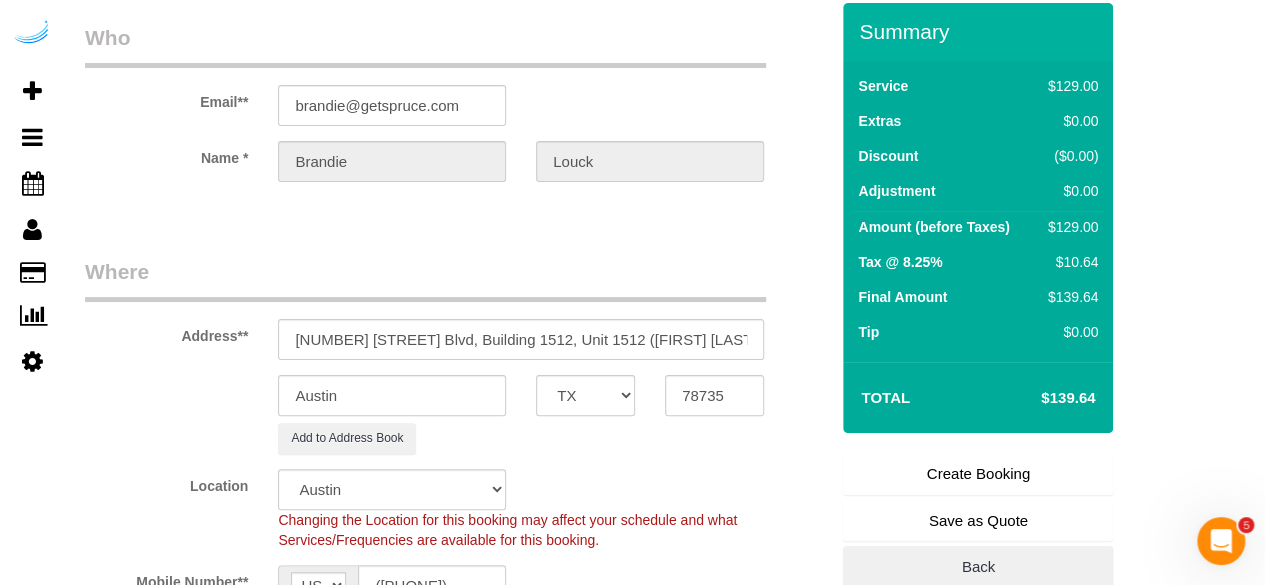 type on "Recurrency: Every 1 week
Permanent Notes:No notes from this customer.Today's Notes:No notes from this service.
Entry Method: Other
Details:
Front door will be open
Additional Notes:
Text or call 903-453-7612 if trouble getting into the house
Housekeeping Notes:" 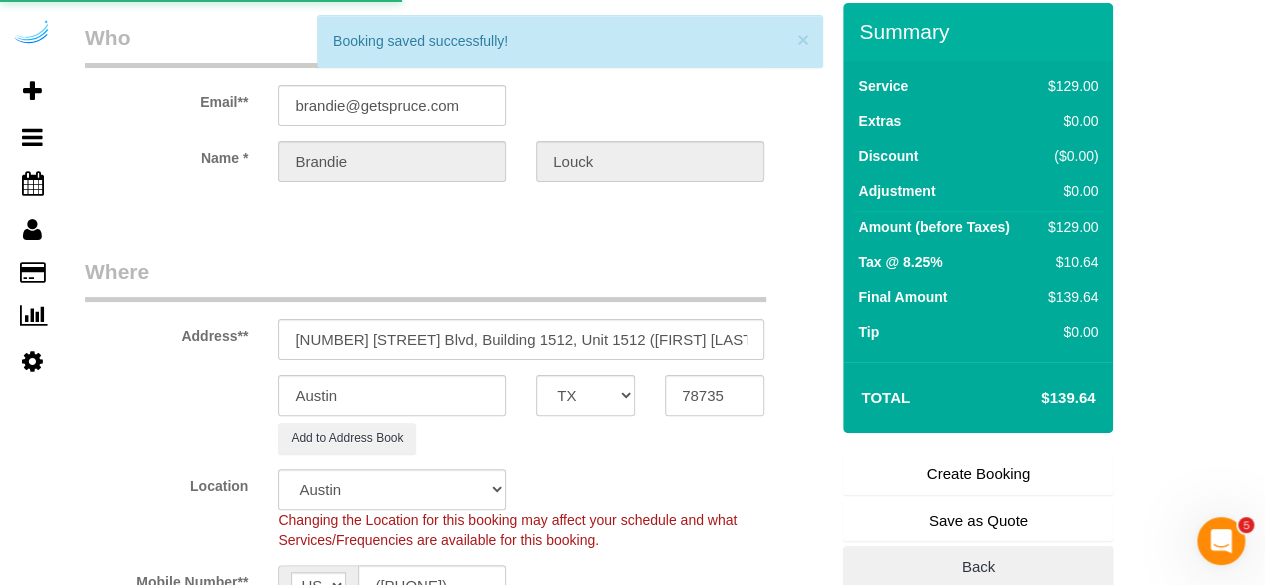 scroll, scrollTop: 0, scrollLeft: 0, axis: both 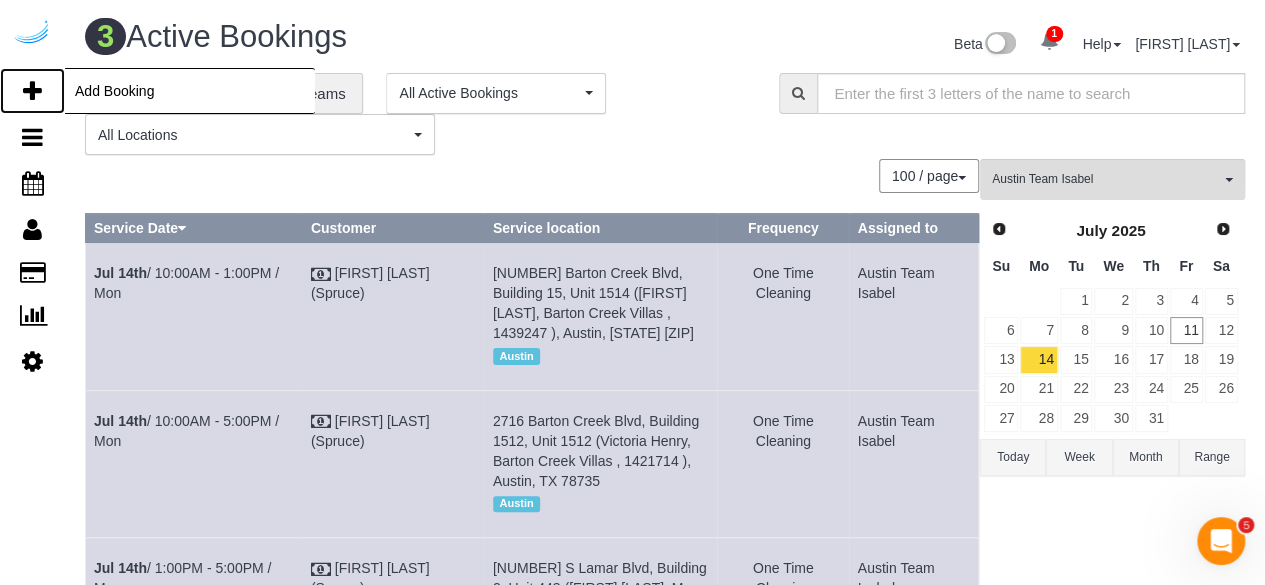 click at bounding box center [32, 91] 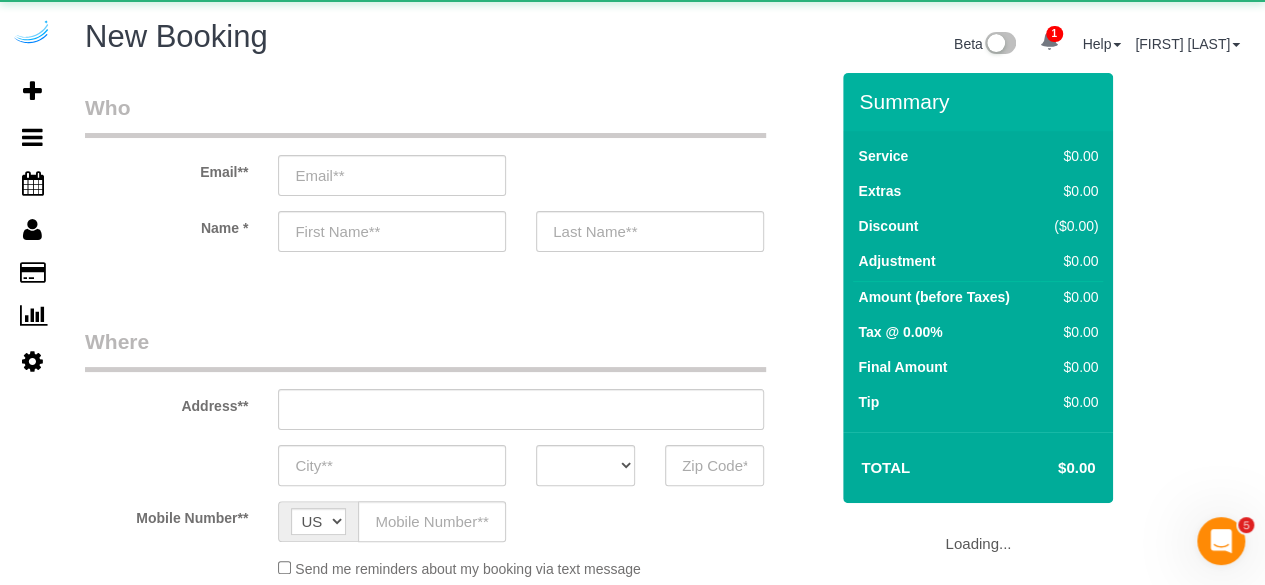 select on "object:37654" 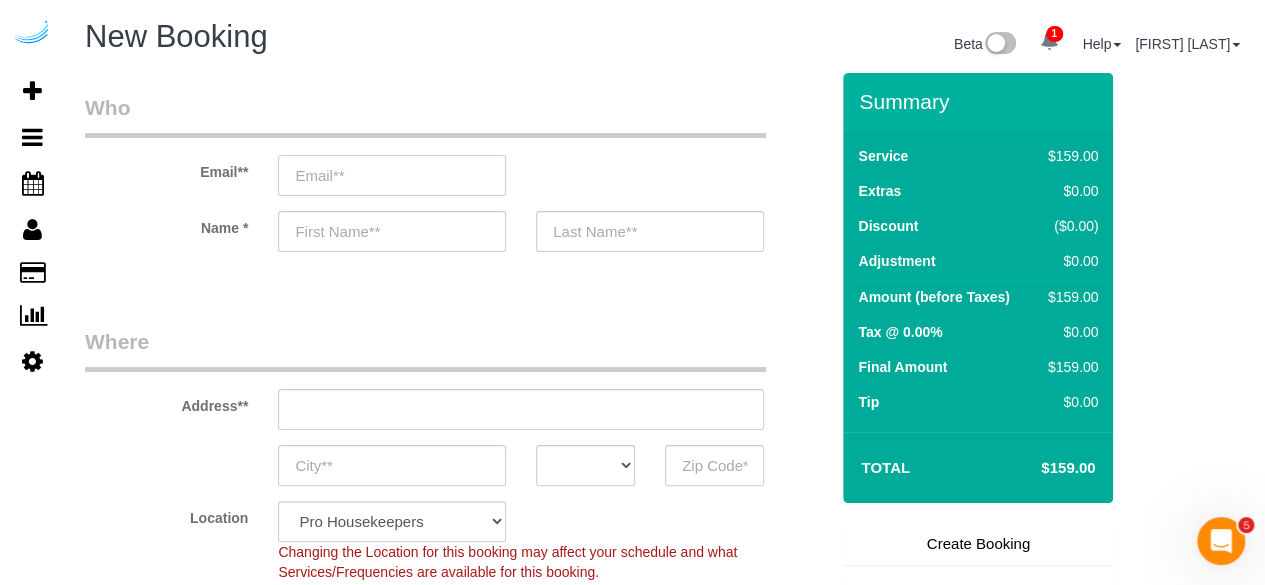 click at bounding box center [392, 175] 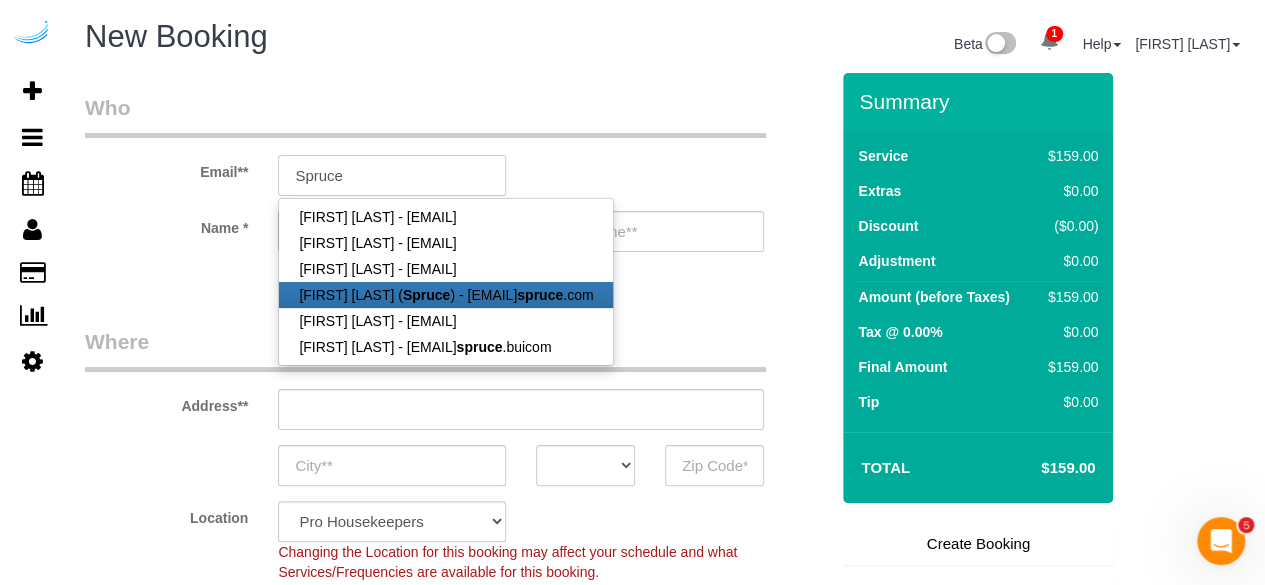 type on "brandie@getspruce.com" 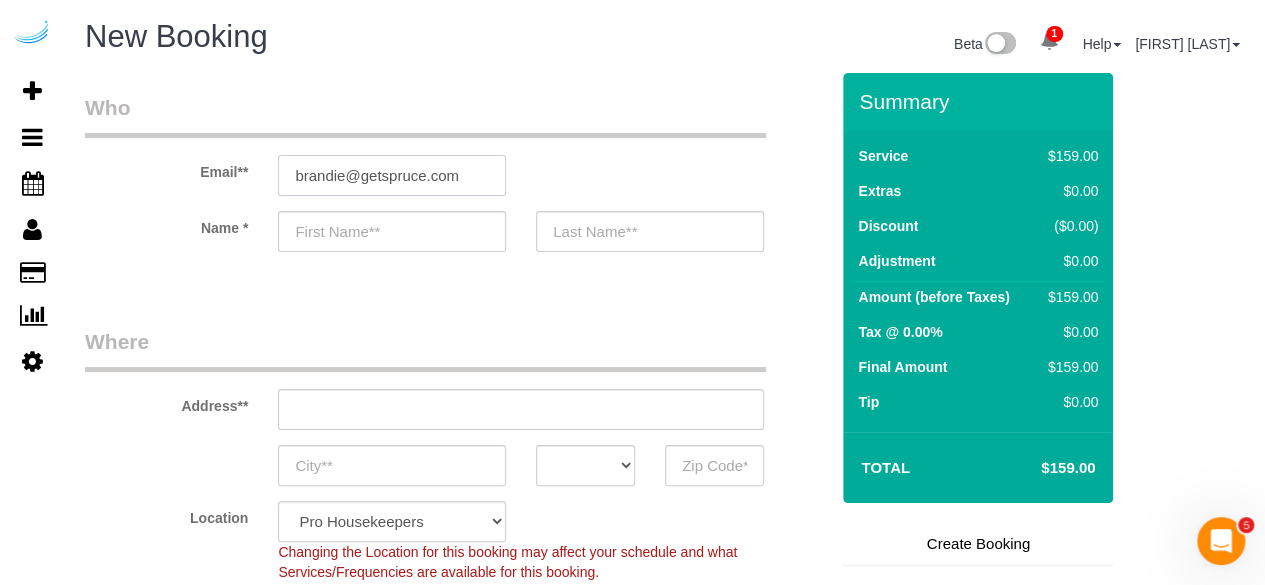 type on "Brandie" 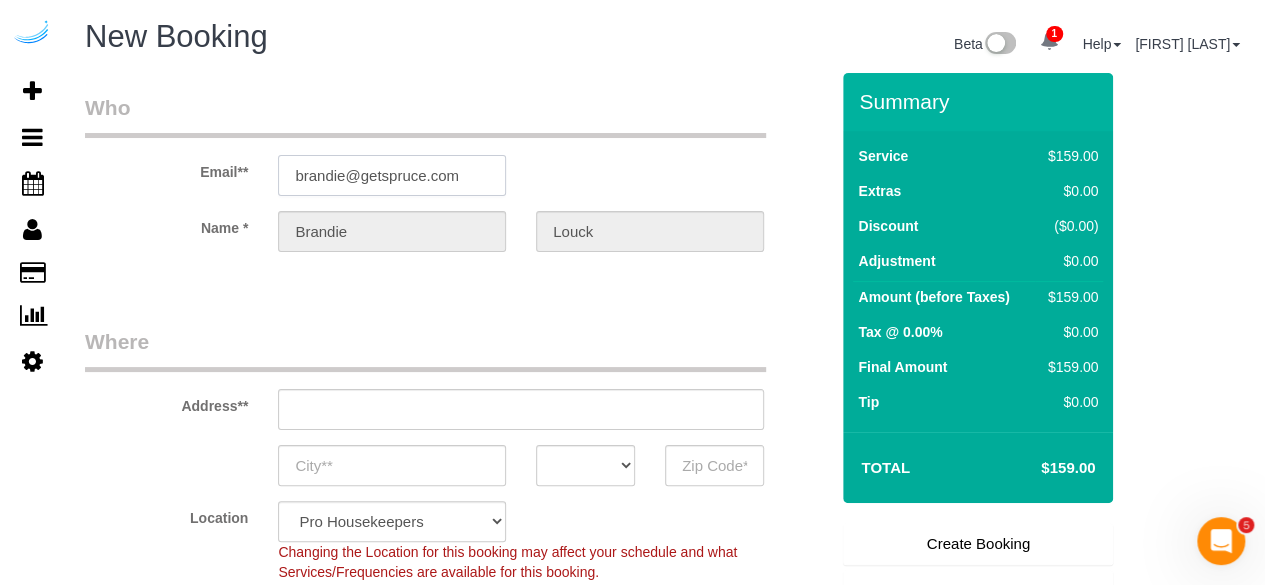 type on "3816 S Lamar Blvd" 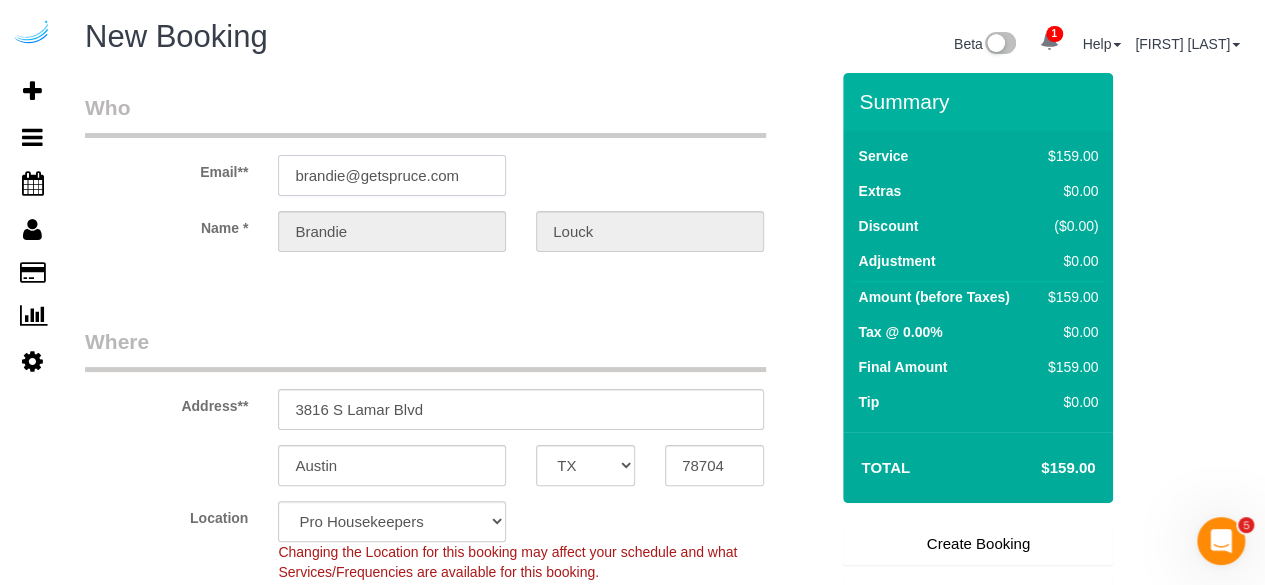 type on "brandie@getspruce.com" 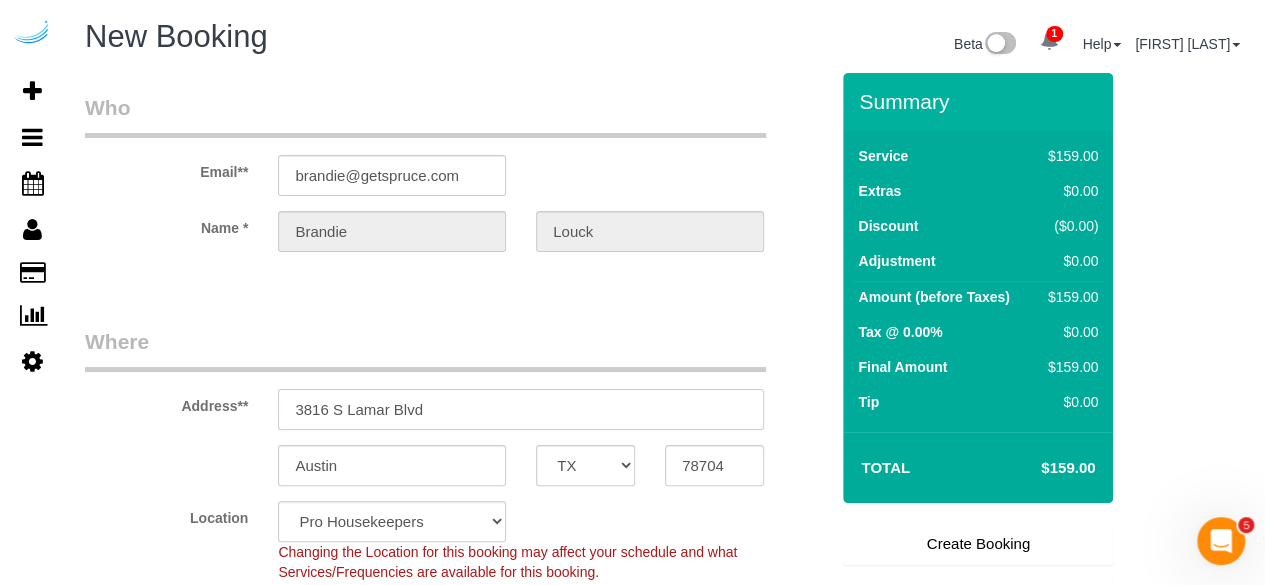 click on "3816 S Lamar Blvd" at bounding box center (521, 409) 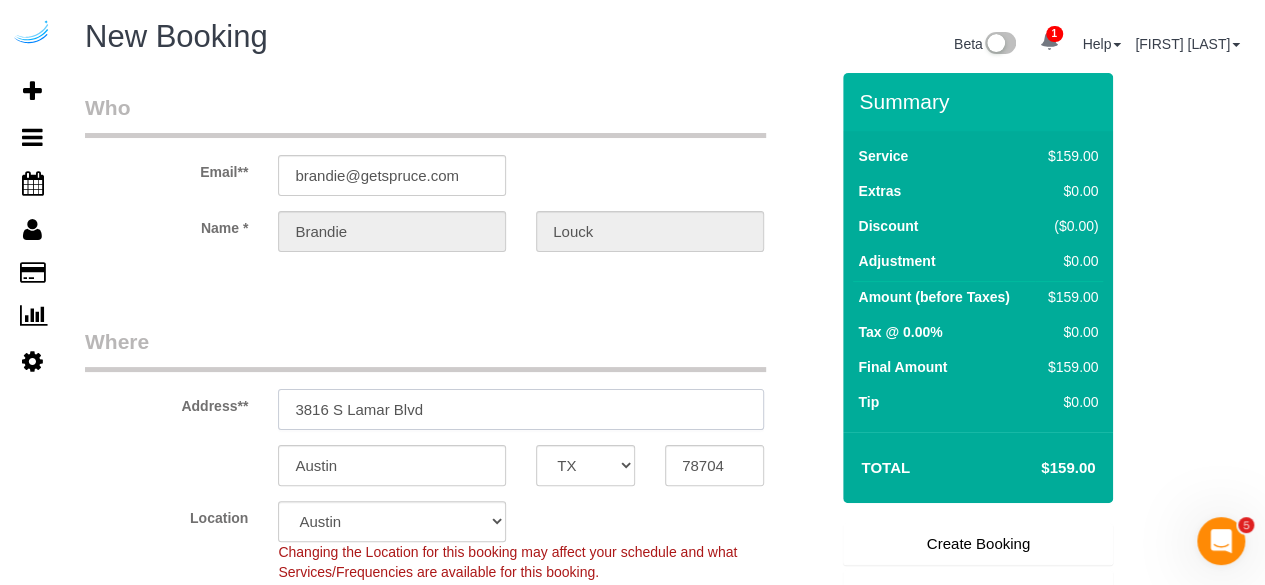 paste on "5604 Southwest Pkwy, Austin, TX 78735" 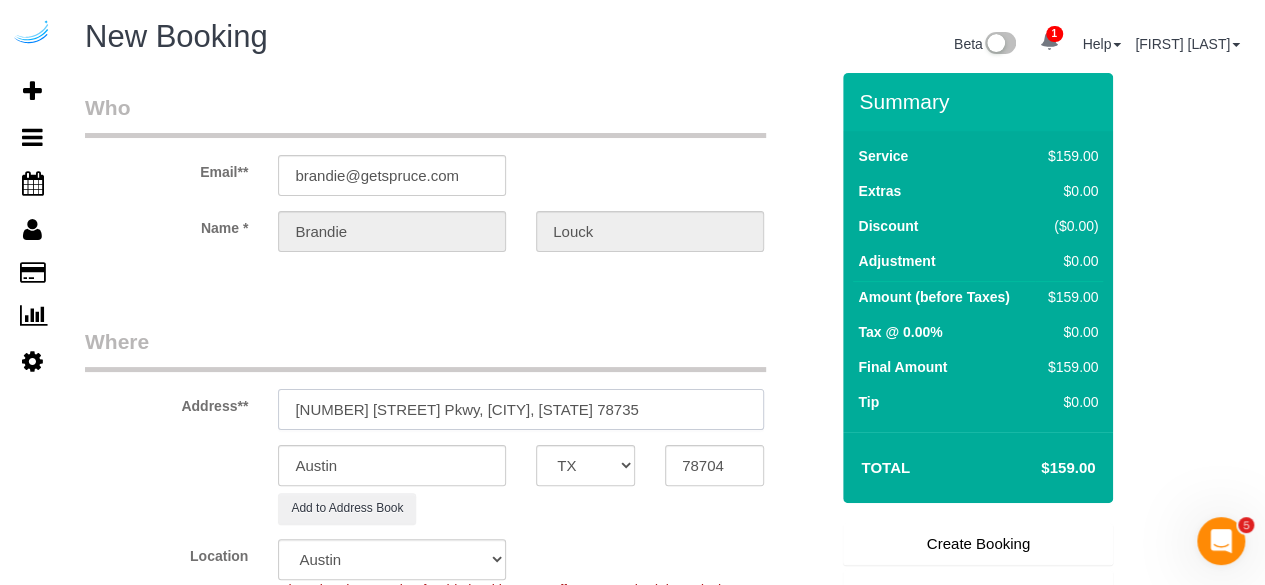 select on "object:37696" 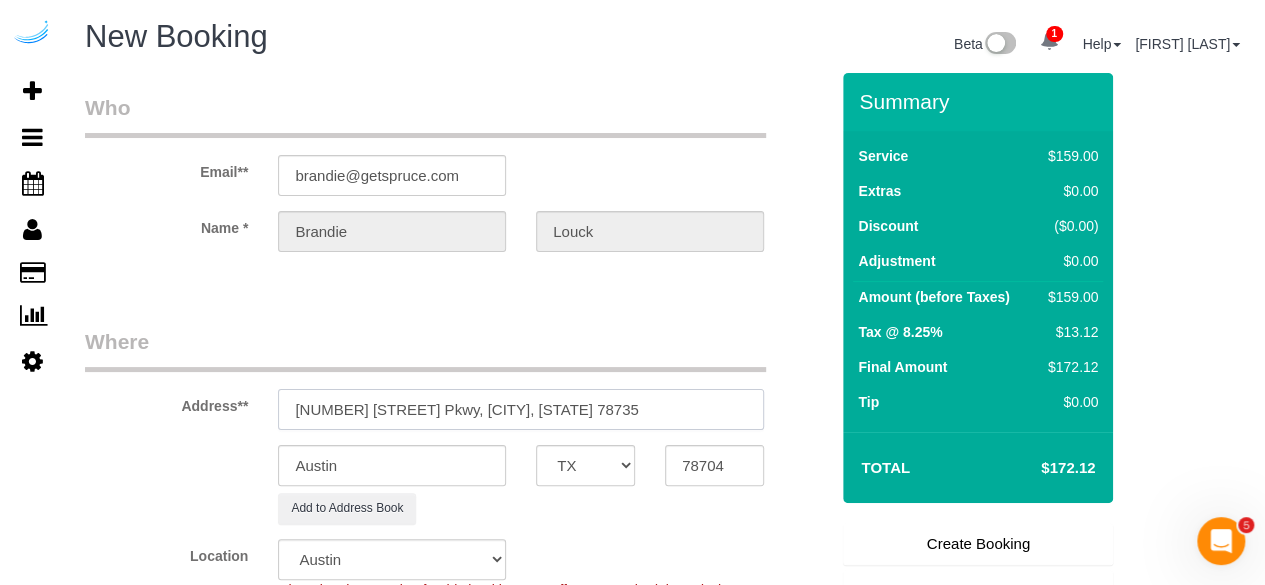 type on "5604 Southwest Pkwy, Austin, TX 78735" 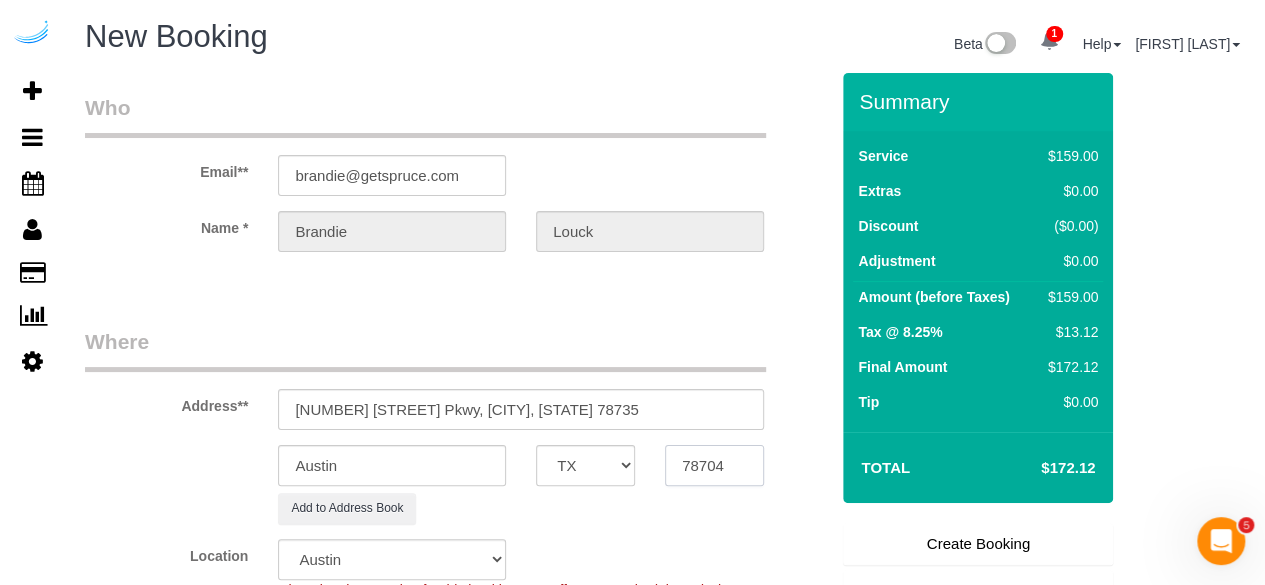 click on "78704" at bounding box center (714, 465) 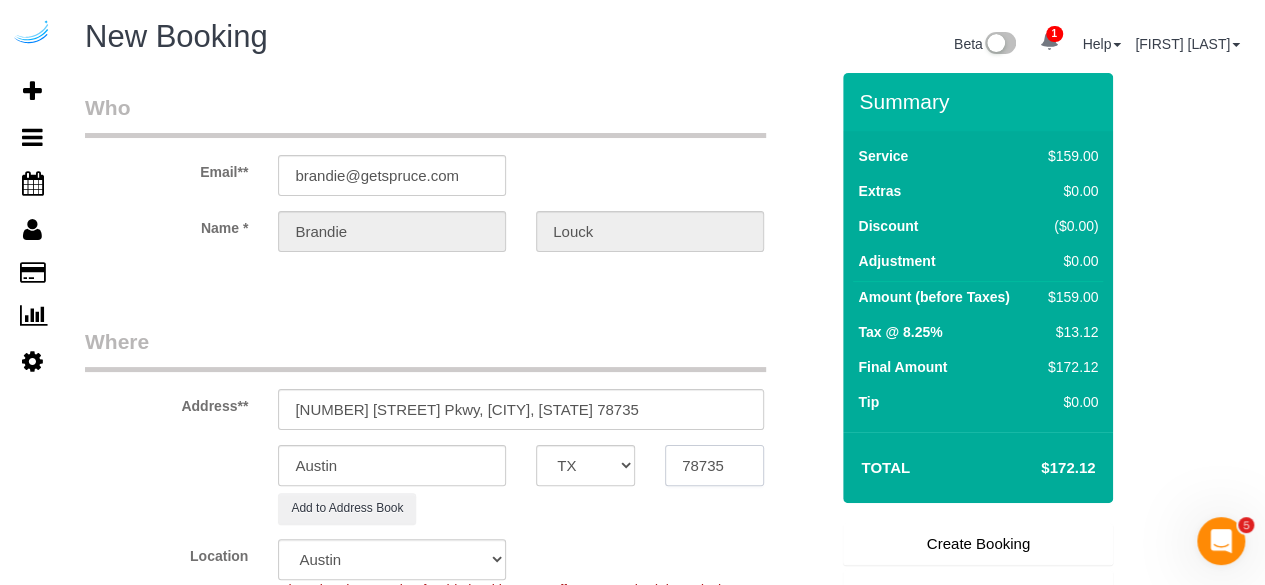 type on "78735" 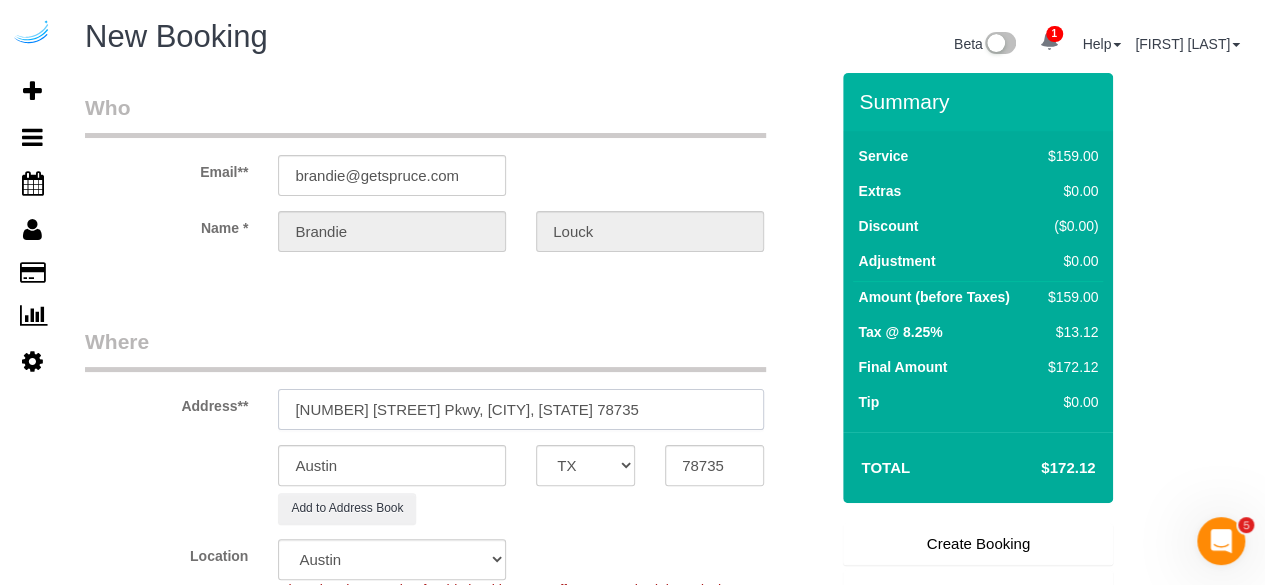 drag, startPoint x: 451, startPoint y: 407, endPoint x: 608, endPoint y: 406, distance: 157.00319 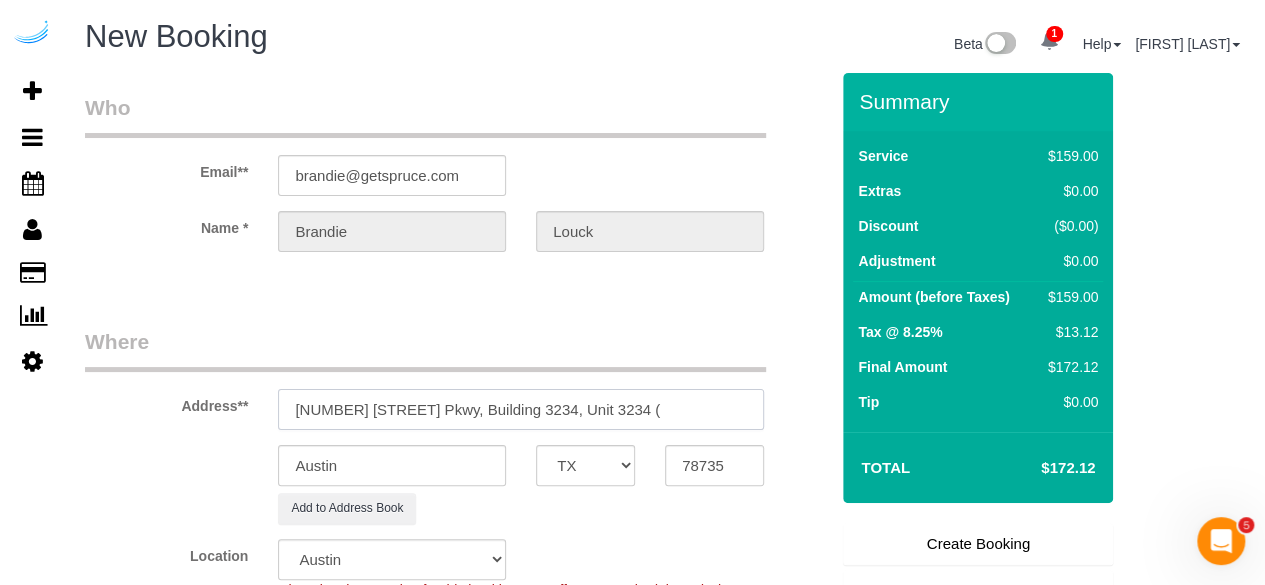 paste on "Zachary Lombardi" 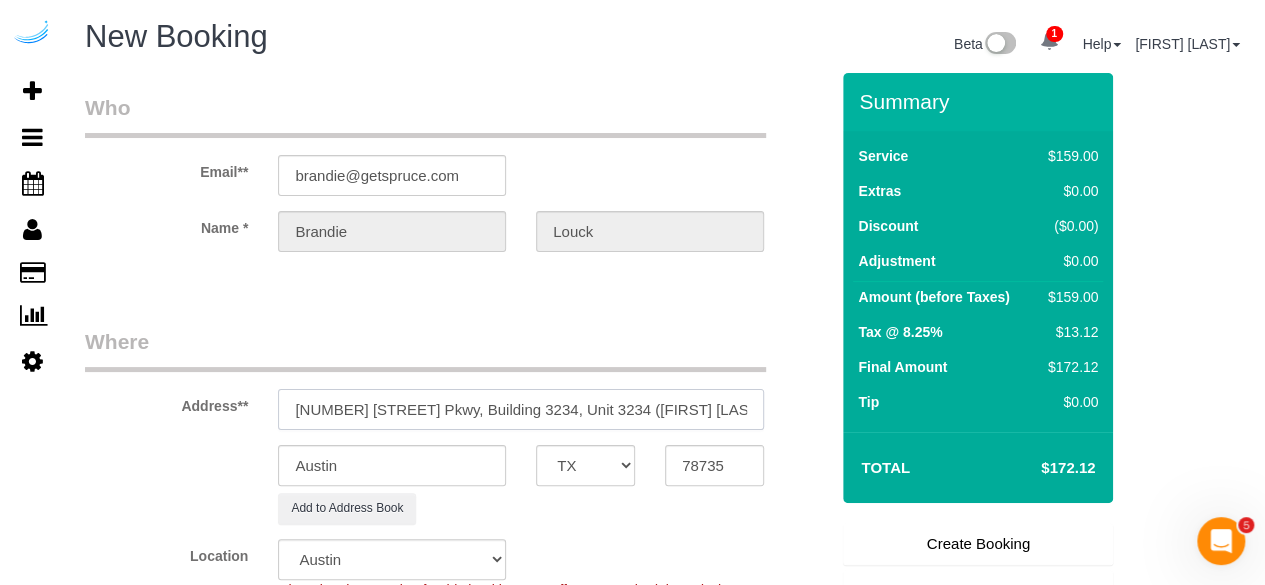scroll, scrollTop: 0, scrollLeft: 4, axis: horizontal 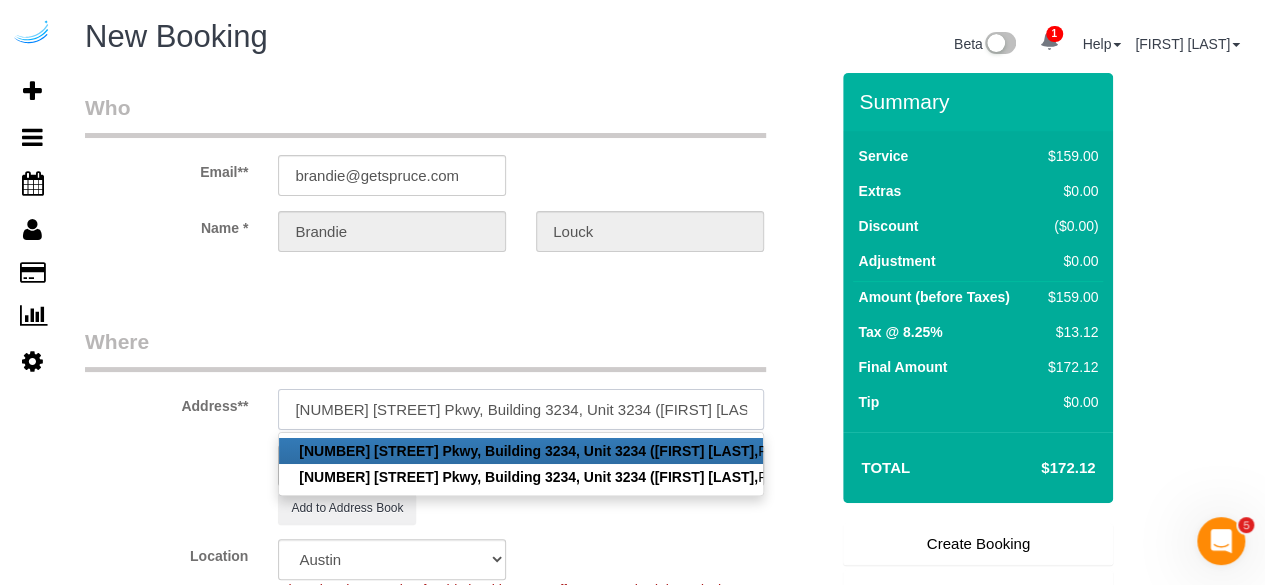 paste on "Preserve at Travis Creek" 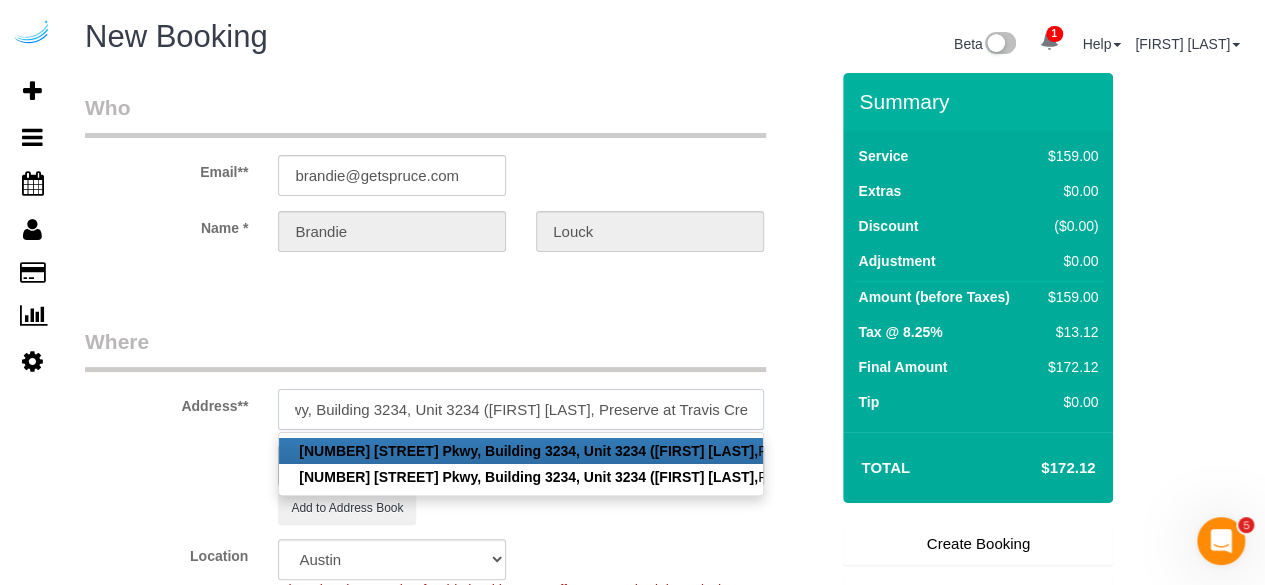 scroll, scrollTop: 0, scrollLeft: 182, axis: horizontal 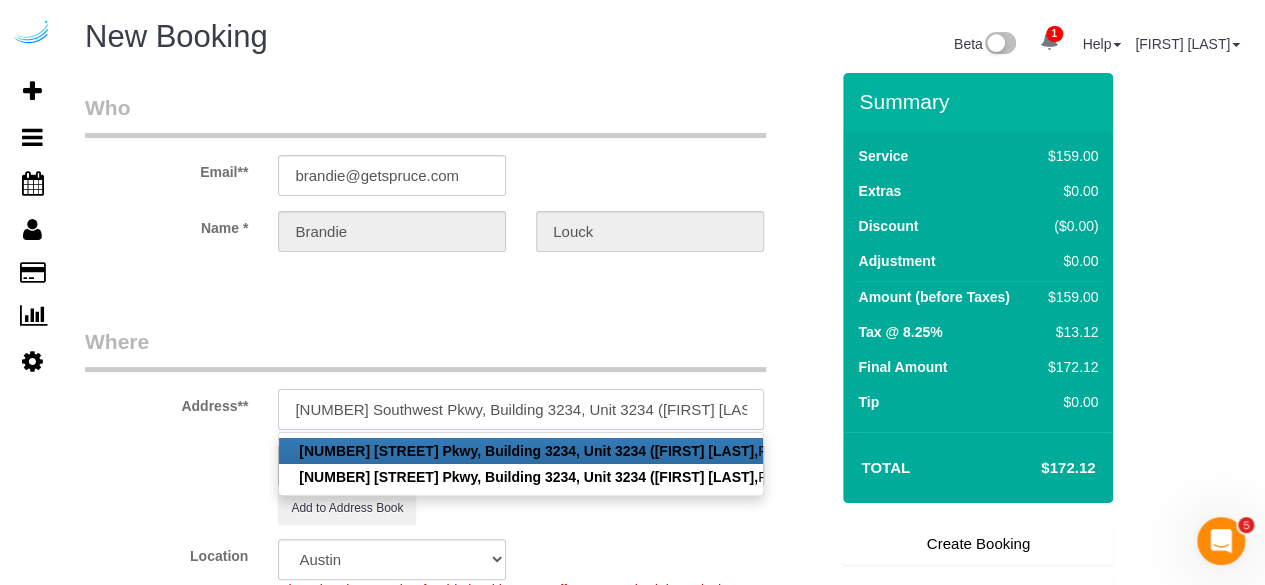 paste on "1413765" 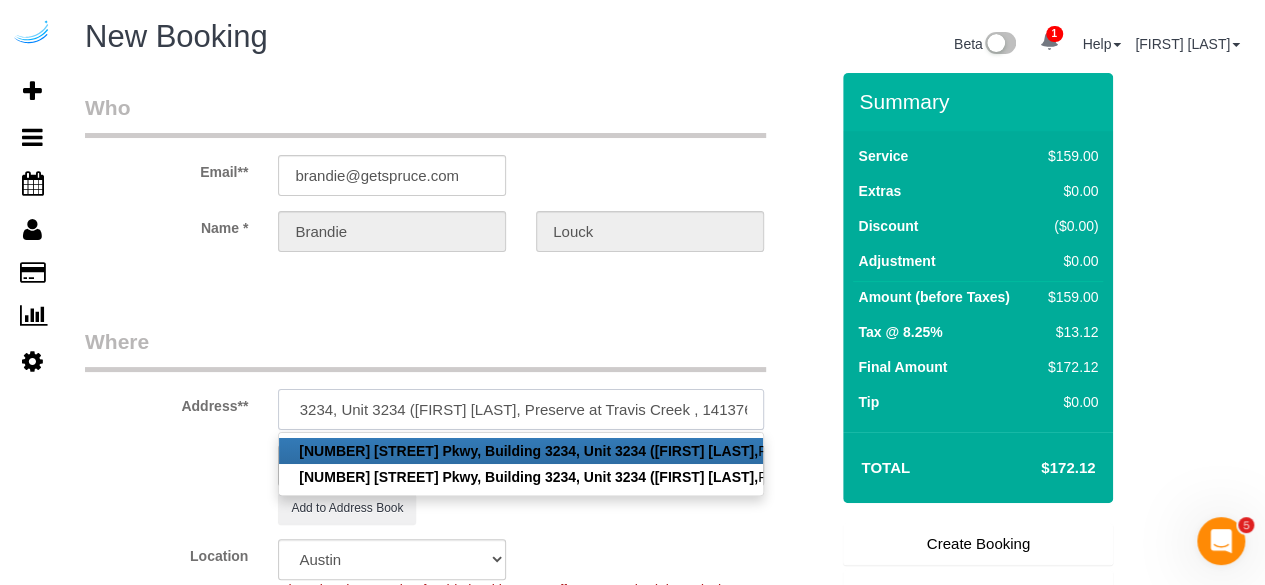 scroll, scrollTop: 0, scrollLeft: 253, axis: horizontal 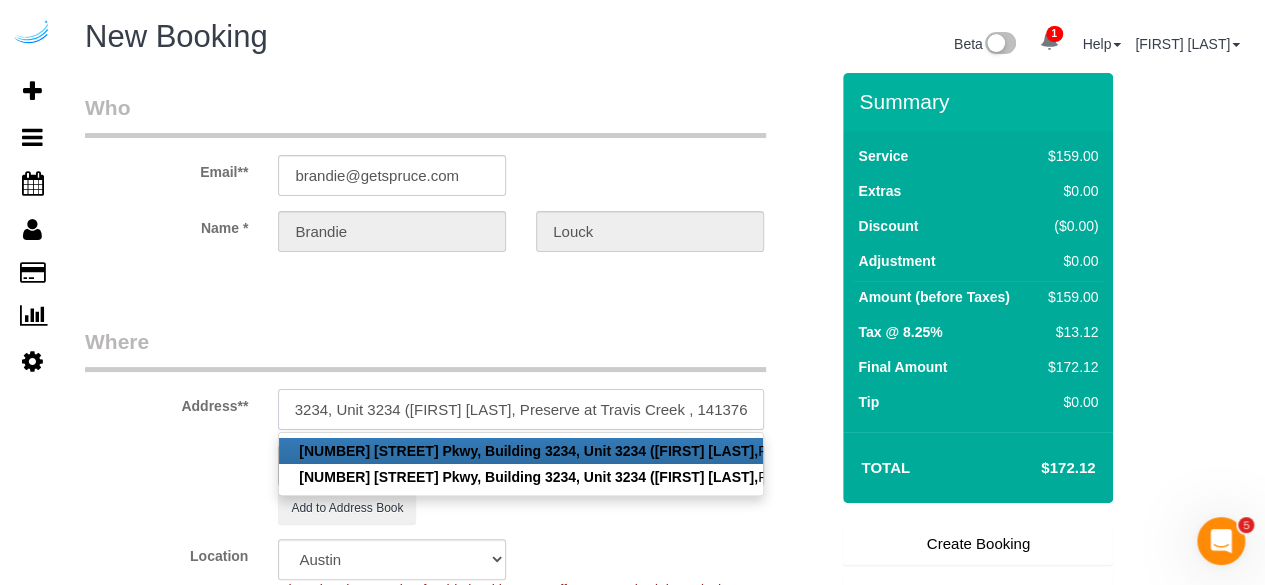type on "5604 Southwest Pkwy, Building 3234, Unit 3234 (Zachary Lombardi, Preserve at Travis Creek , 1413765	)" 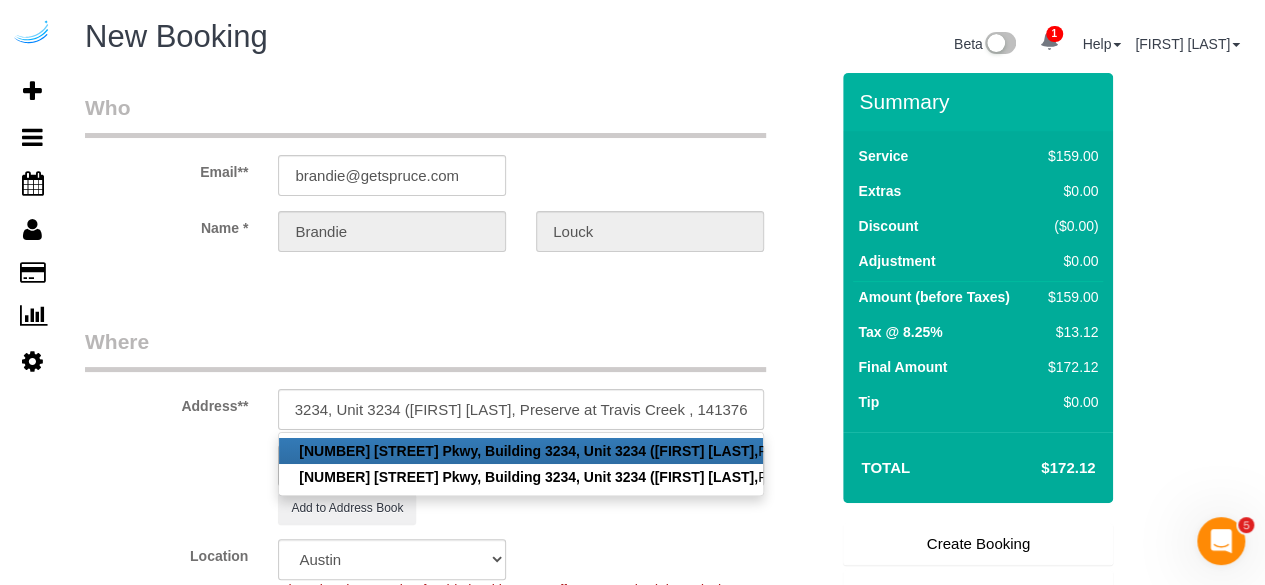 click on "Who
Email**
brandie@getspruce.com
Name *
Brandie
Louck
Where
Address**
5604 Southwest Pkwy, Building 3234, Unit 3234 (Zachary Lombardi, Preserve at Travis Creek , 1413765	)
5604 Southwest Pkwy, Building 3234, Unit 3234 (Zachary Lombardi, Preserve at Travis Creek,1413764), Austin, TX 78735
5604 Southwest Pkwy, Building 3234, Unit 3234 (Zachary Lombardi, Preserve at Travis Creek,1376990), Austin, TX 78735
Austin
AK
AL
AR
AZ
CA
CO
CT
DC
DE
FL
GA
HI
IA" at bounding box center (456, 2223) 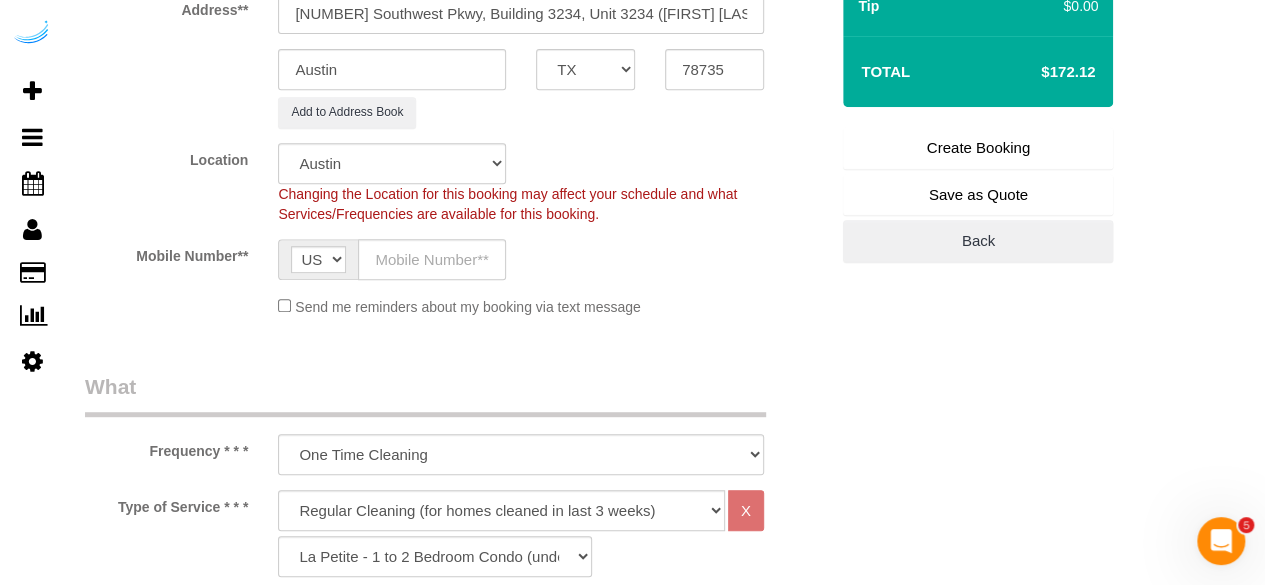 scroll, scrollTop: 400, scrollLeft: 0, axis: vertical 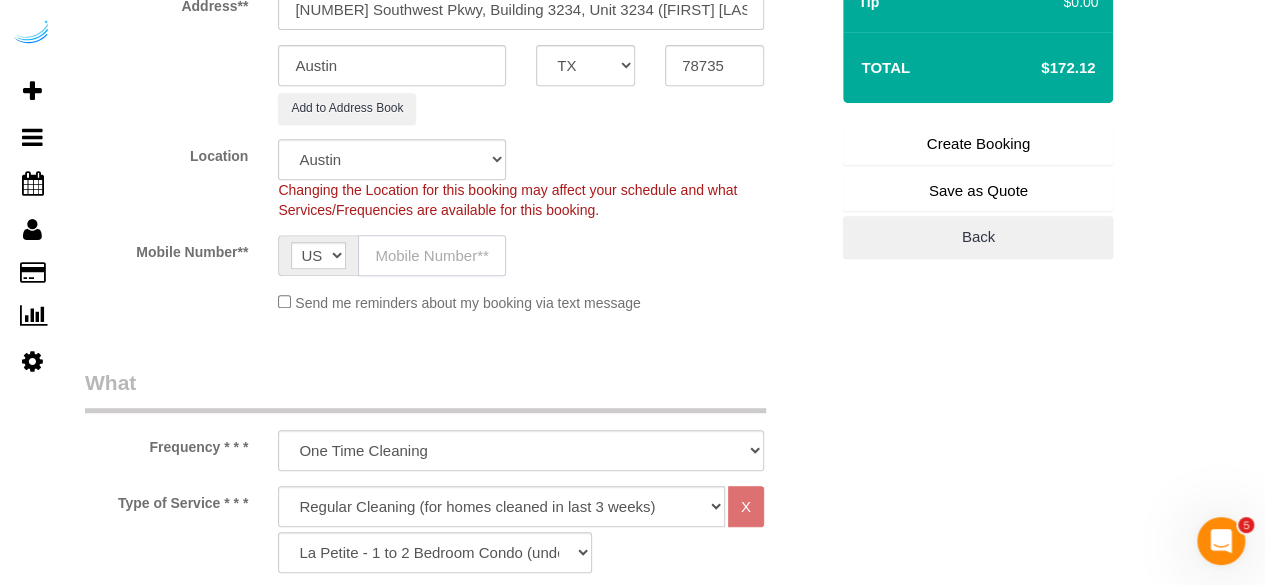 click 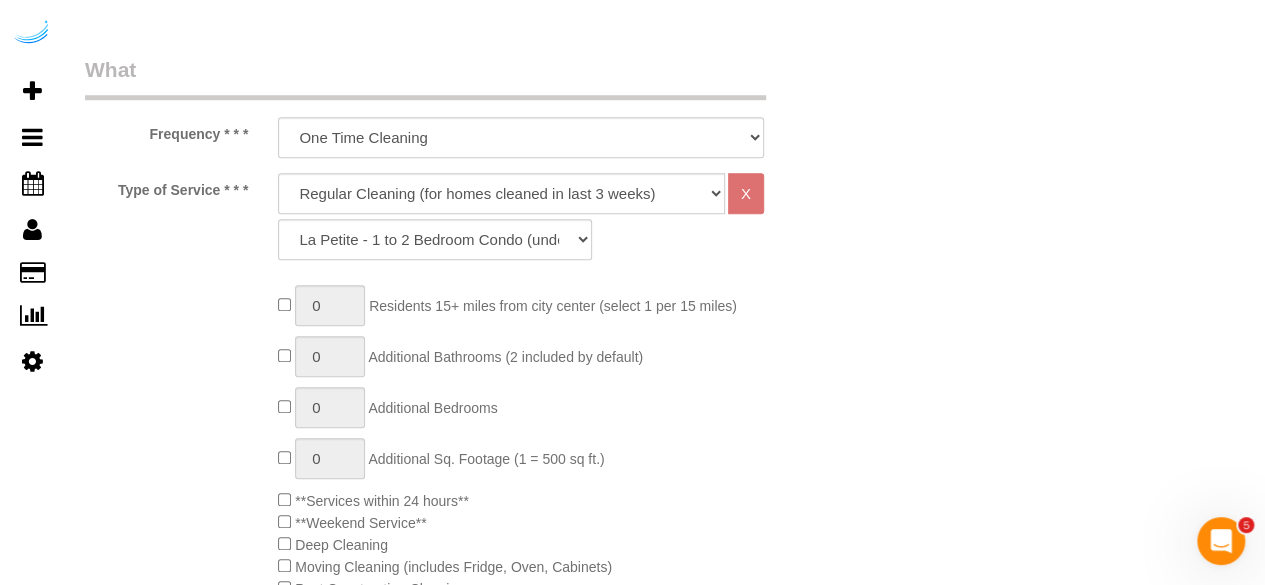 scroll, scrollTop: 800, scrollLeft: 0, axis: vertical 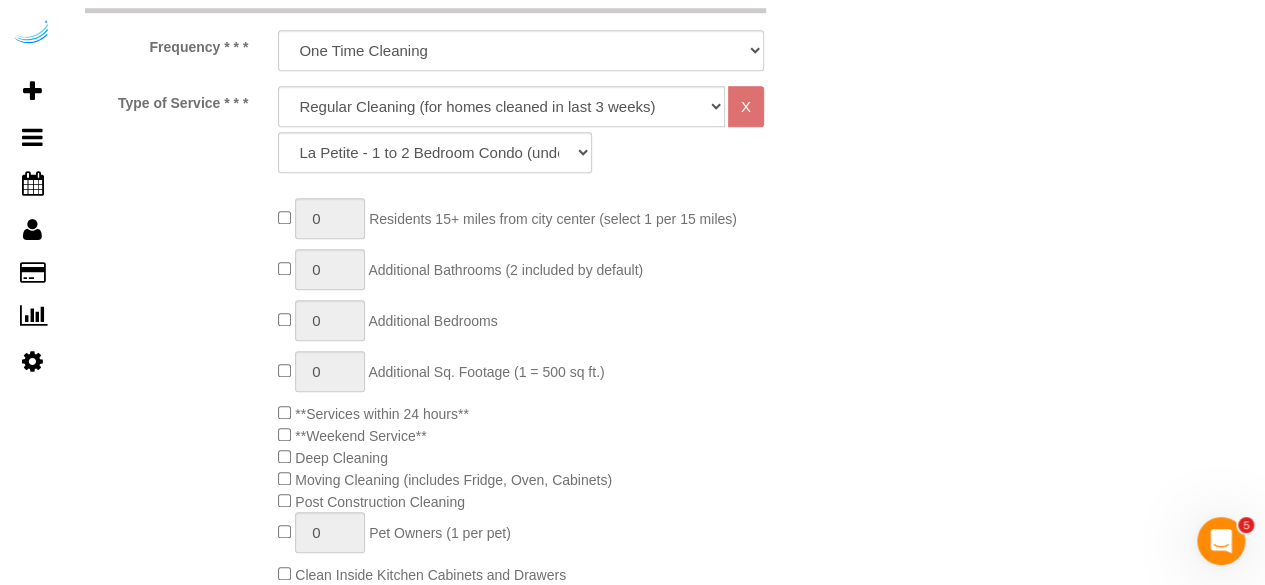 type on "([PHONE])" 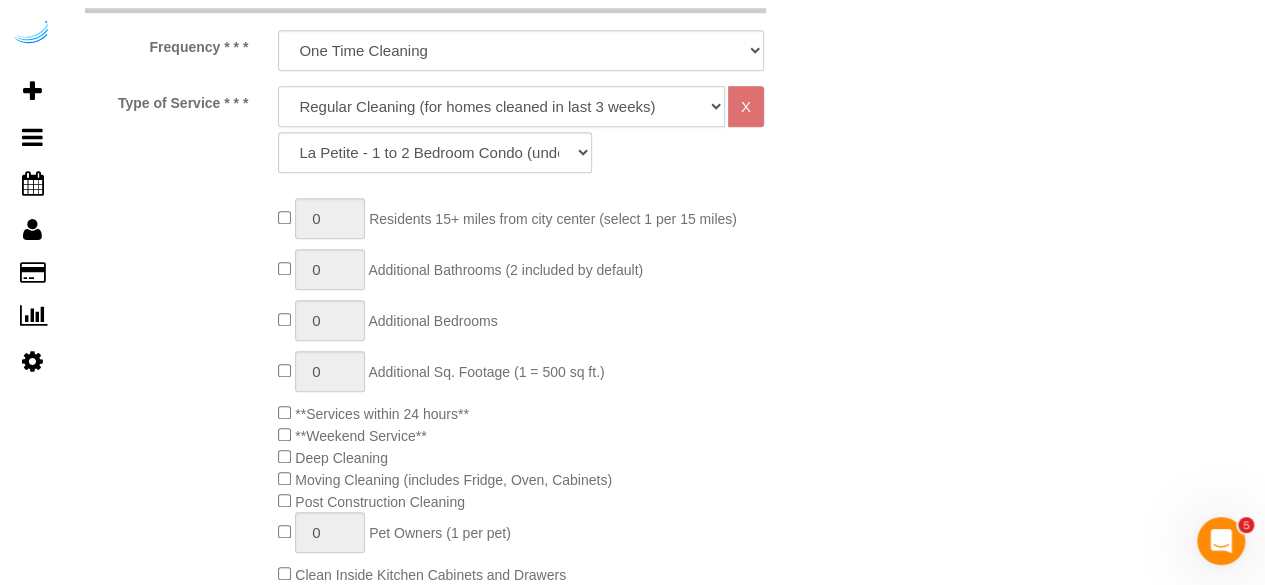 click on "Deep Cleaning (for homes that have not been cleaned in 3+ weeks) Spruce Regular Cleaning (for homes cleaned in last 3 weeks) Moving Cleanup (to clean home for new tenants) Post Construction Cleaning Vacation Rental Cleaning Hourly" 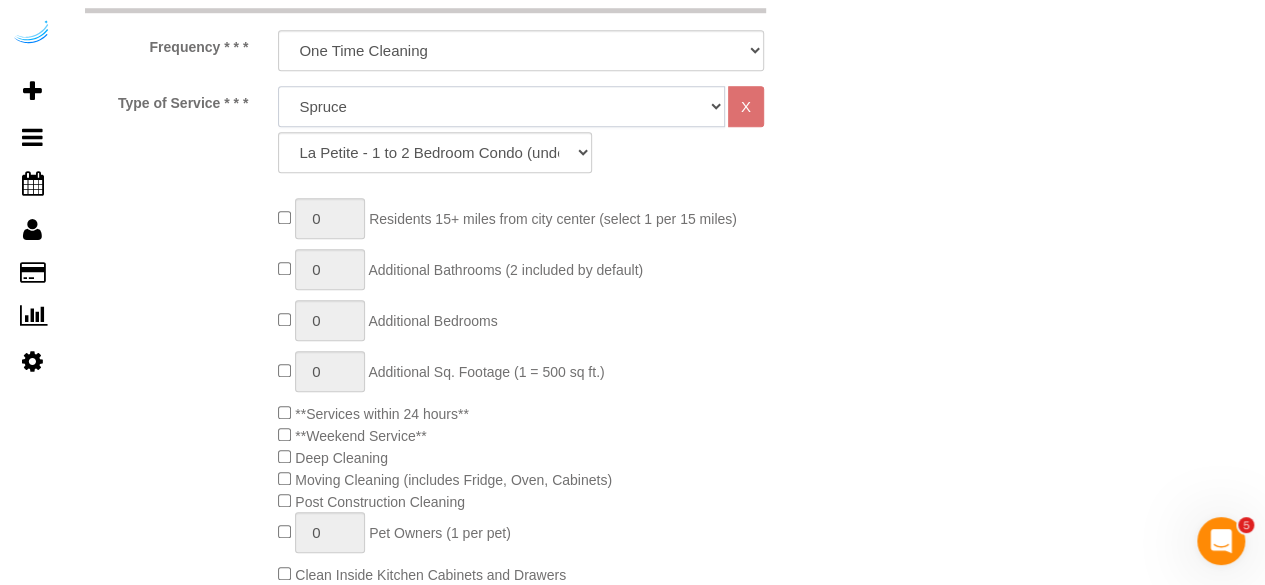 click on "Deep Cleaning (for homes that have not been cleaned in 3+ weeks) Spruce Regular Cleaning (for homes cleaned in last 3 weeks) Moving Cleanup (to clean home for new tenants) Post Construction Cleaning Vacation Rental Cleaning Hourly" 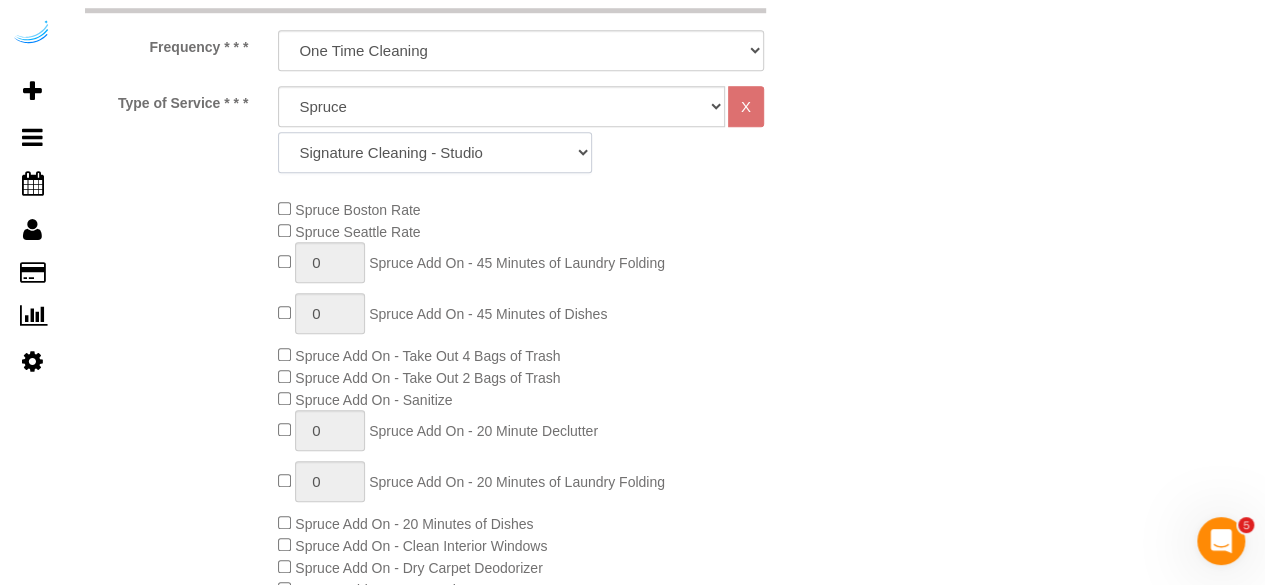 click on "Signature Cleaning - Studio Signature Cleaning - 1 Bed 1 Bath Signature Cleaning - 1 Bed 1.5 Bath Signature Cleaning - 1 Bed 1 Bath + Study Signature Cleaning - 1 Bed 2 Bath Signature Cleaning - 2 Bed 1 Bath Signature Cleaning - 2 Bed 2 Bath Signature Cleaning - 2 Bed 2.5 Bath Signature Cleaning - 2 Bed 2 Bath + Study Signature Cleaning - 3 Bed 2 Bath Signature Cleaning - 3 Bed 3 Bath Signature Cleaning - 4 Bed 2 Bath Signature Cleaning - 4 Bed 4 Bath Signature Cleaning - 5 Bed 4 Bath Signature Cleaning - 5 Bed 5 Bath Signature Cleaning - 6 Bed 6 Bath Premium Cleaning - Studio Premium Cleaning - 1 Bed 1 Bath Premium Cleaning - 1 Bed 1.5 Bath Premium Cleaning - 1 Bed 1 Bath + Study Premium Cleaning - 1 Bed 2 Bath Premium Cleaning - 2 Bed 1 Bath Premium Cleaning - 2 Bed 2 Bath Premium Cleaning - 2 Bed 2.5 Bath Premium Cleaning - 2 Bed 2 Bath + Study Premium Cleaning - 3 Bed 2 Bath Premium Cleaning - 3 Bed 3 Bath Premium Cleaning - 4 Bed 2 Bath Premium Cleaning - 4 Bed 4 Bath Premium Cleaning - 5 Bed 4 Bath" 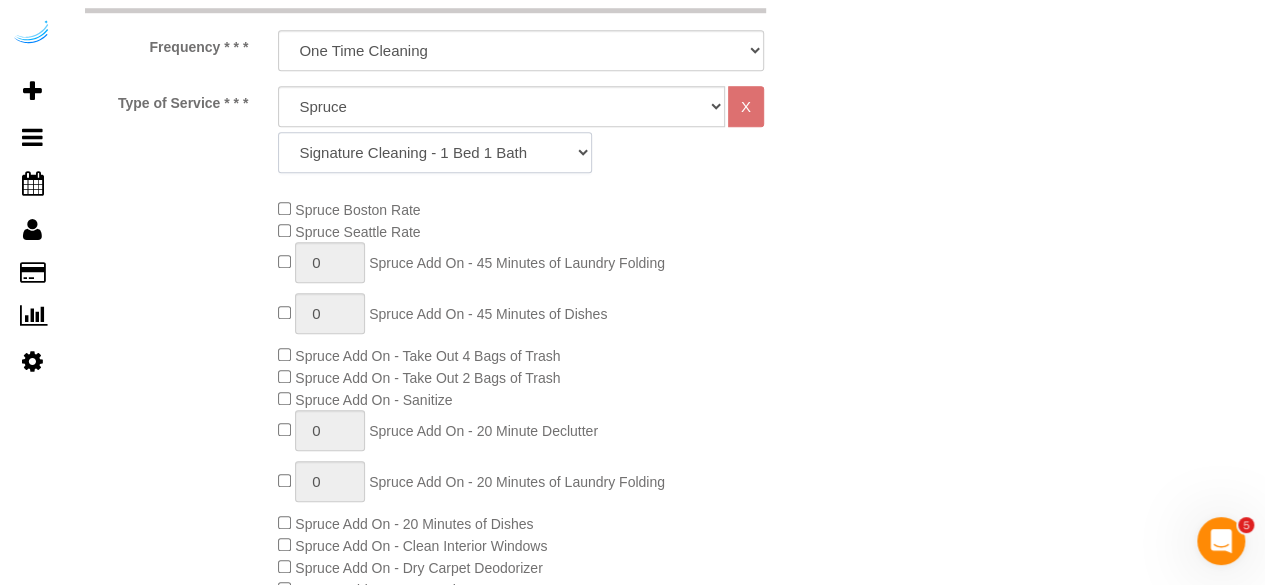 click on "Signature Cleaning - Studio Signature Cleaning - 1 Bed 1 Bath Signature Cleaning - 1 Bed 1.5 Bath Signature Cleaning - 1 Bed 1 Bath + Study Signature Cleaning - 1 Bed 2 Bath Signature Cleaning - 2 Bed 1 Bath Signature Cleaning - 2 Bed 2 Bath Signature Cleaning - 2 Bed 2.5 Bath Signature Cleaning - 2 Bed 2 Bath + Study Signature Cleaning - 3 Bed 2 Bath Signature Cleaning - 3 Bed 3 Bath Signature Cleaning - 4 Bed 2 Bath Signature Cleaning - 4 Bed 4 Bath Signature Cleaning - 5 Bed 4 Bath Signature Cleaning - 5 Bed 5 Bath Signature Cleaning - 6 Bed 6 Bath Premium Cleaning - Studio Premium Cleaning - 1 Bed 1 Bath Premium Cleaning - 1 Bed 1.5 Bath Premium Cleaning - 1 Bed 1 Bath + Study Premium Cleaning - 1 Bed 2 Bath Premium Cleaning - 2 Bed 1 Bath Premium Cleaning - 2 Bed 2 Bath Premium Cleaning - 2 Bed 2.5 Bath Premium Cleaning - 2 Bed 2 Bath + Study Premium Cleaning - 3 Bed 2 Bath Premium Cleaning - 3 Bed 3 Bath Premium Cleaning - 4 Bed 2 Bath Premium Cleaning - 4 Bed 4 Bath Premium Cleaning - 5 Bed 4 Bath" 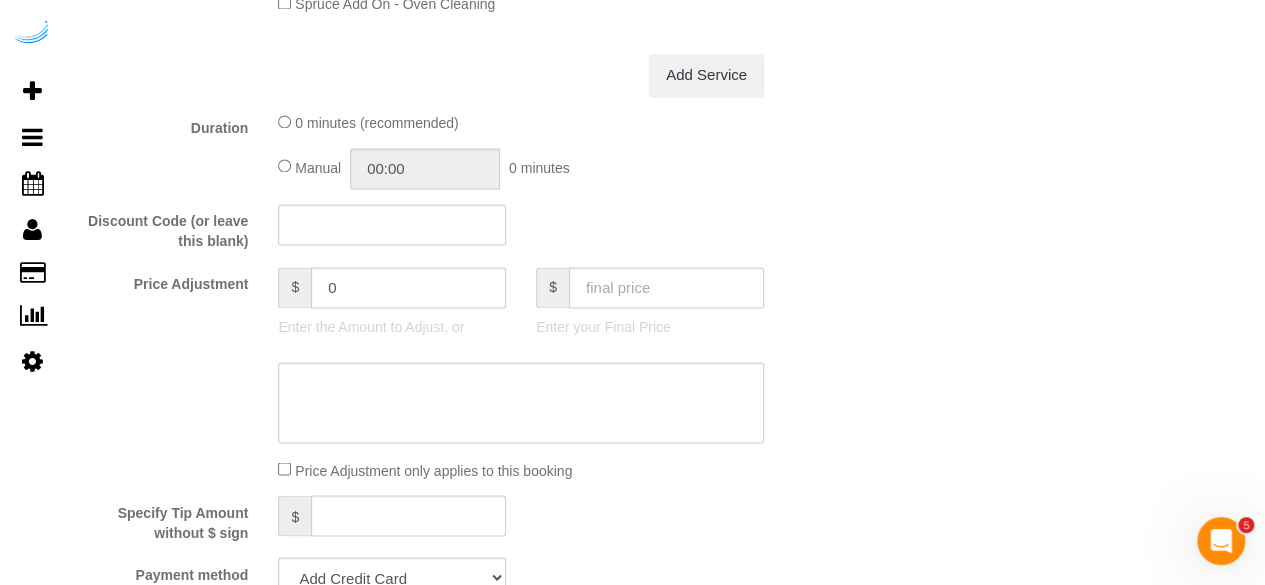 scroll, scrollTop: 1800, scrollLeft: 0, axis: vertical 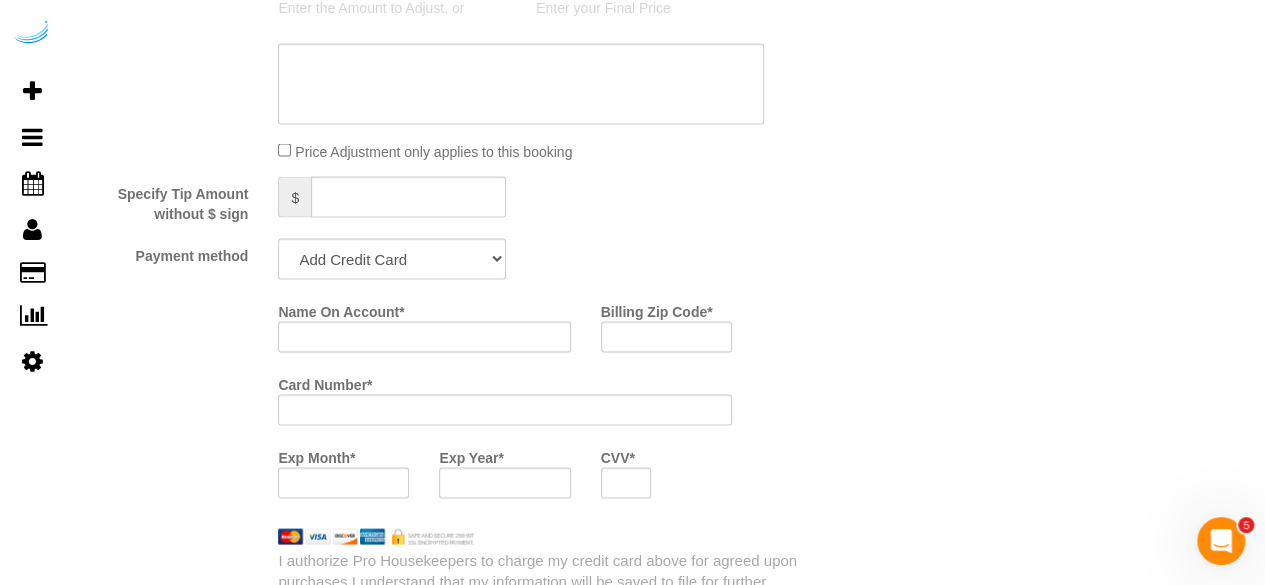 click on "What
Frequency * * *
One Time Cleaning Weekly Cleaning (20%) - 20.00% (0% for the First Booking) Every 2 Weeks (15%) - 15.00% (0% for the First Booking) Every 3 Weeks (10%) - 10.00% (0% for the First Booking) Every 4 Weeks (5%) - 5.00% (0% for the First Booking) Every 6 Weeks (2.5%) - 2.50% (0% for the First Booking) Every 8 Weeks ($5 off) - $5.00 (0% for the First Booking)
Type of Service * * *
Deep Cleaning (for homes that have not been cleaned in 3+ weeks) Spruce Regular Cleaning (for homes cleaned in last 3 weeks) Moving Cleanup (to clean home for new tenants) Post Construction Cleaning Vacation Rental Cleaning Hourly
X
Signature Cleaning - Studio Signature Cleaning - 1 Bed 1 Bath Mini Cleaning - Kitchen" at bounding box center (456, -209) 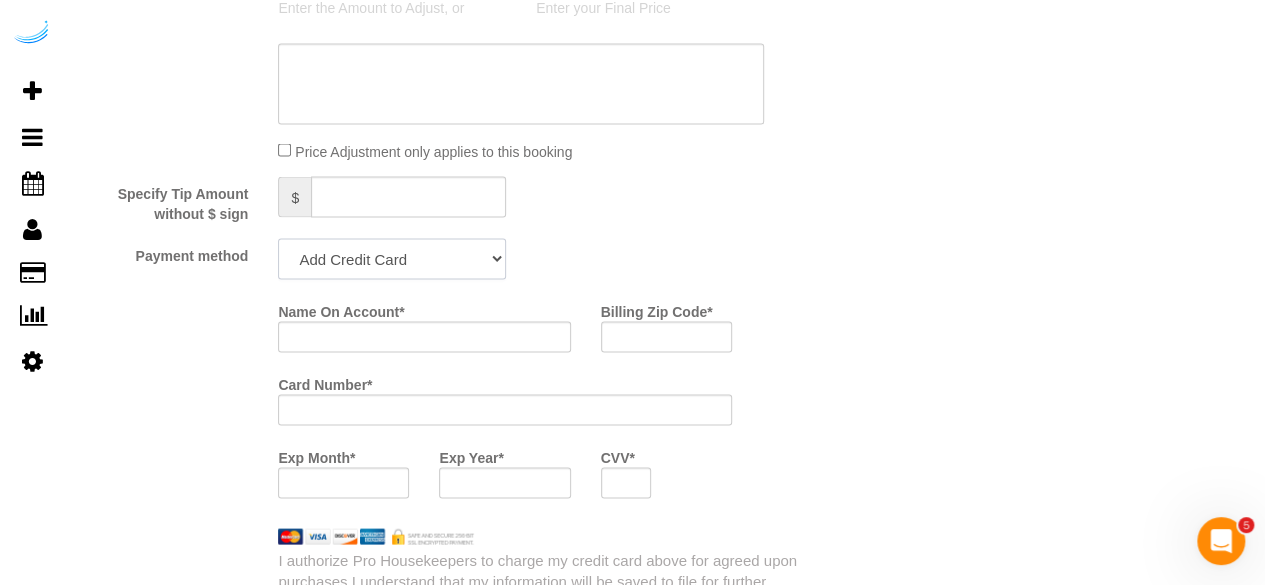 click on "Add Credit Card Cash Check Paypal" 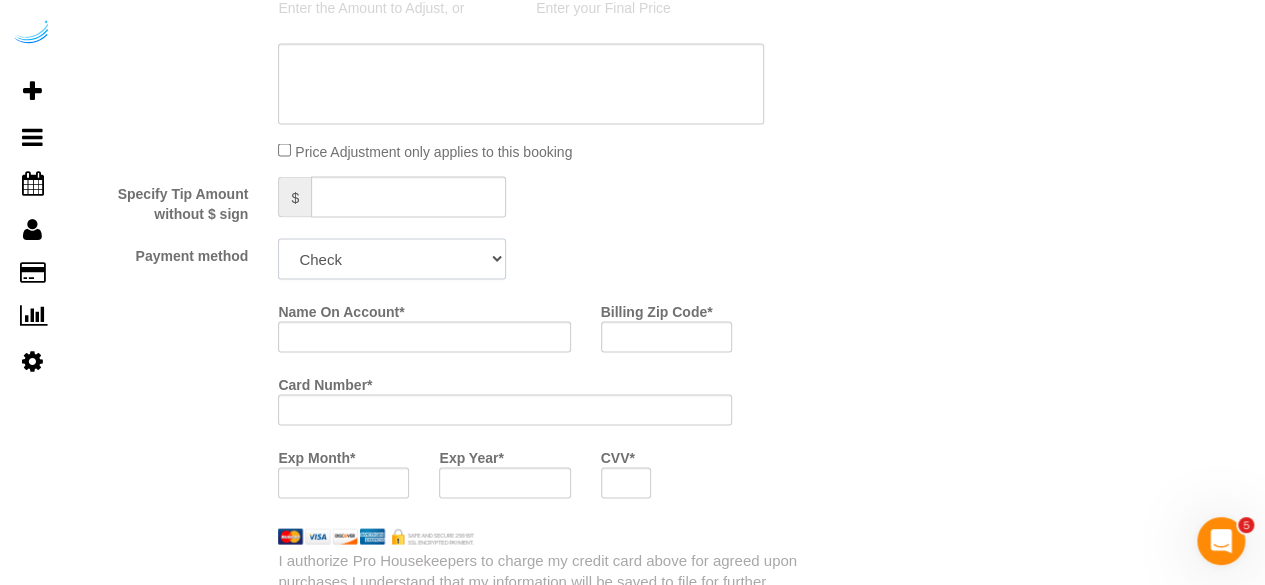 click on "Add Credit Card Cash Check Paypal" 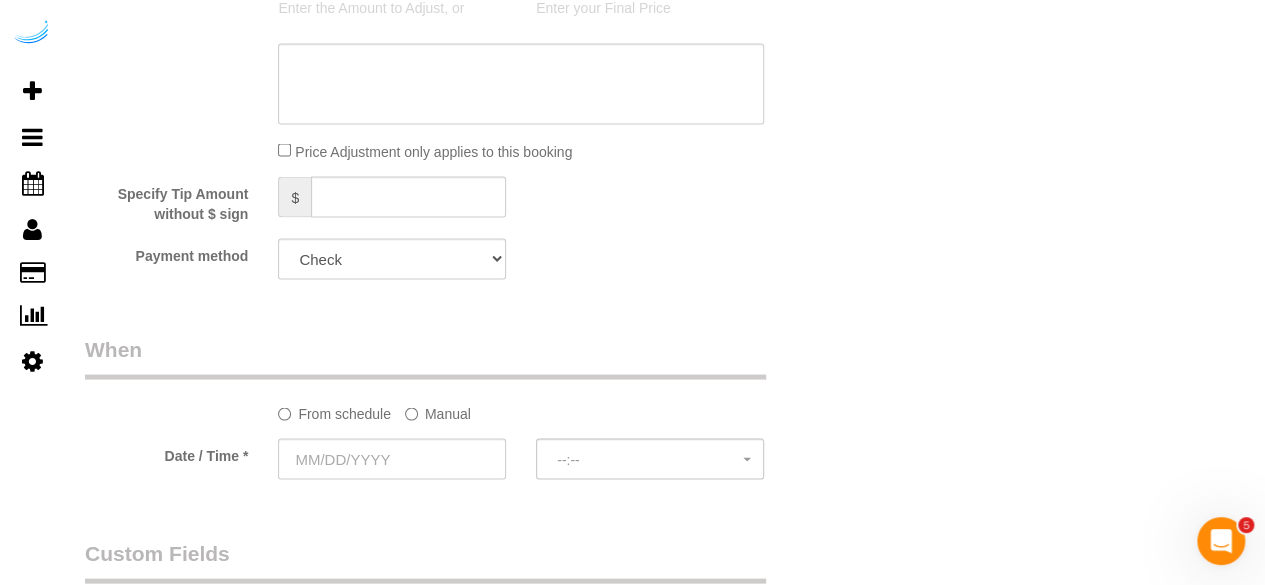 click on "Manual" 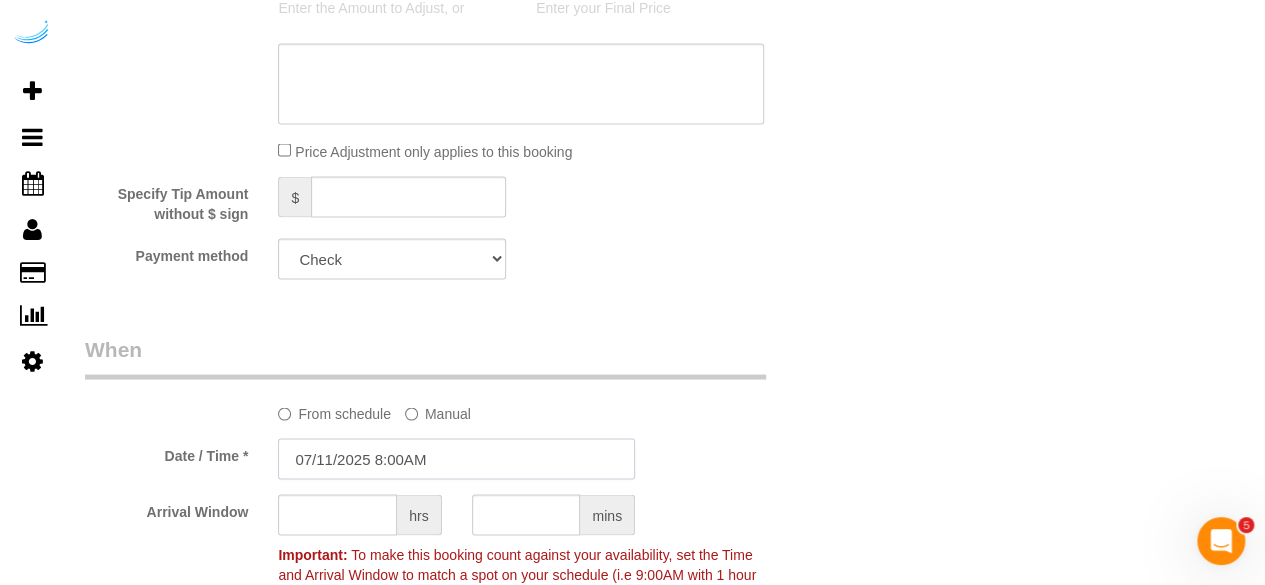 click on "07/11/2025 8:00AM" at bounding box center (456, 458) 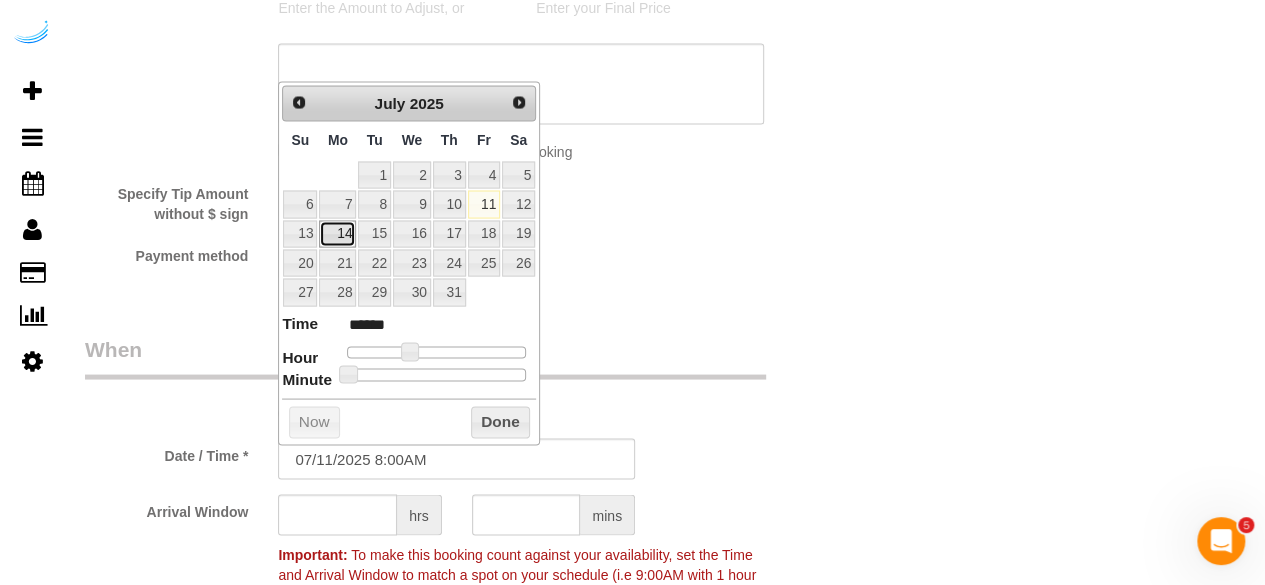 click on "14" at bounding box center [337, 233] 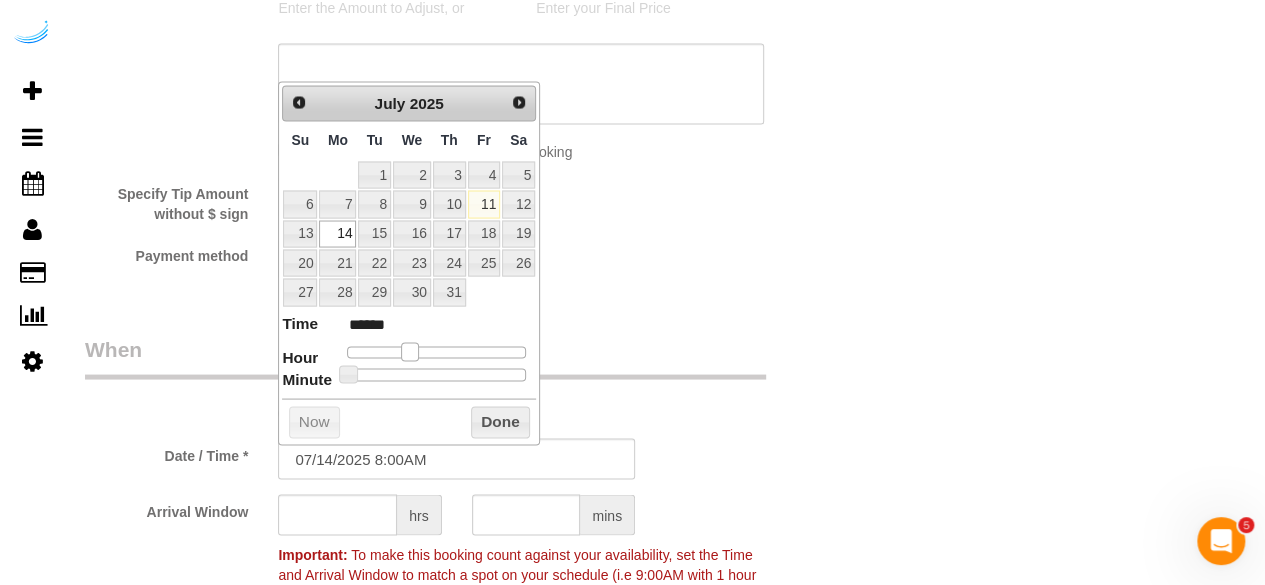 type on "07/14/2025 9:00AM" 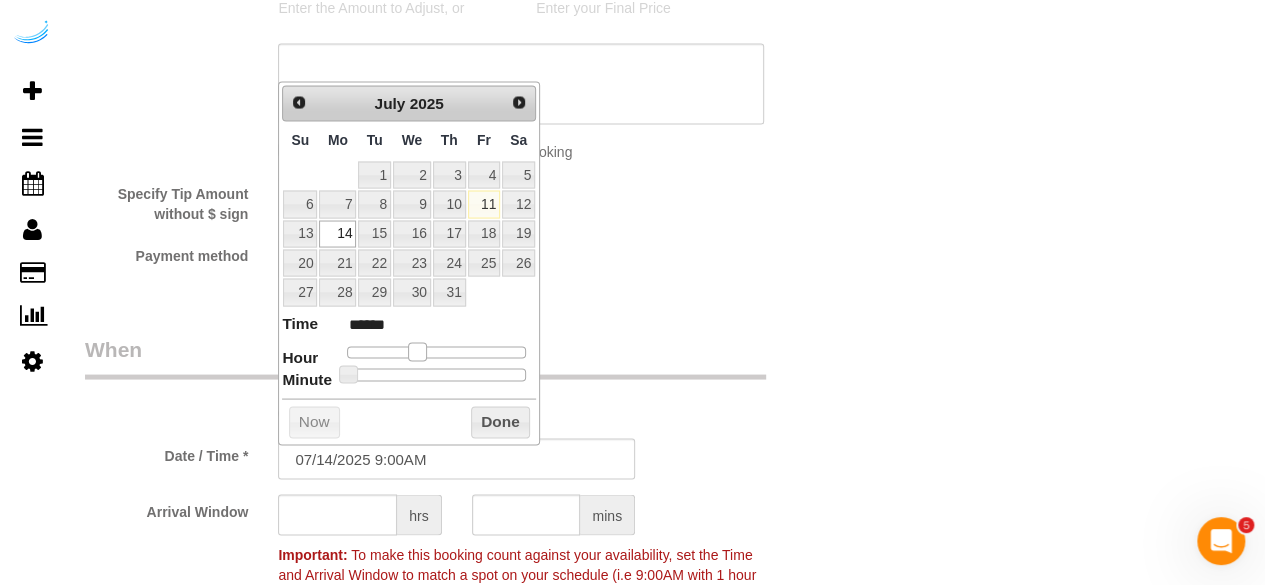 click at bounding box center [417, 351] 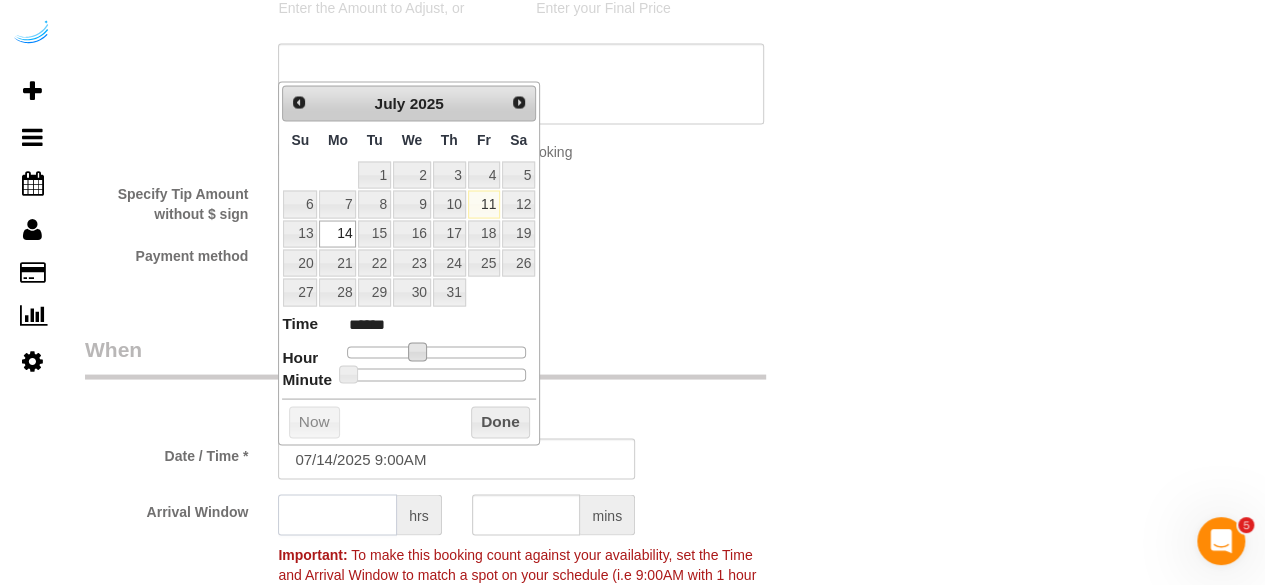 click 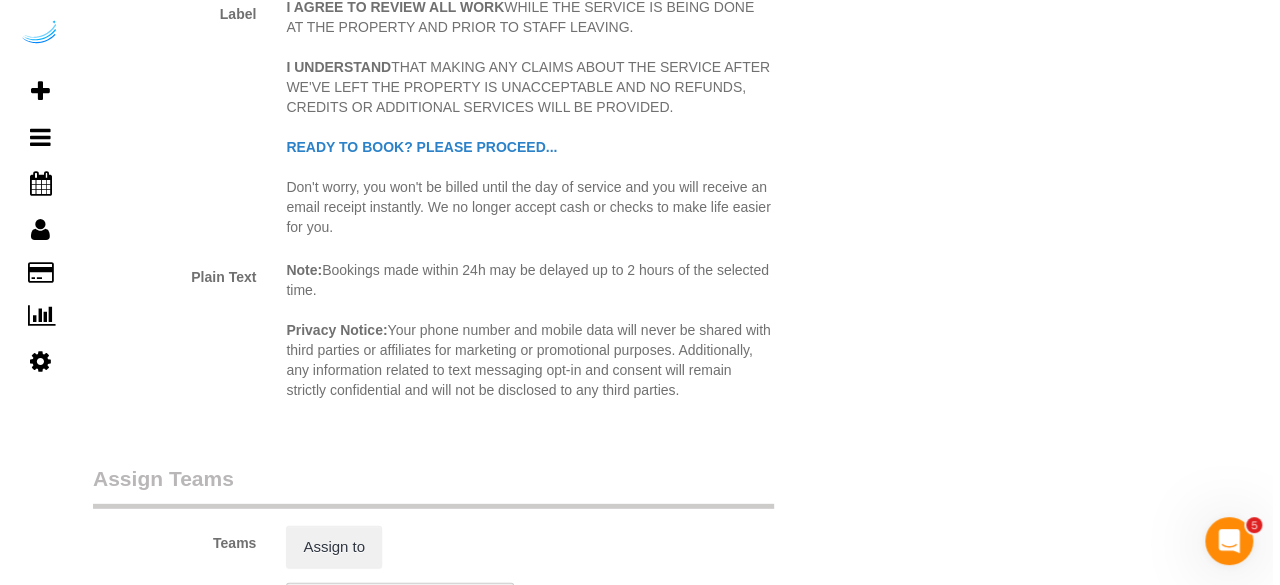 scroll, scrollTop: 2800, scrollLeft: 0, axis: vertical 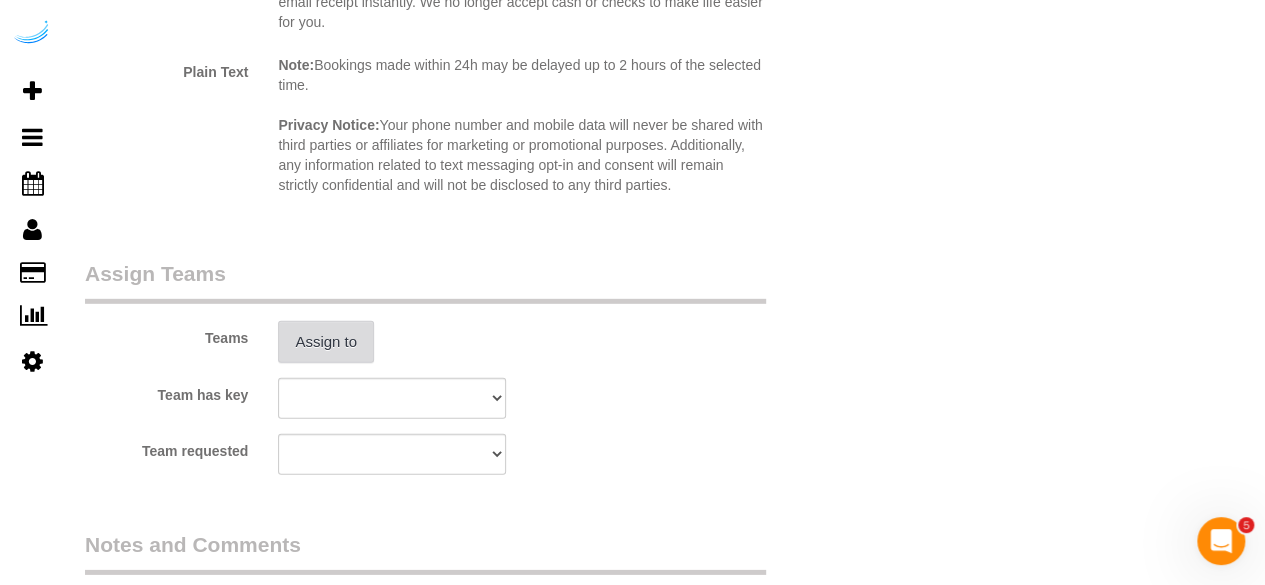 type on "4" 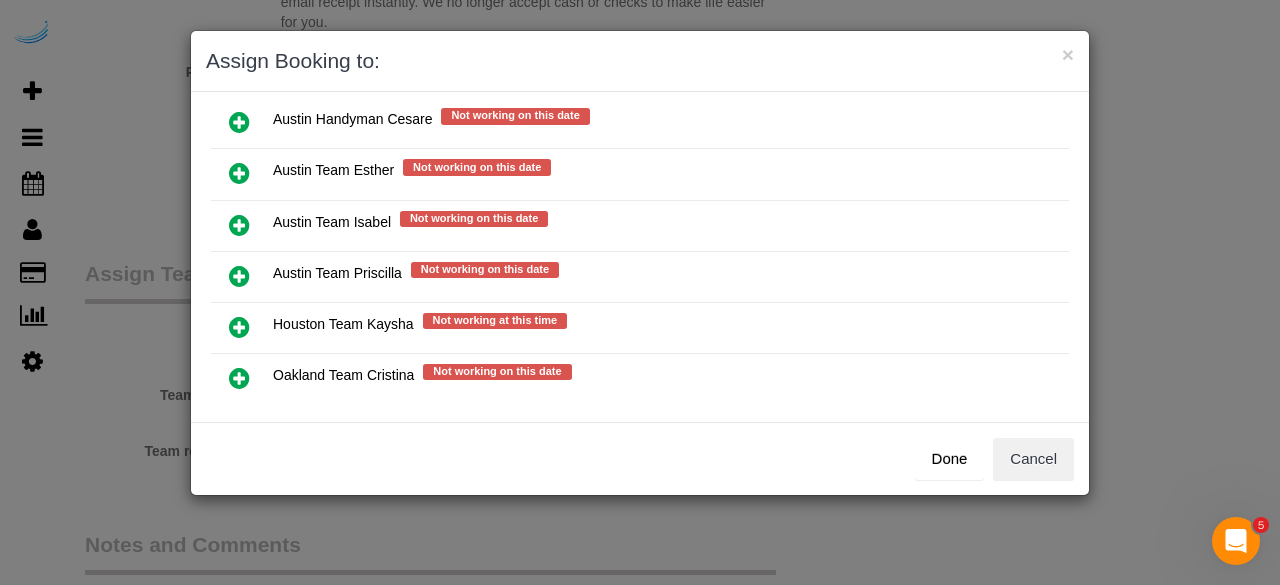 scroll, scrollTop: 338, scrollLeft: 0, axis: vertical 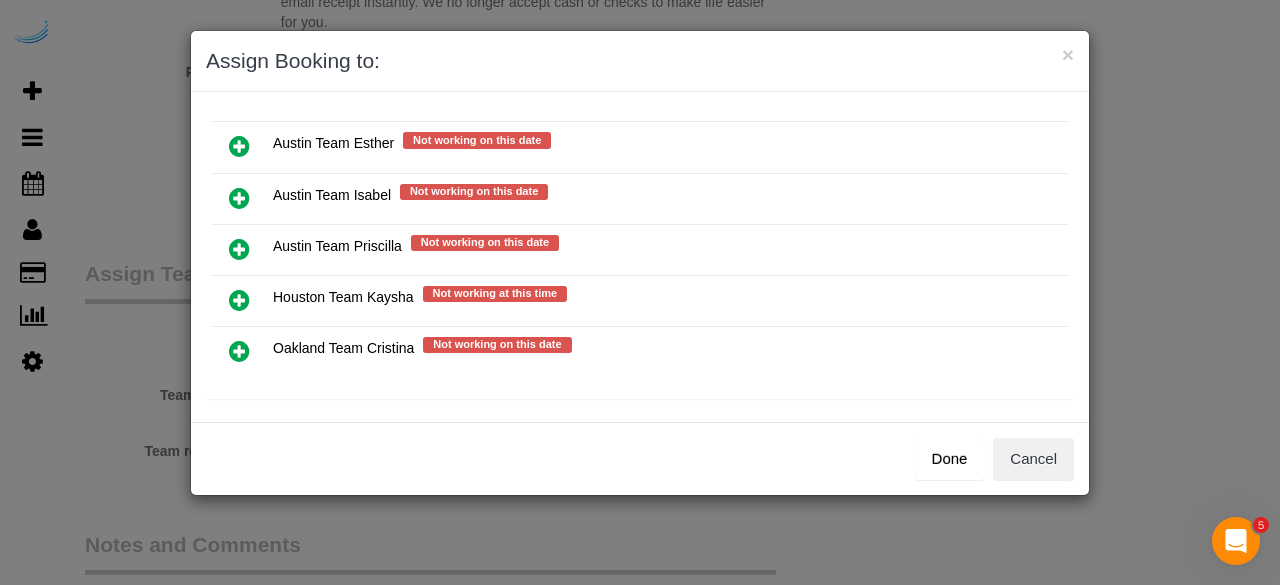 click at bounding box center [239, 198] 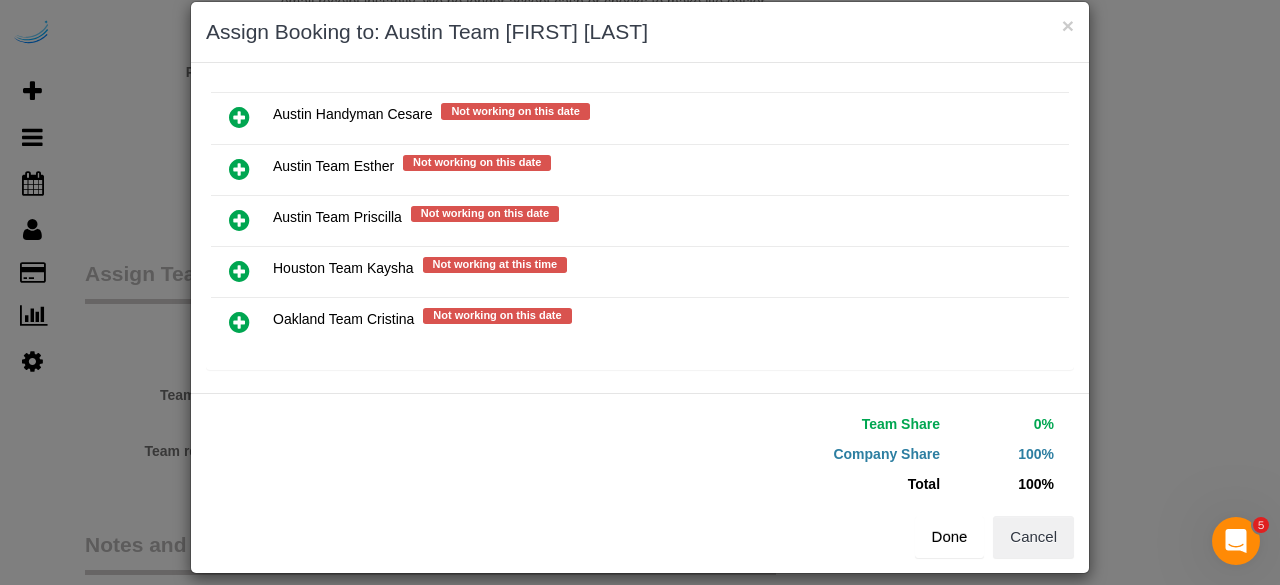 scroll, scrollTop: 45, scrollLeft: 0, axis: vertical 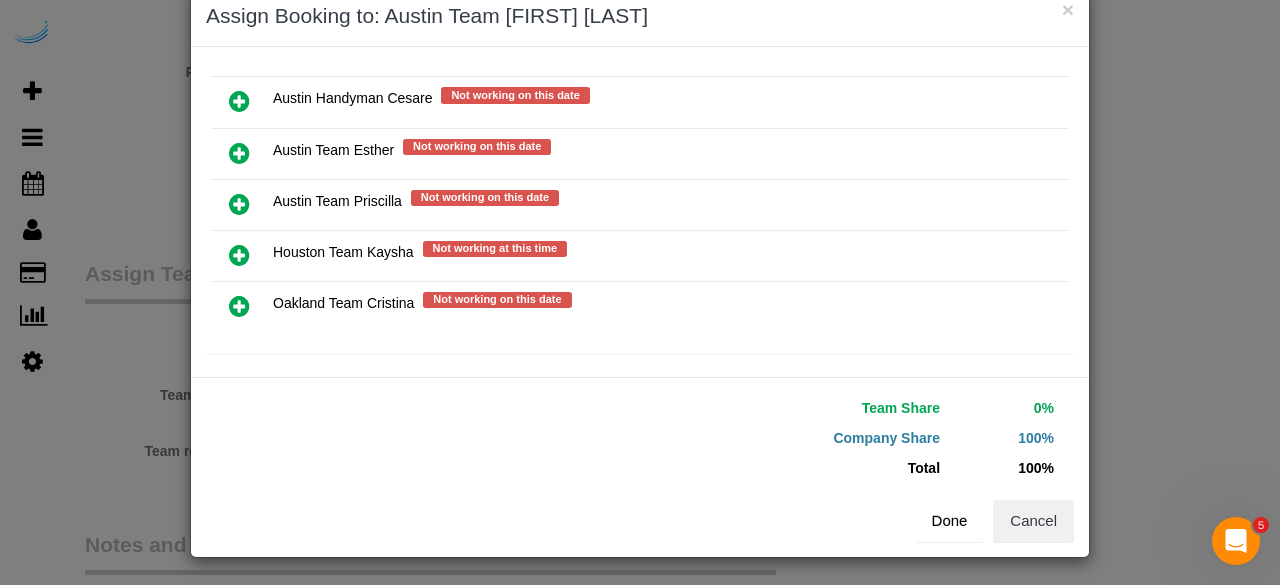 click on "Done" at bounding box center (950, 521) 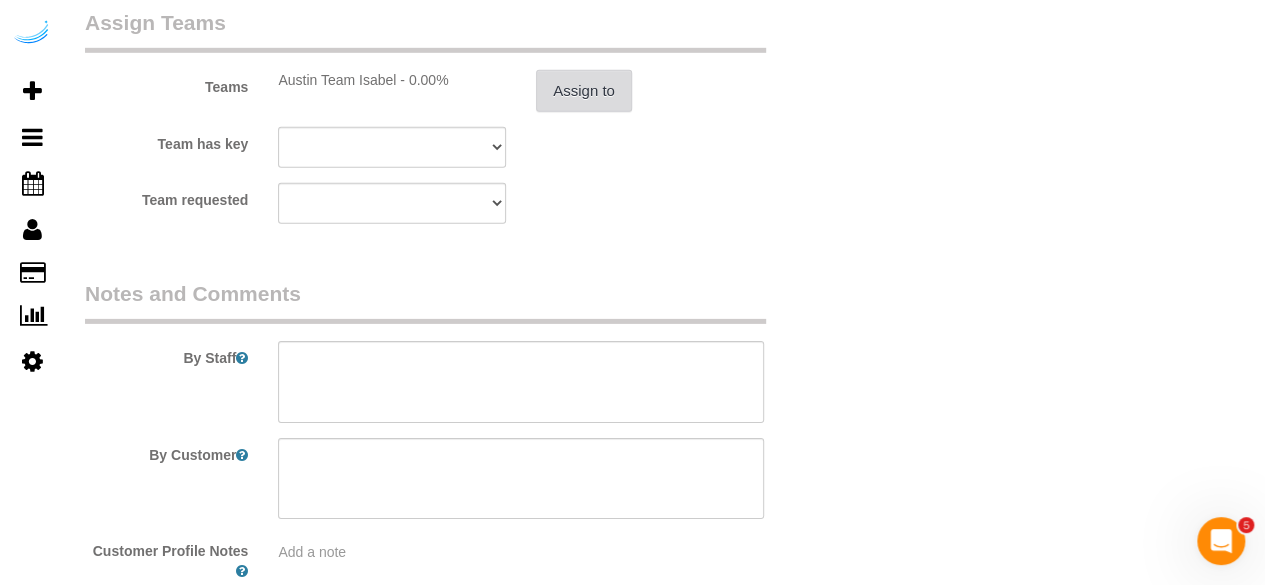 scroll, scrollTop: 3170, scrollLeft: 0, axis: vertical 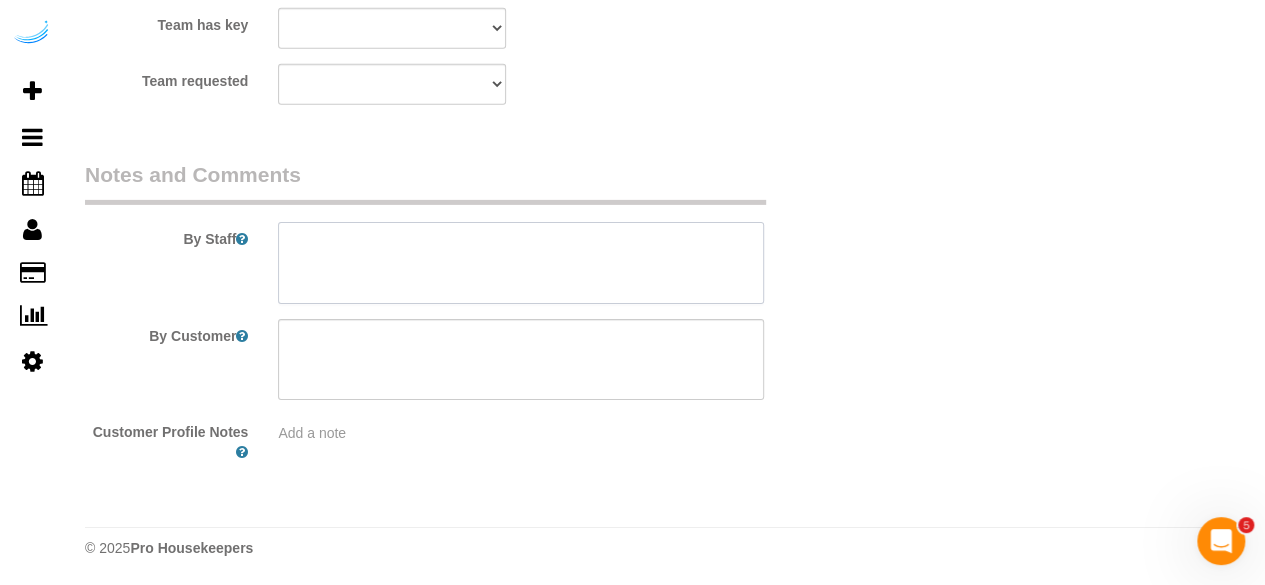 click at bounding box center [521, 263] 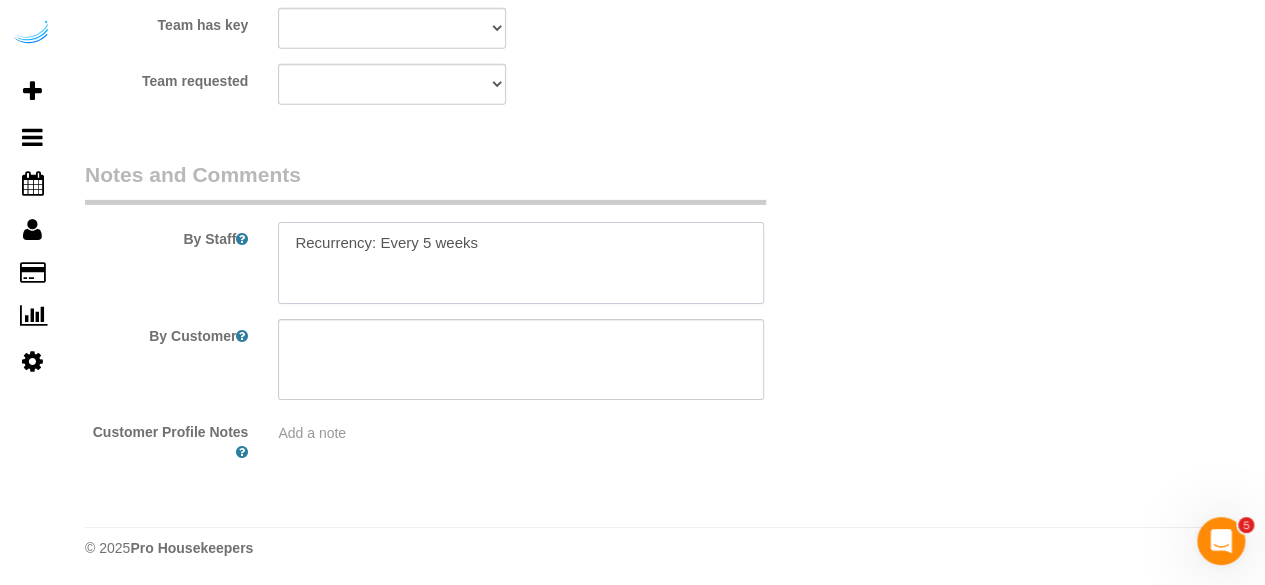 paste on "Permanent Notes:No notes from this customer.Today's Notes:No notes from this service.
Entry Method: Someone will be home
Details:
Please knock and/or call me 9086426169
Additional Notes:
I am building 32 Unit 34 (third floor) It's towards the back of the complex
Housekeeping Notes:" 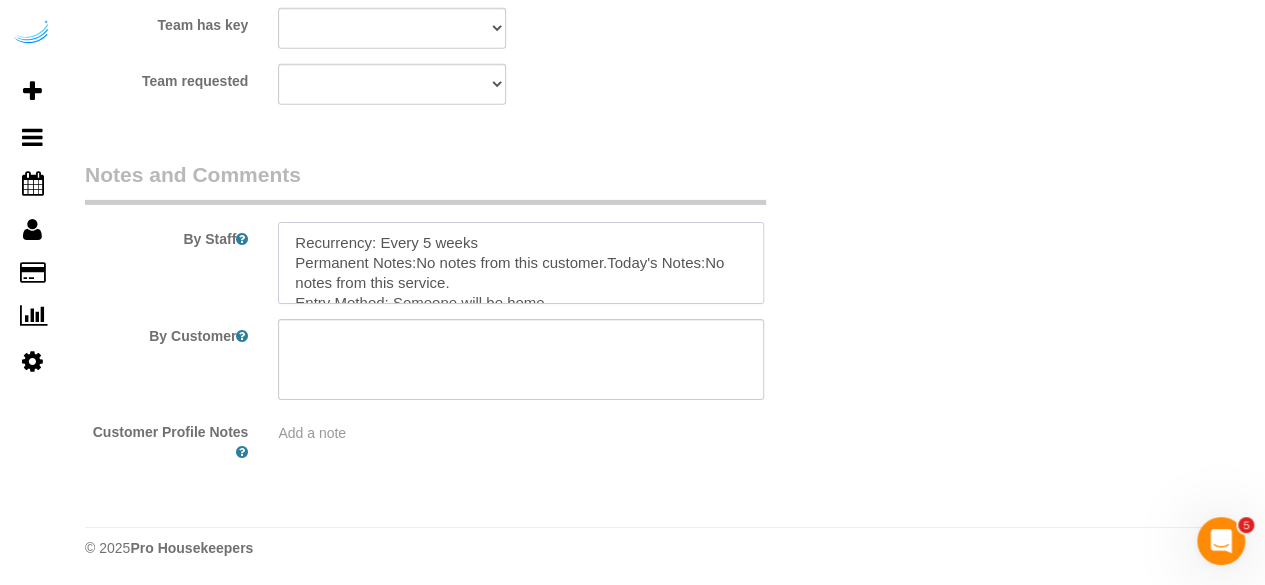 scroll, scrollTop: 168, scrollLeft: 0, axis: vertical 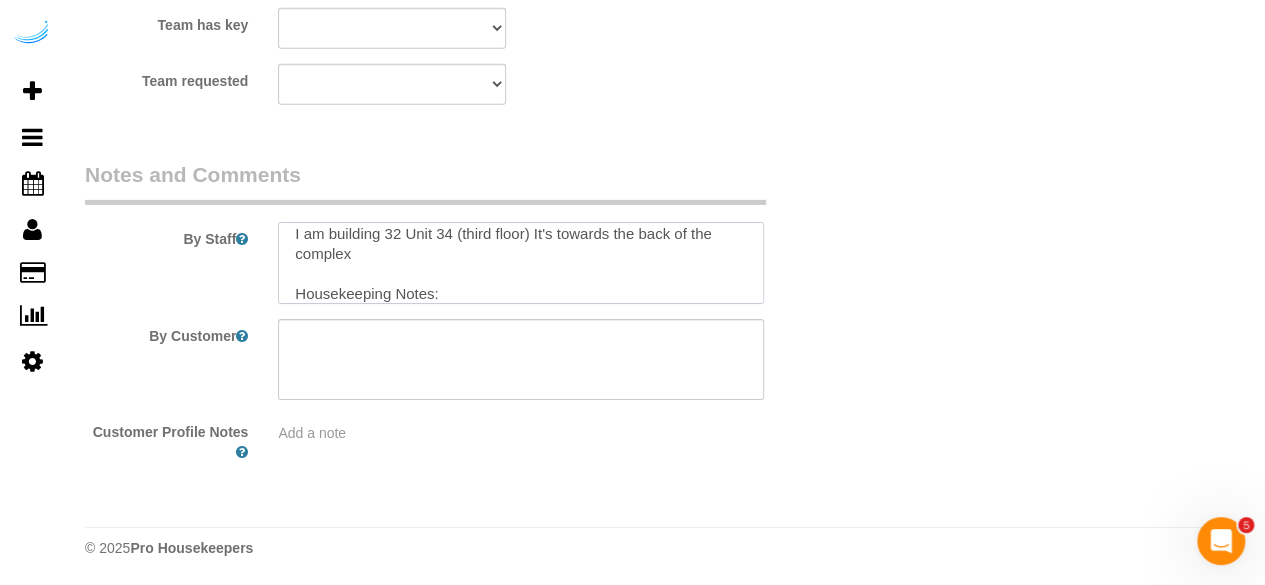 type on "Recurrency: Every 5 weeks
Permanent Notes:No notes from this customer.Today's Notes:No notes from this service.
Entry Method: Someone will be home
Details:
Please knock and/or call me 9086426169
Additional Notes:
I am building 32 Unit 34 (third floor) It's towards the back of the complex
Housekeeping Notes:" 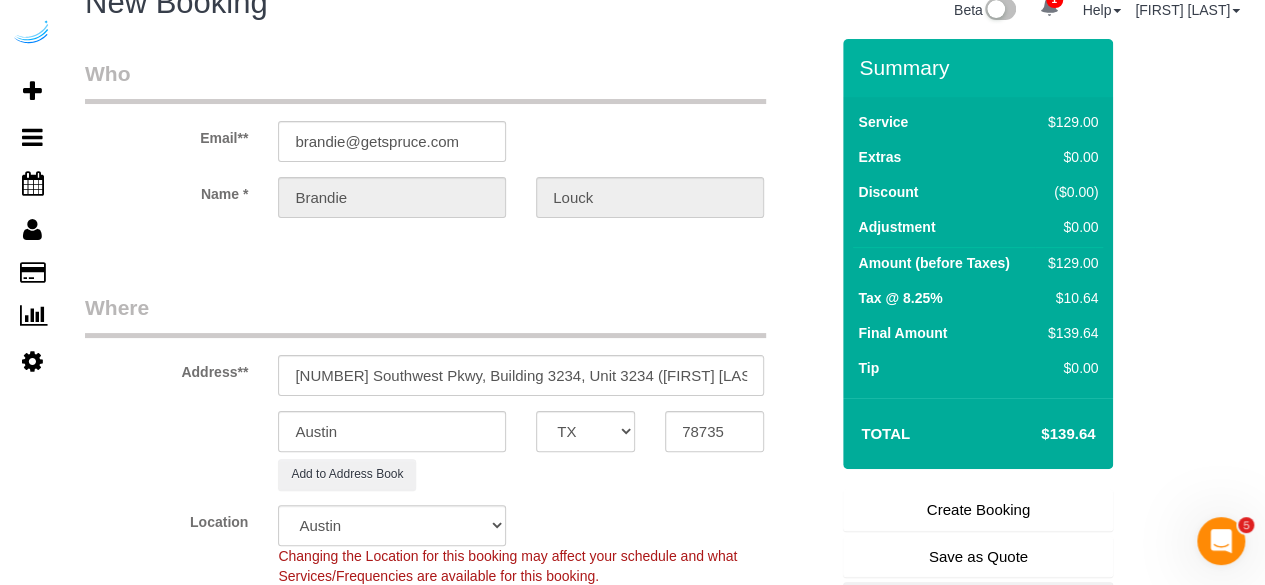 scroll, scrollTop: 0, scrollLeft: 0, axis: both 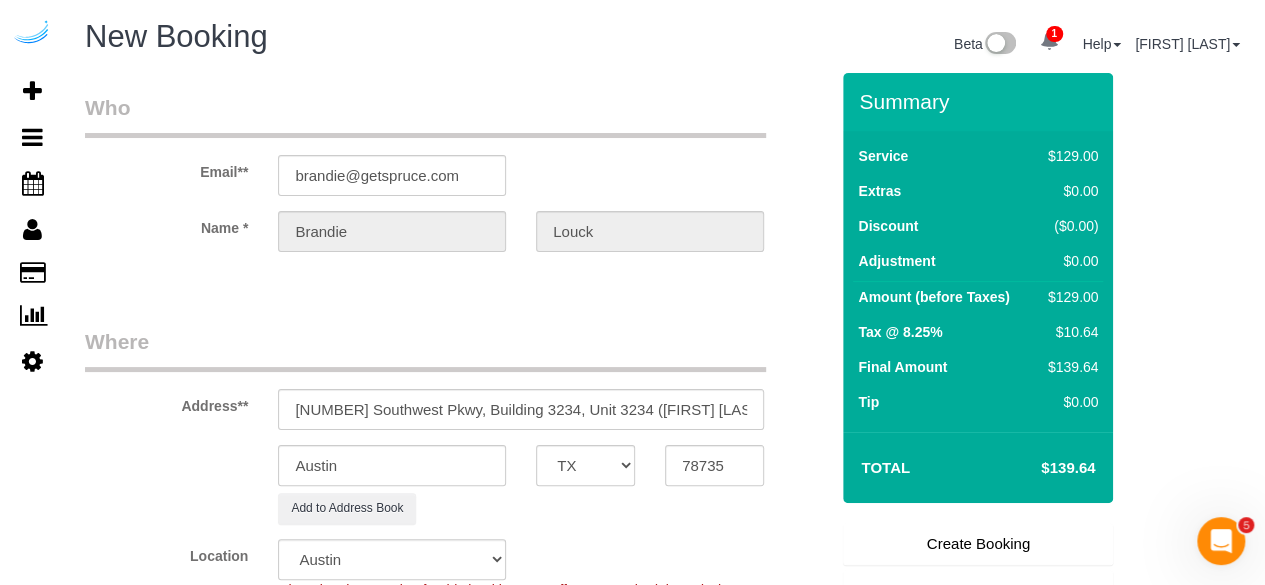 click on "Create Booking" at bounding box center (978, 544) 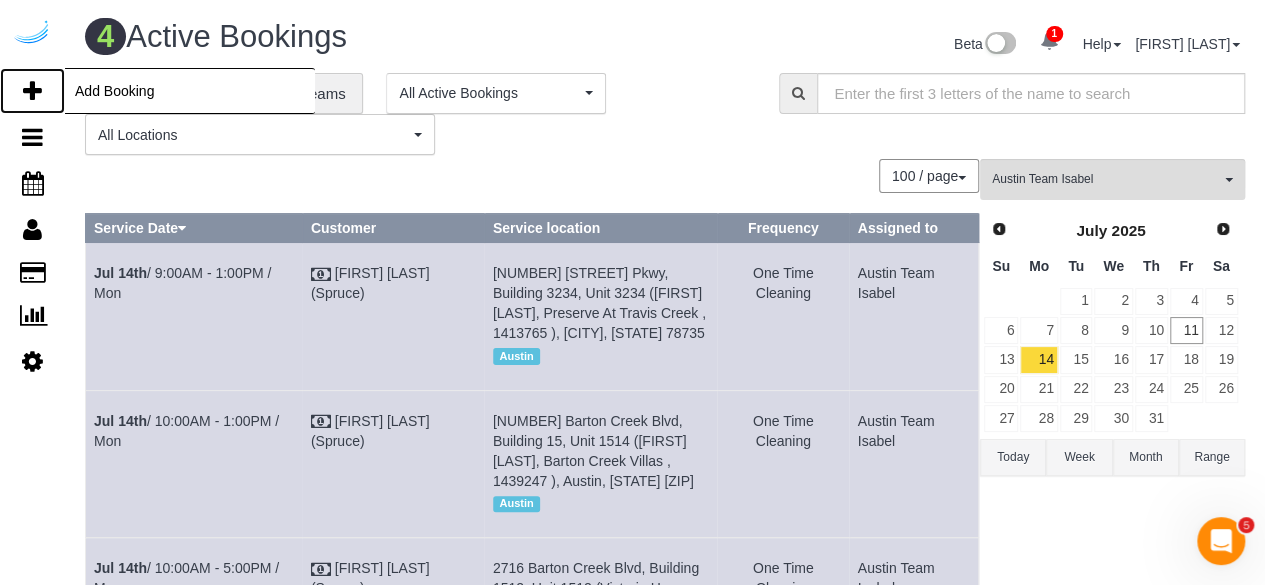click at bounding box center [32, 91] 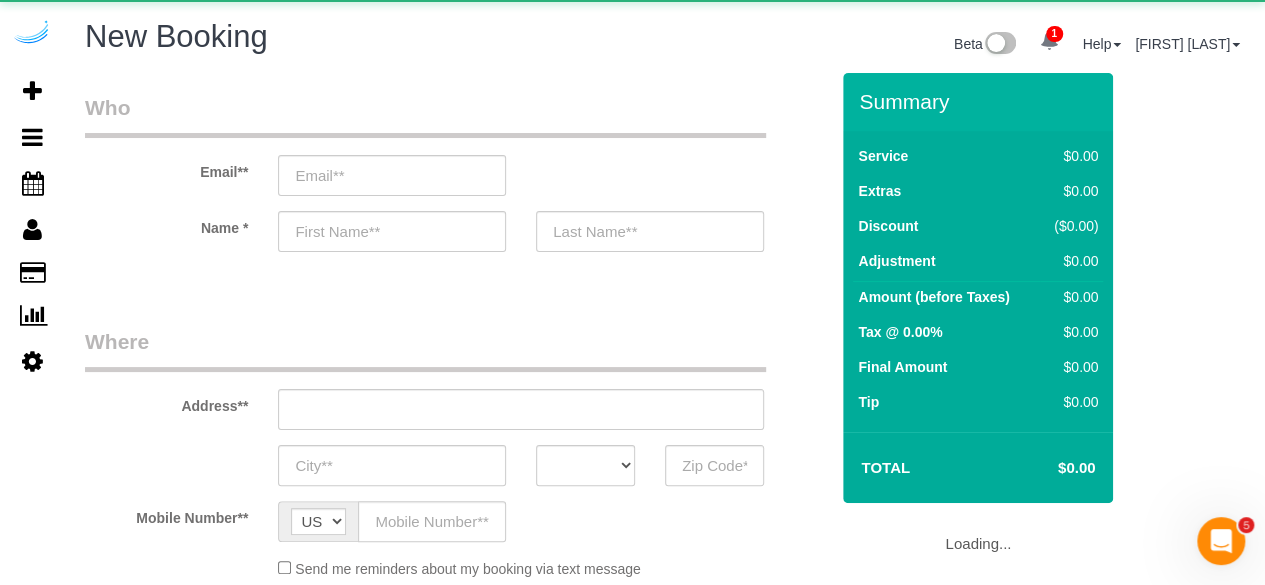 select on "object:39368" 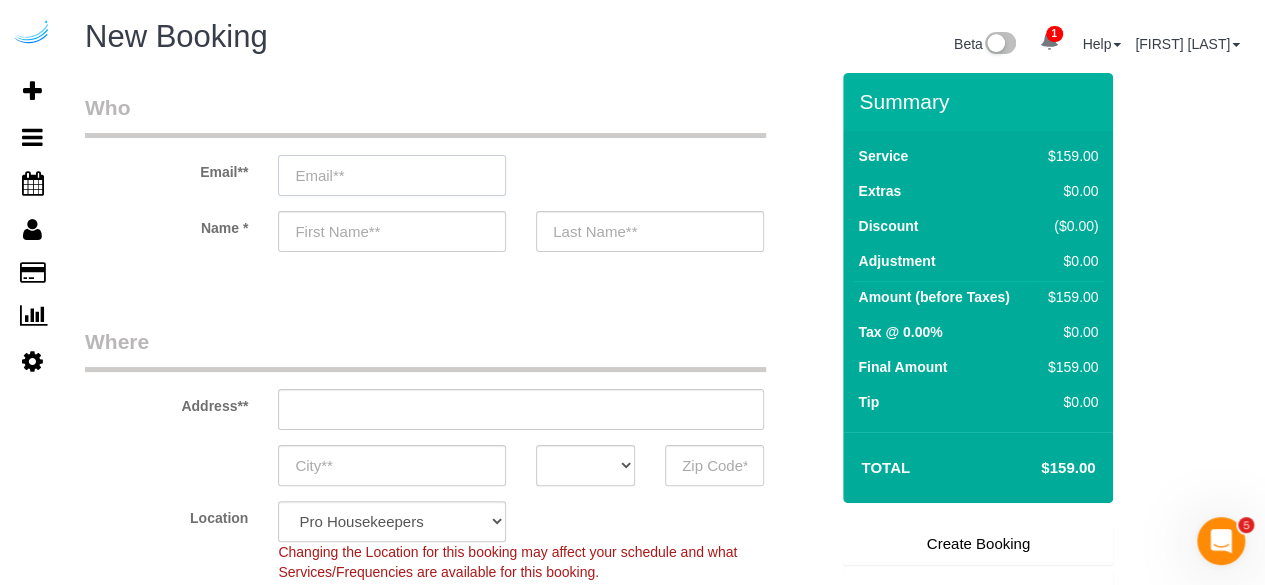 click at bounding box center (392, 175) 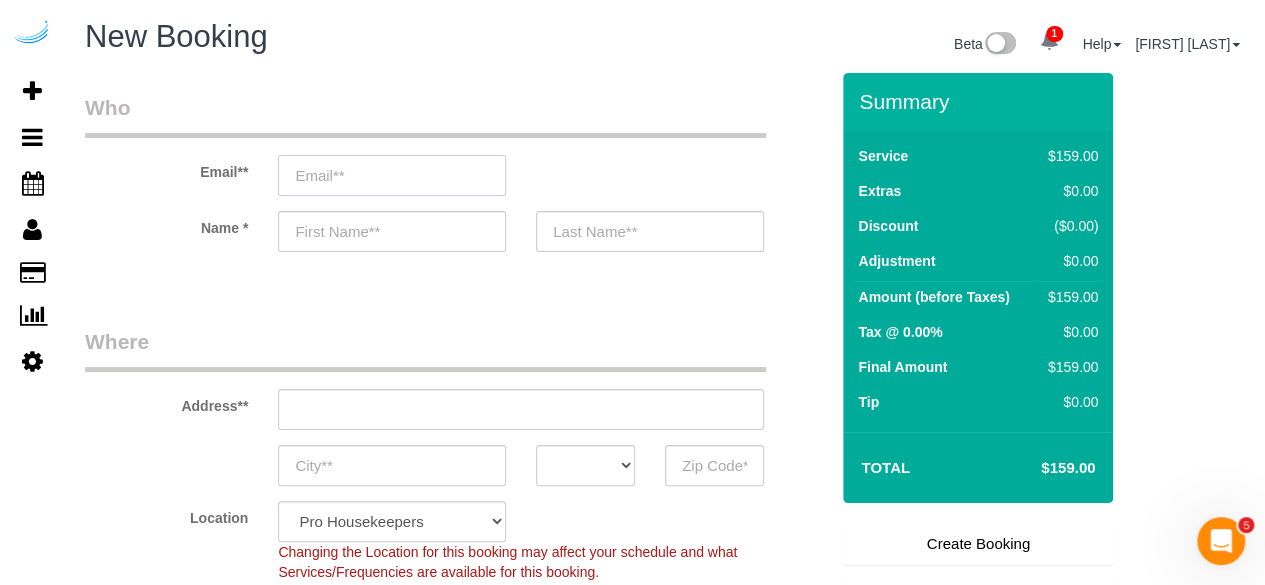 click at bounding box center (392, 175) 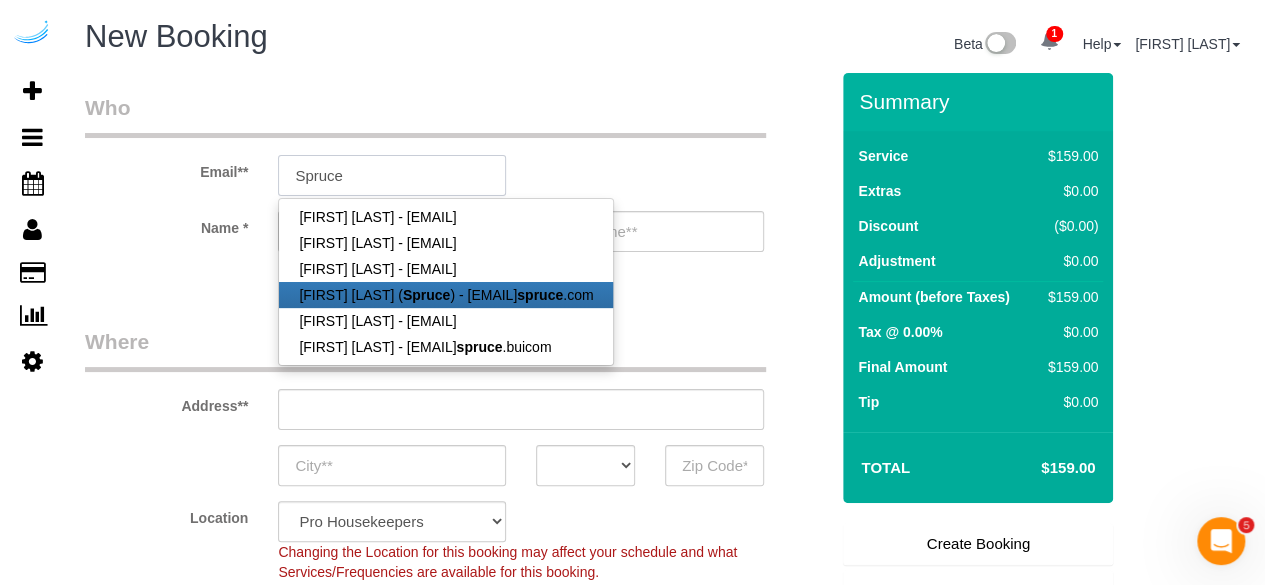 type on "brandie@getspruce.com" 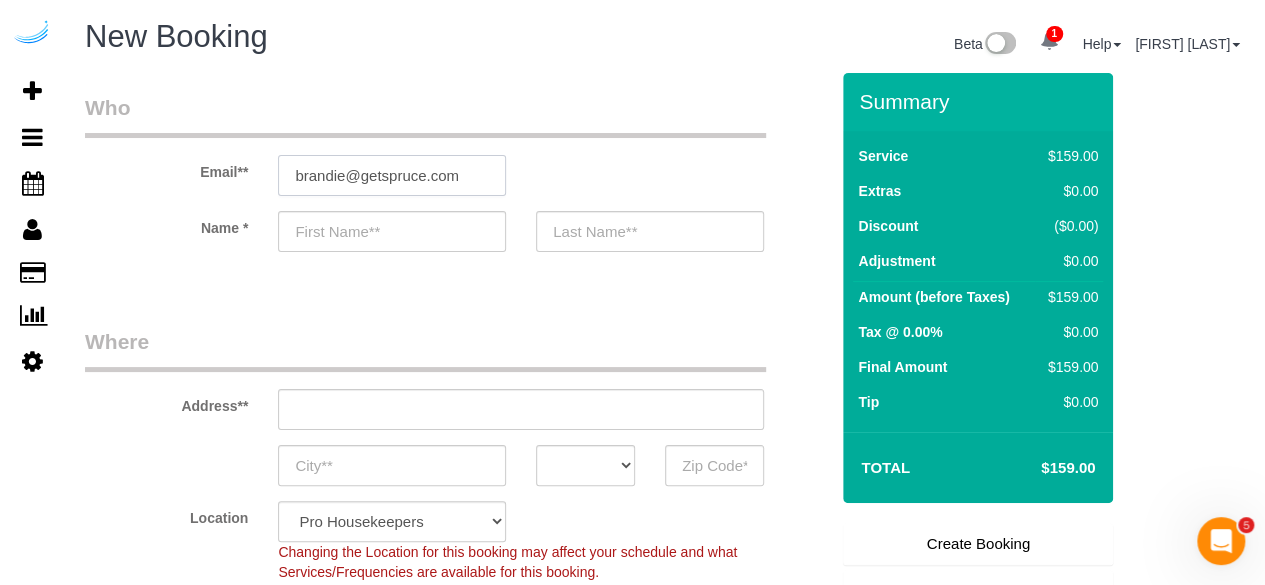 type on "Brandie" 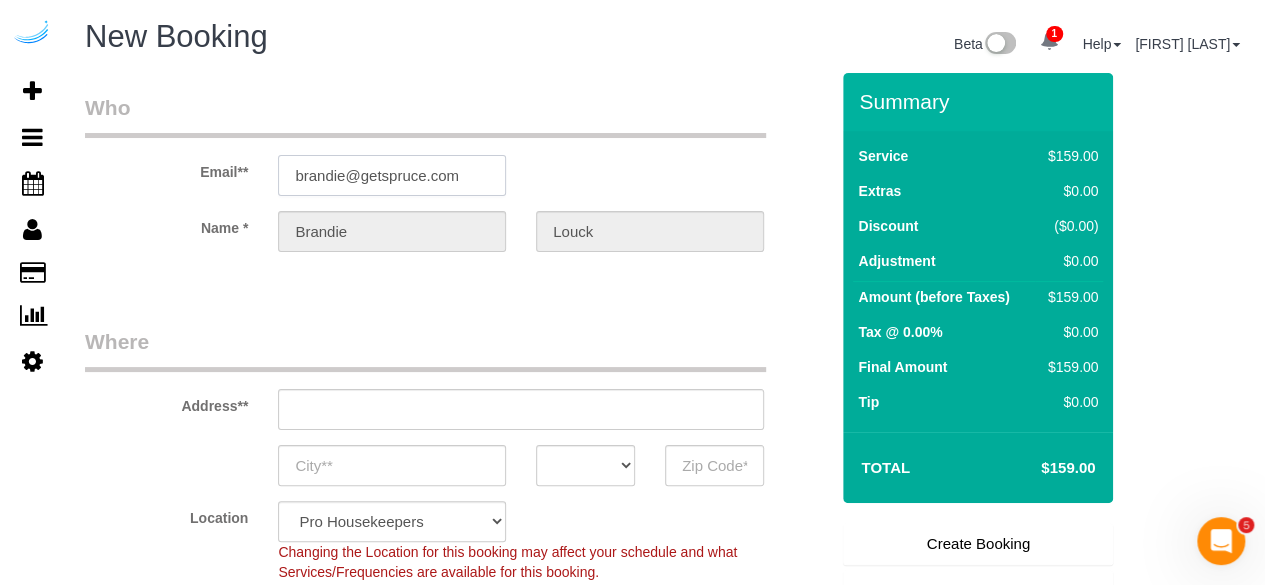 type on "3816 S Lamar Blvd" 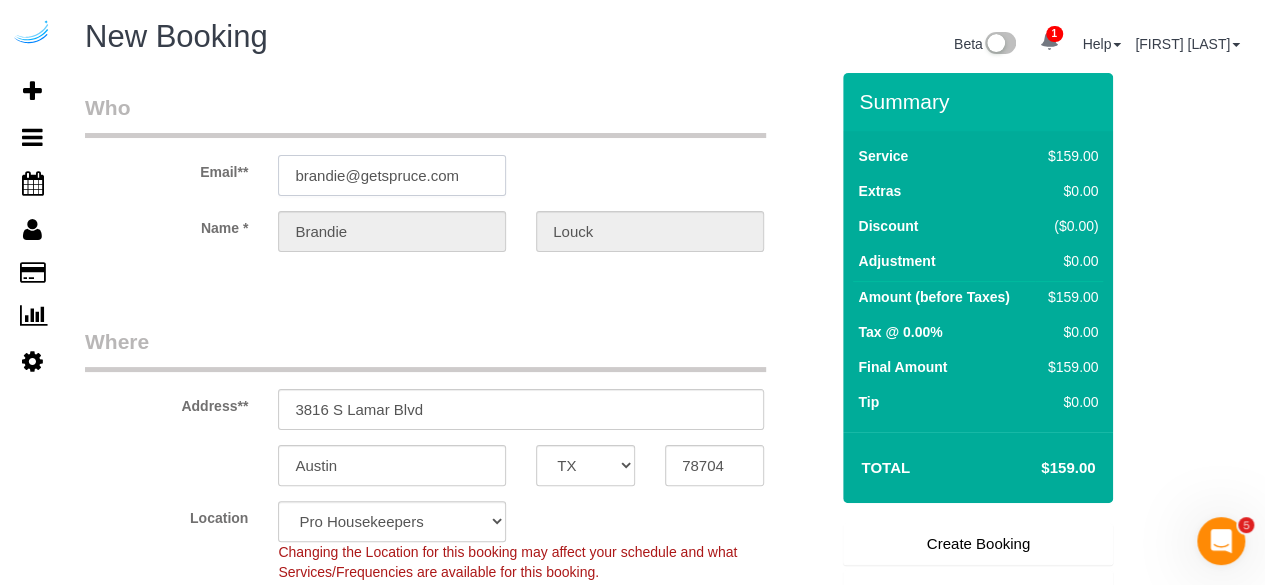 type on "brandie@getspruce.com" 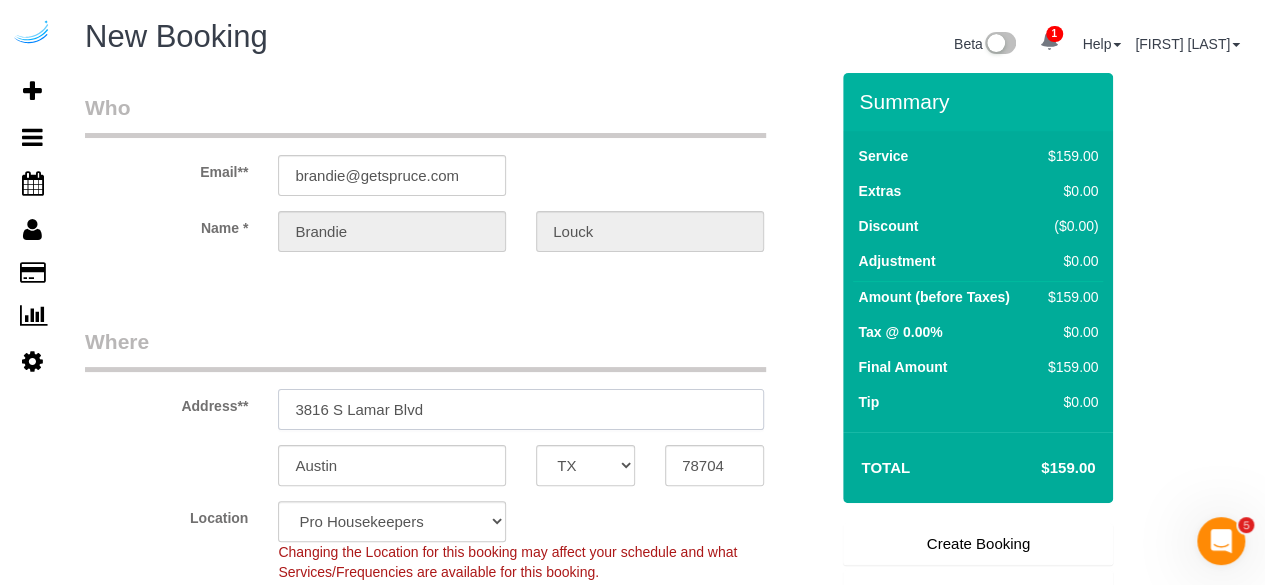 click on "3816 S Lamar Blvd" at bounding box center [521, 409] 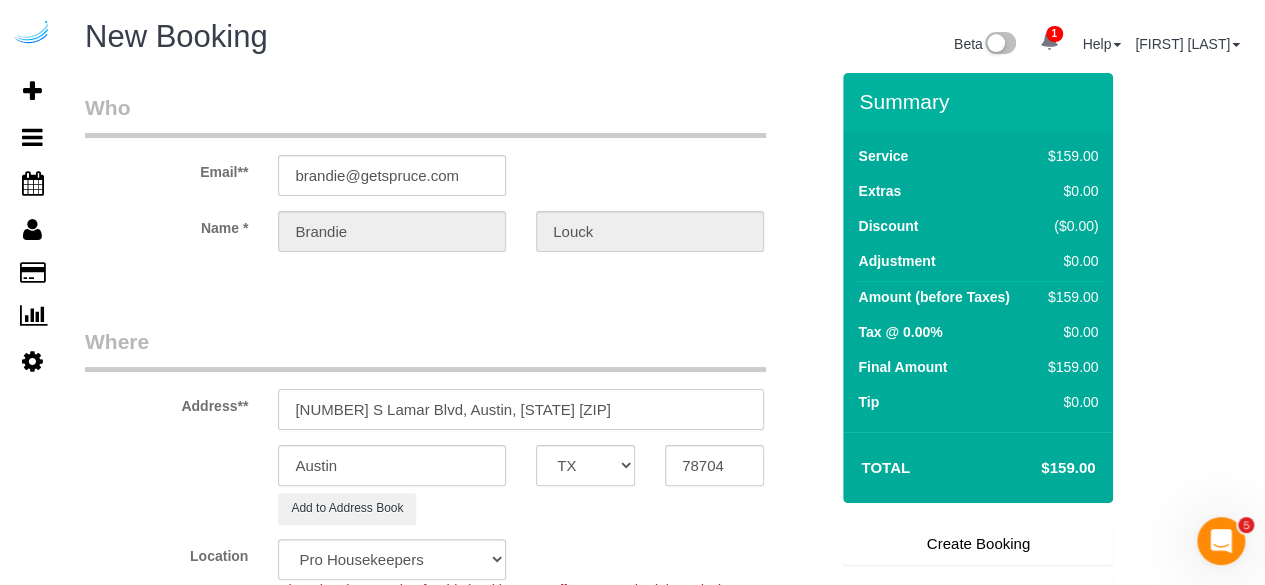 select on "9" 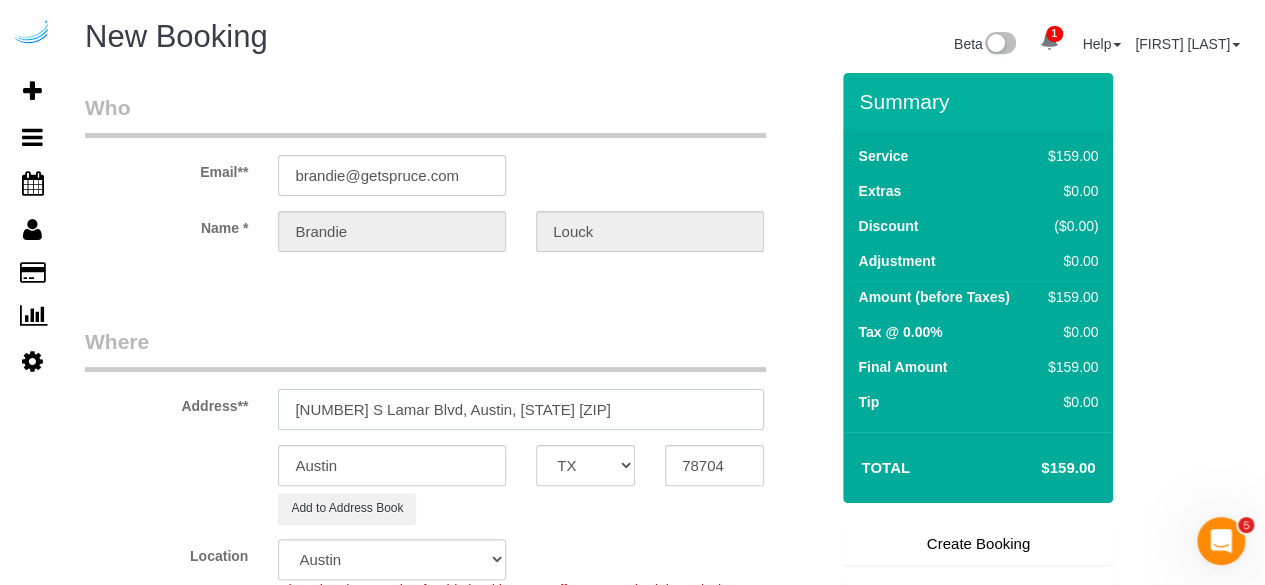 select on "object:39410" 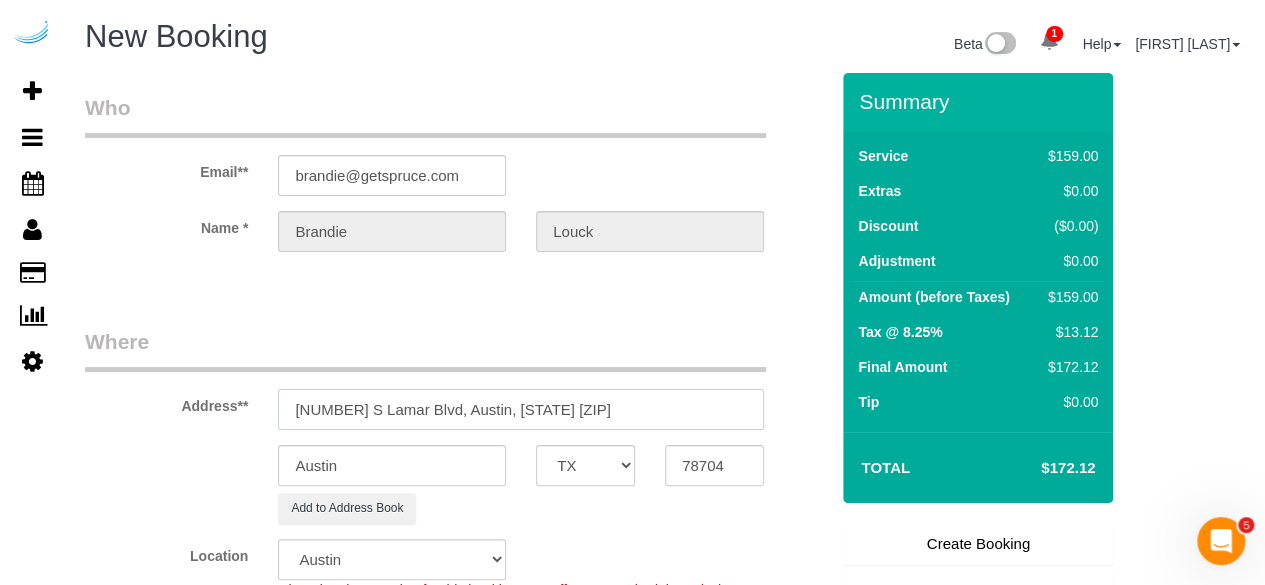 drag, startPoint x: 429, startPoint y: 412, endPoint x: 782, endPoint y: 433, distance: 353.62408 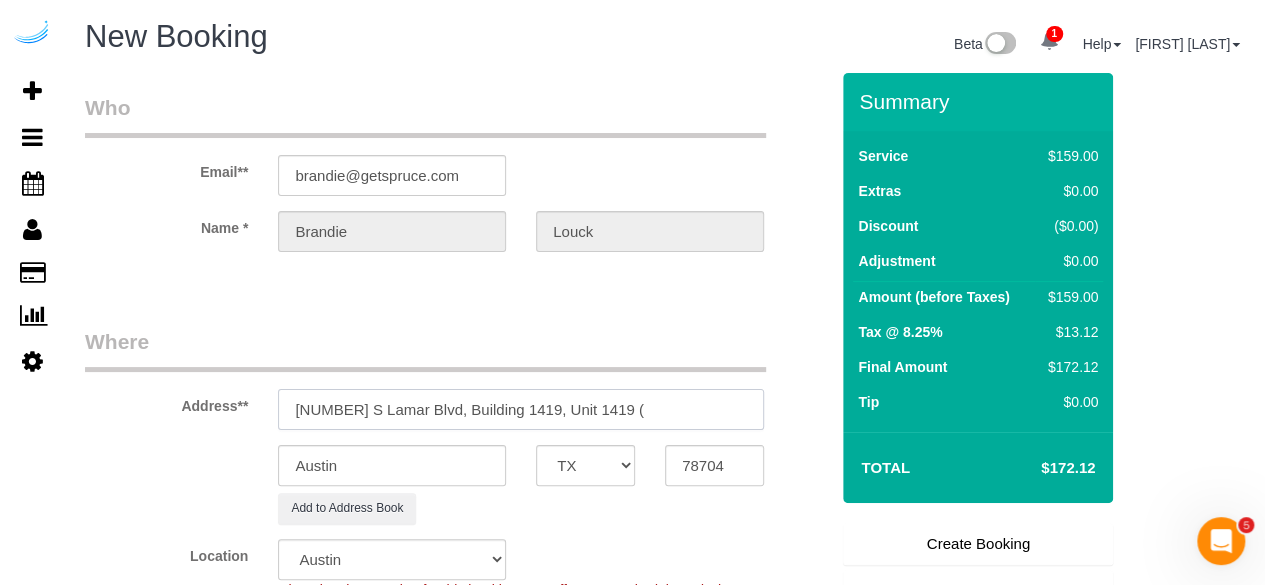 paste on "Madison Samuels" 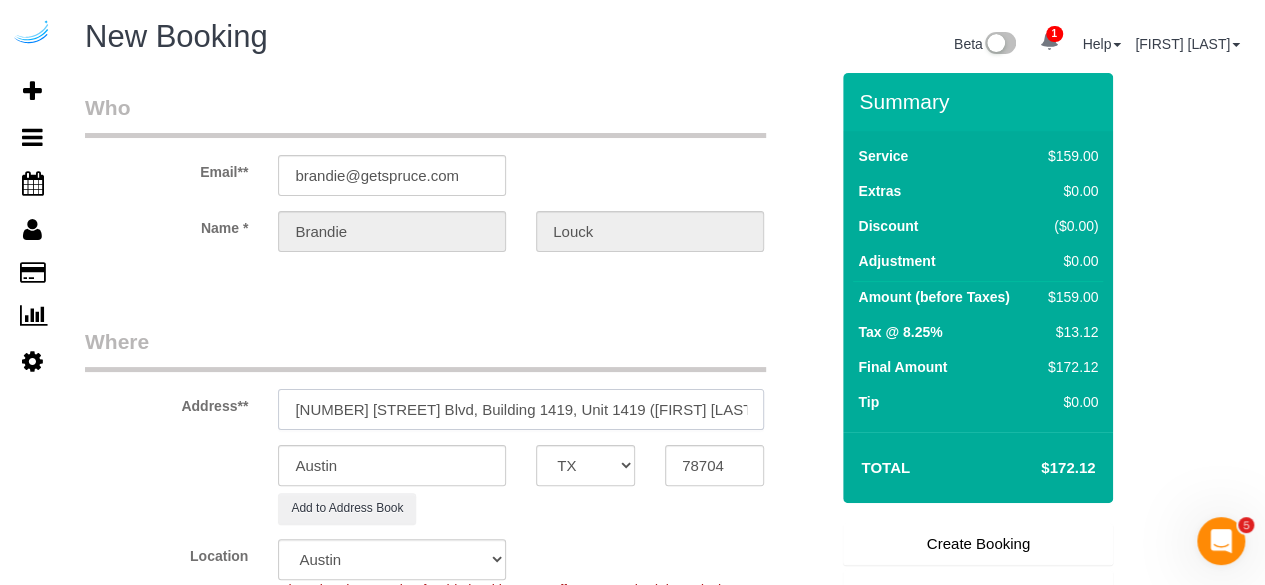 click on "1100 S Lamar Blvd, Building 1419, Unit 1419 (Madison Samuels," at bounding box center (521, 409) 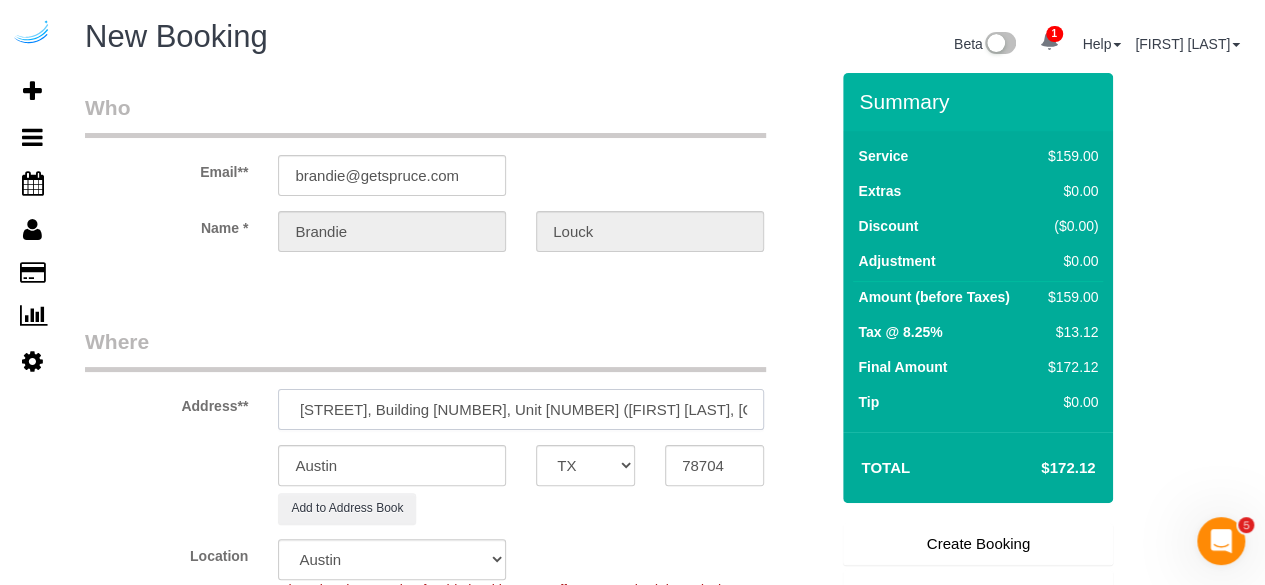 scroll, scrollTop: 0, scrollLeft: 81, axis: horizontal 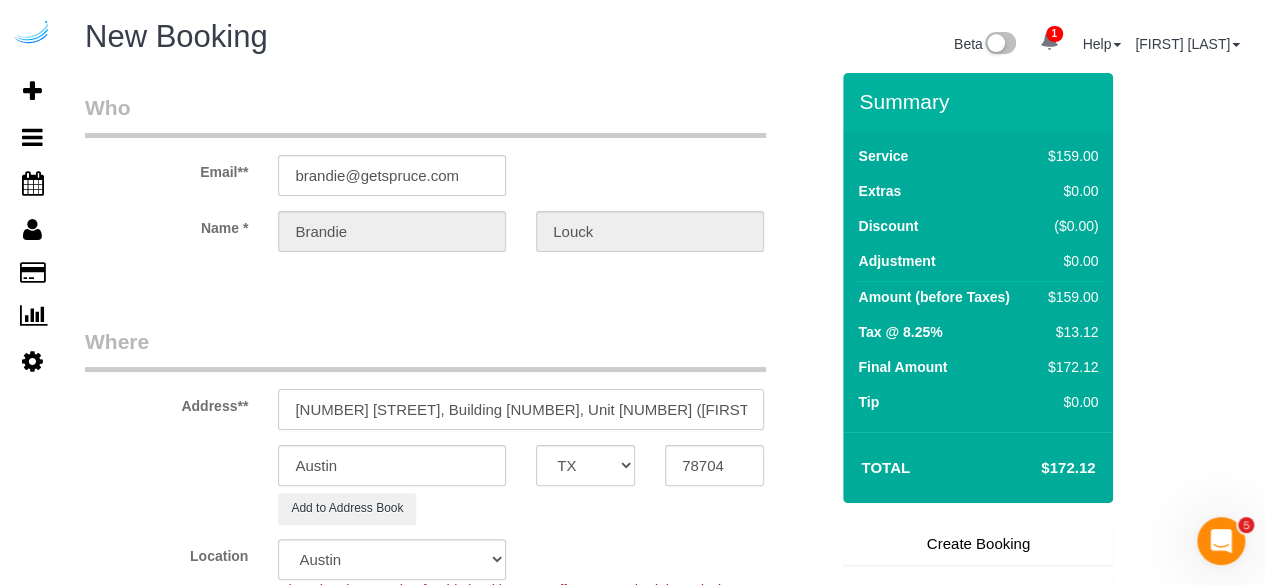 click on "1100 S Lamar Blvd, Building 1419, Unit 1419 (Madison Samuels, Lamar Union ," at bounding box center [521, 409] 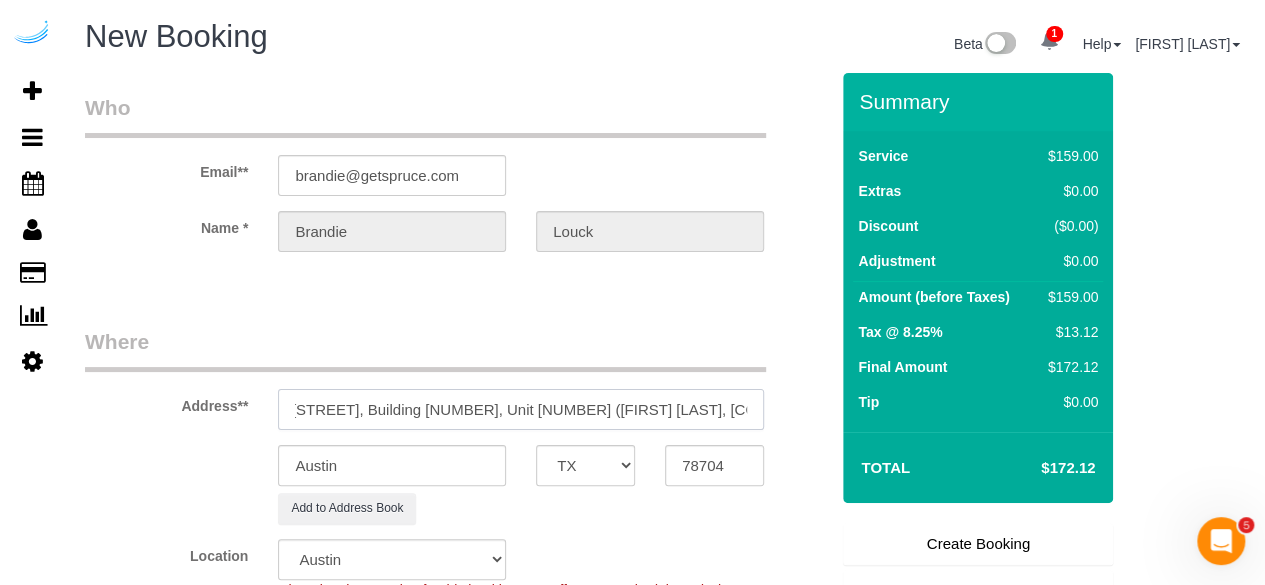 paste on "1410391" 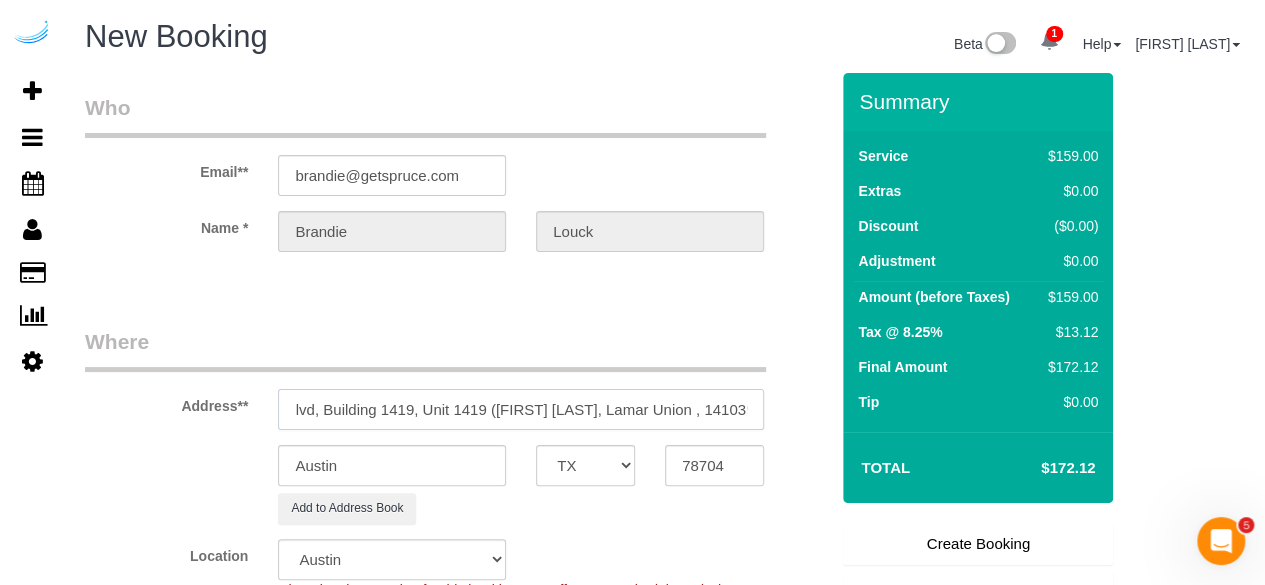 scroll, scrollTop: 0, scrollLeft: 153, axis: horizontal 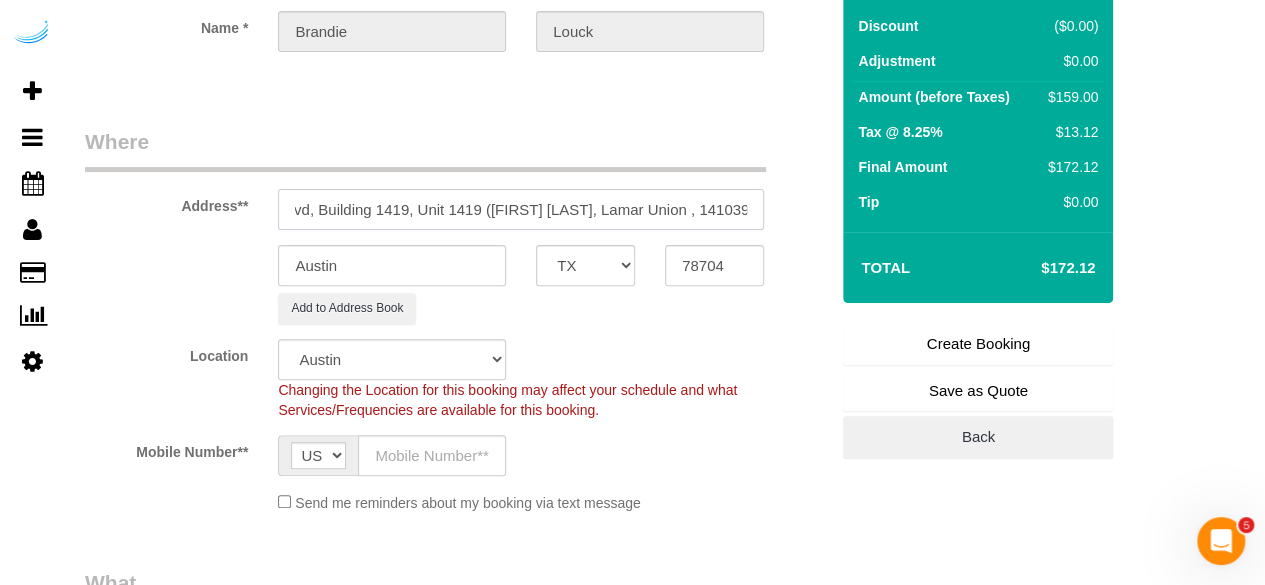 type on "1100 S Lamar Blvd, Building 1419, Unit 1419 (Madison Samuels, Lamar Union , 1410391	)" 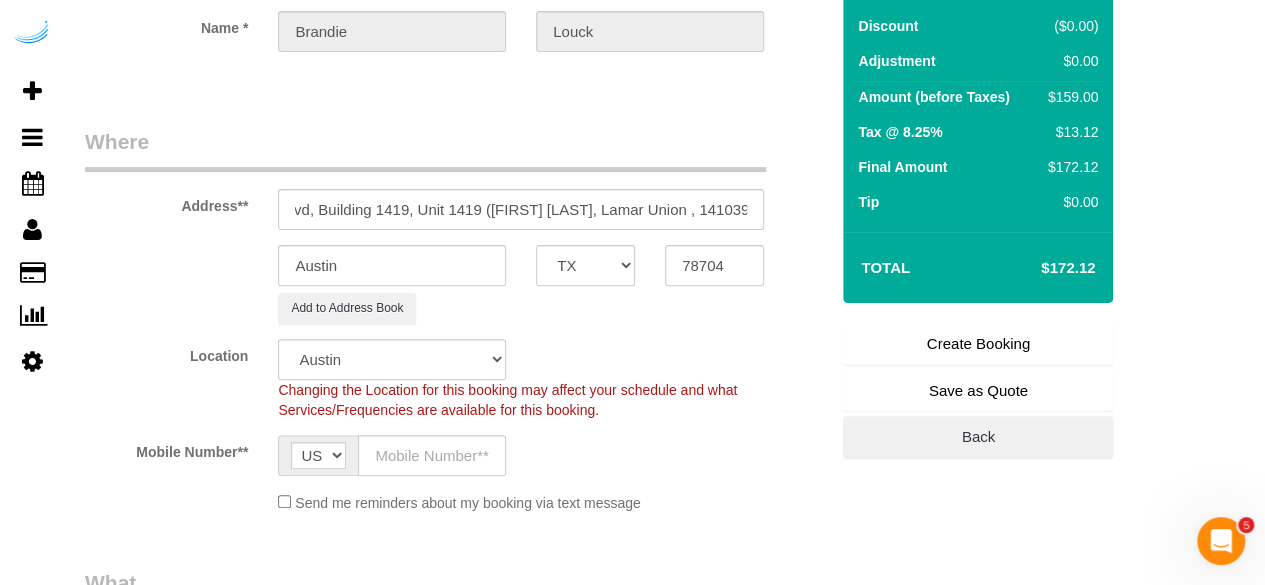 scroll, scrollTop: 0, scrollLeft: 0, axis: both 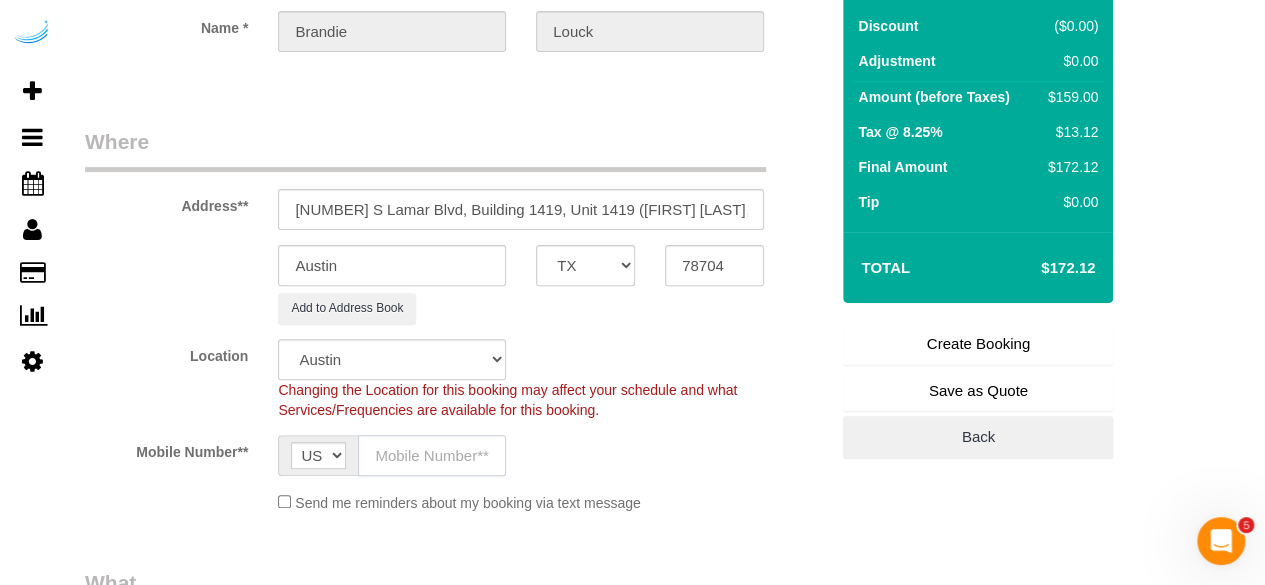click 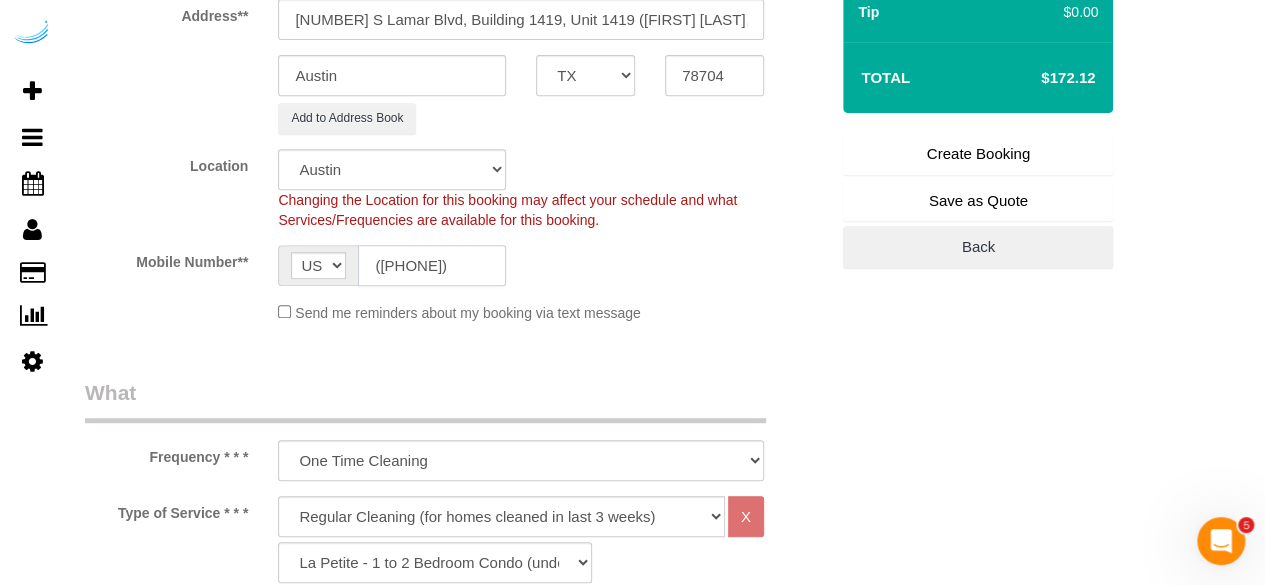 scroll, scrollTop: 500, scrollLeft: 0, axis: vertical 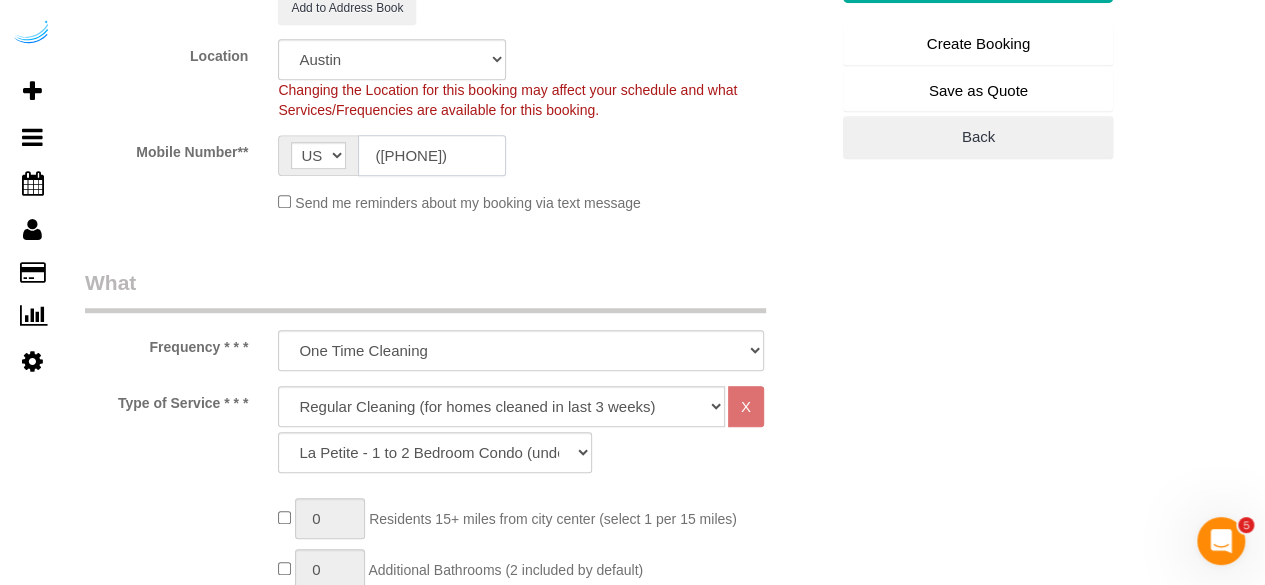 type on "([PHONE])" 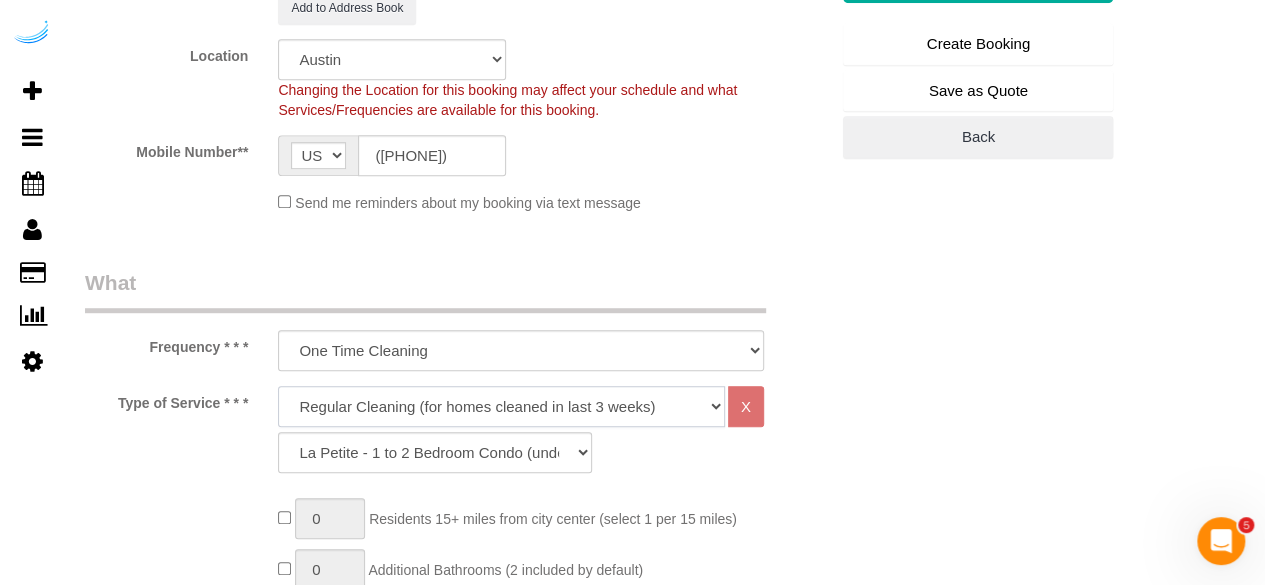 drag, startPoint x: 538, startPoint y: 413, endPoint x: 533, endPoint y: 385, distance: 28.442924 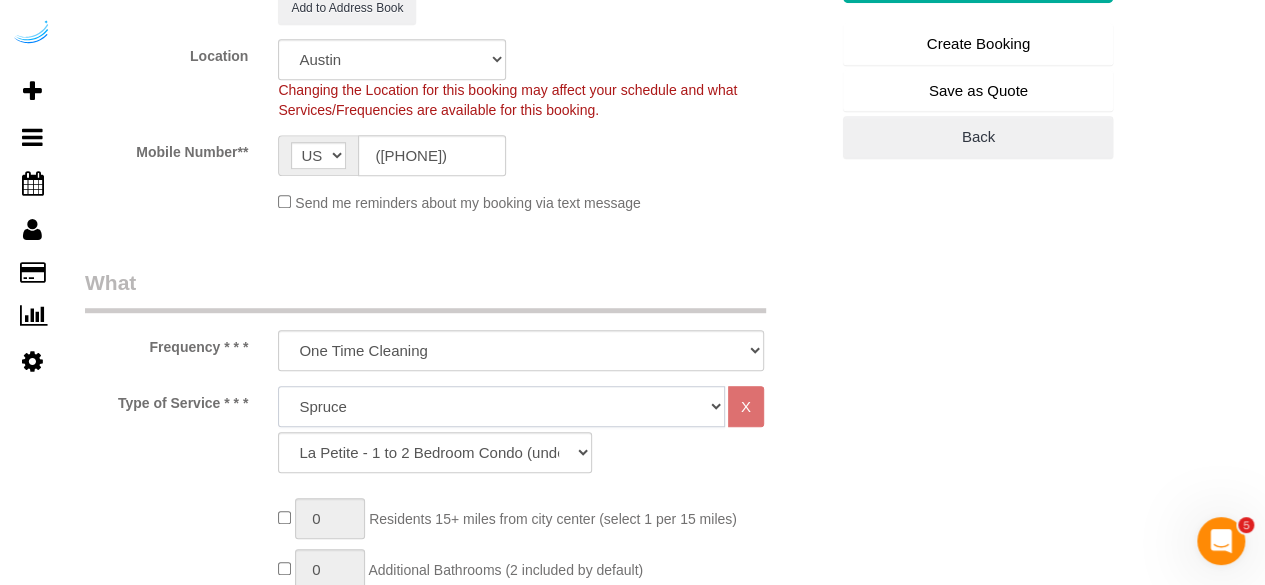 click on "Deep Cleaning (for homes that have not been cleaned in 3+ weeks) Spruce Regular Cleaning (for homes cleaned in last 3 weeks) Moving Cleanup (to clean home for new tenants) Post Construction Cleaning Vacation Rental Cleaning Hourly" 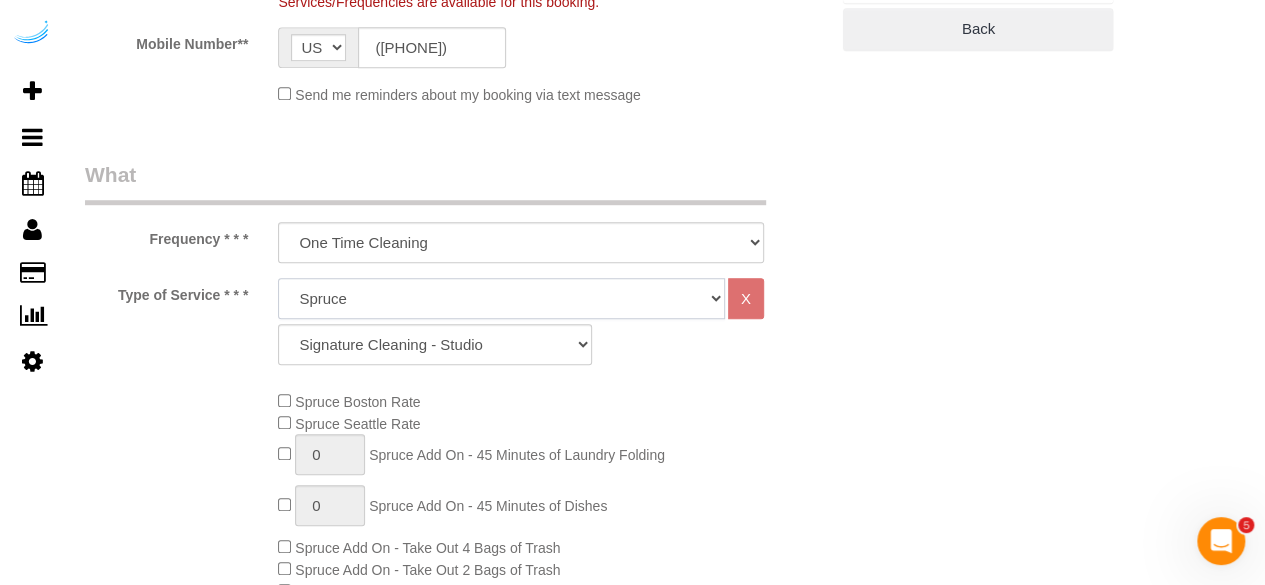 scroll, scrollTop: 700, scrollLeft: 0, axis: vertical 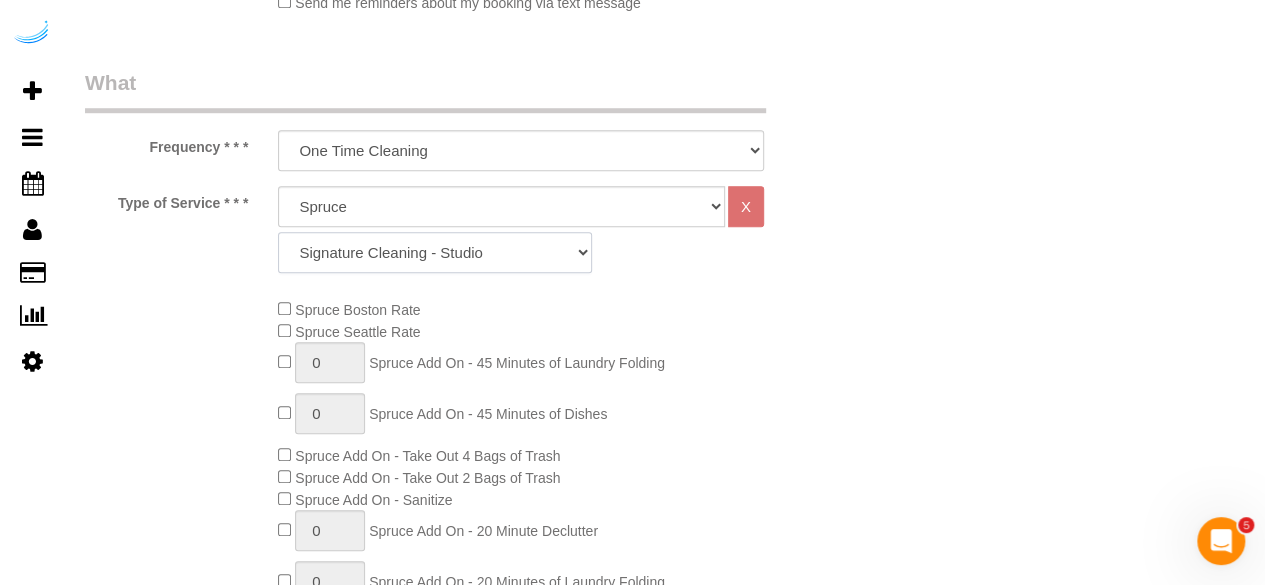 click on "Signature Cleaning - Studio Signature Cleaning - 1 Bed 1 Bath Signature Cleaning - 1 Bed 1.5 Bath Signature Cleaning - 1 Bed 1 Bath + Study Signature Cleaning - 1 Bed 2 Bath Signature Cleaning - 2 Bed 1 Bath Signature Cleaning - 2 Bed 2 Bath Signature Cleaning - 2 Bed 2.5 Bath Signature Cleaning - 2 Bed 2 Bath + Study Signature Cleaning - 3 Bed 2 Bath Signature Cleaning - 3 Bed 3 Bath Signature Cleaning - 4 Bed 2 Bath Signature Cleaning - 4 Bed 4 Bath Signature Cleaning - 5 Bed 4 Bath Signature Cleaning - 5 Bed 5 Bath Signature Cleaning - 6 Bed 6 Bath Premium Cleaning - Studio Premium Cleaning - 1 Bed 1 Bath Premium Cleaning - 1 Bed 1.5 Bath Premium Cleaning - 1 Bed 1 Bath + Study Premium Cleaning - 1 Bed 2 Bath Premium Cleaning - 2 Bed 1 Bath Premium Cleaning - 2 Bed 2 Bath Premium Cleaning - 2 Bed 2.5 Bath Premium Cleaning - 2 Bed 2 Bath + Study Premium Cleaning - 3 Bed 2 Bath Premium Cleaning - 3 Bed 3 Bath Premium Cleaning - 4 Bed 2 Bath Premium Cleaning - 4 Bed 4 Bath Premium Cleaning - 5 Bed 4 Bath" 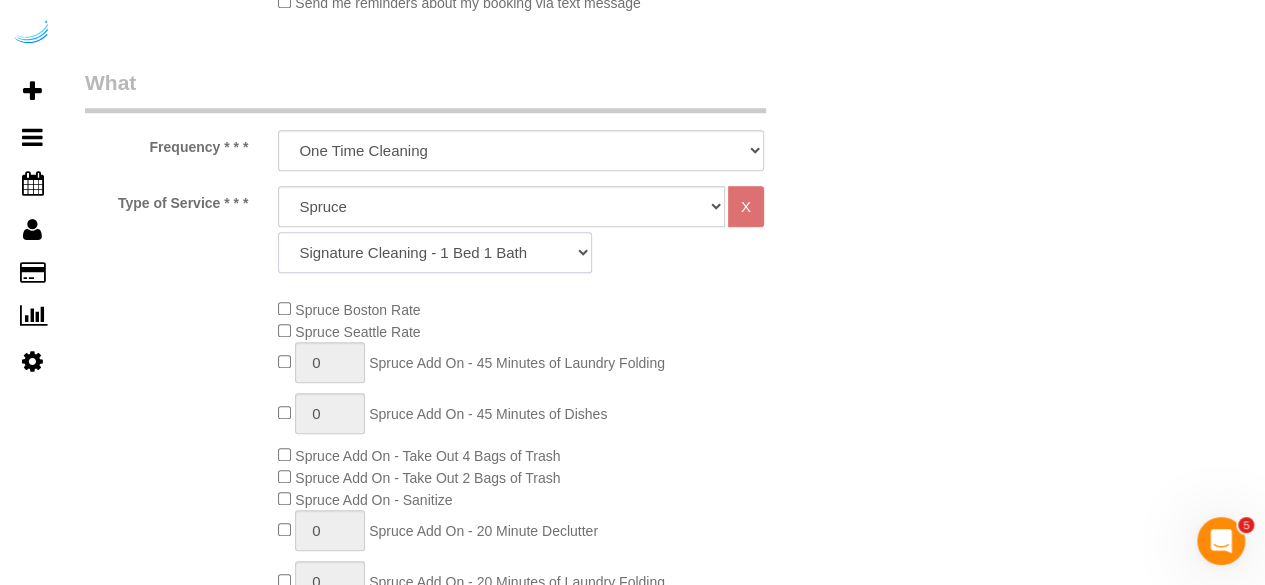 click on "Signature Cleaning - Studio Signature Cleaning - 1 Bed 1 Bath Signature Cleaning - 1 Bed 1.5 Bath Signature Cleaning - 1 Bed 1 Bath + Study Signature Cleaning - 1 Bed 2 Bath Signature Cleaning - 2 Bed 1 Bath Signature Cleaning - 2 Bed 2 Bath Signature Cleaning - 2 Bed 2.5 Bath Signature Cleaning - 2 Bed 2 Bath + Study Signature Cleaning - 3 Bed 2 Bath Signature Cleaning - 3 Bed 3 Bath Signature Cleaning - 4 Bed 2 Bath Signature Cleaning - 4 Bed 4 Bath Signature Cleaning - 5 Bed 4 Bath Signature Cleaning - 5 Bed 5 Bath Signature Cleaning - 6 Bed 6 Bath Premium Cleaning - Studio Premium Cleaning - 1 Bed 1 Bath Premium Cleaning - 1 Bed 1.5 Bath Premium Cleaning - 1 Bed 1 Bath + Study Premium Cleaning - 1 Bed 2 Bath Premium Cleaning - 2 Bed 1 Bath Premium Cleaning - 2 Bed 2 Bath Premium Cleaning - 2 Bed 2.5 Bath Premium Cleaning - 2 Bed 2 Bath + Study Premium Cleaning - 3 Bed 2 Bath Premium Cleaning - 3 Bed 3 Bath Premium Cleaning - 4 Bed 2 Bath Premium Cleaning - 4 Bed 4 Bath Premium Cleaning - 5 Bed 4 Bath" 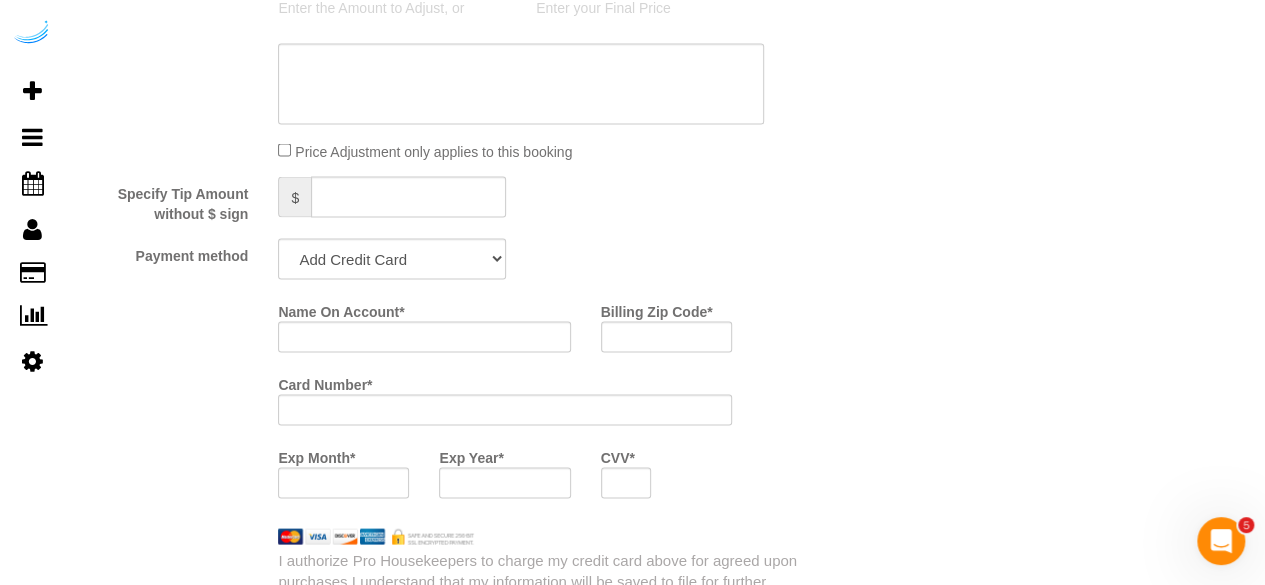 scroll, scrollTop: 1900, scrollLeft: 0, axis: vertical 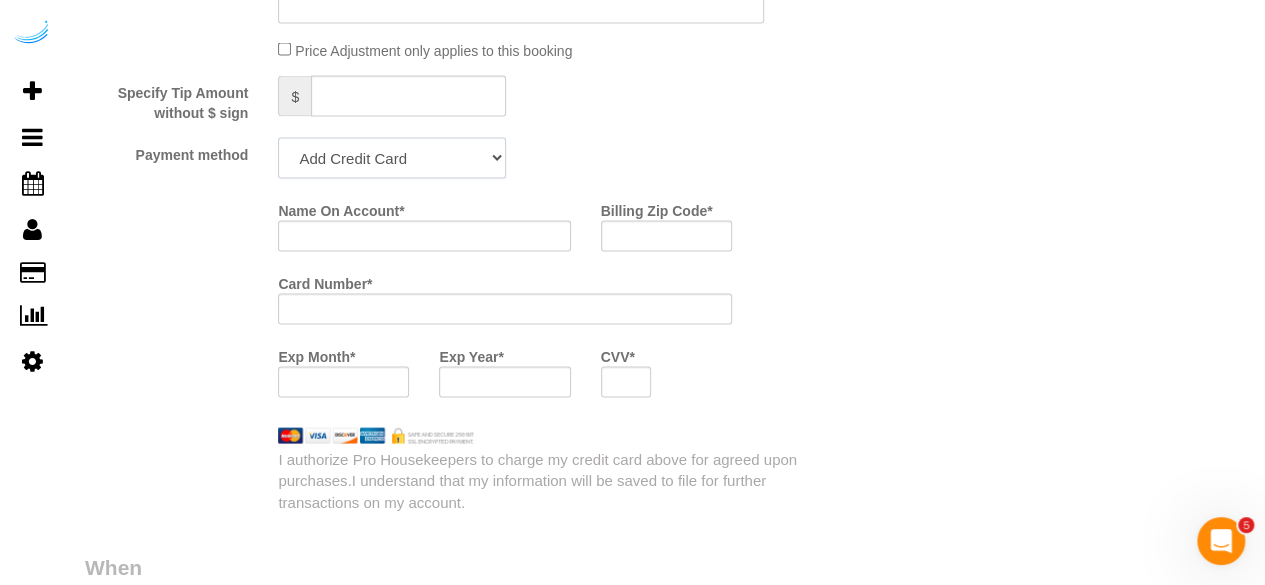 click on "Add Credit Card Cash Check Paypal" 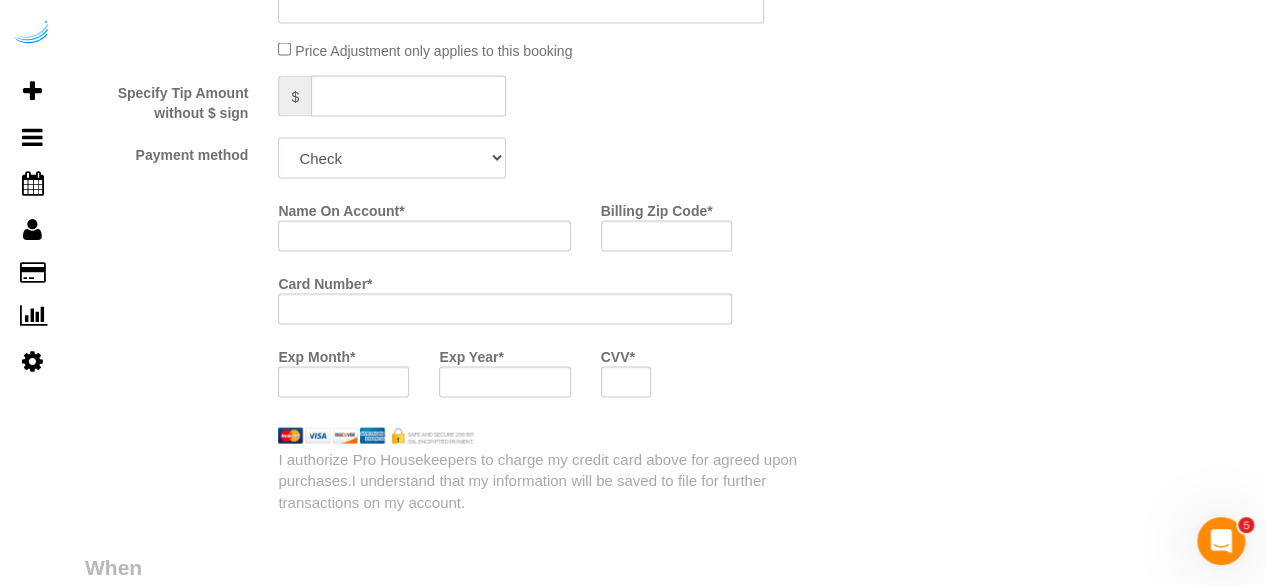 click on "Add Credit Card Cash Check Paypal" 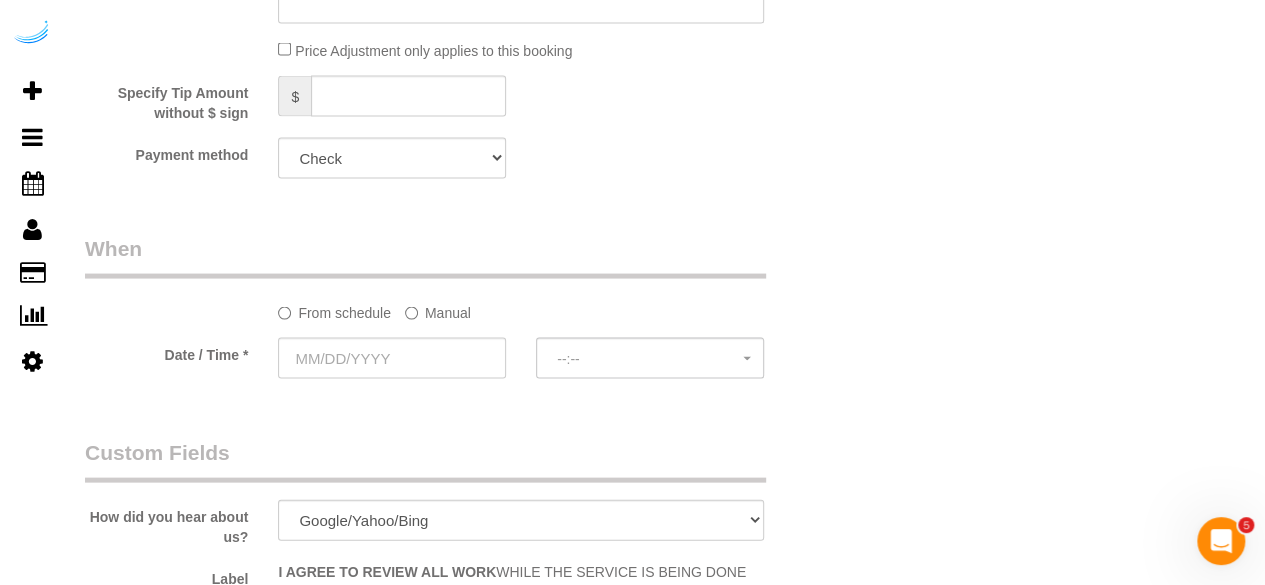 click on "Manual" 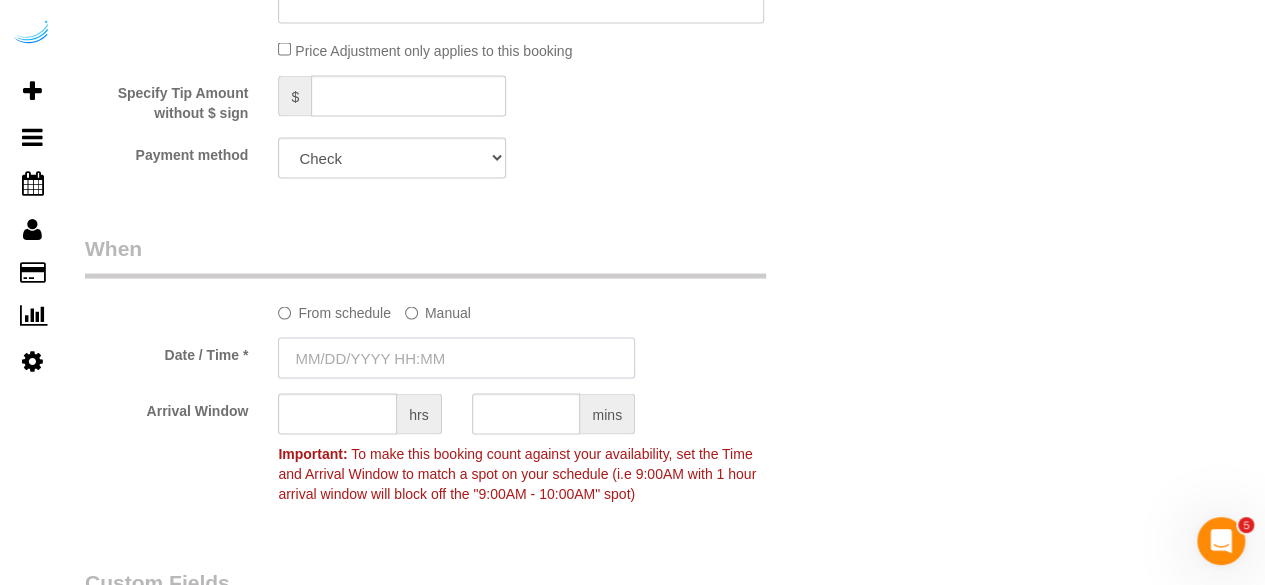 click at bounding box center [456, 358] 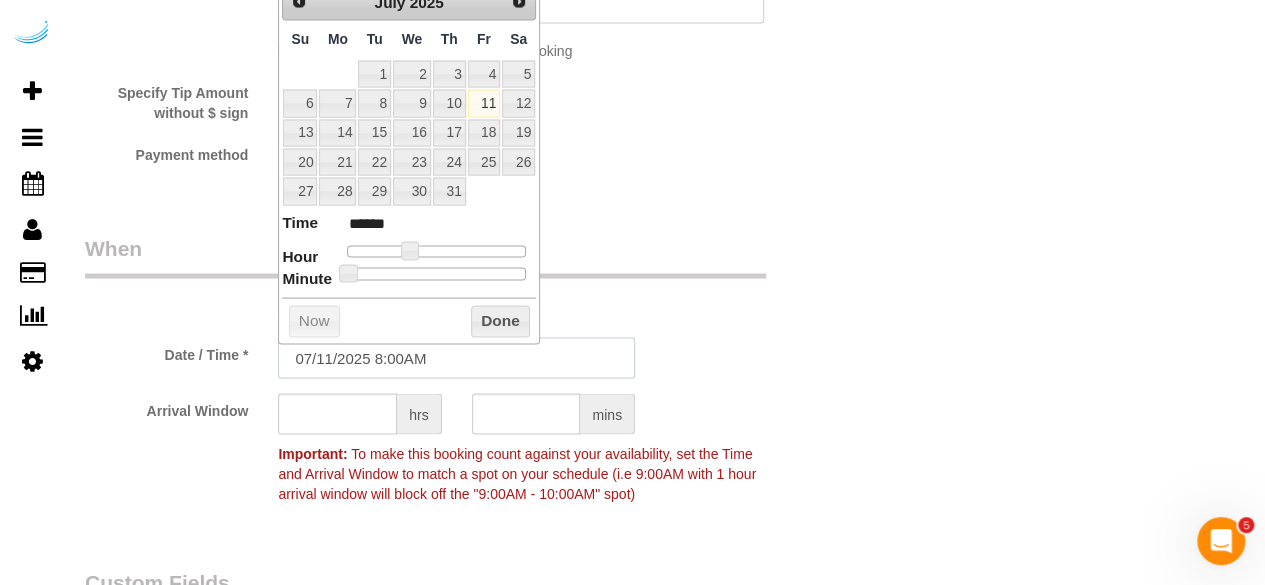 scroll, scrollTop: 1800, scrollLeft: 0, axis: vertical 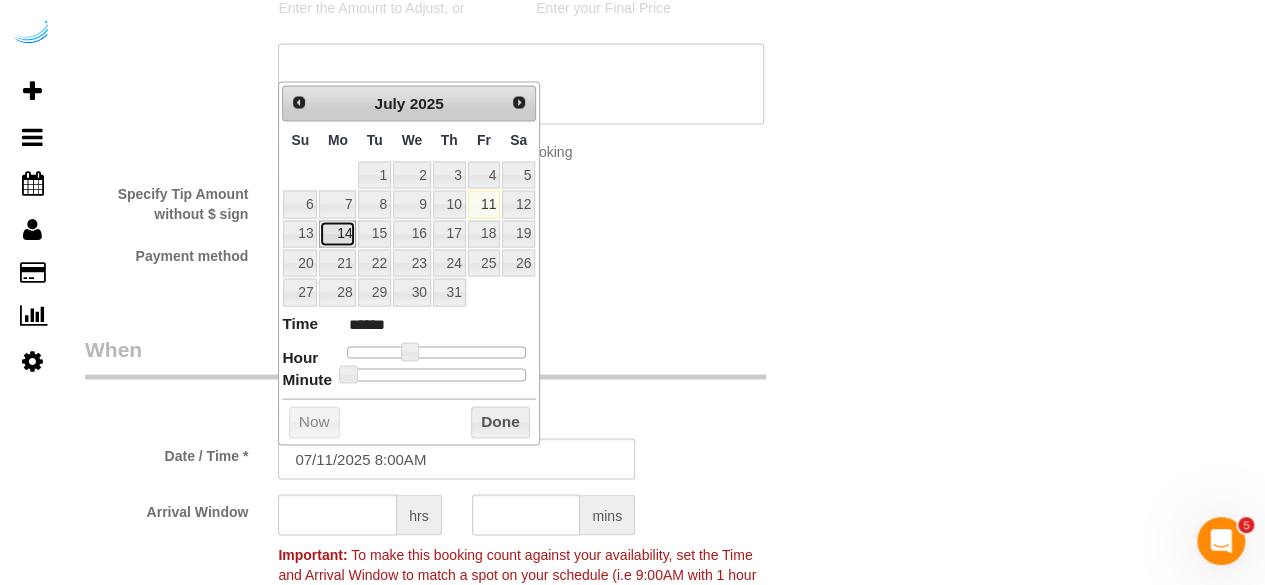 click on "14" at bounding box center (337, 233) 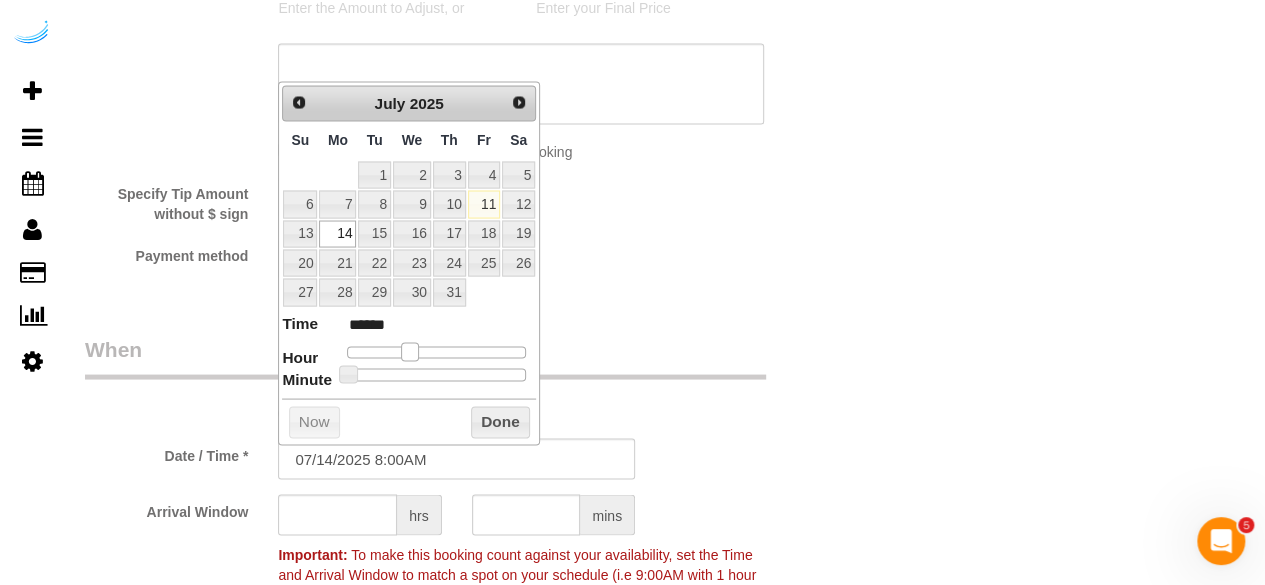 type on "07/14/2025 9:00AM" 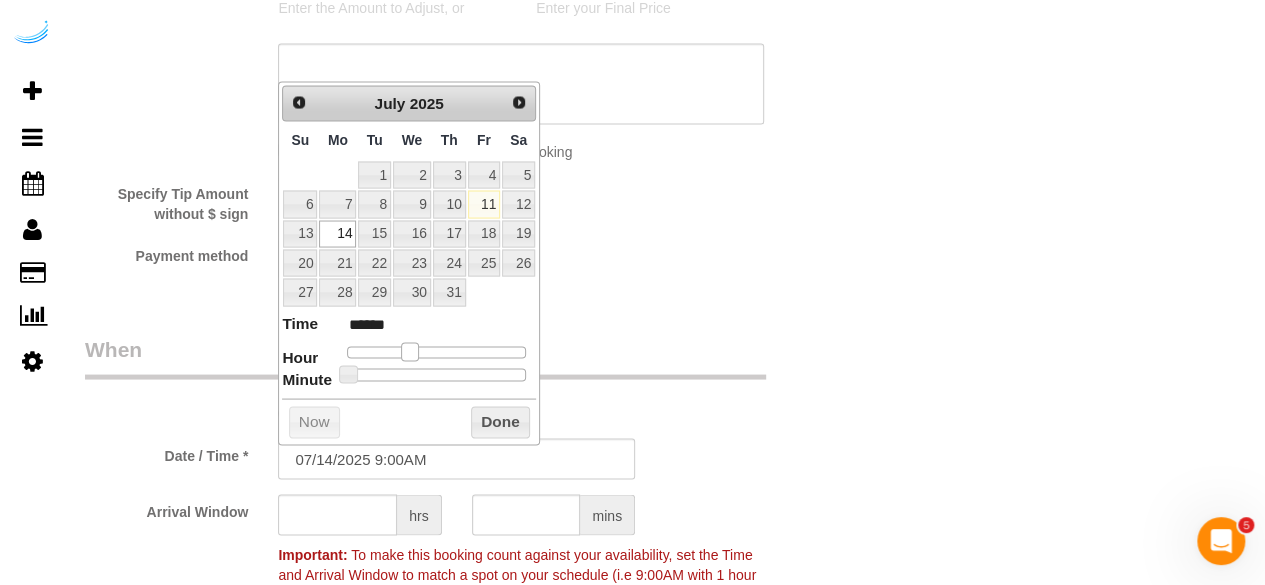 type on "07/14/2025 10:00AM" 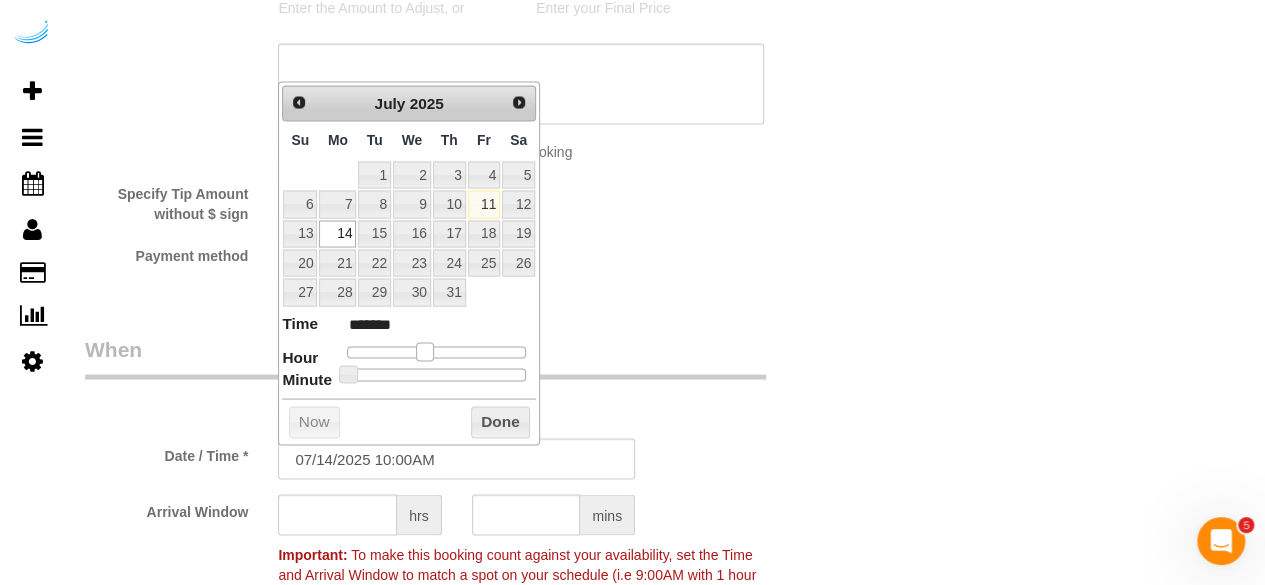 drag, startPoint x: 400, startPoint y: 345, endPoint x: 414, endPoint y: 345, distance: 14 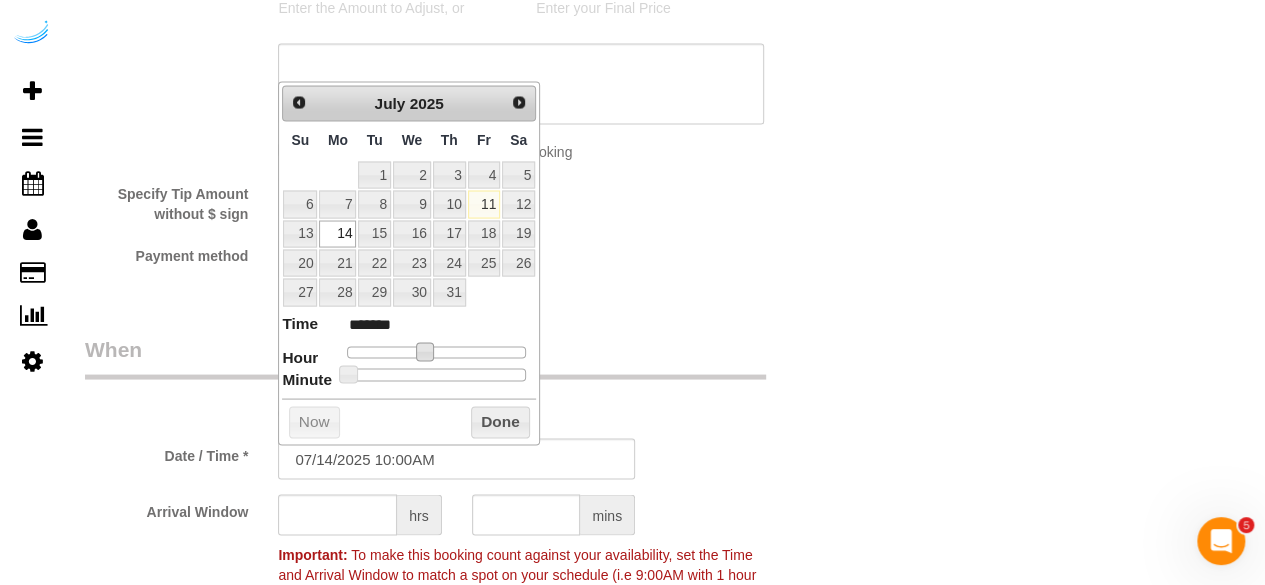 type on "07/14/2025 9:00AM" 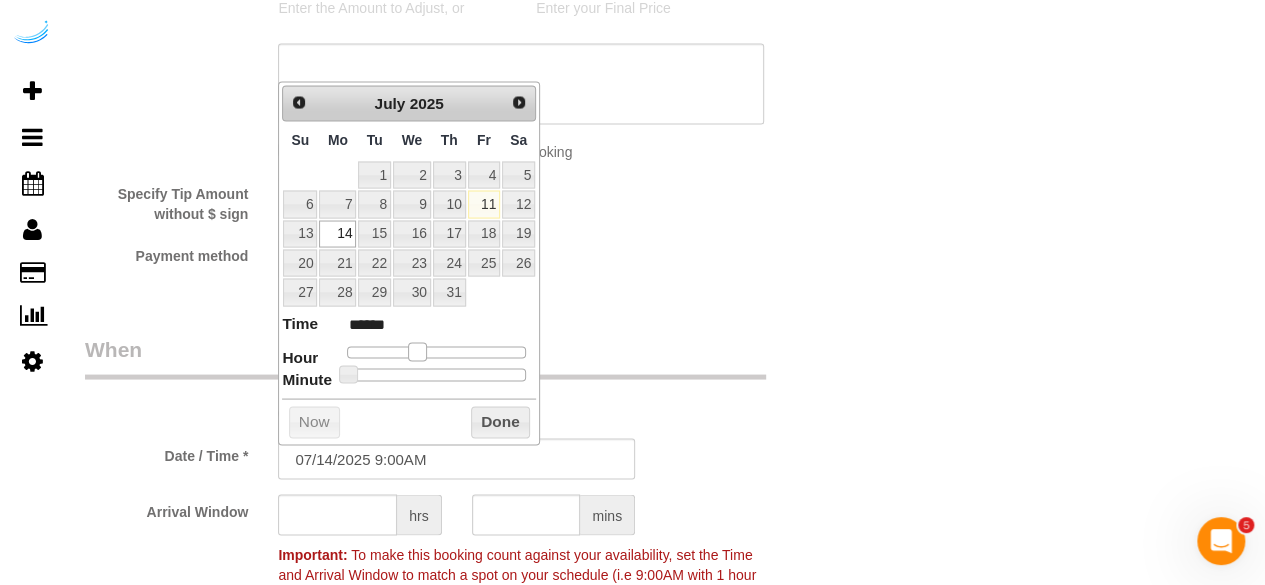 click at bounding box center (436, 352) 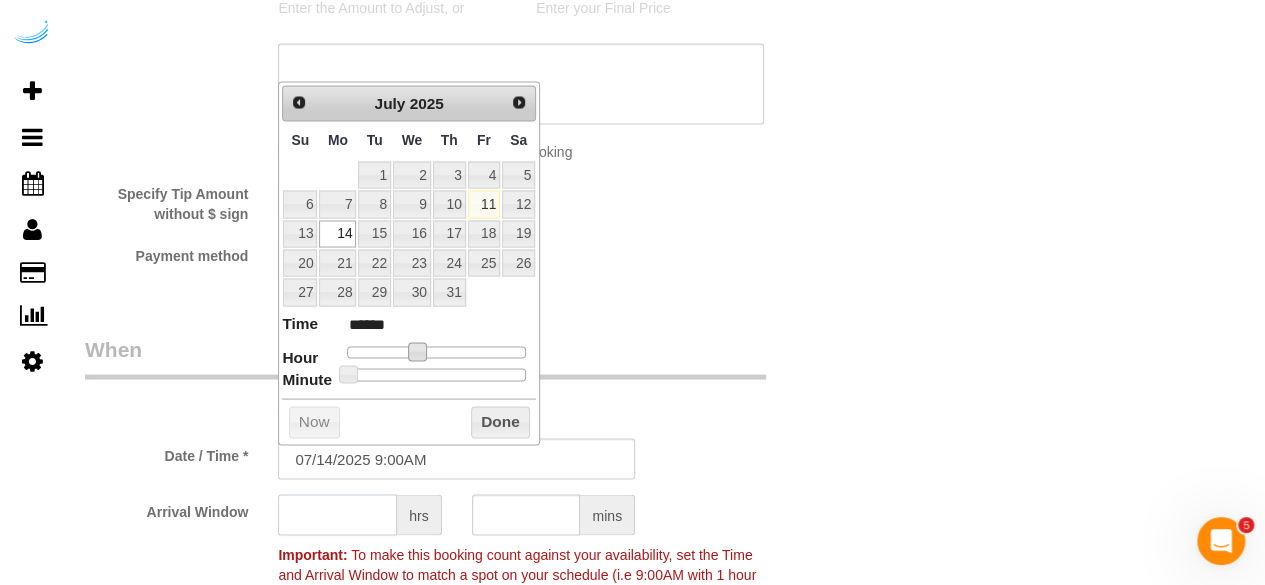 click 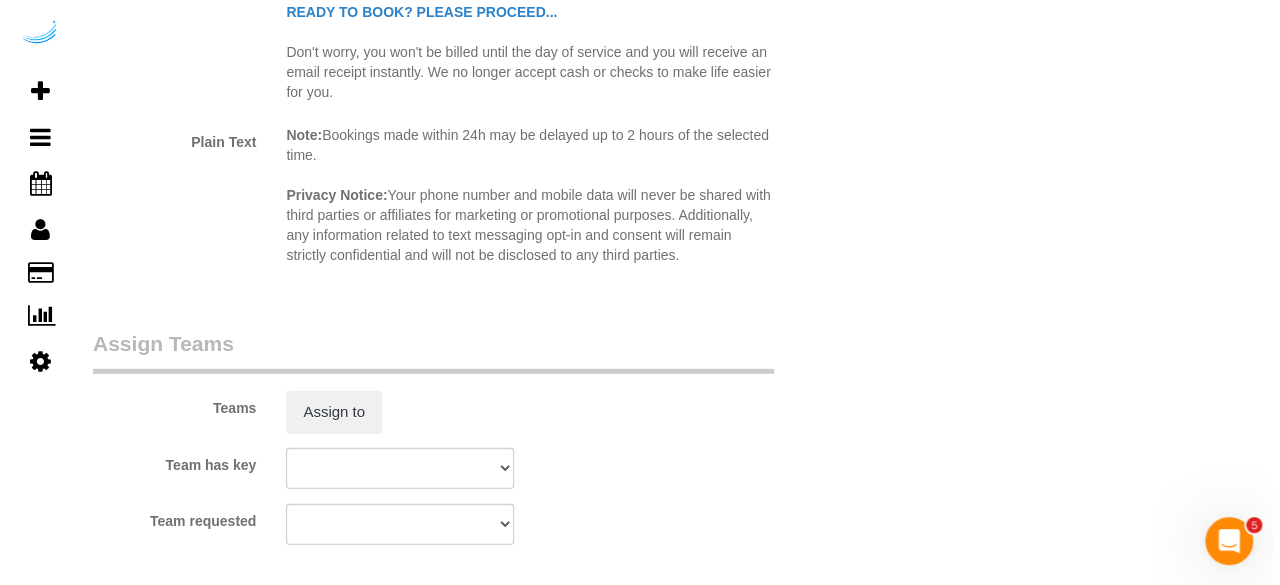 scroll, scrollTop: 2800, scrollLeft: 0, axis: vertical 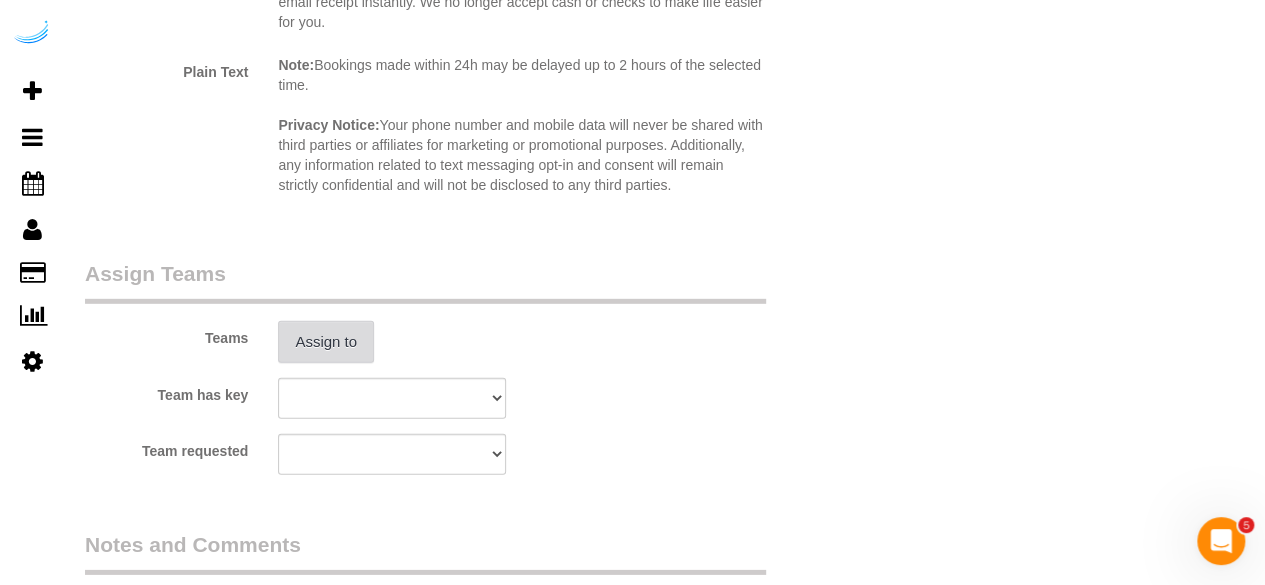 type on "4" 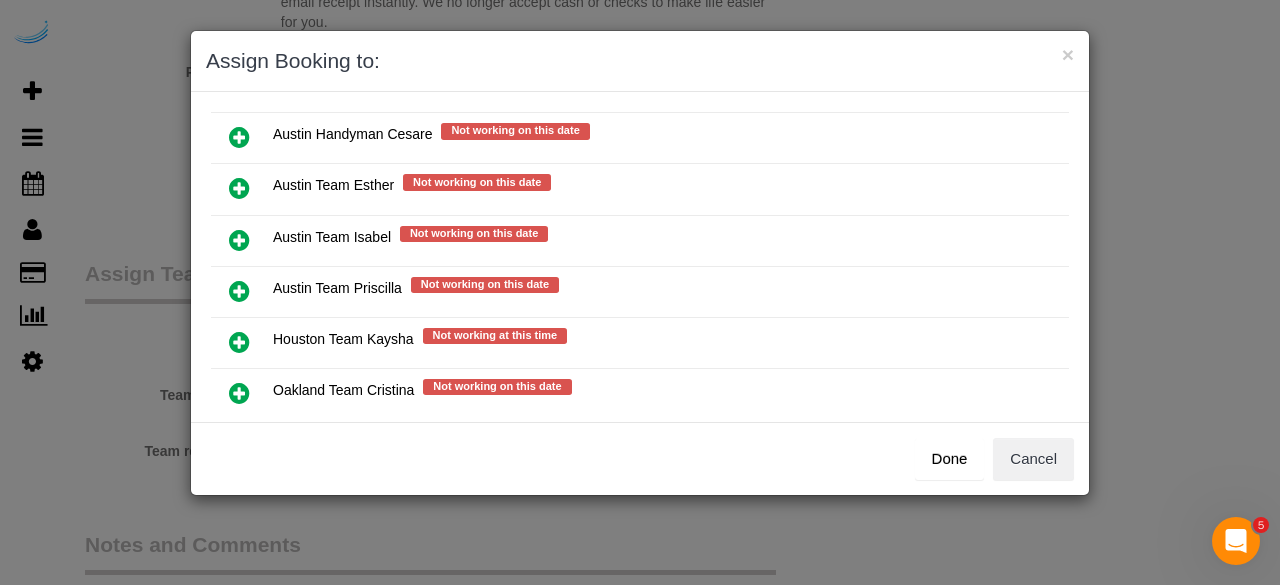 scroll, scrollTop: 300, scrollLeft: 0, axis: vertical 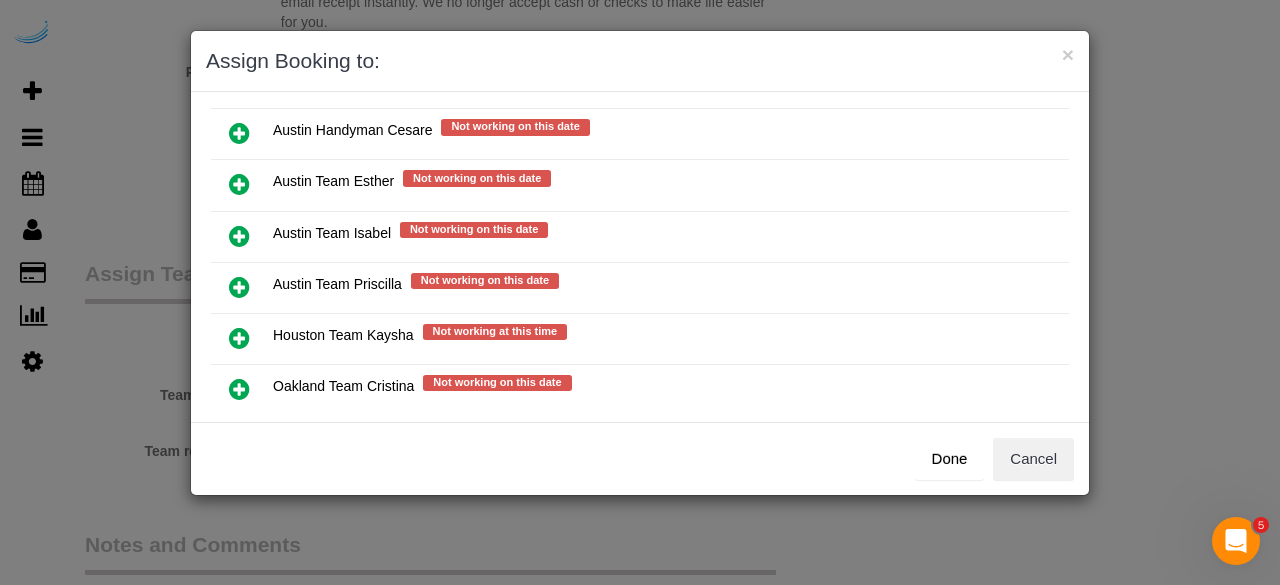 click at bounding box center [239, 236] 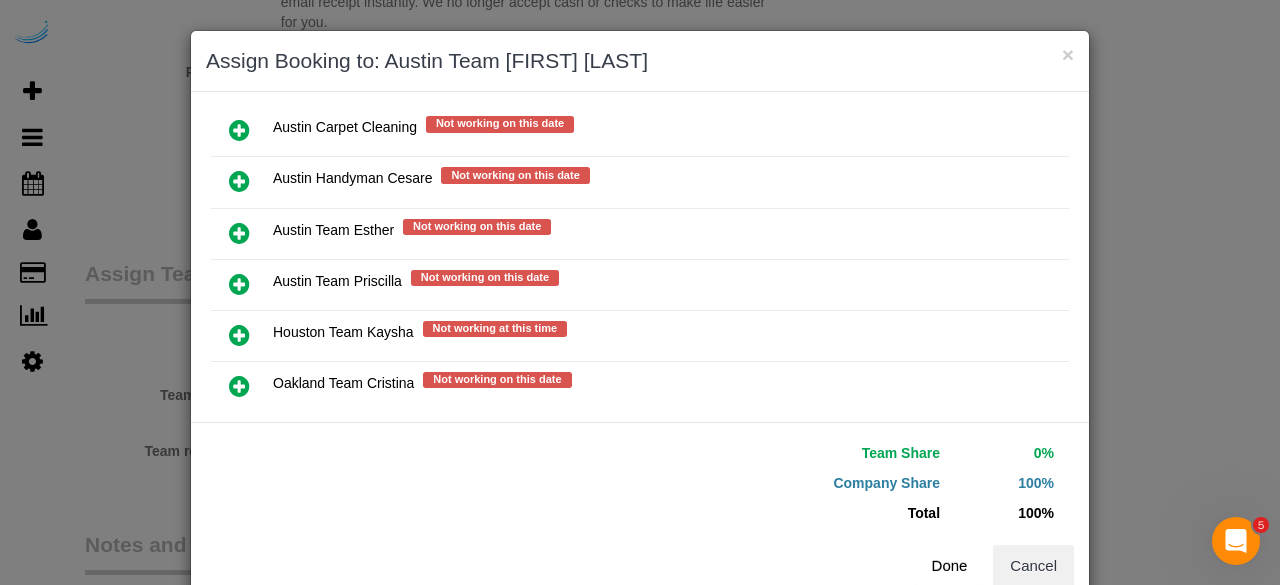 scroll, scrollTop: 335, scrollLeft: 0, axis: vertical 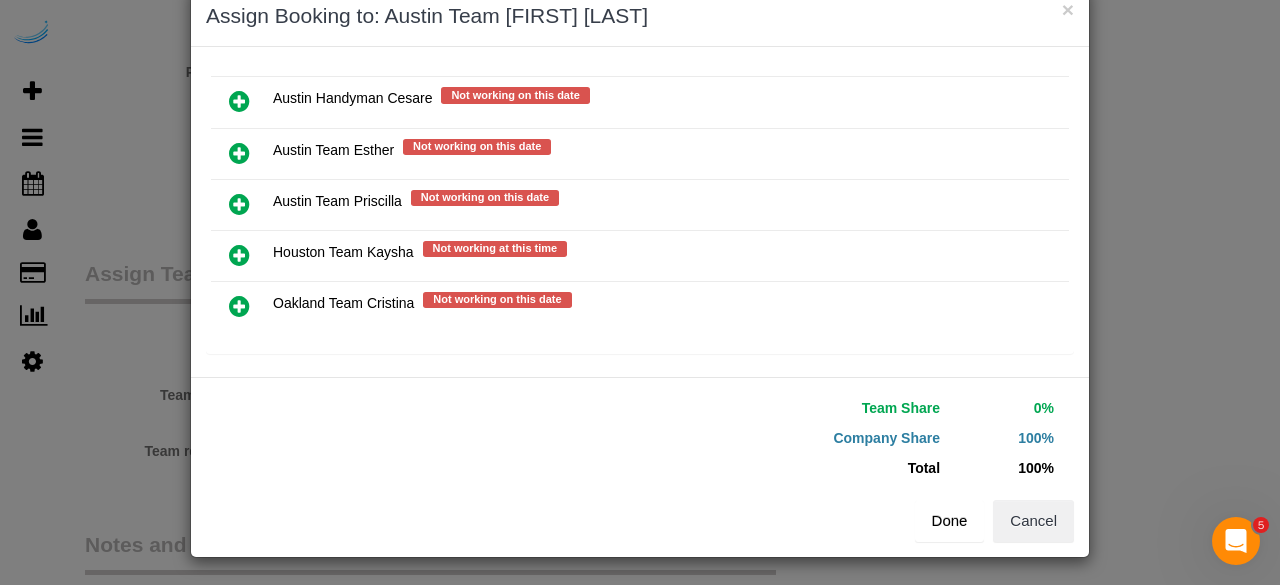 click on "Done" at bounding box center (950, 521) 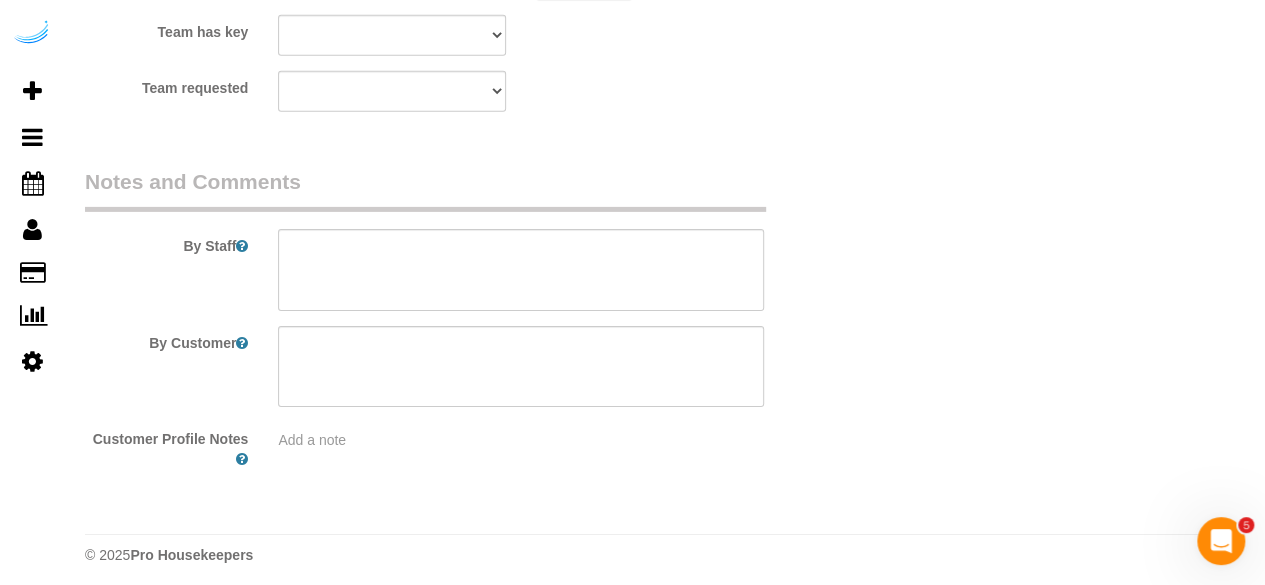 scroll, scrollTop: 3170, scrollLeft: 0, axis: vertical 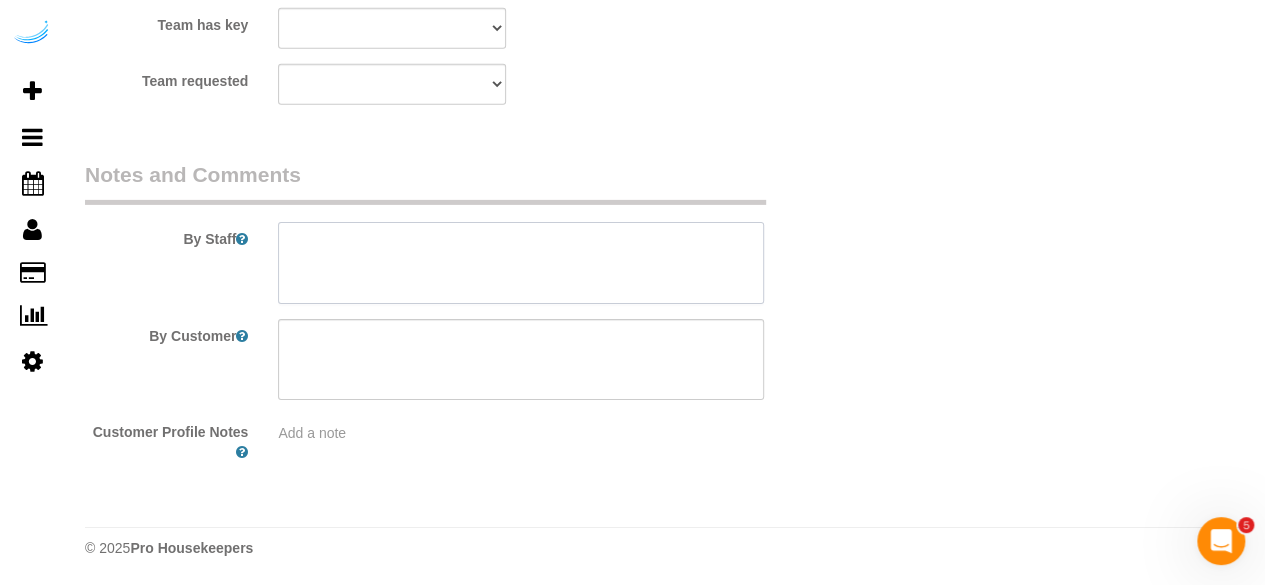 click at bounding box center [521, 263] 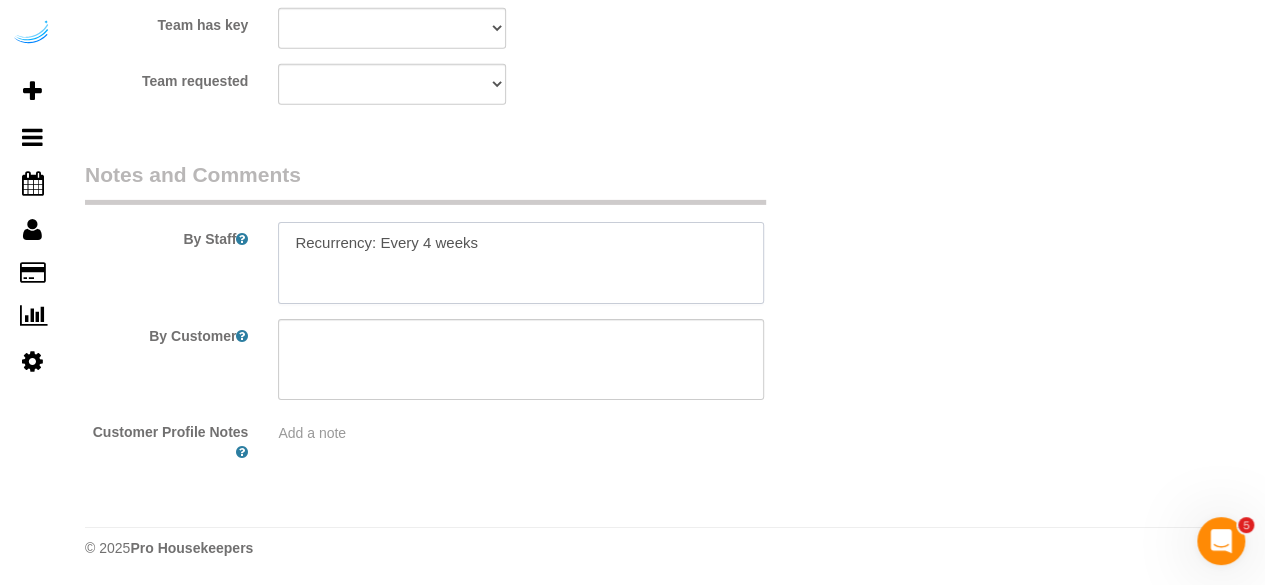 paste on "Permanent Notes:No notes from this customer.Today's Notes:No notes from this service.
Entry Method: Someone will be home
Details:
Additional Notes:
Please call 949-302-6419 when downstairs. Will let you in. Located in Building One (doors next to Lick Ice Cream).
Housekeeping Notes:" 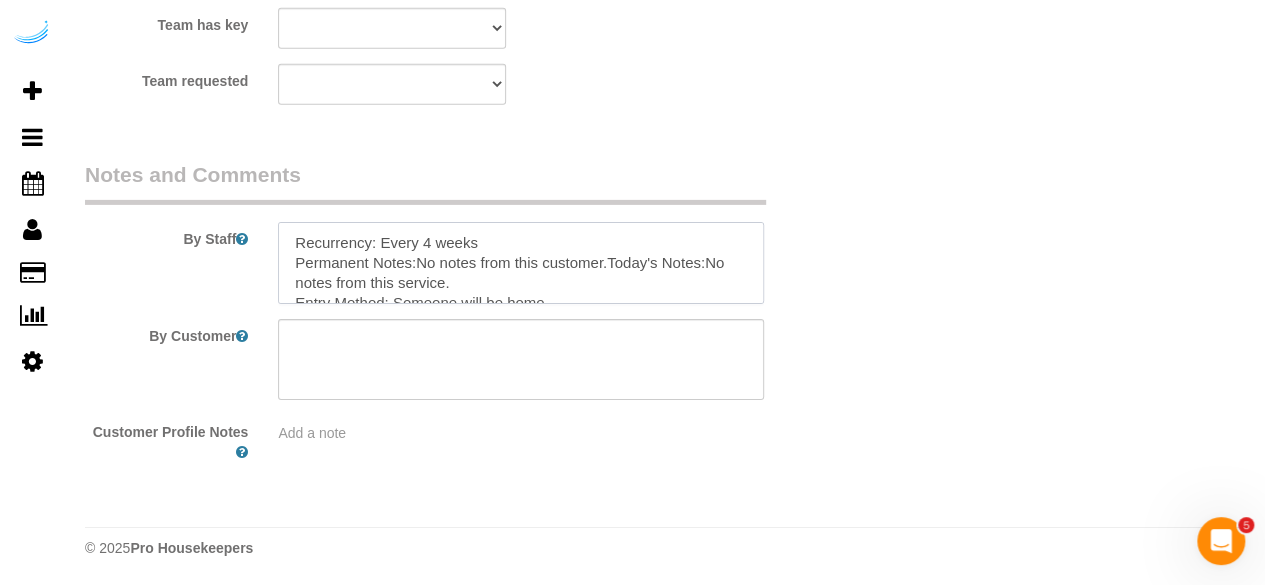 scroll, scrollTop: 148, scrollLeft: 0, axis: vertical 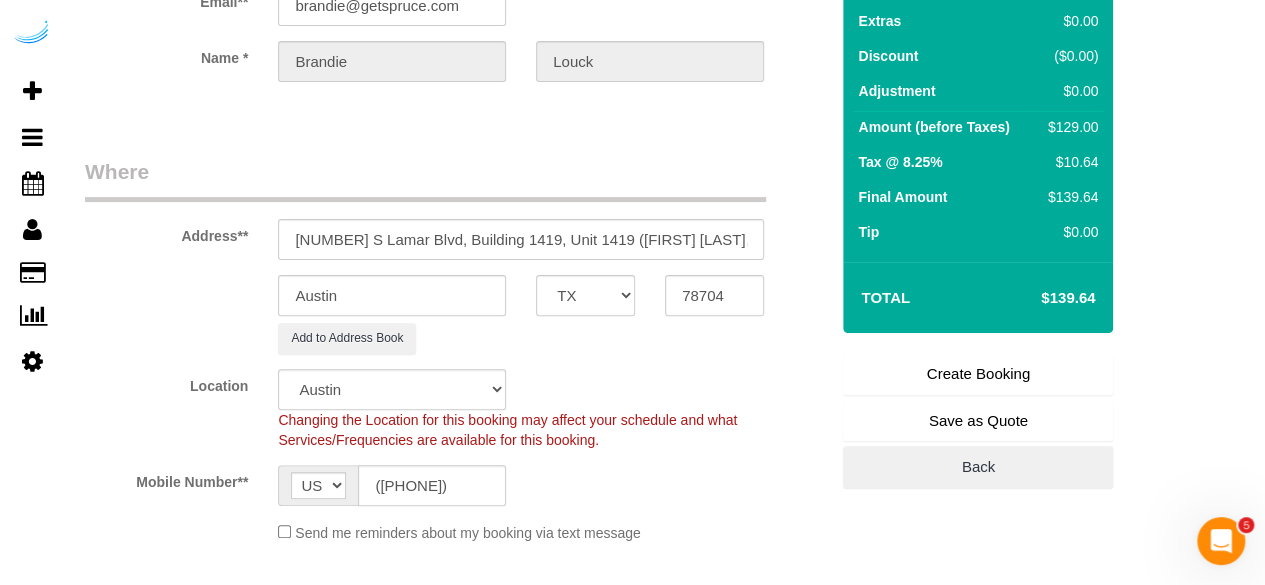 type on "Recurrency: Every 4 weeks
Permanent Notes:No notes from this customer.Today's Notes:No notes from this service.
Entry Method: Someone will be home
Details:
Additional Notes:
Please call 949-302-6419 when downstairs. Will let you in. Located in Building One (doors next to Lick Ice Cream).
Housekeeping Notes:" 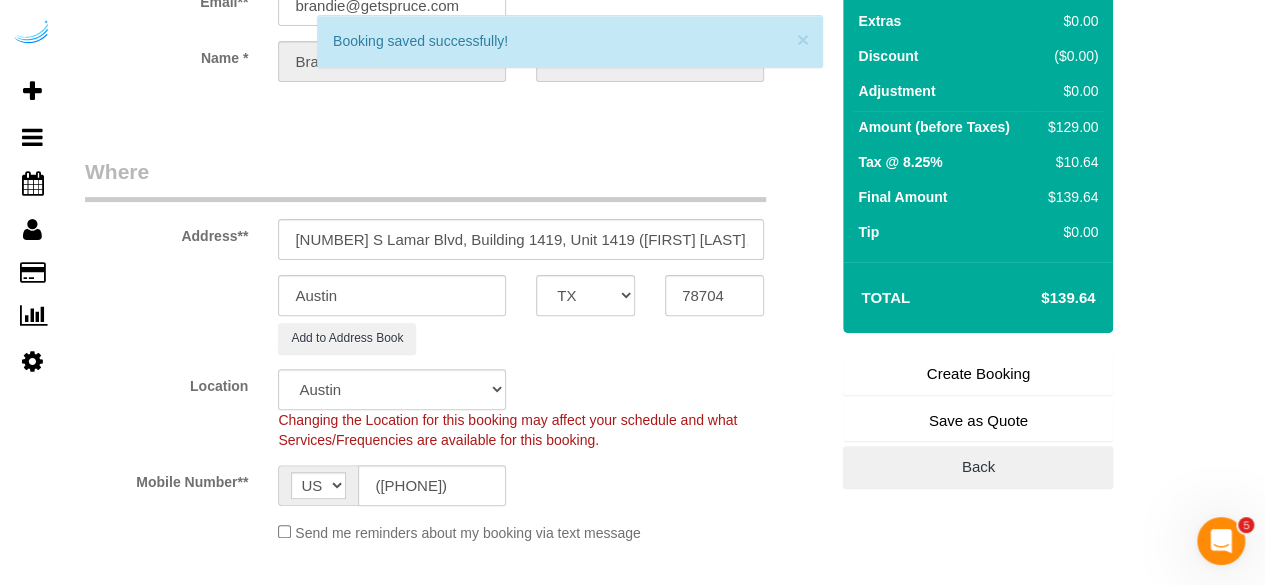 scroll, scrollTop: 0, scrollLeft: 0, axis: both 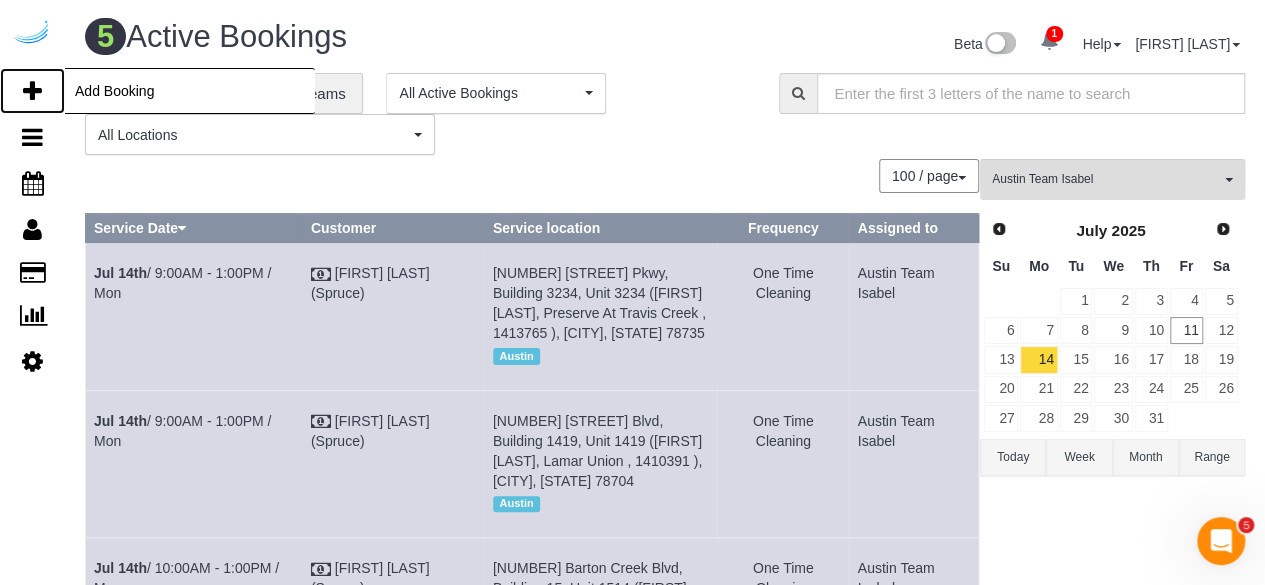 click at bounding box center (32, 91) 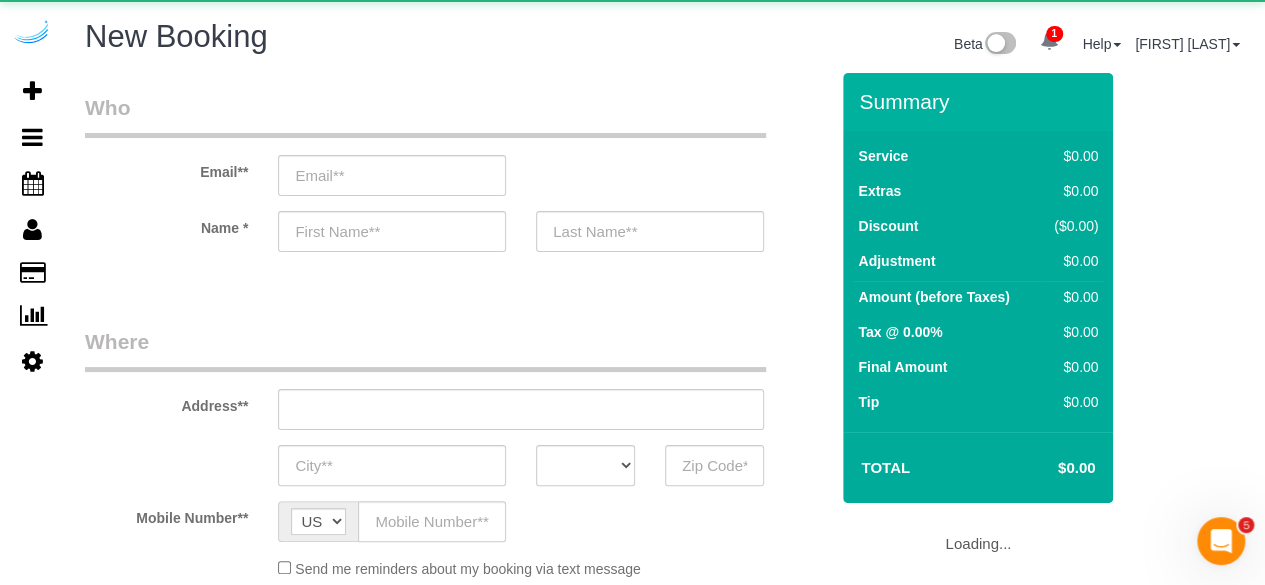 select on "number:9" 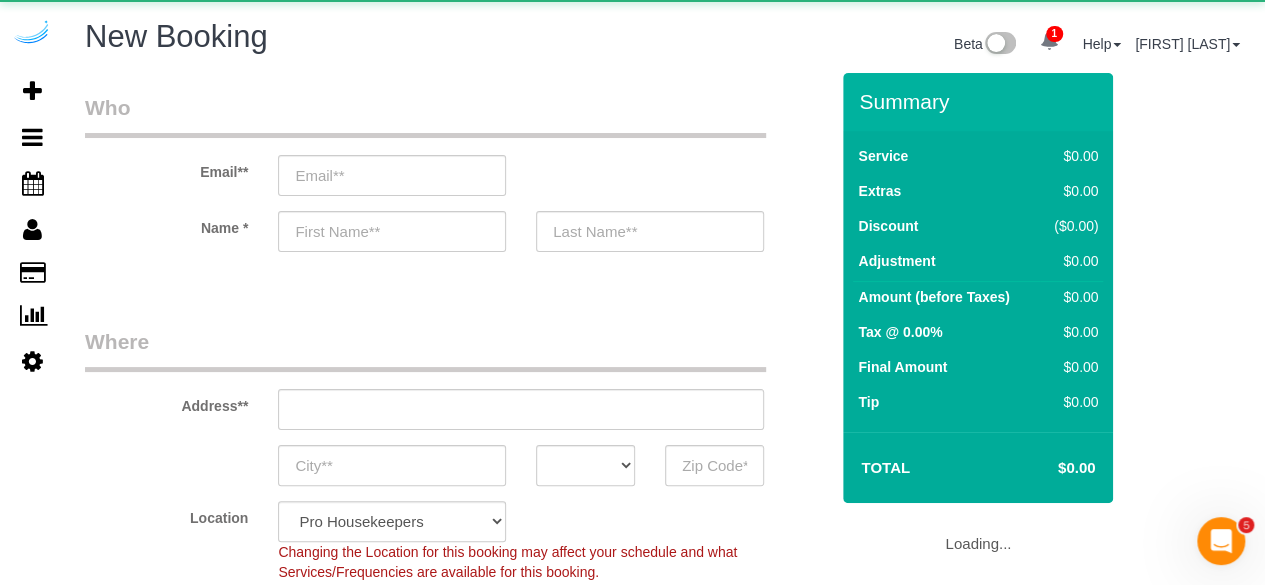 select on "object:41088" 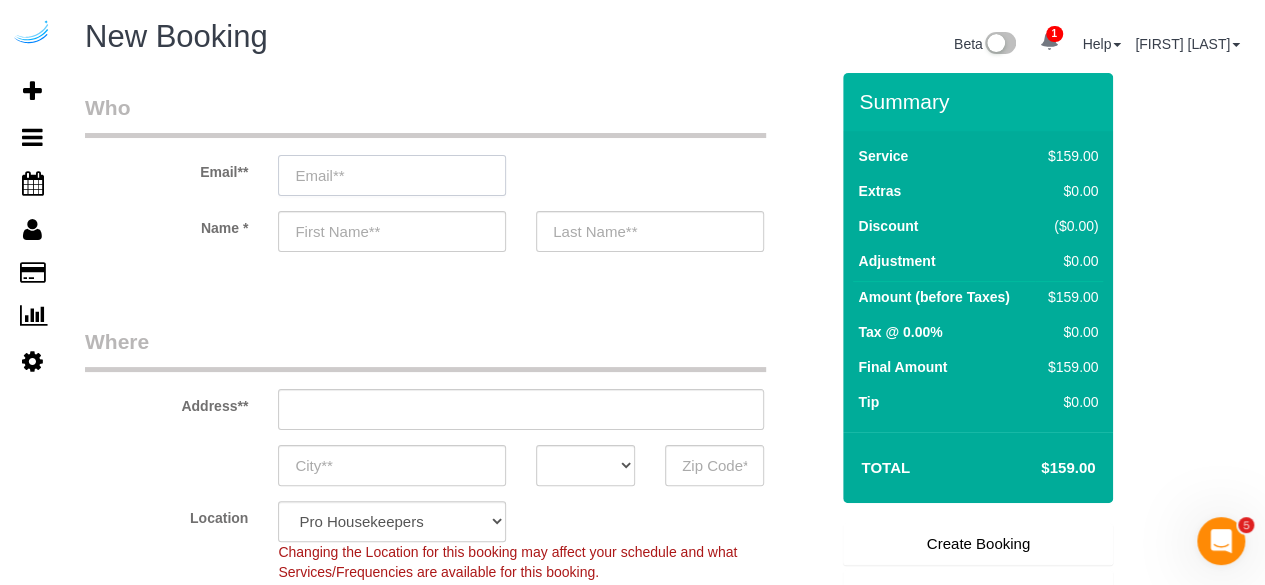 click at bounding box center [392, 175] 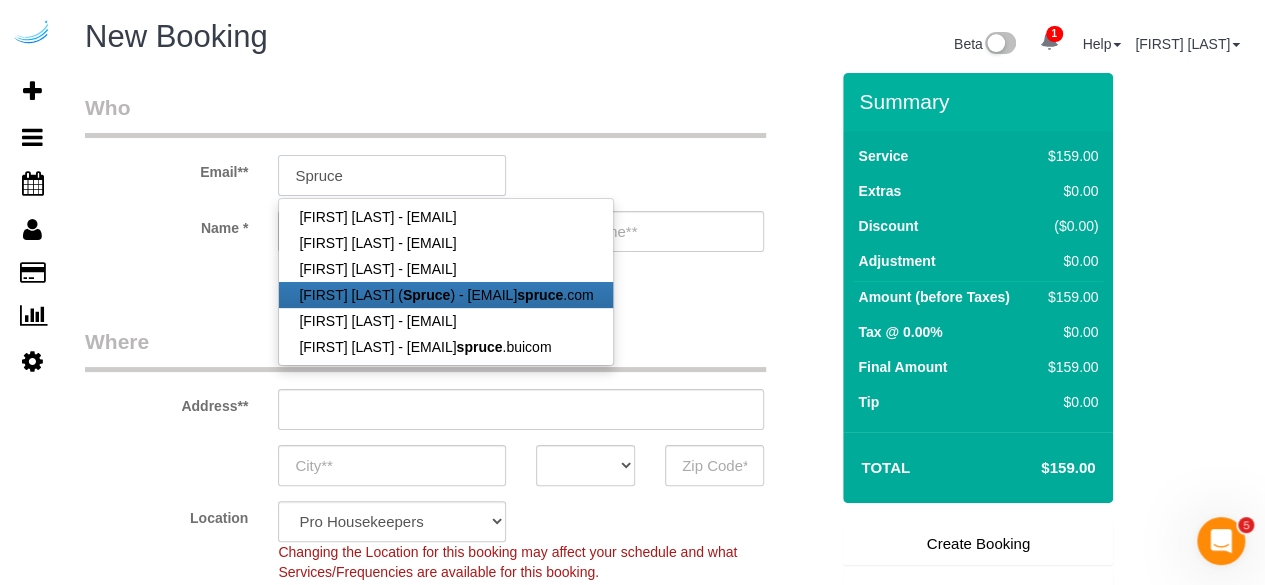 type on "brandie@getspruce.com" 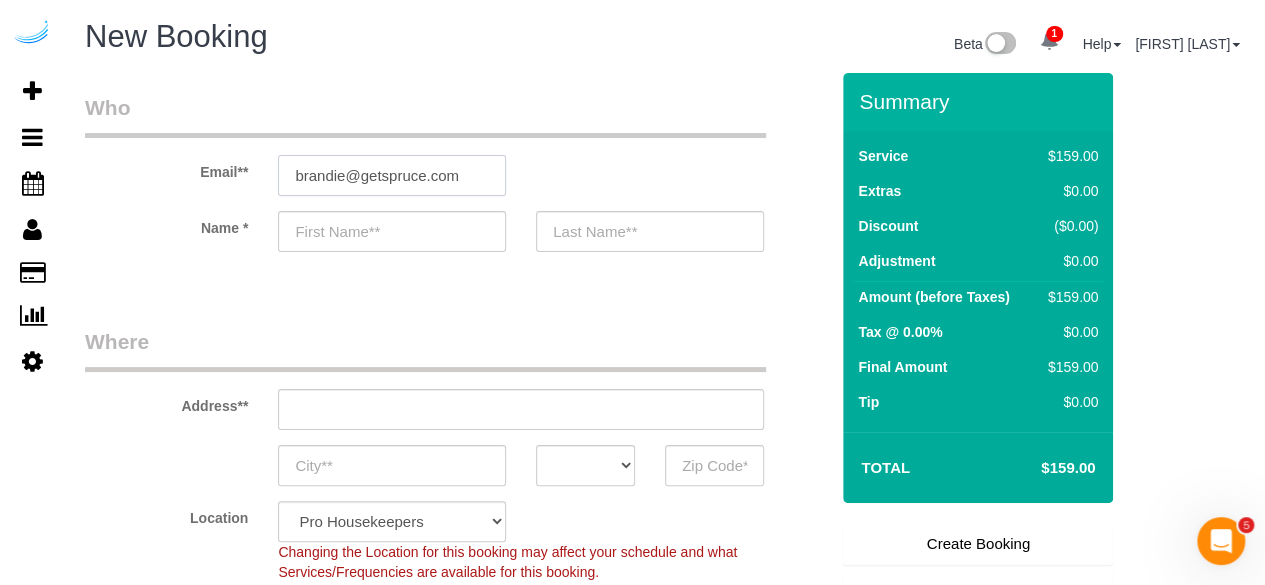 type on "Brandie" 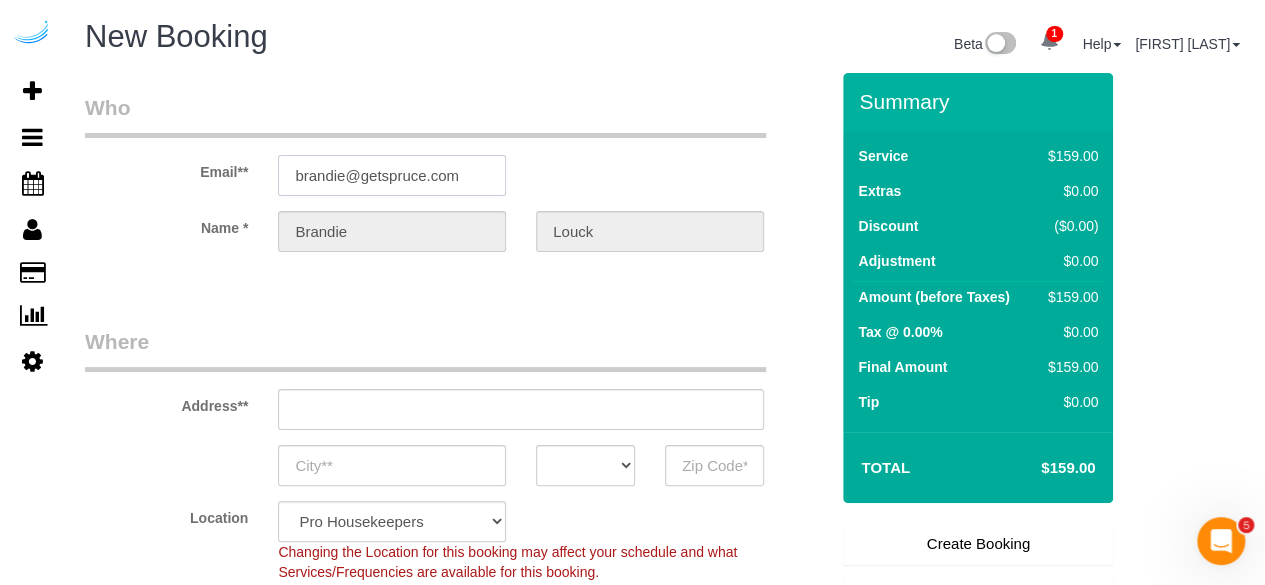 type on "3816 S Lamar Blvd" 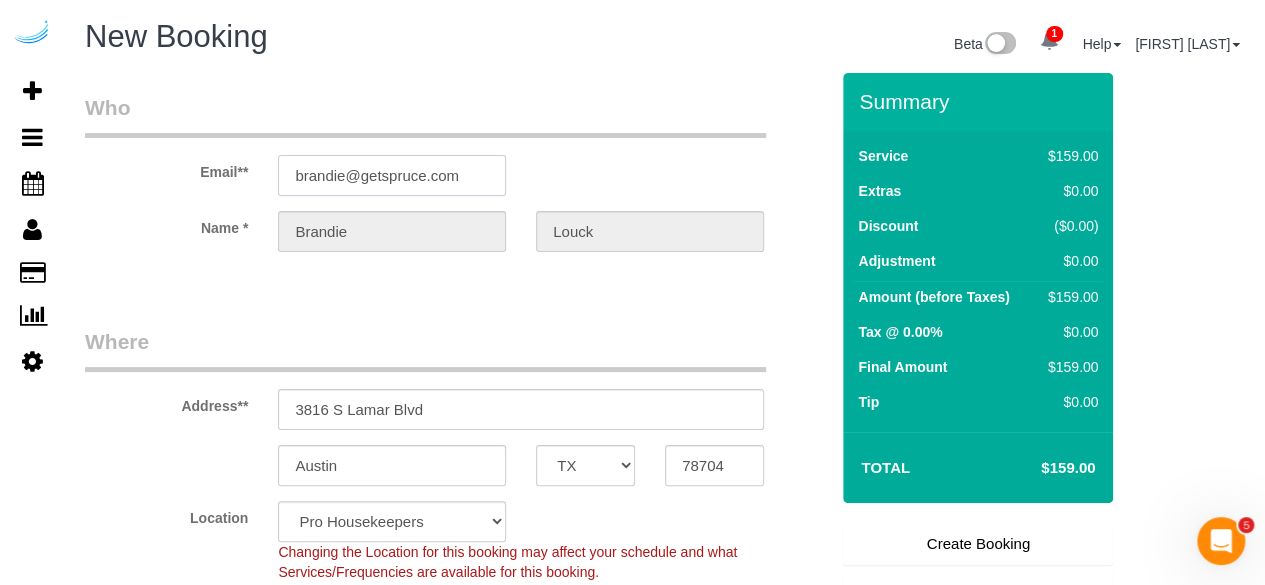 type on "brandie@getspruce.com" 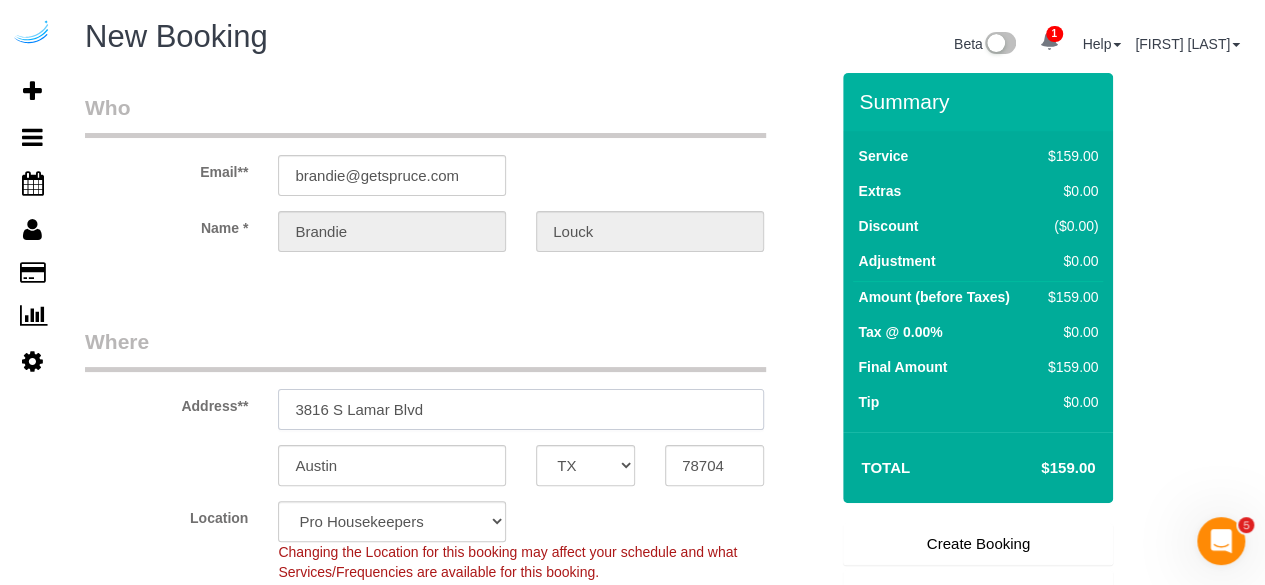 click on "3816 S Lamar Blvd" at bounding box center (521, 409) 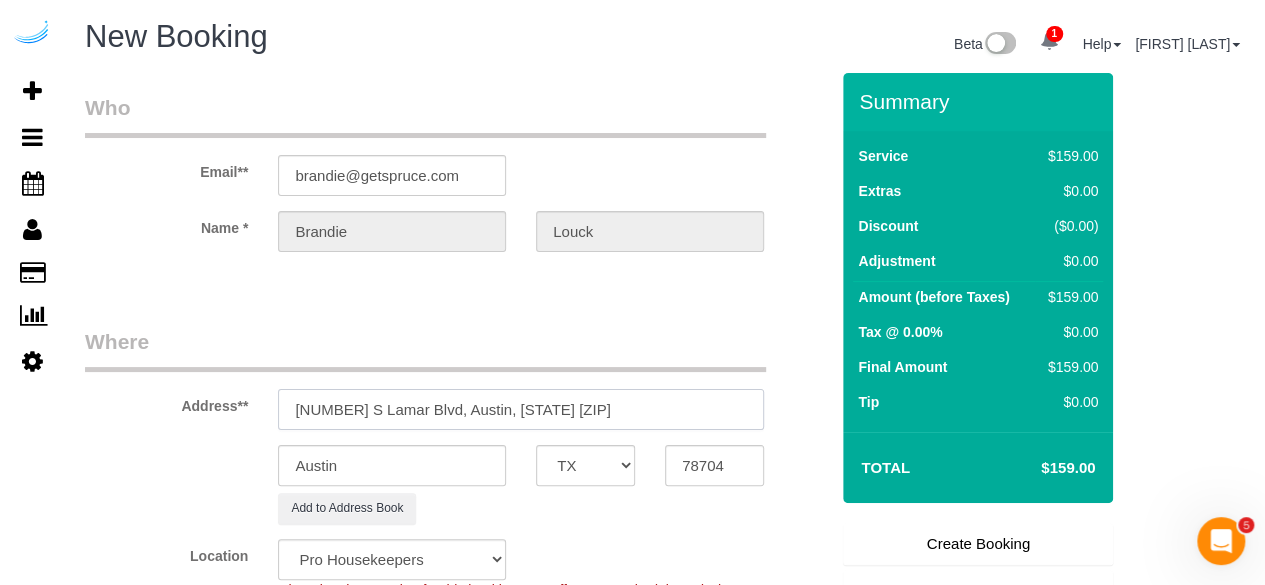 select on "9" 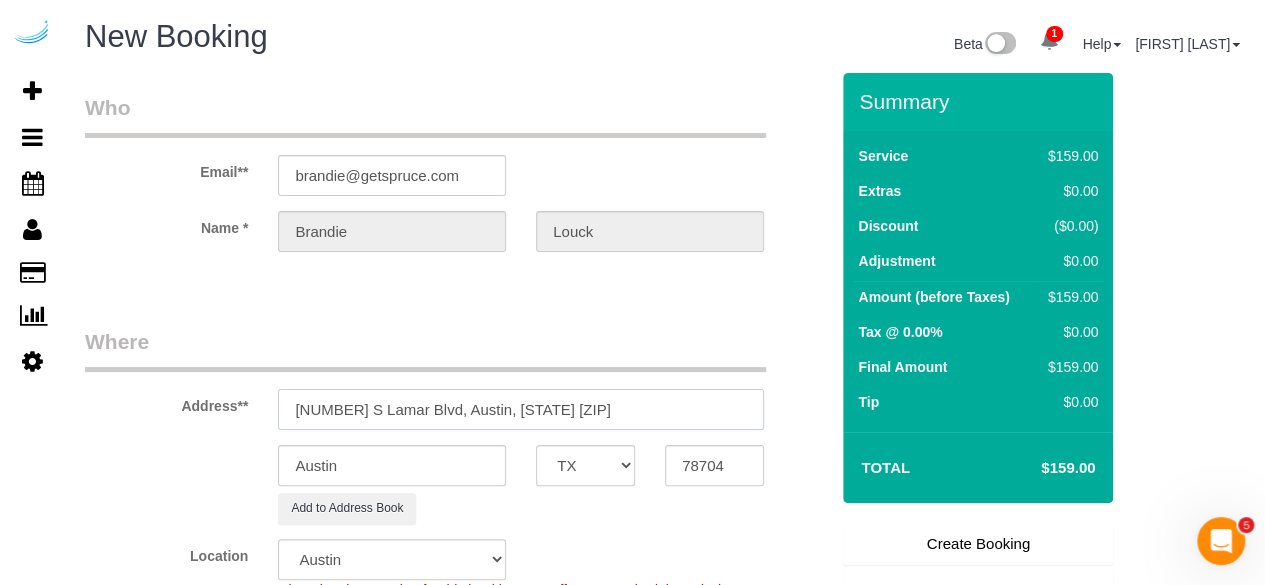 select on "object:41130" 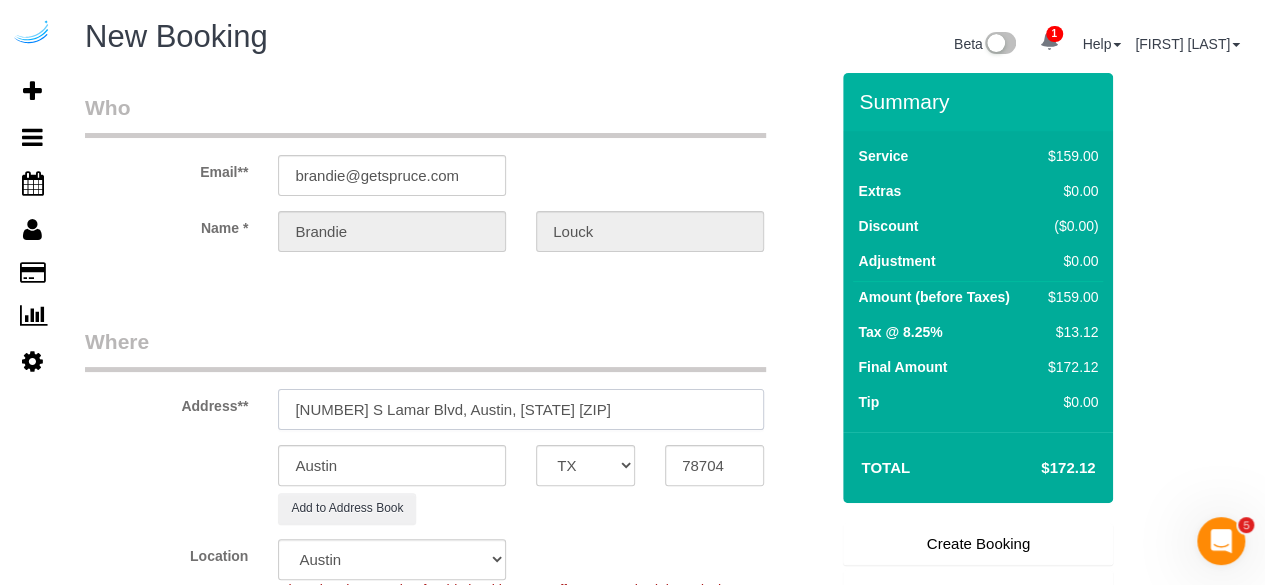 drag, startPoint x: 430, startPoint y: 407, endPoint x: 648, endPoint y: 386, distance: 219.00912 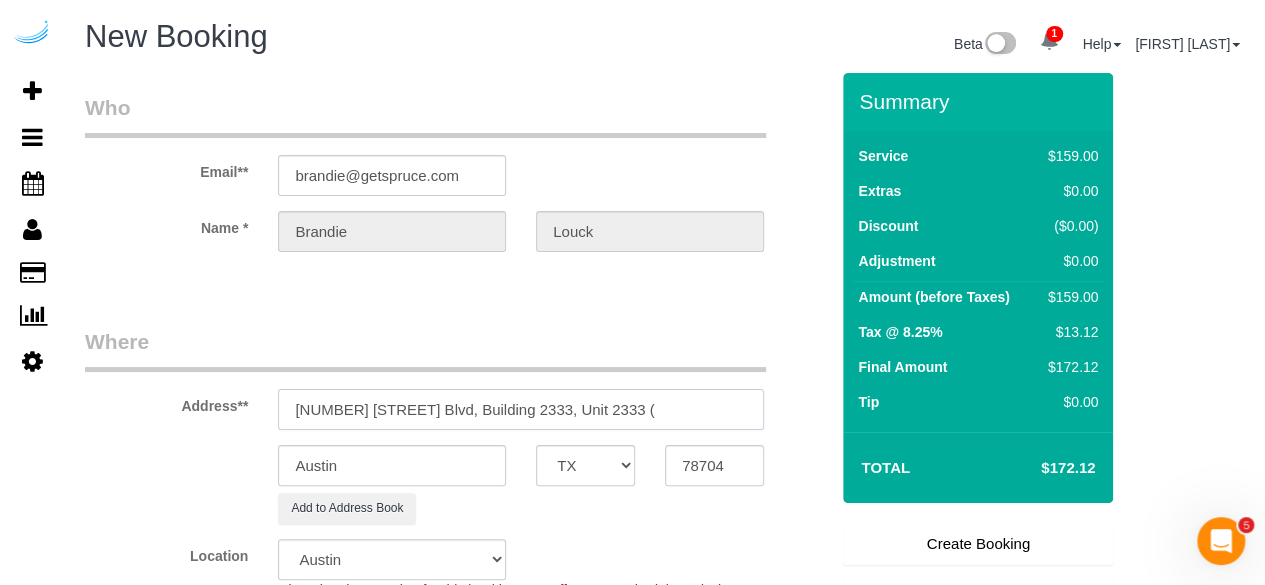paste on "Erik Ramon" 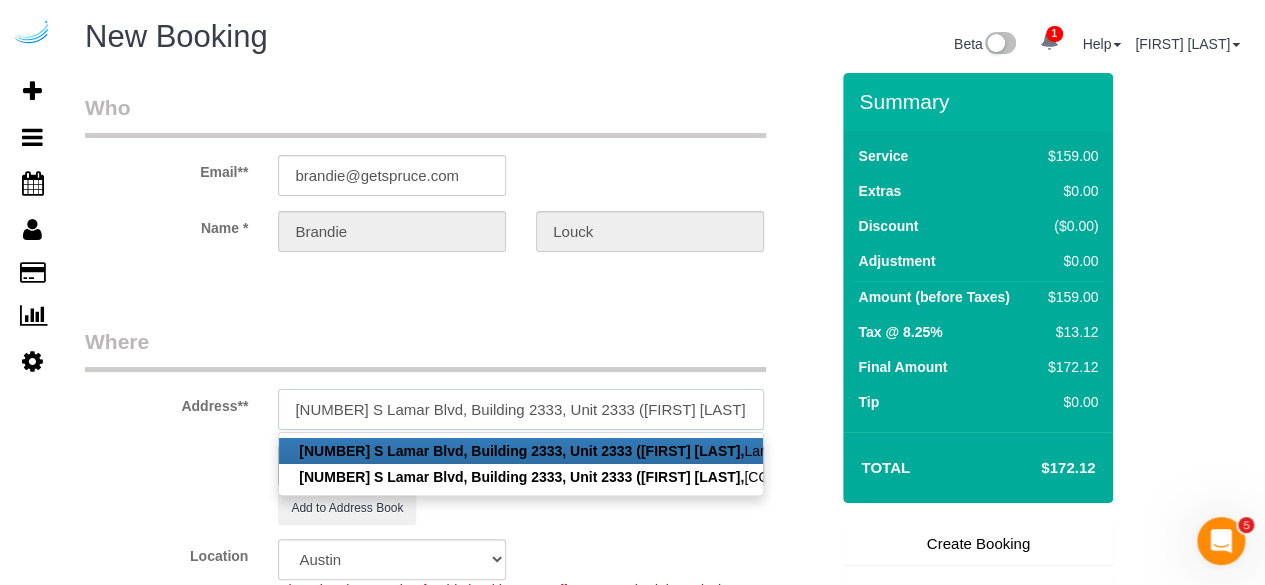 click on "1100 S Lamar Blvd, Building 2333, Unit 2333 (Erik Ramon," at bounding box center [521, 409] 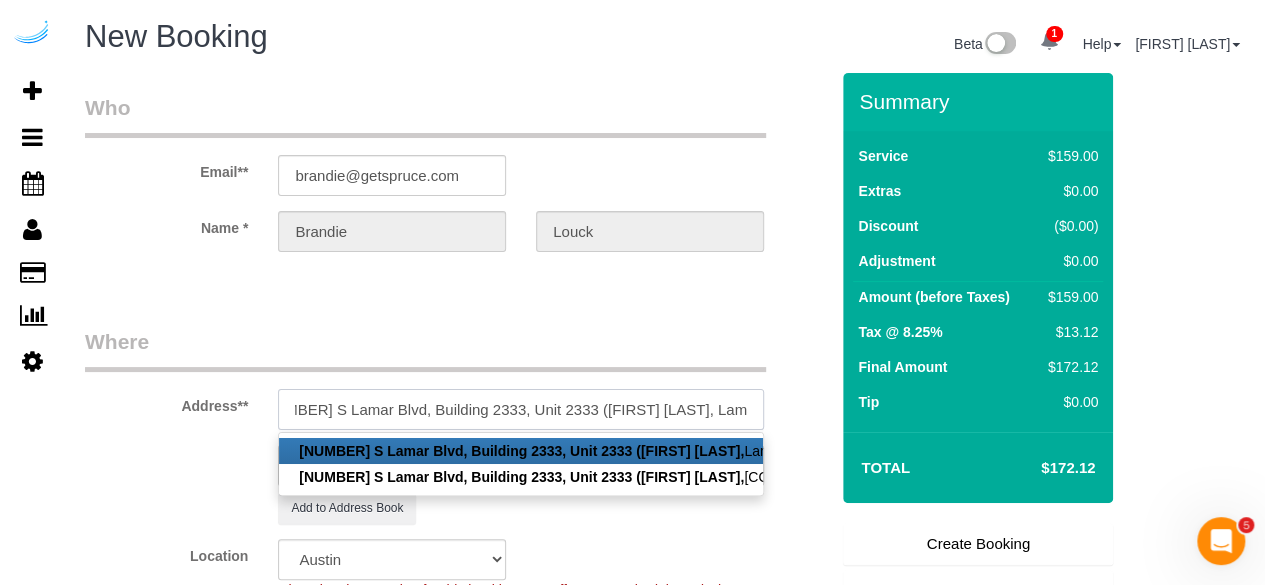scroll, scrollTop: 0, scrollLeft: 40, axis: horizontal 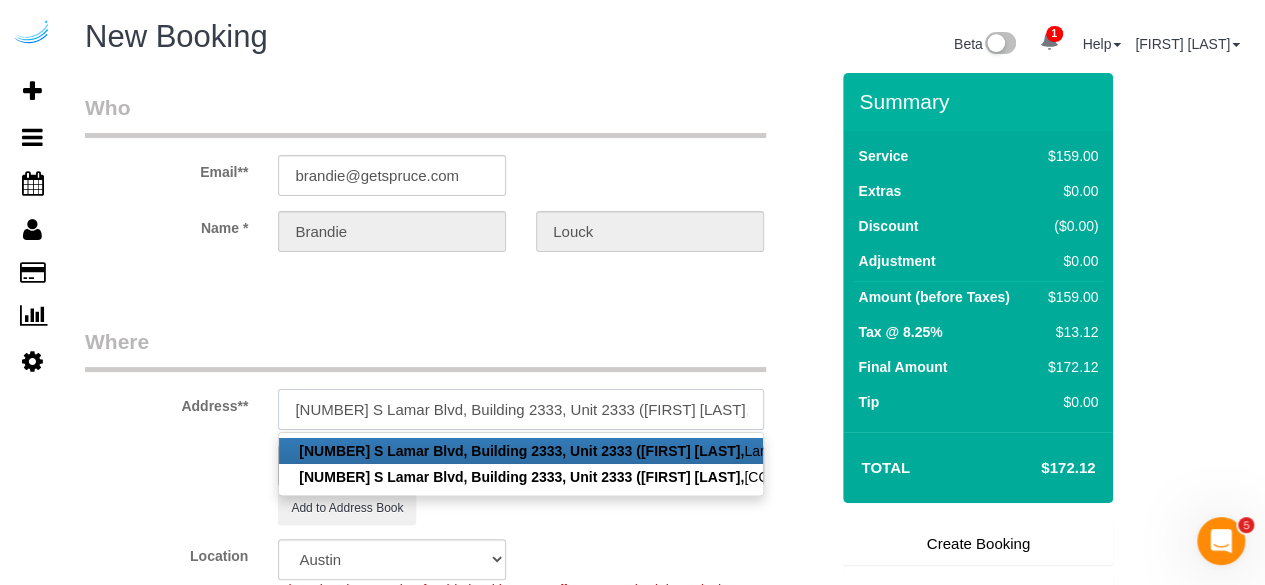 click on "1100 S Lamar Blvd, Building 2333, Unit 2333 (Erik Ramon, Lamar Union ," at bounding box center [521, 409] 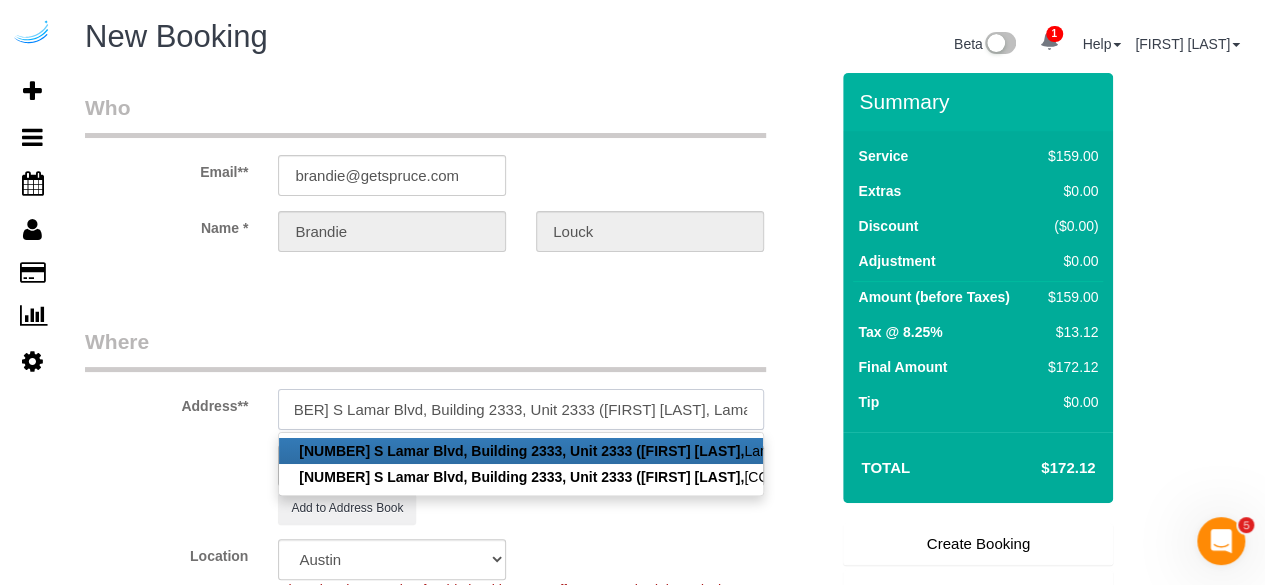 paste on "1388752" 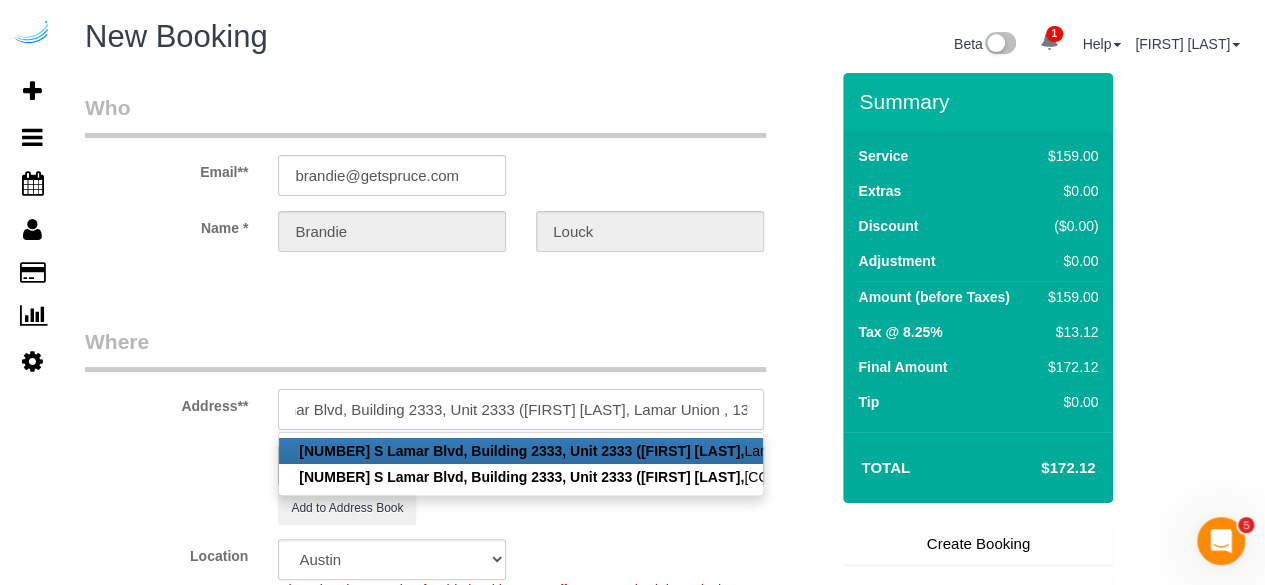 scroll, scrollTop: 0, scrollLeft: 119, axis: horizontal 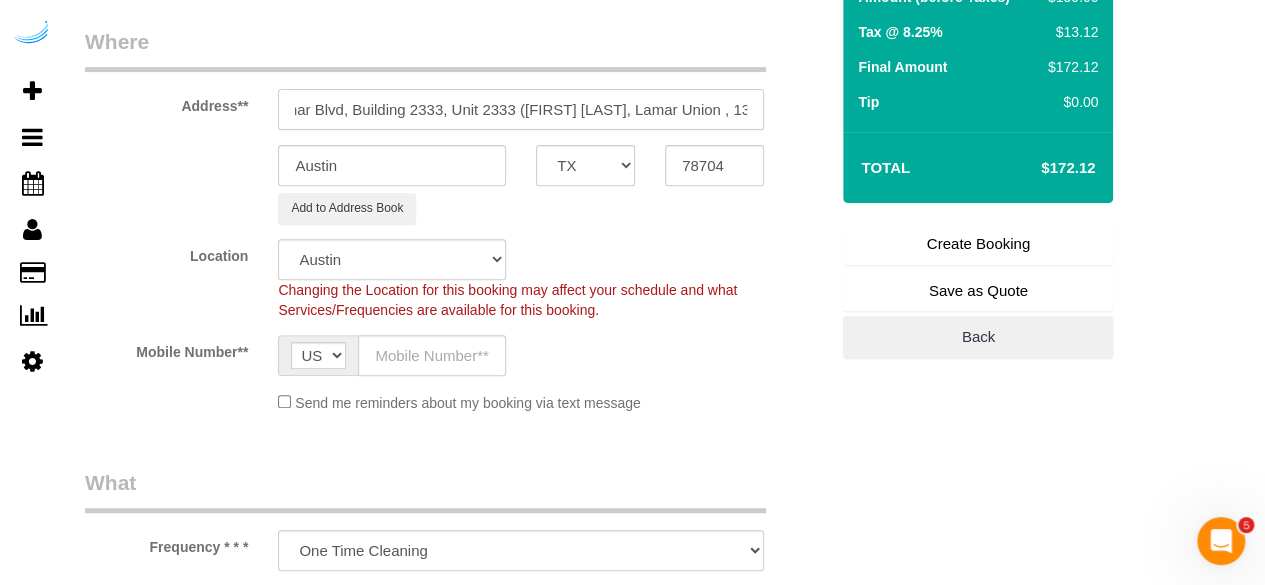 type on "1100 S Lamar Blvd, Building 2333, Unit 2333 (Erik Ramon, Lamar Union , 1388752	)" 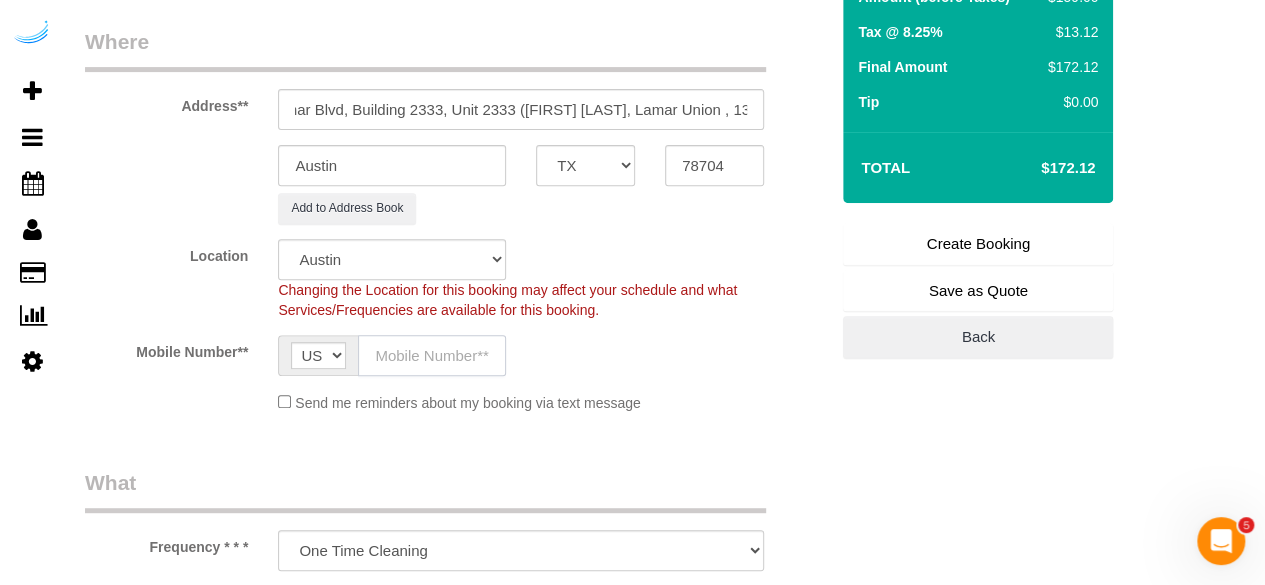 click 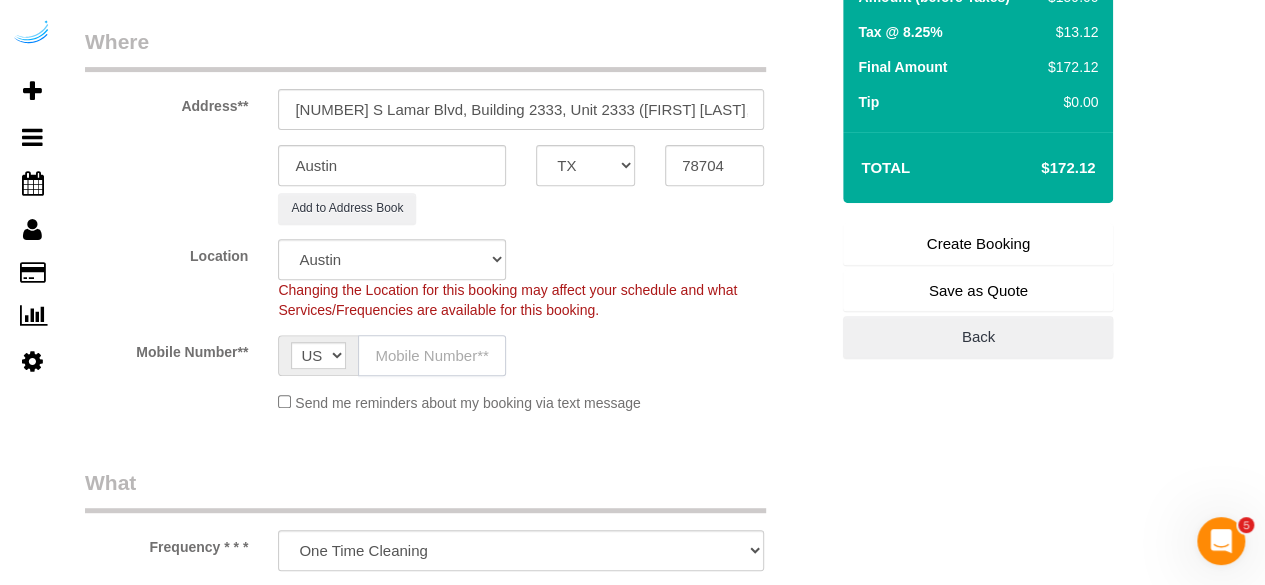 click 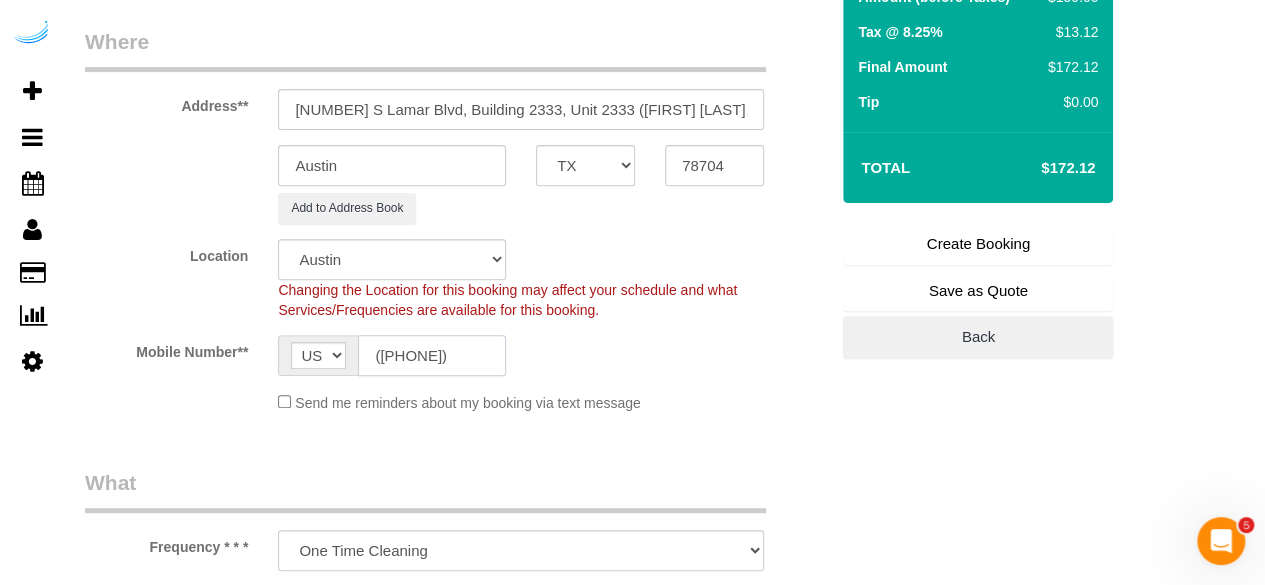type on "([PHONE])" 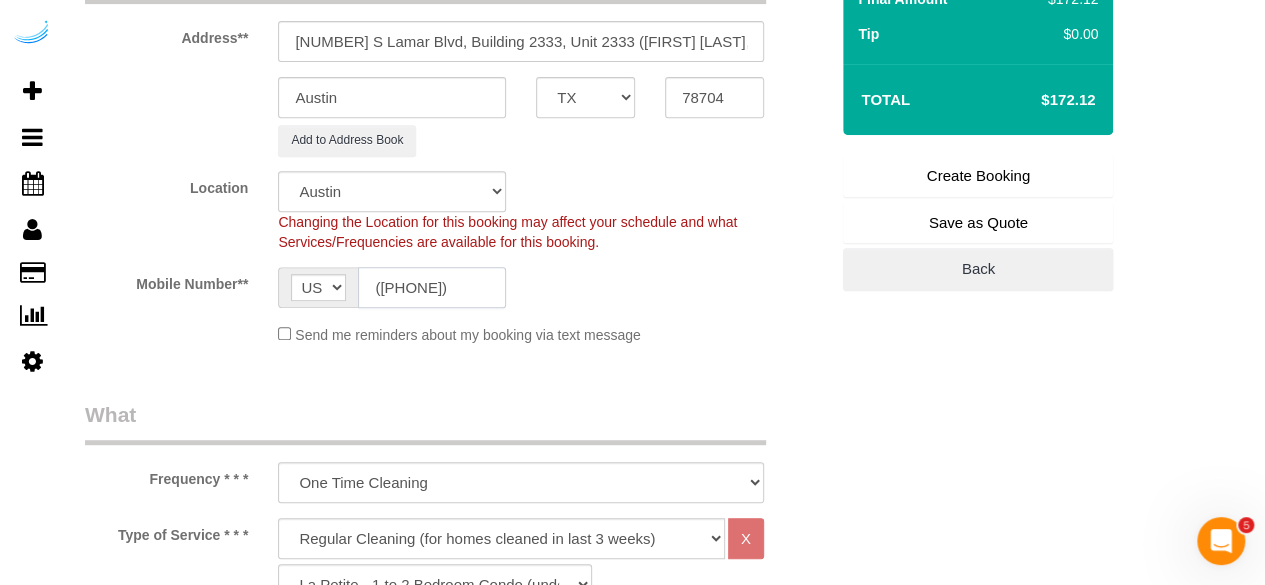 scroll, scrollTop: 400, scrollLeft: 0, axis: vertical 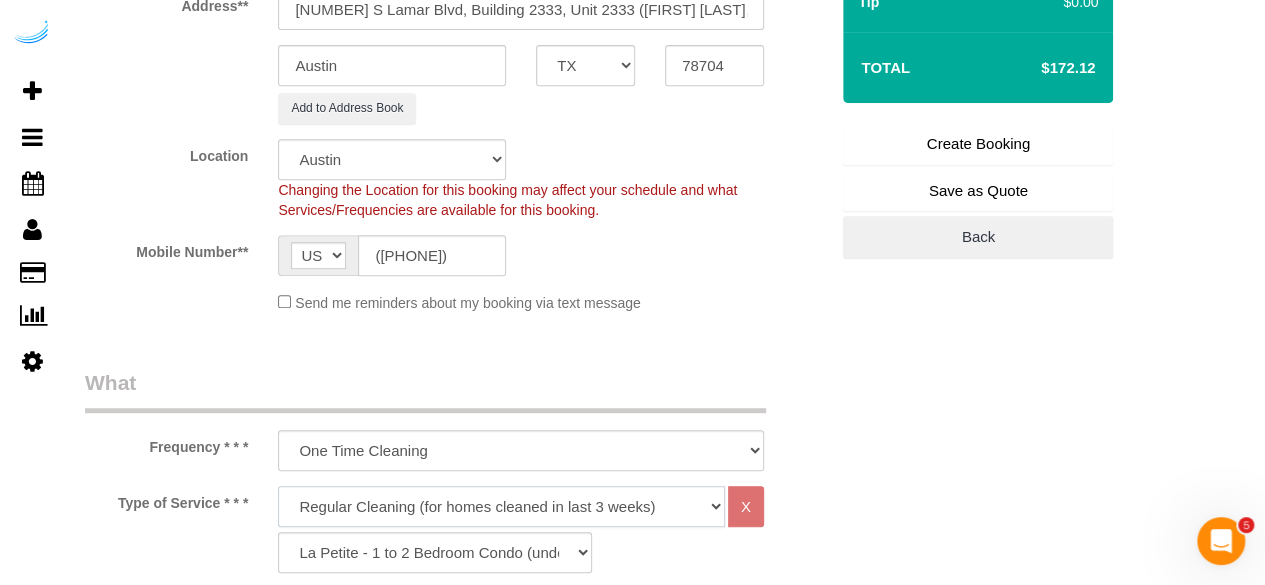 click on "Deep Cleaning (for homes that have not been cleaned in 3+ weeks) Spruce Regular Cleaning (for homes cleaned in last 3 weeks) Moving Cleanup (to clean home for new tenants) Post Construction Cleaning Vacation Rental Cleaning Hourly" 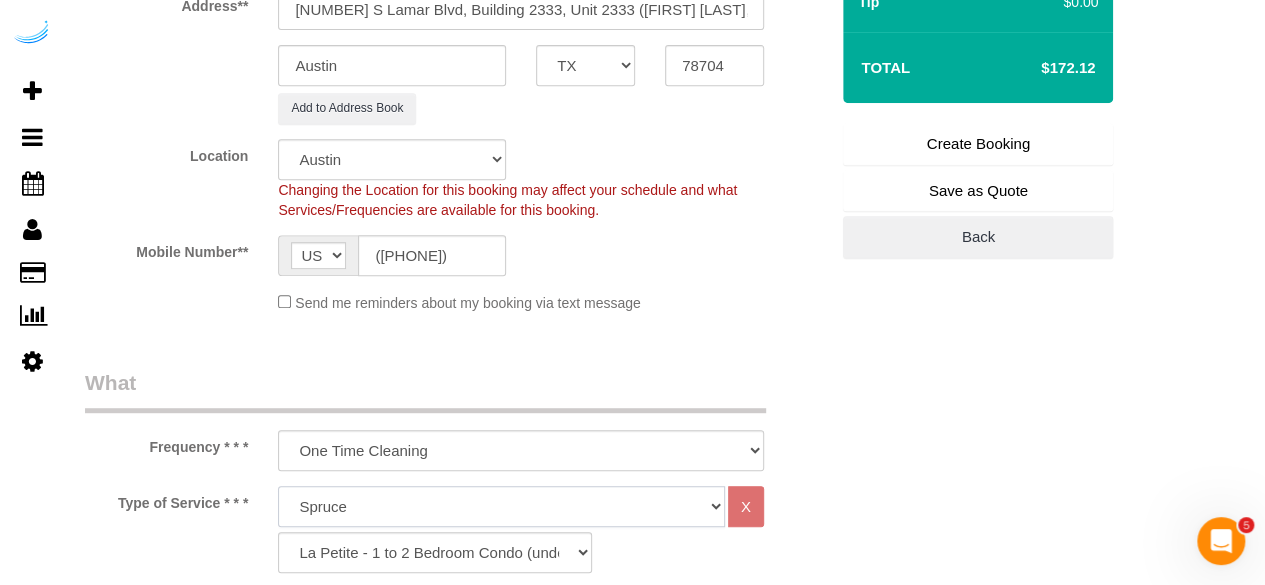 click on "Deep Cleaning (for homes that have not been cleaned in 3+ weeks) Spruce Regular Cleaning (for homes cleaned in last 3 weeks) Moving Cleanup (to clean home for new tenants) Post Construction Cleaning Vacation Rental Cleaning Hourly" 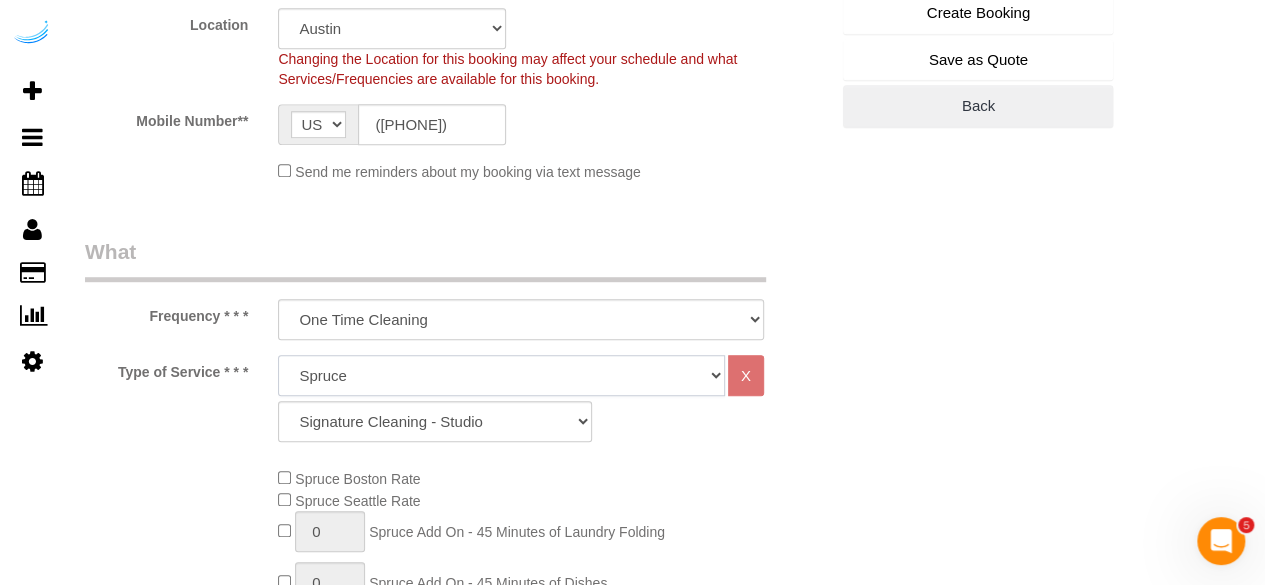 scroll, scrollTop: 600, scrollLeft: 0, axis: vertical 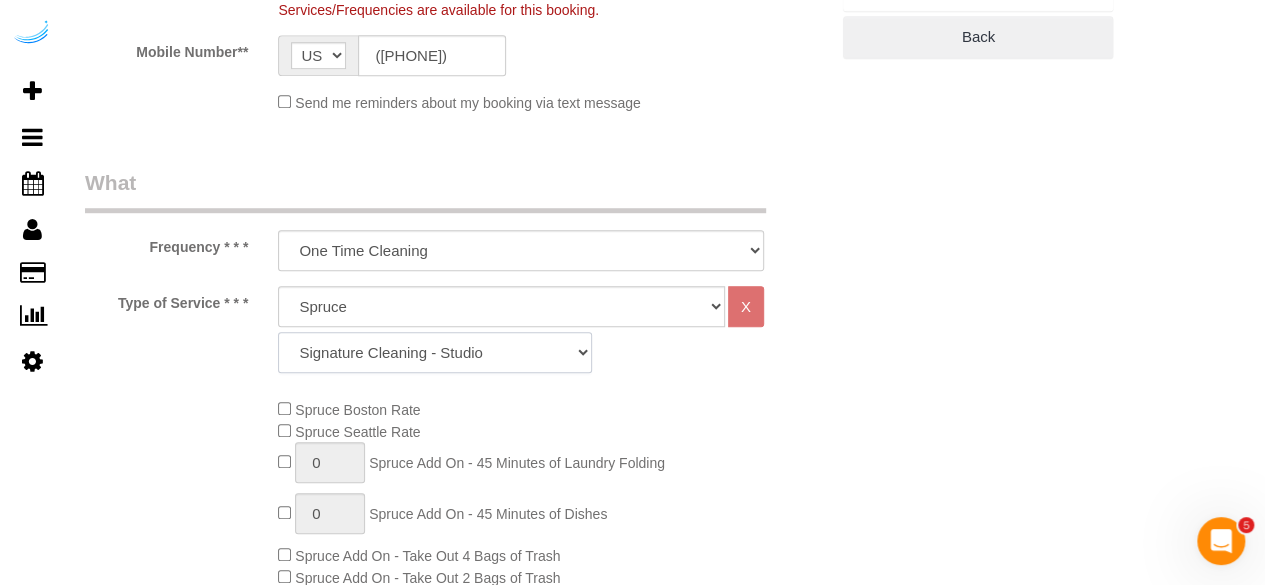 click on "Signature Cleaning - Studio Signature Cleaning - 1 Bed 1 Bath Signature Cleaning - 1 Bed 1.5 Bath Signature Cleaning - 1 Bed 1 Bath + Study Signature Cleaning - 1 Bed 2 Bath Signature Cleaning - 2 Bed 1 Bath Signature Cleaning - 2 Bed 2 Bath Signature Cleaning - 2 Bed 2.5 Bath Signature Cleaning - 2 Bed 2 Bath + Study Signature Cleaning - 3 Bed 2 Bath Signature Cleaning - 3 Bed 3 Bath Signature Cleaning - 4 Bed 2 Bath Signature Cleaning - 4 Bed 4 Bath Signature Cleaning - 5 Bed 4 Bath Signature Cleaning - 5 Bed 5 Bath Signature Cleaning - 6 Bed 6 Bath Premium Cleaning - Studio Premium Cleaning - 1 Bed 1 Bath Premium Cleaning - 1 Bed 1.5 Bath Premium Cleaning - 1 Bed 1 Bath + Study Premium Cleaning - 1 Bed 2 Bath Premium Cleaning - 2 Bed 1 Bath Premium Cleaning - 2 Bed 2 Bath Premium Cleaning - 2 Bed 2.5 Bath Premium Cleaning - 2 Bed 2 Bath + Study Premium Cleaning - 3 Bed 2 Bath Premium Cleaning - 3 Bed 3 Bath Premium Cleaning - 4 Bed 2 Bath Premium Cleaning - 4 Bed 4 Bath Premium Cleaning - 5 Bed 4 Bath" 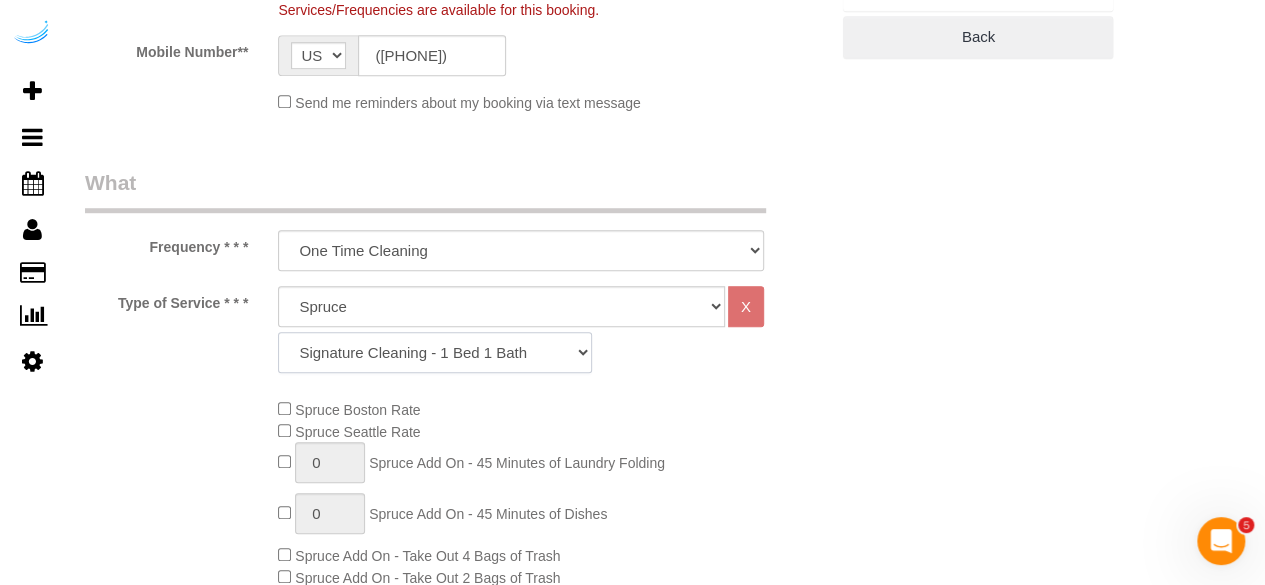 click on "Signature Cleaning - Studio Signature Cleaning - 1 Bed 1 Bath Signature Cleaning - 1 Bed 1.5 Bath Signature Cleaning - 1 Bed 1 Bath + Study Signature Cleaning - 1 Bed 2 Bath Signature Cleaning - 2 Bed 1 Bath Signature Cleaning - 2 Bed 2 Bath Signature Cleaning - 2 Bed 2.5 Bath Signature Cleaning - 2 Bed 2 Bath + Study Signature Cleaning - 3 Bed 2 Bath Signature Cleaning - 3 Bed 3 Bath Signature Cleaning - 4 Bed 2 Bath Signature Cleaning - 4 Bed 4 Bath Signature Cleaning - 5 Bed 4 Bath Signature Cleaning - 5 Bed 5 Bath Signature Cleaning - 6 Bed 6 Bath Premium Cleaning - Studio Premium Cleaning - 1 Bed 1 Bath Premium Cleaning - 1 Bed 1.5 Bath Premium Cleaning - 1 Bed 1 Bath + Study Premium Cleaning - 1 Bed 2 Bath Premium Cleaning - 2 Bed 1 Bath Premium Cleaning - 2 Bed 2 Bath Premium Cleaning - 2 Bed 2.5 Bath Premium Cleaning - 2 Bed 2 Bath + Study Premium Cleaning - 3 Bed 2 Bath Premium Cleaning - 3 Bed 3 Bath Premium Cleaning - 4 Bed 2 Bath Premium Cleaning - 4 Bed 4 Bath Premium Cleaning - 5 Bed 4 Bath" 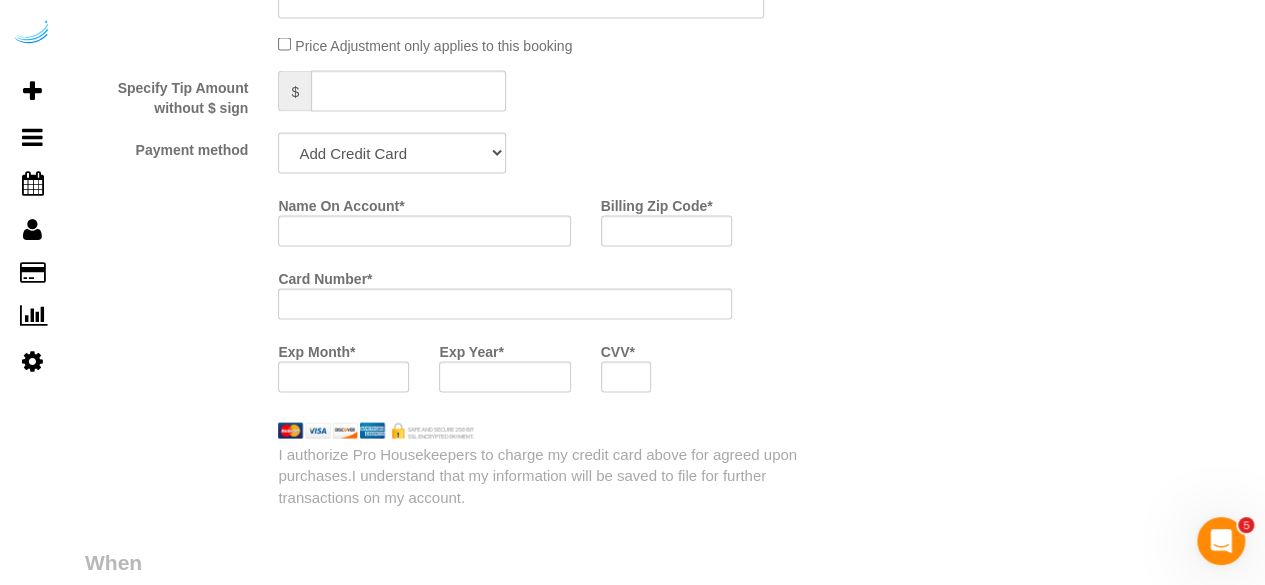 scroll, scrollTop: 2000, scrollLeft: 0, axis: vertical 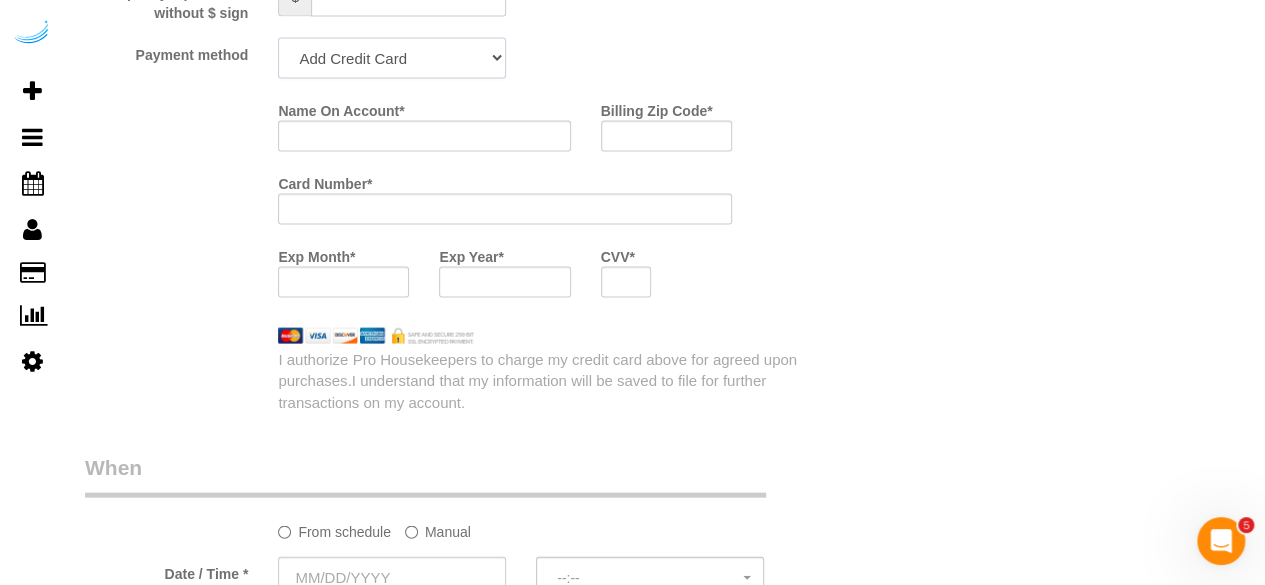 drag, startPoint x: 456, startPoint y: 51, endPoint x: 450, endPoint y: 79, distance: 28.635643 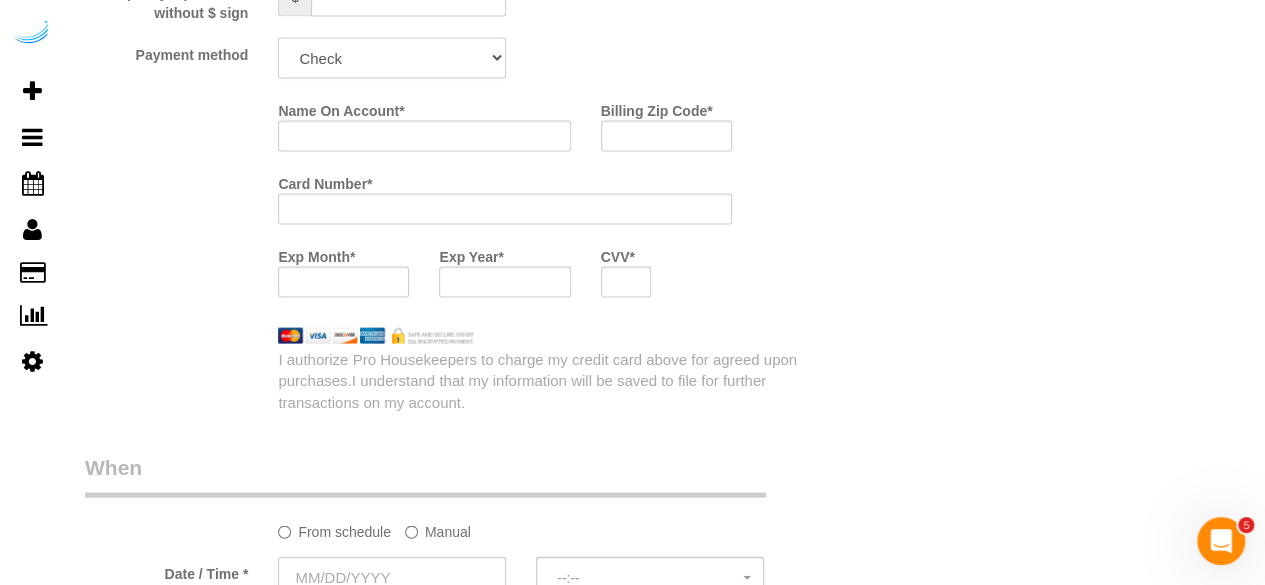 click on "Add Credit Card Cash Check Paypal" 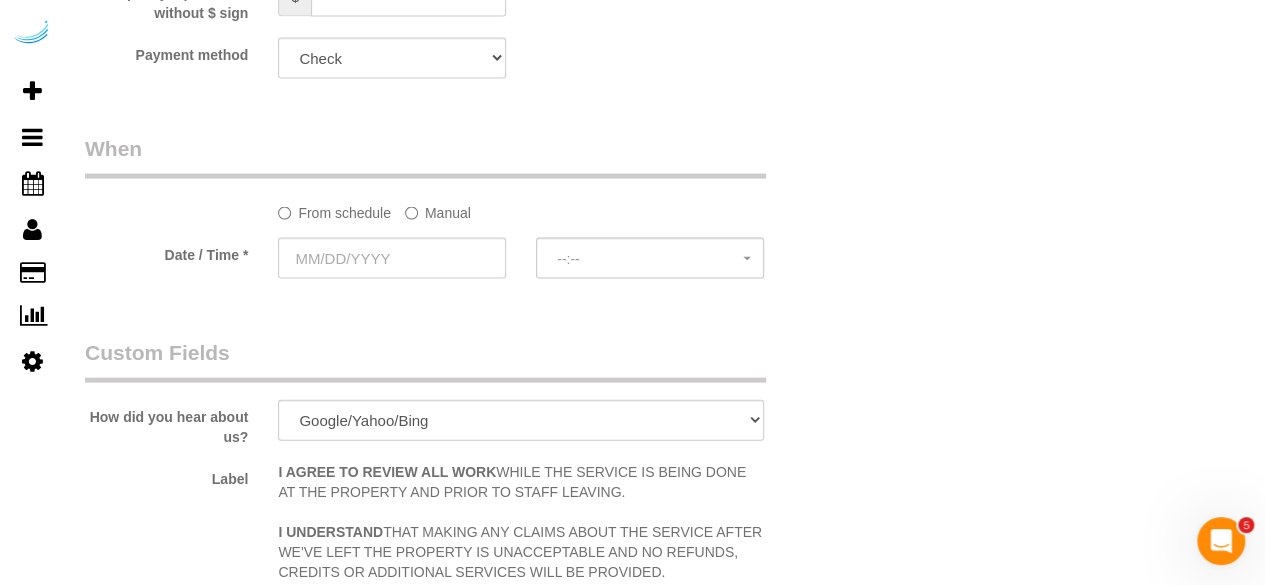 click on "Manual" 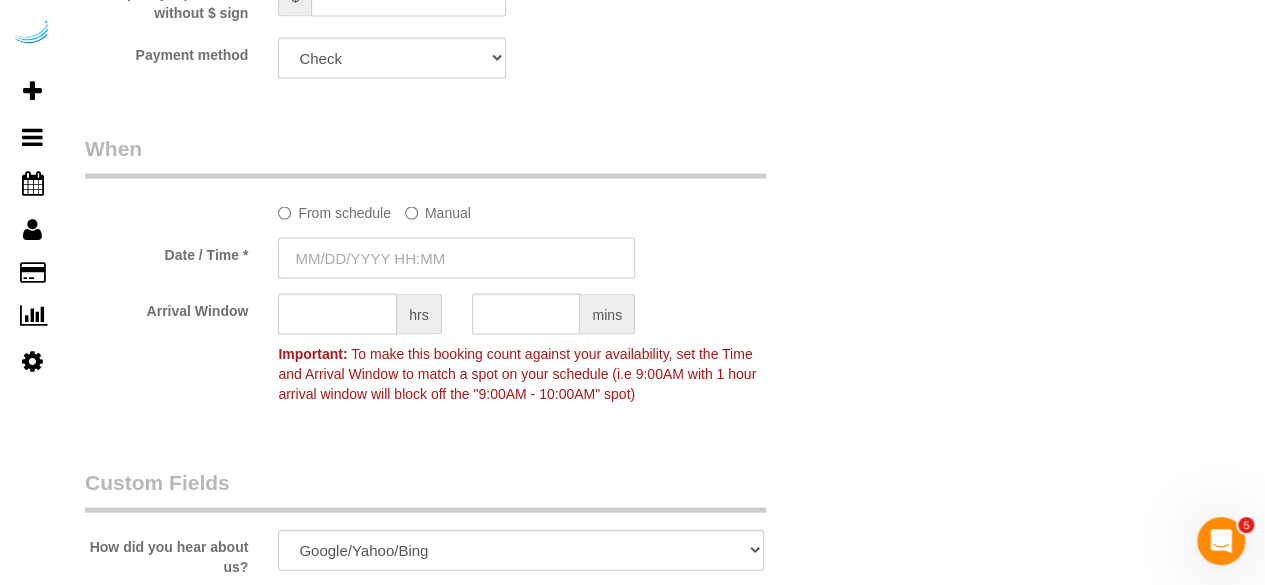 click at bounding box center (456, 258) 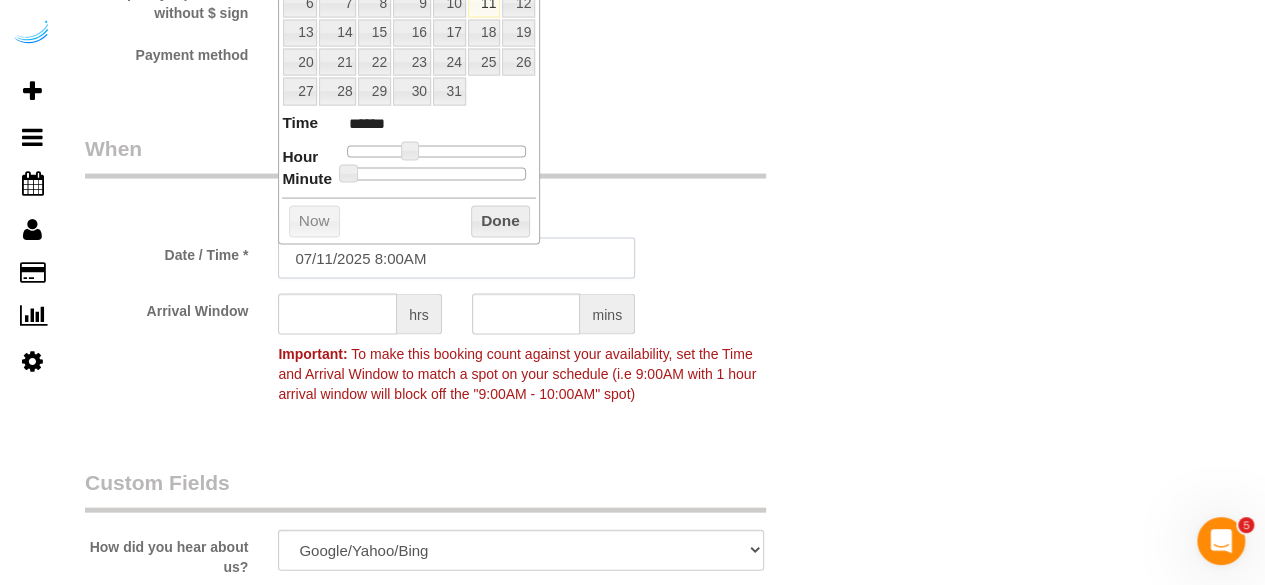 scroll, scrollTop: 1900, scrollLeft: 0, axis: vertical 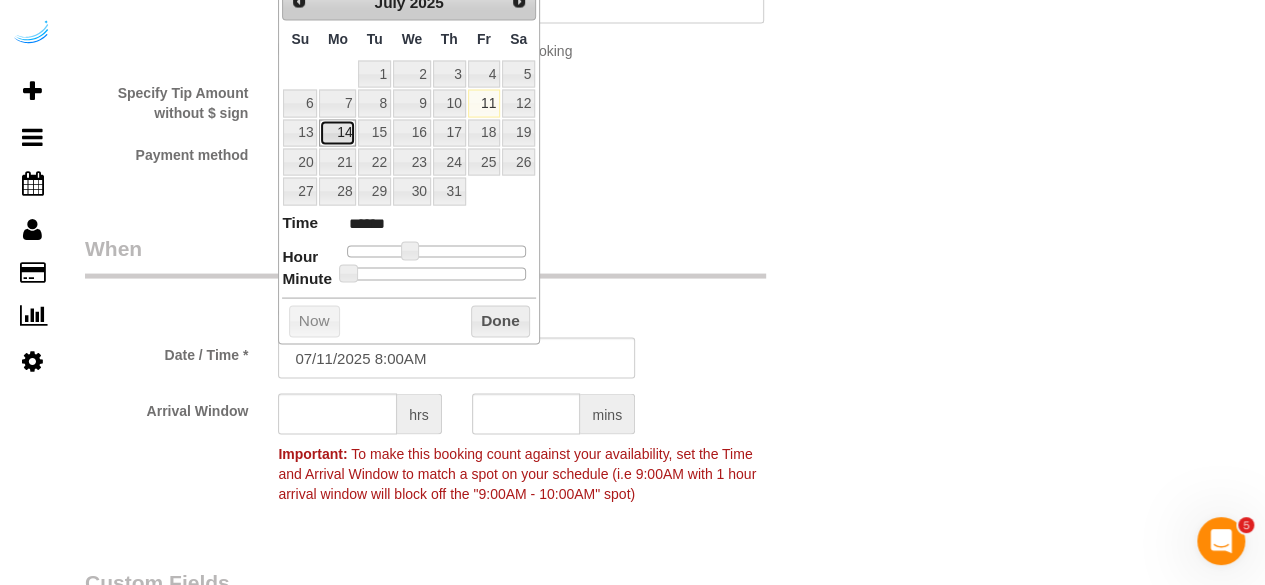 click on "14" at bounding box center (337, 133) 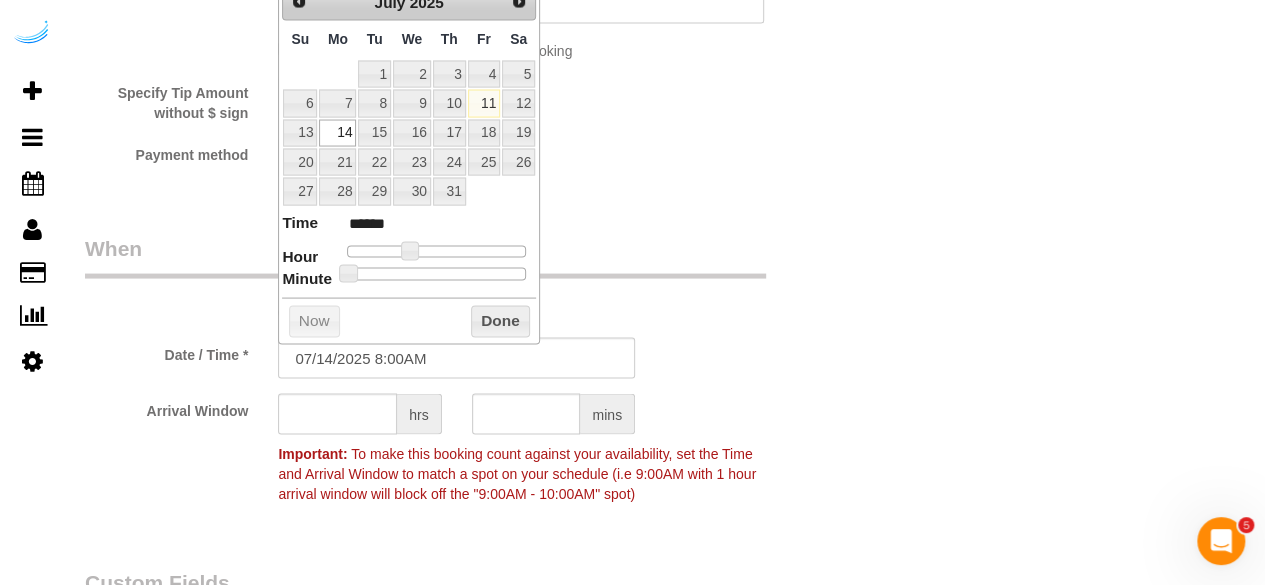click on "Time ****** Hour Minute Second Millisecond Microsecond Time Zone ***** ***** ***** ***** ***** ***** ***** ***** ***** ***** ***** ***** ***** ***** ***** ***** ***** ***** ***** ***** ***** ***** ***** ***** ***** ***** ***** ***** ***** ***** ***** ***** ***** ***** ***** ***** ***** ***** ***** *****" at bounding box center [409, 246] 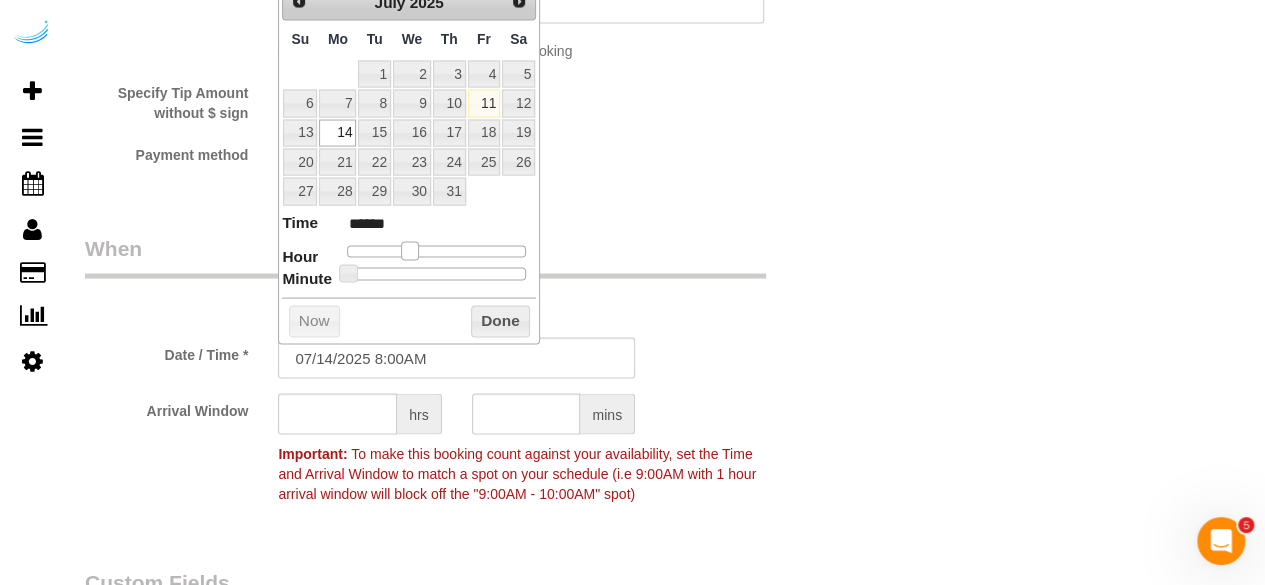 type on "07/14/2025 9:00AM" 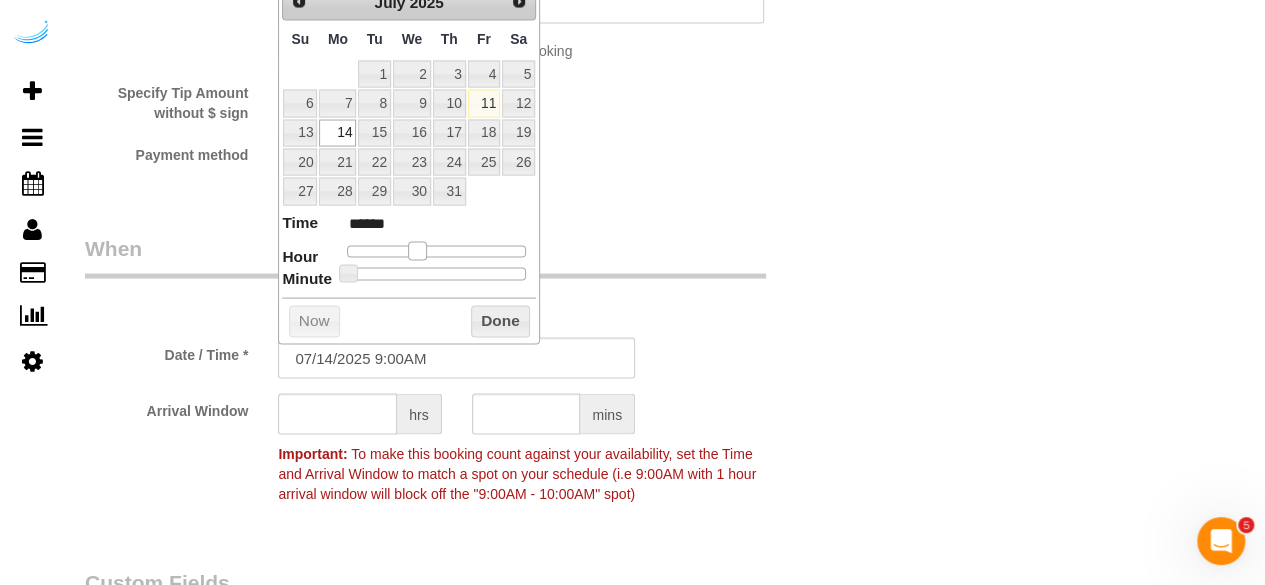 type on "07/14/2025 10:00AM" 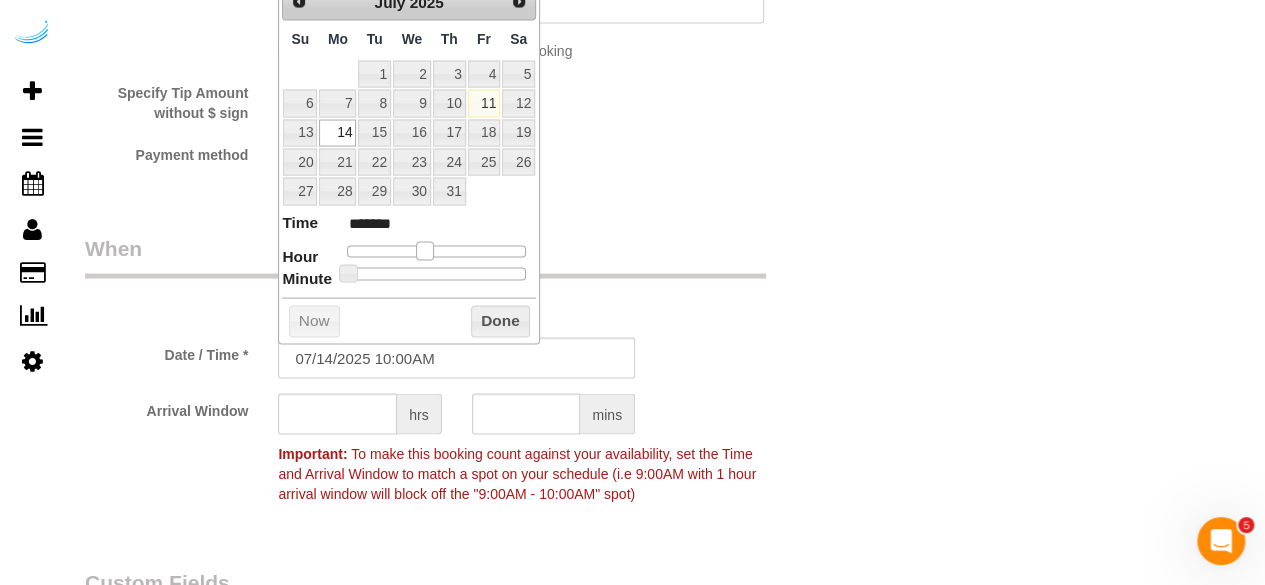 drag, startPoint x: 405, startPoint y: 245, endPoint x: 418, endPoint y: 245, distance: 13 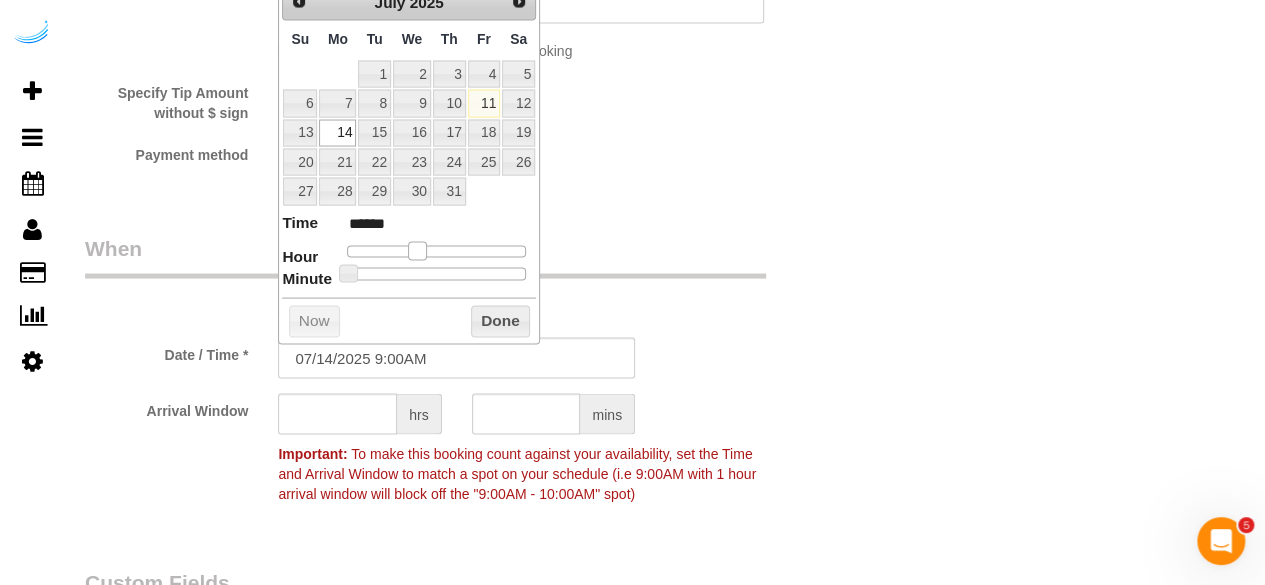 click at bounding box center [417, 251] 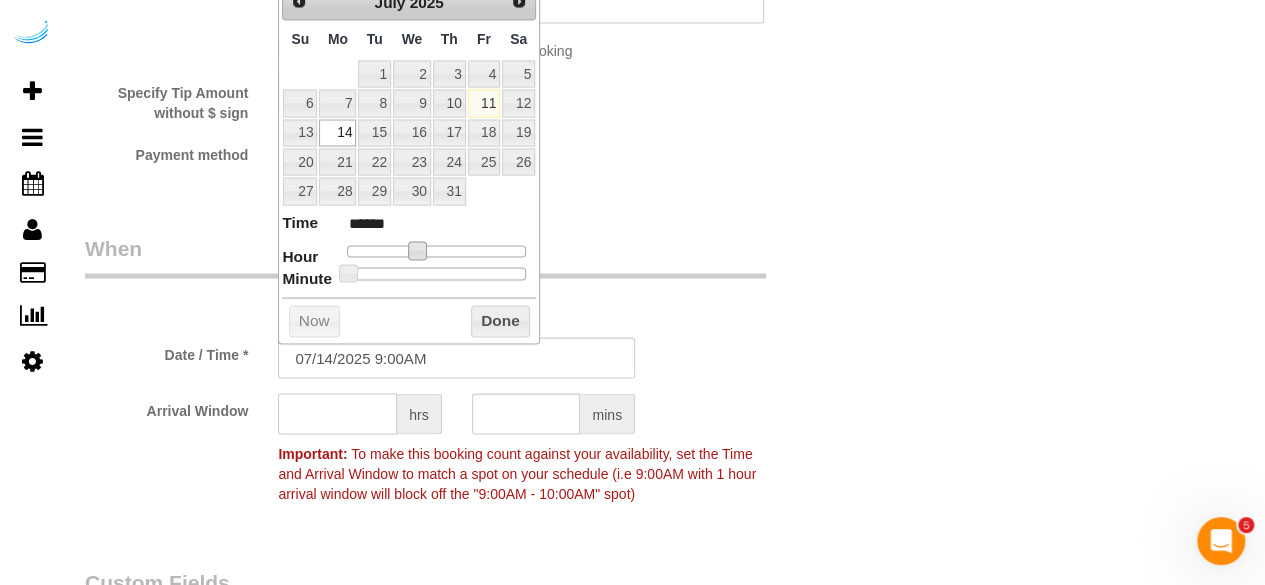 click 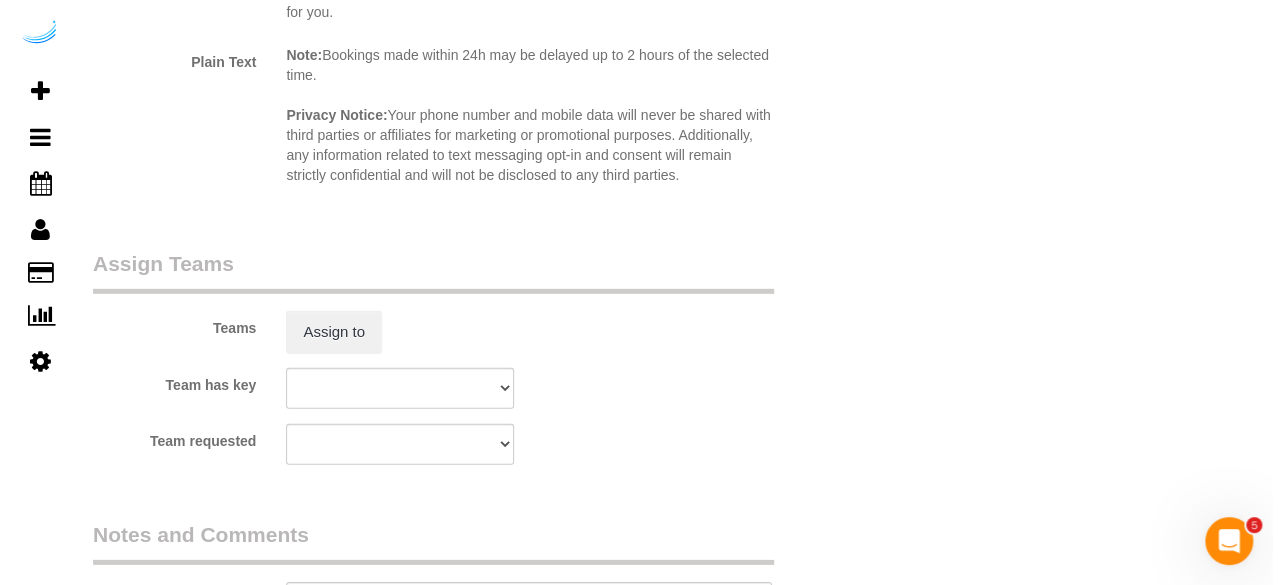 scroll, scrollTop: 2900, scrollLeft: 0, axis: vertical 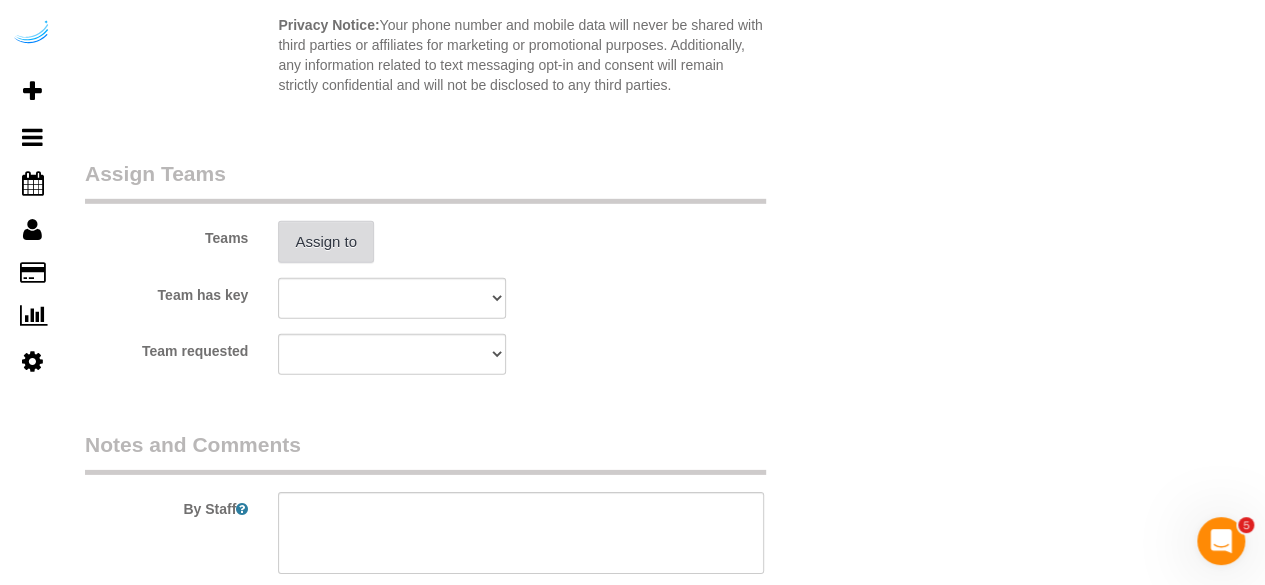 type on "4" 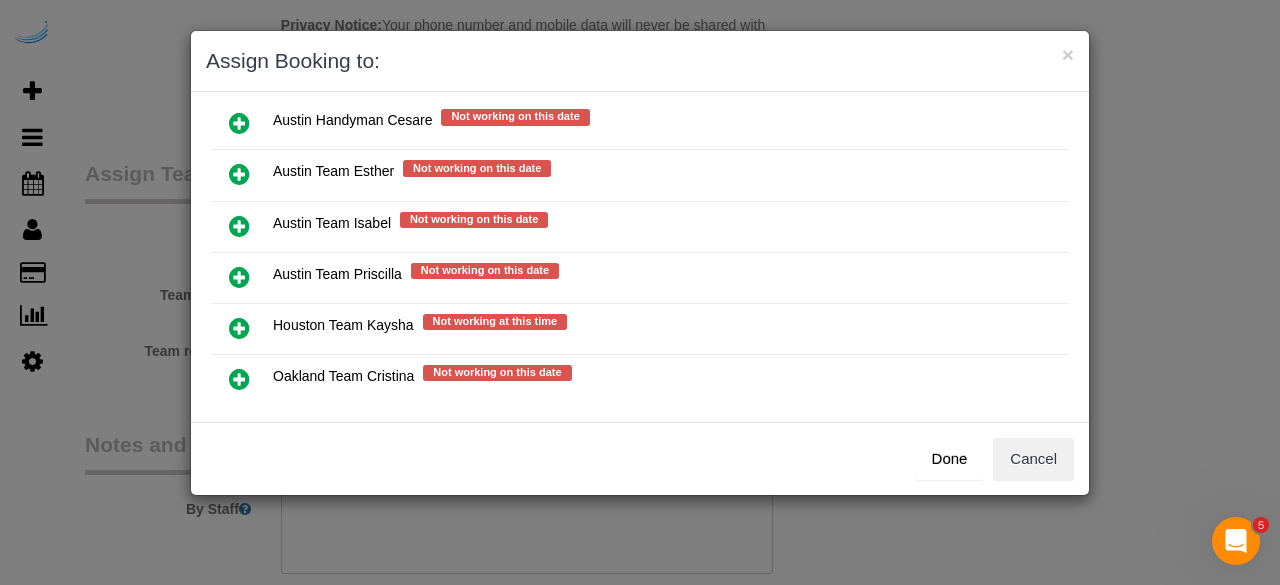 scroll, scrollTop: 238, scrollLeft: 0, axis: vertical 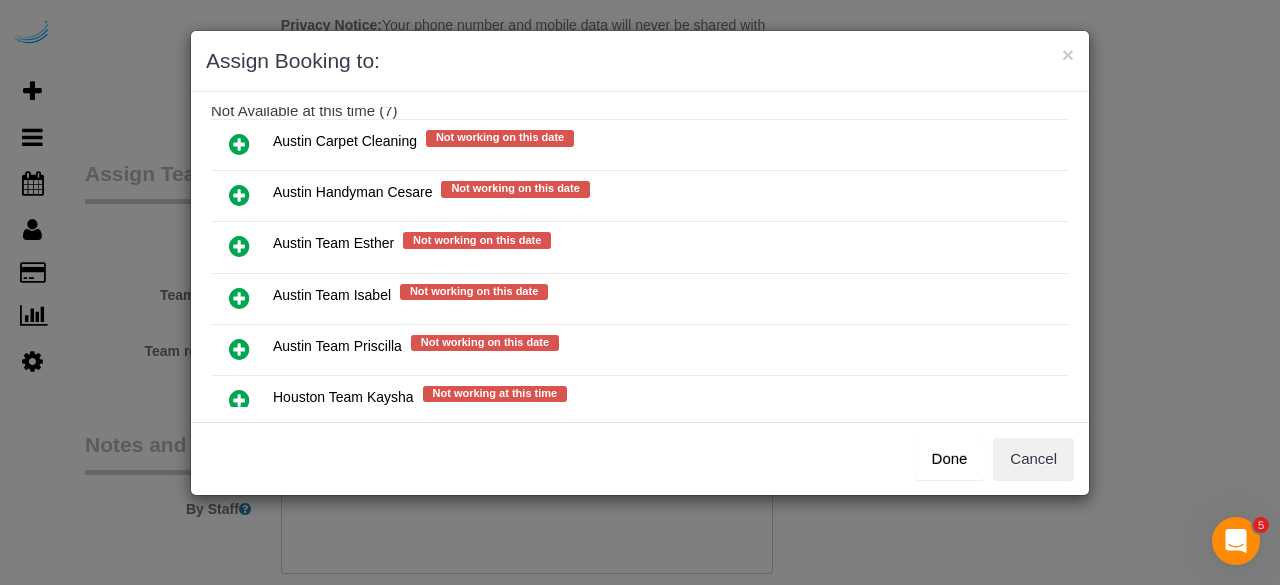 click at bounding box center [239, 298] 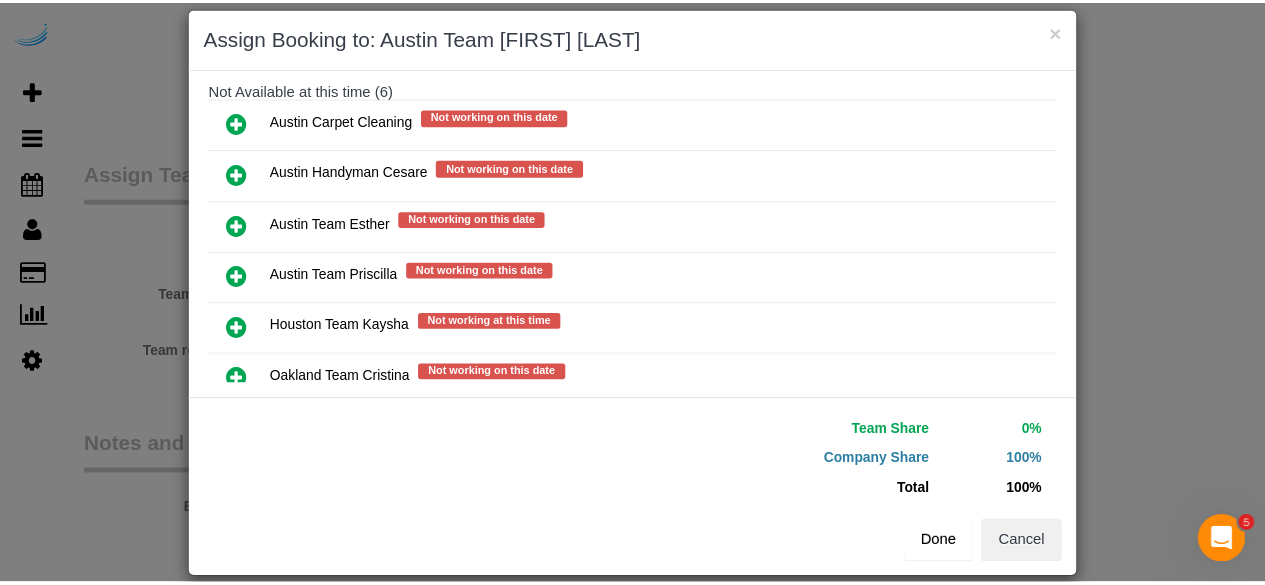 scroll, scrollTop: 45, scrollLeft: 0, axis: vertical 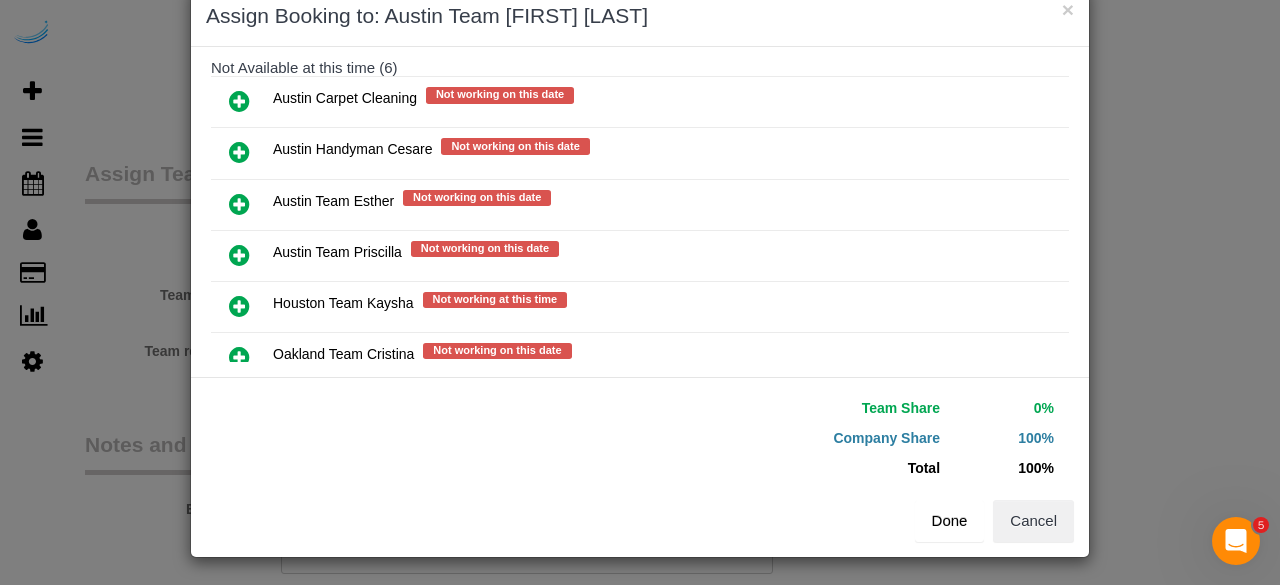 click on "Done" at bounding box center [950, 521] 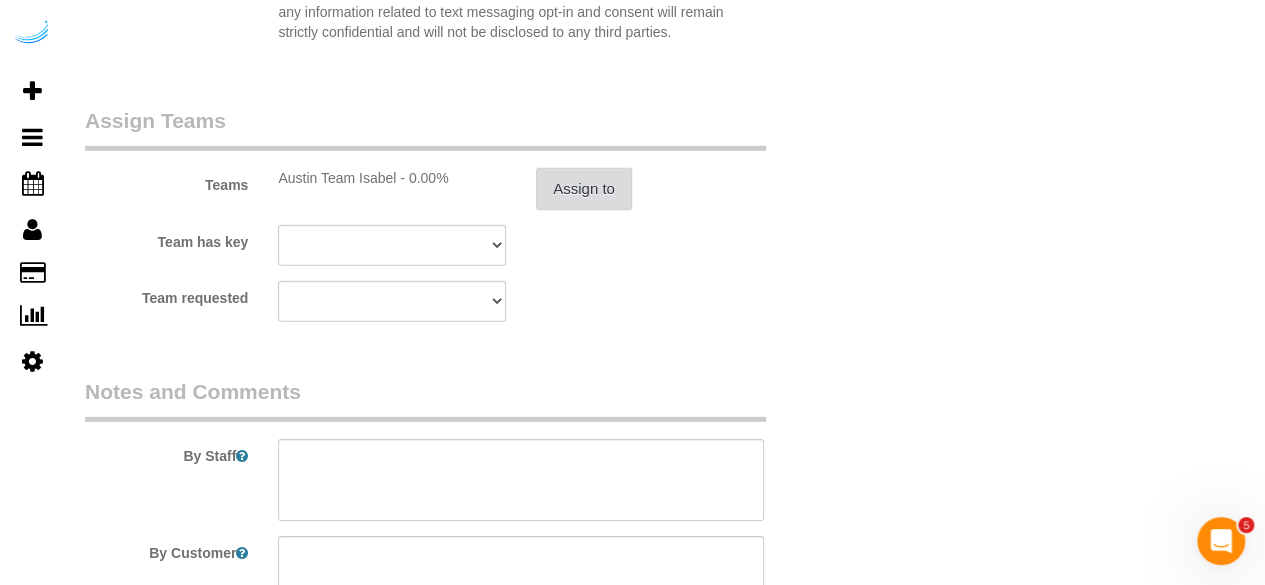 scroll, scrollTop: 3000, scrollLeft: 0, axis: vertical 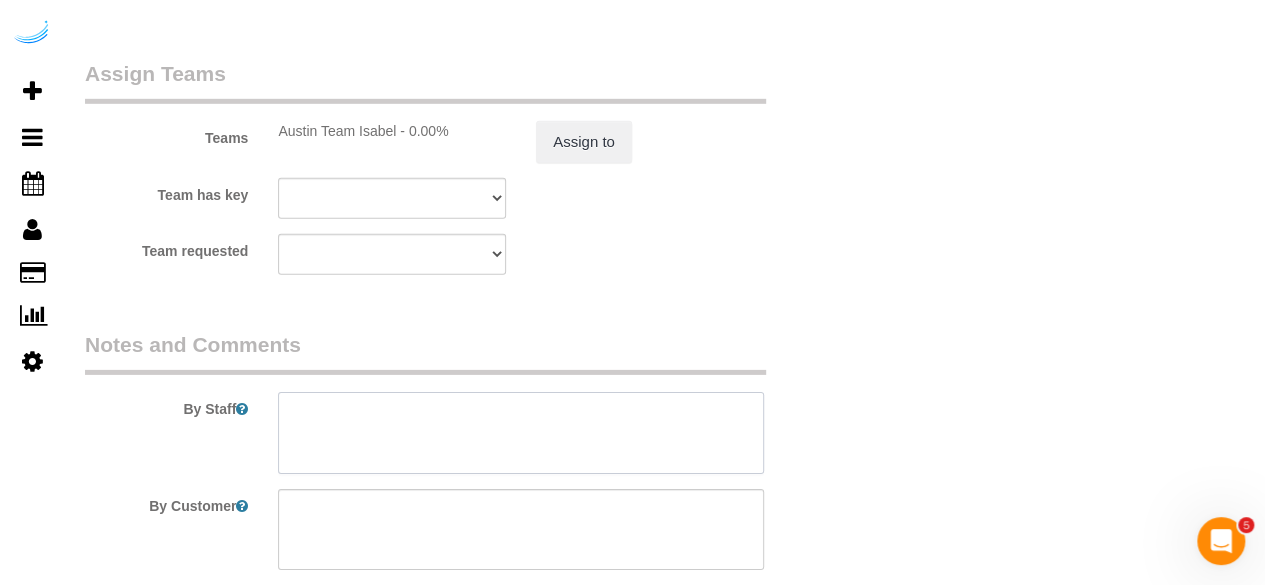 click at bounding box center [521, 433] 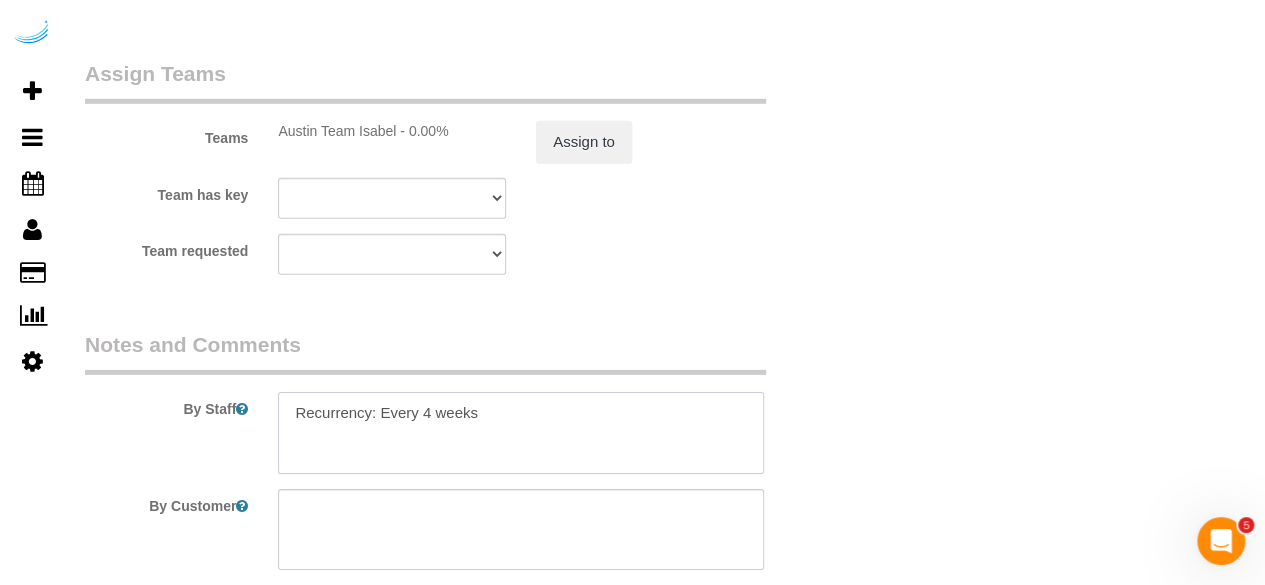 paste on "Permanent Notes:No notes from this customer.Today's Notes:No notes from this service.
Entry Method: Someone will be home
Details:
Give me a call at 9403919717
Additional Notes:
There is parking underneath the complex for free.
Housekeeping Notes:" 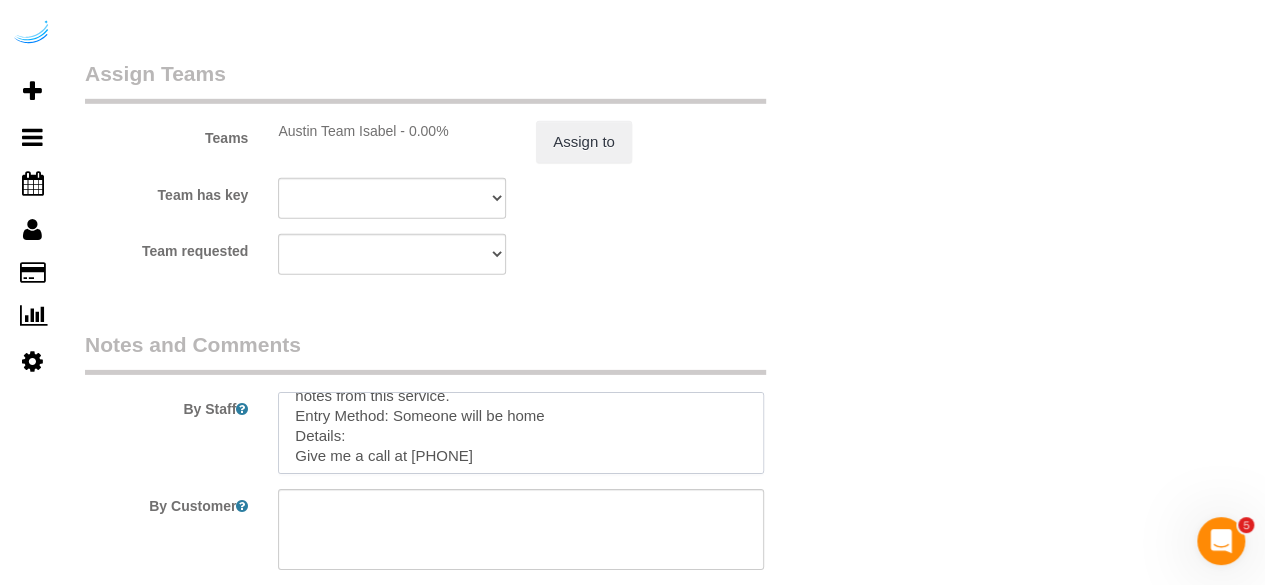 scroll, scrollTop: 0, scrollLeft: 0, axis: both 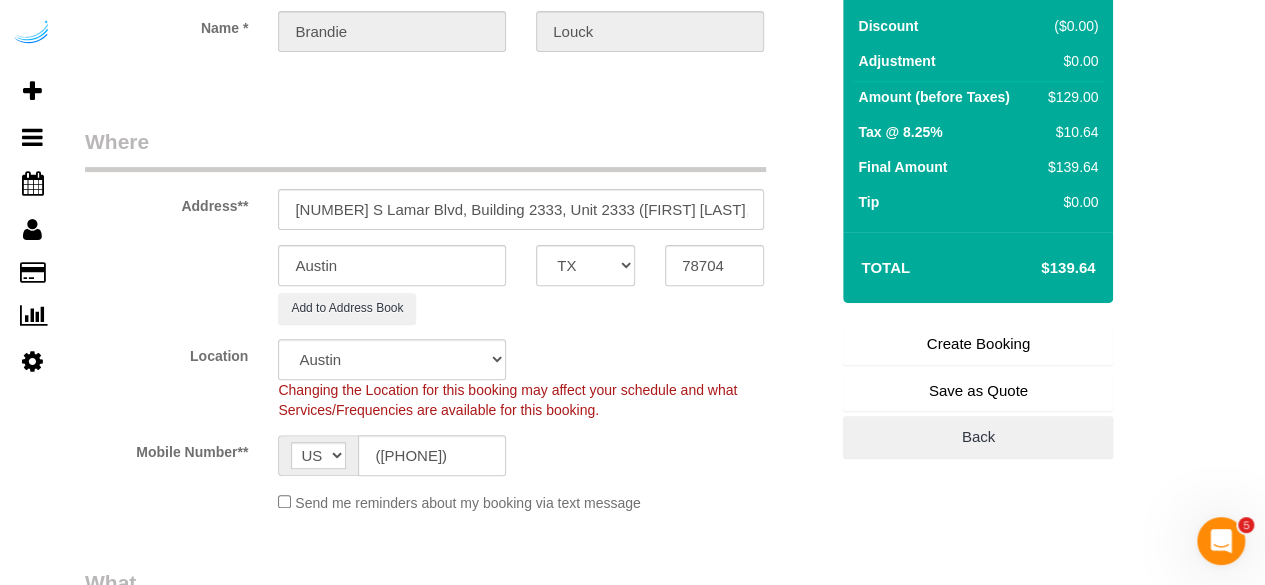 type on "Recurrency: Every 4 weeks
Permanent Notes:No notes from this customer.Today's Notes:No notes from this service.
Entry Method: Someone will be home
Details:
Give me a call at 9403919717
Additional Notes:
There is parking underneath the complex for free.
Housekeeping Notes:" 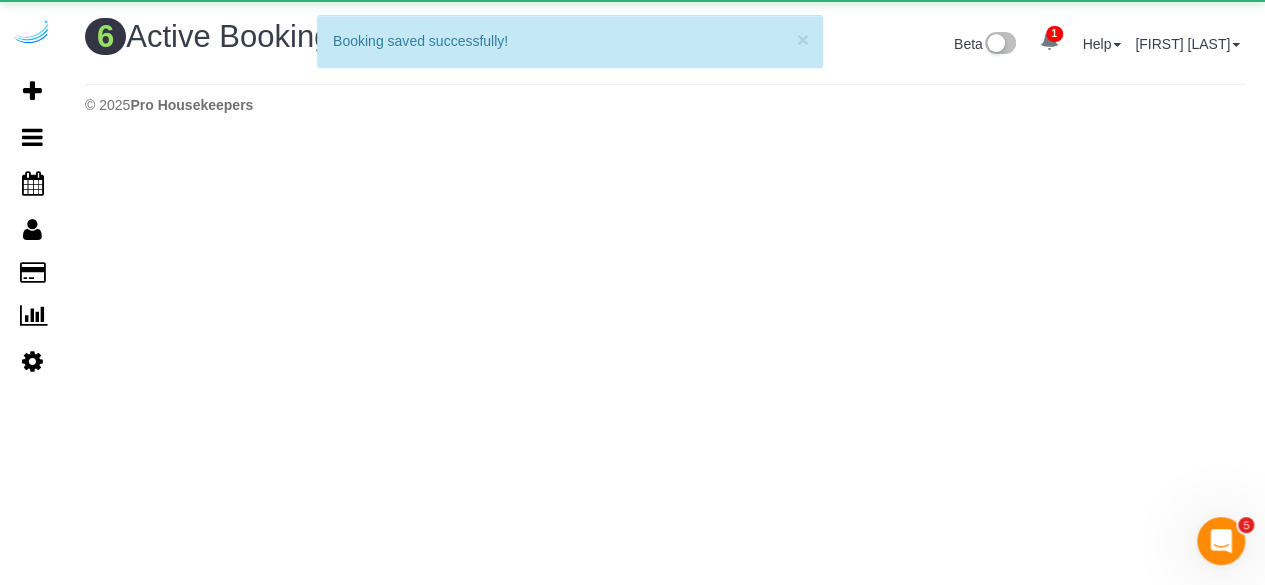 scroll, scrollTop: 0, scrollLeft: 0, axis: both 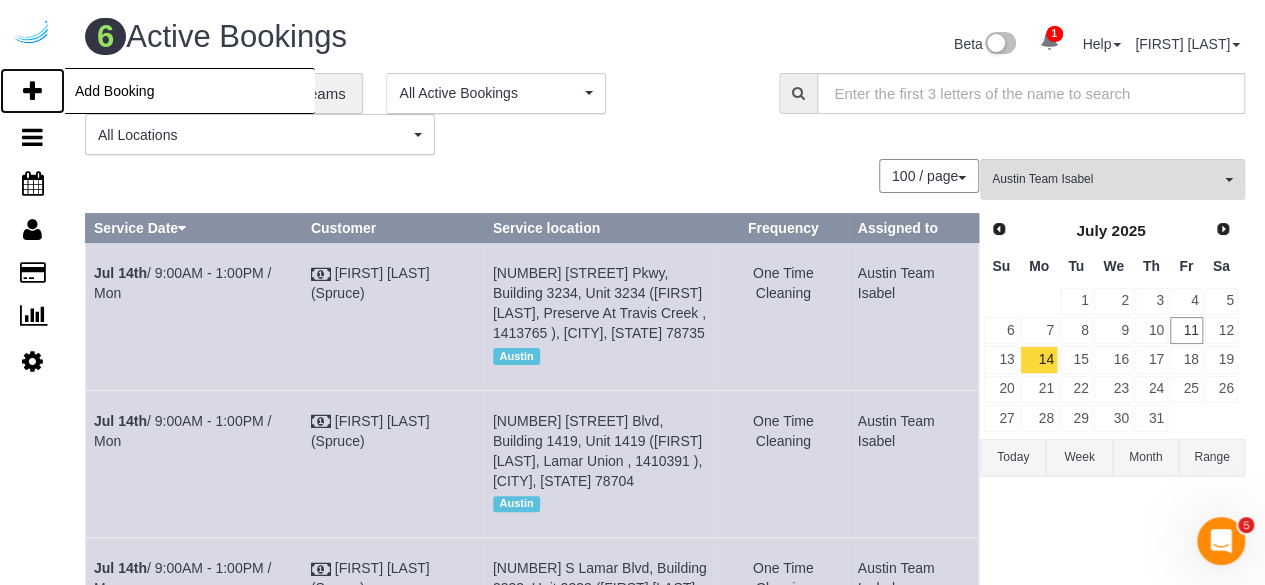 click on "Add Booking" at bounding box center (32, 91) 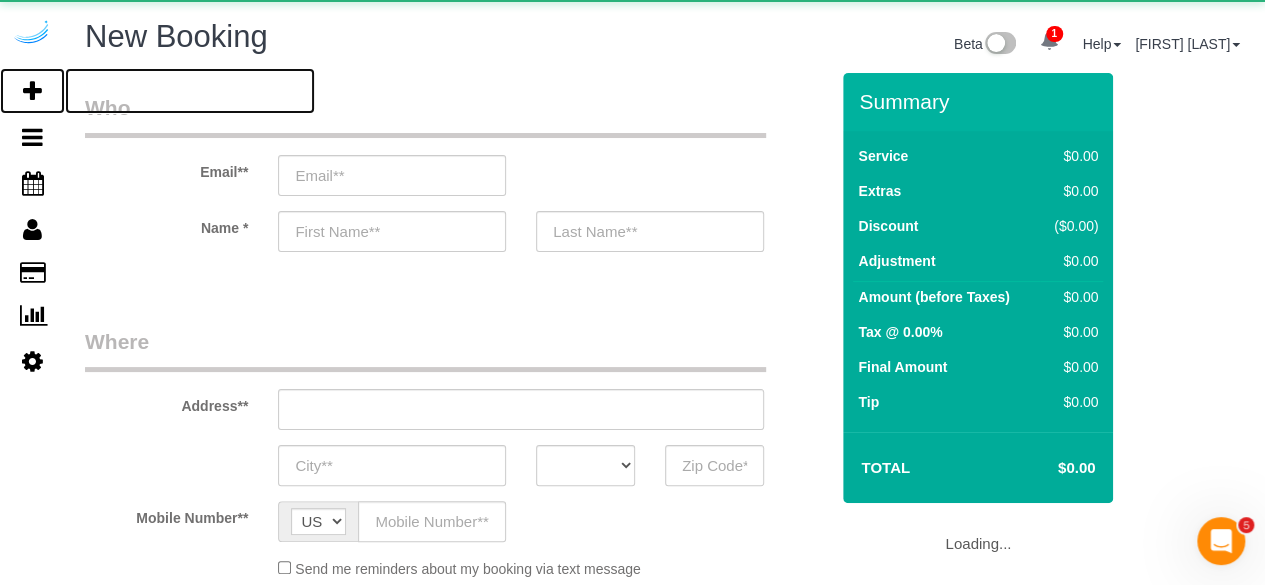 select on "object:42347" 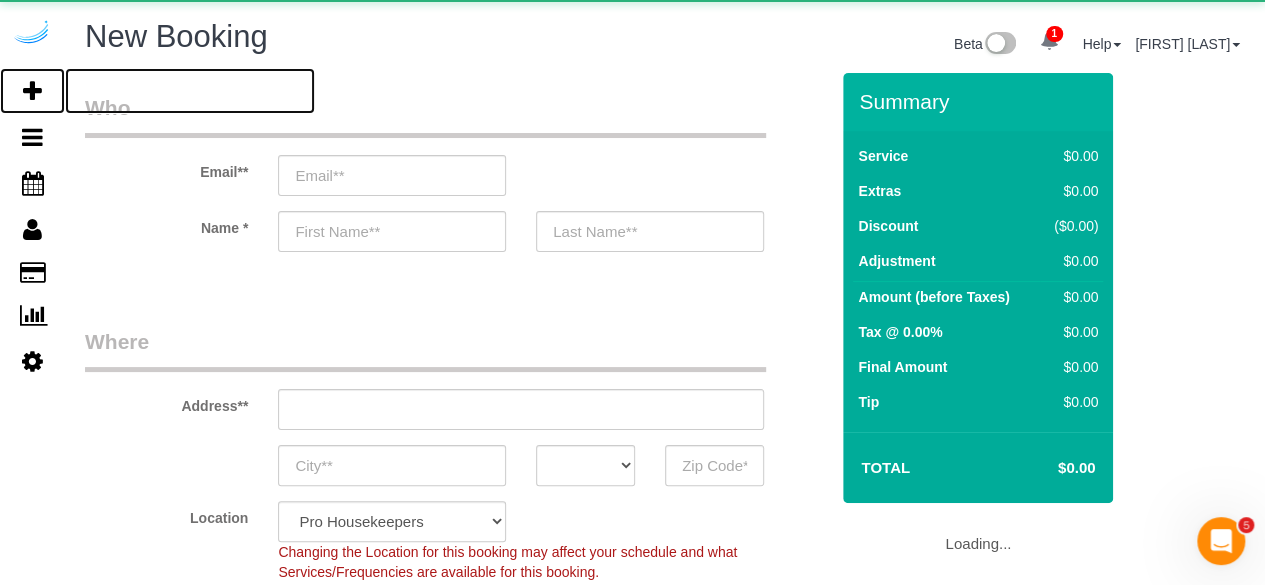 select on "4" 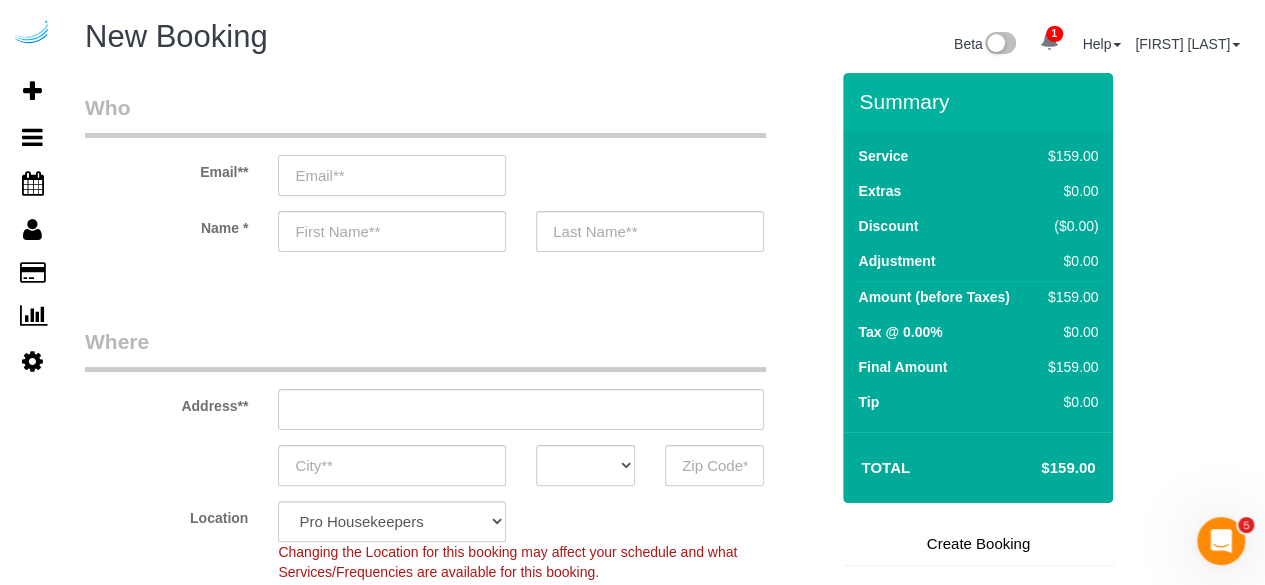 click at bounding box center [392, 175] 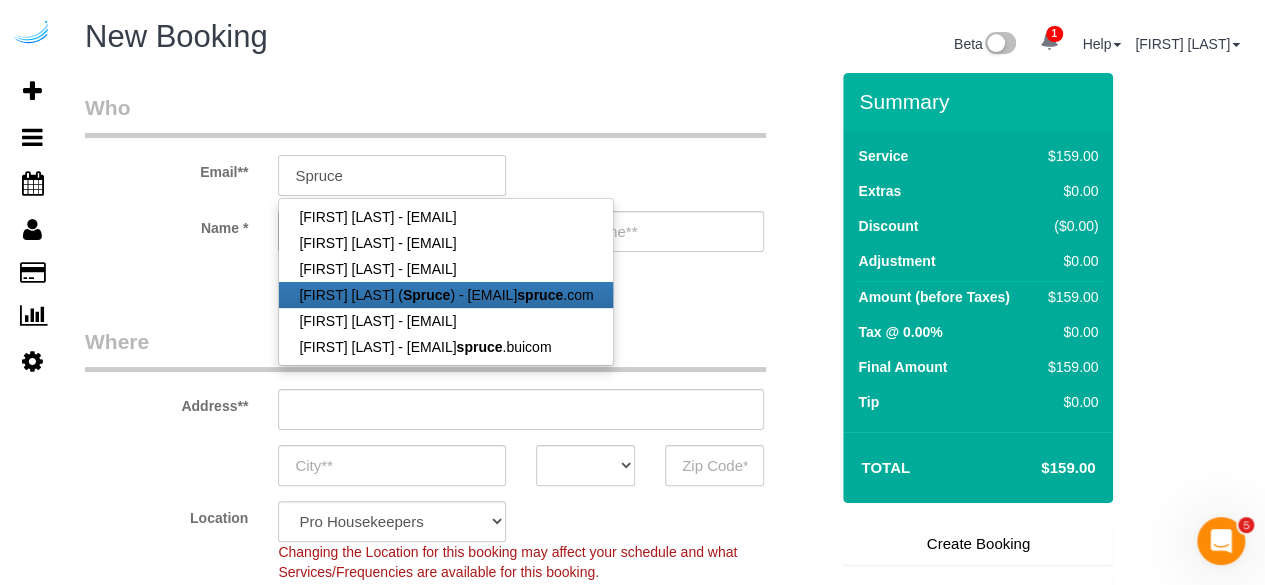 type on "brandie@getspruce.com" 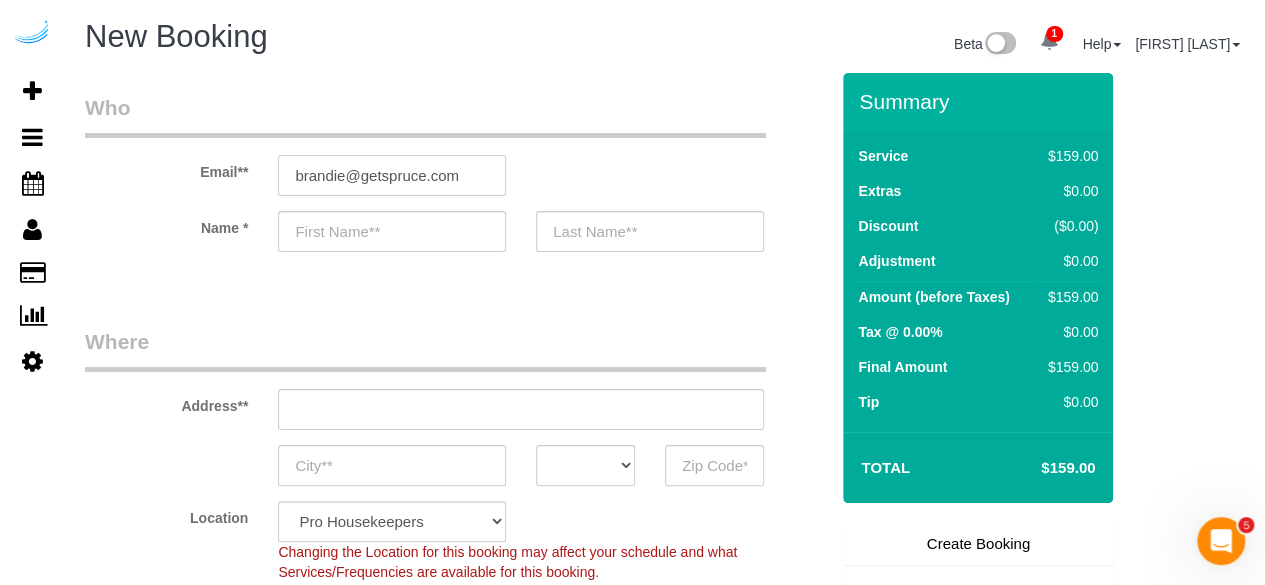 type on "Brandie" 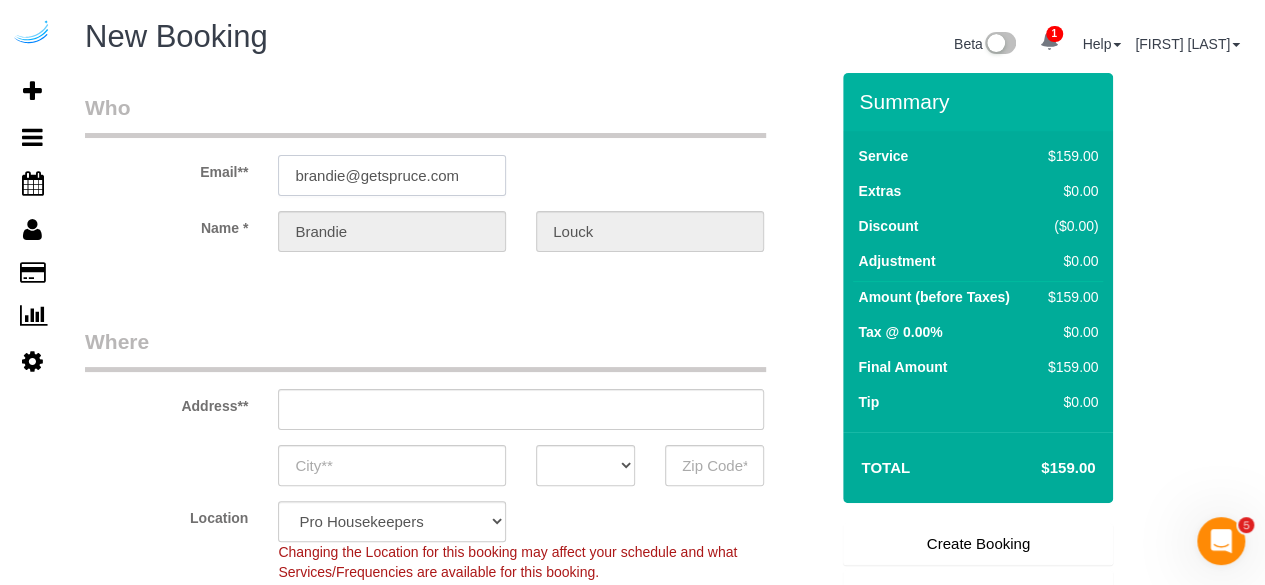 type on "3816 S Lamar Blvd" 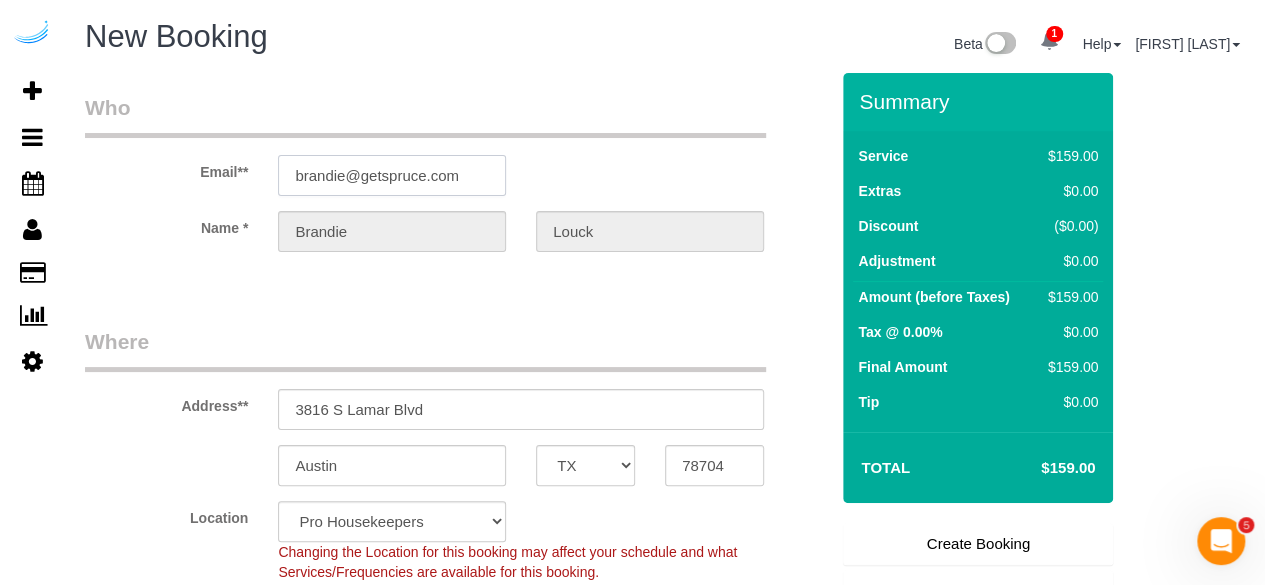 type on "brandie@getspruce.com" 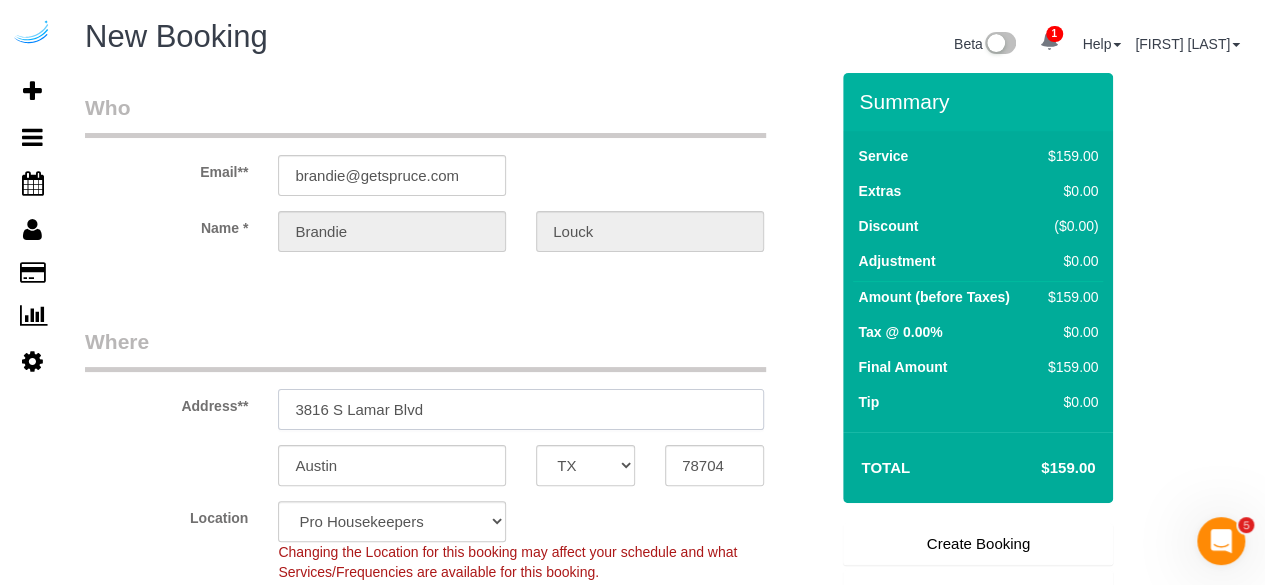 click on "3816 S Lamar Blvd" at bounding box center [521, 409] 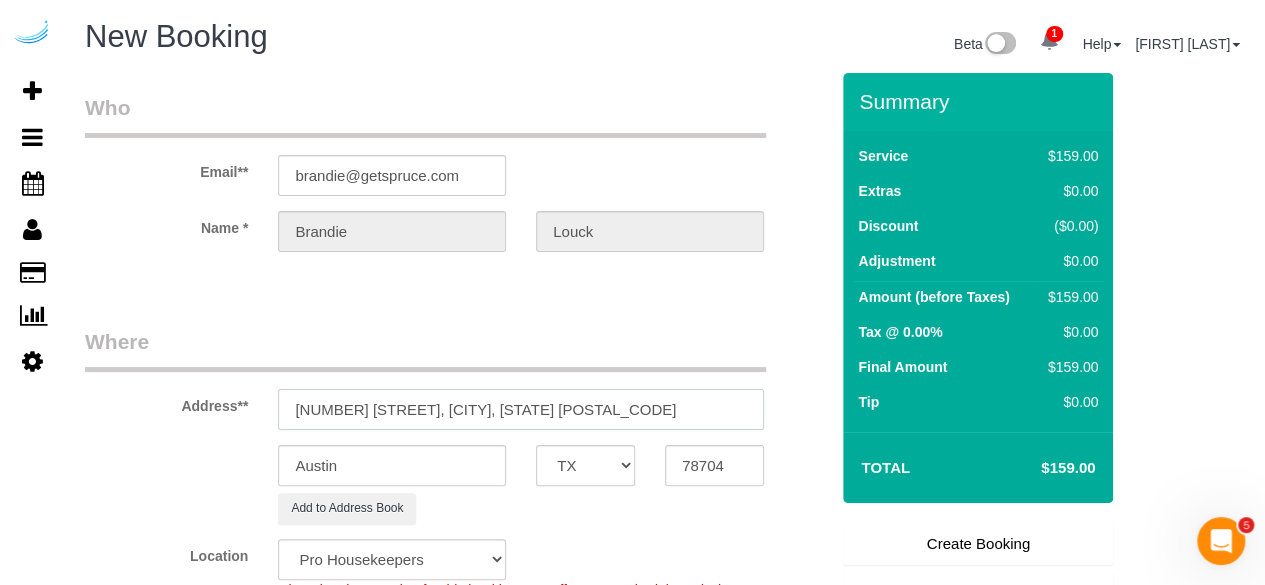 select on "9" 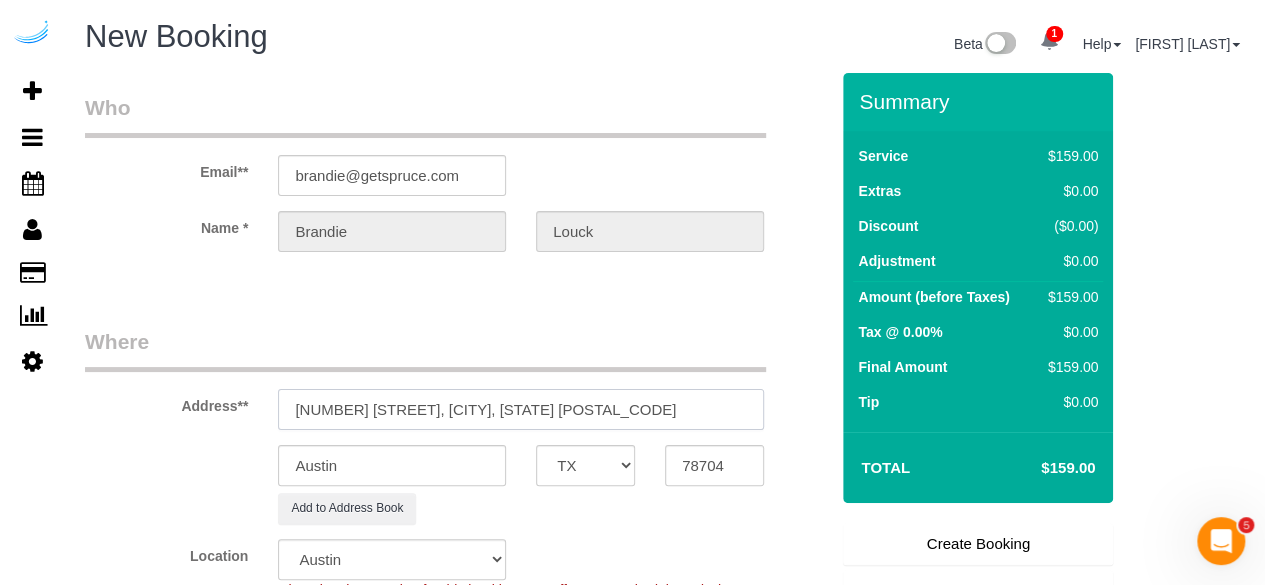 select on "object:42951" 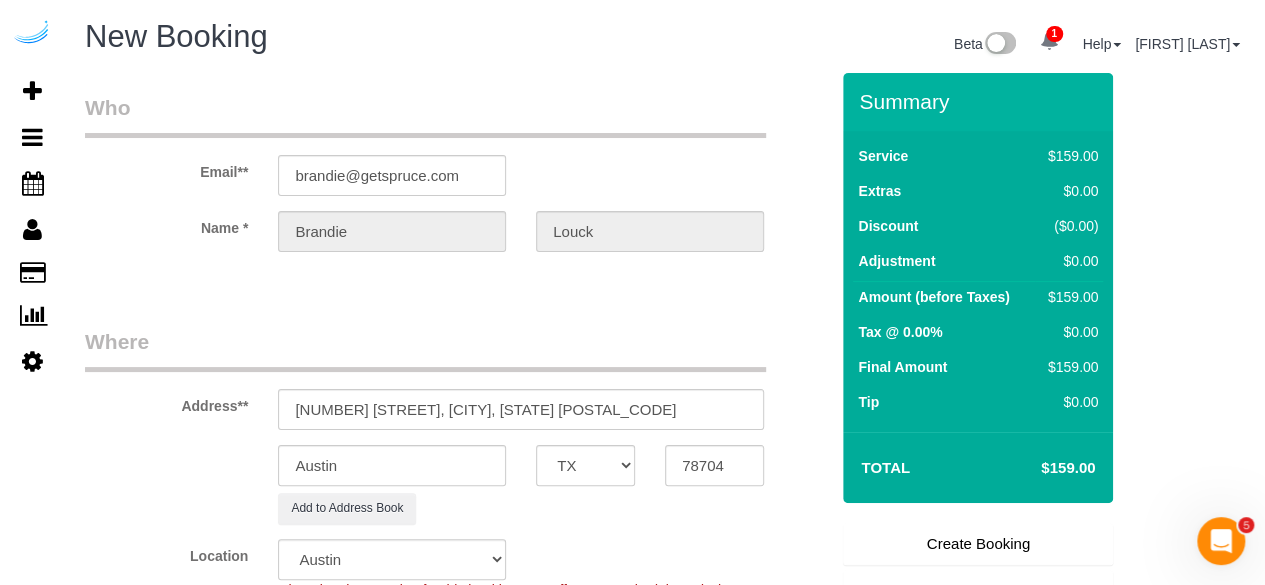 click on "Who
Email**
brandie@getspruce.com
Name *
Brandie
Louck" at bounding box center [456, 190] 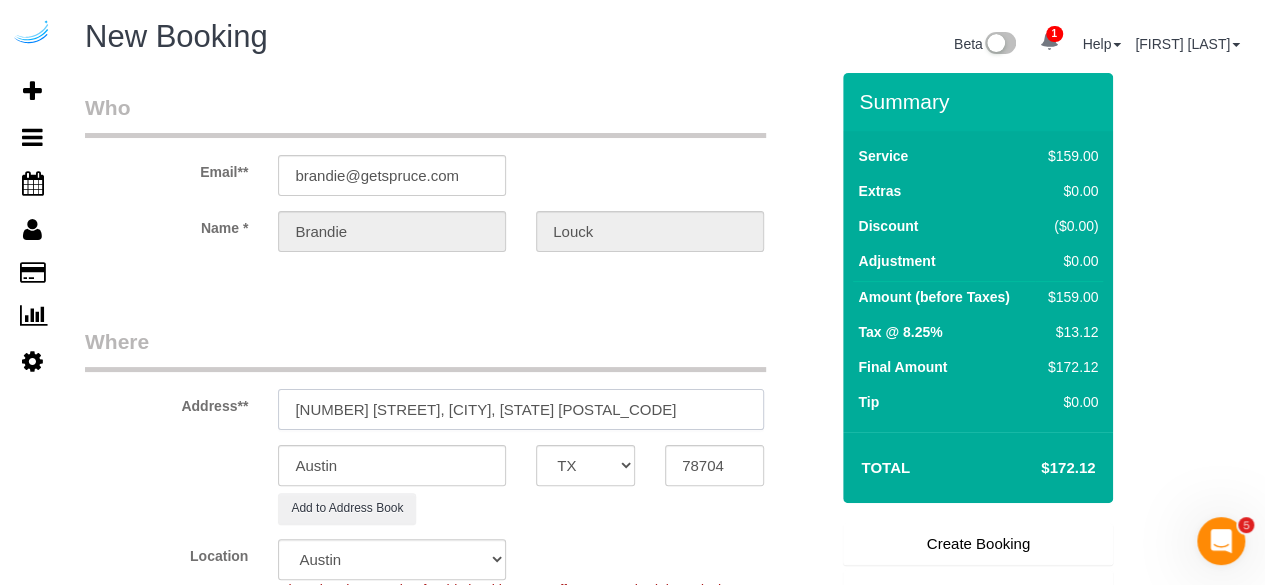 drag, startPoint x: 433, startPoint y: 403, endPoint x: 694, endPoint y: 393, distance: 261.1915 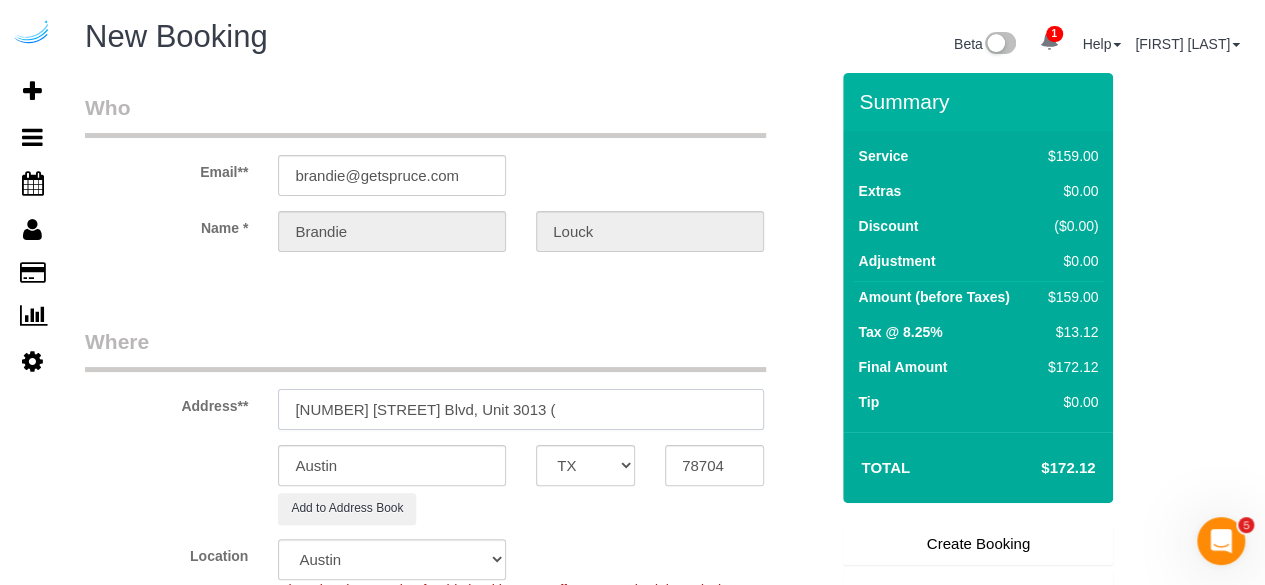 paste on "Aaron Swerling" 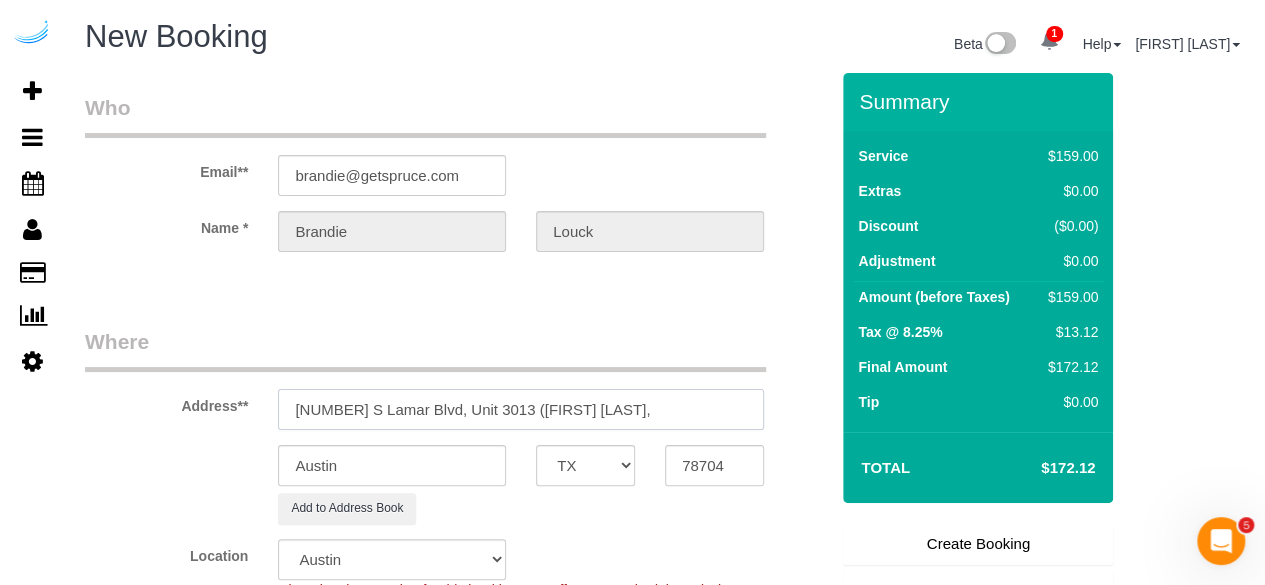 click on "1500 S Lamar Blvd, Unit 3013 (Aaron Swerling," at bounding box center (521, 409) 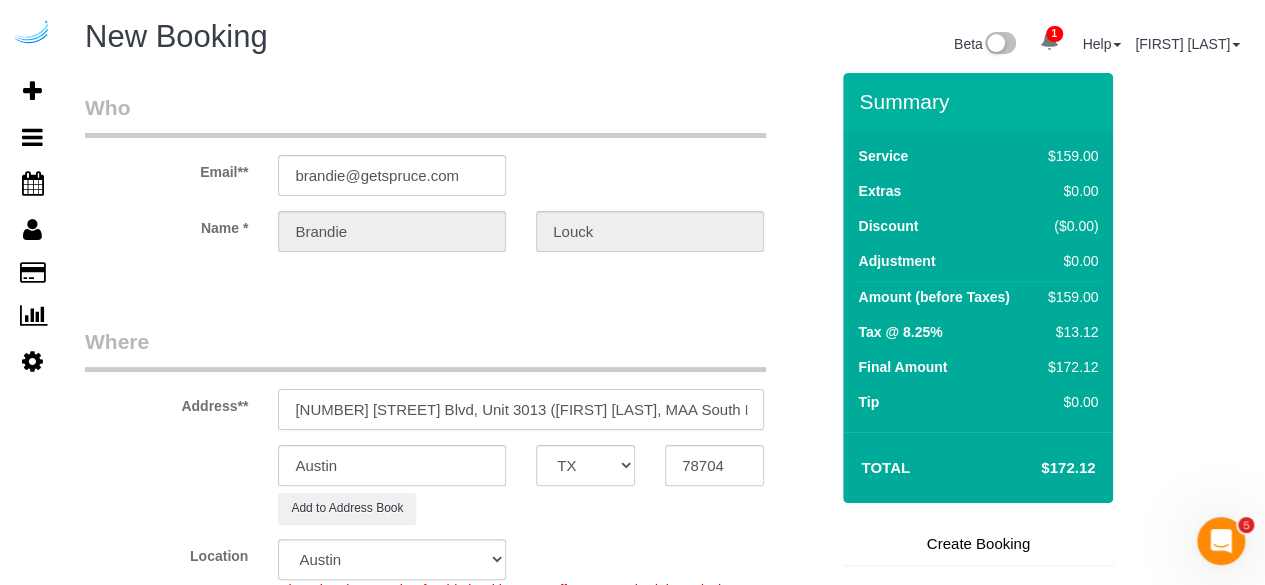 scroll, scrollTop: 0, scrollLeft: 1, axis: horizontal 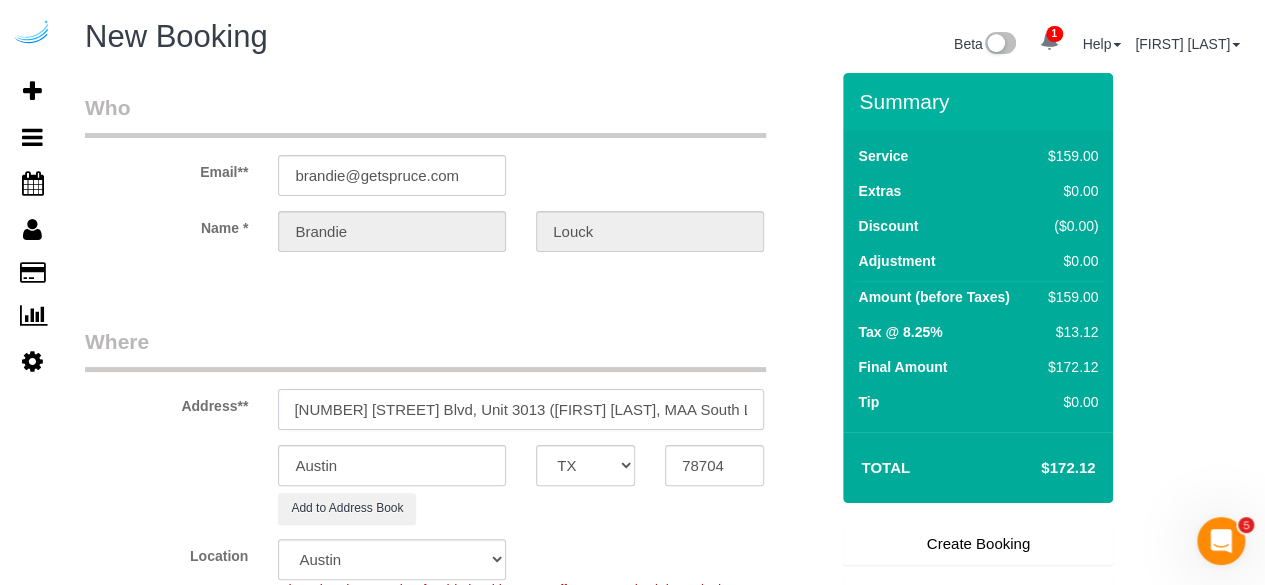 paste on "MAA South Lamar" 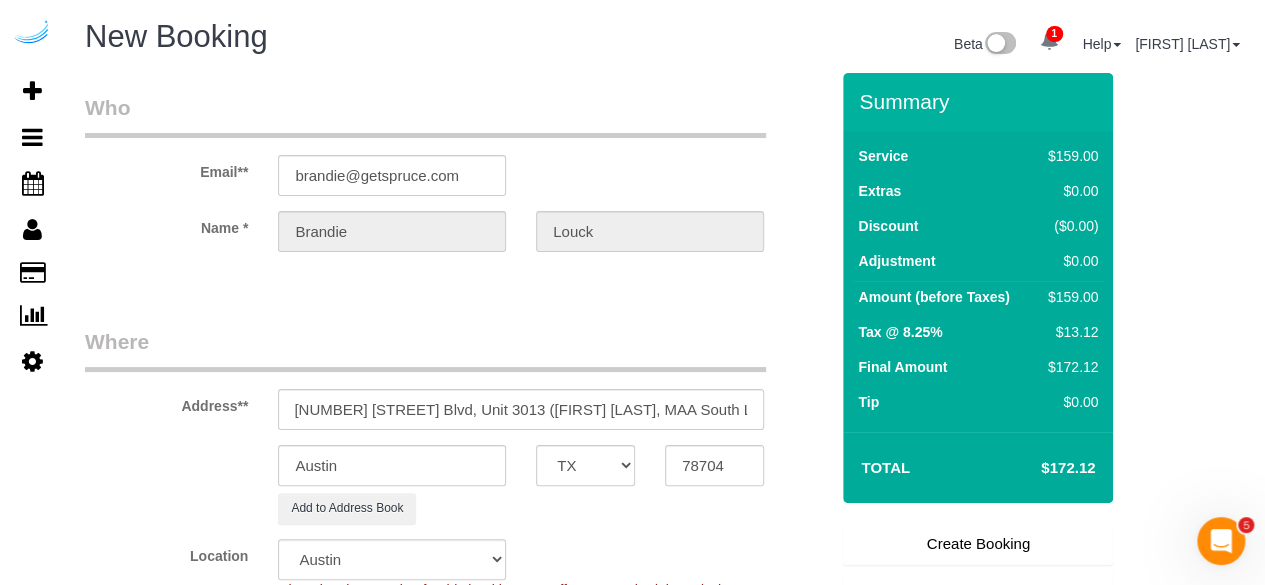 scroll, scrollTop: 0, scrollLeft: 0, axis: both 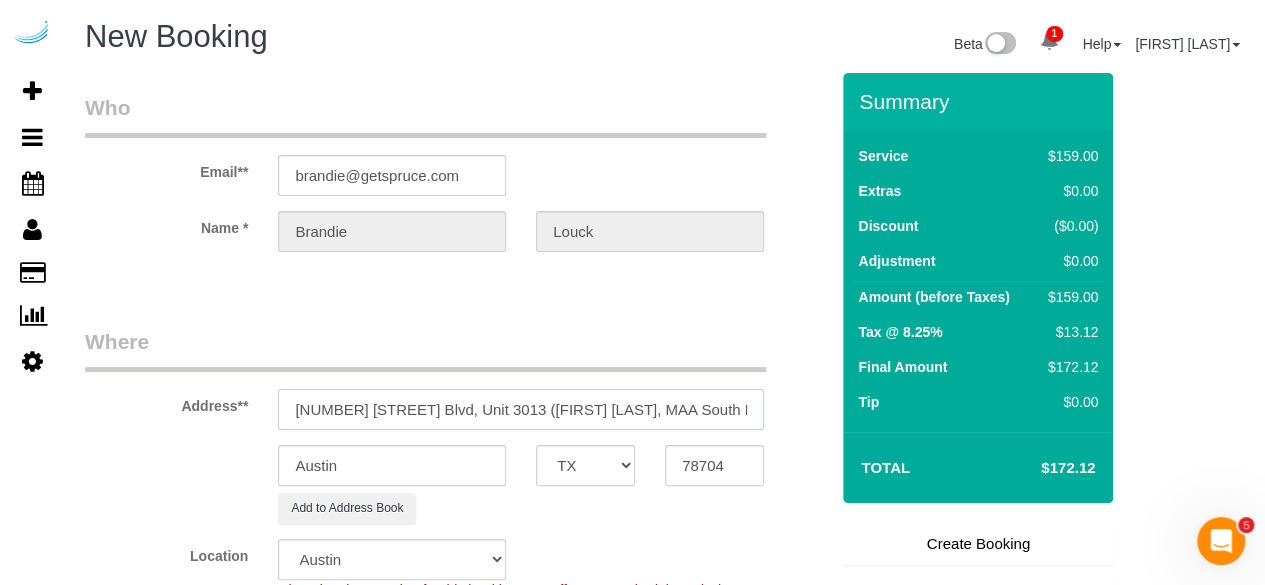 click on "1500 S Lamar Blvd, Unit 3013 (Aaron Swerling, MAA South Lamar ," at bounding box center (521, 409) 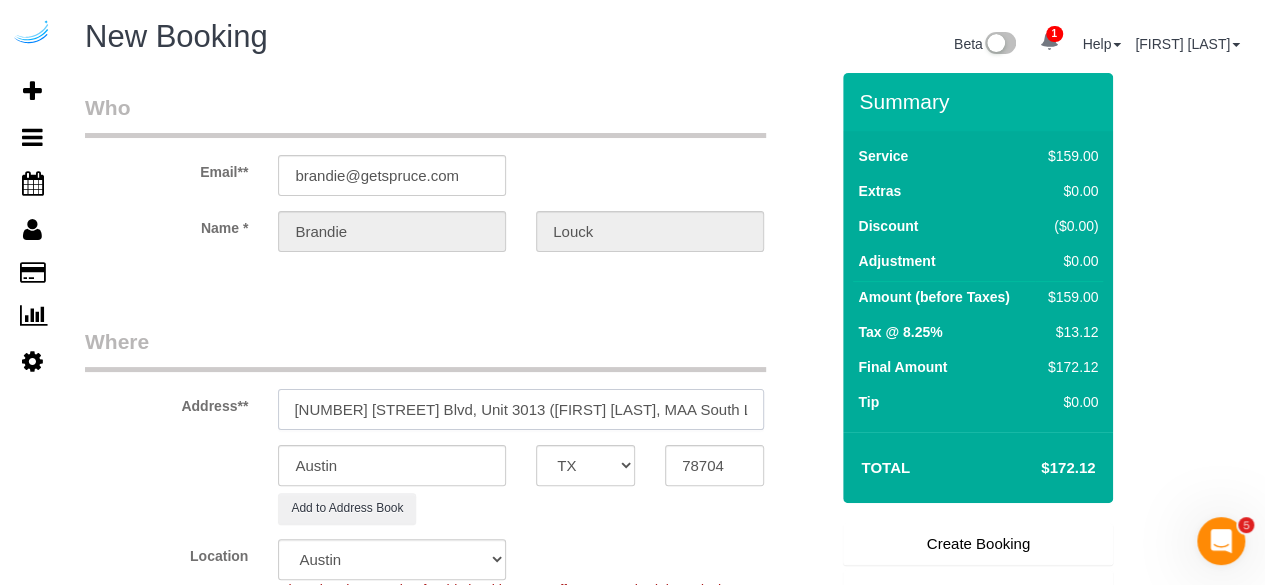 paste on "1384873" 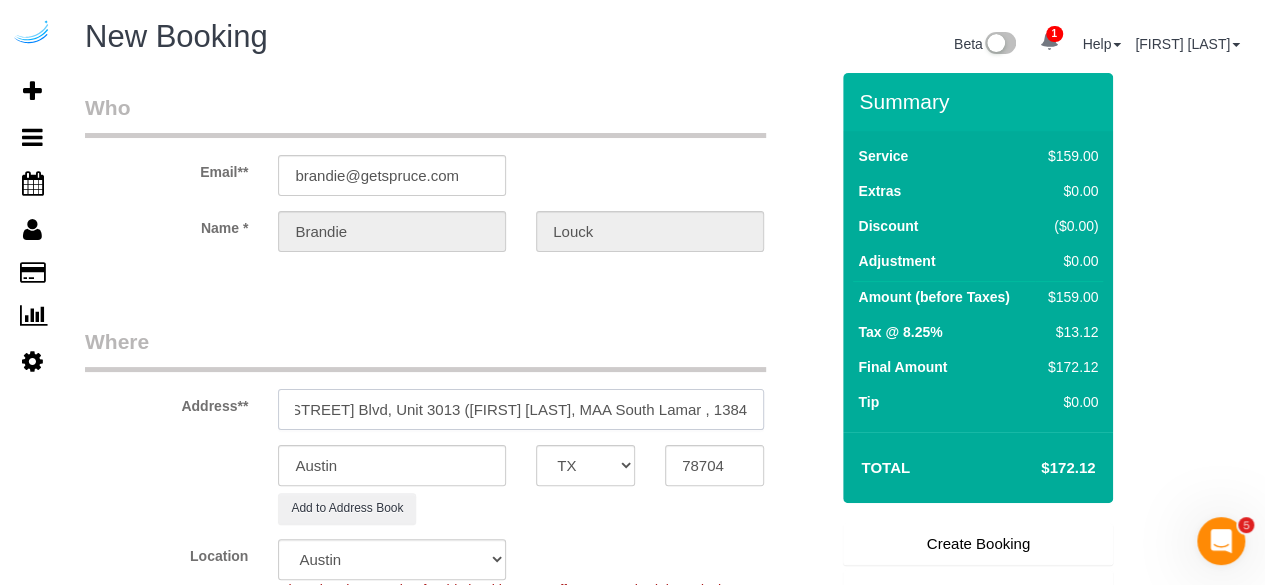 scroll, scrollTop: 0, scrollLeft: 86, axis: horizontal 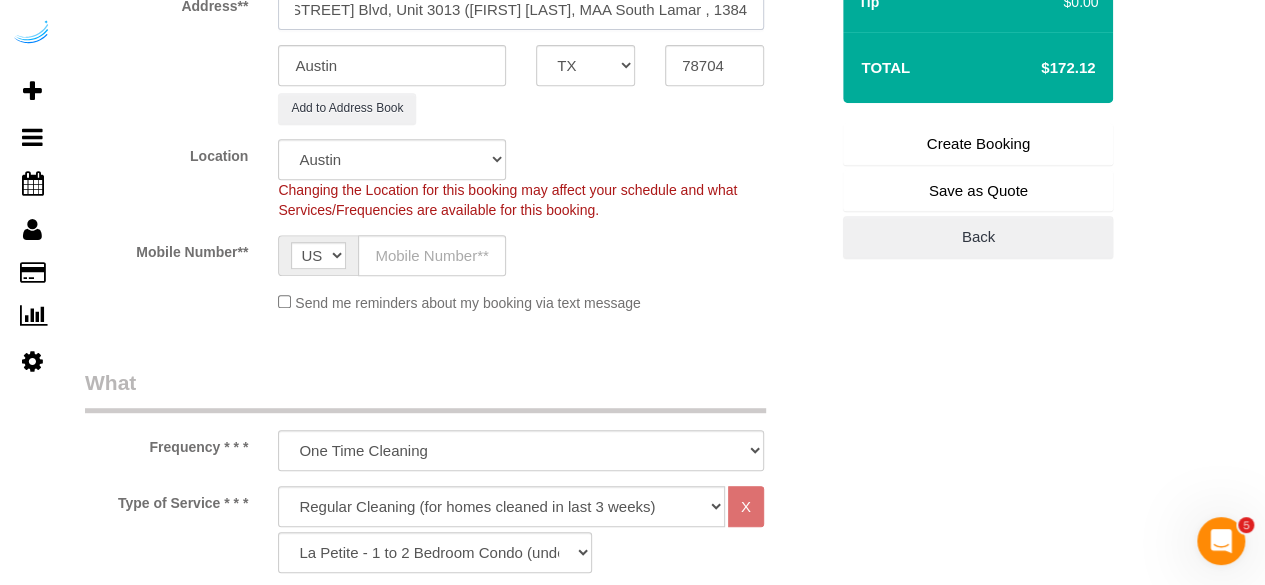type on "1500 S Lamar Blvd, Unit 3013 (Aaron Swerling, MAA South Lamar , 1384873	)" 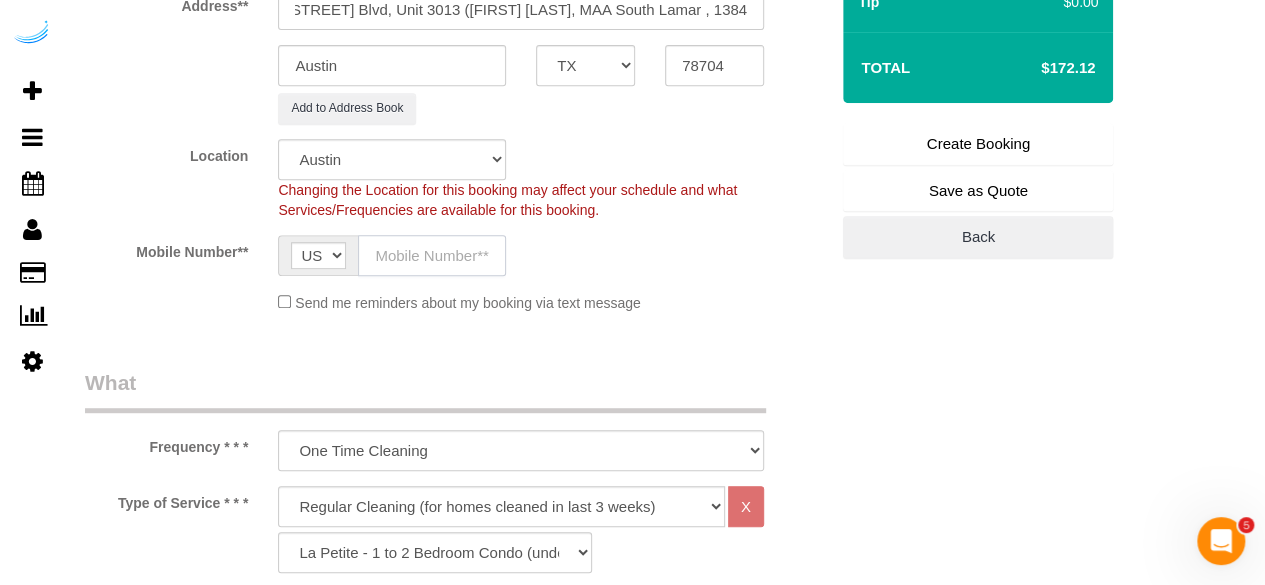click 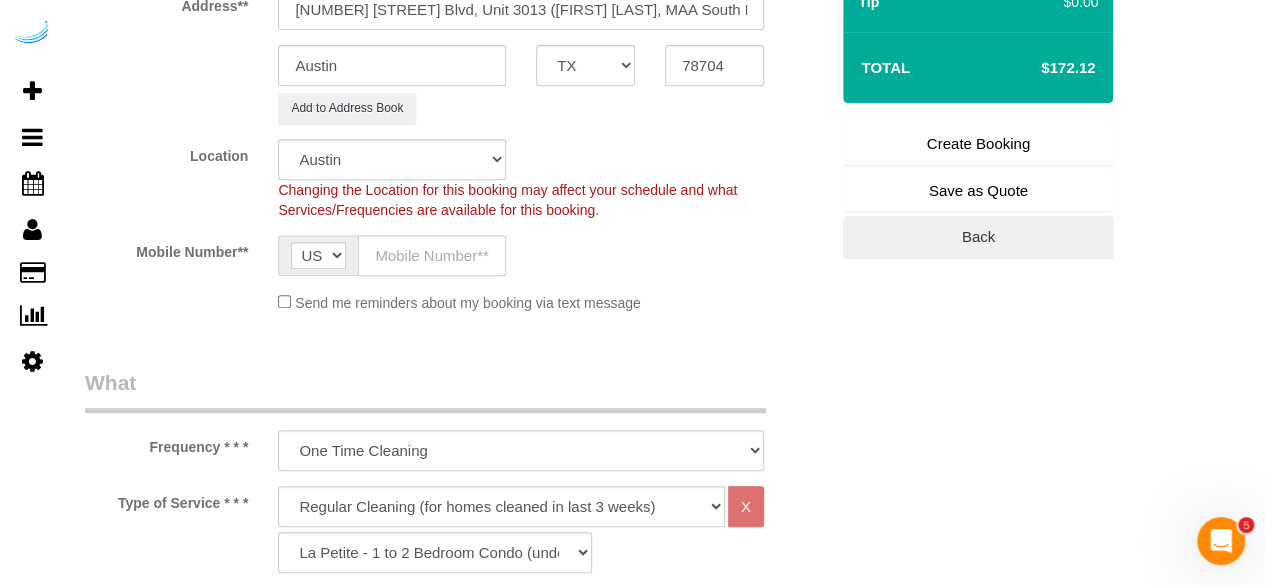 click 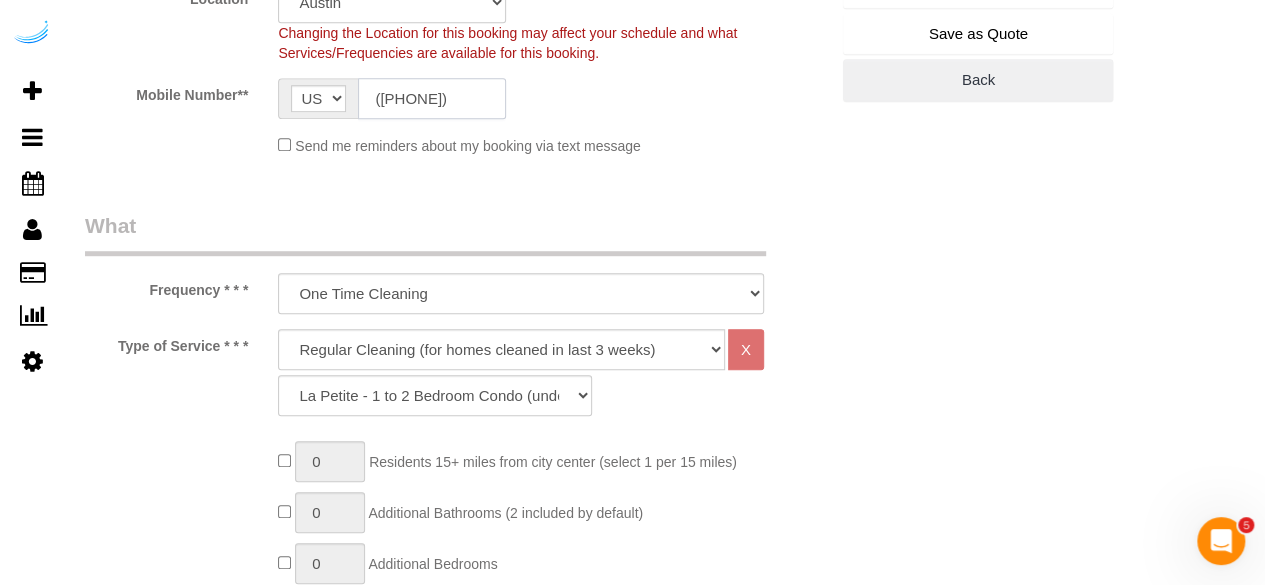 scroll, scrollTop: 600, scrollLeft: 0, axis: vertical 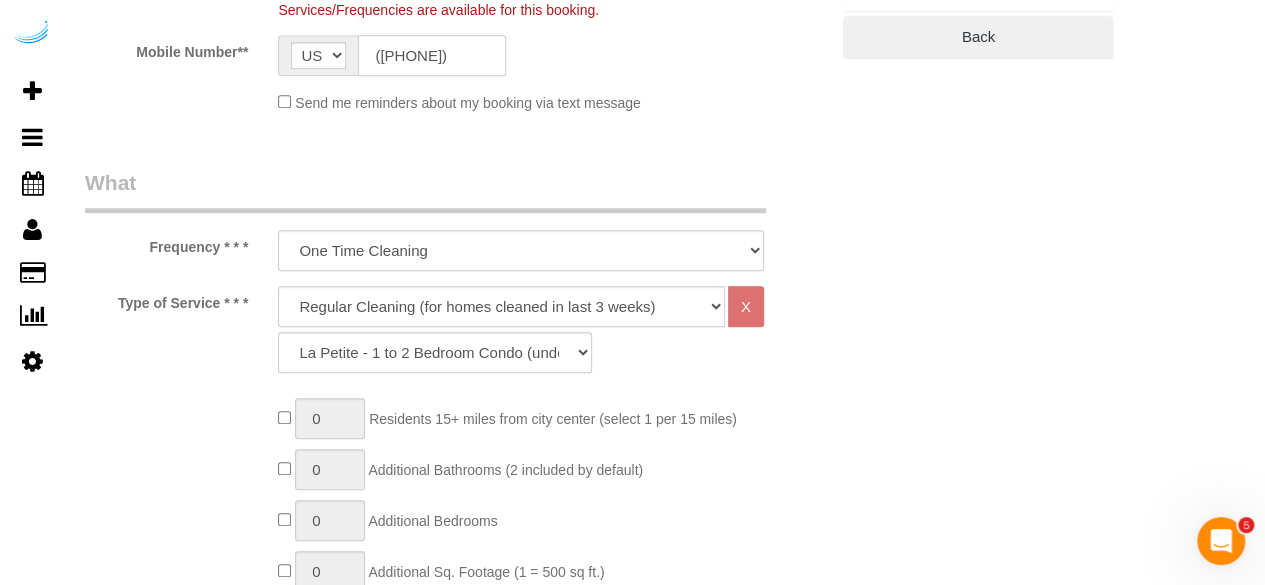 type on "([PHONE])" 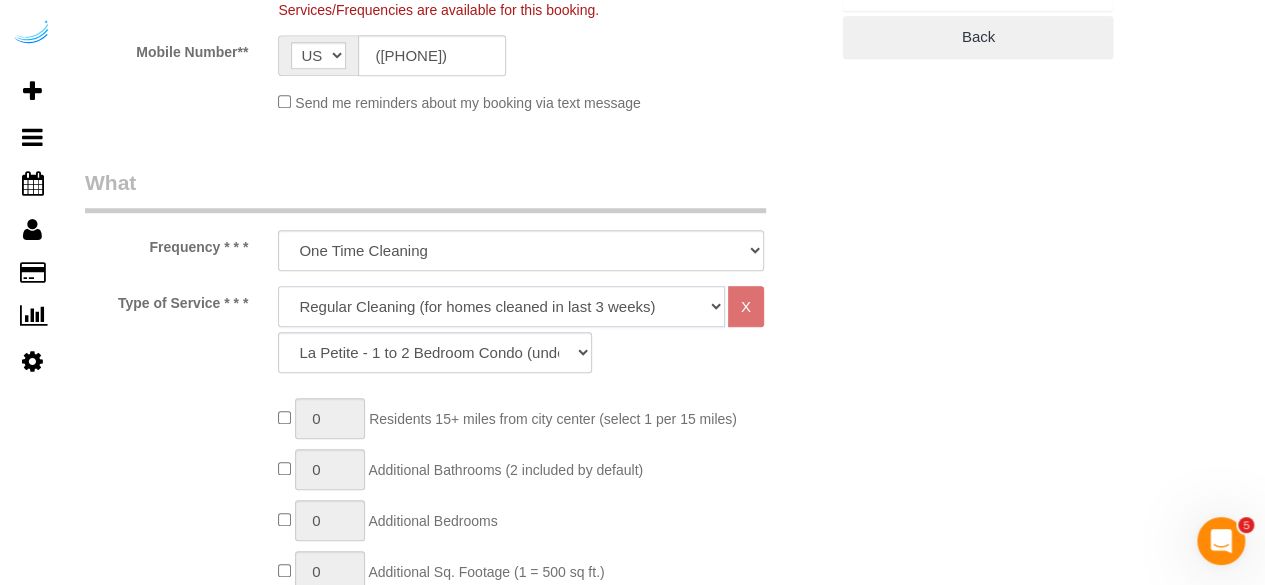 click on "Deep Cleaning (for homes that have not been cleaned in 3+ weeks) Spruce Regular Cleaning (for homes cleaned in last 3 weeks) Moving Cleanup (to clean home for new tenants) Post Construction Cleaning Vacation Rental Cleaning Hourly" 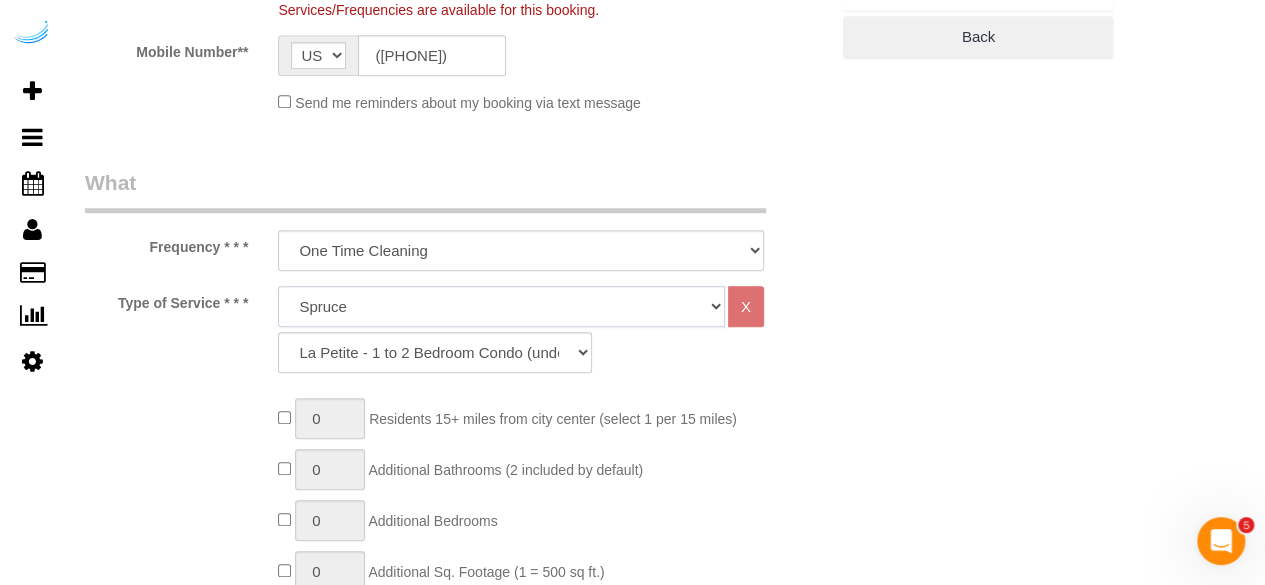 click on "Deep Cleaning (for homes that have not been cleaned in 3+ weeks) Spruce Regular Cleaning (for homes cleaned in last 3 weeks) Moving Cleanup (to clean home for new tenants) Post Construction Cleaning Vacation Rental Cleaning Hourly" 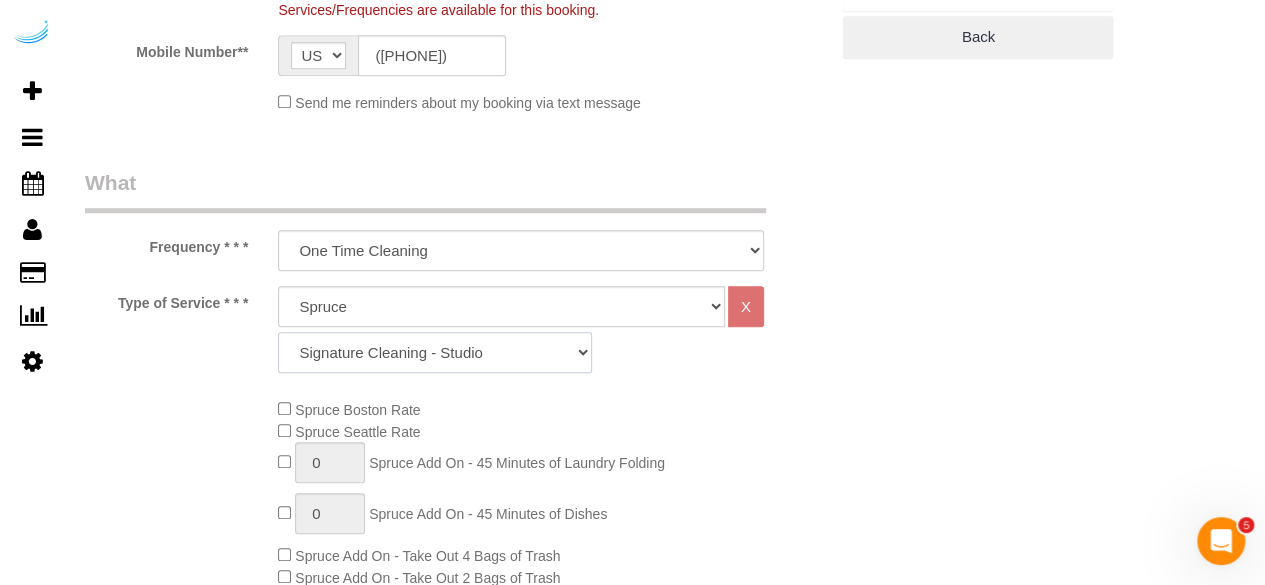 click on "Signature Cleaning - Studio Signature Cleaning - 1 Bed 1 Bath Signature Cleaning - 1 Bed 1.5 Bath Signature Cleaning - 1 Bed 1 Bath + Study Signature Cleaning - 1 Bed 2 Bath Signature Cleaning - 2 Bed 1 Bath Signature Cleaning - 2 Bed 2 Bath Signature Cleaning - 2 Bed 2.5 Bath Signature Cleaning - 2 Bed 2 Bath + Study Signature Cleaning - 3 Bed 2 Bath Signature Cleaning - 3 Bed 3 Bath Signature Cleaning - 4 Bed 2 Bath Signature Cleaning - 4 Bed 4 Bath Signature Cleaning - 5 Bed 4 Bath Signature Cleaning - 5 Bed 5 Bath Signature Cleaning - 6 Bed 6 Bath Premium Cleaning - Studio Premium Cleaning - 1 Bed 1 Bath Premium Cleaning - 1 Bed 1.5 Bath Premium Cleaning - 1 Bed 1 Bath + Study Premium Cleaning - 1 Bed 2 Bath Premium Cleaning - 2 Bed 1 Bath Premium Cleaning - 2 Bed 2 Bath Premium Cleaning - 2 Bed 2.5 Bath Premium Cleaning - 2 Bed 2 Bath + Study Premium Cleaning - 3 Bed 2 Bath Premium Cleaning - 3 Bed 3 Bath Premium Cleaning - 4 Bed 2 Bath Premium Cleaning - 4 Bed 4 Bath Premium Cleaning - 5 Bed 4 Bath" 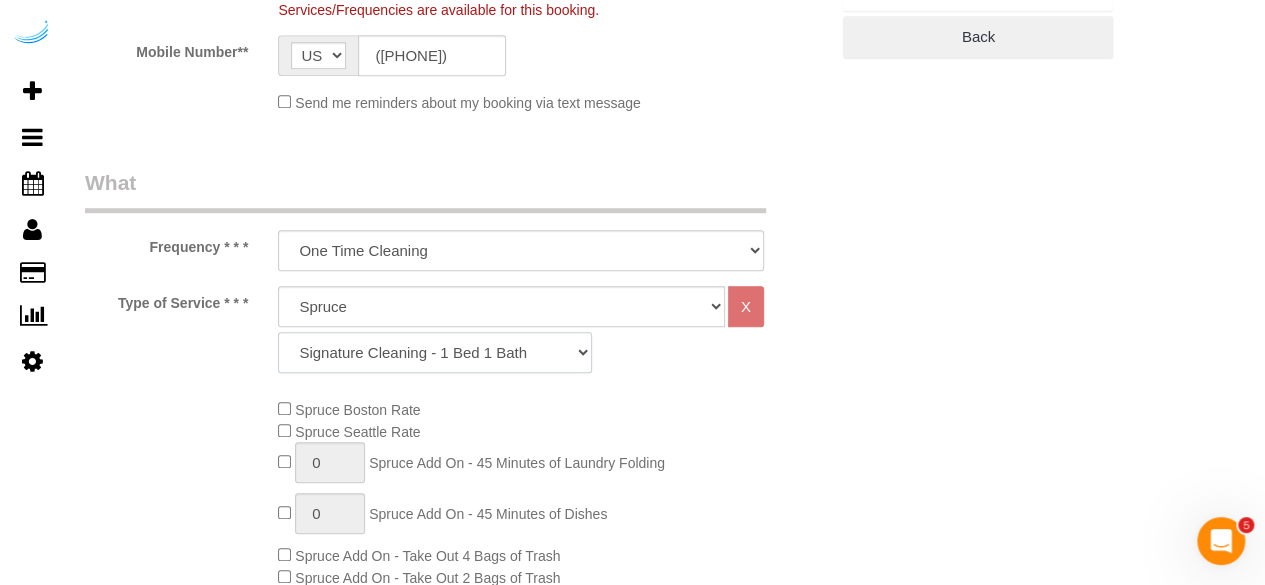 click on "Signature Cleaning - Studio Signature Cleaning - 1 Bed 1 Bath Signature Cleaning - 1 Bed 1.5 Bath Signature Cleaning - 1 Bed 1 Bath + Study Signature Cleaning - 1 Bed 2 Bath Signature Cleaning - 2 Bed 1 Bath Signature Cleaning - 2 Bed 2 Bath Signature Cleaning - 2 Bed 2.5 Bath Signature Cleaning - 2 Bed 2 Bath + Study Signature Cleaning - 3 Bed 2 Bath Signature Cleaning - 3 Bed 3 Bath Signature Cleaning - 4 Bed 2 Bath Signature Cleaning - 4 Bed 4 Bath Signature Cleaning - 5 Bed 4 Bath Signature Cleaning - 5 Bed 5 Bath Signature Cleaning - 6 Bed 6 Bath Premium Cleaning - Studio Premium Cleaning - 1 Bed 1 Bath Premium Cleaning - 1 Bed 1.5 Bath Premium Cleaning - 1 Bed 1 Bath + Study Premium Cleaning - 1 Bed 2 Bath Premium Cleaning - 2 Bed 1 Bath Premium Cleaning - 2 Bed 2 Bath Premium Cleaning - 2 Bed 2.5 Bath Premium Cleaning - 2 Bed 2 Bath + Study Premium Cleaning - 3 Bed 2 Bath Premium Cleaning - 3 Bed 3 Bath Premium Cleaning - 4 Bed 2 Bath Premium Cleaning - 4 Bed 4 Bath Premium Cleaning - 5 Bed 4 Bath" 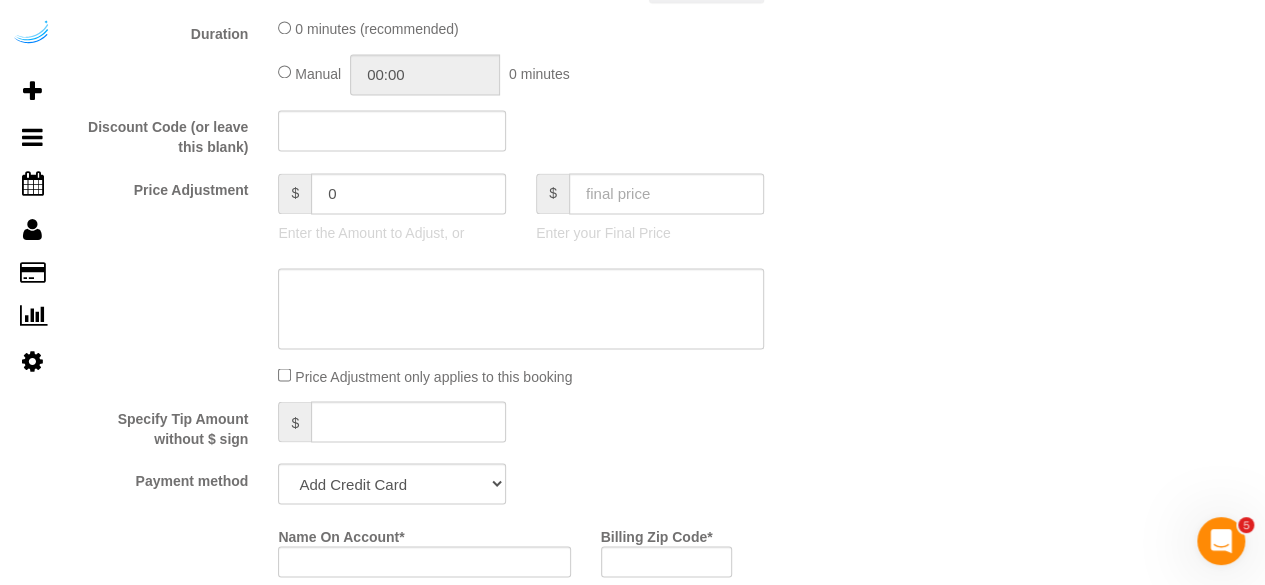 scroll, scrollTop: 1800, scrollLeft: 0, axis: vertical 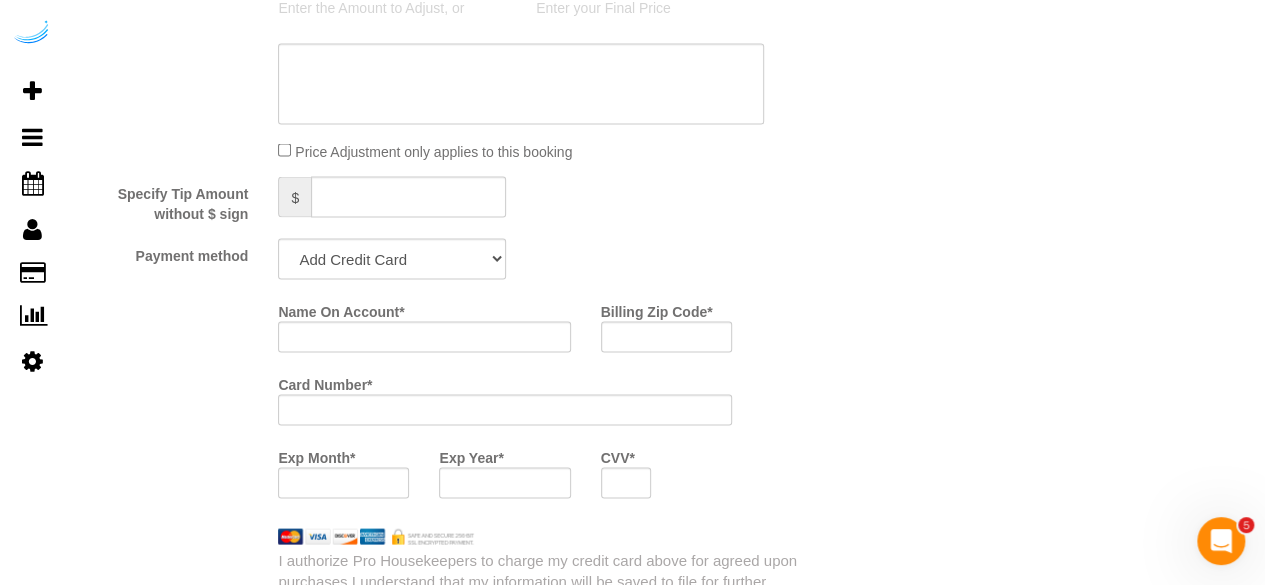 click on "What
Frequency * * *
One Time Cleaning Weekly Cleaning (20%) - 20.00% (0% for the First Booking) Every 2 Weeks (15%) - 15.00% (0% for the First Booking) Every 3 Weeks (10%) - 10.00% (0% for the First Booking) Every 4 Weeks (5%) - 5.00% (0% for the First Booking) Every 6 Weeks (2.5%) - 2.50% (0% for the First Booking) Every 8 Weeks ($5 off) - $5.00 (0% for the First Booking)
Type of Service * * *
Deep Cleaning (for homes that have not been cleaned in 3+ weeks) Spruce Regular Cleaning (for homes cleaned in last 3 weeks) Moving Cleanup (to clean home for new tenants) Post Construction Cleaning Vacation Rental Cleaning Hourly
X
Signature Cleaning - Studio Signature Cleaning - 1 Bed 1 Bath Mini Cleaning - Kitchen" at bounding box center [456, -209] 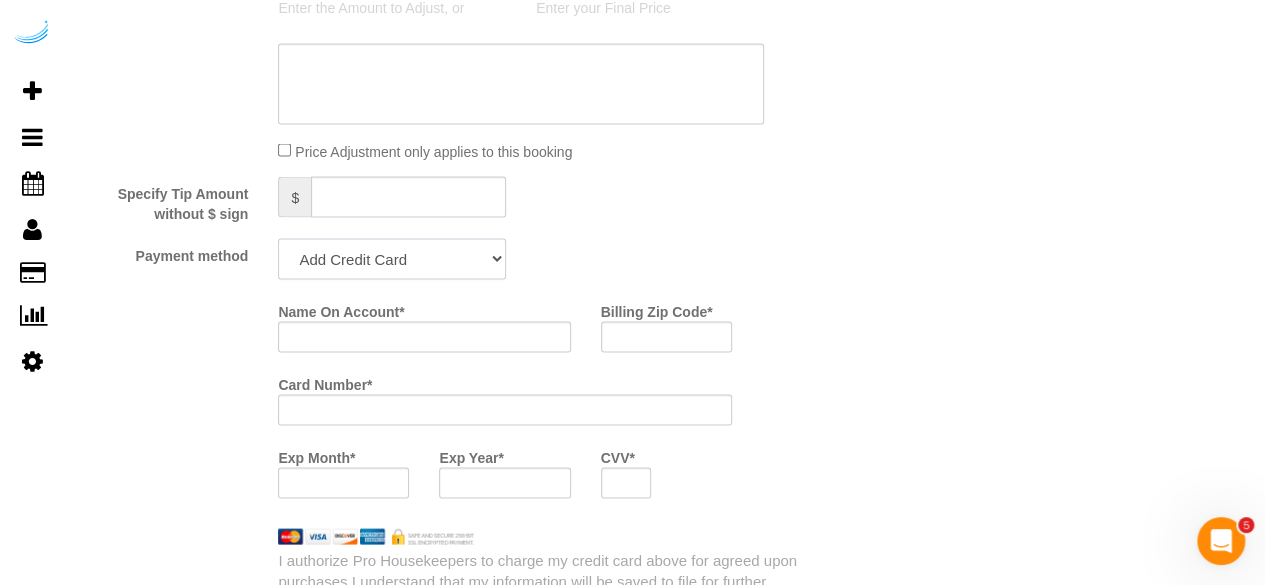 drag, startPoint x: 388, startPoint y: 254, endPoint x: 384, endPoint y: 273, distance: 19.416489 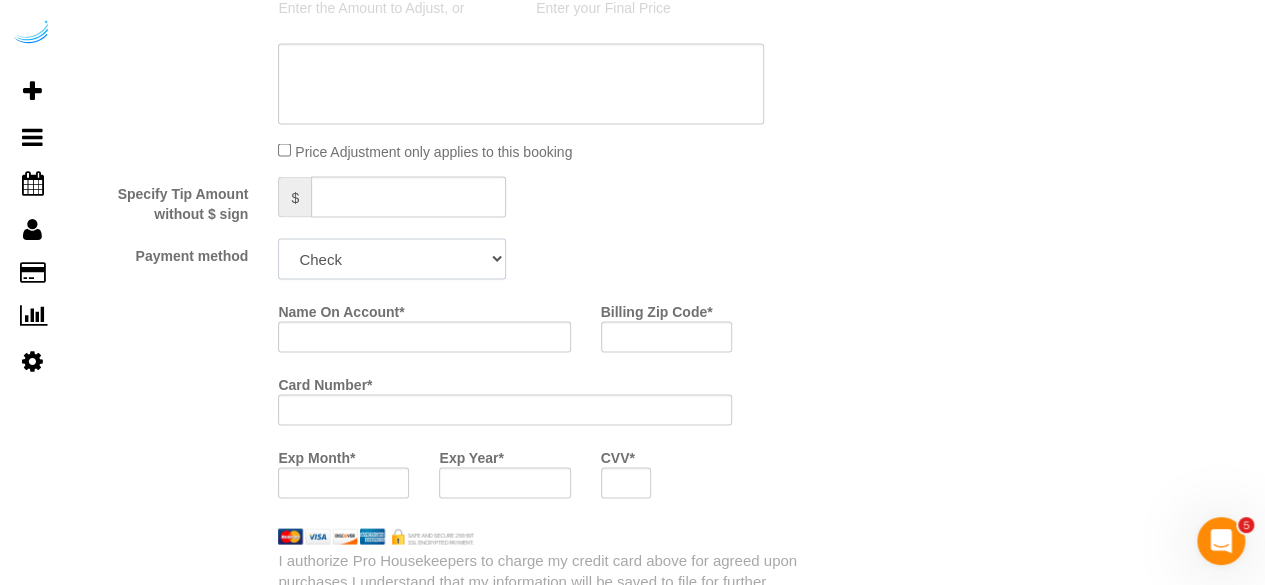 click on "Add Credit Card Cash Check Paypal" 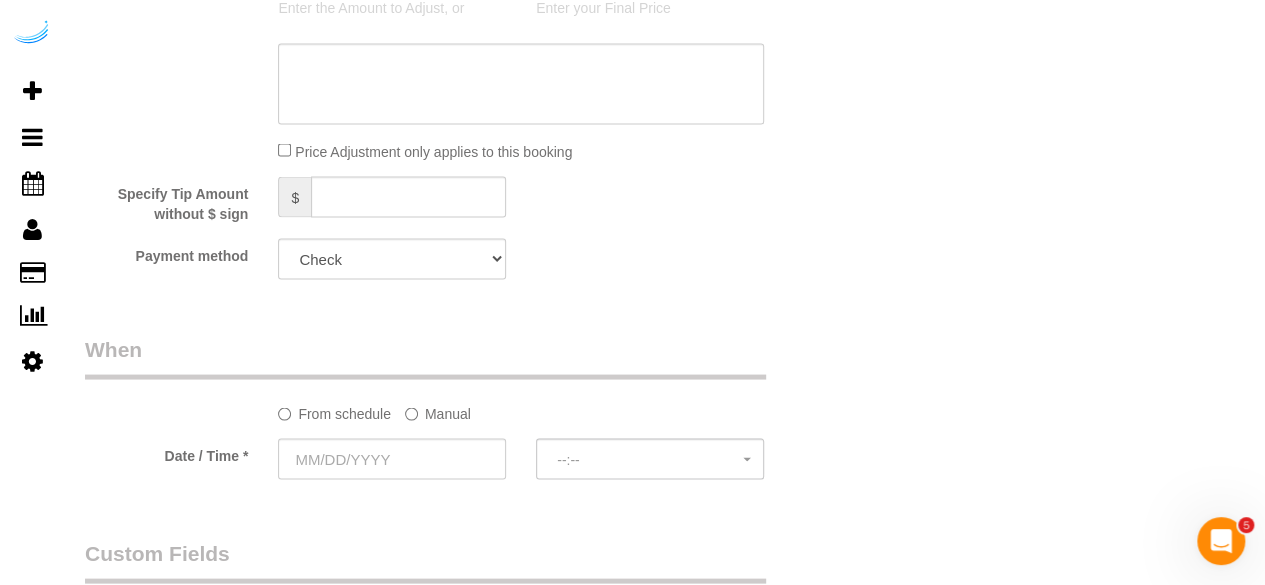 click on "Manual" 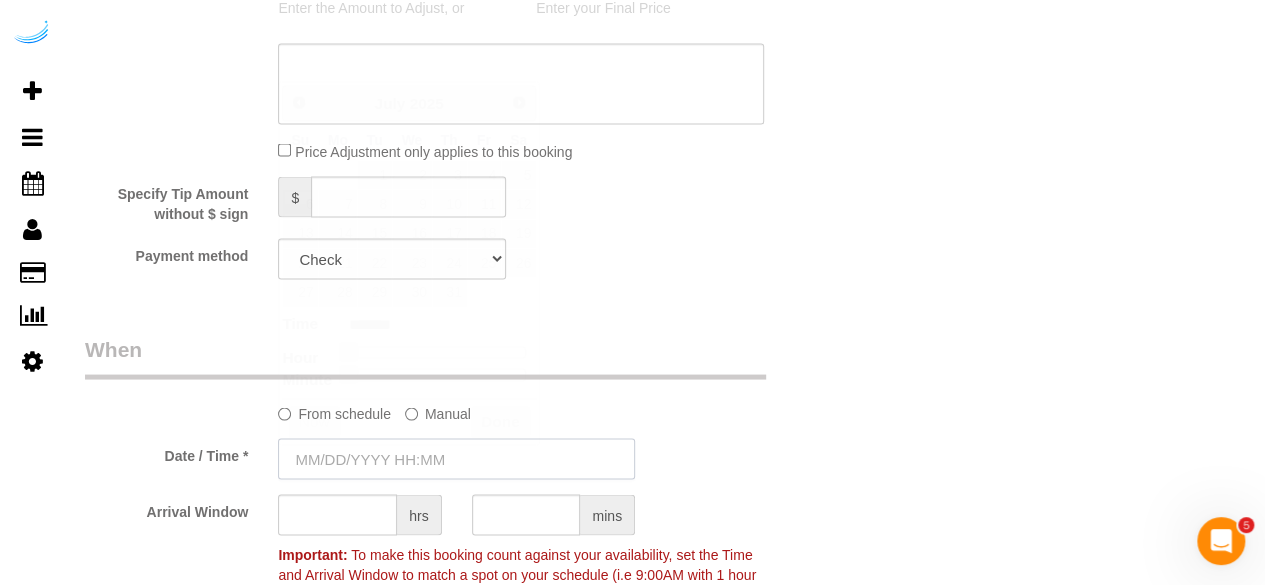 click at bounding box center (456, 458) 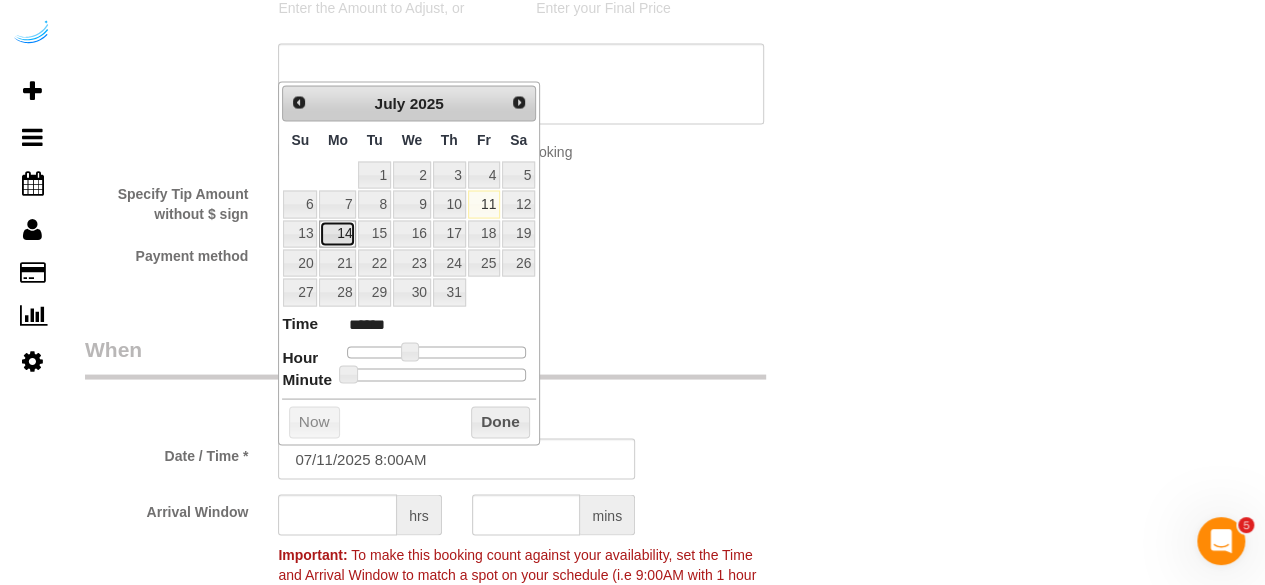 click on "14" at bounding box center [337, 233] 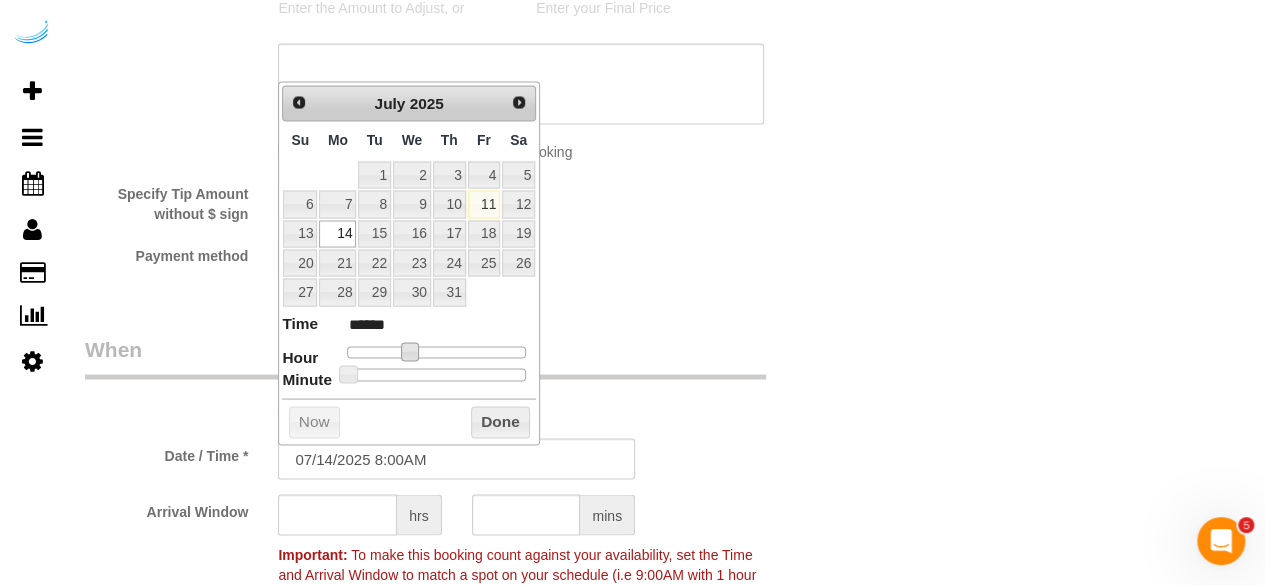 type on "07/14/2025 9:00AM" 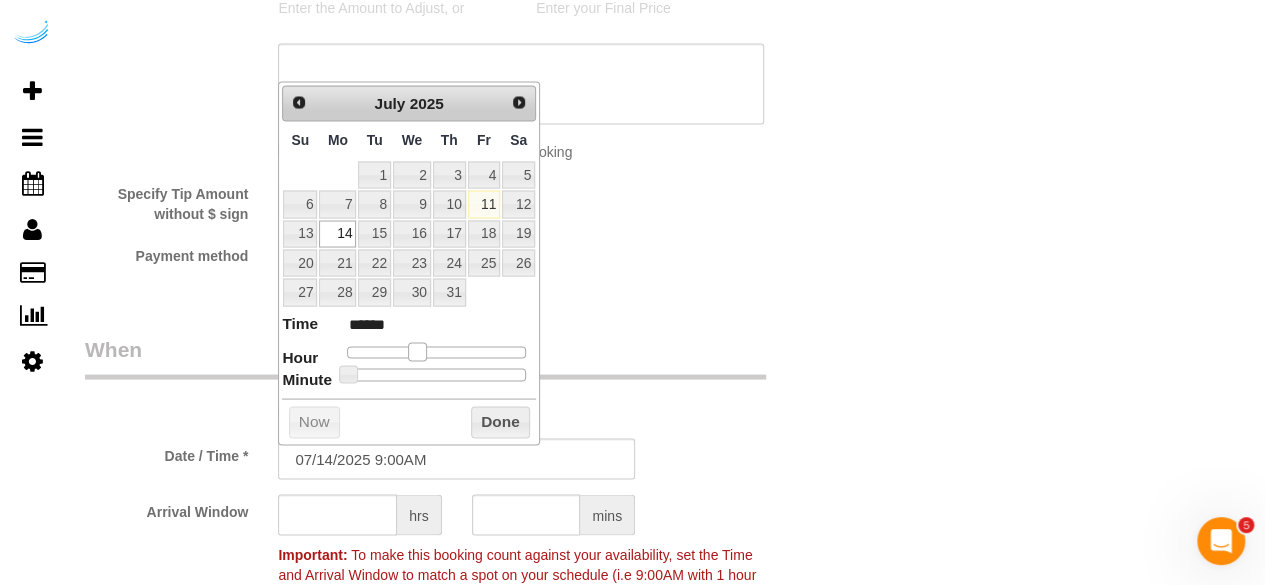 click at bounding box center [417, 351] 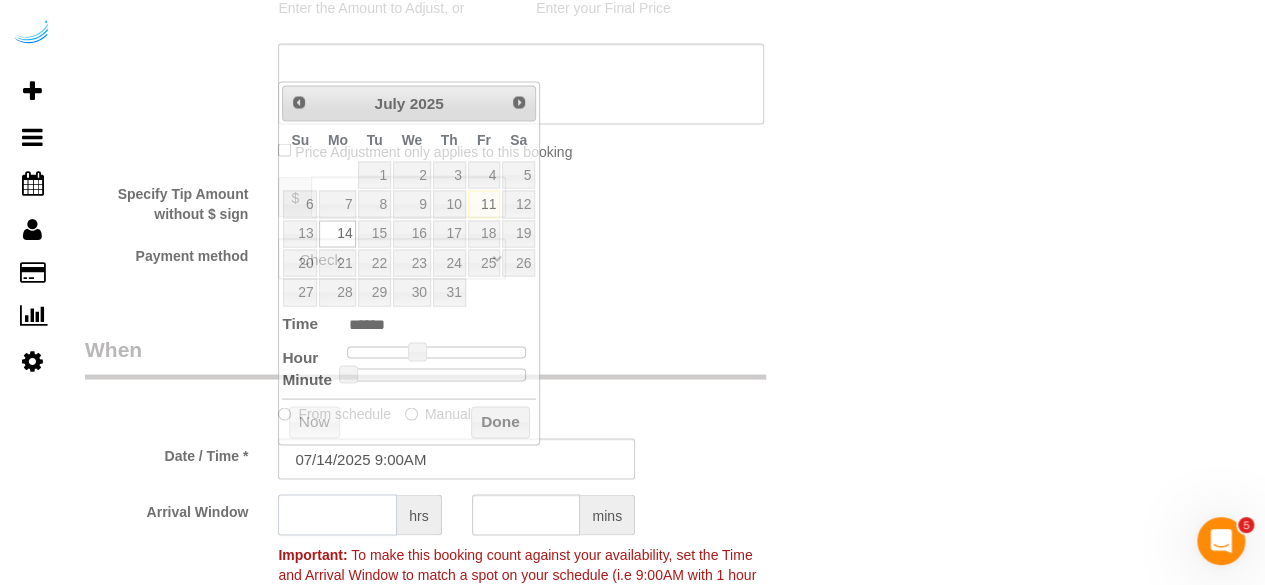 click 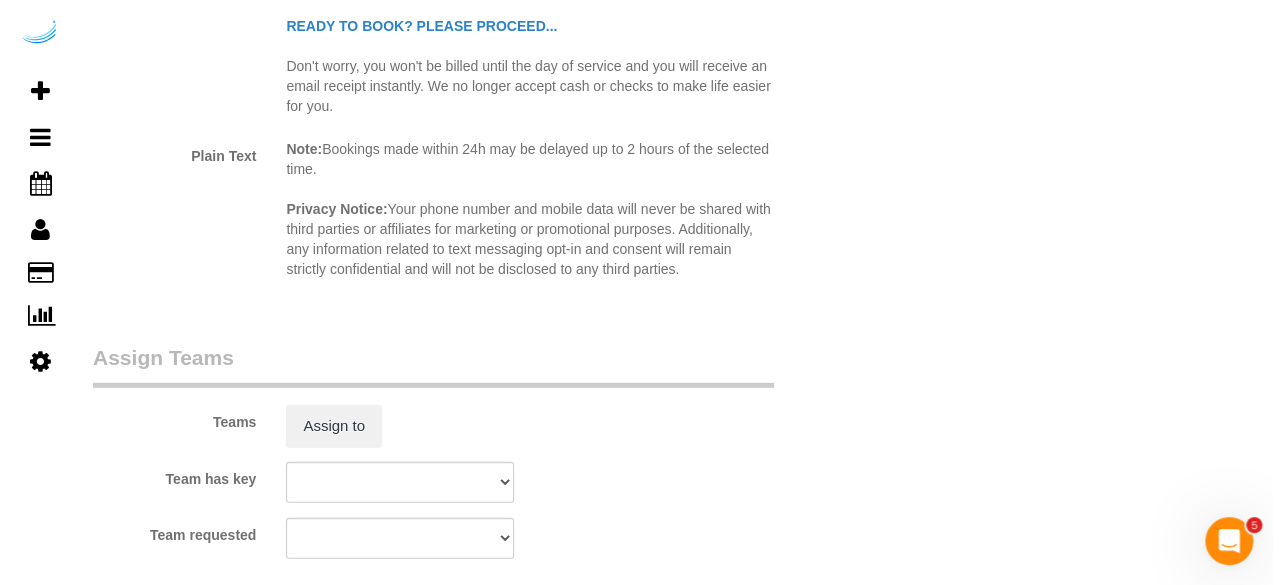 scroll, scrollTop: 2800, scrollLeft: 0, axis: vertical 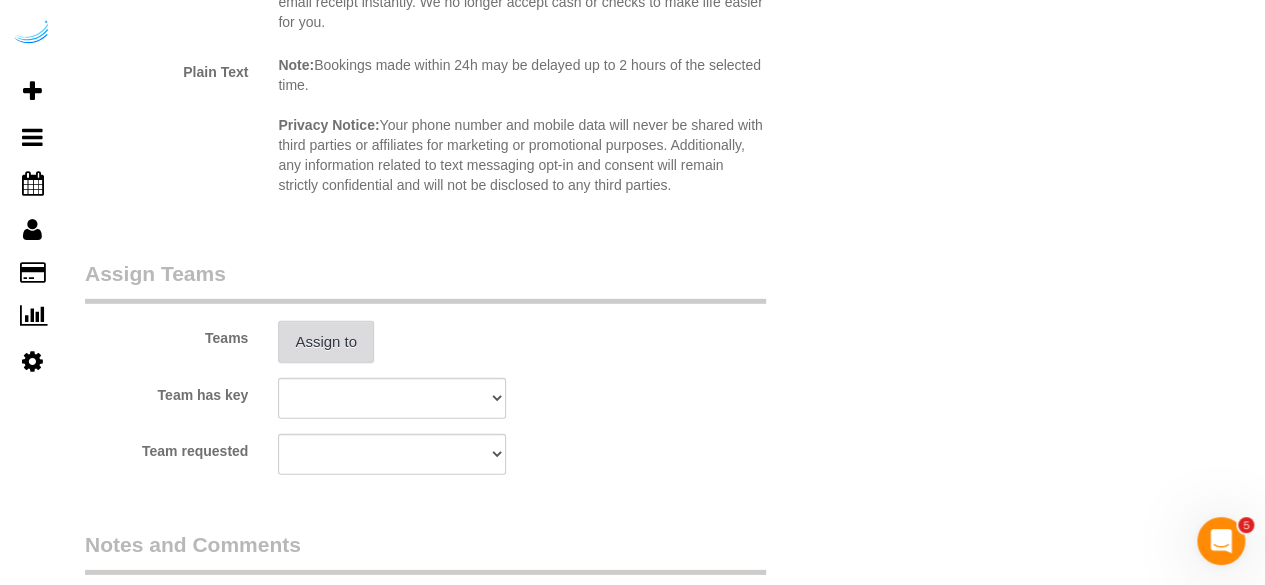 type on "8" 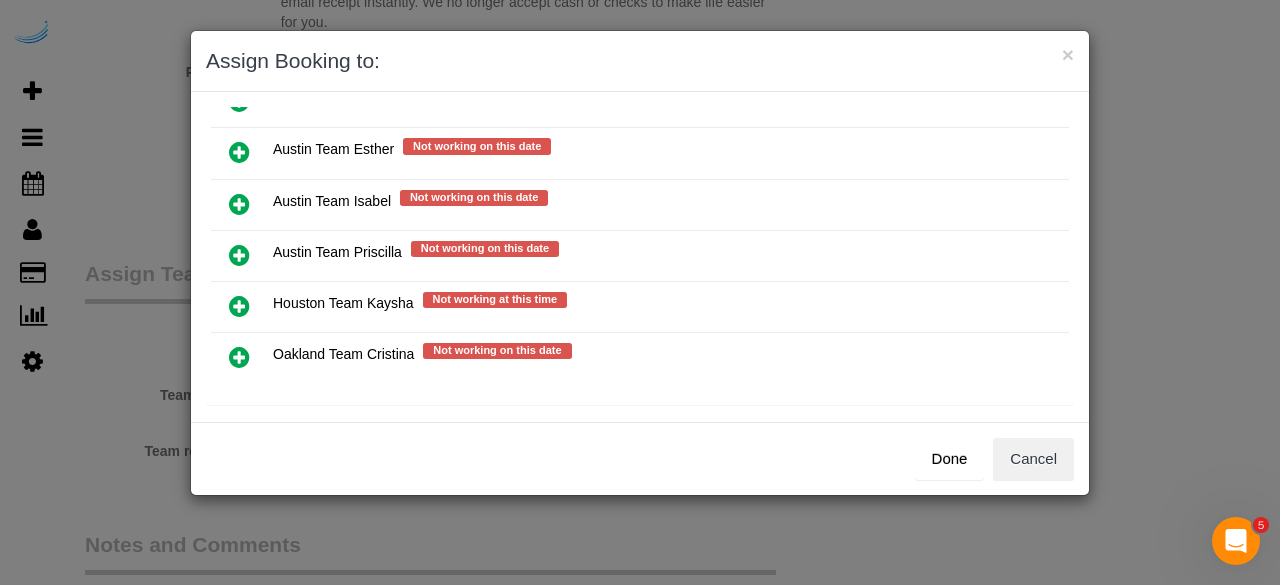 scroll, scrollTop: 338, scrollLeft: 0, axis: vertical 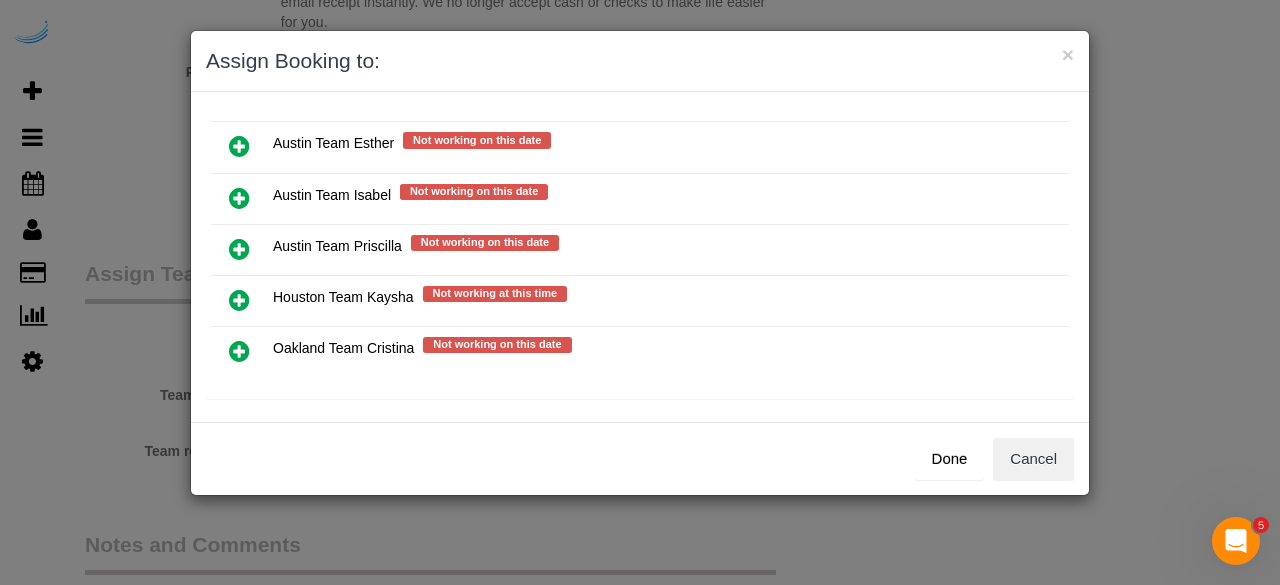 click at bounding box center [239, 199] 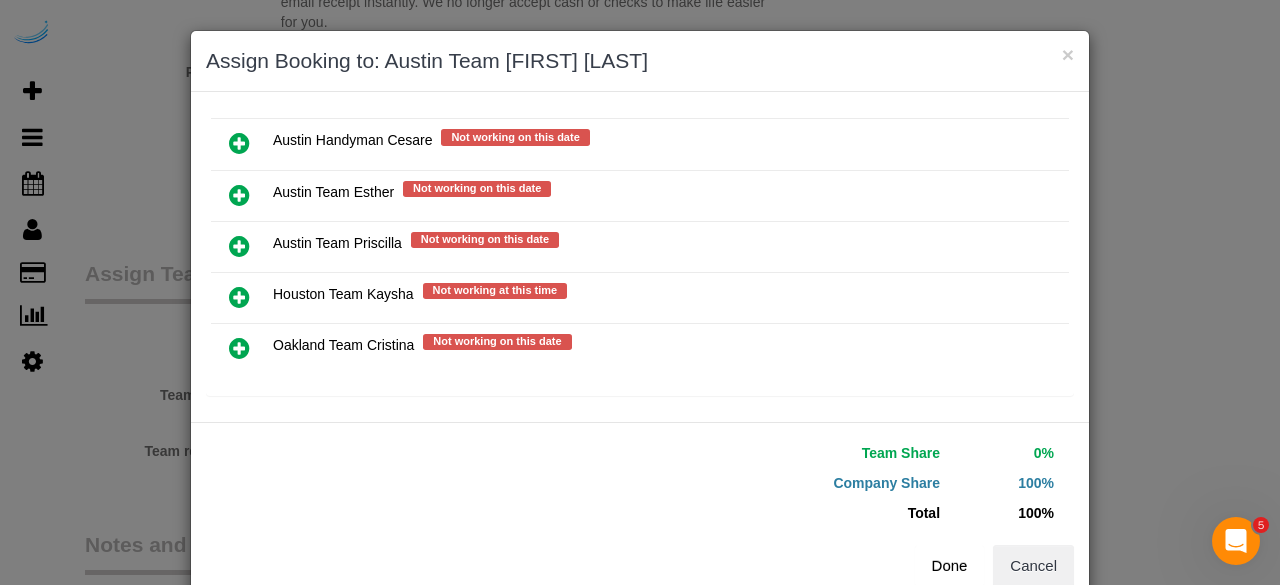 scroll, scrollTop: 335, scrollLeft: 0, axis: vertical 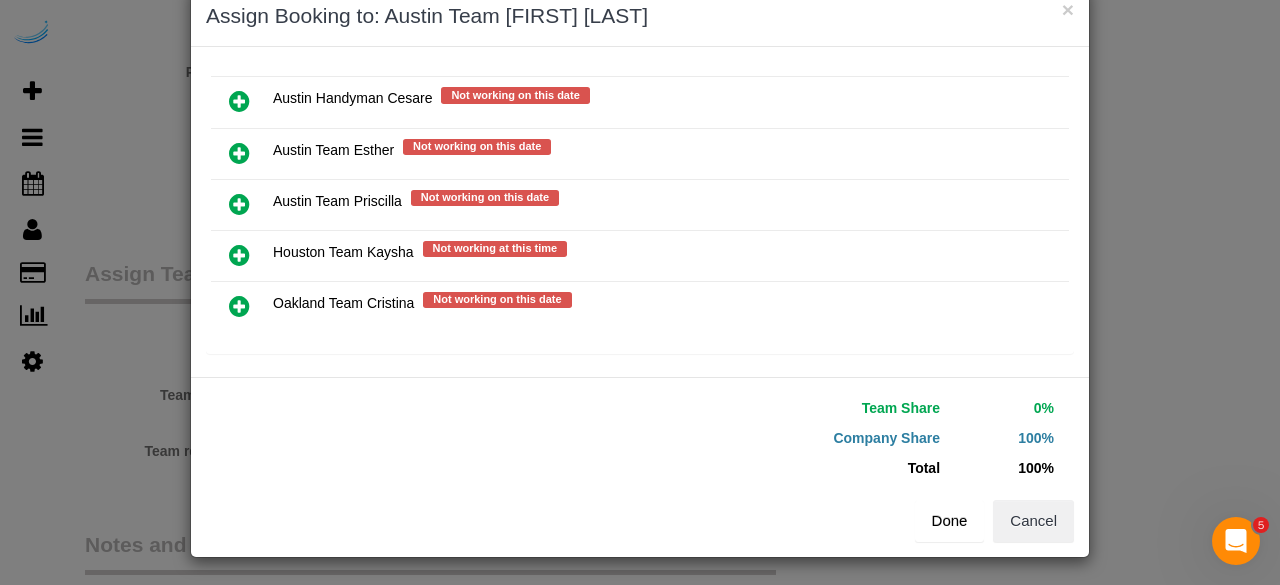 click on "Done" at bounding box center [950, 521] 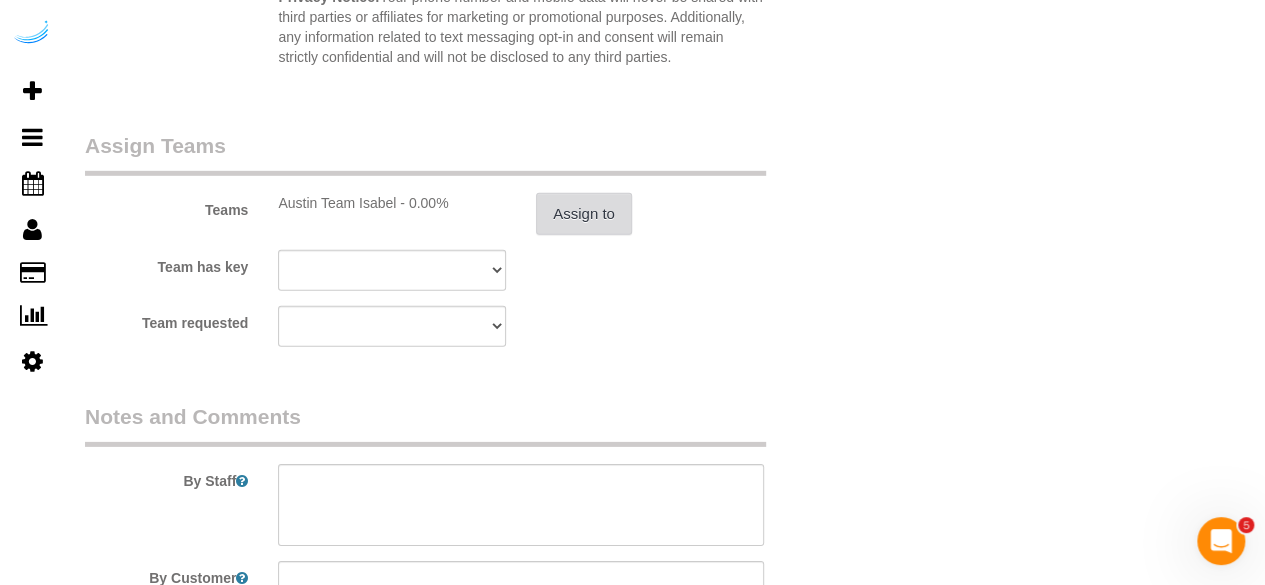 scroll, scrollTop: 3000, scrollLeft: 0, axis: vertical 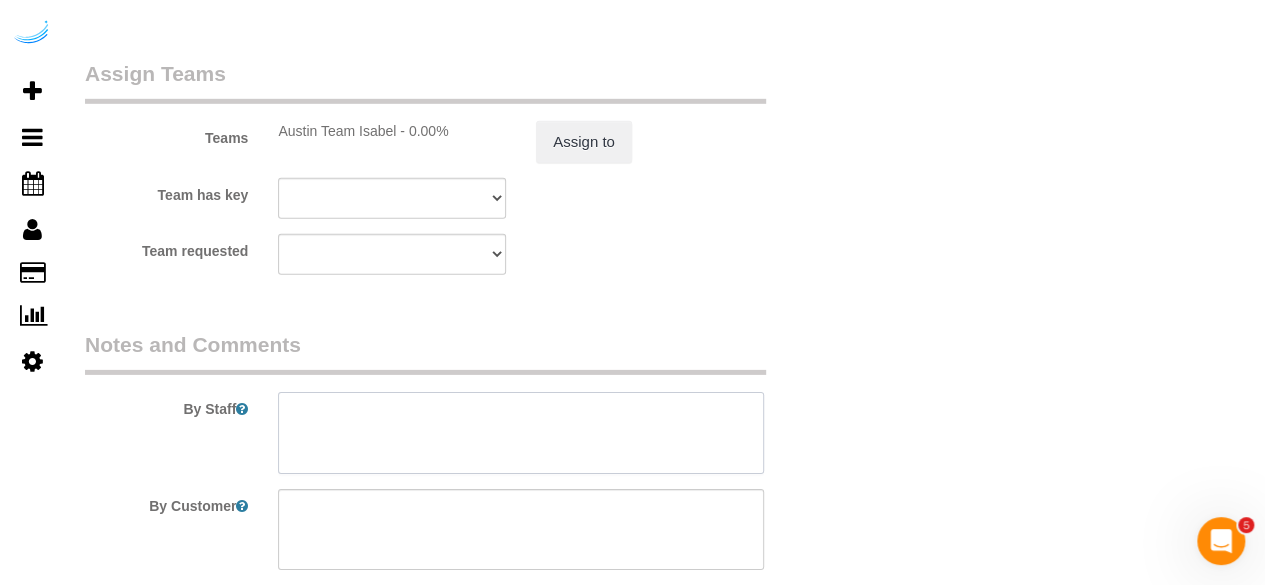 click at bounding box center (521, 433) 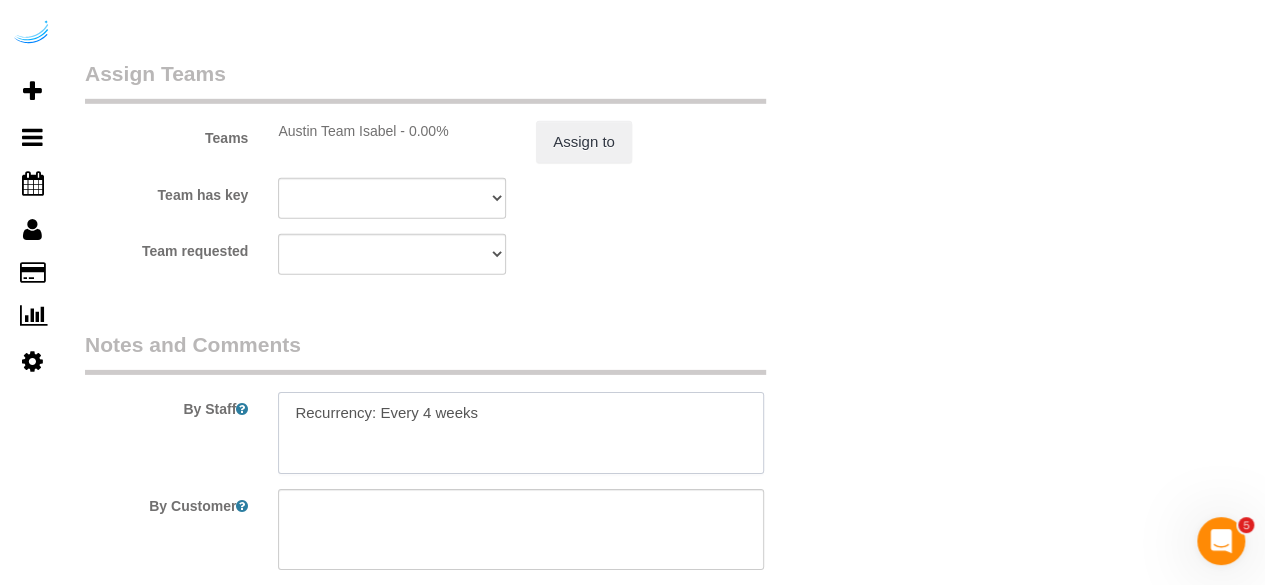 paste on "Permanent Notes:Access code is 849146✔️Today's Notes:No notes from this service.
Entry Method: Door Code
Code: 583843✅
Details:
At the door to the unit enter the code and hit the check mark. If the handle still feels locked try turning it up instead of down.
Additional Notes:
Housekeeping Notes:" 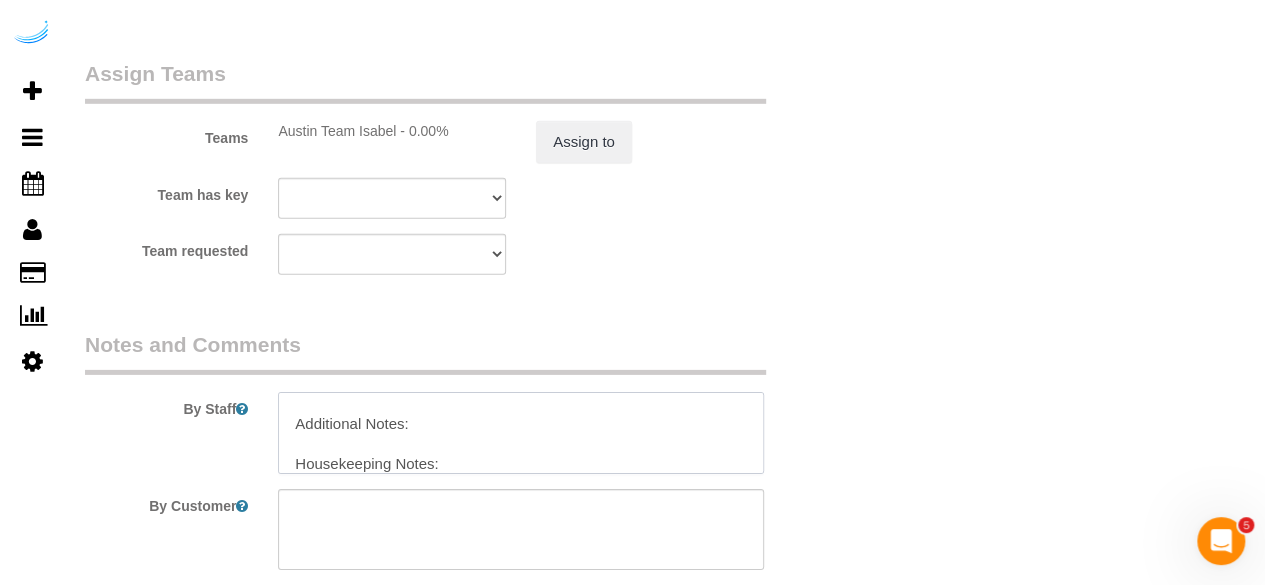 scroll, scrollTop: 188, scrollLeft: 0, axis: vertical 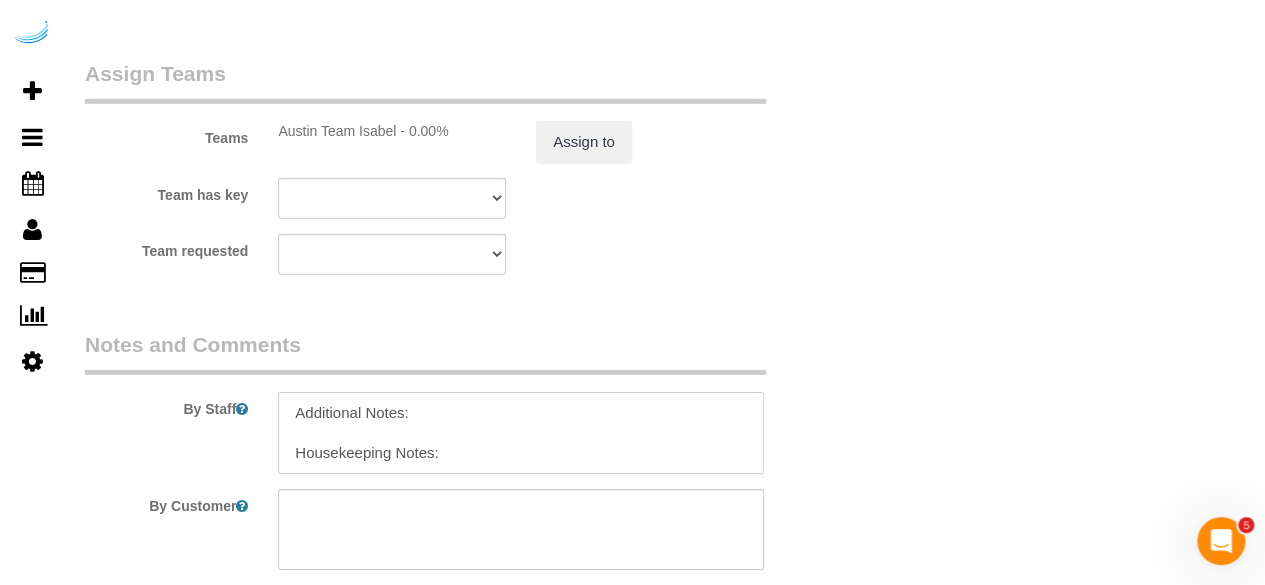 paste 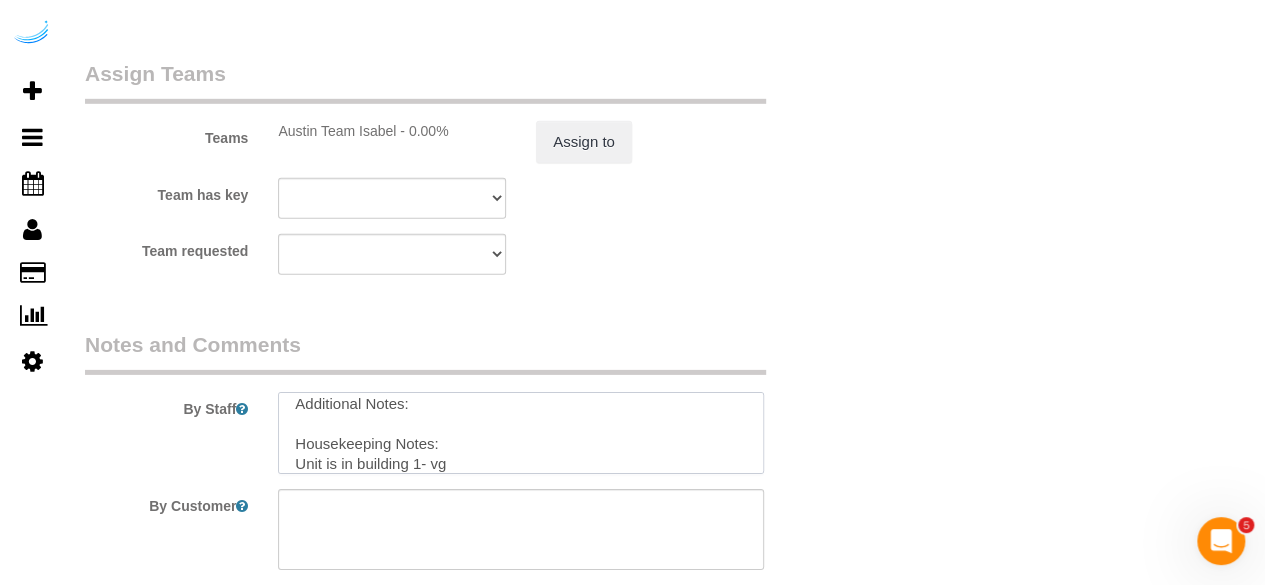 scroll, scrollTop: 228, scrollLeft: 0, axis: vertical 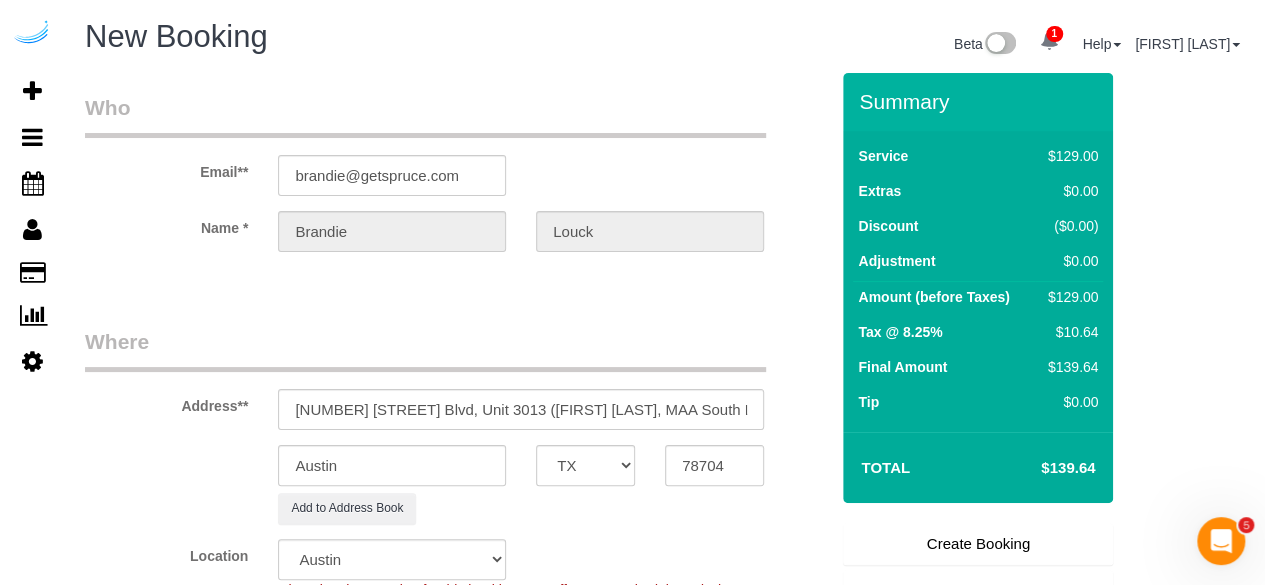 type on "Recurrency: Every 4 weeks
Permanent Notes:Access code is 849146✔️Today's Notes:No notes from this service.
Entry Method: Door Code
Code: 583843✅
Details:
At the door to the unit enter the code and hit the check mark. If the handle still feels locked try turning it up instead of down.
Additional Notes:
Housekeeping Notes:
Unit is in building 1- vg
The door handle may need to be fiddled with, it is not locked from the inside" 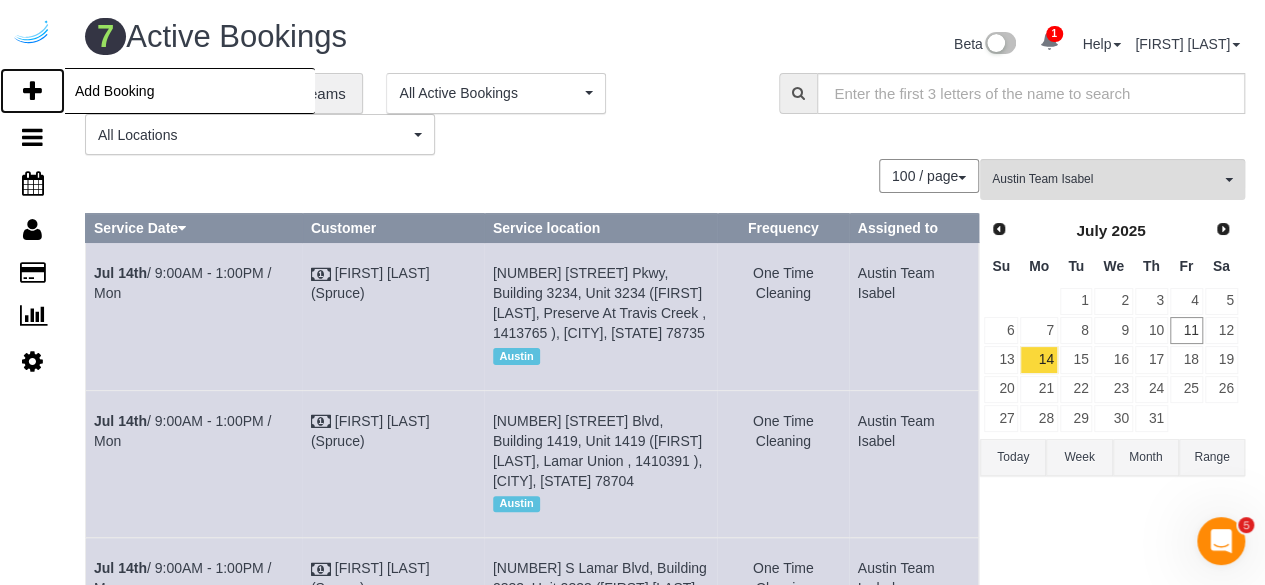 click on "Add Booking" at bounding box center (32, 91) 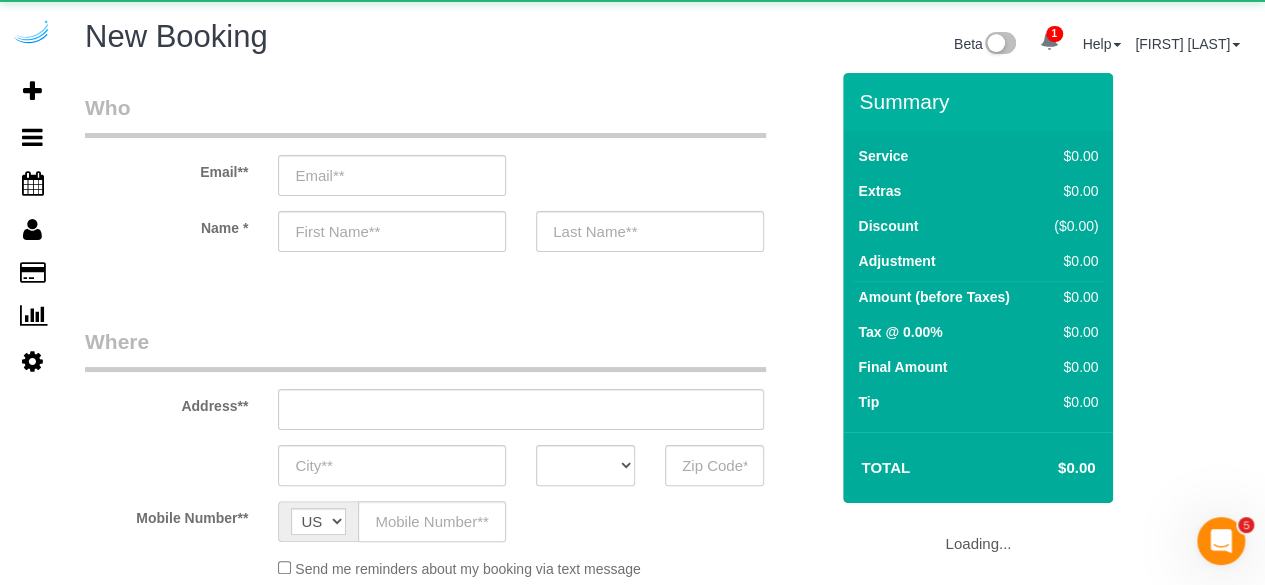select on "object:44699" 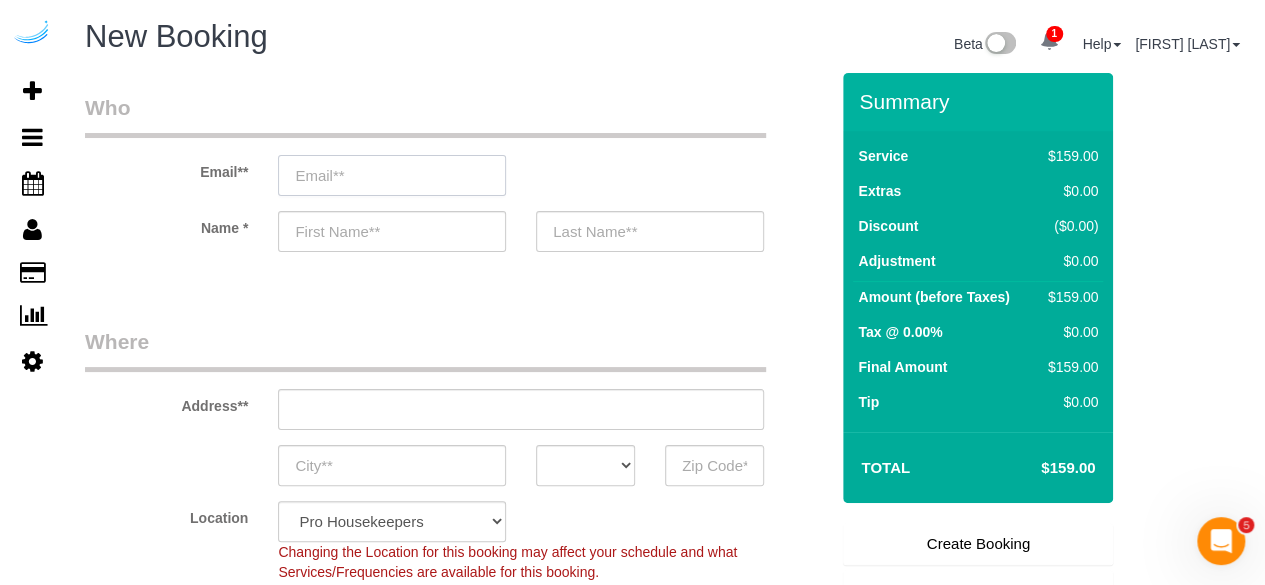 click at bounding box center [392, 175] 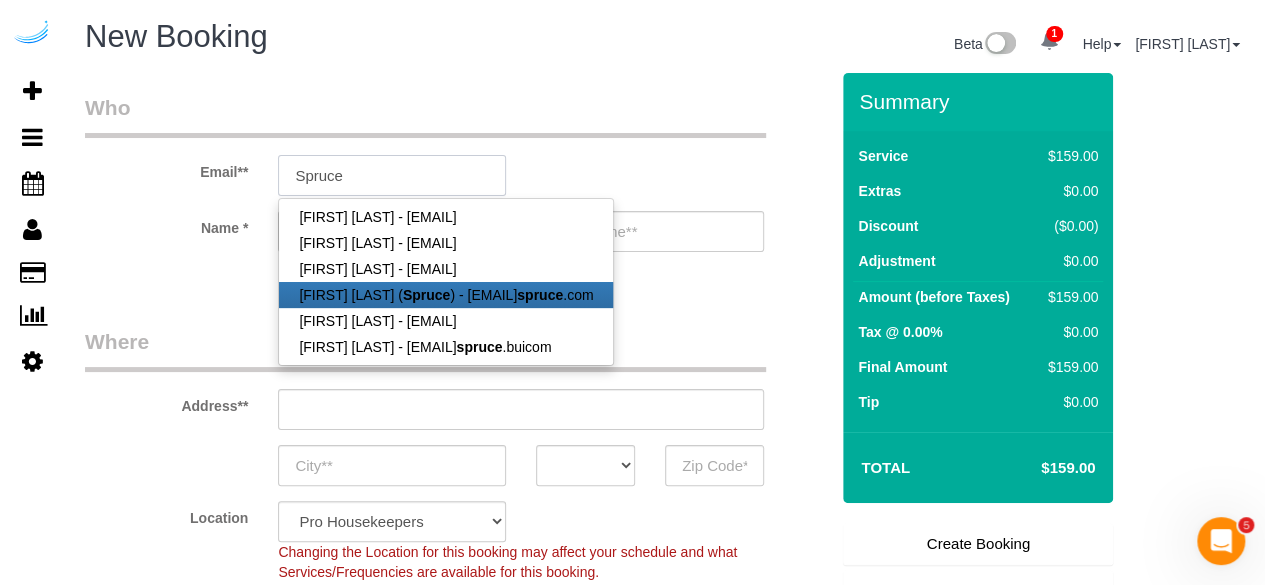 type on "brandie@getspruce.com" 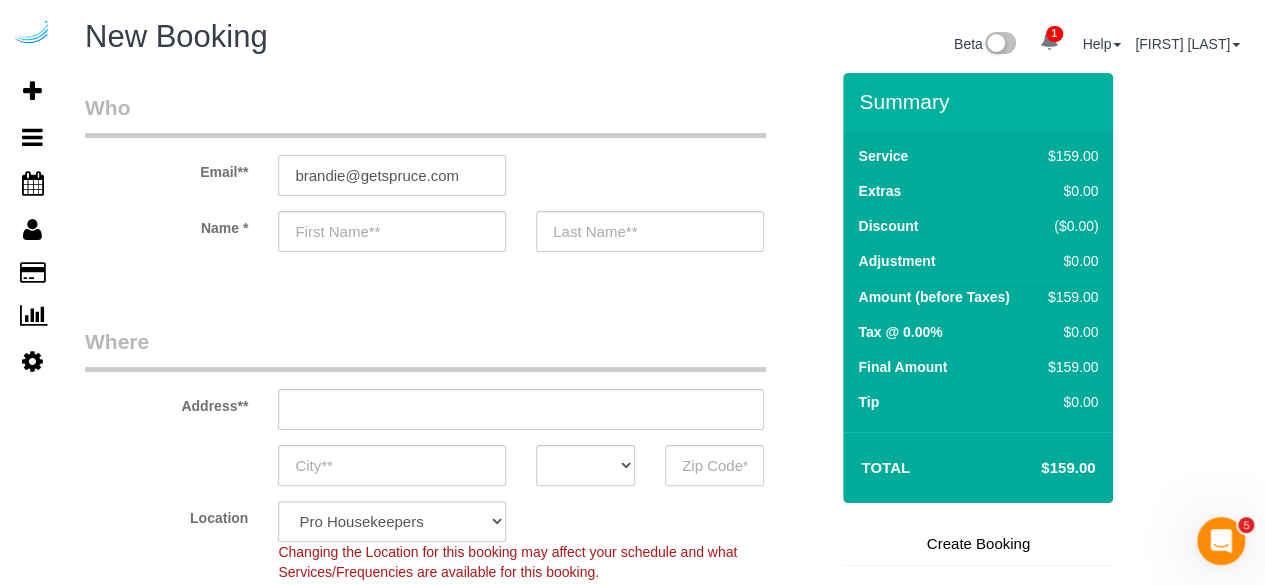 type on "Brandie" 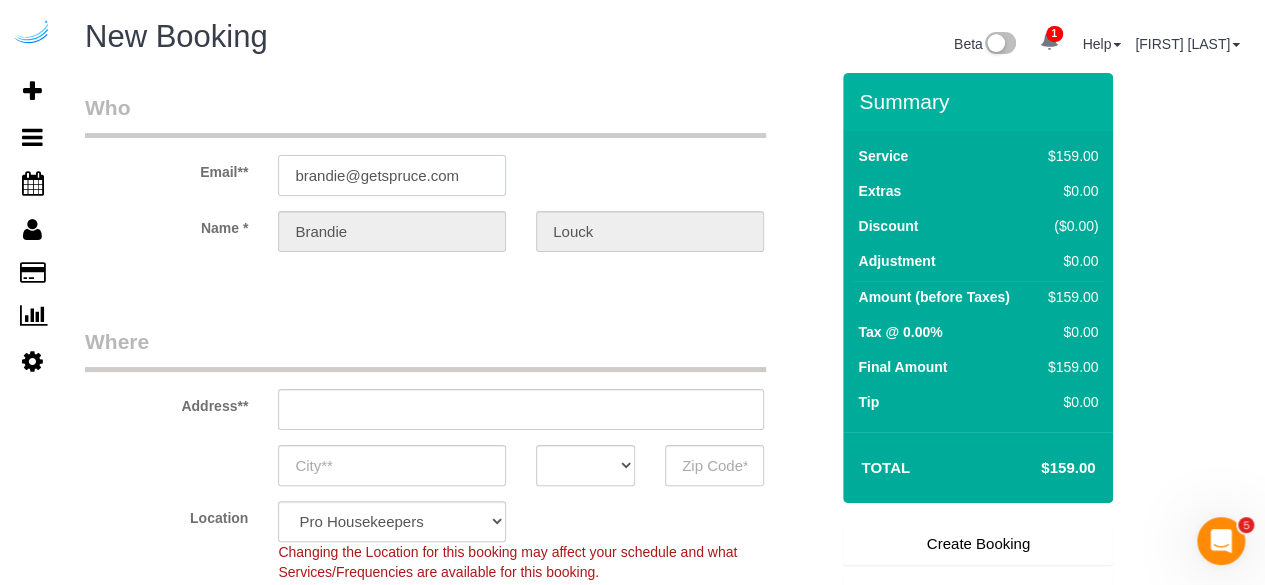 type on "3816 S Lamar Blvd" 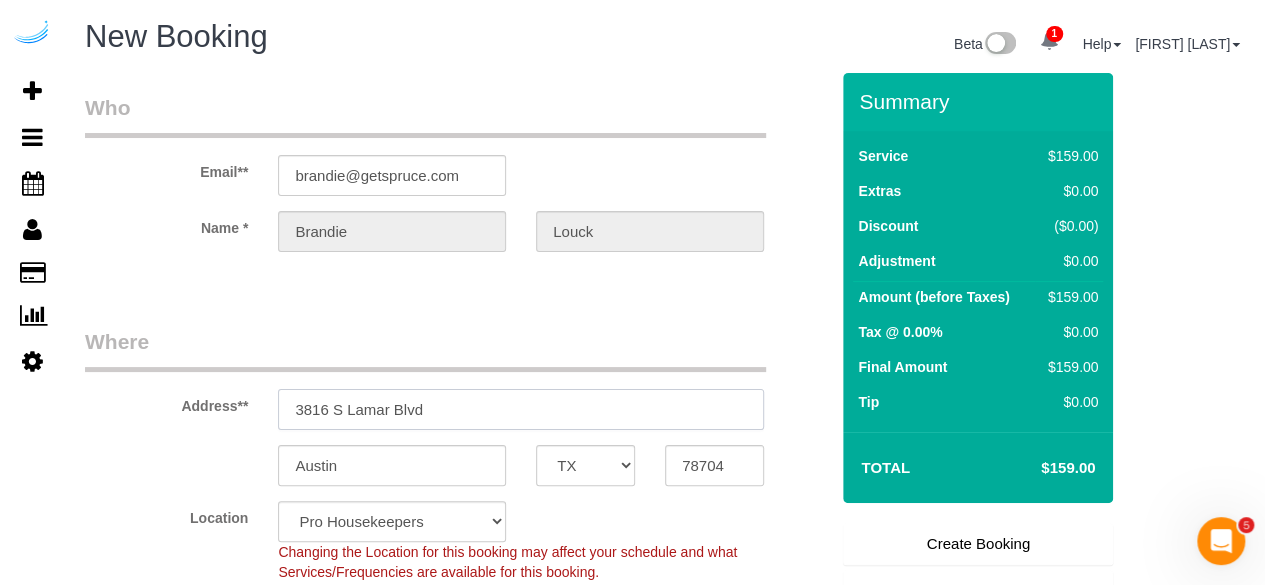 click on "3816 S Lamar Blvd" at bounding box center (521, 409) 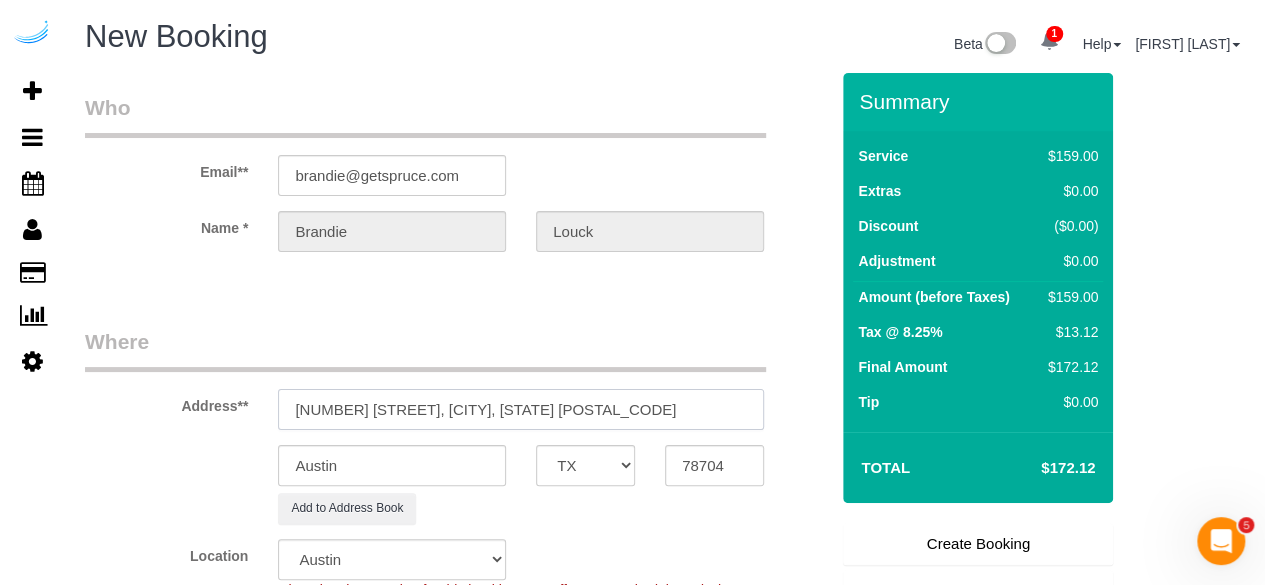 drag, startPoint x: 429, startPoint y: 403, endPoint x: 684, endPoint y: 439, distance: 257.52863 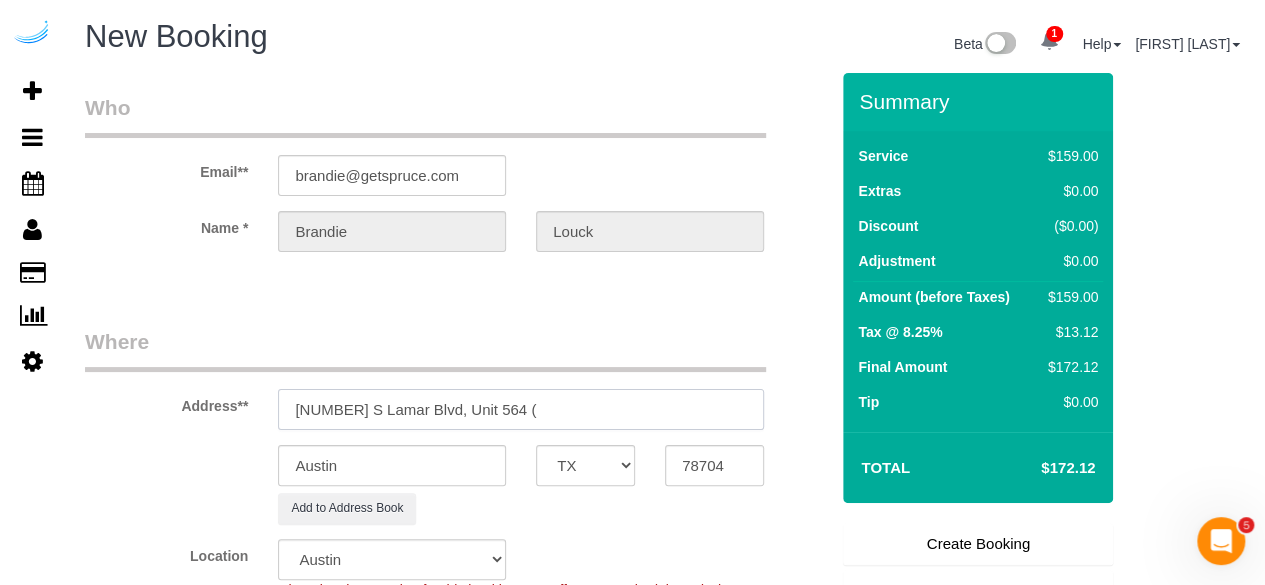 paste on "Elisabeth Chodl" 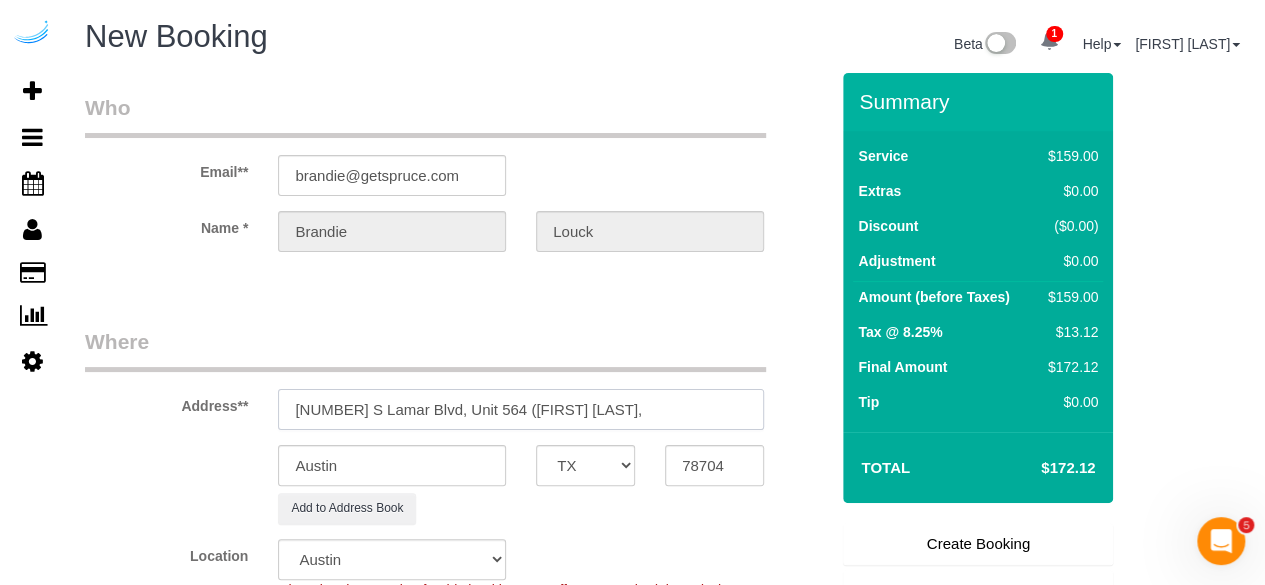 click on "1500 S Lamar Blvd, Unit 564 (Elisabeth Chodl," at bounding box center (521, 409) 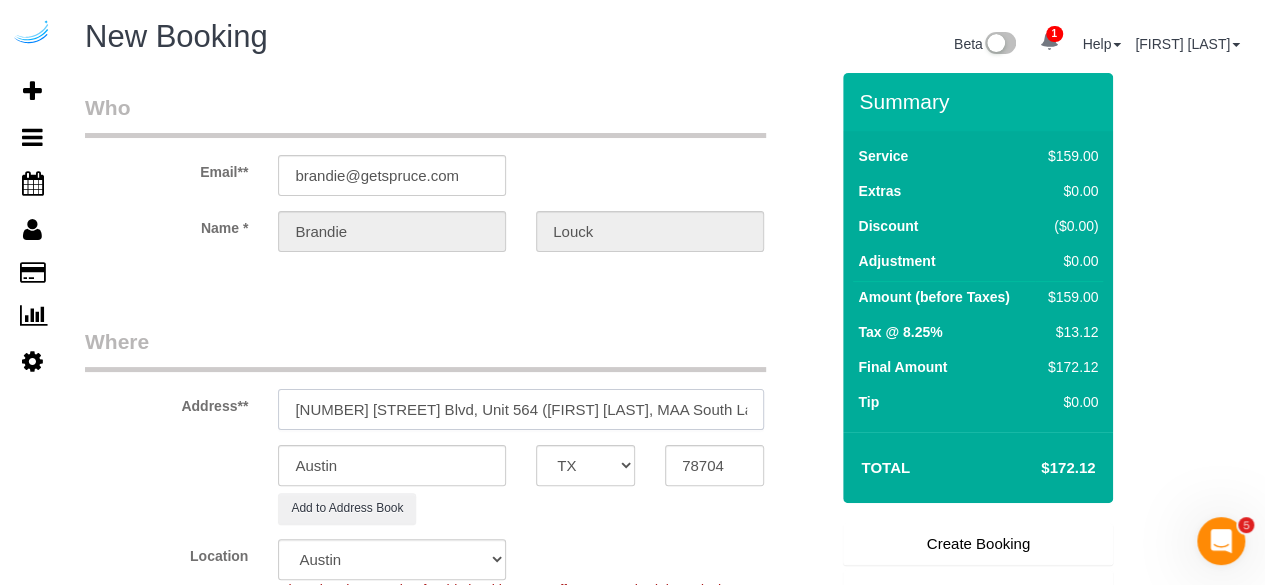 click on "1500 S Lamar Blvd, Unit 564 (Elisabeth Chodl, MAA South Lamar ," at bounding box center [521, 409] 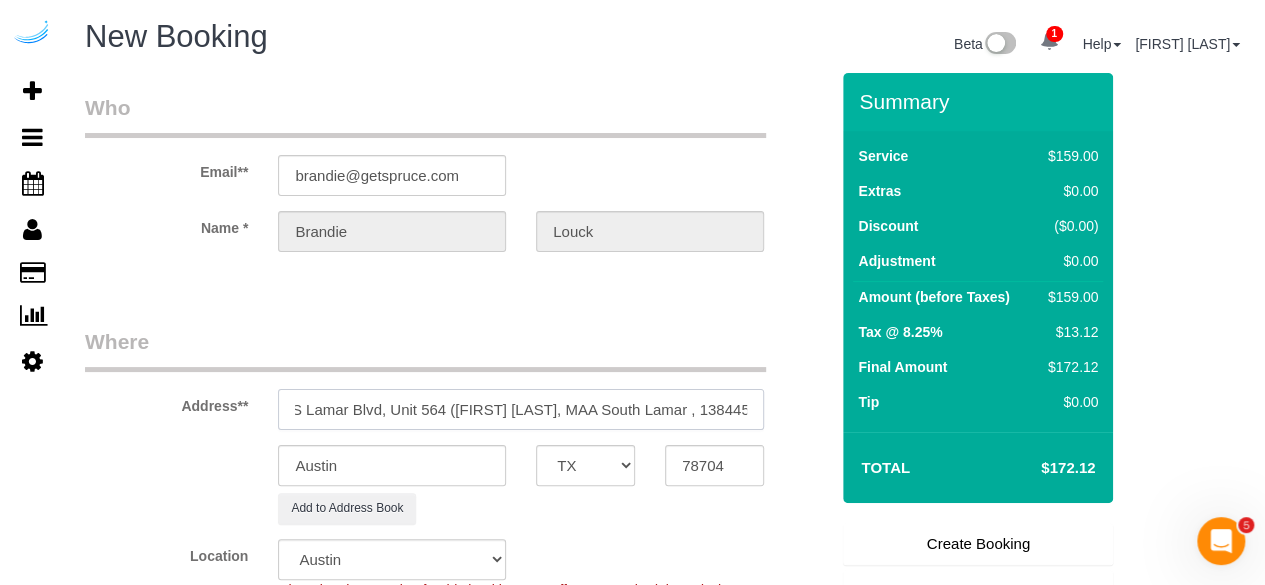 scroll, scrollTop: 0, scrollLeft: 86, axis: horizontal 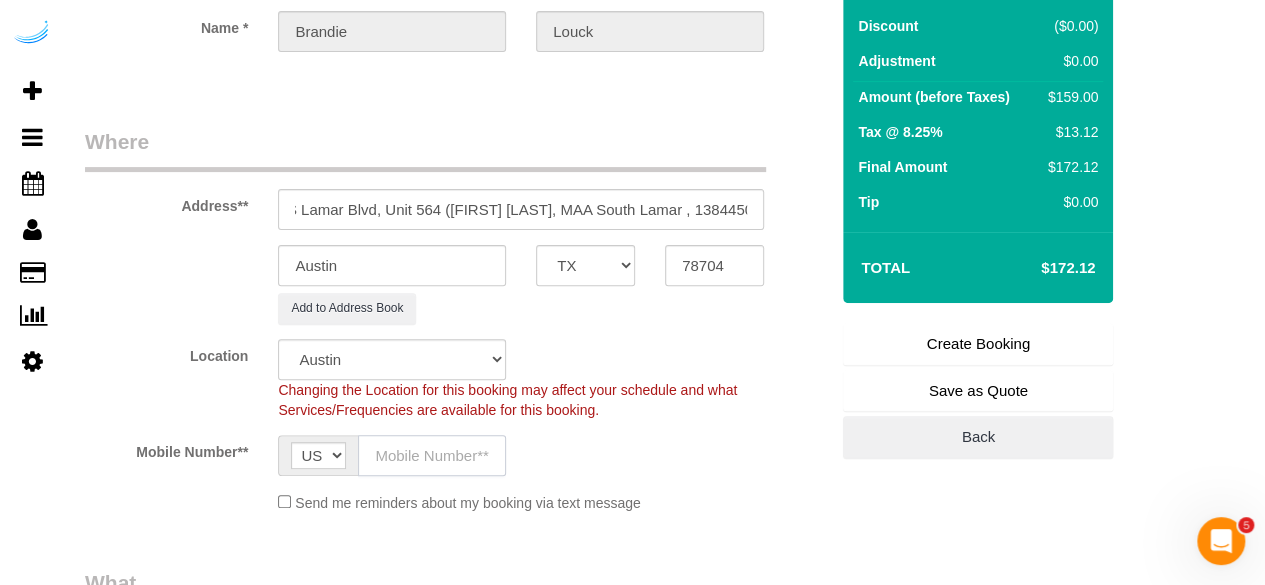 click 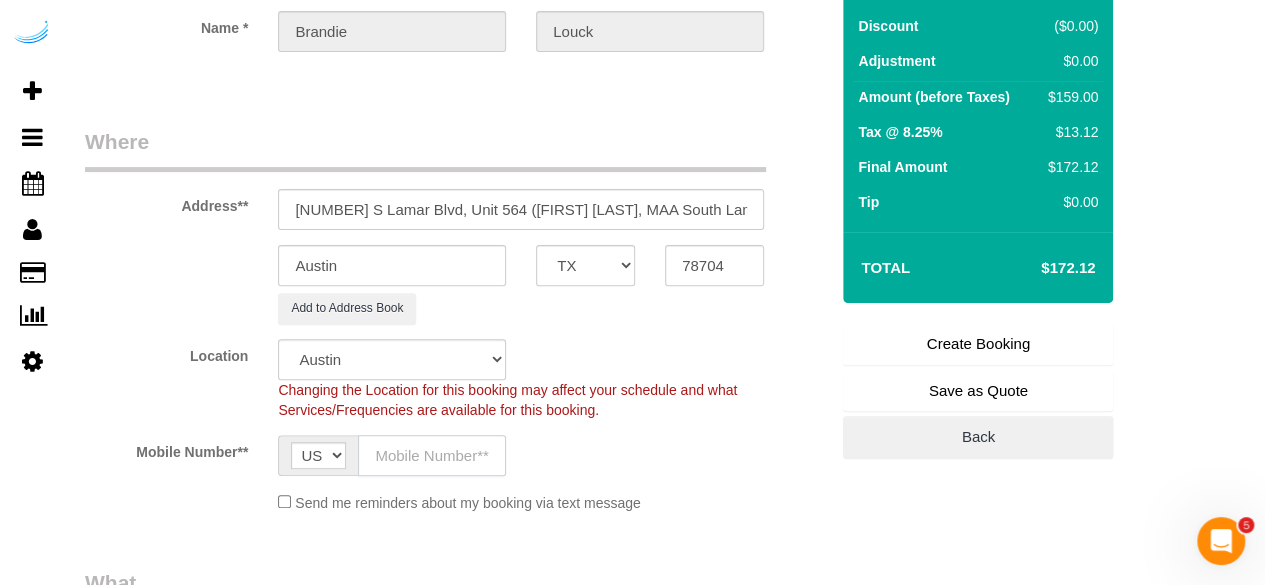 paste on "([PHONE])" 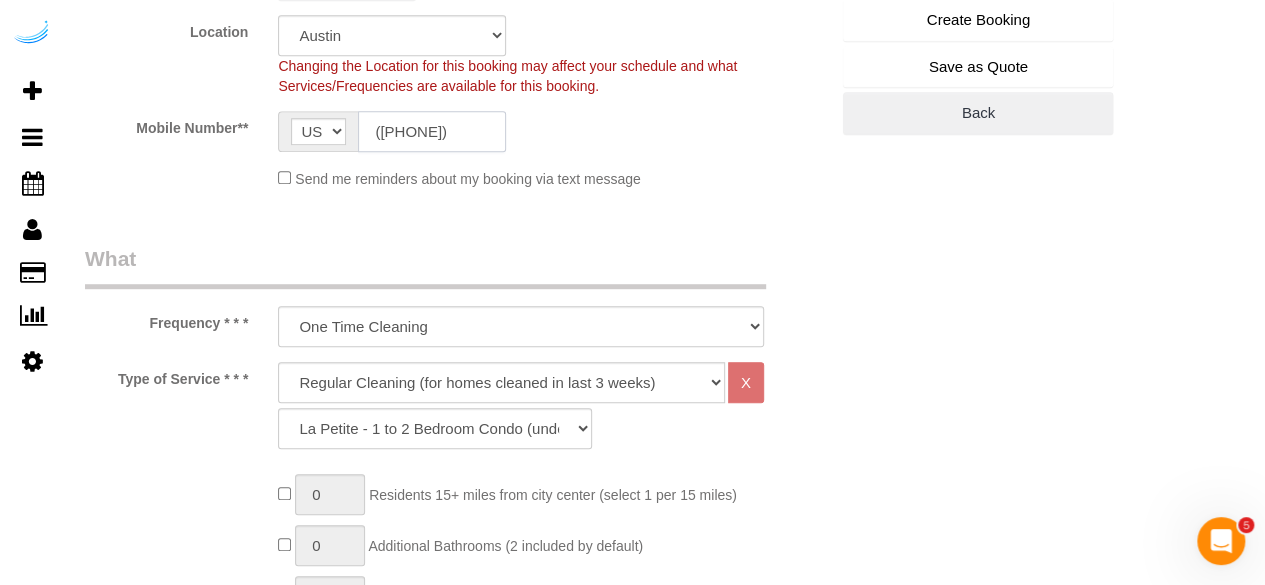 scroll, scrollTop: 700, scrollLeft: 0, axis: vertical 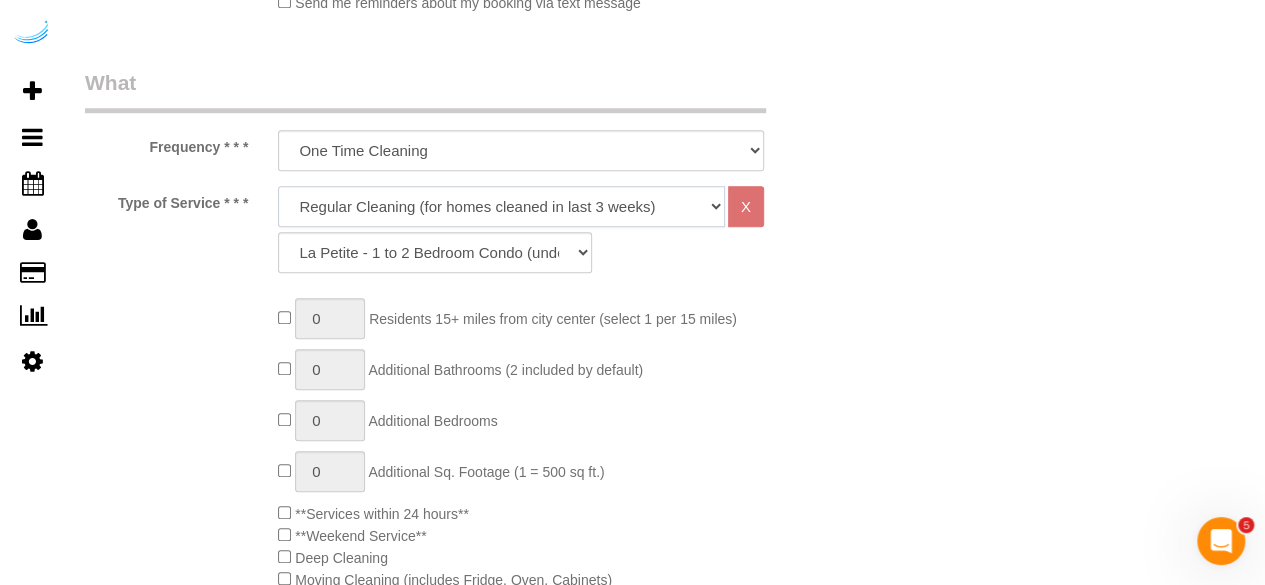 click on "Deep Cleaning (for homes that have not been cleaned in 3+ weeks) Spruce Regular Cleaning (for homes cleaned in last 3 weeks) Moving Cleanup (to clean home for new tenants) Post Construction Cleaning Vacation Rental Cleaning Hourly" 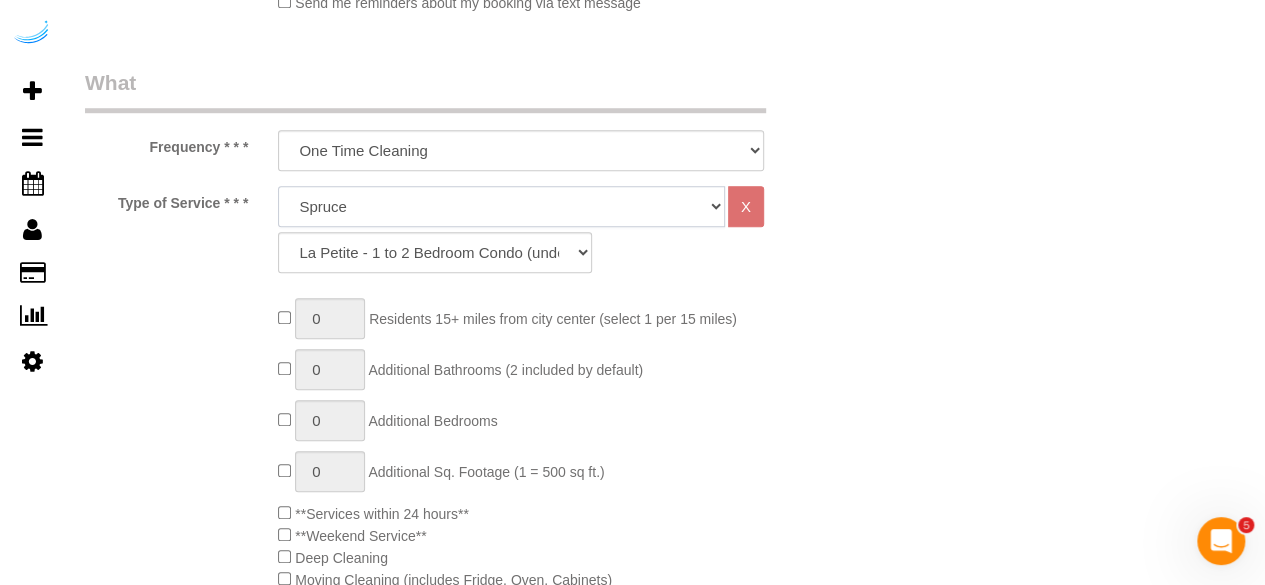 click on "Deep Cleaning (for homes that have not been cleaned in 3+ weeks) Spruce Regular Cleaning (for homes cleaned in last 3 weeks) Moving Cleanup (to clean home for new tenants) Post Construction Cleaning Vacation Rental Cleaning Hourly" 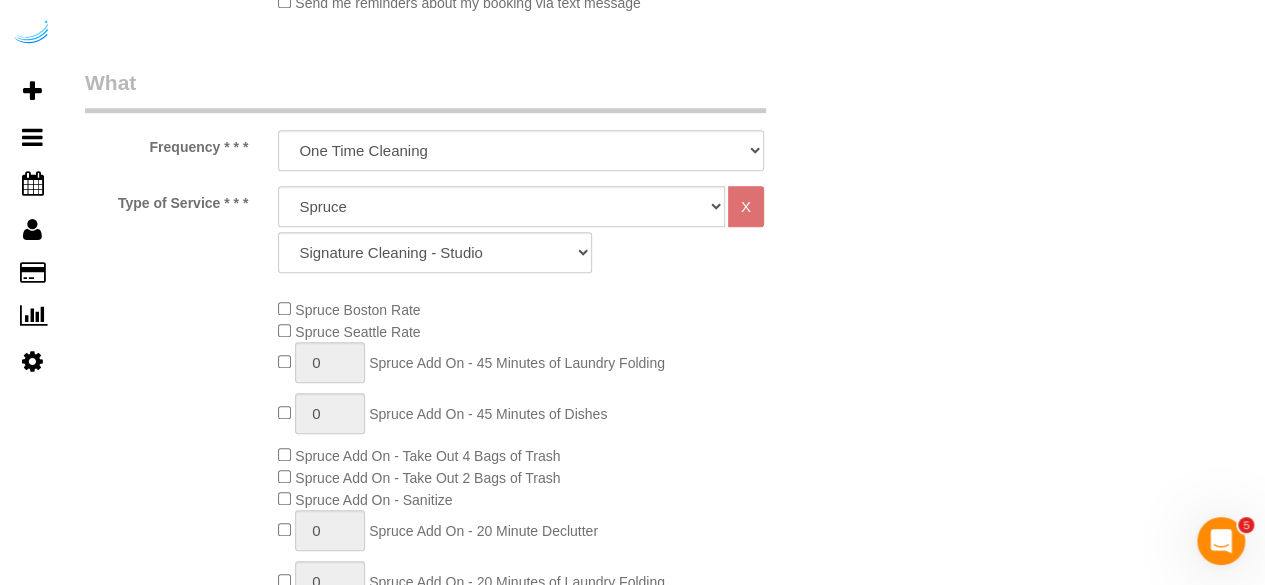 click on "Deep Cleaning (for homes that have not been cleaned in 3+ weeks) Spruce Regular Cleaning (for homes cleaned in last 3 weeks) Moving Cleanup (to clean home for new tenants) Post Construction Cleaning Vacation Rental Cleaning Hourly
X
Signature Cleaning - Studio Signature Cleaning - 1 Bed 1 Bath Signature Cleaning - 1 Bed 1.5 Bath Signature Cleaning - 1 Bed 1 Bath + Study Signature Cleaning - 1 Bed 2 Bath Signature Cleaning - 2 Bed 1 Bath Signature Cleaning - 2 Bed 2 Bath Signature Cleaning - 2 Bed 2.5 Bath Signature Cleaning - 2 Bed 2 Bath + Study Signature Cleaning - 3 Bed 2 Bath Signature Cleaning - 3 Bed 3 Bath Signature Cleaning - 4 Bed 2 Bath Signature Cleaning - 4 Bed 4 Bath Signature Cleaning - 5 Bed 4 Bath Signature Cleaning - 5 Bed 5 Bath Signature Cleaning - 6 Bed 6 Bath Premium Cleaning - Studio" 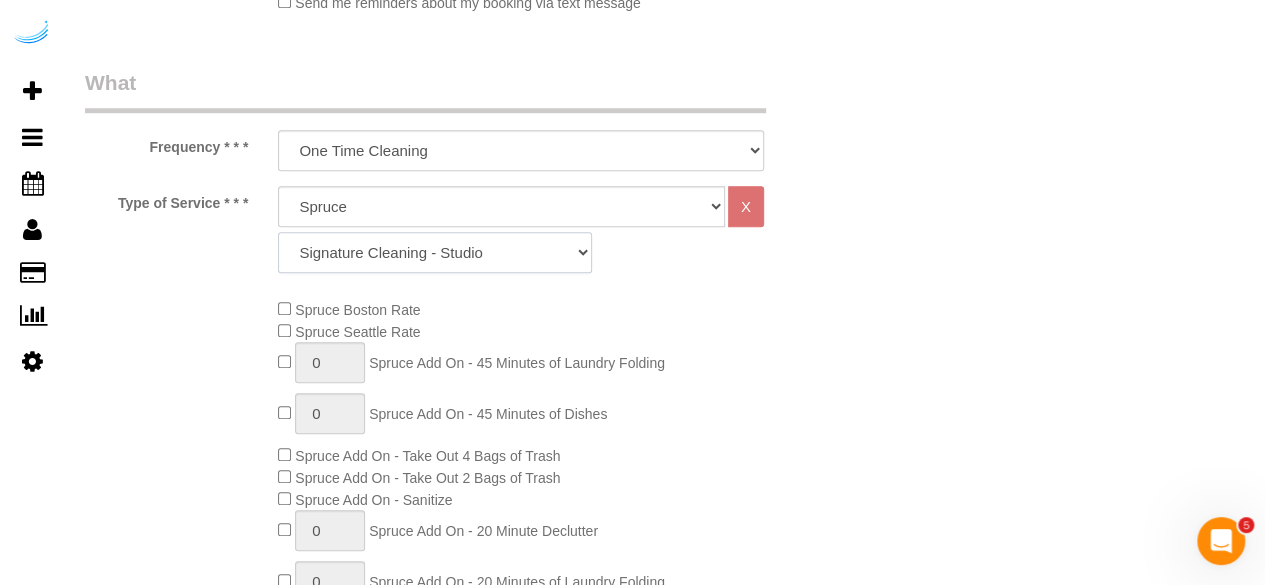 click on "Signature Cleaning - Studio Signature Cleaning - 1 Bed 1 Bath Signature Cleaning - 1 Bed 1.5 Bath Signature Cleaning - 1 Bed 1 Bath + Study Signature Cleaning - 1 Bed 2 Bath Signature Cleaning - 2 Bed 1 Bath Signature Cleaning - 2 Bed 2 Bath Signature Cleaning - 2 Bed 2.5 Bath Signature Cleaning - 2 Bed 2 Bath + Study Signature Cleaning - 3 Bed 2 Bath Signature Cleaning - 3 Bed 3 Bath Signature Cleaning - 4 Bed 2 Bath Signature Cleaning - 4 Bed 4 Bath Signature Cleaning - 5 Bed 4 Bath Signature Cleaning - 5 Bed 5 Bath Signature Cleaning - 6 Bed 6 Bath Premium Cleaning - Studio Premium Cleaning - 1 Bed 1 Bath Premium Cleaning - 1 Bed 1.5 Bath Premium Cleaning - 1 Bed 1 Bath + Study Premium Cleaning - 1 Bed 2 Bath Premium Cleaning - 2 Bed 1 Bath Premium Cleaning - 2 Bed 2 Bath Premium Cleaning - 2 Bed 2.5 Bath Premium Cleaning - 2 Bed 2 Bath + Study Premium Cleaning - 3 Bed 2 Bath Premium Cleaning - 3 Bed 3 Bath Premium Cleaning - 4 Bed 2 Bath Premium Cleaning - 4 Bed 4 Bath Premium Cleaning - 5 Bed 4 Bath" 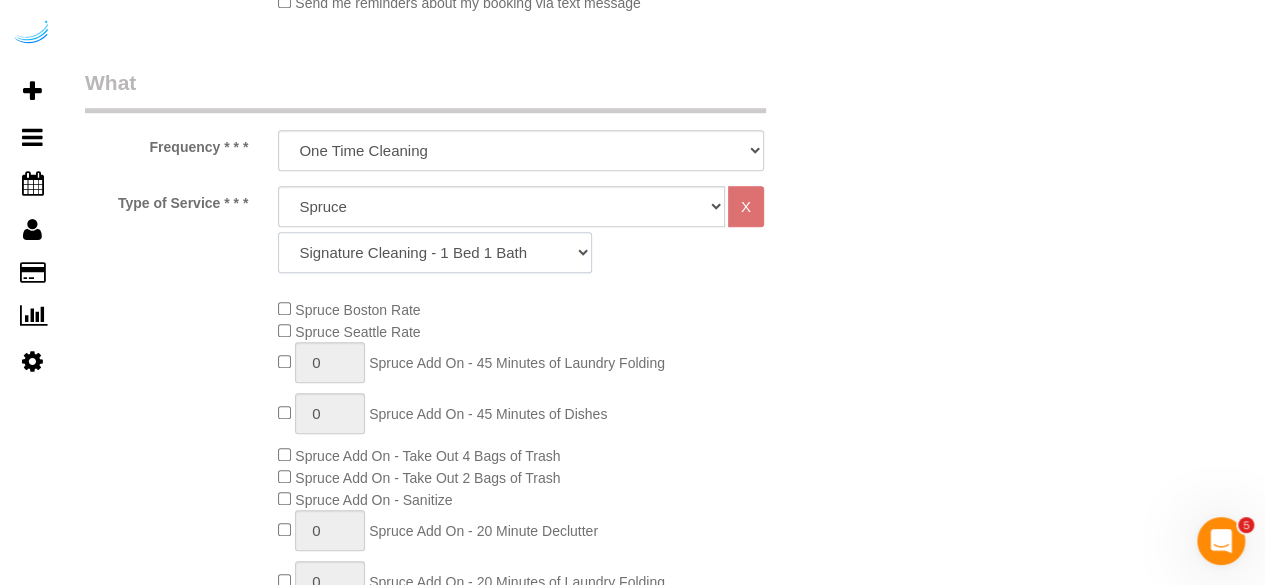 click on "Signature Cleaning - Studio Signature Cleaning - 1 Bed 1 Bath Signature Cleaning - 1 Bed 1.5 Bath Signature Cleaning - 1 Bed 1 Bath + Study Signature Cleaning - 1 Bed 2 Bath Signature Cleaning - 2 Bed 1 Bath Signature Cleaning - 2 Bed 2 Bath Signature Cleaning - 2 Bed 2.5 Bath Signature Cleaning - 2 Bed 2 Bath + Study Signature Cleaning - 3 Bed 2 Bath Signature Cleaning - 3 Bed 3 Bath Signature Cleaning - 4 Bed 2 Bath Signature Cleaning - 4 Bed 4 Bath Signature Cleaning - 5 Bed 4 Bath Signature Cleaning - 5 Bed 5 Bath Signature Cleaning - 6 Bed 6 Bath Premium Cleaning - Studio Premium Cleaning - 1 Bed 1 Bath Premium Cleaning - 1 Bed 1.5 Bath Premium Cleaning - 1 Bed 1 Bath + Study Premium Cleaning - 1 Bed 2 Bath Premium Cleaning - 2 Bed 1 Bath Premium Cleaning - 2 Bed 2 Bath Premium Cleaning - 2 Bed 2.5 Bath Premium Cleaning - 2 Bed 2 Bath + Study Premium Cleaning - 3 Bed 2 Bath Premium Cleaning - 3 Bed 3 Bath Premium Cleaning - 4 Bed 2 Bath Premium Cleaning - 4 Bed 4 Bath Premium Cleaning - 5 Bed 4 Bath" 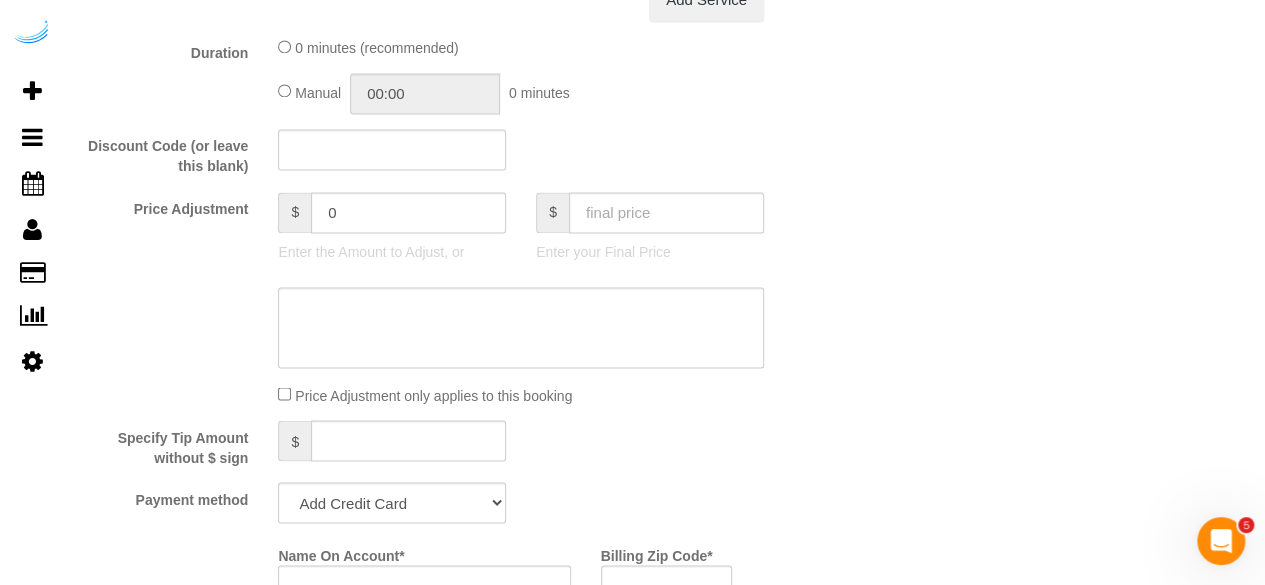 scroll, scrollTop: 1700, scrollLeft: 0, axis: vertical 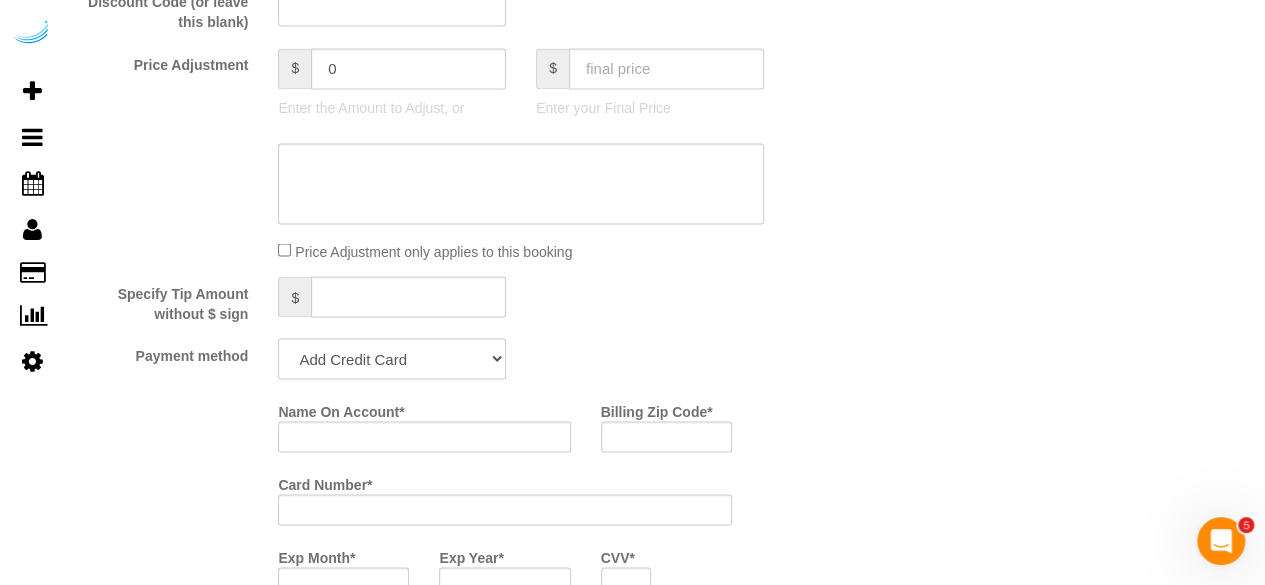 click on "Add Credit Card Cash Check Paypal" 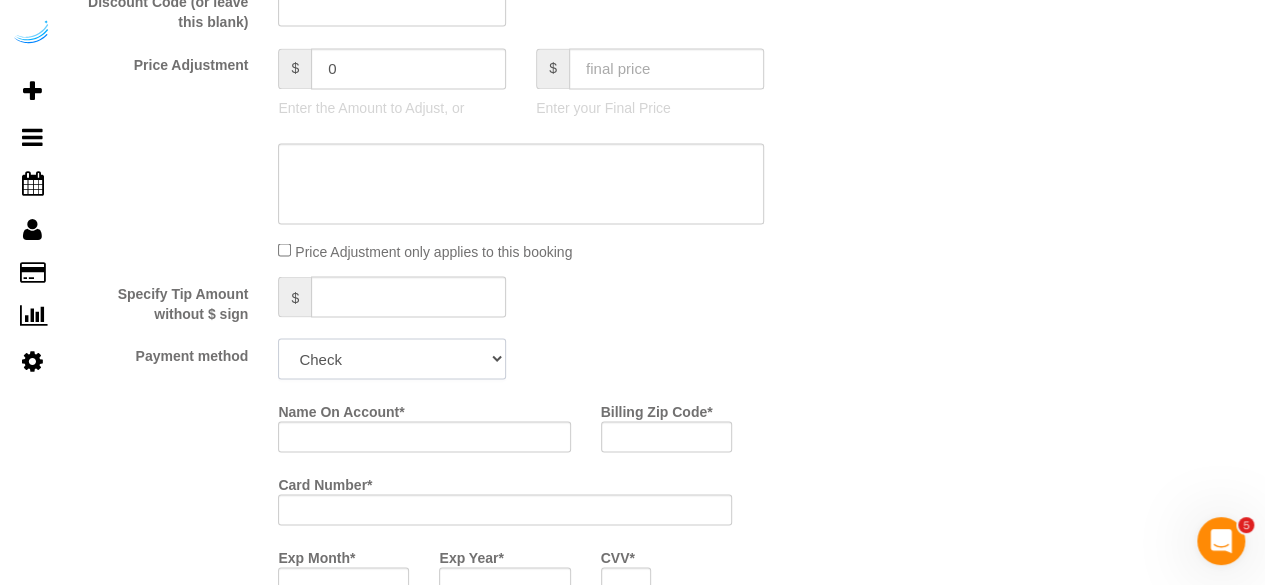 click on "Add Credit Card Cash Check Paypal" 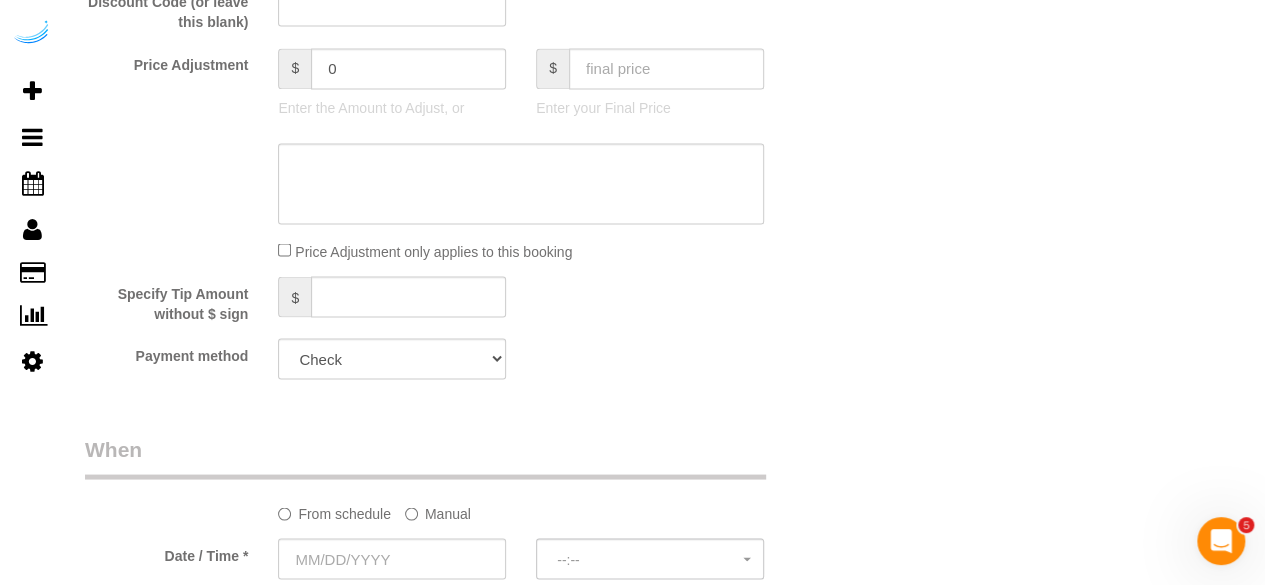 click on "Manual" 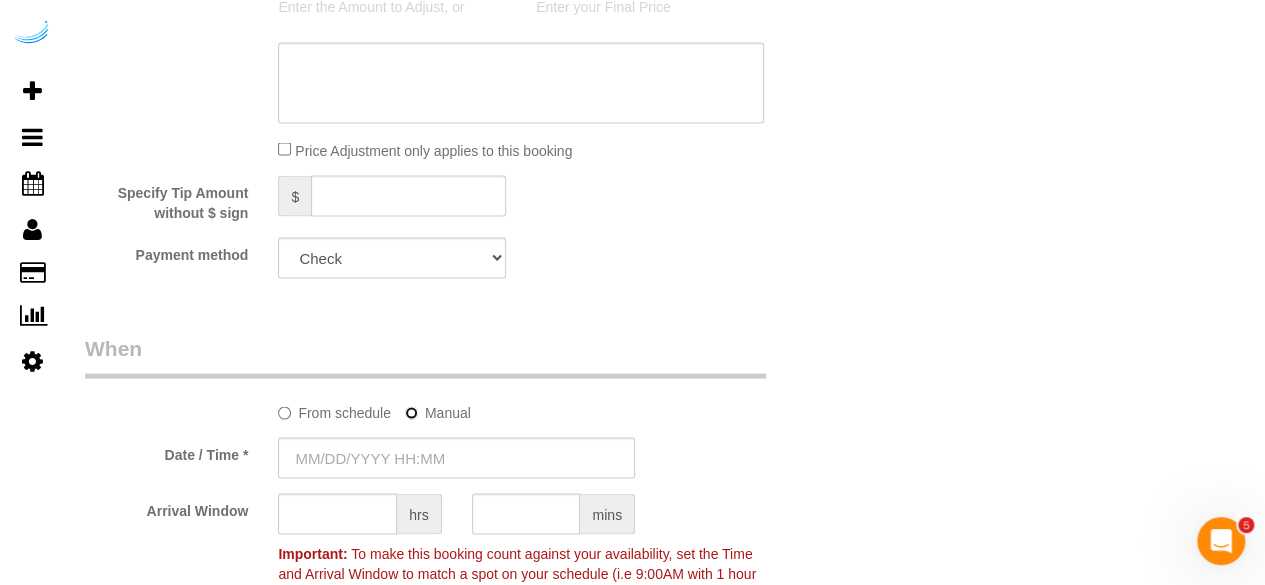 scroll, scrollTop: 1900, scrollLeft: 0, axis: vertical 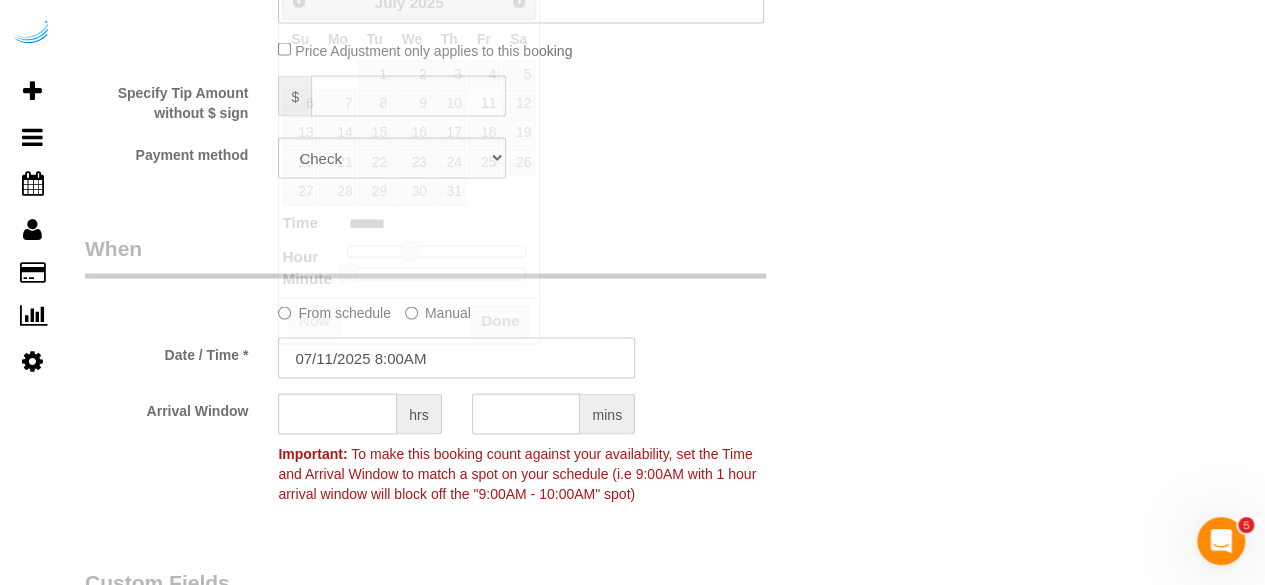 click on "07/11/2025 8:00AM" at bounding box center (456, 358) 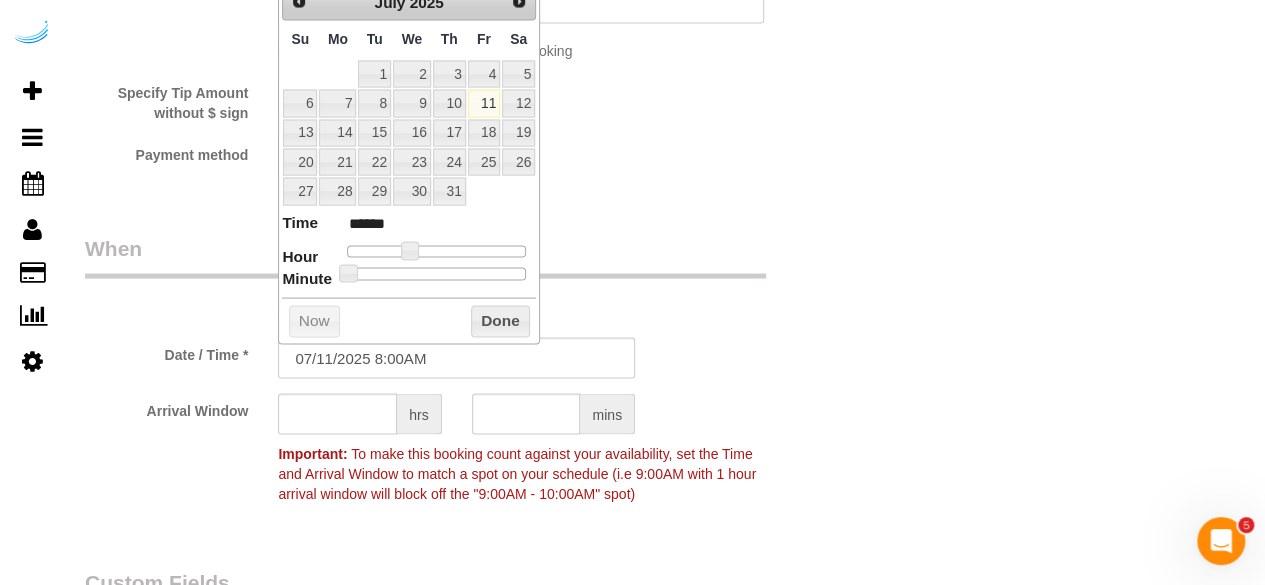 click on "14" at bounding box center (337, 133) 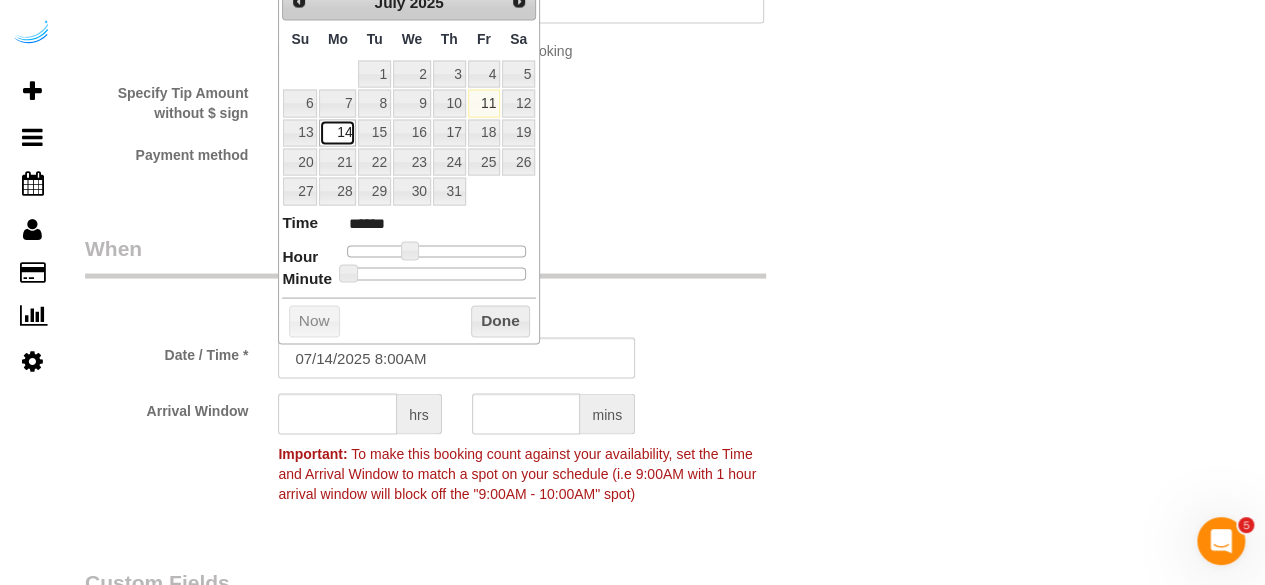 click on "14" at bounding box center (337, 133) 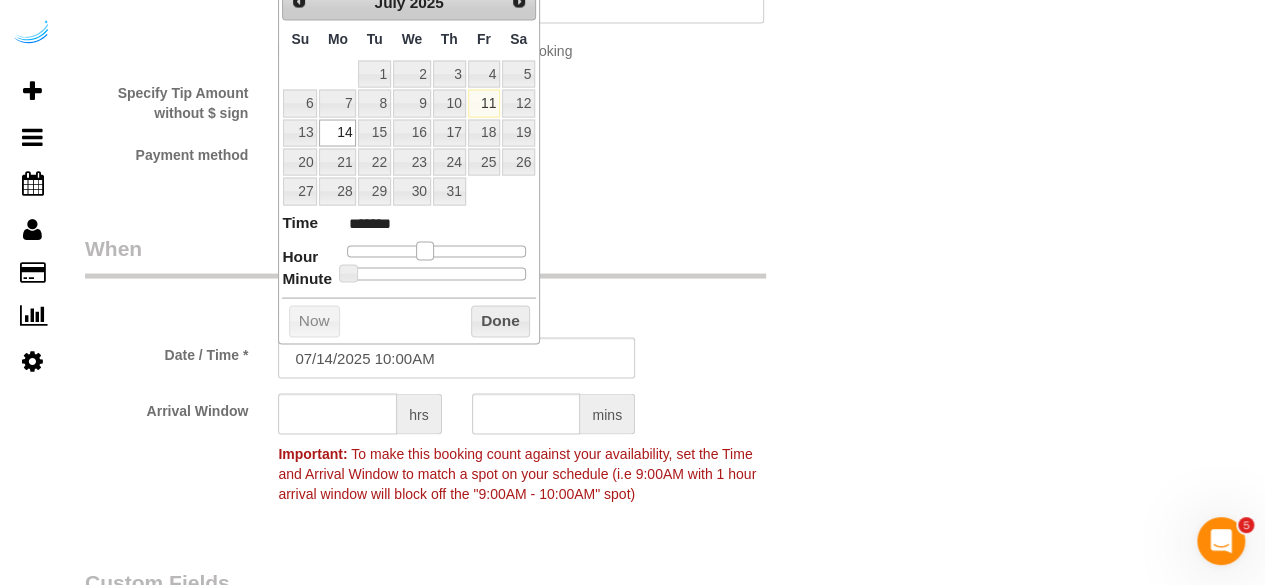 drag, startPoint x: 406, startPoint y: 251, endPoint x: 420, endPoint y: 251, distance: 14 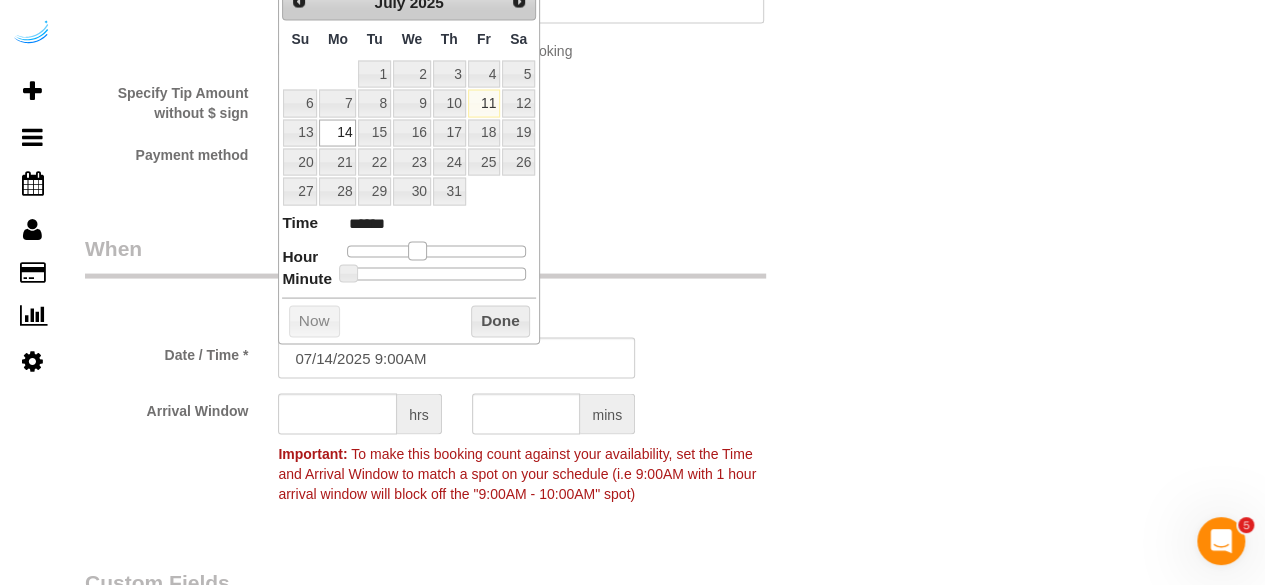 click at bounding box center [417, 251] 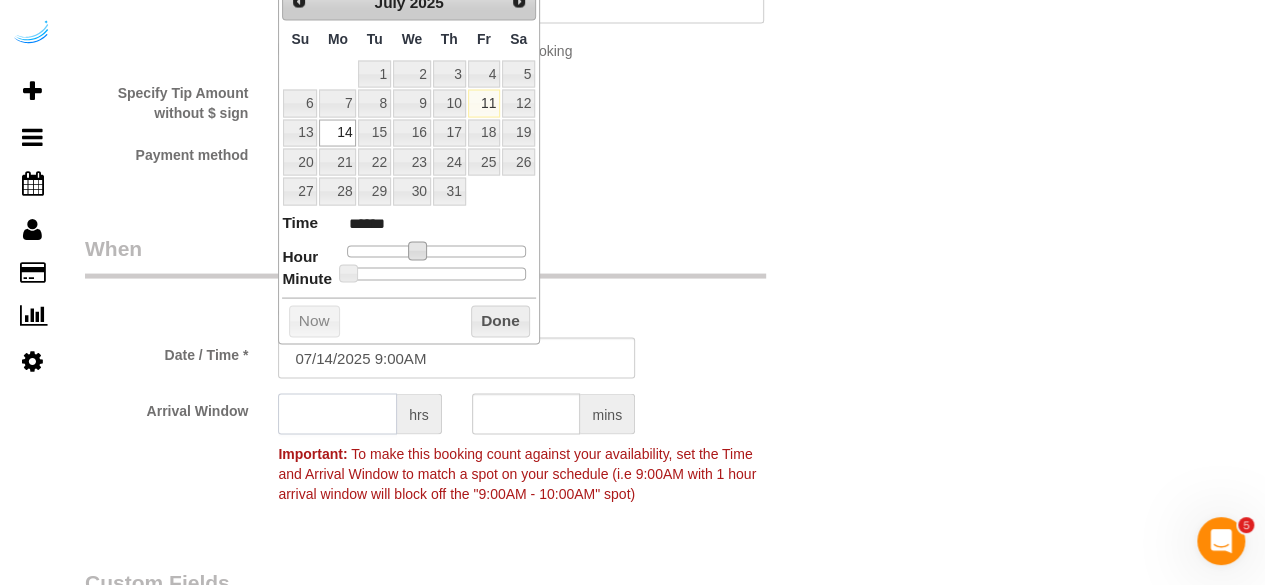 click 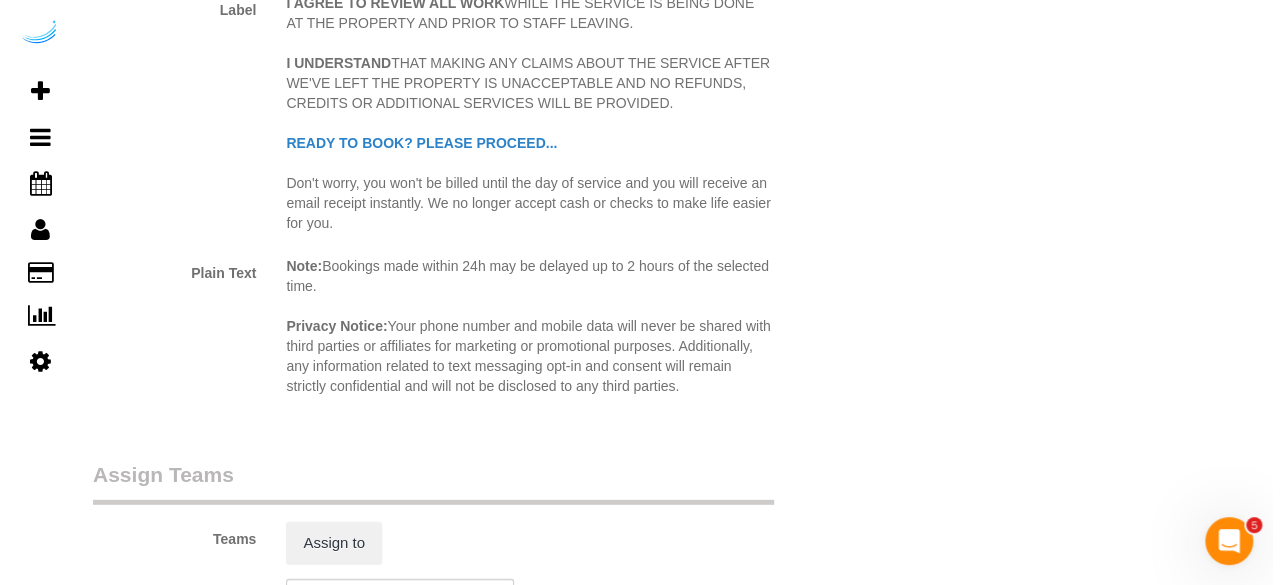 scroll, scrollTop: 2700, scrollLeft: 0, axis: vertical 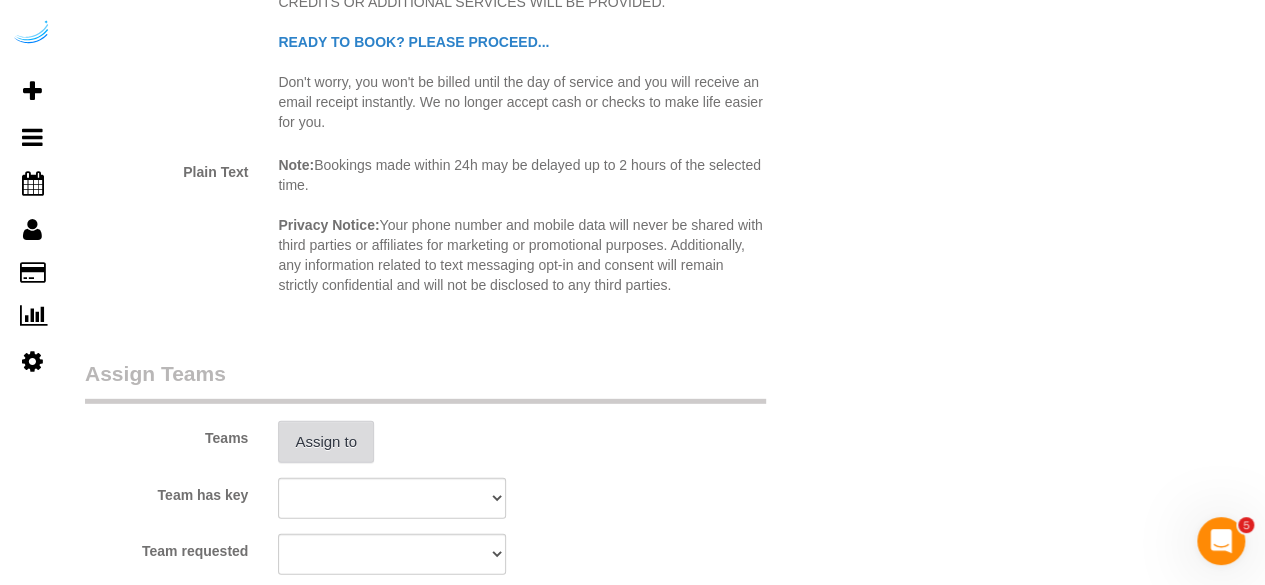 click on "Assign to" at bounding box center (326, 442) 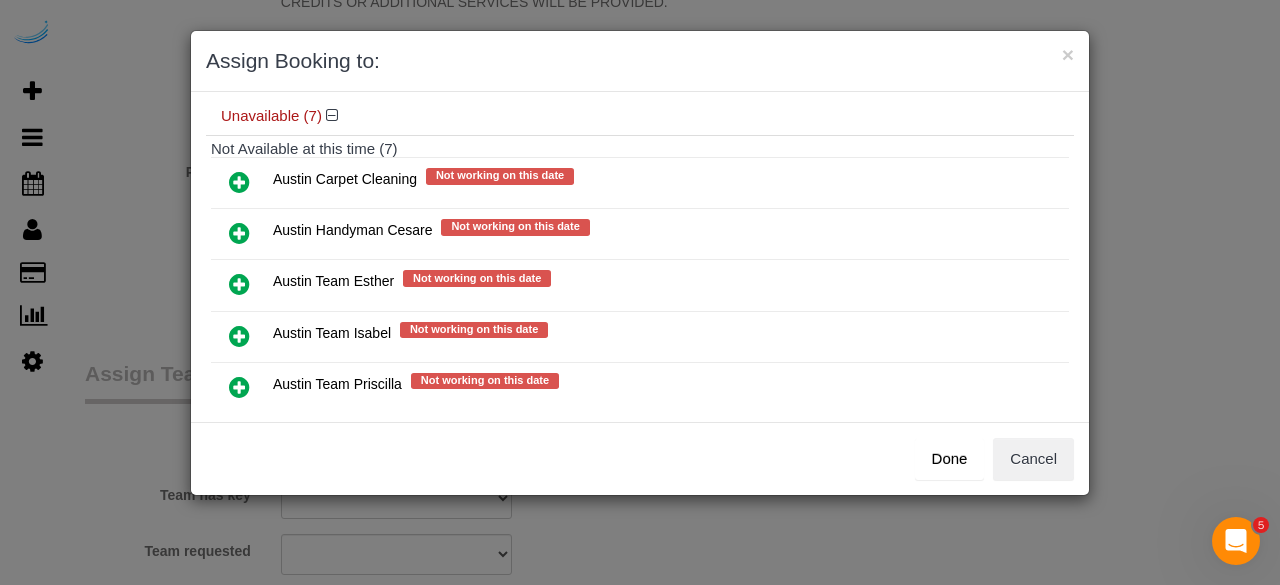 click at bounding box center [239, 336] 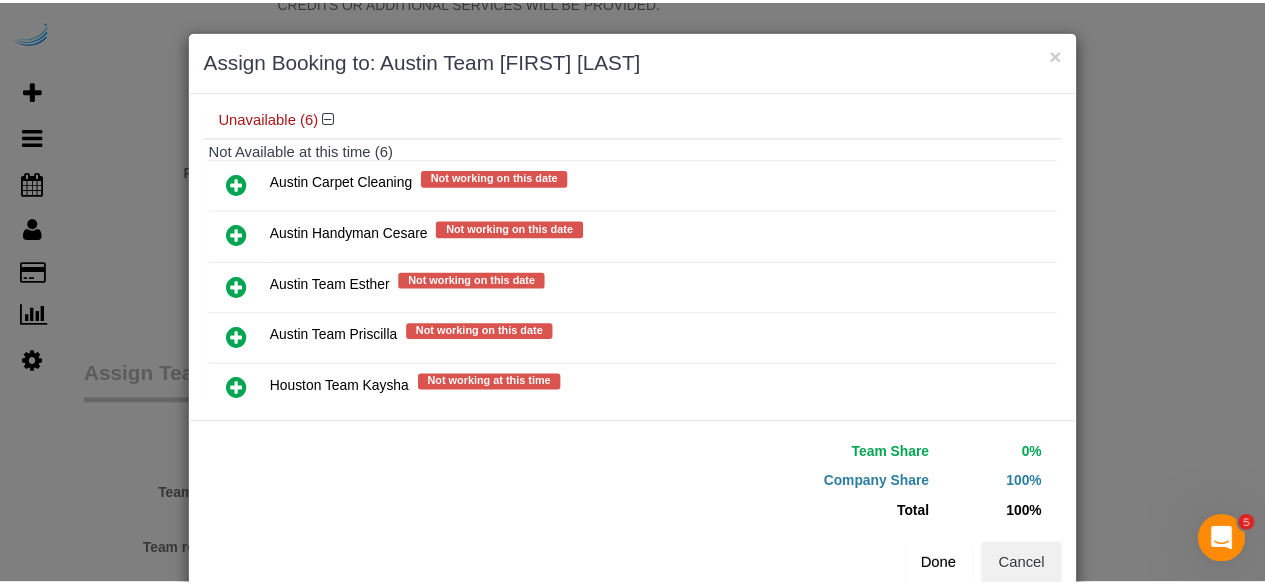 scroll, scrollTop: 45, scrollLeft: 0, axis: vertical 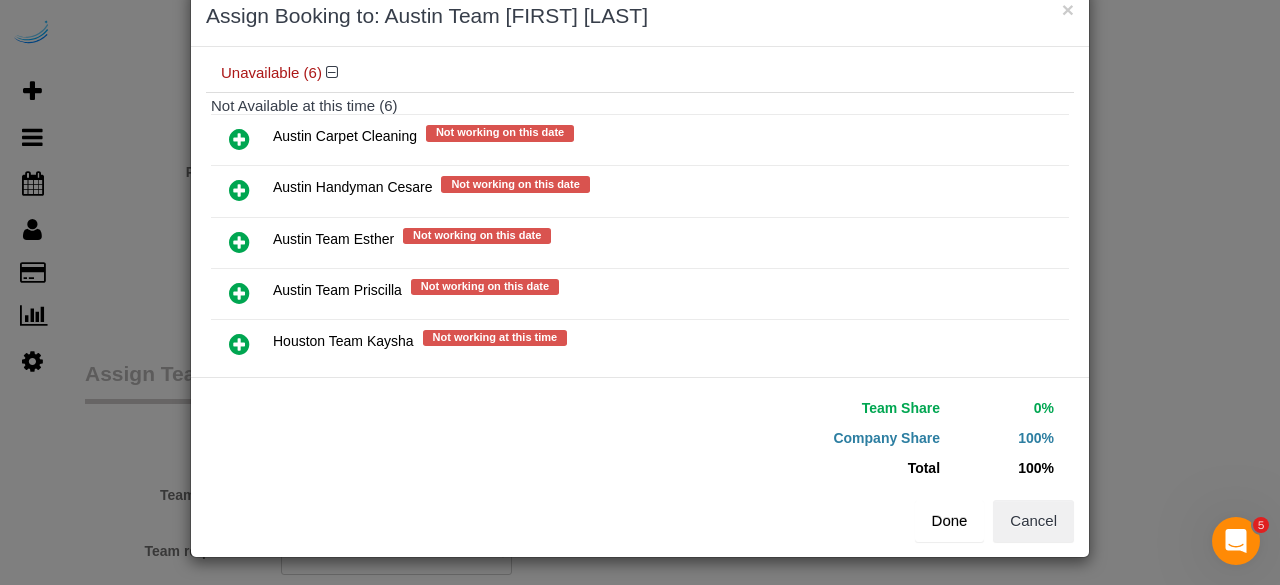 click on "Done" at bounding box center (950, 521) 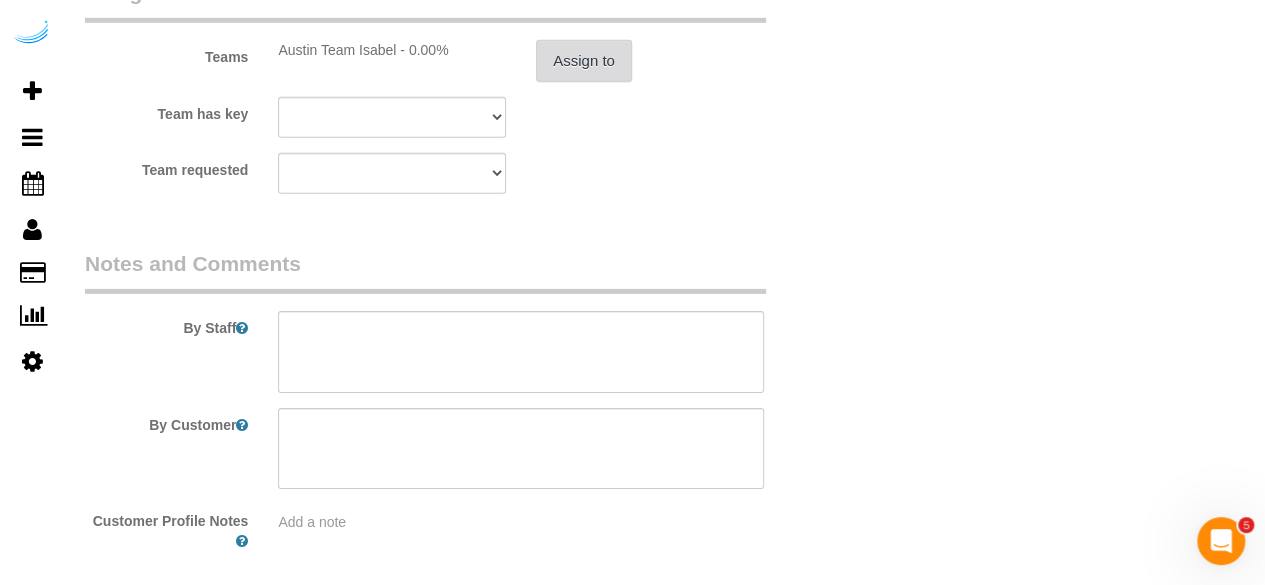 scroll, scrollTop: 3100, scrollLeft: 0, axis: vertical 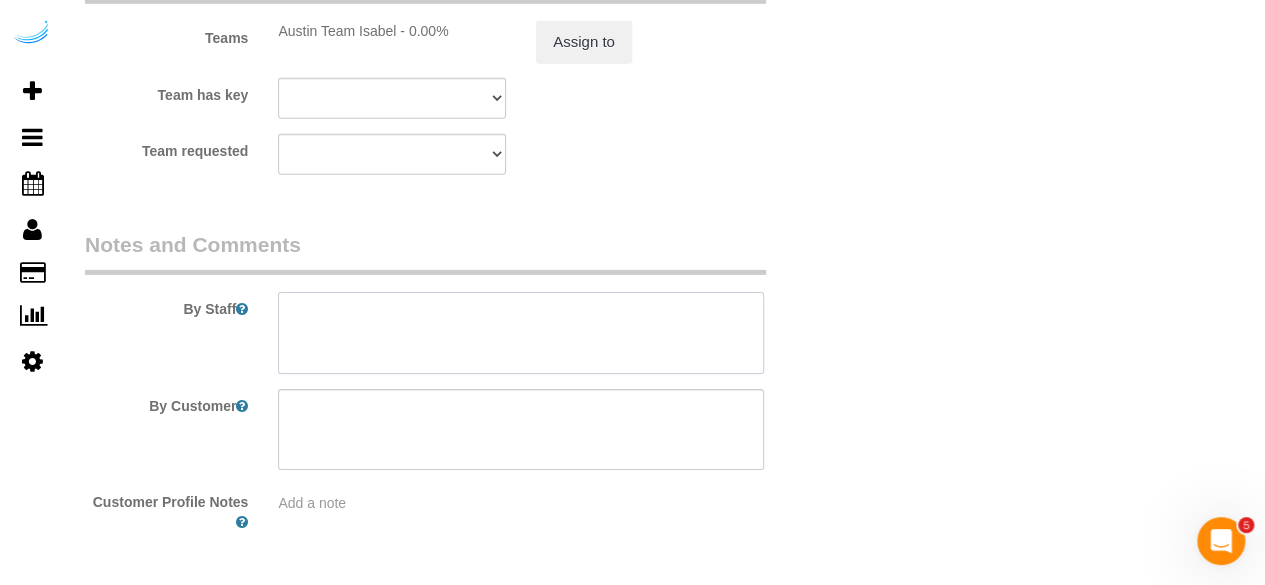 click at bounding box center (521, 333) 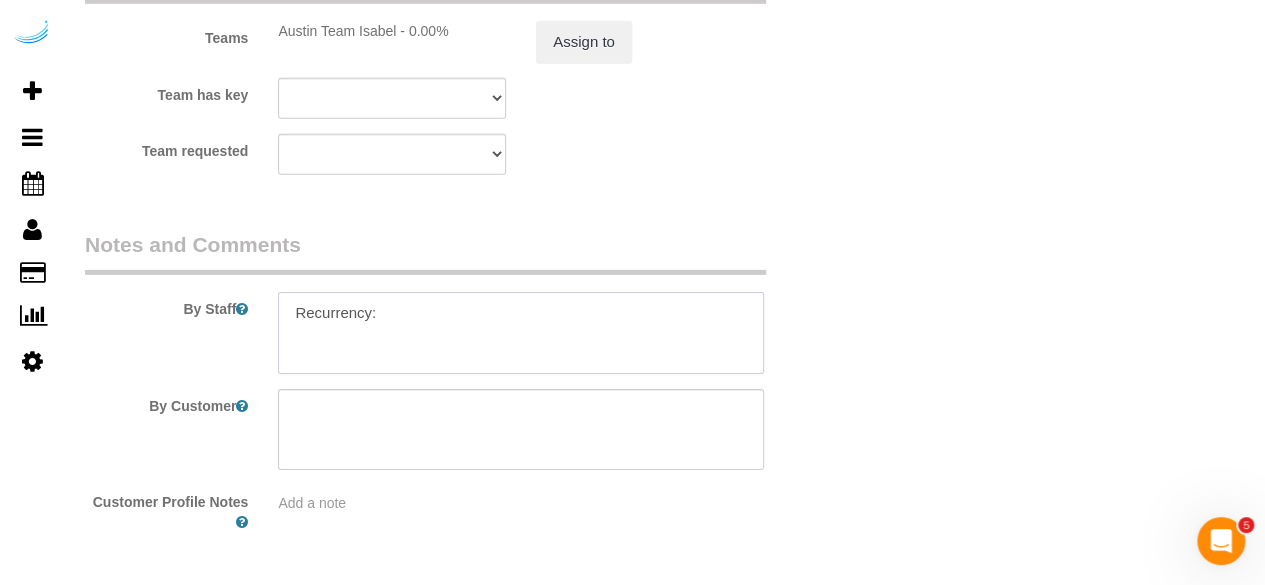 click at bounding box center (521, 333) 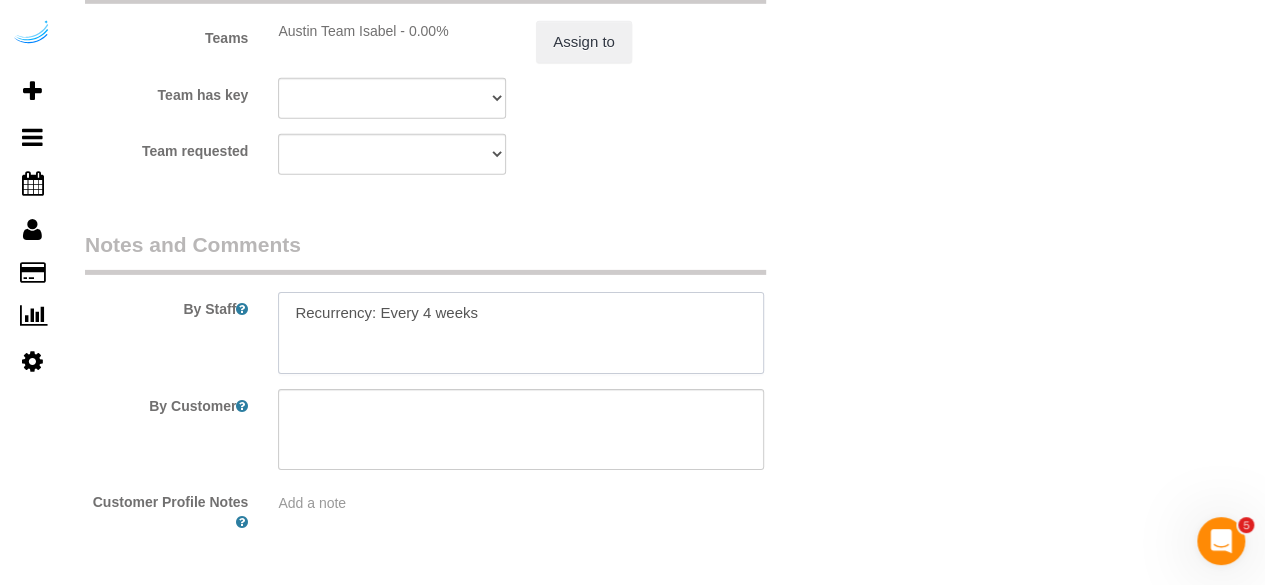 paste on "Permanent Notes:Smart Rent code - 148-931Today's Notes:No notes from this service.
Code Type: Other
Access Code: 148-931 check mark
Details:
Use on smart lock at unit
Code Type: Building
Access Code: 9395
Details:
Use on call boxes on outside of buildings/elevator bays" 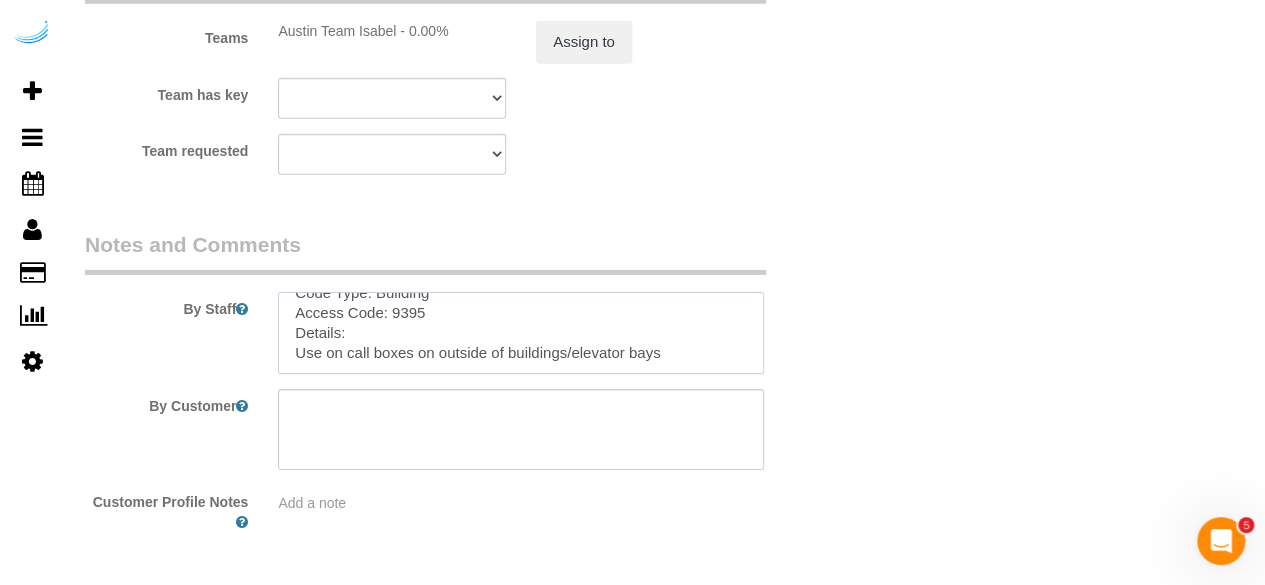 scroll, scrollTop: 208, scrollLeft: 0, axis: vertical 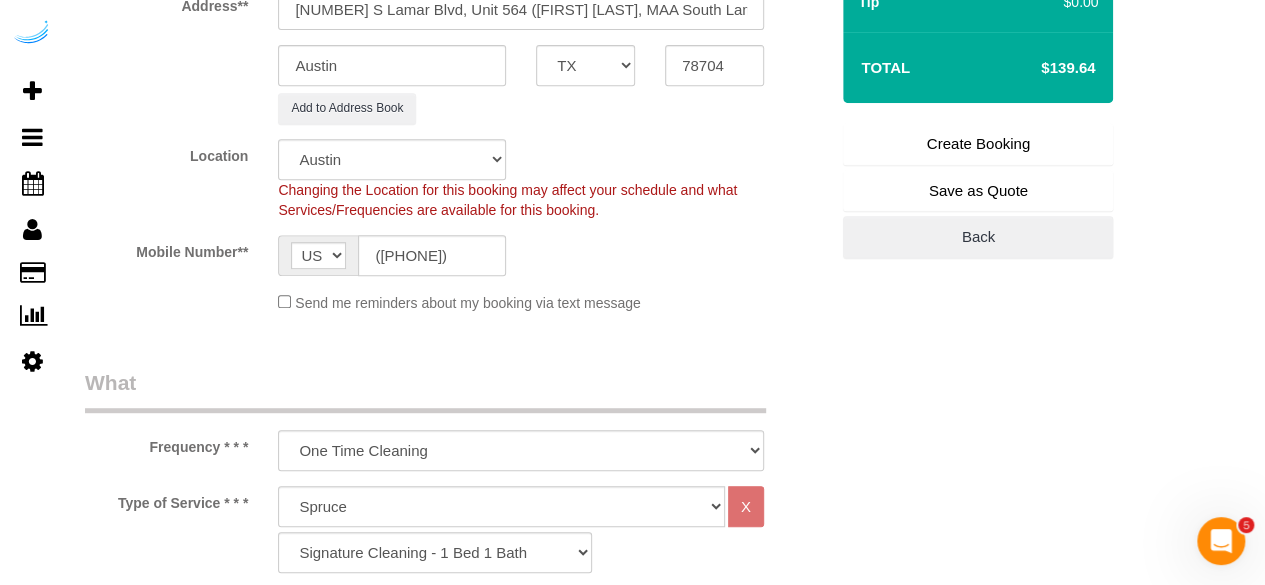 click on "Create Booking" at bounding box center (978, 144) 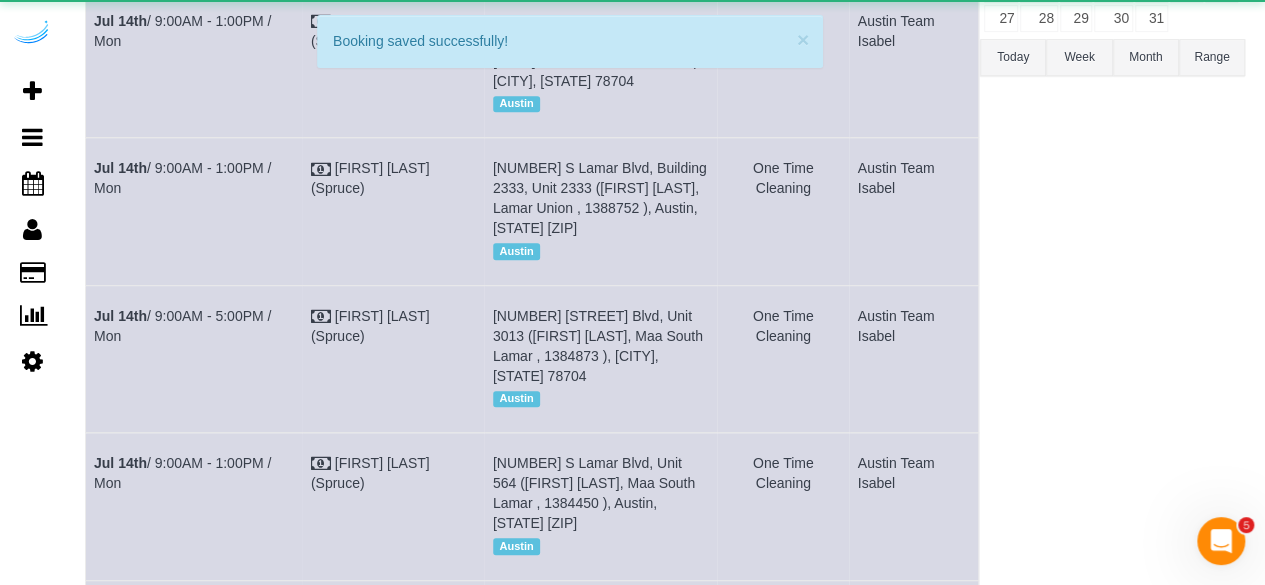 scroll, scrollTop: 0, scrollLeft: 0, axis: both 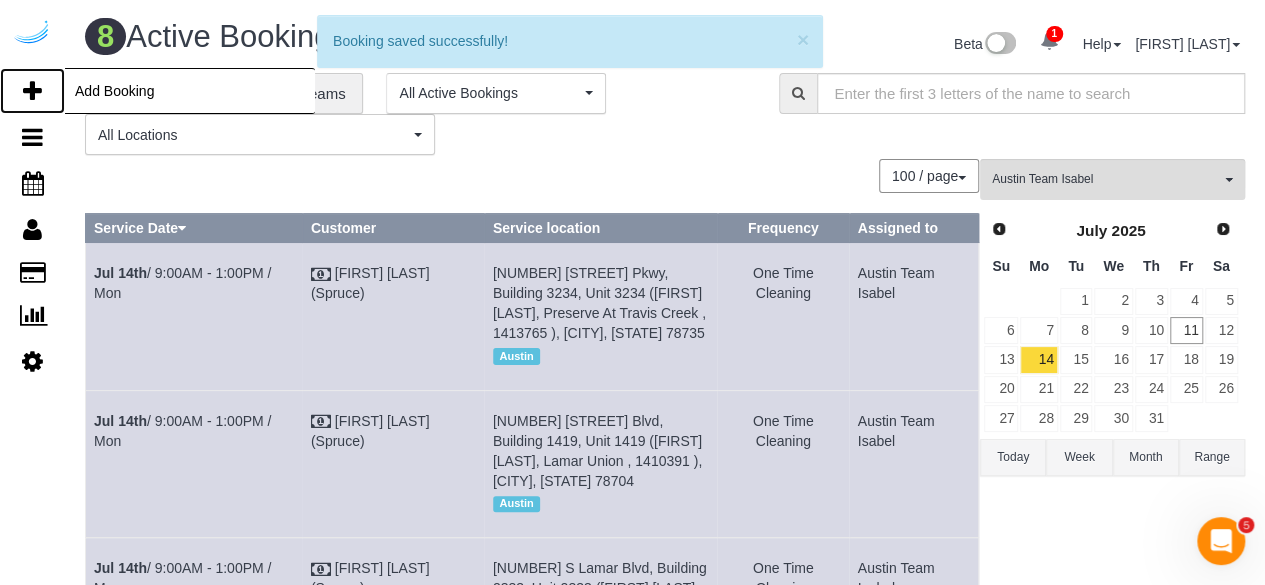 click on "Add Booking" at bounding box center (32, 91) 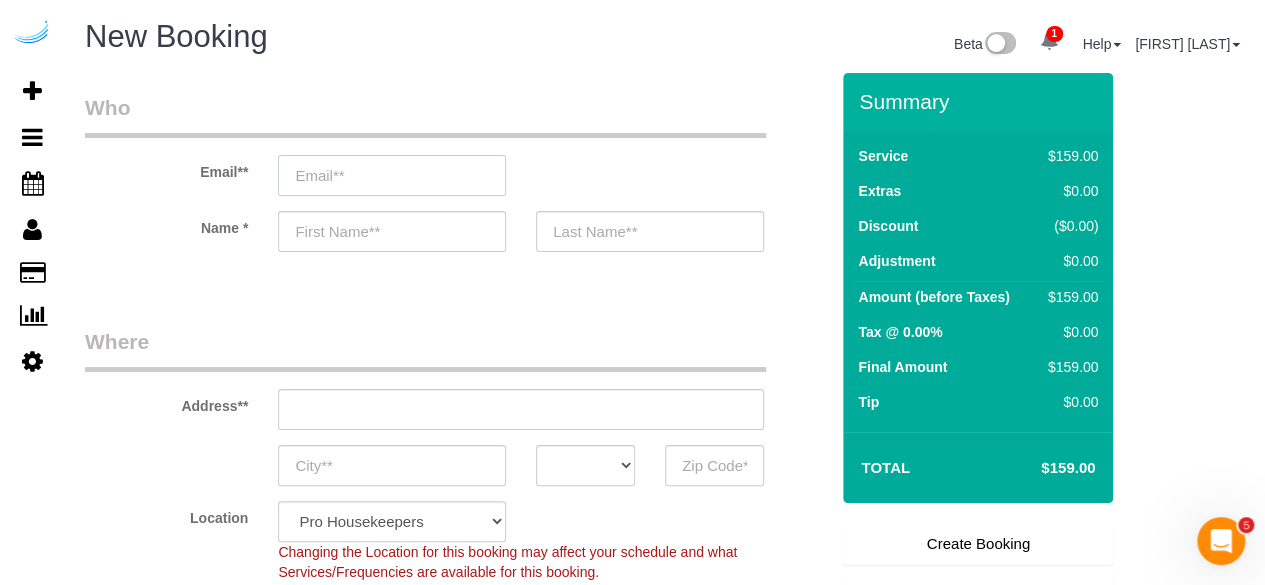 click at bounding box center (392, 175) 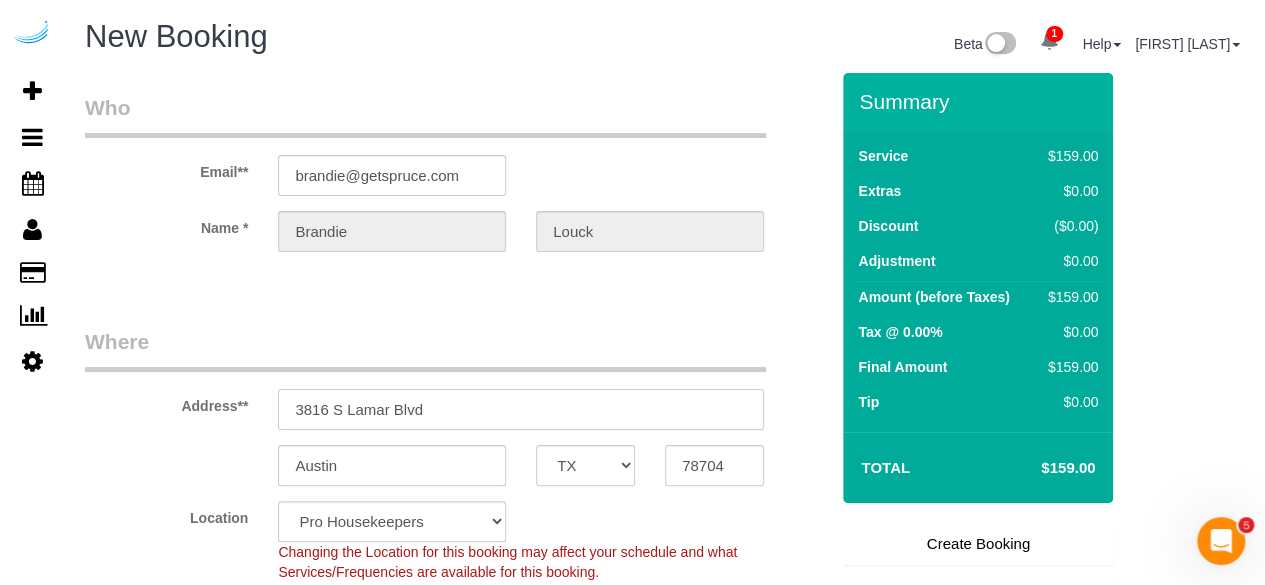 click on "3816 S Lamar Blvd" at bounding box center (521, 409) 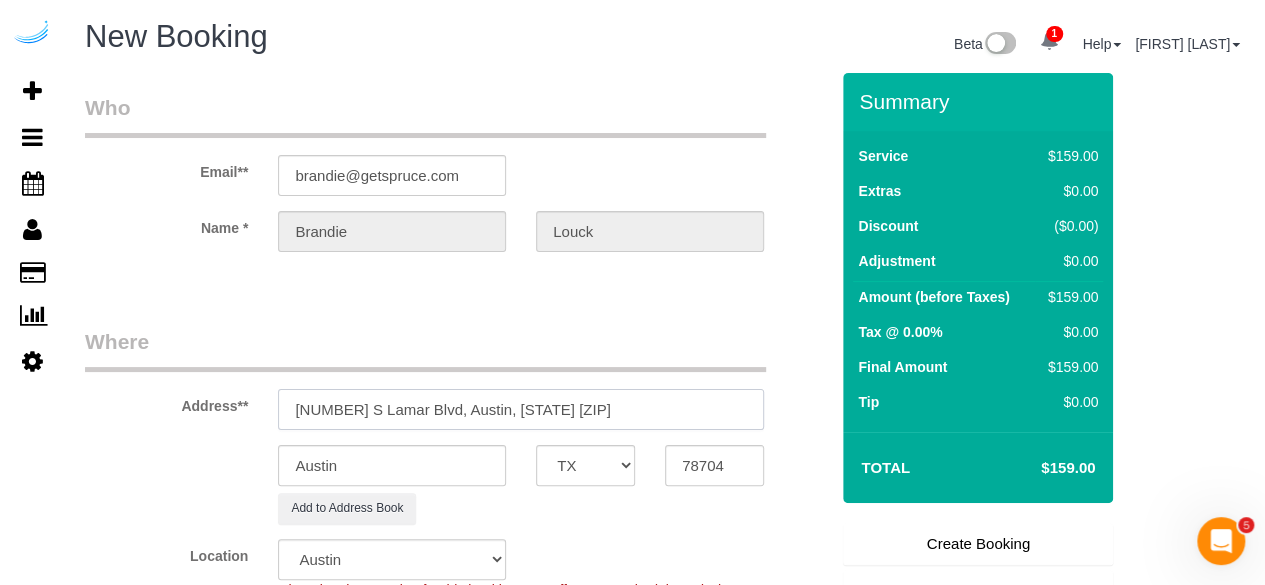 drag, startPoint x: 554, startPoint y: 412, endPoint x: 591, endPoint y: 416, distance: 37.215588 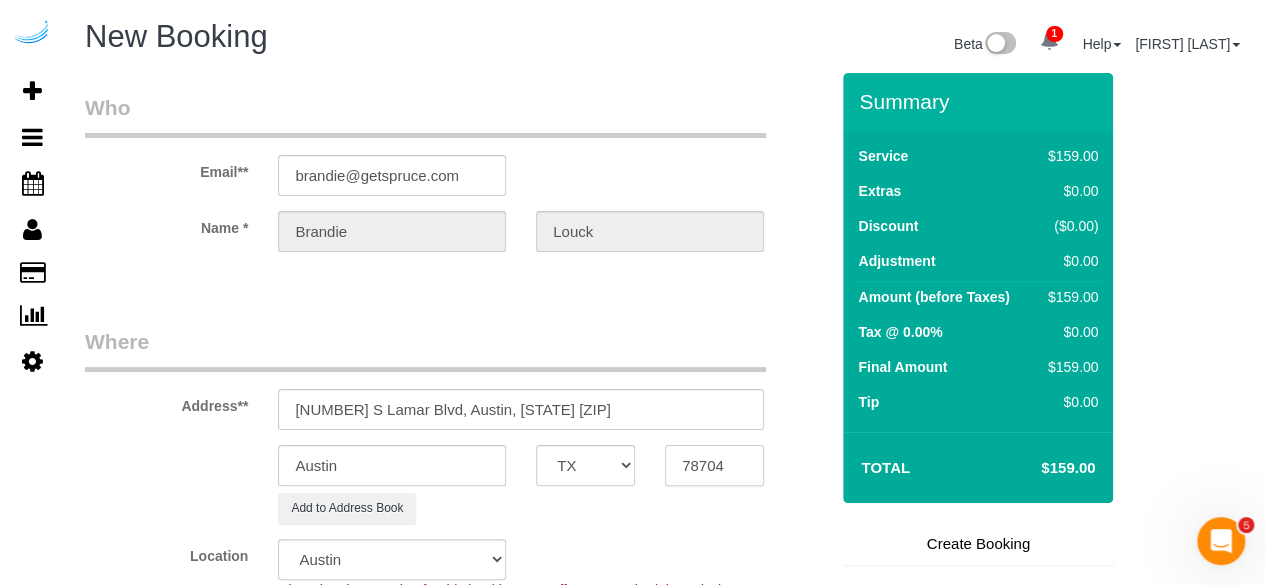 click on "78704" at bounding box center (714, 465) 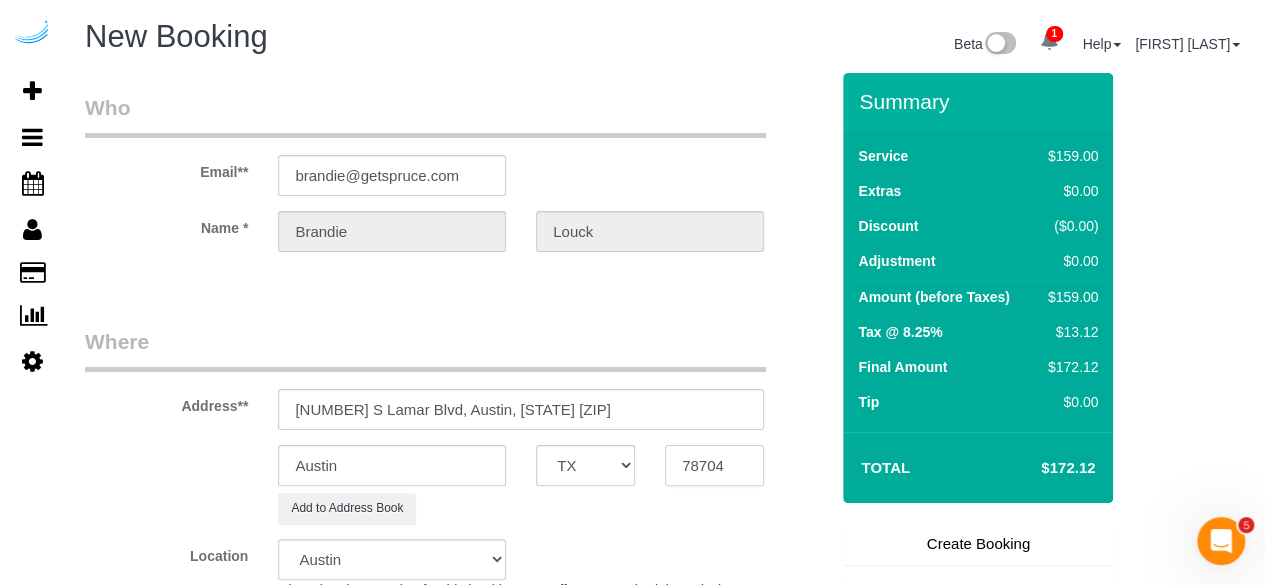 paste 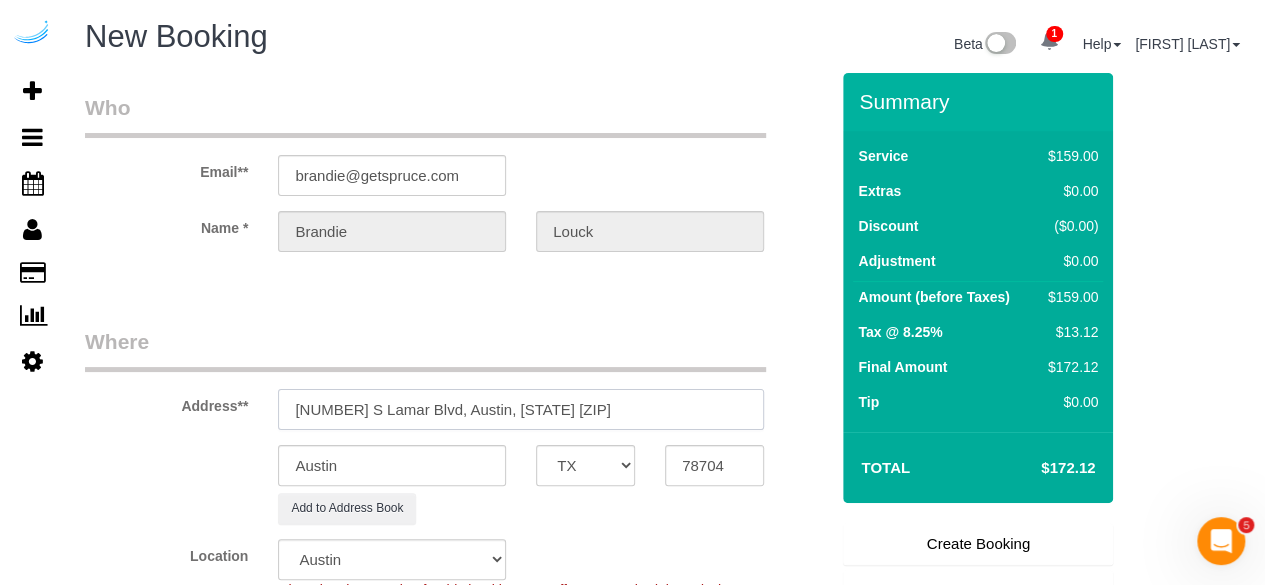 drag, startPoint x: 428, startPoint y: 410, endPoint x: 757, endPoint y: 441, distance: 330.45724 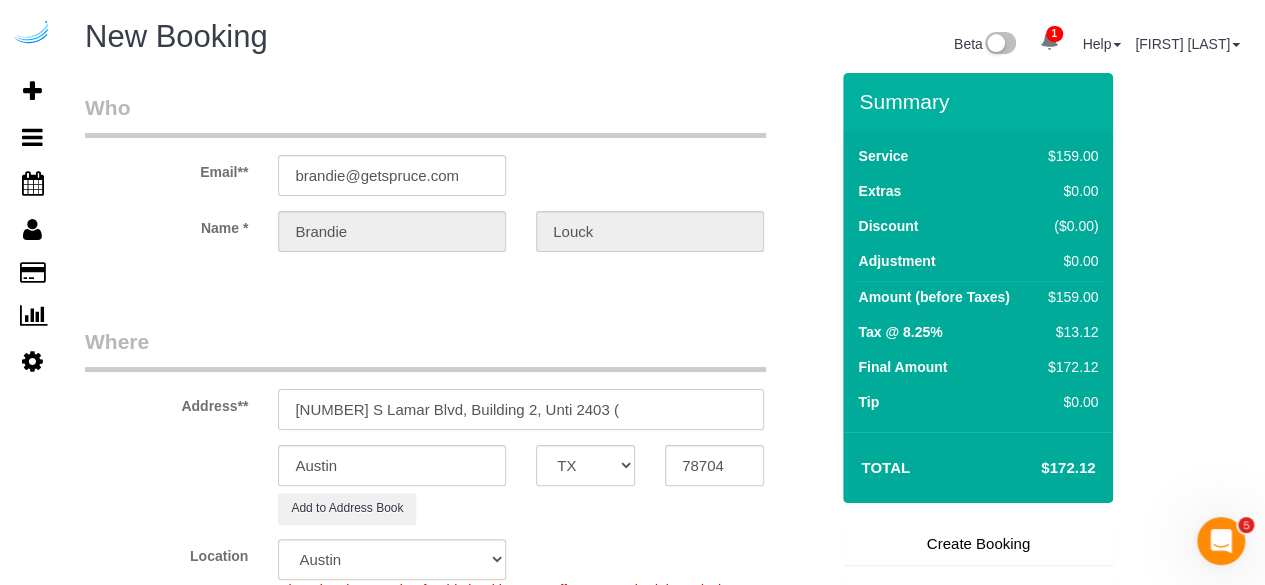 paste on "David Thiessen" 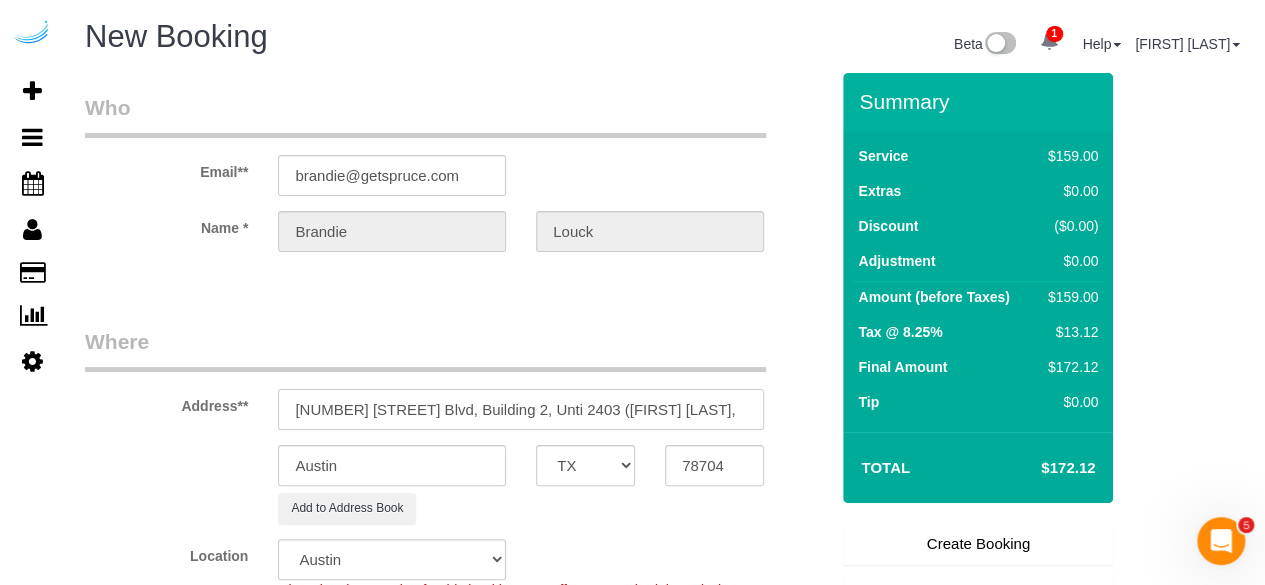 click on "1100 S Lamar Blvd, Building 2, Unti 2403 (David Thiessen," at bounding box center (521, 409) 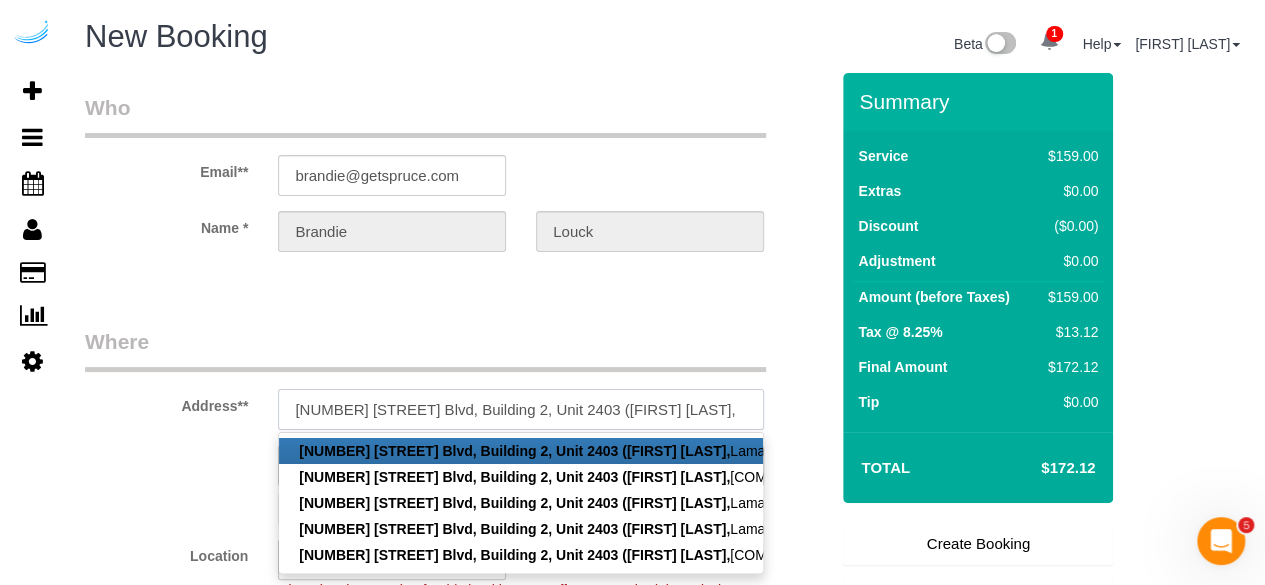 click on "1100 S Lamar Blvd, Building 2, Unit 2403 (David Thiessen," at bounding box center (521, 409) 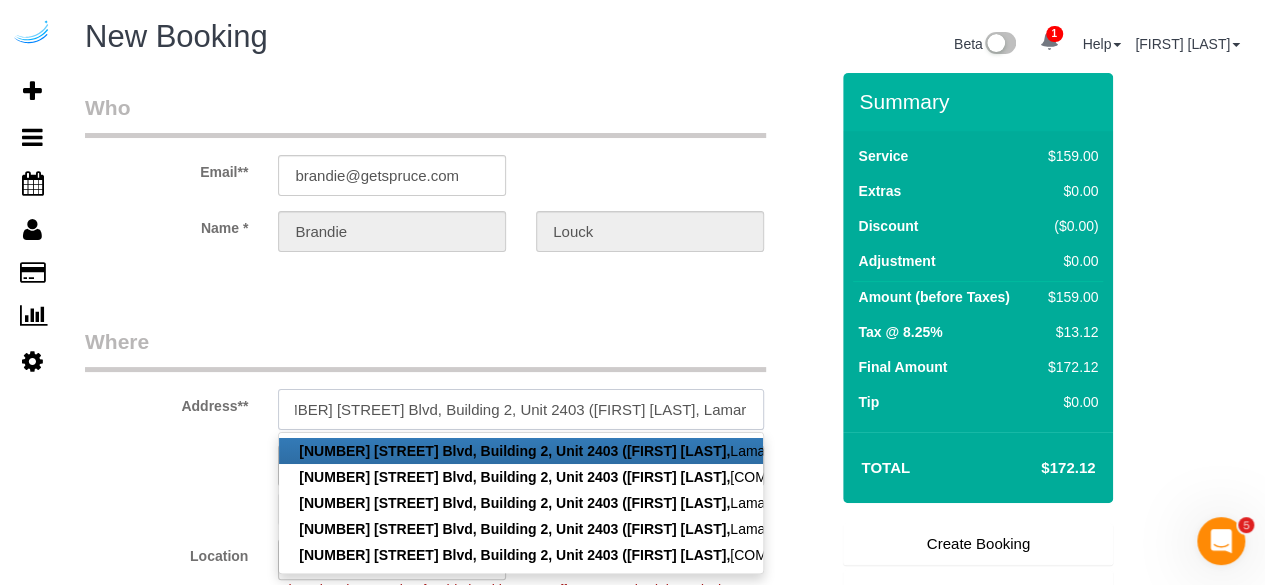 scroll, scrollTop: 0, scrollLeft: 44, axis: horizontal 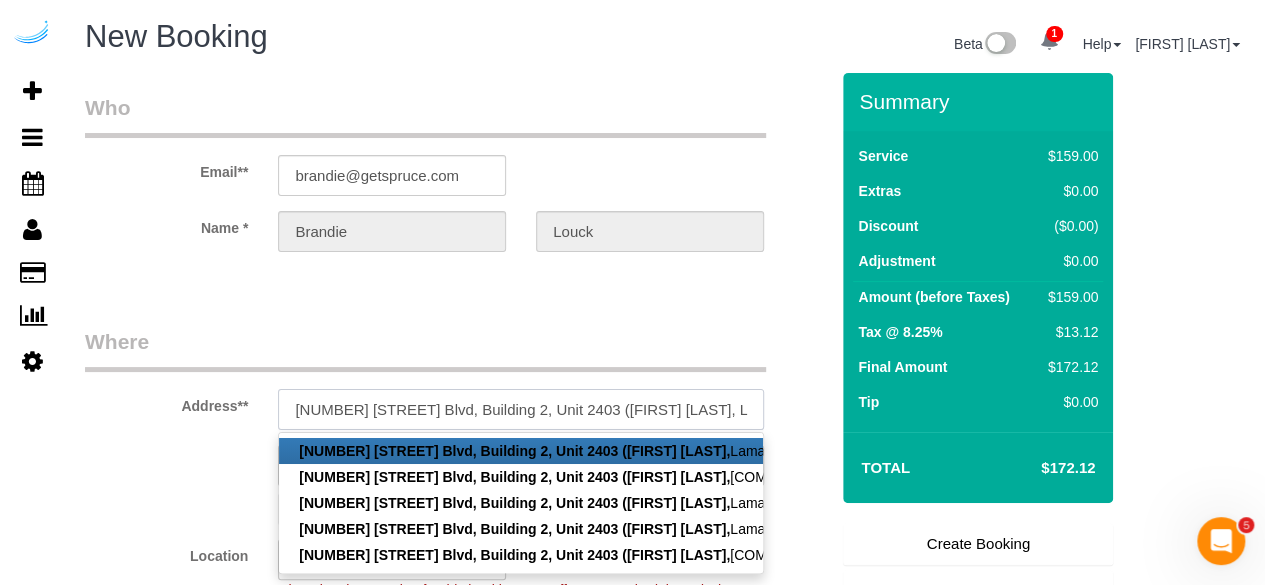 click on "1100 S Lamar Blvd, Building 2, Unit 2403 (David Thiessen,  Lamar Union ," at bounding box center [521, 409] 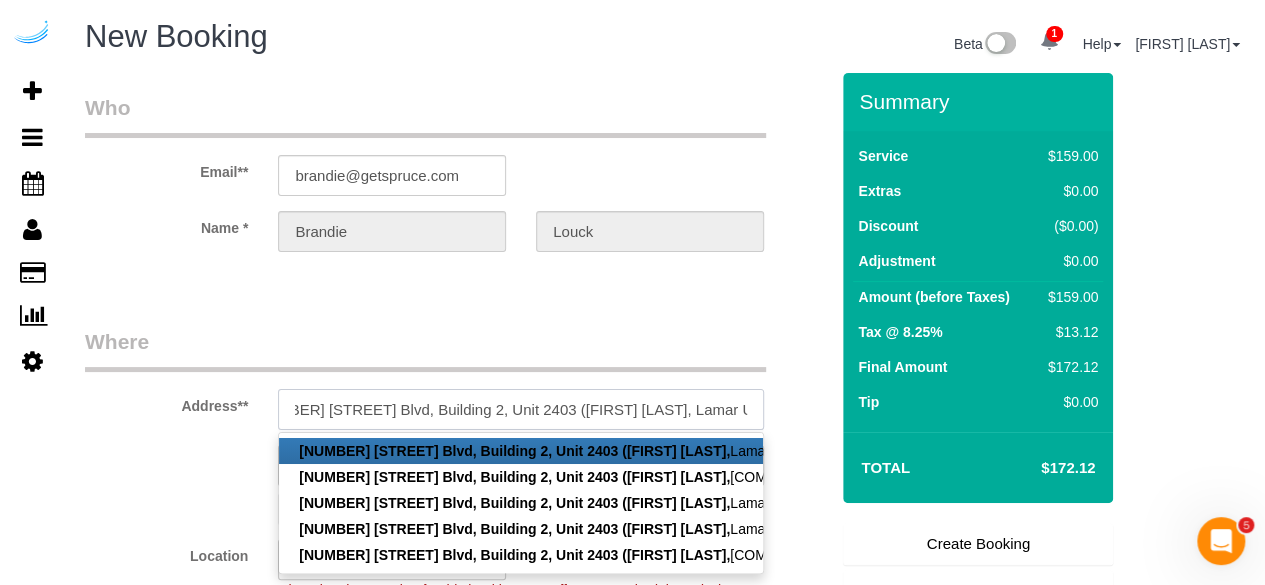 paste on "Lamar Union" 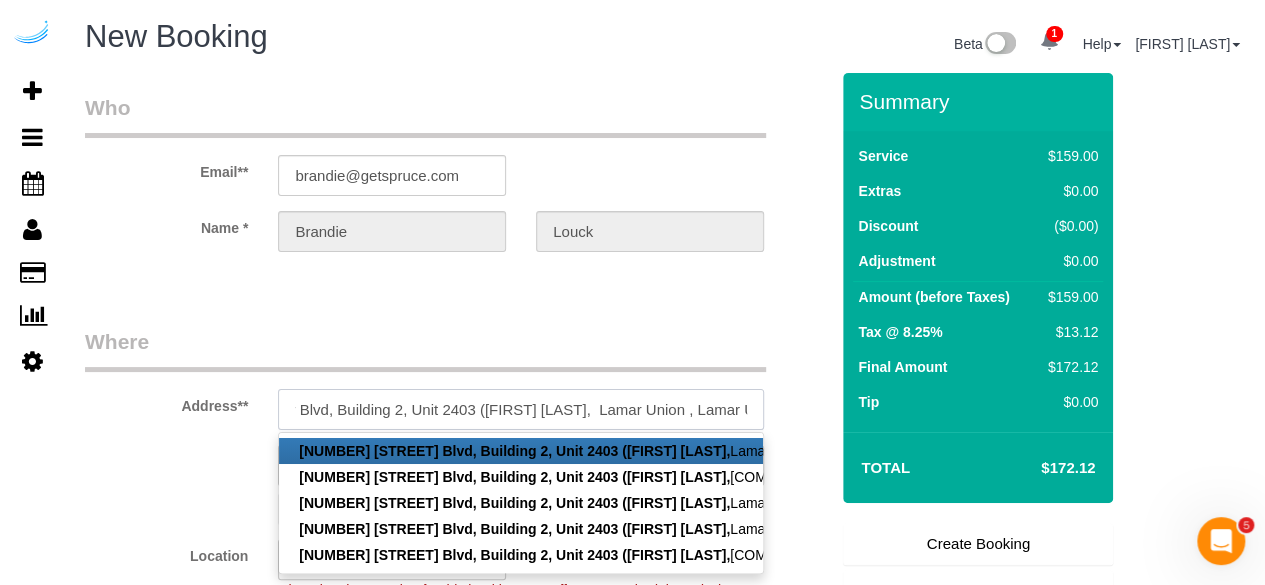 scroll, scrollTop: 0, scrollLeft: 139, axis: horizontal 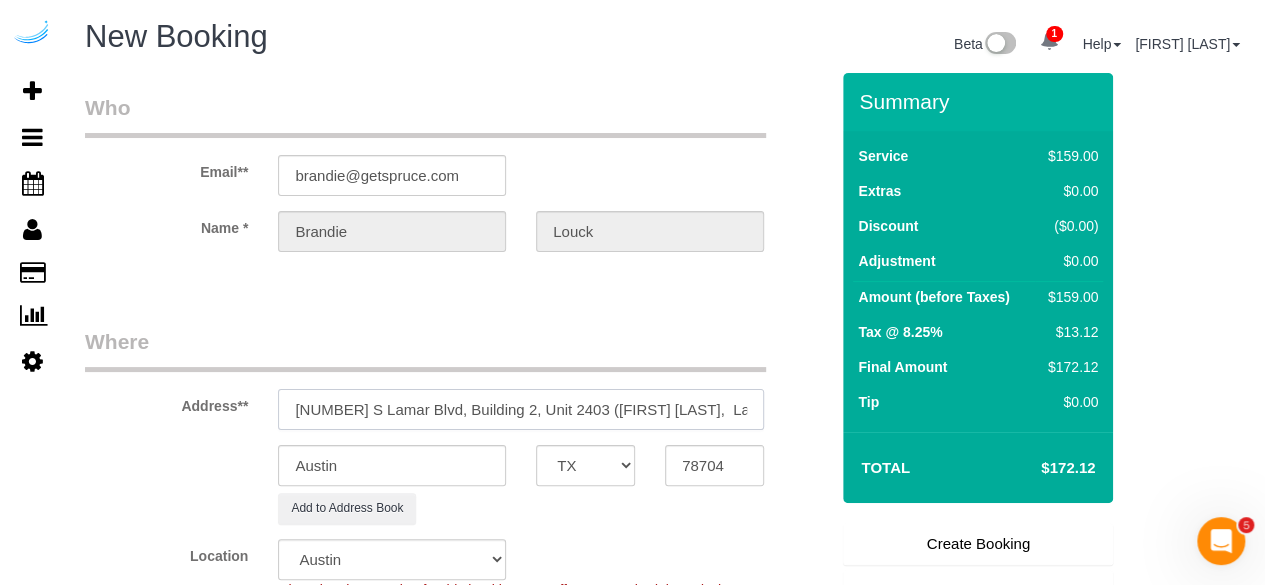 click on "1100 S Lamar Blvd, Building 2, Unit 2403 (David Thiessen,  Lamar Union , Lamar Union )" at bounding box center (521, 409) 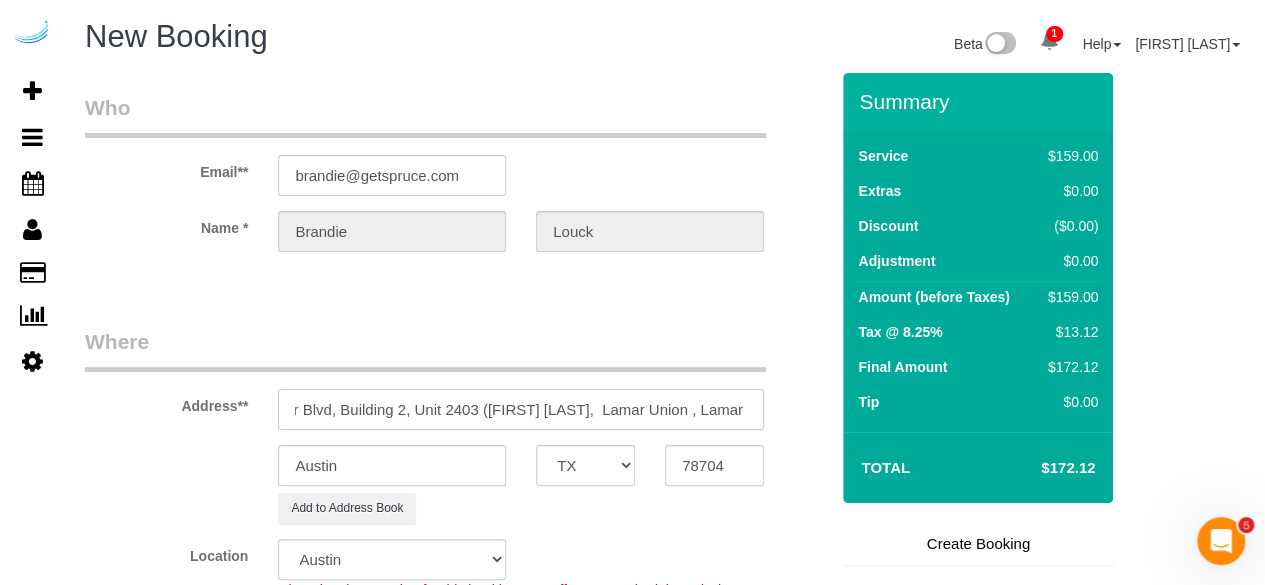 scroll, scrollTop: 0, scrollLeft: 135, axis: horizontal 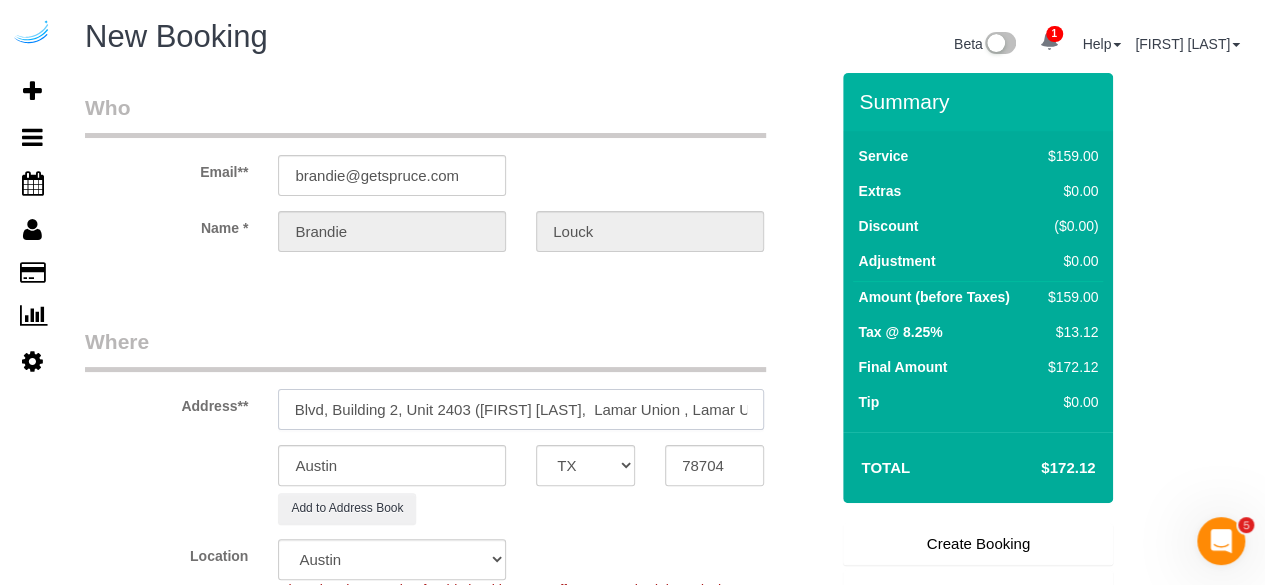 drag, startPoint x: 748, startPoint y: 413, endPoint x: 656, endPoint y: 418, distance: 92.13577 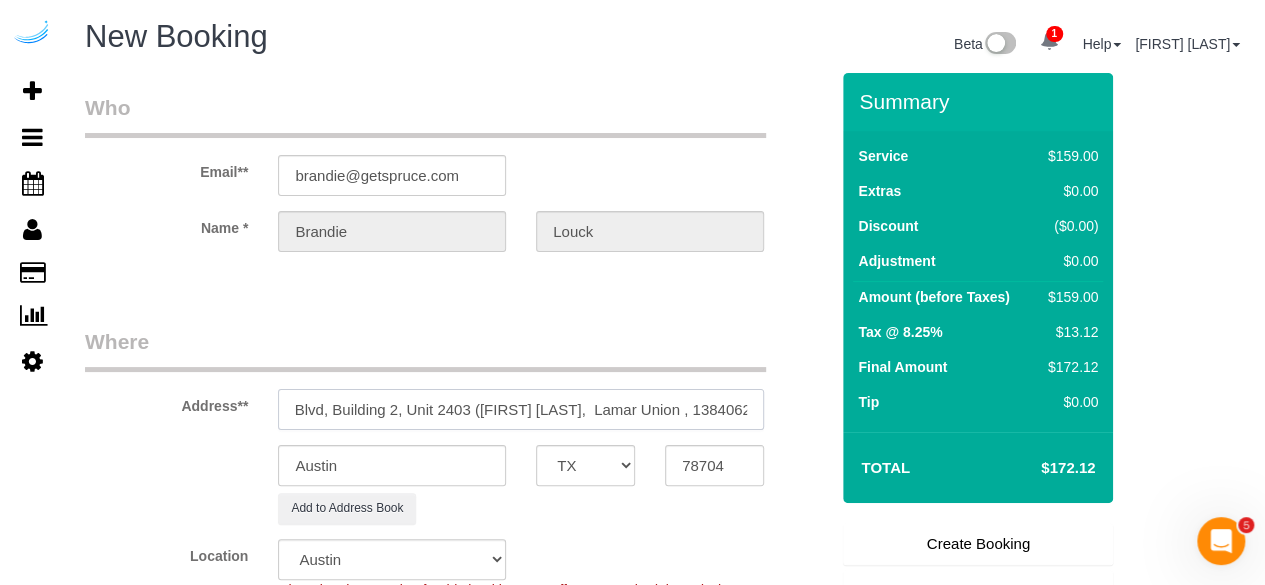 scroll, scrollTop: 0, scrollLeft: 120, axis: horizontal 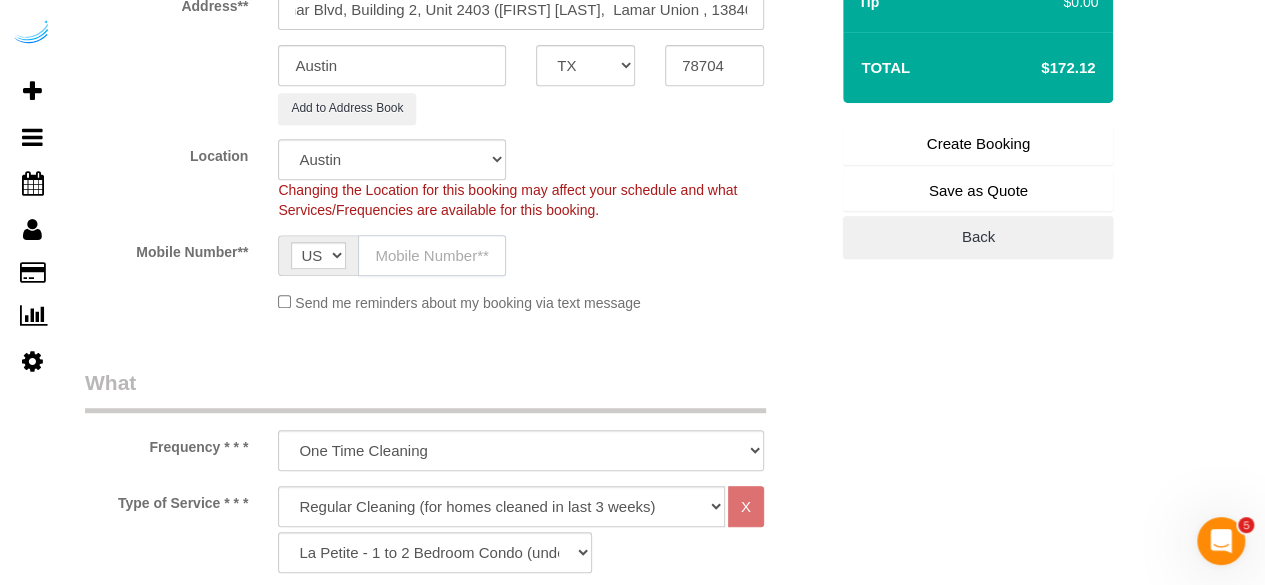 click 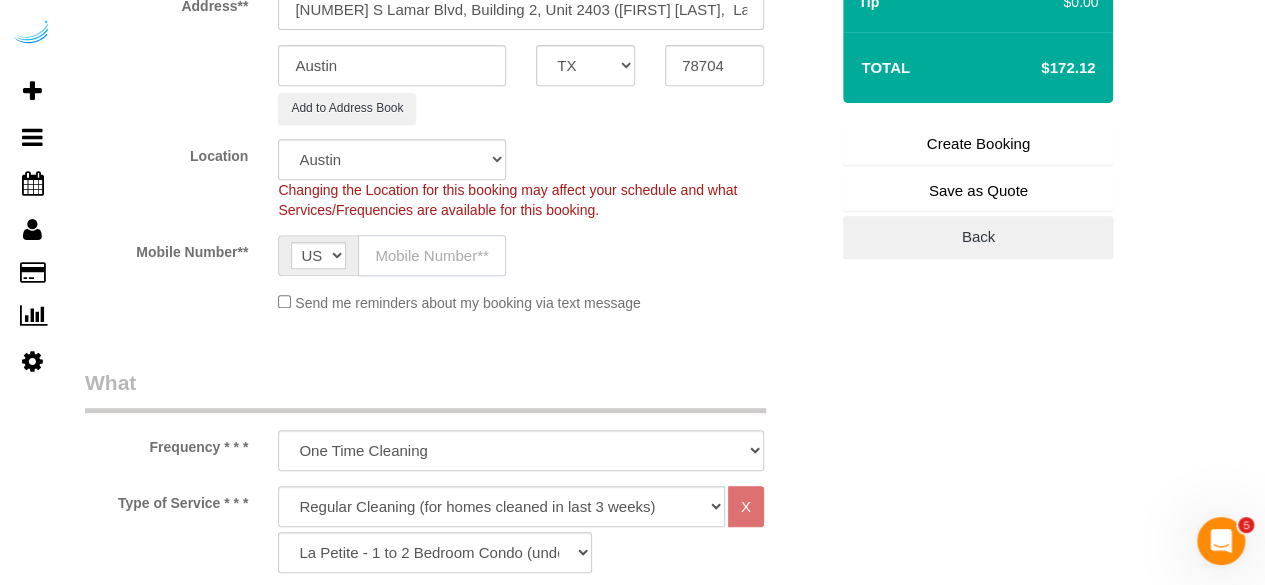 click 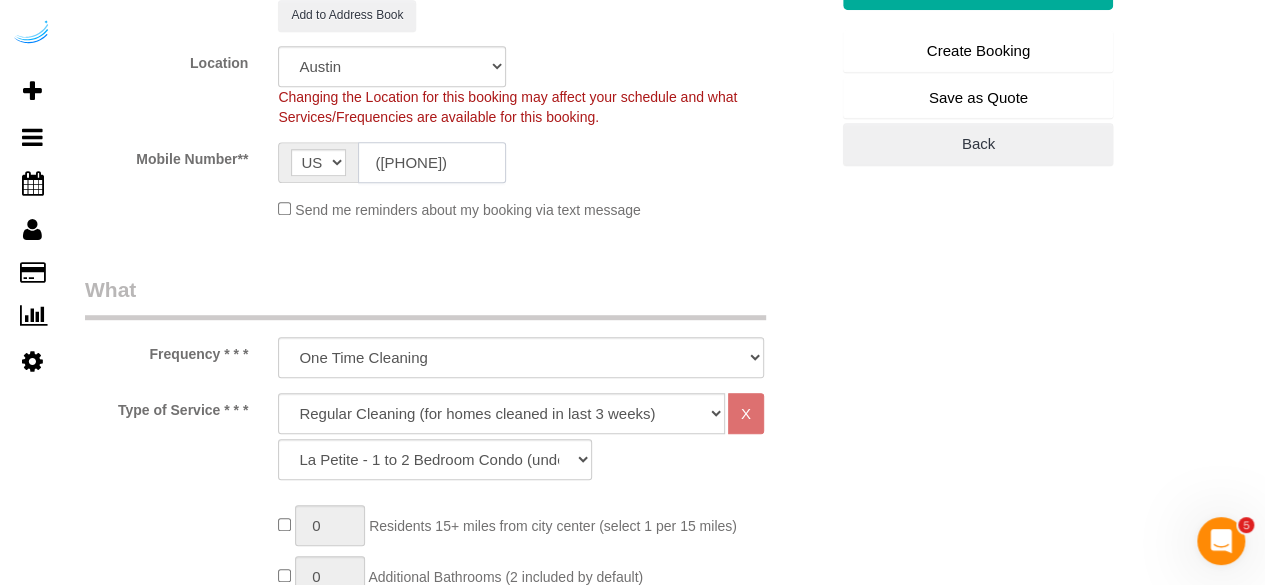 scroll, scrollTop: 600, scrollLeft: 0, axis: vertical 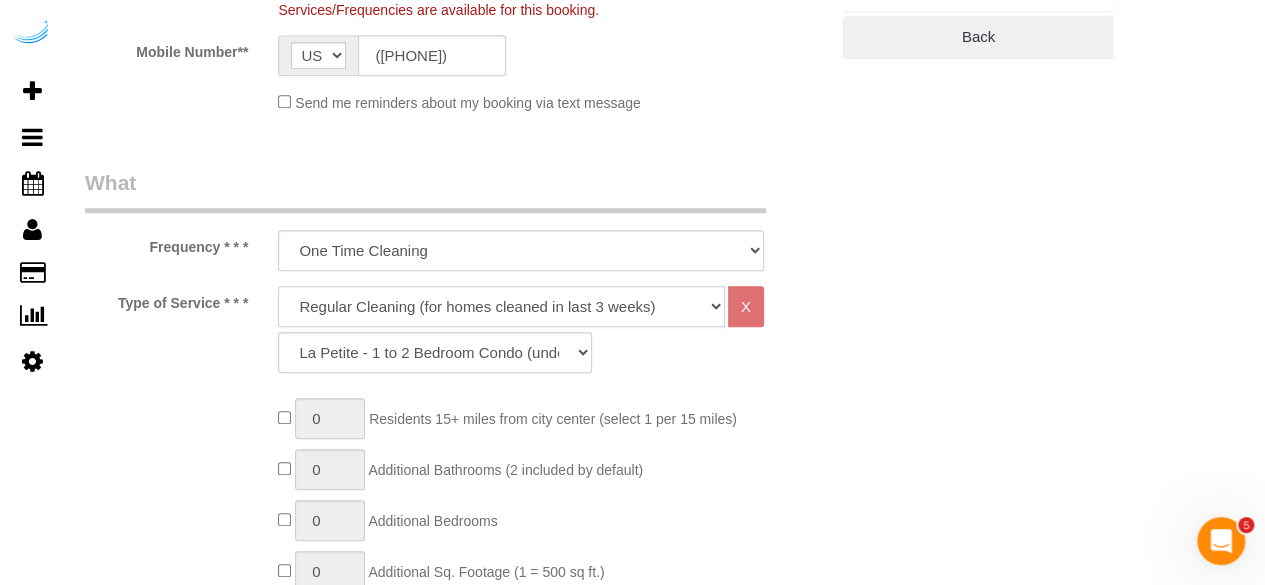 click on "Deep Cleaning (for homes that have not been cleaned in 3+ weeks) Spruce Regular Cleaning (for homes cleaned in last 3 weeks) Moving Cleanup (to clean home for new tenants) Post Construction Cleaning Vacation Rental Cleaning Hourly" 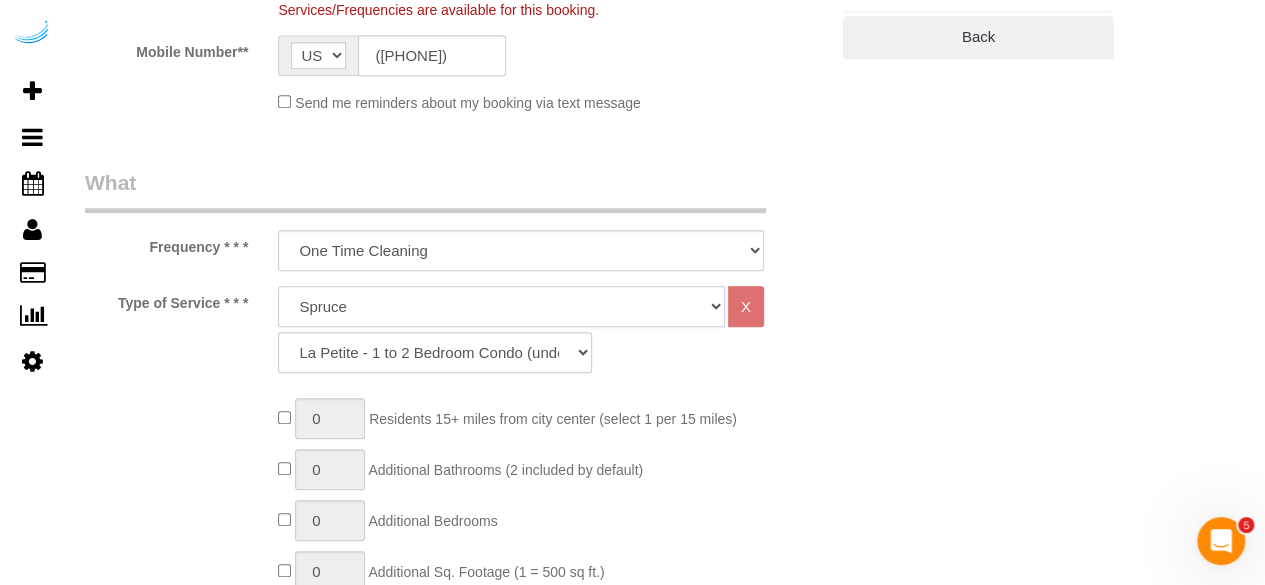 click on "Deep Cleaning (for homes that have not been cleaned in 3+ weeks) Spruce Regular Cleaning (for homes cleaned in last 3 weeks) Moving Cleanup (to clean home for new tenants) Post Construction Cleaning Vacation Rental Cleaning Hourly" 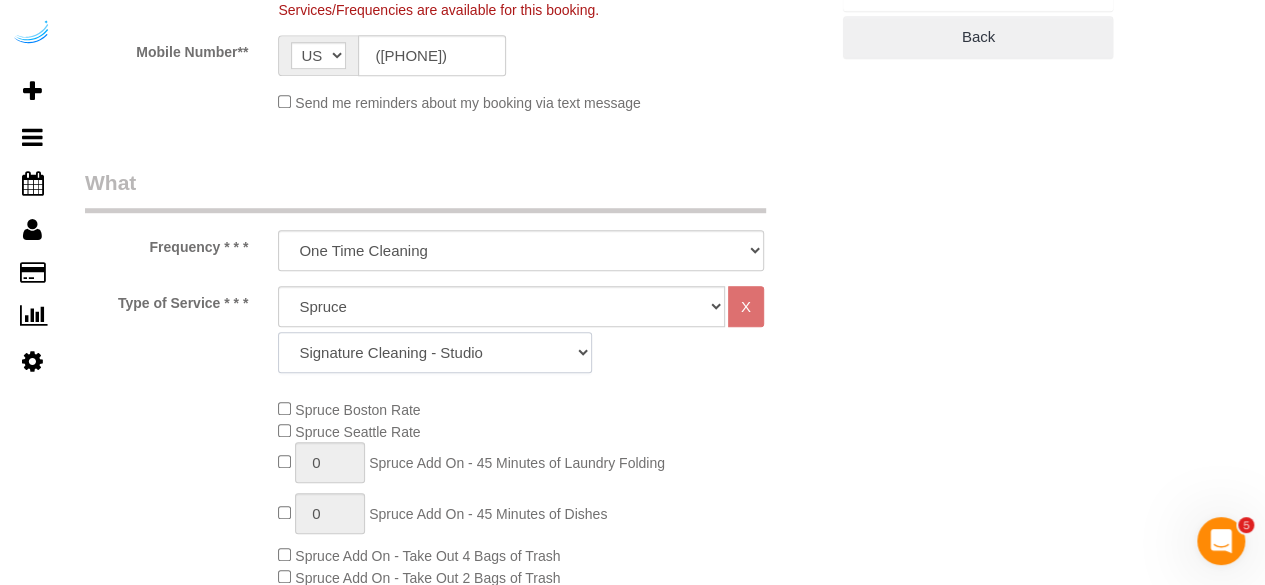 drag, startPoint x: 462, startPoint y: 362, endPoint x: 462, endPoint y: 331, distance: 31 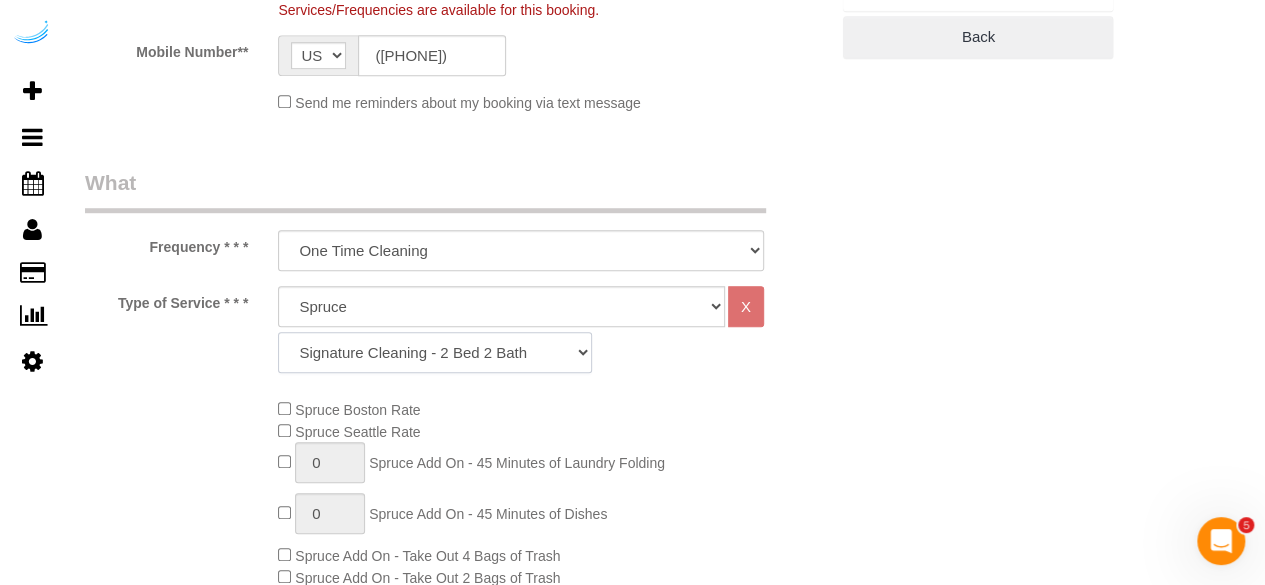 click on "Signature Cleaning - Studio Signature Cleaning - 1 Bed 1 Bath Signature Cleaning - 1 Bed 1.5 Bath Signature Cleaning - 1 Bed 1 Bath + Study Signature Cleaning - 1 Bed 2 Bath Signature Cleaning - 2 Bed 1 Bath Signature Cleaning - 2 Bed 2 Bath Signature Cleaning - 2 Bed 2.5 Bath Signature Cleaning - 2 Bed 2 Bath + Study Signature Cleaning - 3 Bed 2 Bath Signature Cleaning - 3 Bed 3 Bath Signature Cleaning - 4 Bed 2 Bath Signature Cleaning - 4 Bed 4 Bath Signature Cleaning - 5 Bed 4 Bath Signature Cleaning - 5 Bed 5 Bath Signature Cleaning - 6 Bed 6 Bath Premium Cleaning - Studio Premium Cleaning - 1 Bed 1 Bath Premium Cleaning - 1 Bed 1.5 Bath Premium Cleaning - 1 Bed 1 Bath + Study Premium Cleaning - 1 Bed 2 Bath Premium Cleaning - 2 Bed 1 Bath Premium Cleaning - 2 Bed 2 Bath Premium Cleaning - 2 Bed 2.5 Bath Premium Cleaning - 2 Bed 2 Bath + Study Premium Cleaning - 3 Bed 2 Bath Premium Cleaning - 3 Bed 3 Bath Premium Cleaning - 4 Bed 2 Bath Premium Cleaning - 4 Bed 4 Bath Premium Cleaning - 5 Bed 4 Bath" 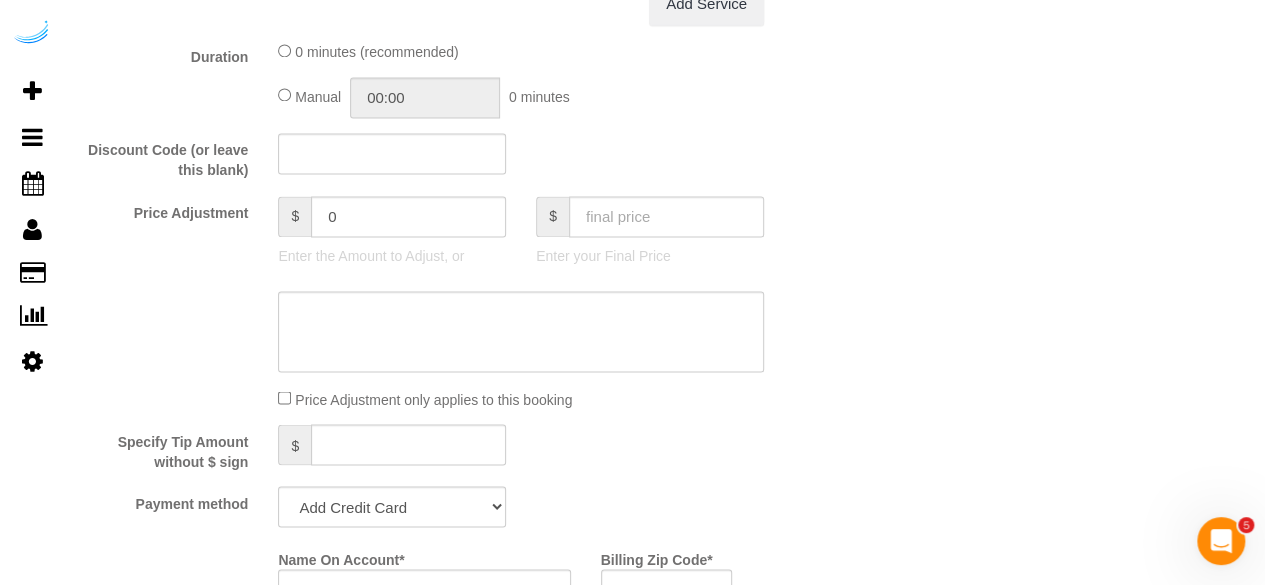 scroll, scrollTop: 1700, scrollLeft: 0, axis: vertical 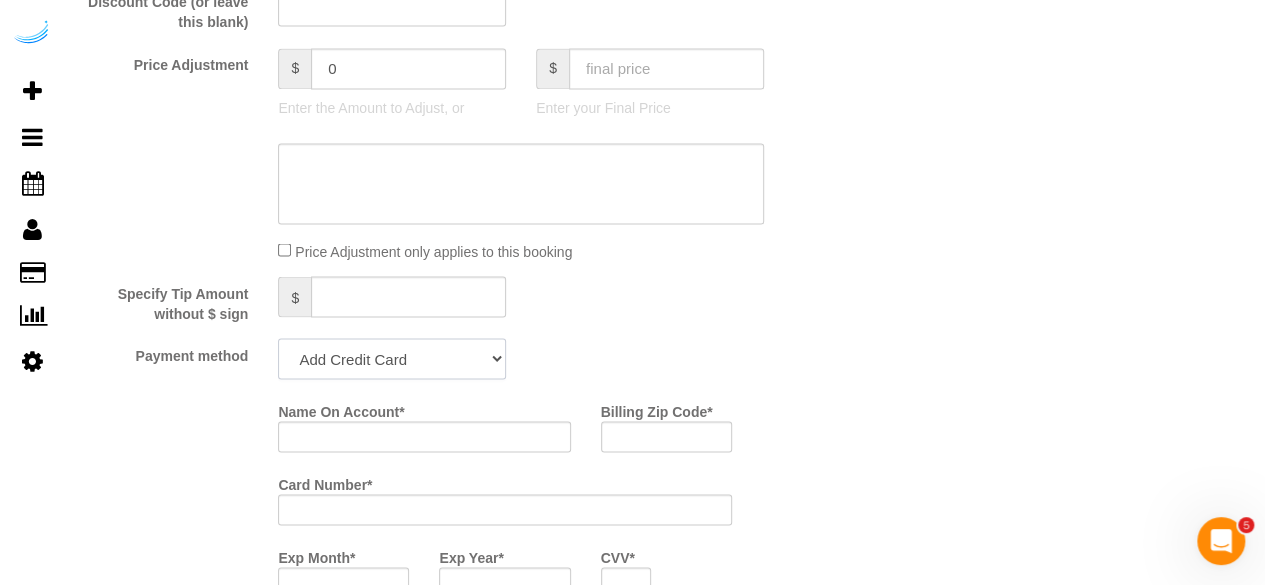 click on "Add Credit Card Cash Check Paypal" 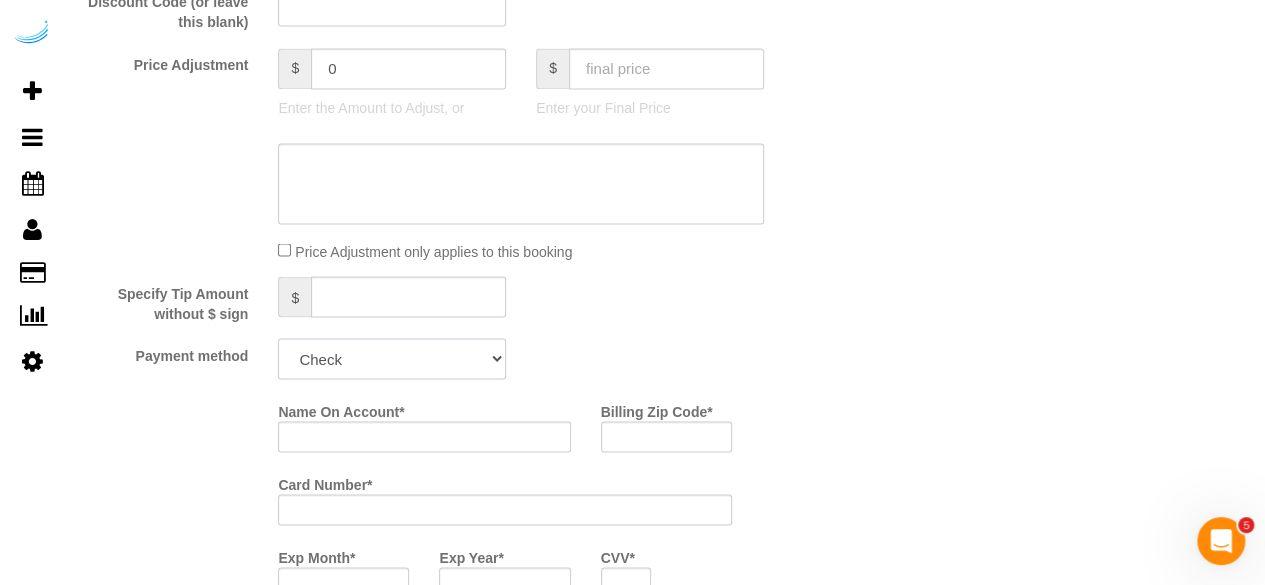 click on "Add Credit Card Cash Check Paypal" 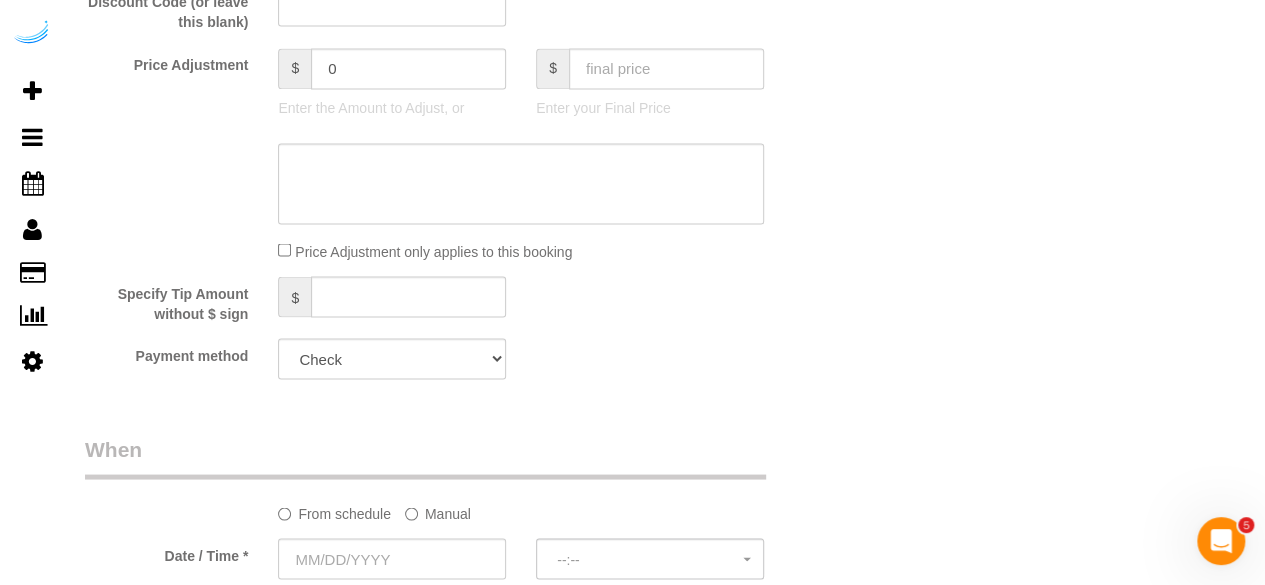 click on "Manual" 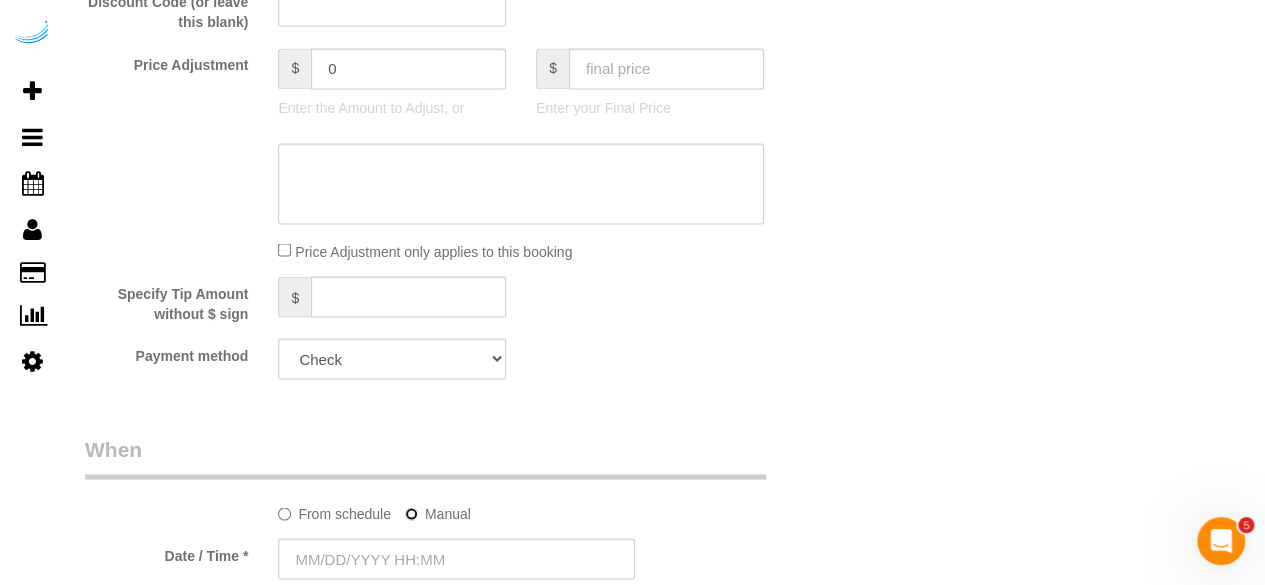 scroll, scrollTop: 1900, scrollLeft: 0, axis: vertical 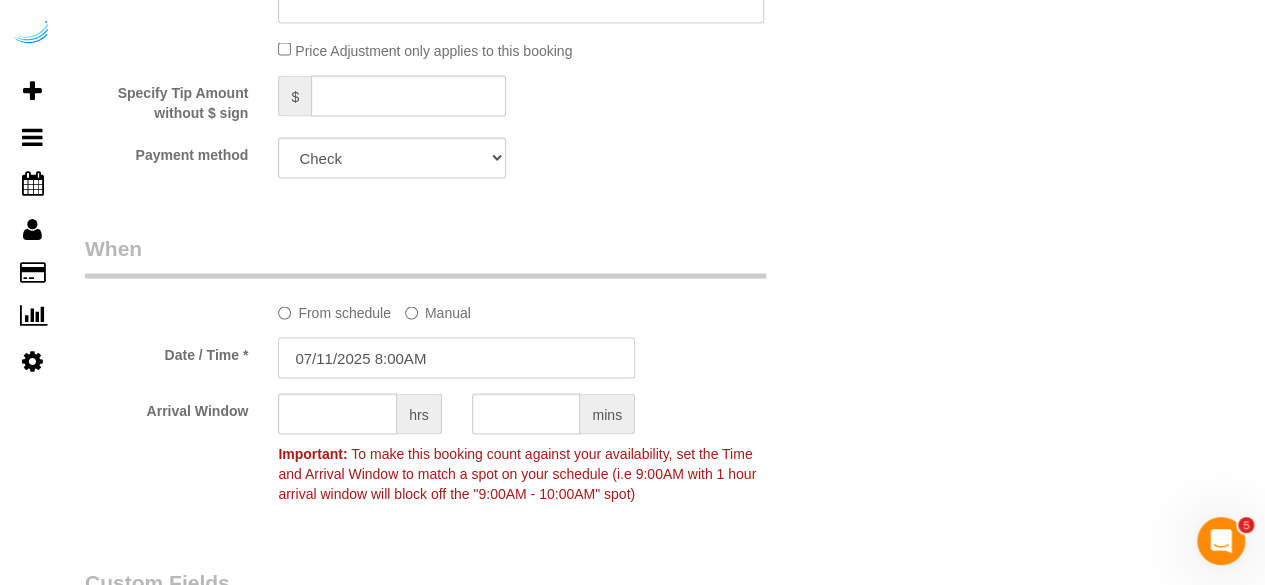 click on "07/11/2025 8:00AM" at bounding box center [456, 358] 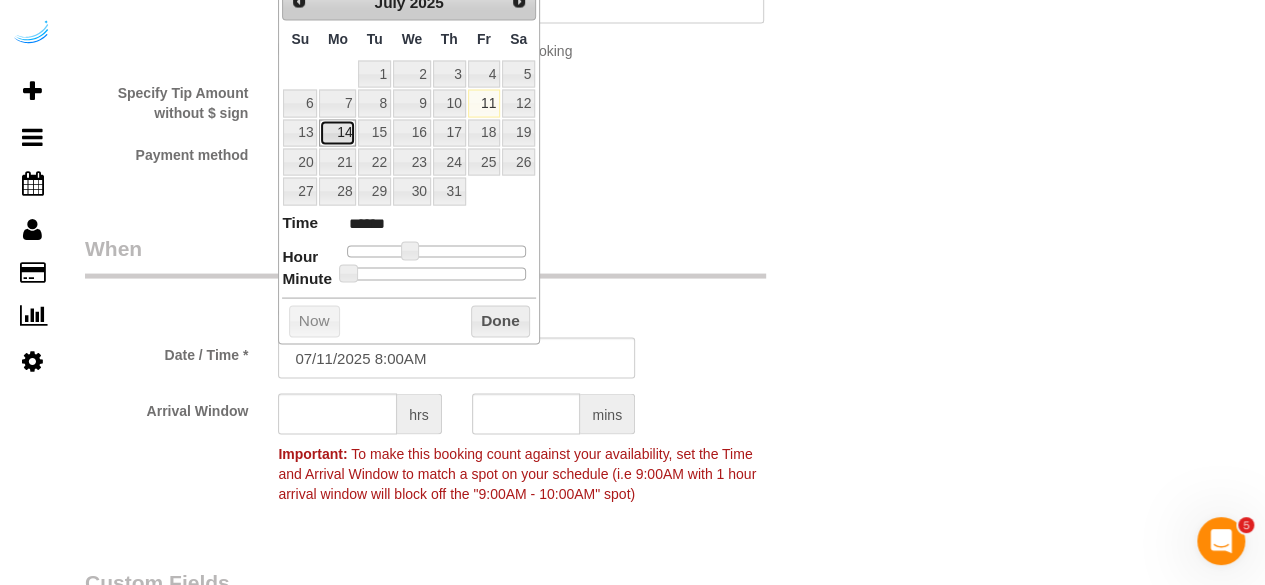 click on "14" at bounding box center [337, 133] 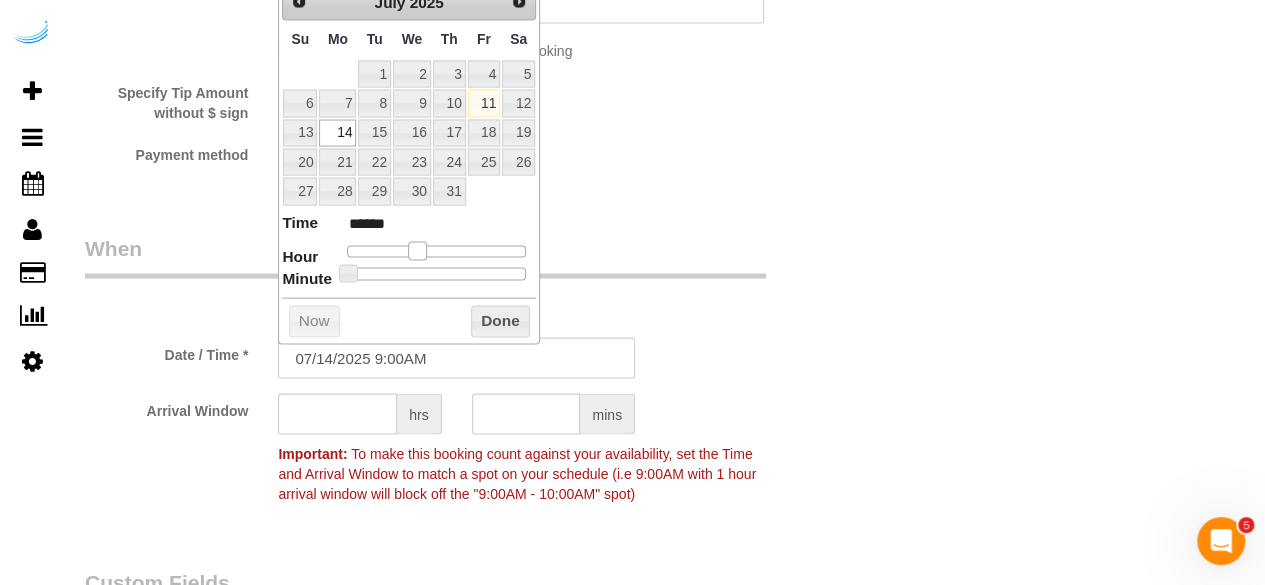 click at bounding box center (417, 251) 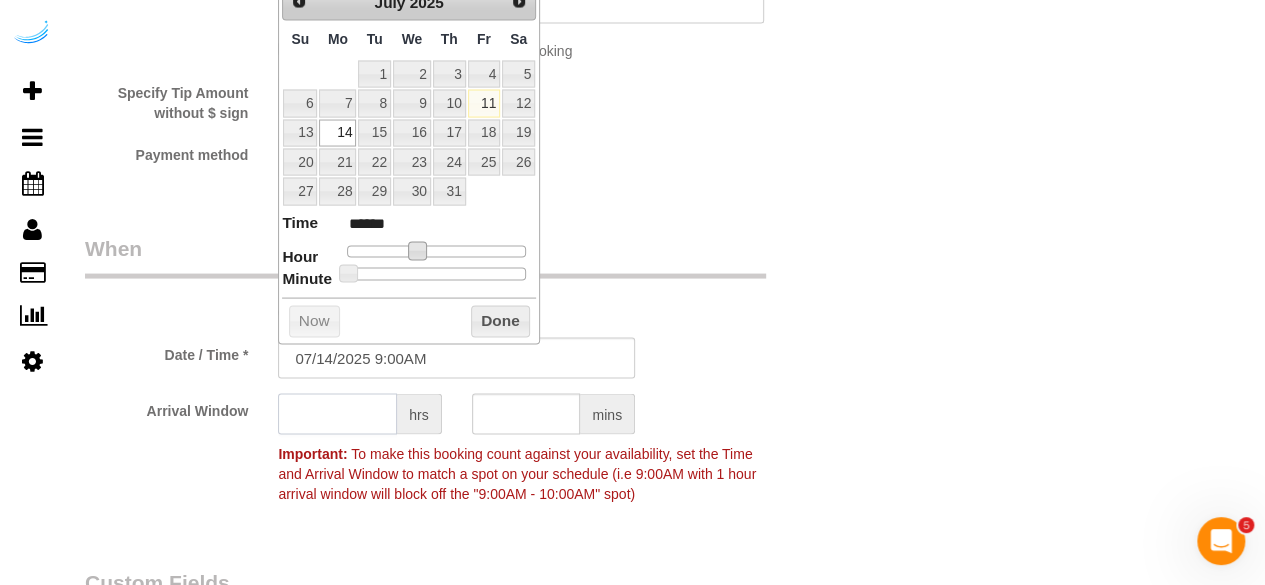 click 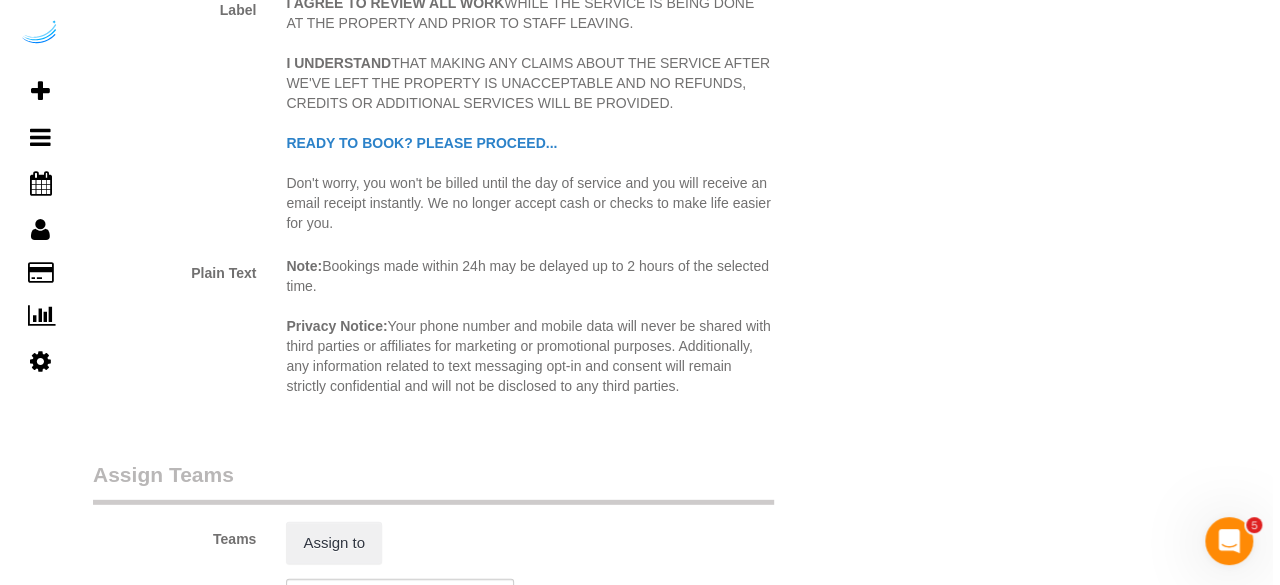 scroll, scrollTop: 2600, scrollLeft: 0, axis: vertical 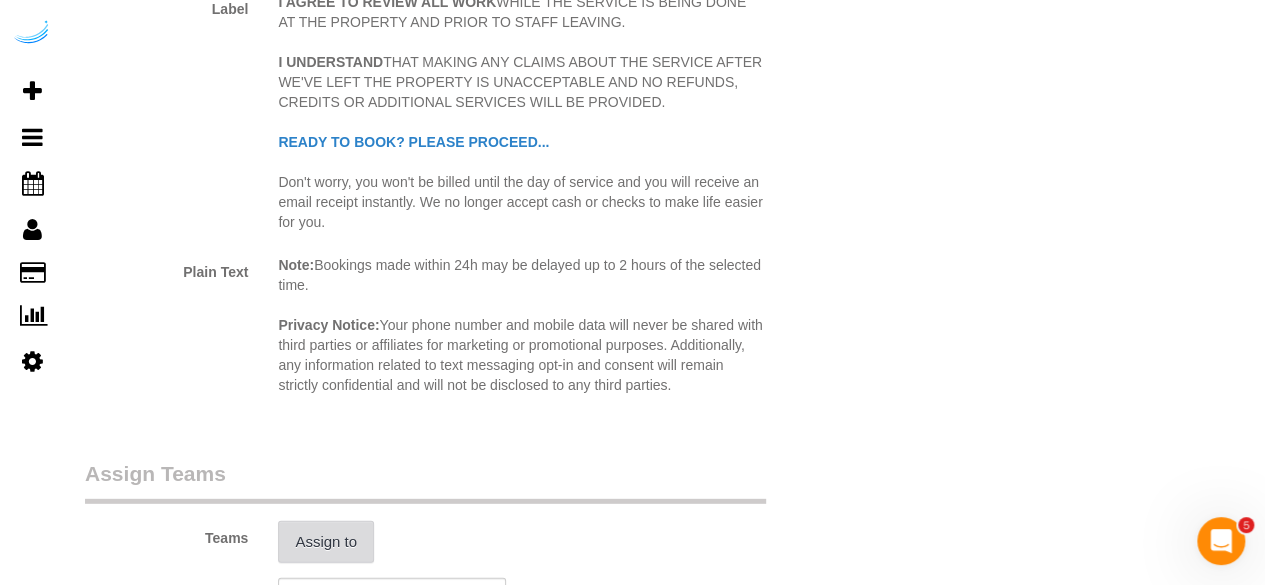 click on "Assign to" at bounding box center [326, 542] 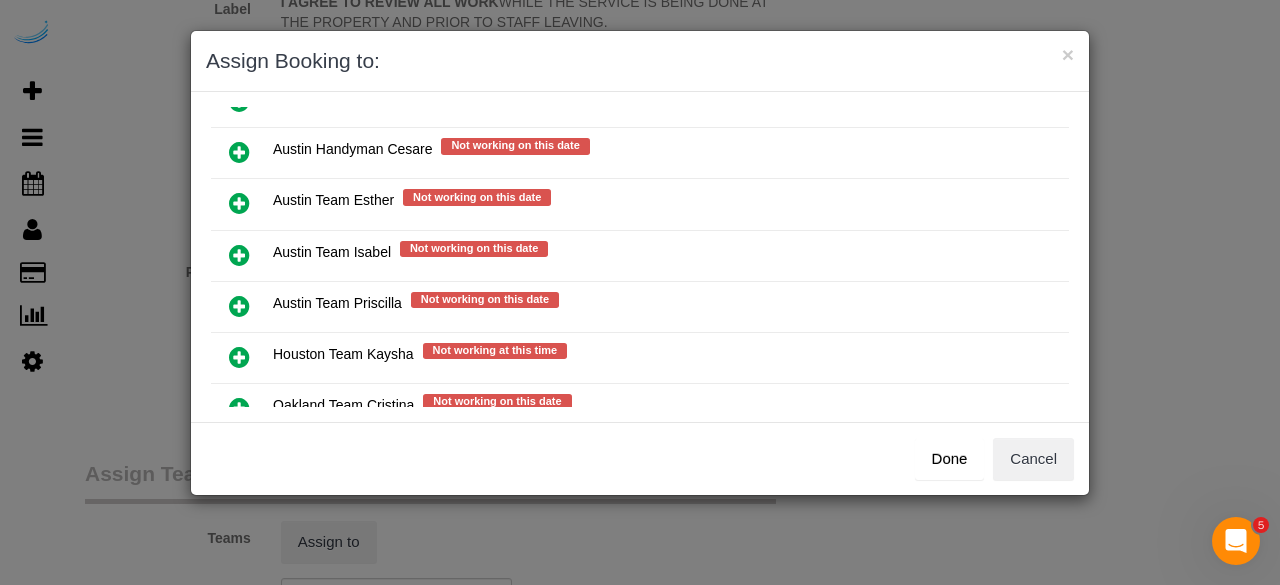 scroll, scrollTop: 300, scrollLeft: 0, axis: vertical 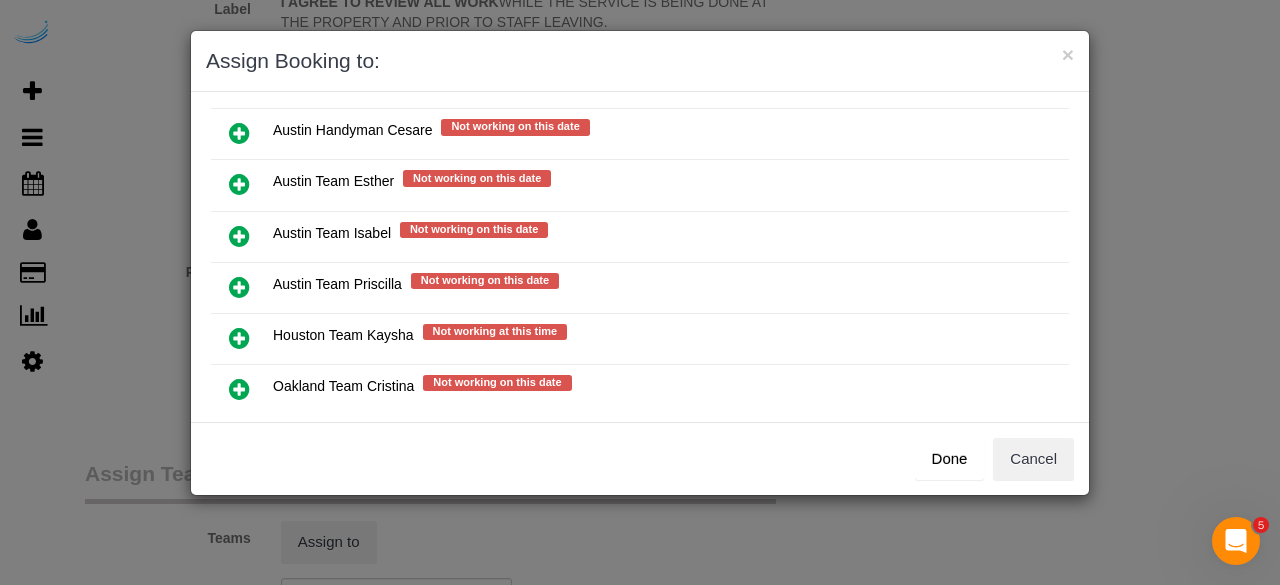 click at bounding box center (239, 236) 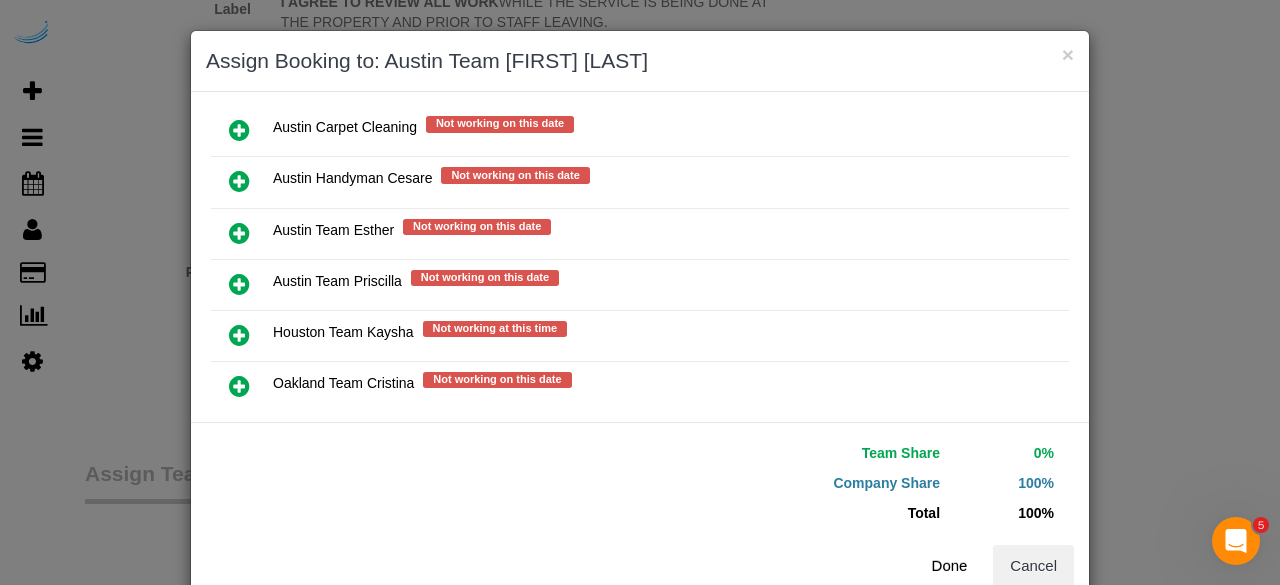 scroll, scrollTop: 335, scrollLeft: 0, axis: vertical 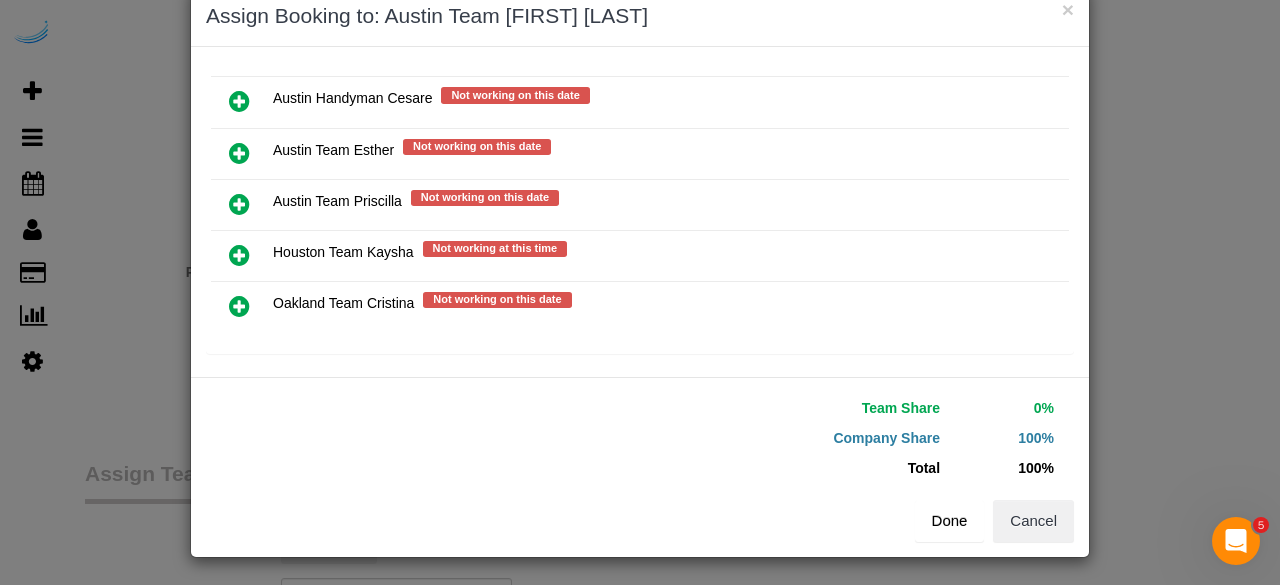 click on "Done" at bounding box center (950, 521) 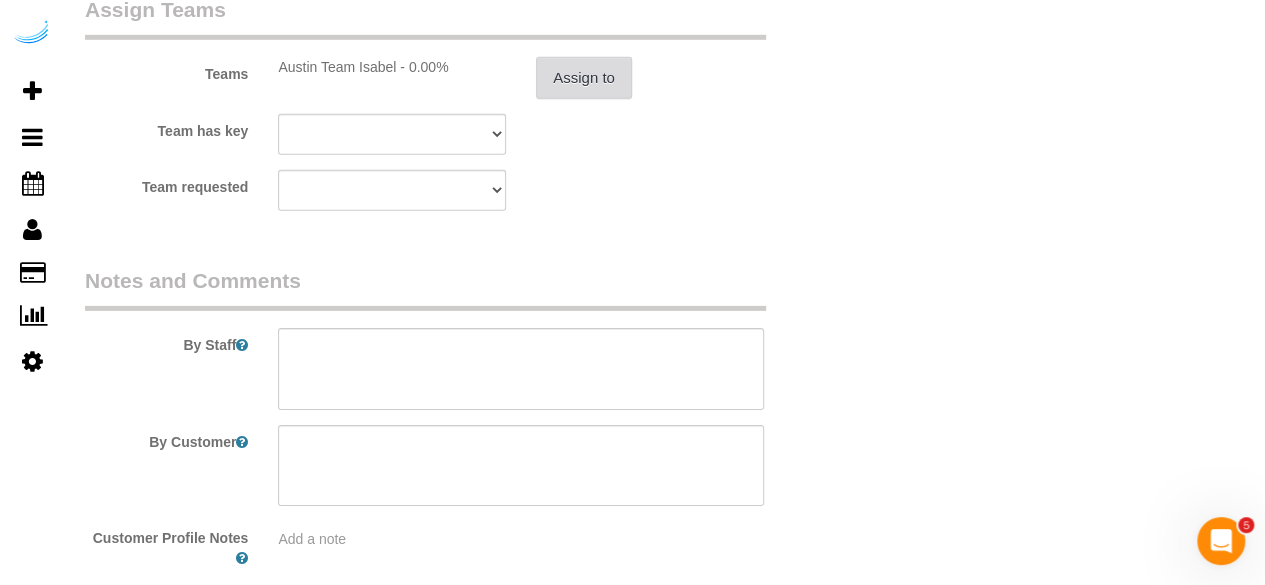 scroll, scrollTop: 3170, scrollLeft: 0, axis: vertical 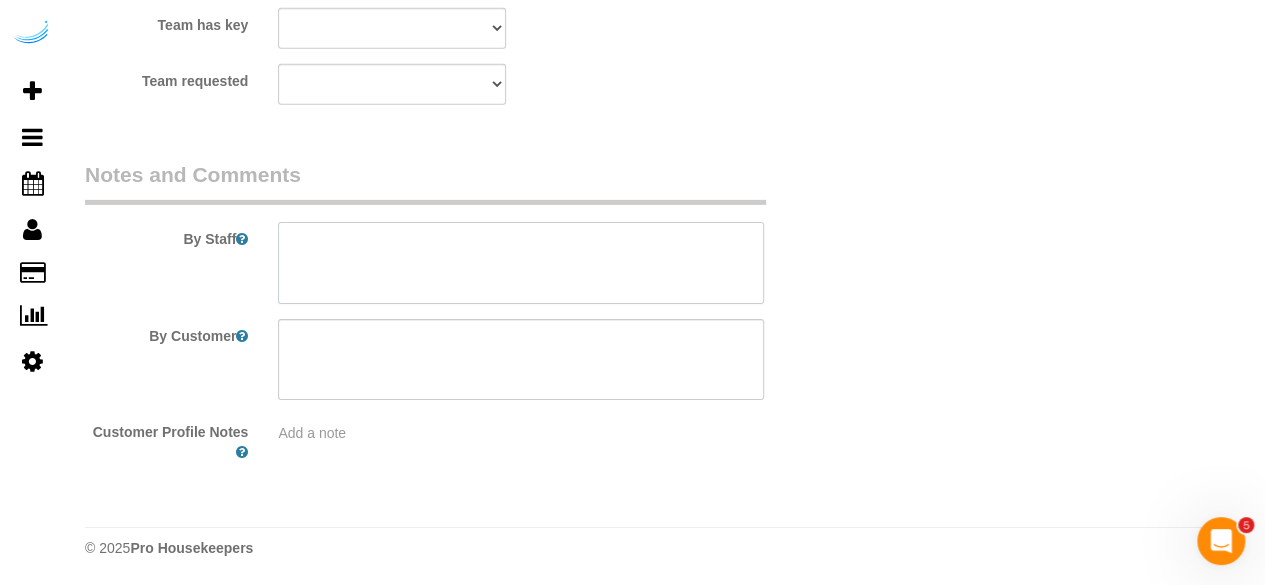 click at bounding box center [521, 263] 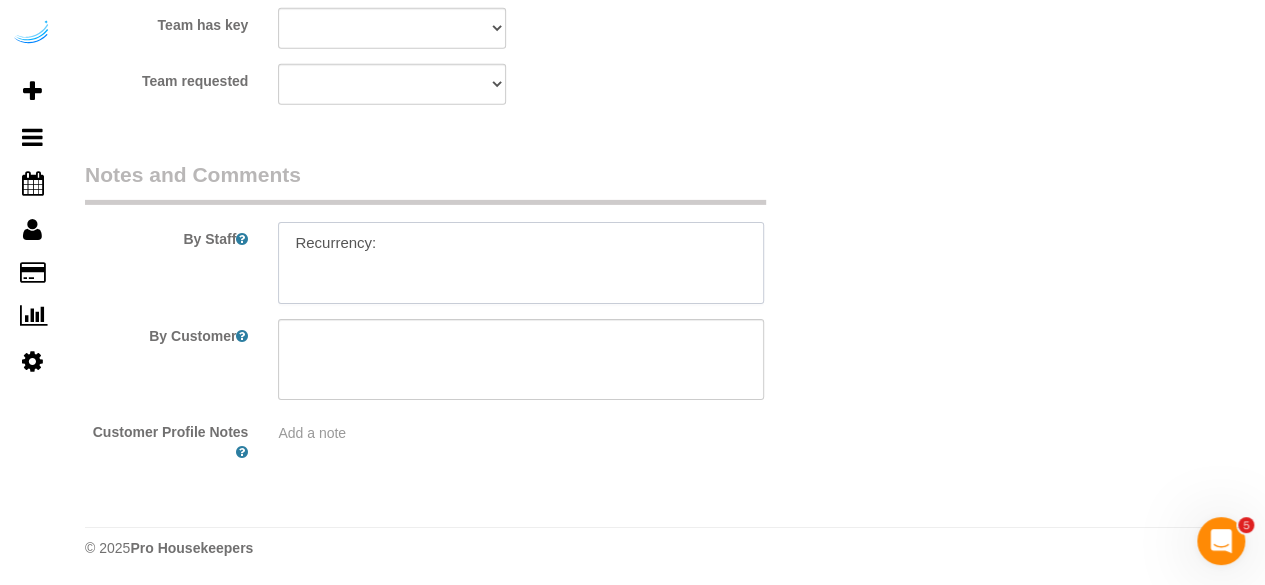 click at bounding box center (521, 263) 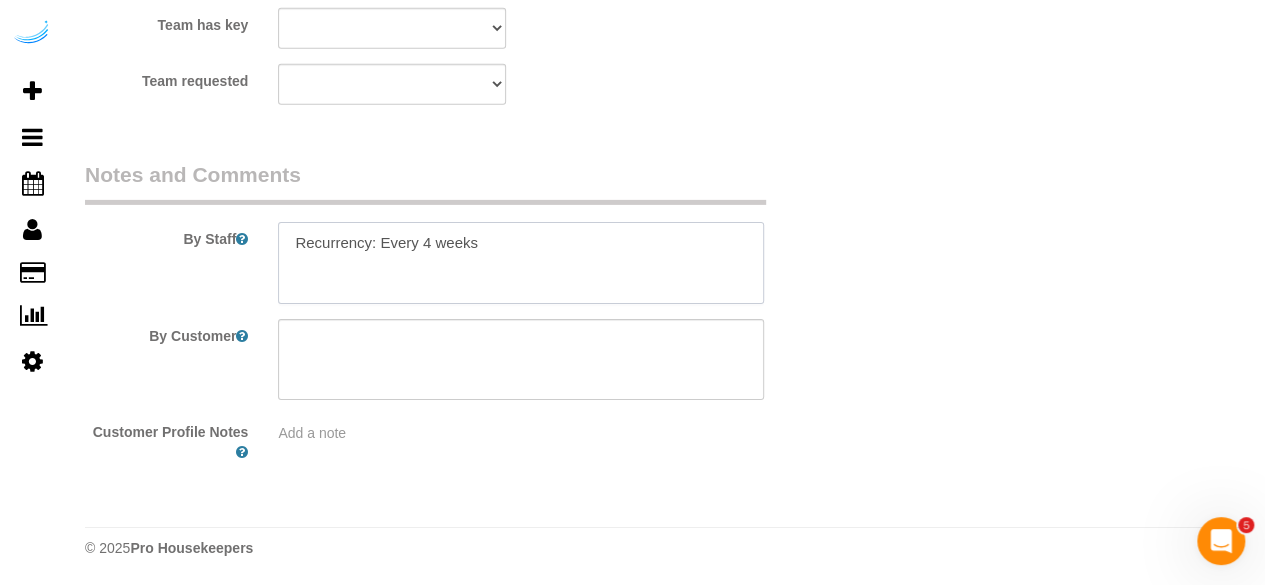 paste on "Permanent Notes:No notes from this customer.Today's Notes:No notes from this service.
Entry Method: Key with main office
Details:
I found out you can get the key from the leasing office in building 2 (my building). I'll also be home this first time to make sure you get in.
Additional Notes:
Code Type: Building
Access Code: 4400
Details:
Front door of building. Push phone icon, then 4400 (last 4 digits of my phone number). I can buzz you in" 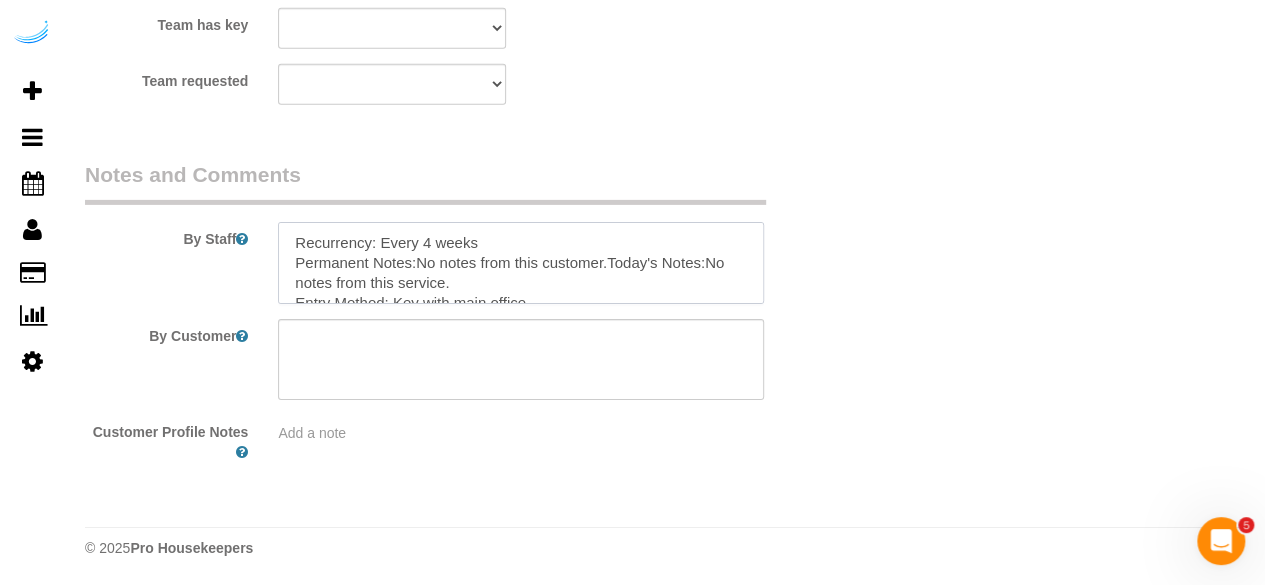 scroll, scrollTop: 248, scrollLeft: 0, axis: vertical 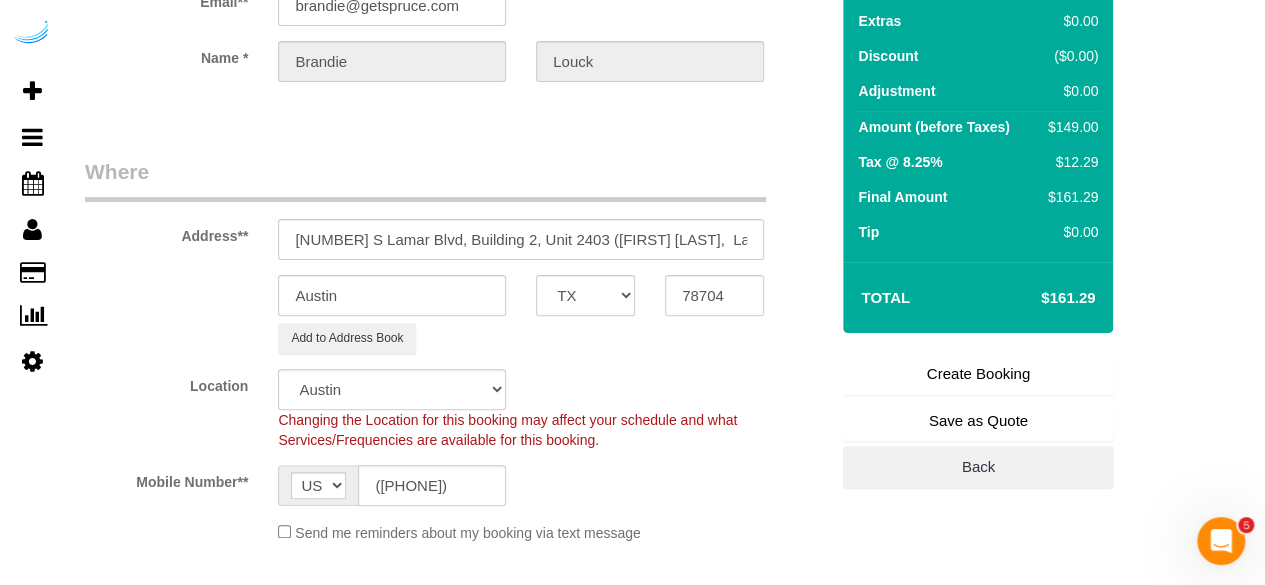 click on "Create Booking" at bounding box center (978, 374) 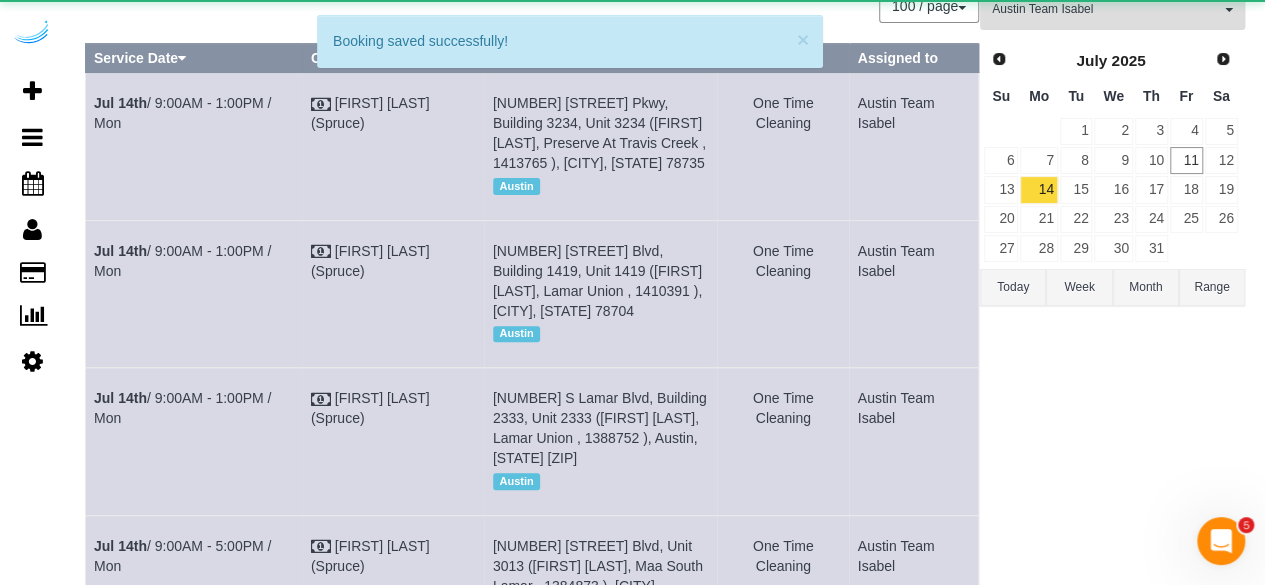 scroll, scrollTop: 0, scrollLeft: 0, axis: both 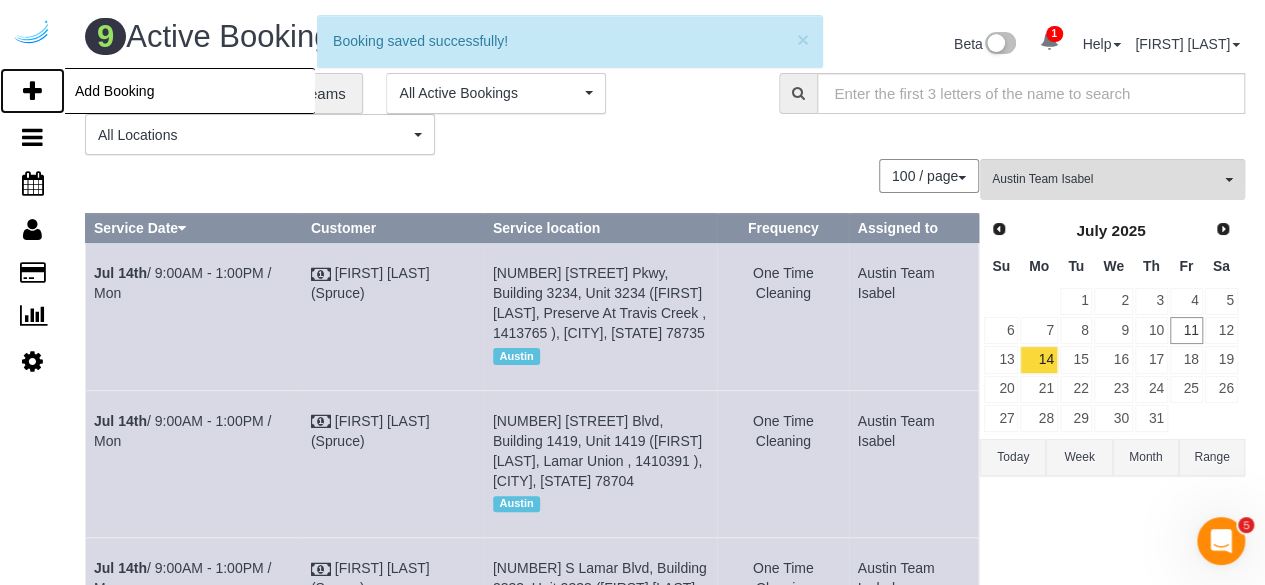 click at bounding box center [32, 91] 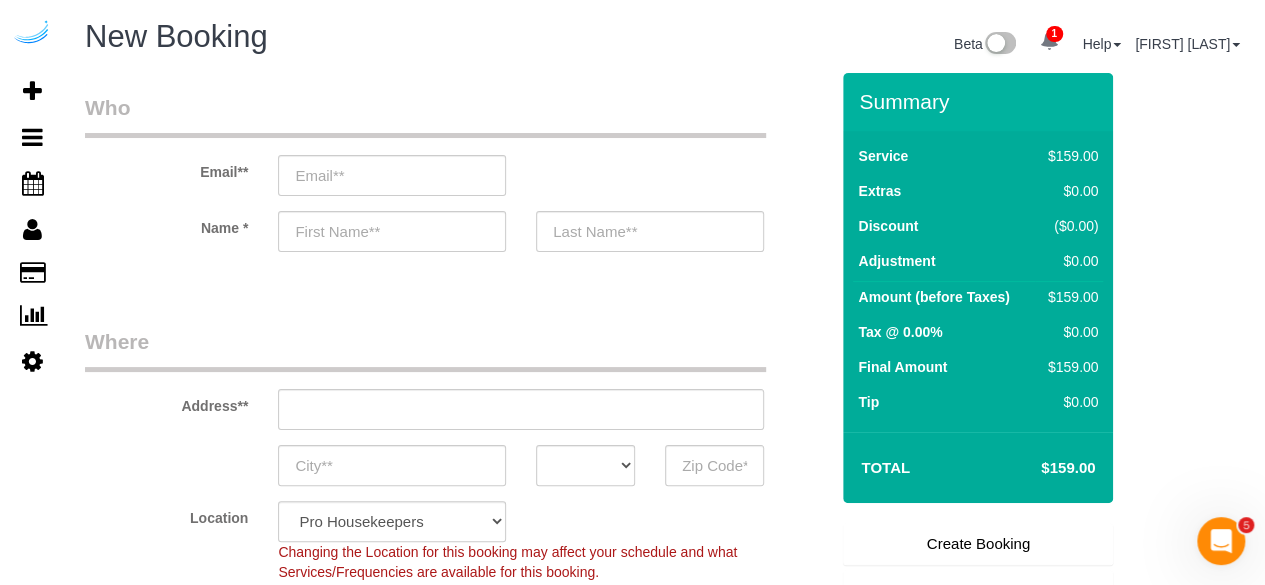 click on "Email**" at bounding box center [456, 144] 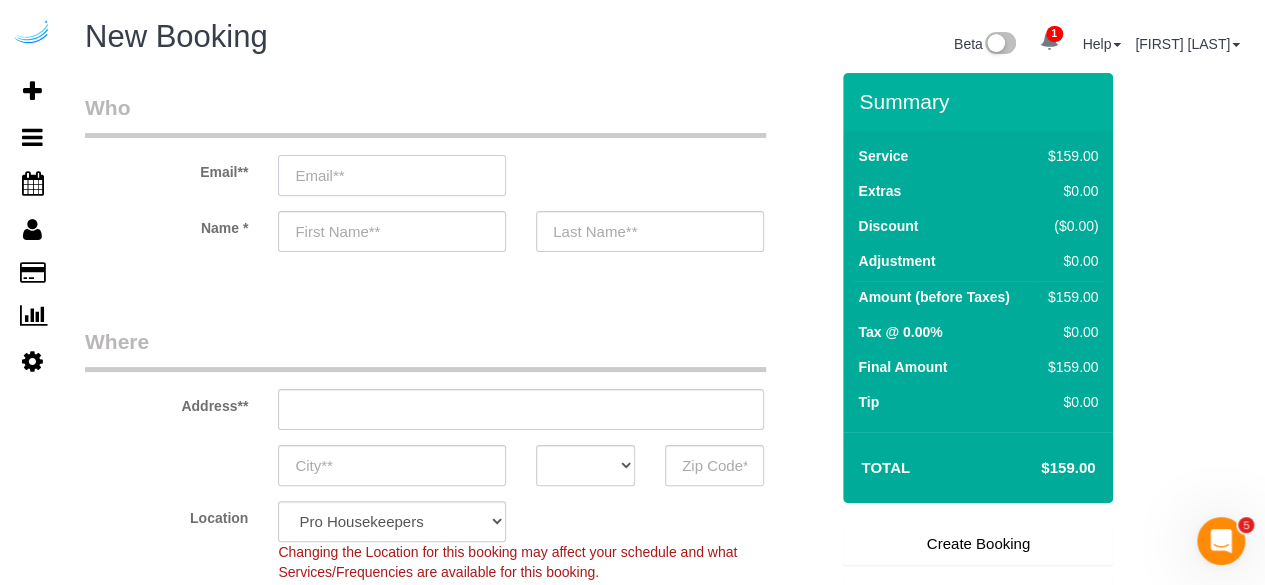 drag, startPoint x: 384, startPoint y: 190, endPoint x: 408, endPoint y: 186, distance: 24.33105 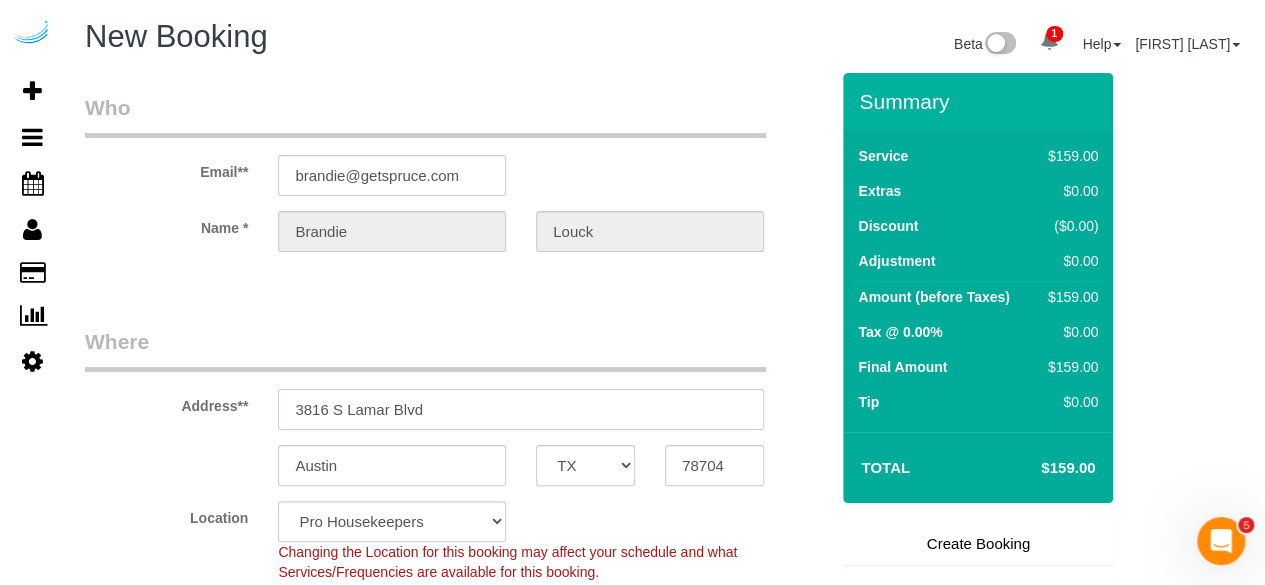 click on "3816 S Lamar Blvd" at bounding box center [521, 409] 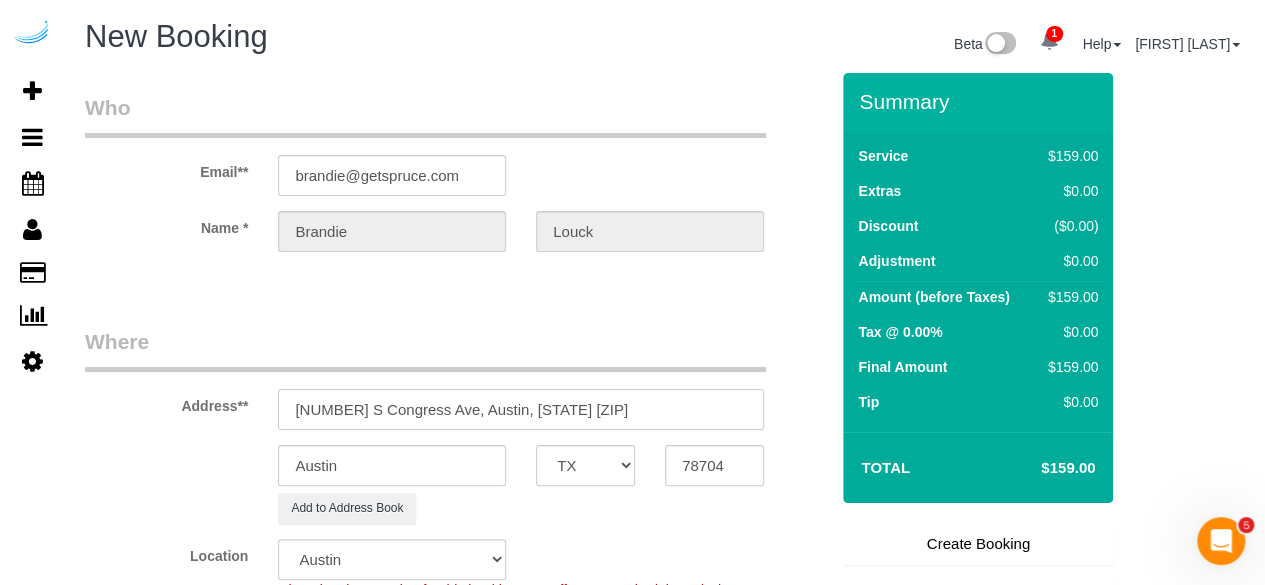 drag, startPoint x: 520, startPoint y: 412, endPoint x: 642, endPoint y: 406, distance: 122.14745 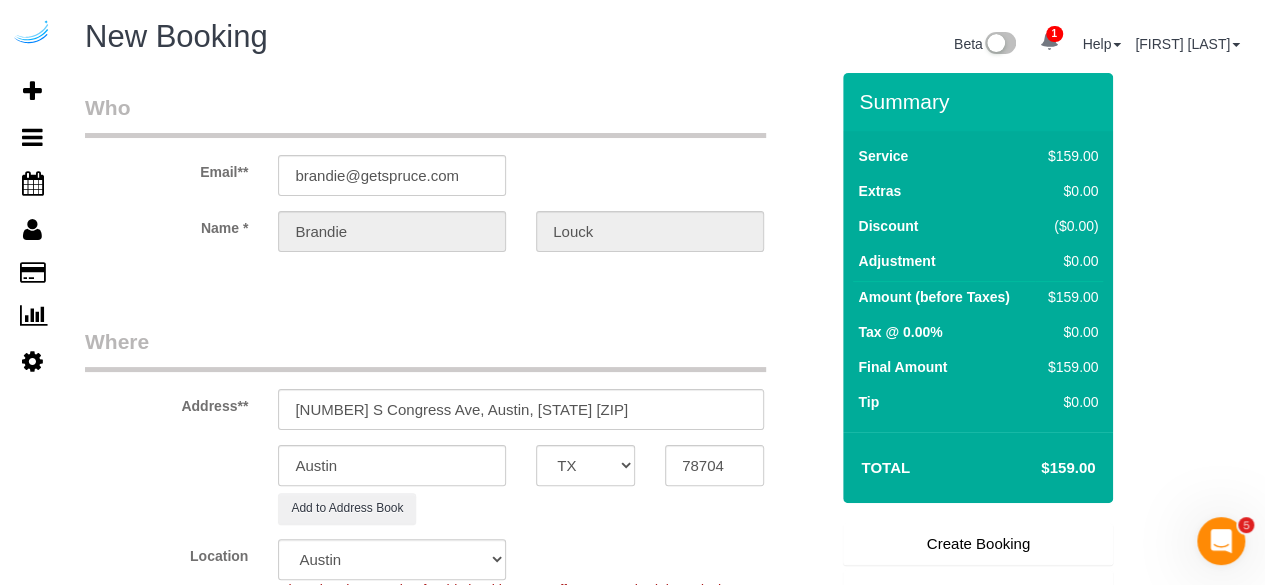 click on "Email**
brandie@getspruce.com
Name *
Brandie
Louck" at bounding box center (456, 182) 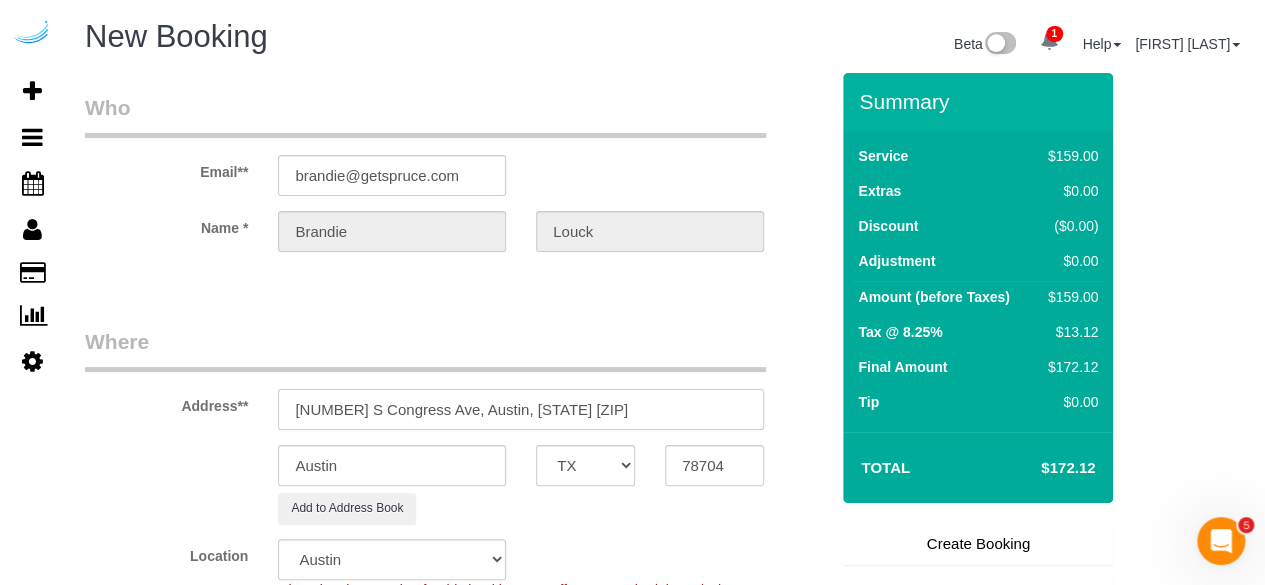 drag, startPoint x: 447, startPoint y: 411, endPoint x: 838, endPoint y: 375, distance: 392.65378 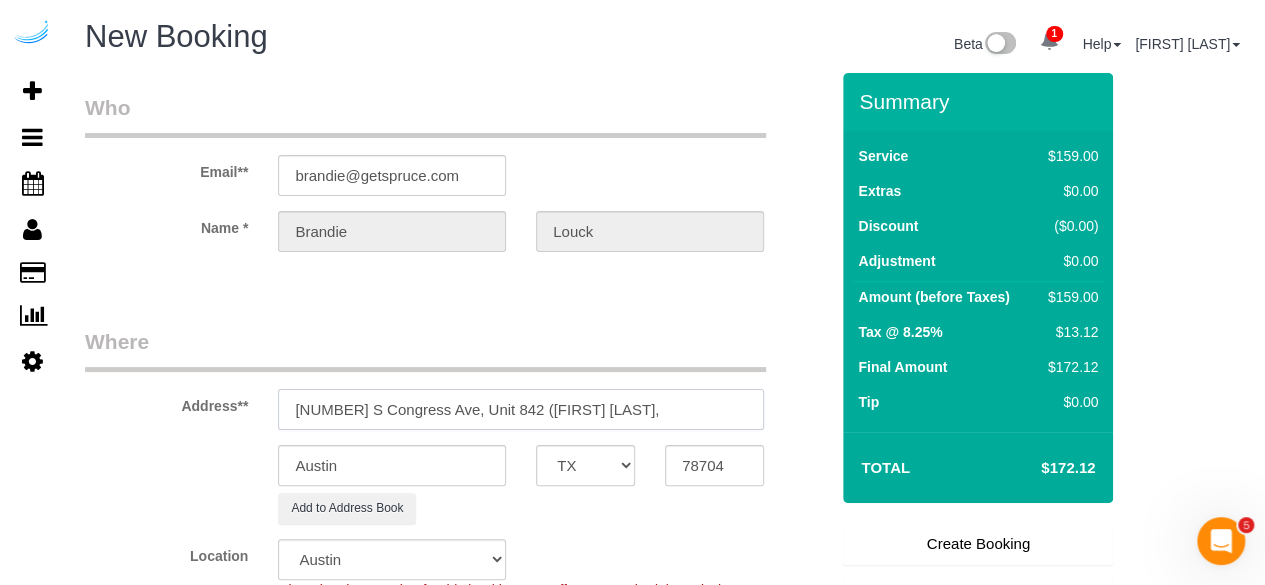 paste on "Chris Sadeghi" 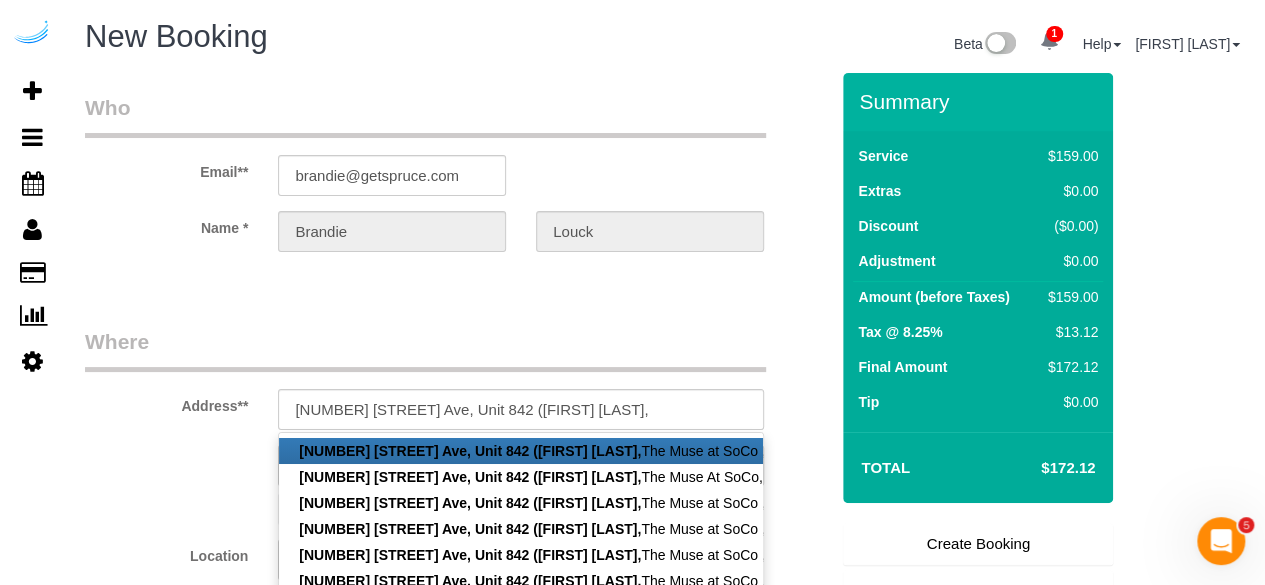 click on "Address**
1007 S Congress Ave, Unit 842 (Chris Sadeghi,
1007 S Congress Ave, Unit 842 (Chris Sadeghi,  The Muse at SoCo , 1361920	), Austin, TX 78704
1007 S Congress Ave, Unit 842 (Chris Sadeghi,  The Muse At SoCo, 1361919), Austin, TX 78704
1007 S Congress Ave, Unit 842 (Chris Sadeghi,  The Muse at SoCo ,1361919), Austin, TX 78704
1007 S Congress Ave, Unit 842 (Chris Sadeghi,  The Muse at SoCo ,1361918), Austin, TX 78704
1007 S Congress Ave, Unit 842 (Chris Sadeghi,  The Muse at SoCo ,1336054), Austin, TX 78704
1007 S Congress Ave, Unit 842 (Chris Sadeghi,  The Muse at SoCo ,1336053), Austin, TX 78704
1007 S Congress Ave, Unit 842 (Chris Sadeghi,  The Muse at SoCo ,1336052), Austin, TX 78704
1007 S Congress Ave, Unit 842 (	Chris Sadeghi, The Muse at SoCo , 1336051	), Austin, TX 78704
1007 S Congress Ave, Unit 842 (Chris Sadeghi," at bounding box center [456, 378] 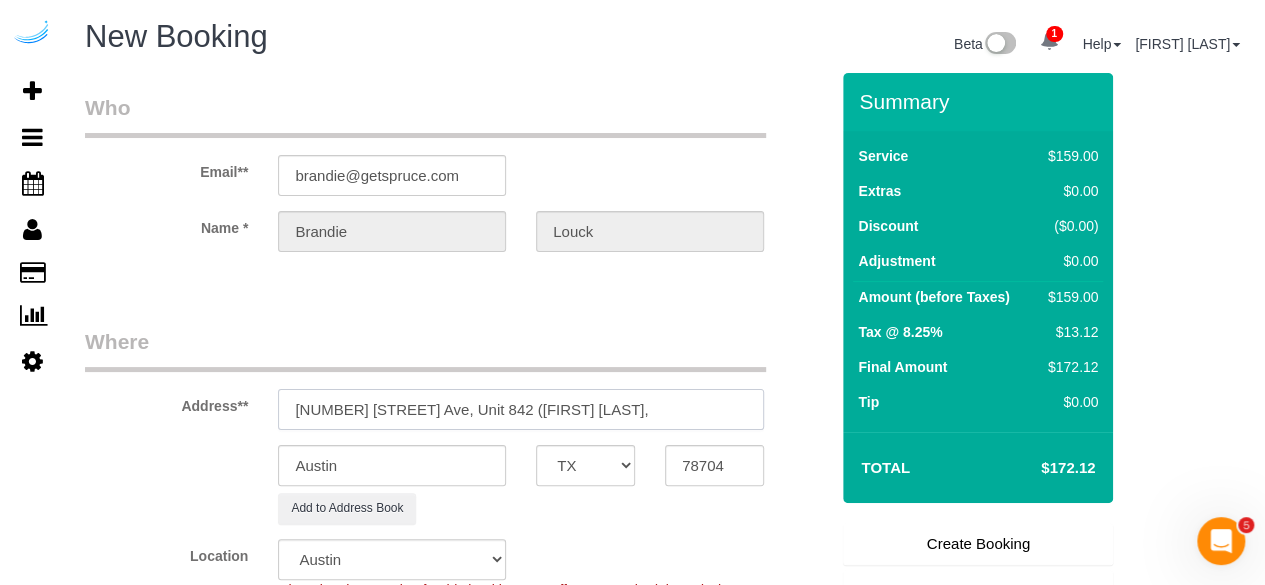 click on "1007 S Congress Ave, Unit 842 (Chris Sadeghi," at bounding box center (521, 409) 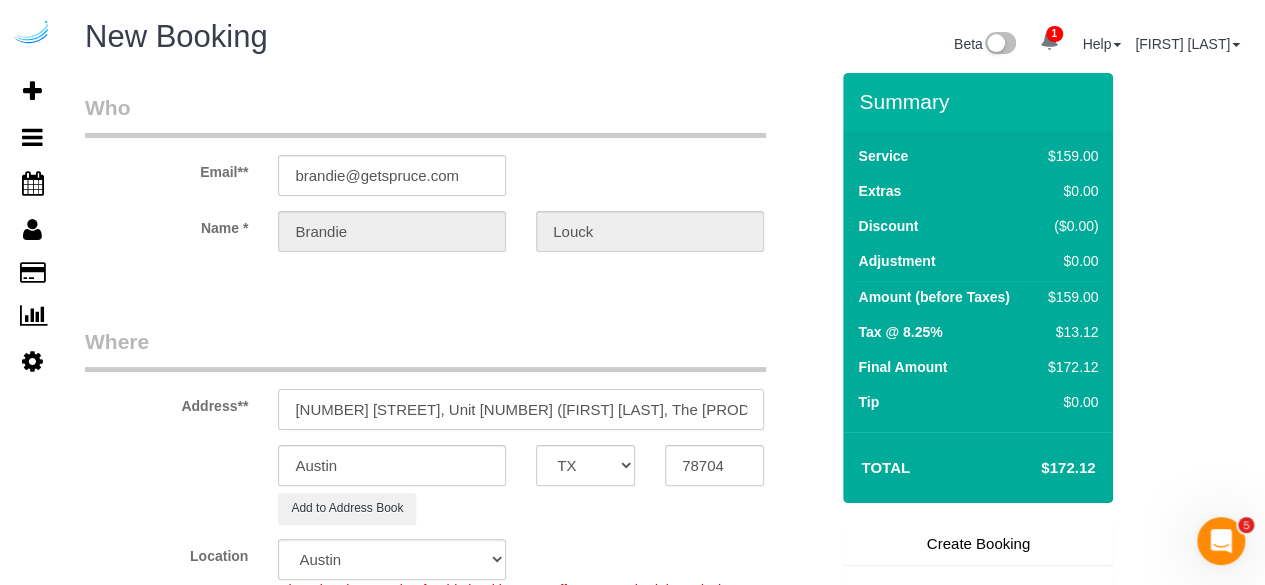 scroll, scrollTop: 0, scrollLeft: 6, axis: horizontal 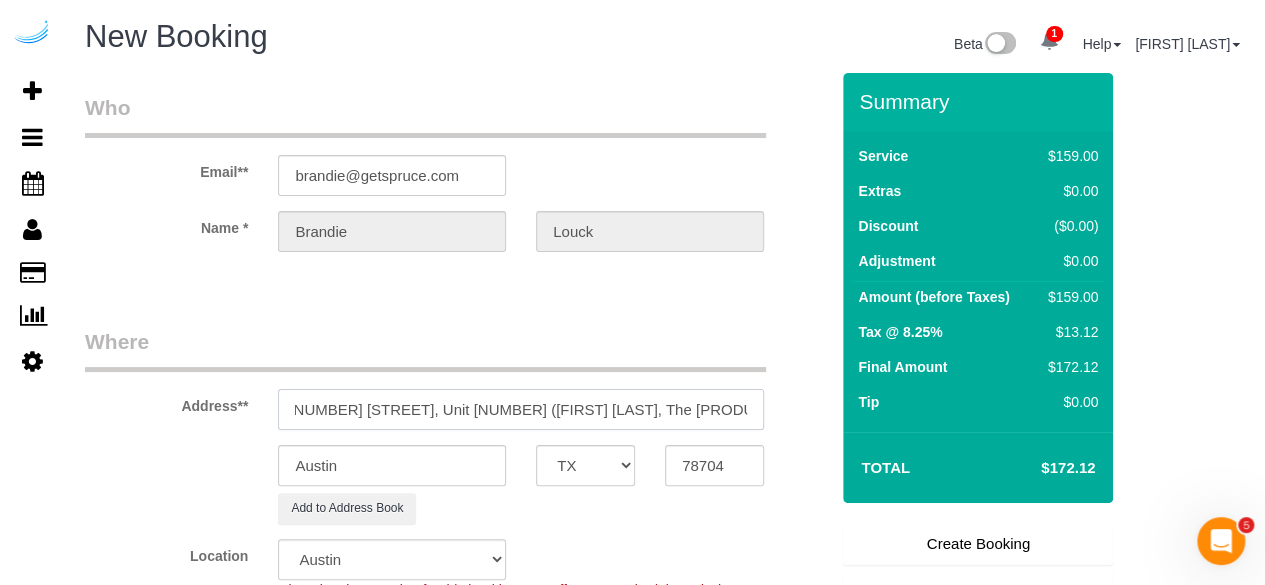 paste on "1361921" 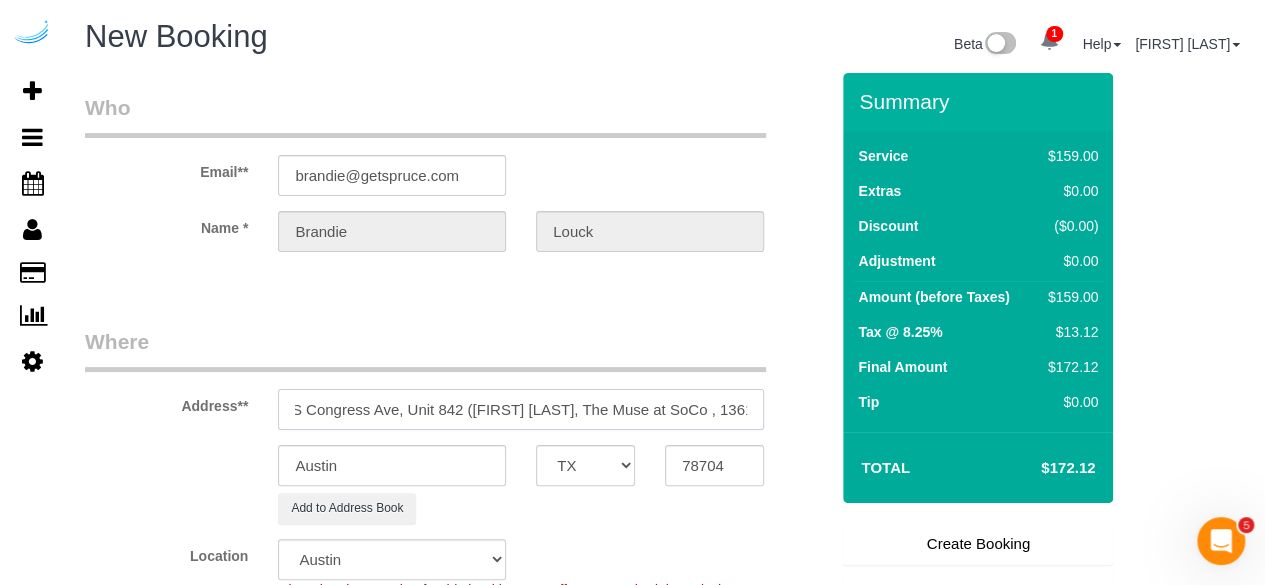 scroll, scrollTop: 0, scrollLeft: 86, axis: horizontal 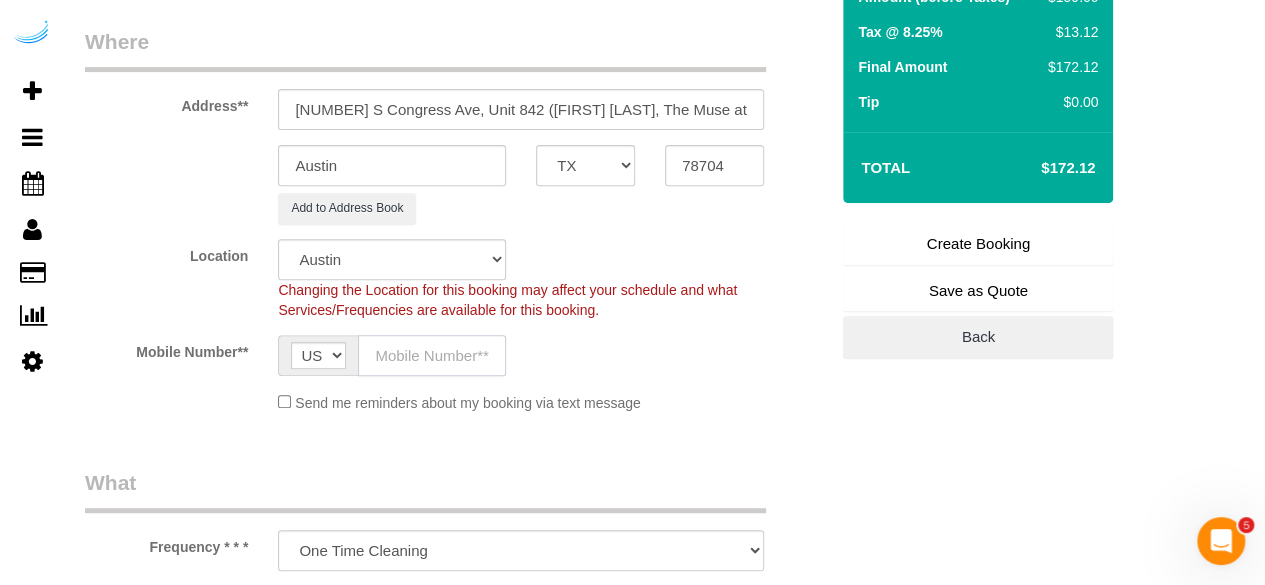 click 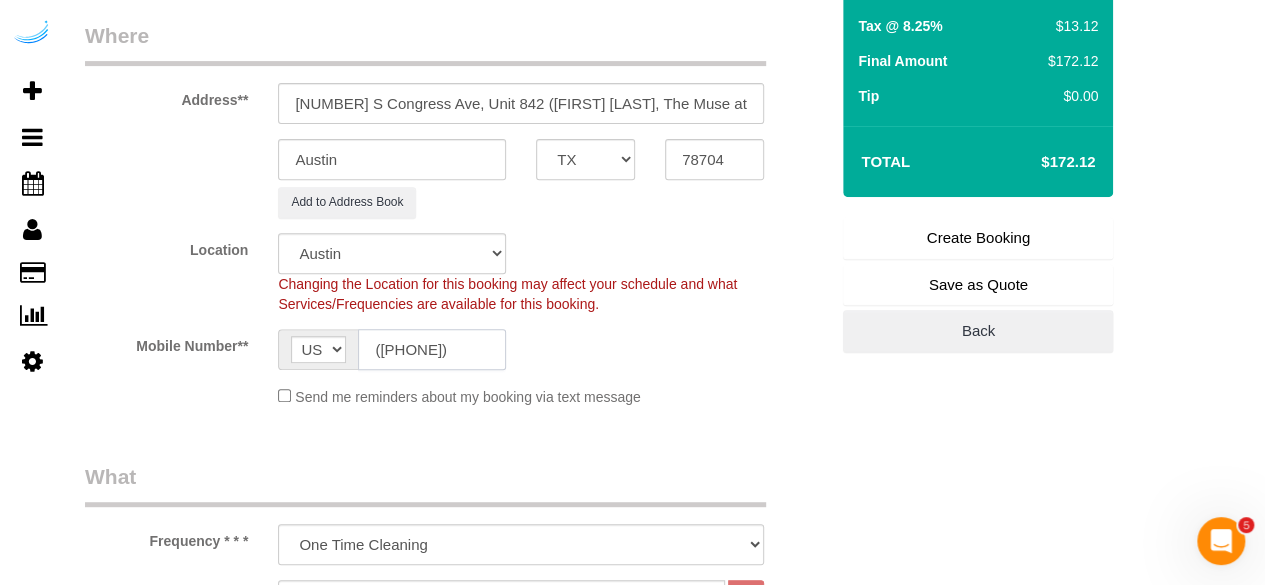 scroll, scrollTop: 600, scrollLeft: 0, axis: vertical 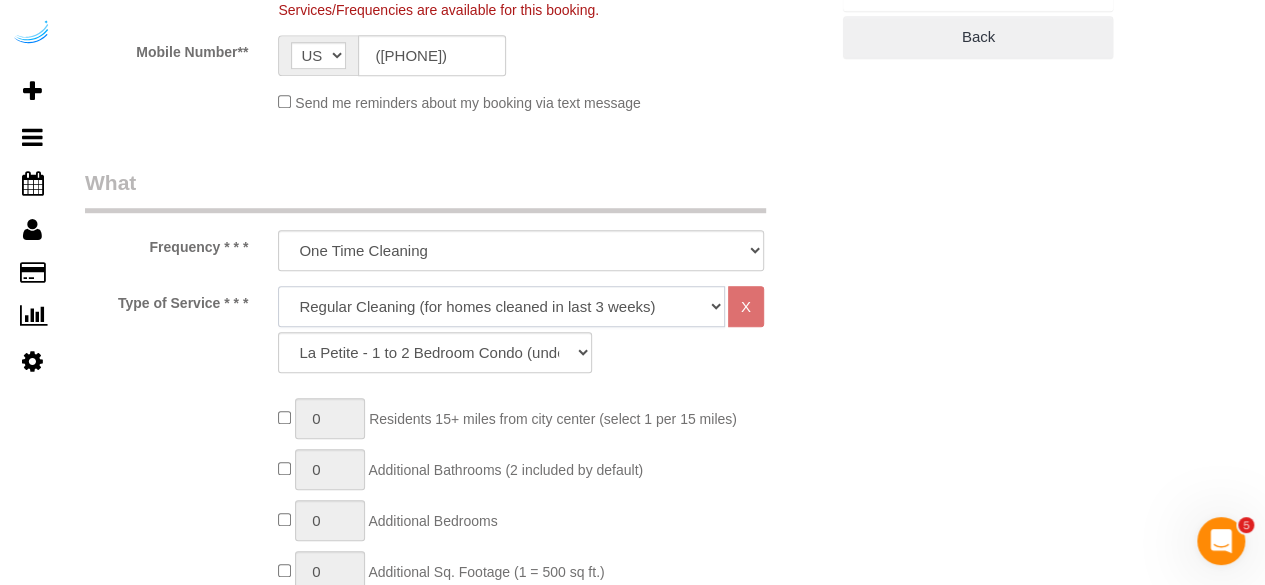 click on "Deep Cleaning (for homes that have not been cleaned in 3+ weeks) Spruce Regular Cleaning (for homes cleaned in last 3 weeks) Moving Cleanup (to clean home for new tenants) Post Construction Cleaning Vacation Rental Cleaning Hourly" 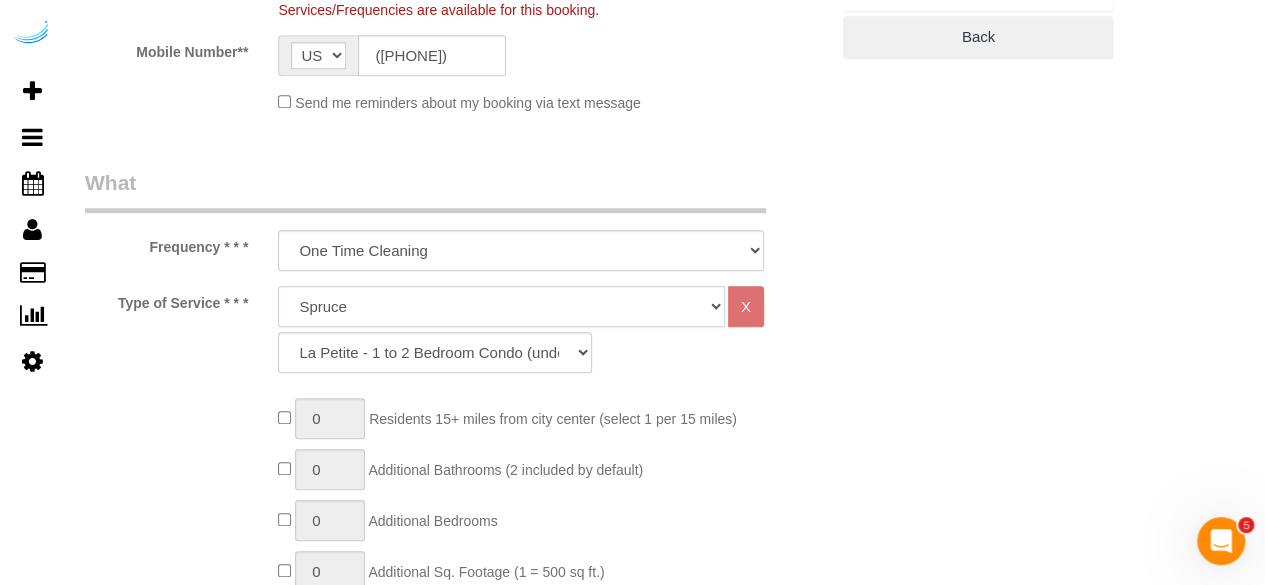 click on "Deep Cleaning (for homes that have not been cleaned in 3+ weeks) Spruce Regular Cleaning (for homes cleaned in last 3 weeks) Moving Cleanup (to clean home for new tenants) Post Construction Cleaning Vacation Rental Cleaning Hourly" 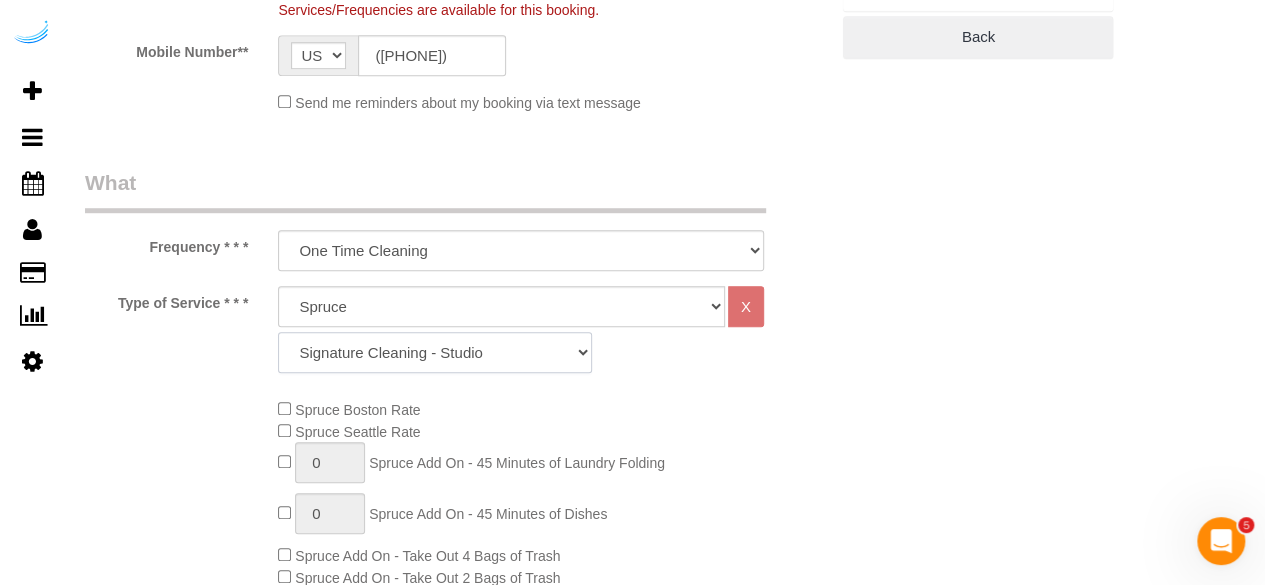 click on "Signature Cleaning - Studio Signature Cleaning - 1 Bed 1 Bath Signature Cleaning - 1 Bed 1.5 Bath Signature Cleaning - 1 Bed 1 Bath + Study Signature Cleaning - 1 Bed 2 Bath Signature Cleaning - 2 Bed 1 Bath Signature Cleaning - 2 Bed 2 Bath Signature Cleaning - 2 Bed 2.5 Bath Signature Cleaning - 2 Bed 2 Bath + Study Signature Cleaning - 3 Bed 2 Bath Signature Cleaning - 3 Bed 3 Bath Signature Cleaning - 4 Bed 2 Bath Signature Cleaning - 4 Bed 4 Bath Signature Cleaning - 5 Bed 4 Bath Signature Cleaning - 5 Bed 5 Bath Signature Cleaning - 6 Bed 6 Bath Premium Cleaning - Studio Premium Cleaning - 1 Bed 1 Bath Premium Cleaning - 1 Bed 1.5 Bath Premium Cleaning - 1 Bed 1 Bath + Study Premium Cleaning - 1 Bed 2 Bath Premium Cleaning - 2 Bed 1 Bath Premium Cleaning - 2 Bed 2 Bath Premium Cleaning - 2 Bed 2.5 Bath Premium Cleaning - 2 Bed 2 Bath + Study Premium Cleaning - 3 Bed 2 Bath Premium Cleaning - 3 Bed 3 Bath Premium Cleaning - 4 Bed 2 Bath Premium Cleaning - 4 Bed 4 Bath Premium Cleaning - 5 Bed 4 Bath" 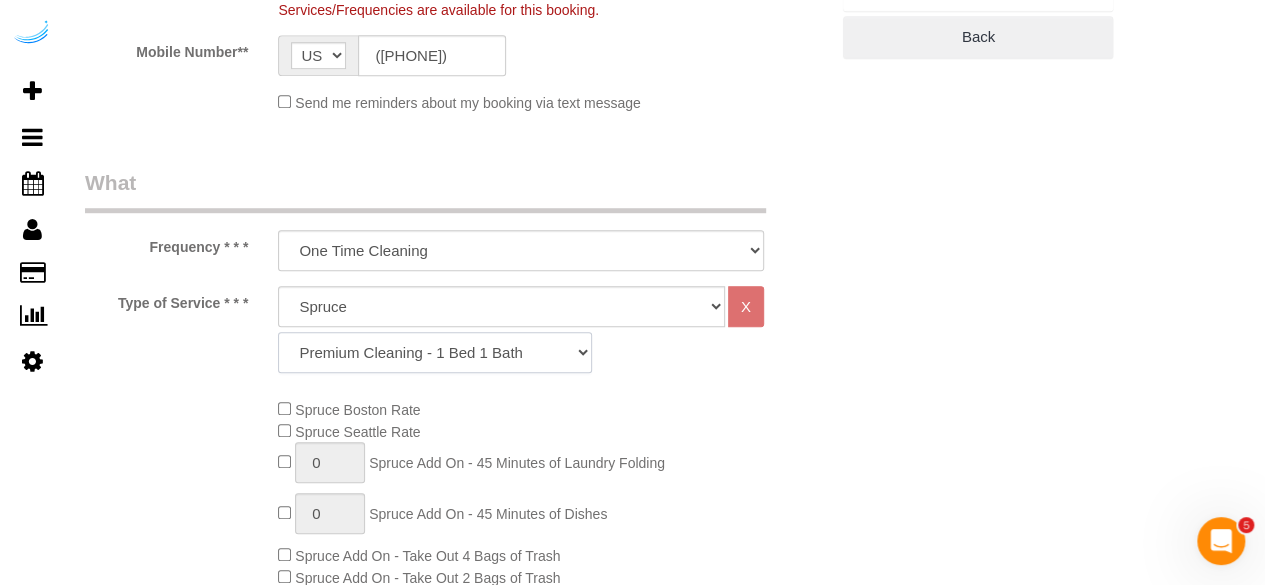 click on "Signature Cleaning - Studio Signature Cleaning - 1 Bed 1 Bath Signature Cleaning - 1 Bed 1.5 Bath Signature Cleaning - 1 Bed 1 Bath + Study Signature Cleaning - 1 Bed 2 Bath Signature Cleaning - 2 Bed 1 Bath Signature Cleaning - 2 Bed 2 Bath Signature Cleaning - 2 Bed 2.5 Bath Signature Cleaning - 2 Bed 2 Bath + Study Signature Cleaning - 3 Bed 2 Bath Signature Cleaning - 3 Bed 3 Bath Signature Cleaning - 4 Bed 2 Bath Signature Cleaning - 4 Bed 4 Bath Signature Cleaning - 5 Bed 4 Bath Signature Cleaning - 5 Bed 5 Bath Signature Cleaning - 6 Bed 6 Bath Premium Cleaning - Studio Premium Cleaning - 1 Bed 1 Bath Premium Cleaning - 1 Bed 1.5 Bath Premium Cleaning - 1 Bed 1 Bath + Study Premium Cleaning - 1 Bed 2 Bath Premium Cleaning - 2 Bed 1 Bath Premium Cleaning - 2 Bed 2 Bath Premium Cleaning - 2 Bed 2.5 Bath Premium Cleaning - 2 Bed 2 Bath + Study Premium Cleaning - 3 Bed 2 Bath Premium Cleaning - 3 Bed 3 Bath Premium Cleaning - 4 Bed 2 Bath Premium Cleaning - 4 Bed 4 Bath Premium Cleaning - 5 Bed 4 Bath" 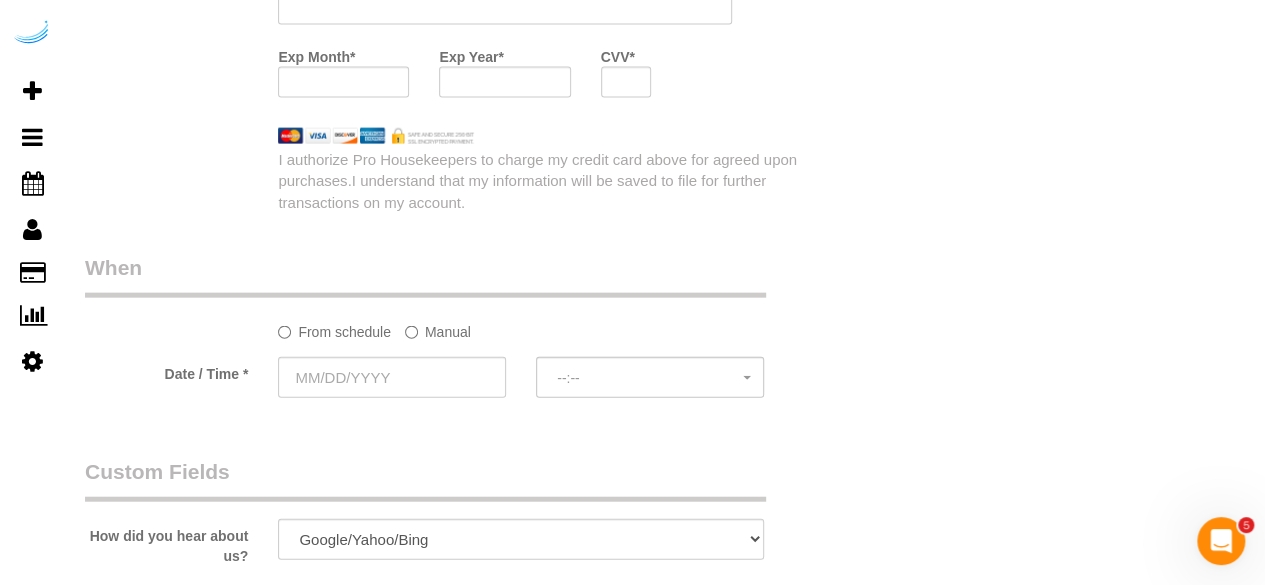 scroll, scrollTop: 1900, scrollLeft: 0, axis: vertical 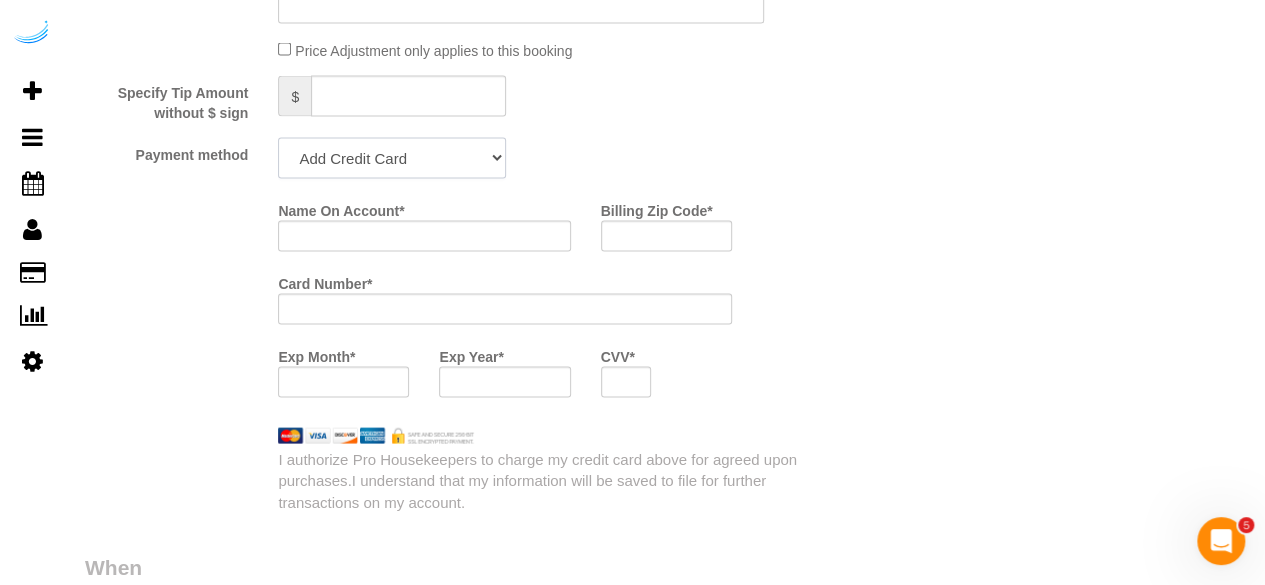 click on "Add Credit Card Cash Check Paypal" 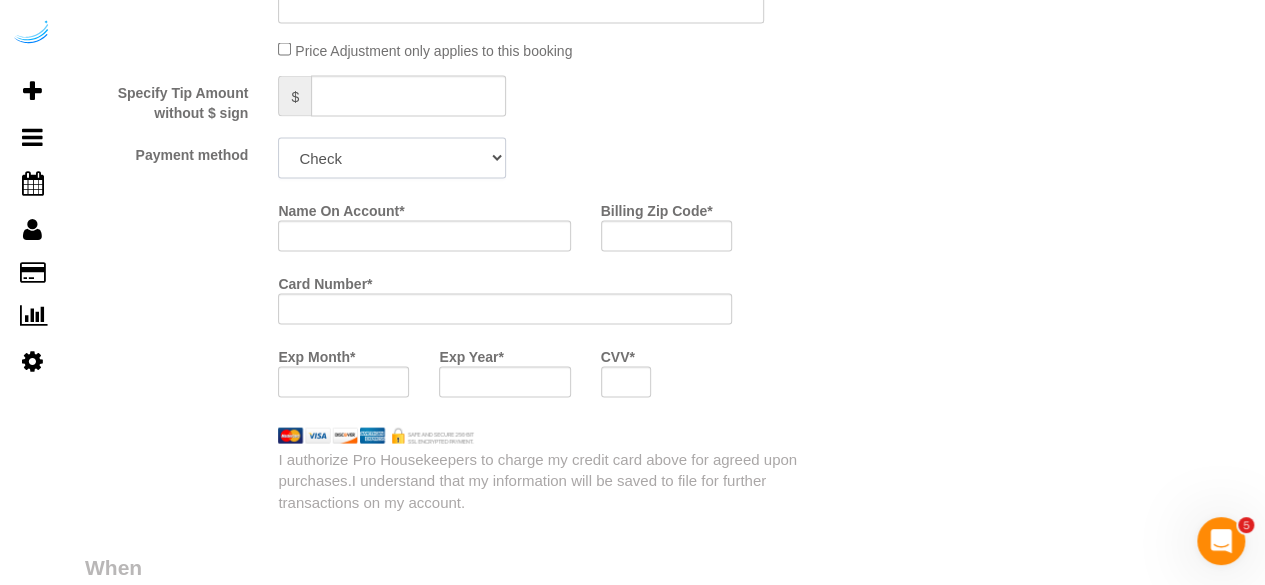 click on "Add Credit Card Cash Check Paypal" 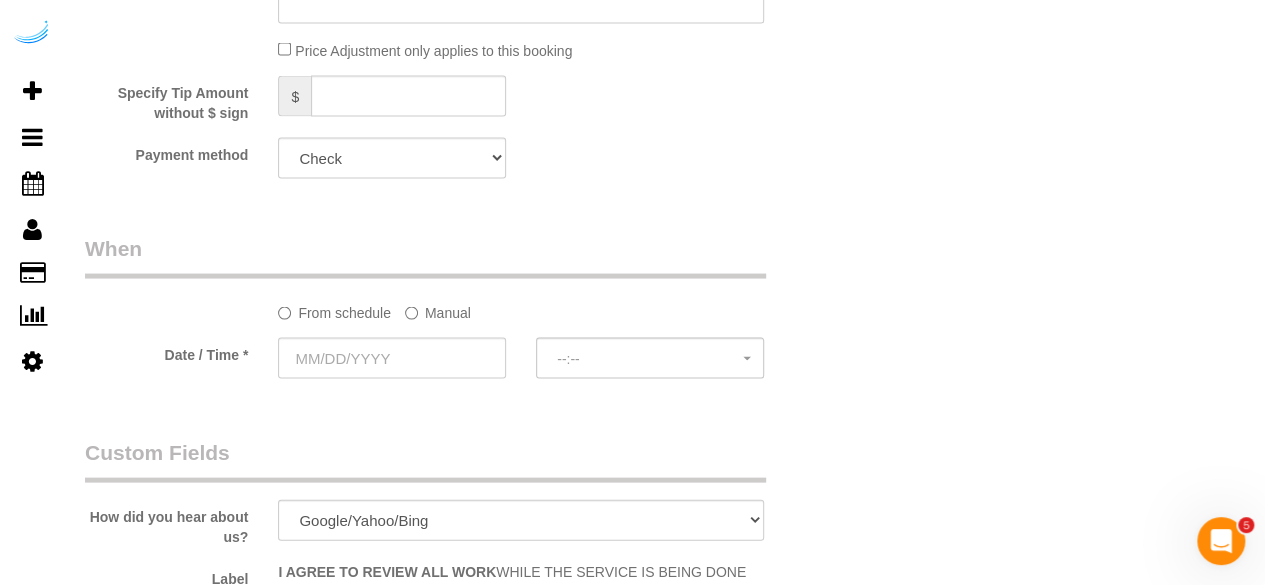 click on "Manual" 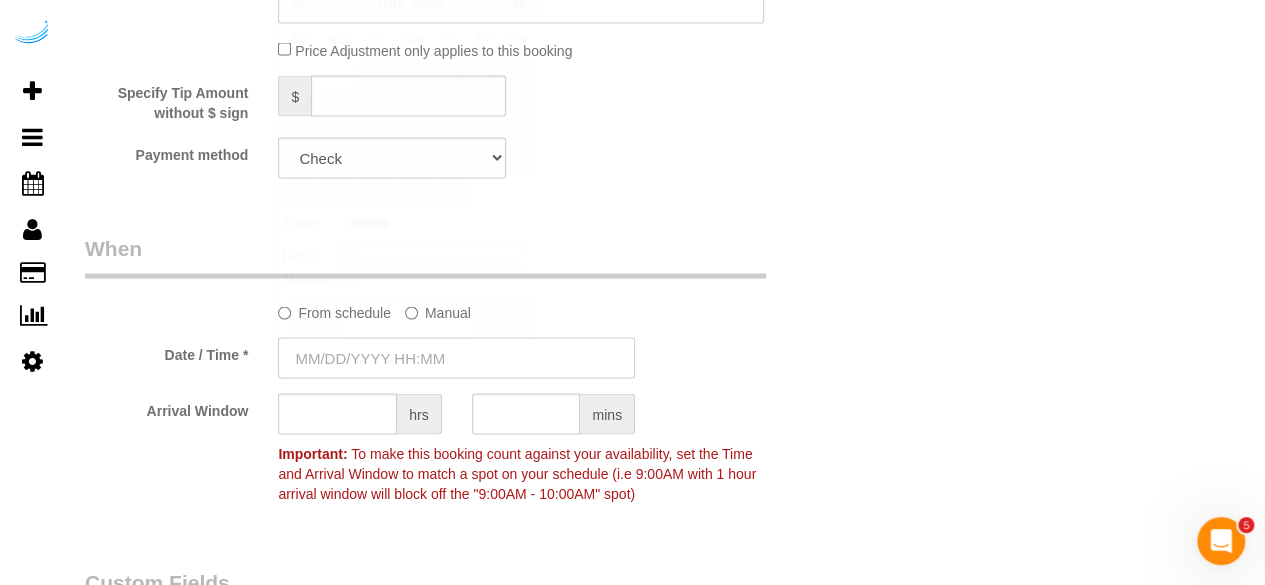 click at bounding box center [456, 358] 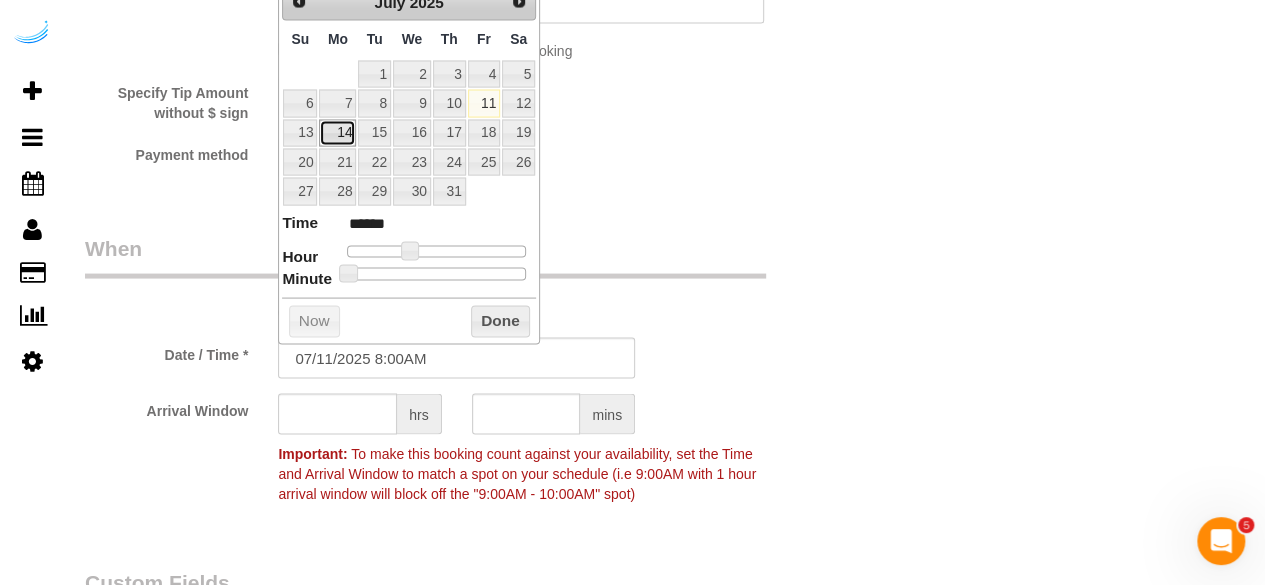 click on "14" at bounding box center (337, 133) 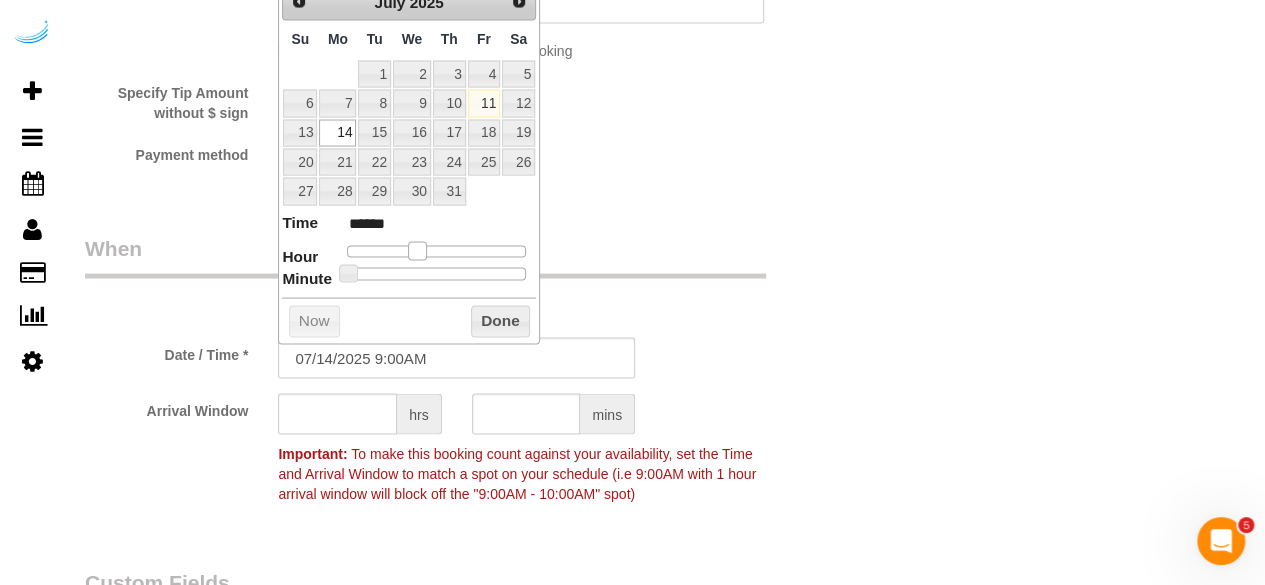 click at bounding box center (417, 251) 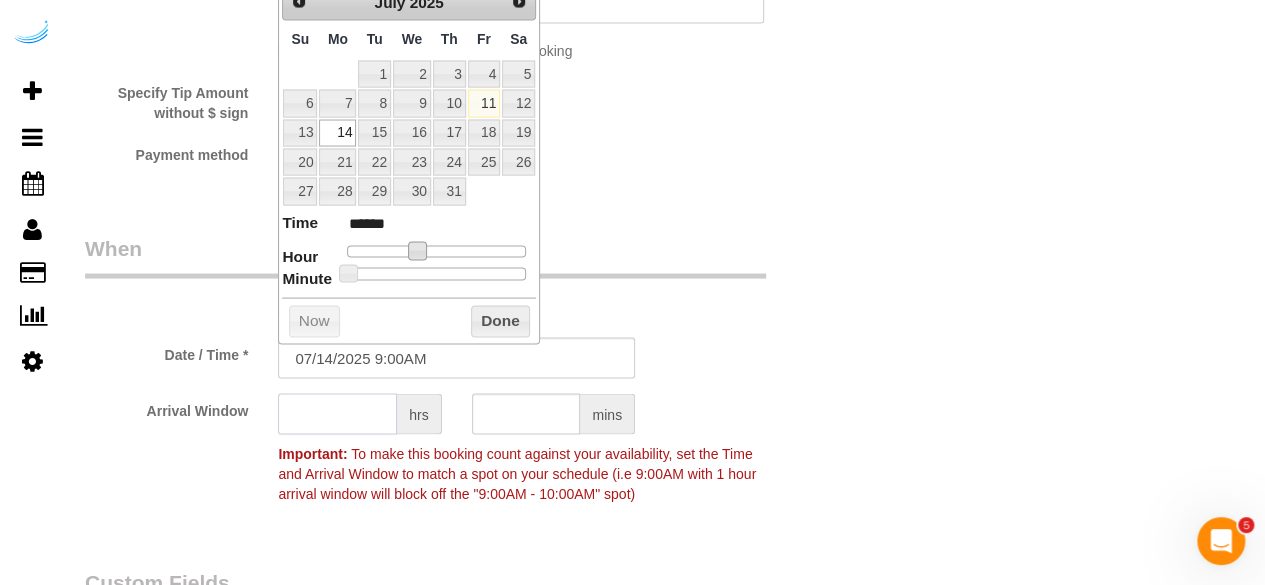 click 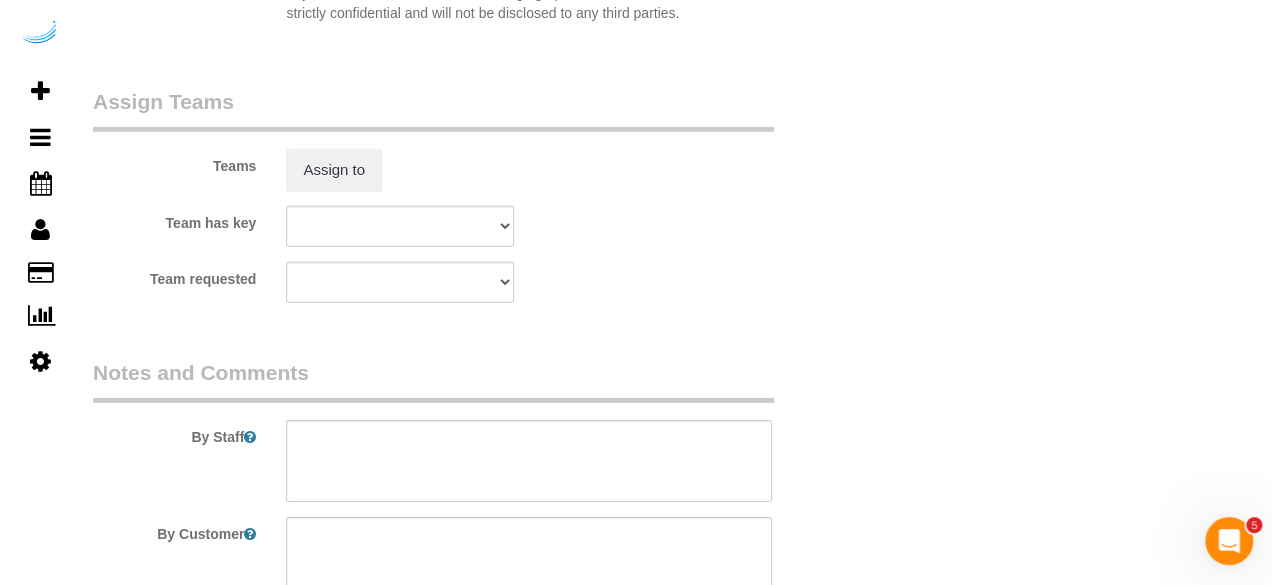 scroll, scrollTop: 2900, scrollLeft: 0, axis: vertical 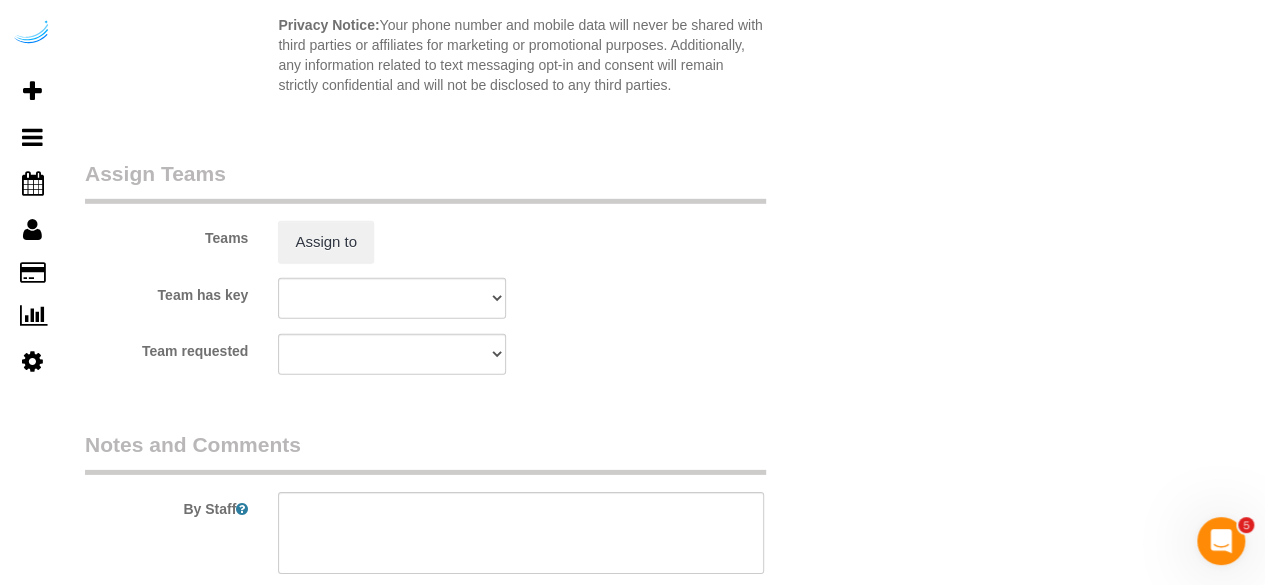 click on "Teams
Assign to" at bounding box center [456, 211] 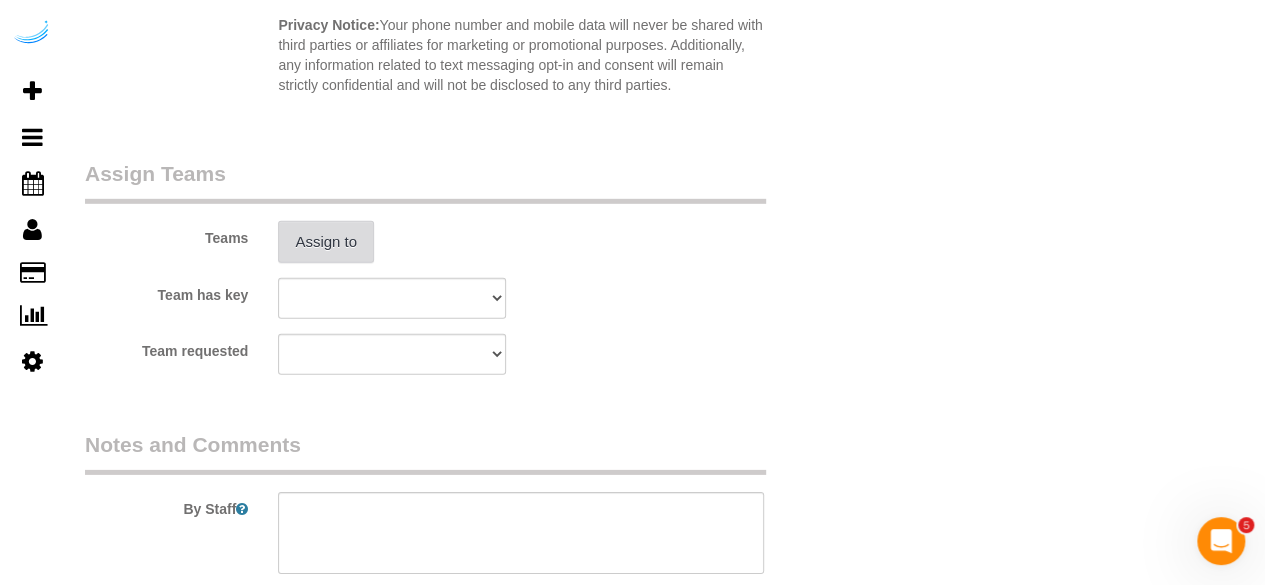 click on "Assign to" at bounding box center (326, 242) 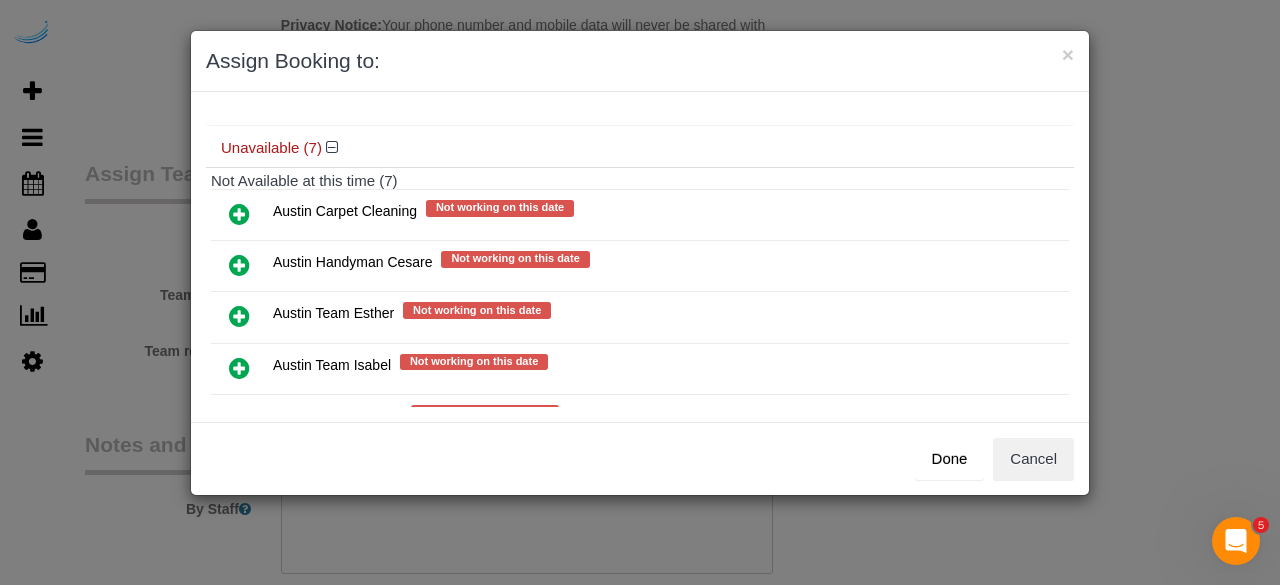 scroll, scrollTop: 338, scrollLeft: 0, axis: vertical 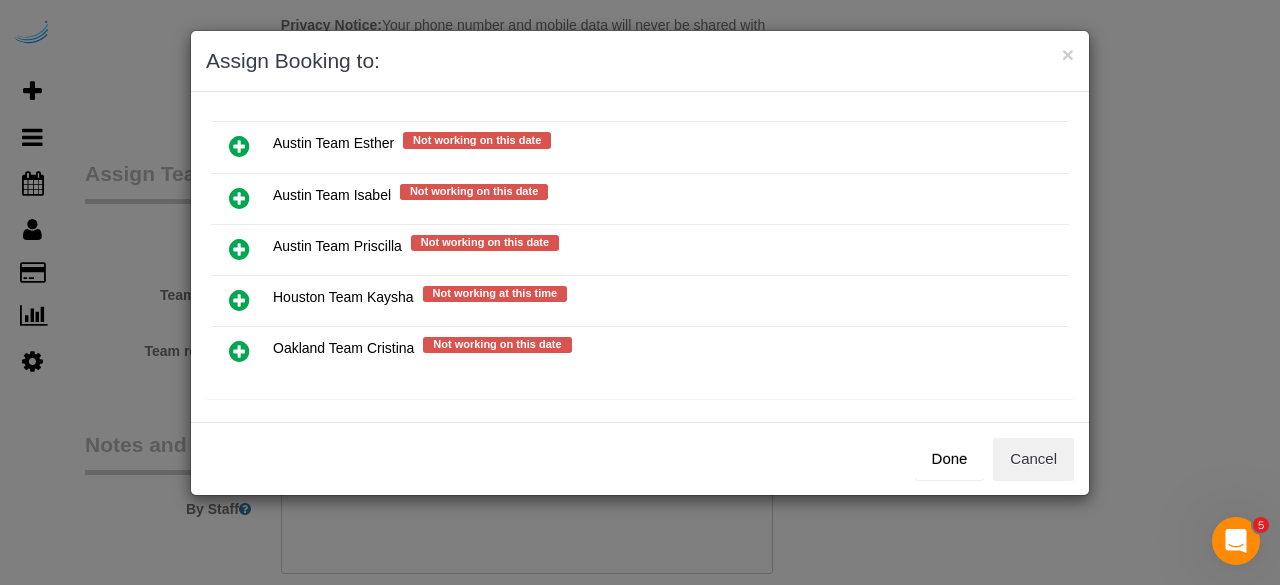 click at bounding box center (239, 198) 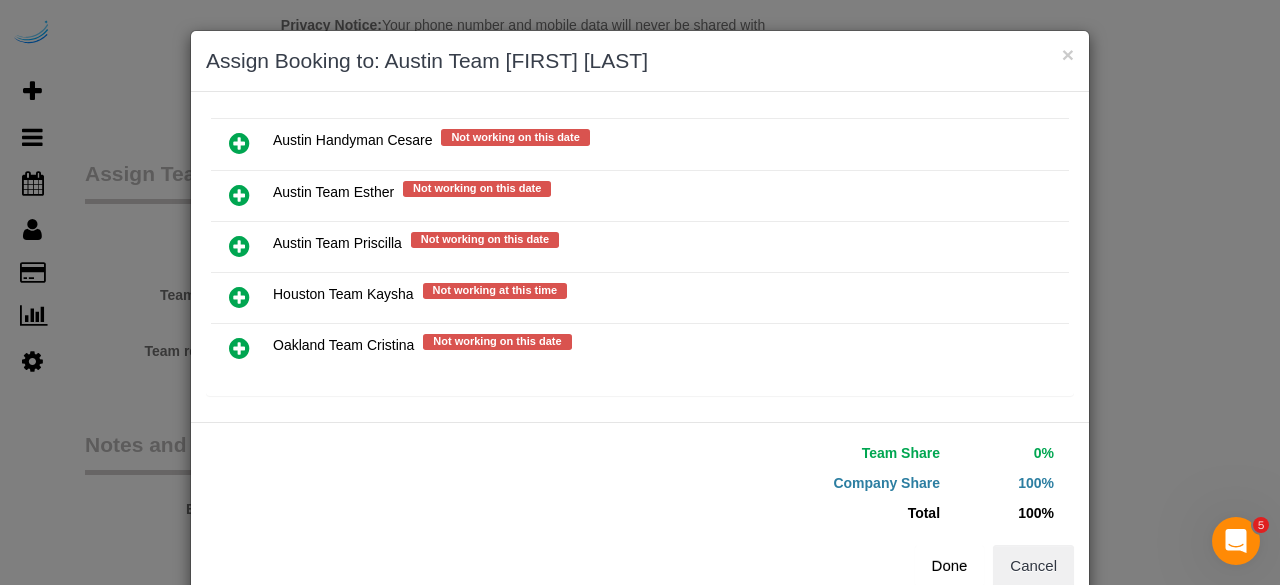 scroll, scrollTop: 335, scrollLeft: 0, axis: vertical 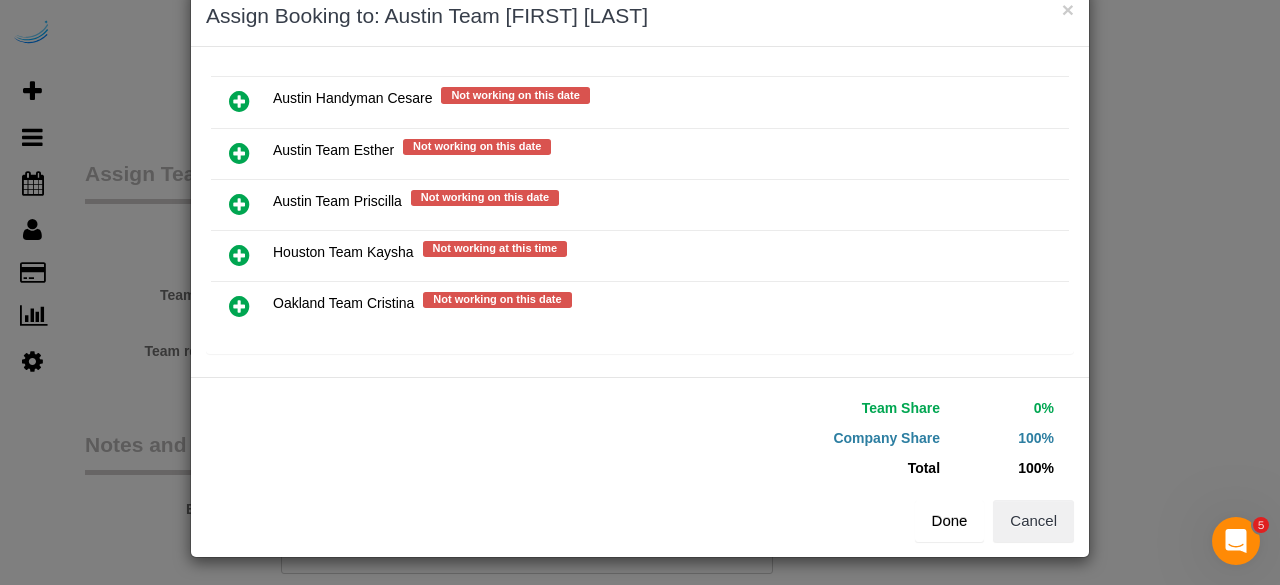 click on "Done" at bounding box center [950, 521] 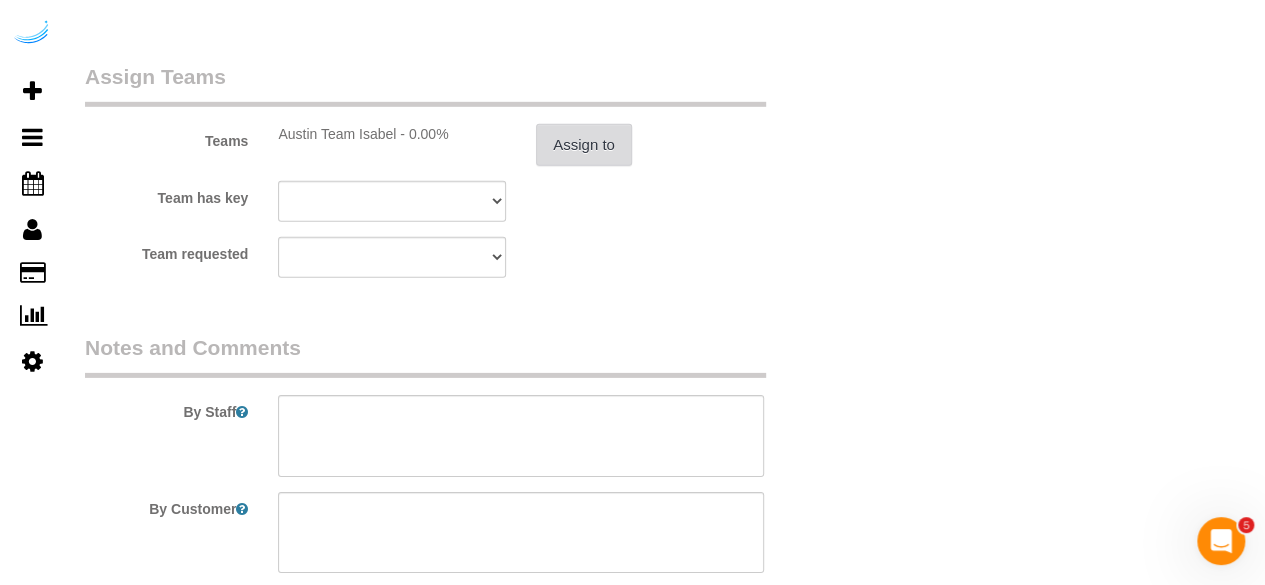 scroll, scrollTop: 3170, scrollLeft: 0, axis: vertical 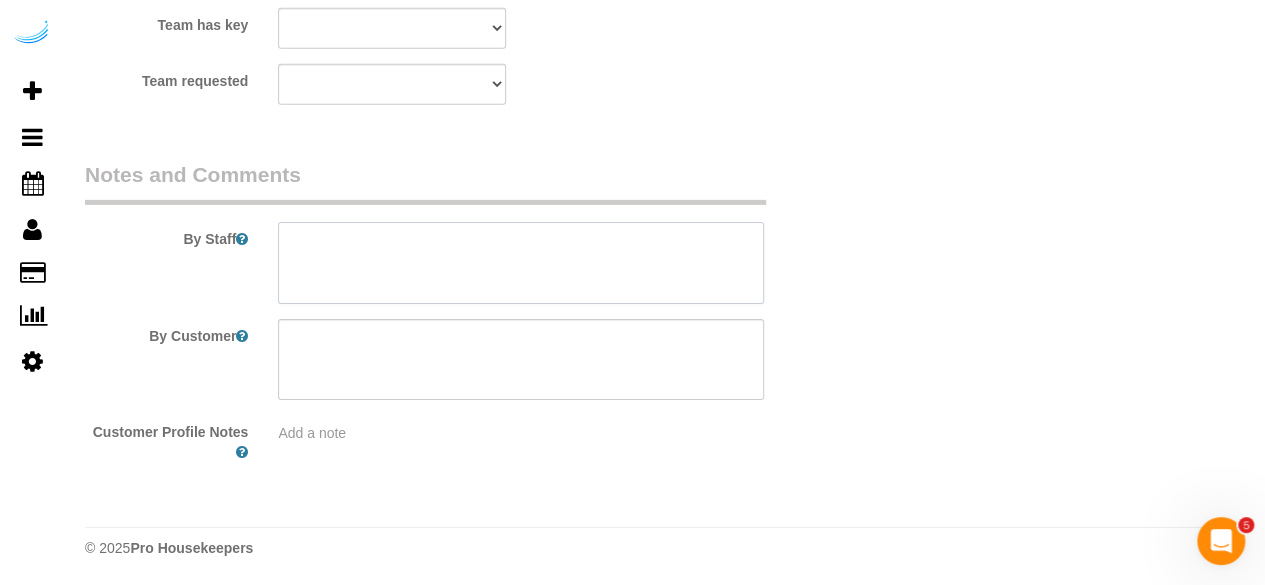 click at bounding box center (521, 263) 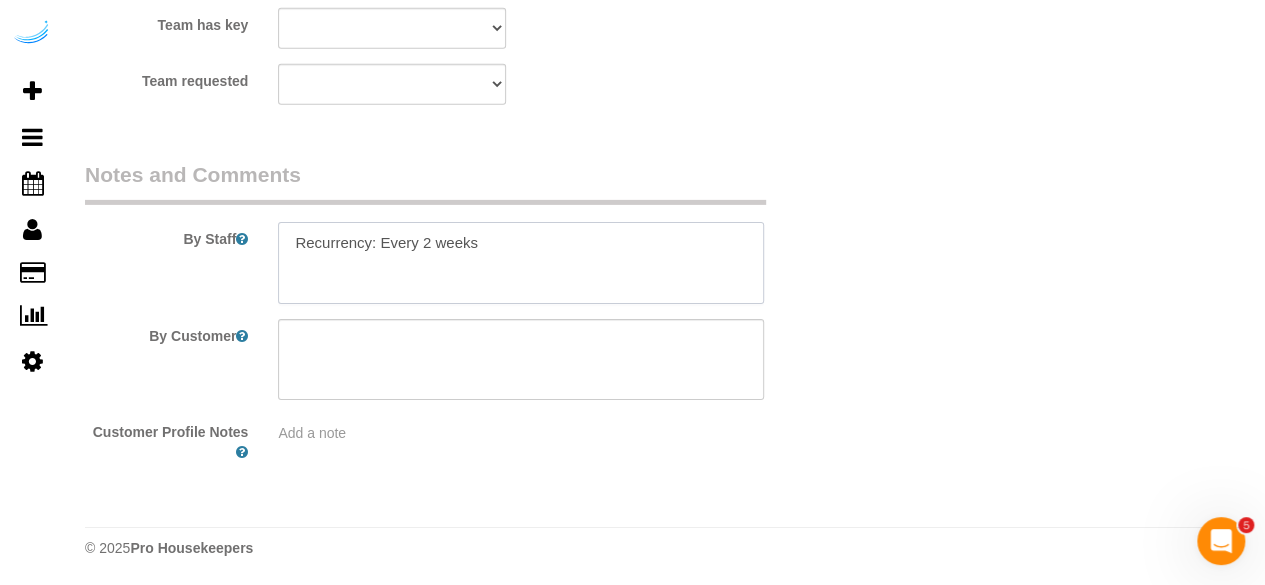 paste on "Permanent Notes:No notes from this customer.Today's Notes:No notes from this service.
Entry Method: Other
Details:
Enter the garage and grab a ticket. I am apartment 842. I will leave the door unlocked as I most likely will not be here.
Additional Notes:
Housekeeping Notes:" 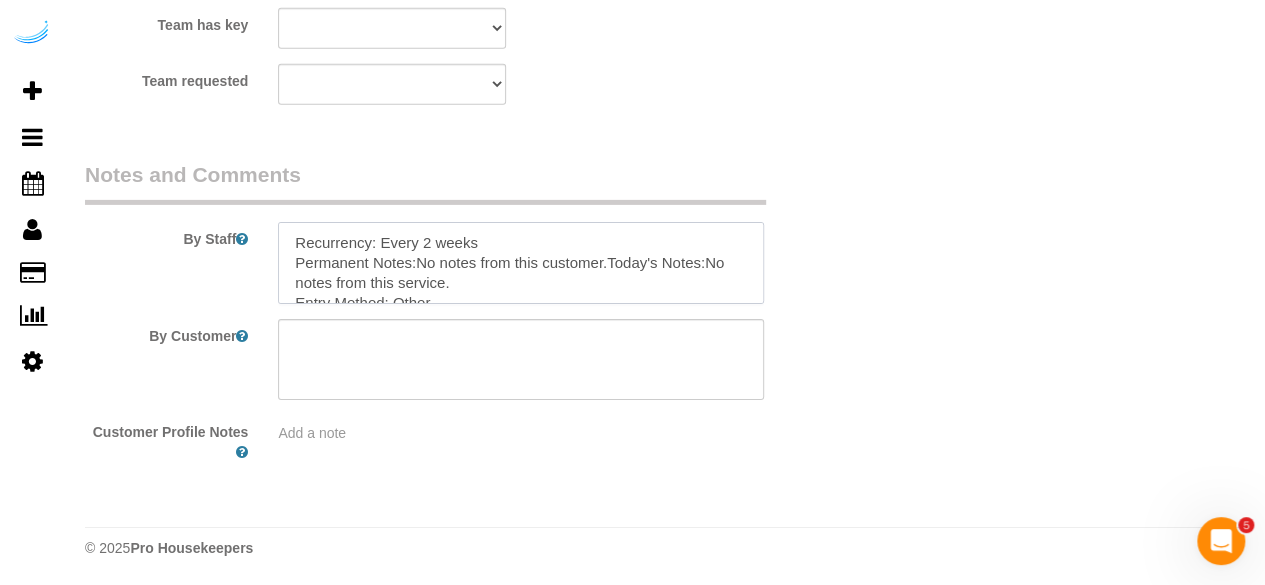 scroll, scrollTop: 148, scrollLeft: 0, axis: vertical 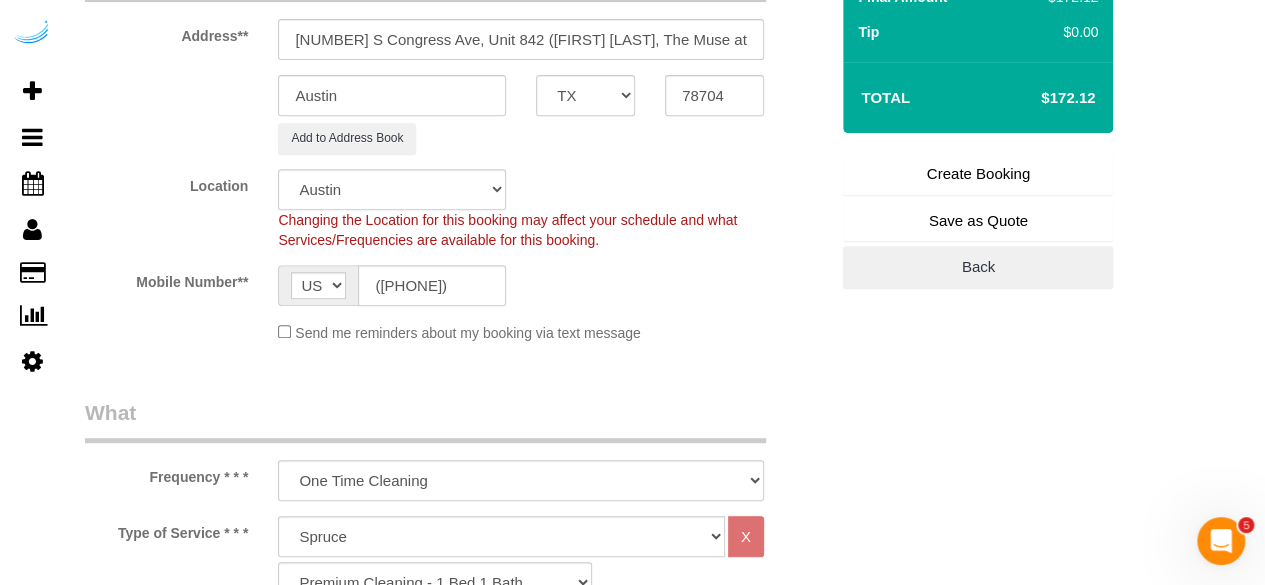 click on "Summary
Service
$159.00
Extras
$0.00
Discount
($0.00)
Adjustment
$0.00
Amount (before Taxes)
$159.00" at bounding box center [978, -4] 